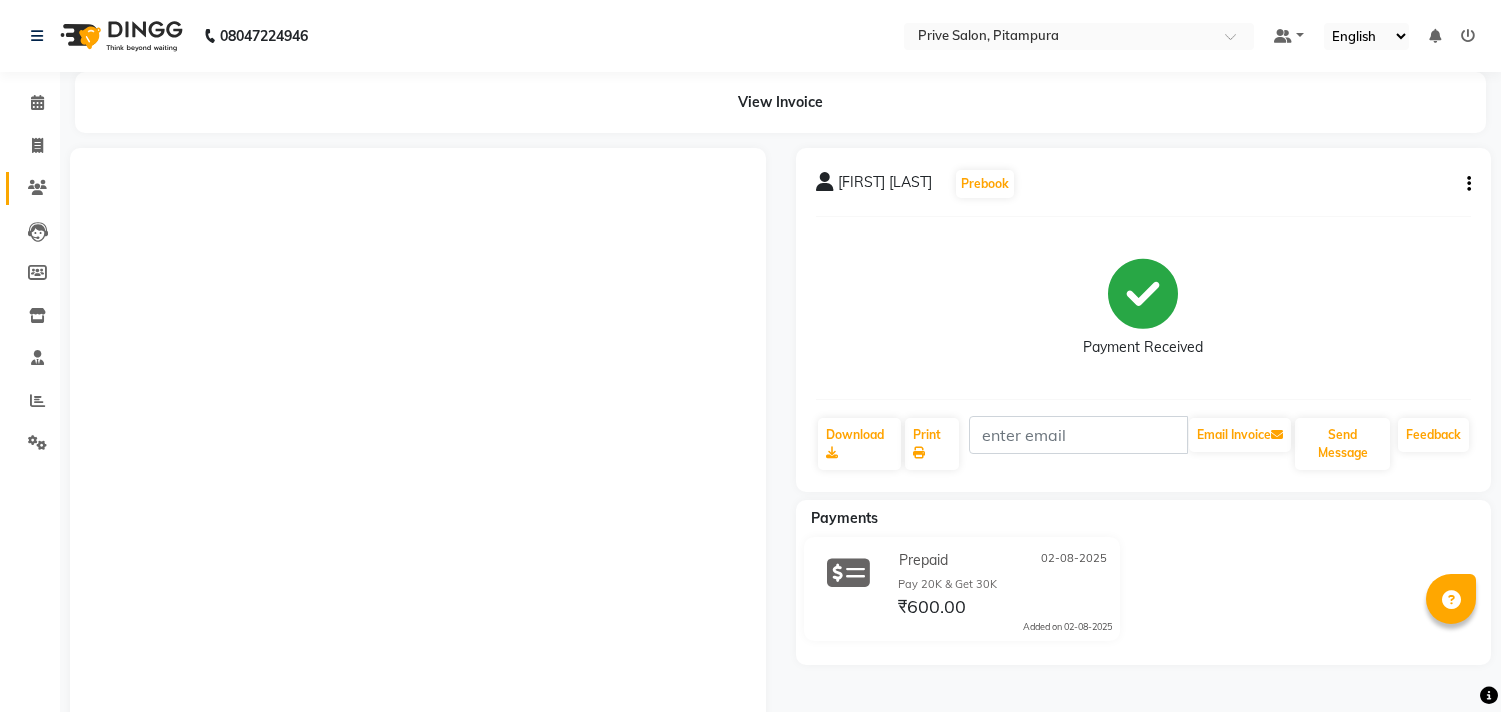 scroll, scrollTop: 0, scrollLeft: 0, axis: both 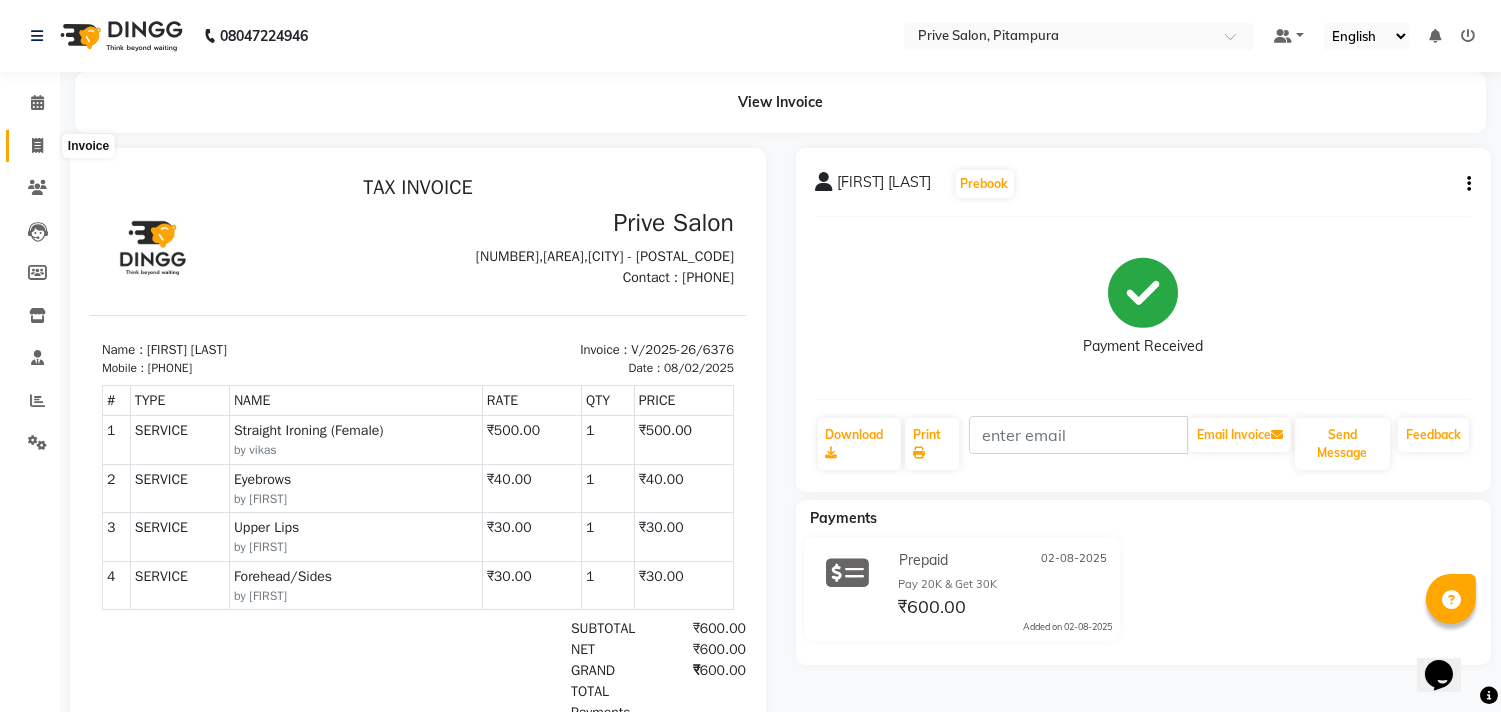 click 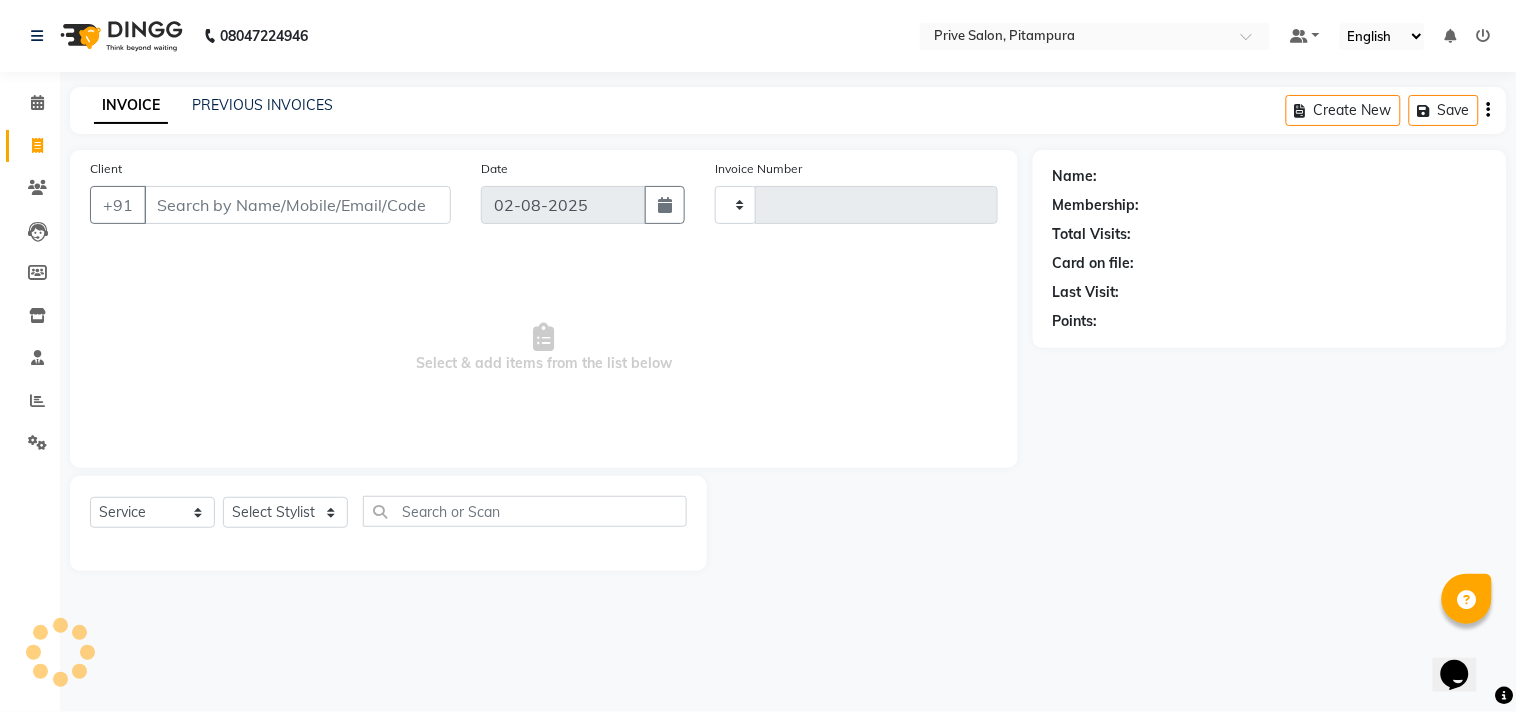 click on "Client" at bounding box center [297, 205] 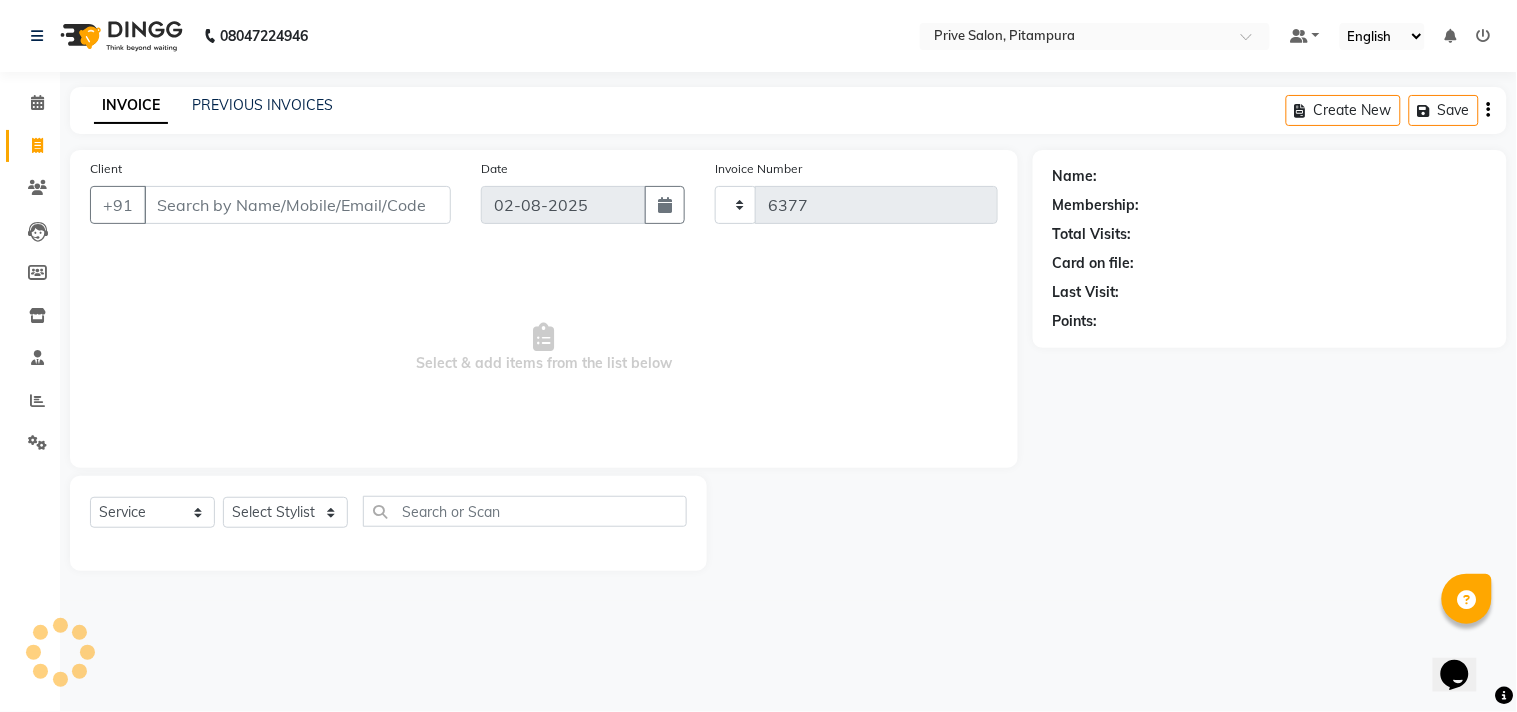 select on "136" 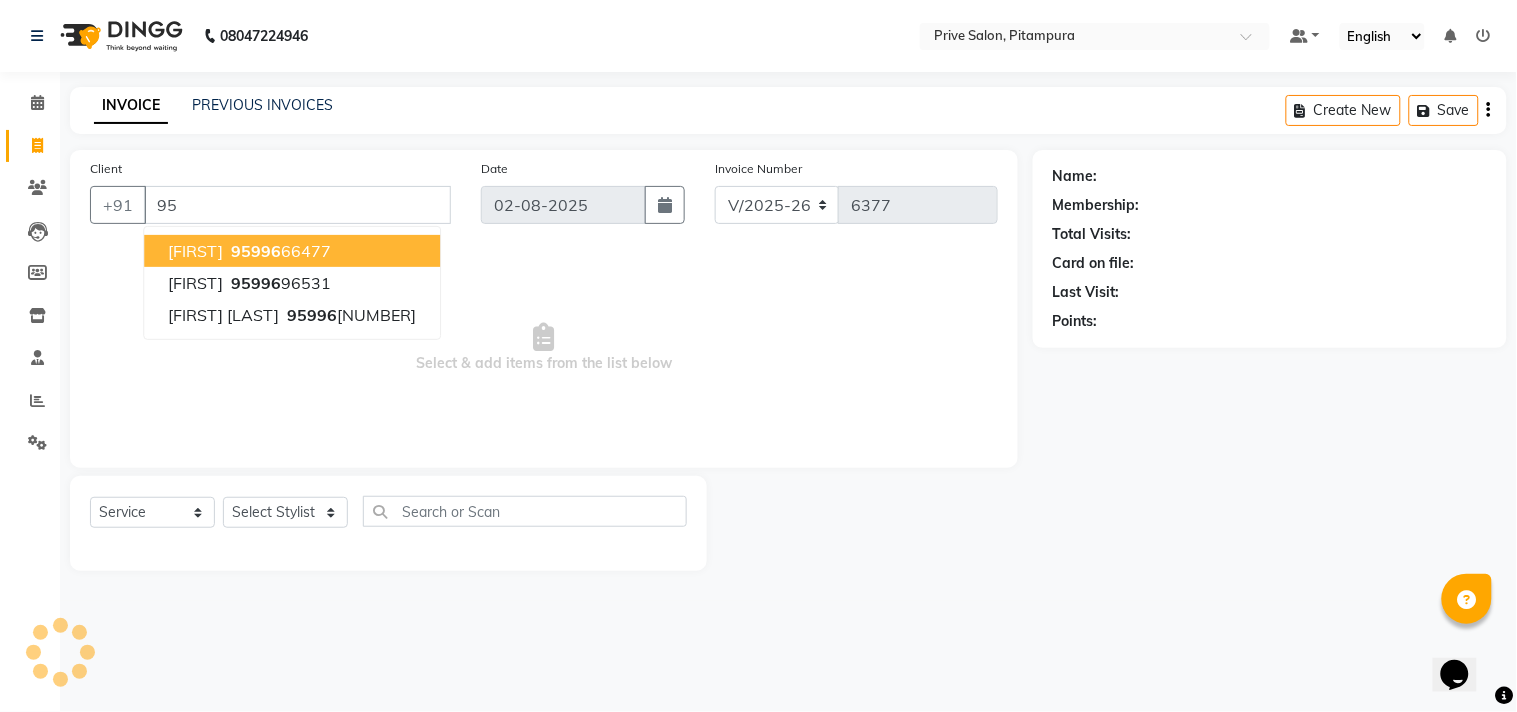 type on "9" 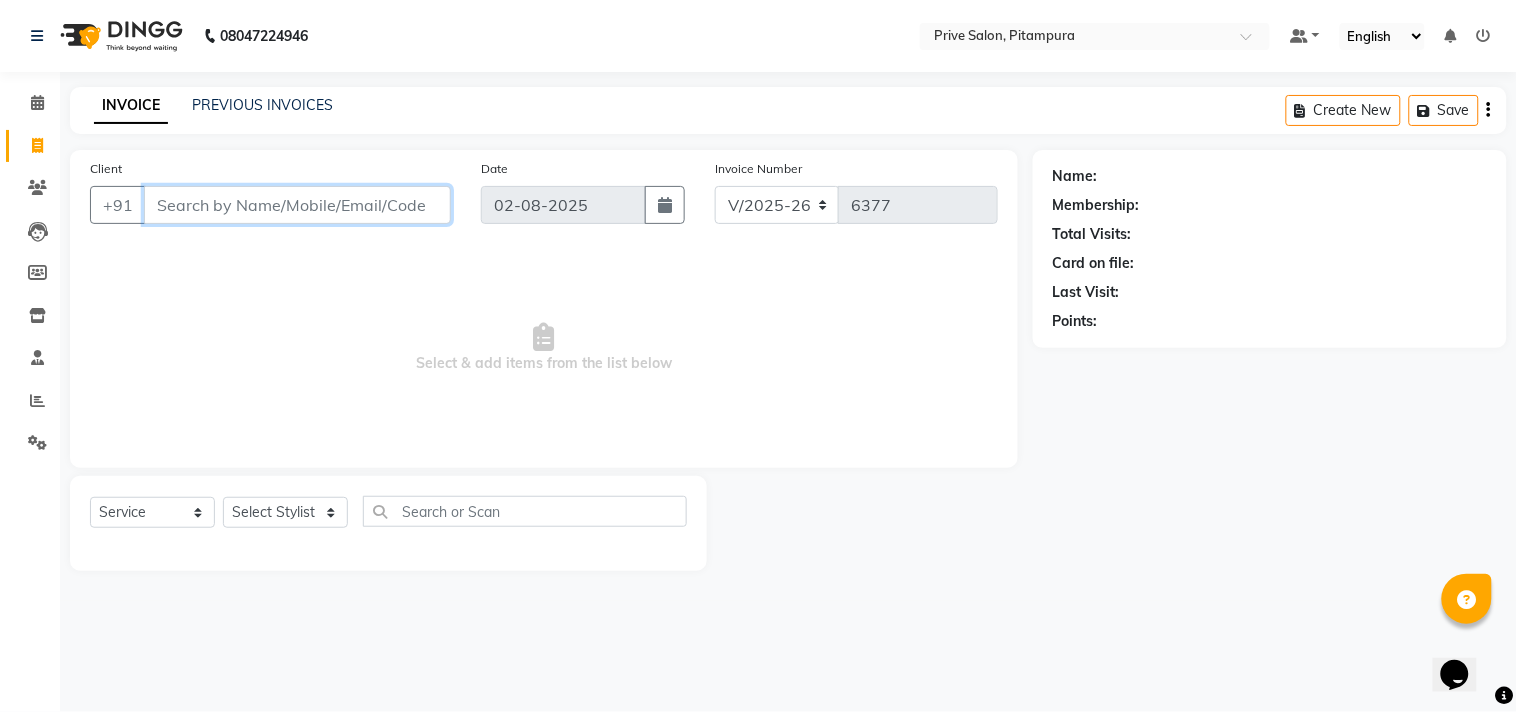 click on "Client" at bounding box center [297, 205] 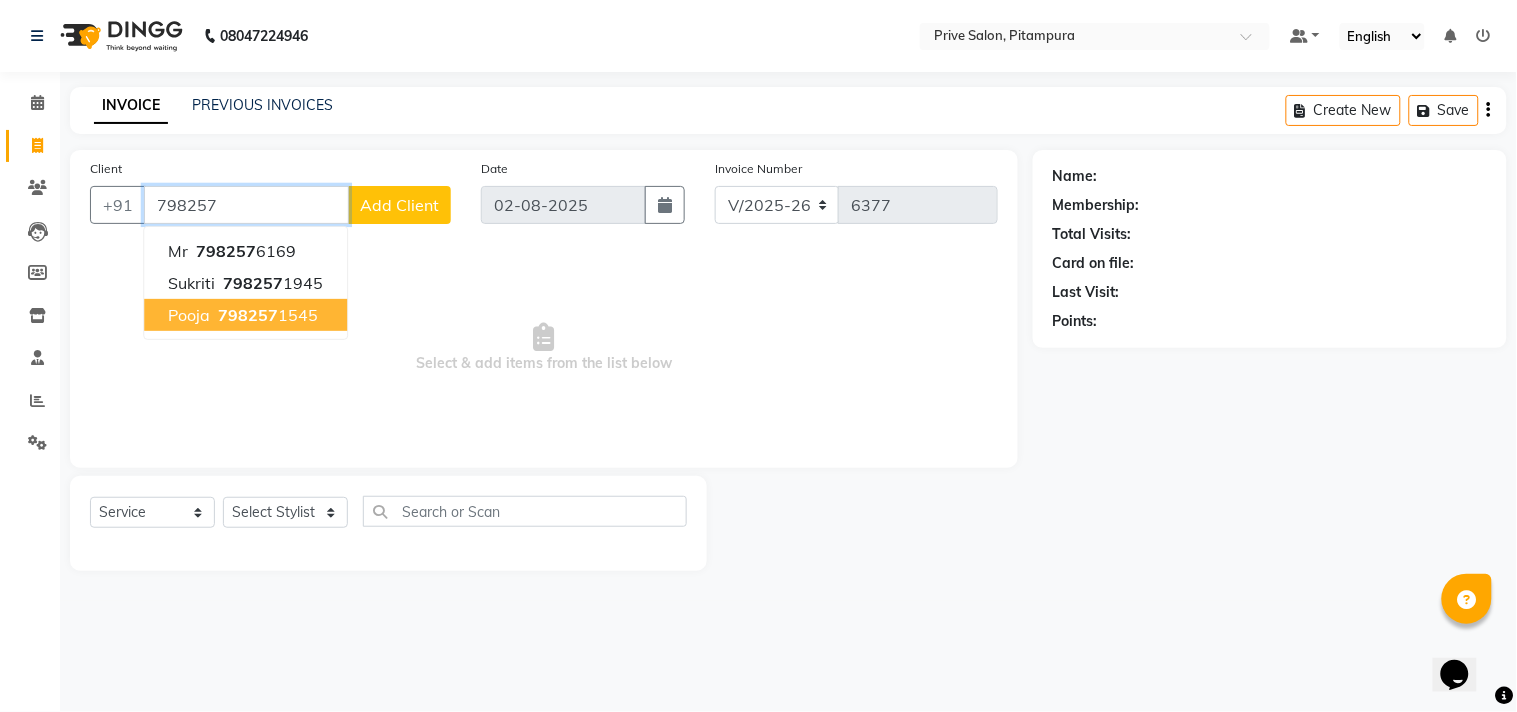 click on "798257" at bounding box center (248, 315) 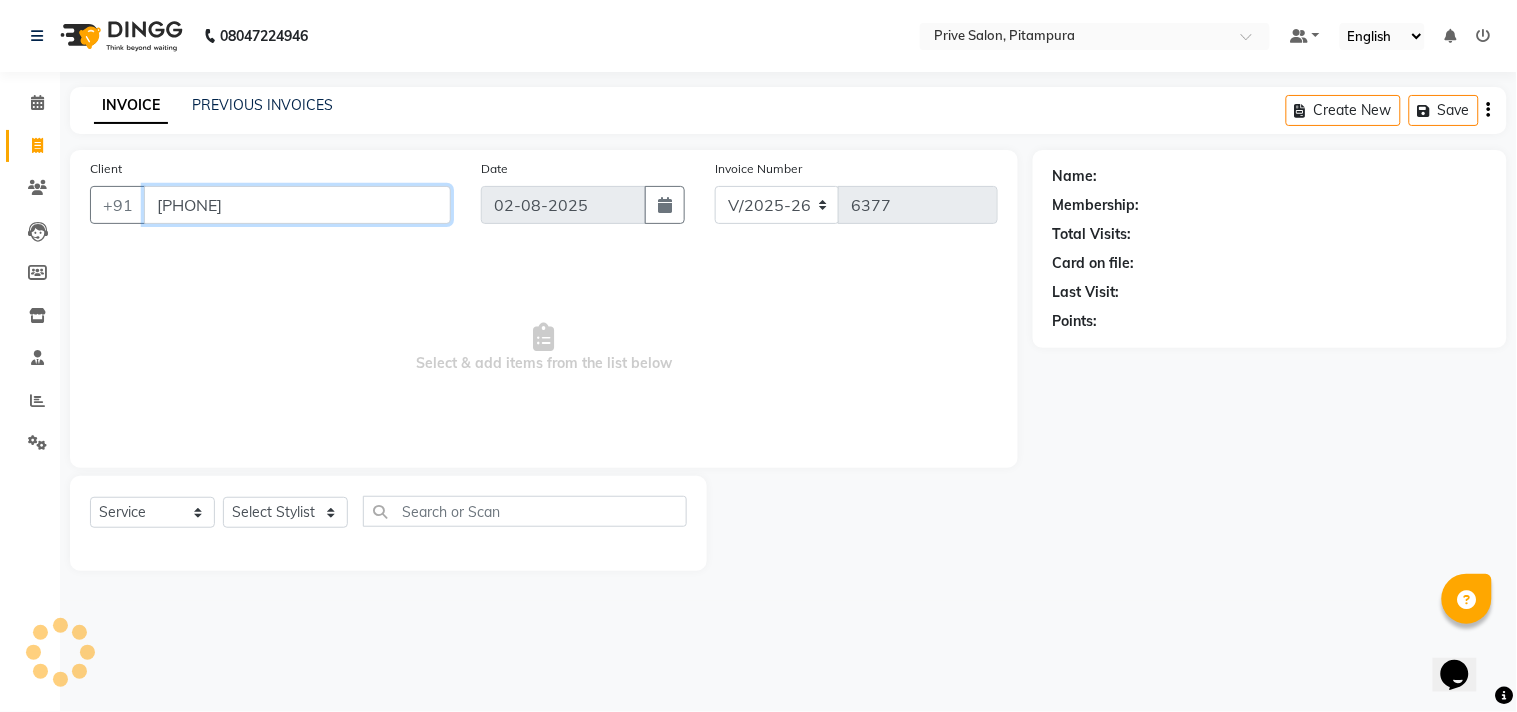 type on "7982571545" 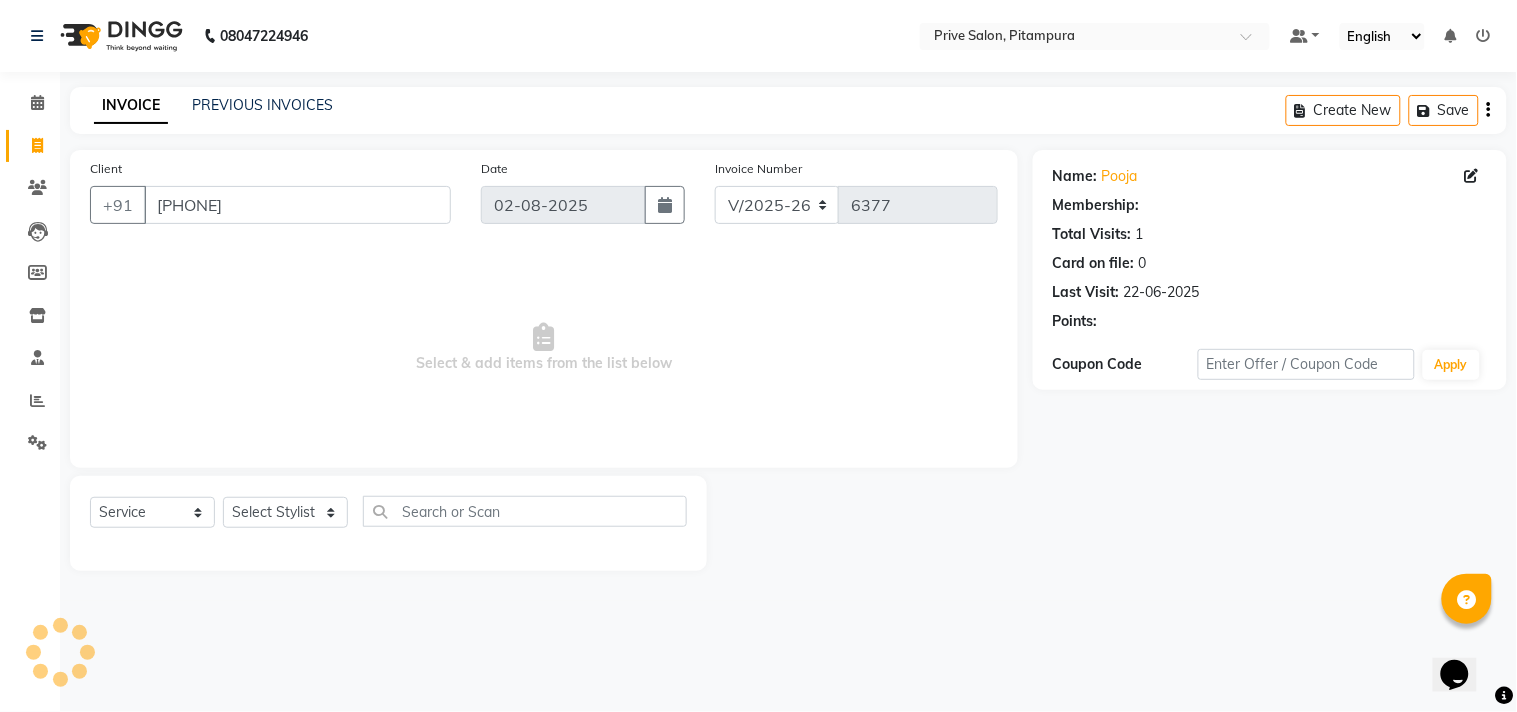 select on "1: Object" 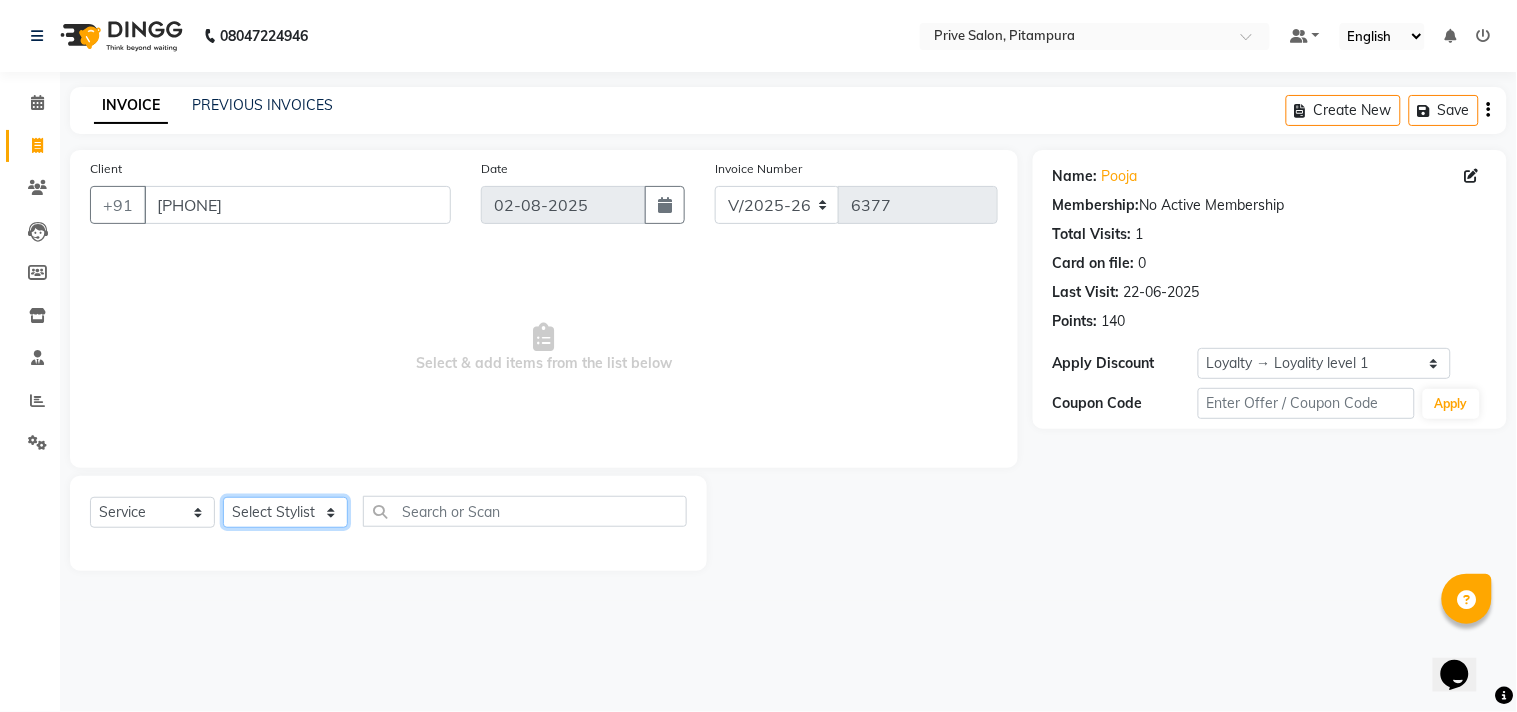 click on "Select Stylist amit ARJUN Atul FAIZAN FARDEEN GOLU harshit HITESH isha kapil khushbu Manager meenu MOHIT Mohsin NISHA nishi Preet privee Shivam SIVA vikas" 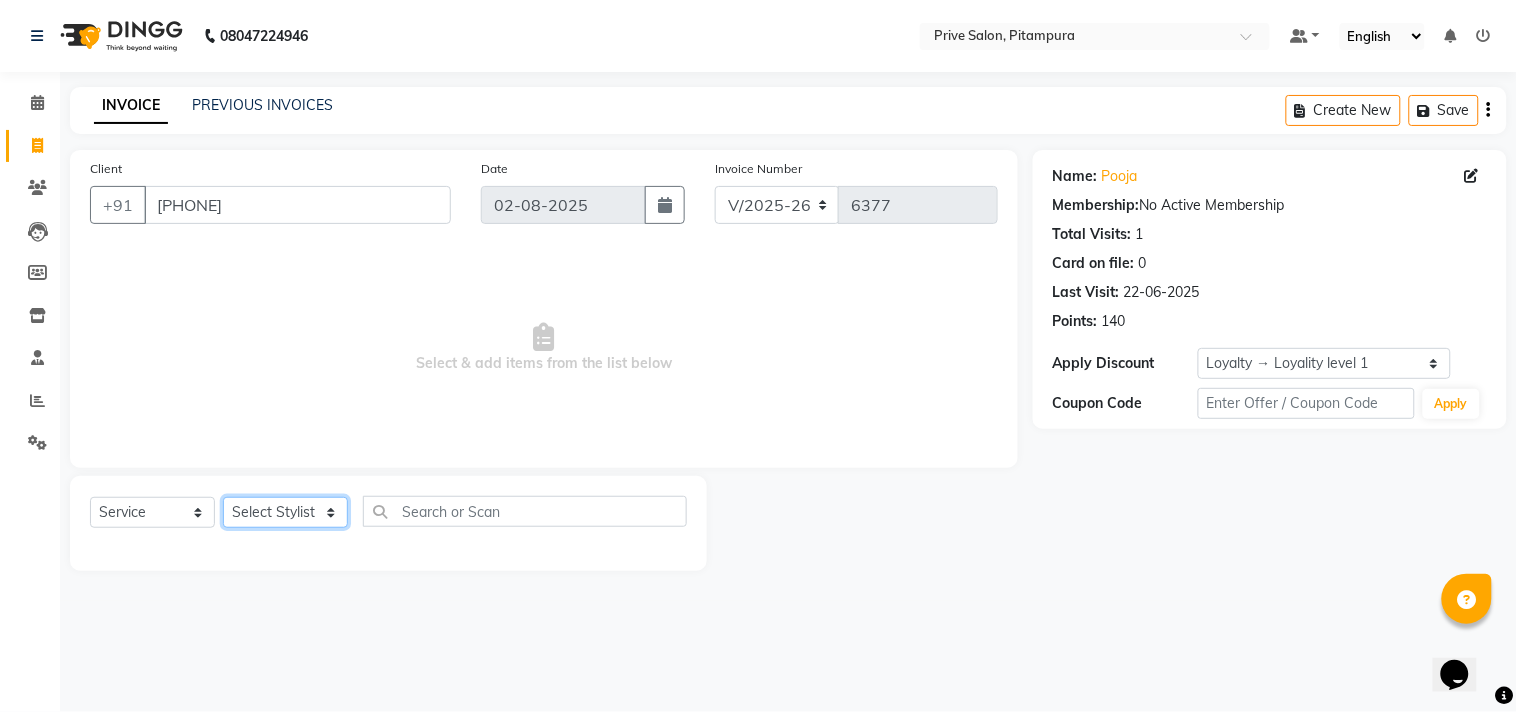 select on "77729" 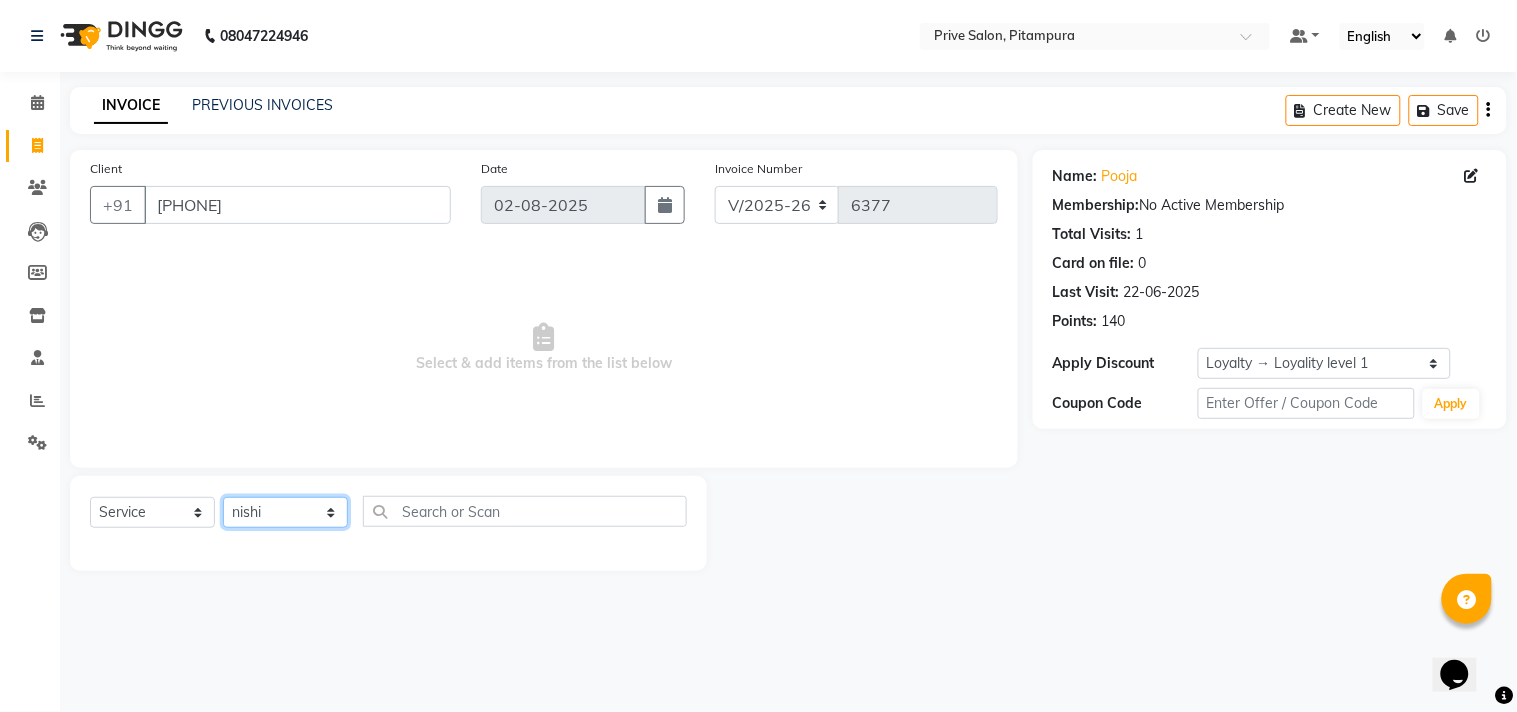 click on "Select Stylist amit ARJUN Atul FAIZAN FARDEEN GOLU harshit HITESH isha kapil khushbu Manager meenu MOHIT Mohsin NISHA nishi Preet privee Shivam SIVA vikas" 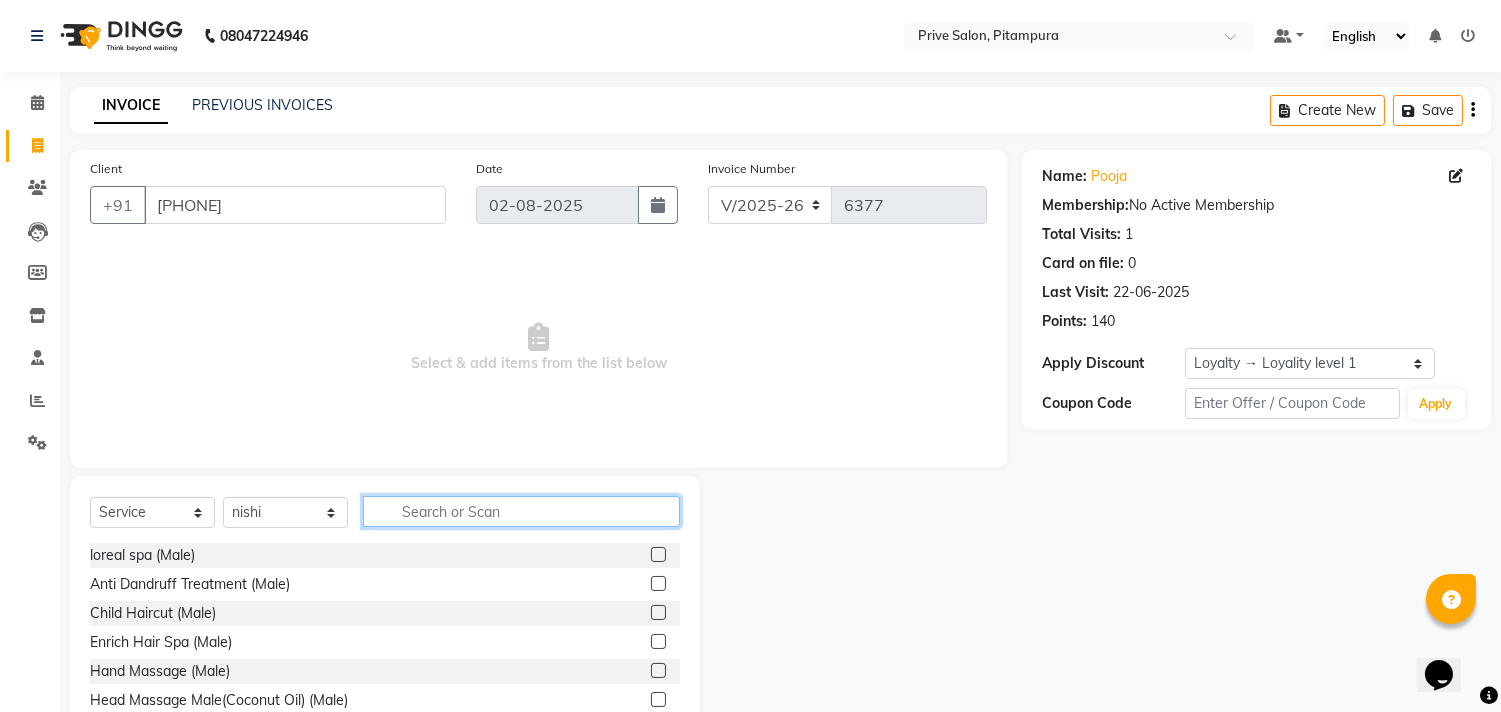 click 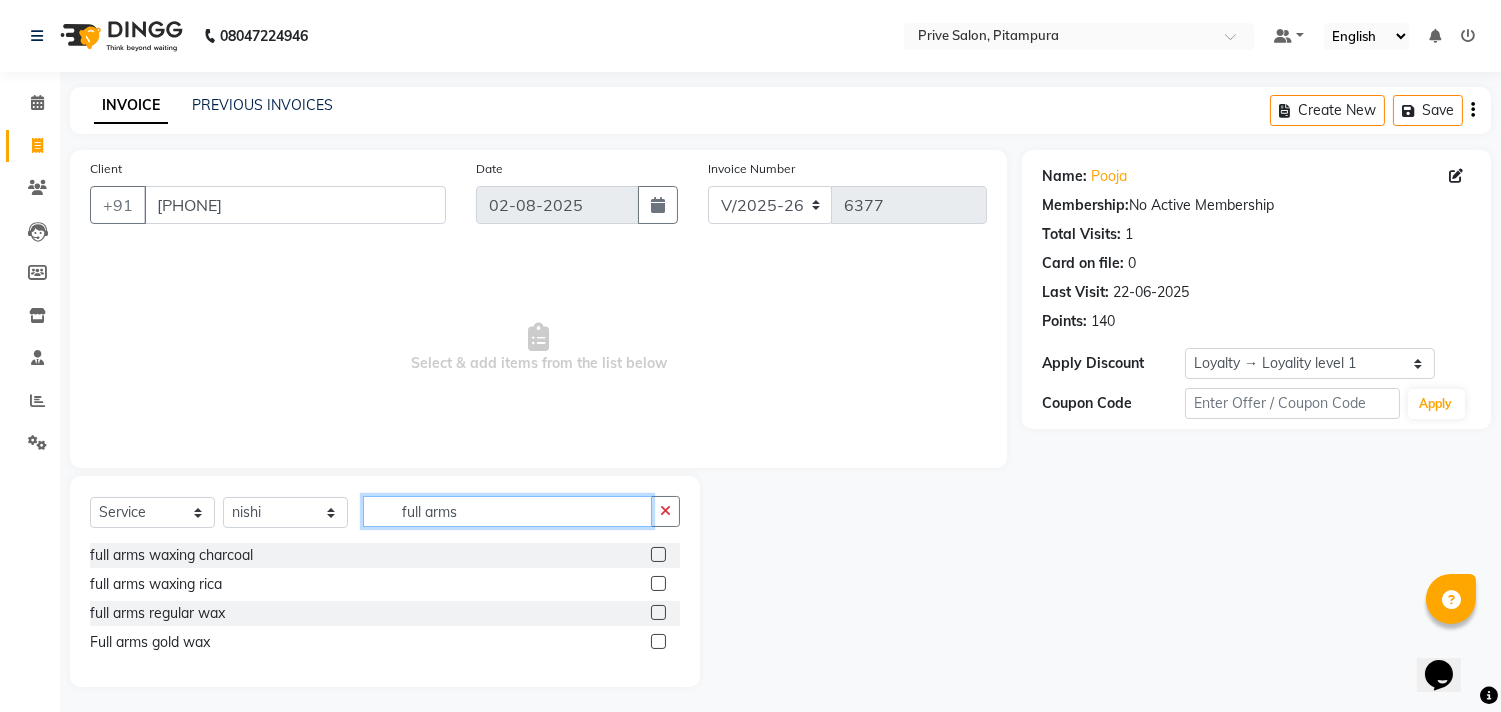 type on "full arms" 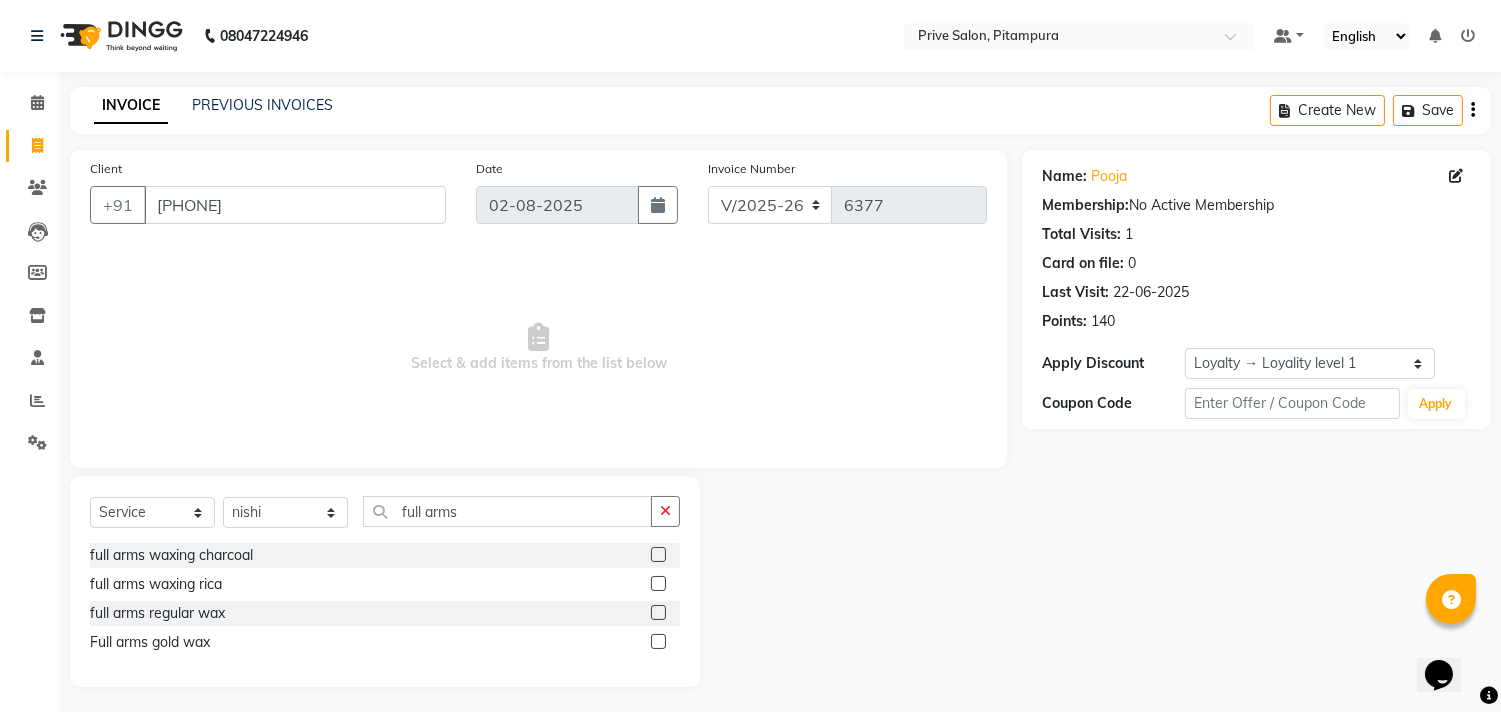 click 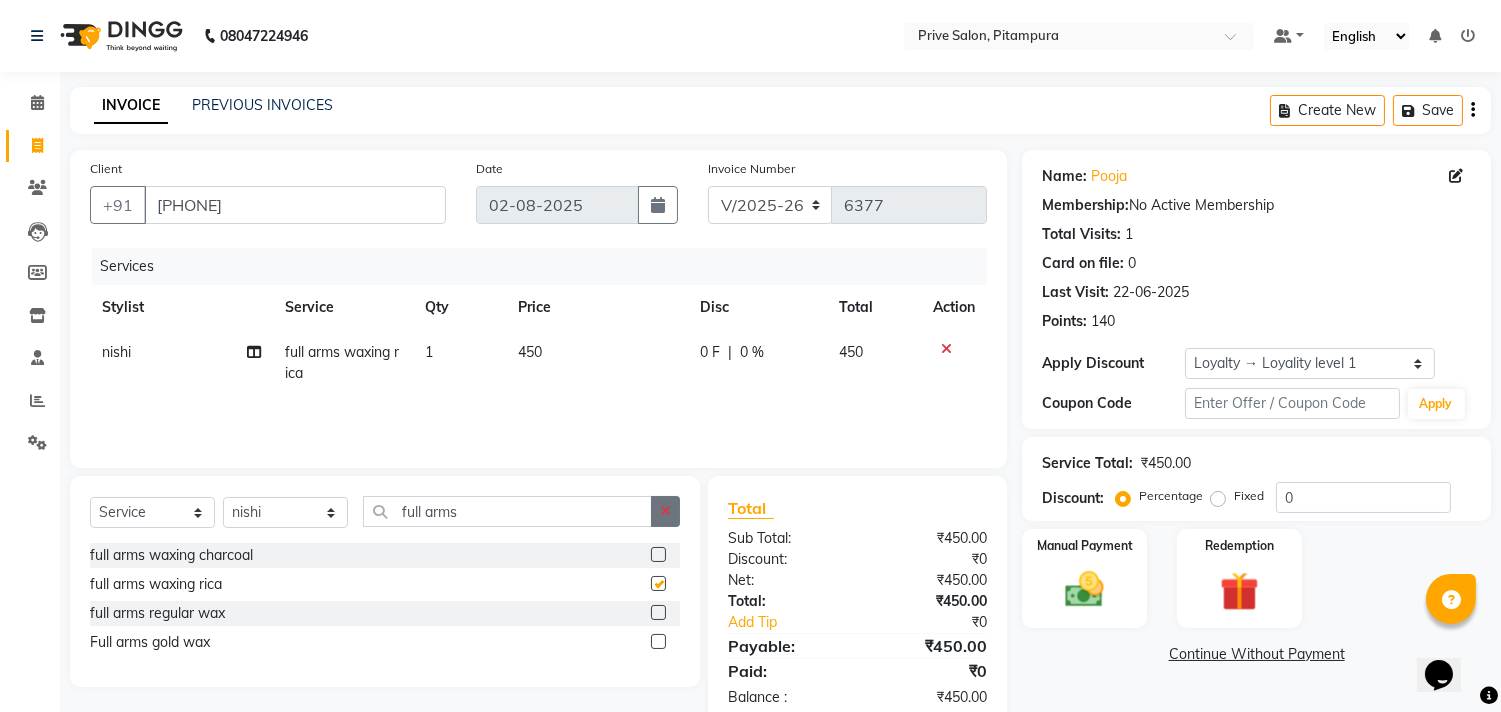 checkbox on "false" 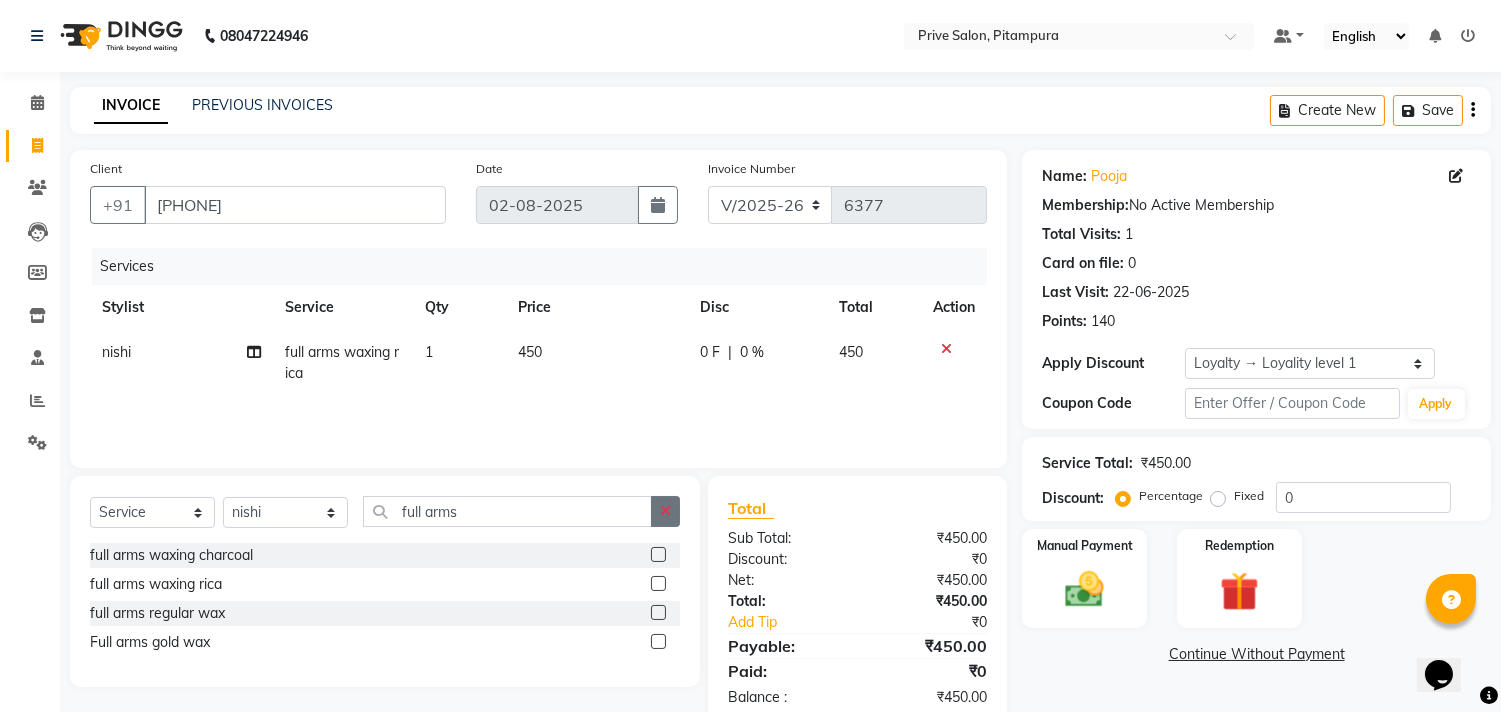 click 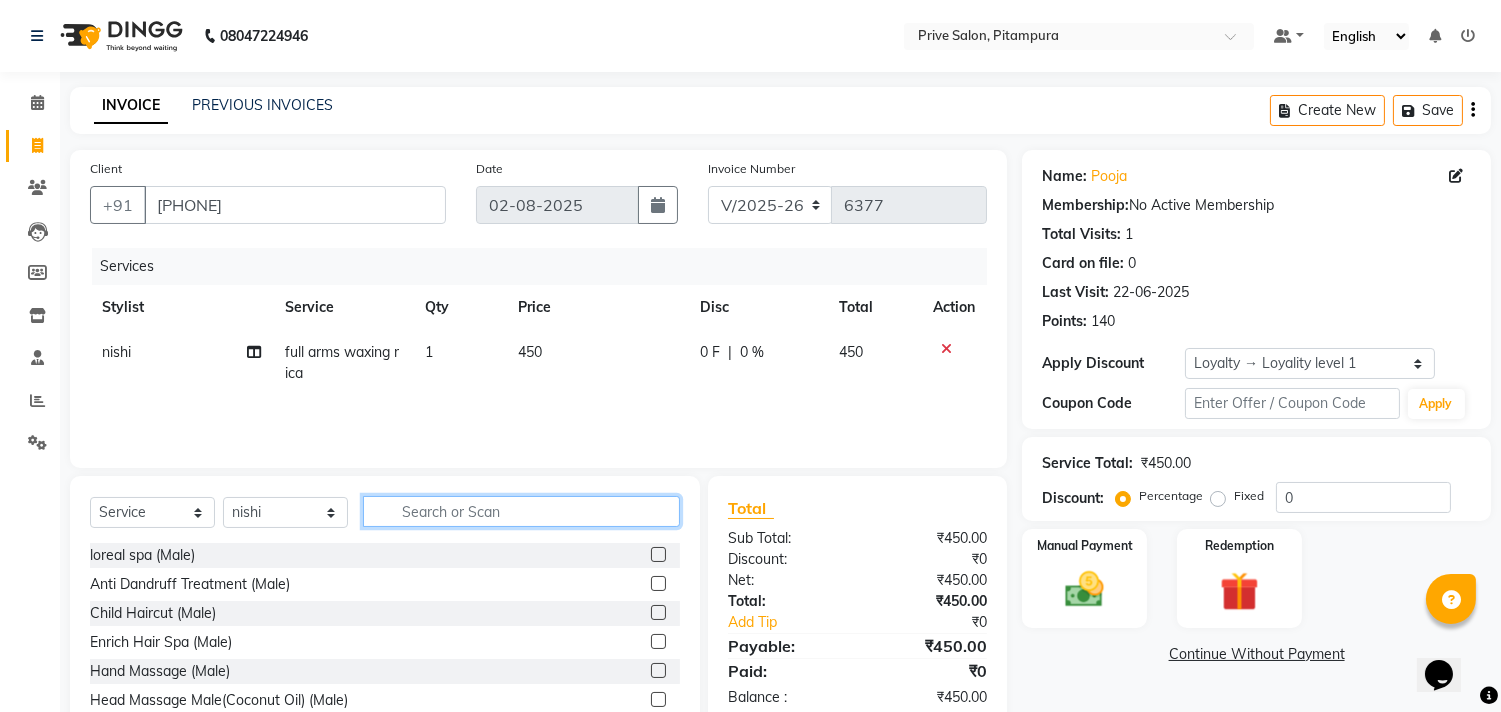 click 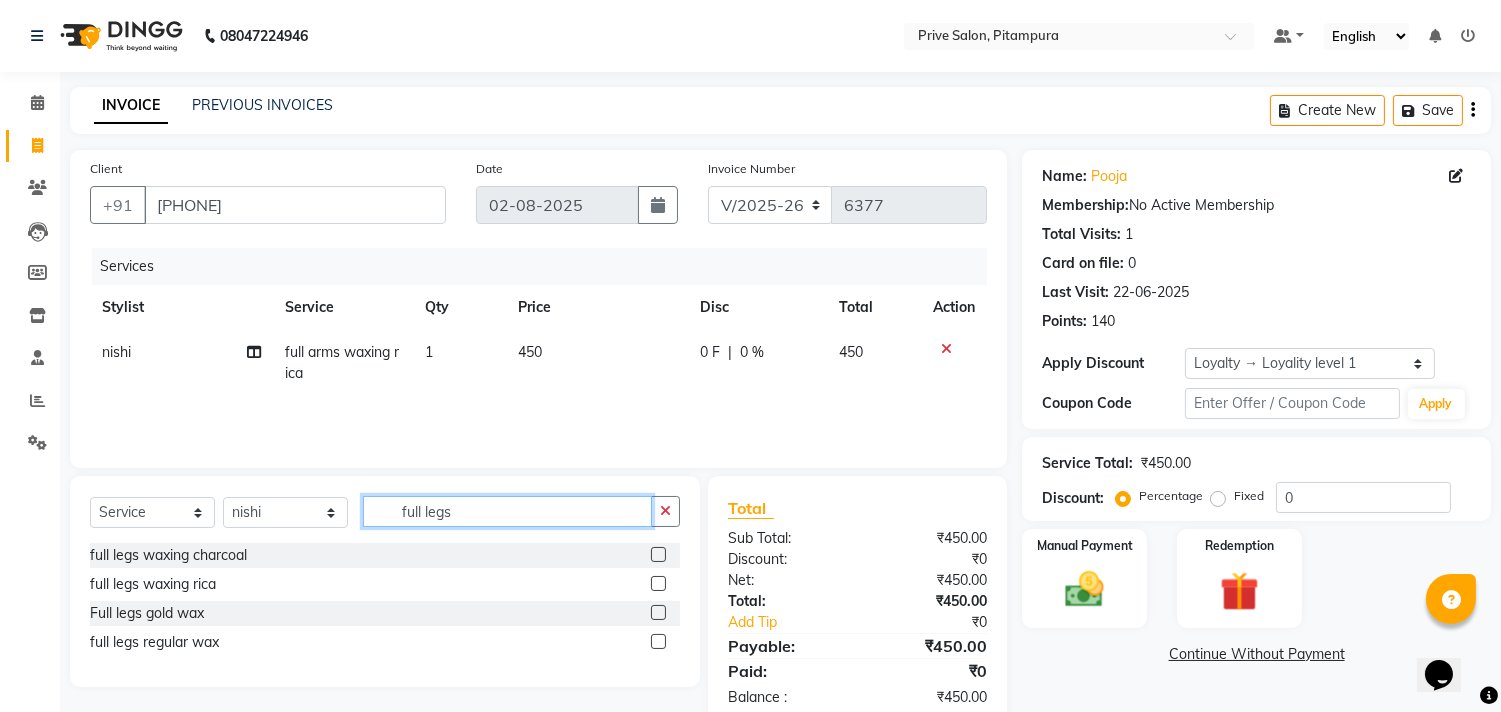 type on "full legs" 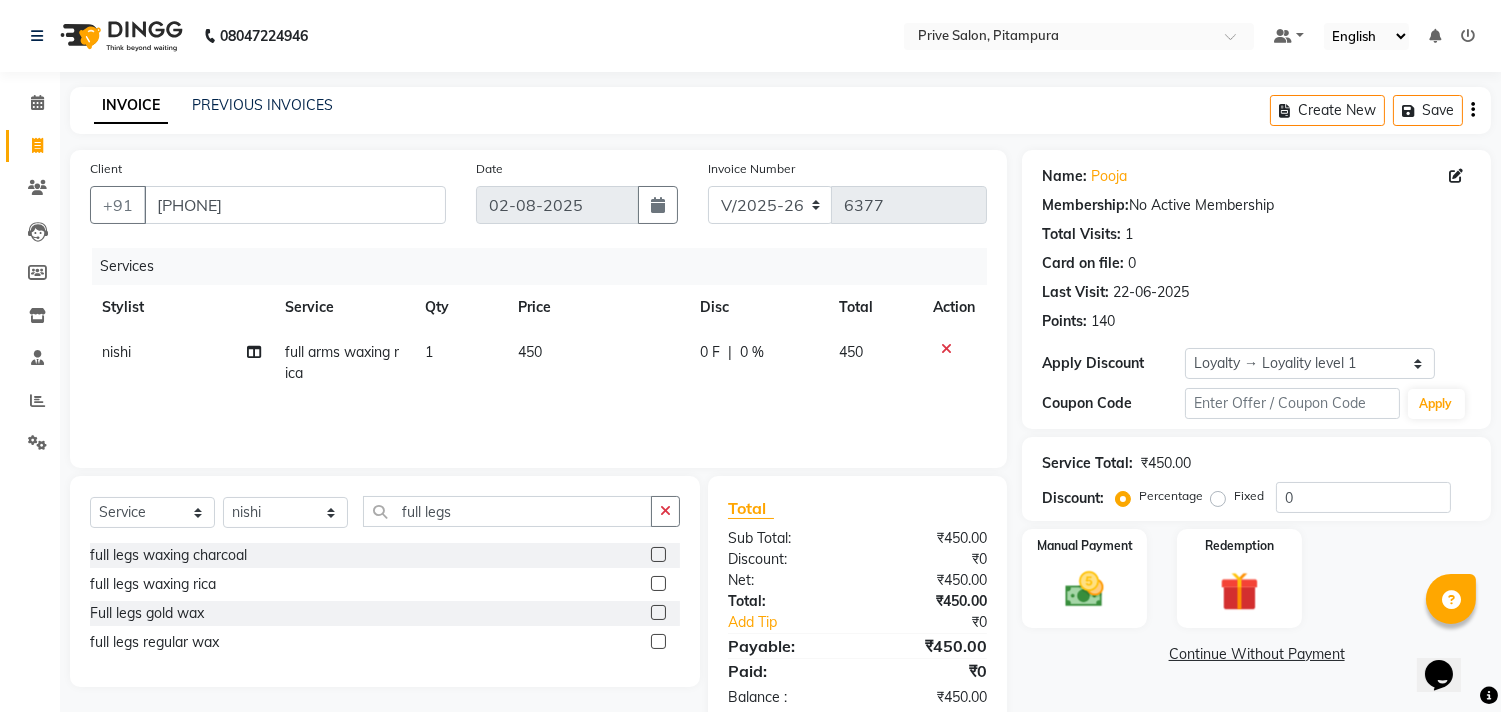 click 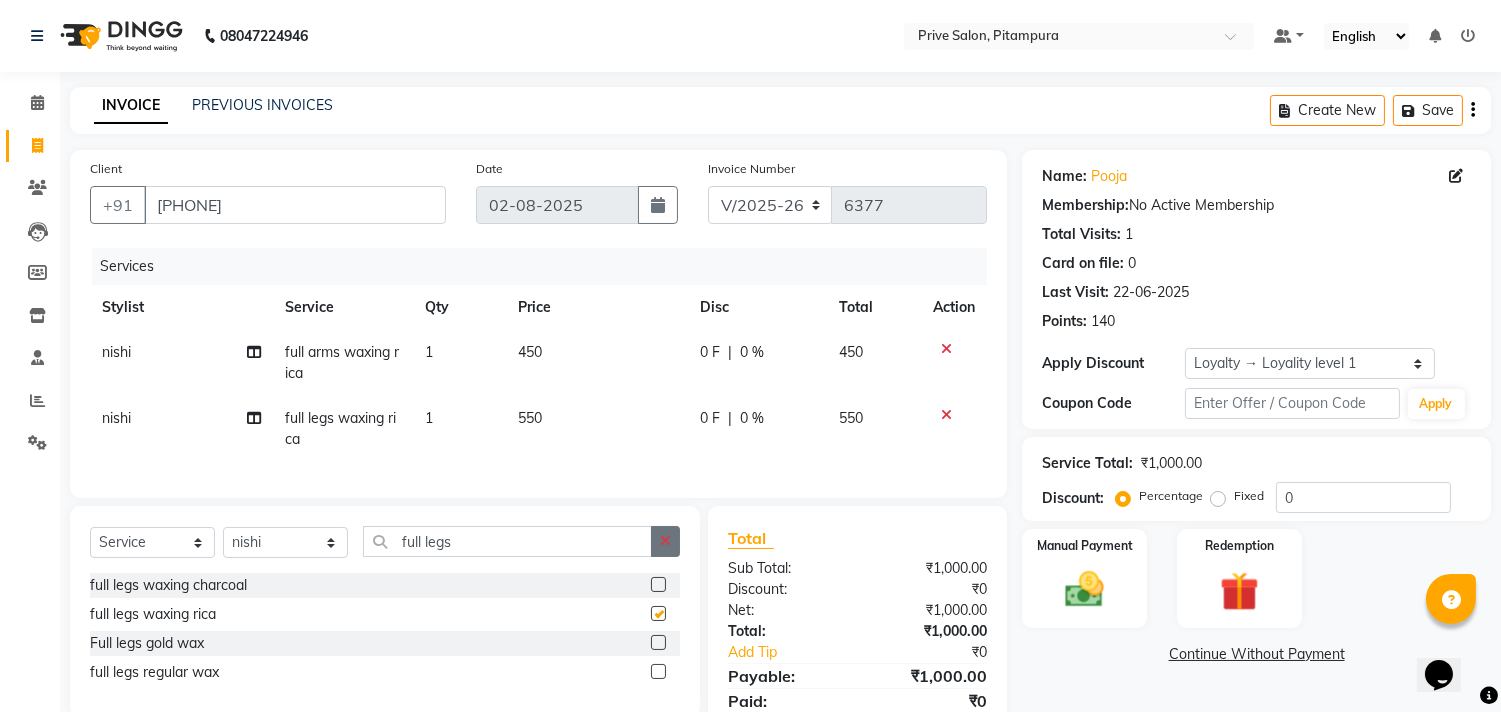 checkbox on "false" 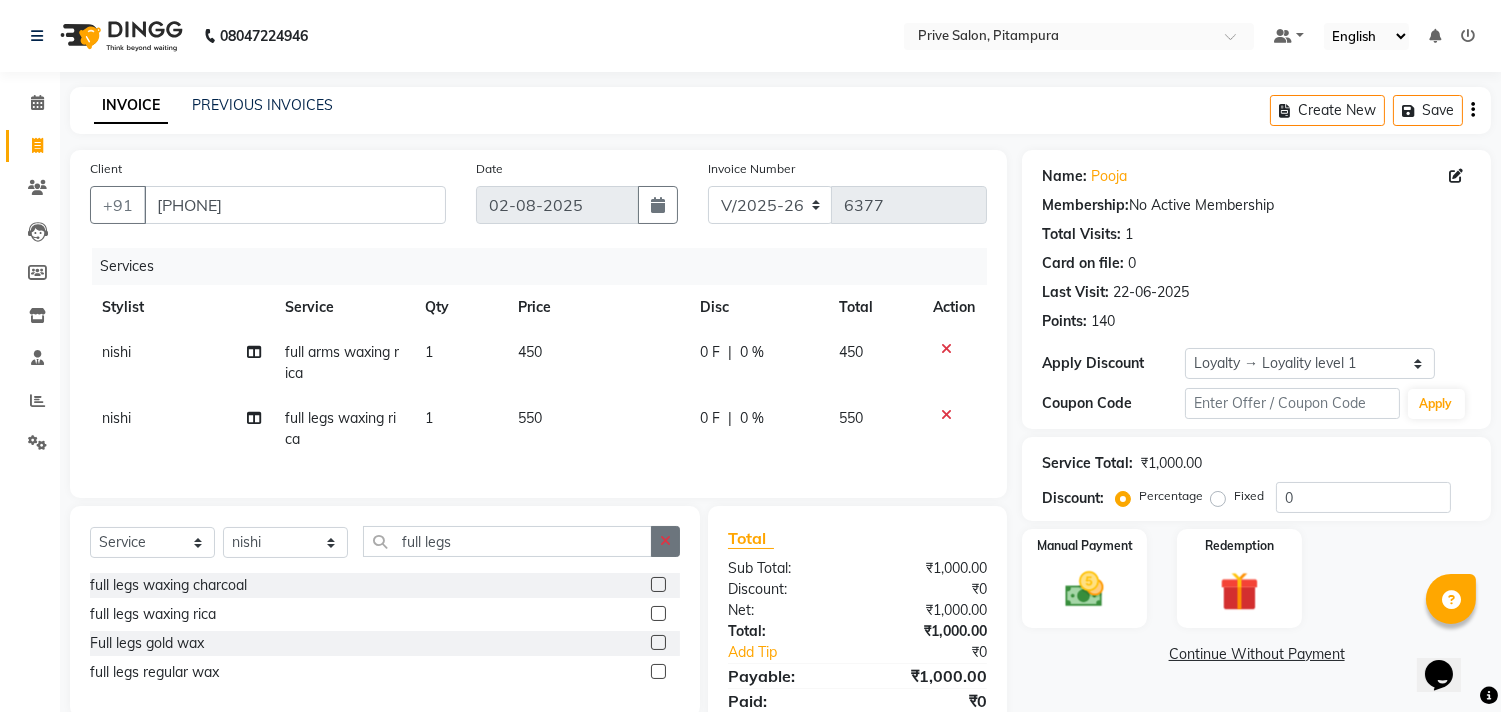 click 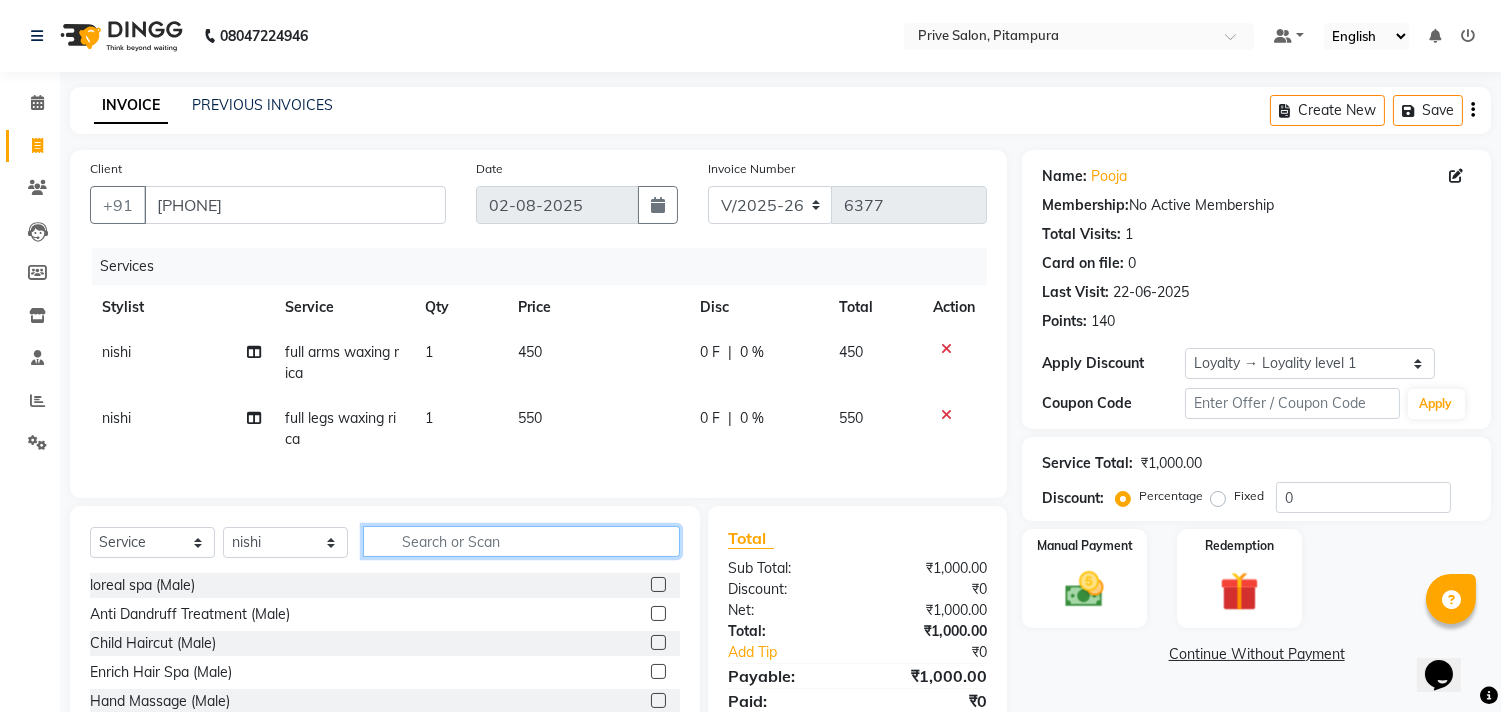 click 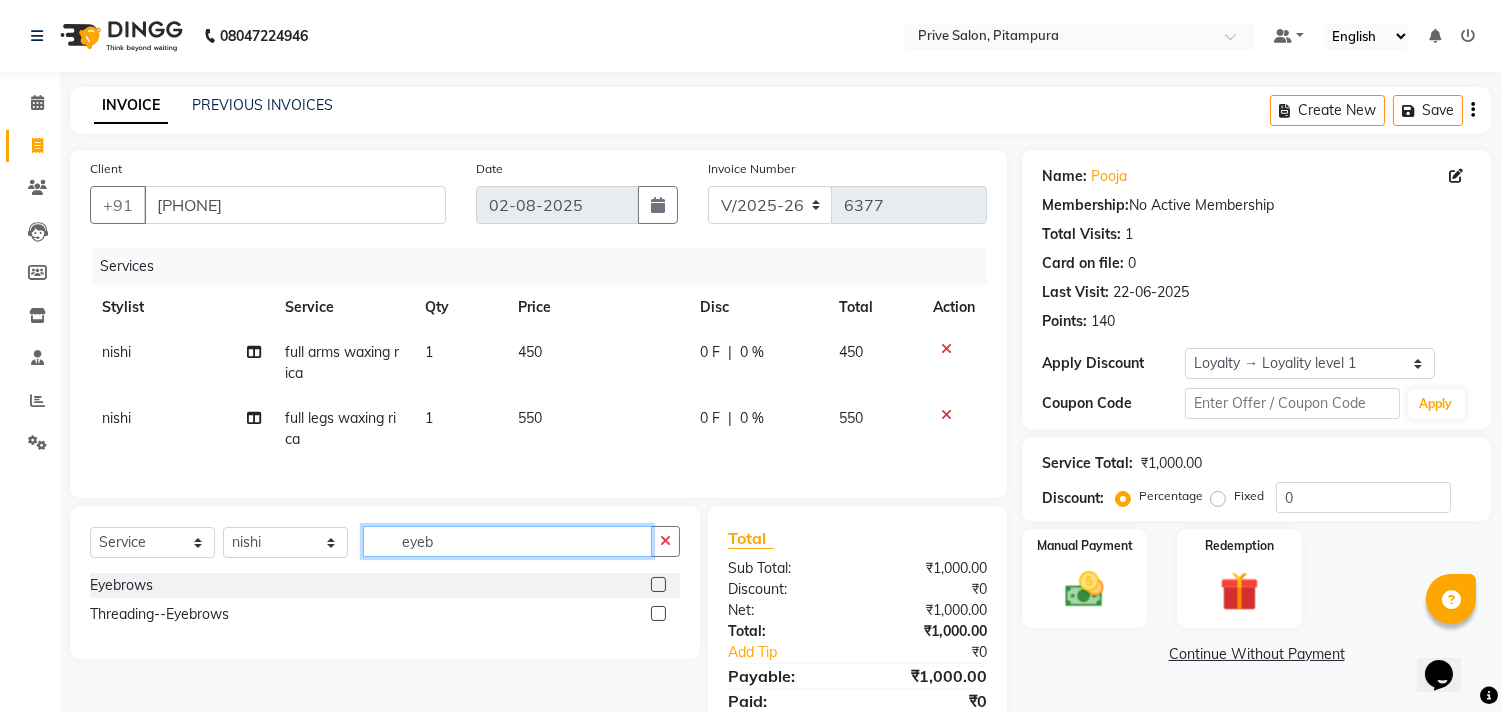 type on "eyeb" 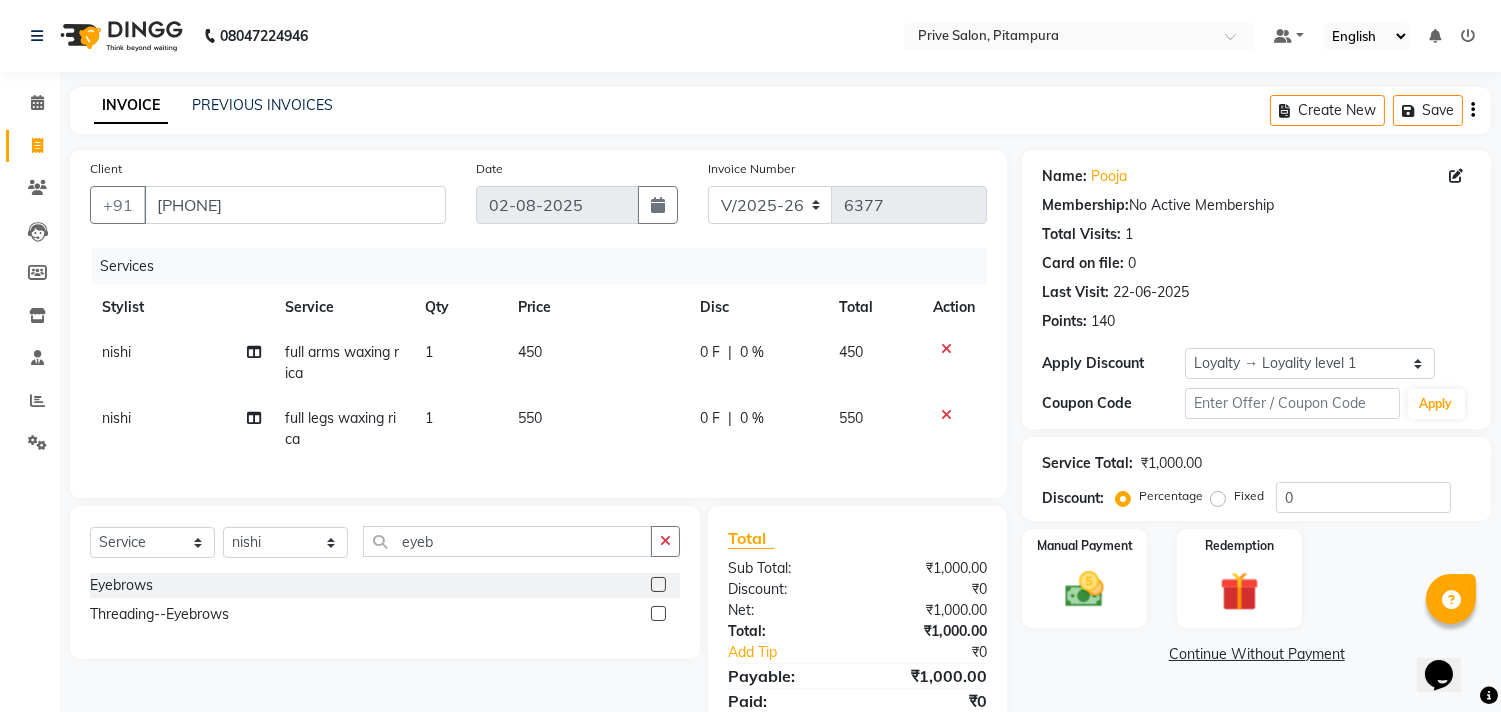 click 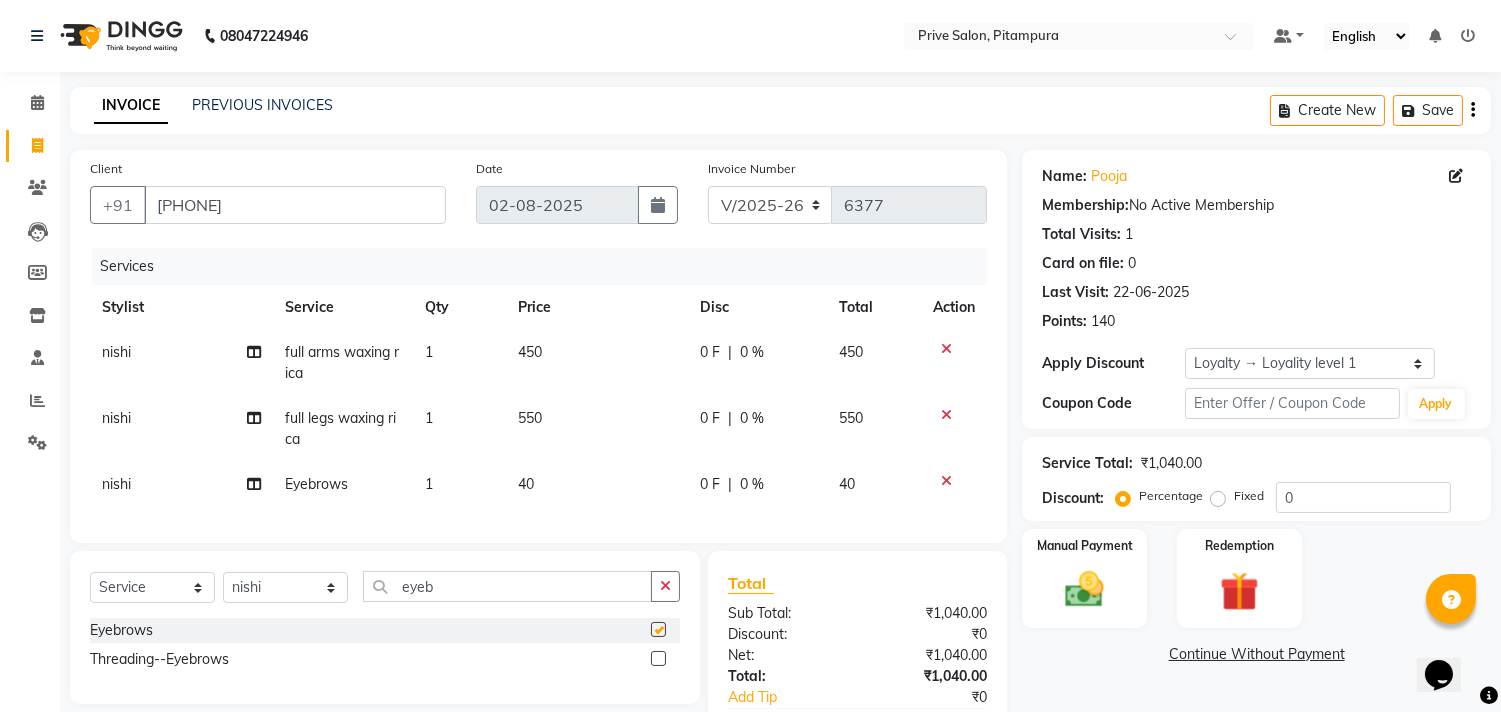 checkbox on "false" 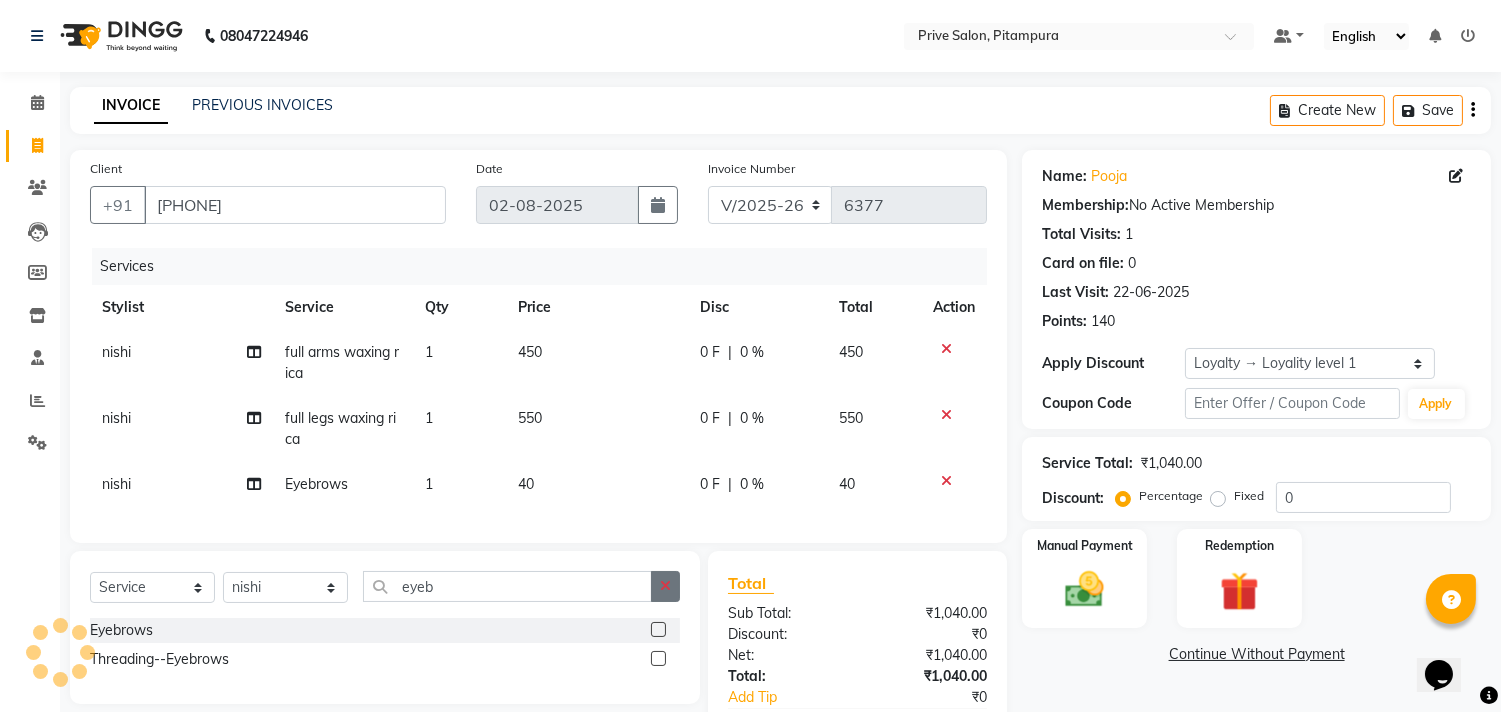 click 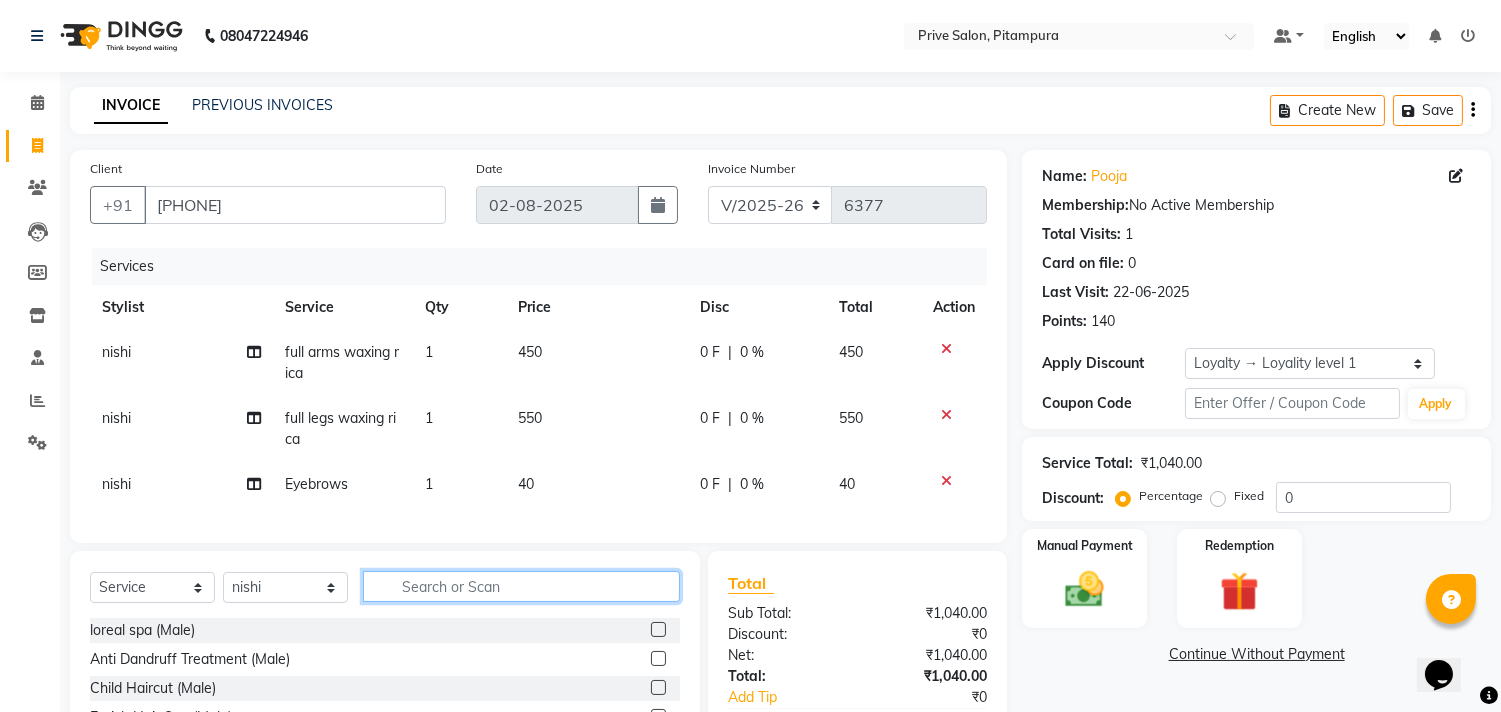click 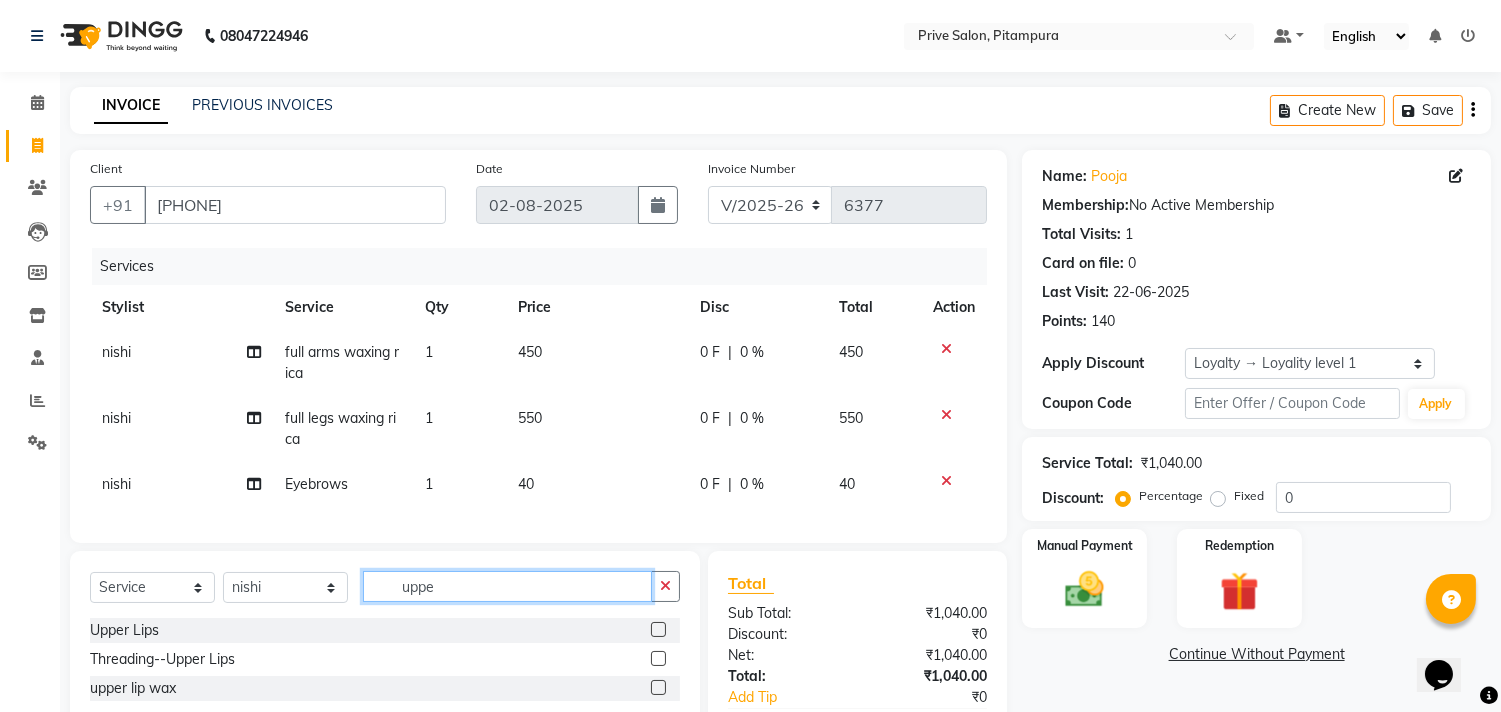 type on "uppe" 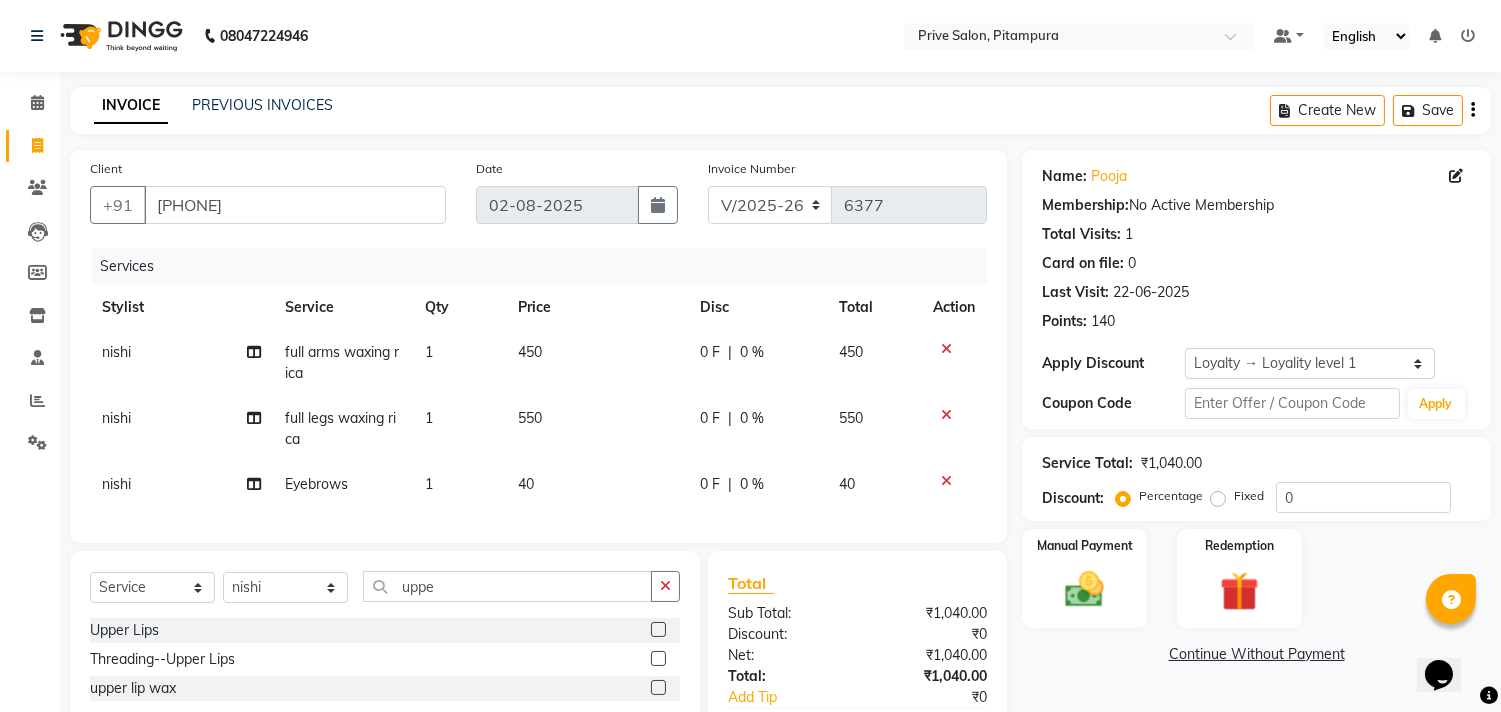 click 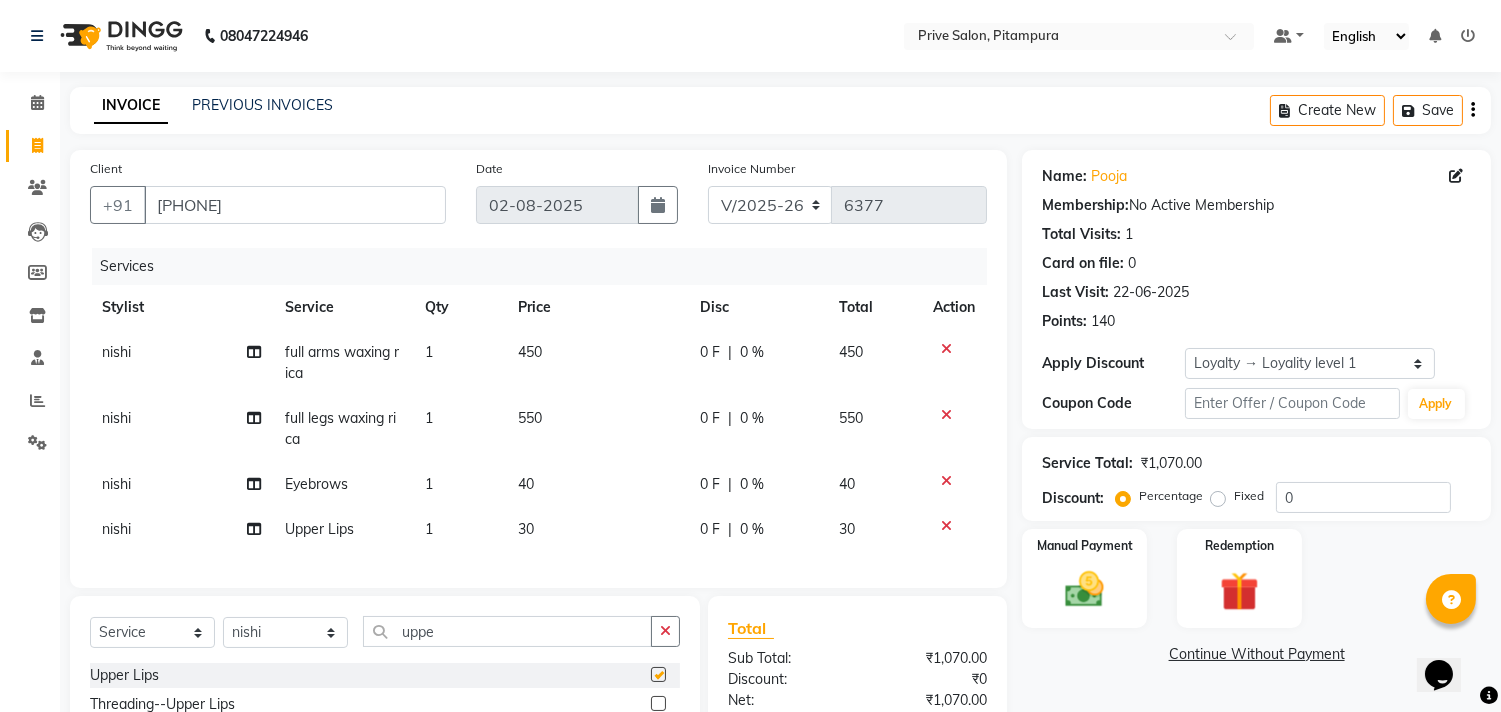 checkbox on "false" 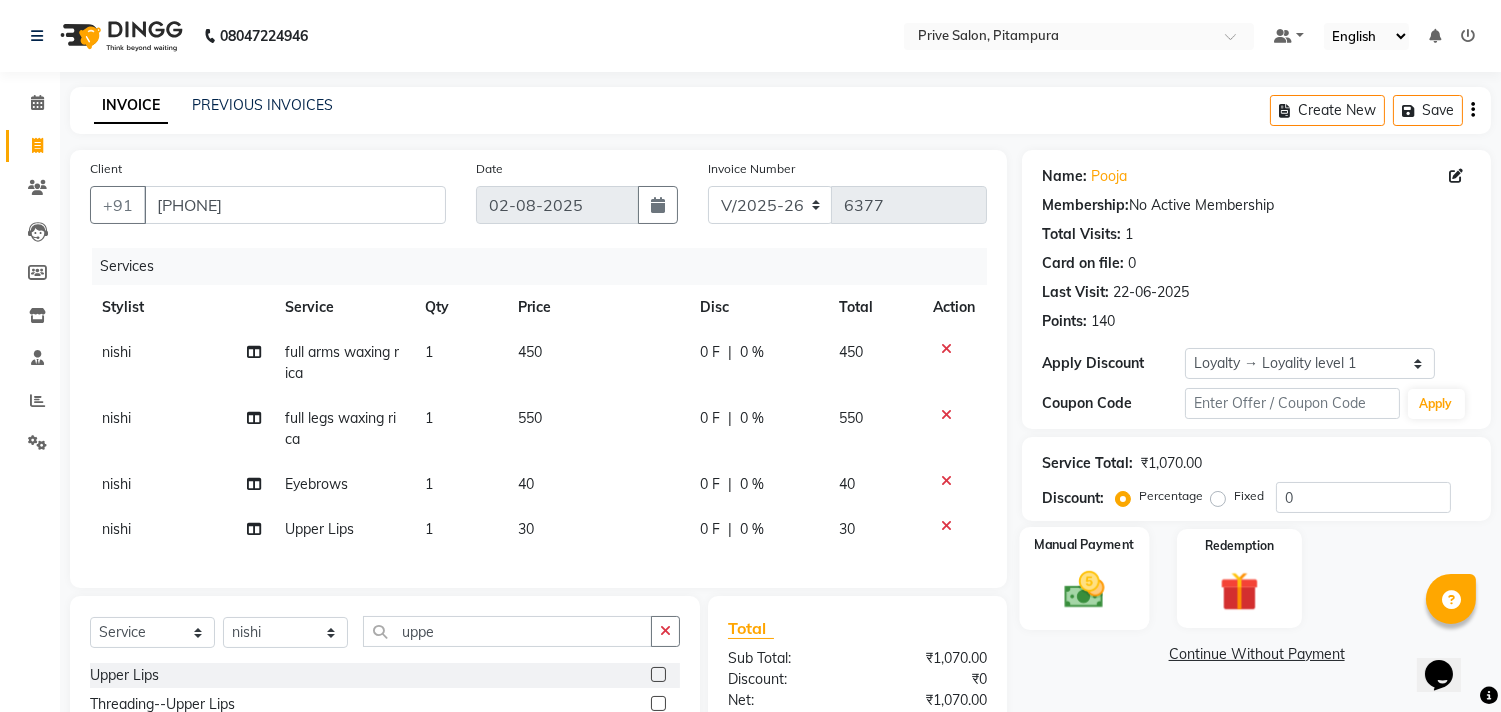 click 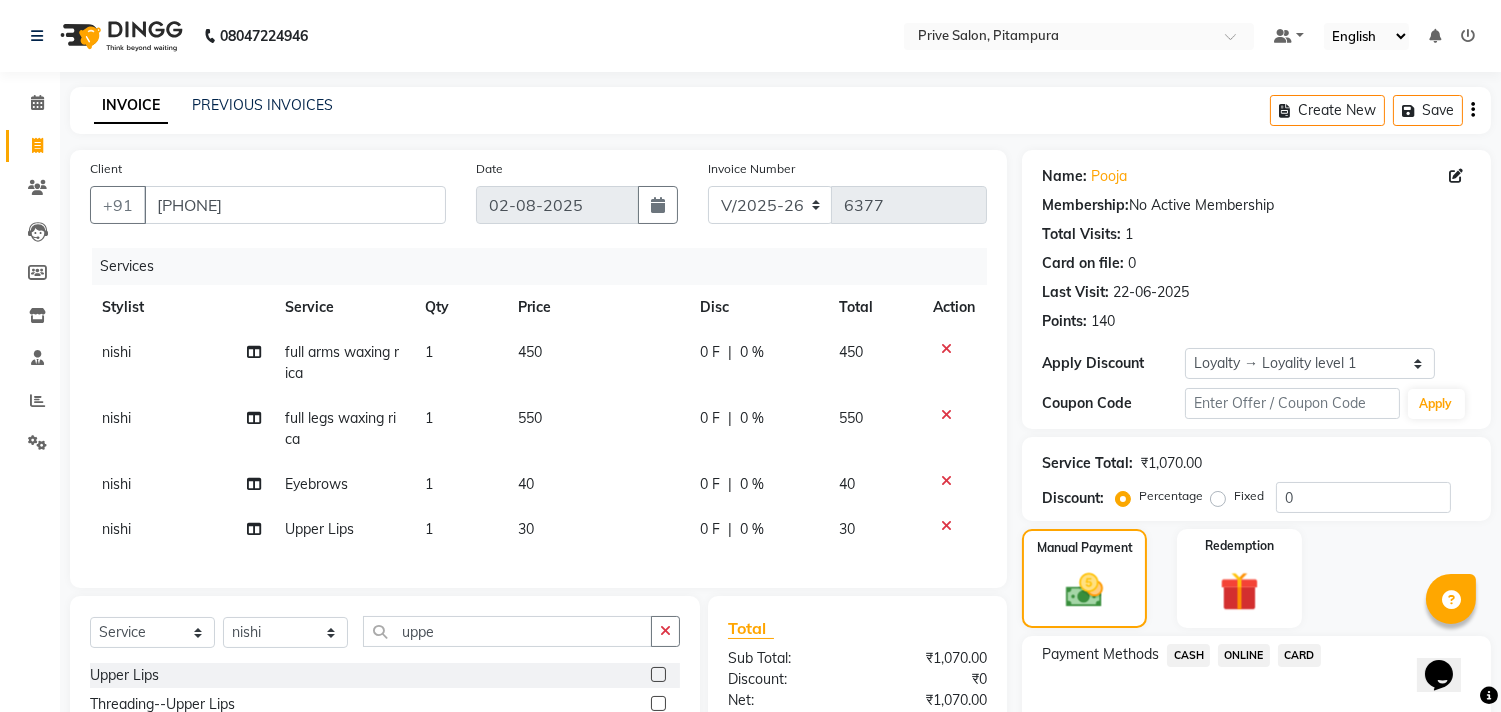 scroll, scrollTop: 171, scrollLeft: 0, axis: vertical 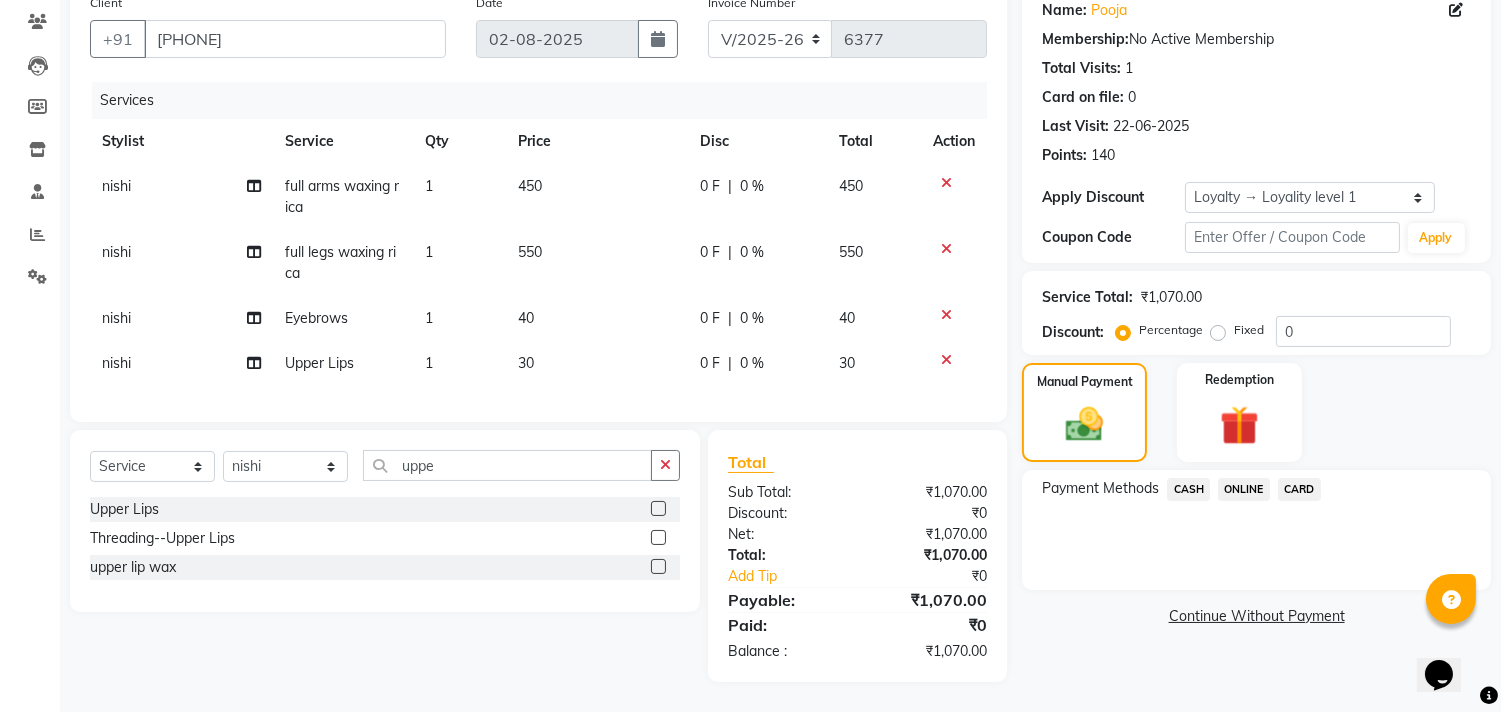 click on "CASH" 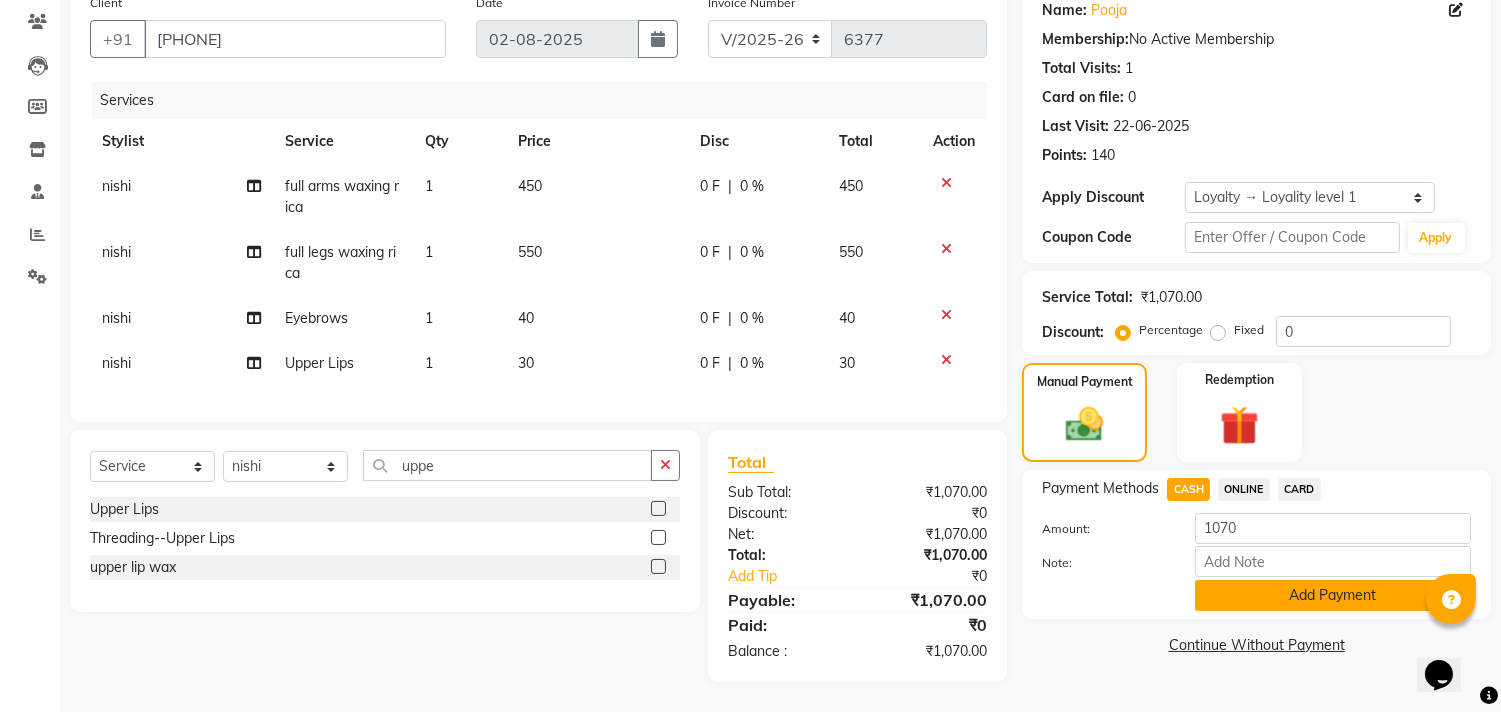 click on "Add Payment" 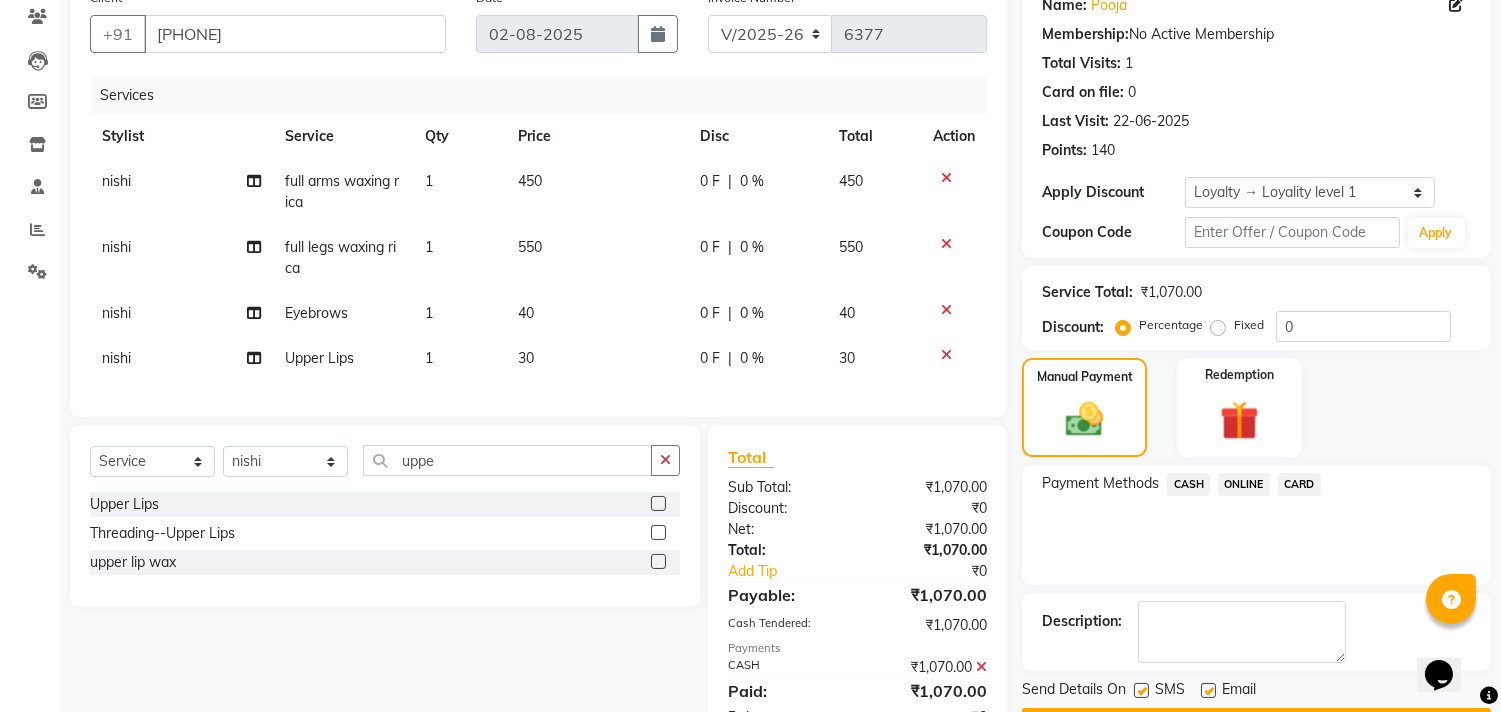 scroll, scrollTop: 352, scrollLeft: 0, axis: vertical 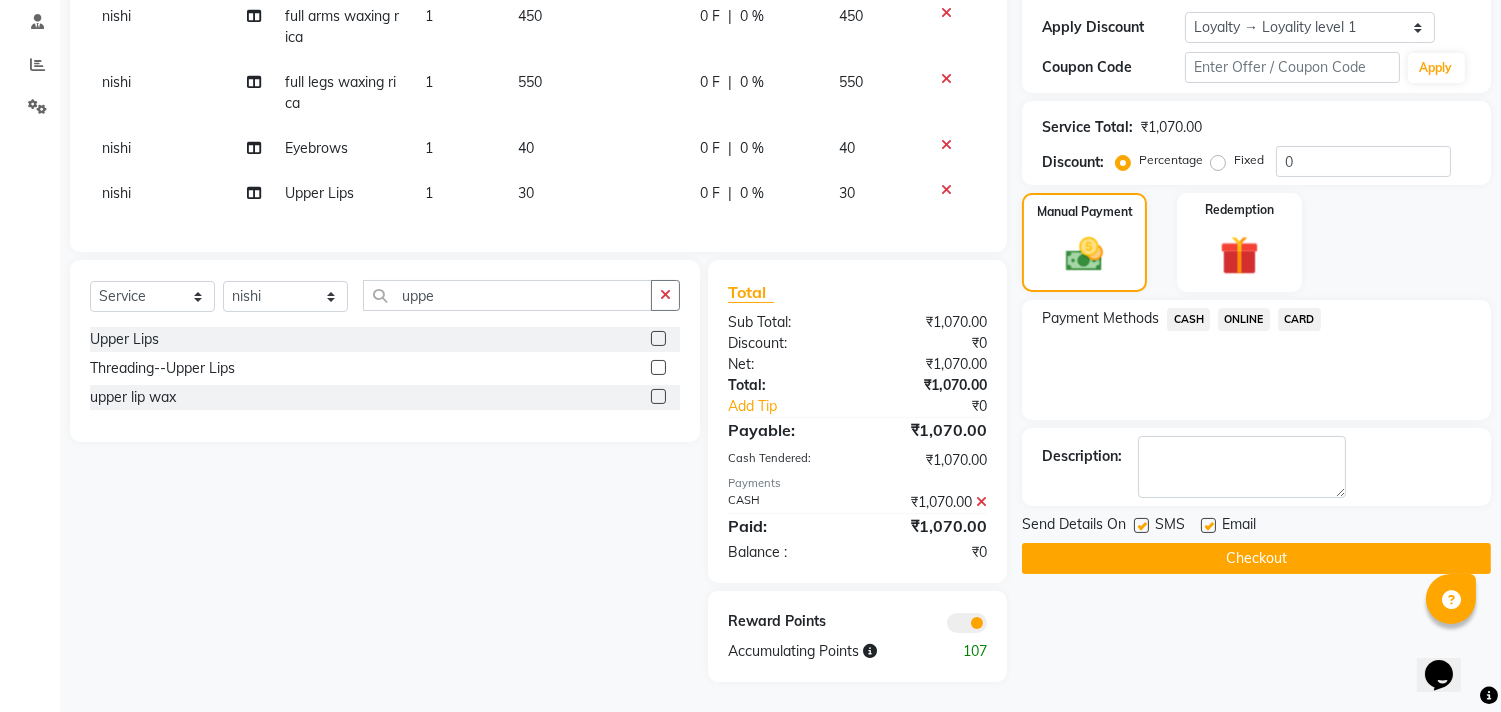 click on "Checkout" 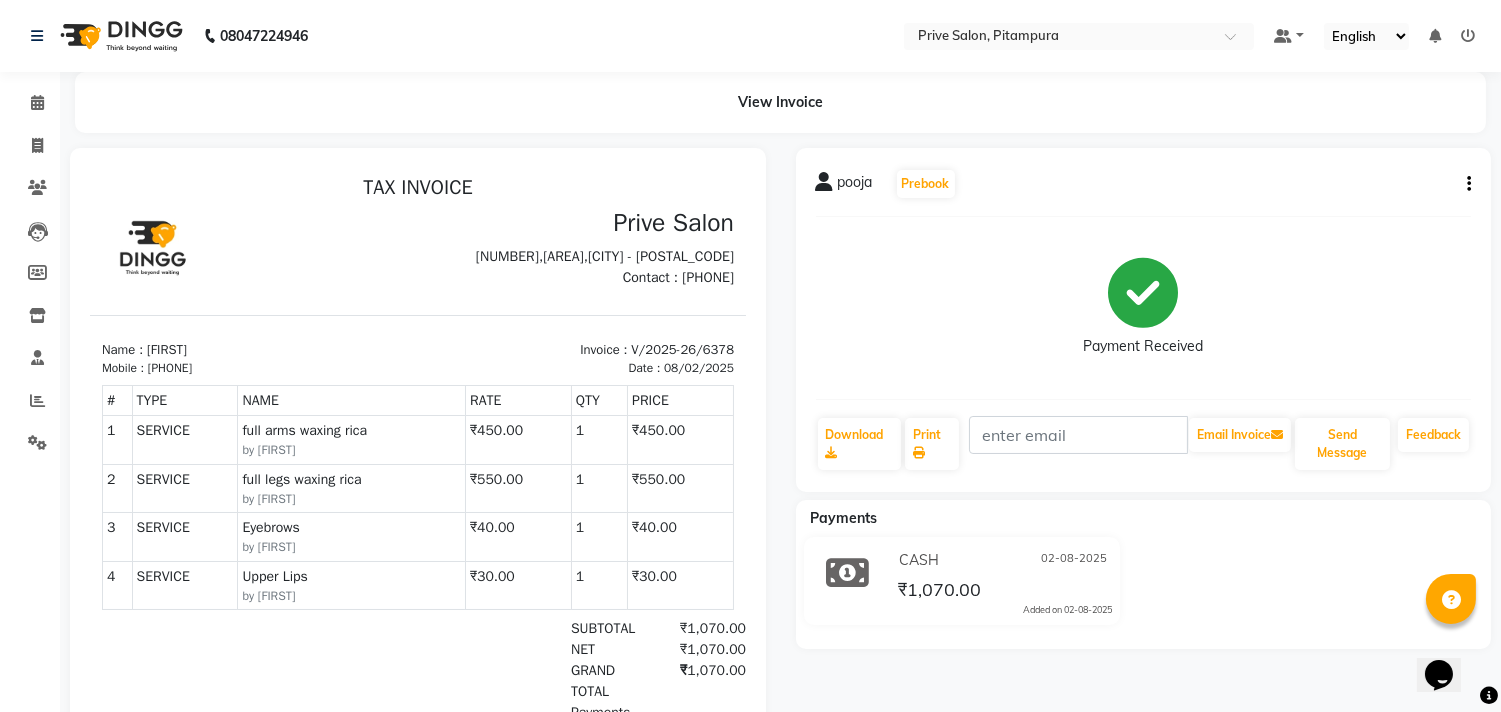 scroll, scrollTop: 0, scrollLeft: 0, axis: both 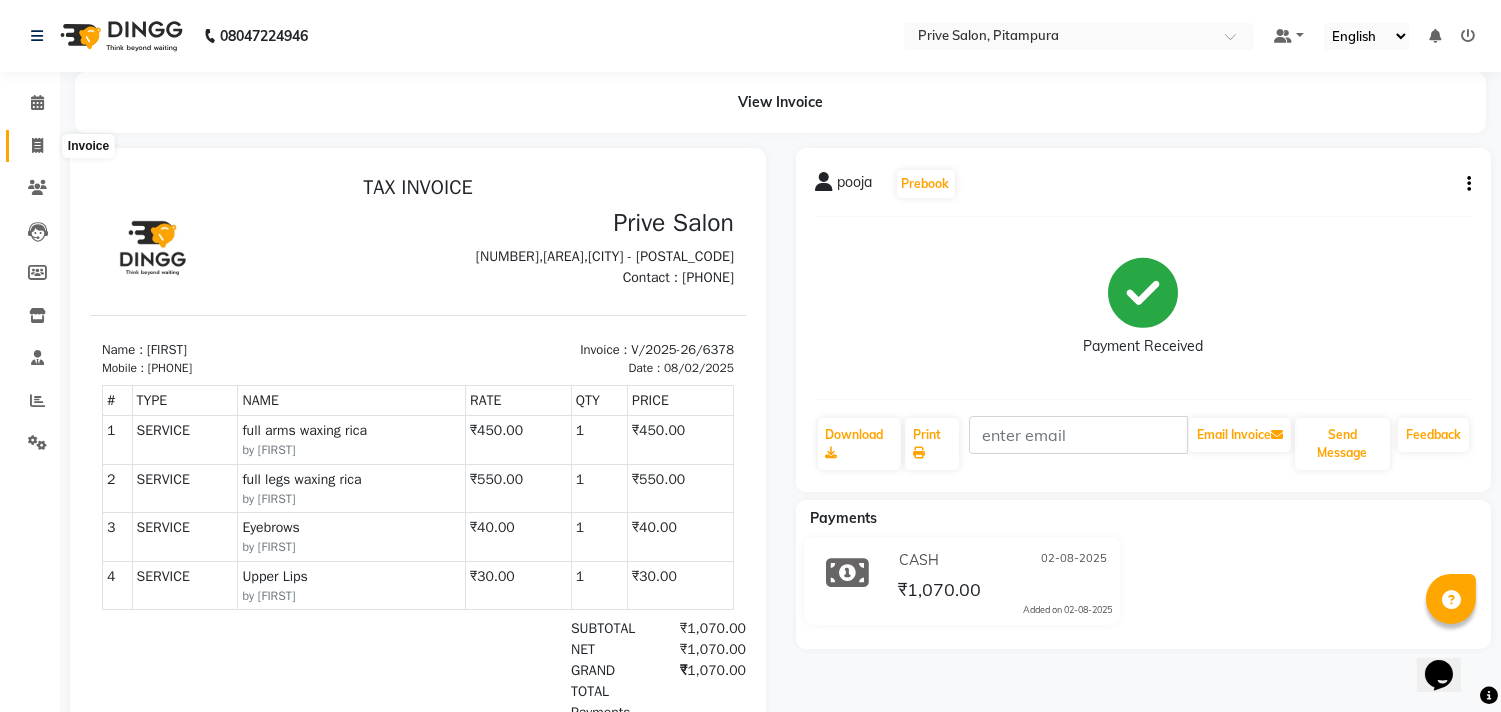 click 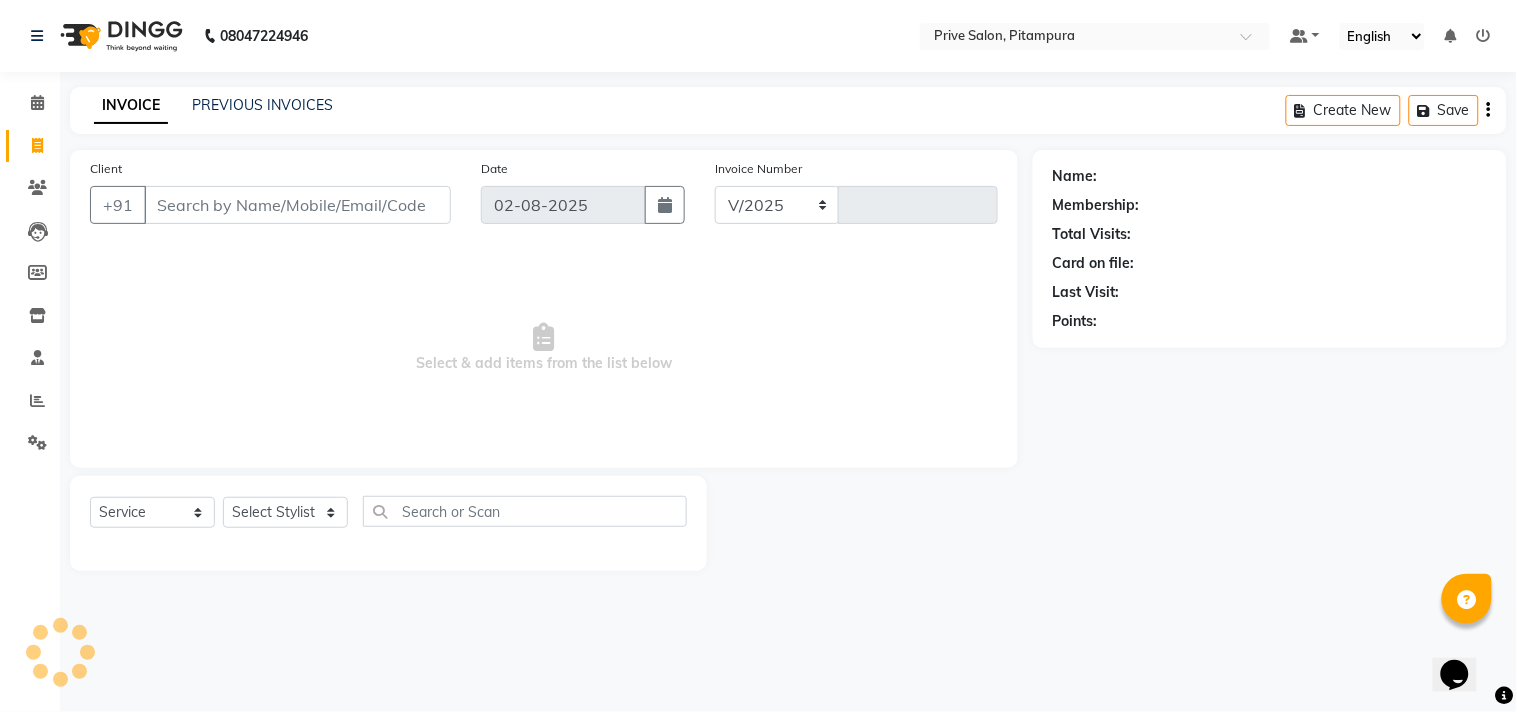 select on "136" 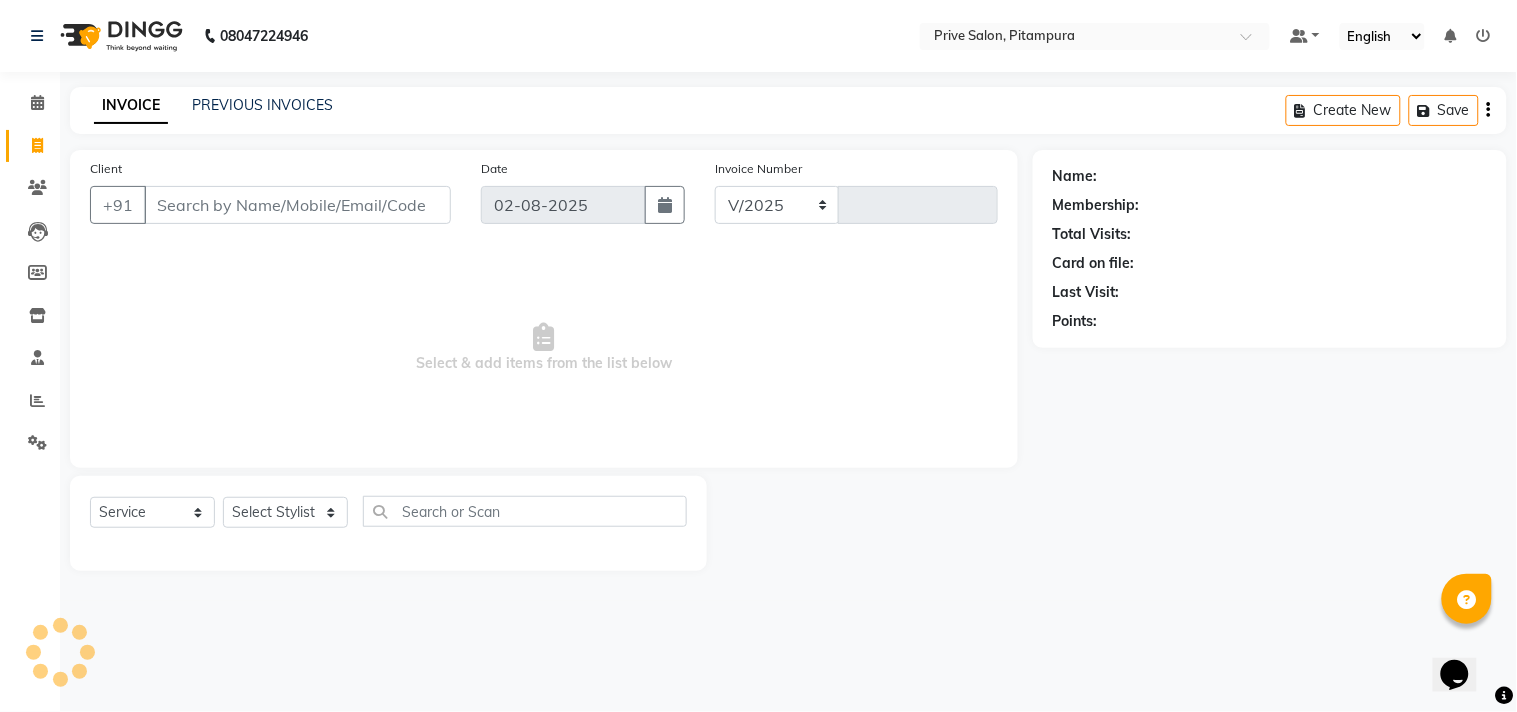 type on "6379" 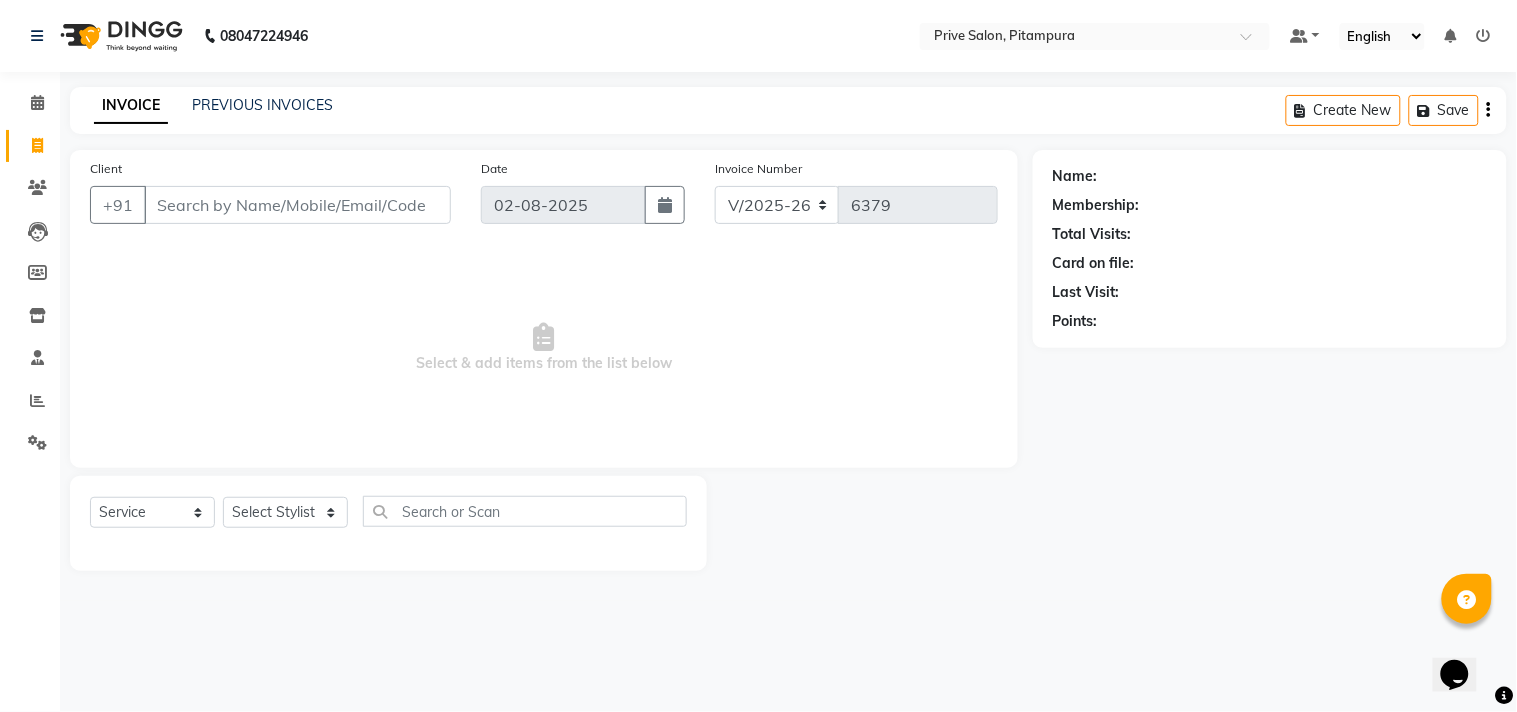 click on "Client" at bounding box center (297, 205) 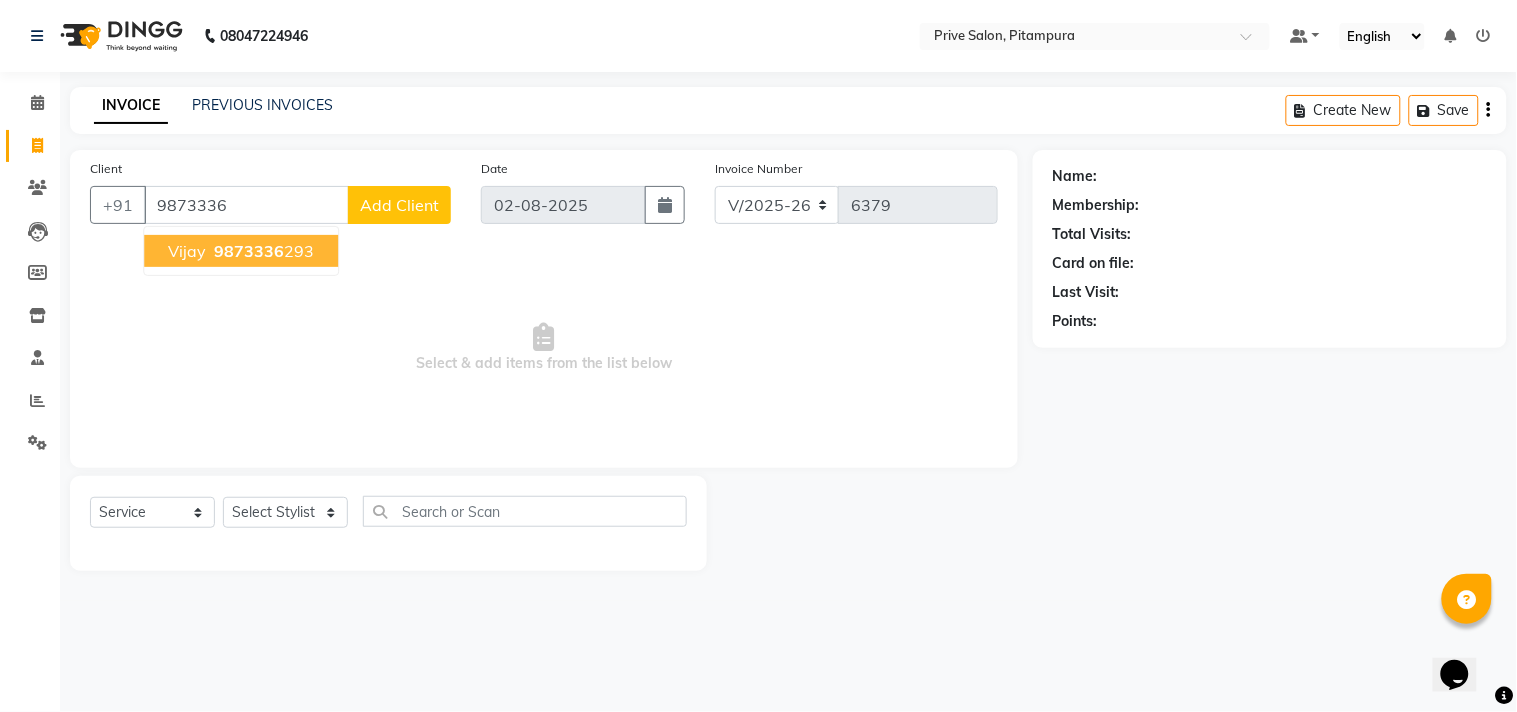 click on "9873336" at bounding box center [249, 251] 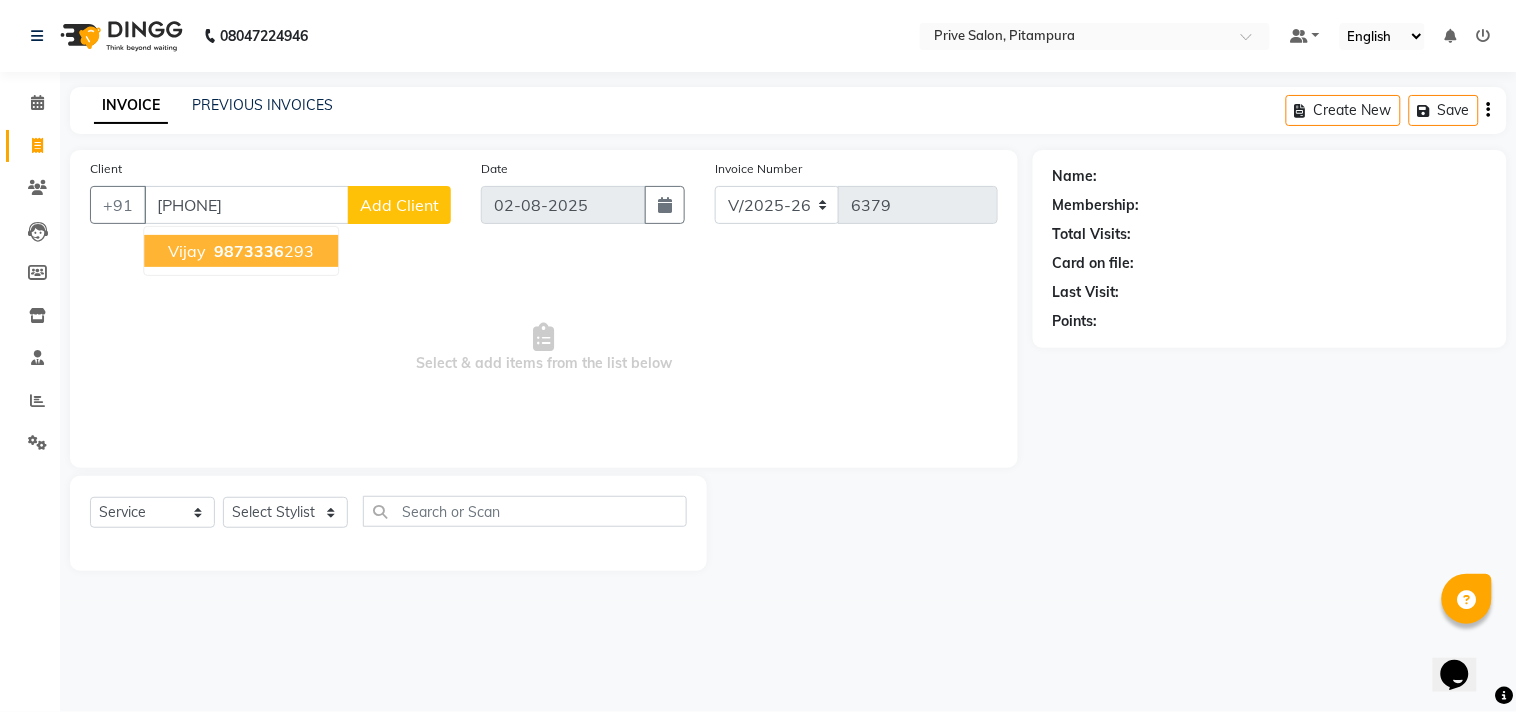 type on "9873336293" 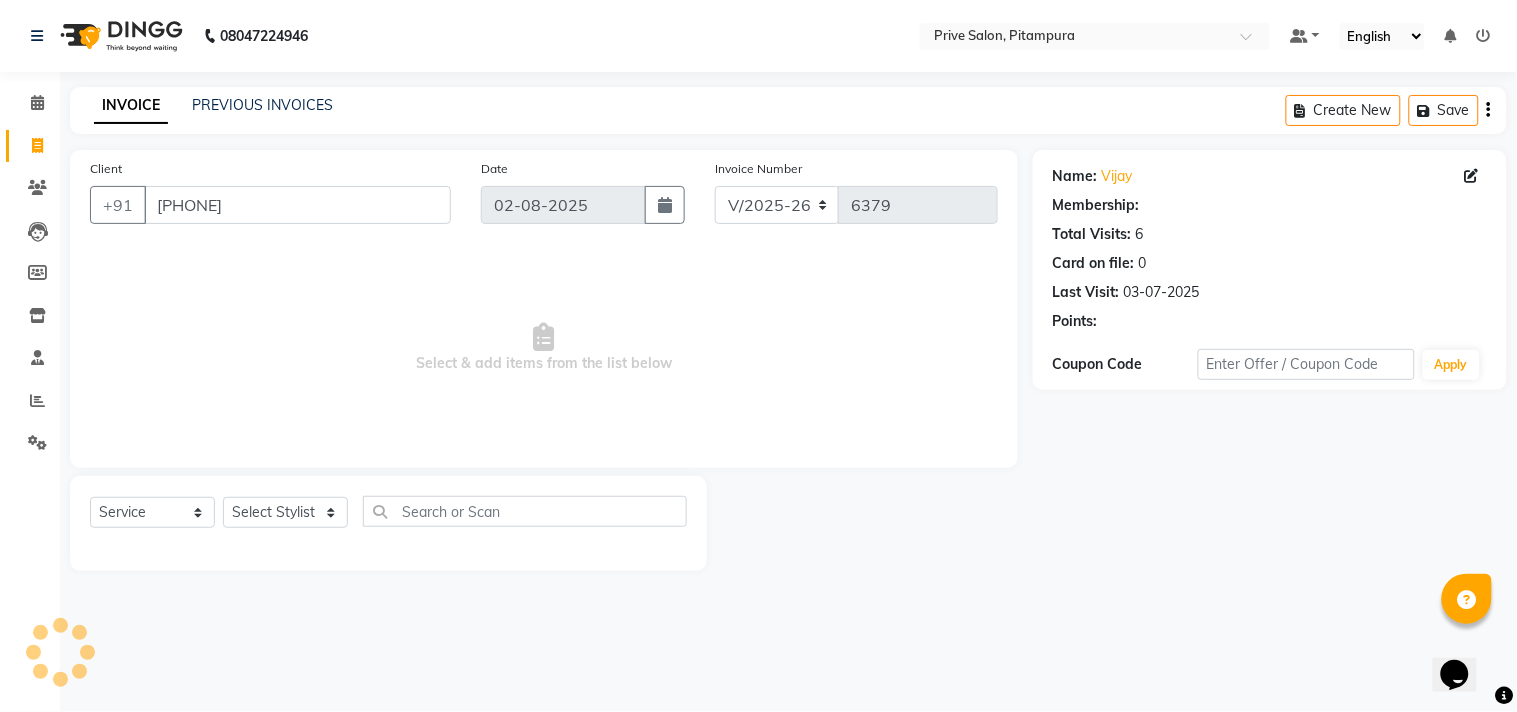 select on "1: Object" 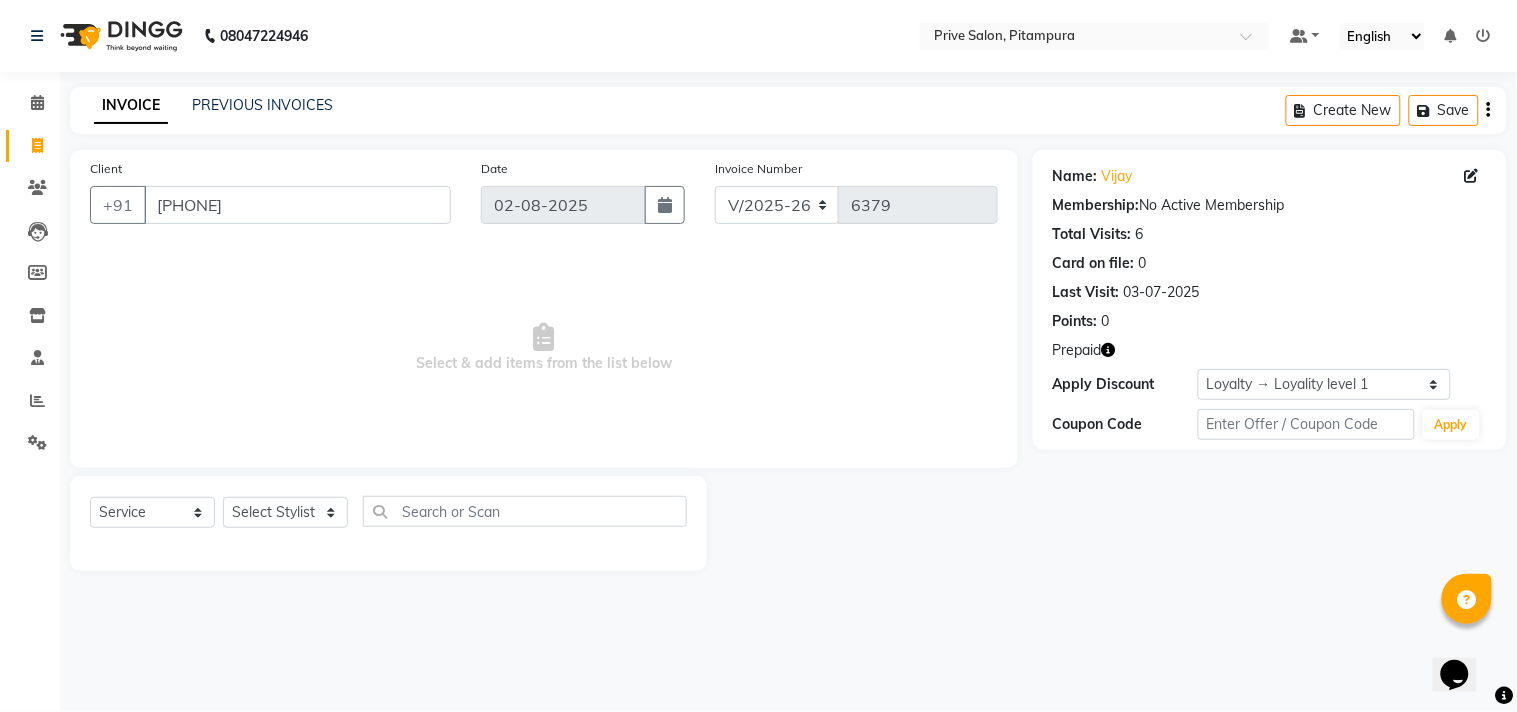 click 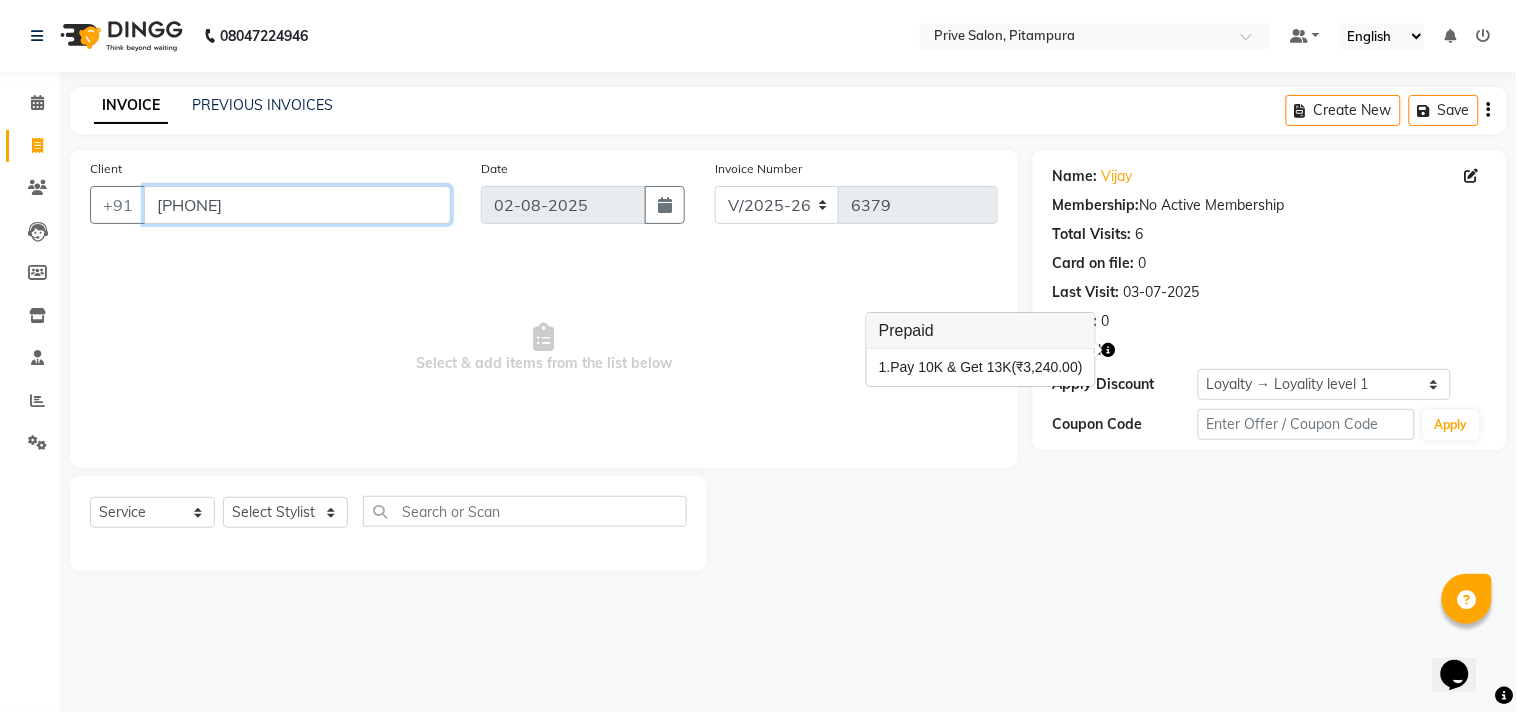 click on "9873336293" at bounding box center (297, 205) 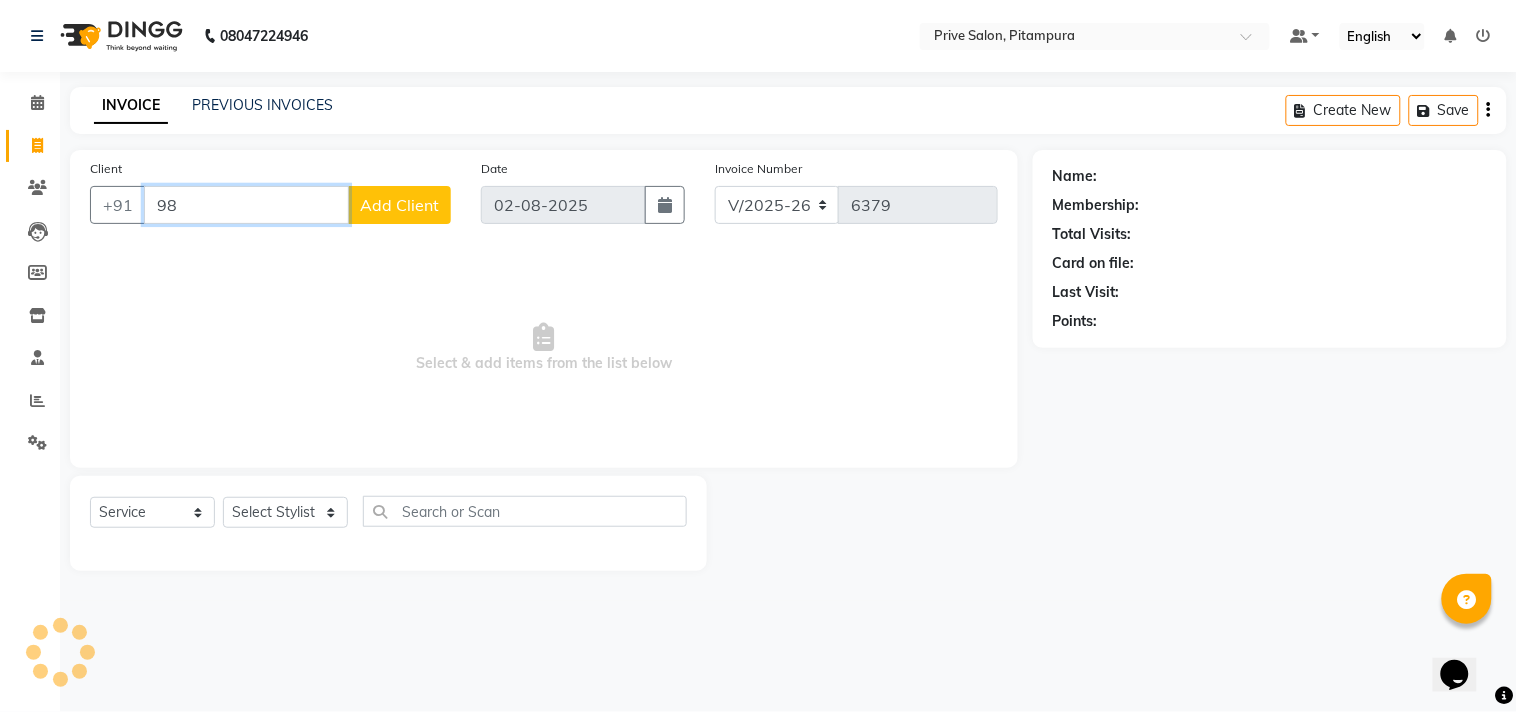type on "9" 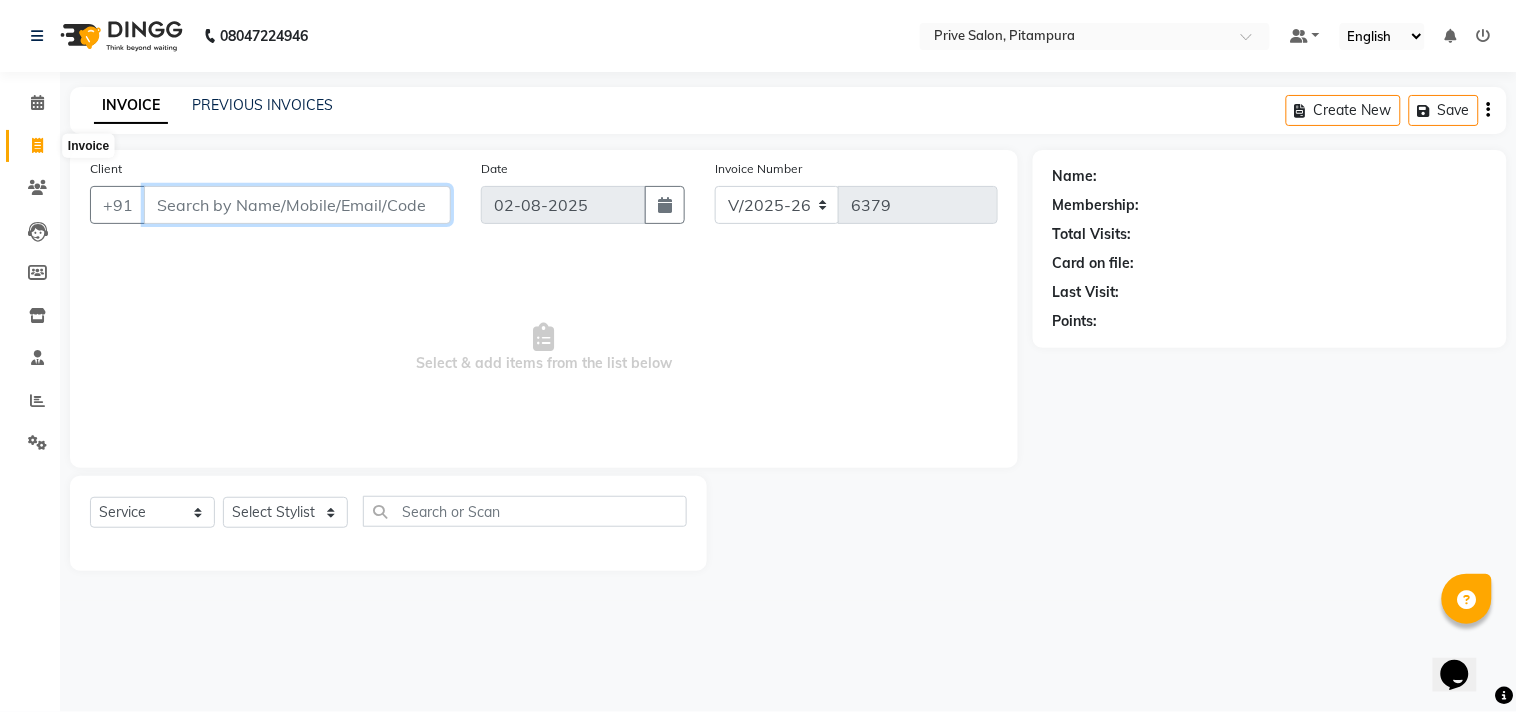 type 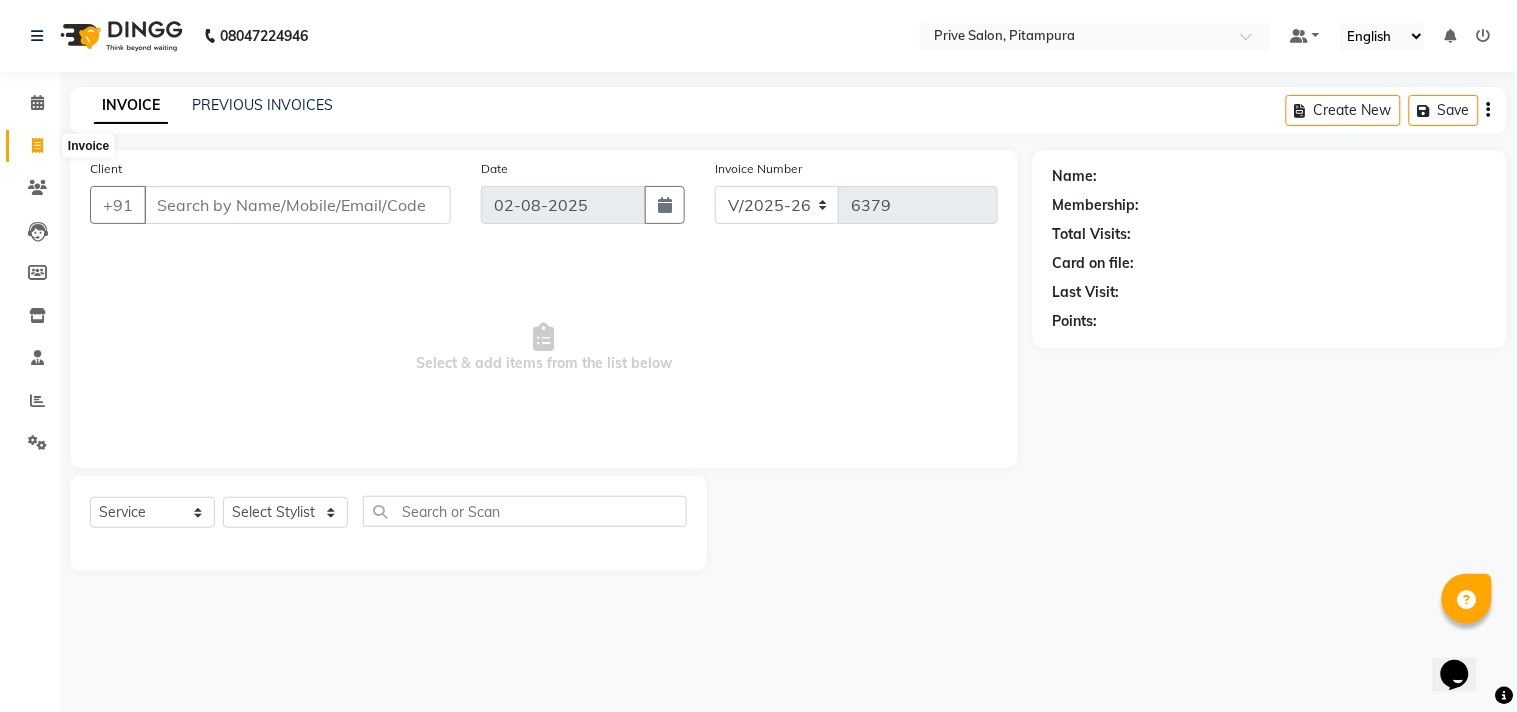 click 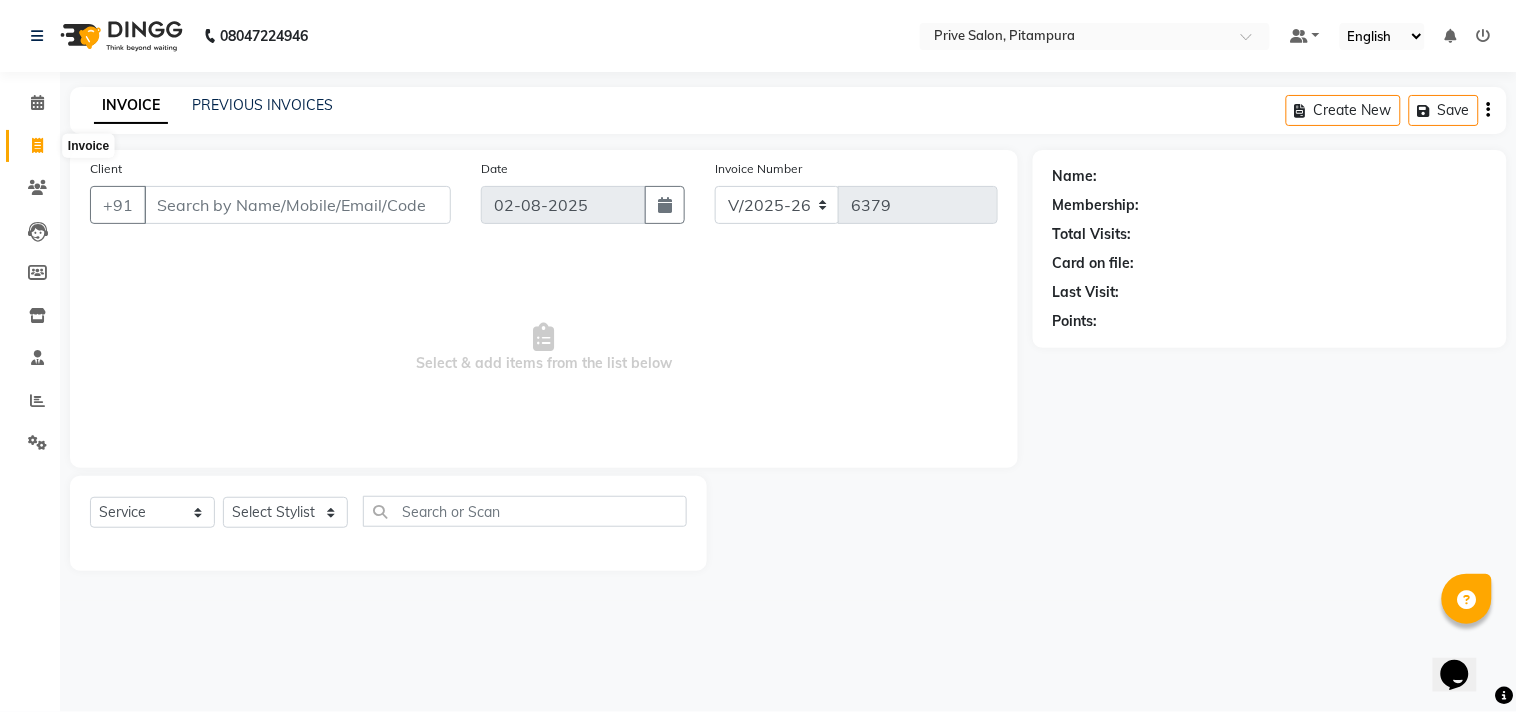 select on "service" 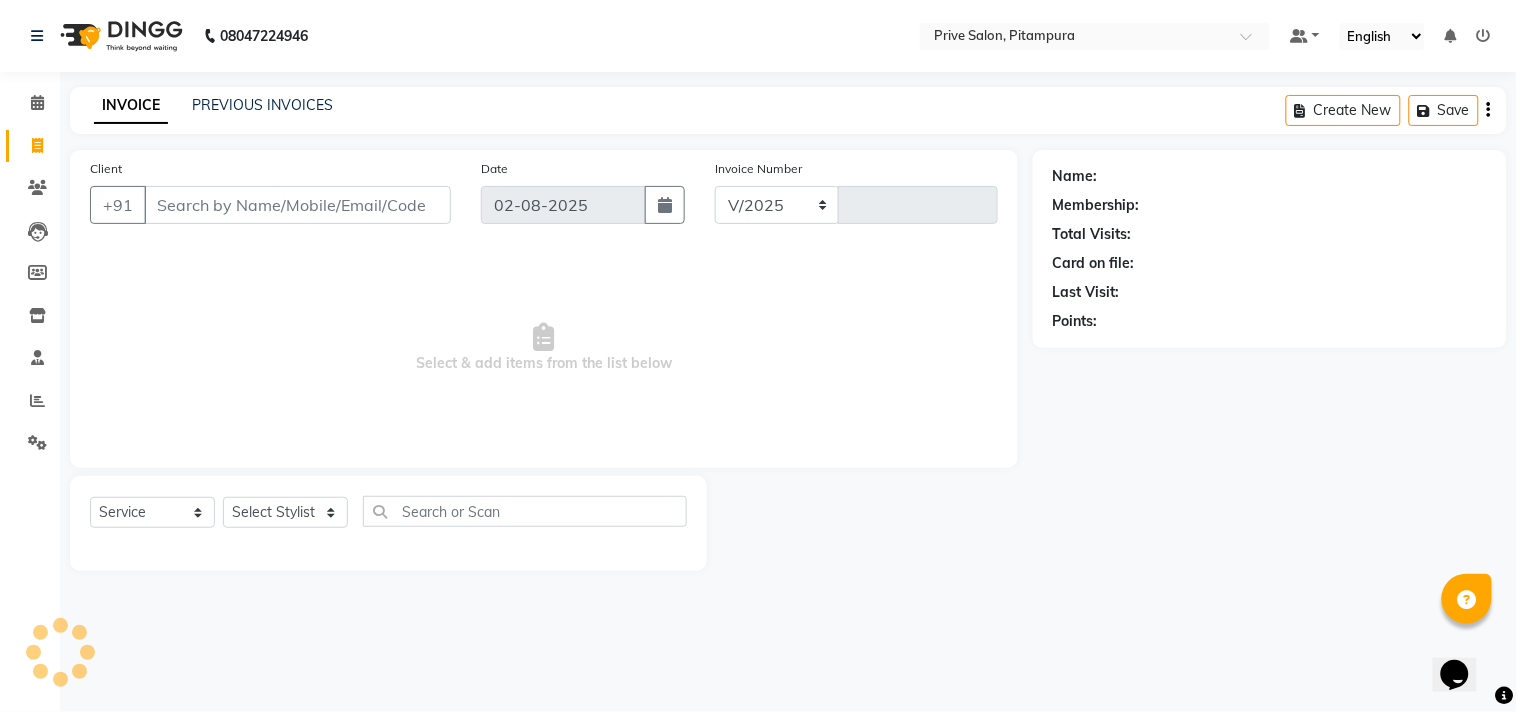 select on "136" 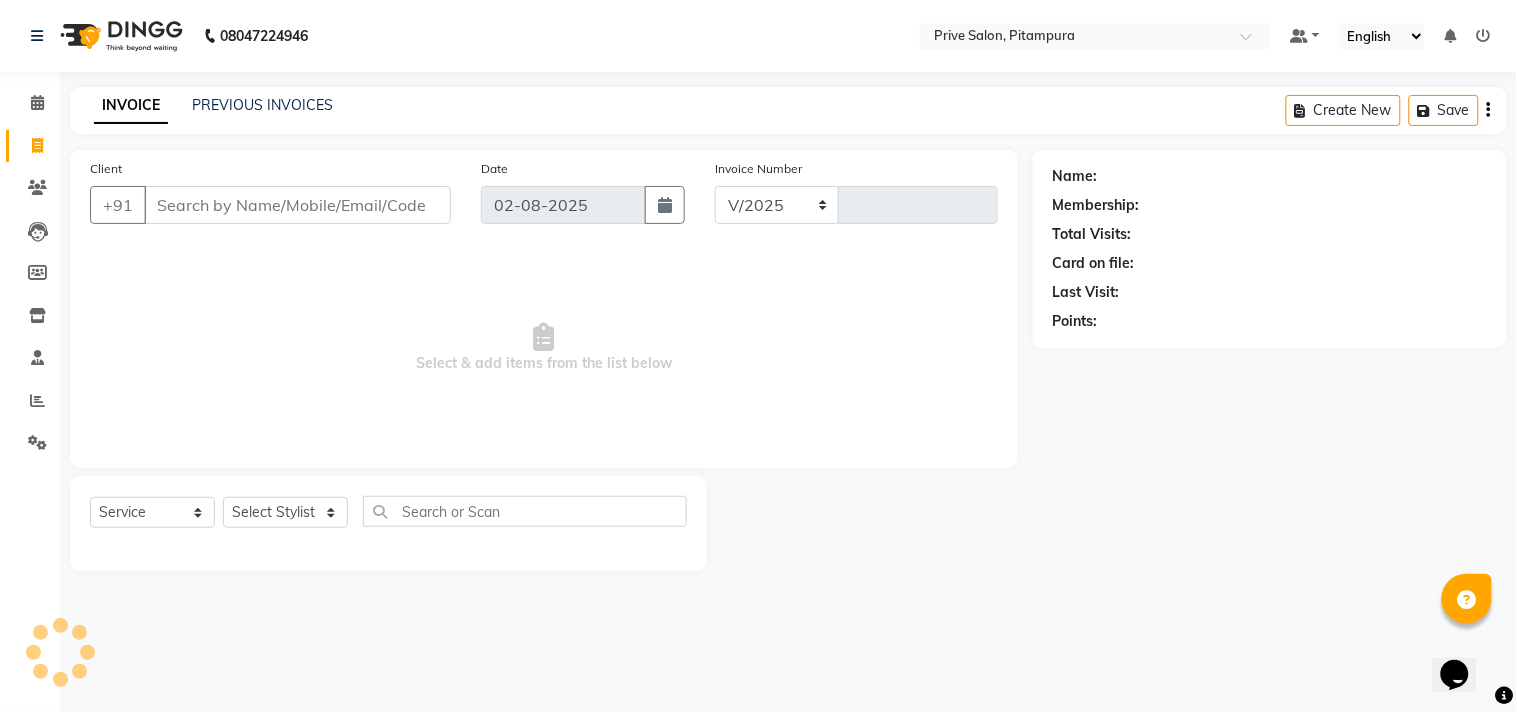 type on "6379" 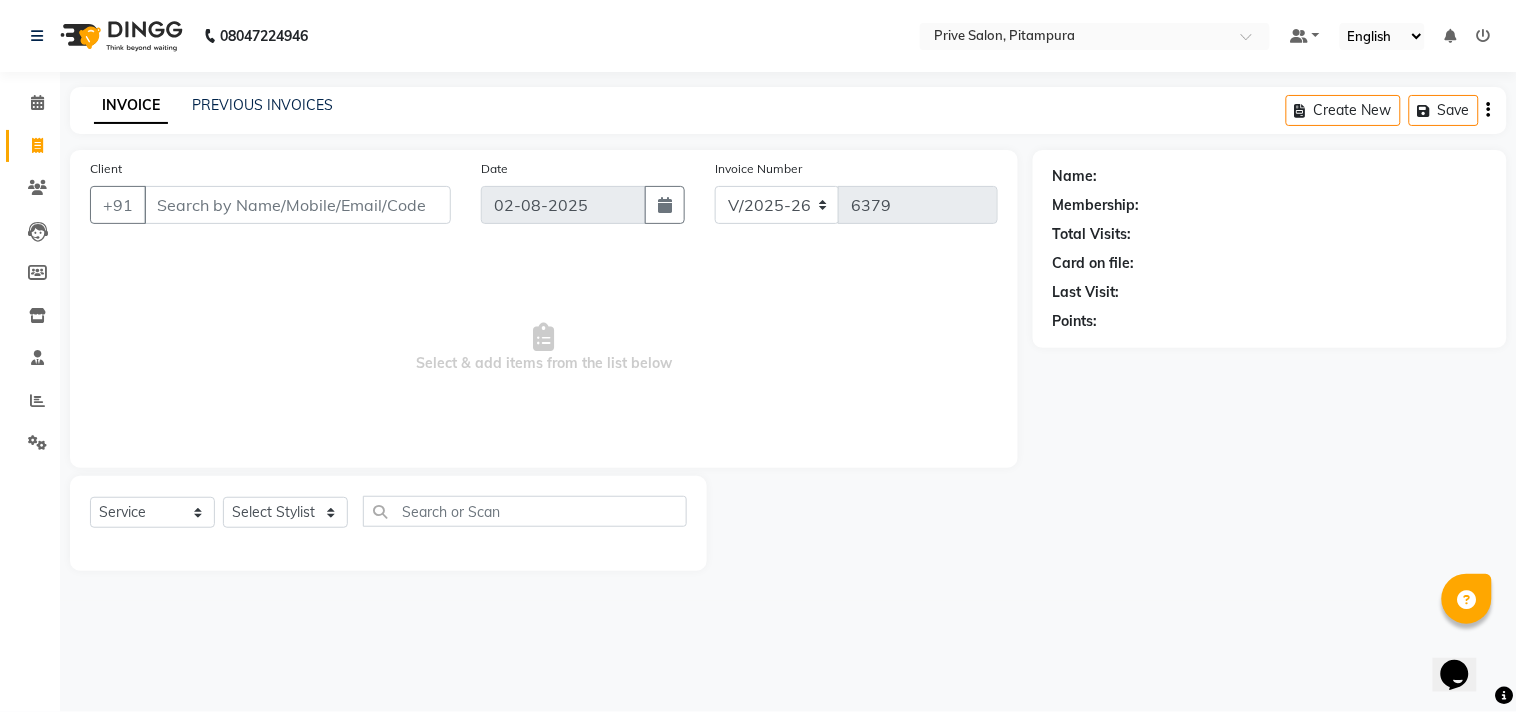 click on "Client" at bounding box center (297, 205) 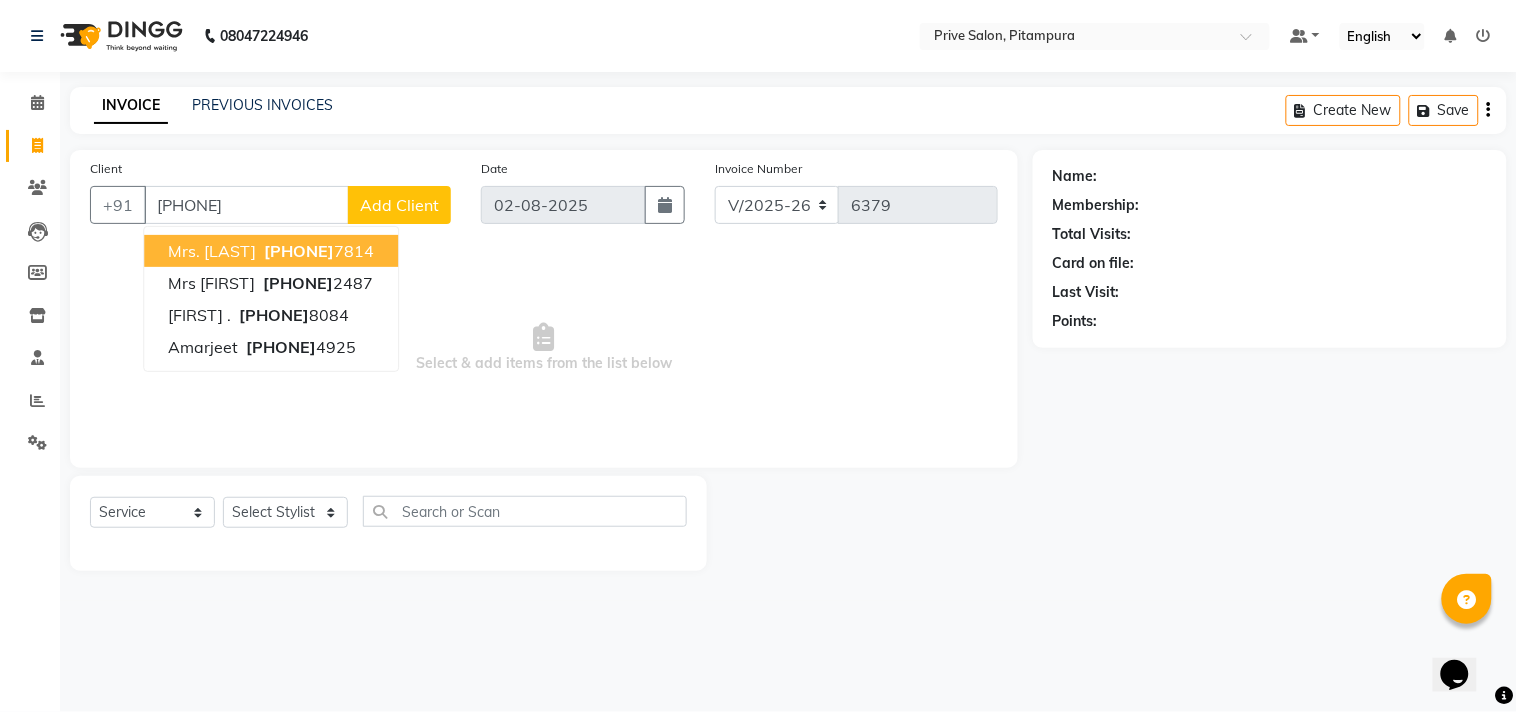 click on "981035 7814" at bounding box center (317, 251) 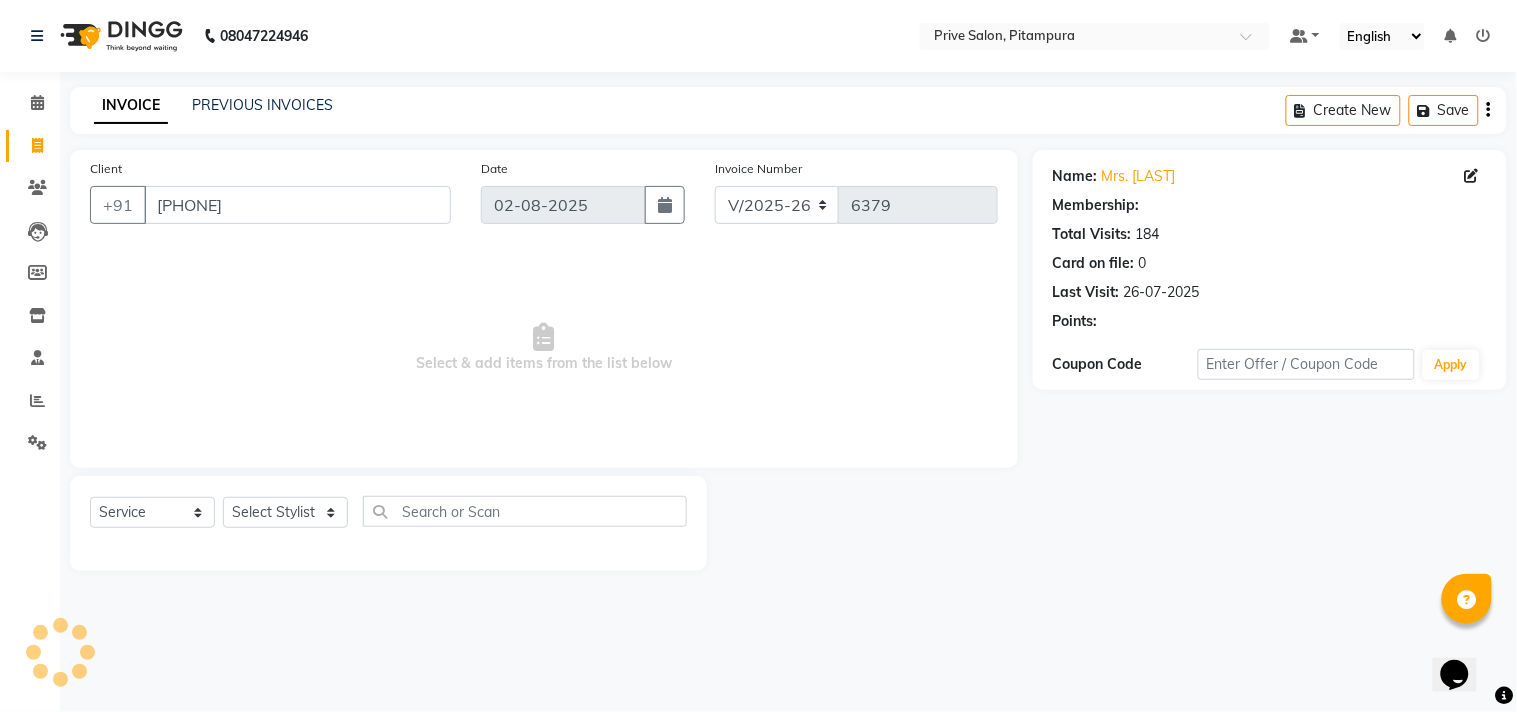 select on "1: Object" 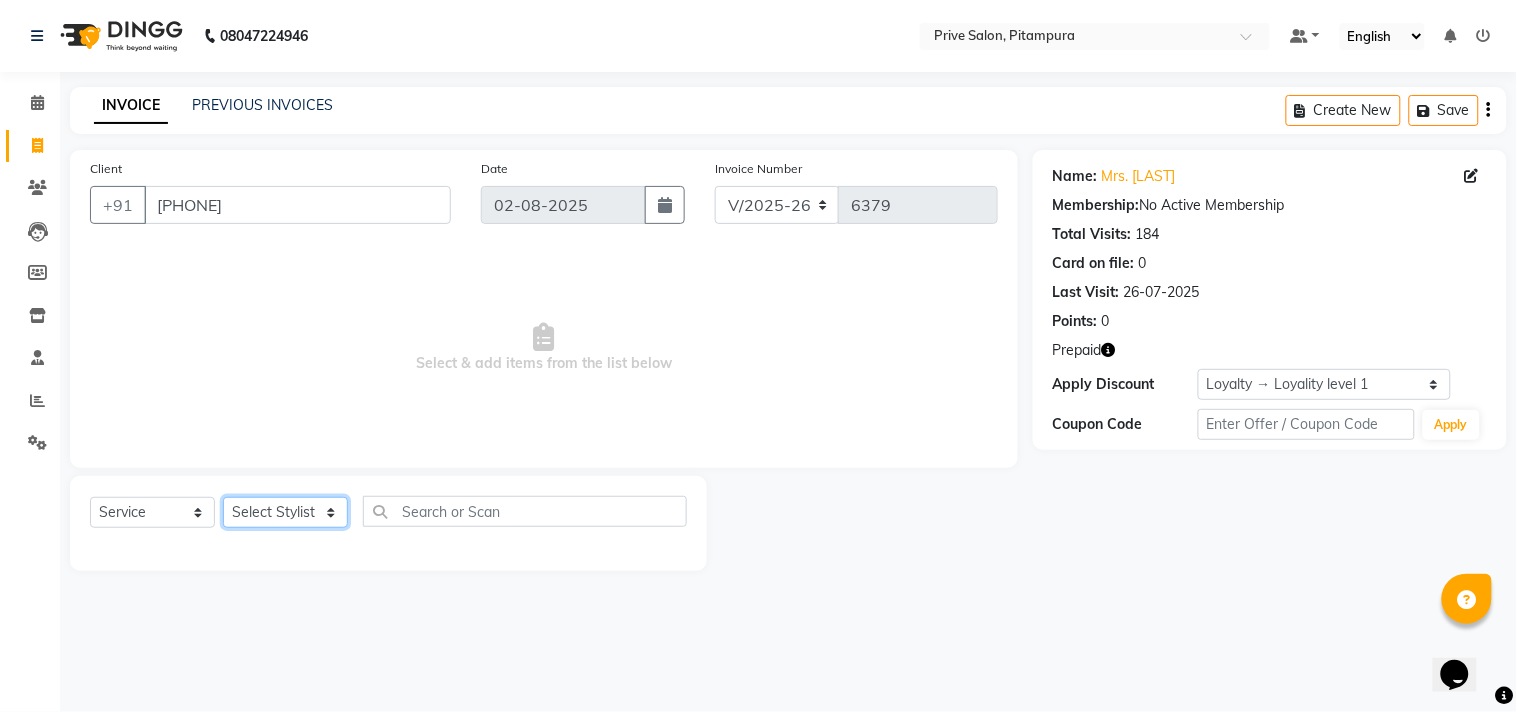 click on "Select Stylist amit ARJUN Atul FAIZAN FARDEEN GOLU harshit HITESH isha kapil khushbu Manager meenu MOHIT Mohsin NISHA nishi Preet privee Shivam SIVA vikas" 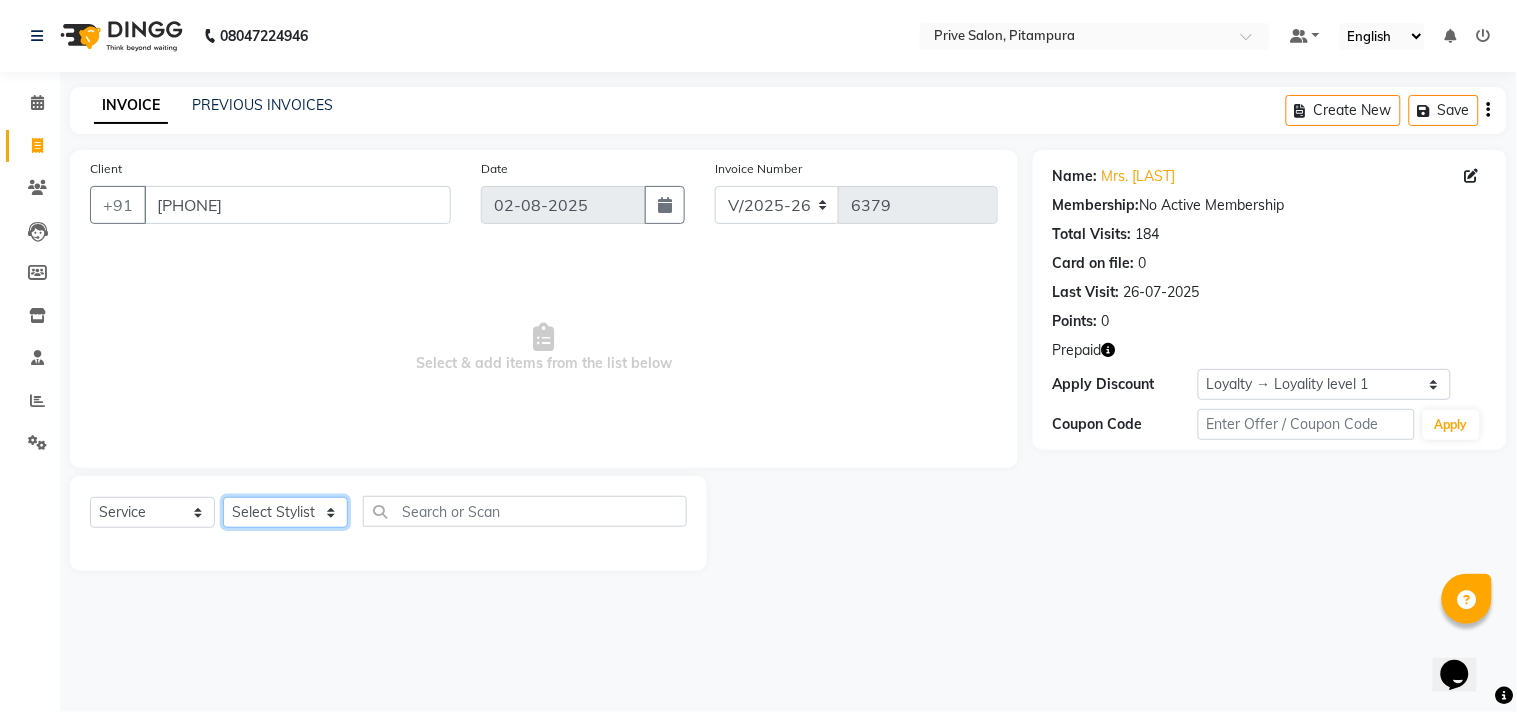 select on "36098" 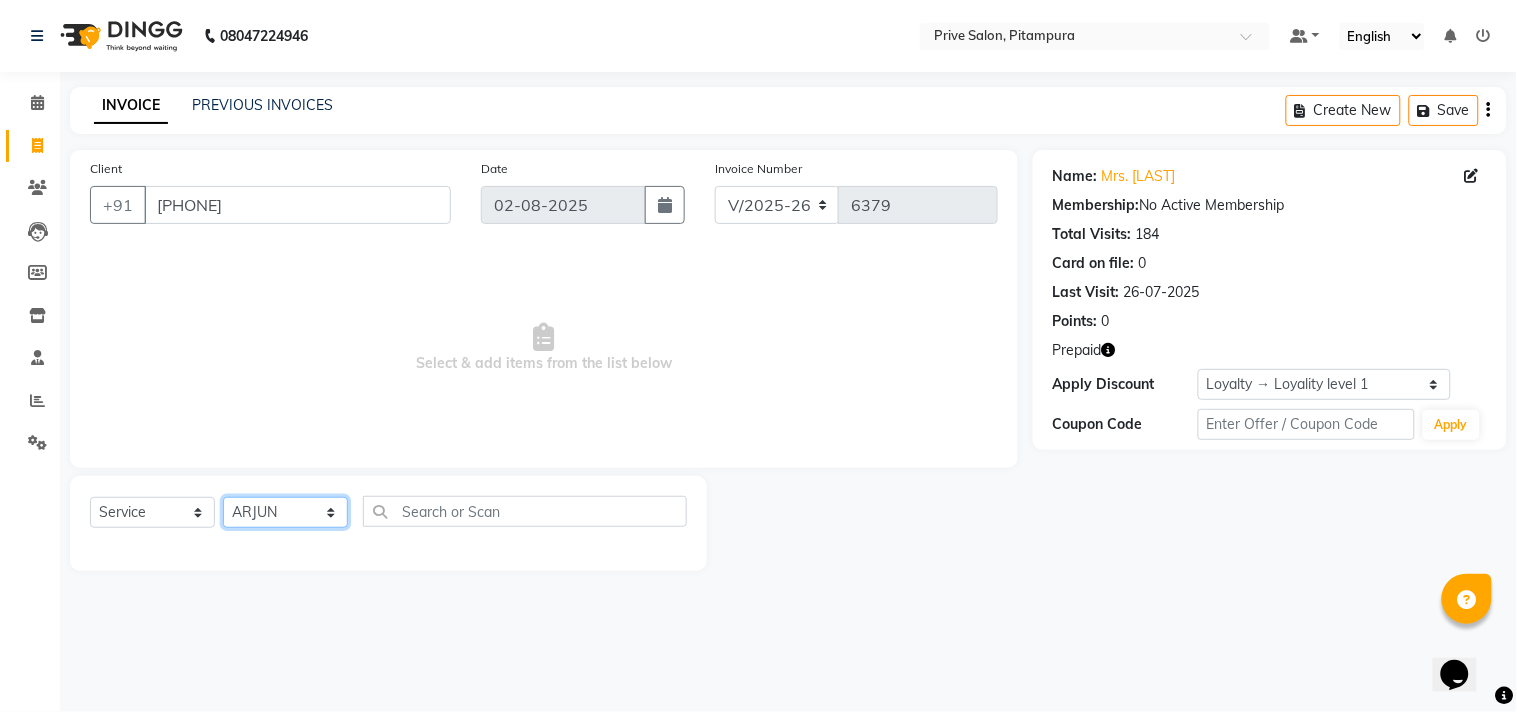 click on "Select Stylist amit ARJUN Atul FAIZAN FARDEEN GOLU harshit HITESH isha kapil khushbu Manager meenu MOHIT Mohsin NISHA nishi Preet privee Shivam SIVA vikas" 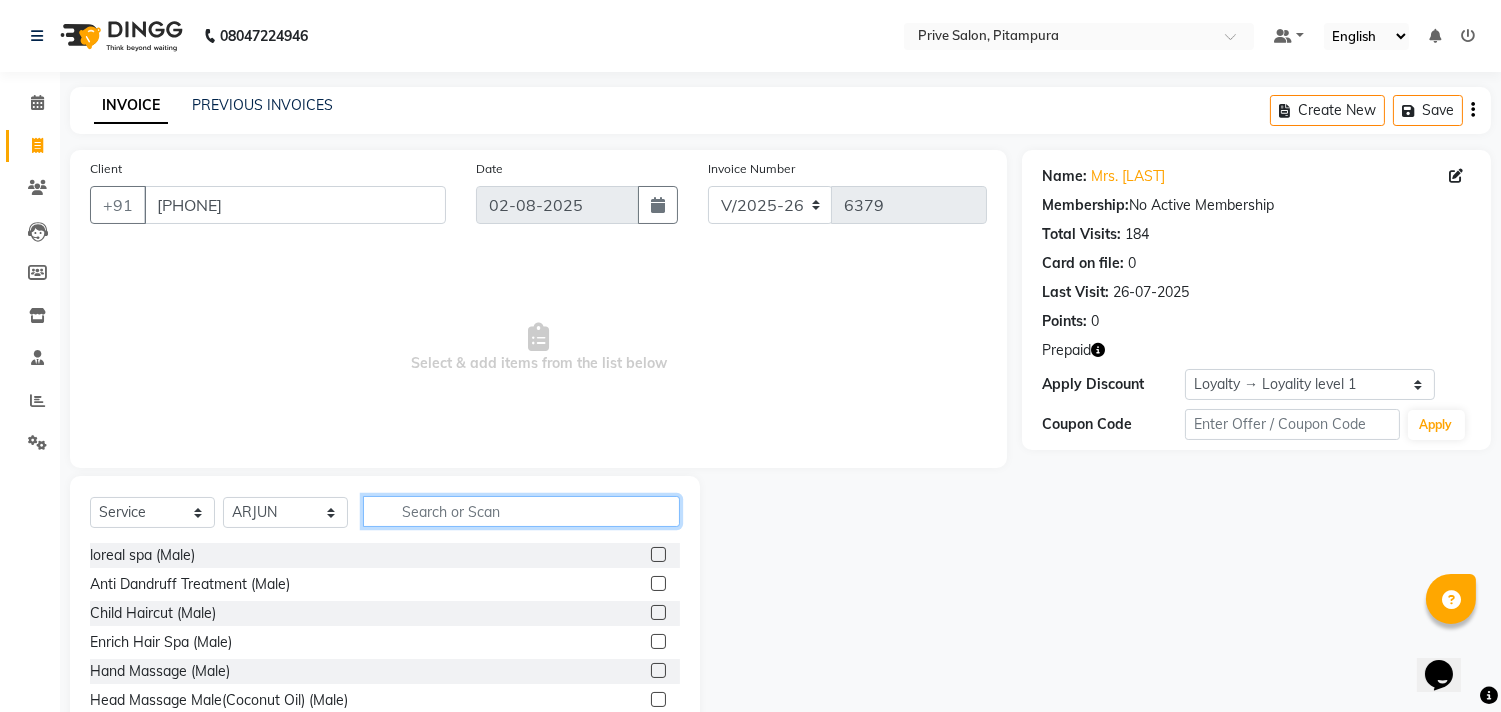 click 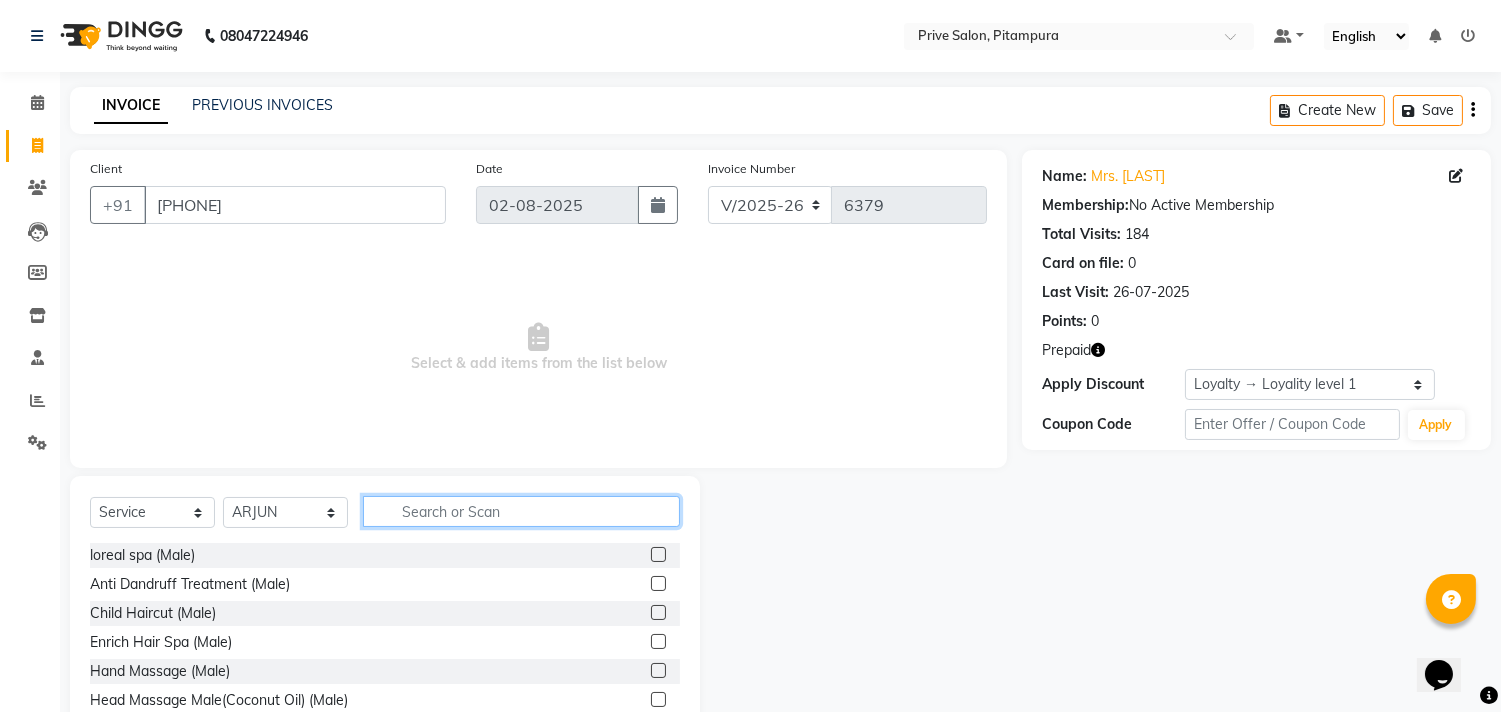 click 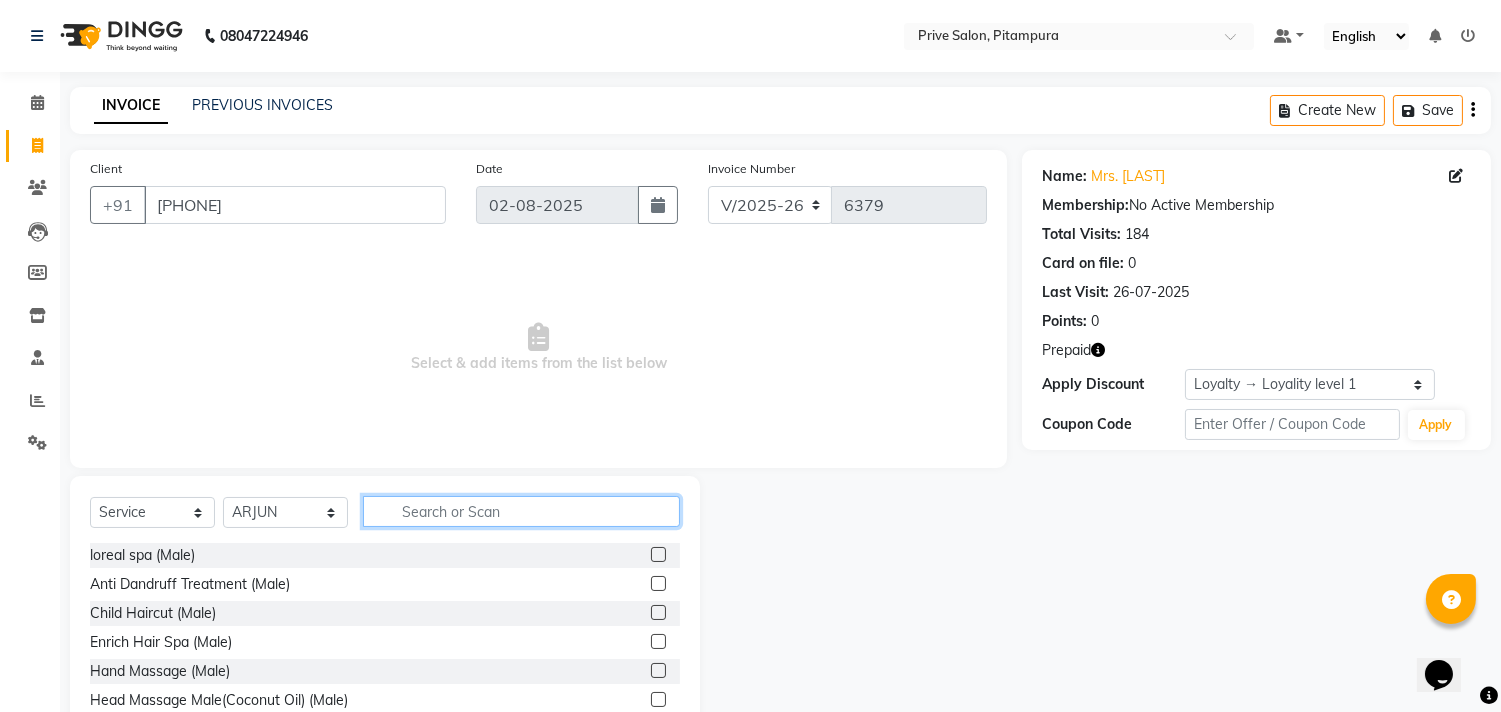 click 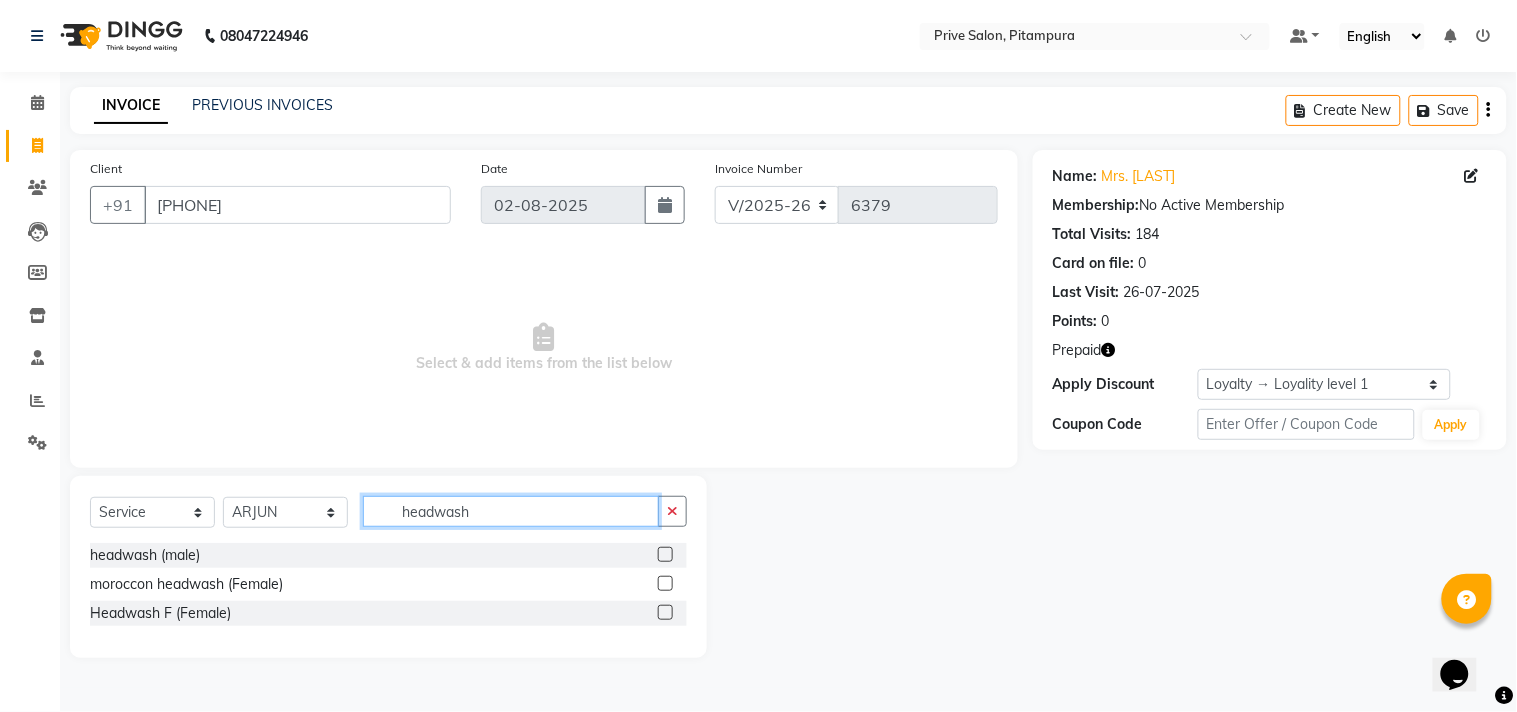 type on "headwash" 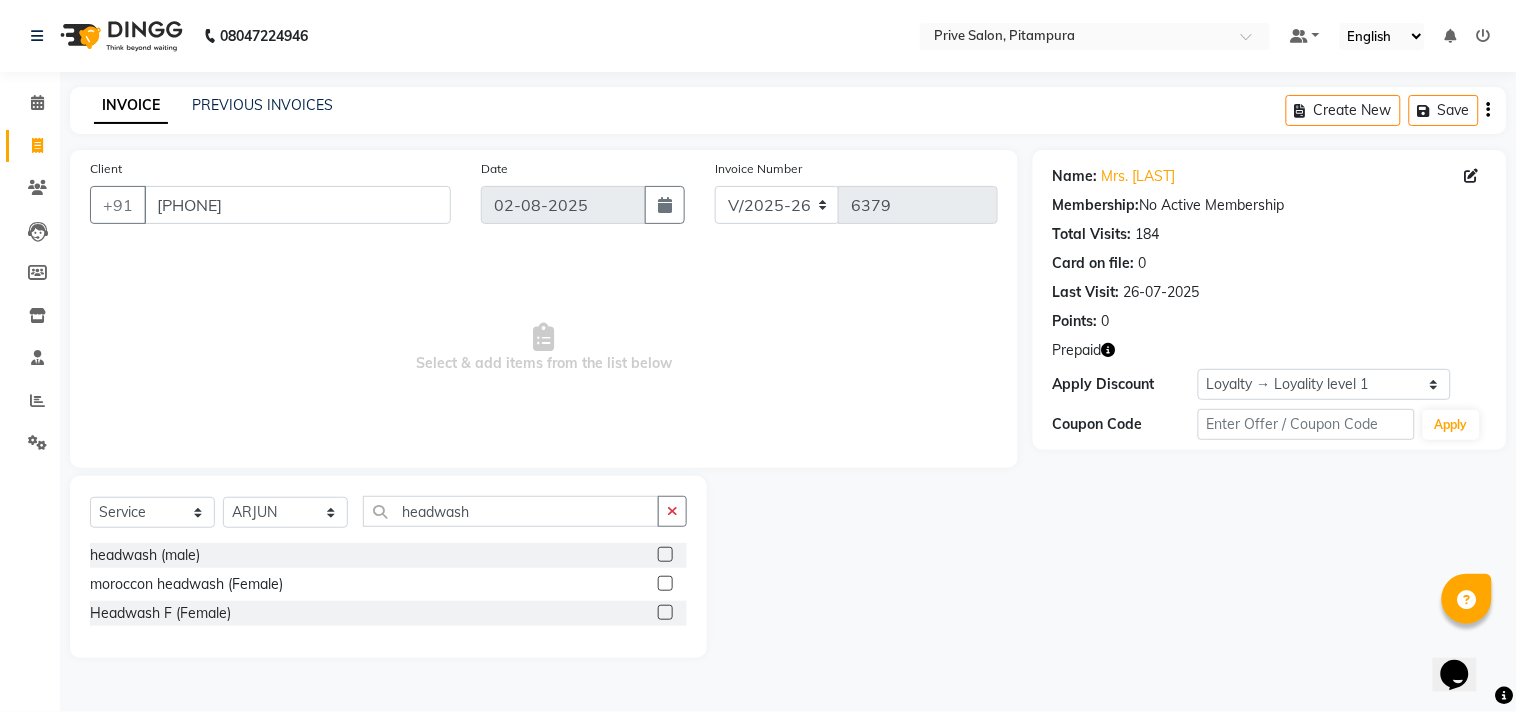 click 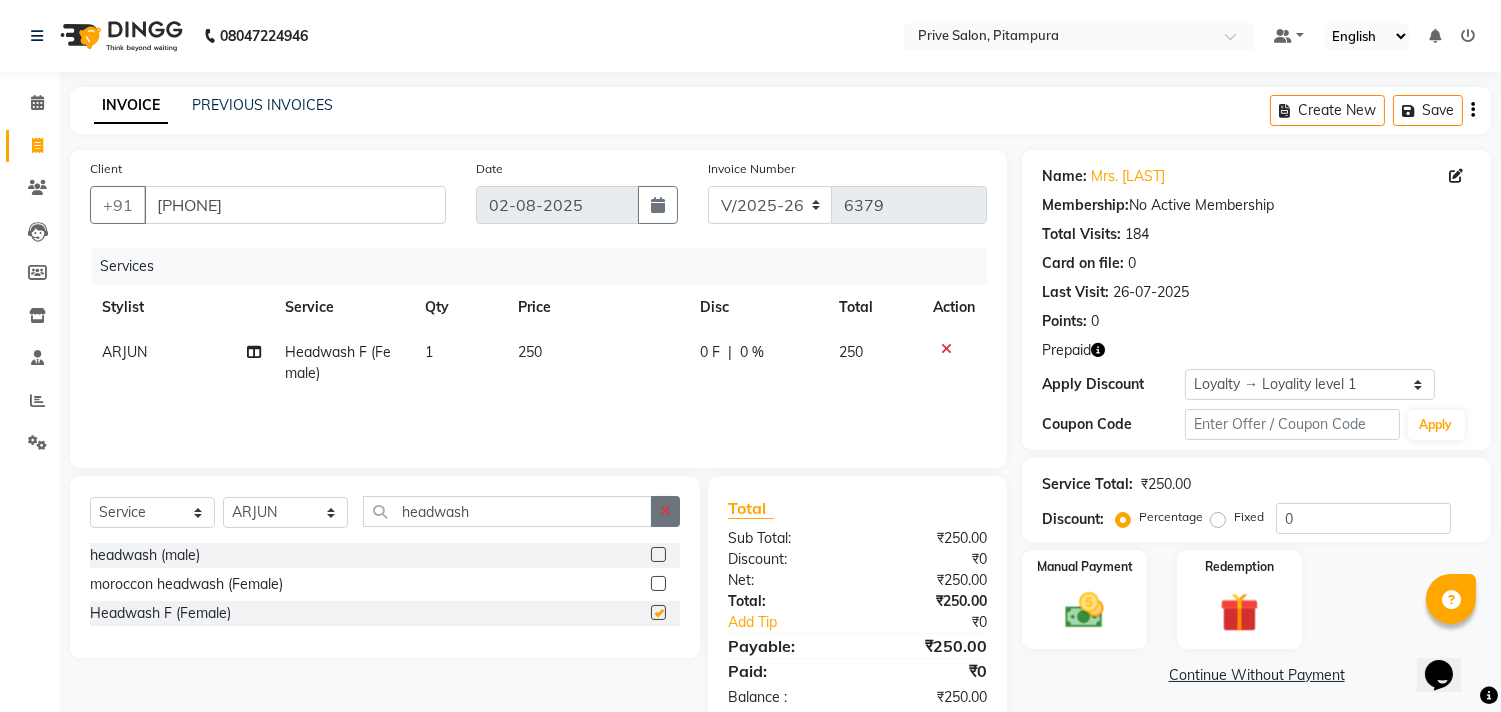 checkbox on "false" 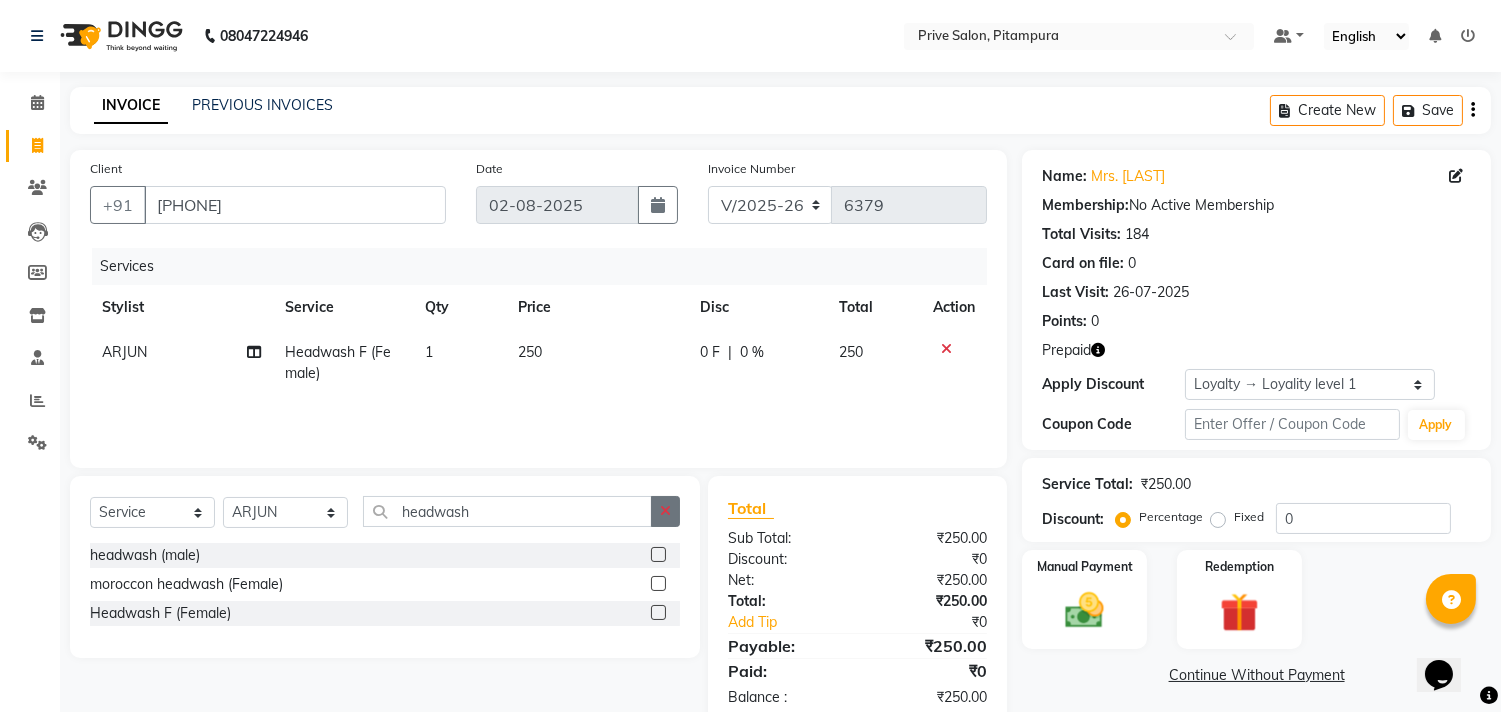 click 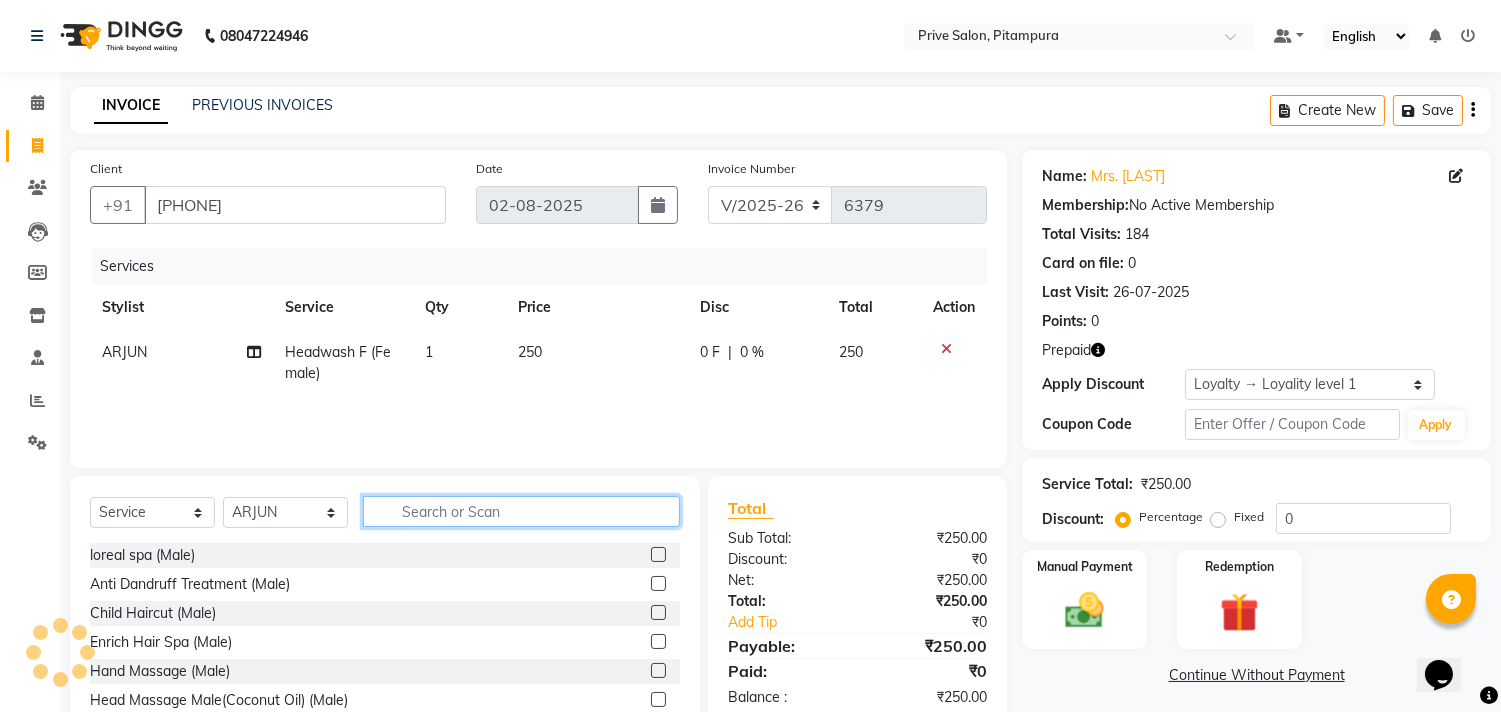 click 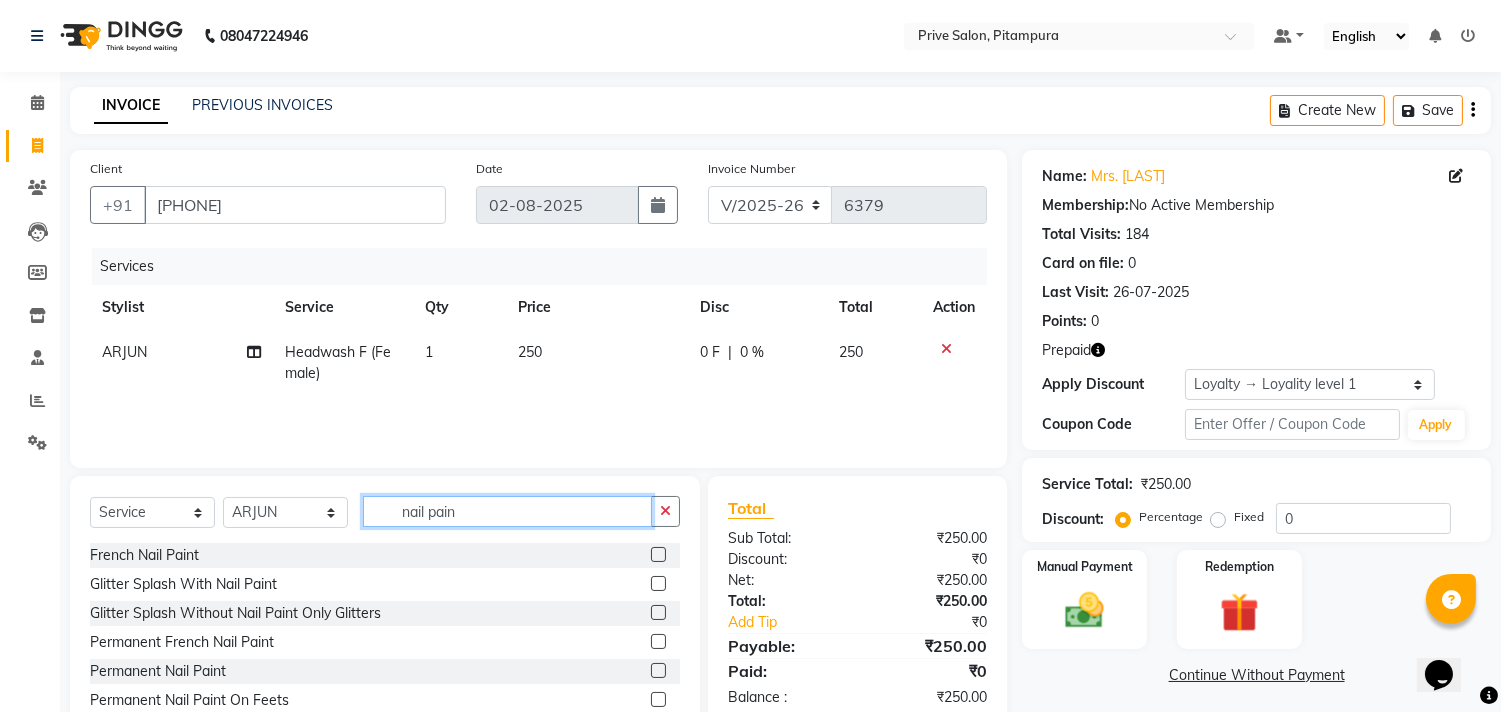 scroll, scrollTop: 82, scrollLeft: 0, axis: vertical 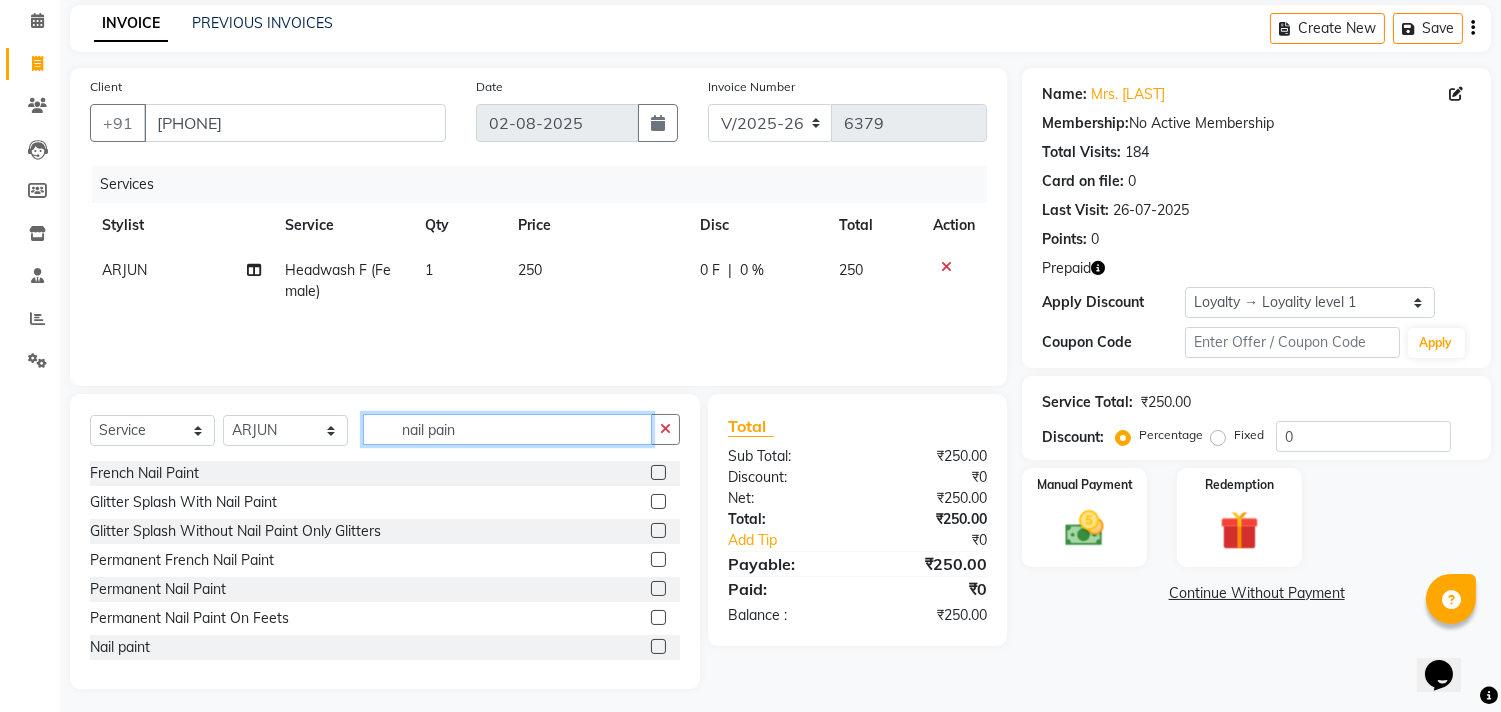 type on "nail pain" 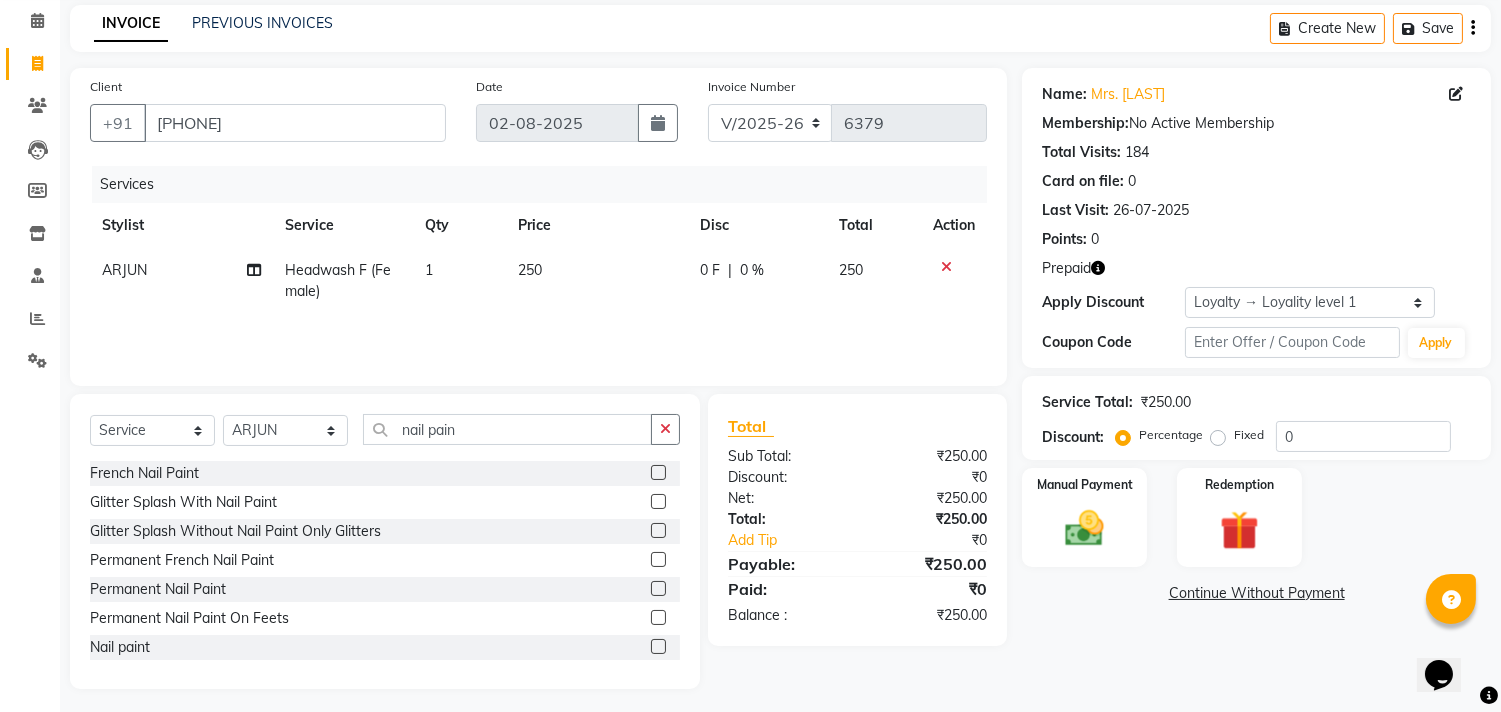 click 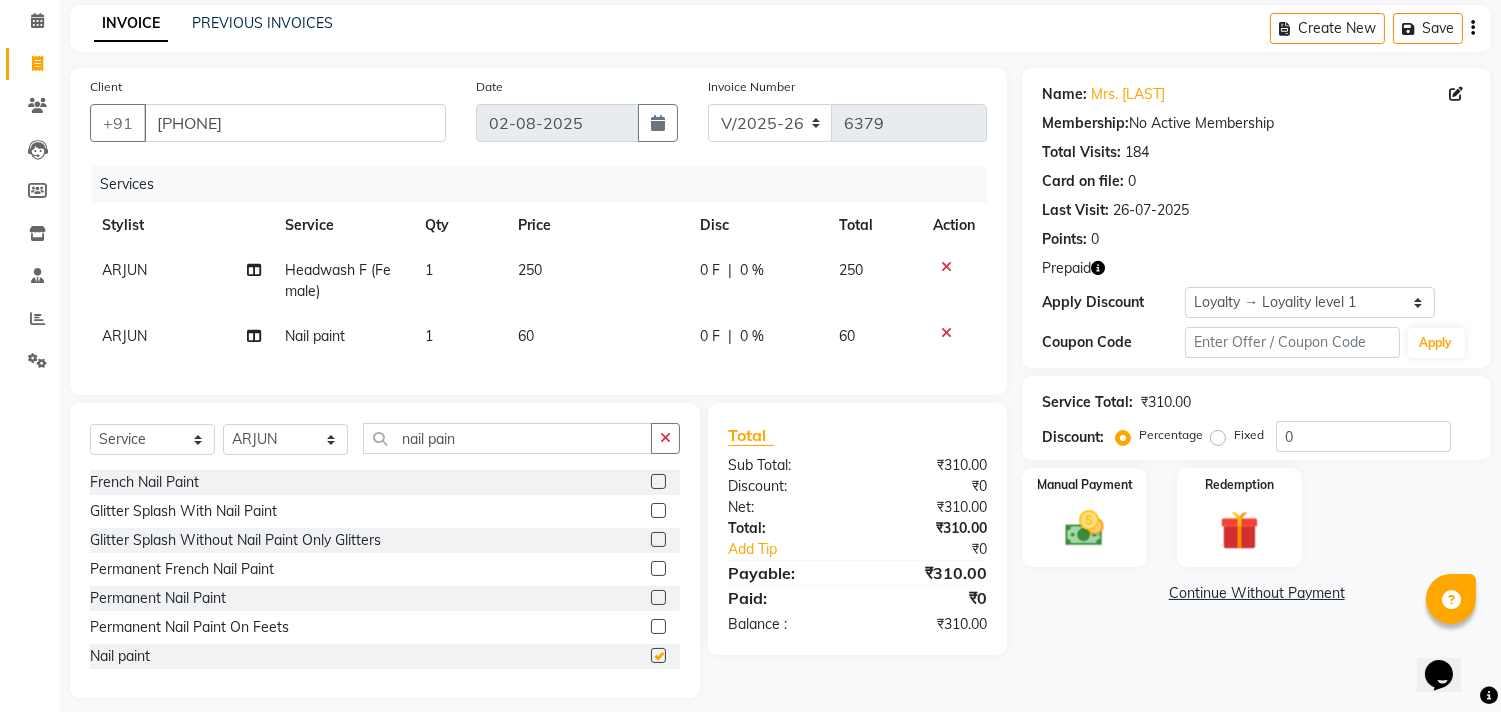 checkbox on "false" 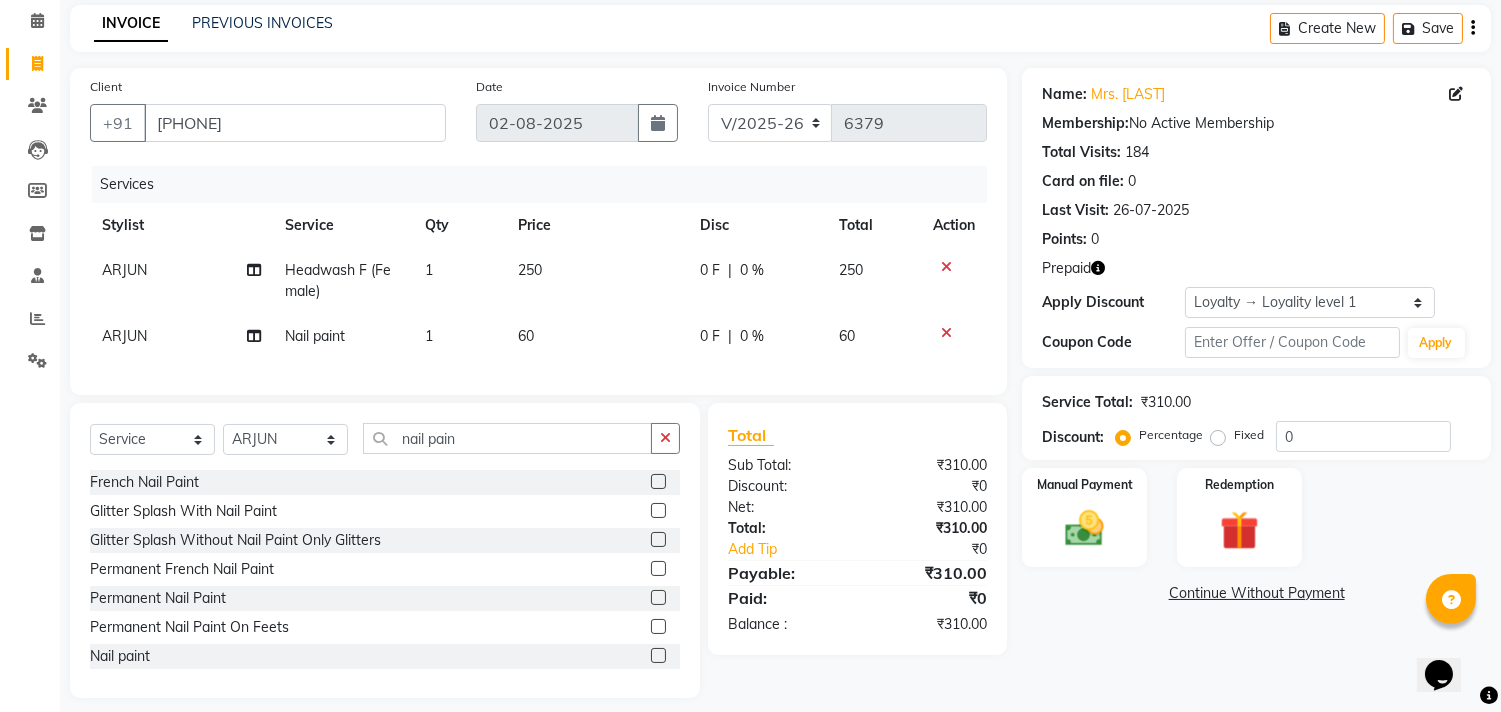 click on "1" 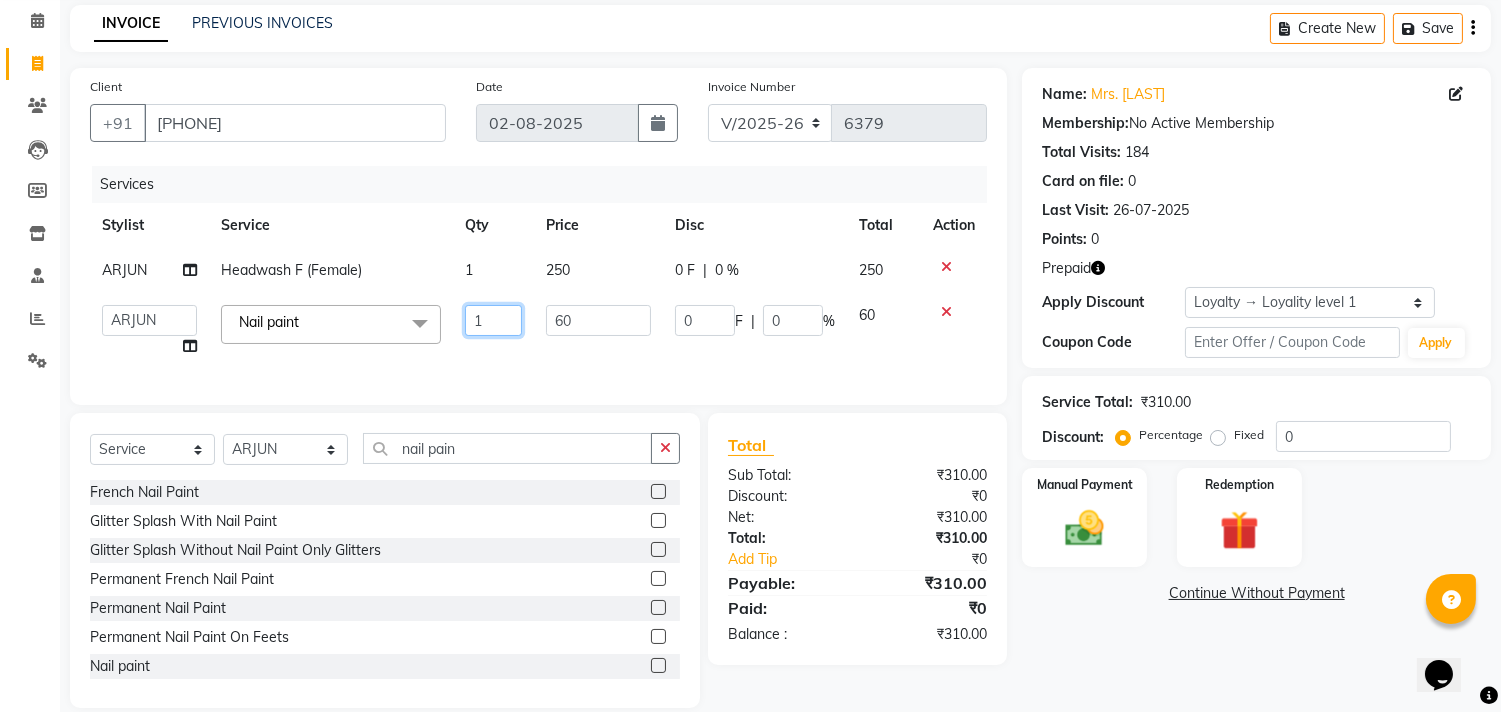 click on "1" 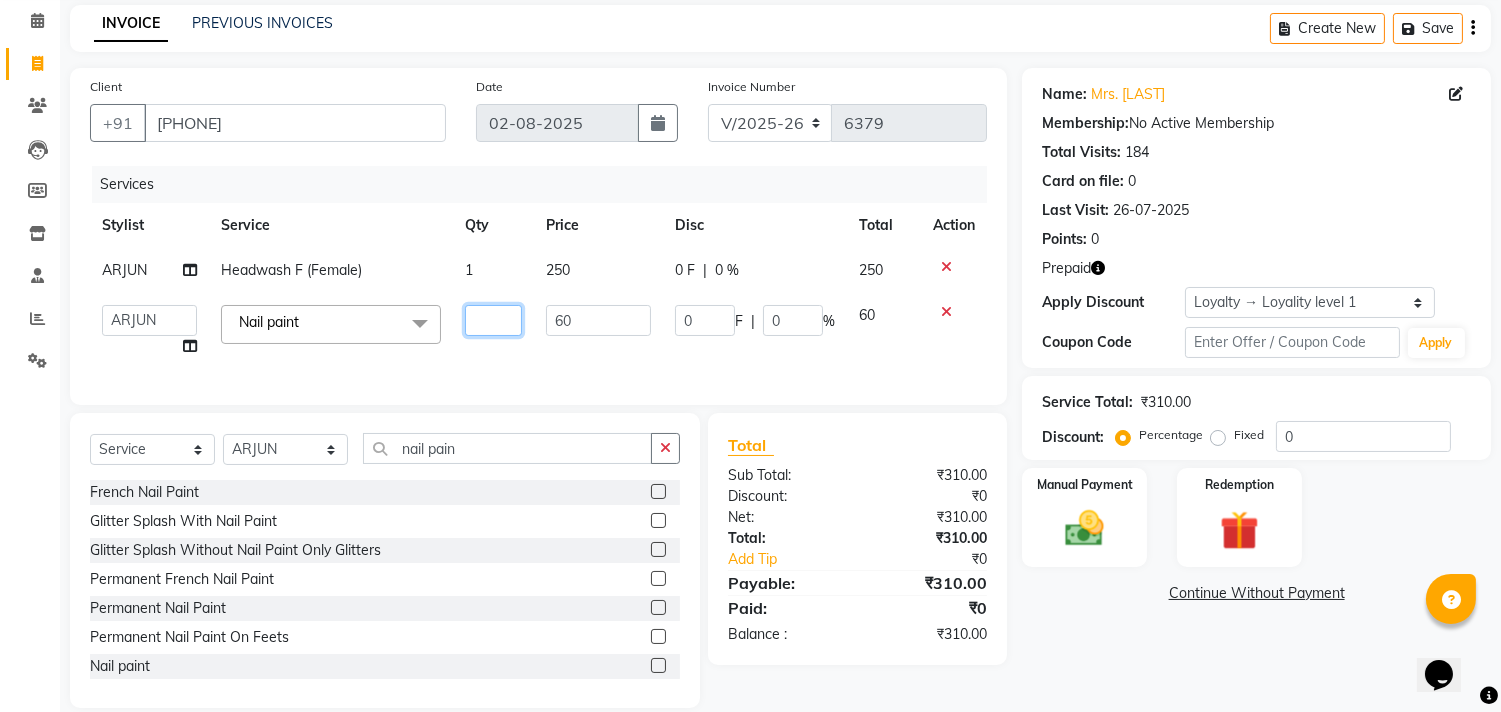 type on "2" 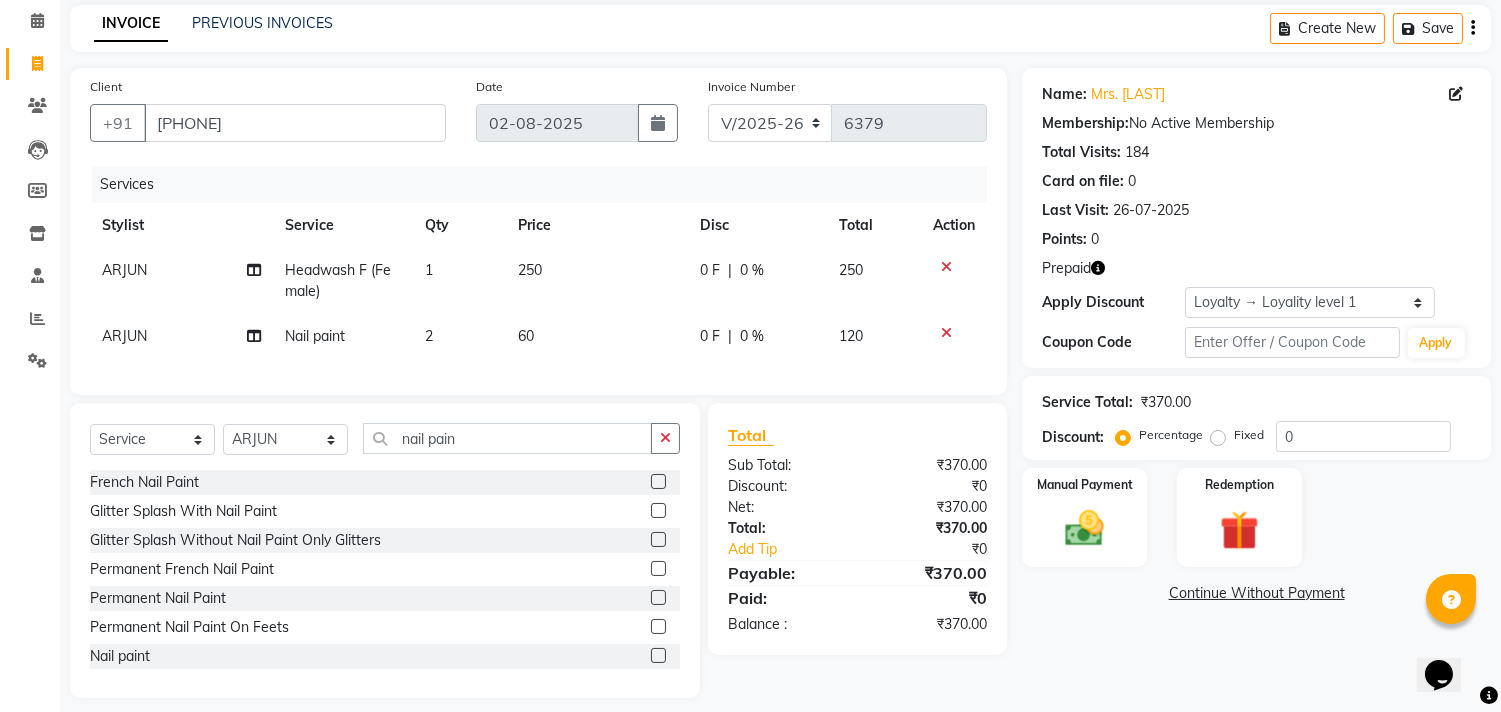 click on "Services Stylist Service Qty Price Disc Total Action ARJUN Headwash F (Female) 1 250 0 F | 0 % 250 ARJUN Nail paint 2 60 0 F | 0 % 120" 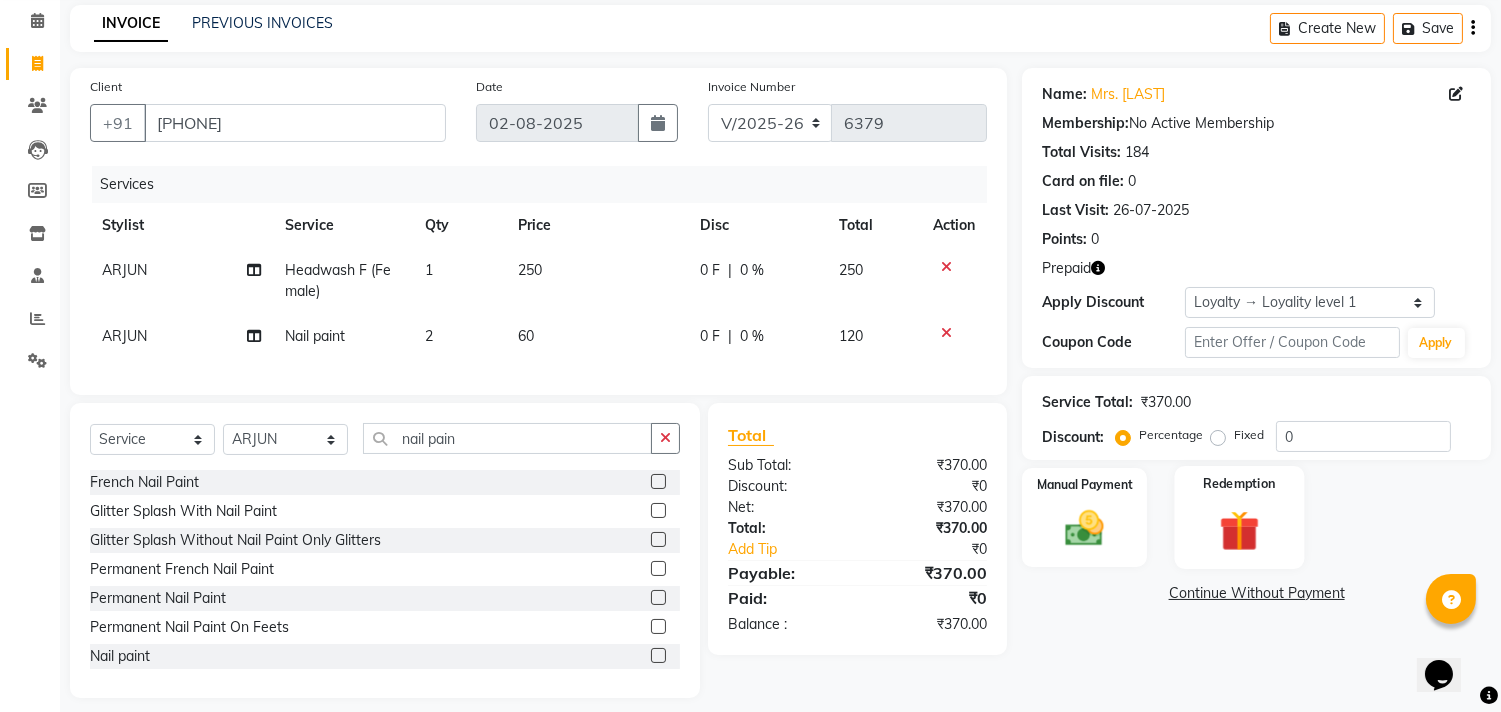 click 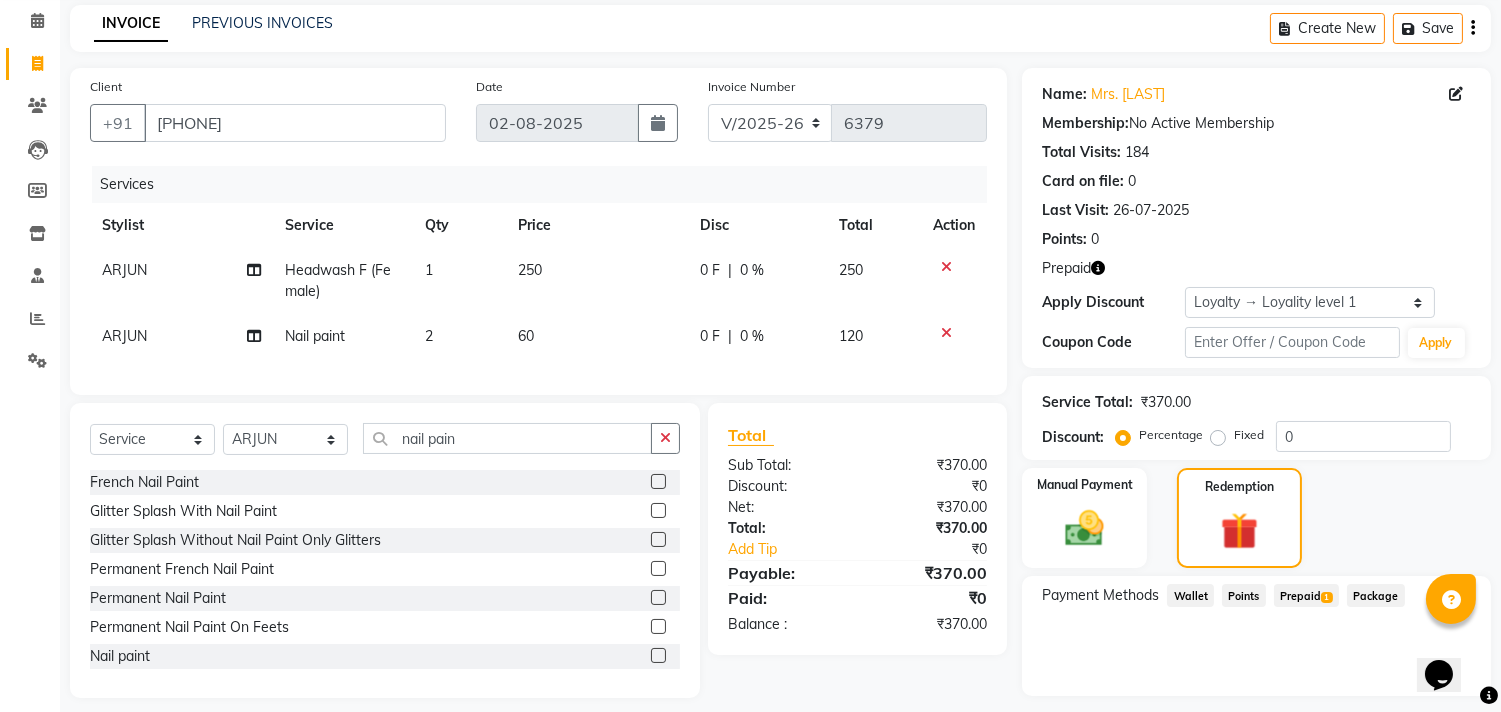click on "Prepaid  1" 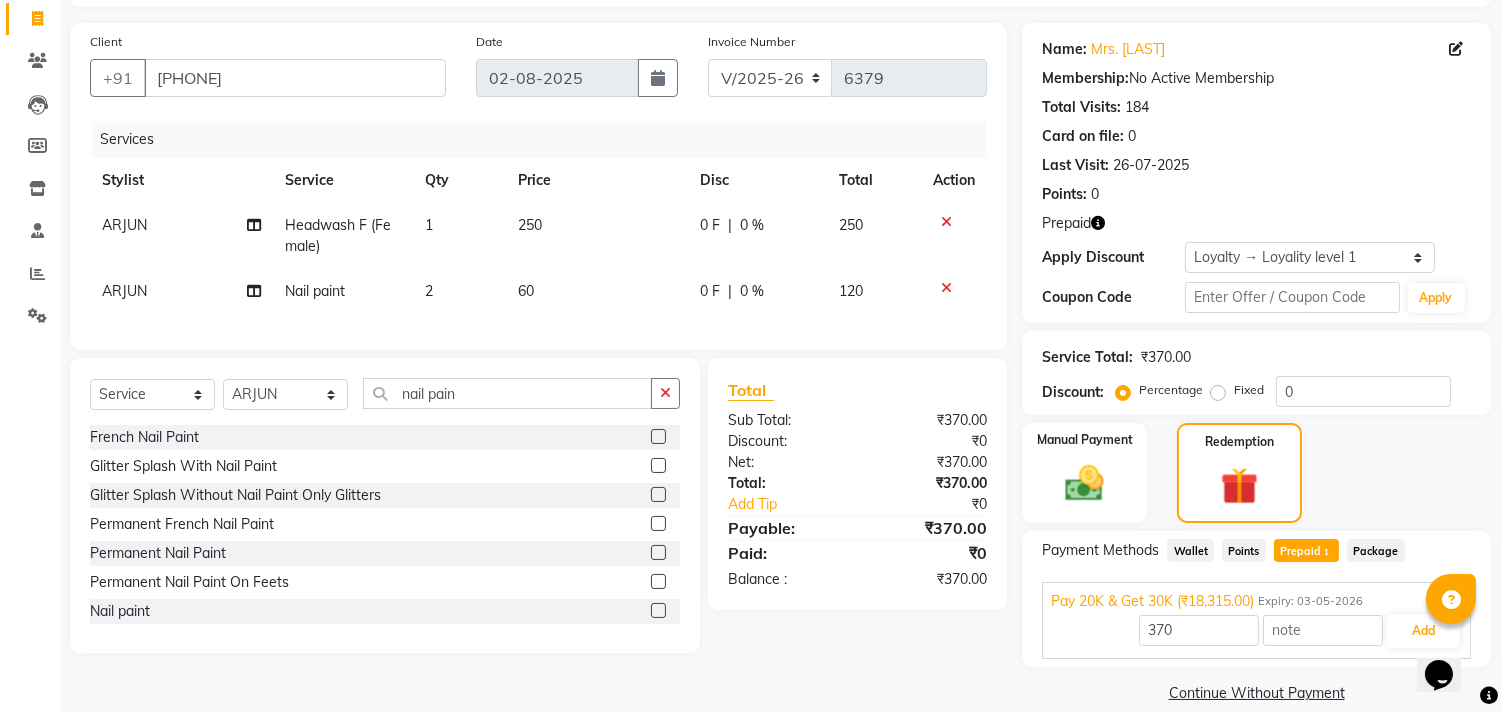 scroll, scrollTop: 152, scrollLeft: 0, axis: vertical 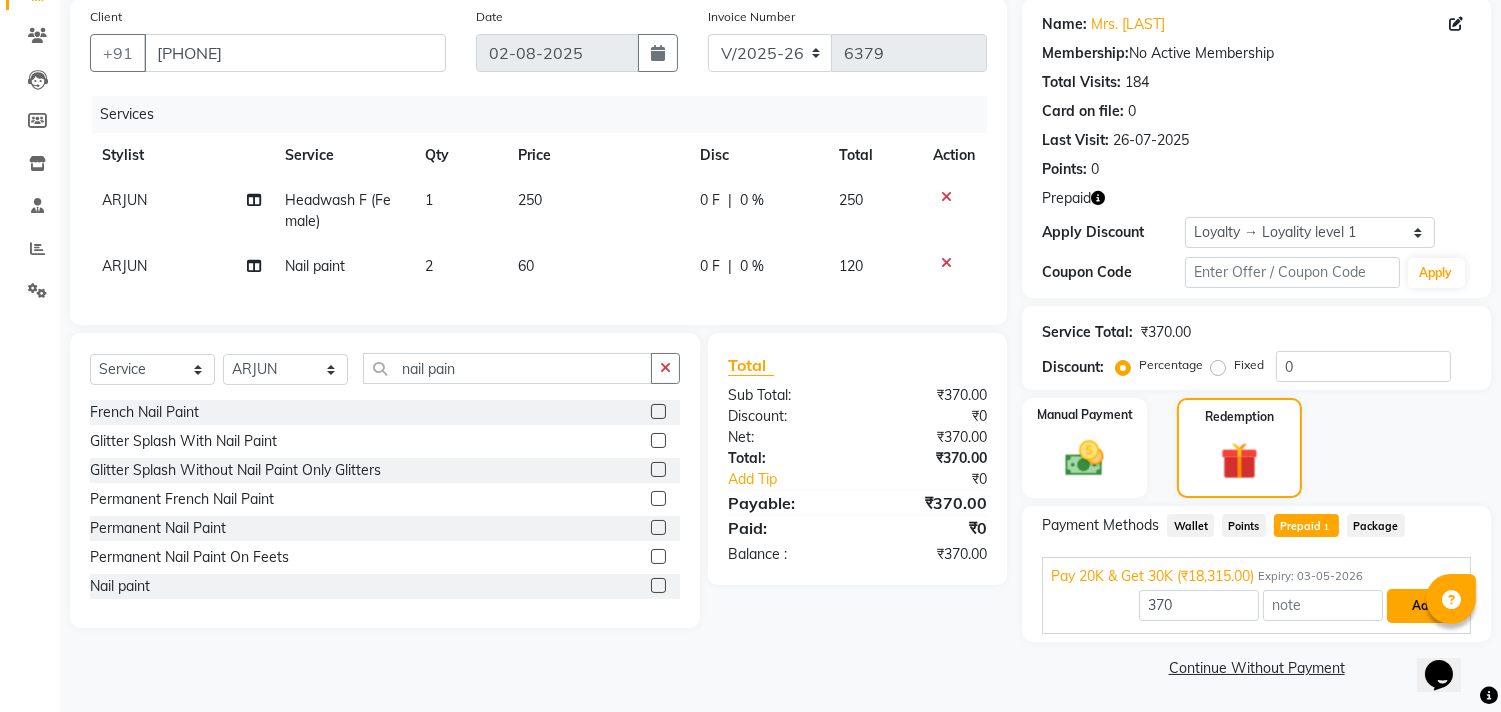 click on "Add" at bounding box center [1423, 606] 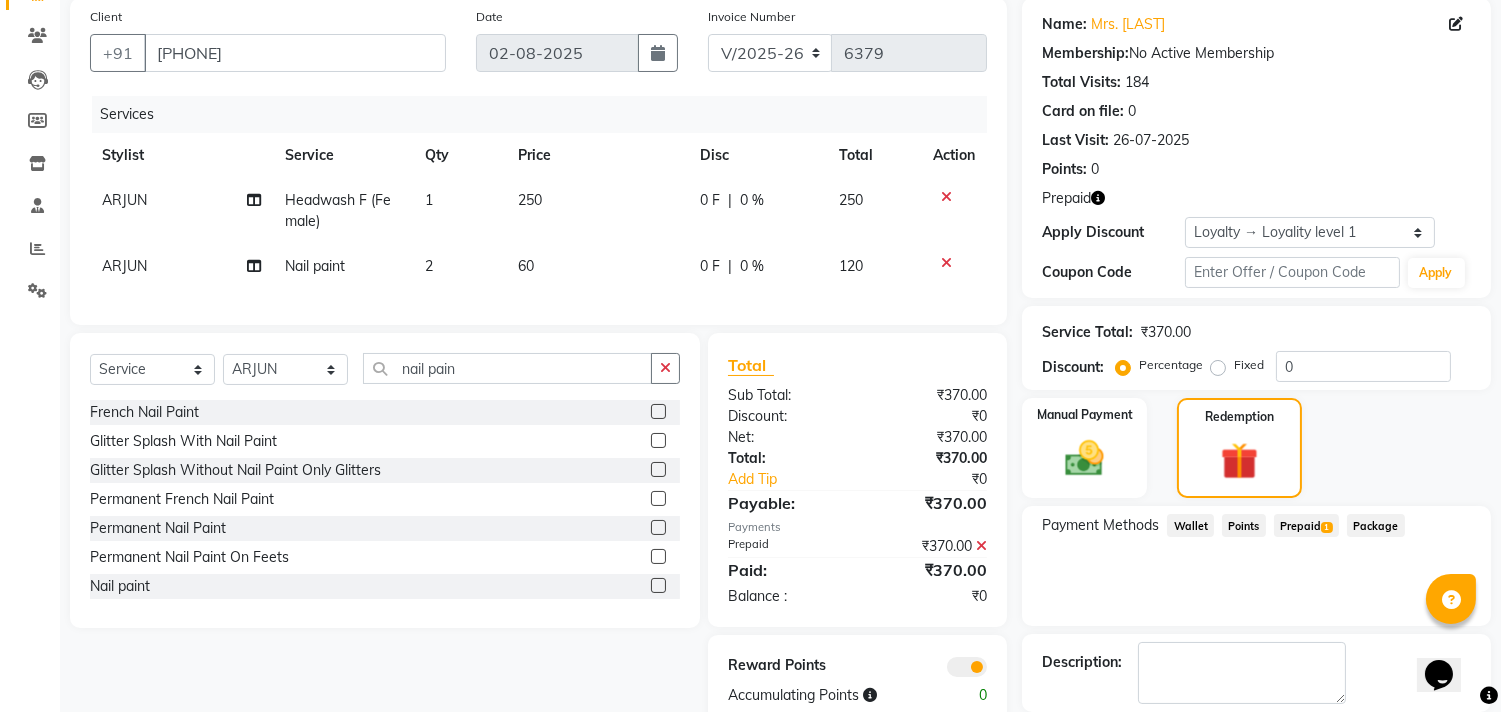 scroll, scrollTop: 248, scrollLeft: 0, axis: vertical 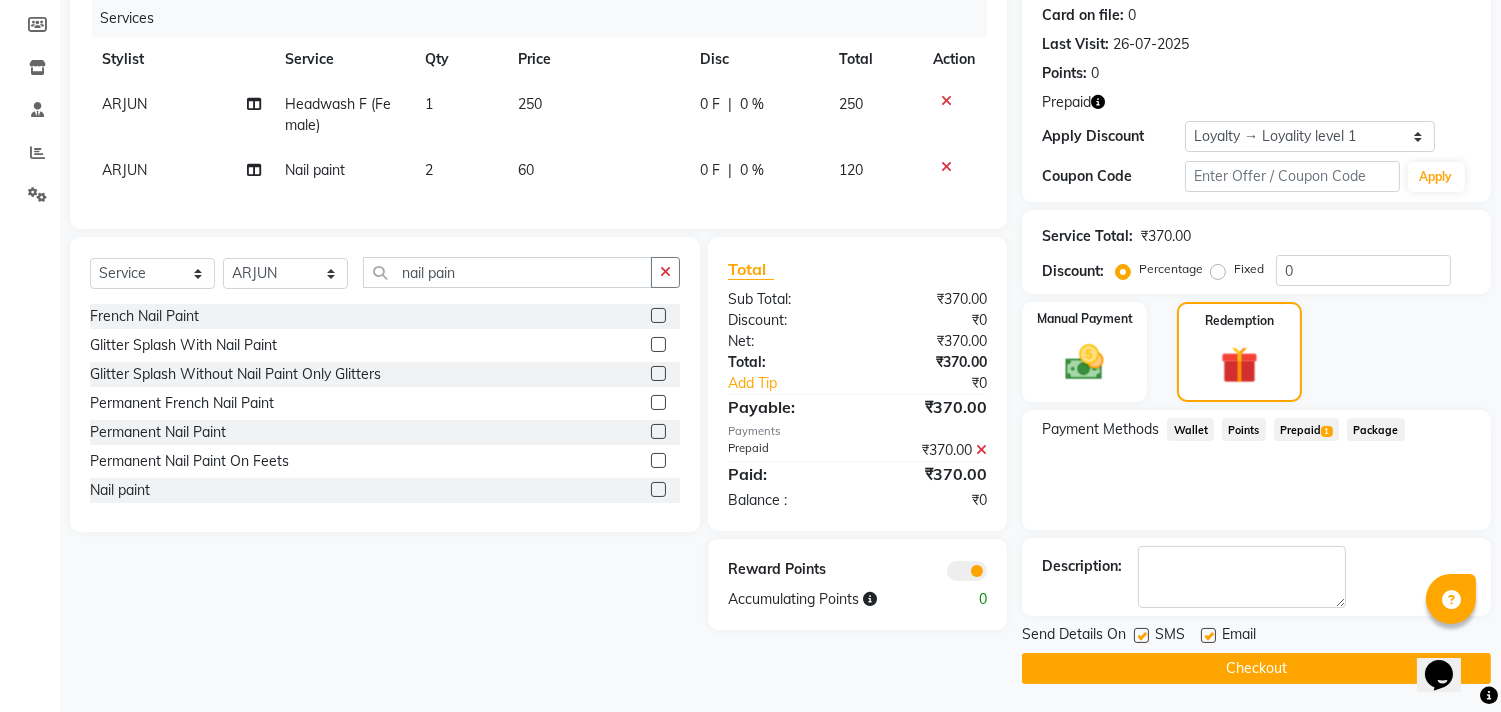 click on "Checkout" 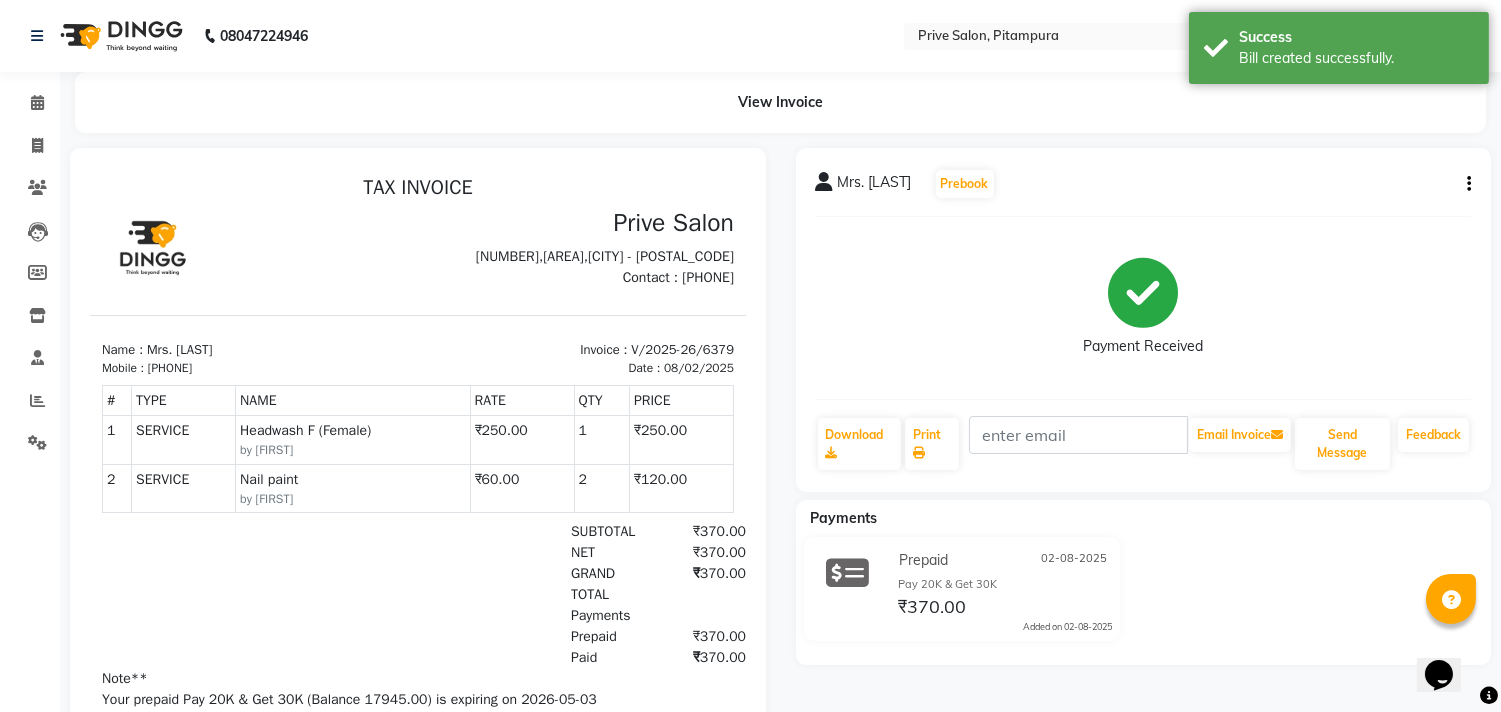 scroll, scrollTop: 0, scrollLeft: 0, axis: both 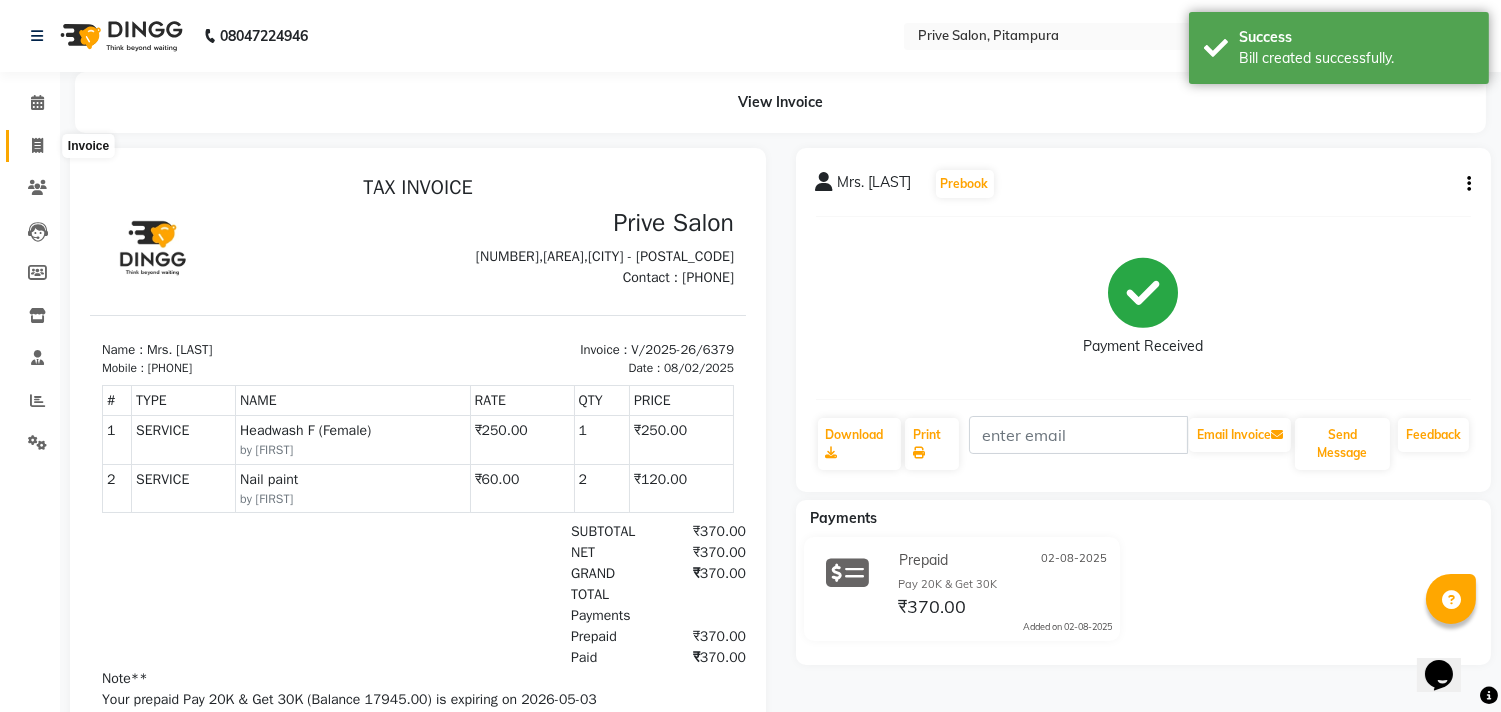 click 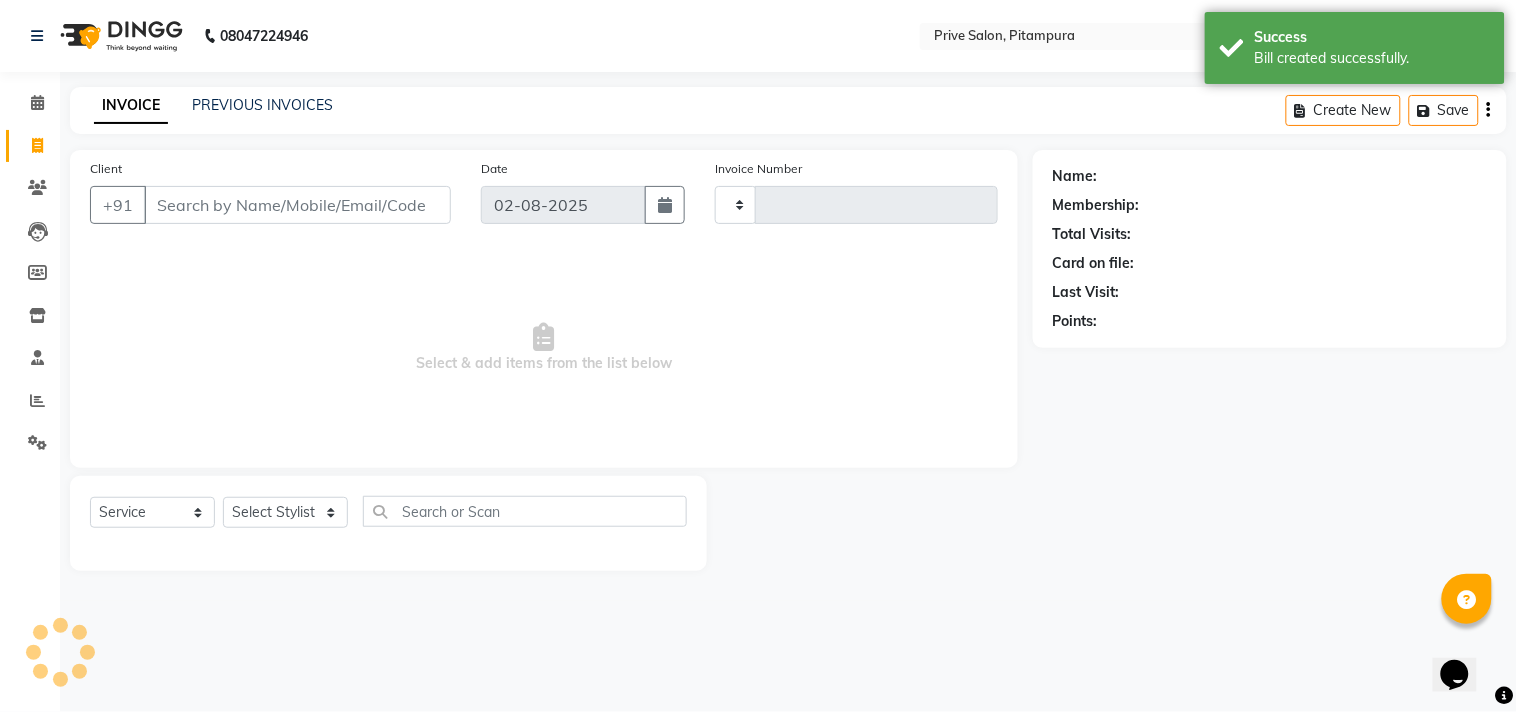click on "Client" at bounding box center (297, 205) 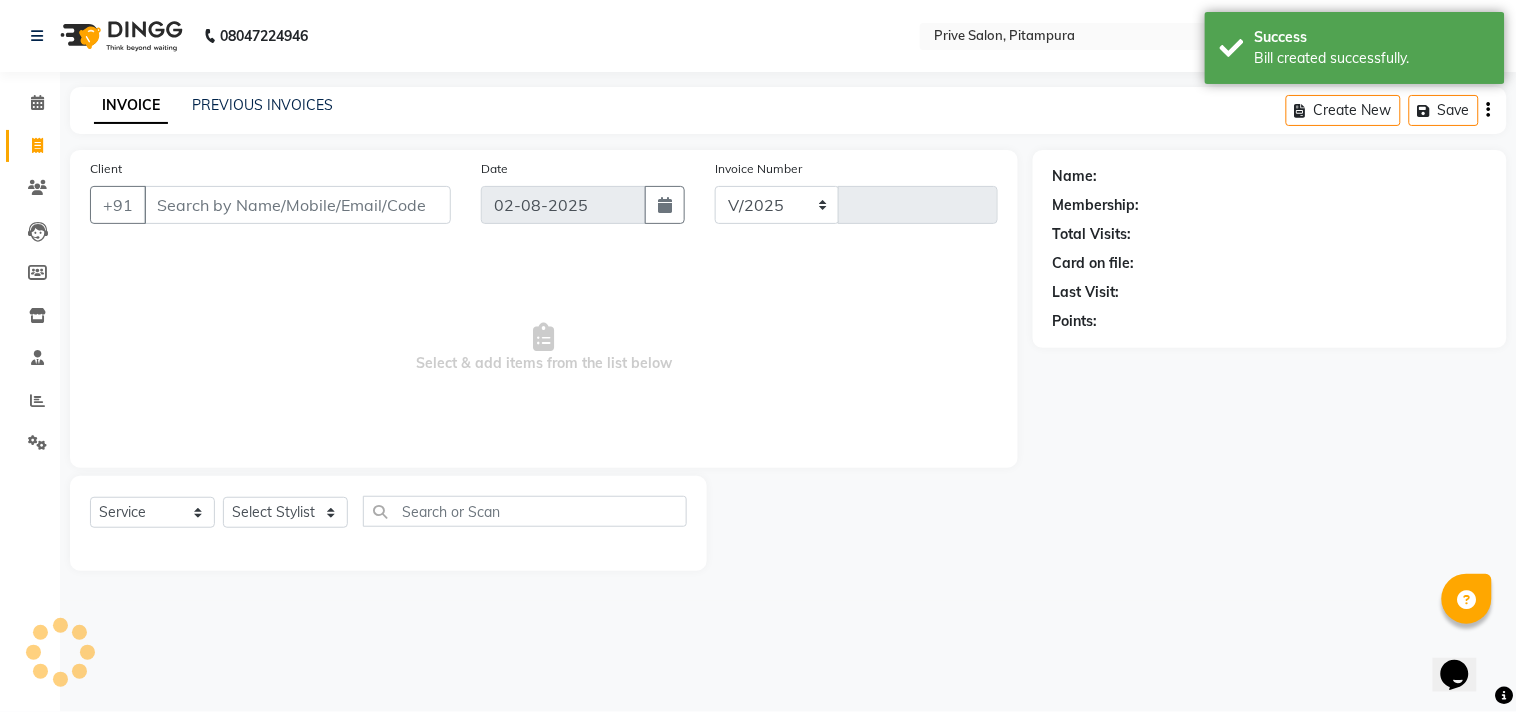 select on "136" 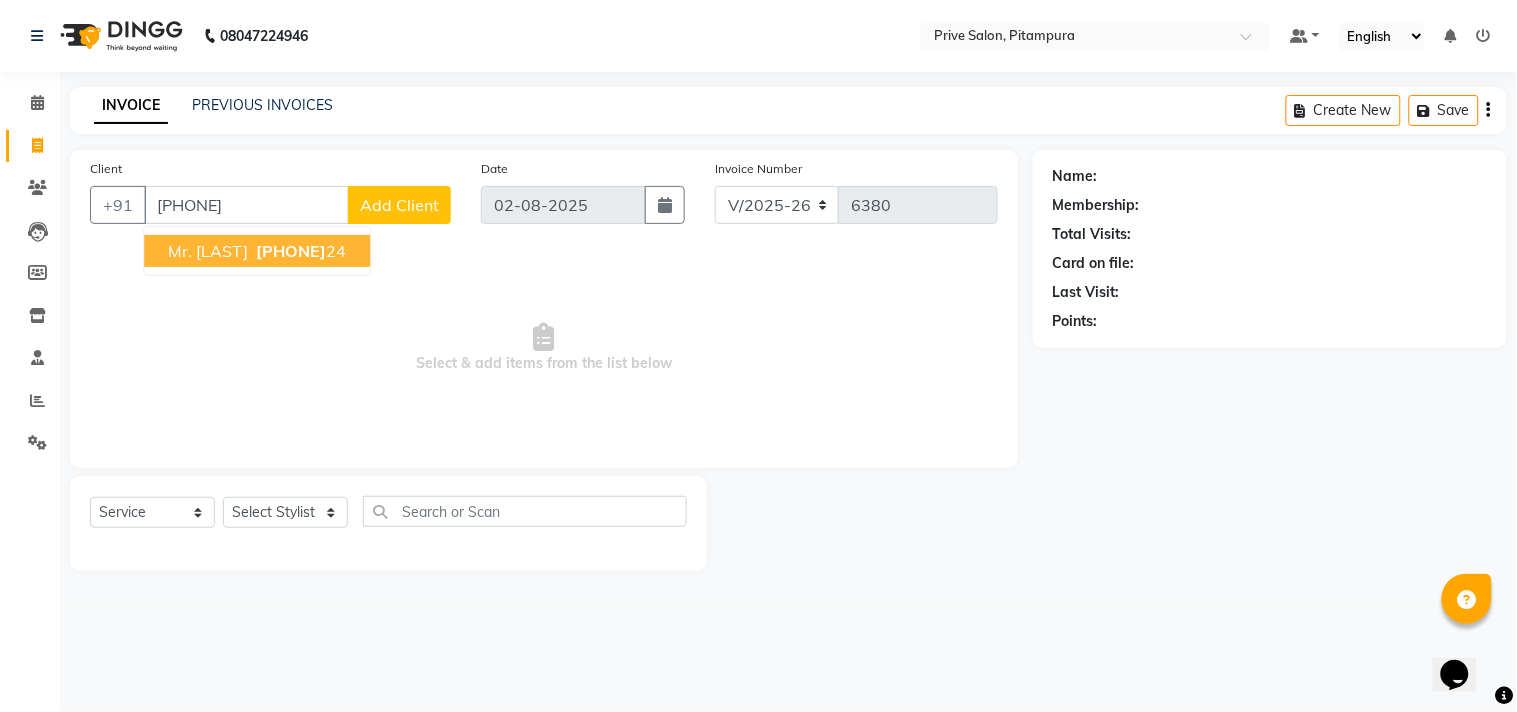 click on "93543535" at bounding box center [291, 251] 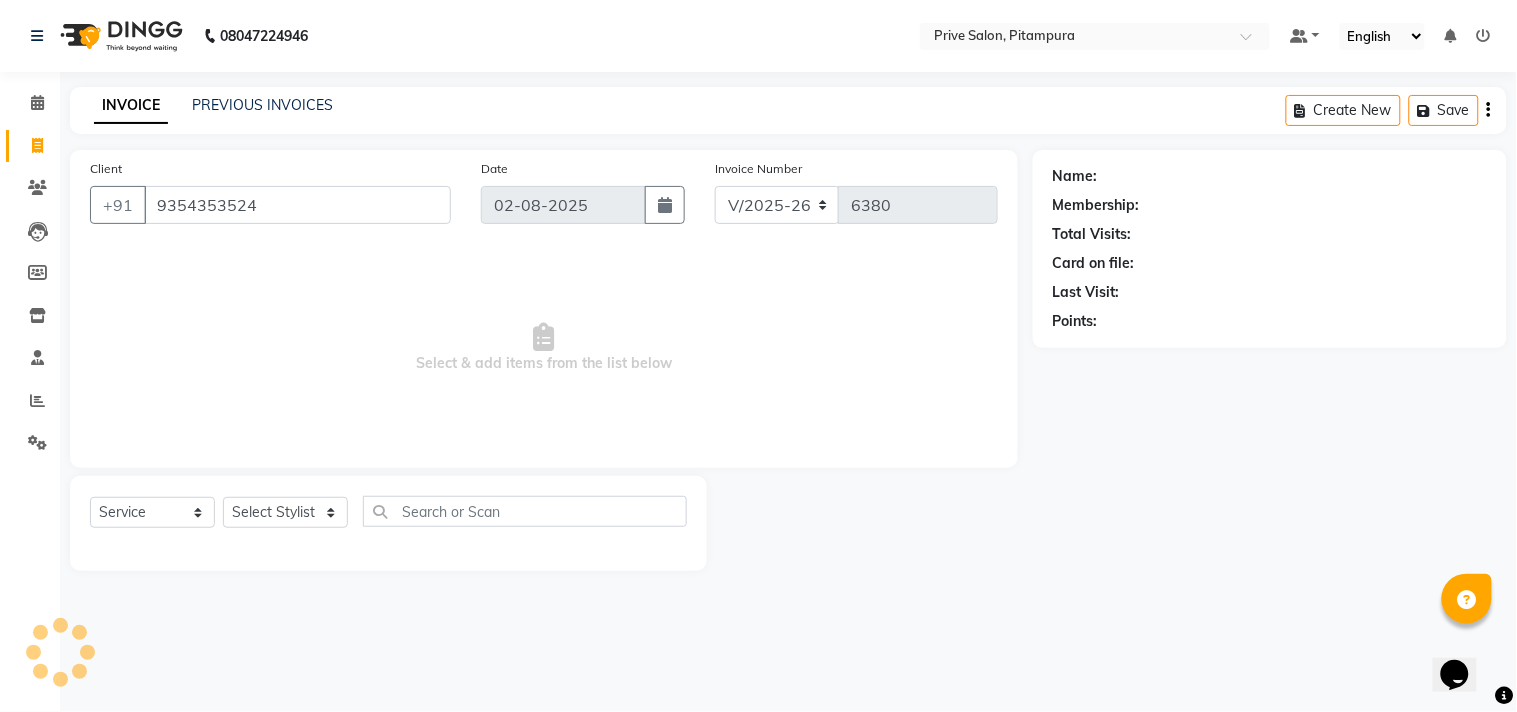 type on "9354353524" 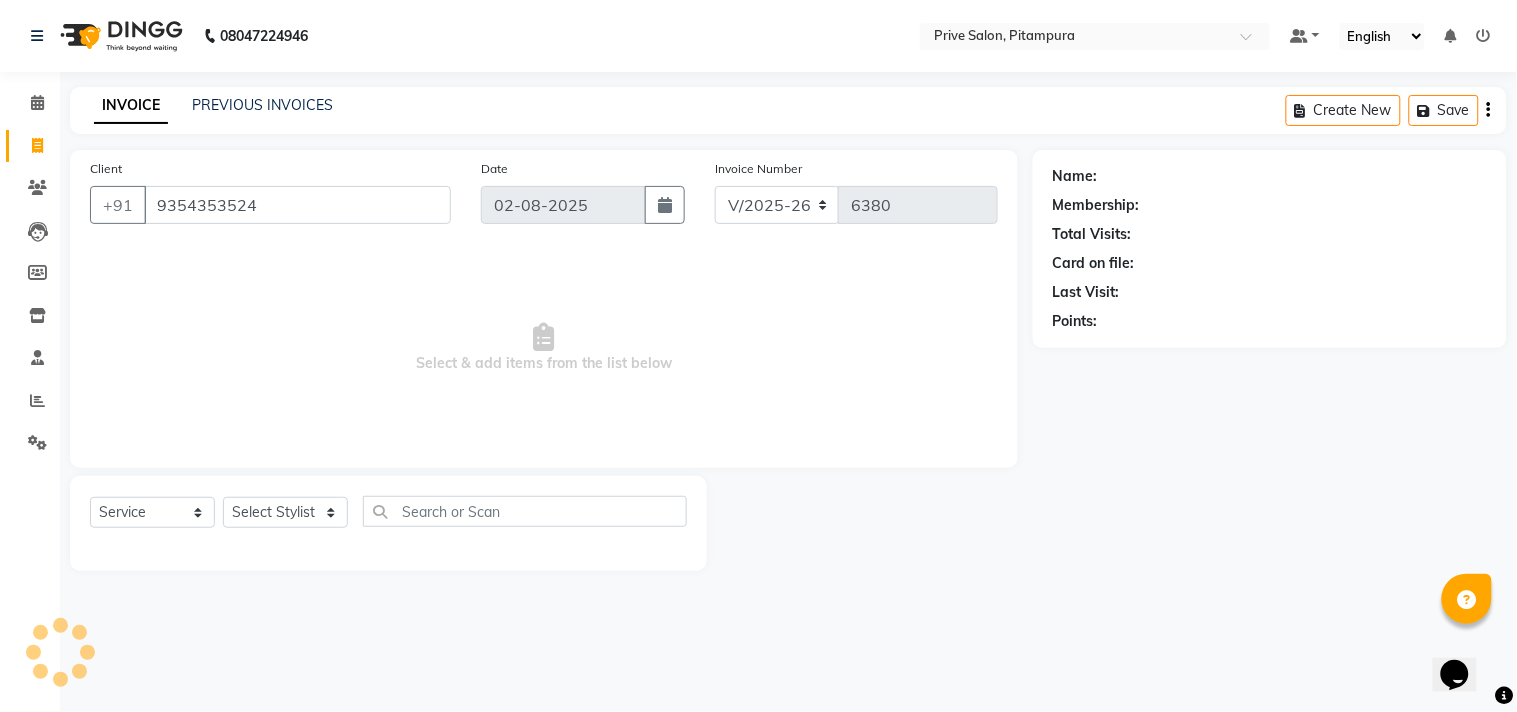 select on "1: Object" 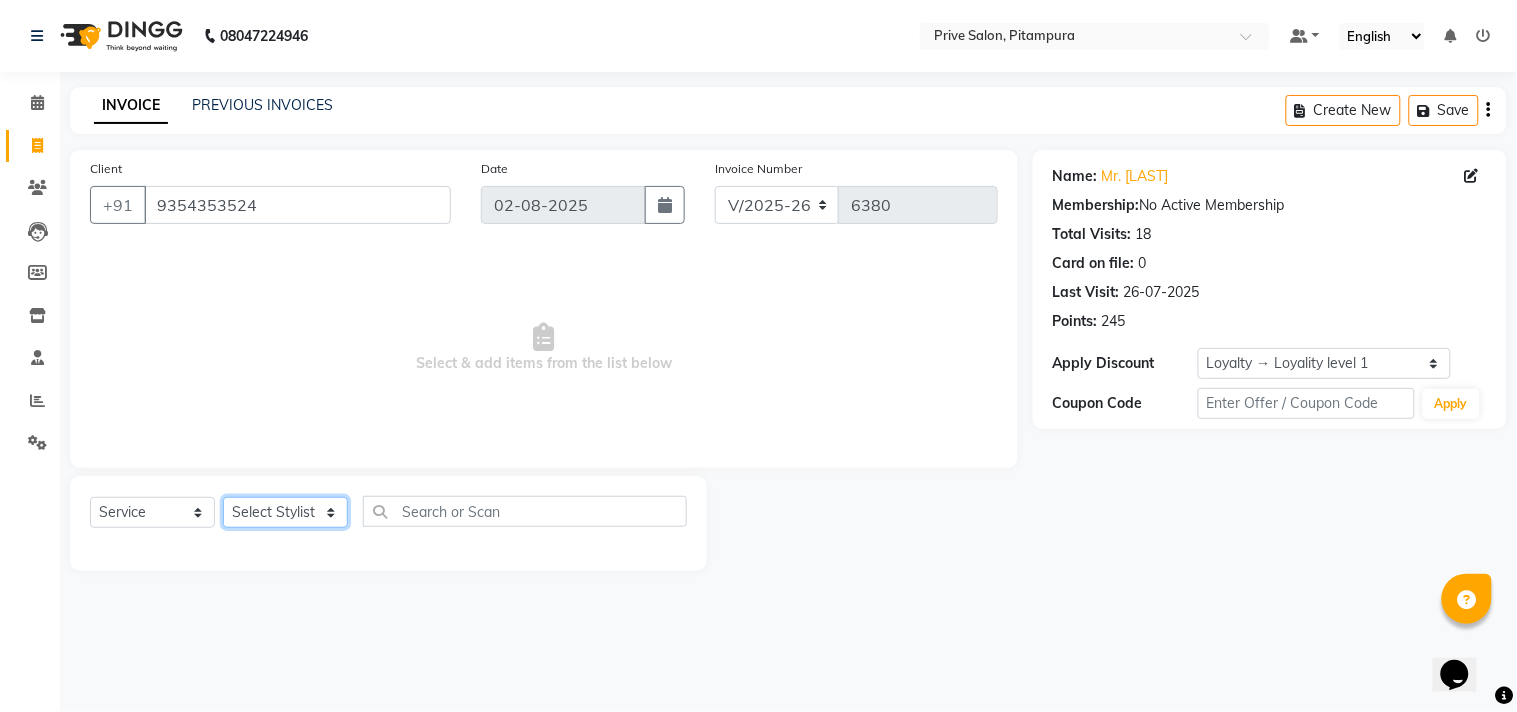 click on "Select Stylist amit ARJUN Atul FAIZAN FARDEEN GOLU harshit HITESH isha kapil khushbu Manager meenu MOHIT Mohsin NISHA nishi Preet privee Shivam SIVA vikas" 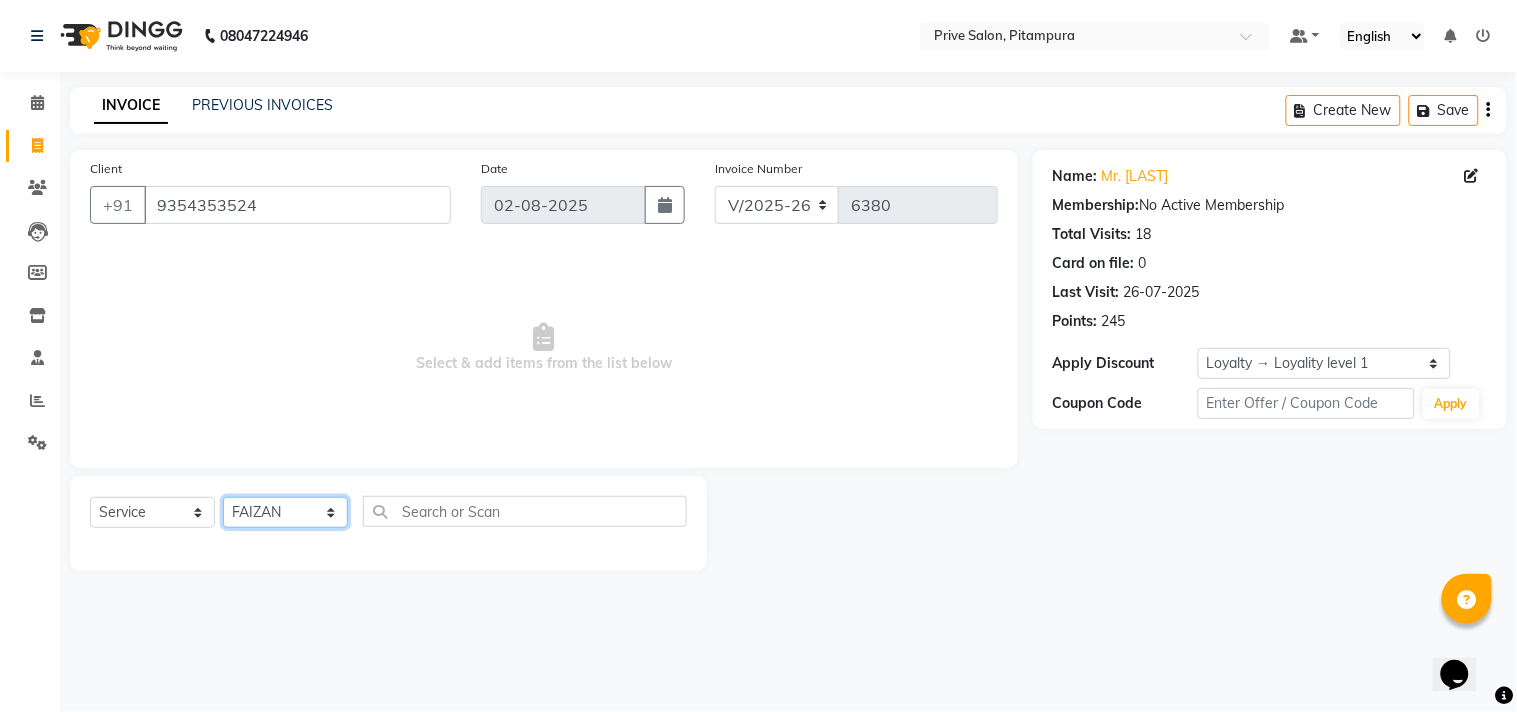 click on "Select Stylist amit ARJUN Atul FAIZAN FARDEEN GOLU harshit HITESH isha kapil khushbu Manager meenu MOHIT Mohsin NISHA nishi Preet privee Shivam SIVA vikas" 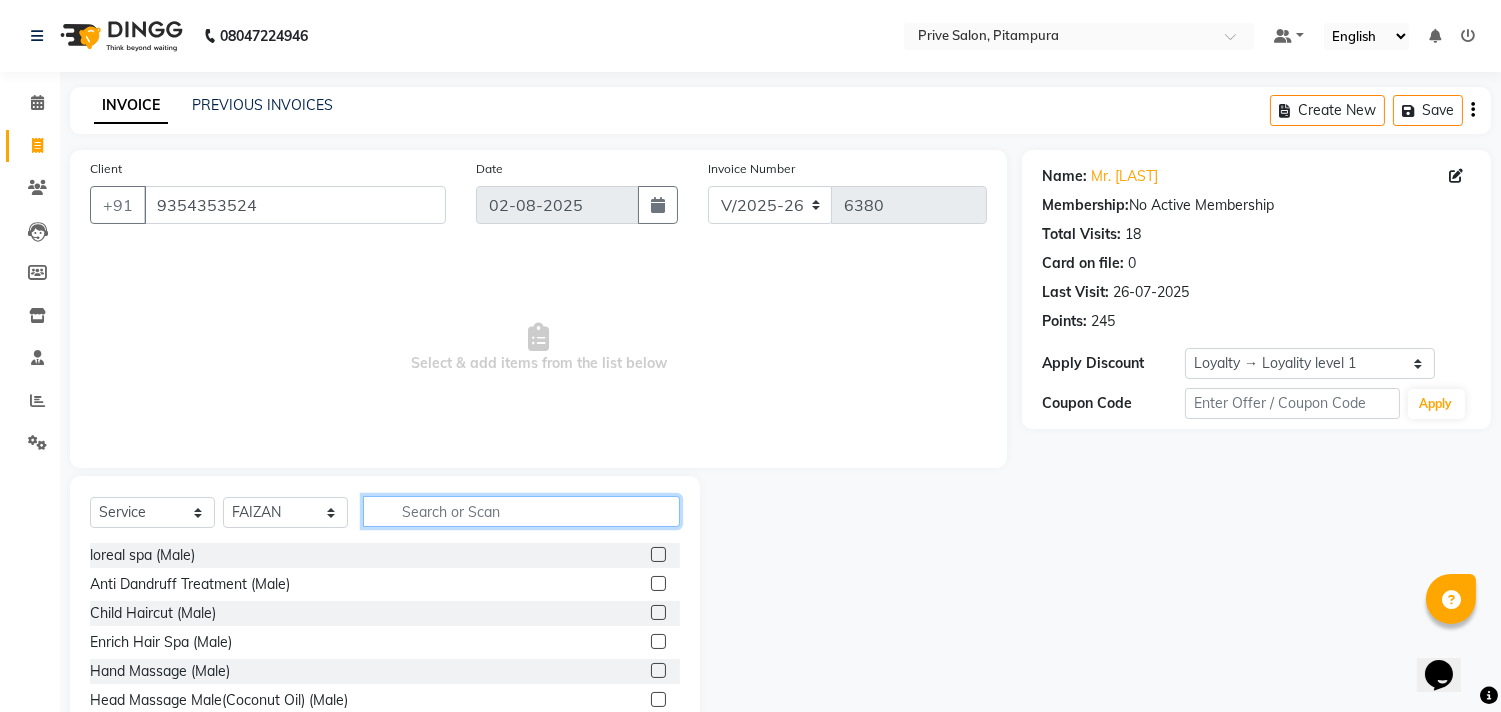 click 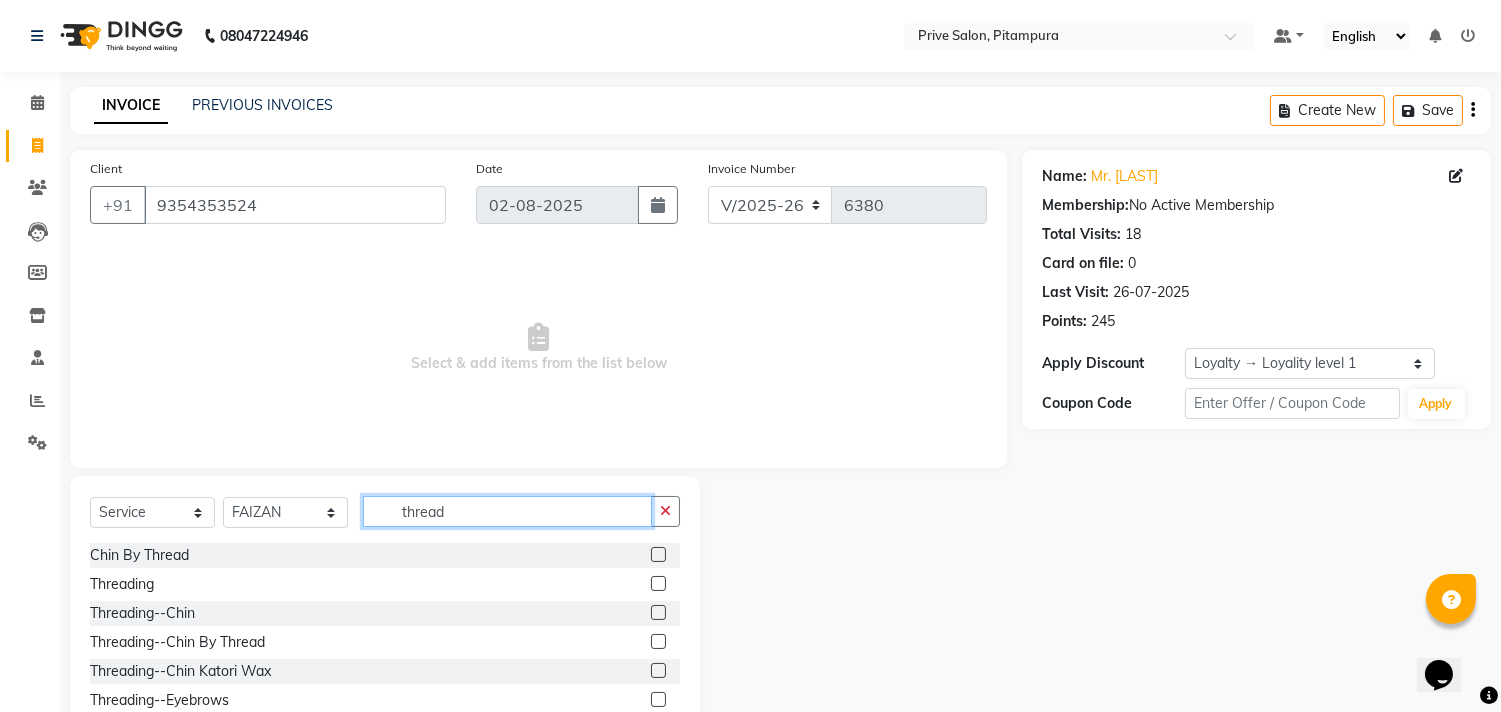 type on "thread" 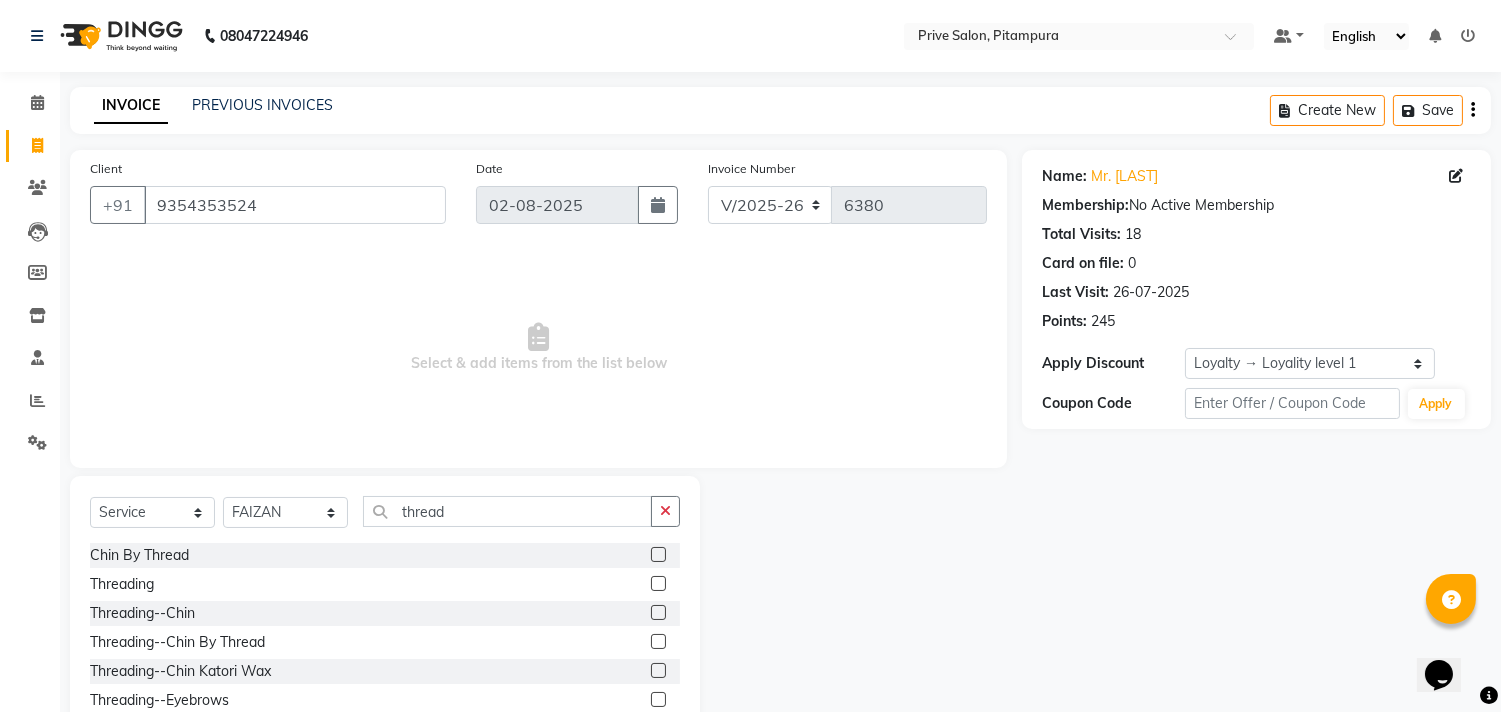 click 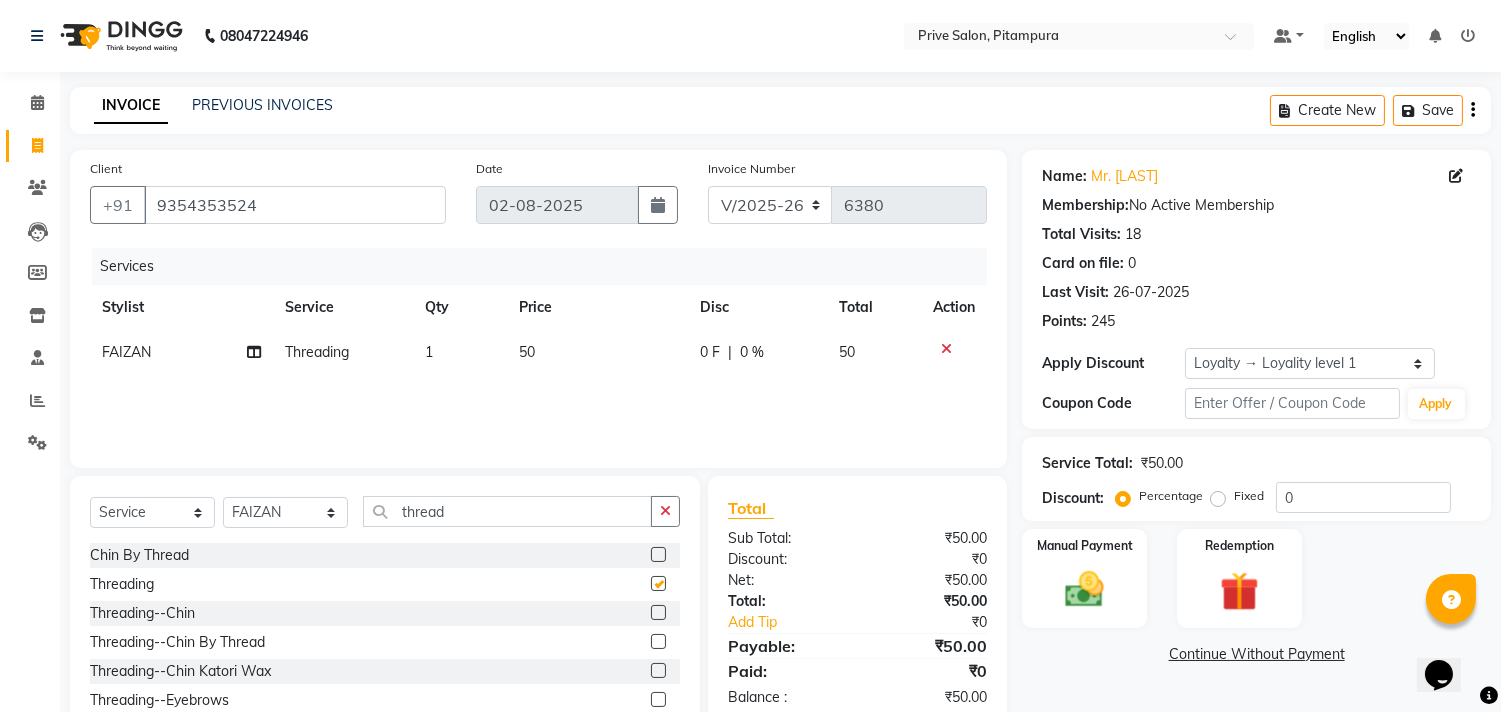 checkbox on "false" 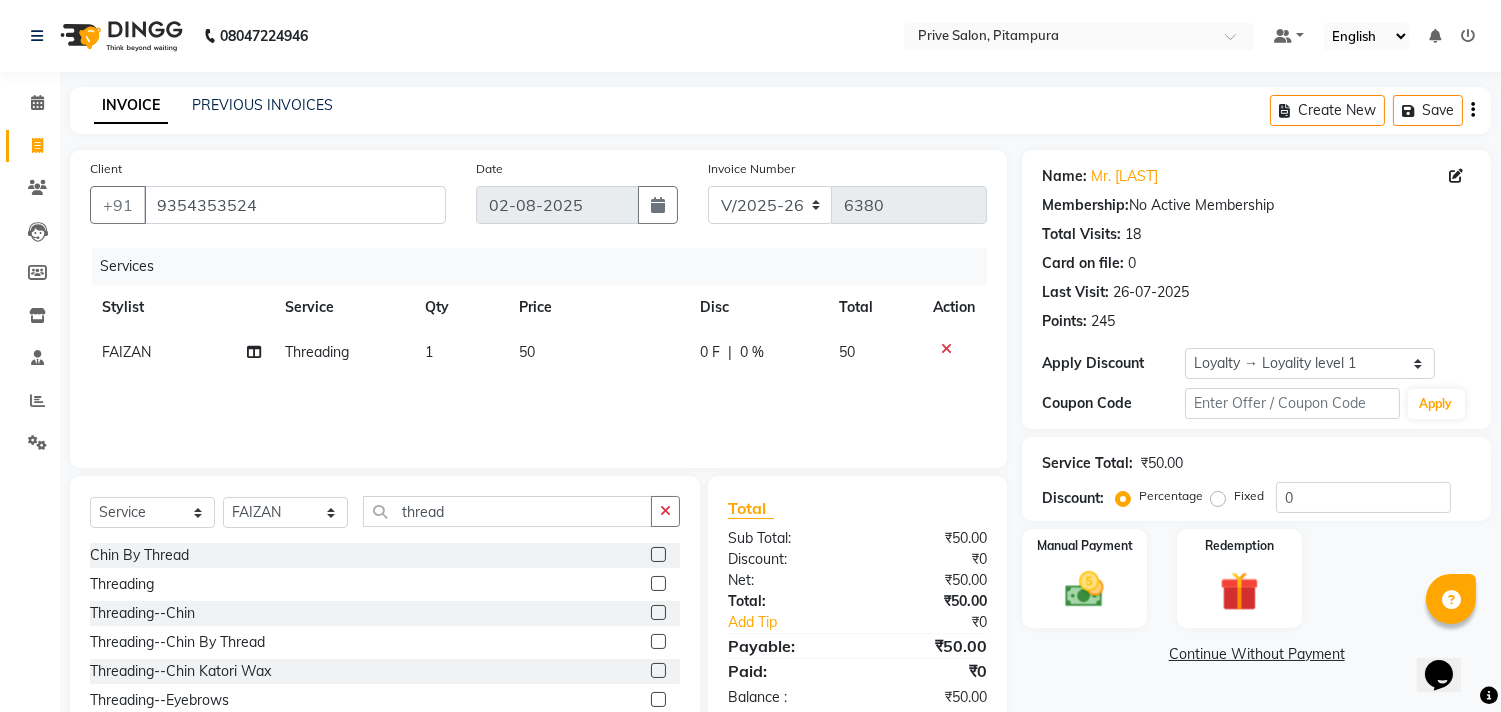 click on "1" 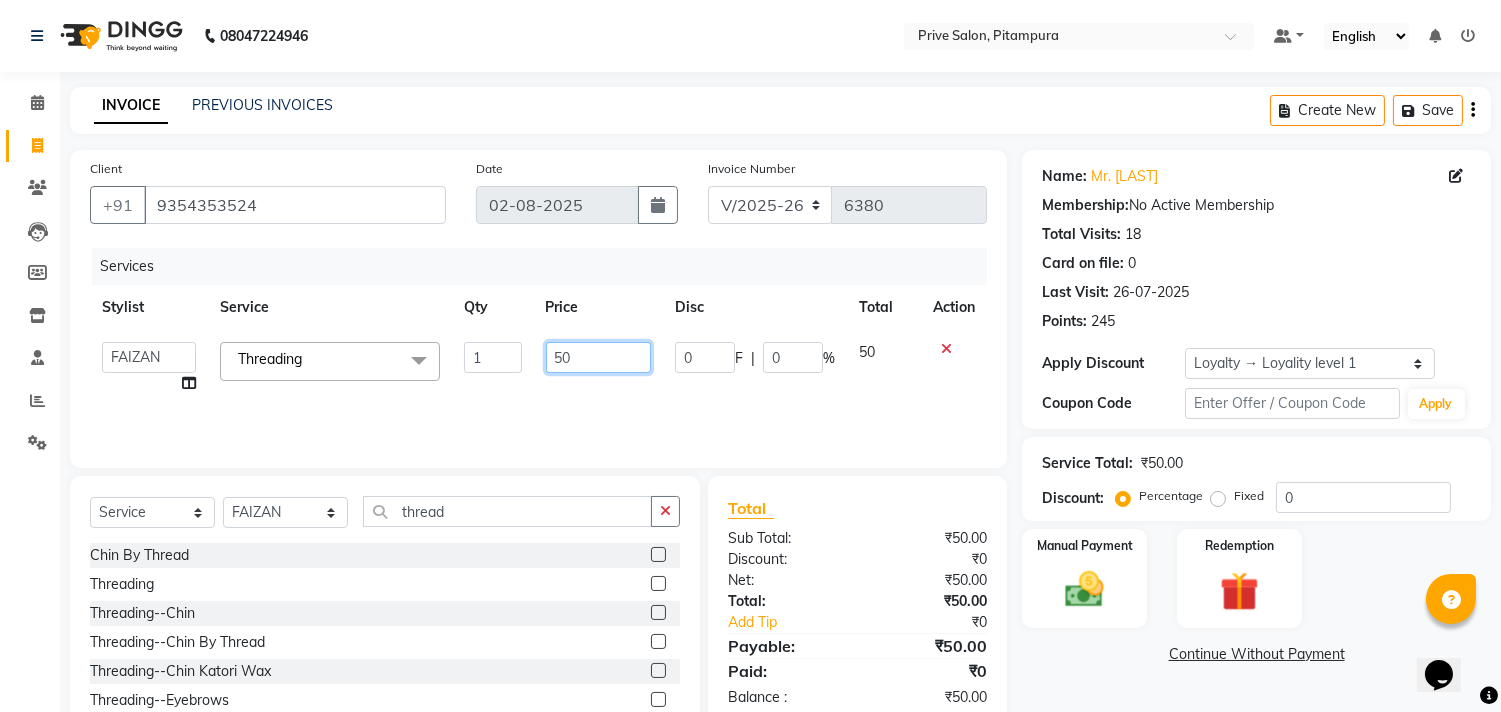 click on "50" 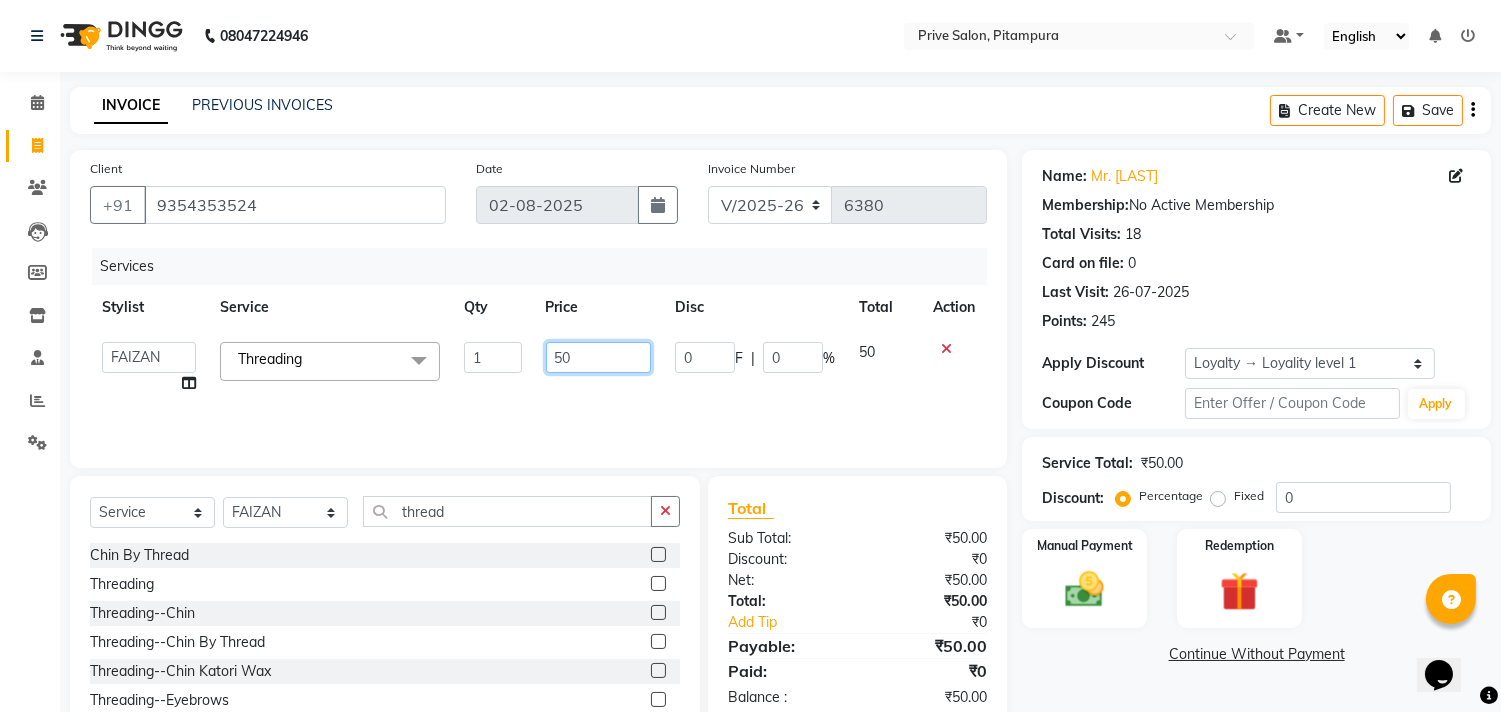 type on "150" 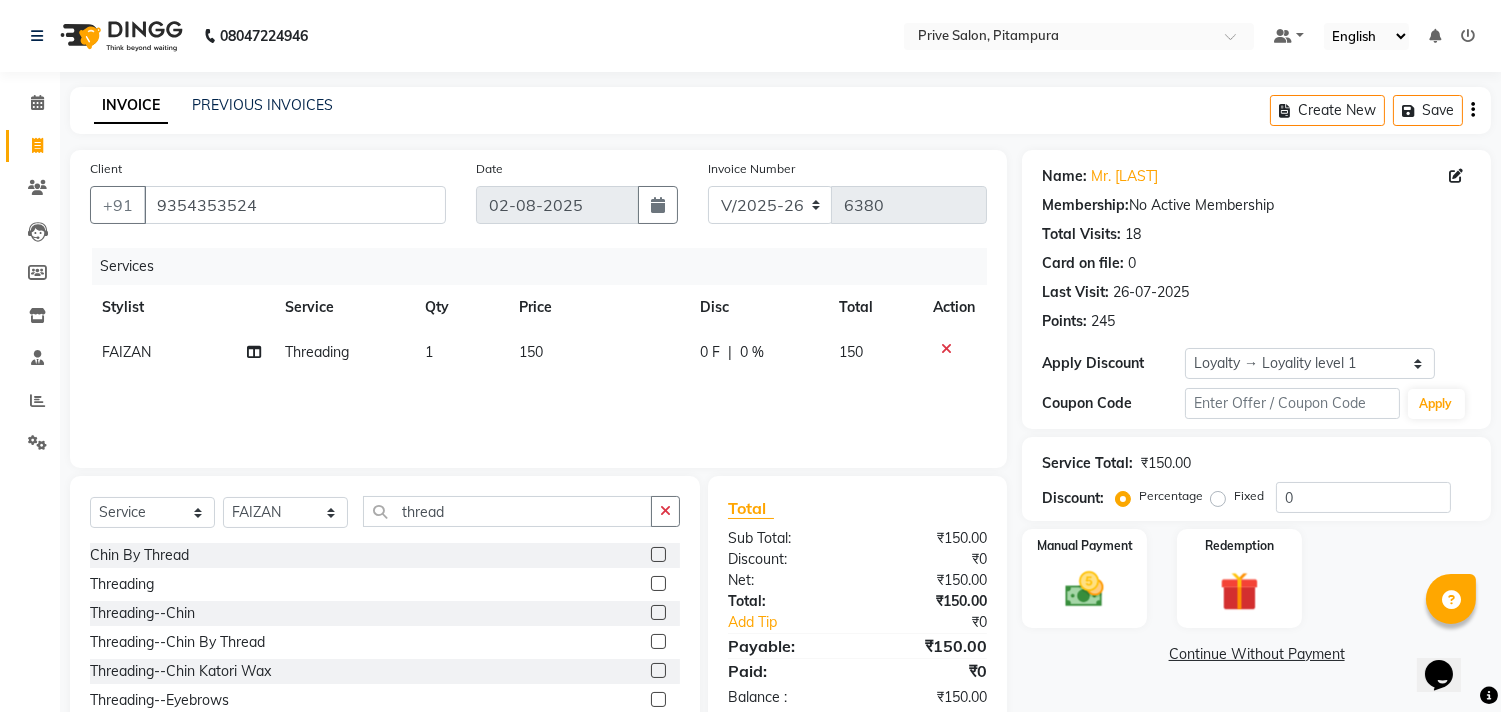 click on "Services Stylist Service Qty Price Disc Total Action FAIZAN Threading 1 150 0 F | 0 % 150" 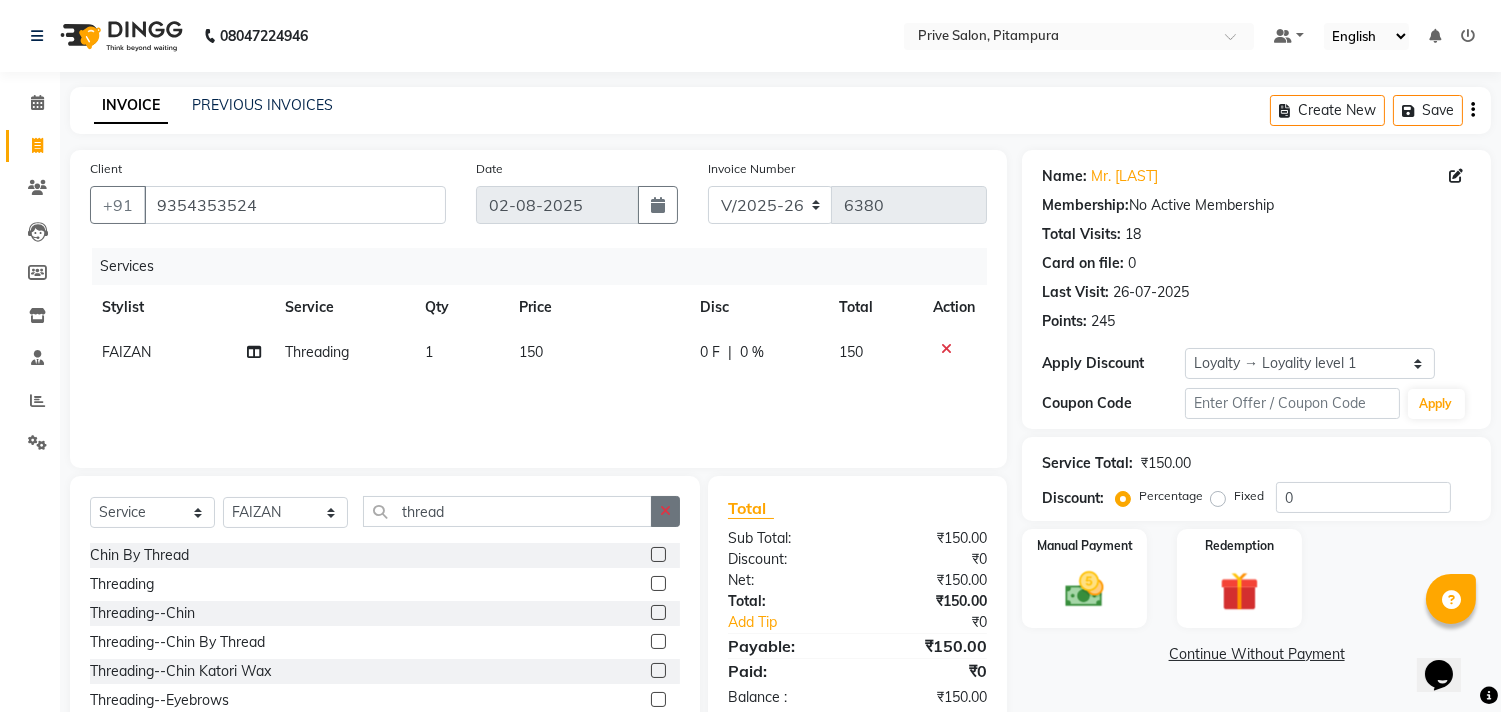 click 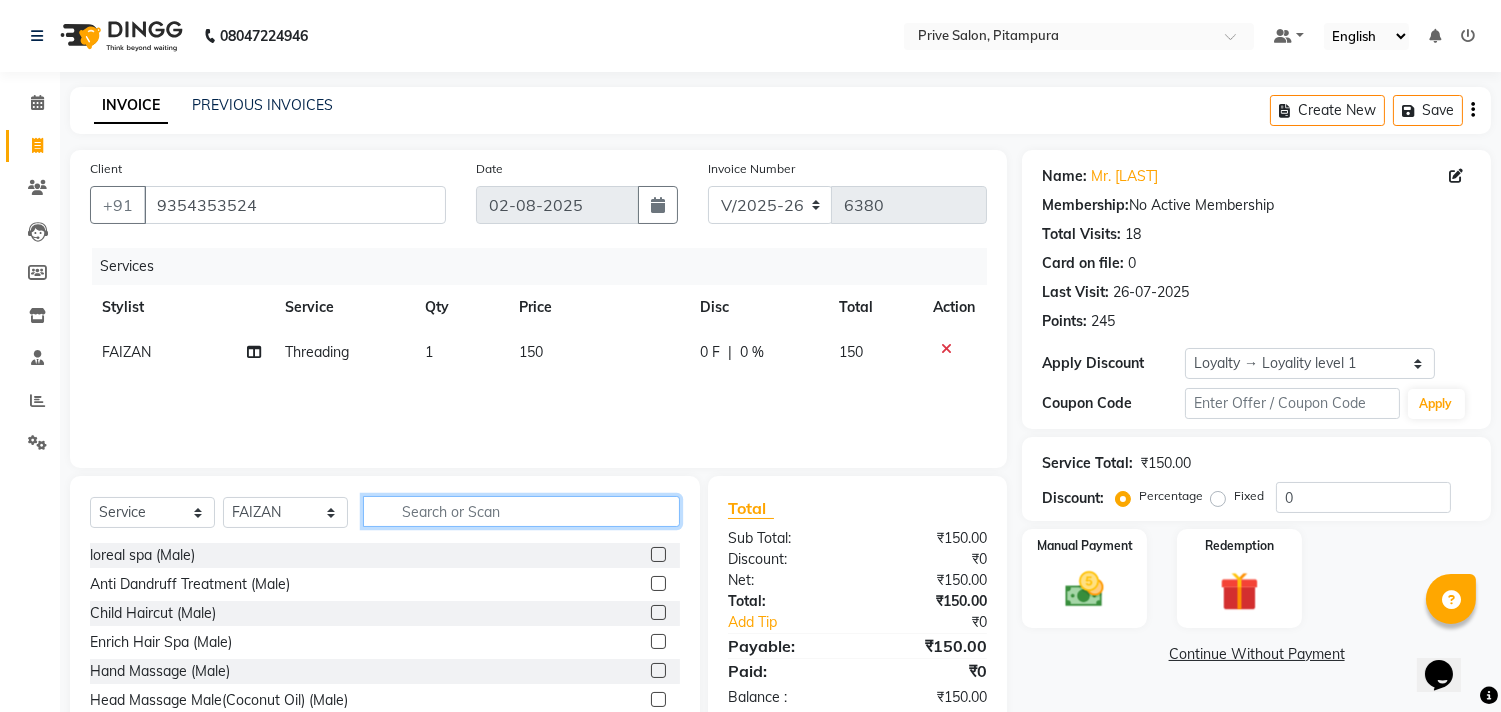 click 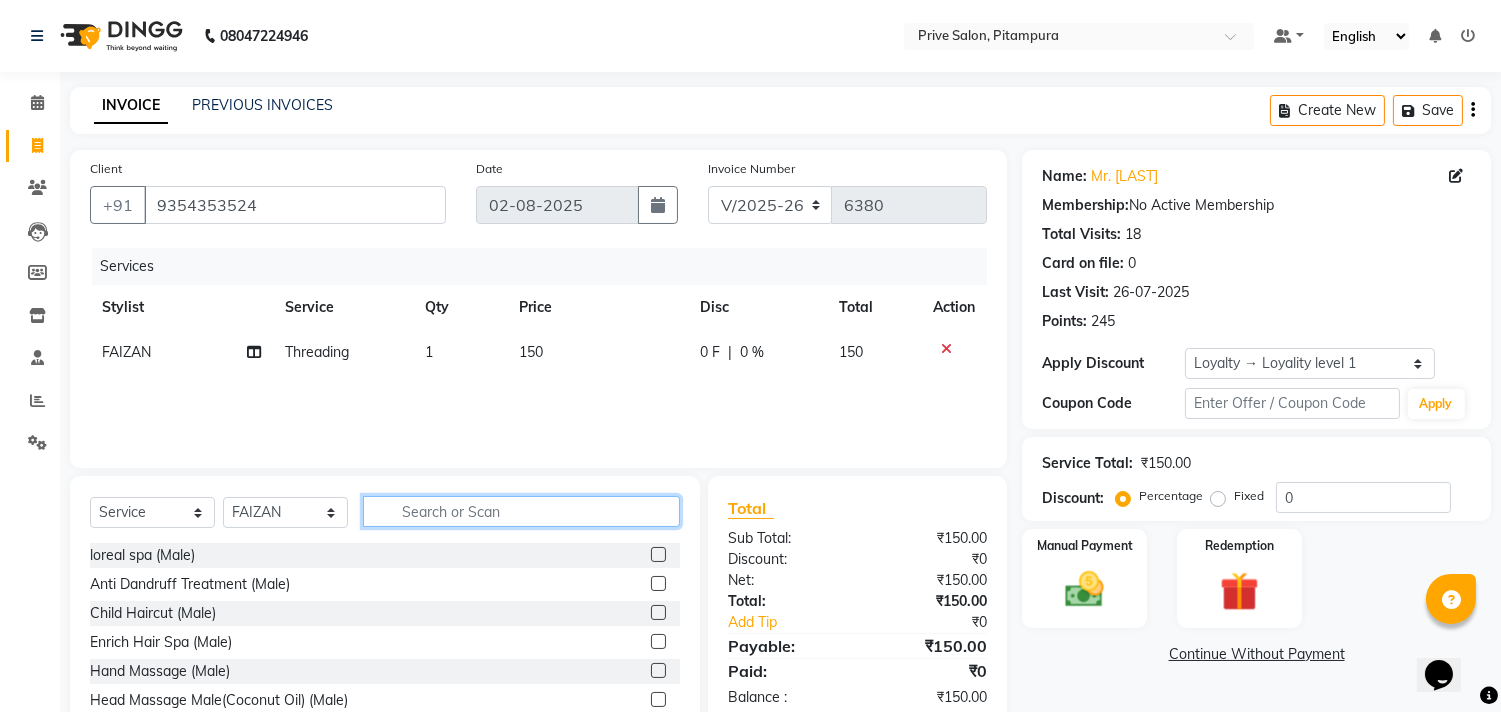 click 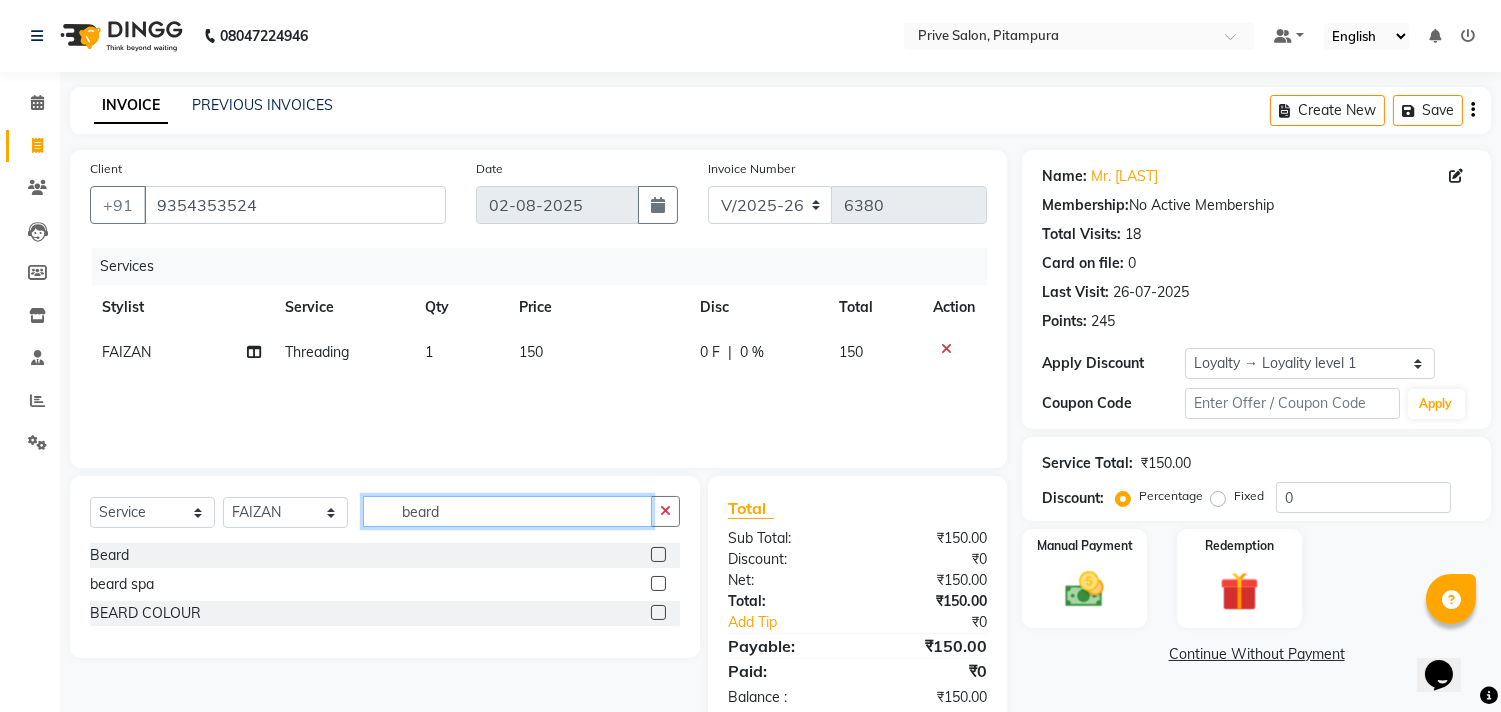 type on "beard" 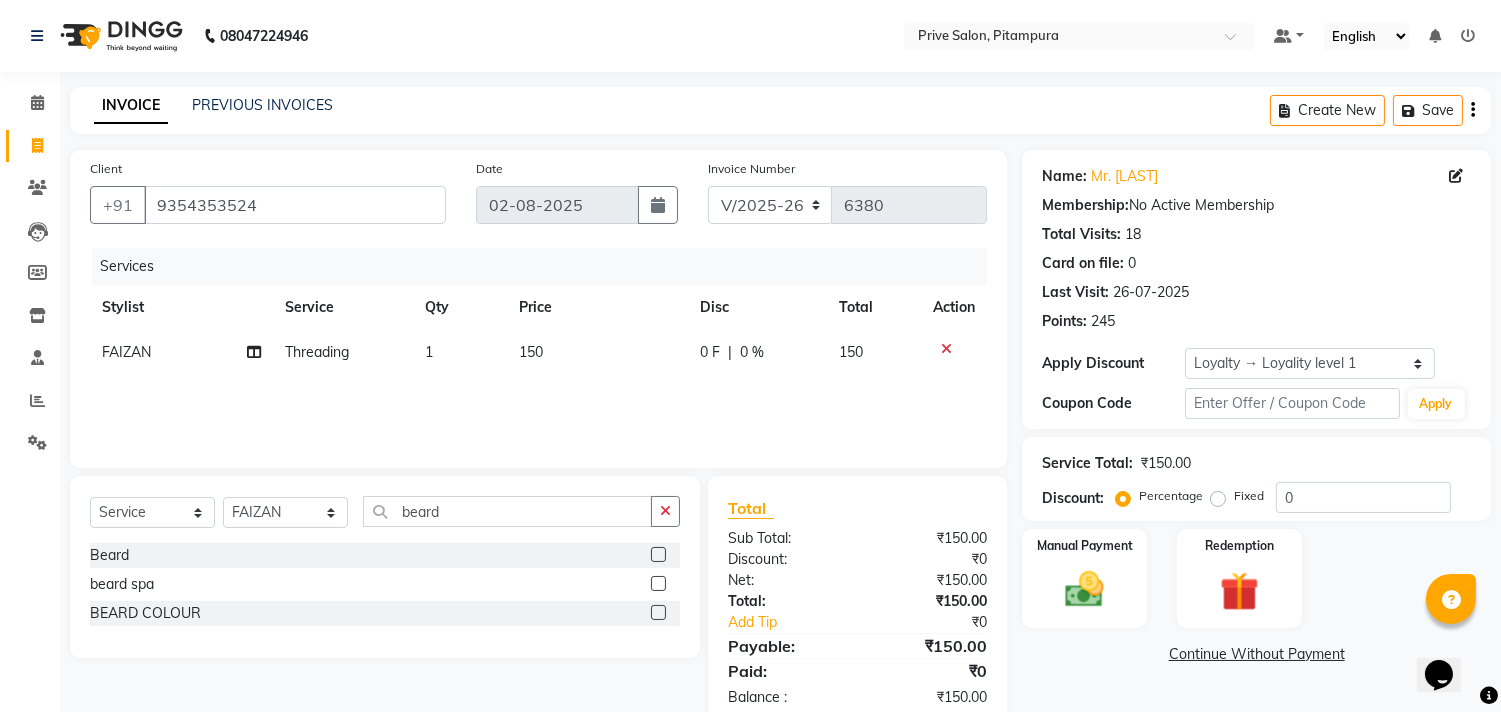 click 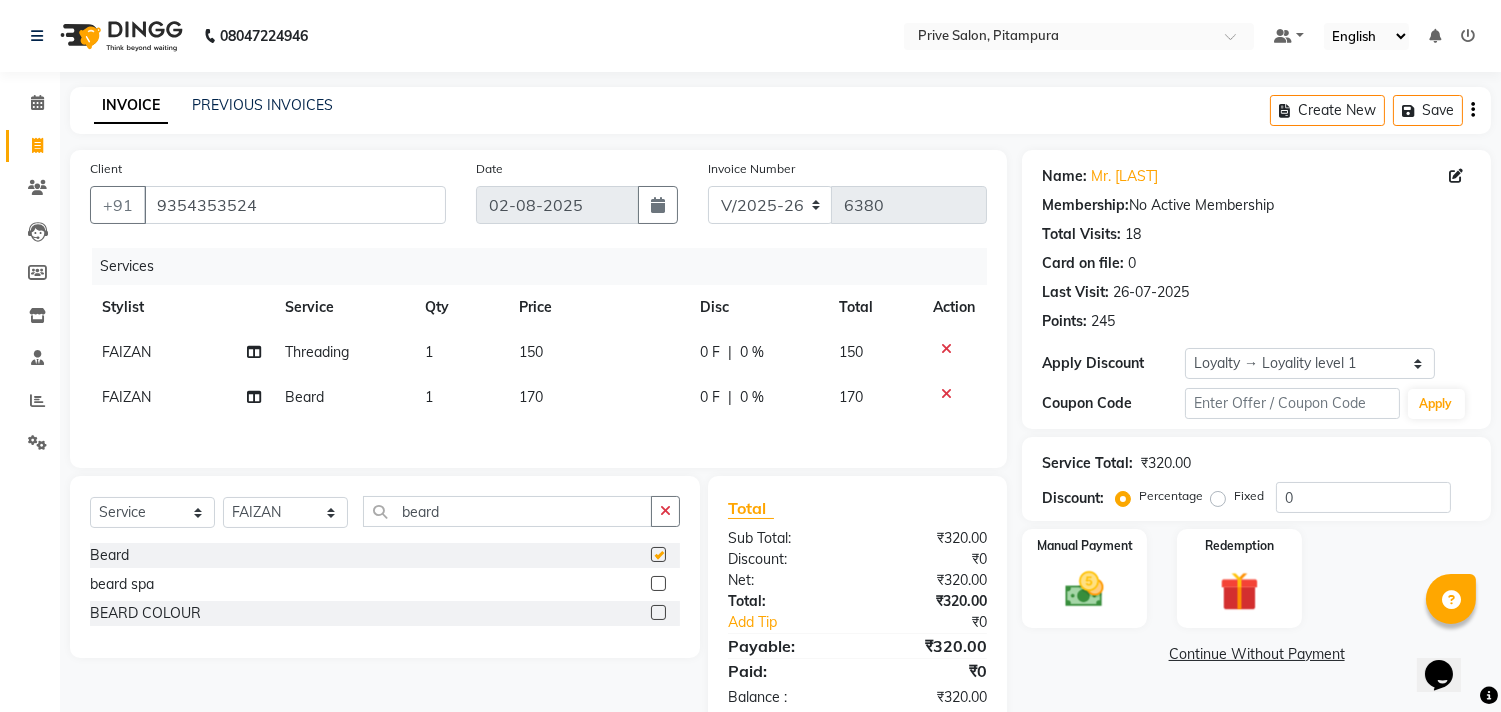 checkbox on "false" 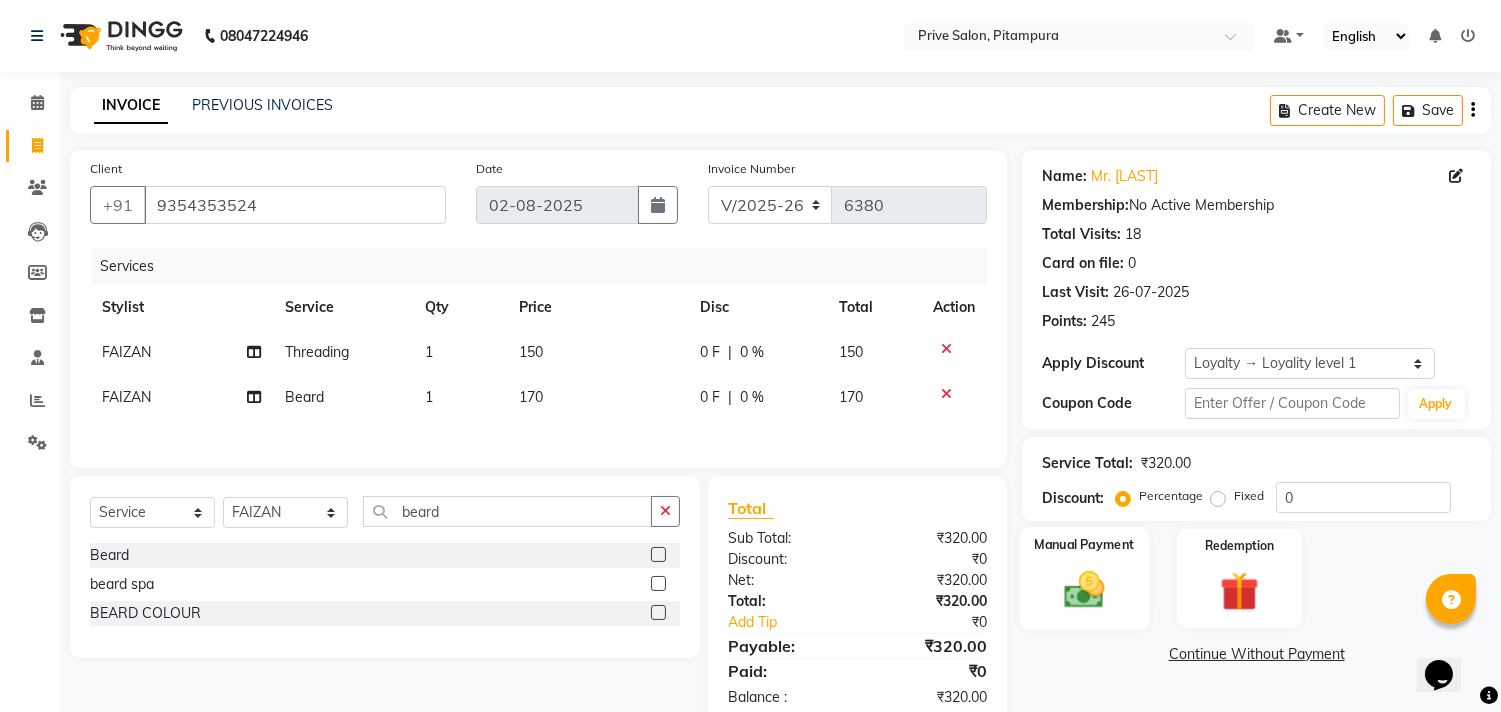 click 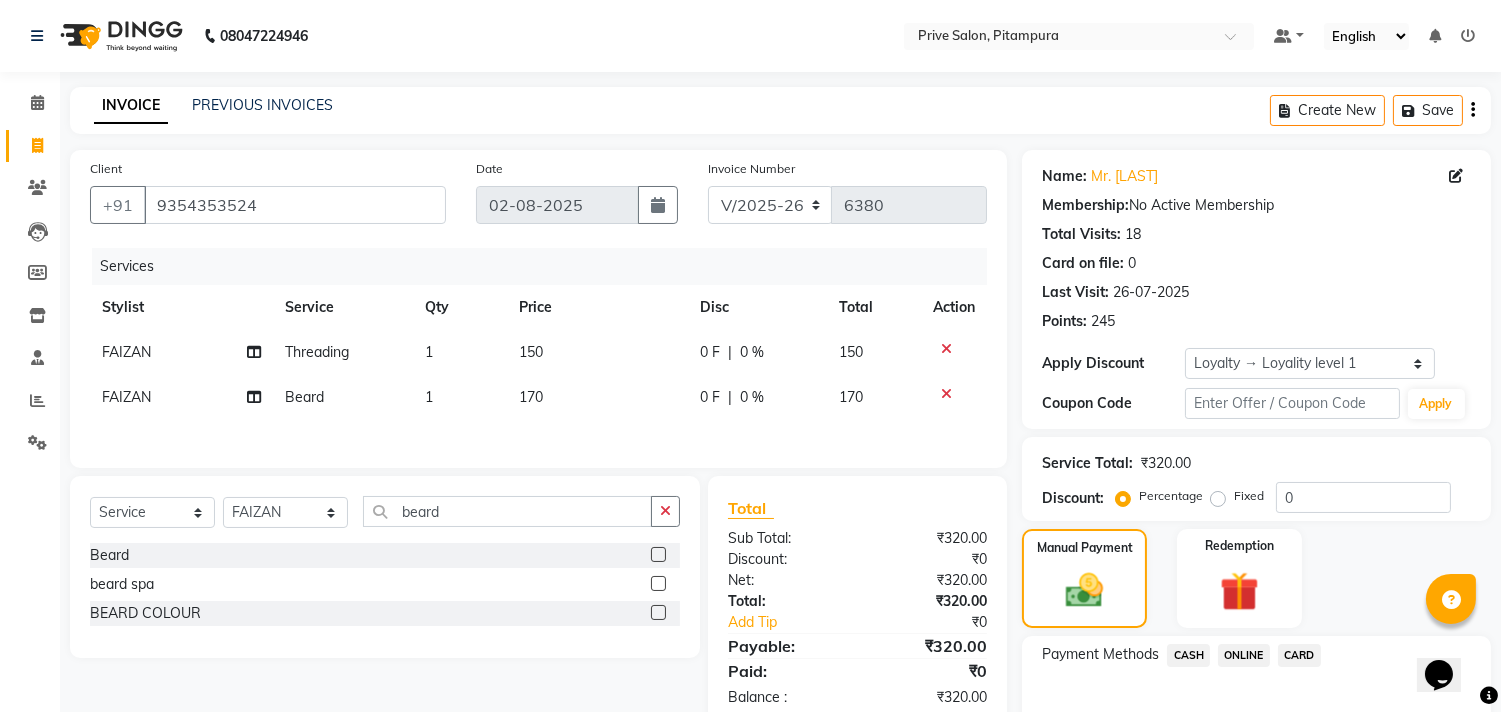 click on "ONLINE" 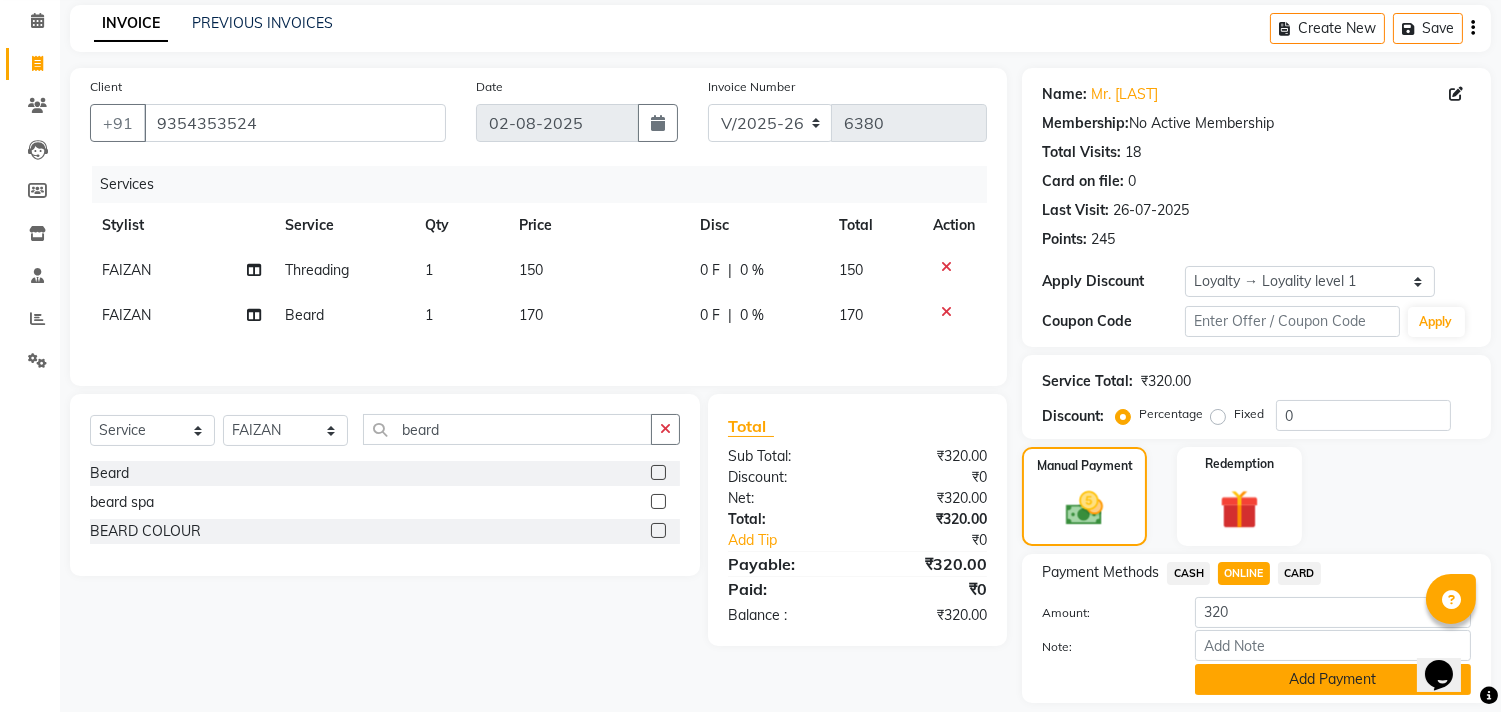 scroll, scrollTop: 143, scrollLeft: 0, axis: vertical 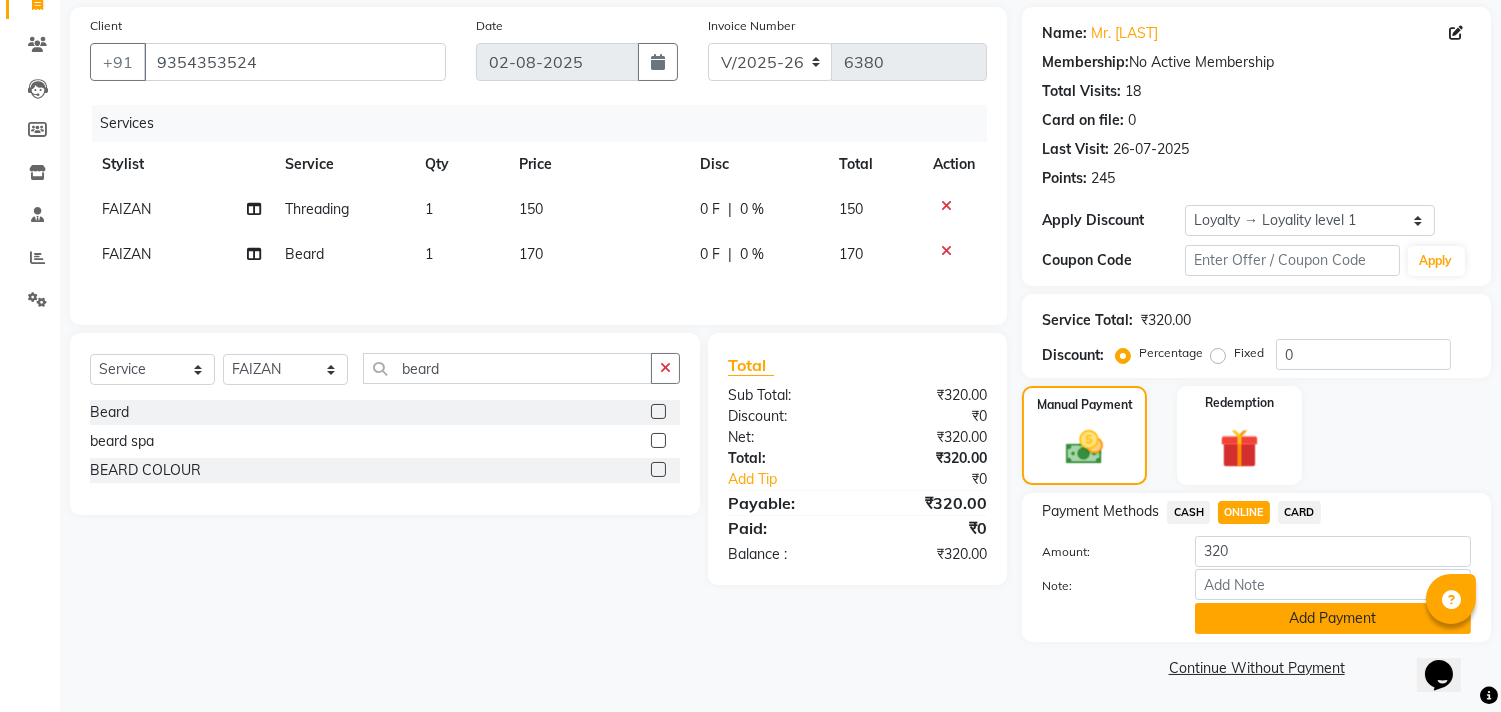 click on "Add Payment" 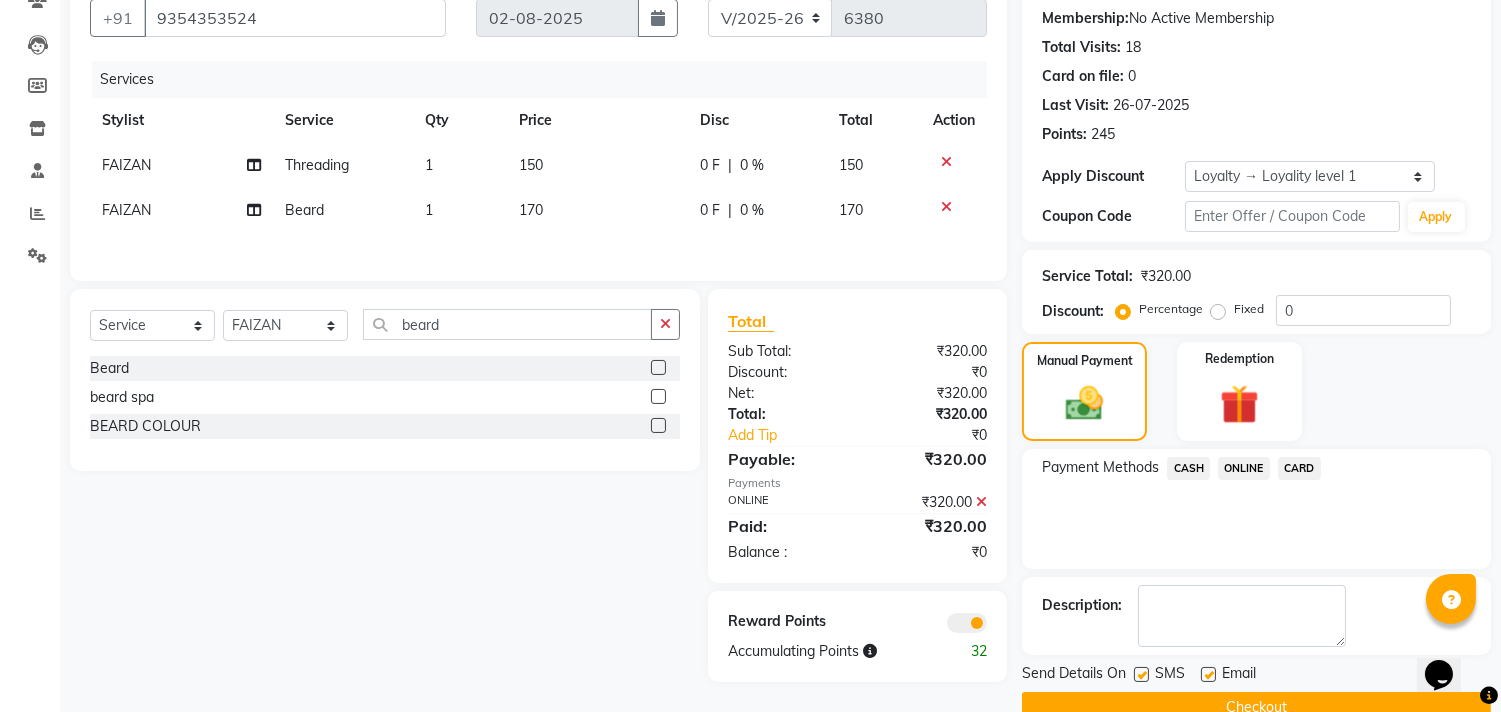 scroll, scrollTop: 215, scrollLeft: 0, axis: vertical 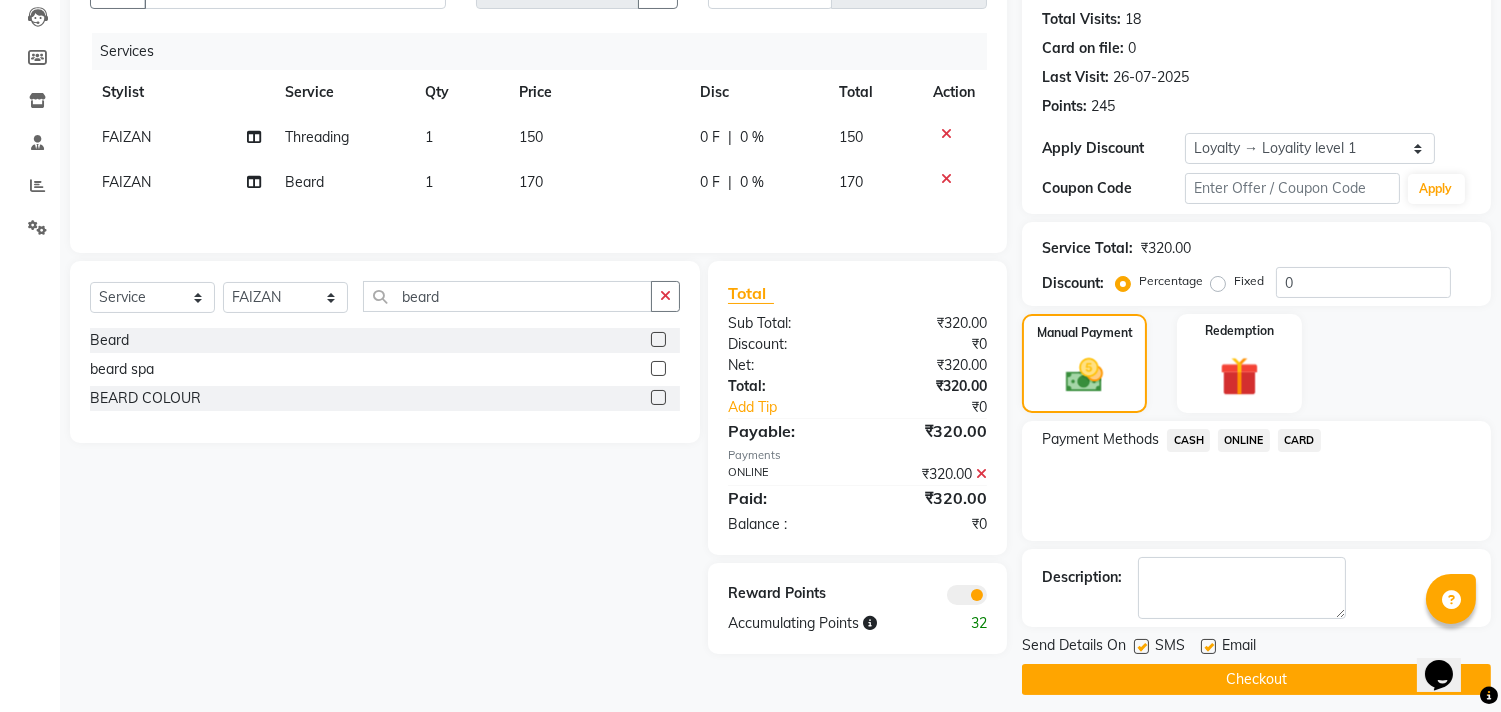 click on "Checkout" 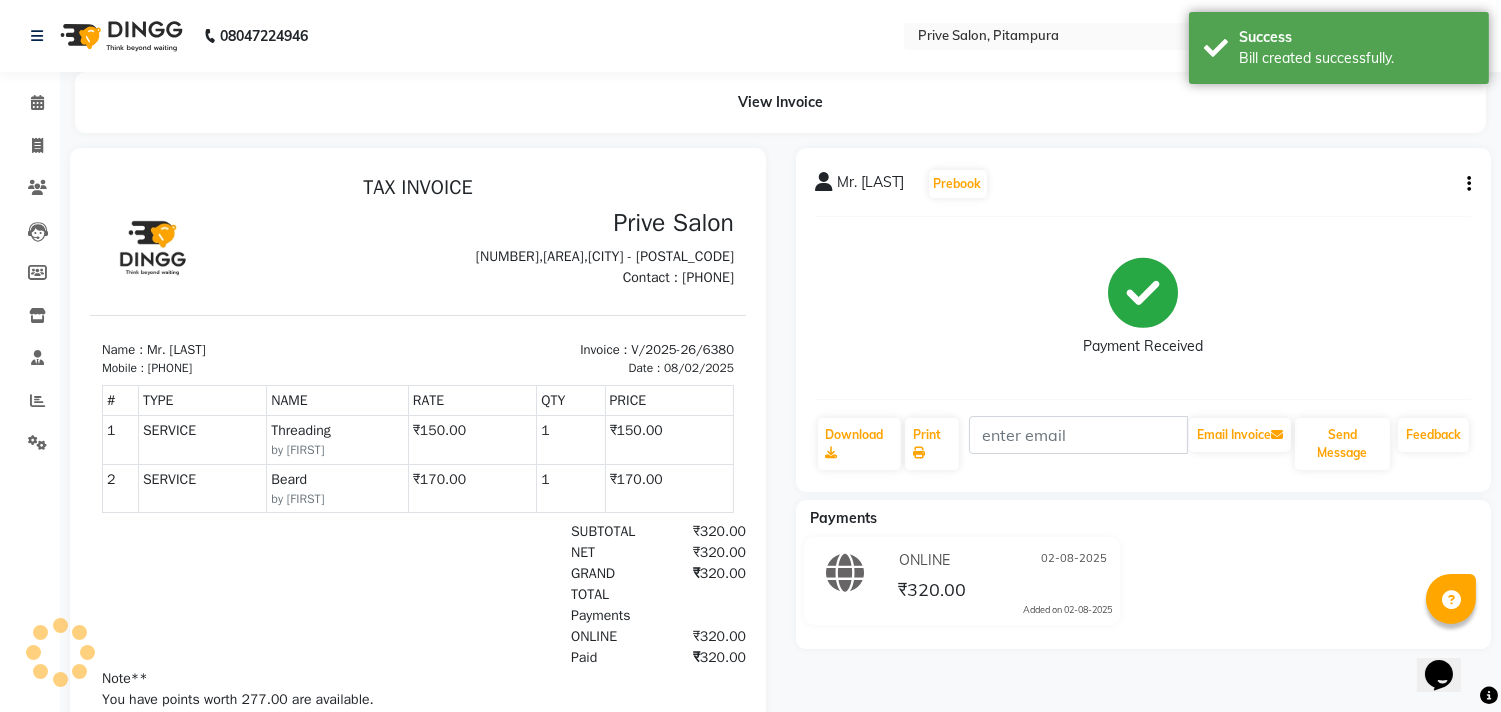 scroll, scrollTop: 0, scrollLeft: 0, axis: both 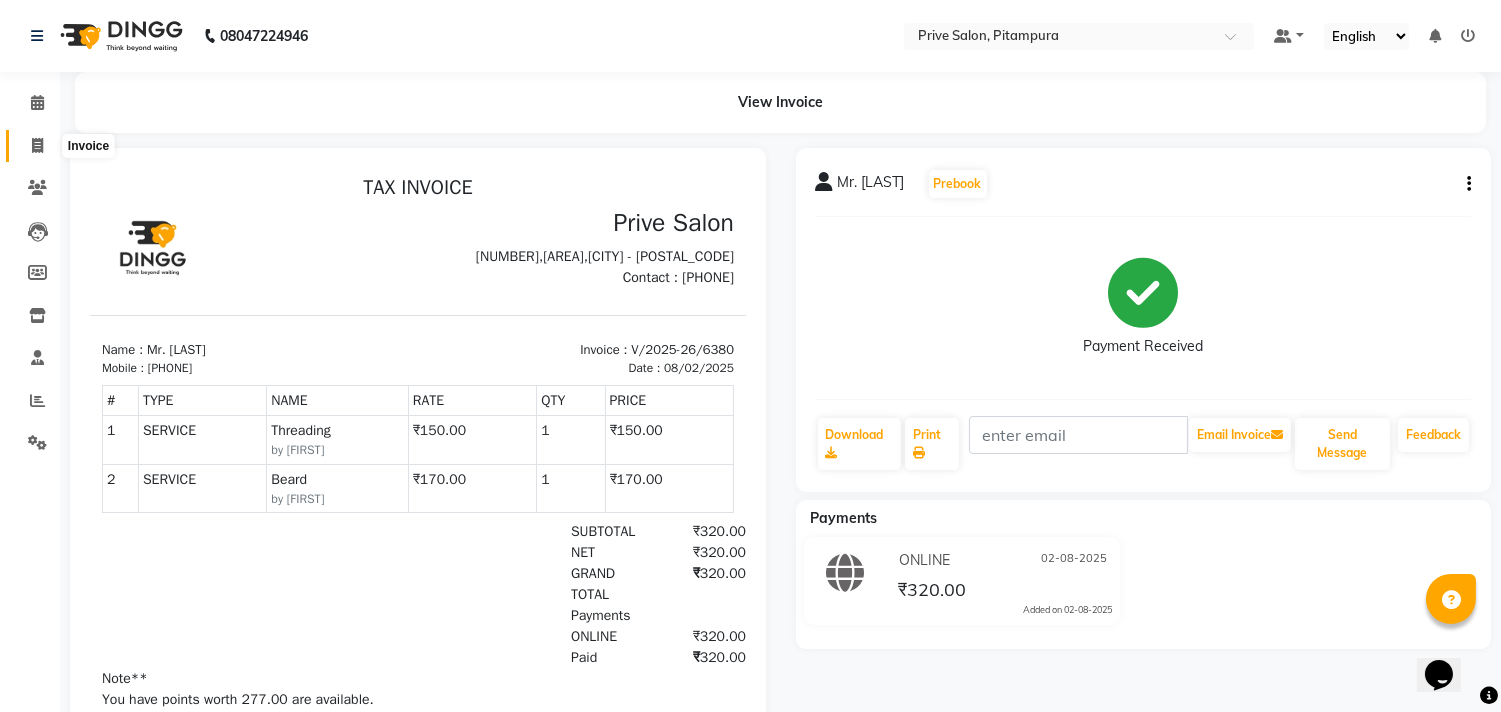 click 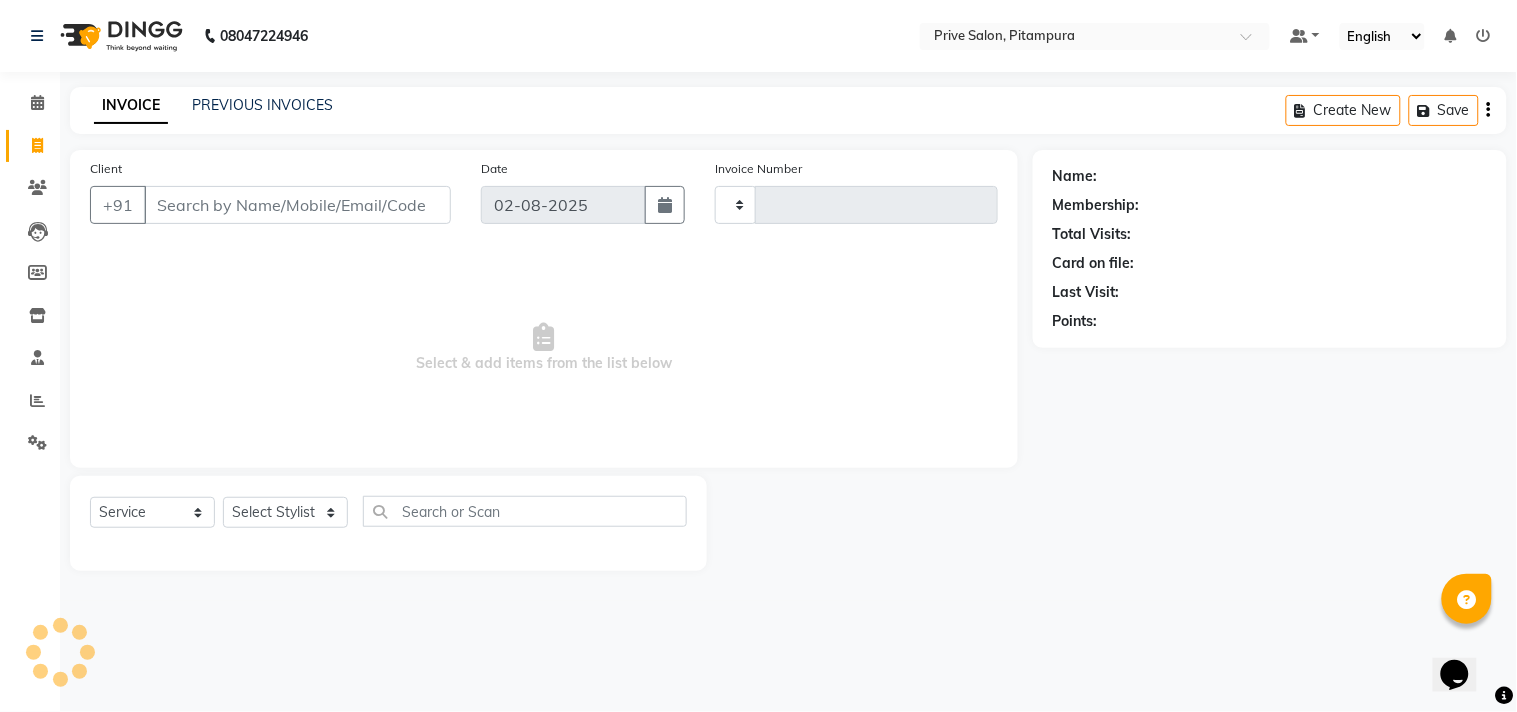 click on "Client" at bounding box center (297, 205) 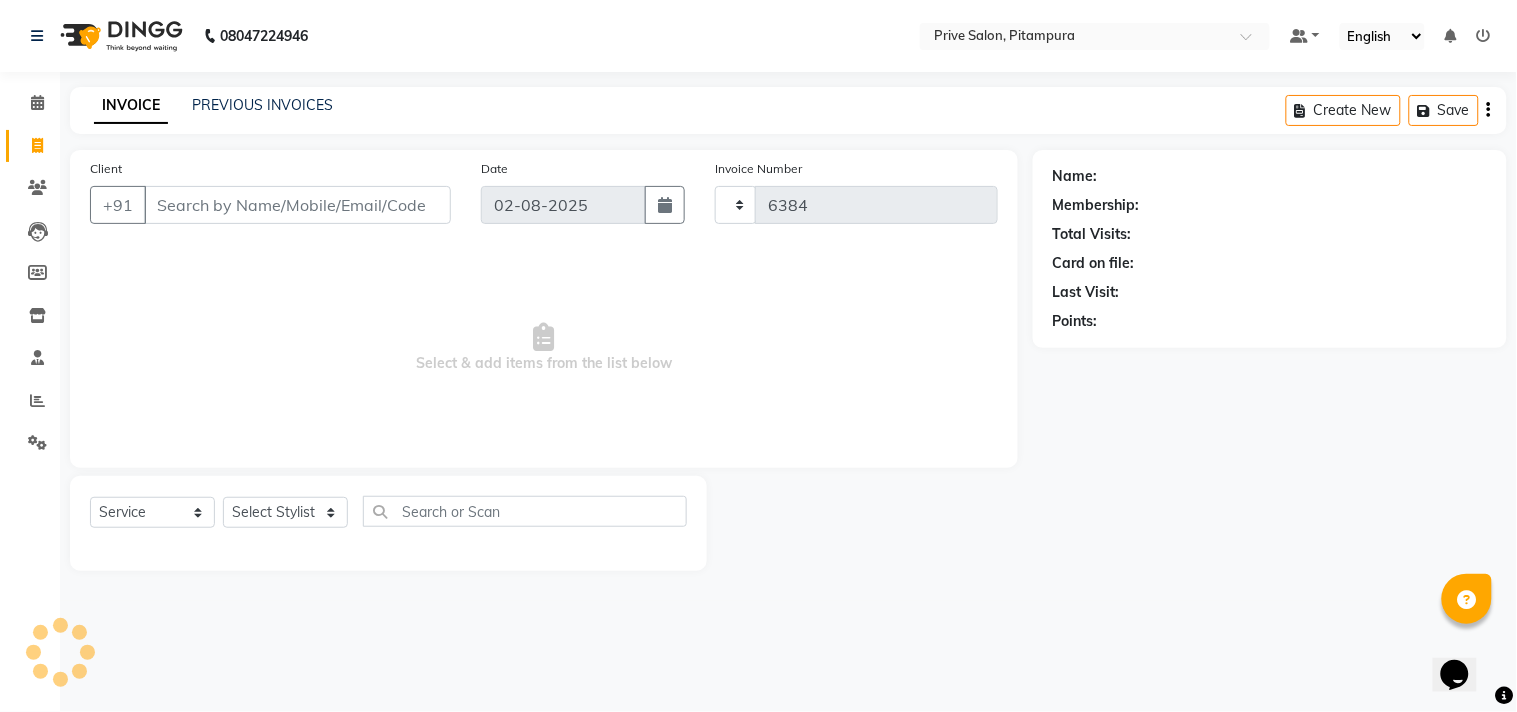 select on "136" 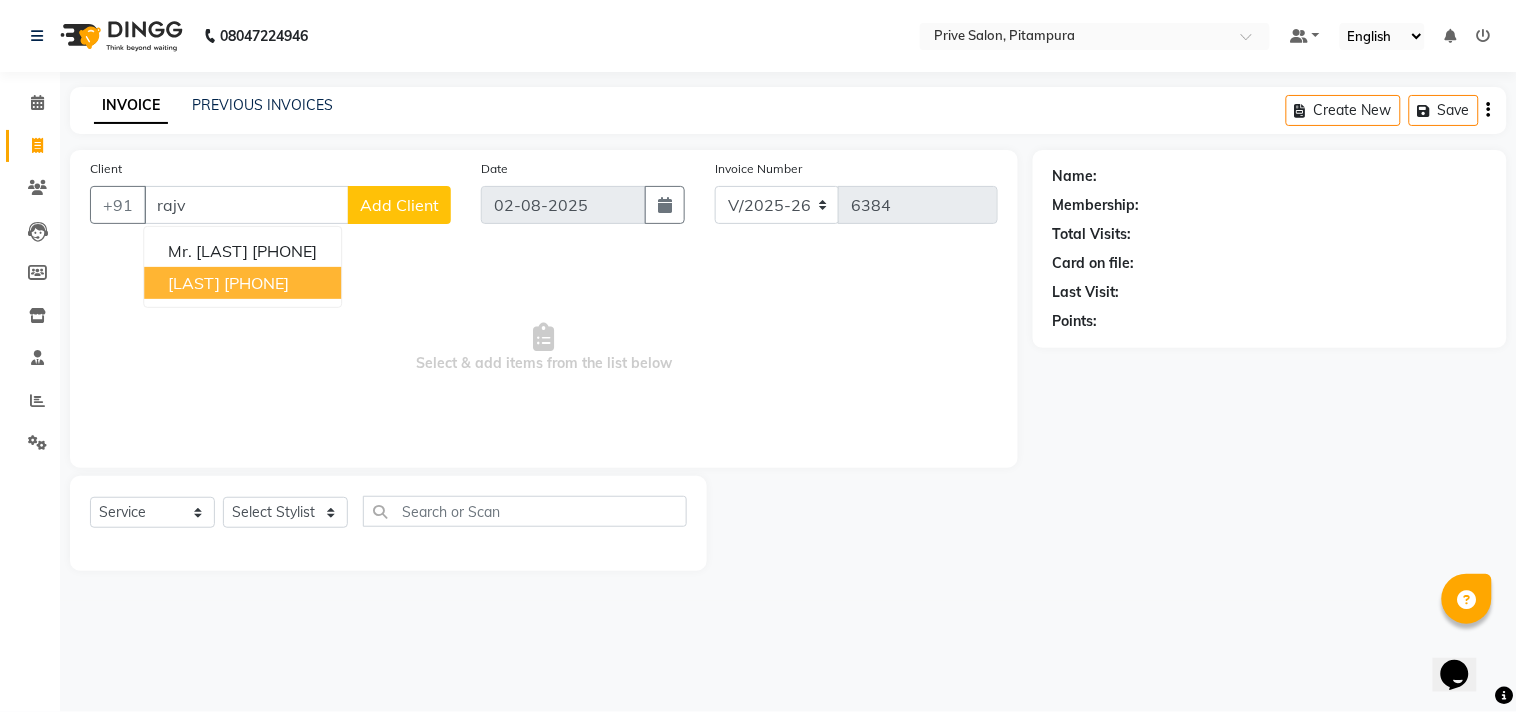 click on "[PHONE]" at bounding box center (256, 283) 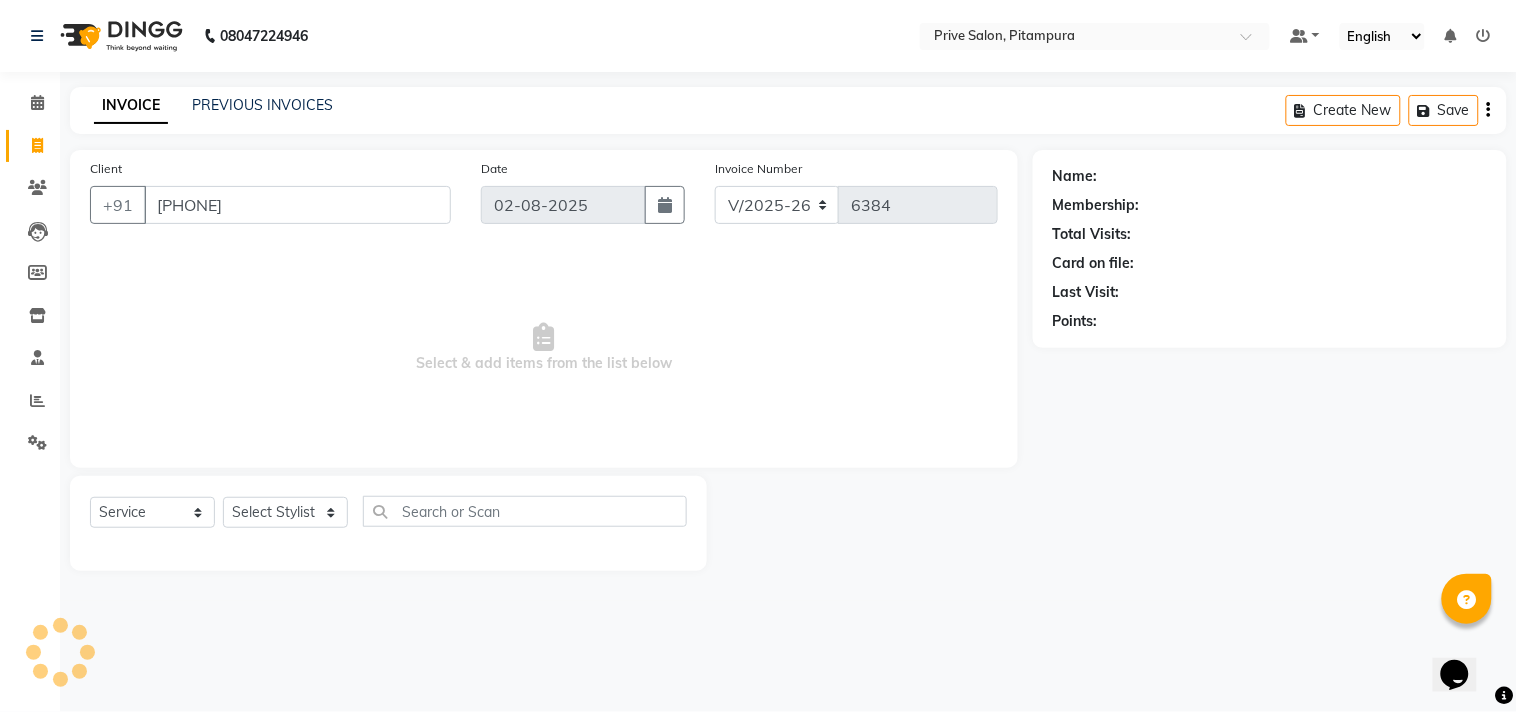 type on "[PHONE]" 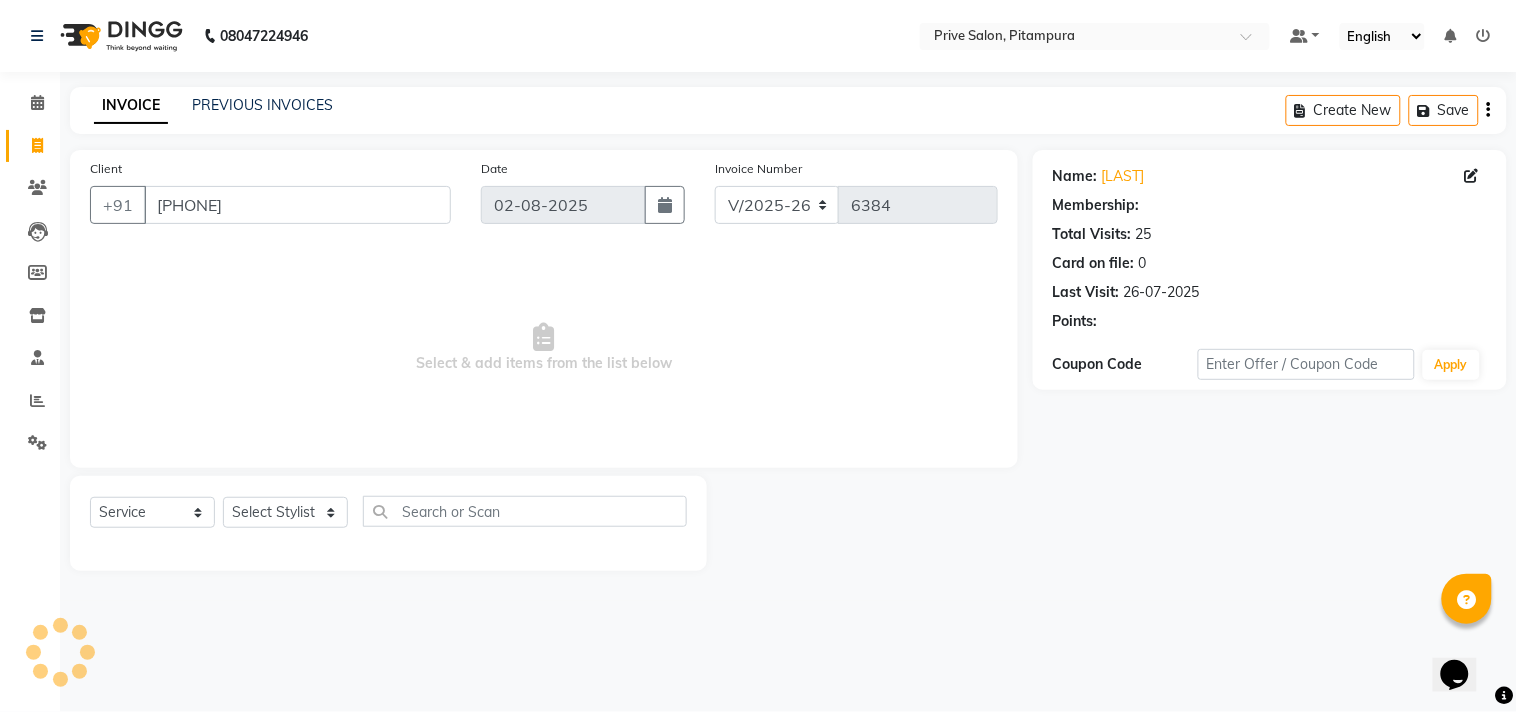 select on "1: Object" 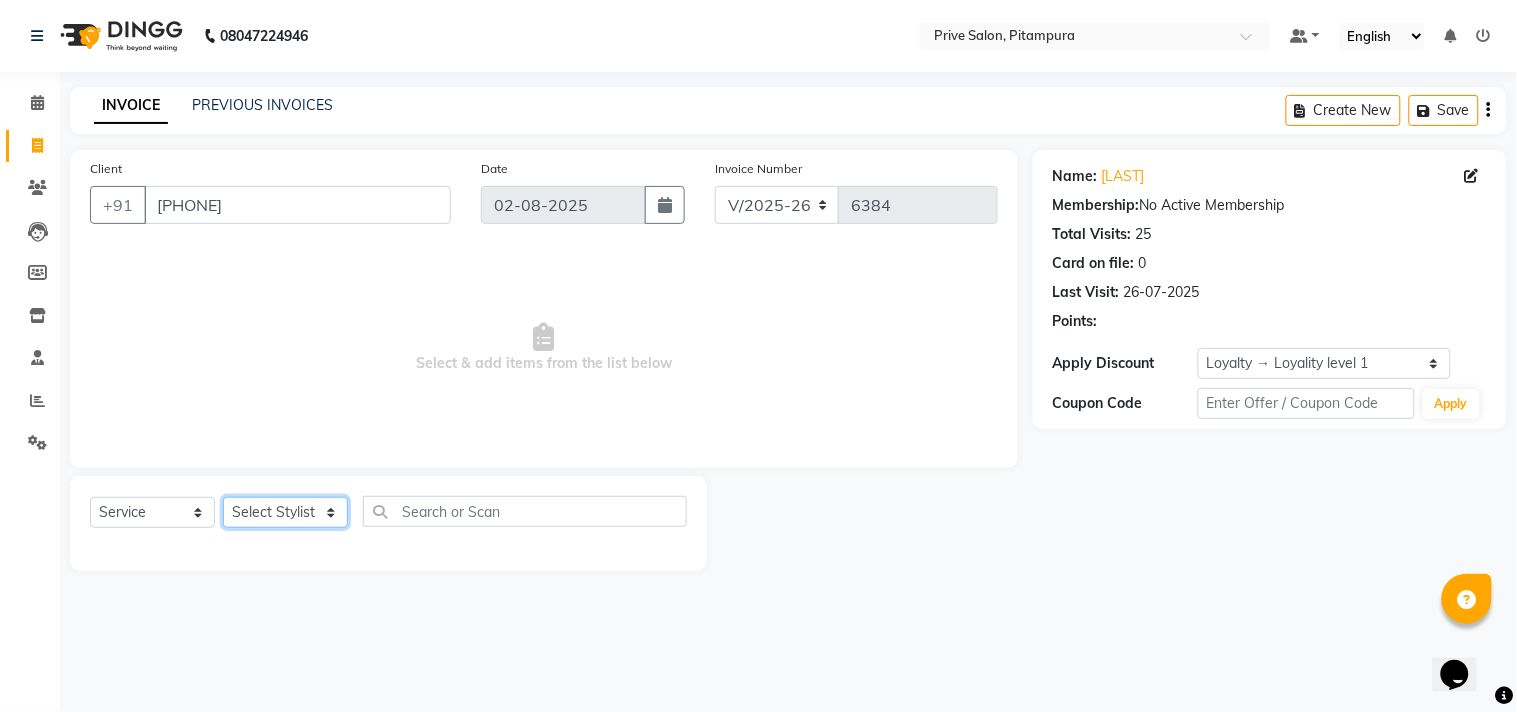 click on "Select Stylist amit ARJUN Atul FAIZAN FARDEEN GOLU harshit HITESH isha kapil khushbu Manager meenu MOHIT Mohsin NISHA nishi Preet privee Shivam SIVA vikas" 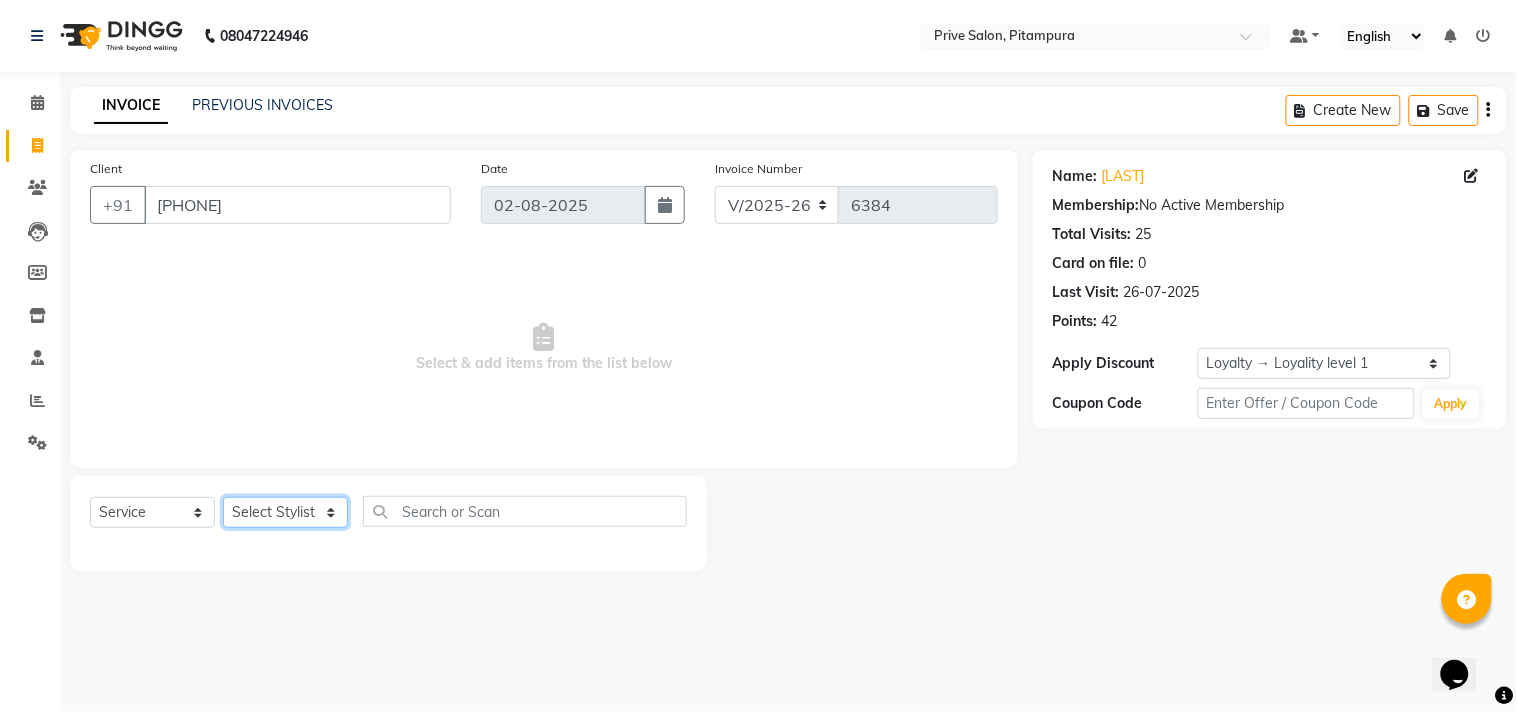 select on "39558" 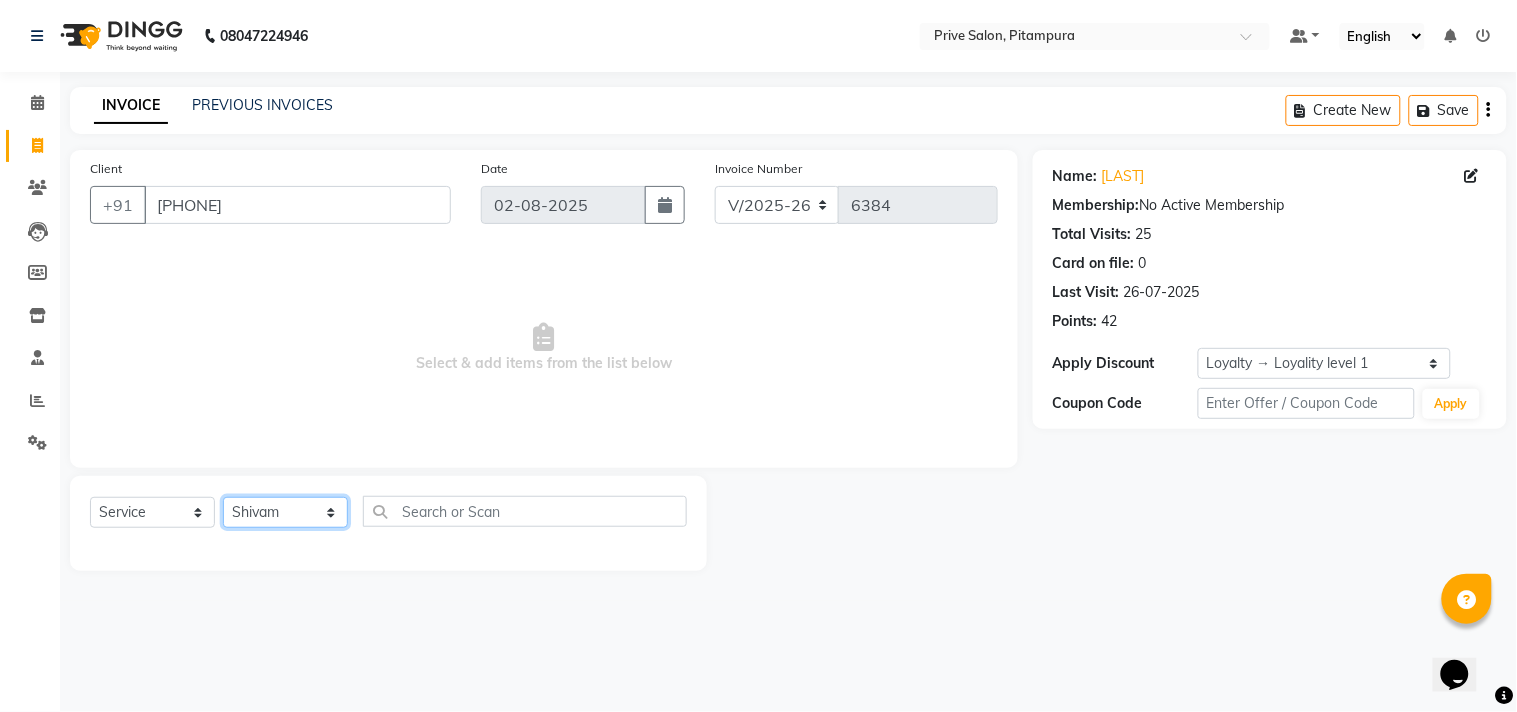 click on "Select Stylist amit ARJUN Atul FAIZAN FARDEEN GOLU harshit HITESH isha kapil khushbu Manager meenu MOHIT Mohsin NISHA nishi Preet privee Shivam SIVA vikas" 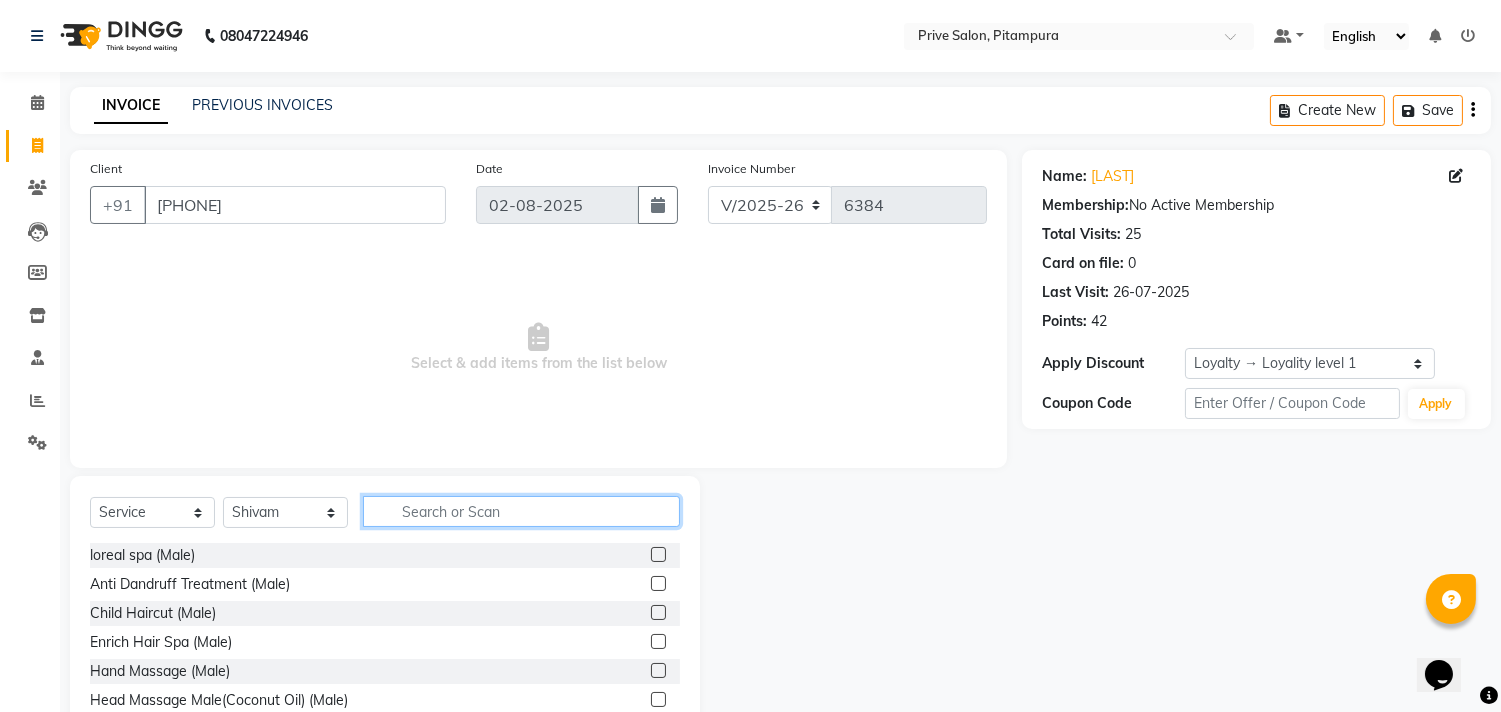 click 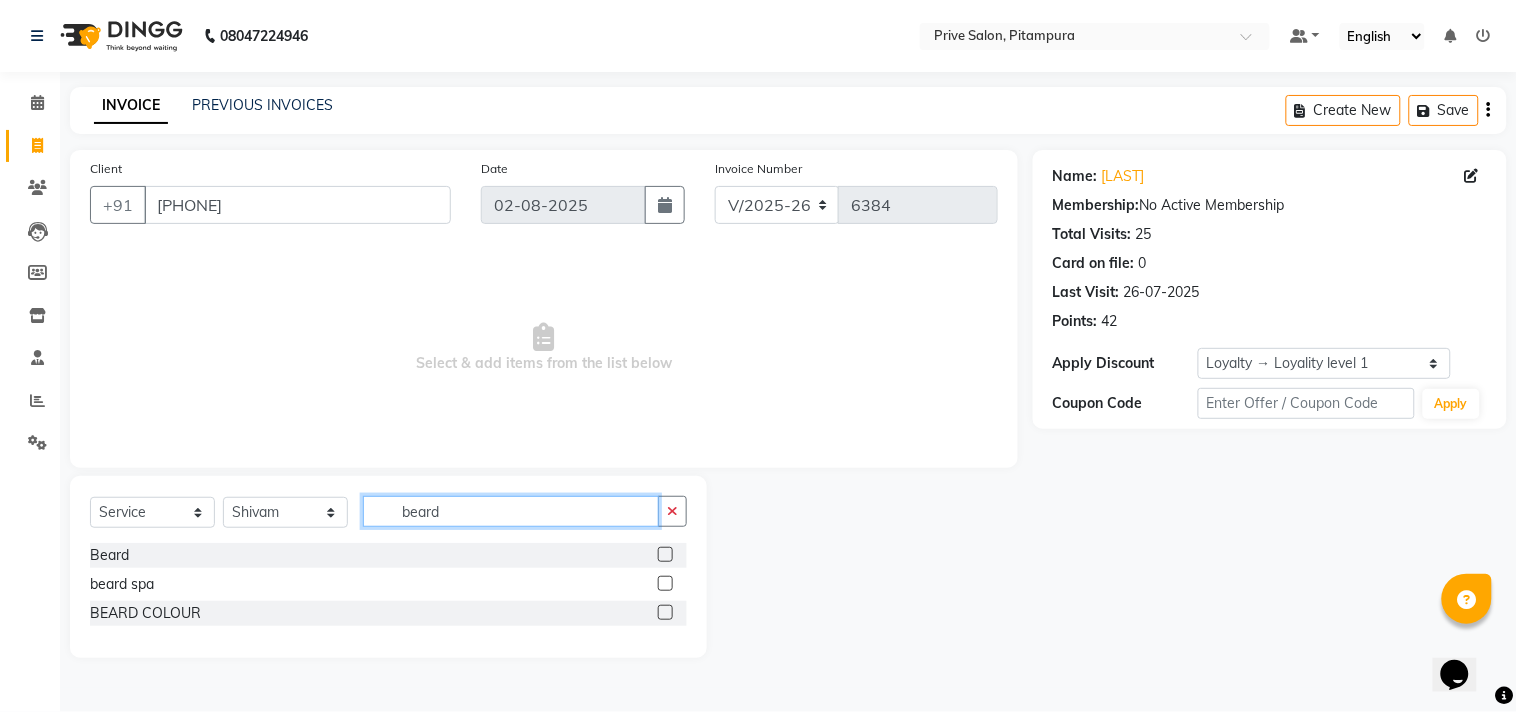 type on "beard" 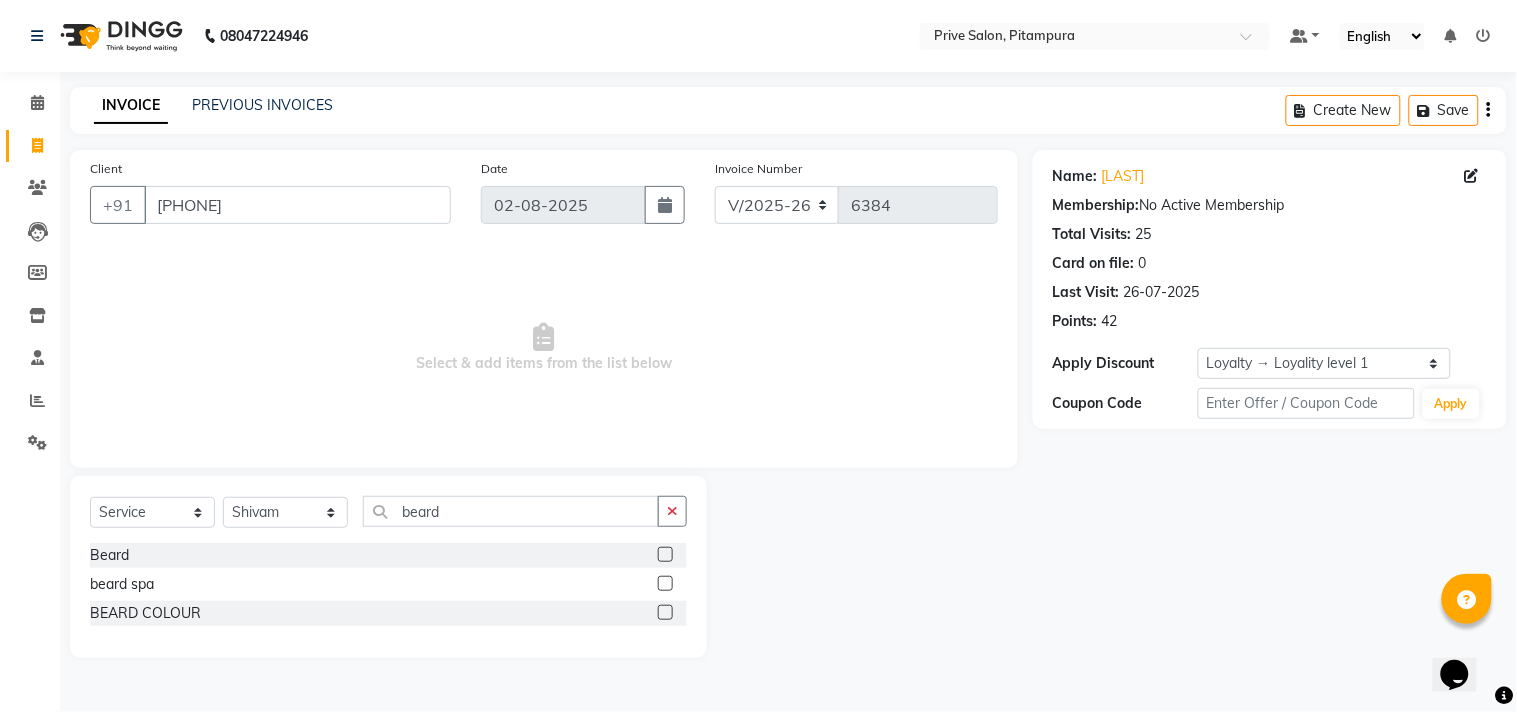 click 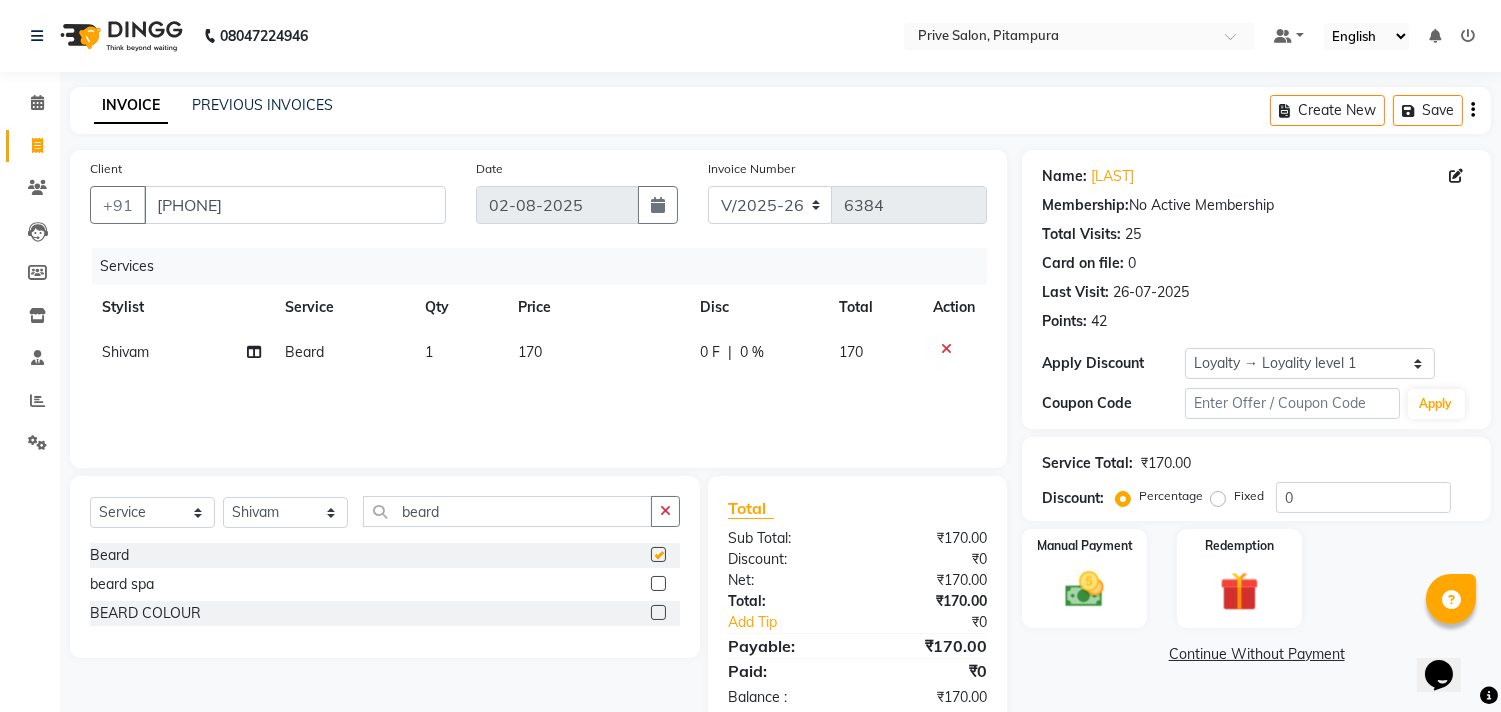 checkbox on "false" 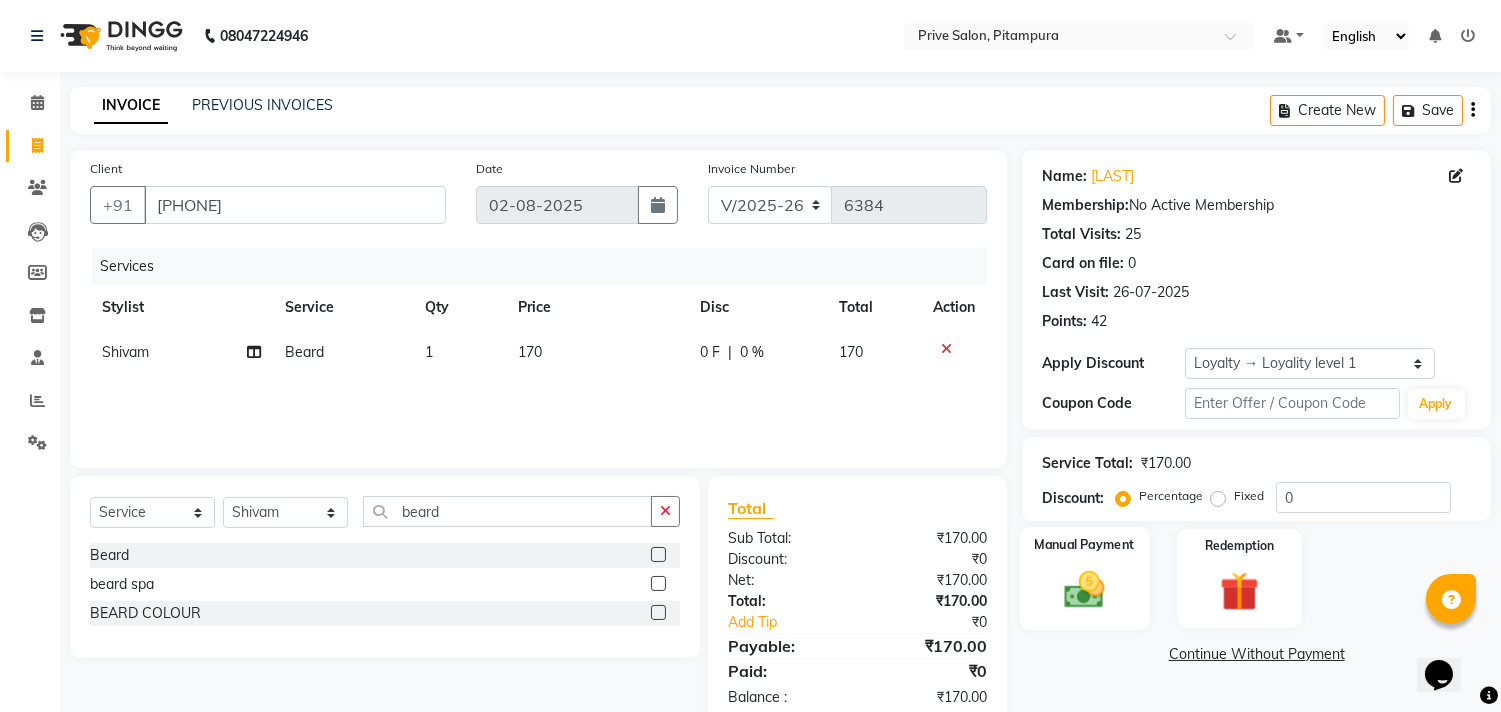 click 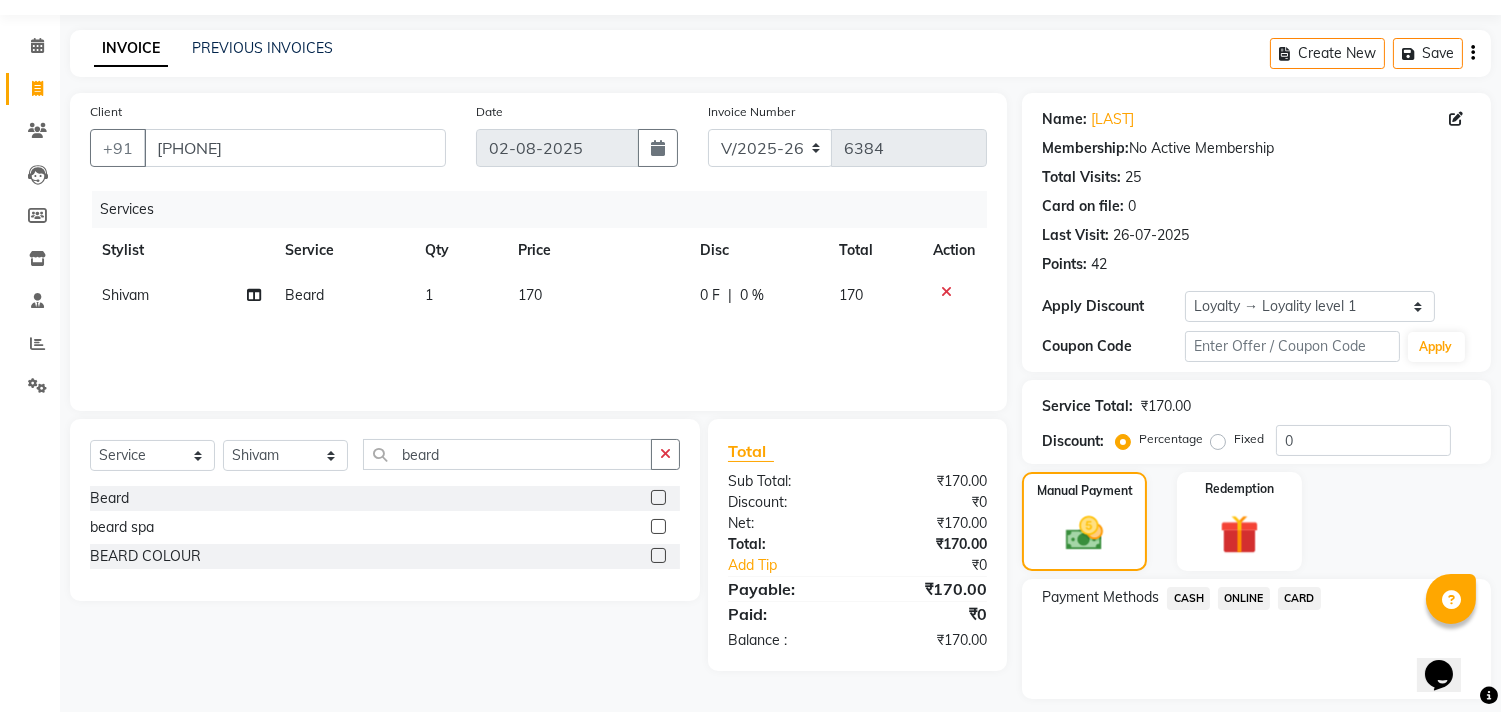 scroll, scrollTop: 100, scrollLeft: 0, axis: vertical 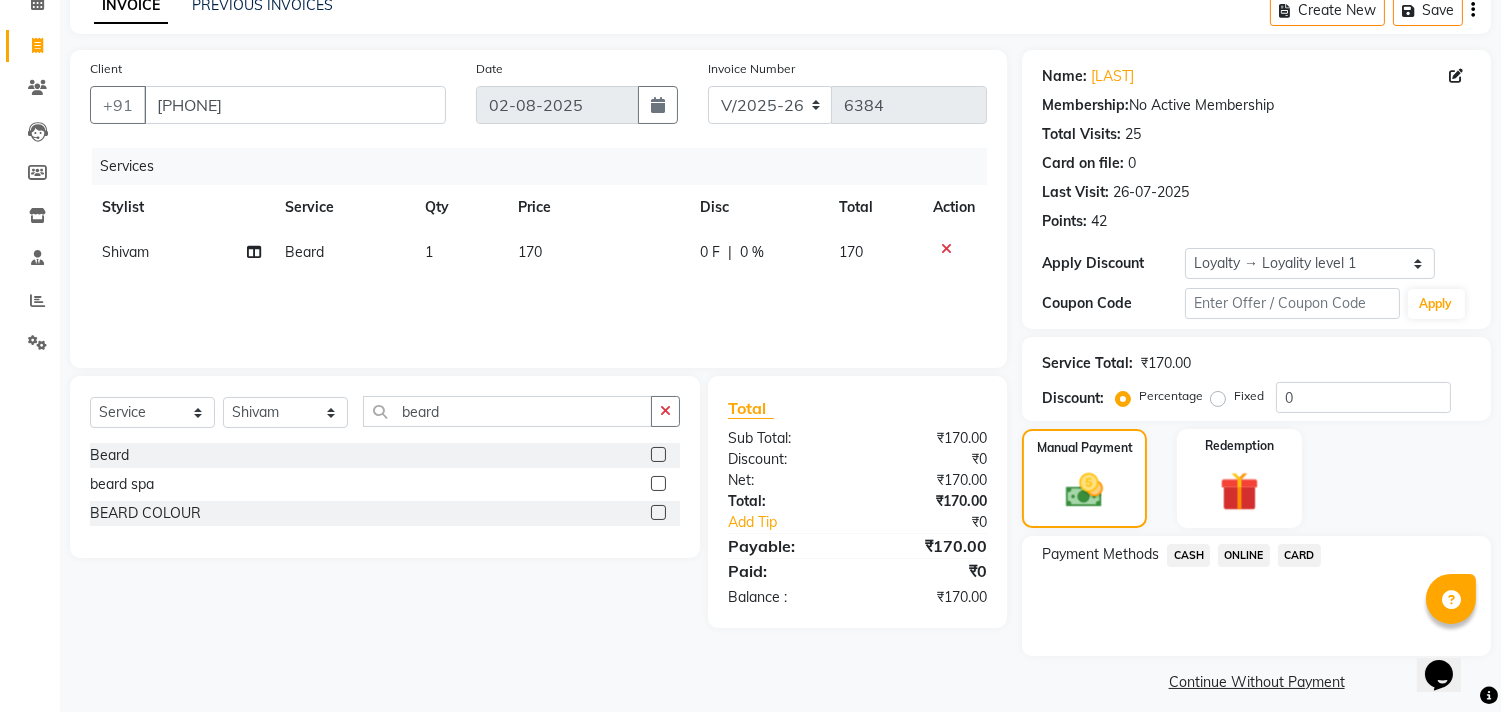 click on "CASH" 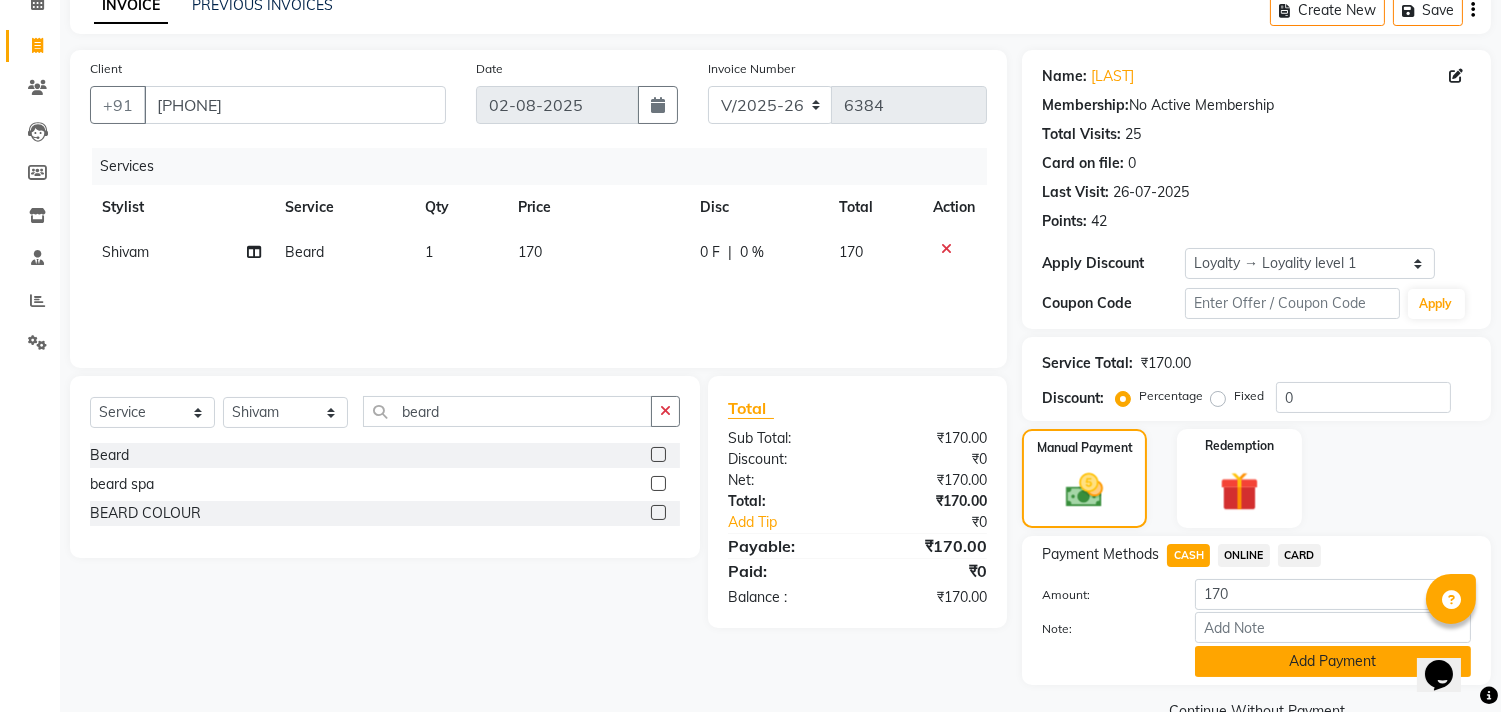 click on "Add Payment" 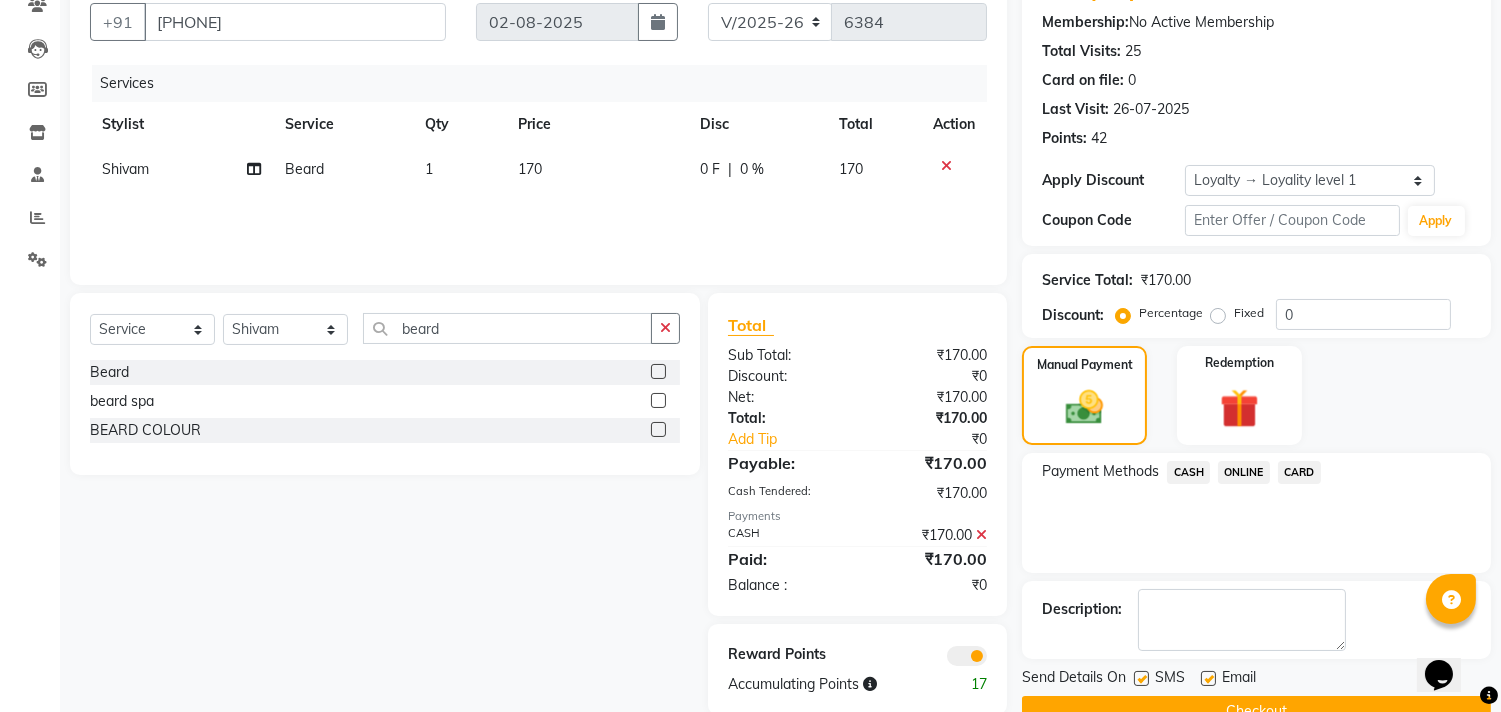 scroll, scrollTop: 227, scrollLeft: 0, axis: vertical 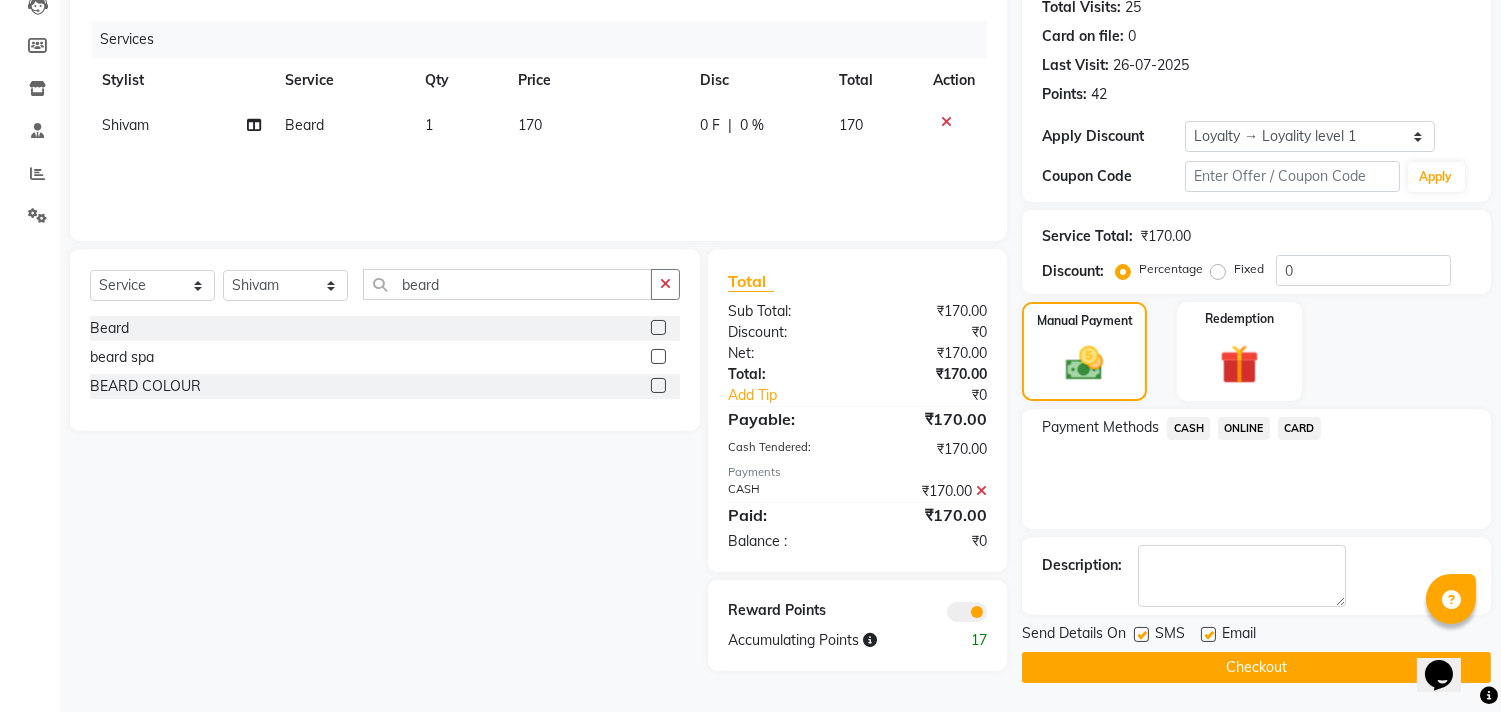 click on "Checkout" 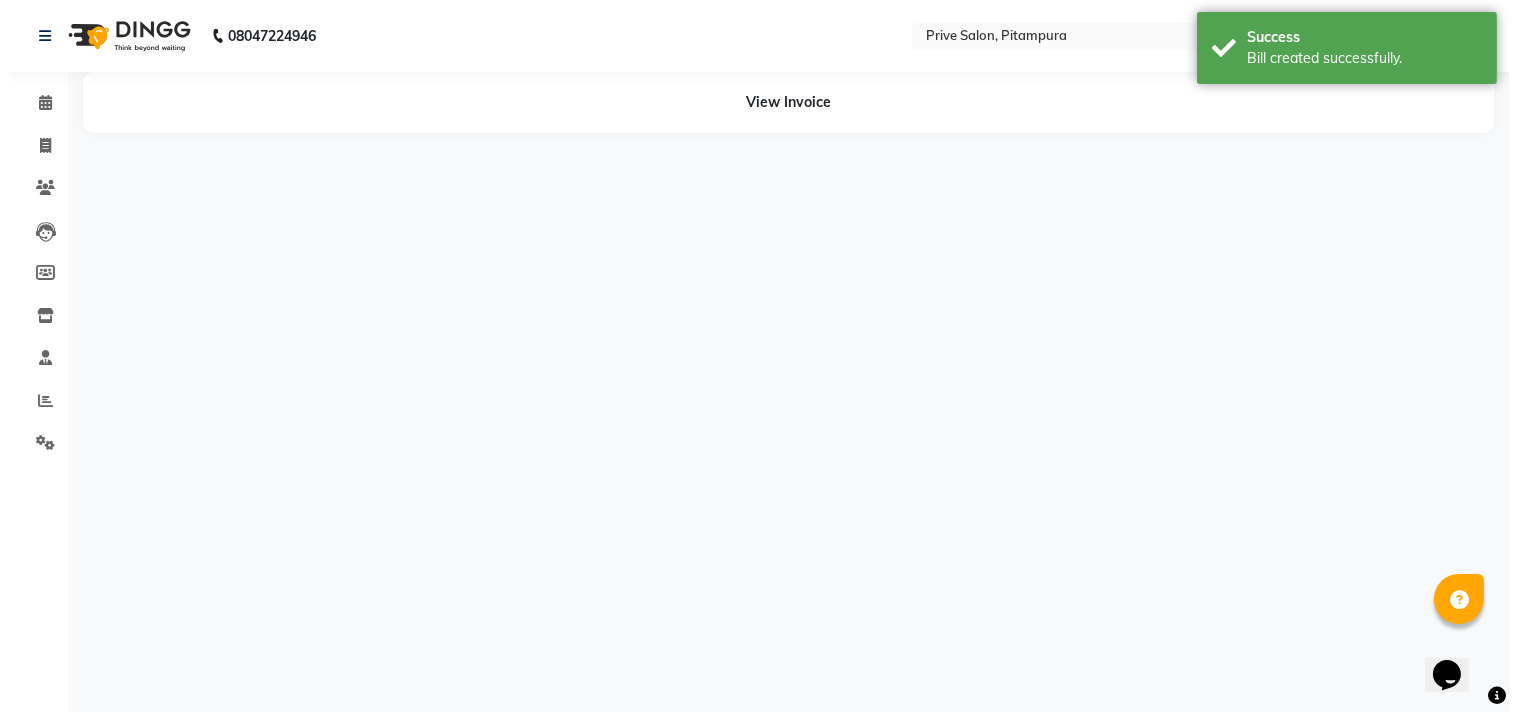 scroll, scrollTop: 0, scrollLeft: 0, axis: both 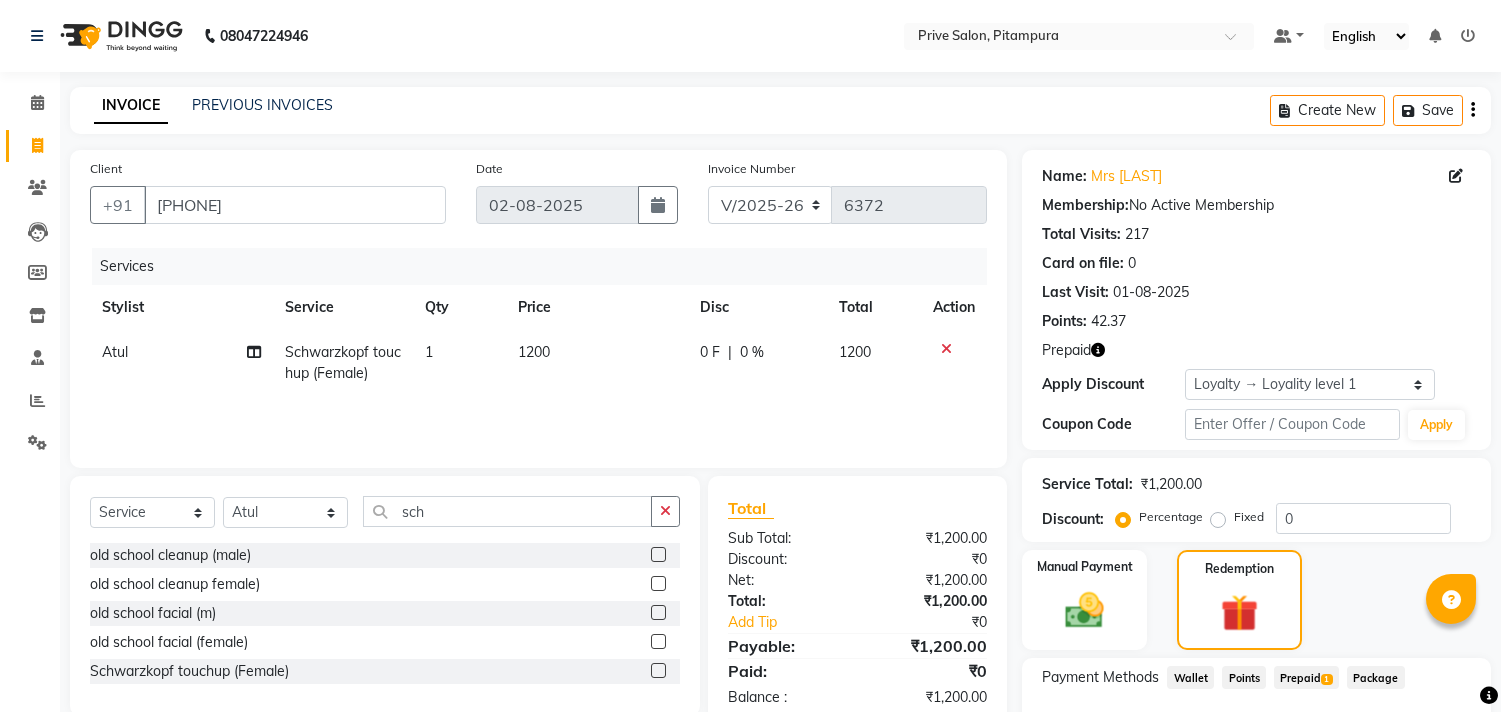 select on "136" 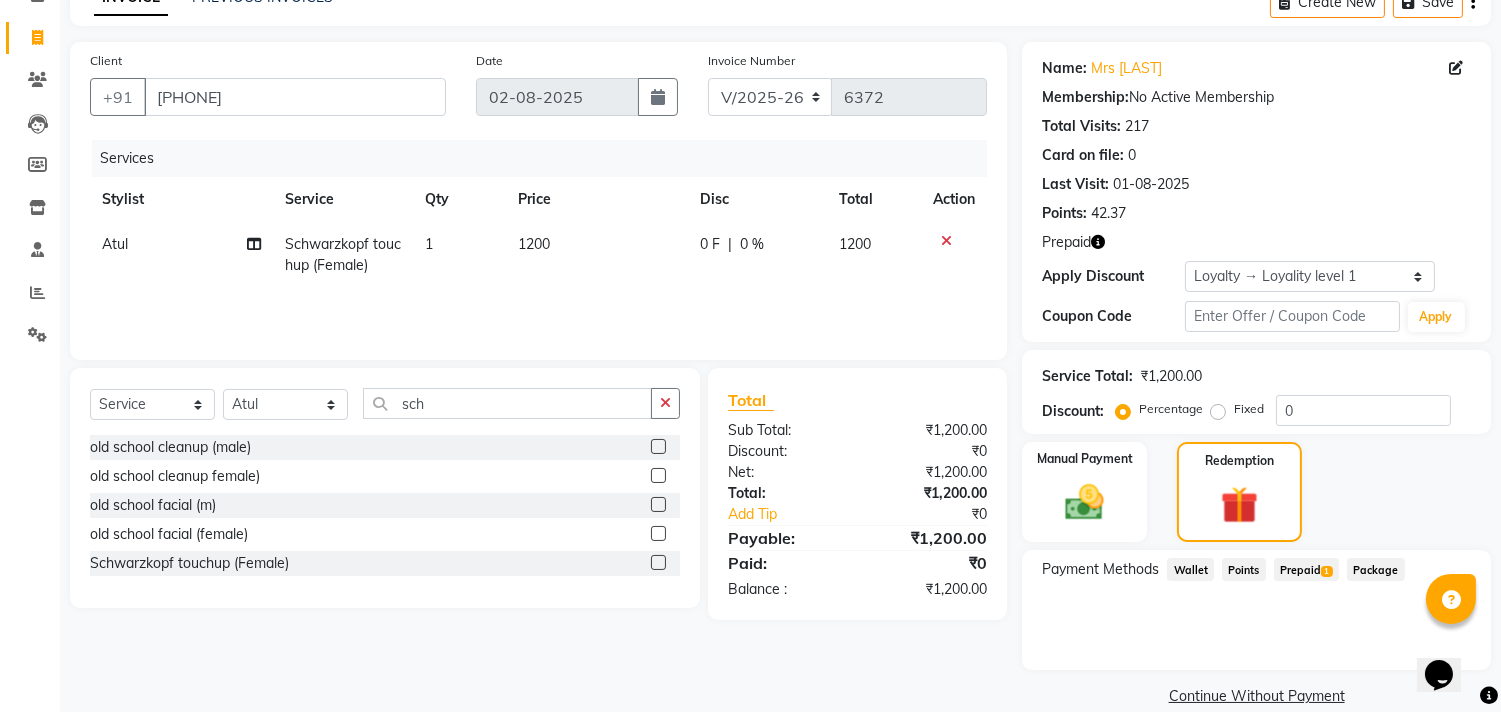 scroll, scrollTop: 0, scrollLeft: 0, axis: both 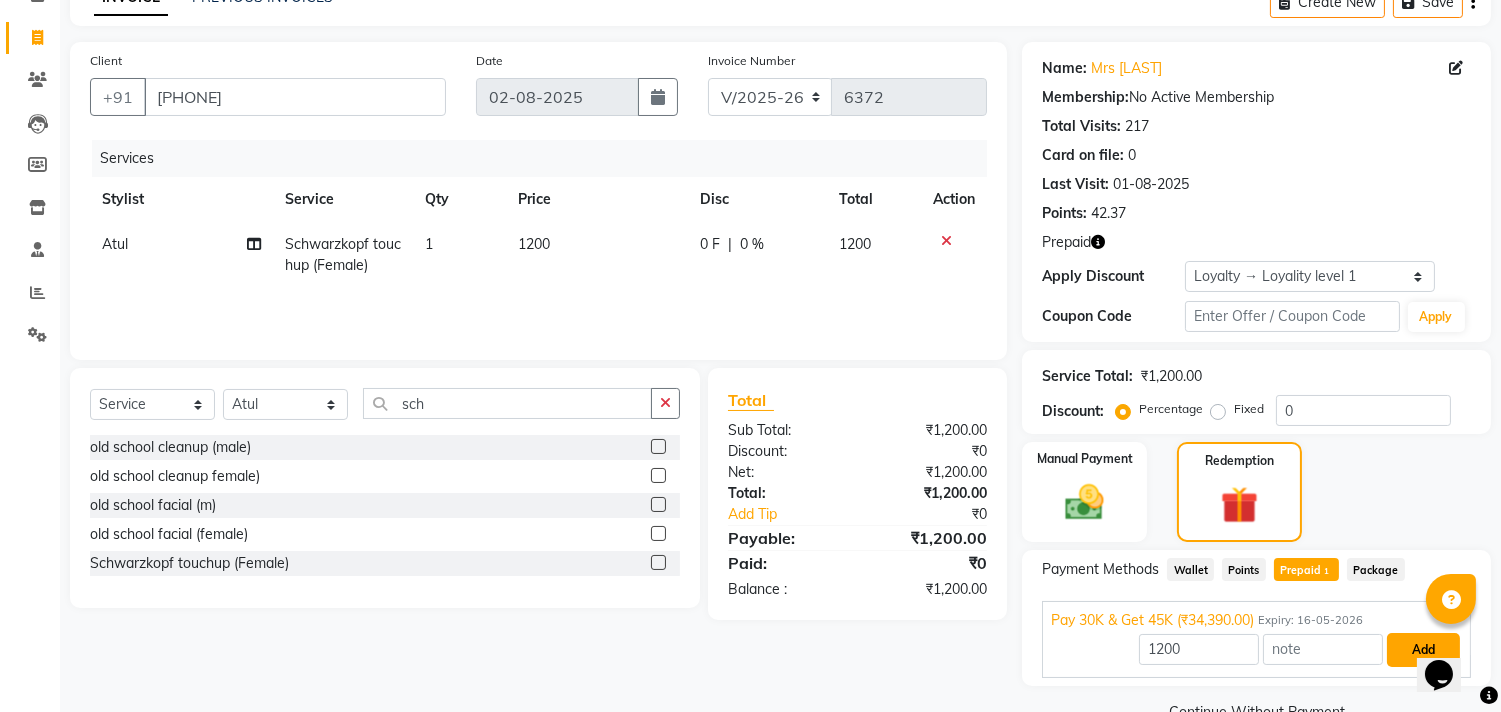 click on "Add" at bounding box center (1423, 650) 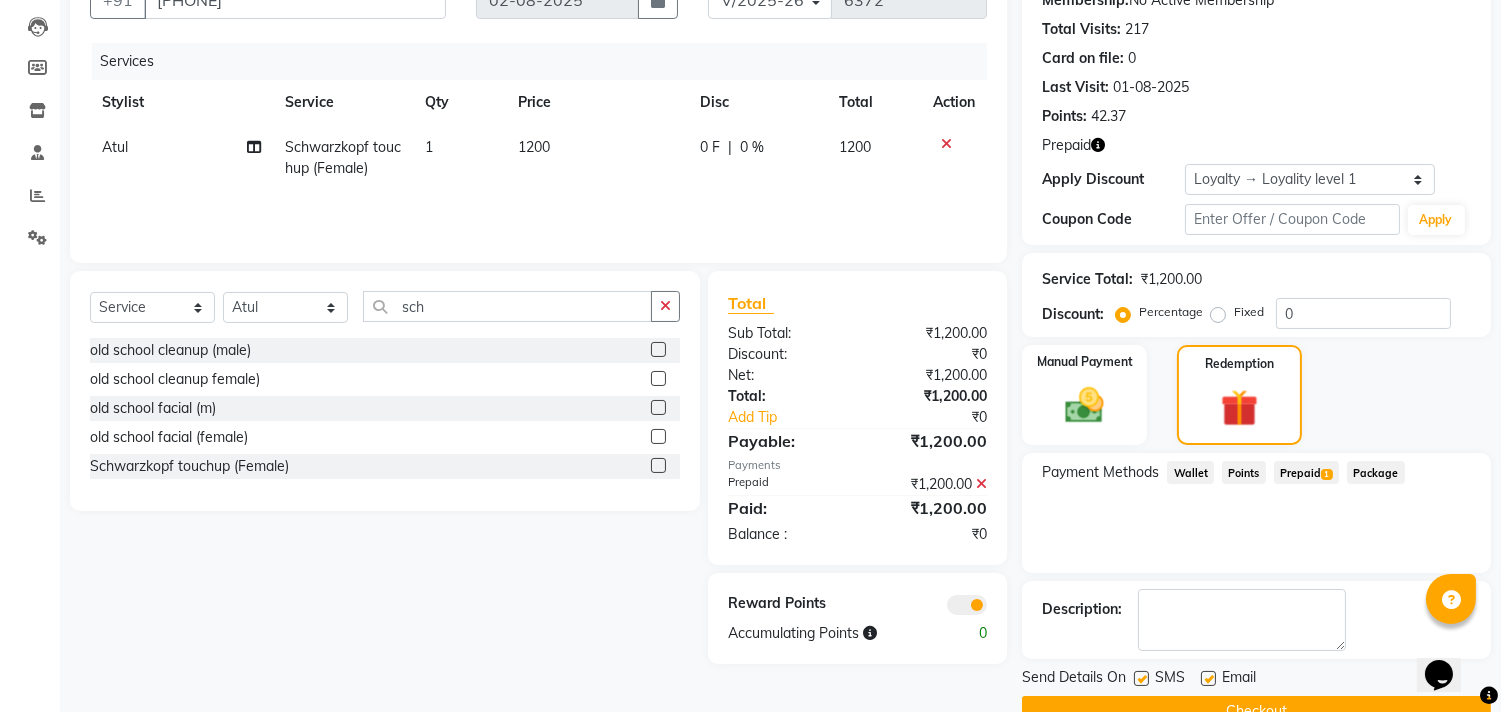 scroll, scrollTop: 248, scrollLeft: 0, axis: vertical 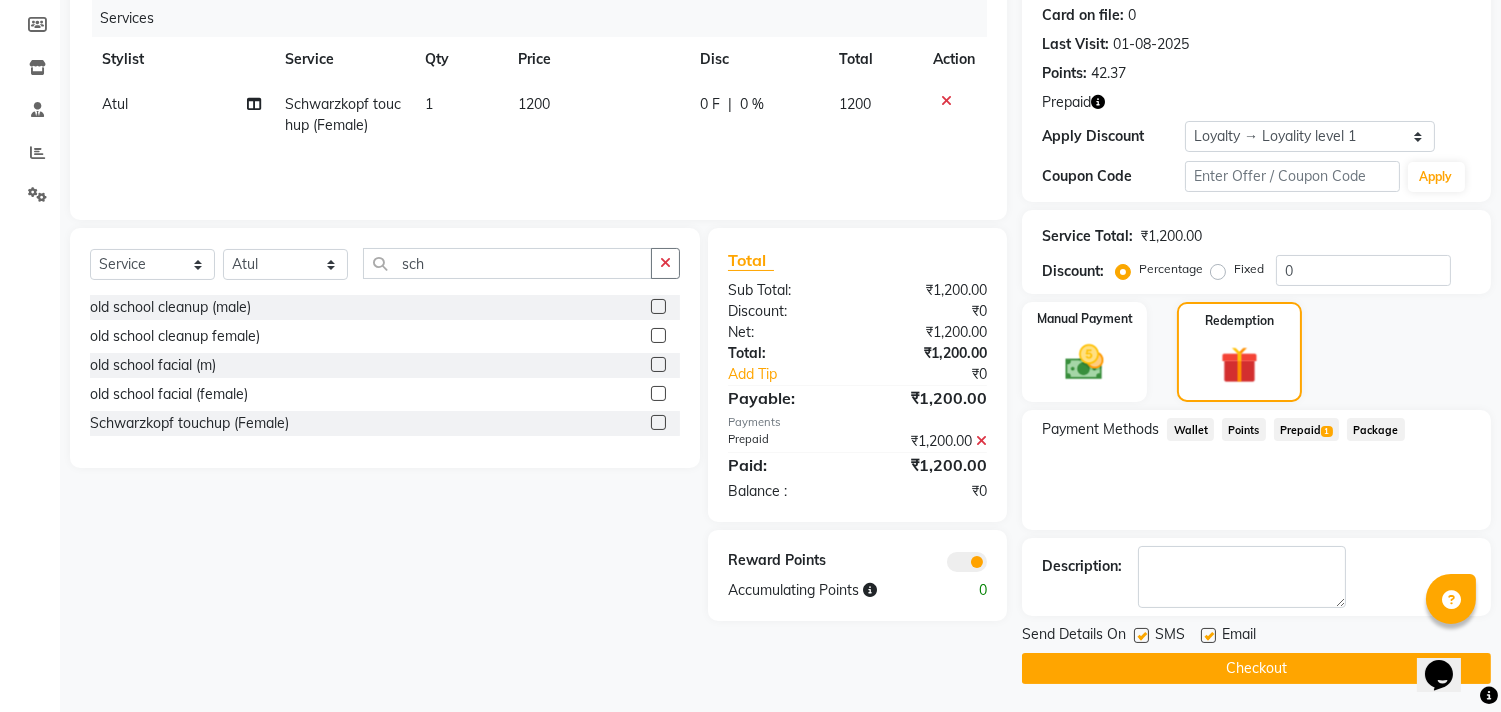 click on "Checkout" 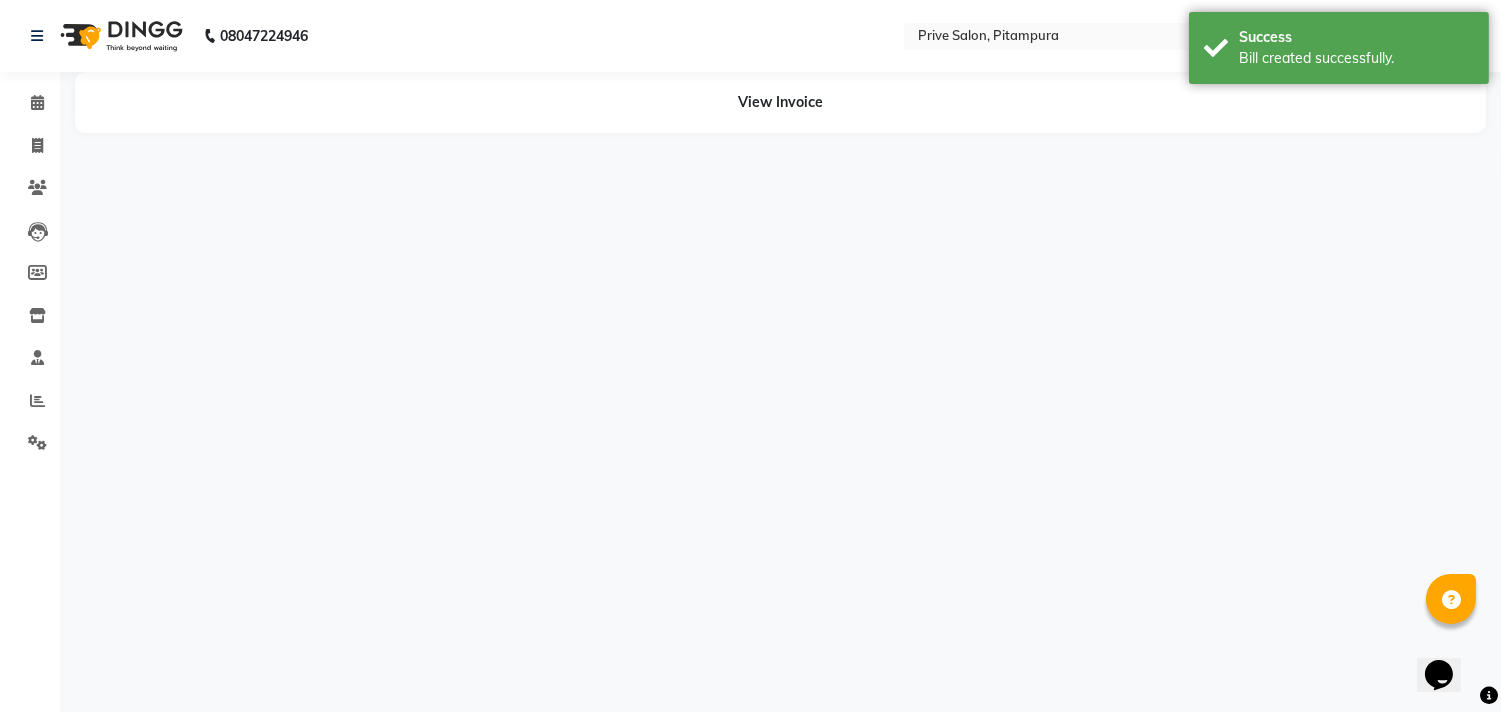 scroll, scrollTop: 0, scrollLeft: 0, axis: both 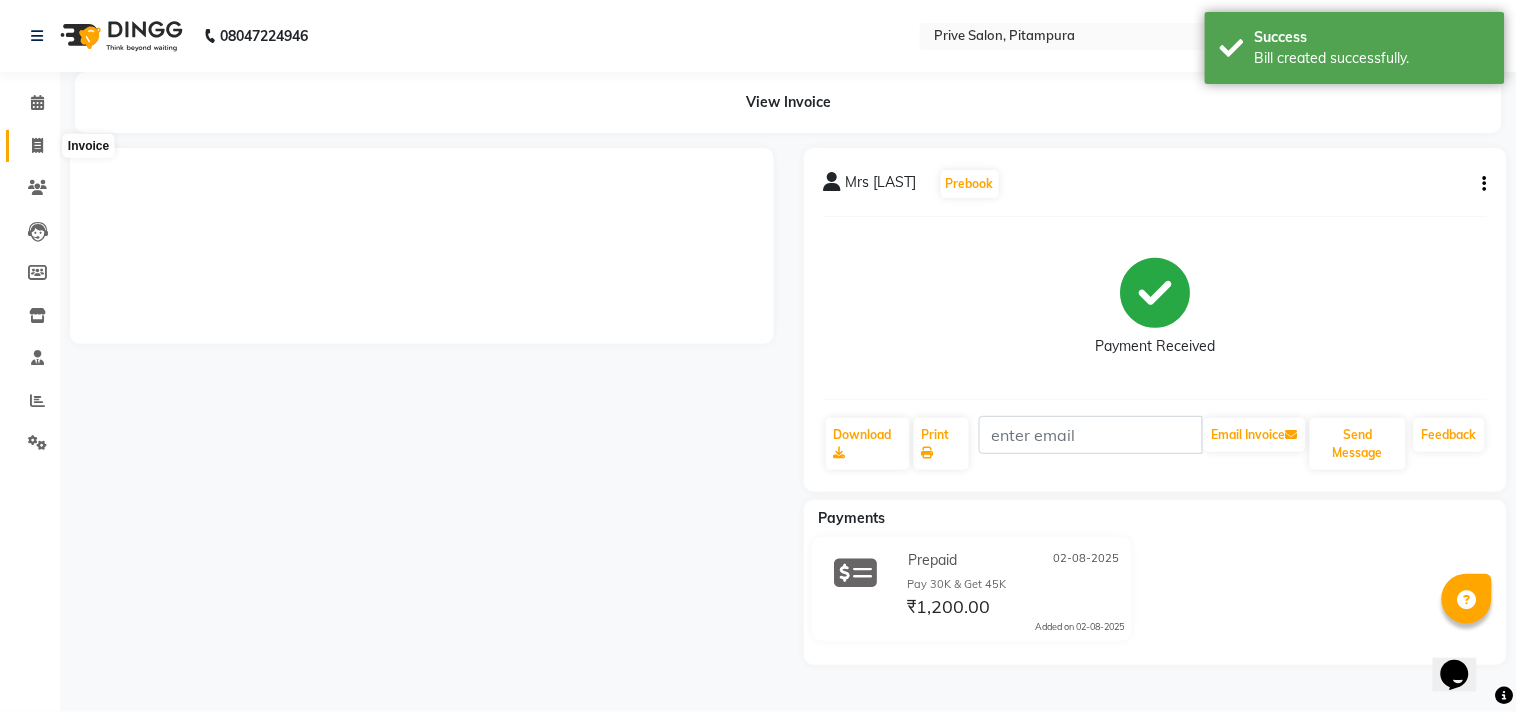 click 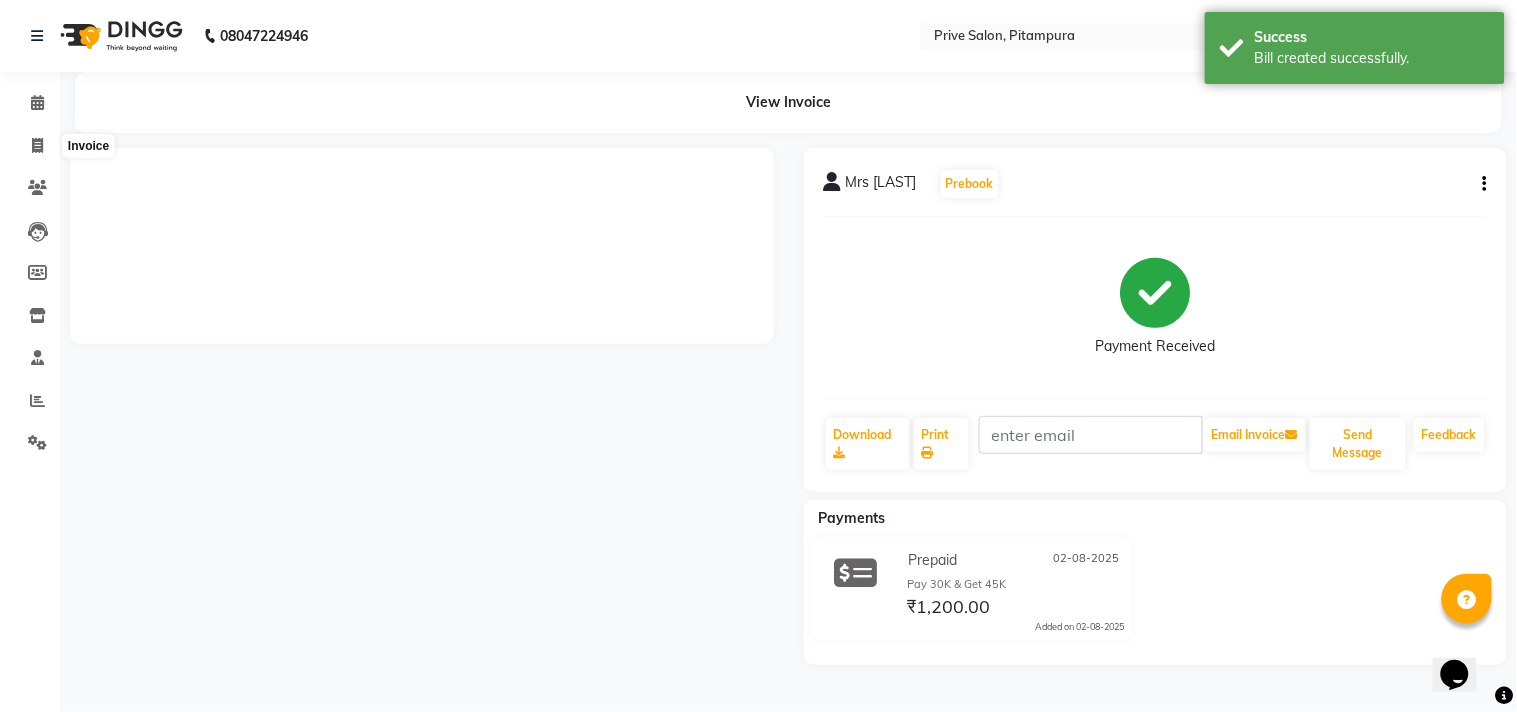 select on "service" 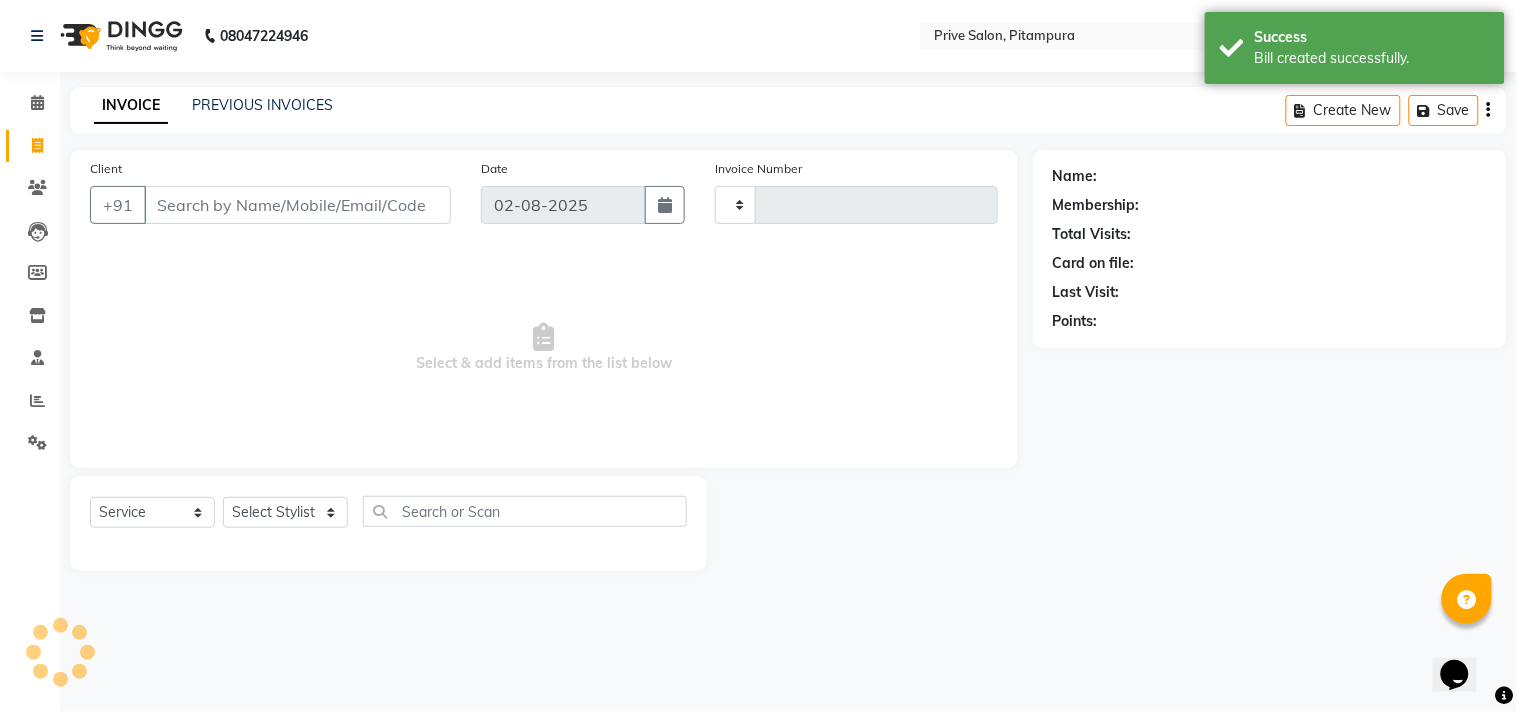 type on "6378" 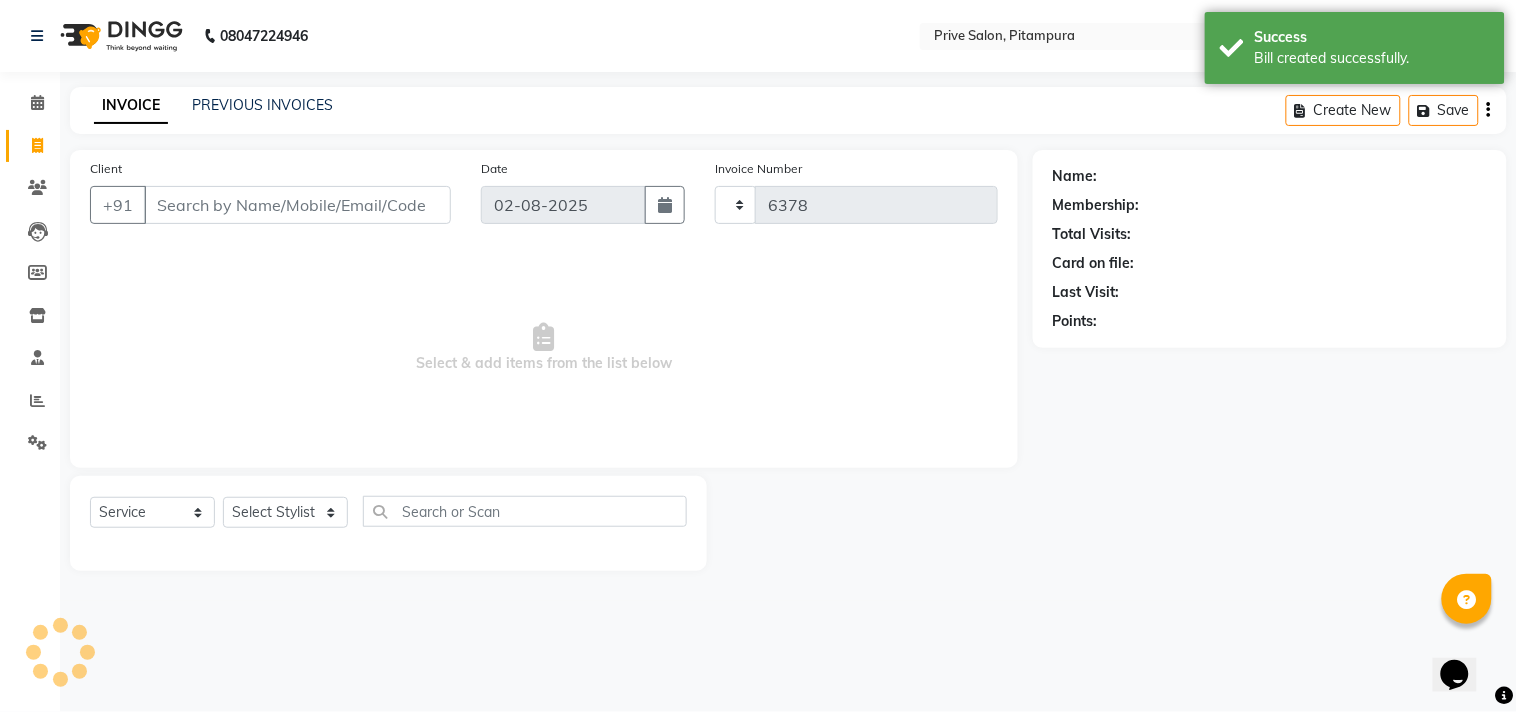 select on "136" 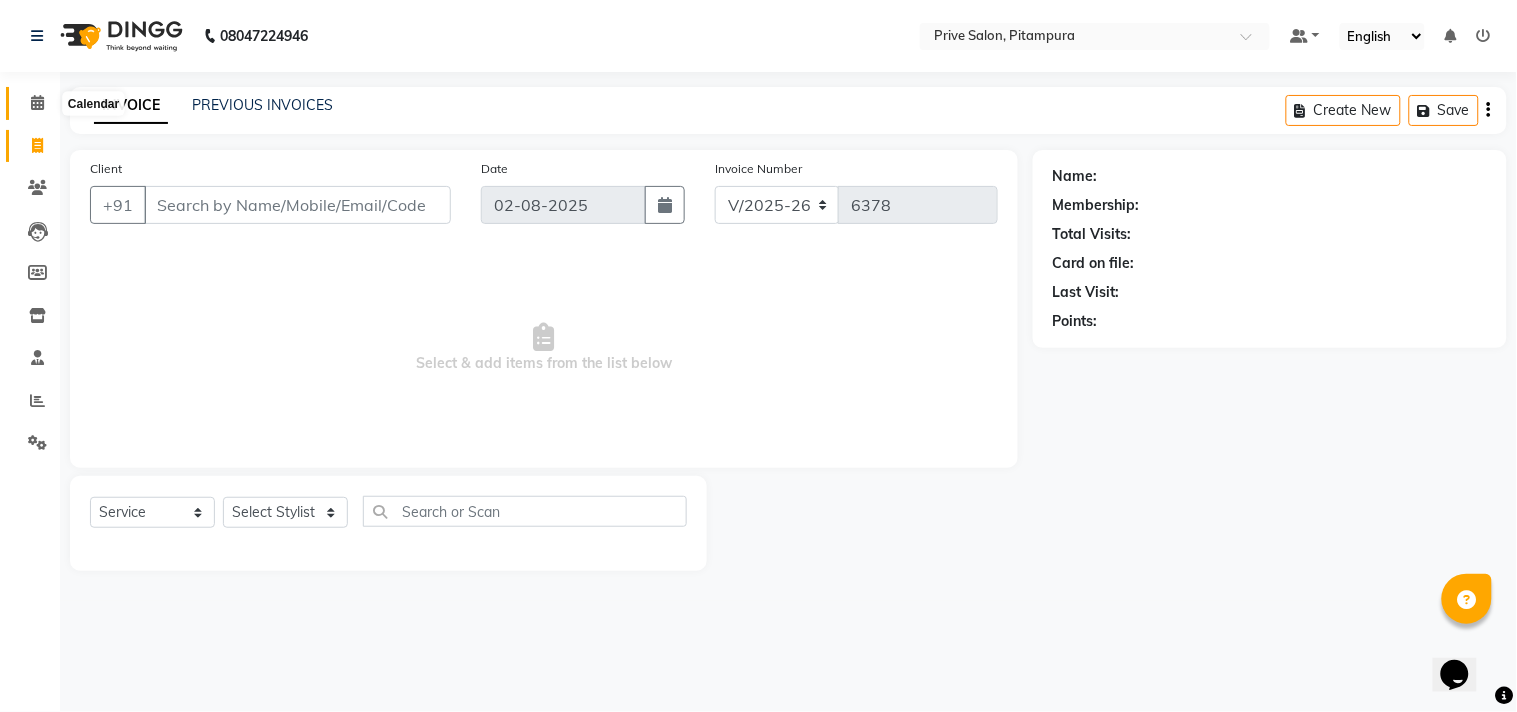 click 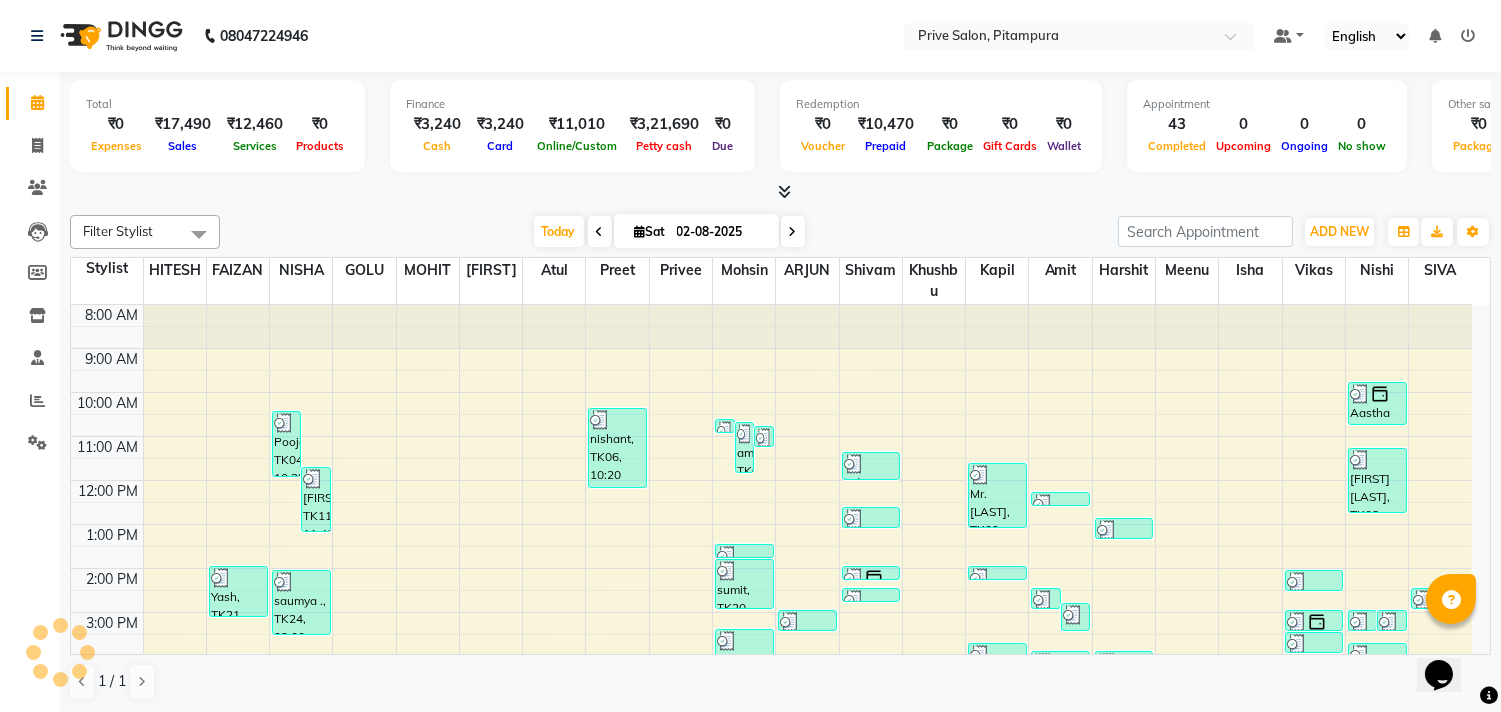 scroll, scrollTop: 0, scrollLeft: 0, axis: both 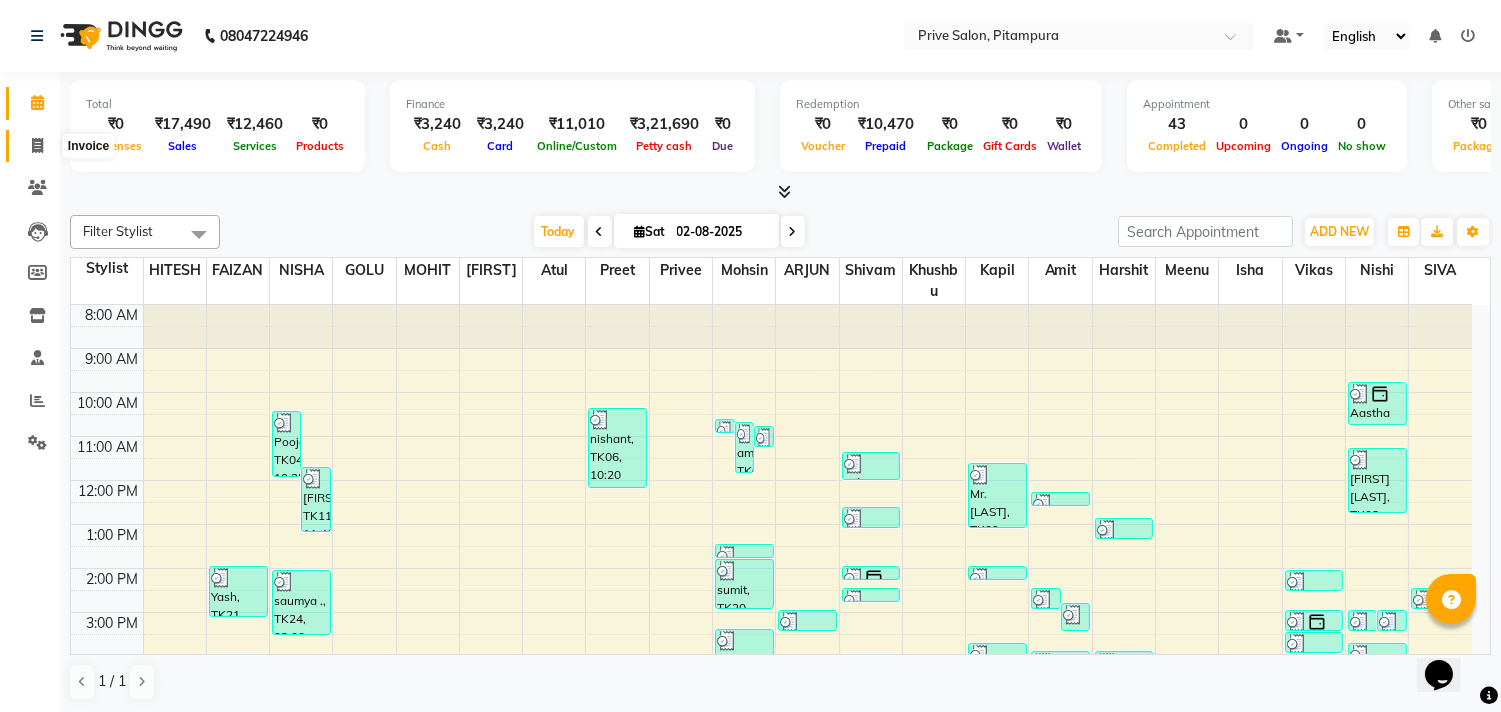 click 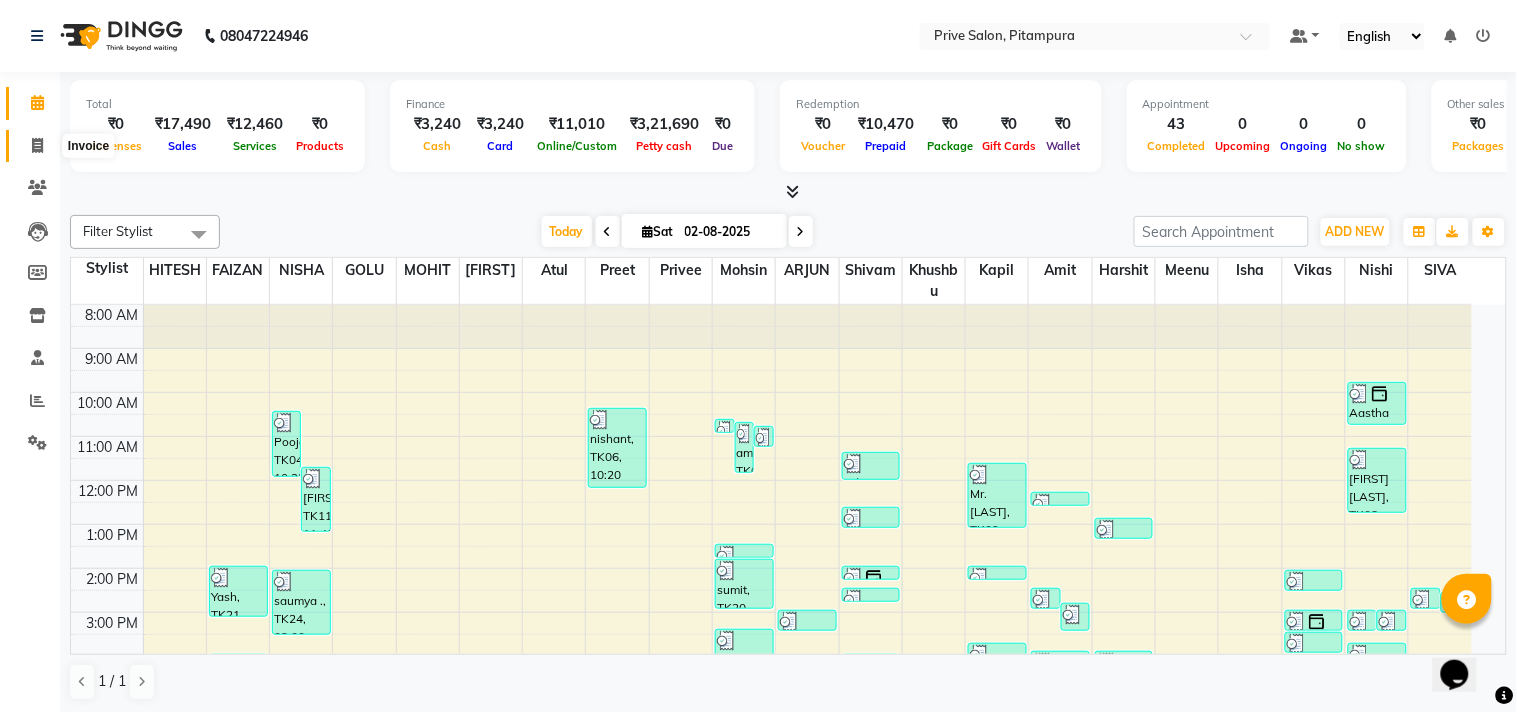 select on "service" 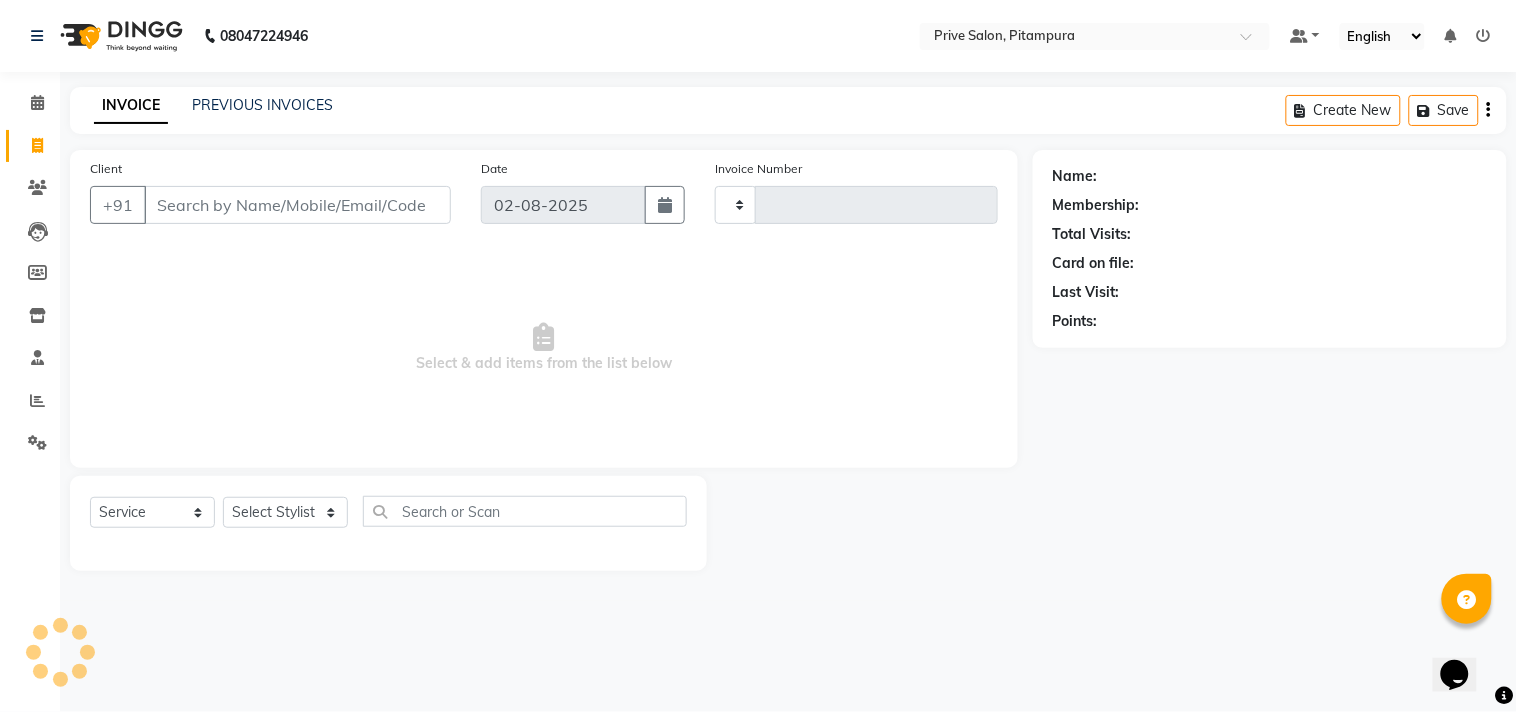 type on "6381" 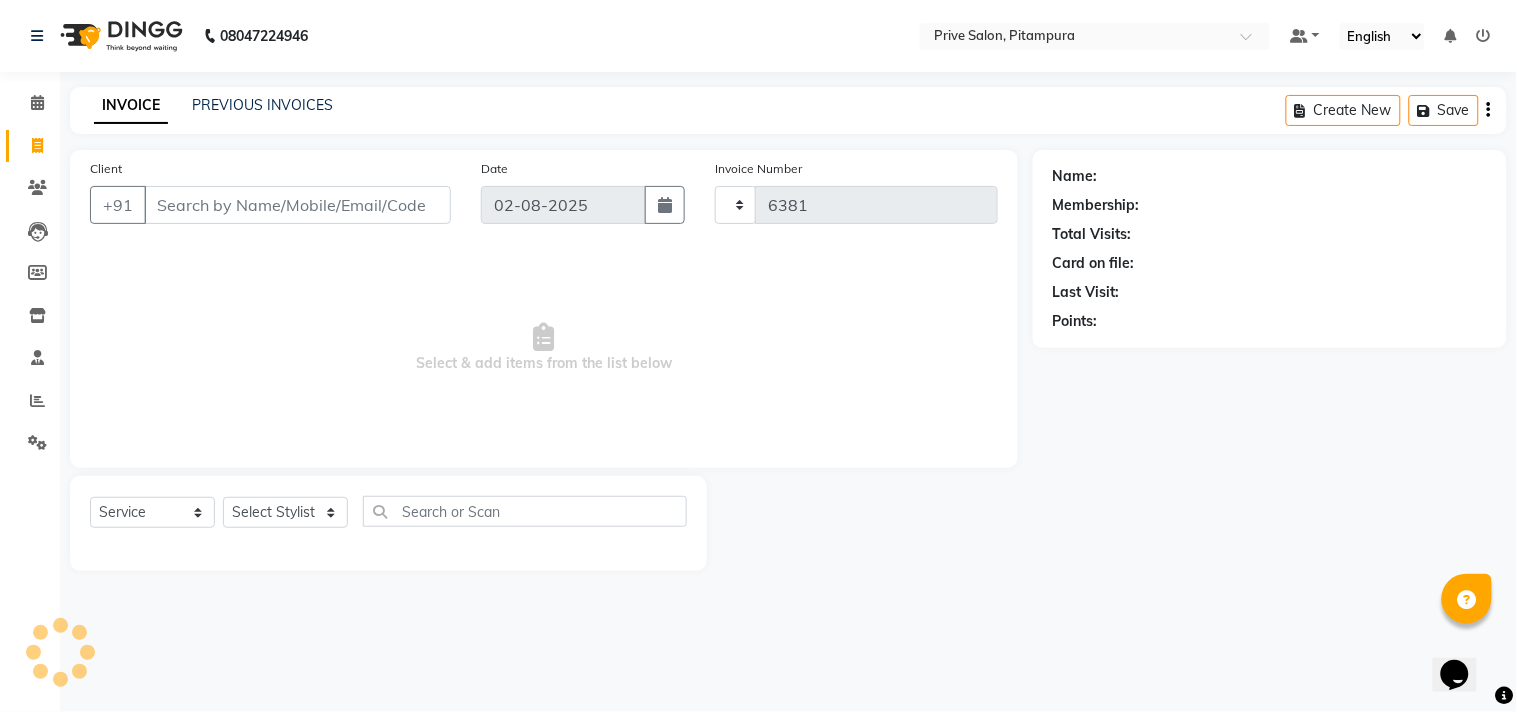 select on "136" 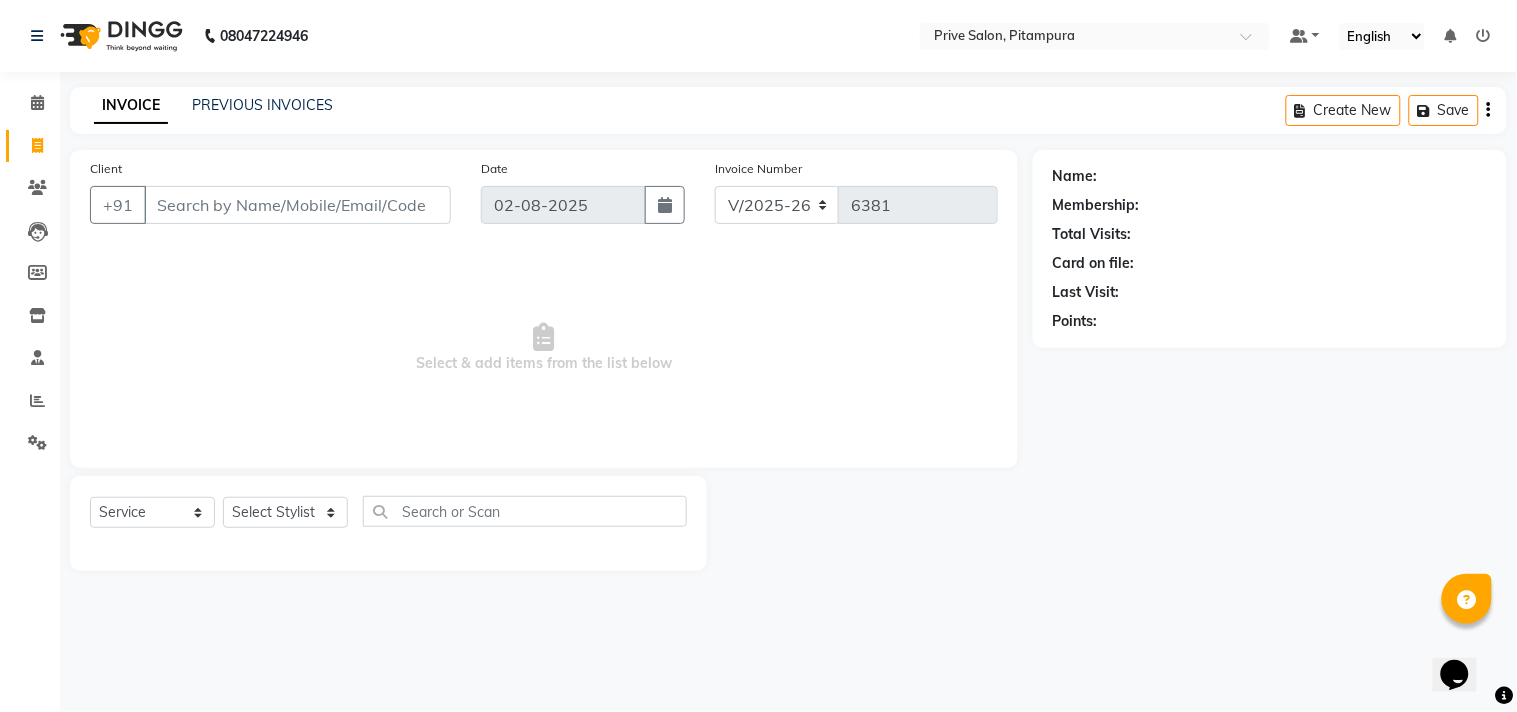 click on "Client" at bounding box center [297, 205] 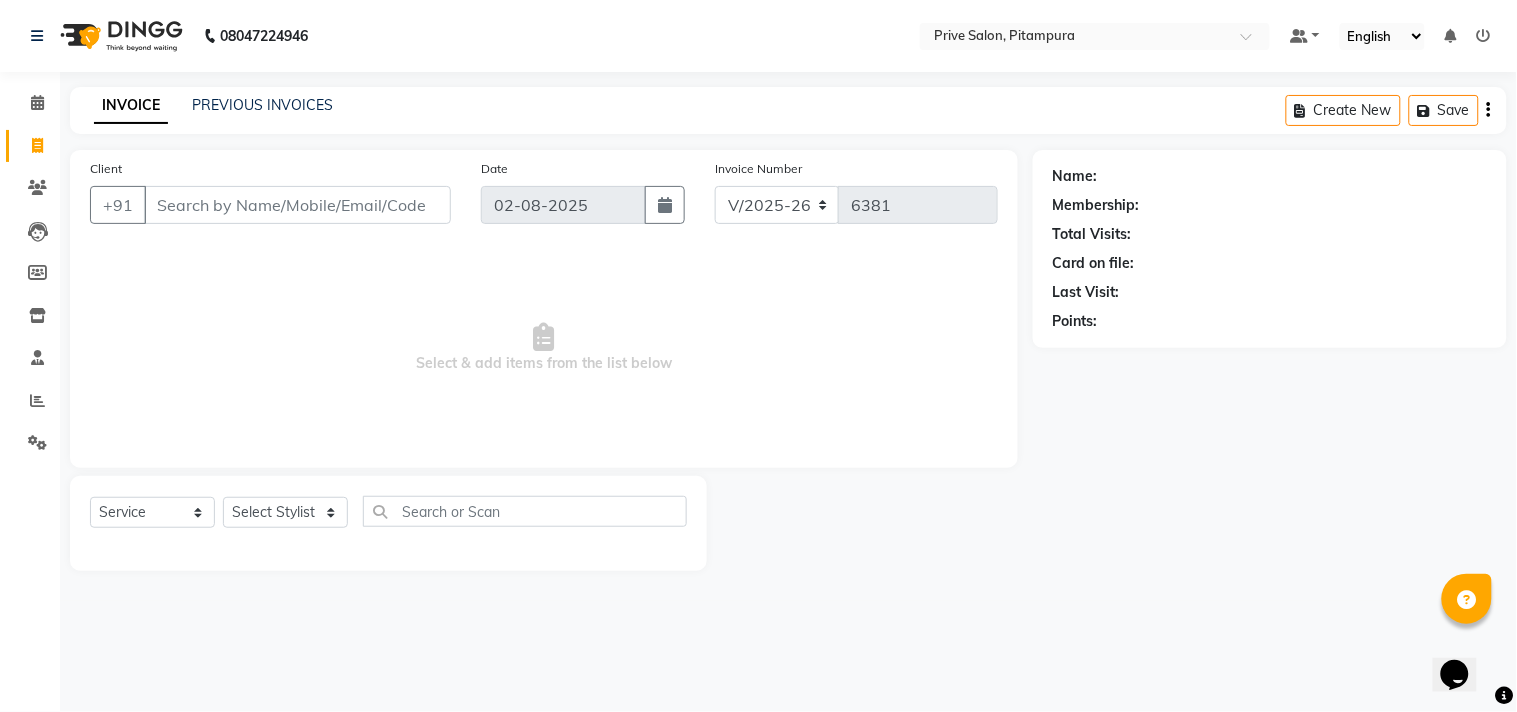 click on "Client" at bounding box center (297, 205) 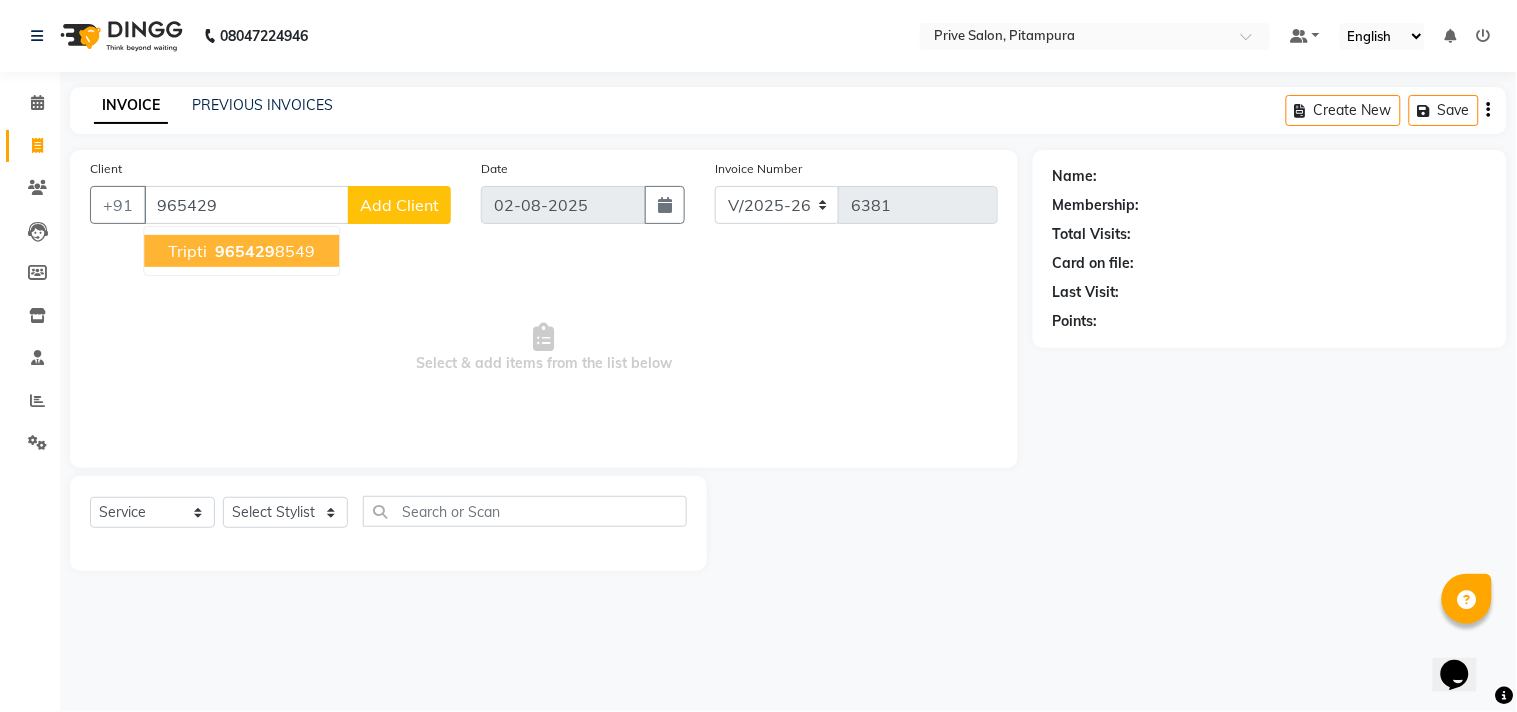 click on "965429 8549" at bounding box center [263, 251] 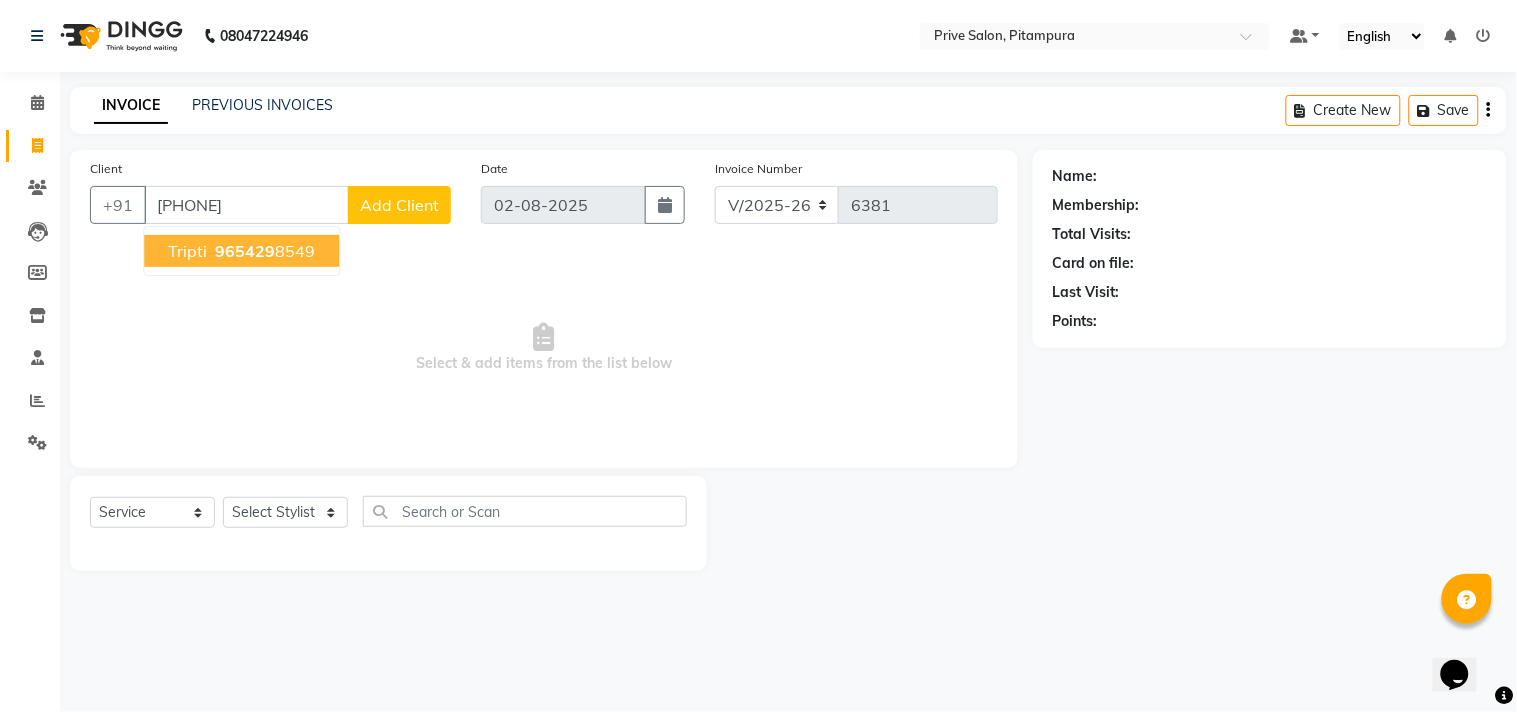 type on "[PHONE]" 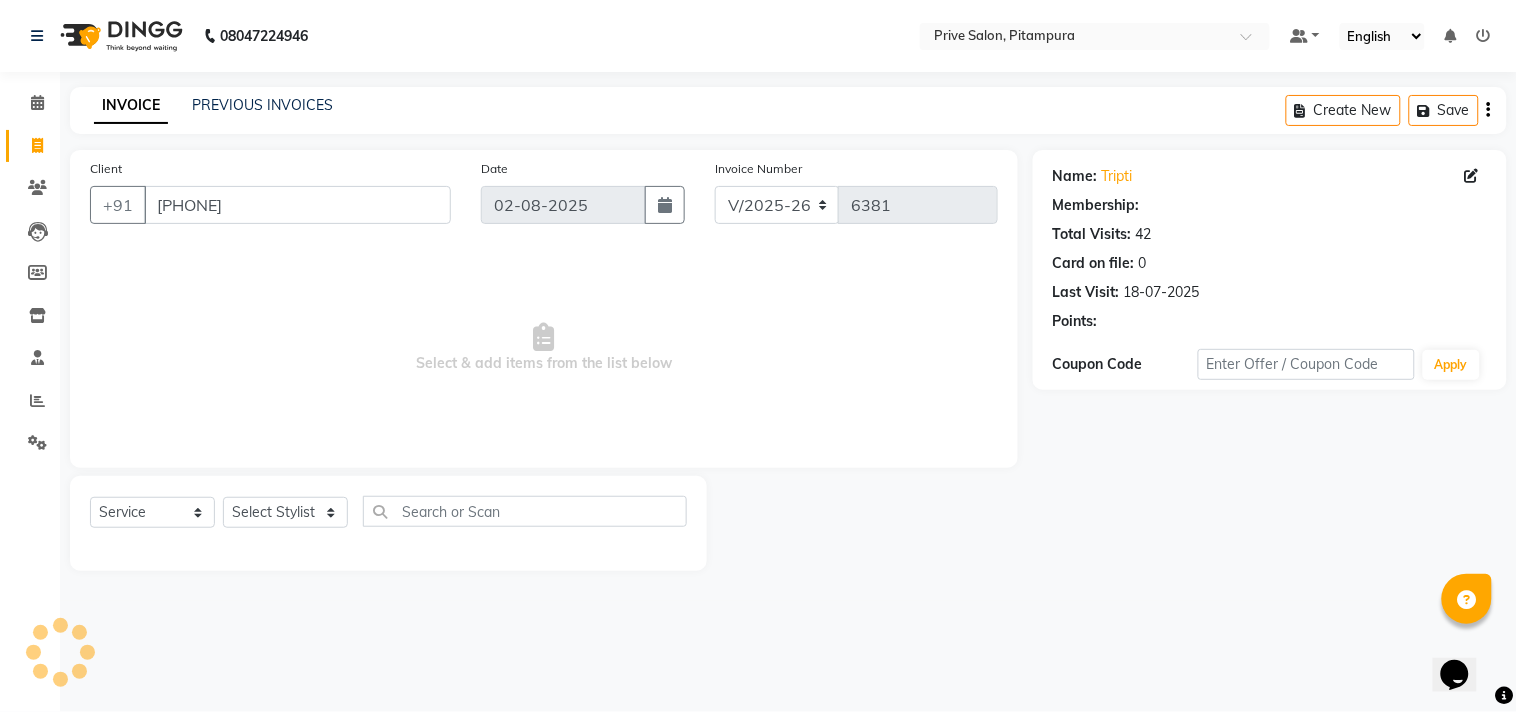 select on "1: Object" 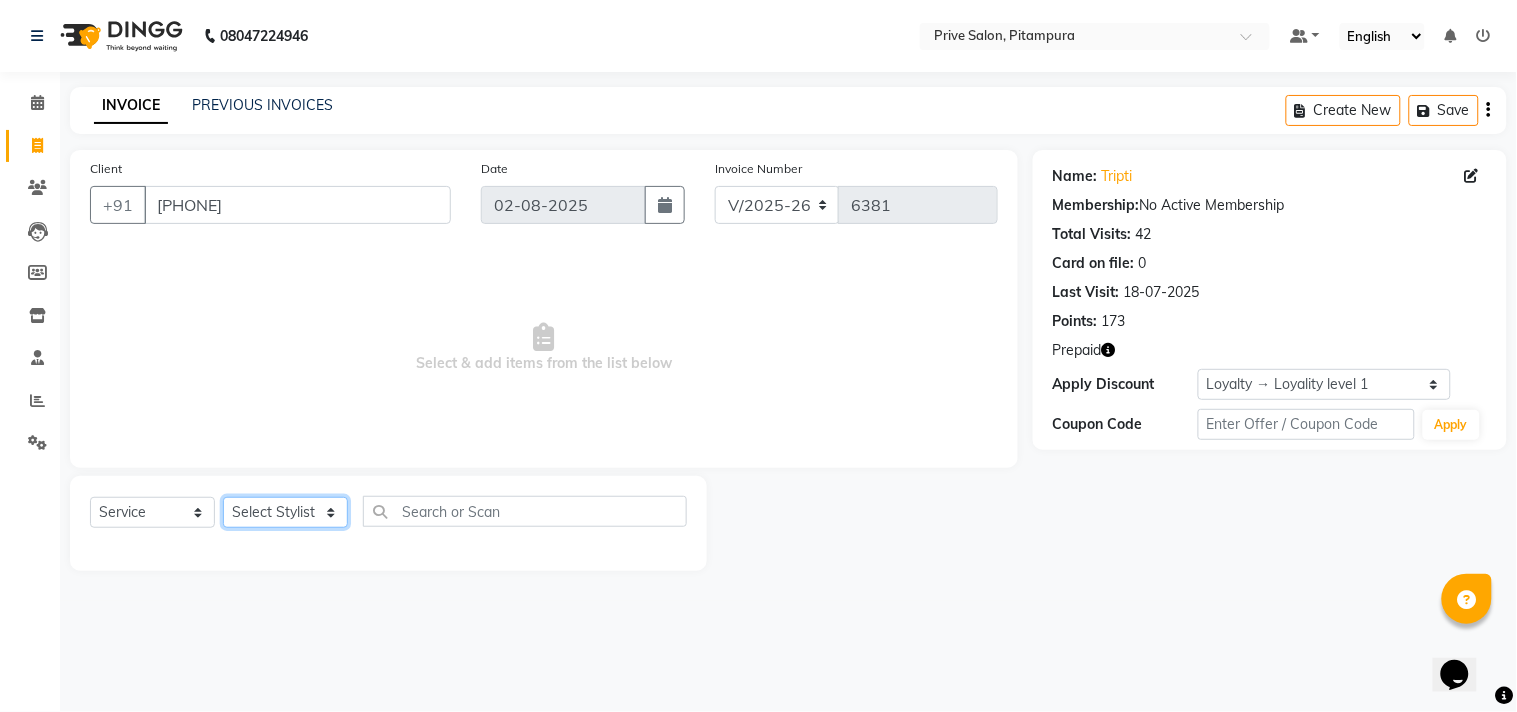 click on "Select Stylist amit ARJUN Atul FAIZAN FARDEEN GOLU harshit HITESH isha kapil khushbu Manager meenu MOHIT Mohsin NISHA nishi Preet privee Shivam SIVA vikas" 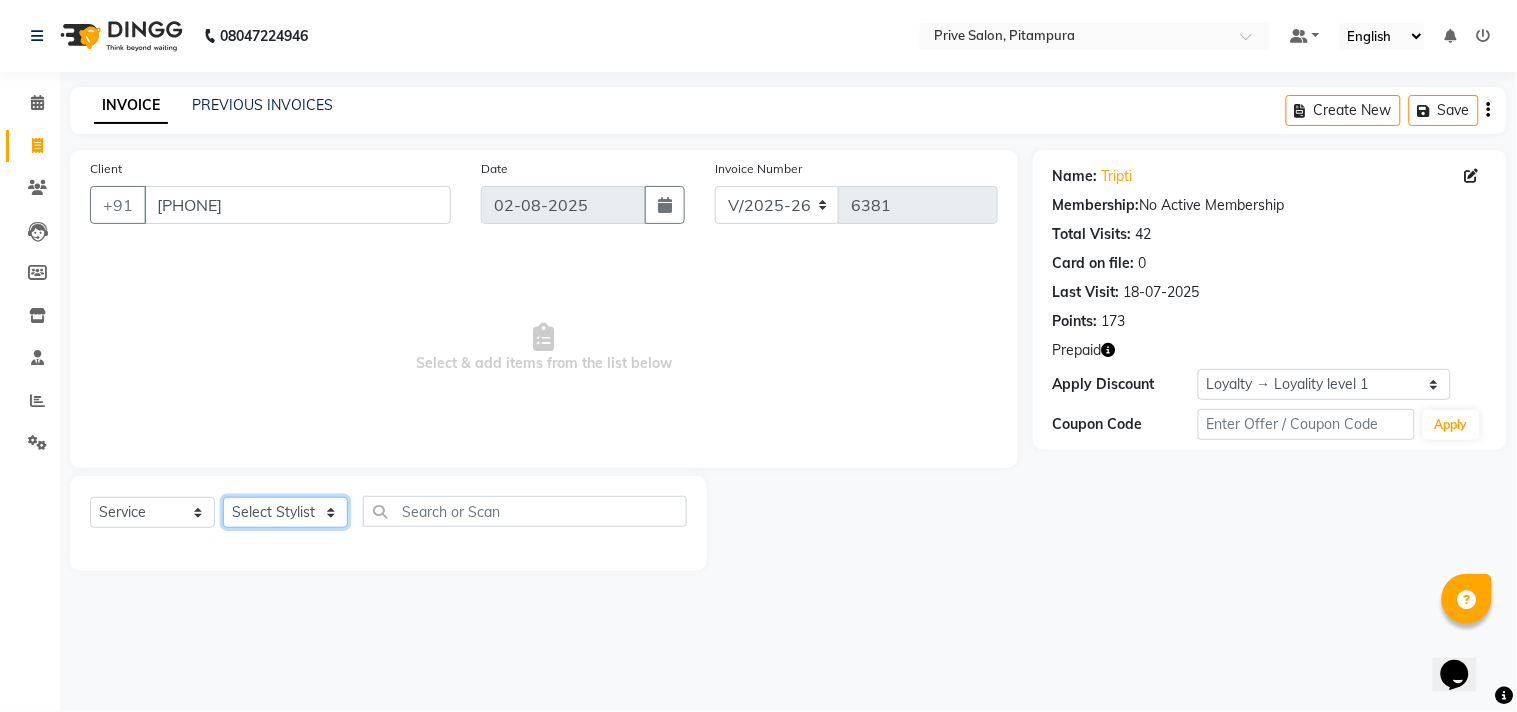 select on "26772" 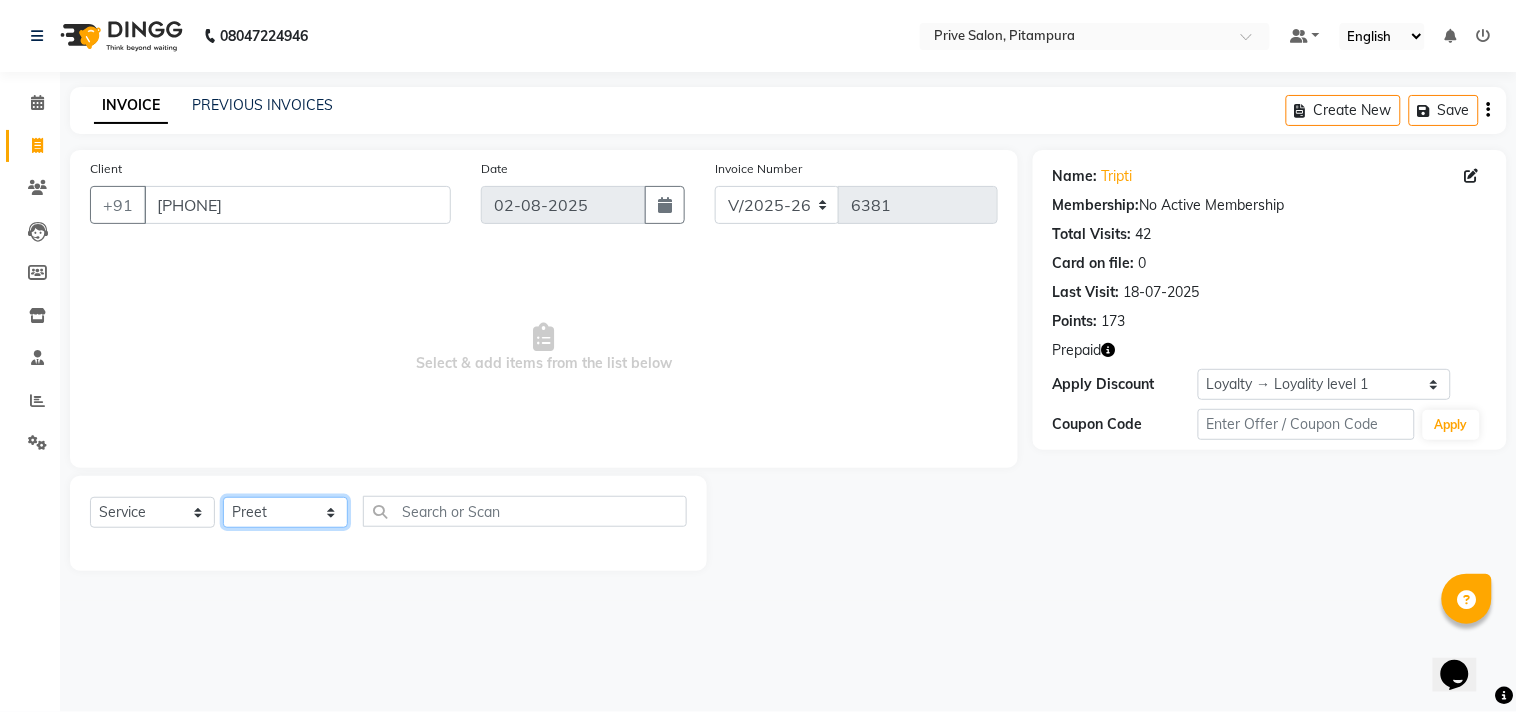 click on "Select Stylist amit ARJUN Atul FAIZAN FARDEEN GOLU harshit HITESH isha kapil khushbu Manager meenu MOHIT Mohsin NISHA nishi Preet privee Shivam SIVA vikas" 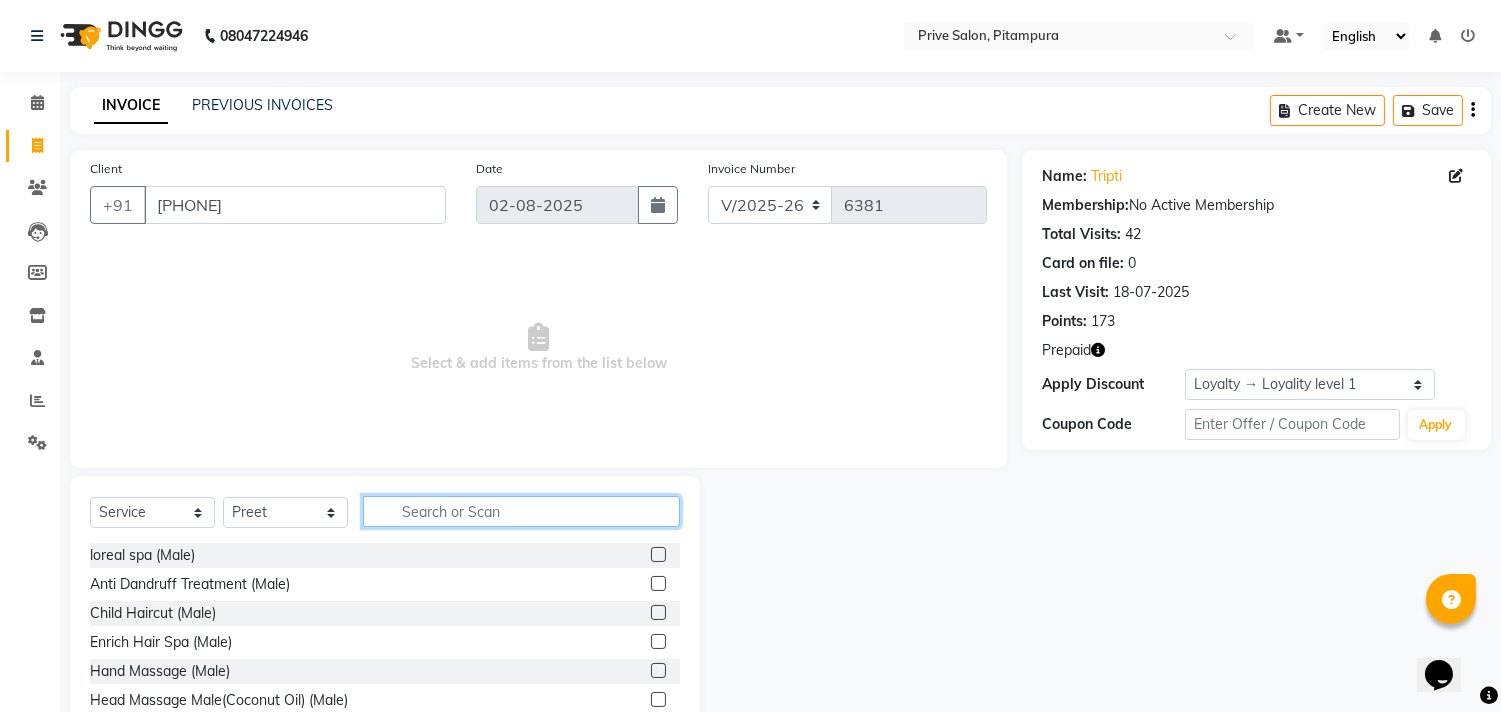 click 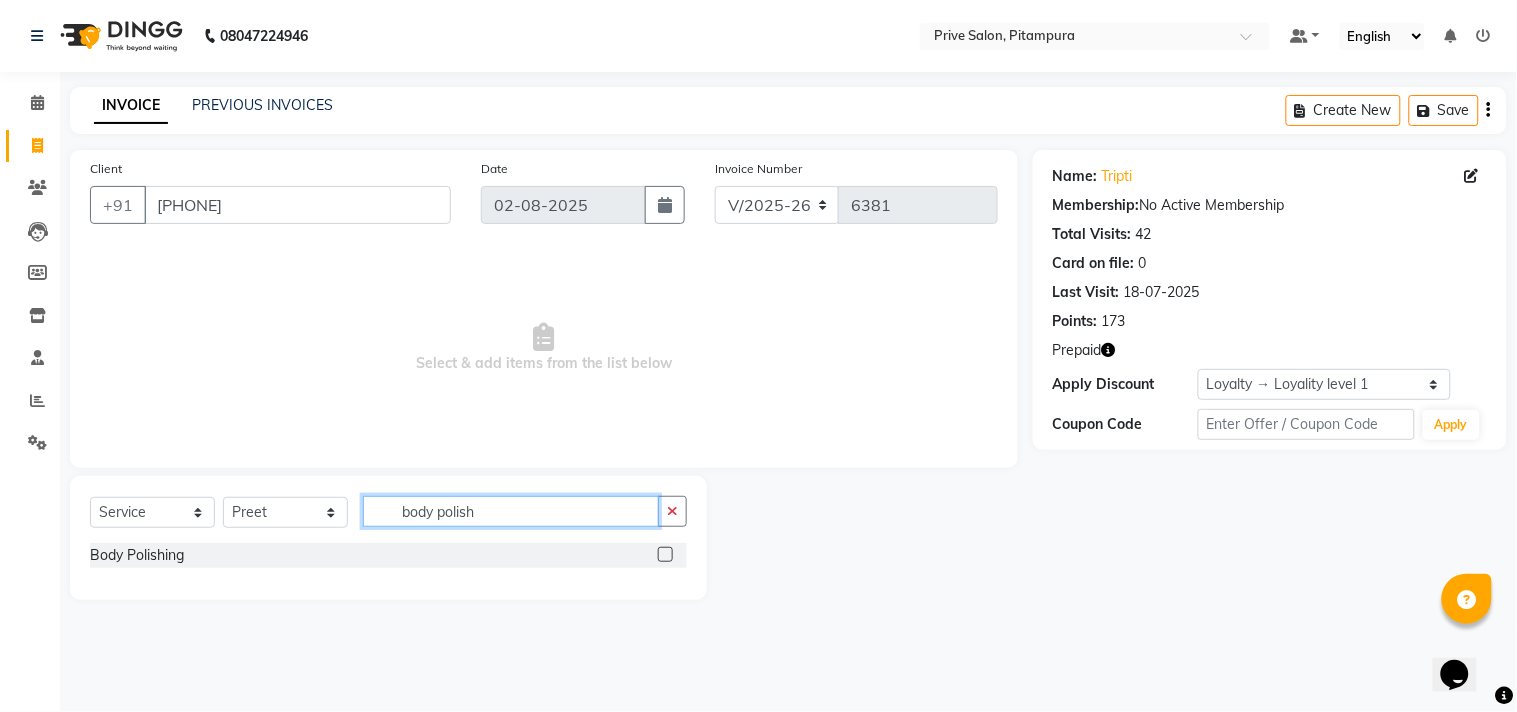 type on "body polish" 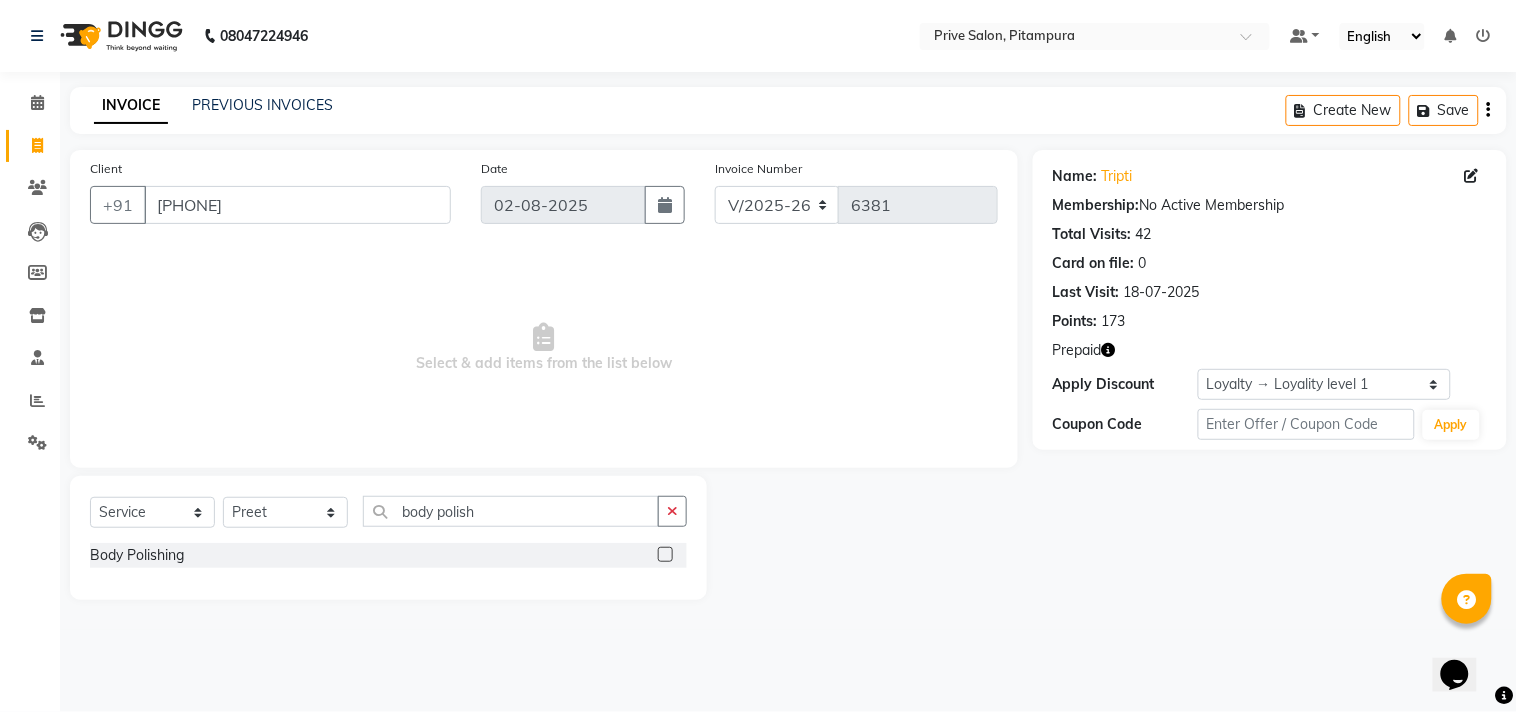 click 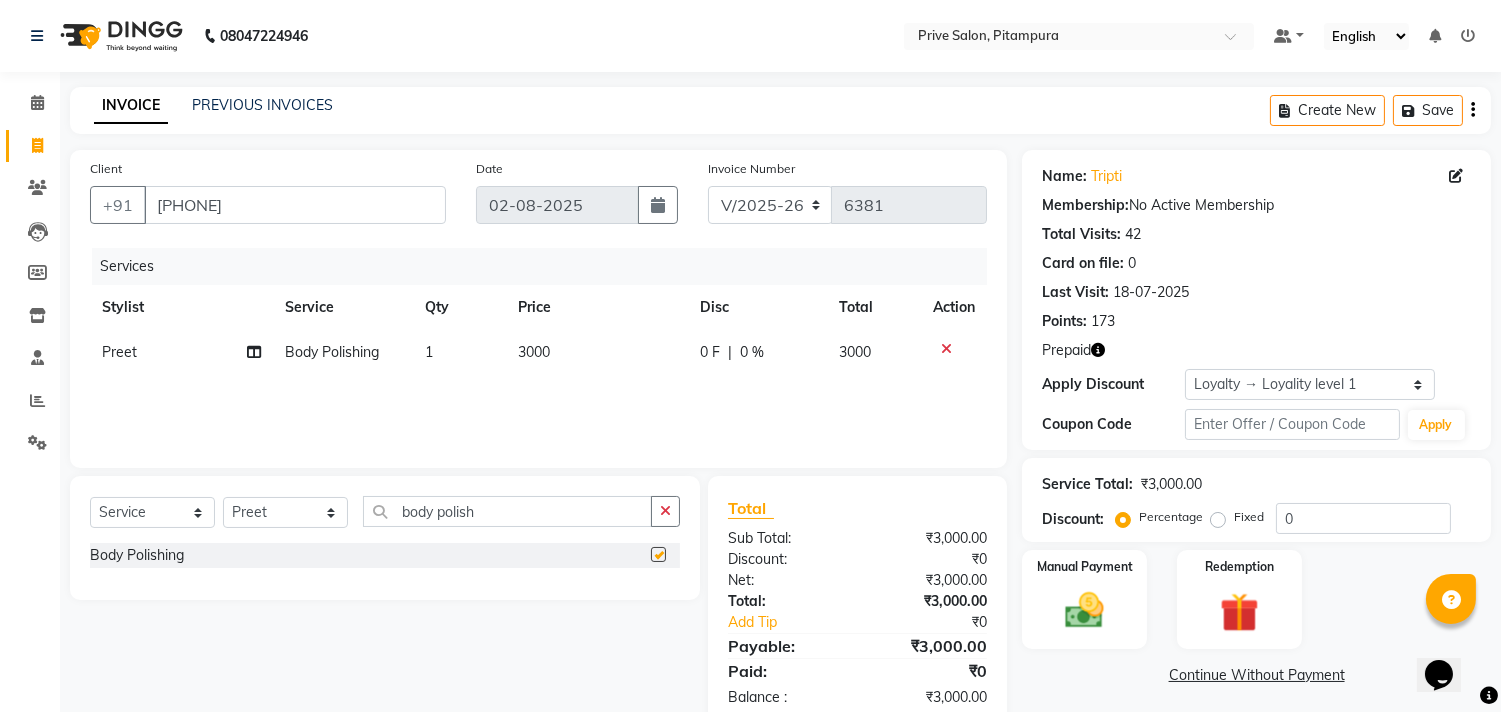 checkbox on "false" 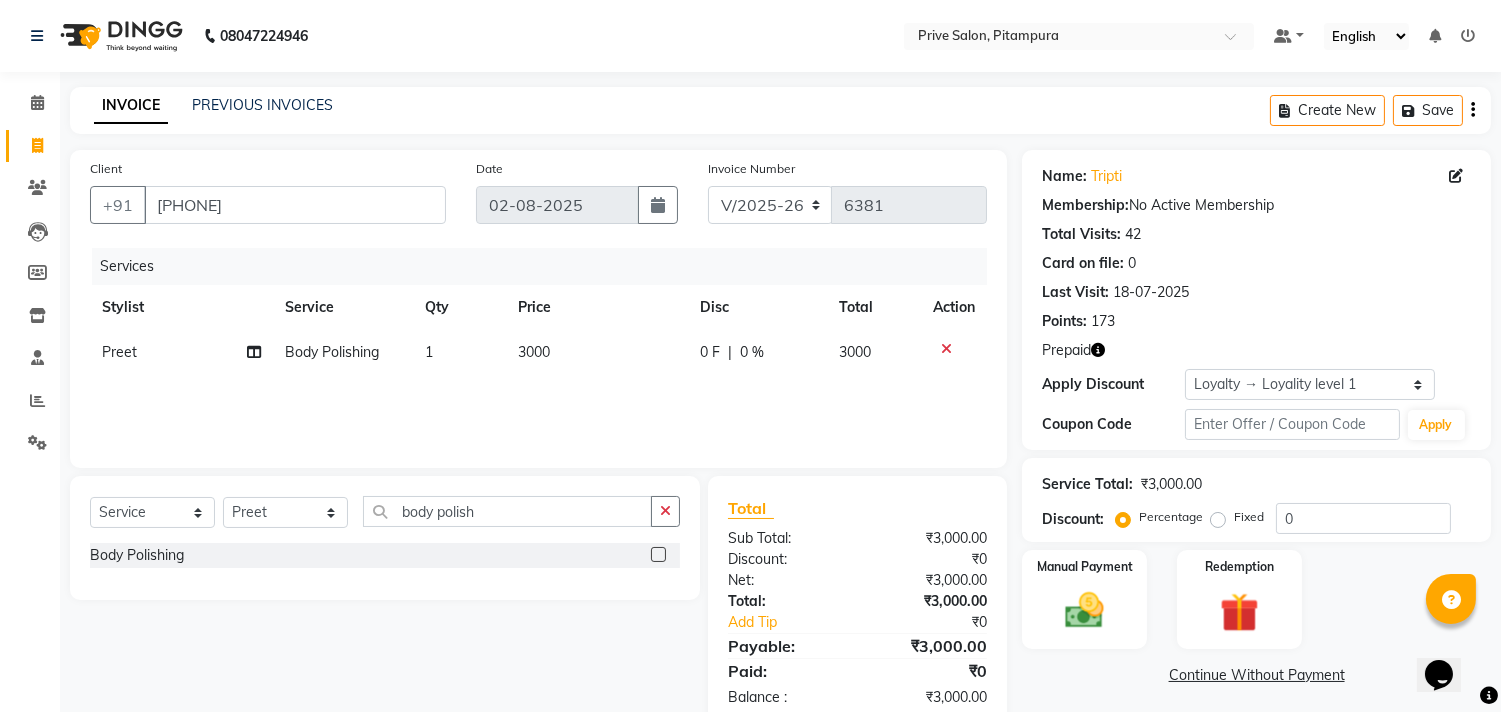 scroll, scrollTop: 42, scrollLeft: 0, axis: vertical 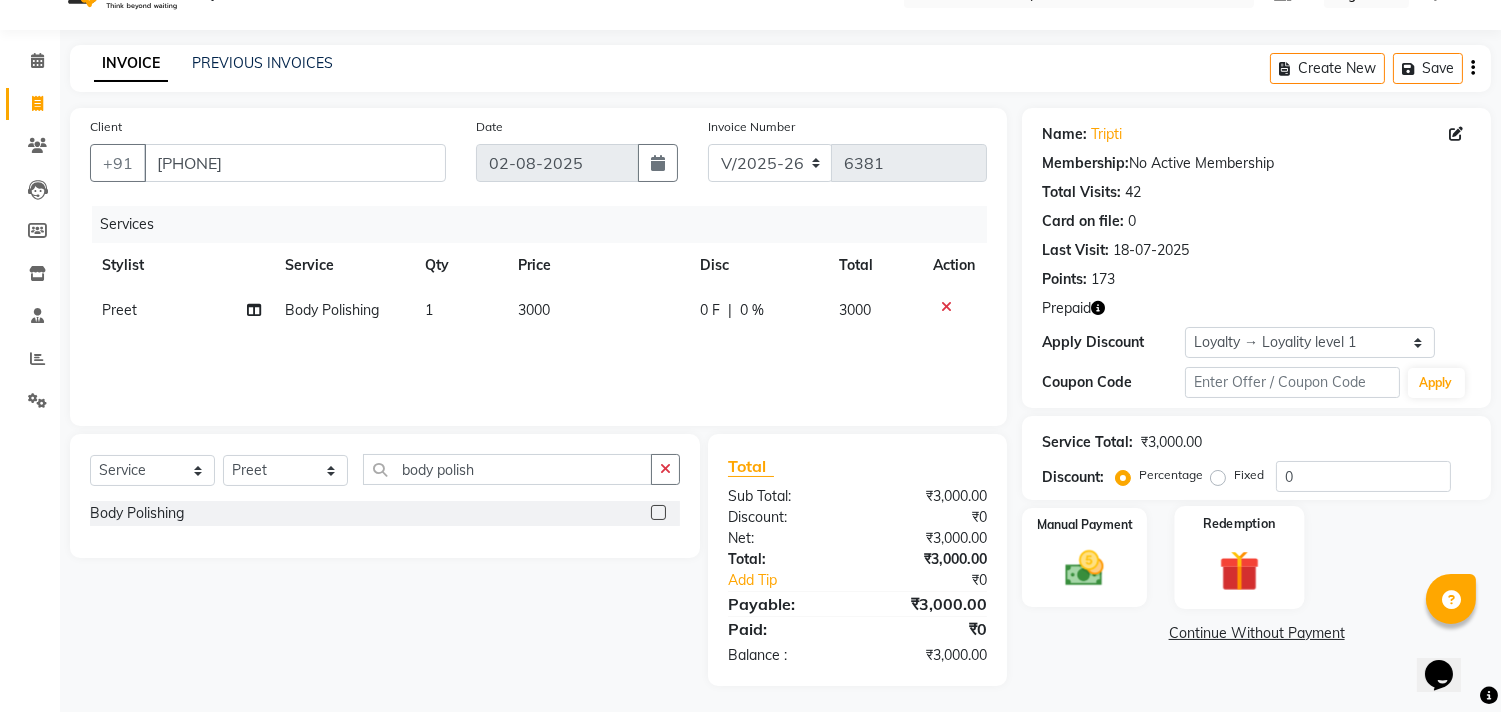 click 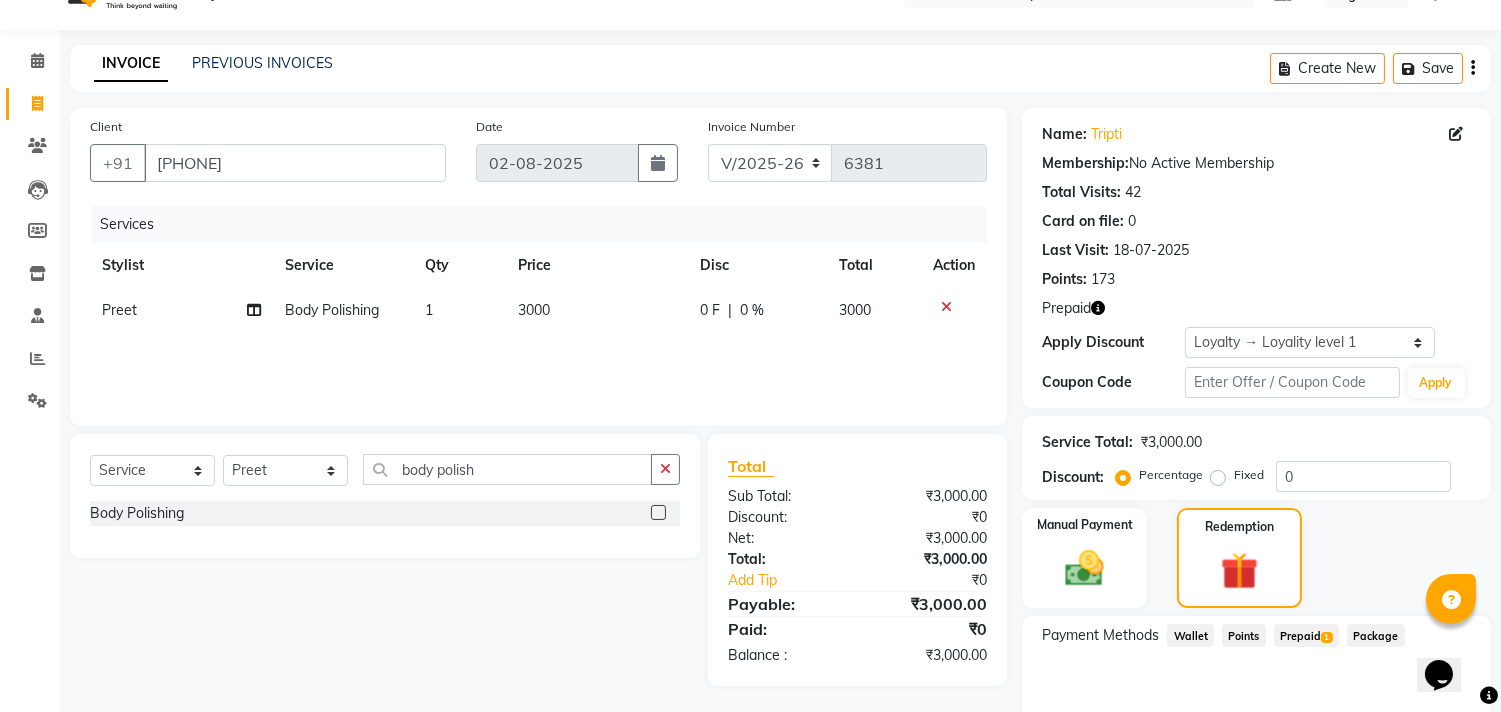 click on "1" 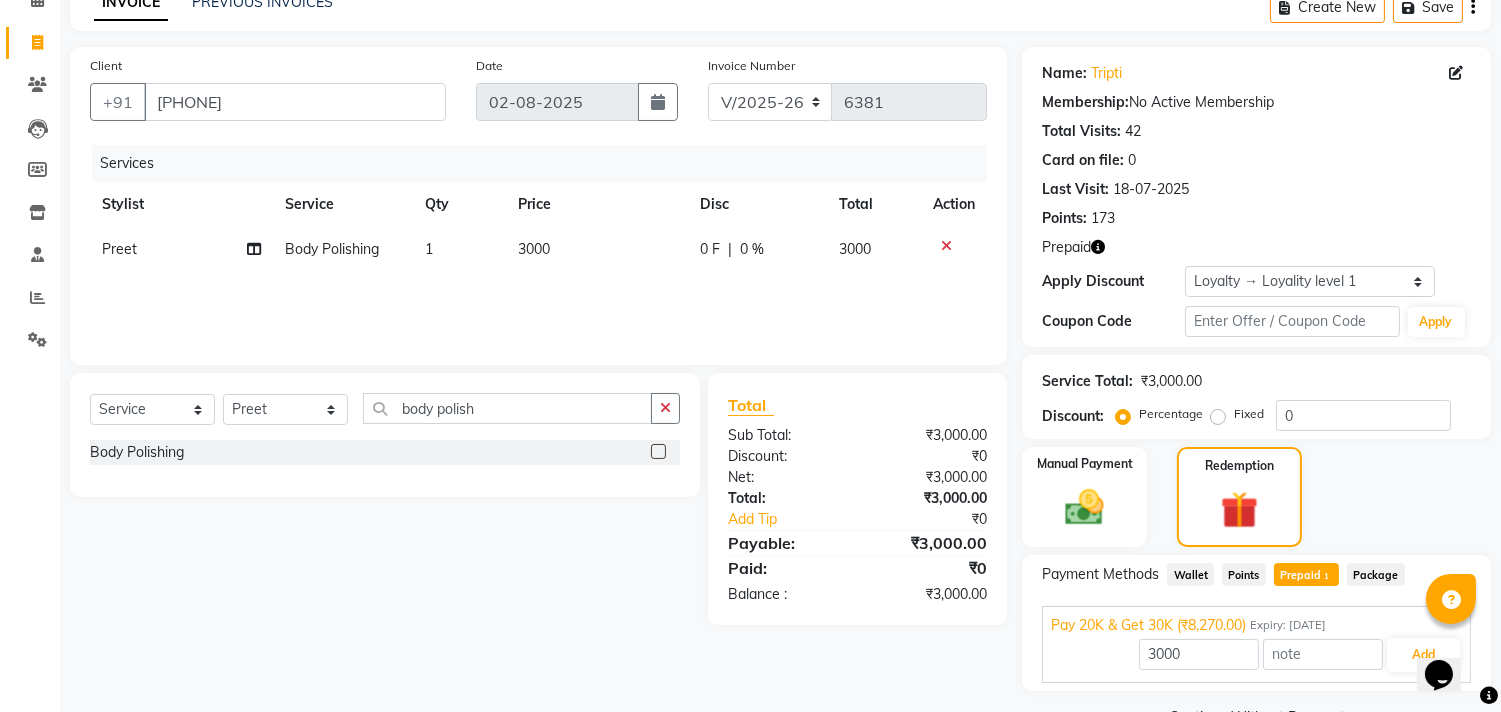 scroll, scrollTop: 120, scrollLeft: 0, axis: vertical 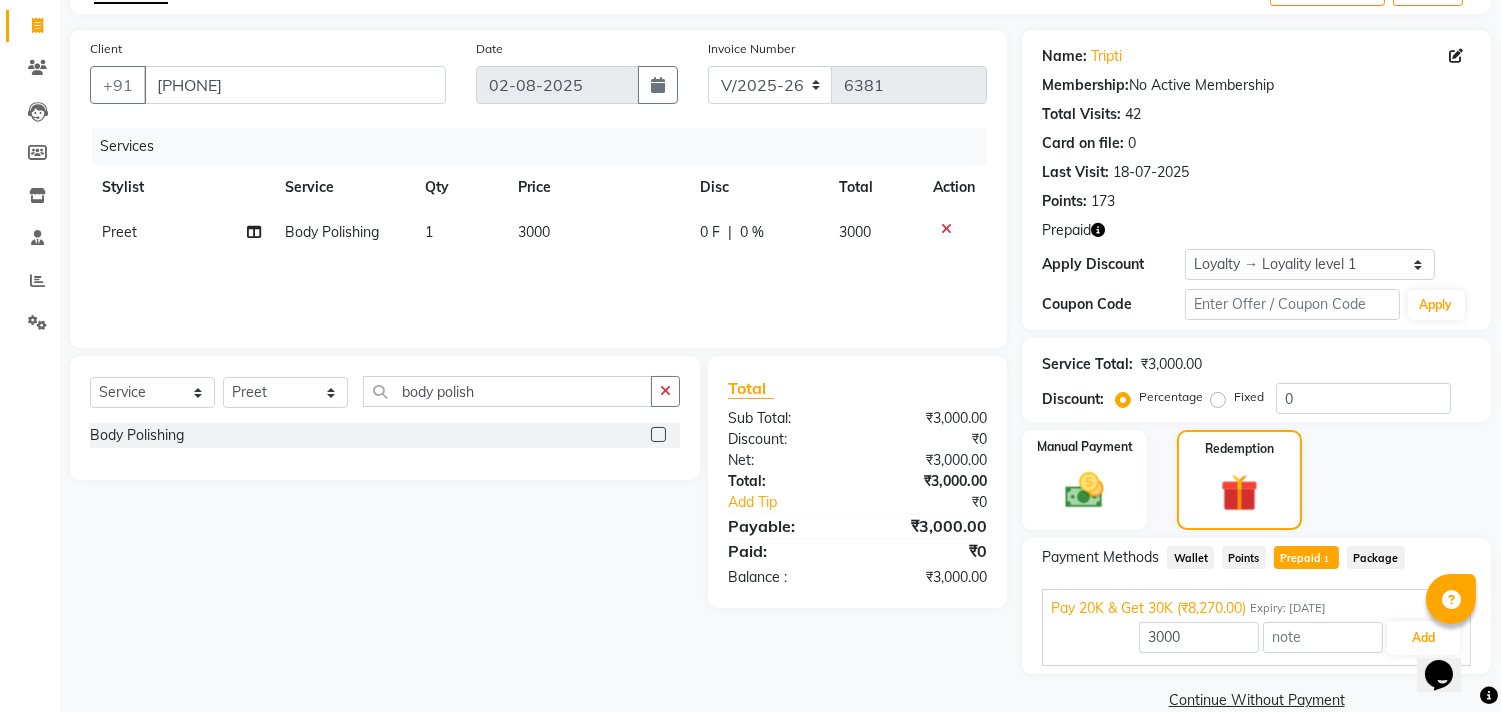 click on "Expiry: 11-12-2025" at bounding box center [1288, 608] 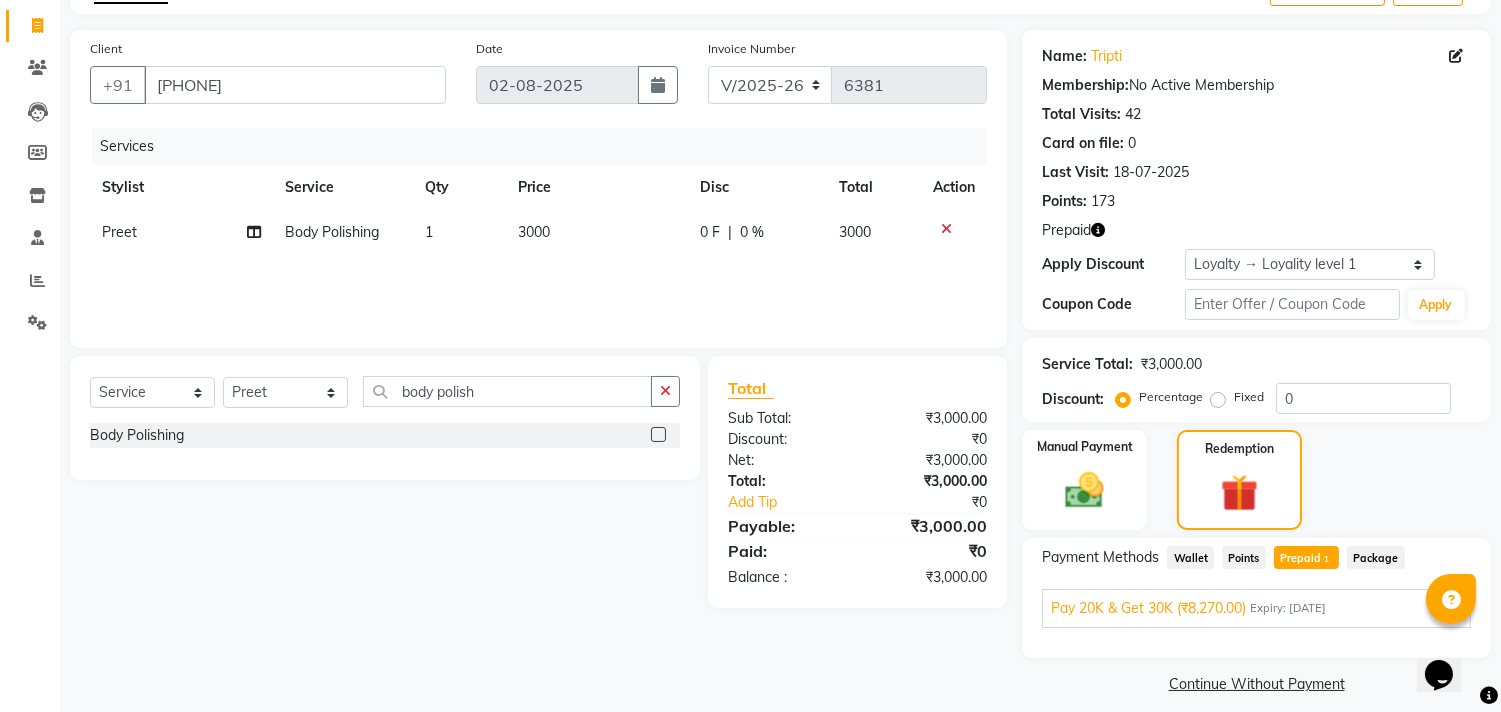 scroll, scrollTop: 134, scrollLeft: 0, axis: vertical 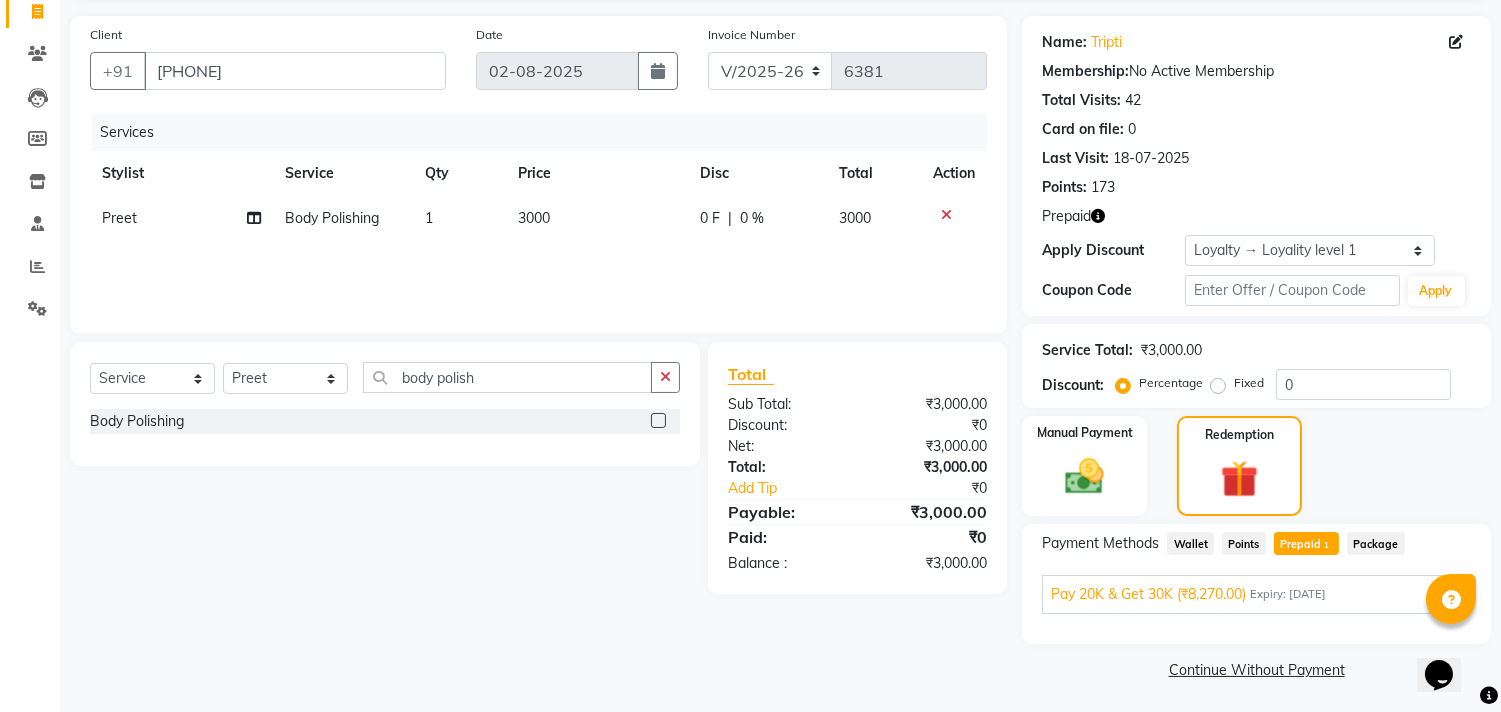 click on "Expiry: 11-12-2025" at bounding box center [1288, 594] 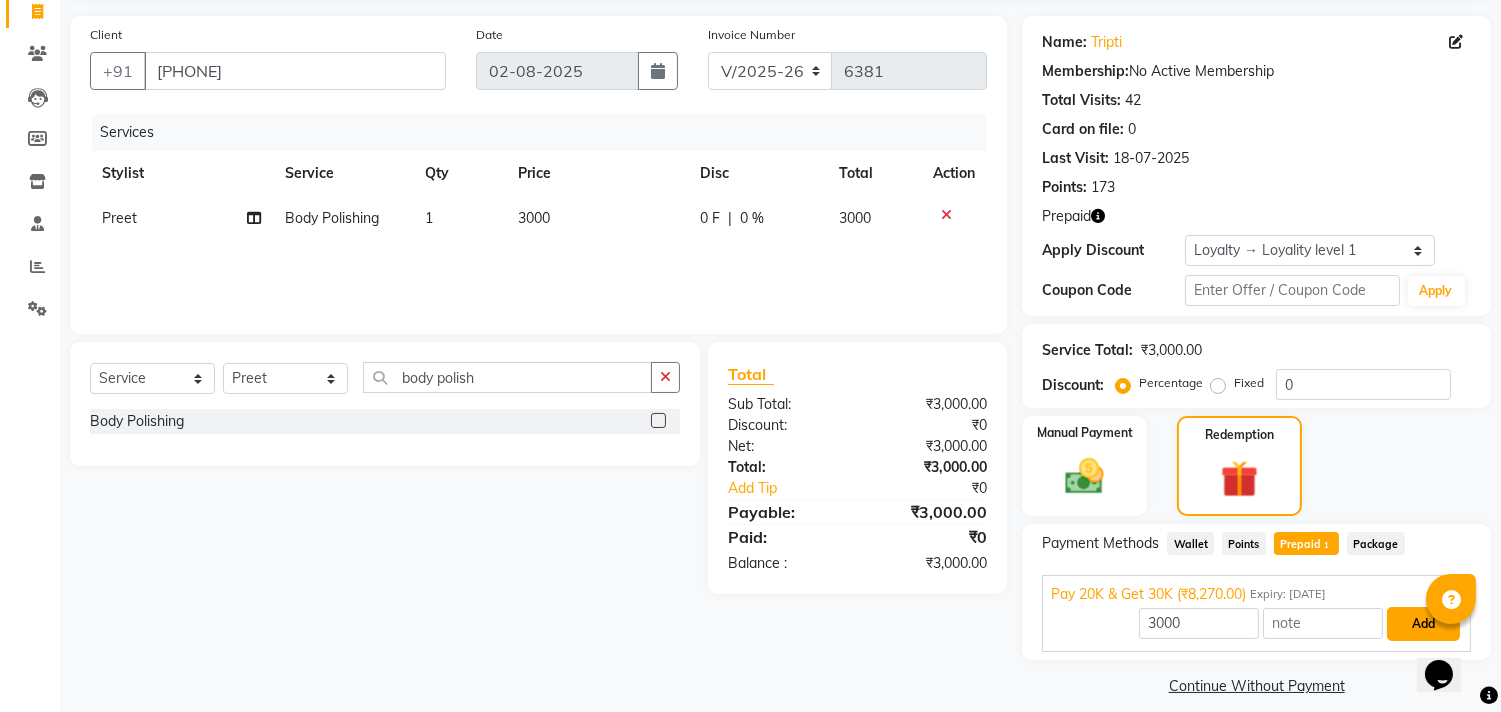 click on "Add" at bounding box center [1423, 624] 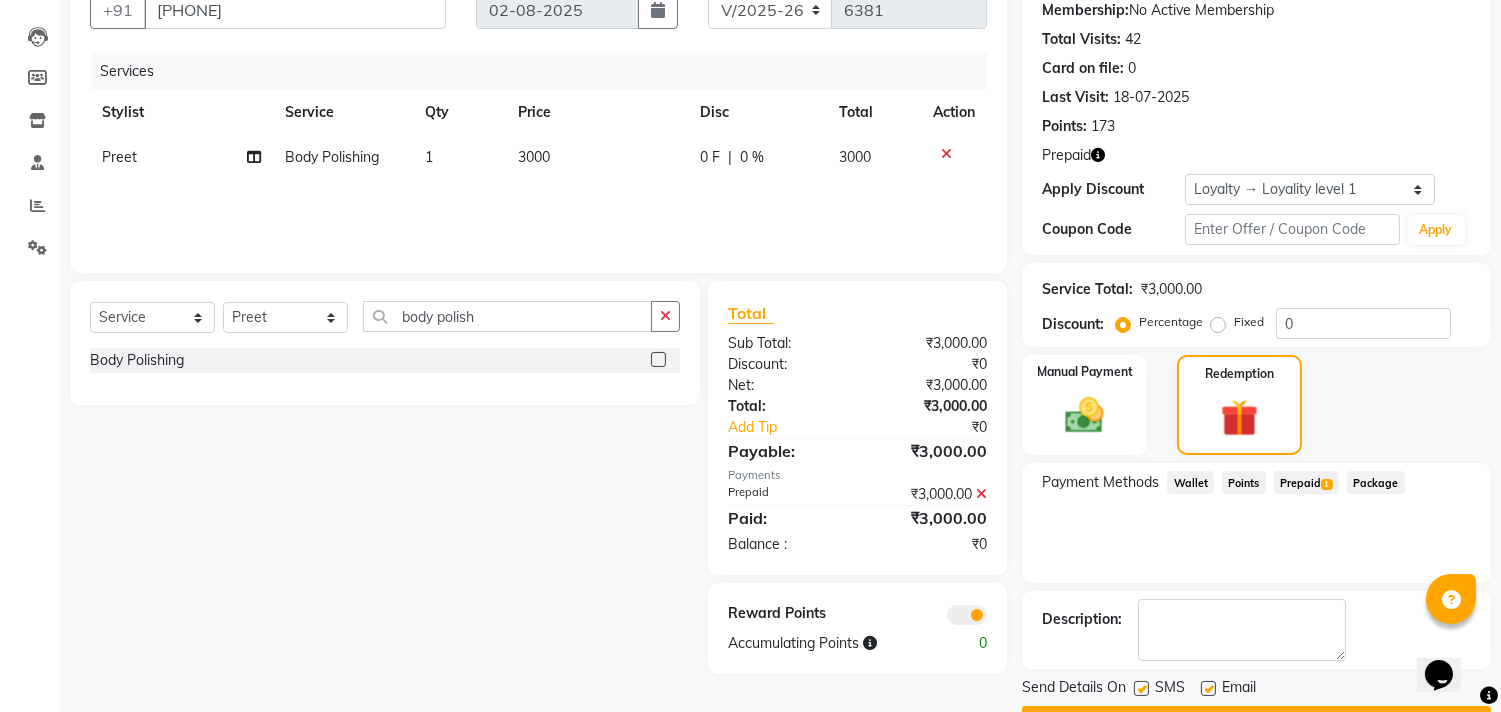 scroll, scrollTop: 248, scrollLeft: 0, axis: vertical 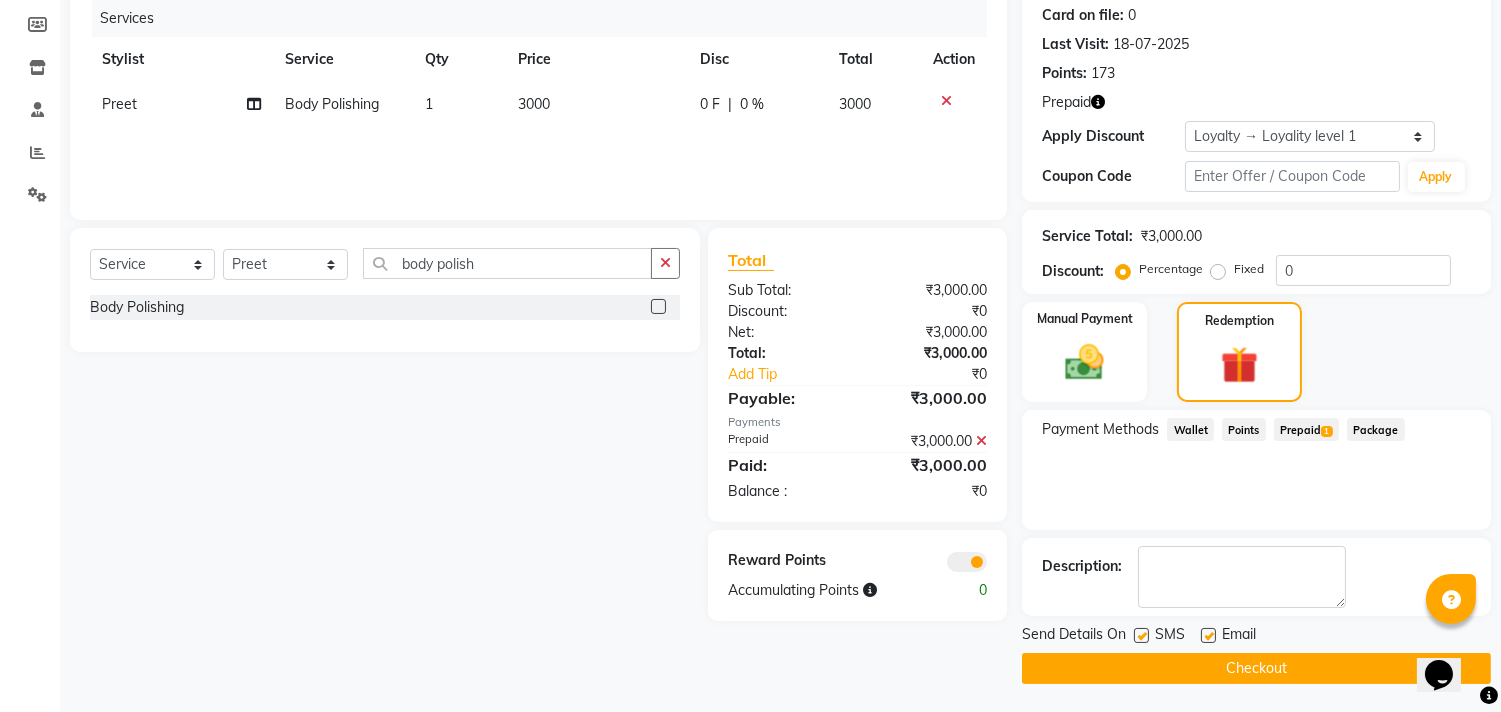 click on "Checkout" 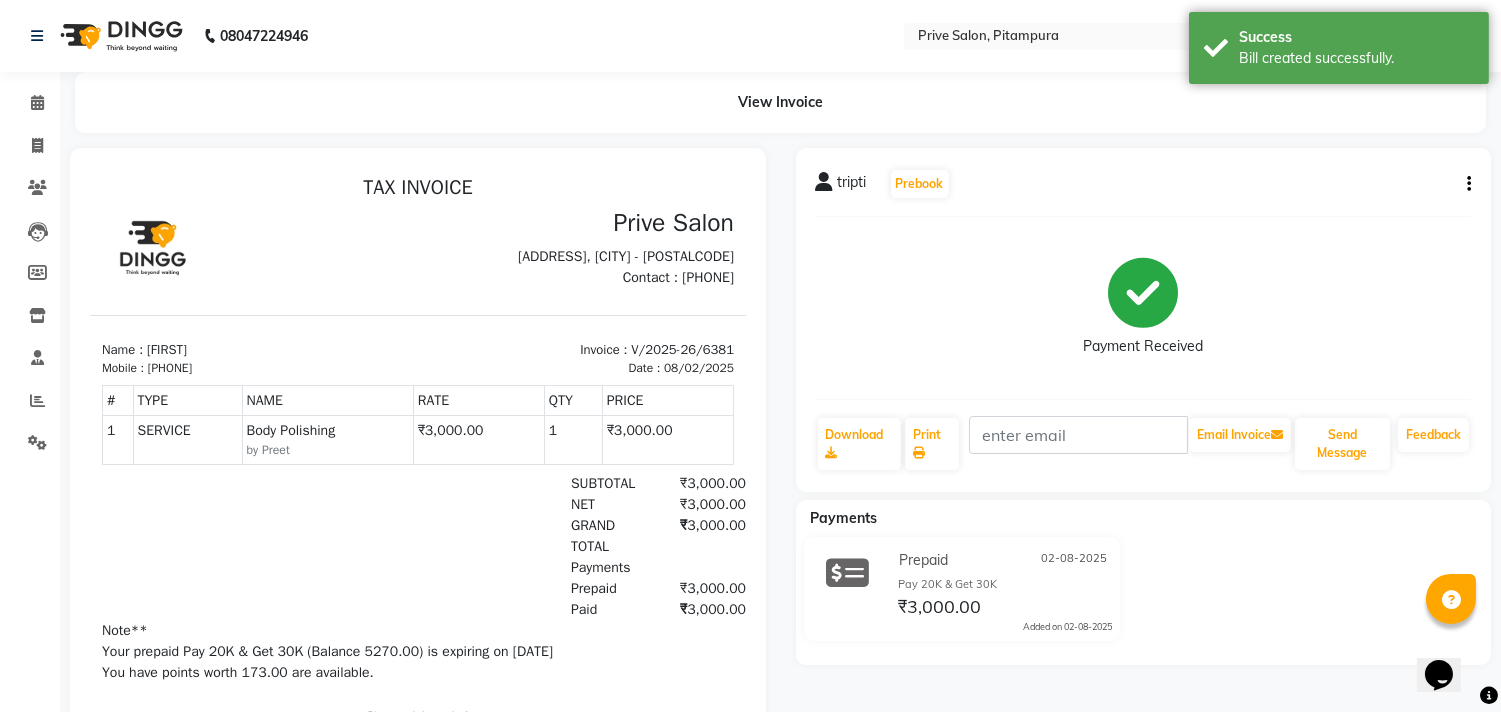 scroll, scrollTop: 0, scrollLeft: 0, axis: both 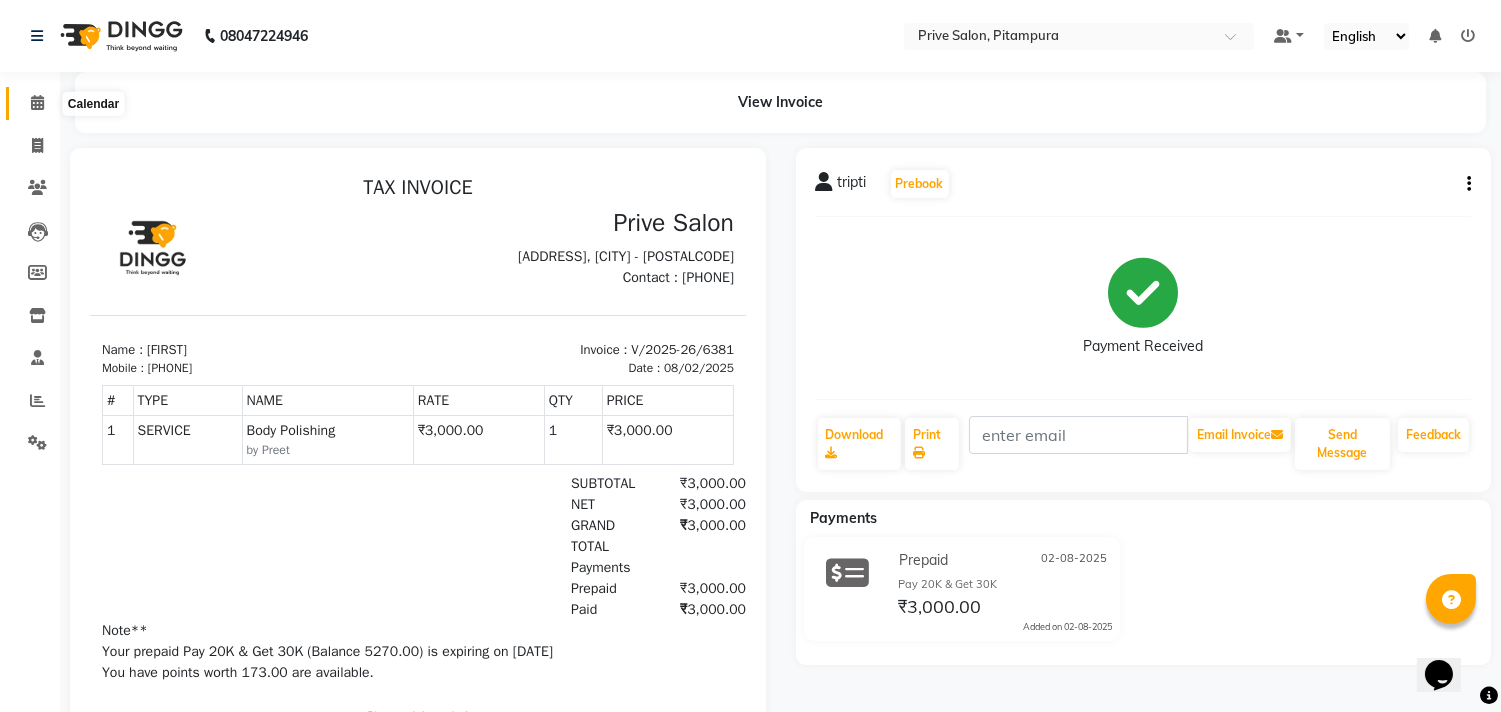 click 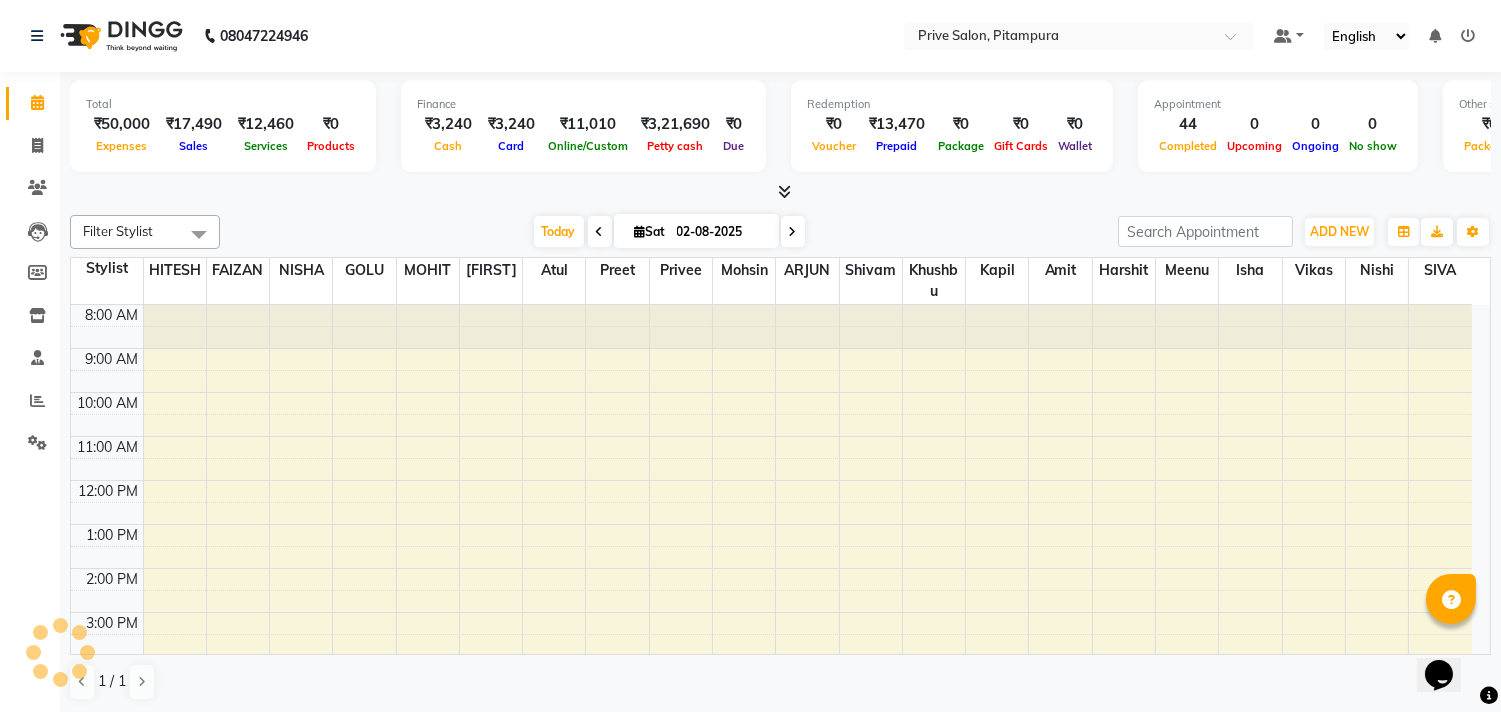 scroll, scrollTop: 0, scrollLeft: 0, axis: both 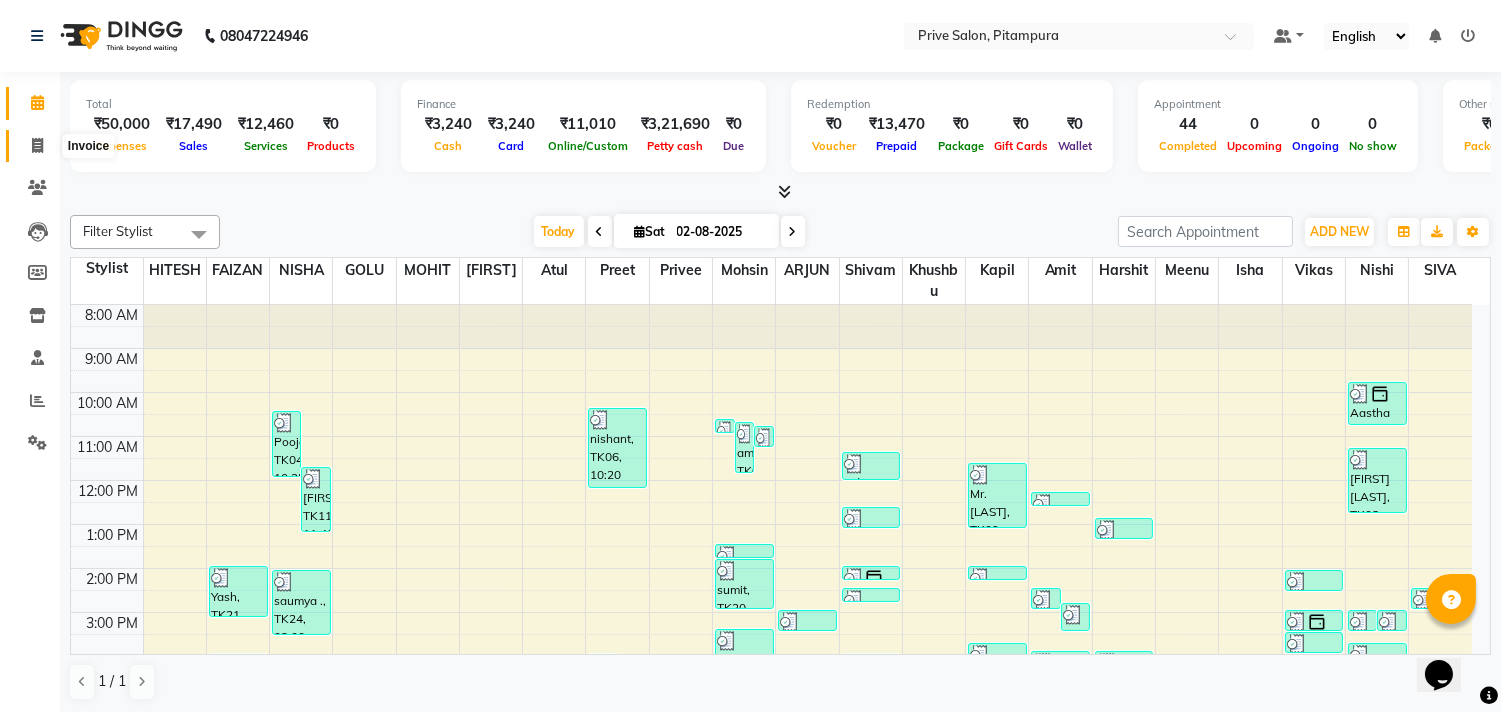click 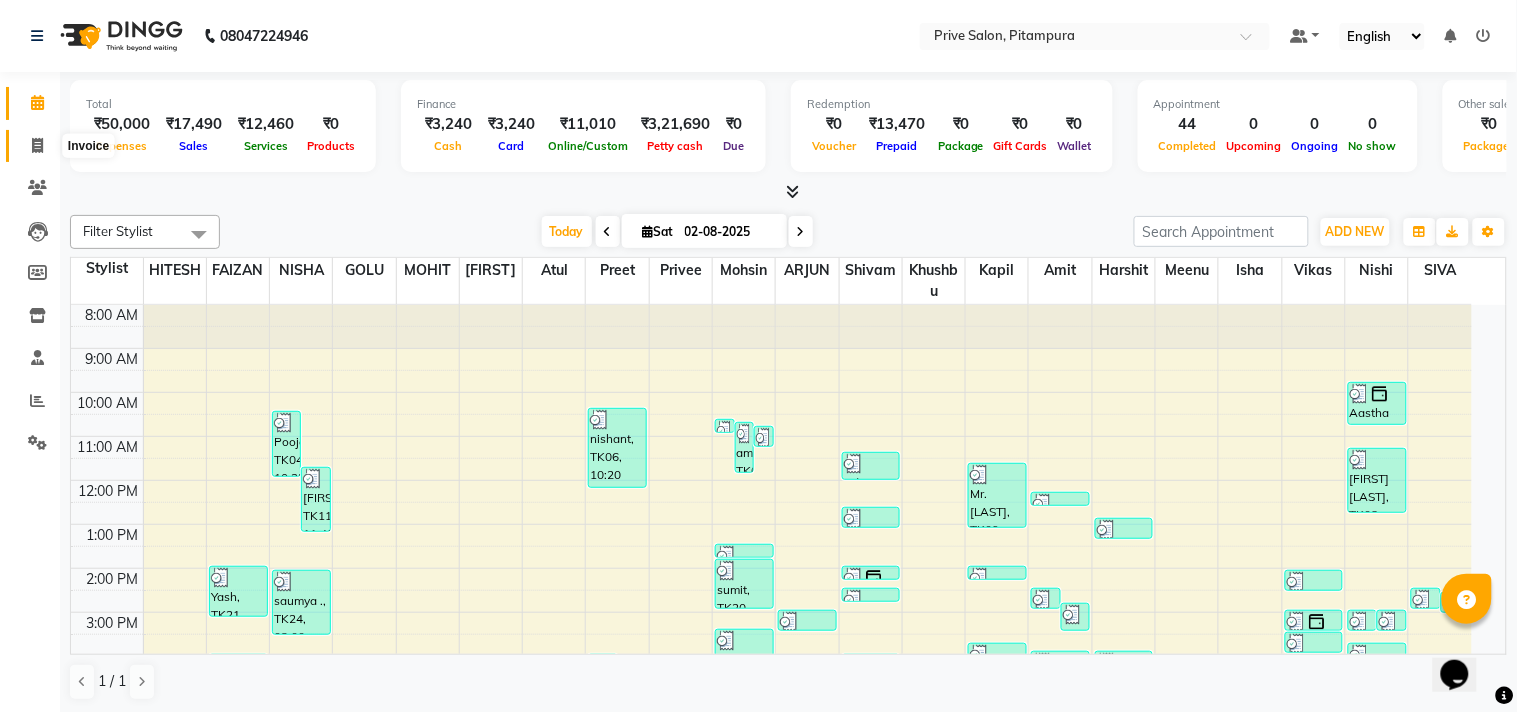 select on "service" 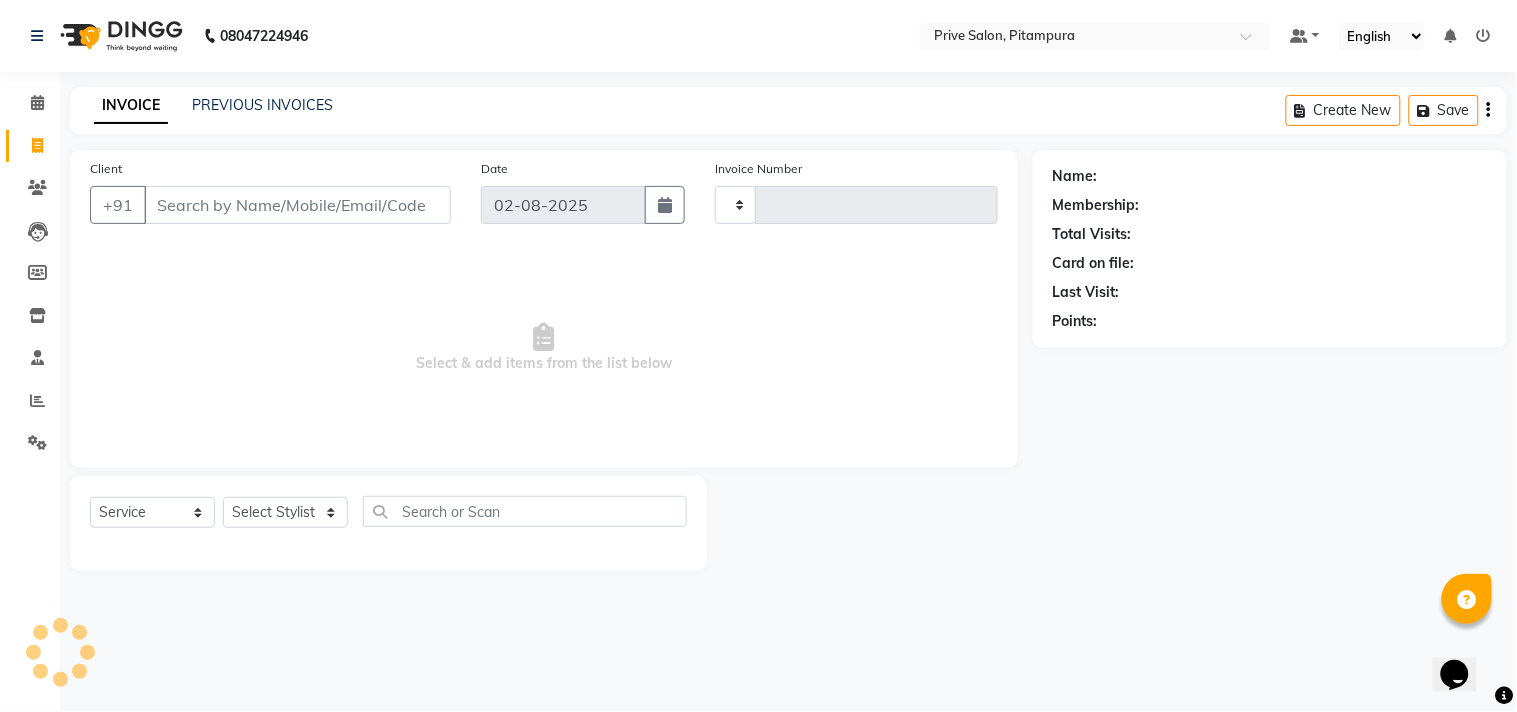 click on "Client" at bounding box center (297, 205) 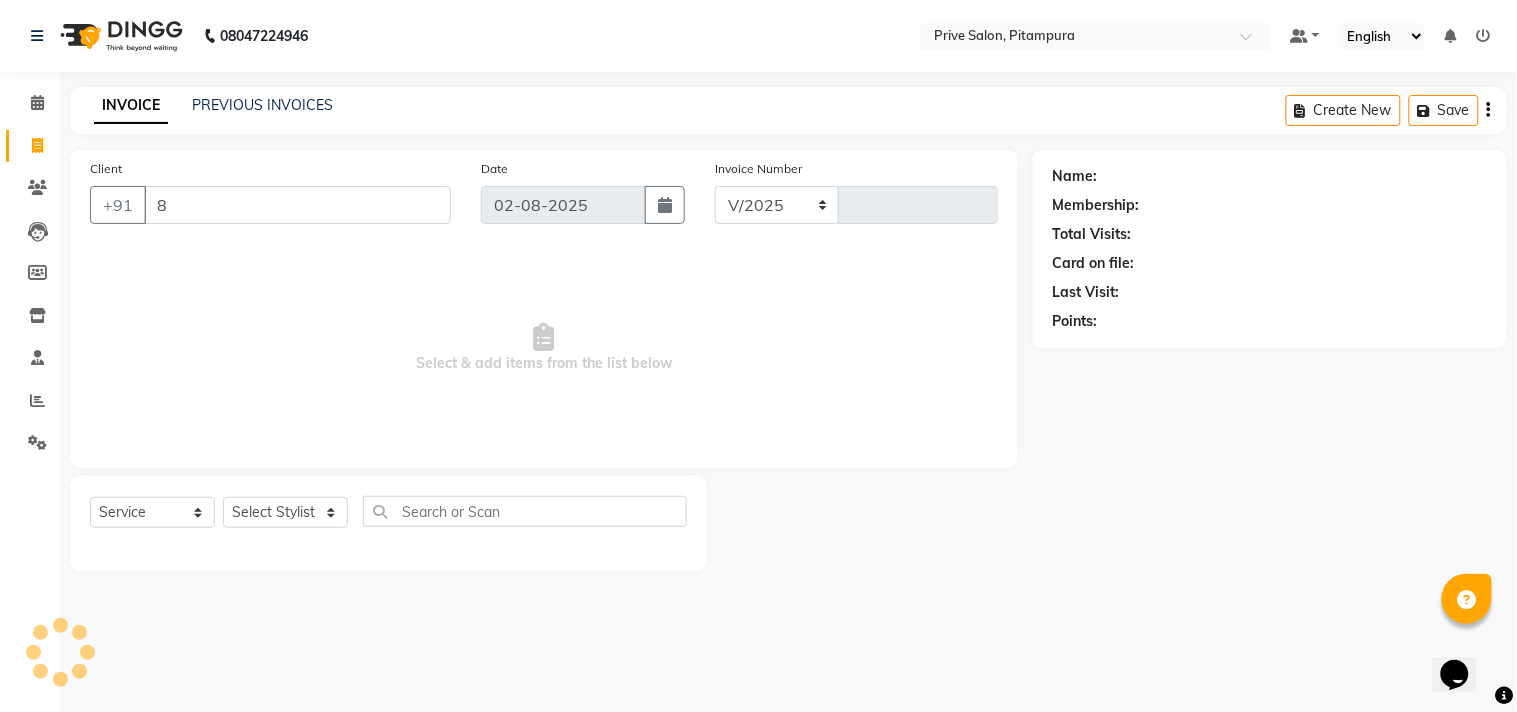 type on "88" 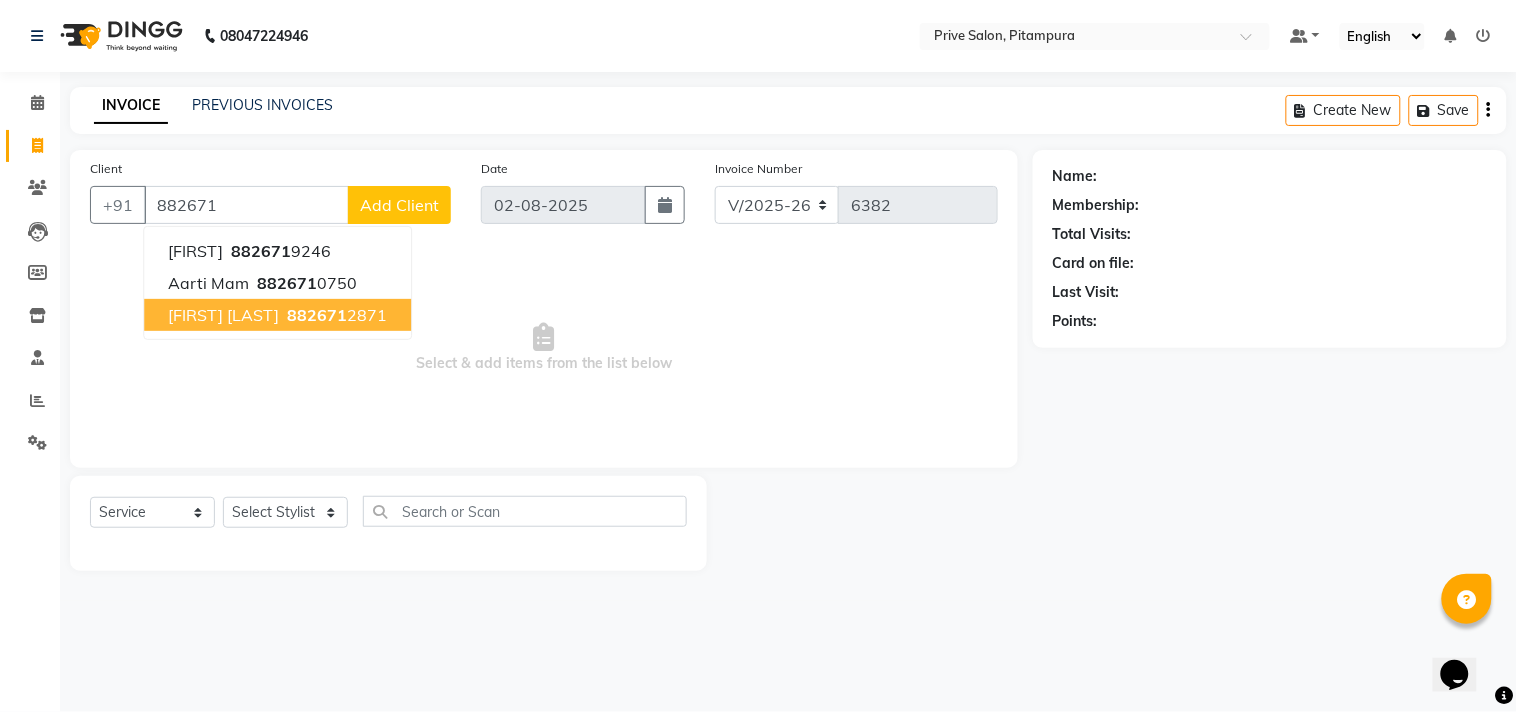 click on "882671" at bounding box center [317, 315] 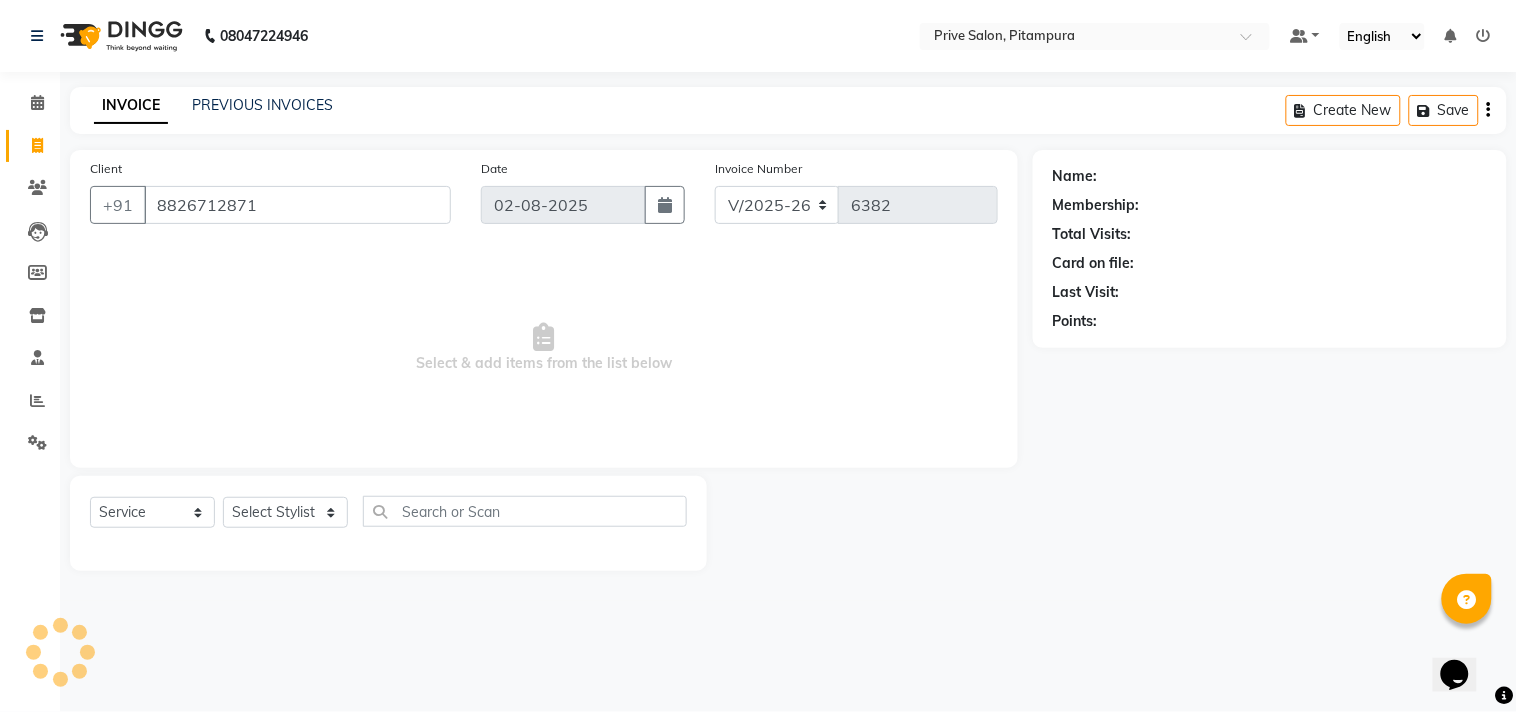 type on "8826712871" 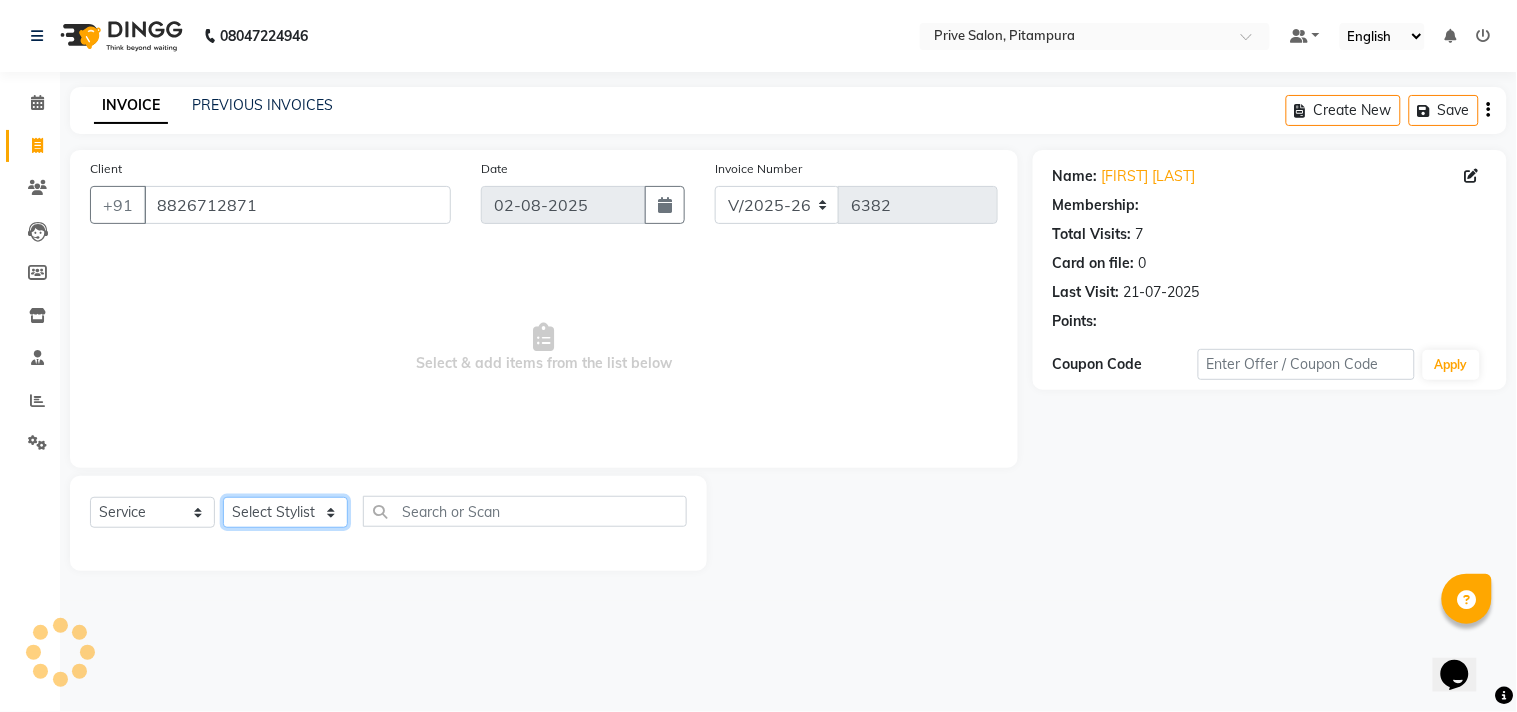 click on "Select Stylist amit ARJUN Atul FAIZAN FARDEEN GOLU harshit HITESH isha kapil khushbu Manager meenu MOHIT Mohsin NISHA nishi Preet privee Shivam SIVA vikas" 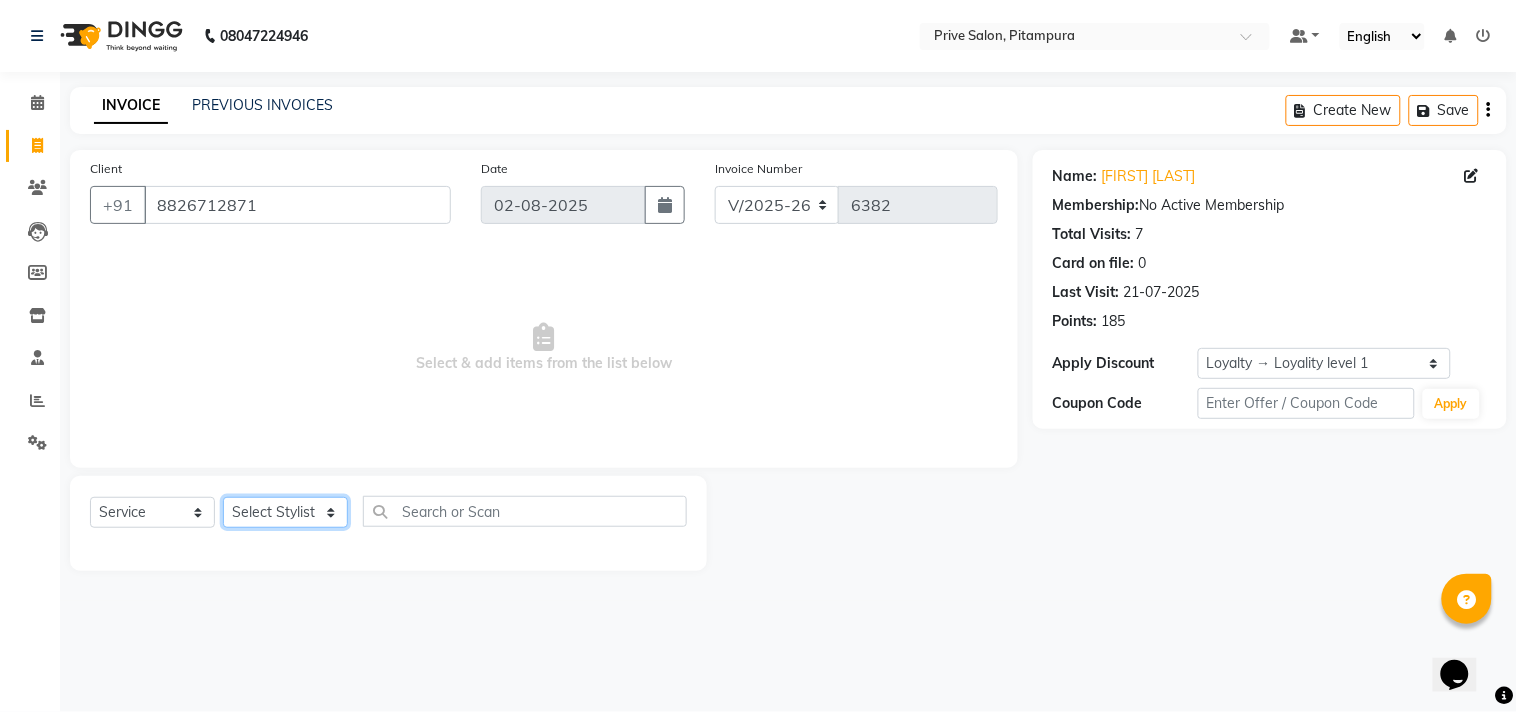 select on "30812" 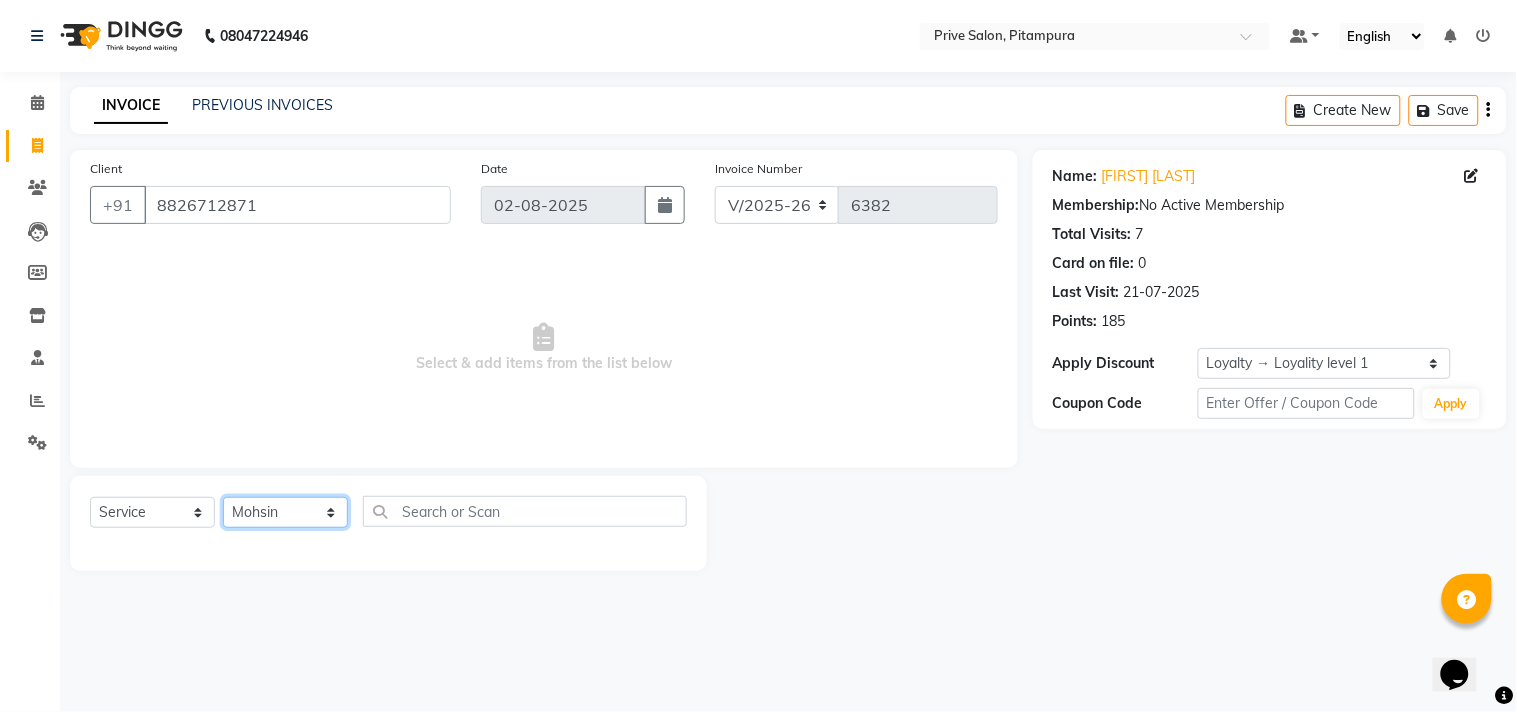 click on "Select Stylist amit ARJUN Atul FAIZAN FARDEEN GOLU harshit HITESH isha kapil khushbu Manager meenu MOHIT Mohsin NISHA nishi Preet privee Shivam SIVA vikas" 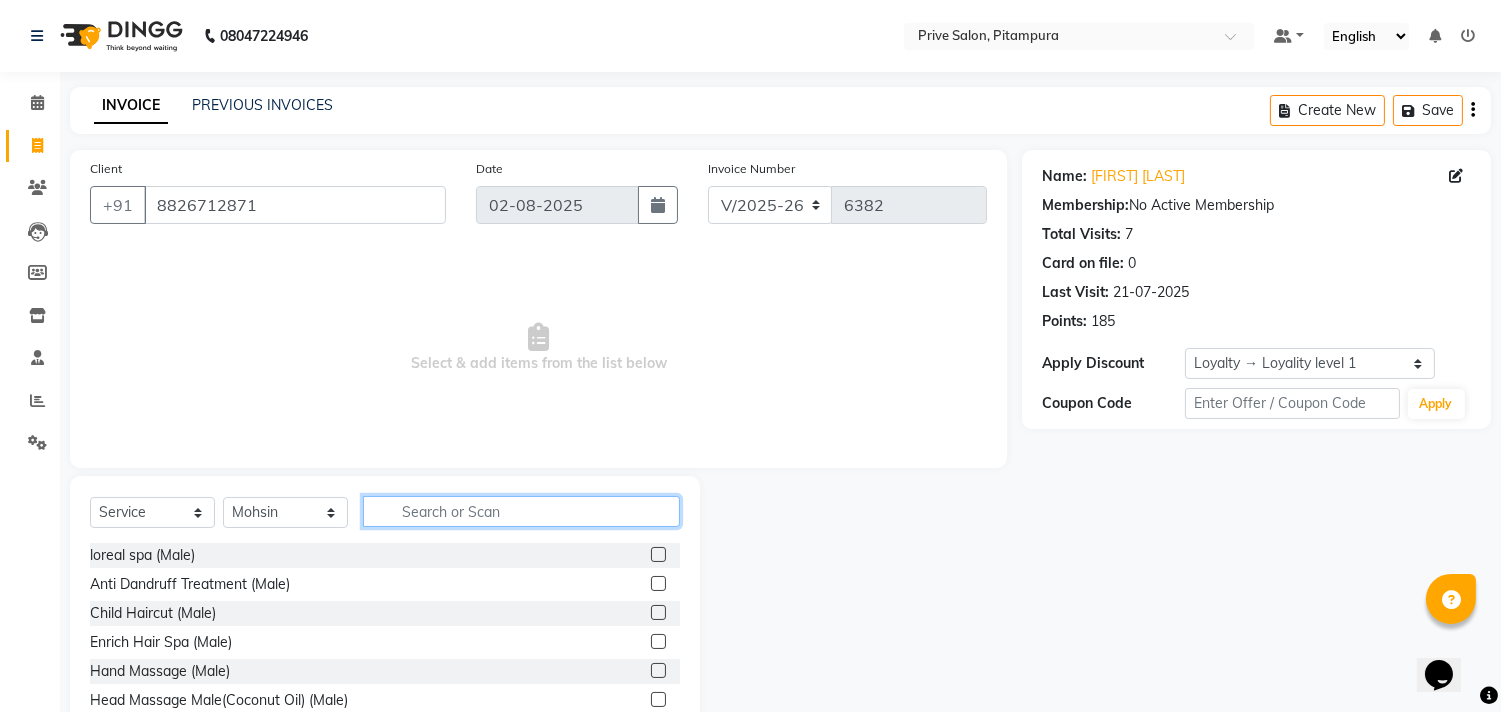 click 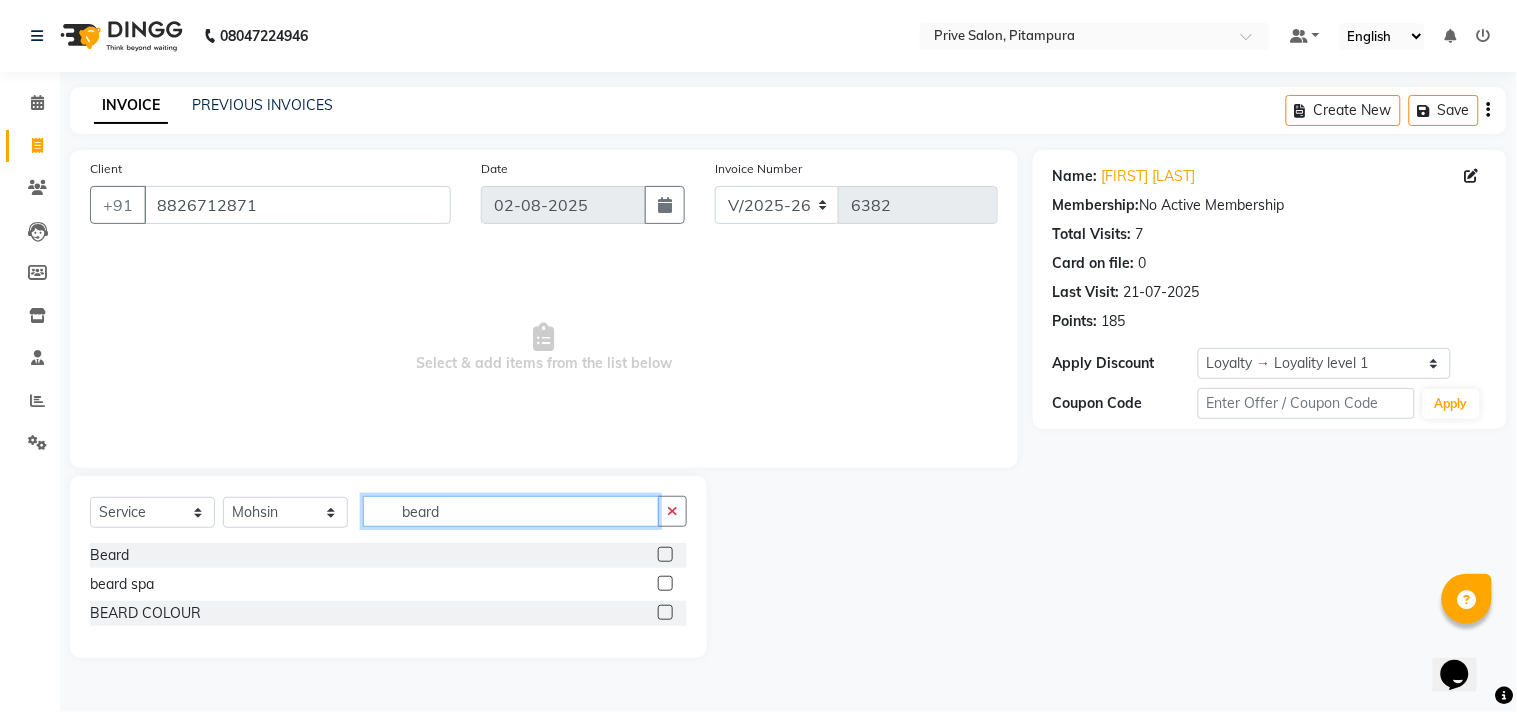 type on "beard" 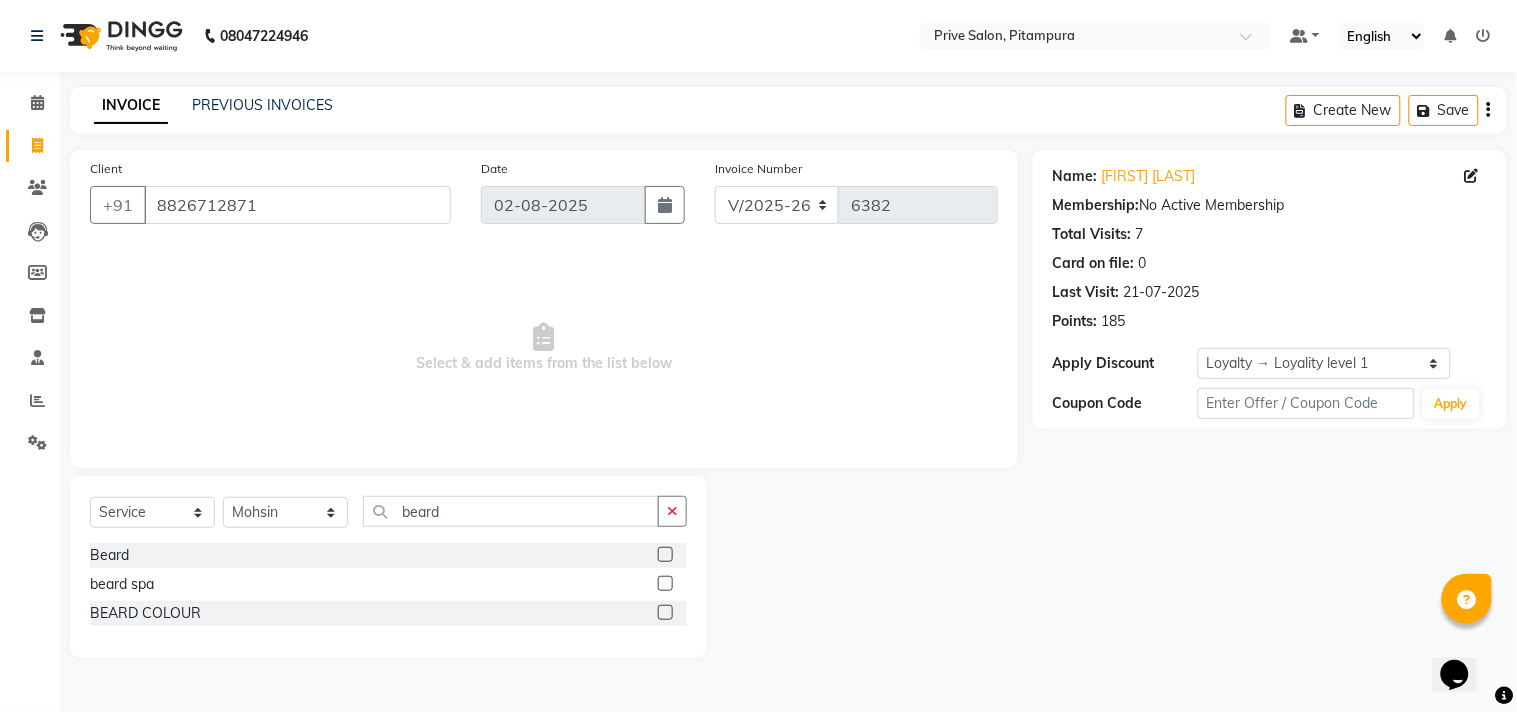 click 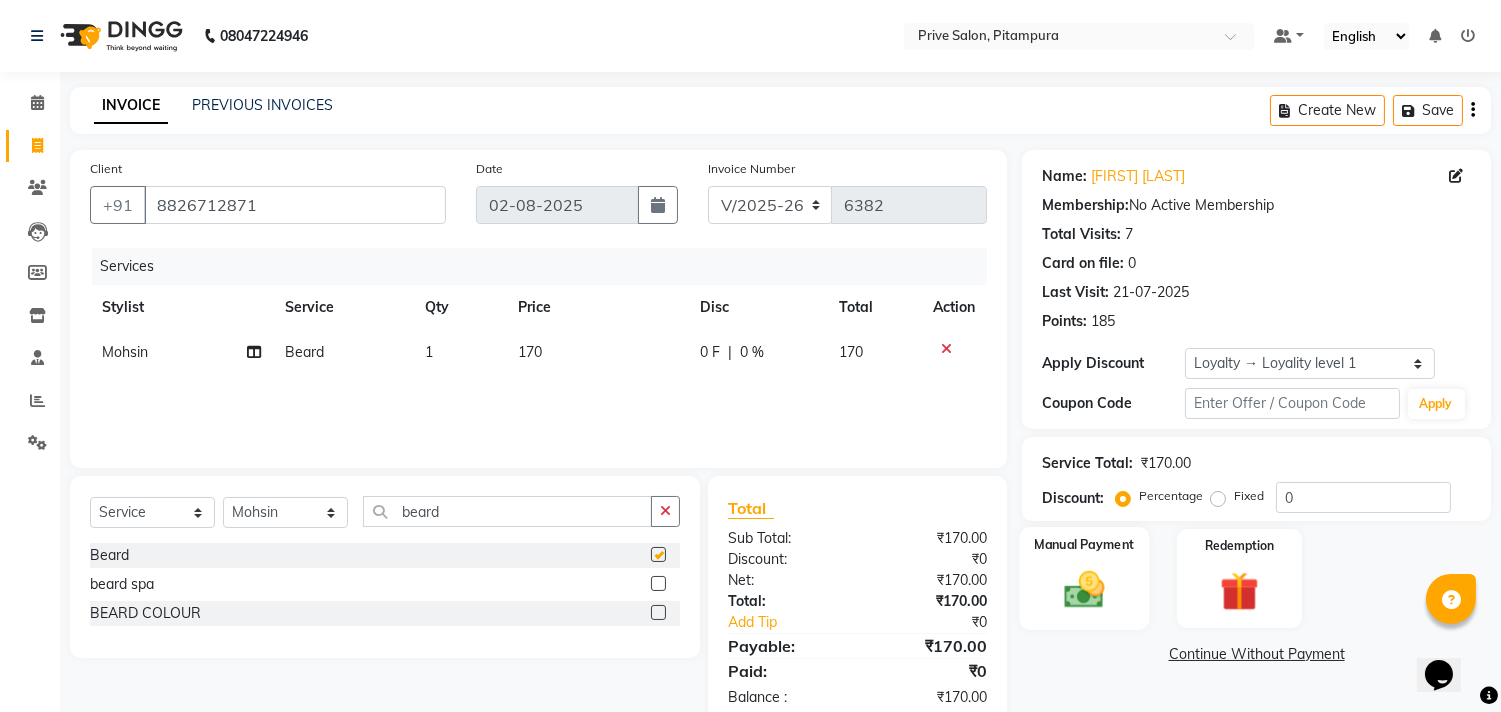checkbox on "false" 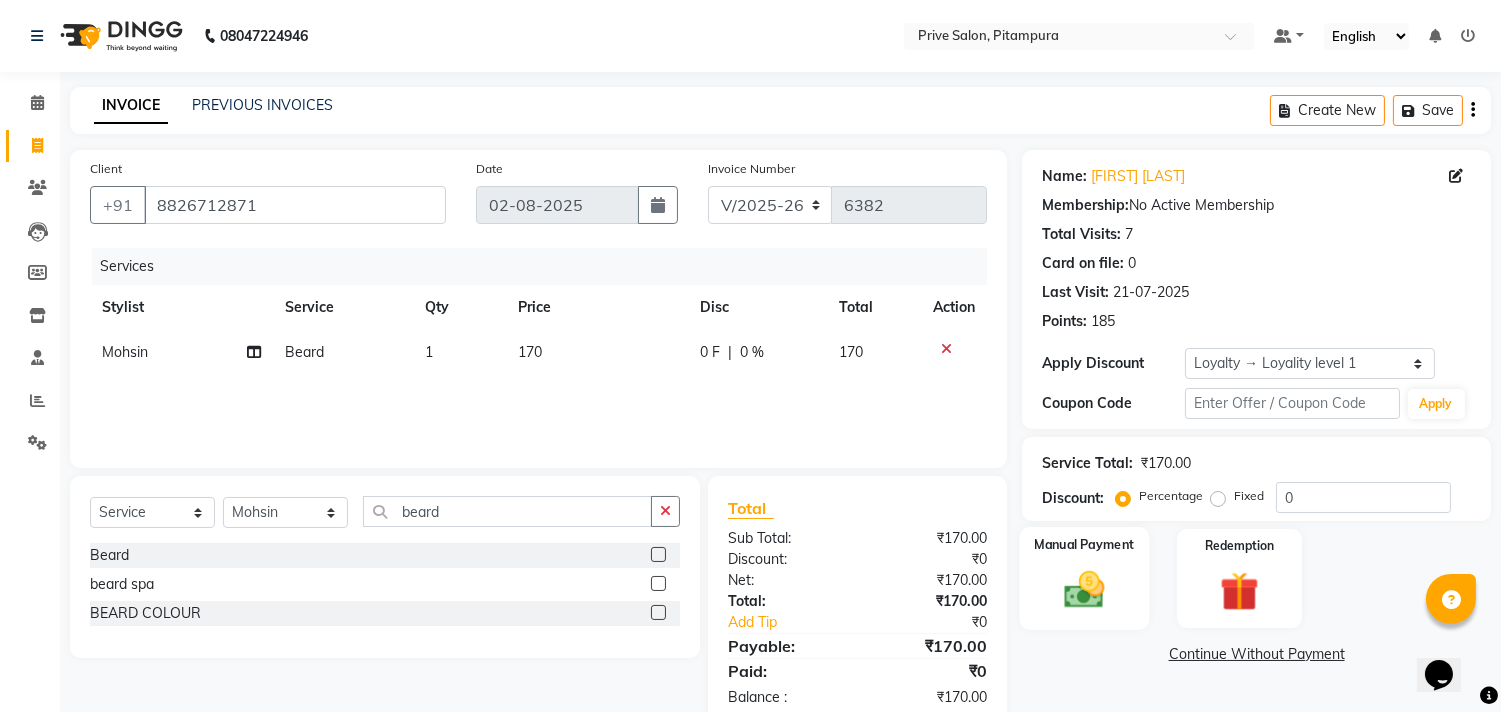 click 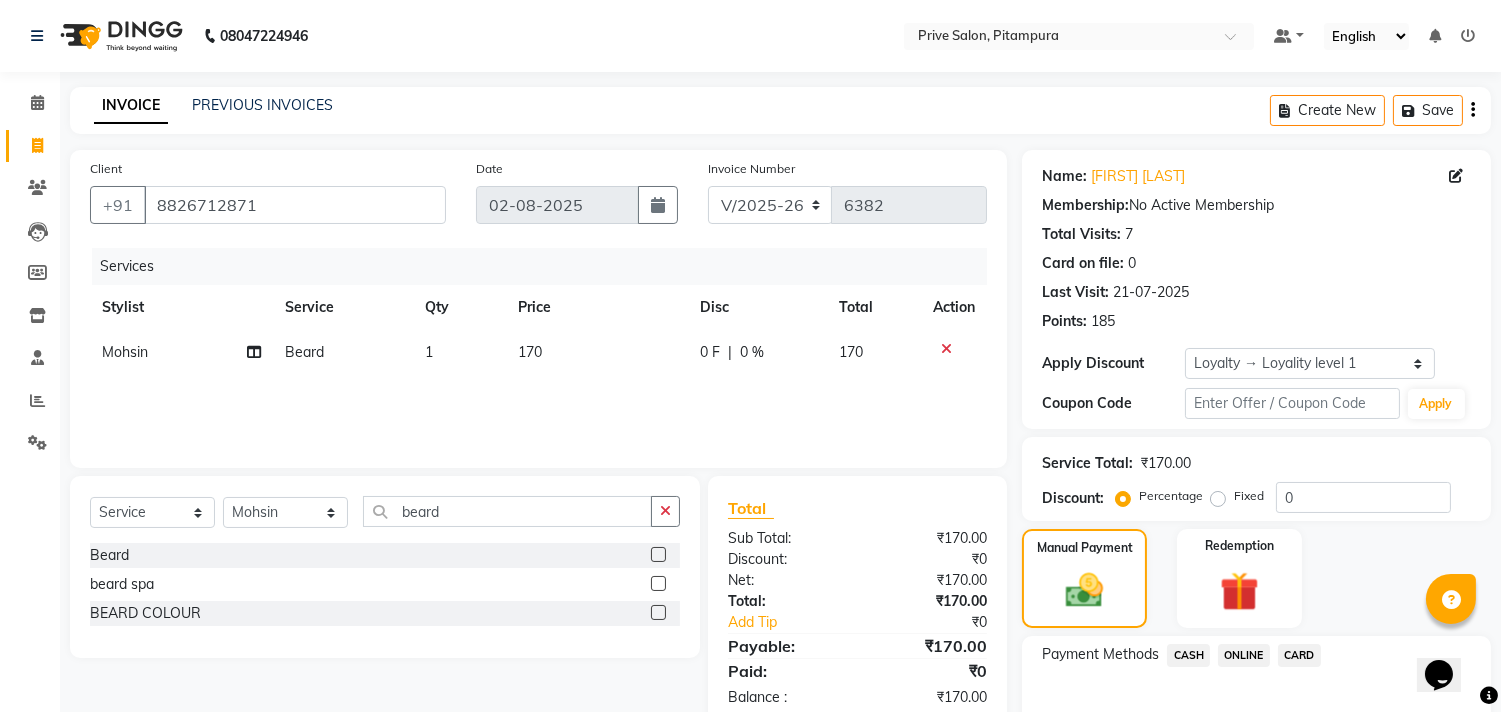 scroll, scrollTop: 61, scrollLeft: 0, axis: vertical 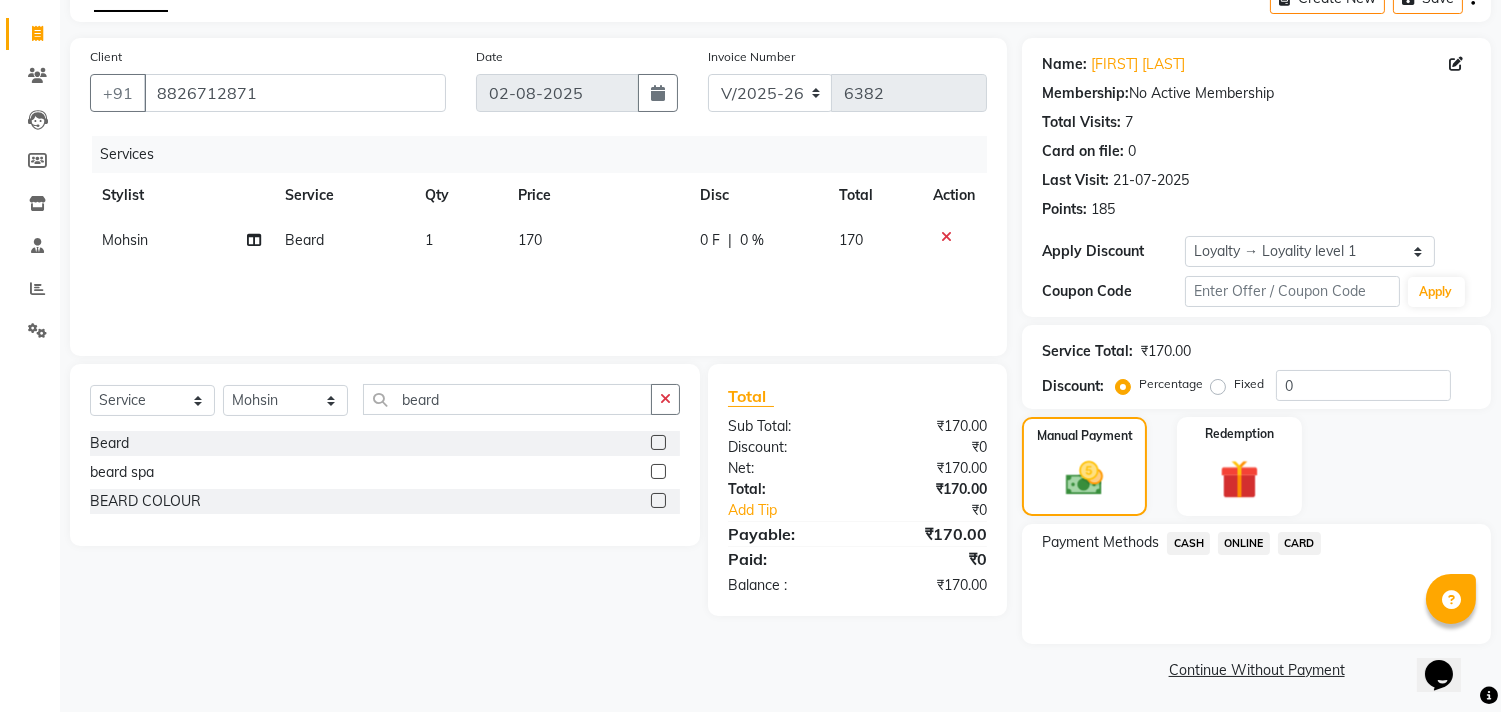 click on "ONLINE" 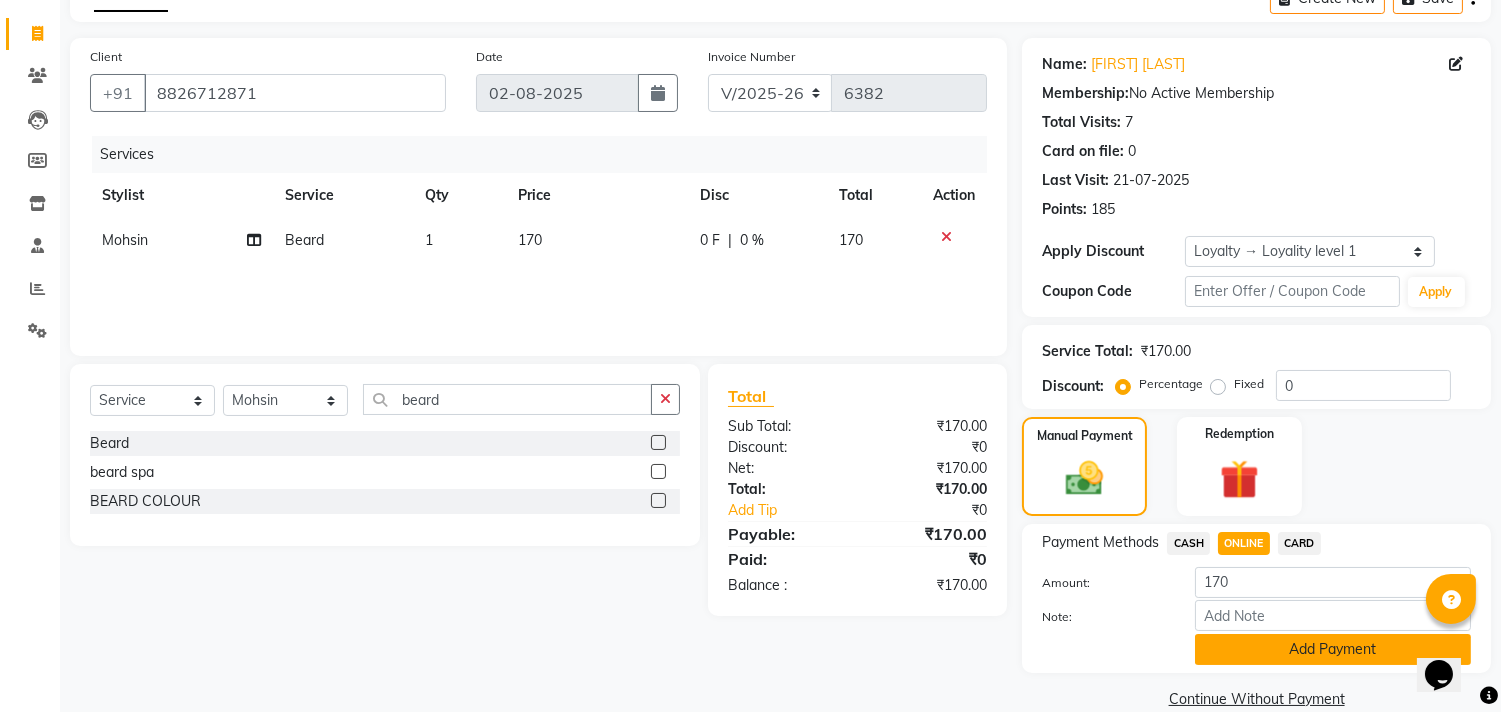 click on "Add Payment" 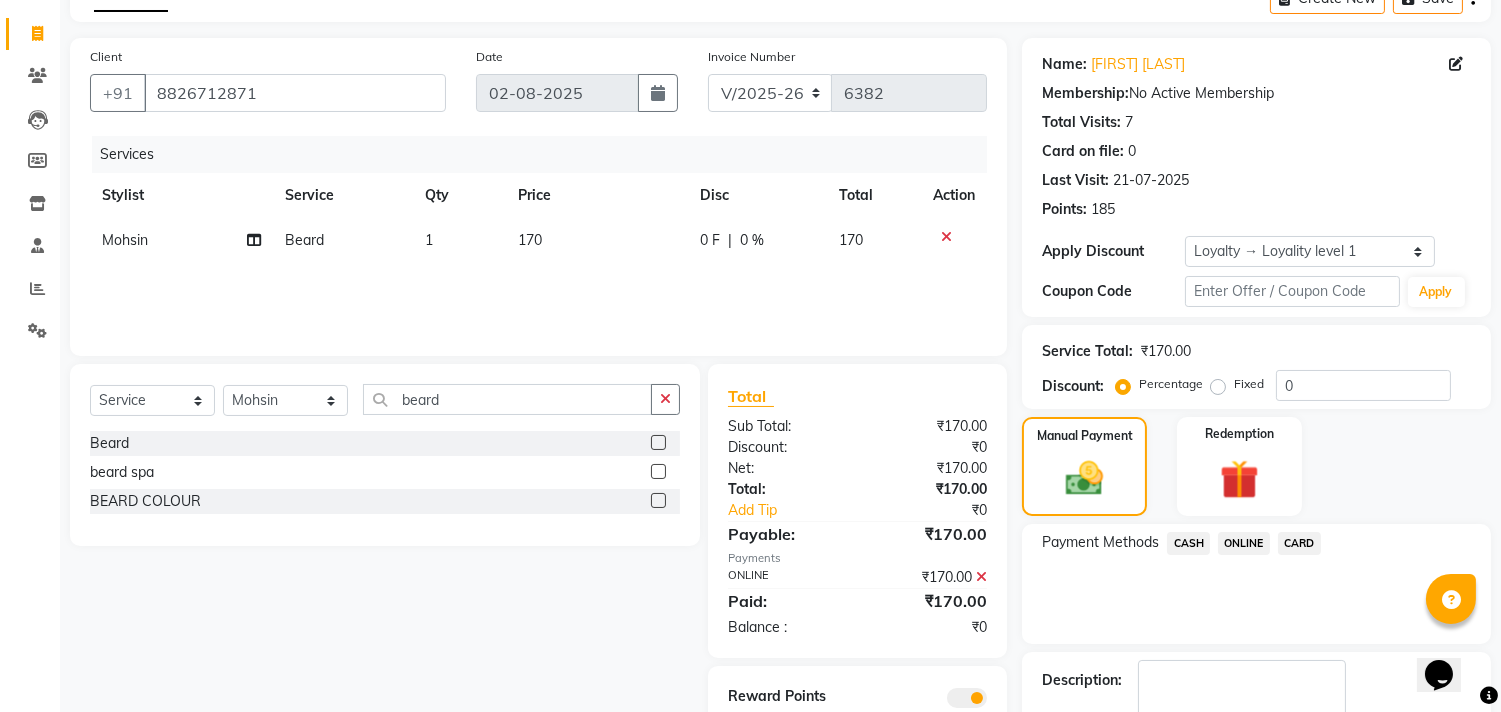 click on "Payment Methods  CASH   ONLINE   CARD" 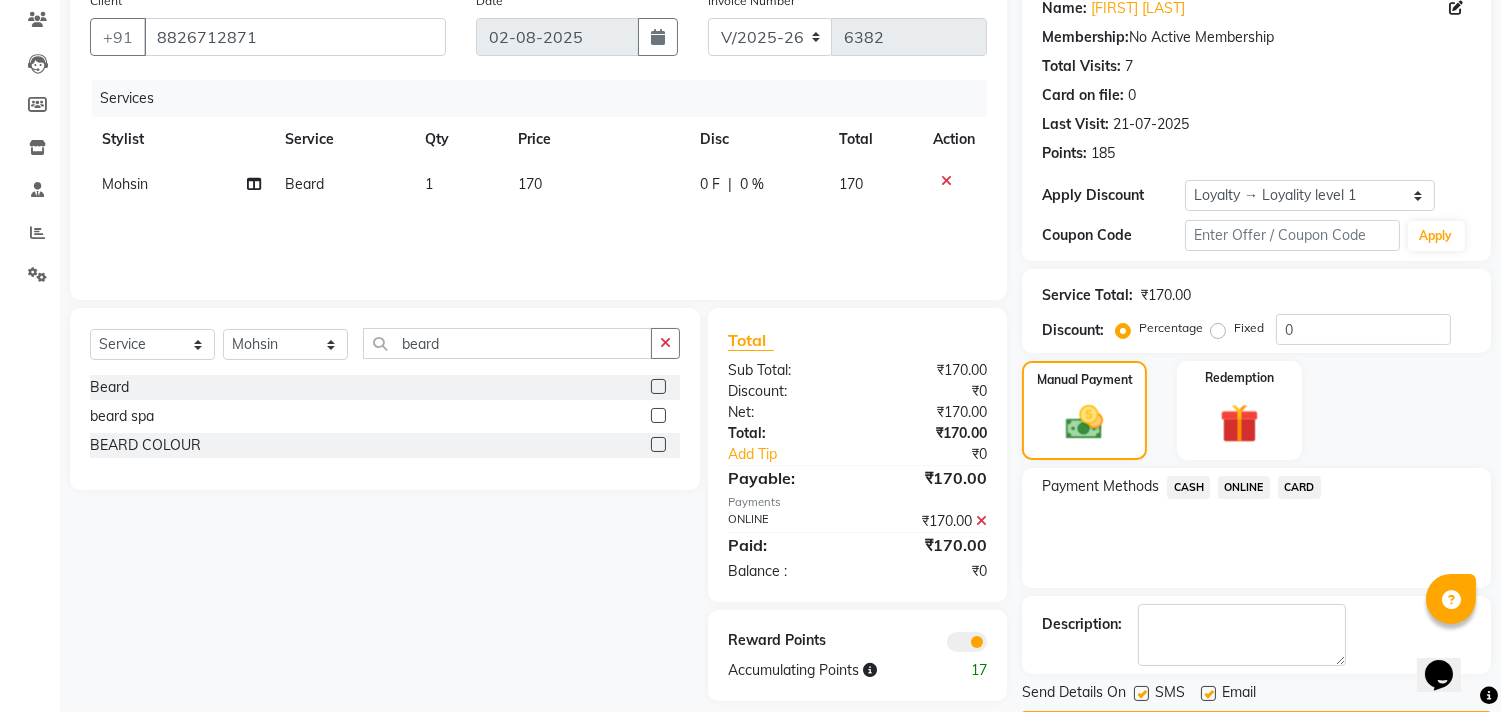 scroll, scrollTop: 227, scrollLeft: 0, axis: vertical 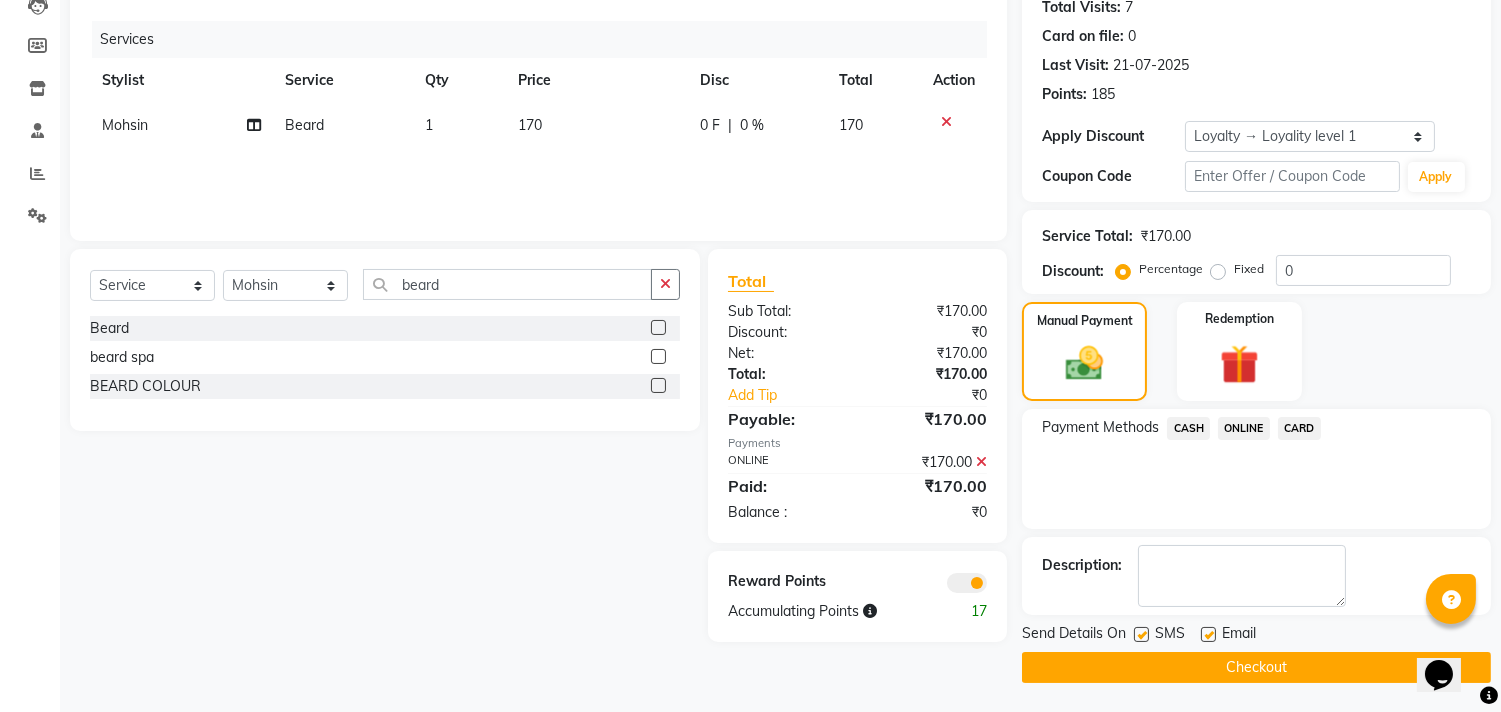 click on "Checkout" 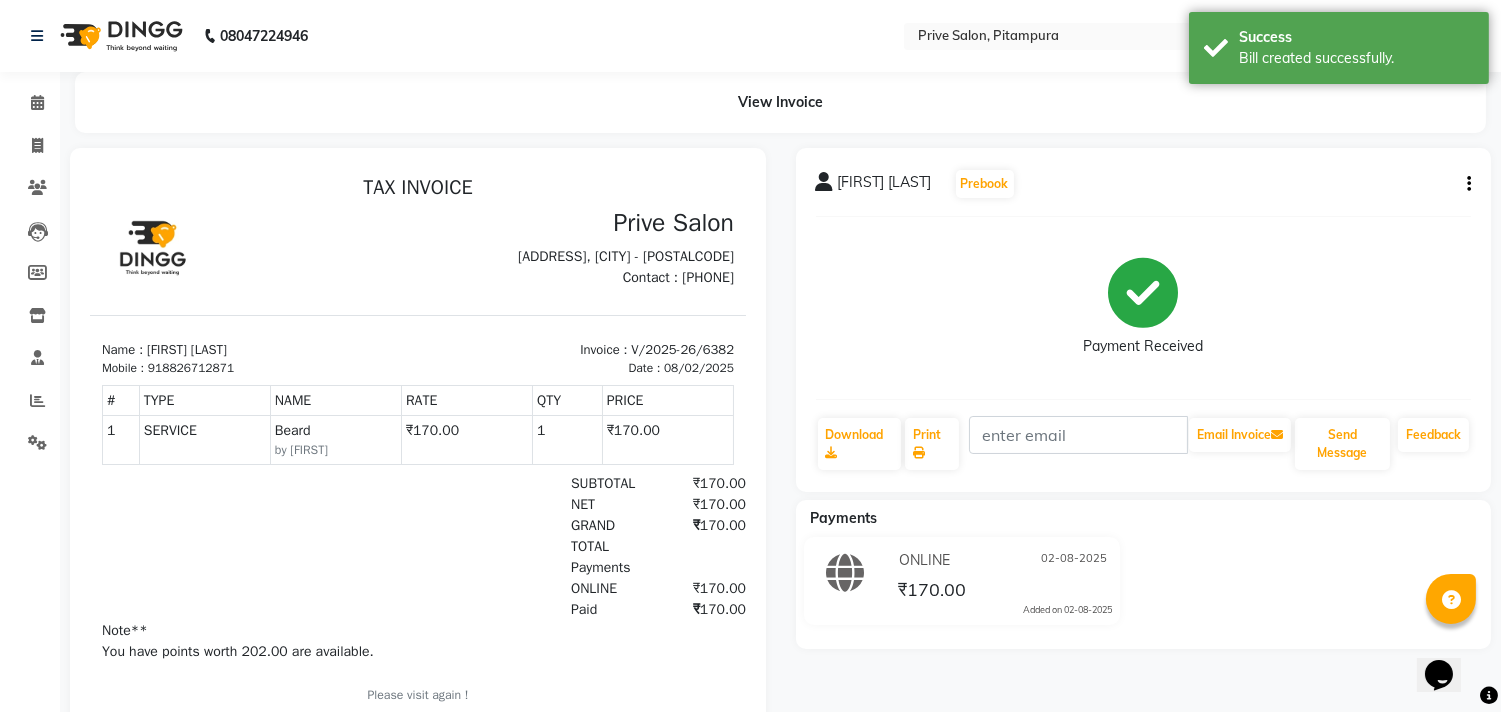 scroll, scrollTop: 0, scrollLeft: 0, axis: both 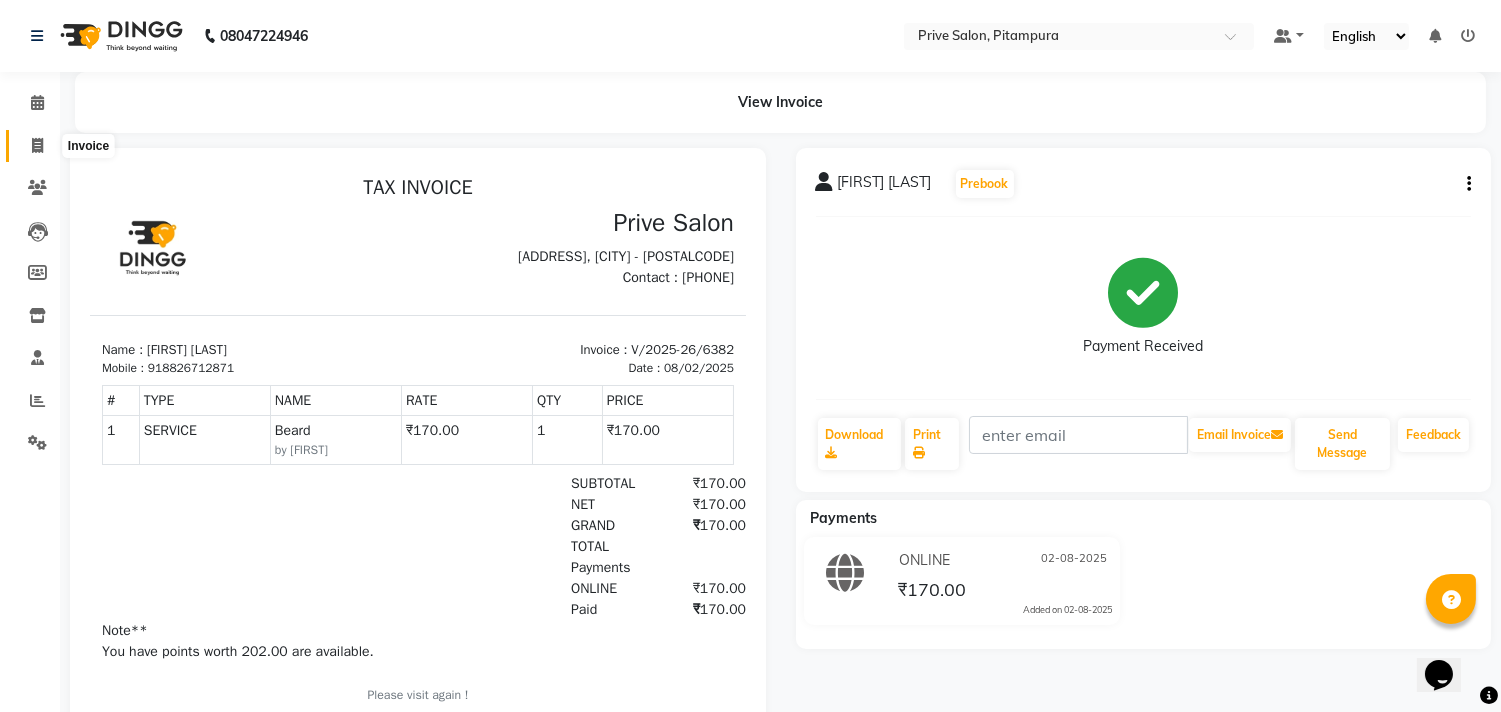 click 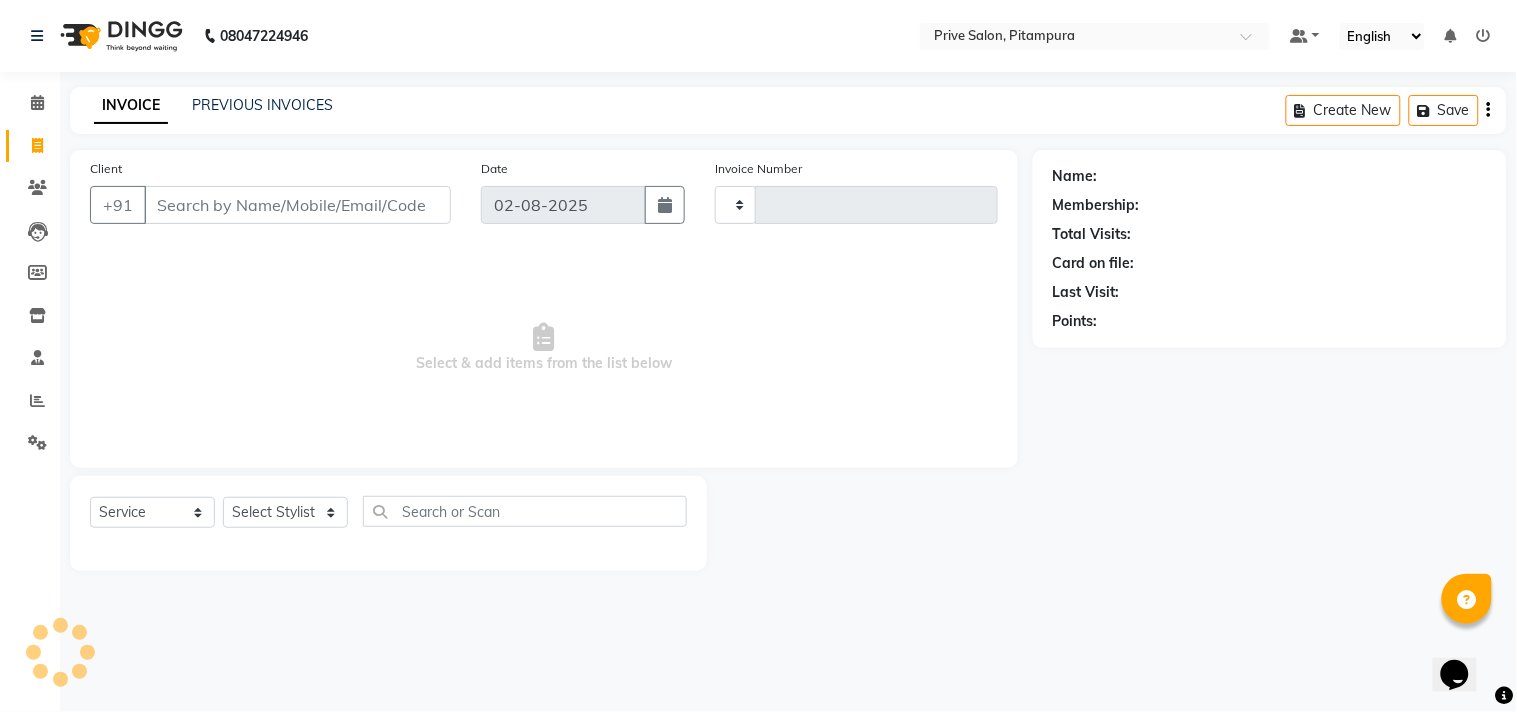 drag, startPoint x: 343, startPoint y: 225, endPoint x: 328, endPoint y: 185, distance: 42.72002 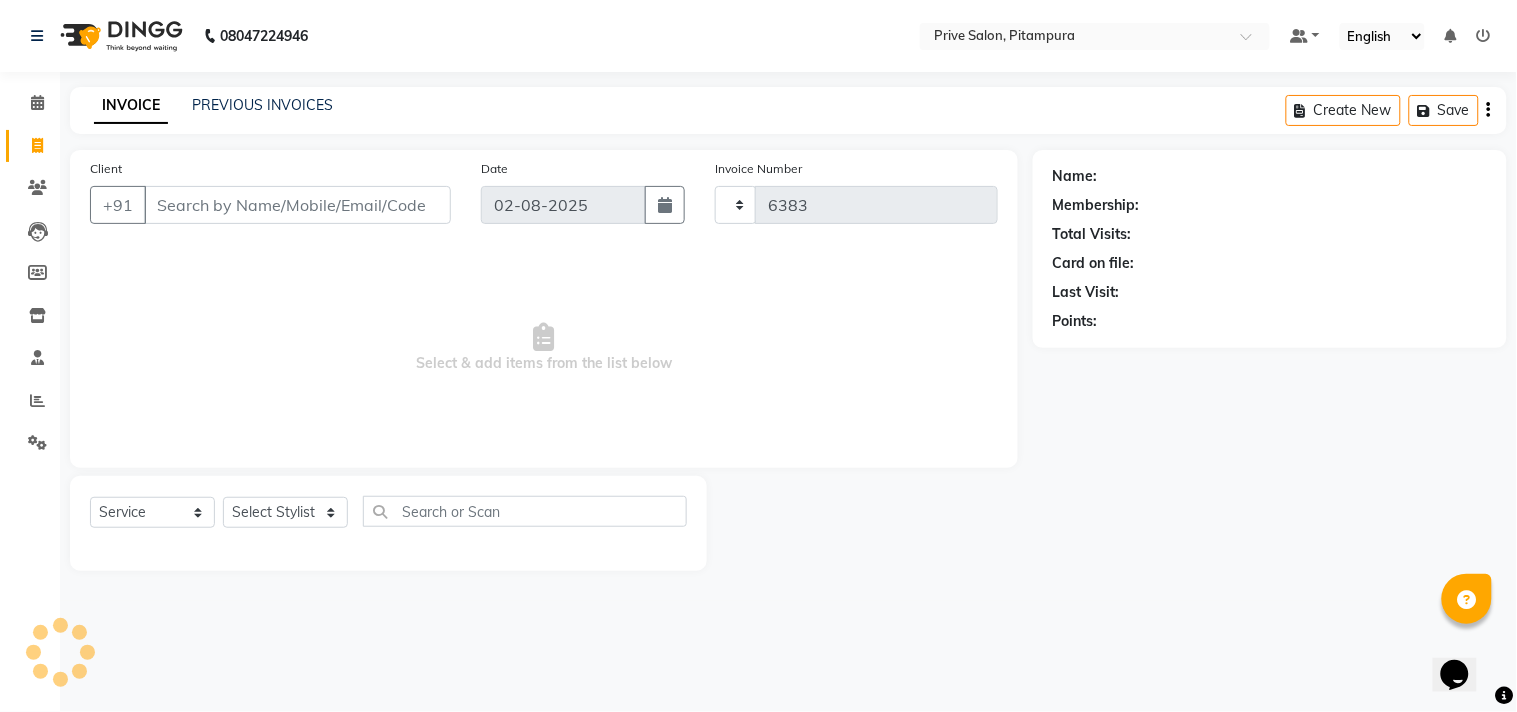 select on "136" 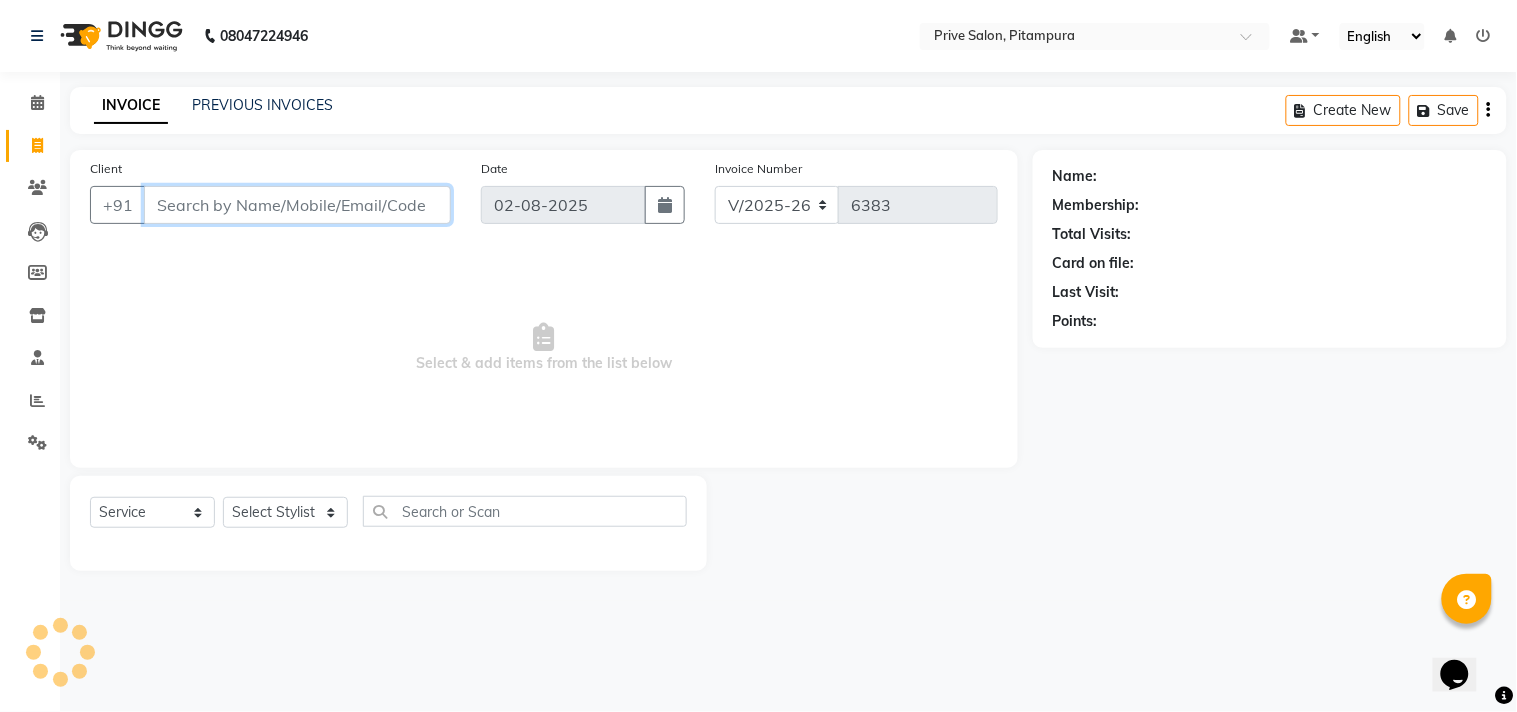 click on "Client" at bounding box center (297, 205) 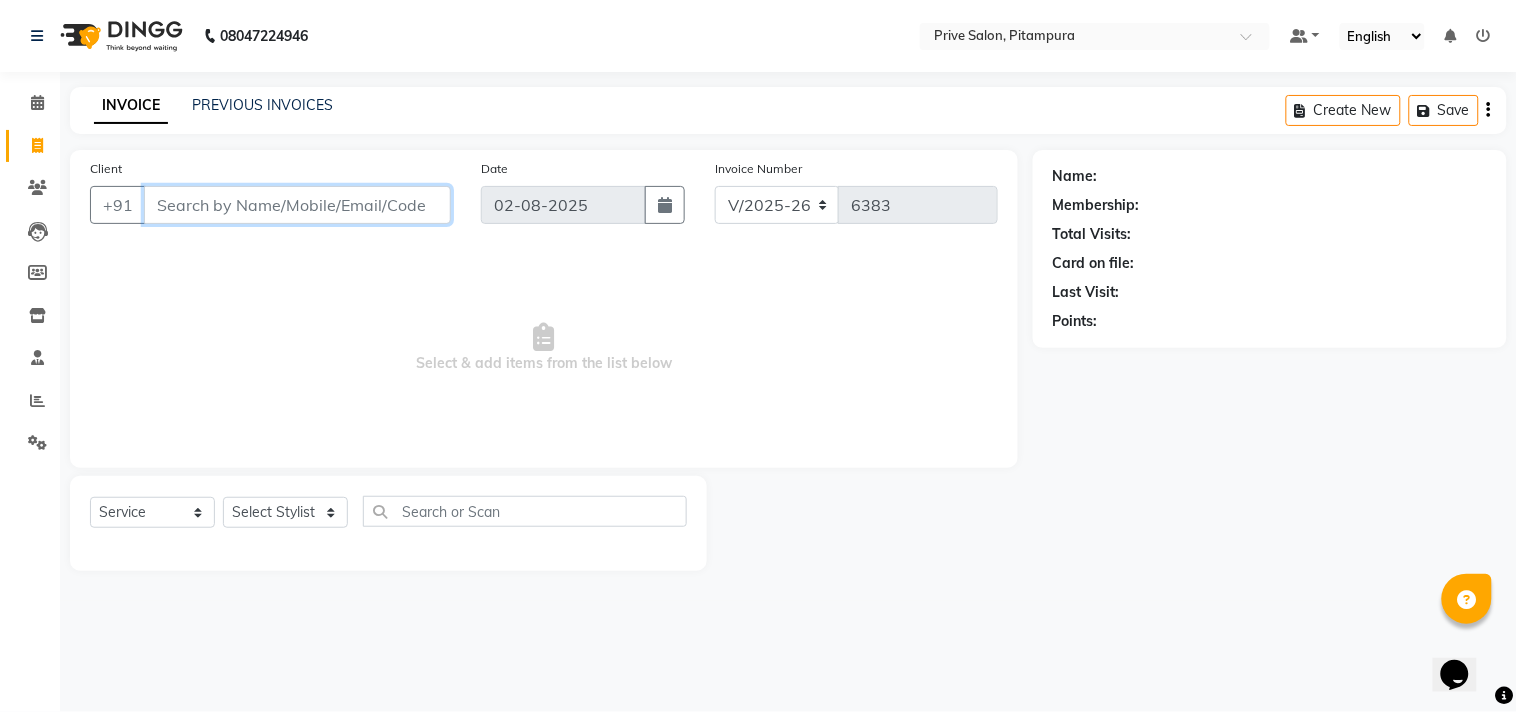 click on "Client" at bounding box center (297, 205) 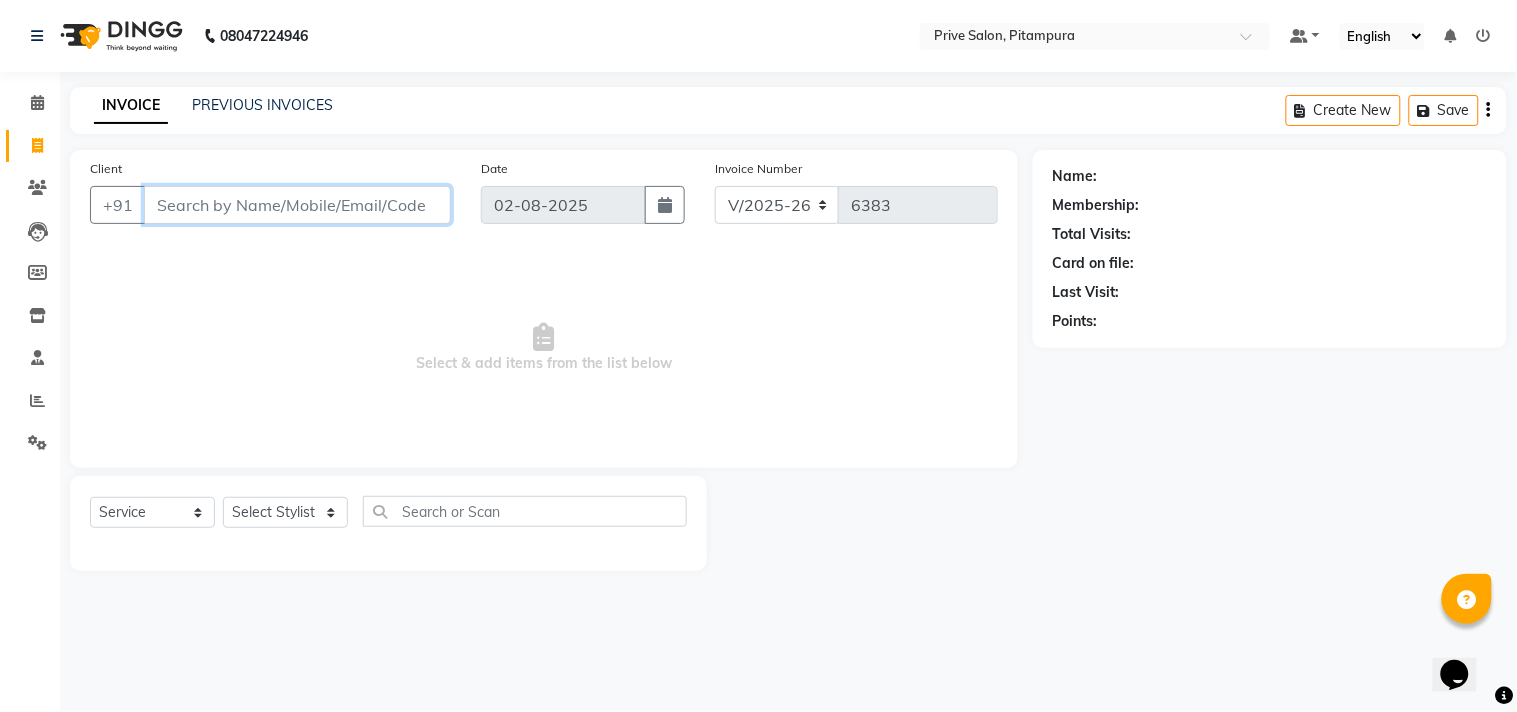 click on "Client" at bounding box center (297, 205) 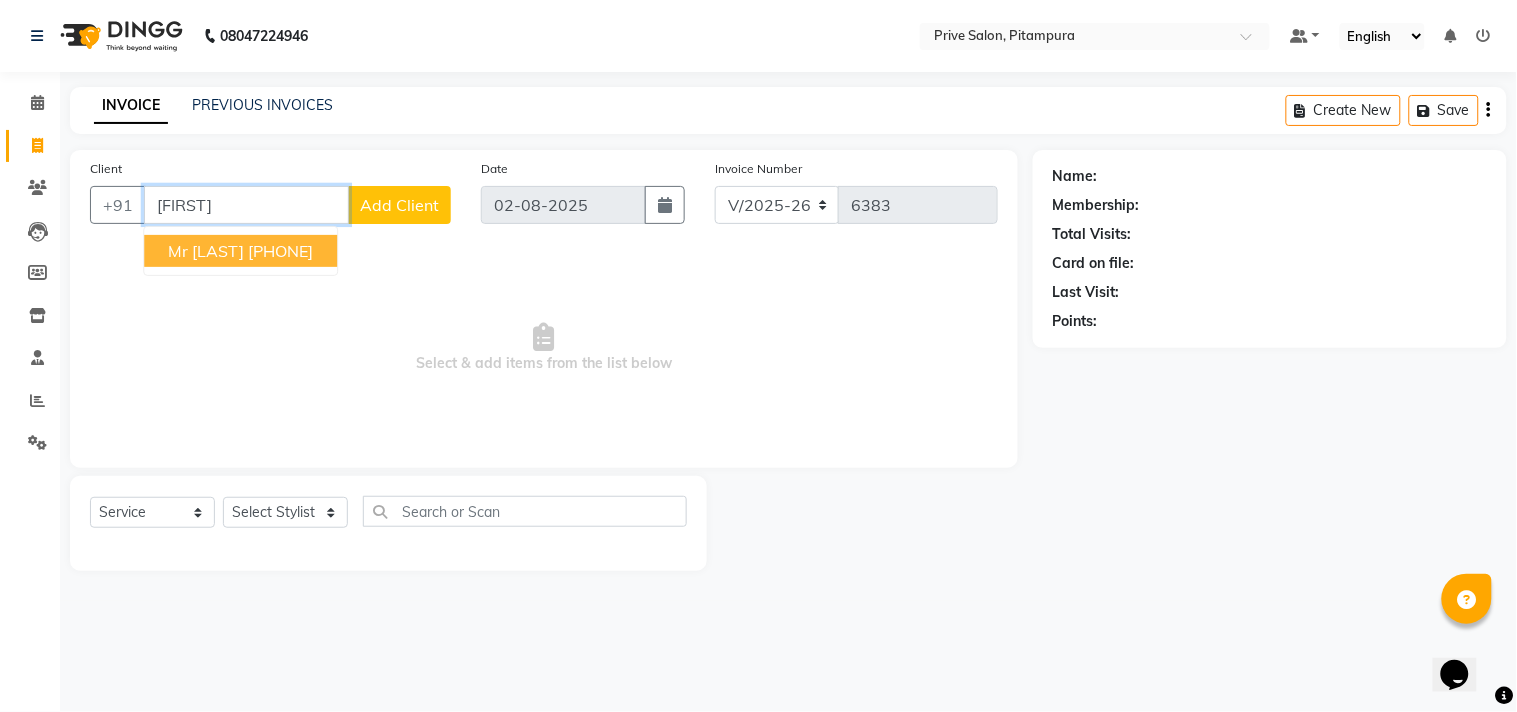 click on "Mr Somveer  9873196601" at bounding box center [240, 251] 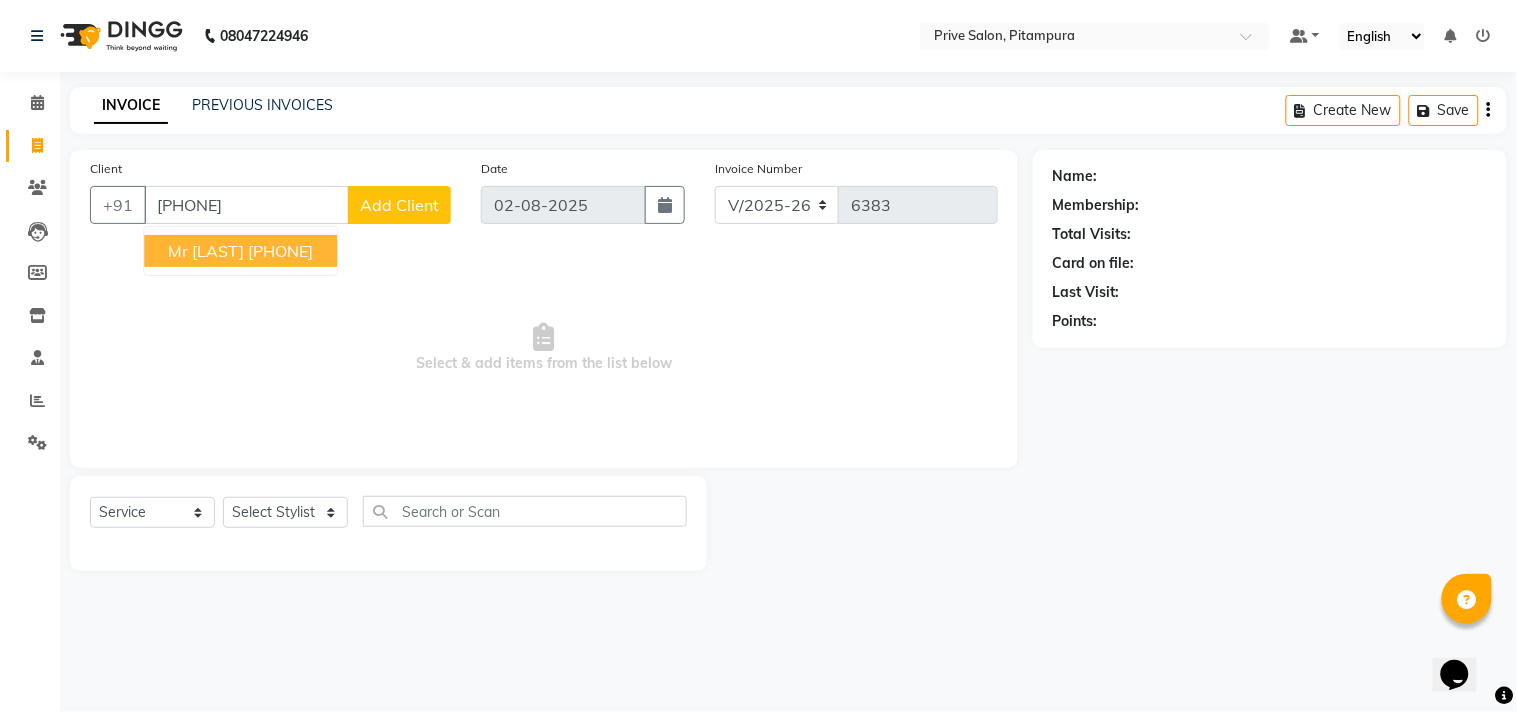 click on "Select & add items from the list below" at bounding box center (544, 348) 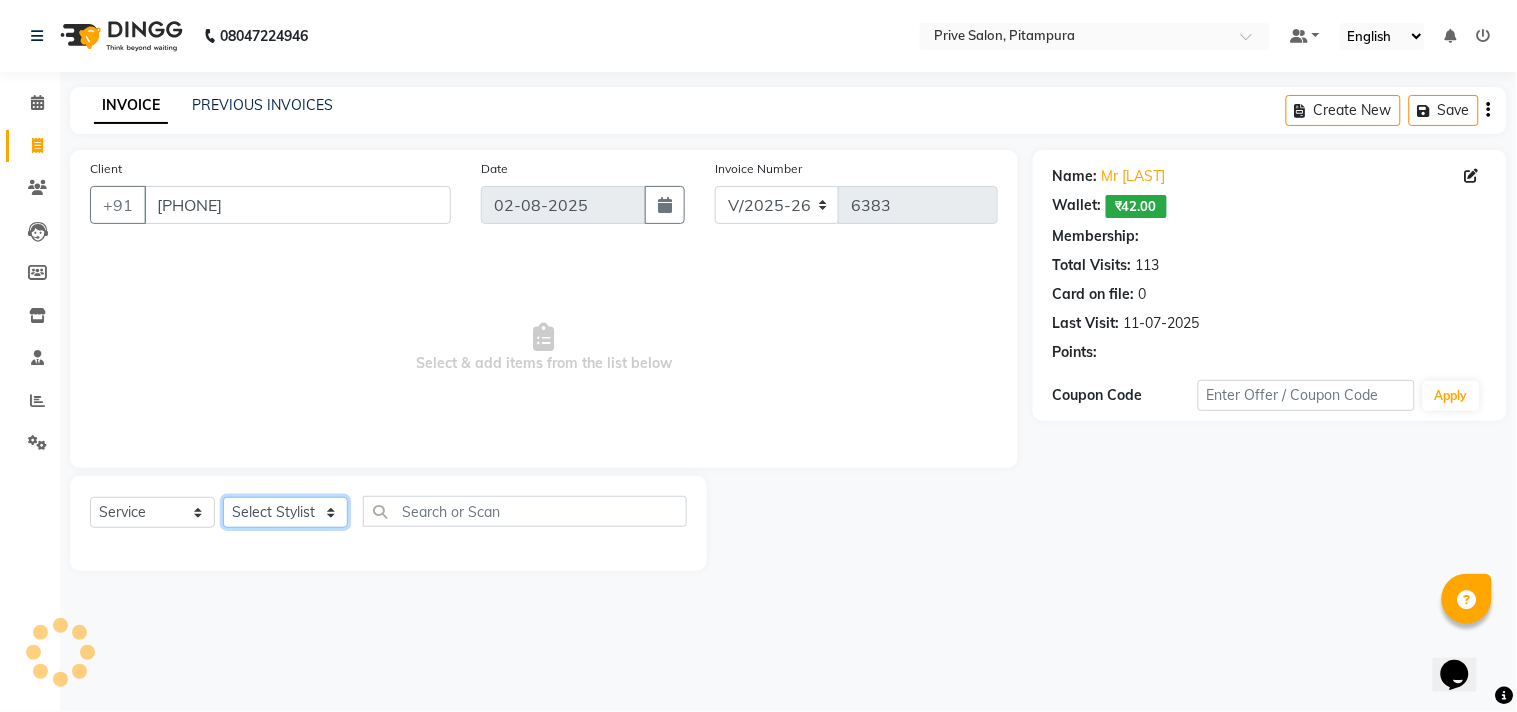 click on "Select Stylist amit ARJUN Atul FAIZAN FARDEEN GOLU harshit HITESH isha kapil khushbu Manager meenu MOHIT Mohsin NISHA nishi Preet privee Shivam SIVA vikas" 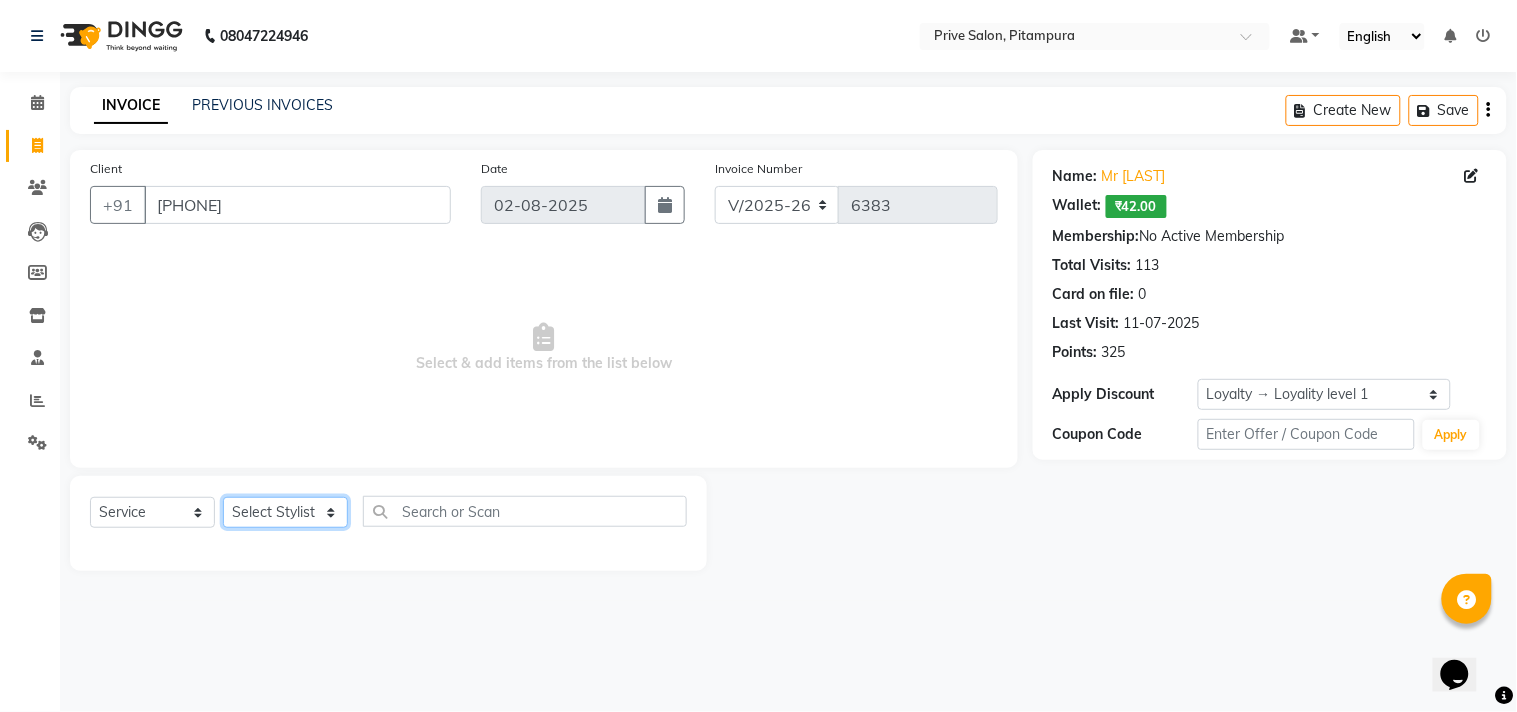 select on "3992" 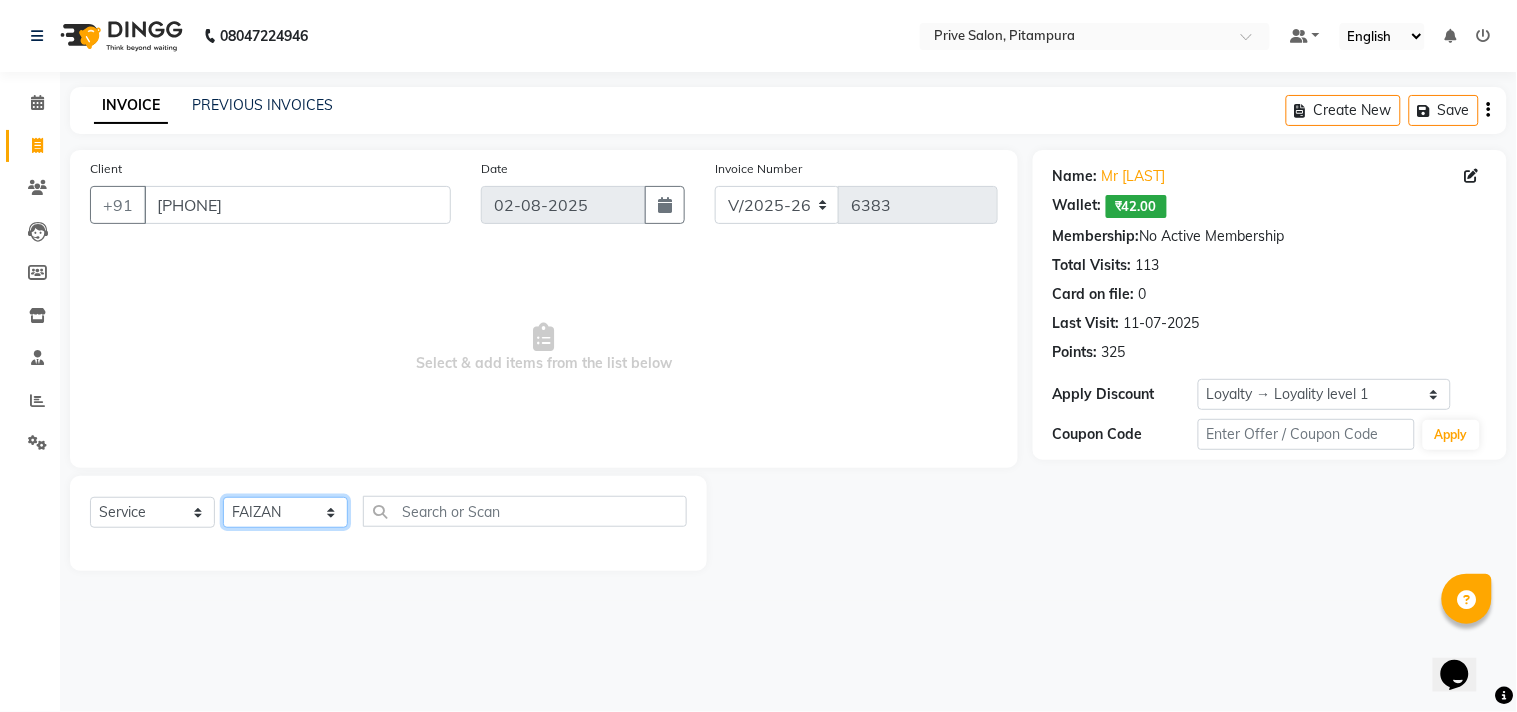 click on "Select Stylist amit ARJUN Atul FAIZAN FARDEEN GOLU harshit HITESH isha kapil khushbu Manager meenu MOHIT Mohsin NISHA nishi Preet privee Shivam SIVA vikas" 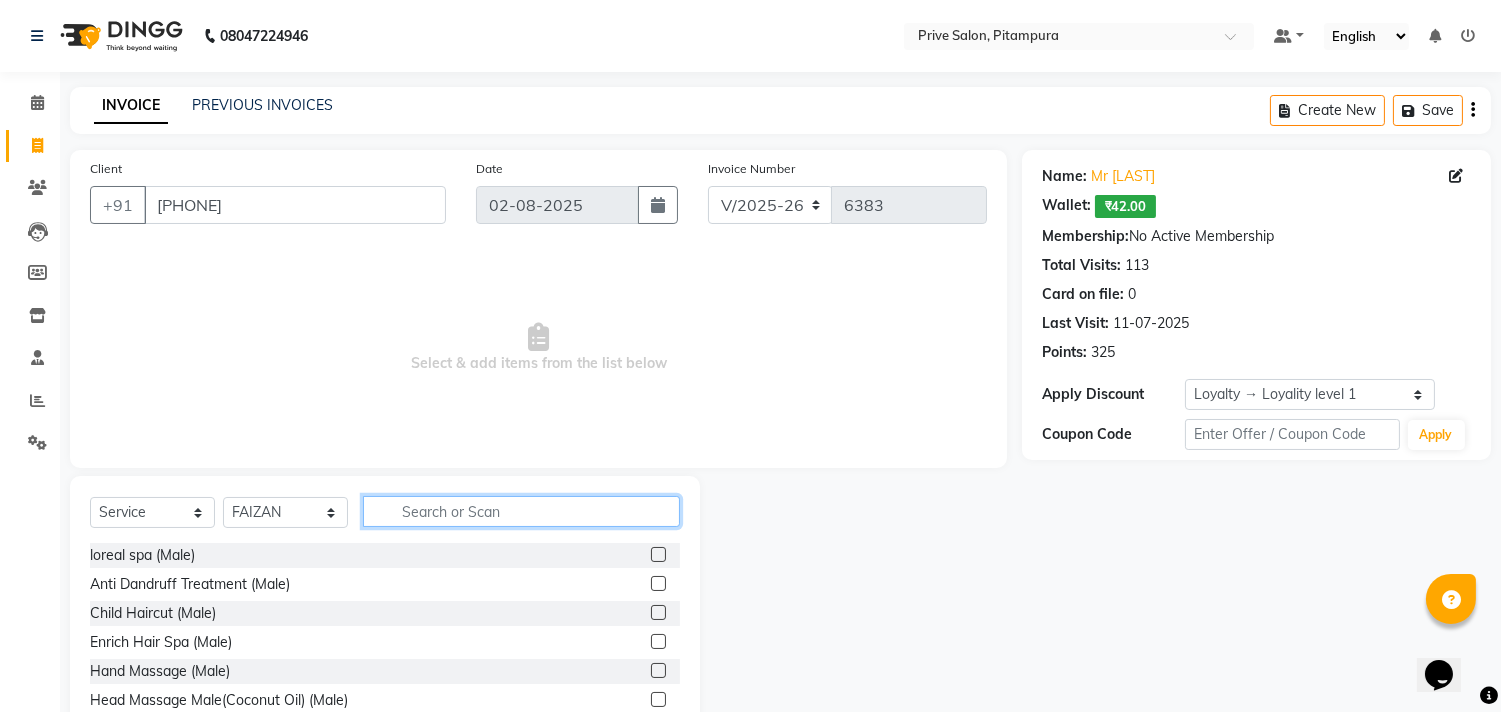 click 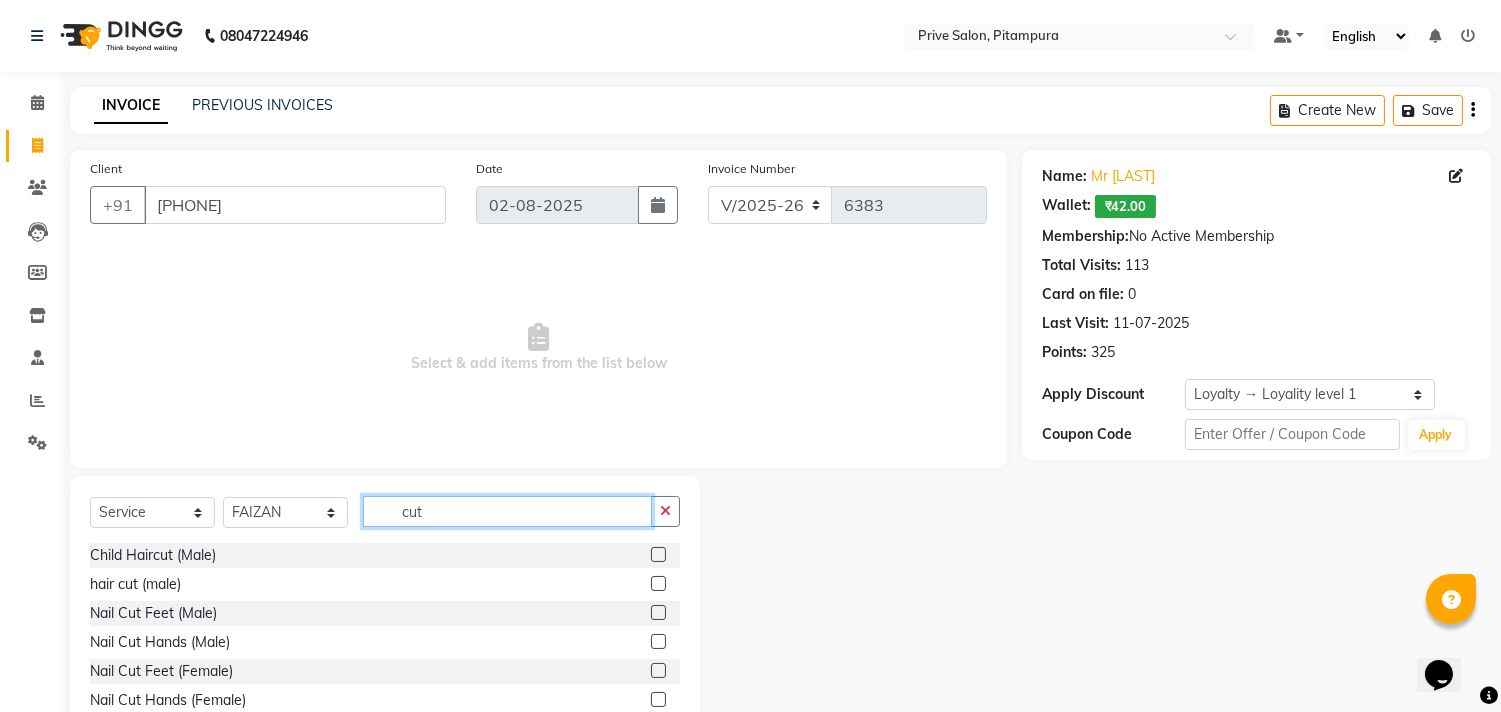 type on "cut" 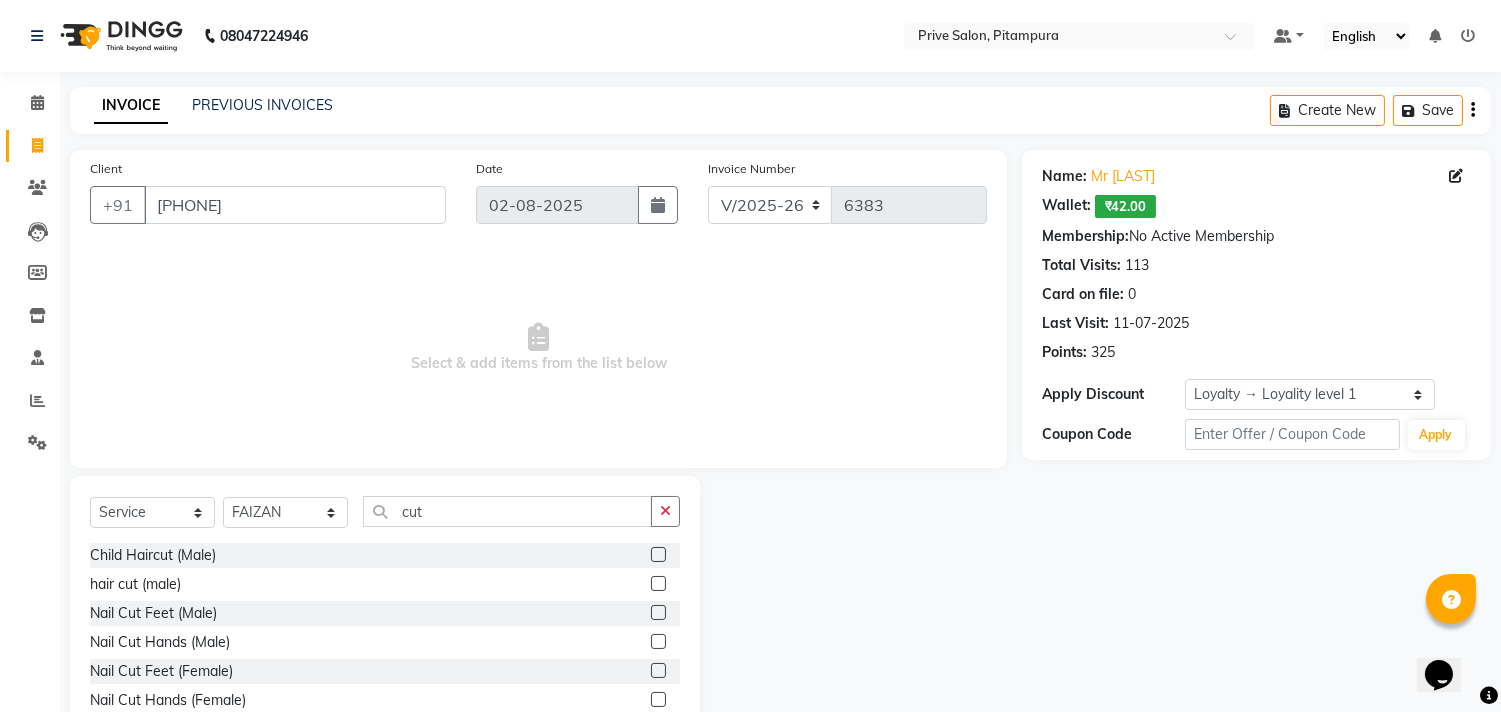 click 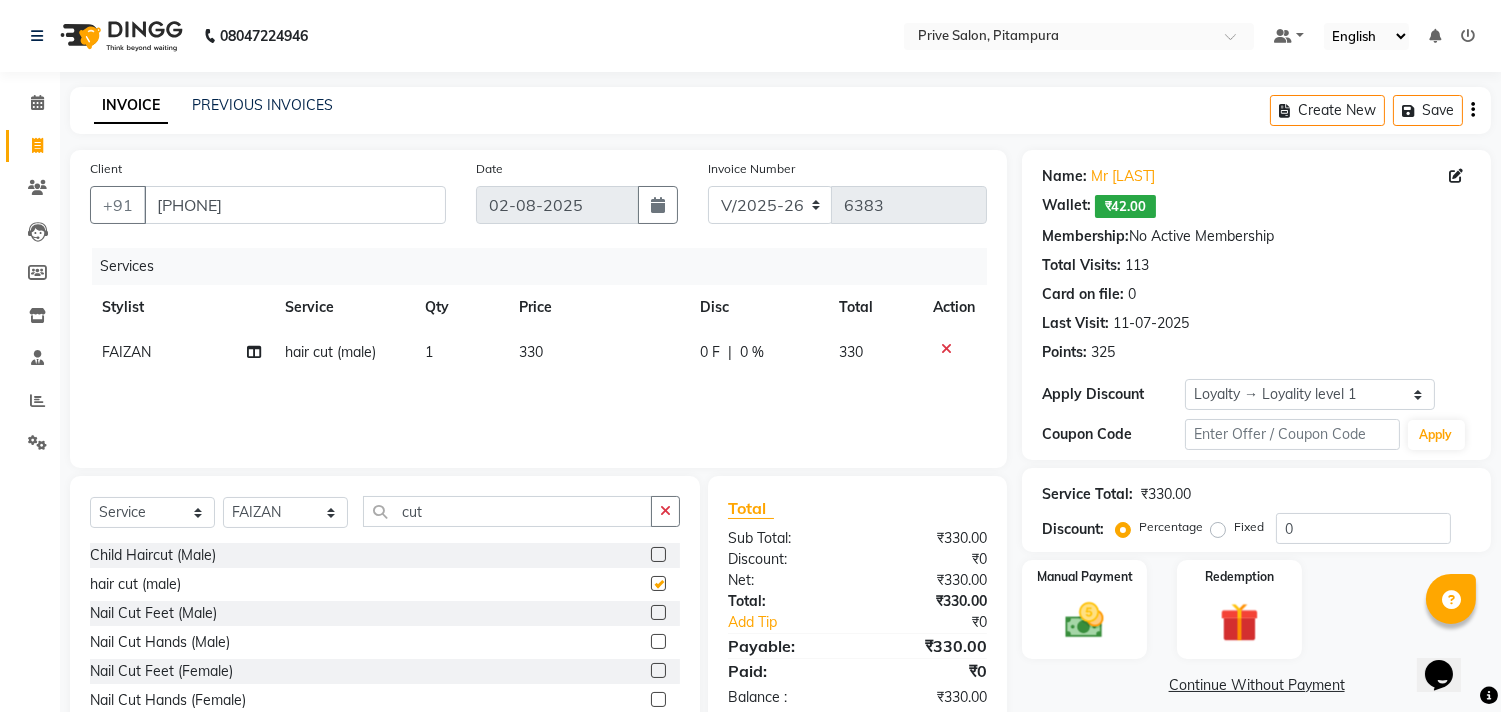 checkbox on "false" 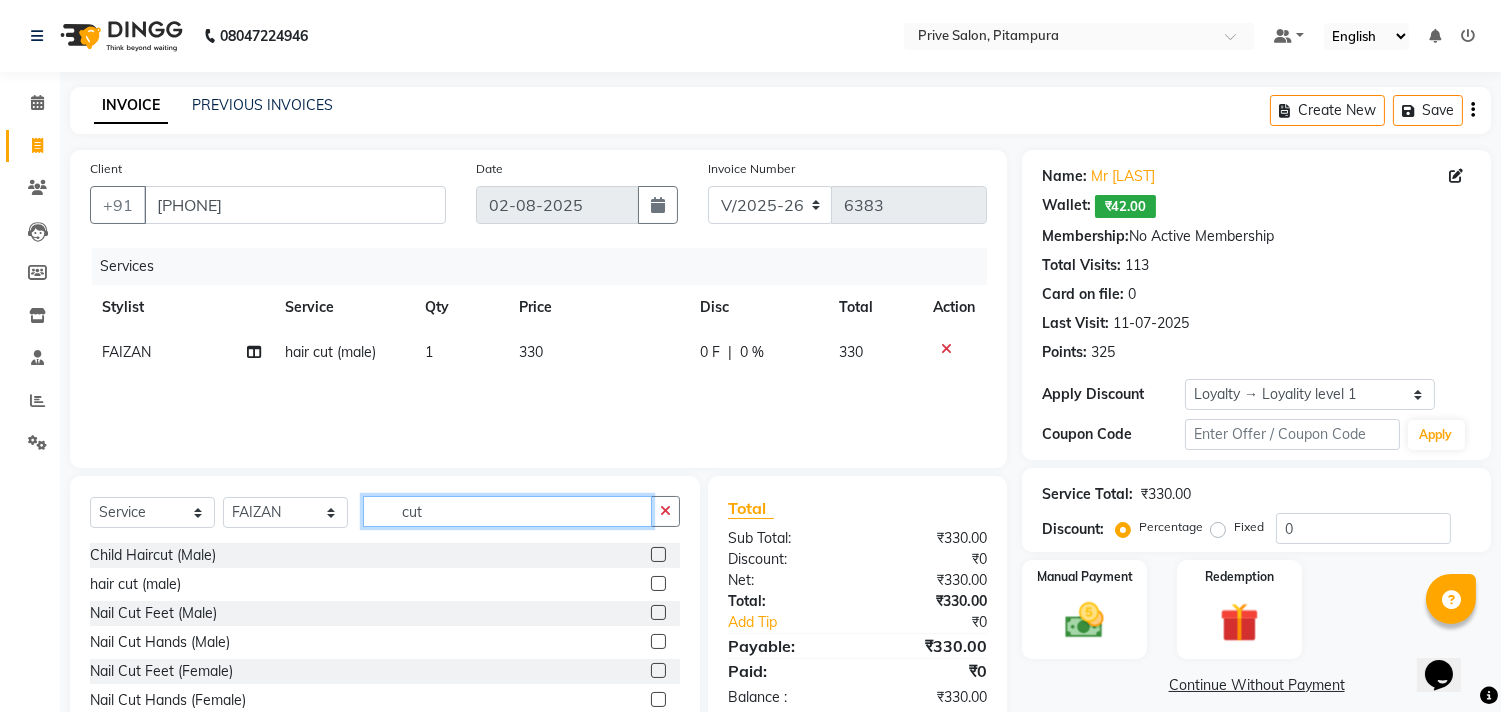 click on "cut" 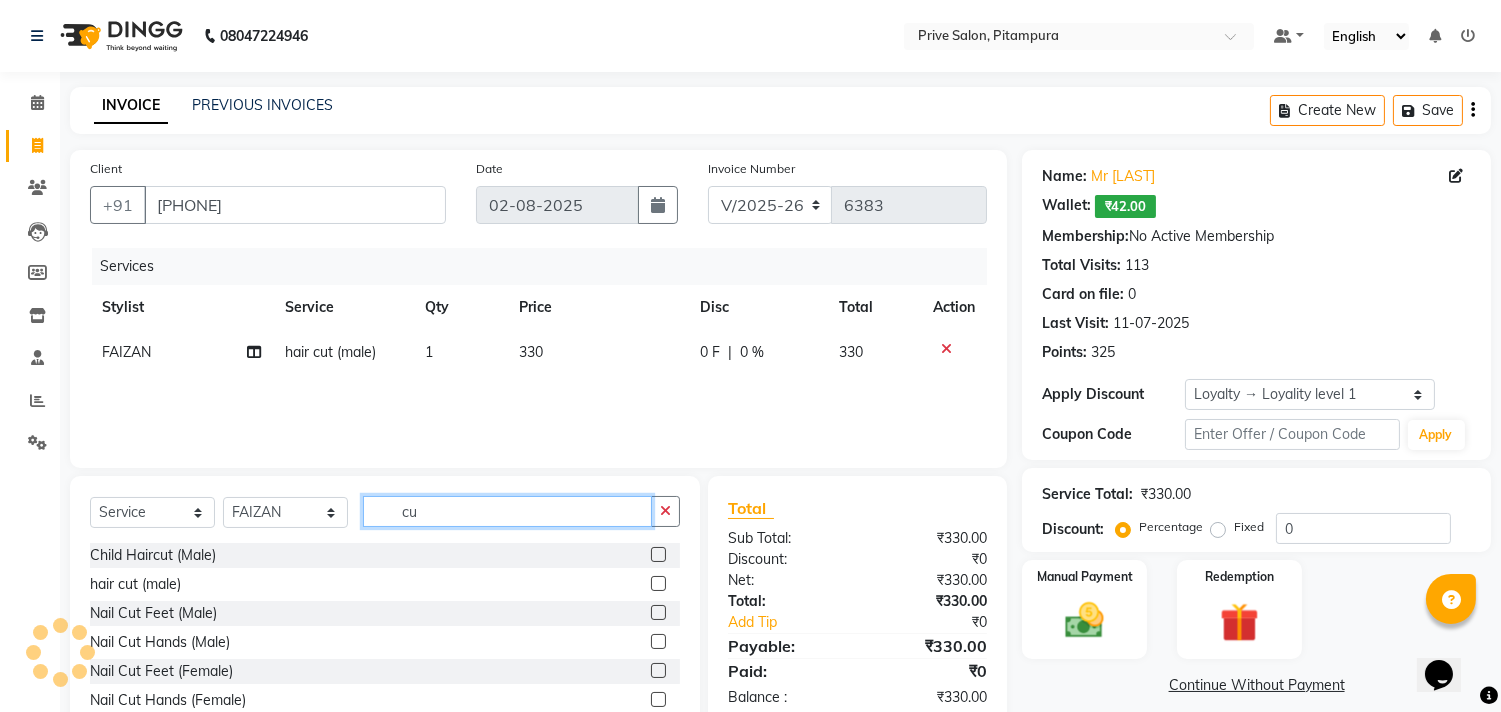 type on "c" 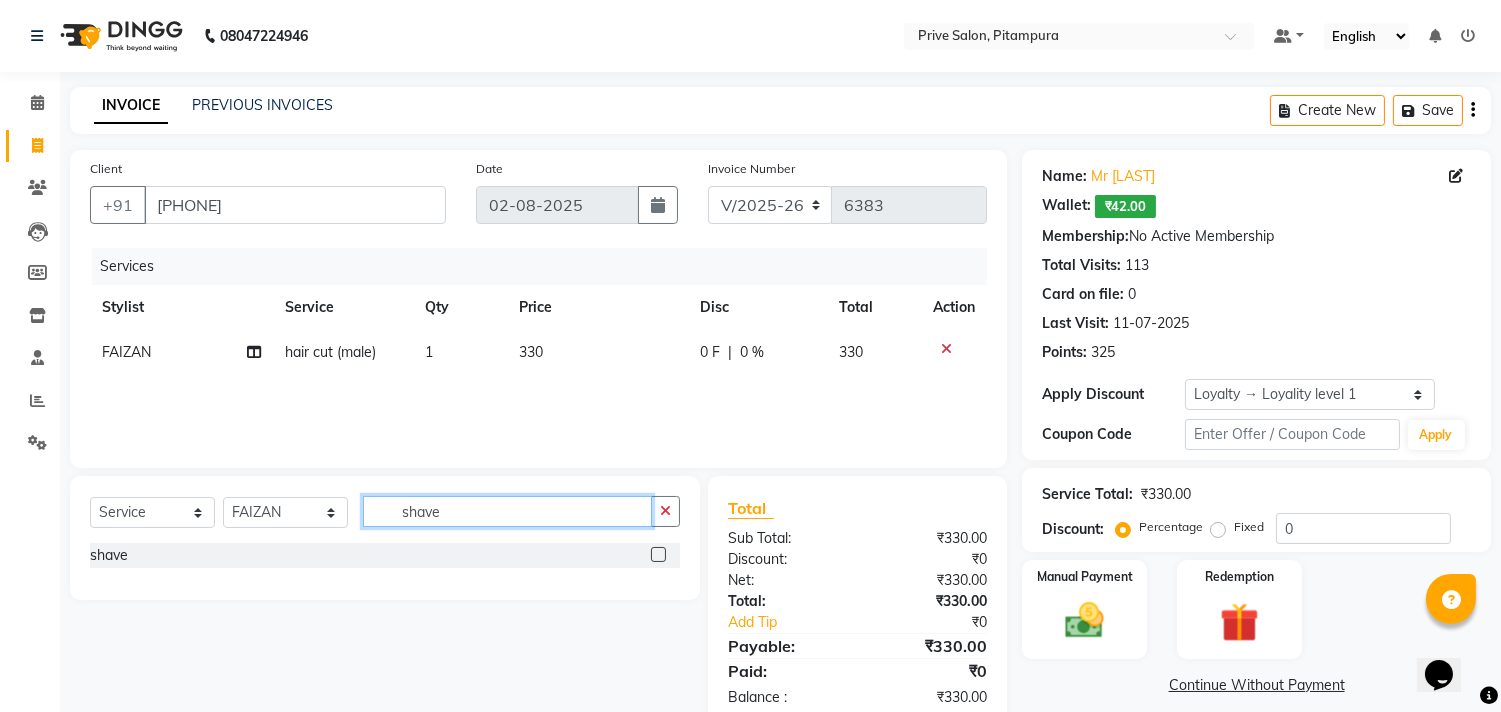 type on "shave" 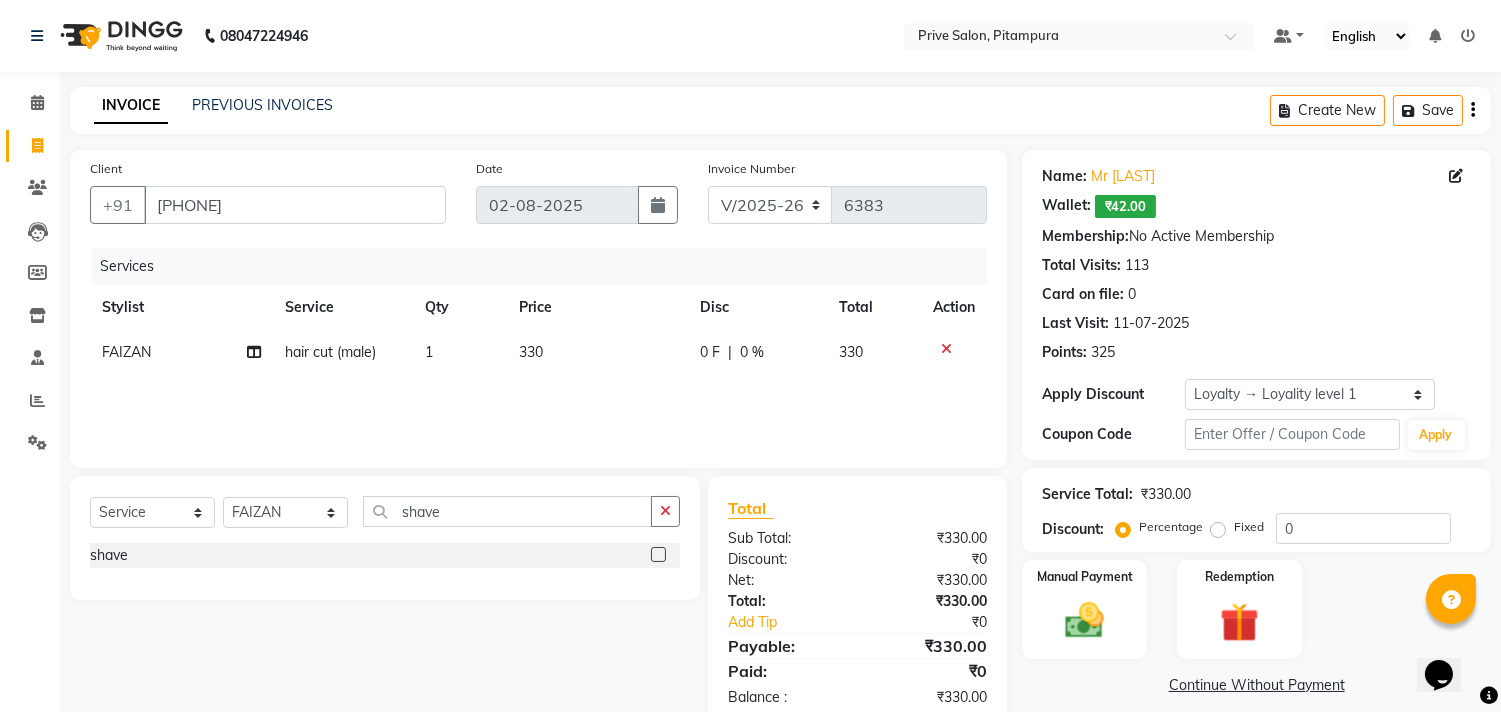 click 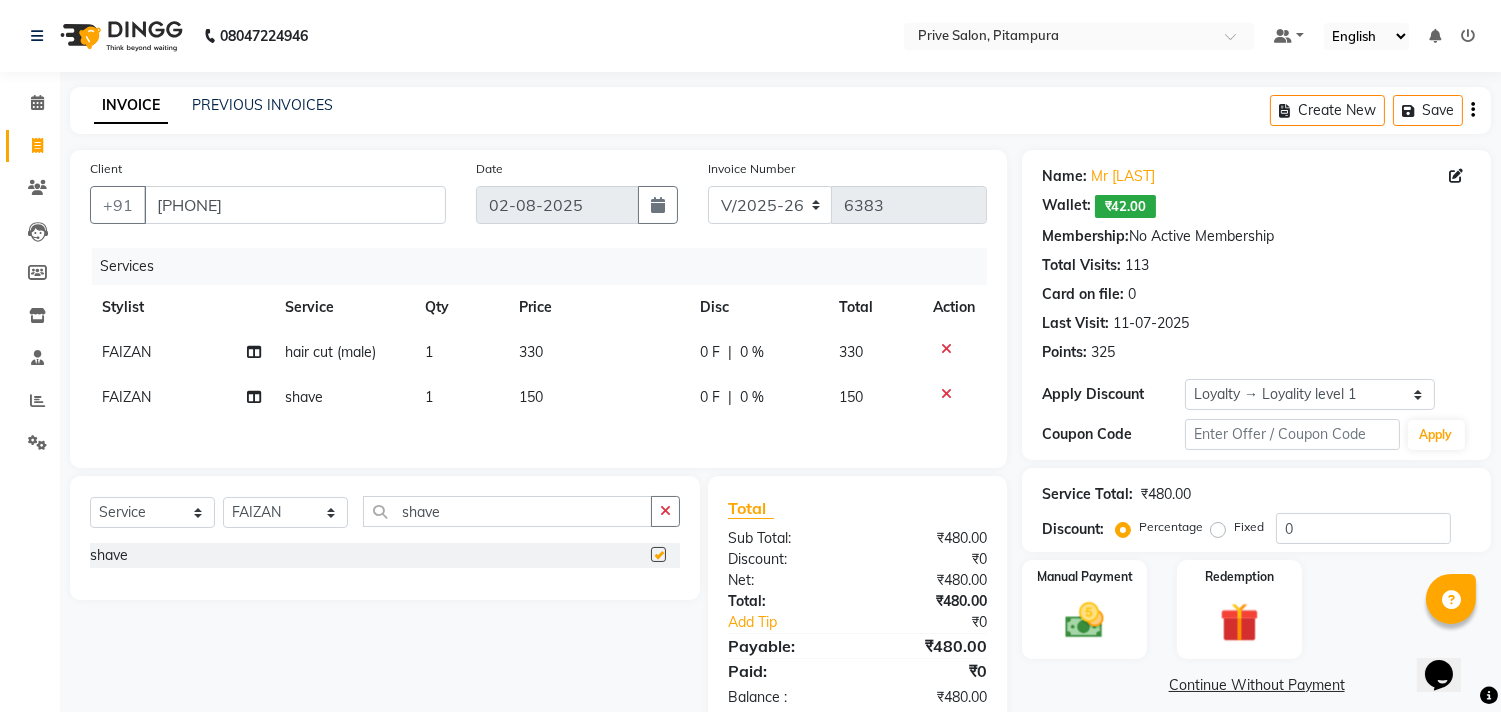 checkbox on "false" 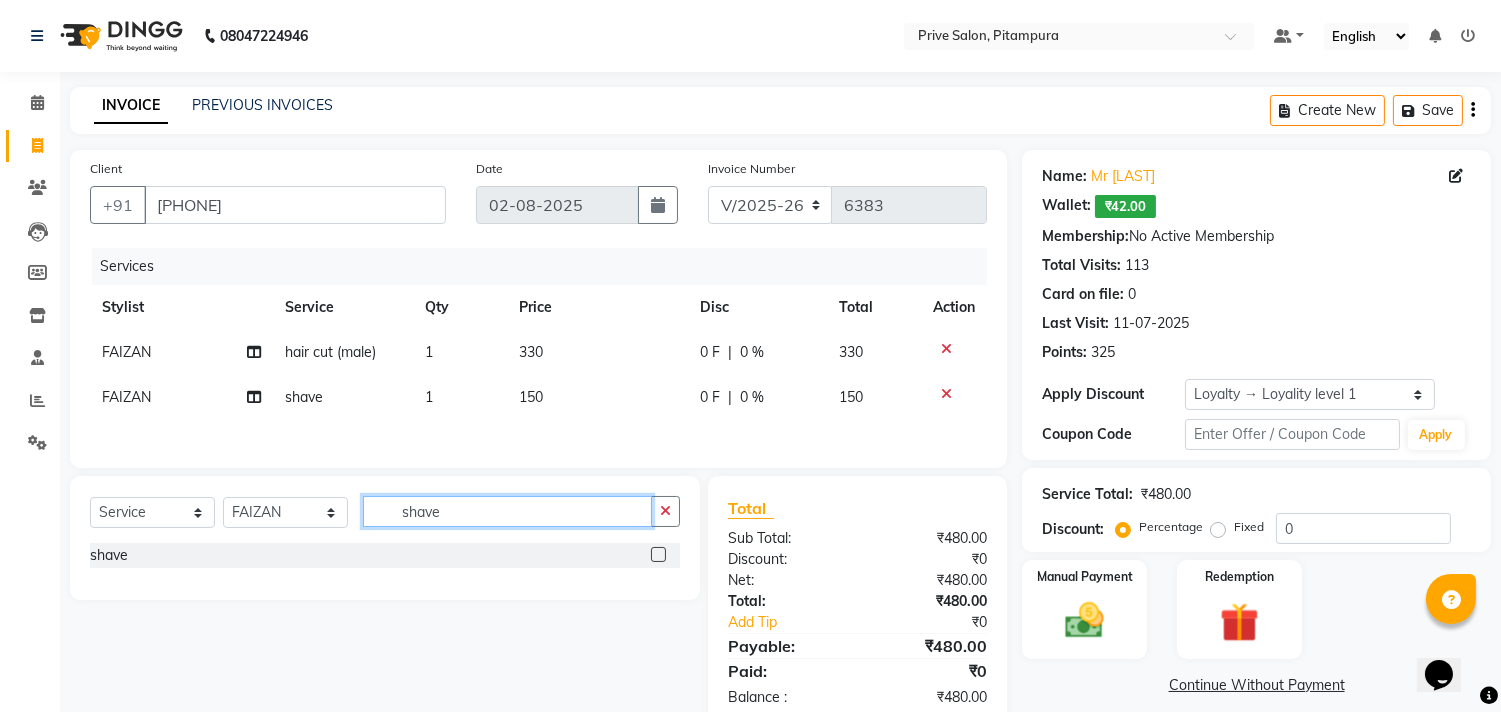click on "shave" 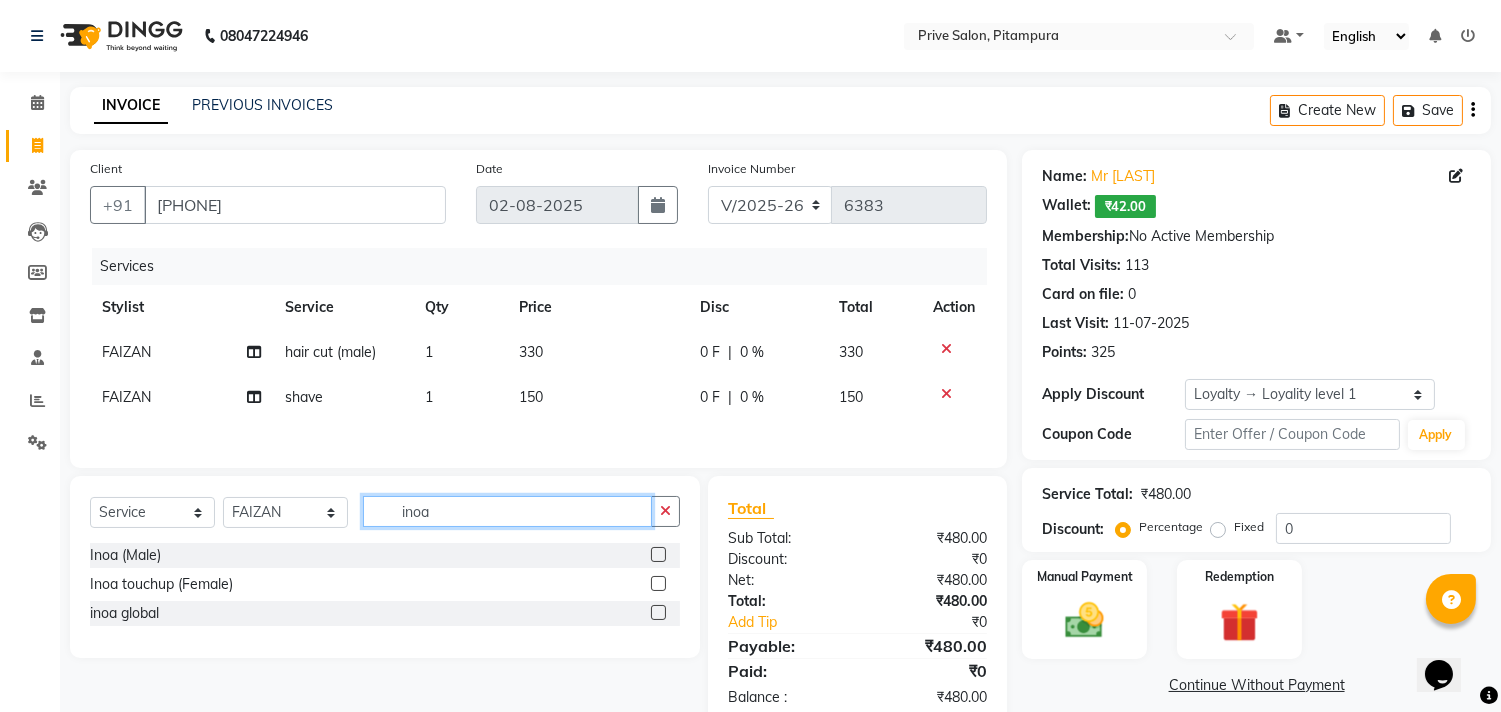 type on "inoa" 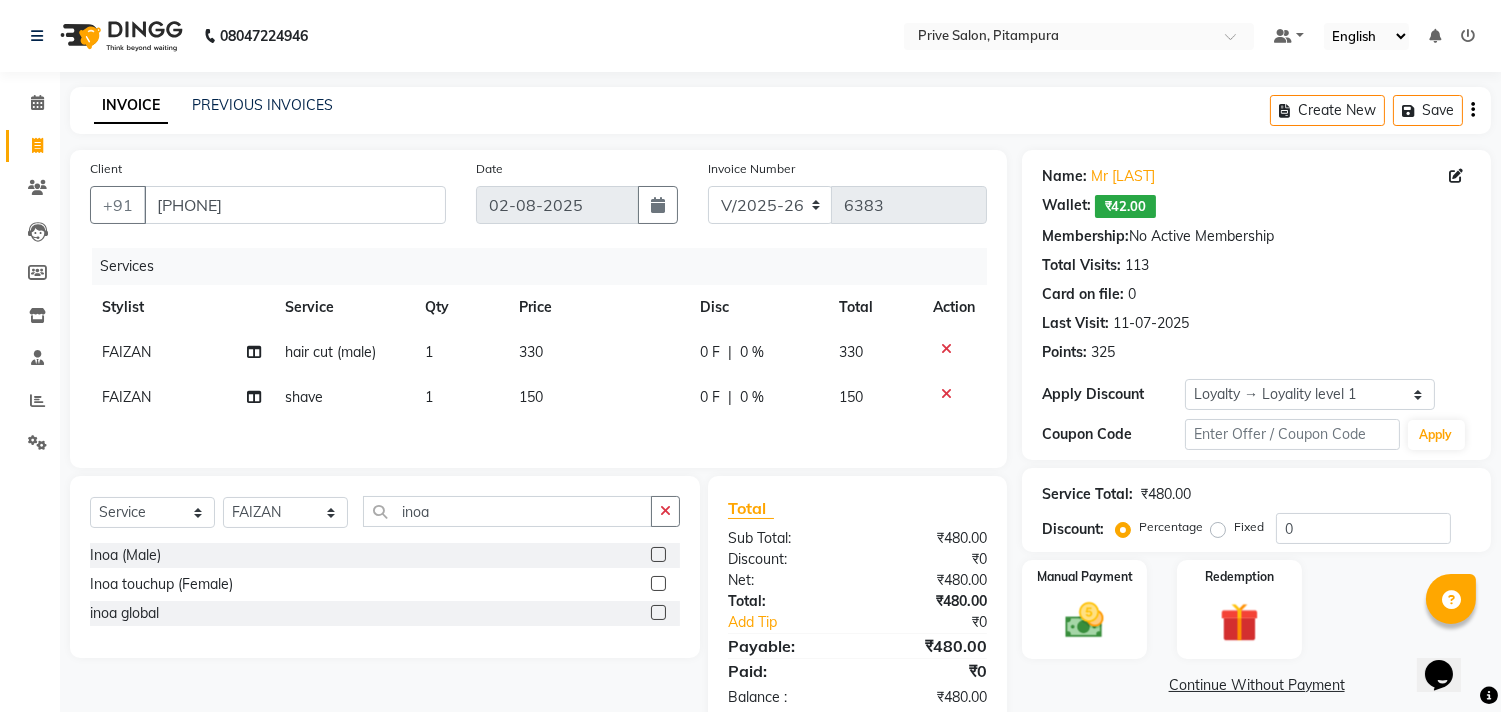 click 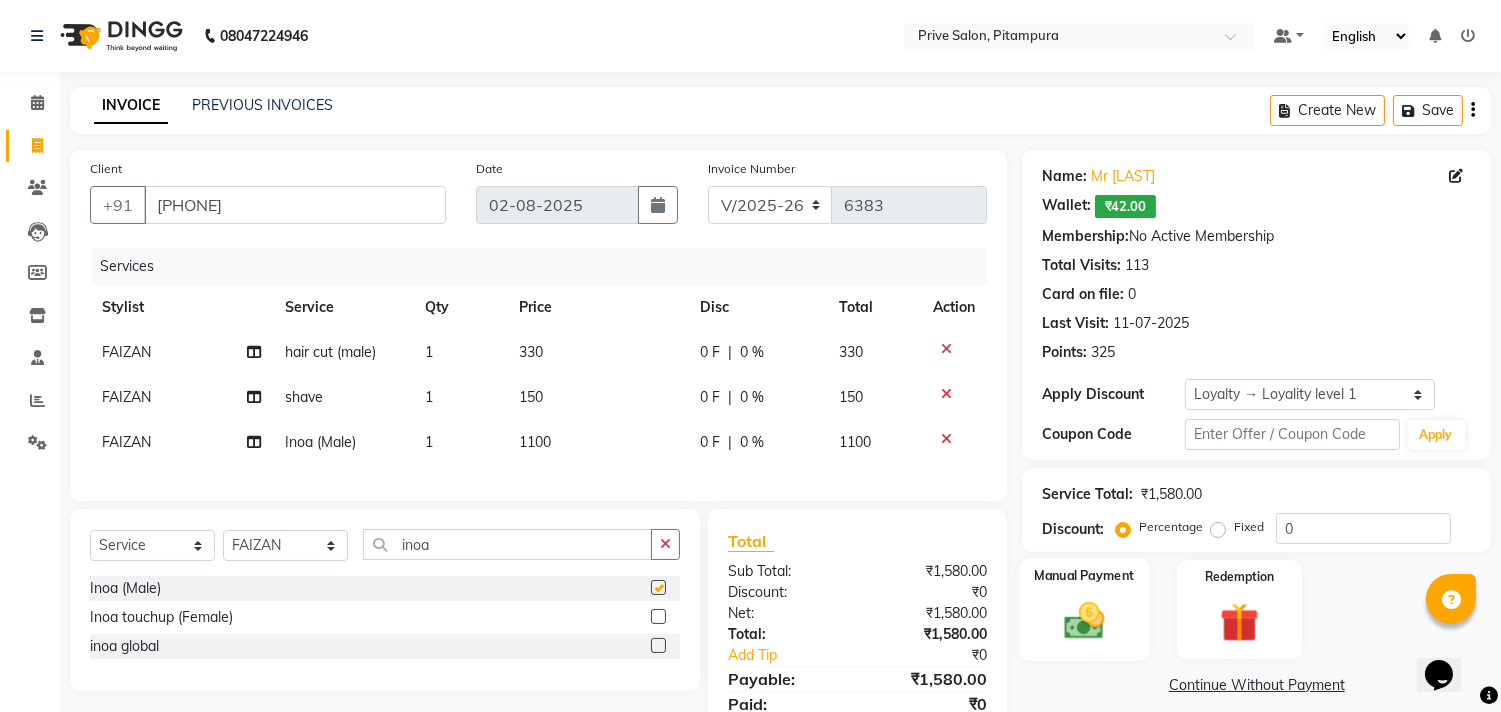 checkbox on "false" 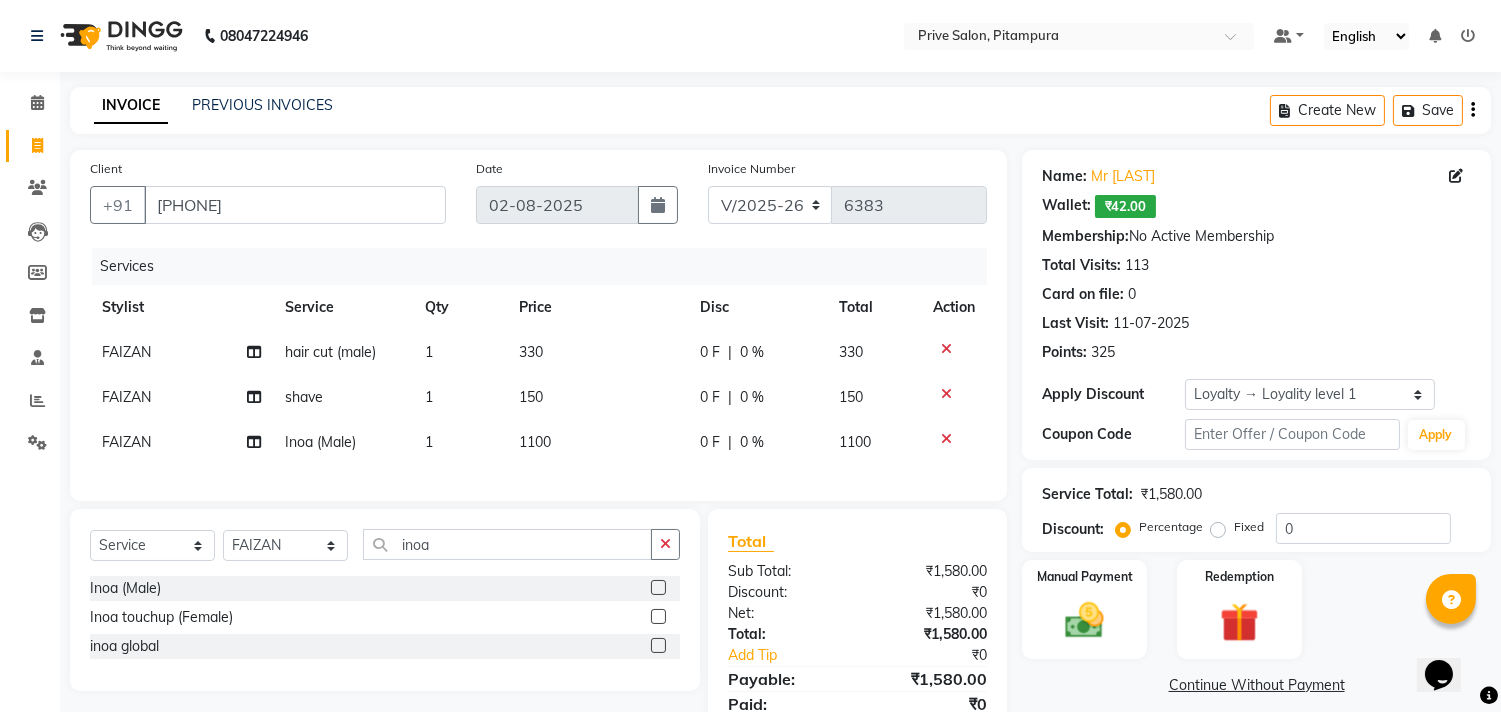 click on "Fixed" 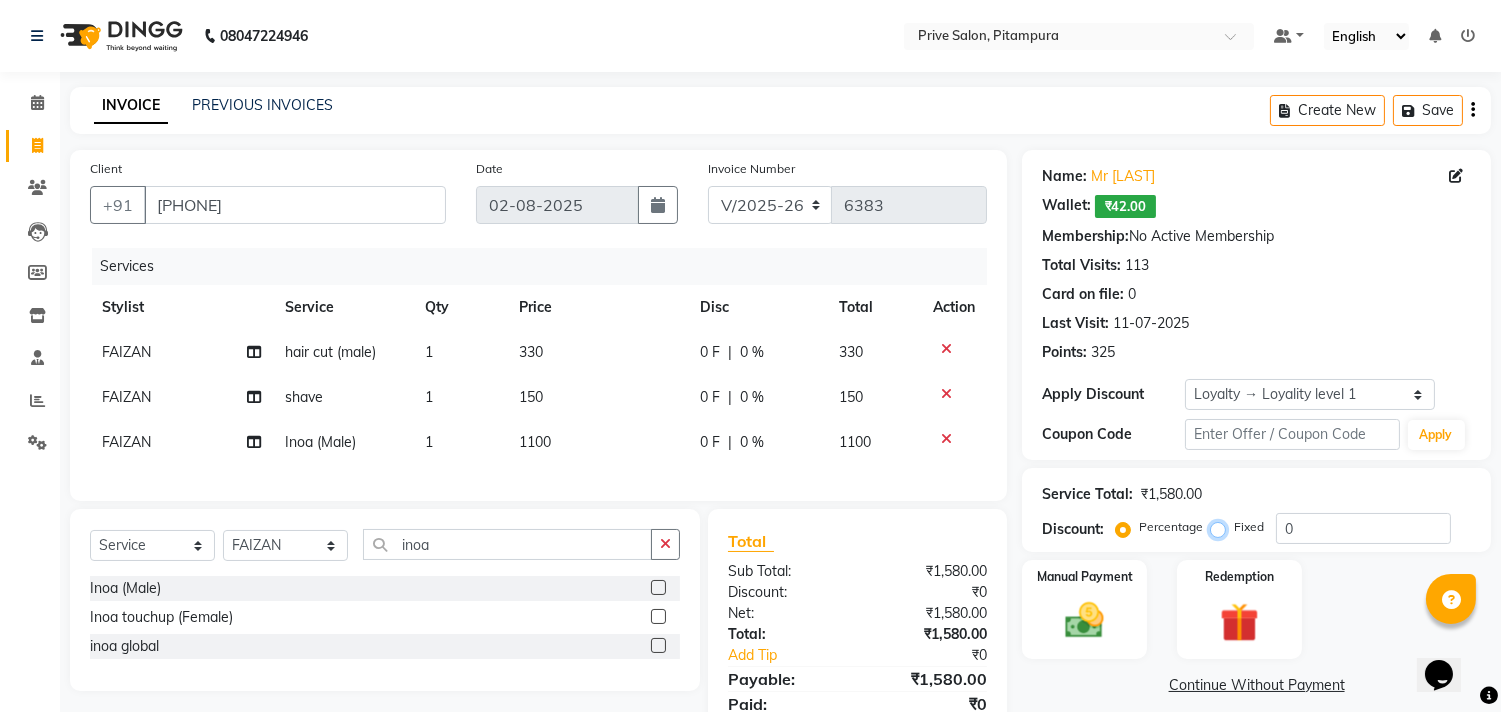 click on "Fixed" at bounding box center (1222, 527) 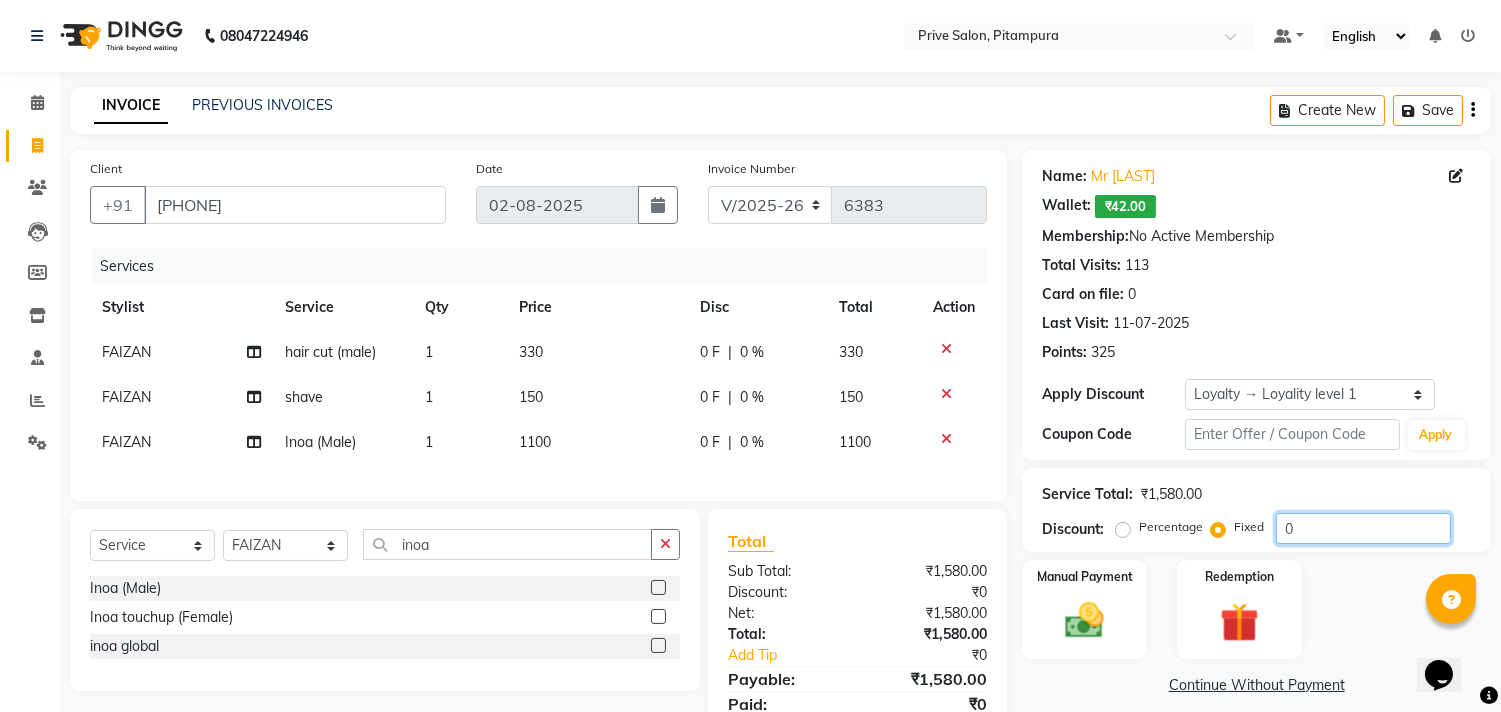 click on "0" 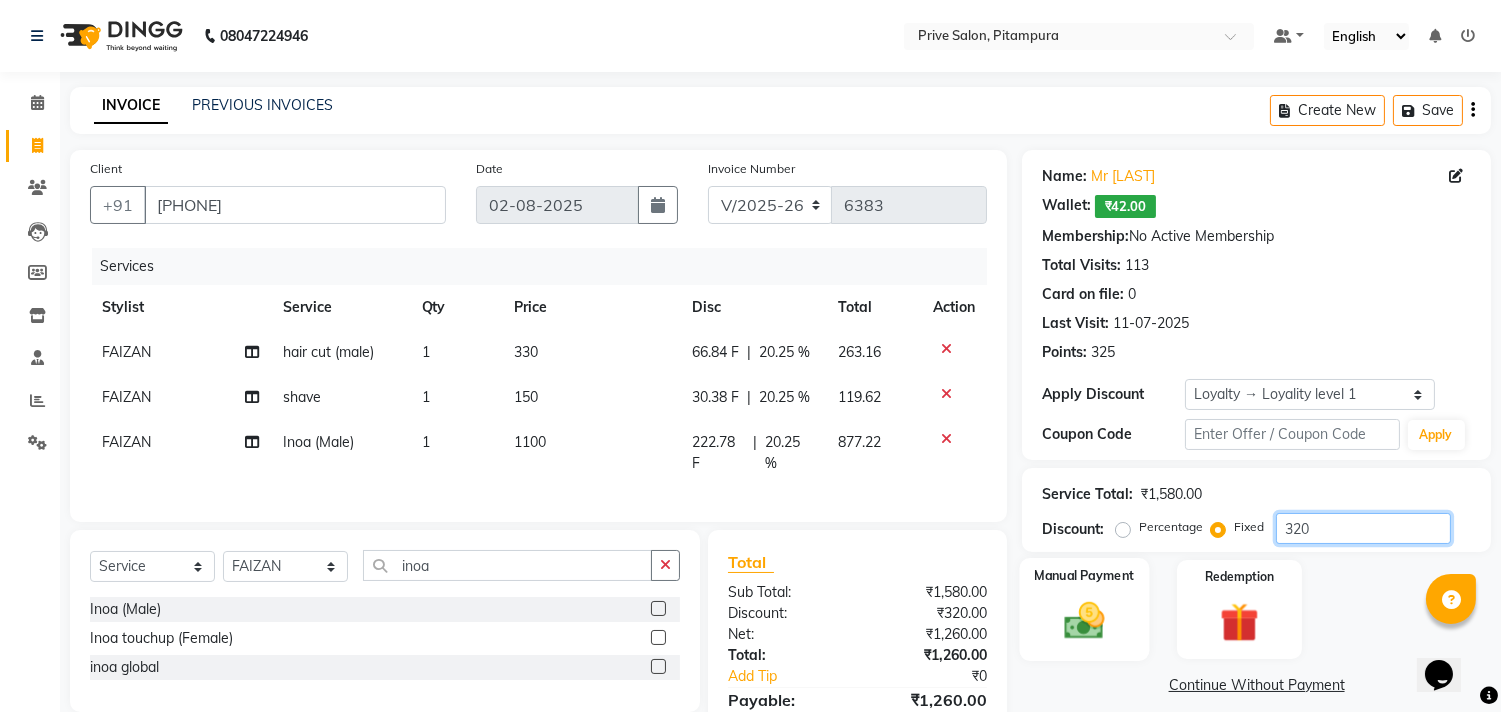 type on "320" 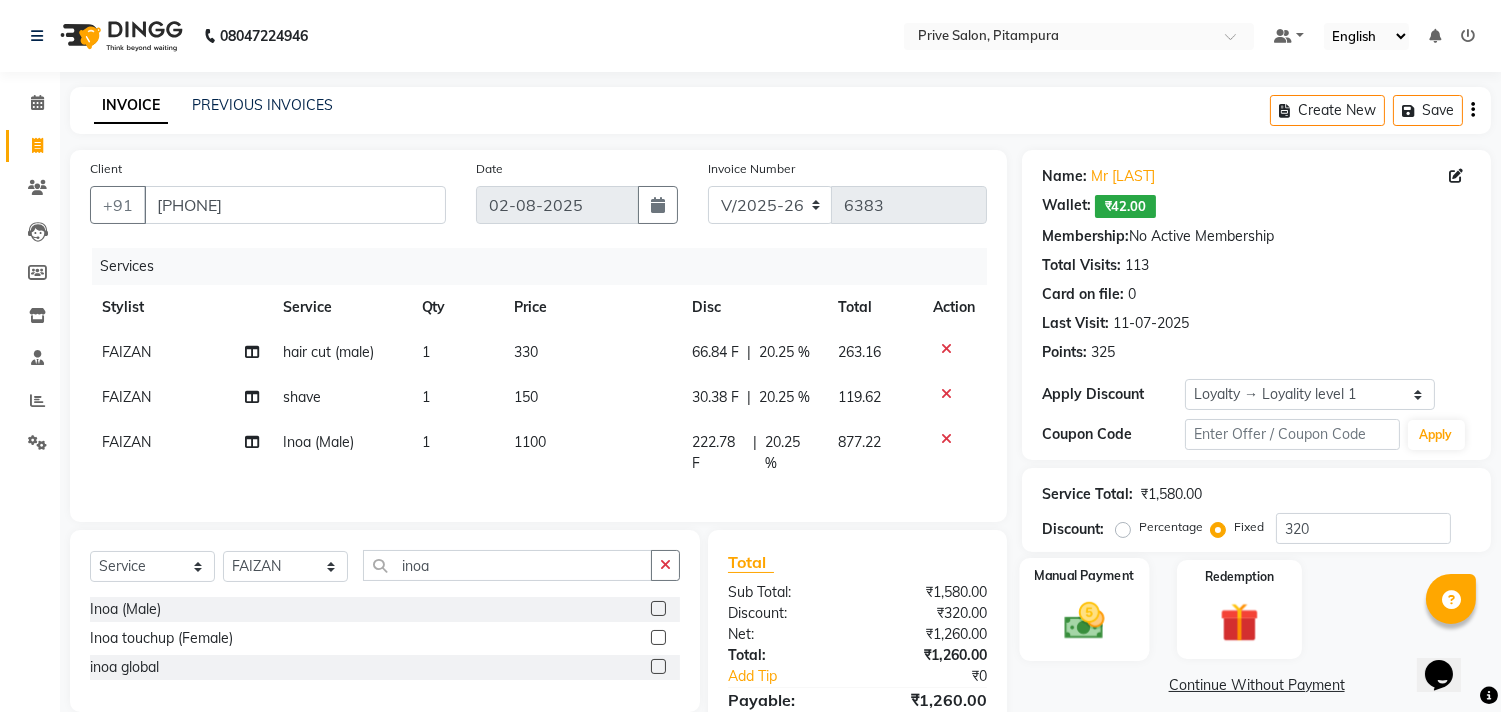 click 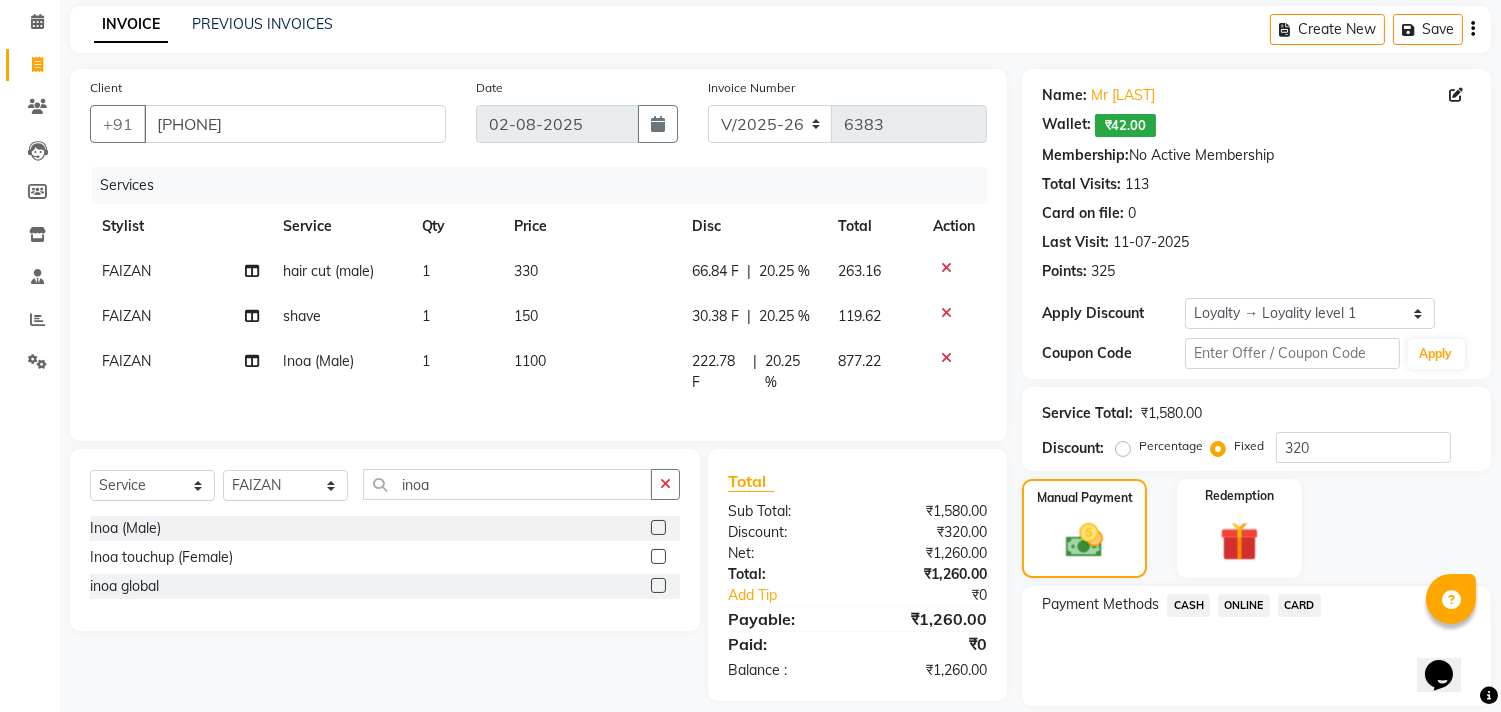 scroll, scrollTop: 144, scrollLeft: 0, axis: vertical 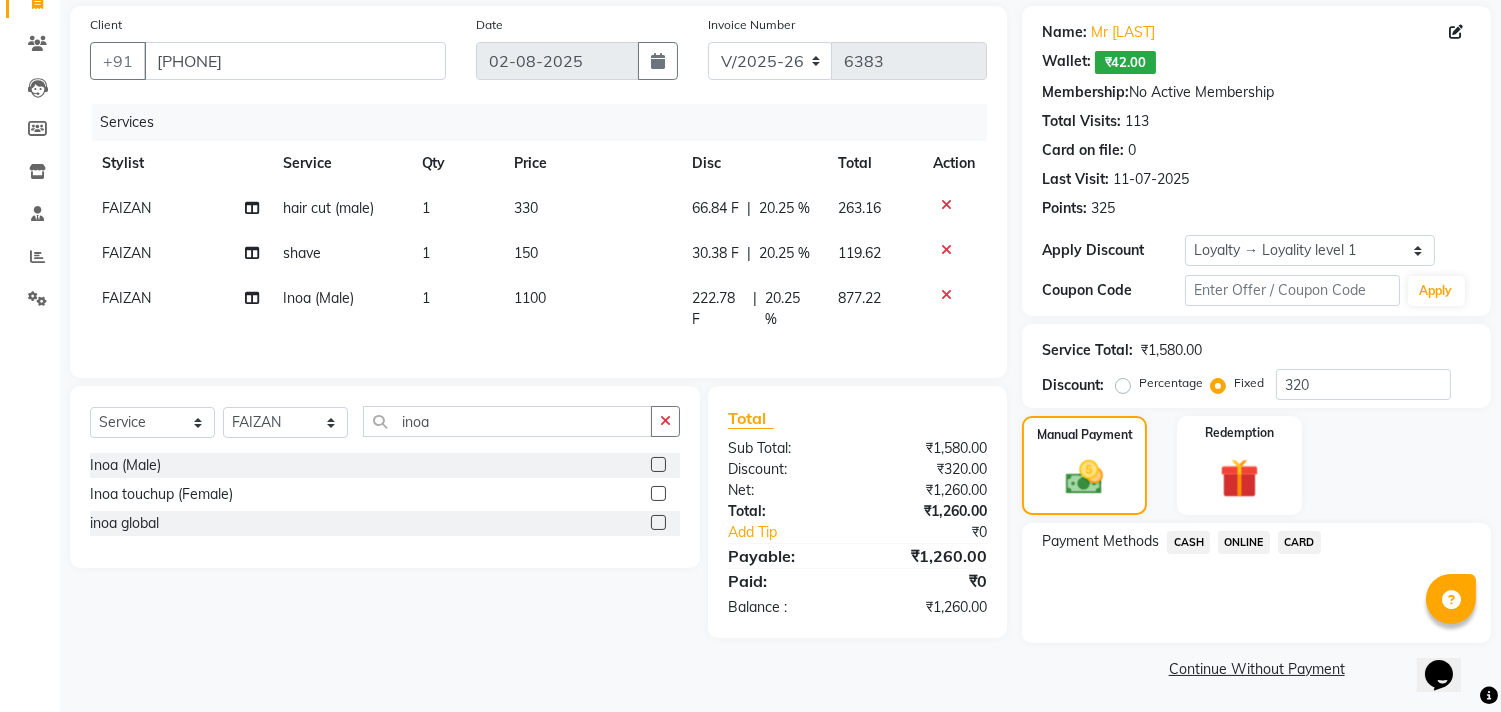 click on "ONLINE" 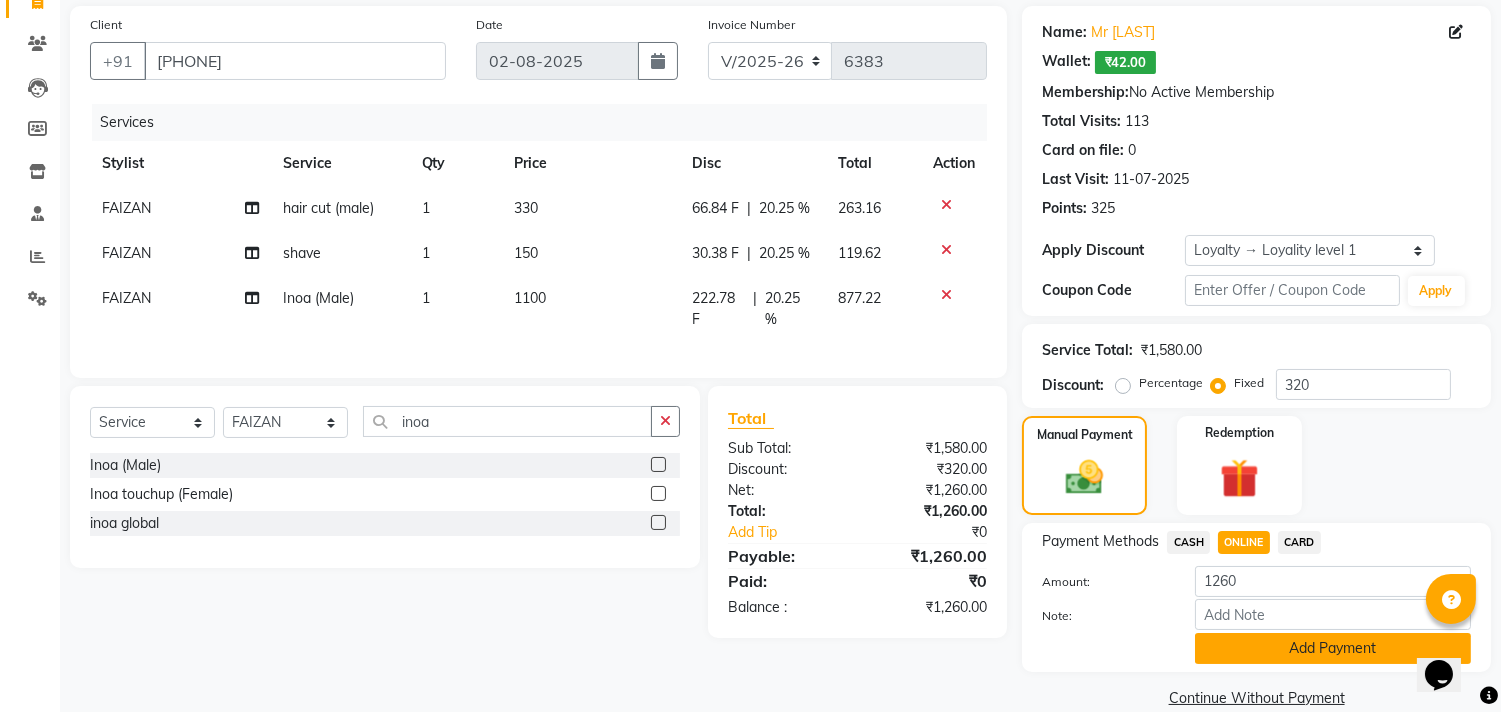 click on "Add Payment" 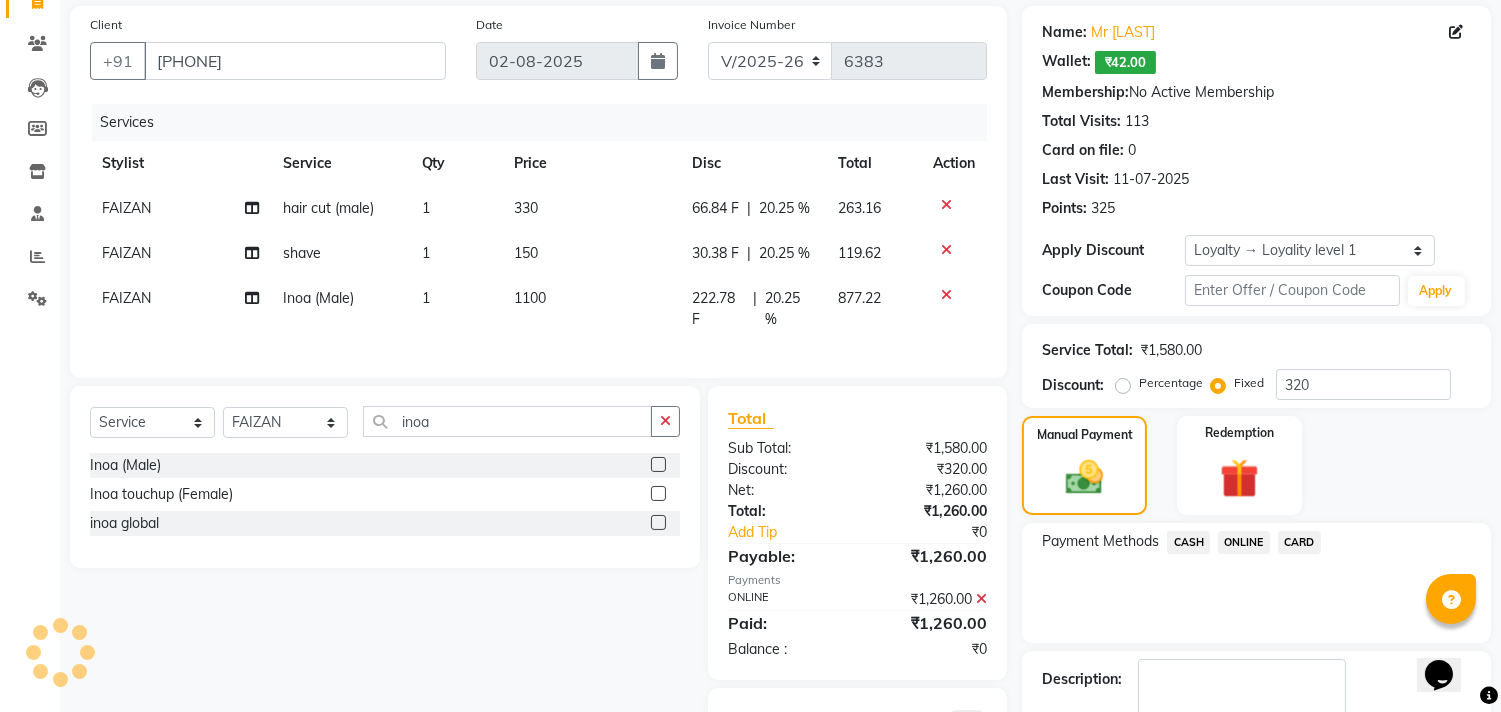 scroll, scrollTop: 257, scrollLeft: 0, axis: vertical 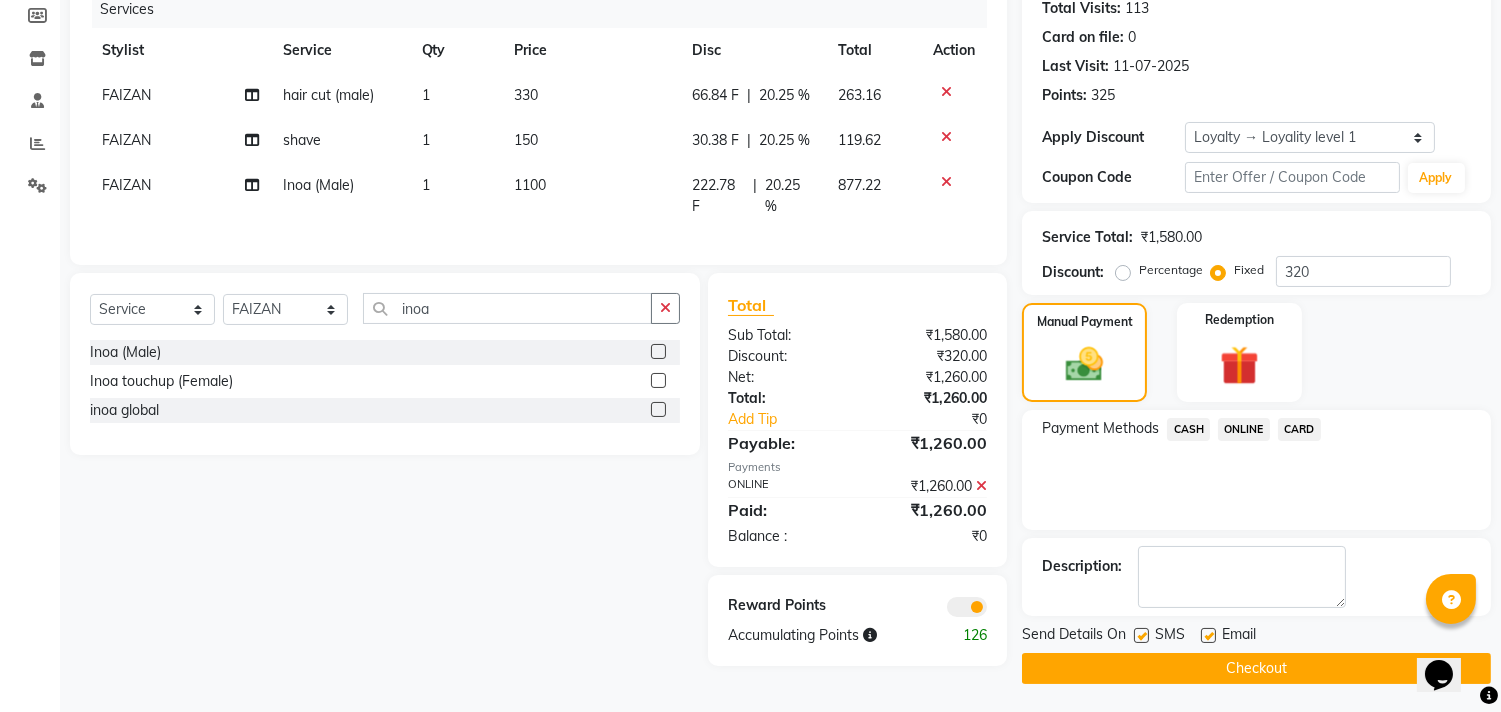 click 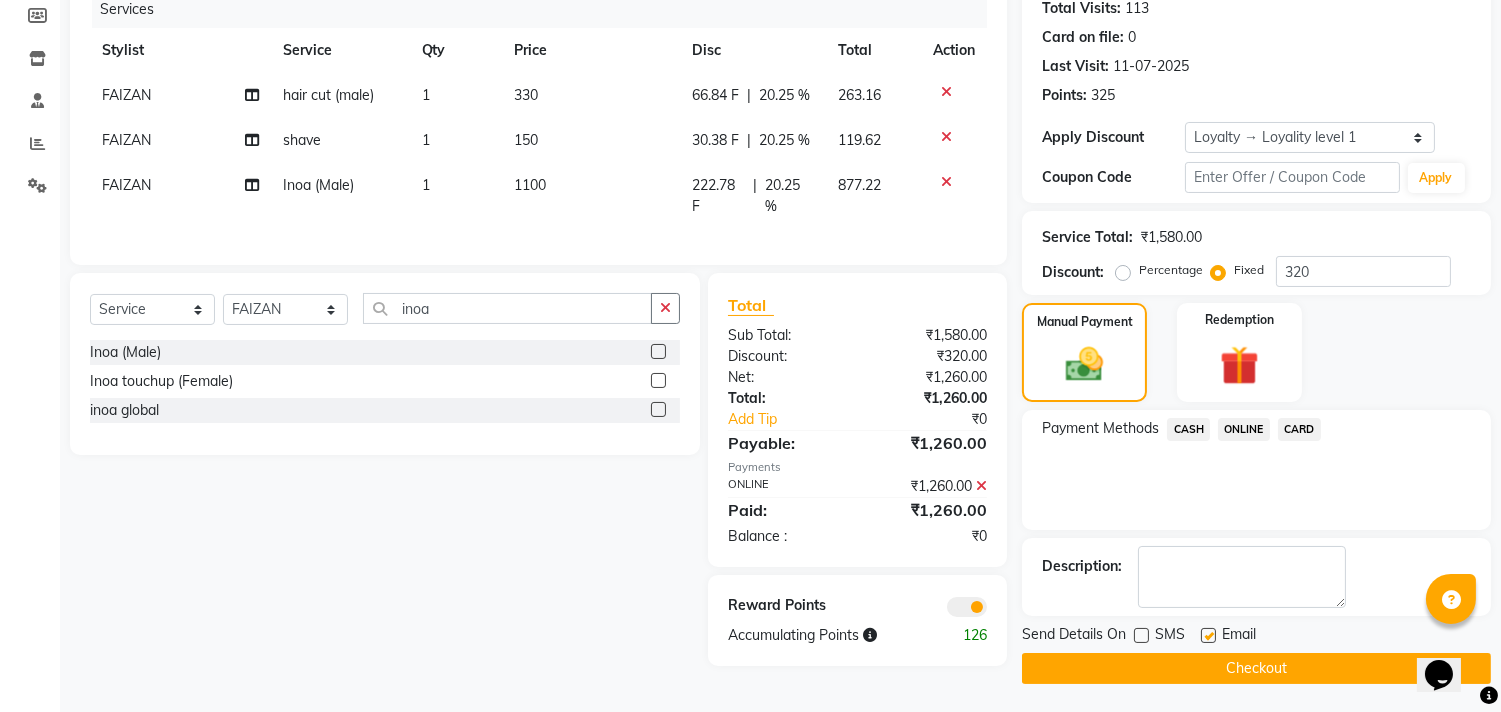 click 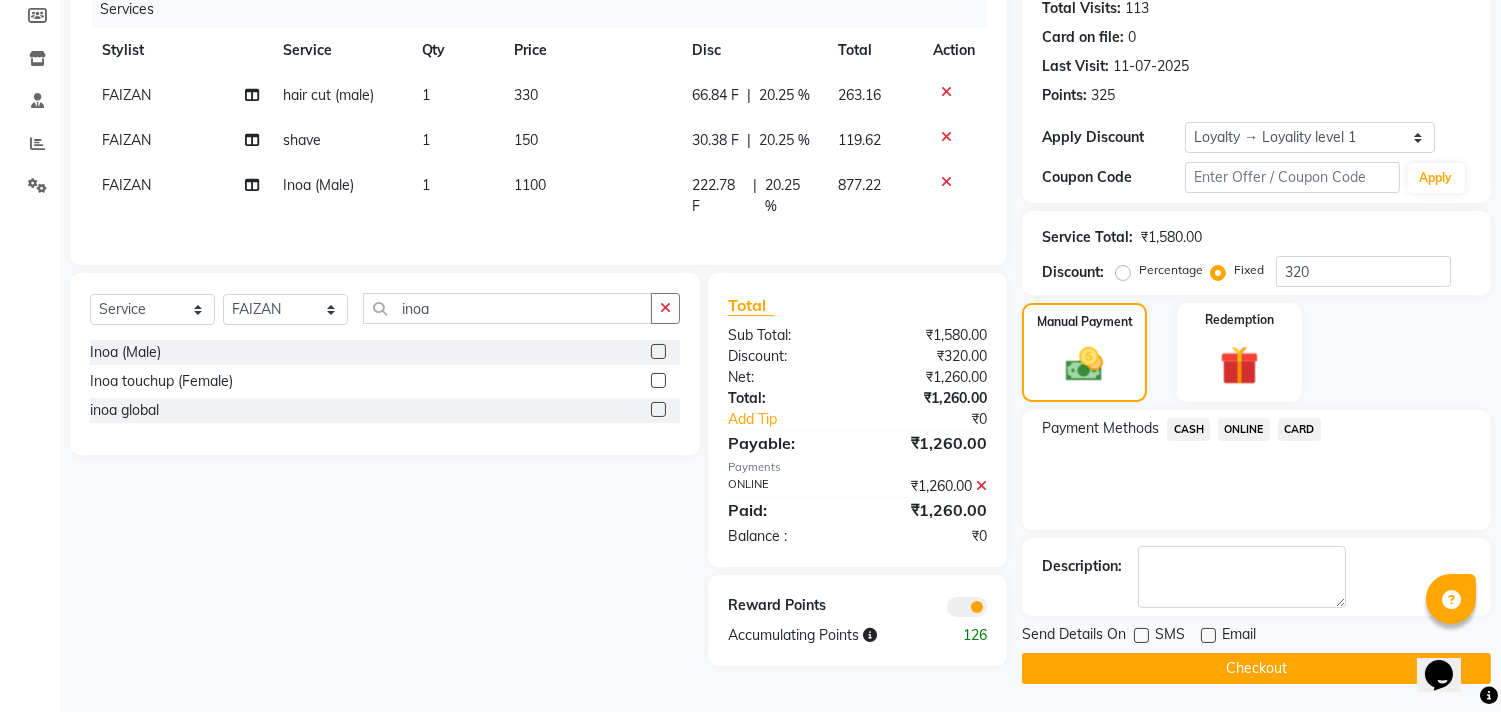 click 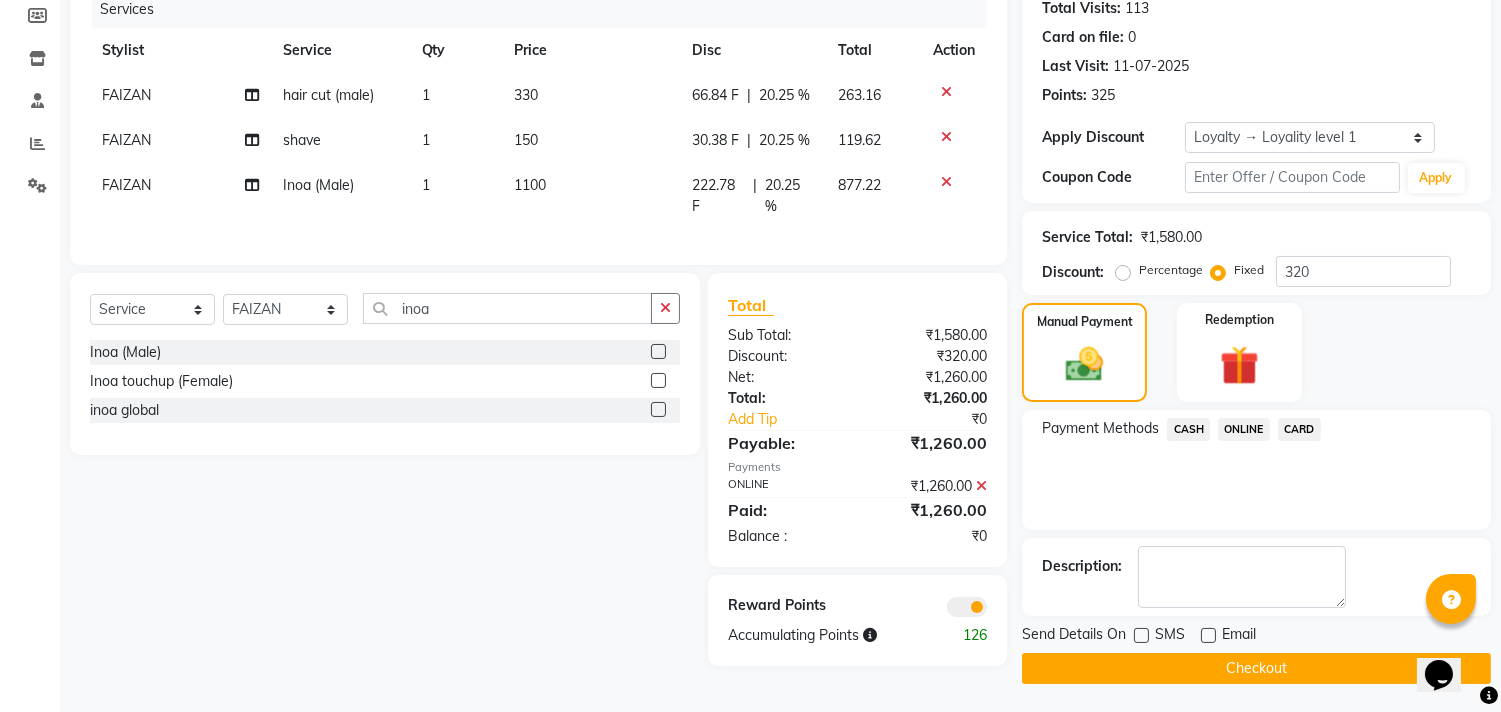 click 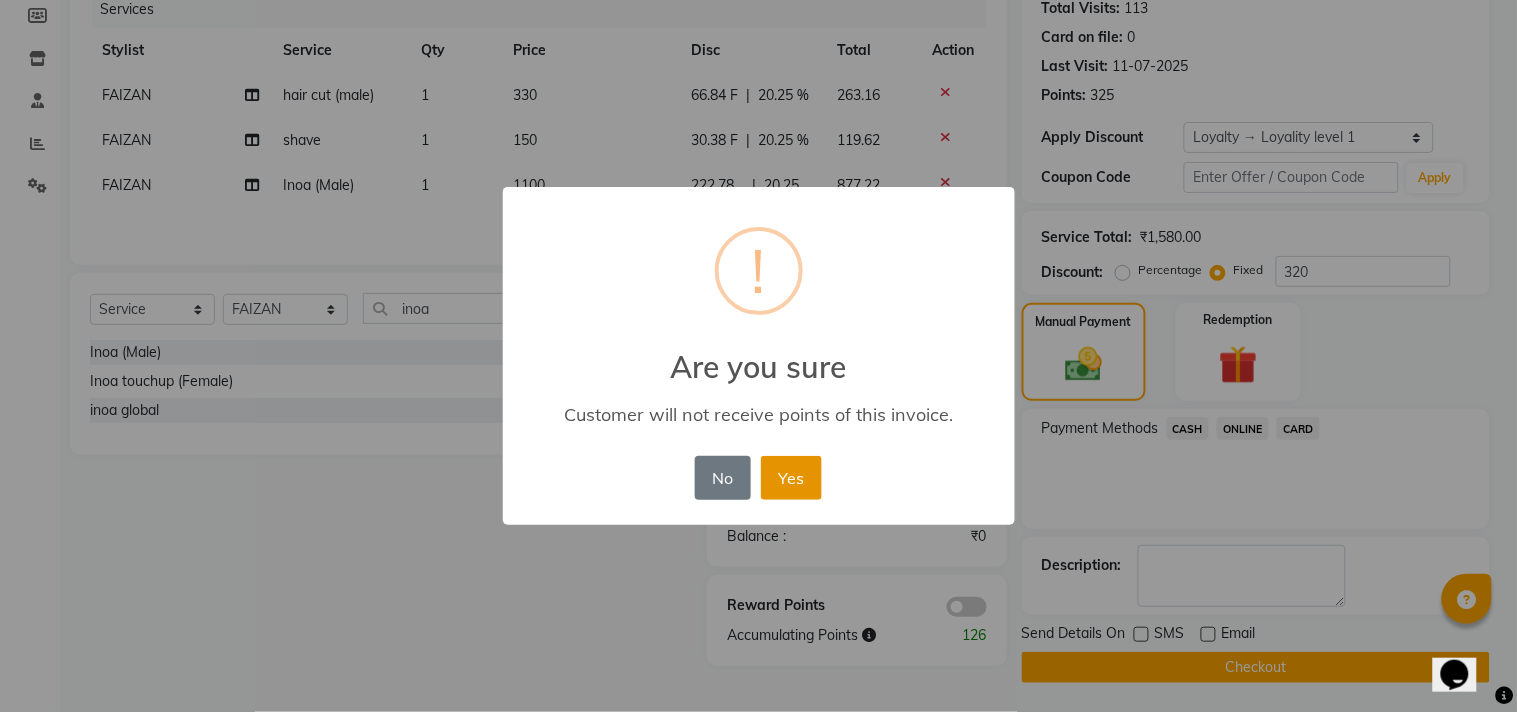click on "Yes" at bounding box center (791, 478) 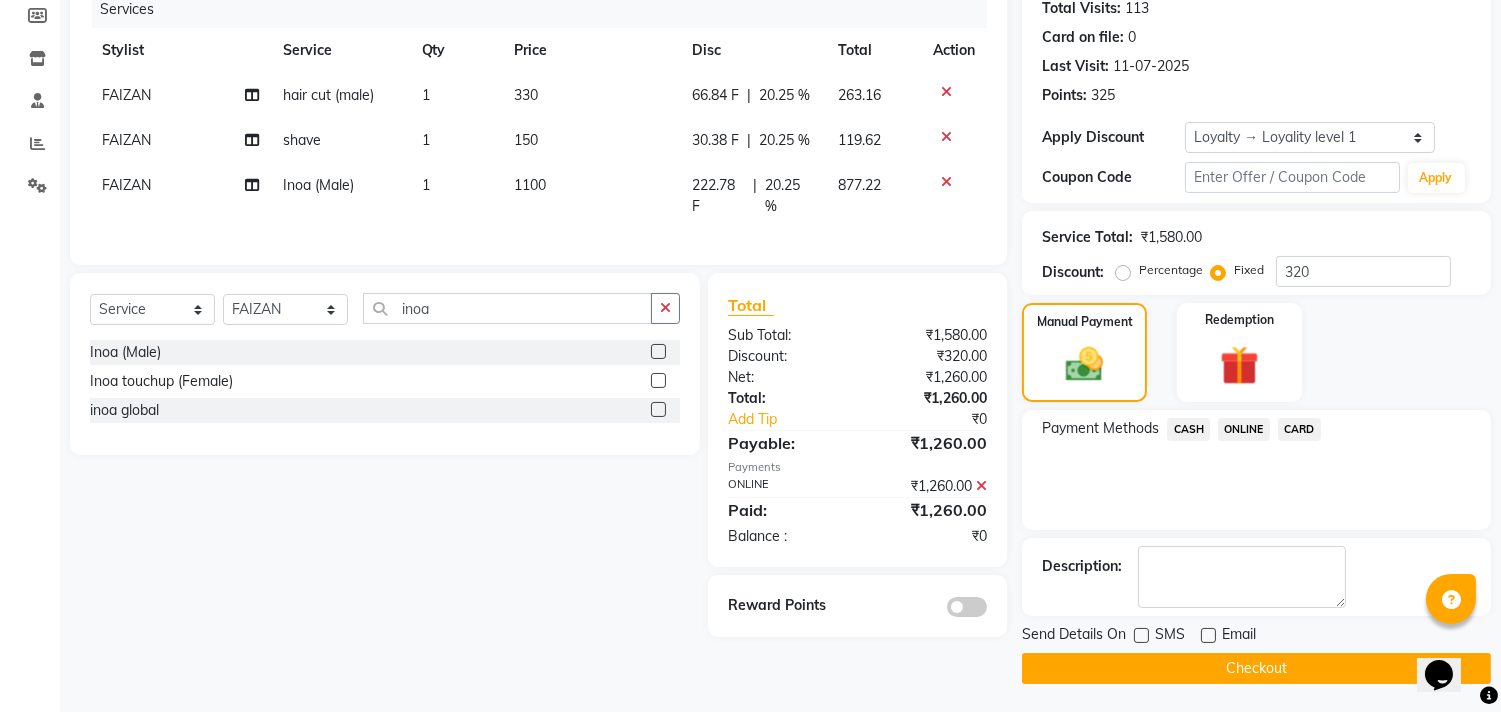 click on "Checkout" 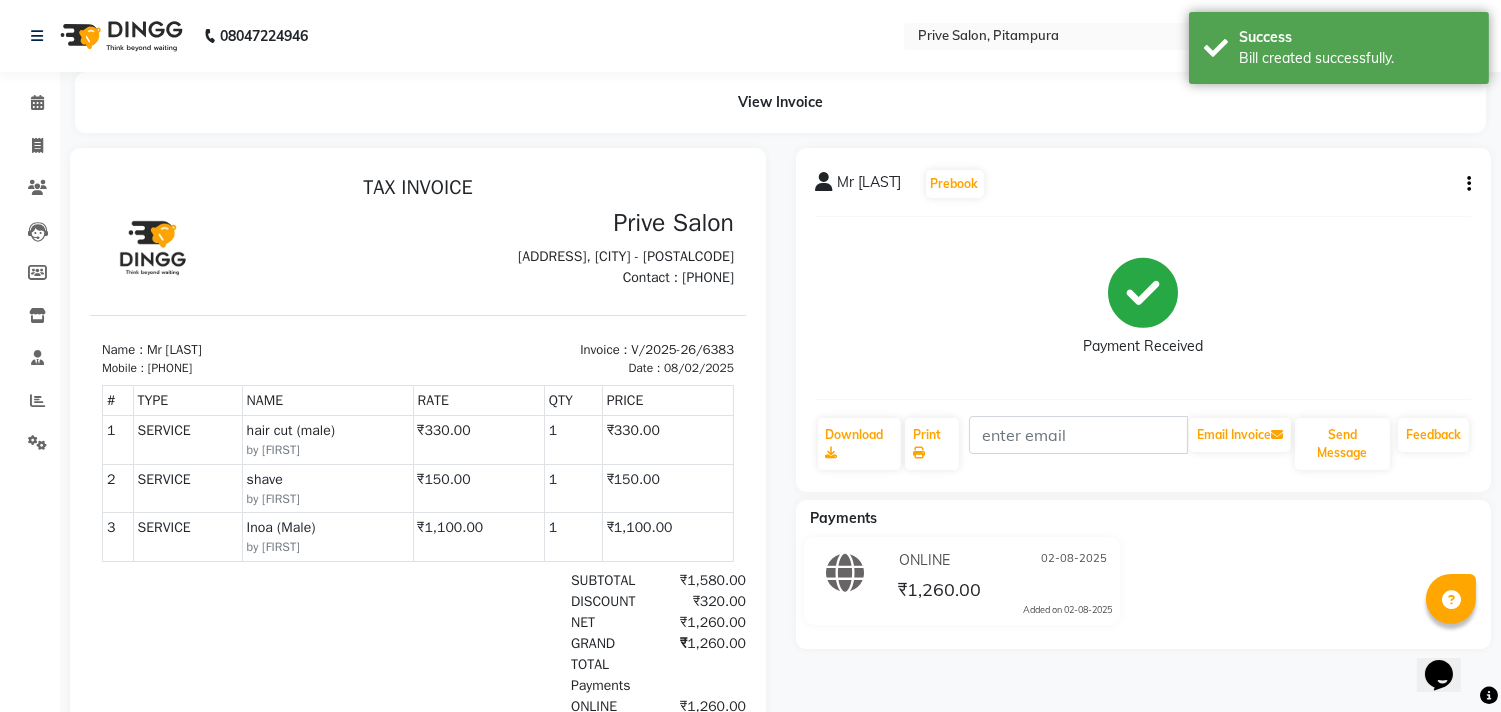 scroll, scrollTop: 0, scrollLeft: 0, axis: both 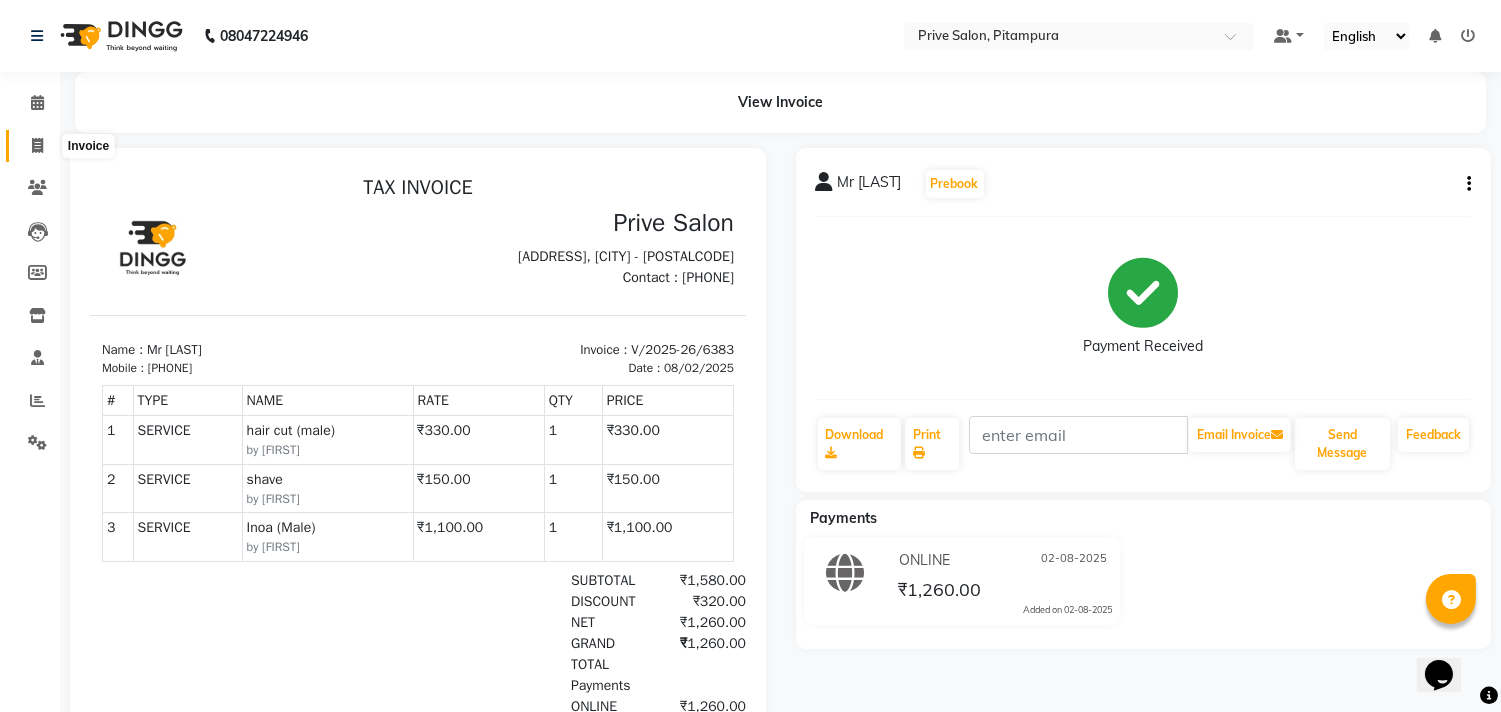 click 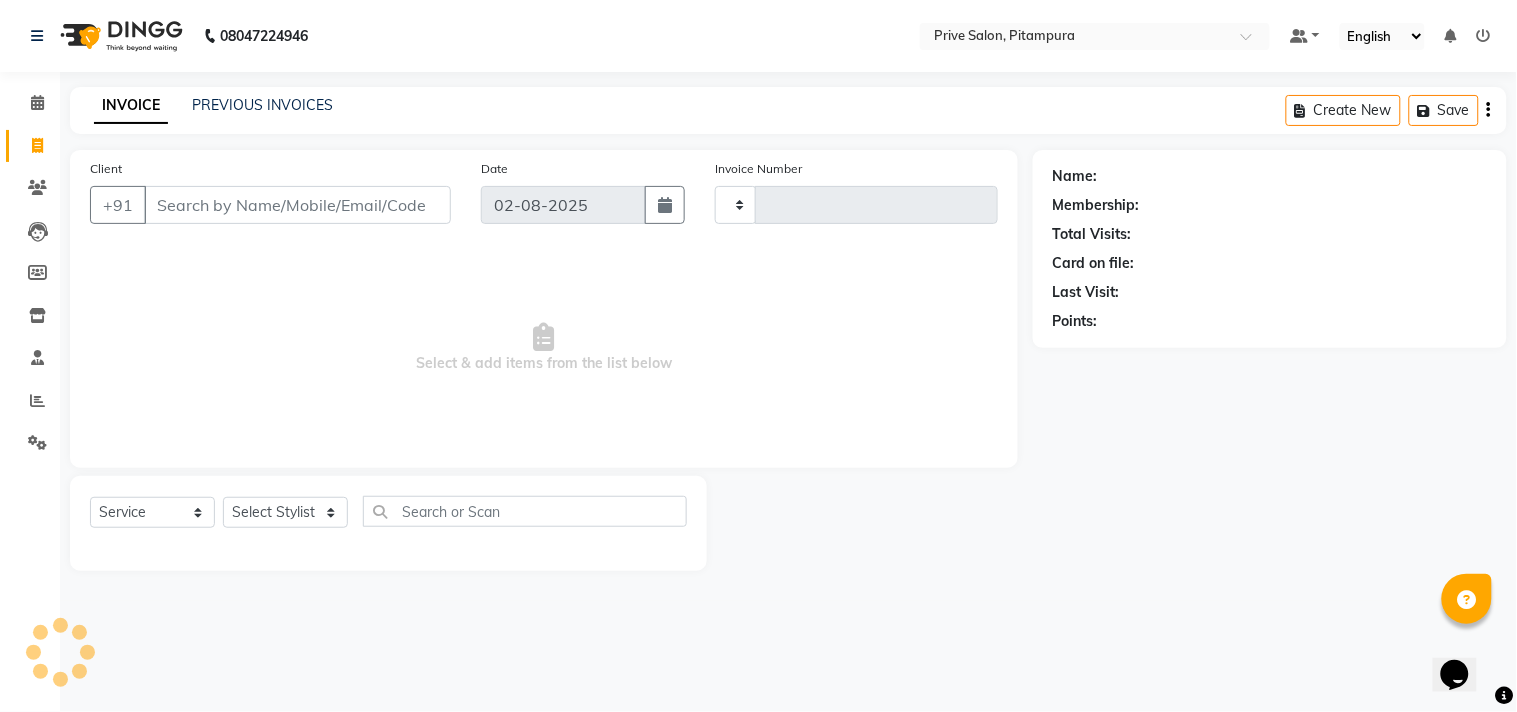 type on "6384" 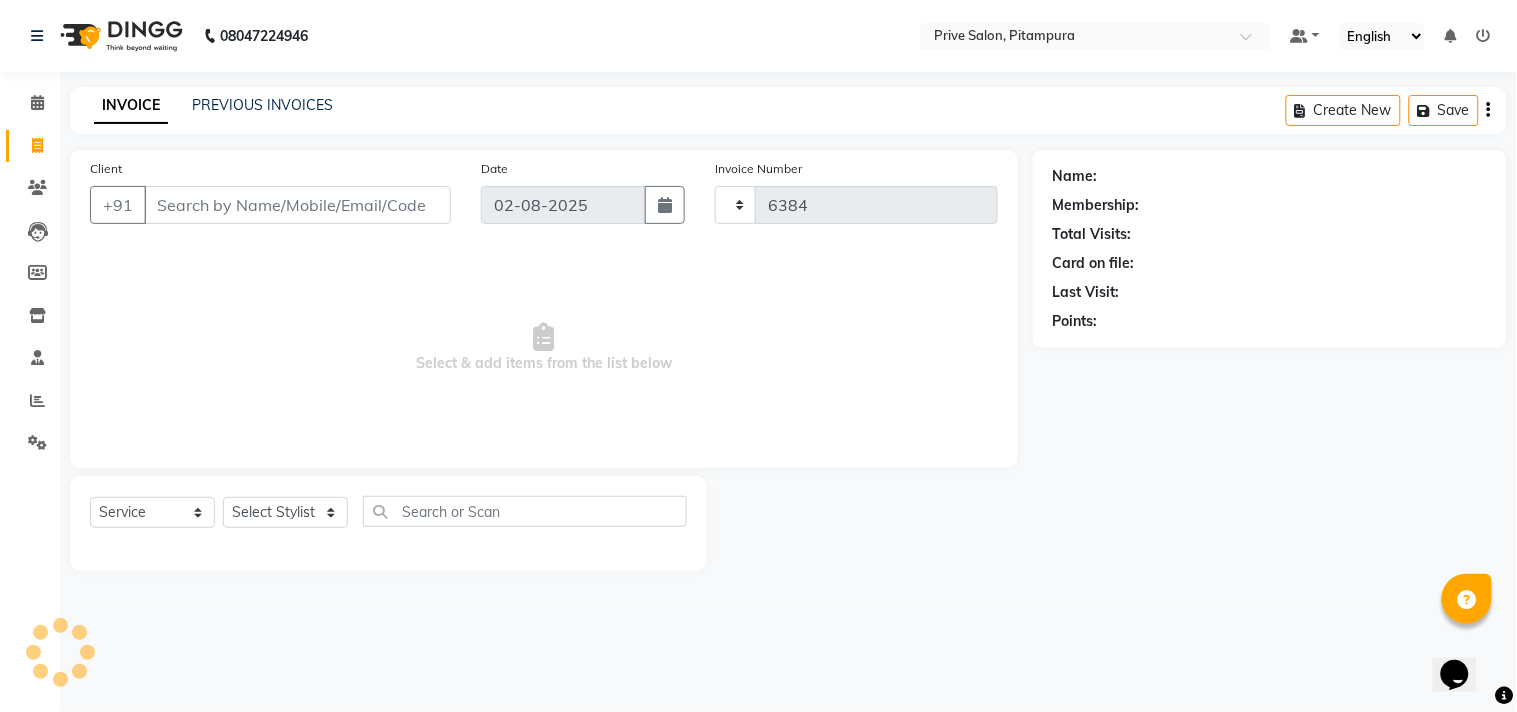 select on "136" 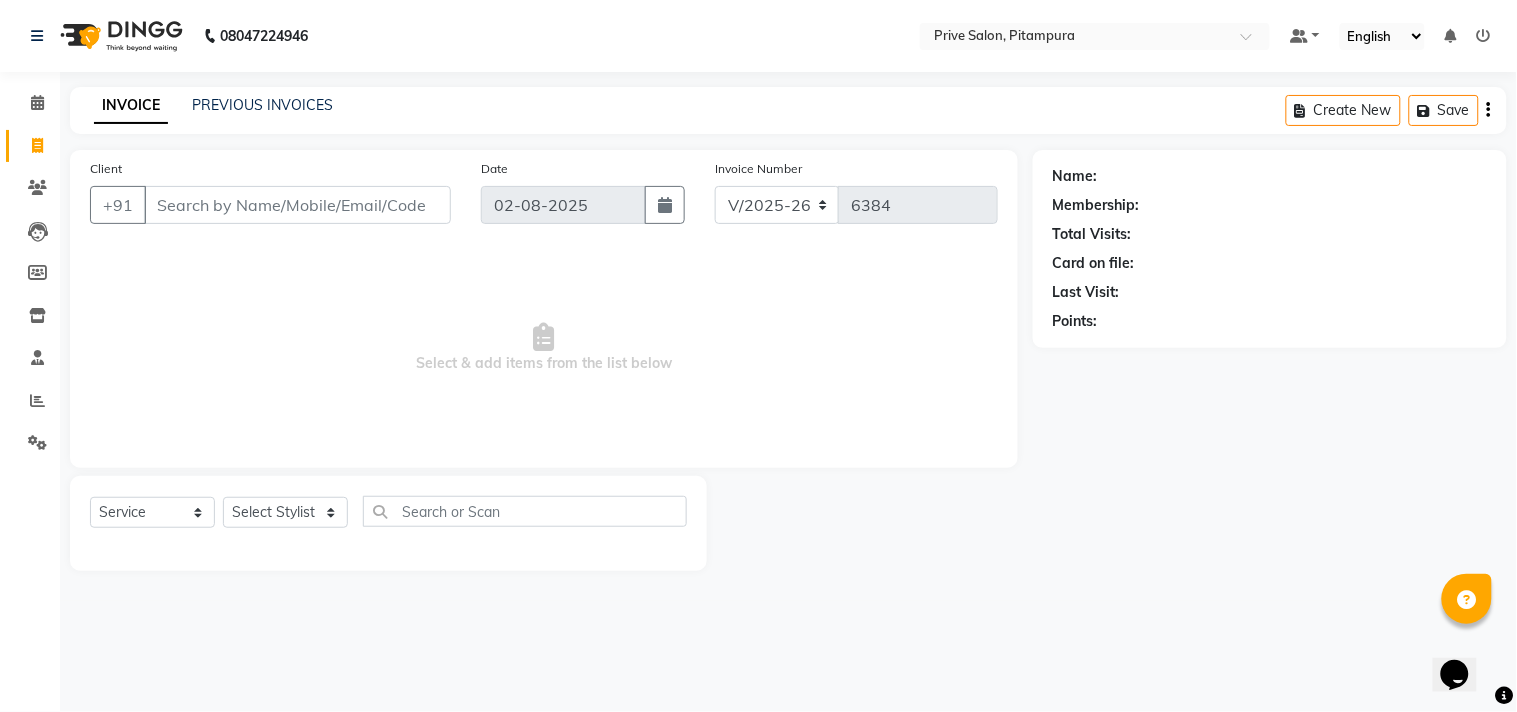 click on "Client +91" 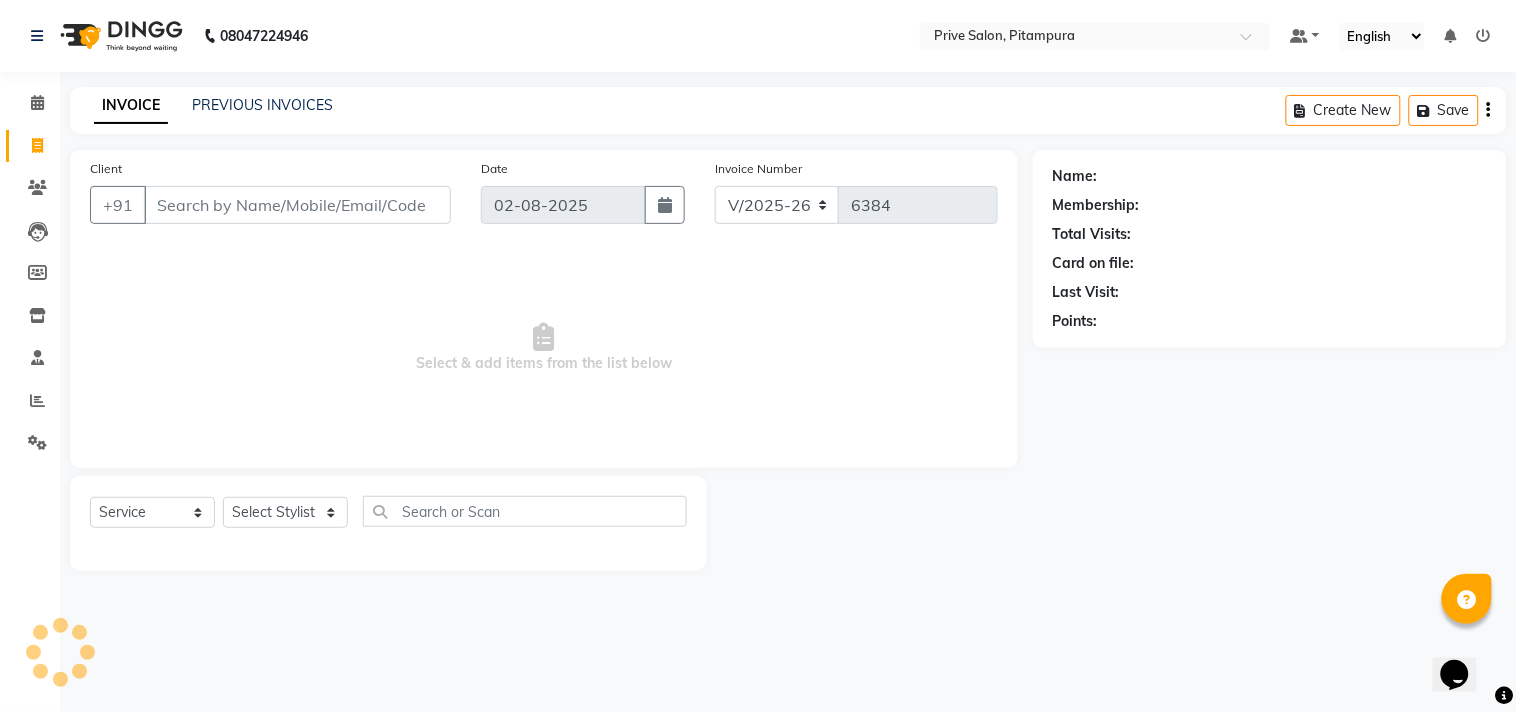 click on "Client +91" 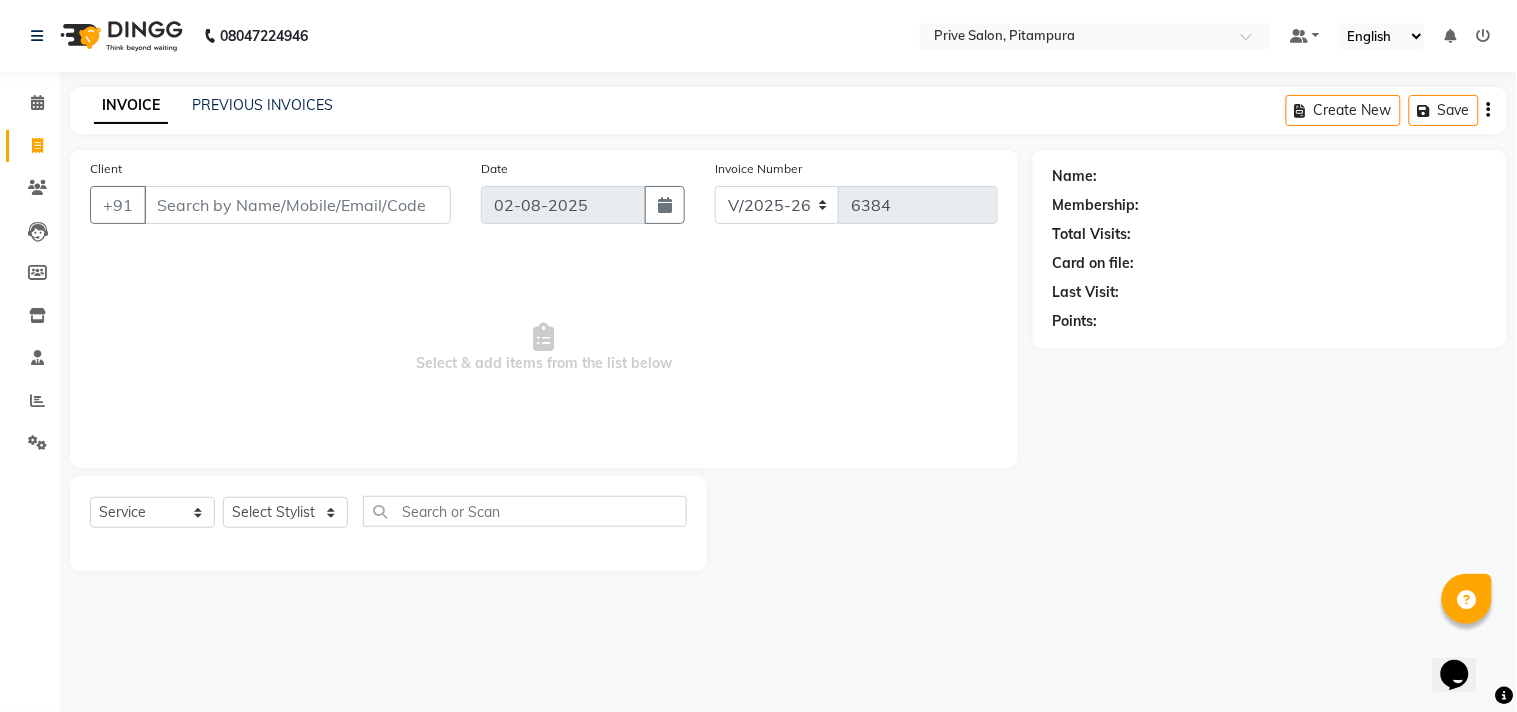 click on "Client +91" 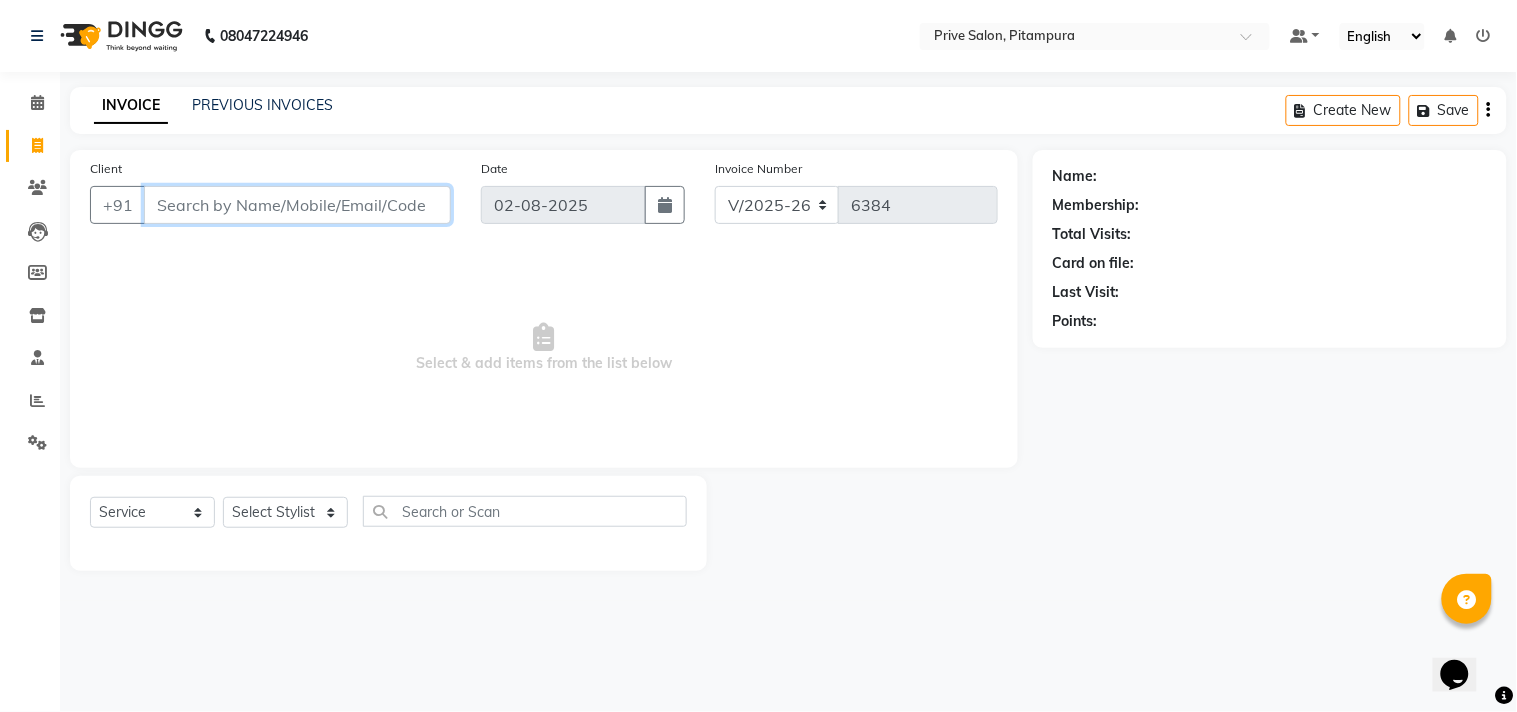 click on "Client" at bounding box center [297, 205] 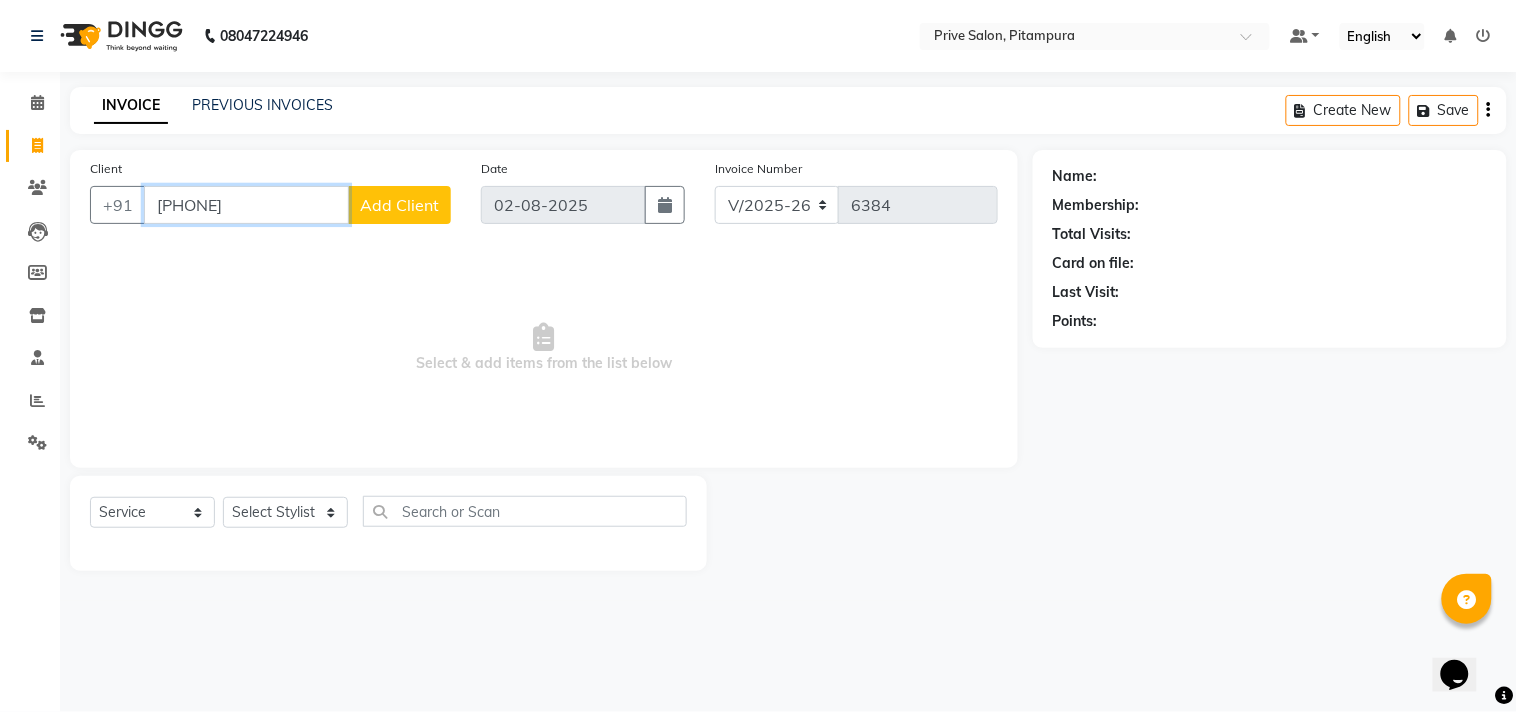 click on "97118412" at bounding box center [246, 205] 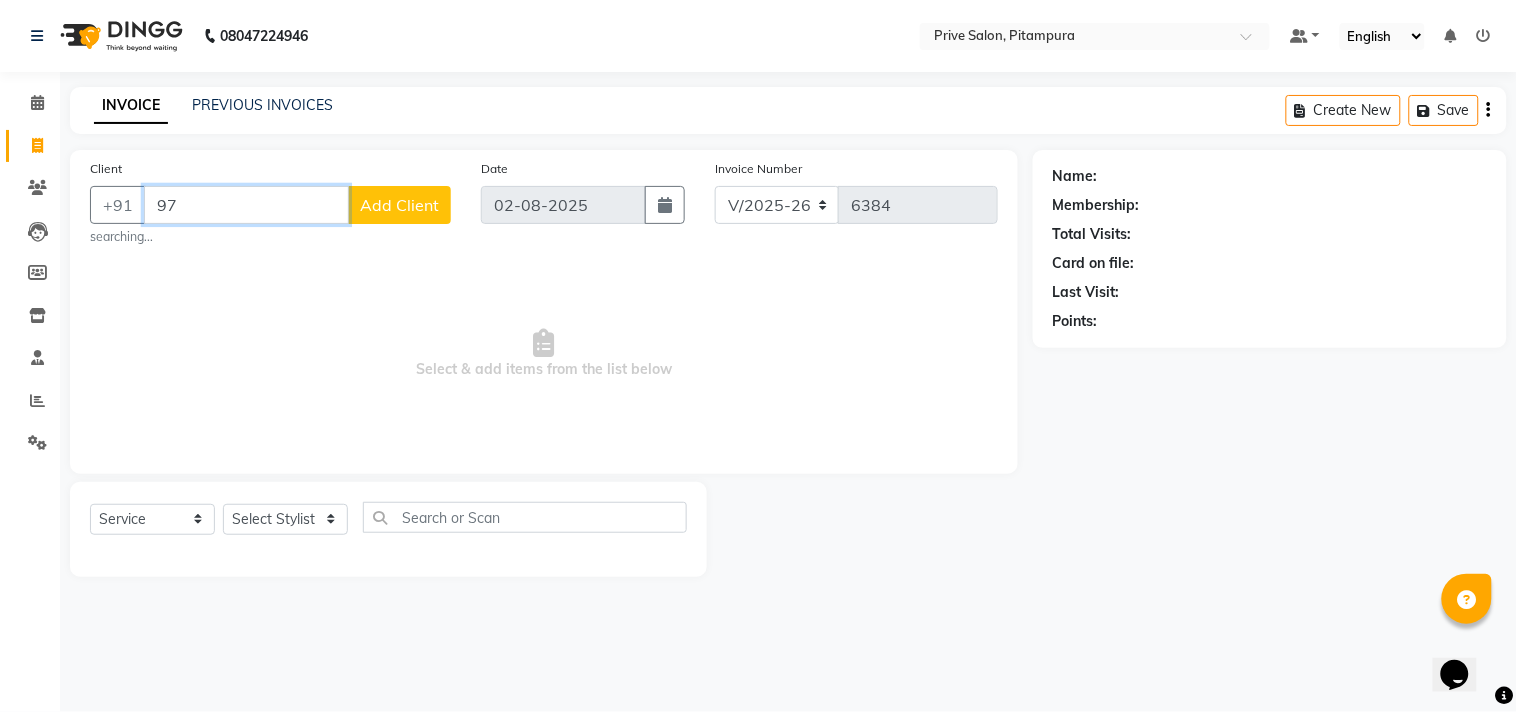 type on "9" 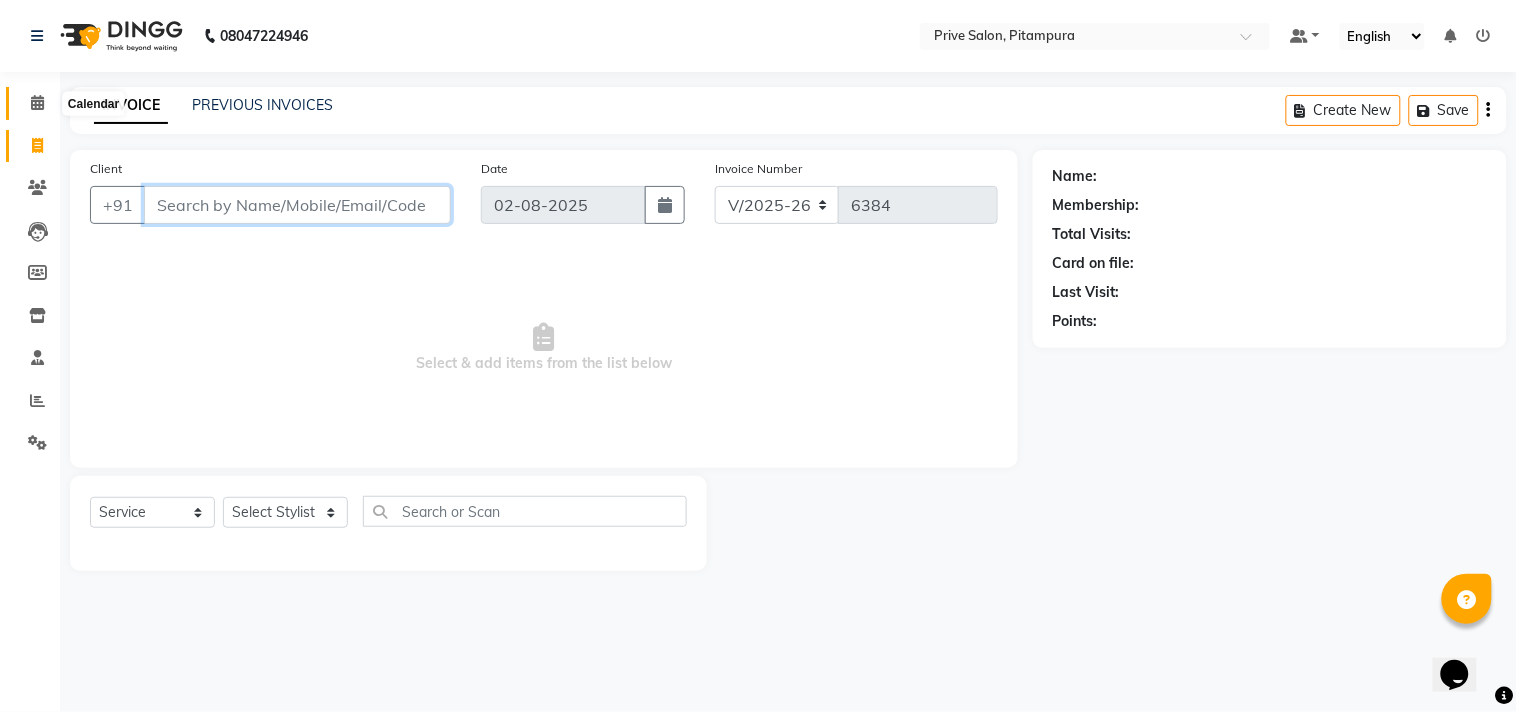 type 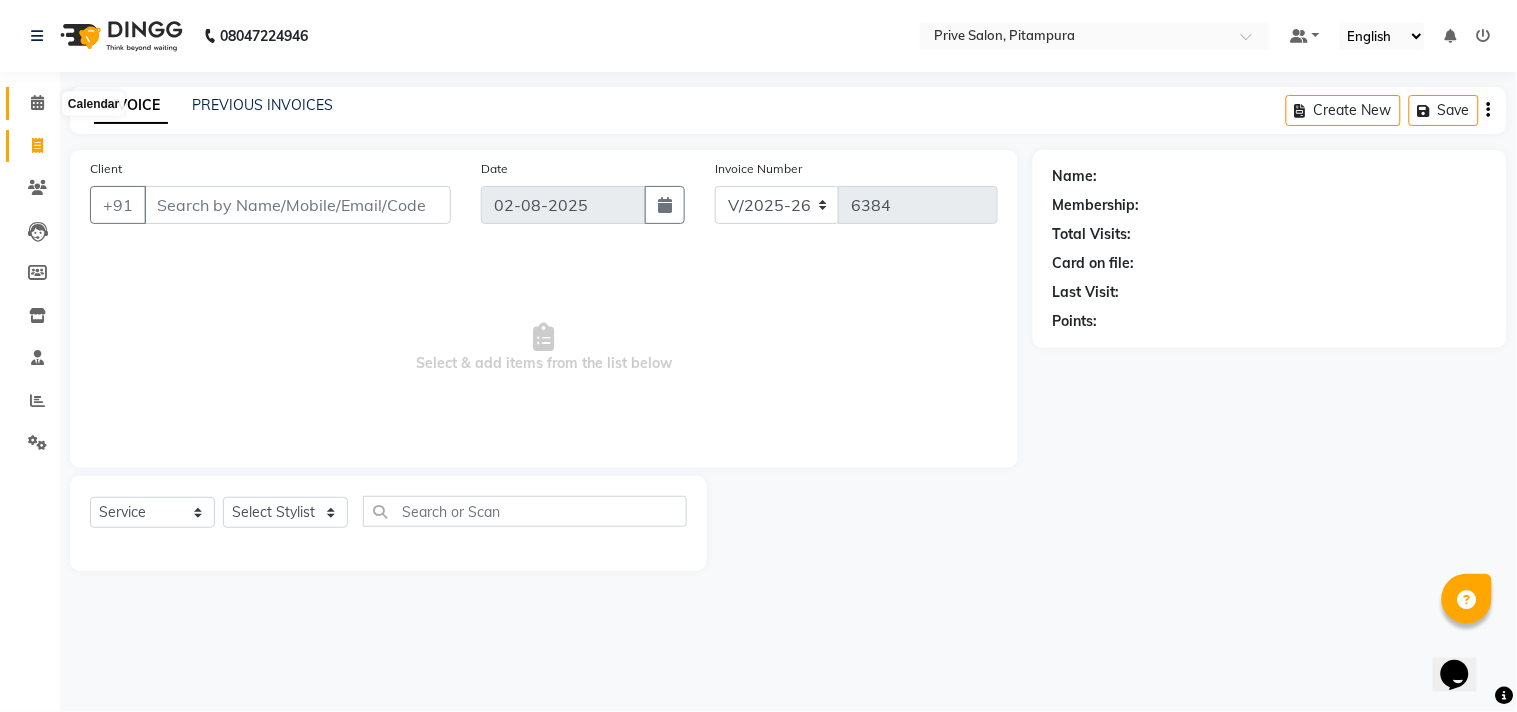 click 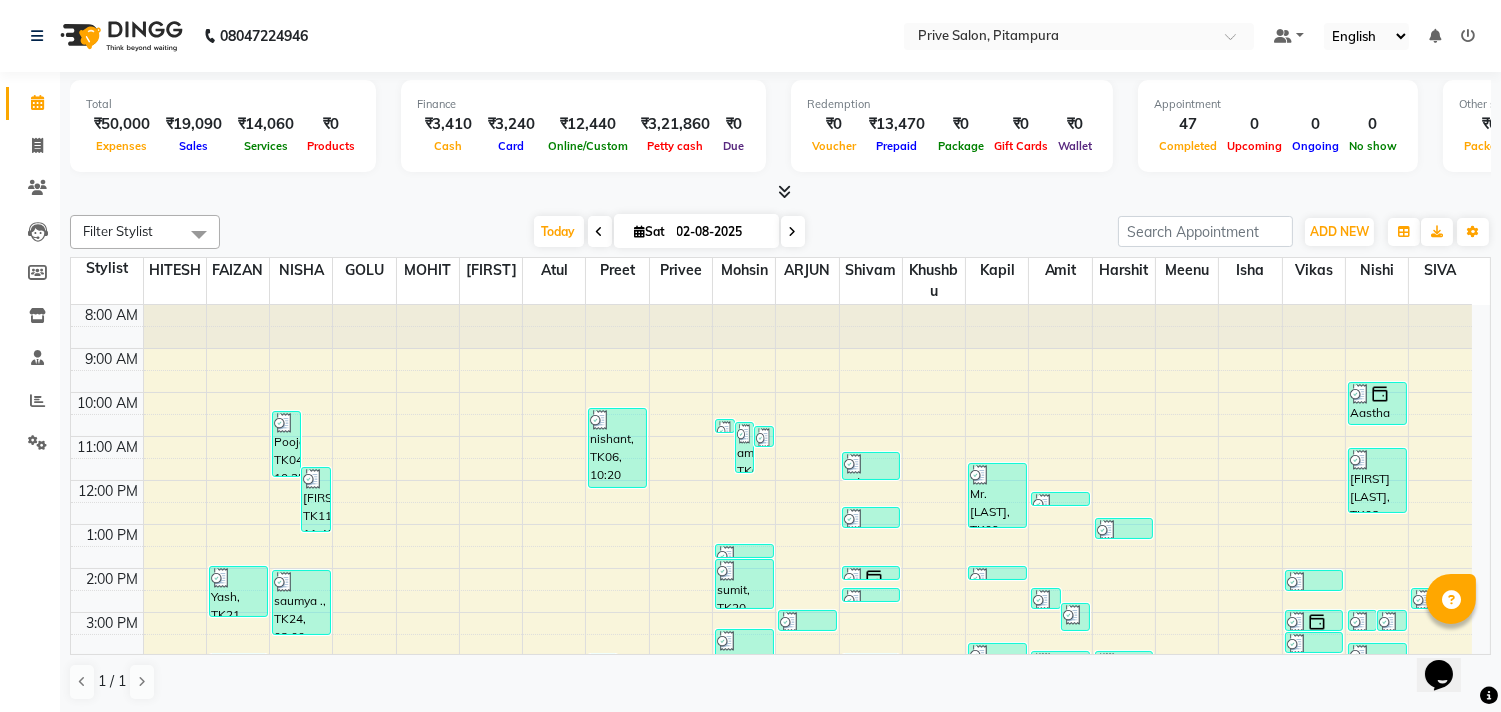 scroll, scrollTop: 0, scrollLeft: 0, axis: both 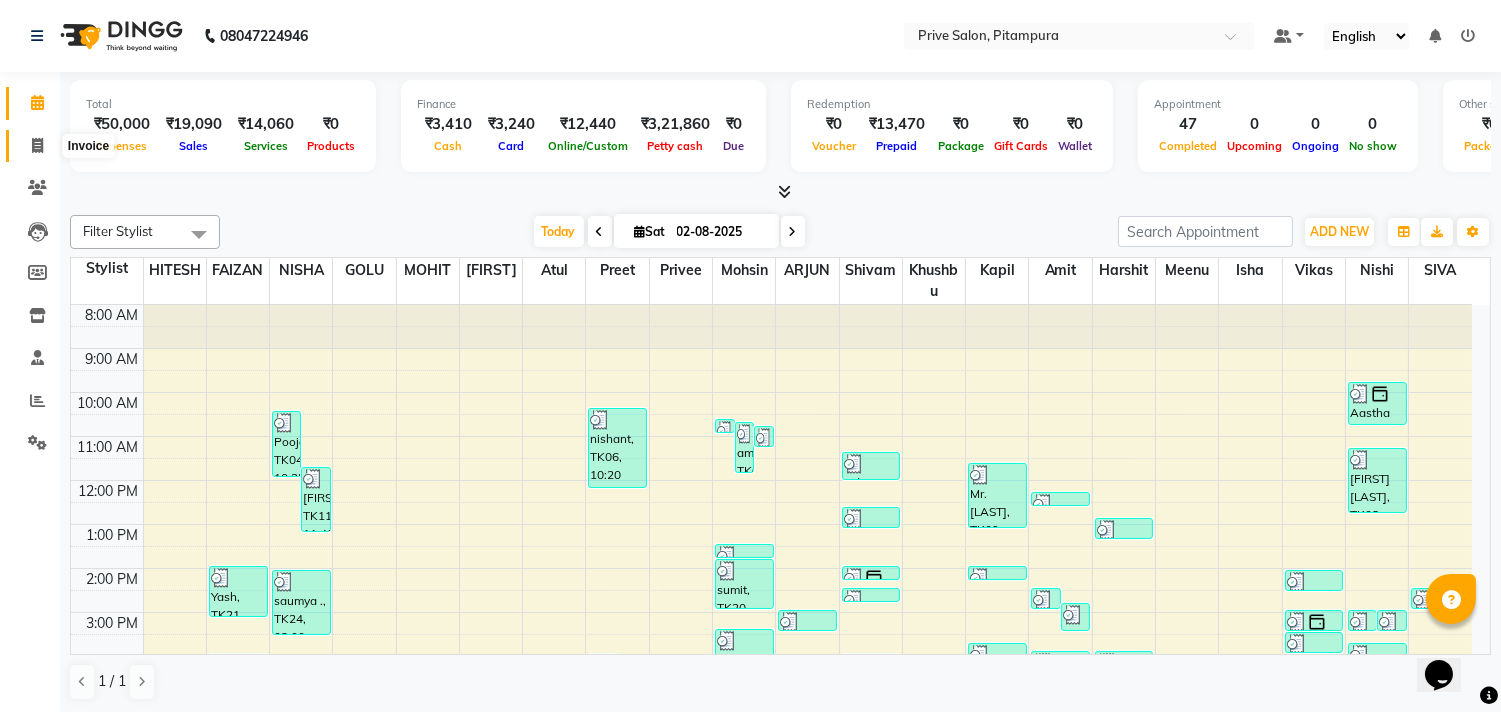 click 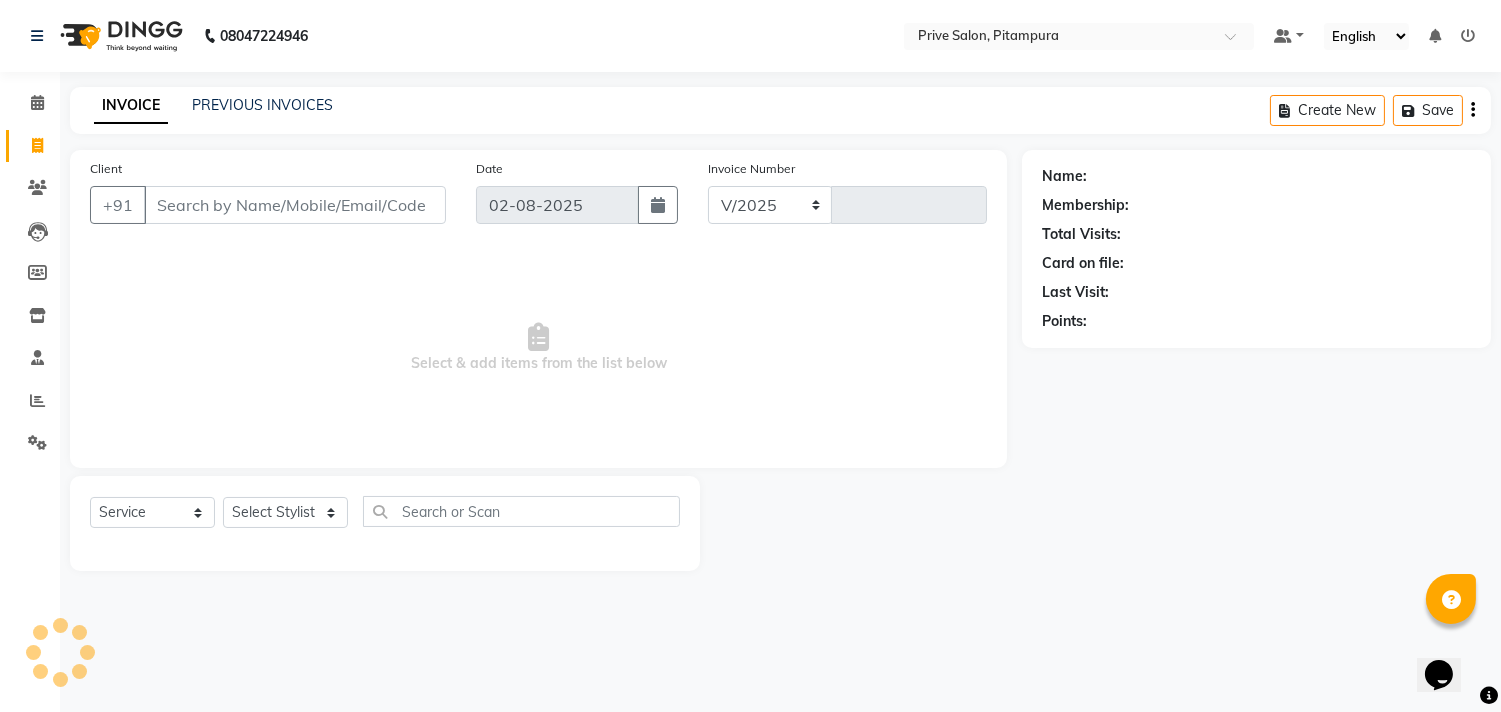 select on "136" 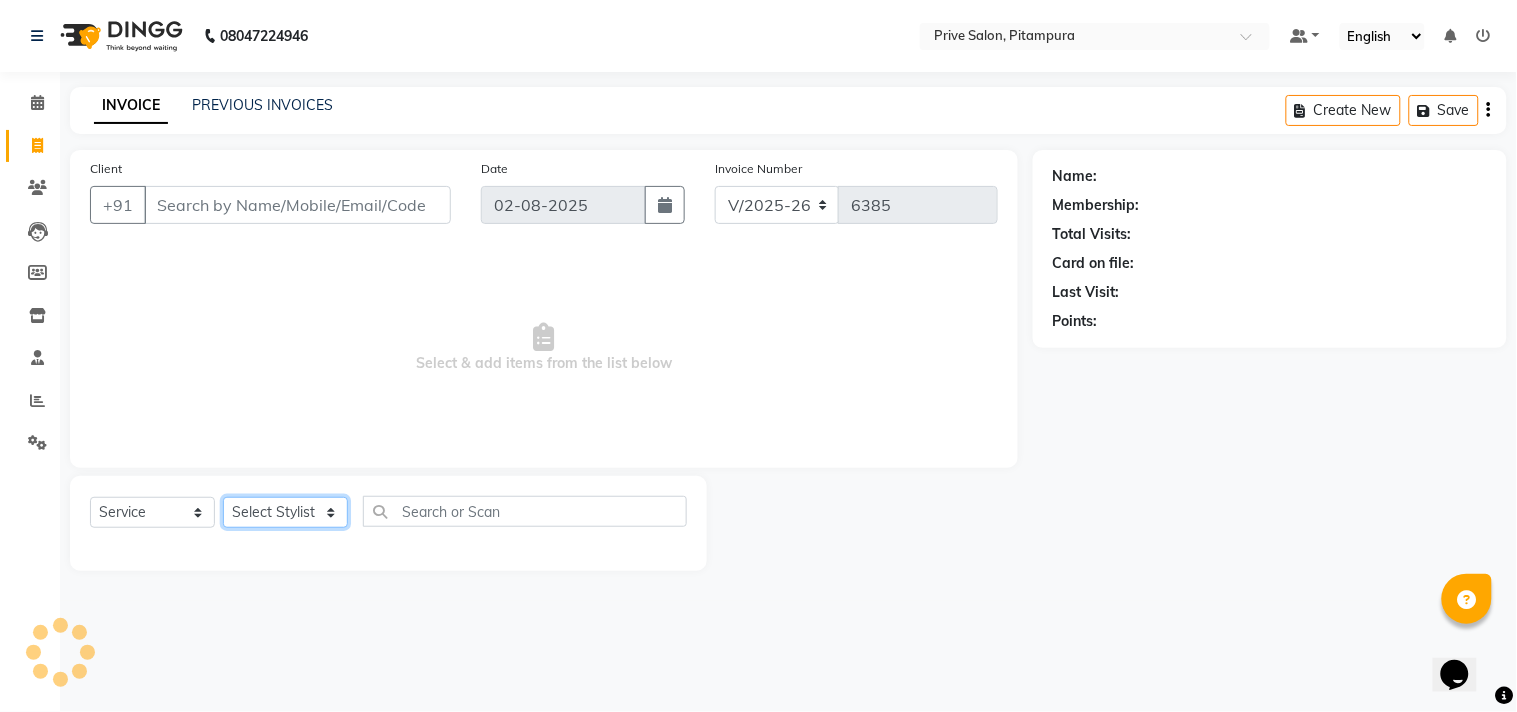 click on "Select Stylist amit ARJUN Atul FAIZAN FARDEEN GOLU harshit HITESH isha kapil khushbu Manager meenu MOHIT Mohsin NISHA nishi Preet privee Shivam SIVA vikas" 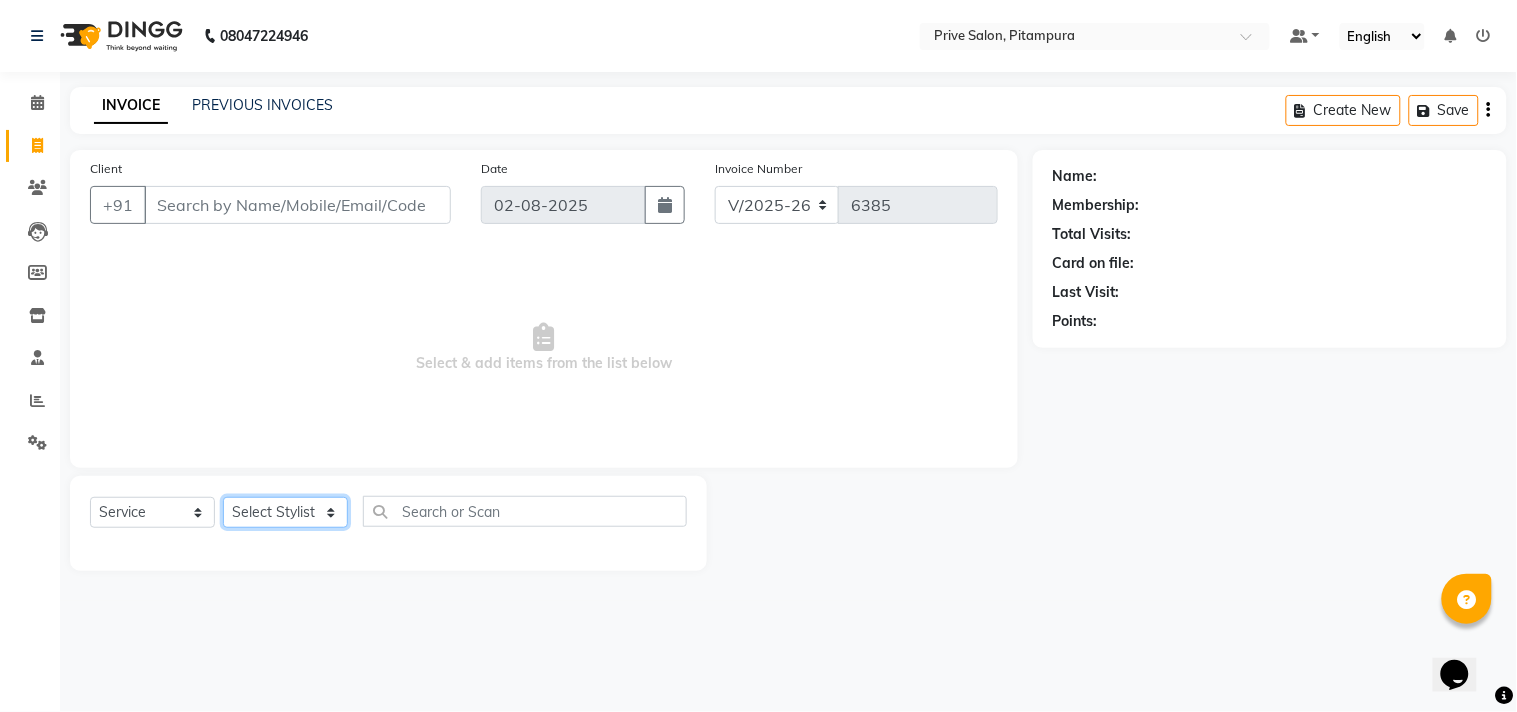 select on "36098" 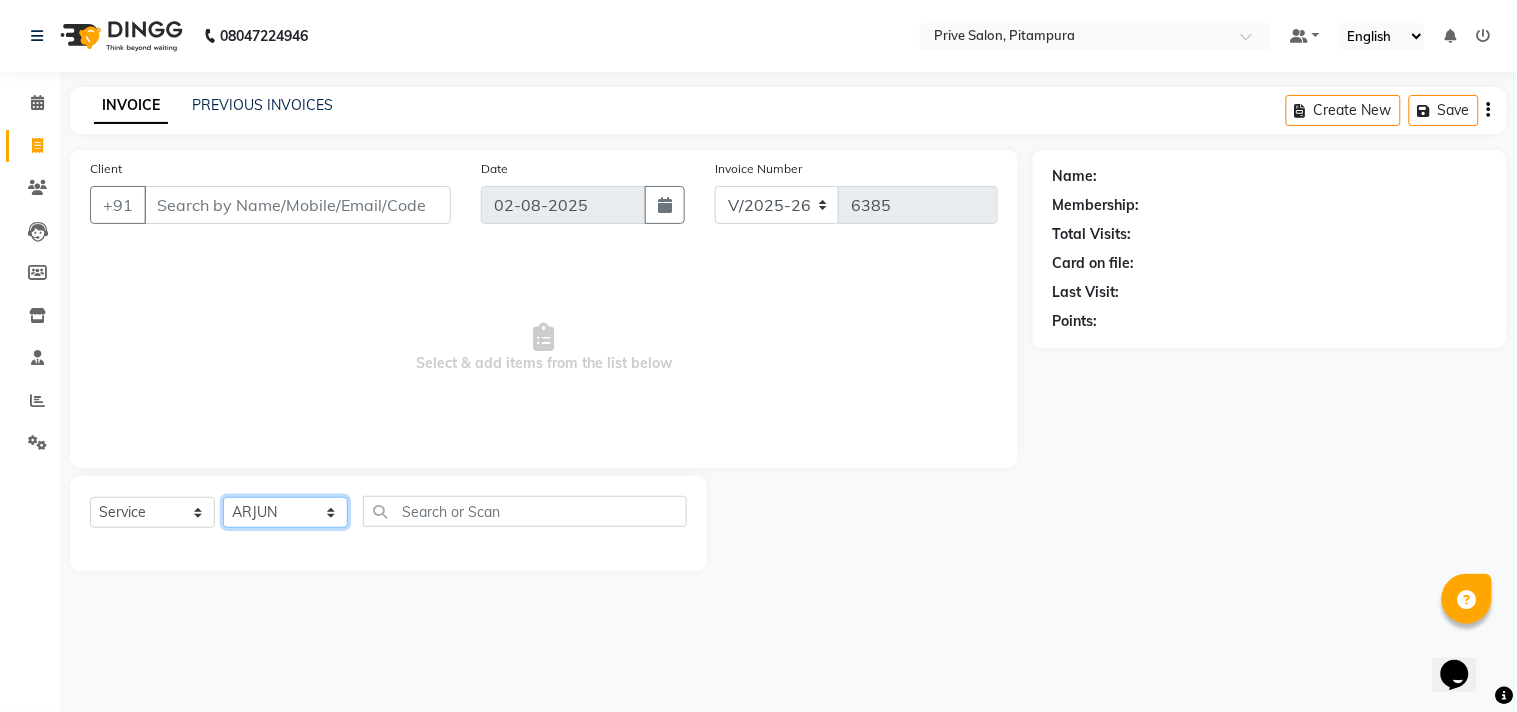 click on "Select Stylist amit ARJUN Atul FAIZAN FARDEEN GOLU harshit HITESH isha kapil khushbu Manager meenu MOHIT Mohsin NISHA nishi Preet privee Shivam SIVA vikas" 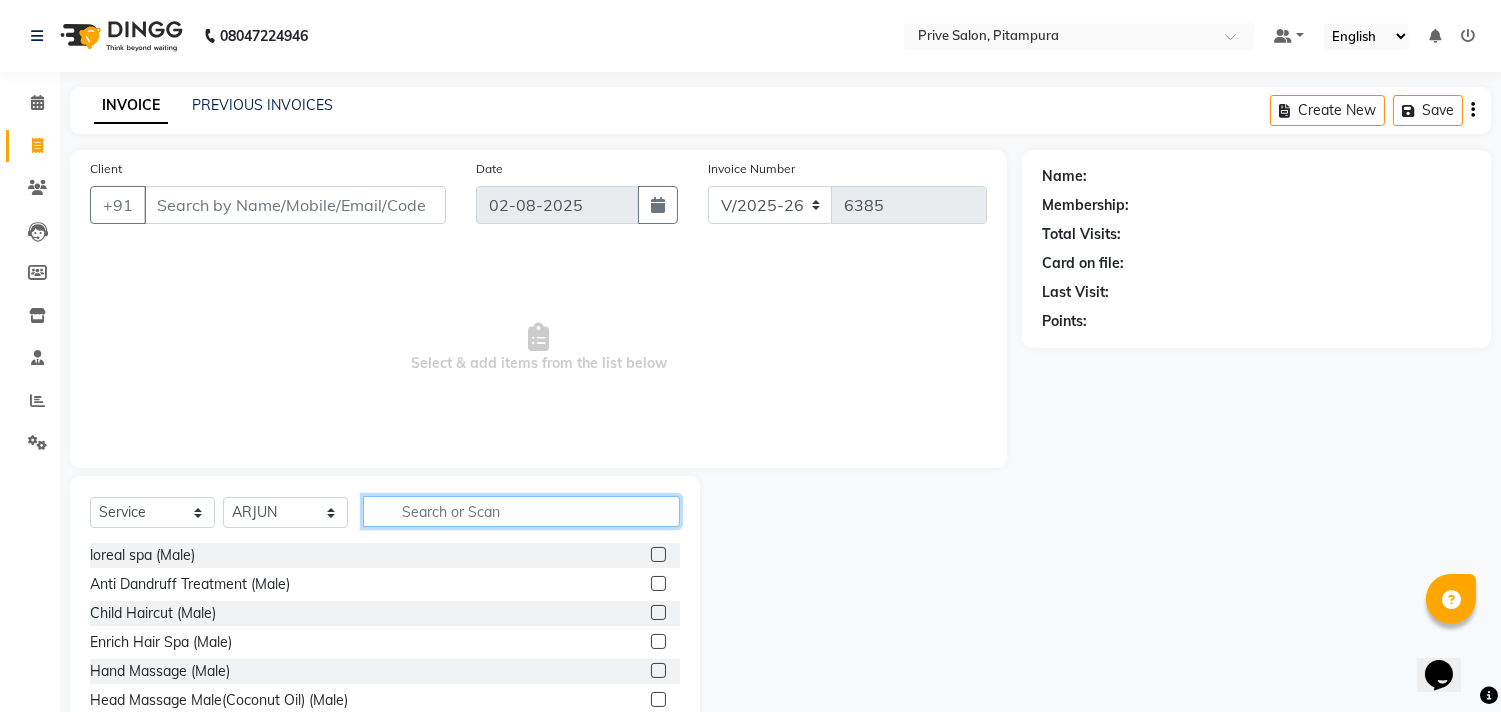 click 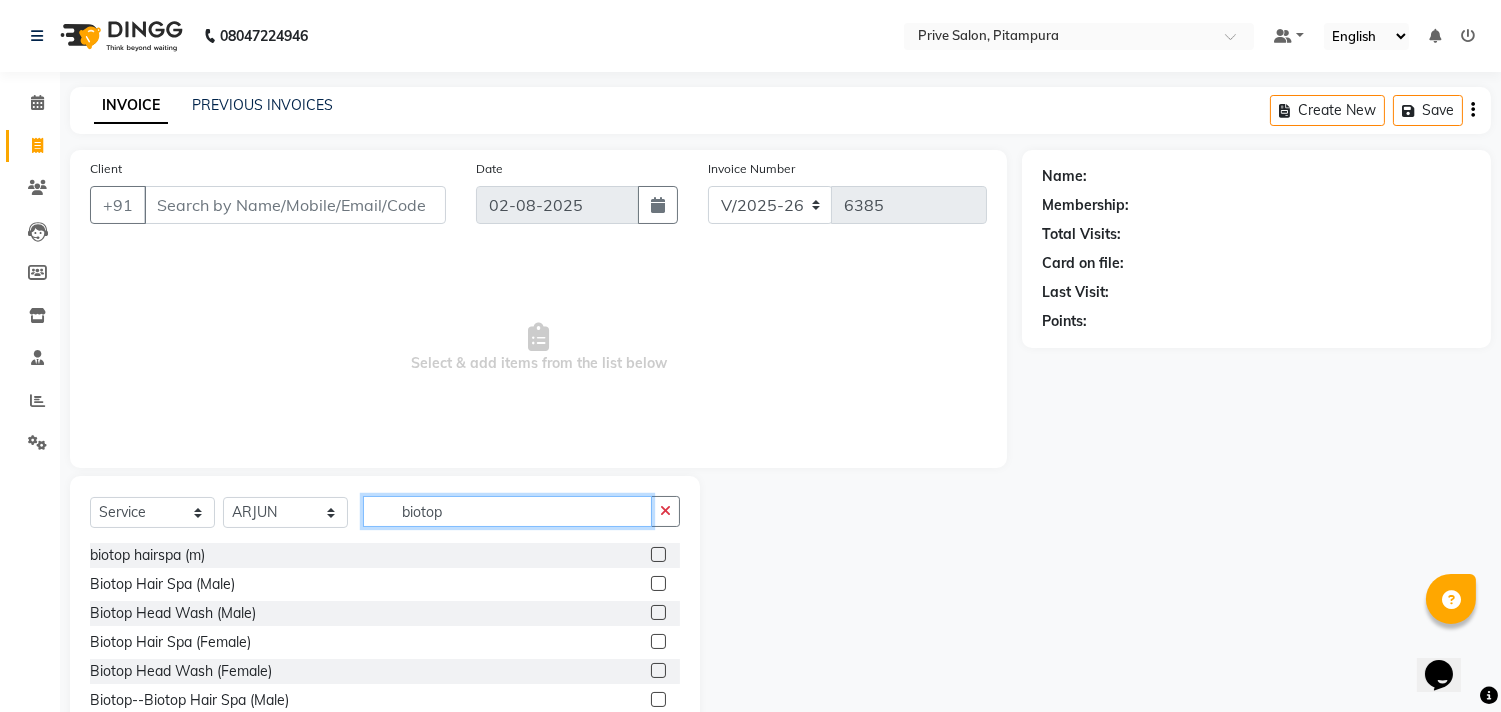 type on "biotop" 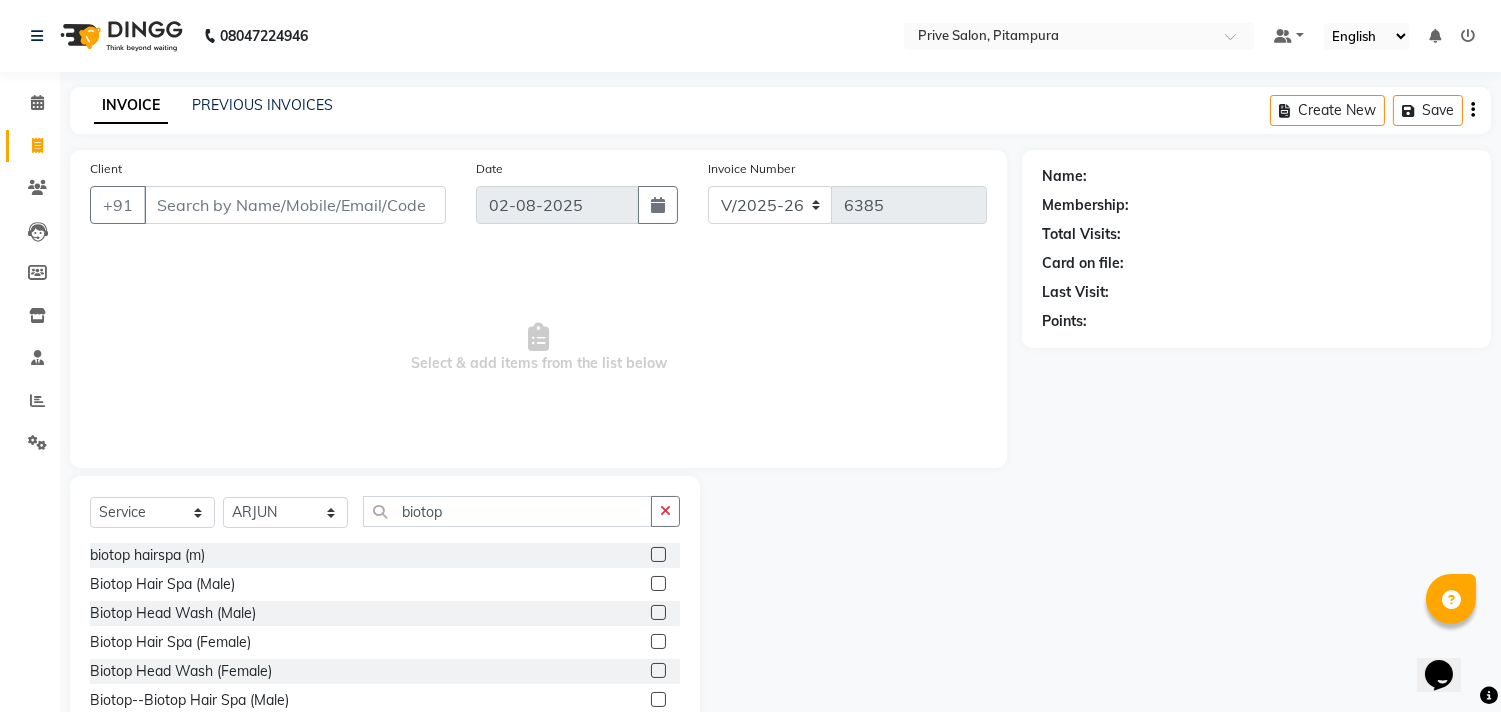 click 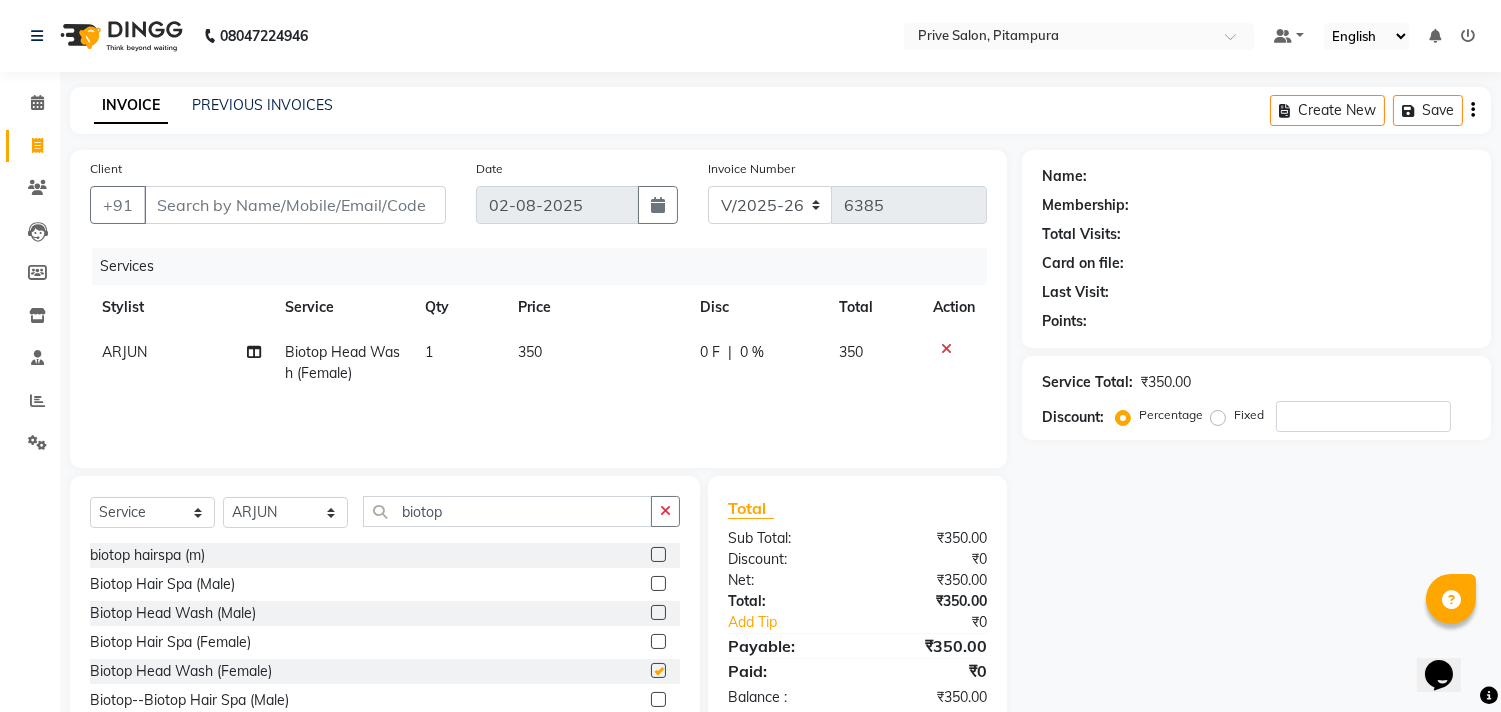 checkbox on "false" 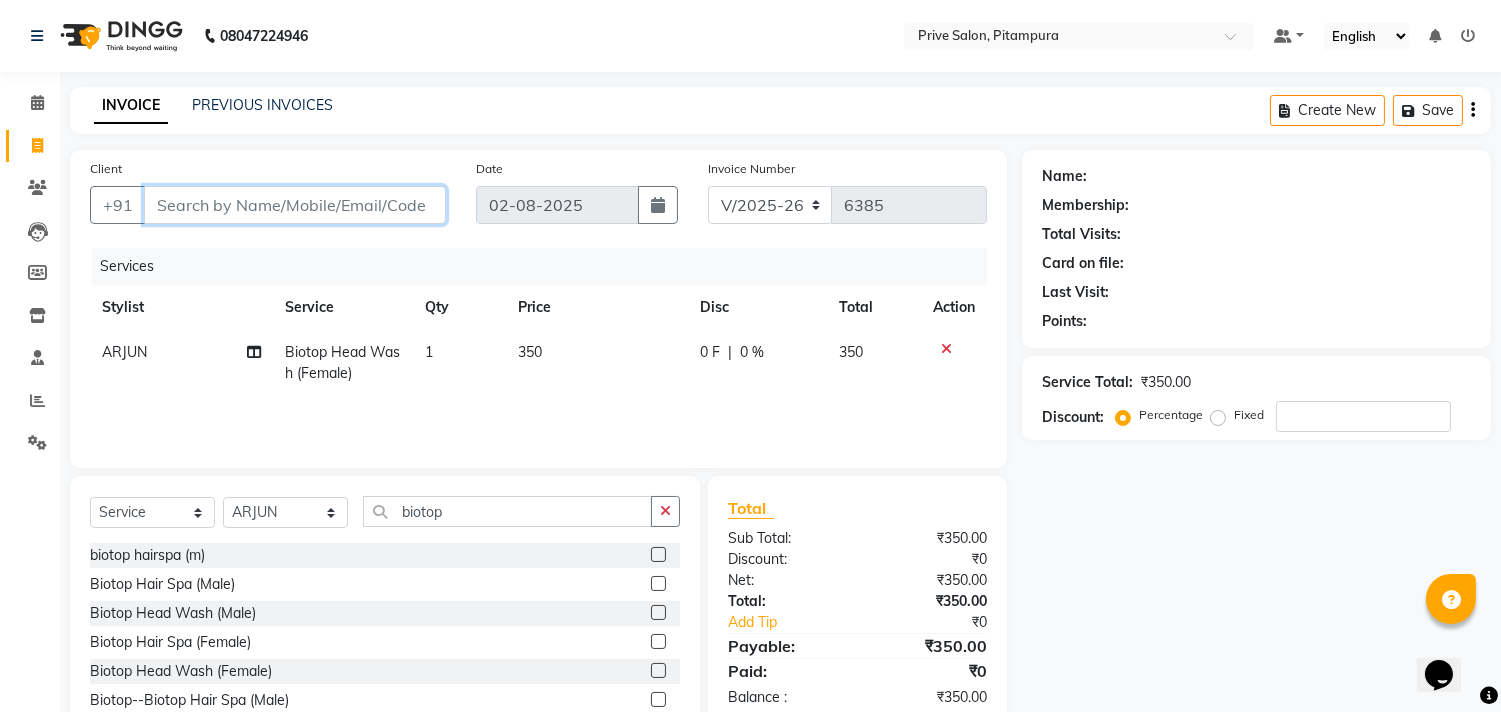 click on "Client" at bounding box center [295, 205] 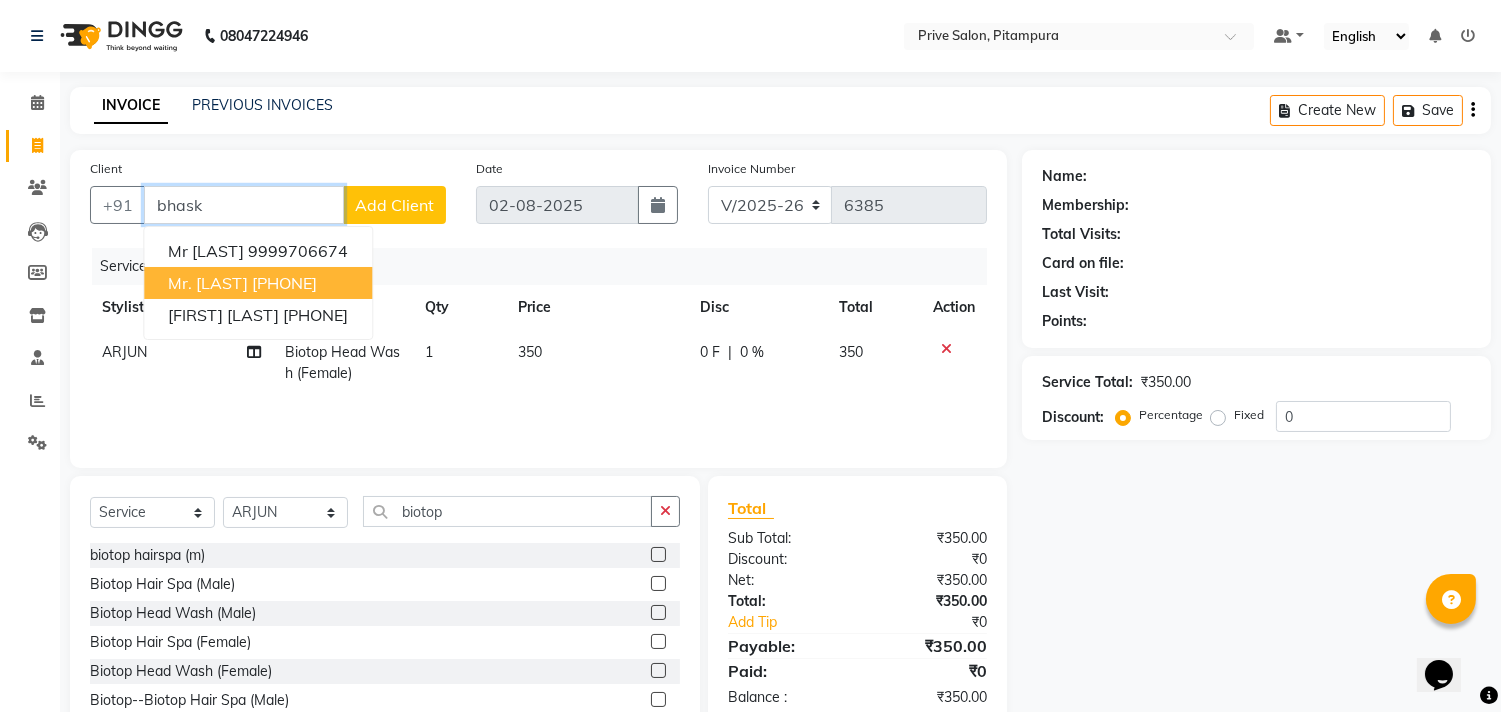 click on "Mr. Bhaskar" at bounding box center (208, 283) 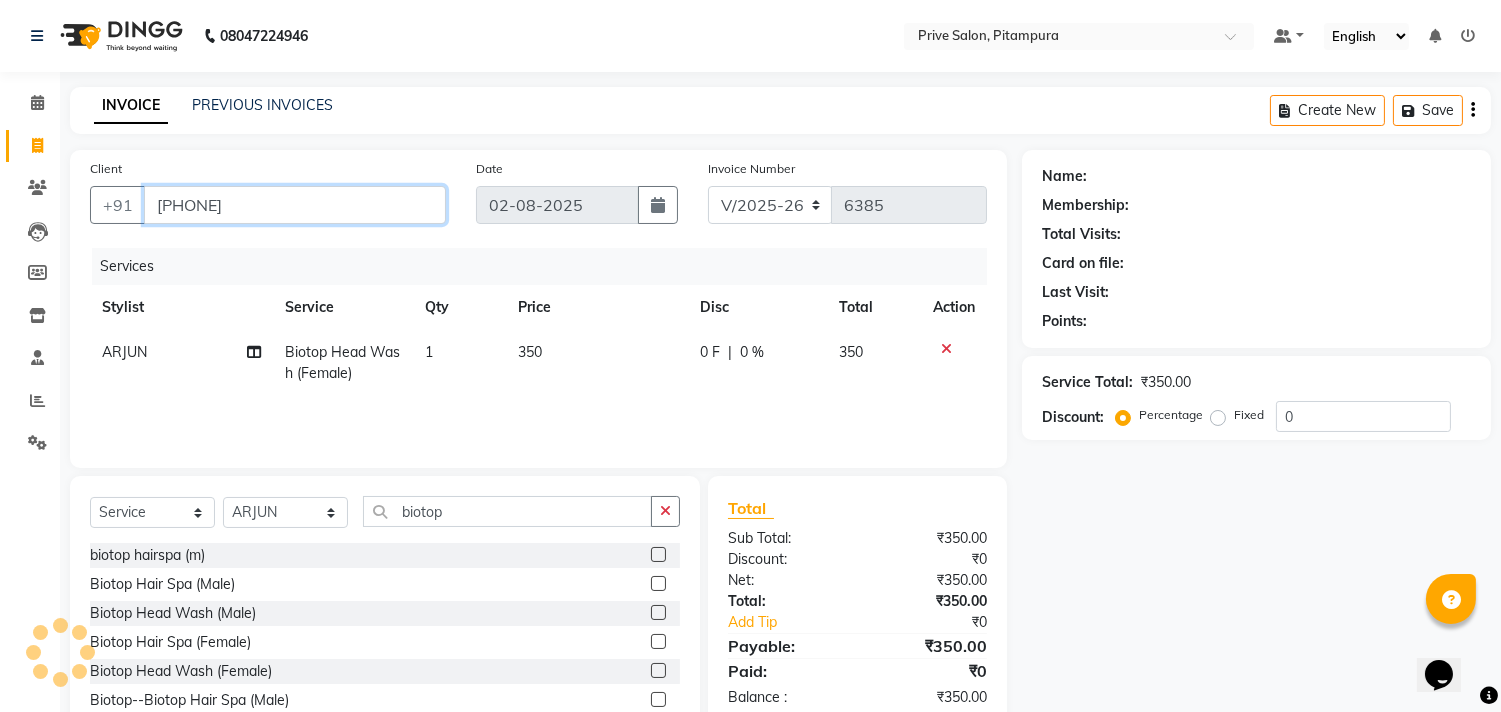 type on "[PHONE]" 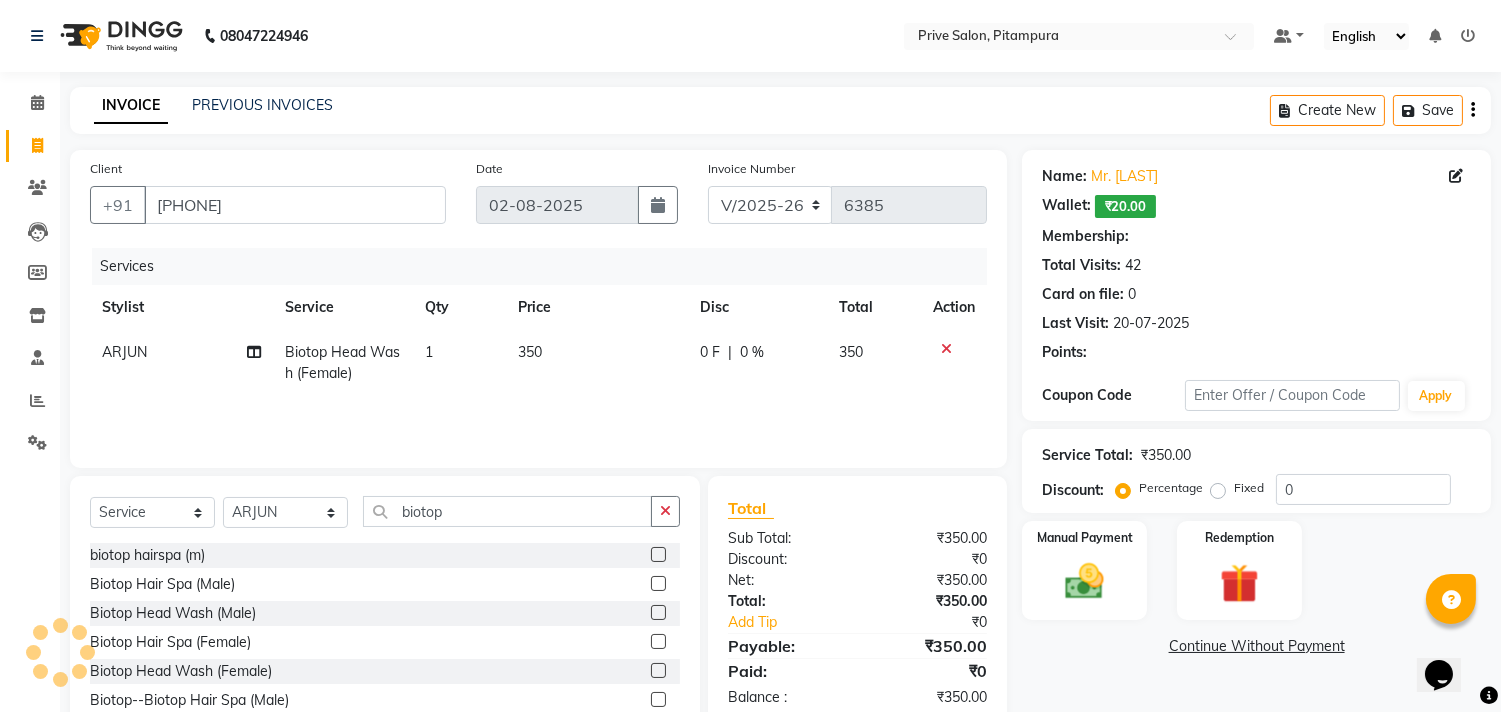 select on "1: Object" 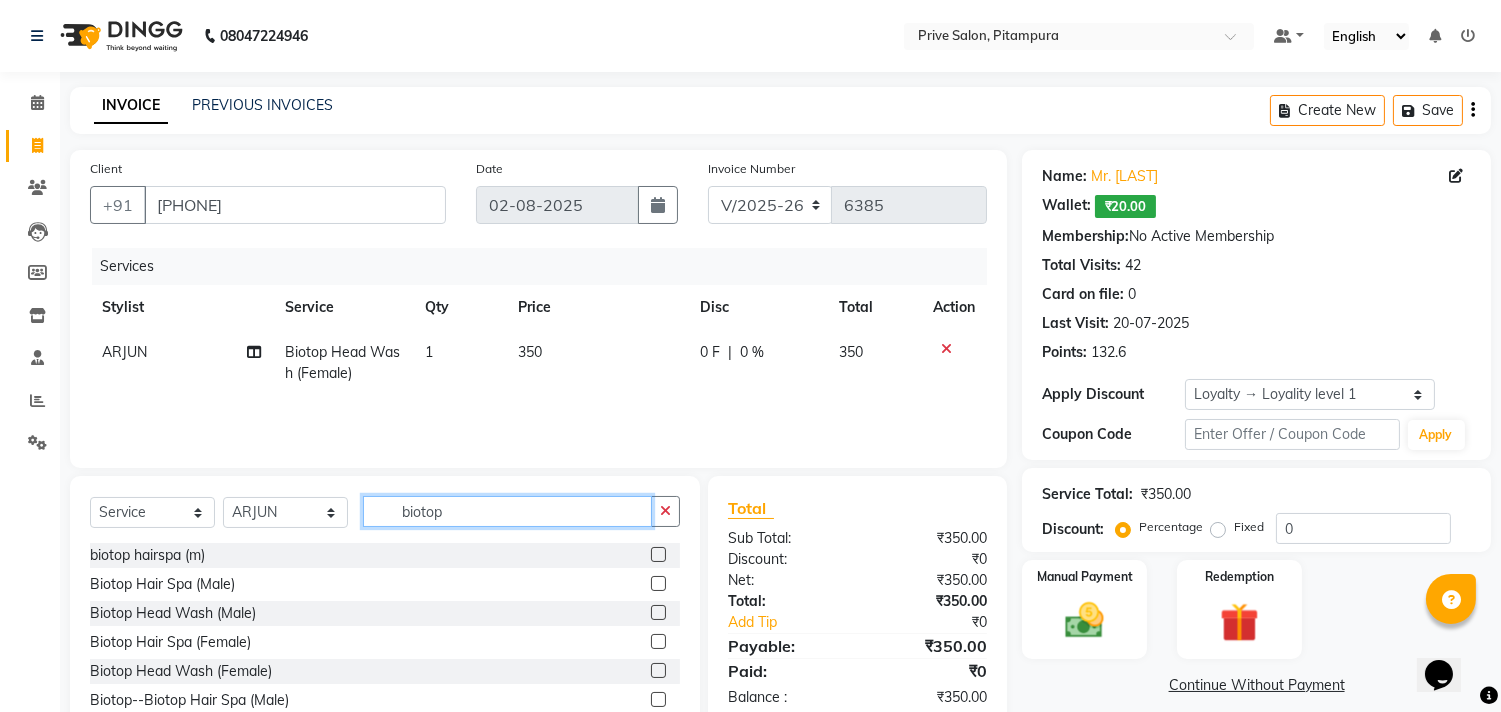 click on "biotop" 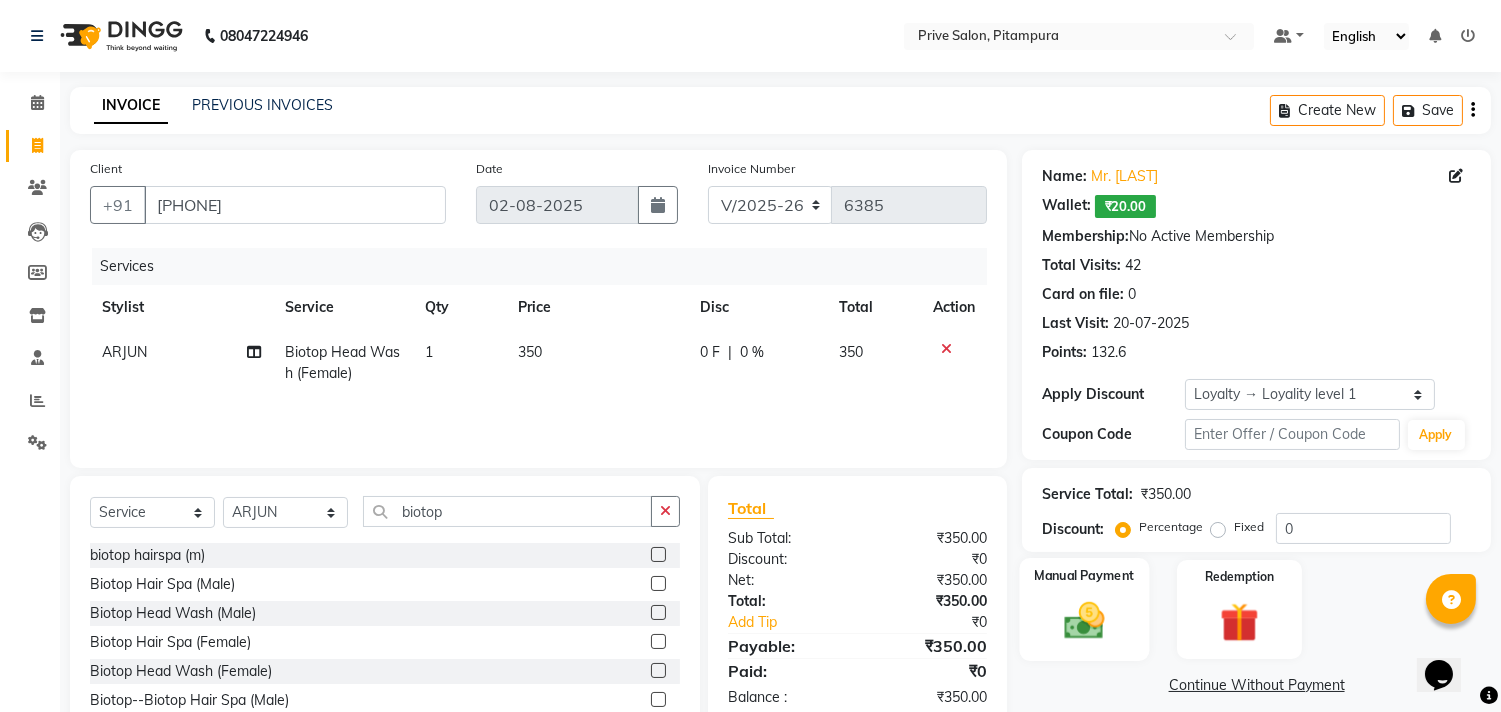 click 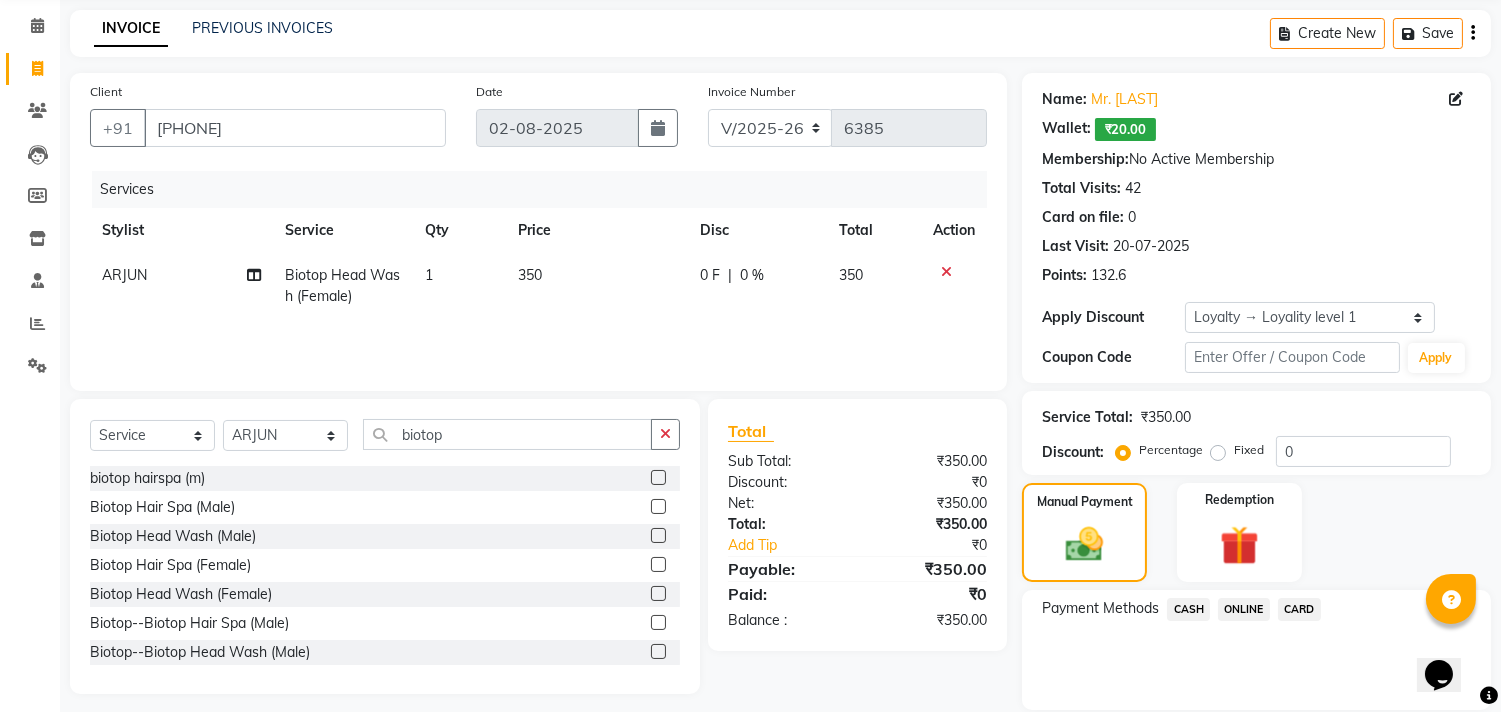 scroll, scrollTop: 144, scrollLeft: 0, axis: vertical 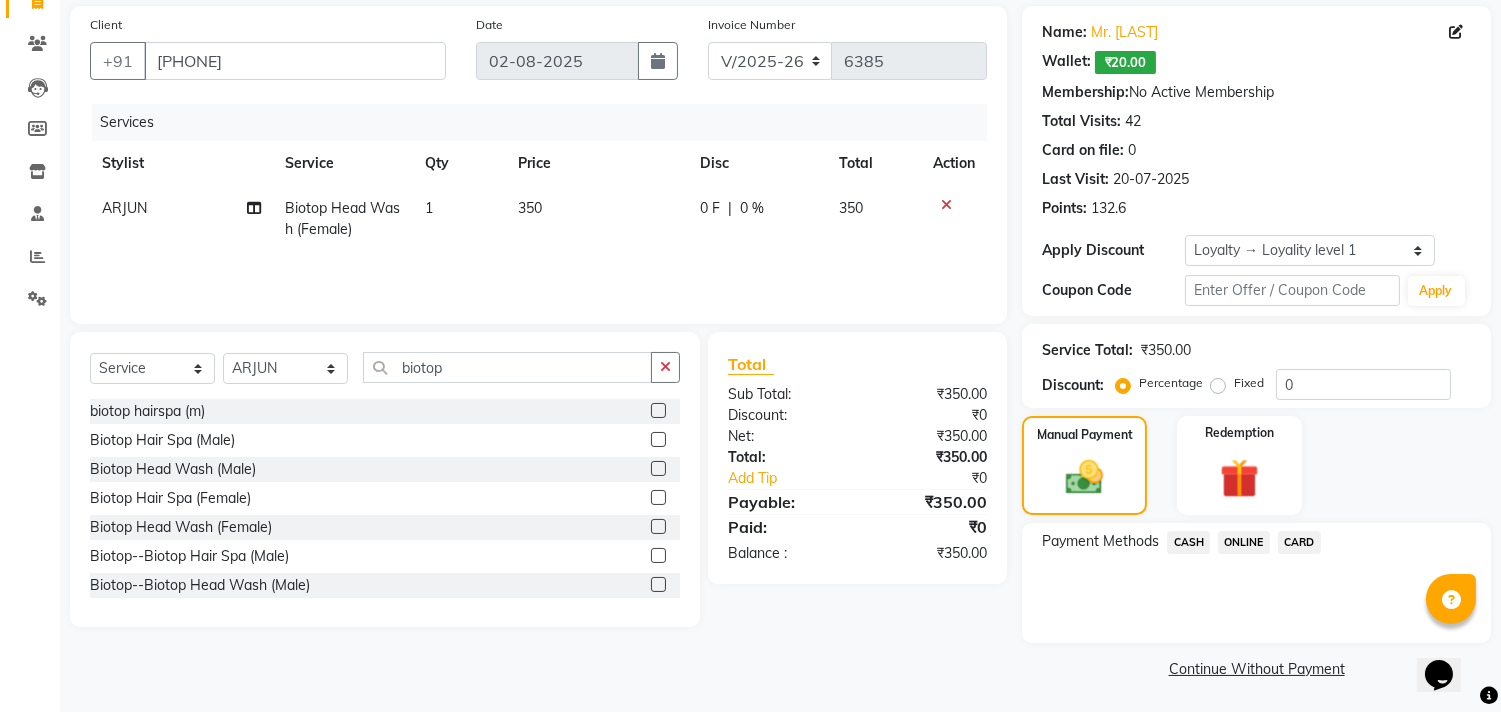click on "CASH" 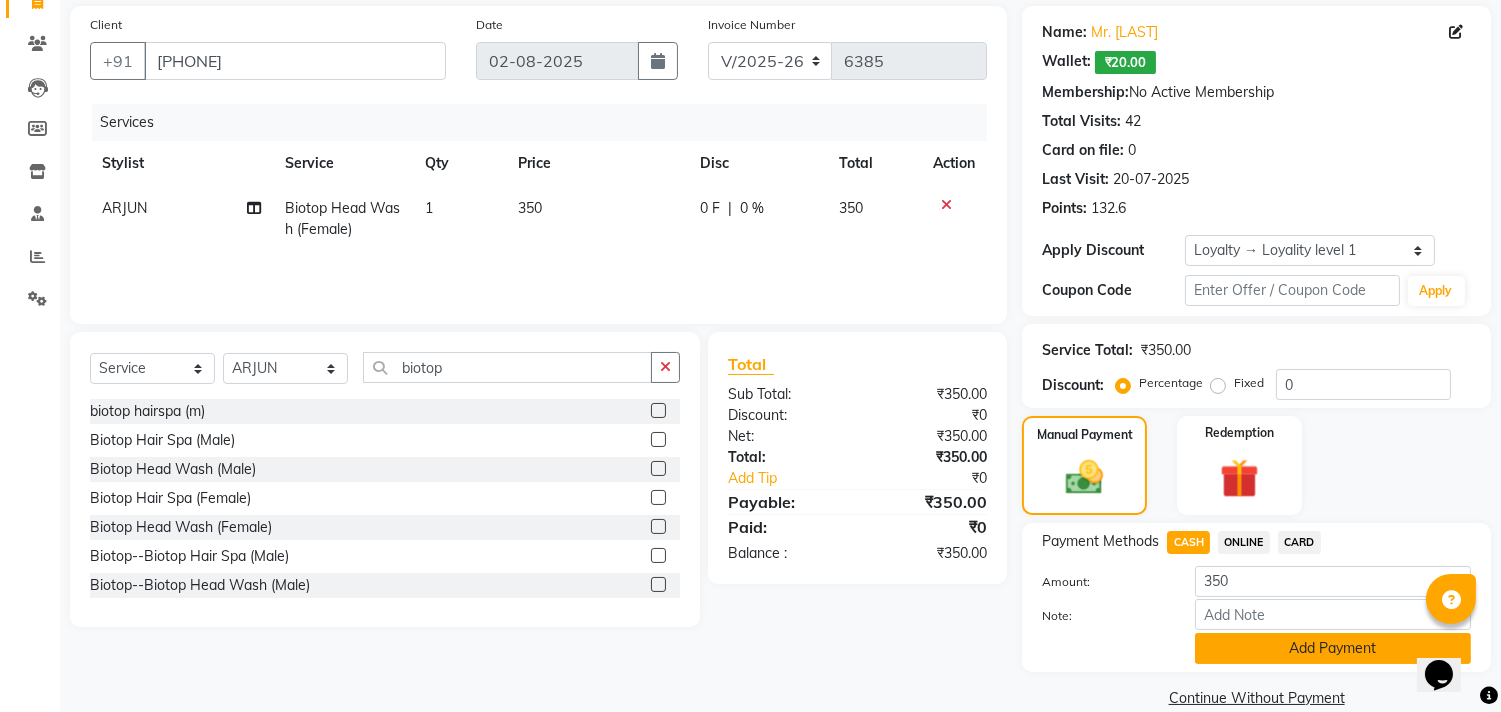 click on "Add Payment" 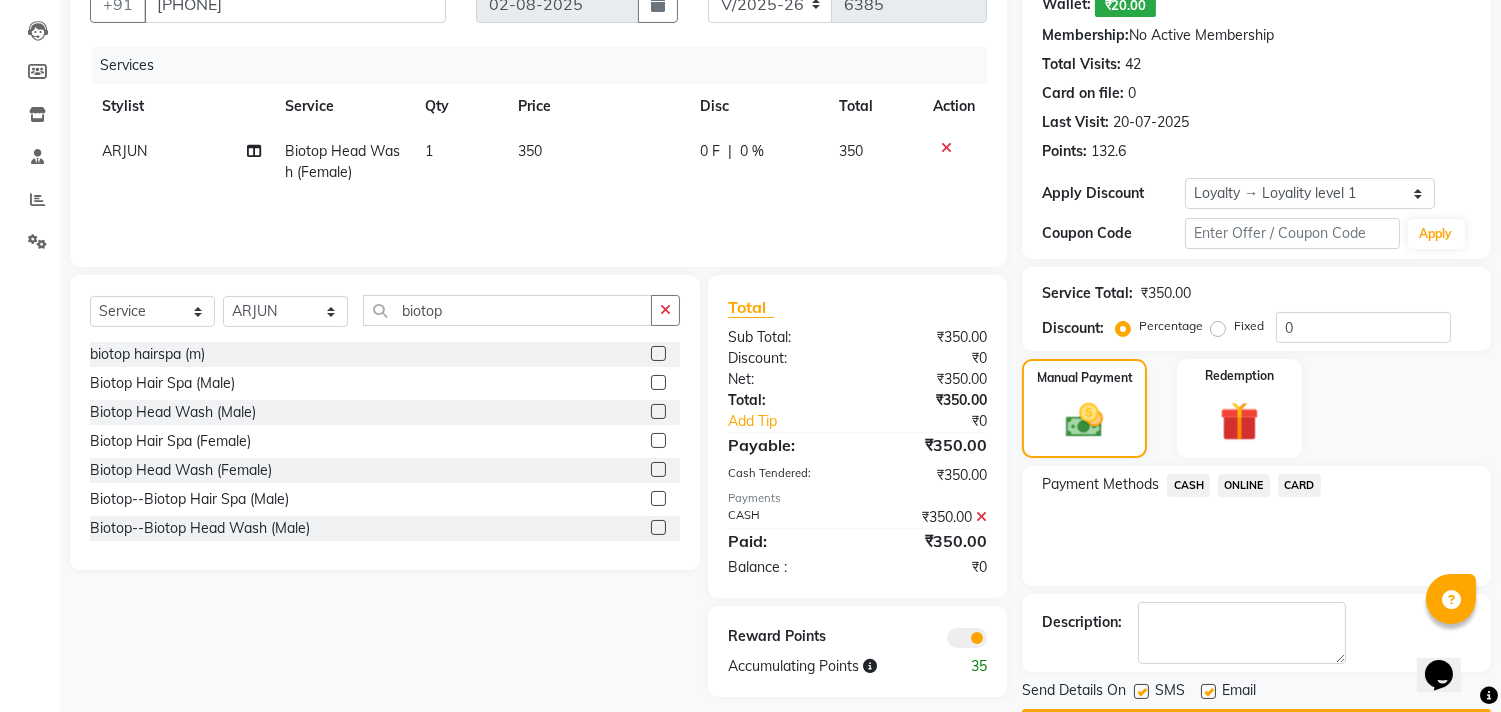 scroll, scrollTop: 256, scrollLeft: 0, axis: vertical 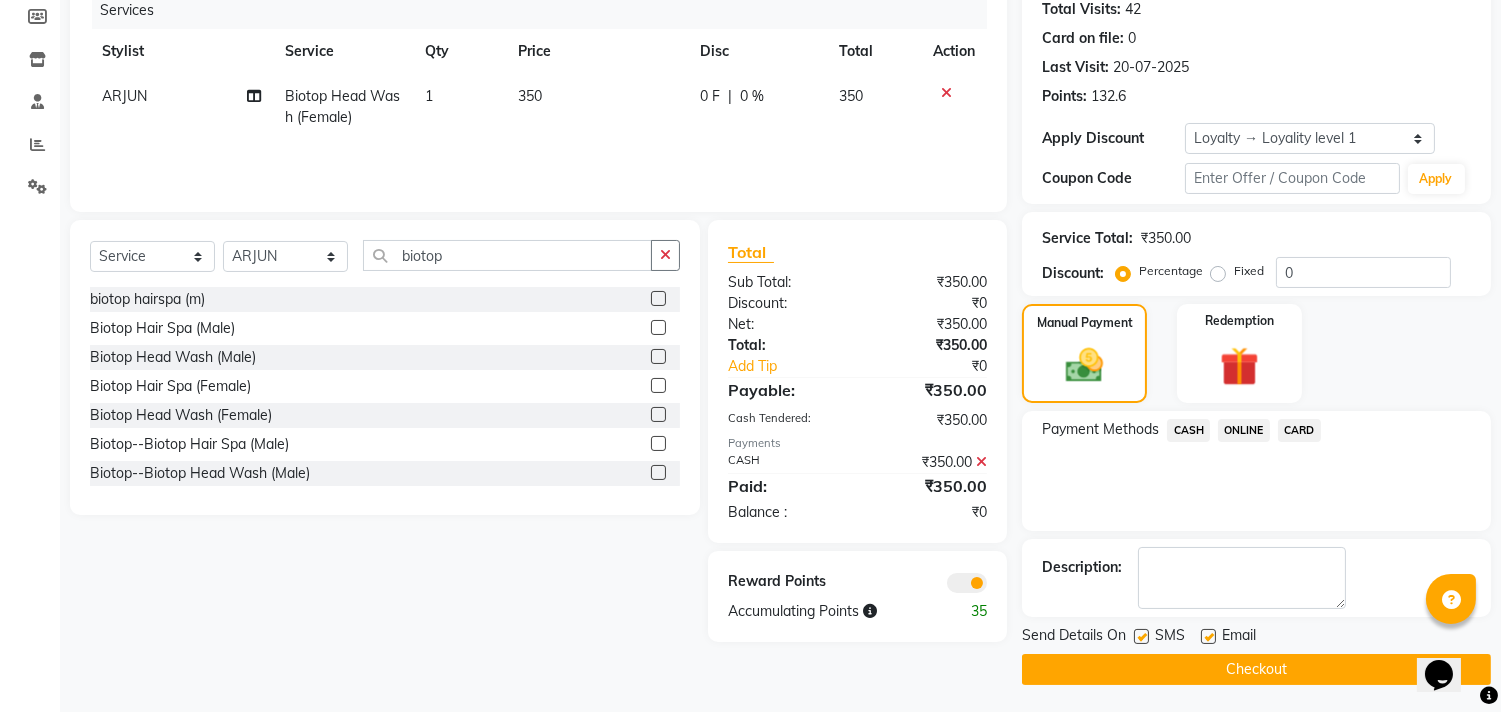click on "Checkout" 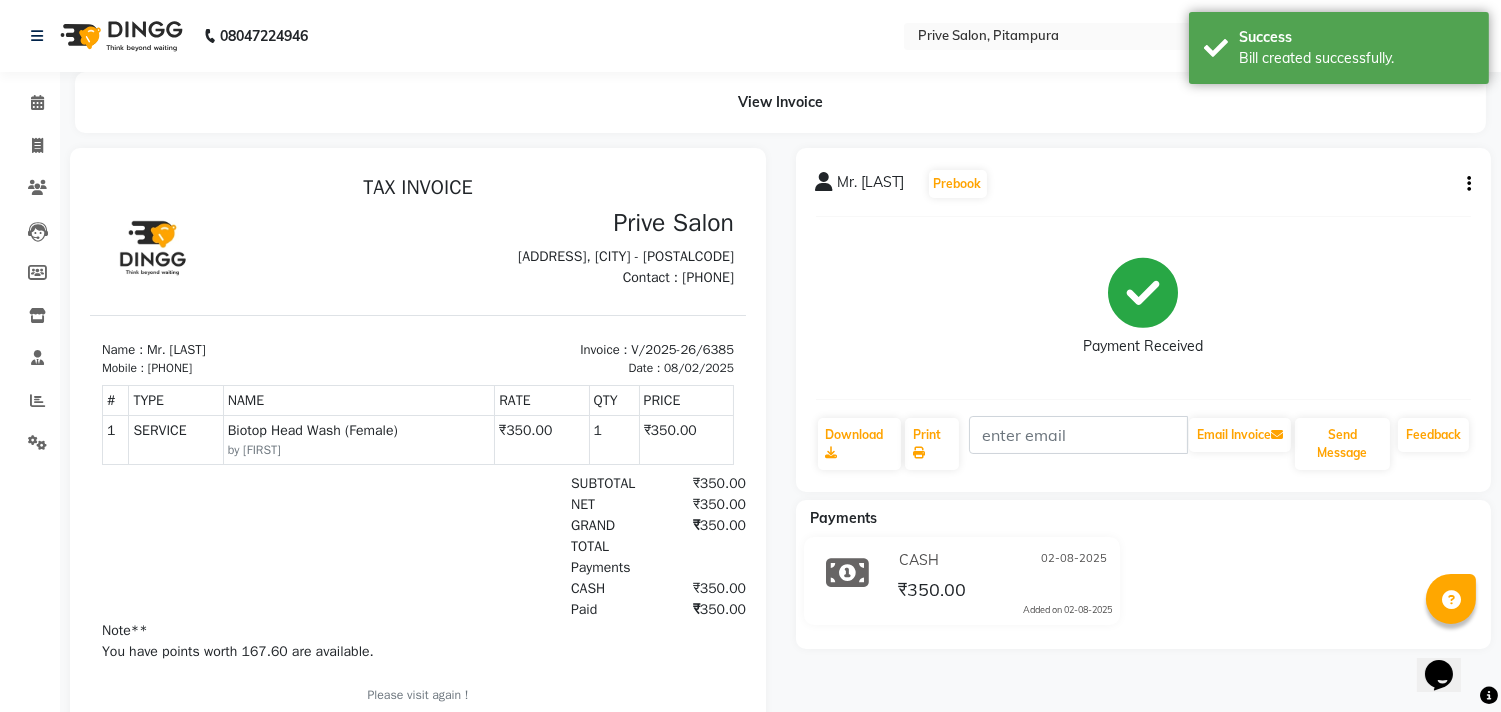 scroll, scrollTop: 0, scrollLeft: 0, axis: both 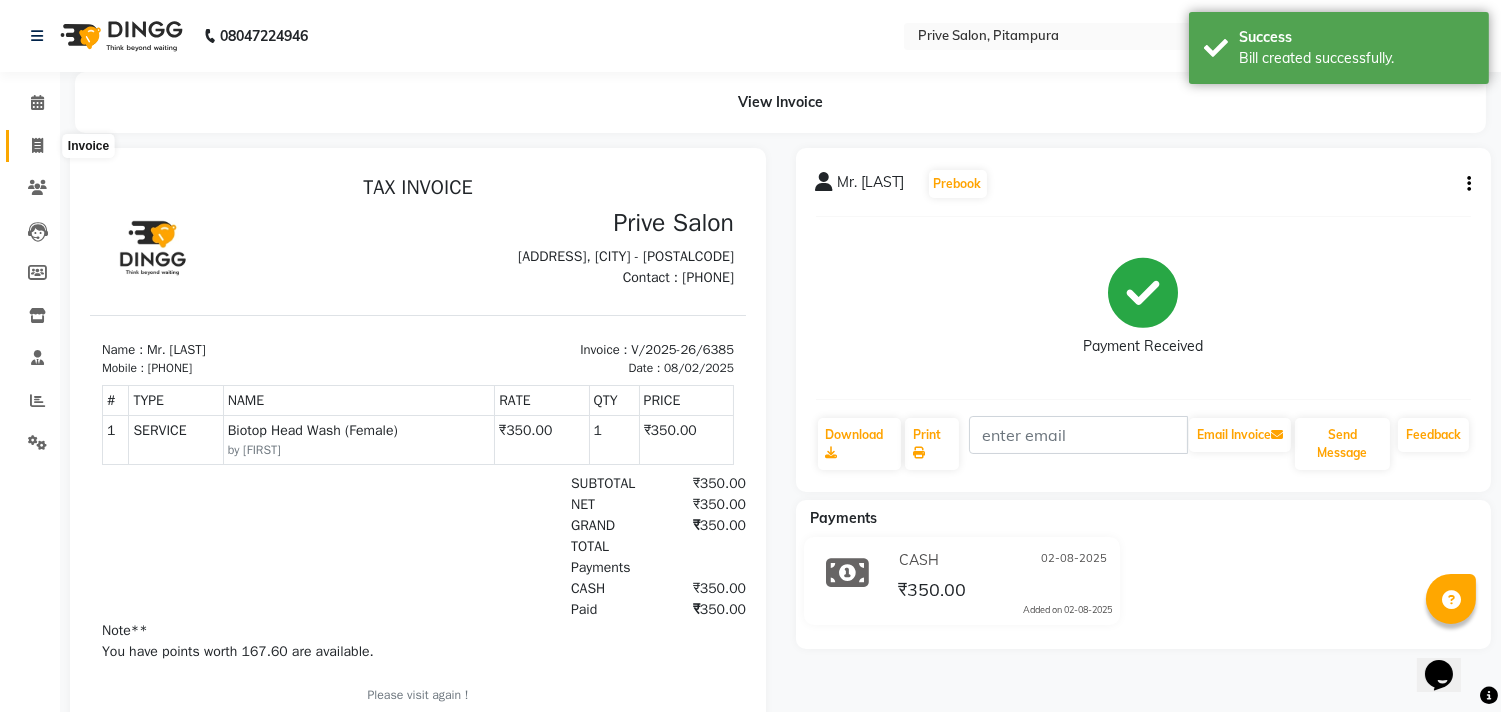 click 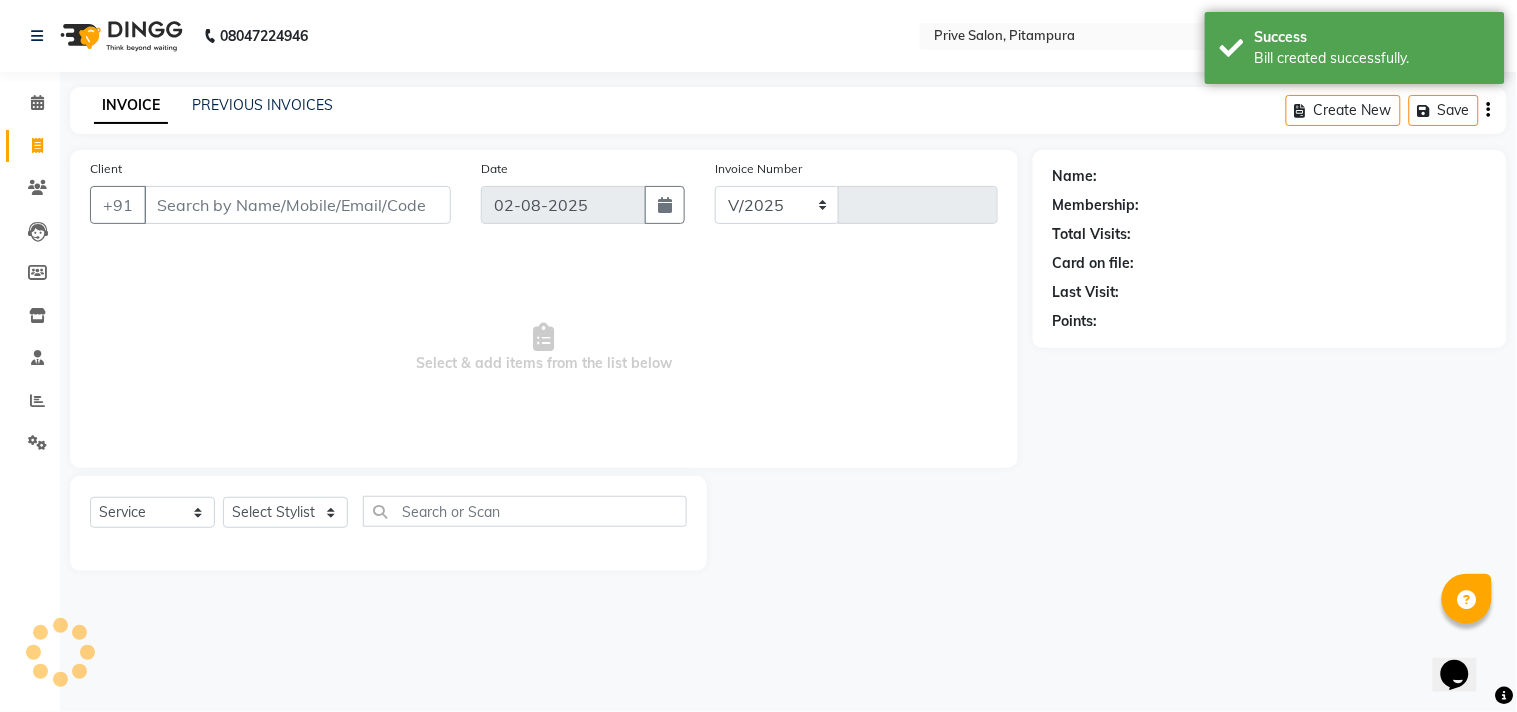 select on "136" 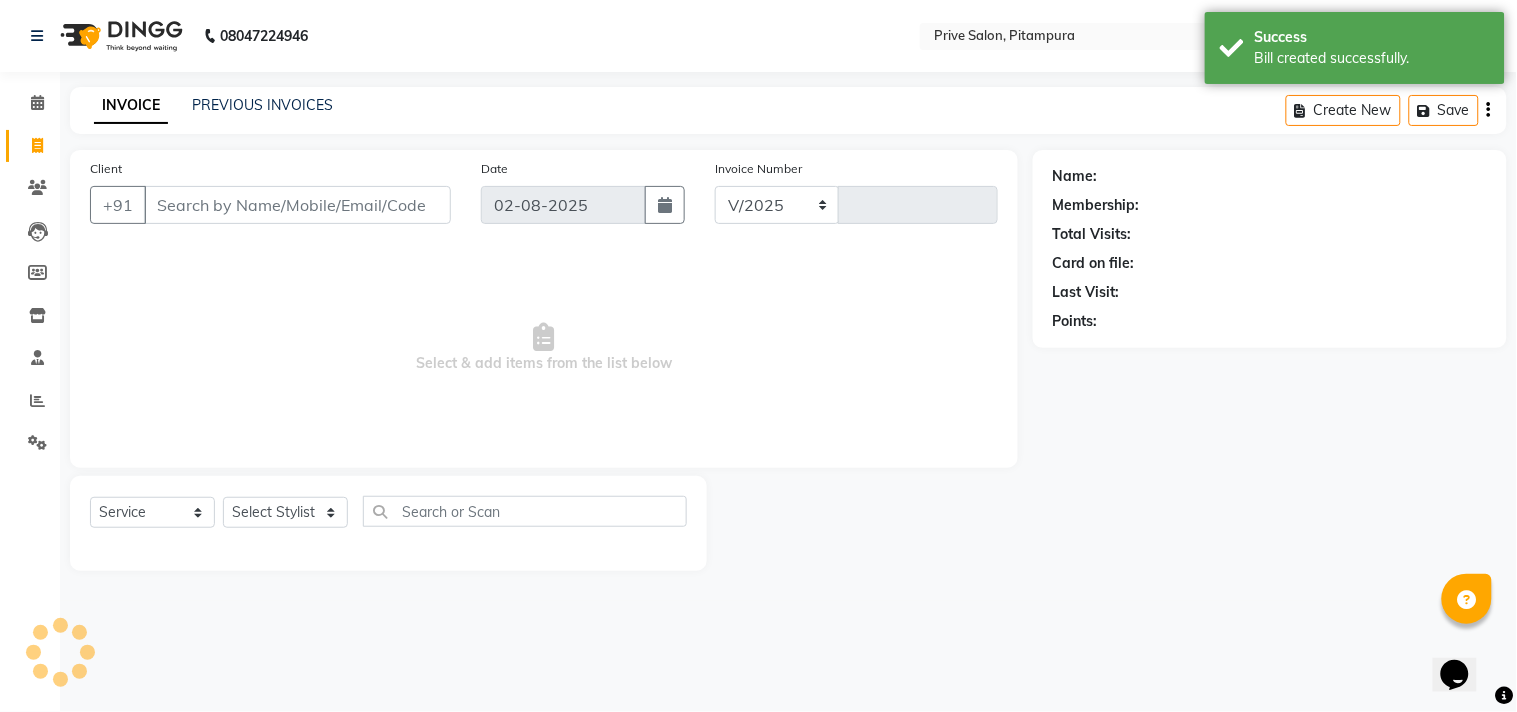 type on "6386" 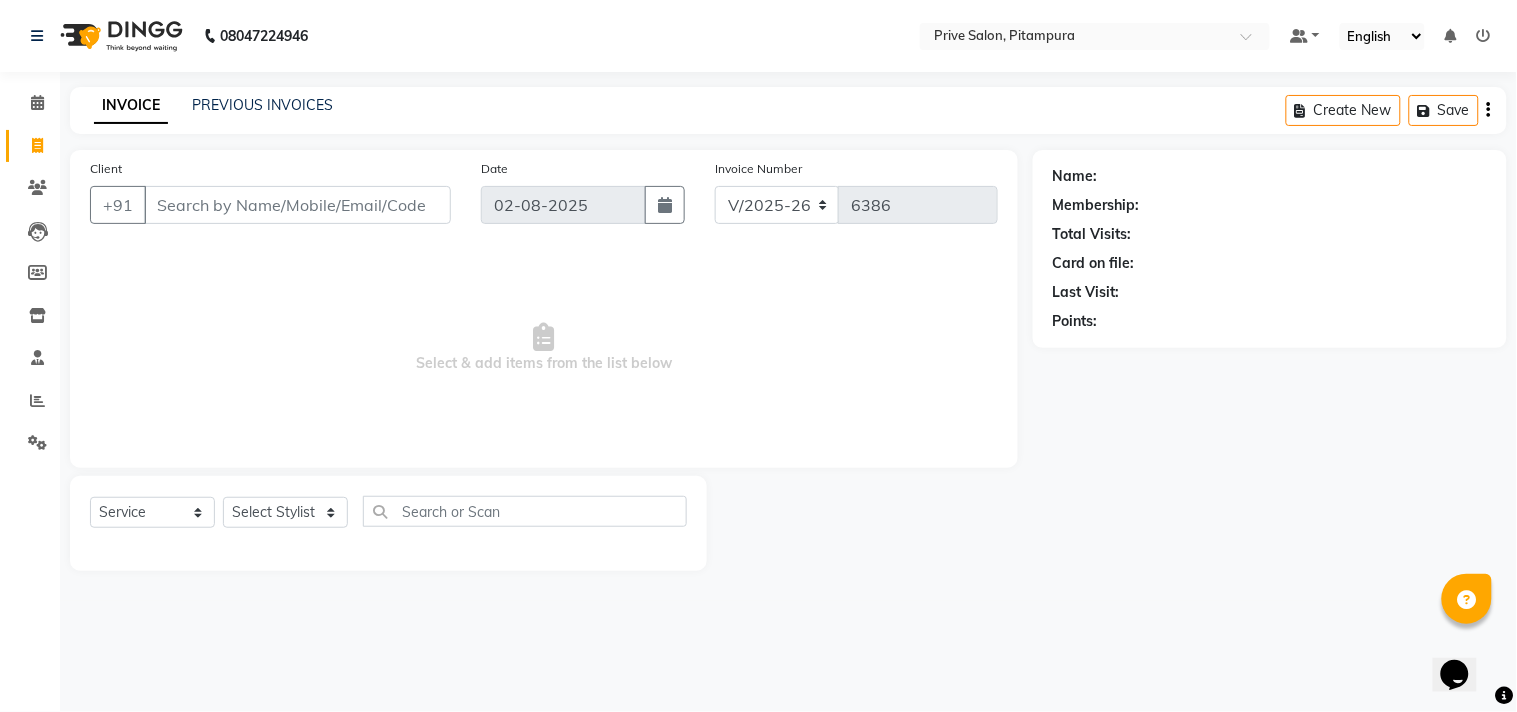 click on "Client" at bounding box center (297, 205) 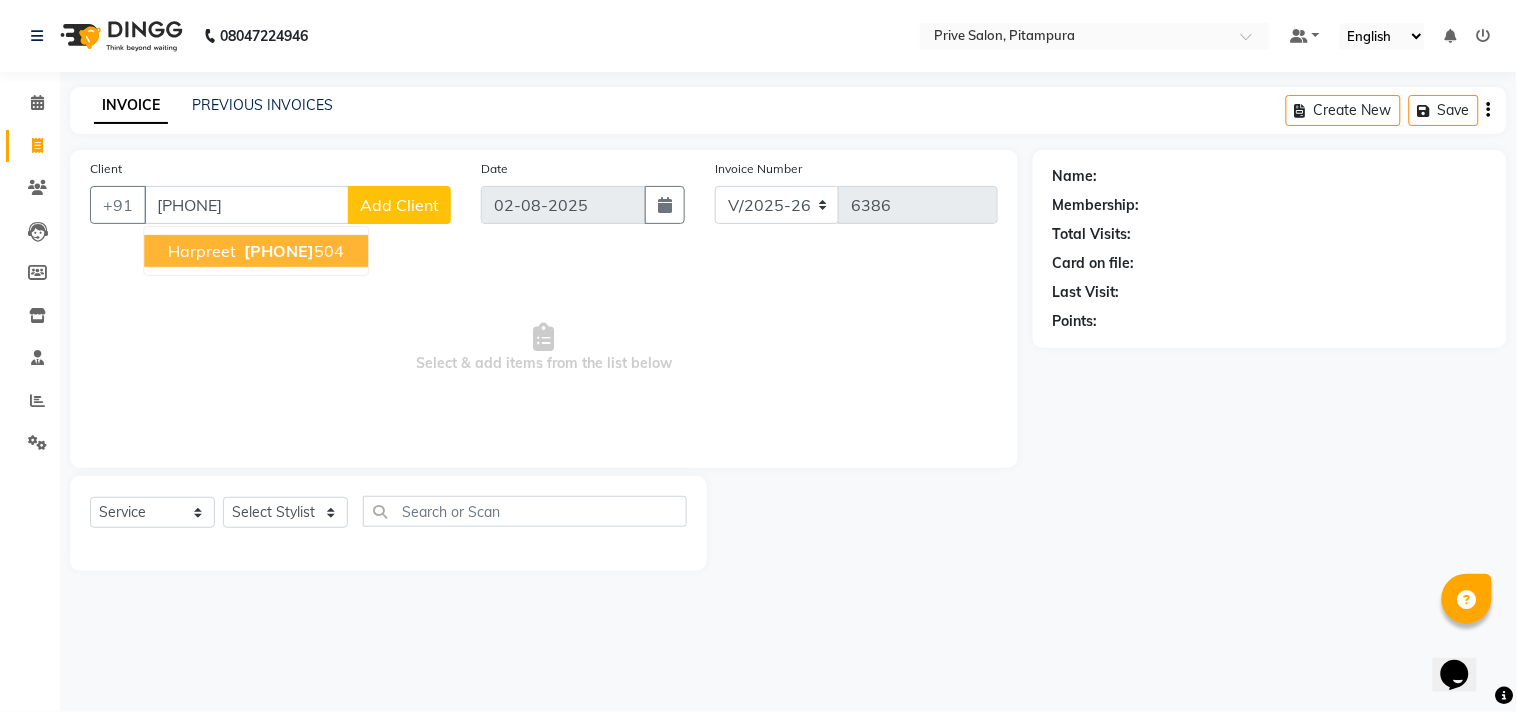 click on "8373944" at bounding box center [279, 251] 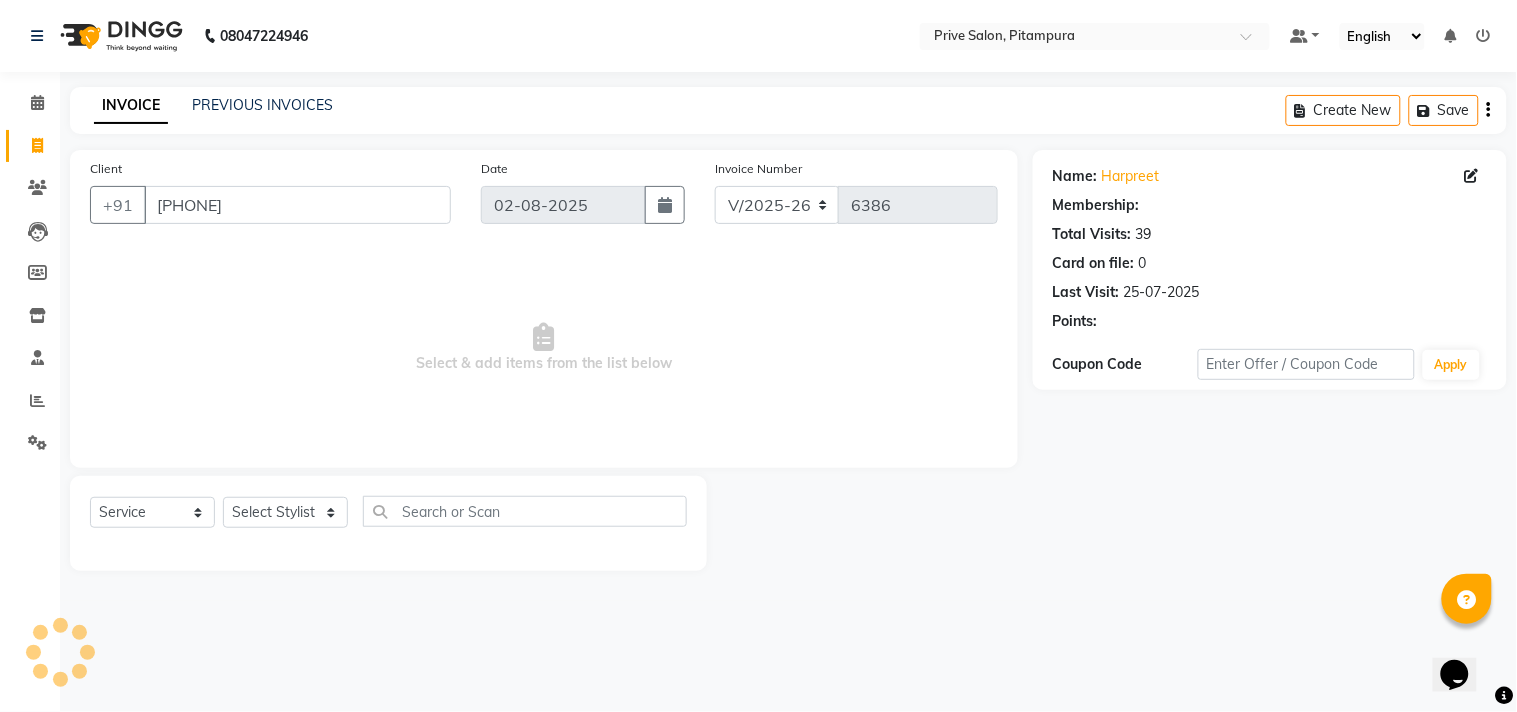 select on "1: Object" 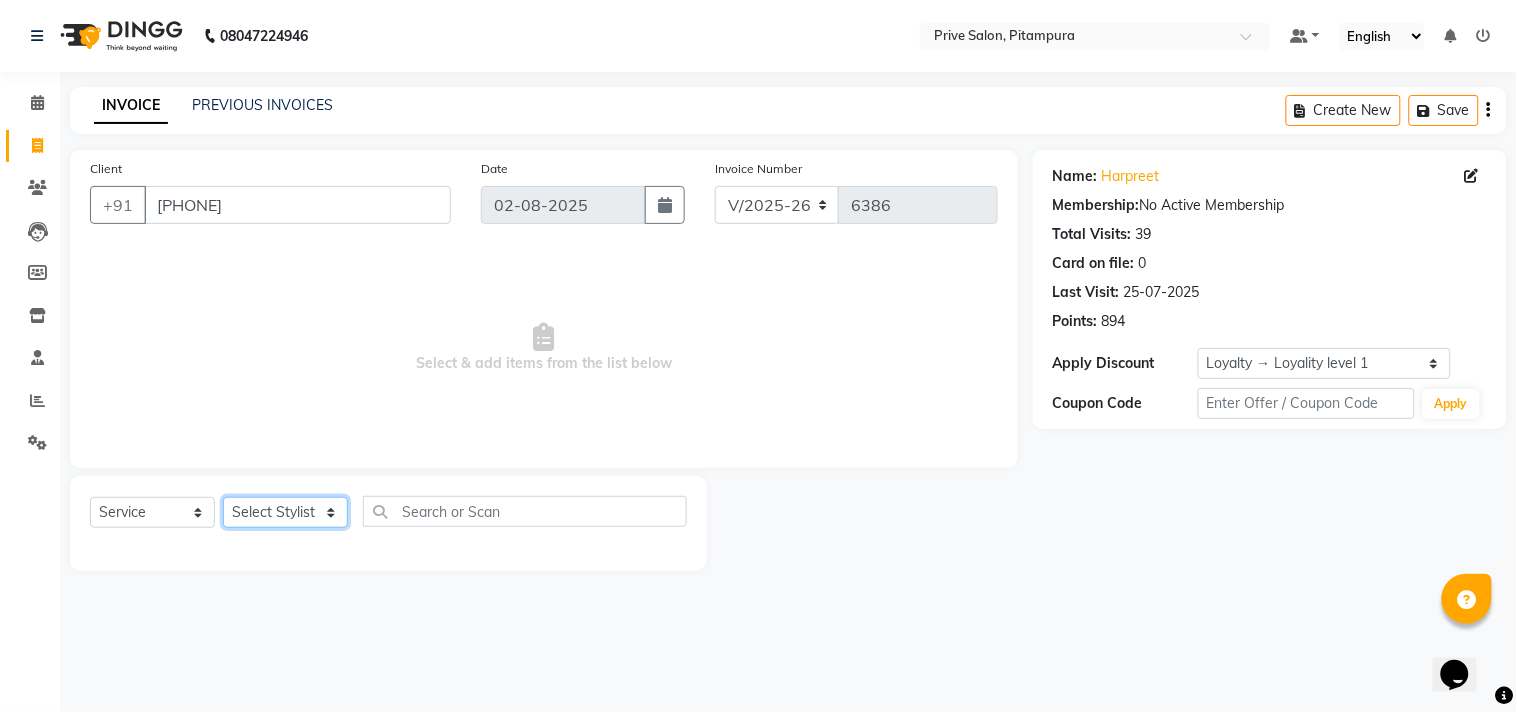 click on "Select Stylist amit ARJUN Atul FAIZAN FARDEEN GOLU harshit HITESH isha kapil khushbu Manager meenu MOHIT Mohsin NISHA nishi Preet privee Shivam SIVA vikas" 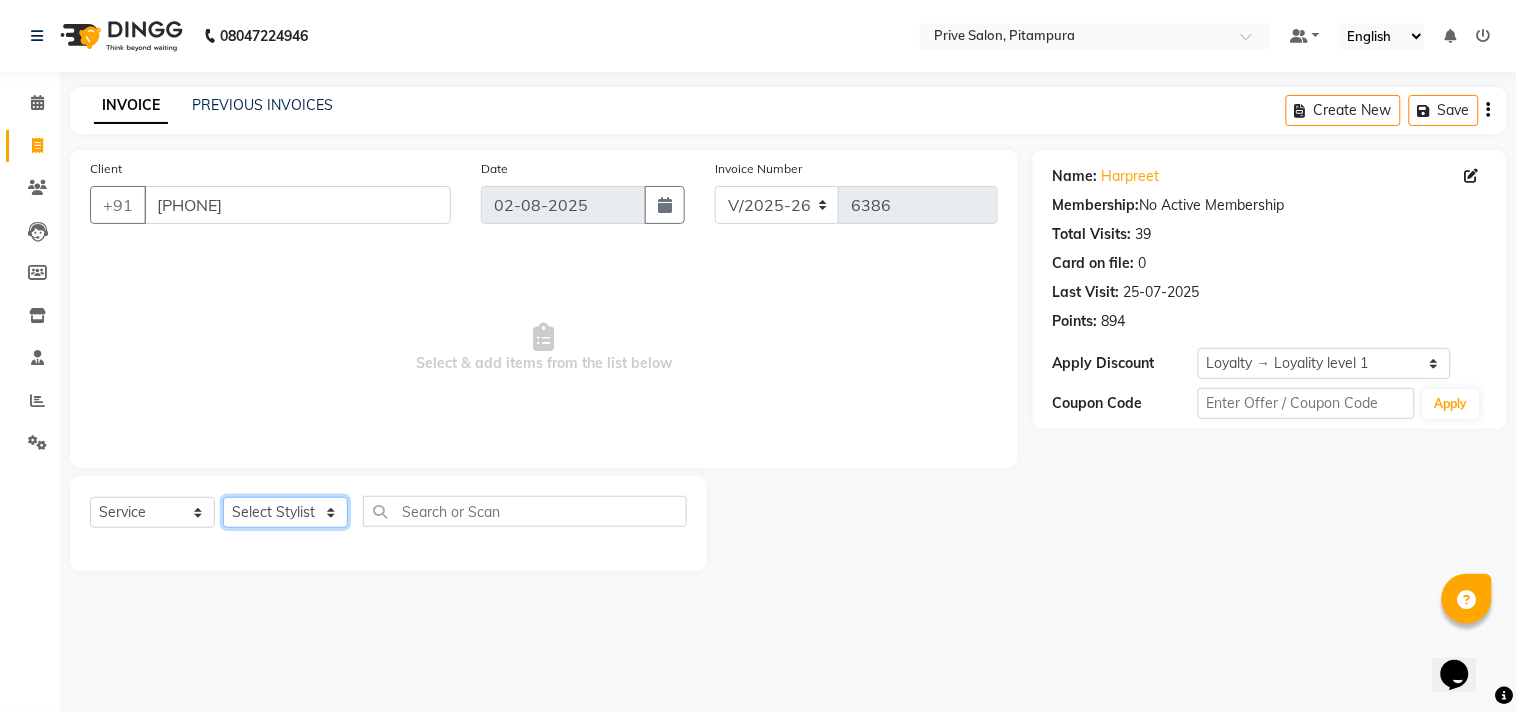 select on "77814" 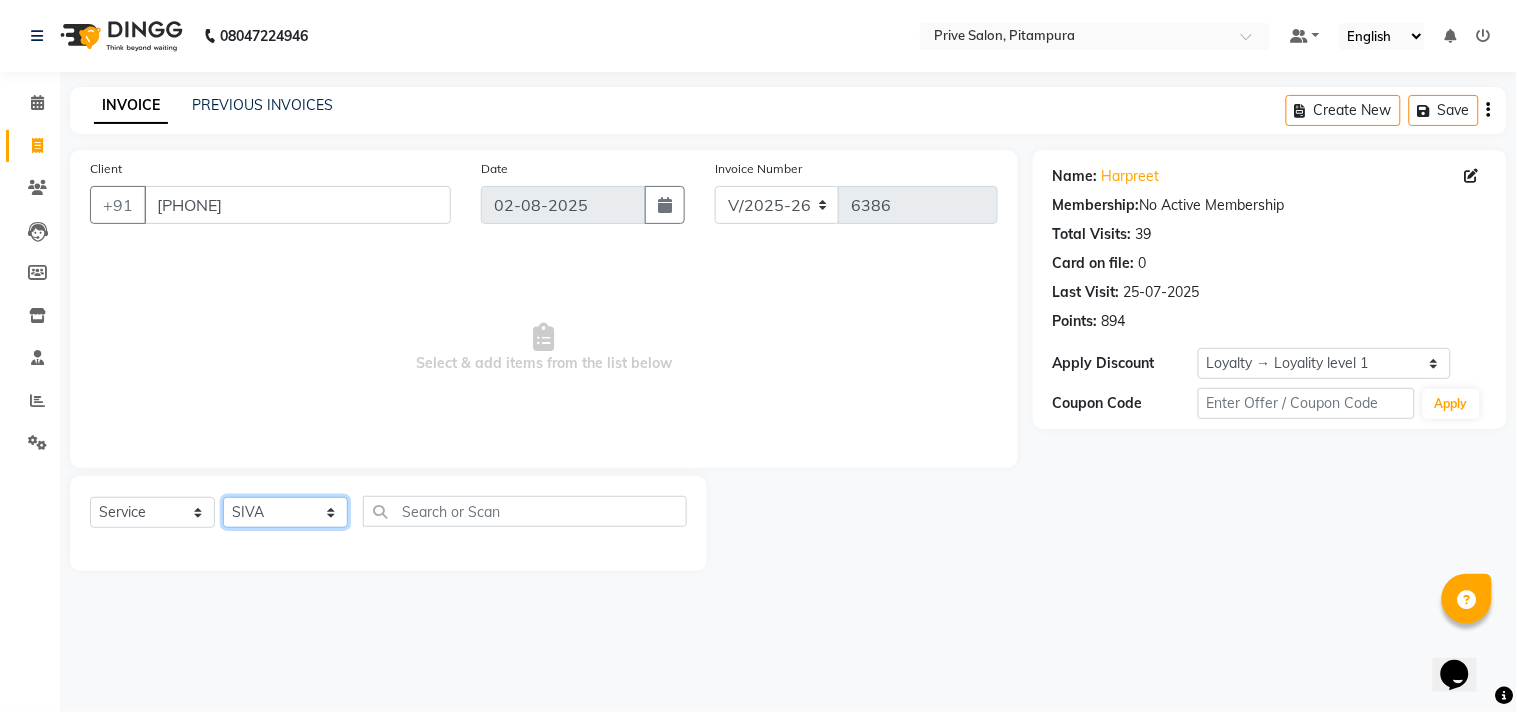 click on "Select Stylist amit ARJUN Atul FAIZAN FARDEEN GOLU harshit HITESH isha kapil khushbu Manager meenu MOHIT Mohsin NISHA nishi Preet privee Shivam SIVA vikas" 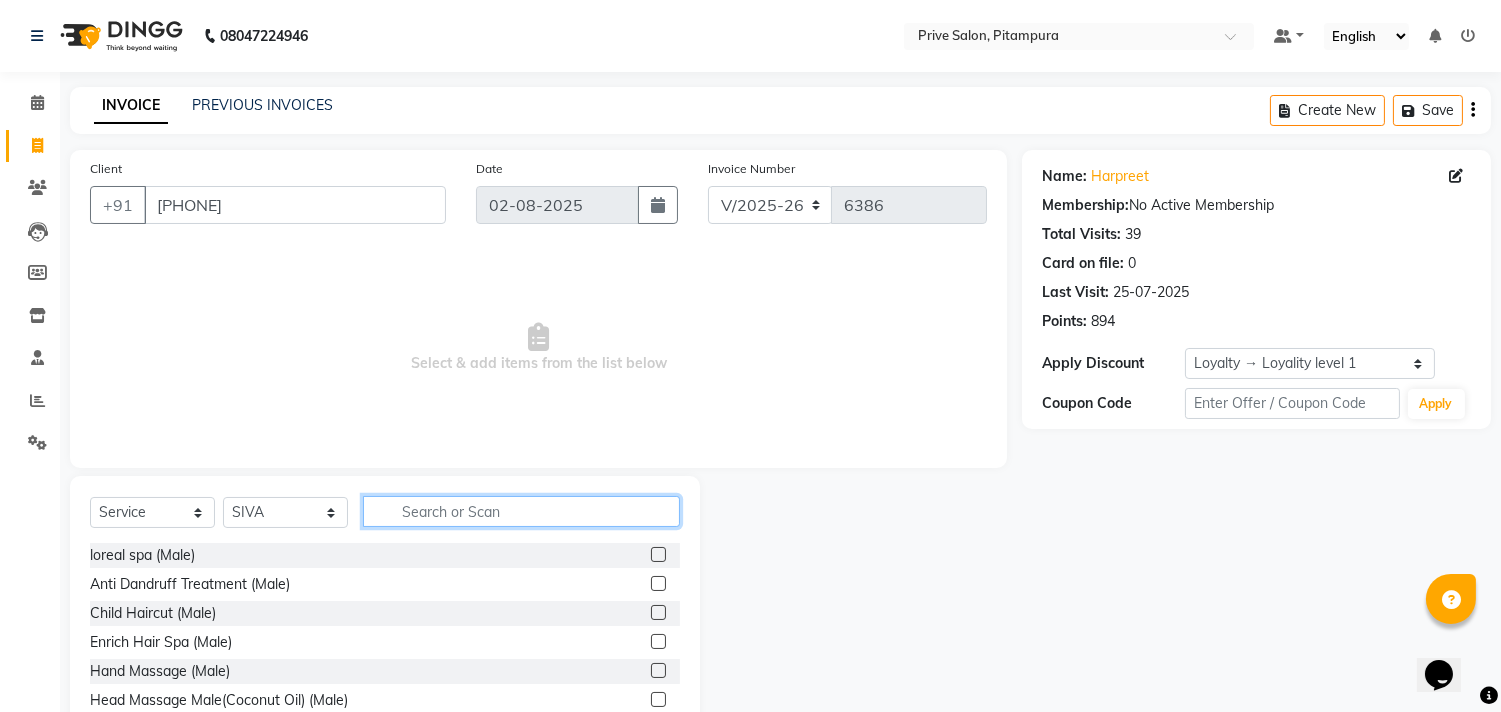 click 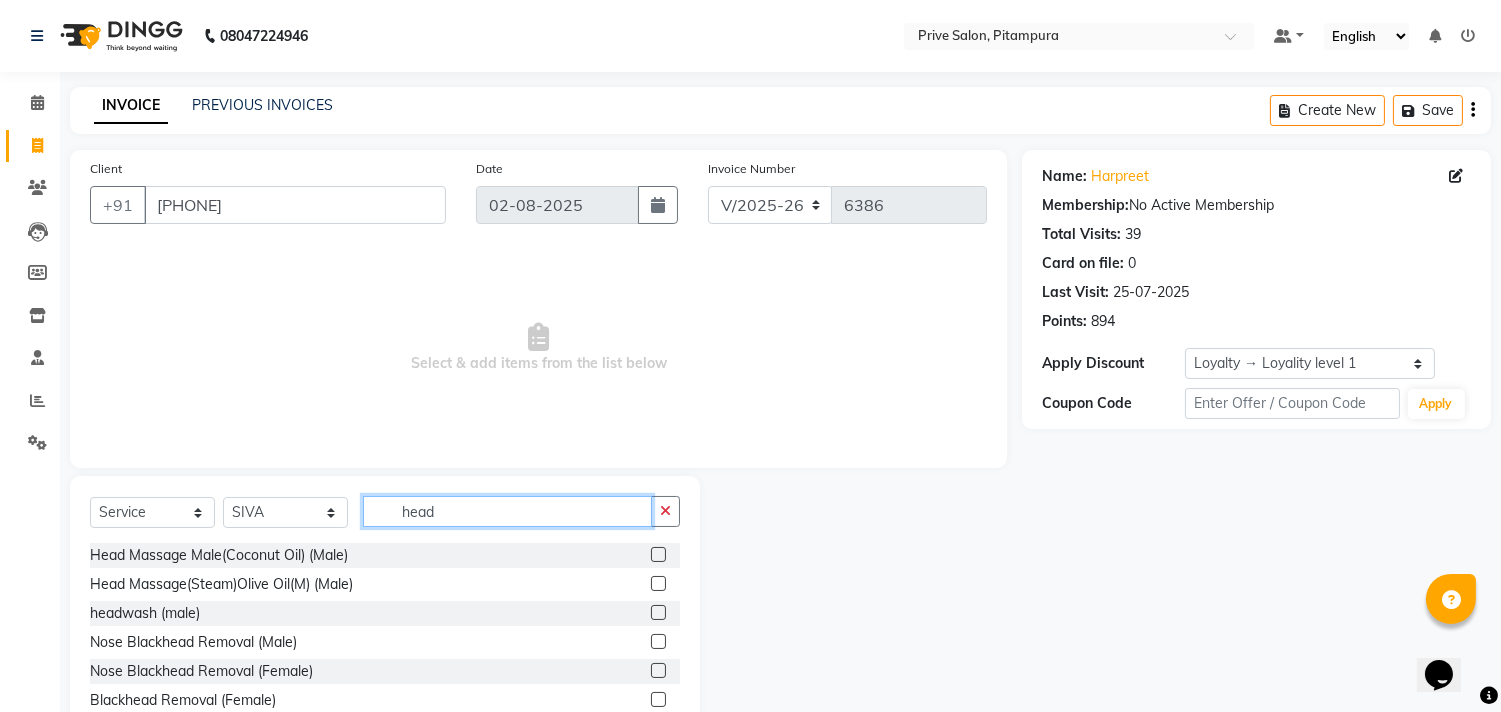 type on "head" 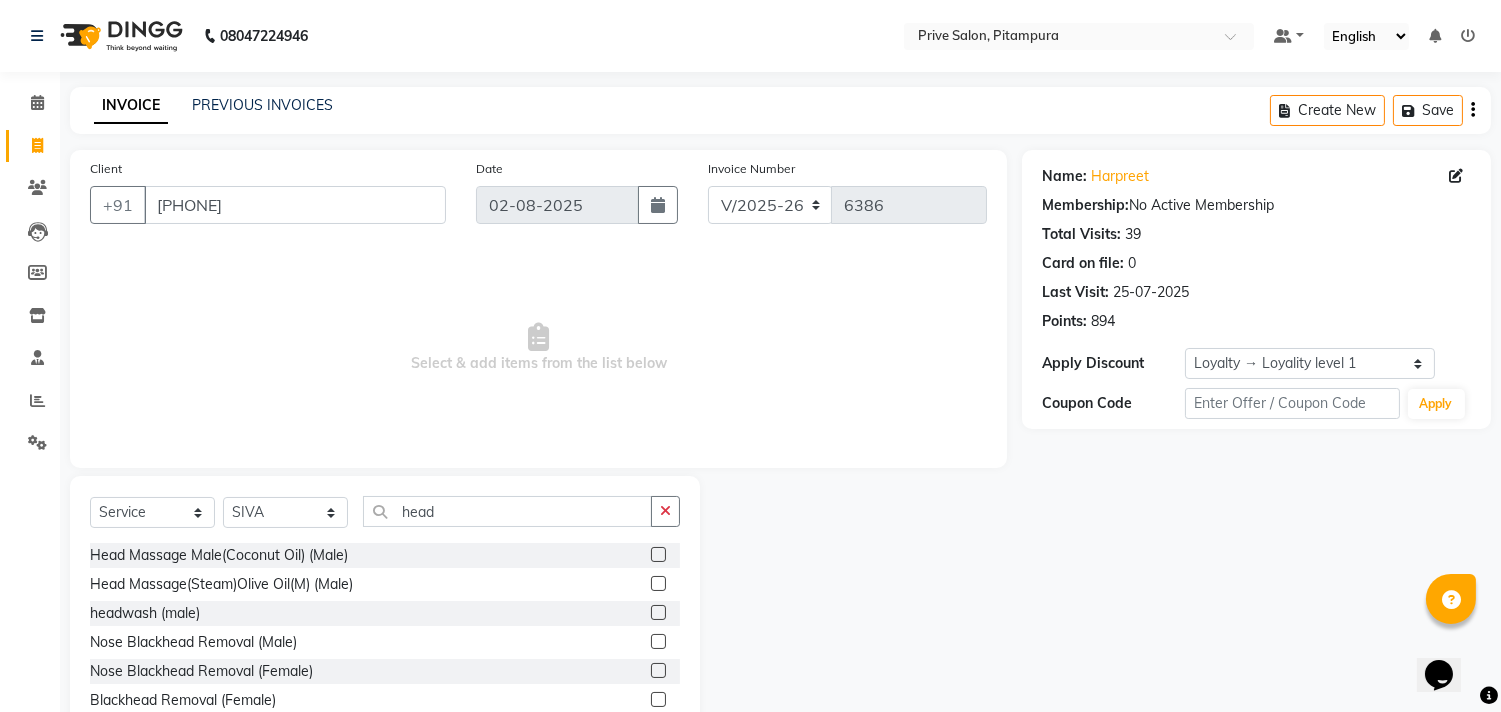 click 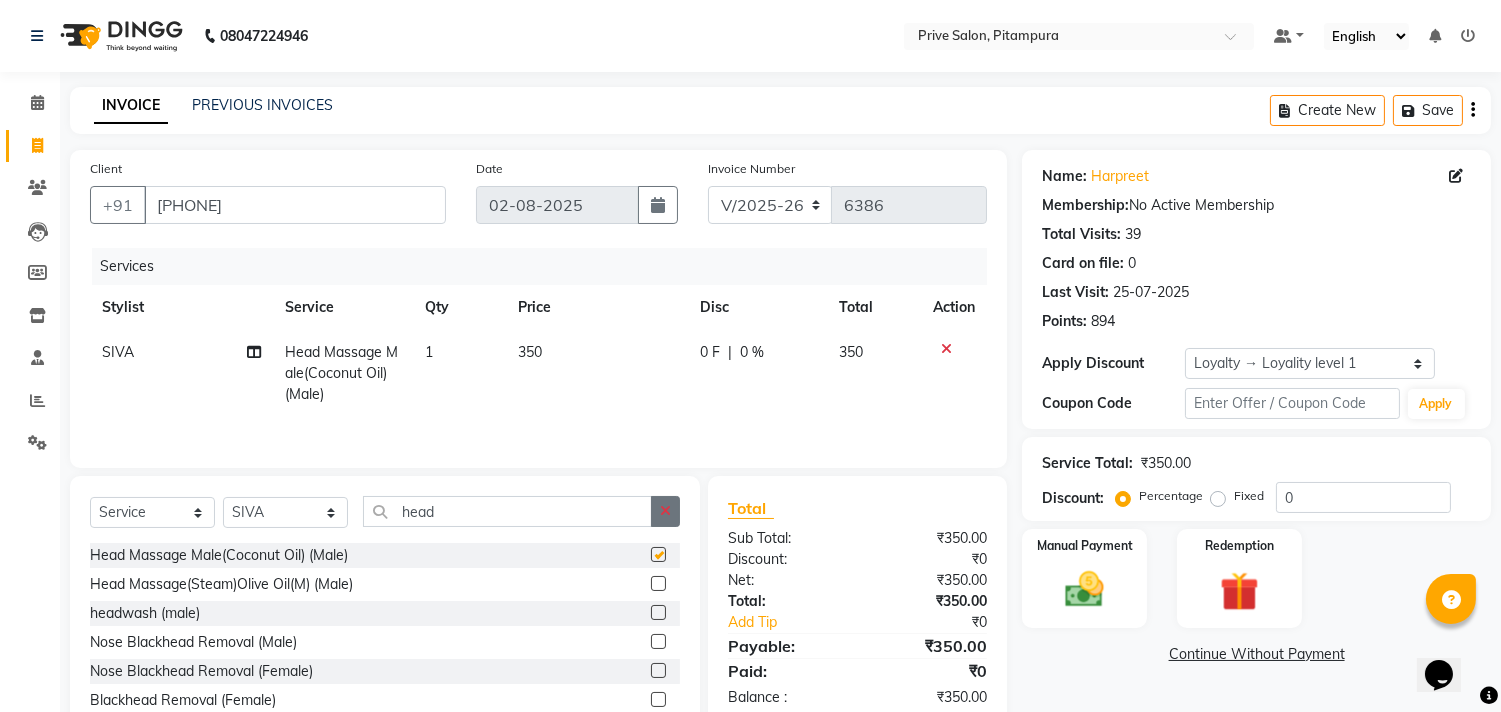 checkbox on "false" 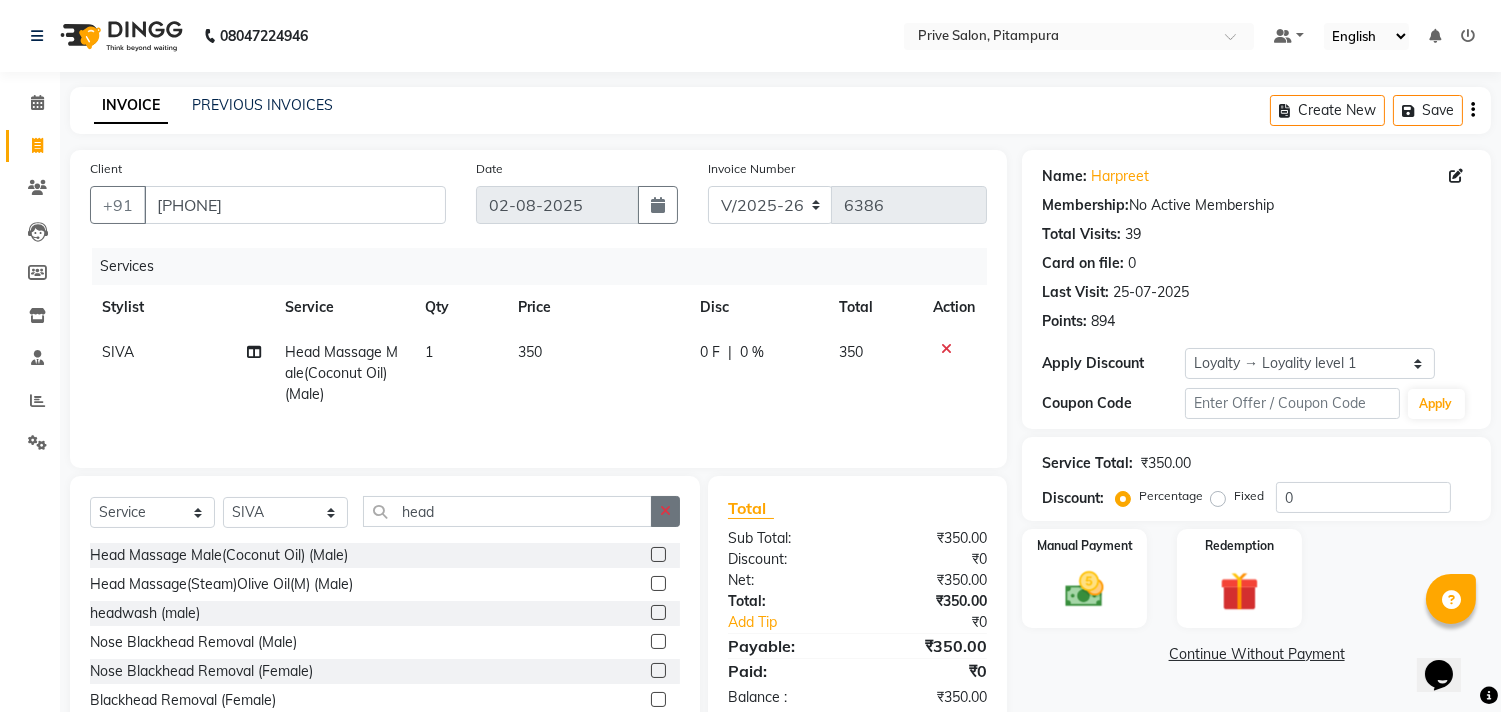 click 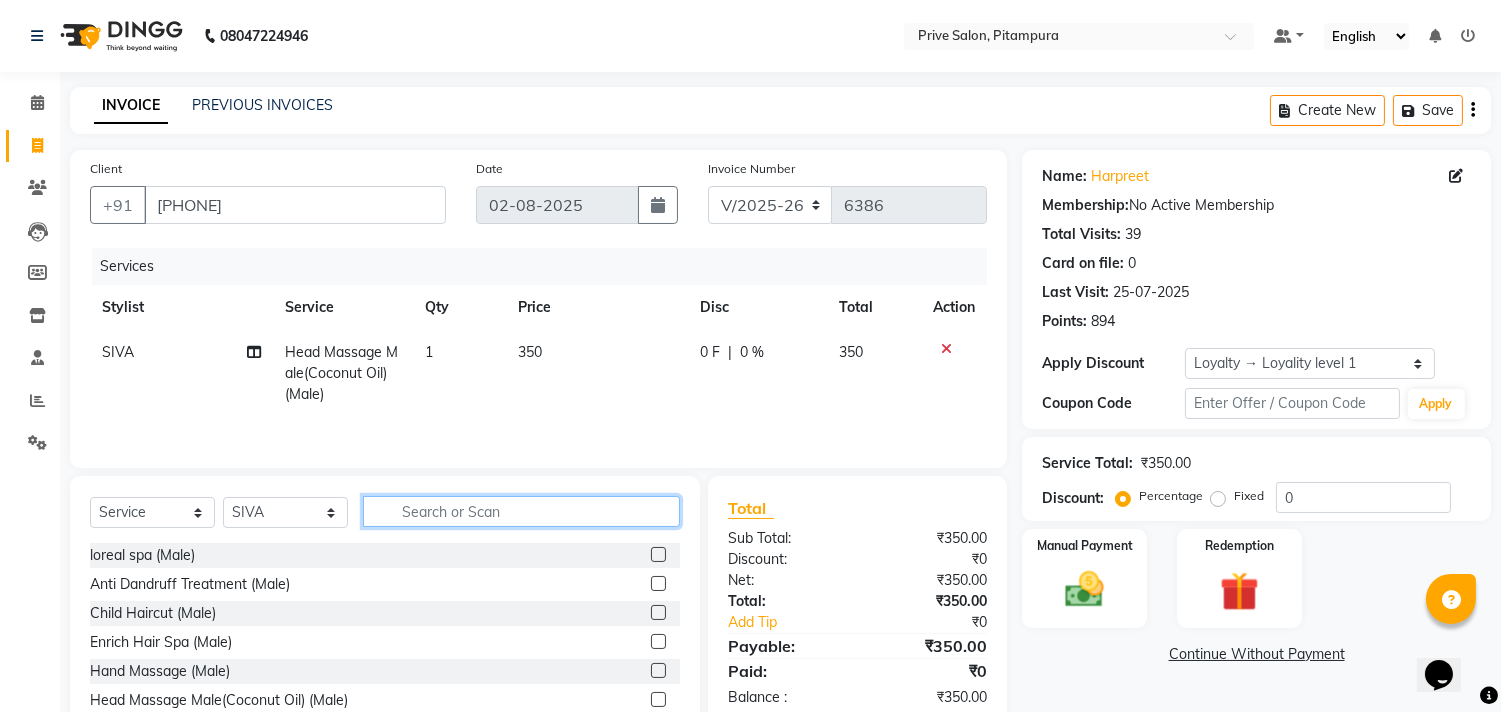 click 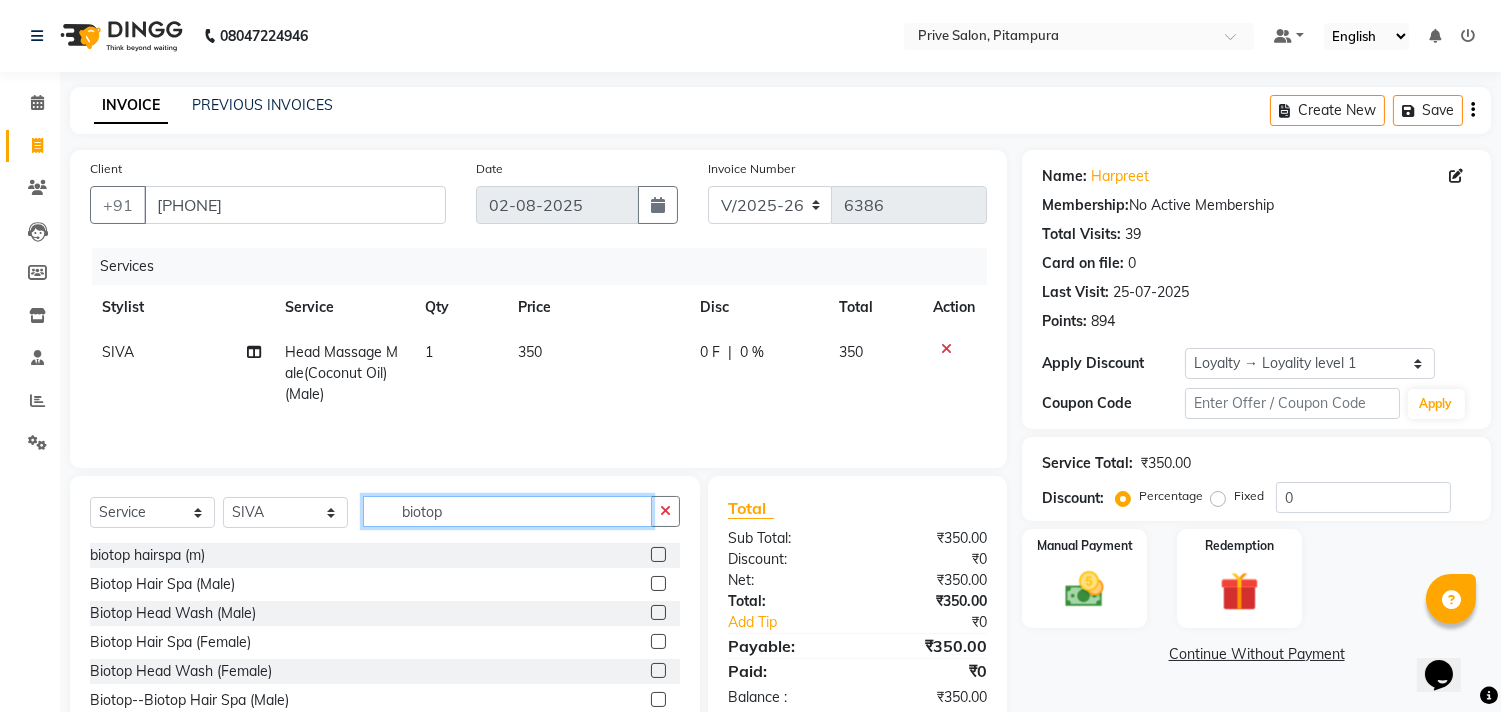 type on "biotop" 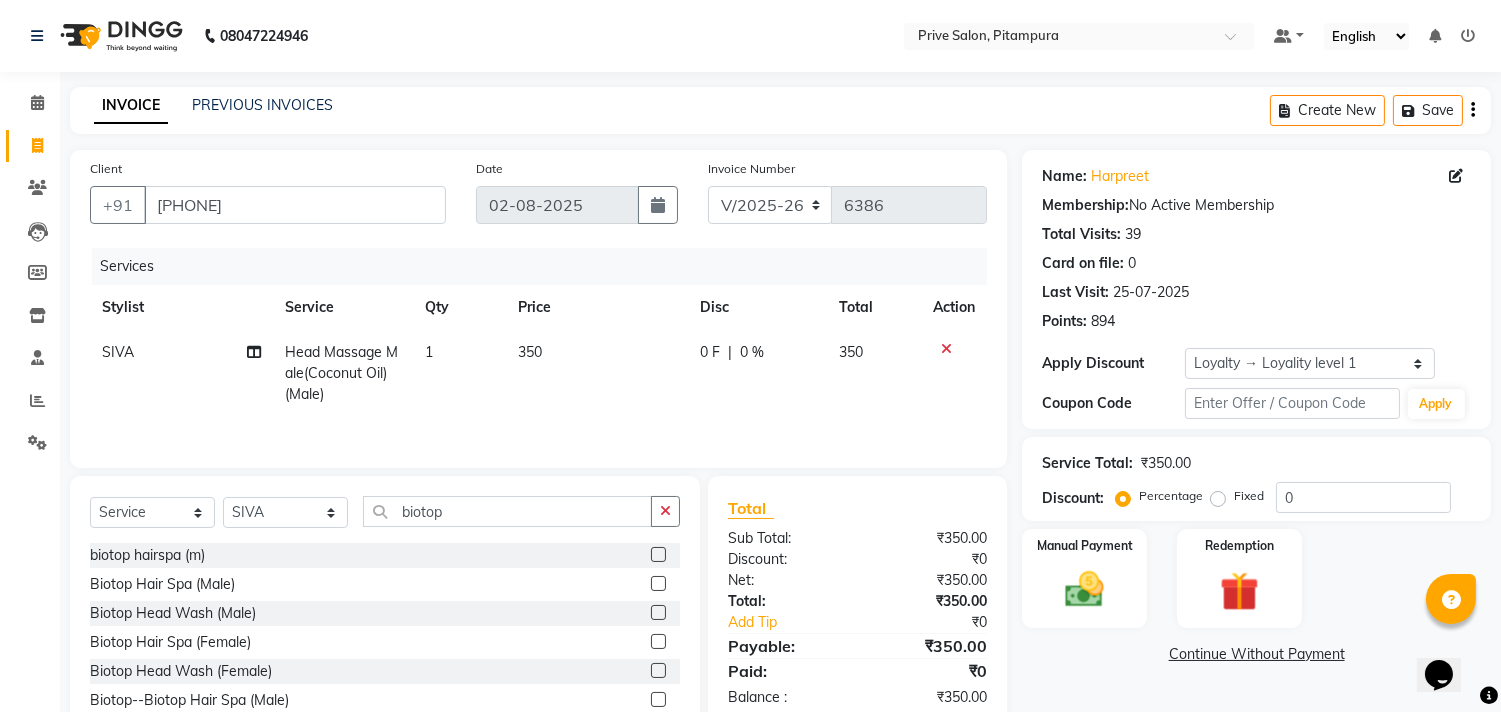click 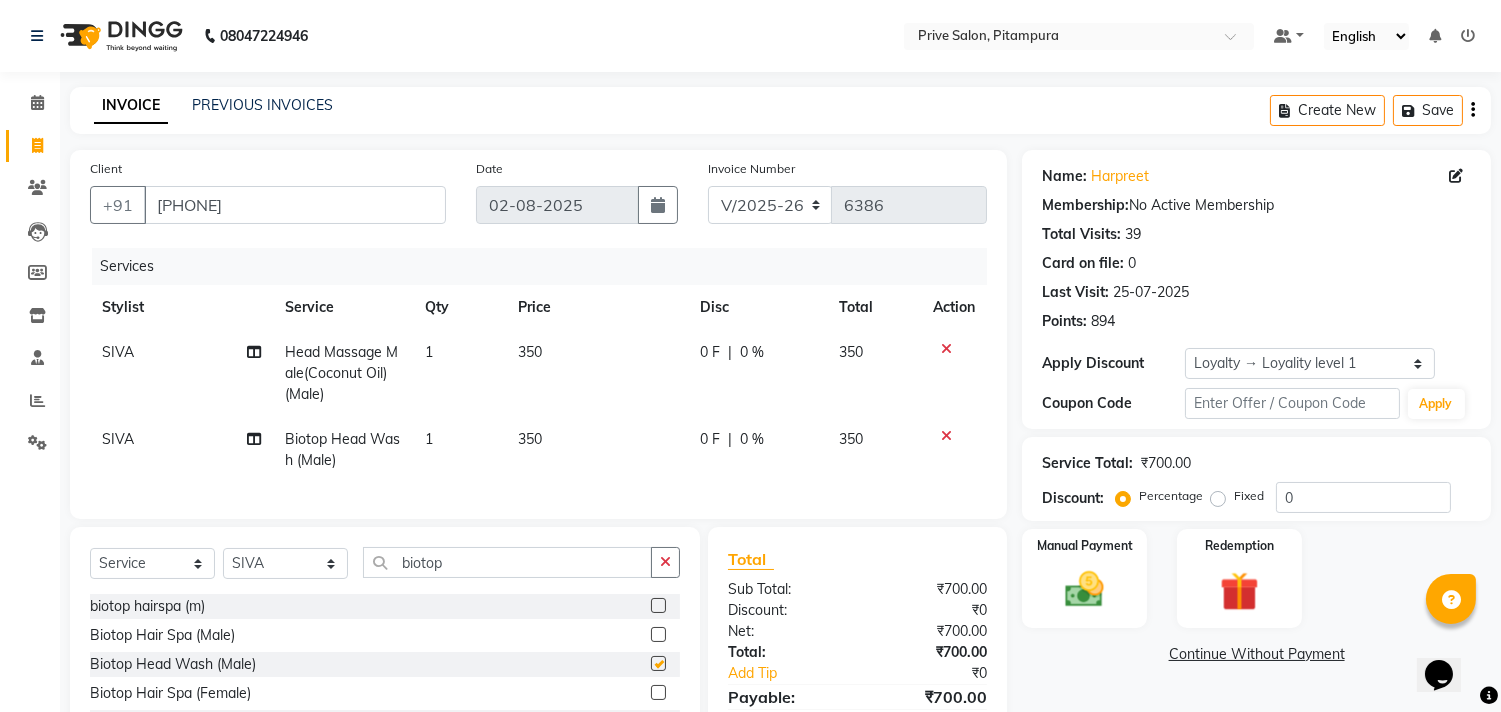 checkbox on "false" 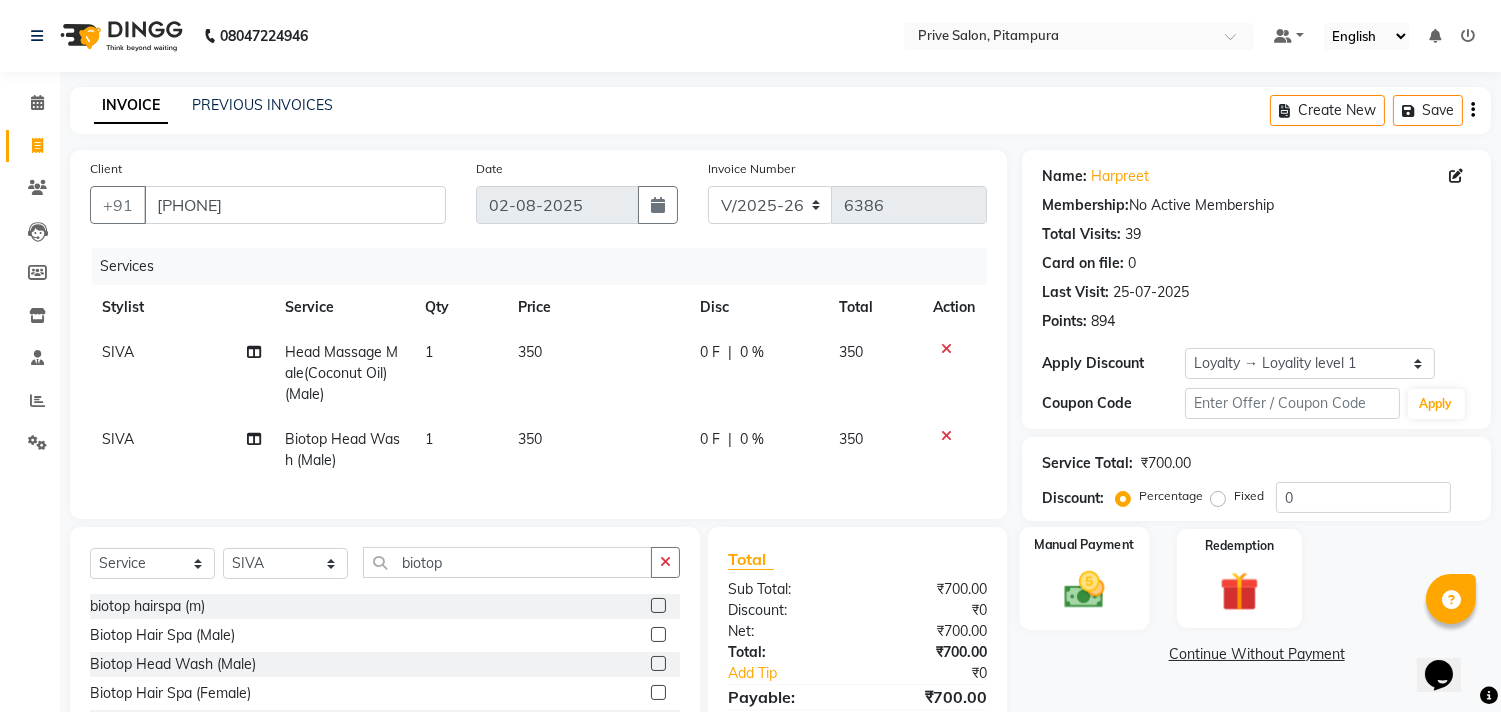 click 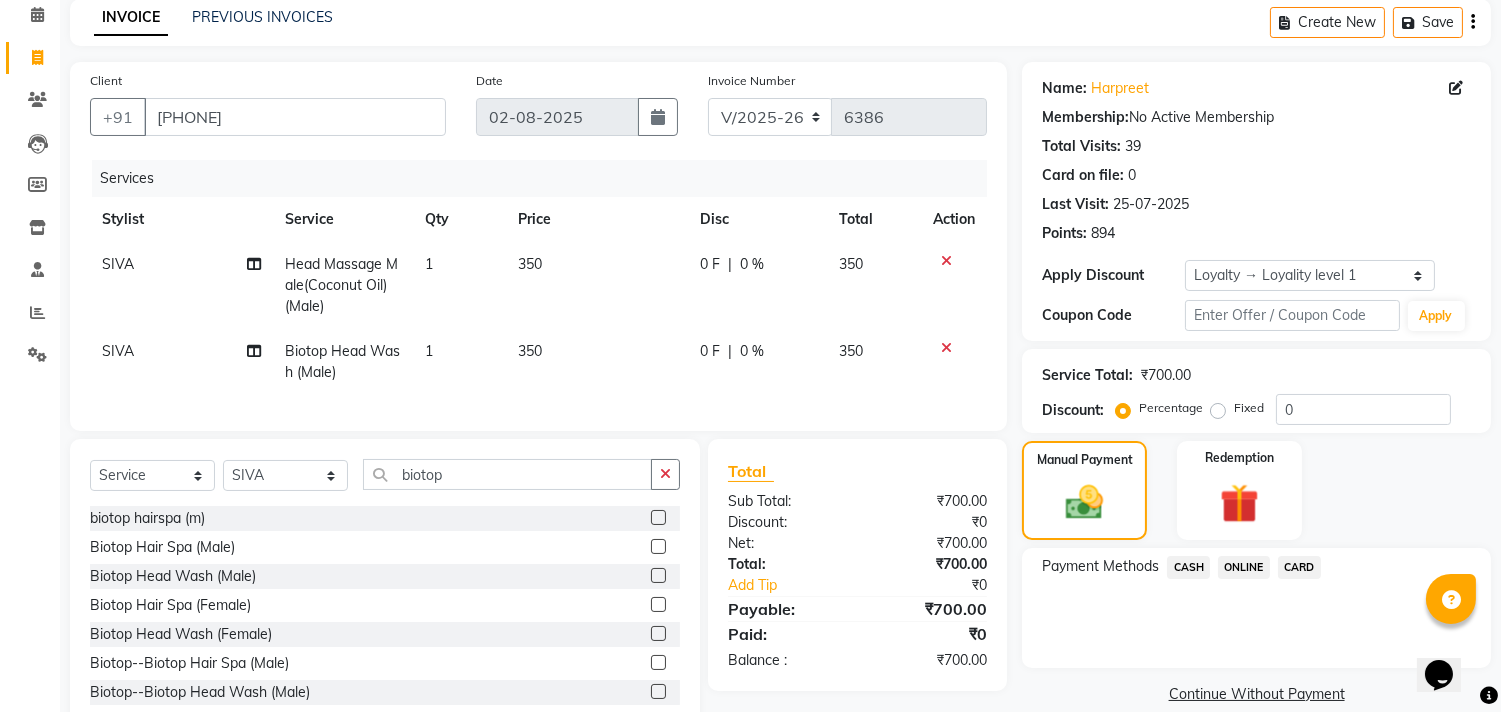 scroll, scrollTop: 156, scrollLeft: 0, axis: vertical 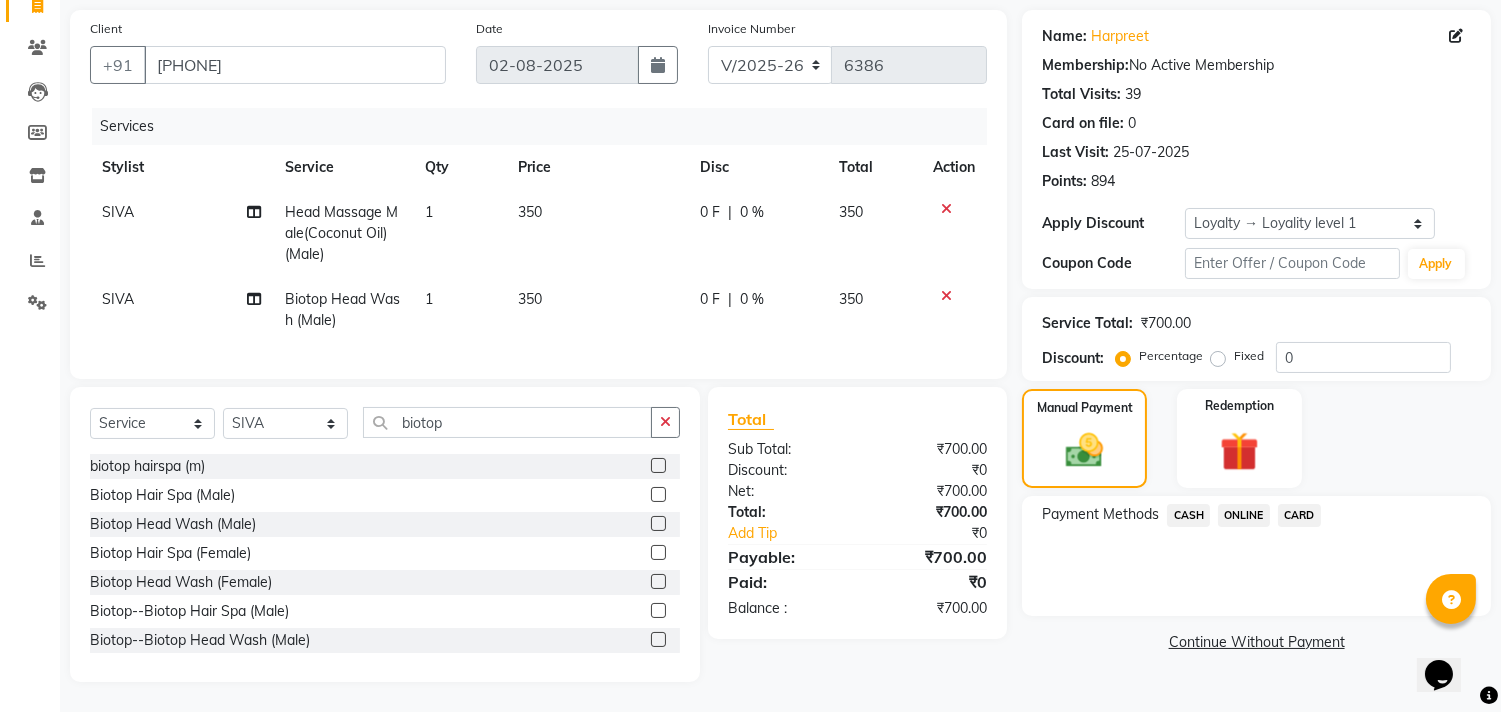 click on "CASH" 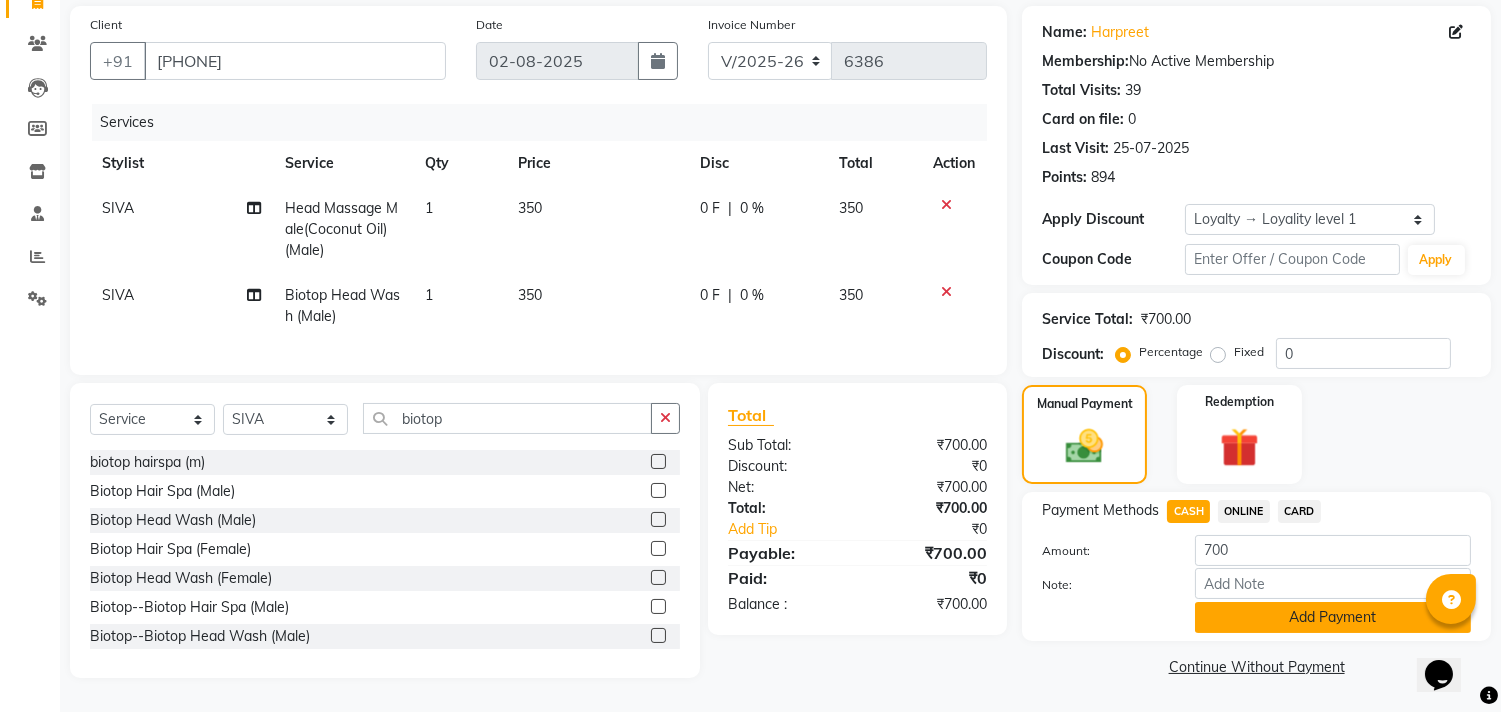 click on "Add Payment" 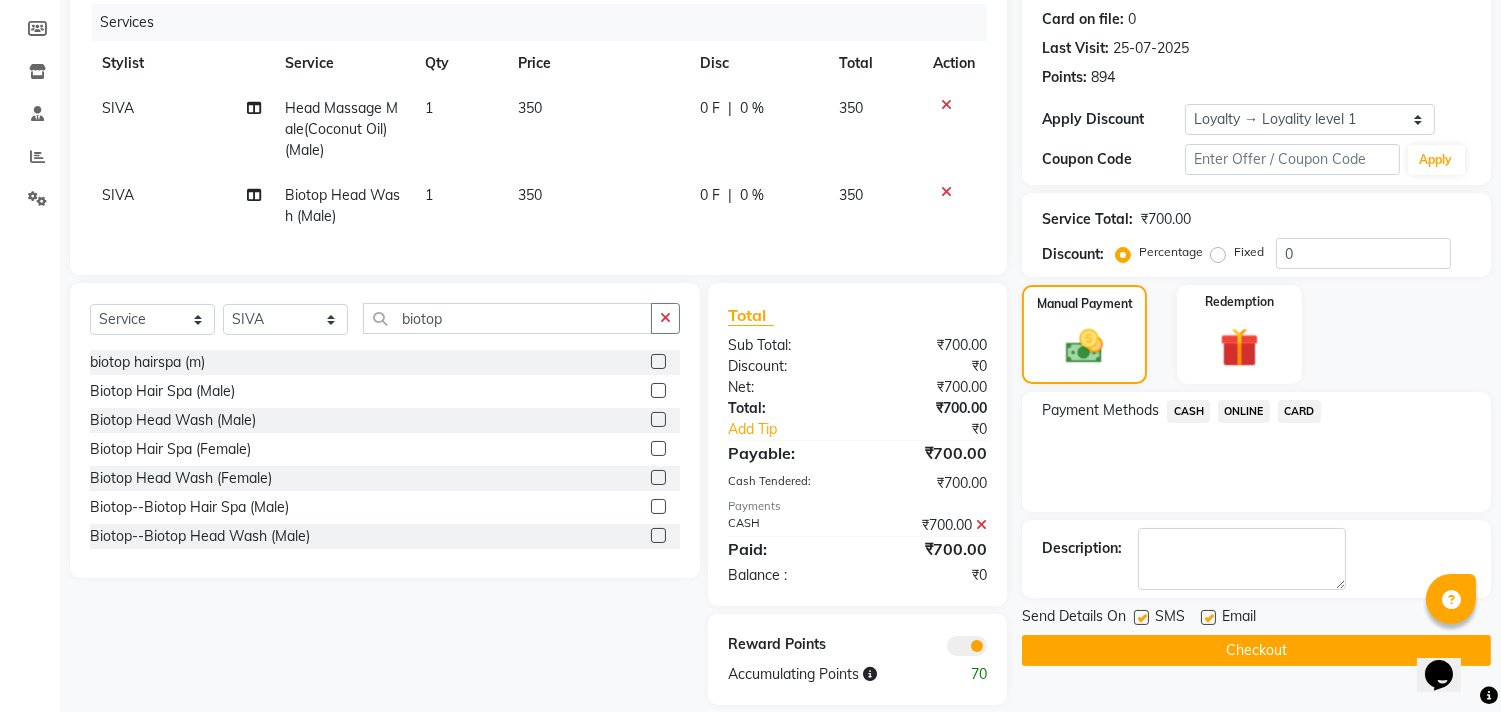 scroll, scrollTop: 260, scrollLeft: 0, axis: vertical 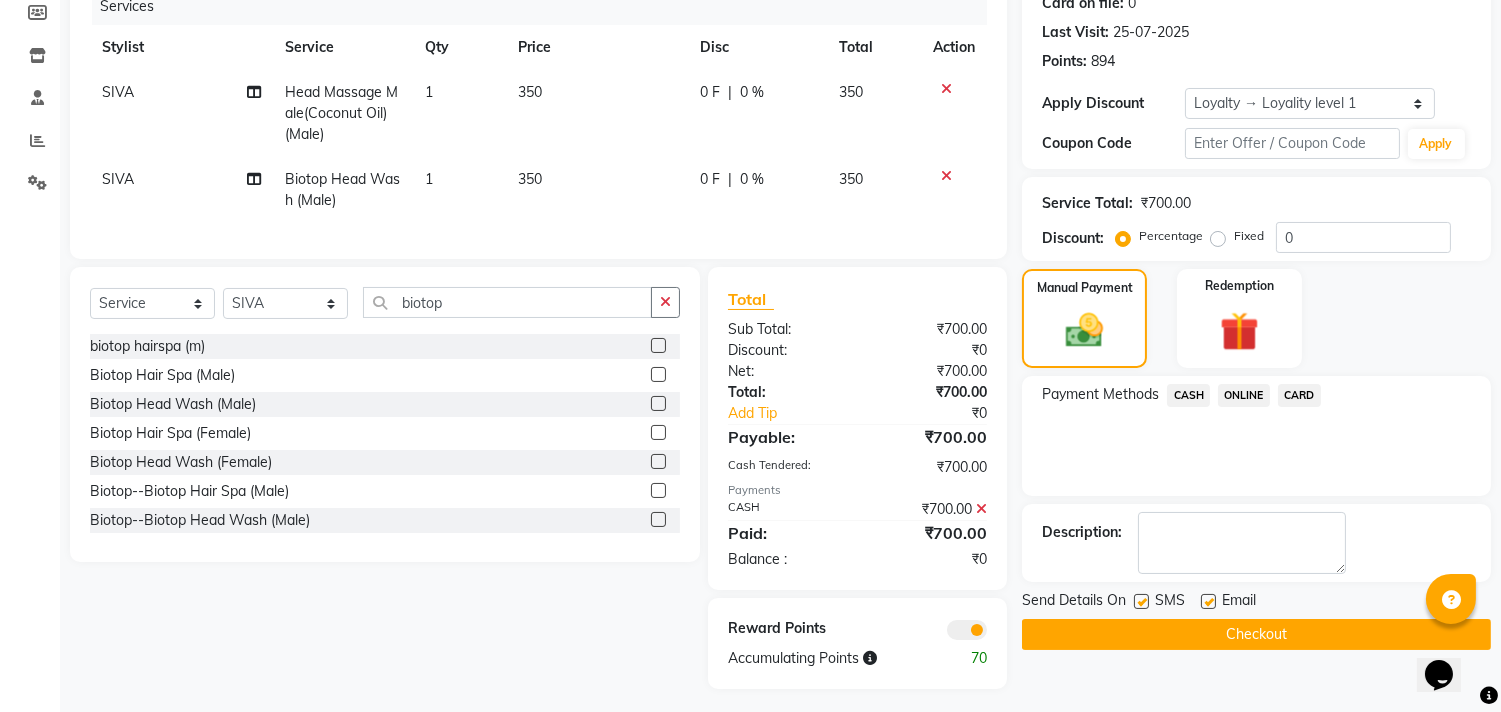 click on "Checkout" 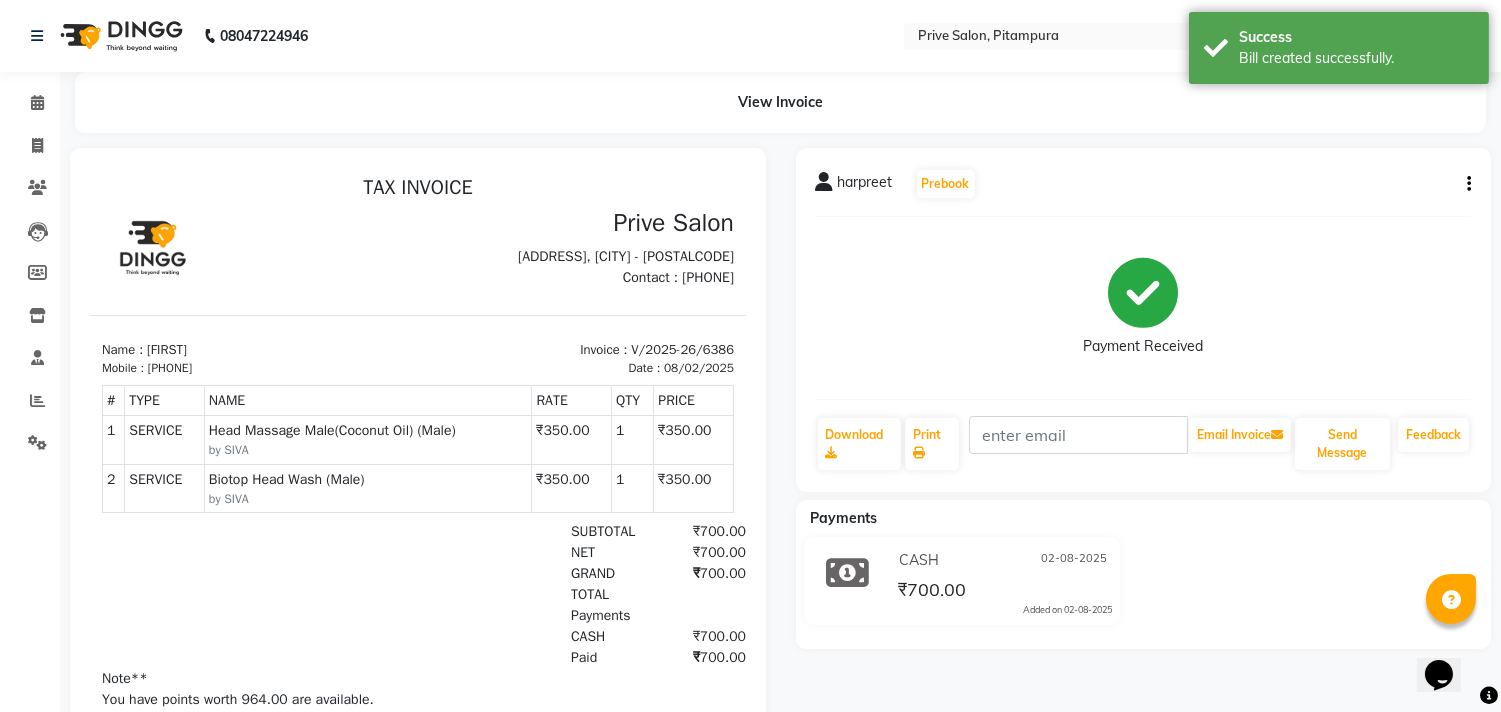 scroll, scrollTop: 0, scrollLeft: 0, axis: both 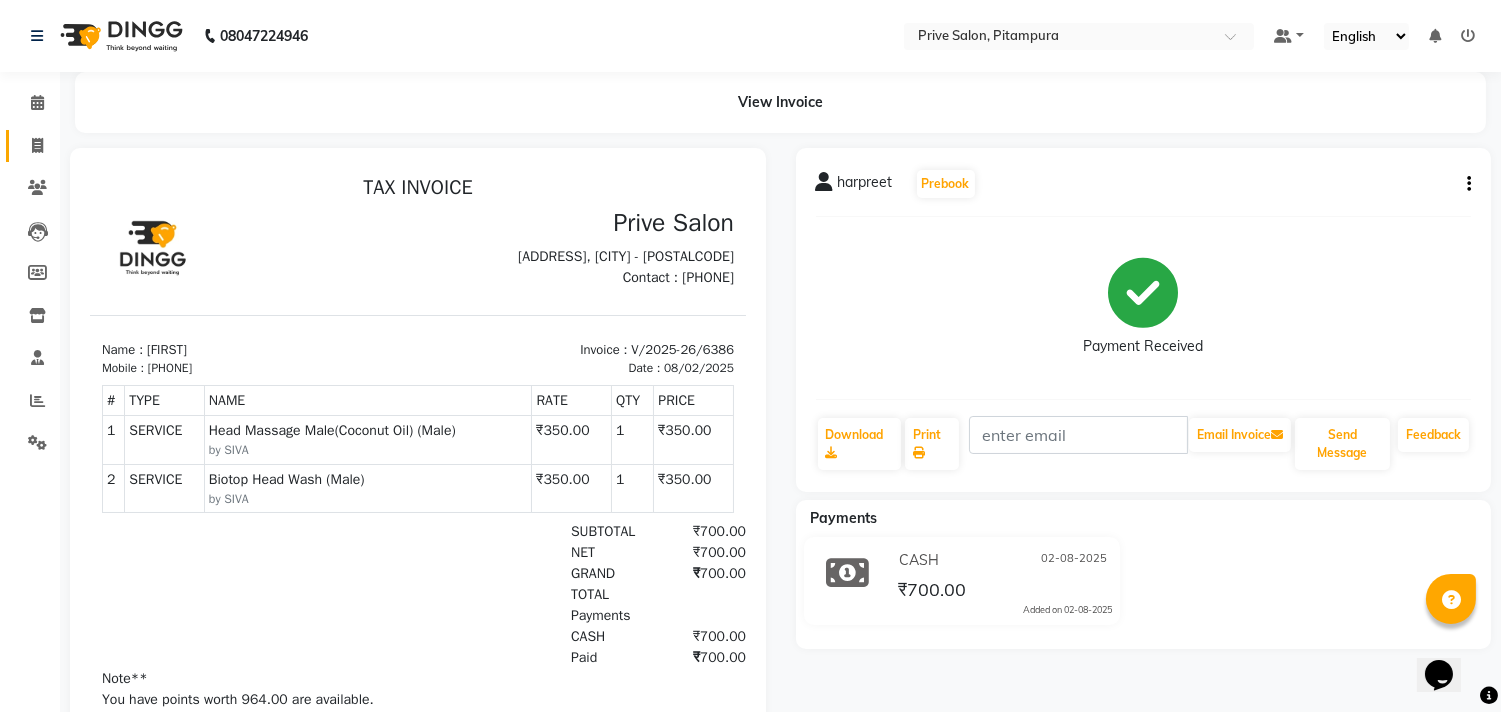 click on "Invoice" 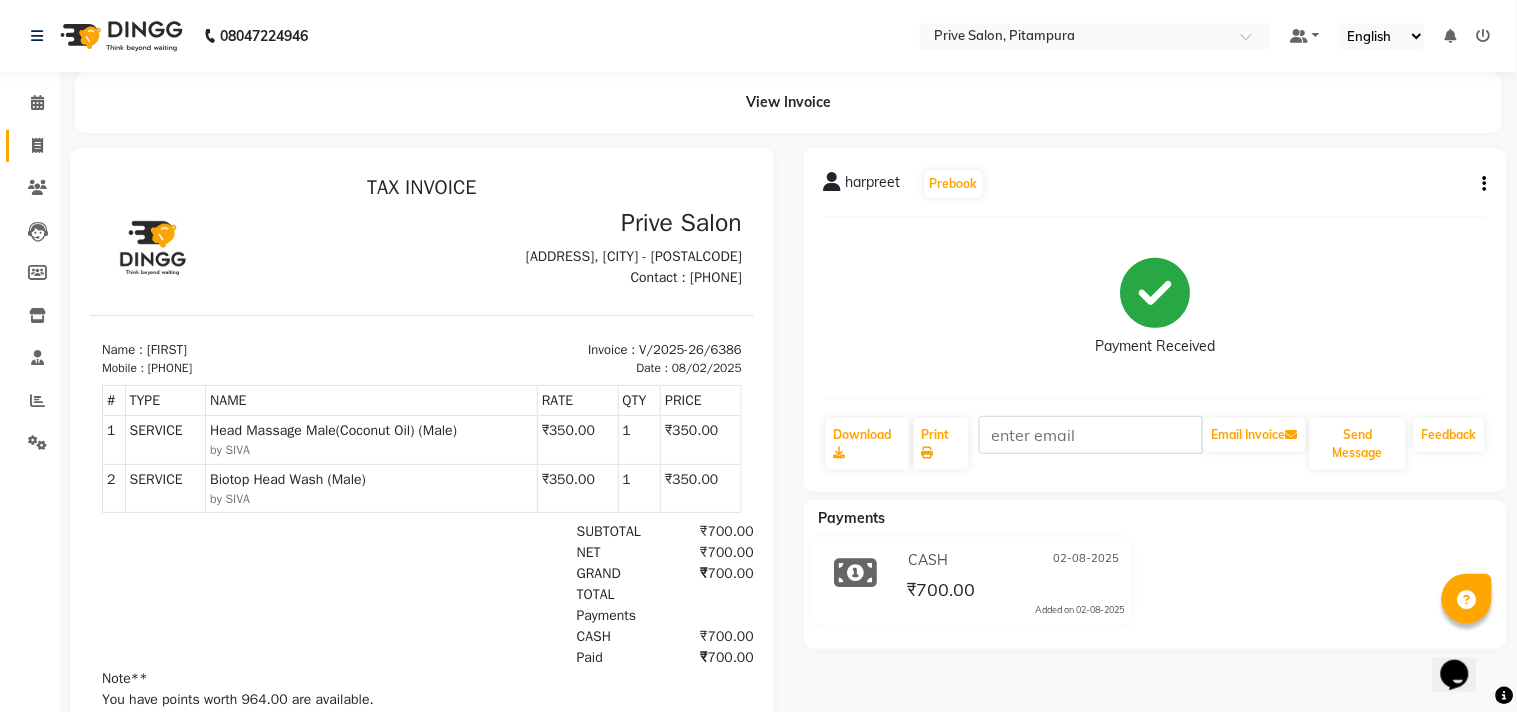 select on "service" 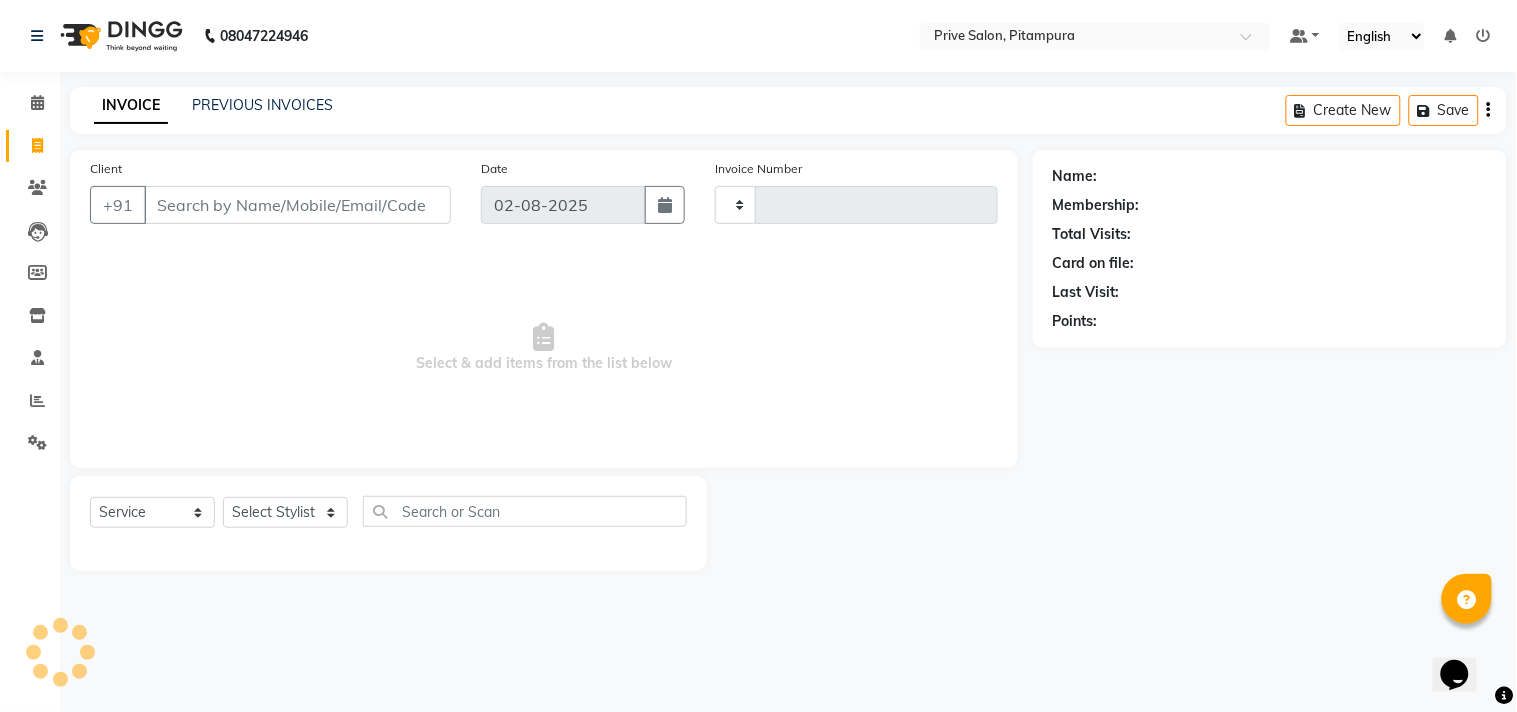 type on "6387" 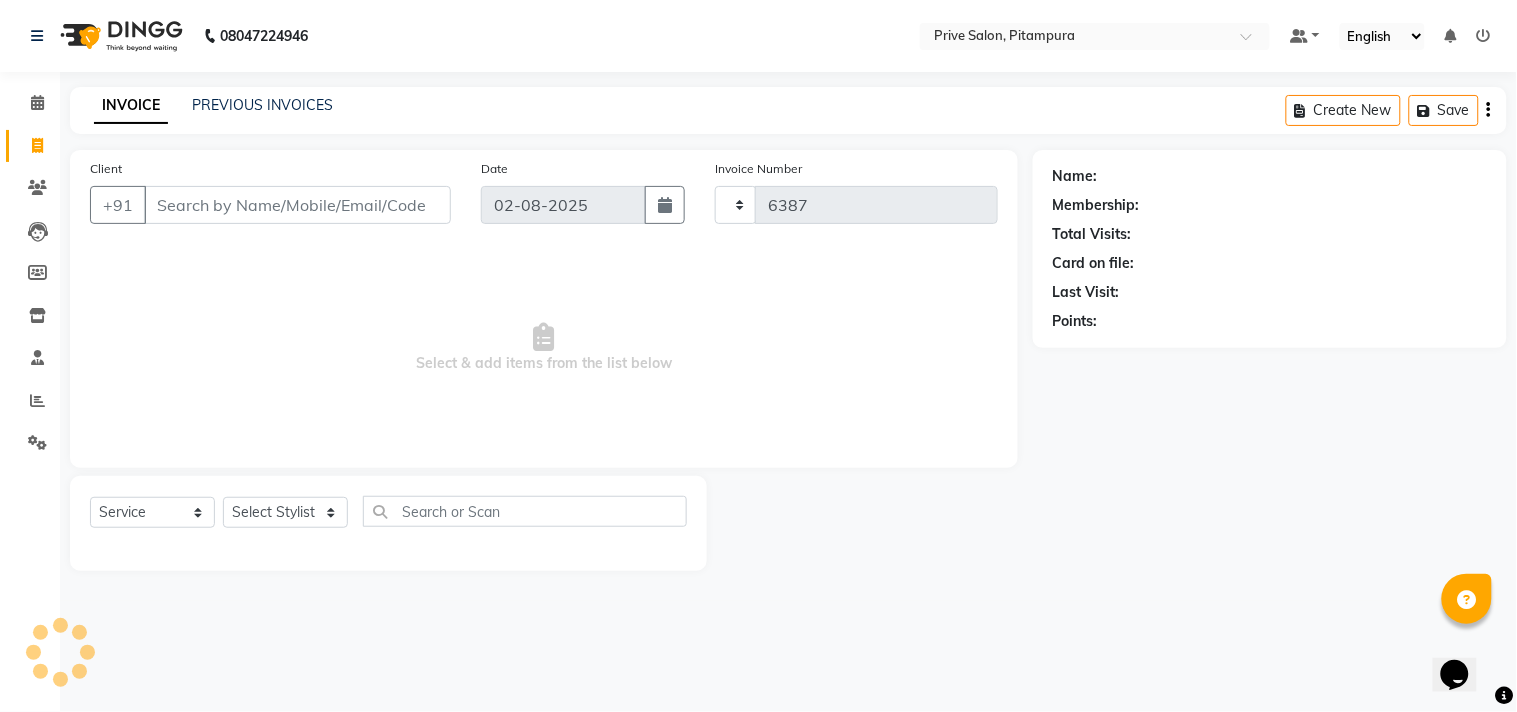 select on "136" 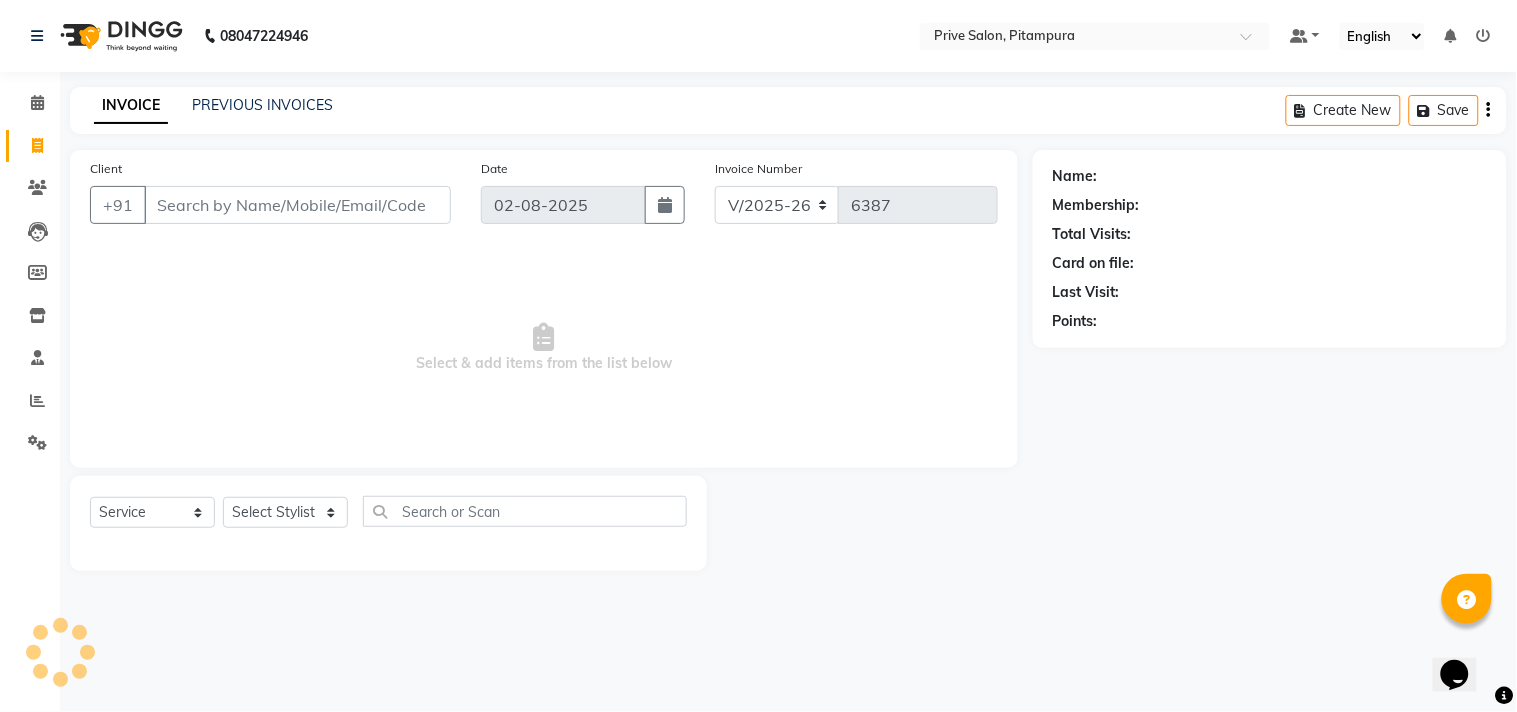 click on "Client" at bounding box center (297, 205) 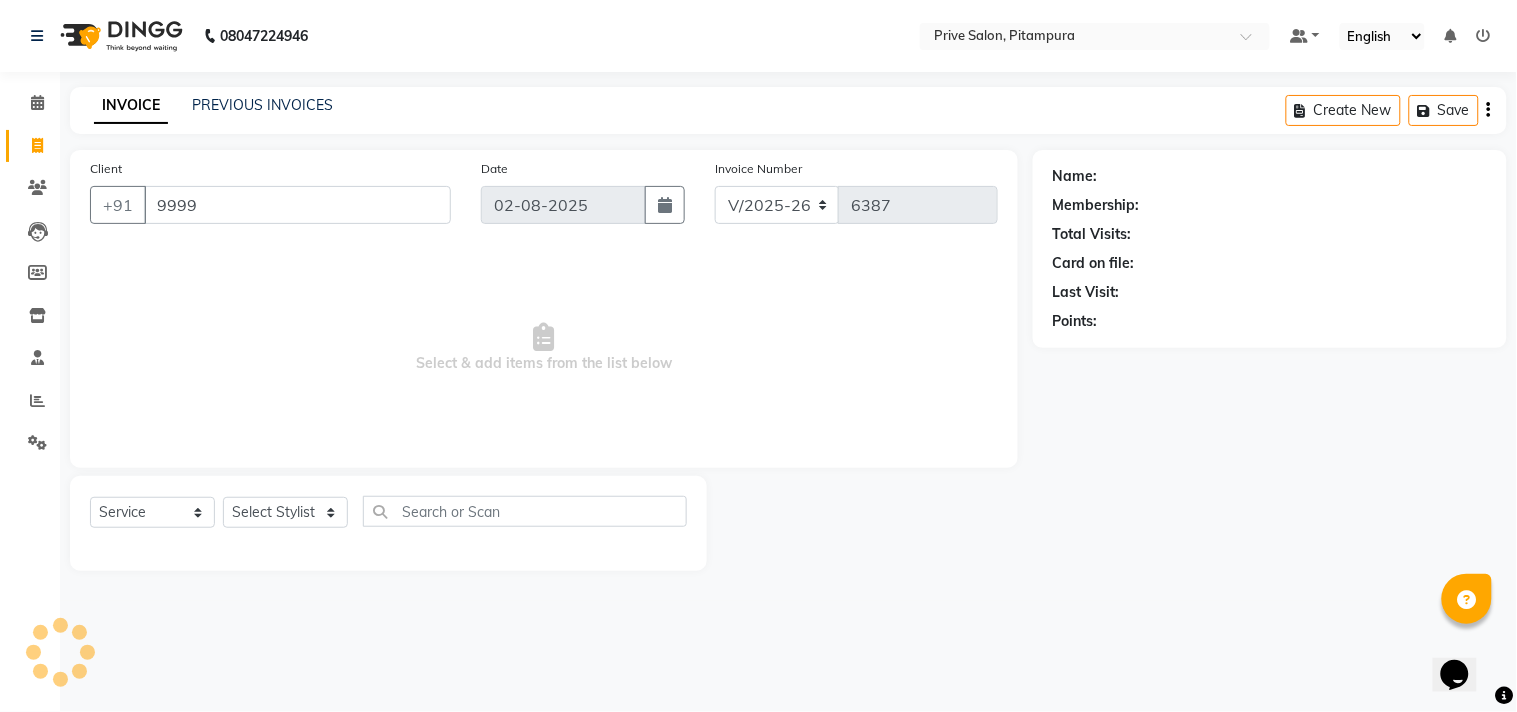 type on "9999" 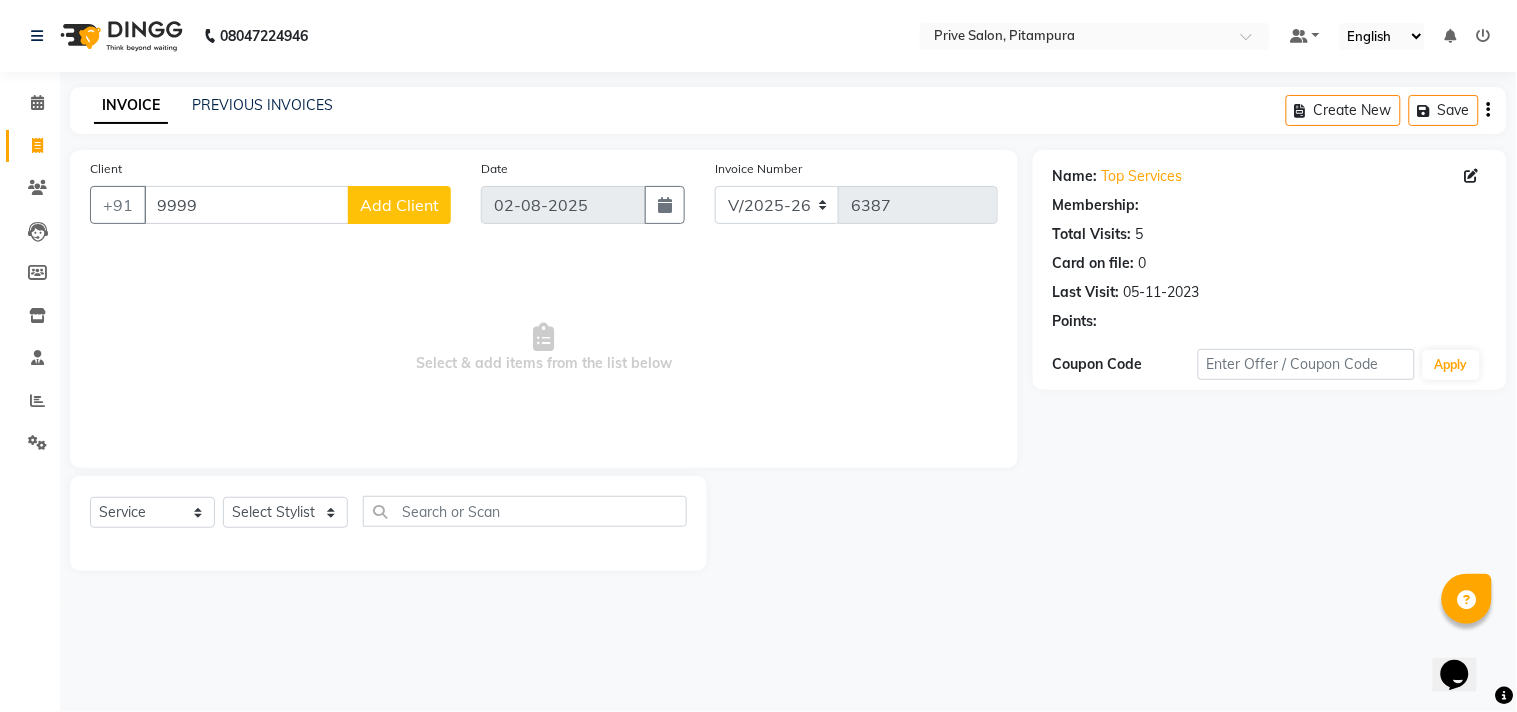 select on "1: Object" 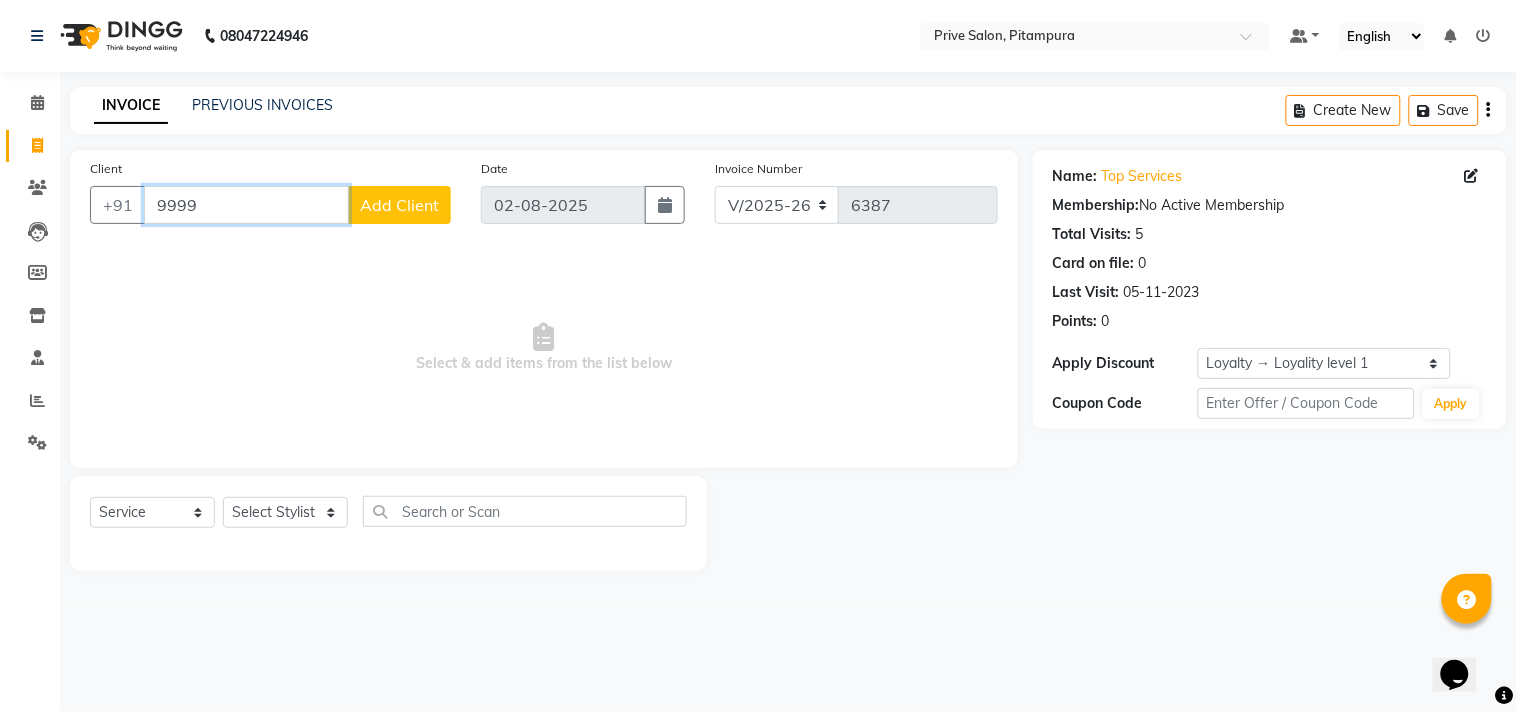 click on "9999" at bounding box center [246, 205] 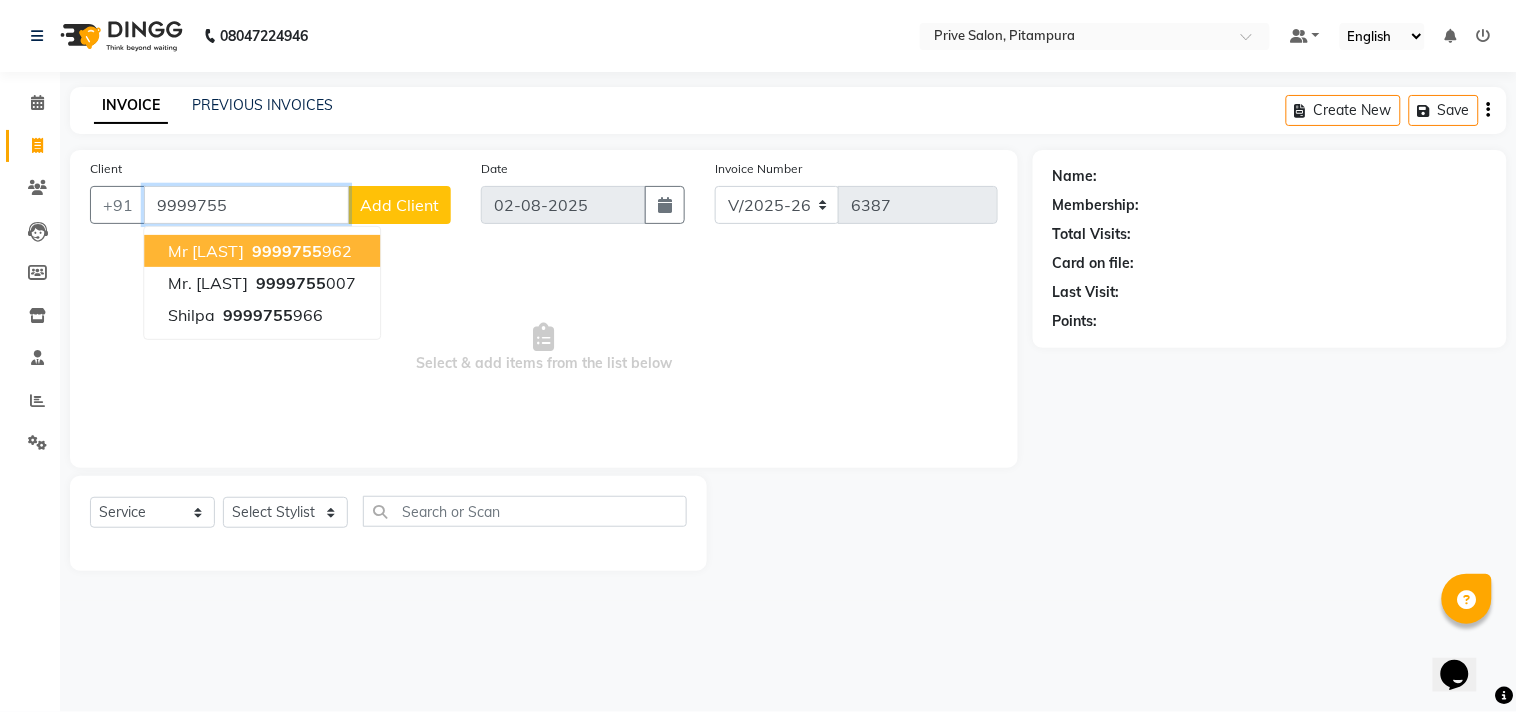 click on "9999755" at bounding box center [287, 251] 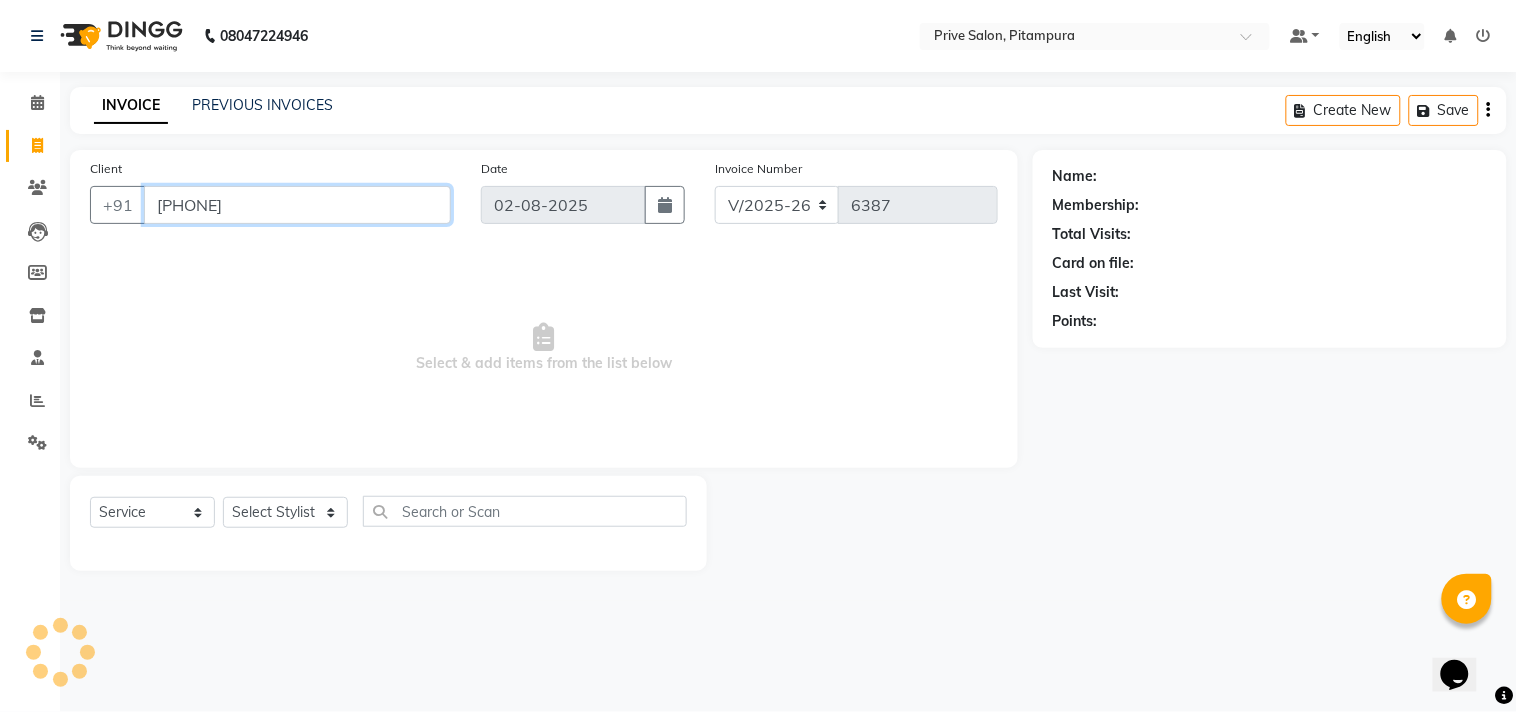 type on "9999755962" 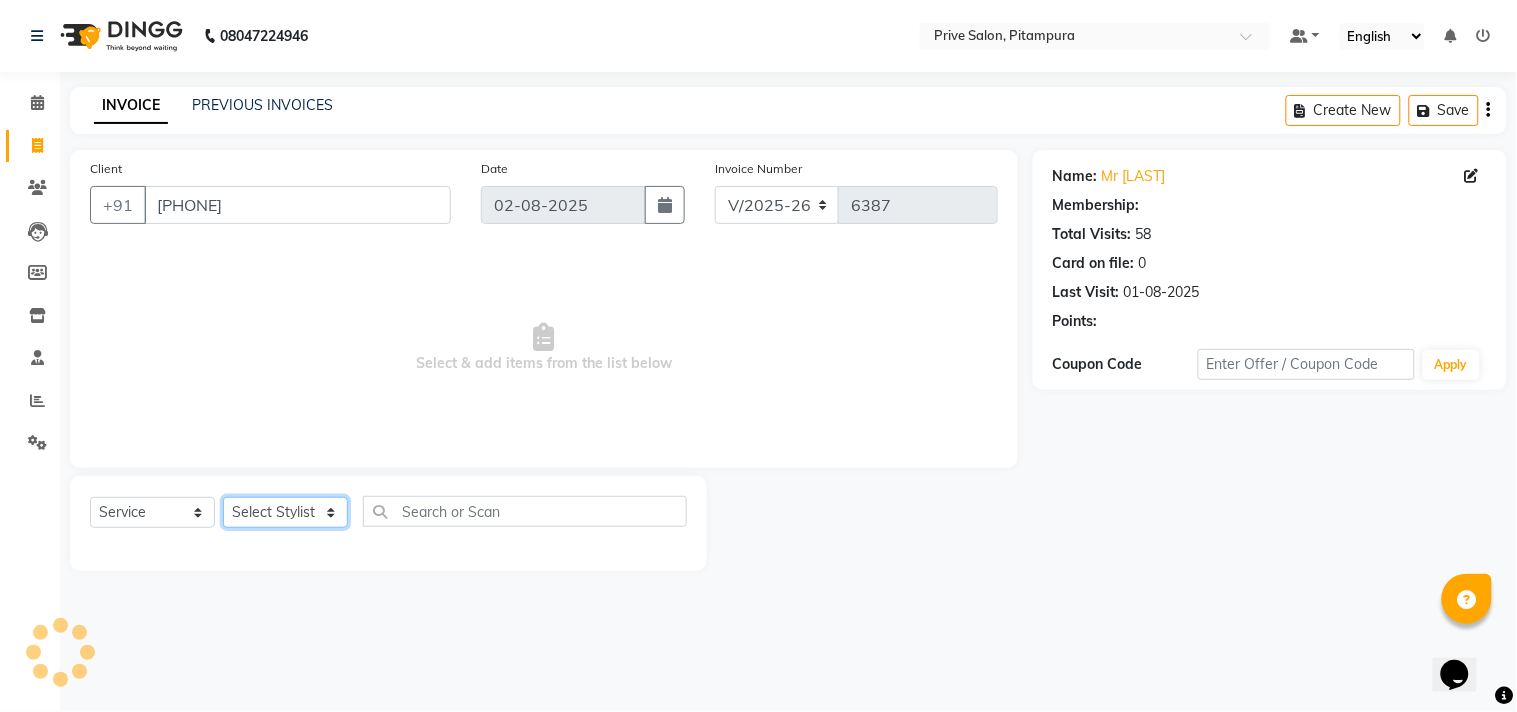 click on "Select Stylist amit ARJUN Atul FAIZAN FARDEEN GOLU harshit HITESH isha kapil khushbu Manager meenu MOHIT Mohsin NISHA nishi Preet privee Shivam SIVA vikas" 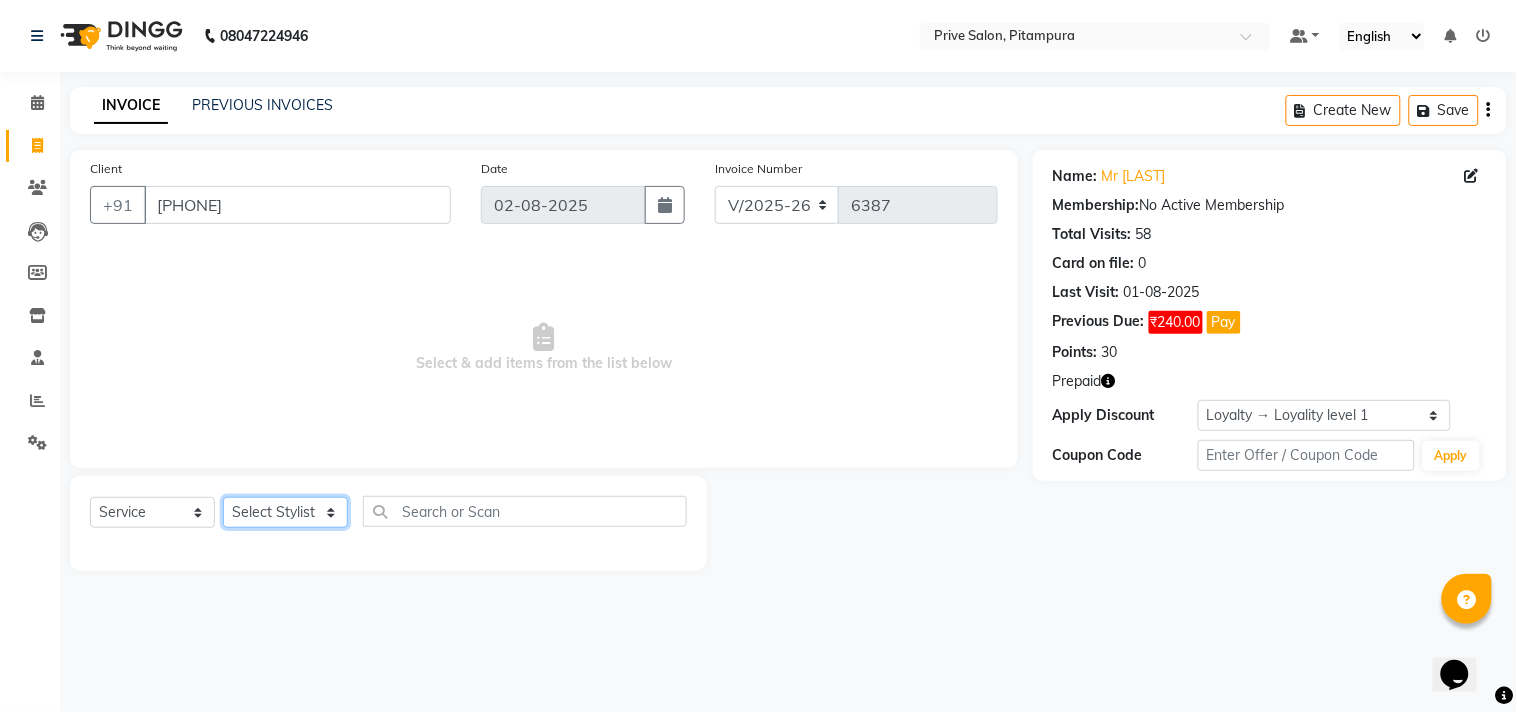 select on "3992" 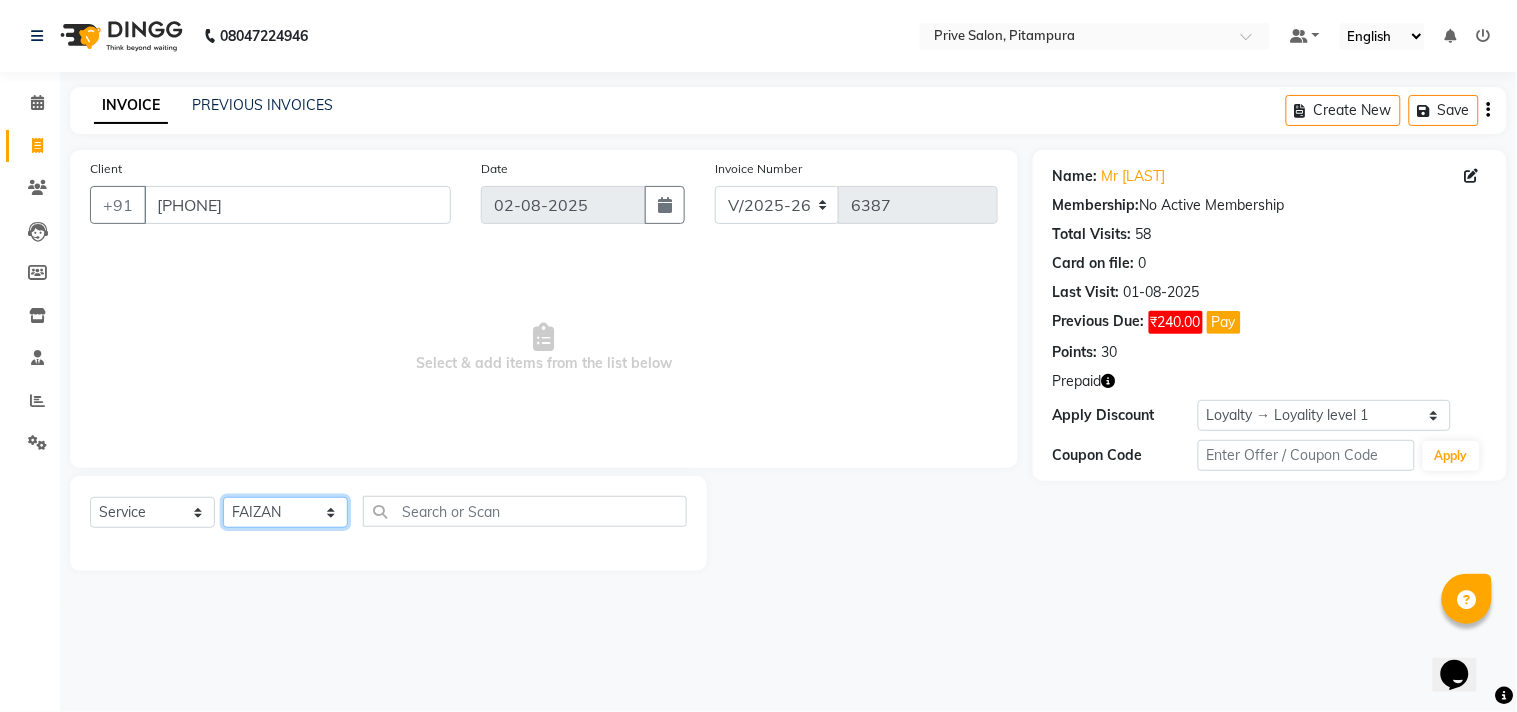 click on "Select Stylist amit ARJUN Atul FAIZAN FARDEEN GOLU harshit HITESH isha kapil khushbu Manager meenu MOHIT Mohsin NISHA nishi Preet privee Shivam SIVA vikas" 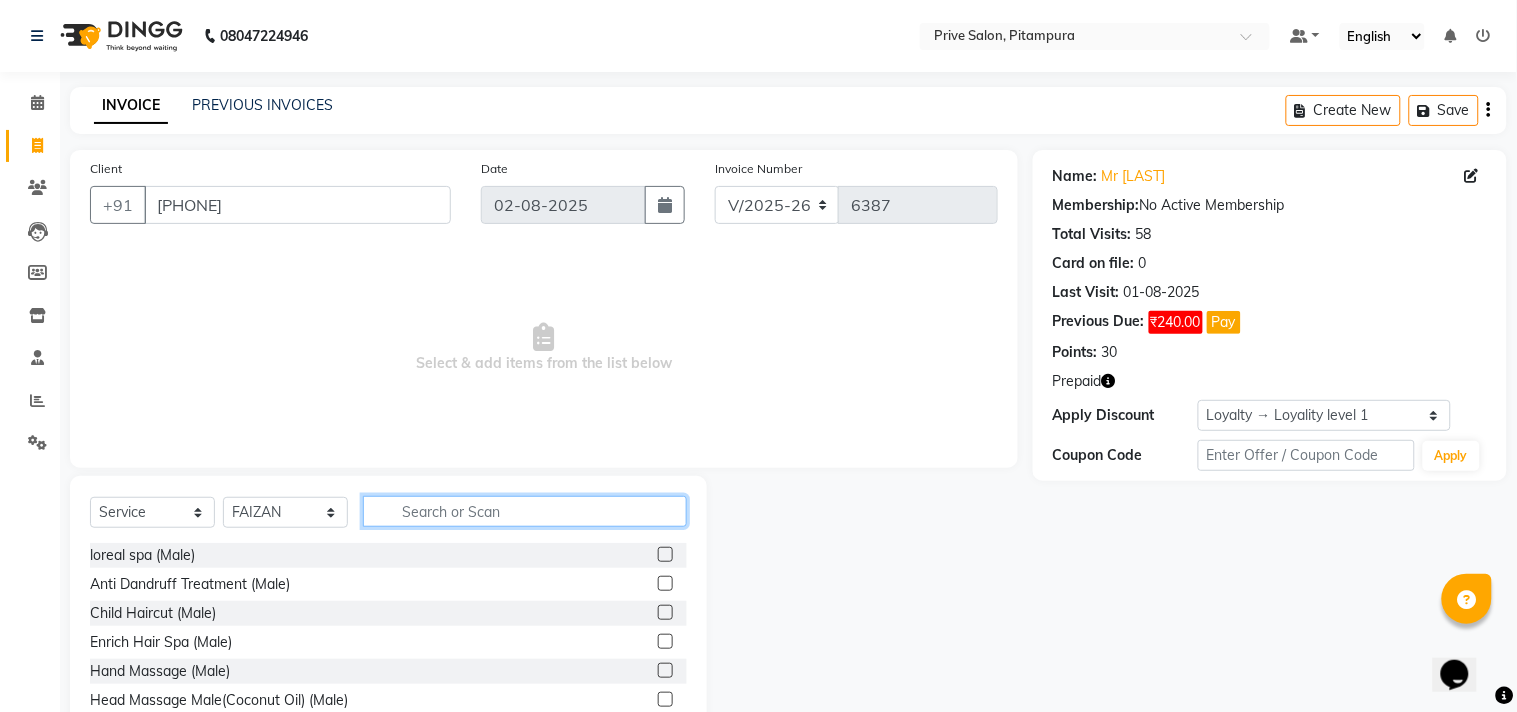 click 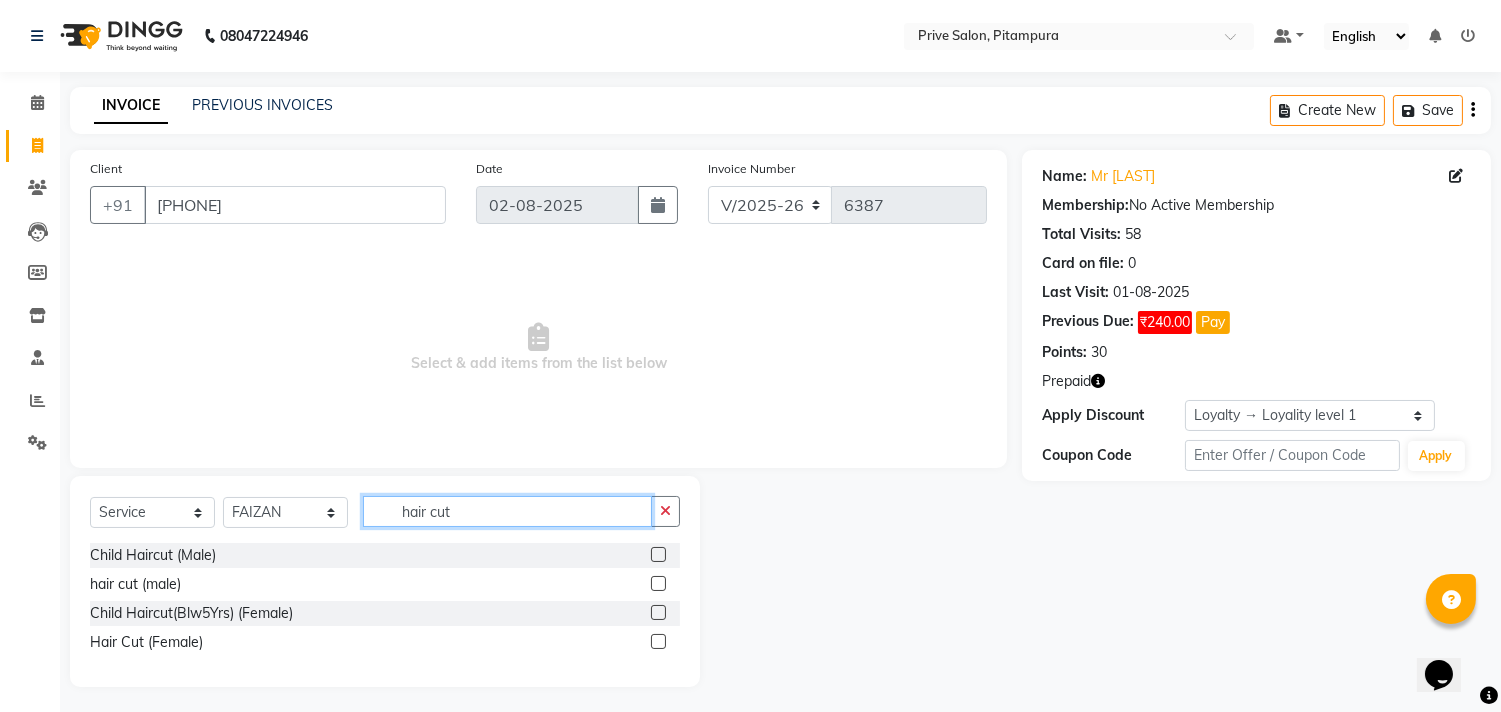 type on "hair cut" 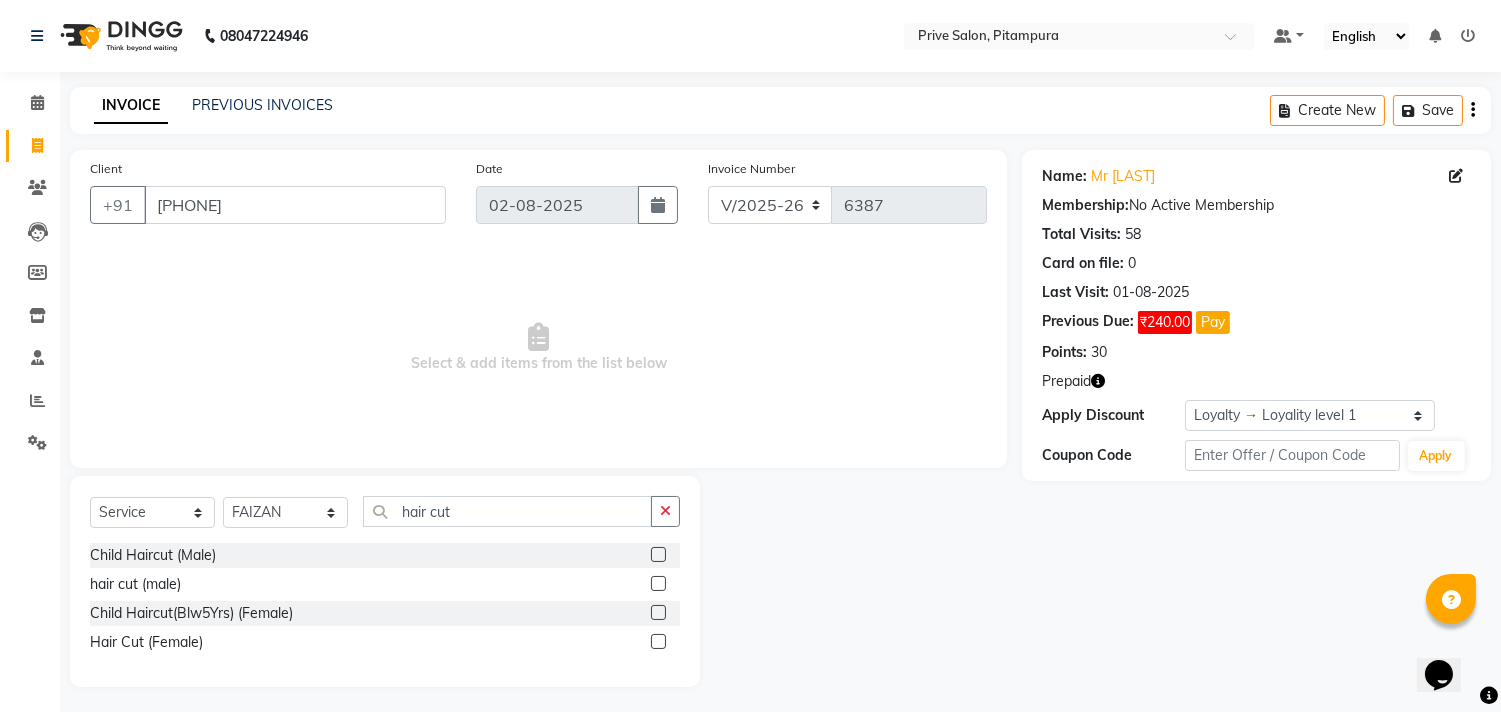 click 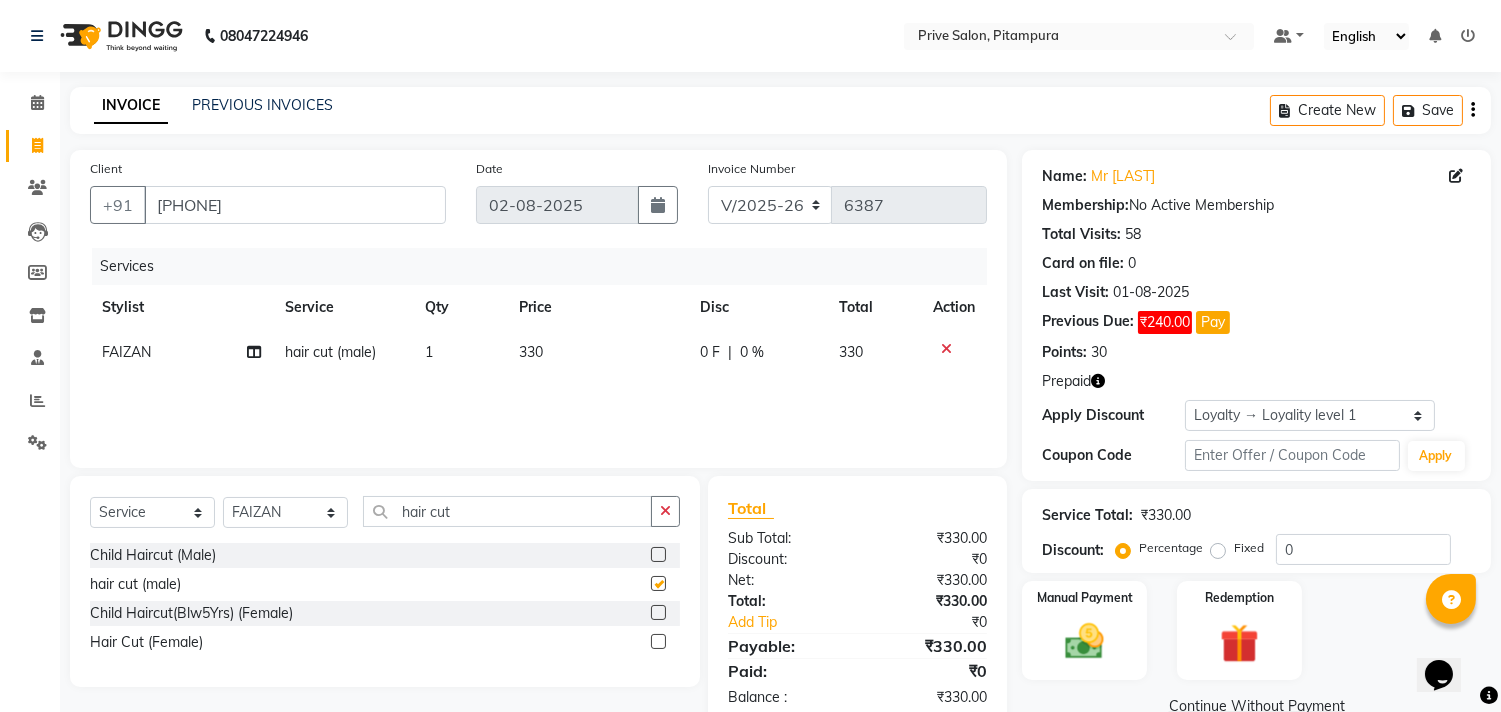 checkbox on "false" 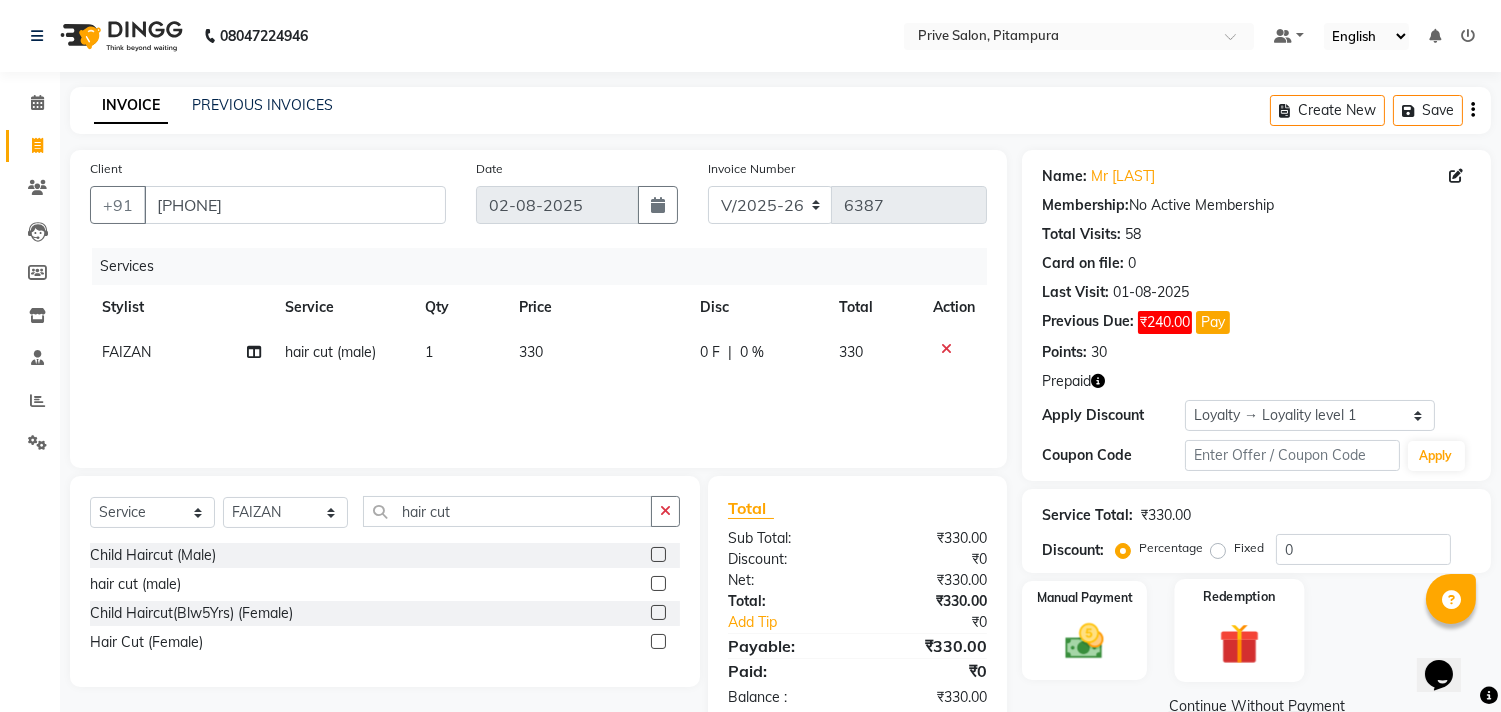 click 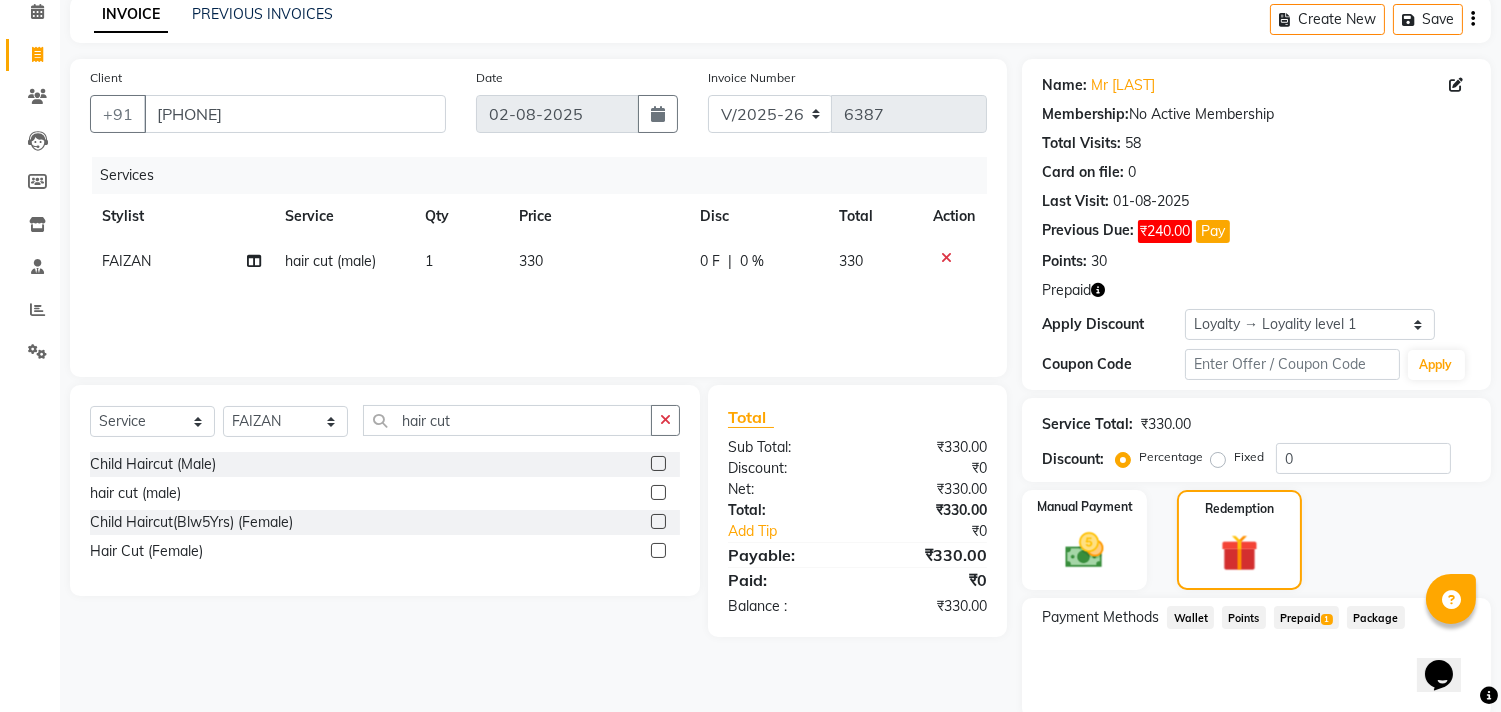 scroll, scrollTop: 162, scrollLeft: 0, axis: vertical 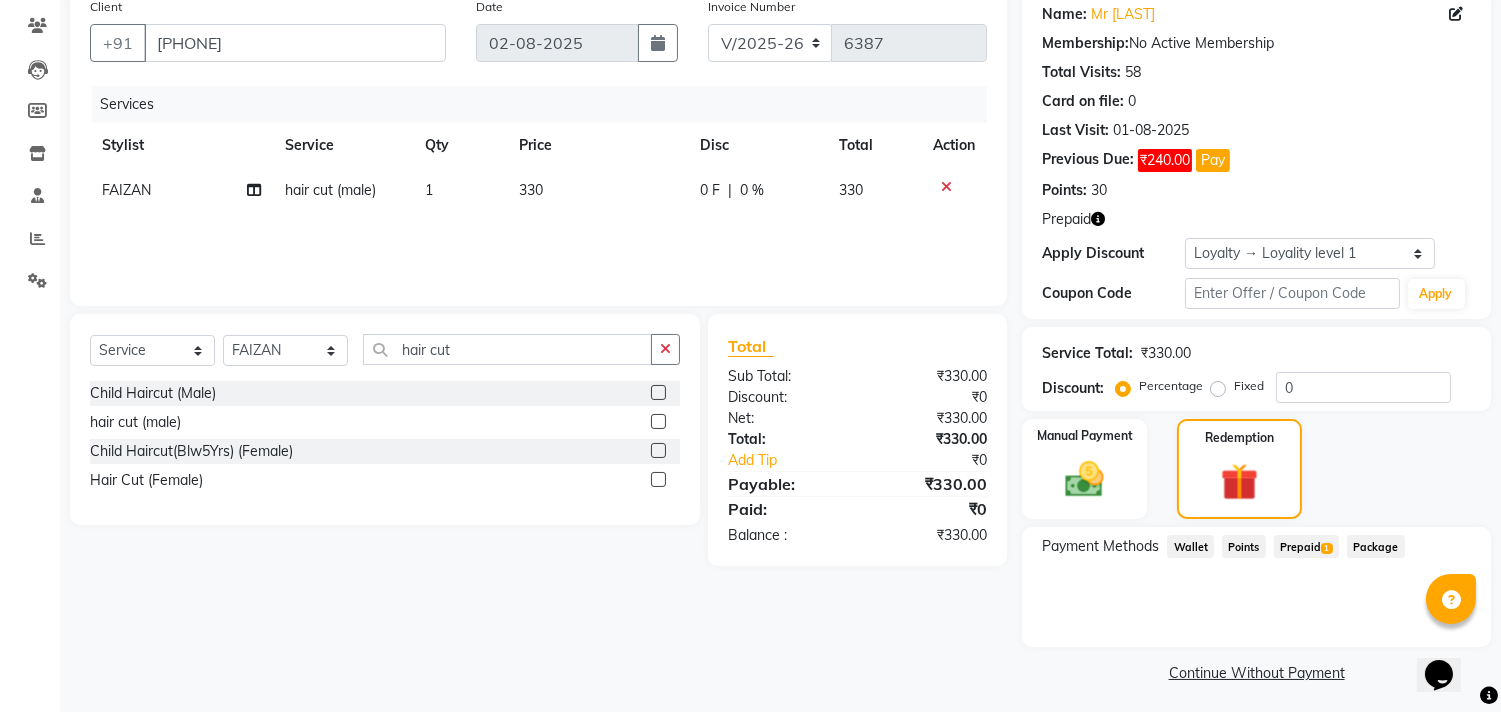 click on "Prepaid  1" 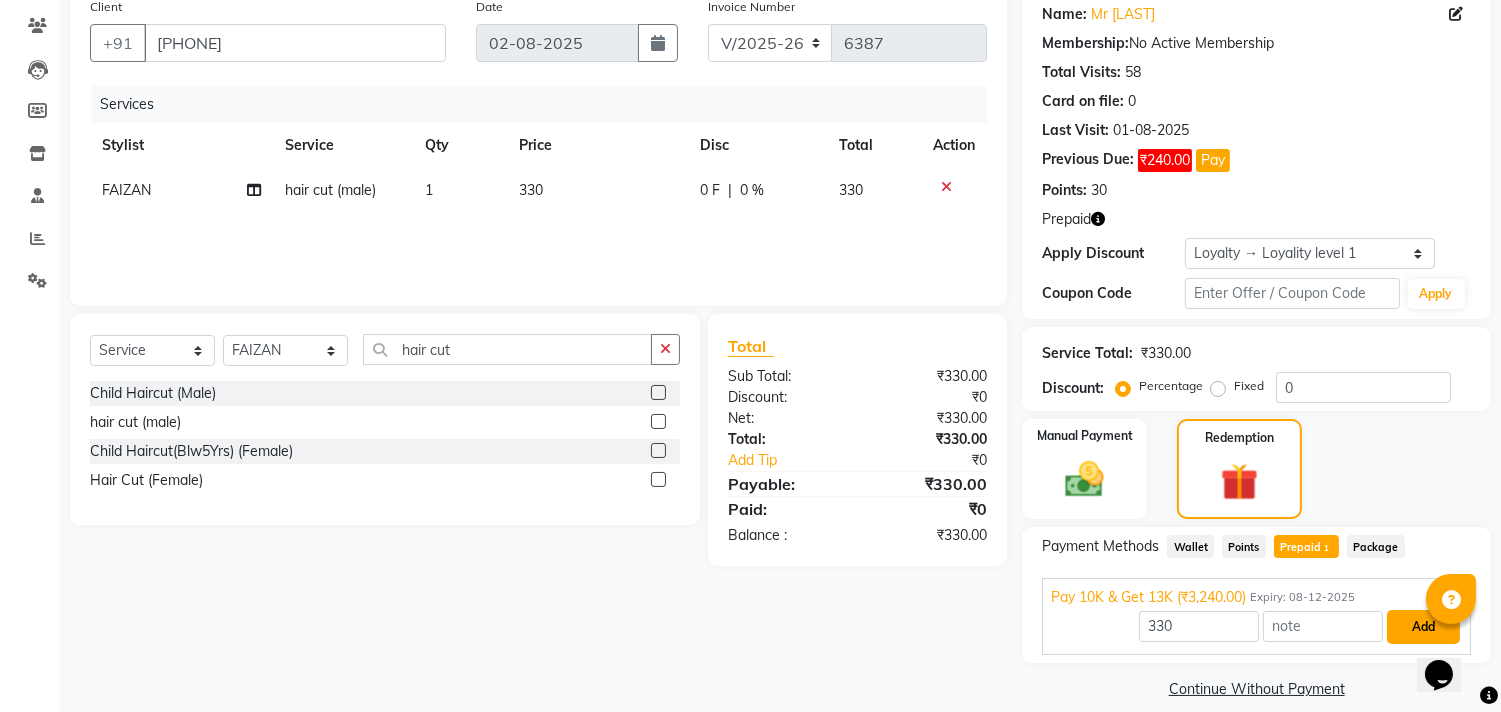 click on "Add" at bounding box center [1423, 627] 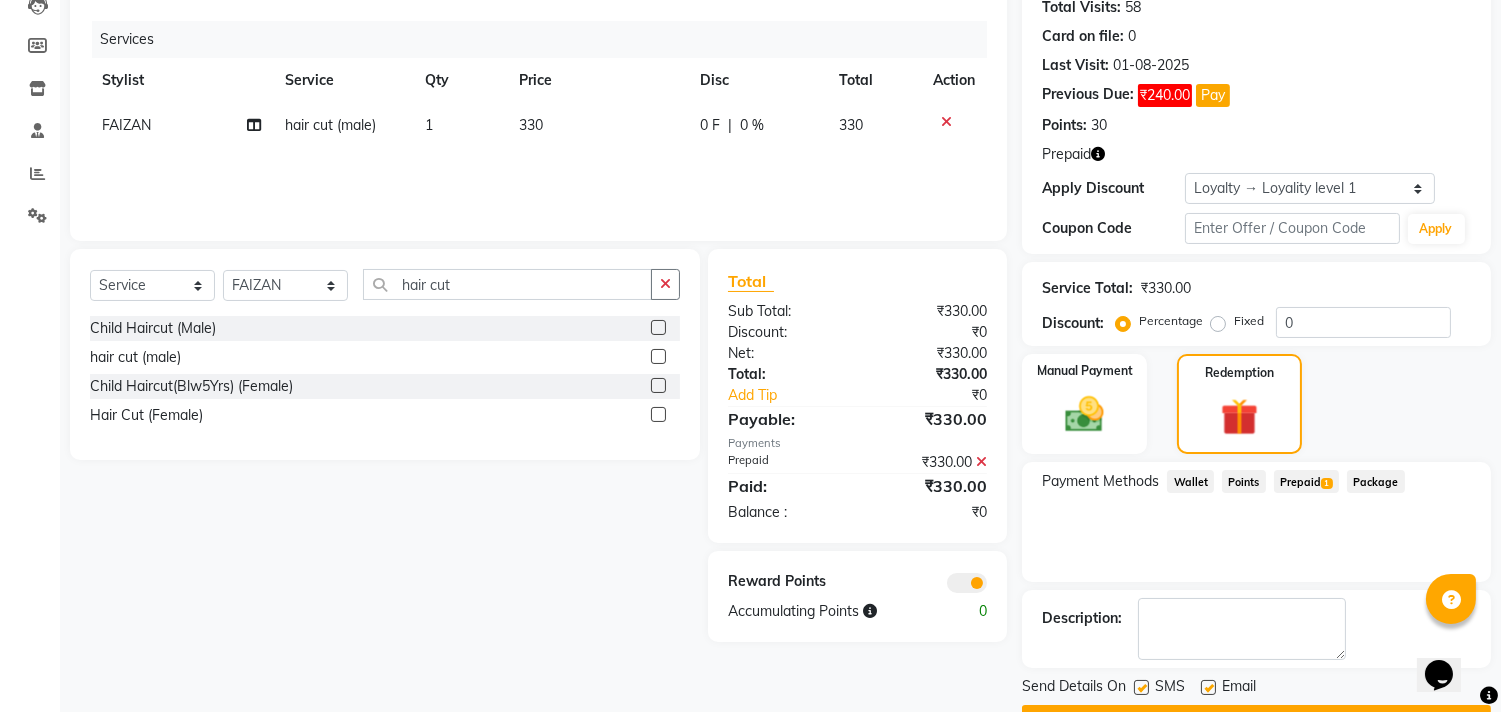 scroll, scrollTop: 271, scrollLeft: 0, axis: vertical 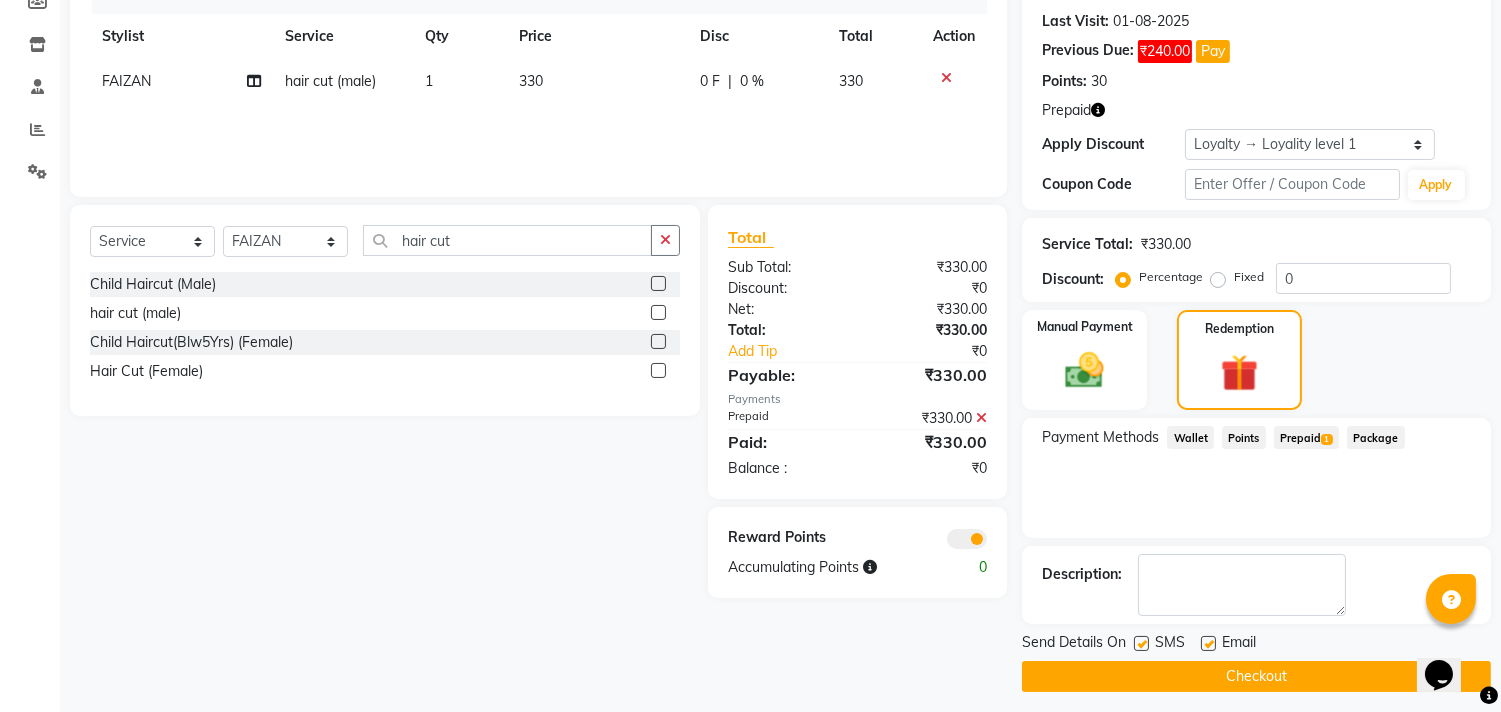click on "Checkout" 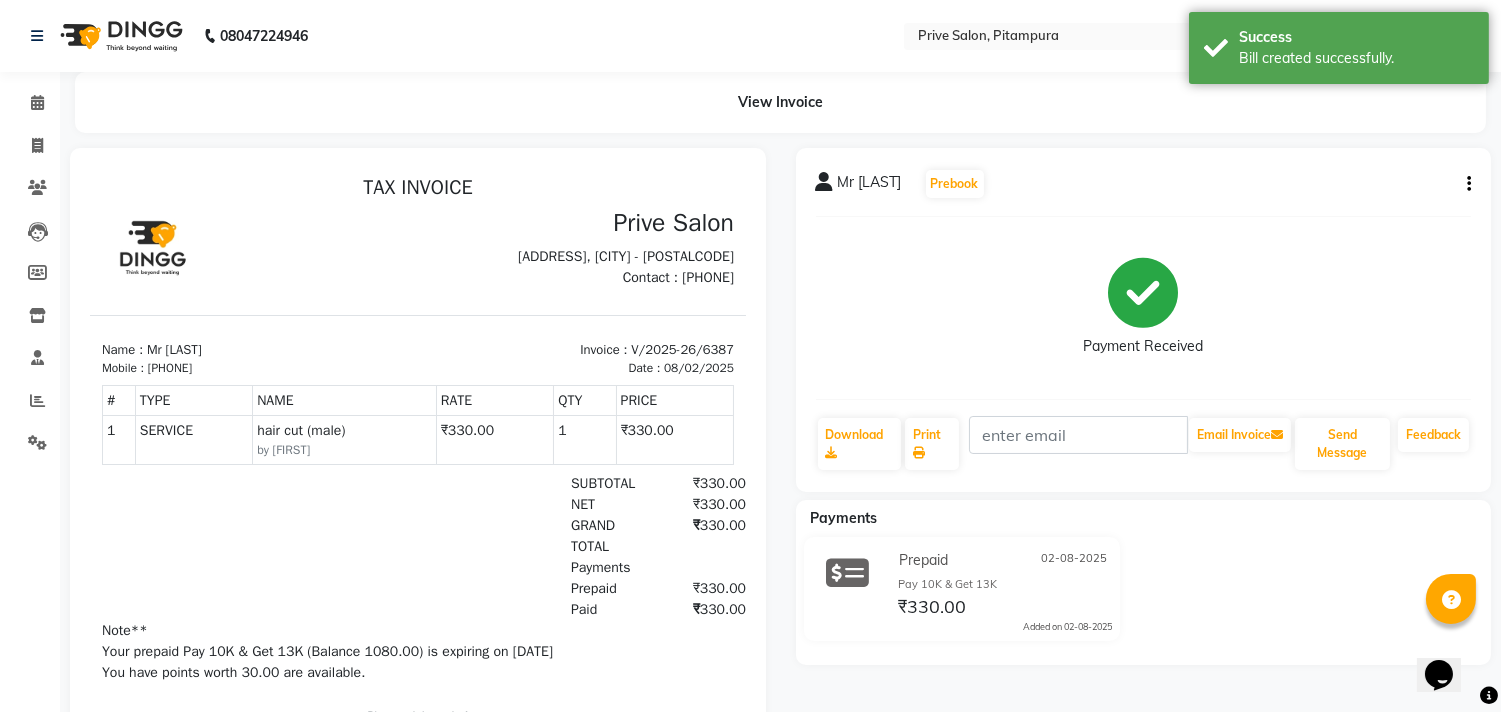 scroll, scrollTop: 0, scrollLeft: 0, axis: both 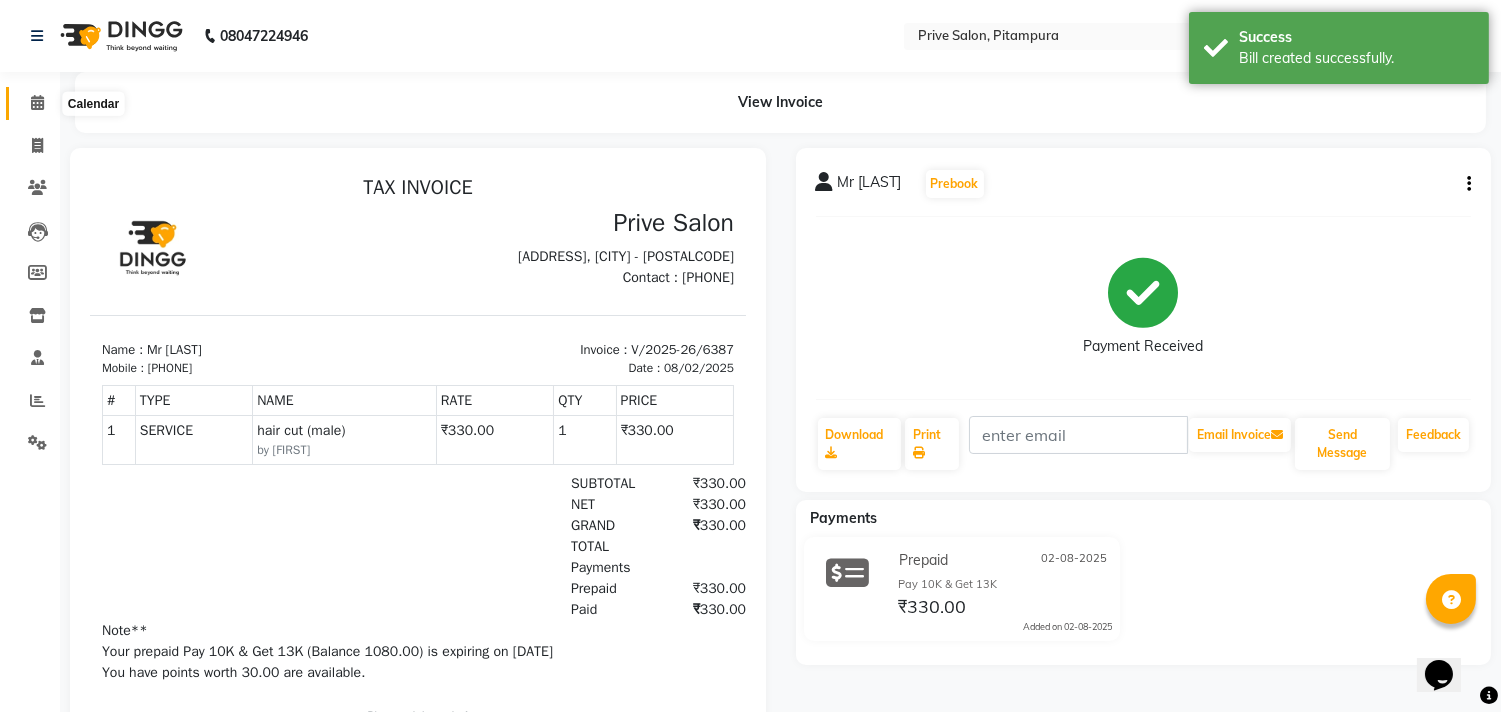 click 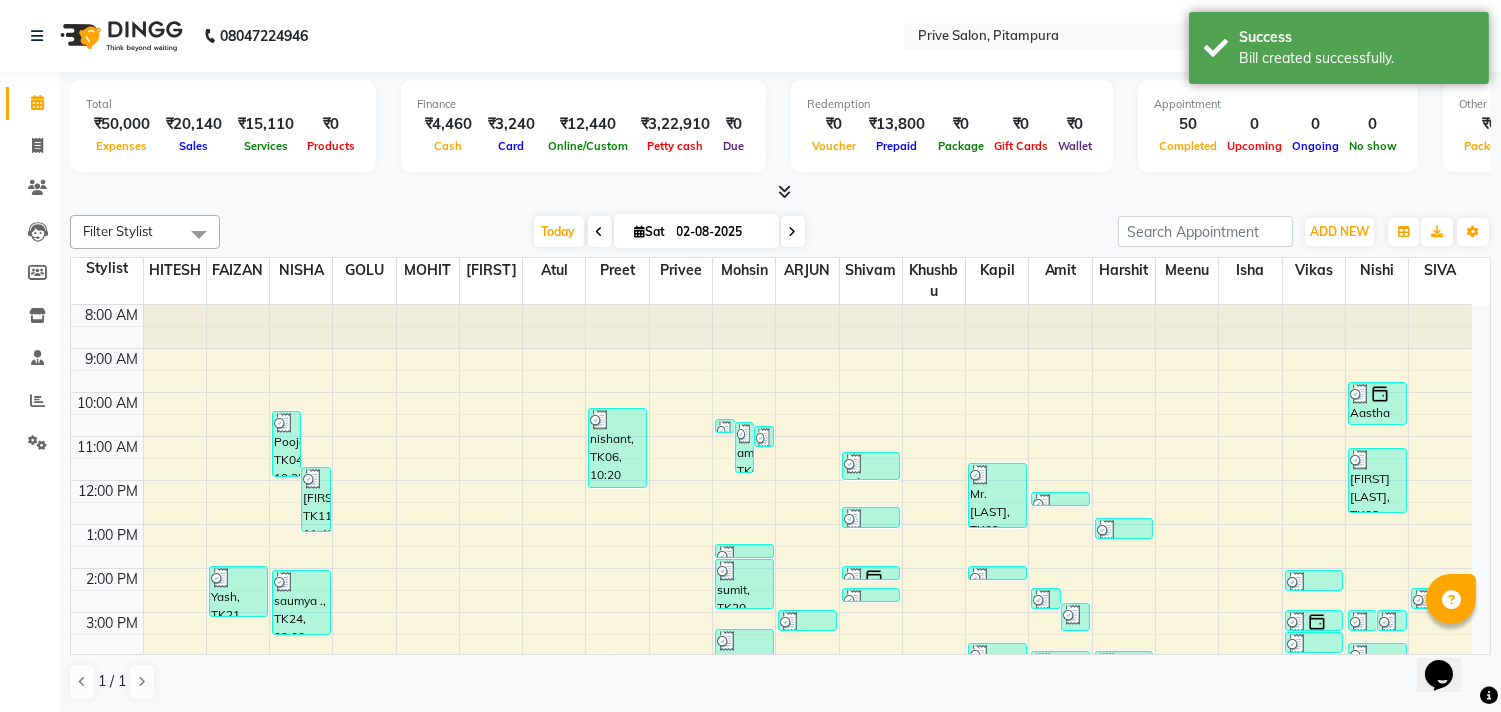 scroll, scrollTop: 0, scrollLeft: 0, axis: both 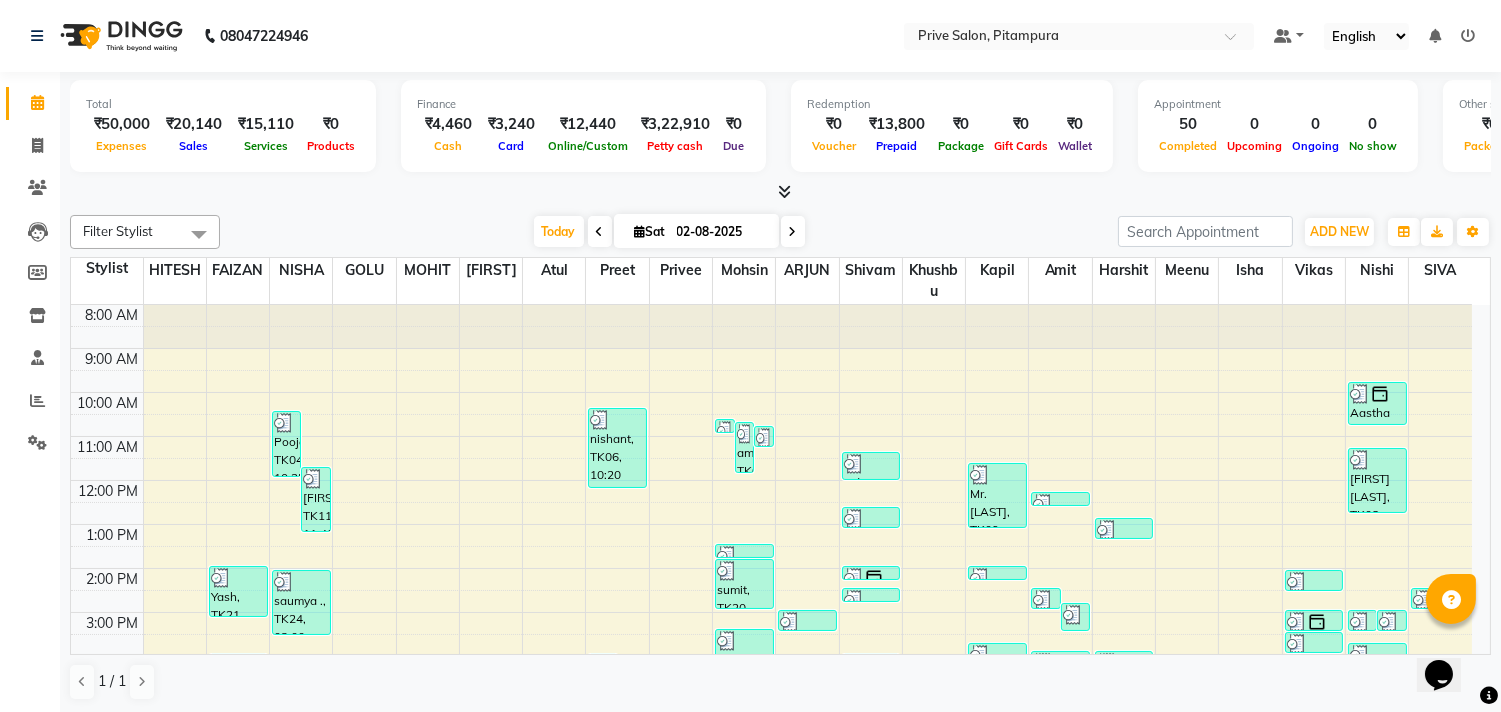 click on "Invoice" 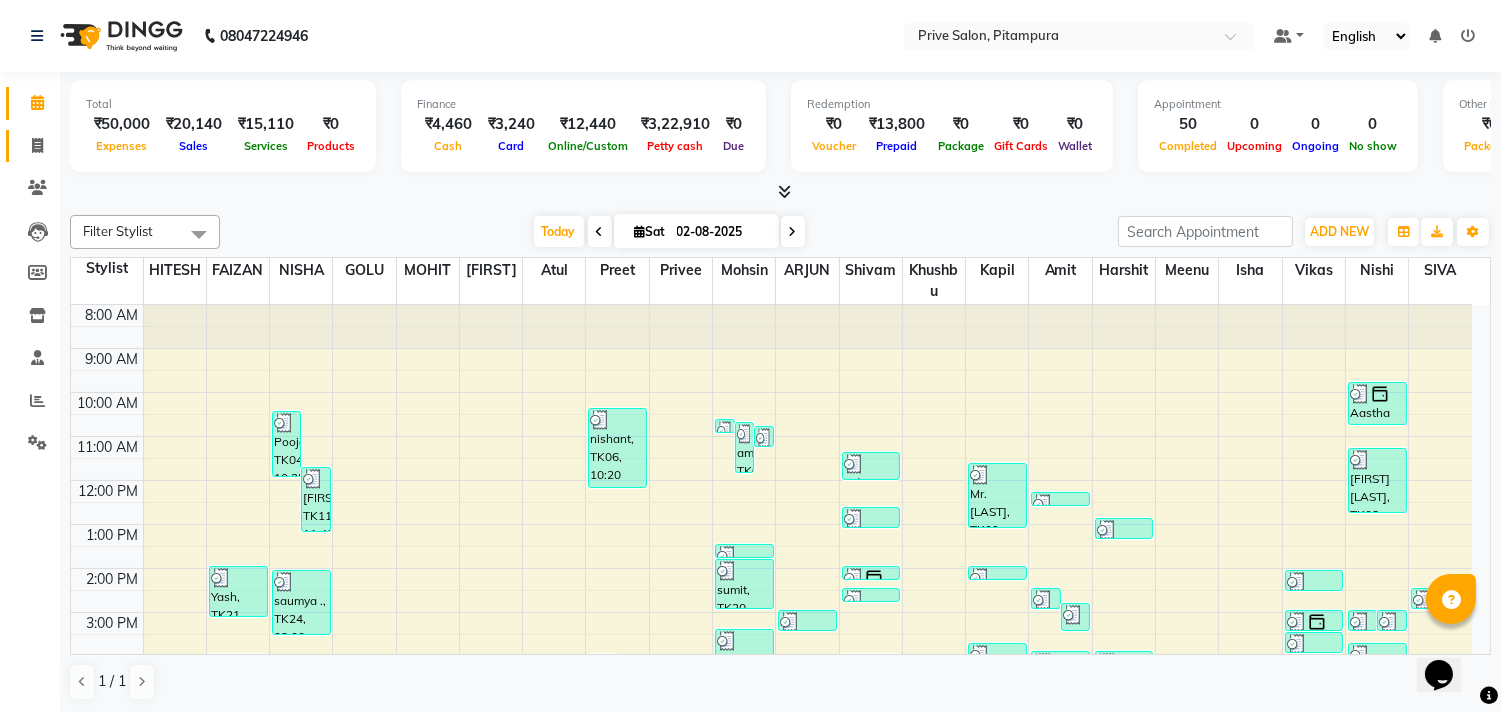 click 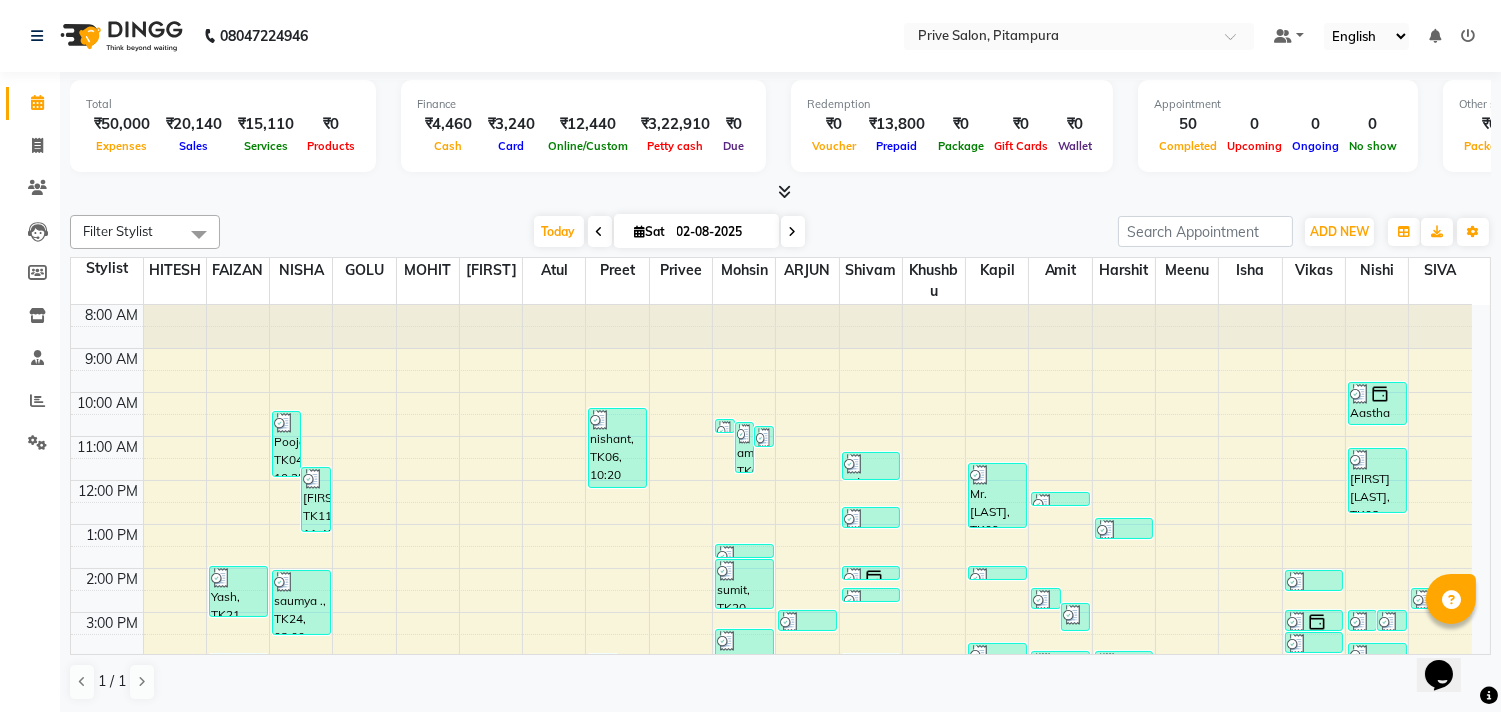 select on "service" 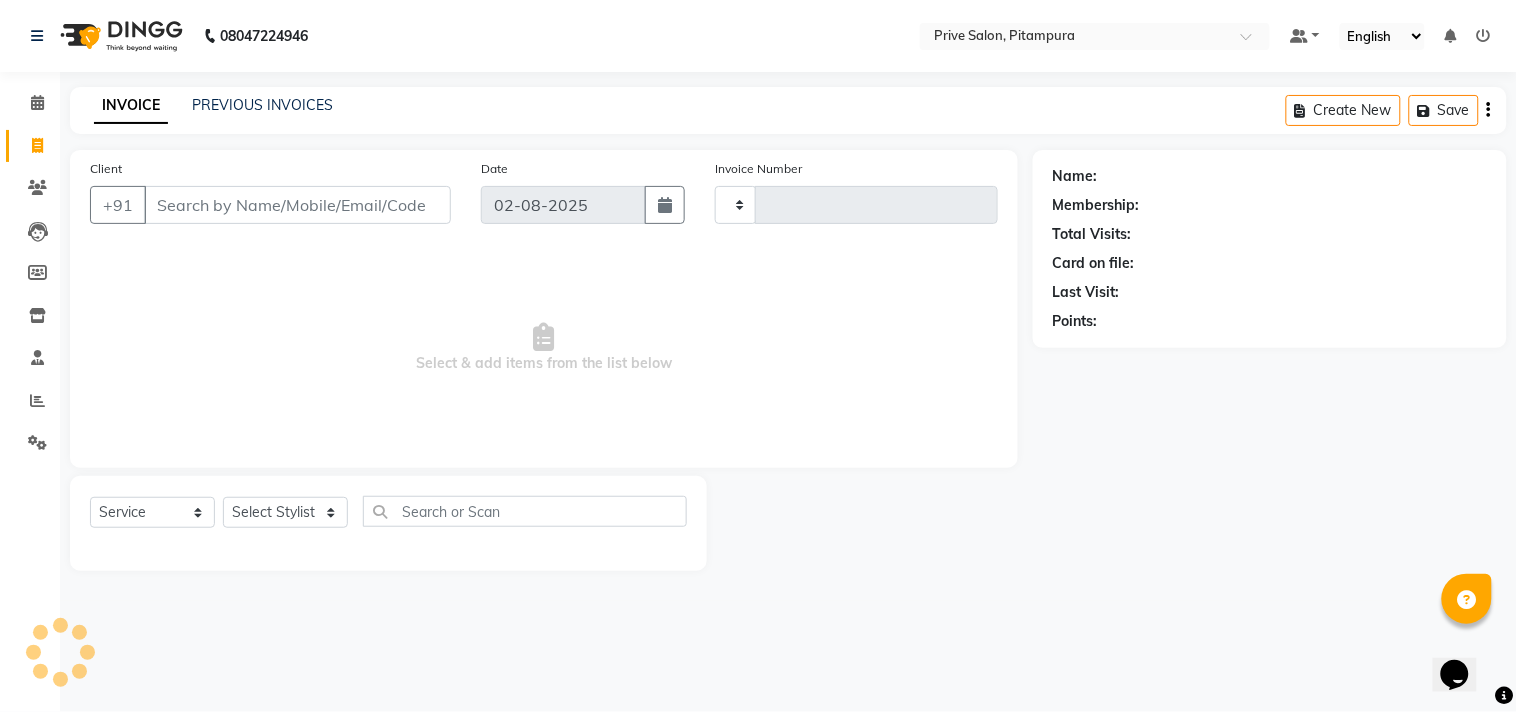 click on "Client" at bounding box center (297, 205) 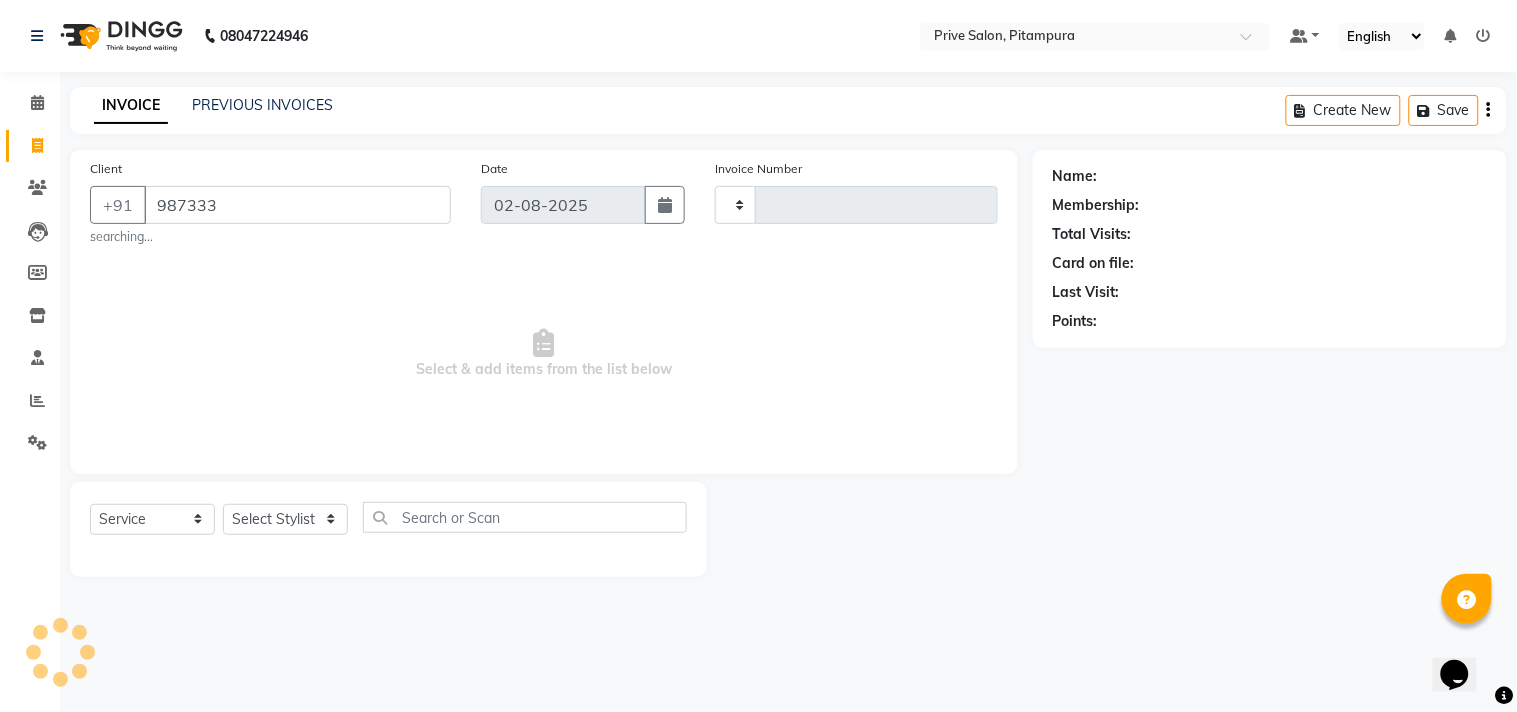 click on "987333" at bounding box center (297, 205) 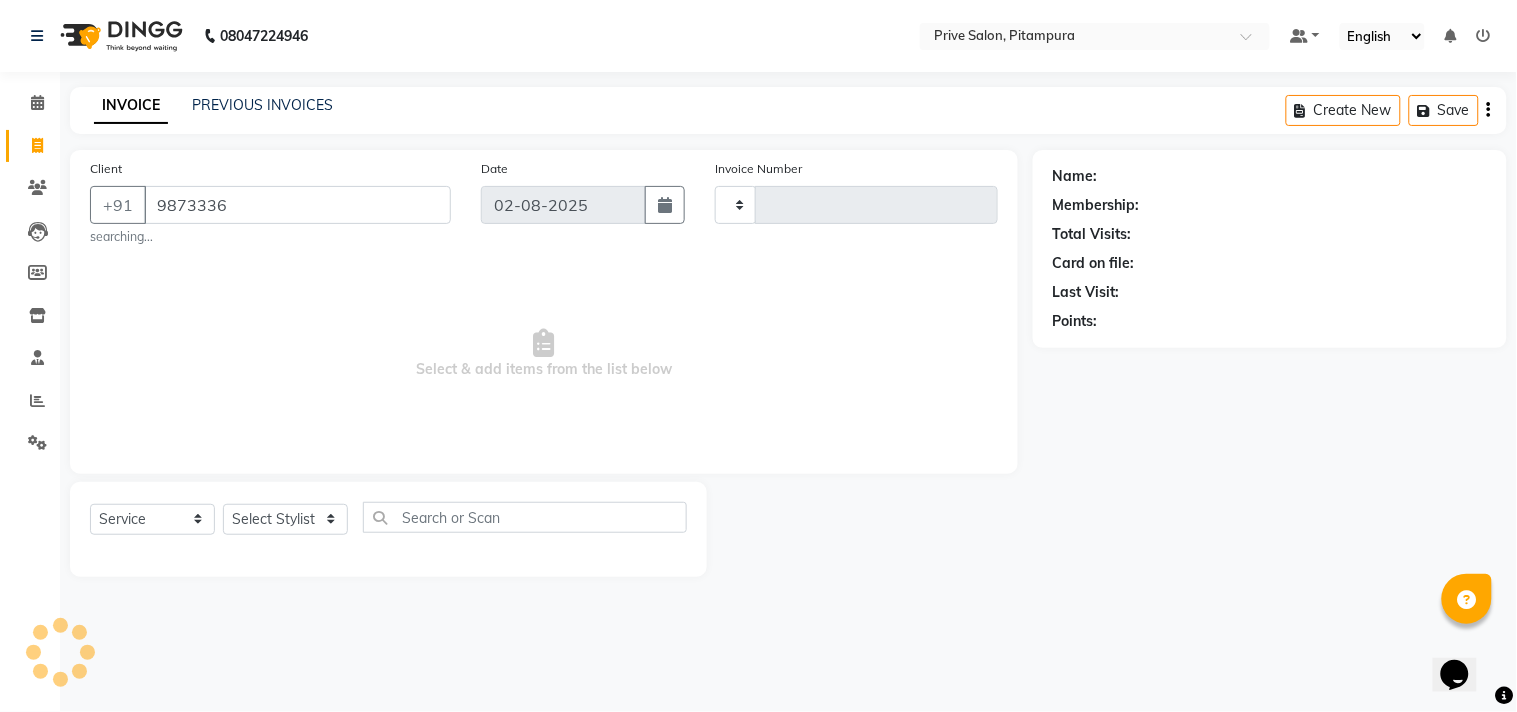 type on "98733362" 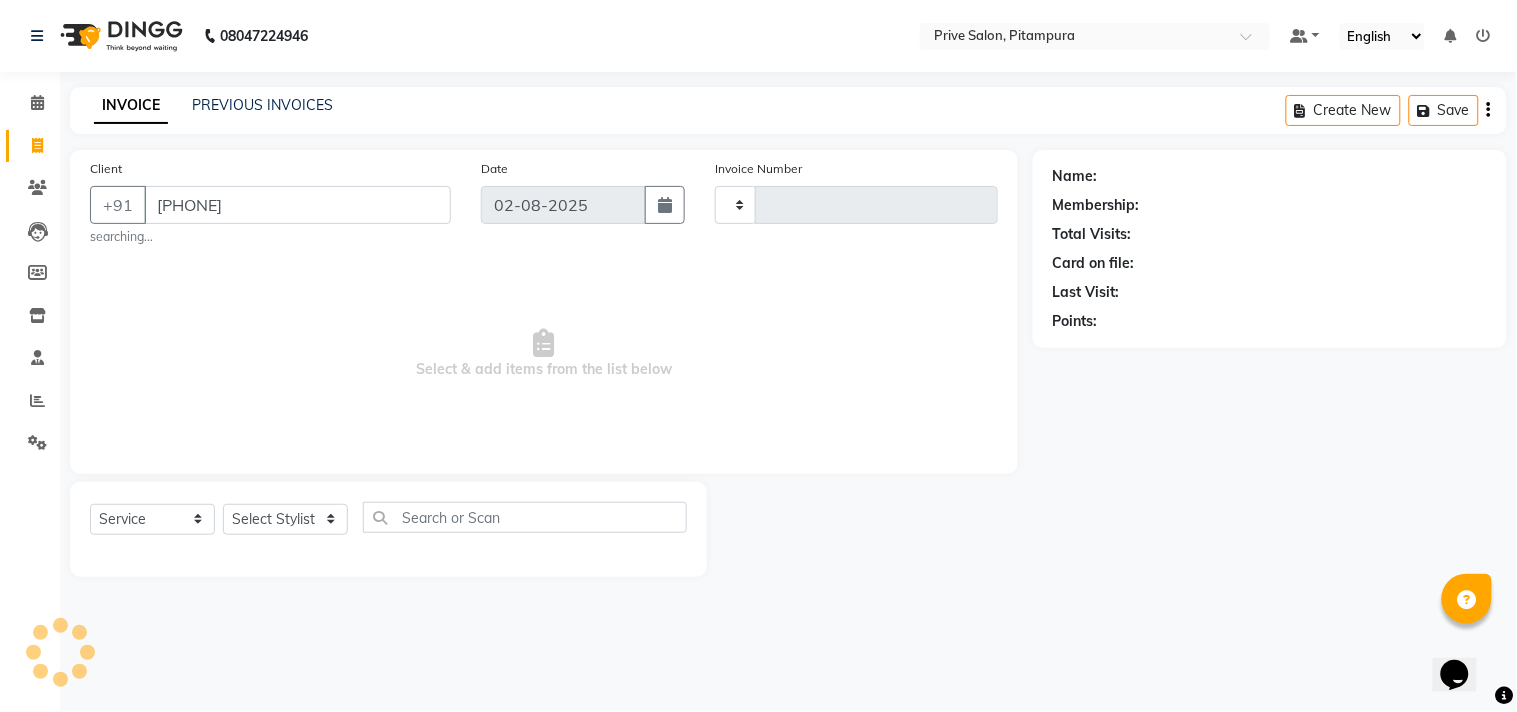 type on "6388" 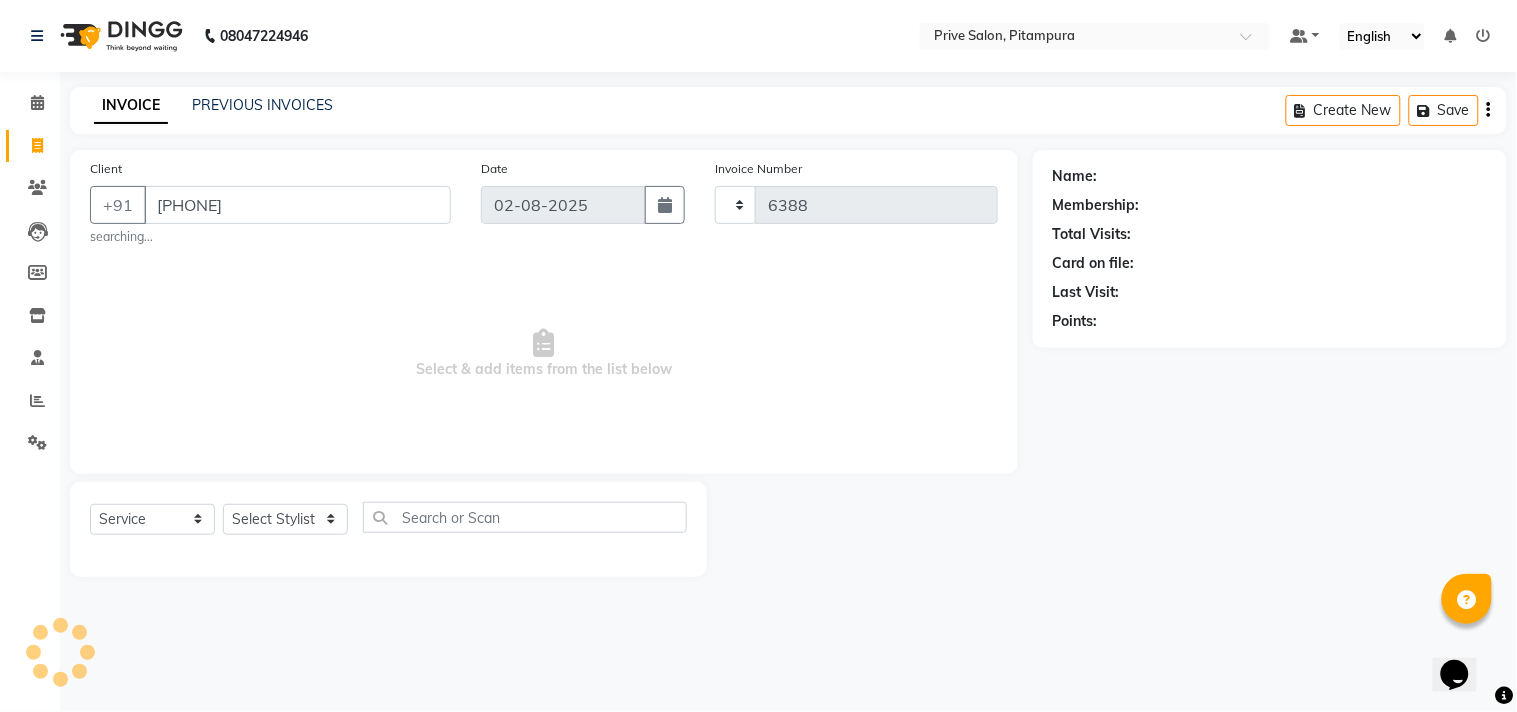 select on "136" 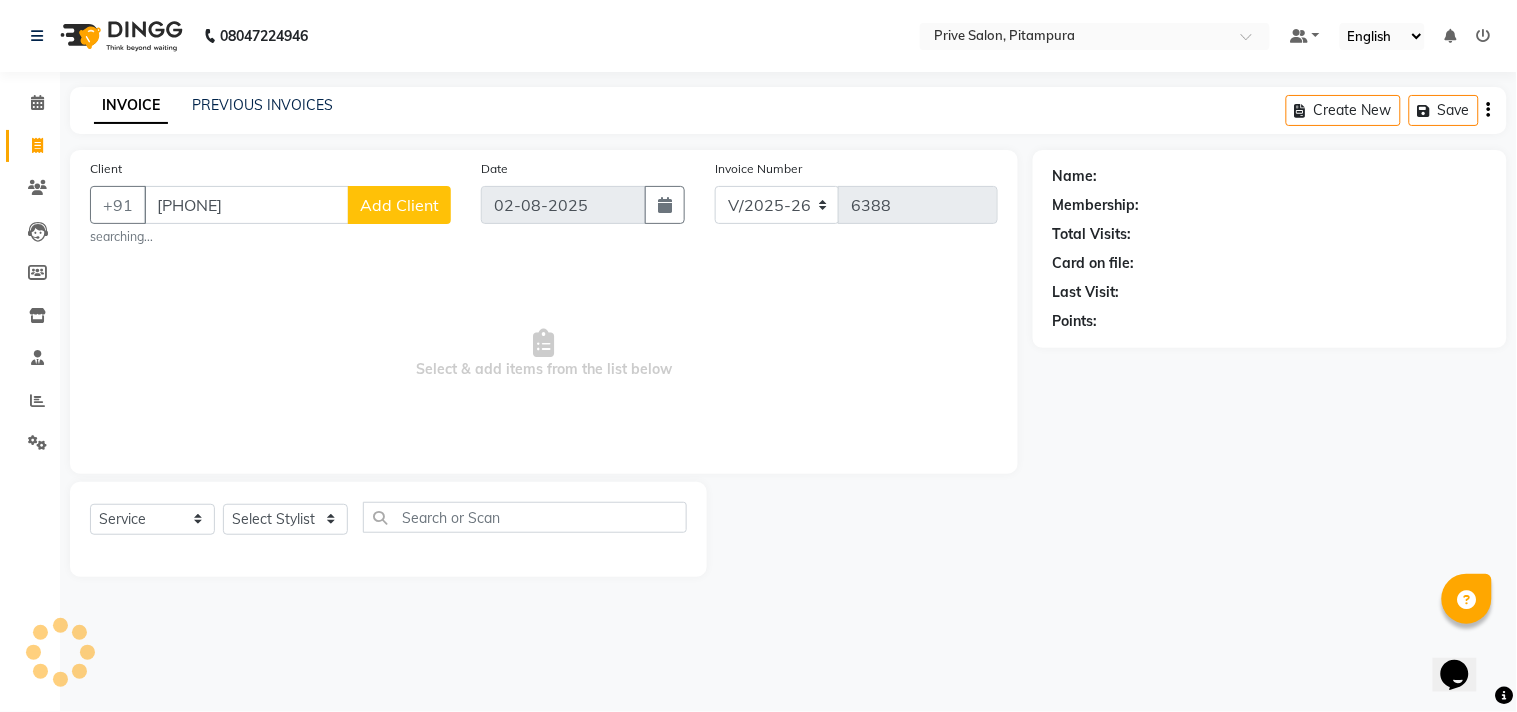 type on "9873336293" 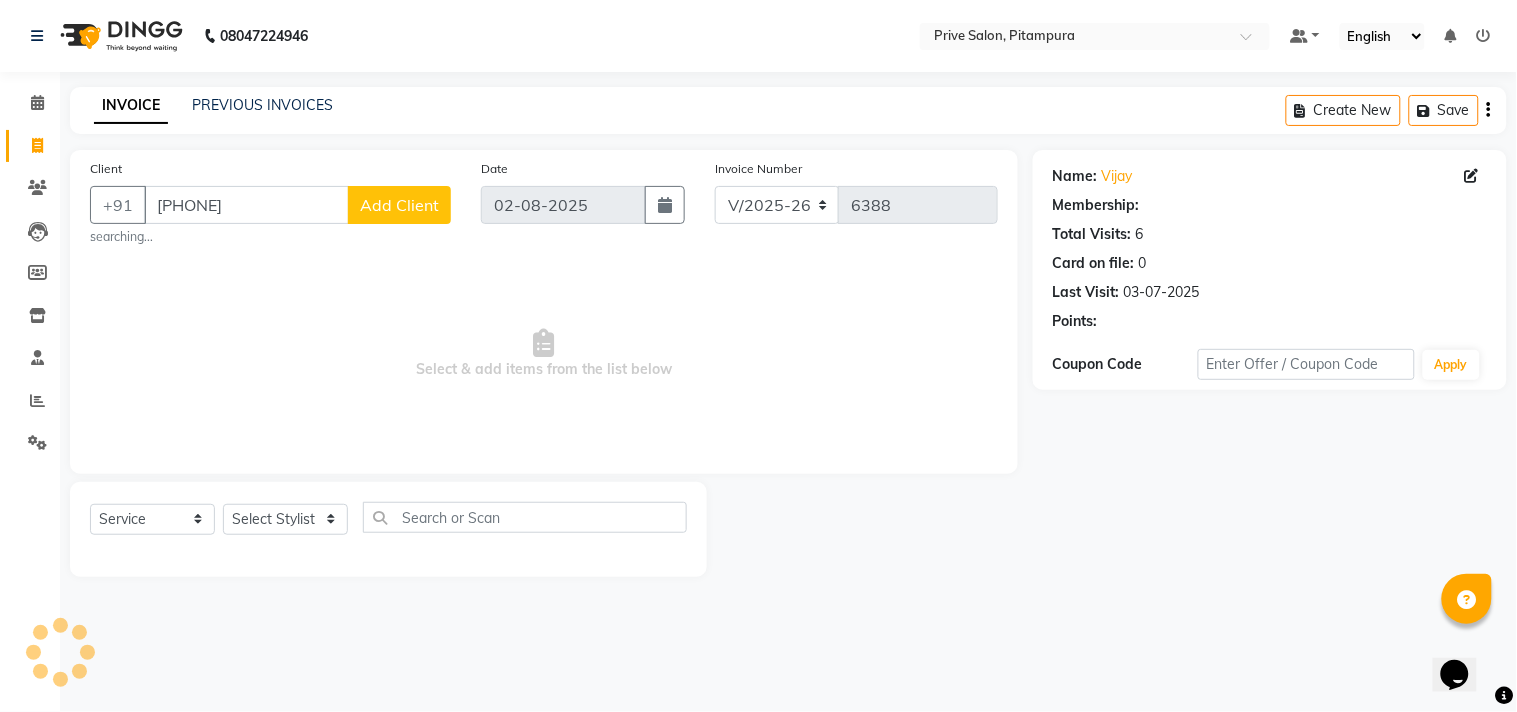 select on "1: Object" 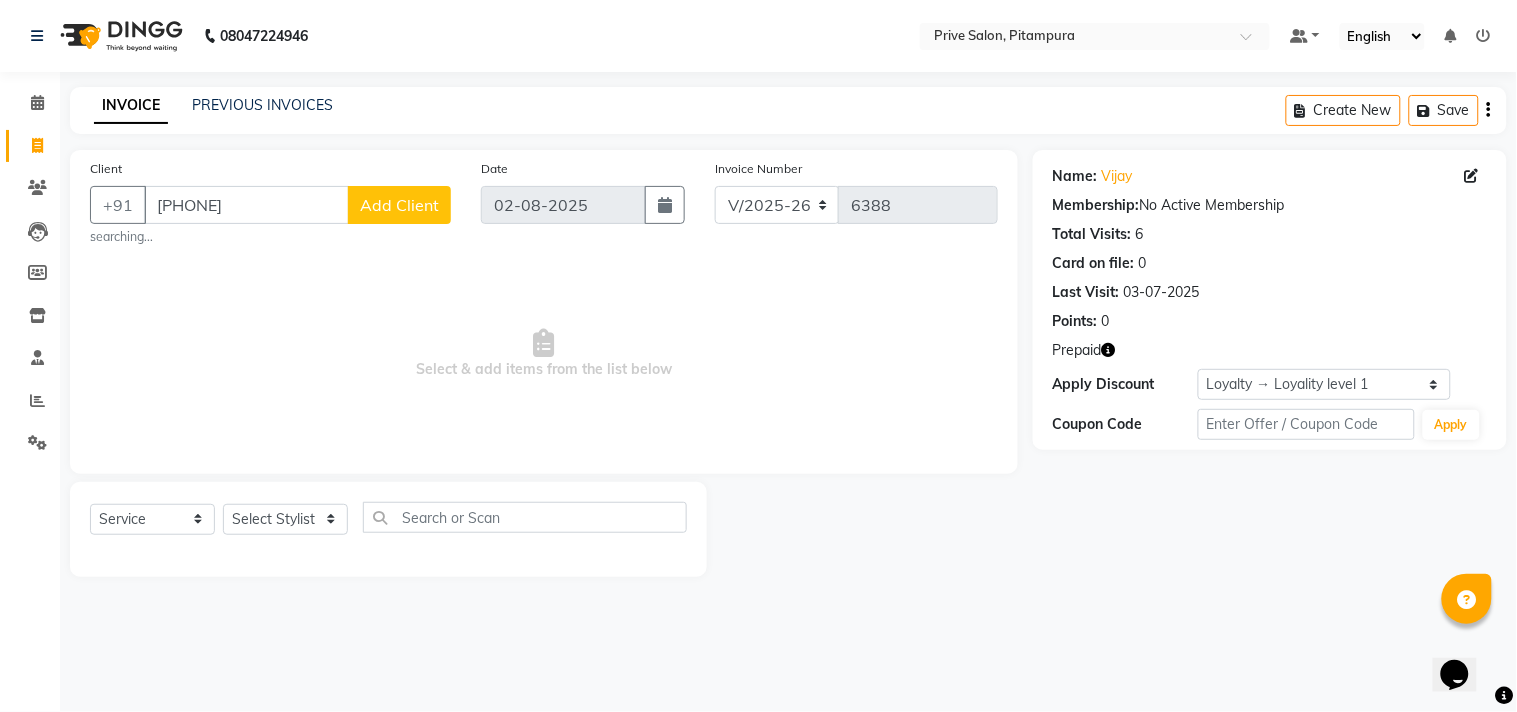 click 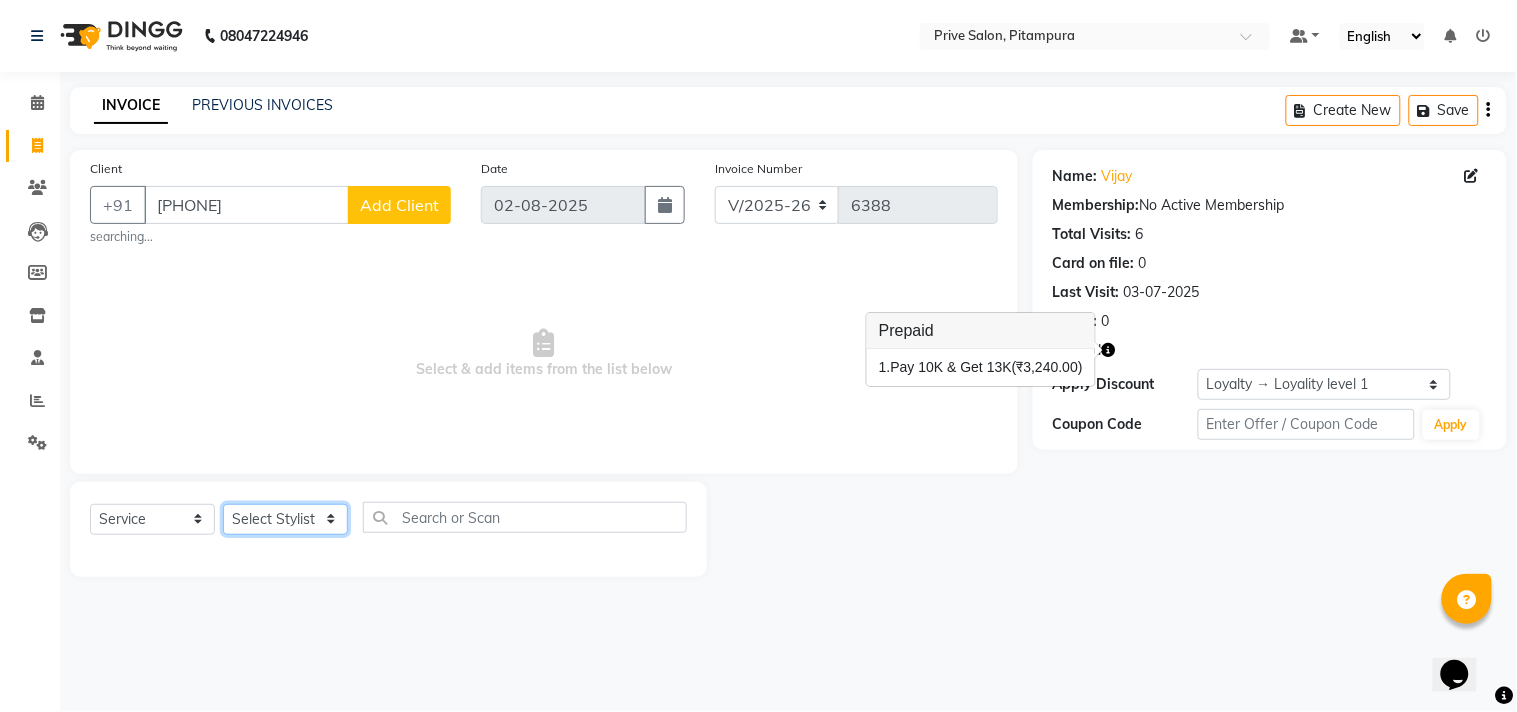 click on "Select Stylist amit ARJUN Atul FAIZAN FARDEEN GOLU harshit HITESH isha kapil khushbu Manager meenu MOHIT Mohsin NISHA nishi Preet privee Shivam SIVA vikas" 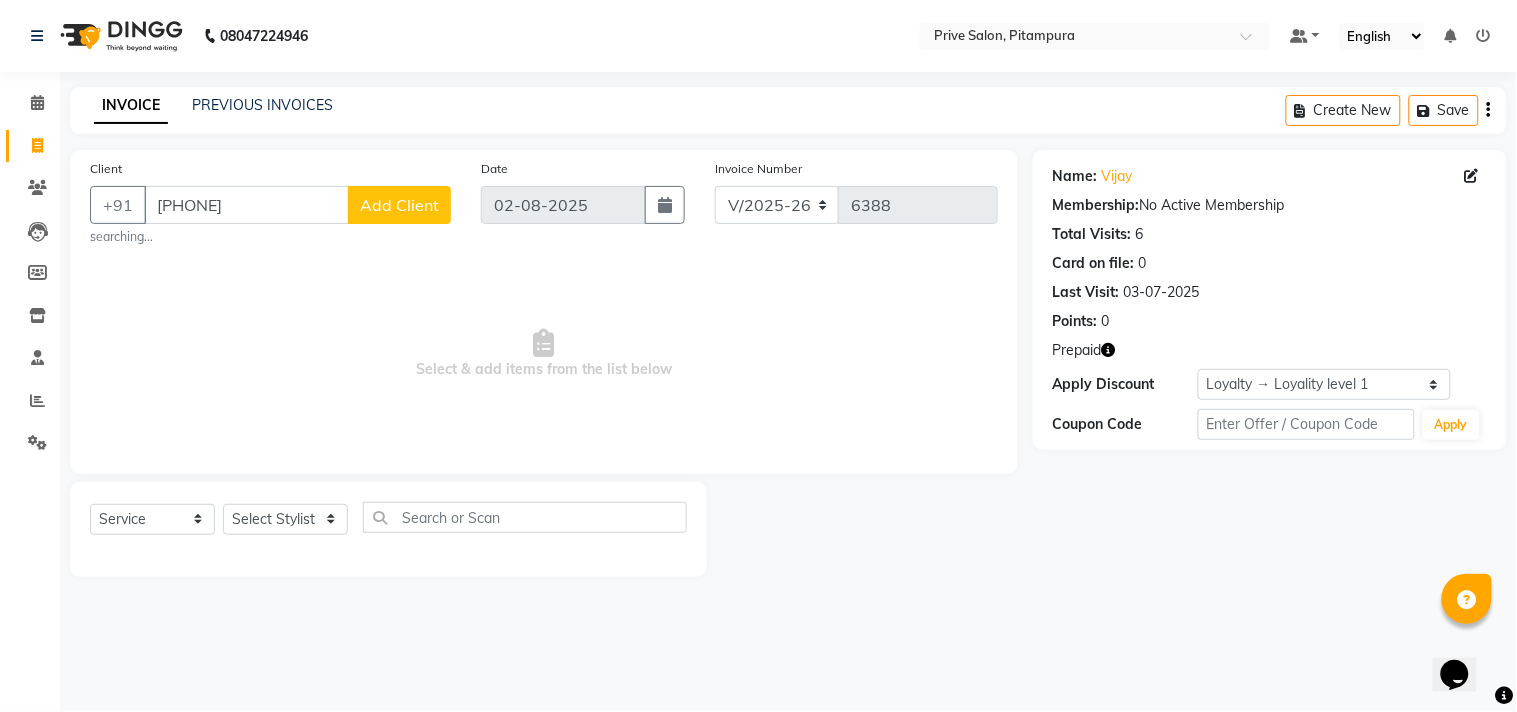 click 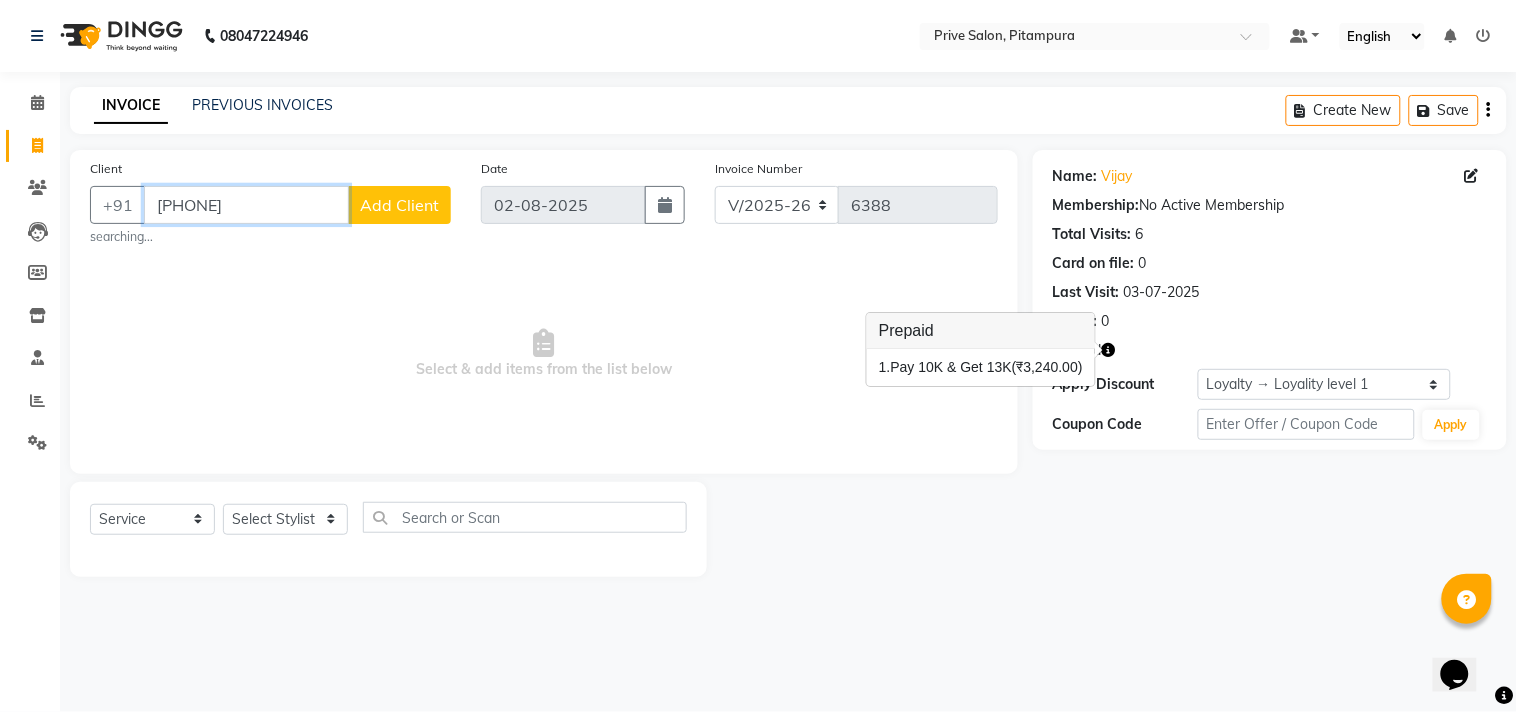 click on "9873336293" at bounding box center (246, 205) 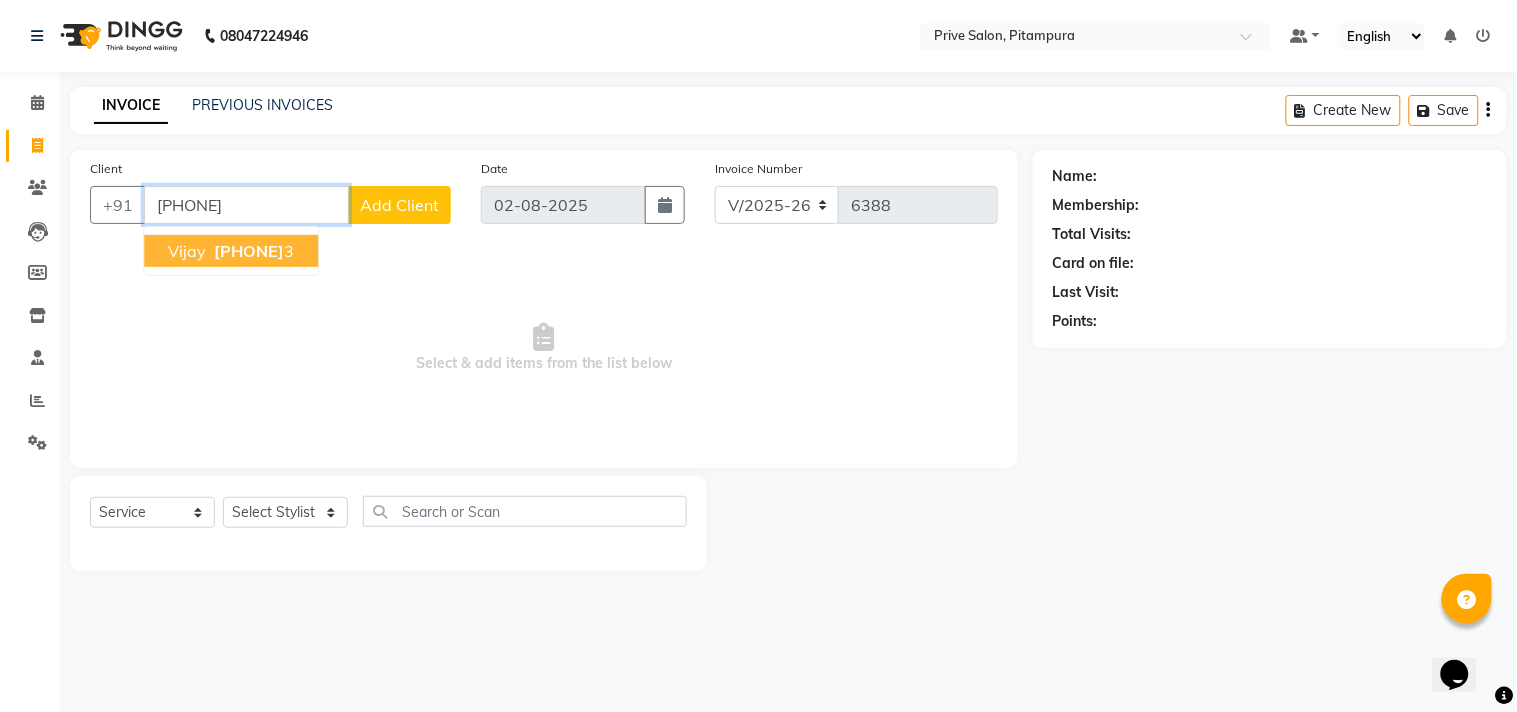 click on "987333629" at bounding box center (249, 251) 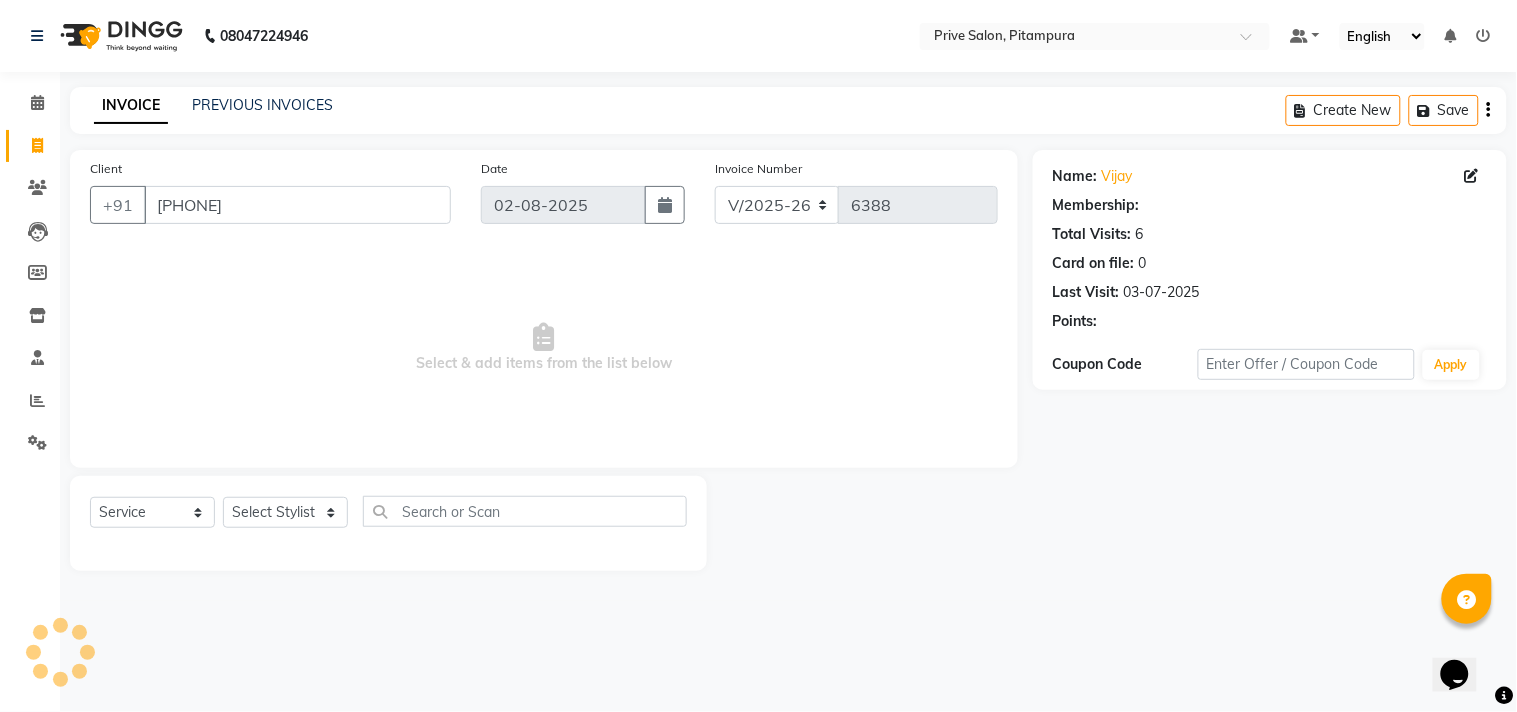 select on "1: Object" 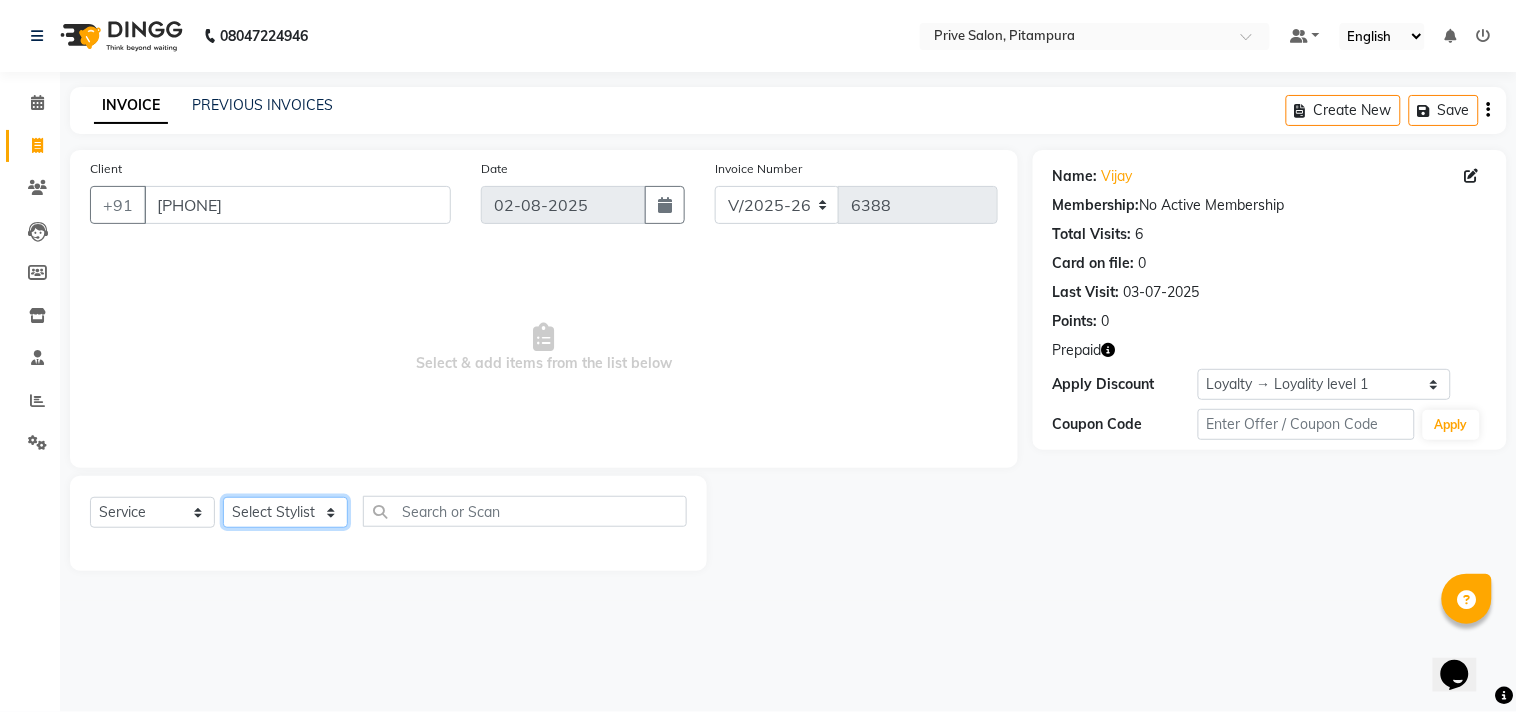 click on "Select Stylist amit ARJUN Atul FAIZAN FARDEEN GOLU harshit HITESH isha kapil khushbu Manager meenu MOHIT Mohsin NISHA nishi Preet privee Shivam SIVA vikas" 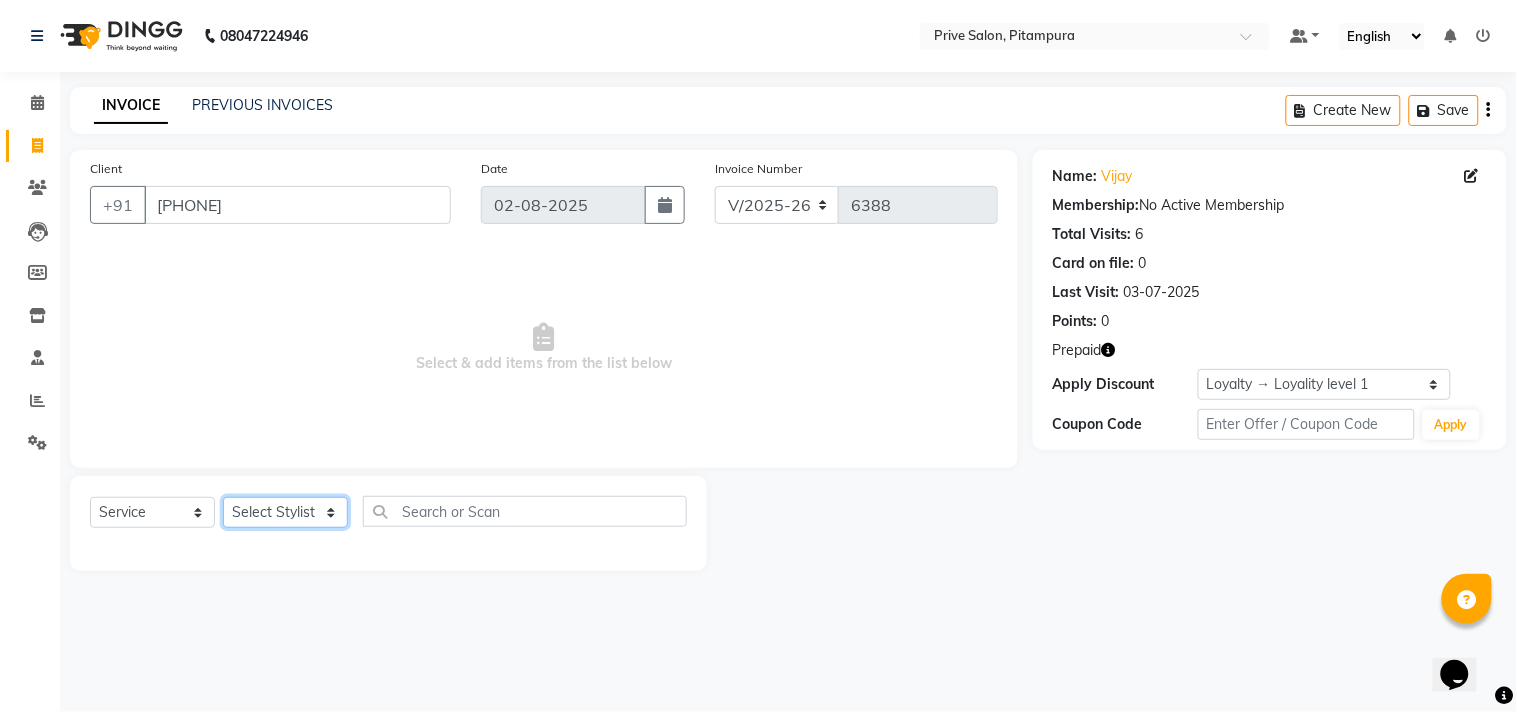 select on "3994" 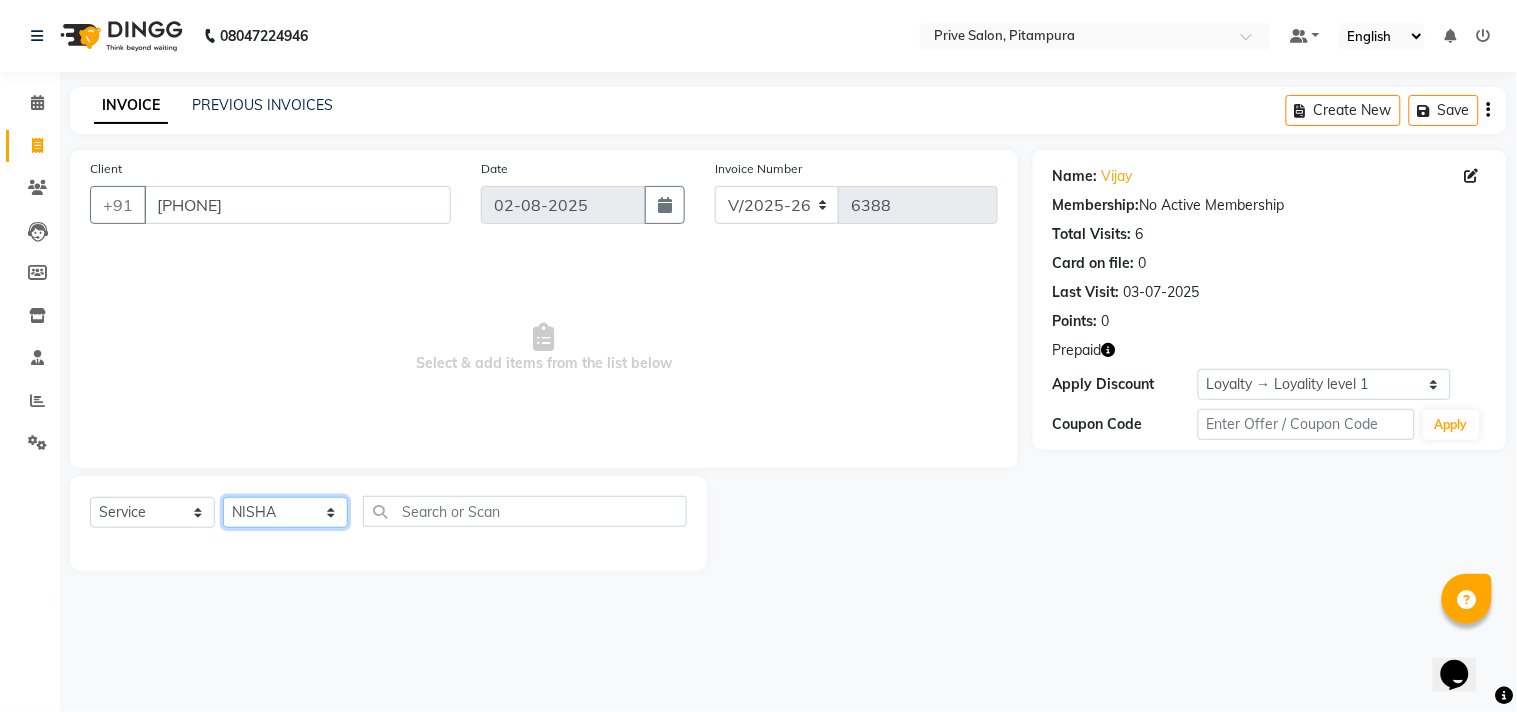 click on "Select Stylist amit ARJUN Atul FAIZAN FARDEEN GOLU harshit HITESH isha kapil khushbu Manager meenu MOHIT Mohsin NISHA nishi Preet privee Shivam SIVA vikas" 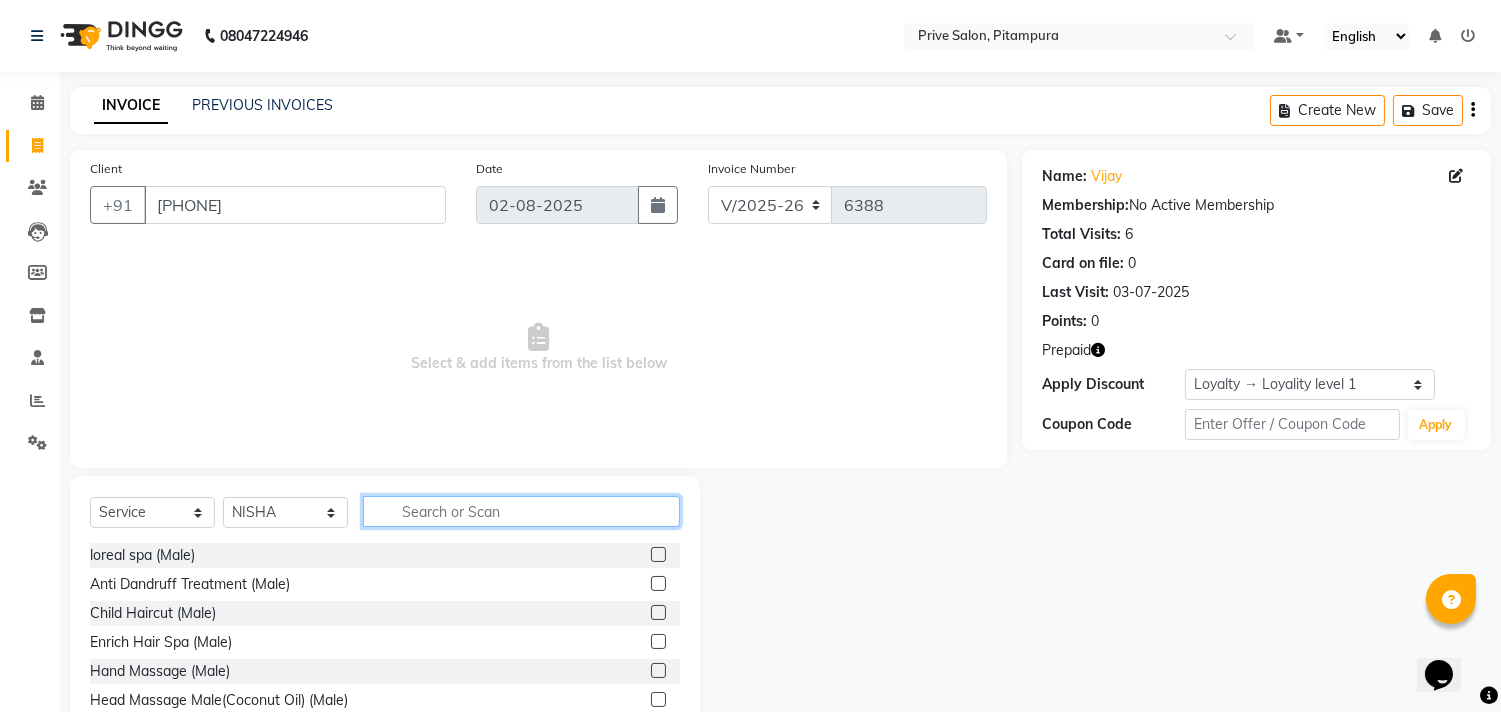 click 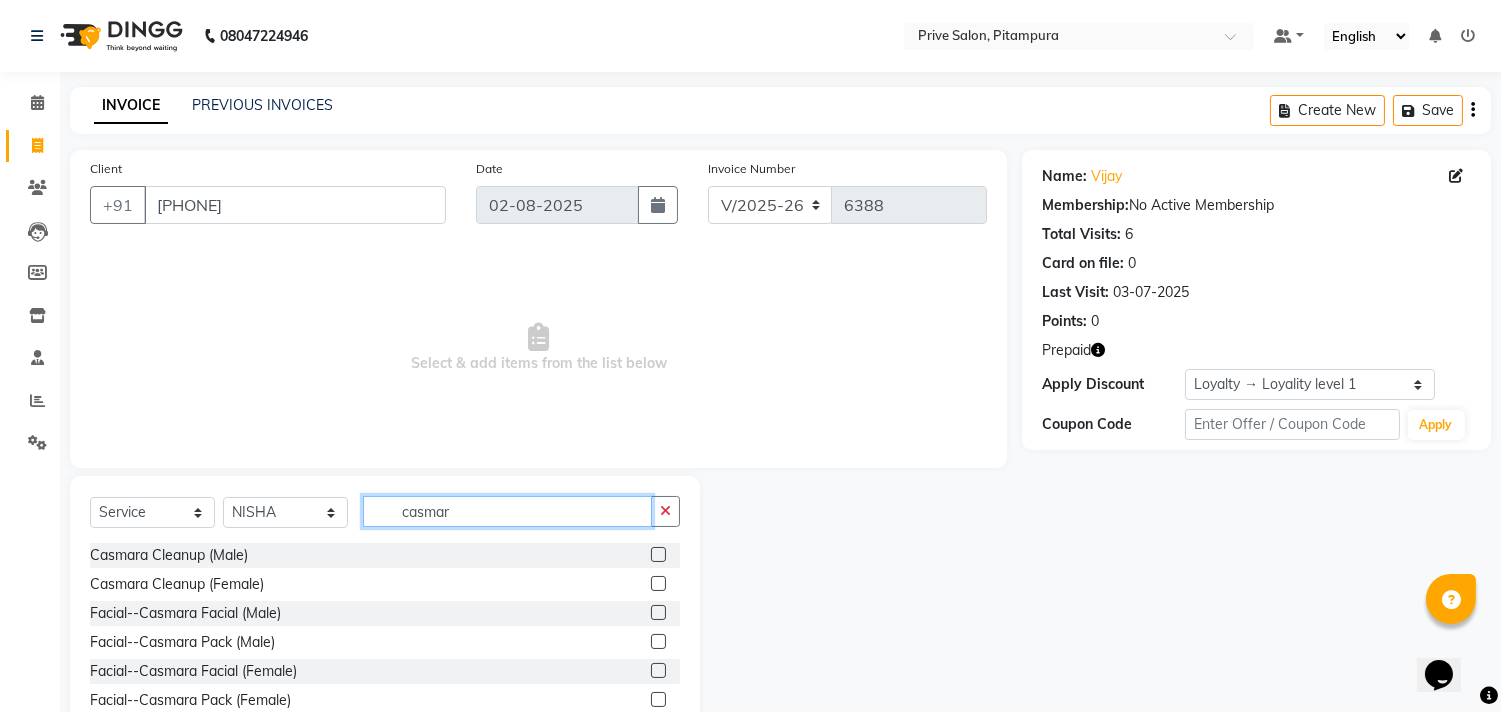 type on "casmar" 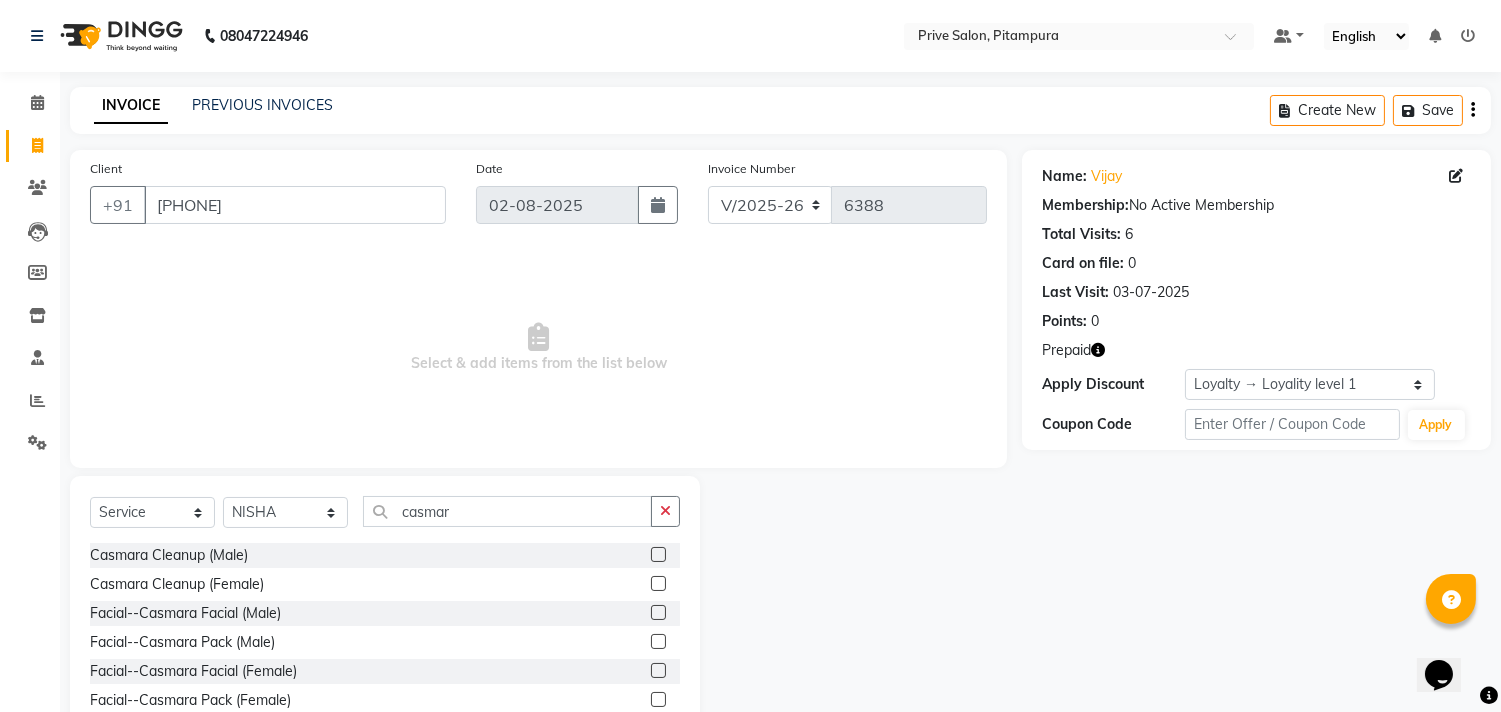 click 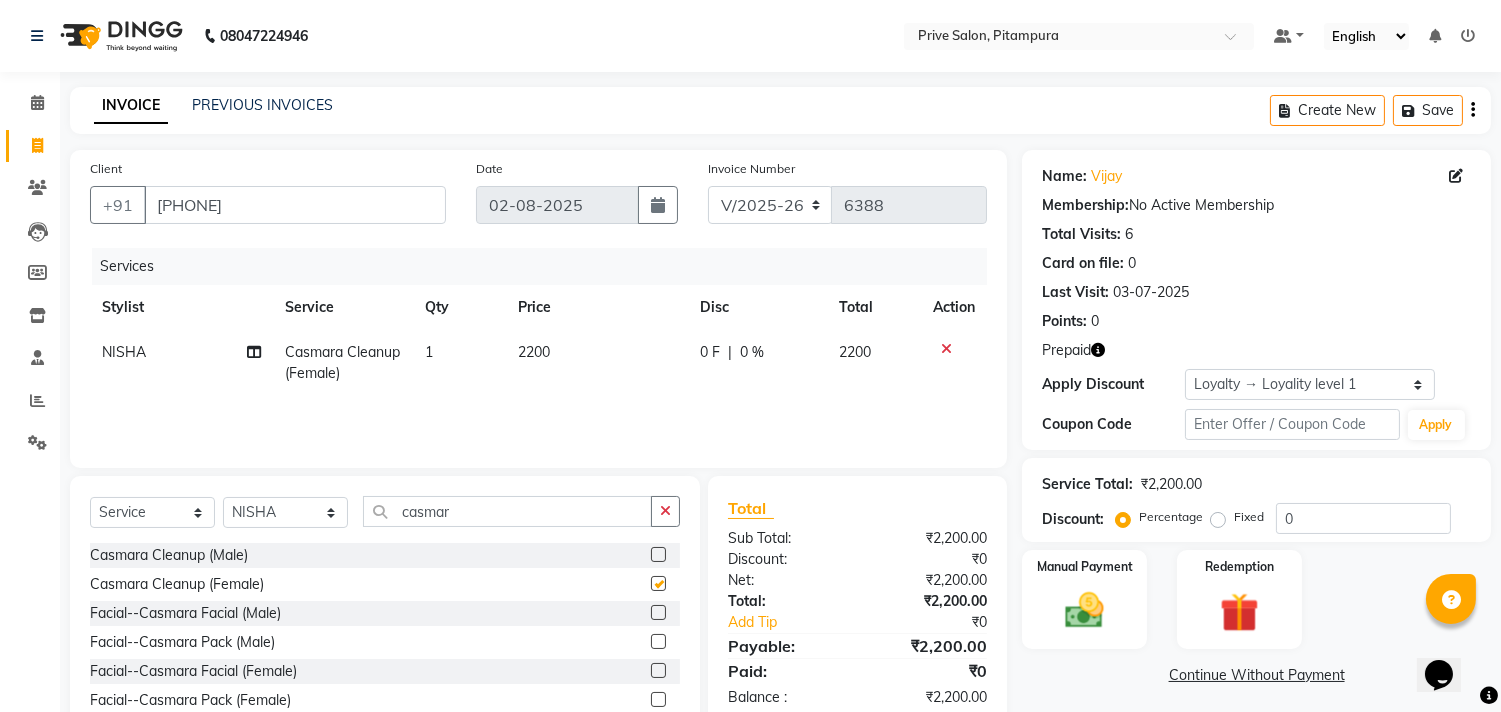 checkbox on "false" 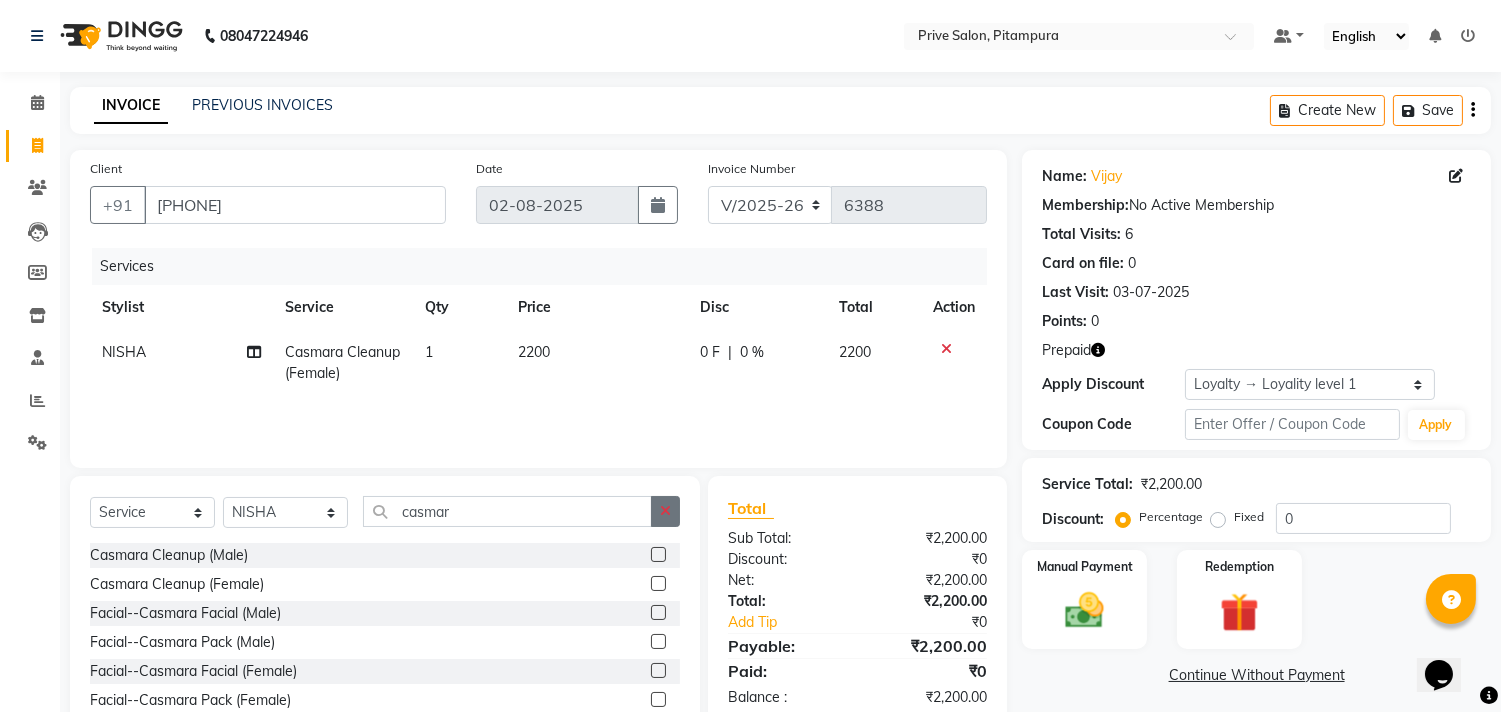click 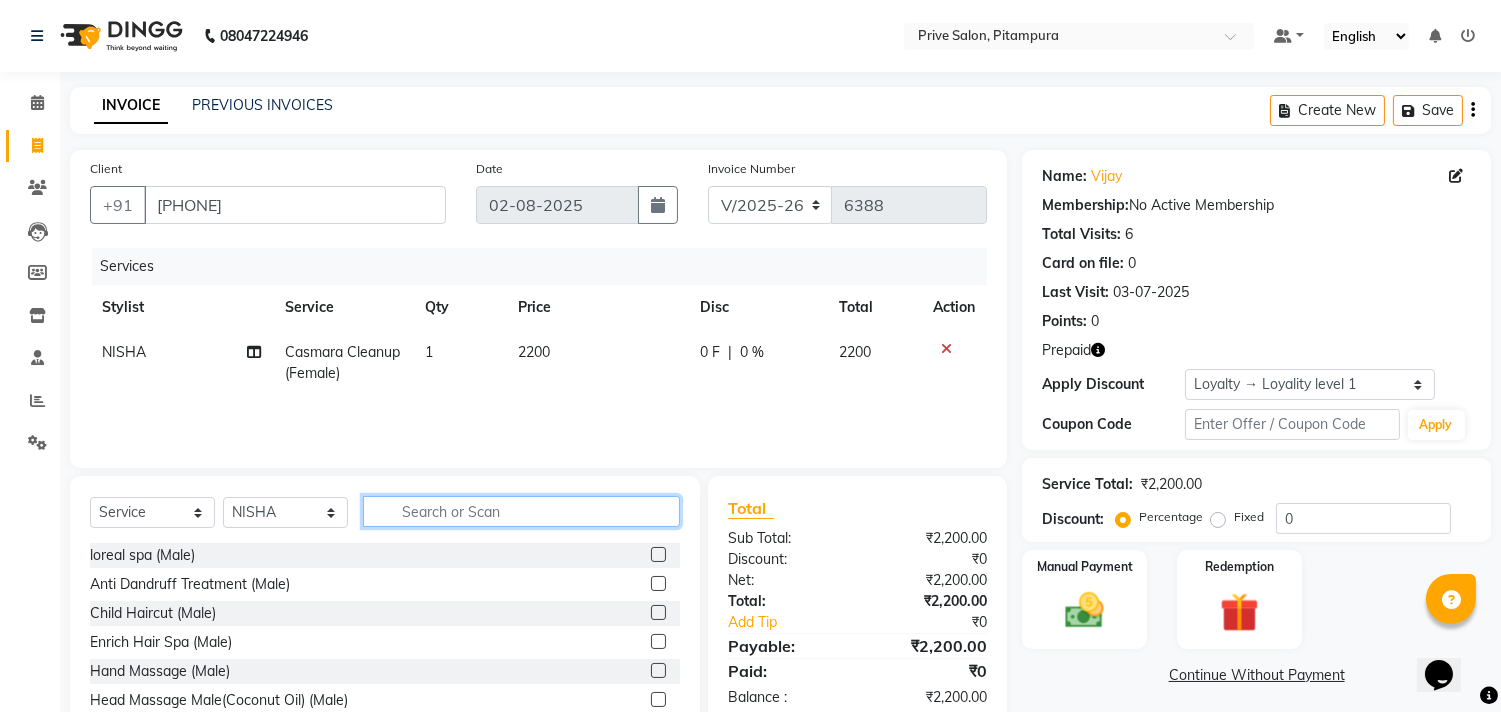 click 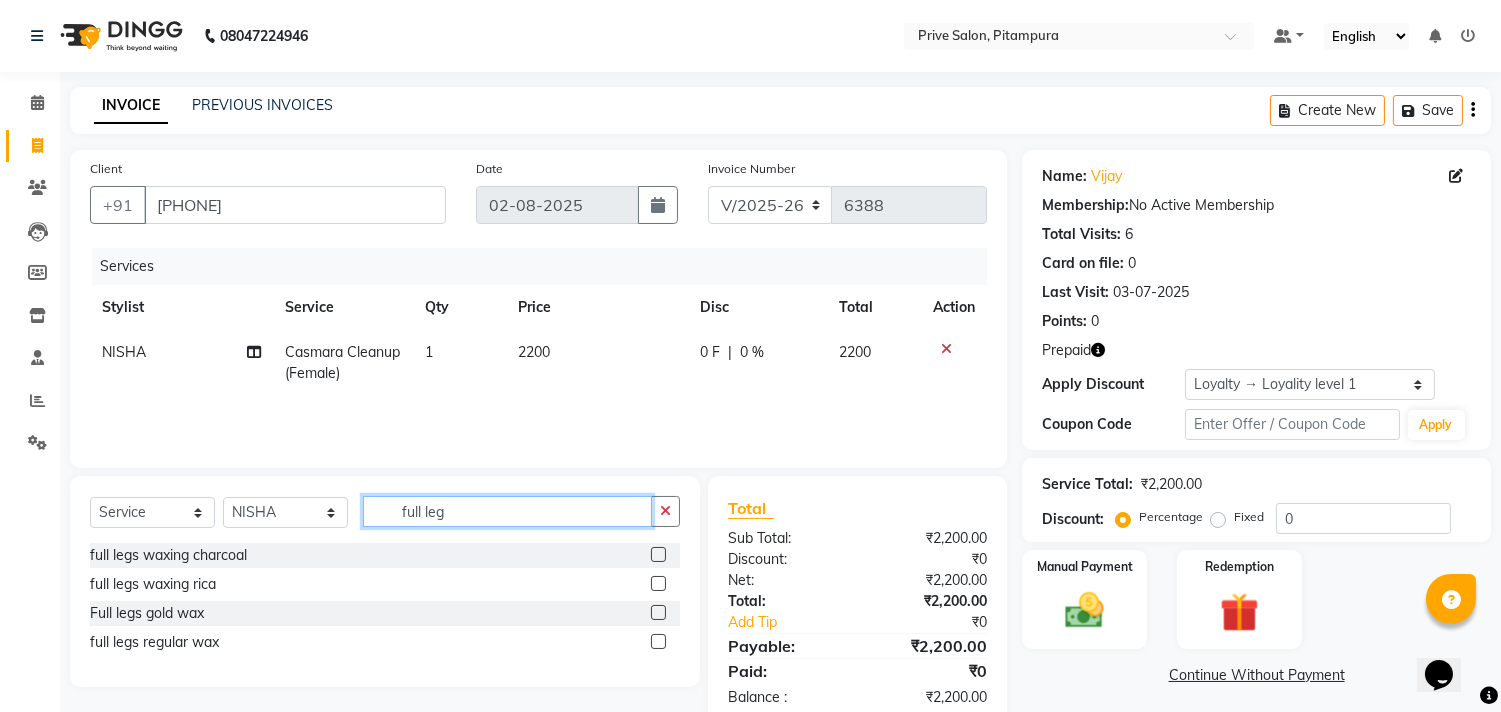 type on "full leg" 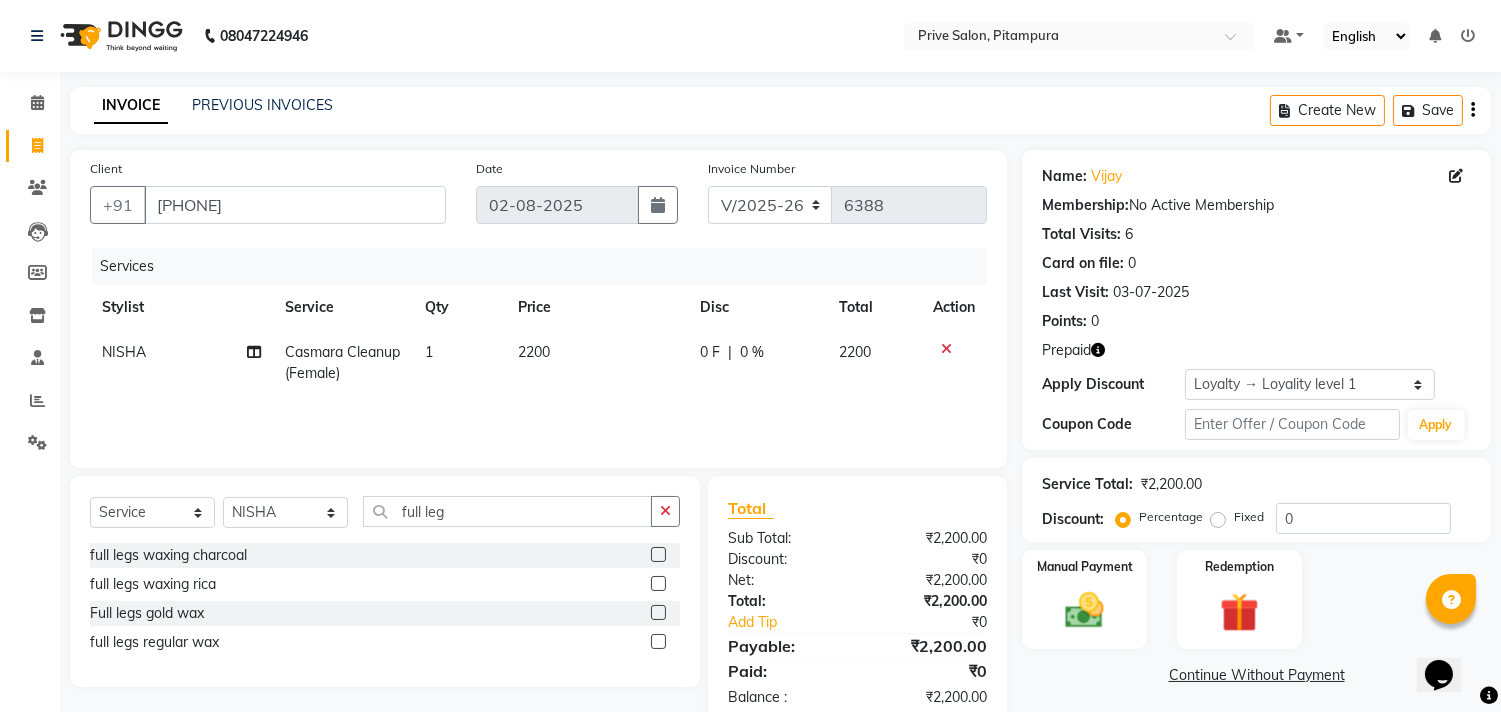 click 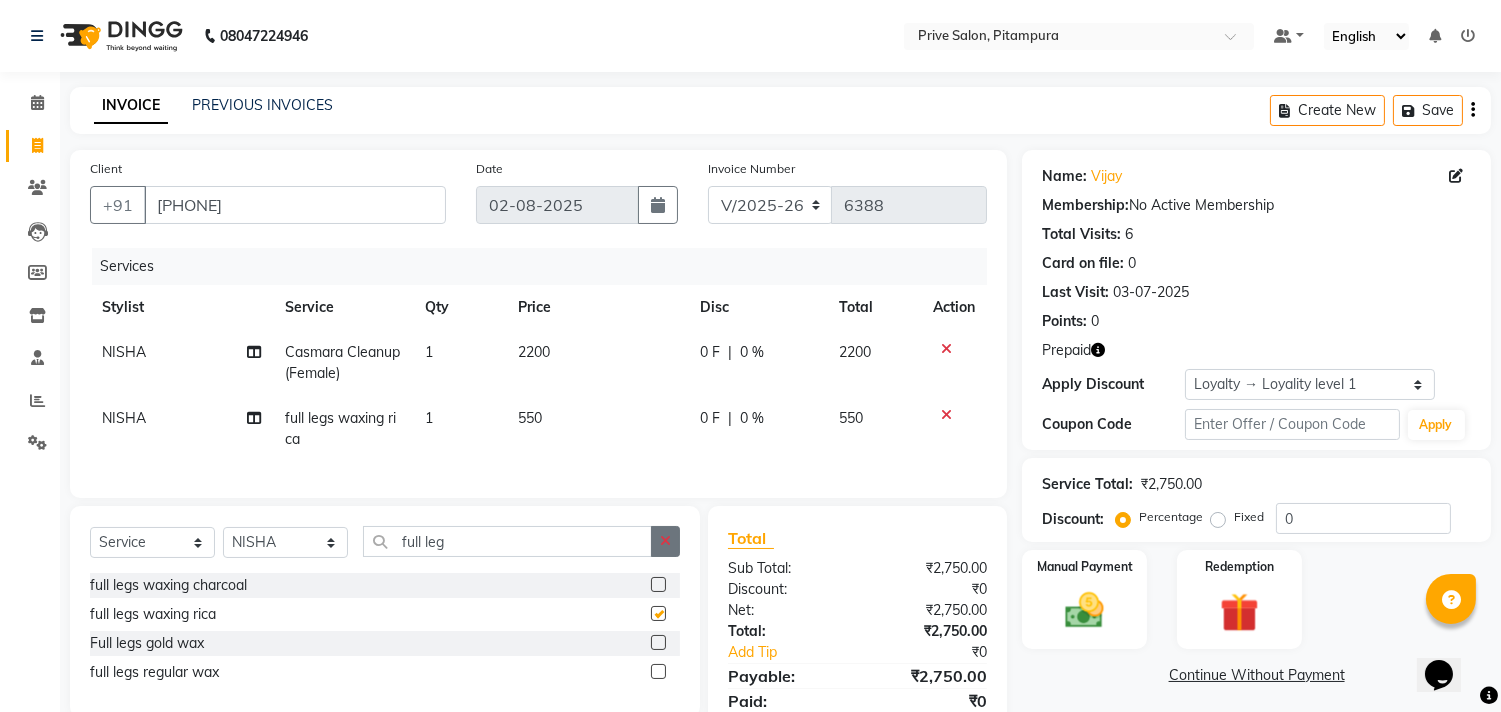 checkbox on "false" 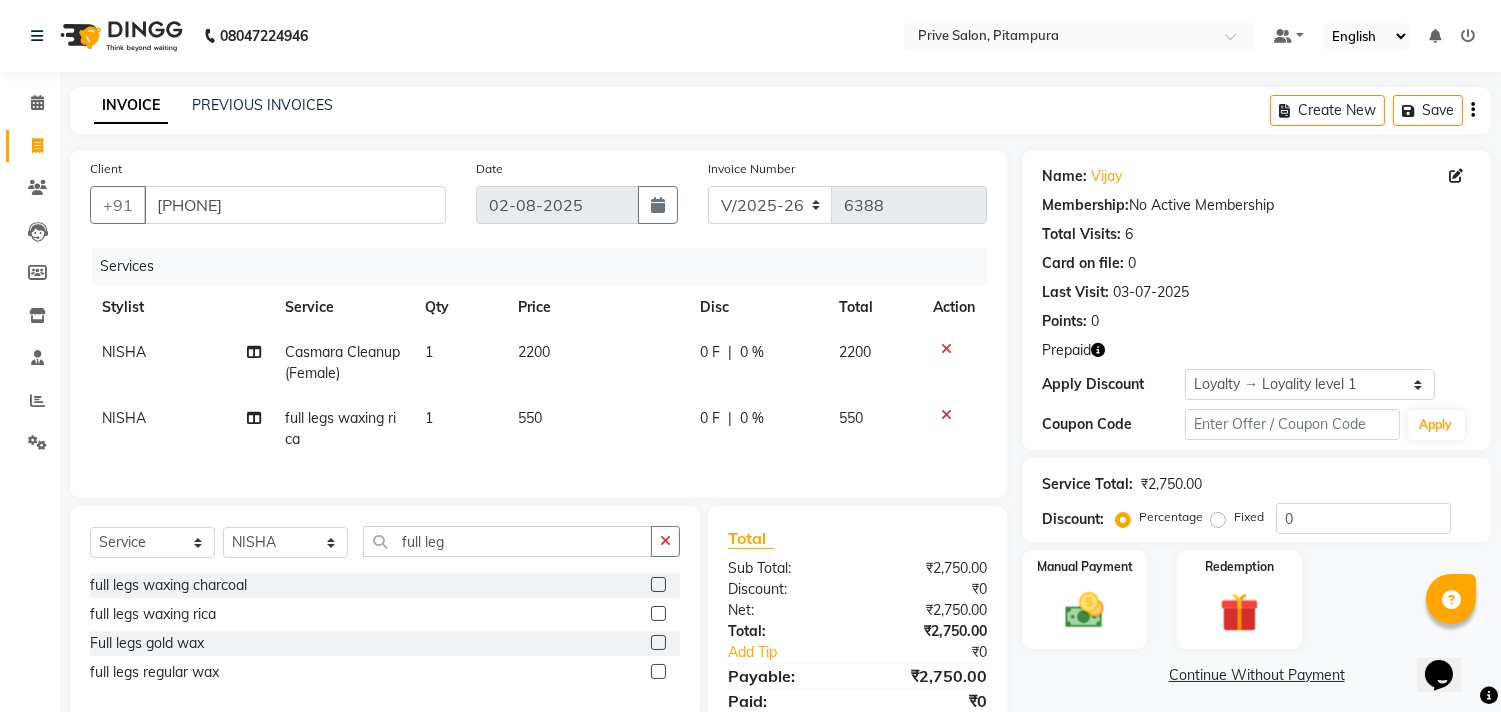 drag, startPoint x: 662, startPoint y: 556, endPoint x: 611, endPoint y: 553, distance: 51.088158 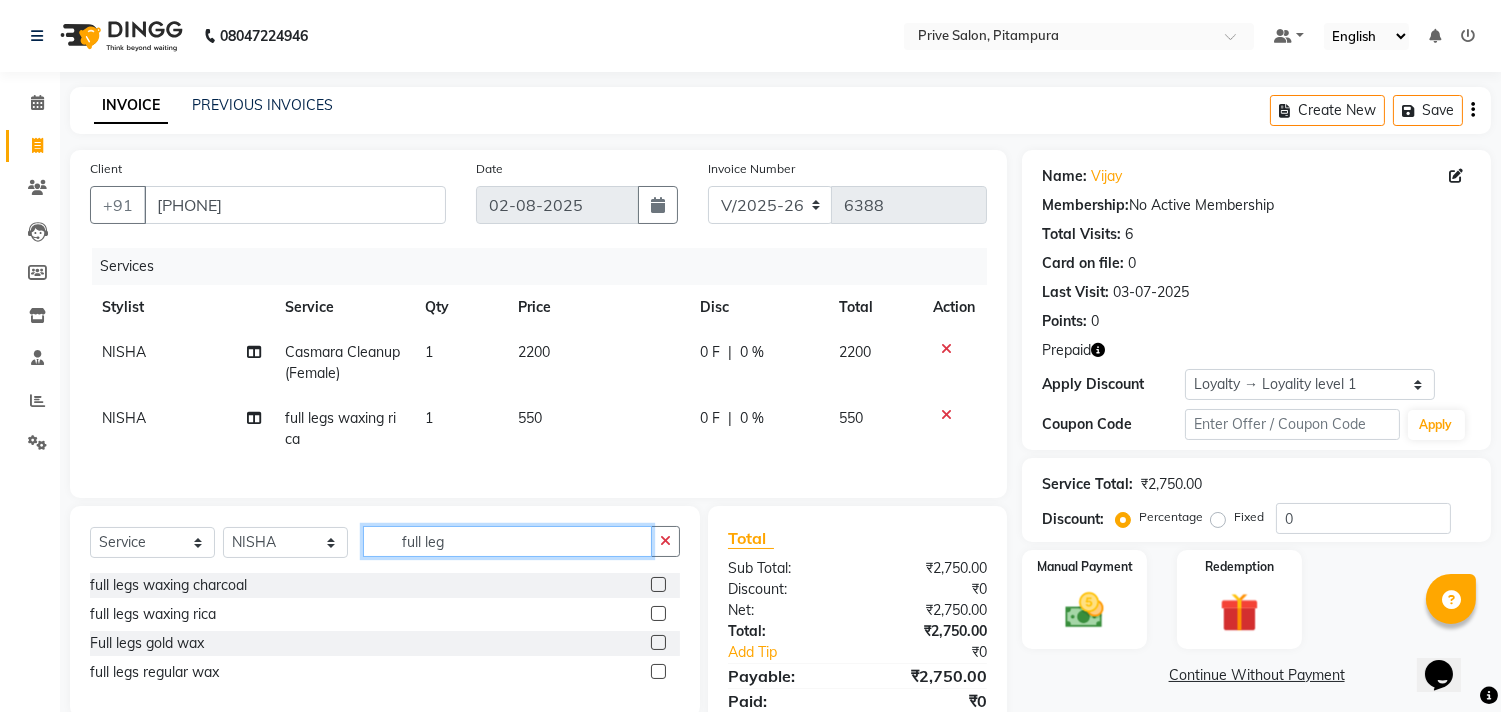 click on "full leg" 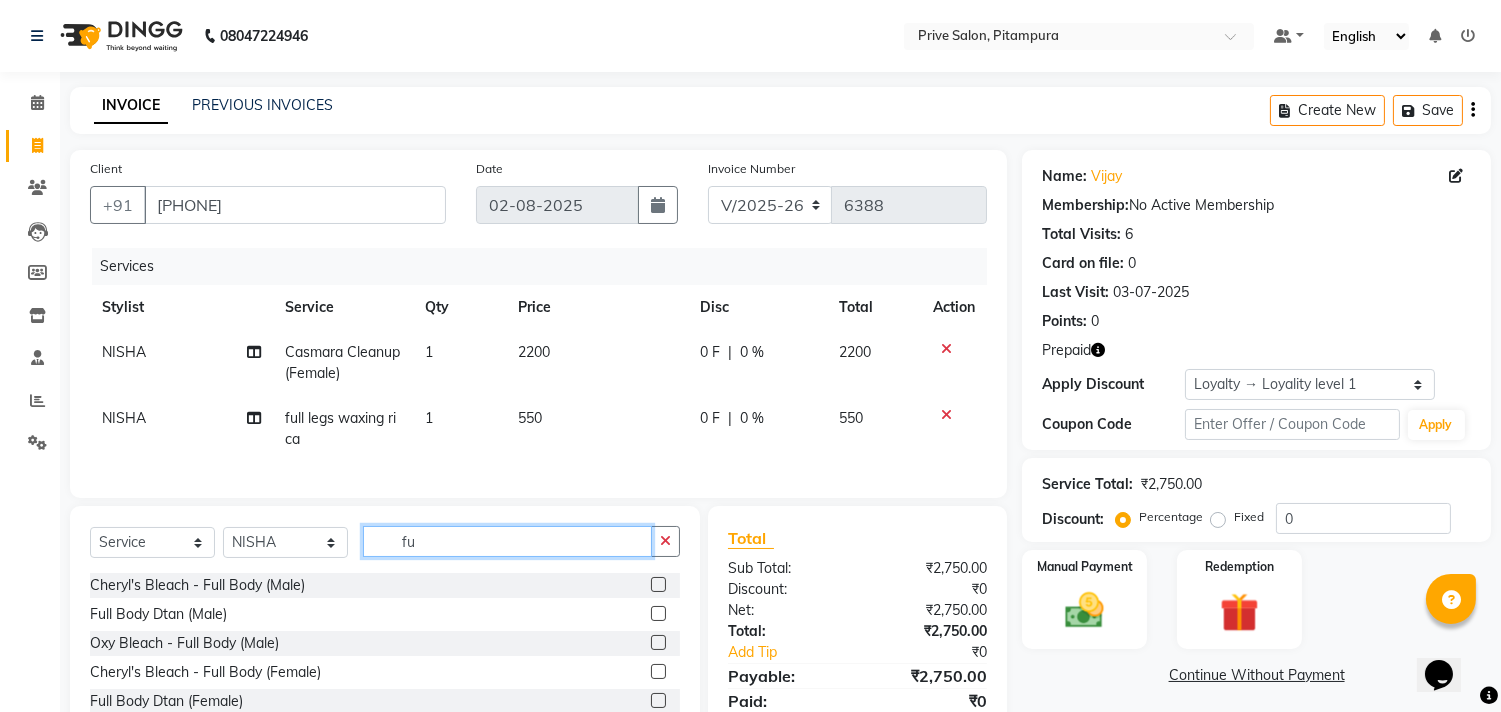 type on "f" 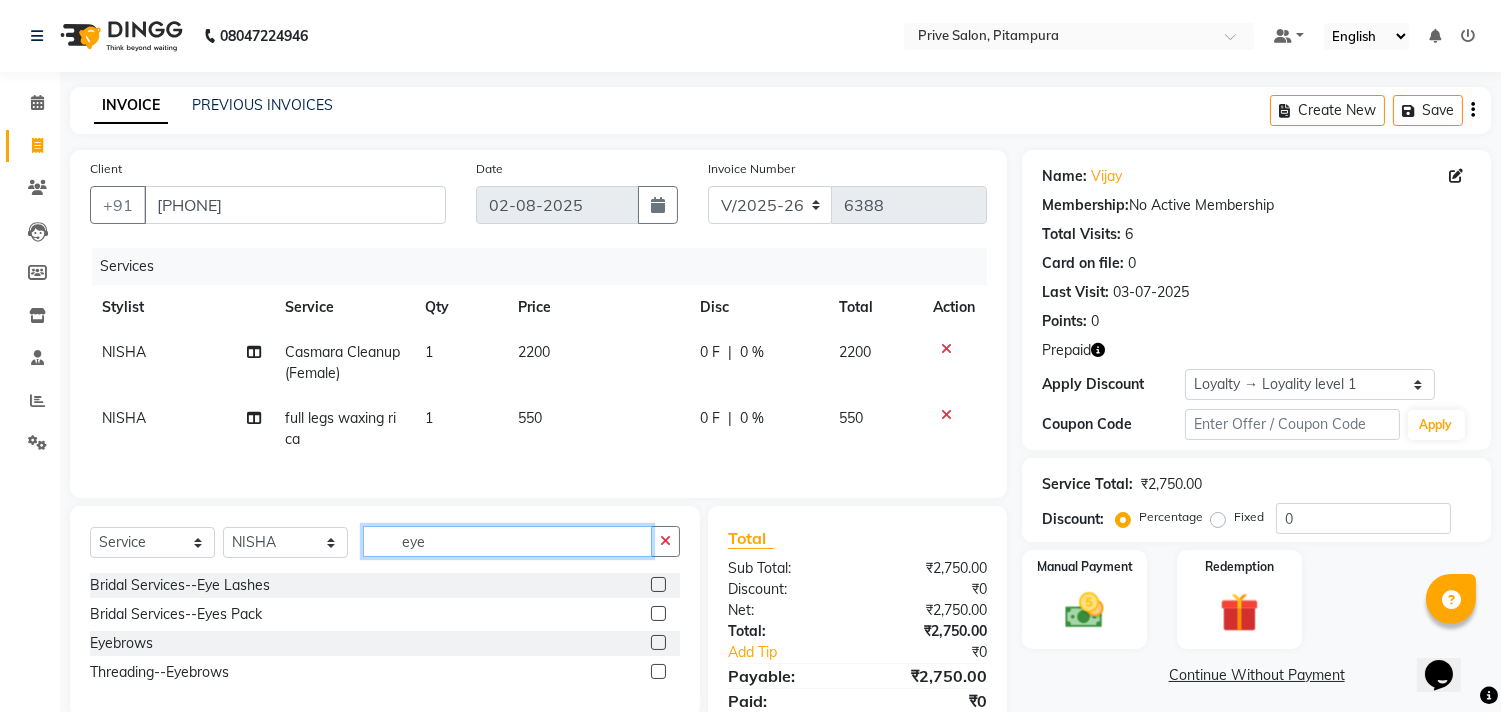 type on "eye" 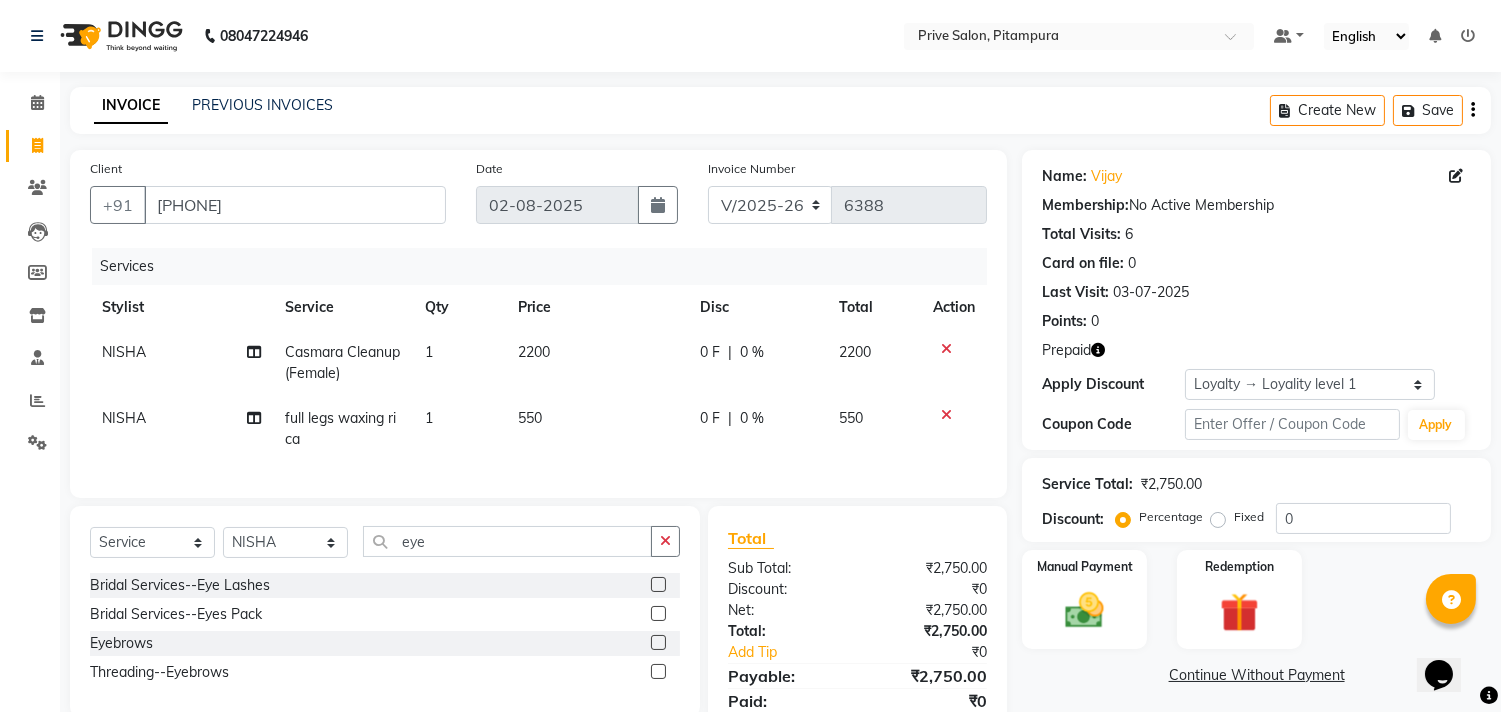 click 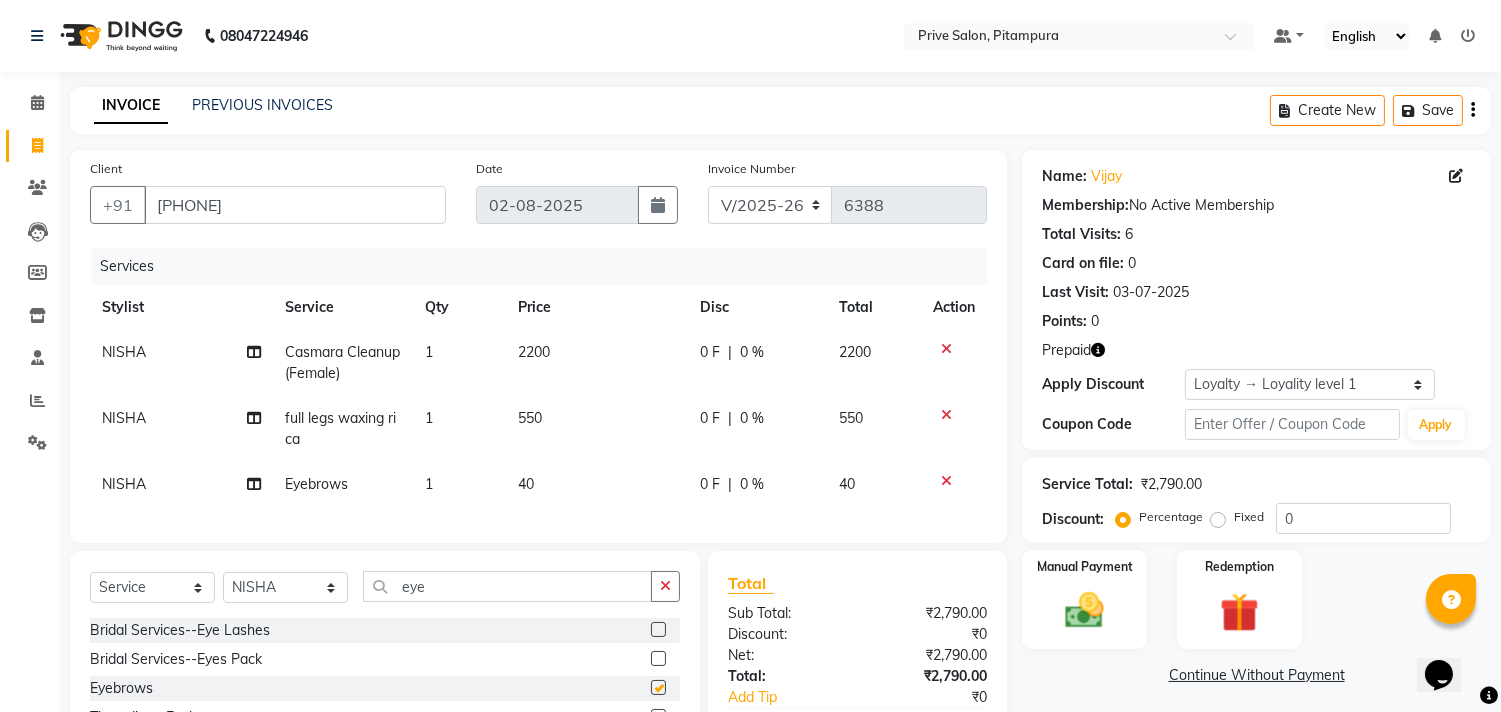 checkbox on "false" 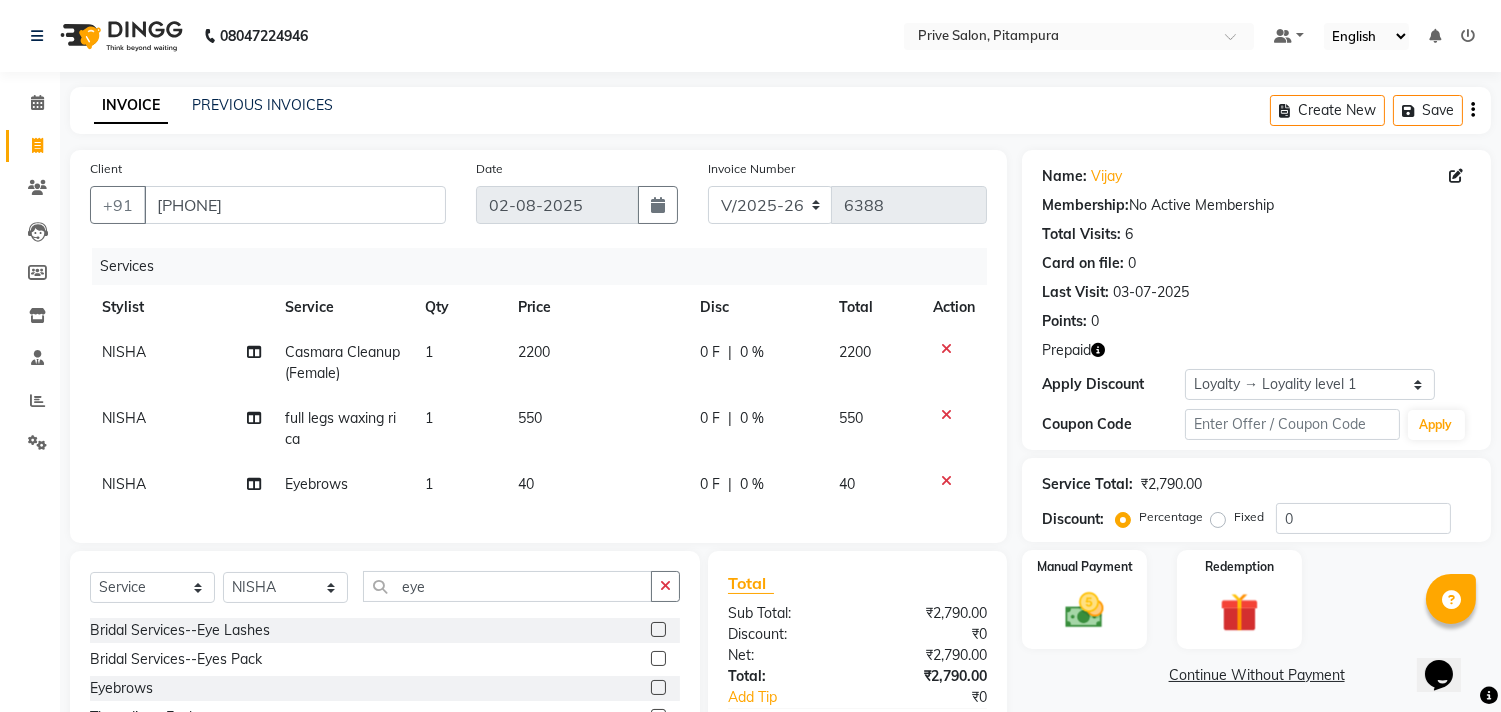 click on "2200" 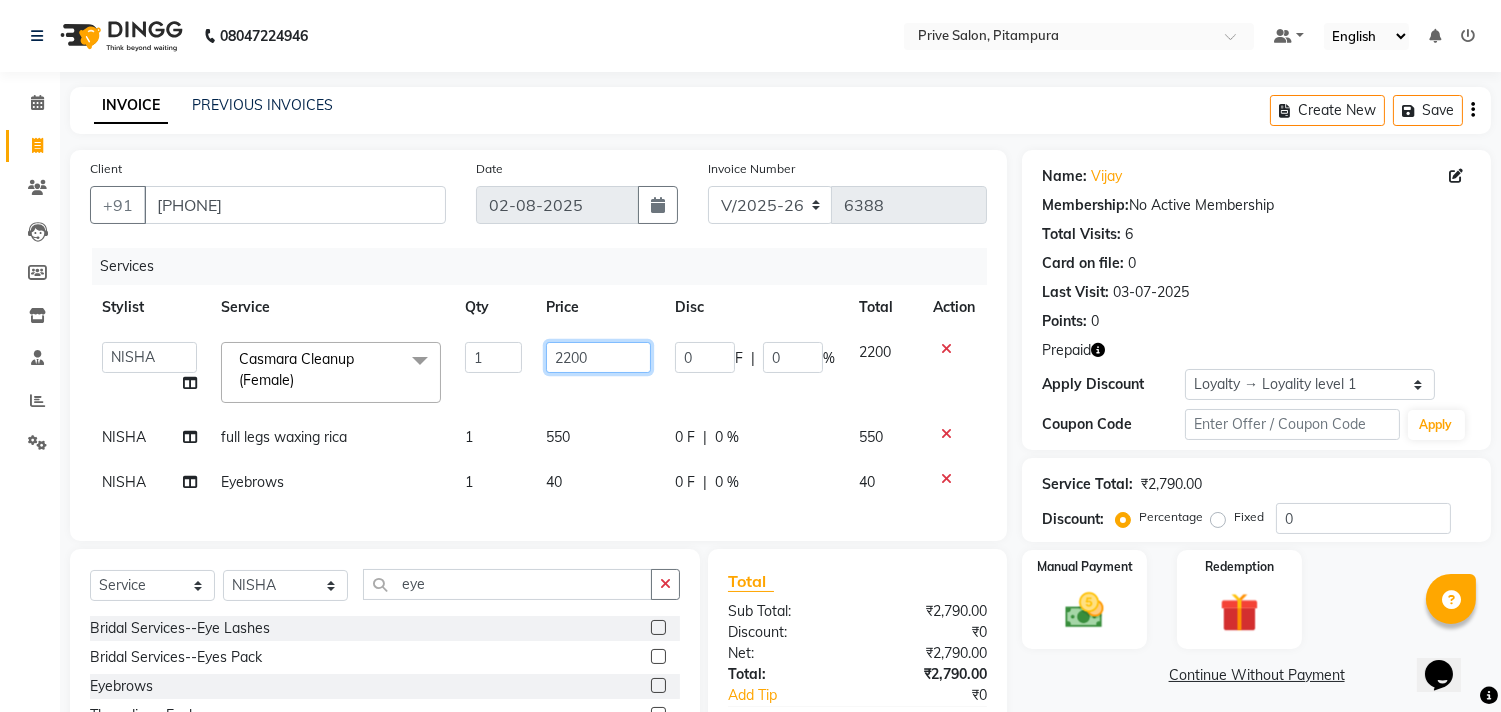 click on "2200" 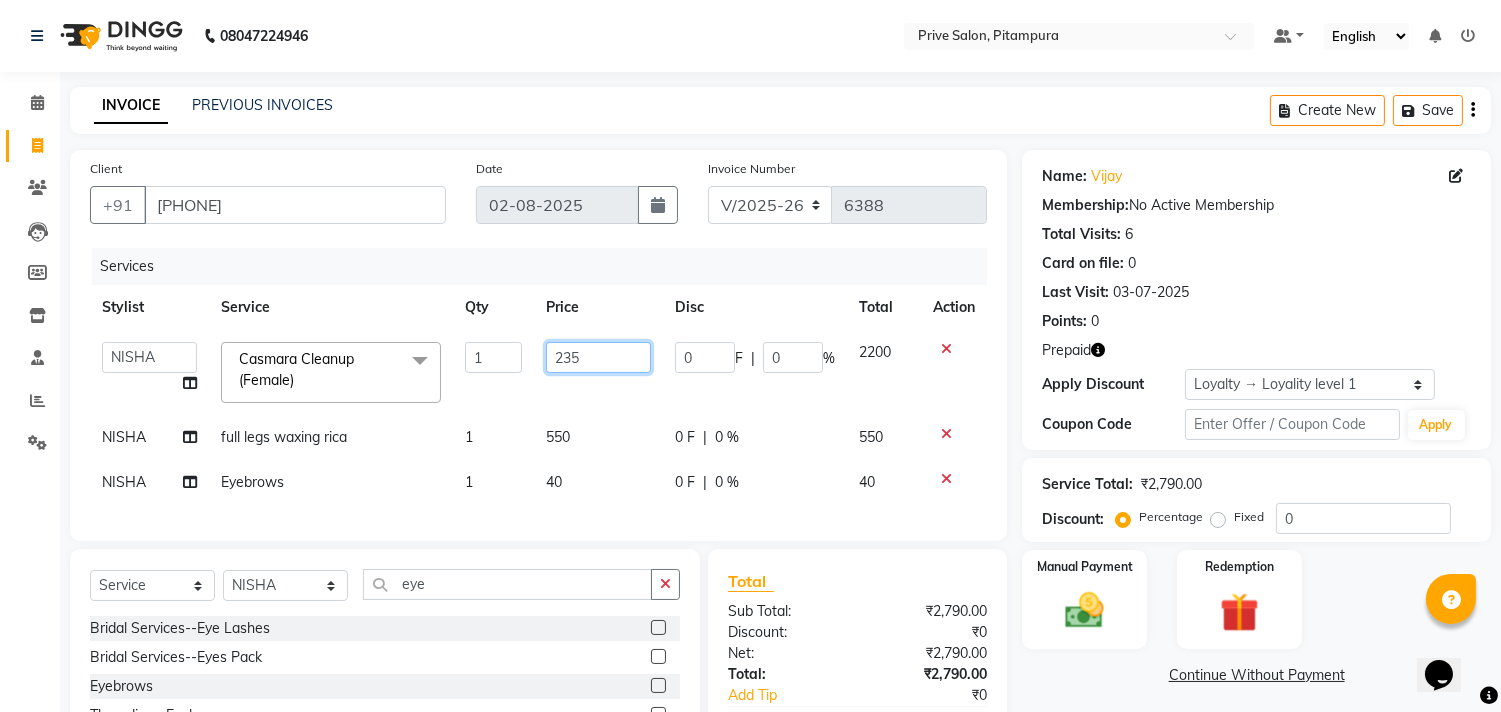 type on "2350" 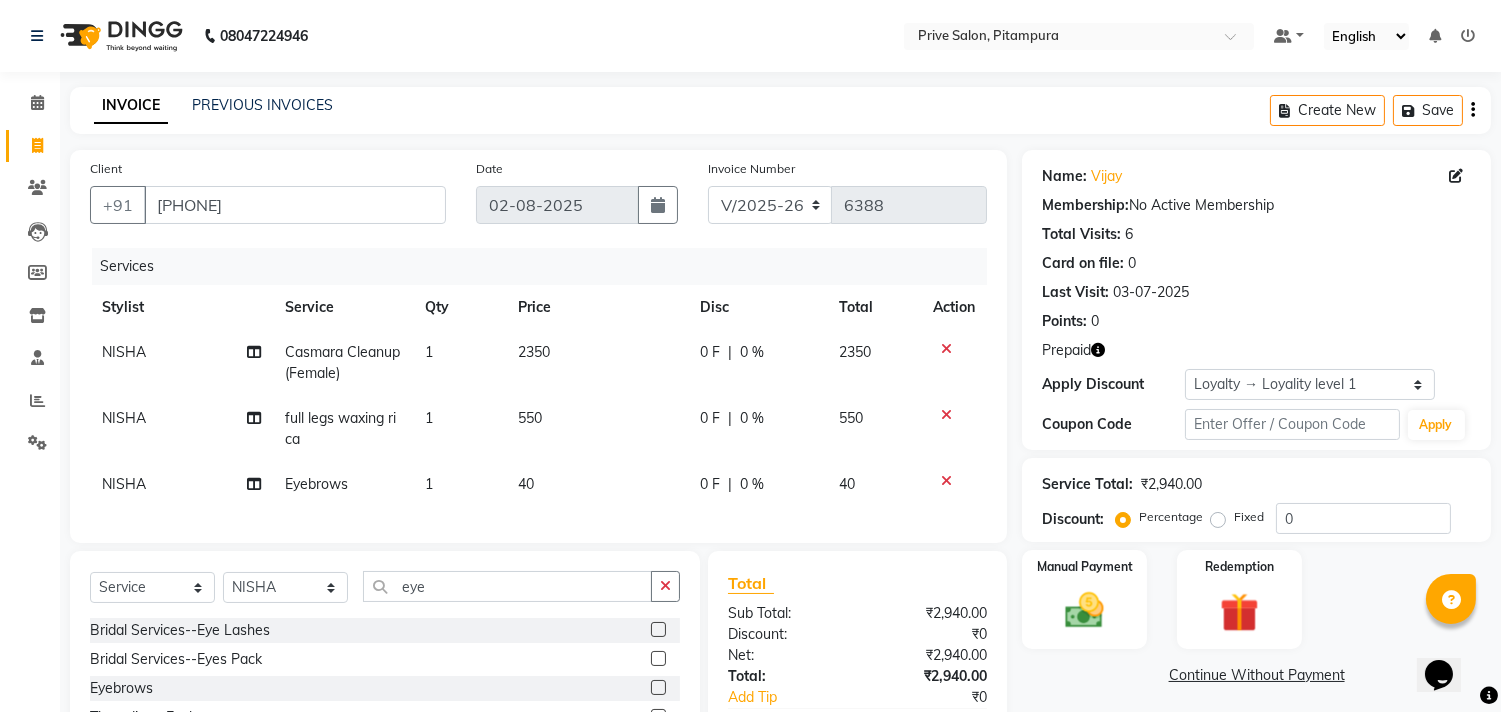 click on "NISHA Casmara Cleanup (Female) 1 2350 0 F | 0 % 2350 NISHA full legs waxing rica 1 550 0 F | 0 % 550 NISHA Eyebrows 1 40 0 F | 0 % 40" 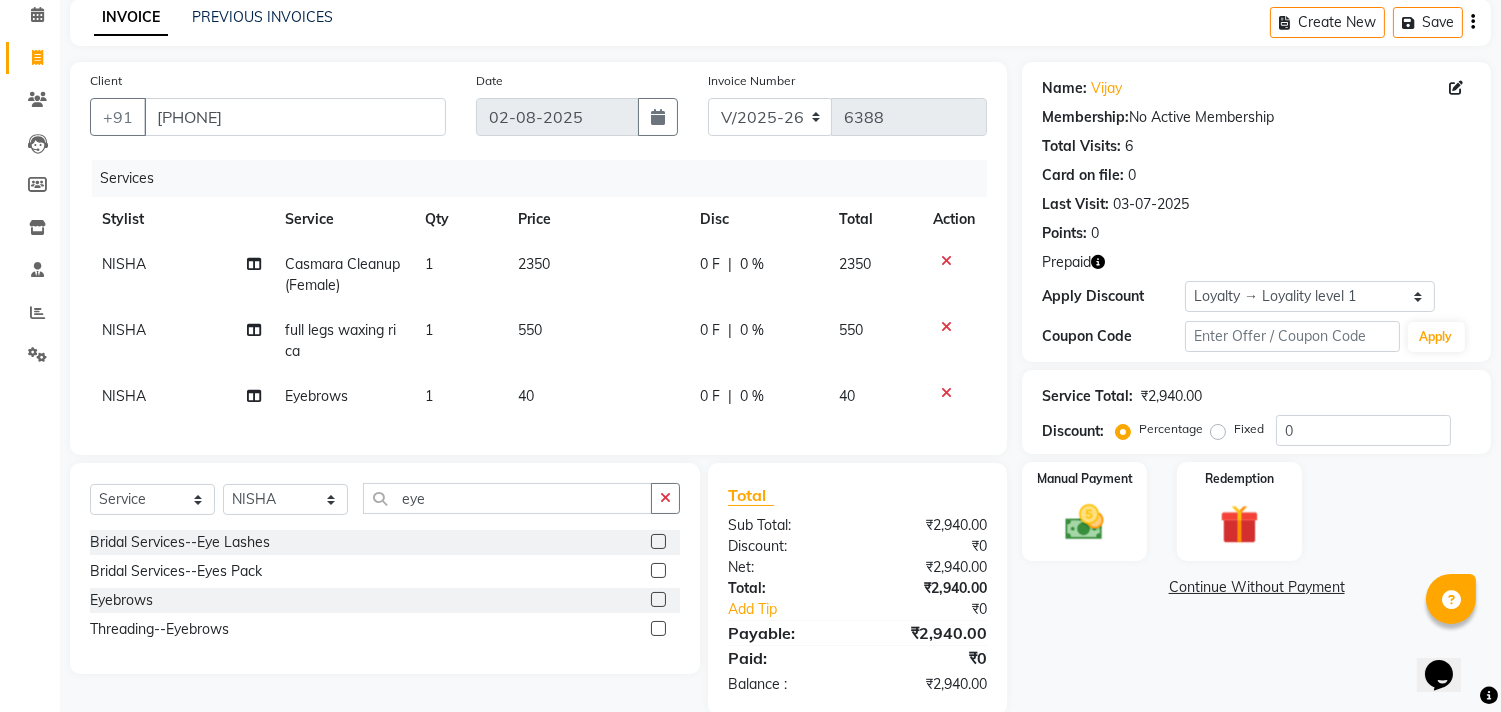 scroll, scrollTop: 137, scrollLeft: 0, axis: vertical 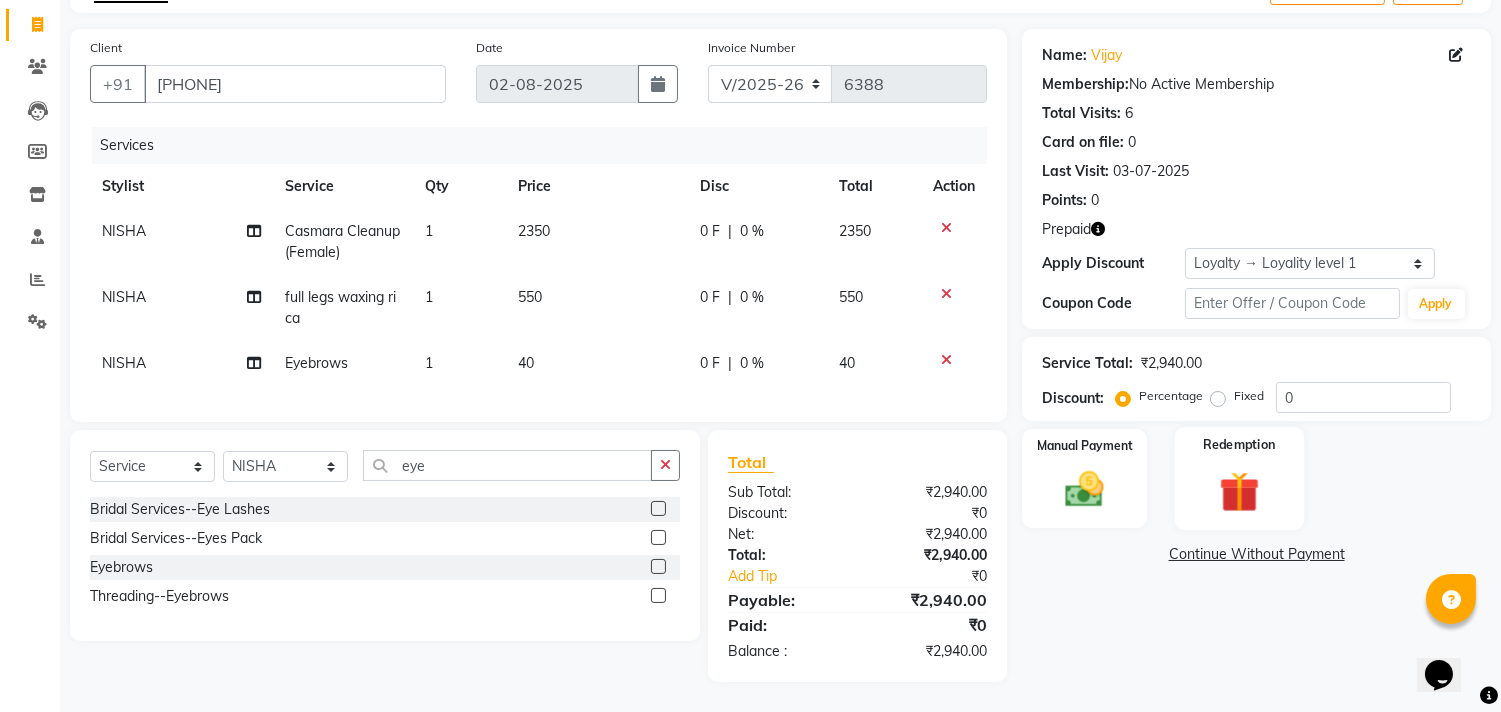 click 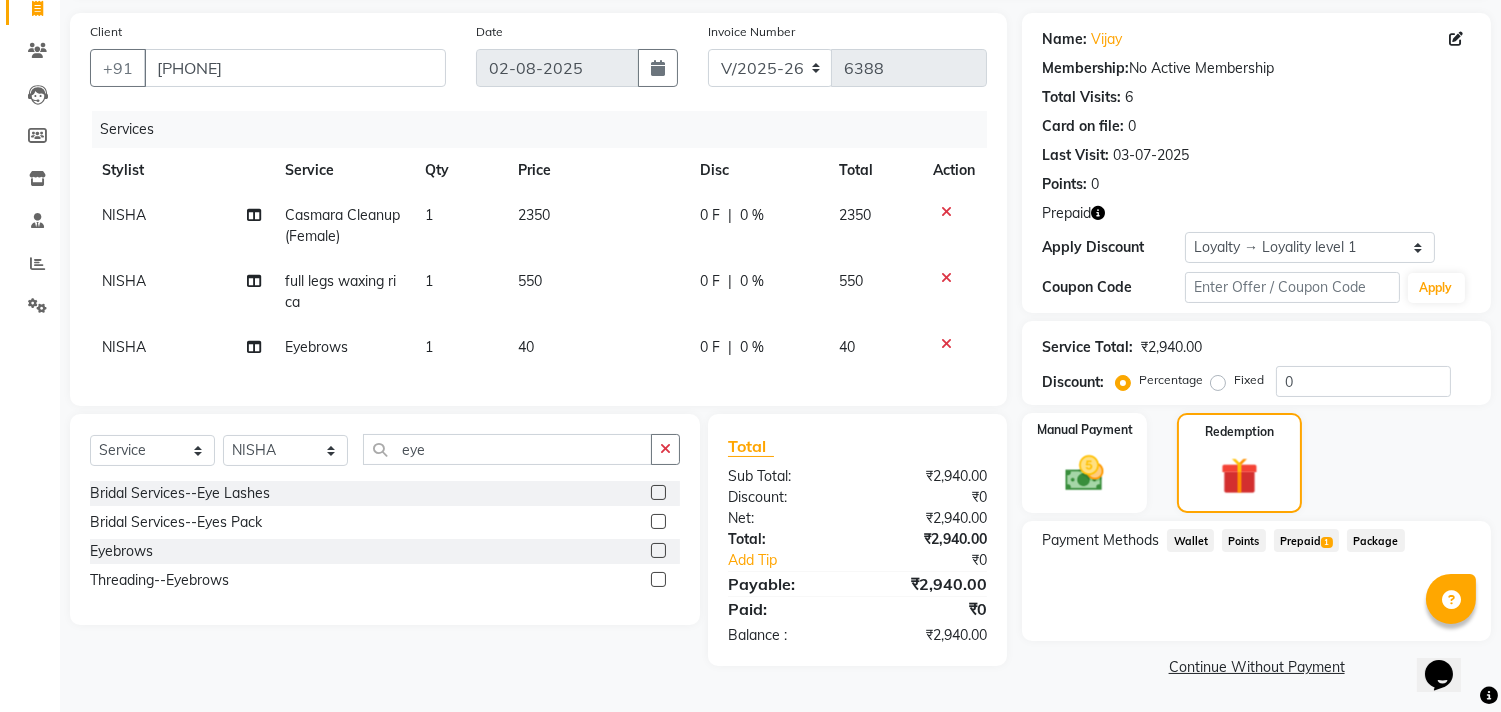 click on "Prepaid  1" 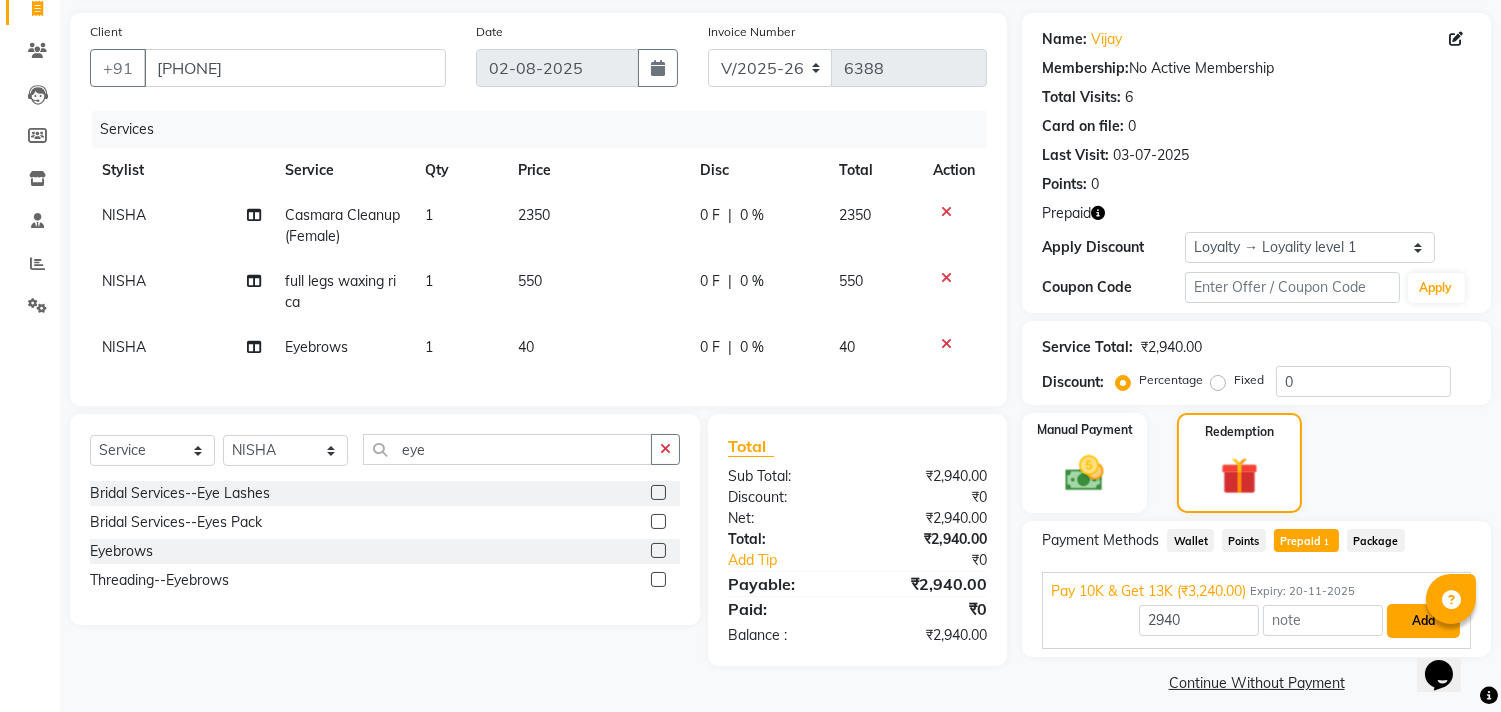 click on "Add" at bounding box center [1423, 621] 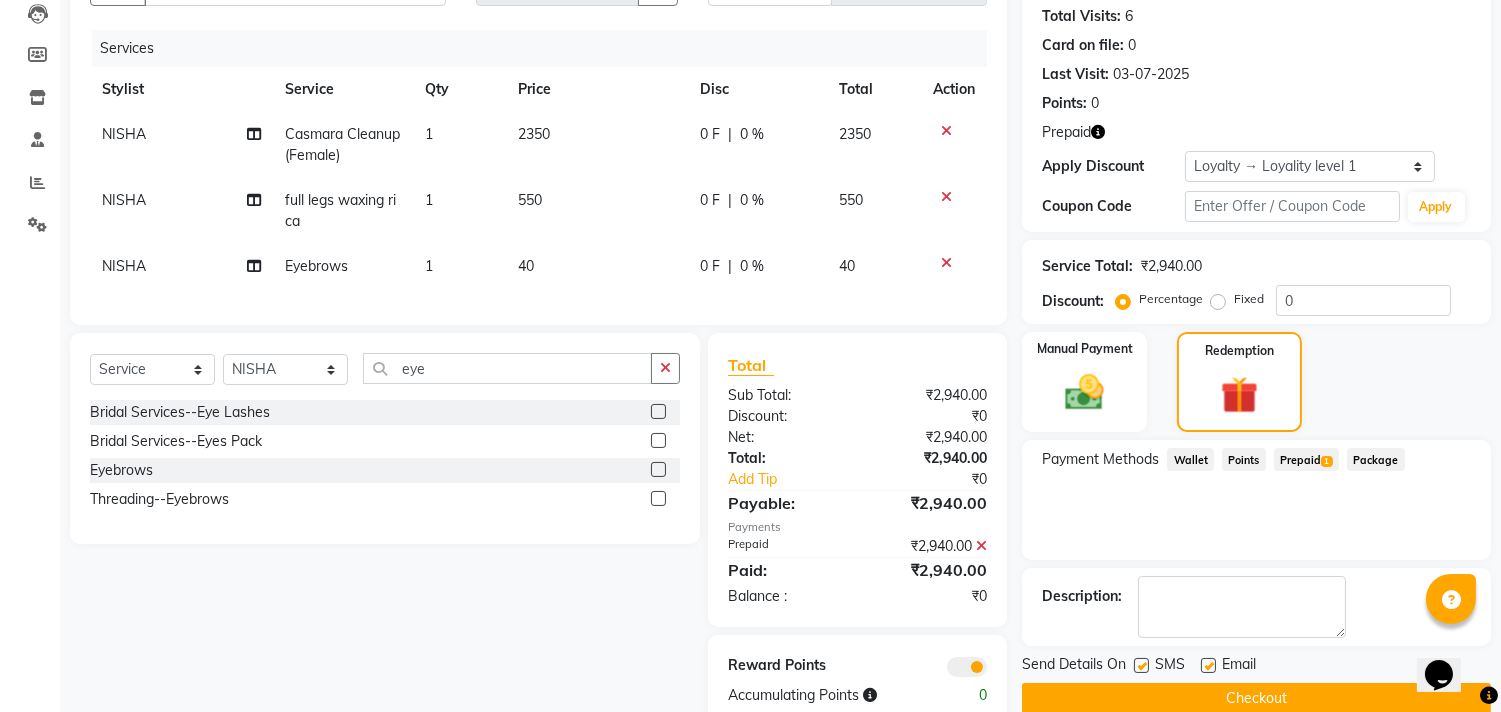 scroll, scrollTop: 276, scrollLeft: 0, axis: vertical 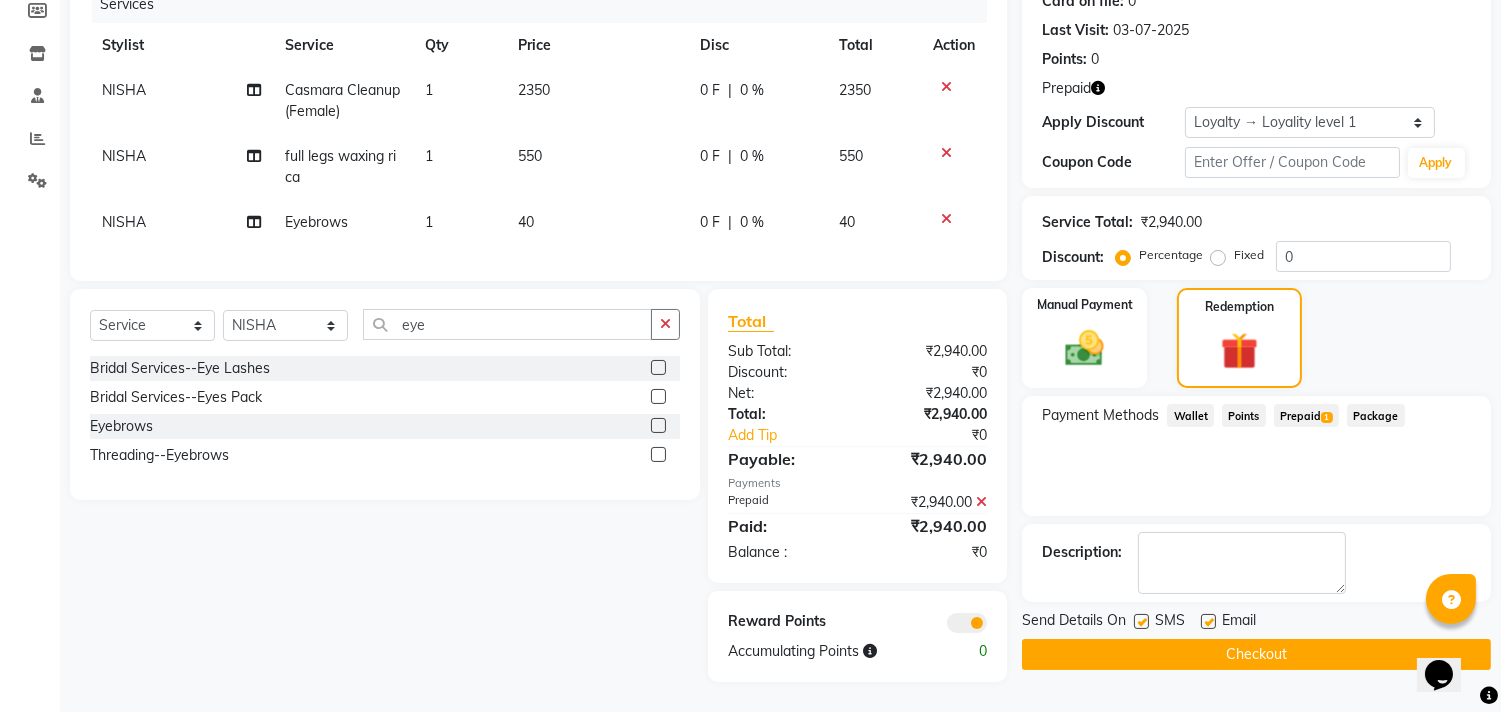 click on "Checkout" 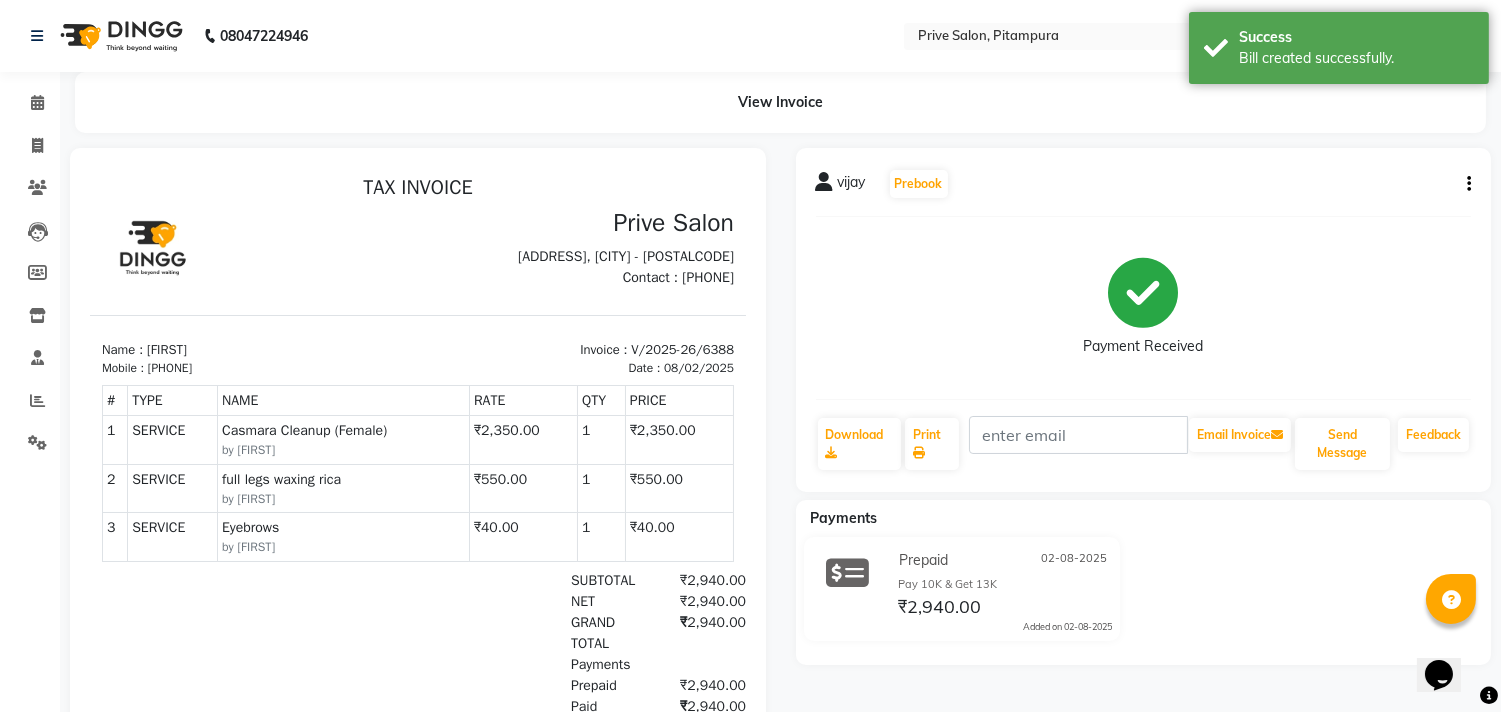 scroll, scrollTop: 0, scrollLeft: 0, axis: both 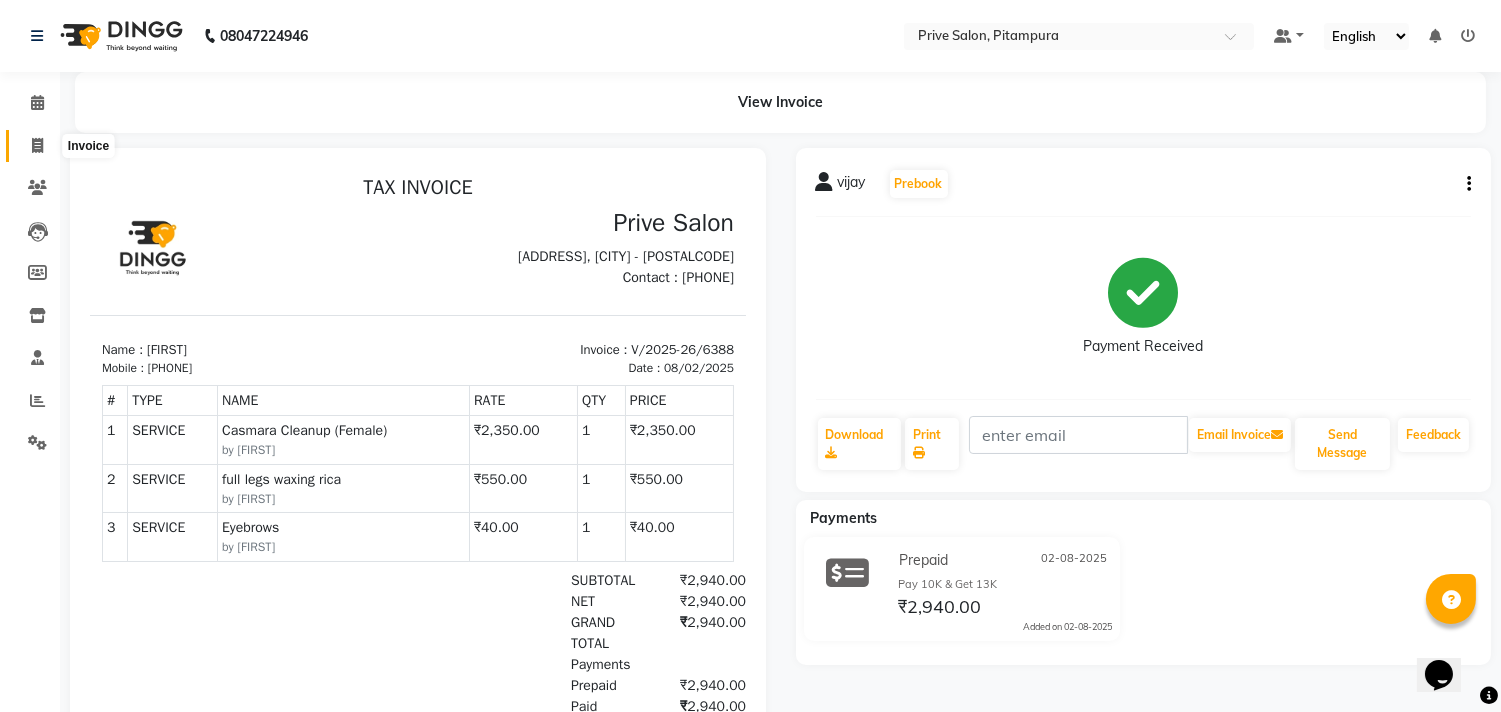 click 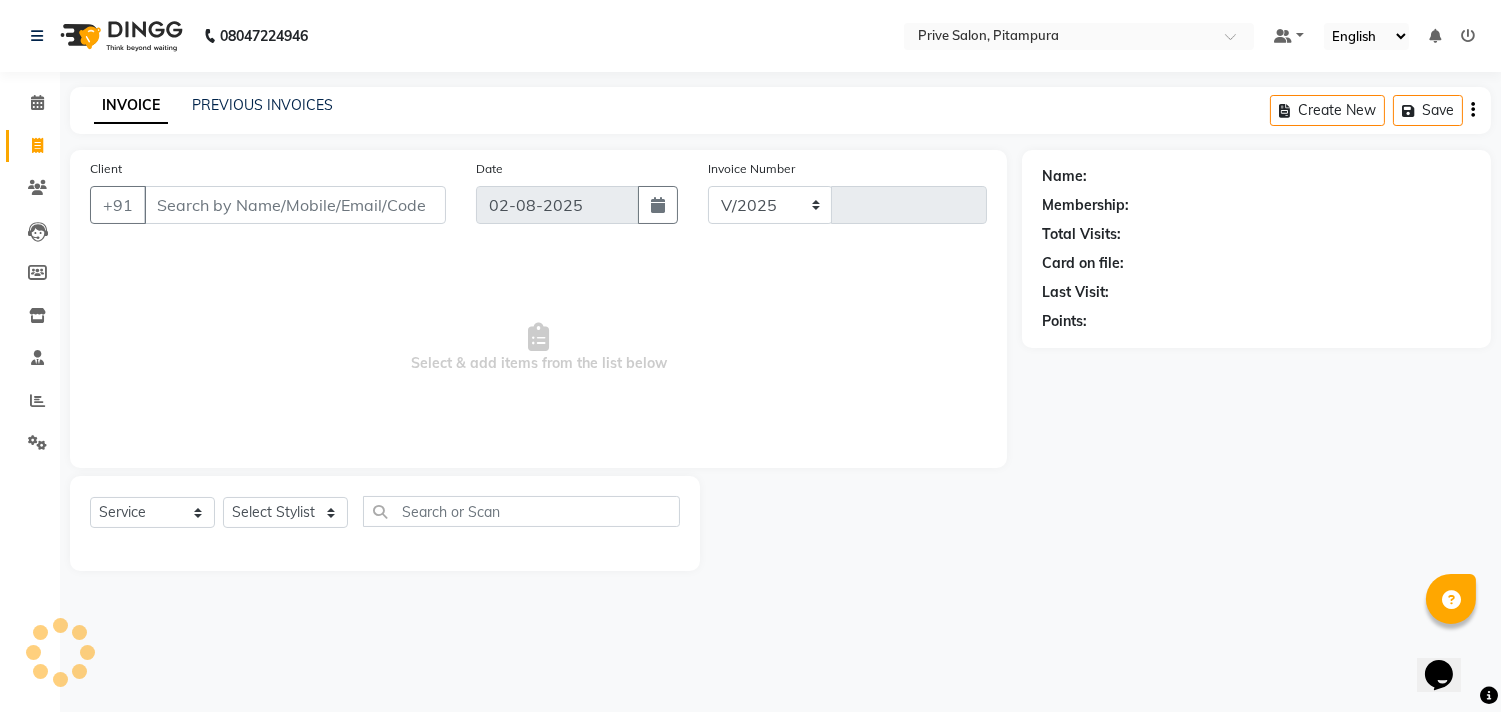click on "Client" at bounding box center [295, 205] 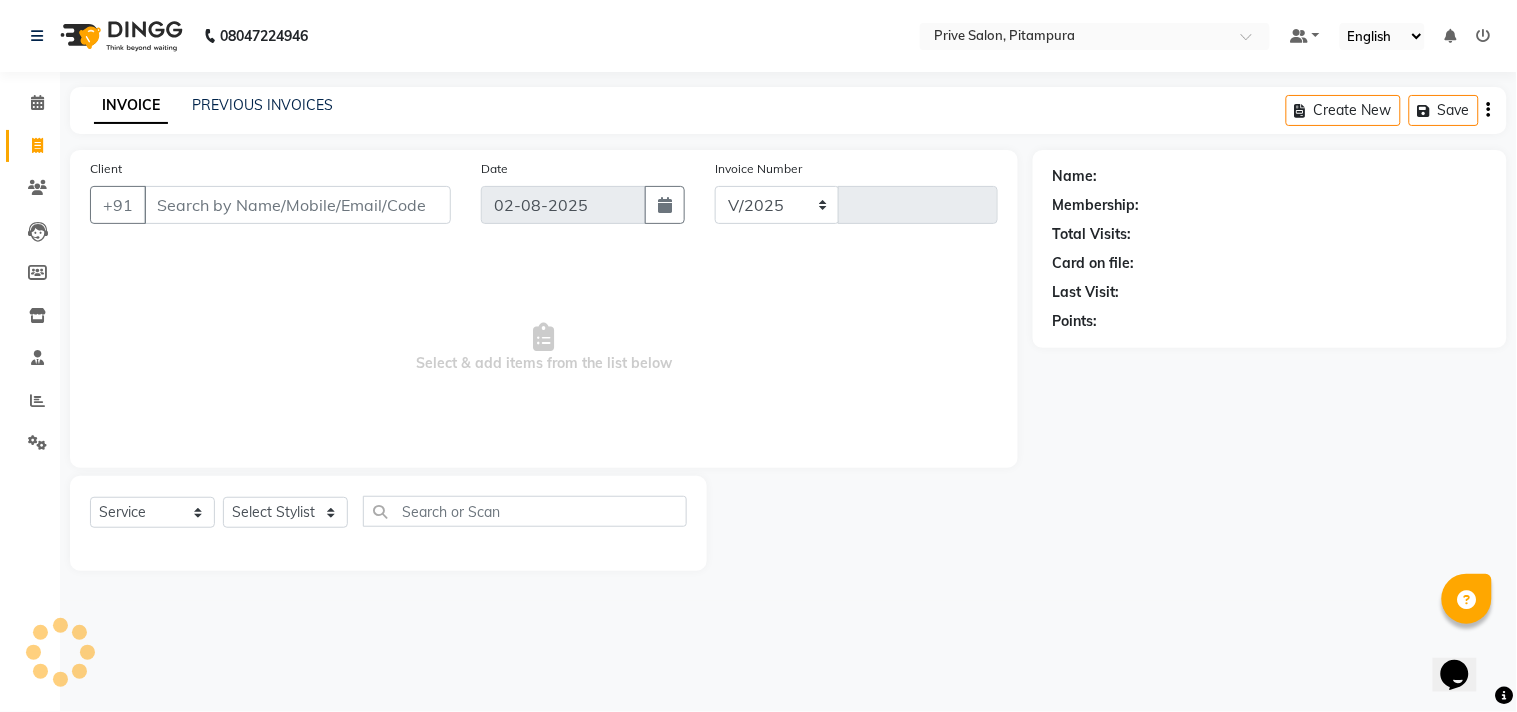 select on "136" 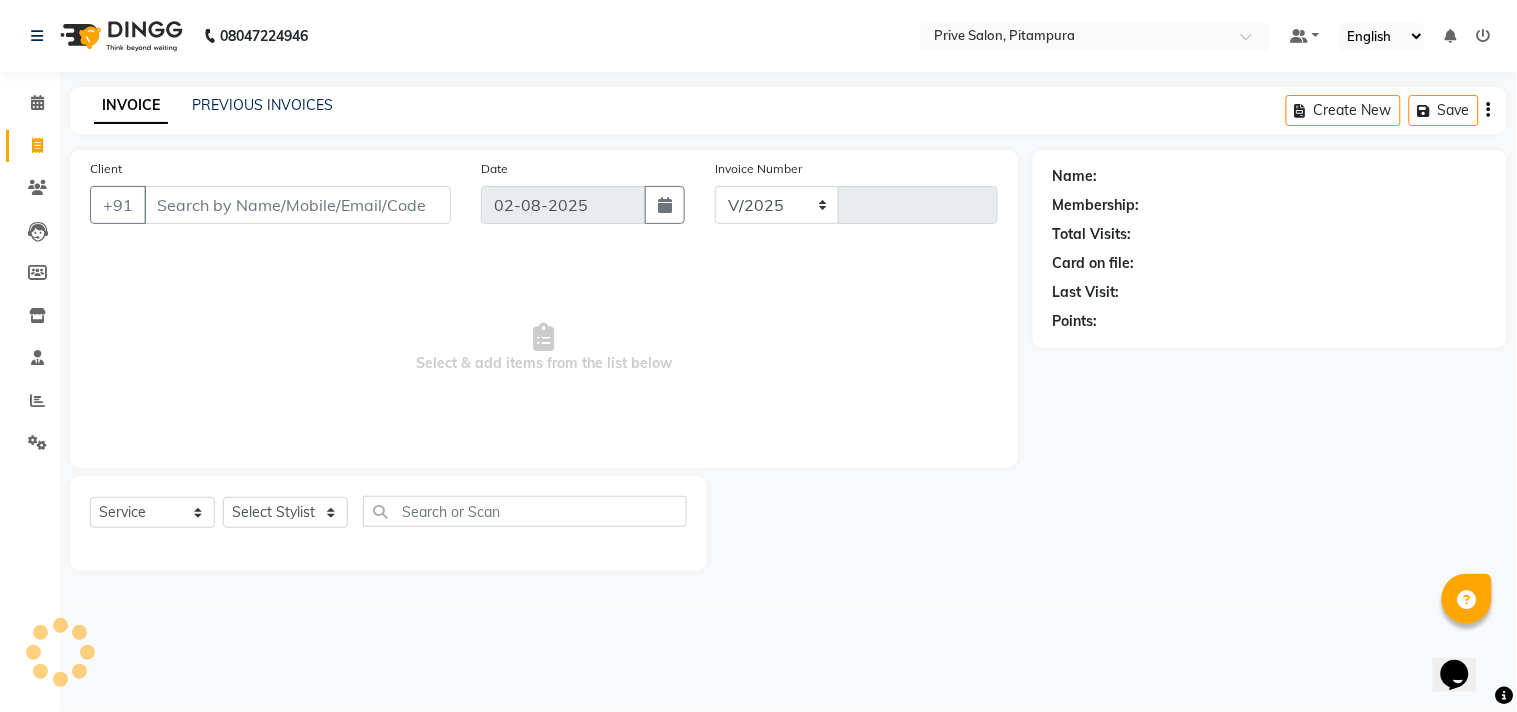 type on "6389" 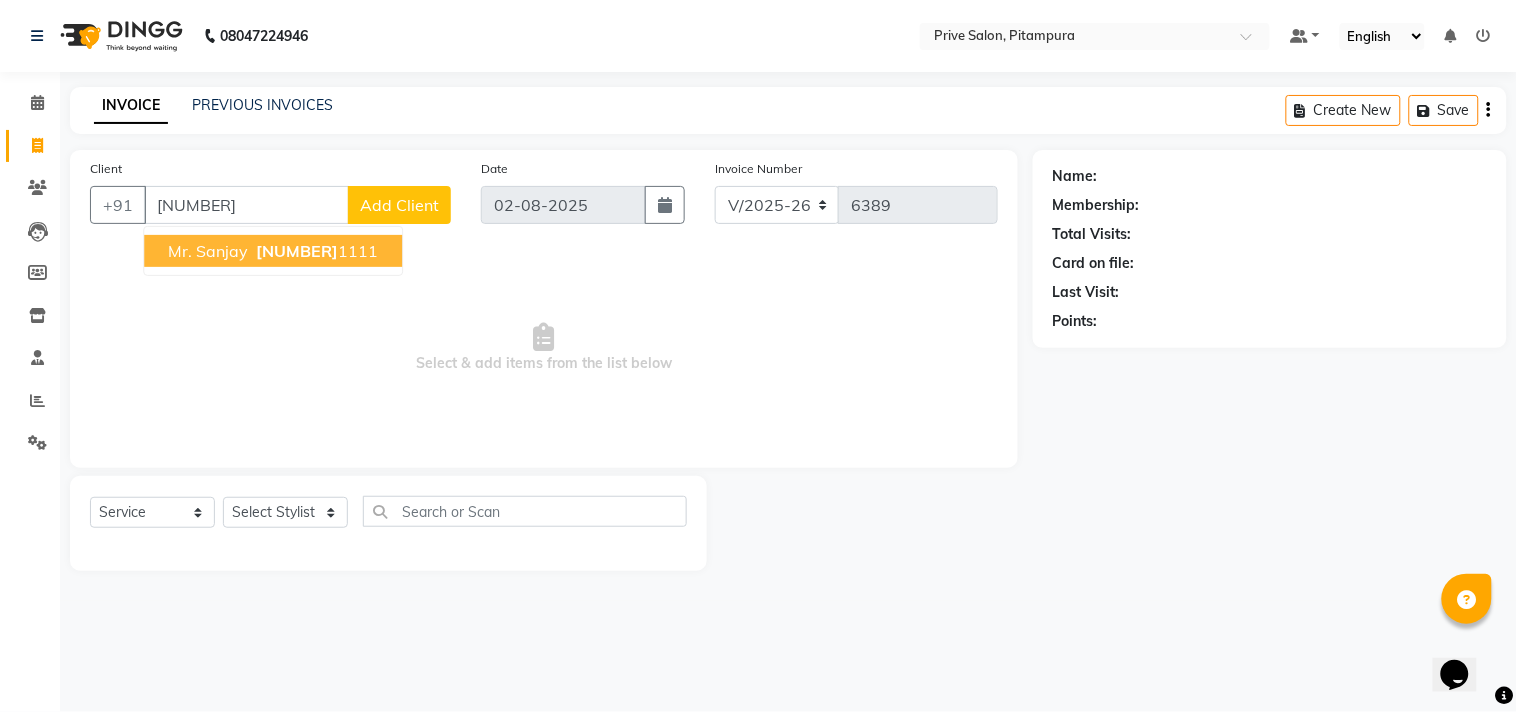 click on "981201" at bounding box center (297, 251) 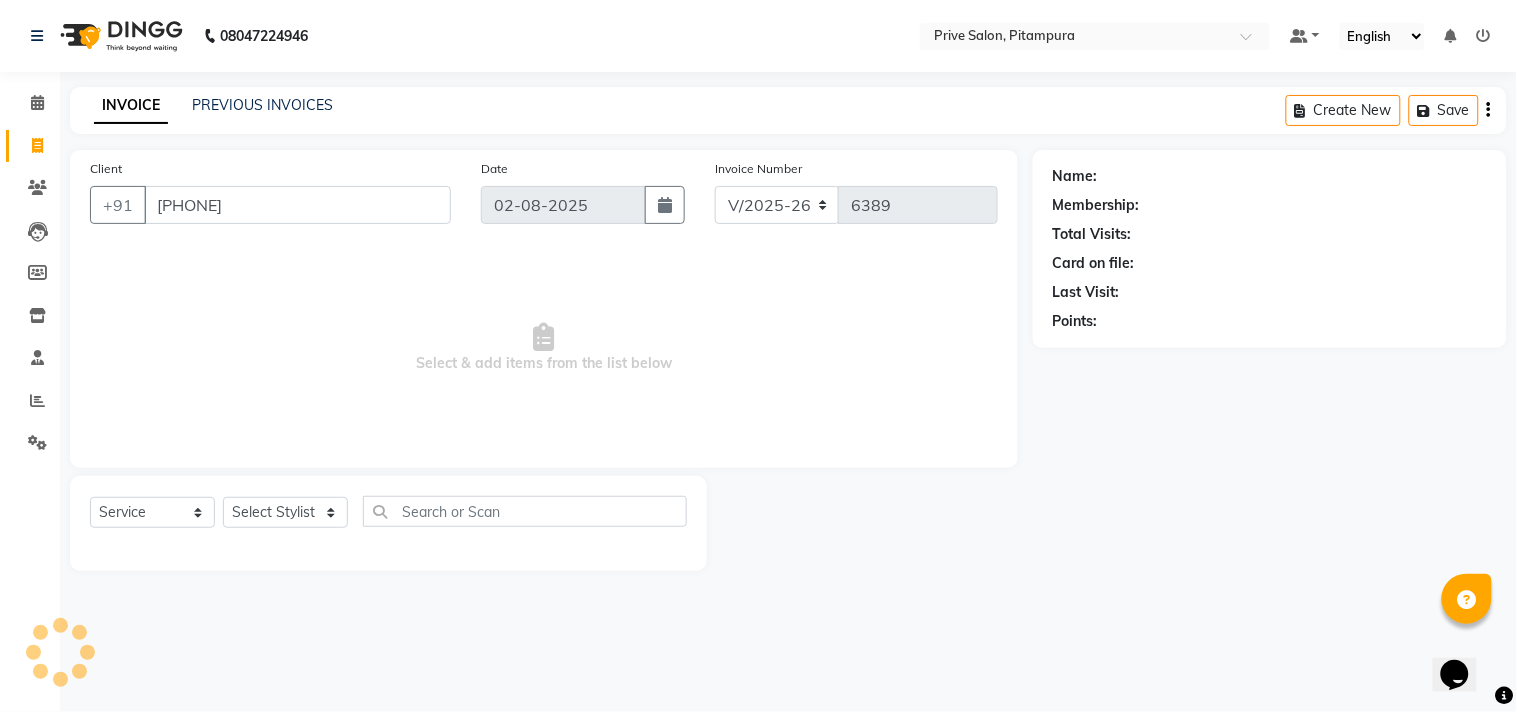 type on "9812011111" 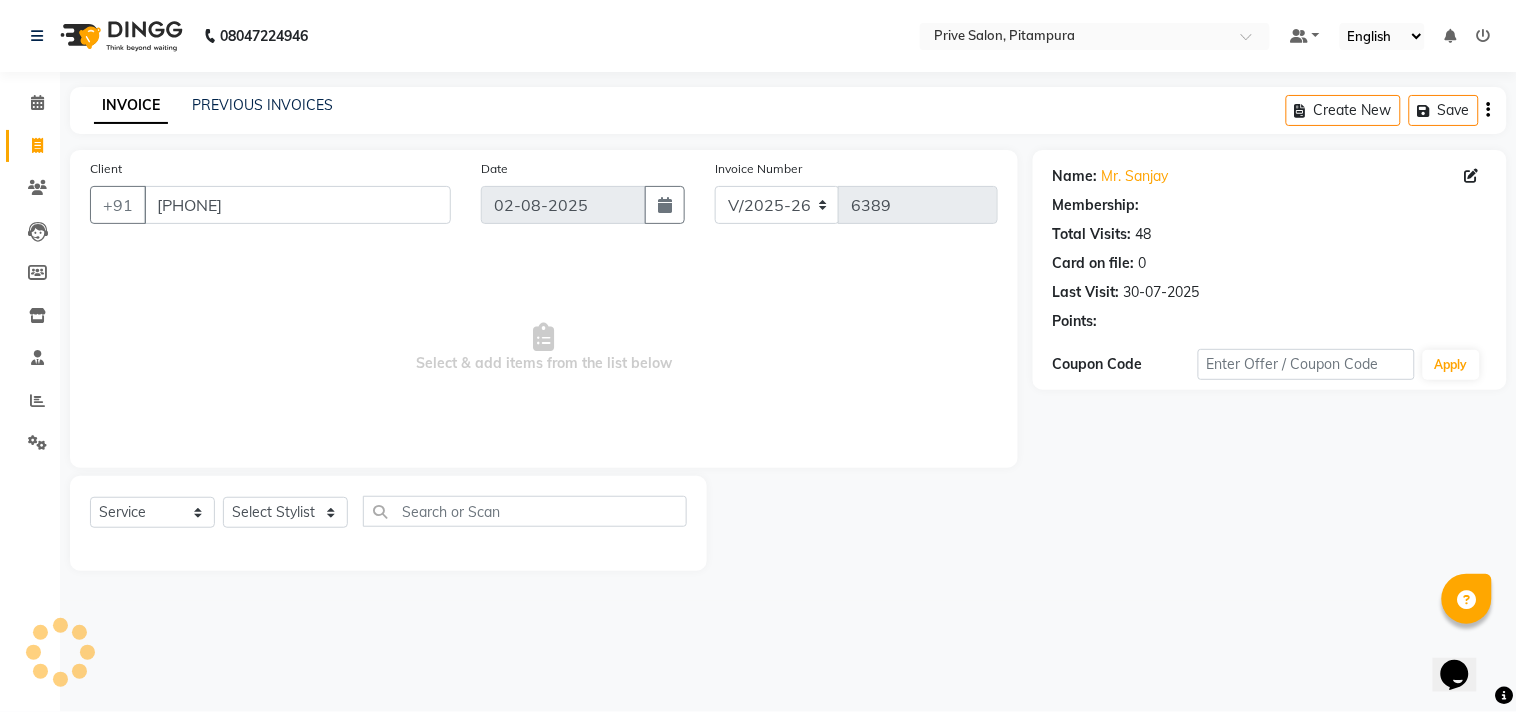 select on "1: Object" 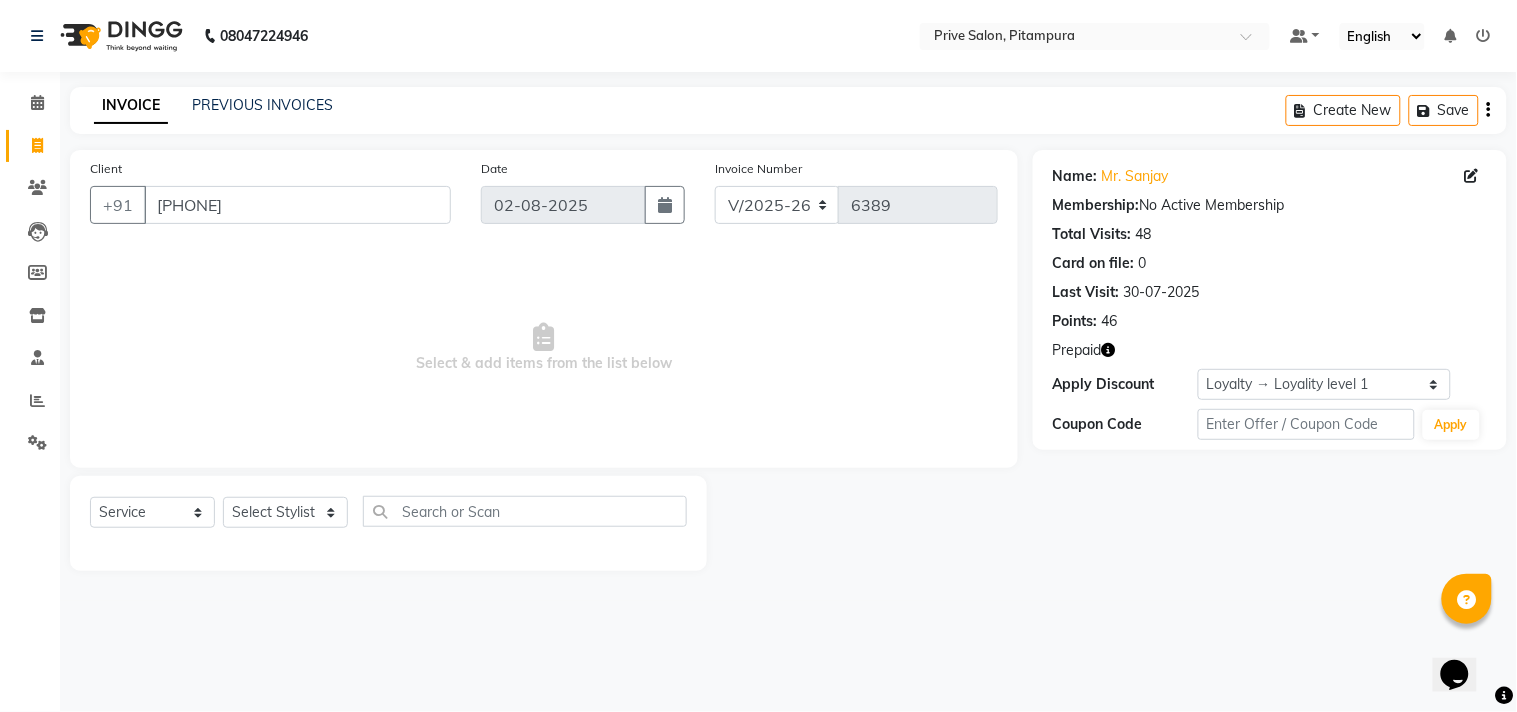 click 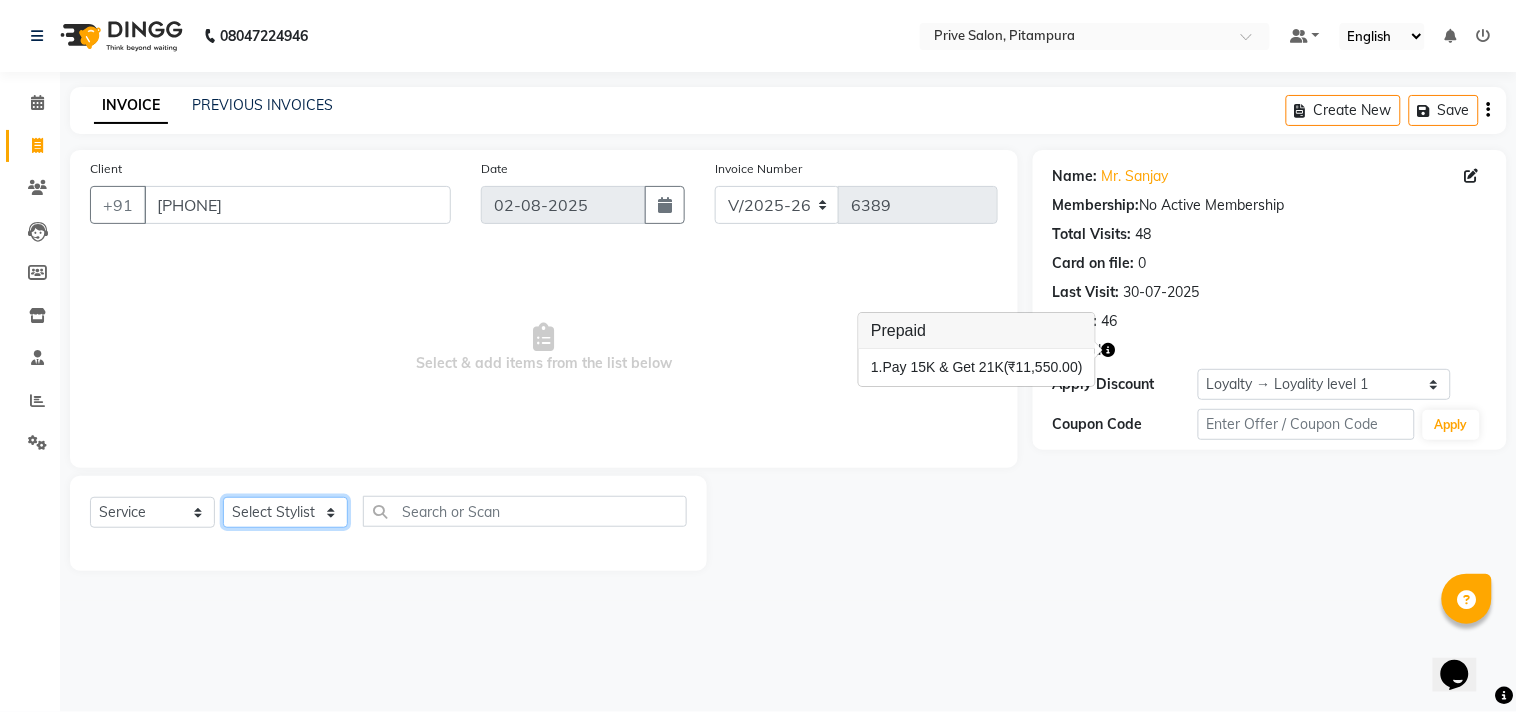 click on "Select Stylist amit ARJUN Atul FAIZAN FARDEEN GOLU harshit HITESH isha kapil khushbu Manager meenu MOHIT Mohsin NISHA nishi Preet privee Shivam SIVA vikas" 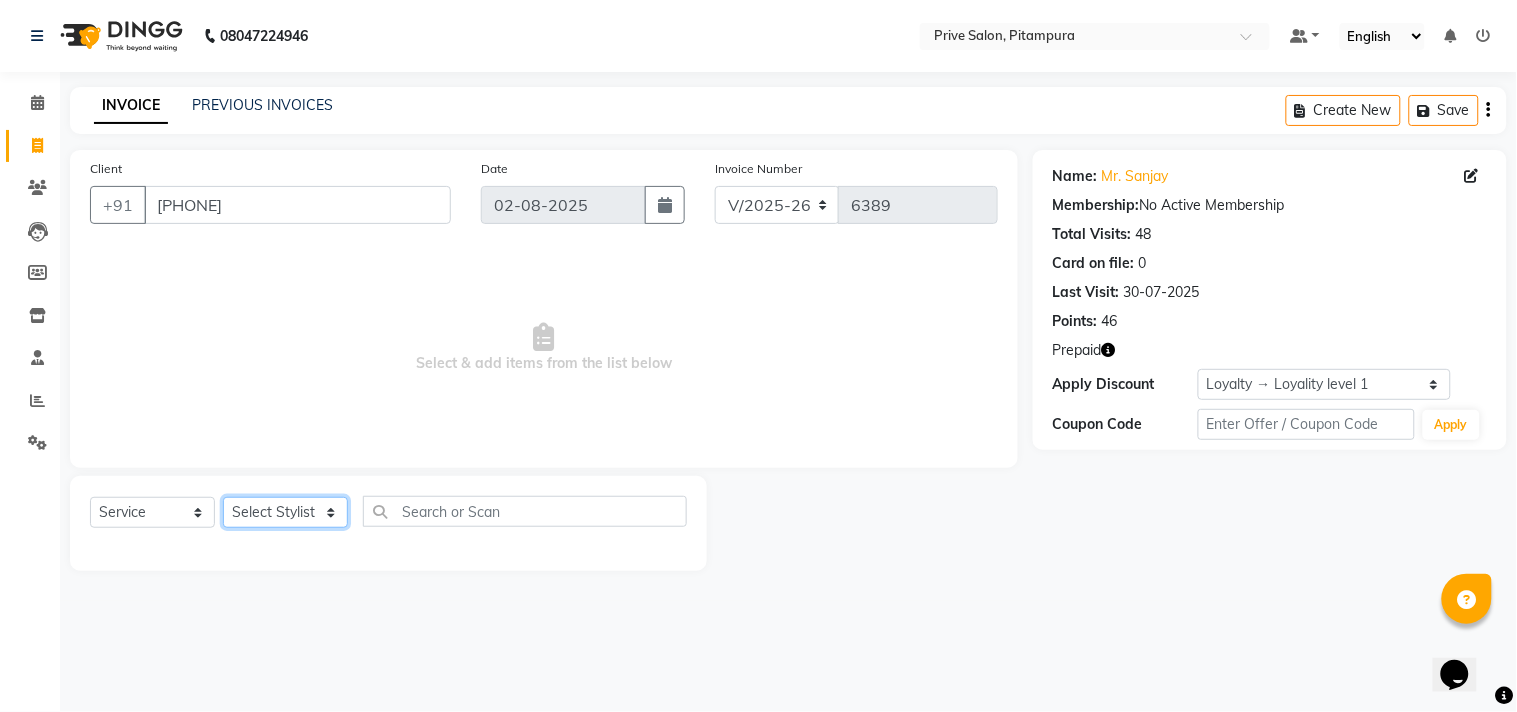 select on "36098" 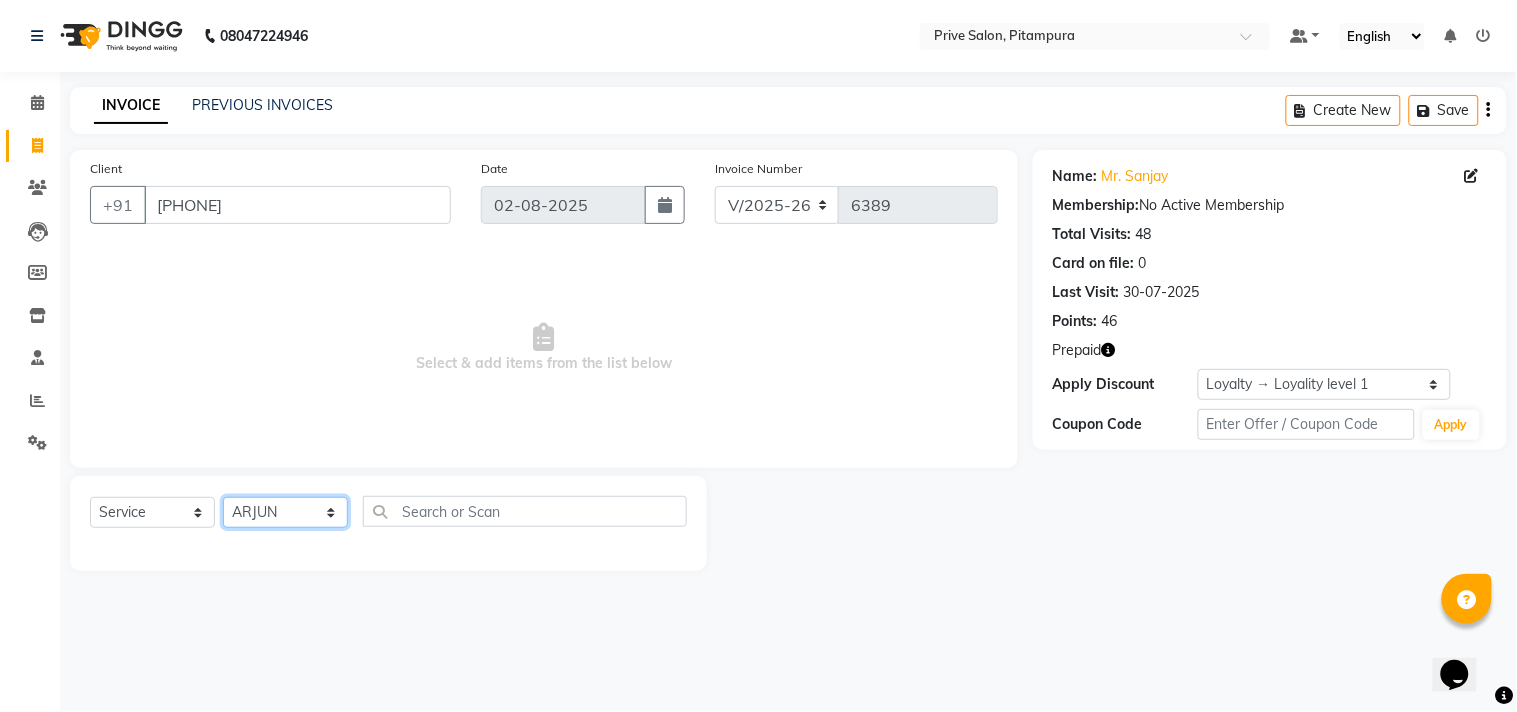 click on "Select Stylist amit ARJUN Atul FAIZAN FARDEEN GOLU harshit HITESH isha kapil khushbu Manager meenu MOHIT Mohsin NISHA nishi Preet privee Shivam SIVA vikas" 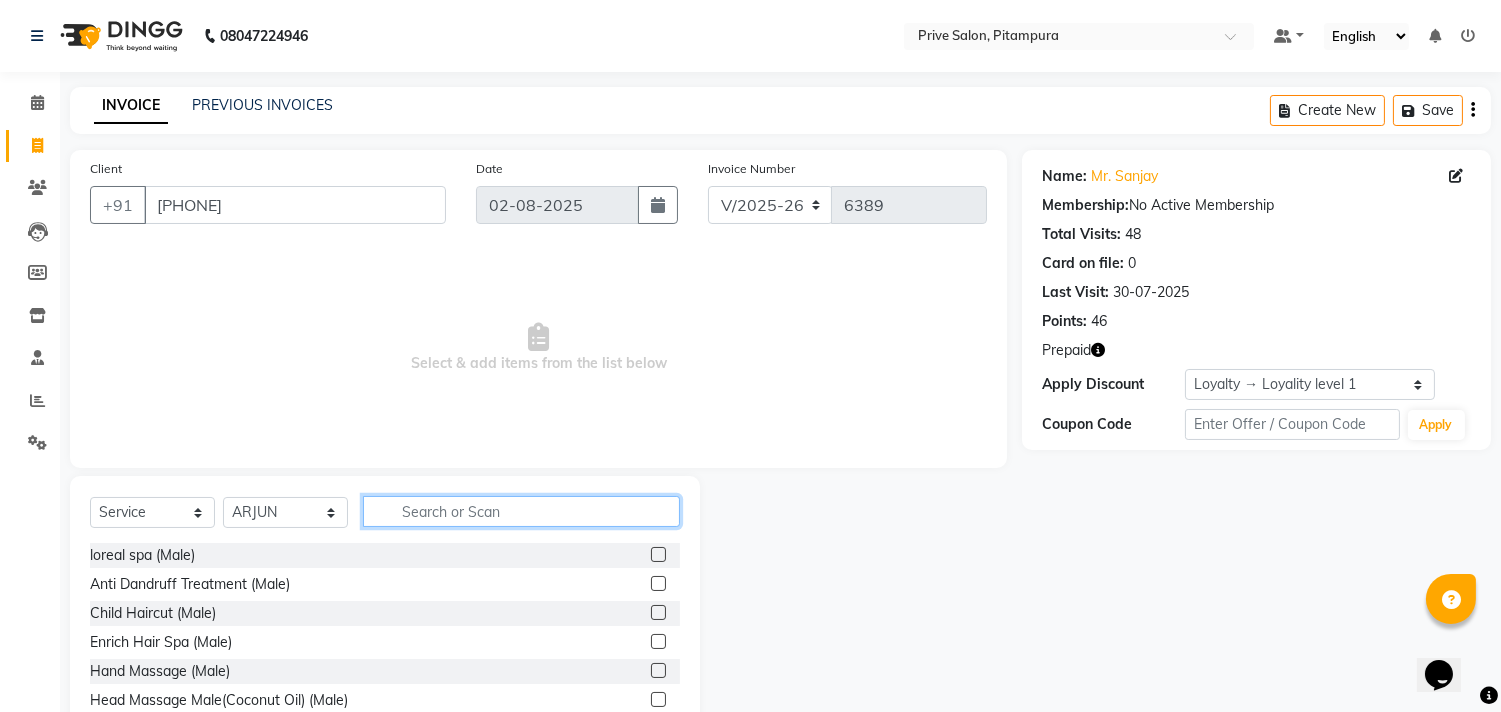 click 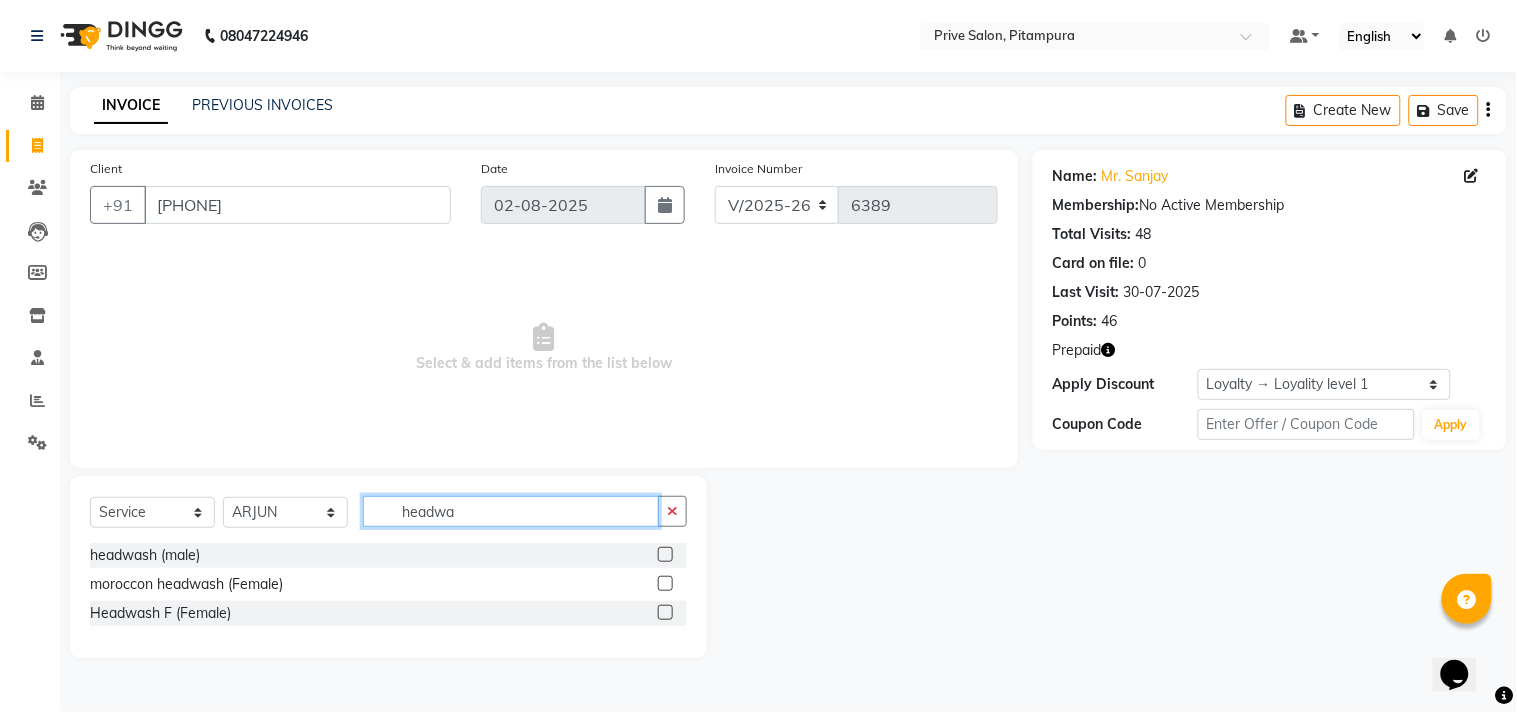type on "headwa" 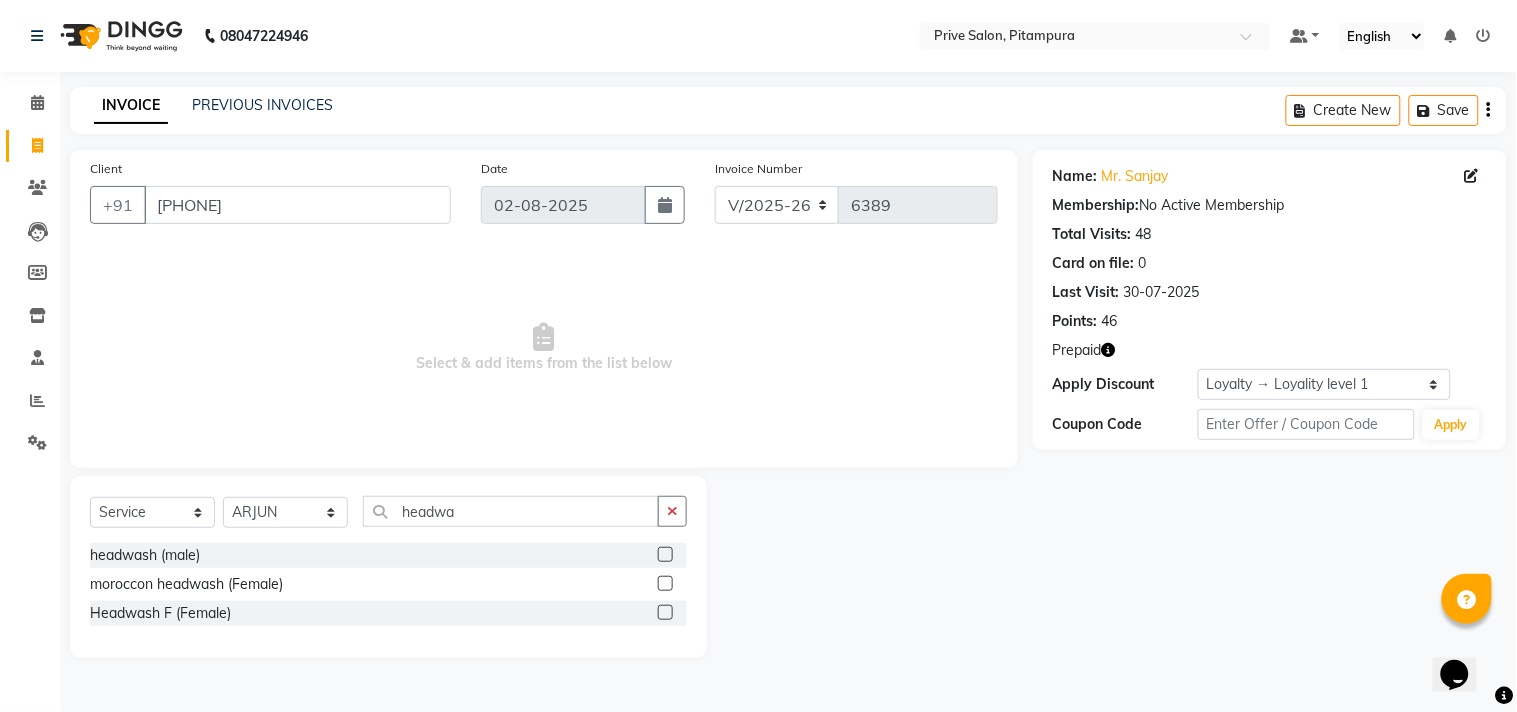 click 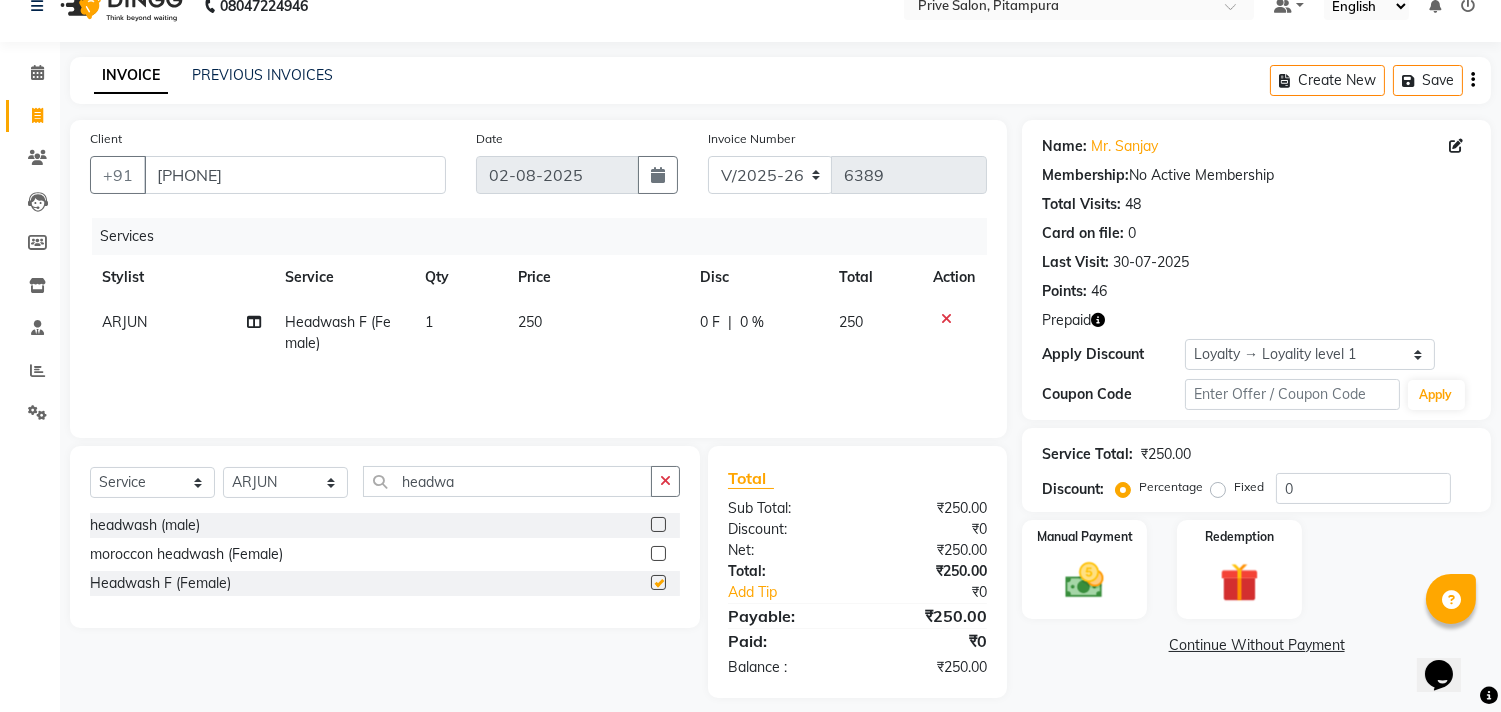 checkbox on "false" 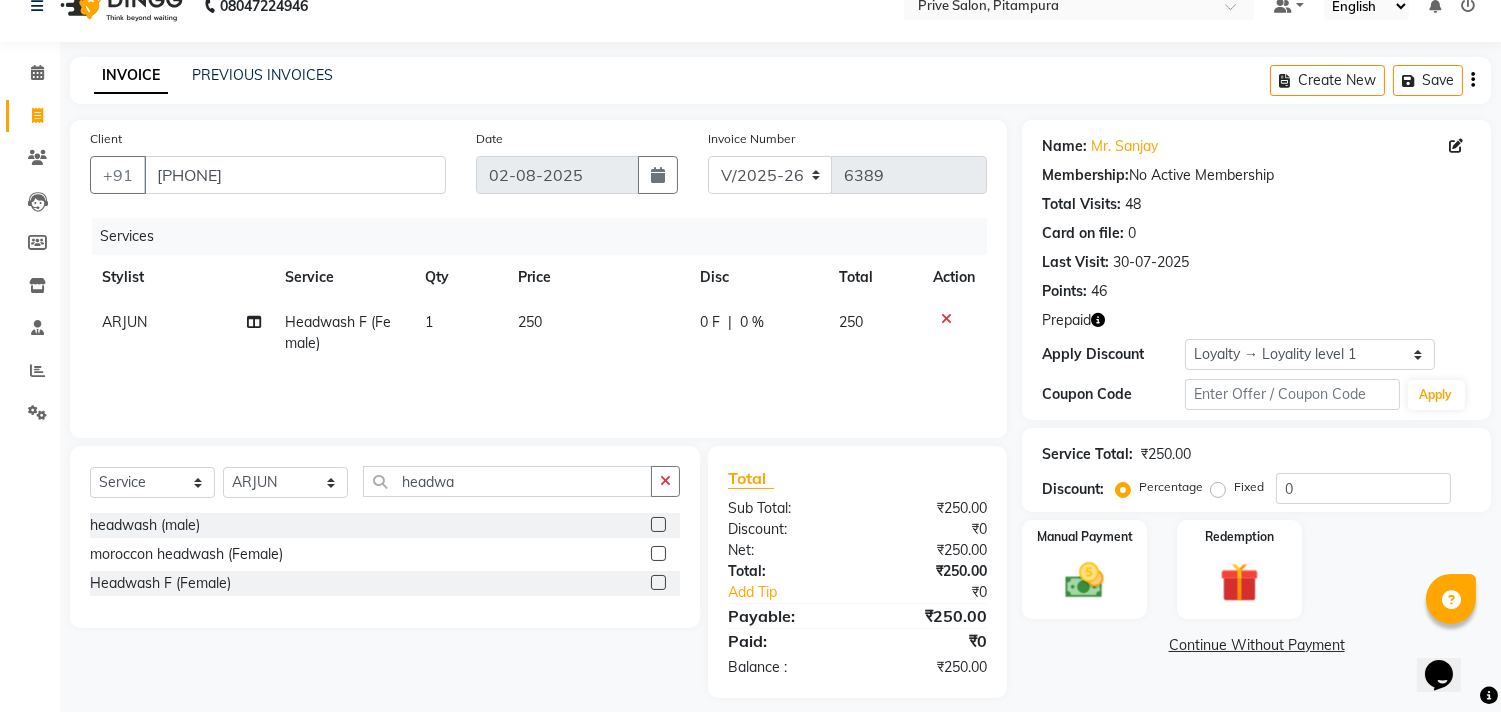 scroll, scrollTop: 46, scrollLeft: 0, axis: vertical 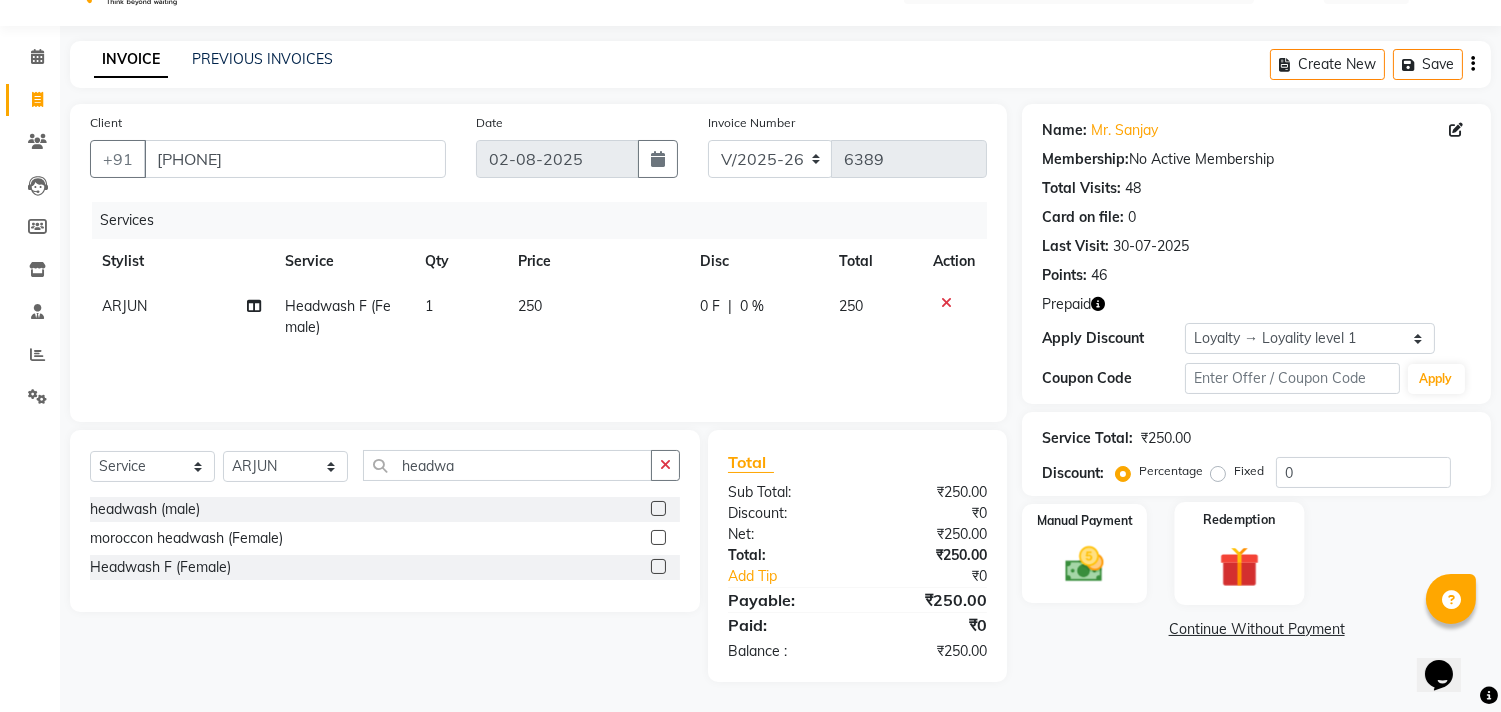 click 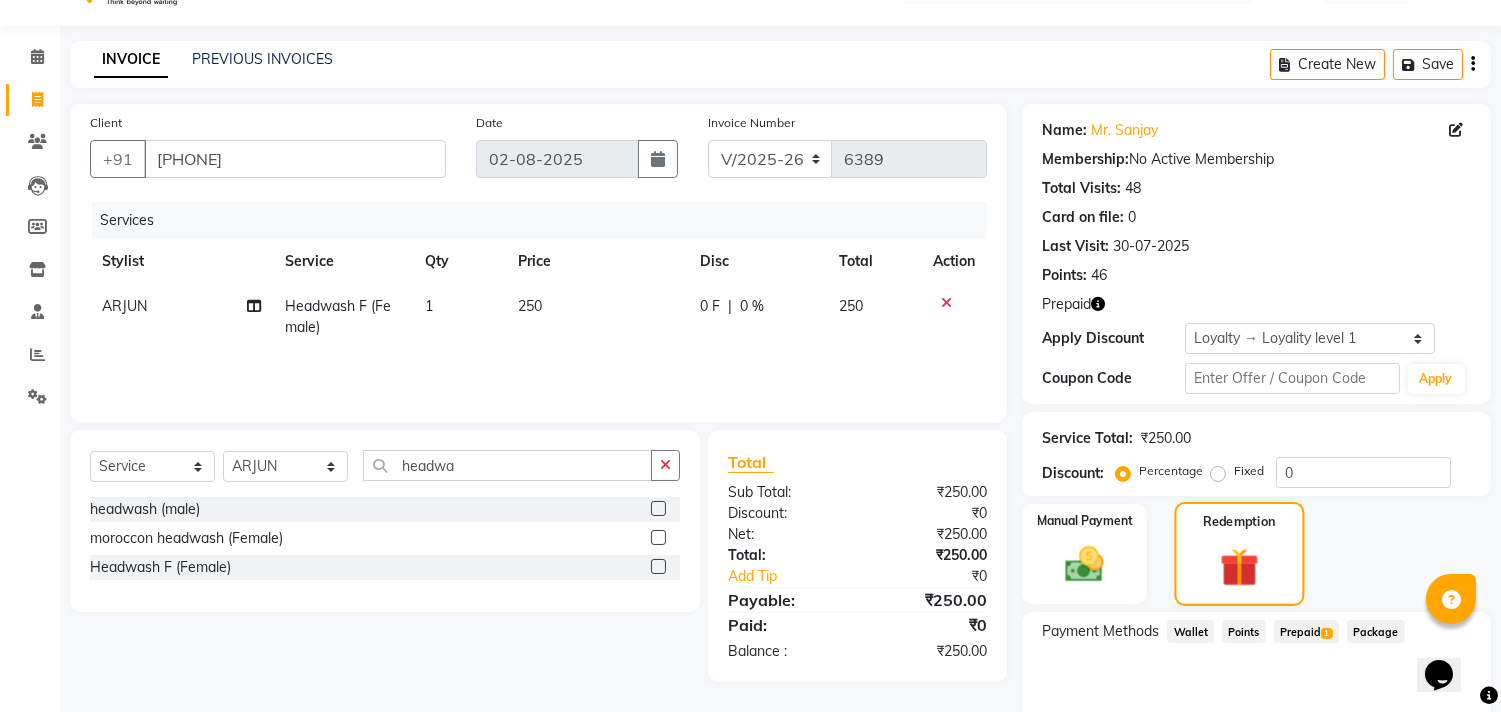scroll, scrollTop: 135, scrollLeft: 0, axis: vertical 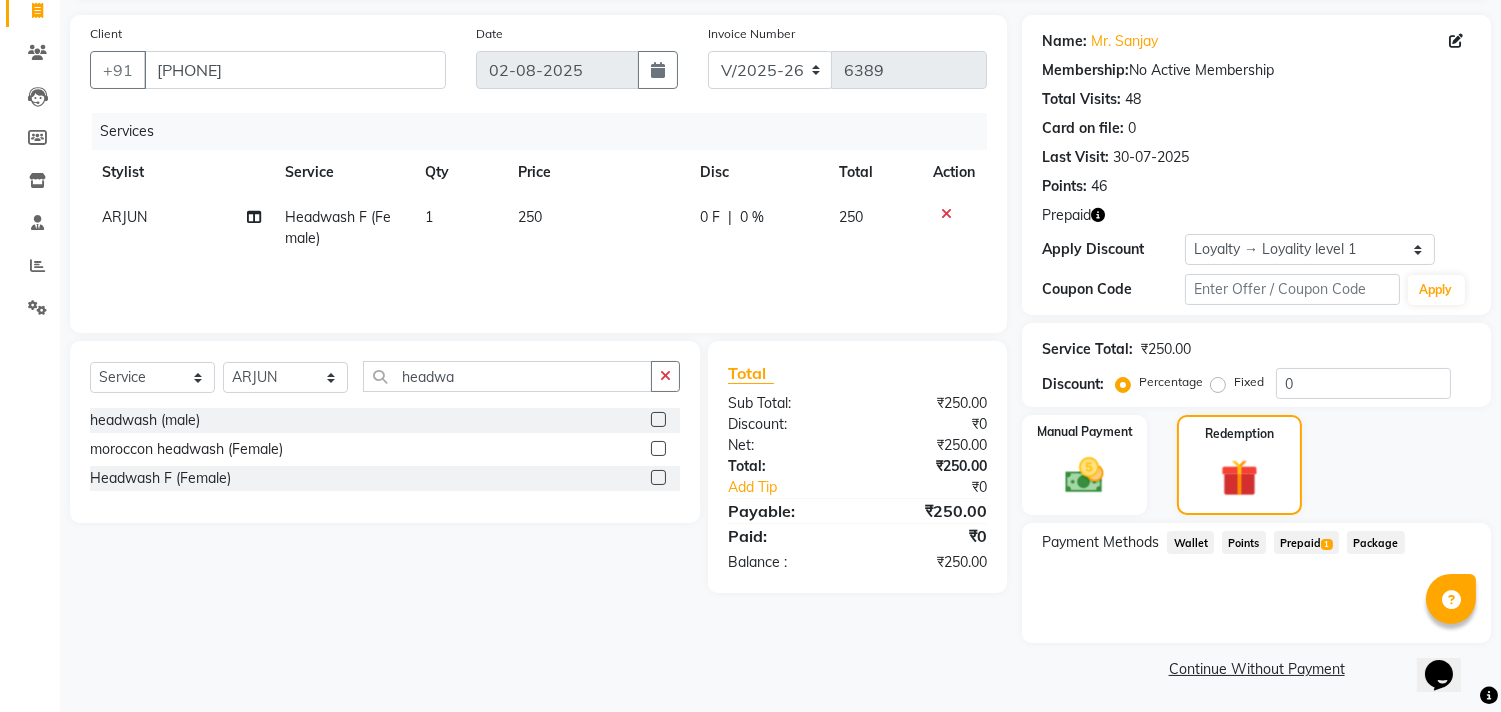 click on "Prepaid  1" 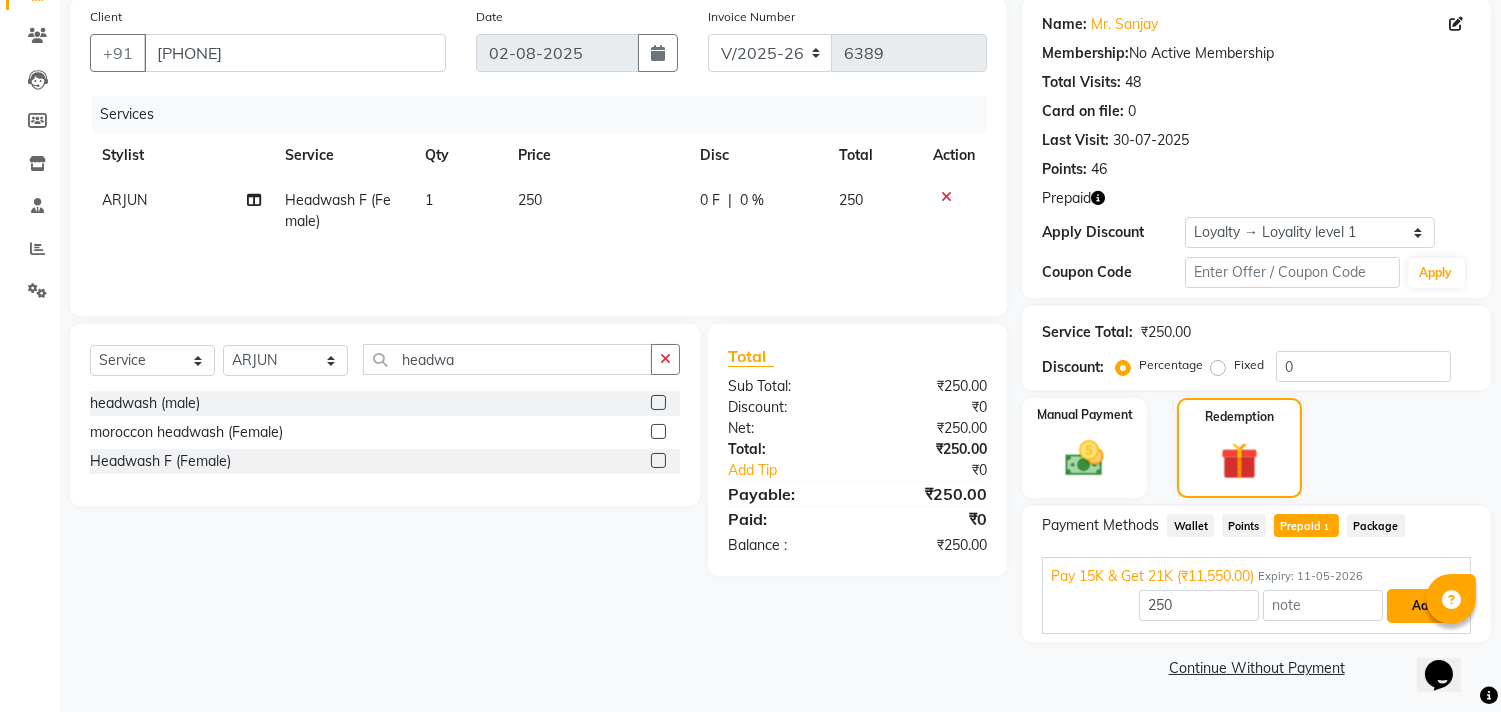 click on "Add" at bounding box center [1423, 606] 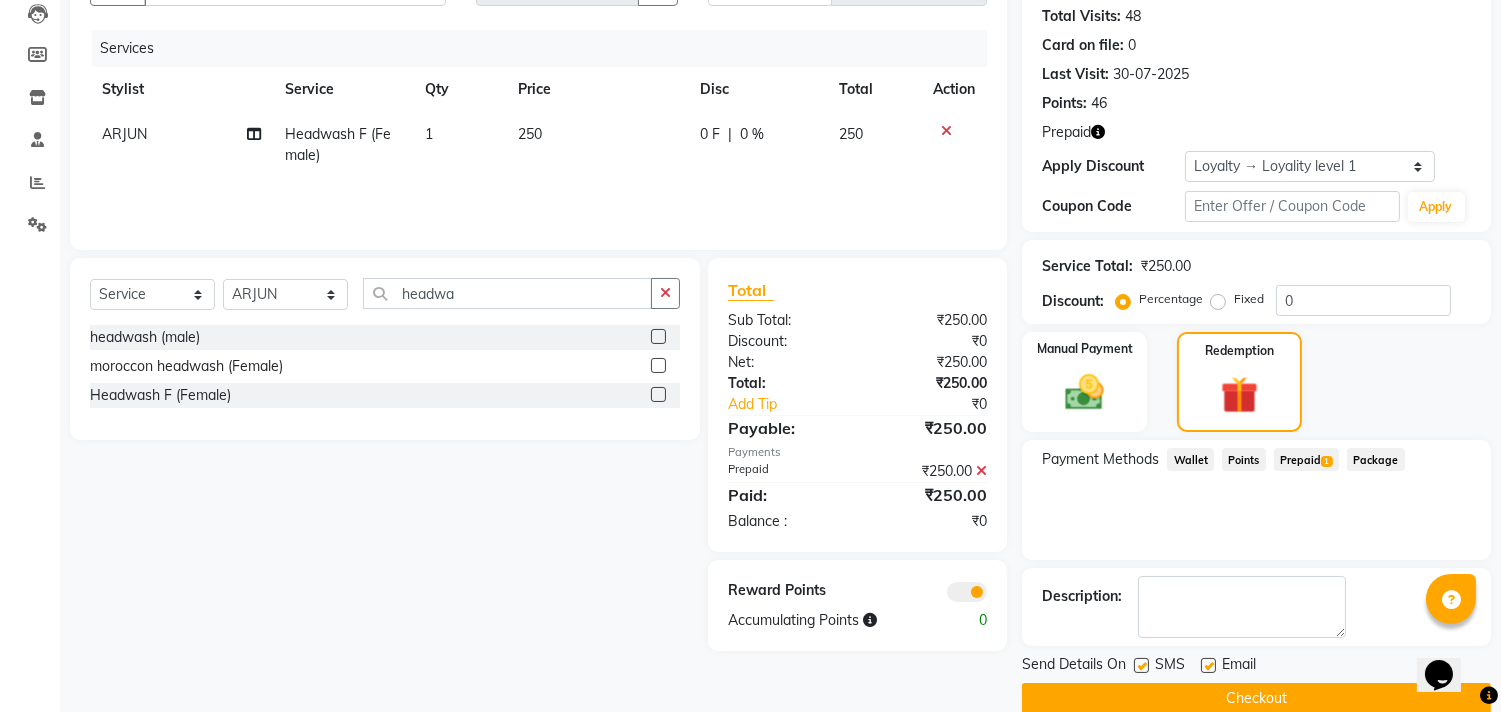 scroll, scrollTop: 248, scrollLeft: 0, axis: vertical 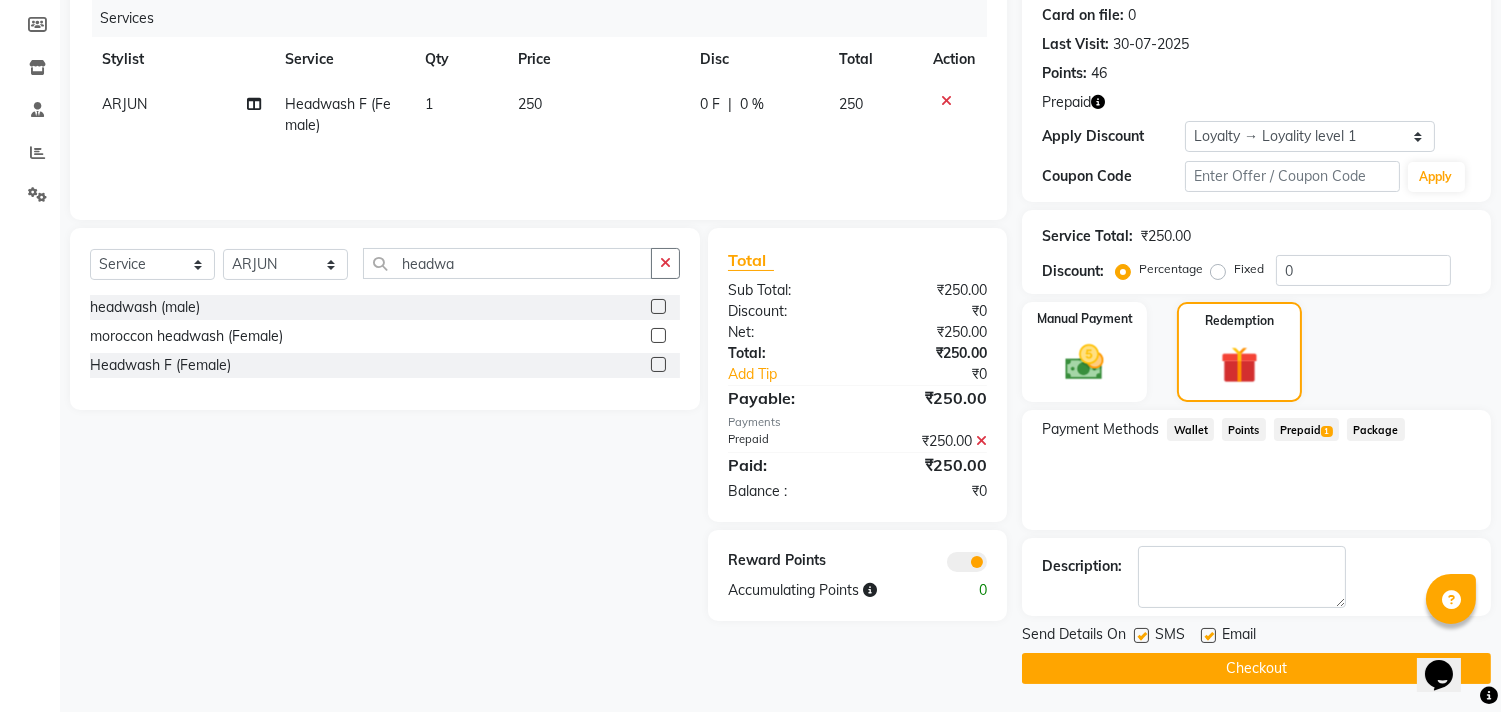 click on "Checkout" 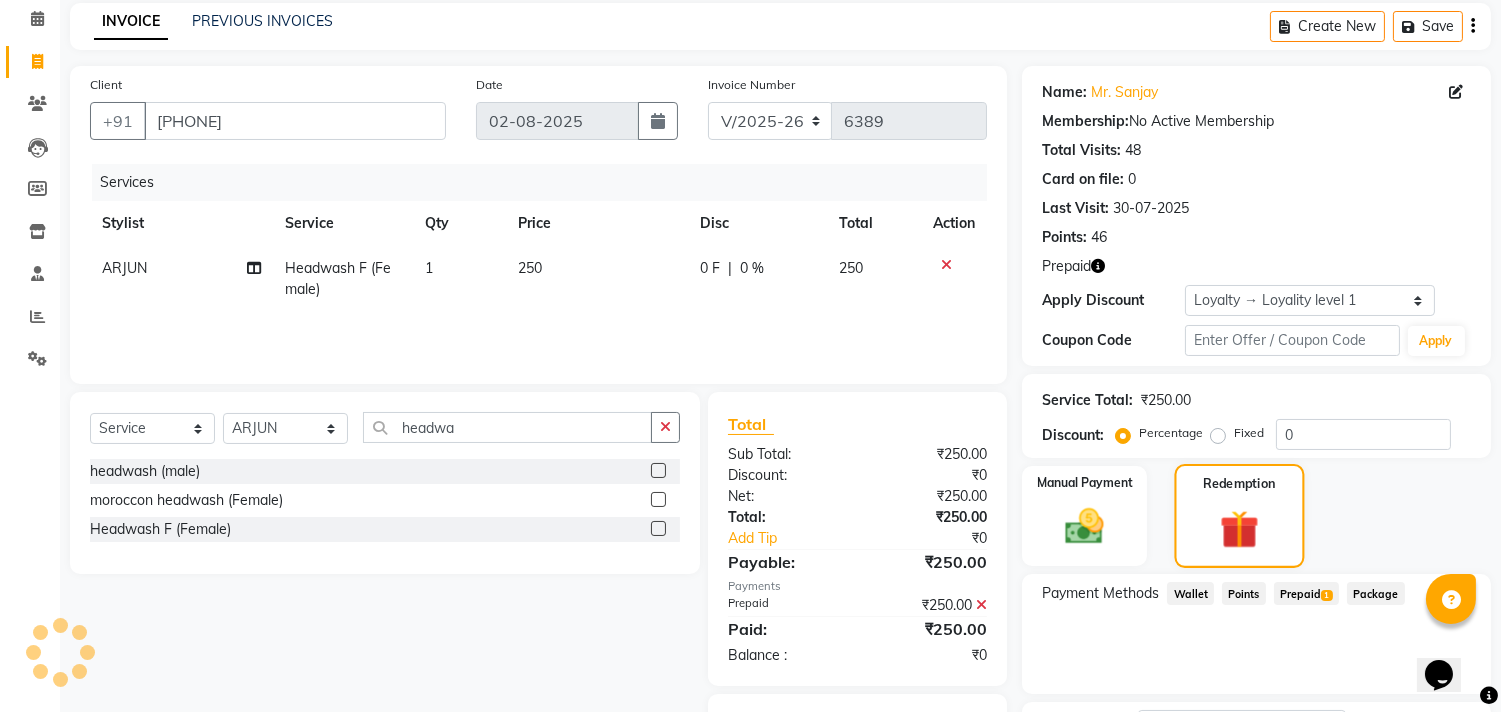 scroll, scrollTop: 0, scrollLeft: 0, axis: both 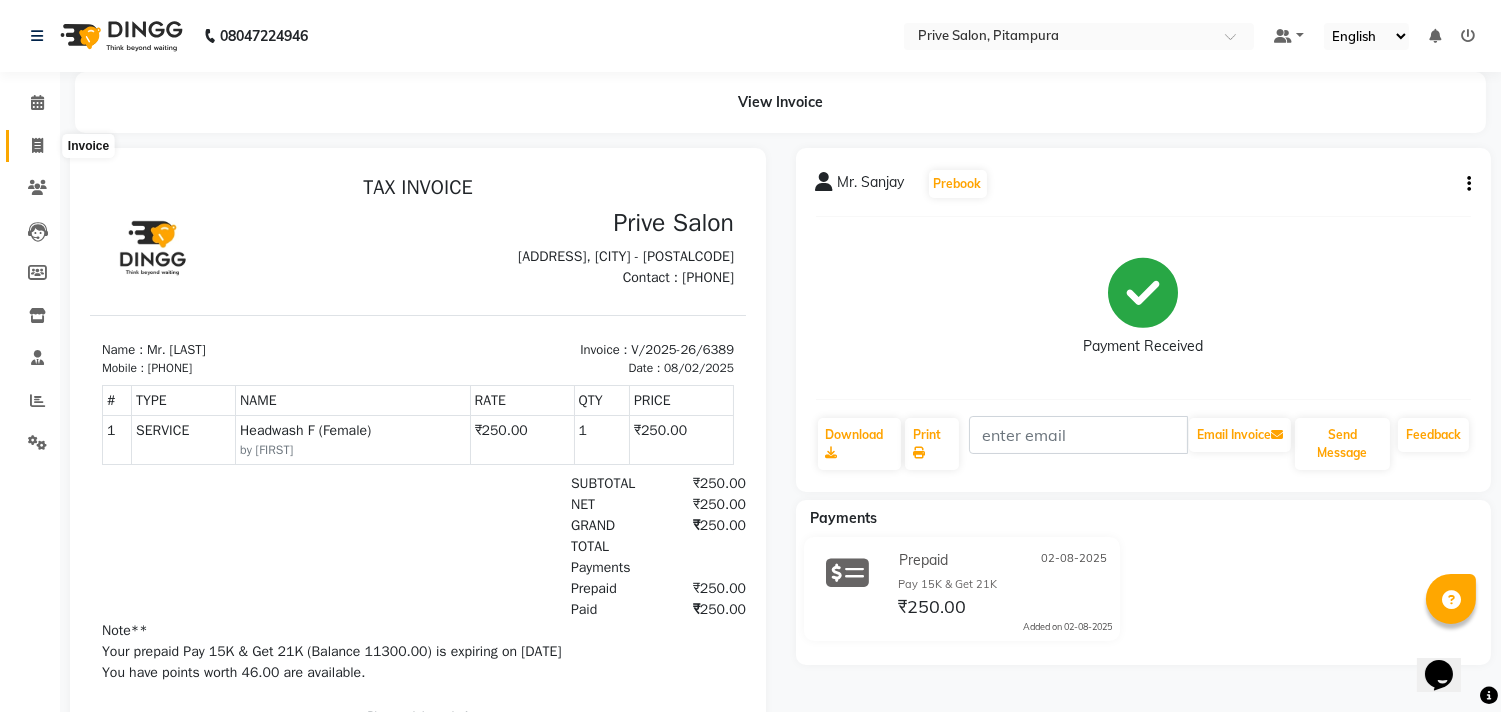 click 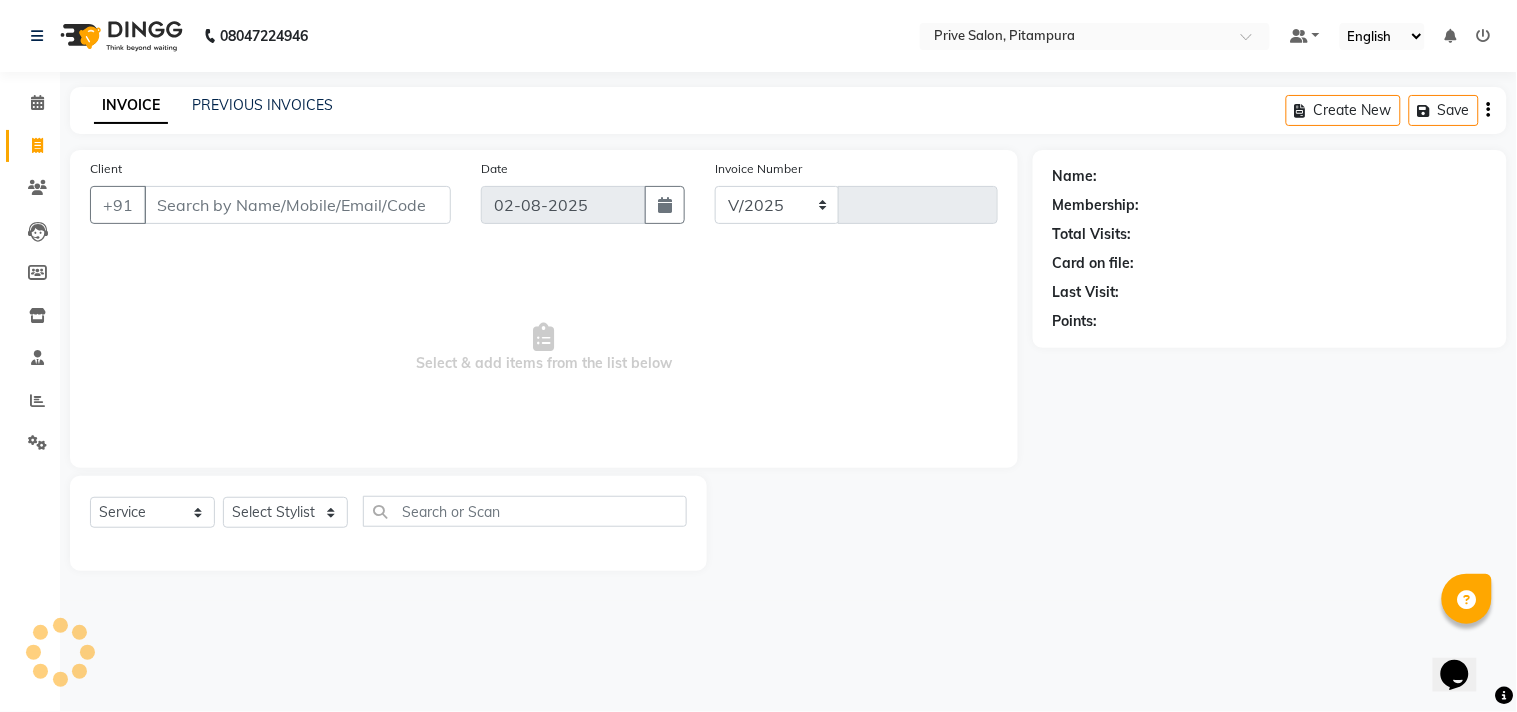 select on "136" 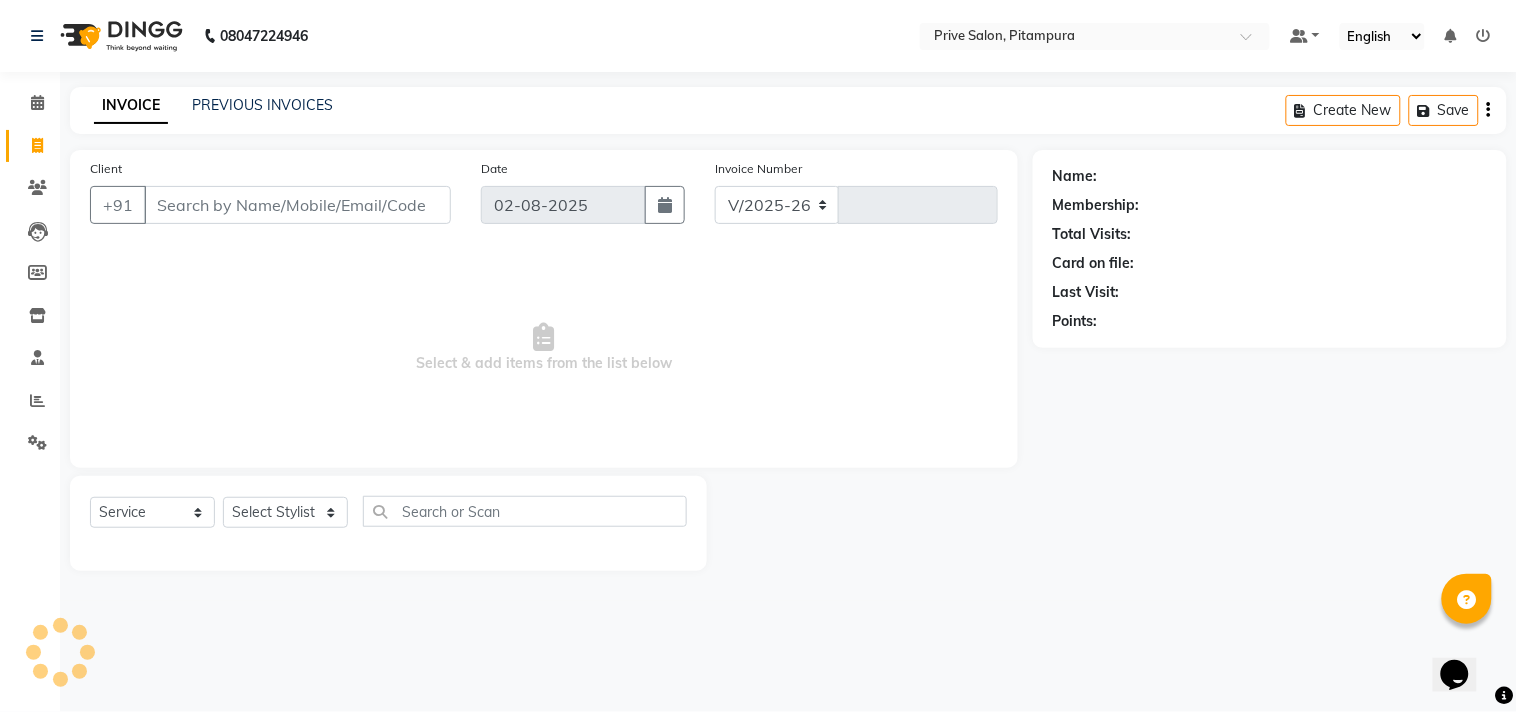 type on "6390" 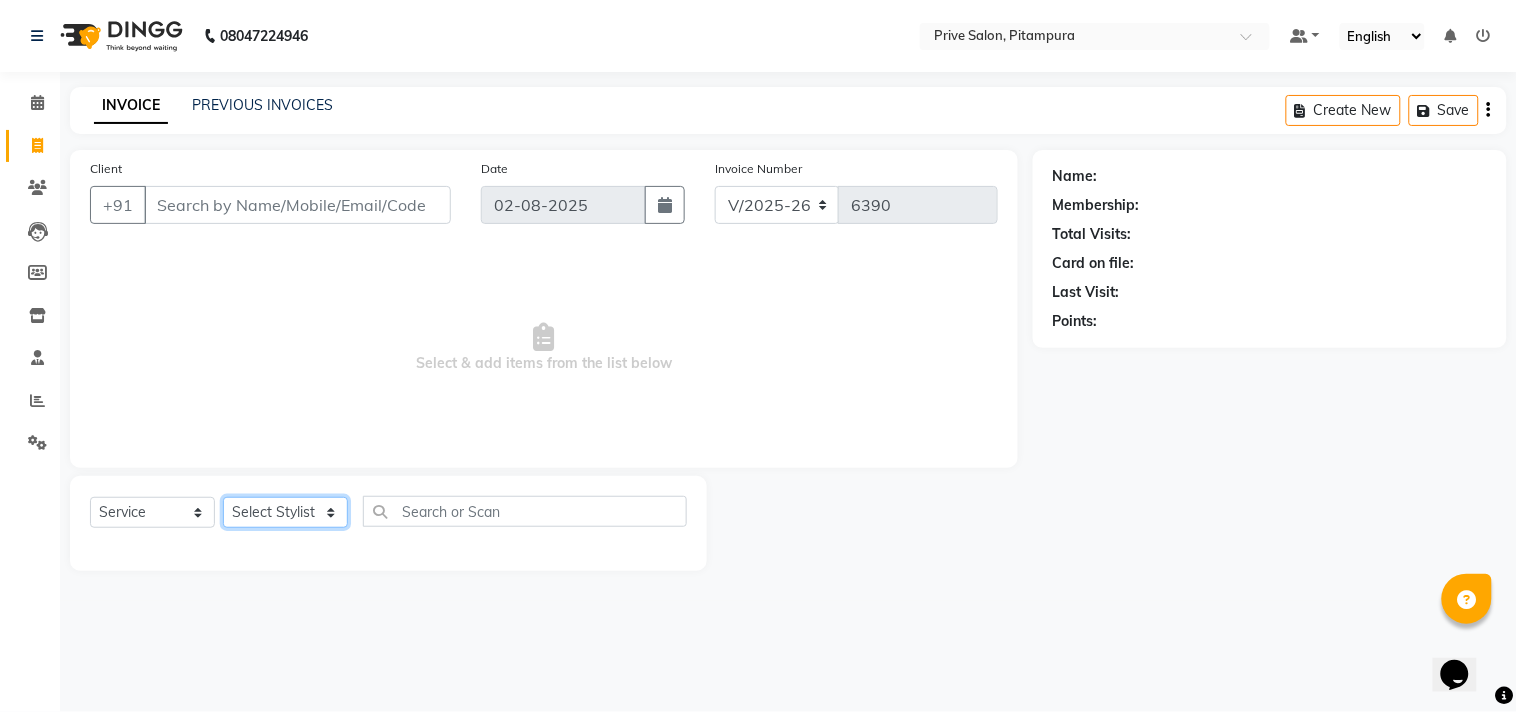 click on "Select Stylist amit ARJUN Atul FAIZAN FARDEEN GOLU harshit HITESH isha kapil khushbu Manager meenu MOHIT Mohsin NISHA nishi Preet privee Shivam SIVA vikas" 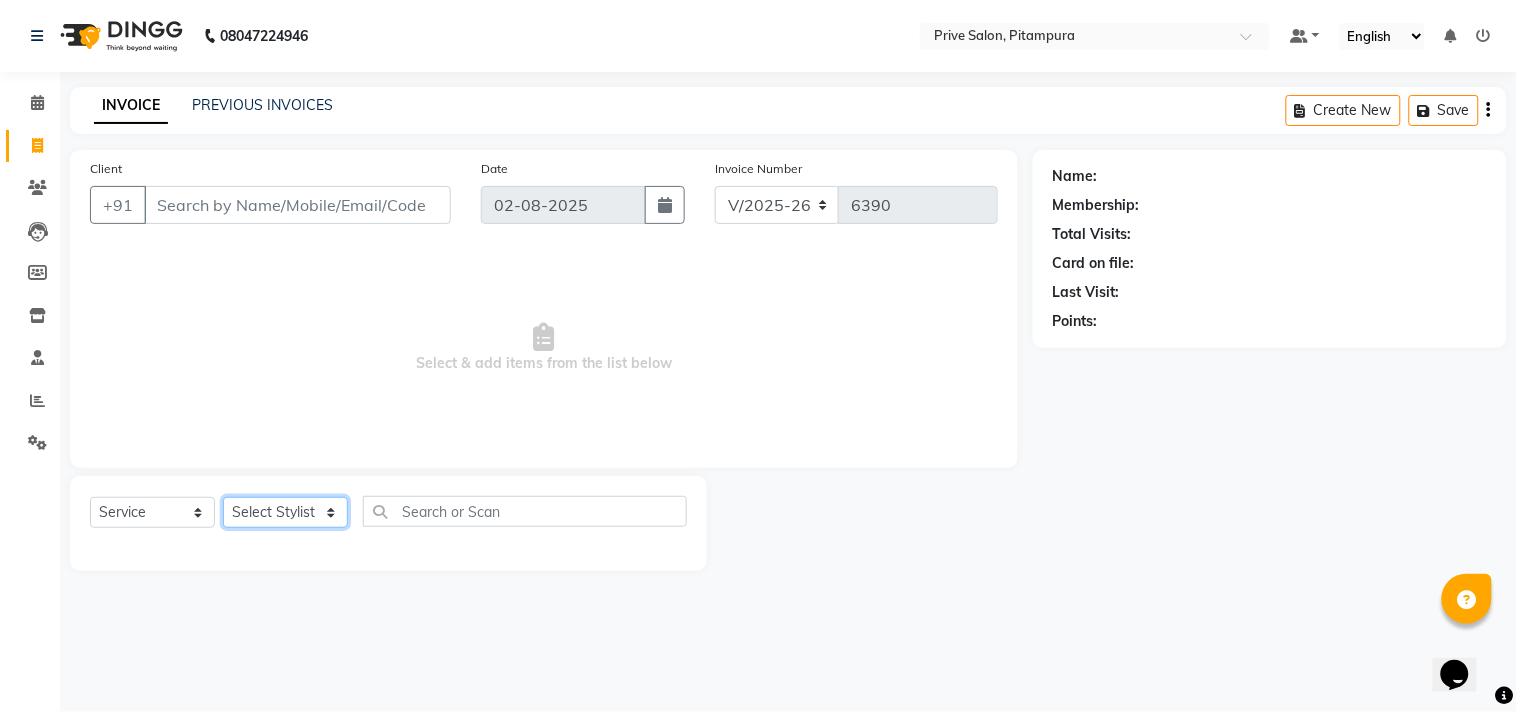select on "3987" 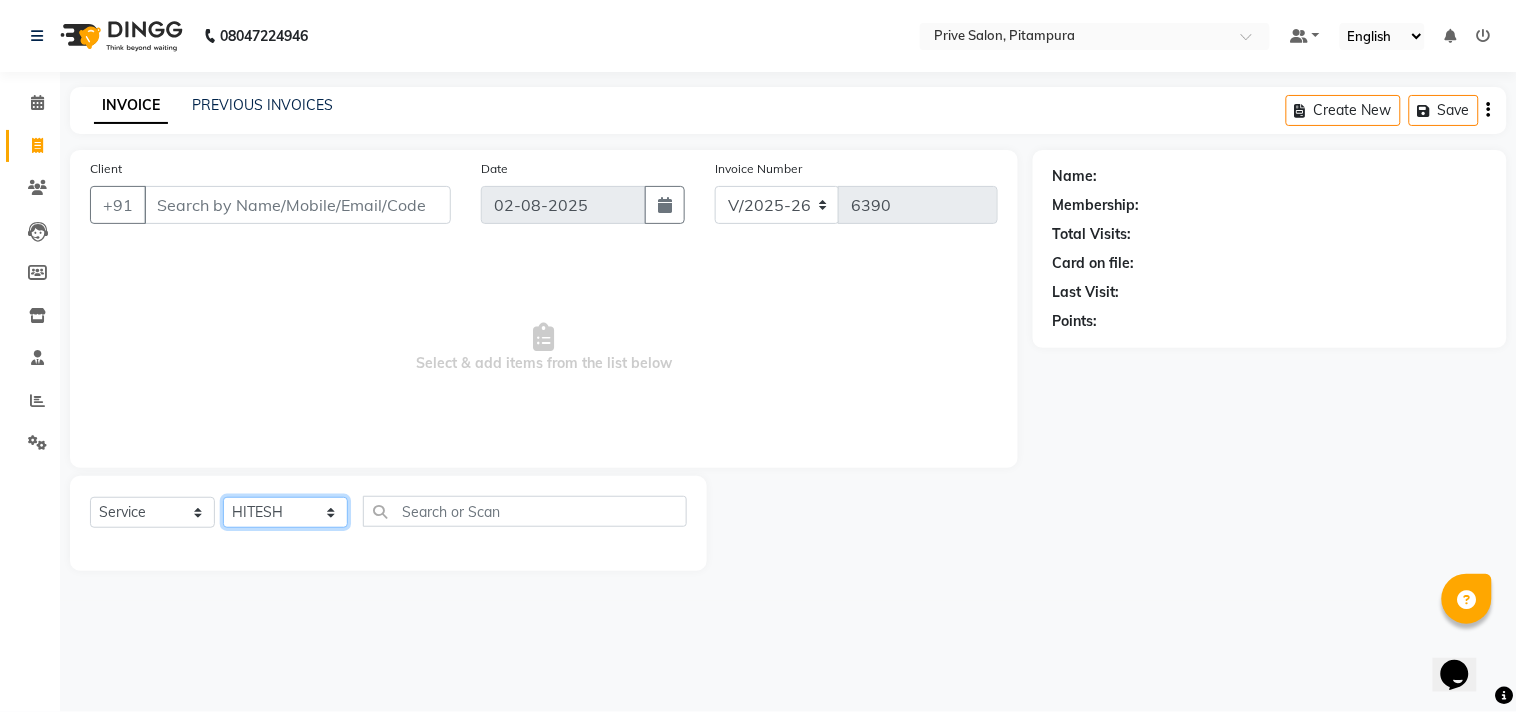 click on "Select Stylist amit ARJUN Atul FAIZAN FARDEEN GOLU harshit HITESH isha kapil khushbu Manager meenu MOHIT Mohsin NISHA nishi Preet privee Shivam SIVA vikas" 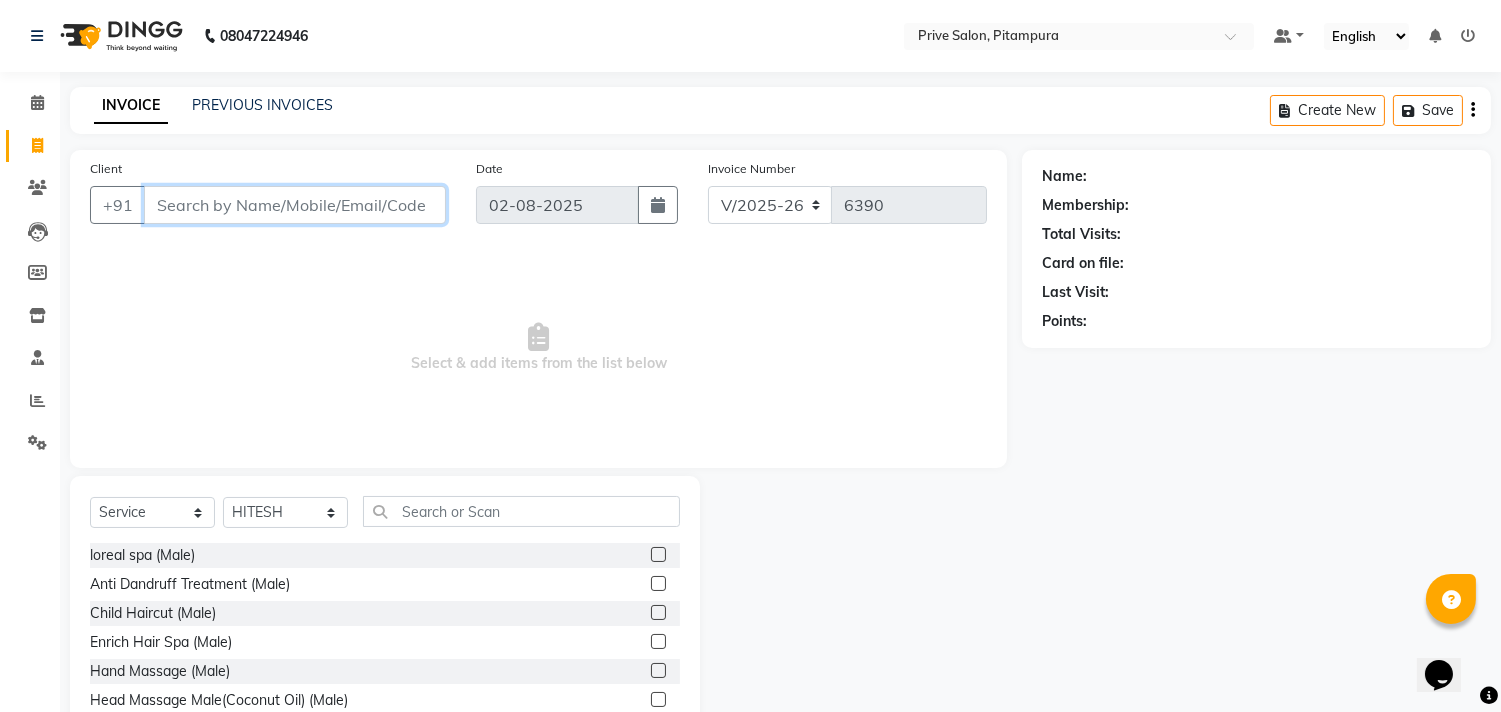 click on "Client" at bounding box center [295, 205] 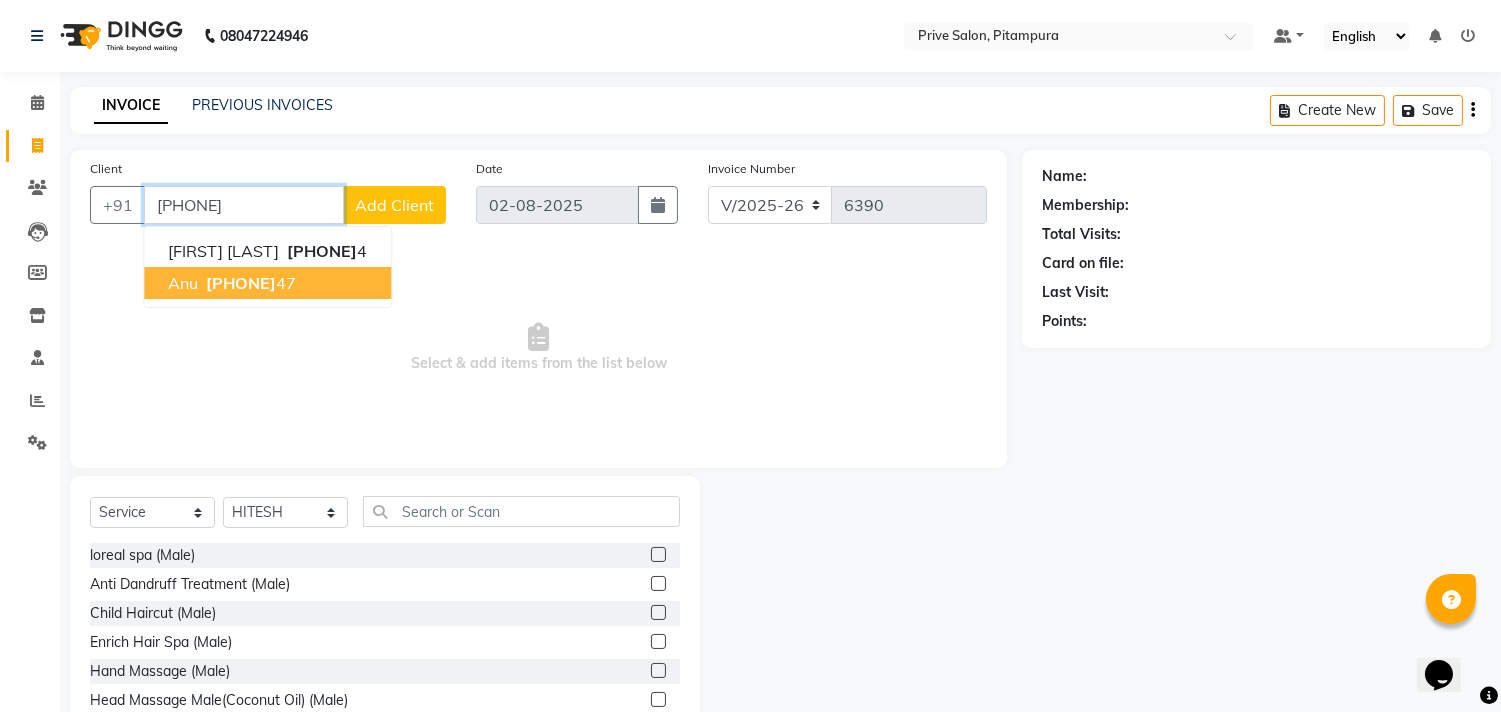 click on "96670800" at bounding box center (241, 283) 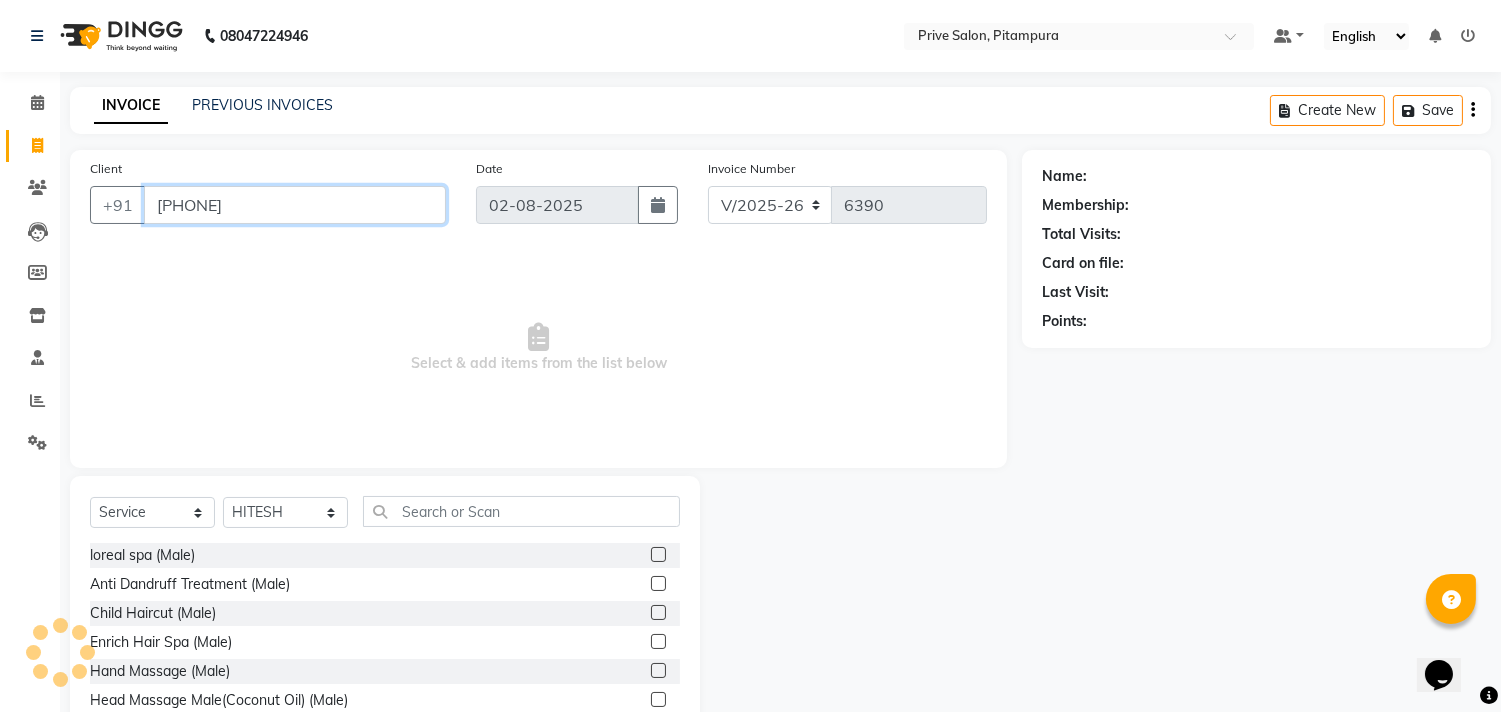 type on "9667080047" 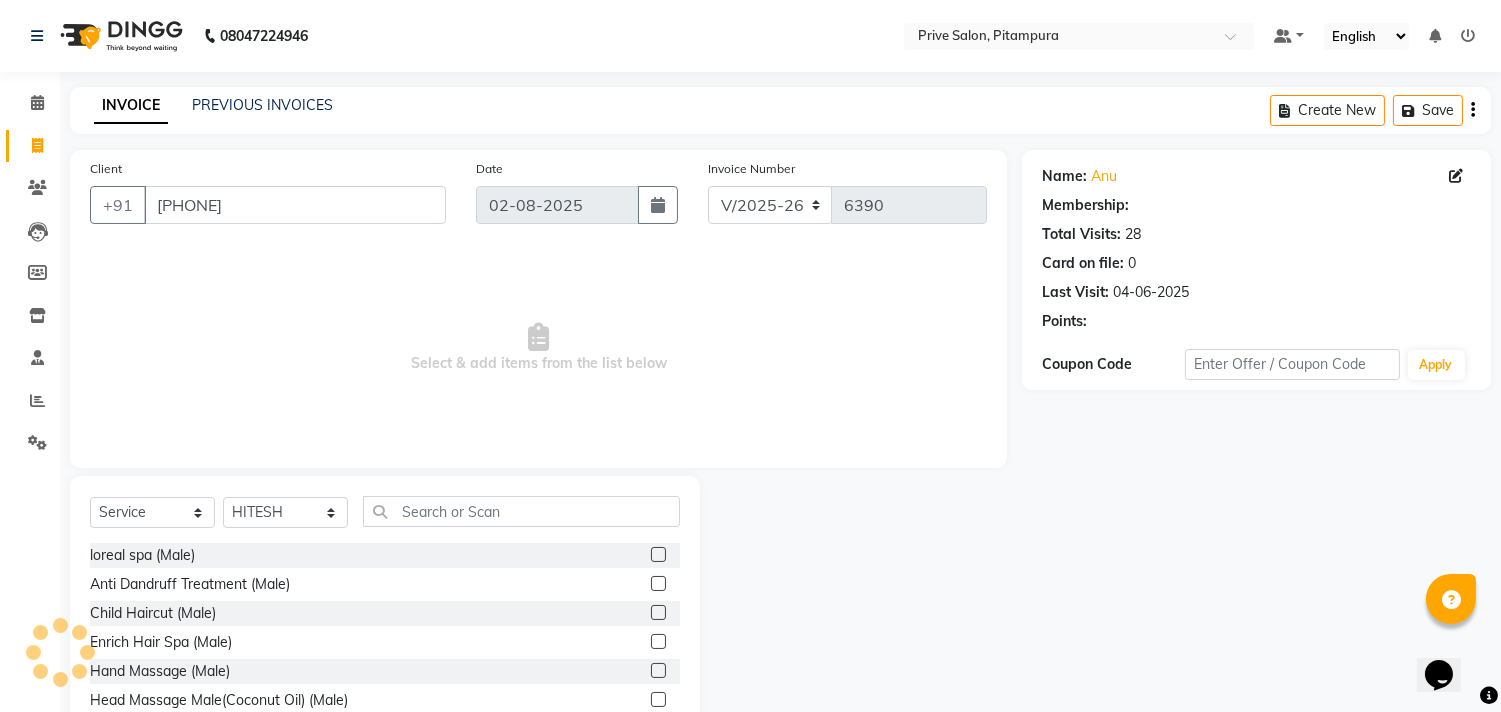 select on "1: Object" 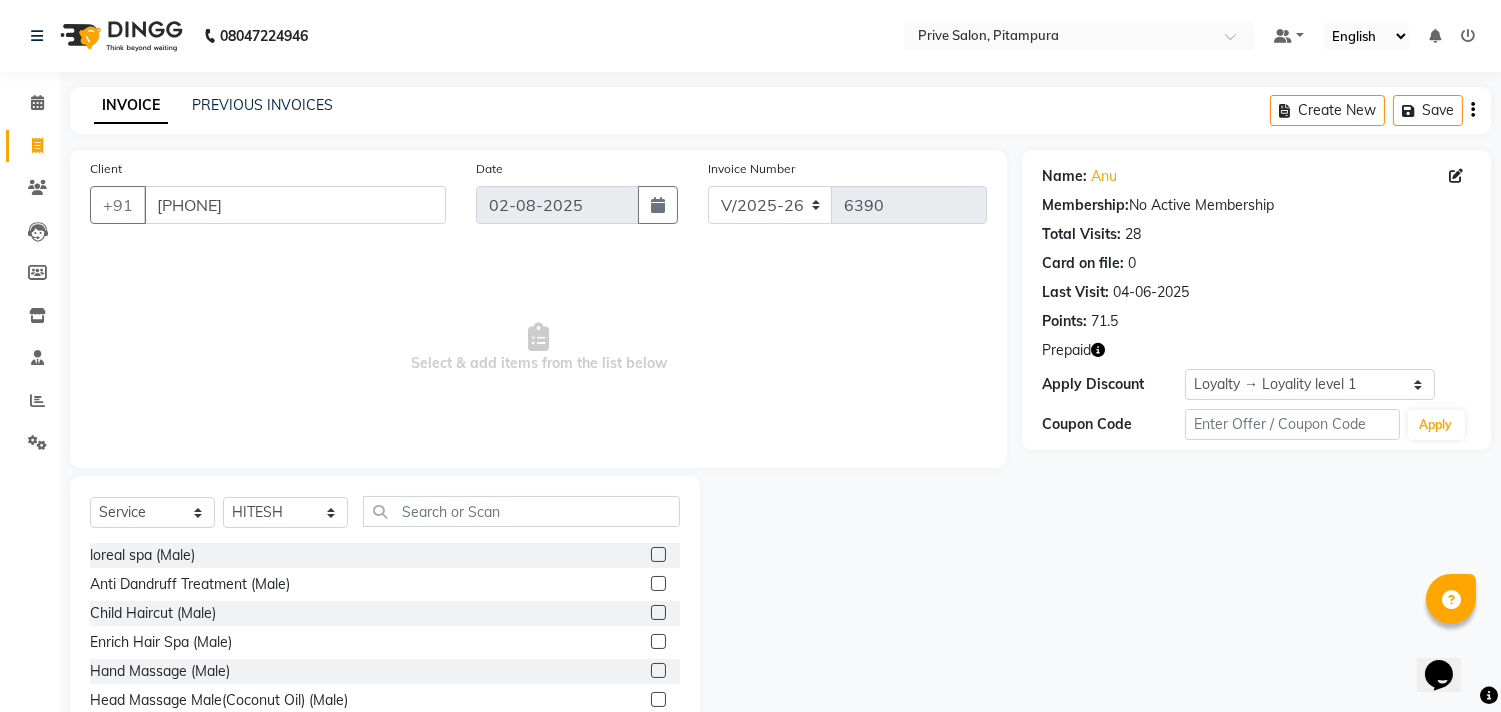 click 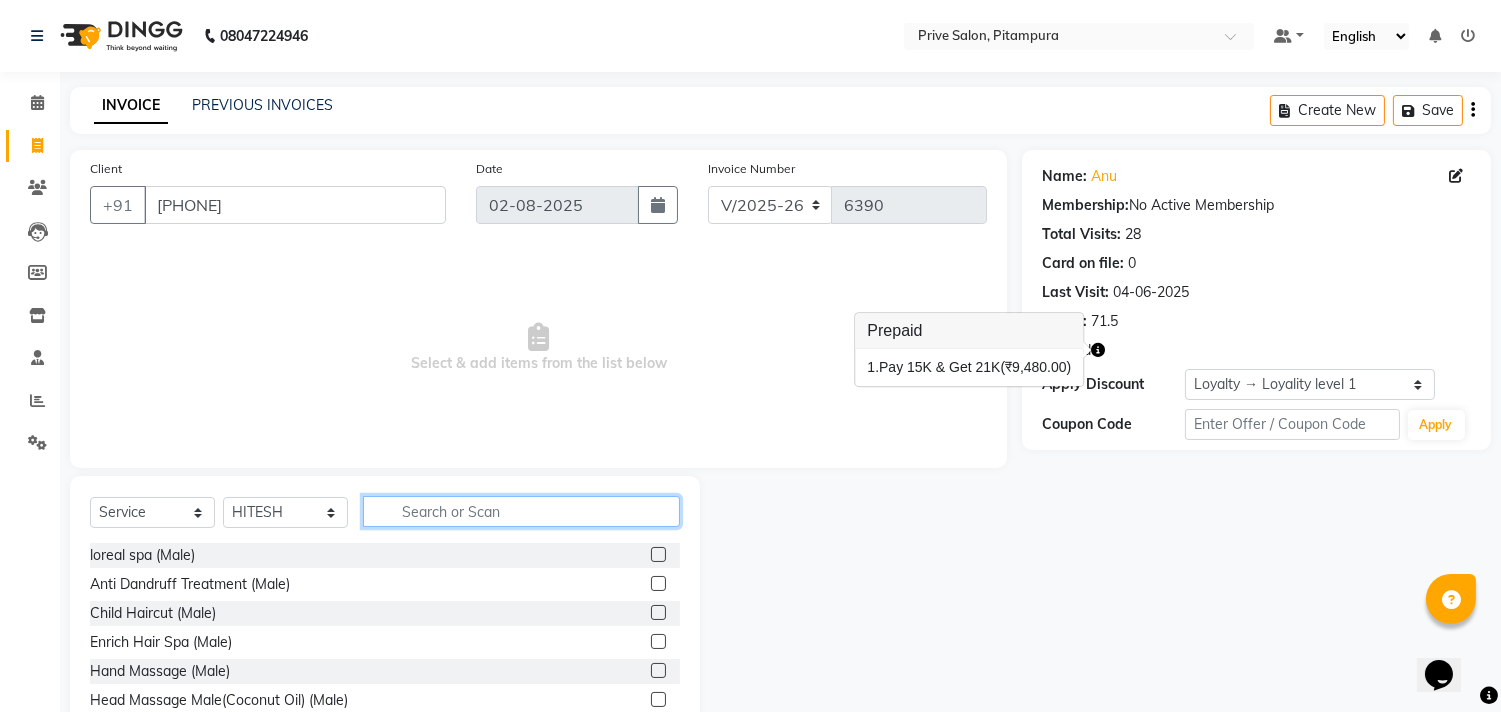 click 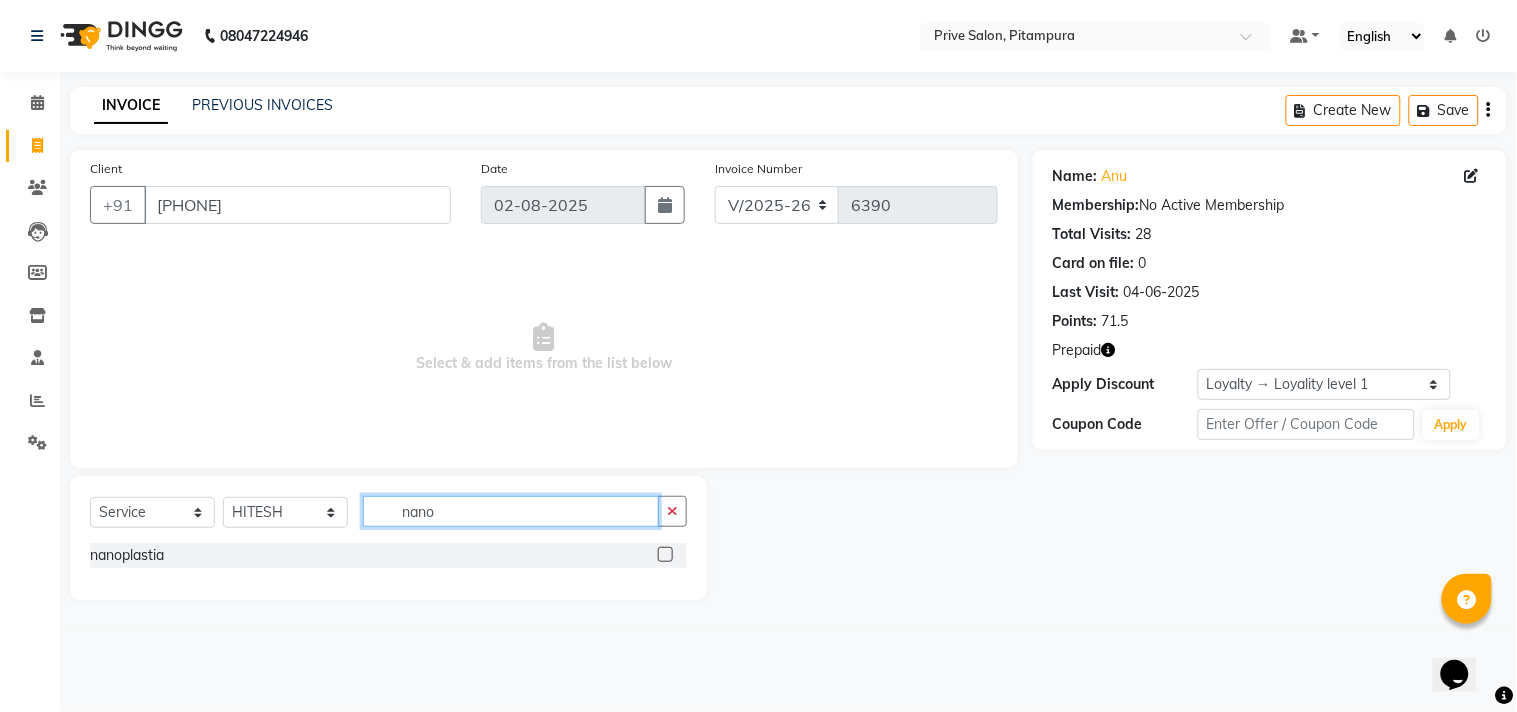 type on "nano" 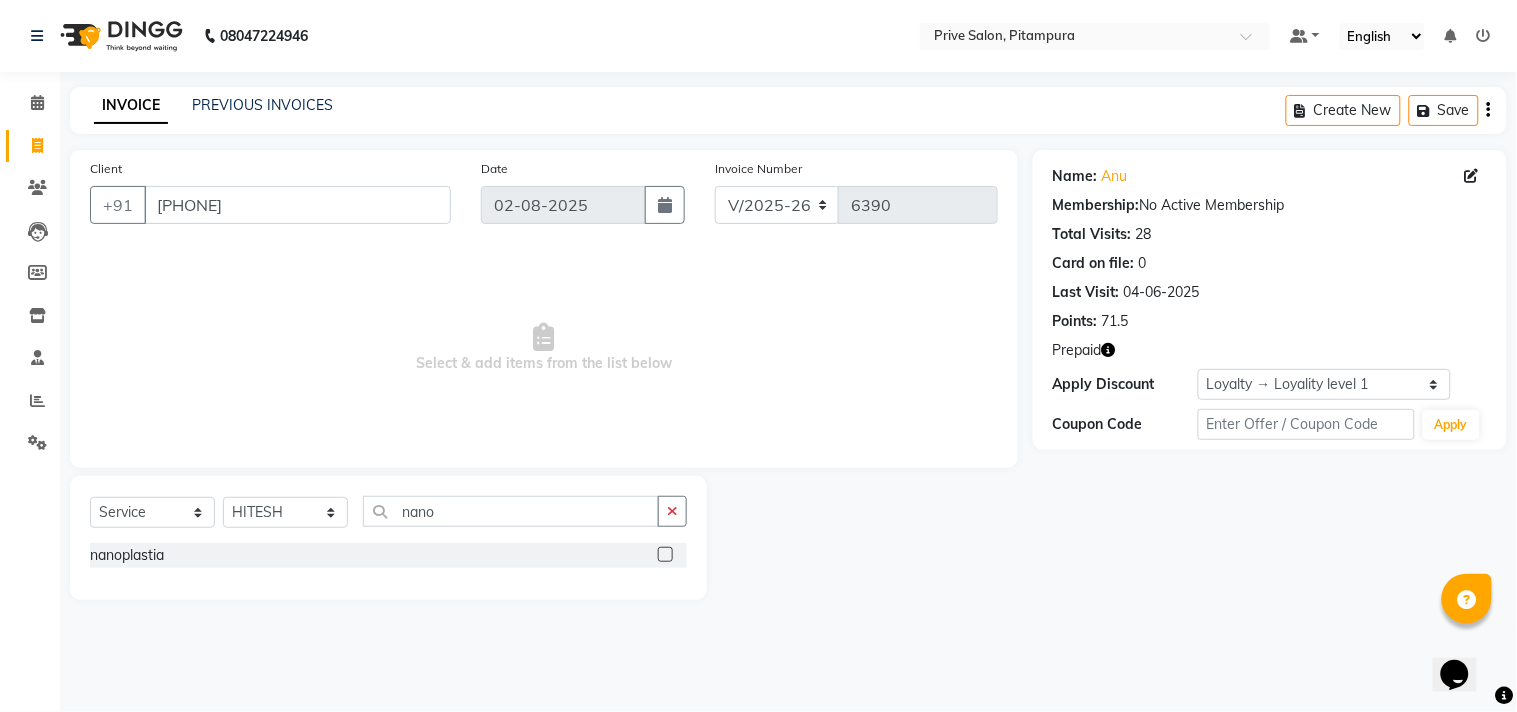 click 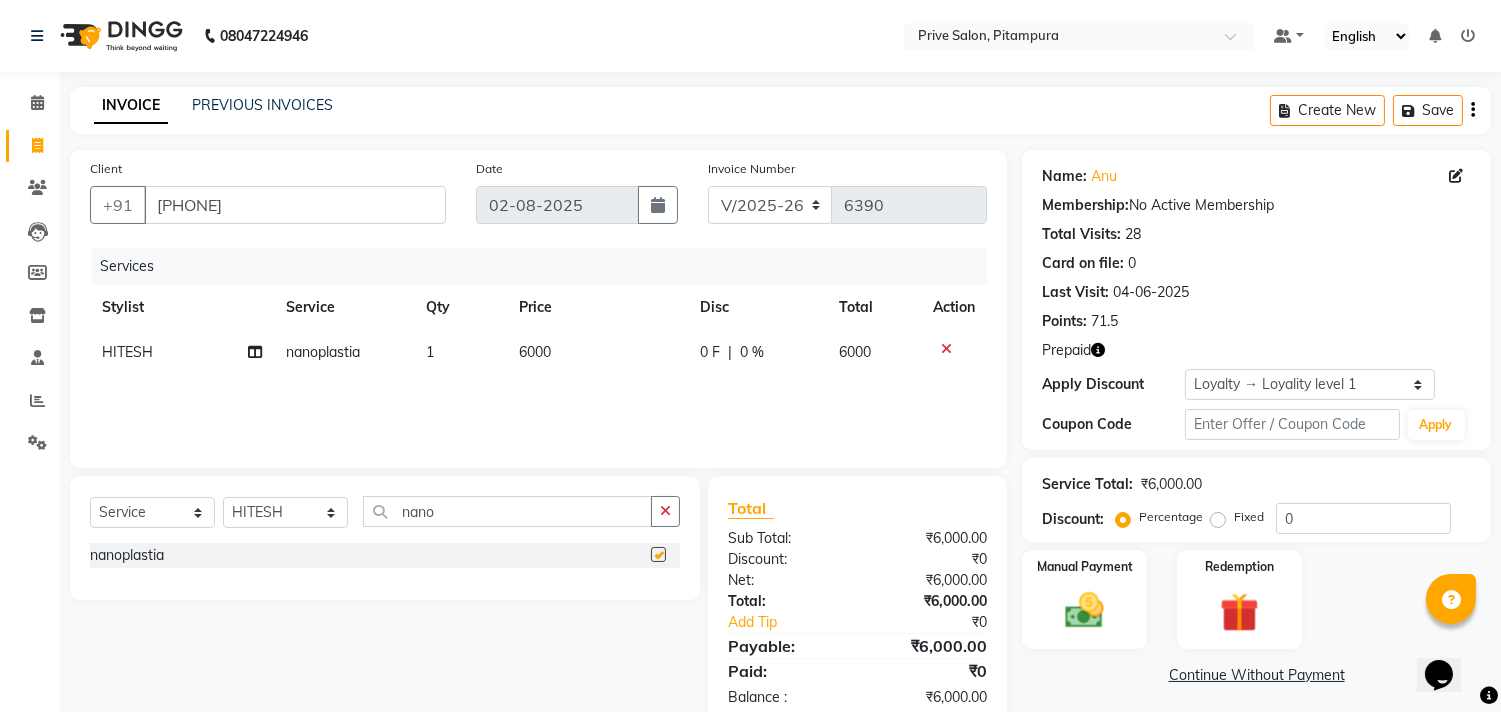 checkbox on "false" 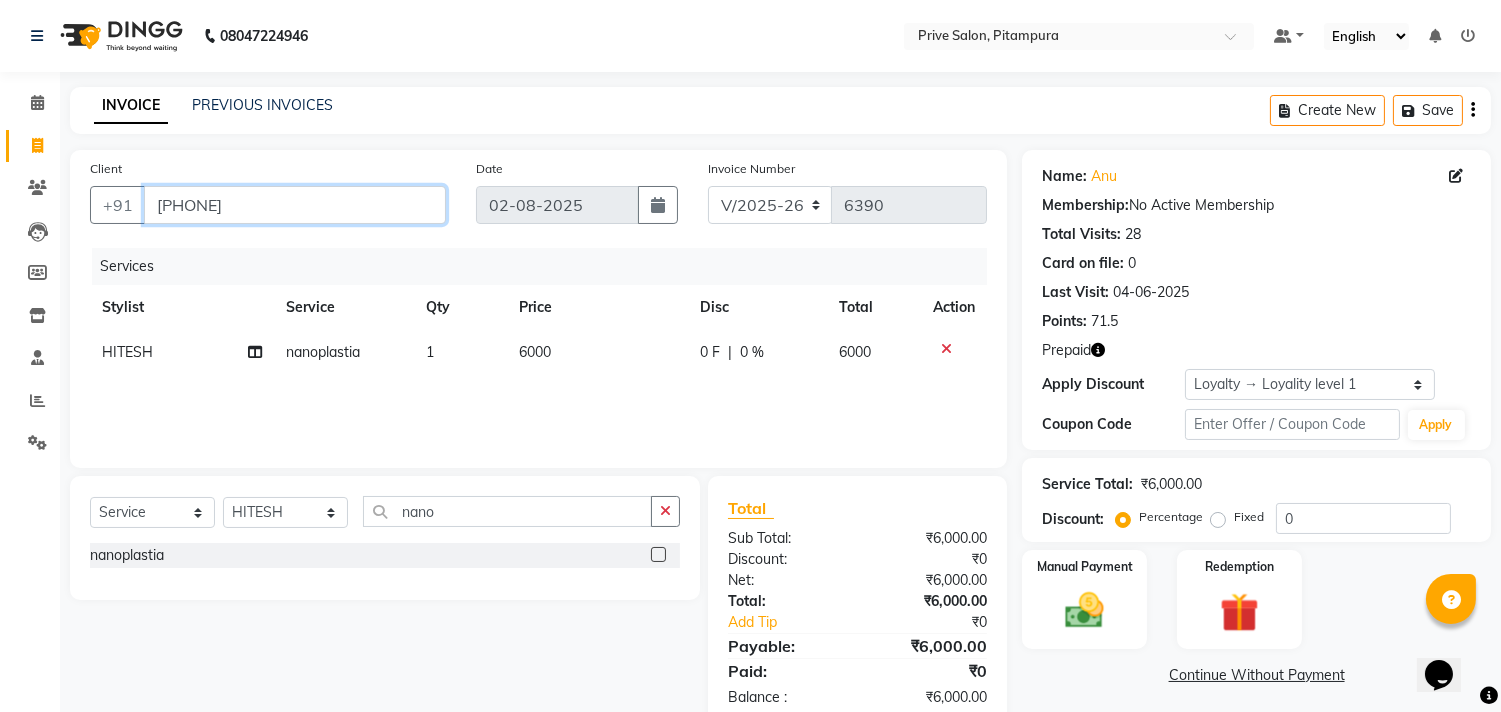 click on "9667080047" at bounding box center (295, 205) 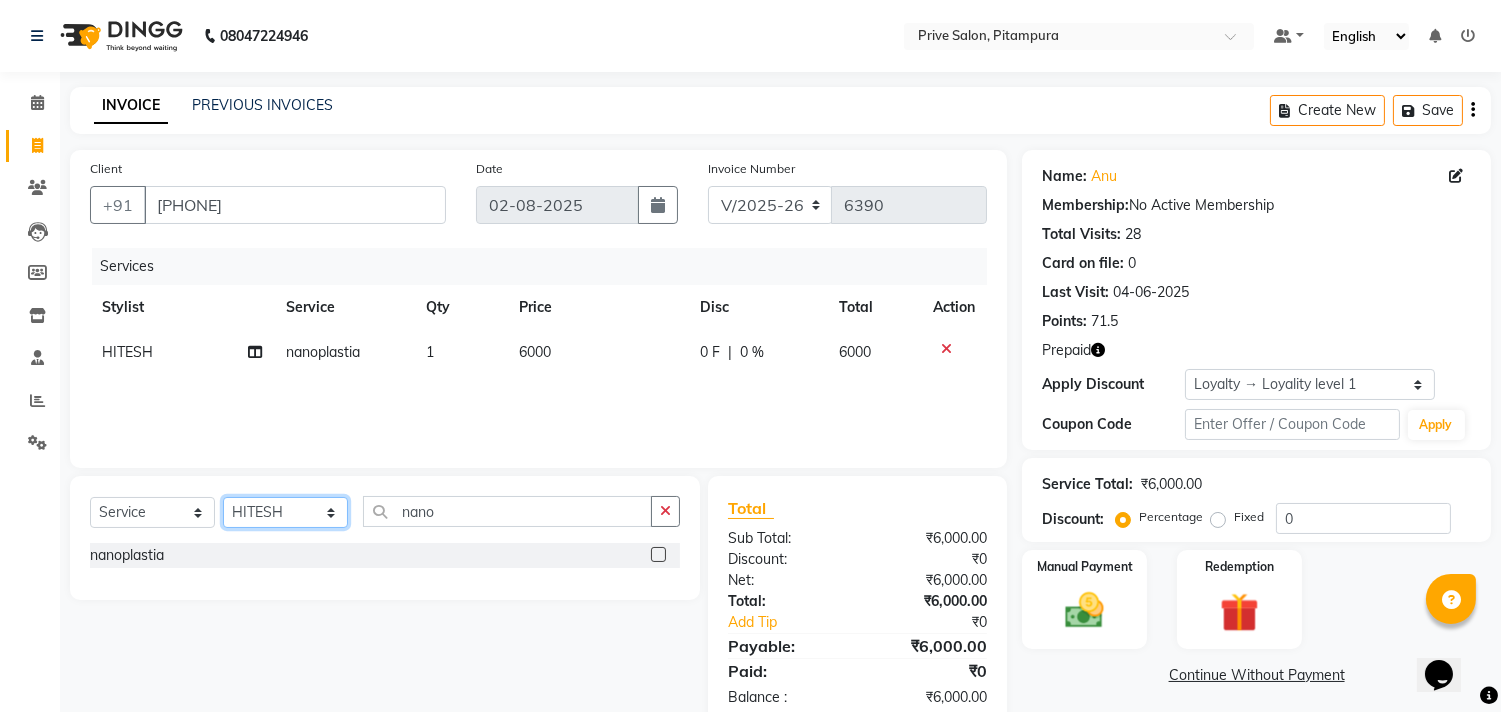 click on "Select Stylist amit ARJUN Atul FAIZAN FARDEEN GOLU harshit HITESH isha kapil khushbu Manager meenu MOHIT Mohsin NISHA nishi Preet privee Shivam SIVA vikas" 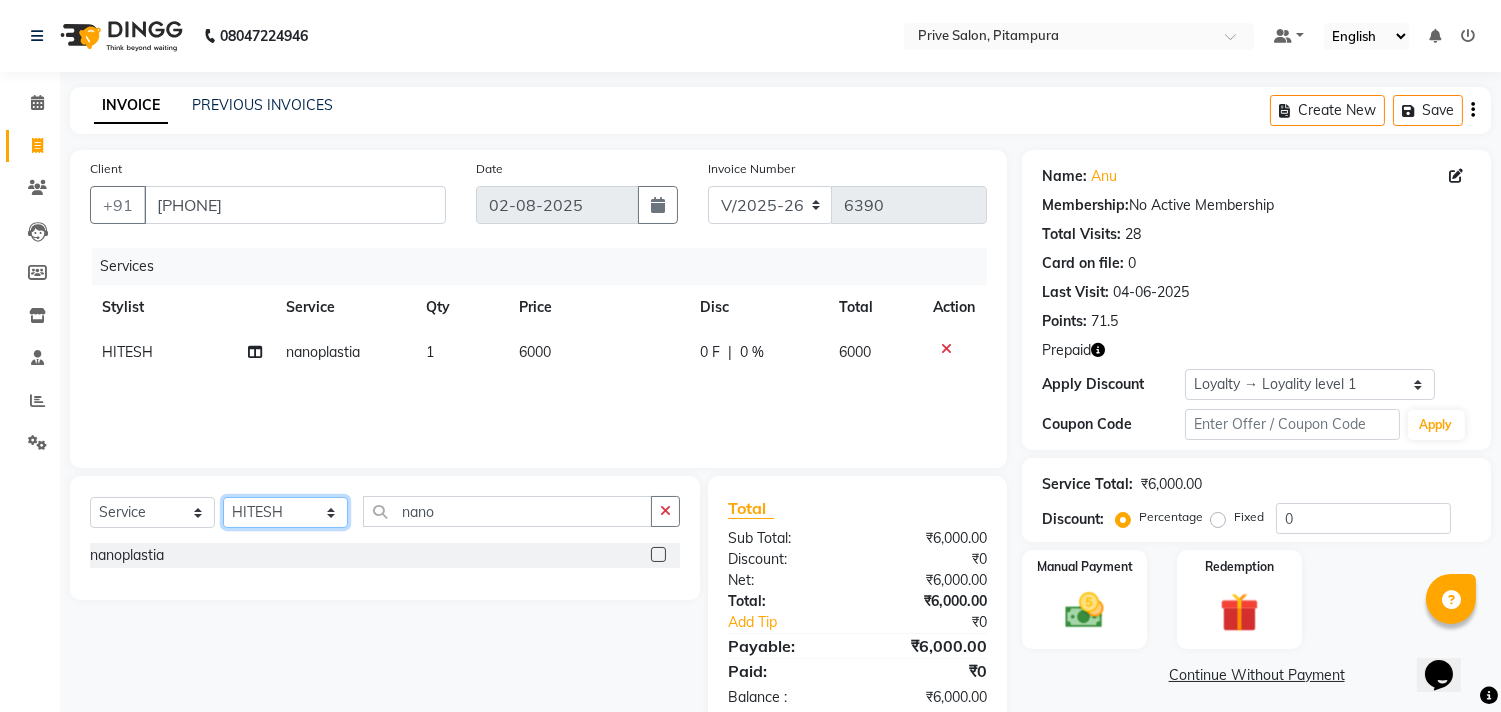 select on "26772" 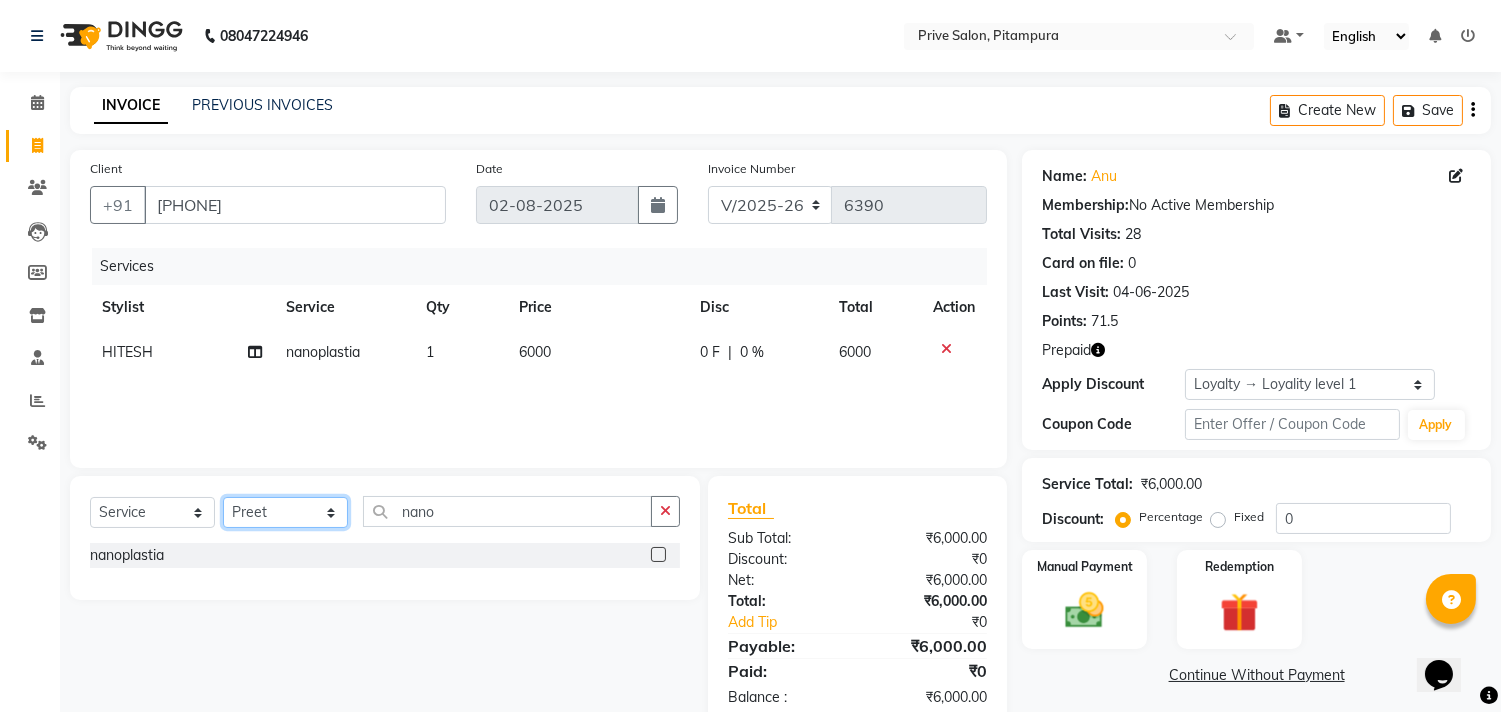 click on "Select Stylist amit ARJUN Atul FAIZAN FARDEEN GOLU harshit HITESH isha kapil khushbu Manager meenu MOHIT Mohsin NISHA nishi Preet privee Shivam SIVA vikas" 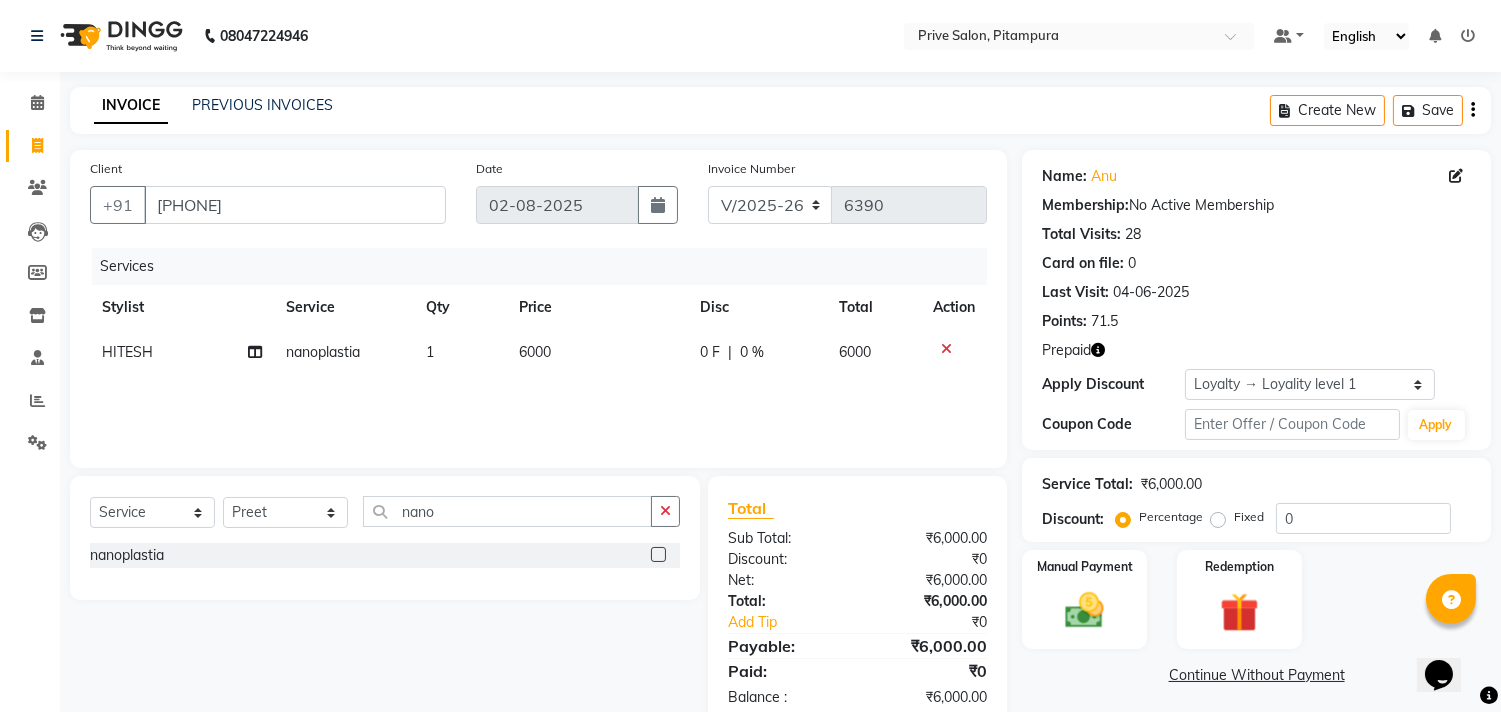 click on "Client +91 9667080047 Date 02-08-2025 Invoice Number V/2025 V/2025-26 6390 Services Stylist Service Qty Price Disc Total Action HITESH nanoplastia 1 6000 0 F | 0 % 6000" 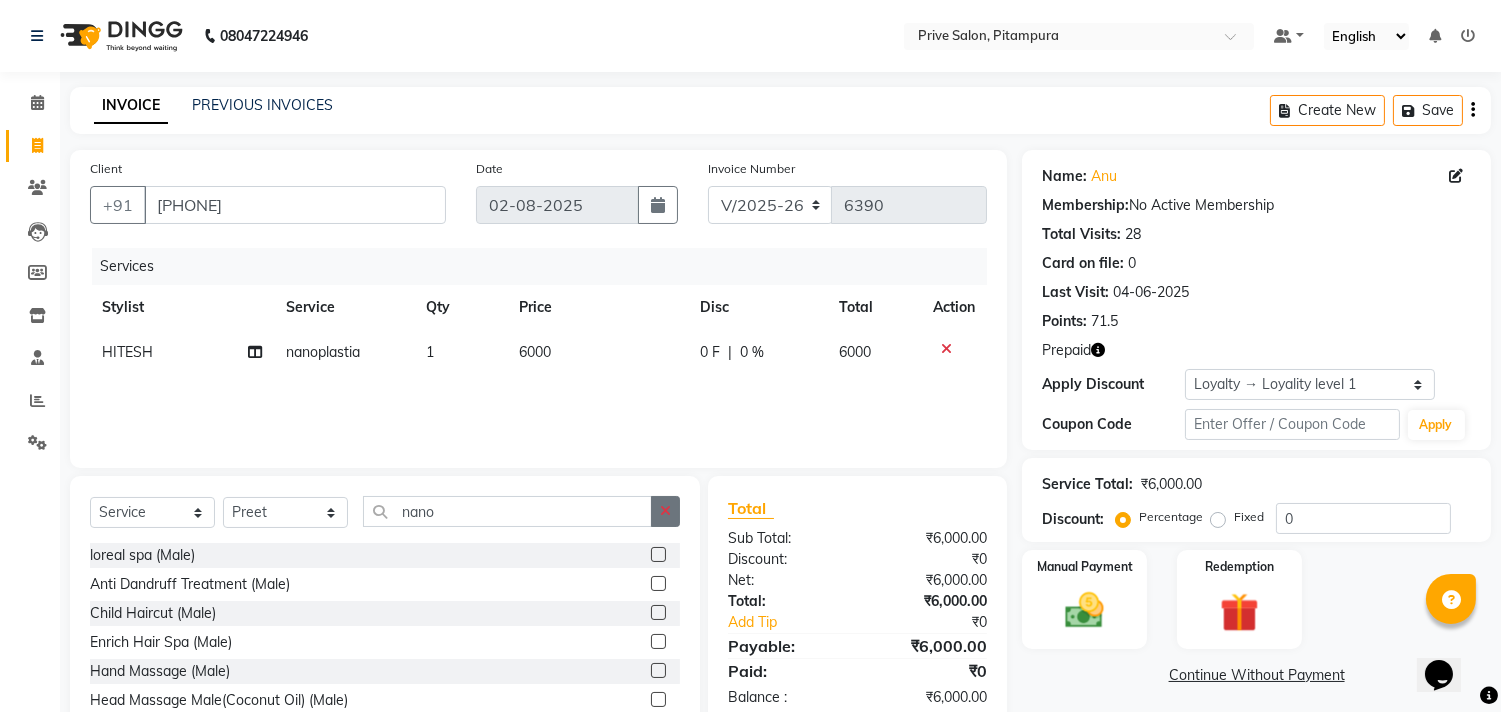 click 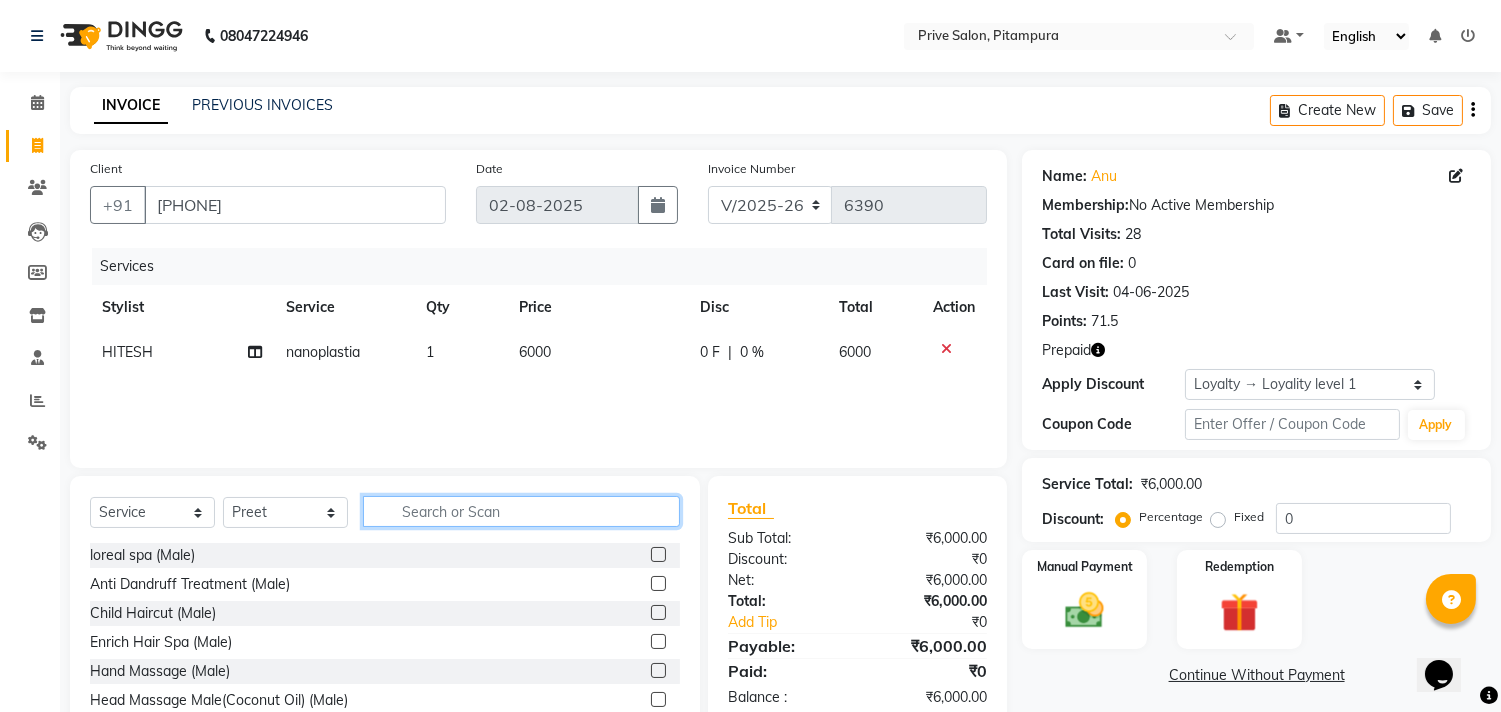click 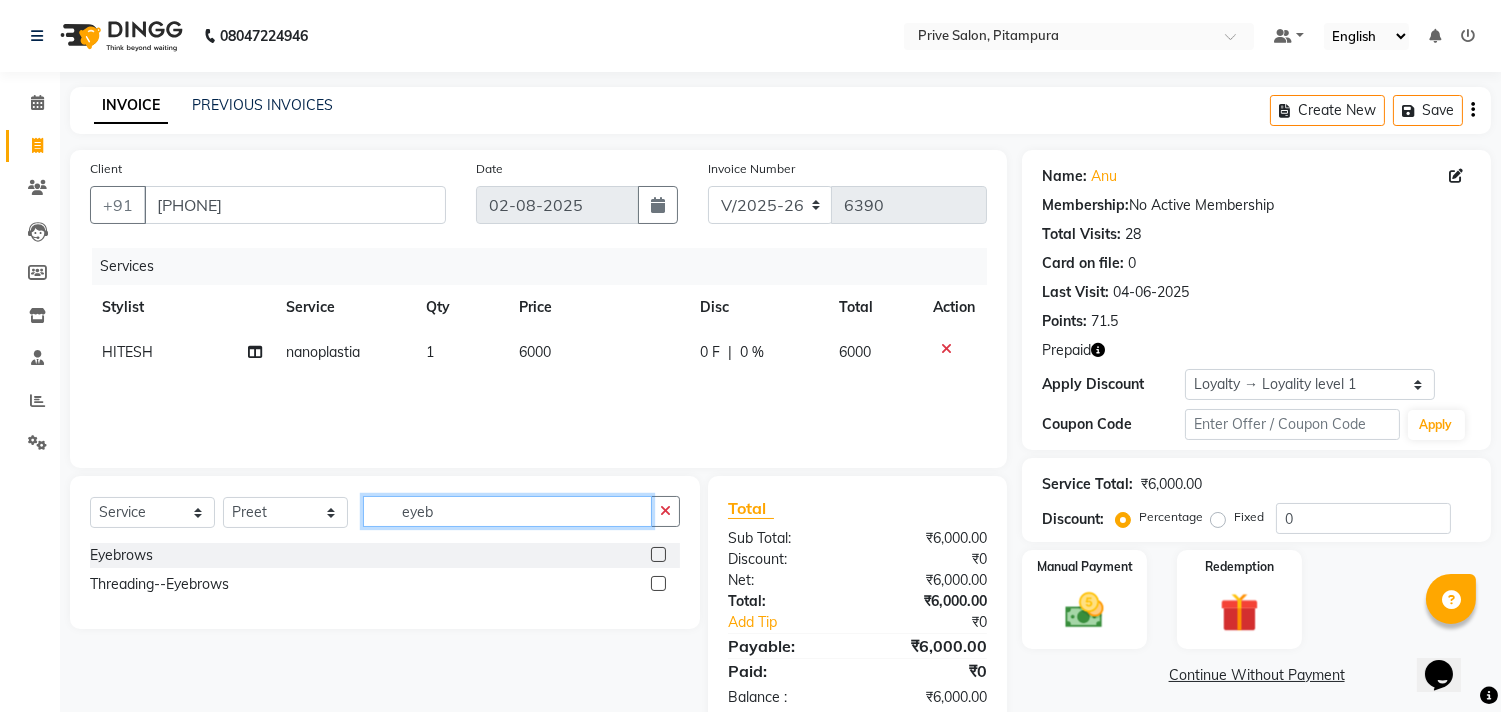 type on "eyeb" 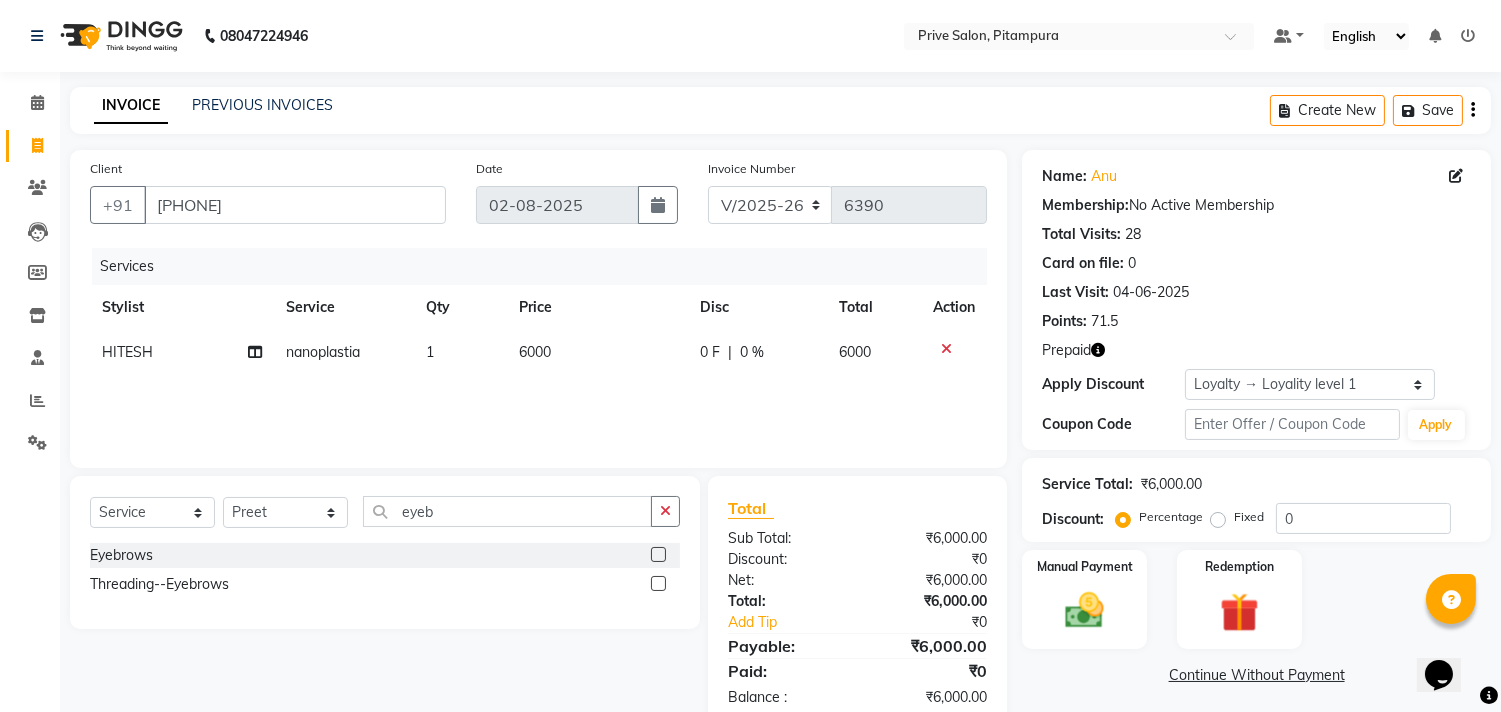 click 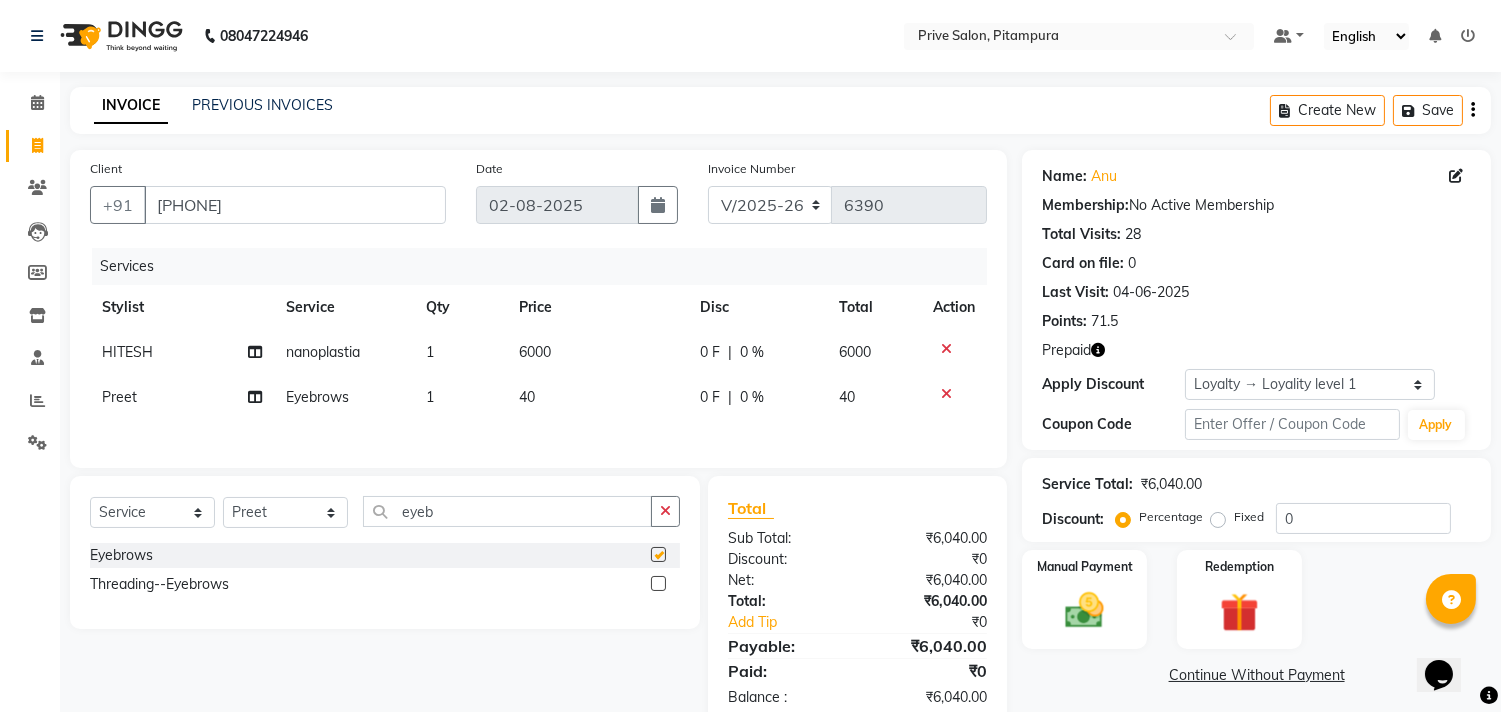checkbox on "false" 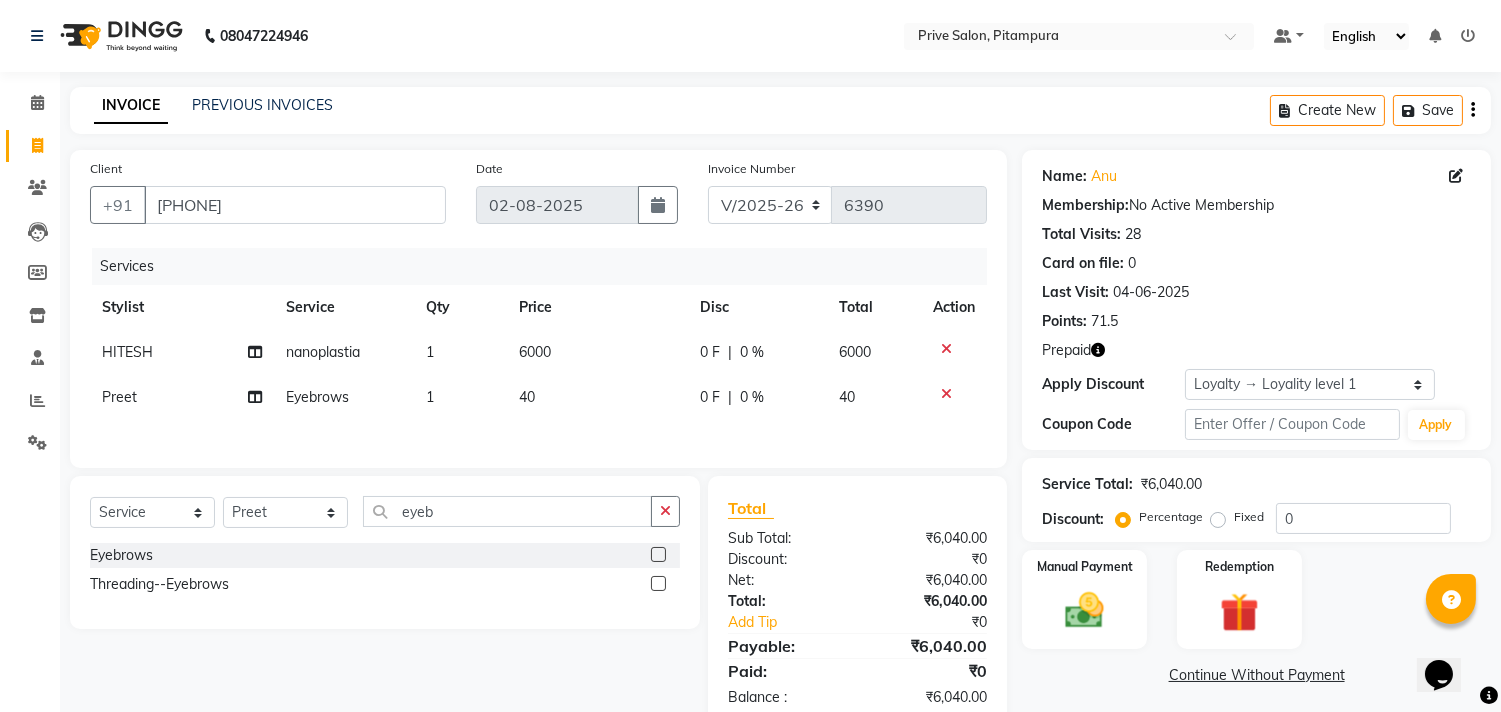click on "08047224946 Select Location × Prive Salon, Pitampura Default Panel My Panel English ENGLISH Español العربية मराठी हिंदी ગુજરાતી தமிழ் 中文 Notifications nothing to show ☀ Prive Salon, Pitampura  Calendar  Invoice  Clients  Leads   Members  Inventory  Staff  Reports  Settings Completed InProgress Upcoming Dropped Tentative Check-In Confirm Bookings Generate Report Segments Page Builder INVOICE PREVIOUS INVOICES Create New   Save  Client +91 9667080047 Date 02-08-2025 Invoice Number V/2025 V/2025-26 6390 Services Stylist Service Qty Price Disc Total Action HITESH nanoplastia 1 6000 0 F | 0 % 6000 Preet Eyebrows 1 40 0 F | 0 % 40 Select  Service  Product  Membership  Package Voucher Prepaid Gift Card  Select Stylist amit ARJUN Atul FAIZAN FARDEEN GOLU harshit HITESH isha kapil khushbu Manager meenu MOHIT Mohsin NISHA nishi Preet privee Shivam SIVA vikas eyeb Eyebrows  Threading--Eyebrows  Total Sub Total: ₹6,040.00 Discount: ₹0 Net: ₹6,040.00 0" at bounding box center [750, 379] 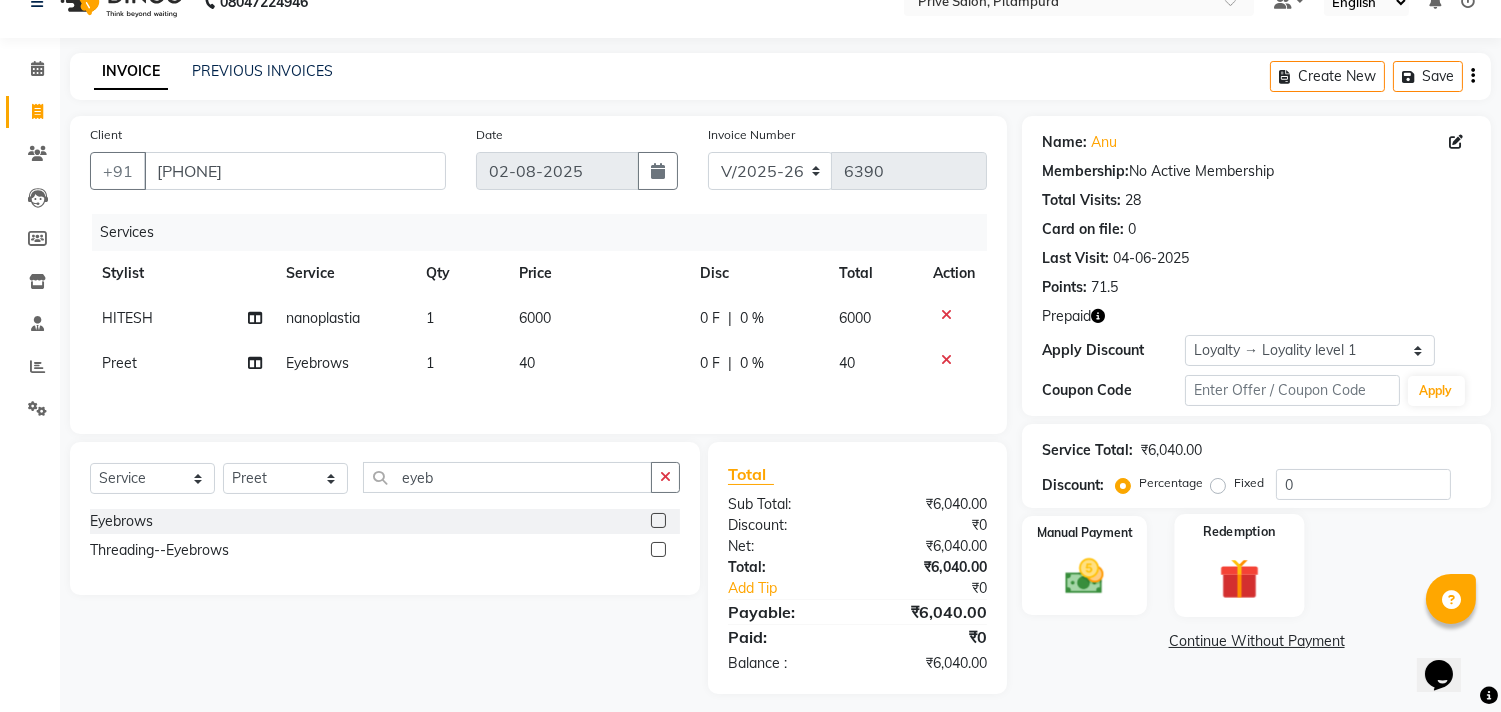 scroll, scrollTop: 51, scrollLeft: 0, axis: vertical 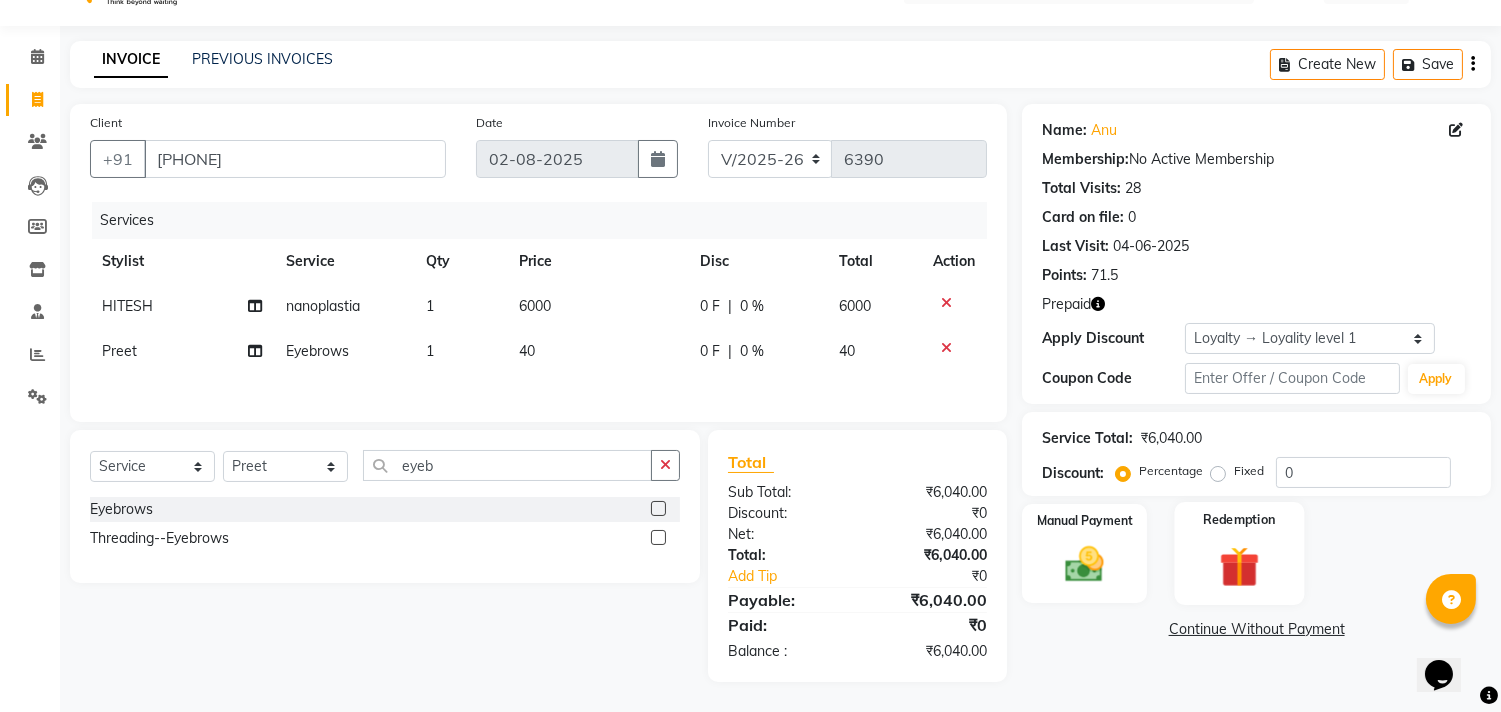 click 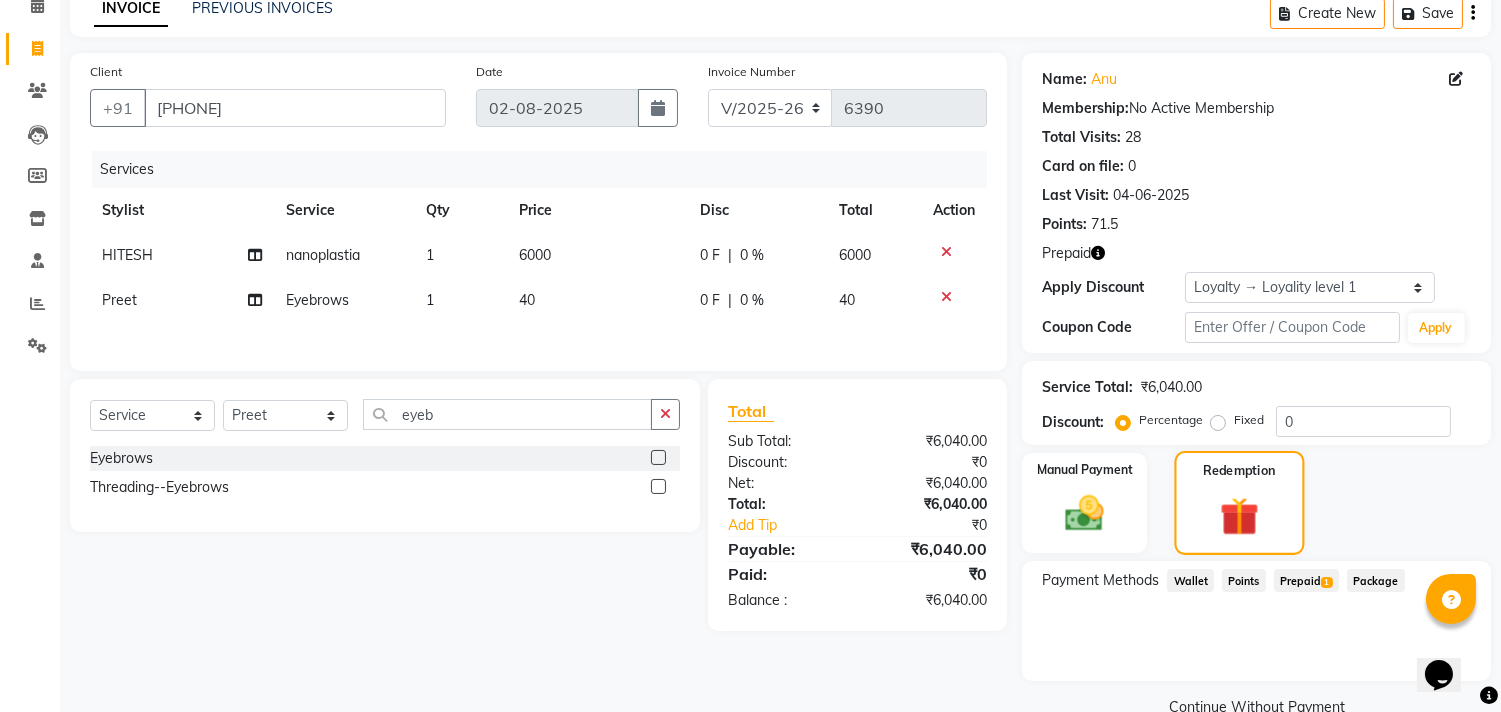 scroll, scrollTop: 135, scrollLeft: 0, axis: vertical 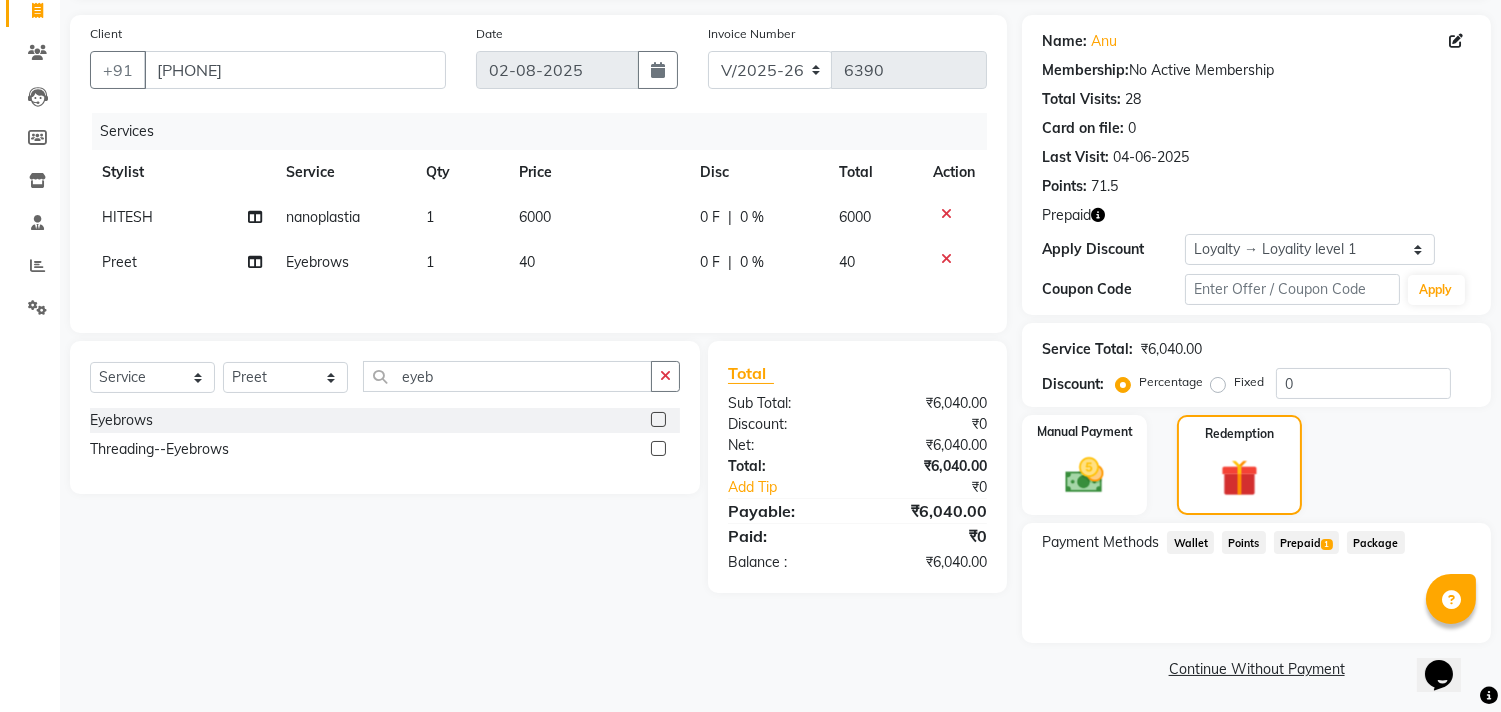 click on "Prepaid  1" 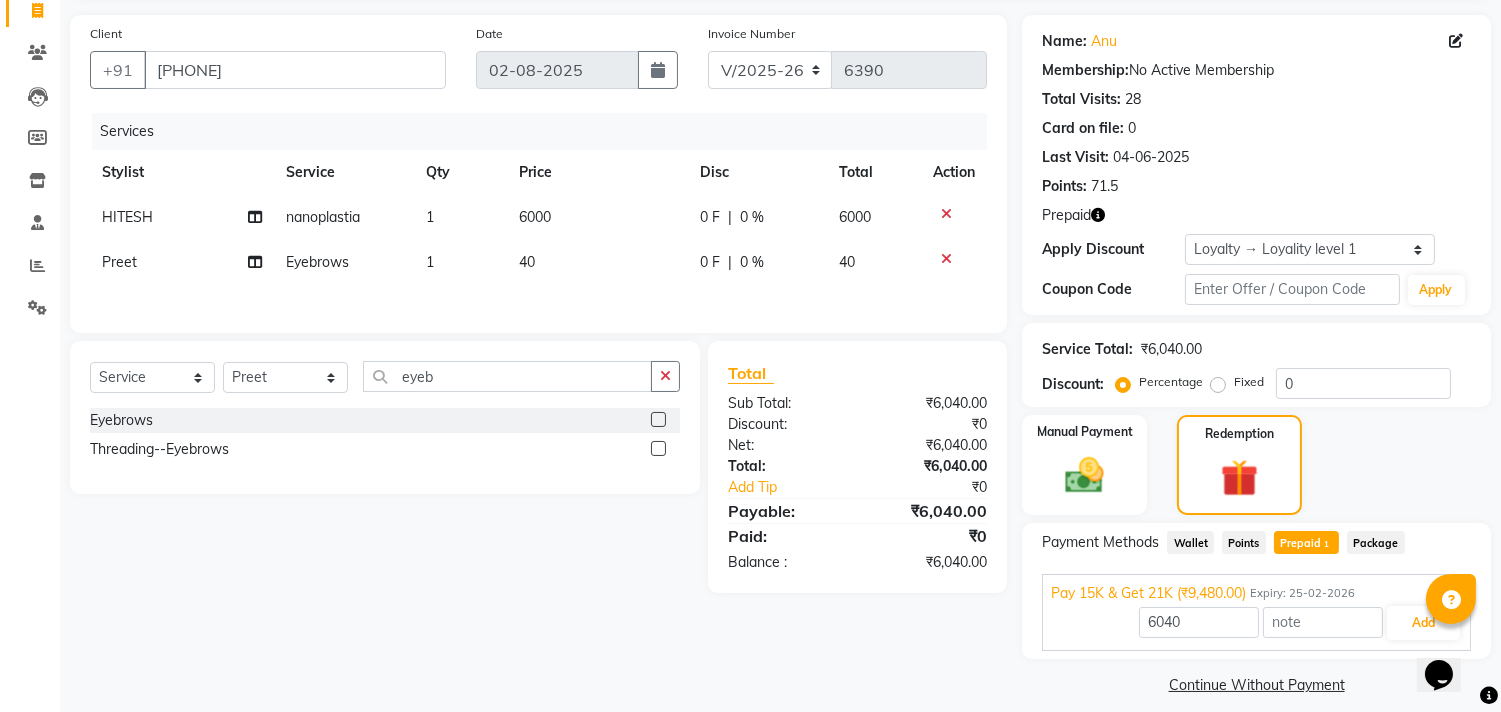 scroll, scrollTop: 152, scrollLeft: 0, axis: vertical 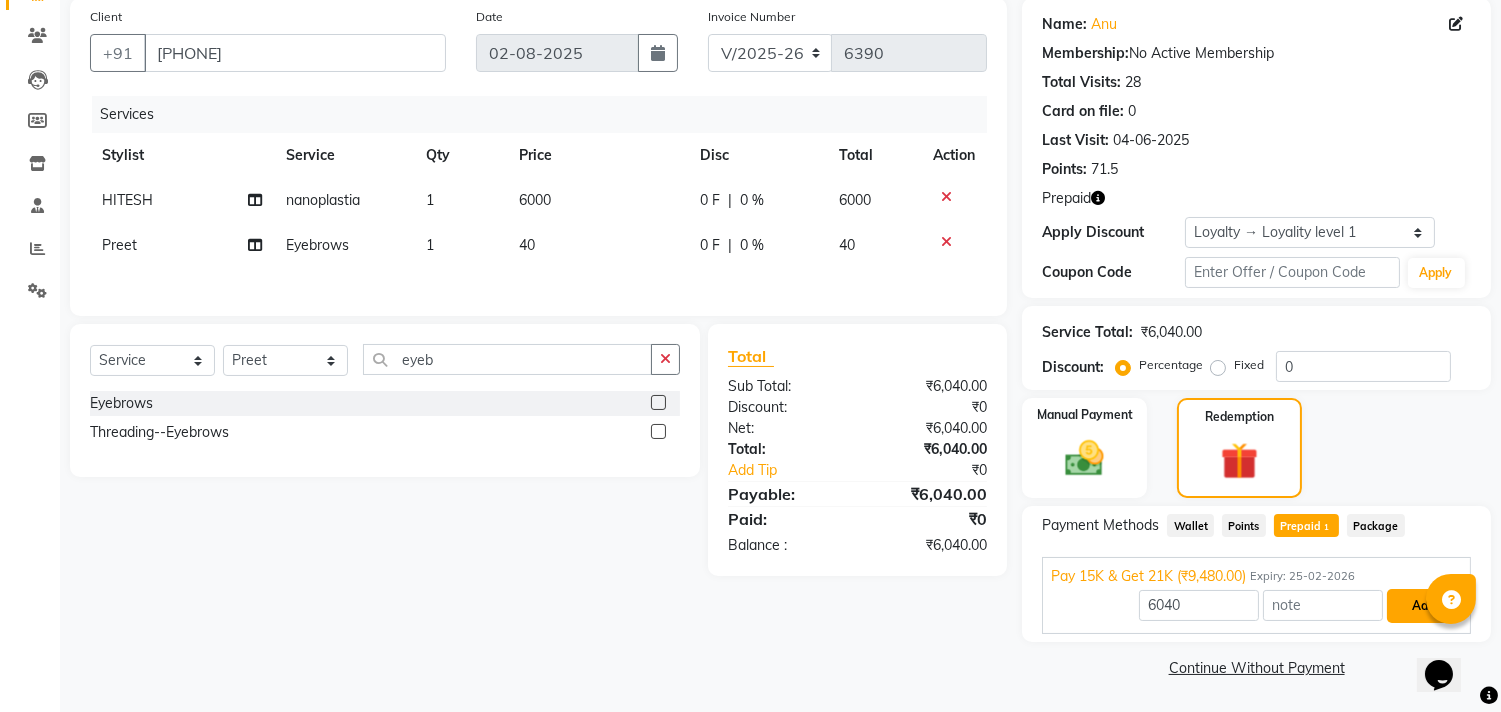 click on "Add" at bounding box center [1423, 606] 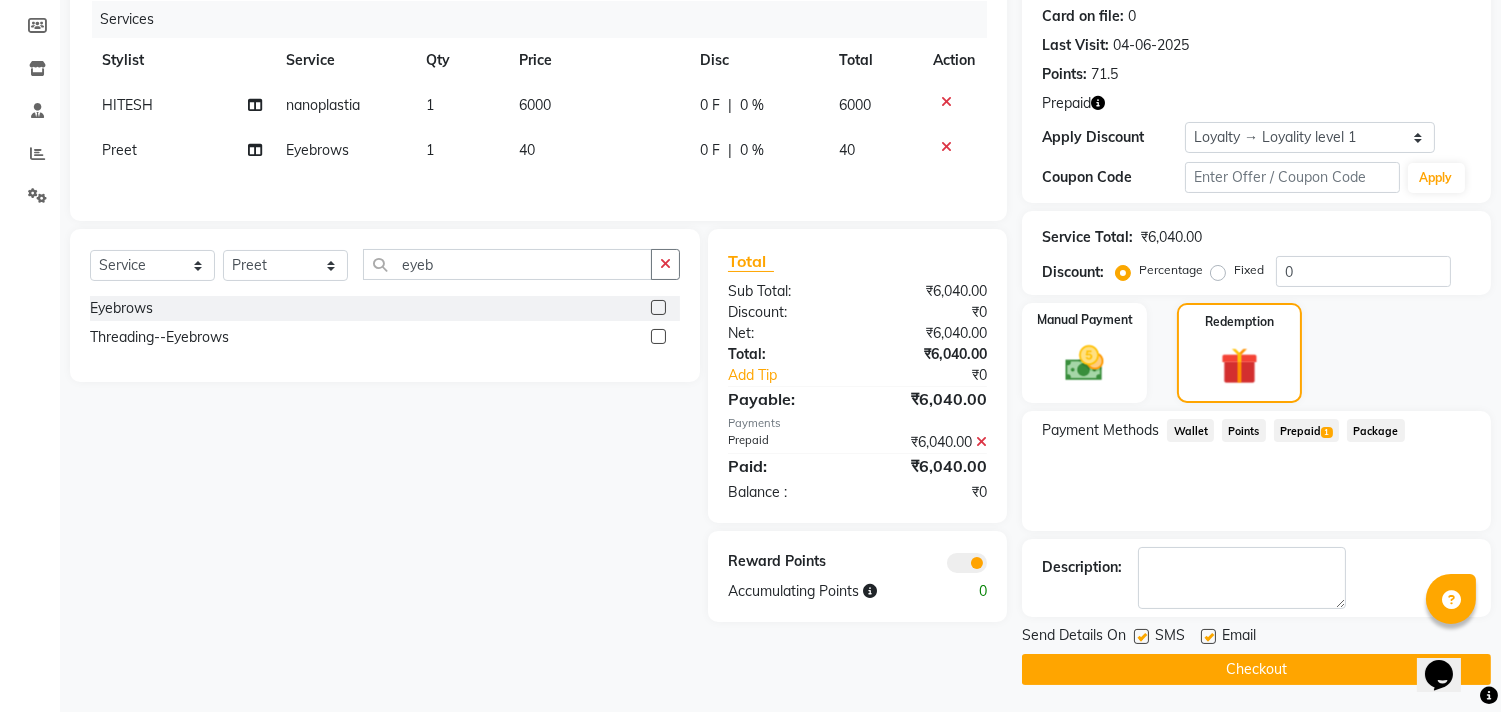 scroll, scrollTop: 248, scrollLeft: 0, axis: vertical 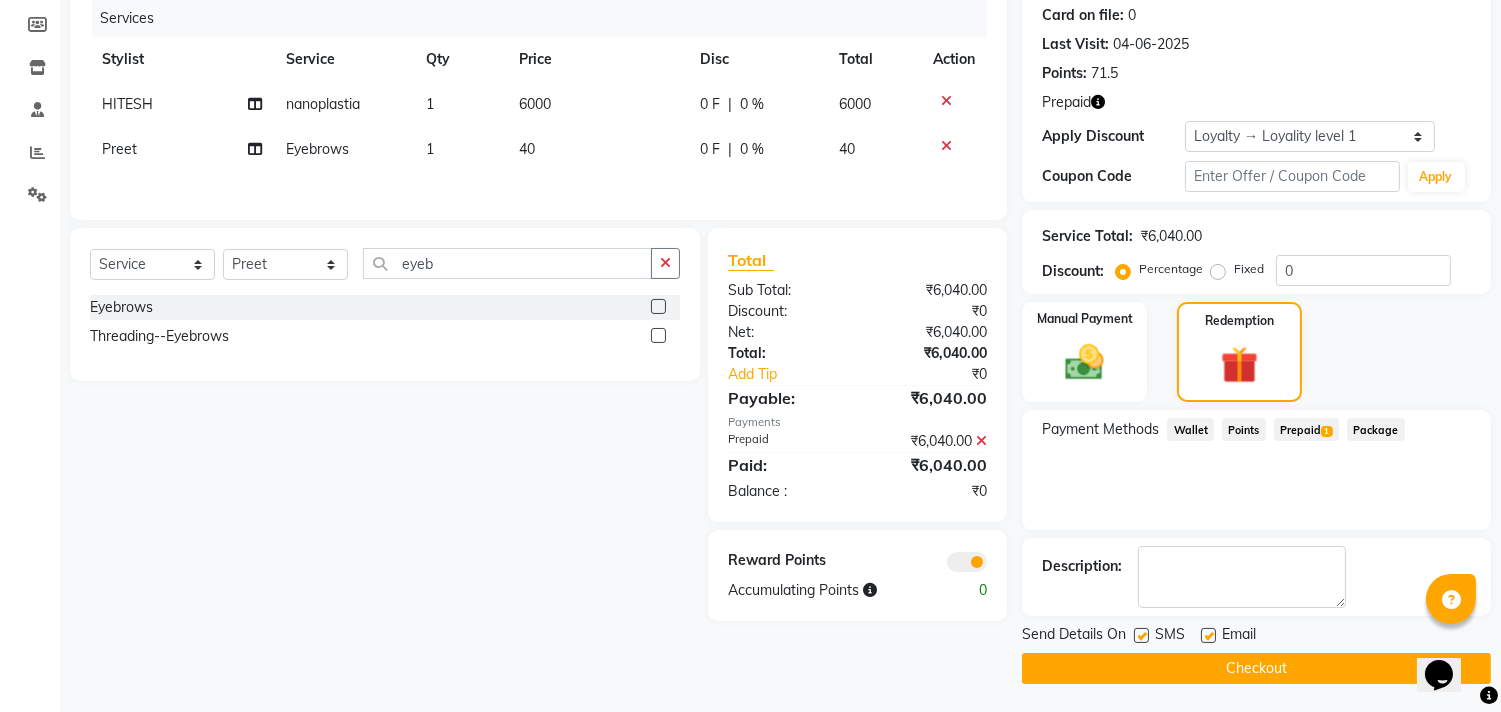 click on "Checkout" 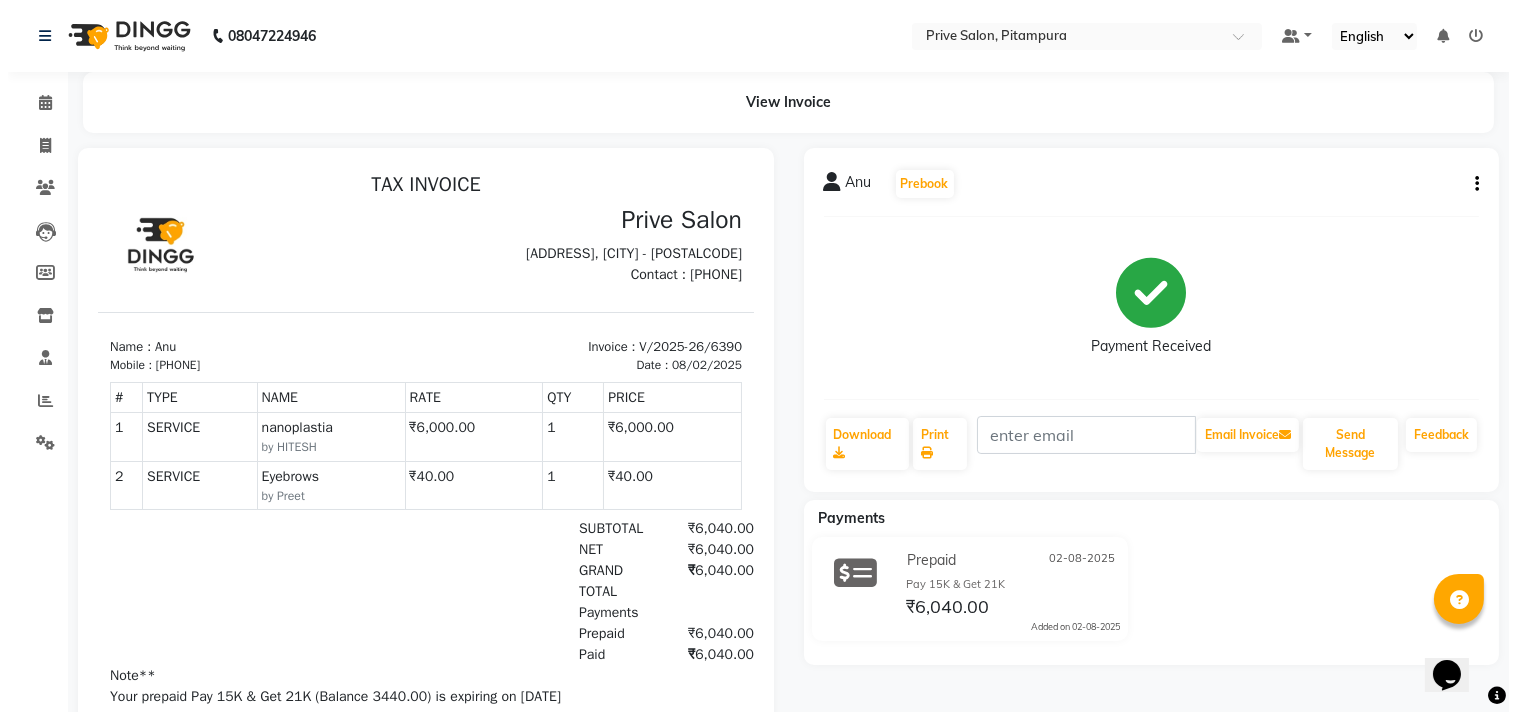 scroll, scrollTop: 0, scrollLeft: 0, axis: both 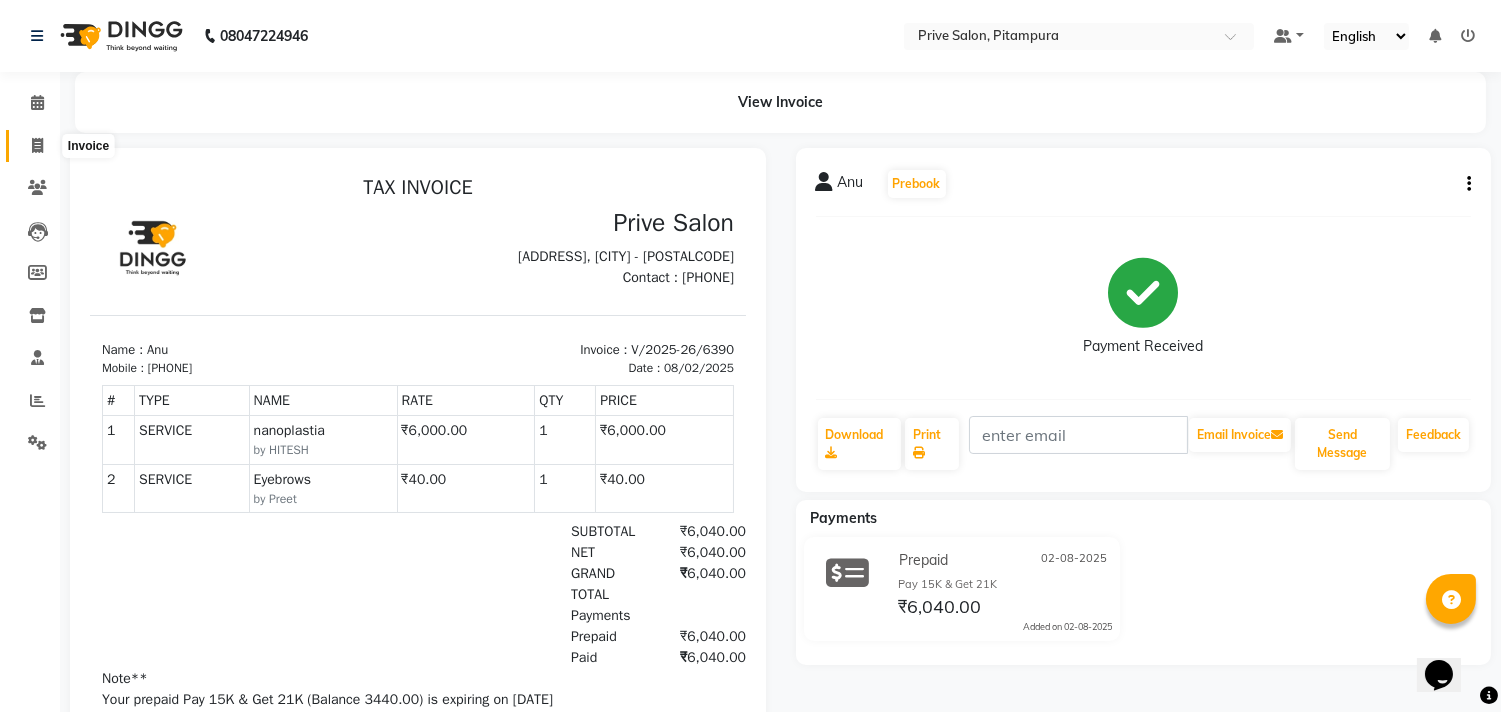 click 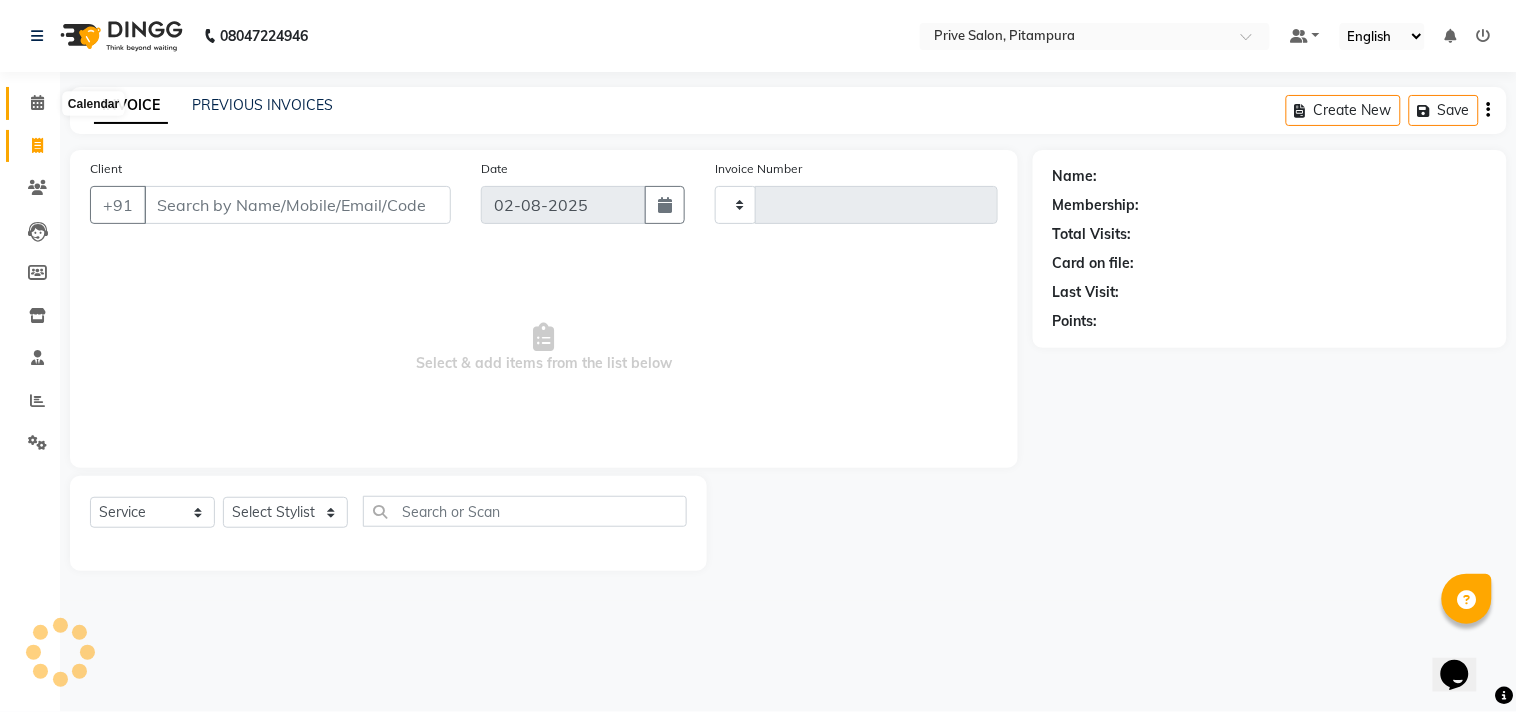 click 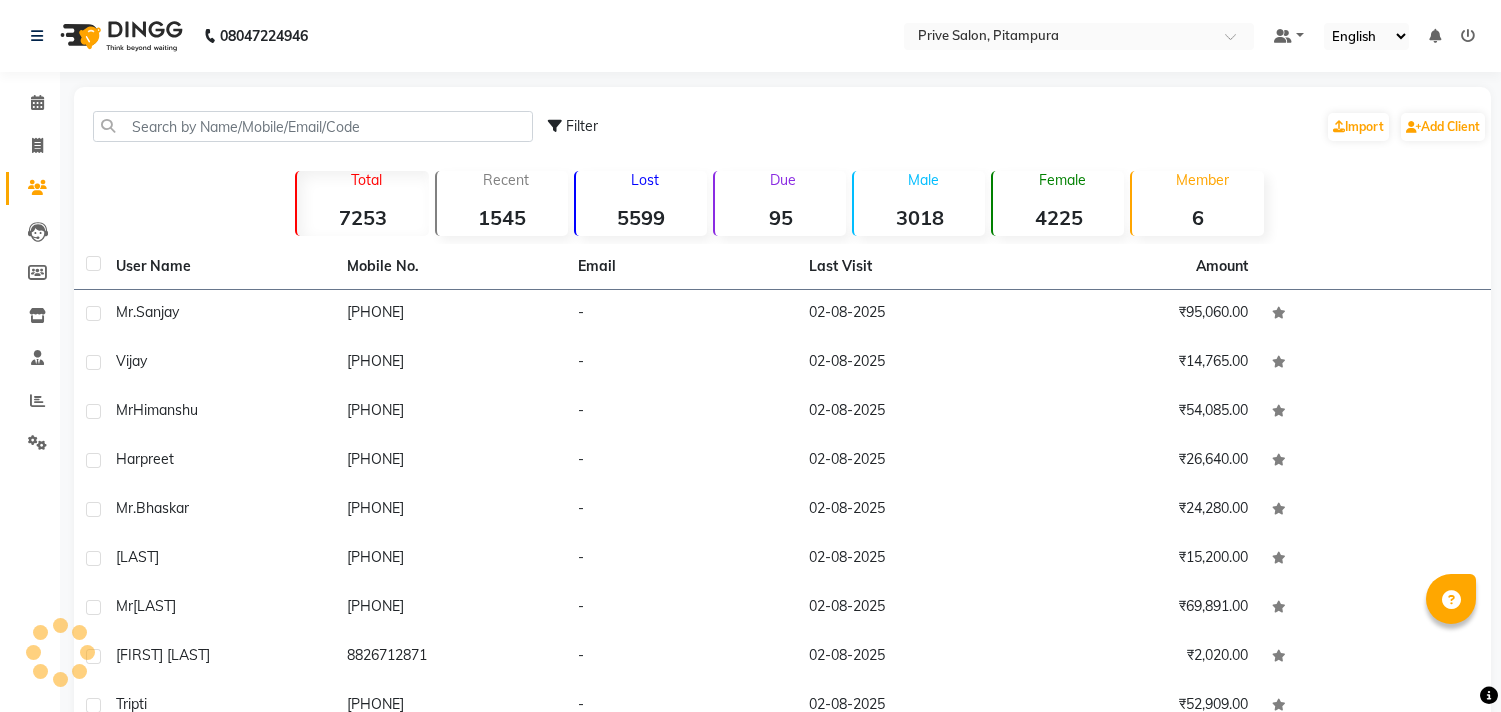 scroll, scrollTop: 0, scrollLeft: 0, axis: both 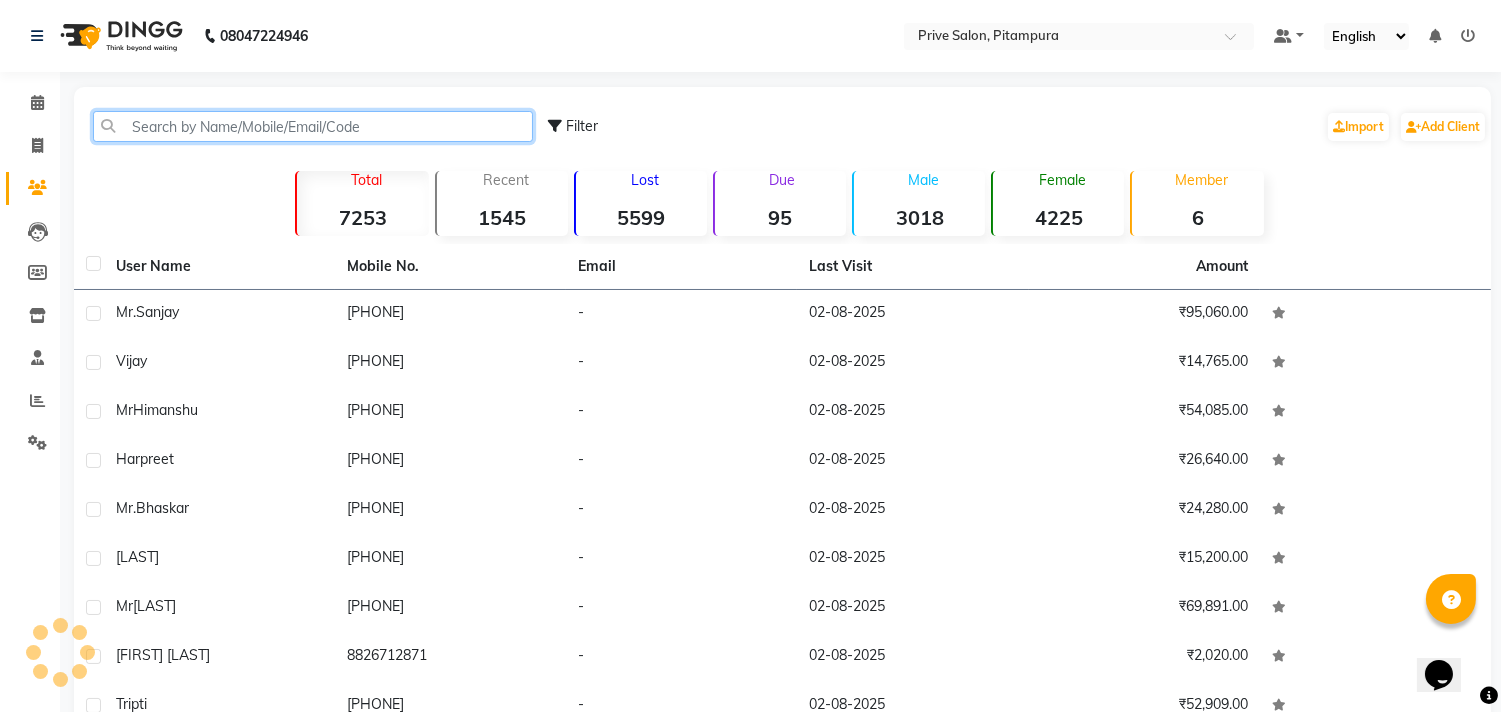 click 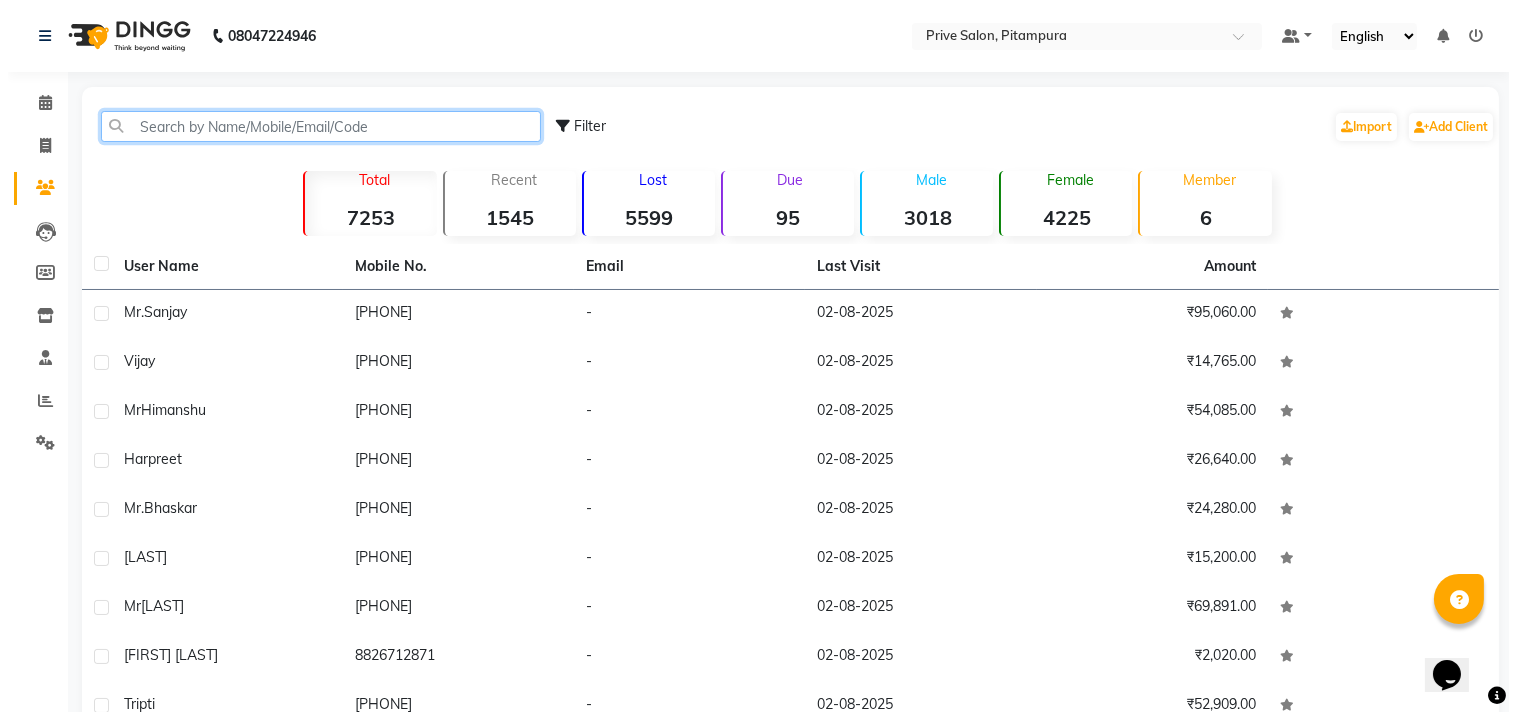 scroll, scrollTop: 0, scrollLeft: 0, axis: both 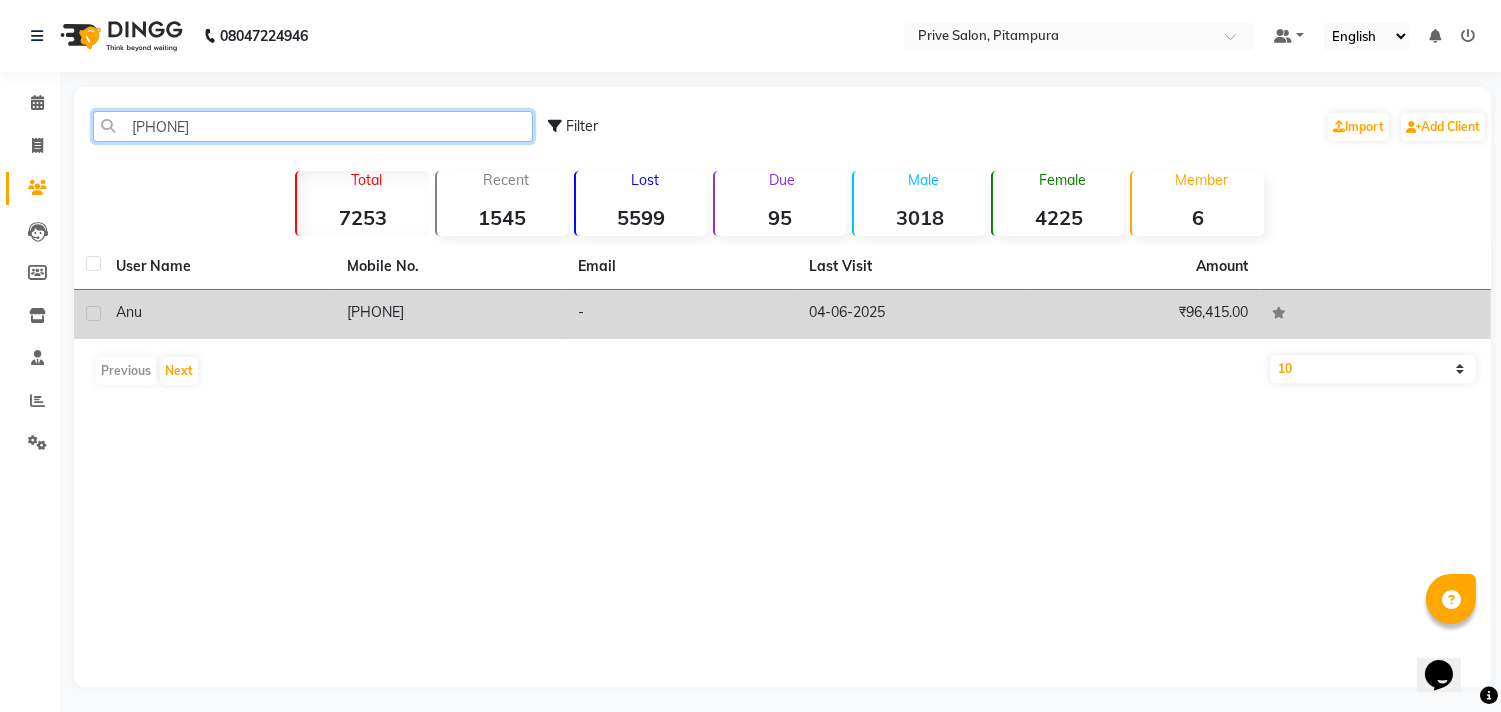 type on "[PHONE]" 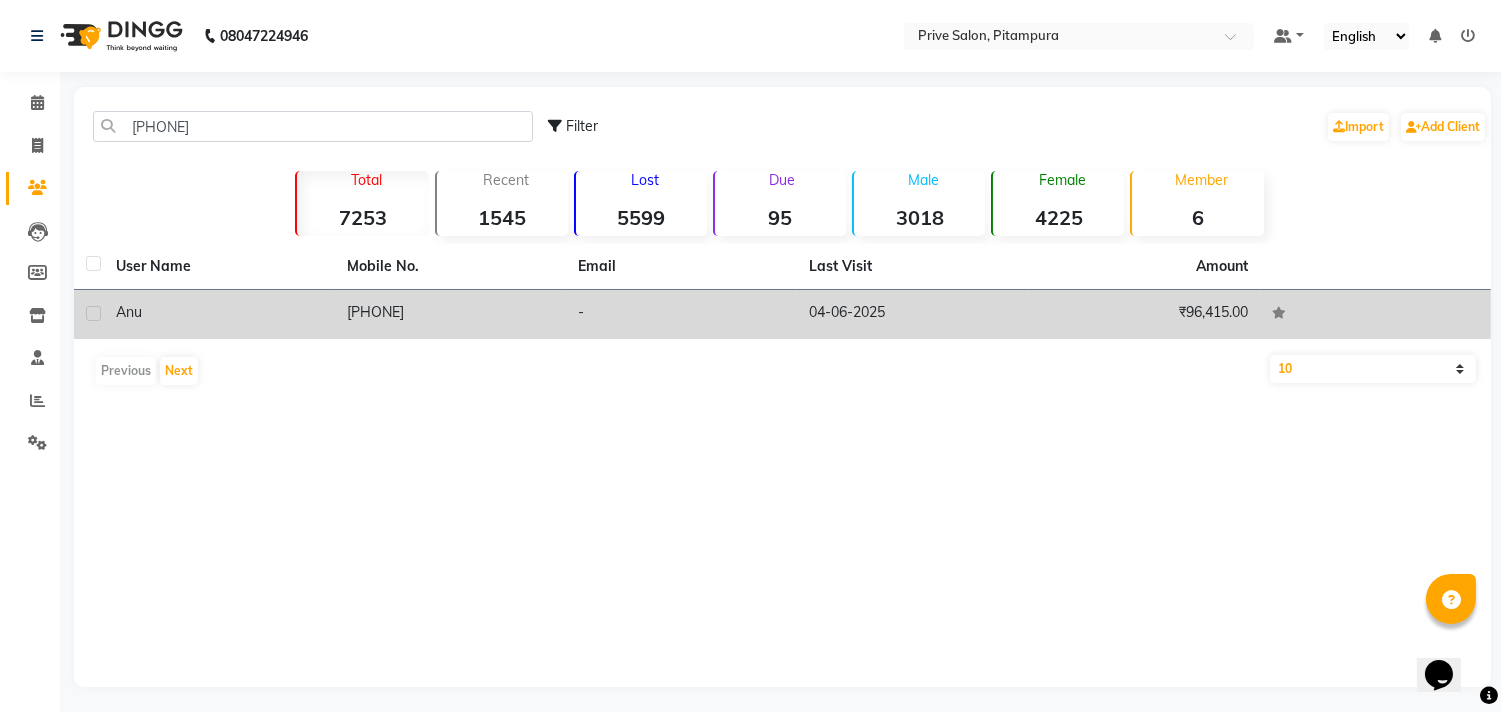 click on "Anu" 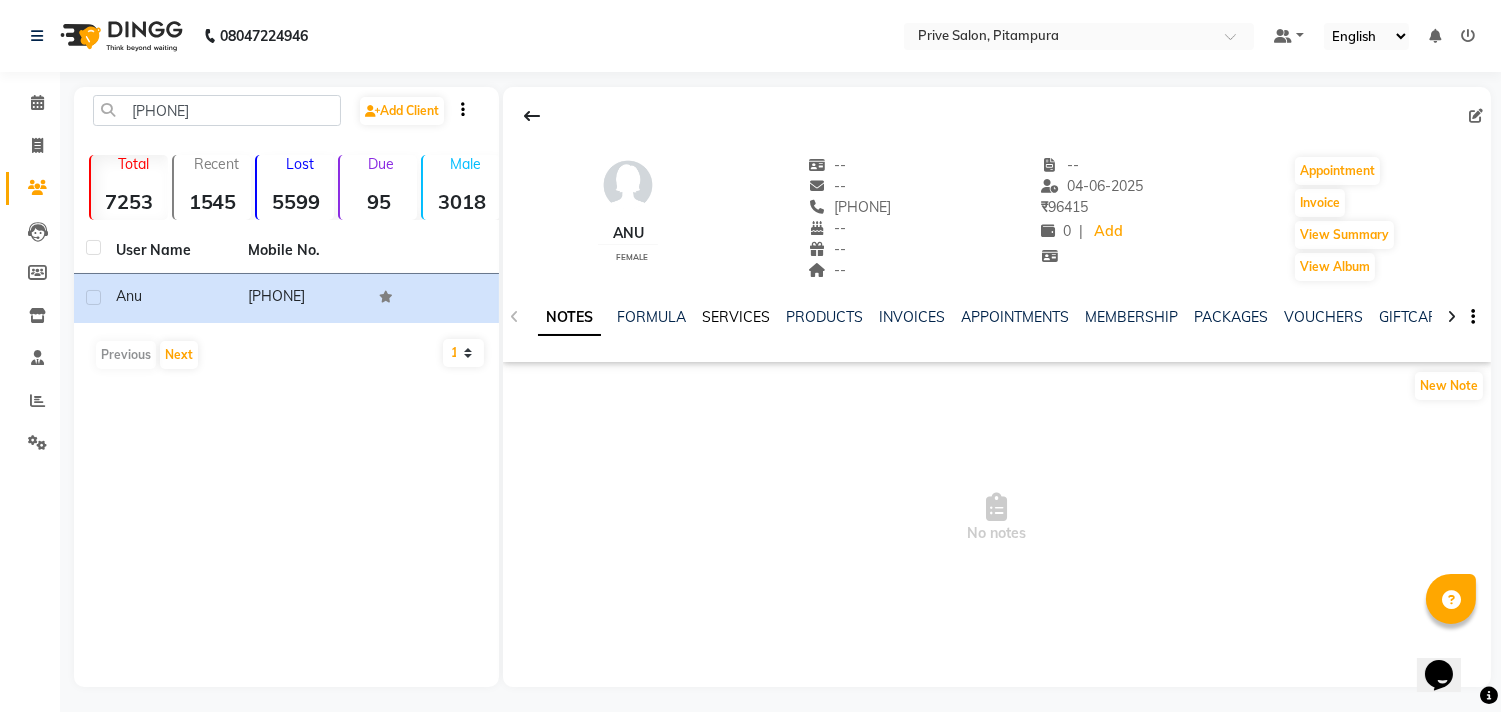 click on "SERVICES" 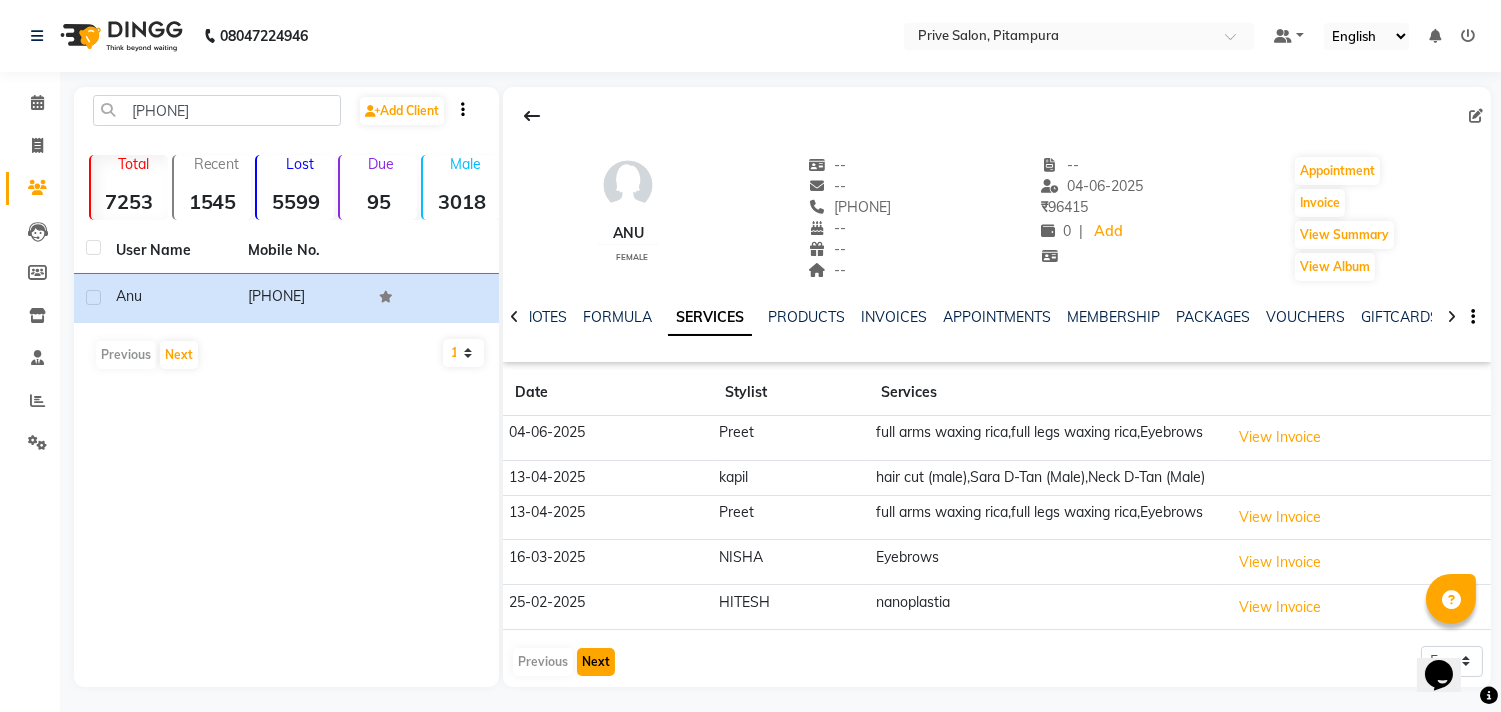 click on "Next" 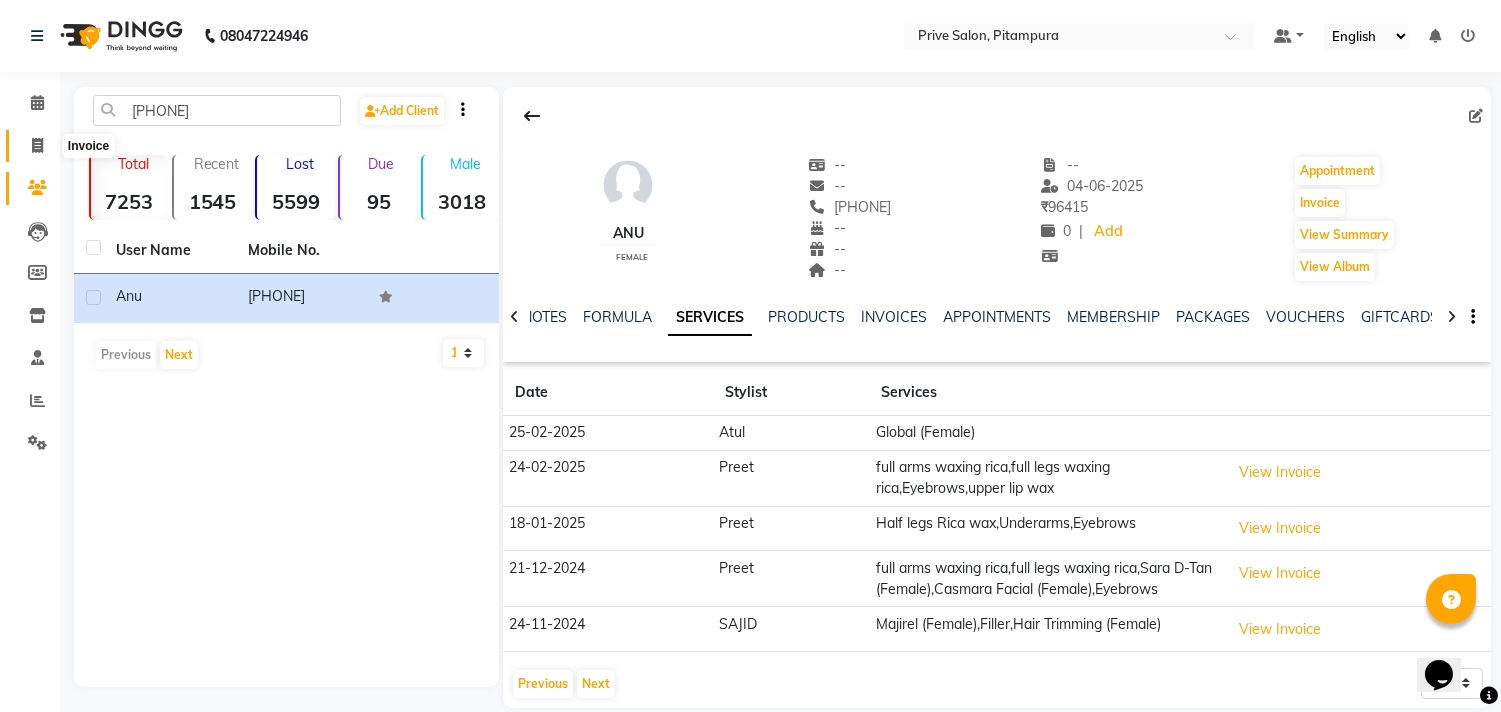 click 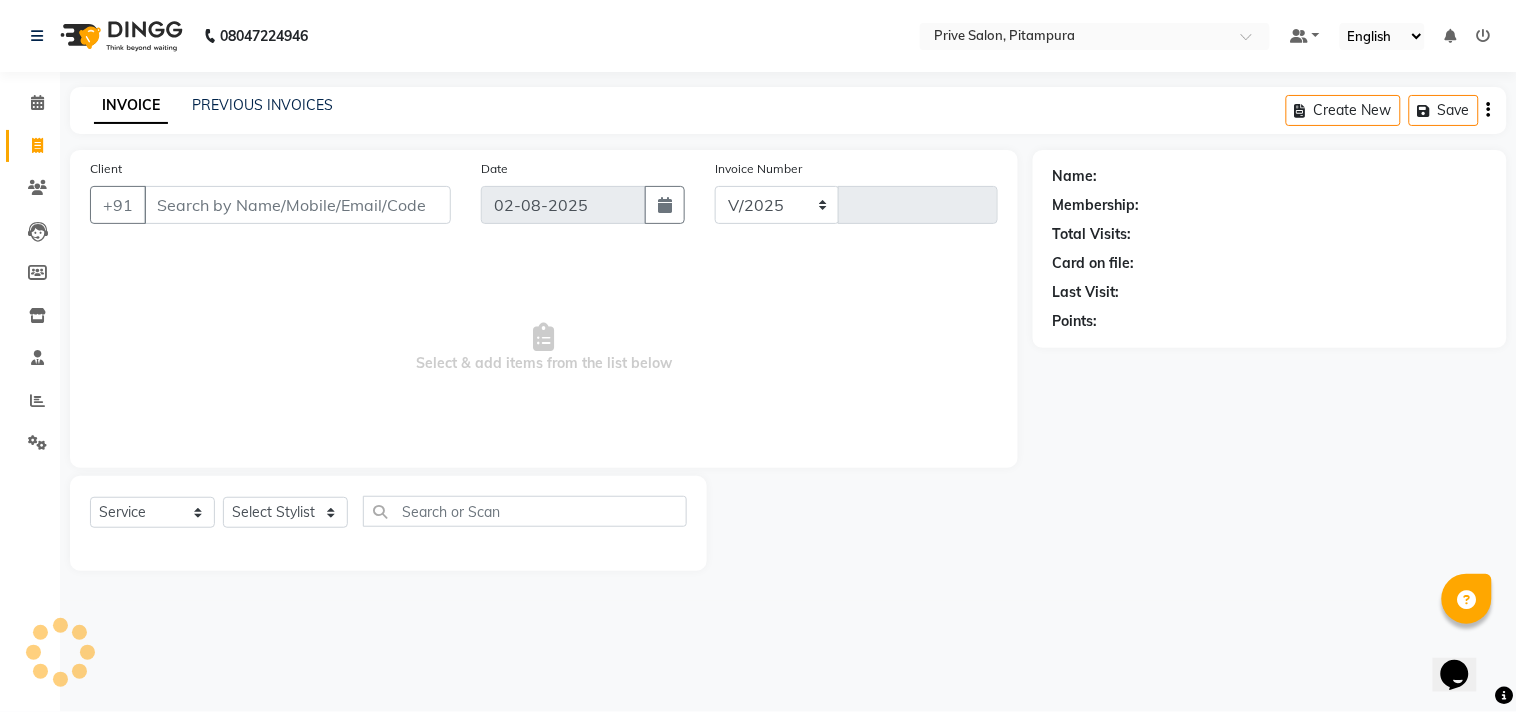 select on "136" 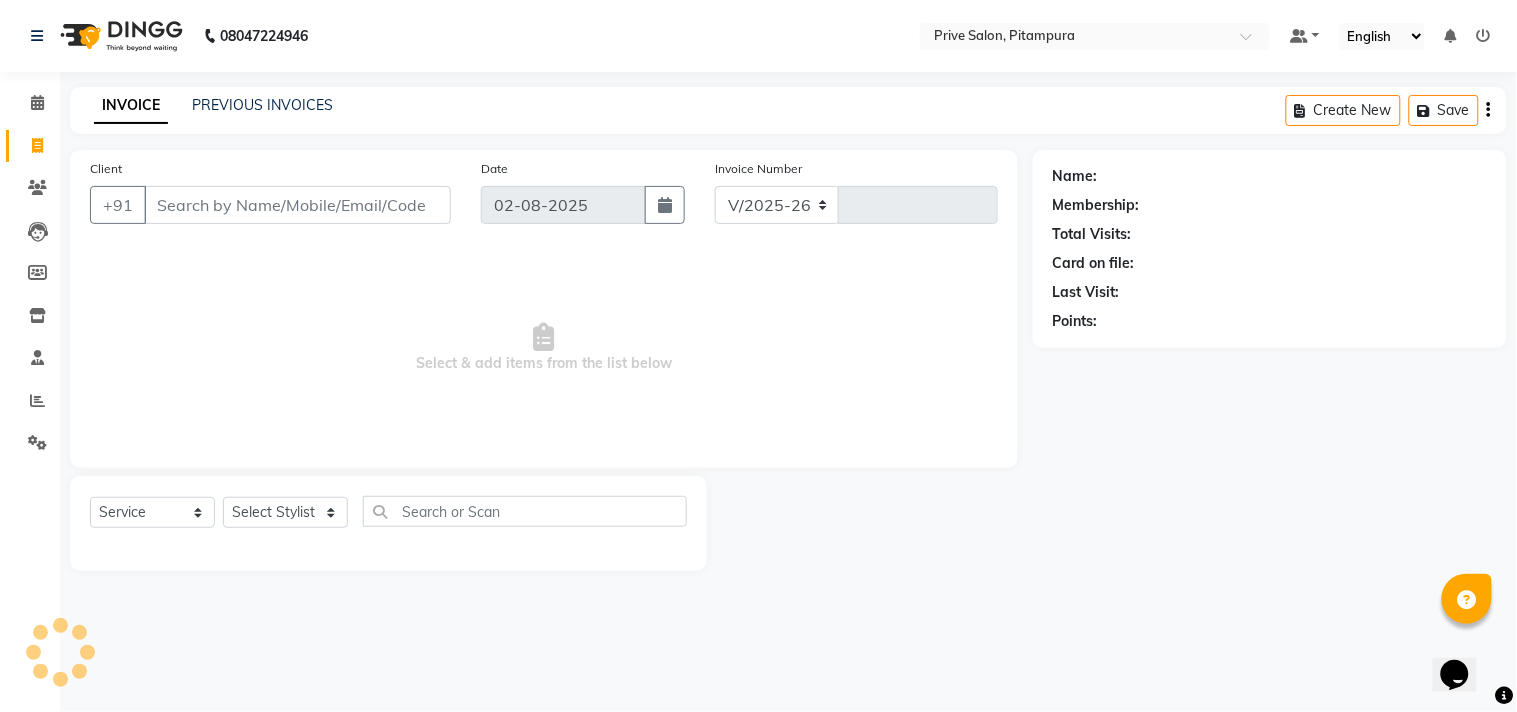 type on "6390" 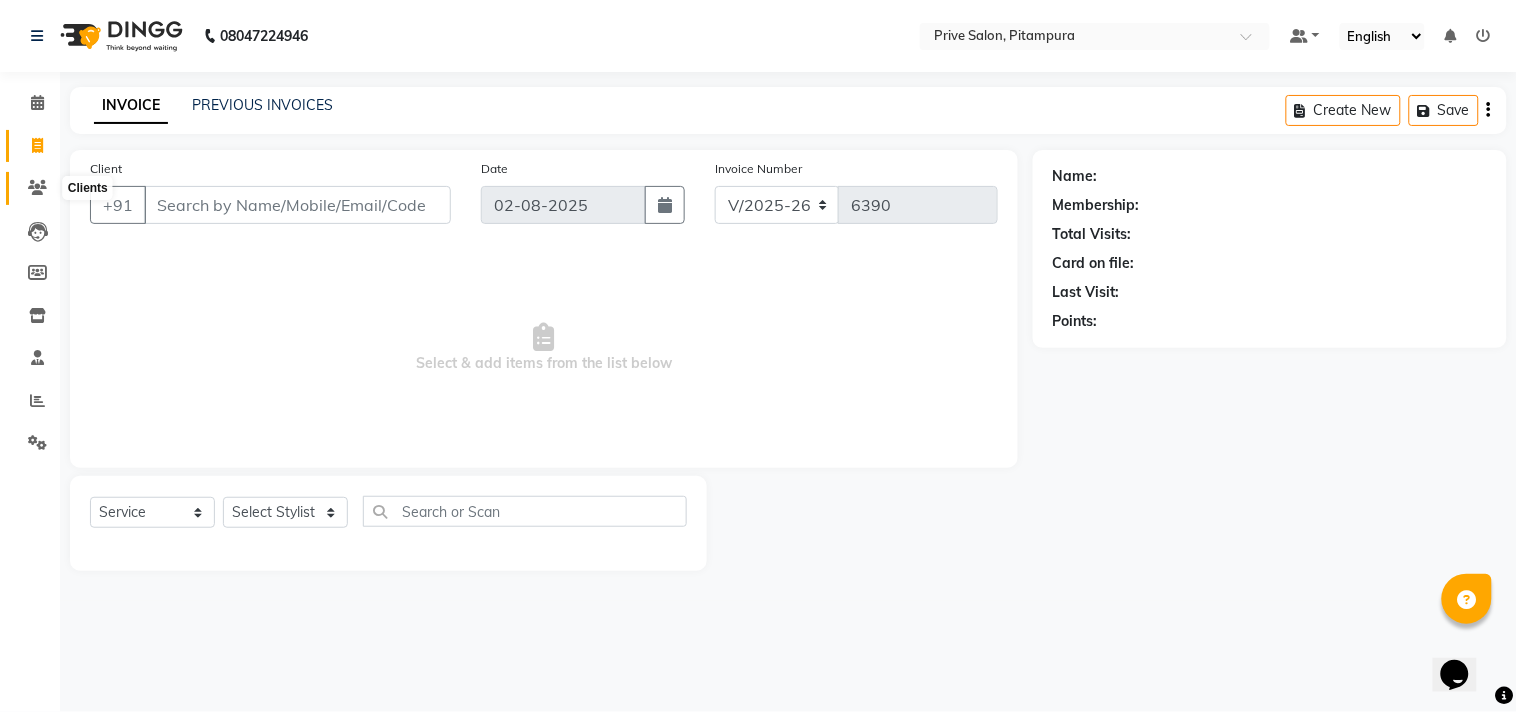 click 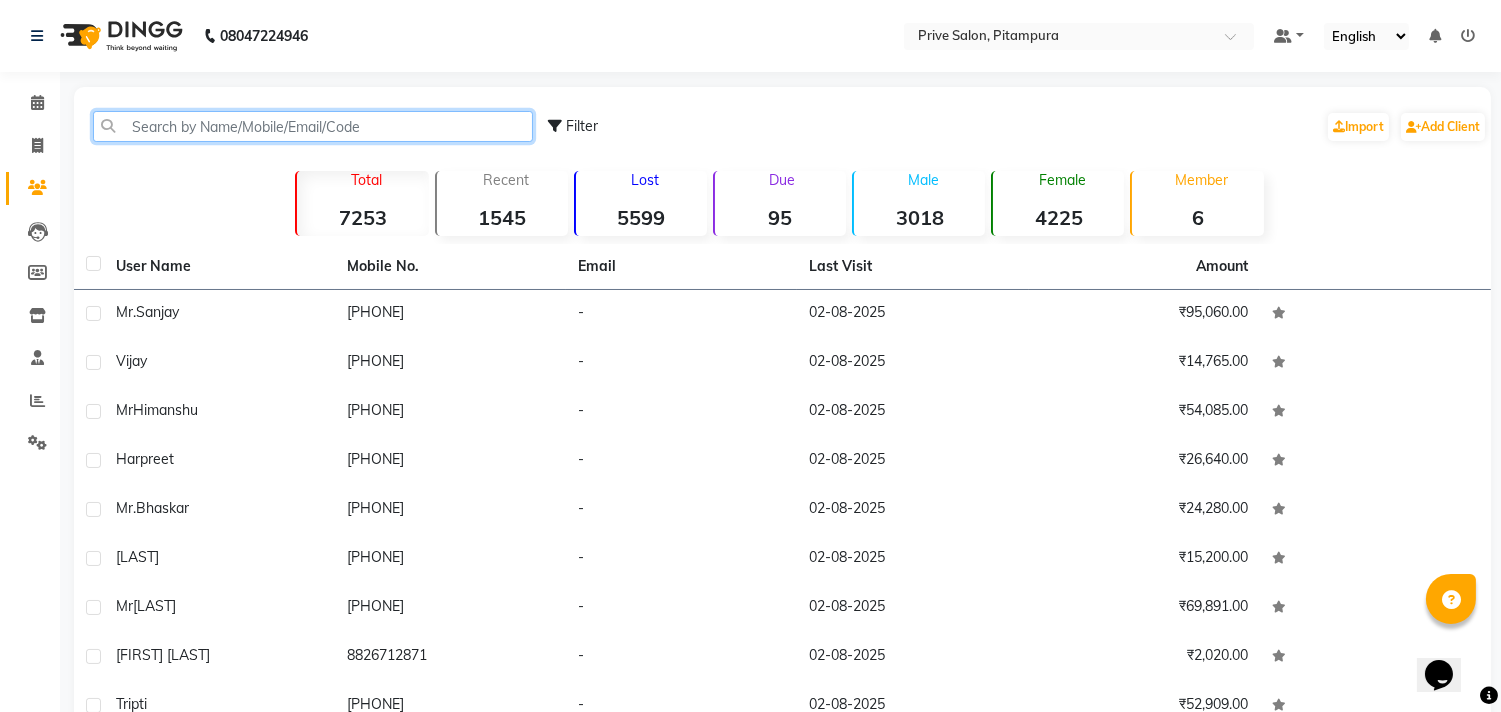 click 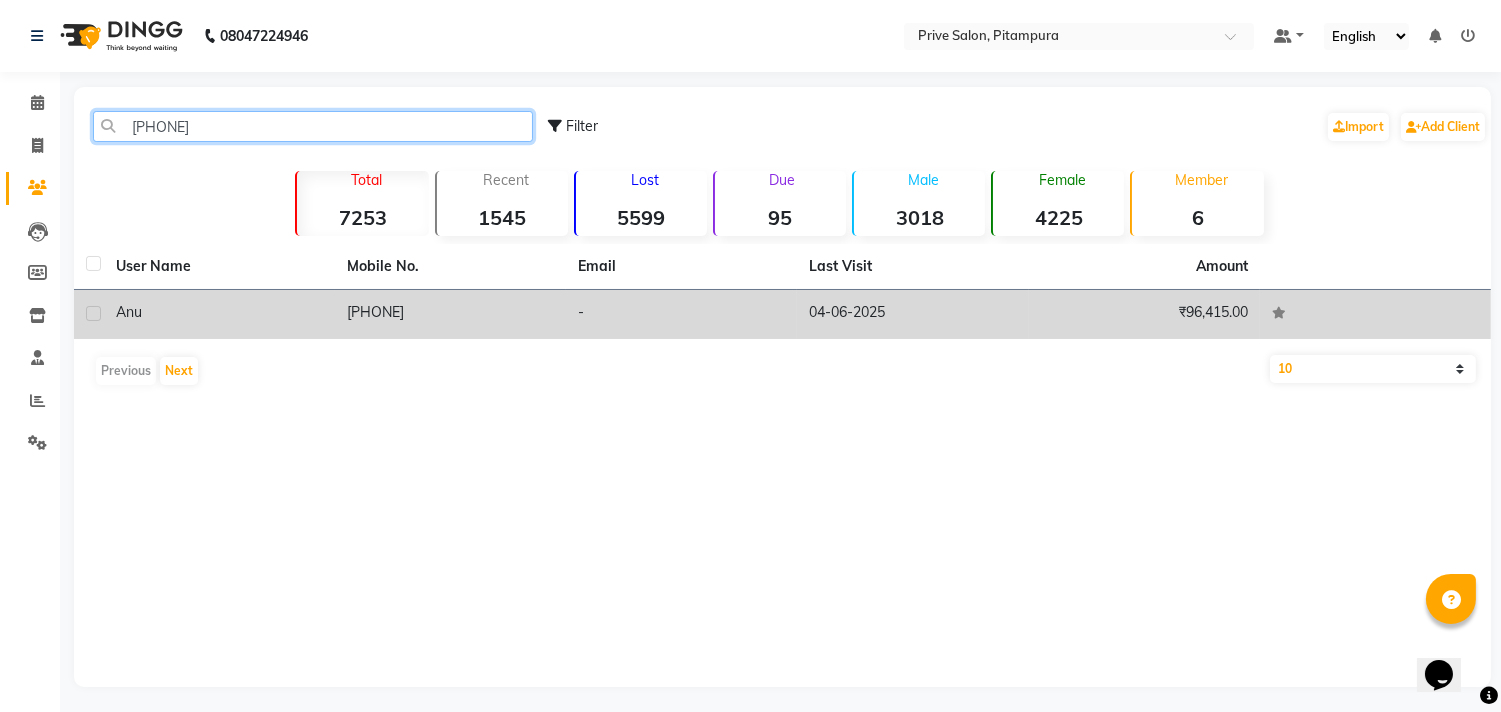 type on "[PHONE]" 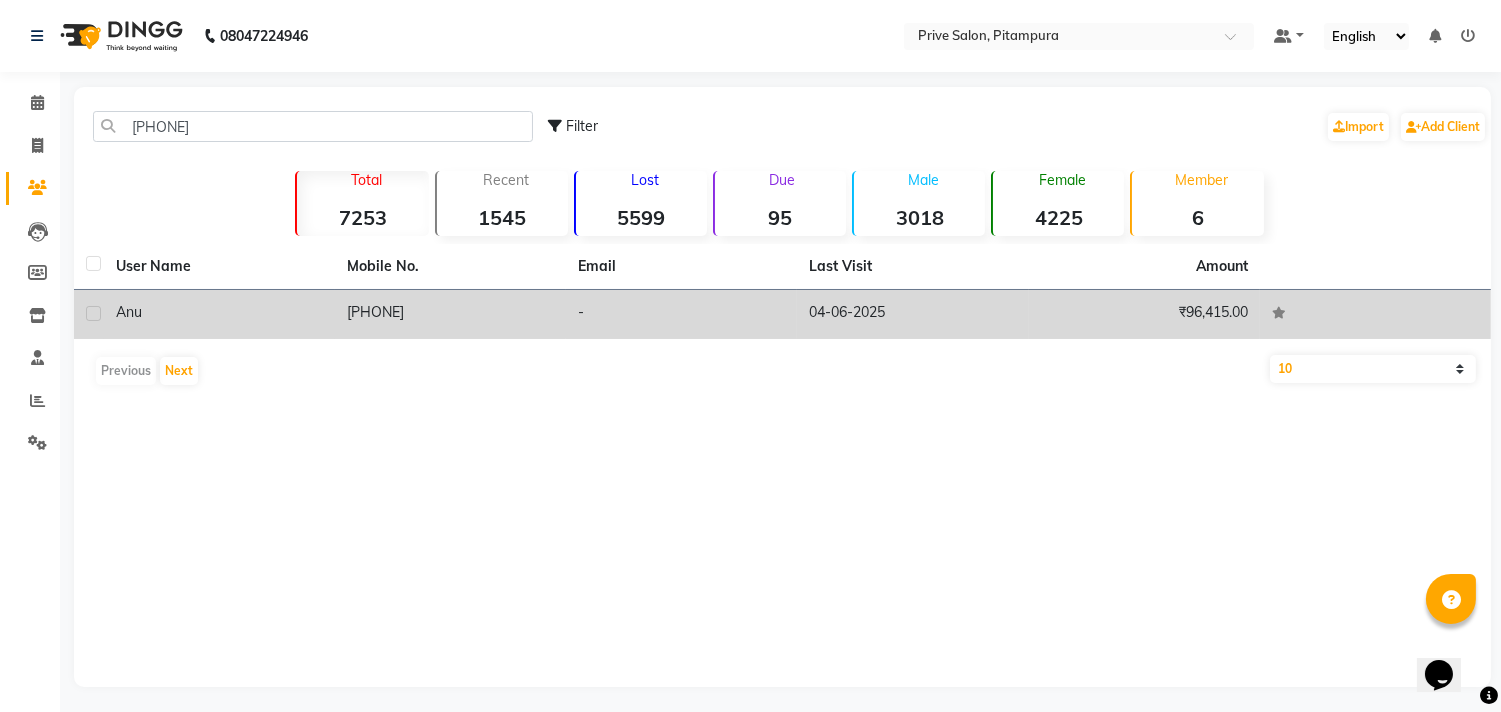 click on "Anu" 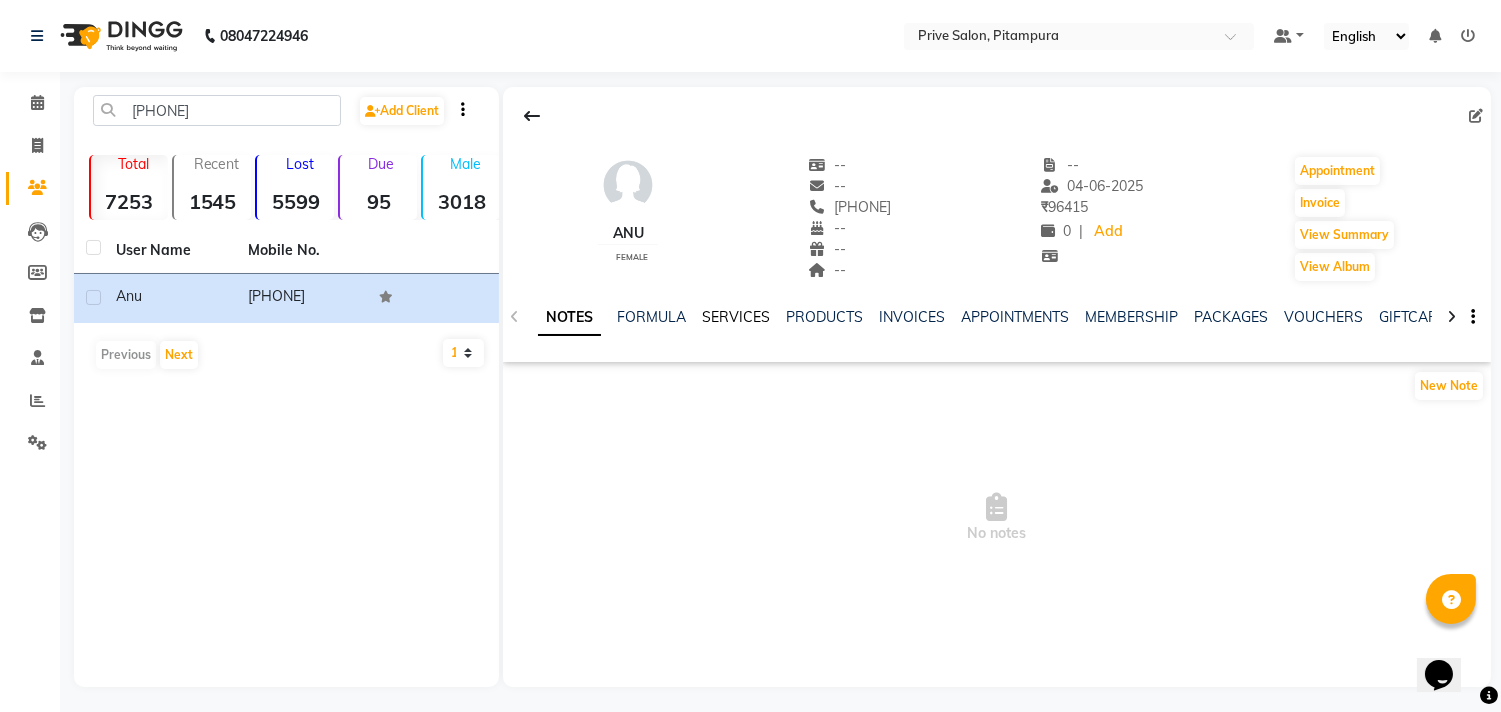 click on "SERVICES" 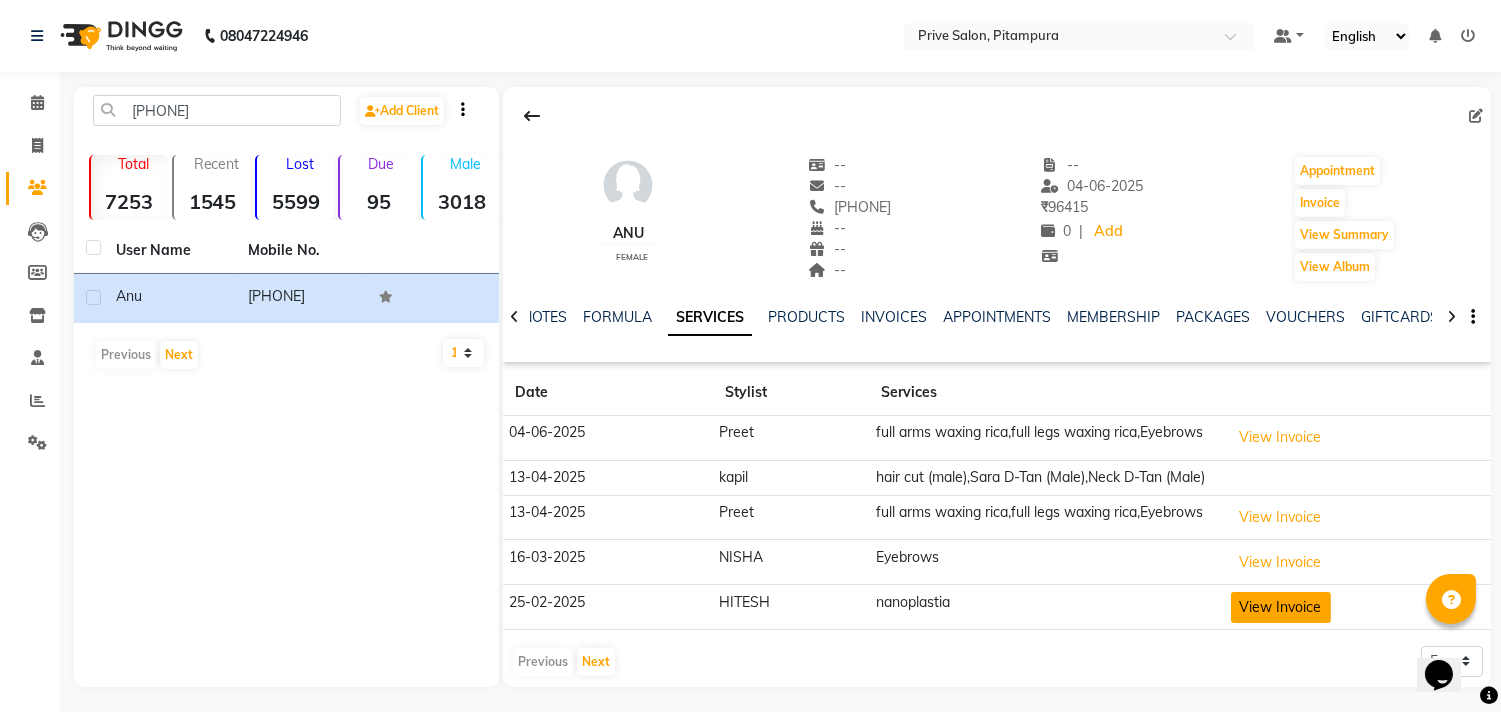 click on "View Invoice" 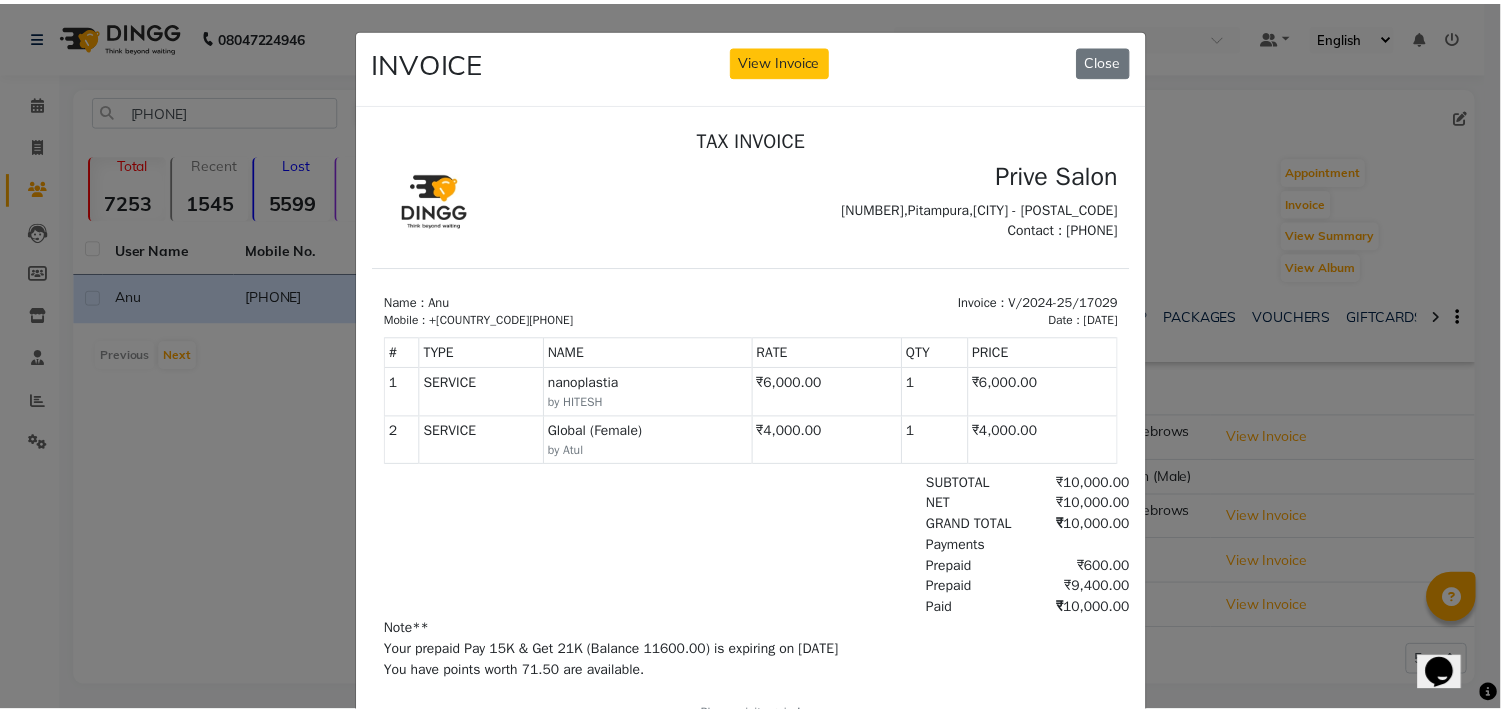 scroll, scrollTop: 0, scrollLeft: 0, axis: both 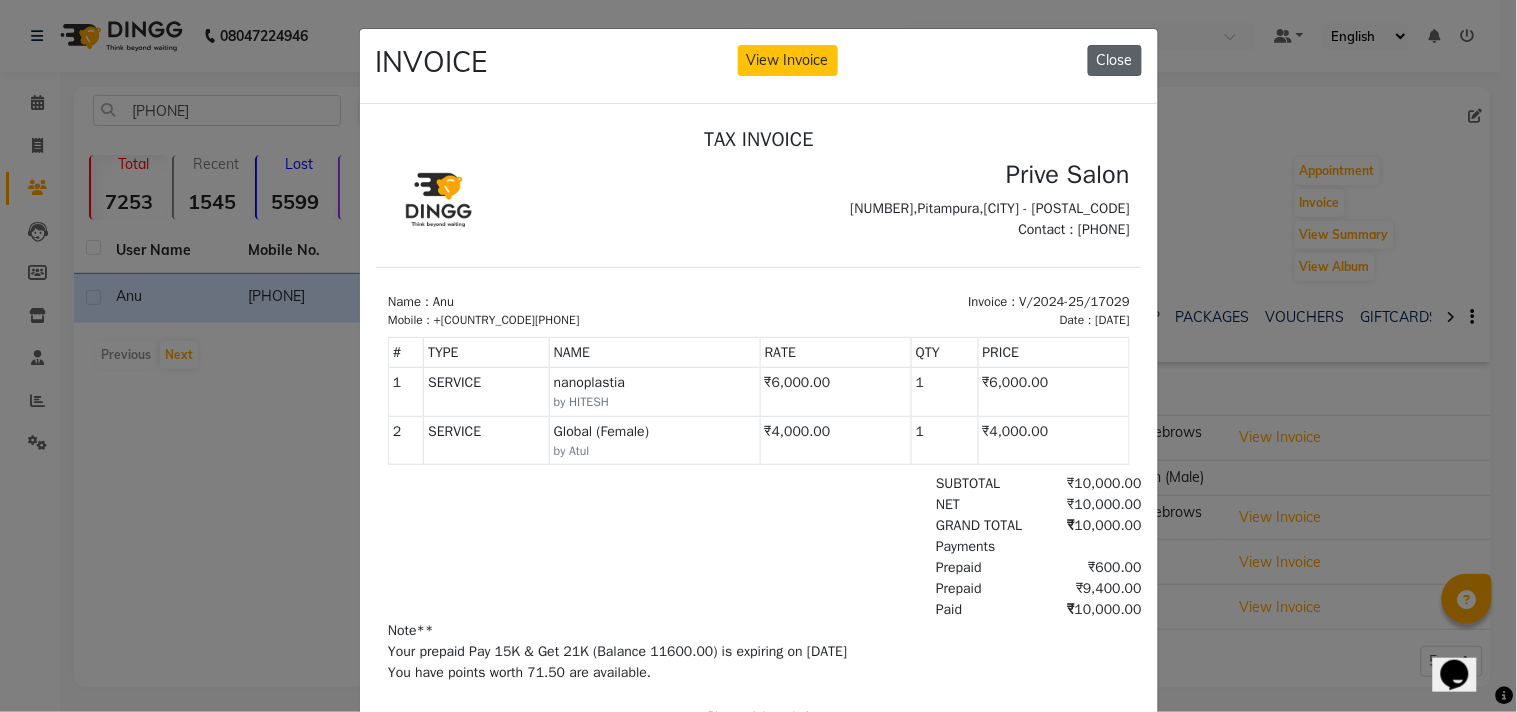 click on "Close" 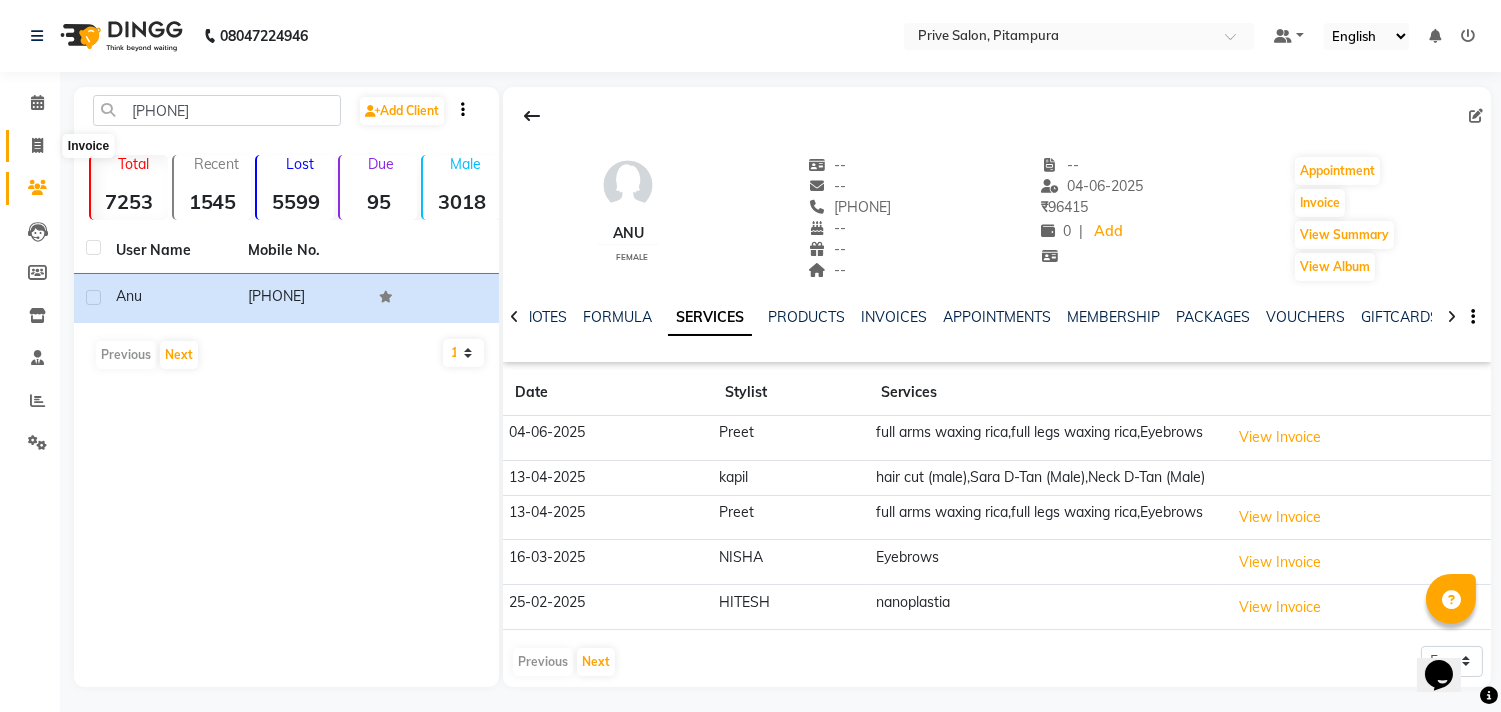 click 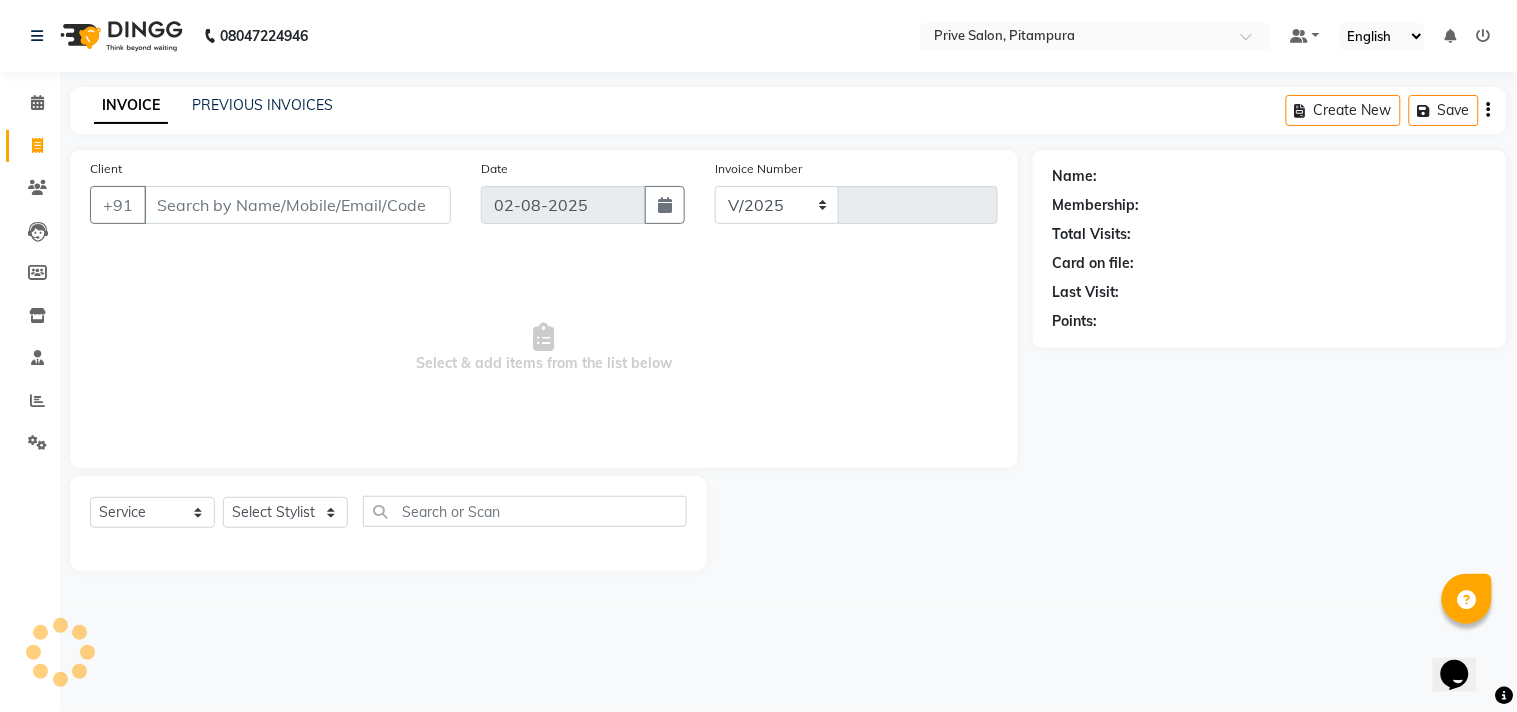 select on "136" 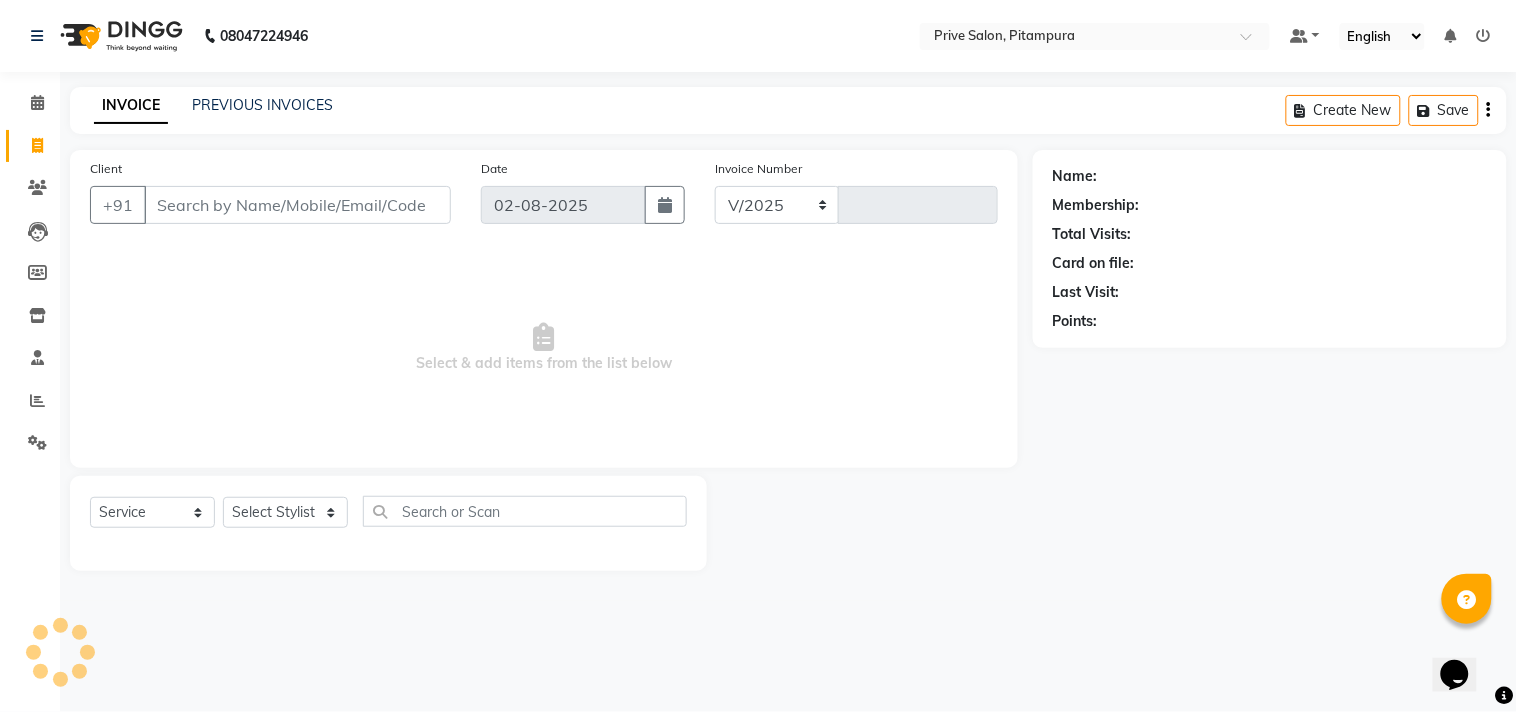type on "6391" 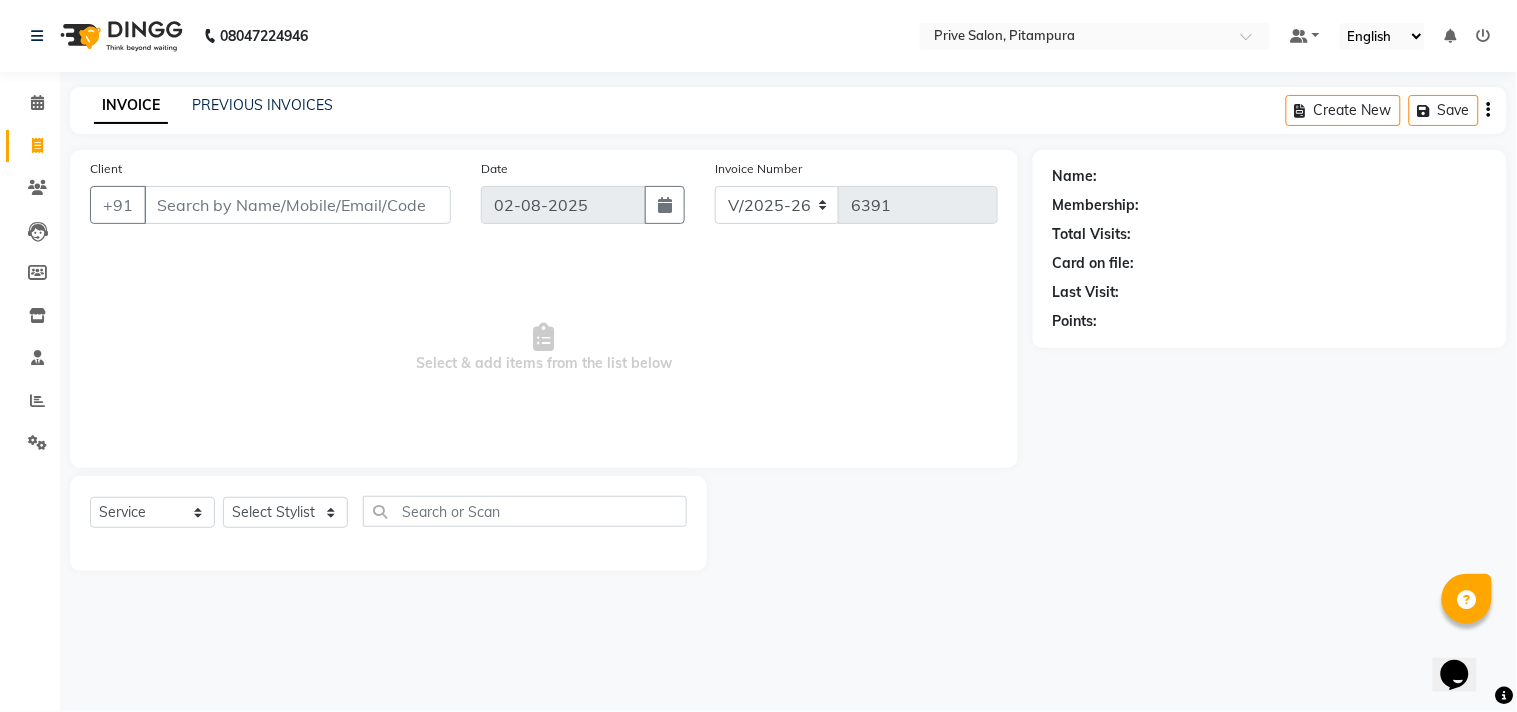 click on "Client" at bounding box center (297, 205) 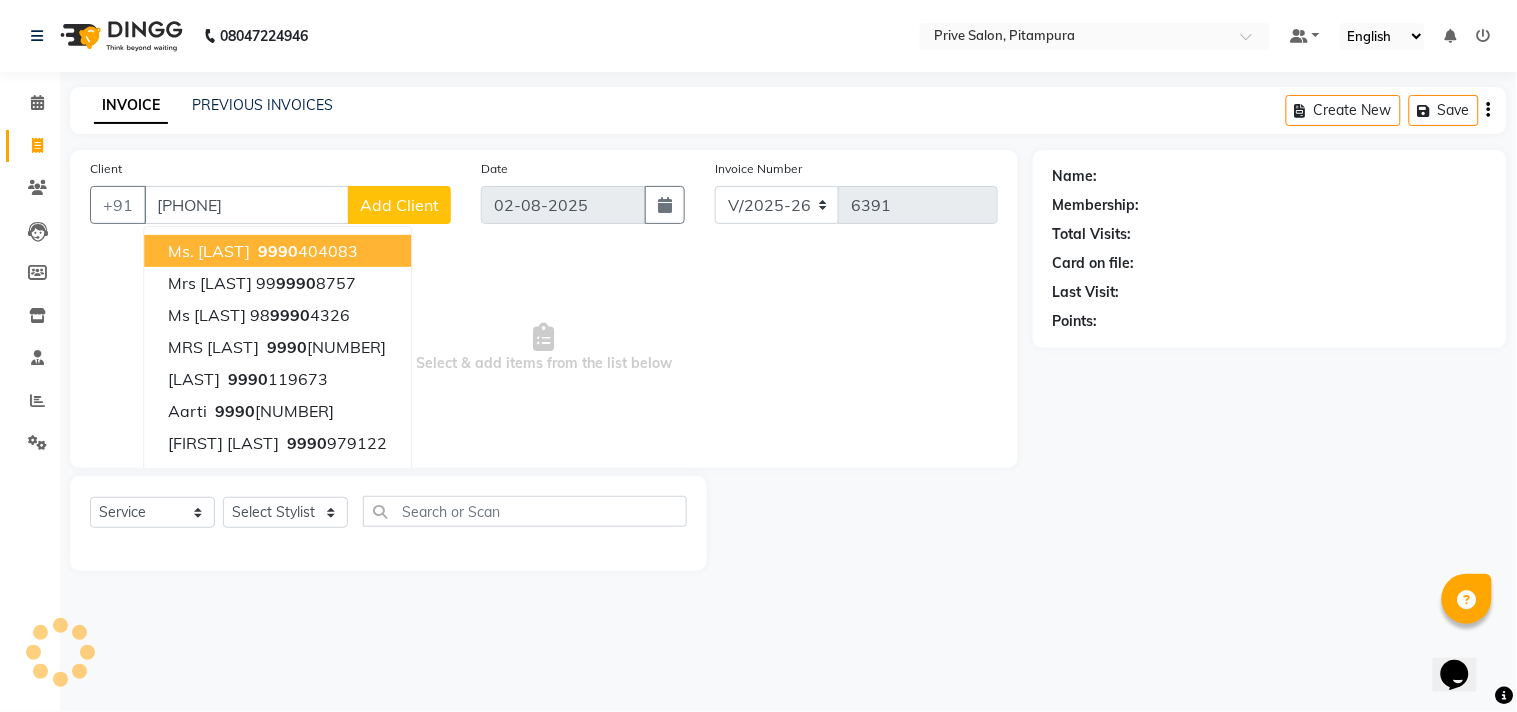 type on "[PHONE]" 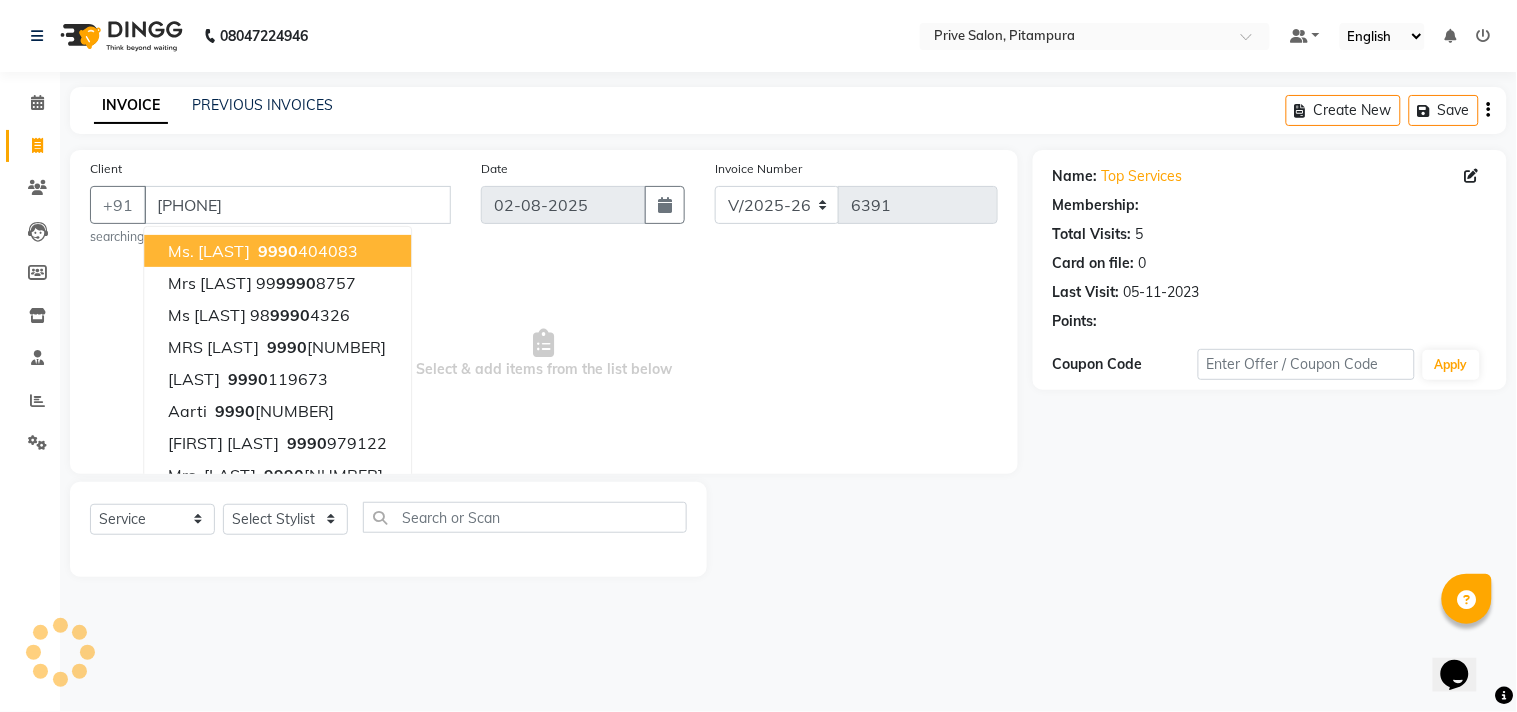 select on "1: Object" 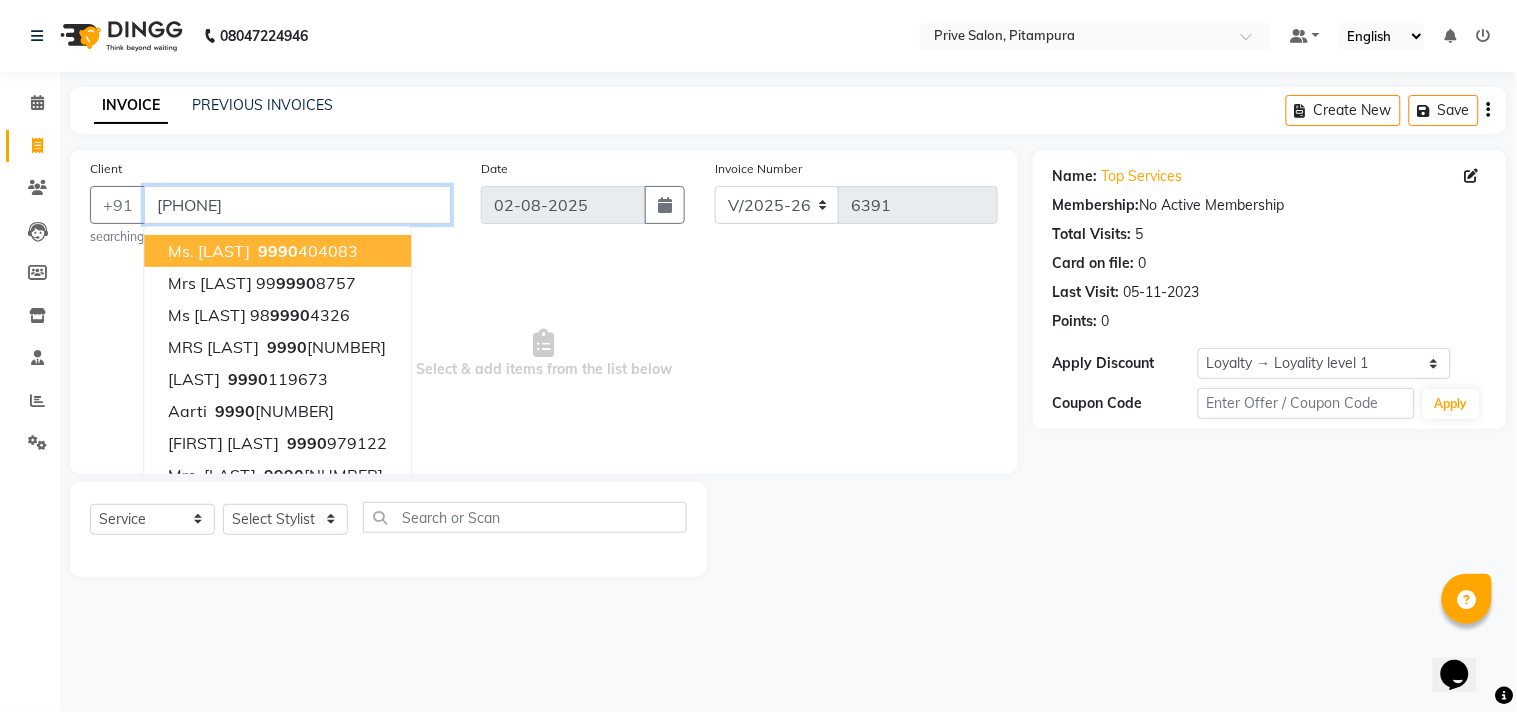 click on "[PHONE]" at bounding box center [297, 205] 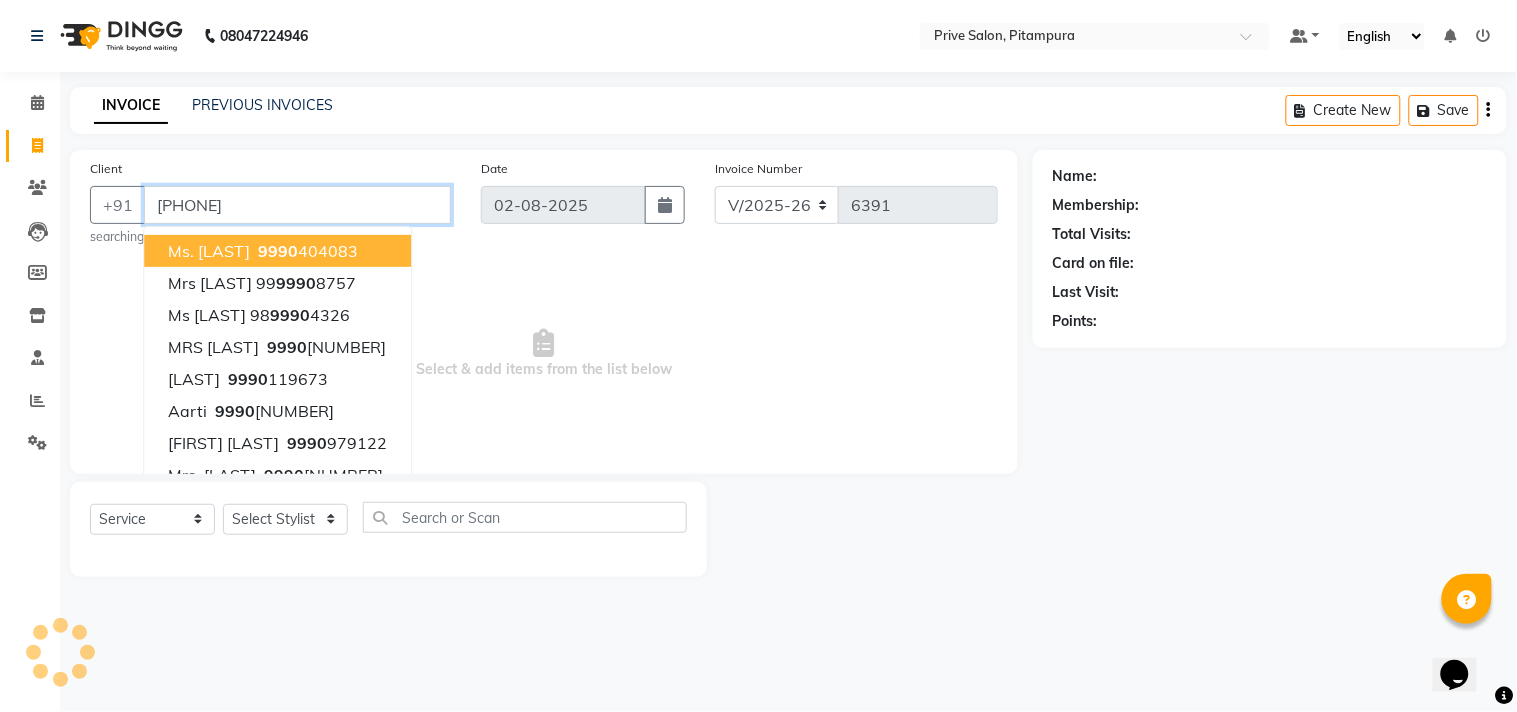 type on "[PHONE]" 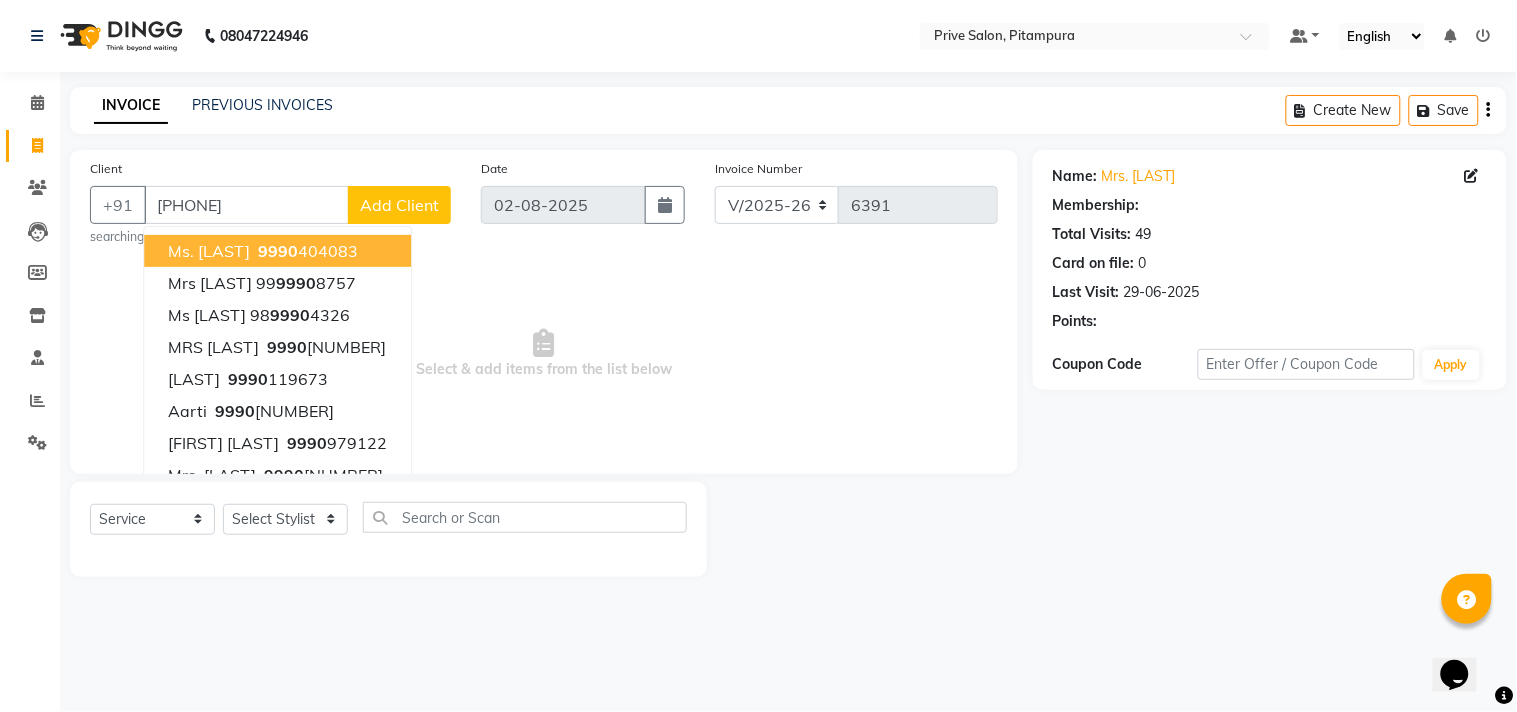 select on "1: Object" 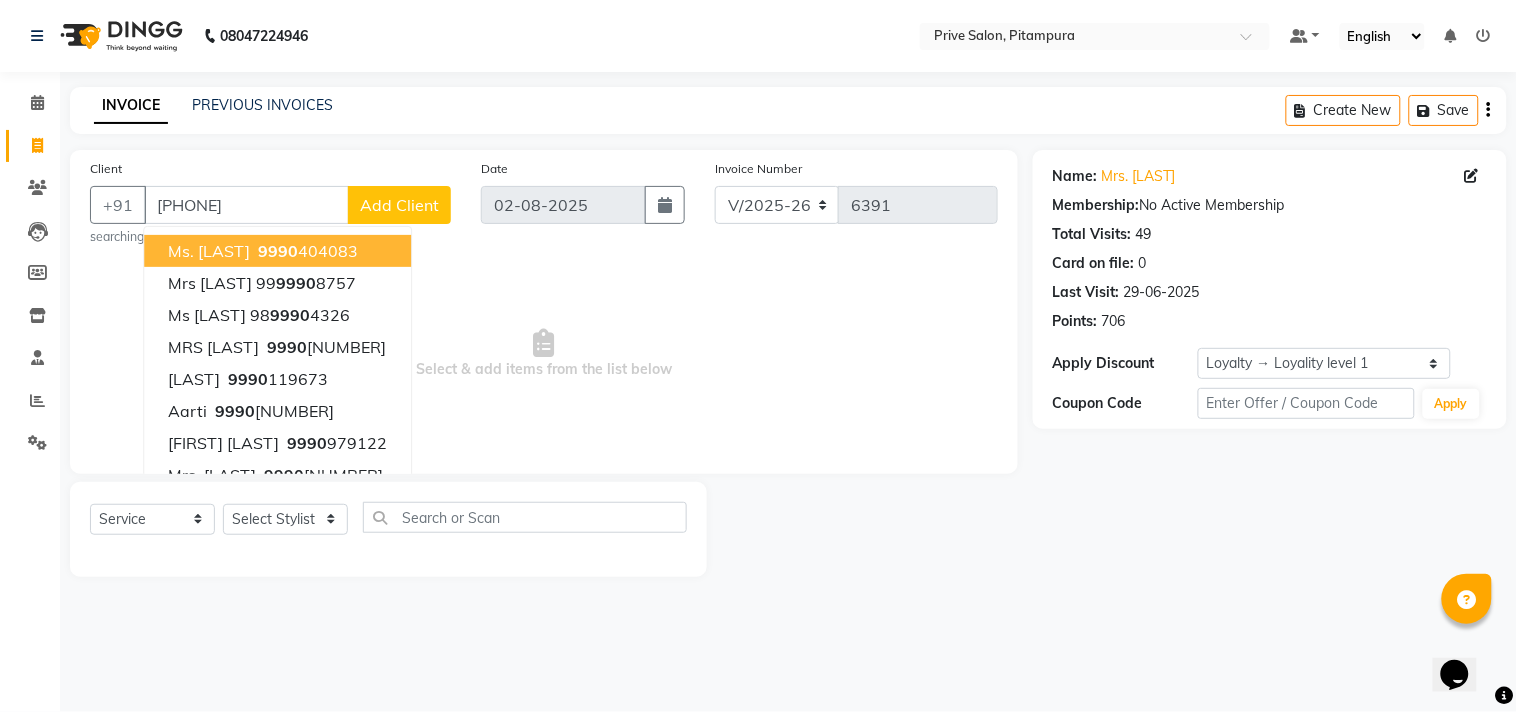 click on "Select & add items from the list below" at bounding box center [544, 354] 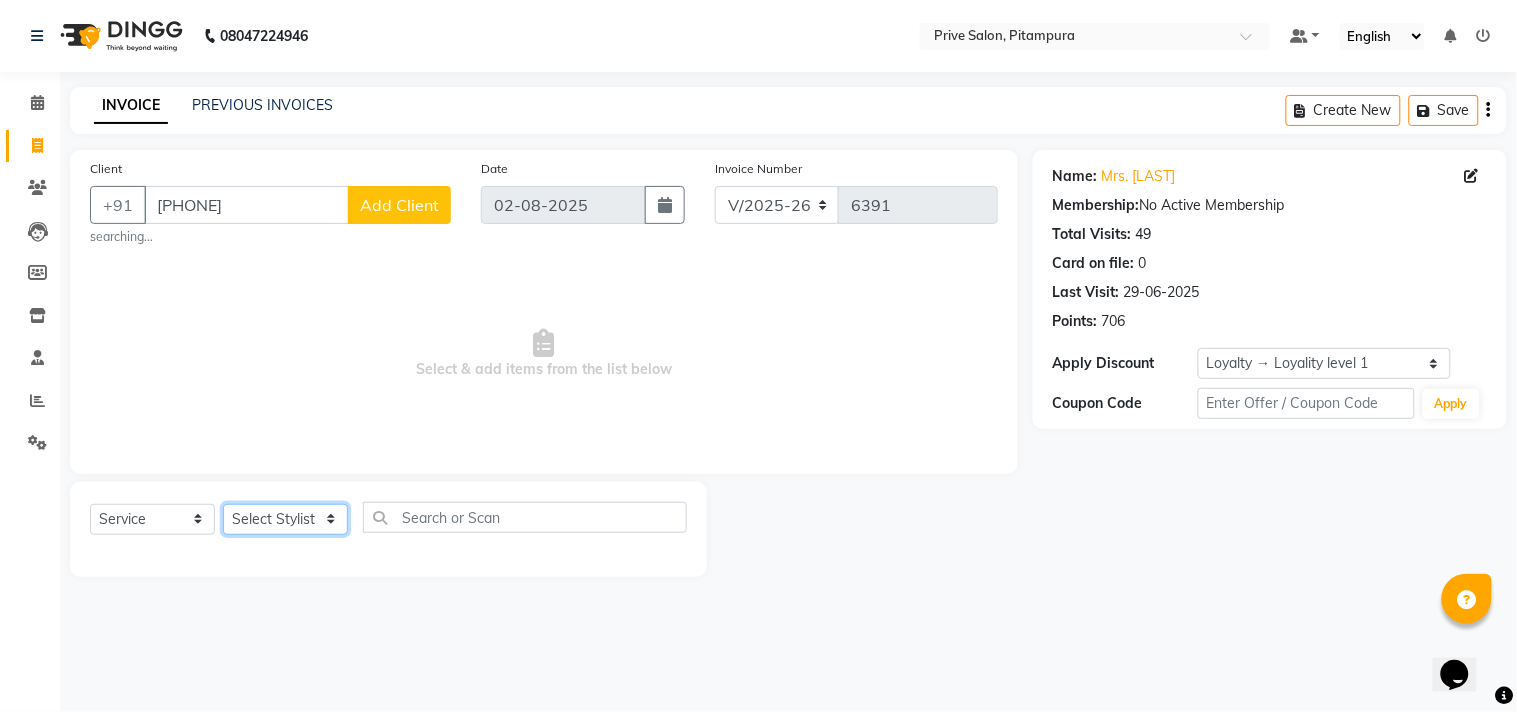 click on "Select Stylist amit ARJUN Atul FAIZAN FARDEEN GOLU harshit HITESH isha kapil khushbu Manager meenu MOHIT Mohsin NISHA nishi Preet privee Shivam SIVA vikas" 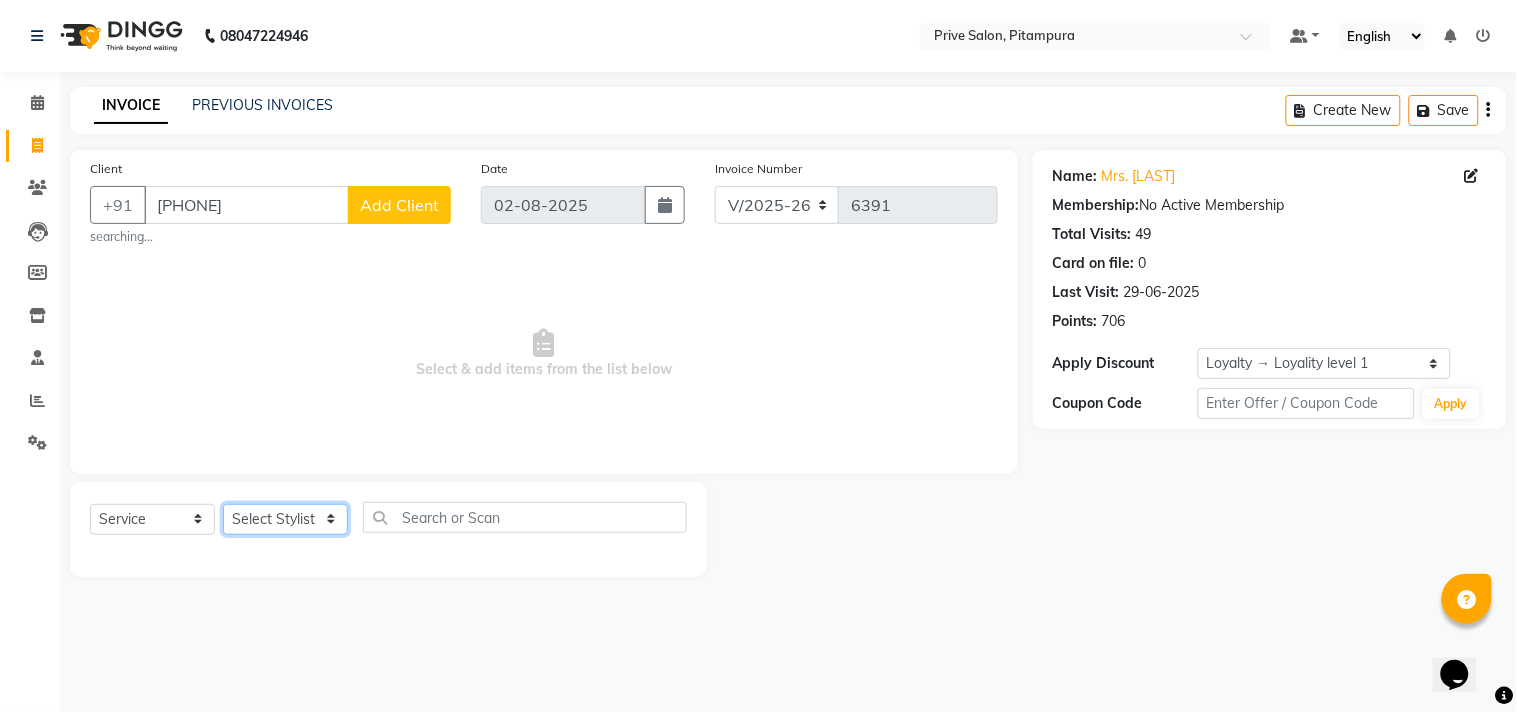 select on "66201" 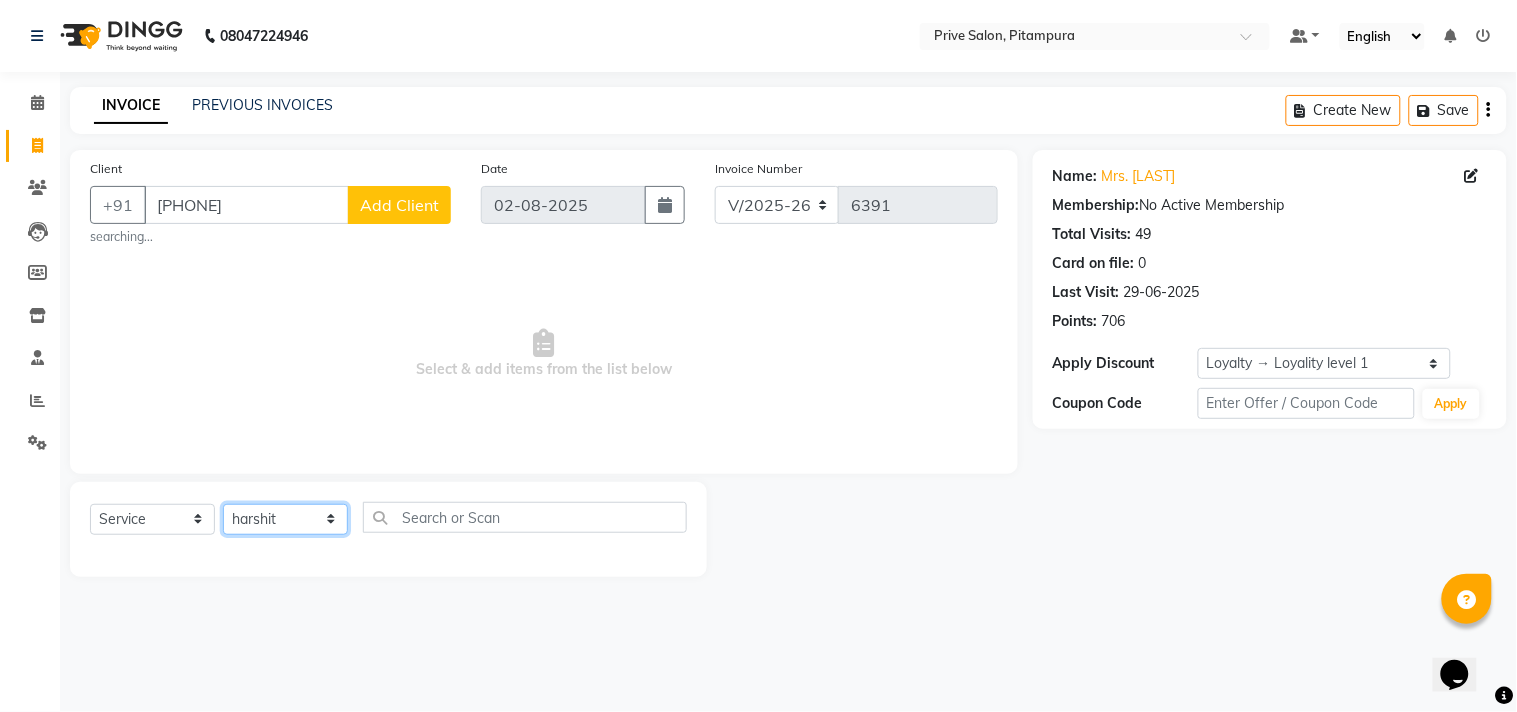 click on "Select Stylist amit ARJUN Atul FAIZAN FARDEEN GOLU harshit HITESH isha kapil khushbu Manager meenu MOHIT Mohsin NISHA nishi Preet privee Shivam SIVA vikas" 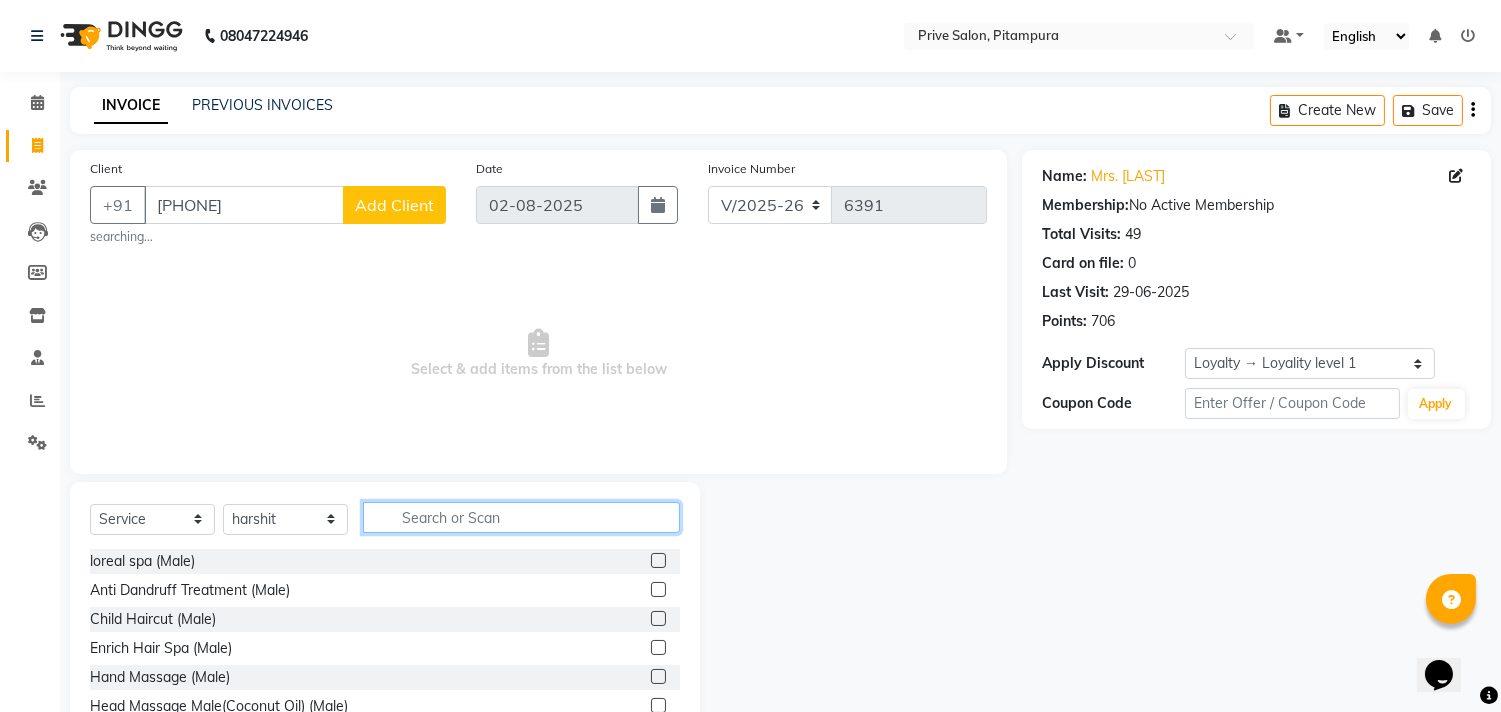 click 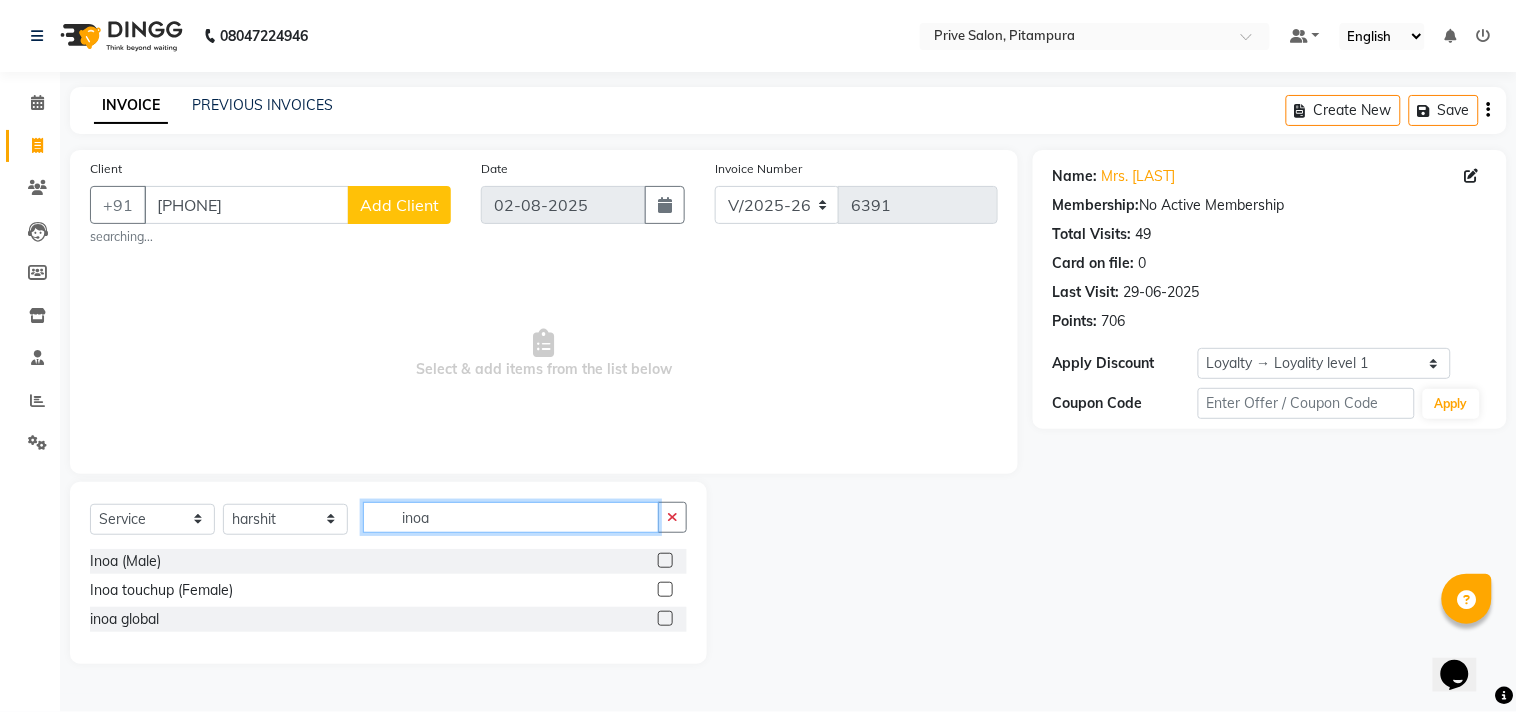 type on "inoa" 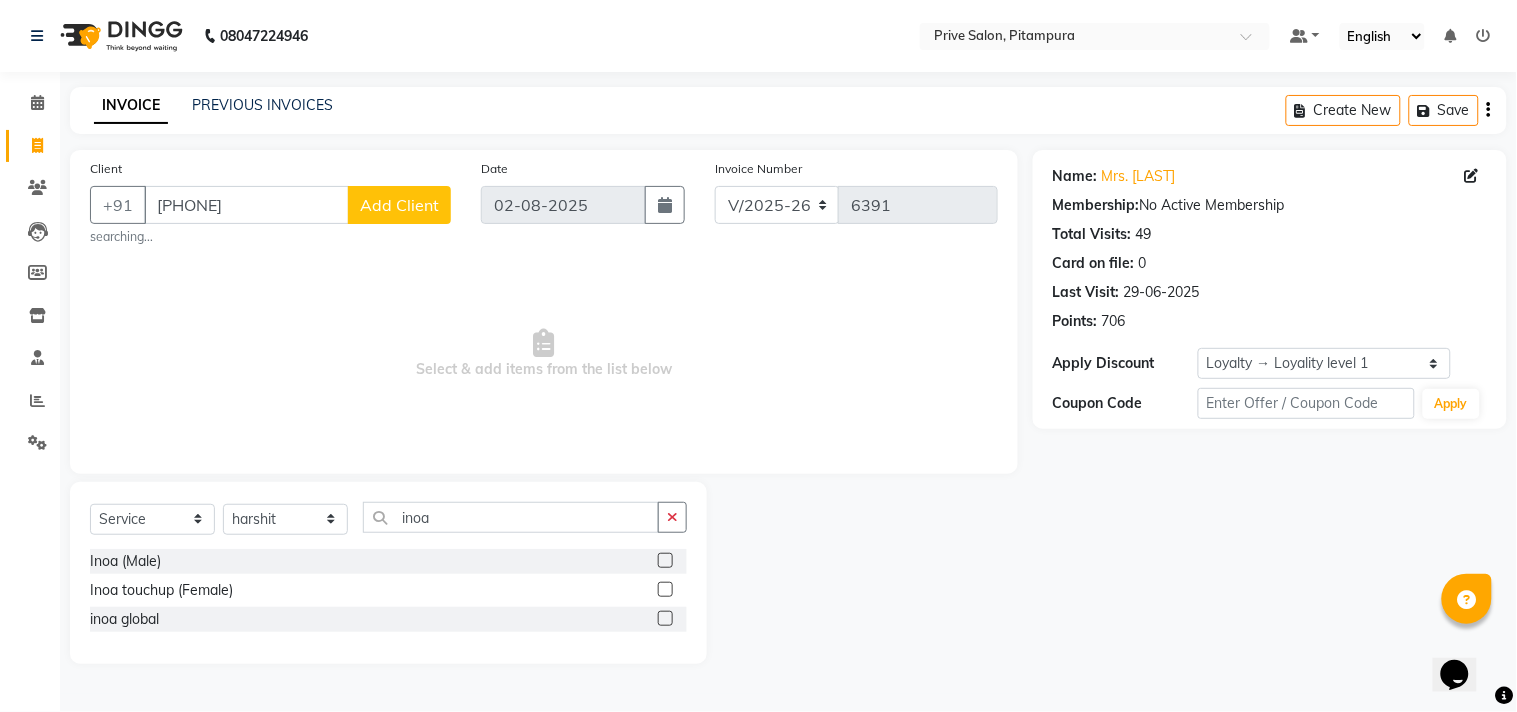 click 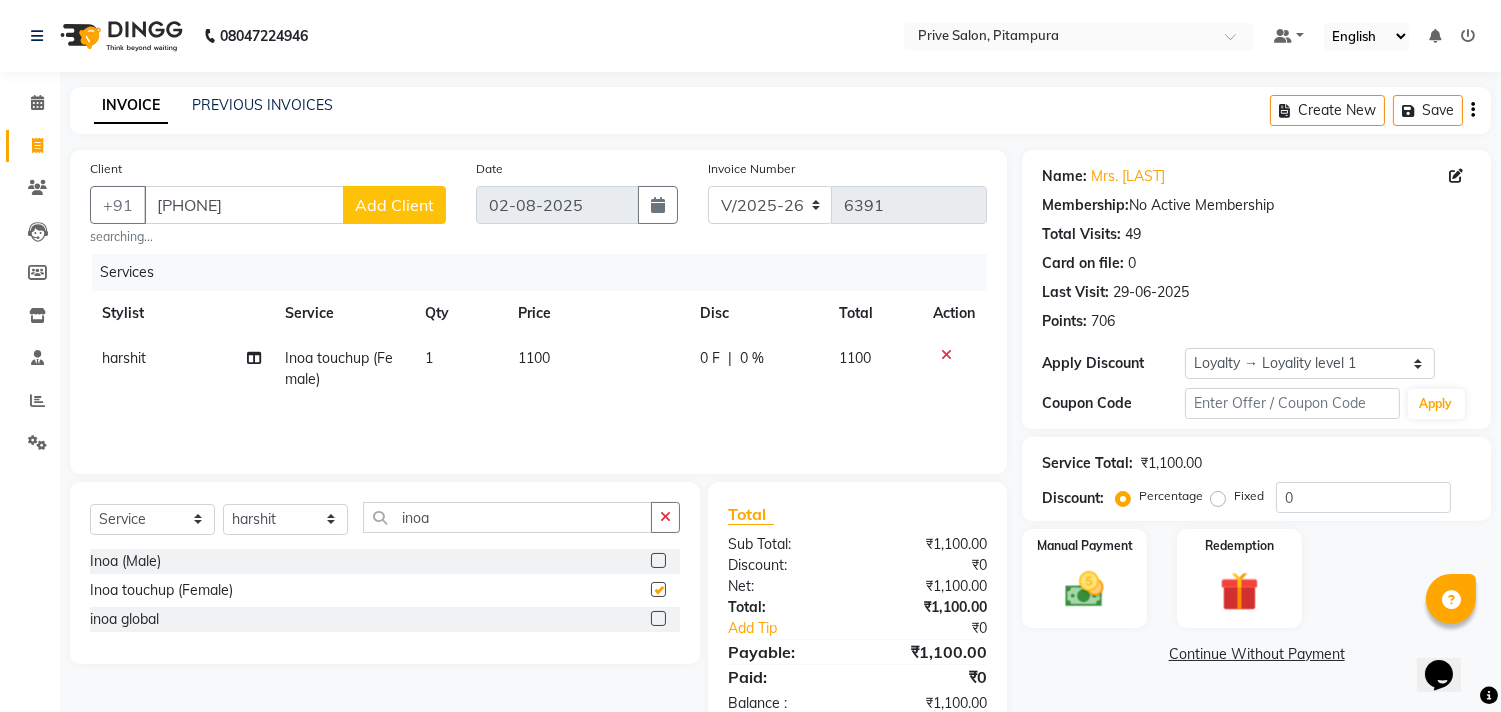 checkbox on "false" 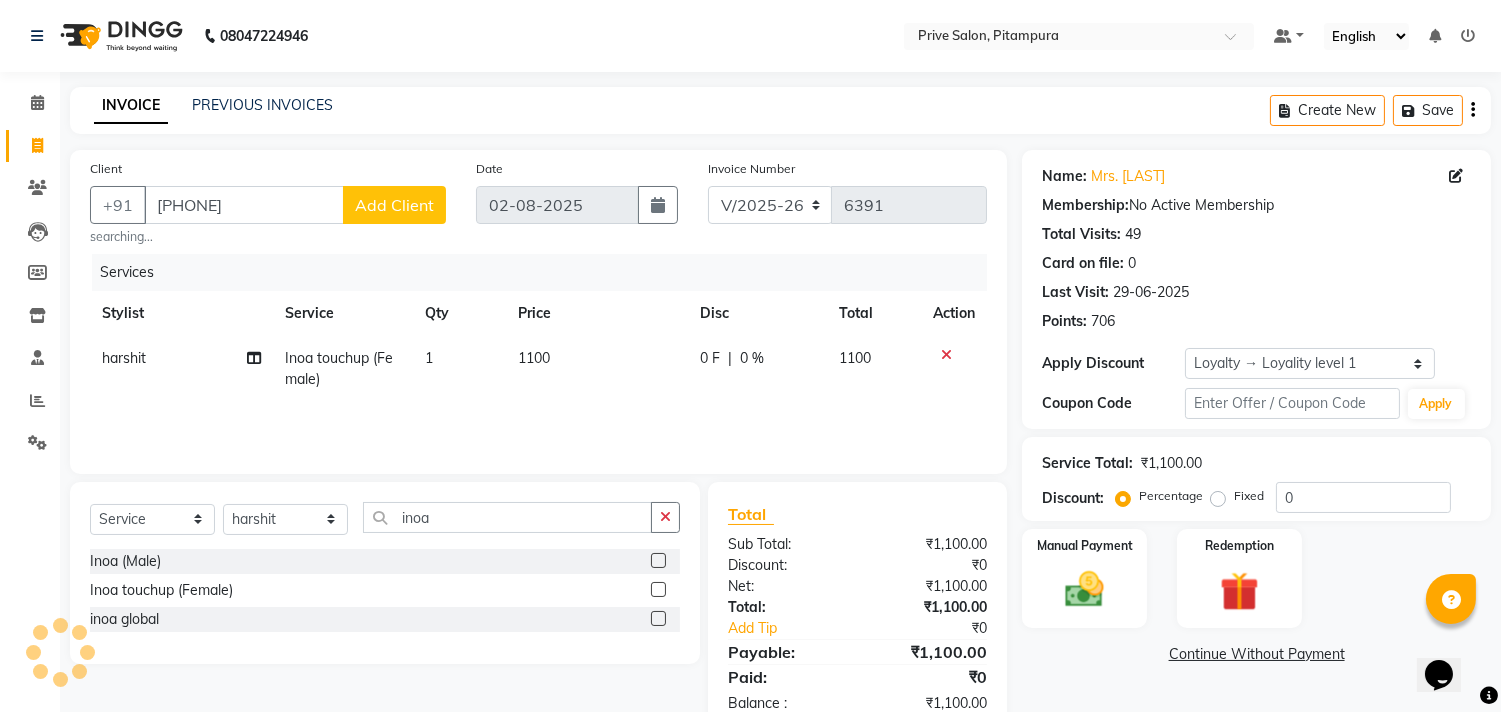 click on "1100" 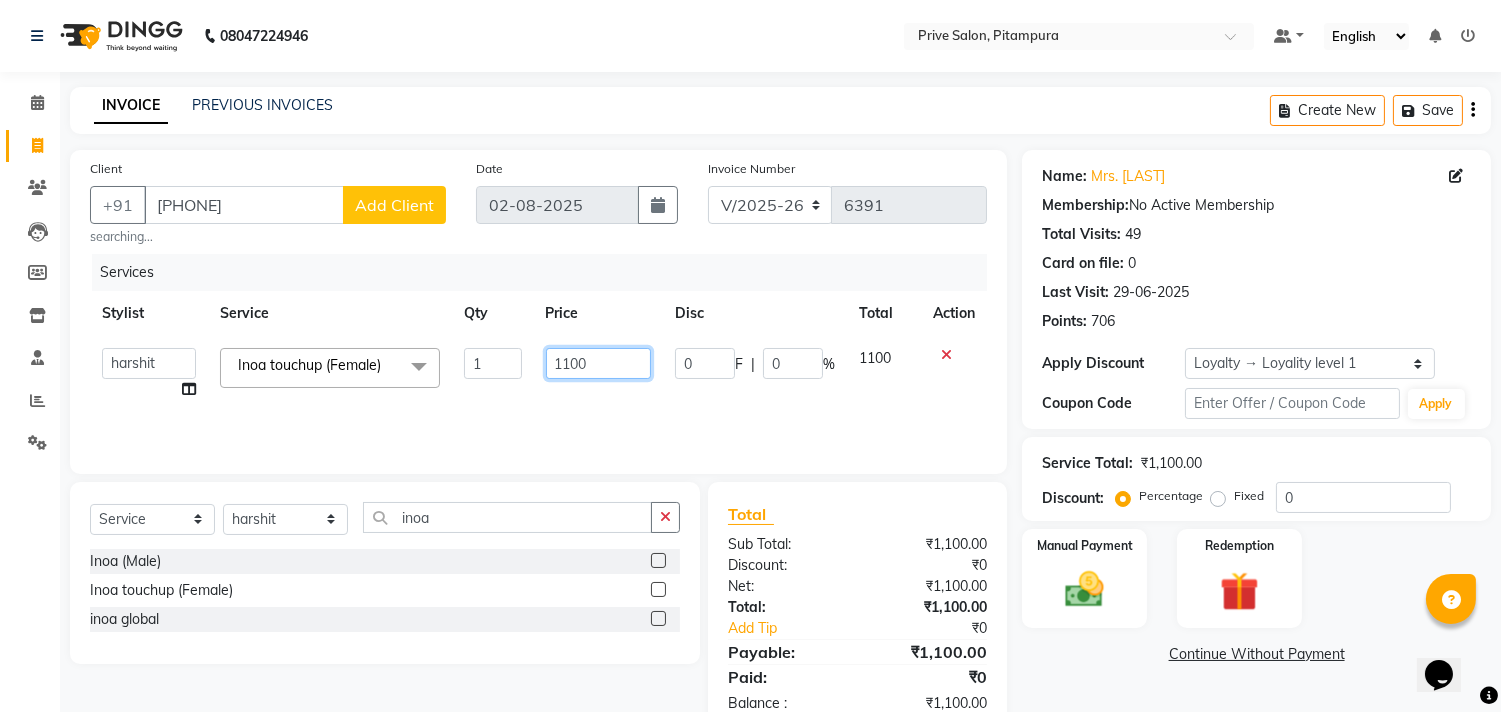 click on "1100" 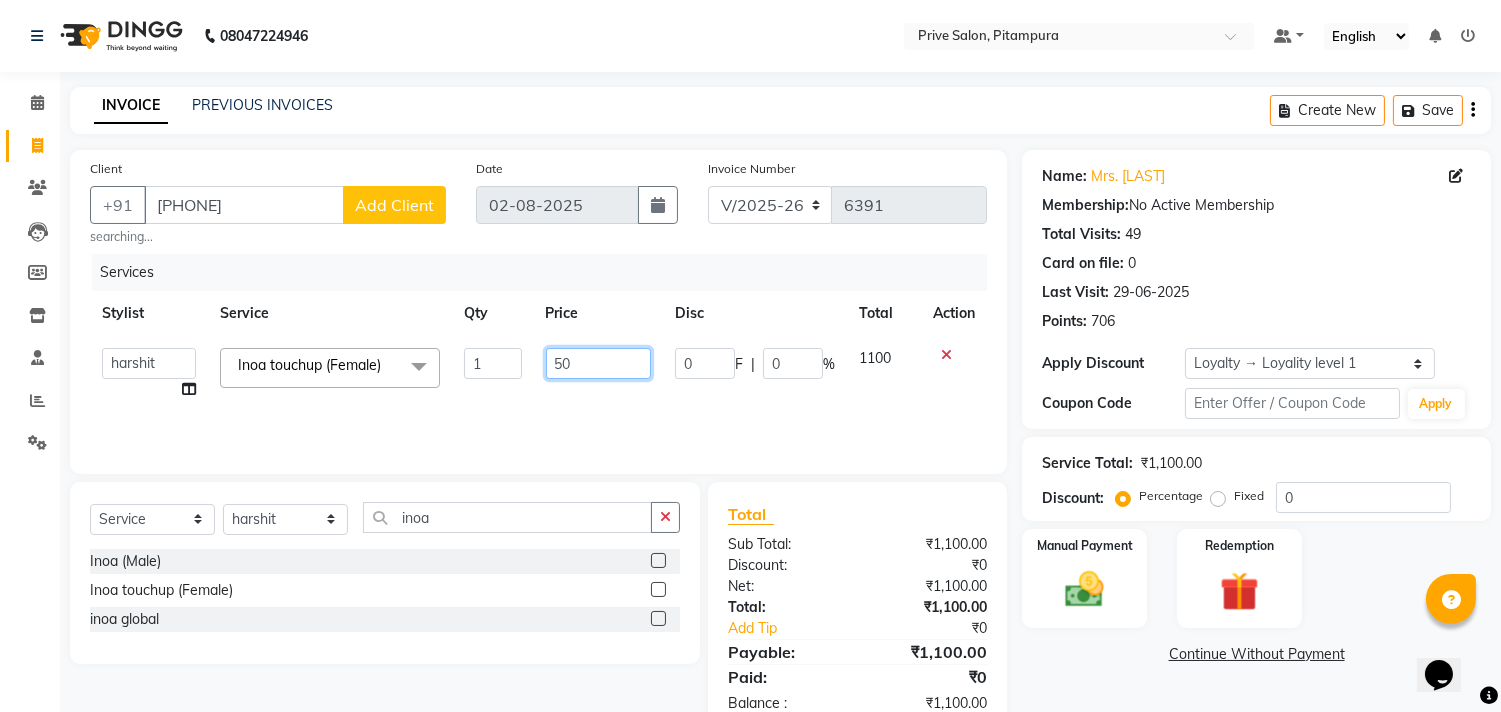 type on "550" 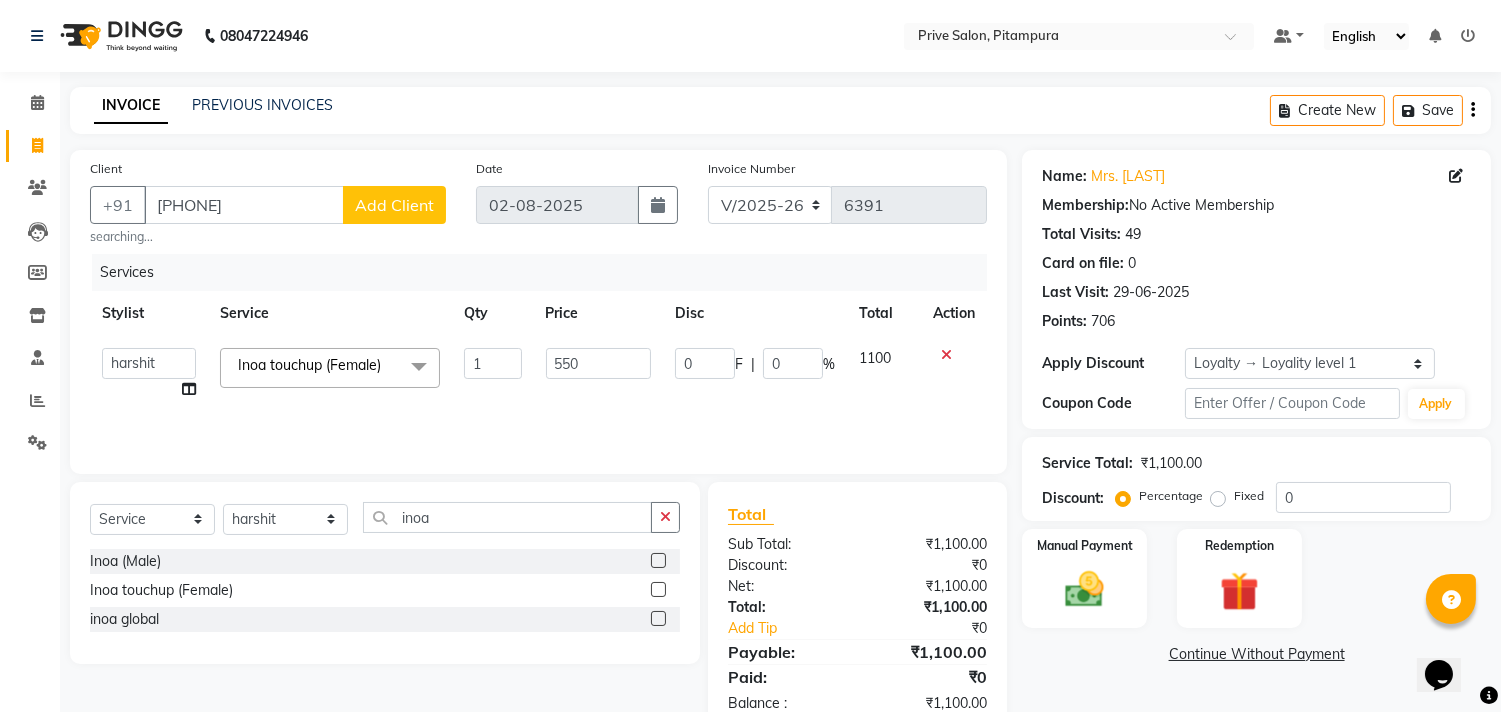 click on "08047224946 Select Location × Prive Salon, Pitampura Default Panel My Panel English ENGLISH Español العربية मराठी हिंदी ગુજરાતી தமிழ் 中文 Notifications nothing to show" 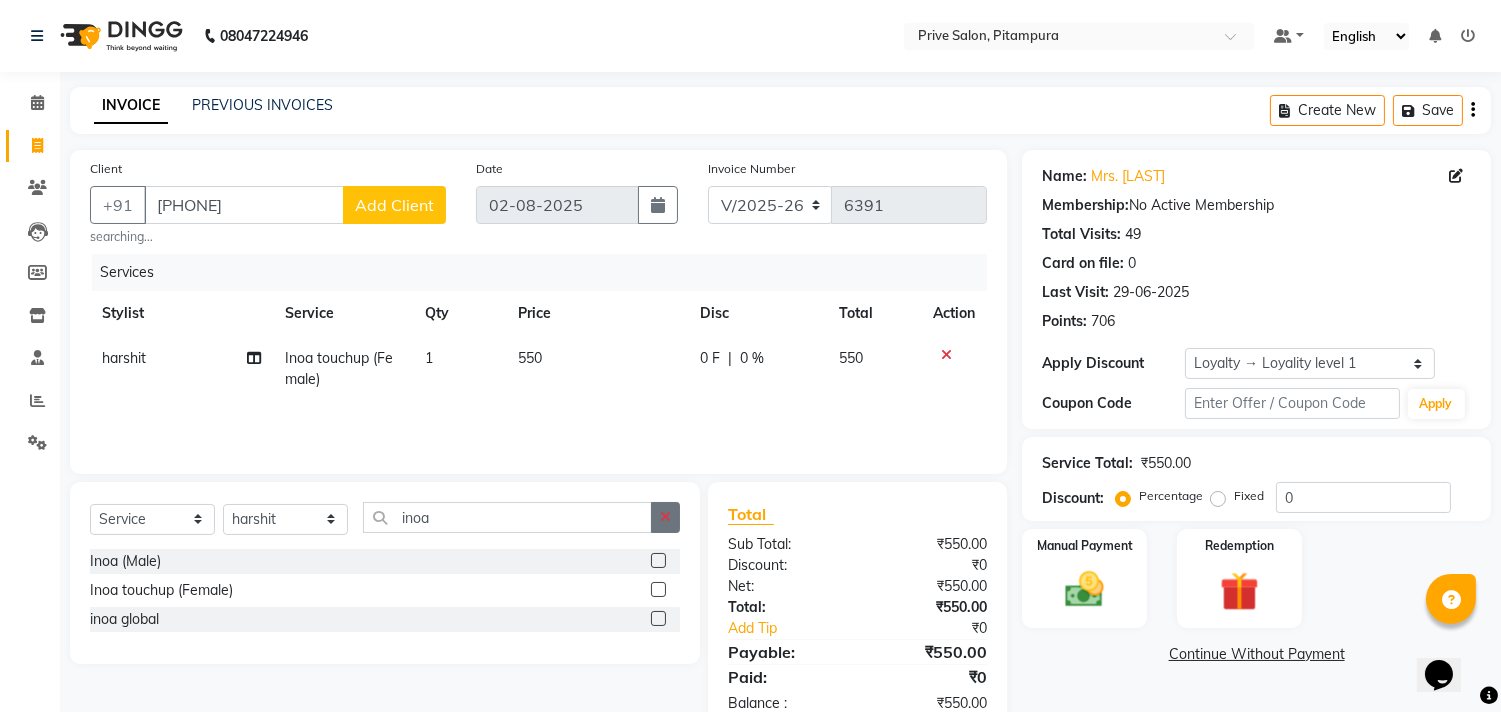 click 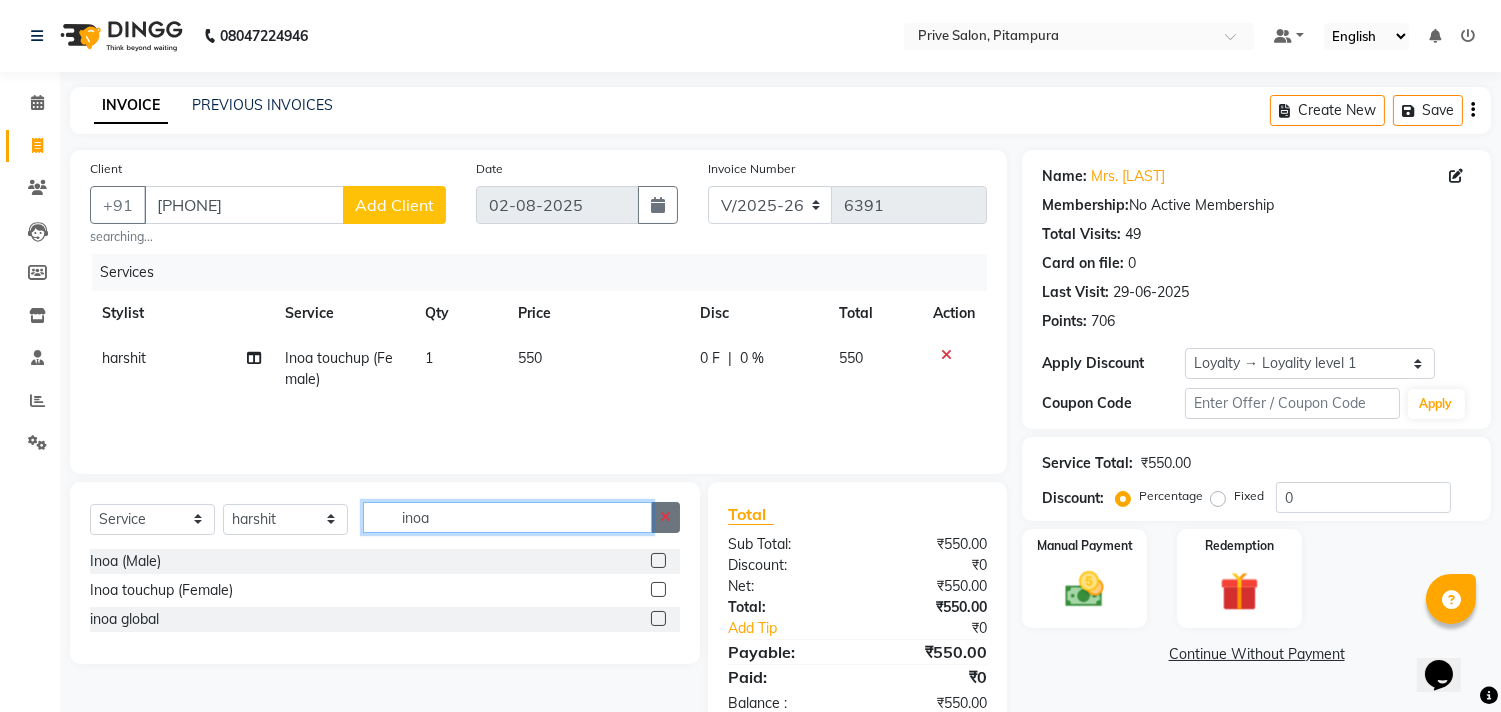type 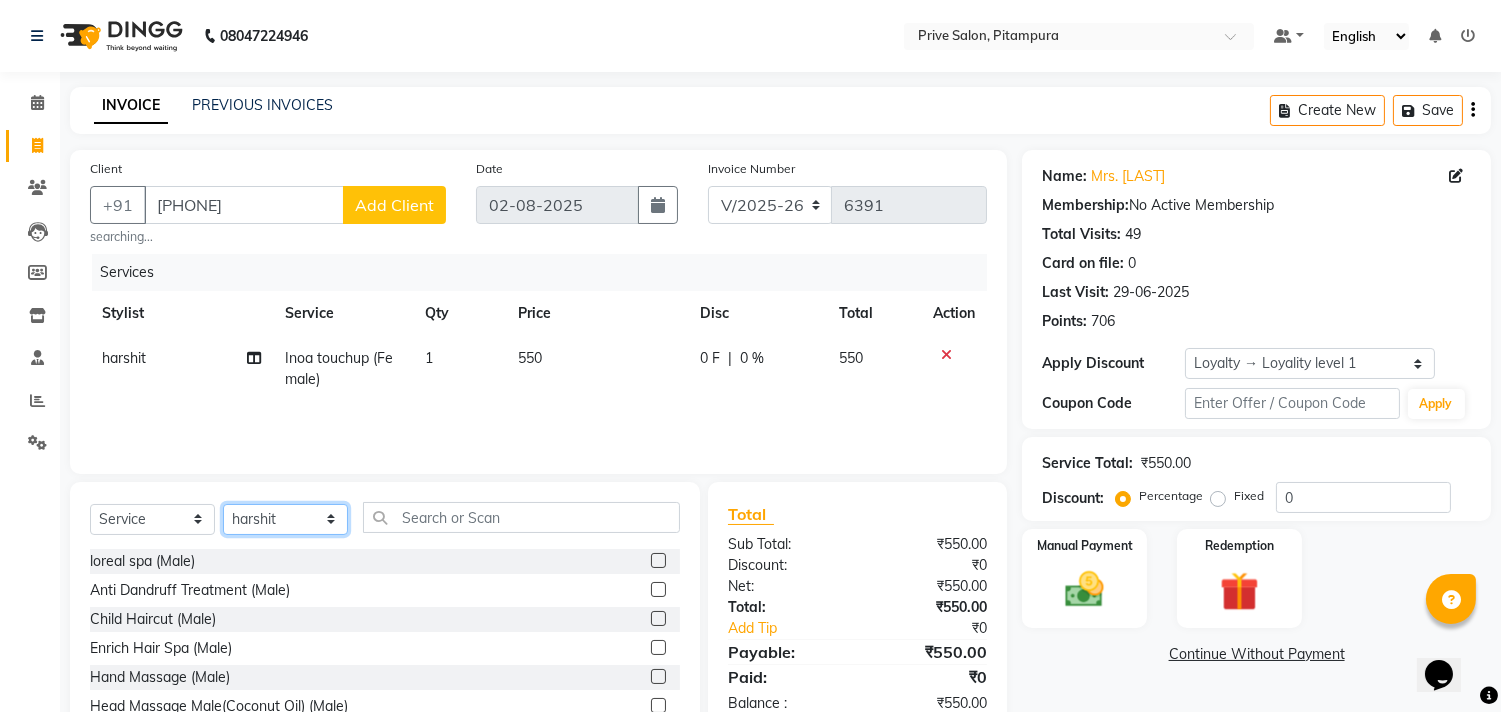 click on "Select Stylist amit ARJUN Atul FAIZAN FARDEEN GOLU harshit HITESH isha kapil khushbu Manager meenu MOHIT Mohsin NISHA nishi Preet privee Shivam SIVA vikas" 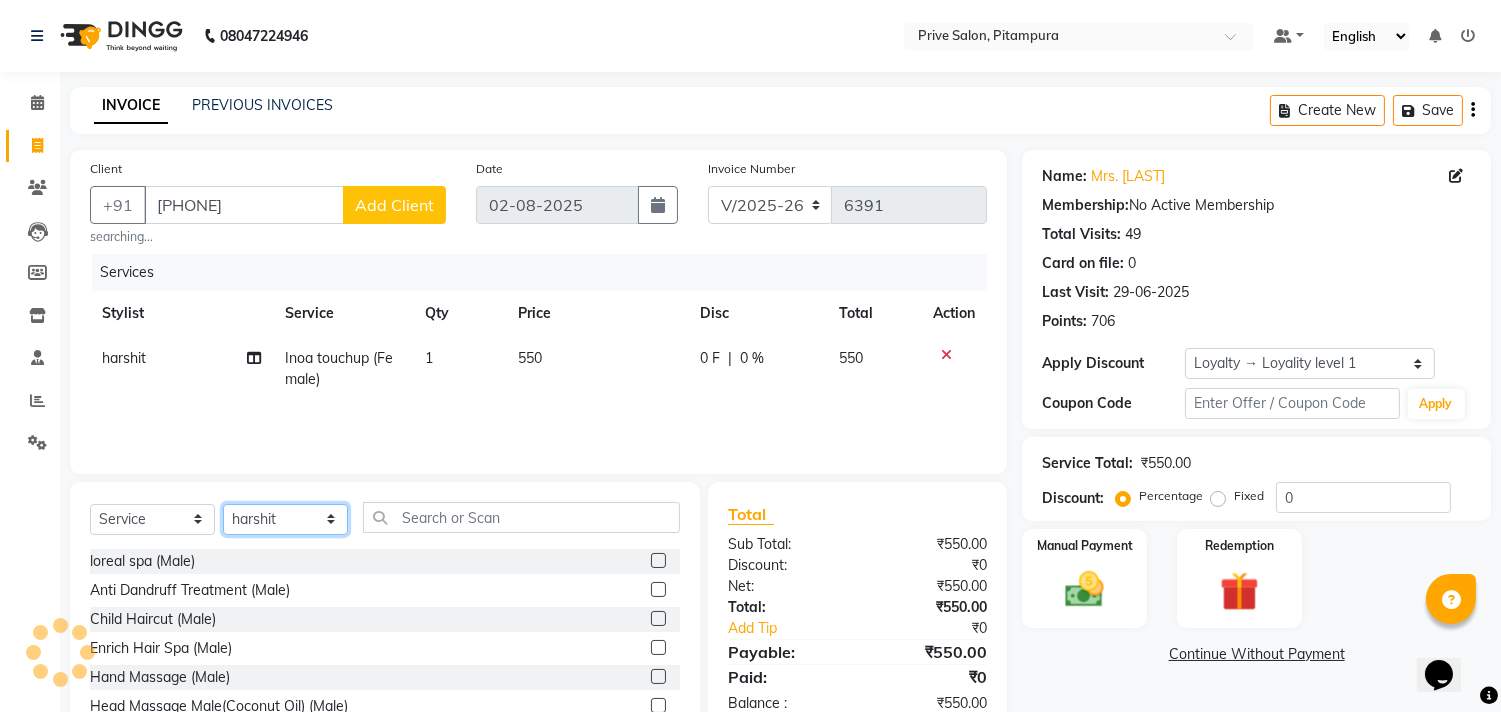 select on "26772" 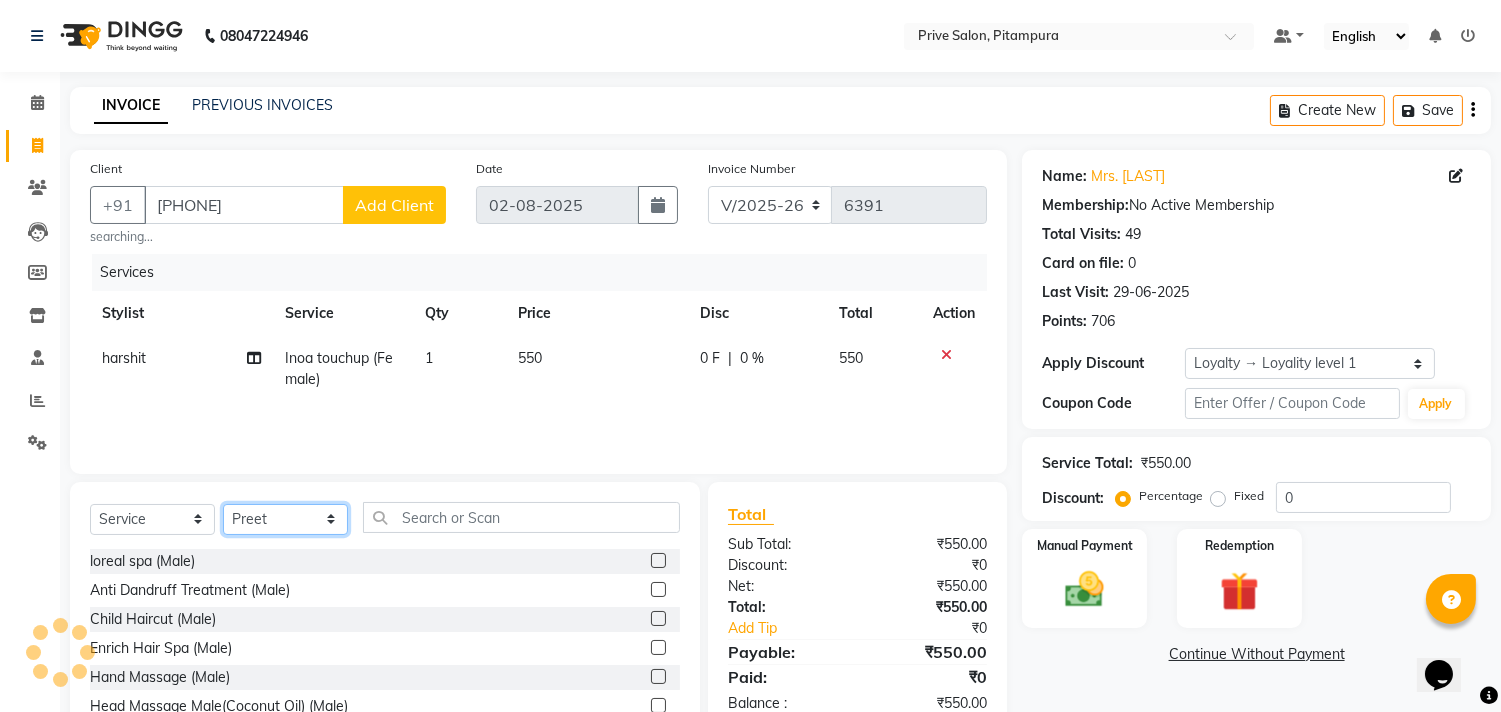 click on "Select Stylist amit ARJUN Atul FAIZAN FARDEEN GOLU harshit HITESH isha kapil khushbu Manager meenu MOHIT Mohsin NISHA nishi Preet privee Shivam SIVA vikas" 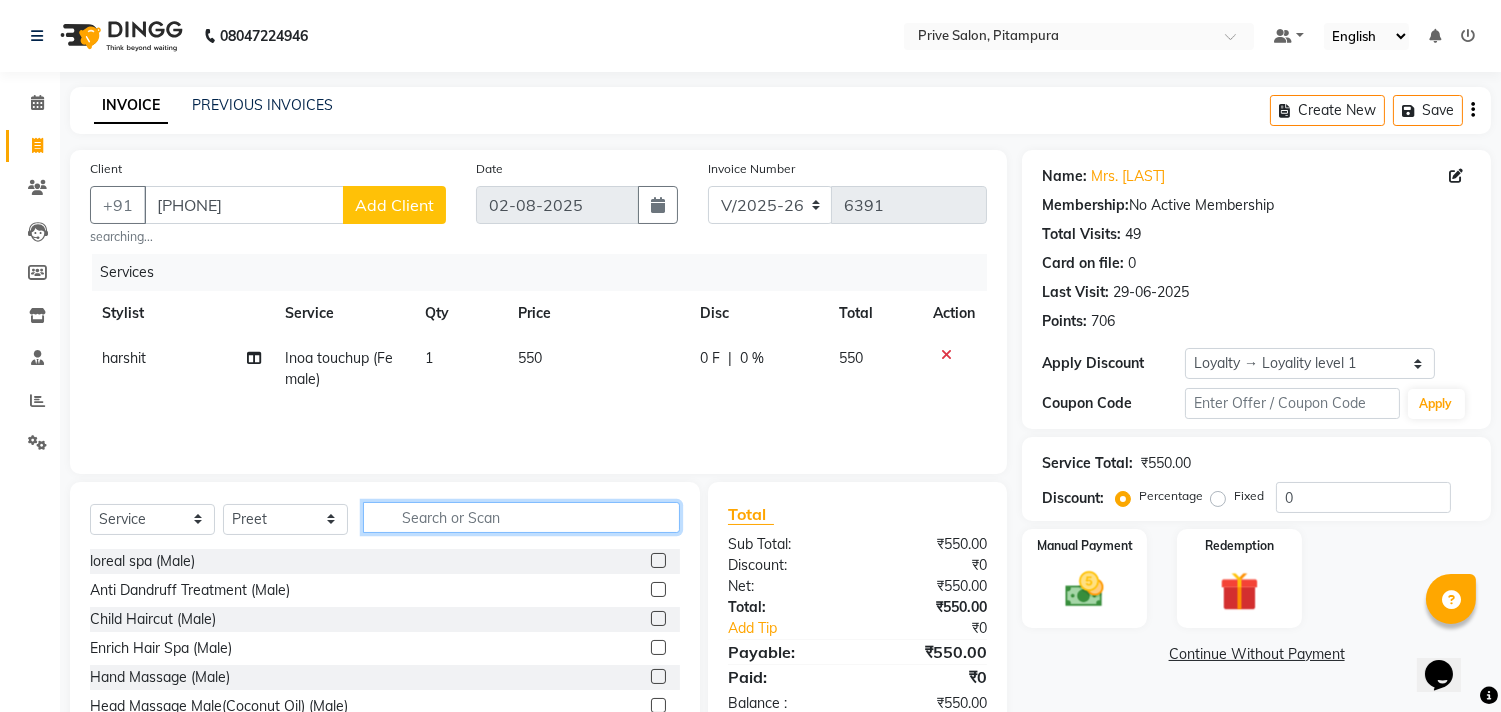 click 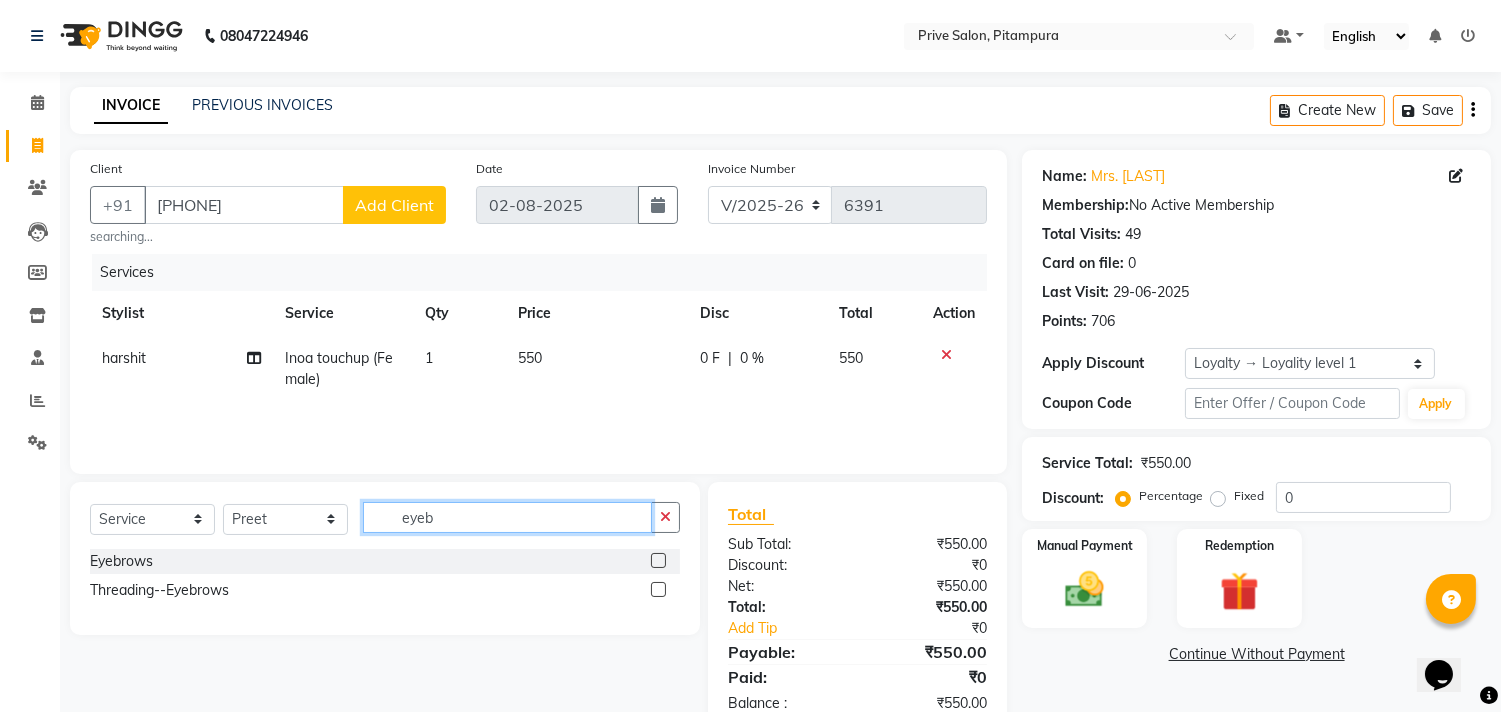 type on "eyeb" 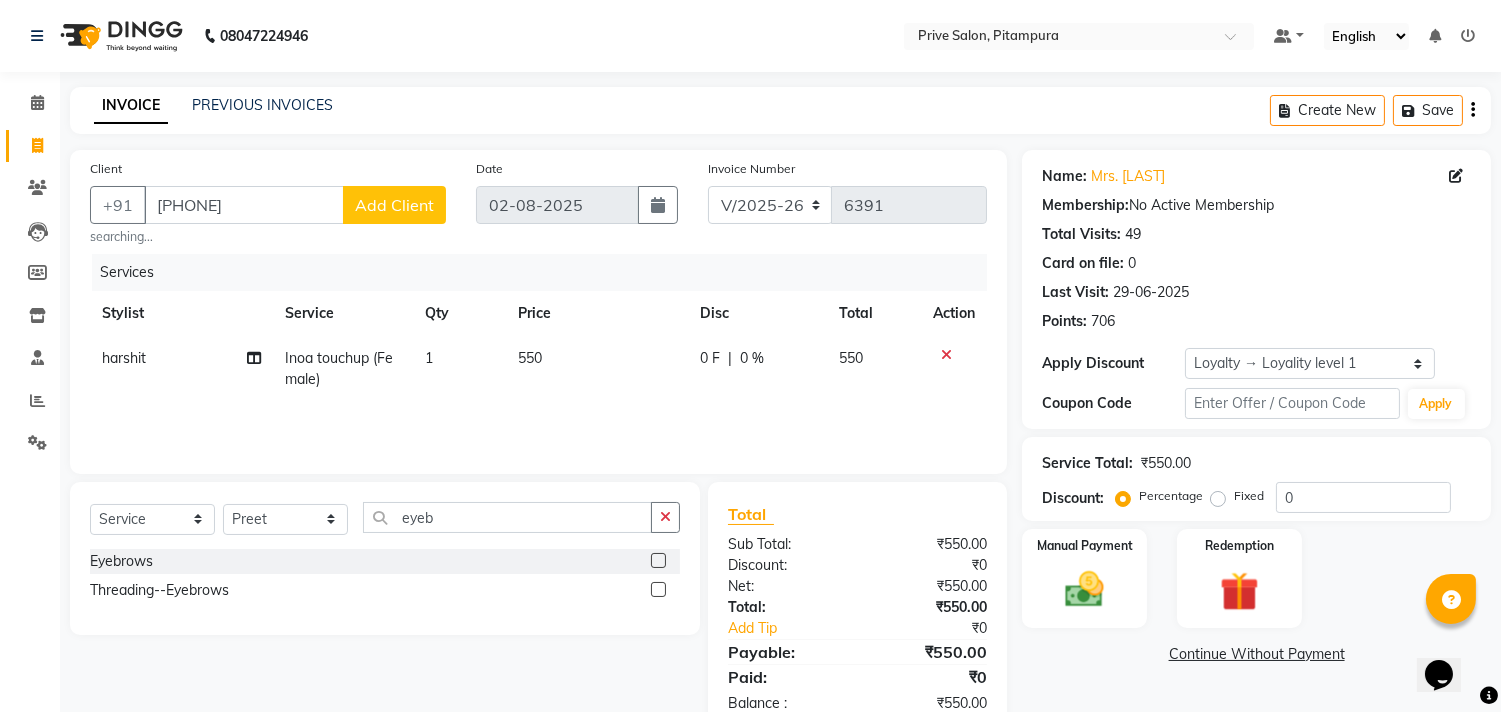 click 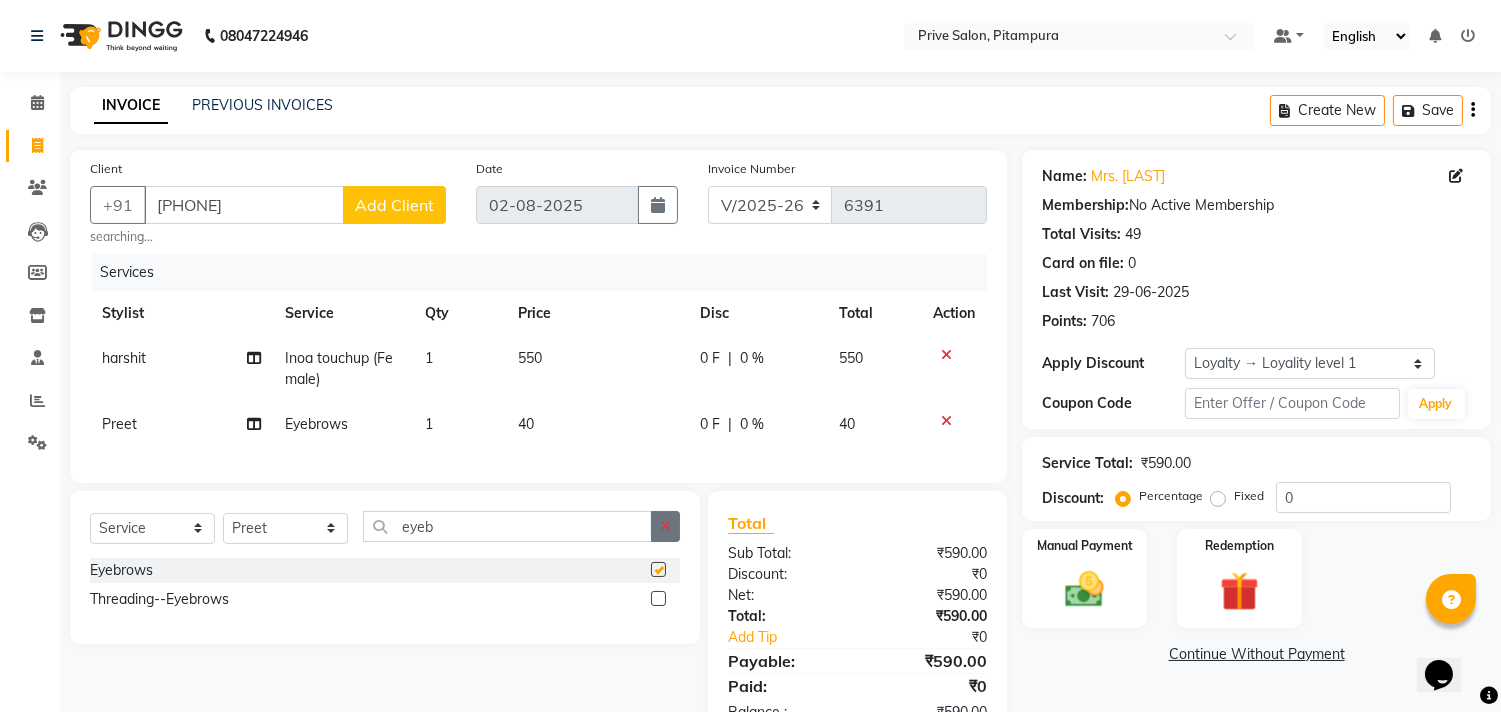 checkbox on "false" 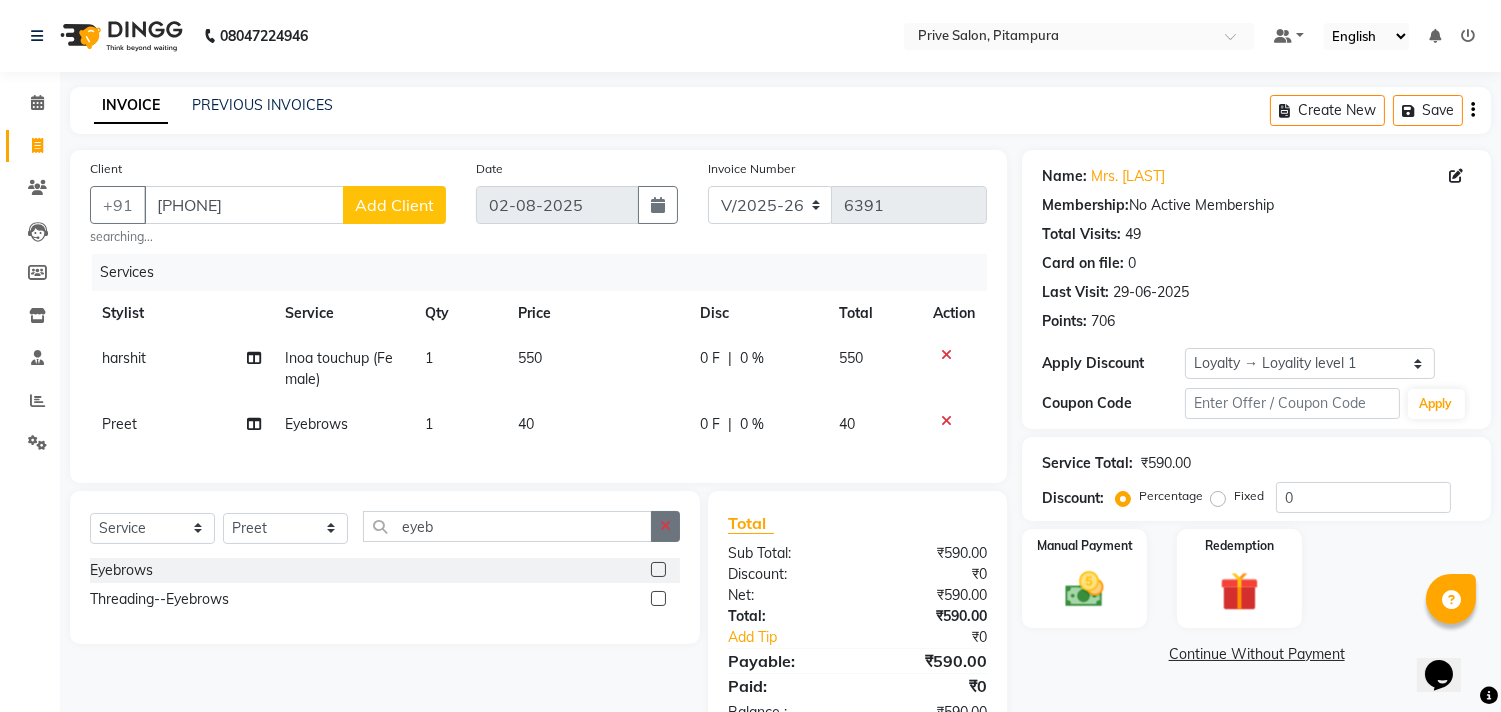 click 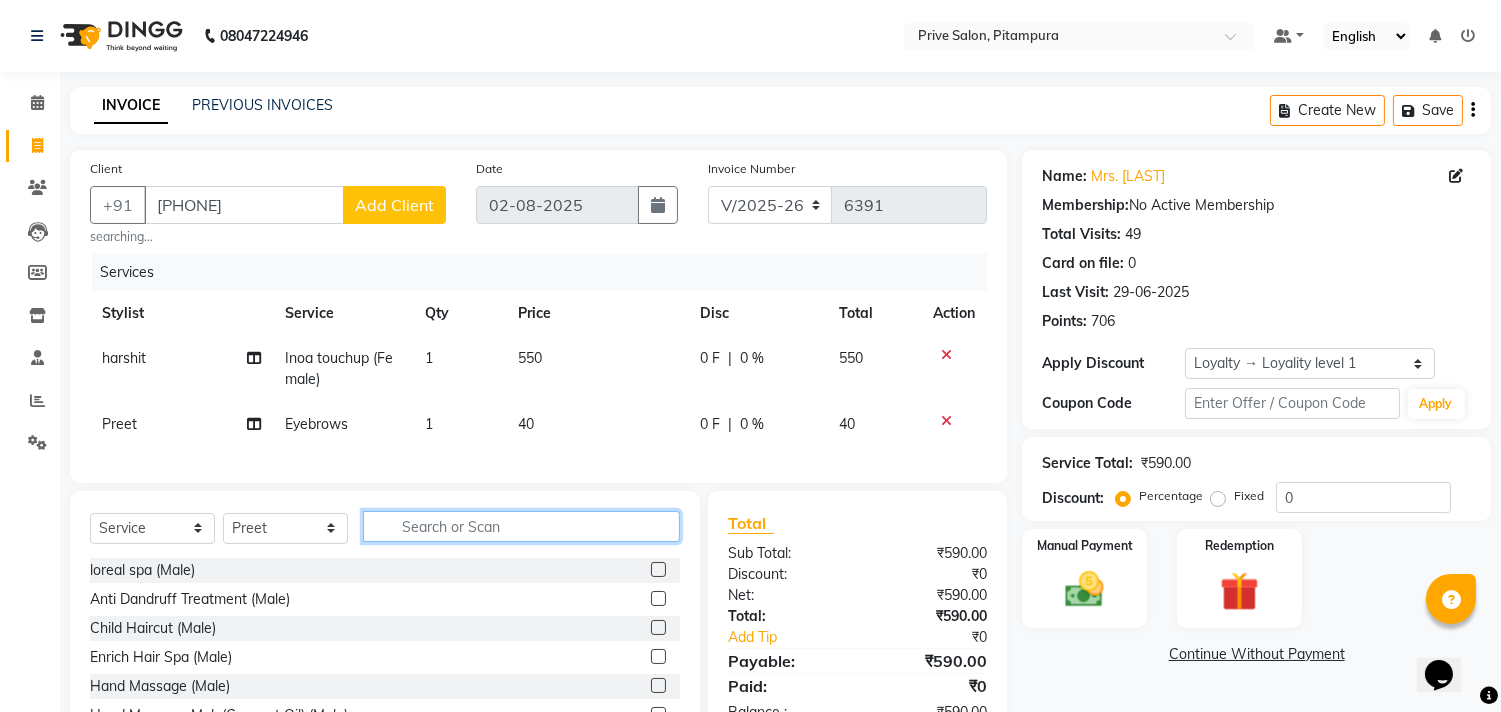 click 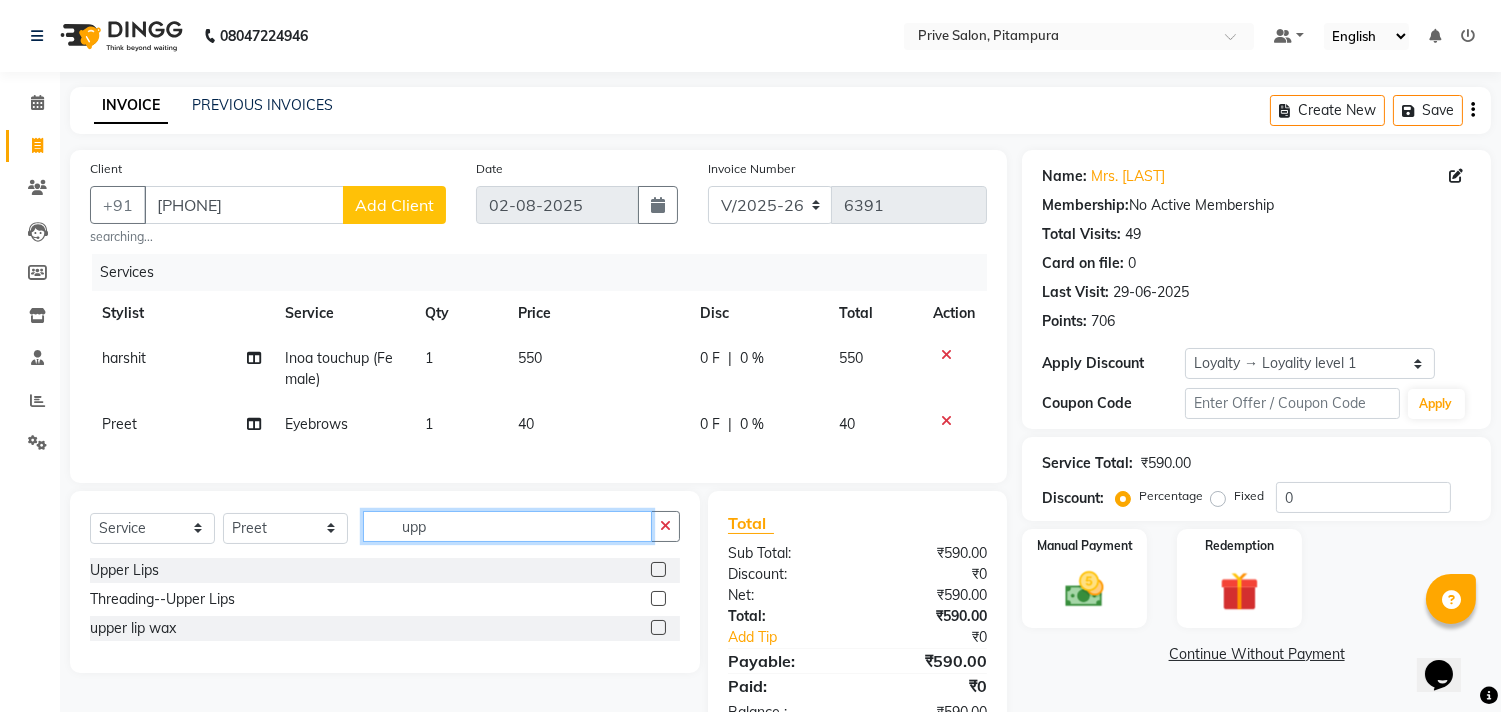 type on "upp" 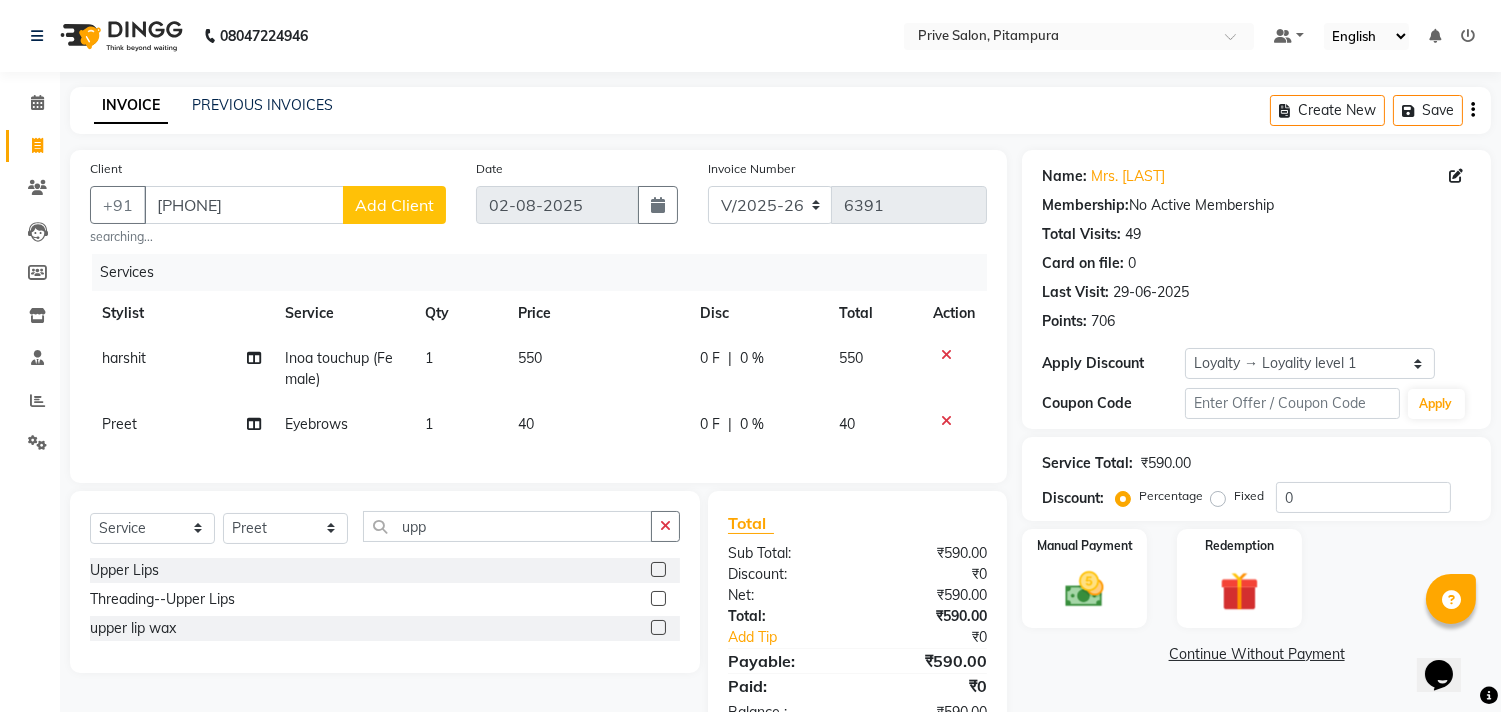 click 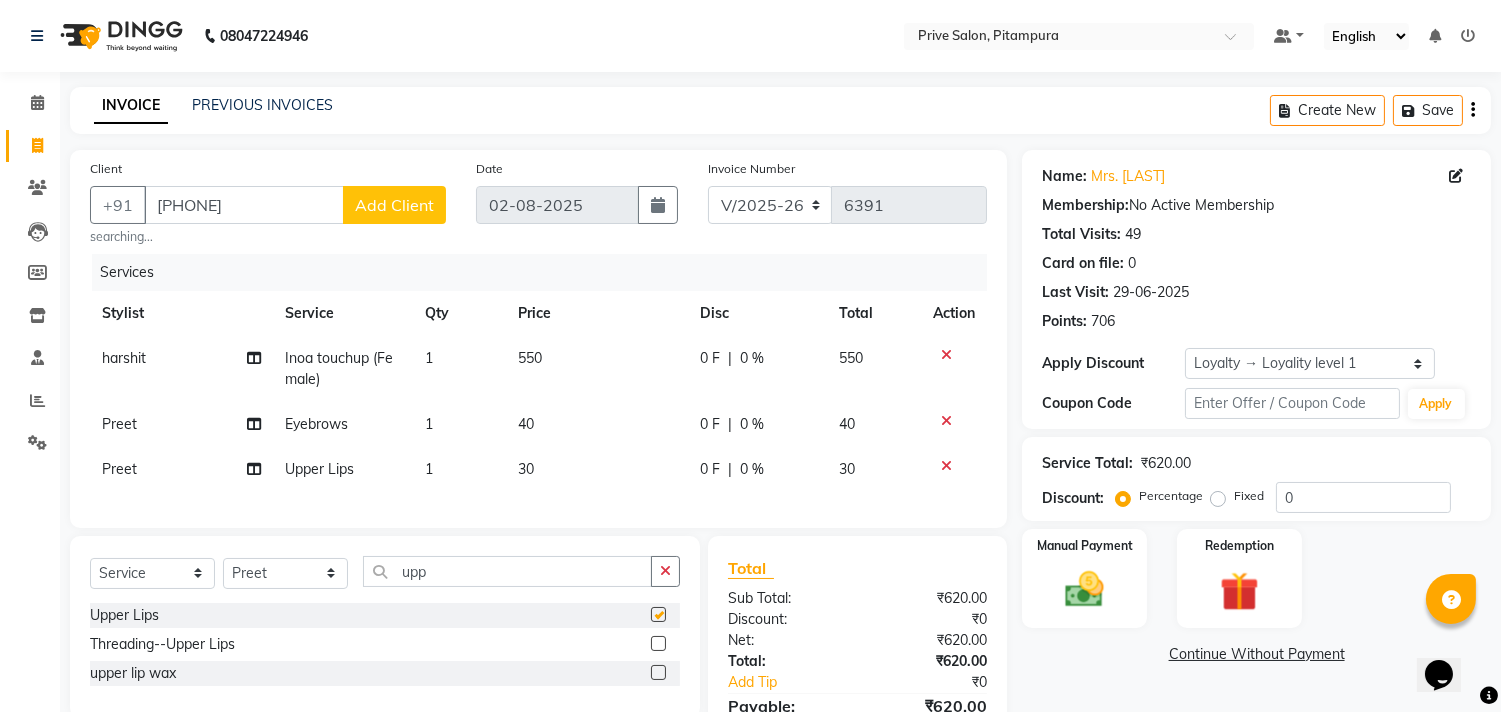 checkbox on "false" 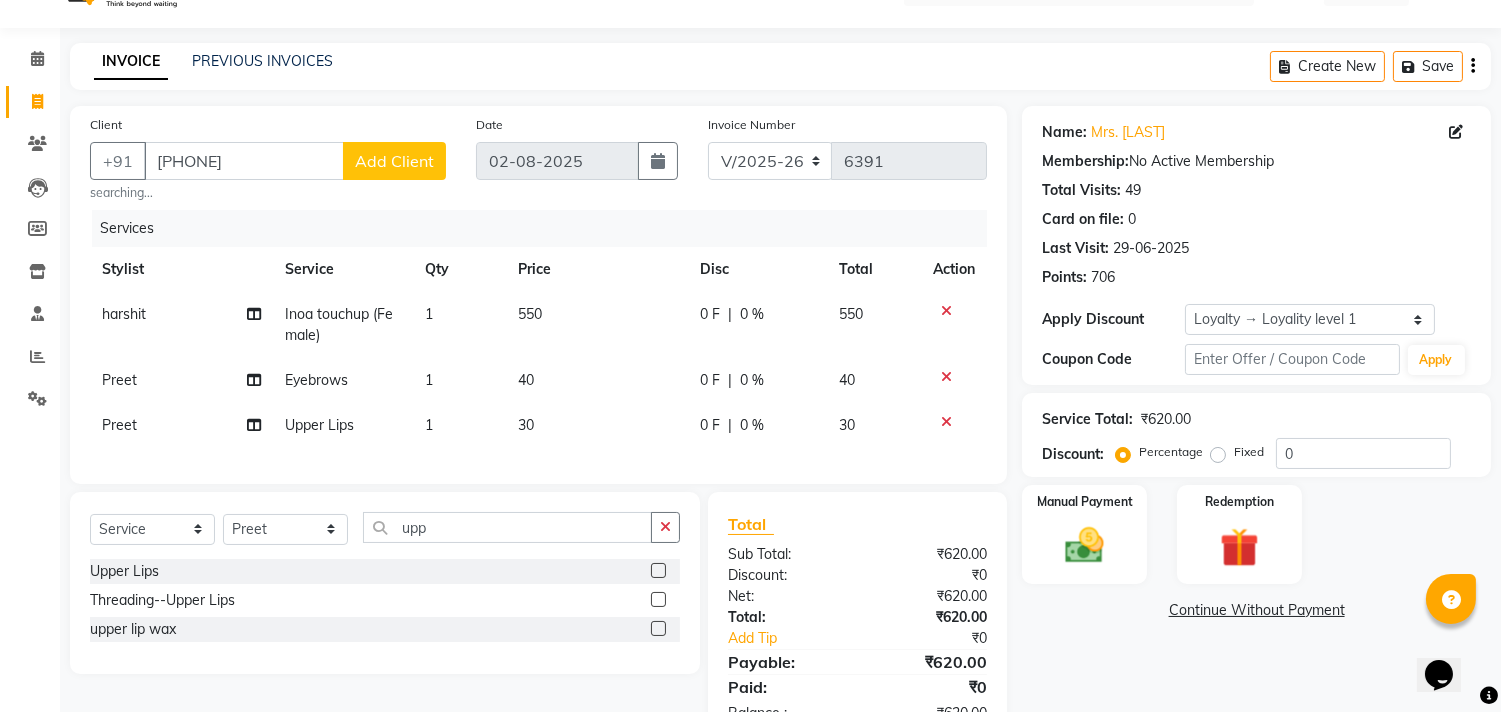 scroll, scrollTop: 123, scrollLeft: 0, axis: vertical 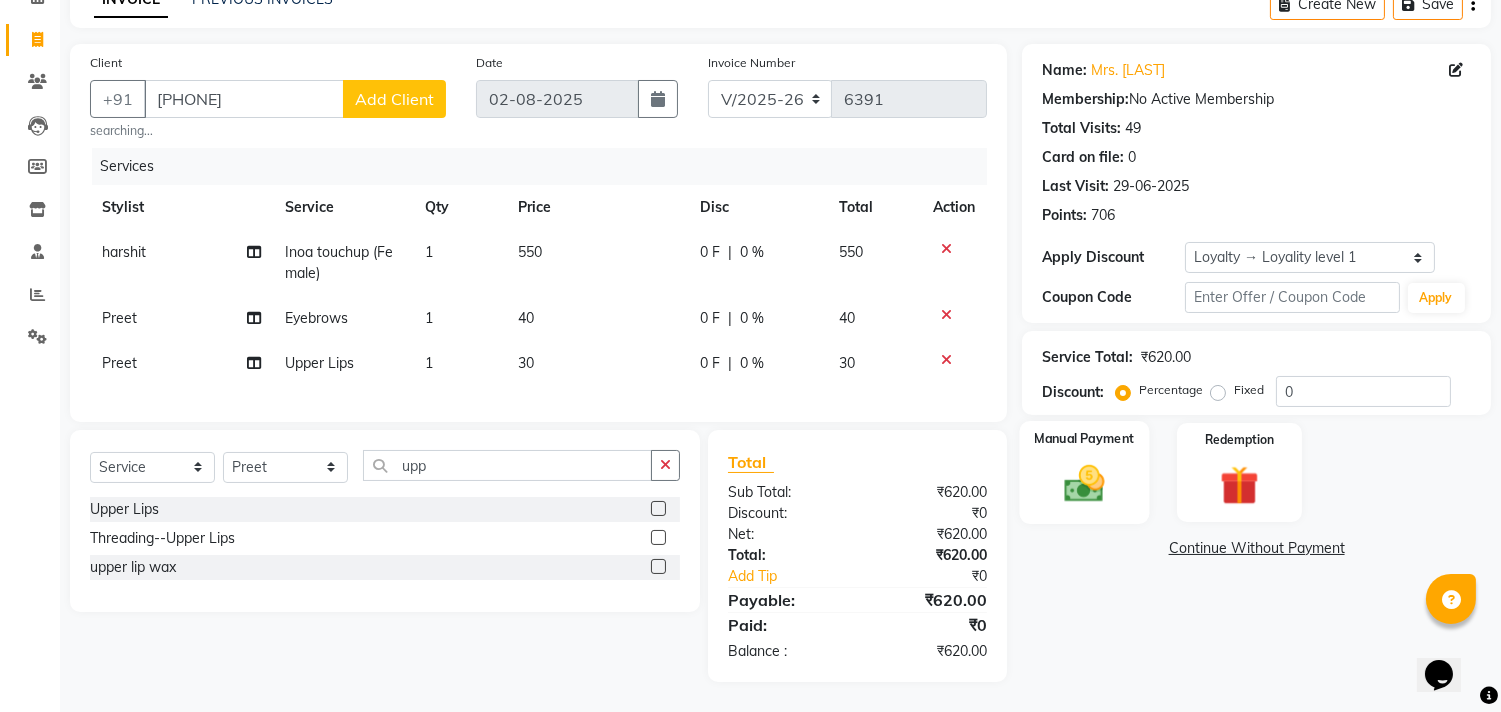 click 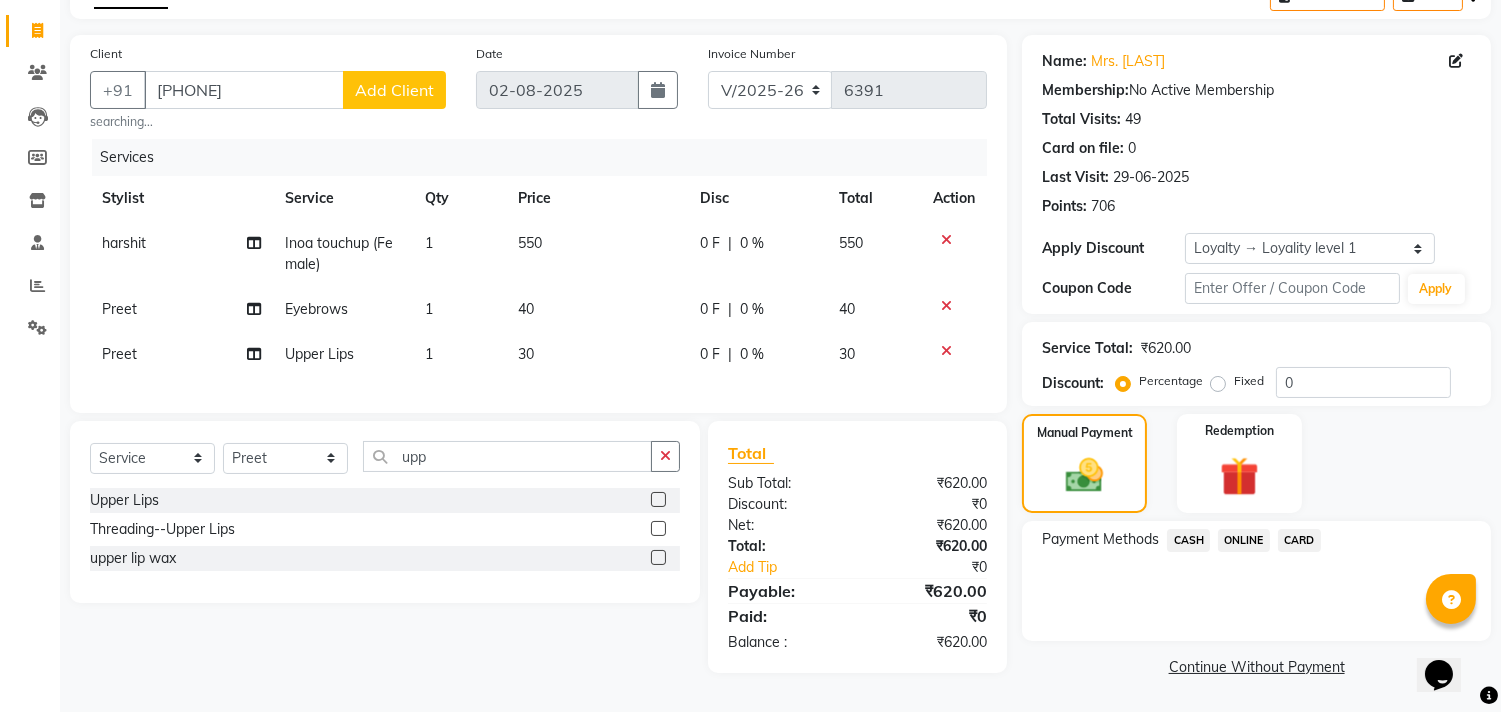 click on "CASH" 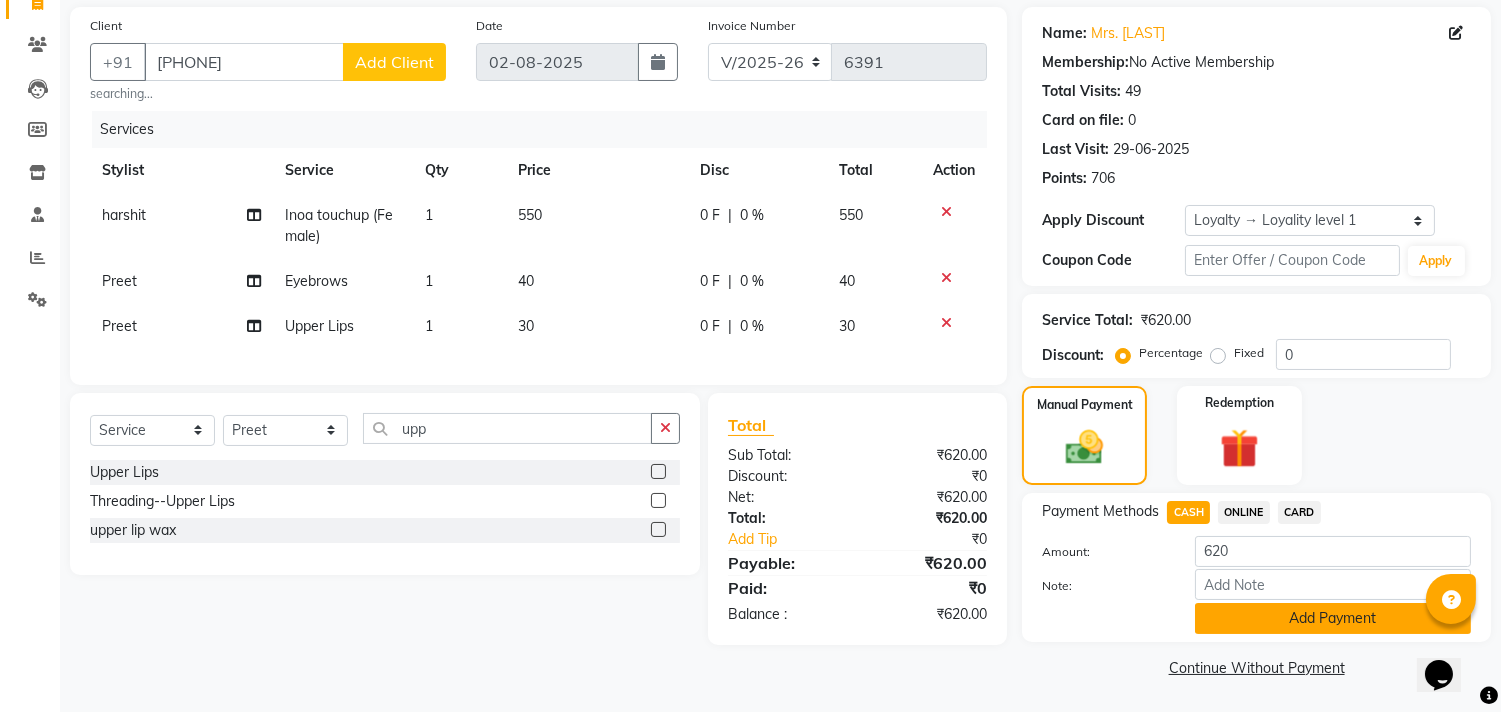 click on "Add Payment" 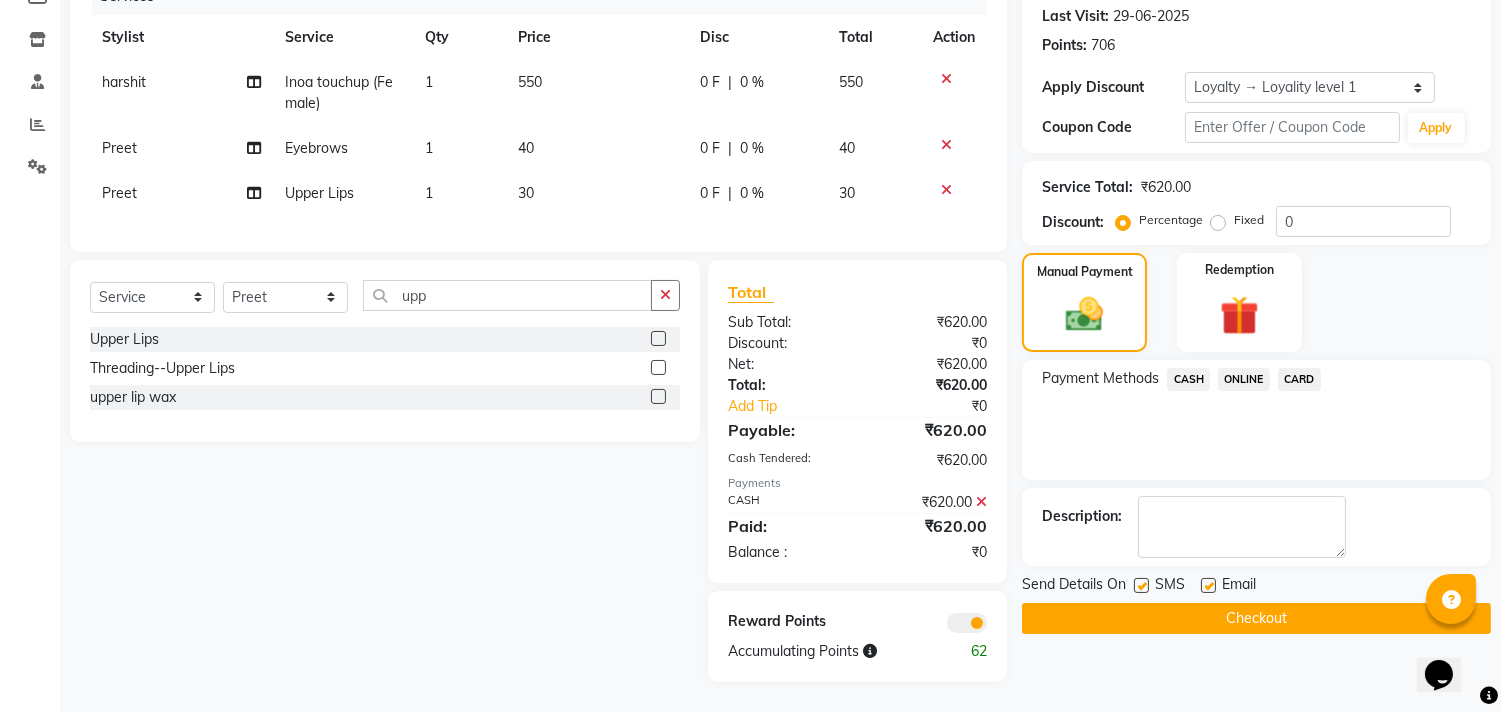 scroll, scrollTop: 293, scrollLeft: 0, axis: vertical 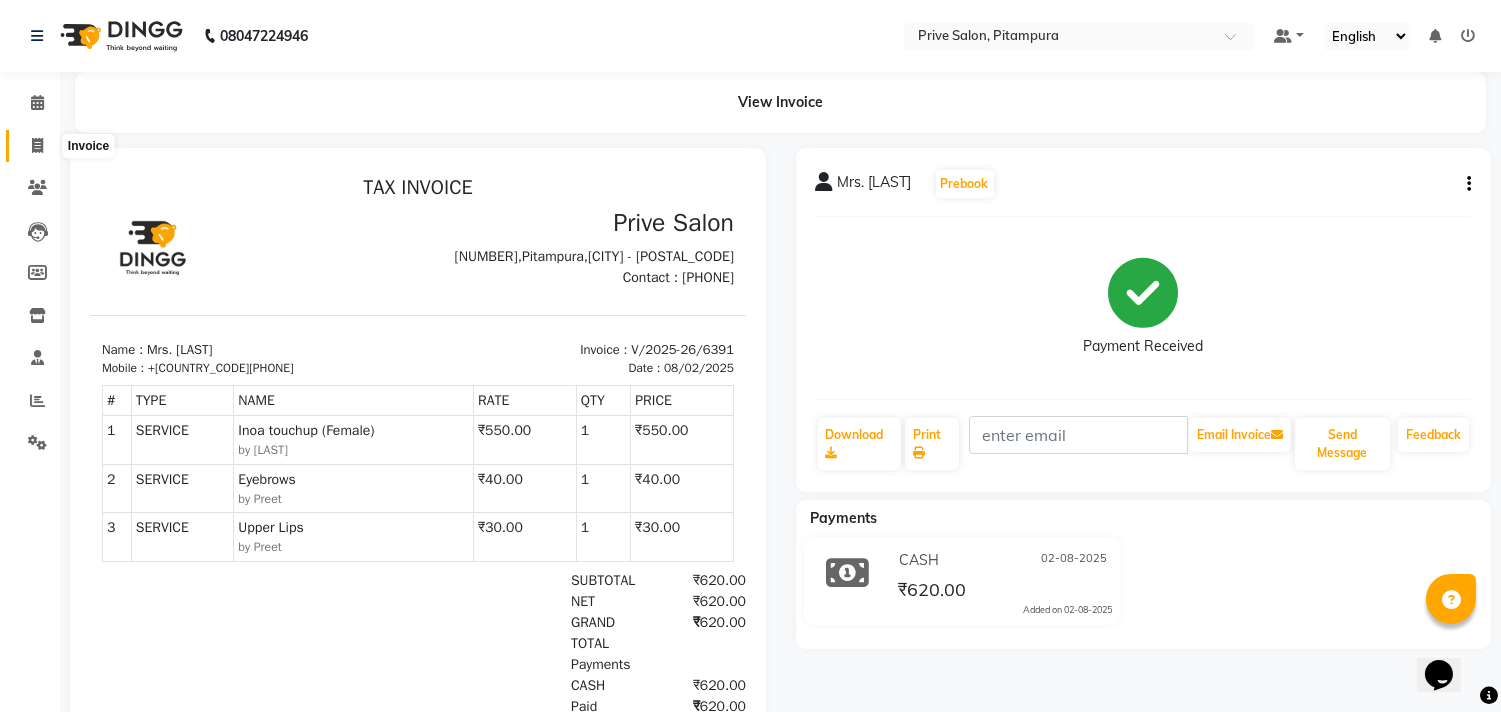 click 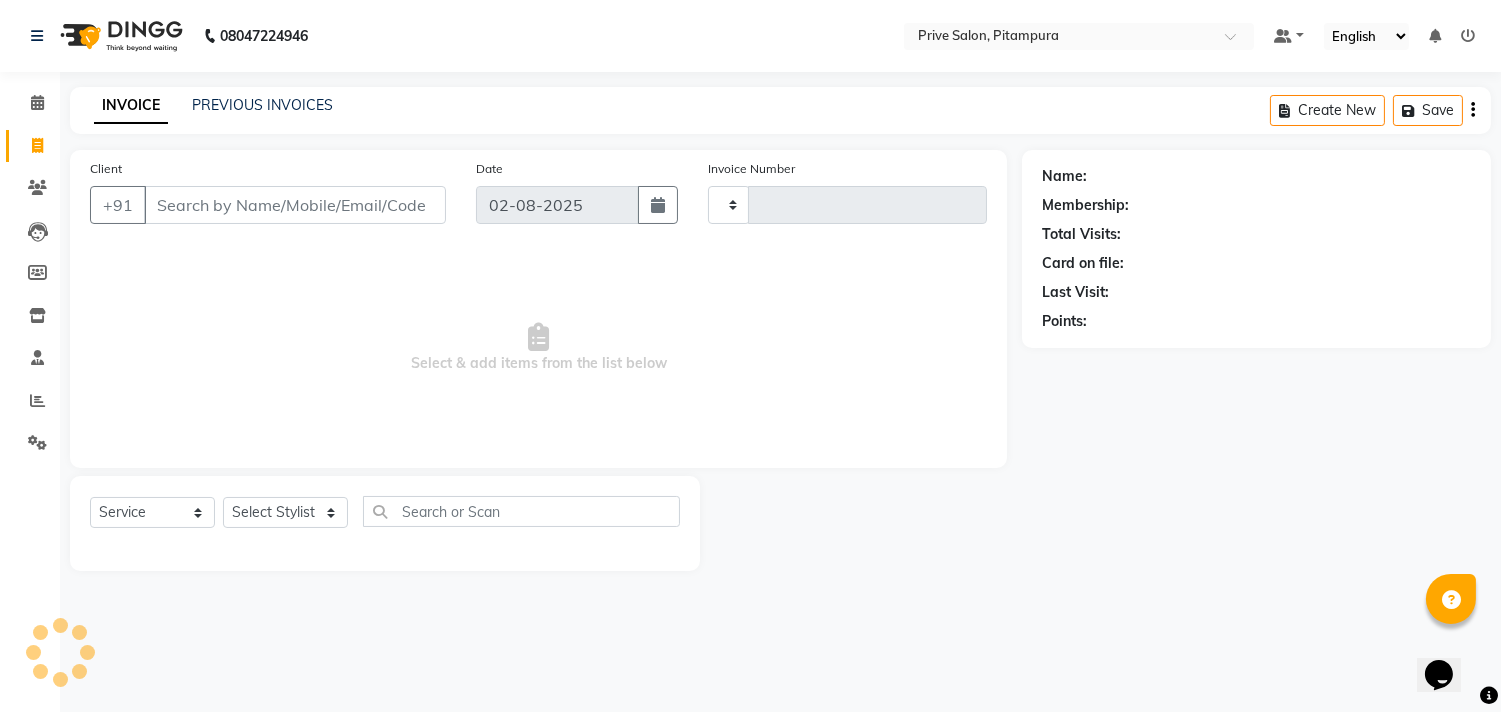type on "6393" 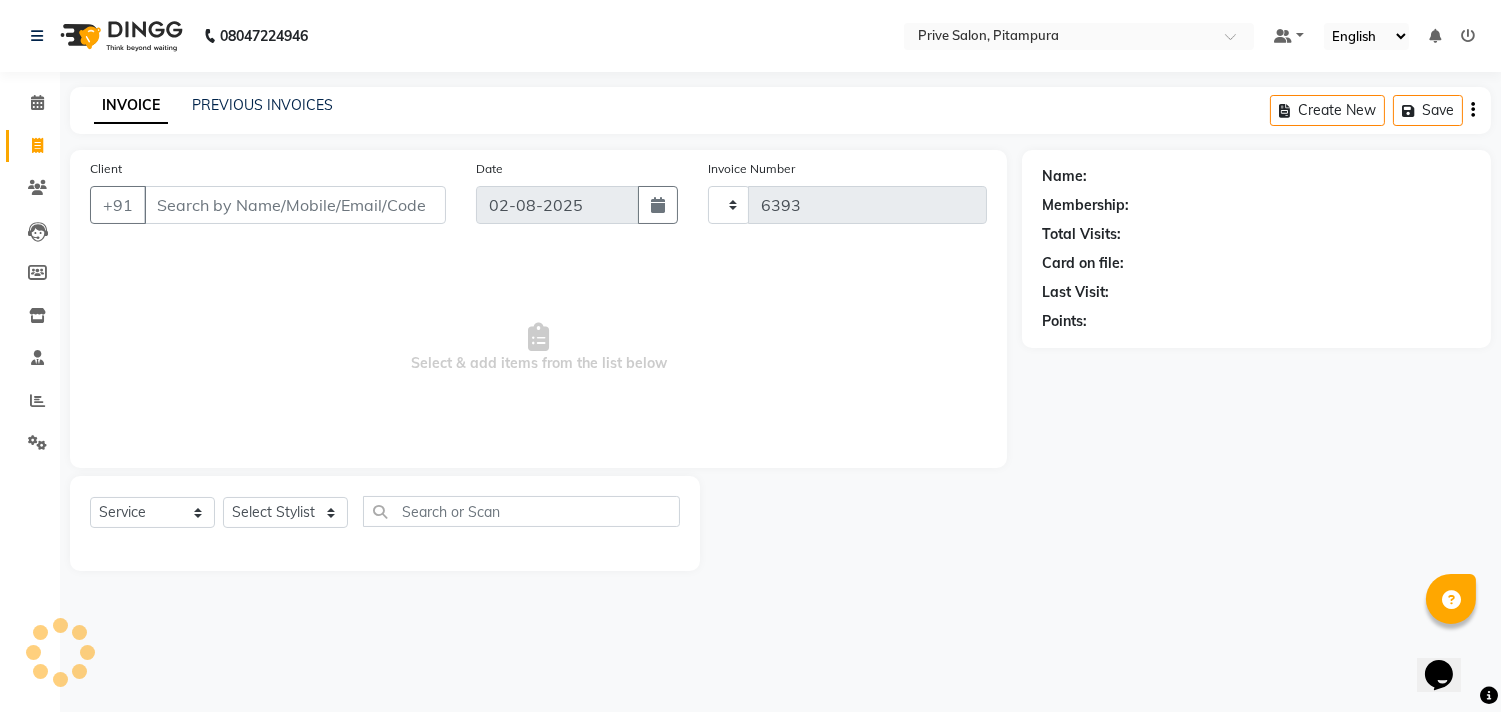 select on "136" 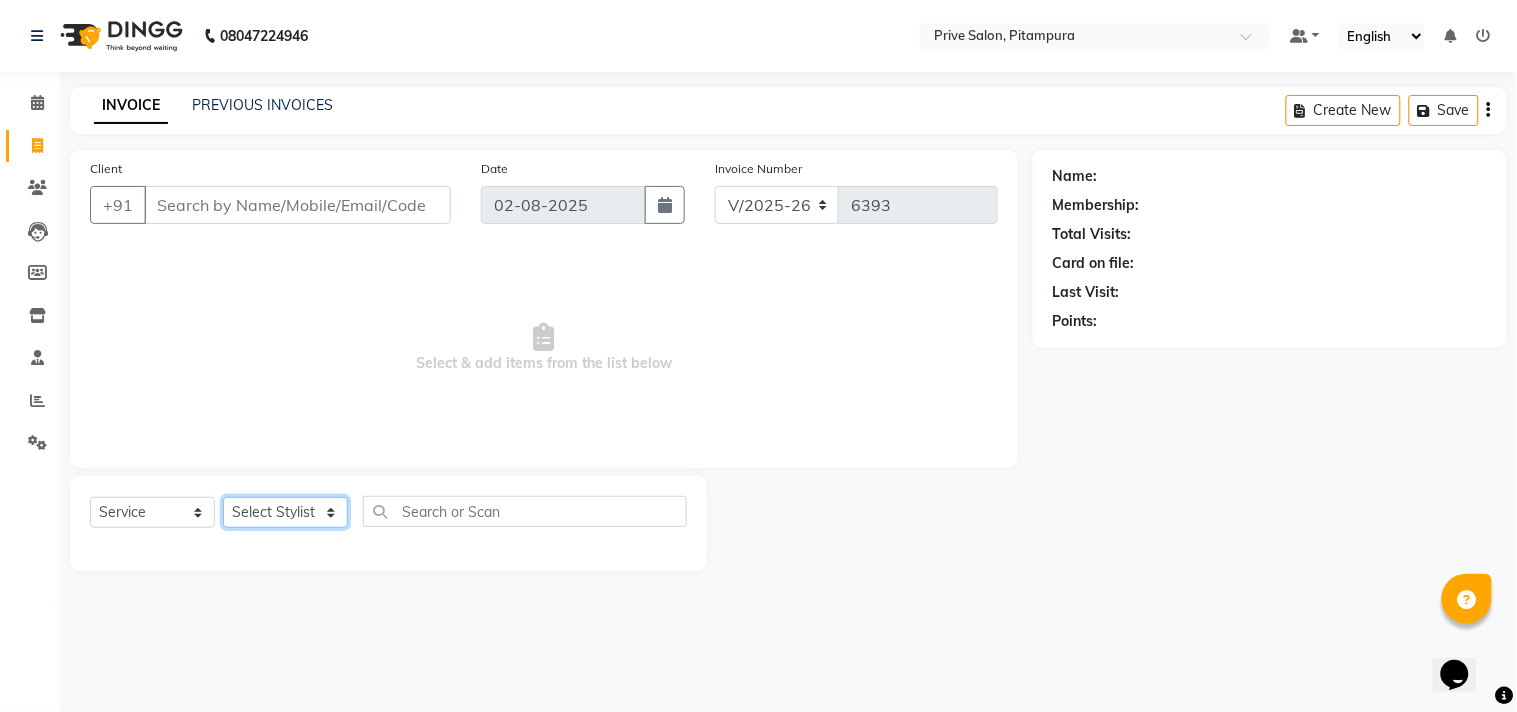 click on "Select Stylist" 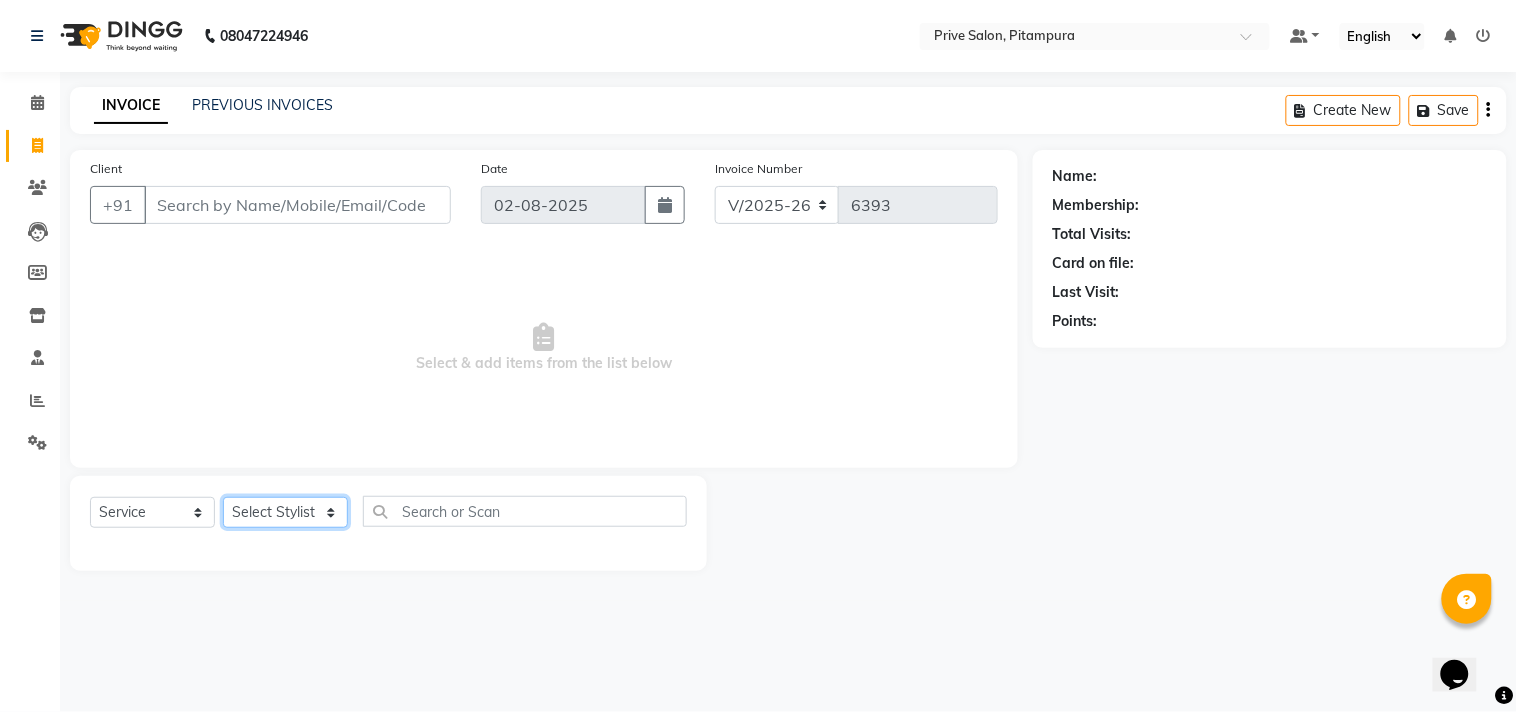 select on "30812" 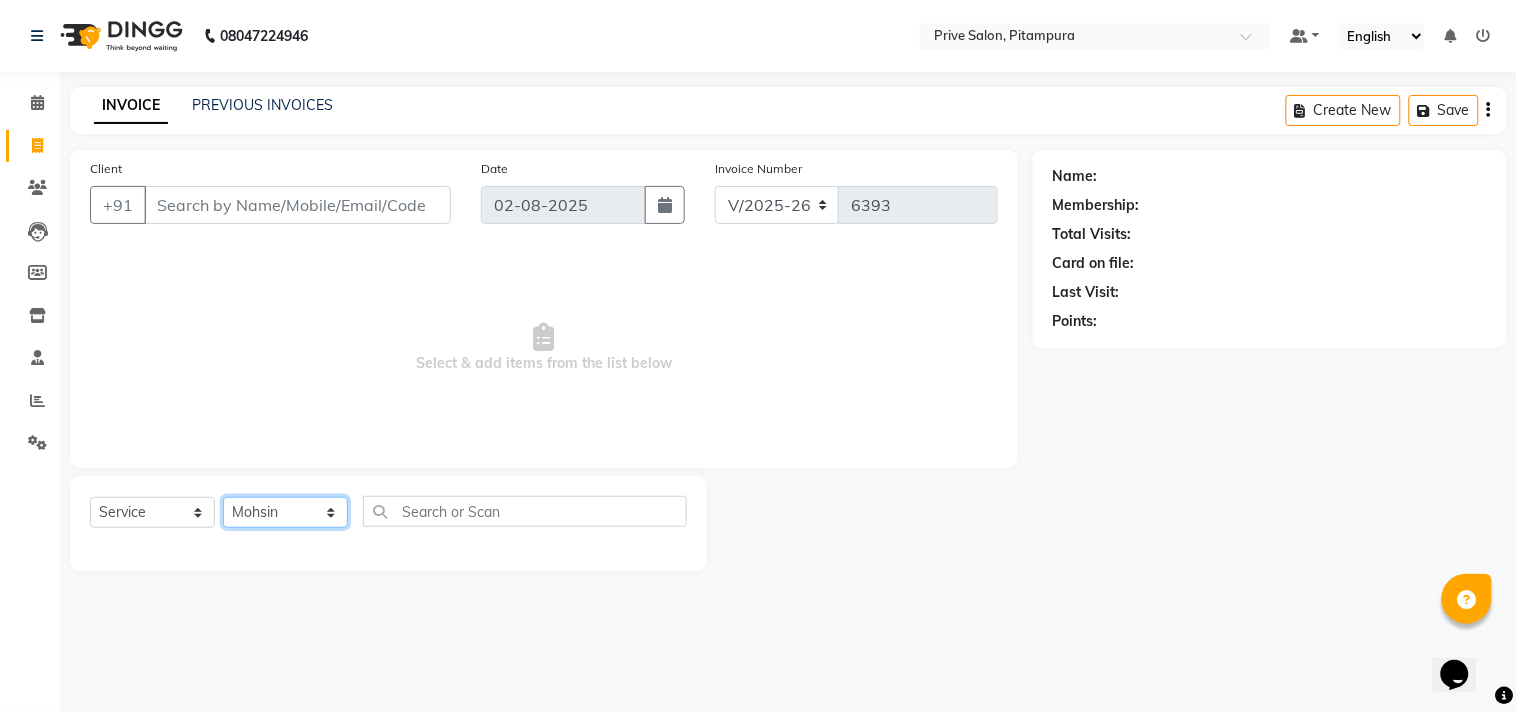 click on "Select Stylist amit ARJUN Atul FAIZAN FARDEEN GOLU harshit HITESH isha kapil khushbu Manager meenu MOHIT Mohsin NISHA nishi Preet privee Shivam SIVA vikas" 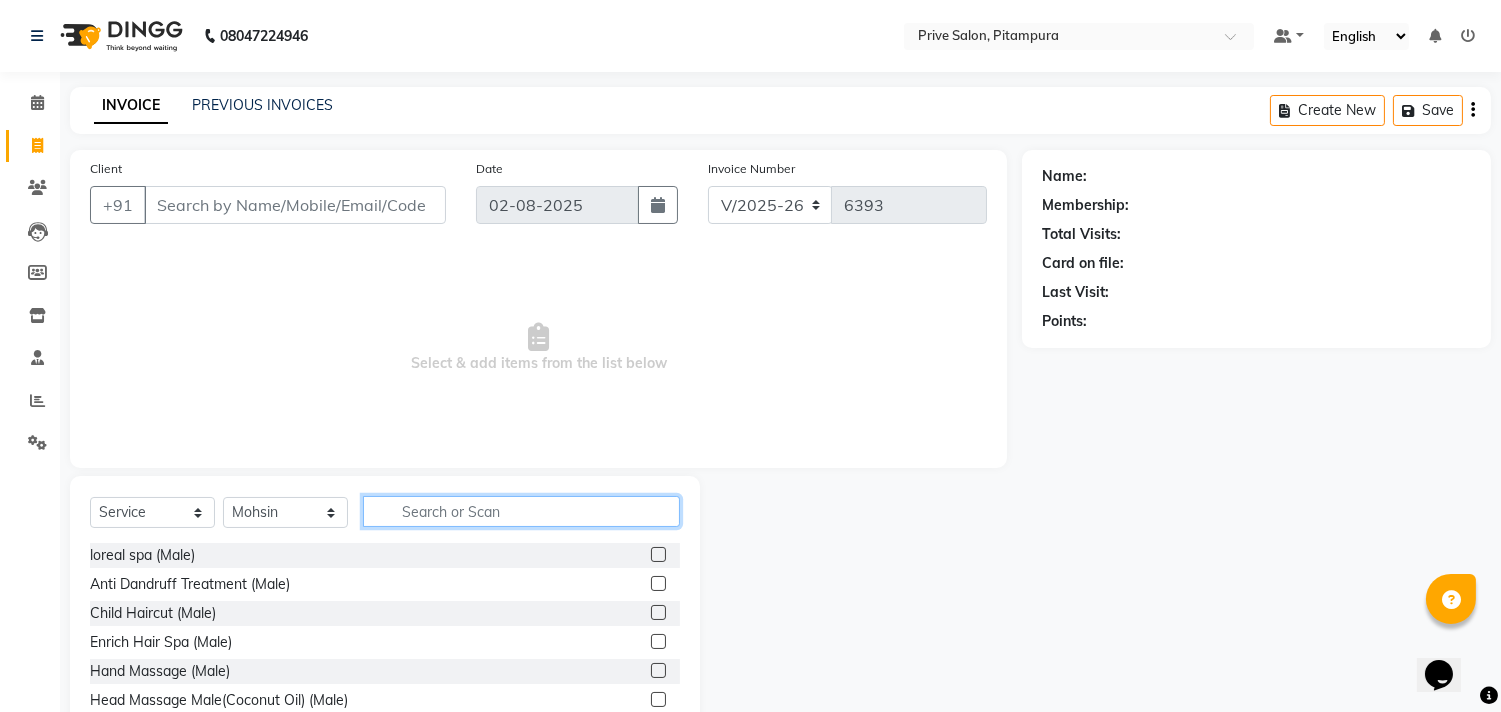 click 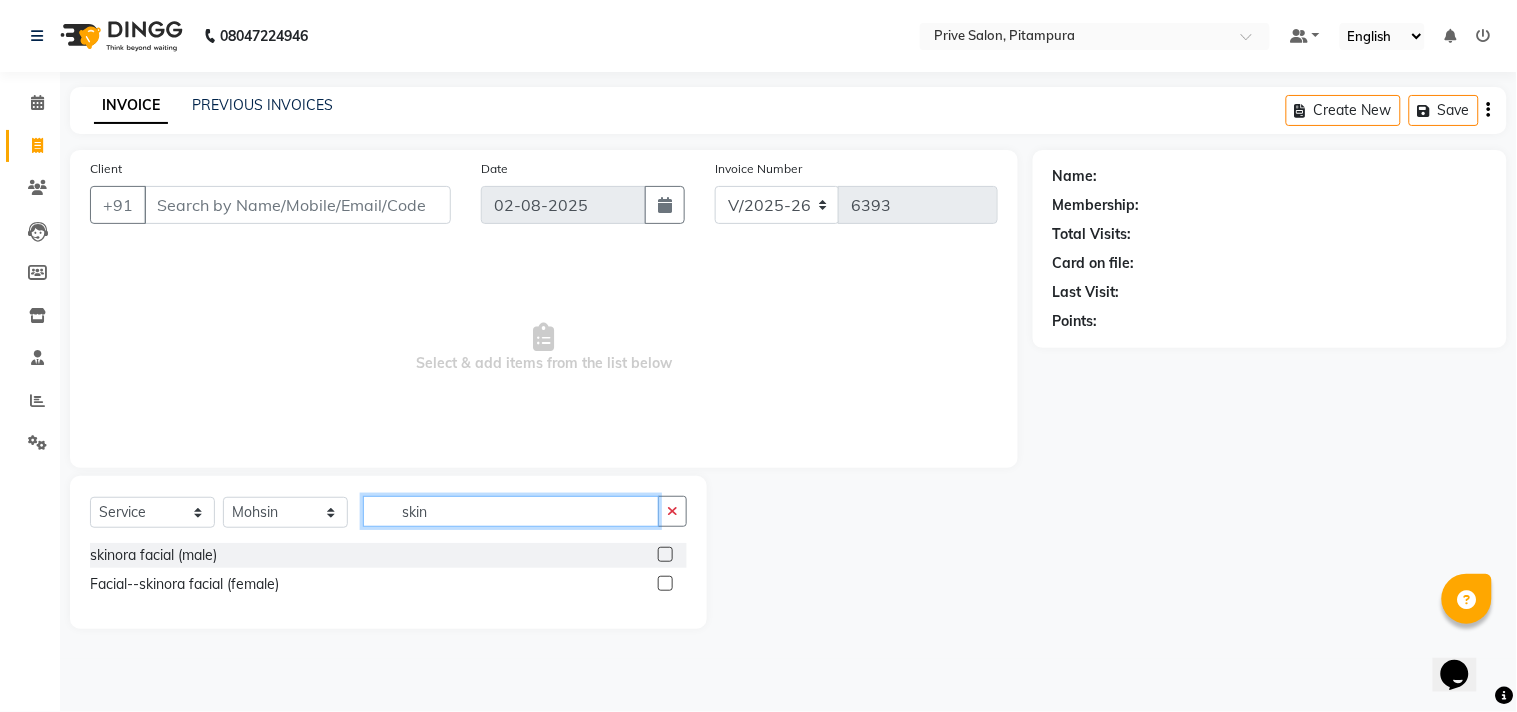 type on "skin" 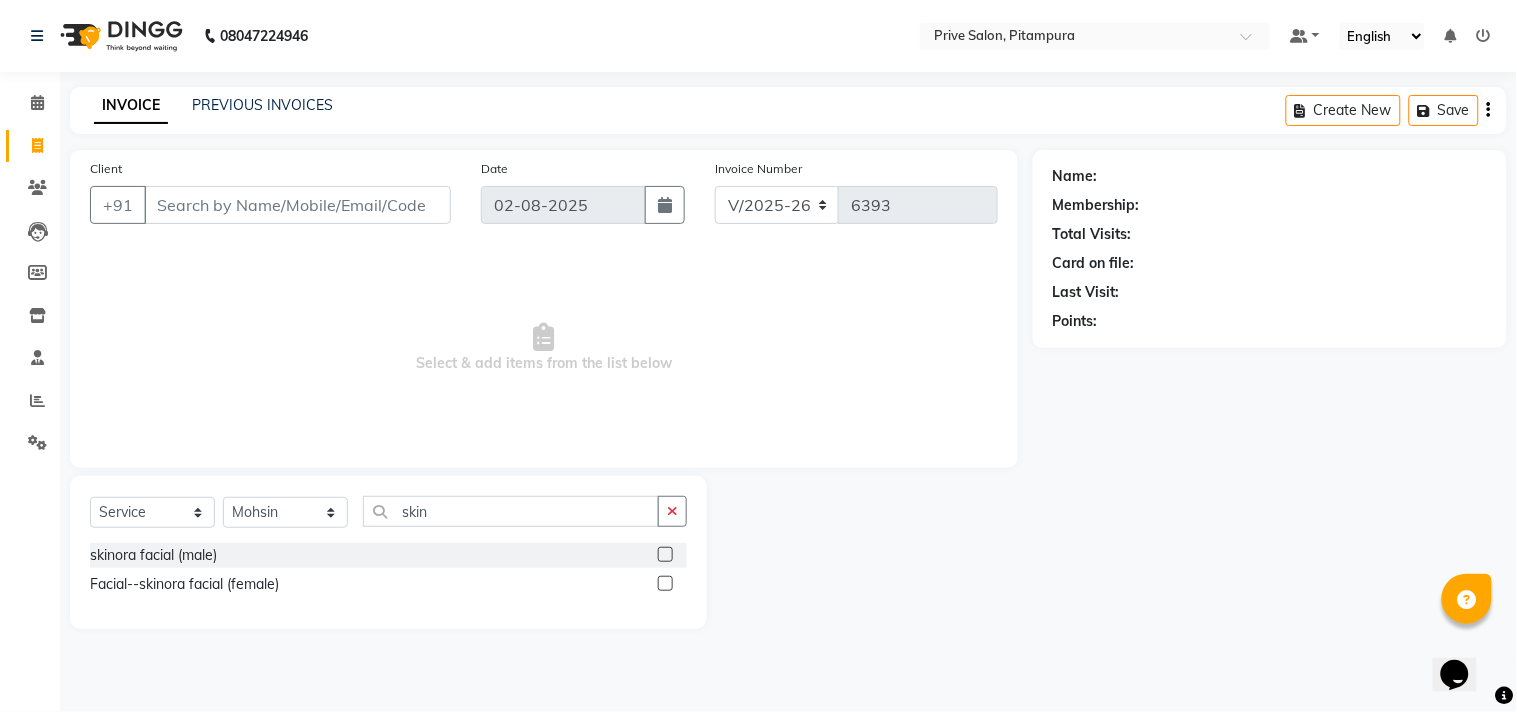 click 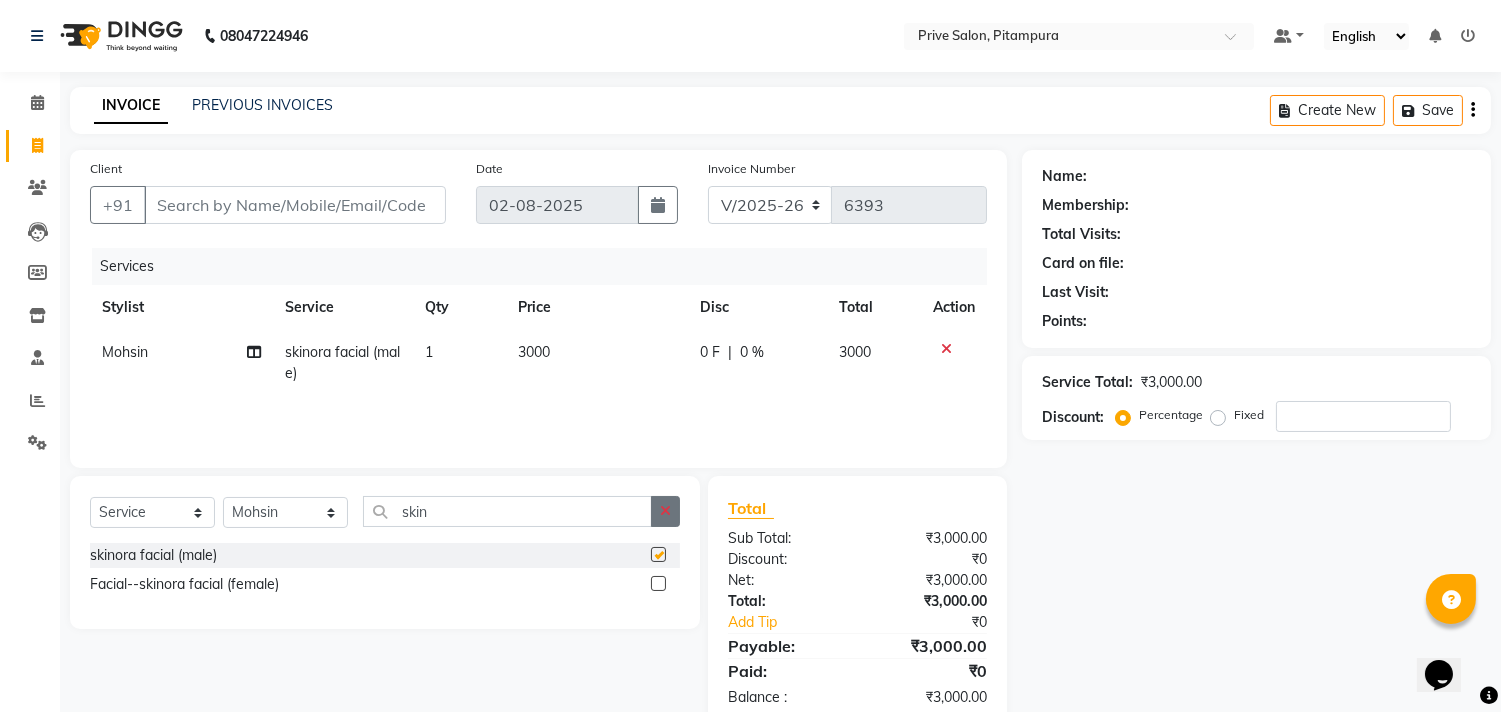 checkbox on "false" 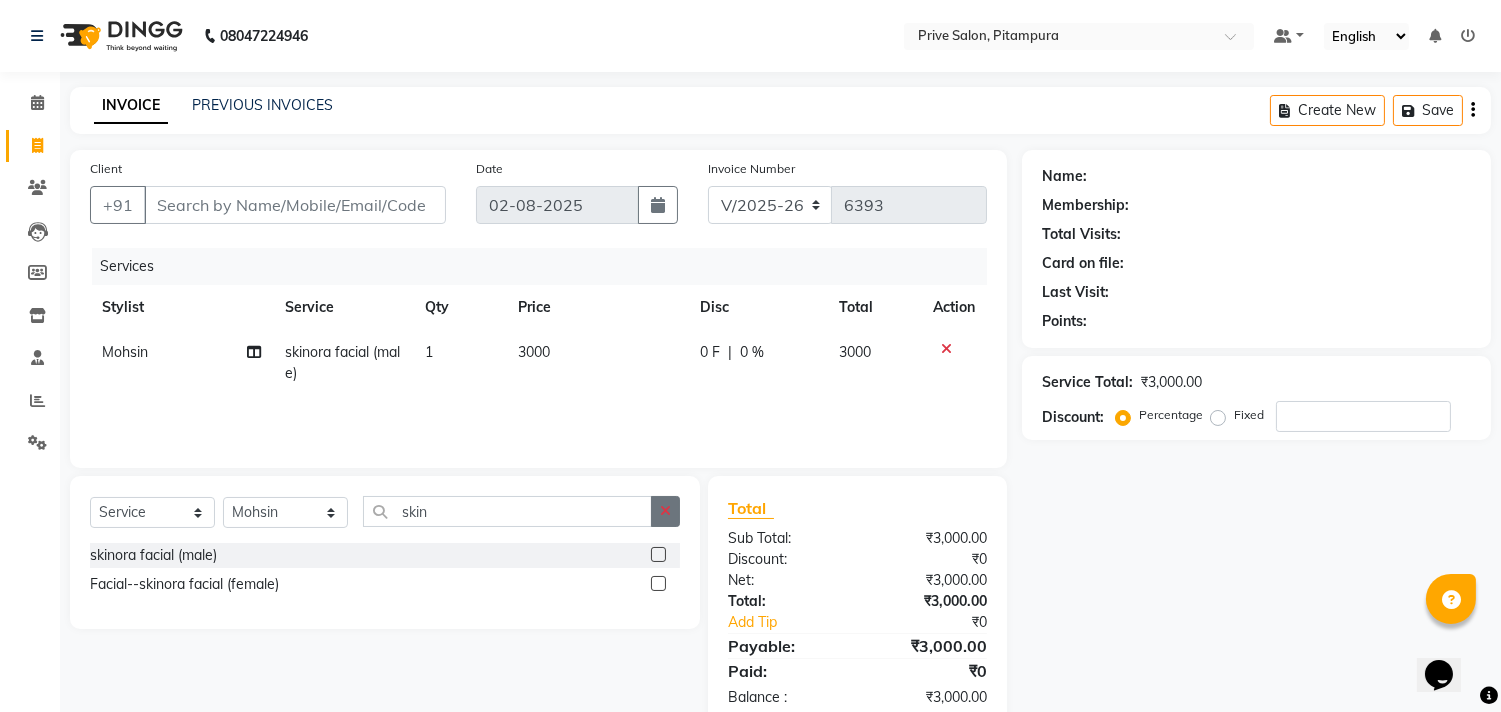click 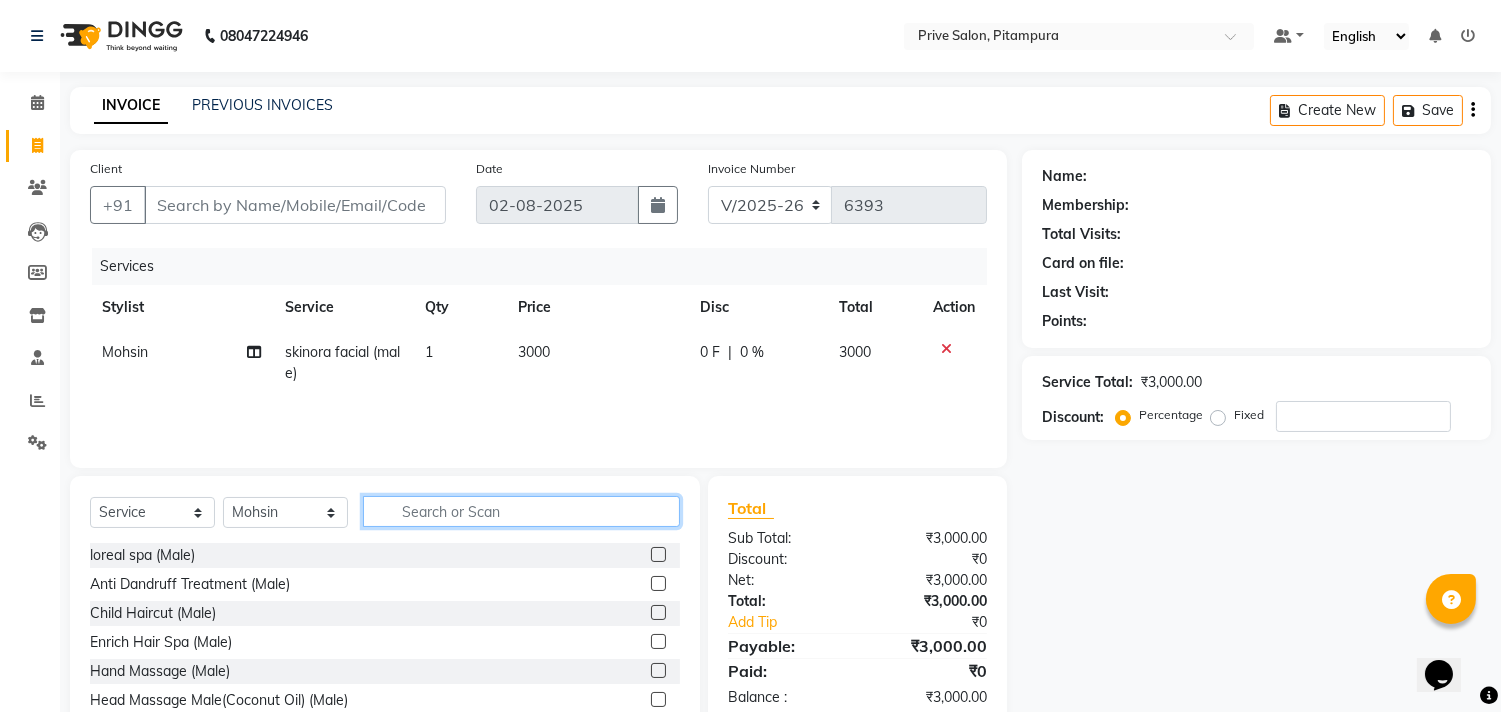click 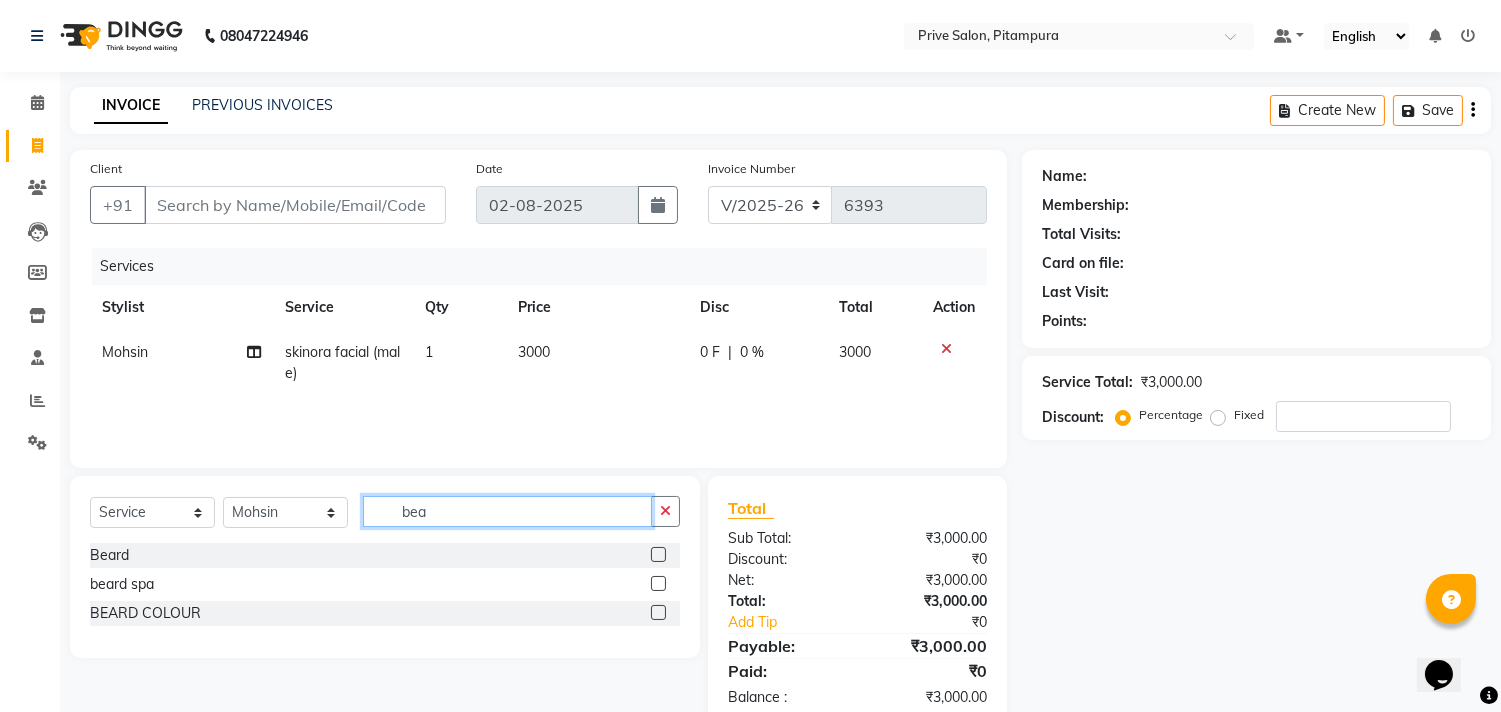 type on "bea" 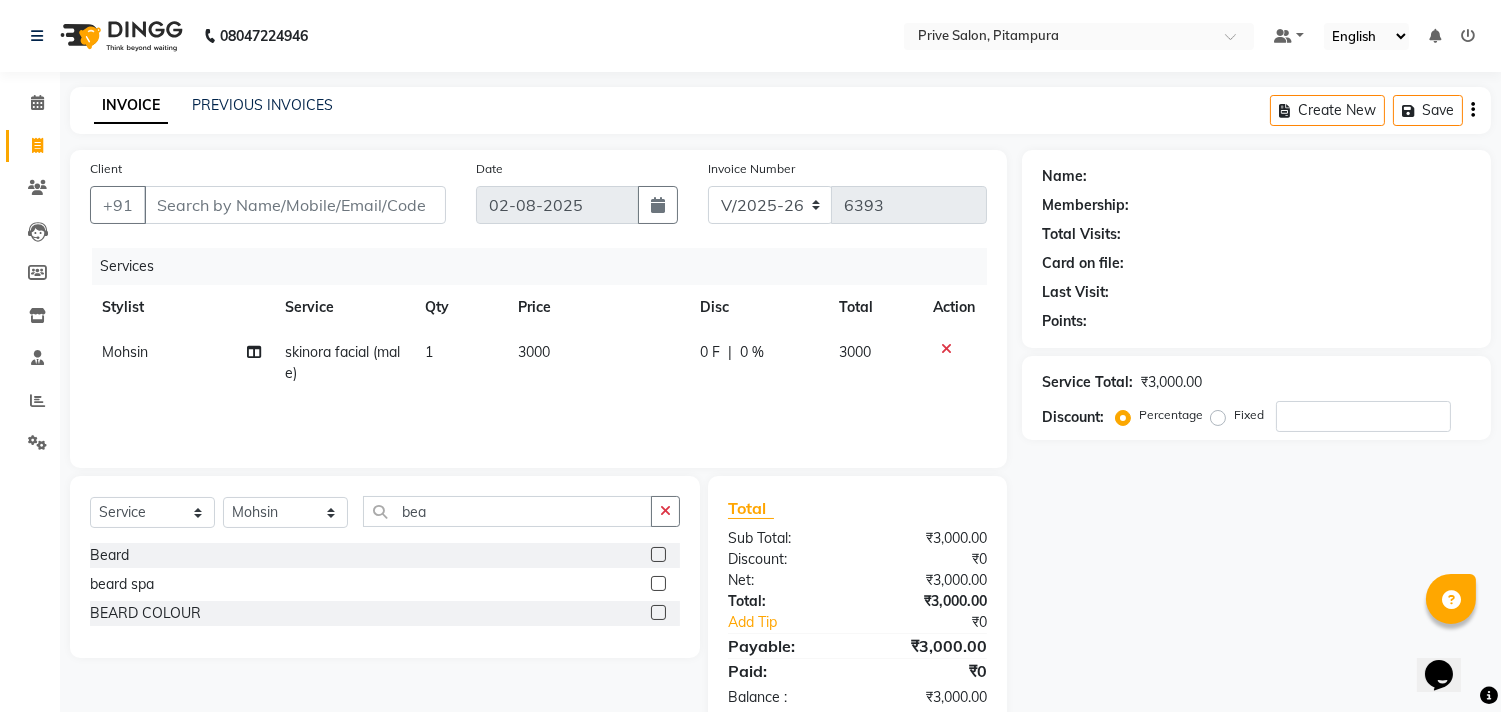 click 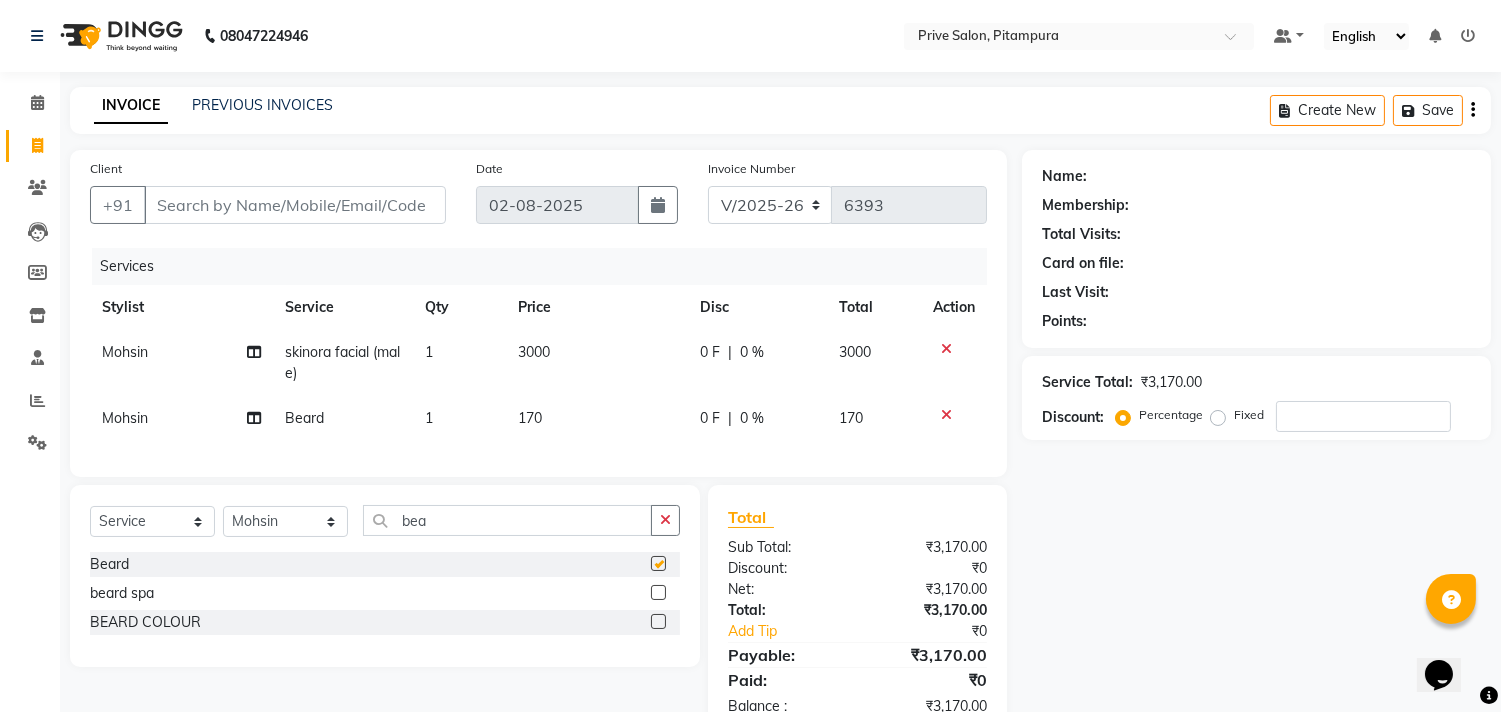 checkbox on "false" 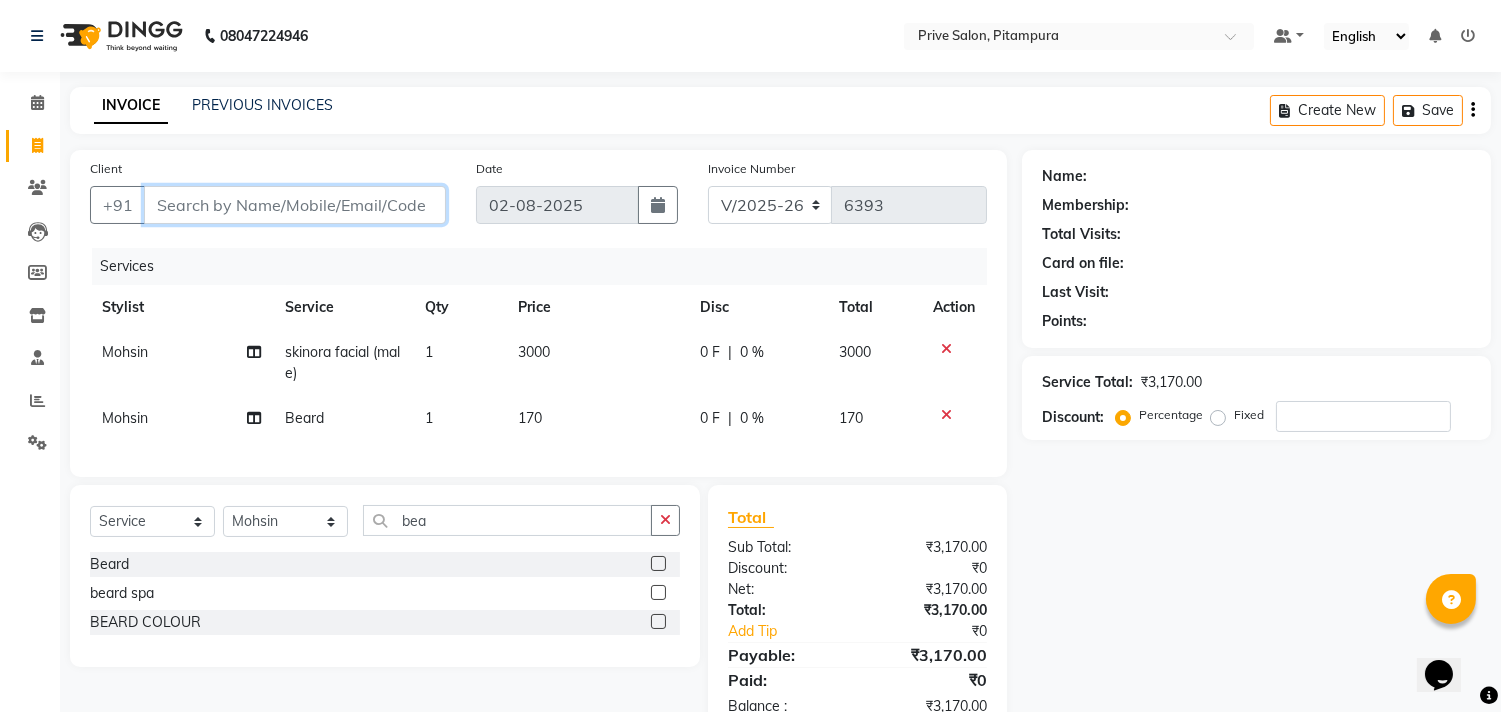 click on "Client" at bounding box center [295, 205] 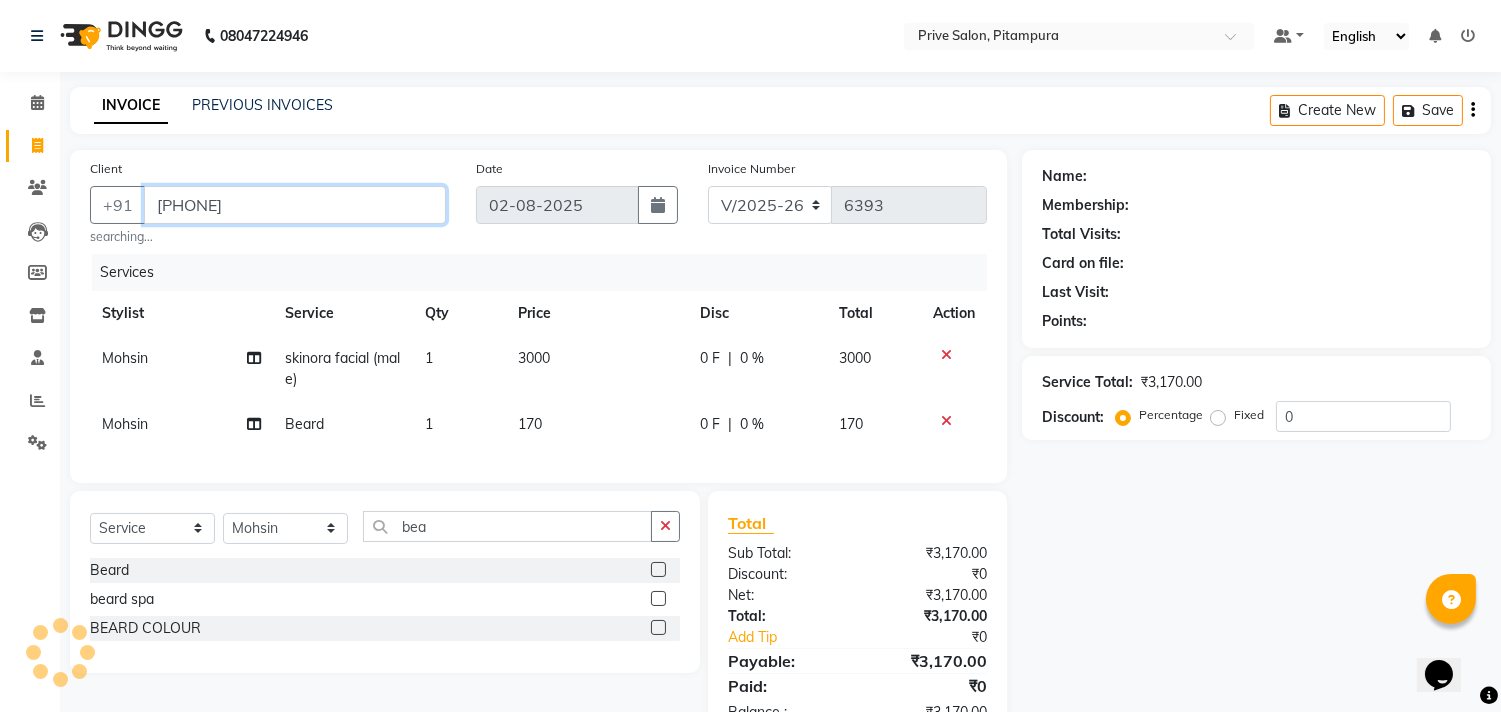 click on "[PHONE]" at bounding box center [295, 205] 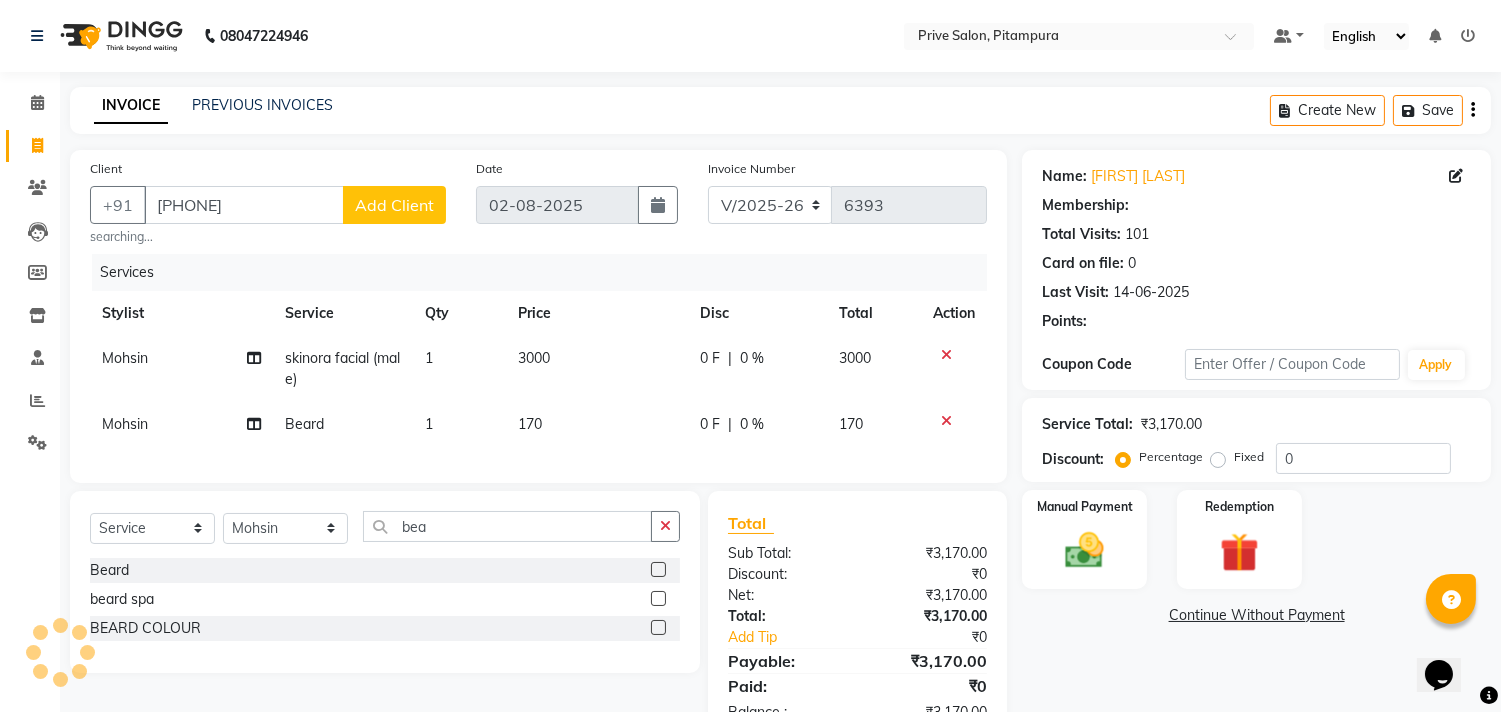 select on "1: Object" 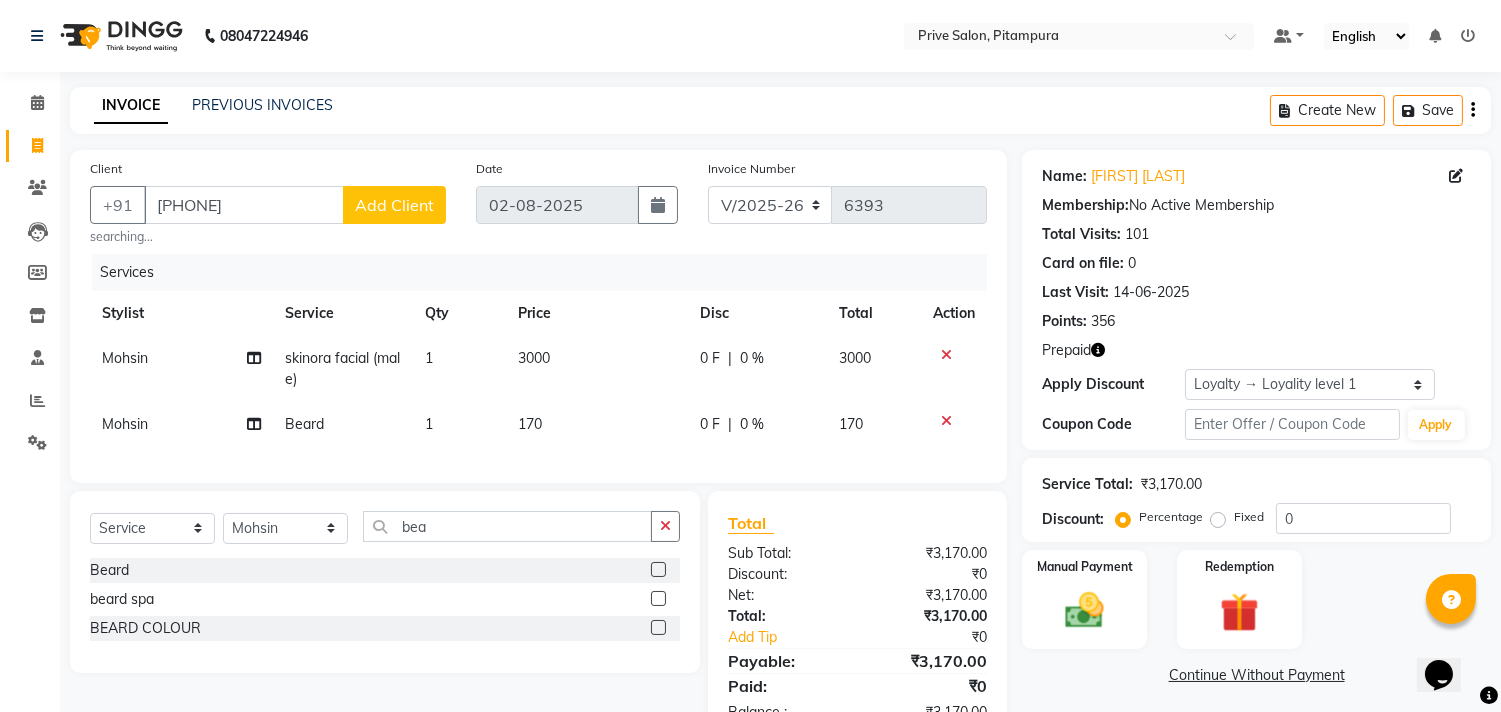 click 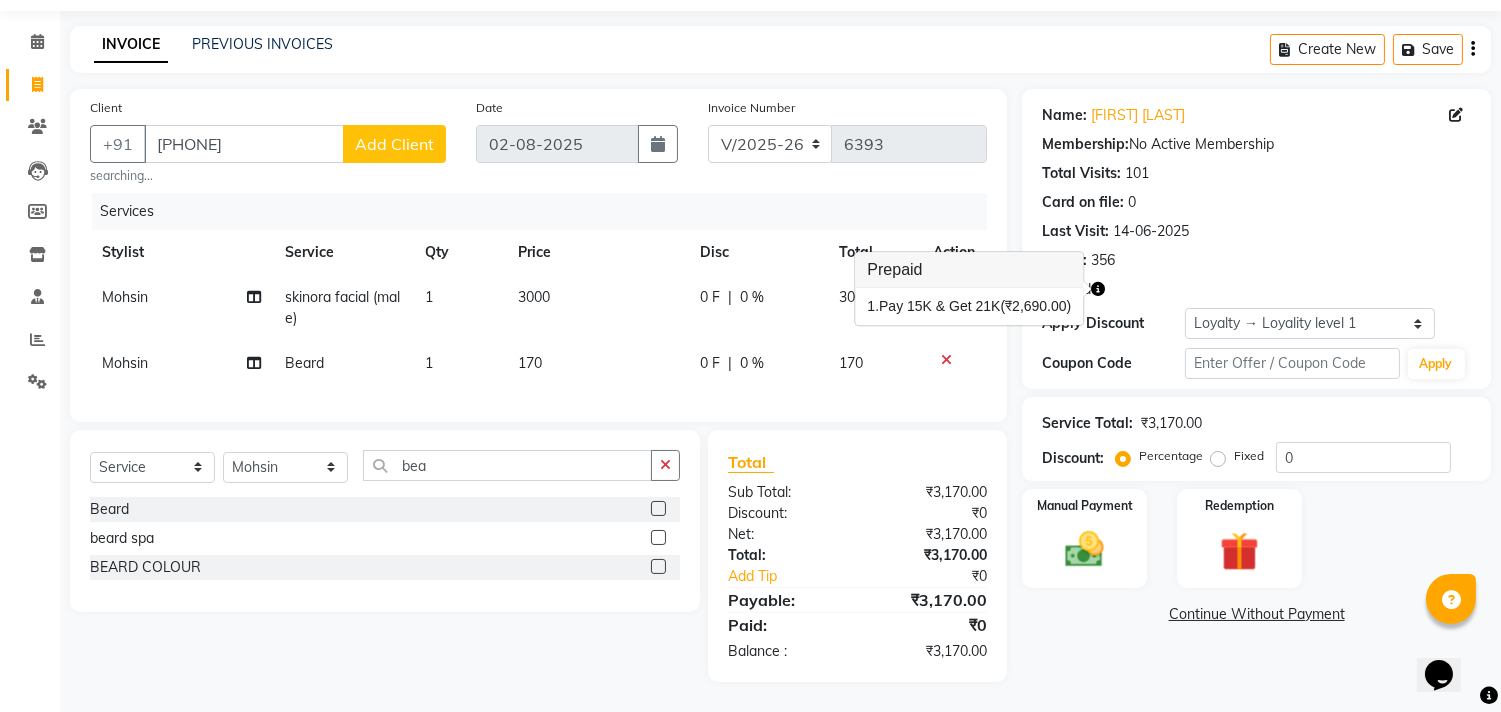 scroll, scrollTop: 78, scrollLeft: 0, axis: vertical 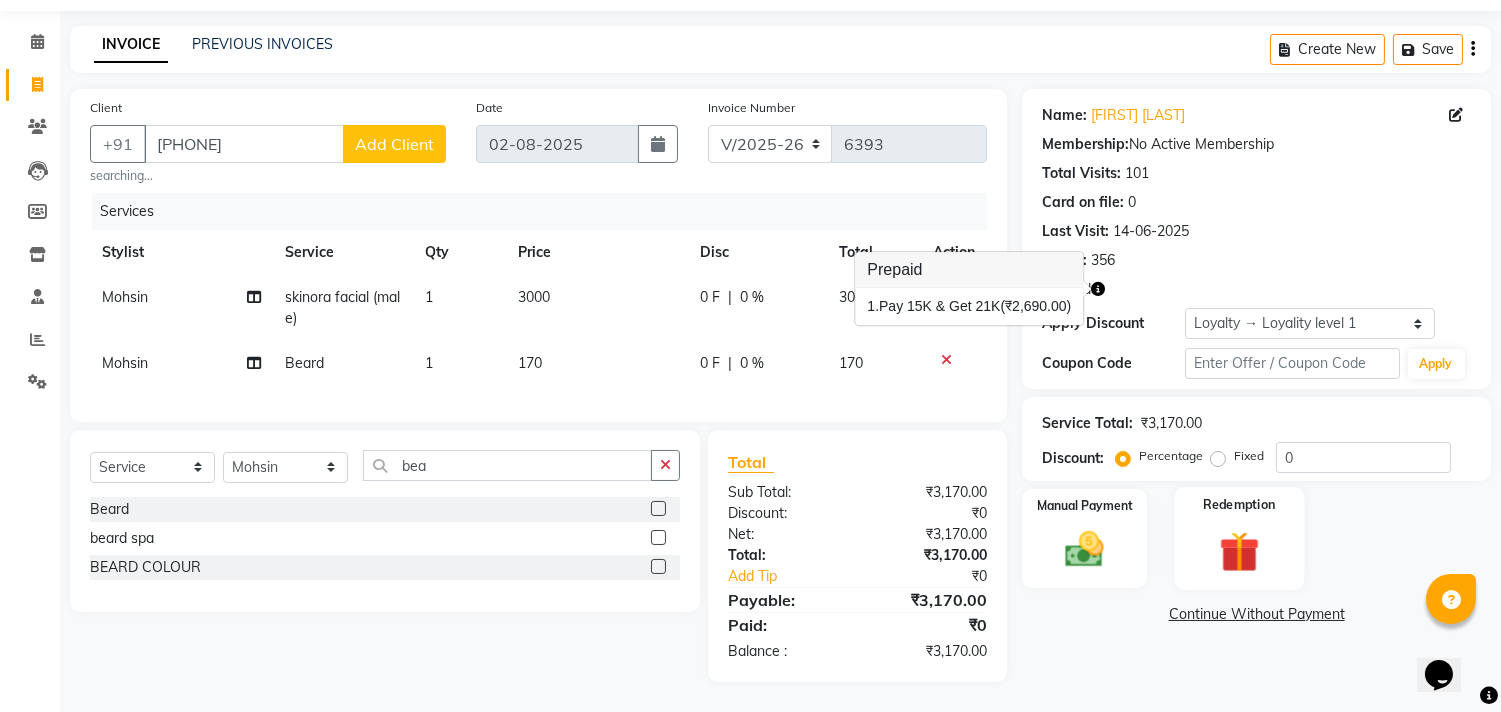 click on "Redemption" 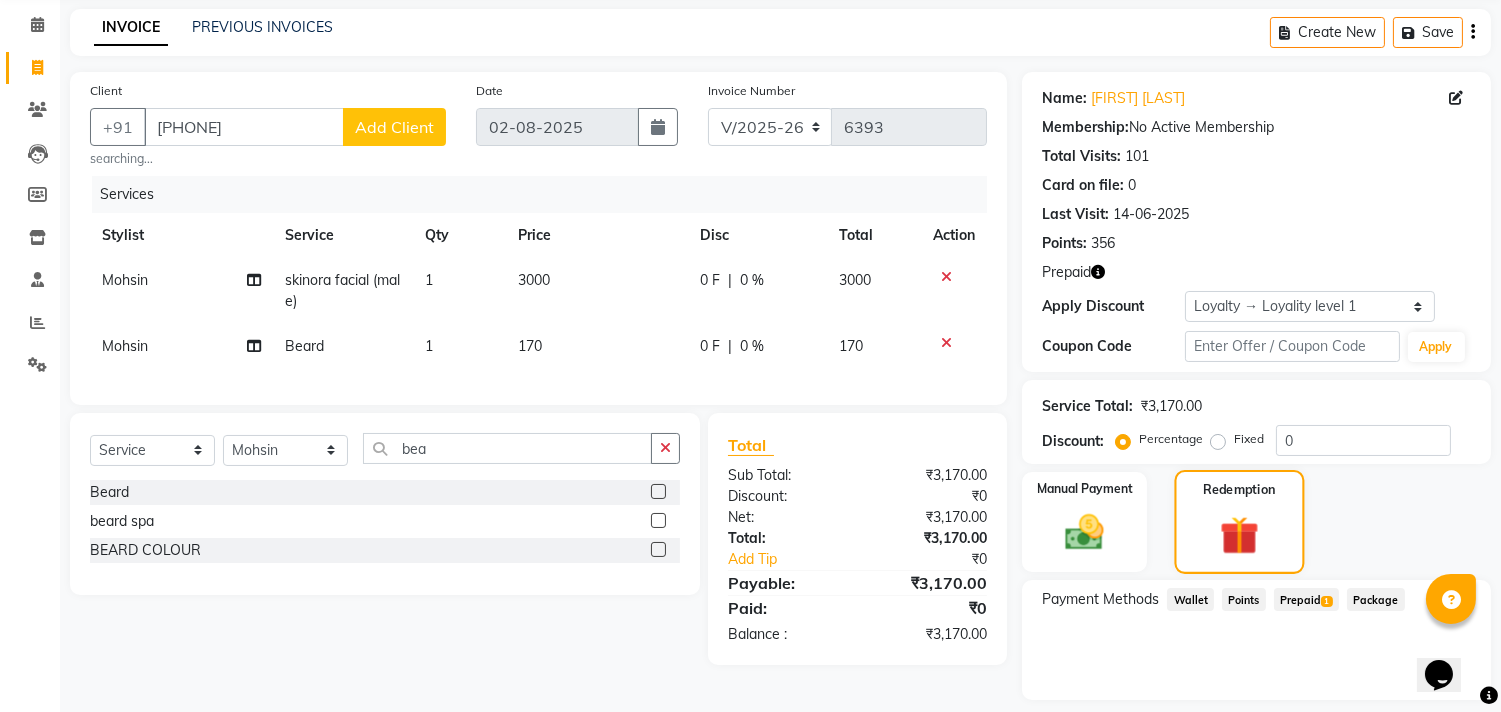 scroll, scrollTop: 135, scrollLeft: 0, axis: vertical 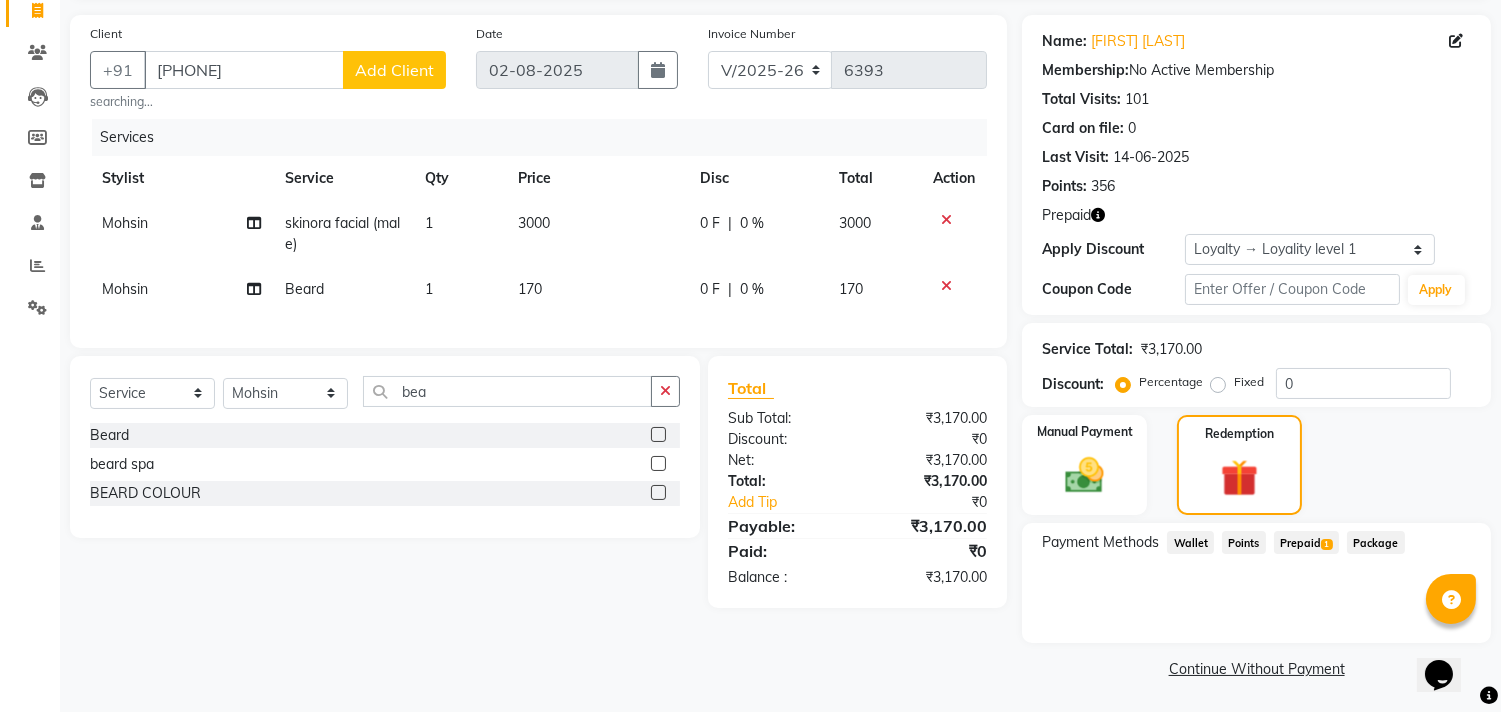 click on "Prepaid  1" 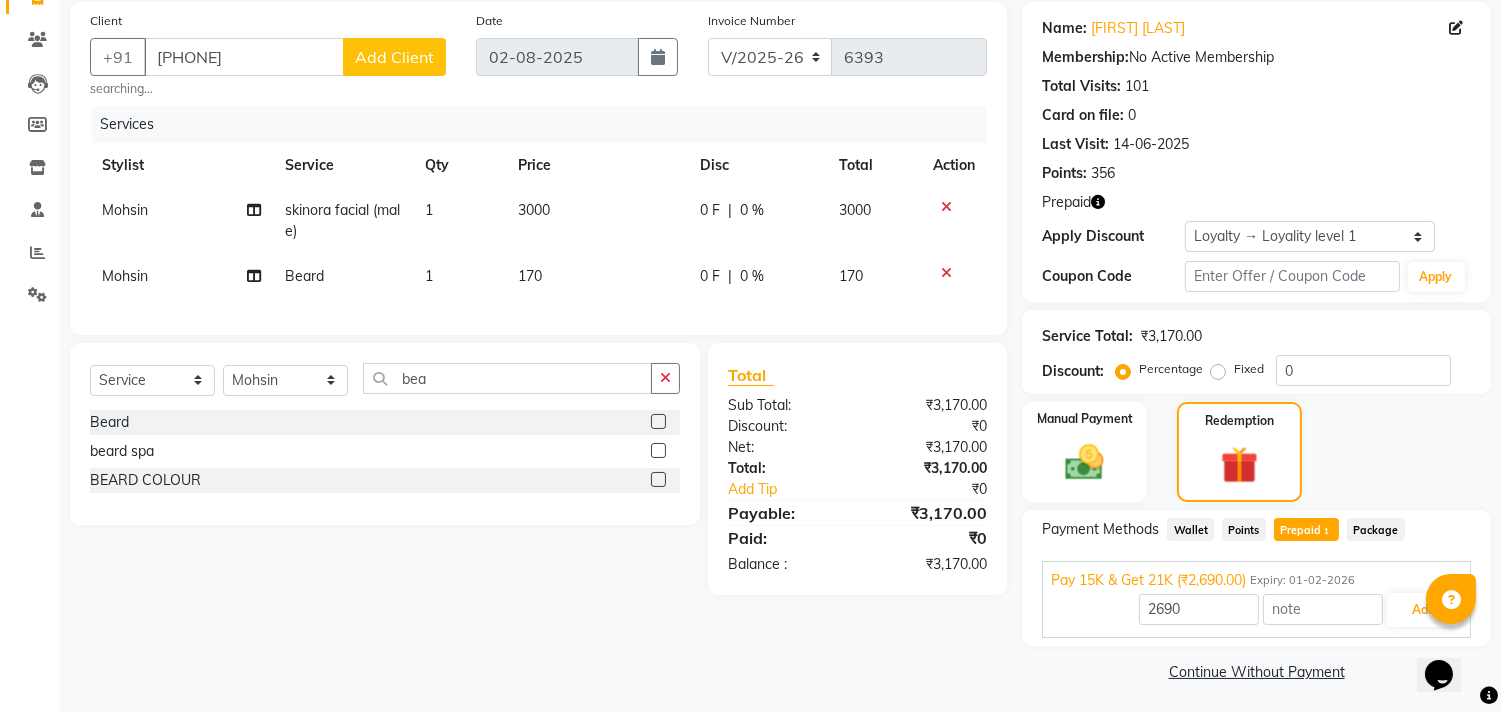 scroll, scrollTop: 152, scrollLeft: 0, axis: vertical 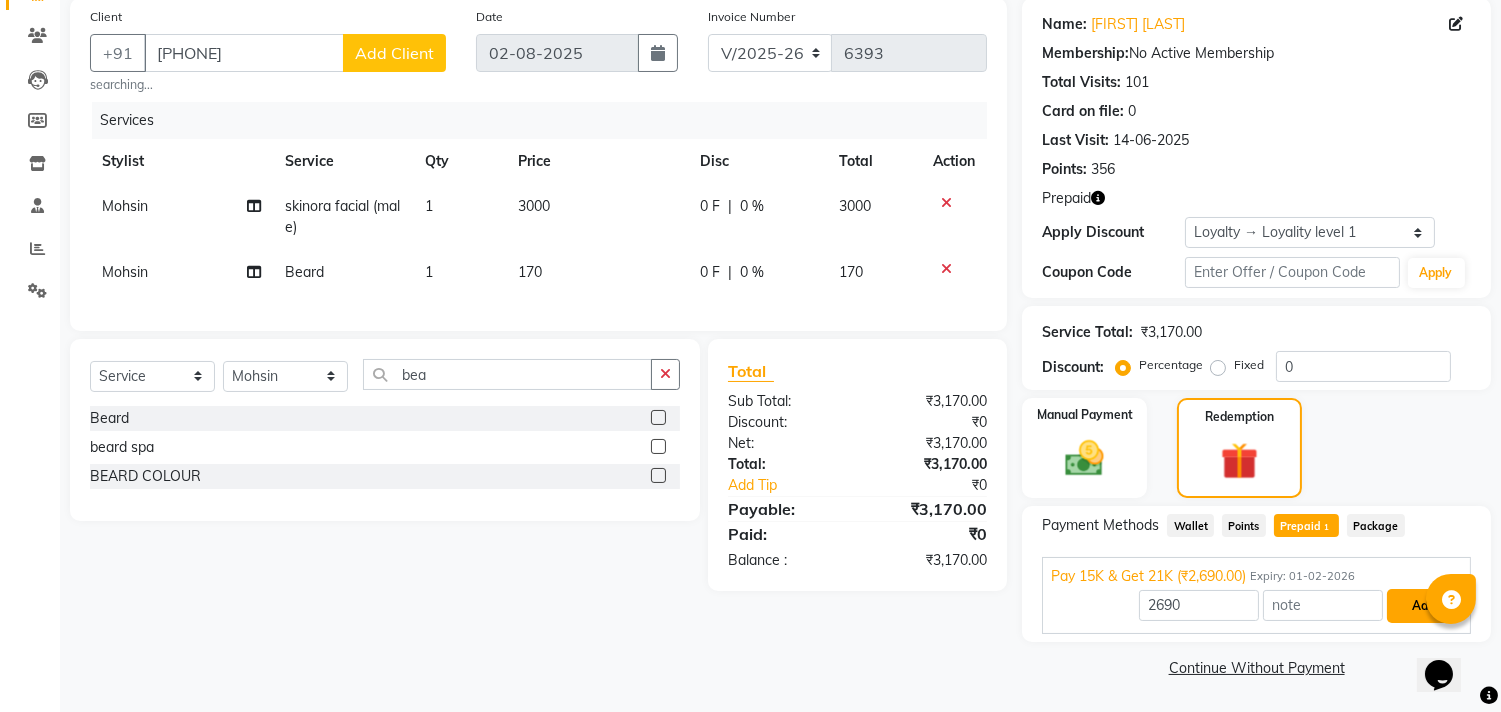 click on "Add" at bounding box center (1423, 606) 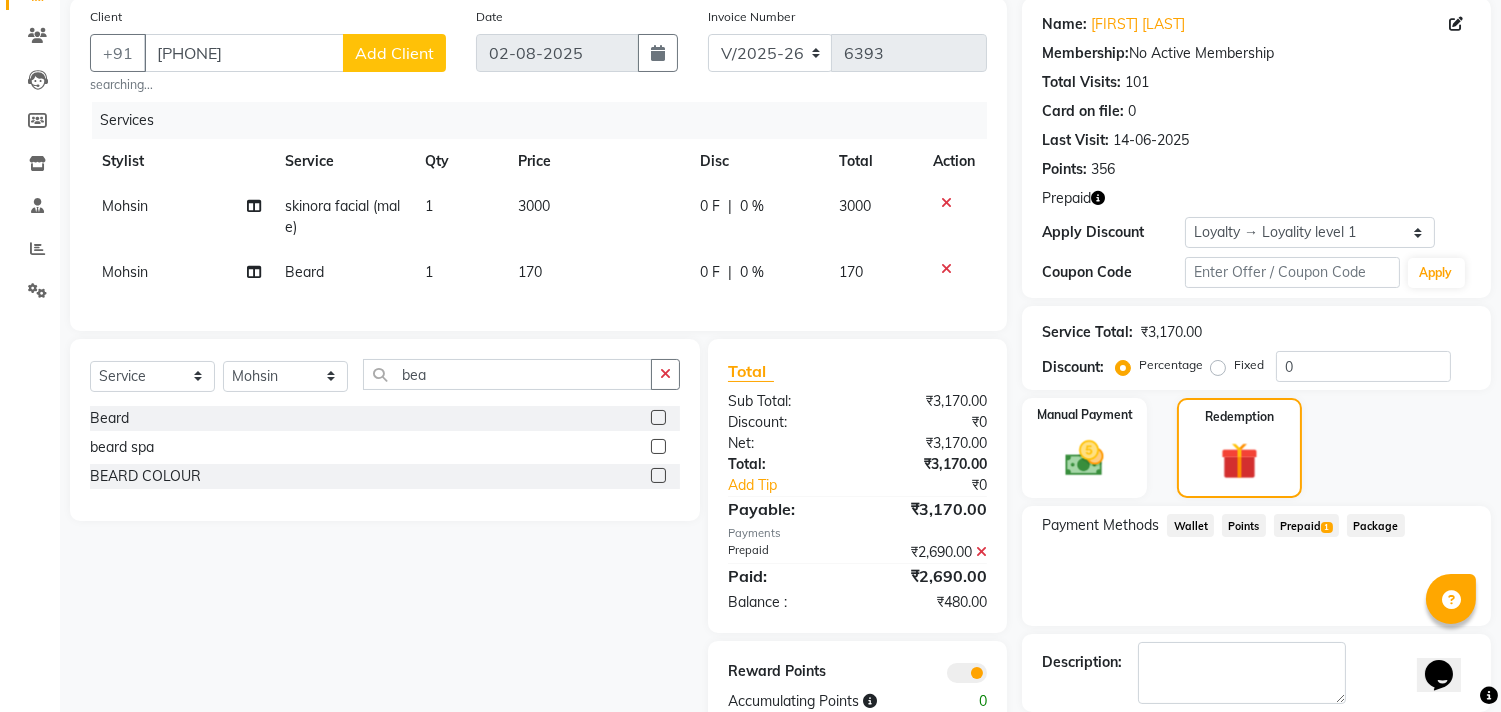 scroll, scrollTop: 248, scrollLeft: 0, axis: vertical 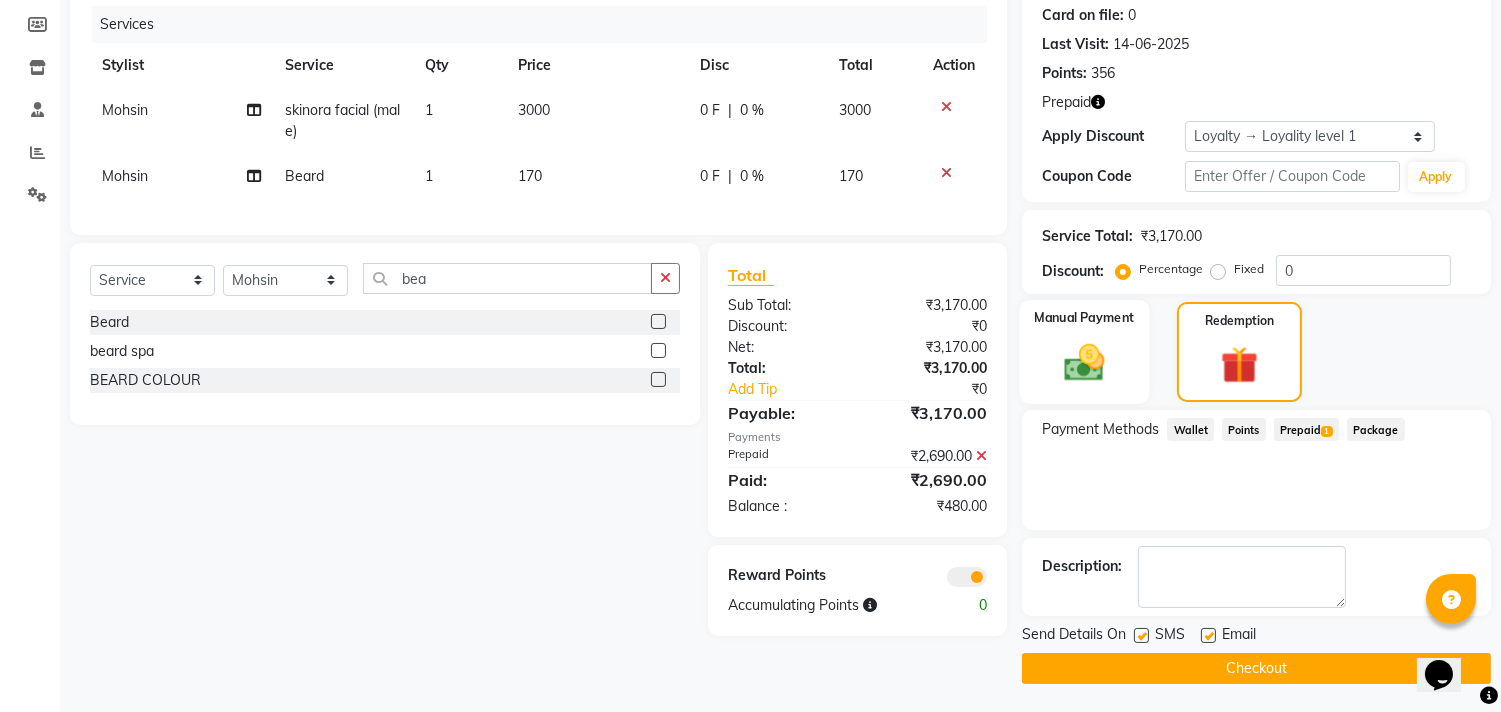 click 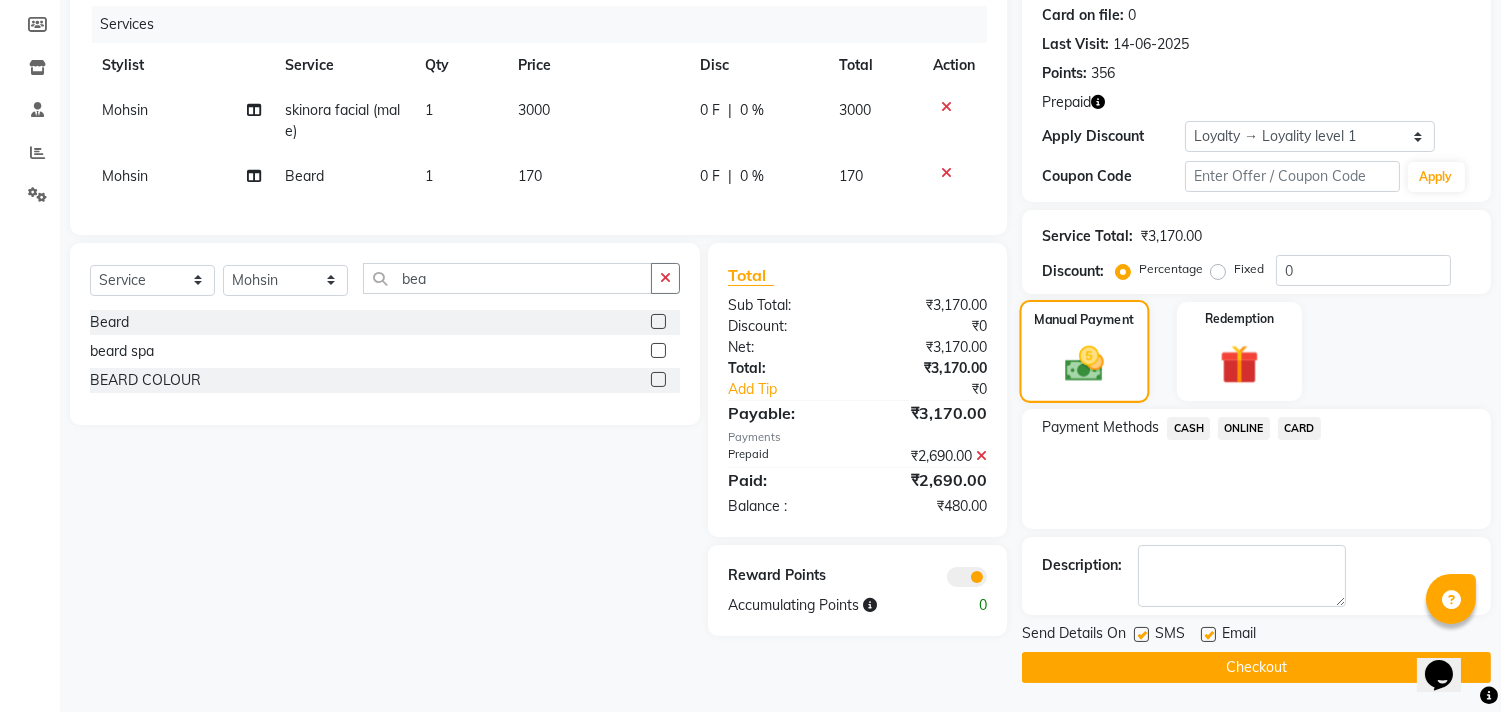 scroll, scrollTop: 247, scrollLeft: 0, axis: vertical 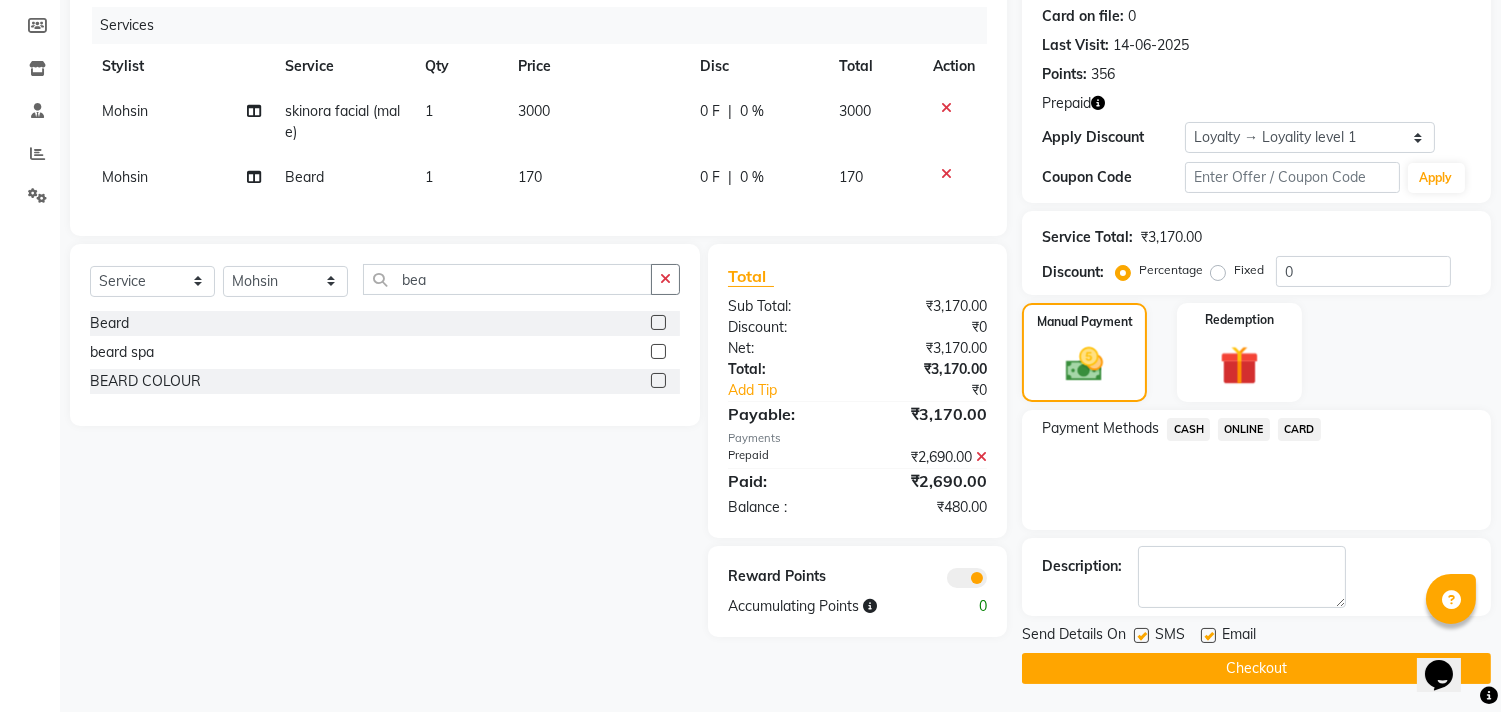 click on "ONLINE" 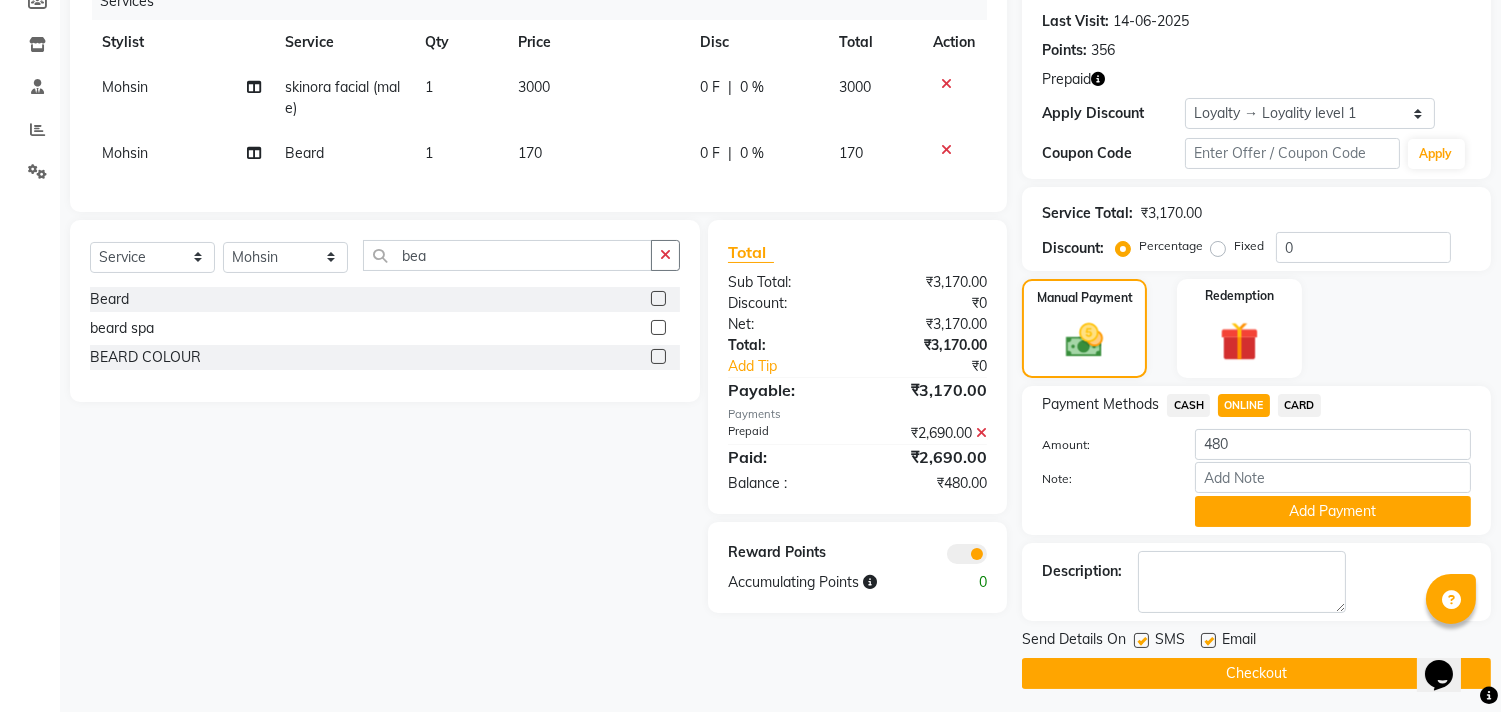 scroll, scrollTop: 277, scrollLeft: 0, axis: vertical 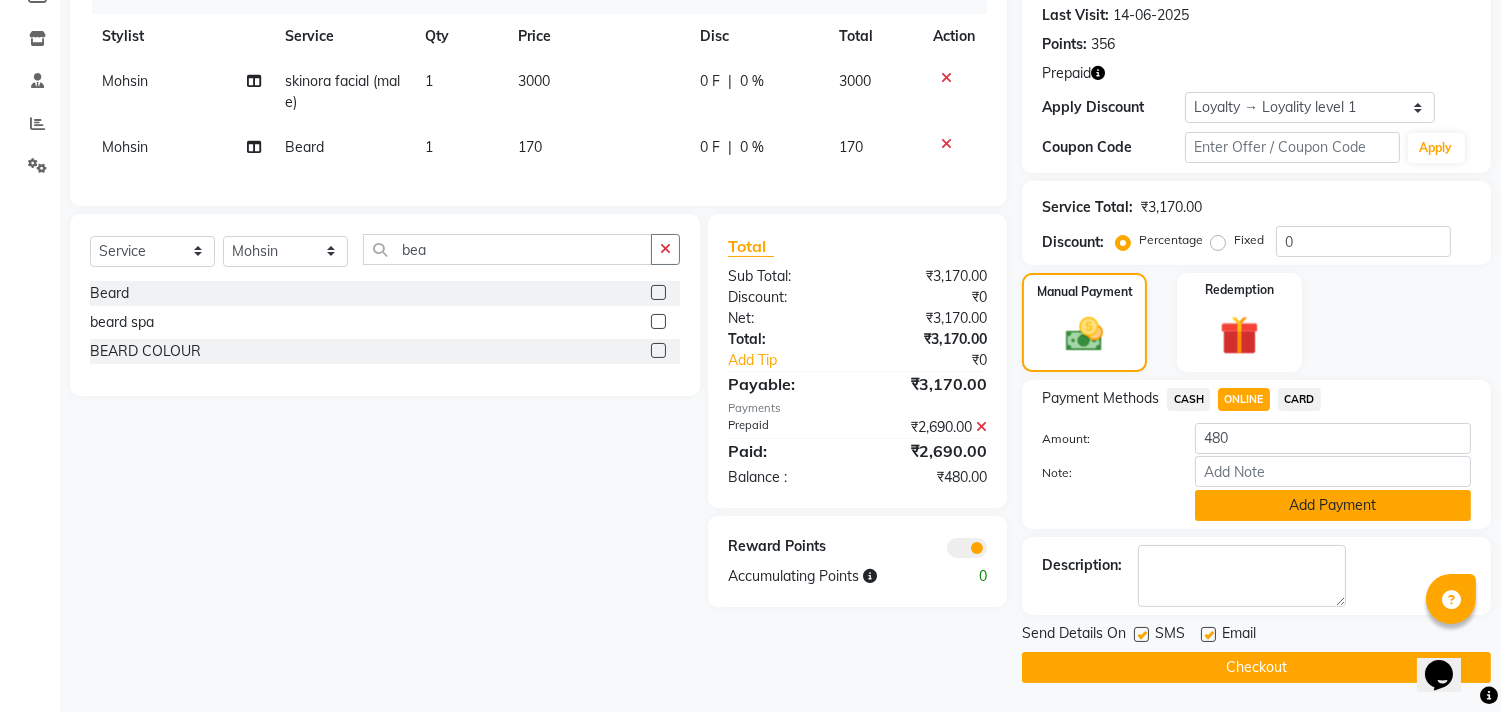 click on "Add Payment" 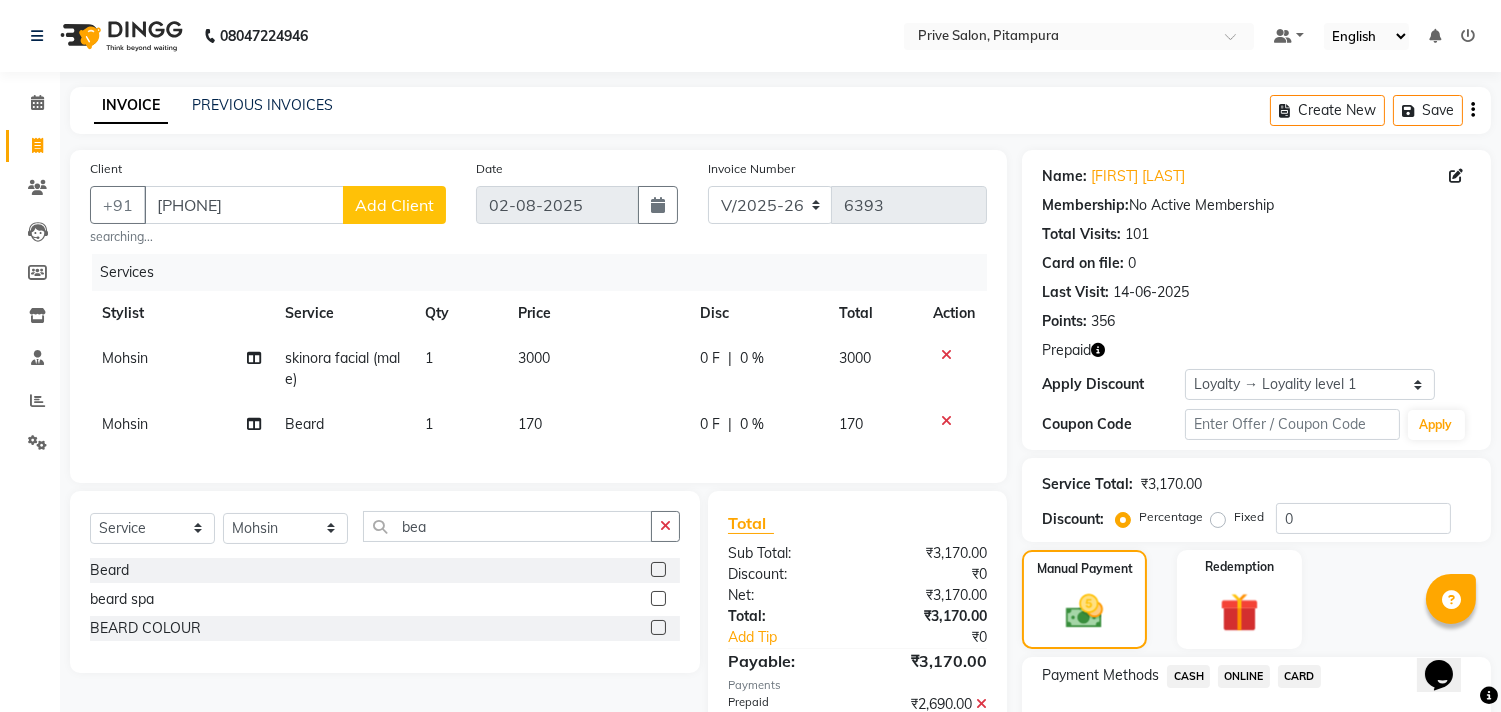 scroll, scrollTop: 247, scrollLeft: 0, axis: vertical 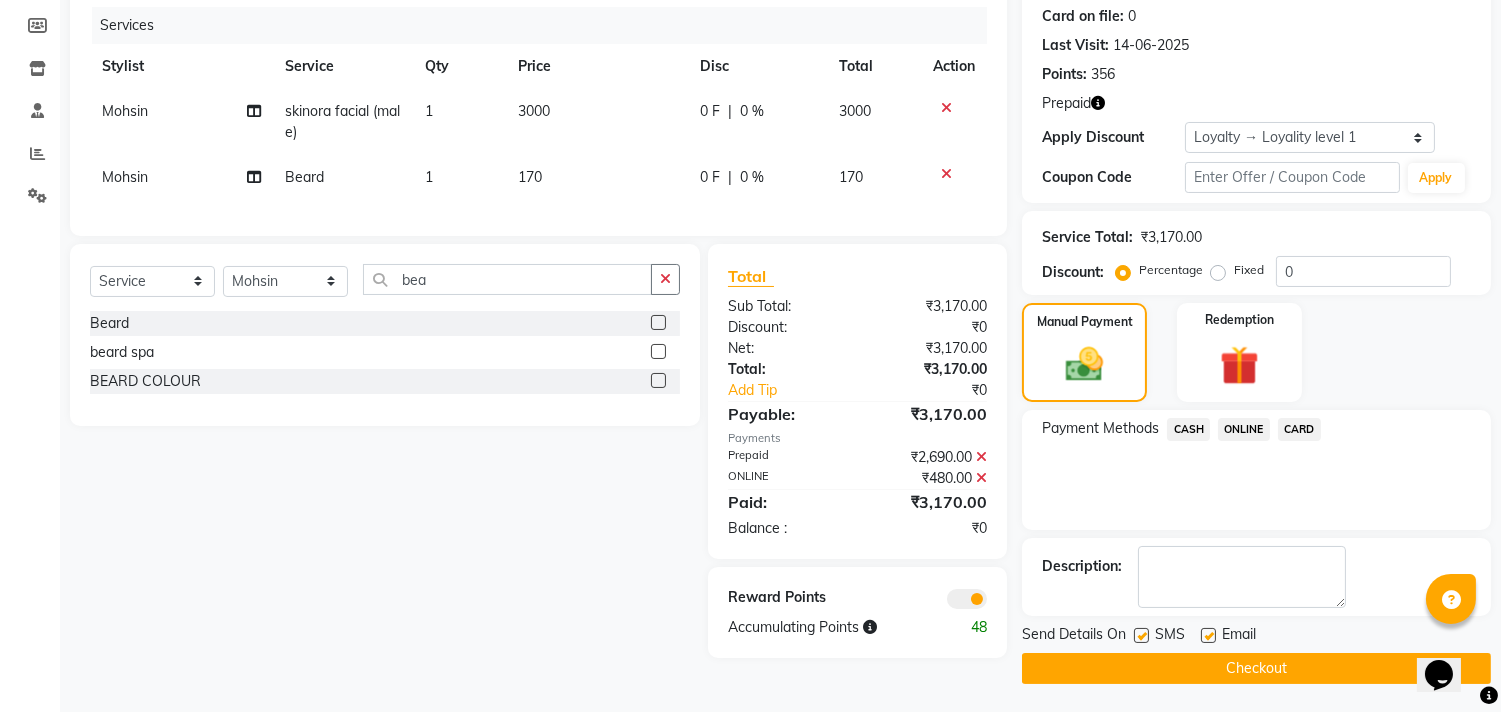click on "Checkout" 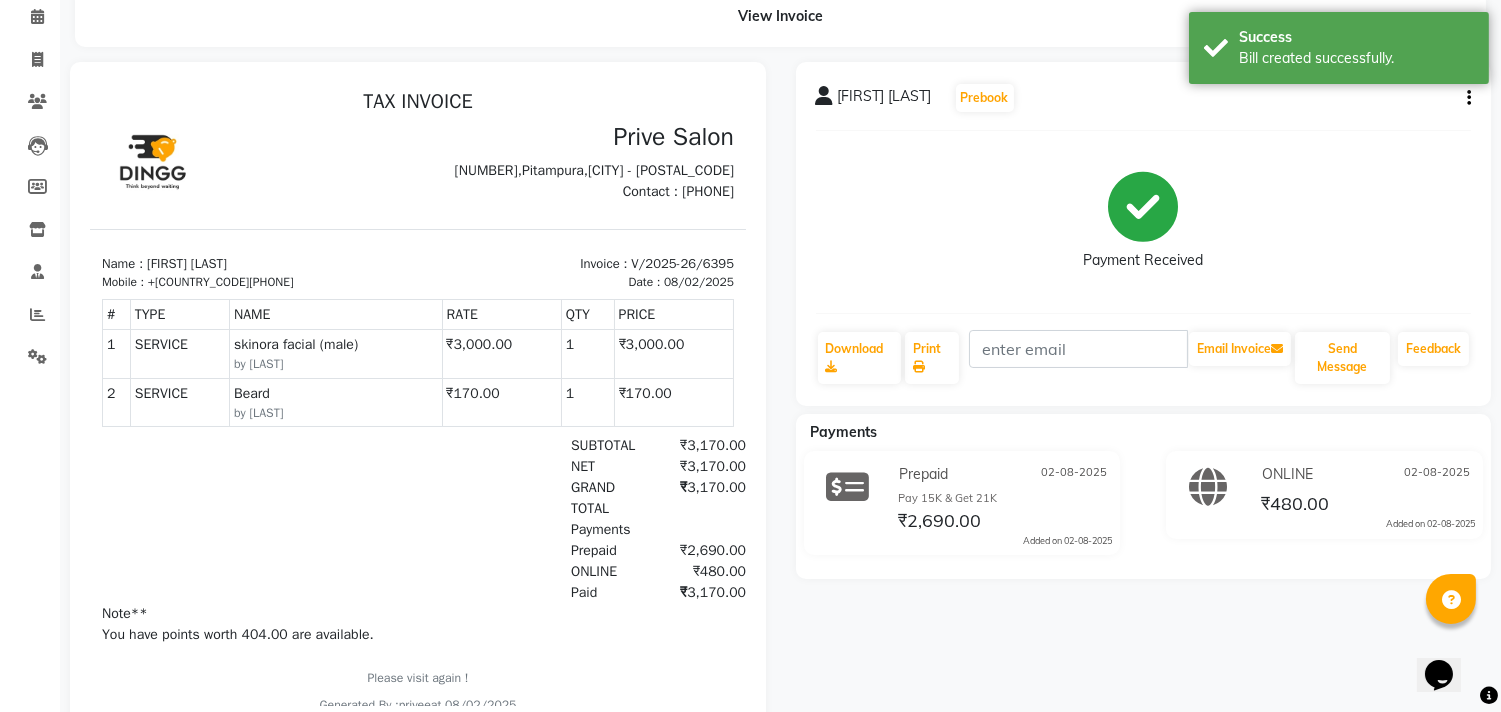 scroll, scrollTop: 0, scrollLeft: 0, axis: both 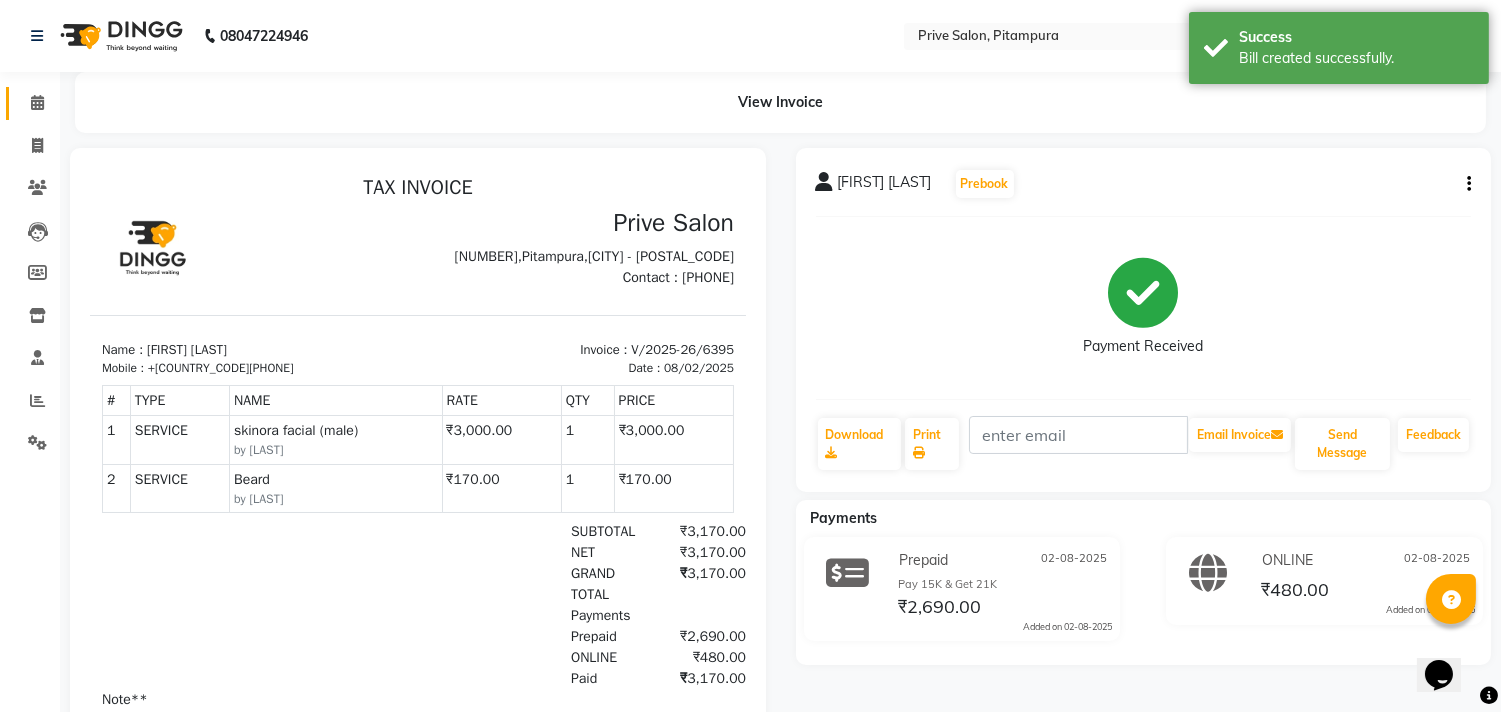 click on "Calendar" 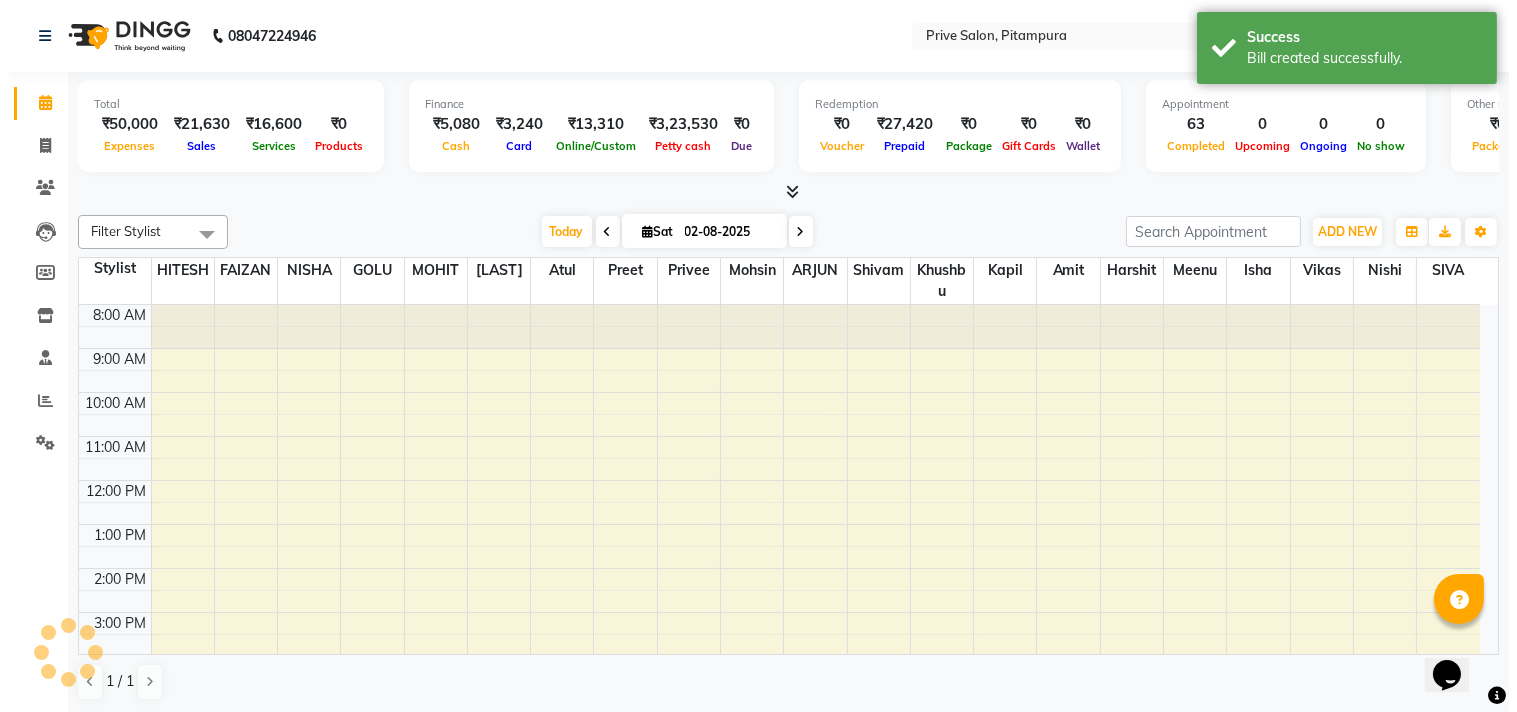 scroll, scrollTop: 320, scrollLeft: 0, axis: vertical 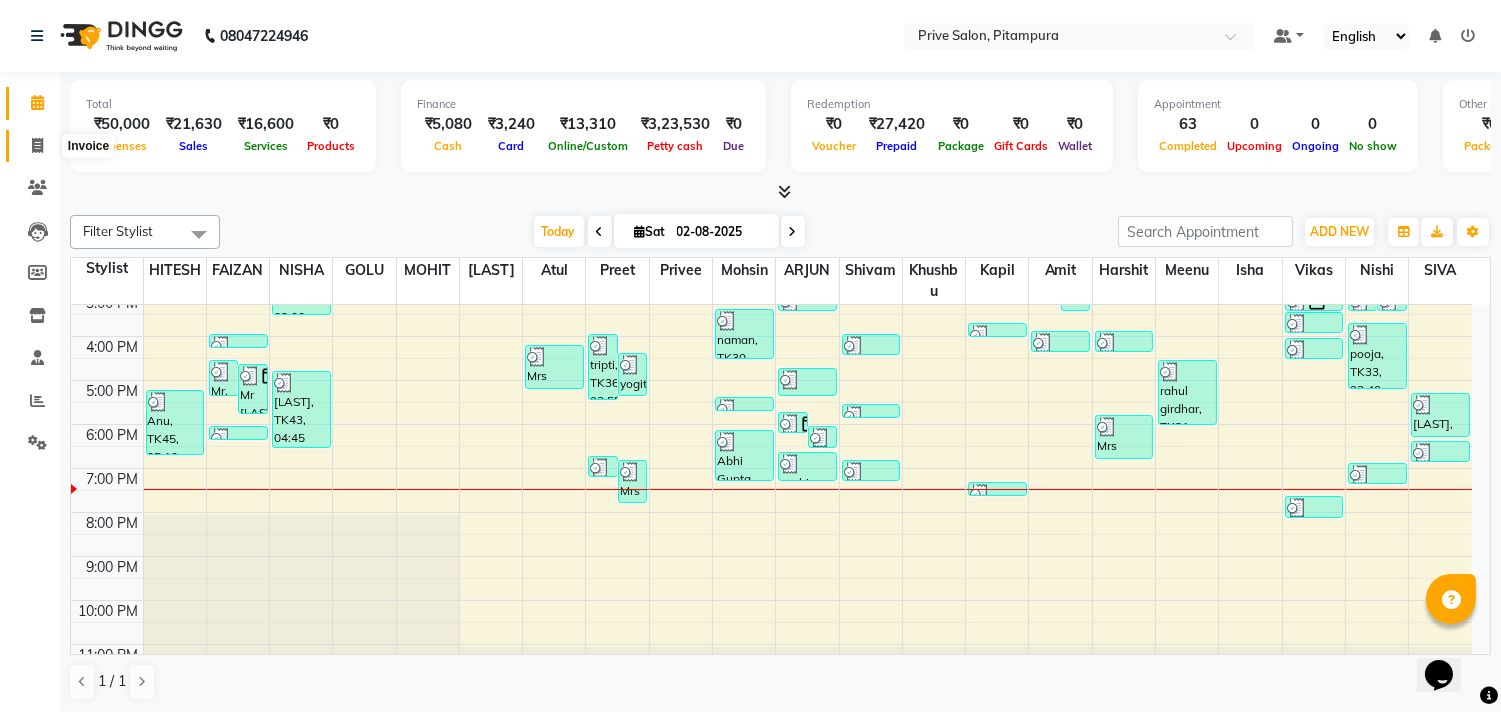 click 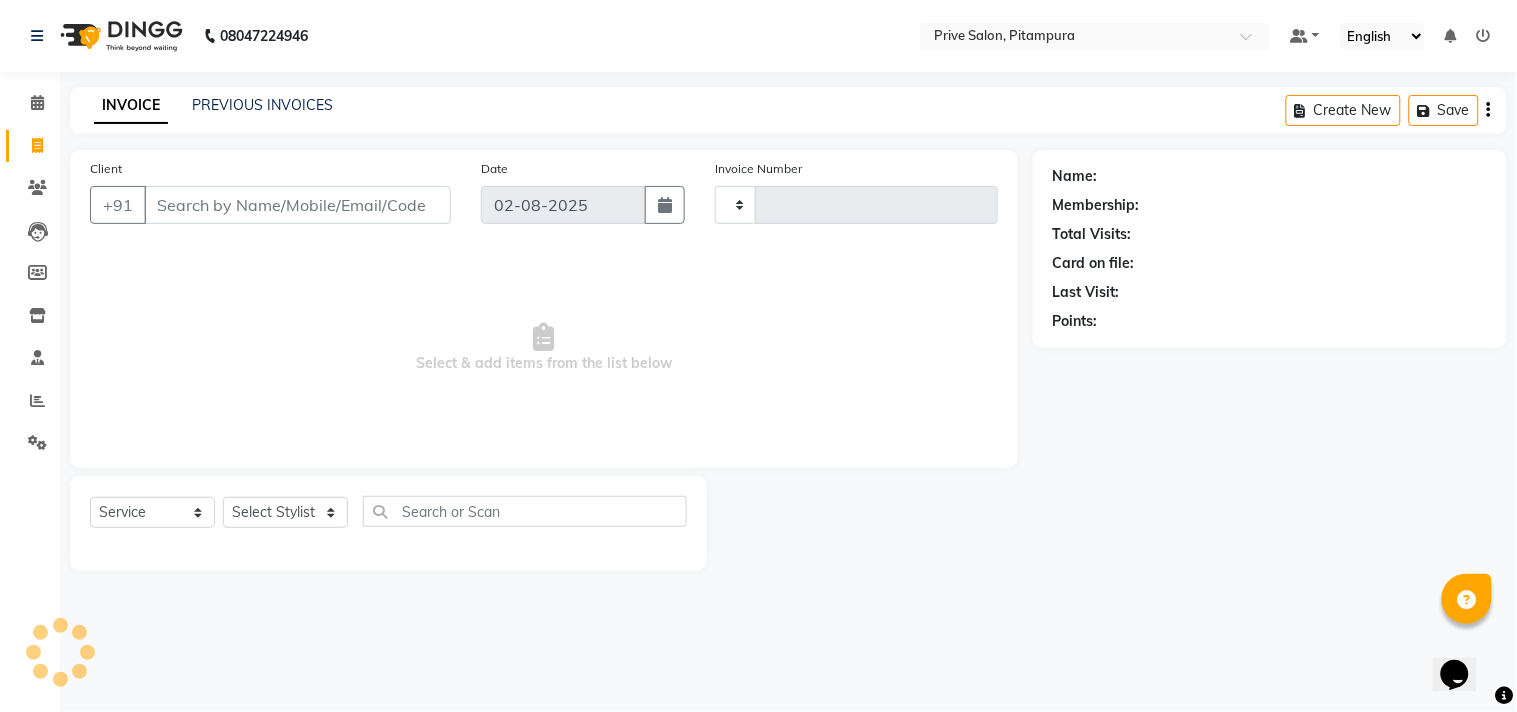 type on "6396" 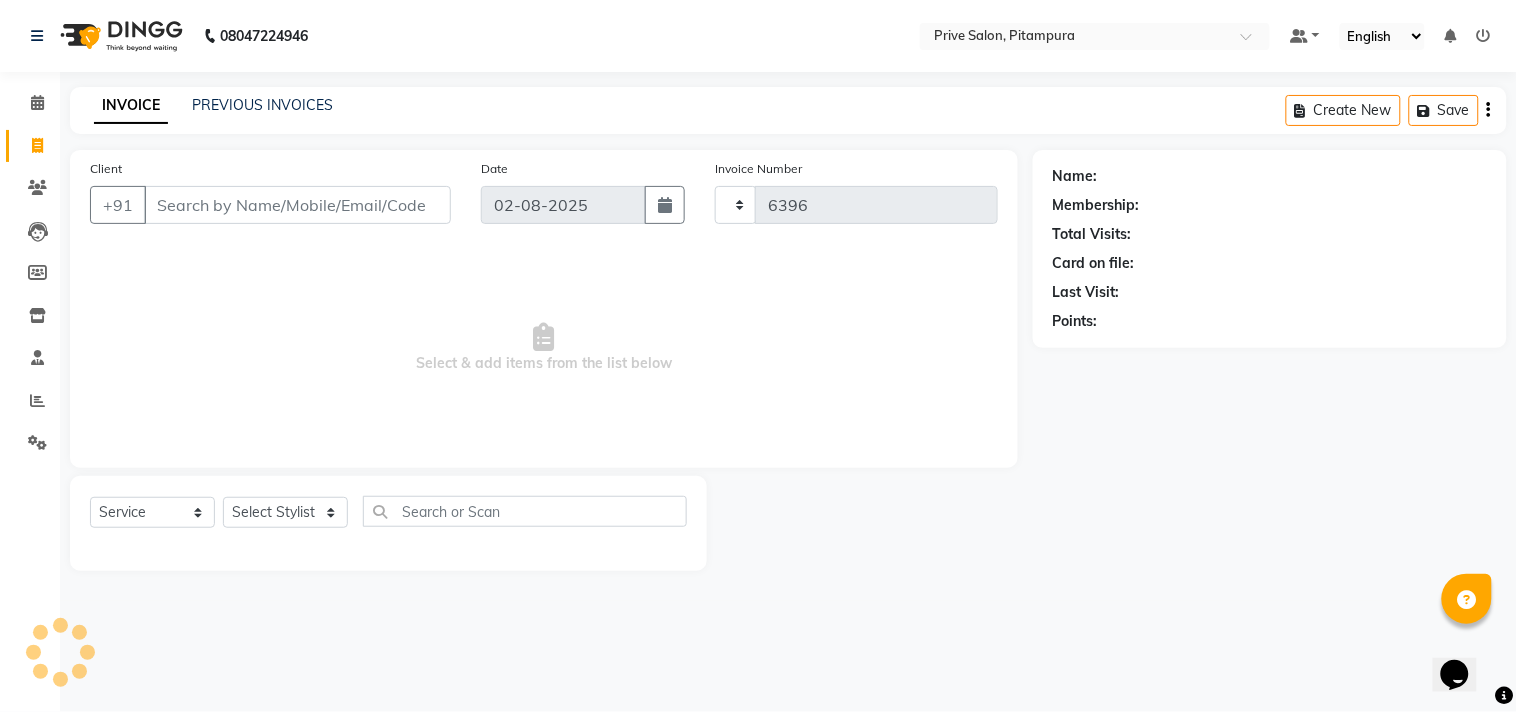 select on "136" 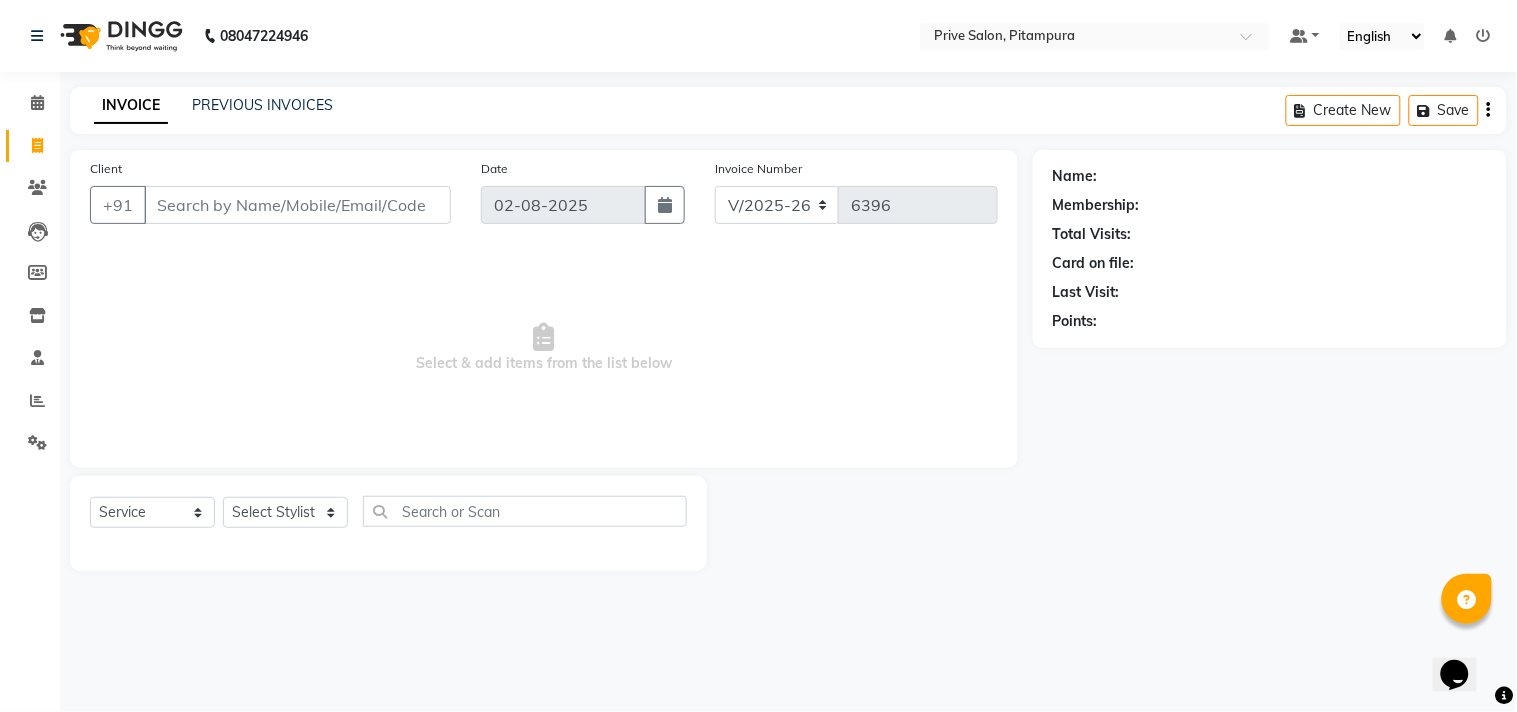 click on "Client" at bounding box center [297, 205] 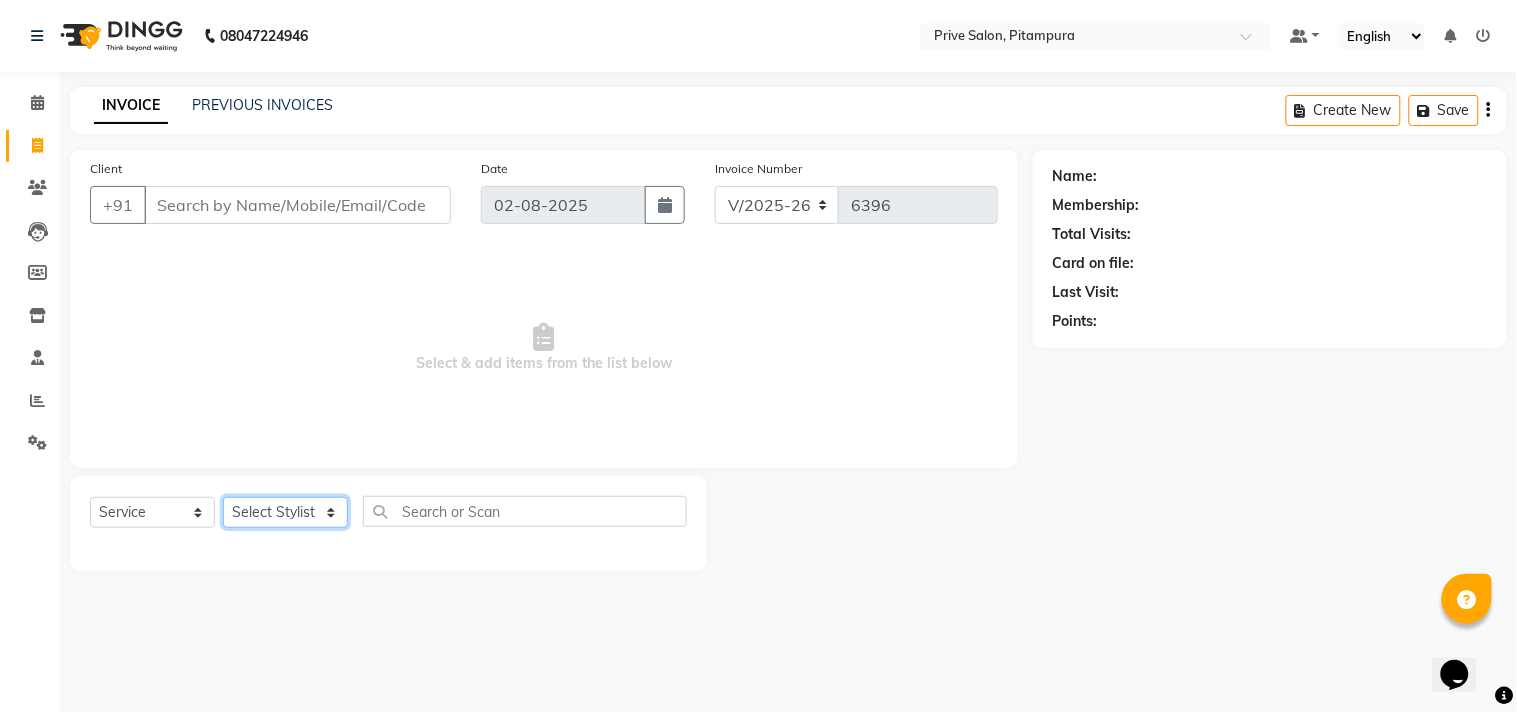 click on "Select Stylist amit ARJUN Atul FAIZAN FARDEEN GOLU harshit HITESH isha kapil khushbu Manager meenu MOHIT Mohsin NISHA nishi Preet privee Shivam SIVA vikas" 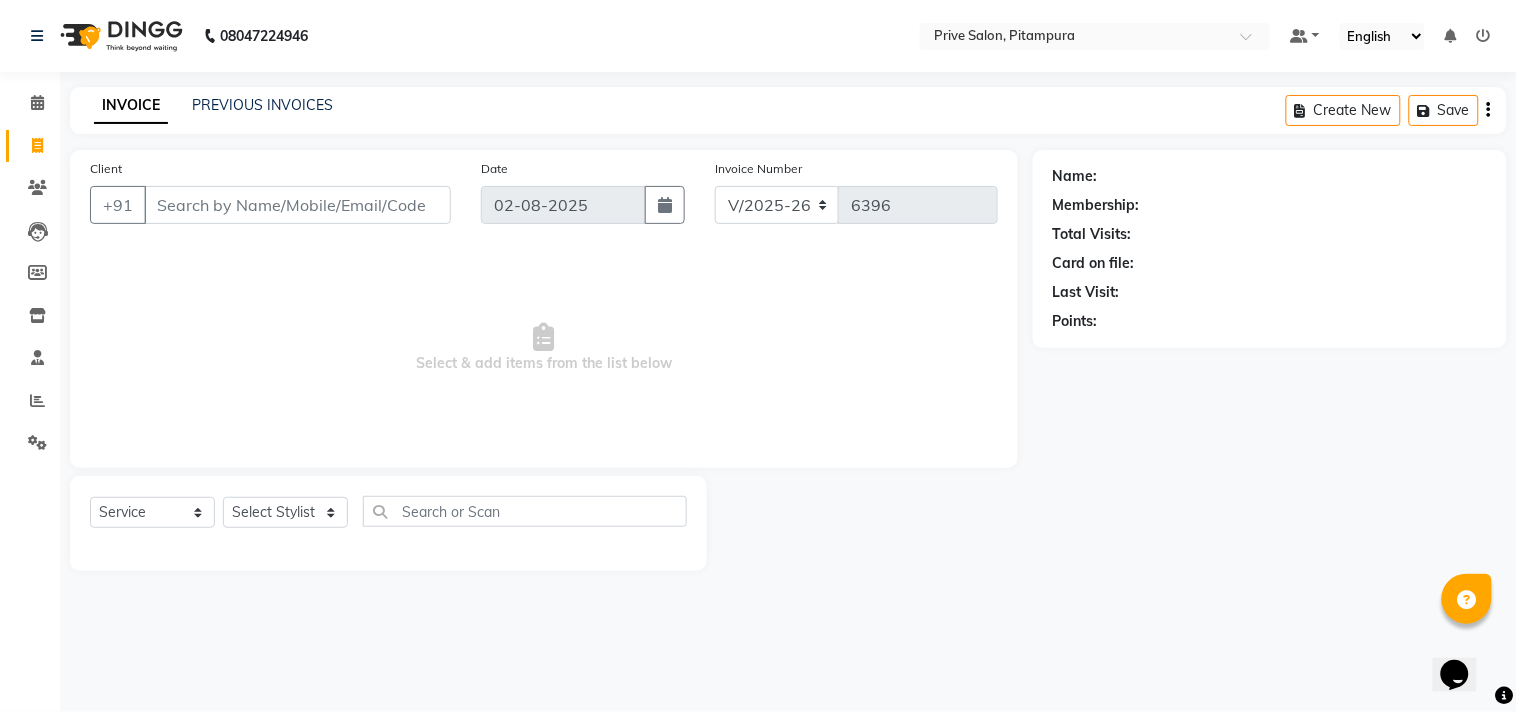 click on "Select & add items from the list below" at bounding box center [544, 348] 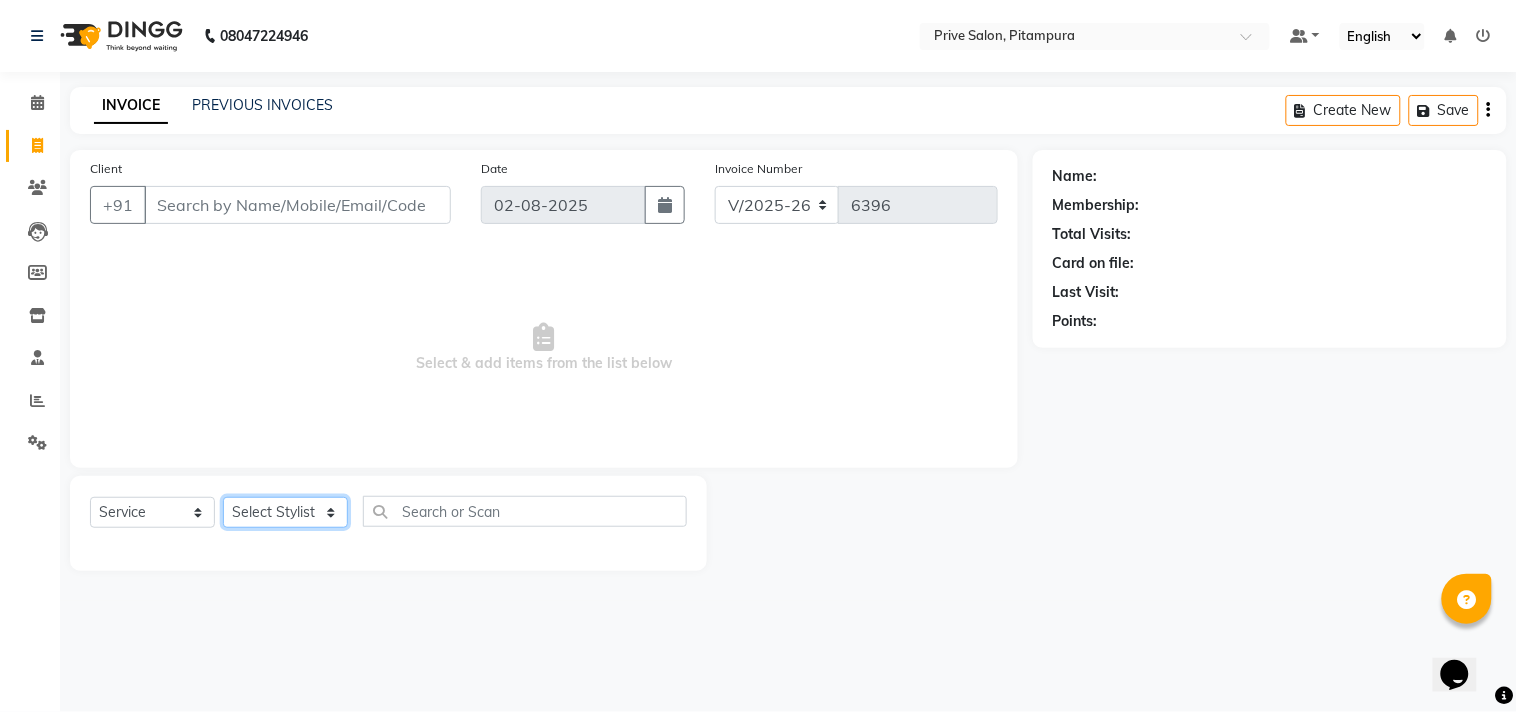click on "Select Stylist amit ARJUN Atul FAIZAN FARDEEN GOLU harshit HITESH isha kapil khushbu Manager meenu MOHIT Mohsin NISHA nishi Preet privee Shivam SIVA vikas" 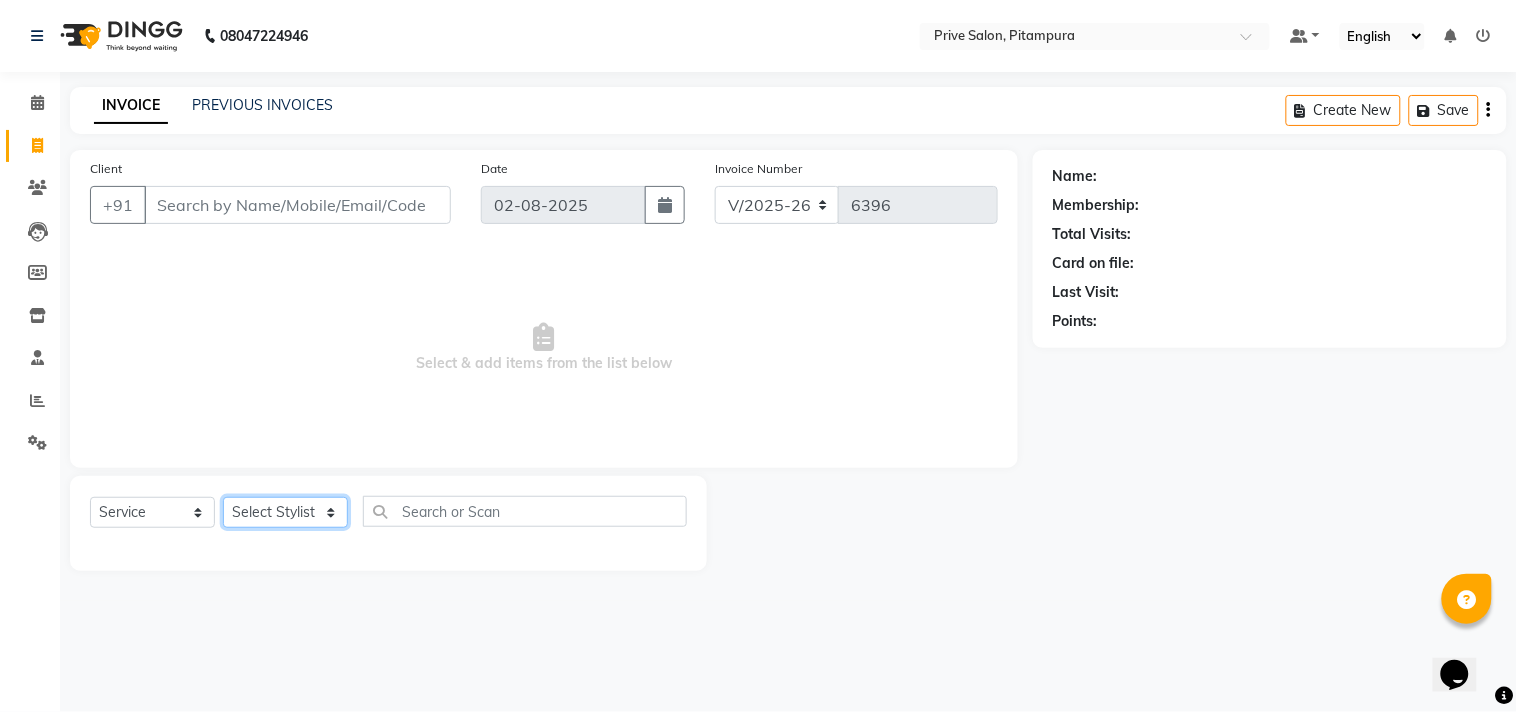 select on "3987" 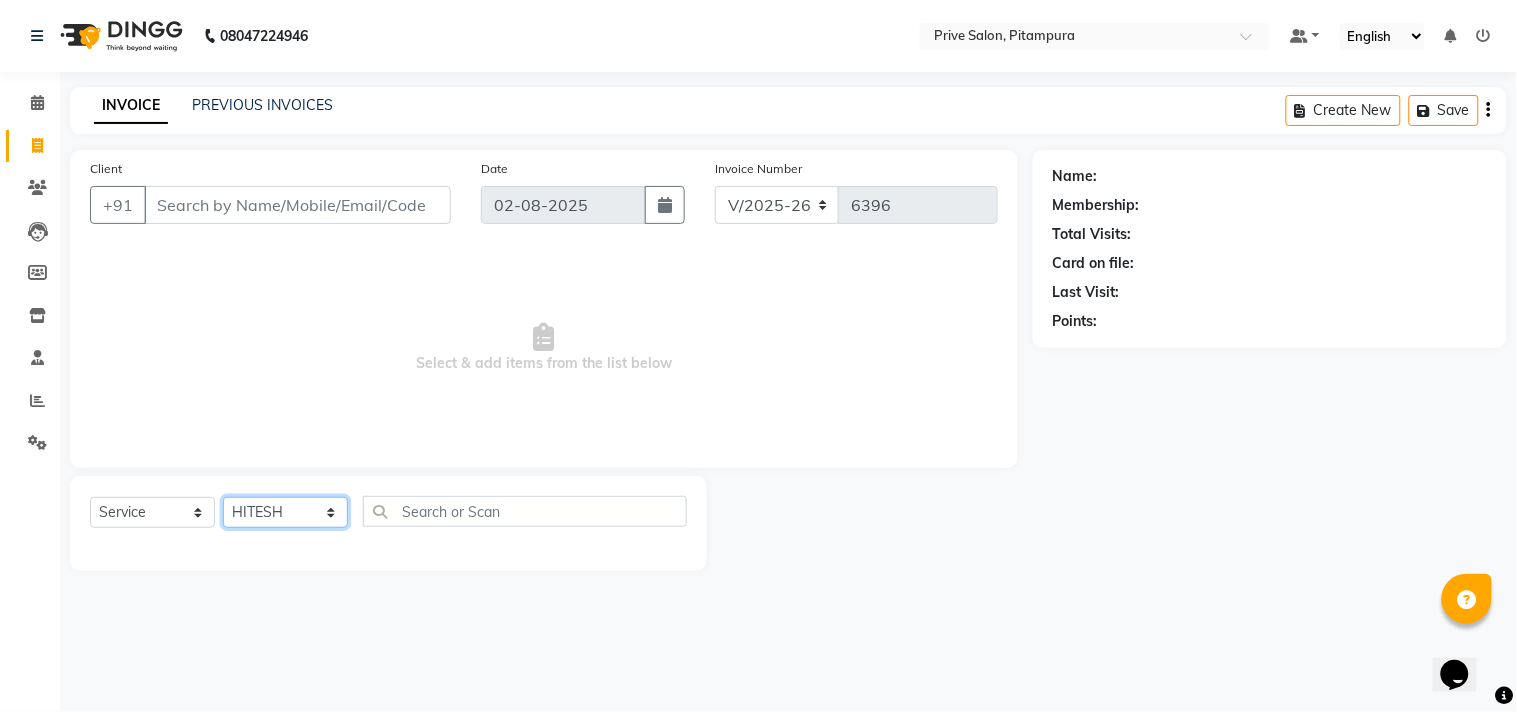 click on "Select Stylist amit ARJUN Atul FAIZAN FARDEEN GOLU harshit HITESH isha kapil khushbu Manager meenu MOHIT Mohsin NISHA nishi Preet privee Shivam SIVA vikas" 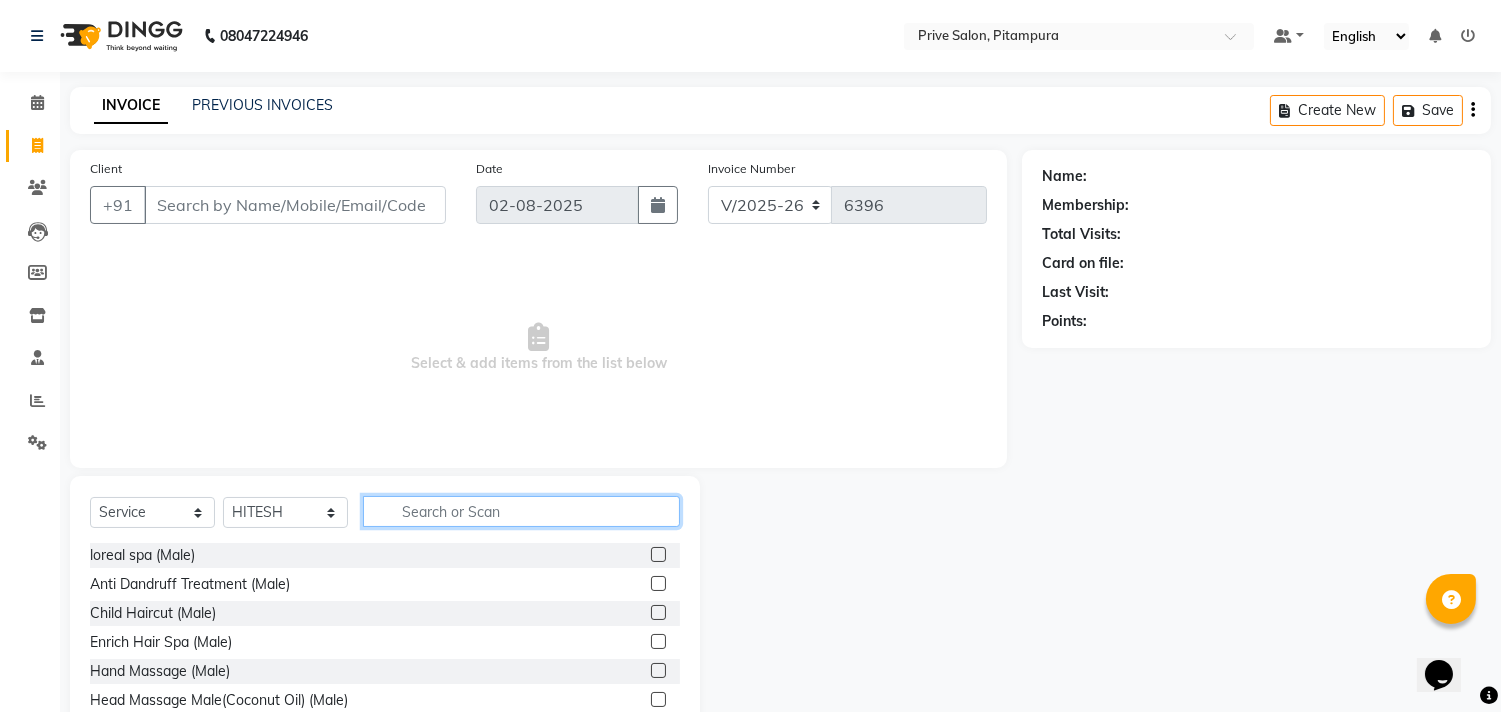 click 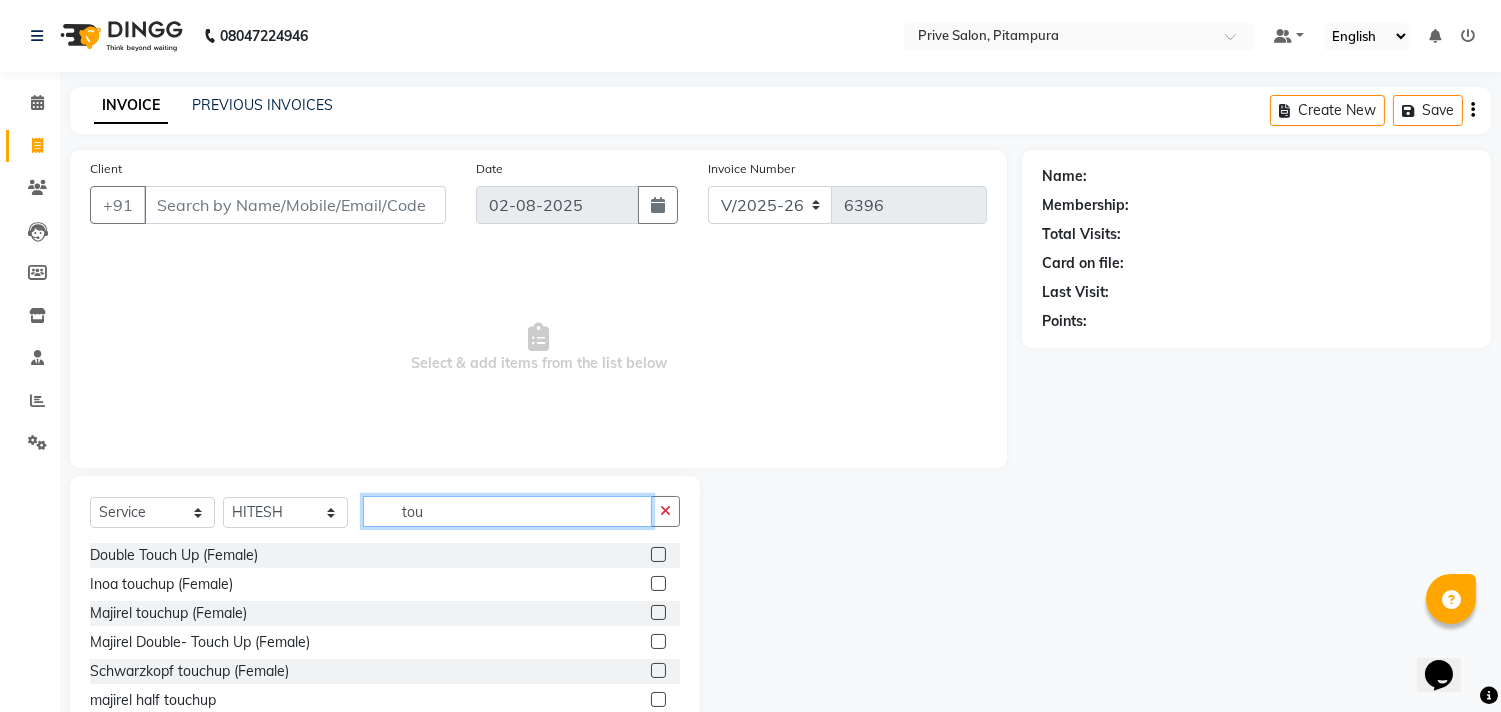 type on "tou" 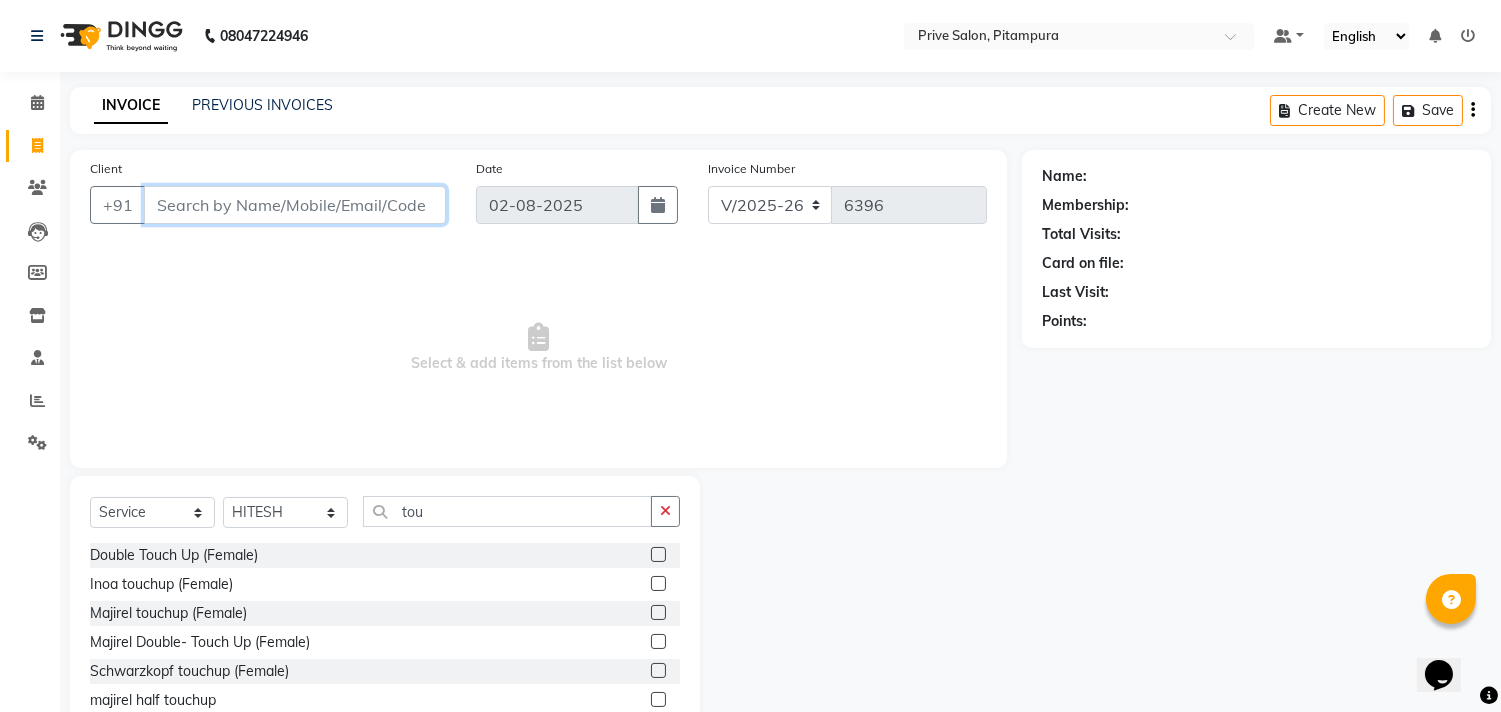click on "Client" at bounding box center [295, 205] 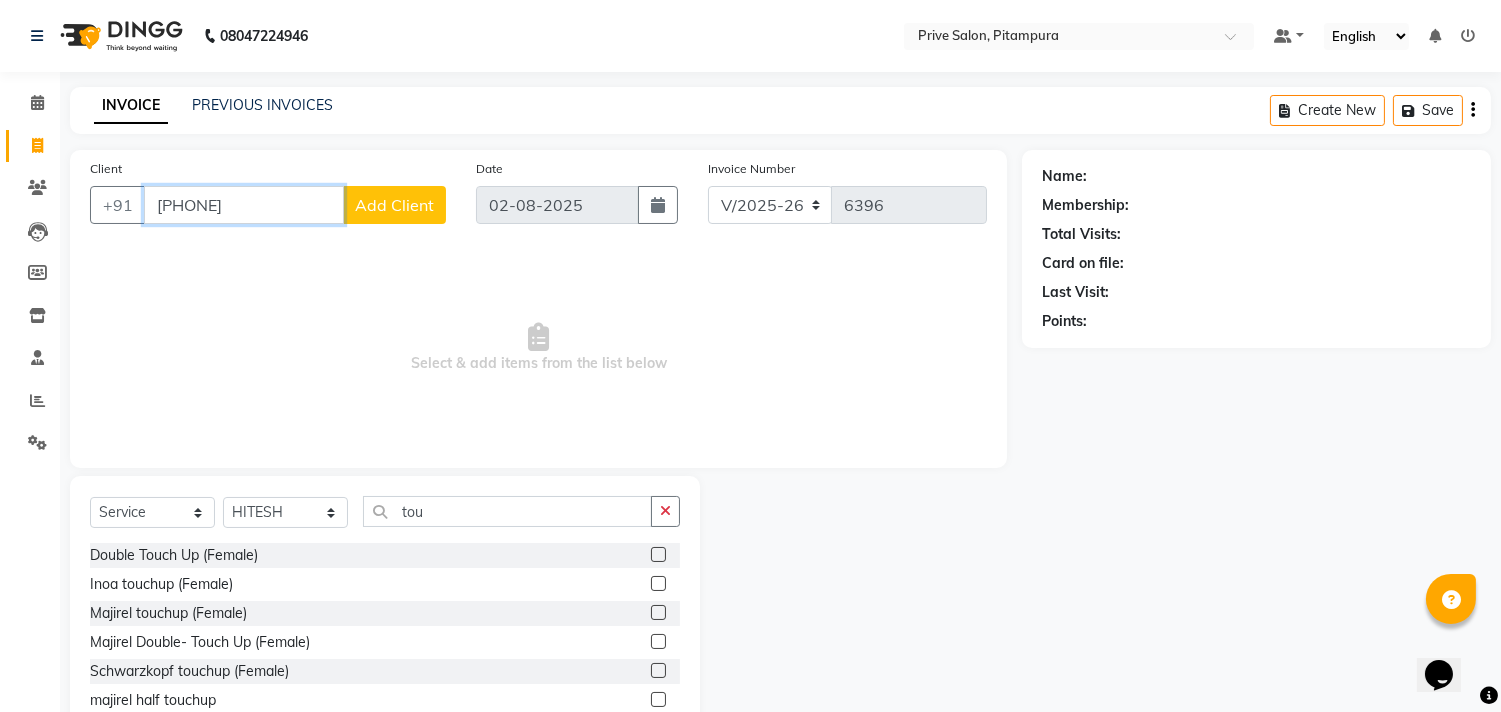 type on "[PHONE]" 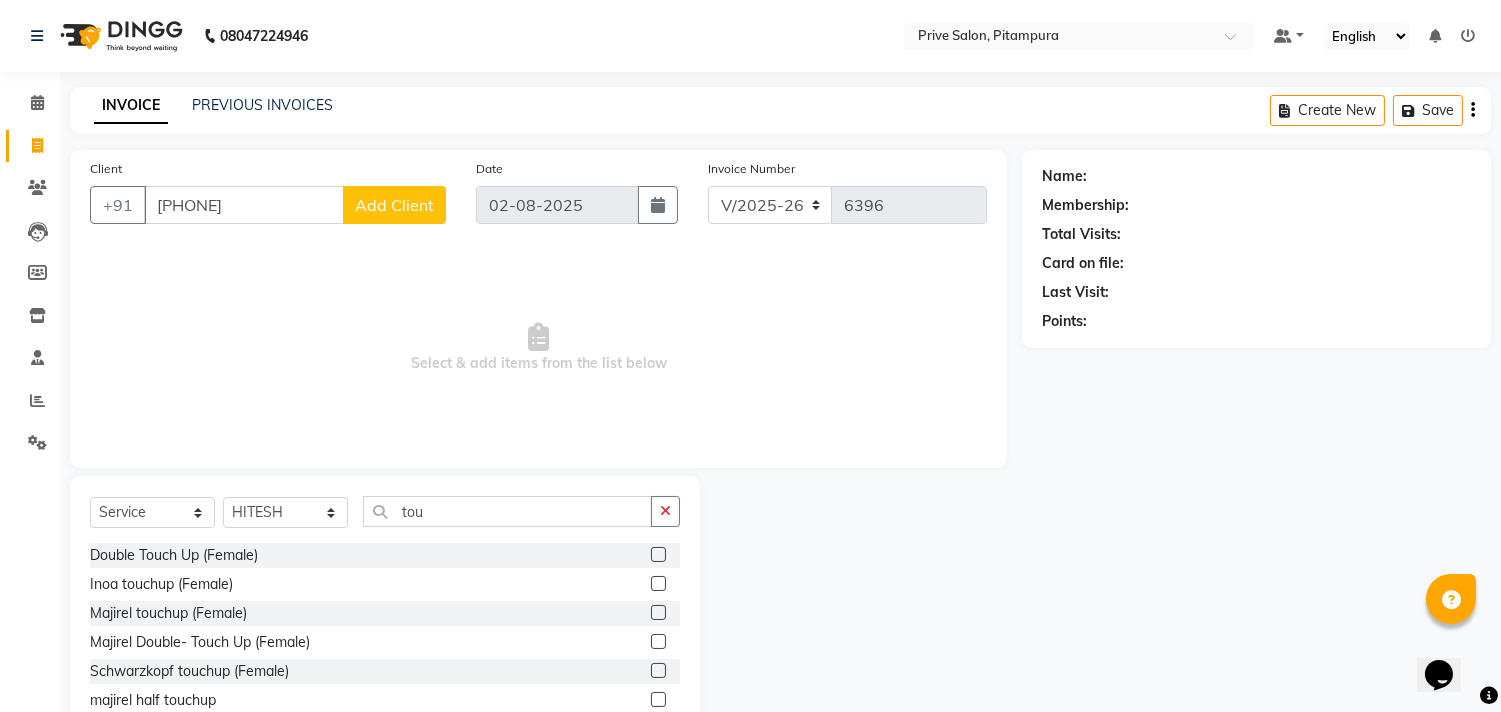 click on "Add Client" 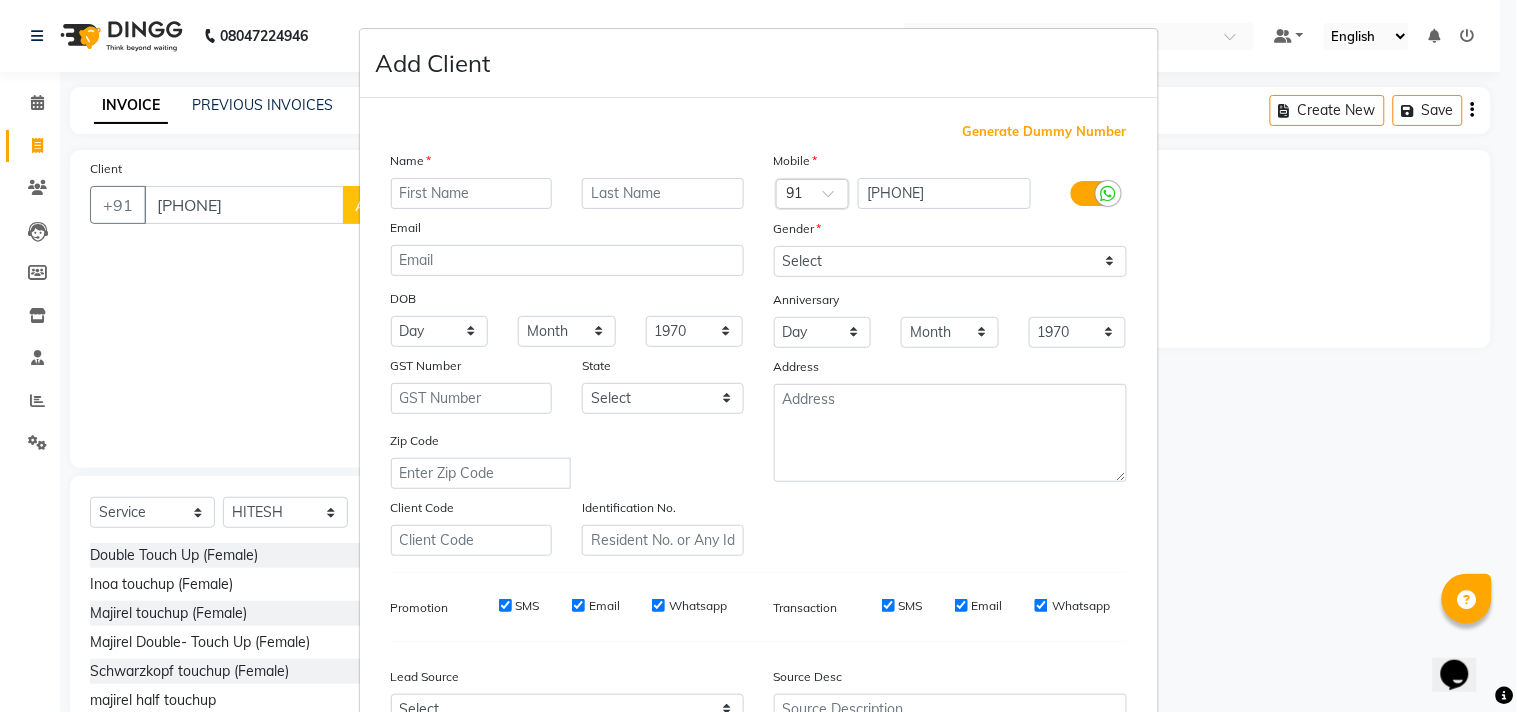 click at bounding box center (472, 193) 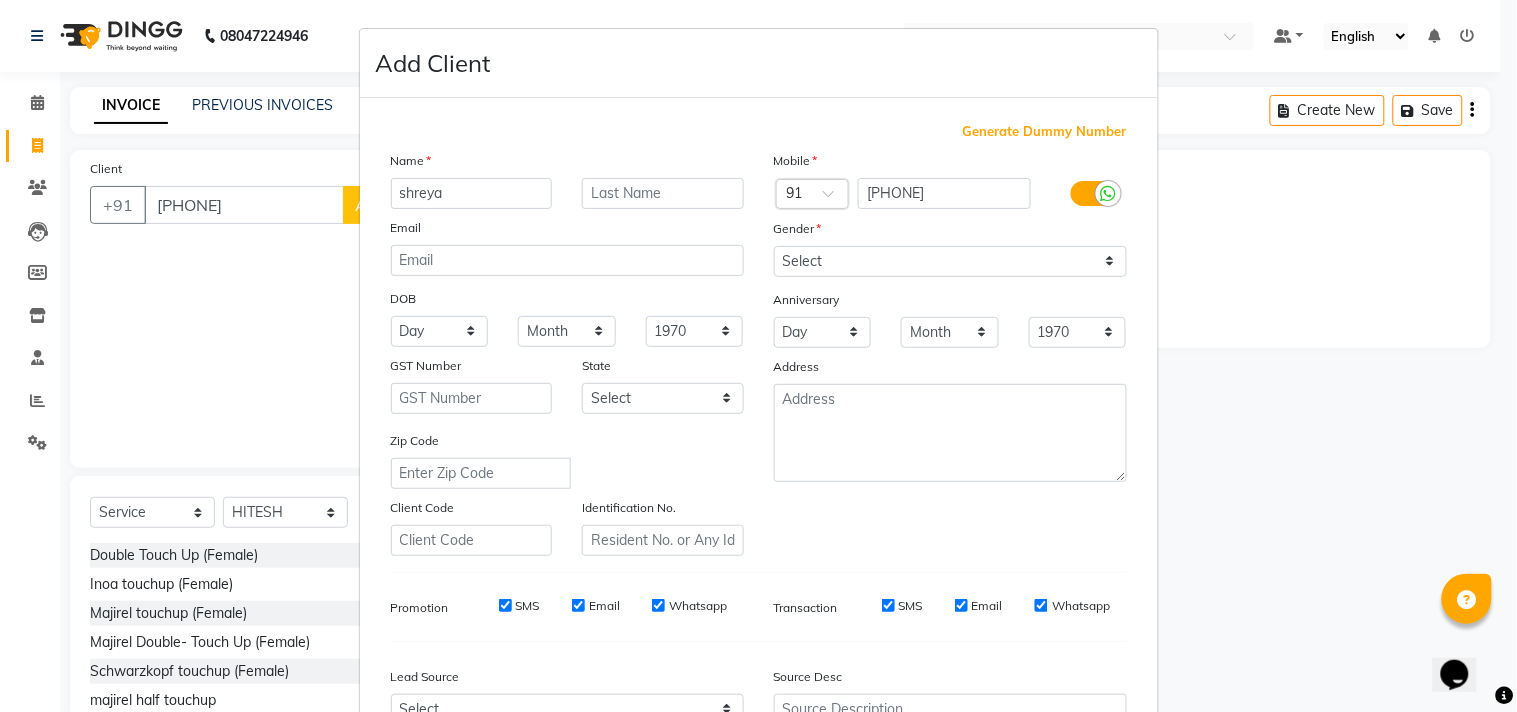 type on "shreya" 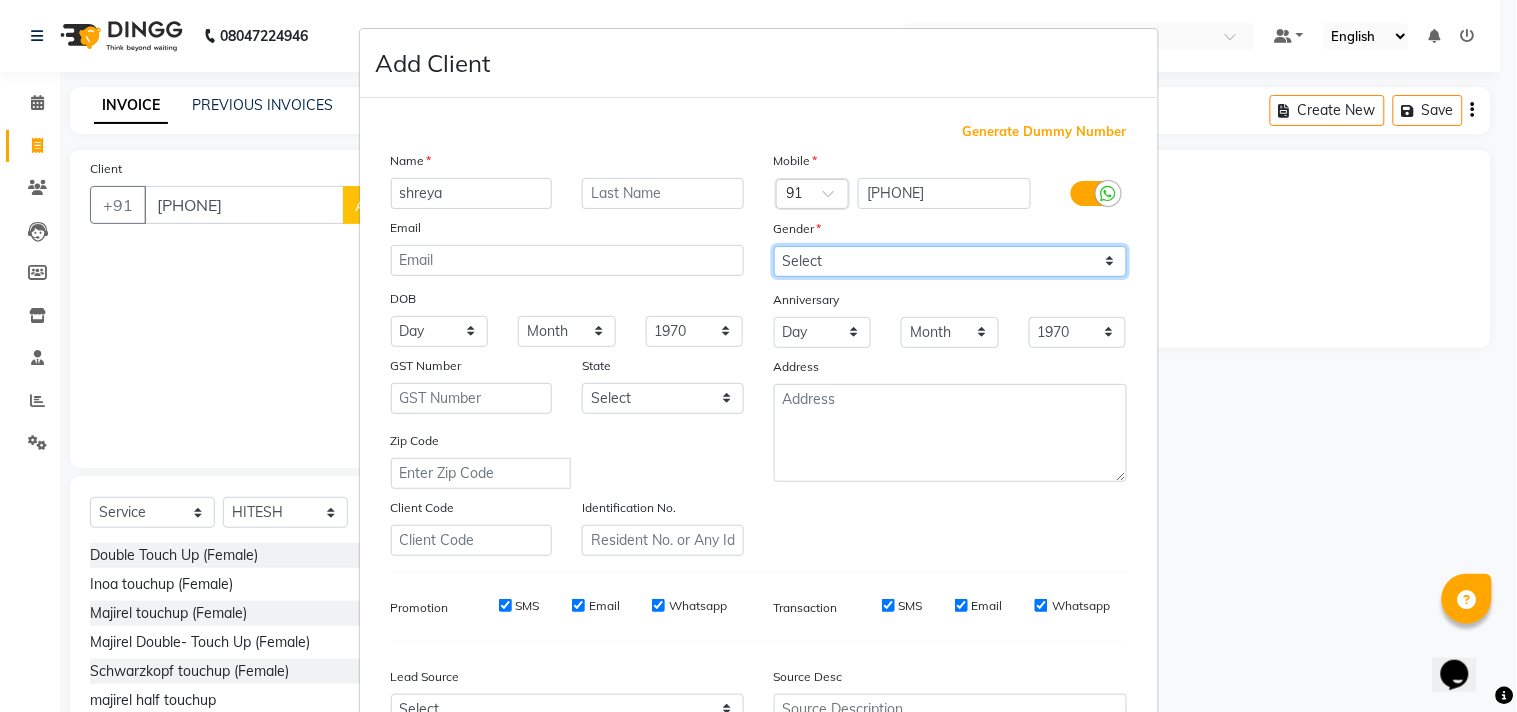 click on "Select Male Female Other Prefer Not To Say" at bounding box center (950, 261) 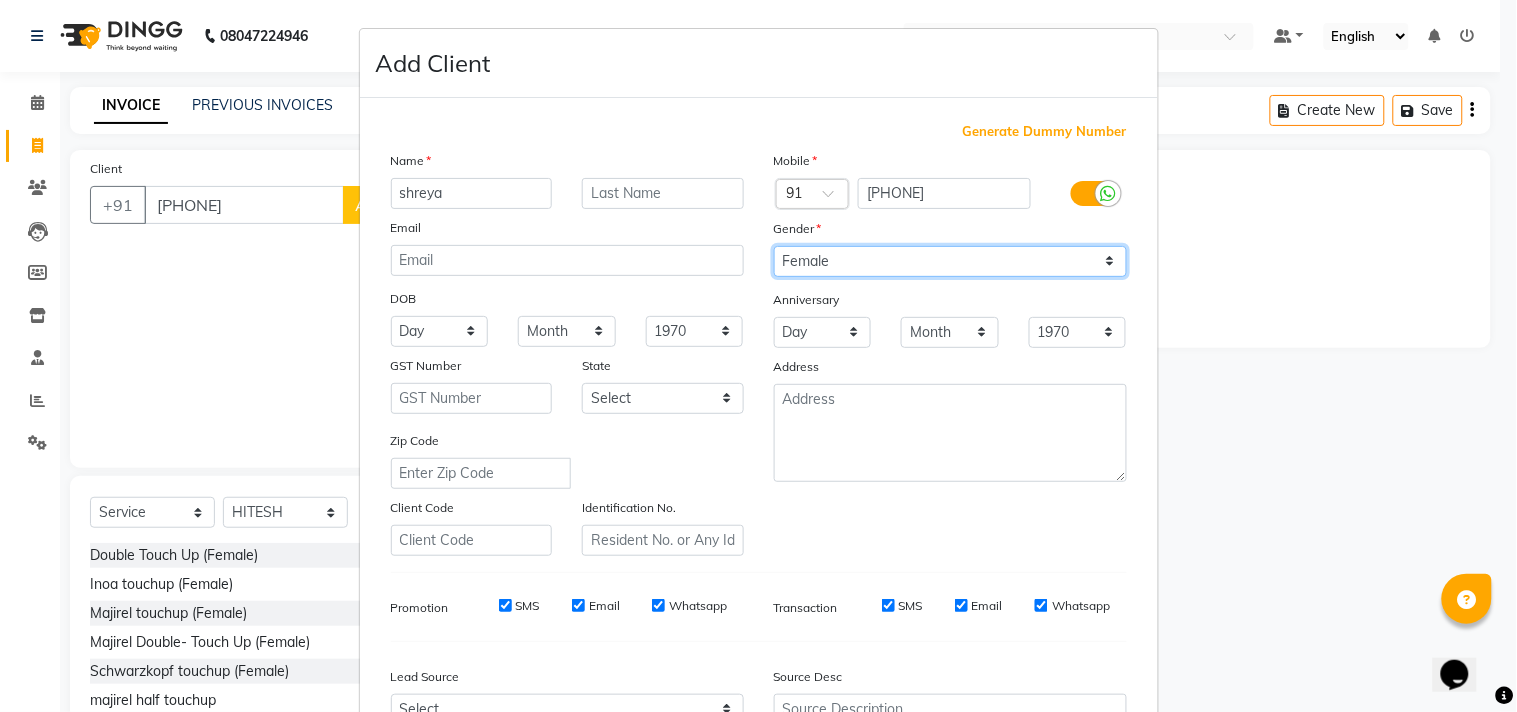 click on "Select Male Female Other Prefer Not To Say" at bounding box center [950, 261] 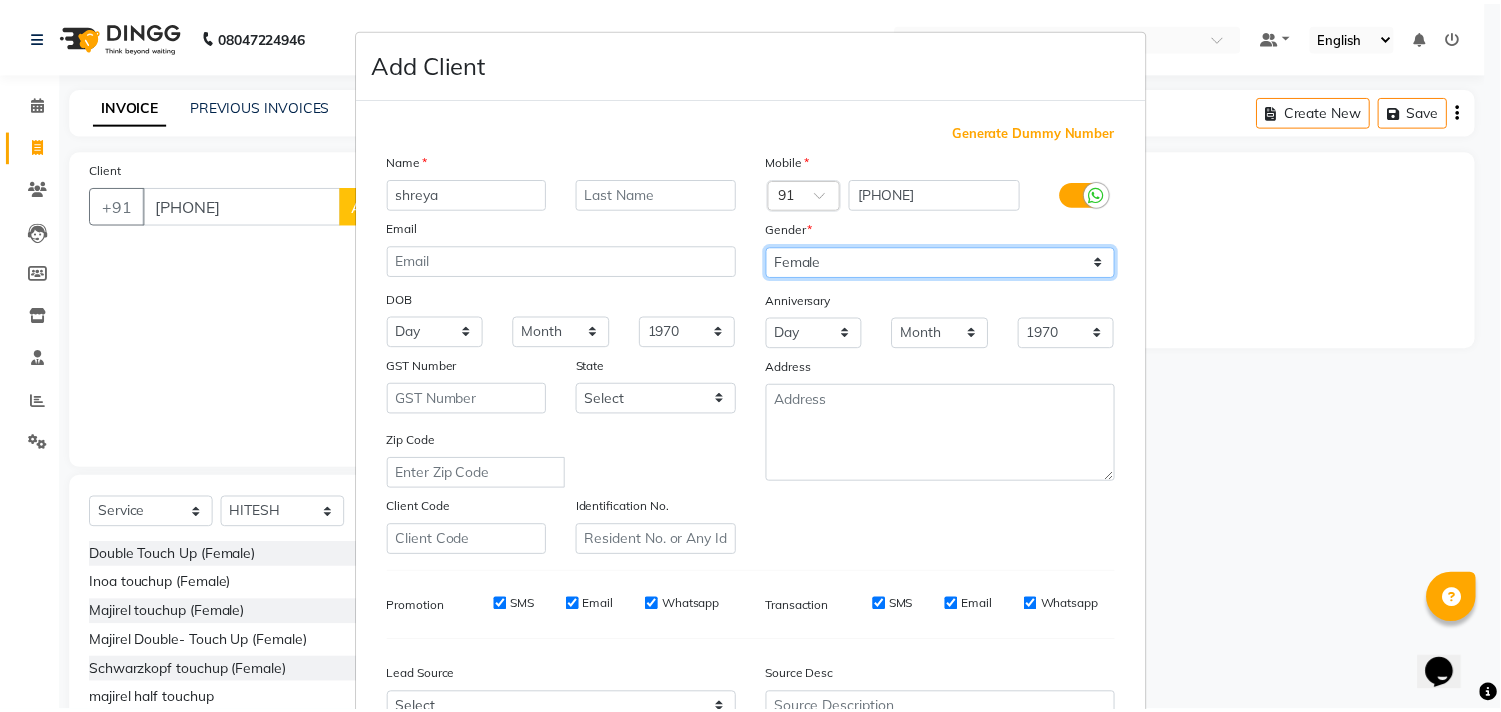 scroll, scrollTop: 212, scrollLeft: 0, axis: vertical 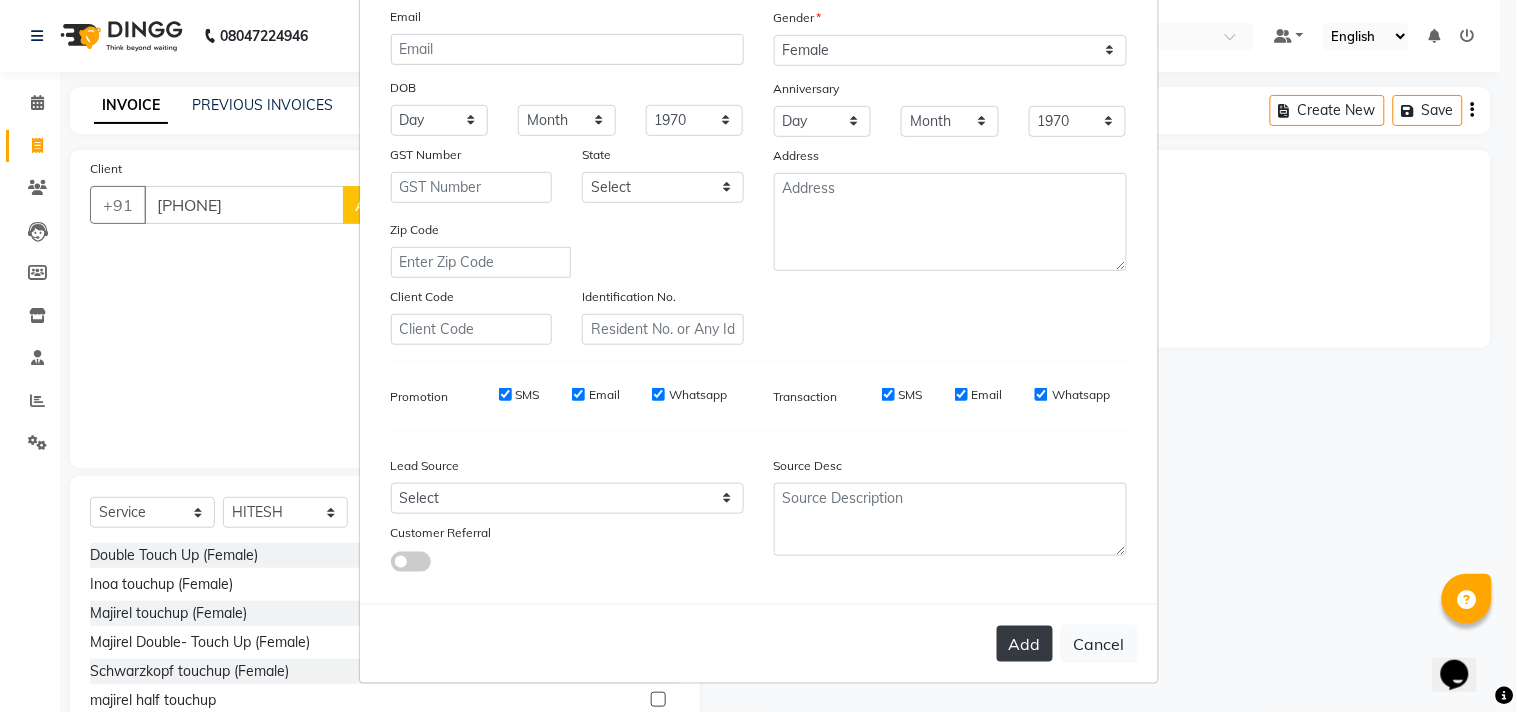 click on "Add" at bounding box center (1025, 644) 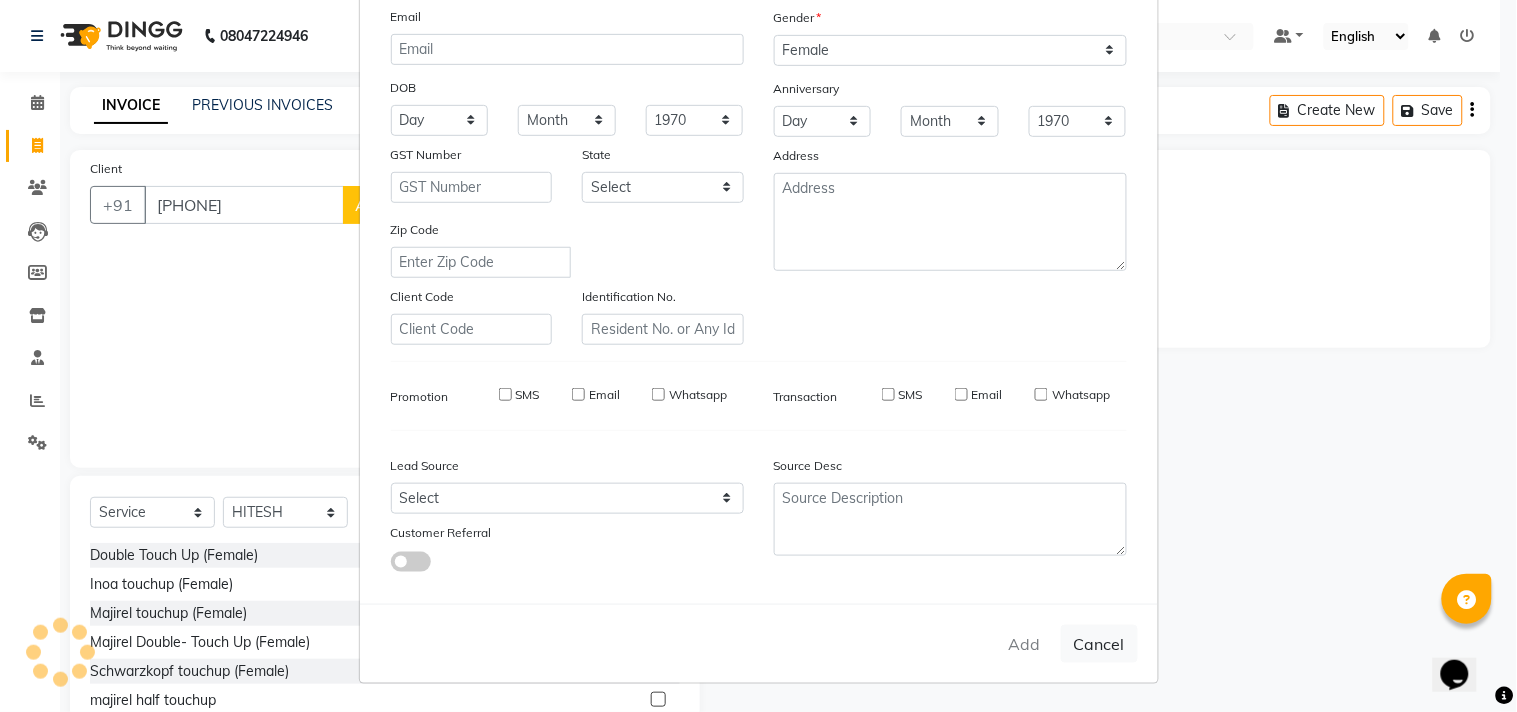 type 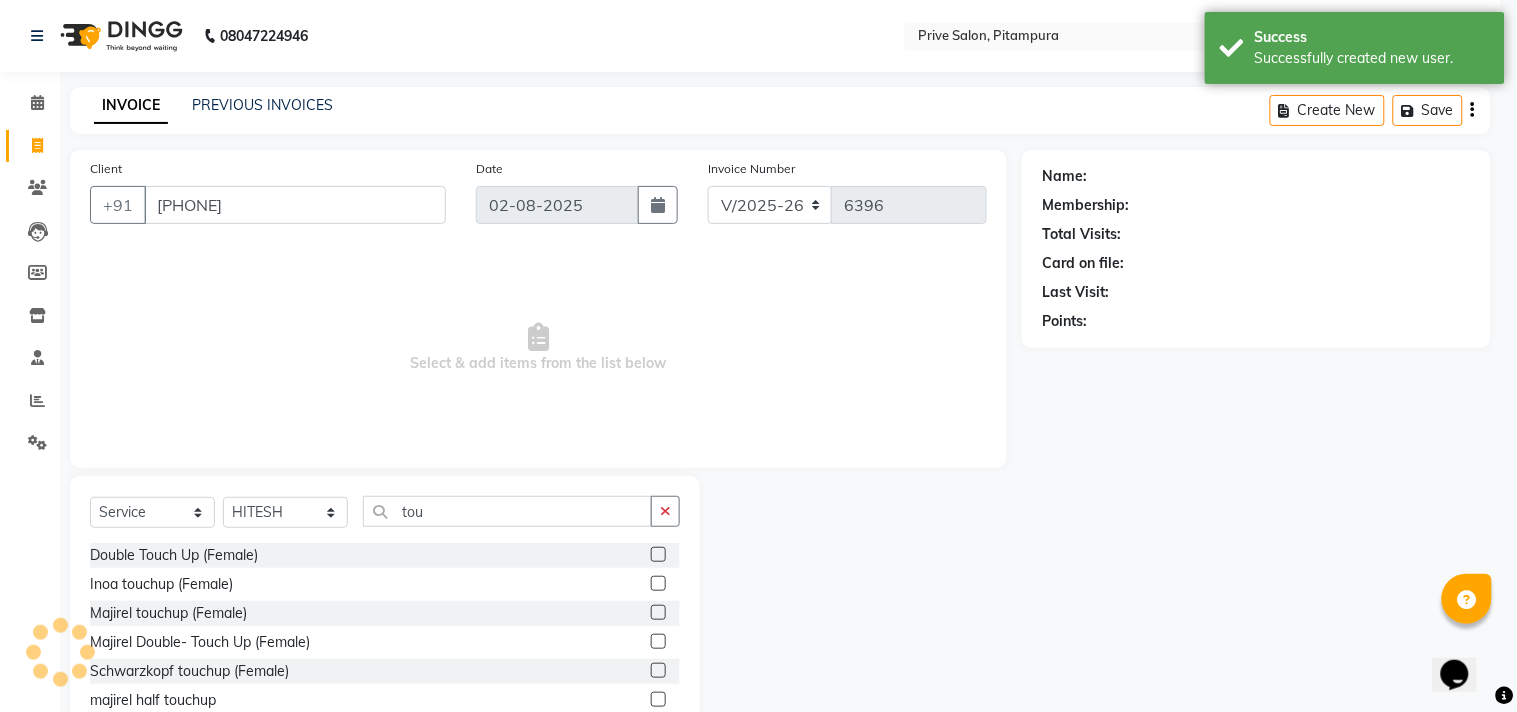 select on "1: Object" 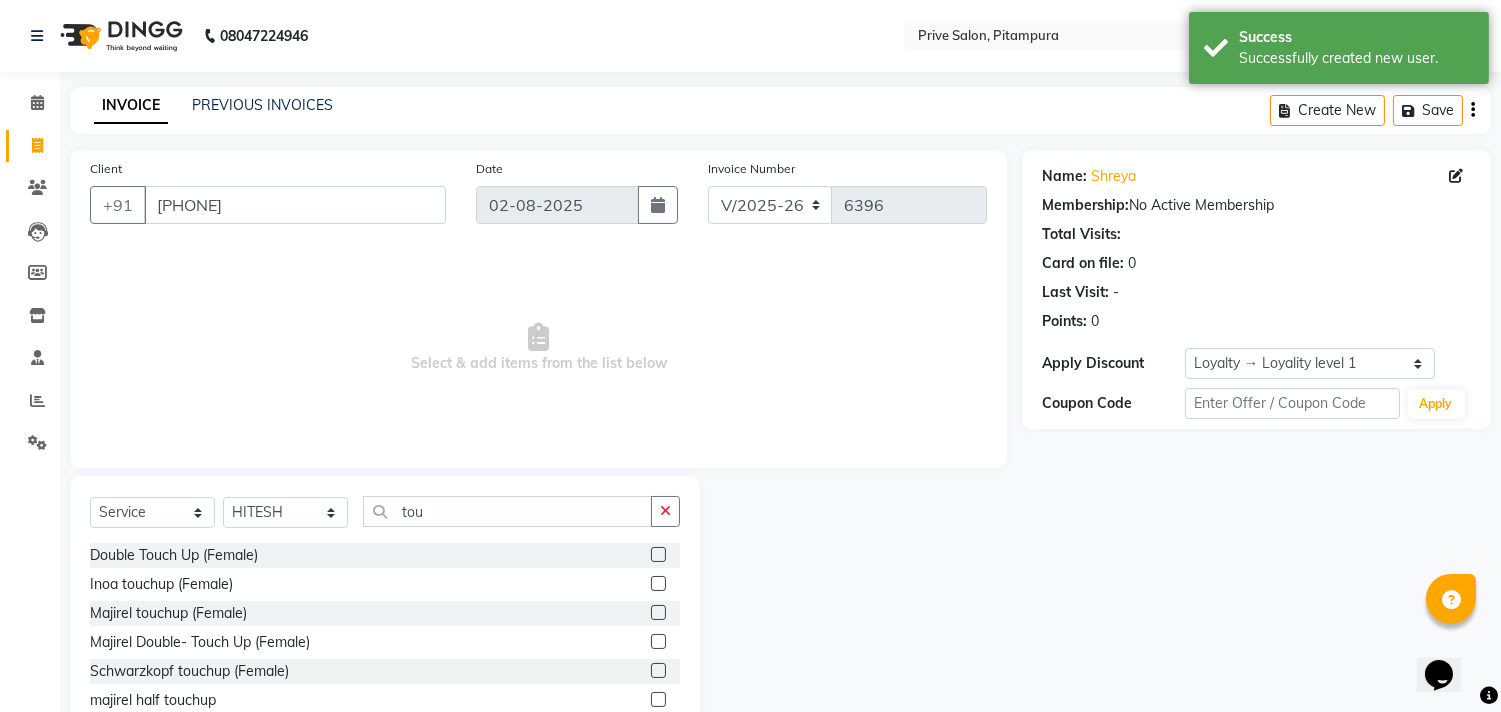 click 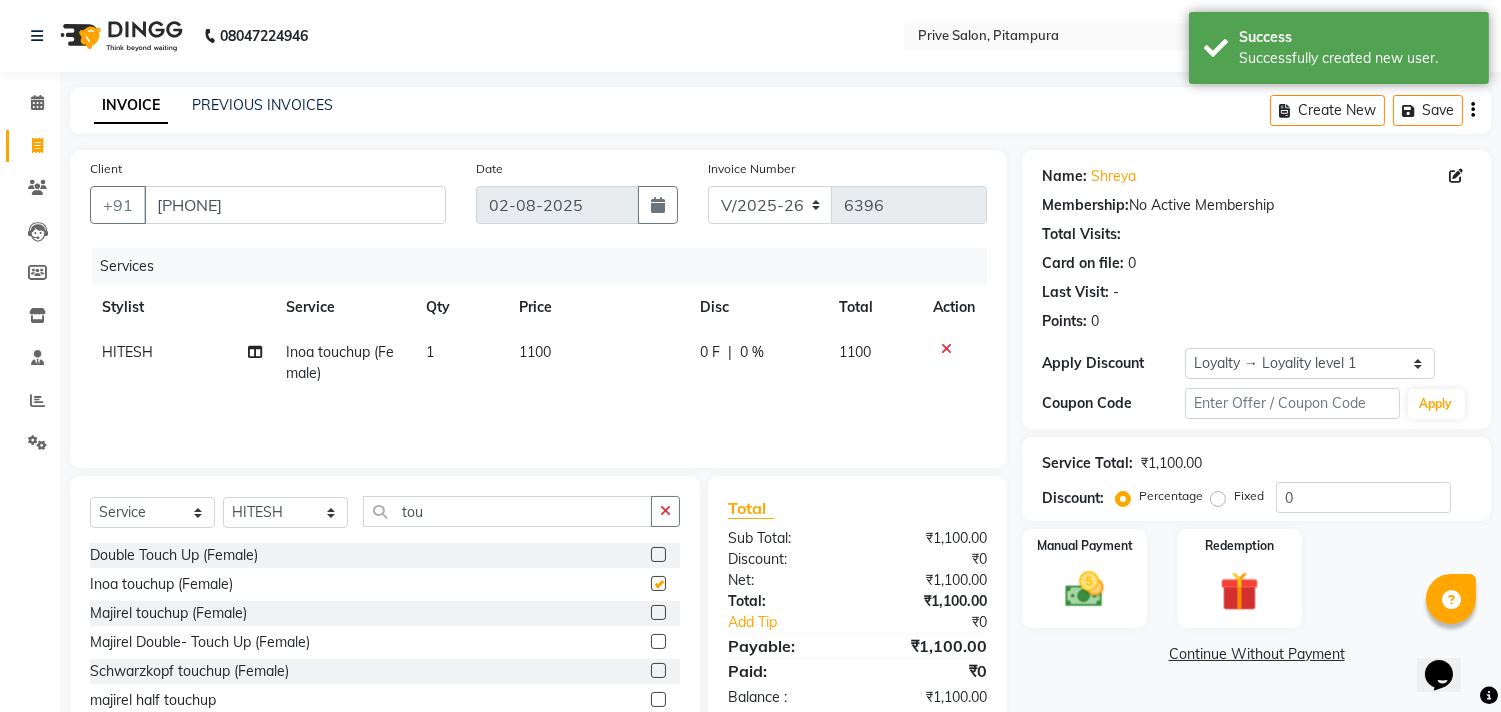 click 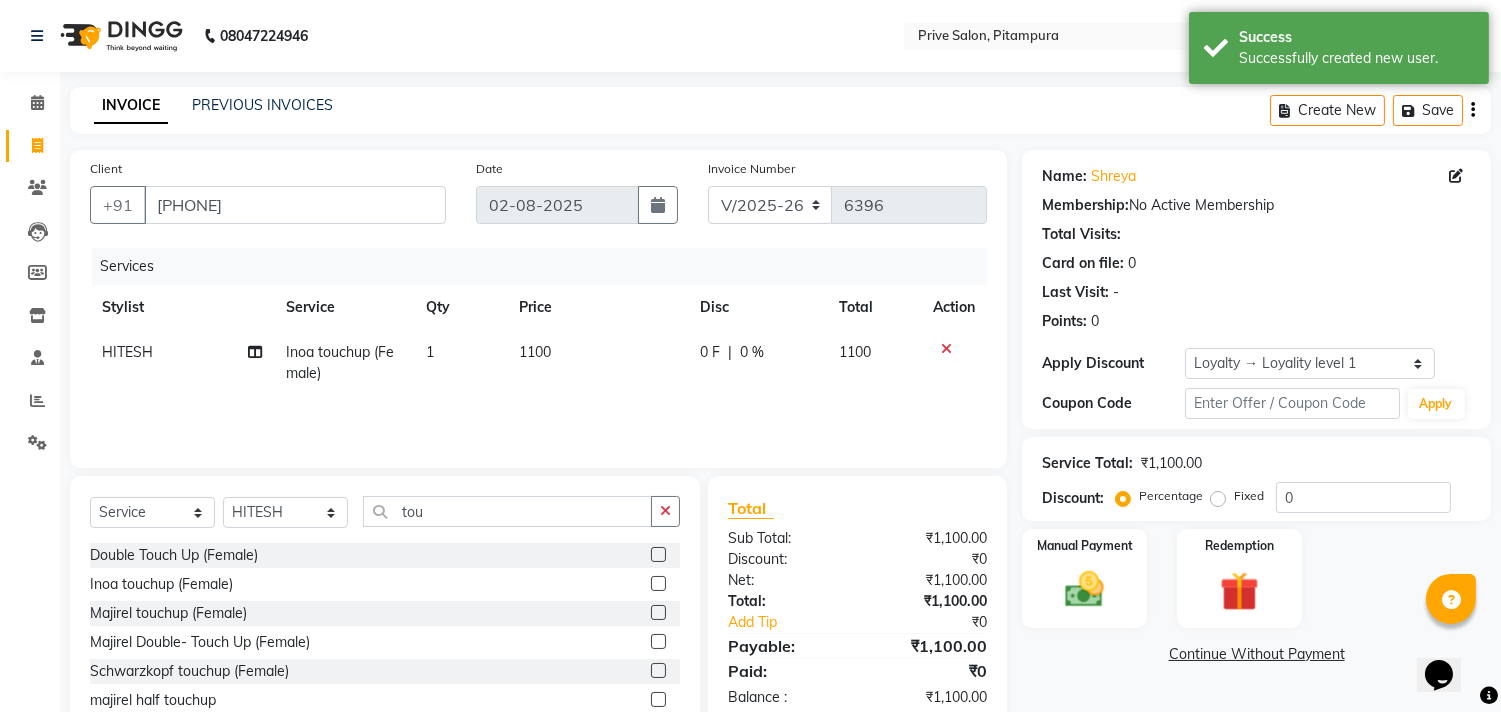 click on "1100" 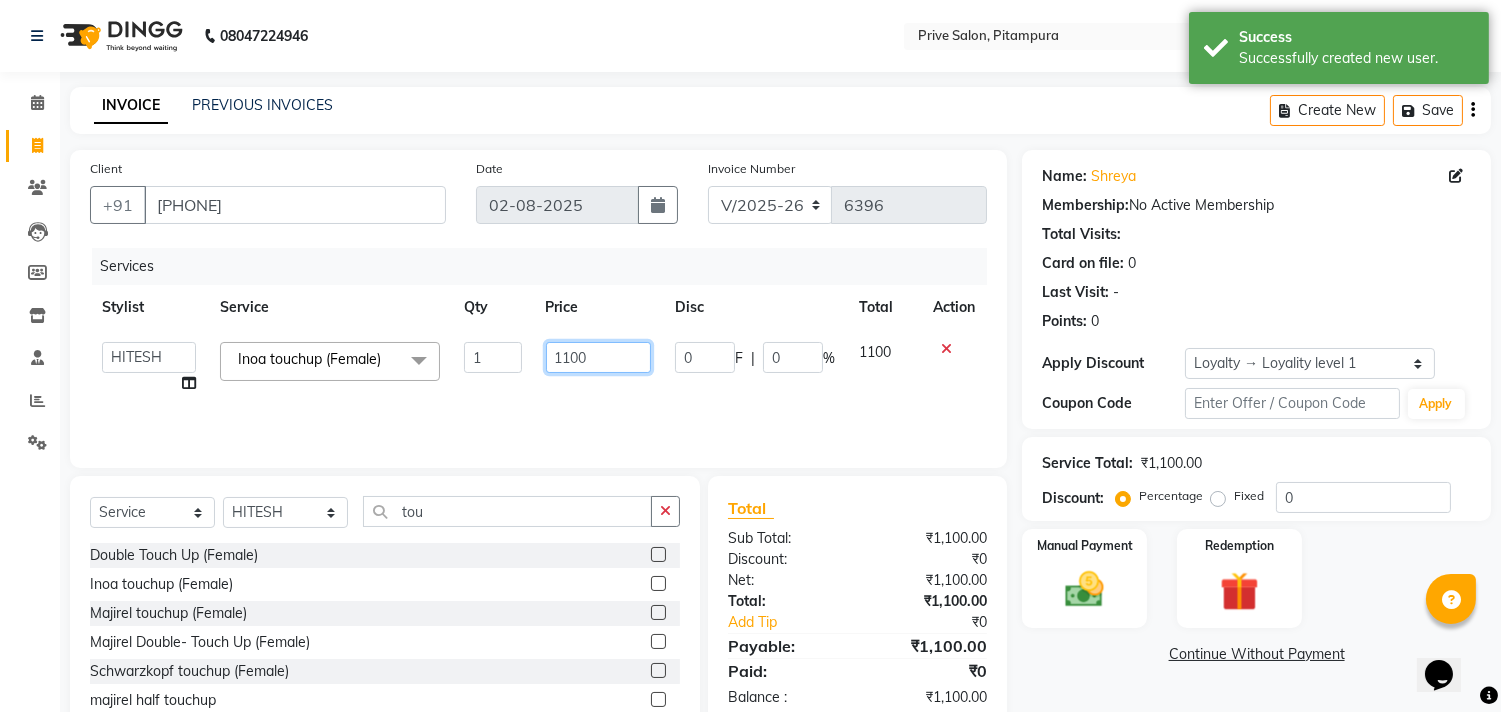click on "1100" 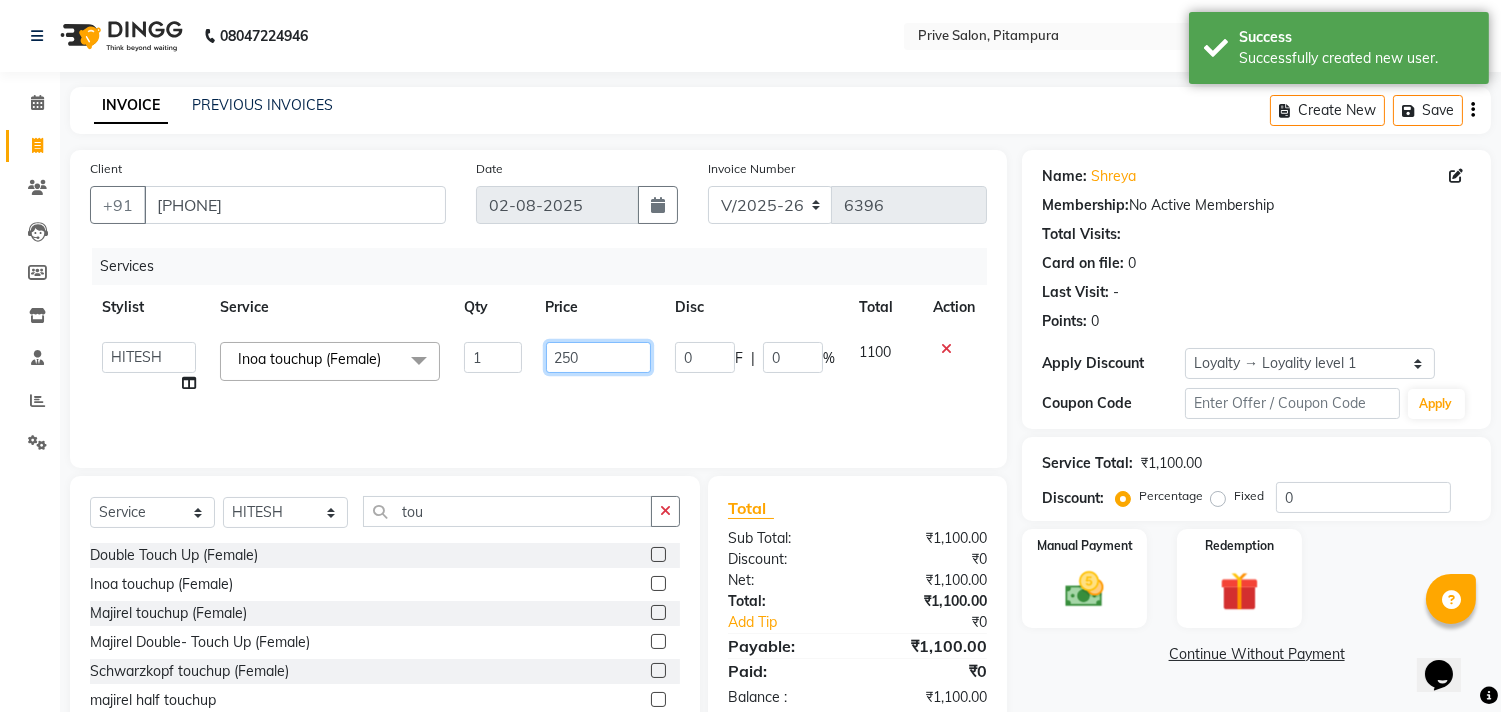 type on "2500" 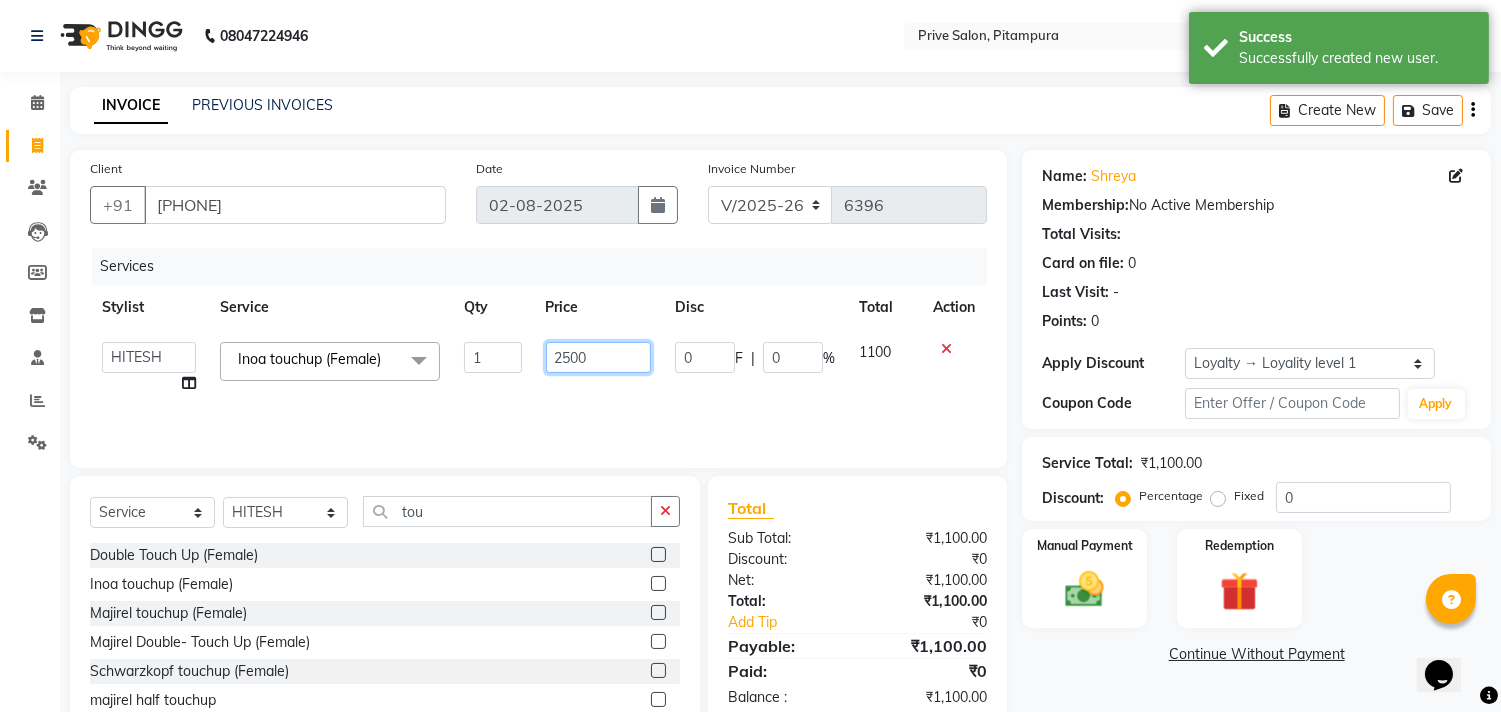 scroll, scrollTop: 63, scrollLeft: 0, axis: vertical 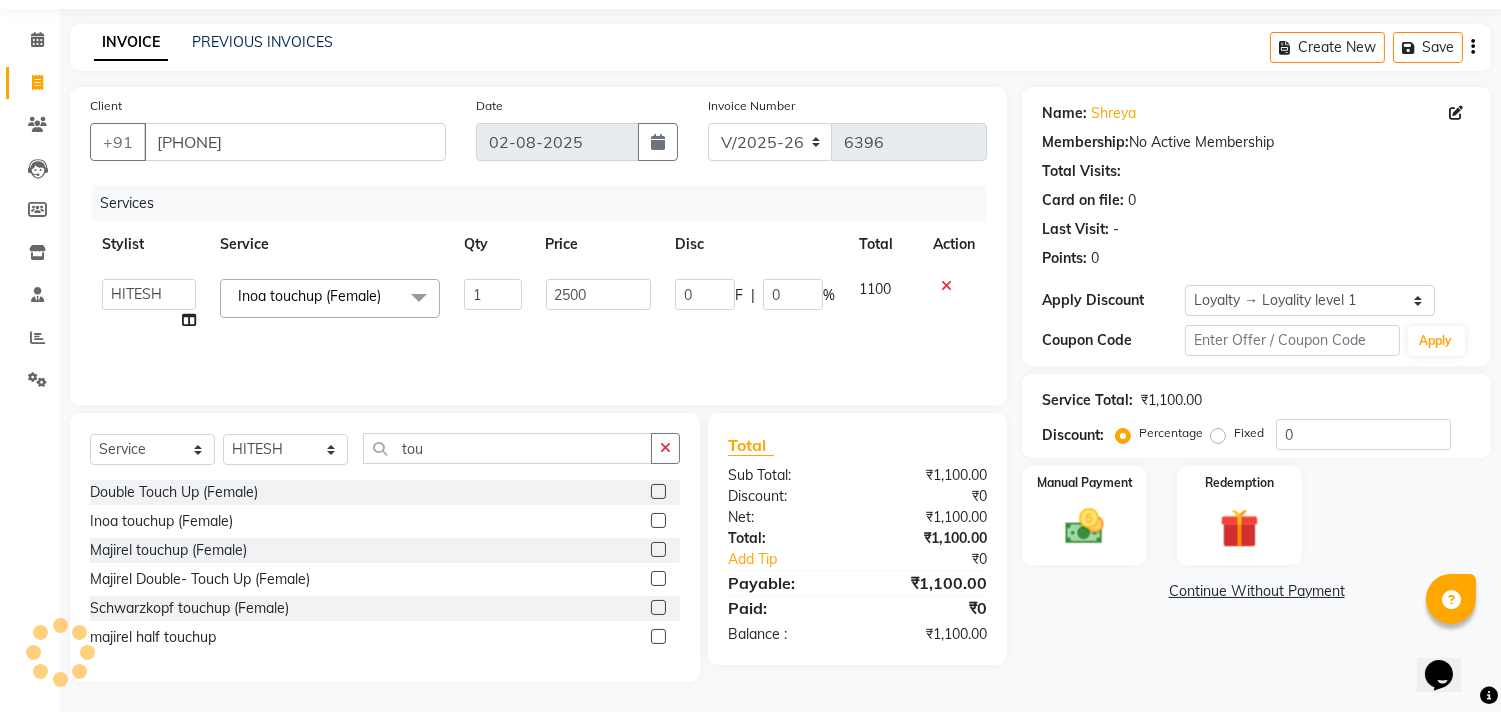 click on "INVOICE PREVIOUS INVOICES Create New   Save" 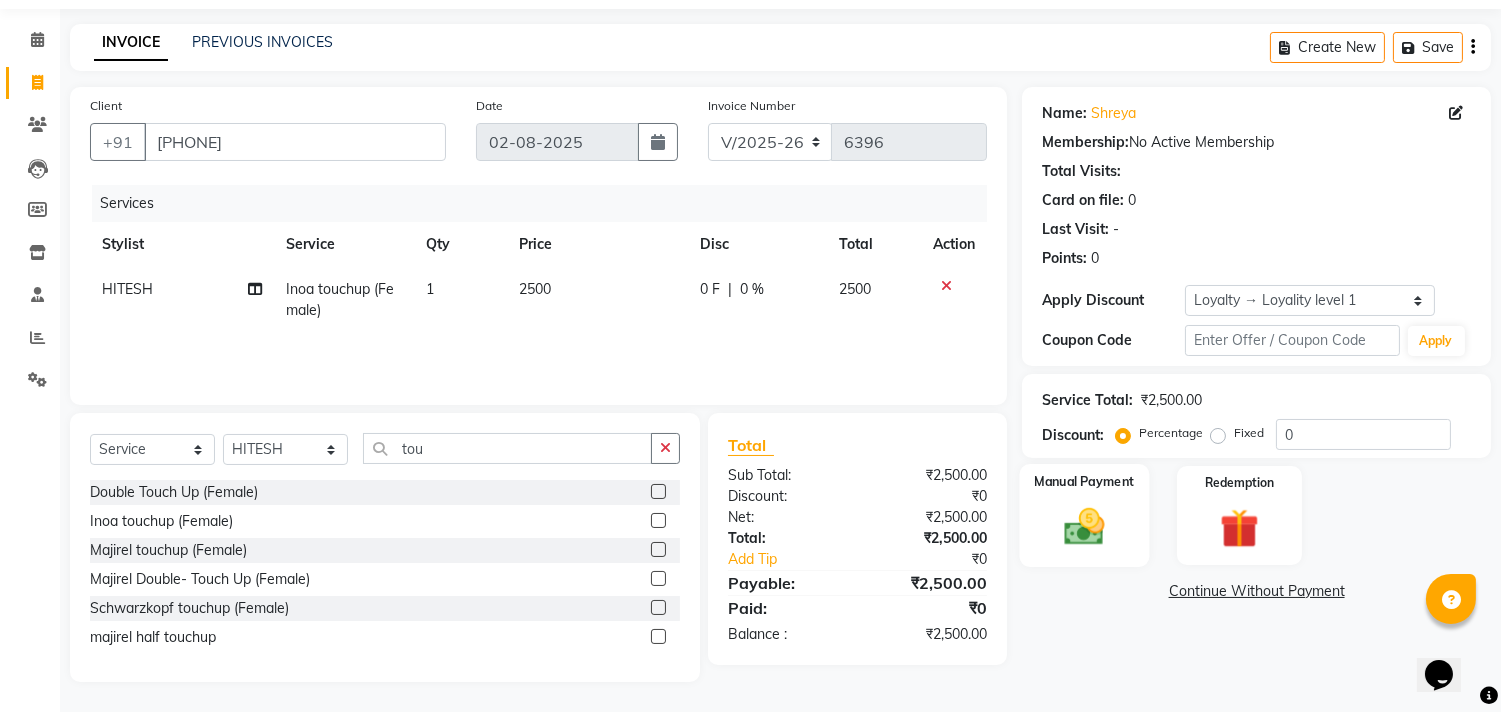 click 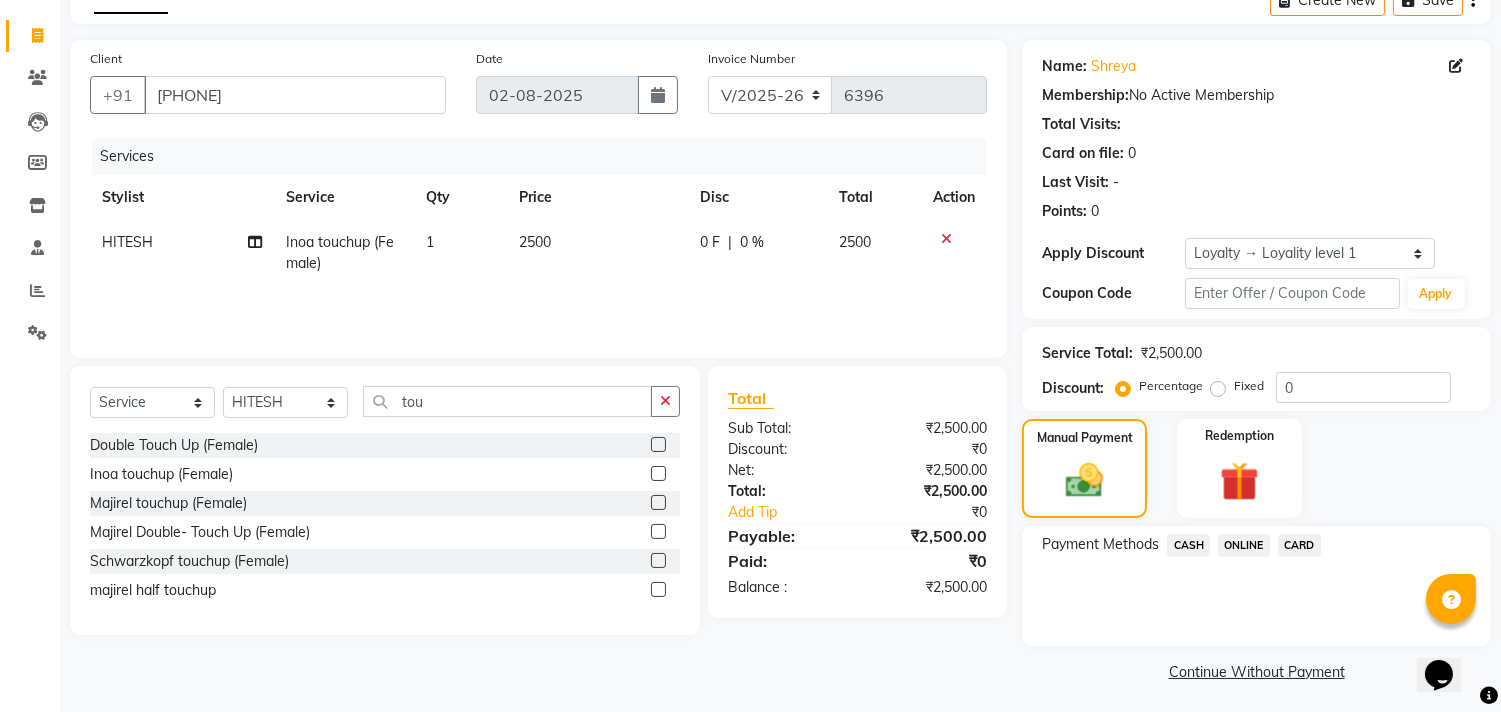 scroll, scrollTop: 114, scrollLeft: 0, axis: vertical 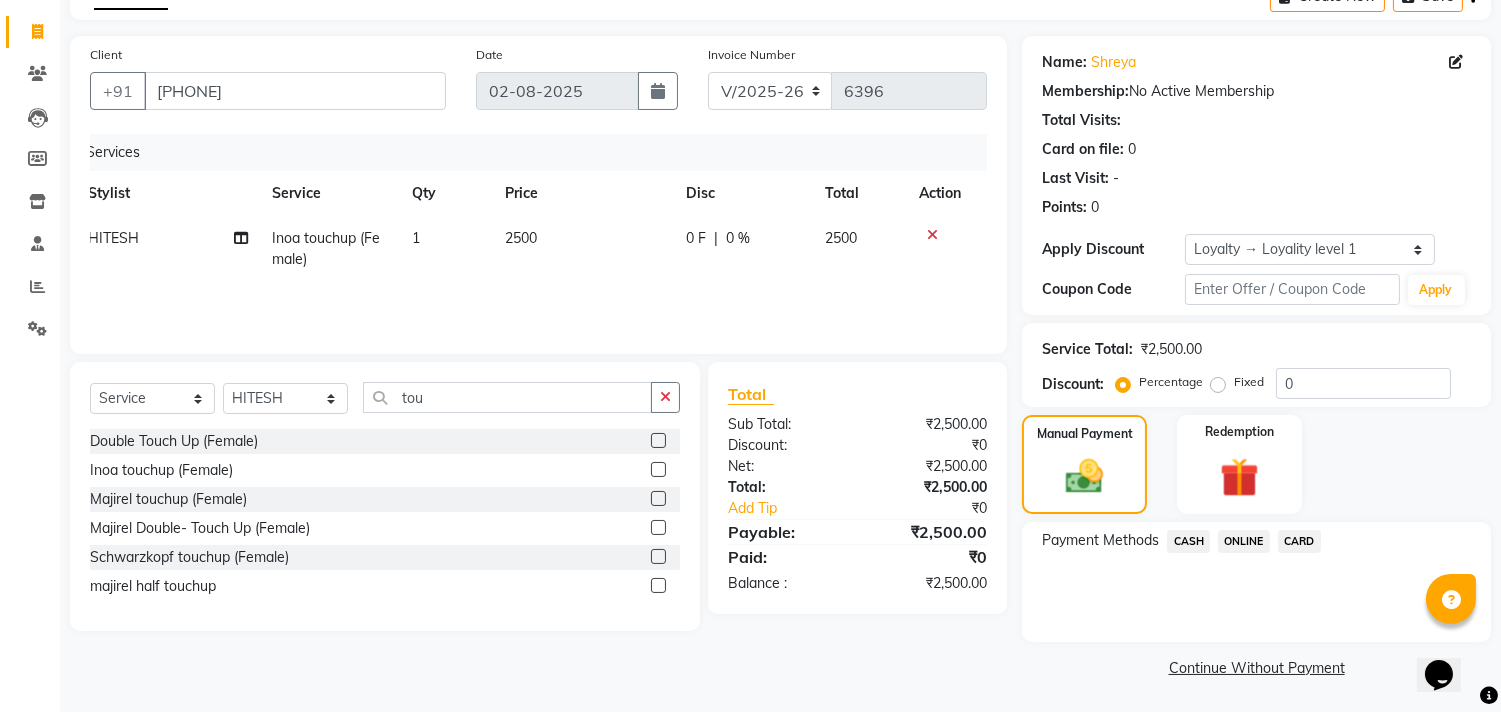 click on "Client +[COUNTRY_CODE] [PHONE] Date [DATE] Invoice Number V/2025 V/2025-26 6396 Services Stylist Service Qty Price Disc Total Action [LAST] Inoa touchup (Female) 1 2500 0 F | 0 % 2500" 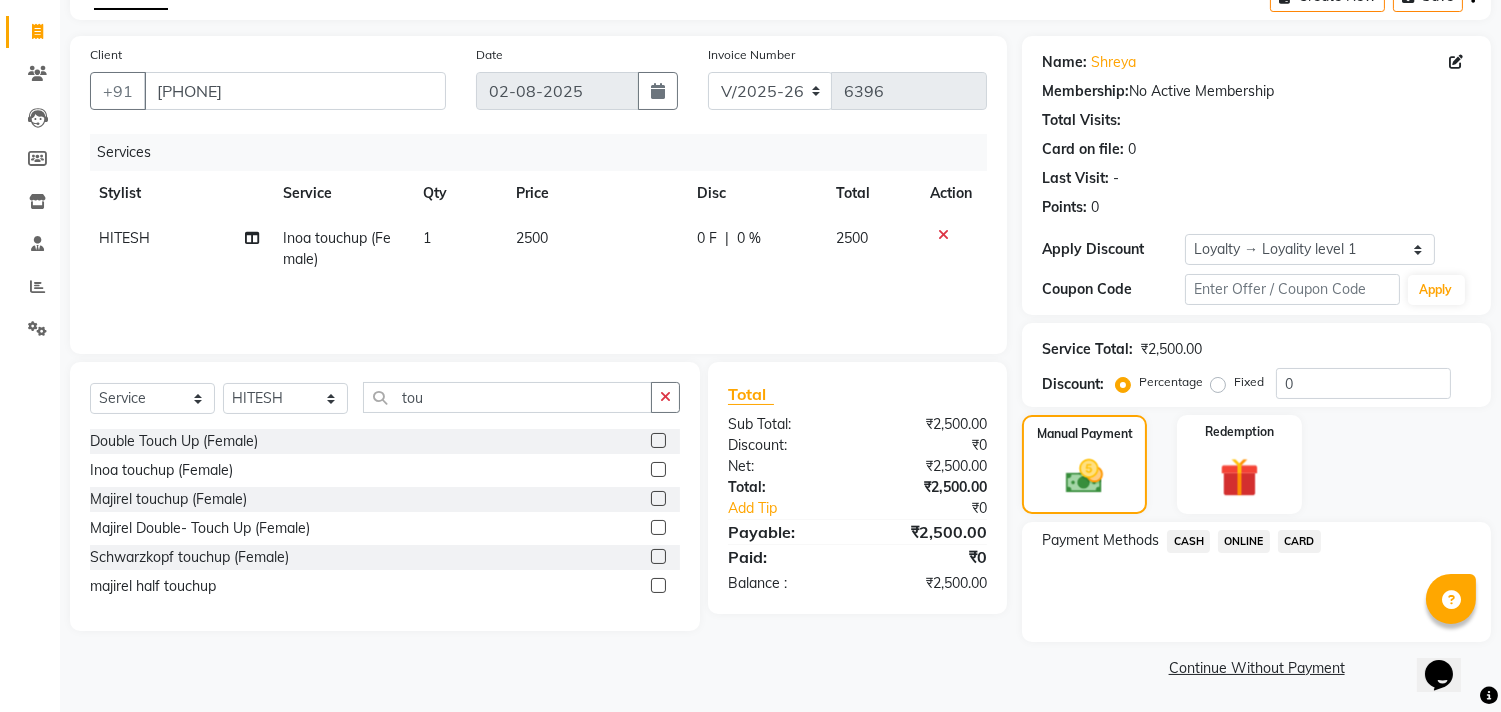 scroll, scrollTop: 0, scrollLeft: 0, axis: both 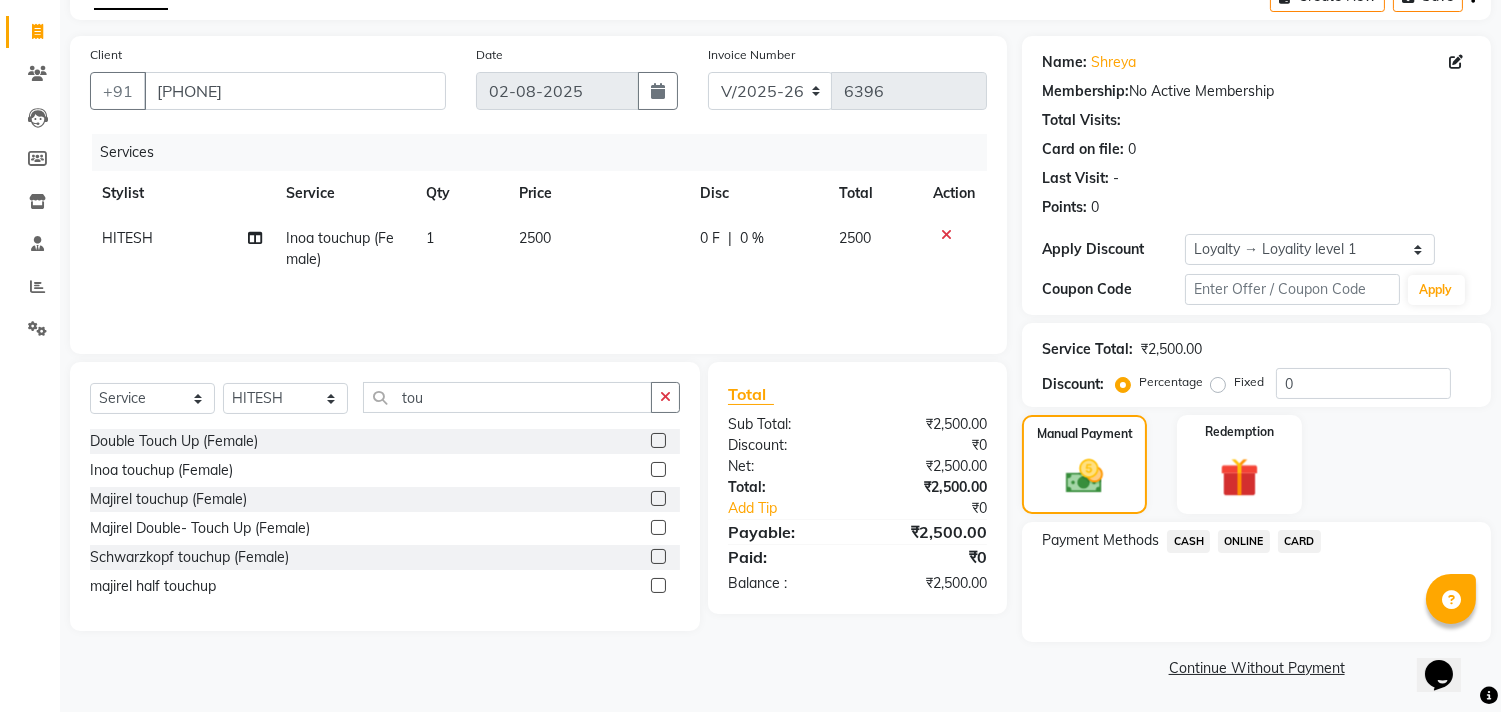 click on "ONLINE" 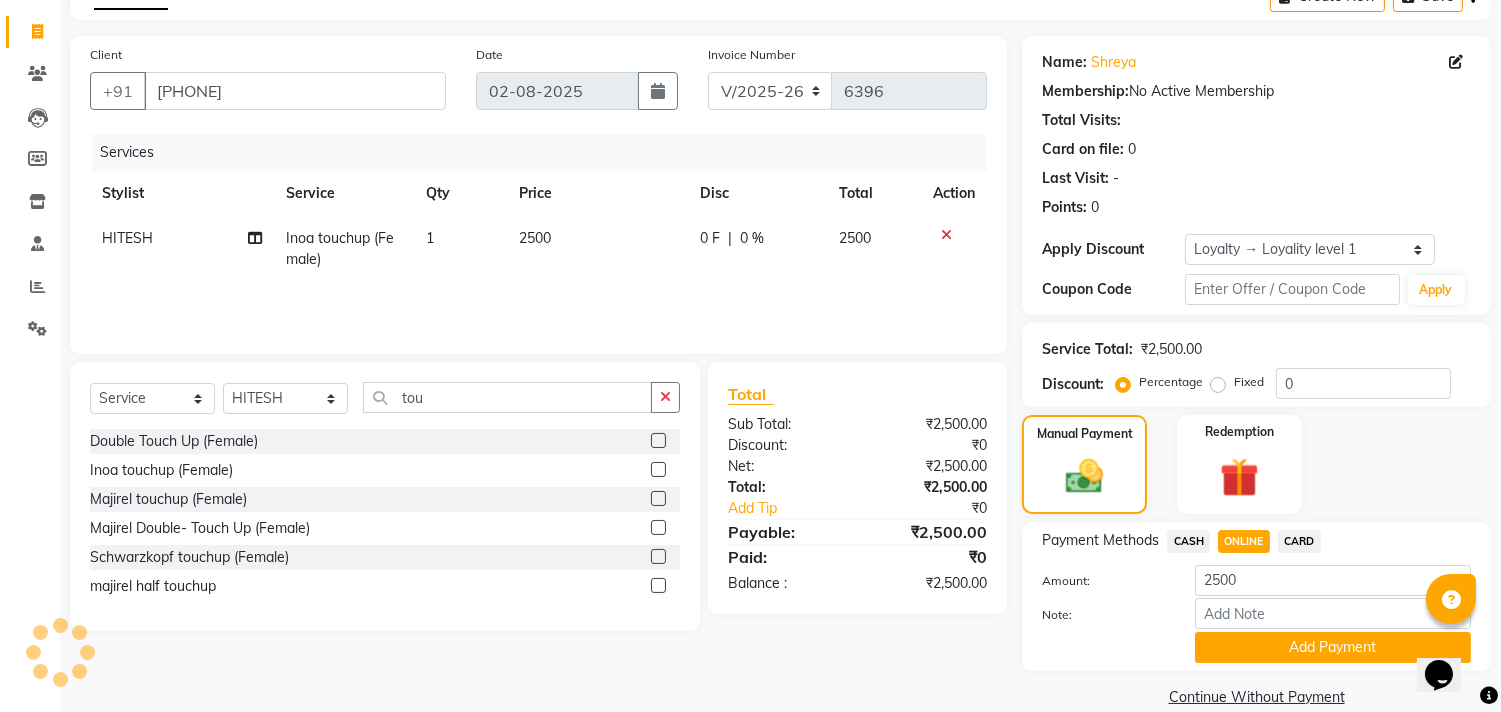 scroll, scrollTop: 143, scrollLeft: 0, axis: vertical 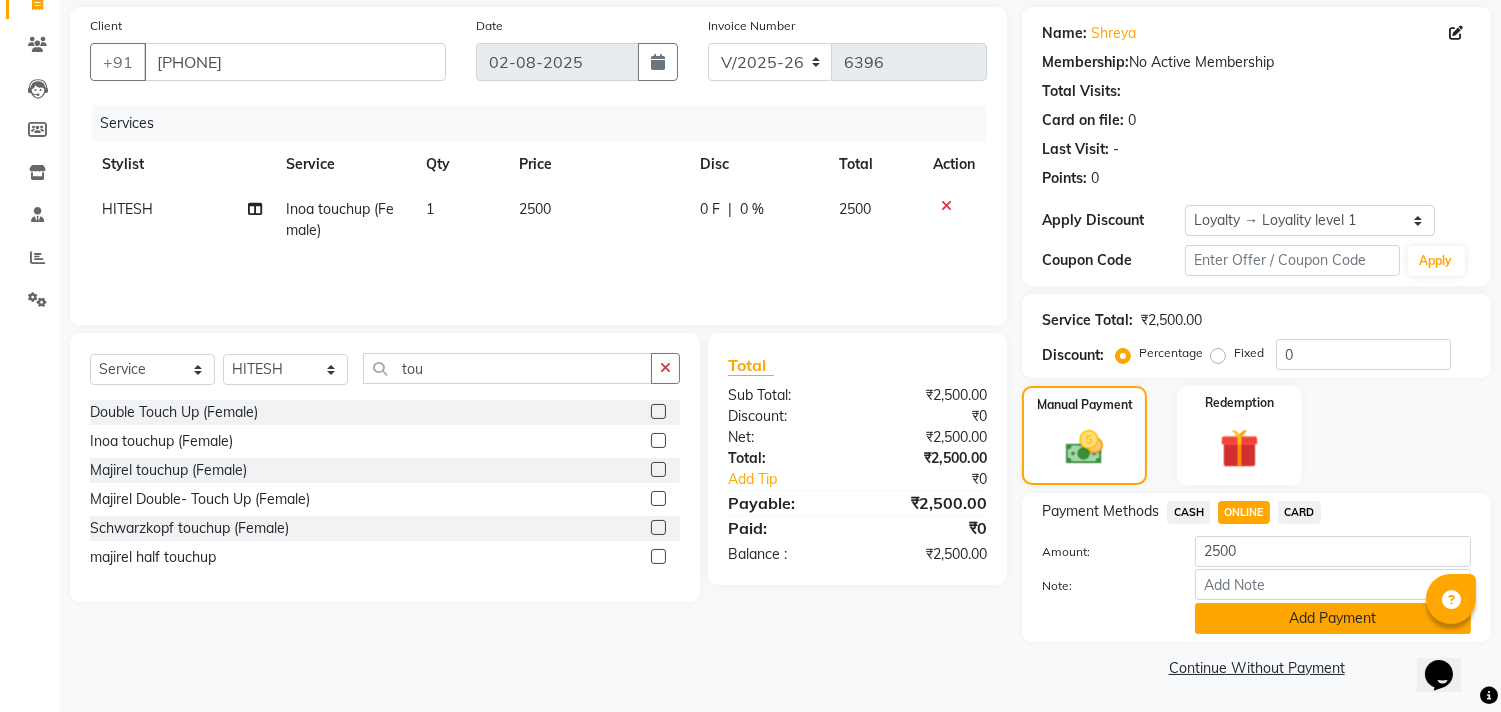click on "Add Payment" 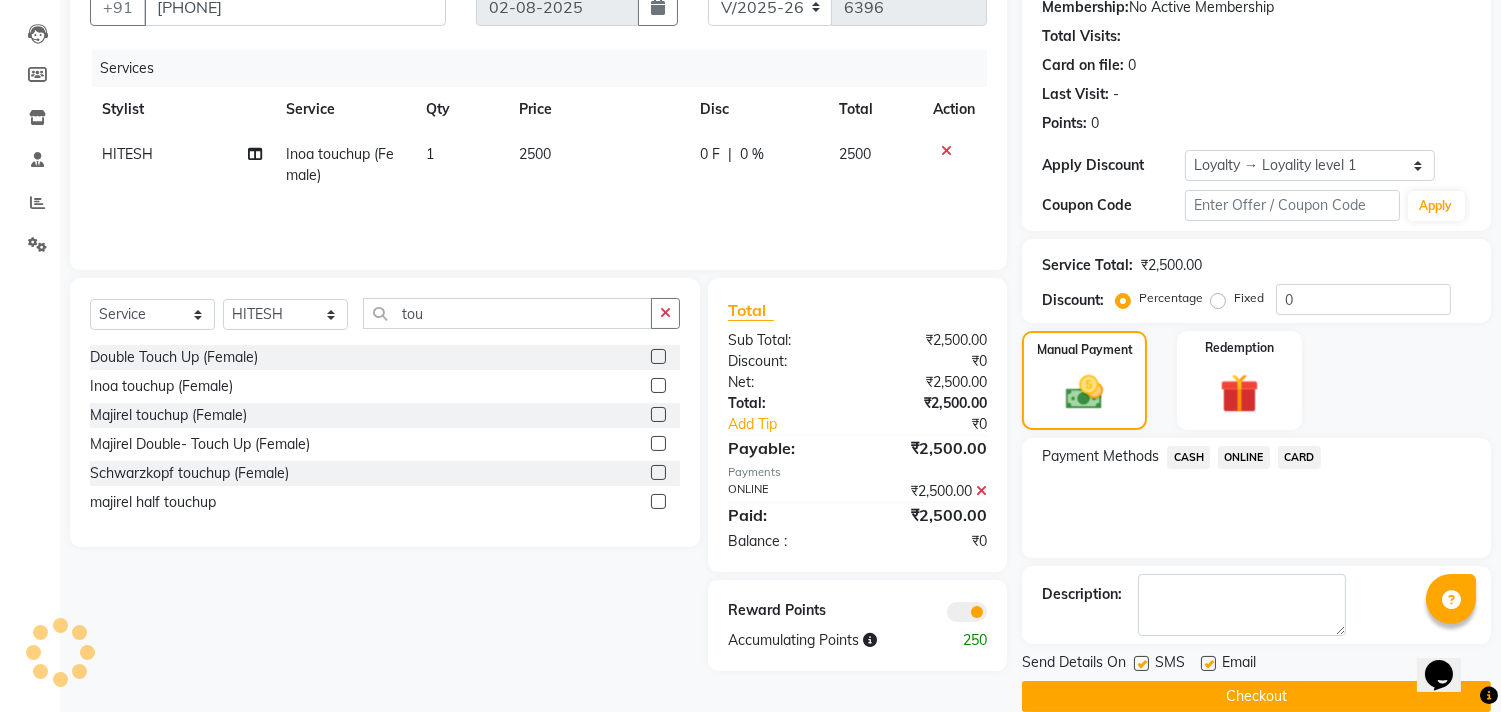 scroll, scrollTop: 227, scrollLeft: 0, axis: vertical 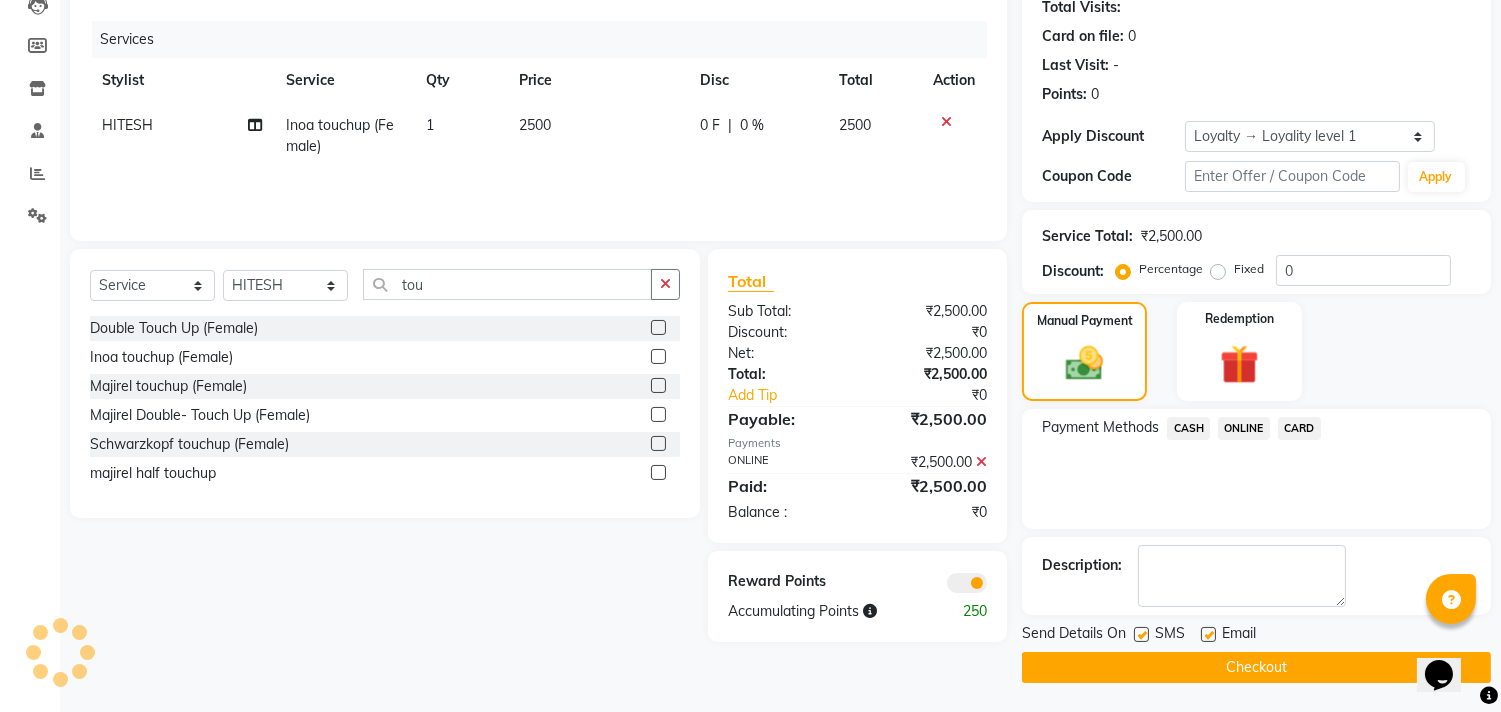 click on "Checkout" 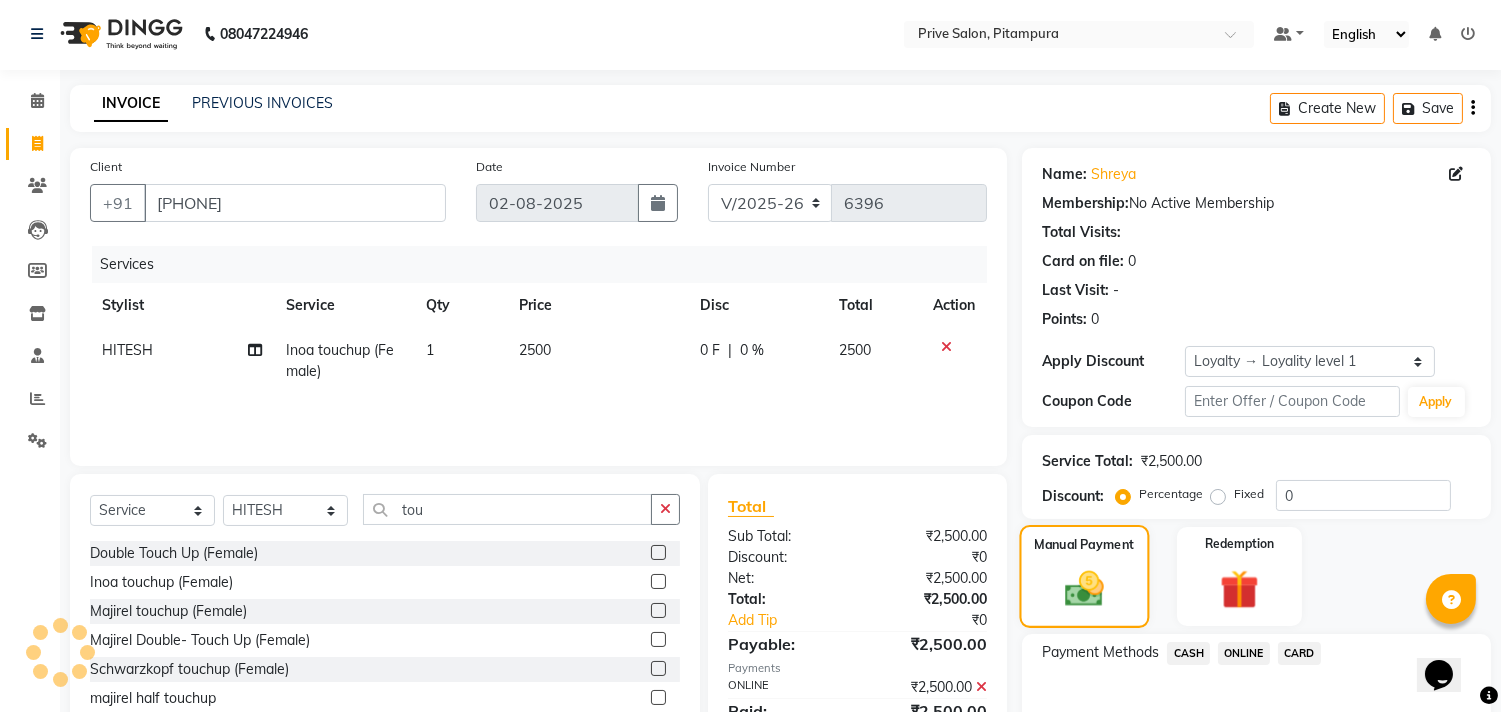 scroll, scrollTop: 0, scrollLeft: 0, axis: both 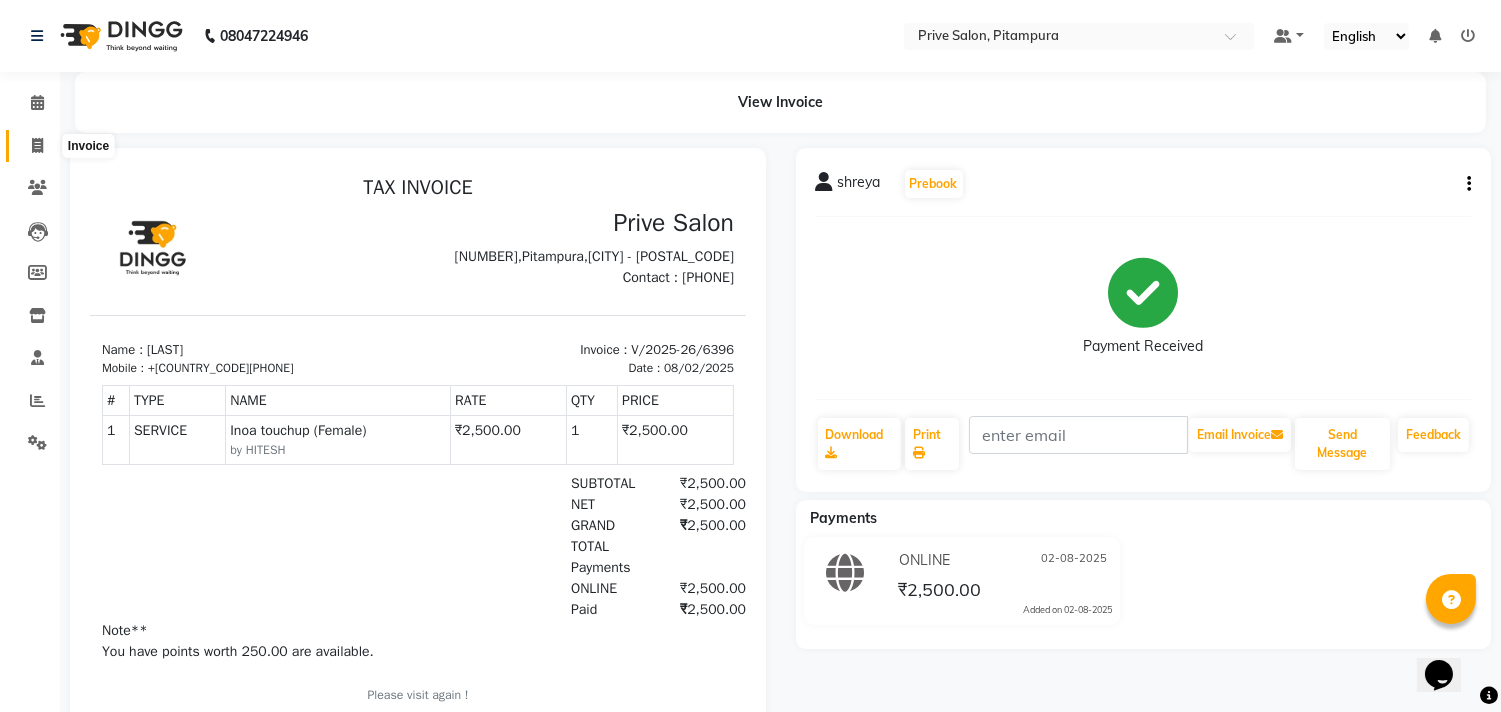 click 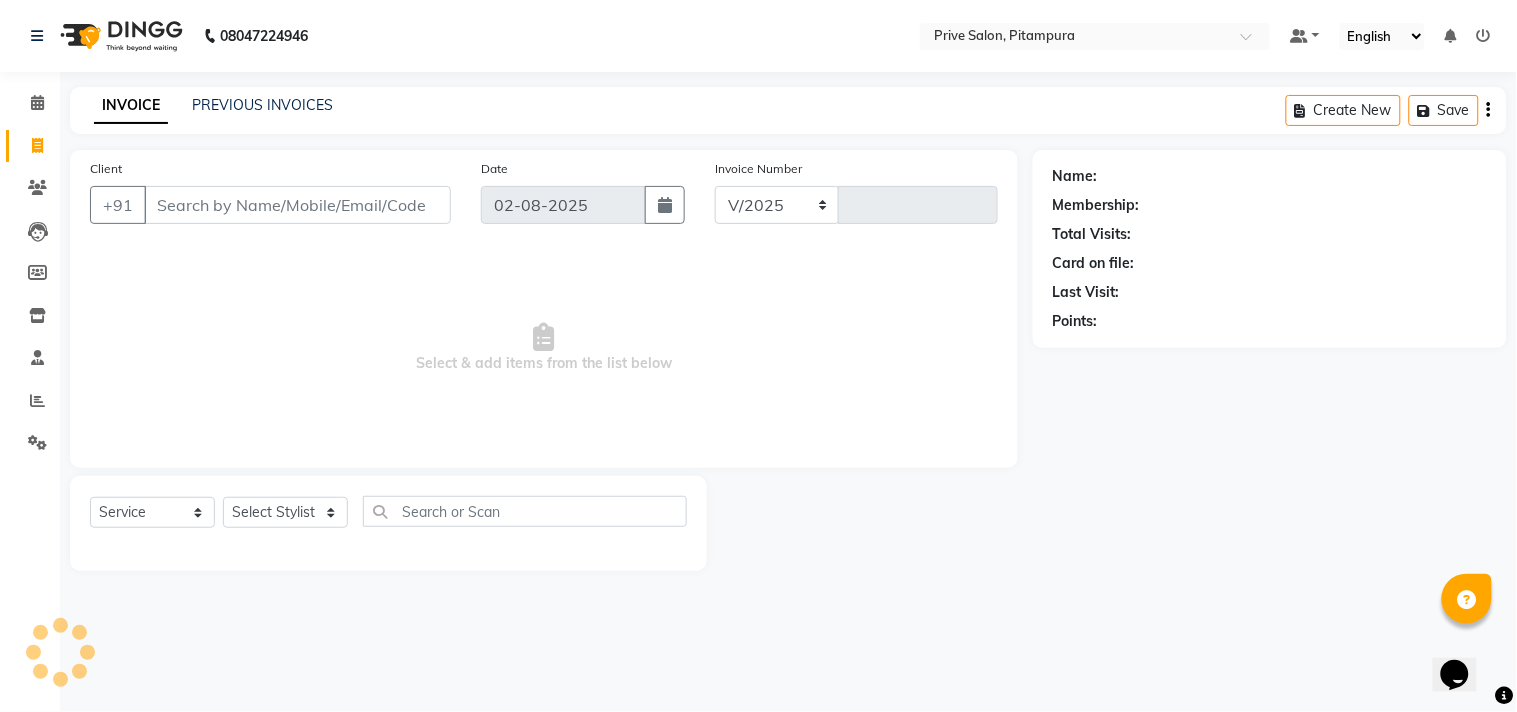 select on "136" 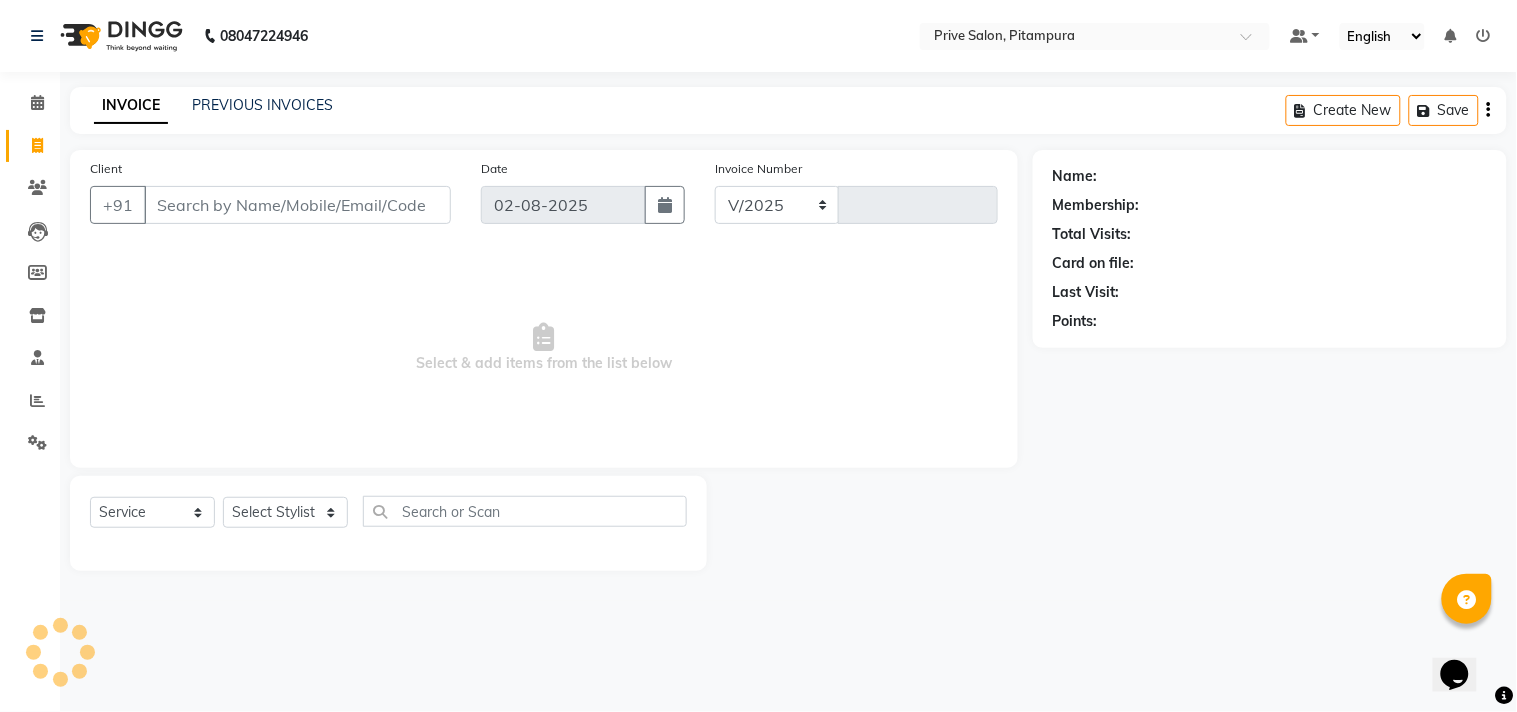 type on "6397" 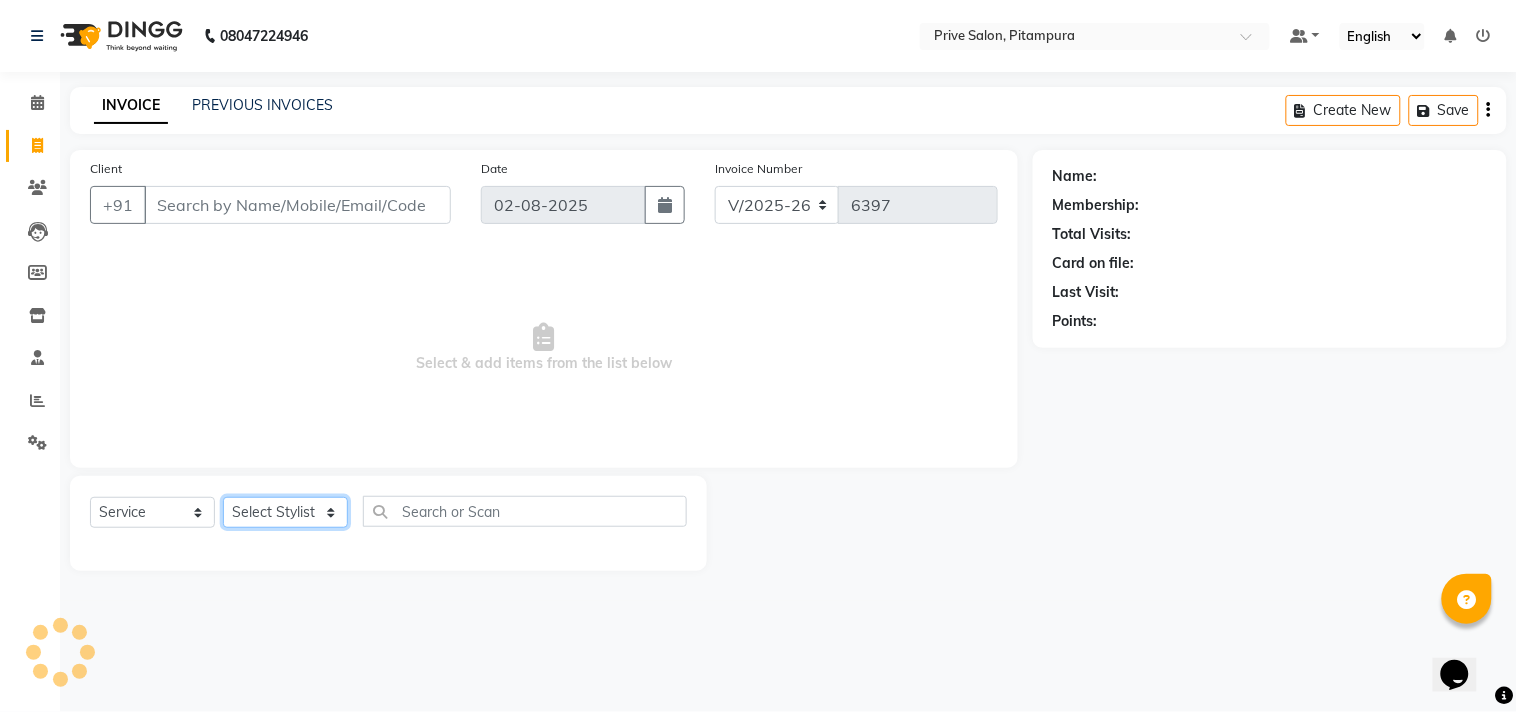 click on "Select Stylist" 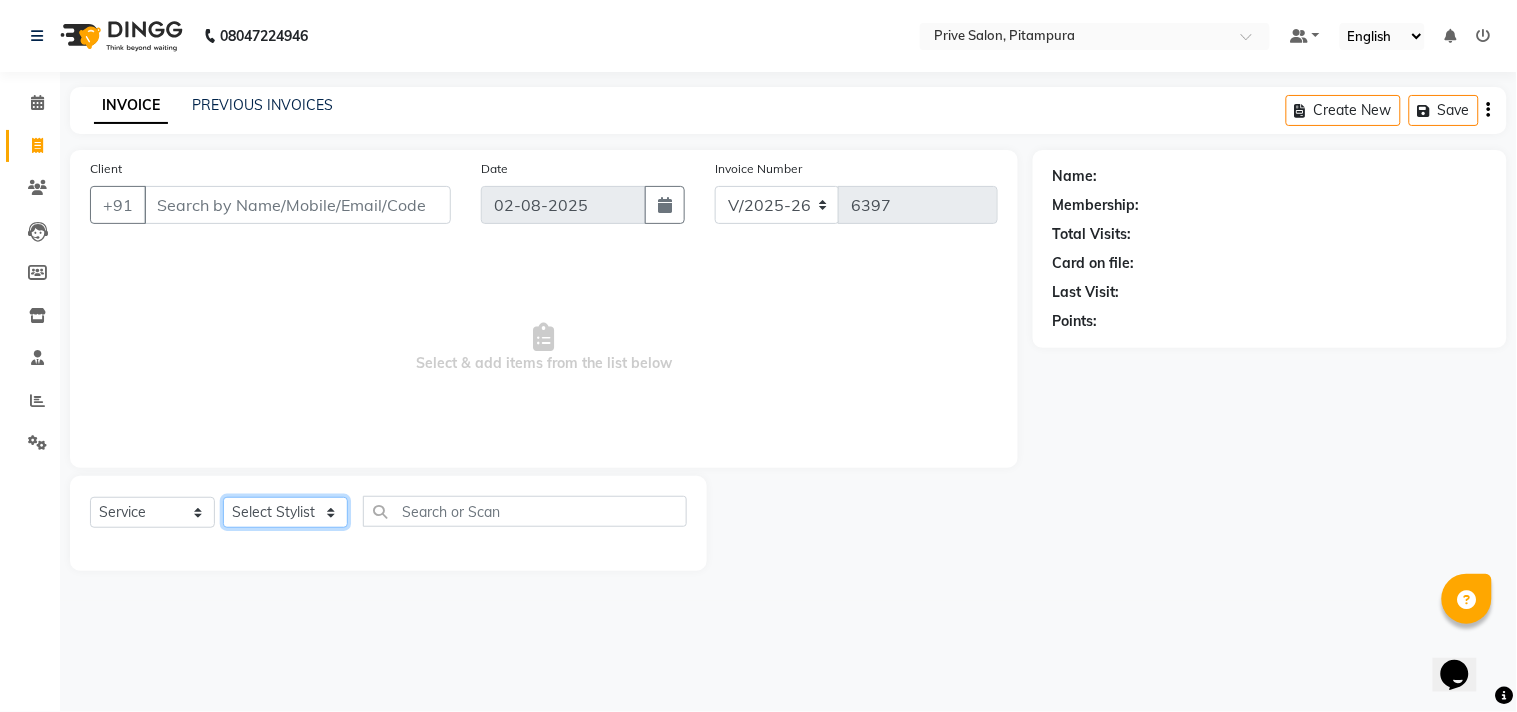 select on "30812" 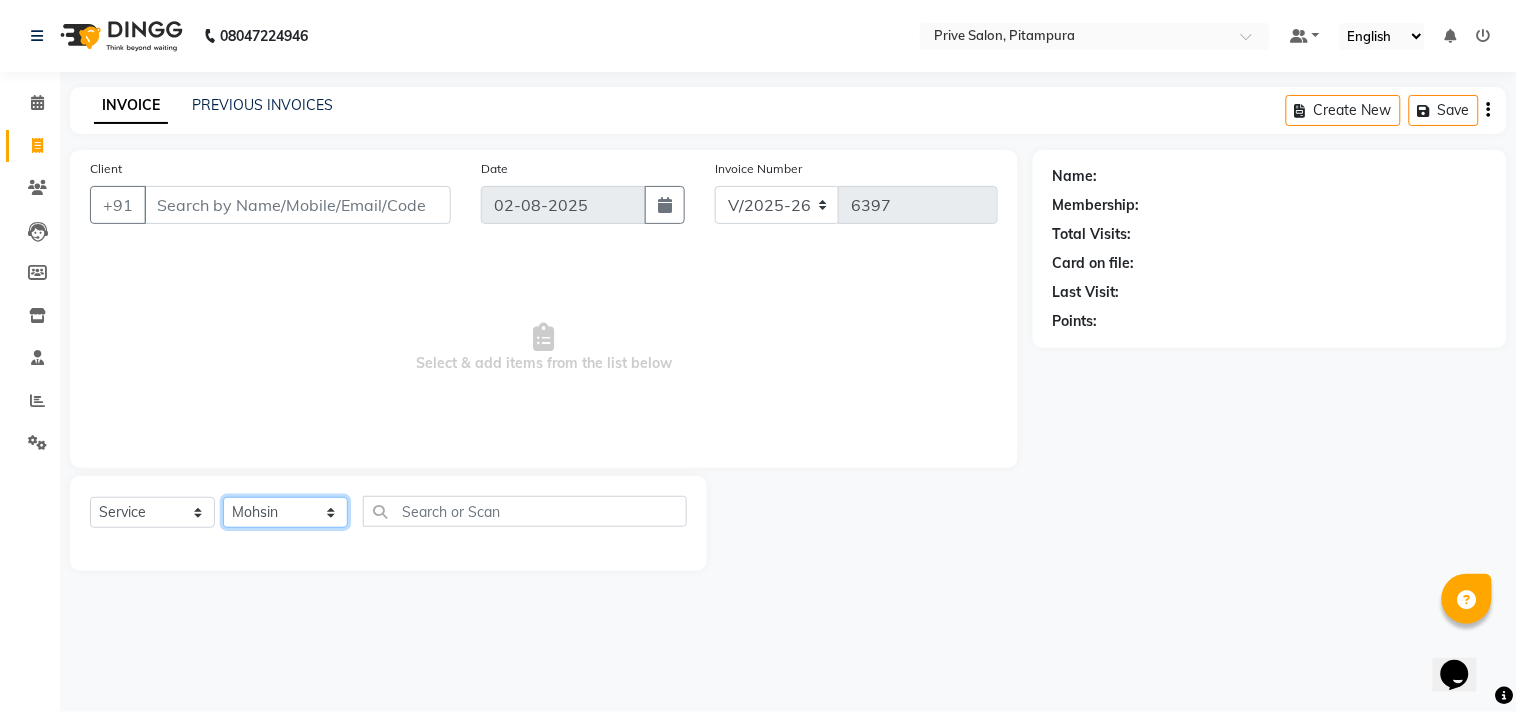 click on "Select Stylist amit ARJUN Atul FAIZAN FARDEEN GOLU harshit HITESH isha kapil khushbu Manager meenu MOHIT Mohsin NISHA nishi Preet privee Shivam SIVA vikas" 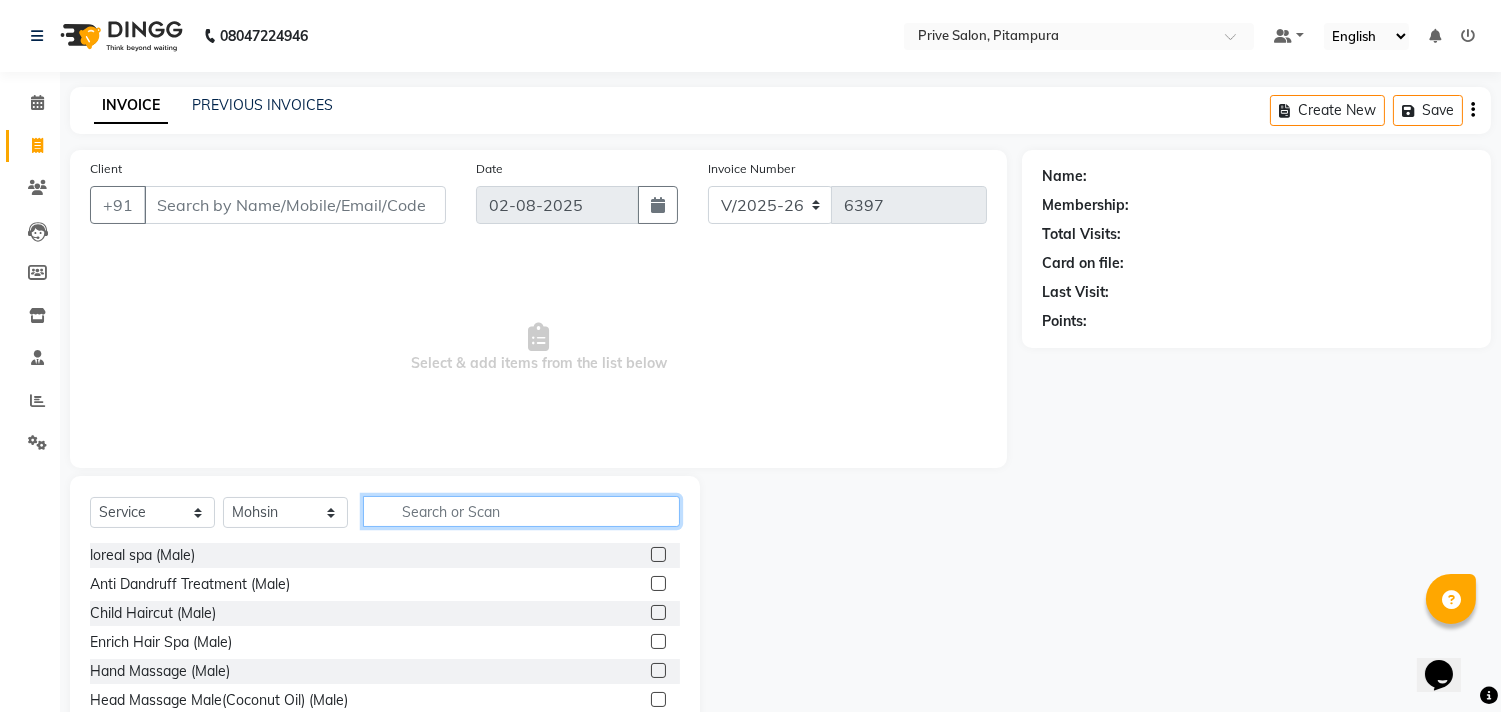 click 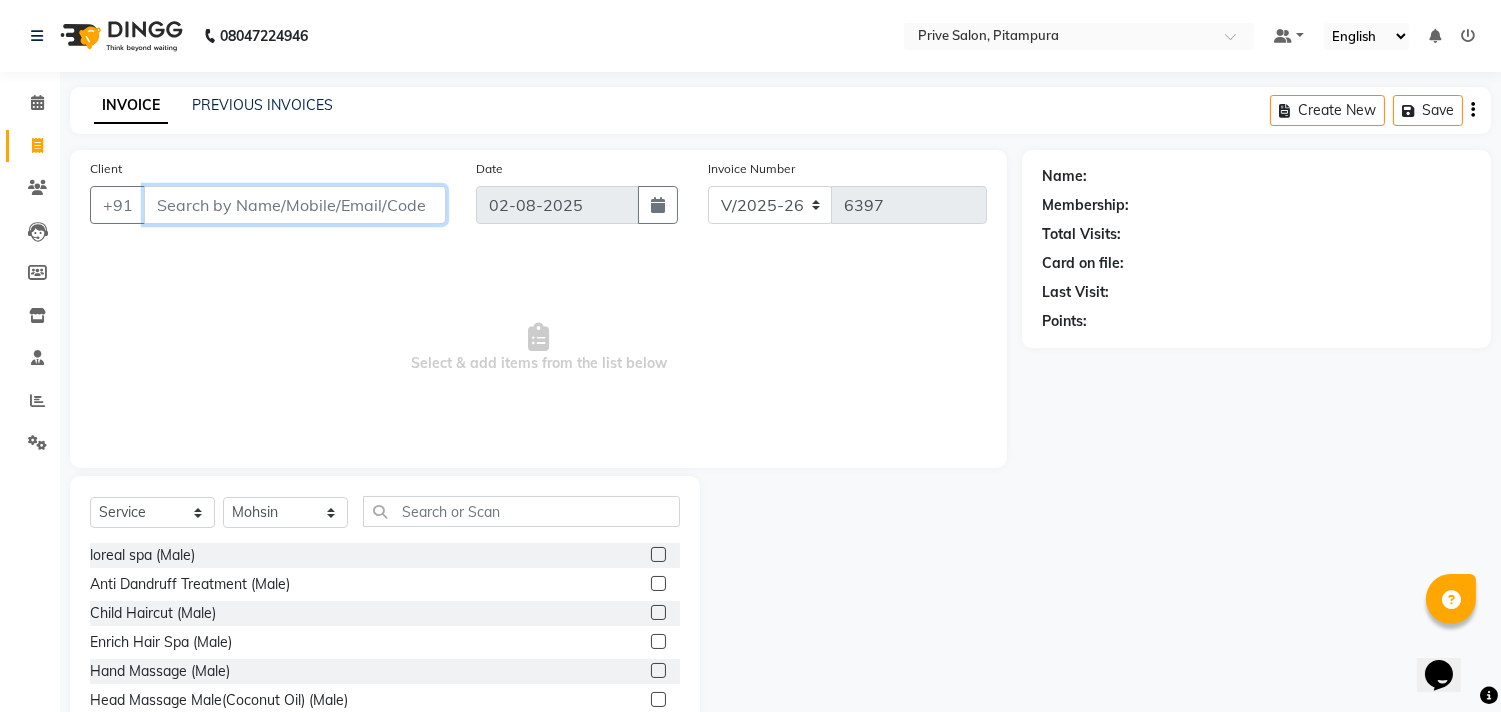 click on "Client" at bounding box center [295, 205] 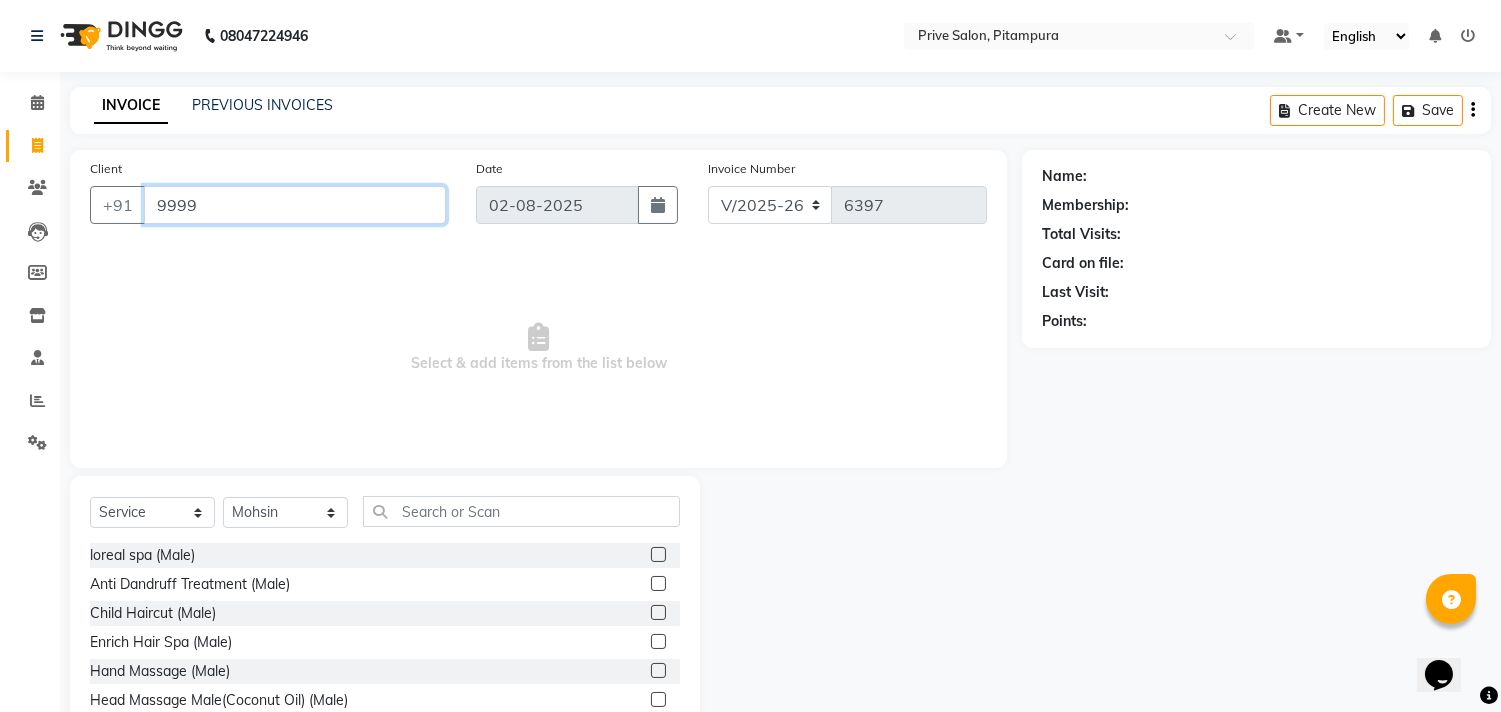type on "9999" 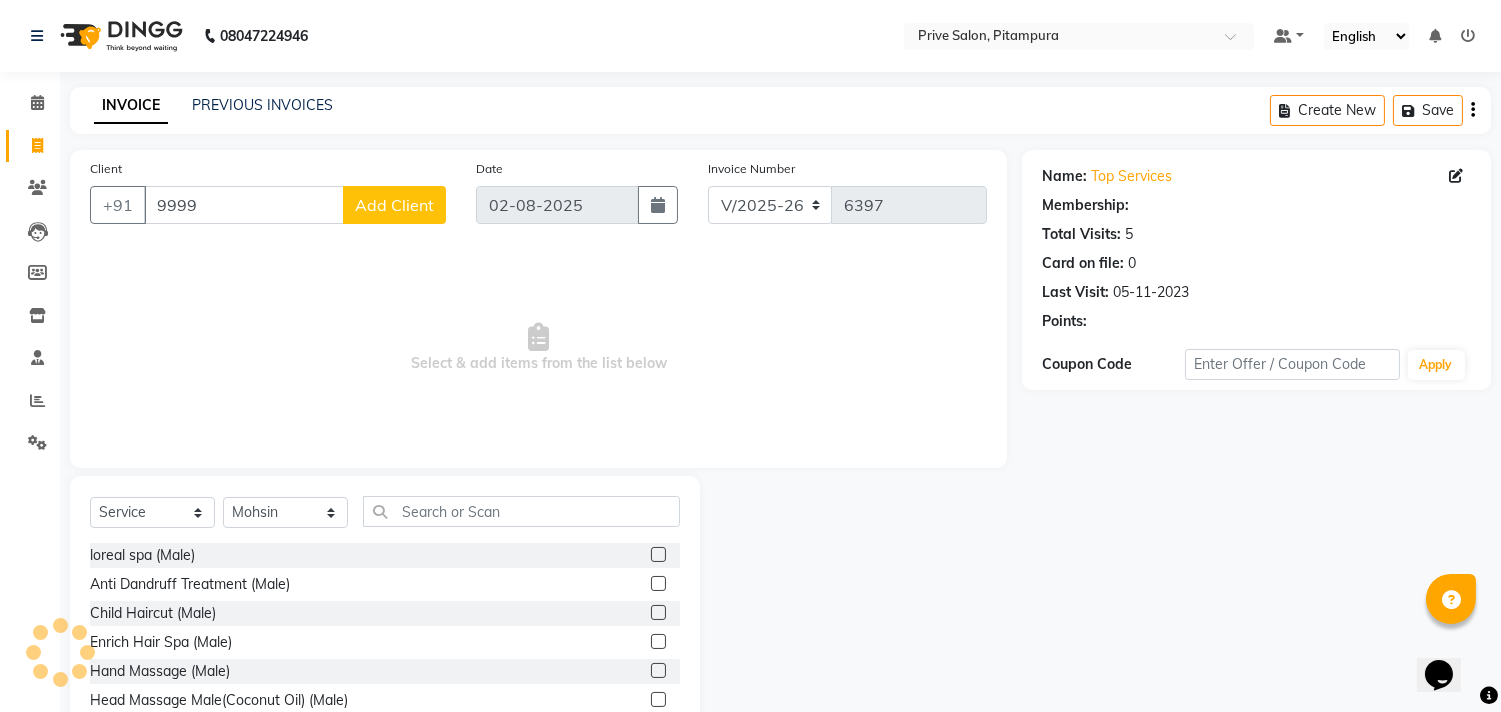 select on "1: Object" 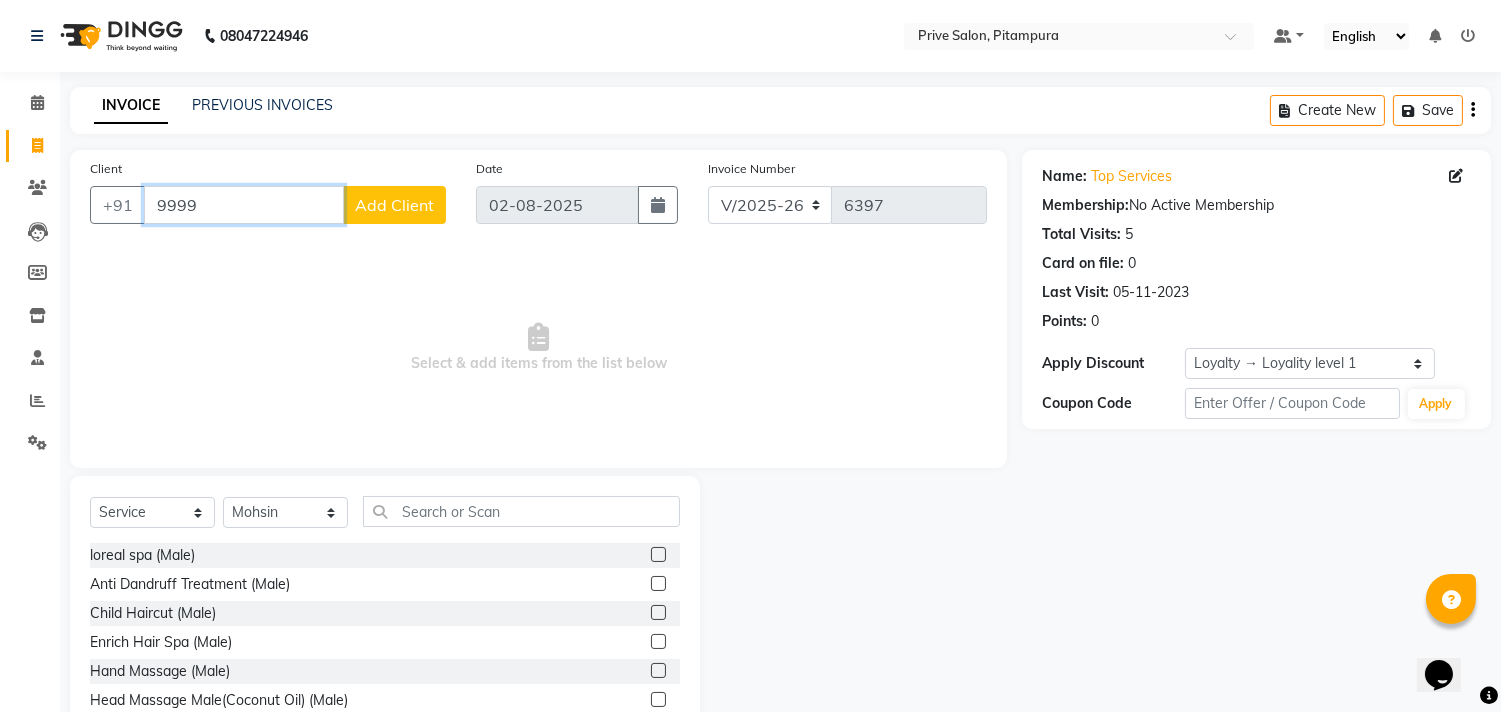 click on "9999" at bounding box center (244, 205) 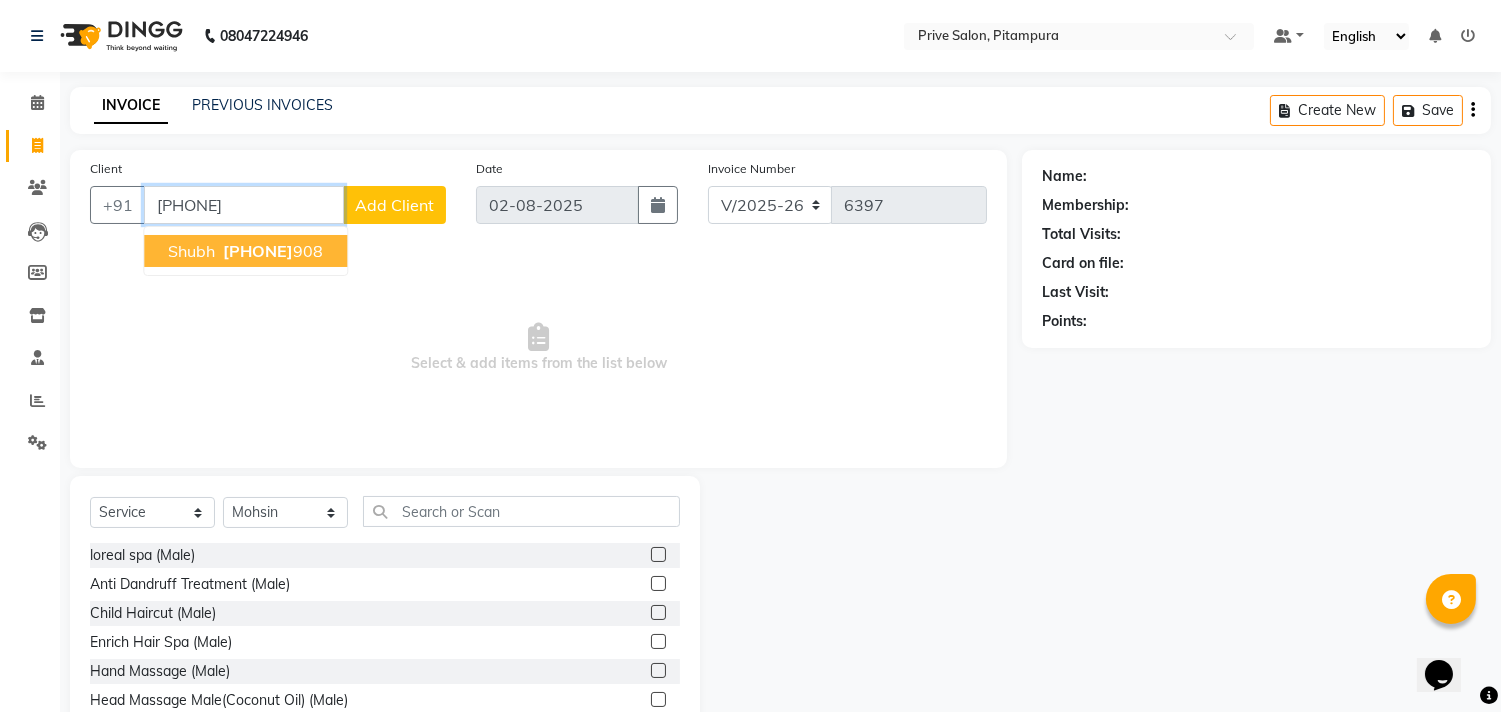 click on "[PHONE]" at bounding box center [258, 251] 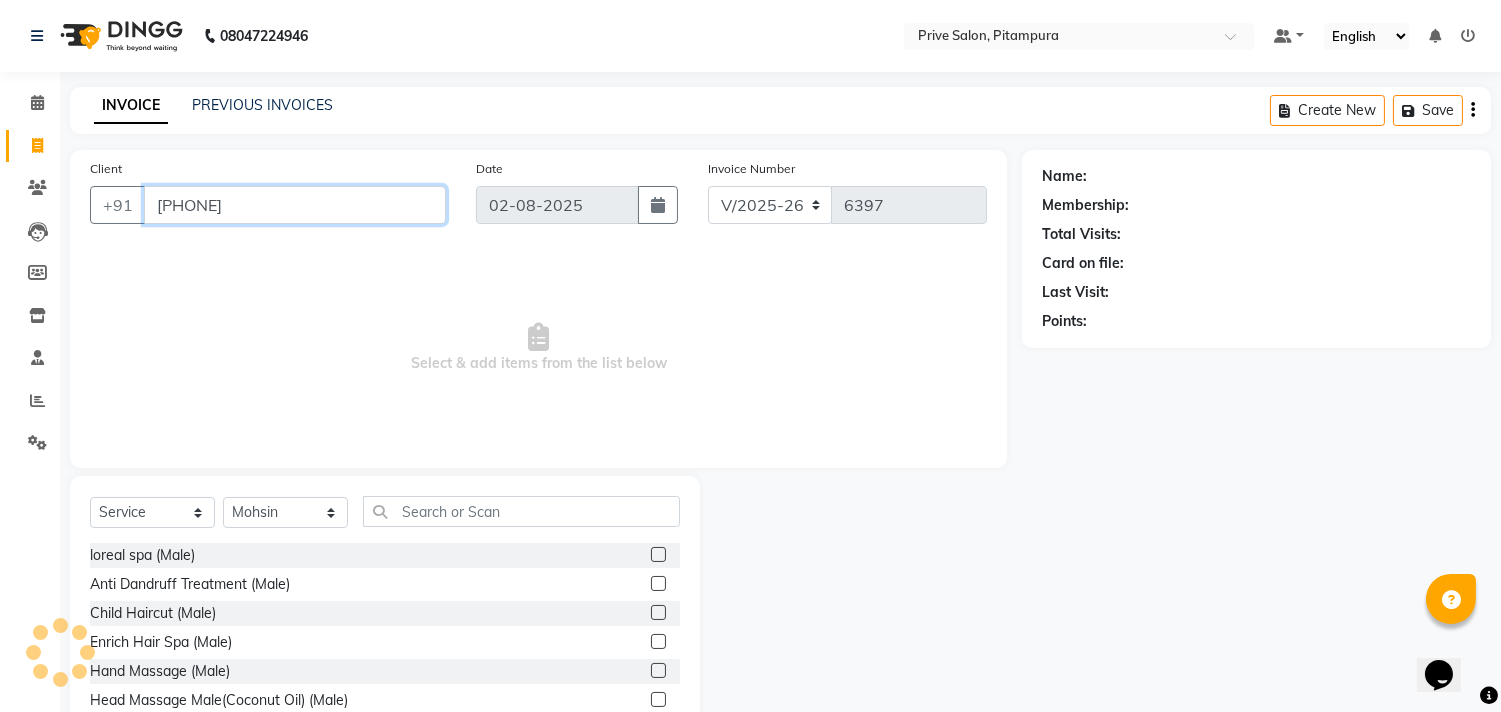 type on "[PHONE]" 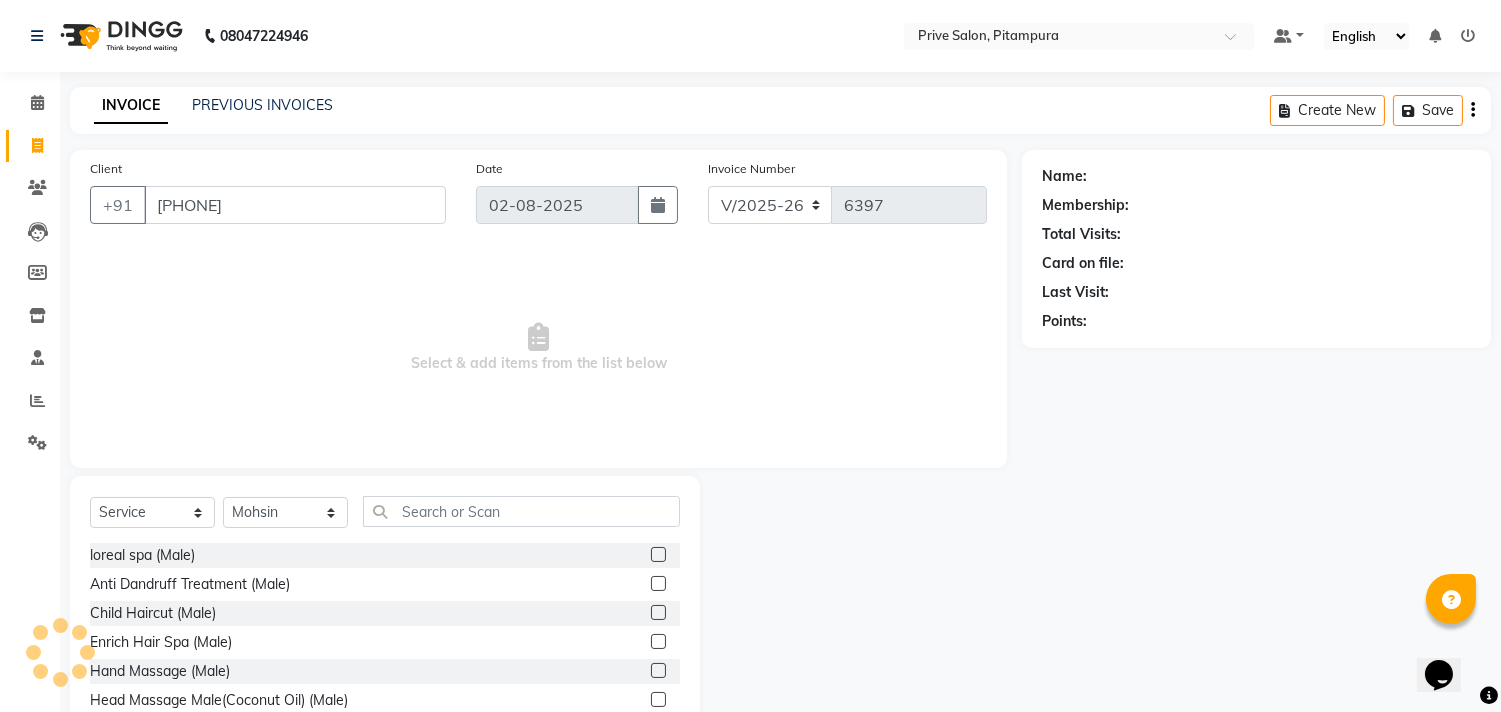 select on "1: Object" 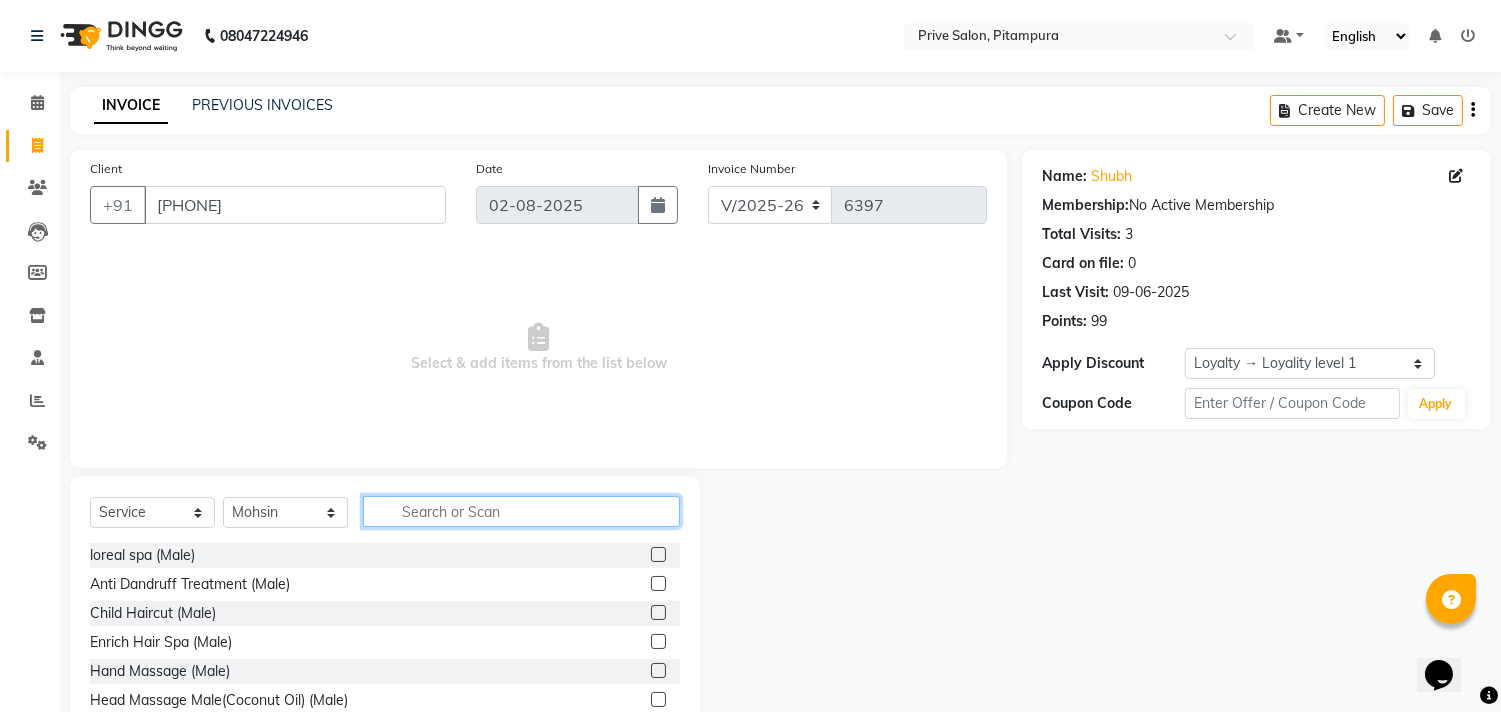 click 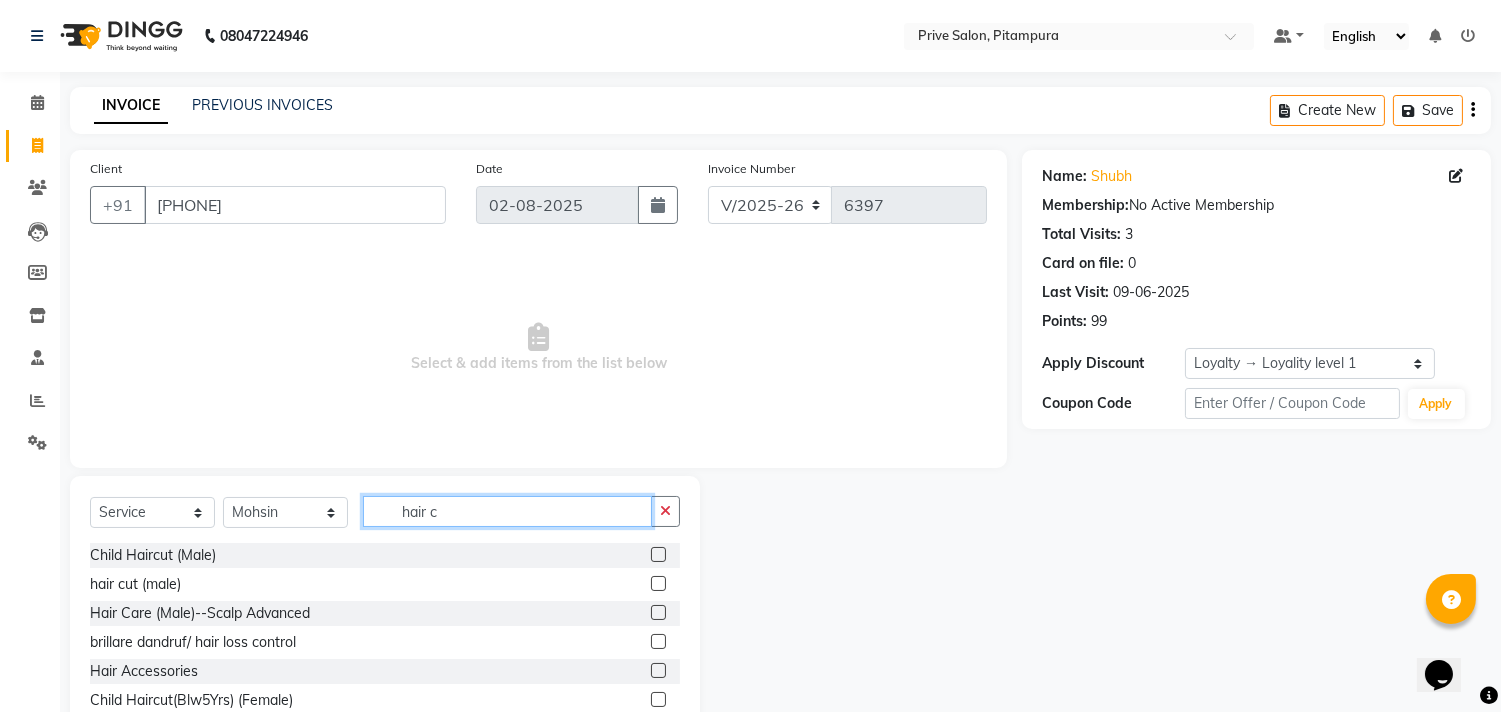 type on "hair c" 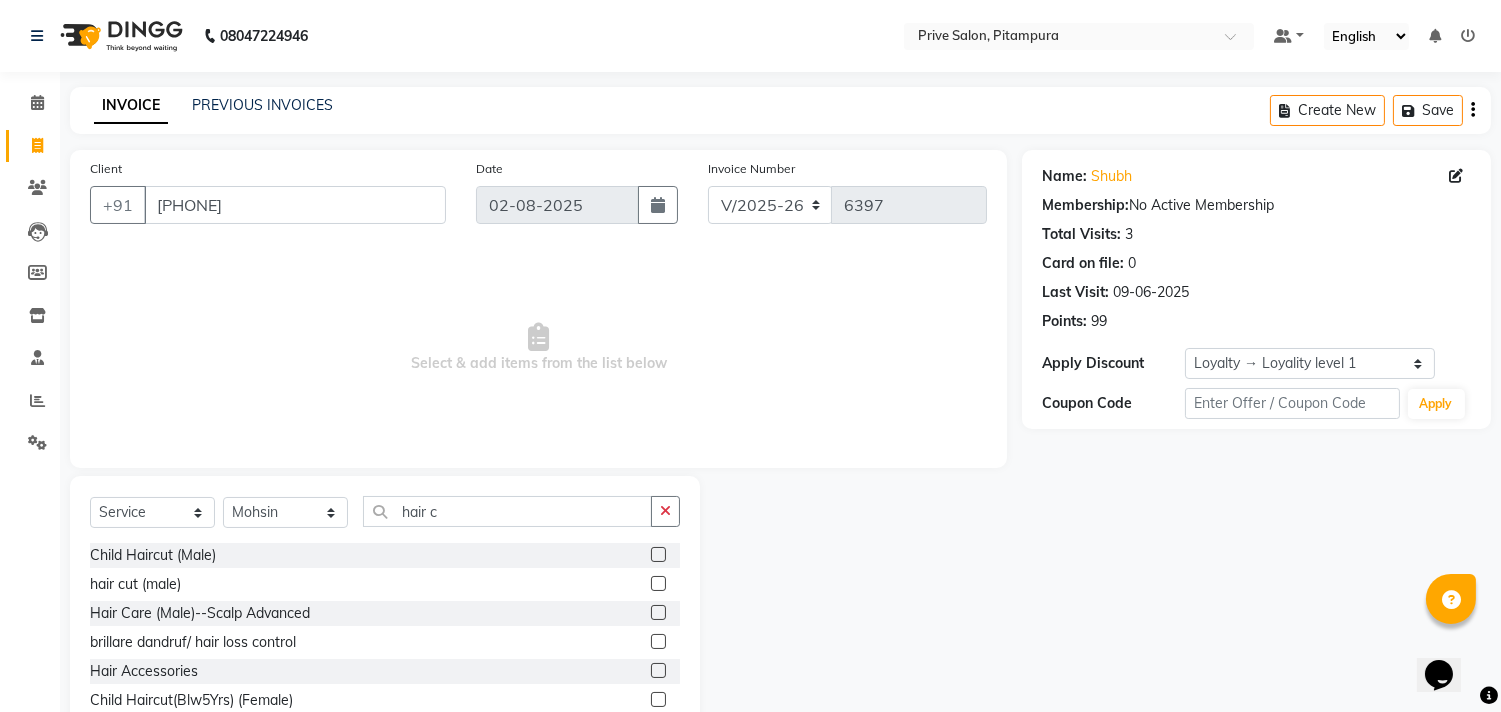 click 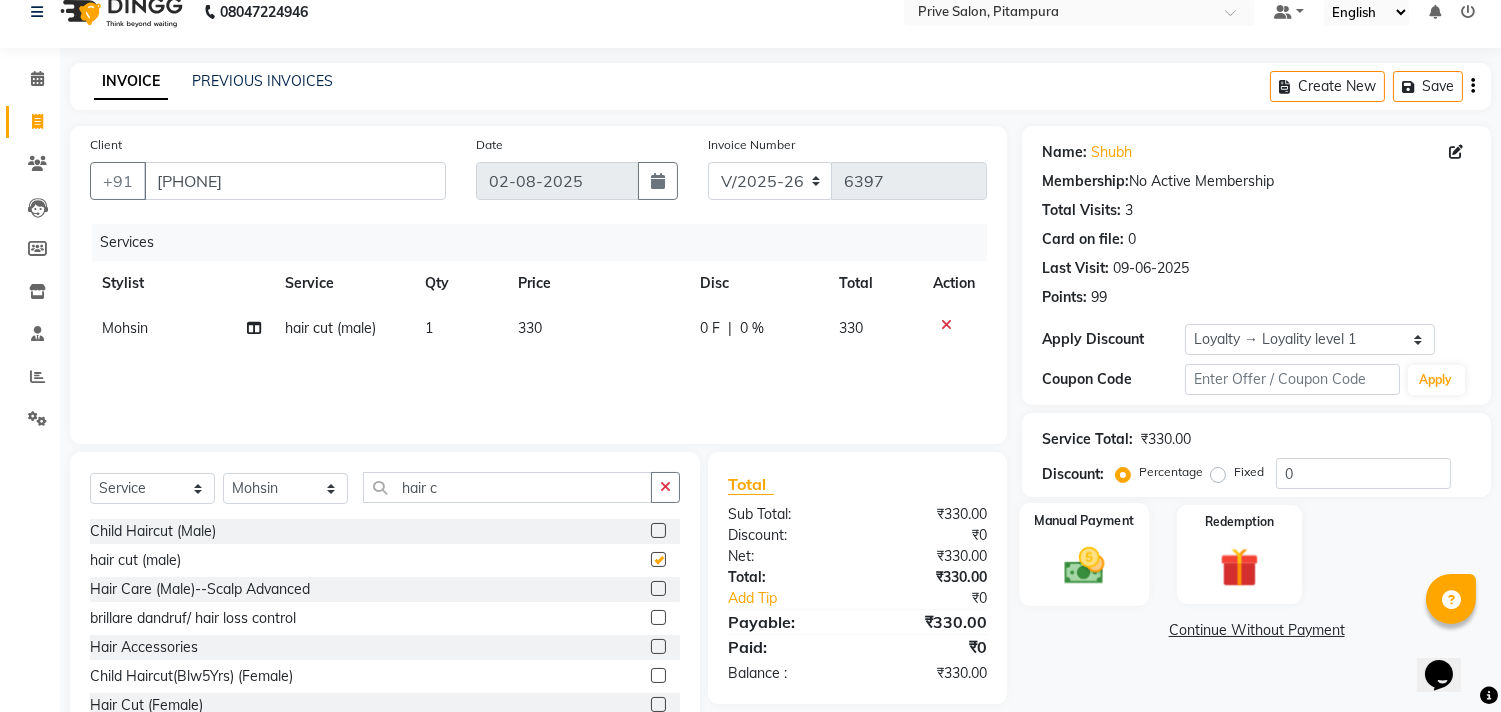 checkbox on "false" 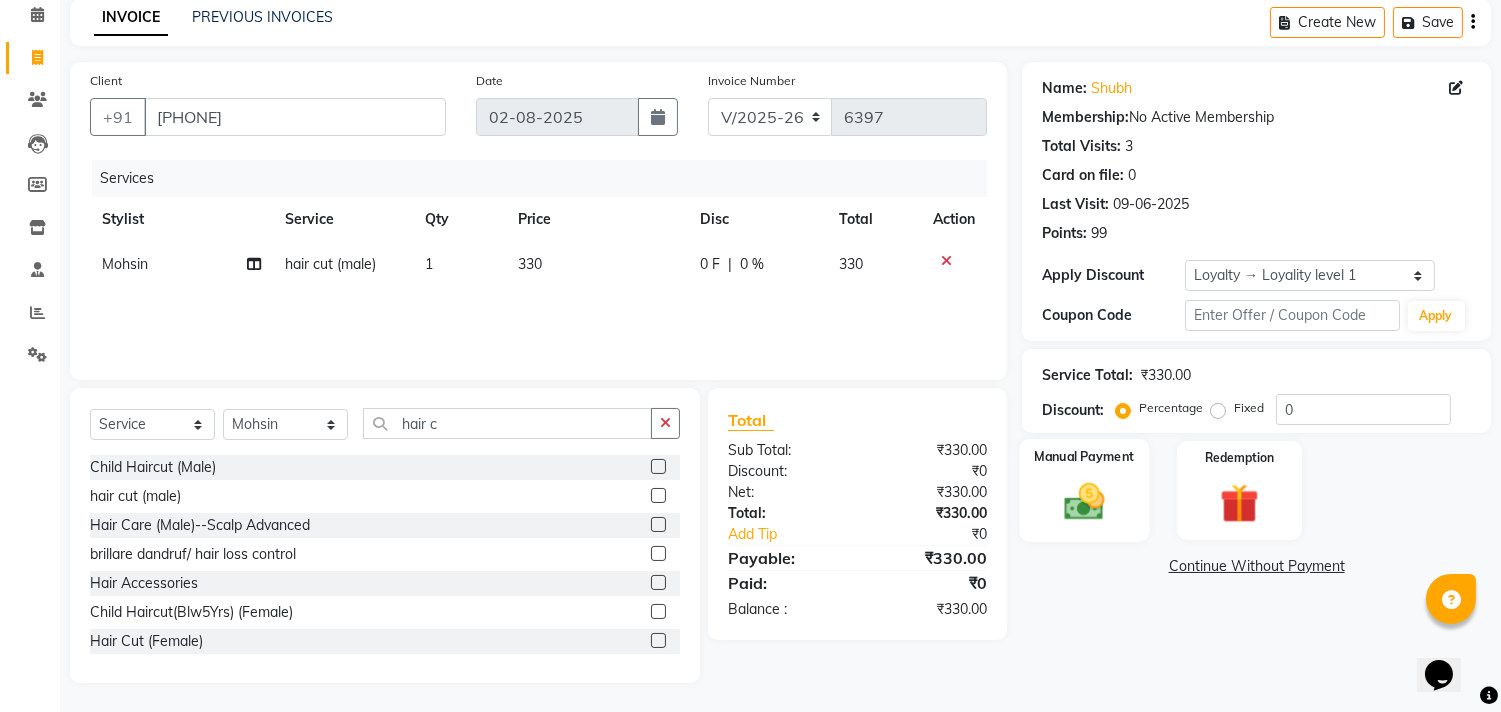 click 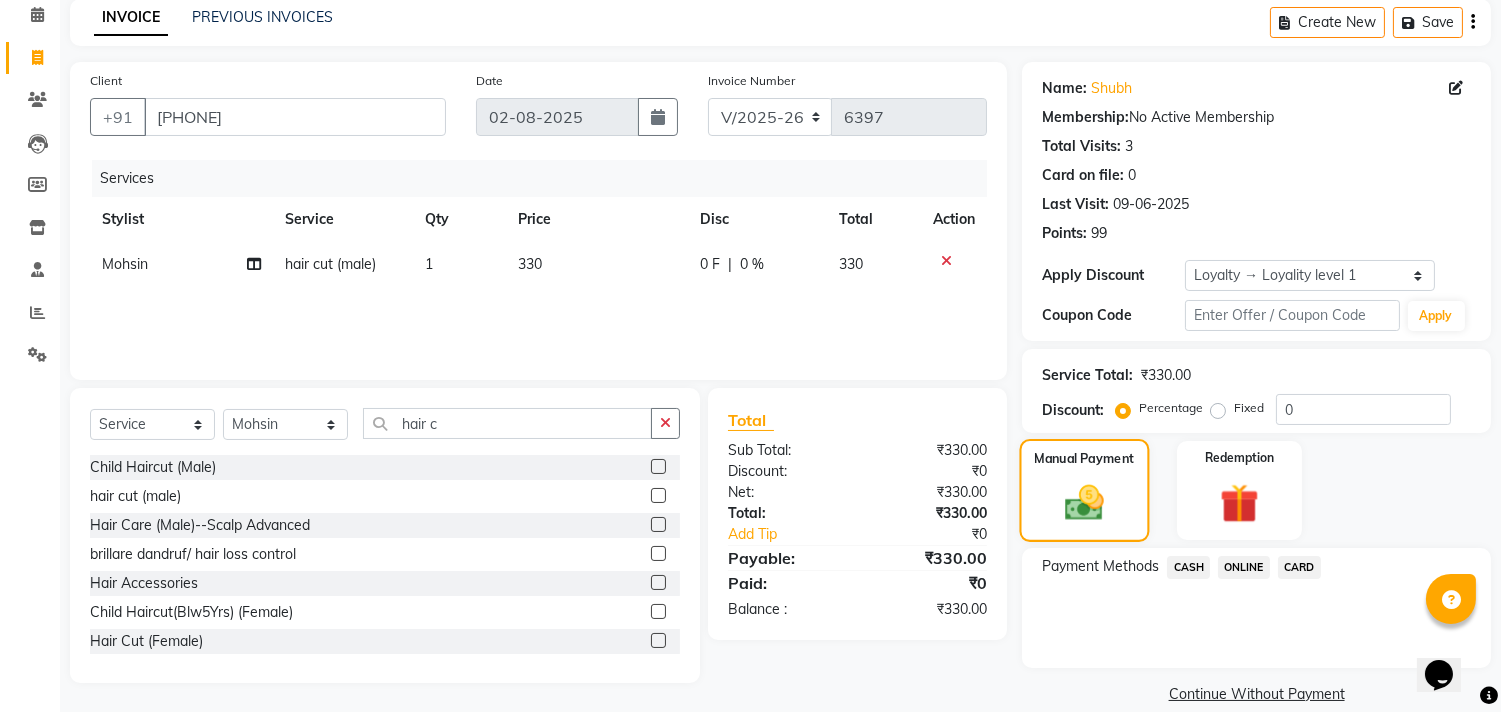 scroll, scrollTop: 114, scrollLeft: 0, axis: vertical 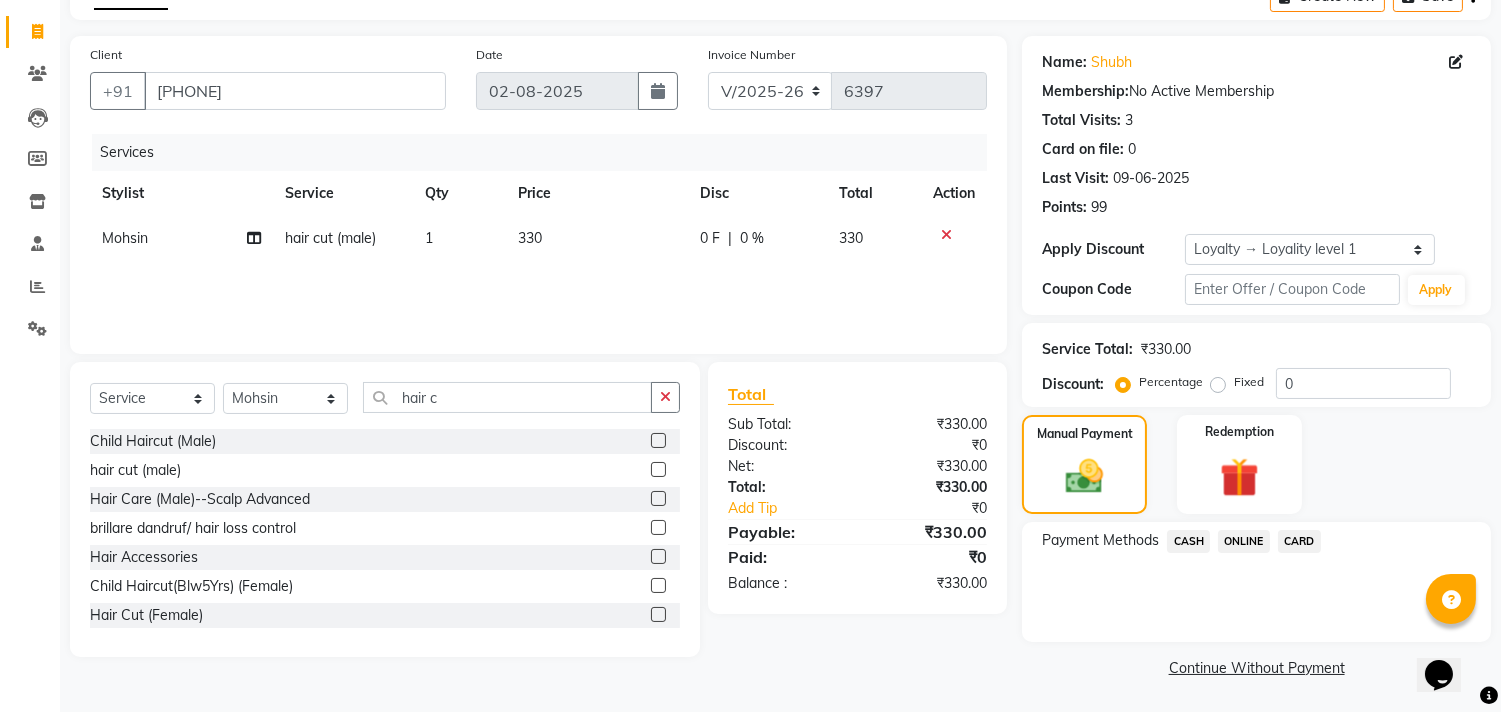 click on "CASH" 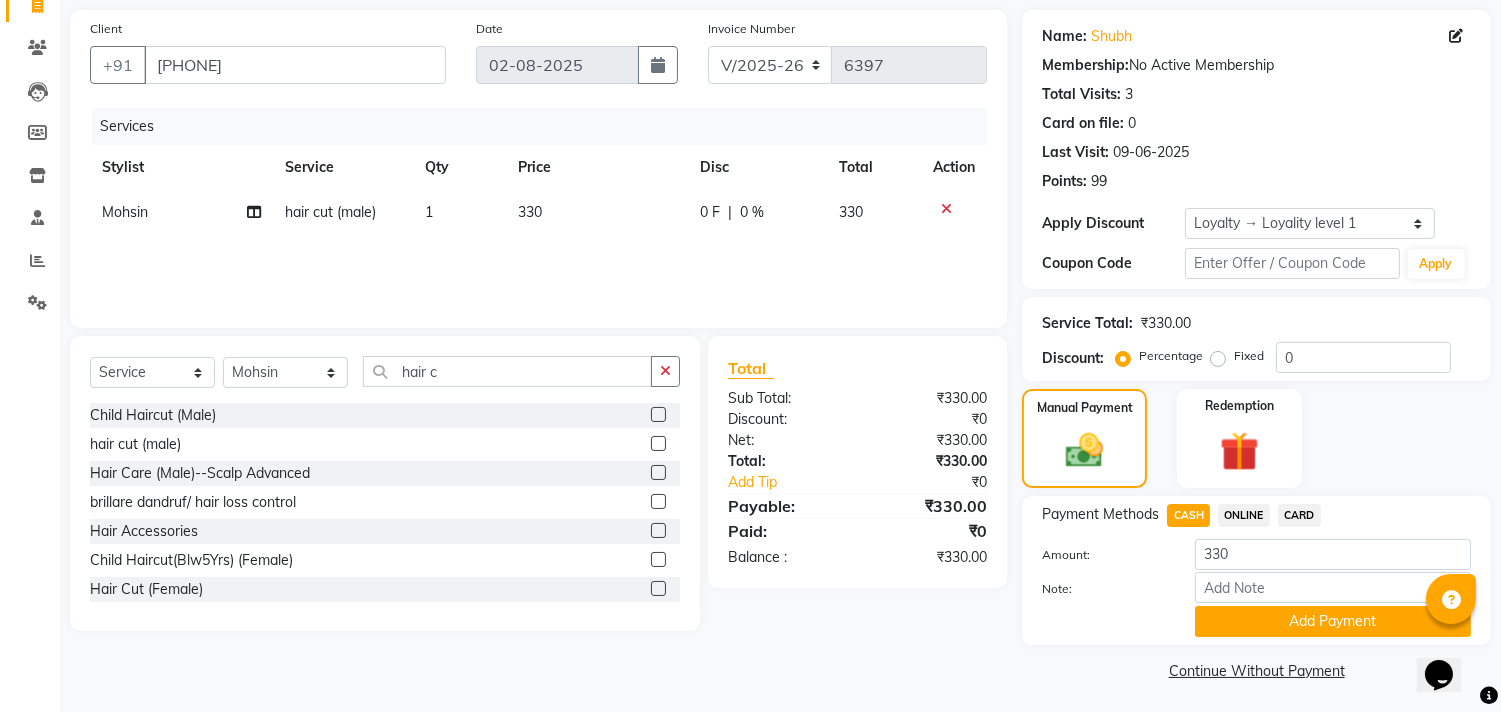 scroll, scrollTop: 143, scrollLeft: 0, axis: vertical 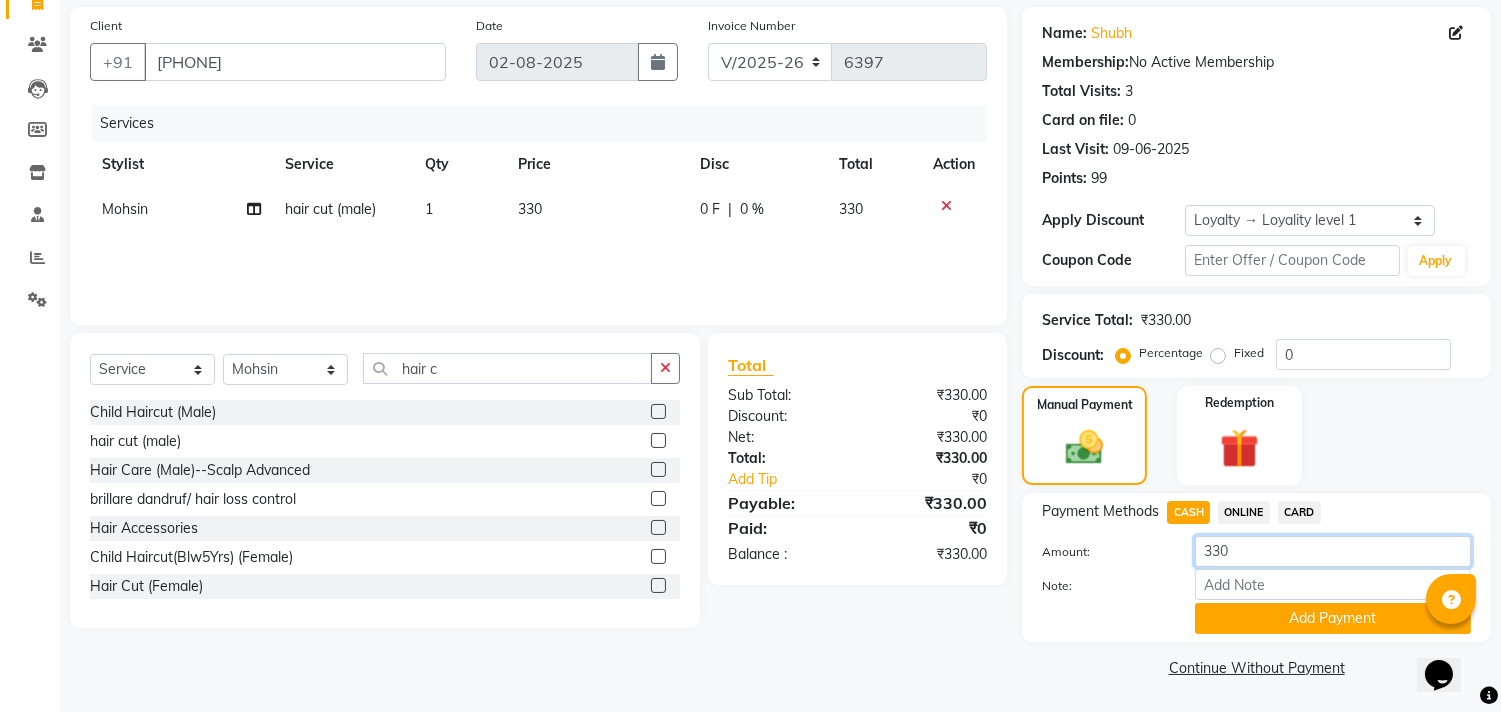 click on "330" 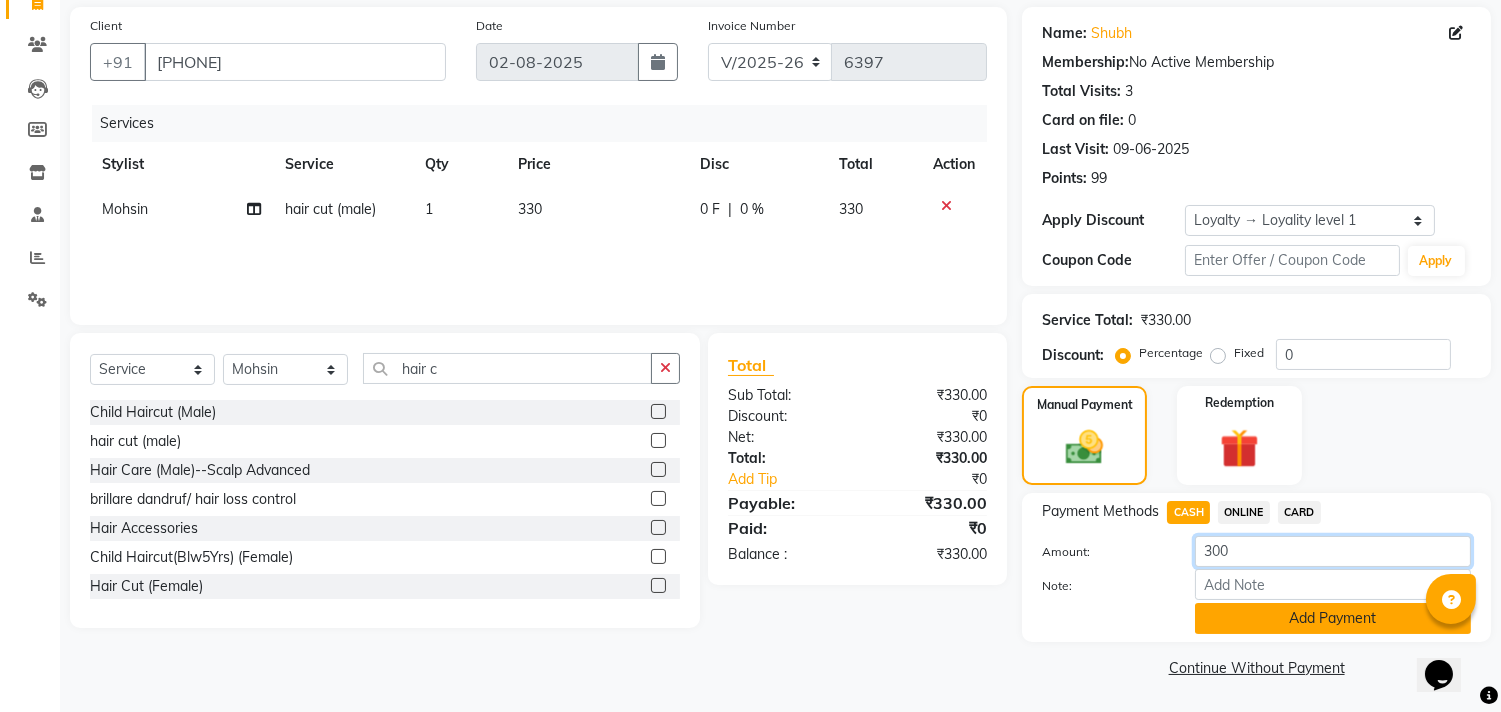 type on "300" 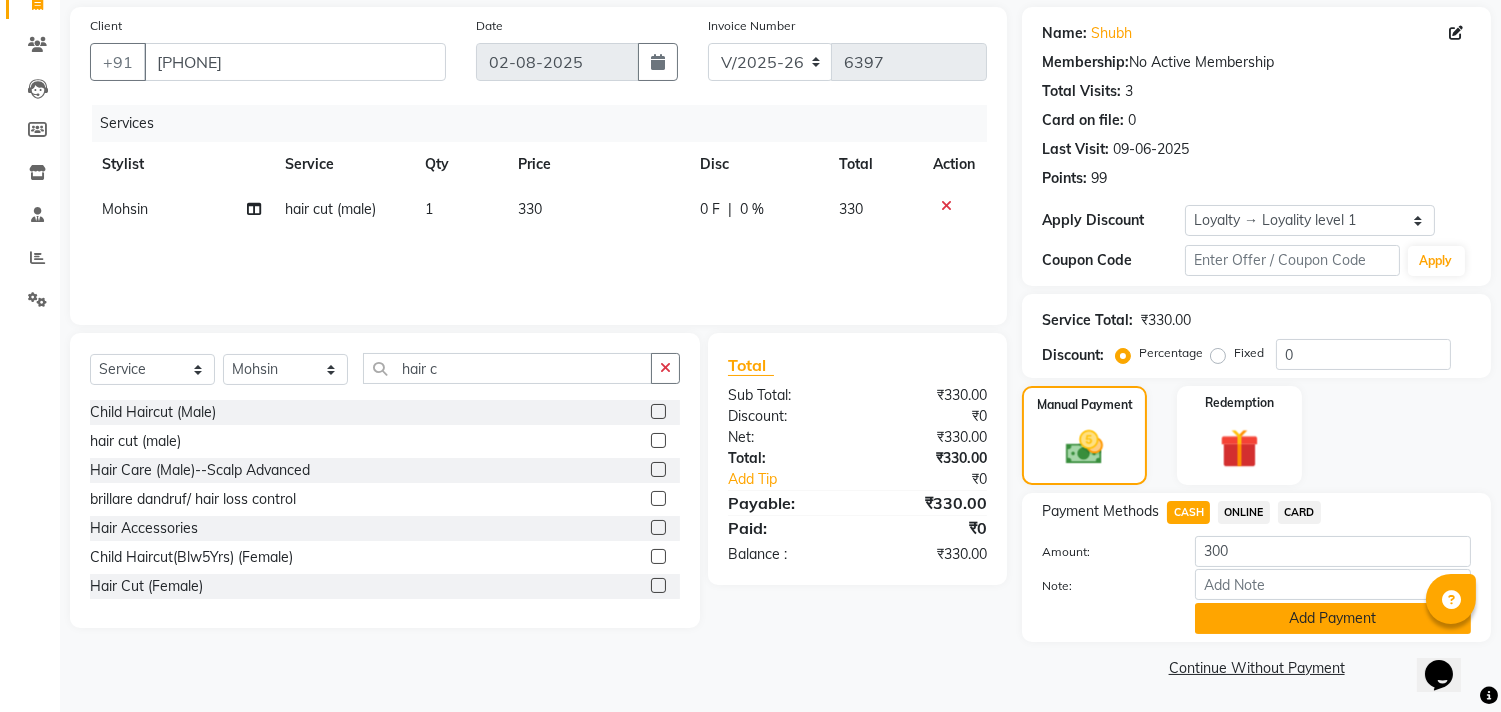 click on "Add Payment" 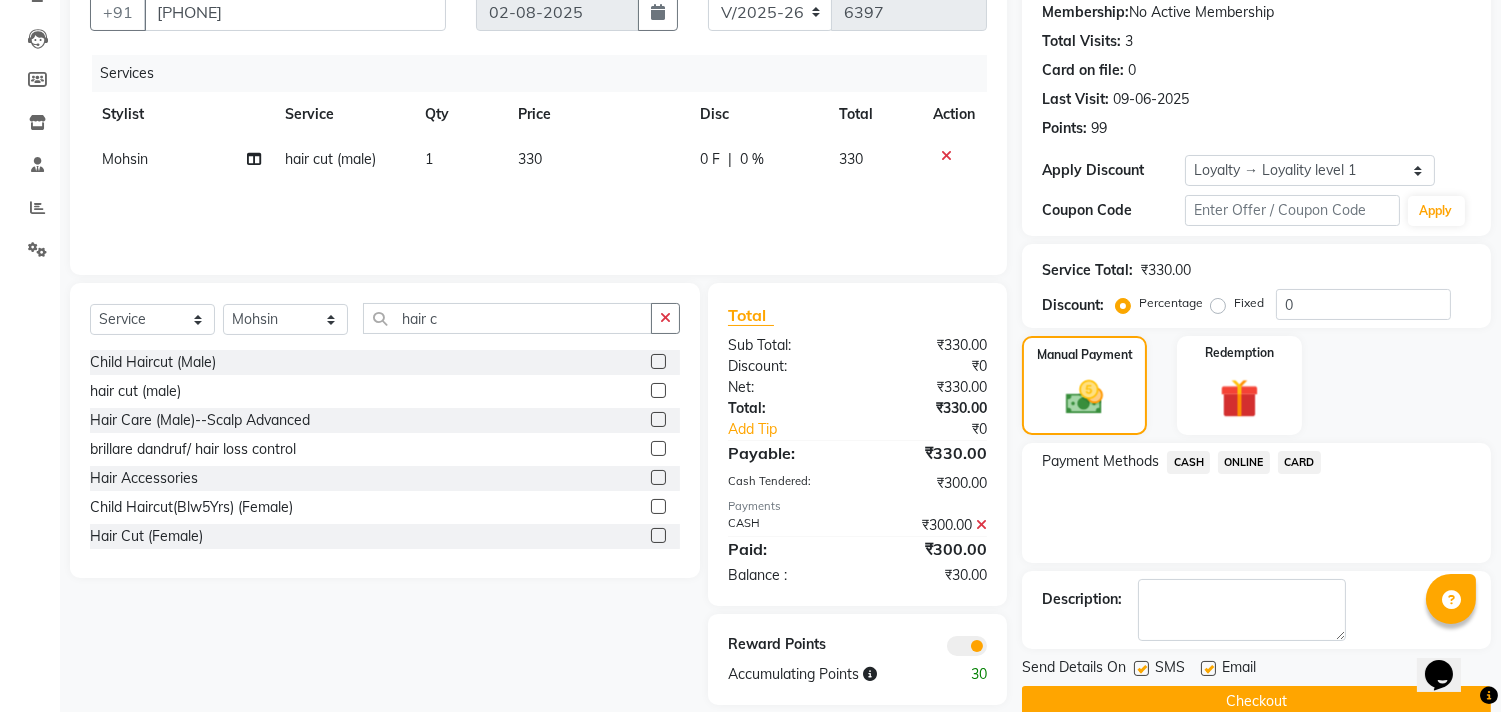 scroll, scrollTop: 227, scrollLeft: 0, axis: vertical 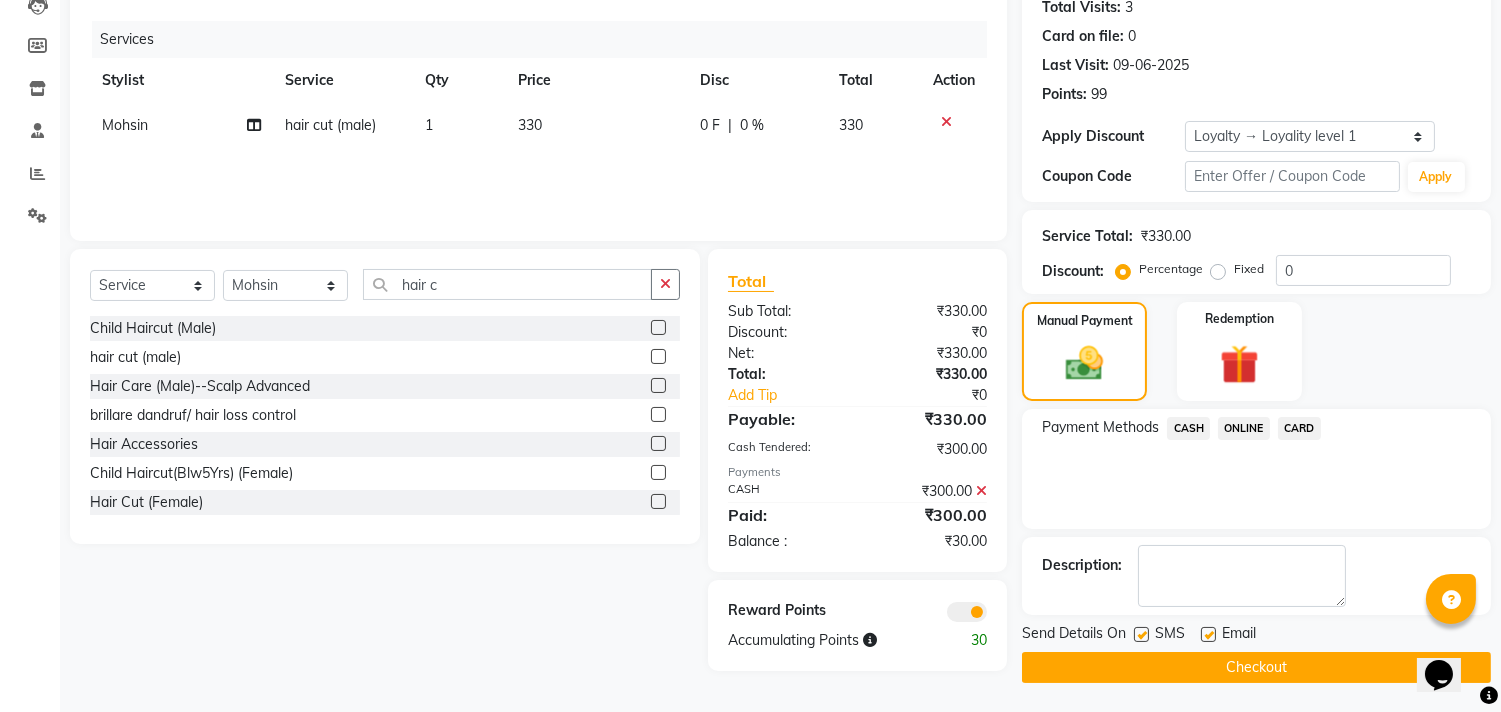 click on "ONLINE" 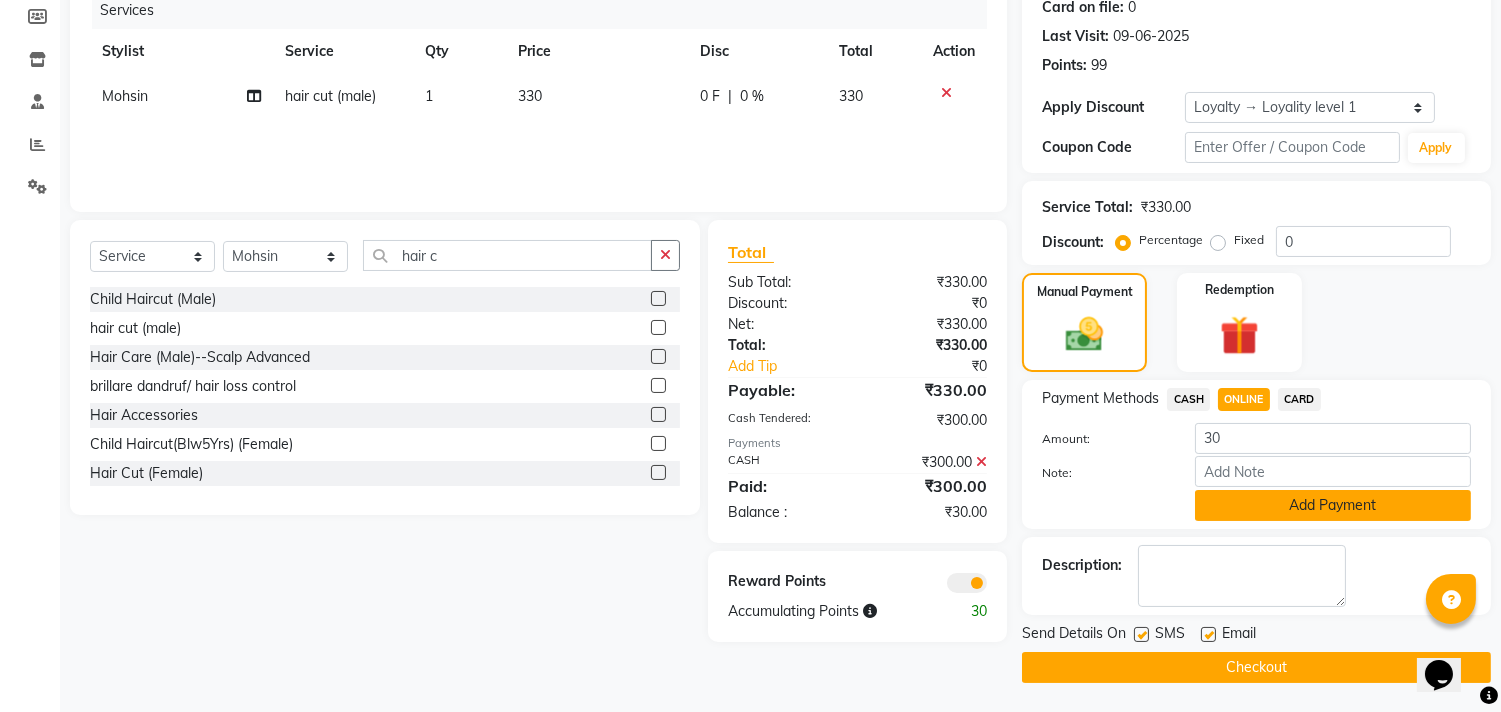 click on "Add Payment" 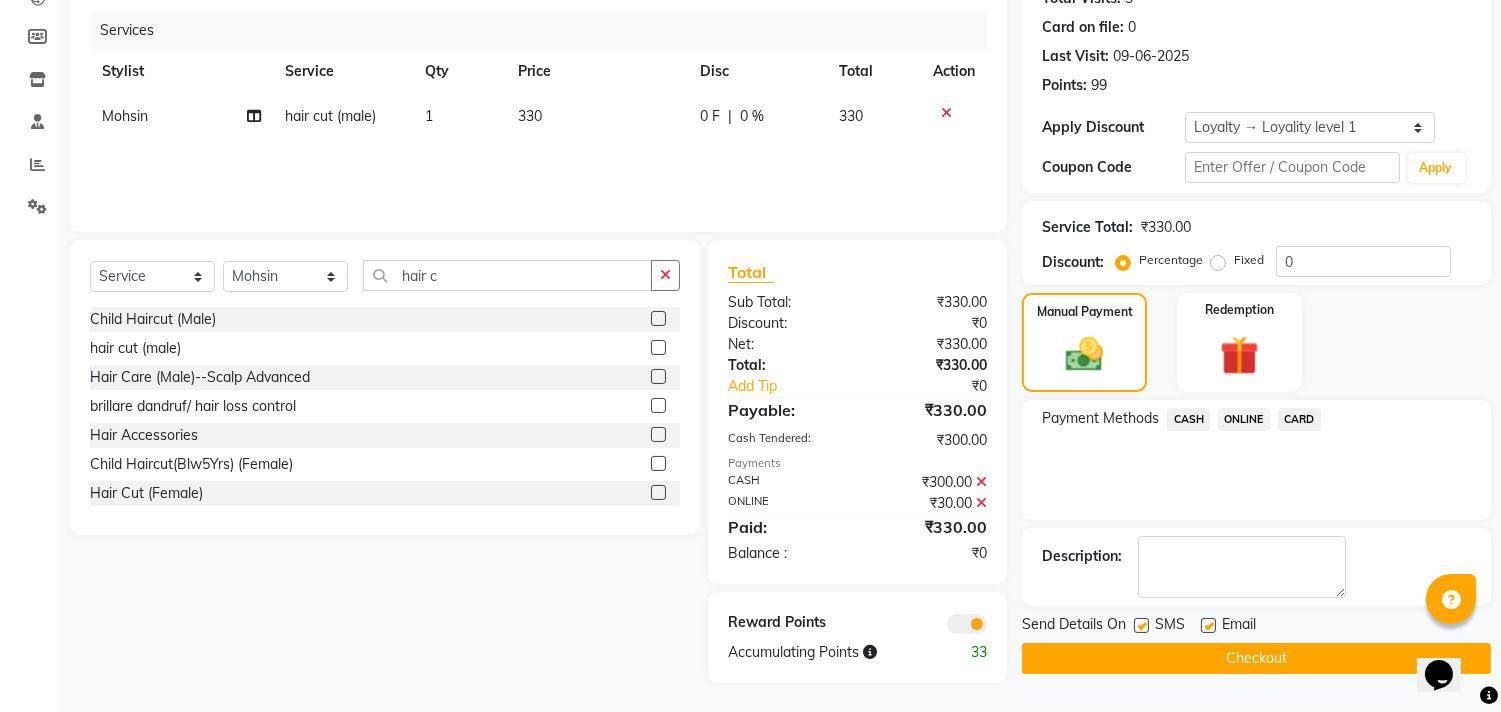 click on "Checkout" 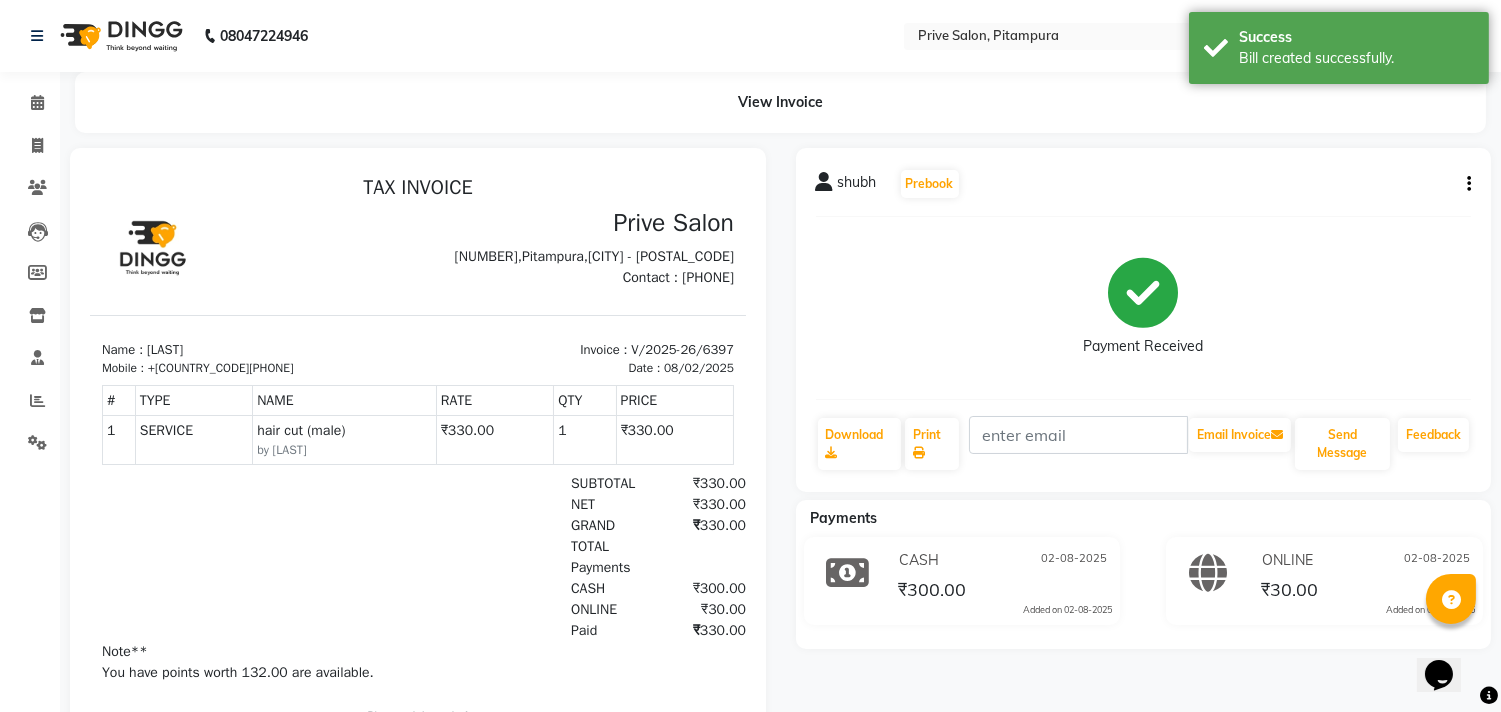scroll, scrollTop: 0, scrollLeft: 0, axis: both 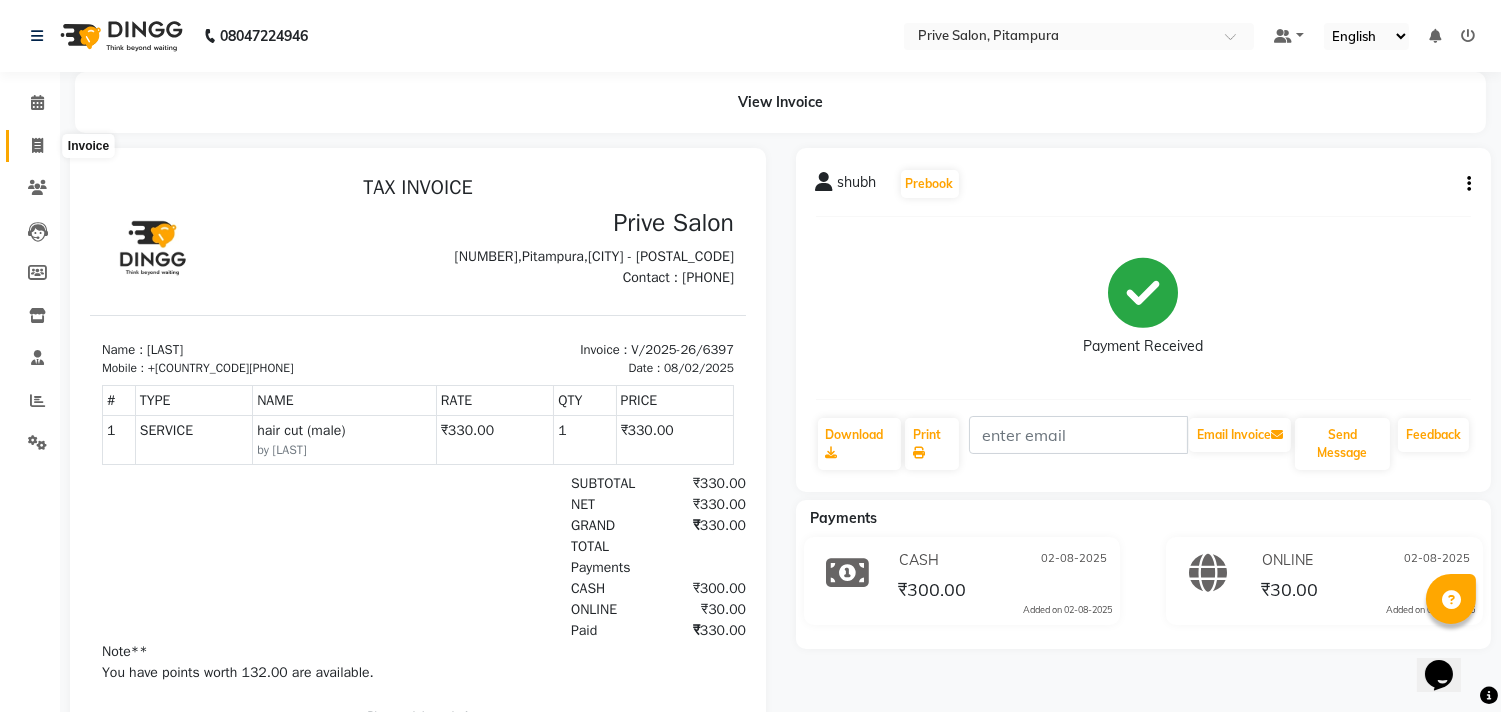 click 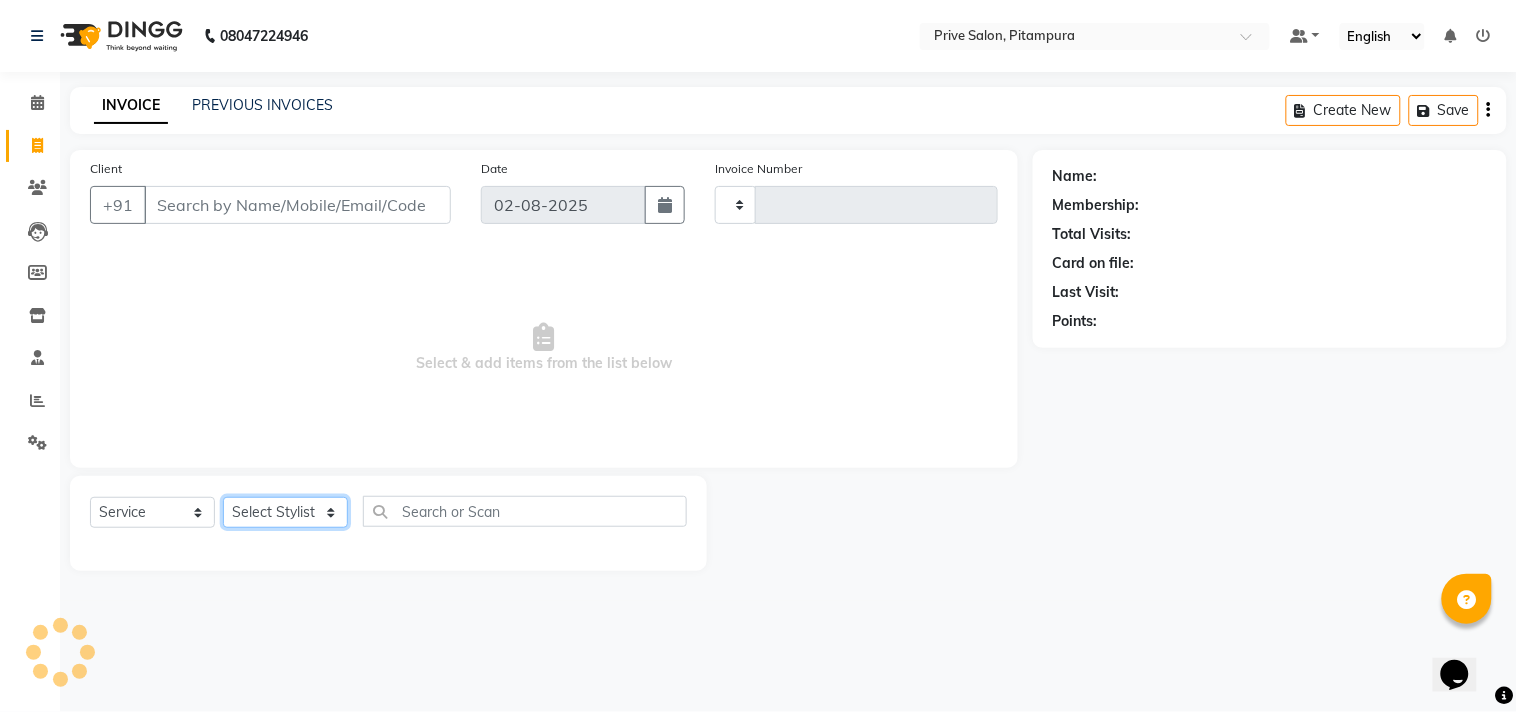 click on "Select Stylist" 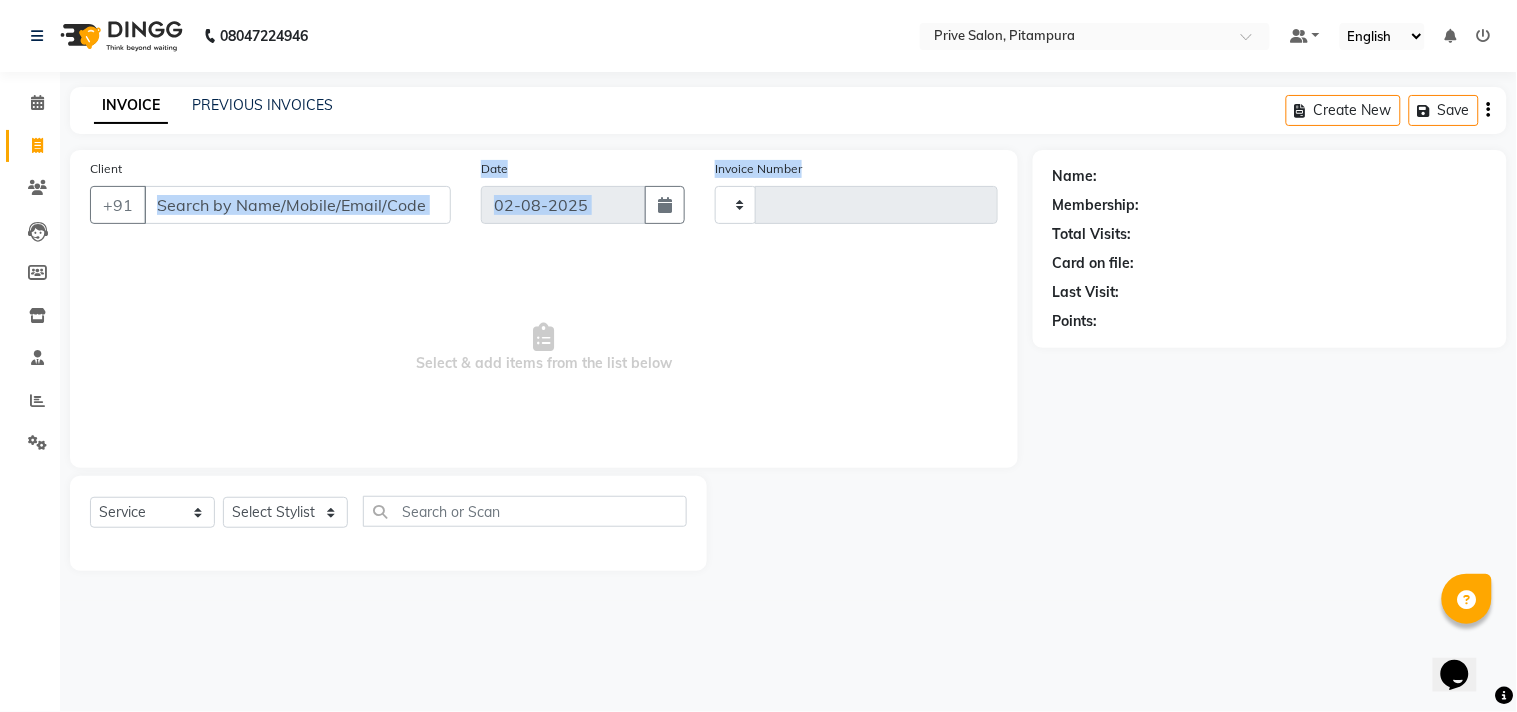 drag, startPoint x: 480, startPoint y: 255, endPoint x: 396, endPoint y: 205, distance: 97.7548 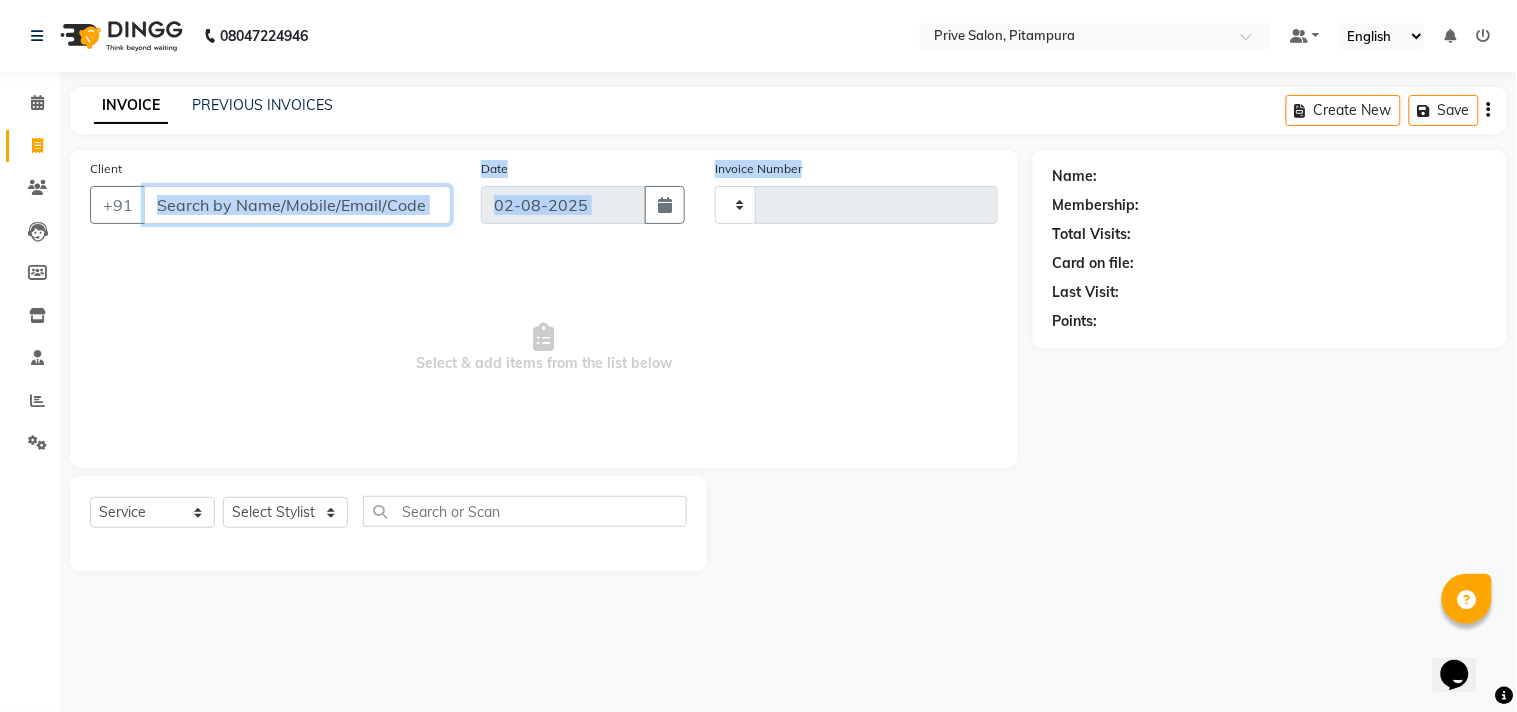 click on "Client" at bounding box center (297, 205) 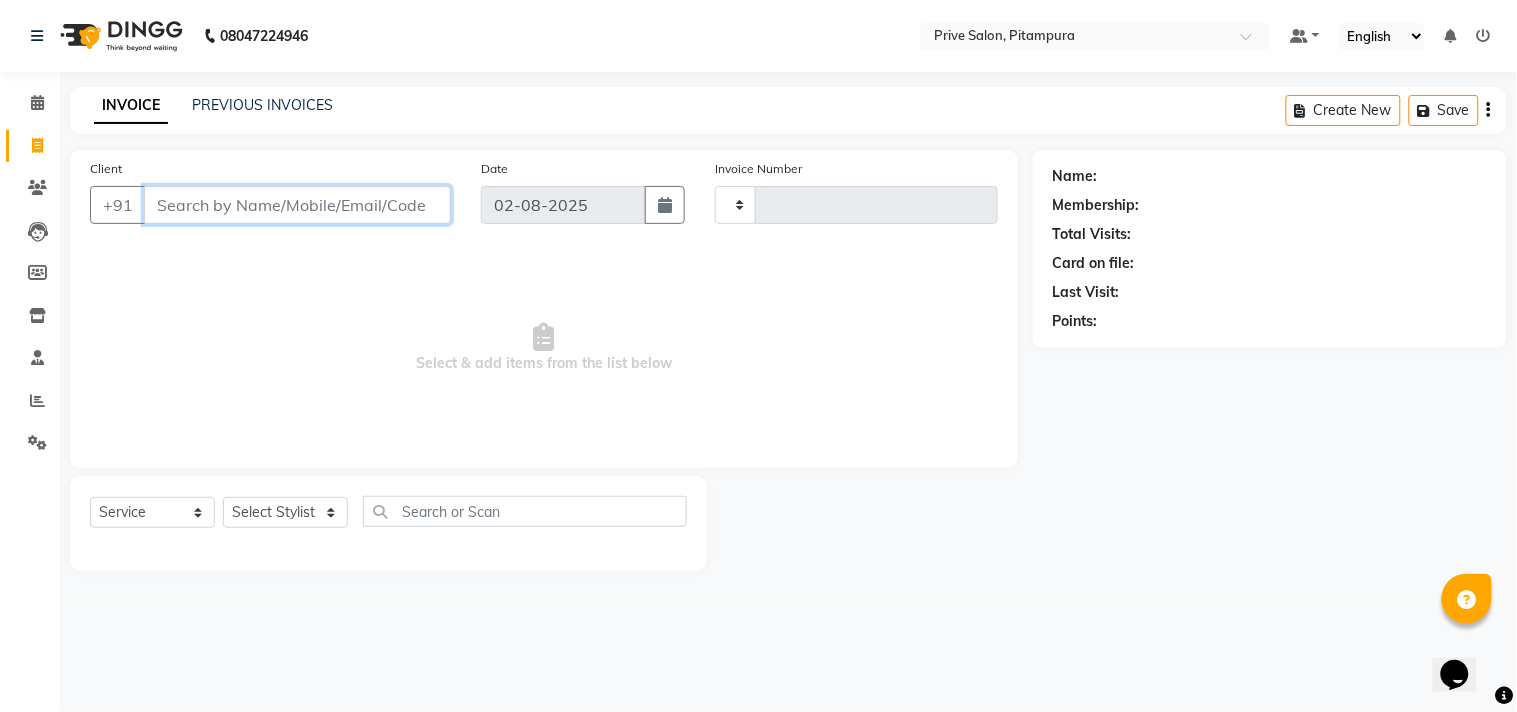 click on "Client" at bounding box center (297, 205) 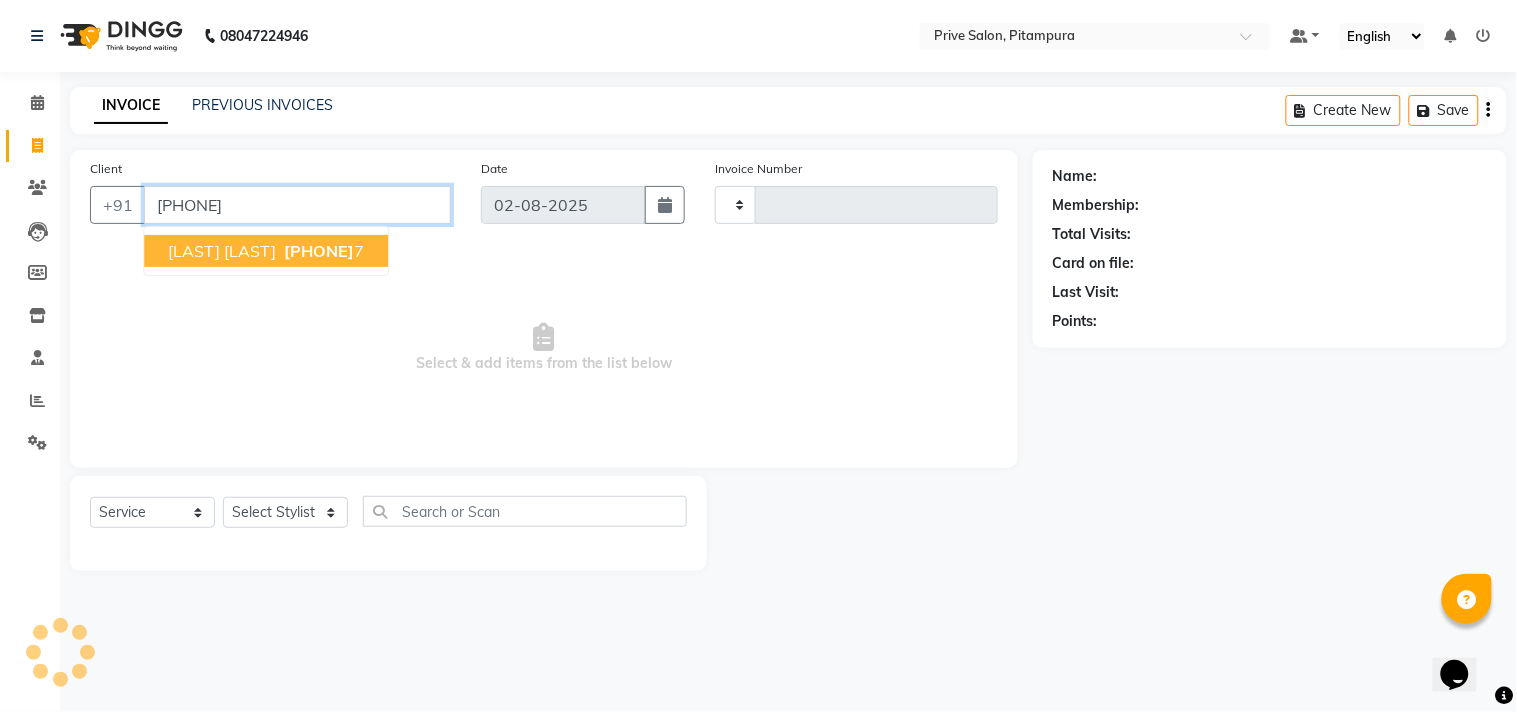 type on "9654699077" 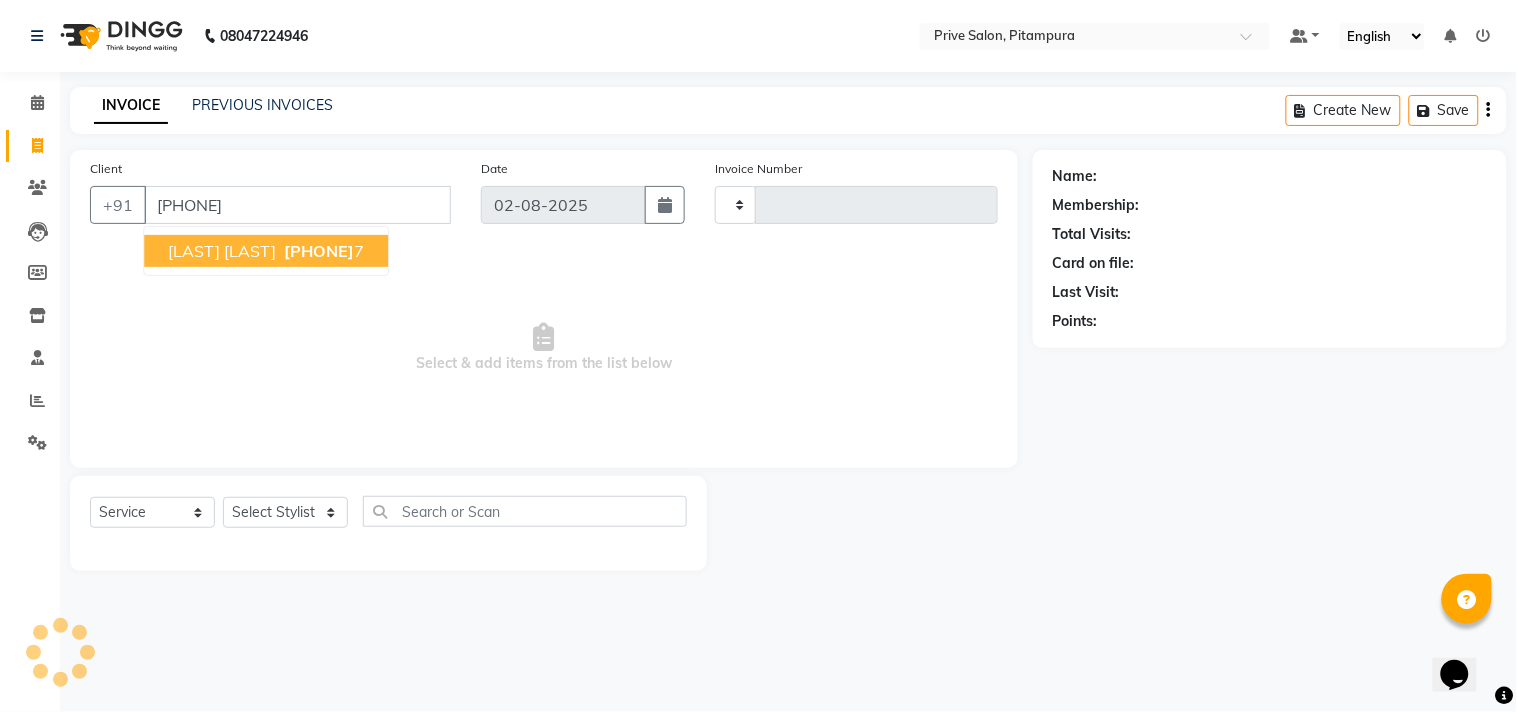select on "1: Object" 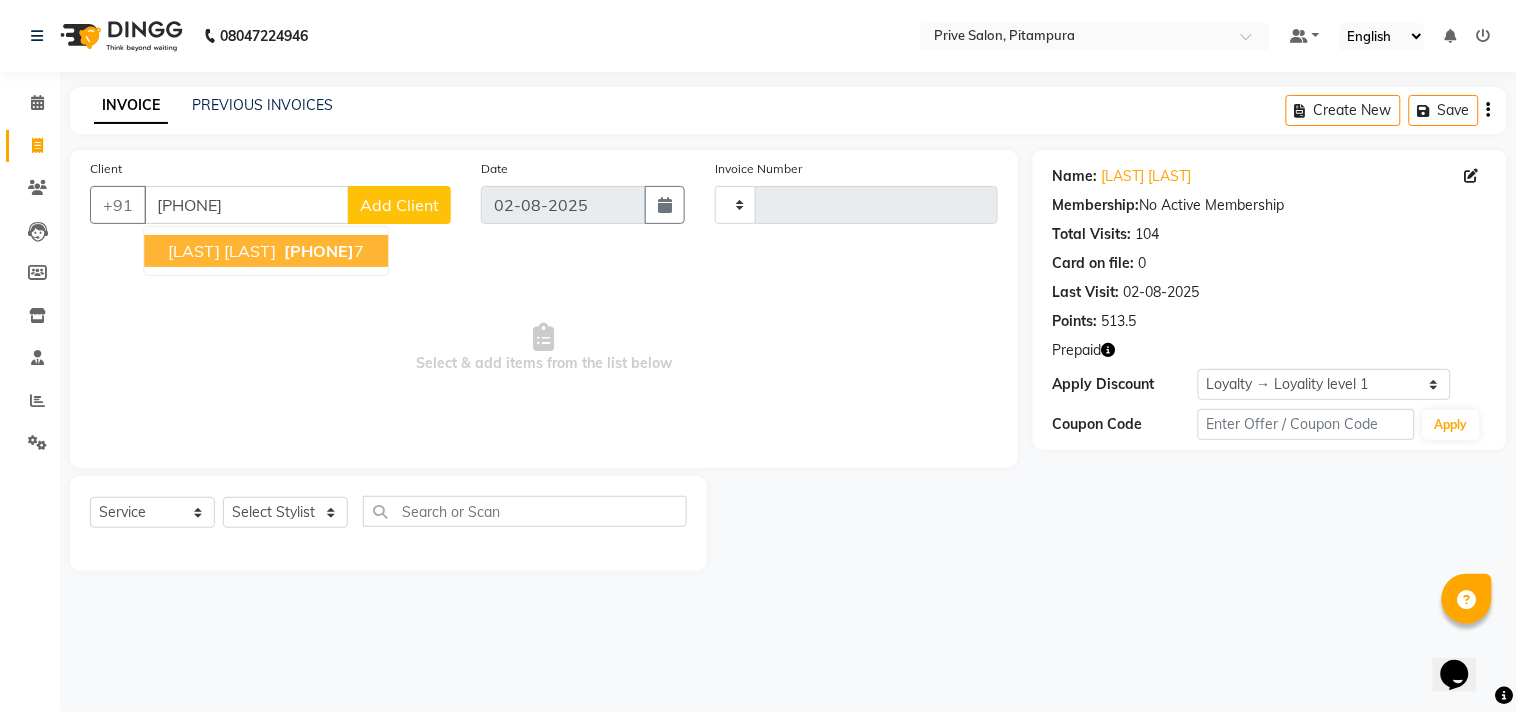 click on "965469907" at bounding box center (319, 251) 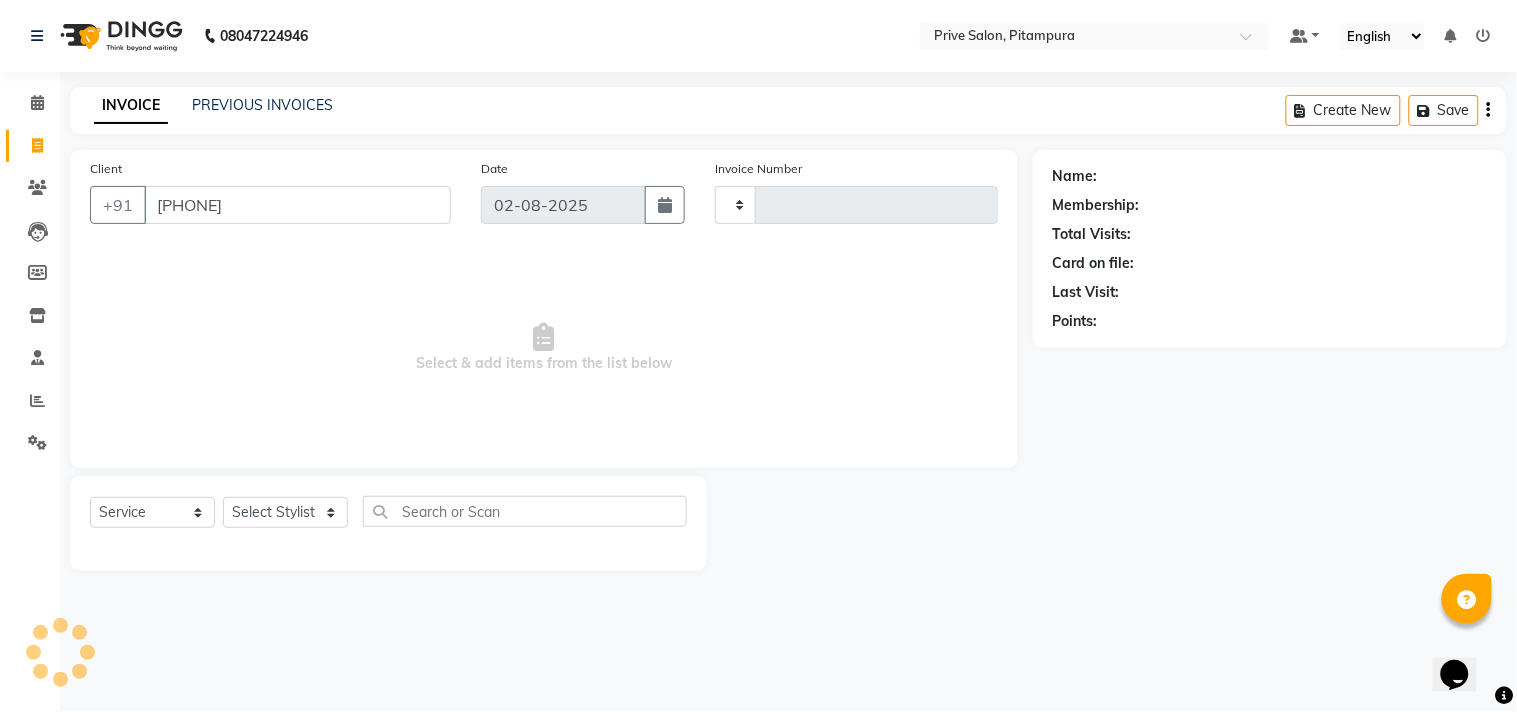 select on "1: Object" 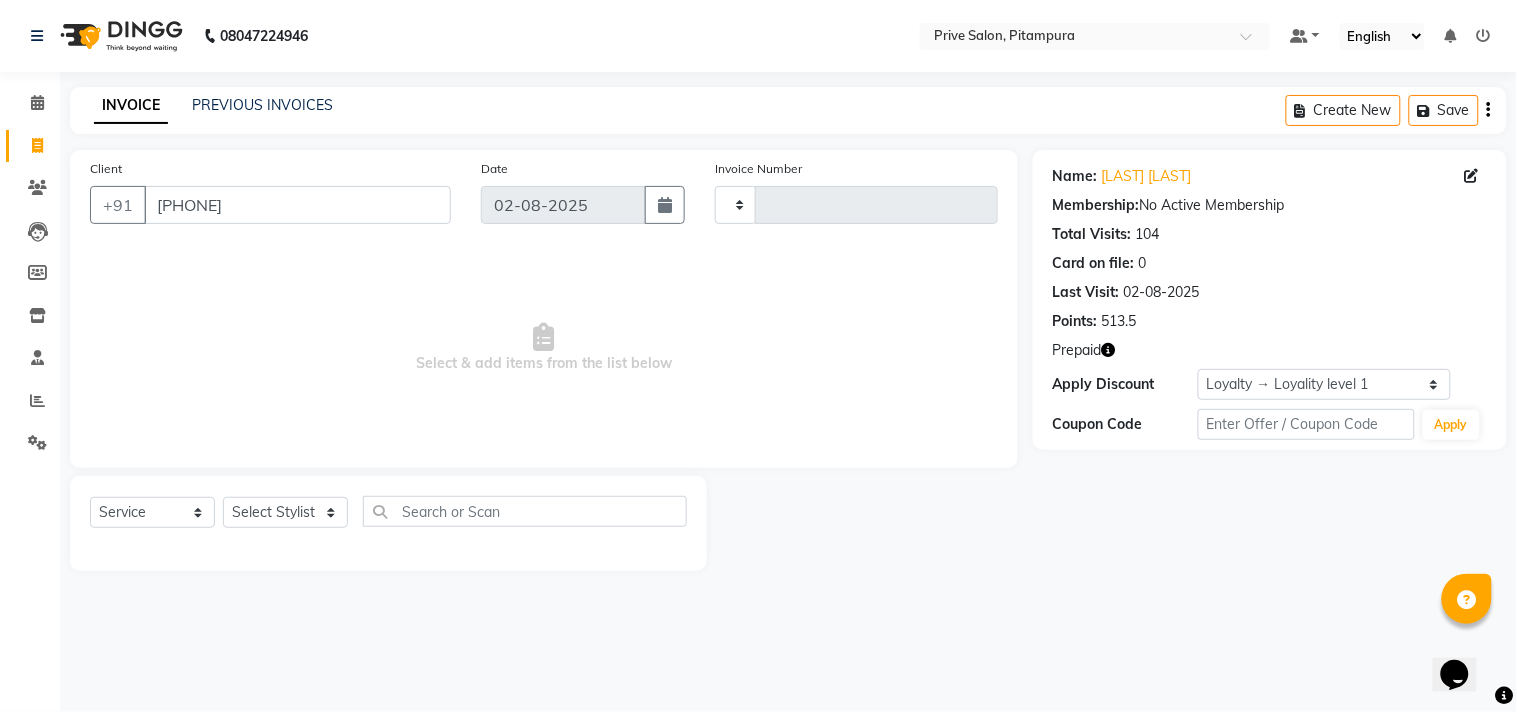 click 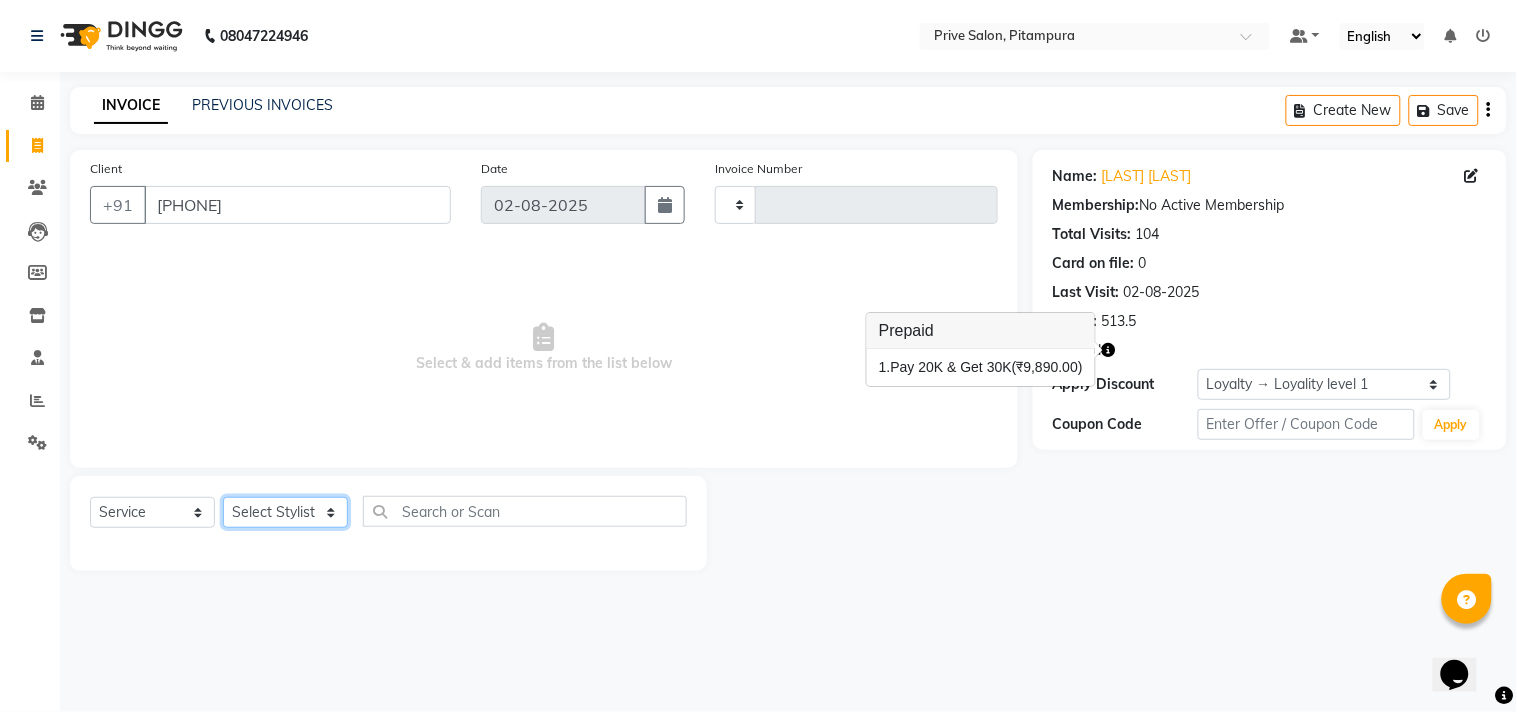 click on "Select Stylist amit ARJUN Atul FAIZAN FARDEEN GOLU harshit HITESH isha kapil khushbu Manager meenu MOHIT Mohsin NISHA nishi Preet privee Shivam SIVA vikas" 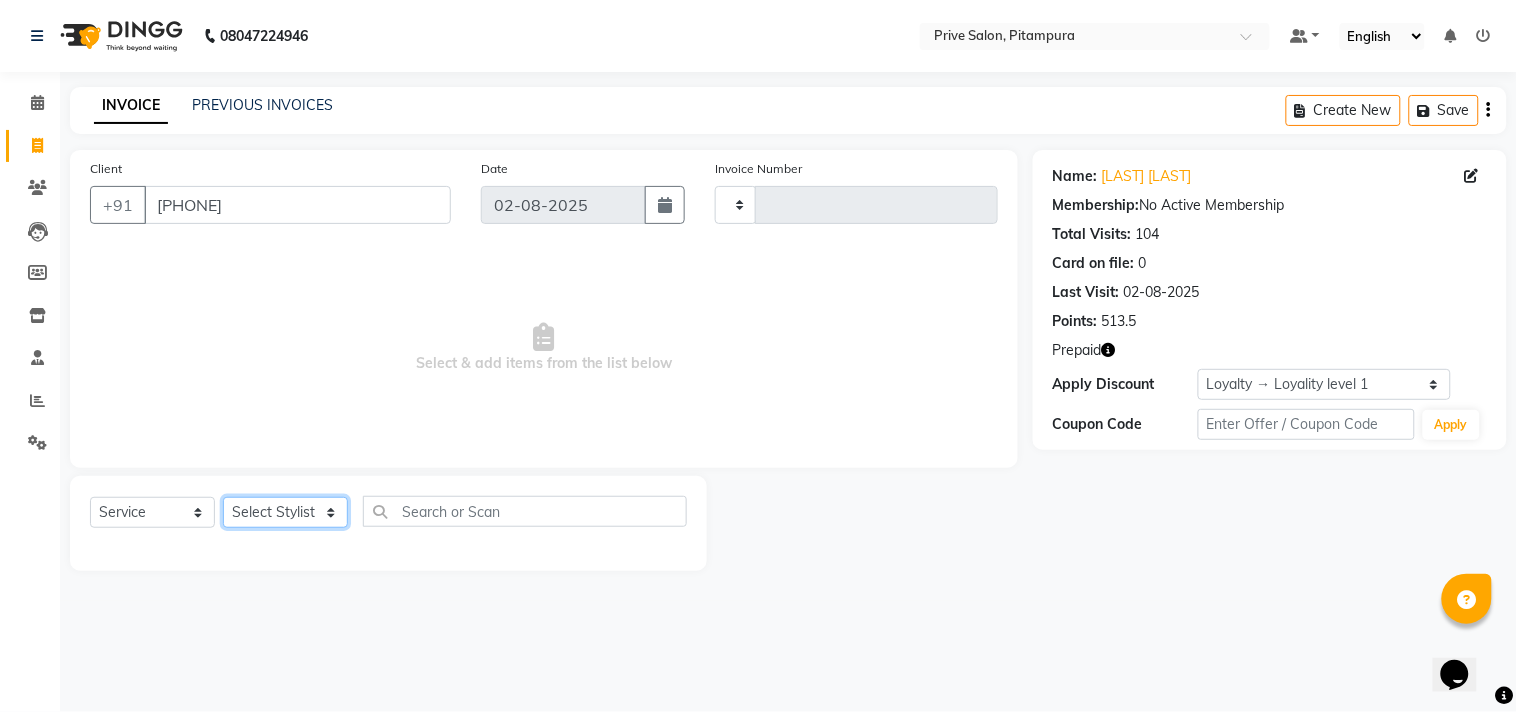 select on "3994" 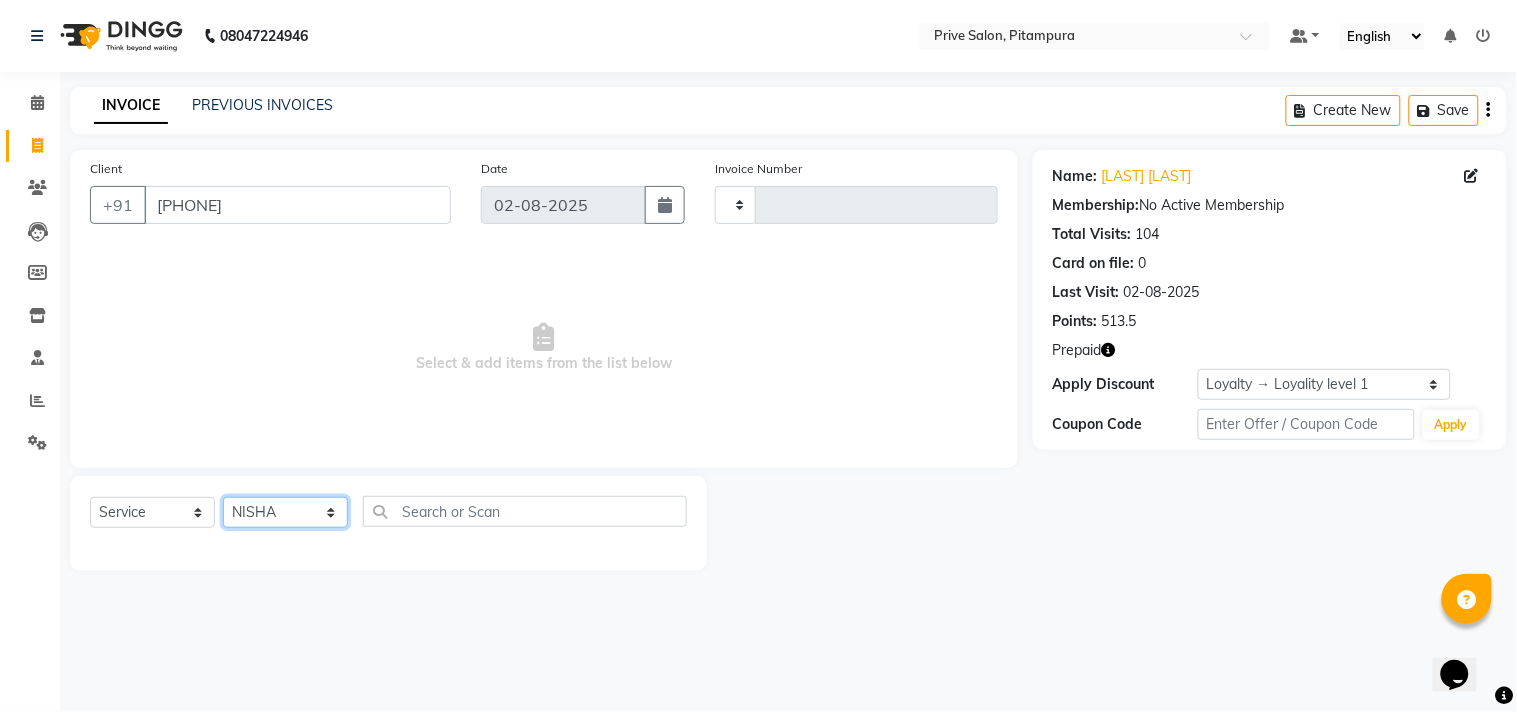 click on "Select Stylist amit ARJUN Atul FAIZAN FARDEEN GOLU harshit HITESH isha kapil khushbu Manager meenu MOHIT Mohsin NISHA nishi Preet privee Shivam SIVA vikas" 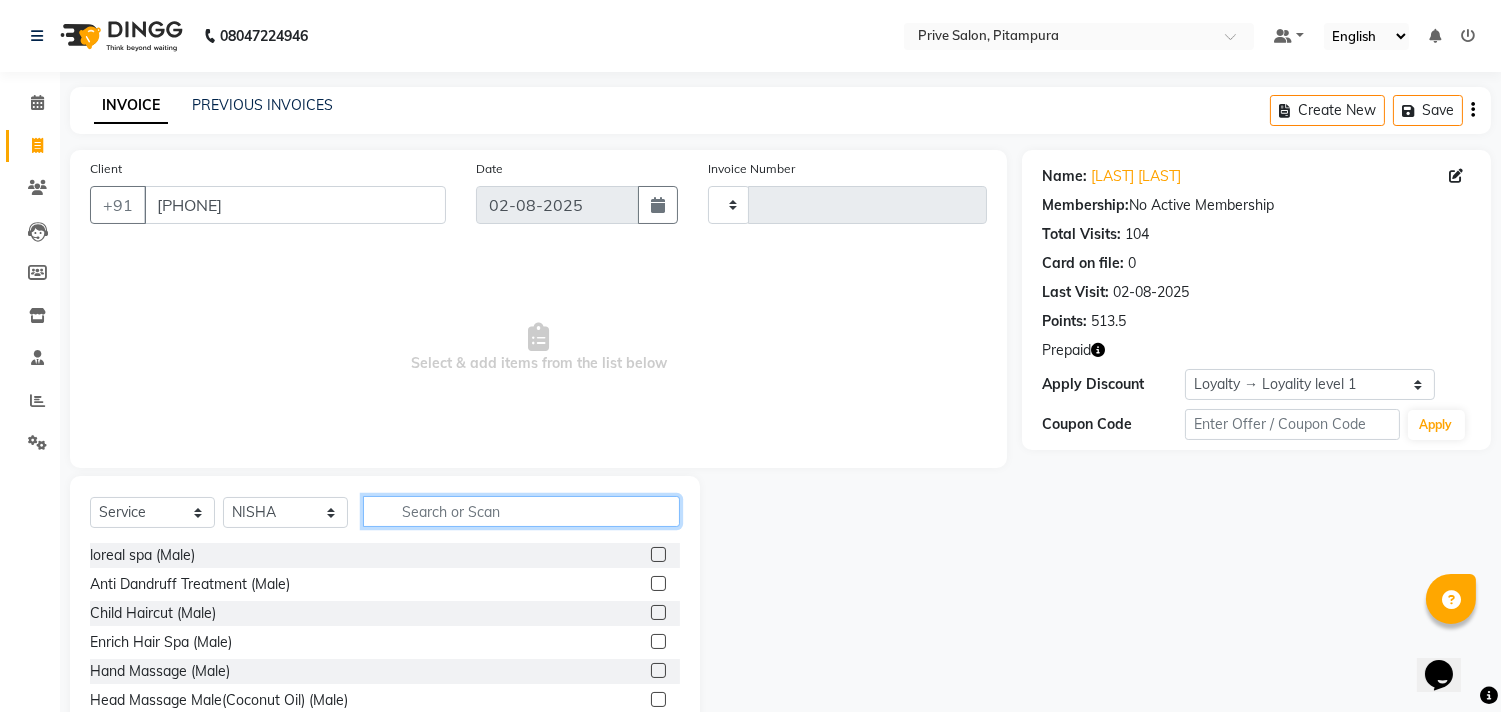 click 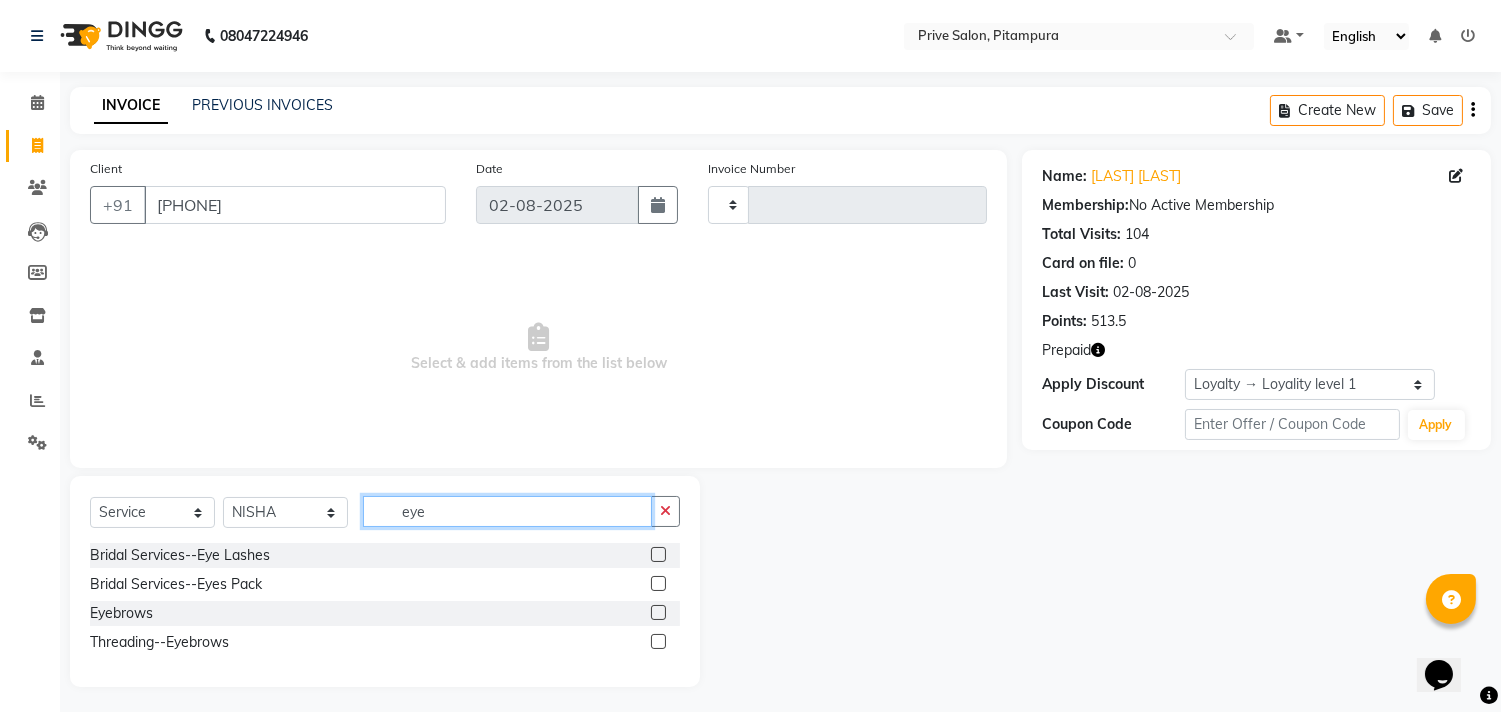 type on "eye" 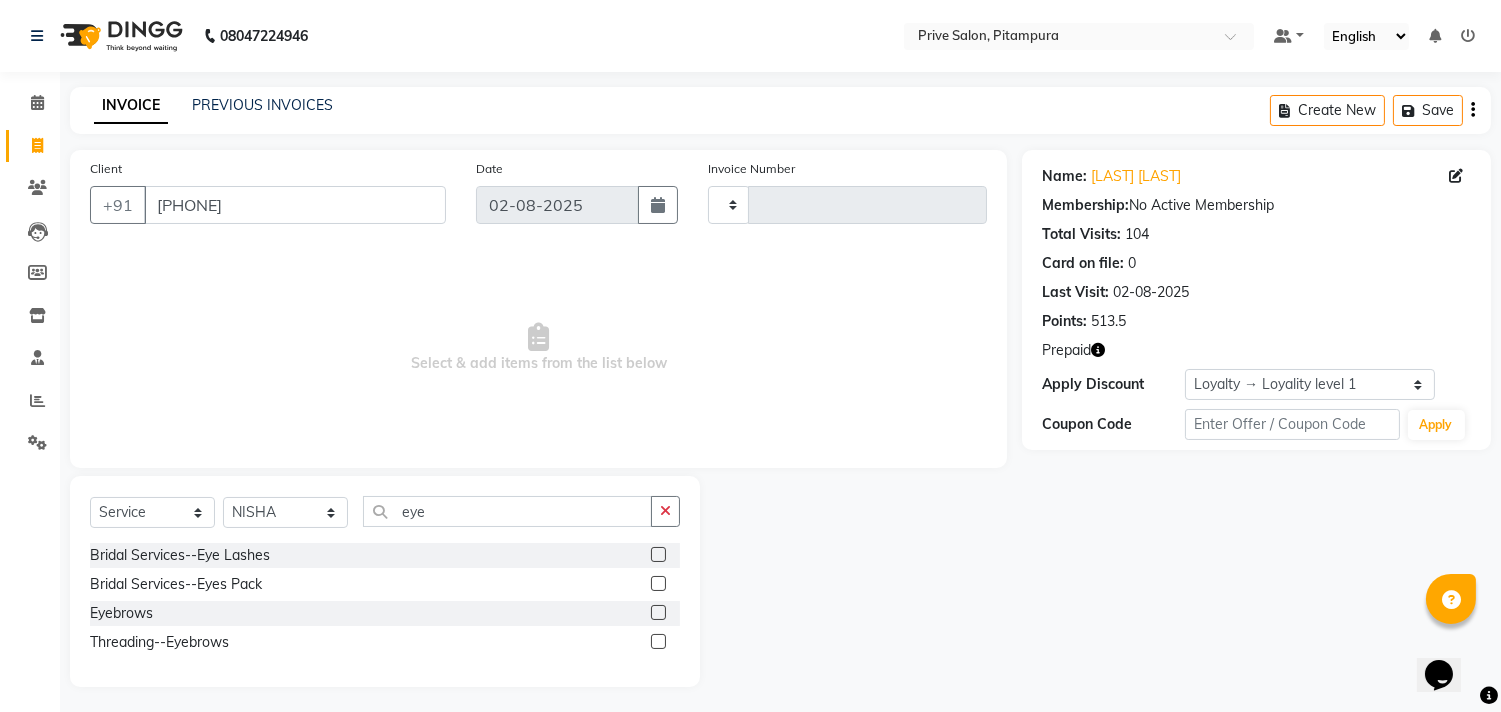 click 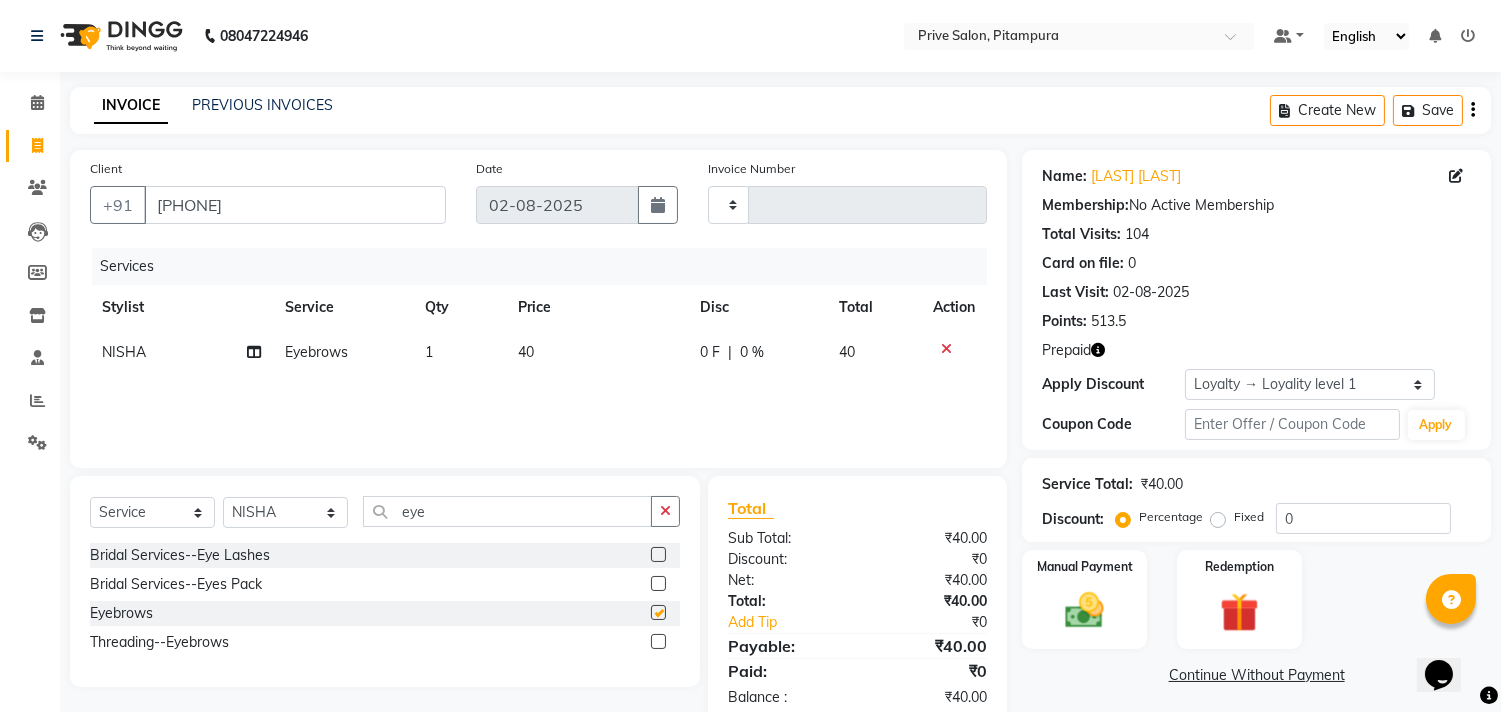 checkbox on "false" 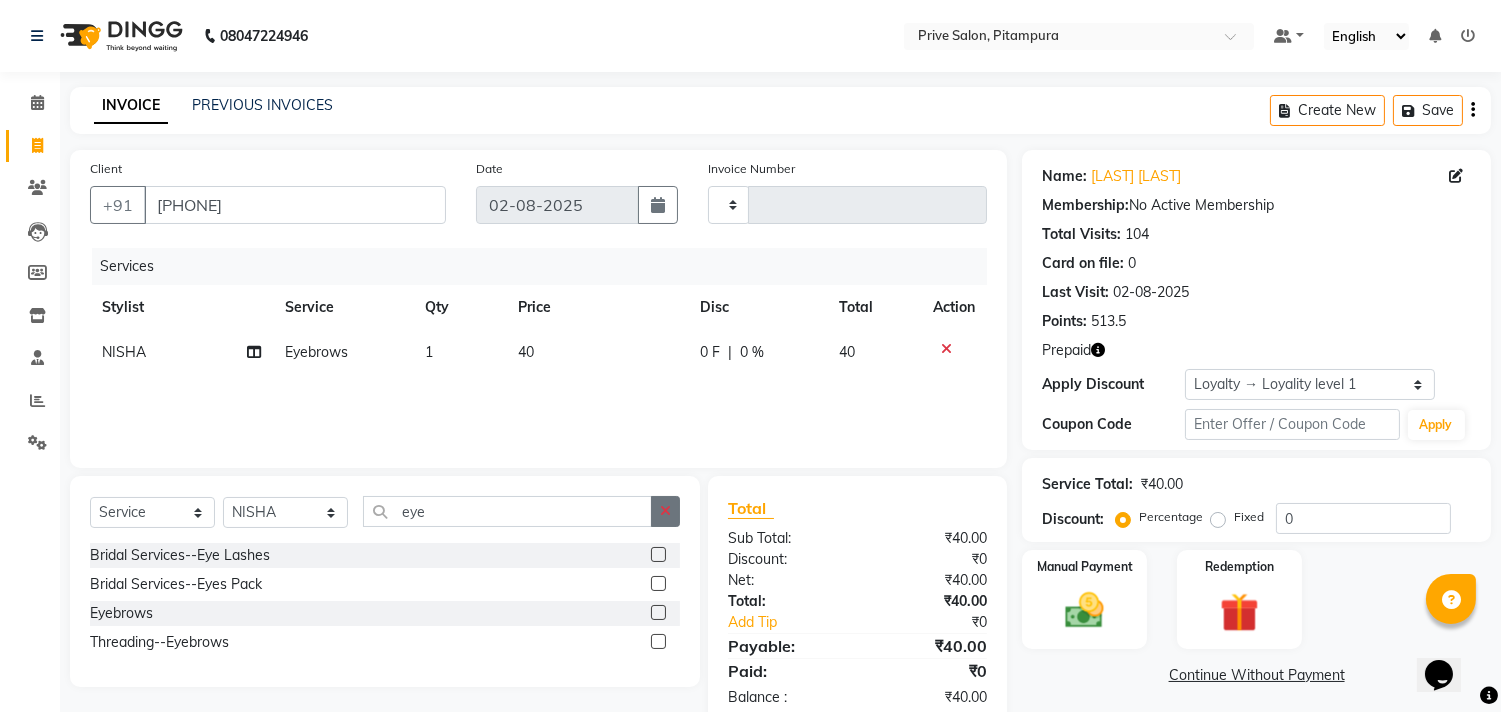 click 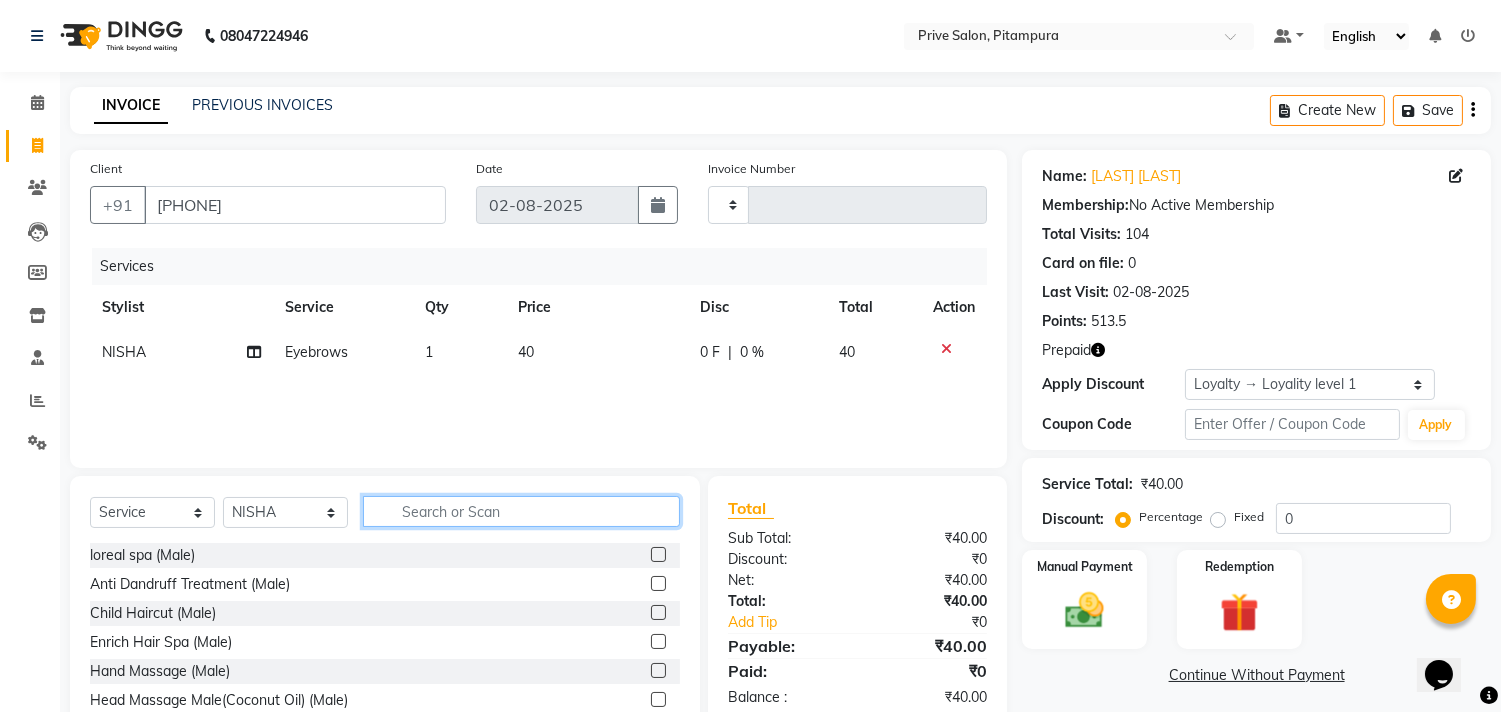 click 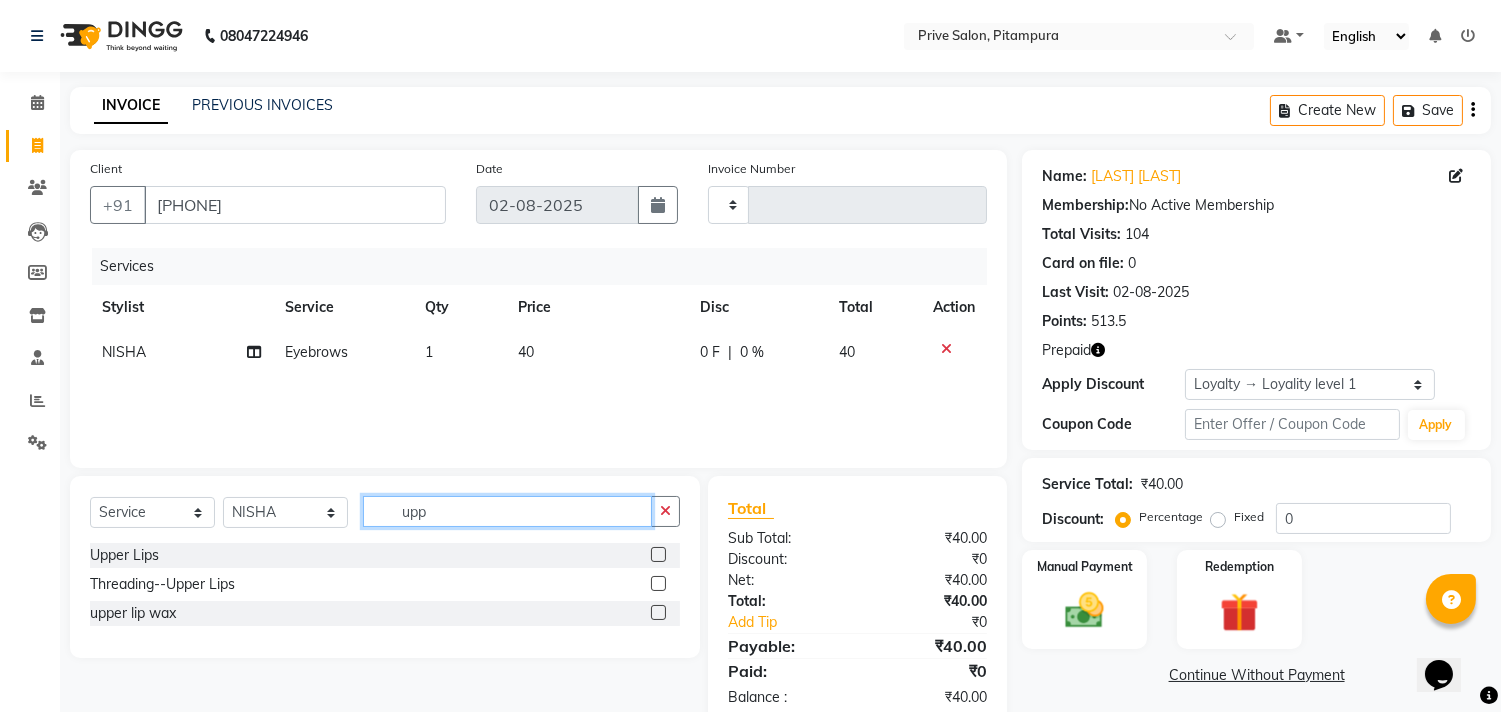 type on "upp" 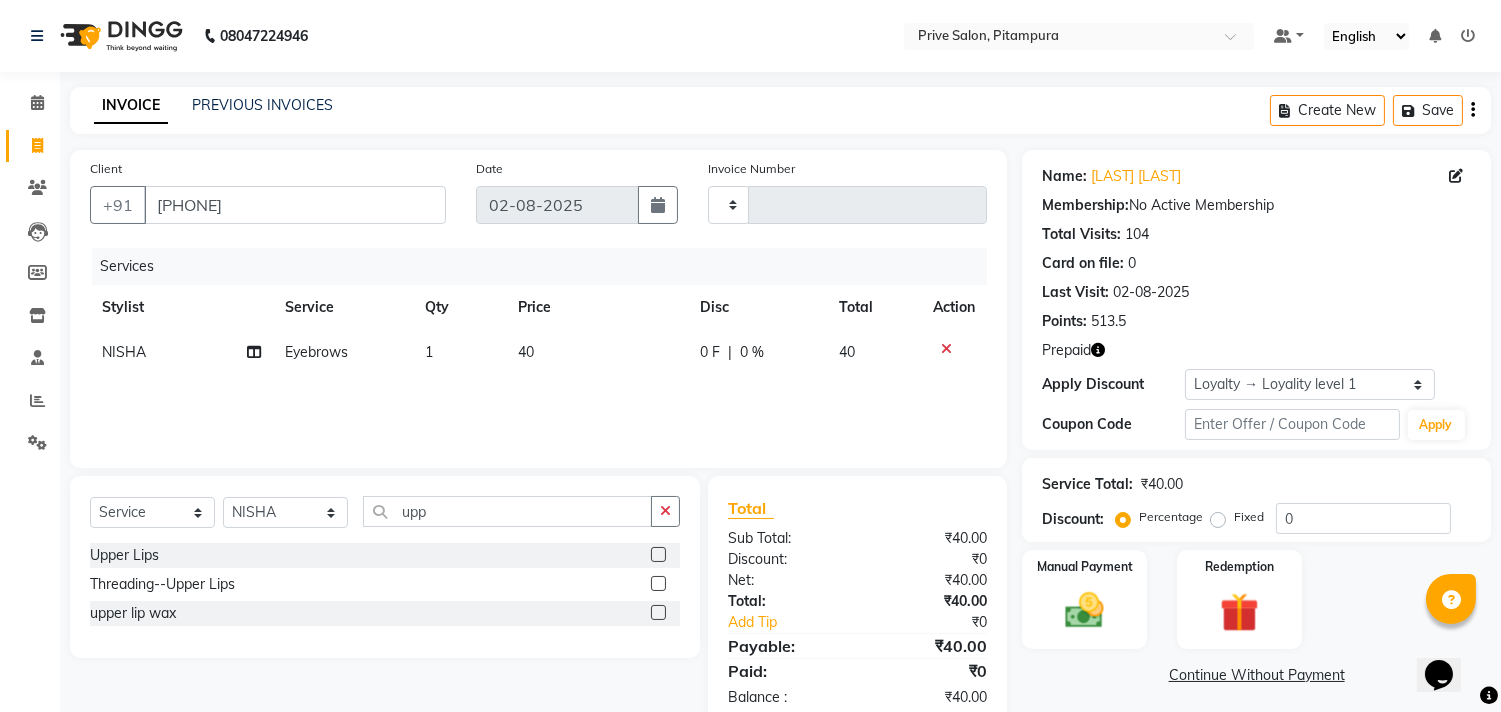 click 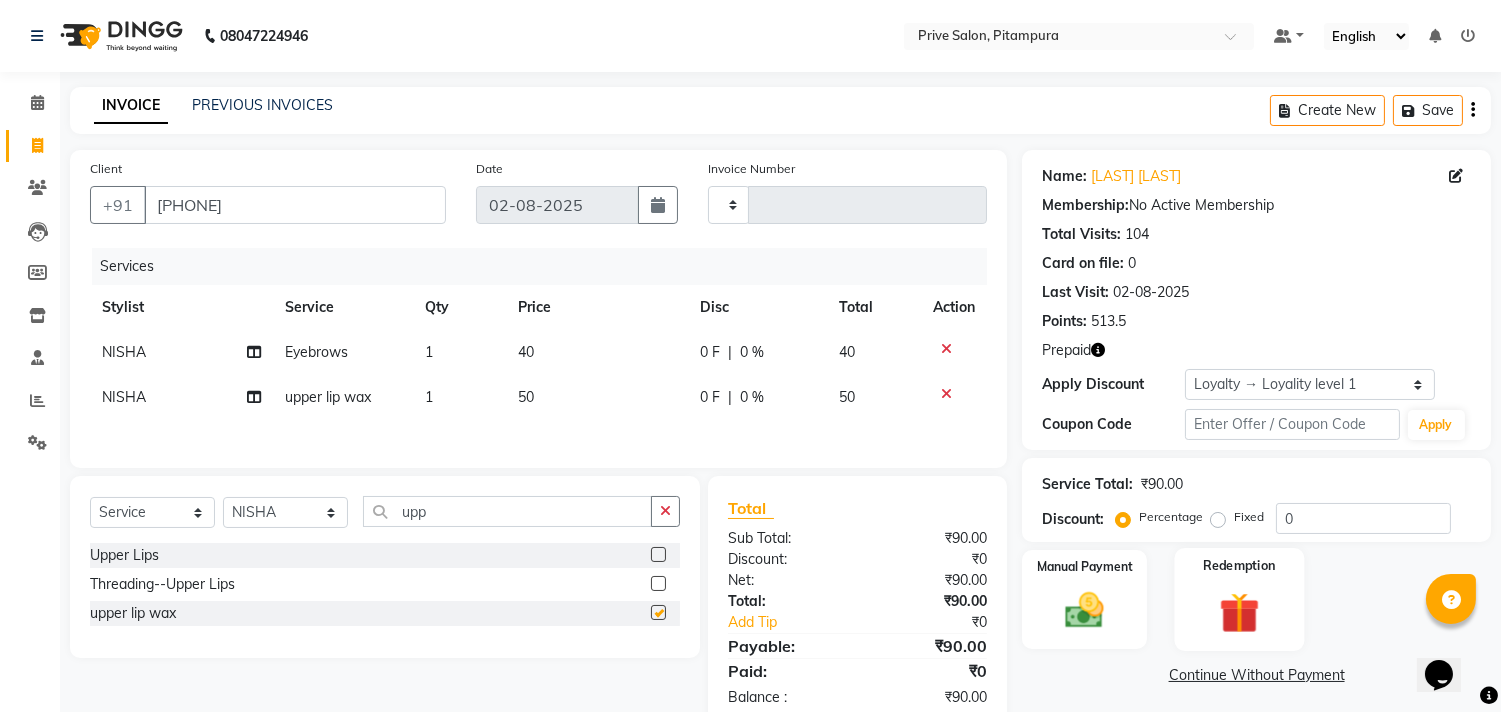 checkbox on "false" 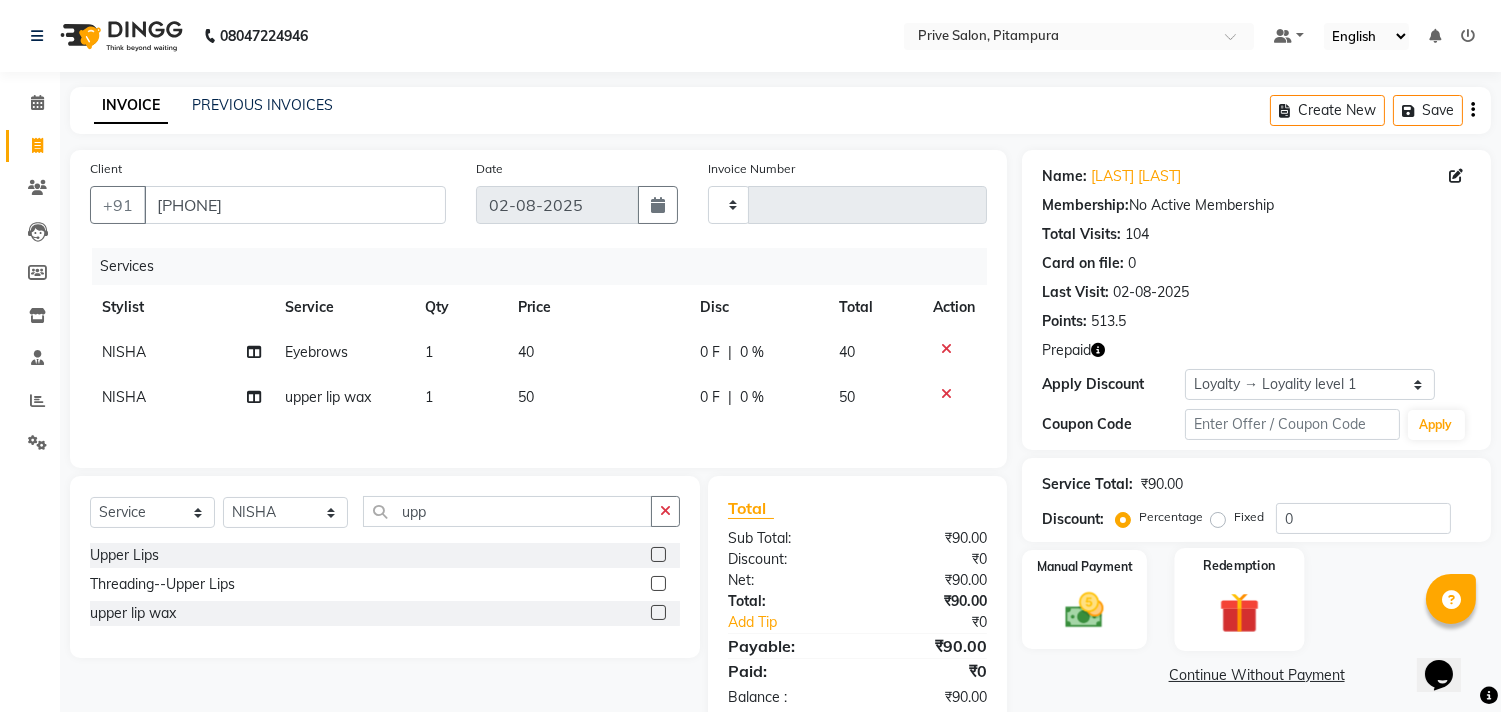 click 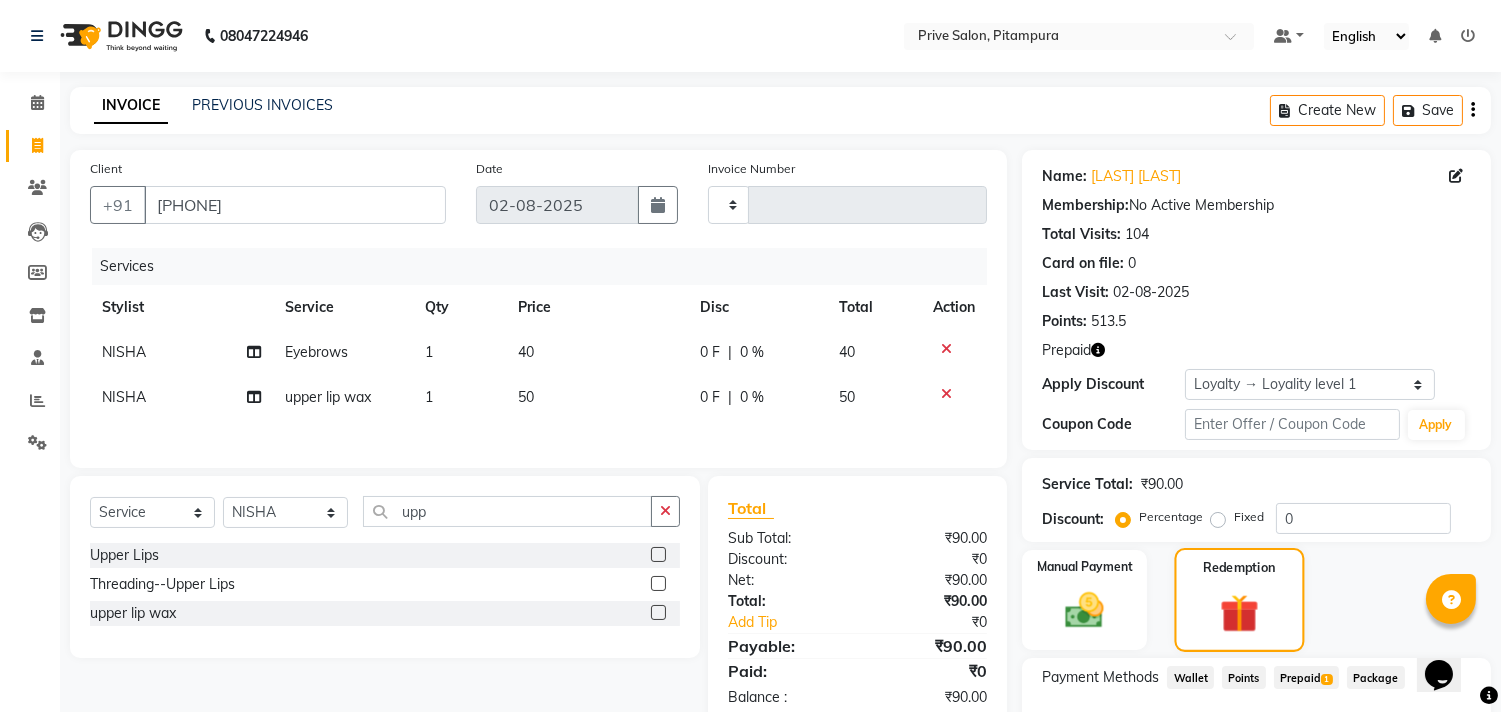 scroll, scrollTop: 135, scrollLeft: 0, axis: vertical 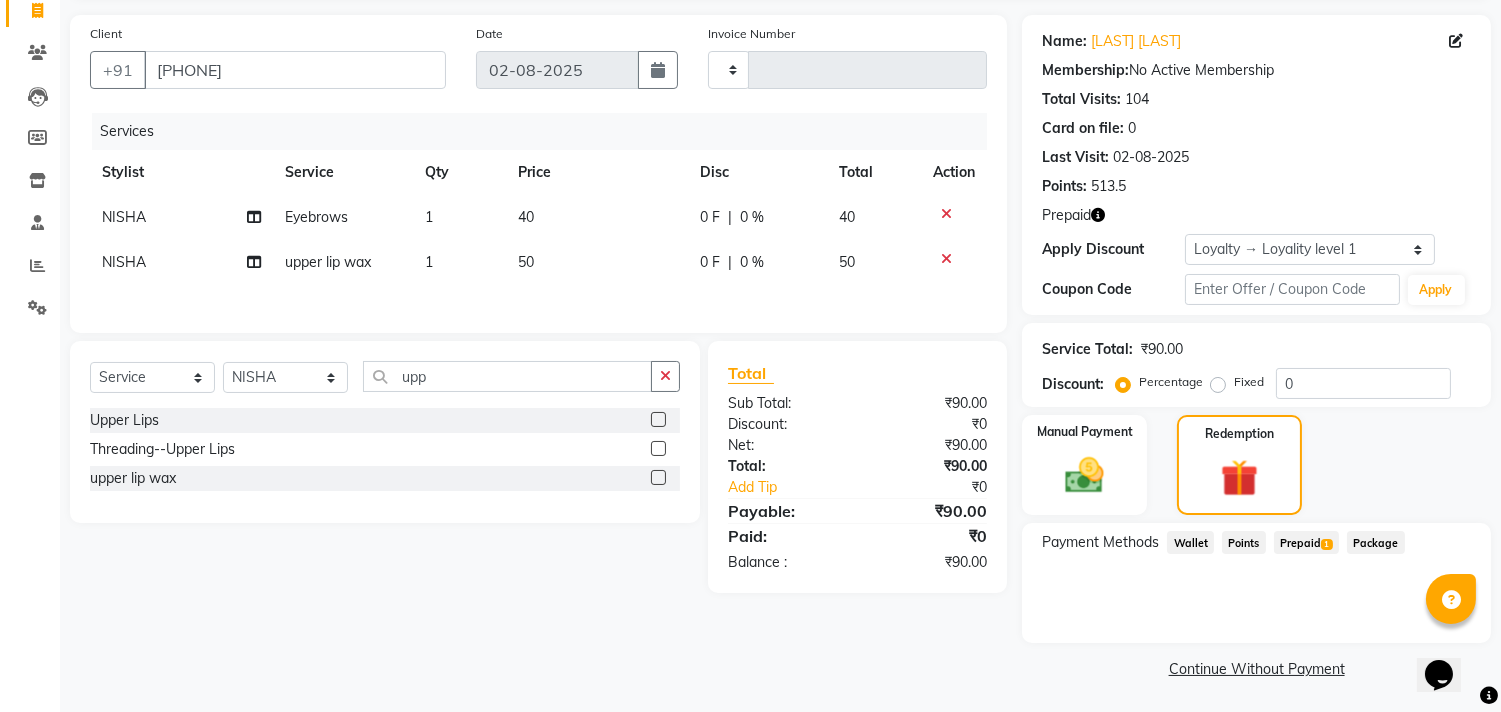 click on "Prepaid  1" 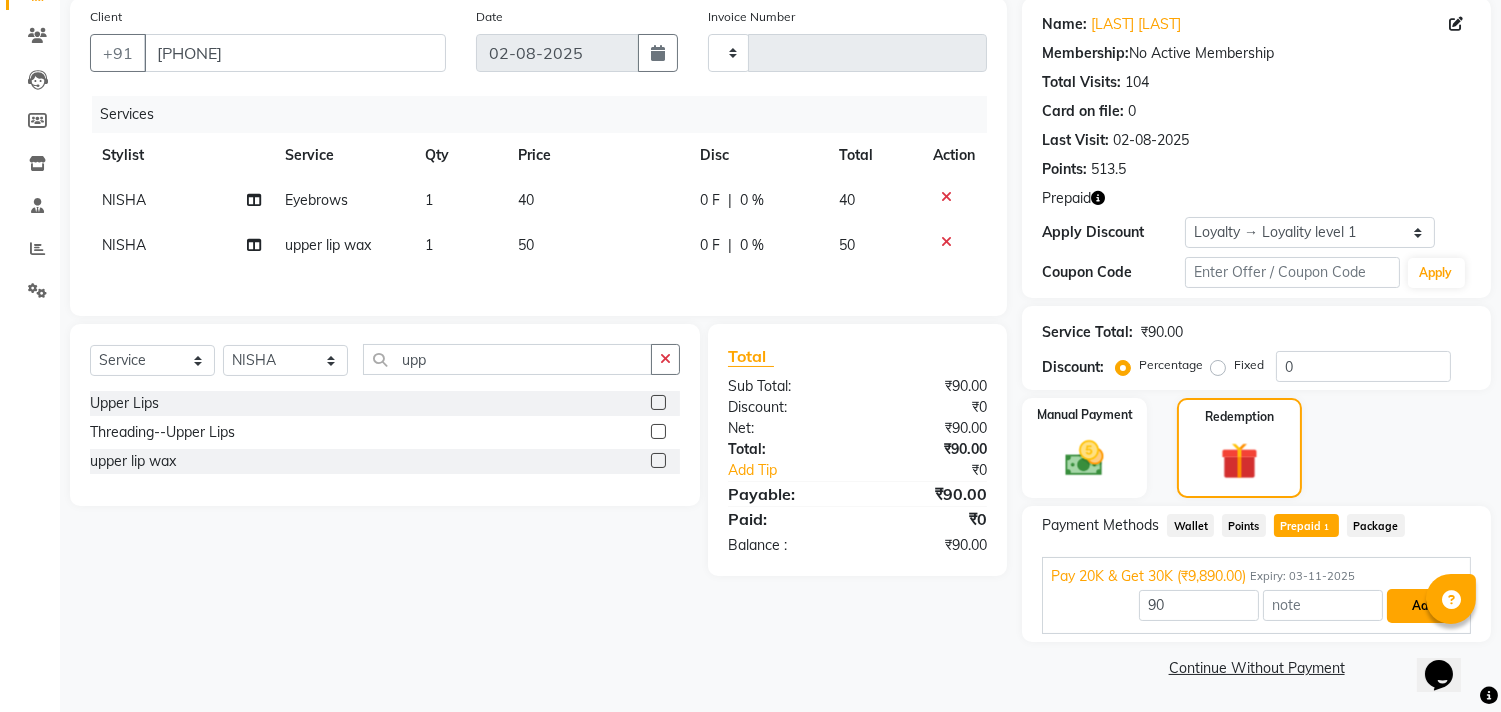 click on "Add" at bounding box center [1423, 606] 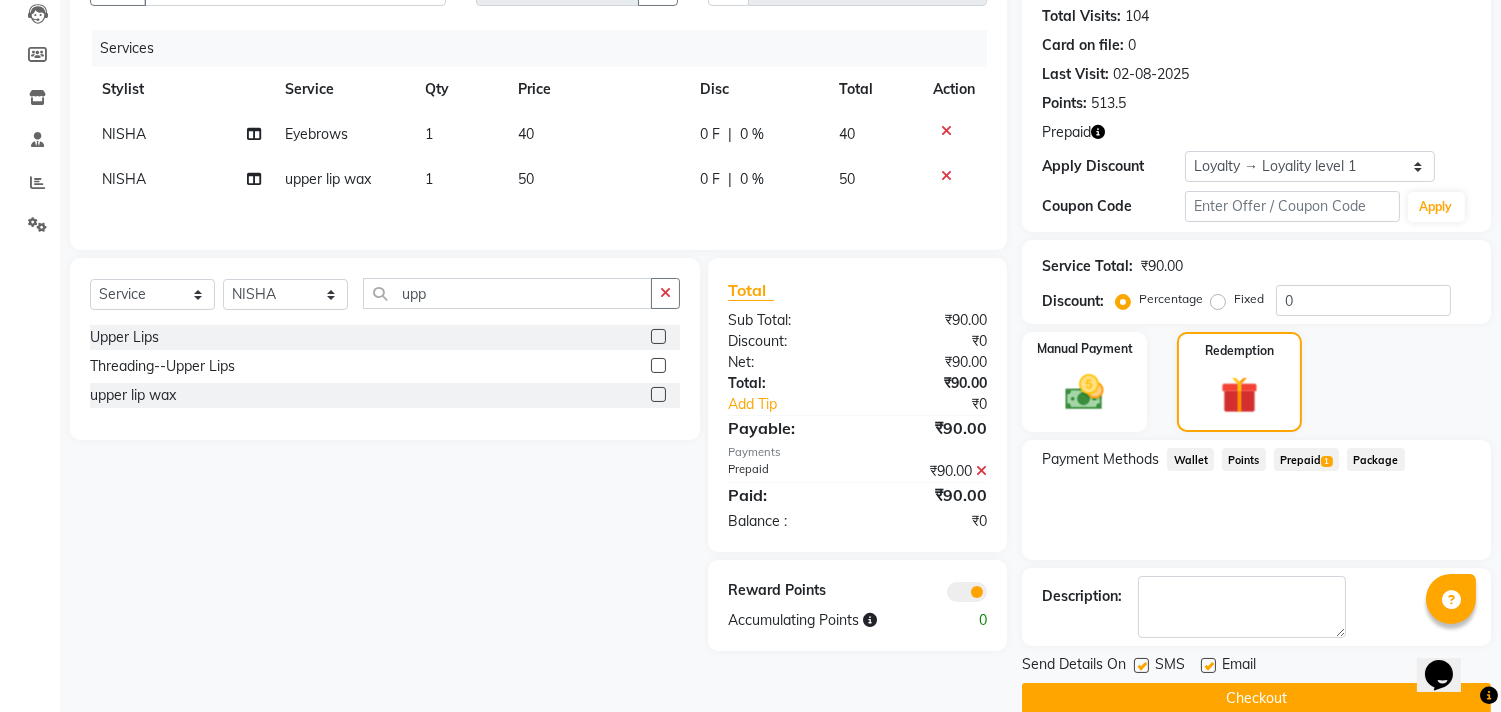 scroll, scrollTop: 248, scrollLeft: 0, axis: vertical 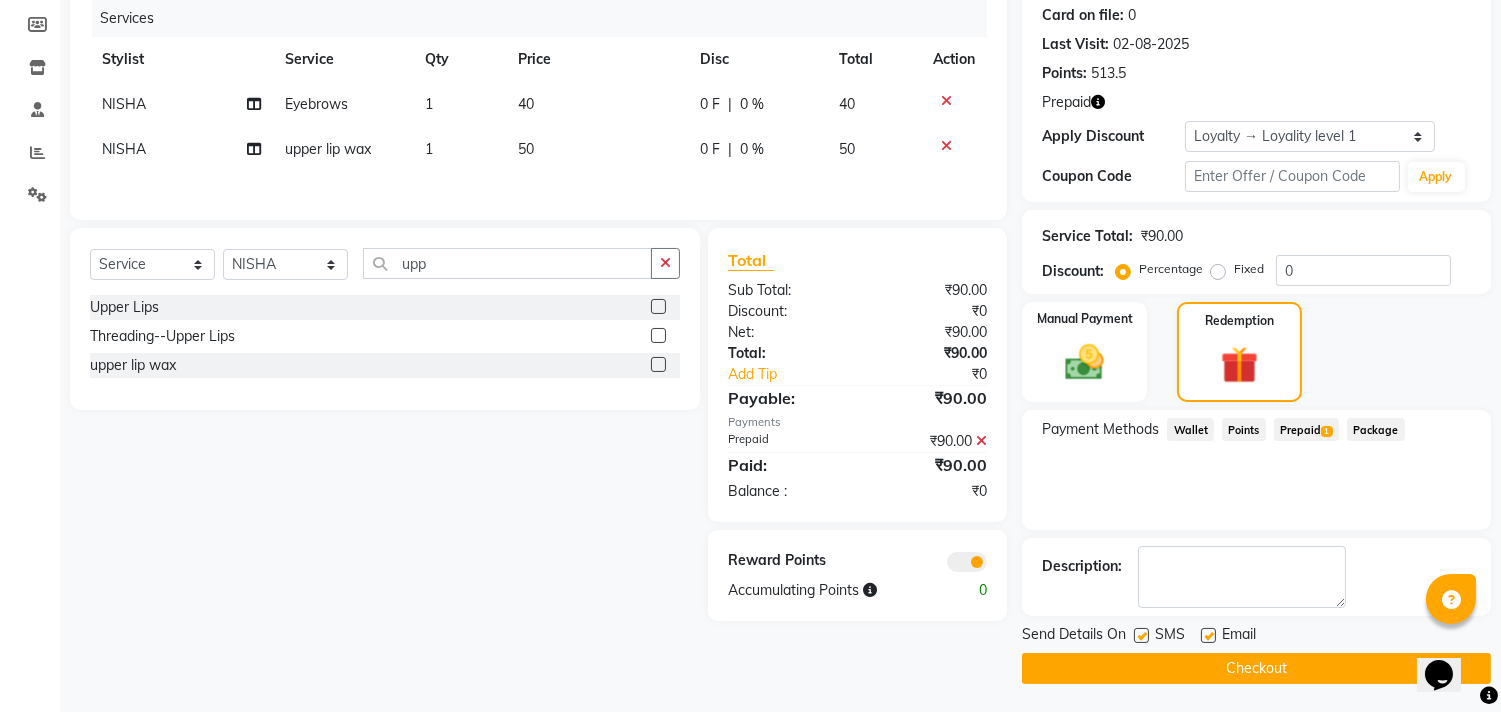 click on "Checkout" 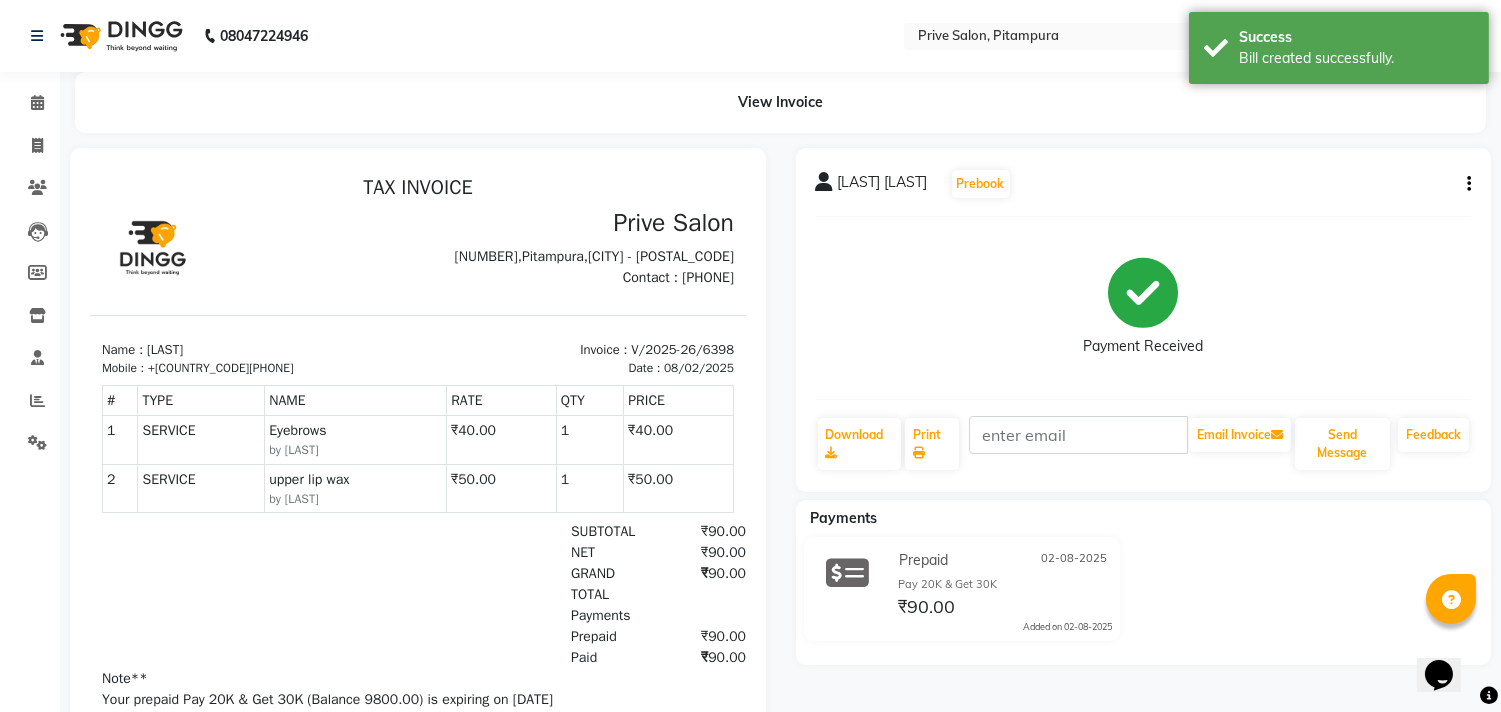 scroll, scrollTop: 0, scrollLeft: 0, axis: both 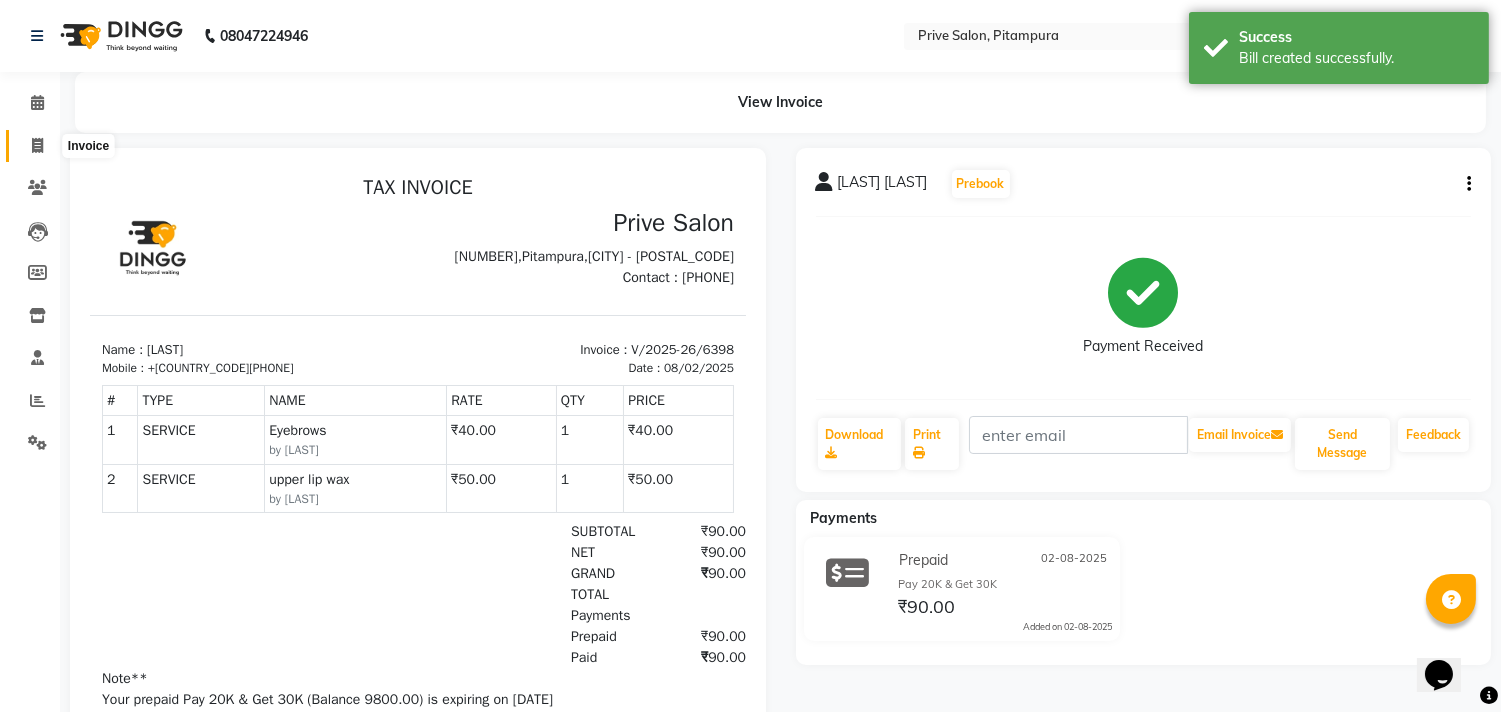 click 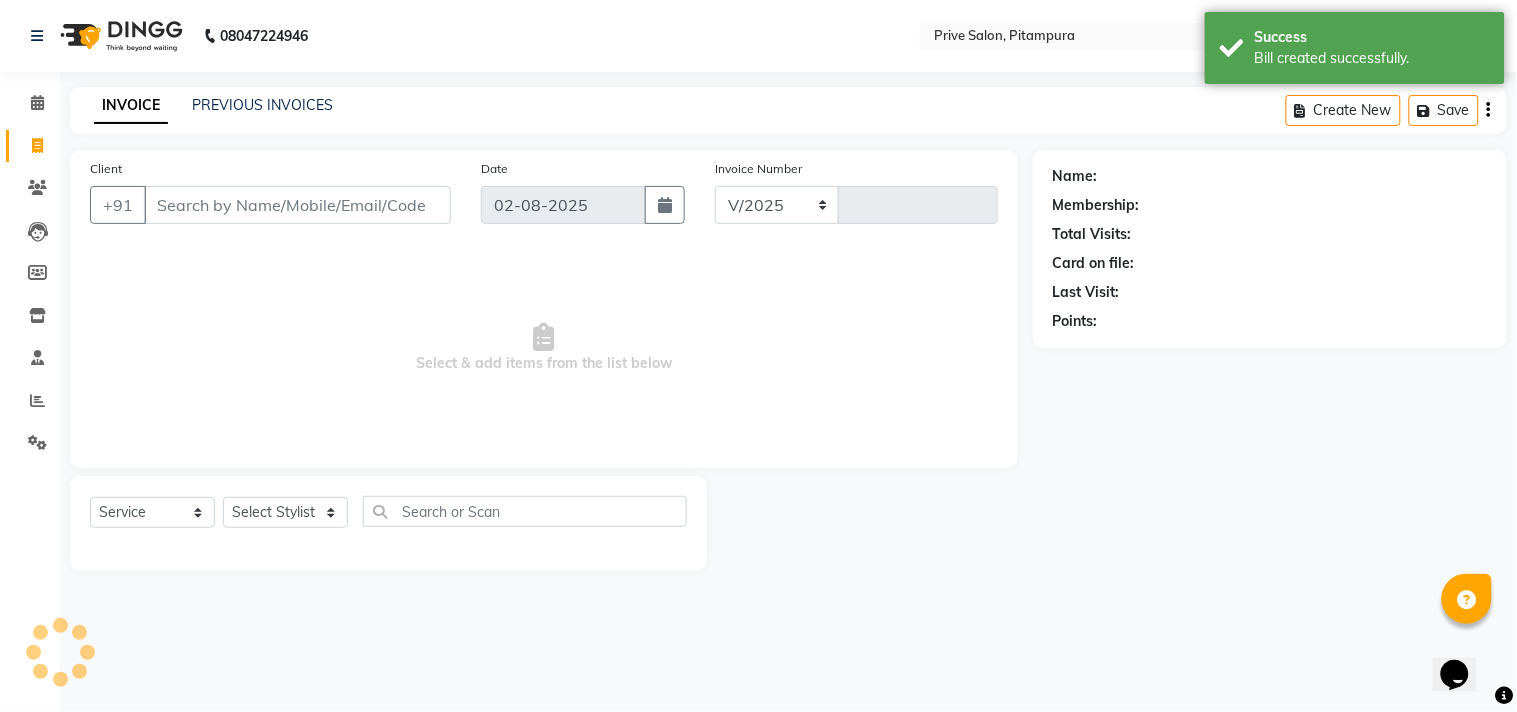 select on "136" 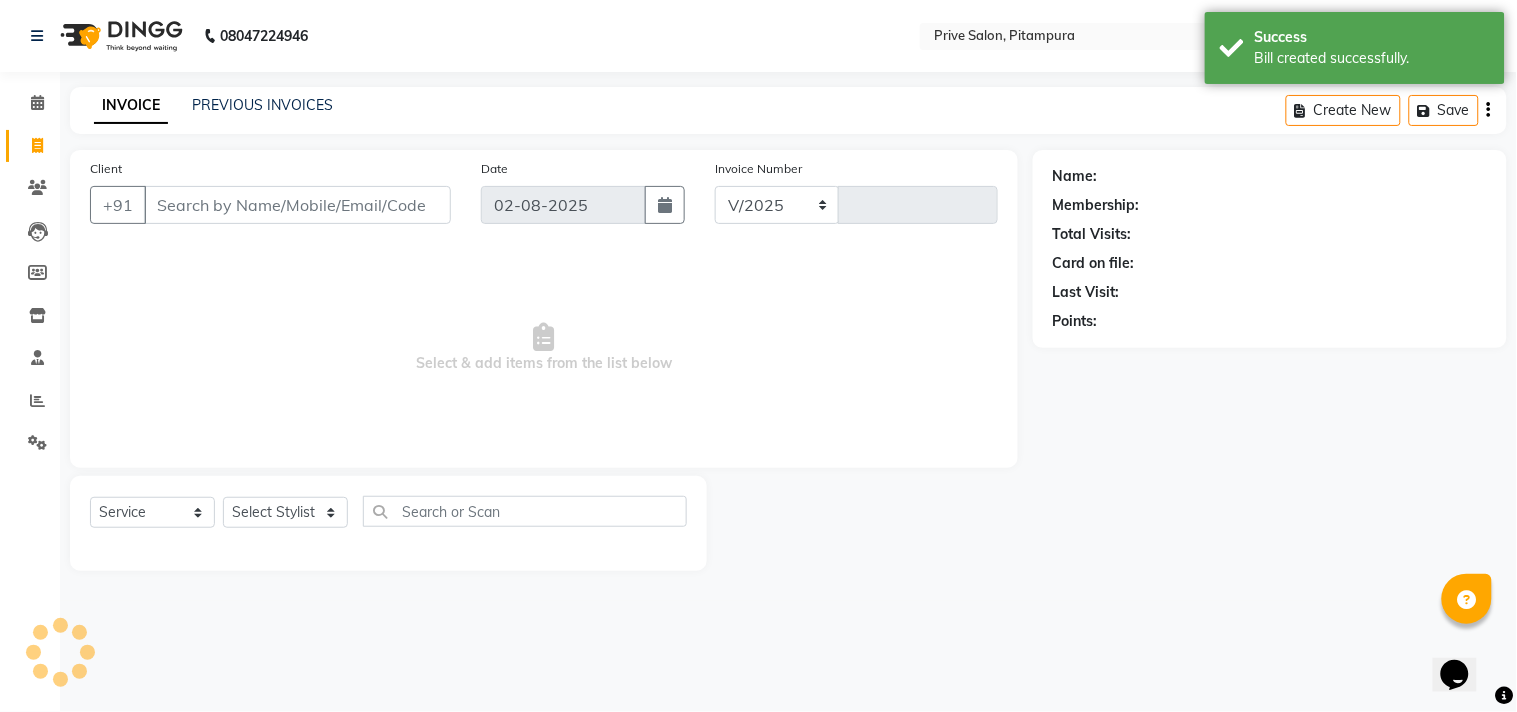 type on "6399" 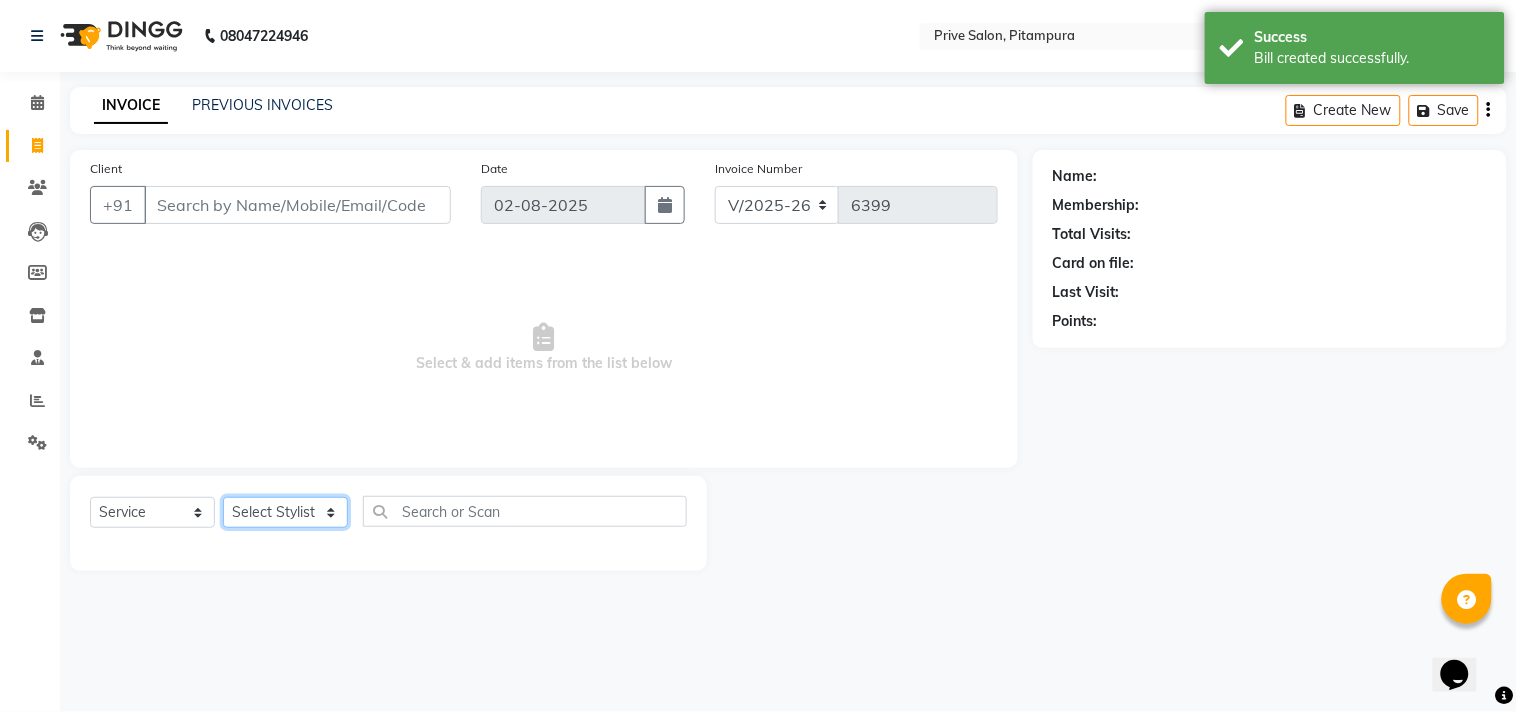 click on "Select Stylist" 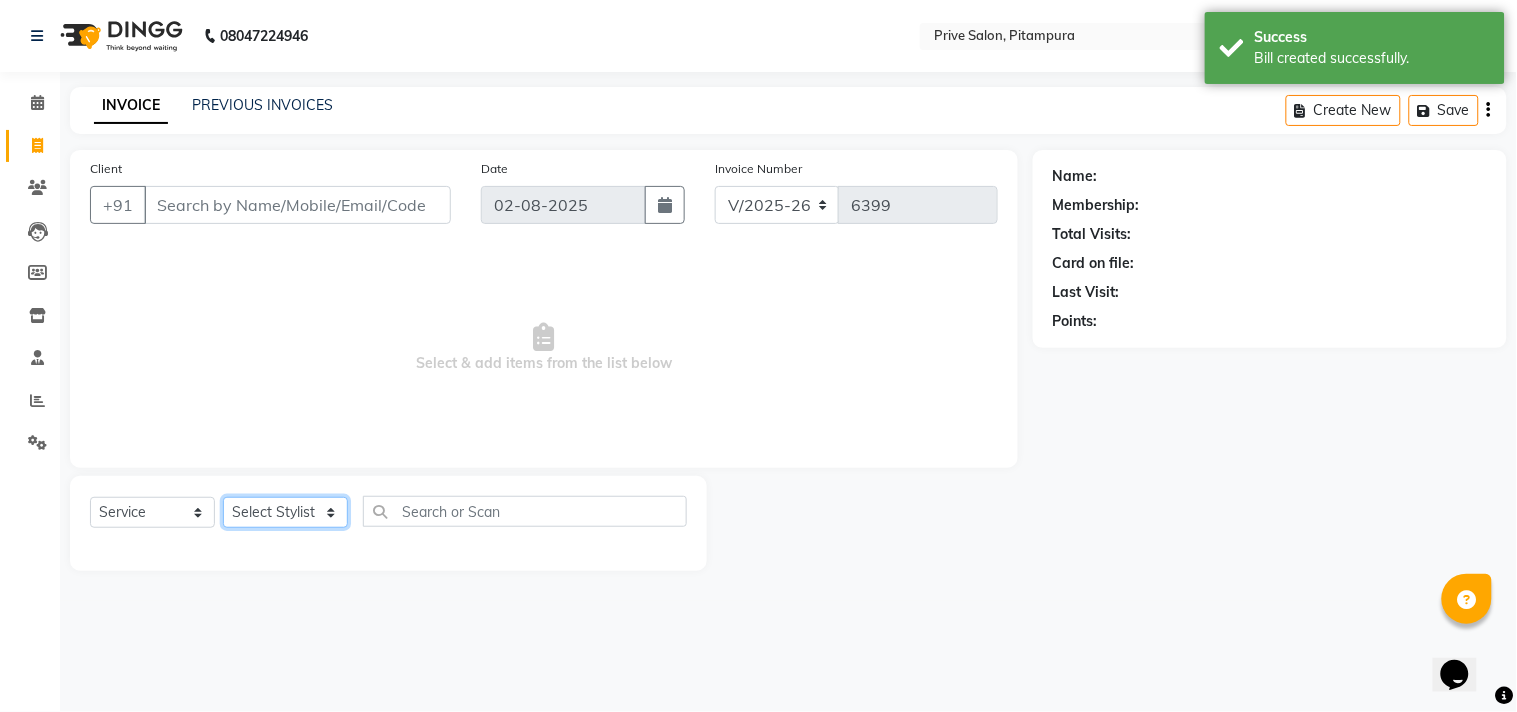 select on "39558" 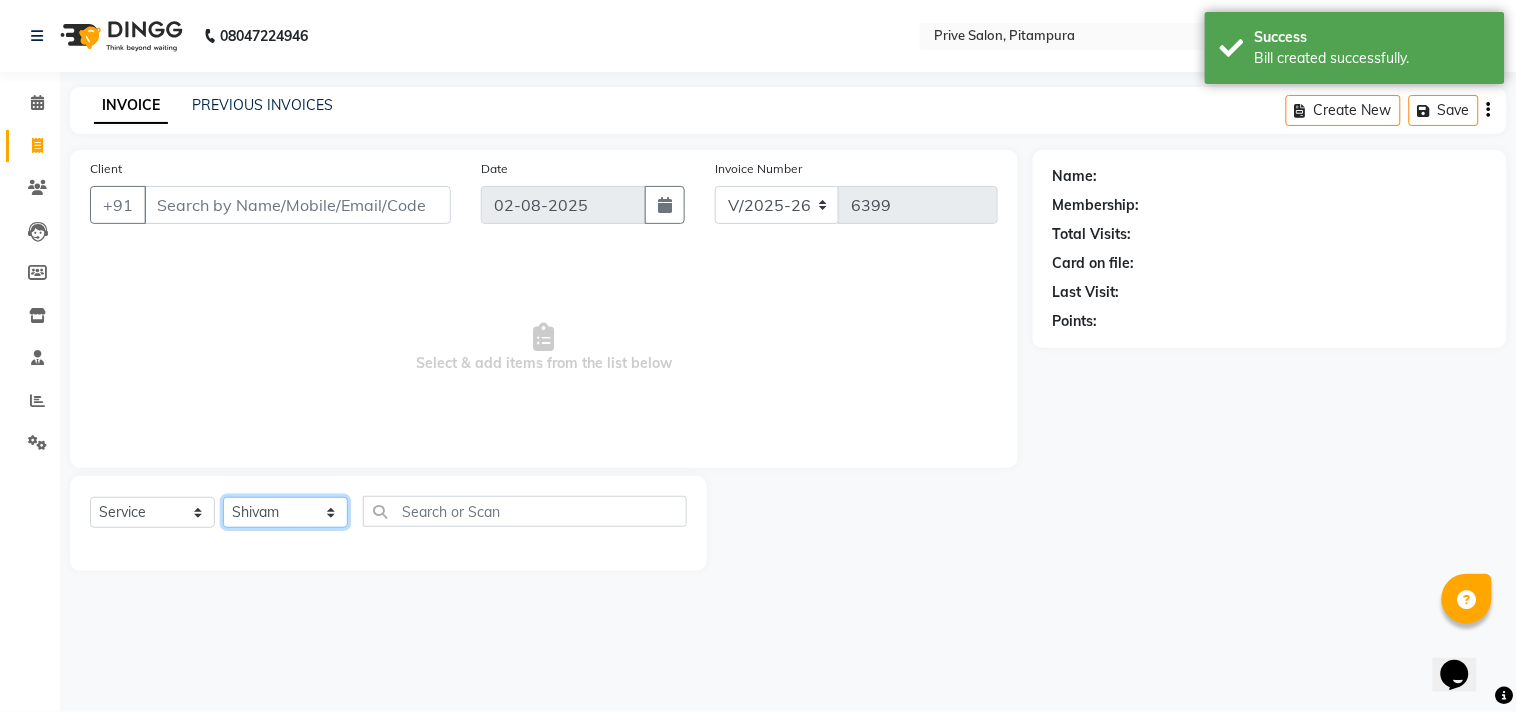 click on "Select Stylist amit ARJUN Atul FAIZAN FARDEEN GOLU harshit HITESH isha kapil khushbu Manager meenu MOHIT Mohsin NISHA nishi Preet privee Shivam SIVA vikas" 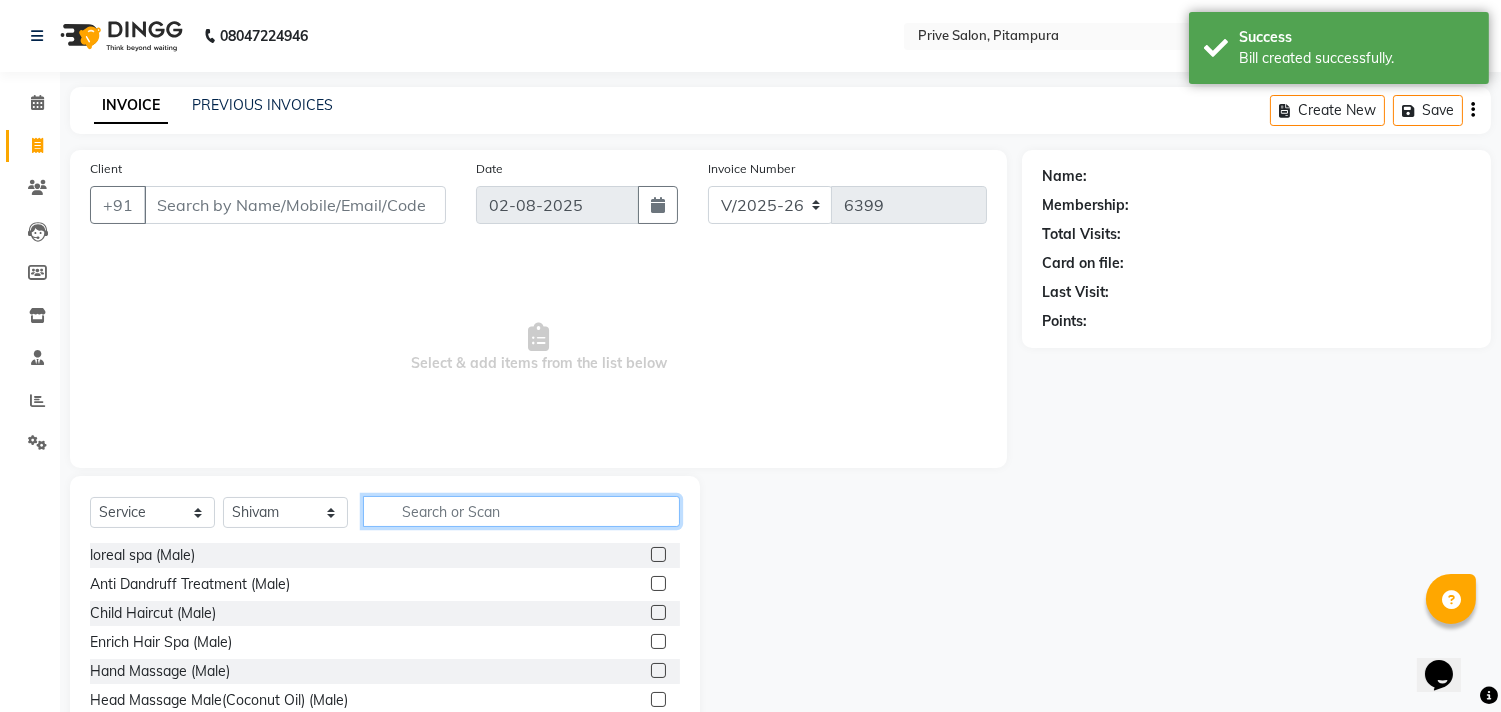 click 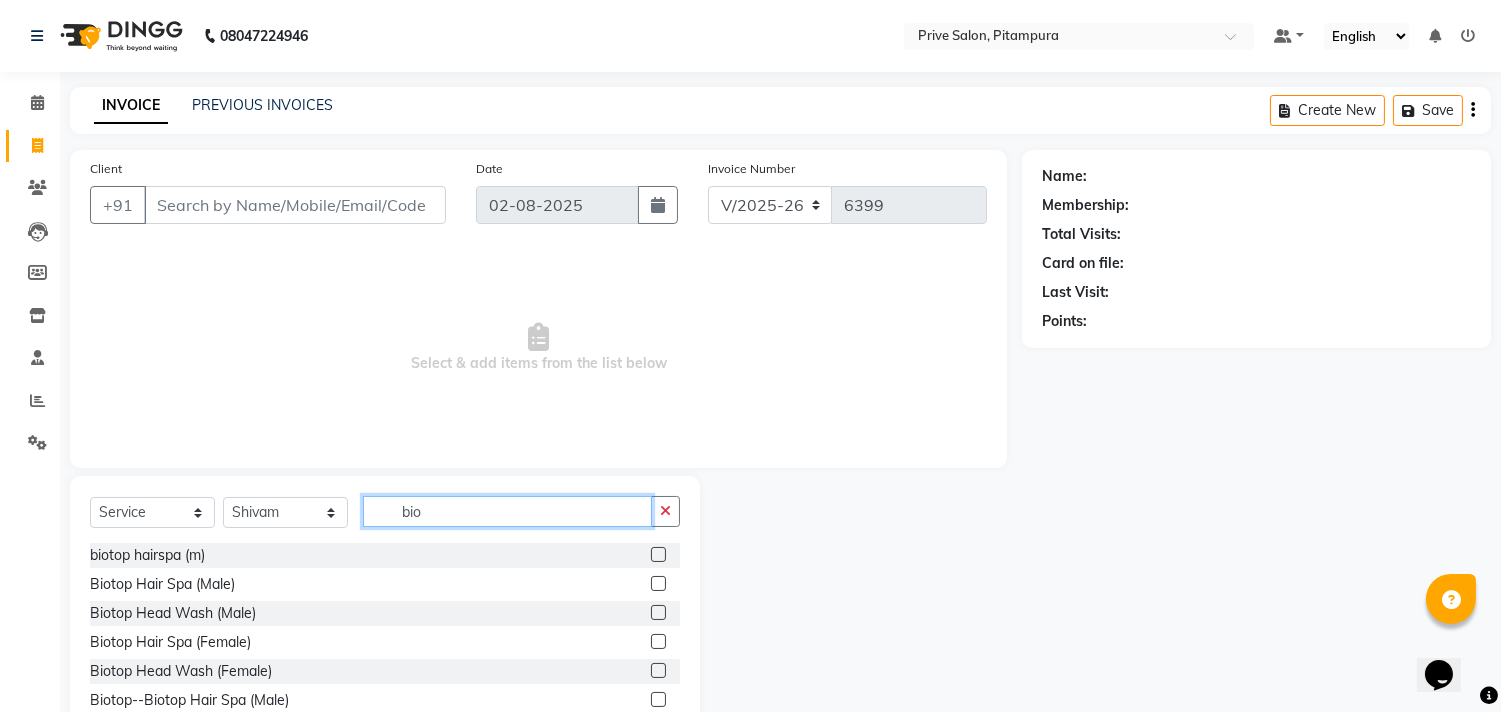 type on "bio" 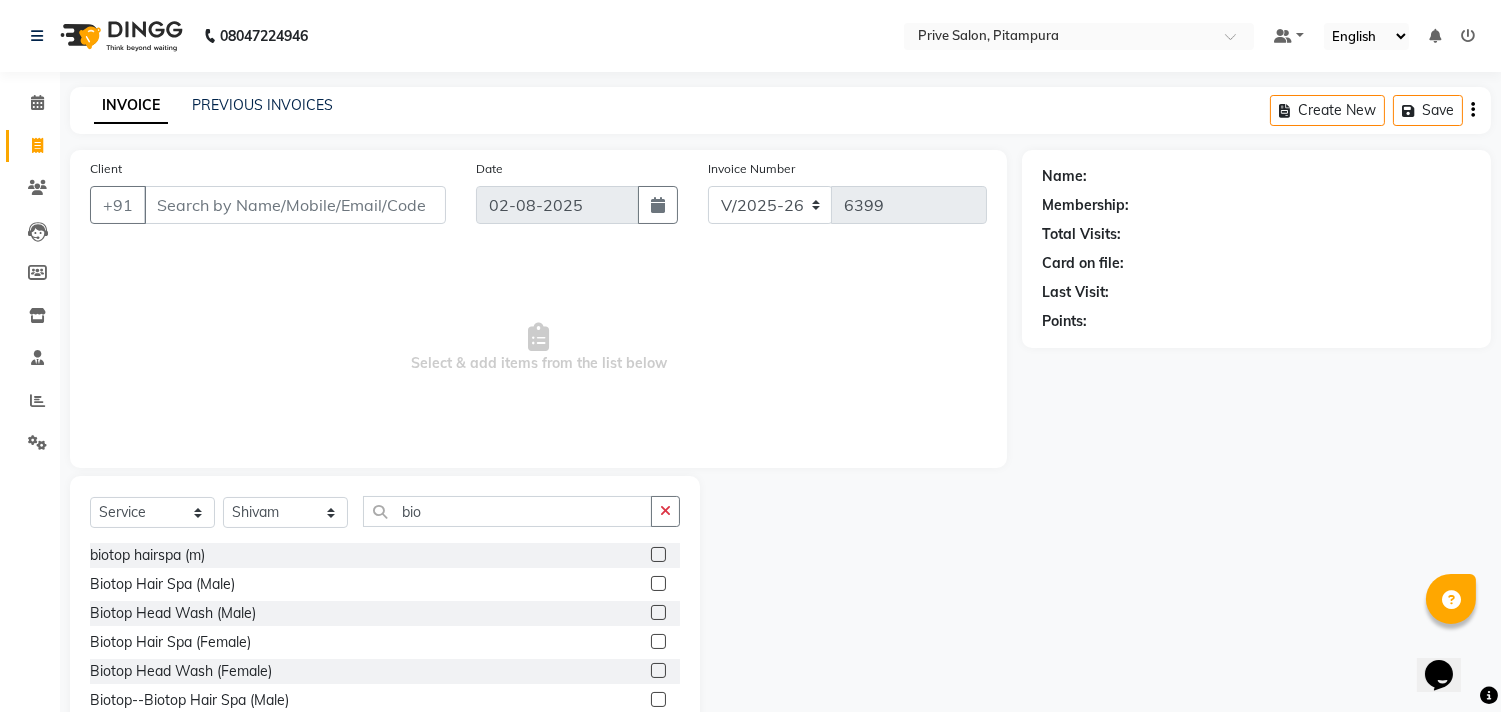 click 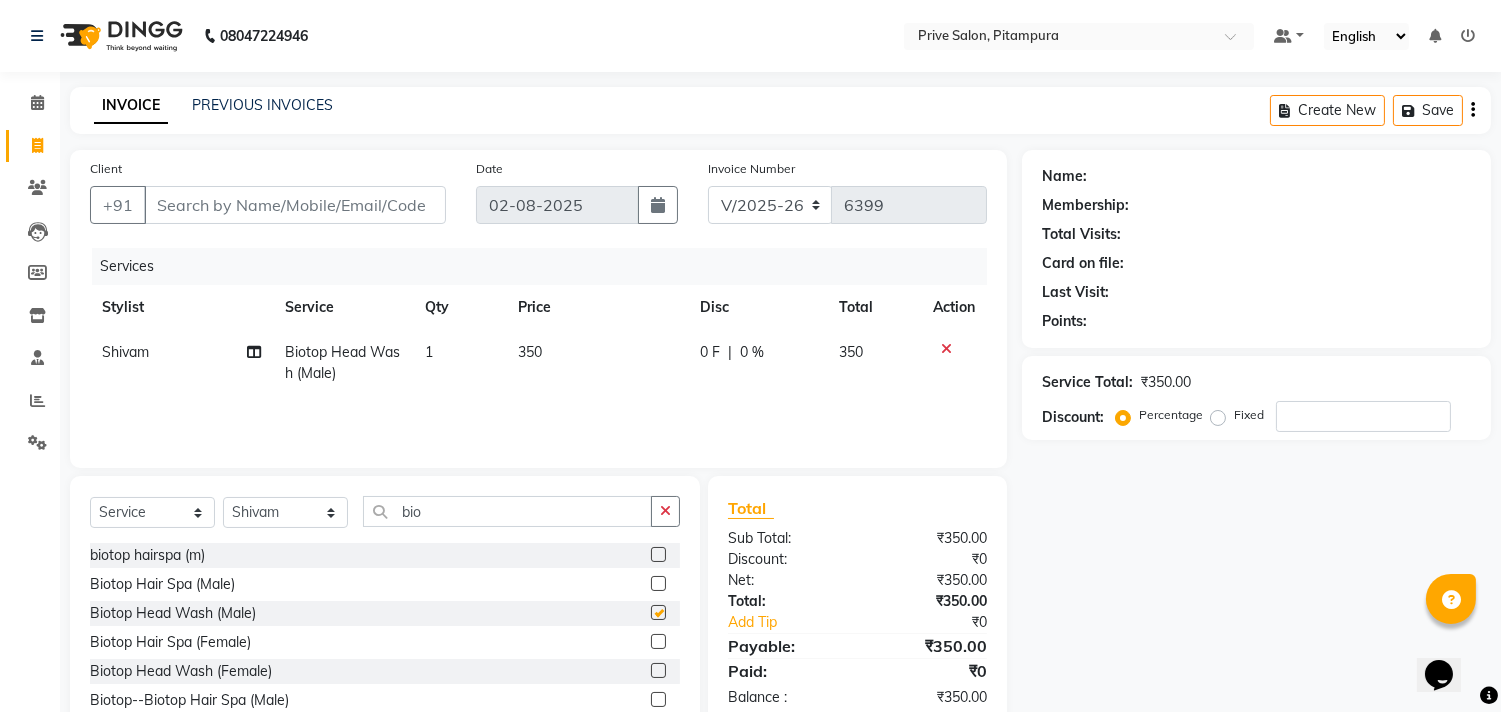 checkbox on "false" 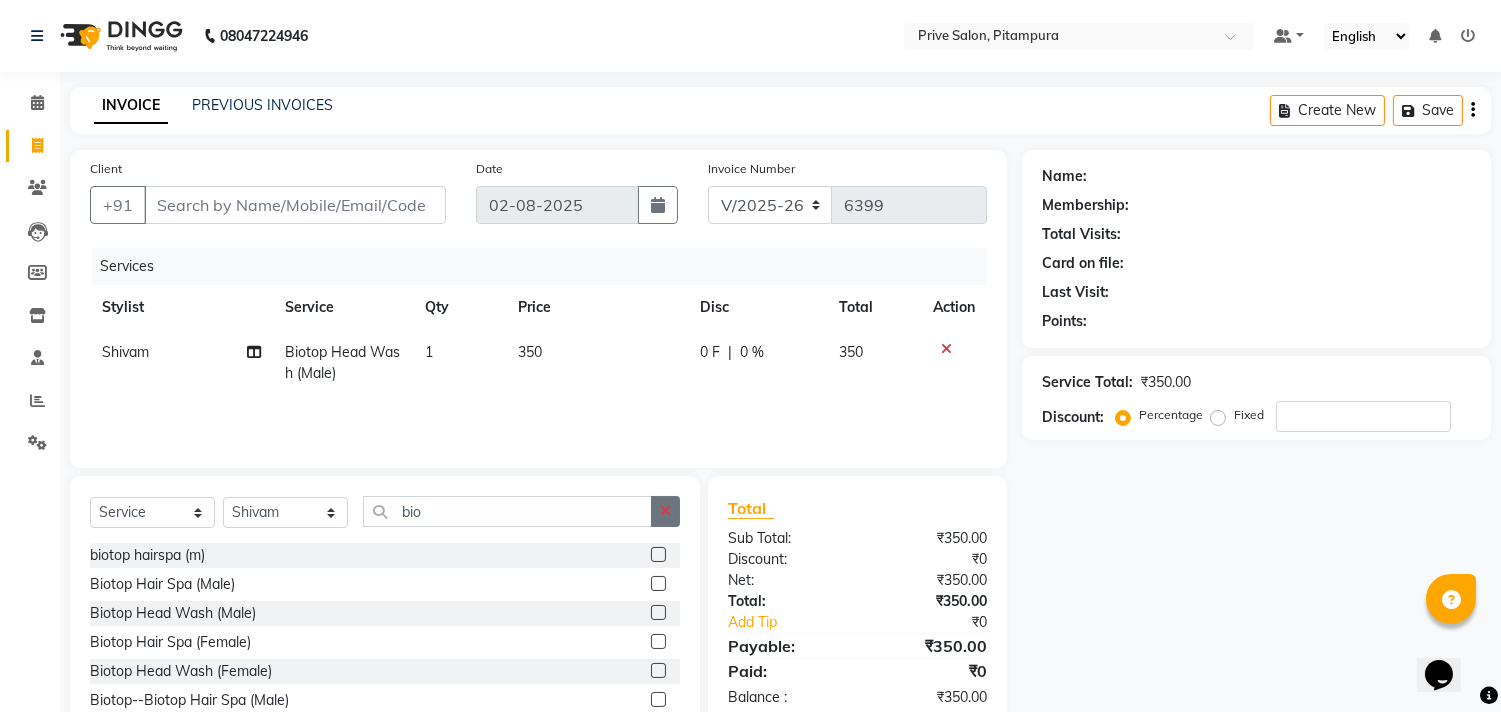 click 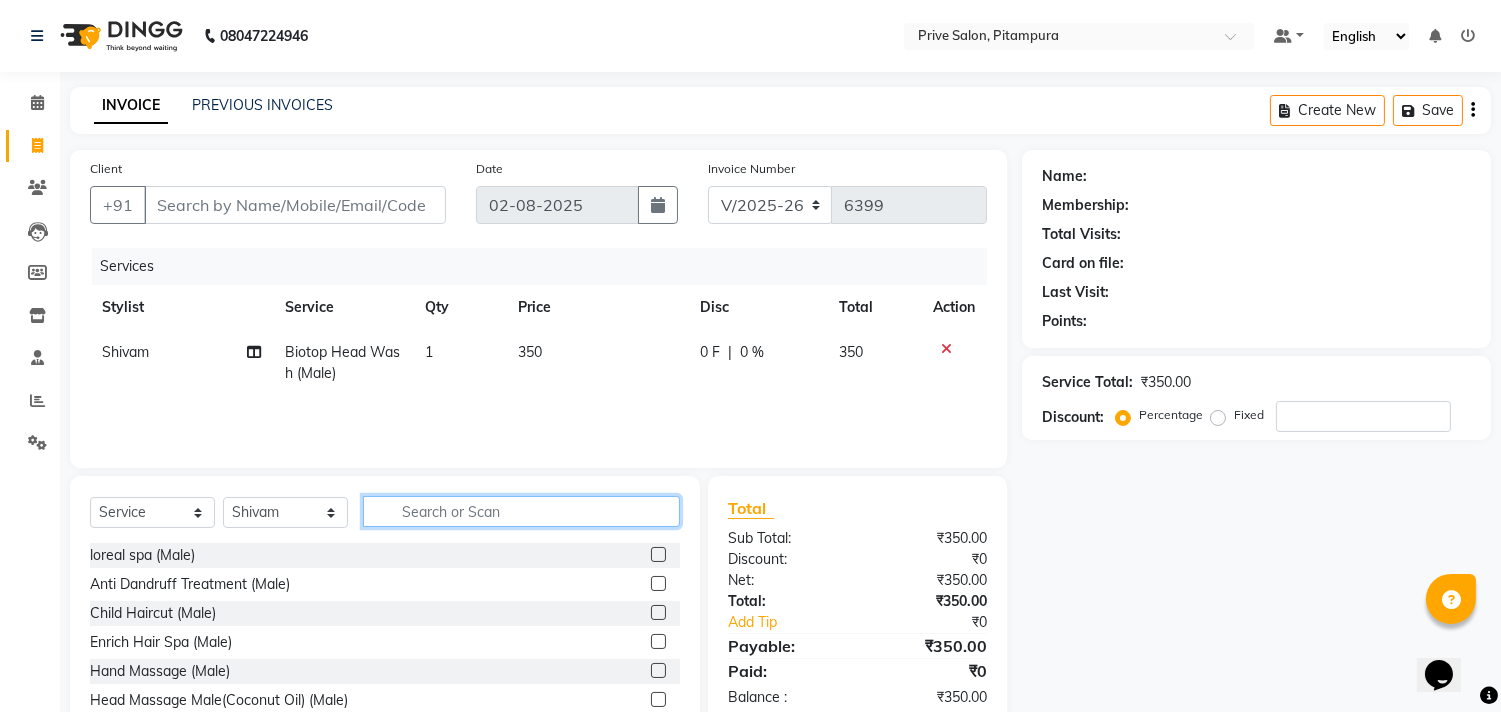 click 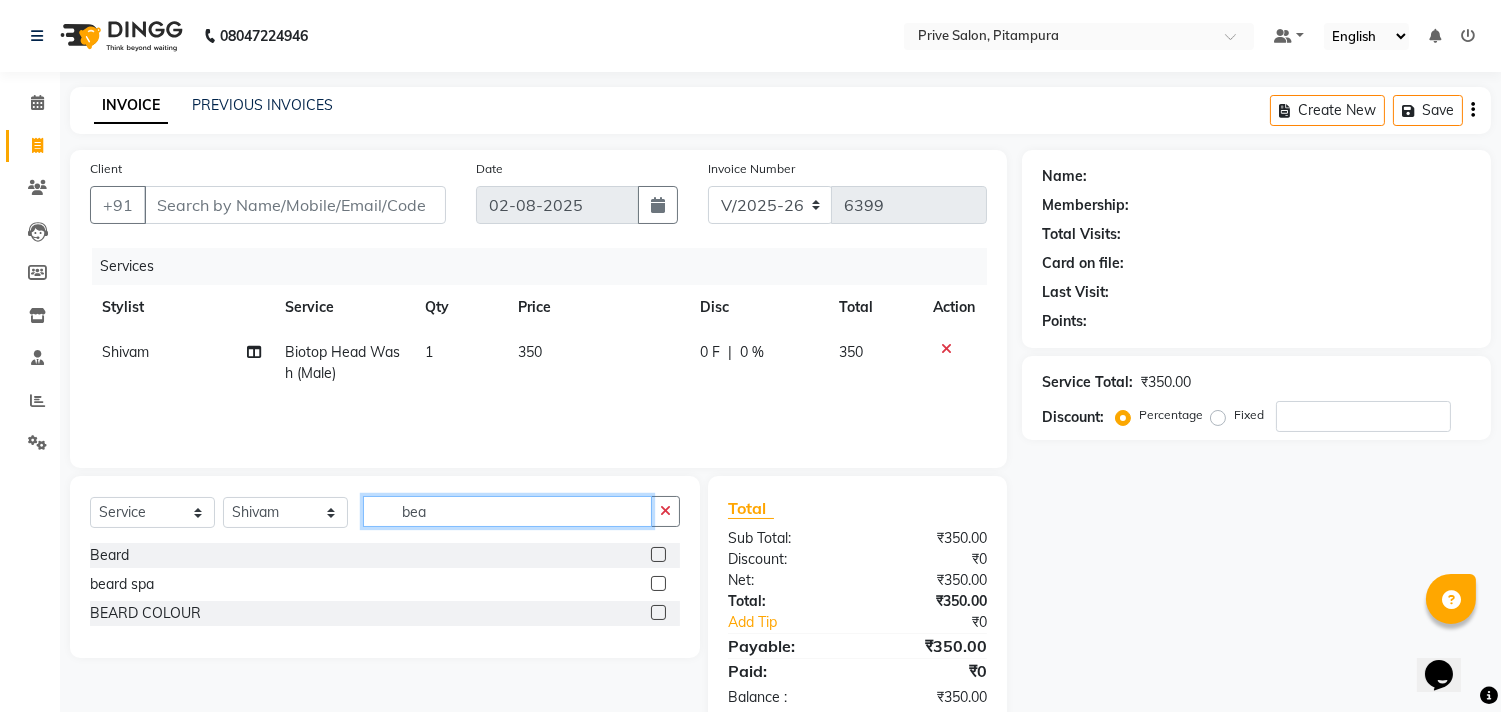 type on "bea" 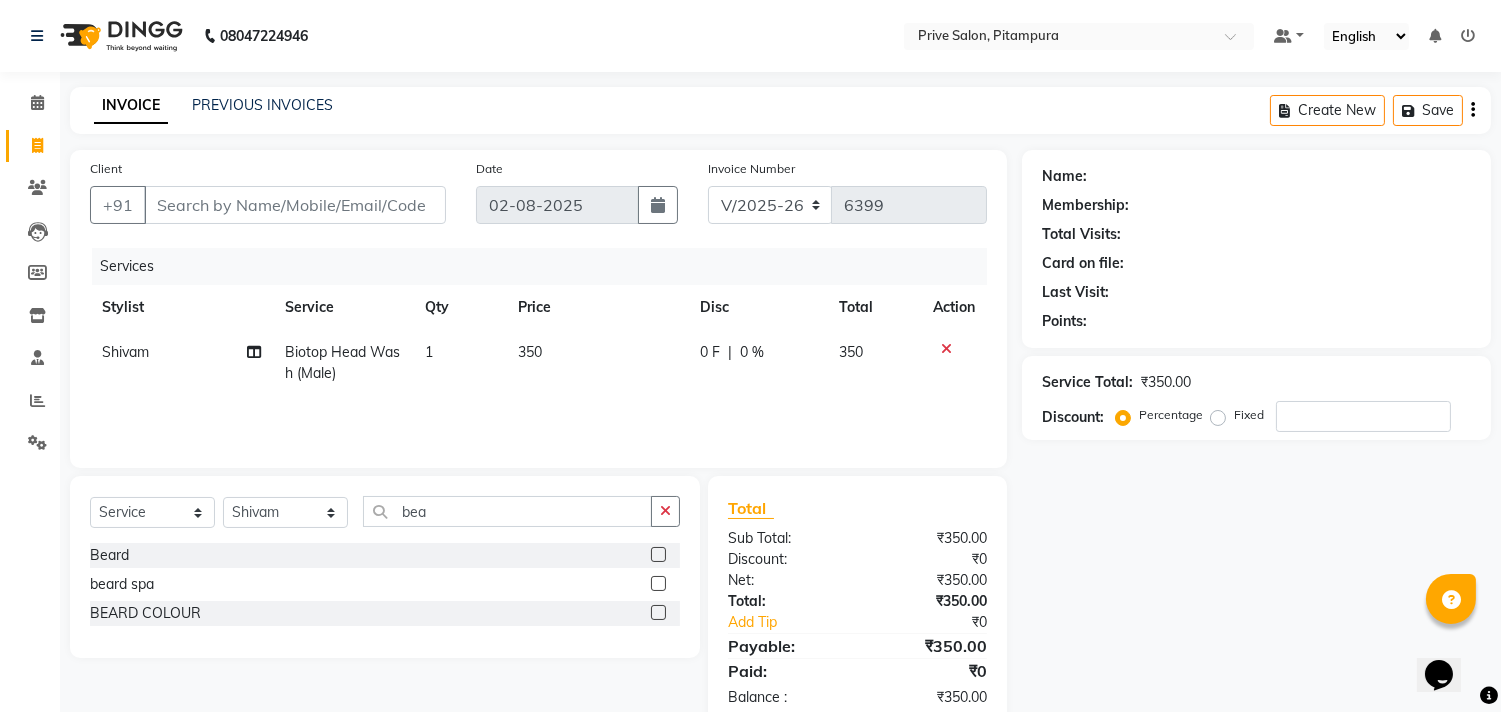 click 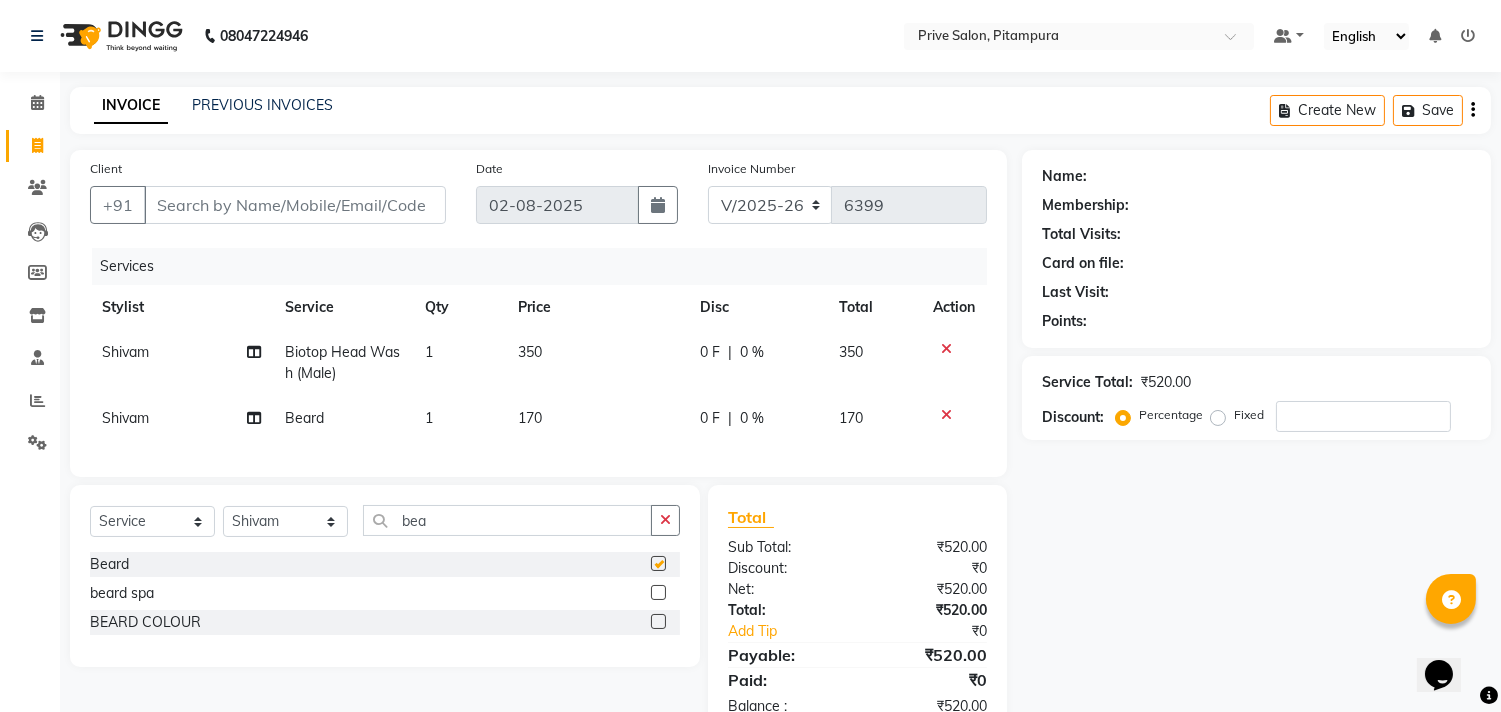 checkbox on "false" 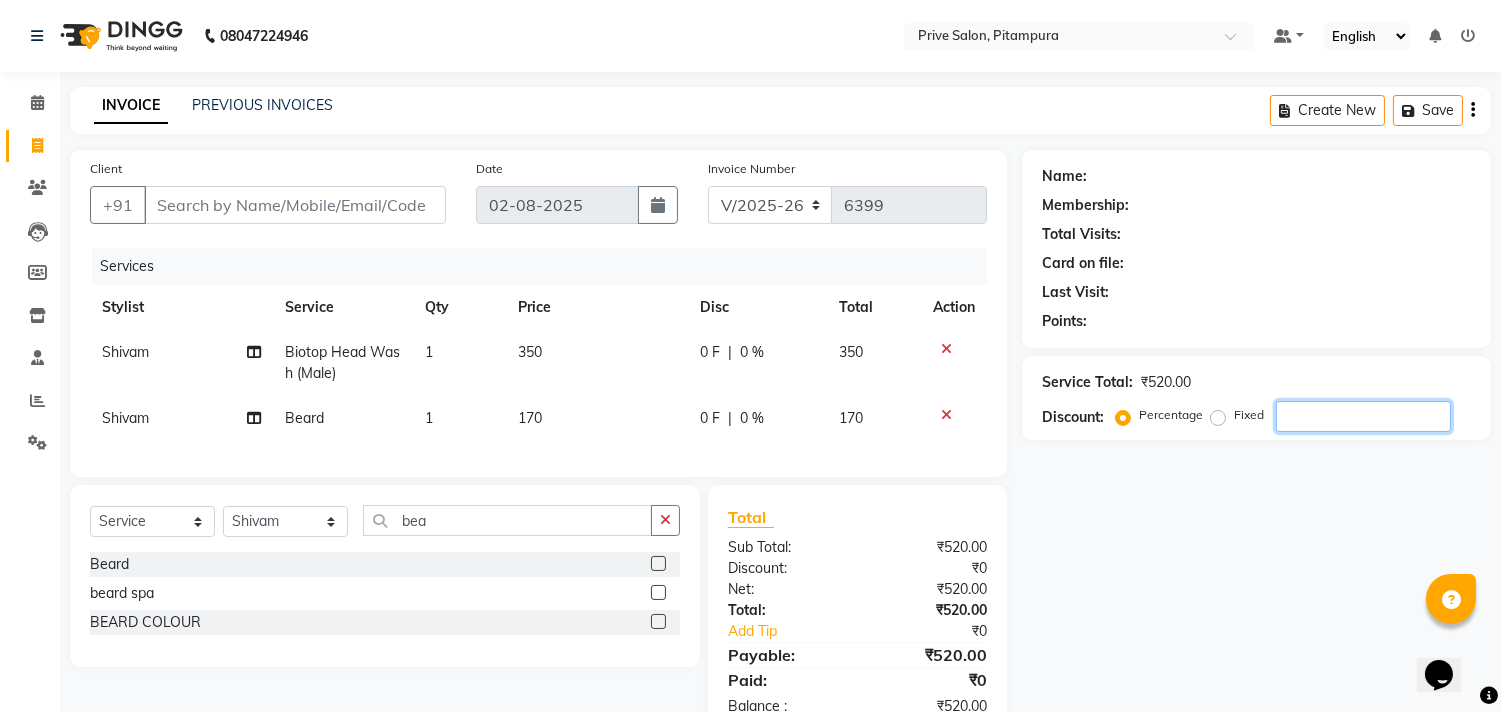click 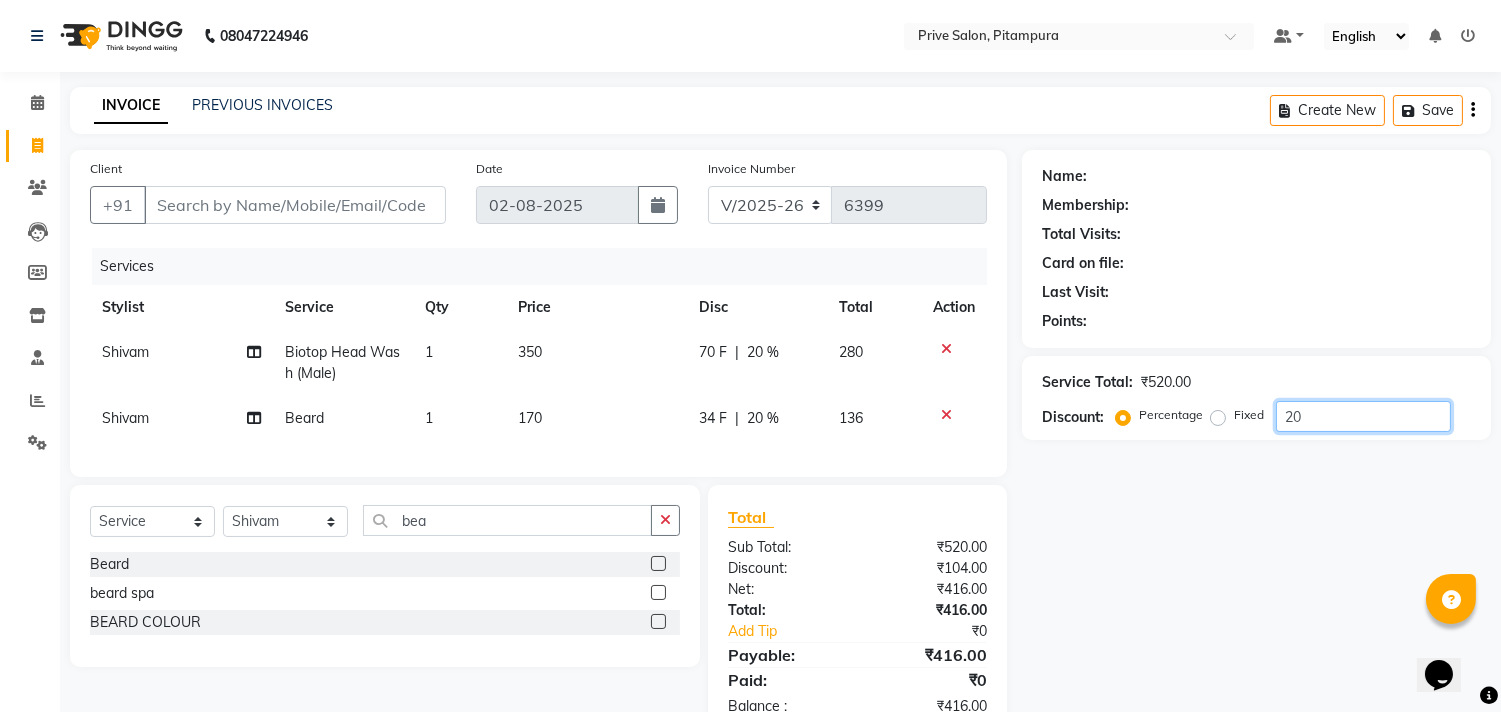 type on "20" 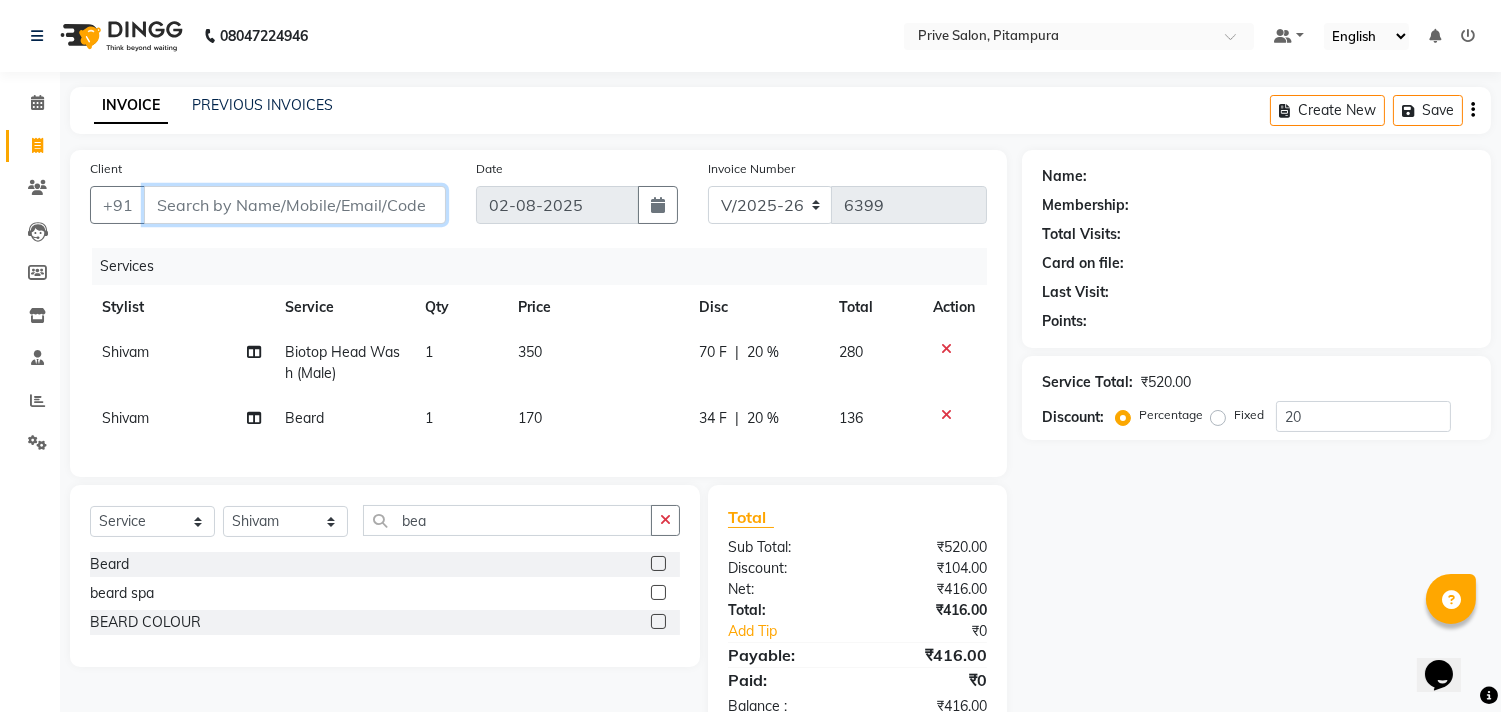 click on "Client" at bounding box center [295, 205] 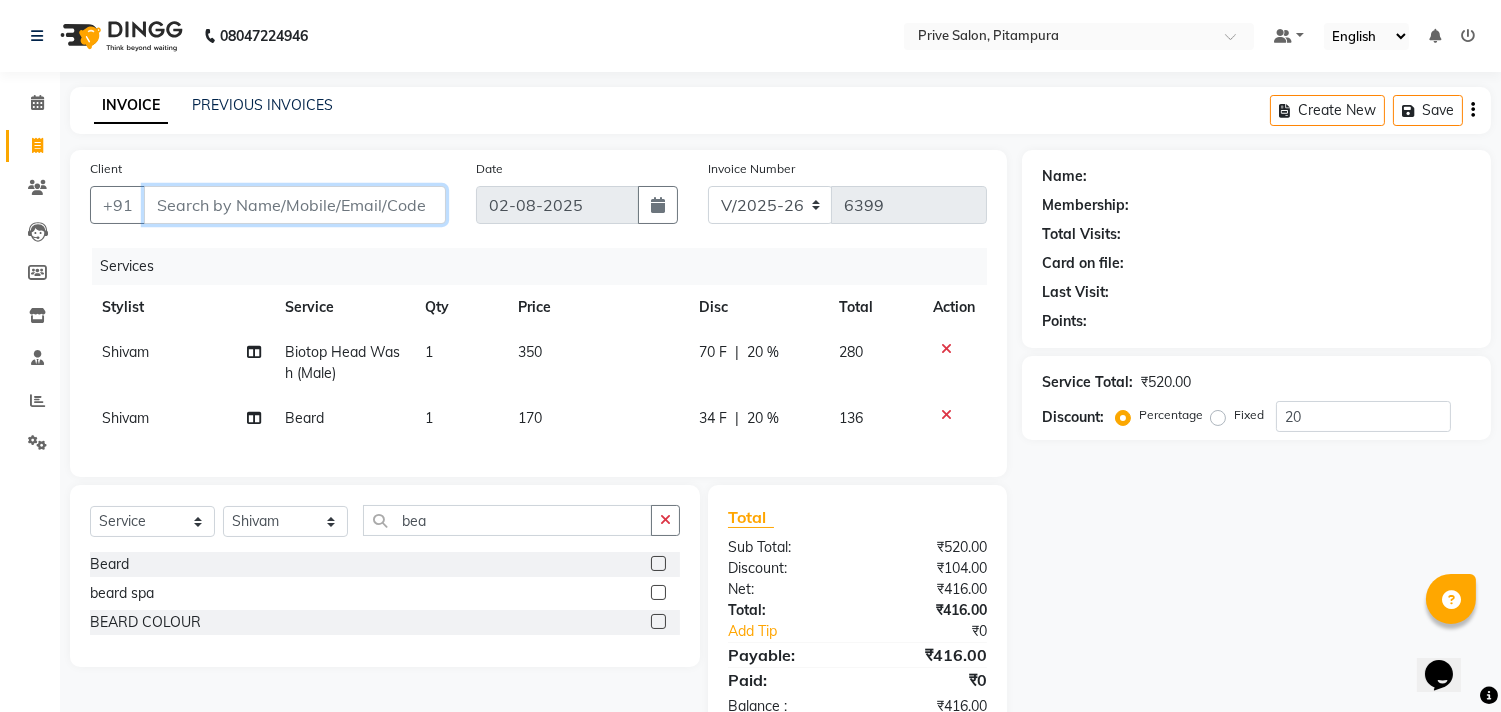 click on "Client" at bounding box center [295, 205] 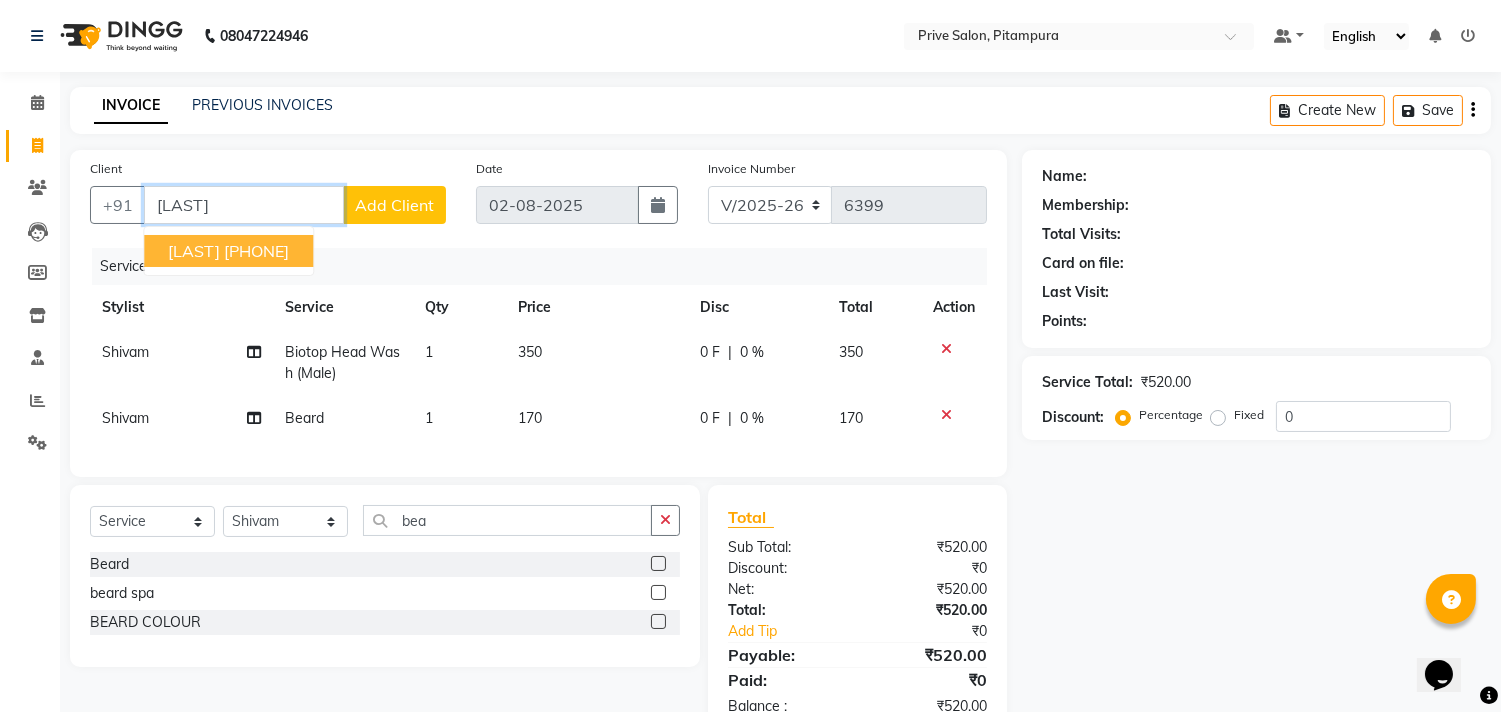 click on "8860858131" at bounding box center (256, 251) 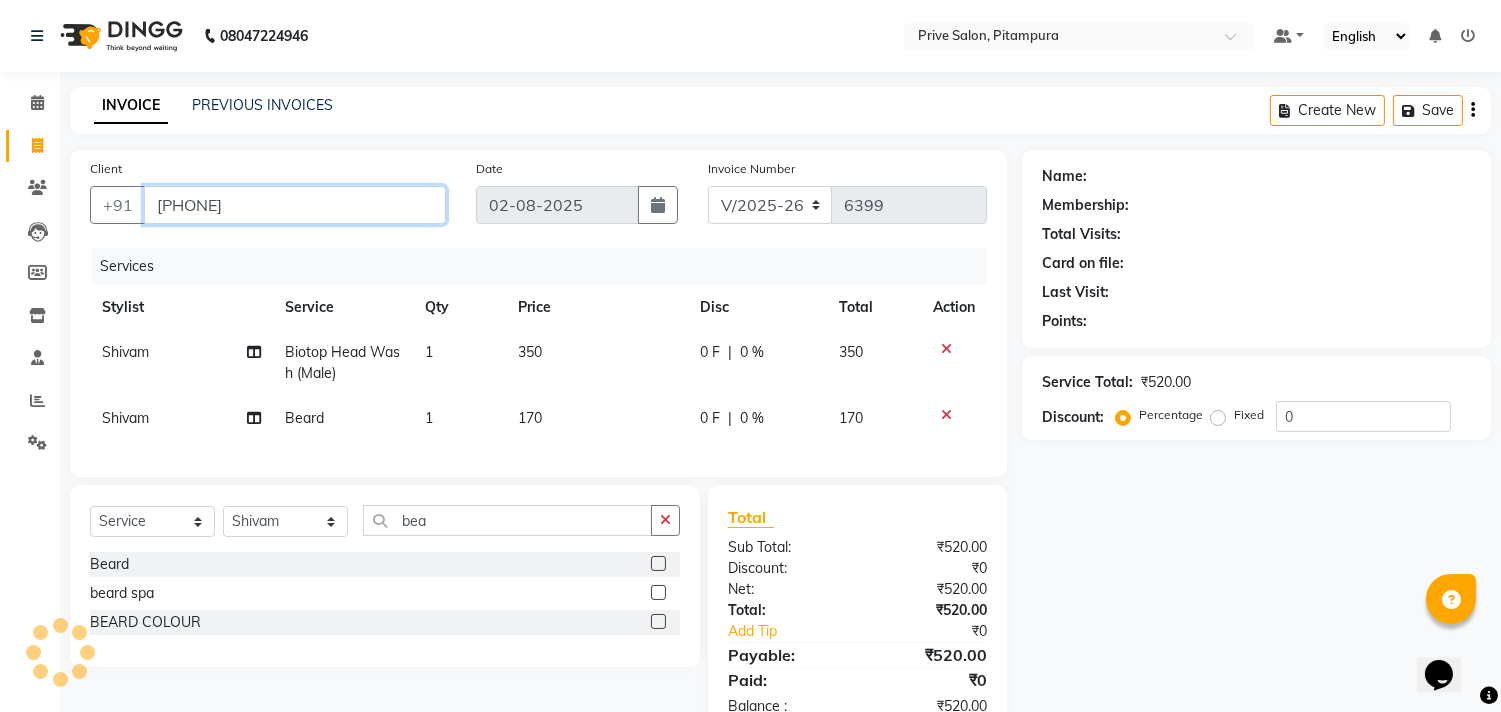 type on "8860858131" 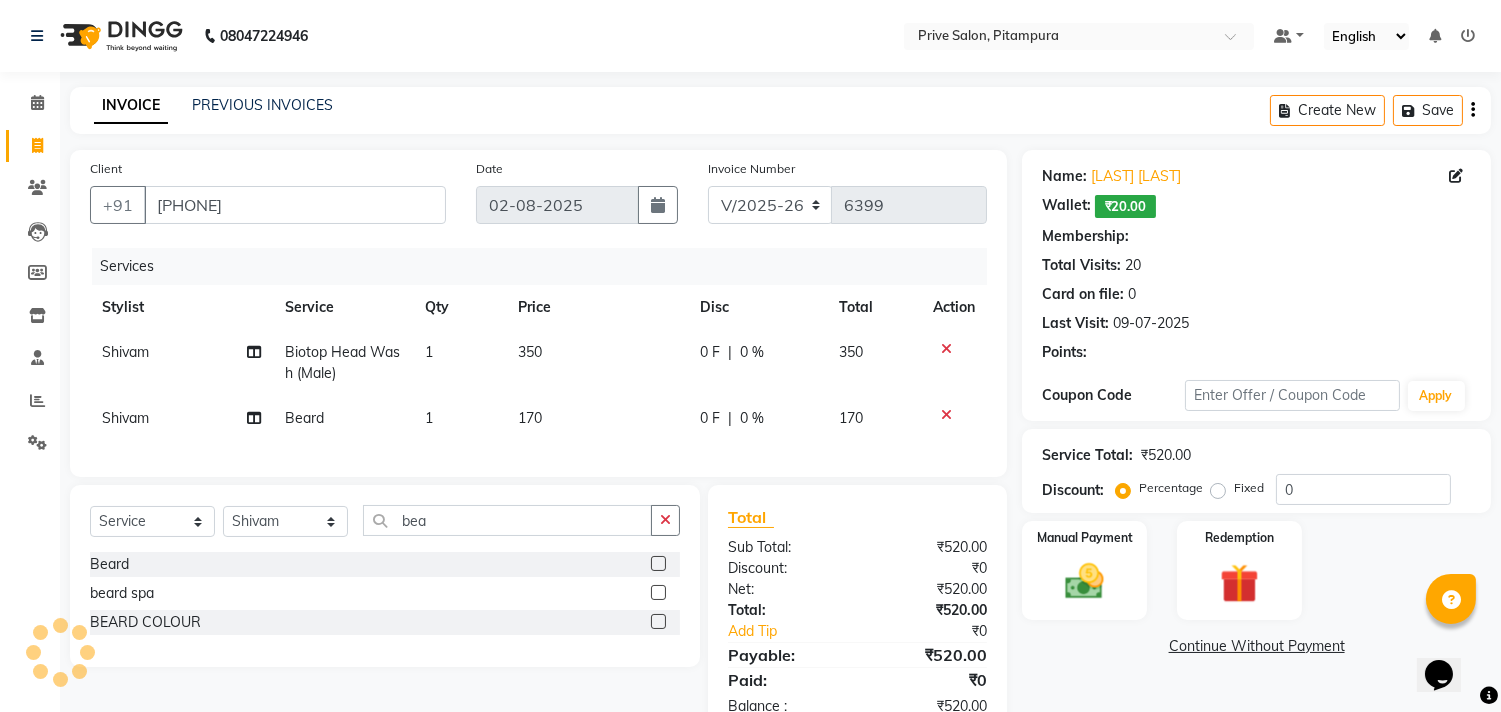 select on "1: Object" 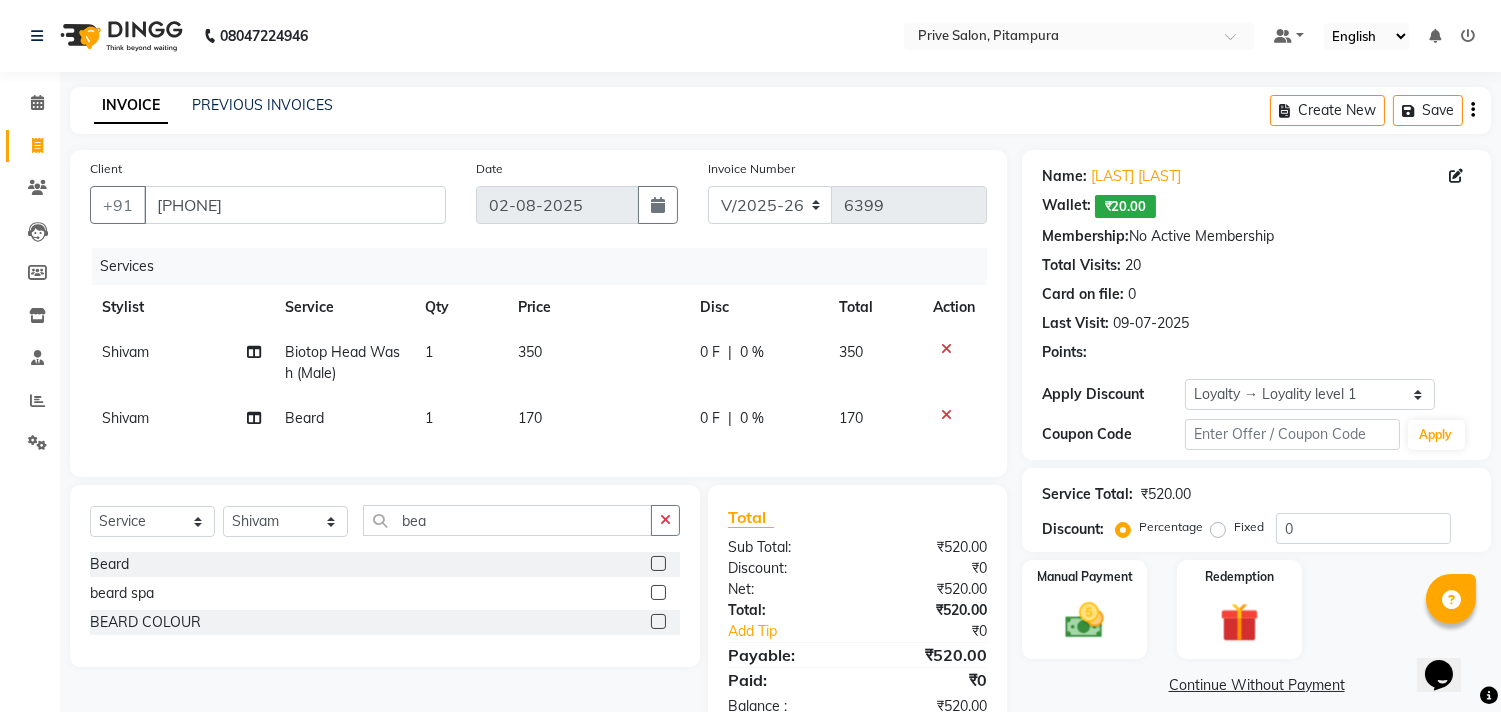 scroll, scrollTop: 72, scrollLeft: 0, axis: vertical 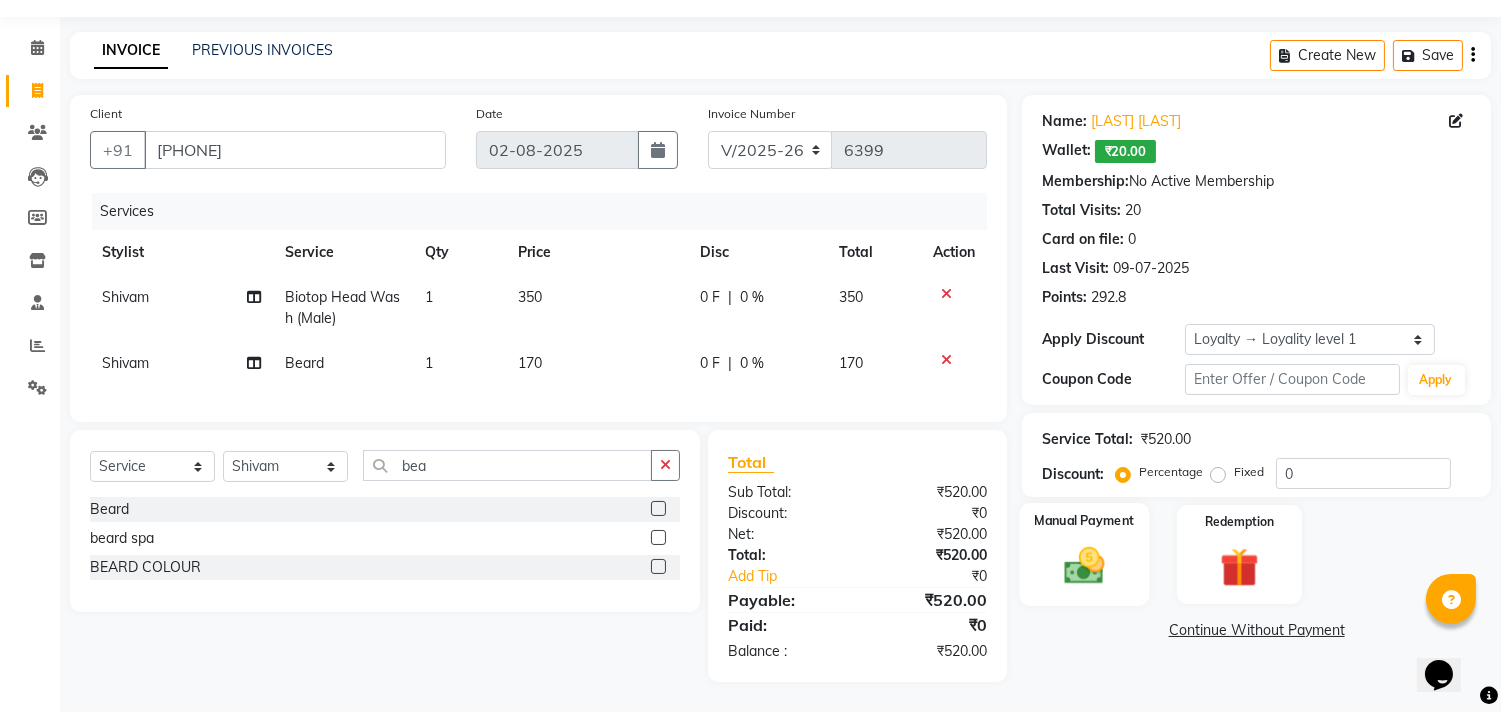 click on "Manual Payment" 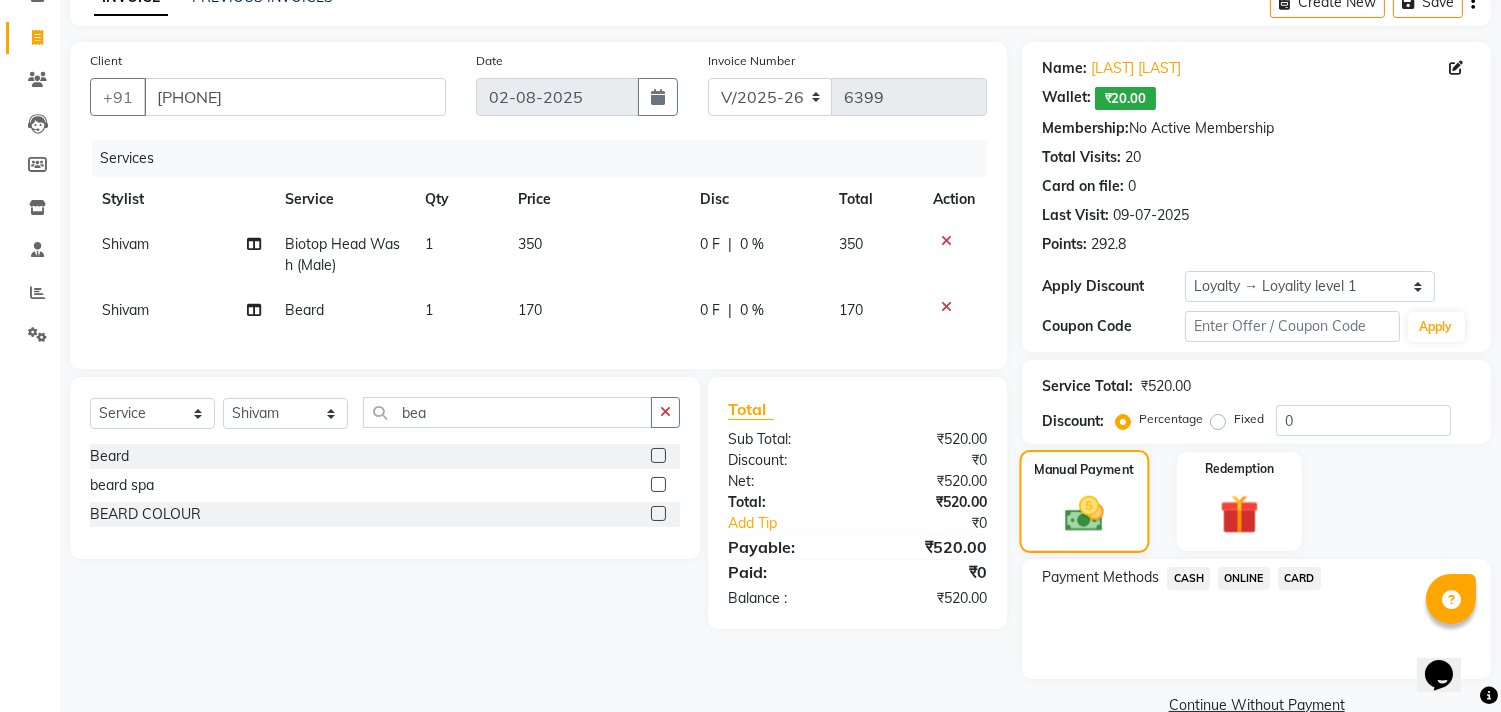 scroll, scrollTop: 144, scrollLeft: 0, axis: vertical 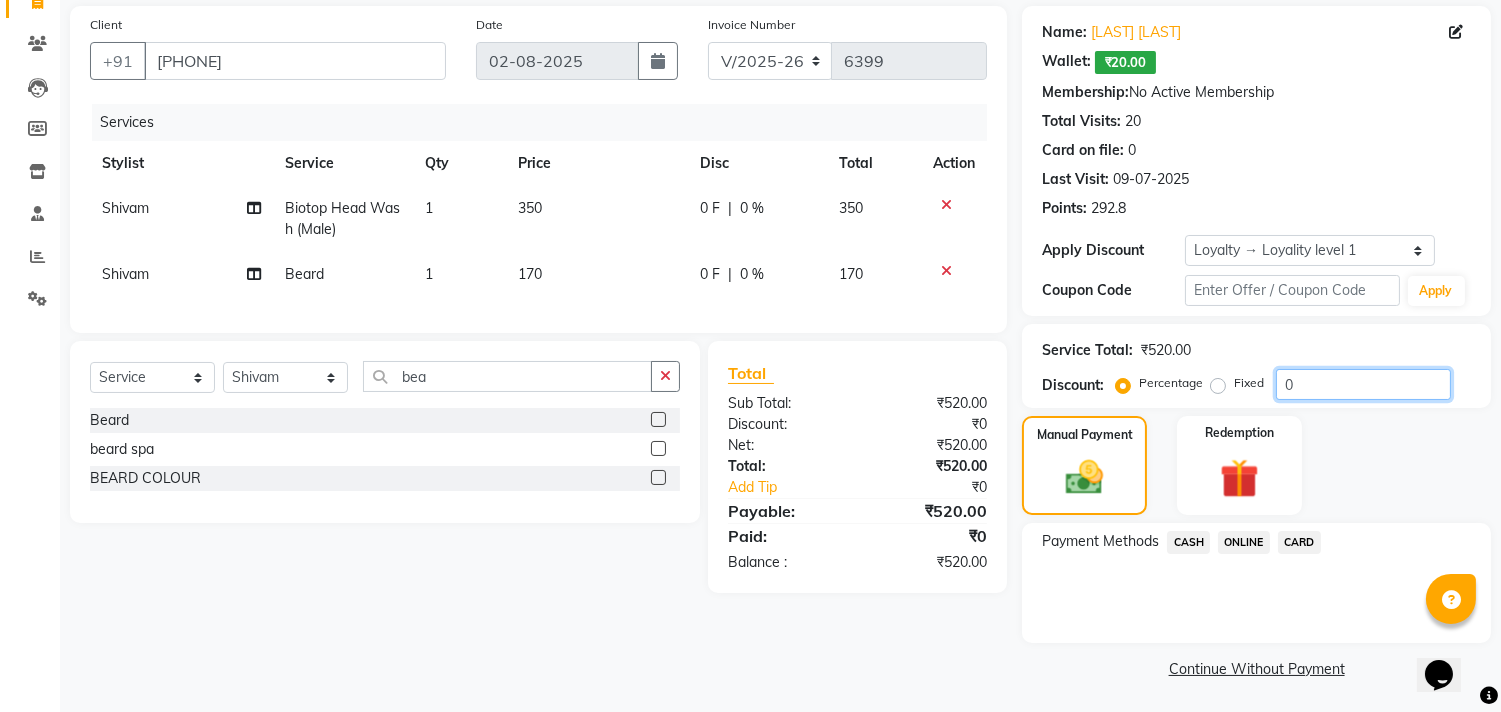 click on "0" 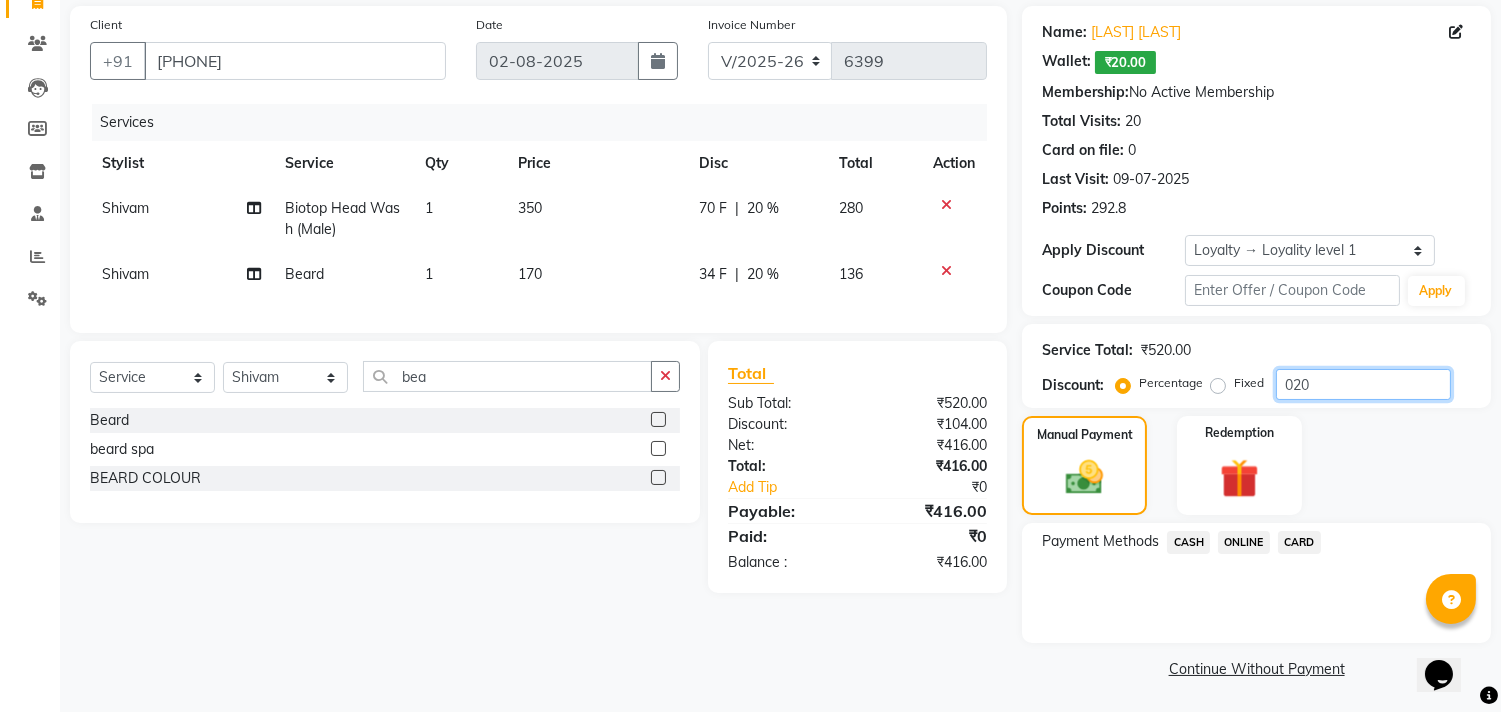 type on "020" 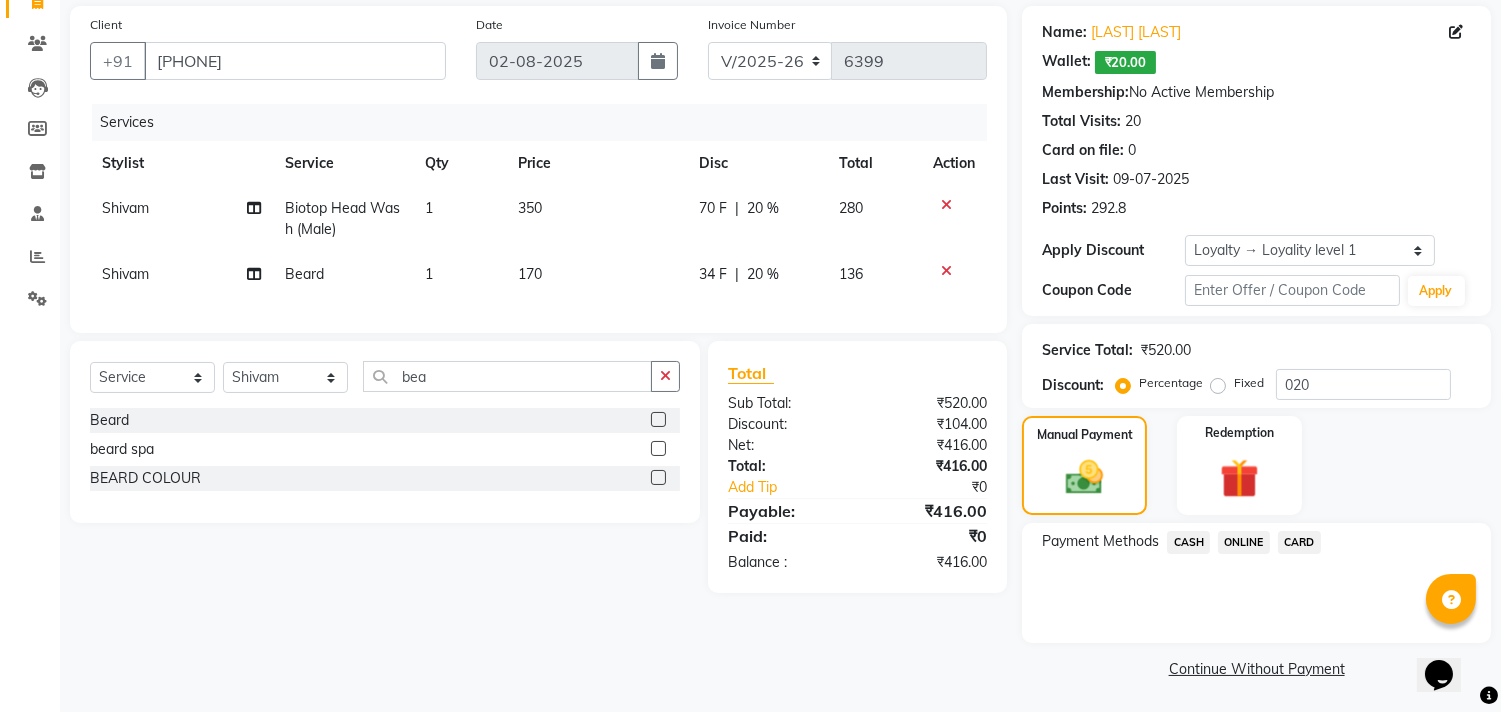 click on "CASH" 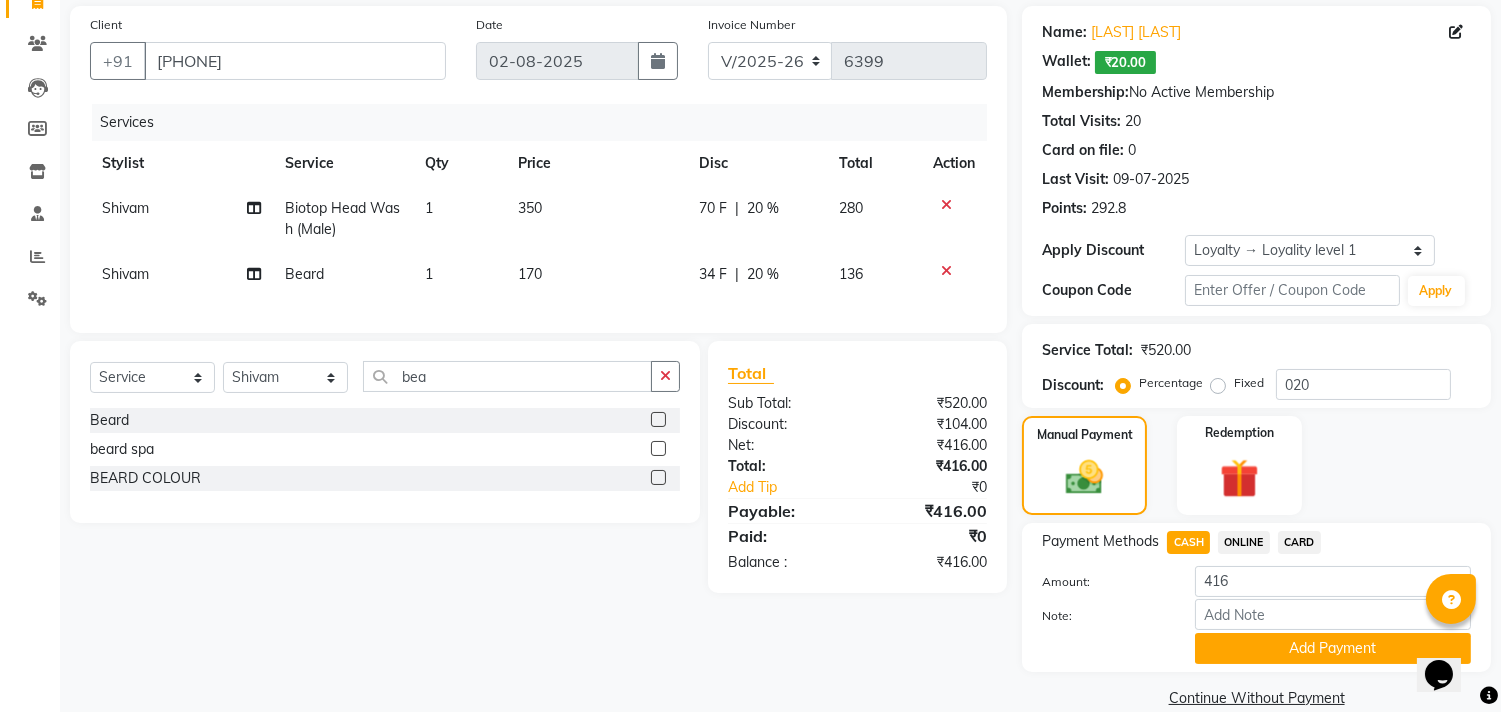 scroll, scrollTop: 174, scrollLeft: 0, axis: vertical 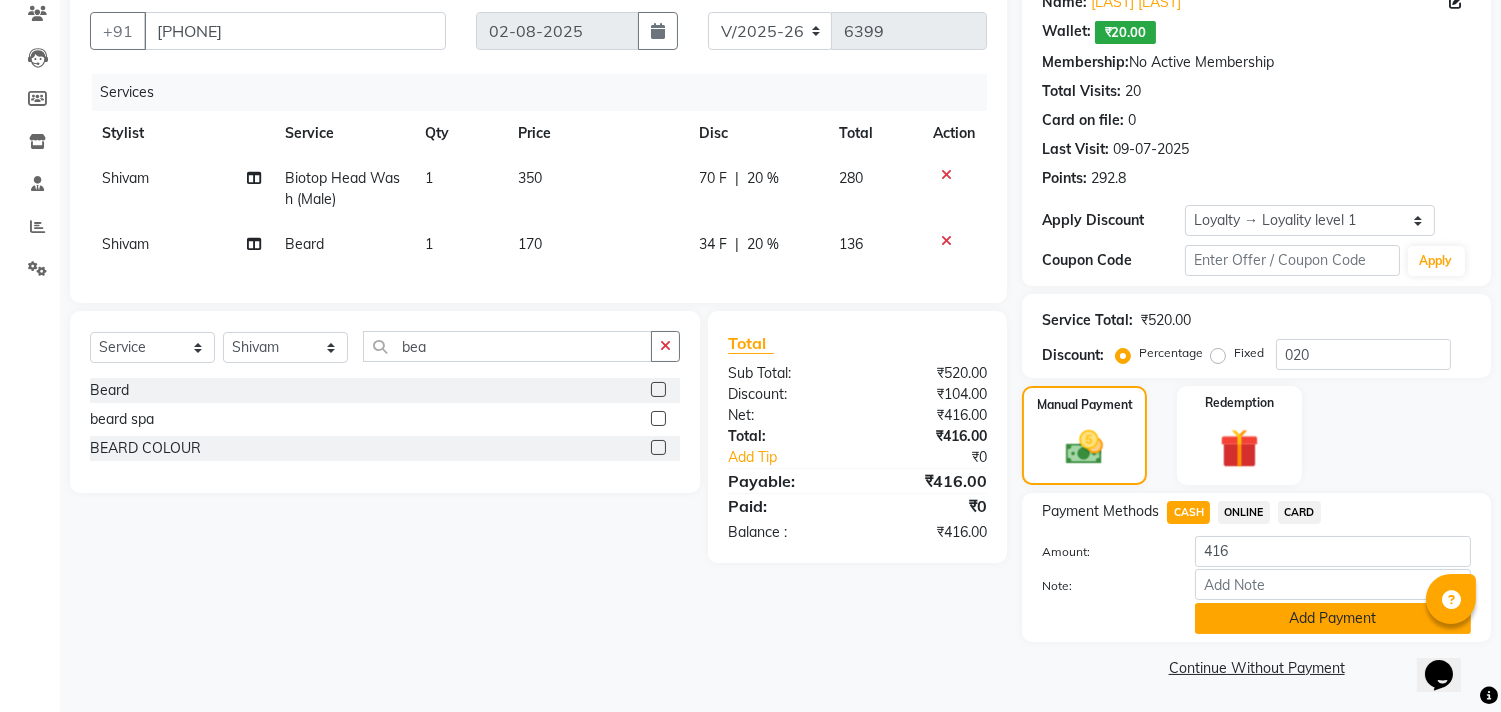 click on "Add Payment" 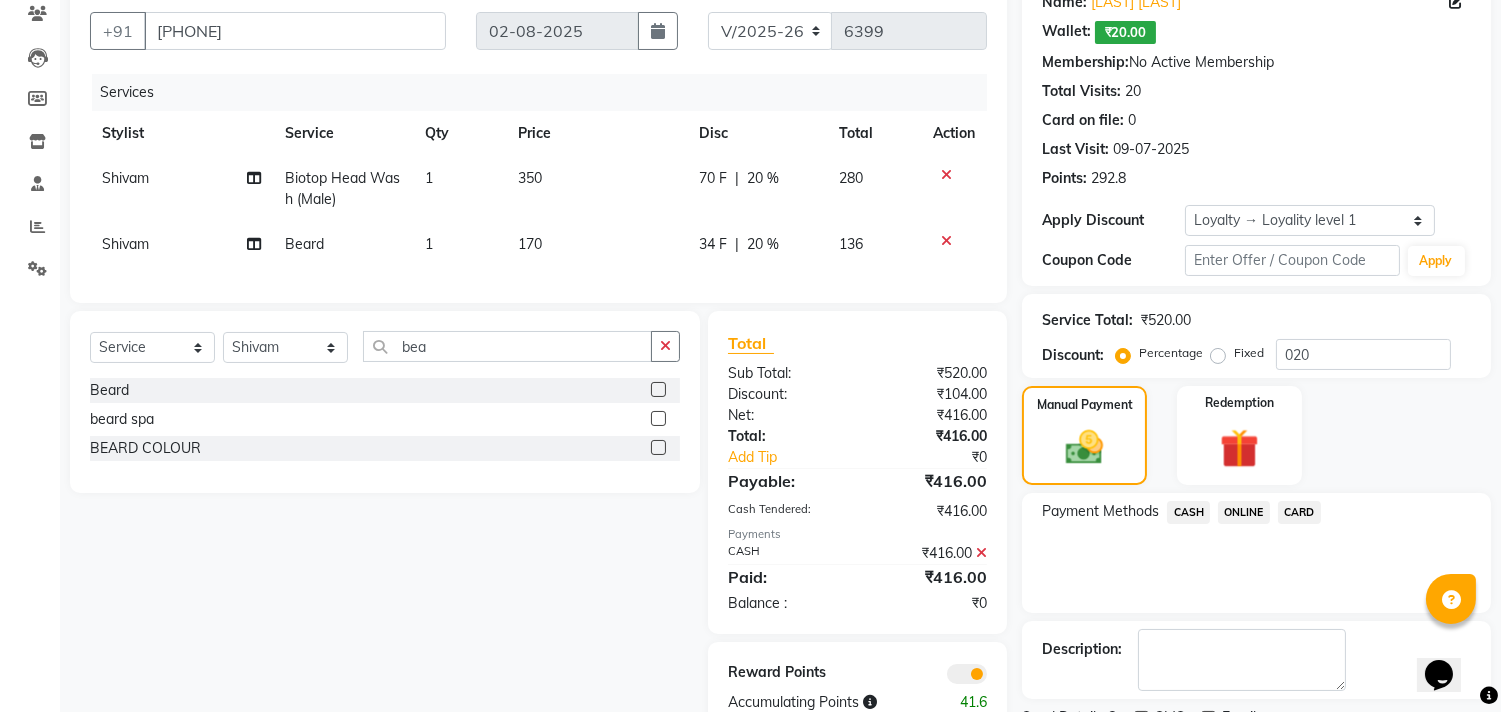 scroll, scrollTop: 257, scrollLeft: 0, axis: vertical 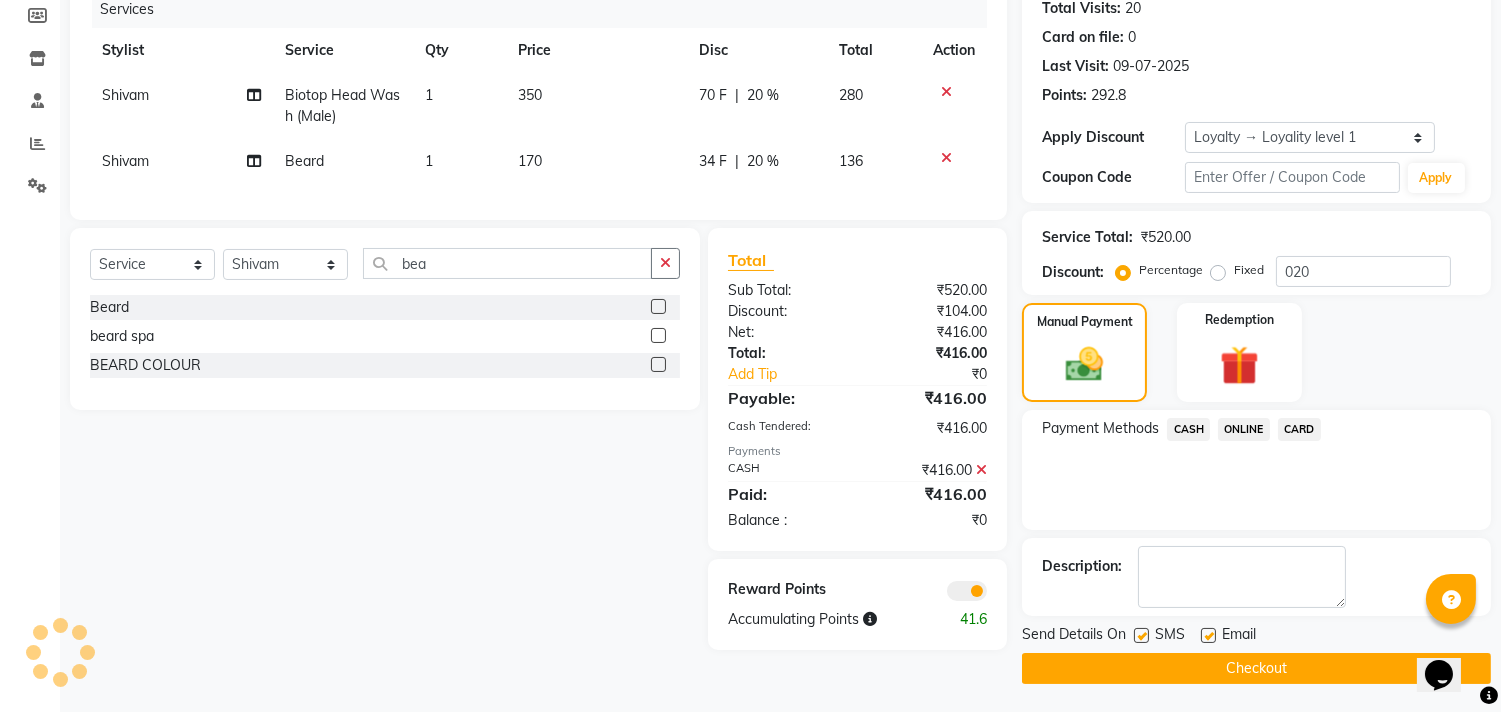 click 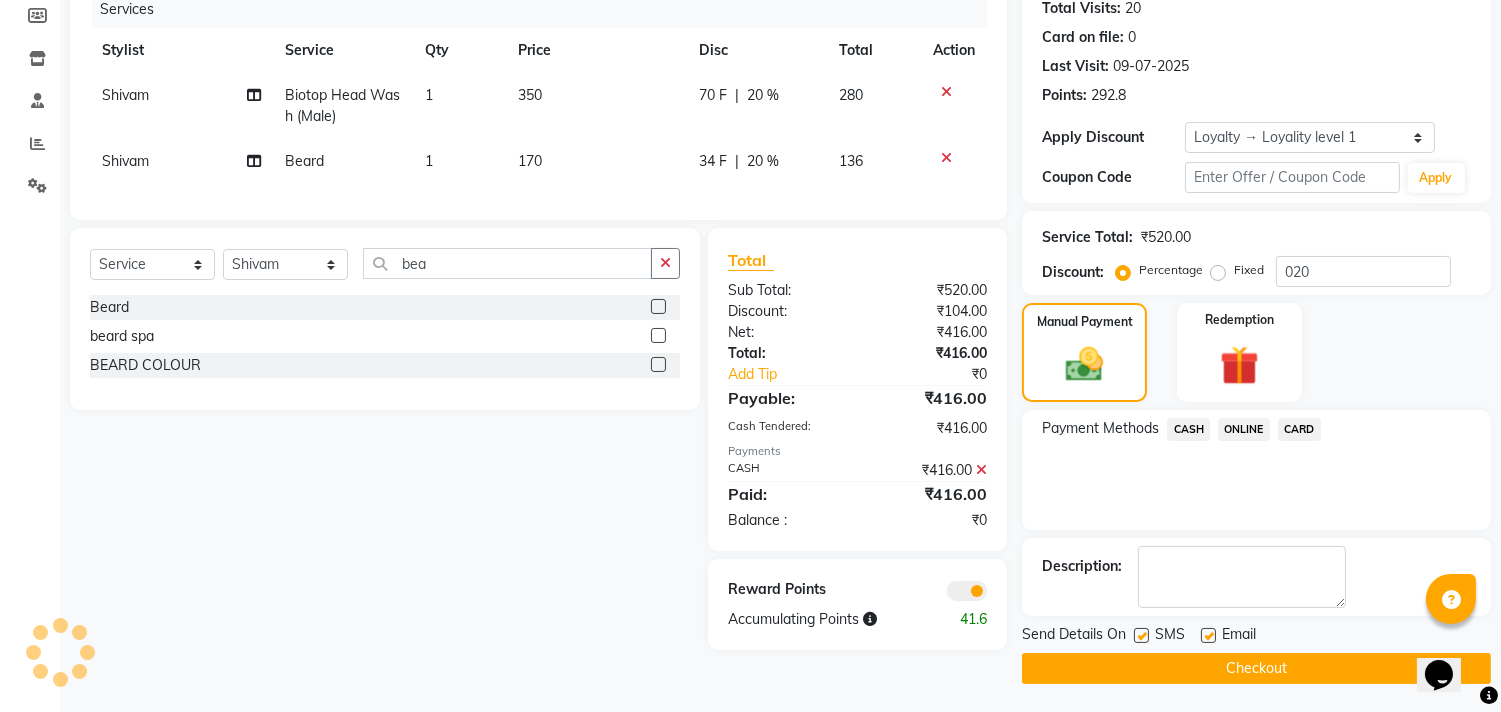 click 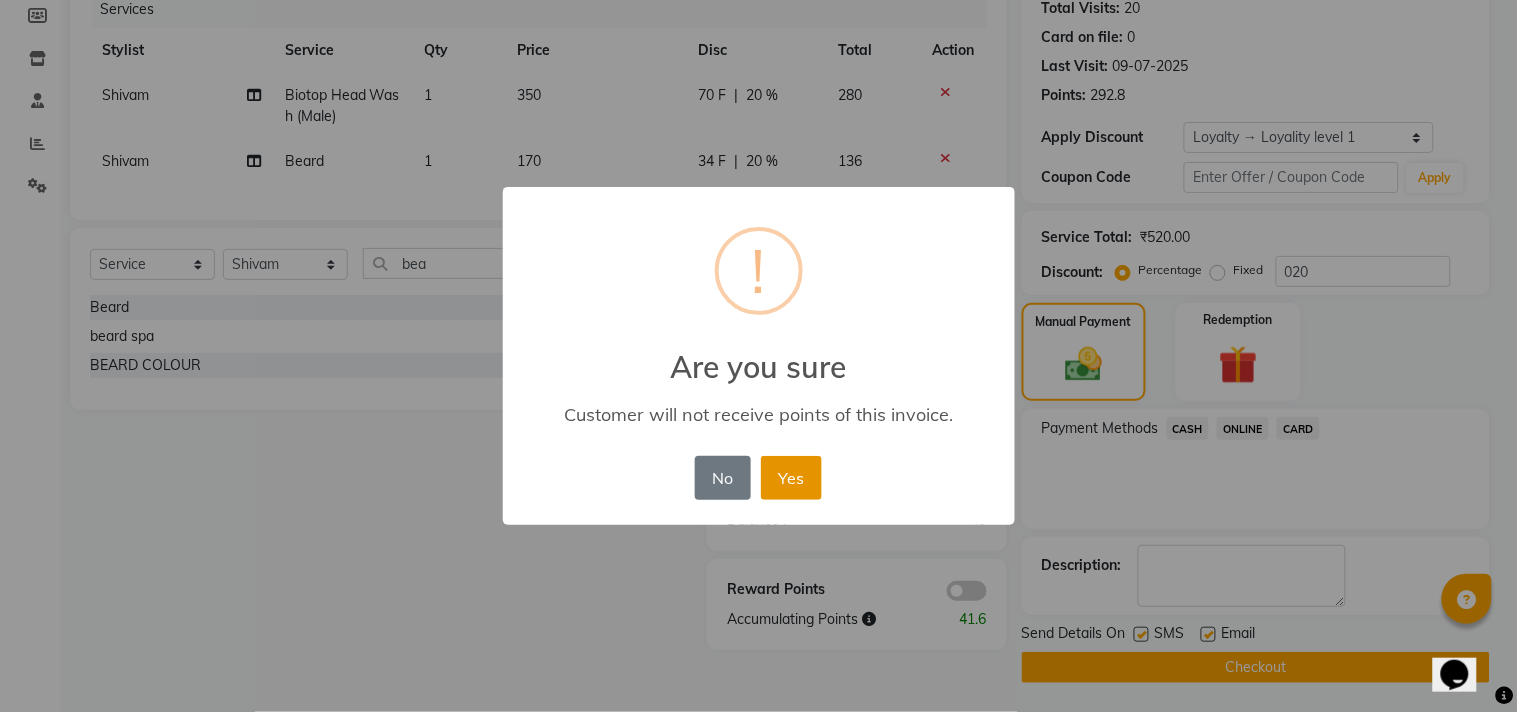 click on "Yes" at bounding box center (791, 478) 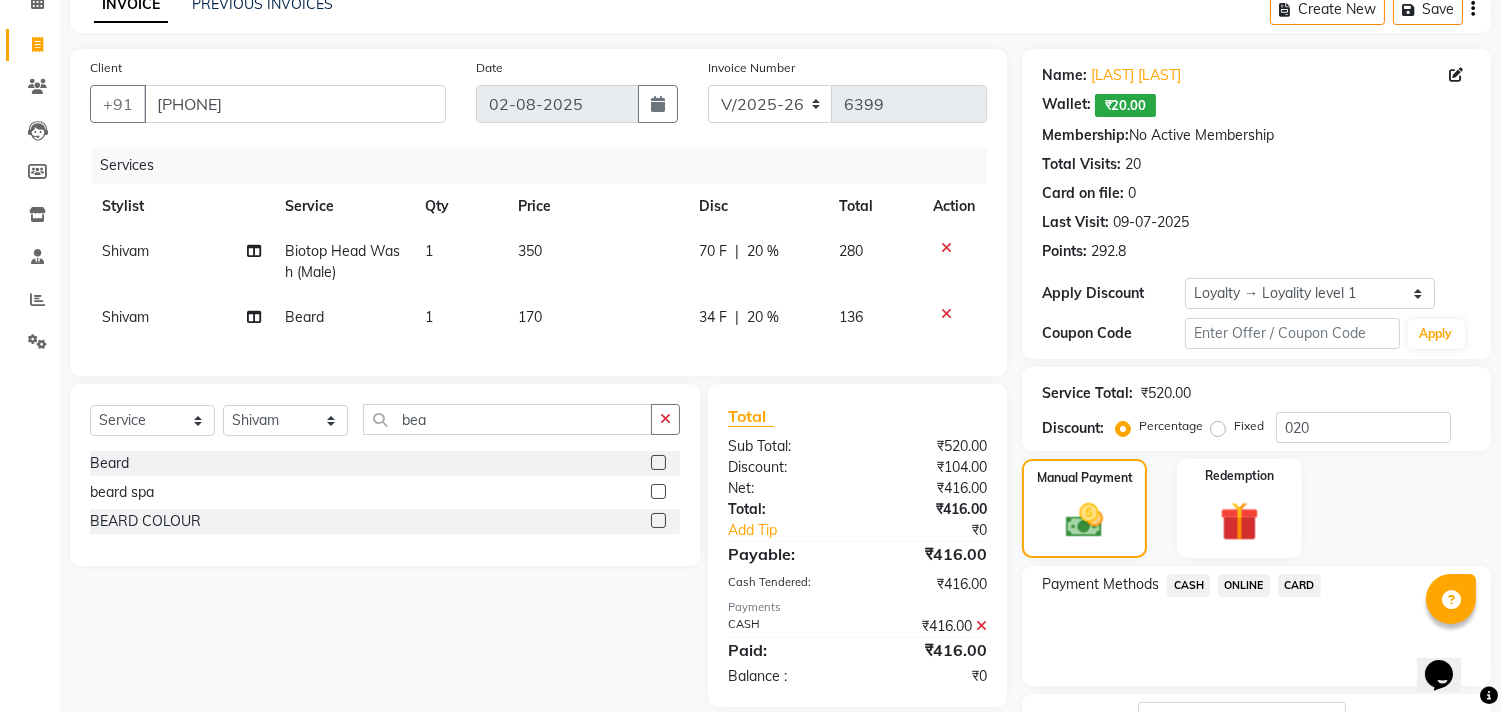 scroll, scrollTop: 257, scrollLeft: 0, axis: vertical 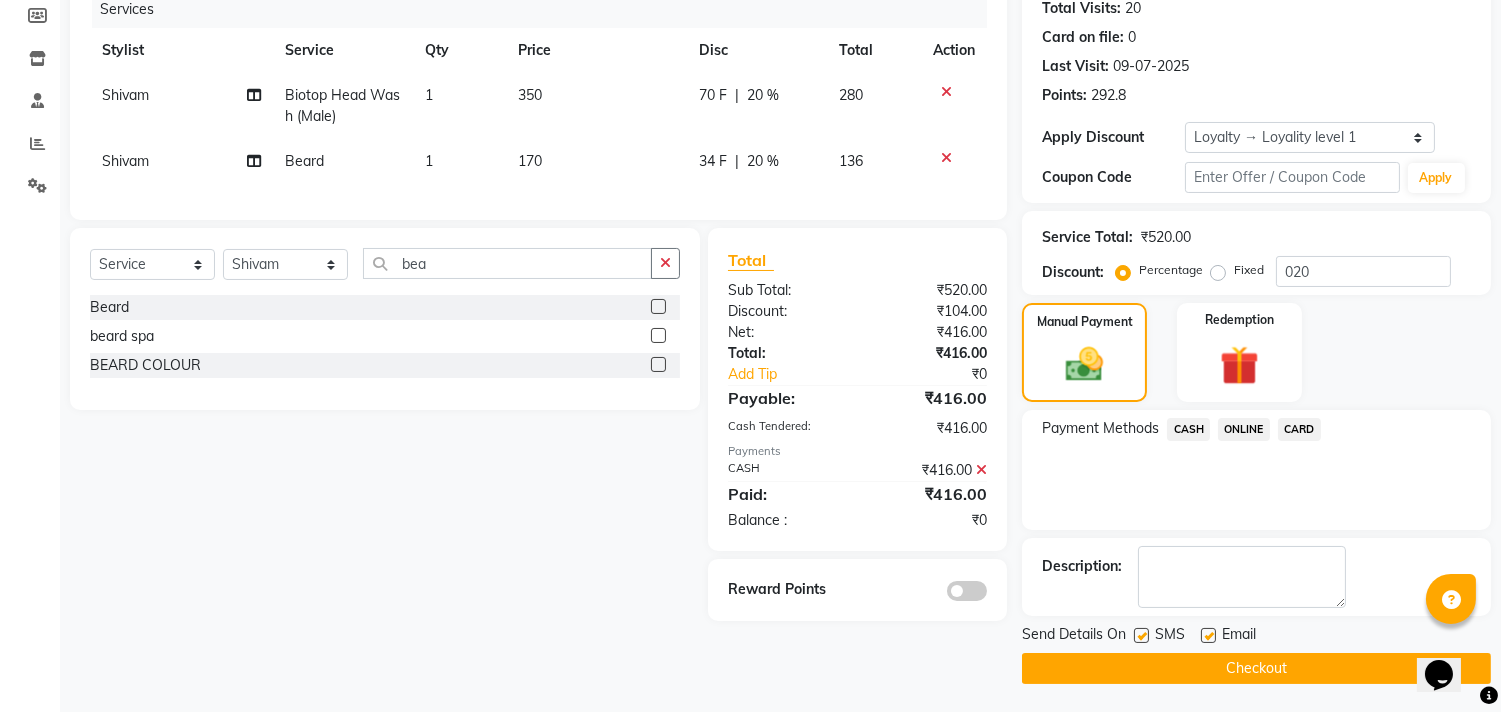 click on "Checkout" 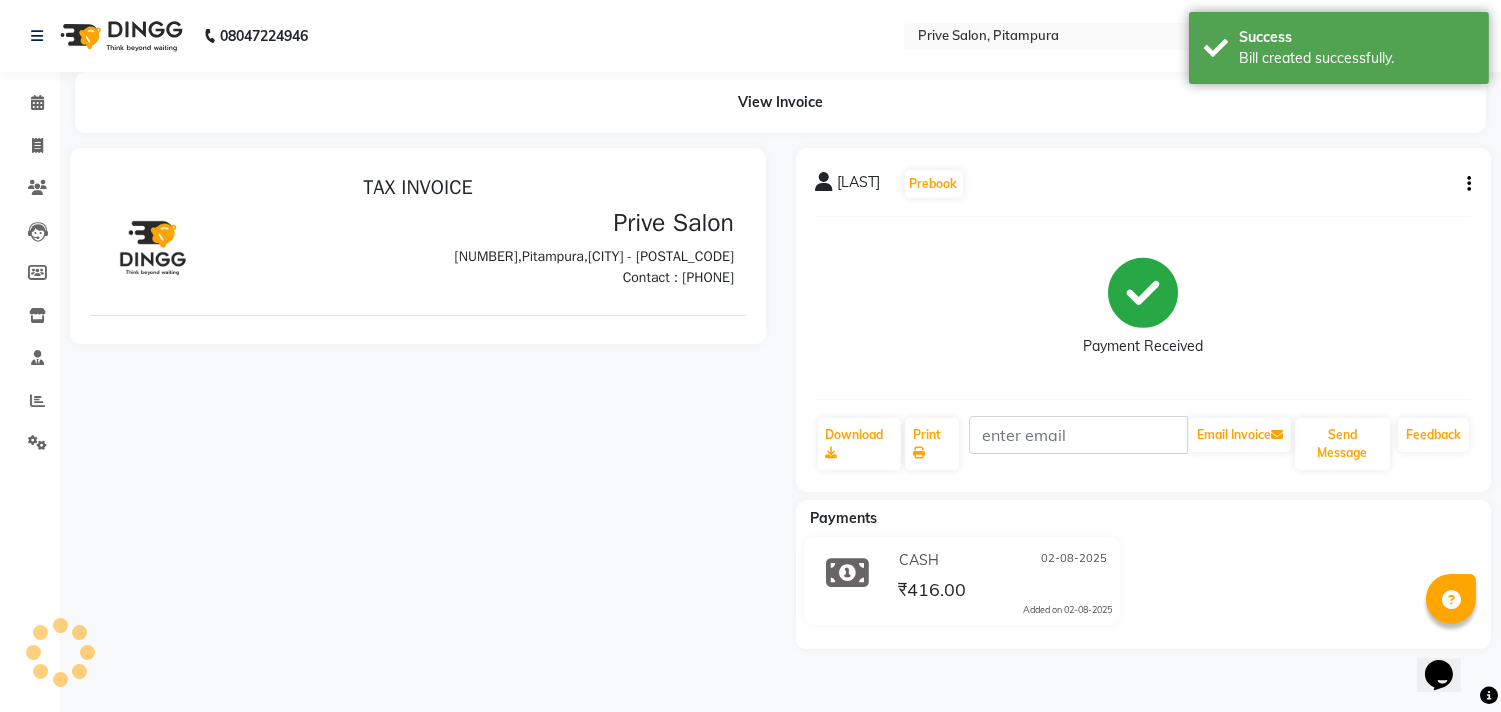 scroll, scrollTop: 0, scrollLeft: 0, axis: both 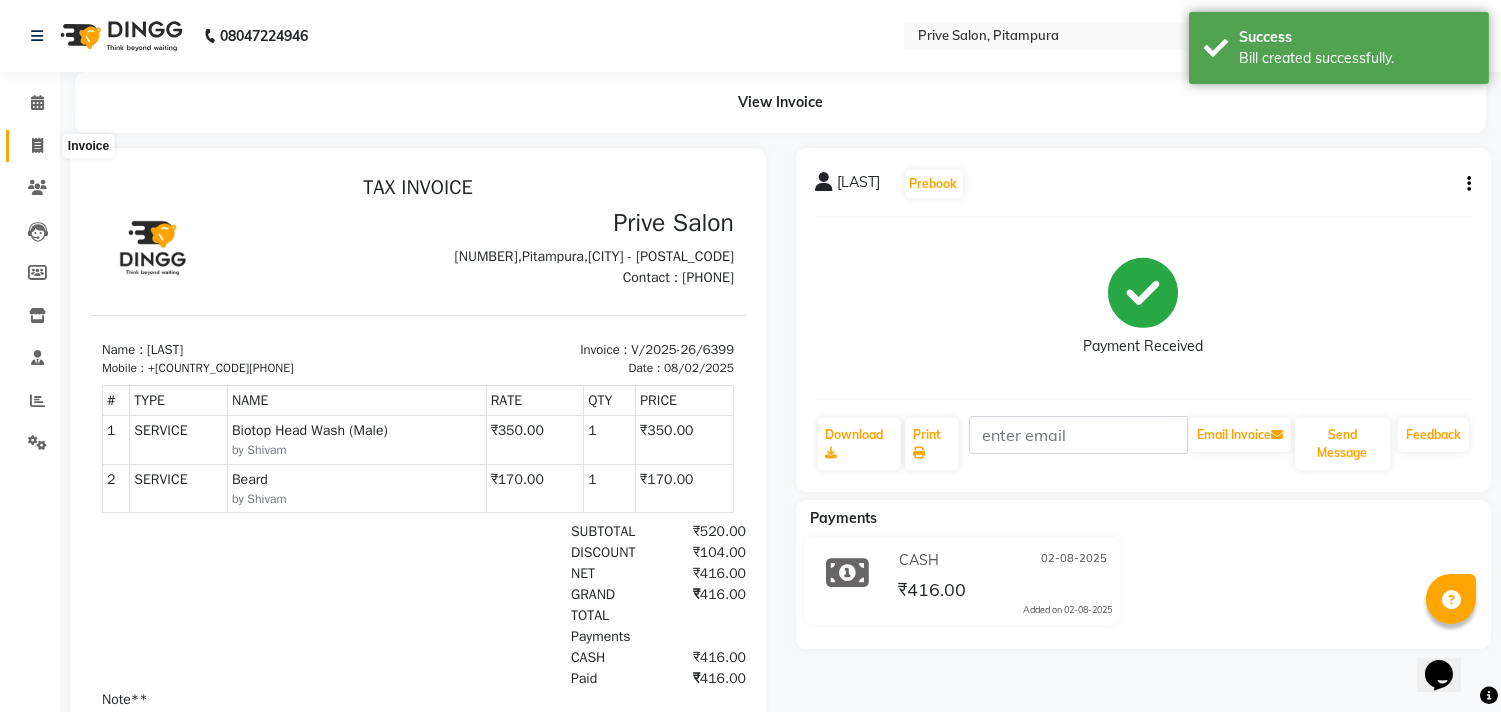 click 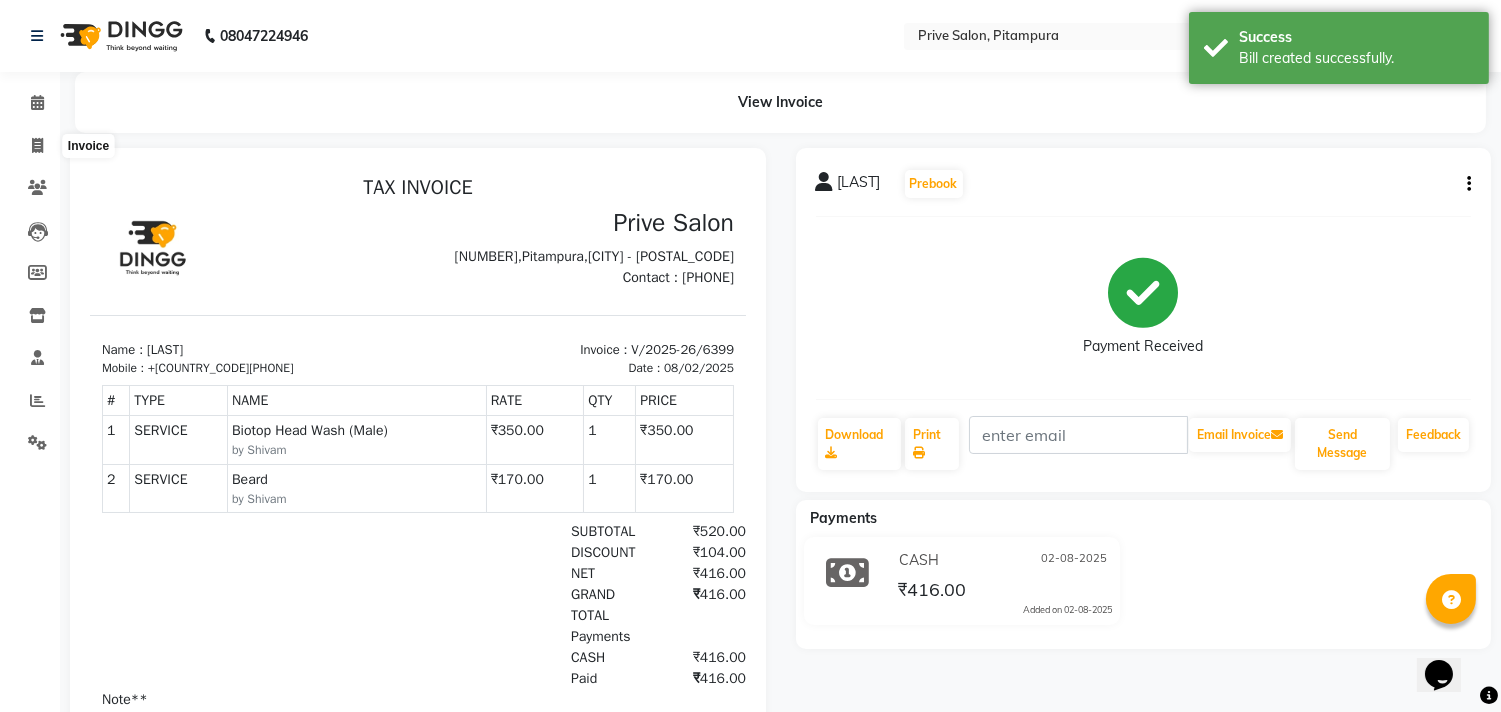 select on "service" 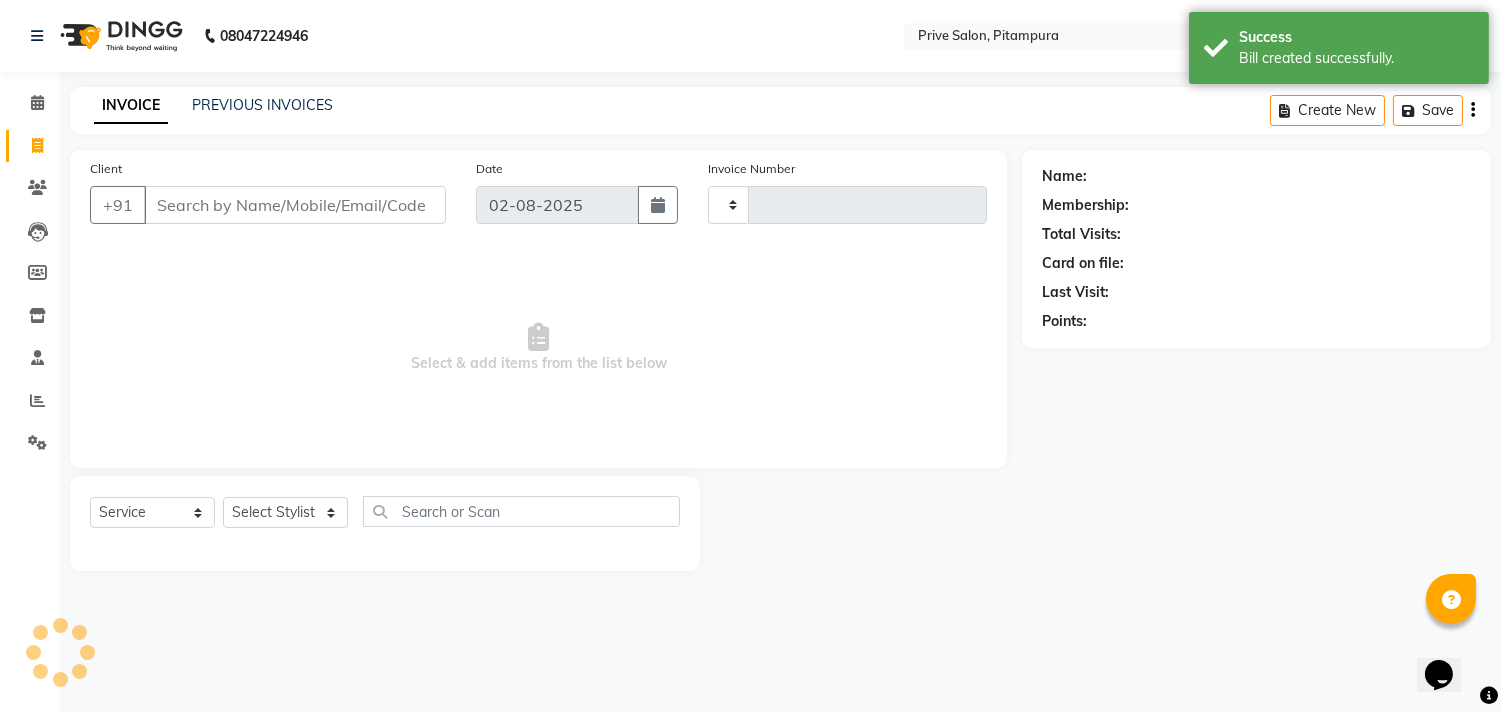 click on "Calendar" 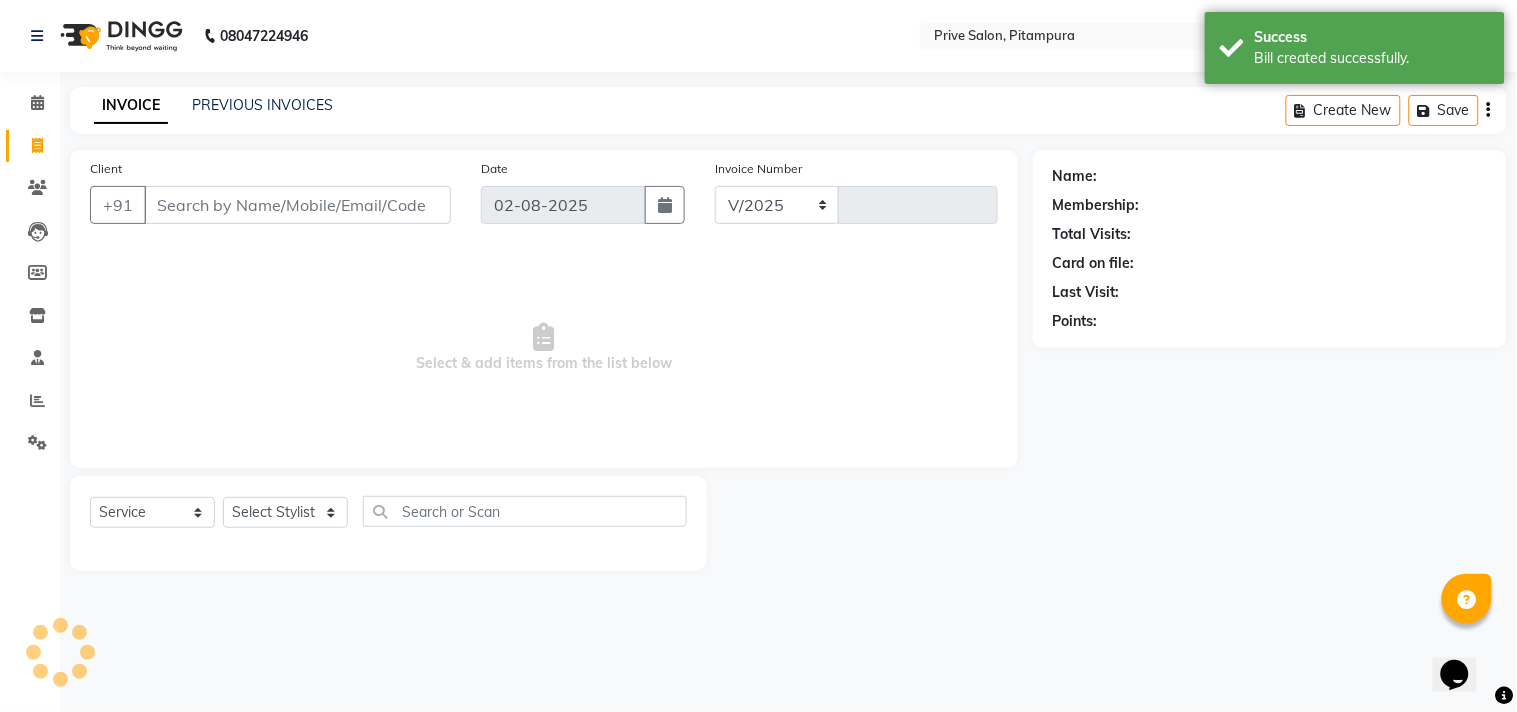 select on "136" 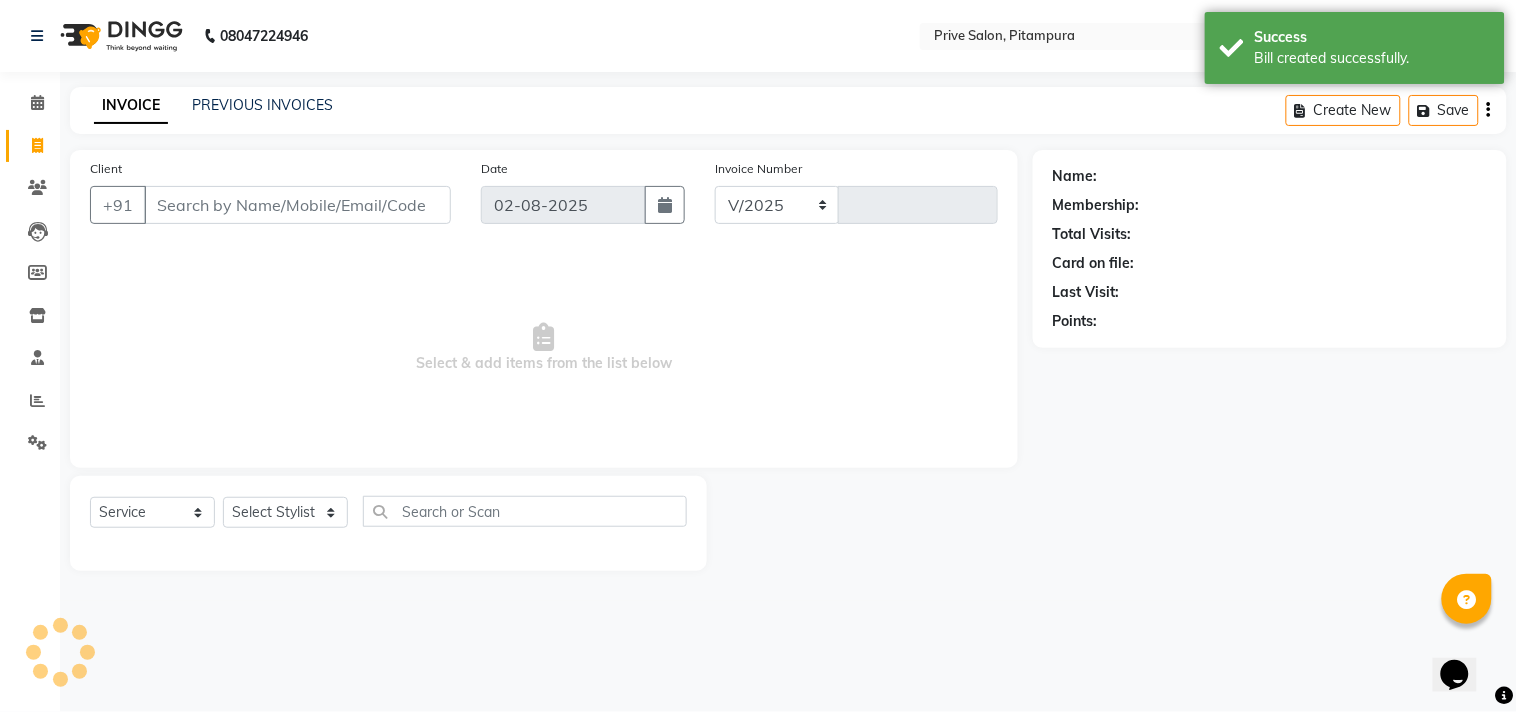 type on "6400" 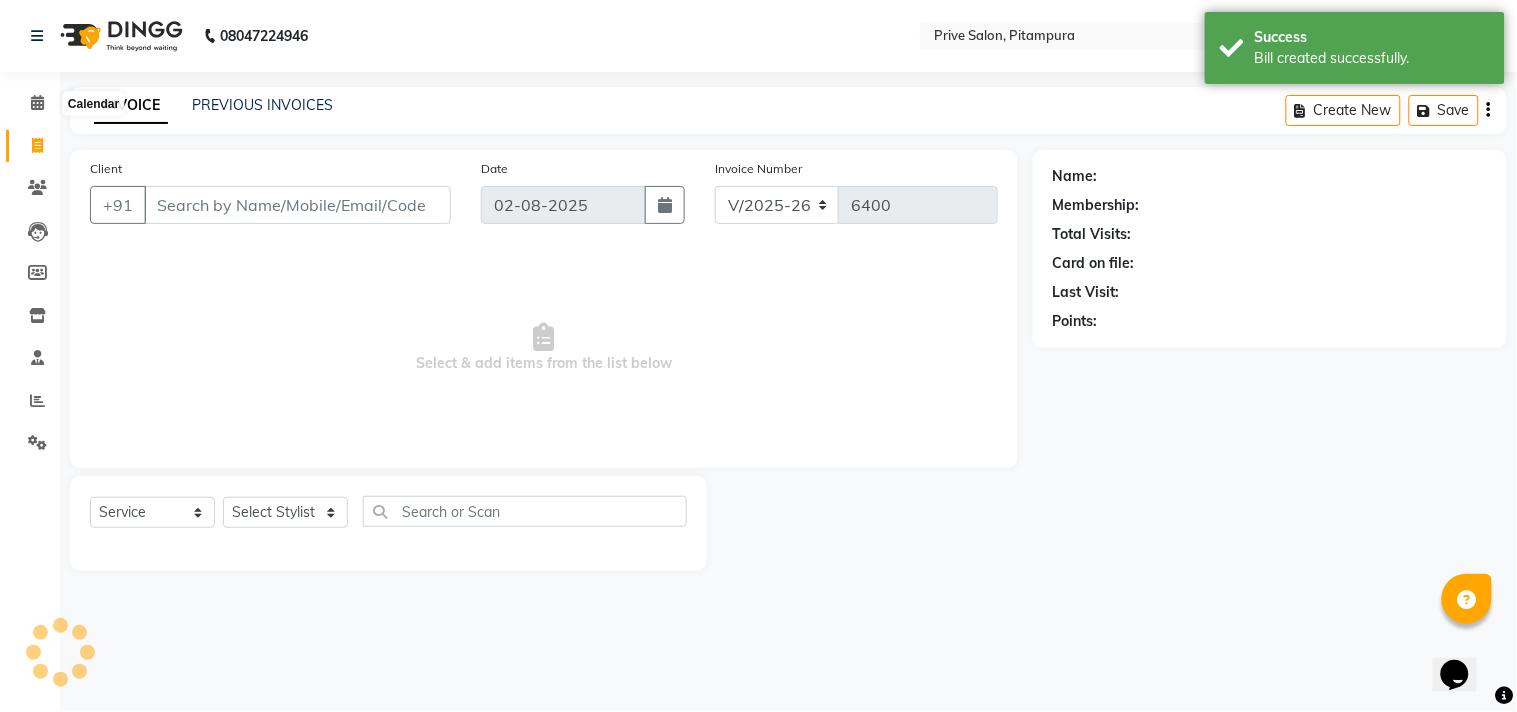 click on "Calendar" 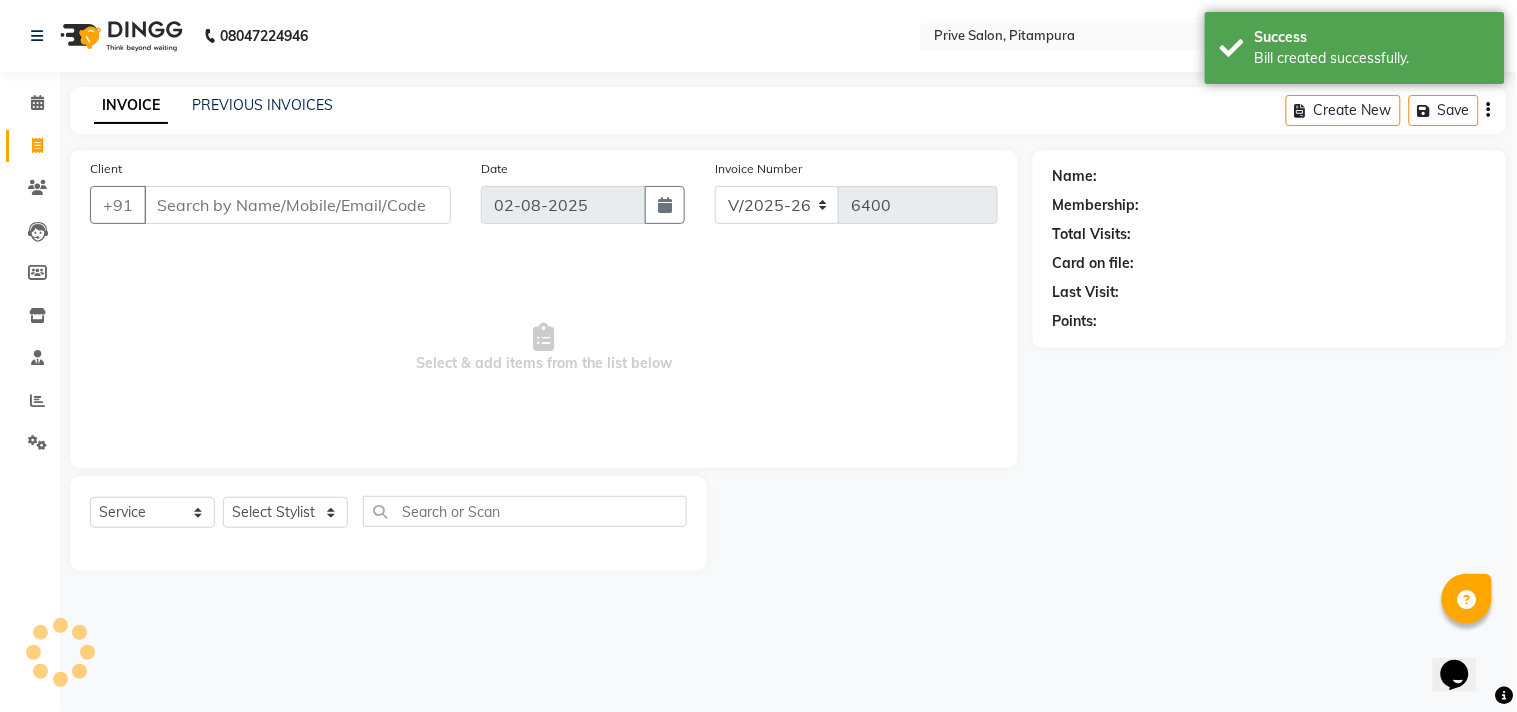 click on "Calendar" 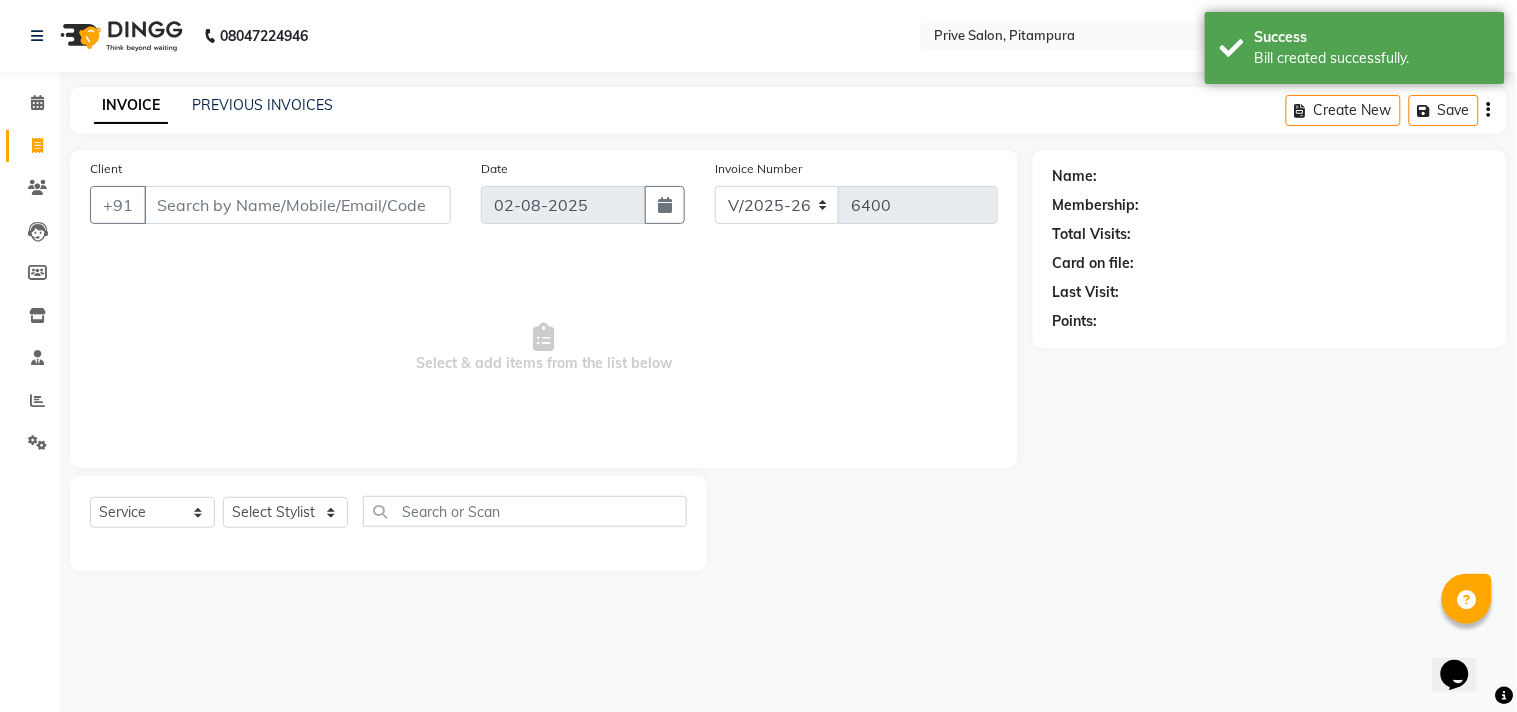 click on "Calendar" 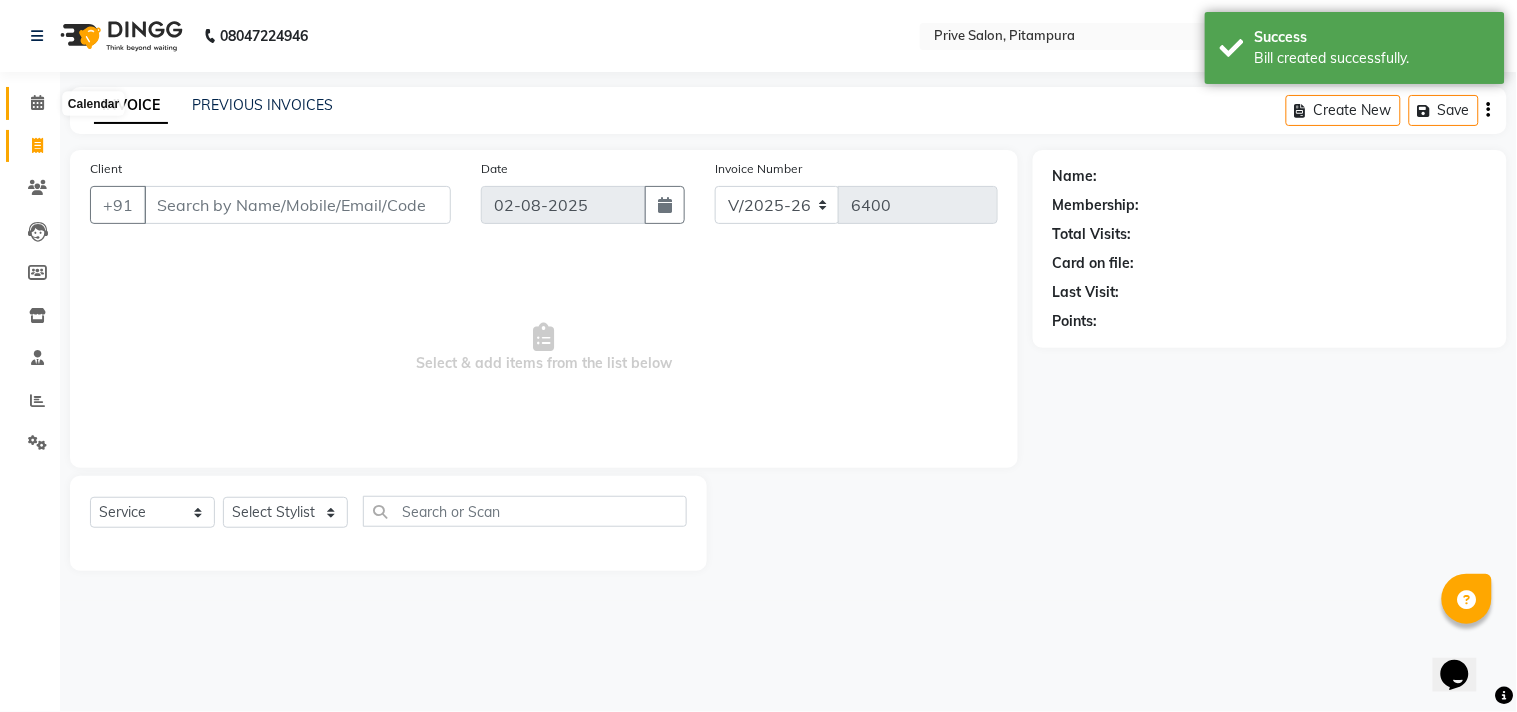 click 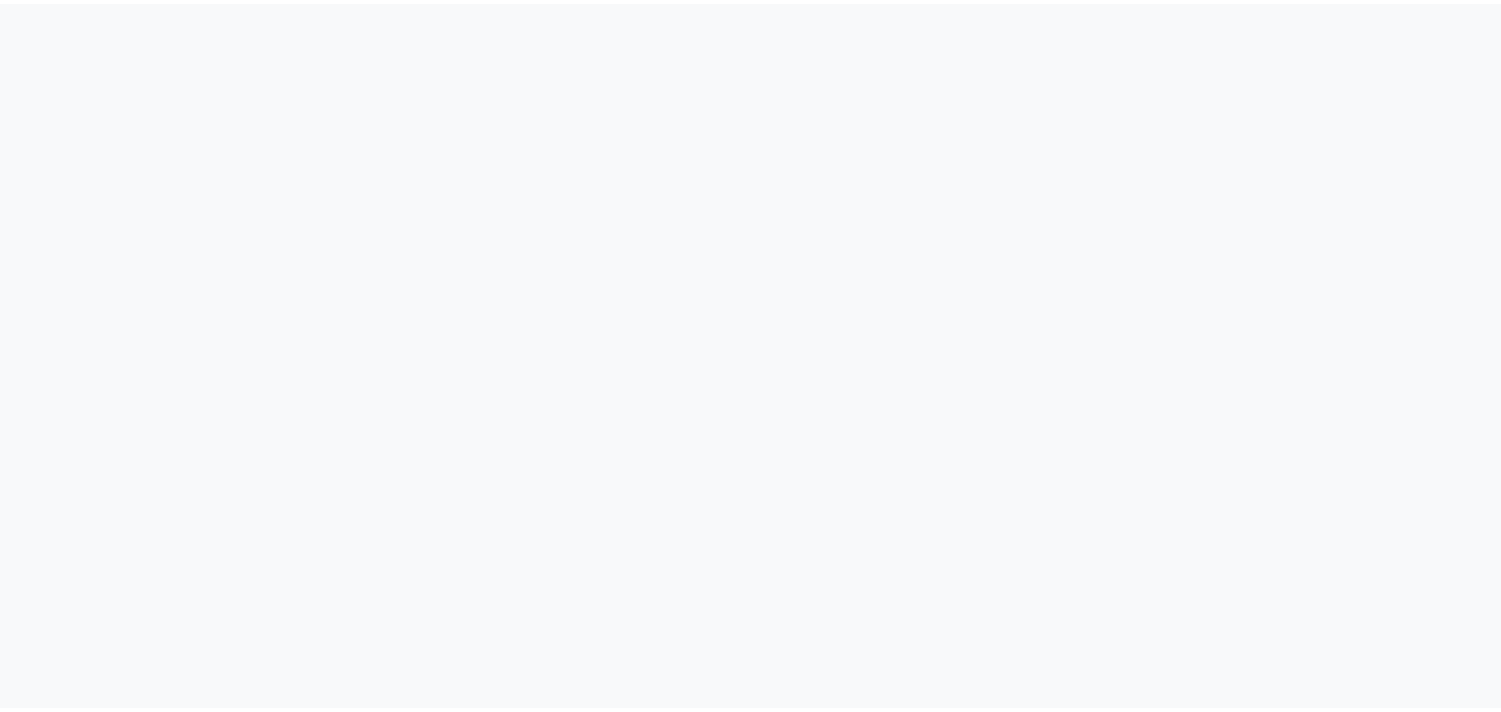 scroll, scrollTop: 0, scrollLeft: 0, axis: both 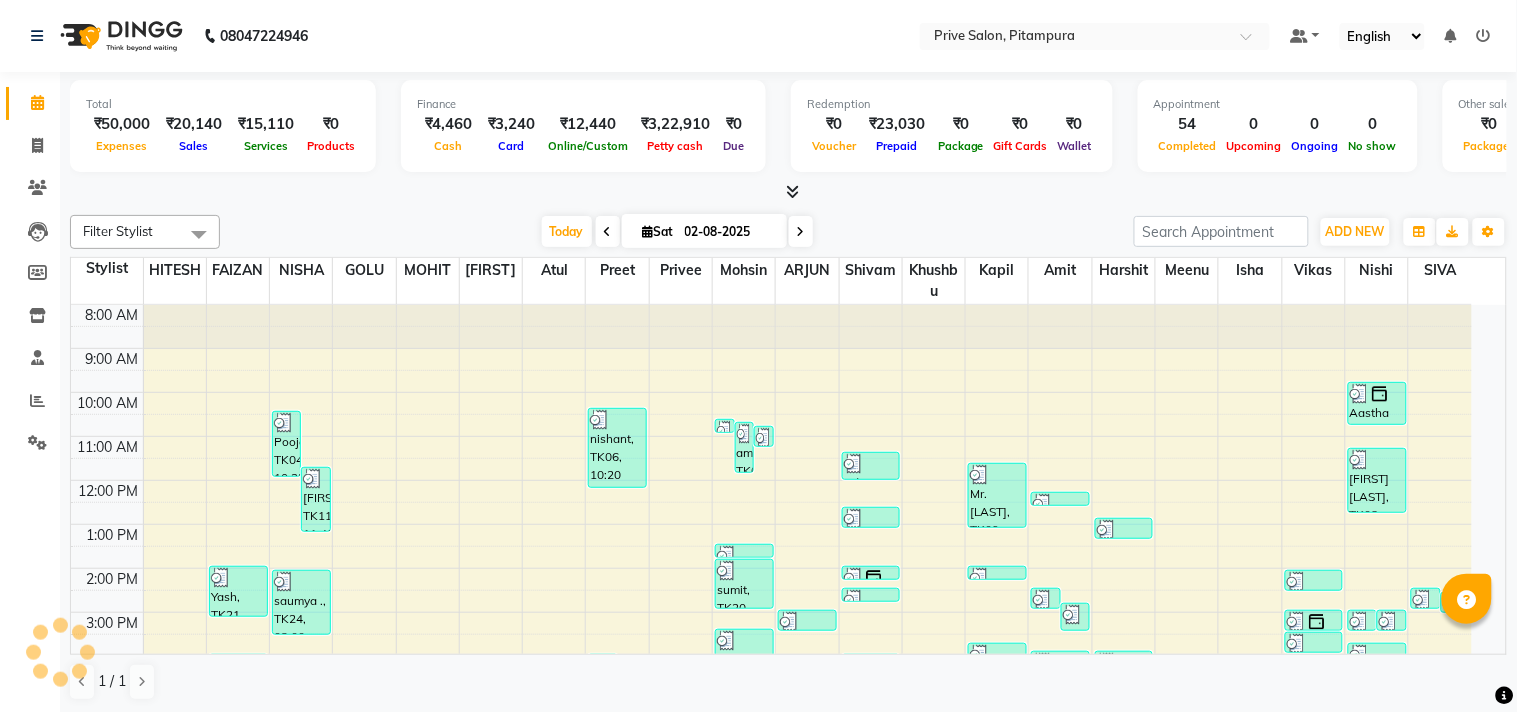 select on "en" 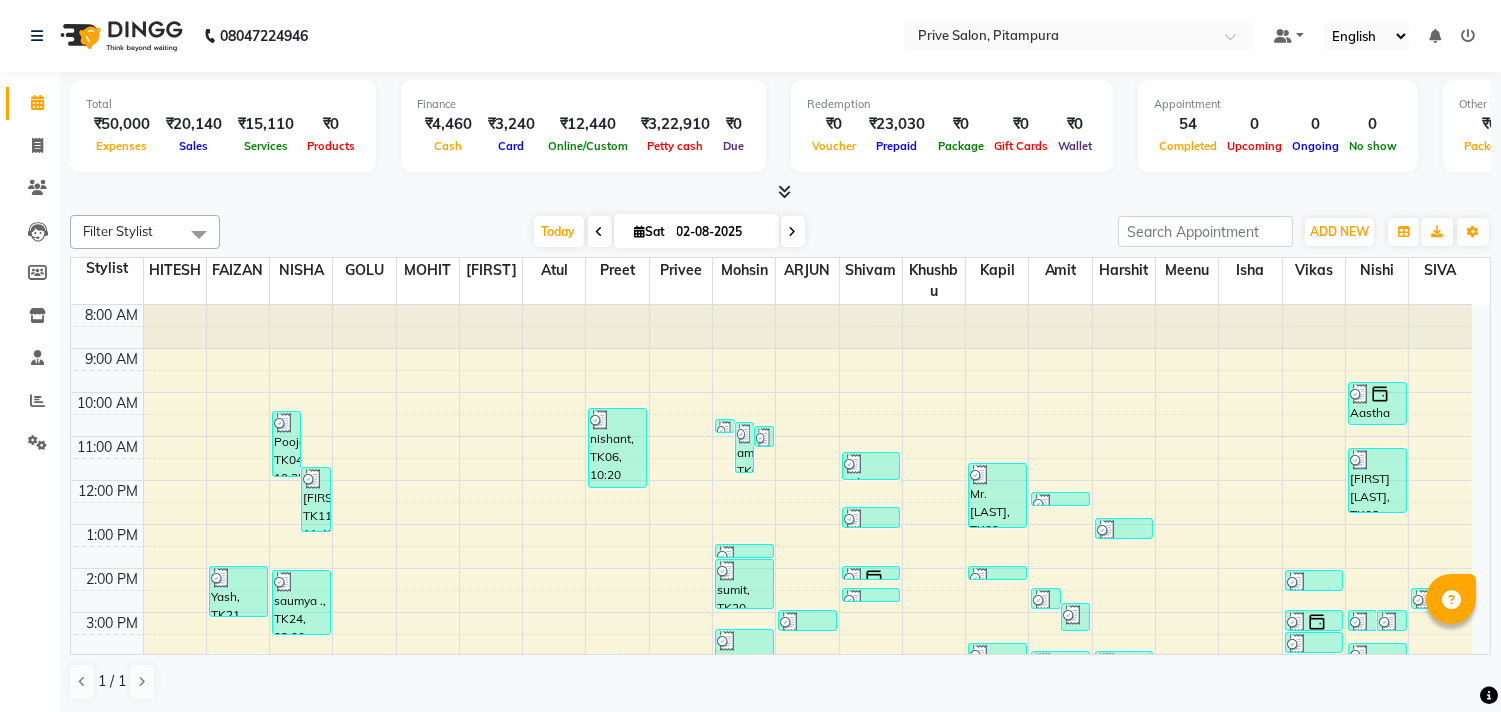 scroll, scrollTop: 0, scrollLeft: 0, axis: both 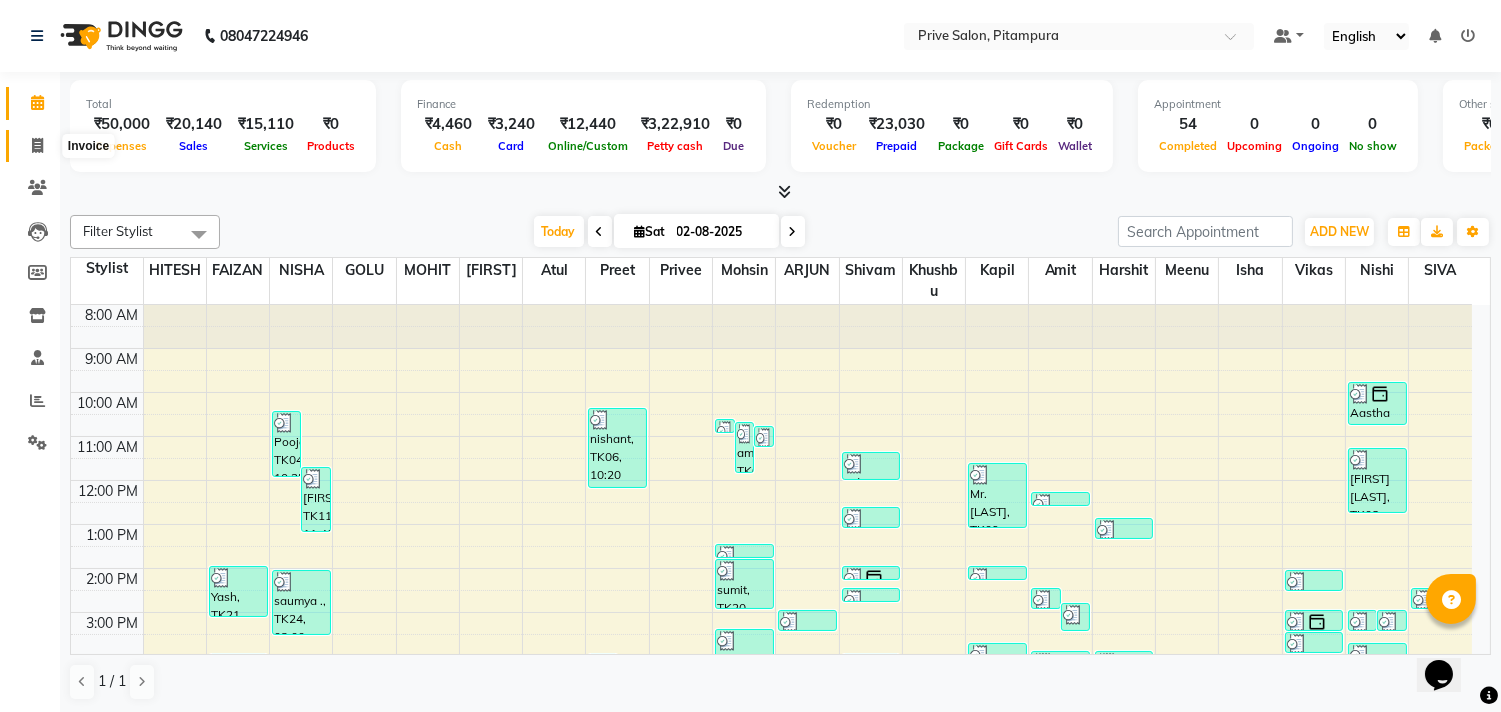 click 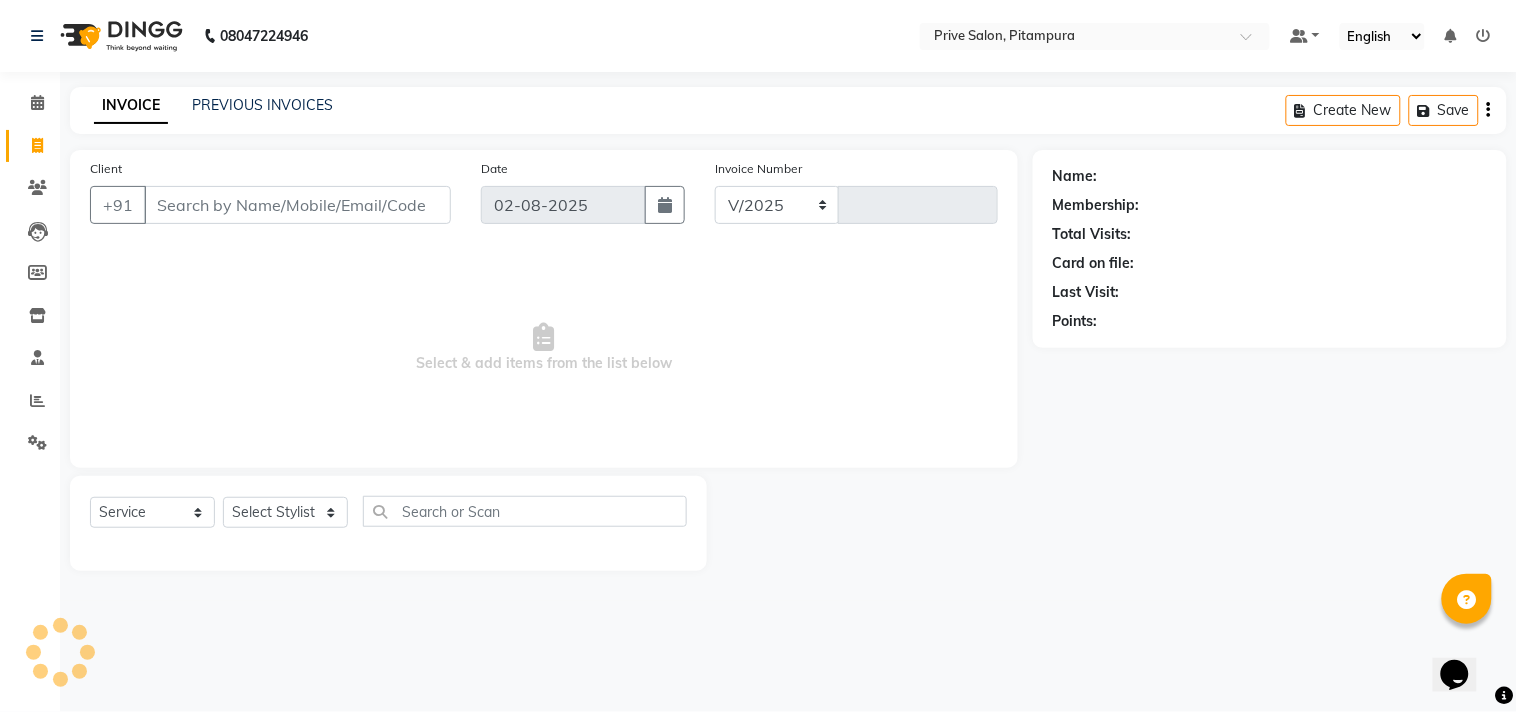 select on "136" 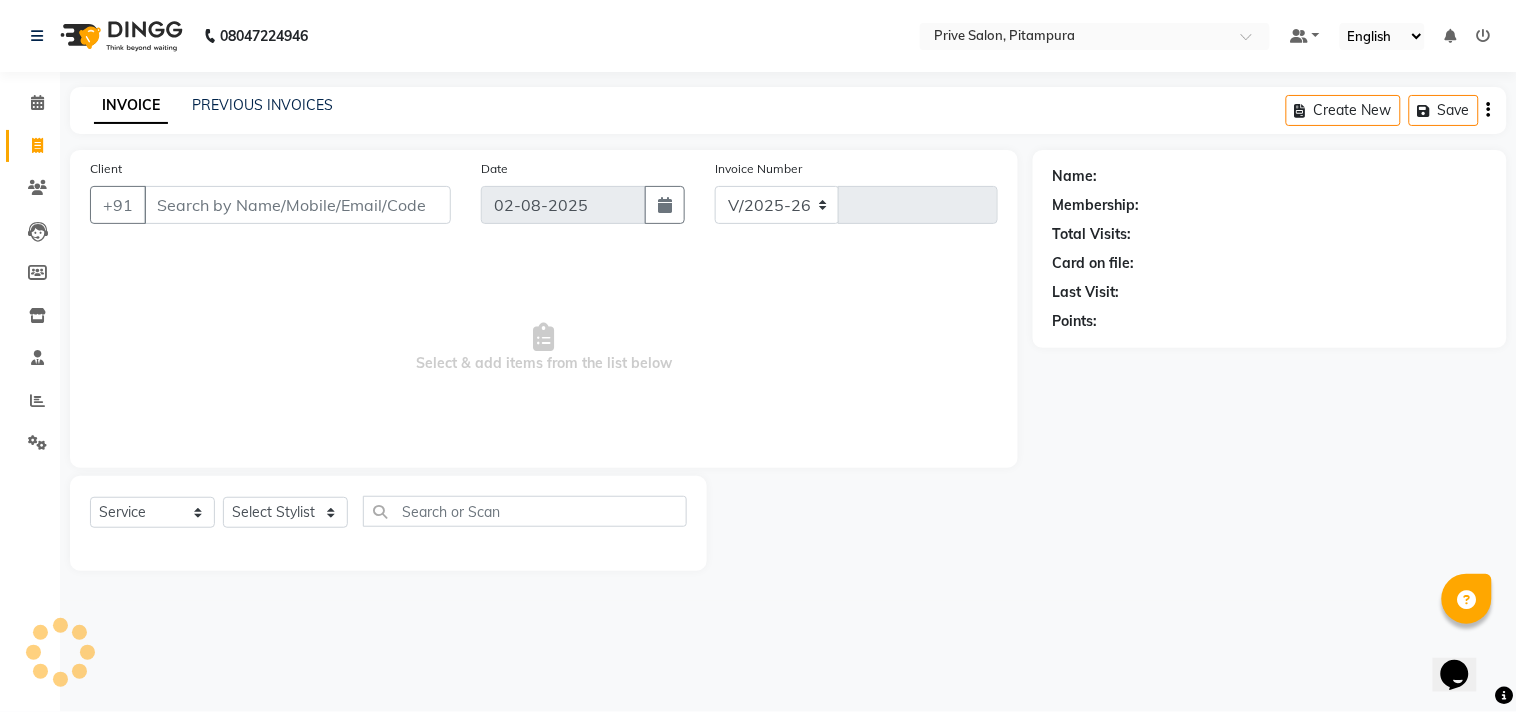 type on "6391" 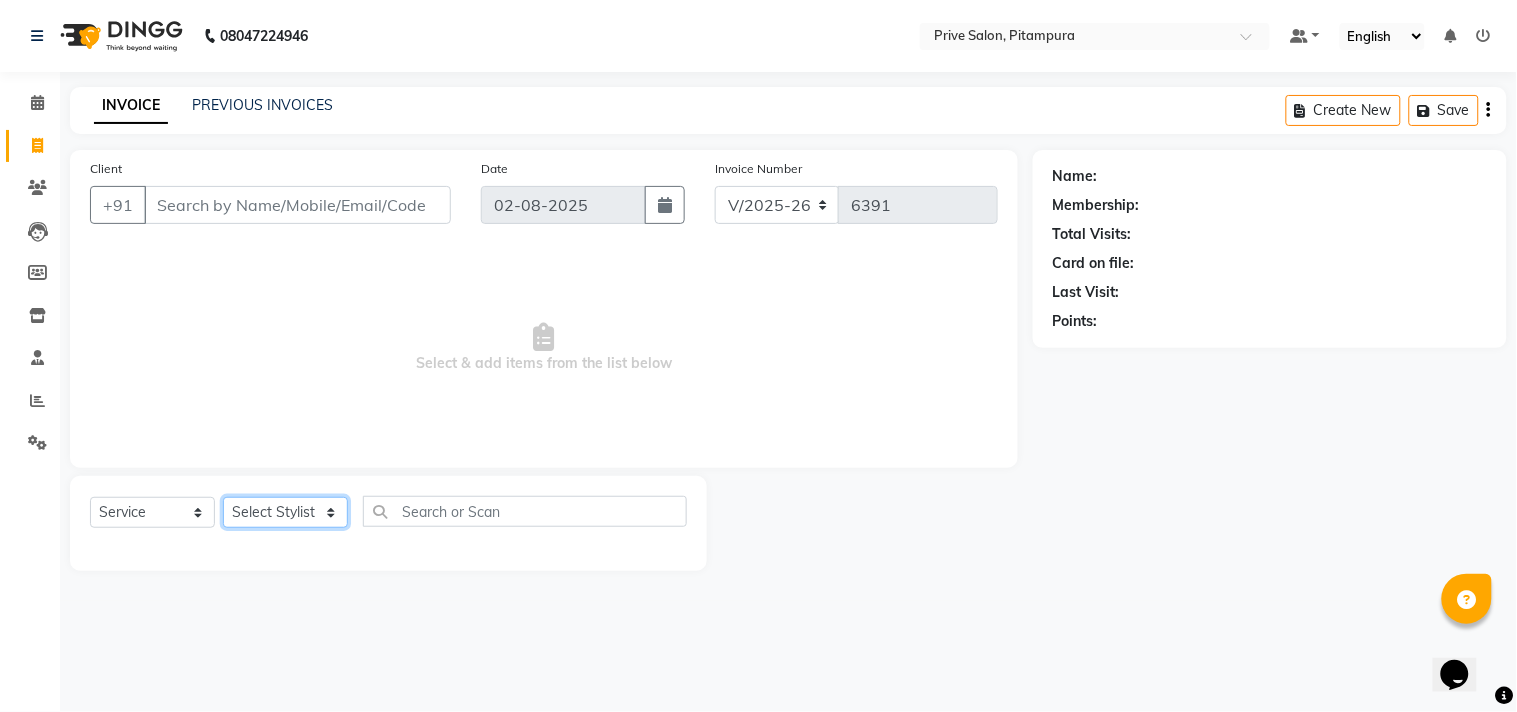 click on "Select Stylist" 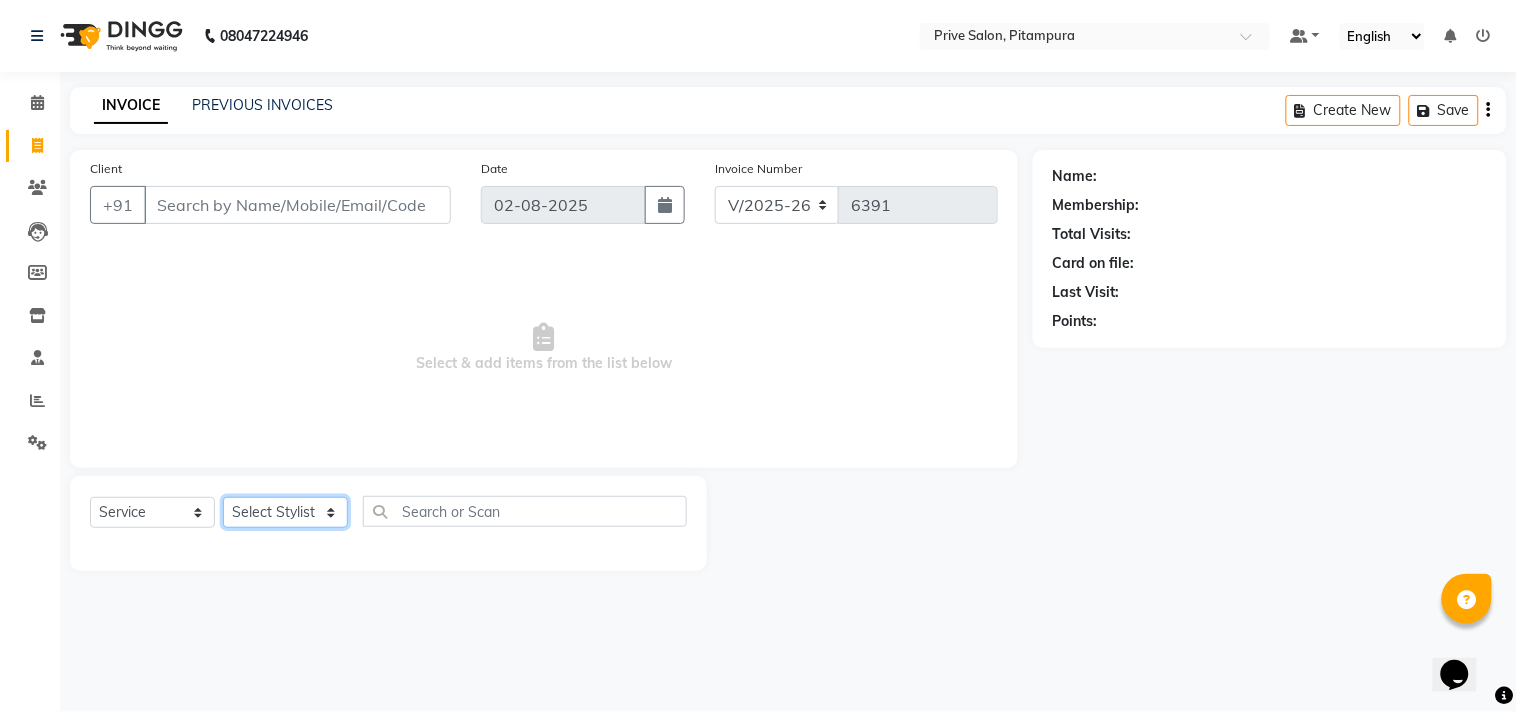 select on "77814" 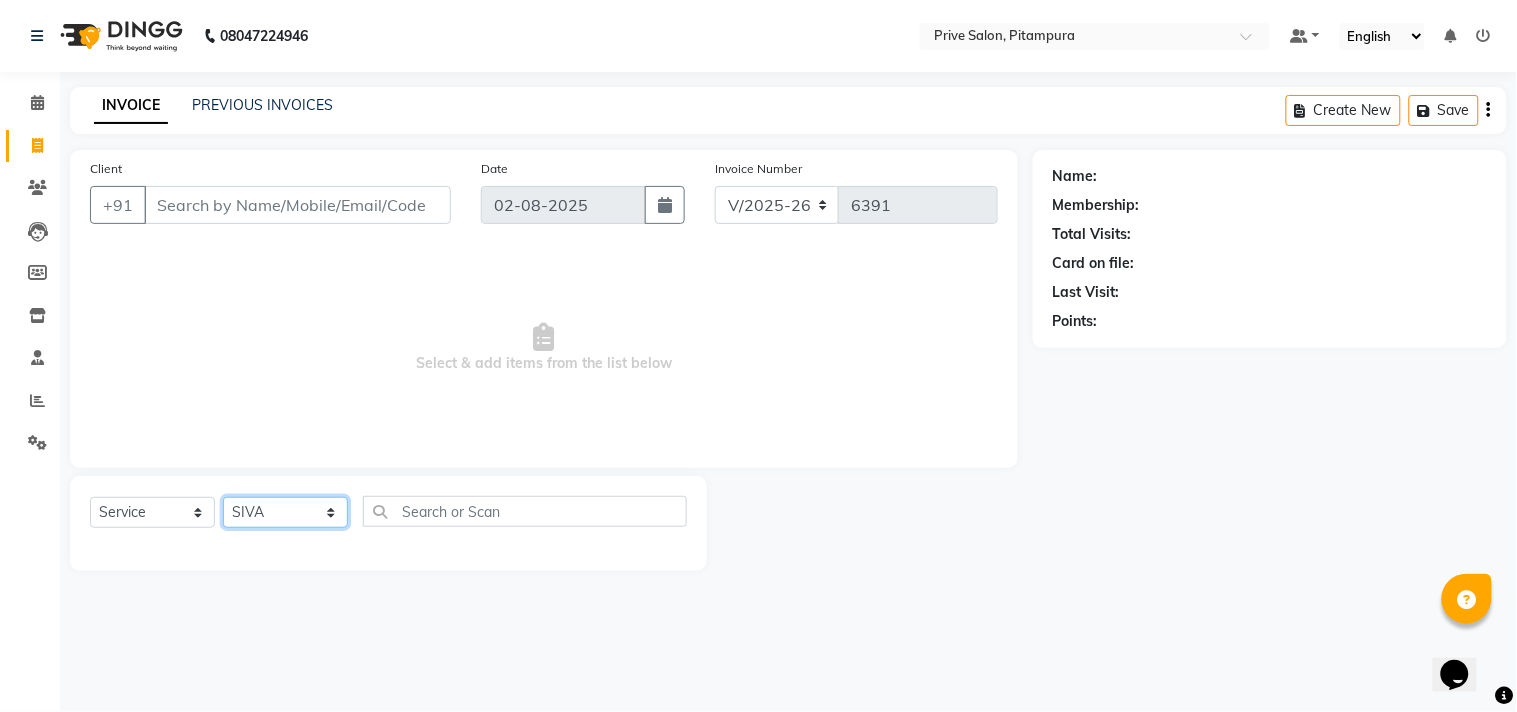click on "Select Stylist amit ARJUN Atul FAIZAN FARDEEN GOLU harshit HITESH isha kapil khushbu Manager meenu MOHIT Mohsin NISHA nishi Preet privee Shivam SIVA vikas" 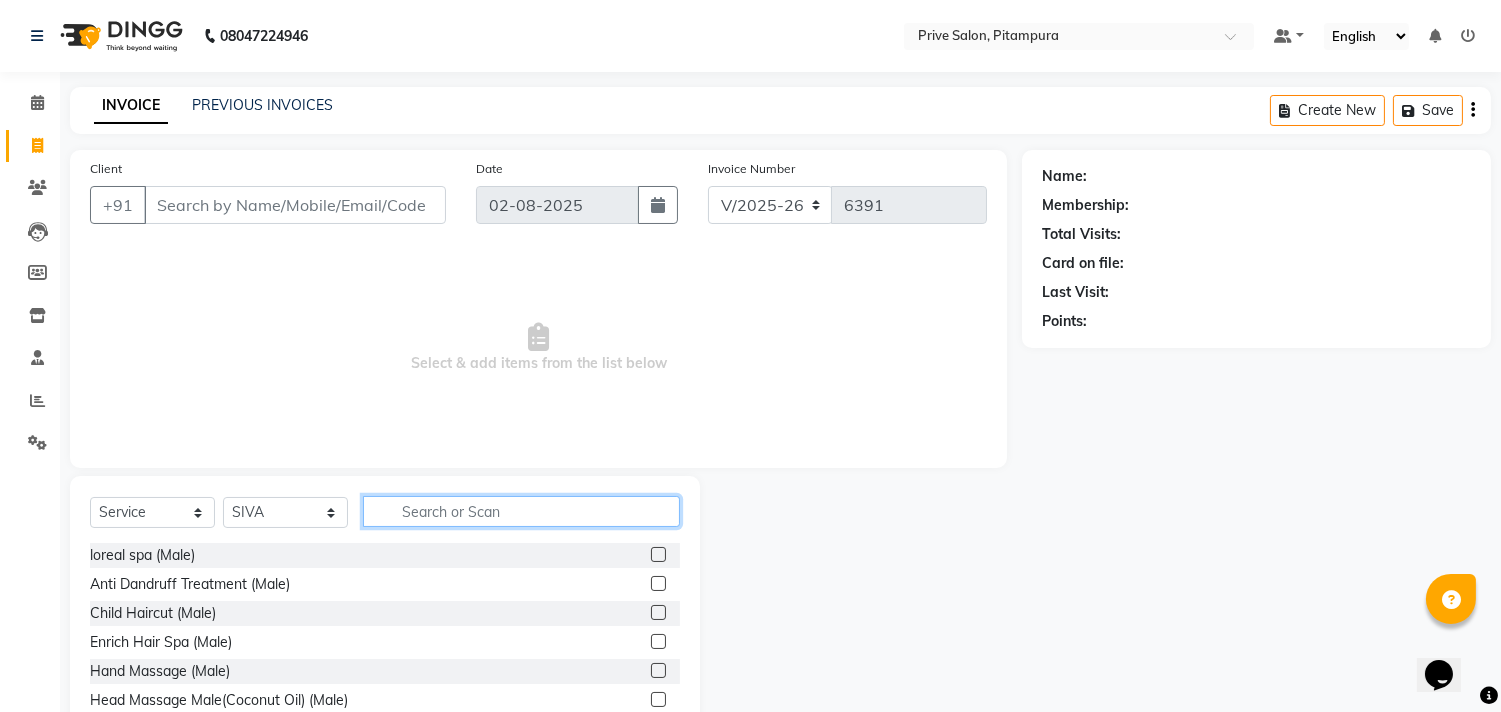 click 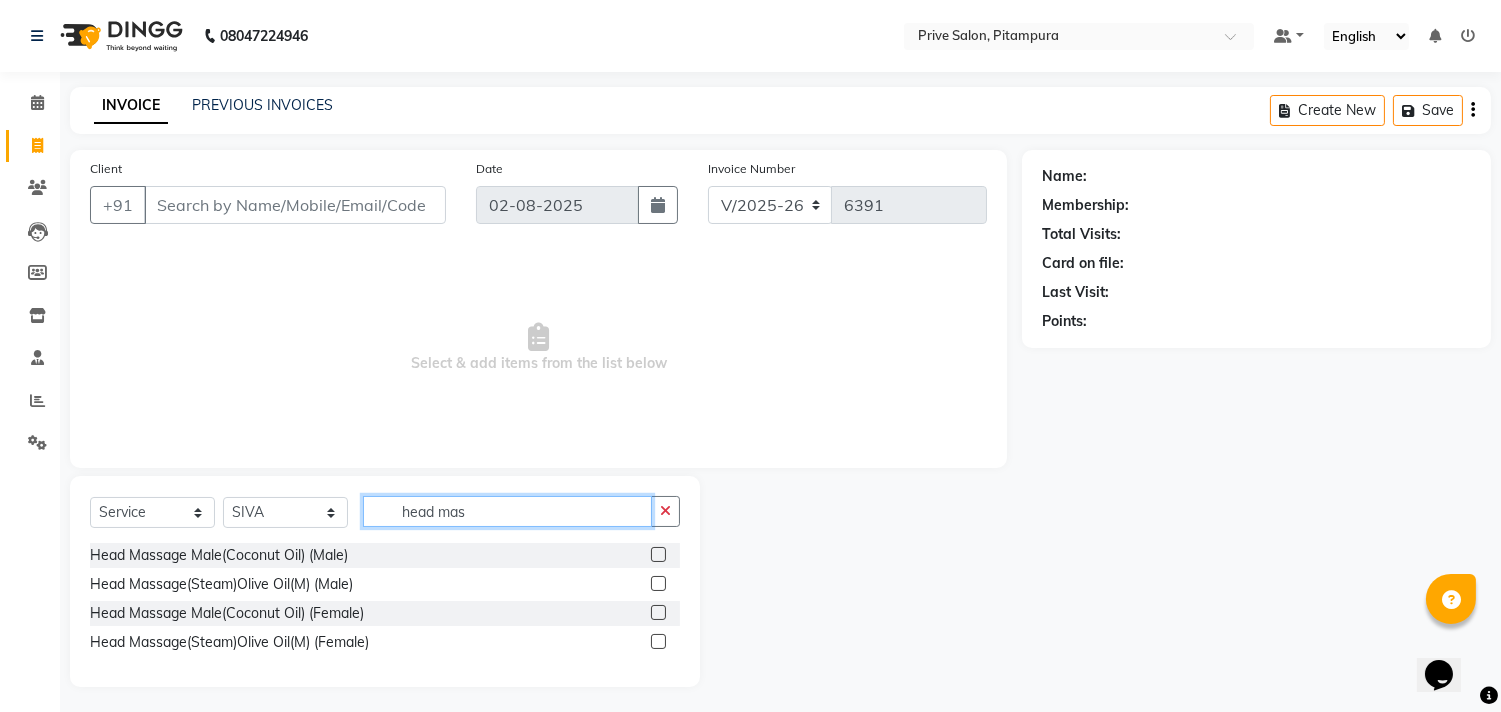 type on "head mas" 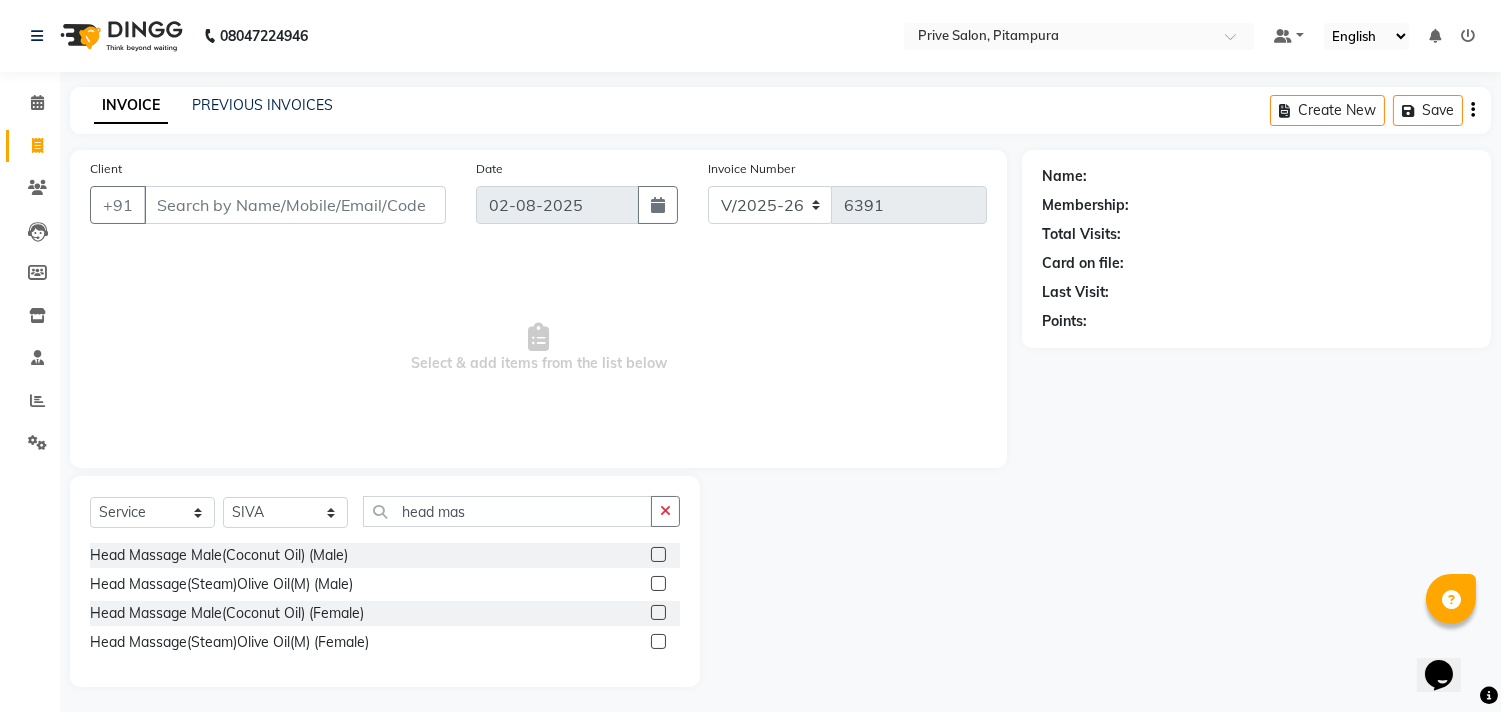 click 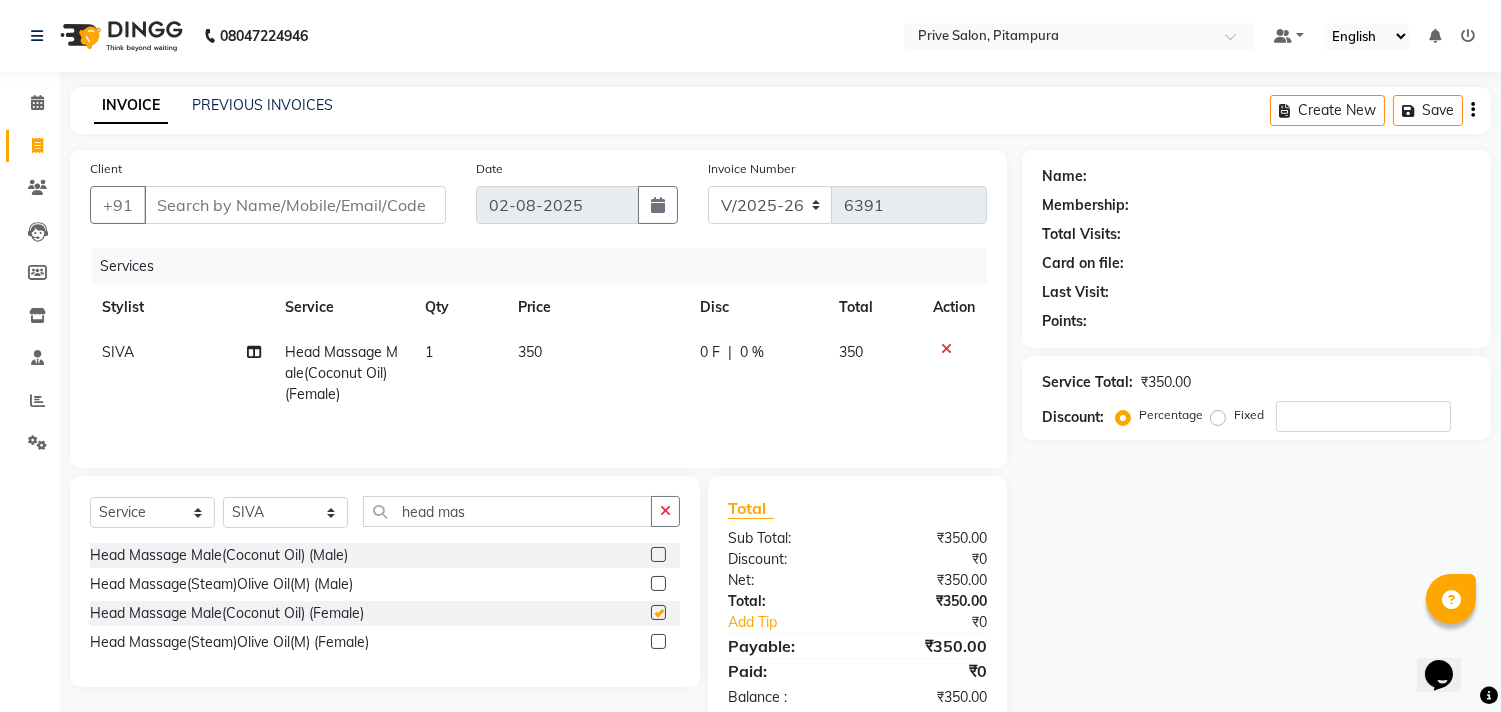 checkbox on "false" 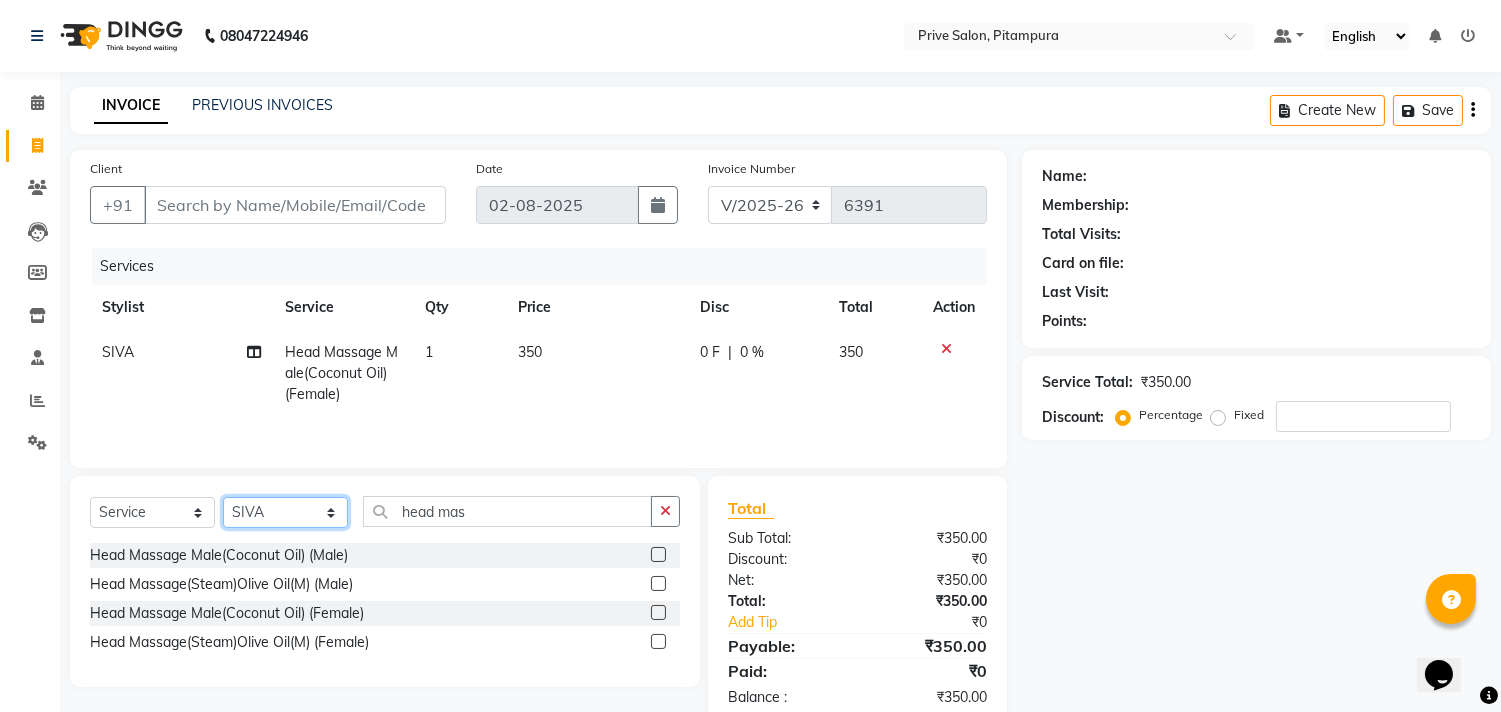 click on "Select Stylist amit ARJUN Atul FAIZAN FARDEEN GOLU harshit HITESH isha kapil khushbu Manager meenu MOHIT Mohsin NISHA nishi Preet privee Shivam SIVA vikas" 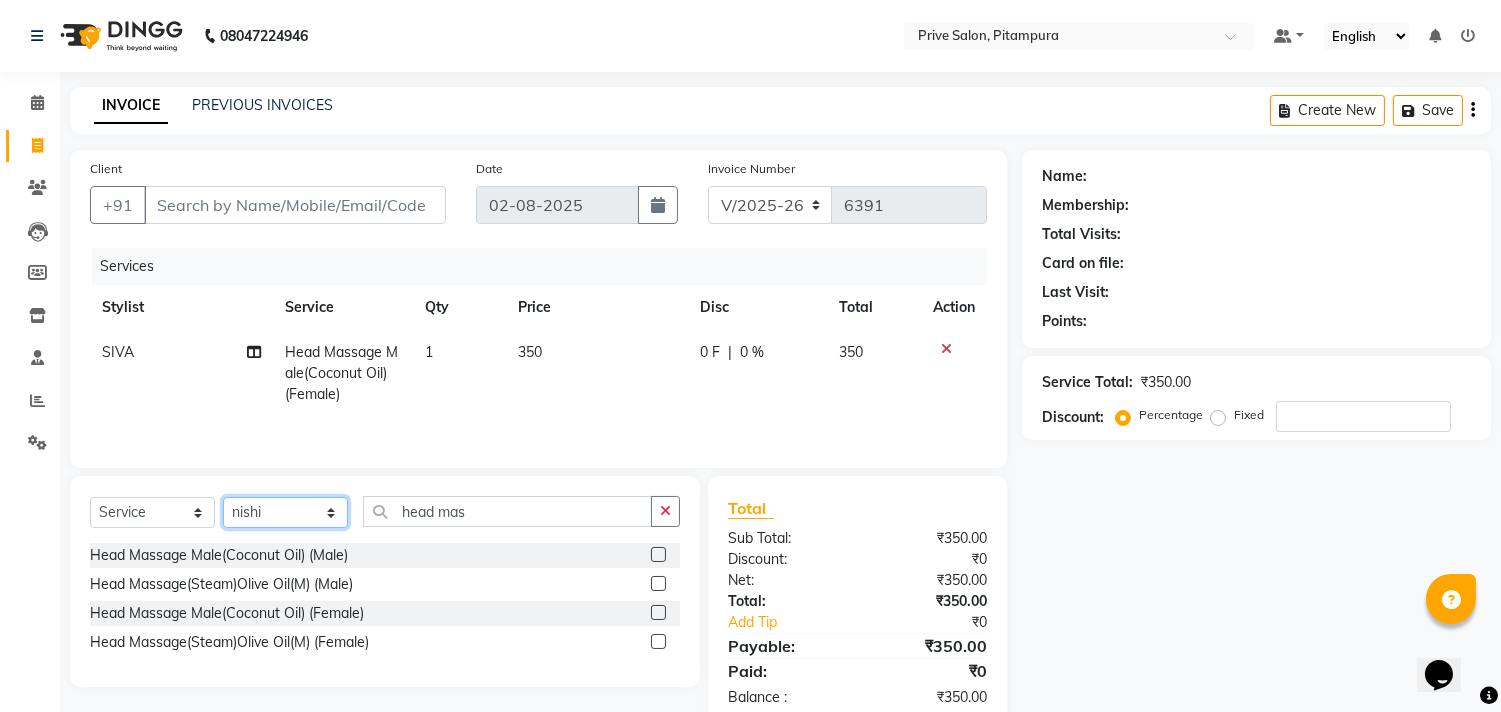 click on "Select Stylist amit ARJUN Atul FAIZAN FARDEEN GOLU harshit HITESH isha kapil khushbu Manager meenu MOHIT Mohsin NISHA nishi Preet privee Shivam SIVA vikas" 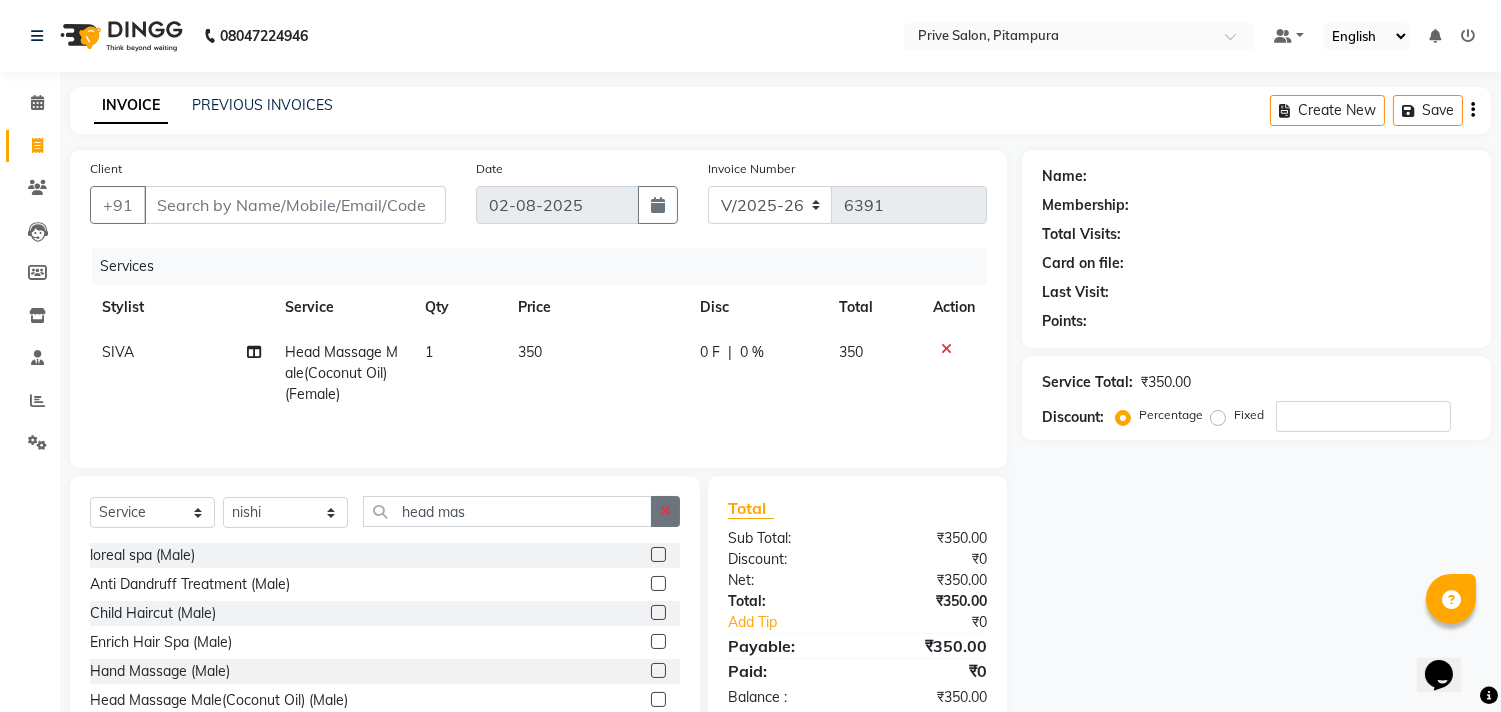 click 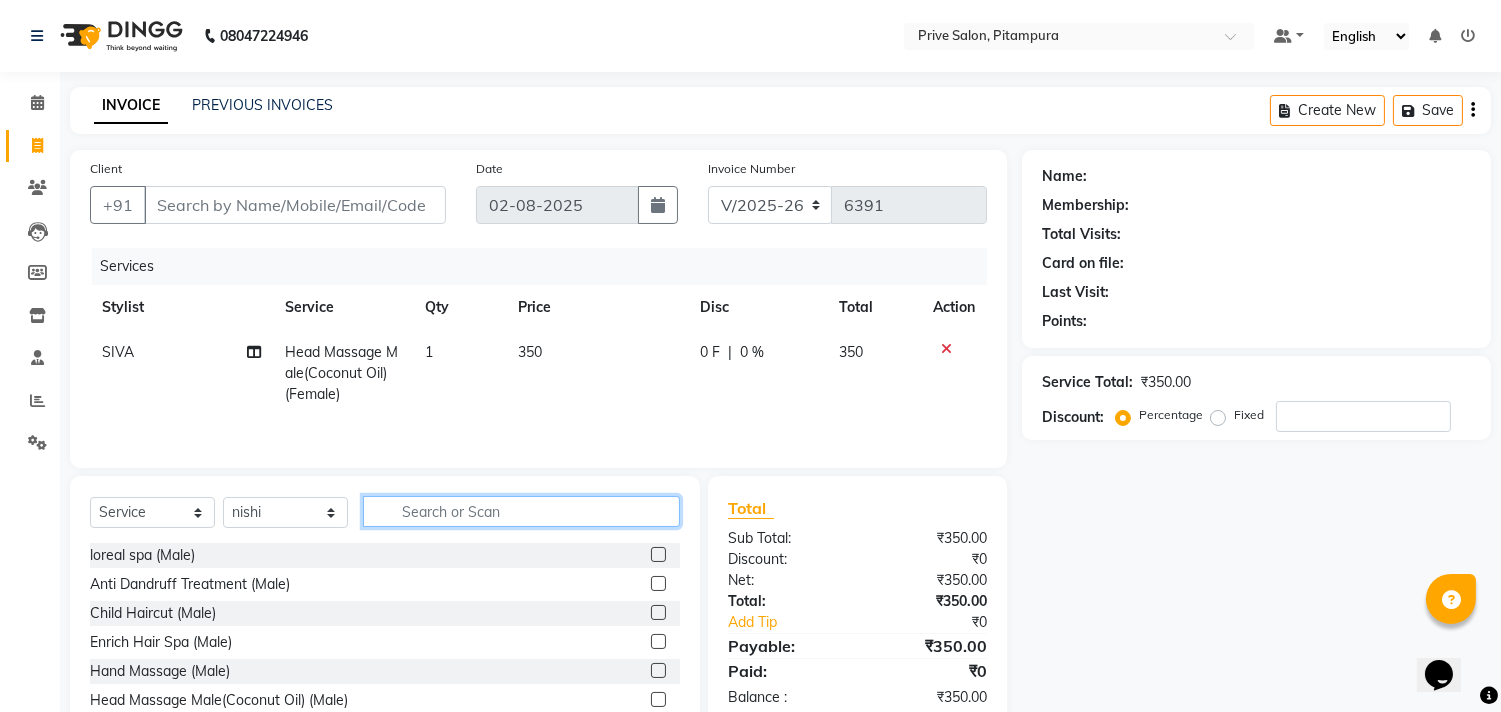 click 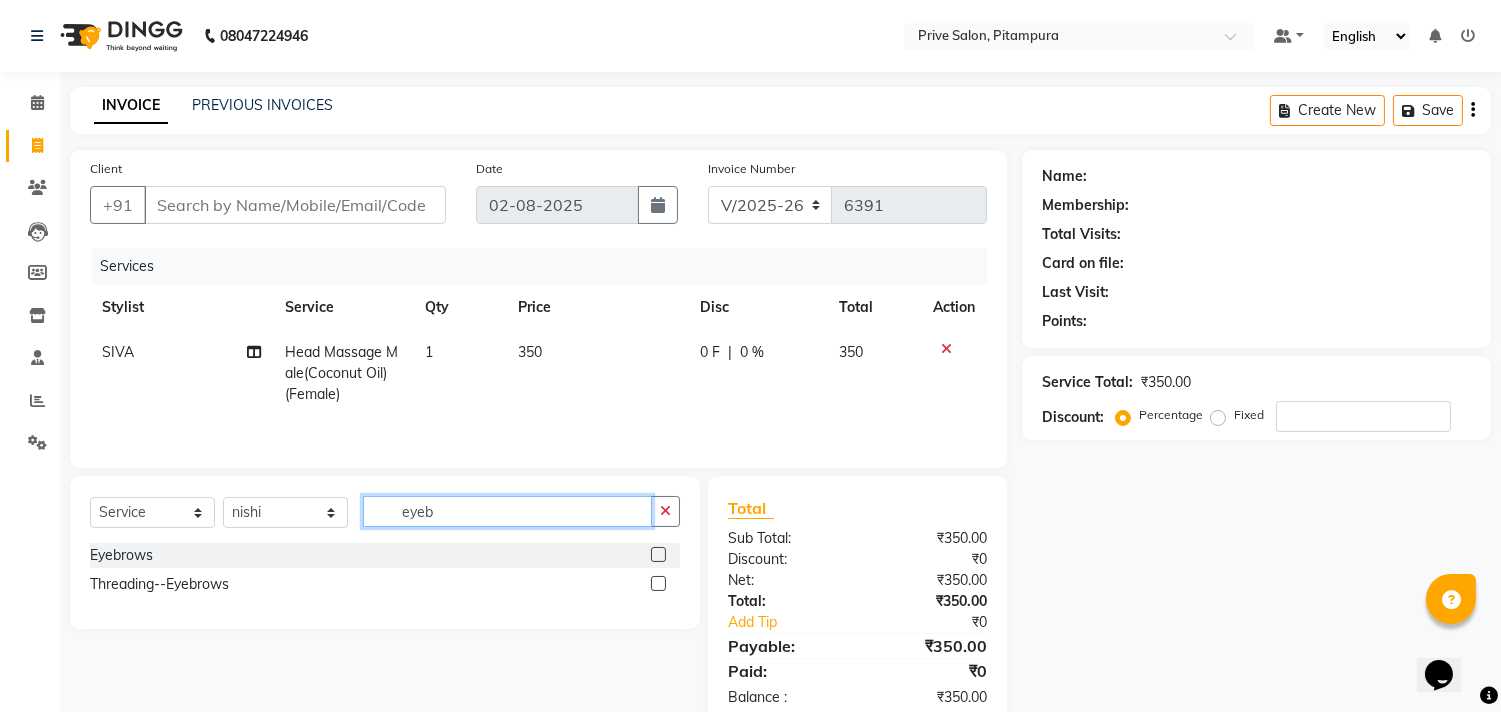 type on "eyeb" 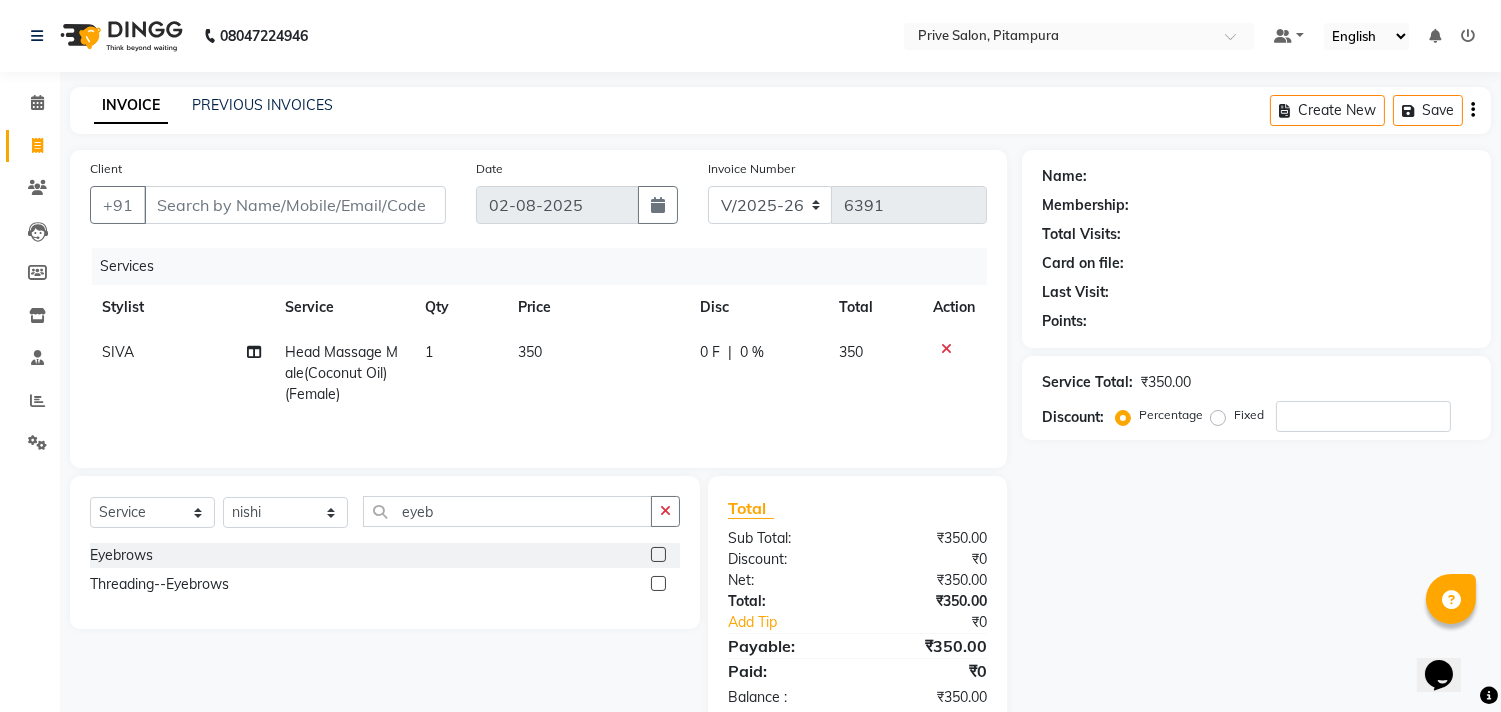 click 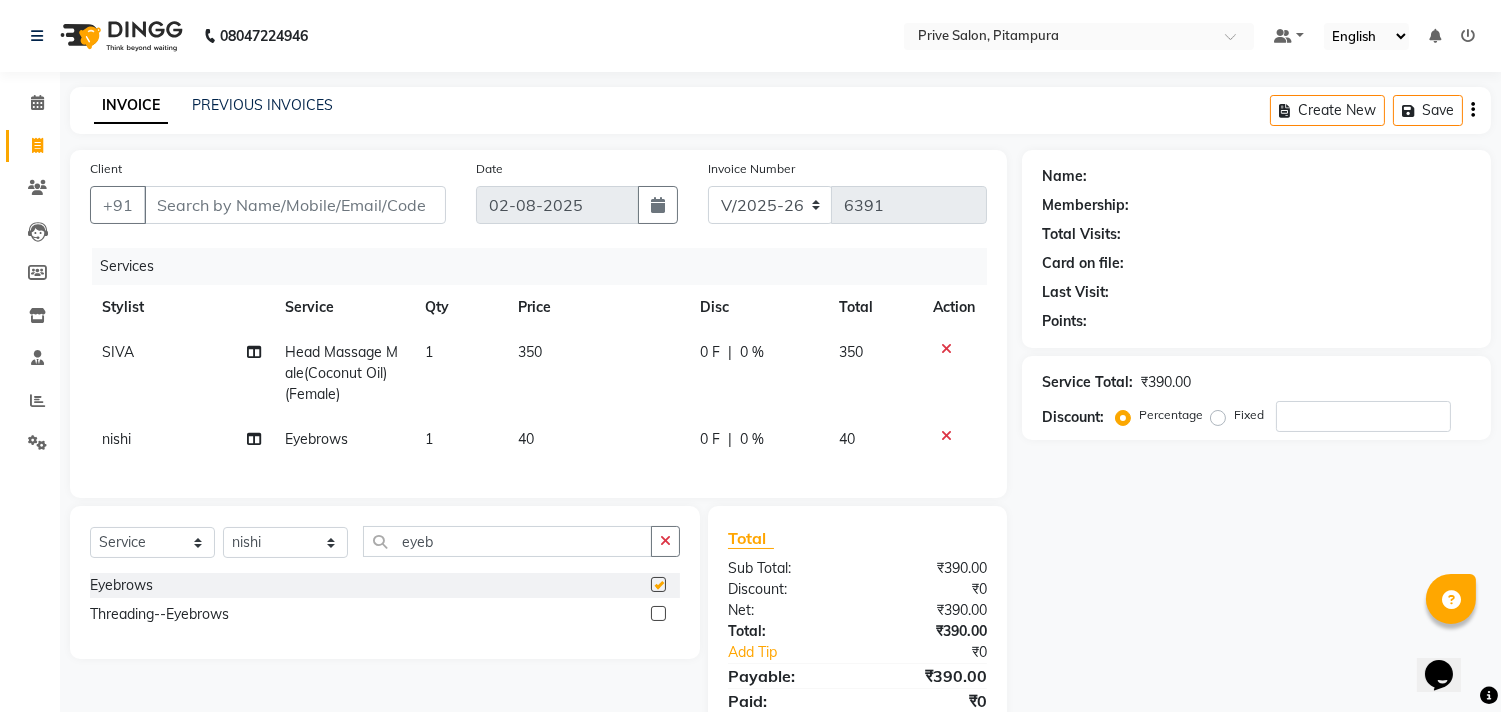 checkbox on "false" 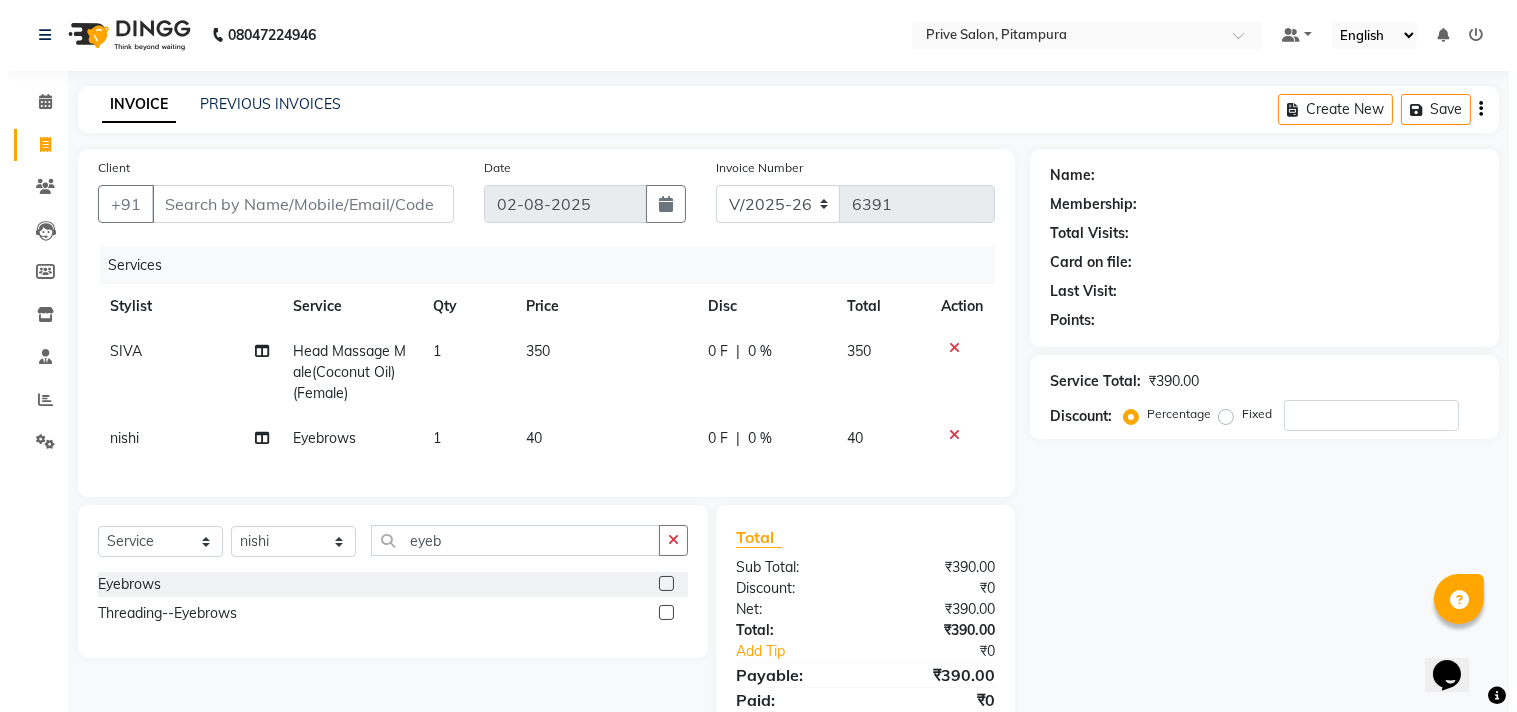 scroll, scrollTop: 0, scrollLeft: 0, axis: both 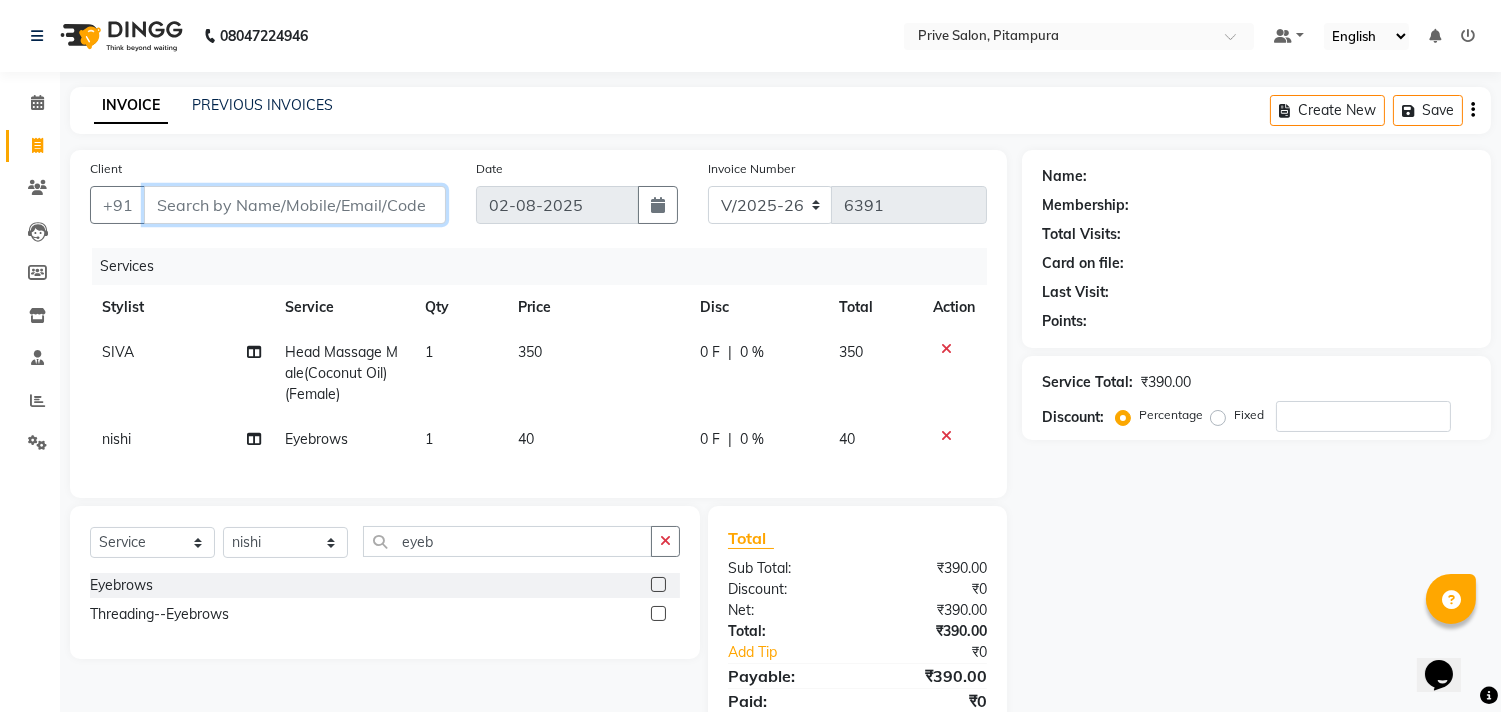 click on "Client" at bounding box center [295, 205] 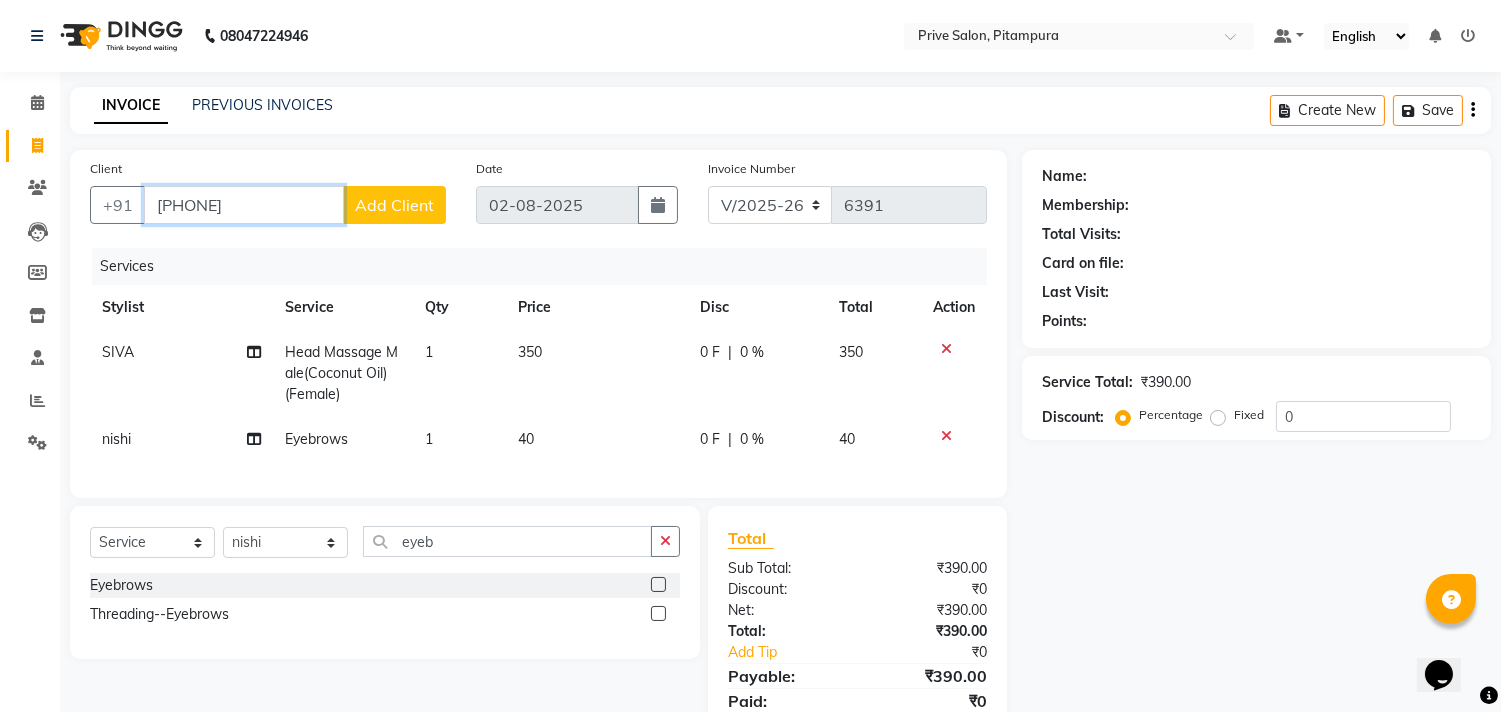type on "7988100816" 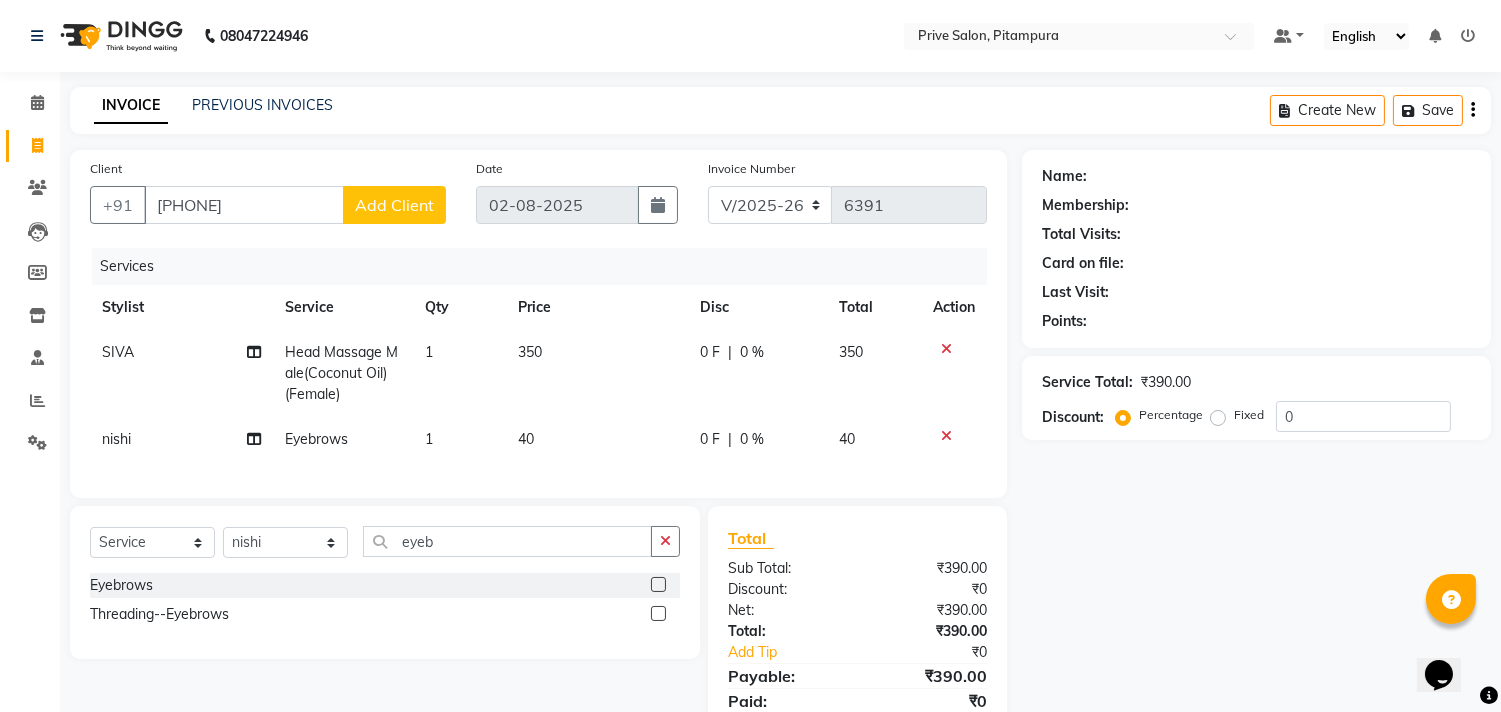 click on "Add Client" 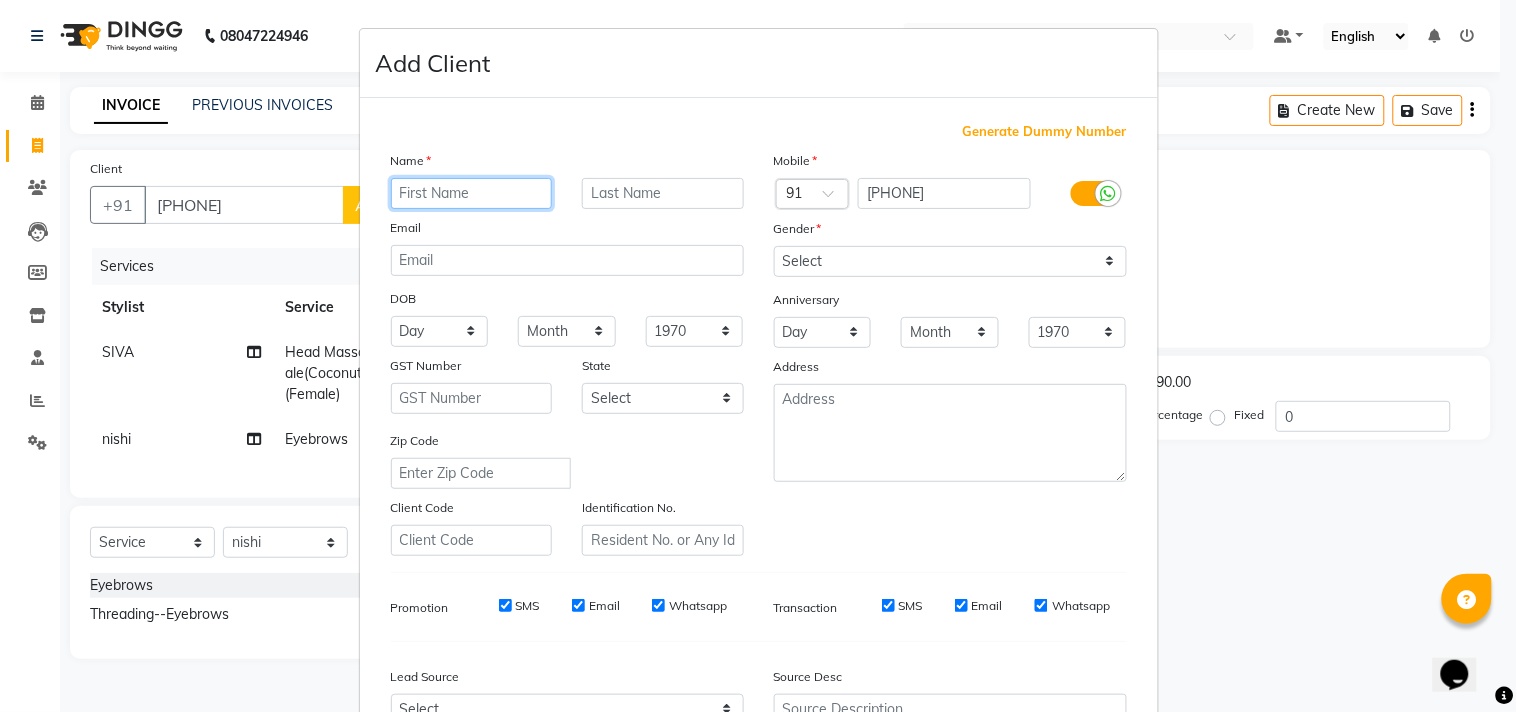 click at bounding box center [472, 193] 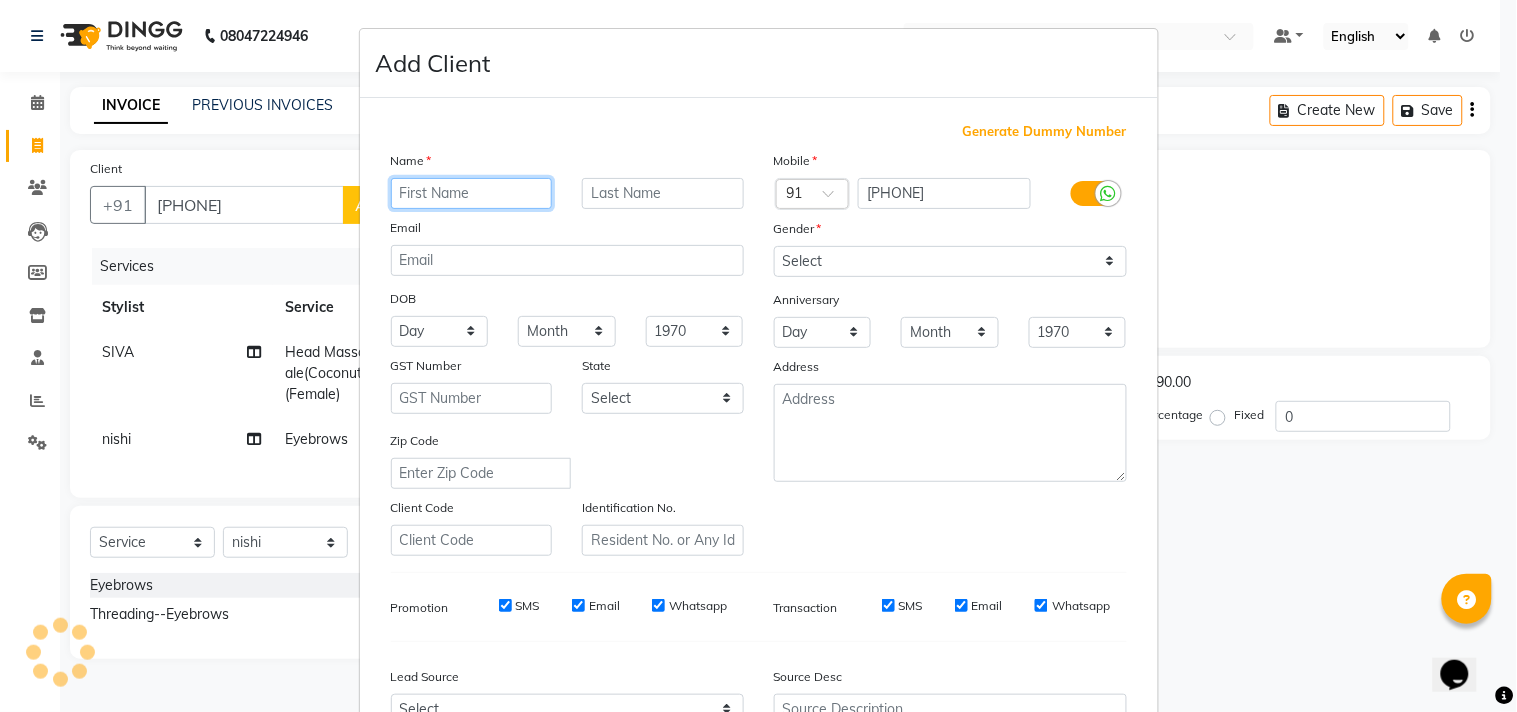 click at bounding box center (472, 193) 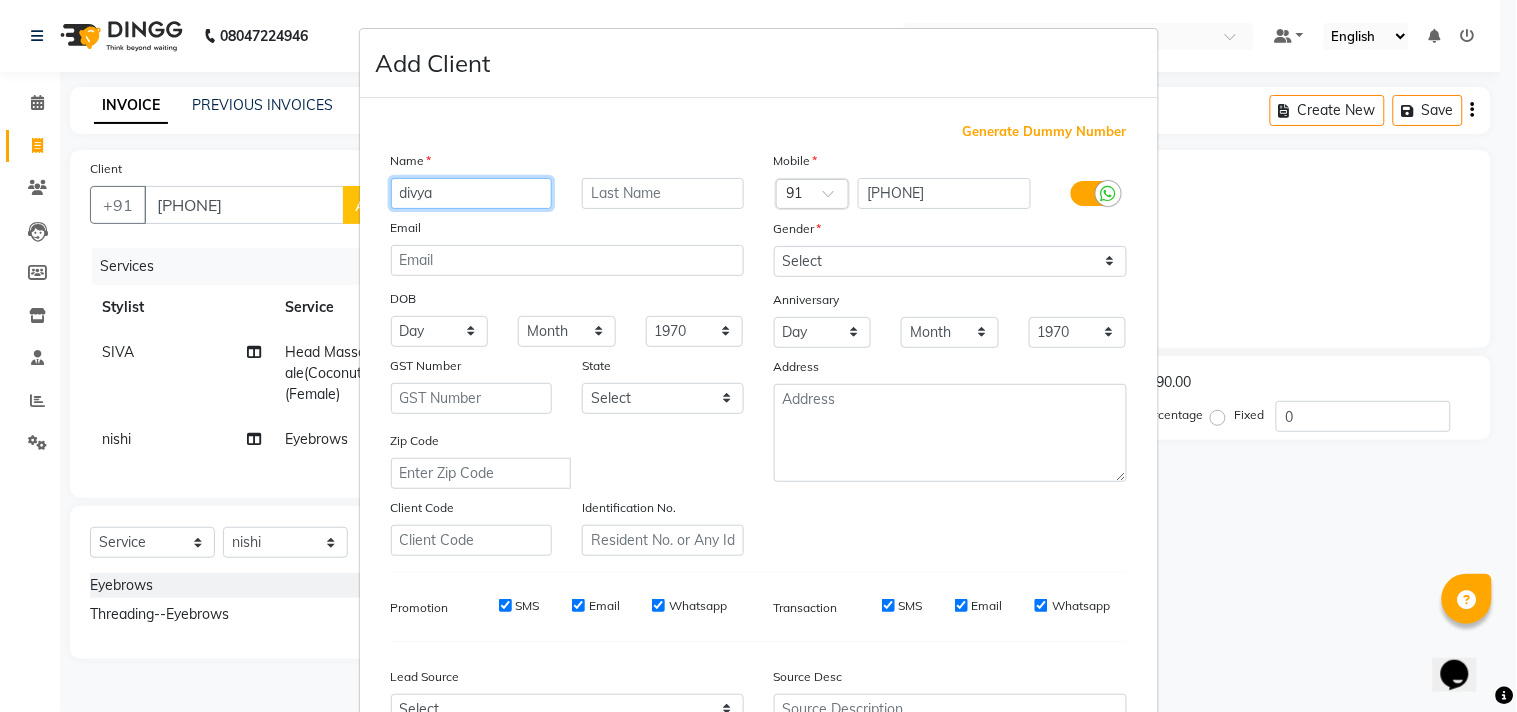 type on "divya" 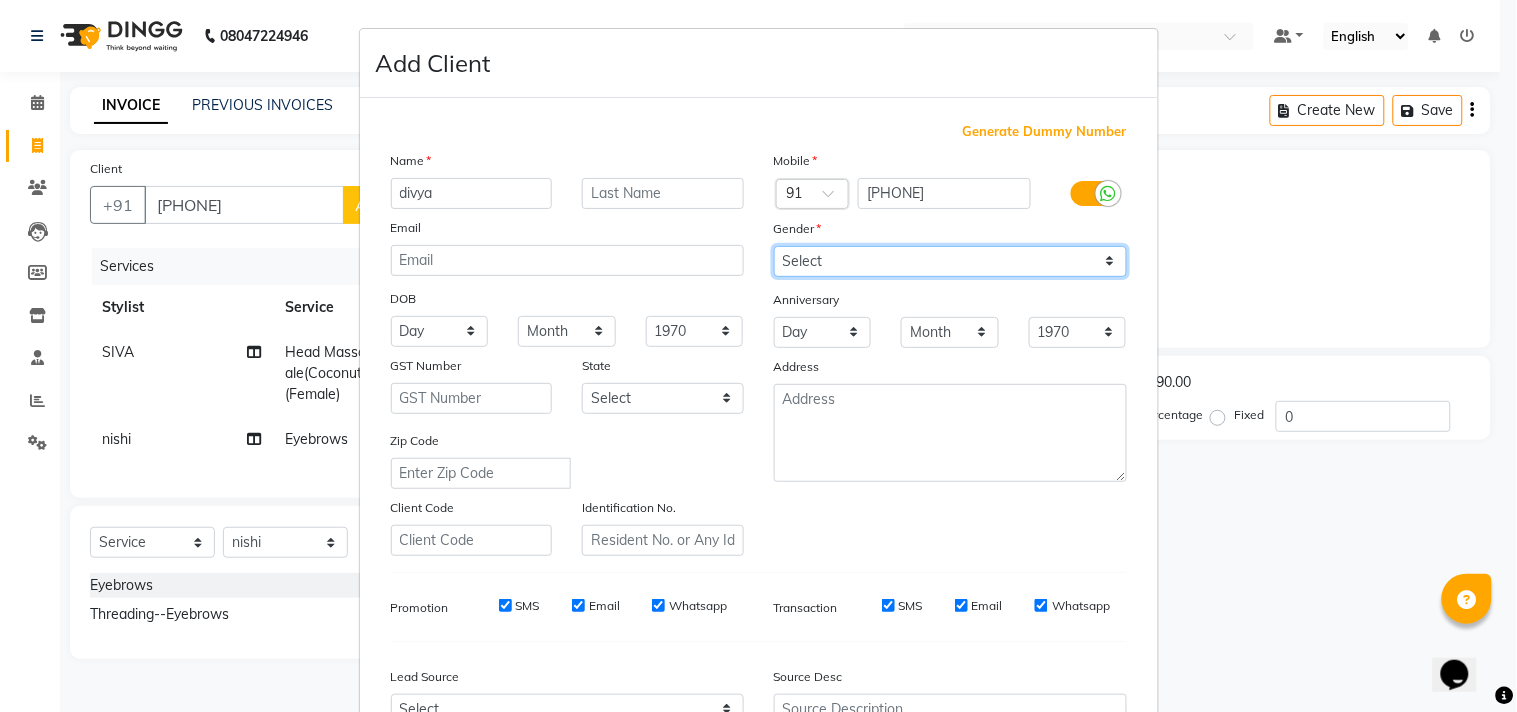 click on "Select Male Female Other Prefer Not To Say" at bounding box center [950, 261] 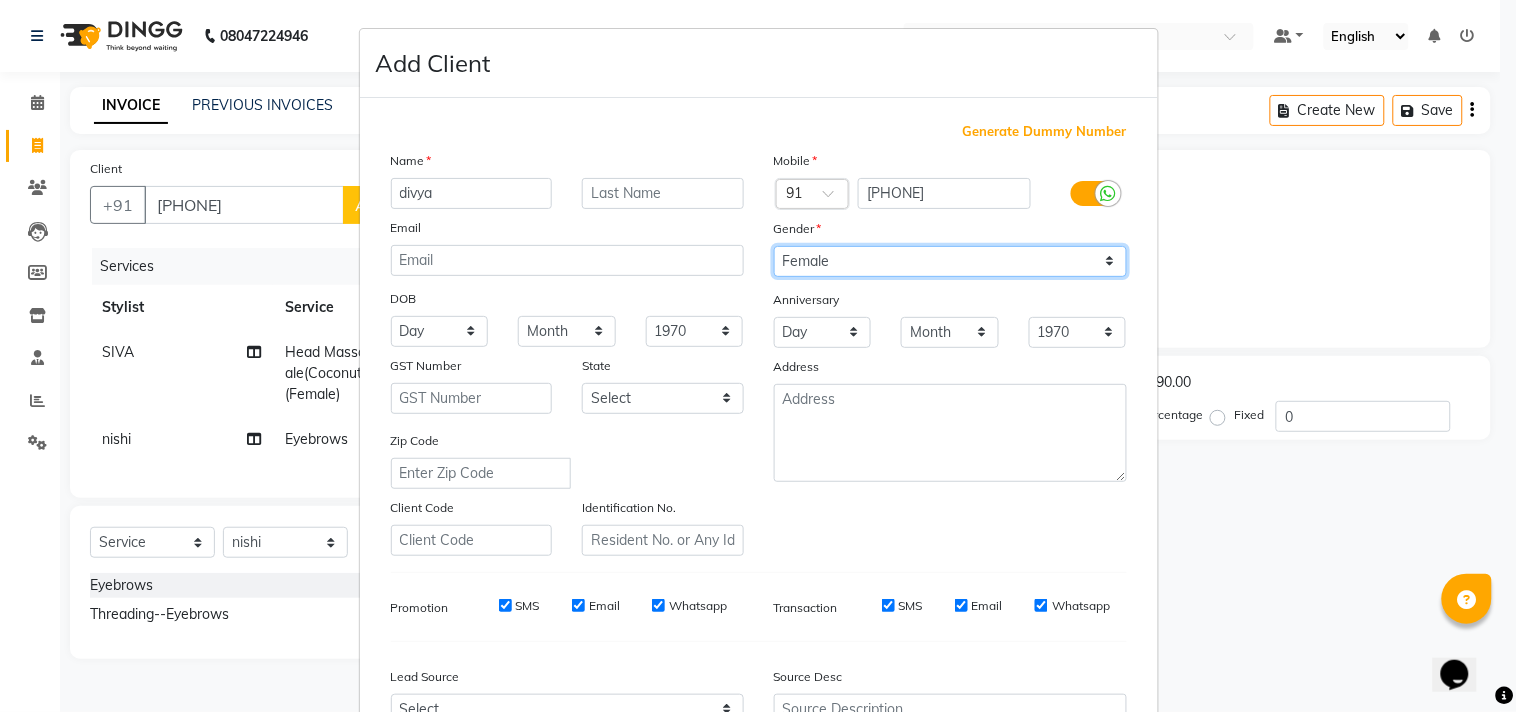 click on "Select Male Female Other Prefer Not To Say" at bounding box center [950, 261] 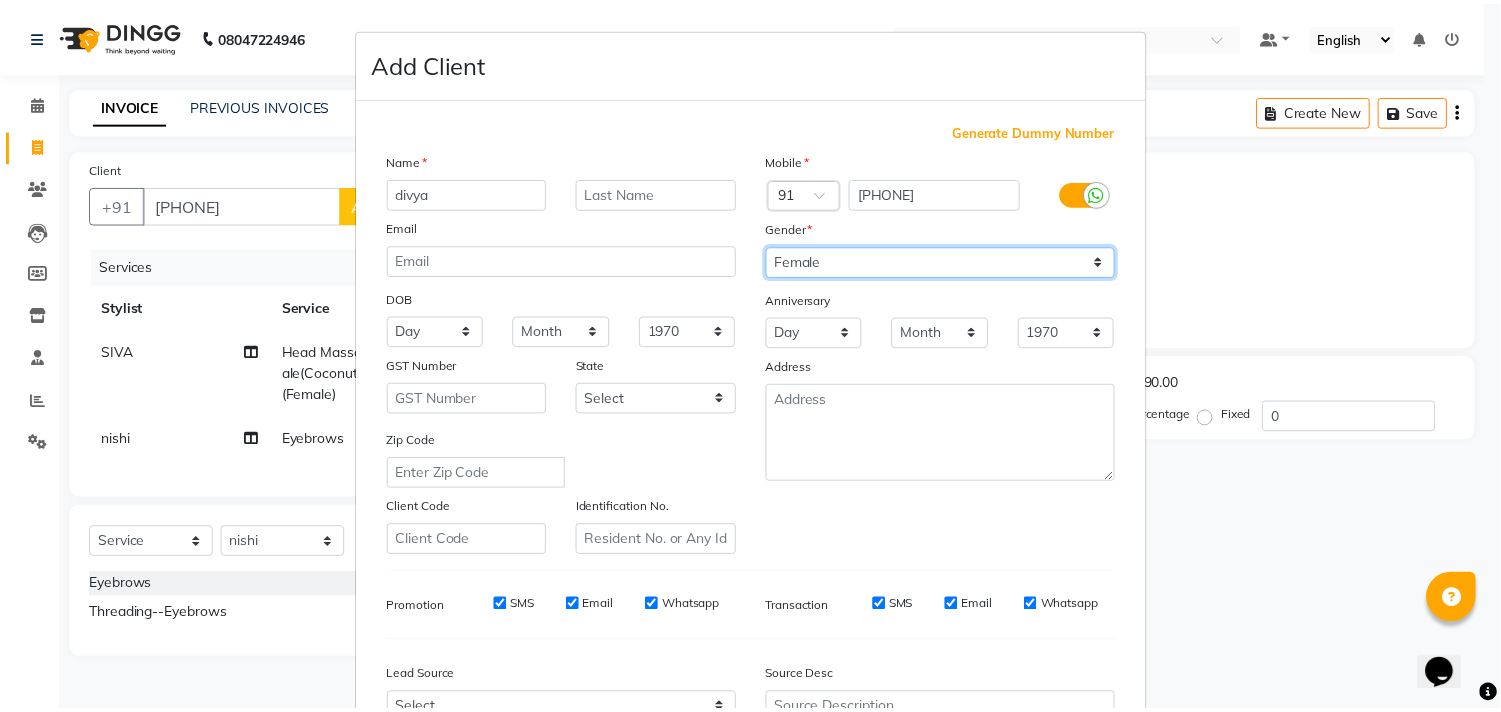 scroll, scrollTop: 212, scrollLeft: 0, axis: vertical 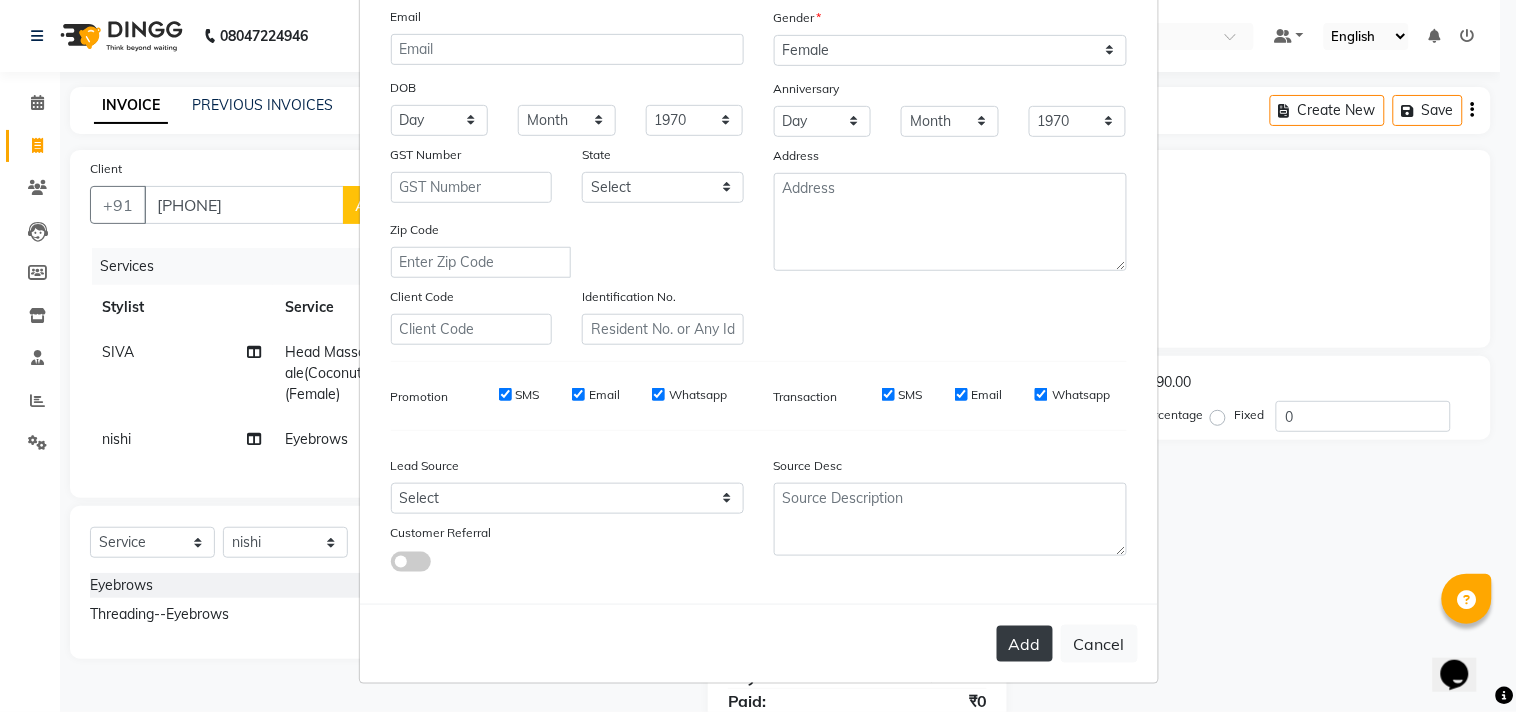 click on "Add" at bounding box center [1025, 644] 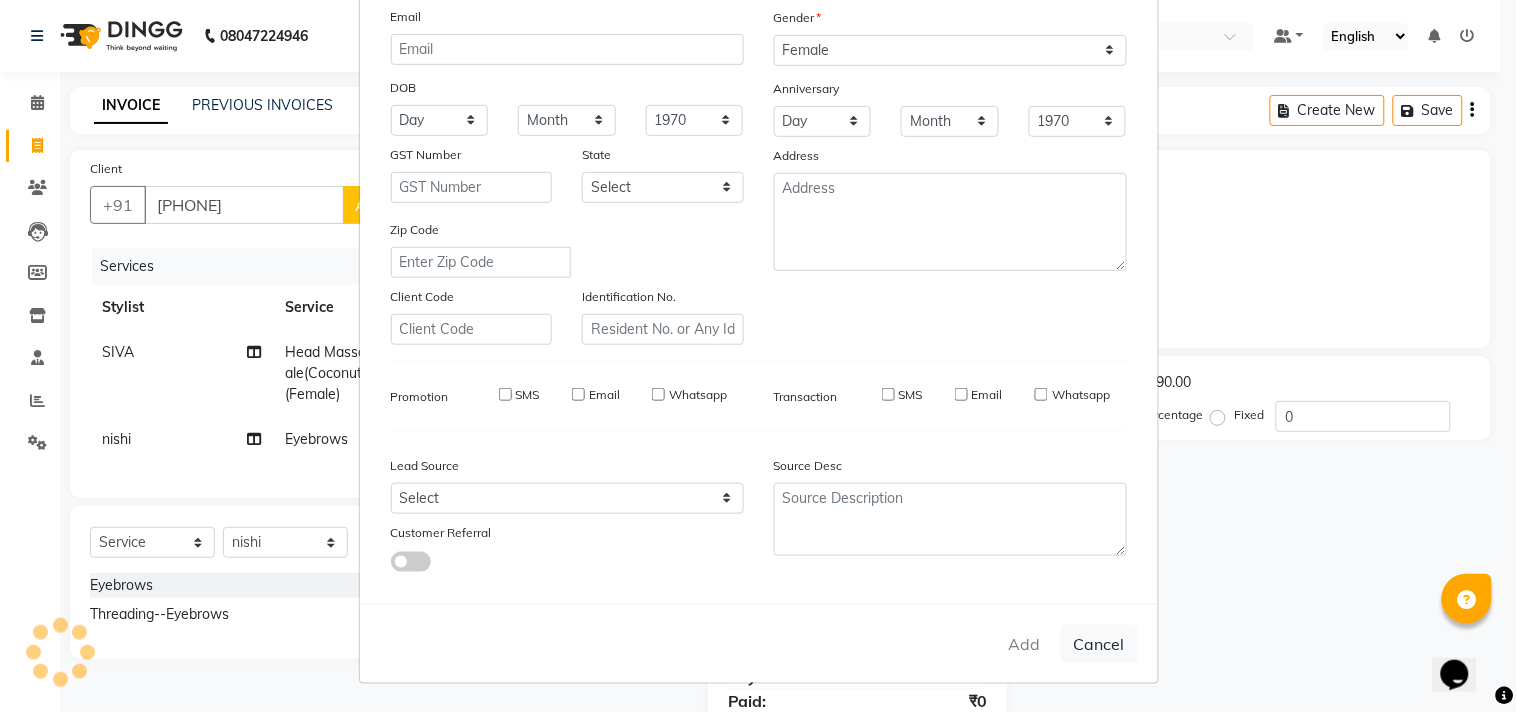 type 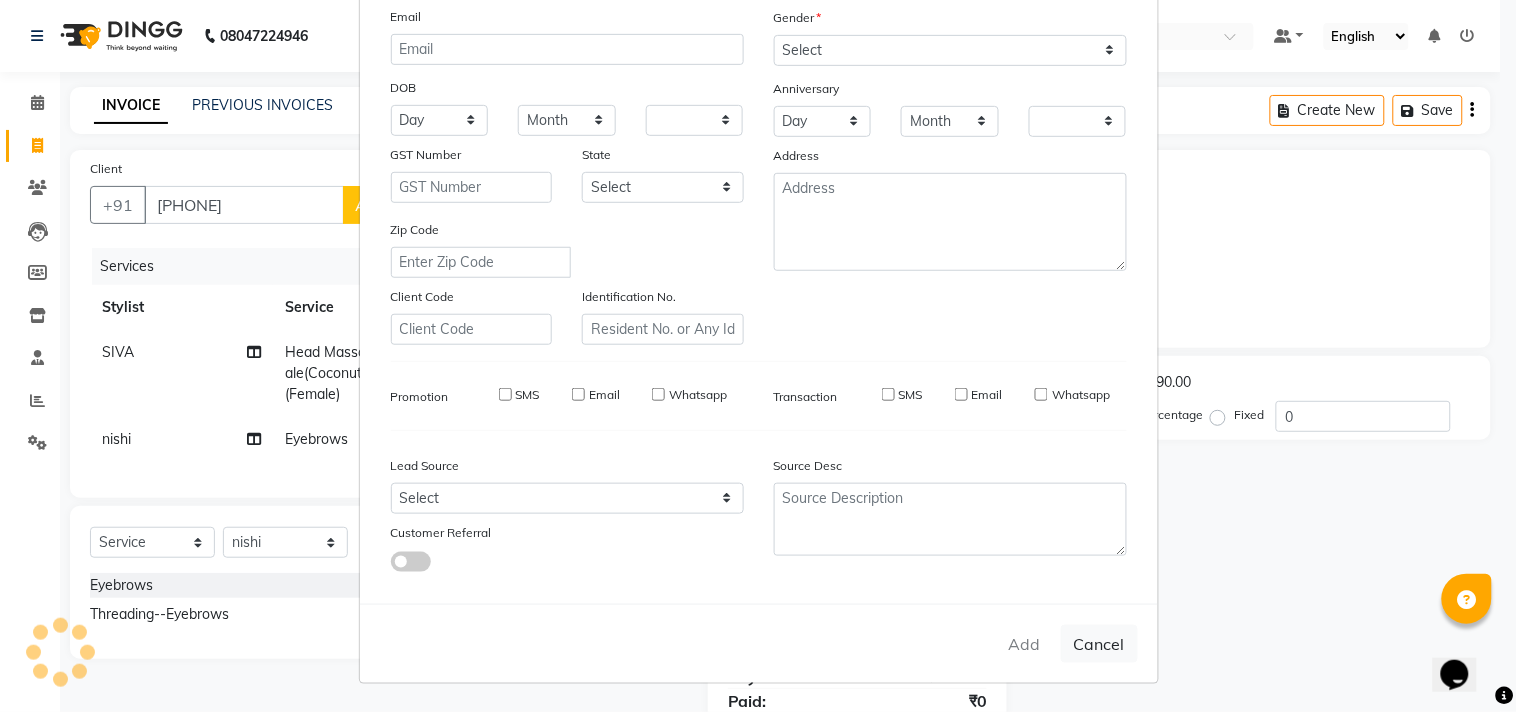 checkbox on "false" 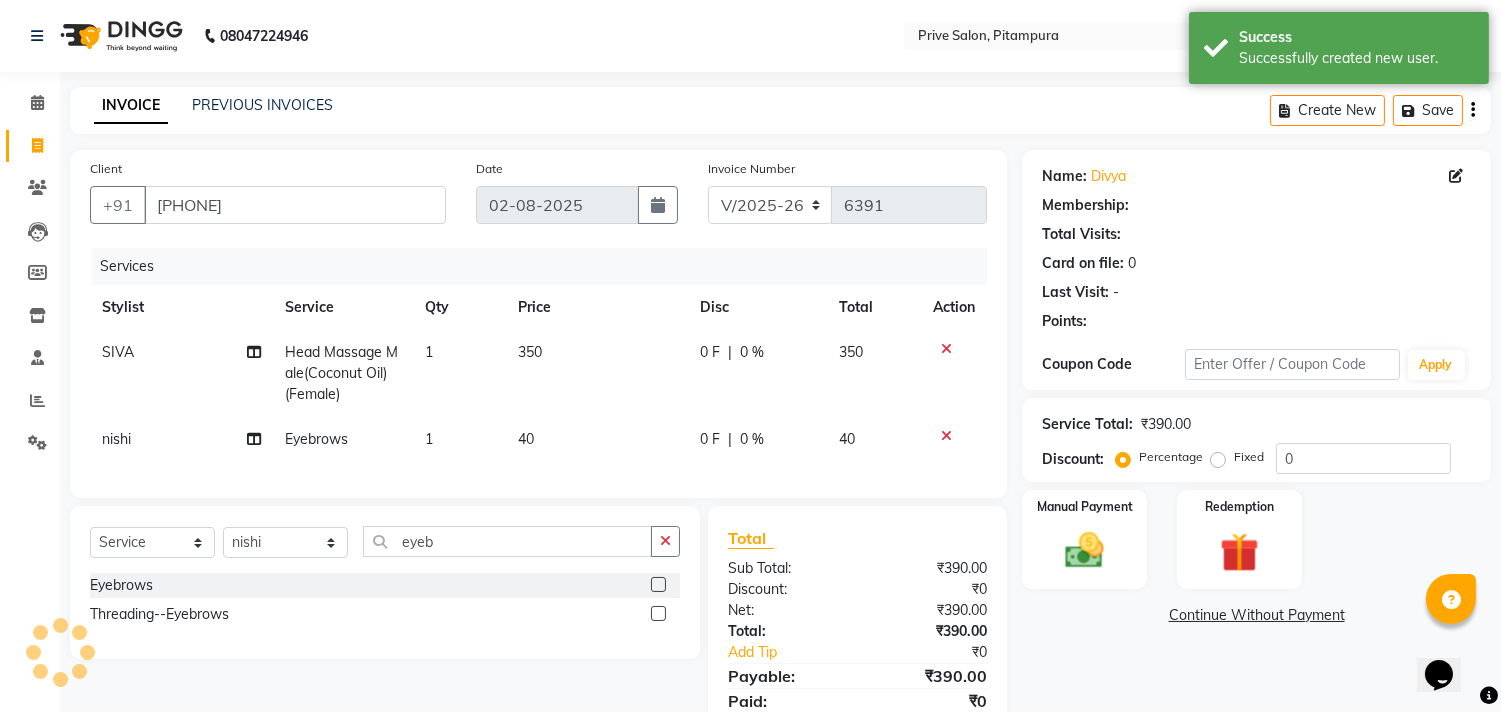 select on "1: Object" 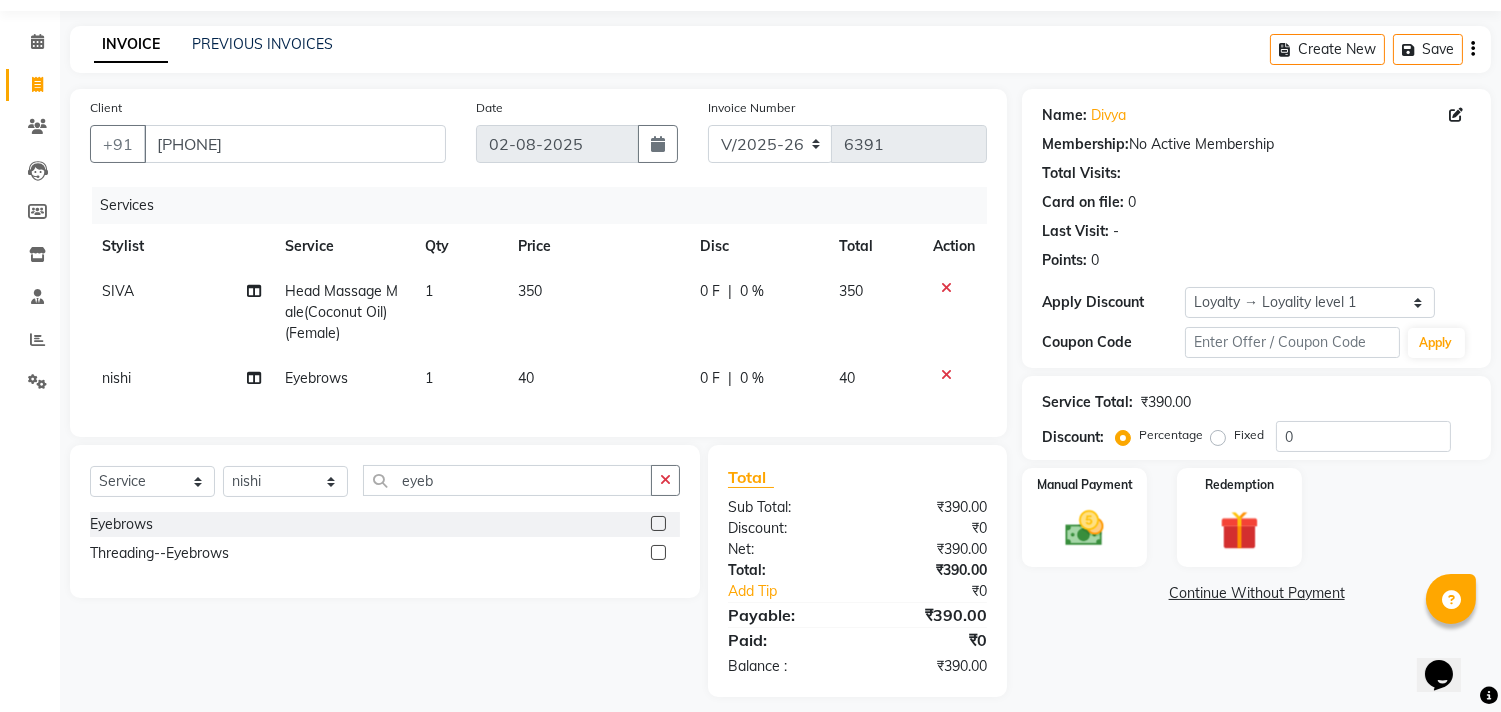 scroll, scrollTop: 92, scrollLeft: 0, axis: vertical 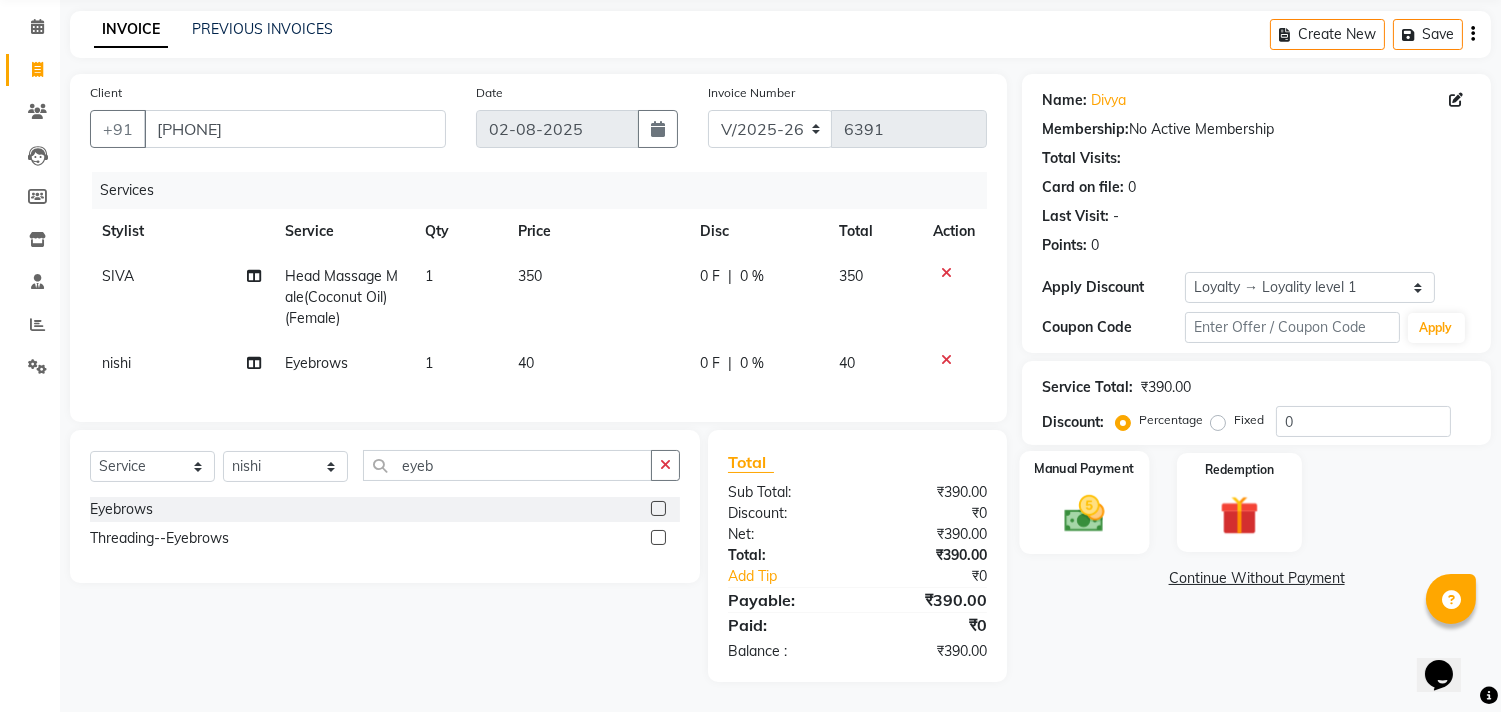 click 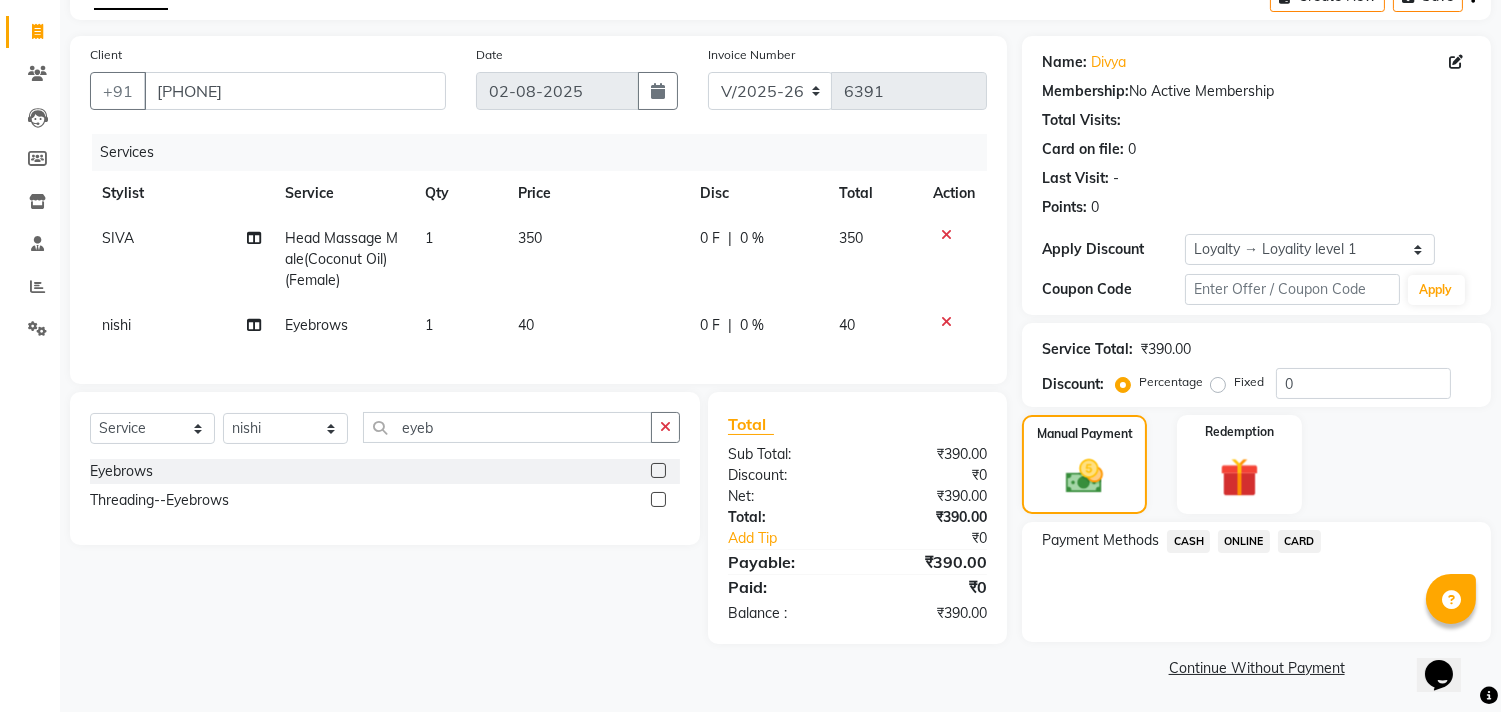 click on "ONLINE" 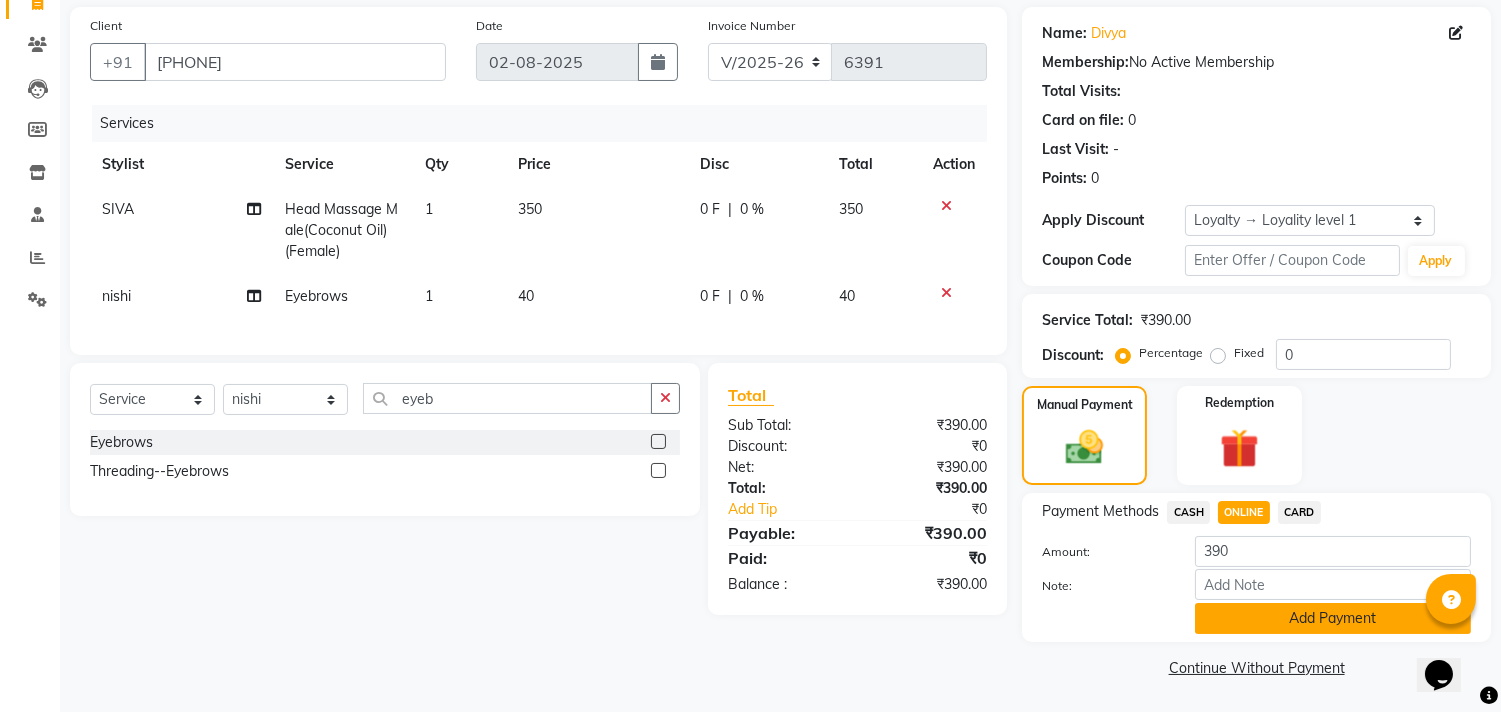 click on "Add Payment" 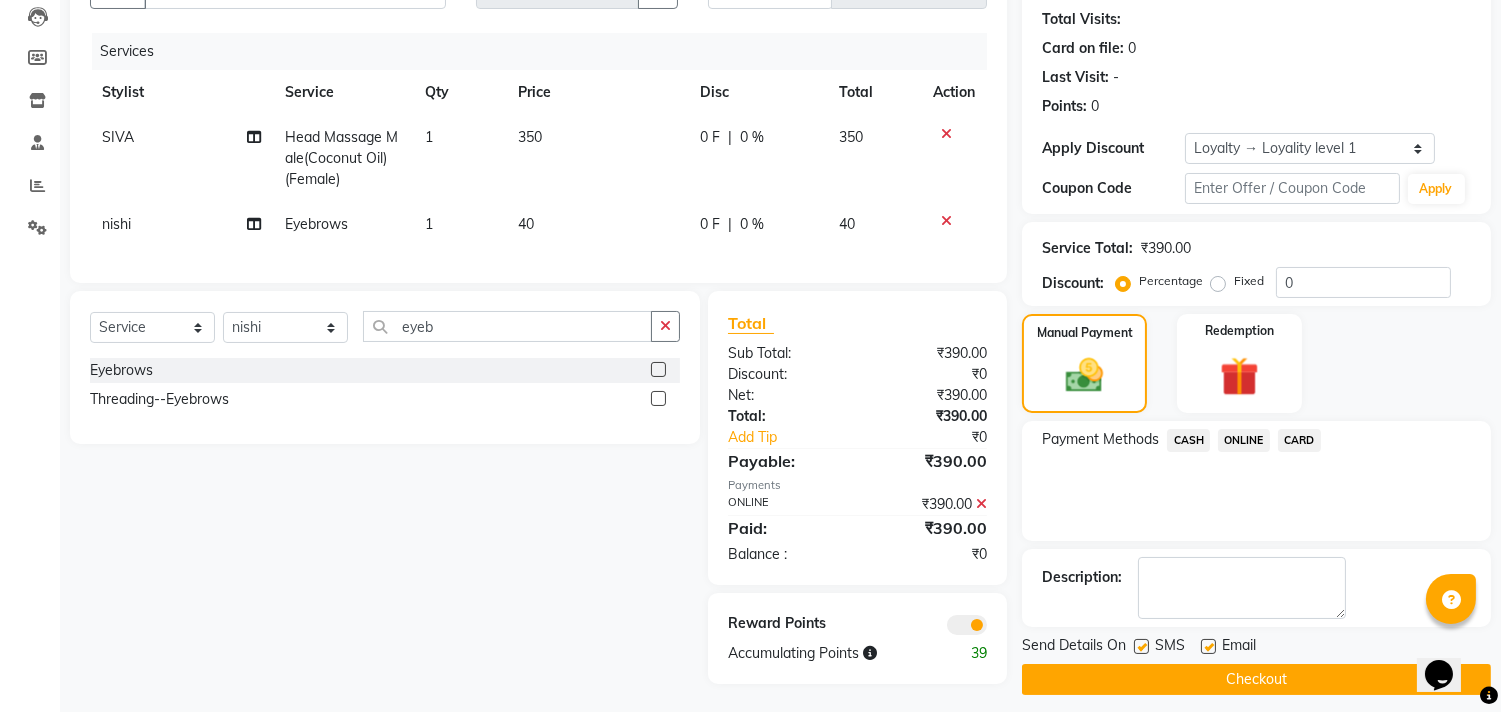 scroll, scrollTop: 233, scrollLeft: 0, axis: vertical 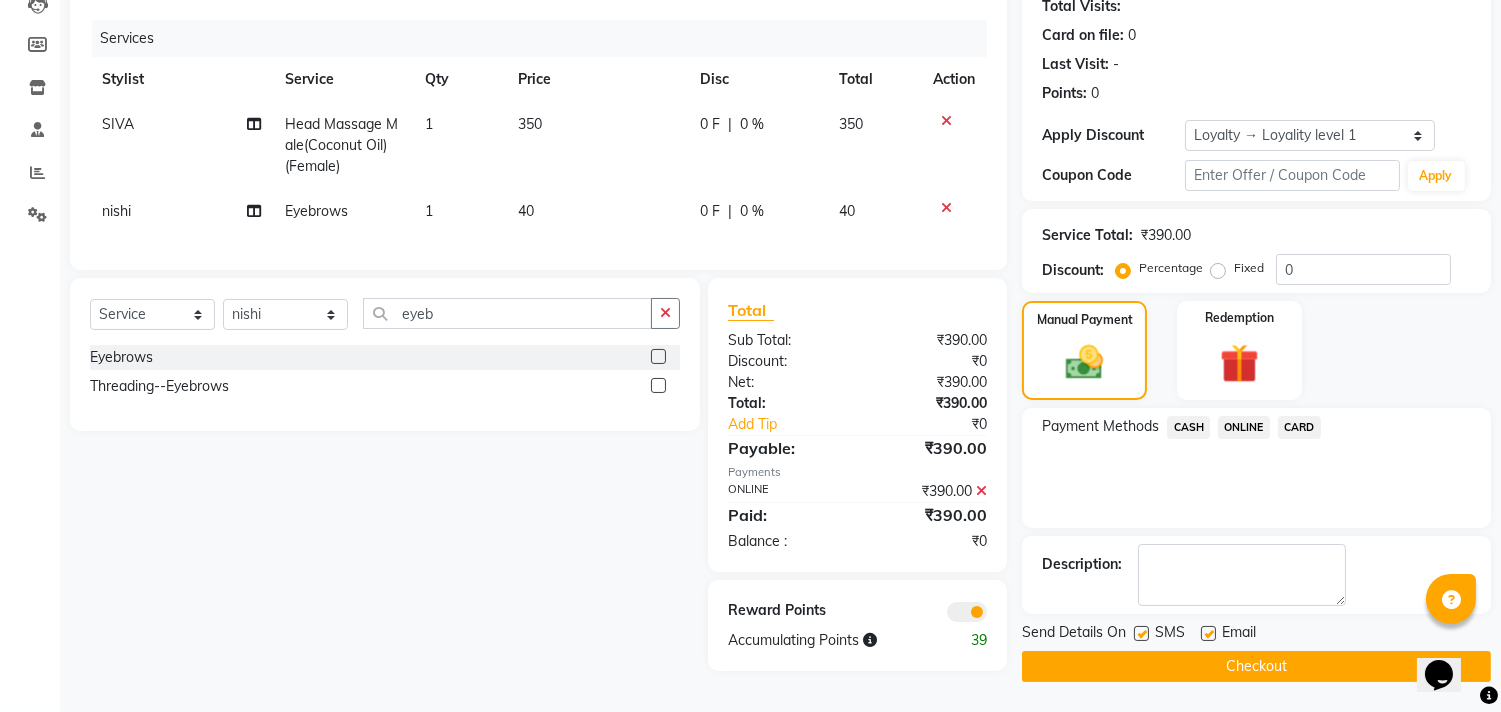 click on "Checkout" 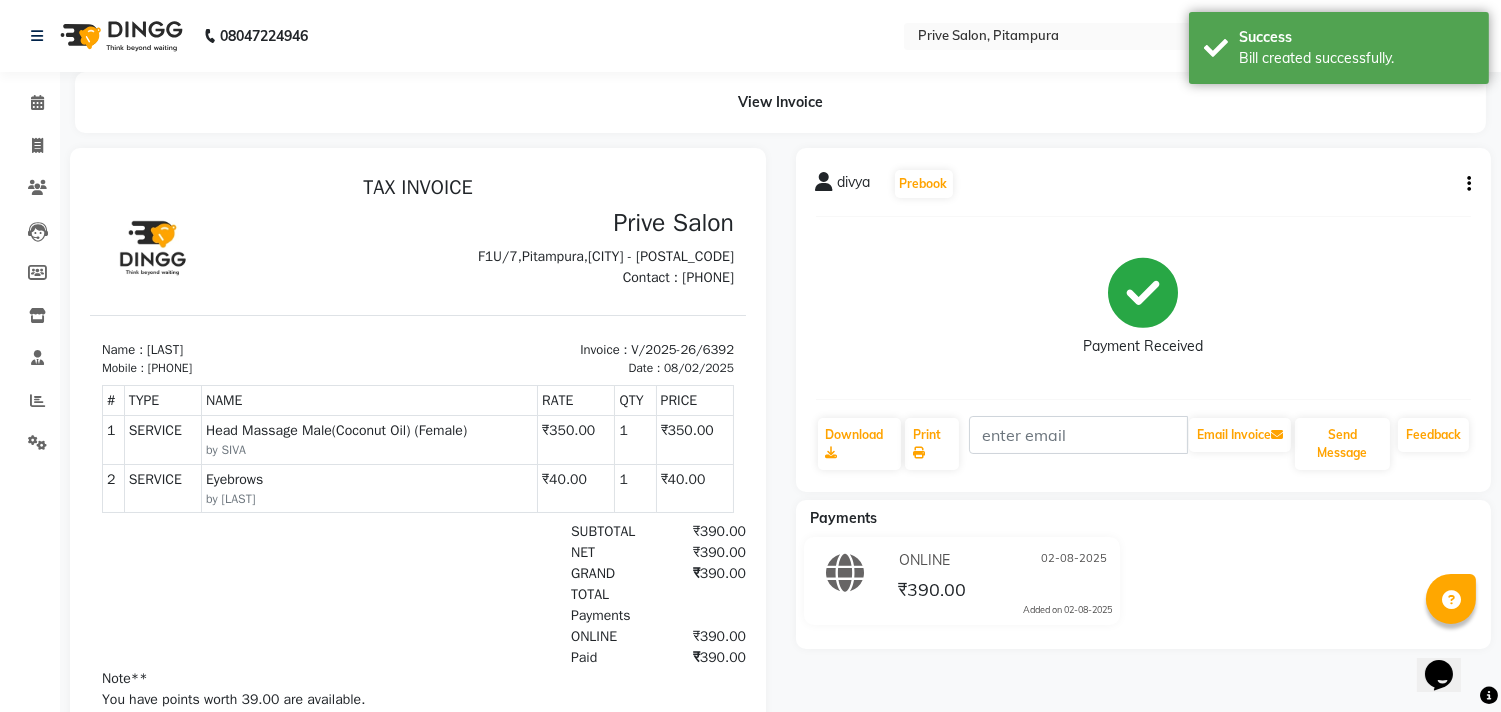 scroll, scrollTop: 0, scrollLeft: 0, axis: both 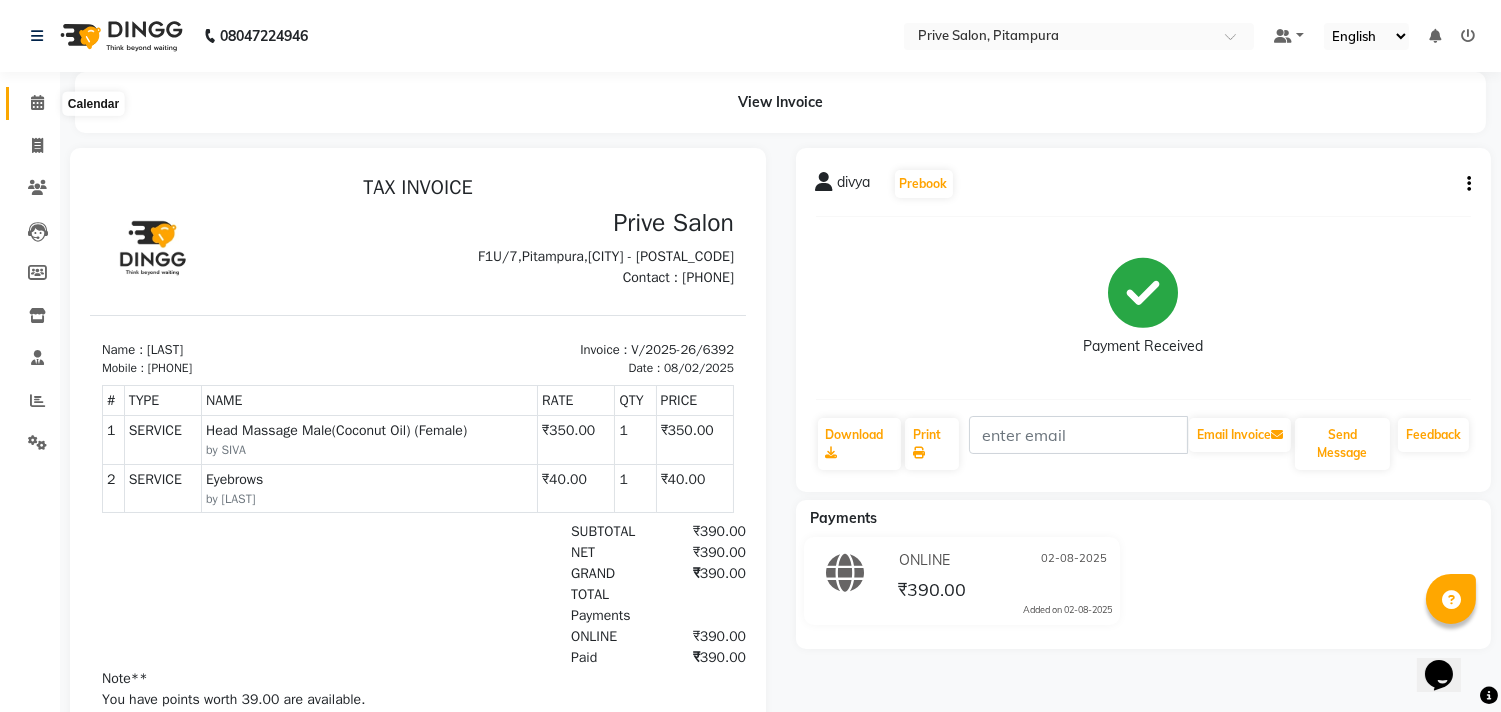 click 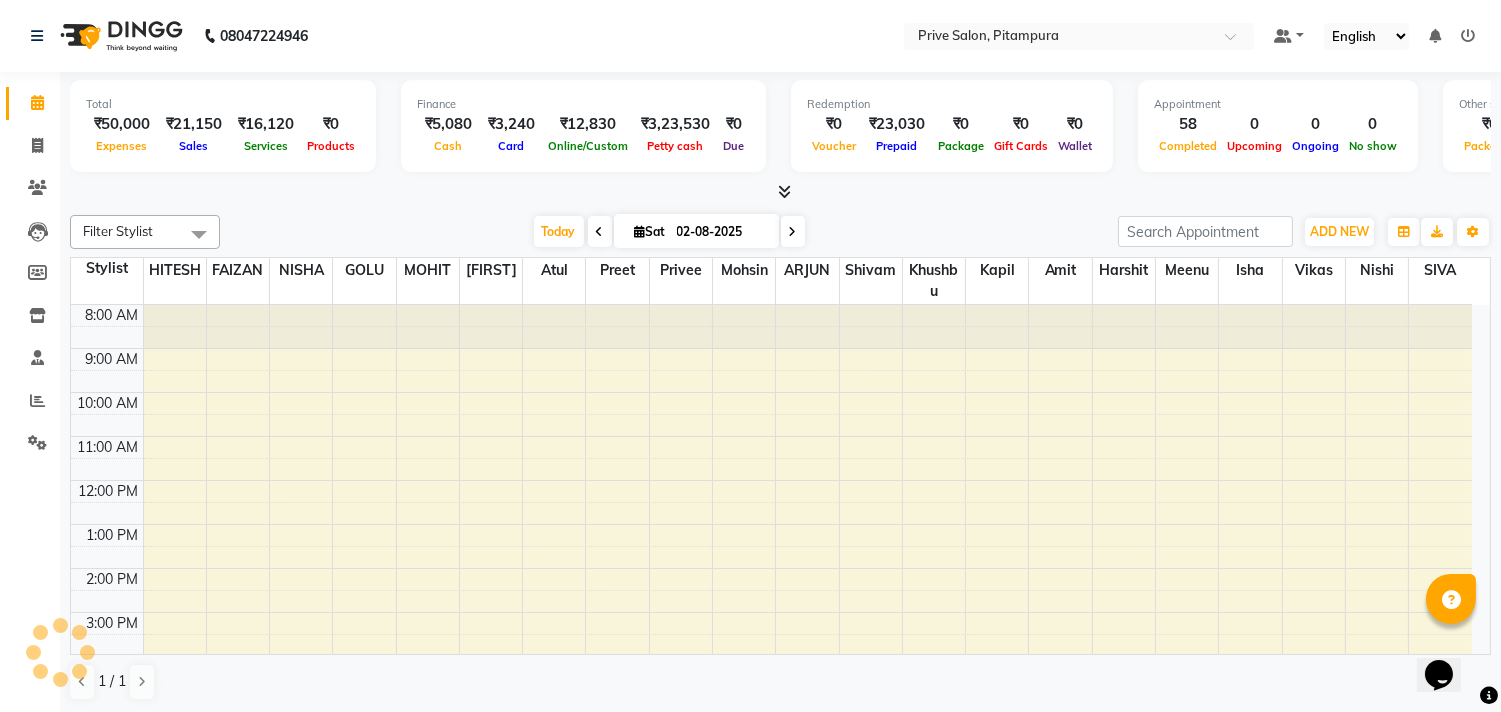 scroll, scrollTop: 0, scrollLeft: 0, axis: both 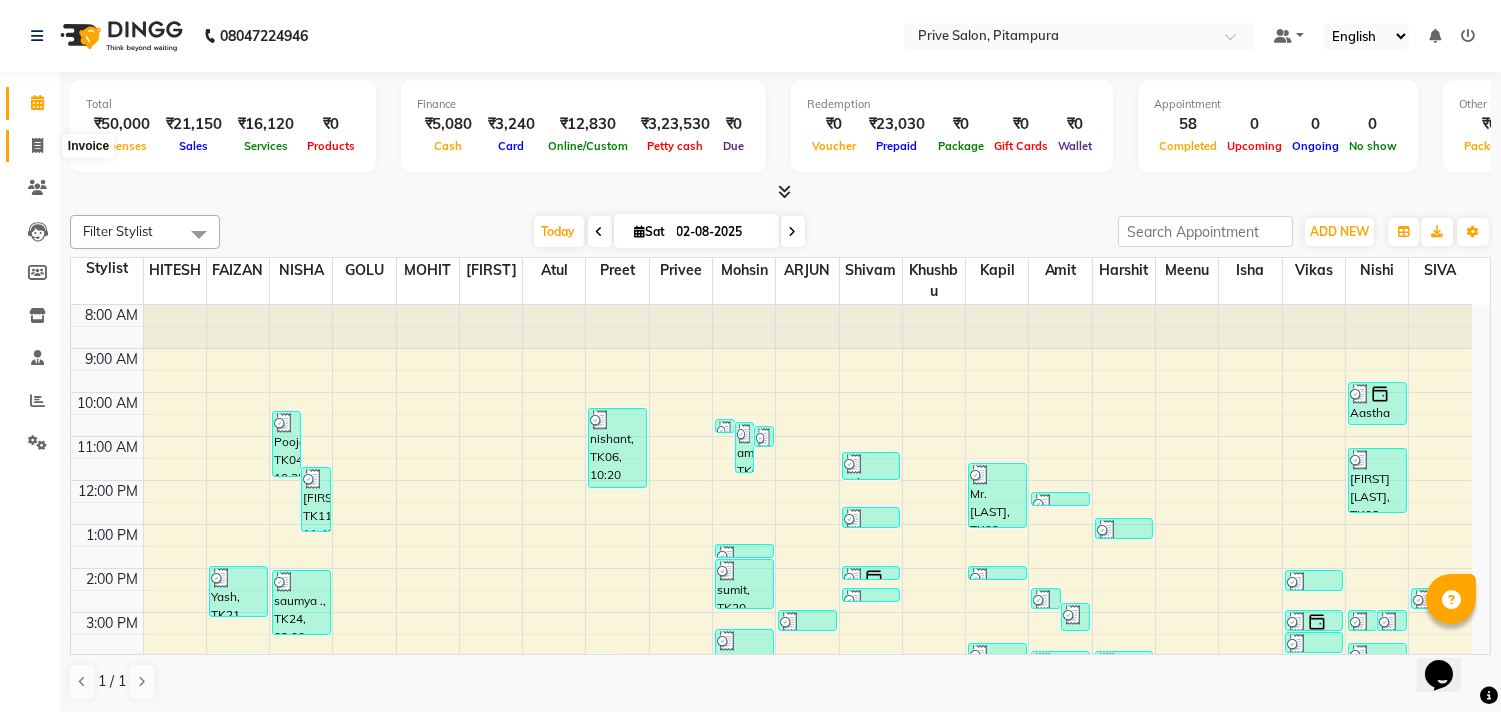 click 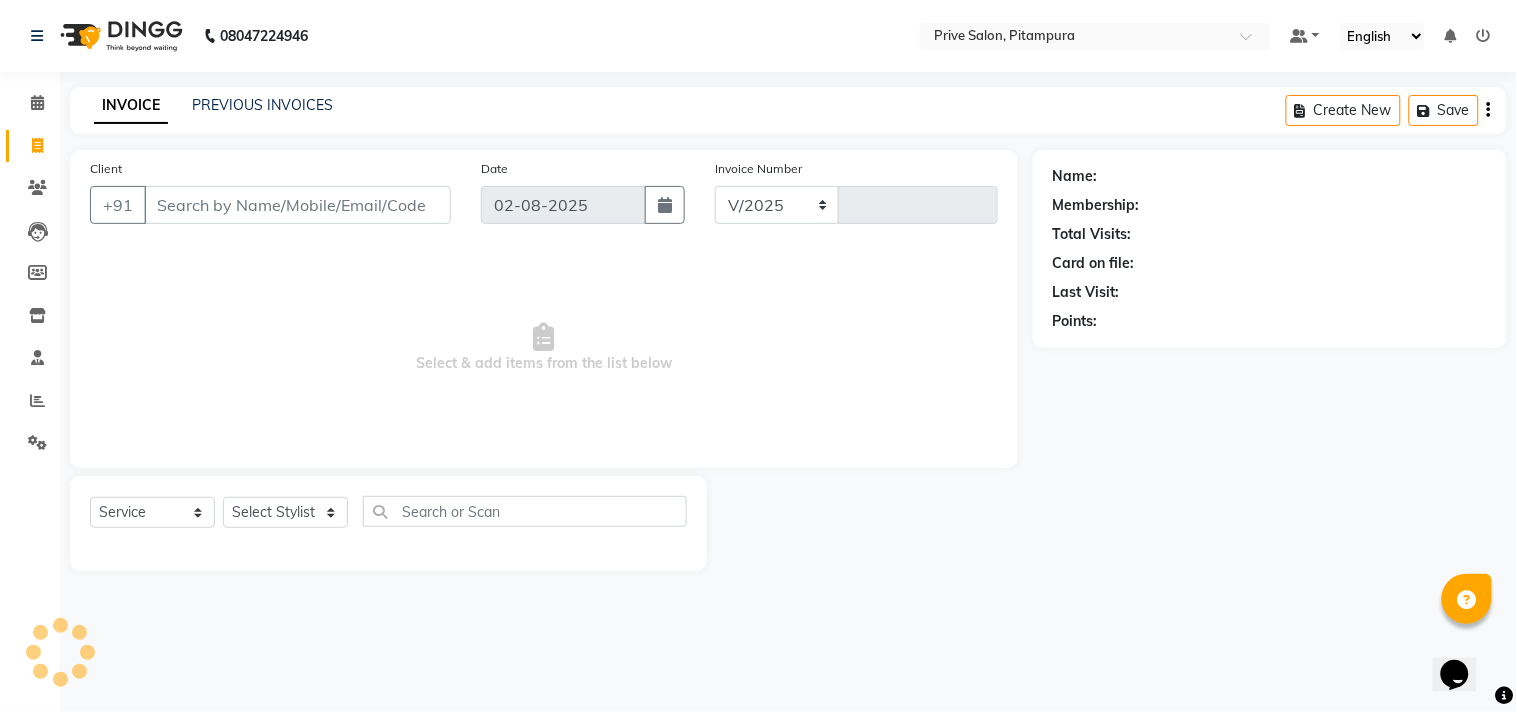 select on "136" 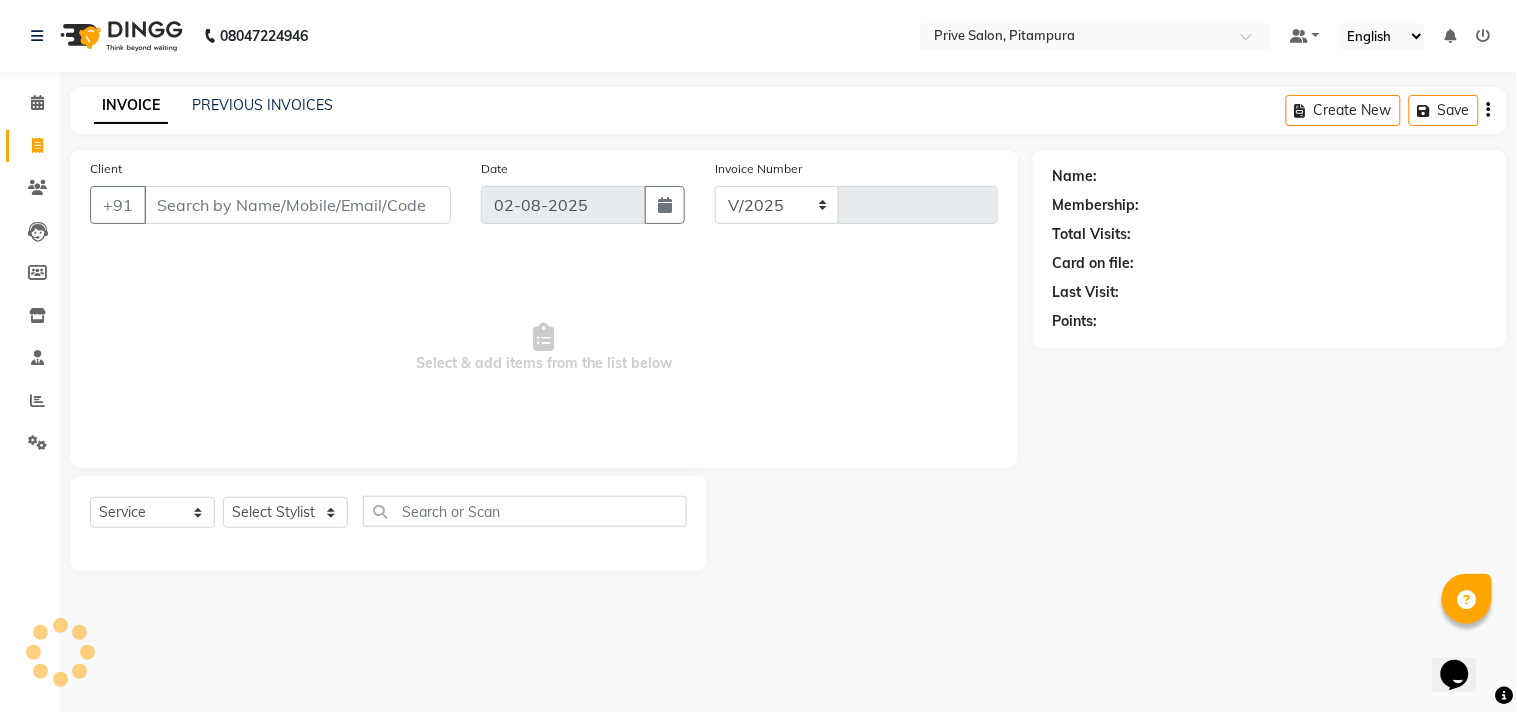 type on "6393" 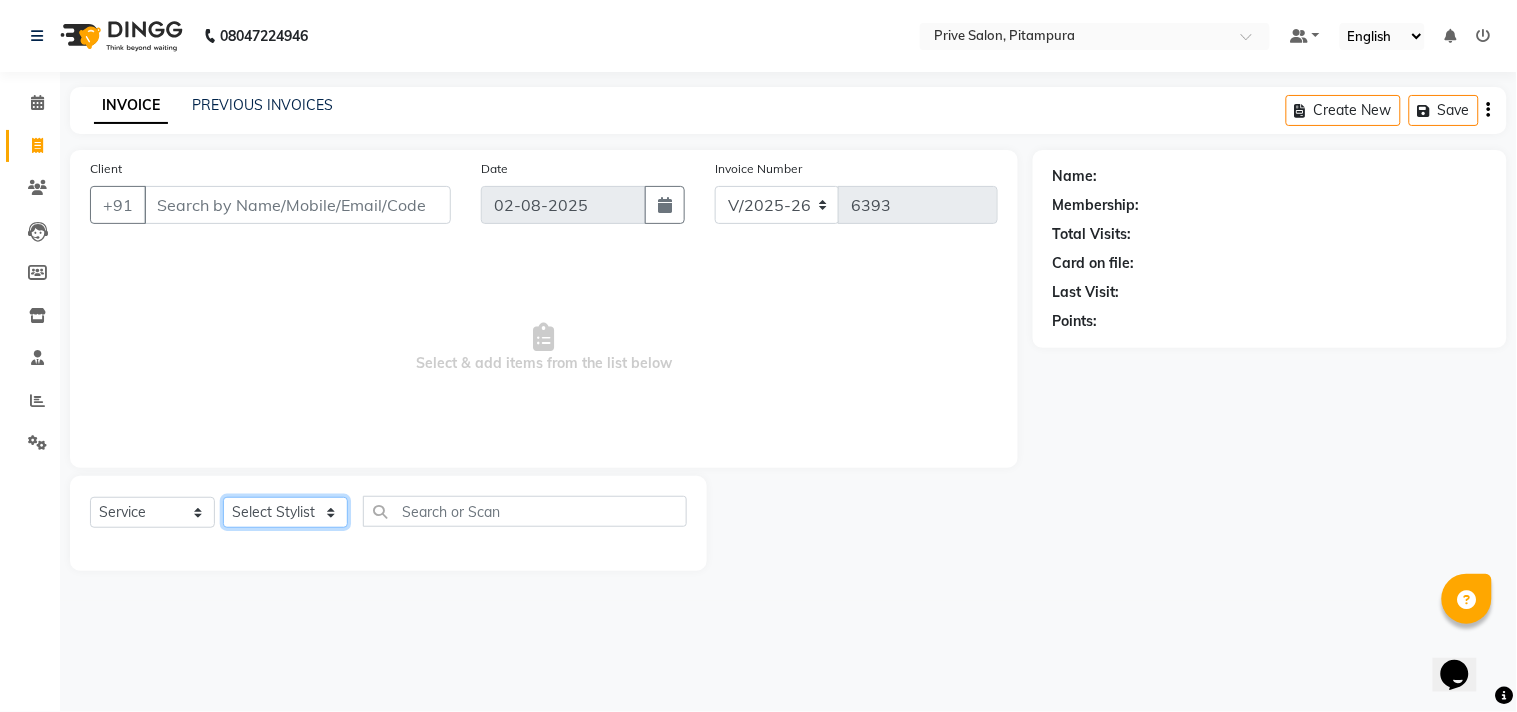 click on "Select Stylist amit ARJUN Atul FAIZAN FARDEEN GOLU harshit HITESH isha kapil khushbu Manager meenu MOHIT Mohsin NISHA nishi Preet privee Shivam SIVA vikas" 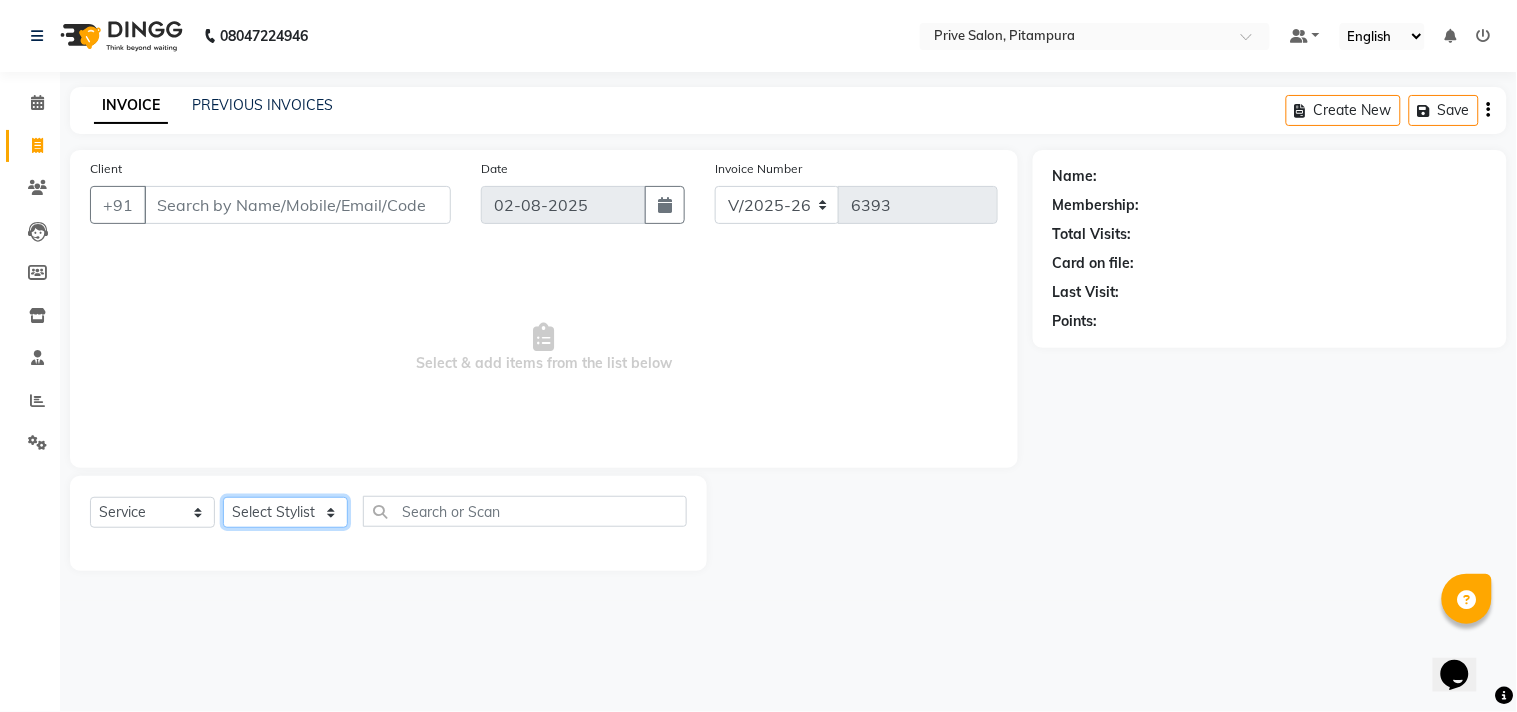 select on "36098" 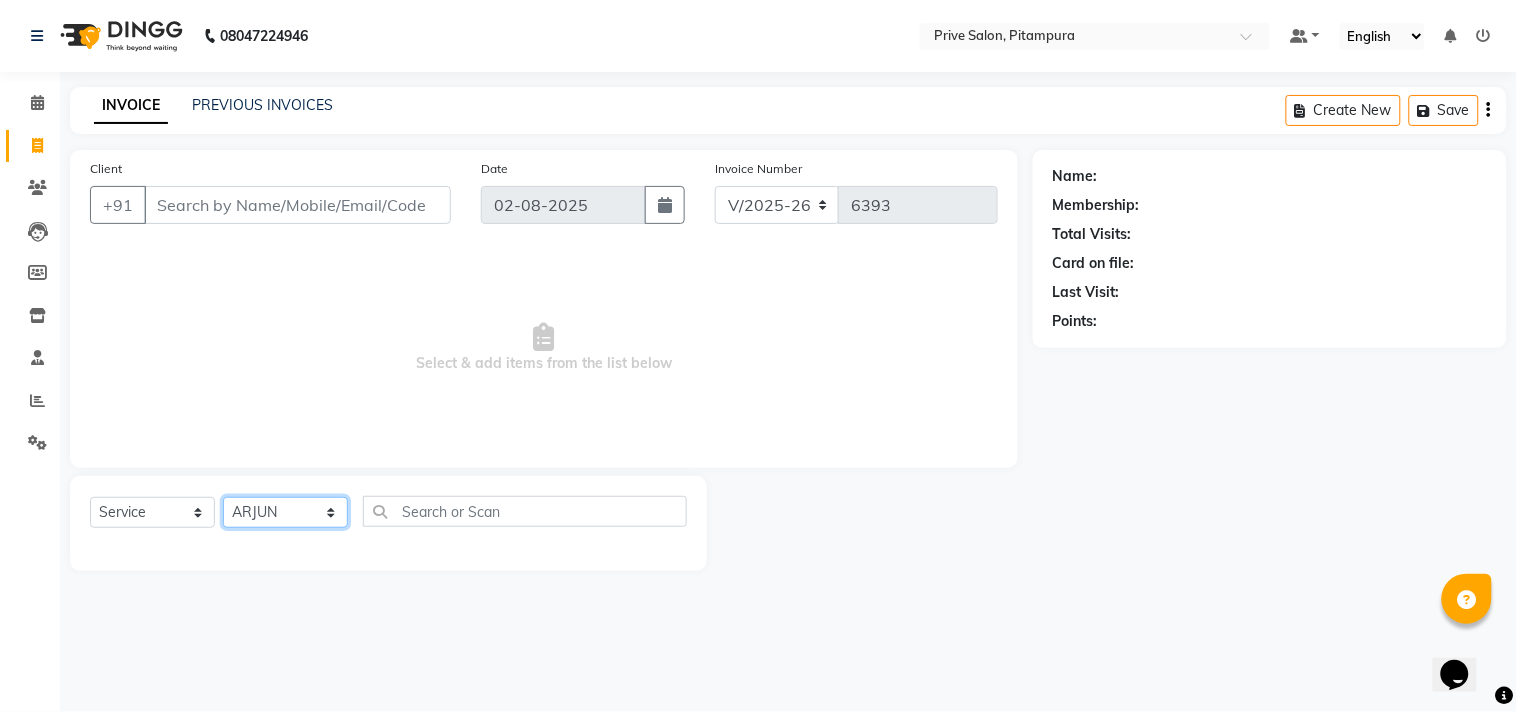 click on "Select Stylist amit ARJUN Atul FAIZAN FARDEEN GOLU harshit HITESH isha kapil khushbu Manager meenu MOHIT Mohsin NISHA nishi Preet privee Shivam SIVA vikas" 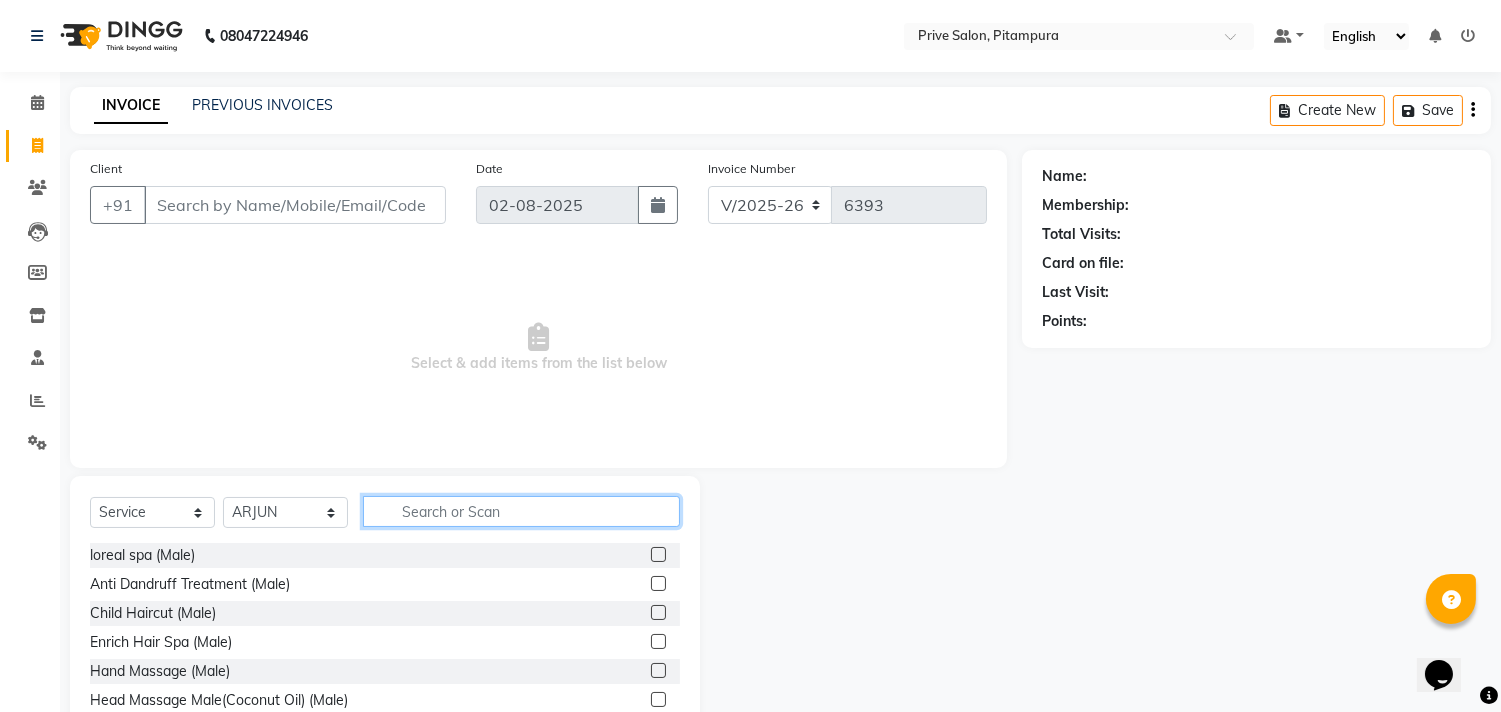 click 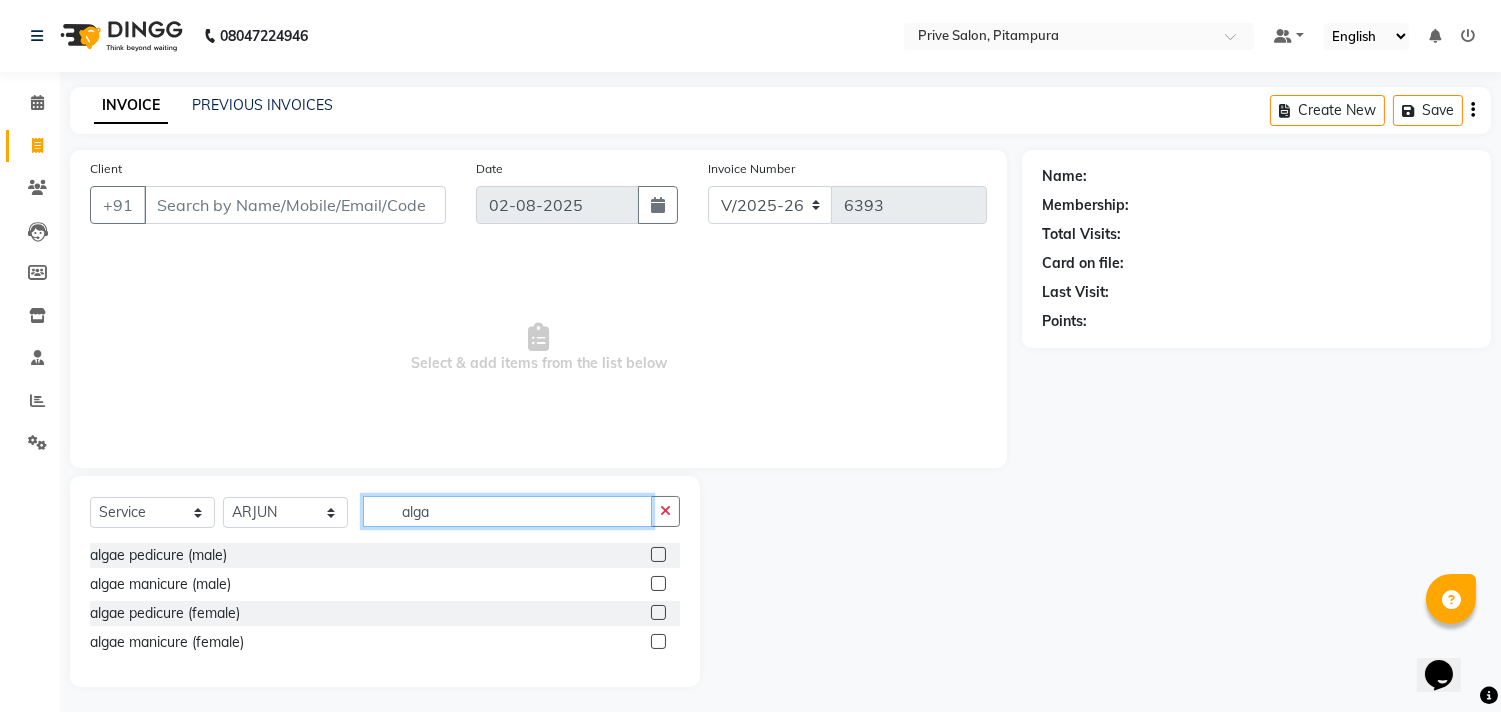 type on "alga" 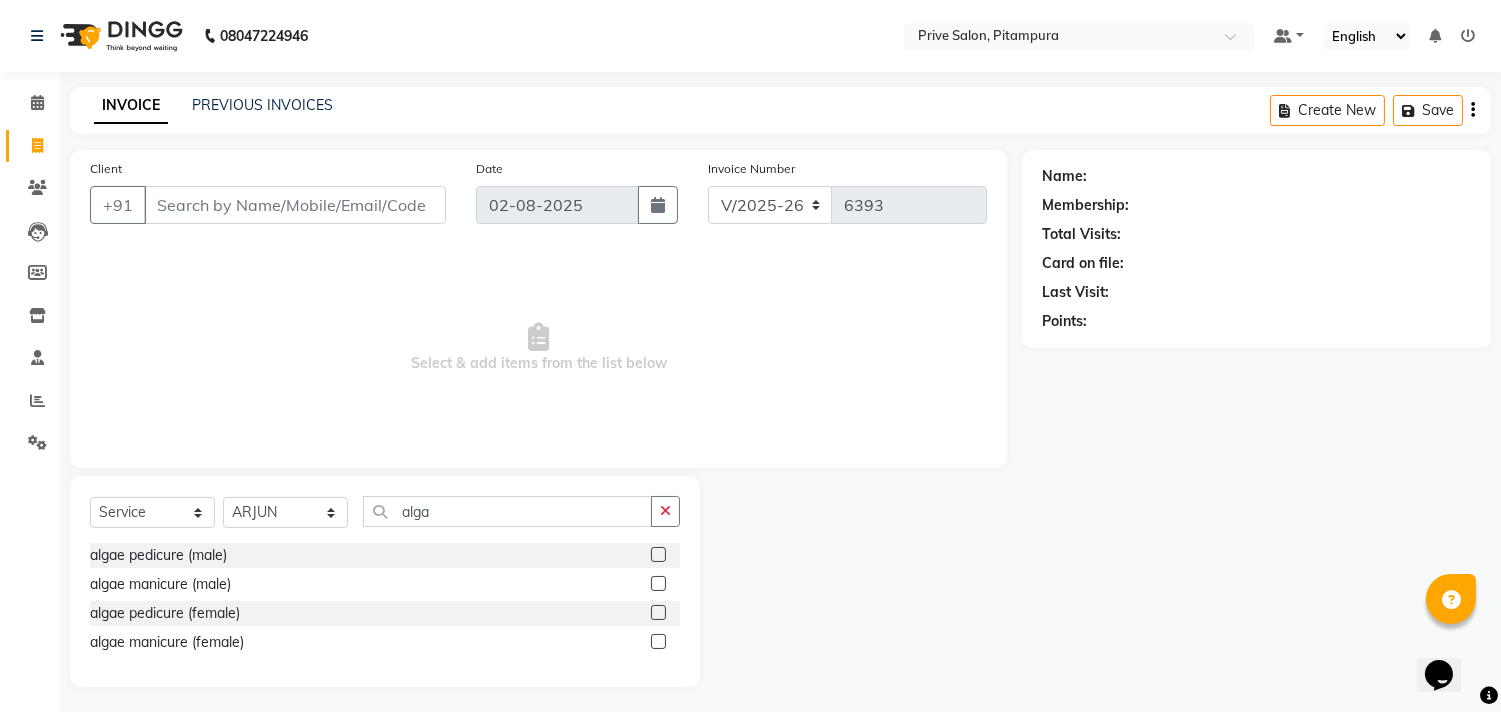 click 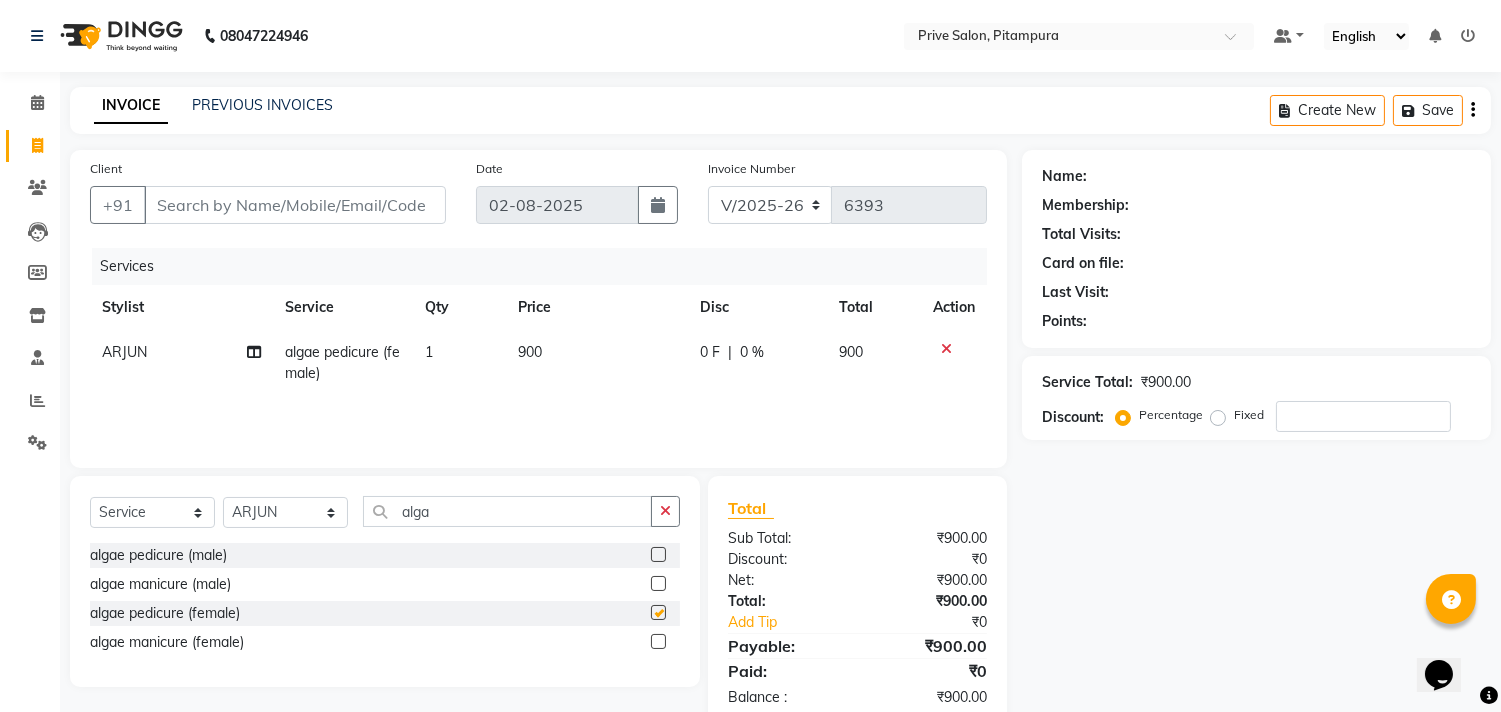checkbox on "false" 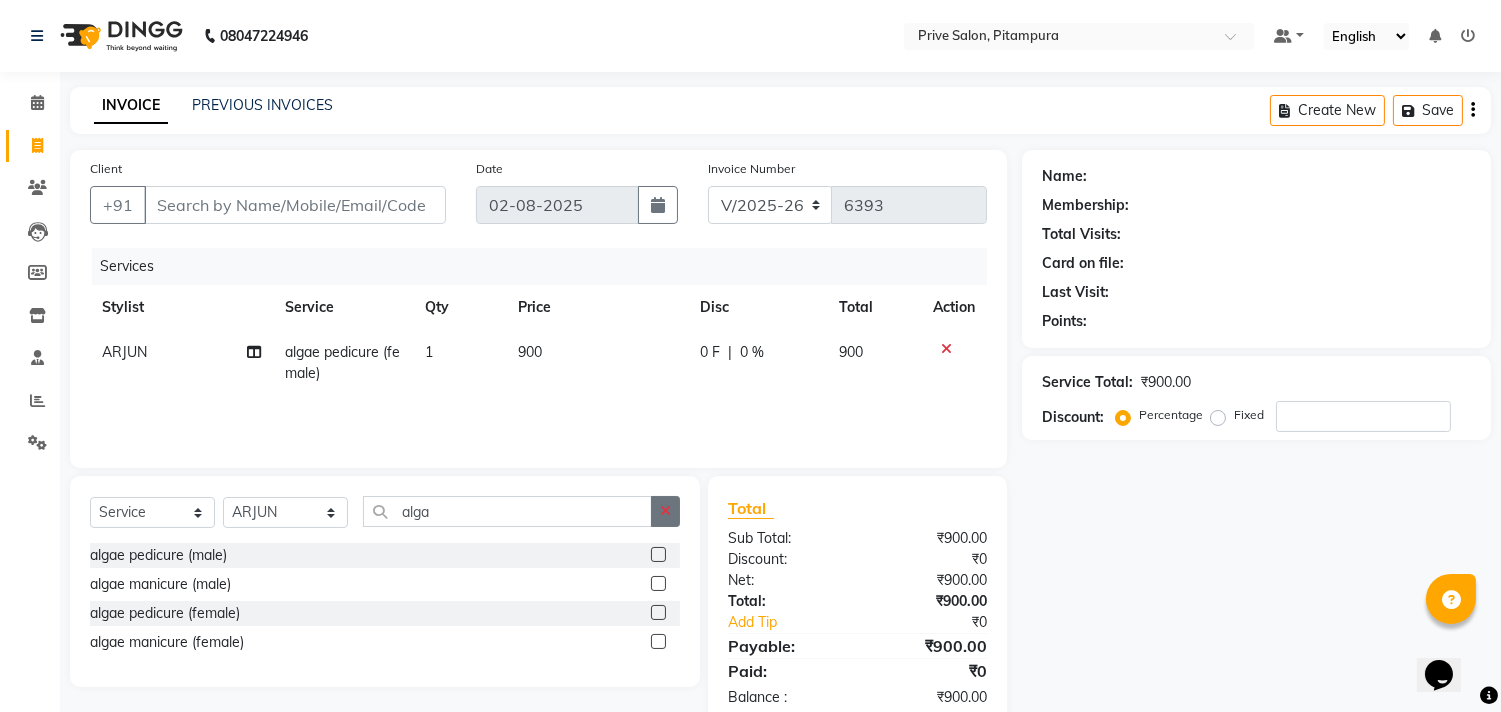 click 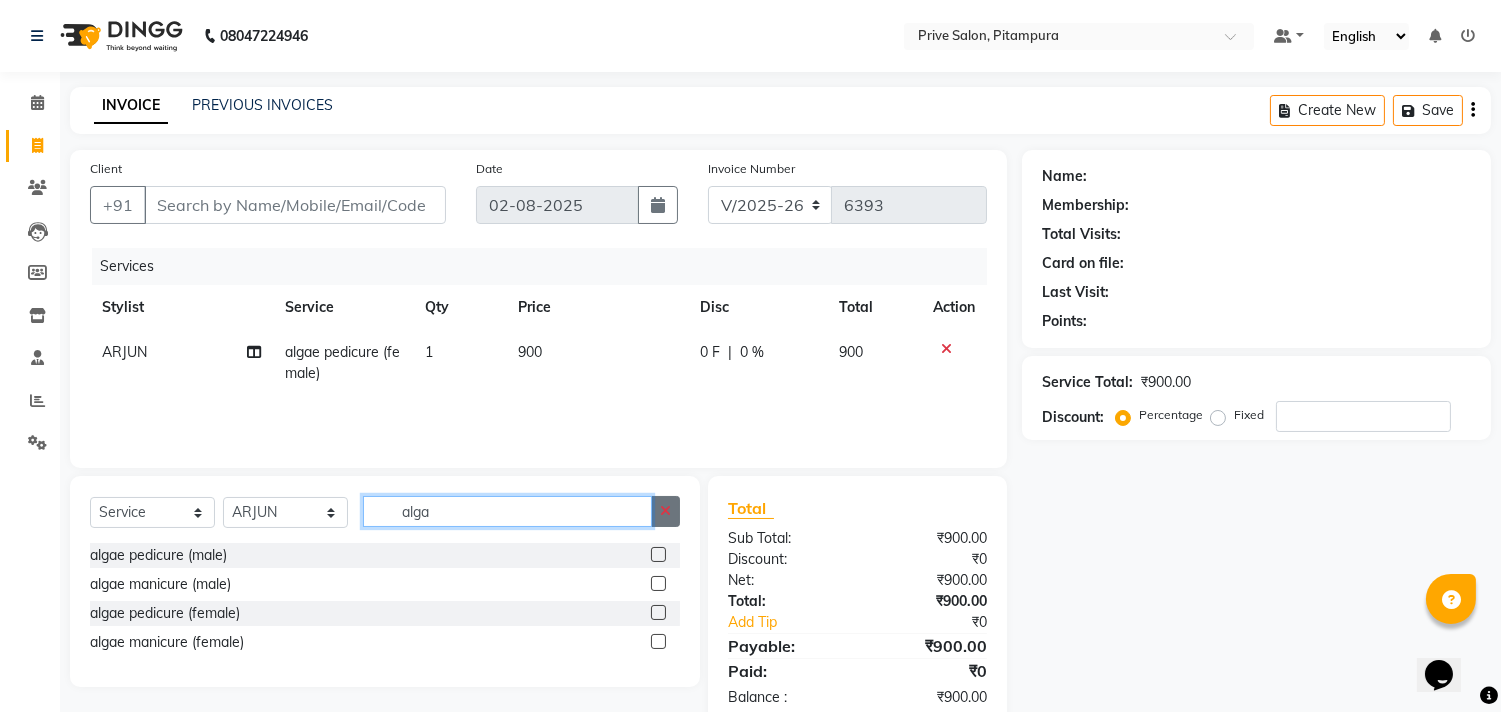 type 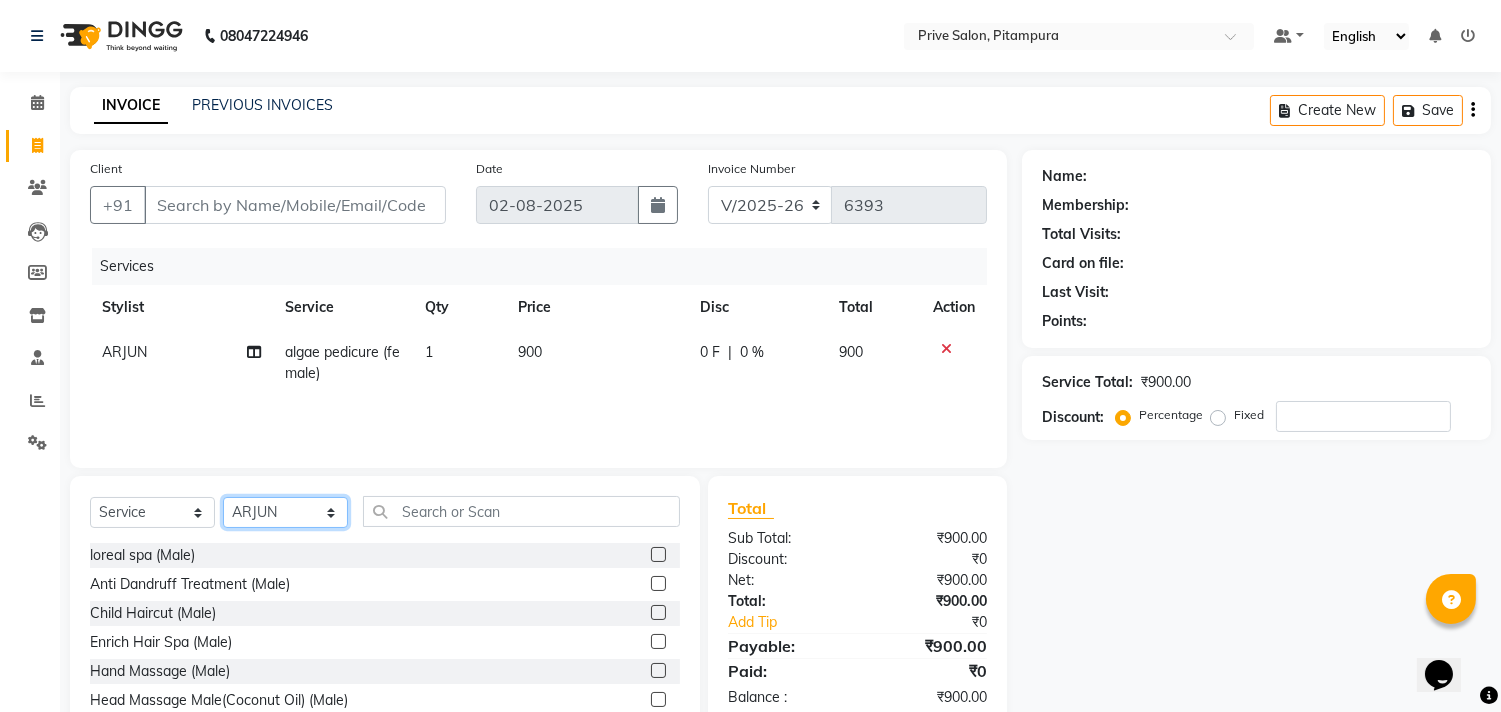 click on "Select Stylist amit ARJUN Atul FAIZAN FARDEEN GOLU harshit HITESH isha kapil khushbu Manager meenu MOHIT Mohsin NISHA nishi Preet privee Shivam SIVA vikas" 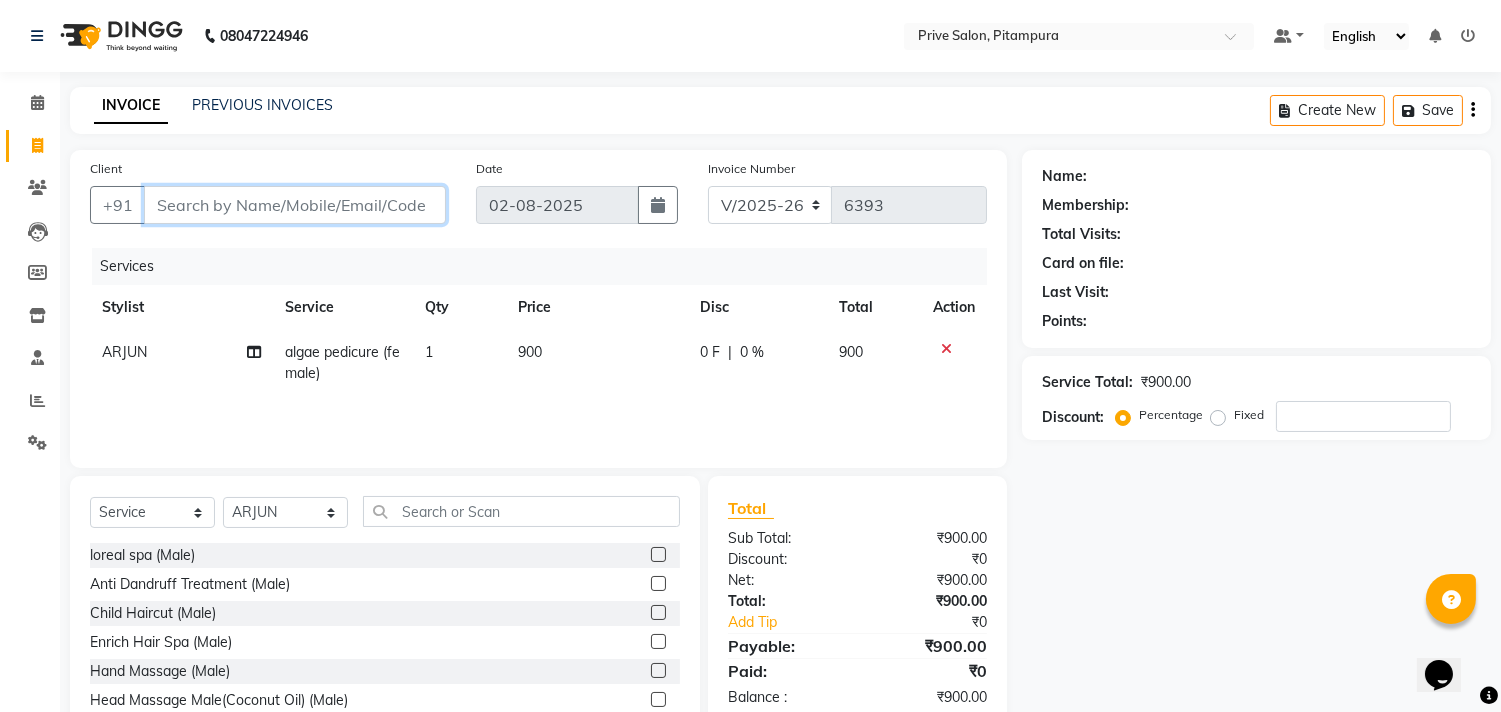 click on "Client" at bounding box center (295, 205) 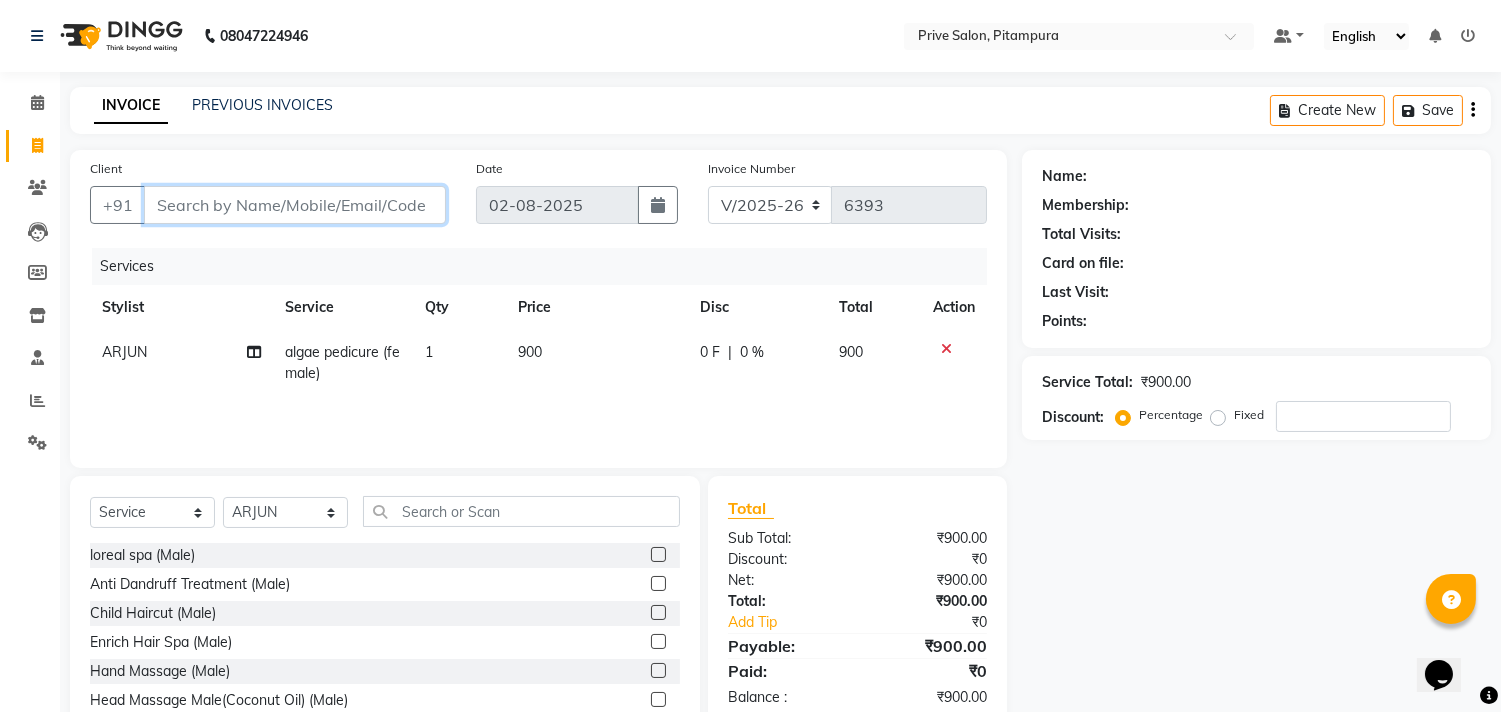 type on "8" 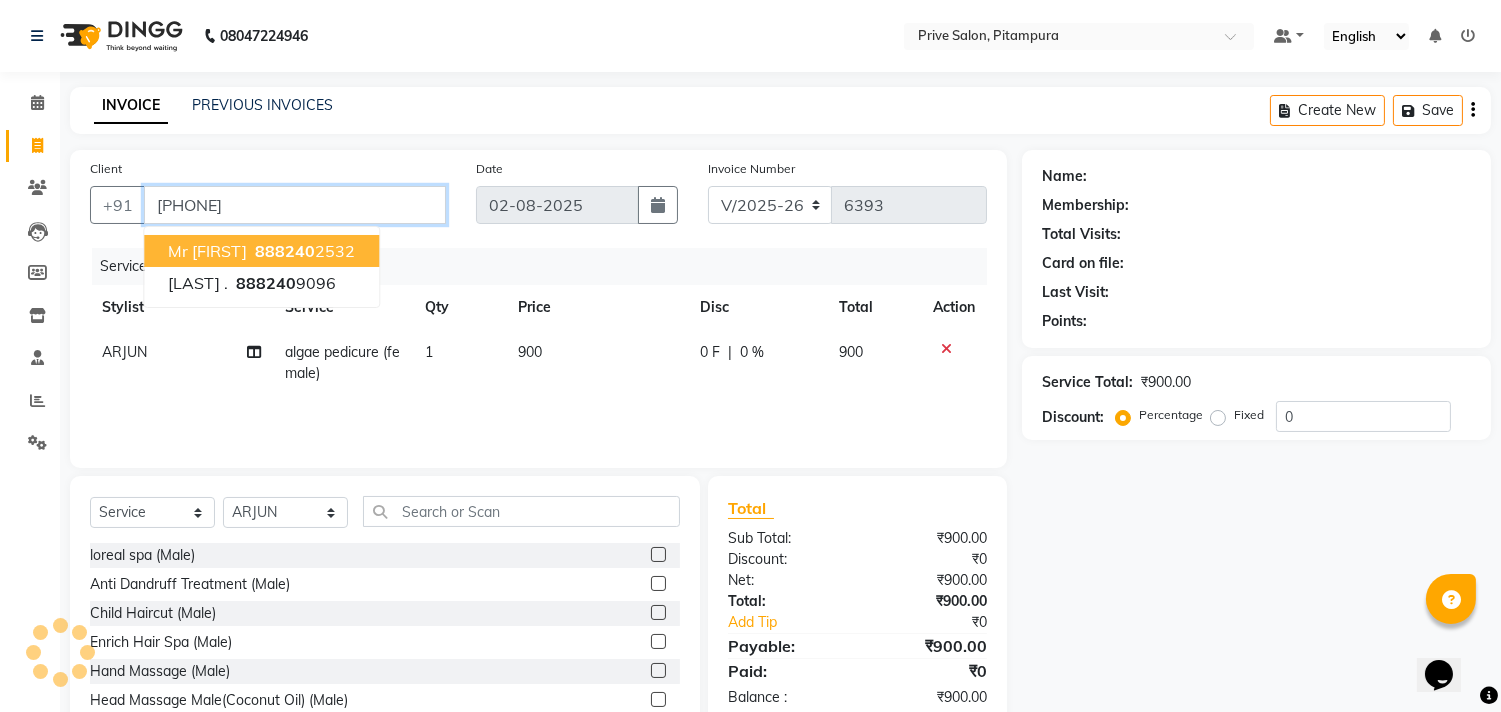 type on "8882409096" 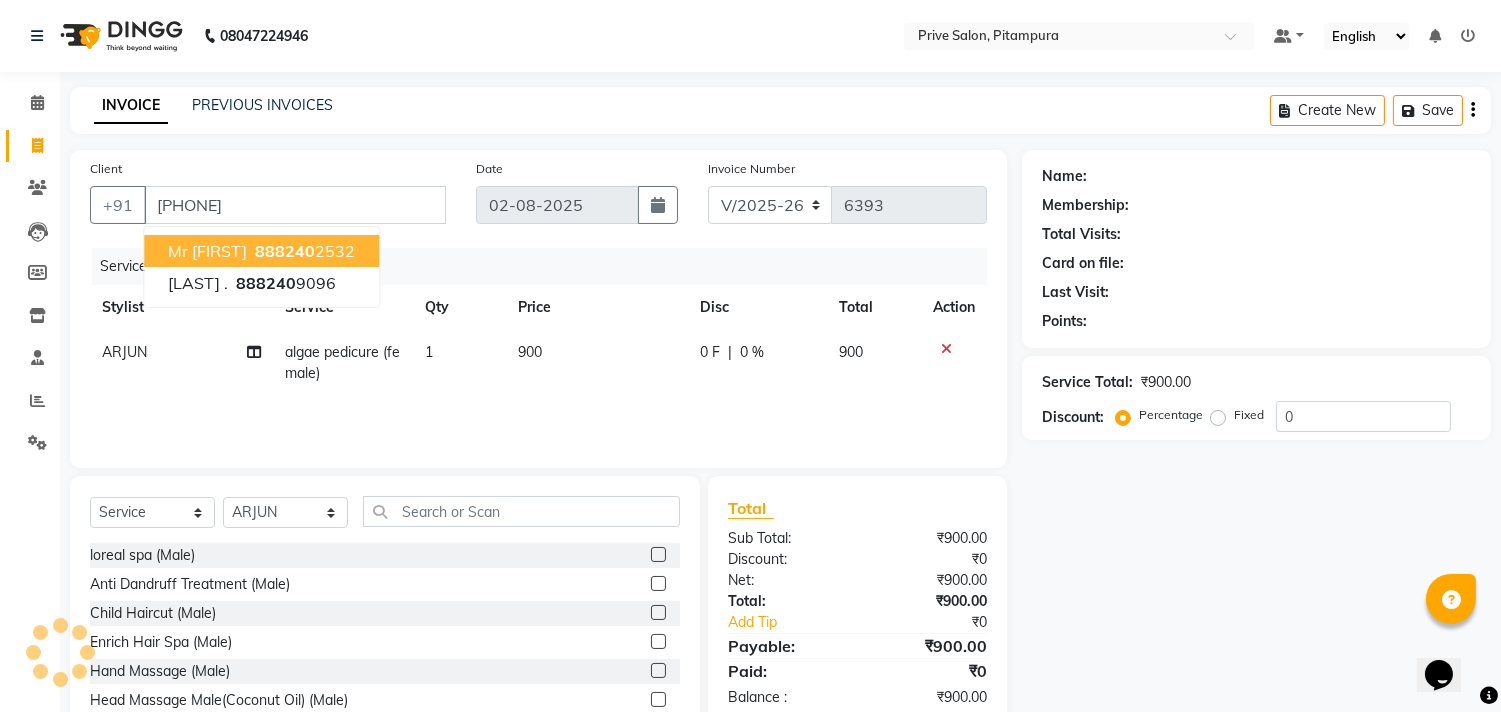 select on "1: Object" 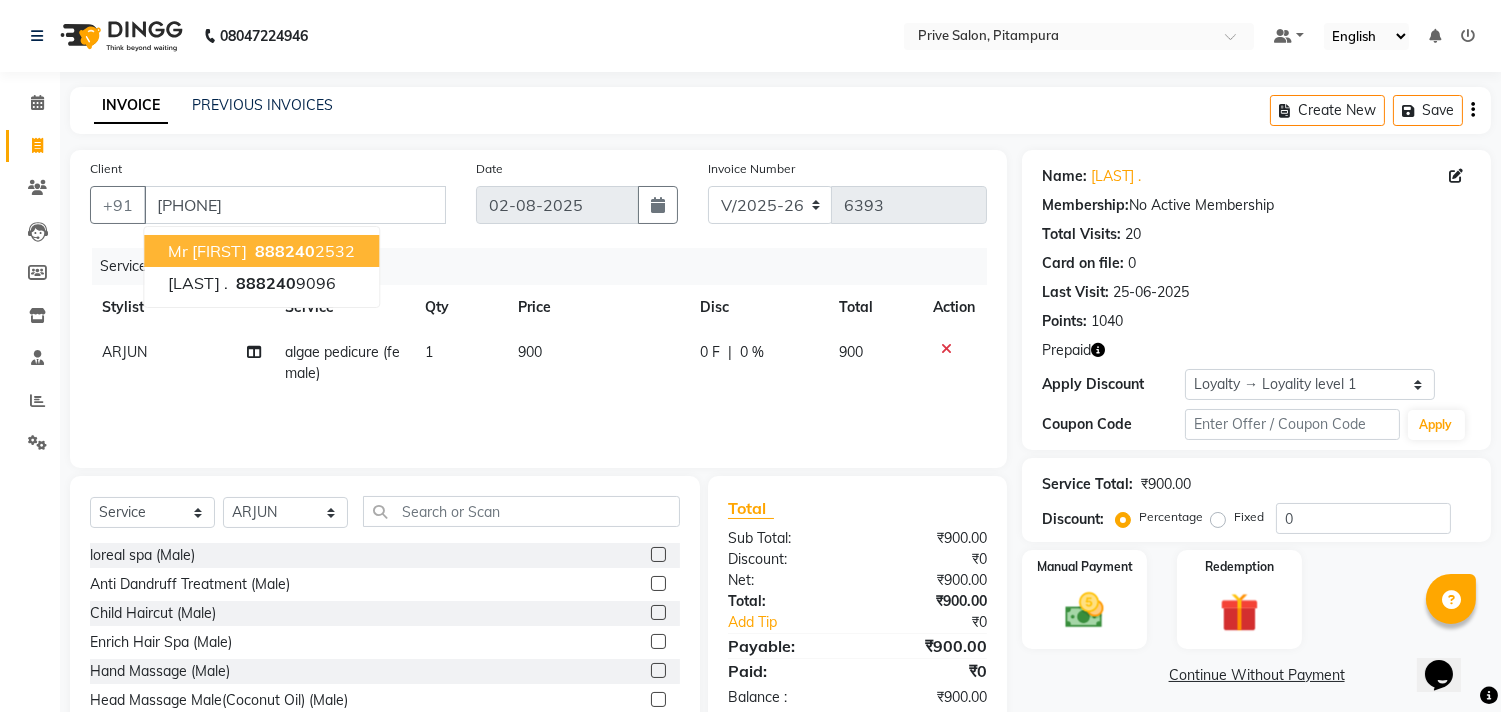 scroll, scrollTop: 88, scrollLeft: 0, axis: vertical 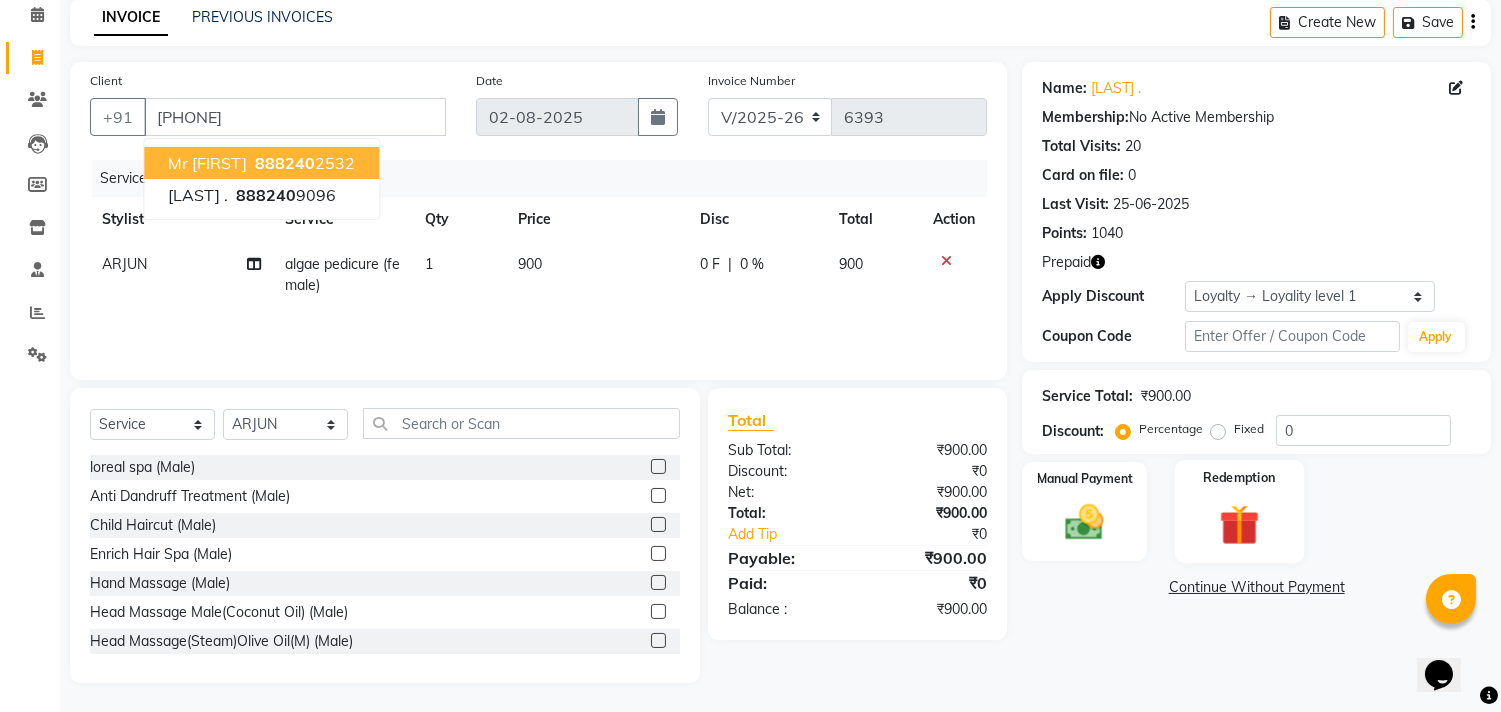 click on "Redemption" 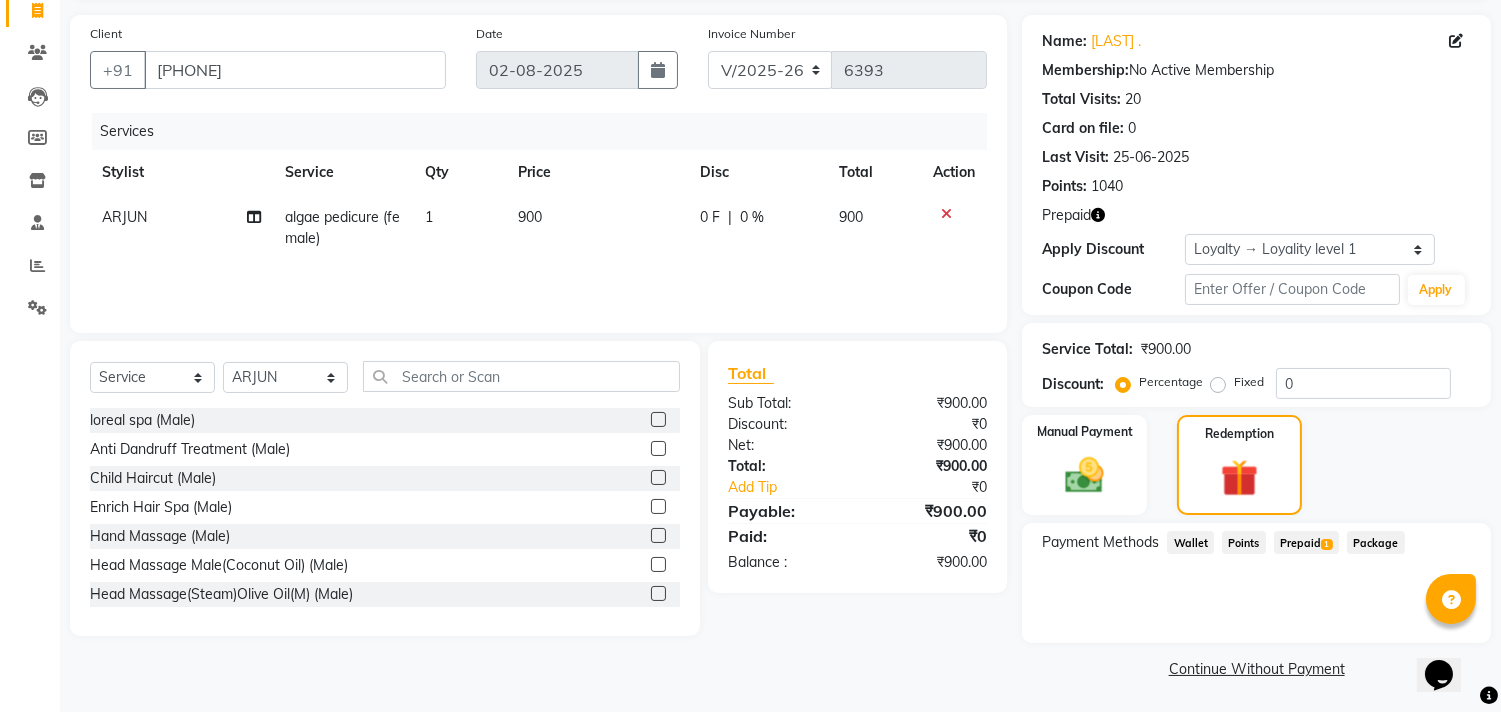 click on "Prepaid  1" 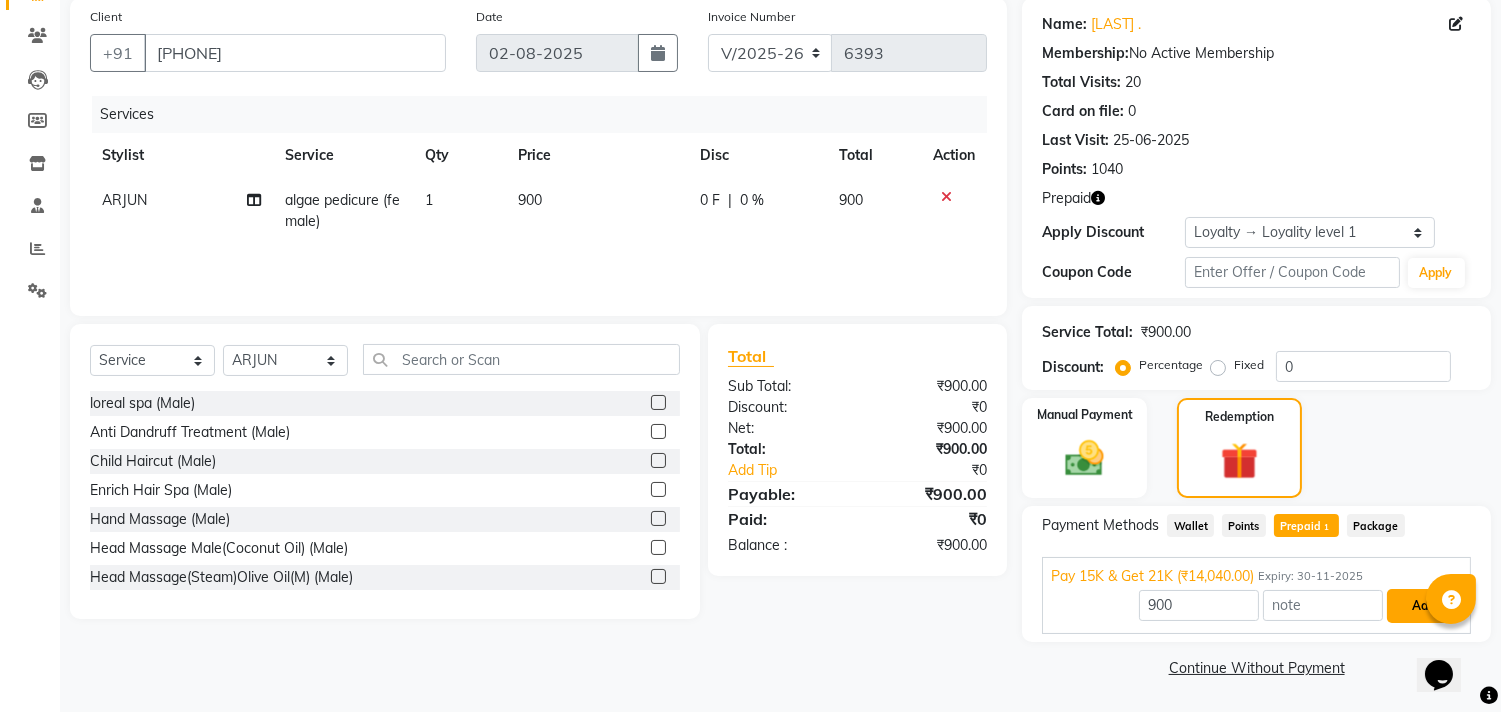 click on "Add" at bounding box center (1423, 606) 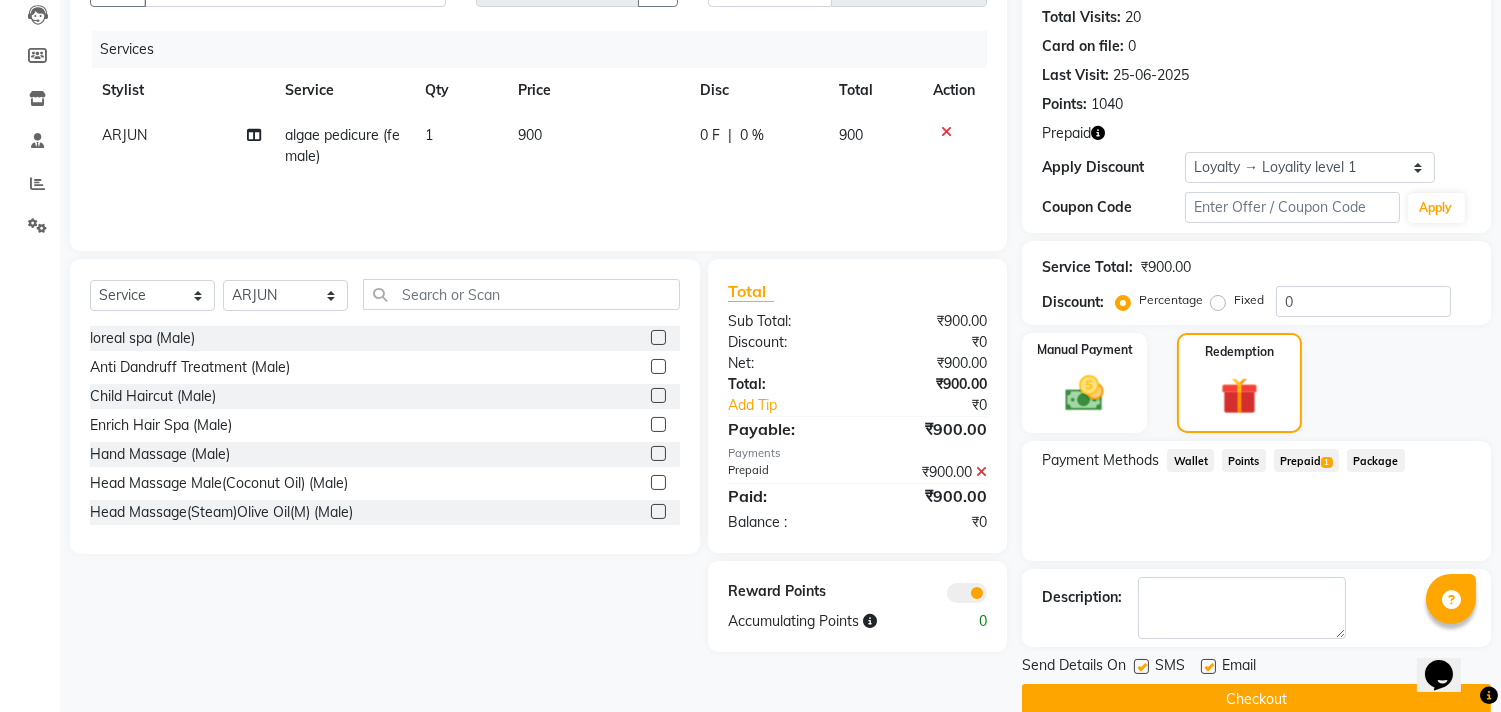 scroll, scrollTop: 248, scrollLeft: 0, axis: vertical 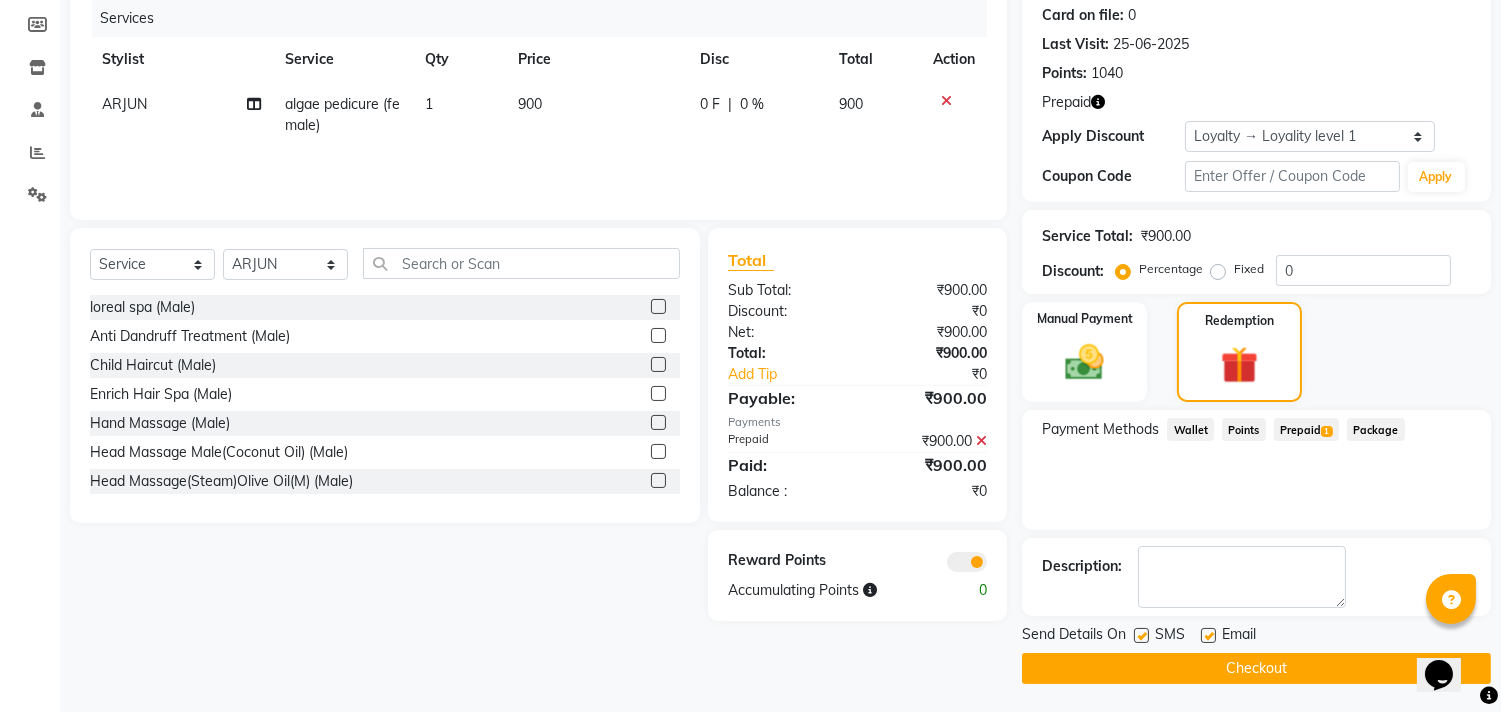 click on "Checkout" 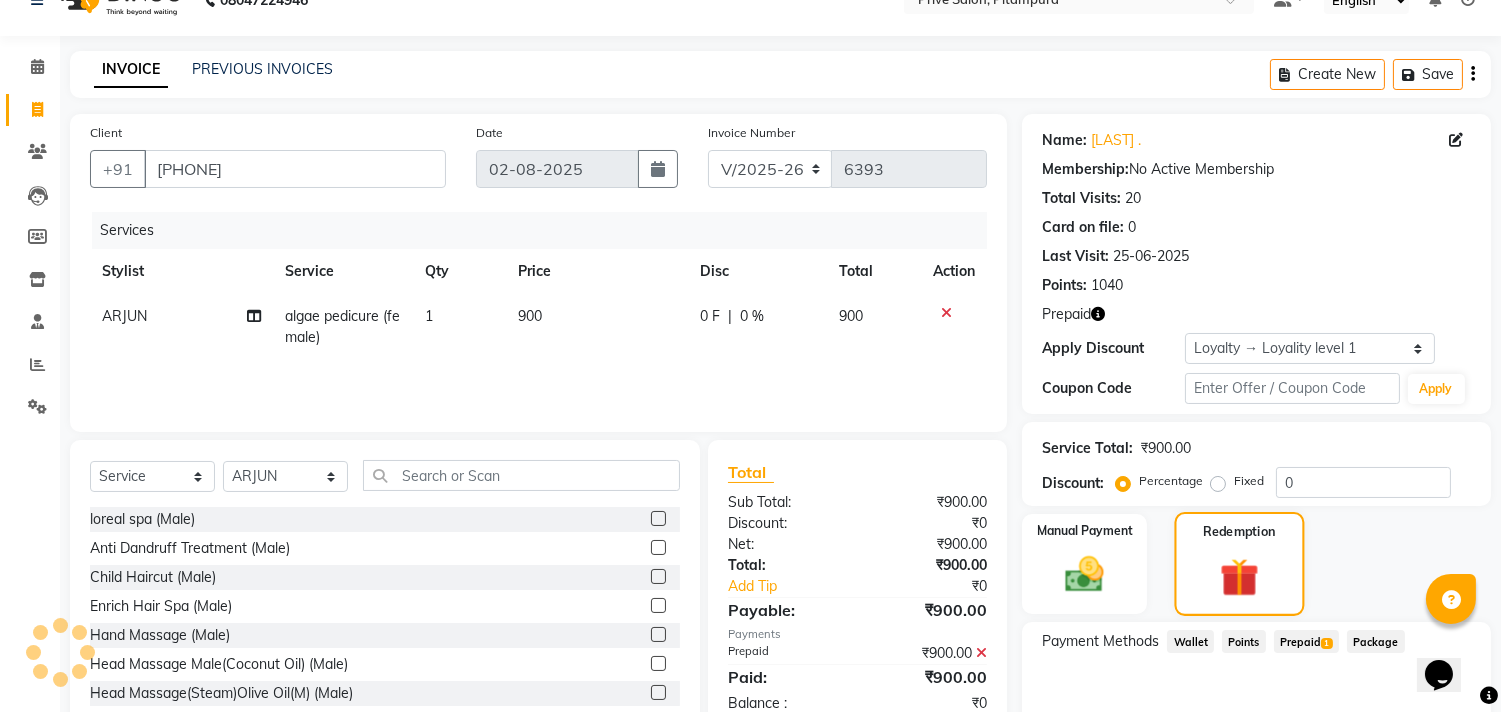 scroll, scrollTop: 0, scrollLeft: 0, axis: both 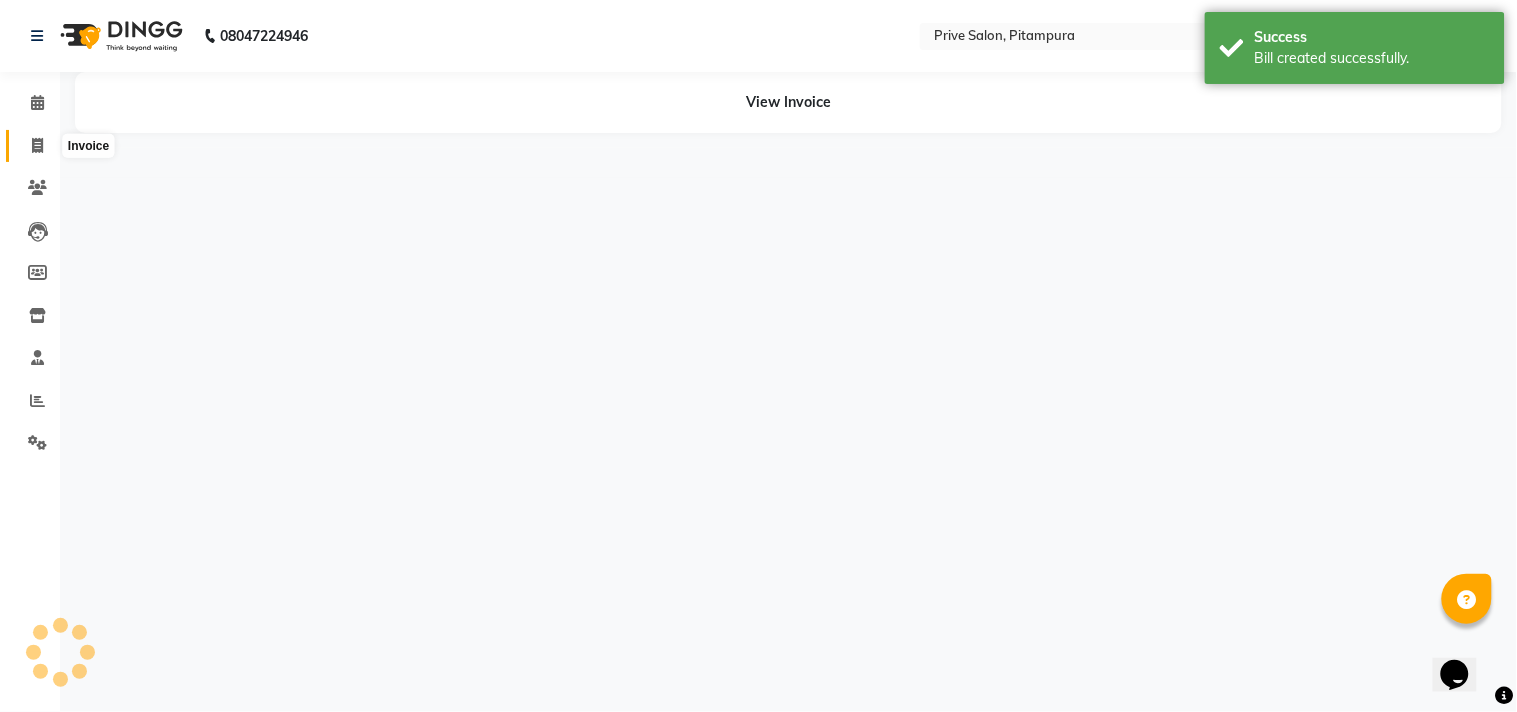 click 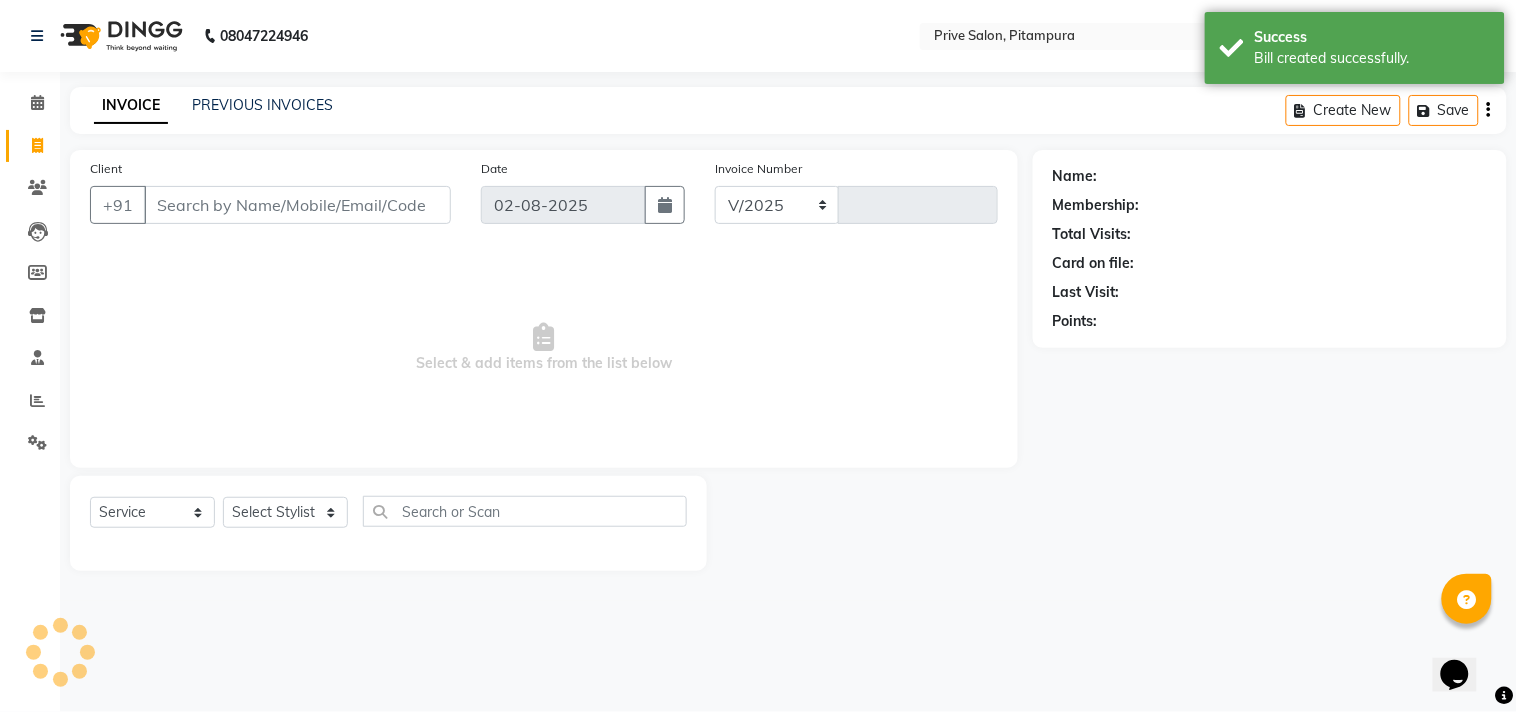 select on "136" 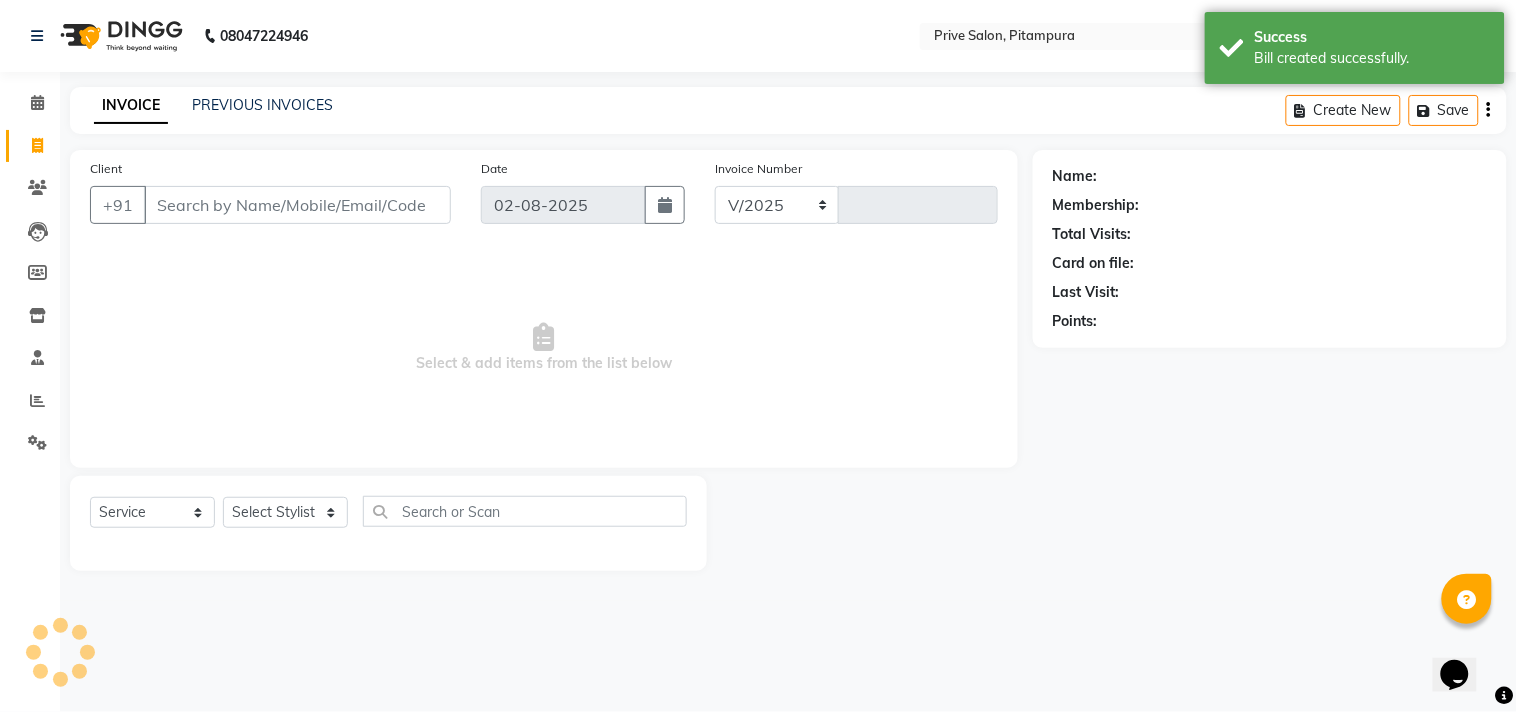 type on "6394" 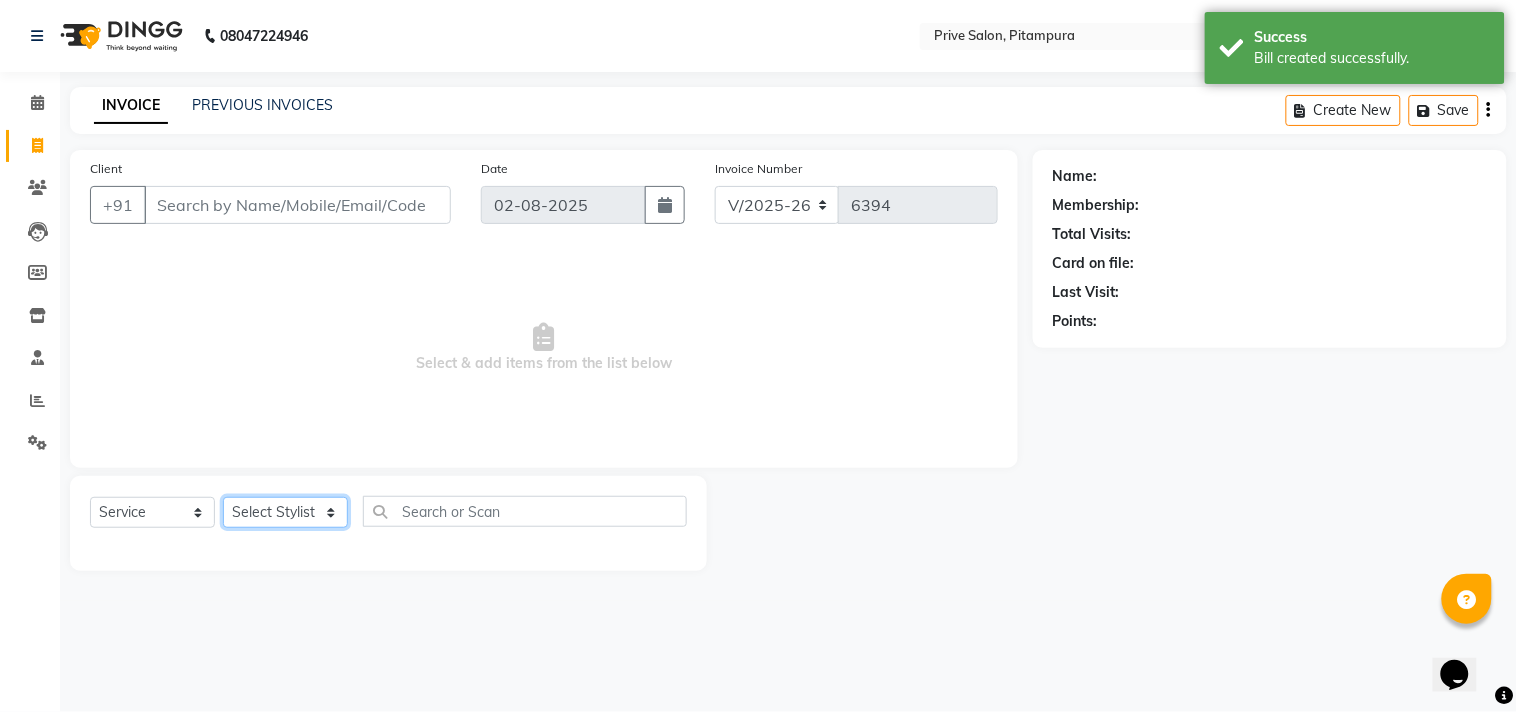 click on "Select Stylist" 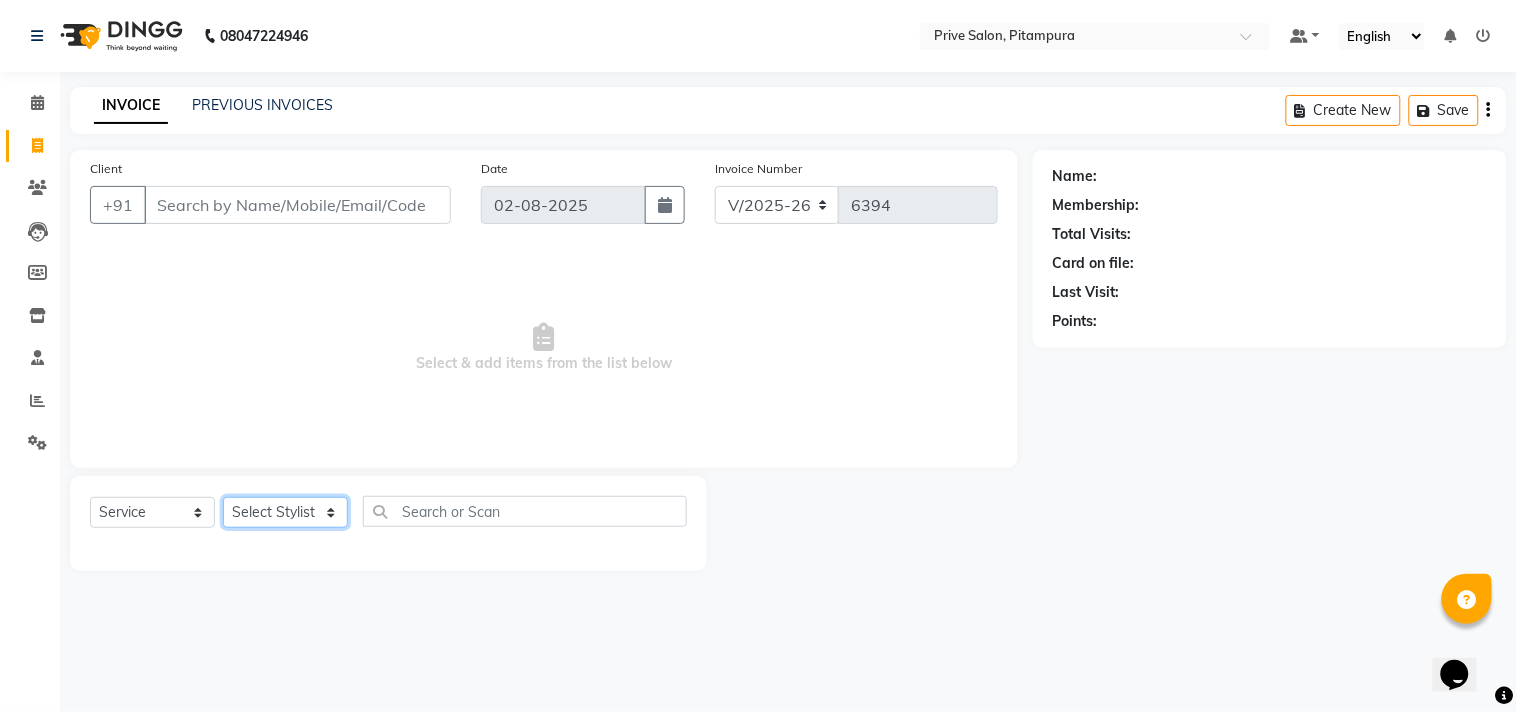 select on "39558" 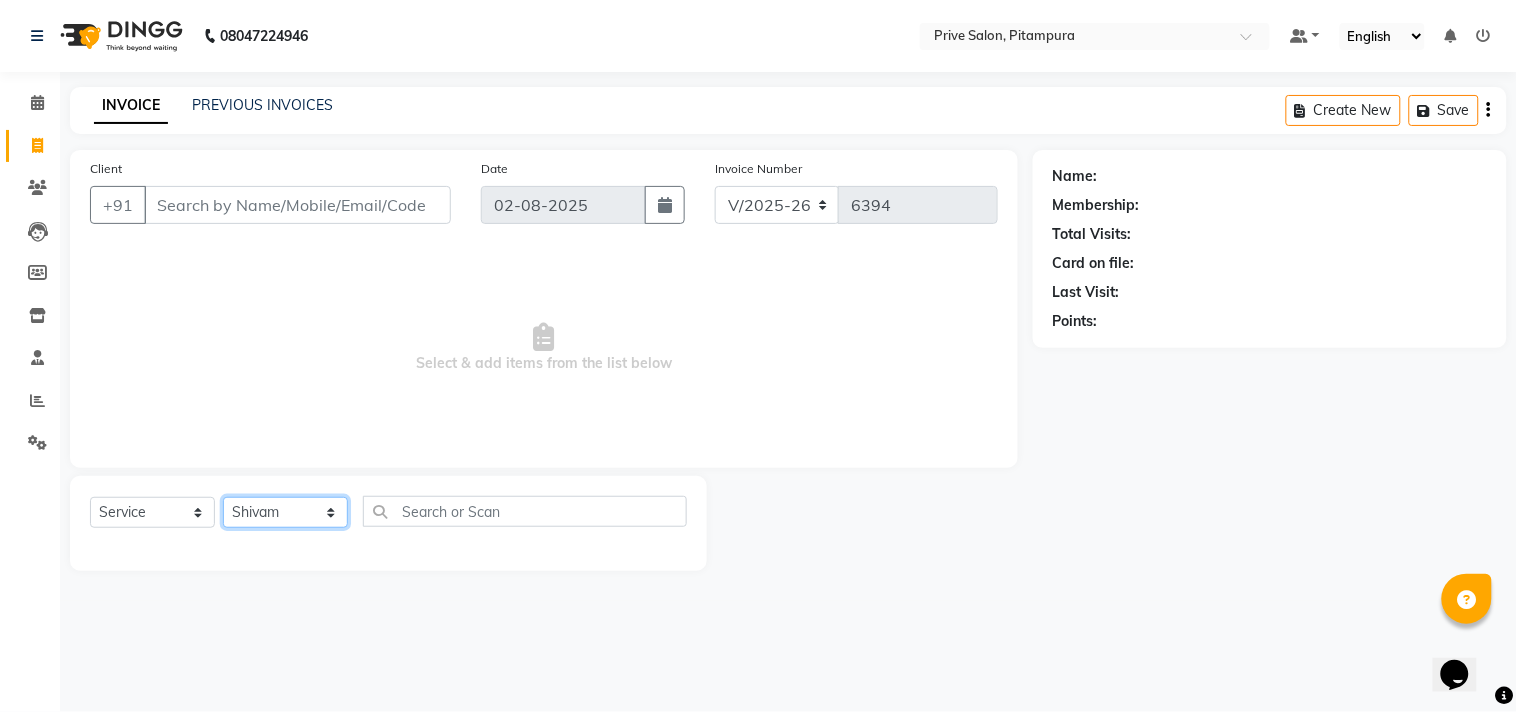 click on "Select Stylist amit ARJUN Atul FAIZAN FARDEEN GOLU harshit HITESH isha kapil khushbu Manager meenu MOHIT Mohsin NISHA nishi Preet privee Shivam SIVA vikas" 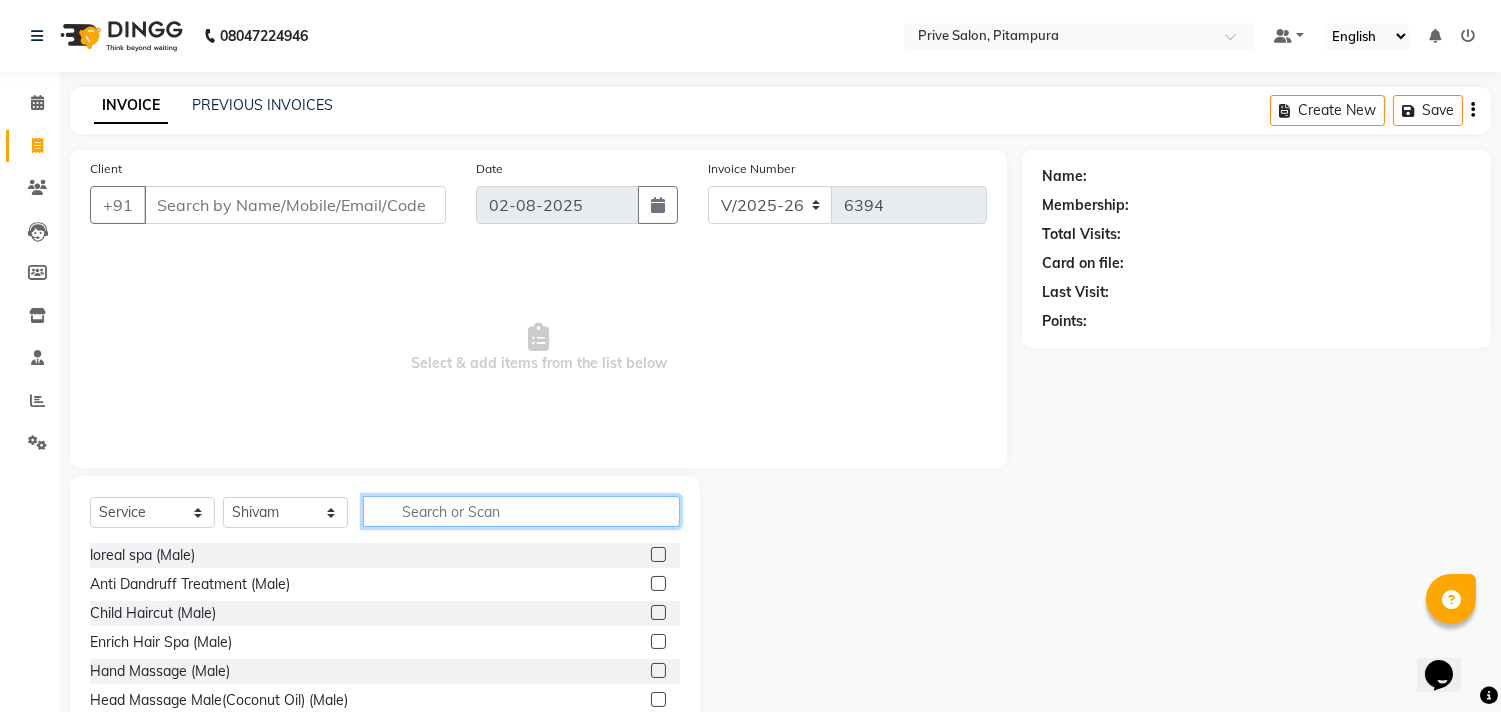 click 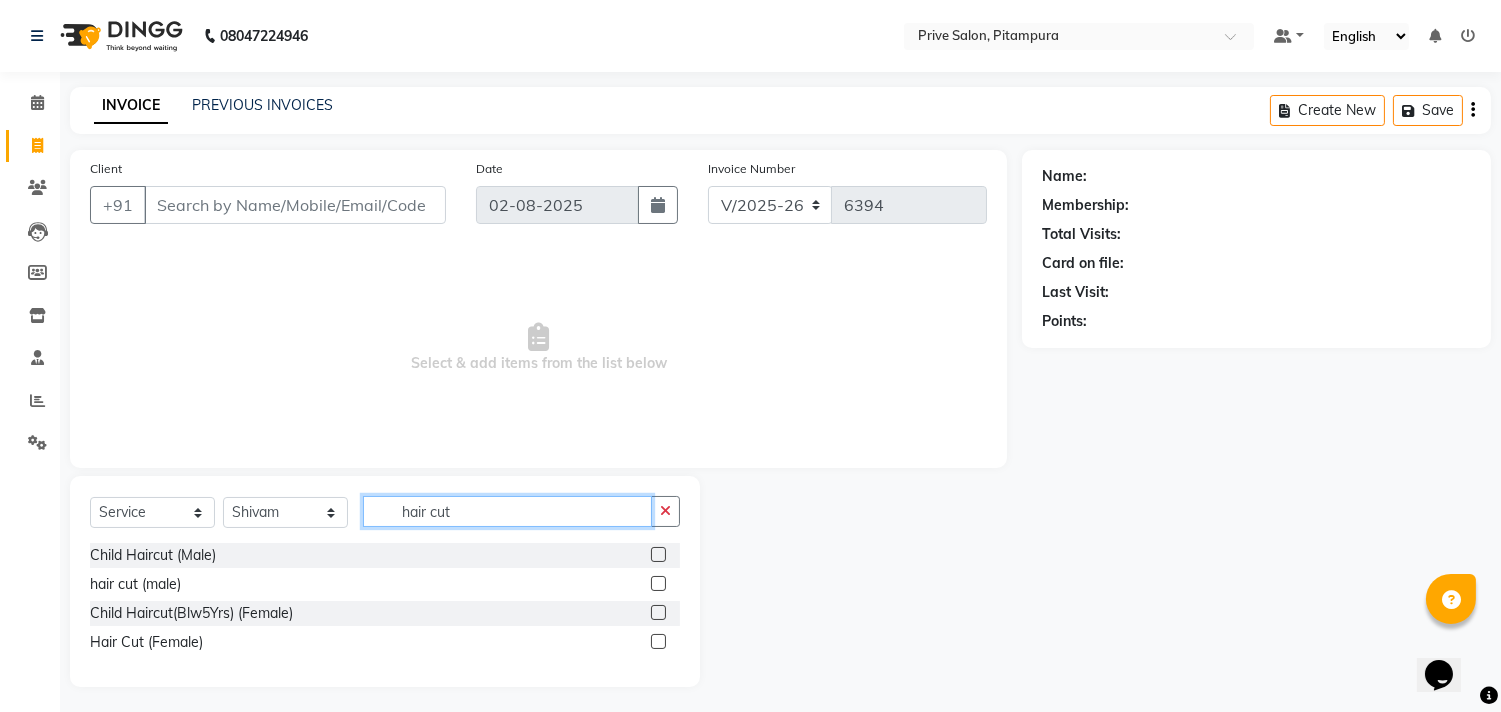 type on "hair cut" 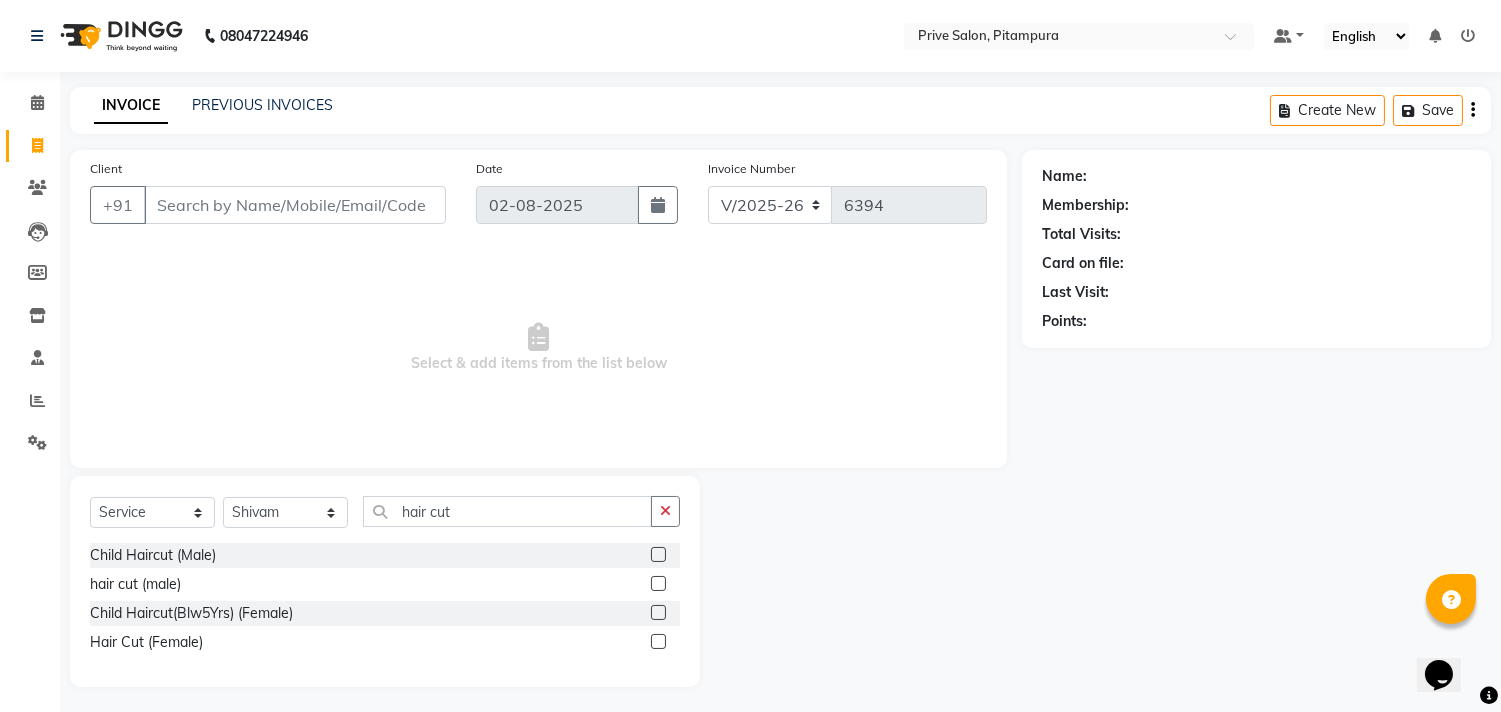 click 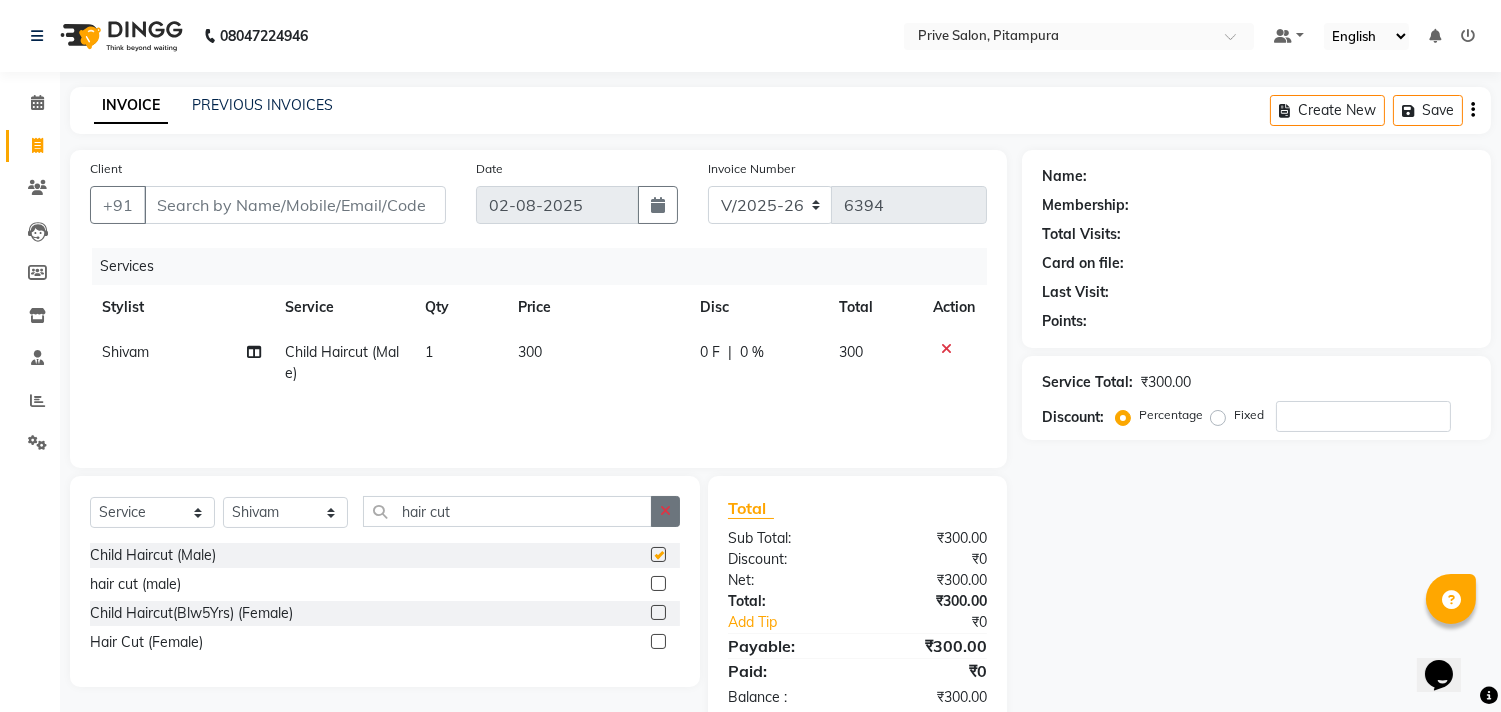 checkbox on "false" 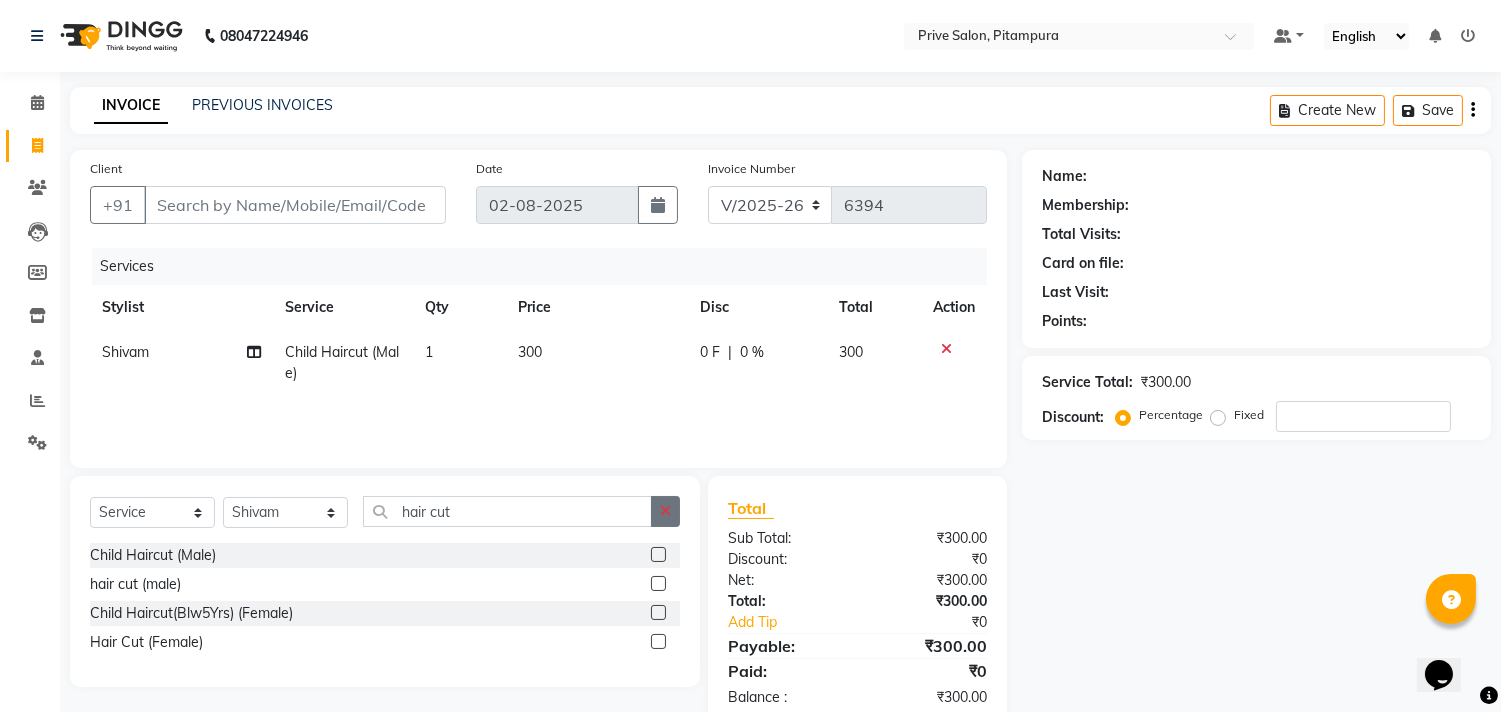 click 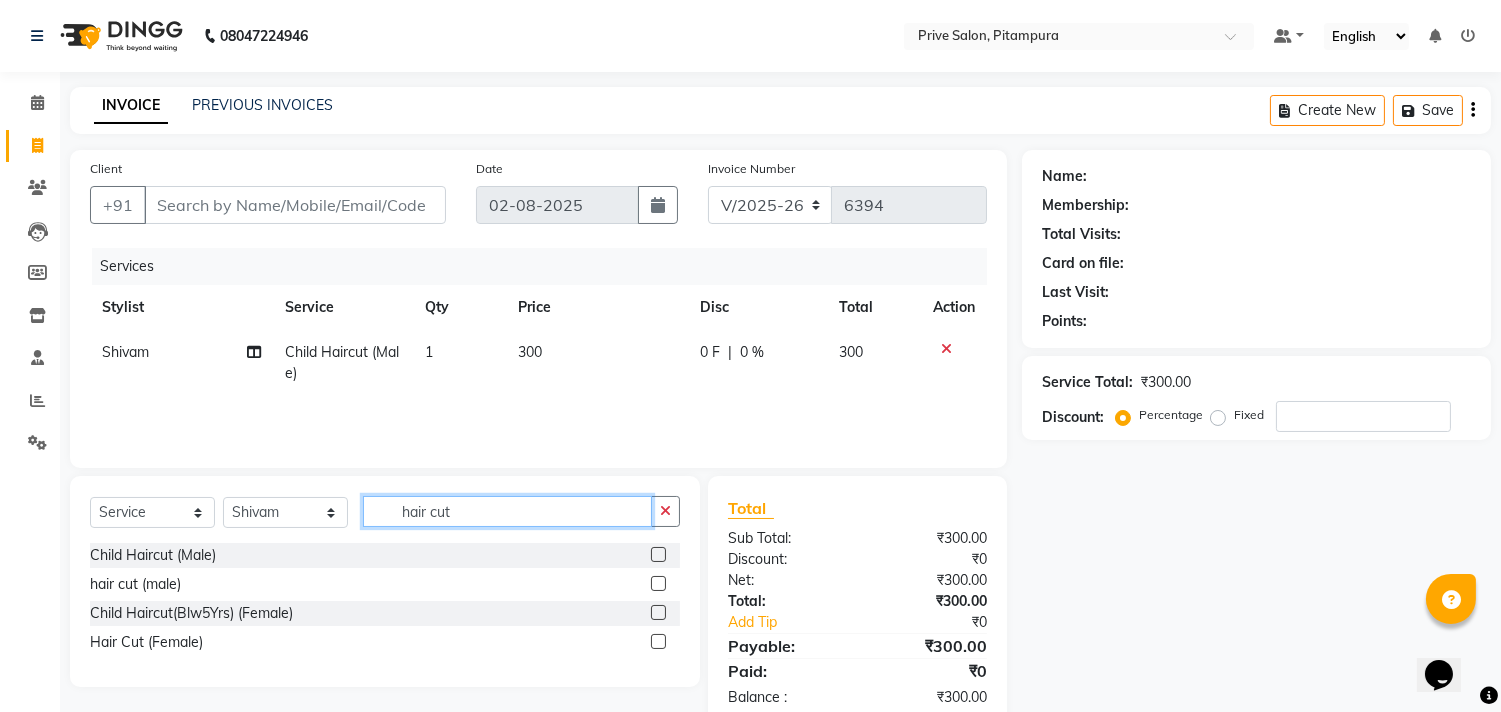 type 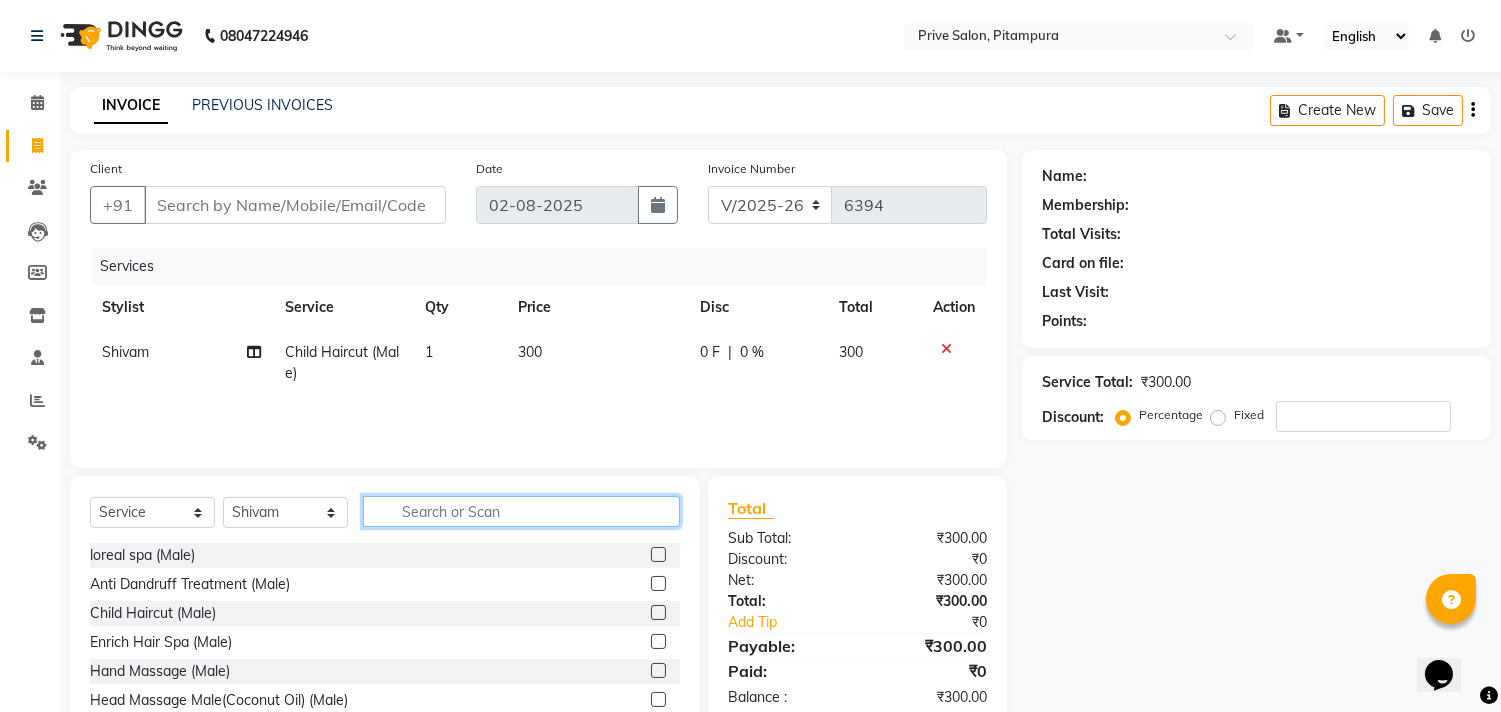 click 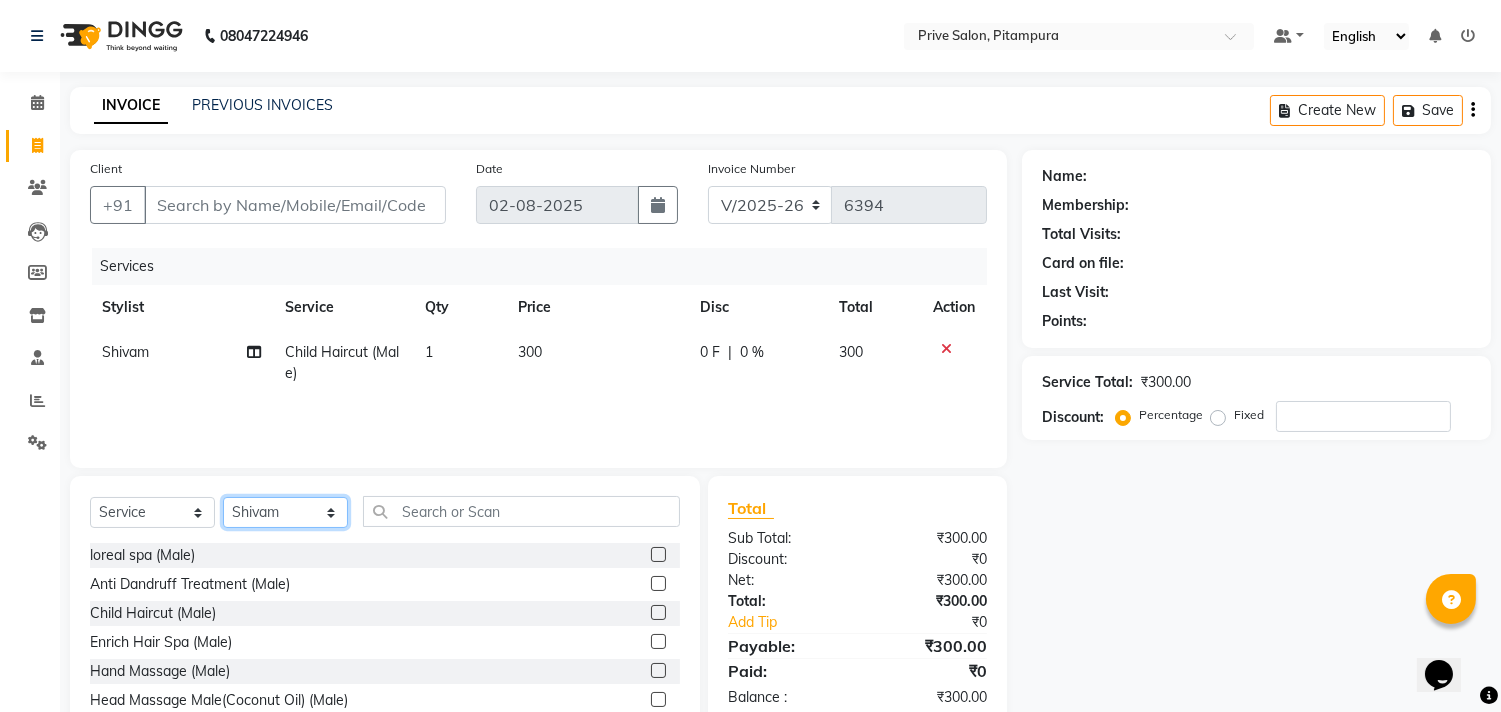 click on "Select Stylist amit ARJUN Atul FAIZAN FARDEEN GOLU harshit HITESH isha kapil khushbu Manager meenu MOHIT Mohsin NISHA nishi Preet privee Shivam SIVA vikas" 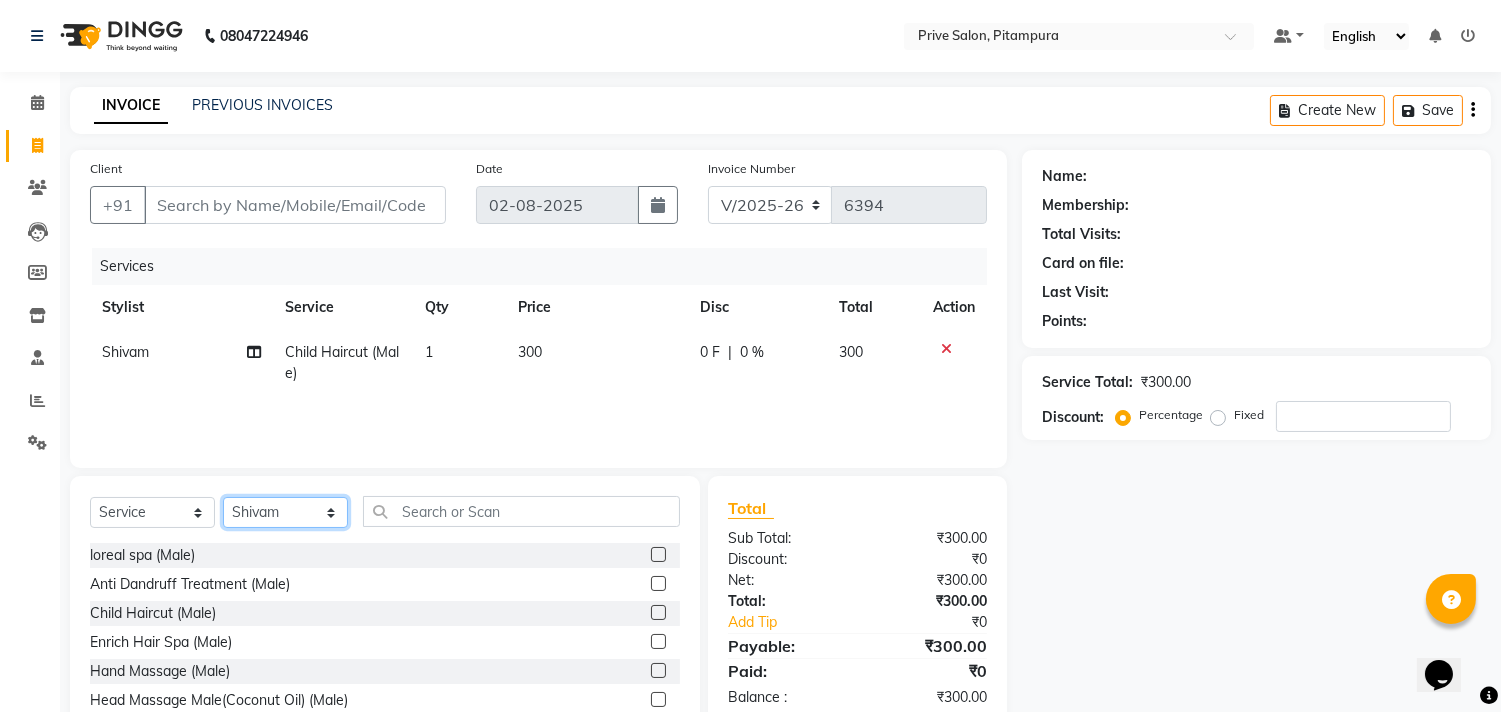 select on "44179" 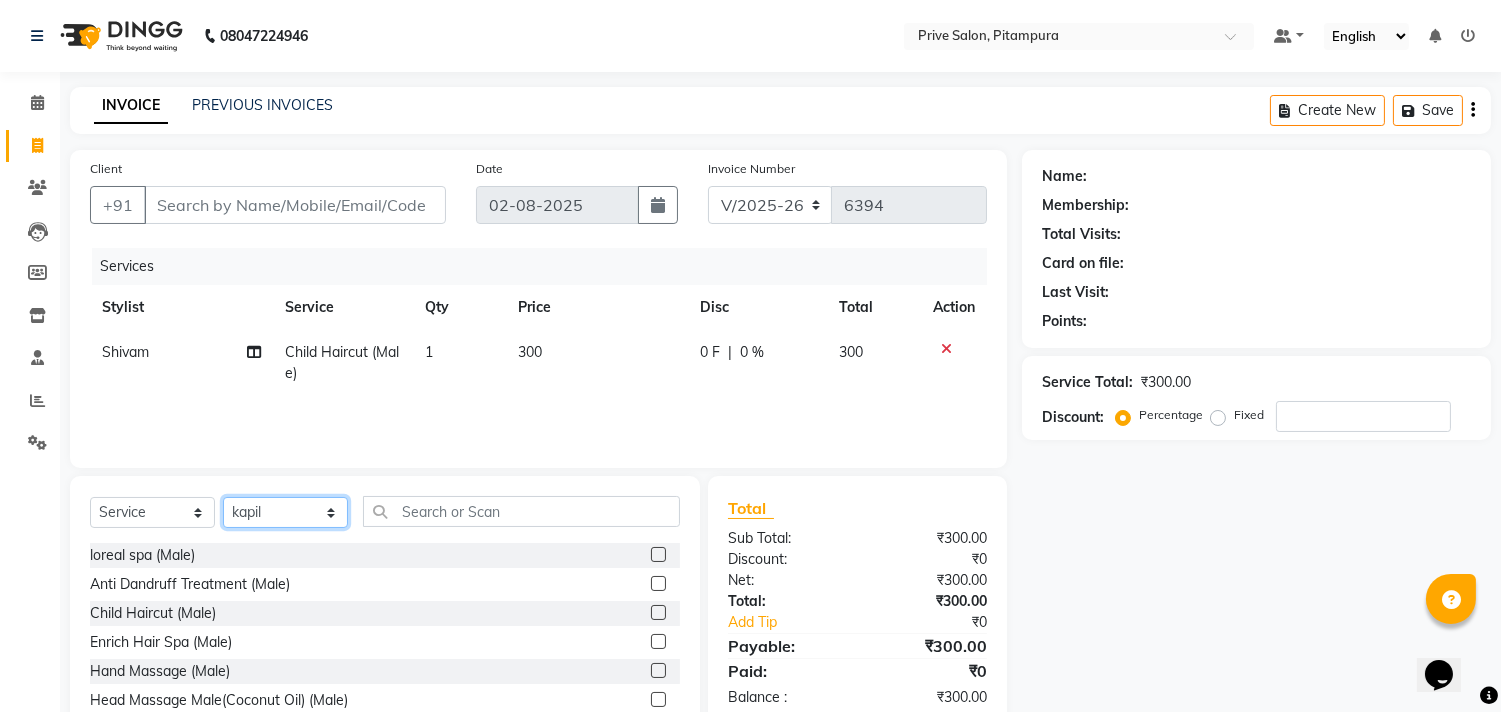 click on "Select Stylist amit ARJUN Atul FAIZAN FARDEEN GOLU harshit HITESH isha kapil khushbu Manager meenu MOHIT Mohsin NISHA nishi Preet privee Shivam SIVA vikas" 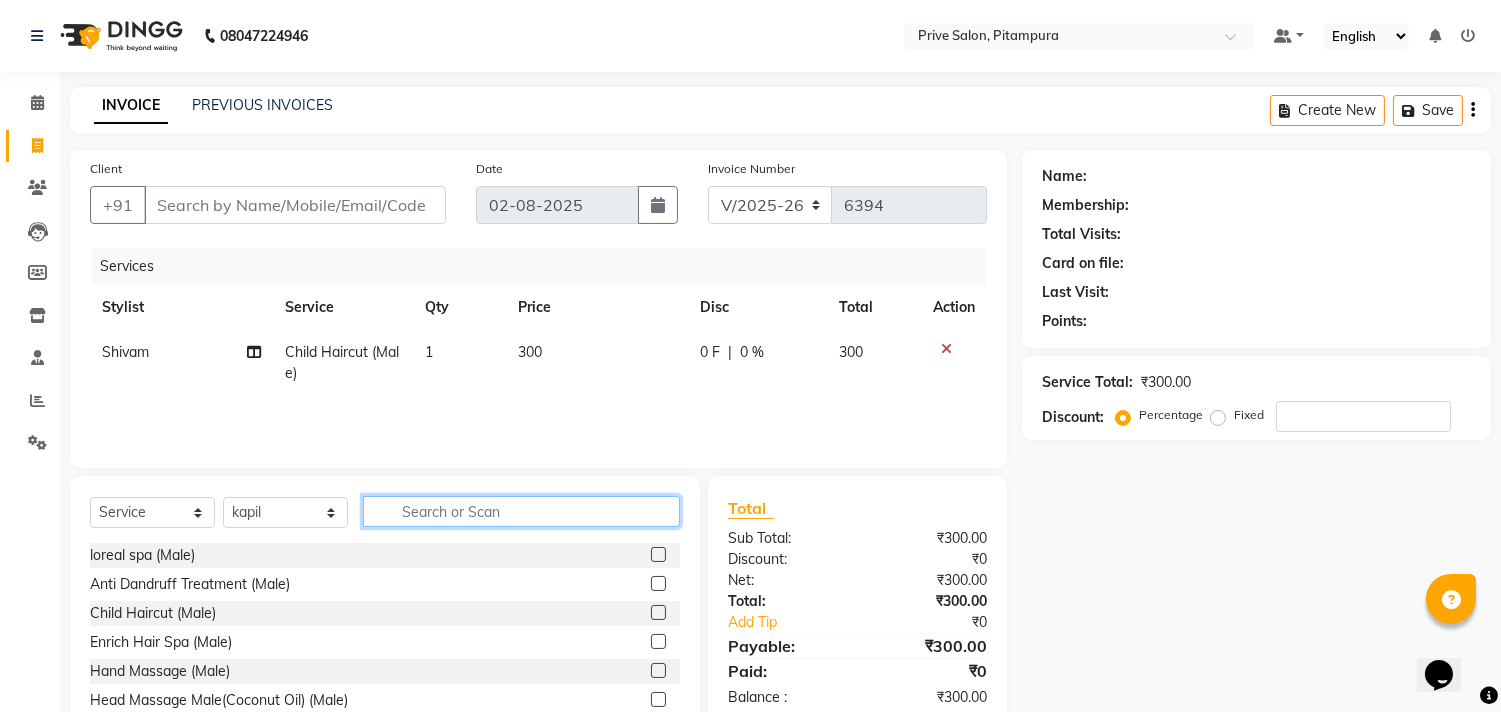 click 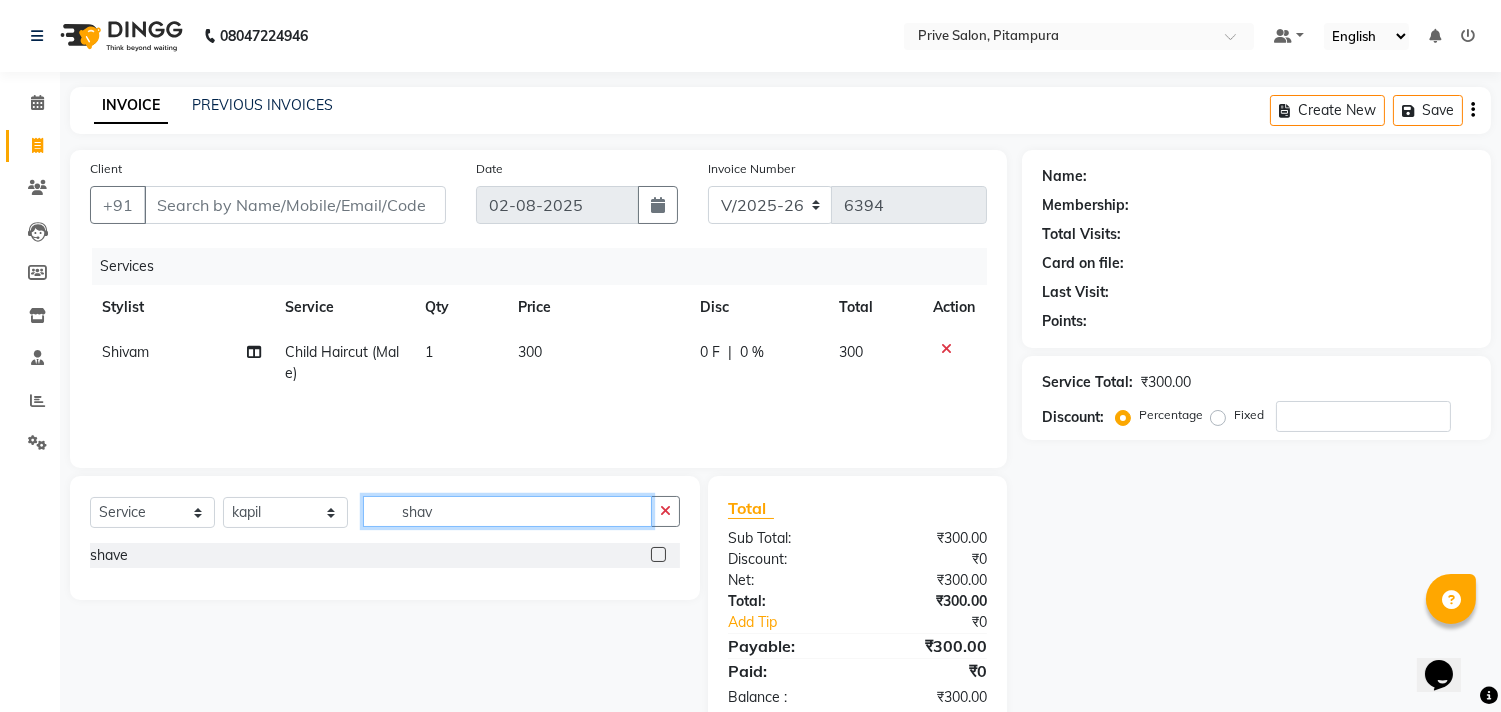 type on "shav" 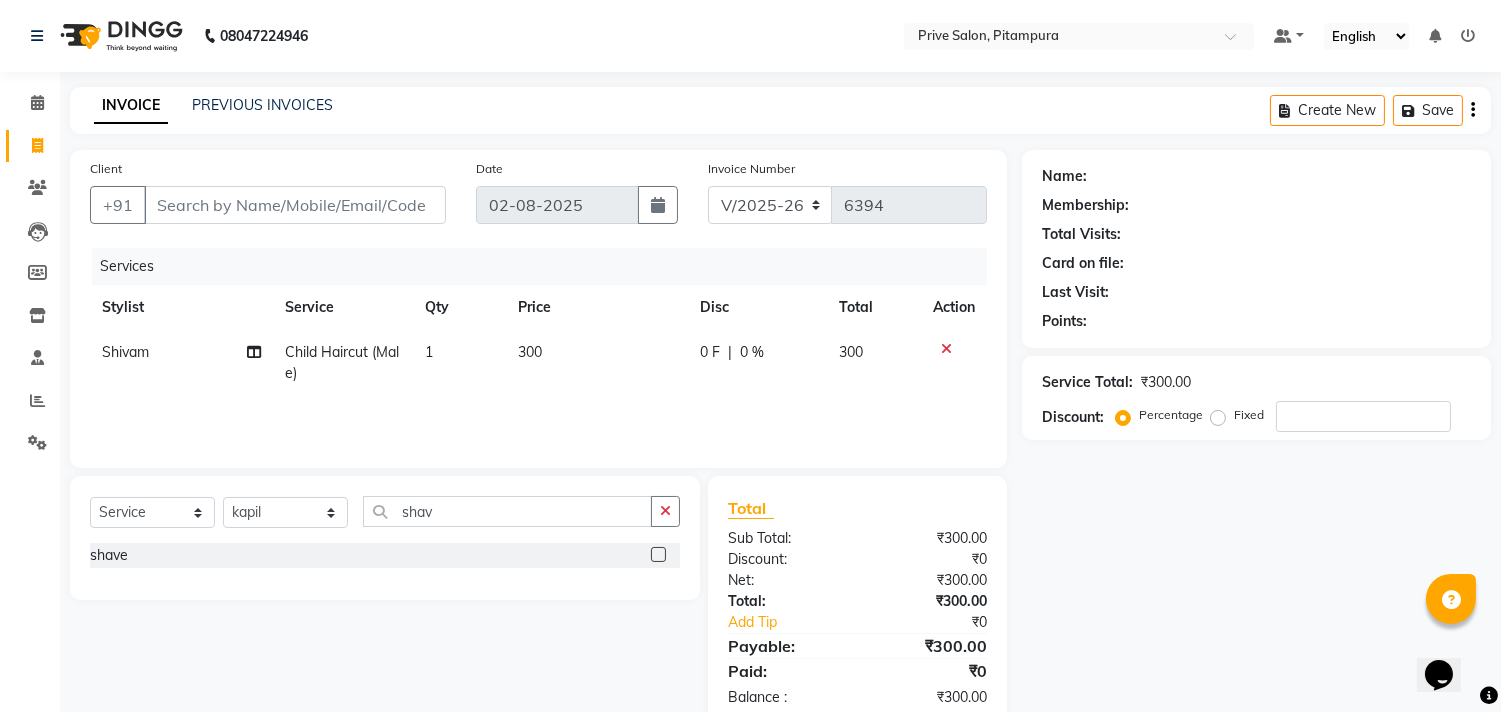 click 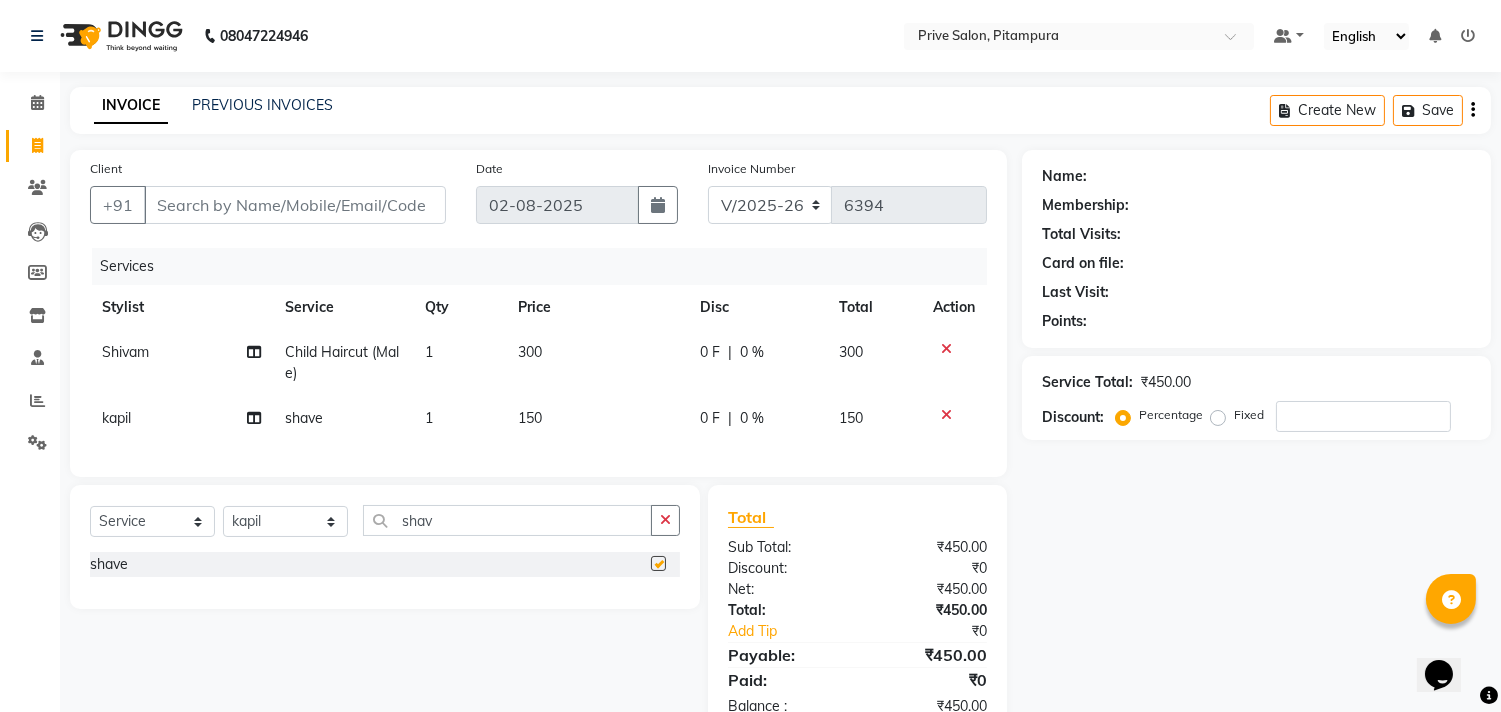 click 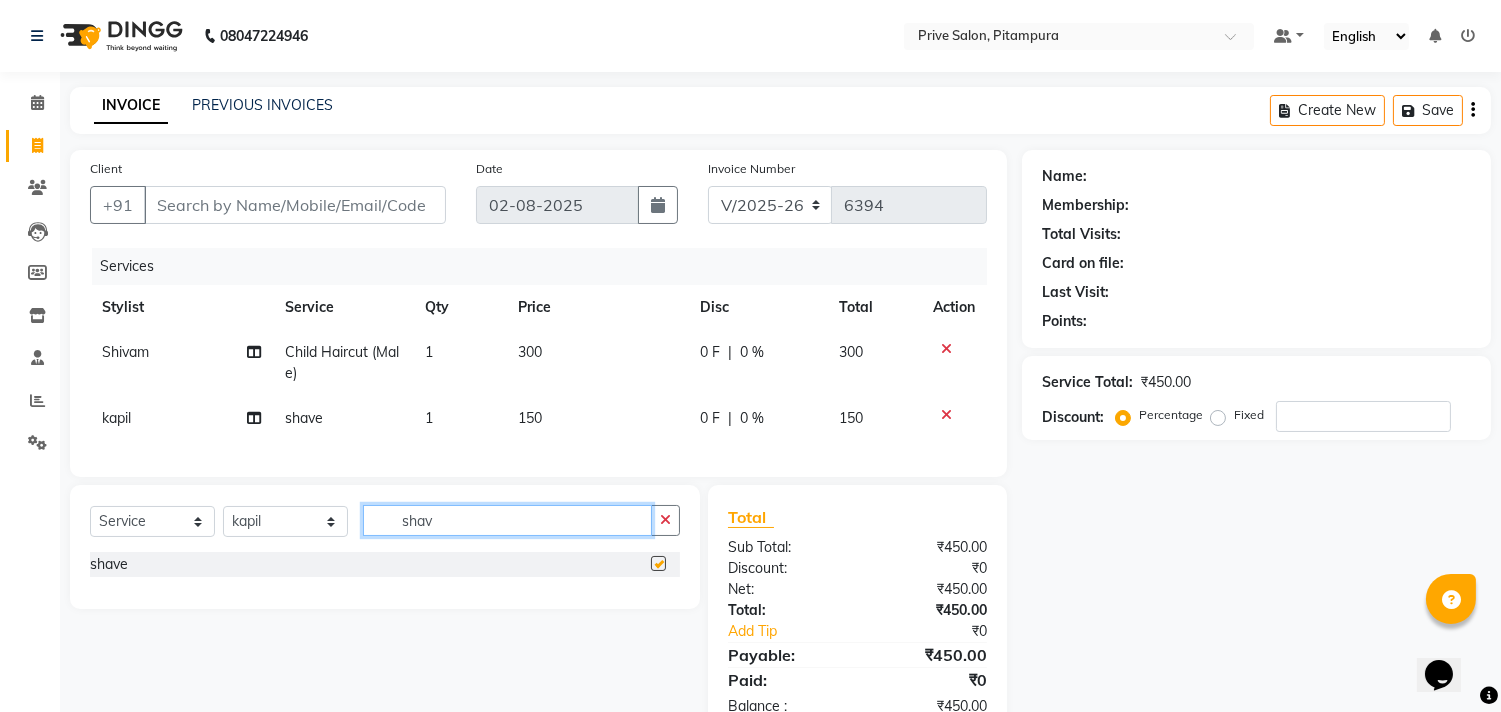 type 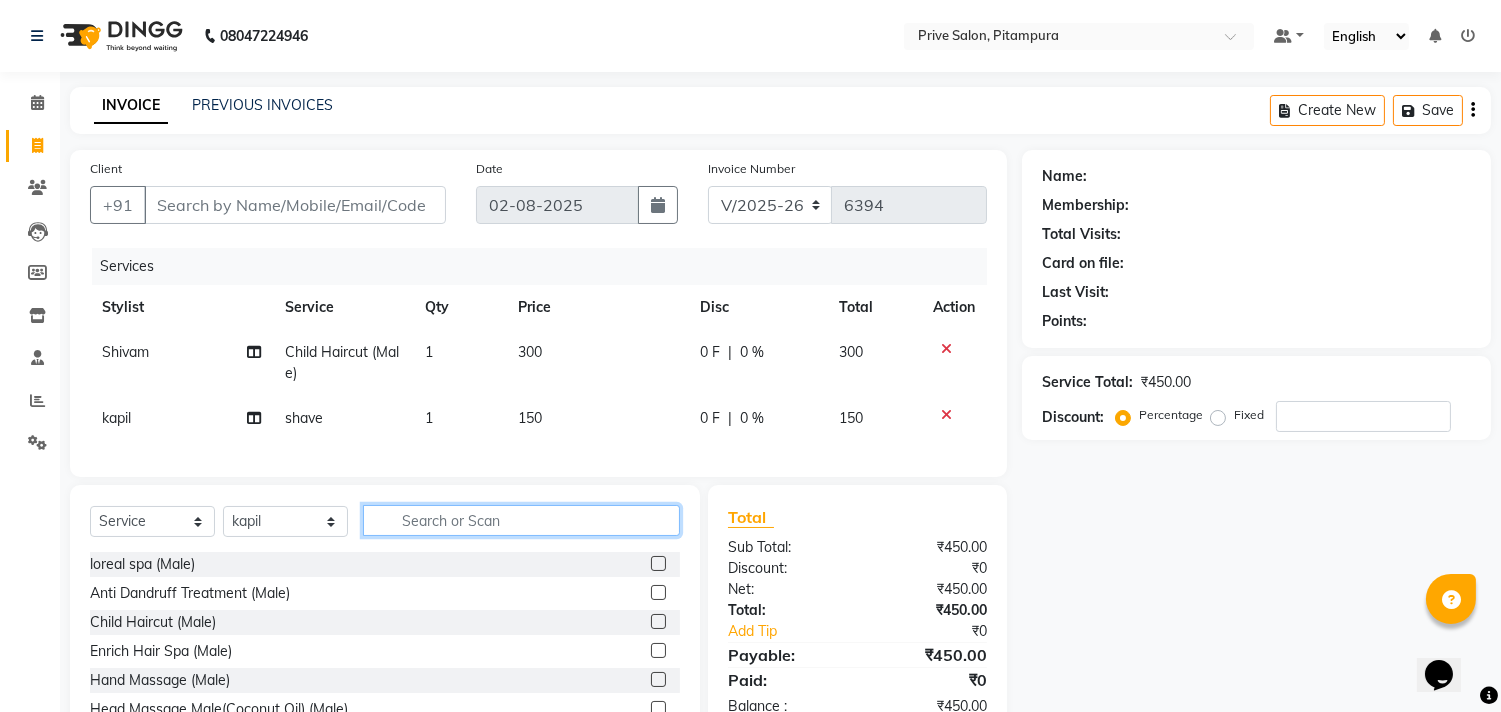 checkbox on "false" 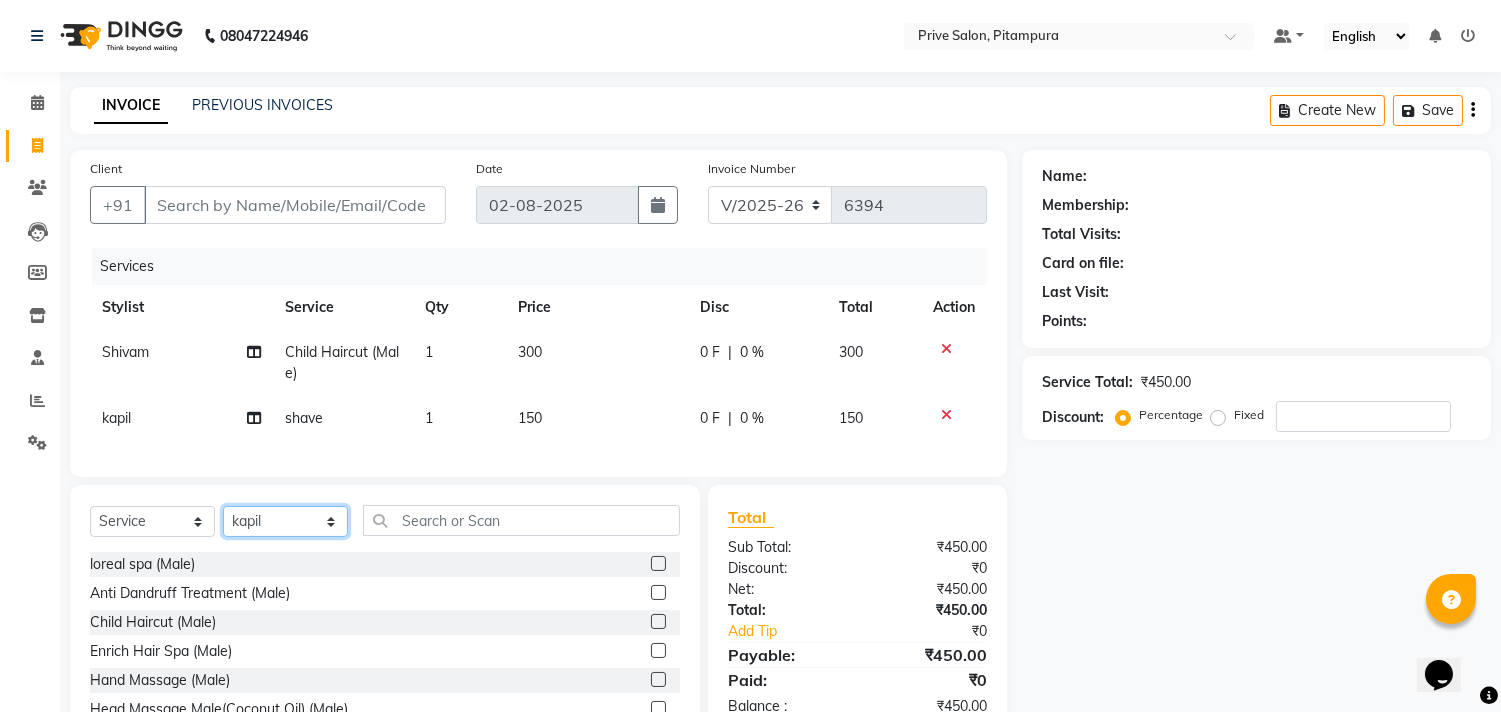 click on "Select Stylist amit ARJUN Atul FAIZAN FARDEEN GOLU harshit HITESH isha kapil khushbu Manager meenu MOHIT Mohsin NISHA nishi Preet privee Shivam SIVA vikas" 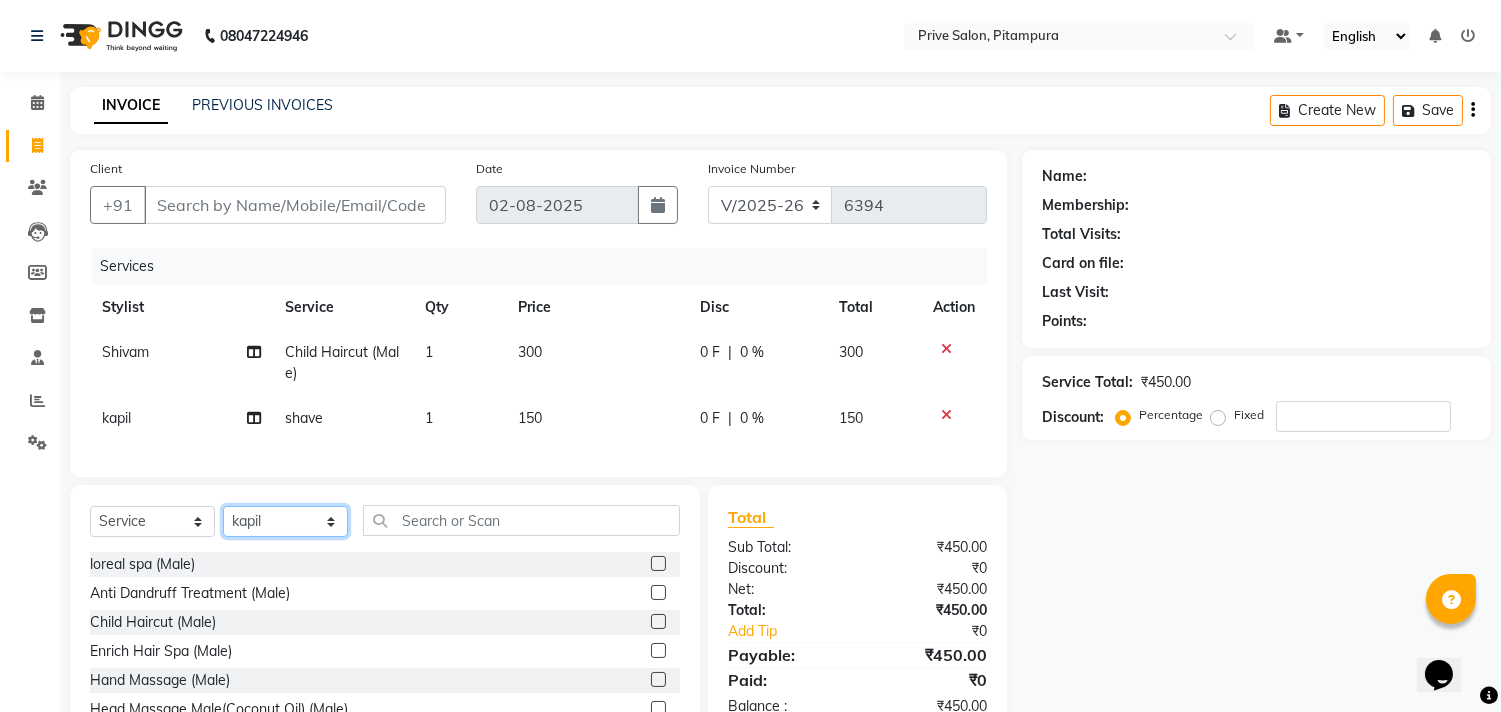 select on "77212" 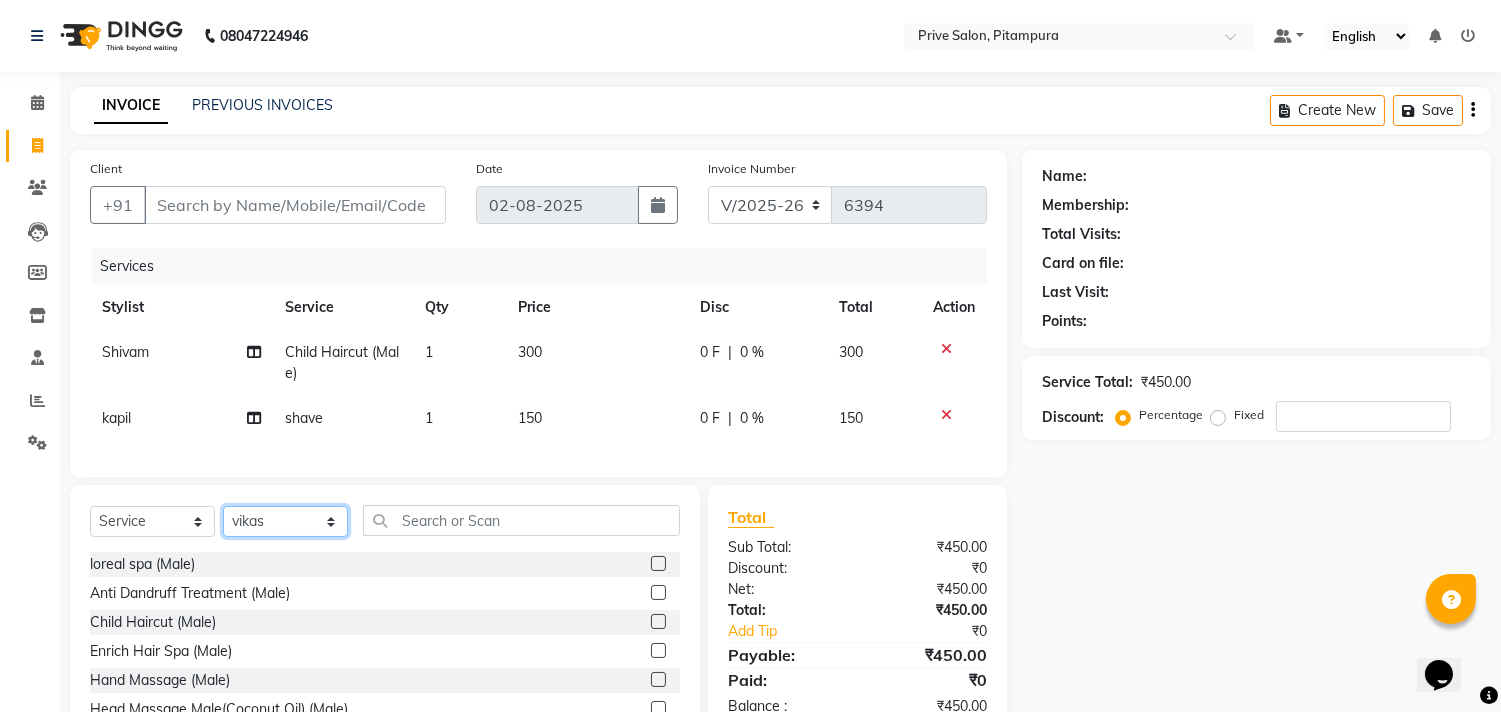 click on "Select Stylist amit ARJUN Atul FAIZAN FARDEEN GOLU harshit HITESH isha kapil khushbu Manager meenu MOHIT Mohsin NISHA nishi Preet privee Shivam SIVA vikas" 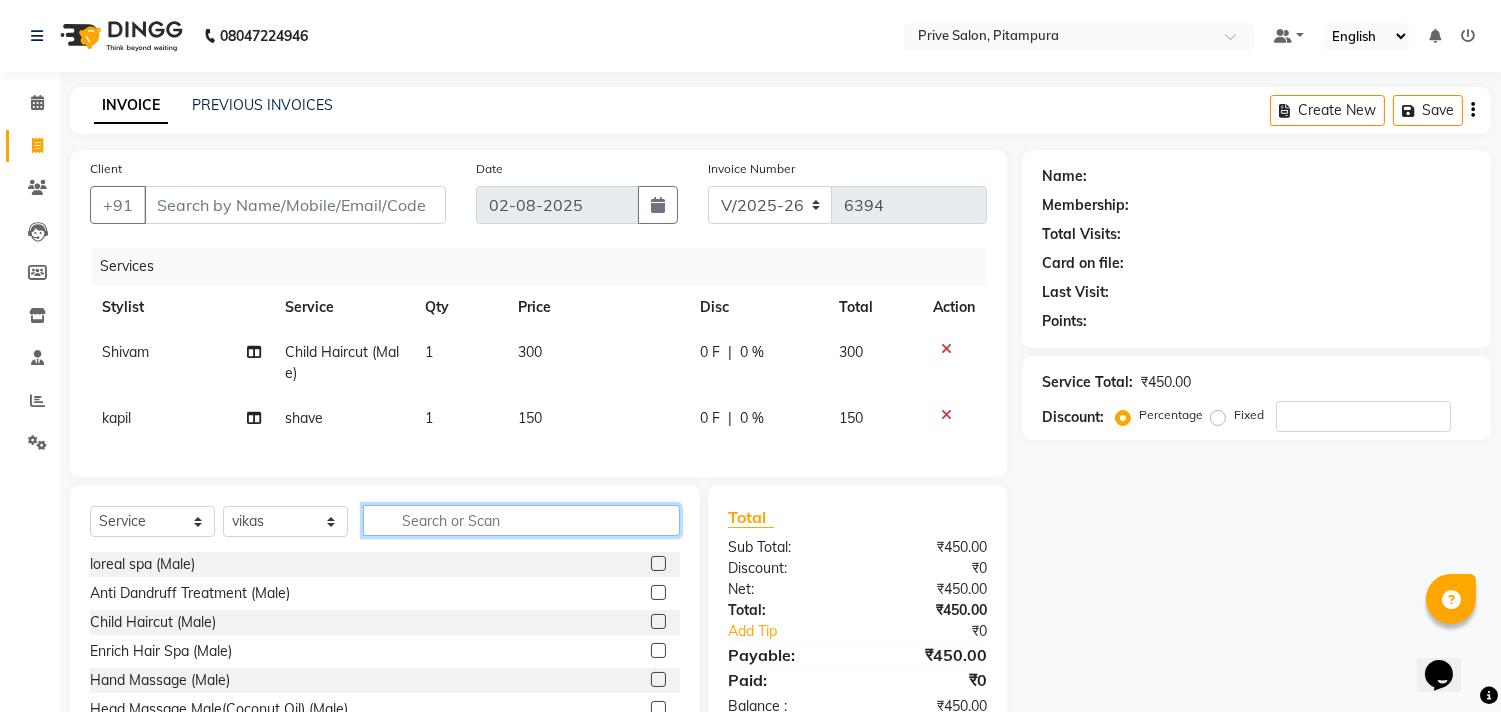 click 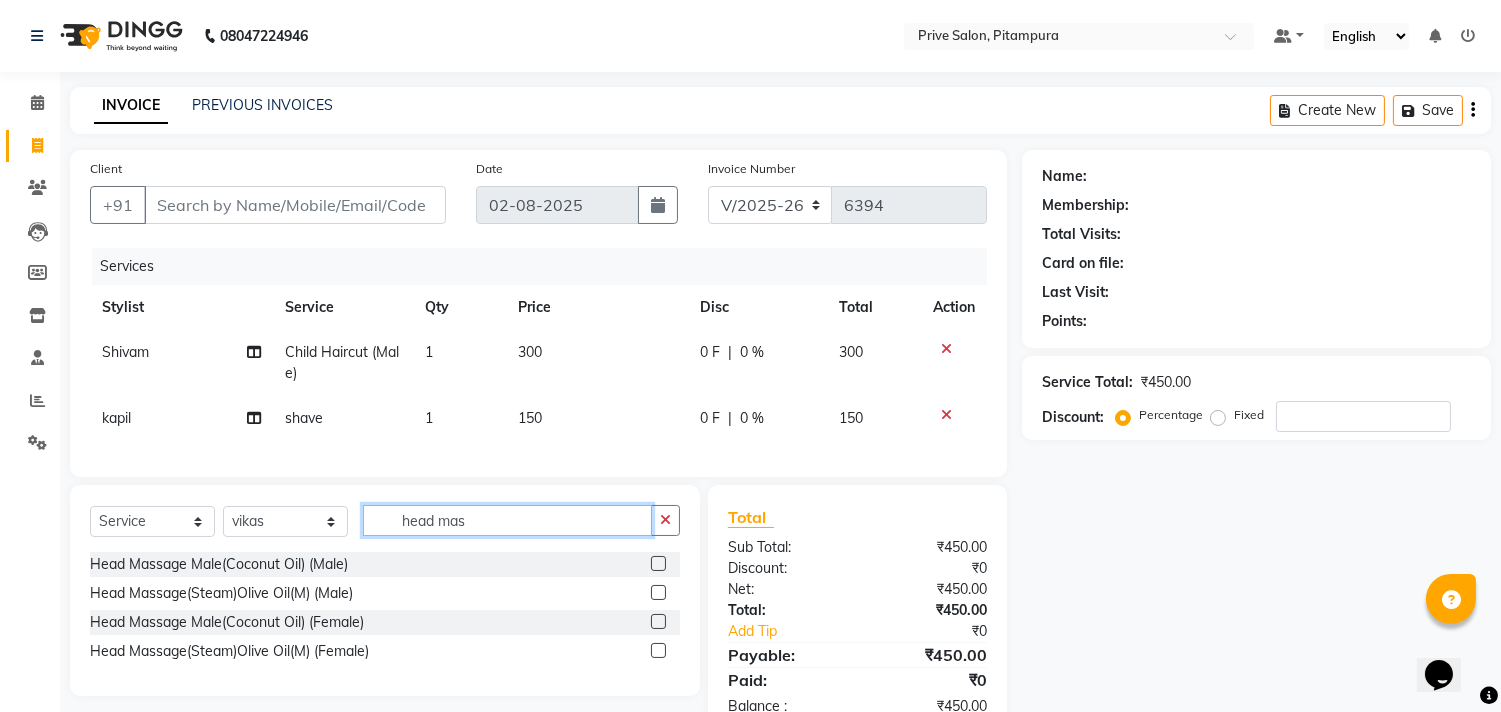 type on "head mas" 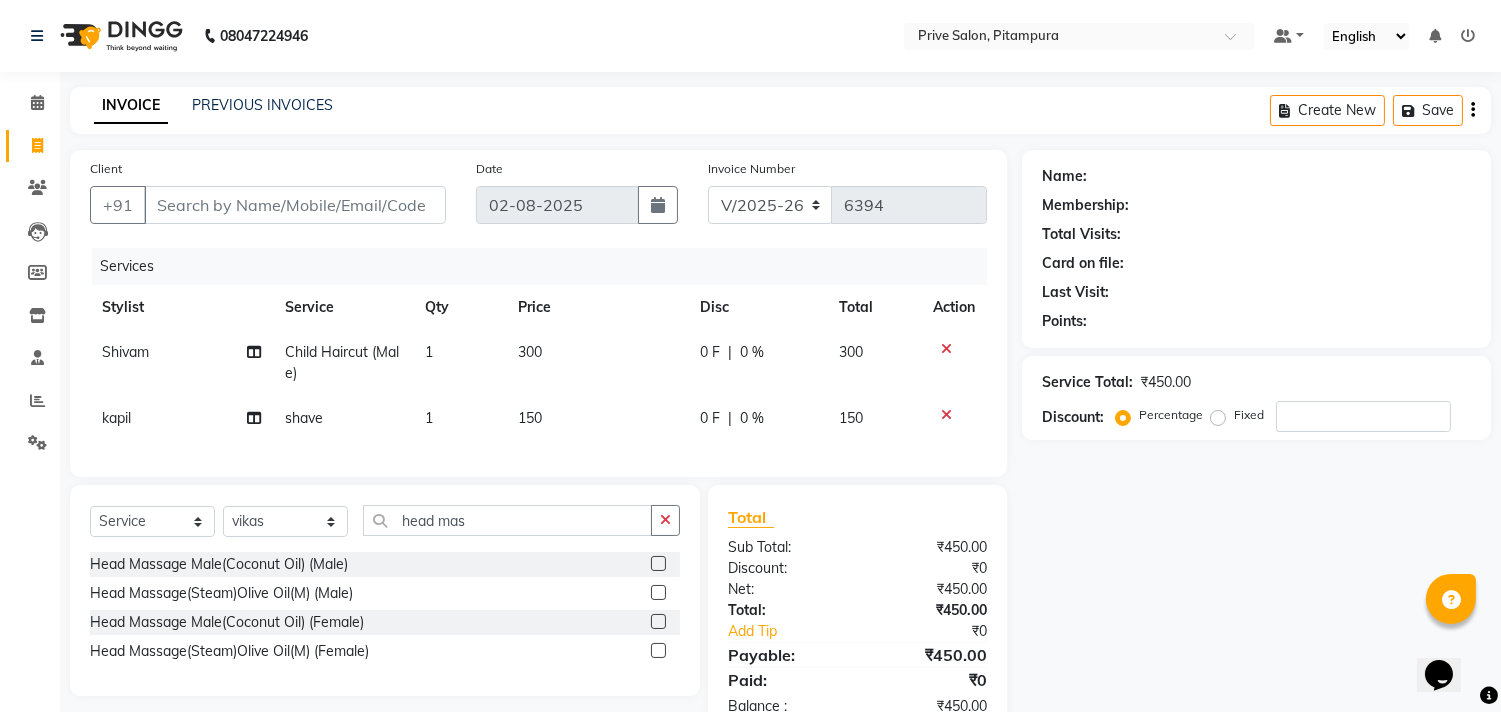 click 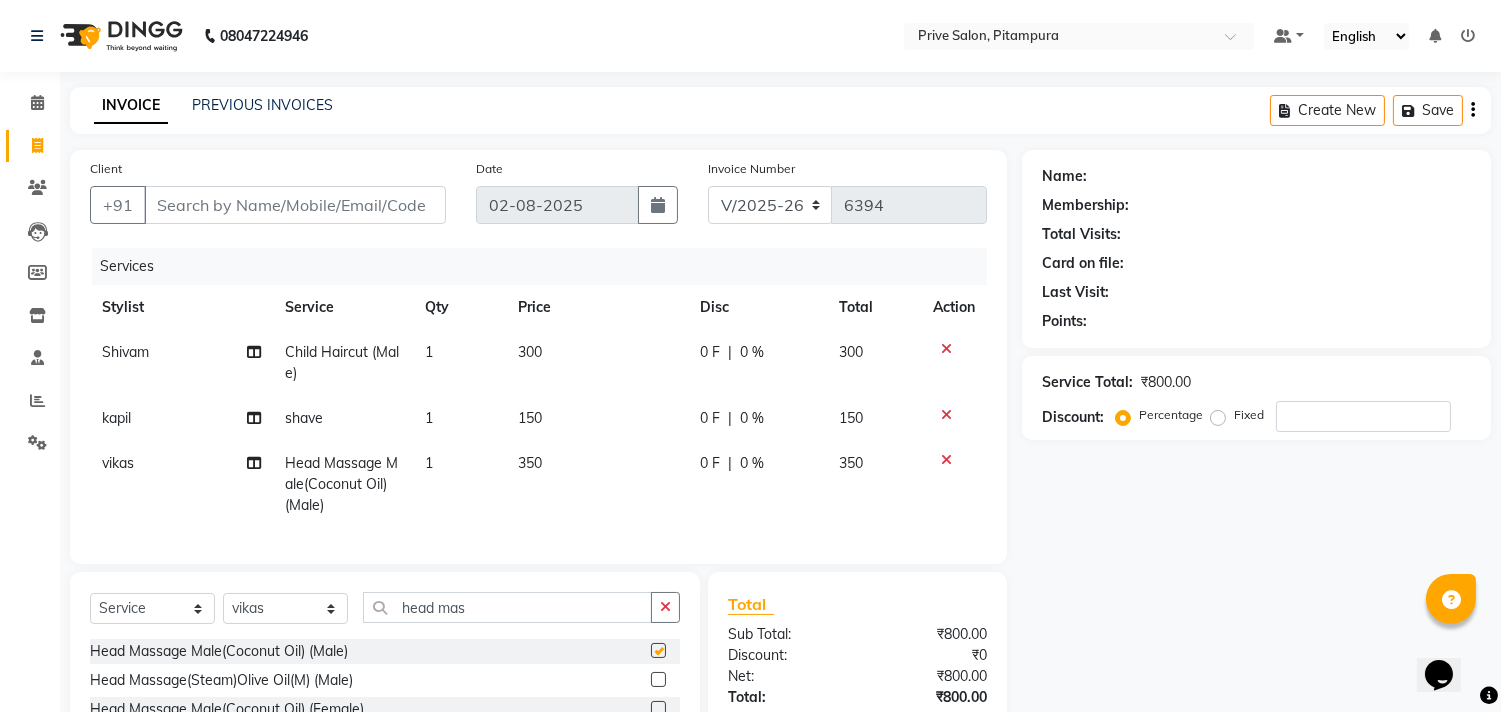 checkbox on "false" 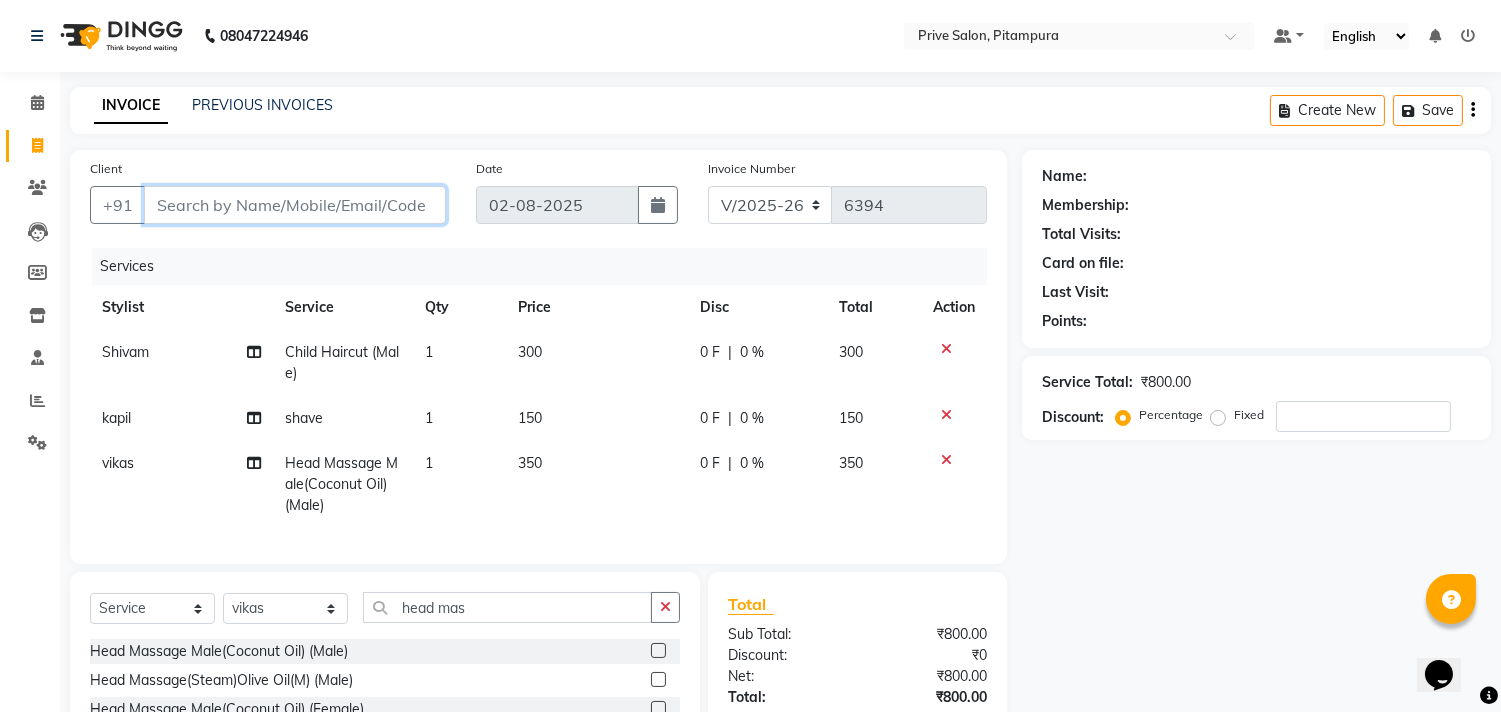 click on "Client" at bounding box center [295, 205] 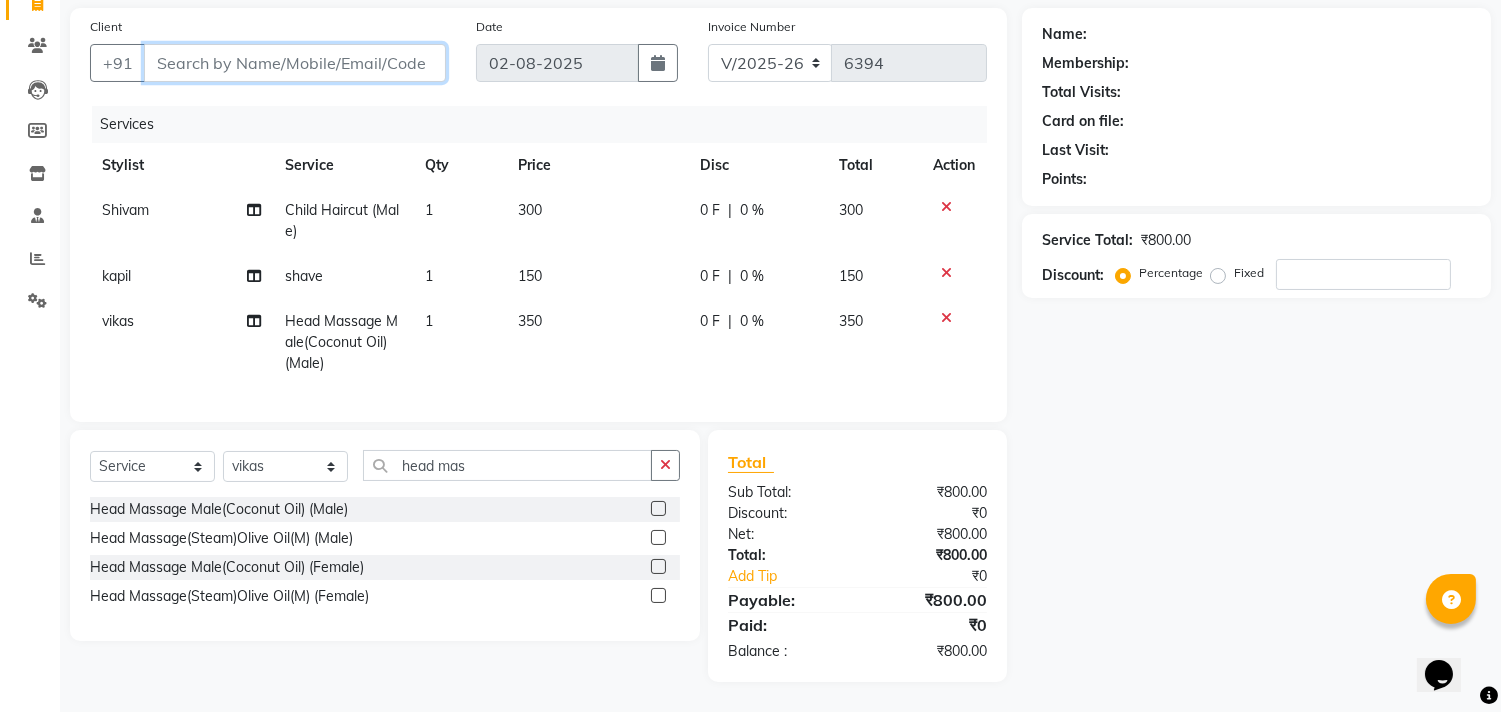 scroll, scrollTop: 0, scrollLeft: 0, axis: both 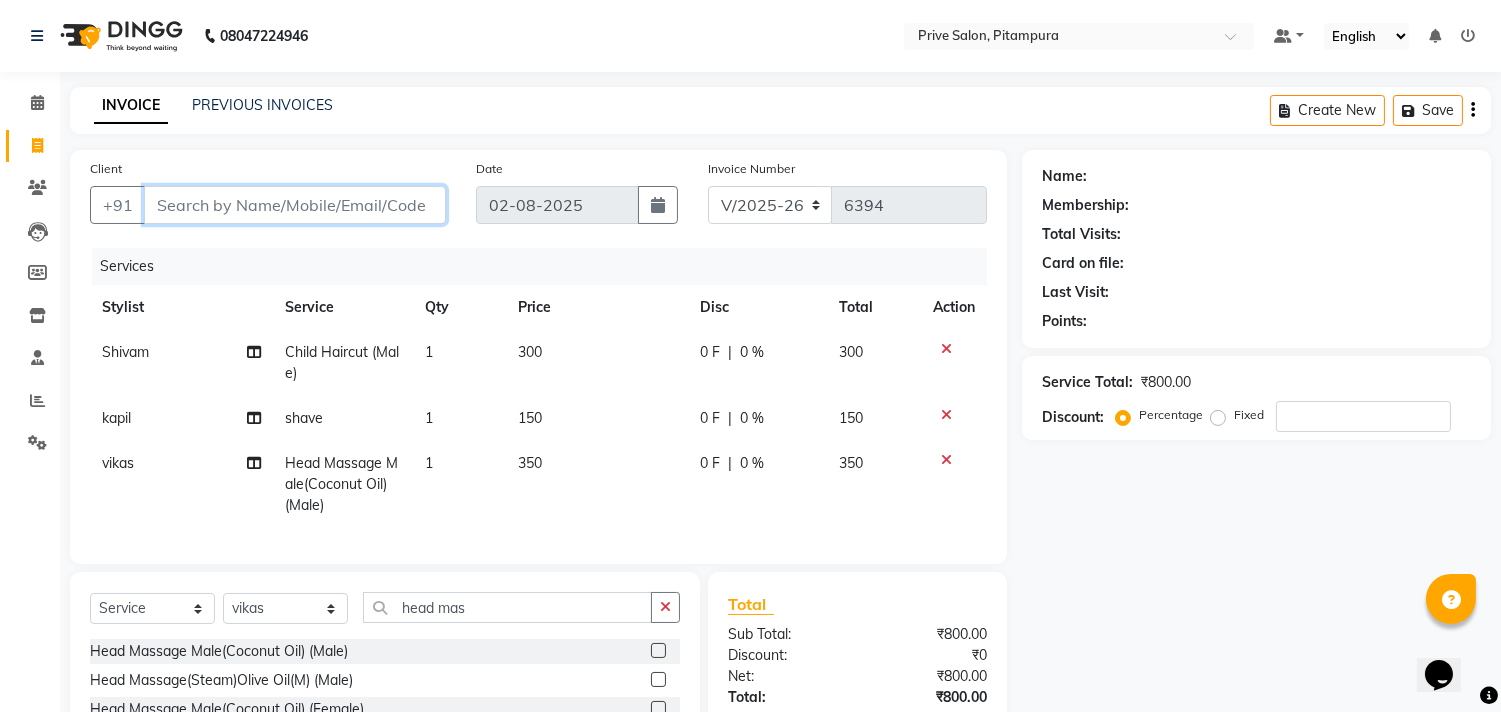 click on "Client" at bounding box center [295, 205] 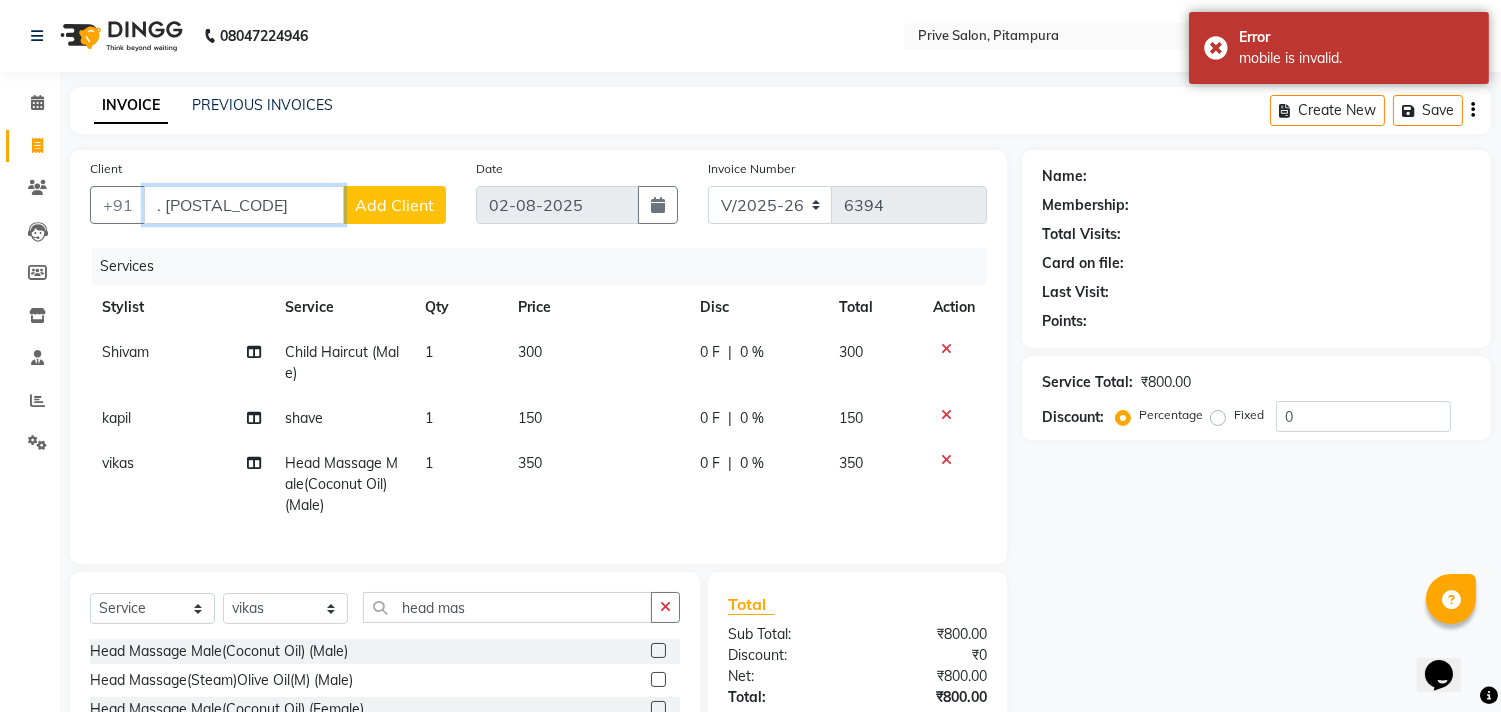 click on ".9654" at bounding box center (244, 205) 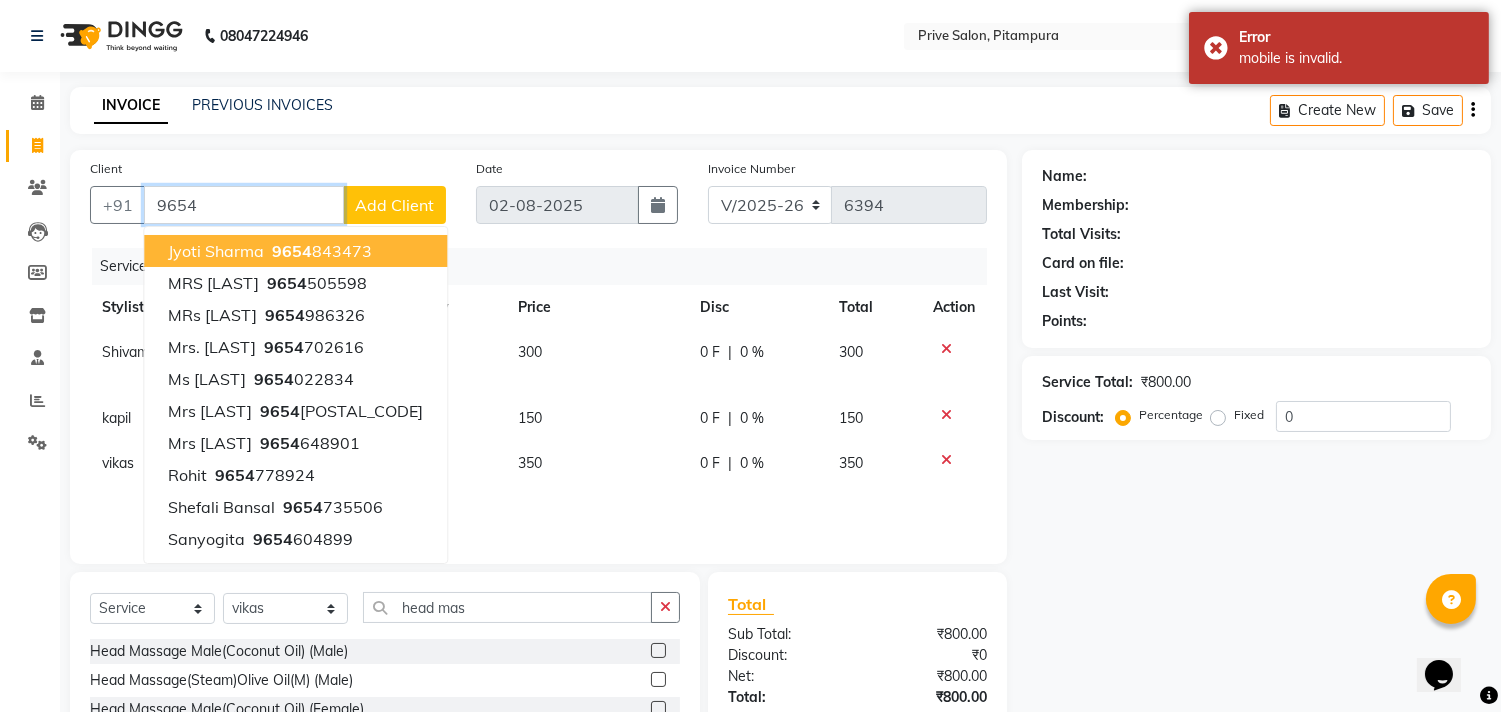 click on "9654" at bounding box center (244, 205) 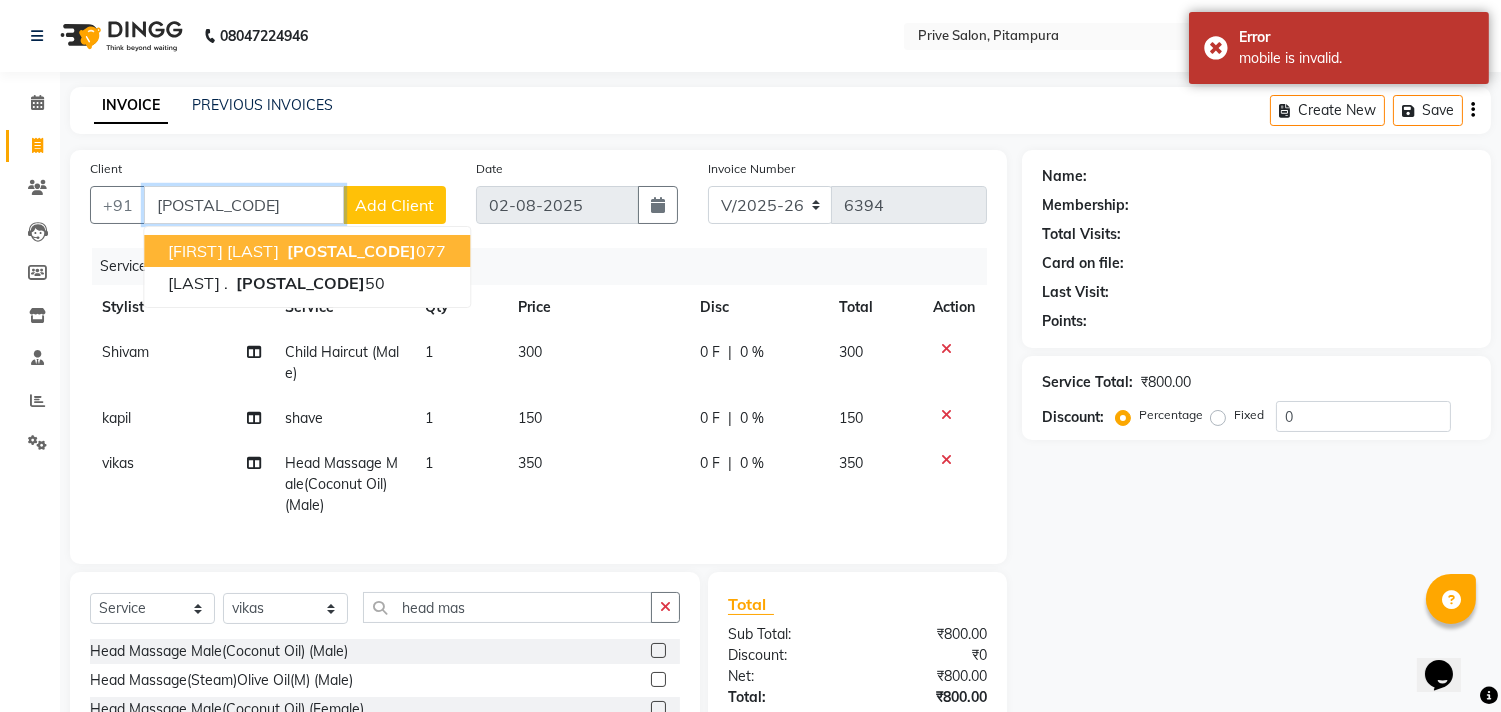click on "[LAST] [LAST]" at bounding box center [223, 251] 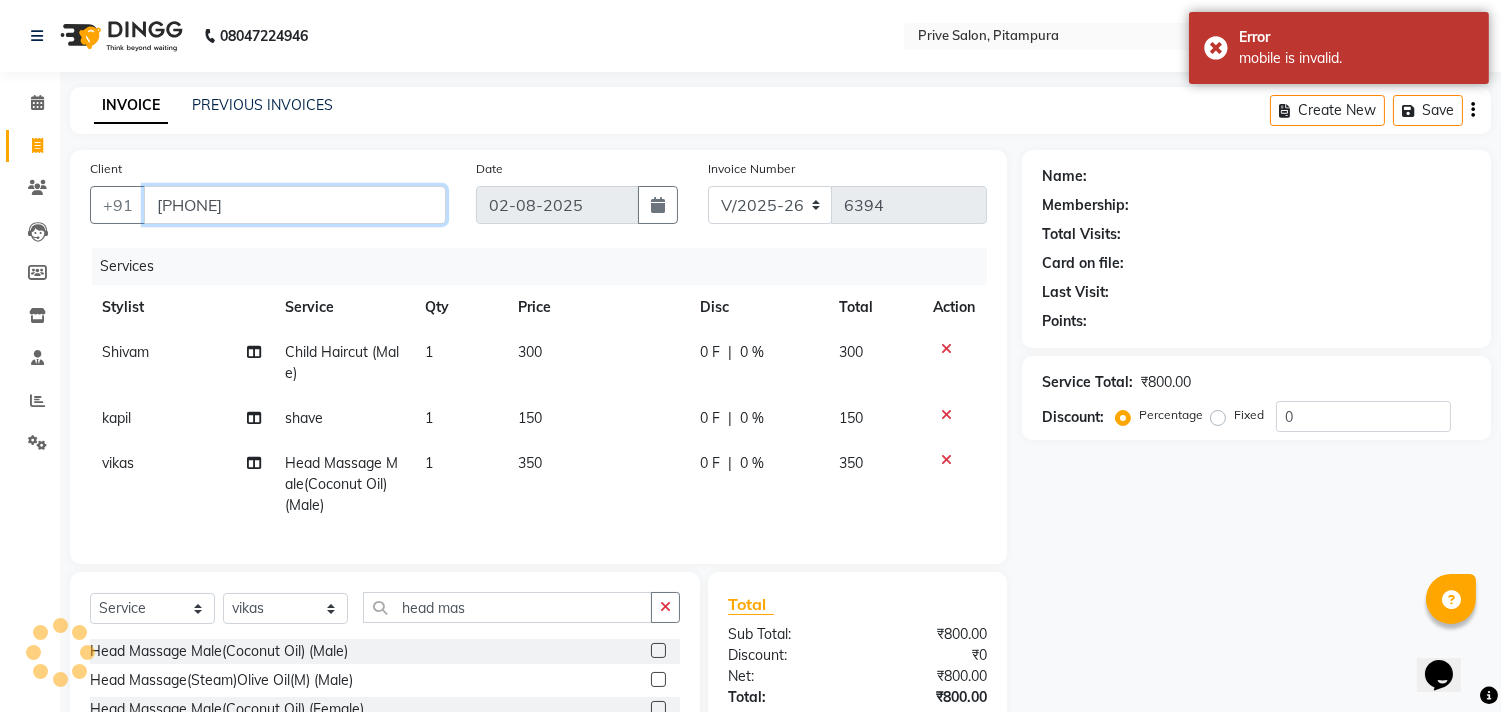 type on "[PHONE]" 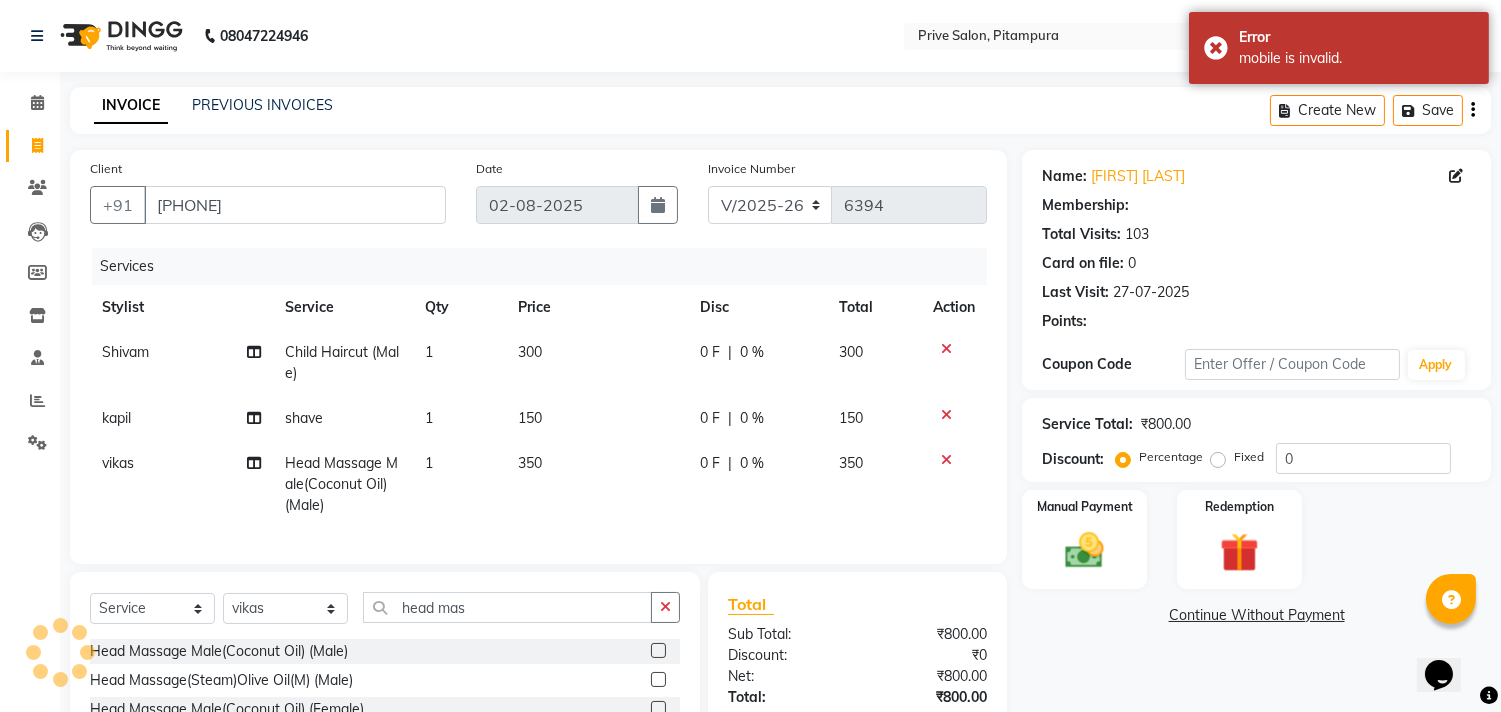 select on "1: Object" 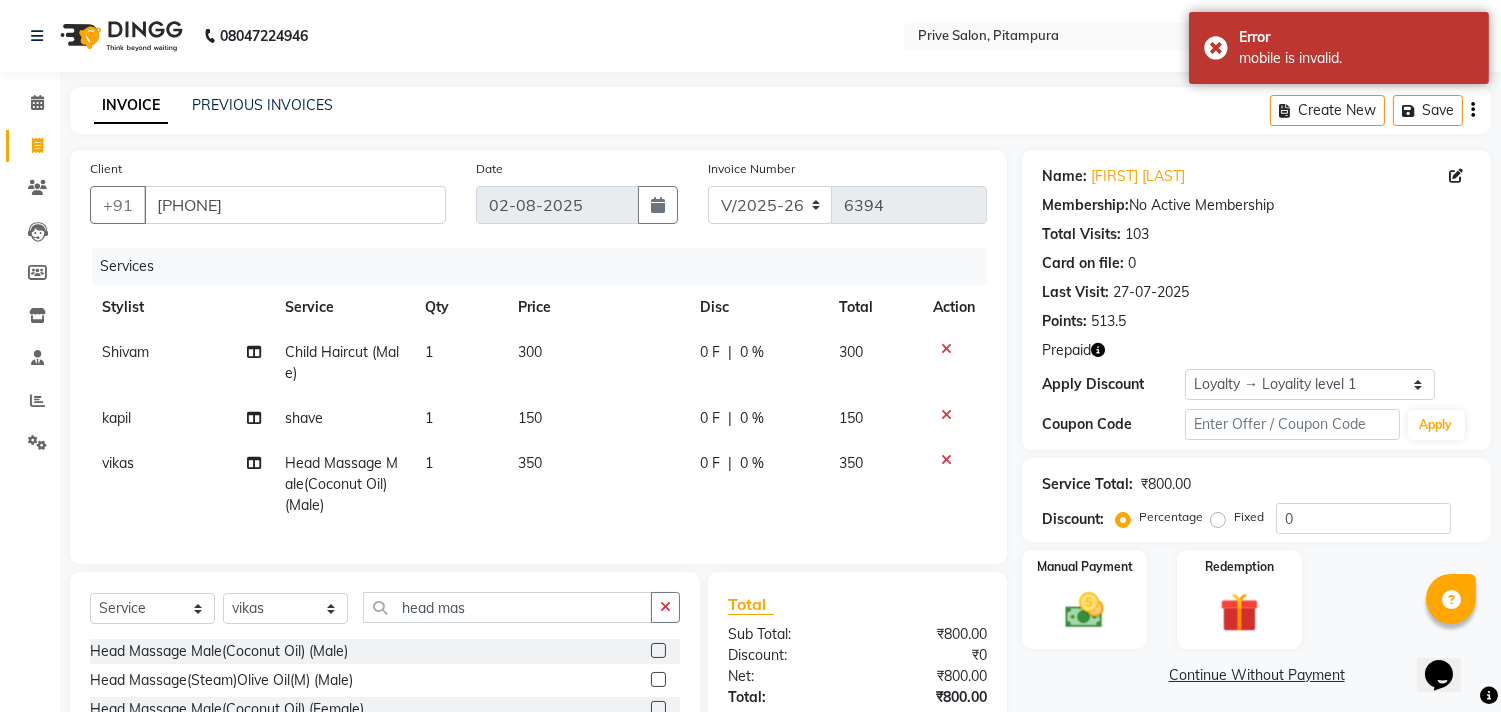 click 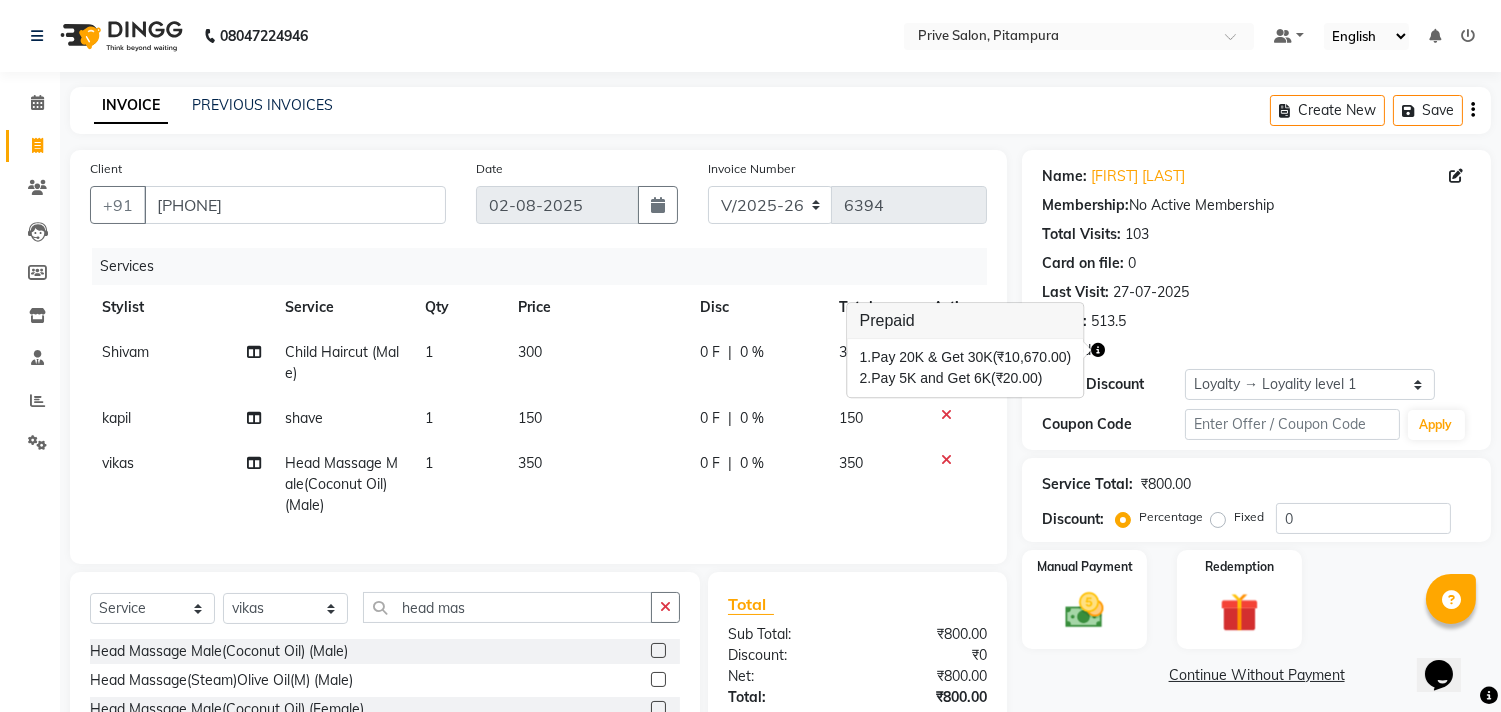 scroll, scrollTop: 158, scrollLeft: 0, axis: vertical 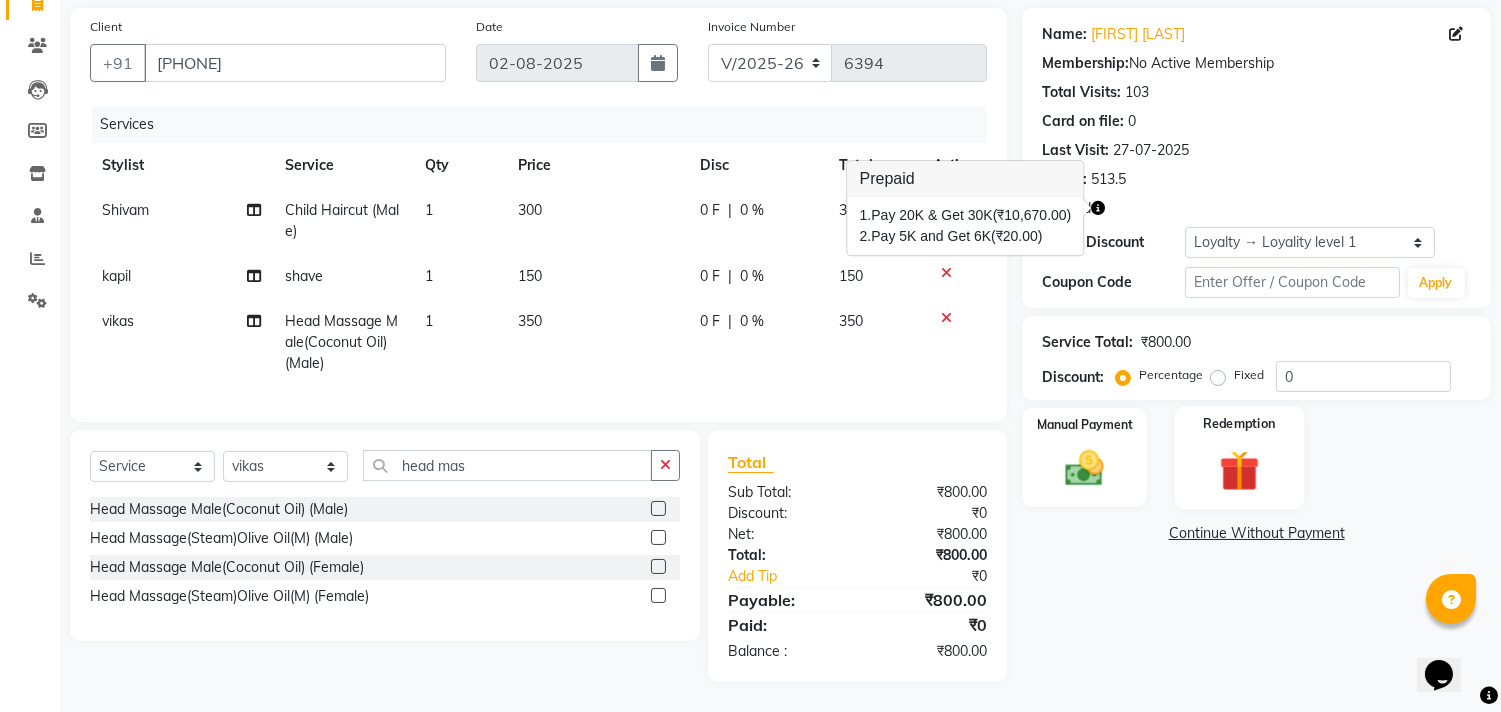 click on "Redemption" 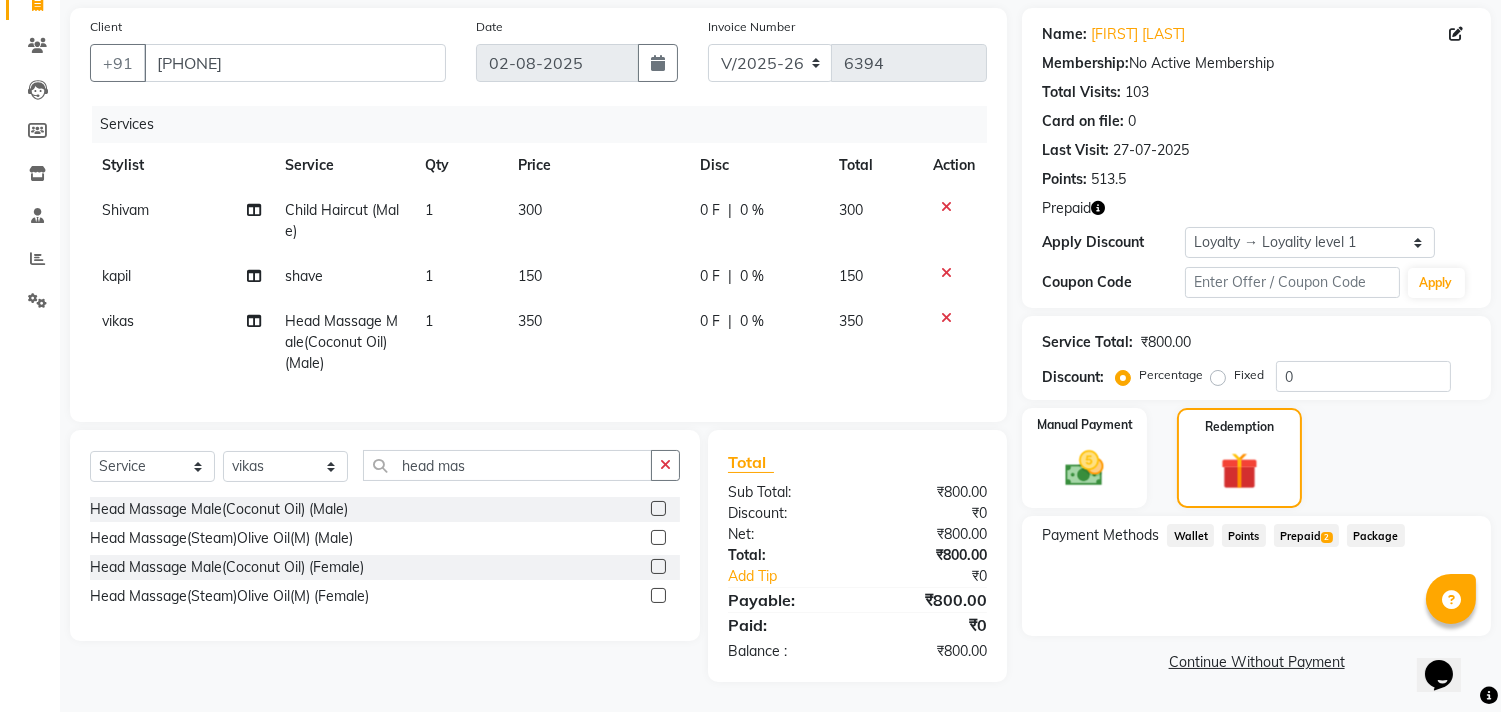 click on "Prepaid  2" 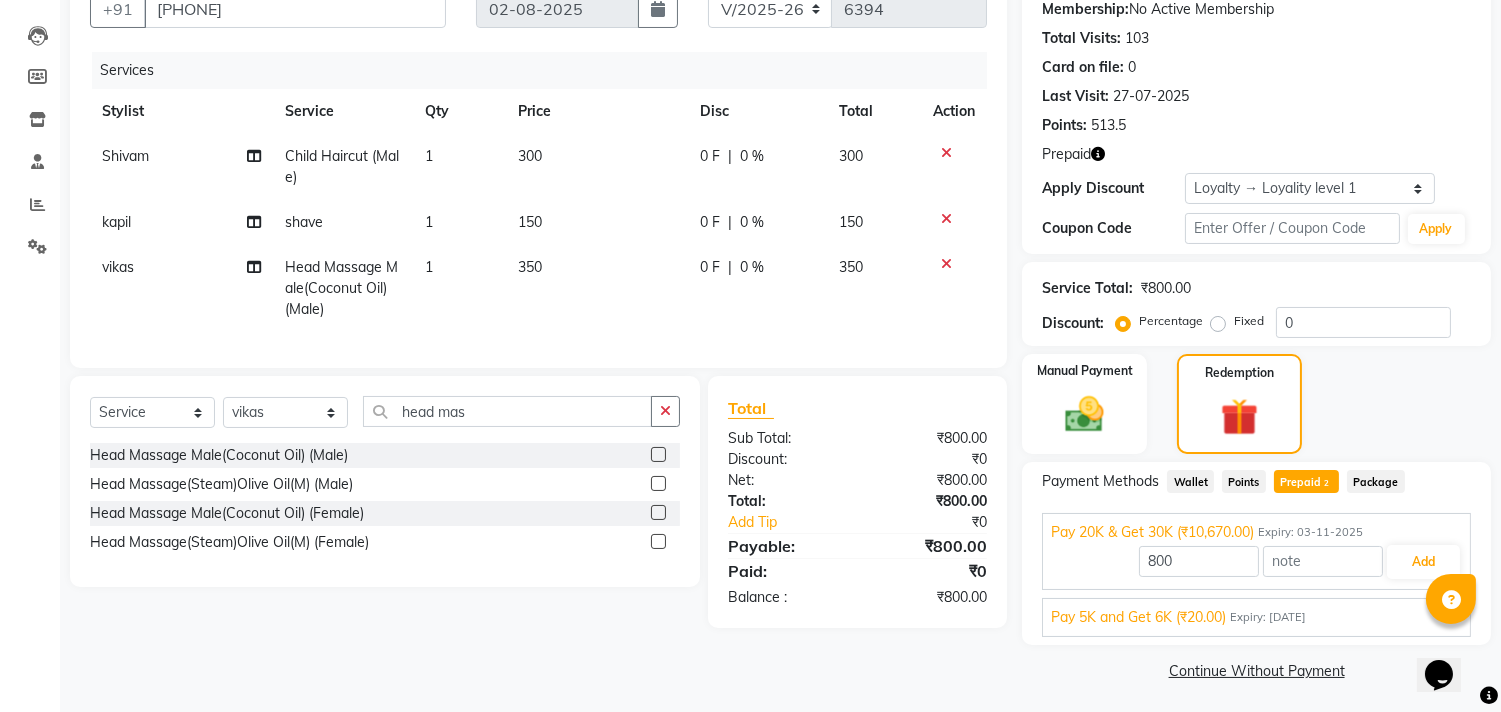 scroll, scrollTop: 198, scrollLeft: 0, axis: vertical 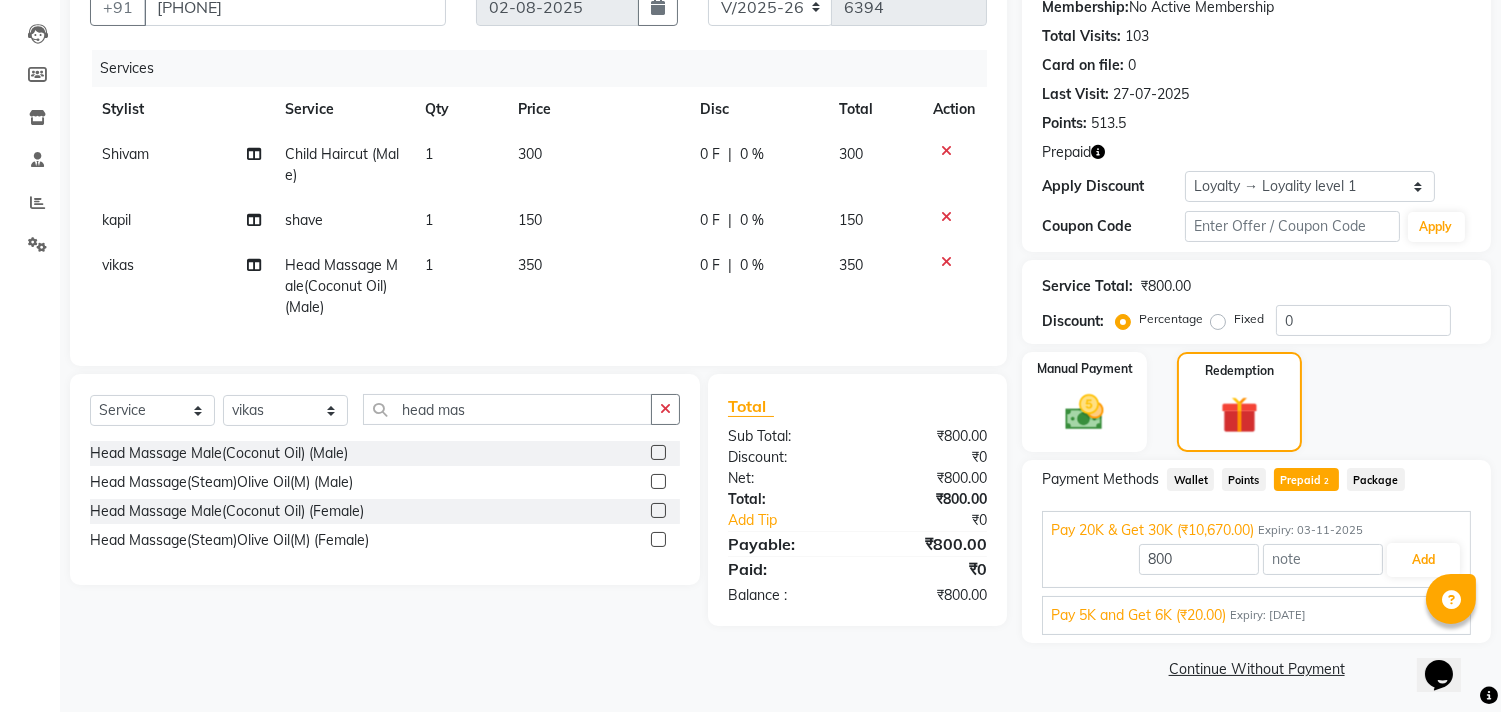 click on "Pay 5K and Get 6K (₹20.00)" at bounding box center (1138, 615) 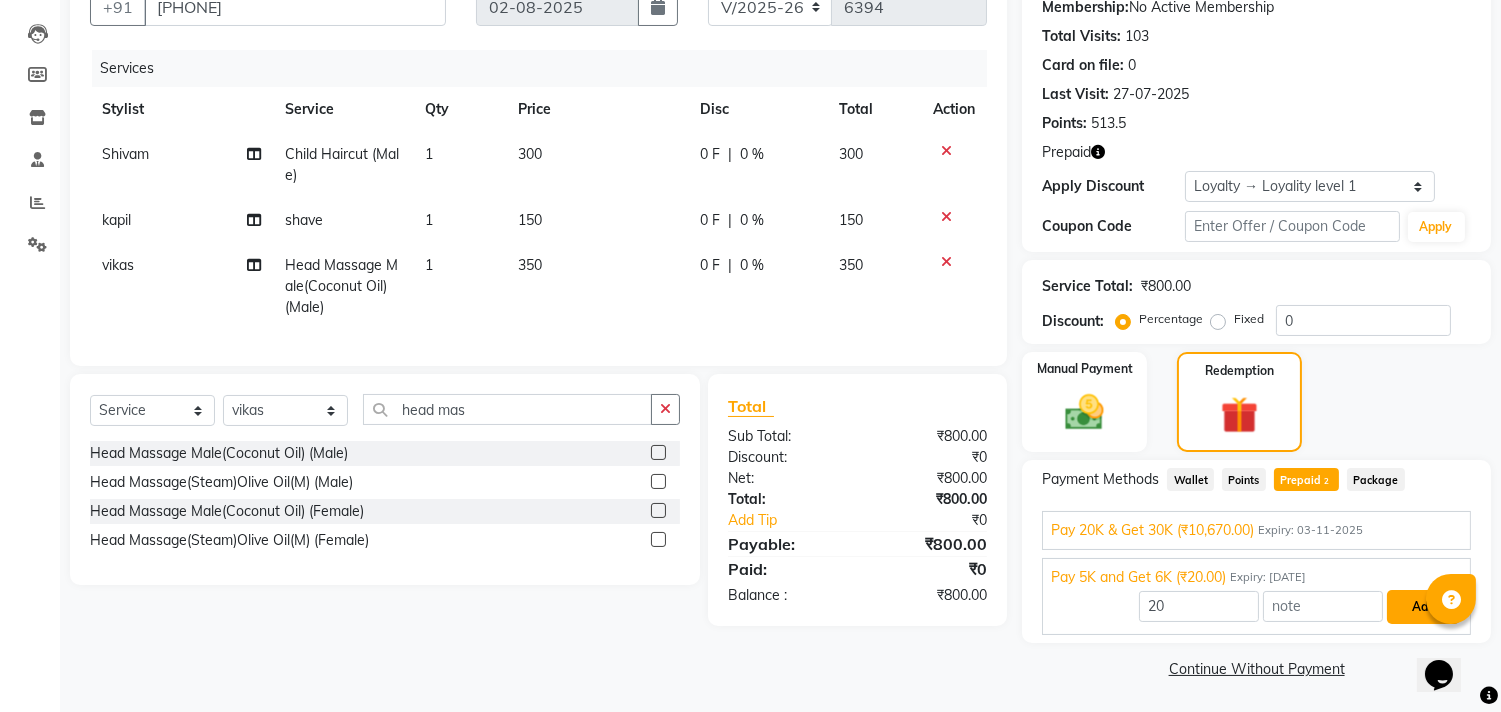 click on "Add" at bounding box center [1423, 607] 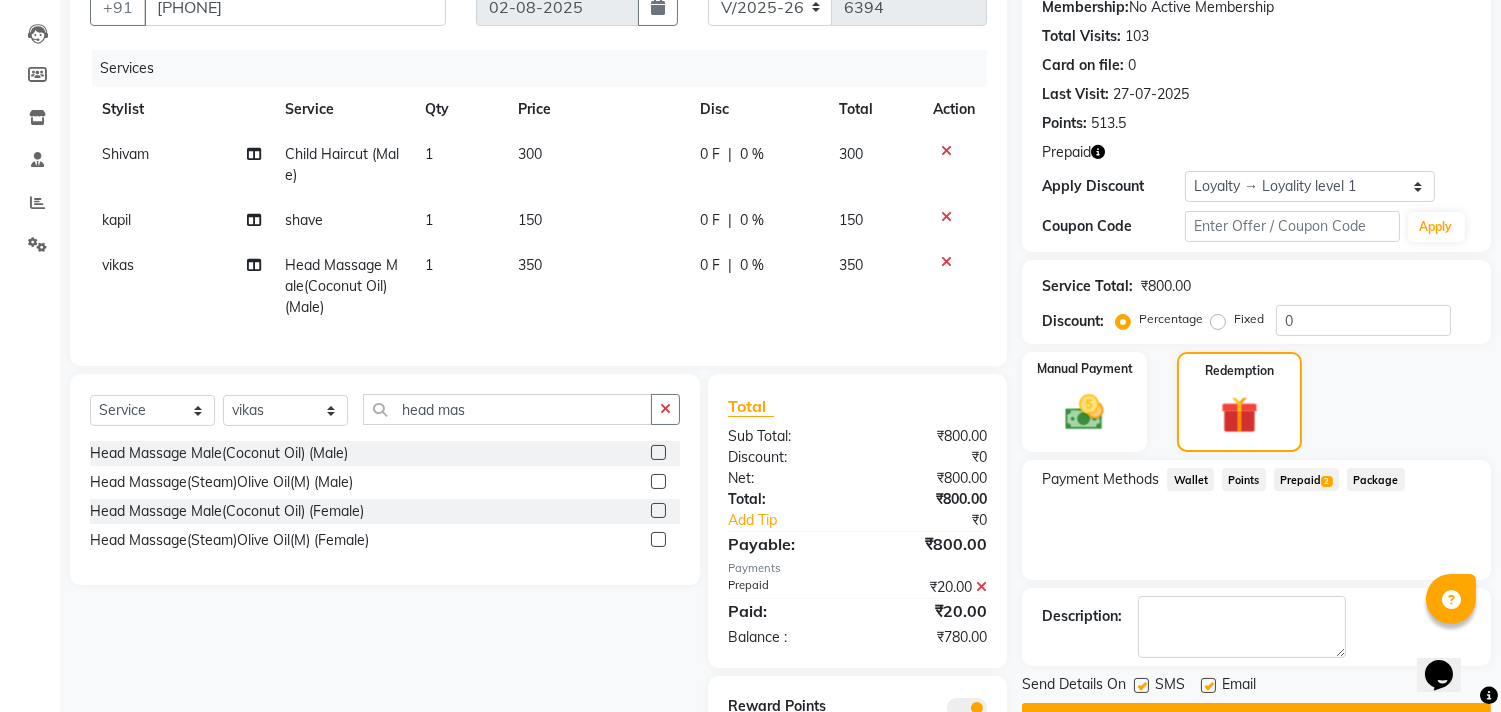 click on "Prepaid  2" 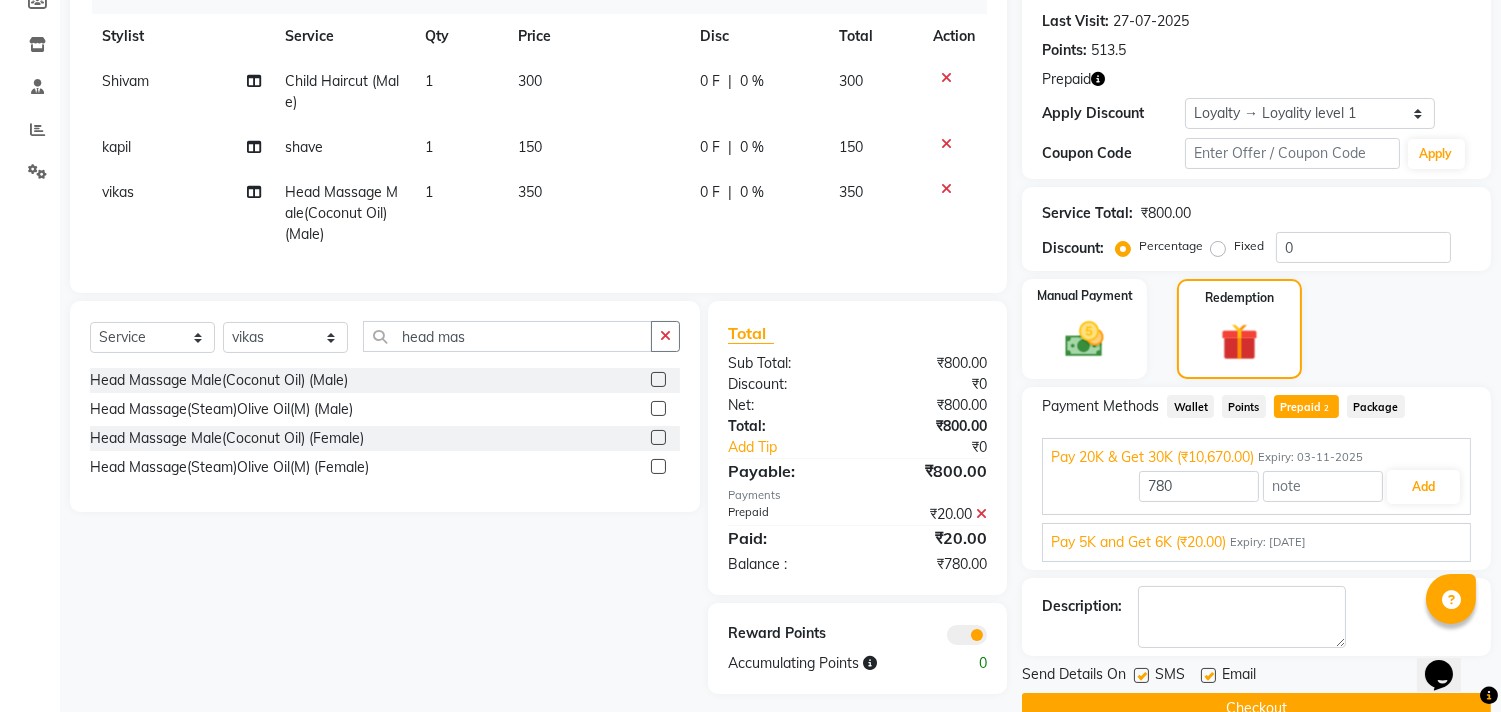 scroll, scrollTop: 312, scrollLeft: 0, axis: vertical 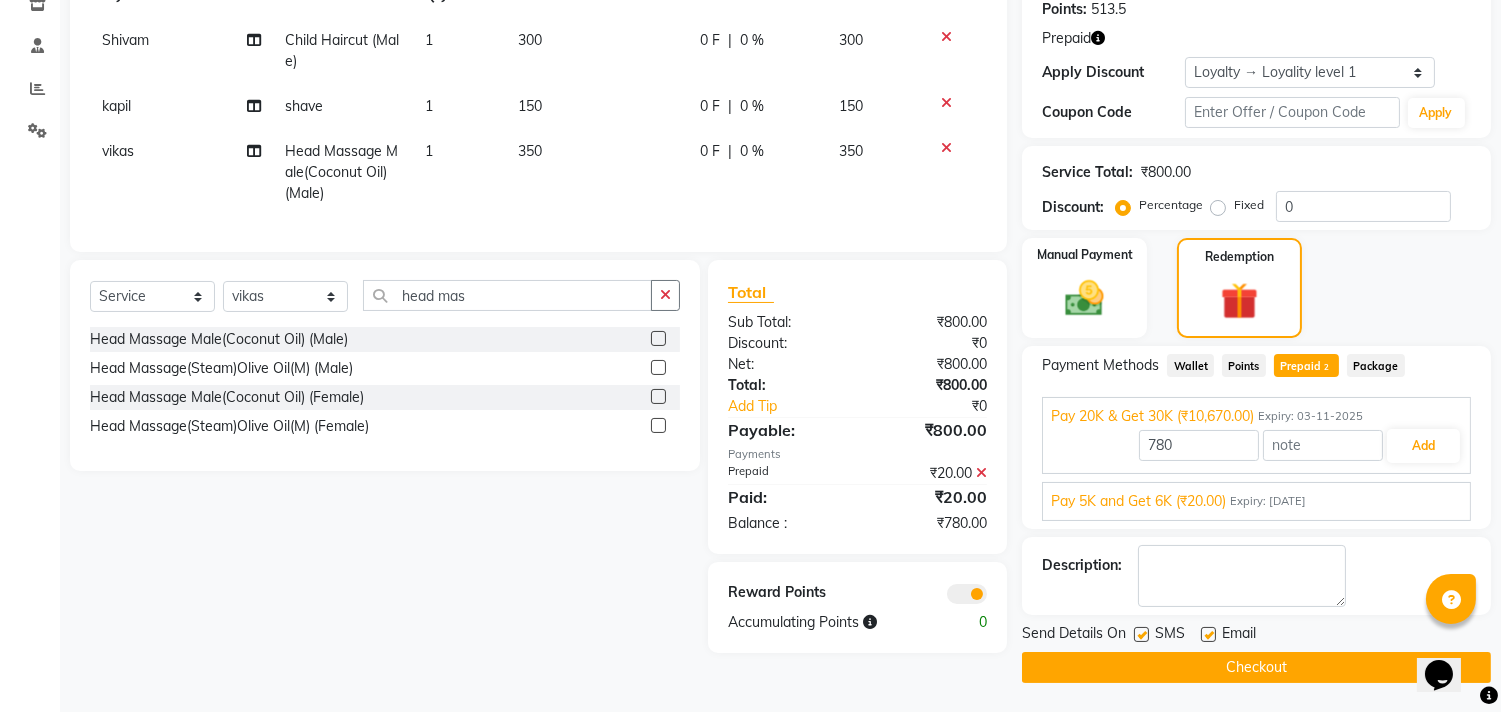 click on "Pay 20K & Get 30K (₹10,670.00) Expiry: 03-11-2025 780 Add" at bounding box center [1256, 435] 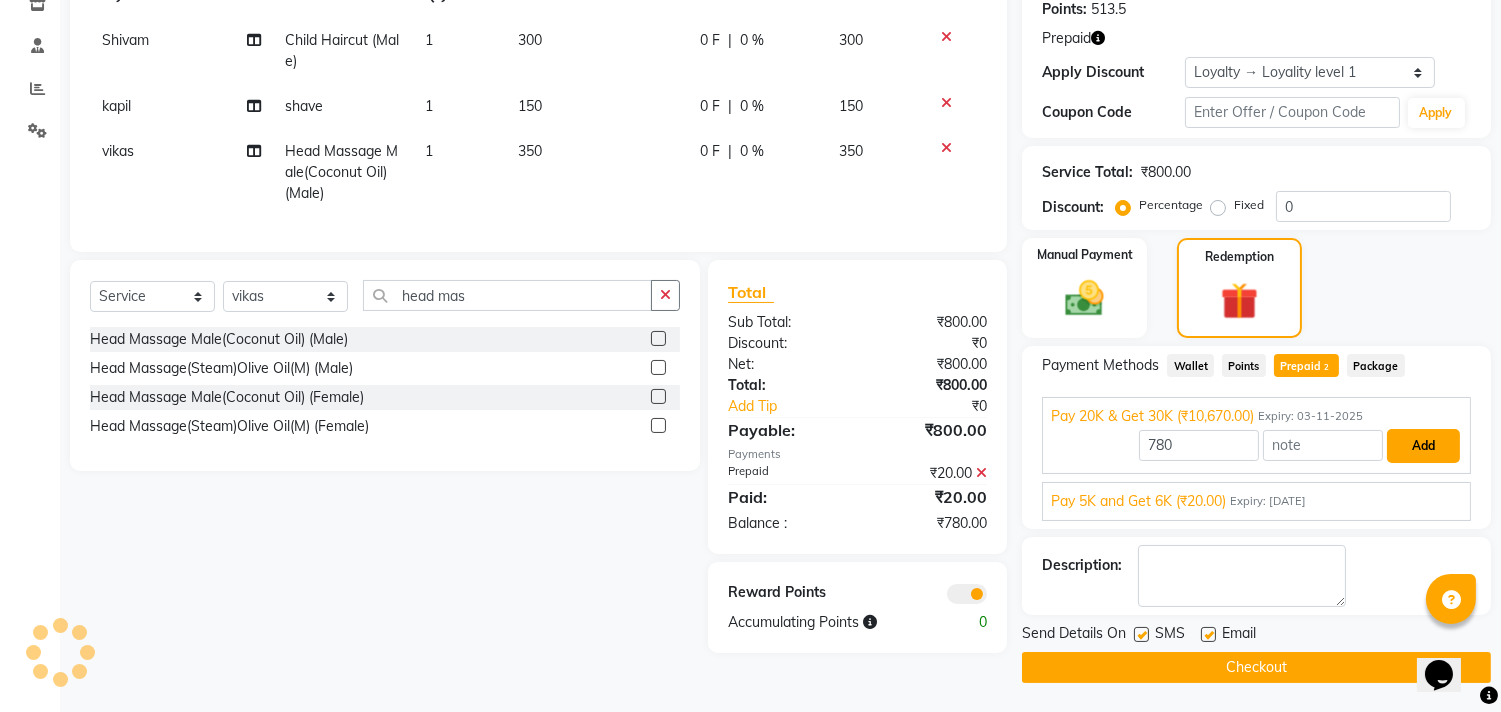 click on "Add" at bounding box center [1423, 446] 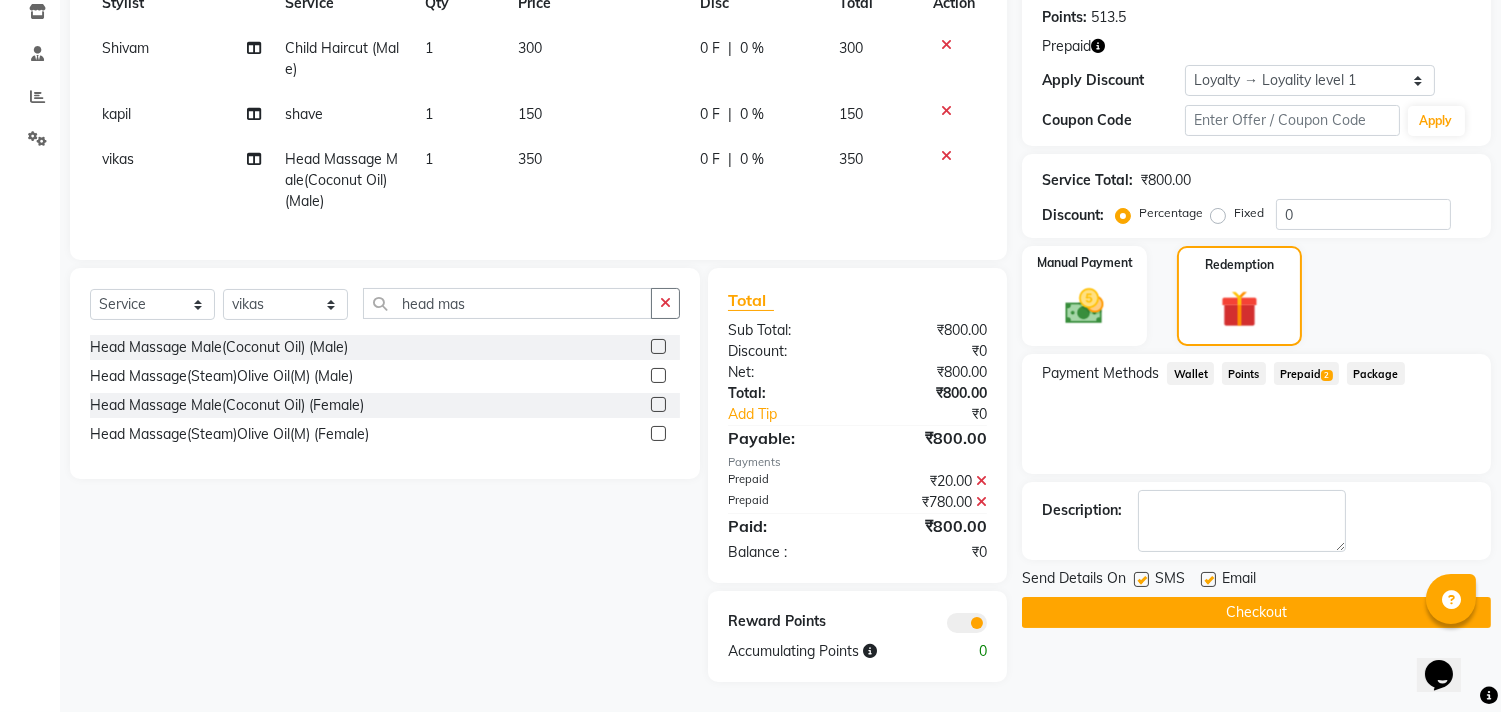 scroll, scrollTop: 321, scrollLeft: 0, axis: vertical 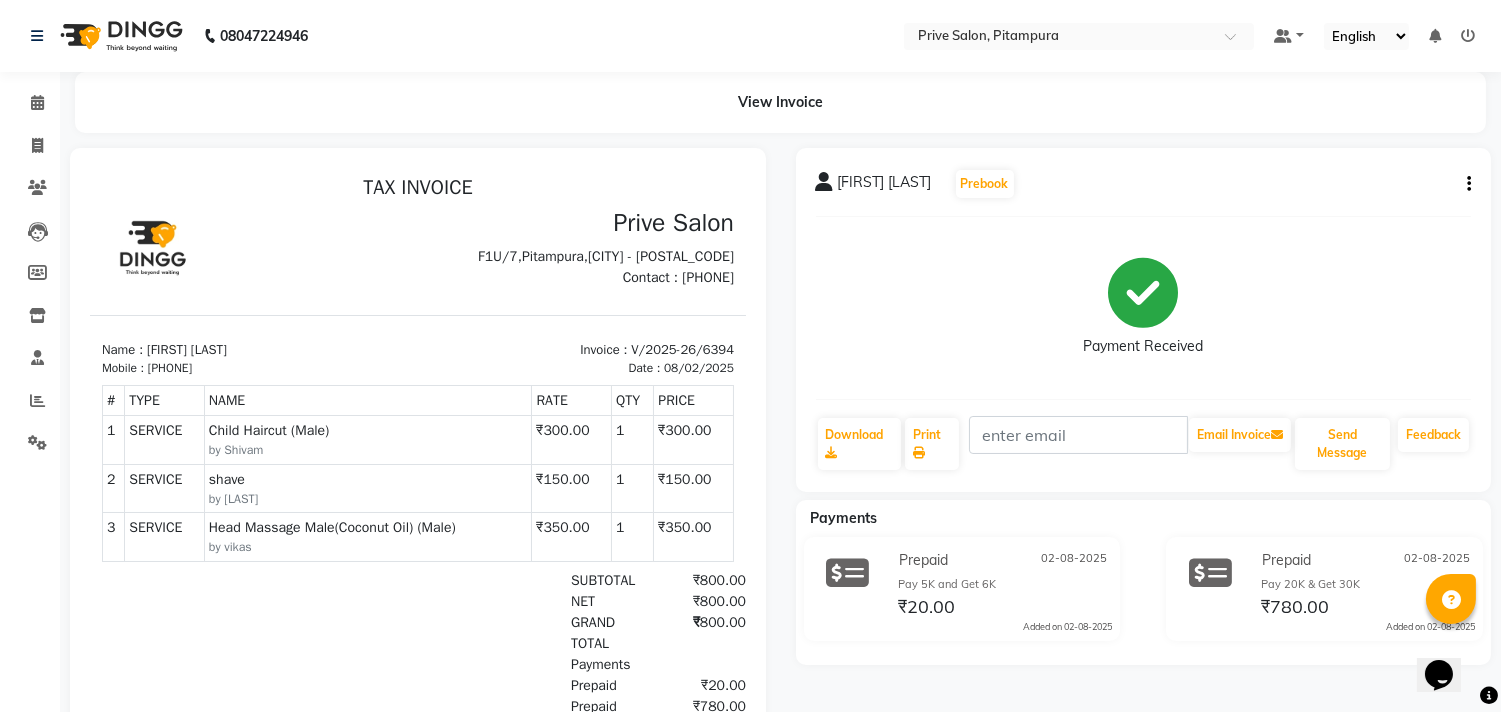 click on "Invoice" 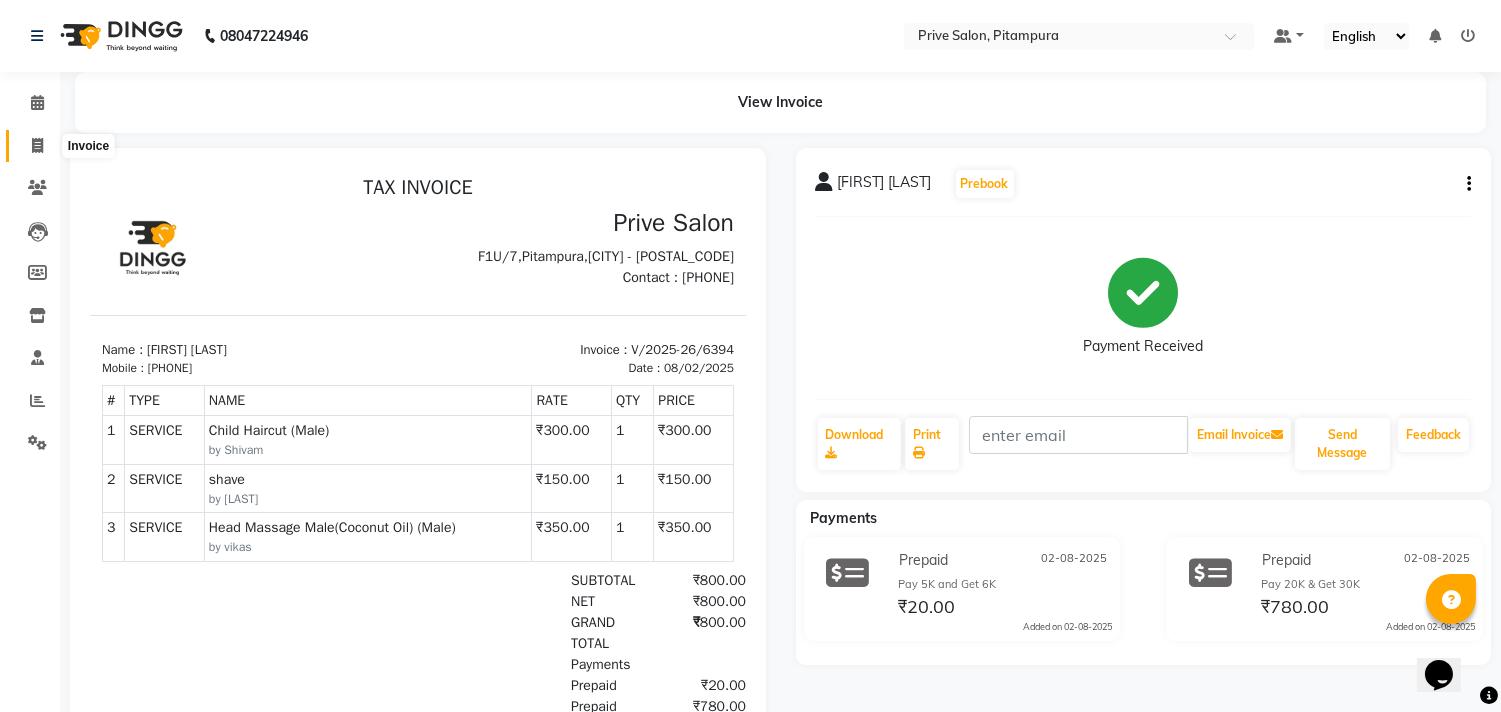 click 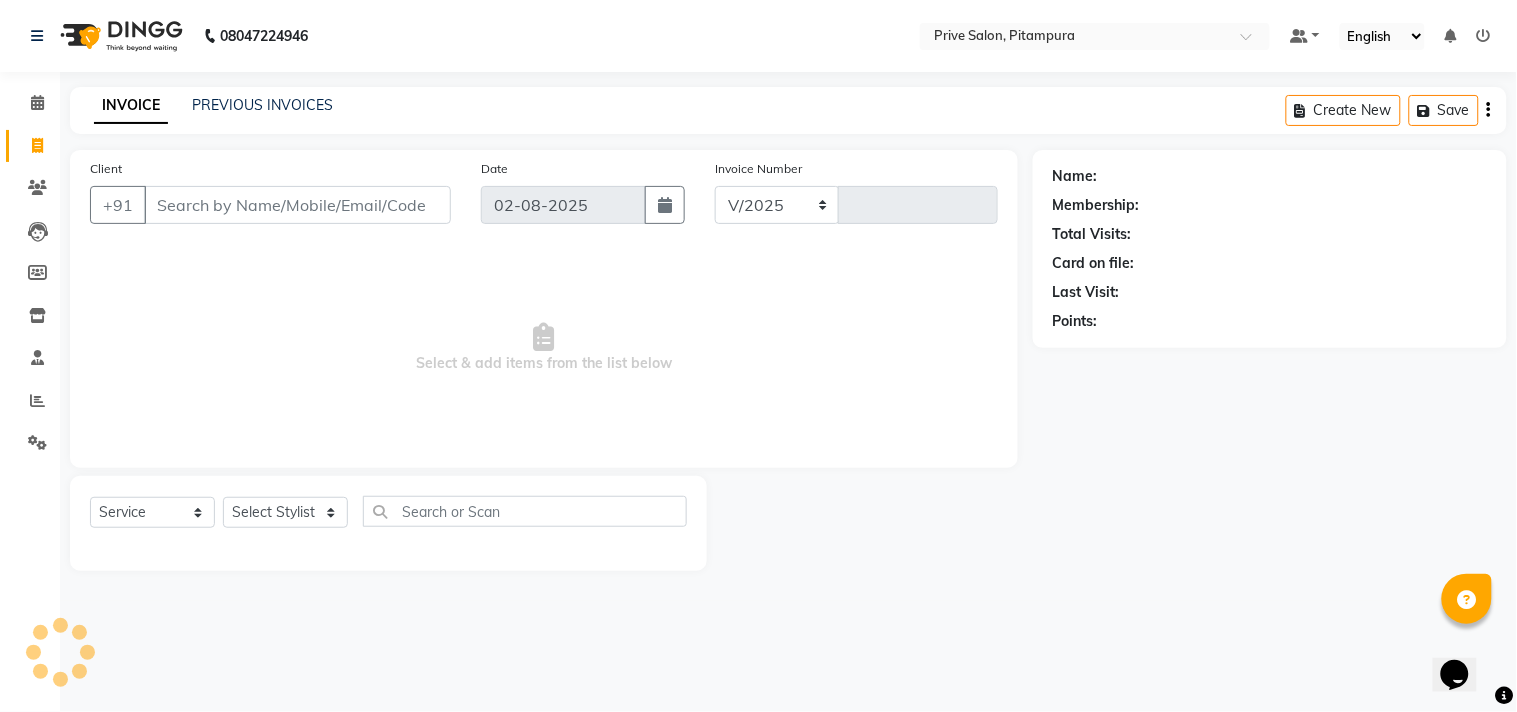 type on "8" 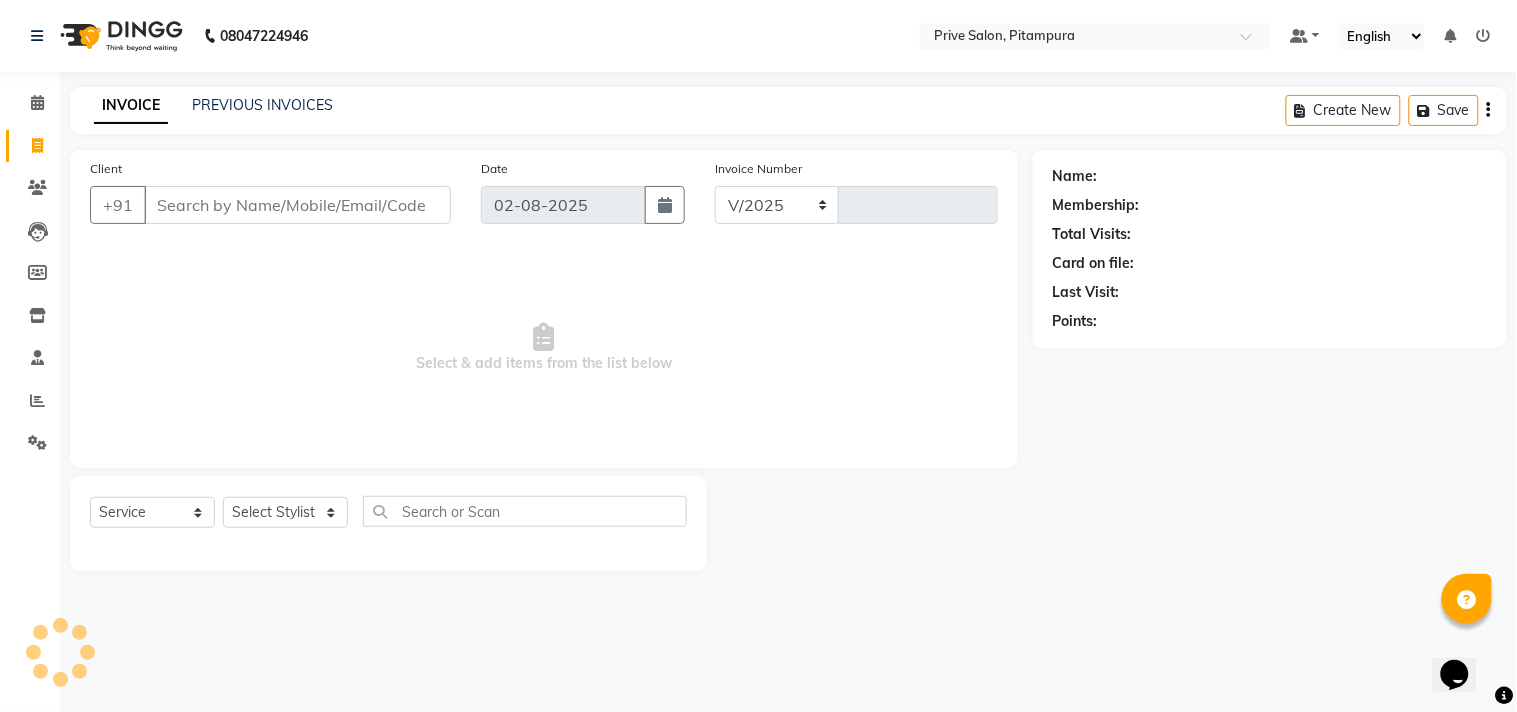 select on "136" 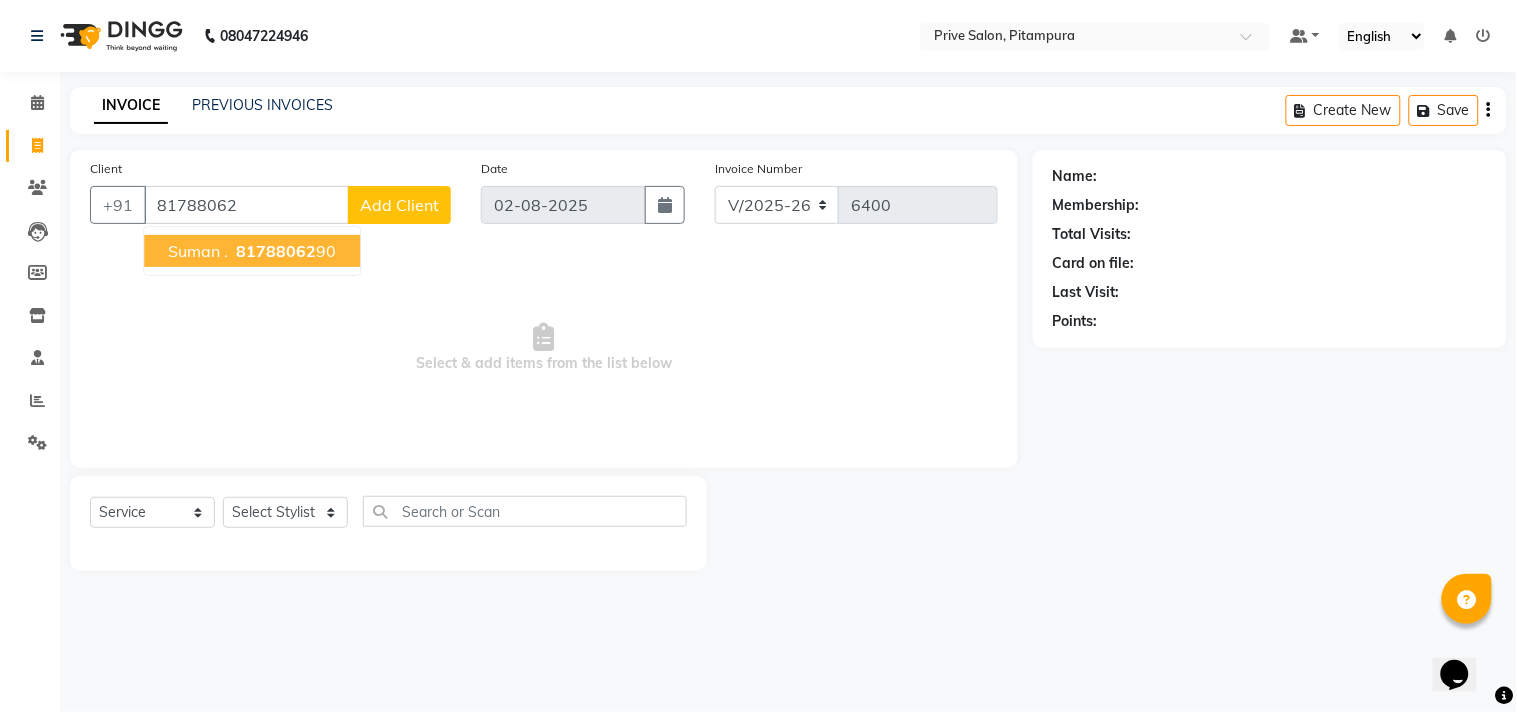 click on "81788062" at bounding box center (276, 251) 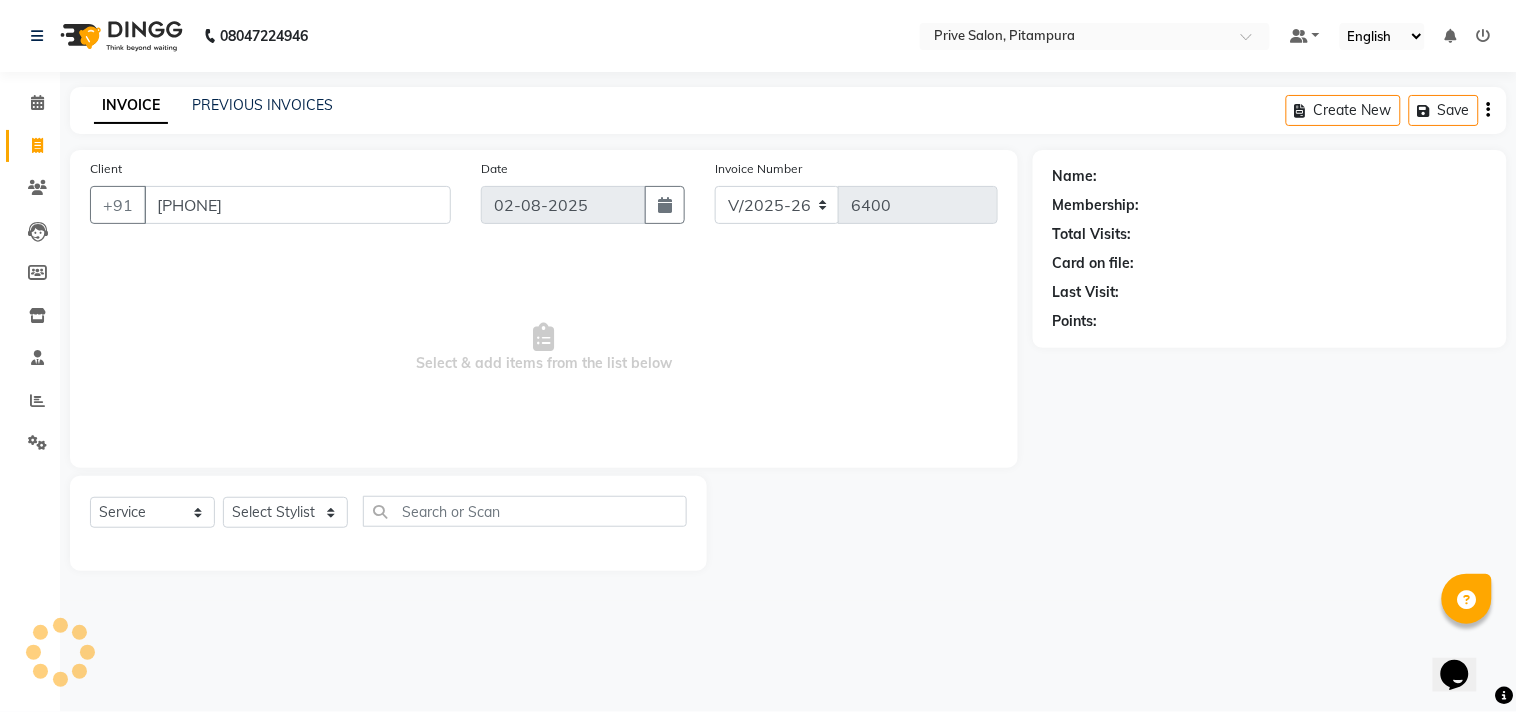 type on "8178806290" 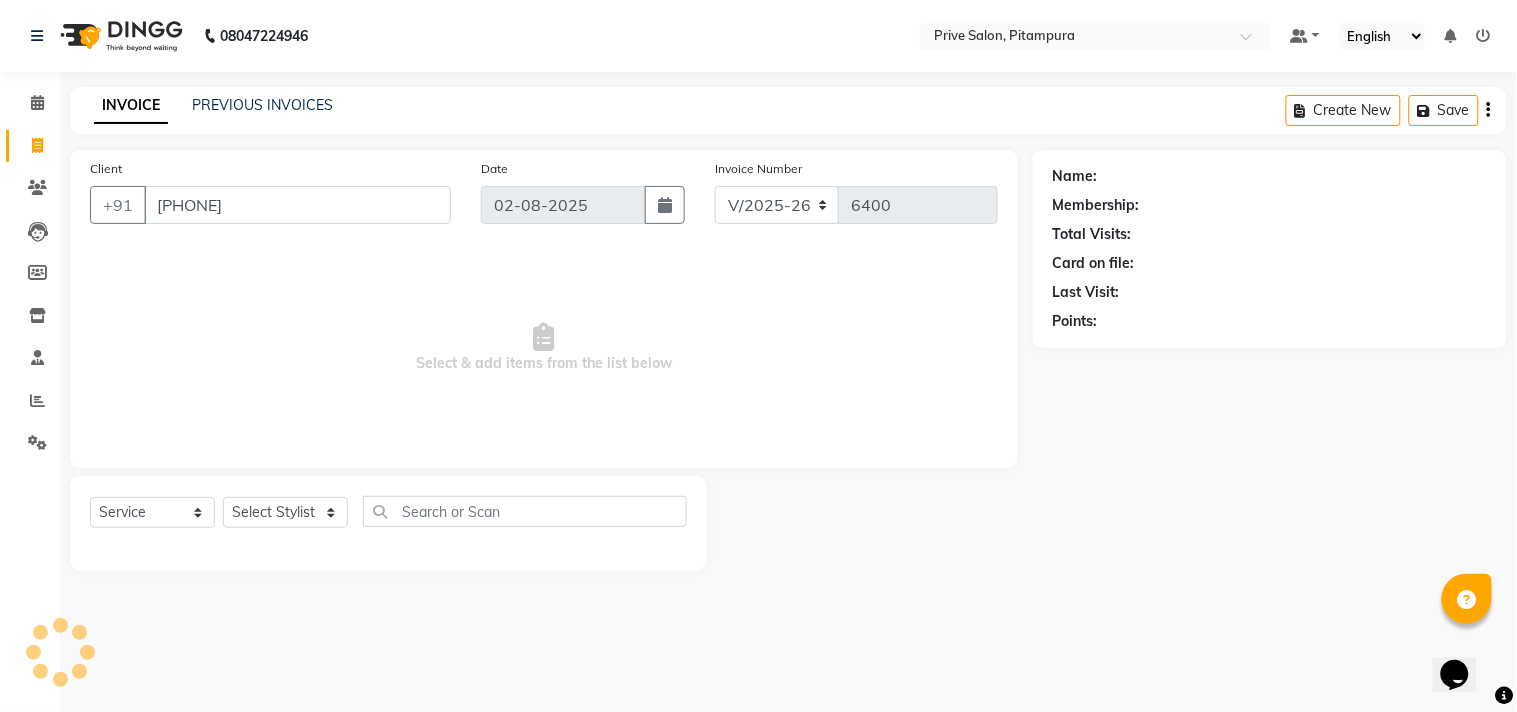 select on "1: Object" 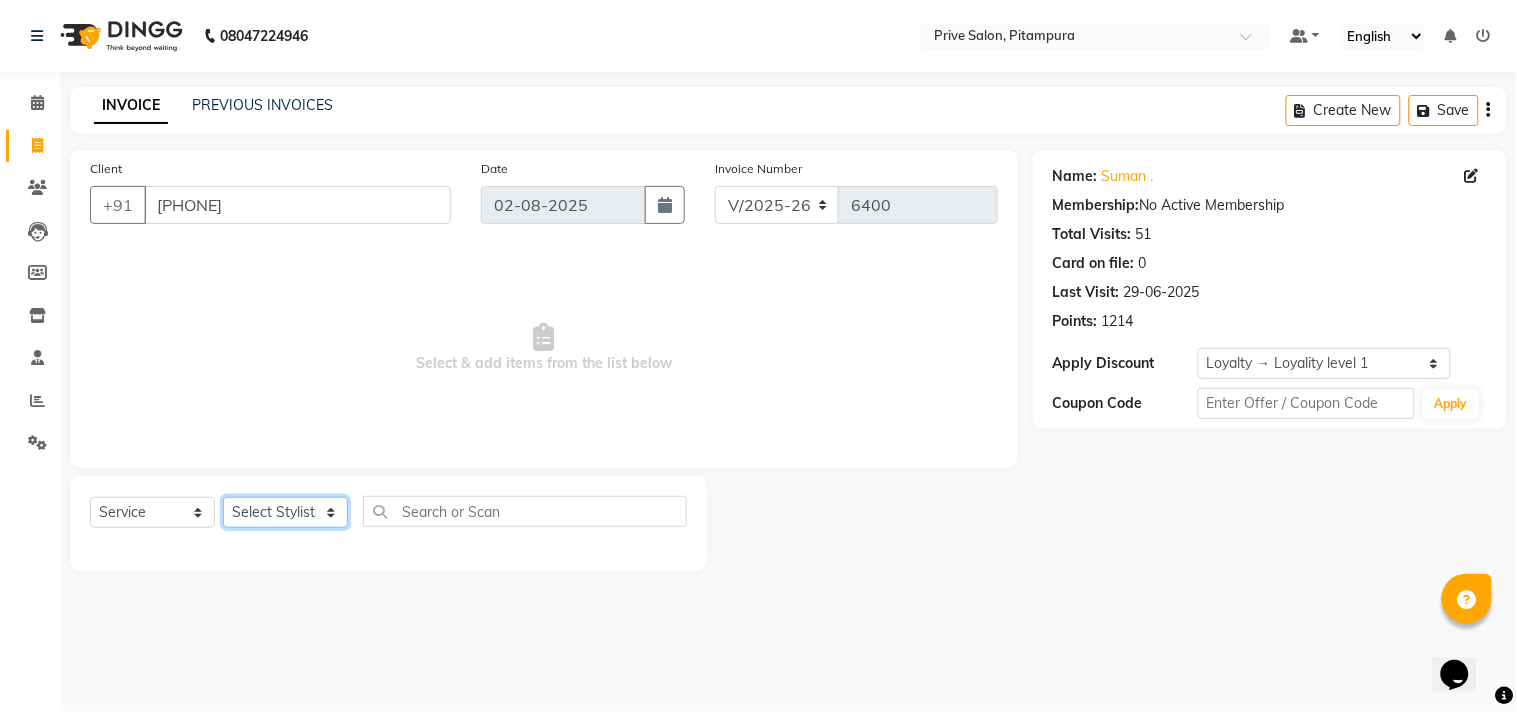 click on "Select Stylist amit ARJUN Atul FAIZAN FARDEEN GOLU harshit HITESH isha kapil khushbu Manager meenu MOHIT Mohsin NISHA nishi Preet privee Shivam SIVA vikas" 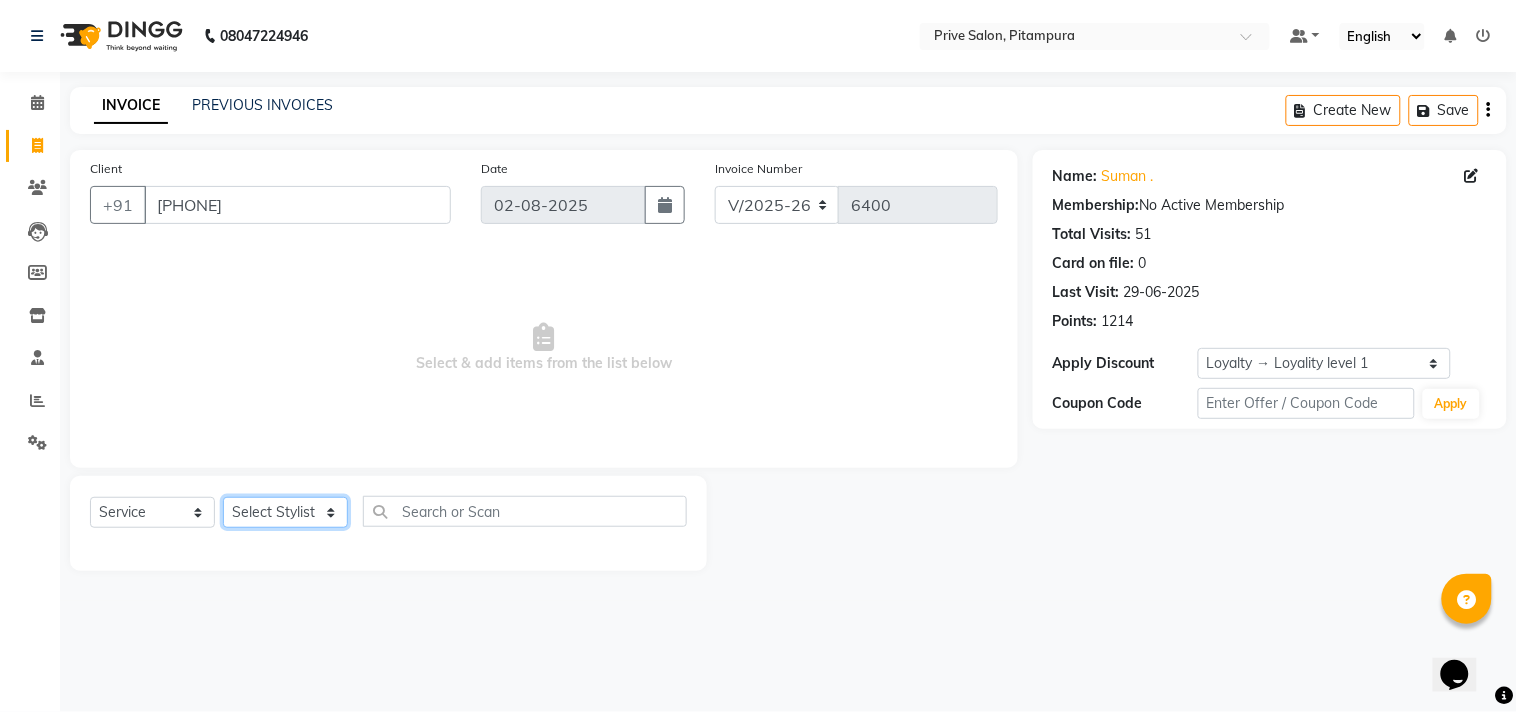 select on "77814" 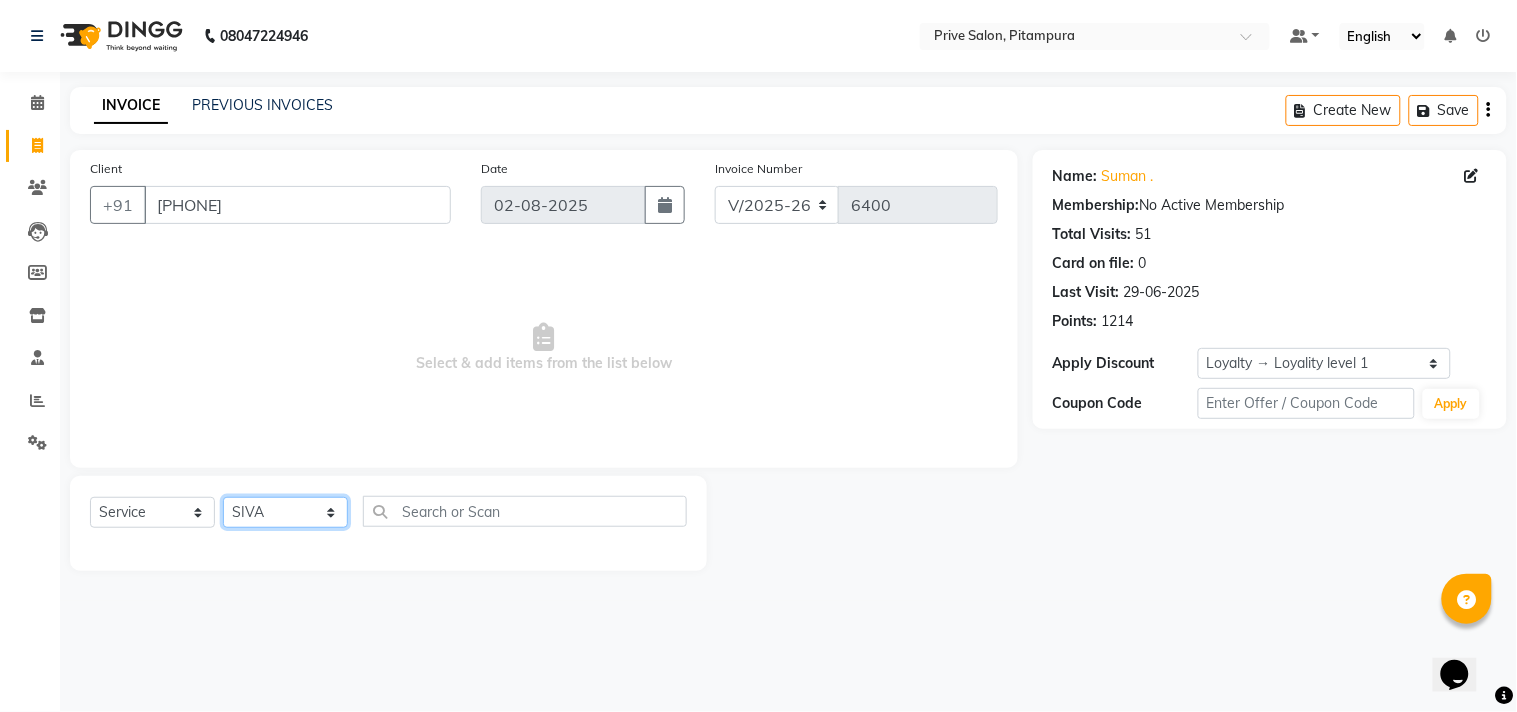 click on "Select Stylist amit ARJUN Atul FAIZAN FARDEEN GOLU harshit HITESH isha kapil khushbu Manager meenu MOHIT Mohsin NISHA nishi Preet privee Shivam SIVA vikas" 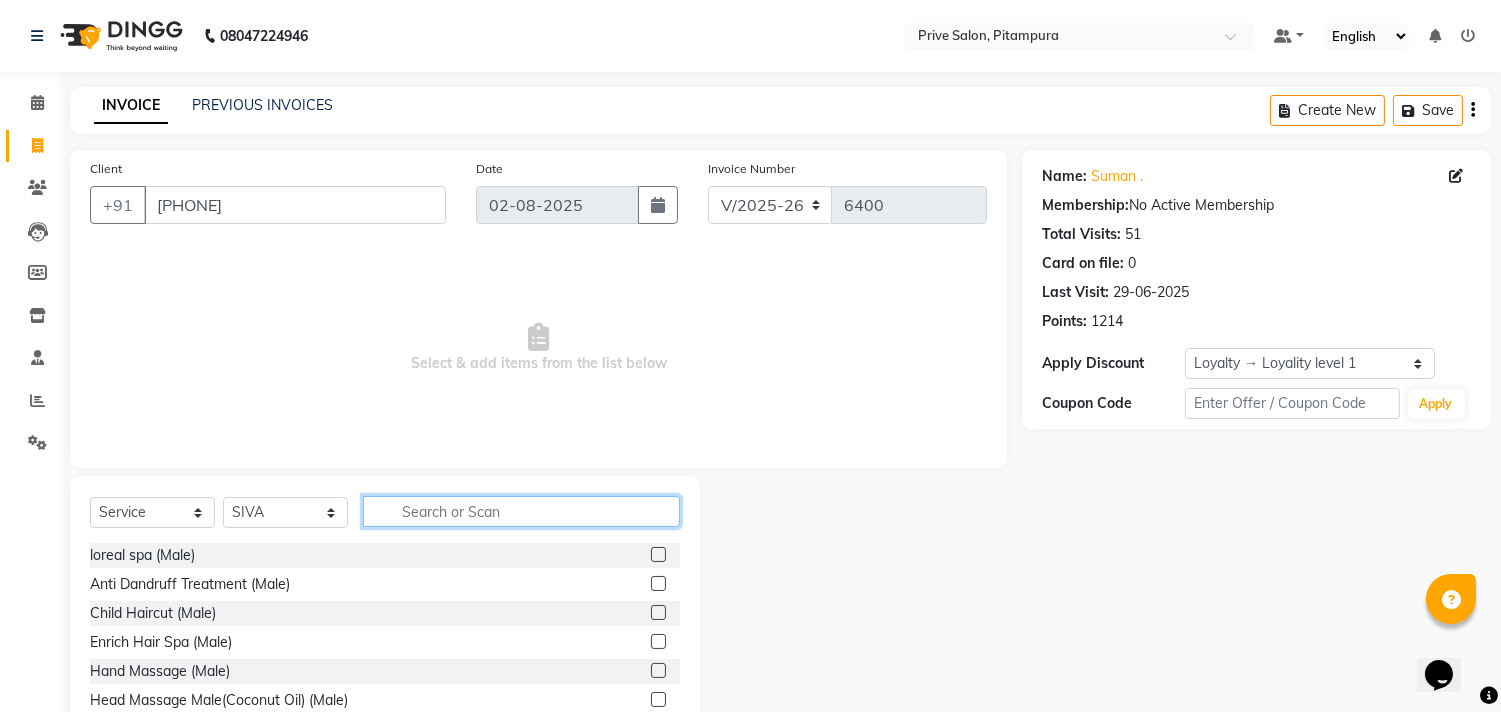 click 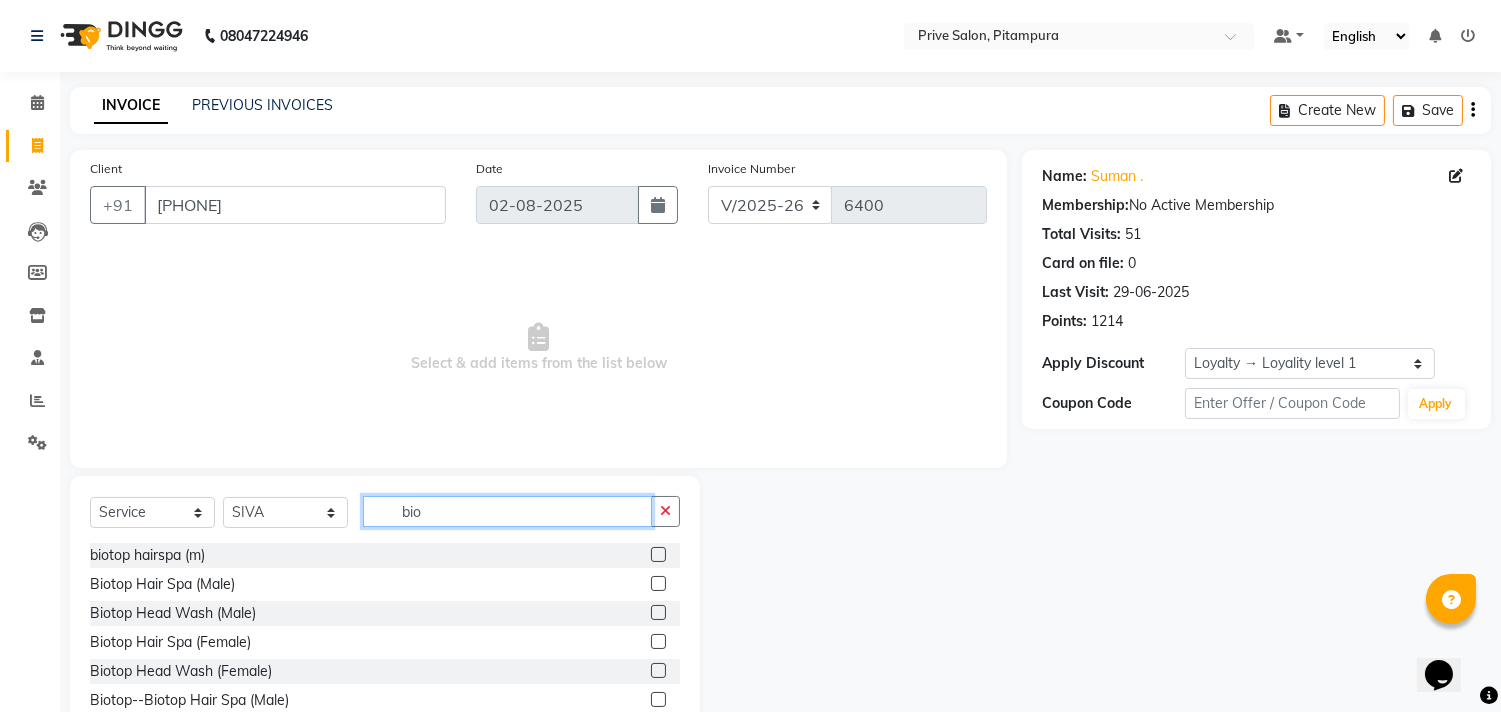 type on "bio" 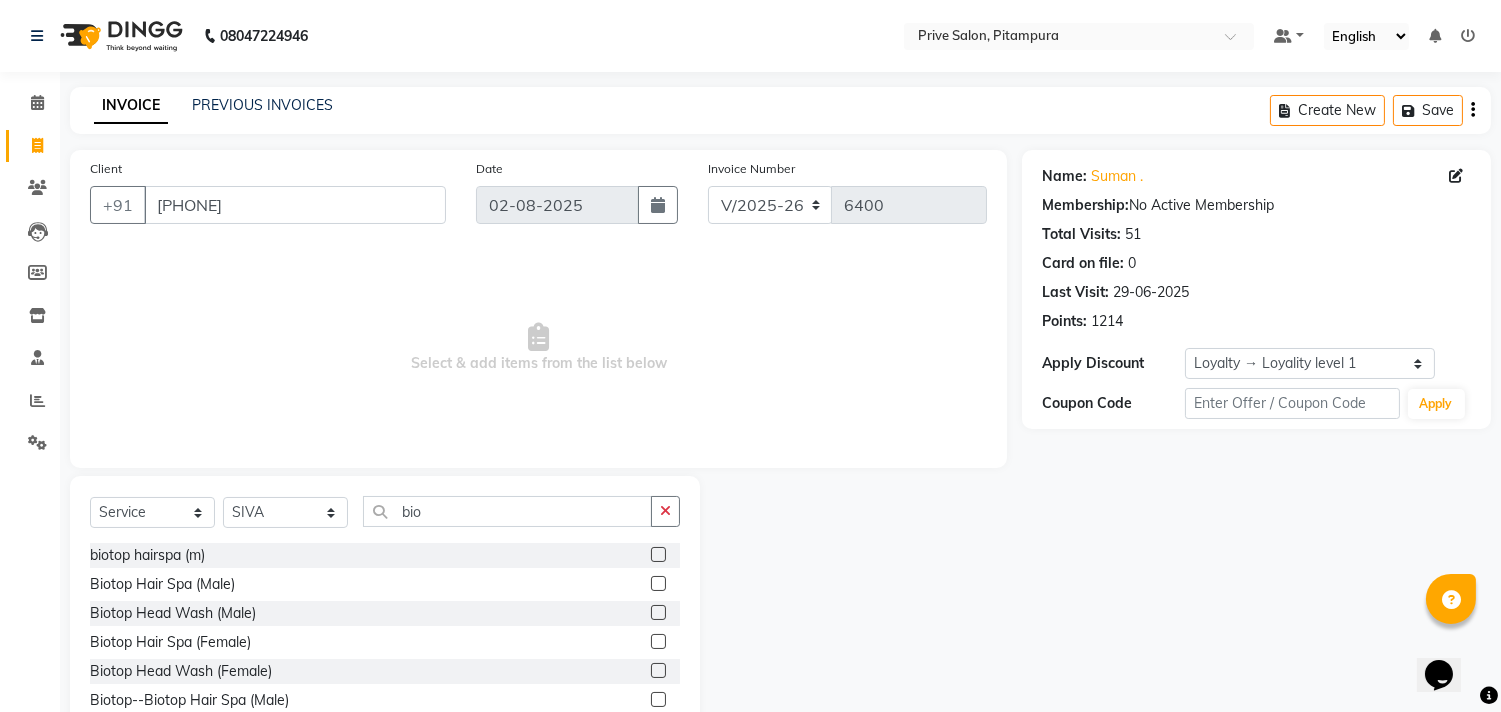click 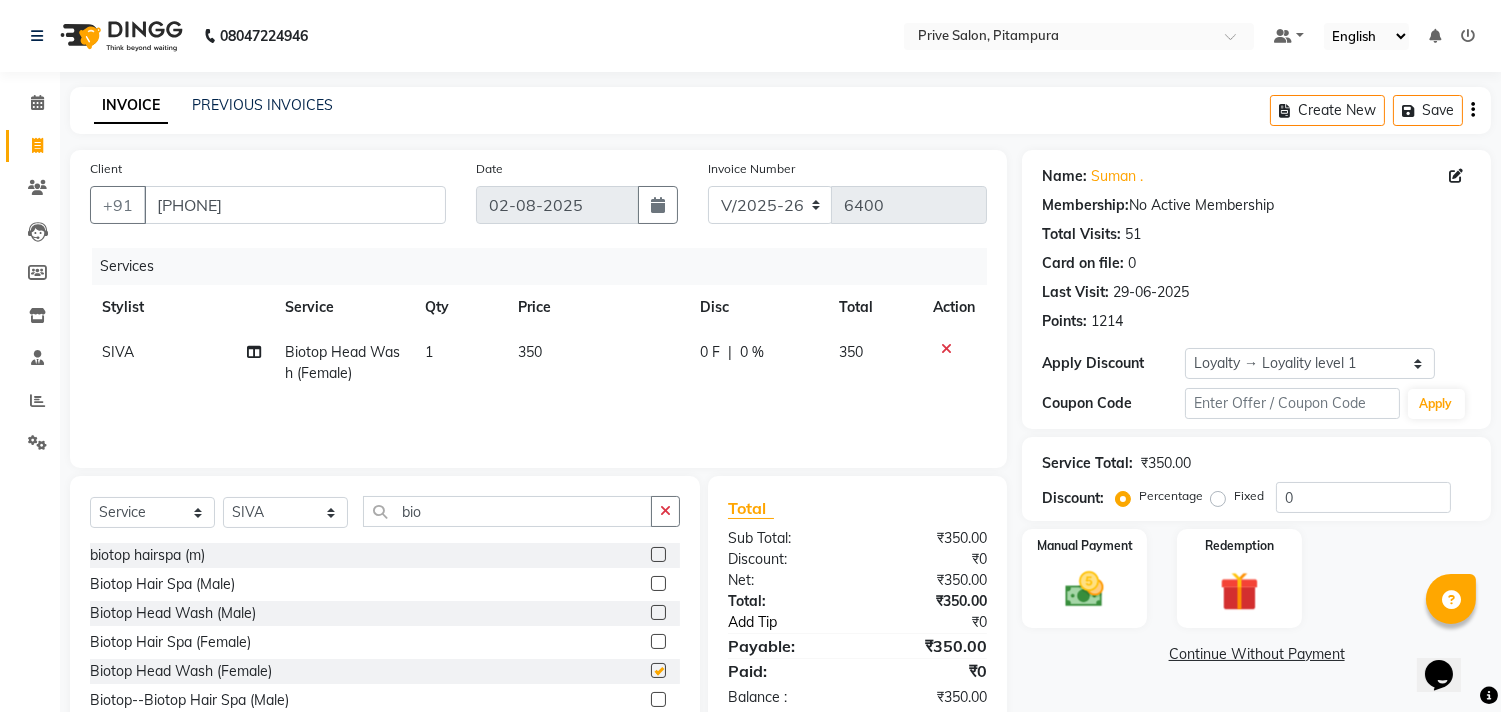 scroll, scrollTop: 88, scrollLeft: 0, axis: vertical 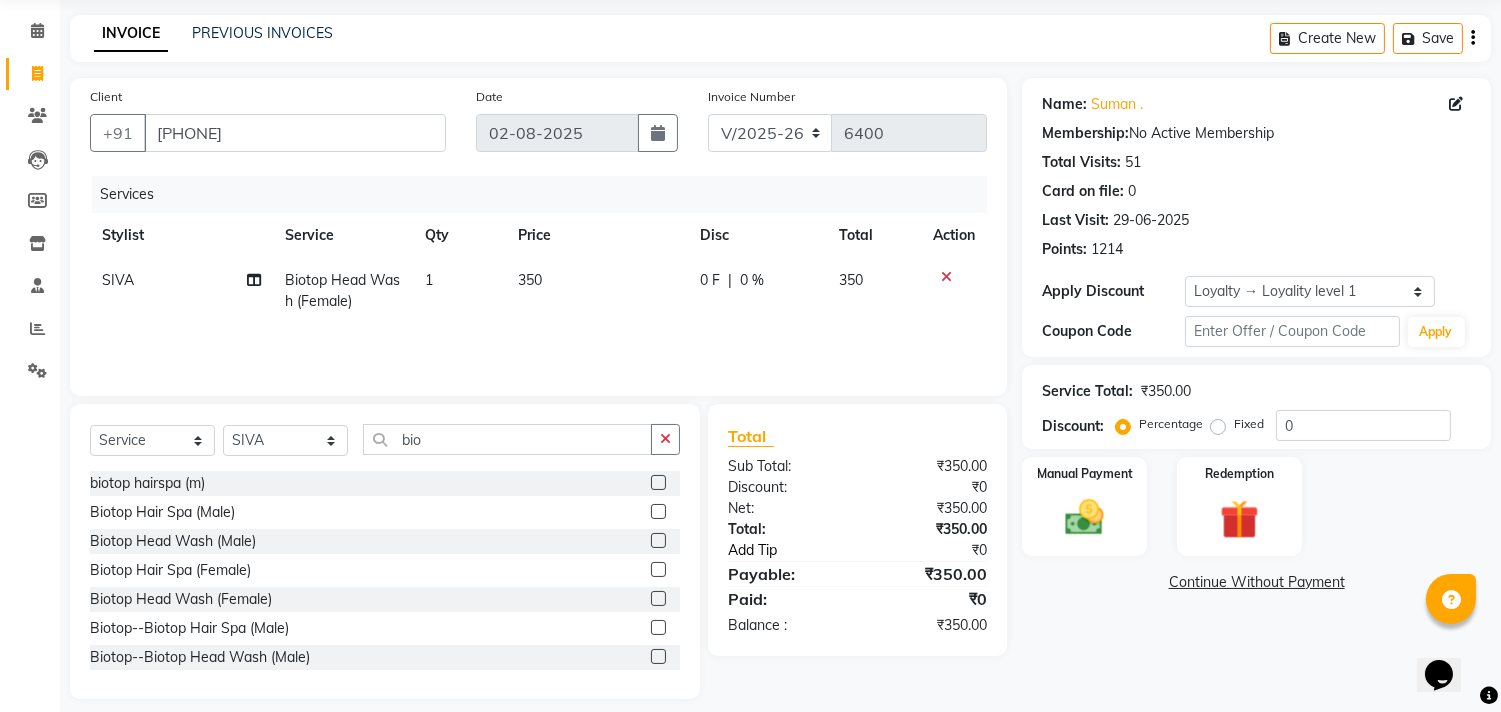 checkbox on "false" 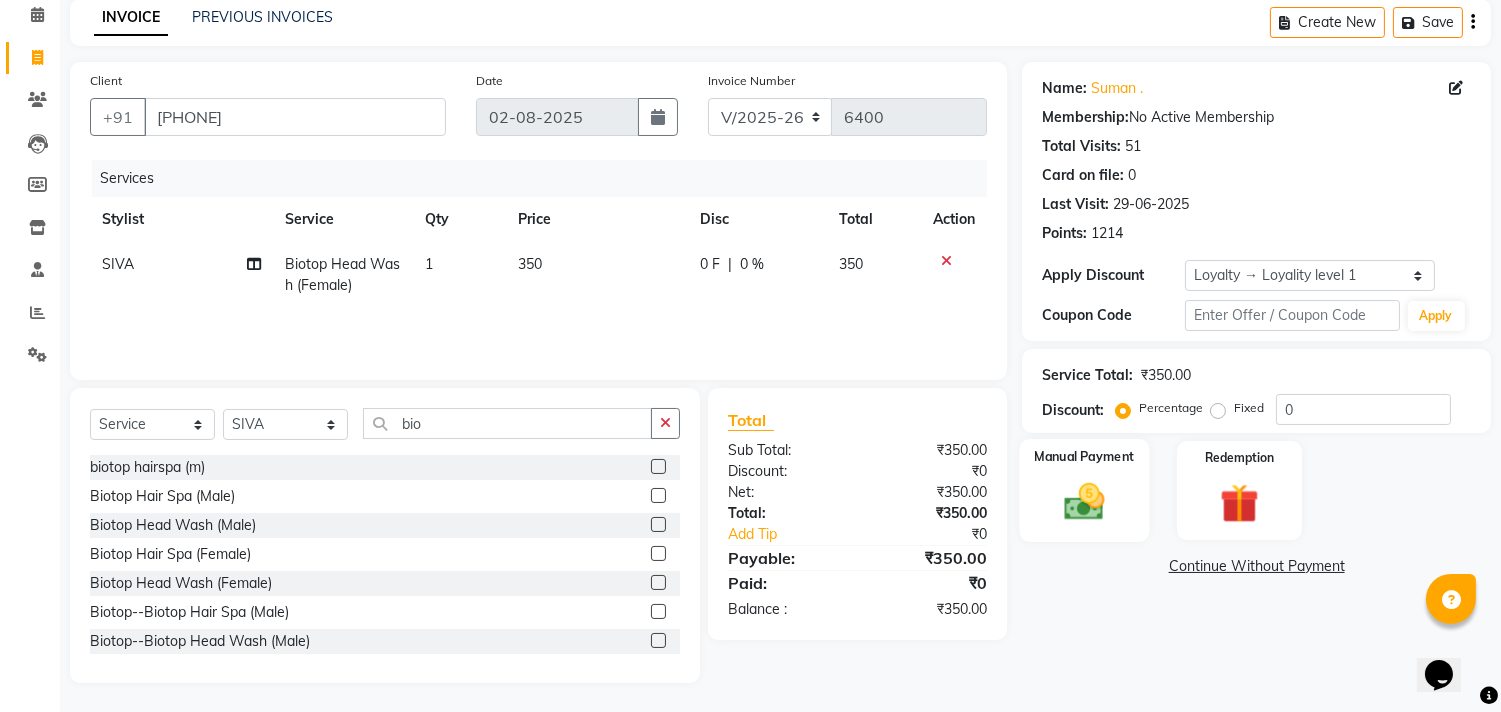 click 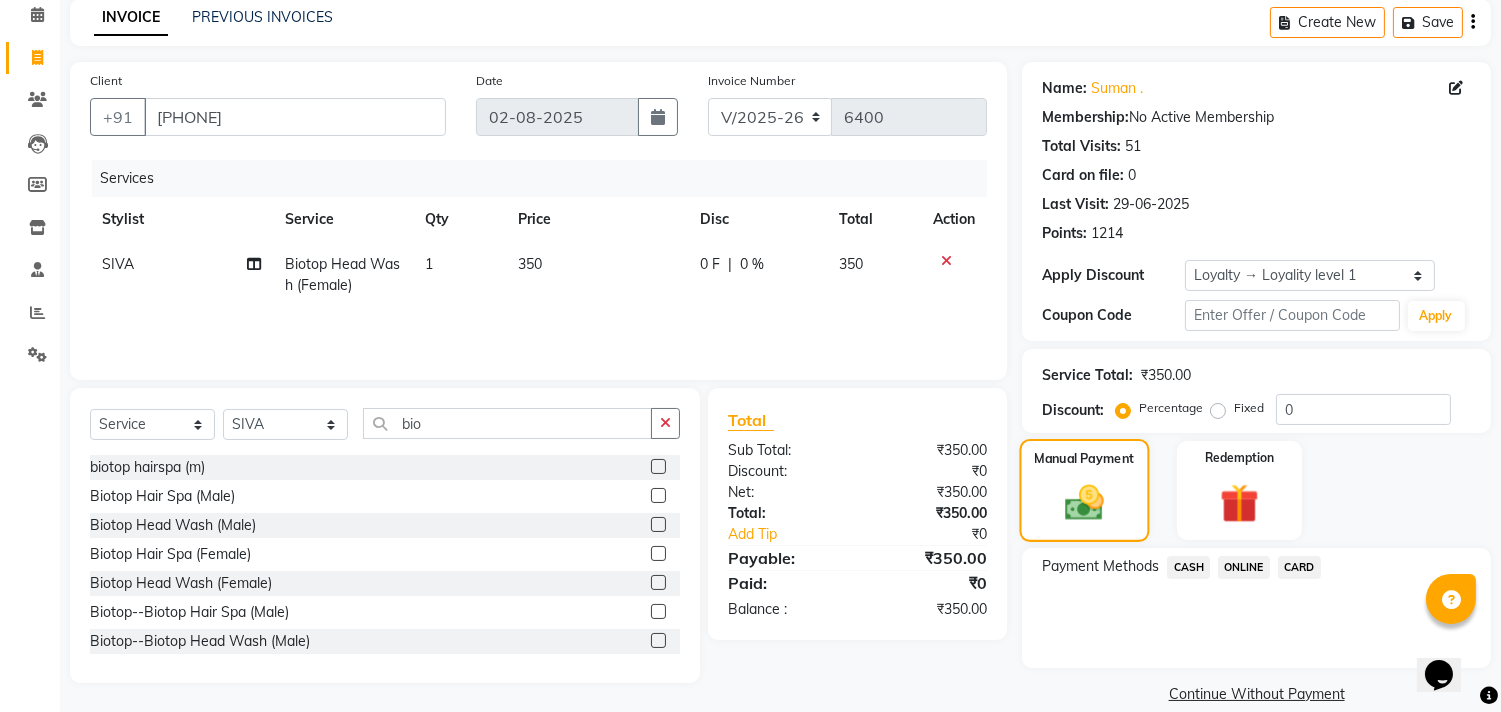 scroll, scrollTop: 114, scrollLeft: 0, axis: vertical 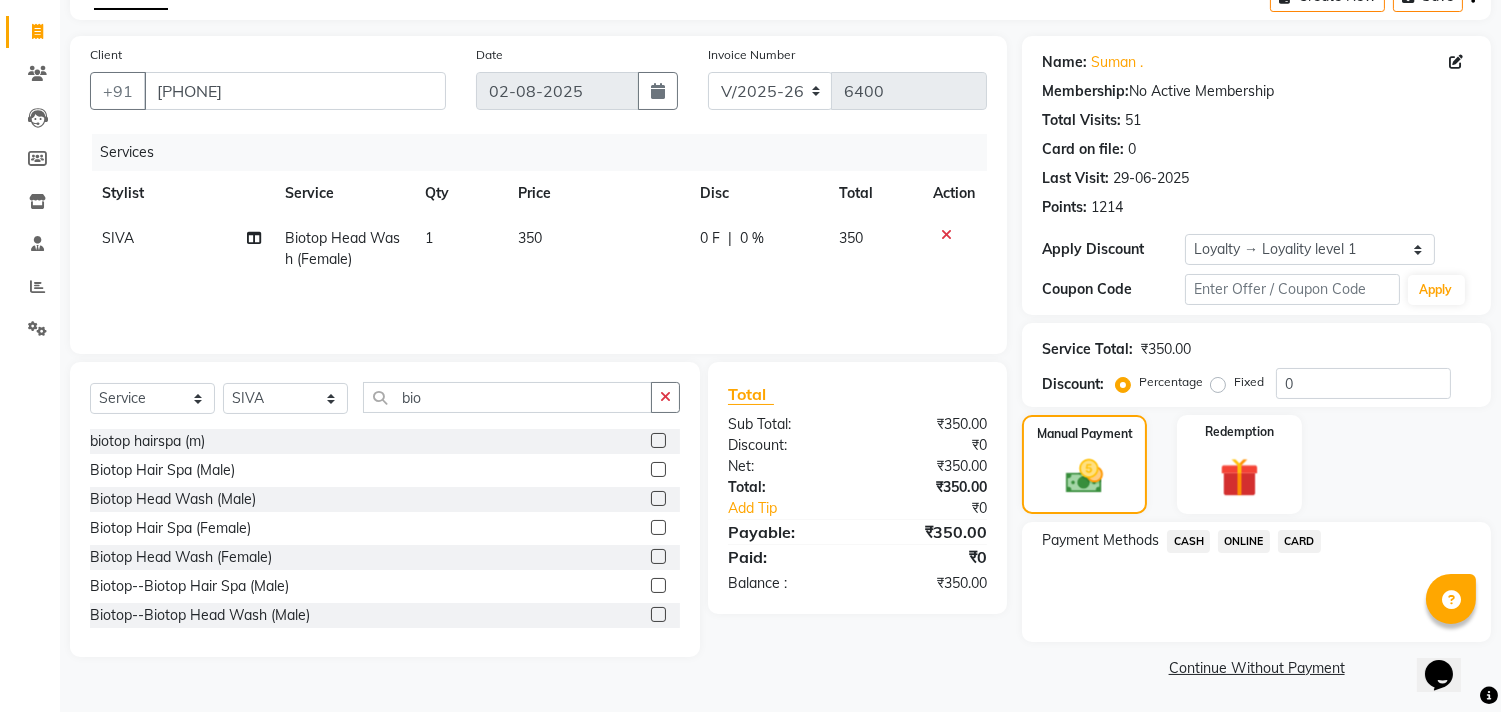 click 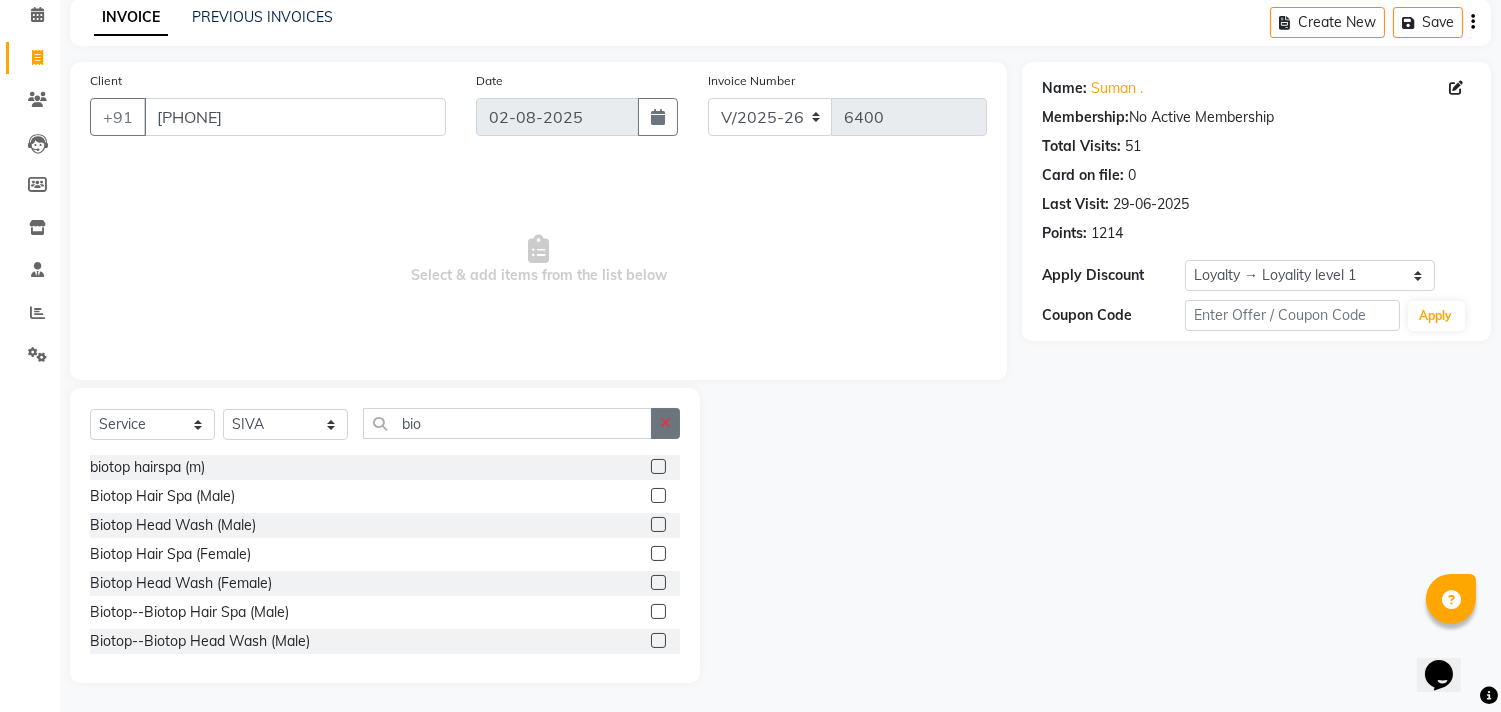 click 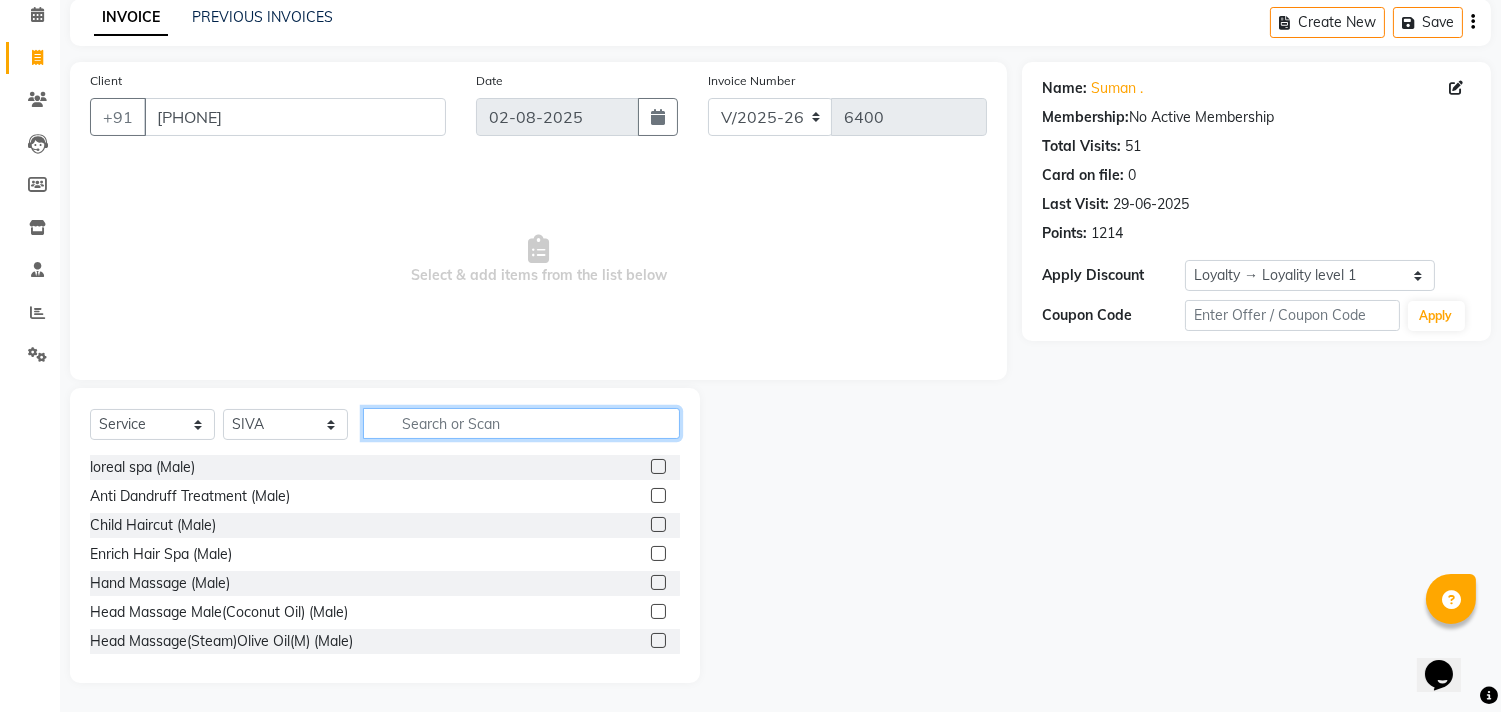 click 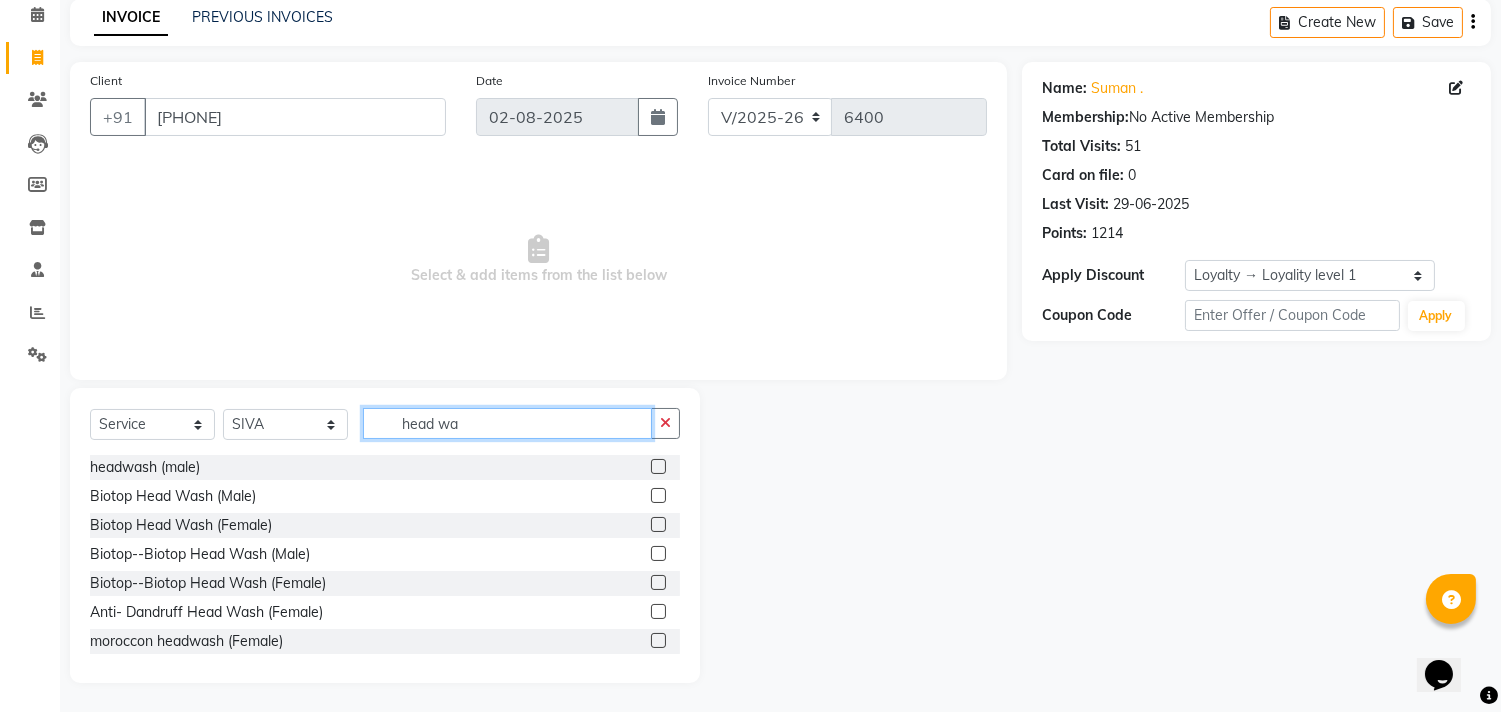 type on "head wa" 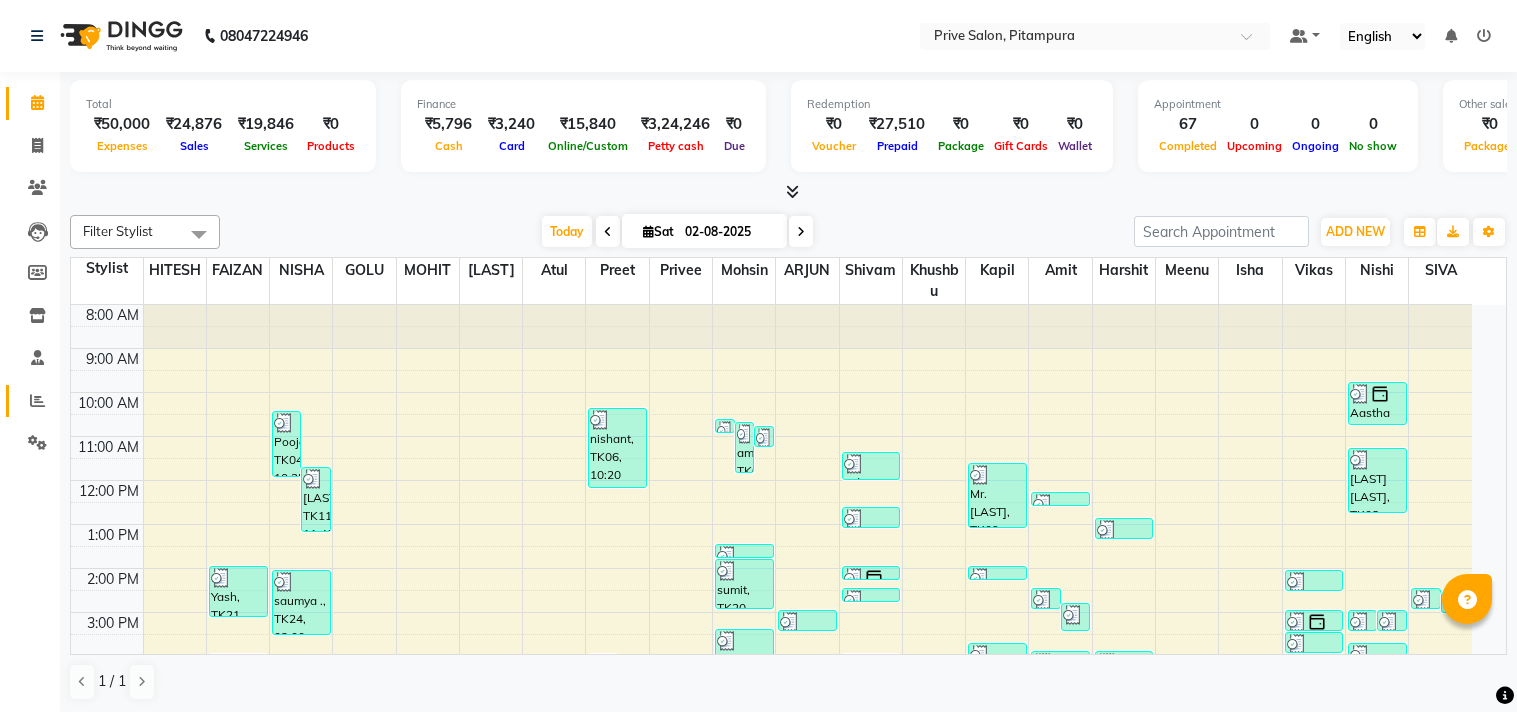 scroll, scrollTop: 0, scrollLeft: 0, axis: both 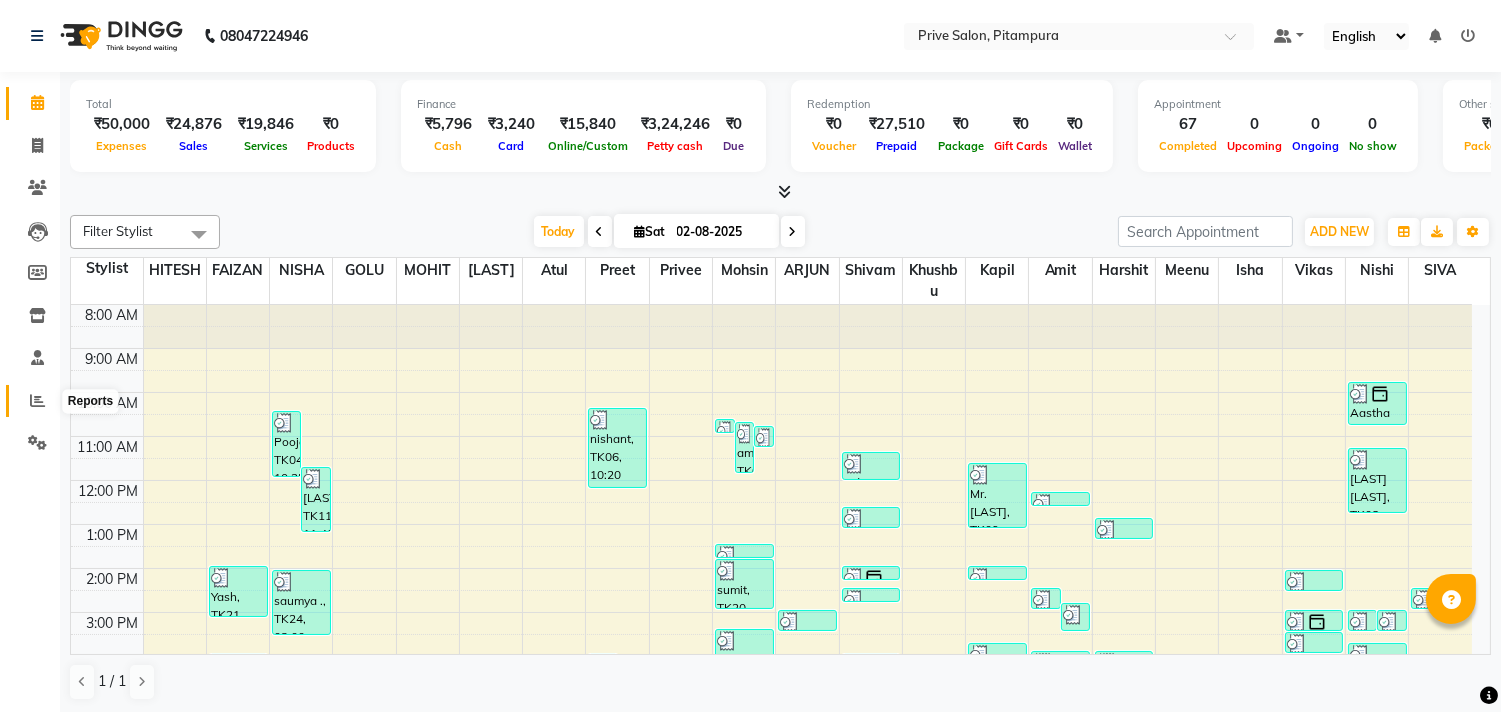 click 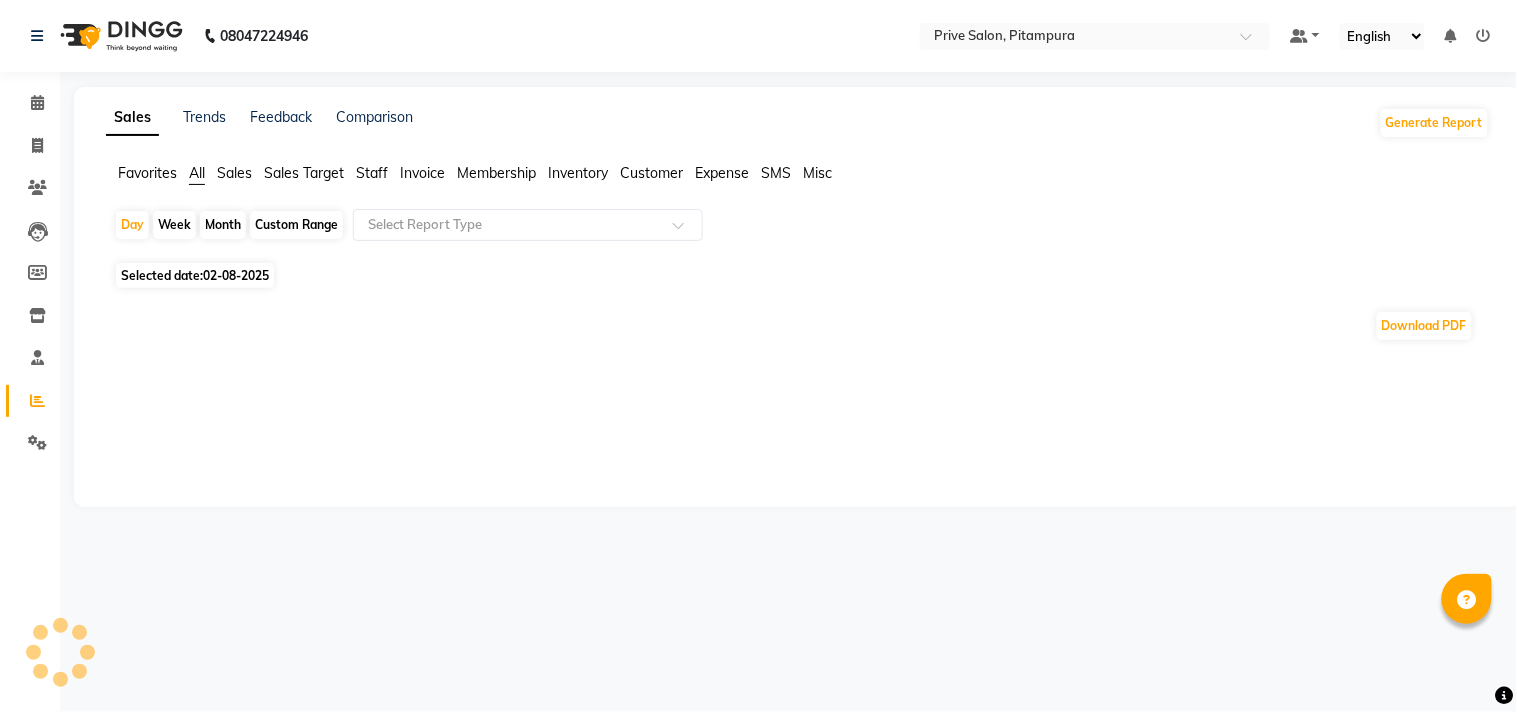 click on "Staff" 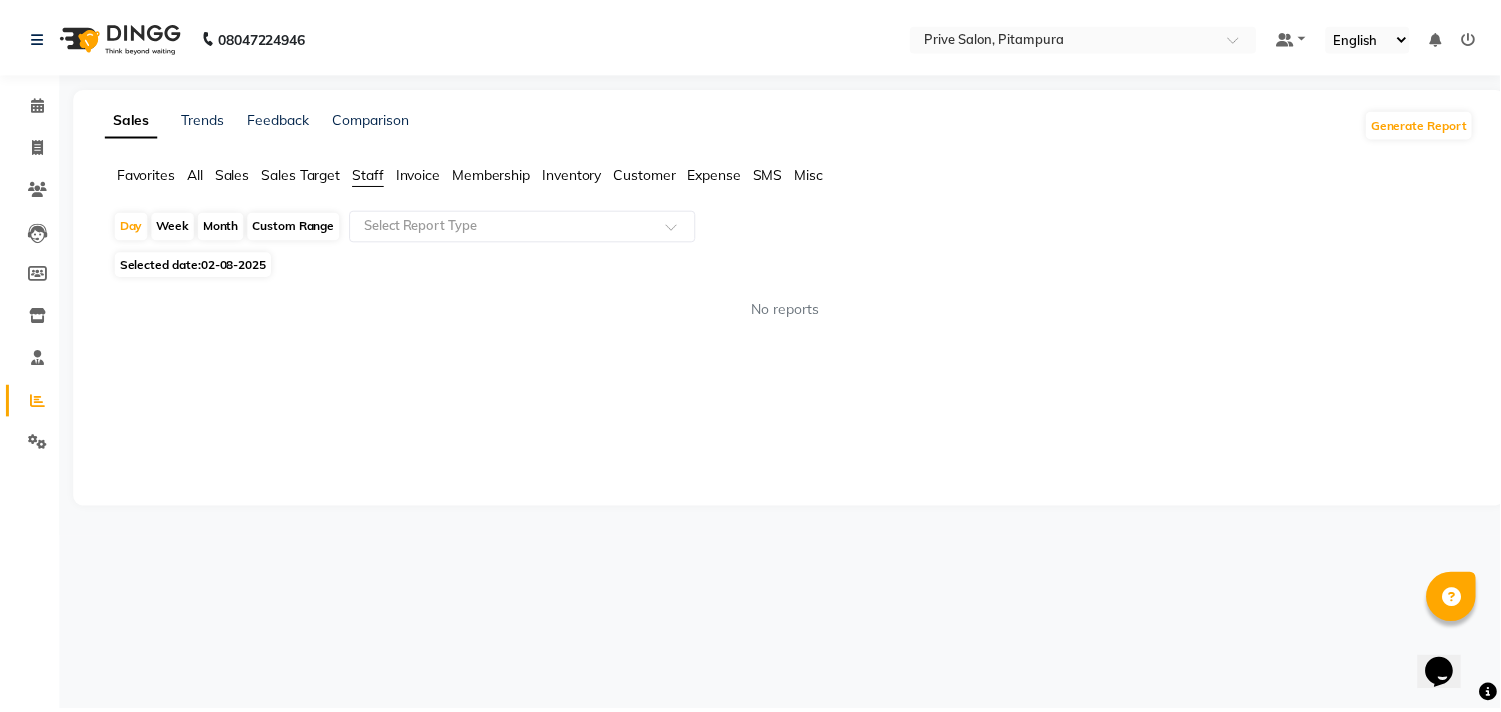 scroll, scrollTop: 0, scrollLeft: 0, axis: both 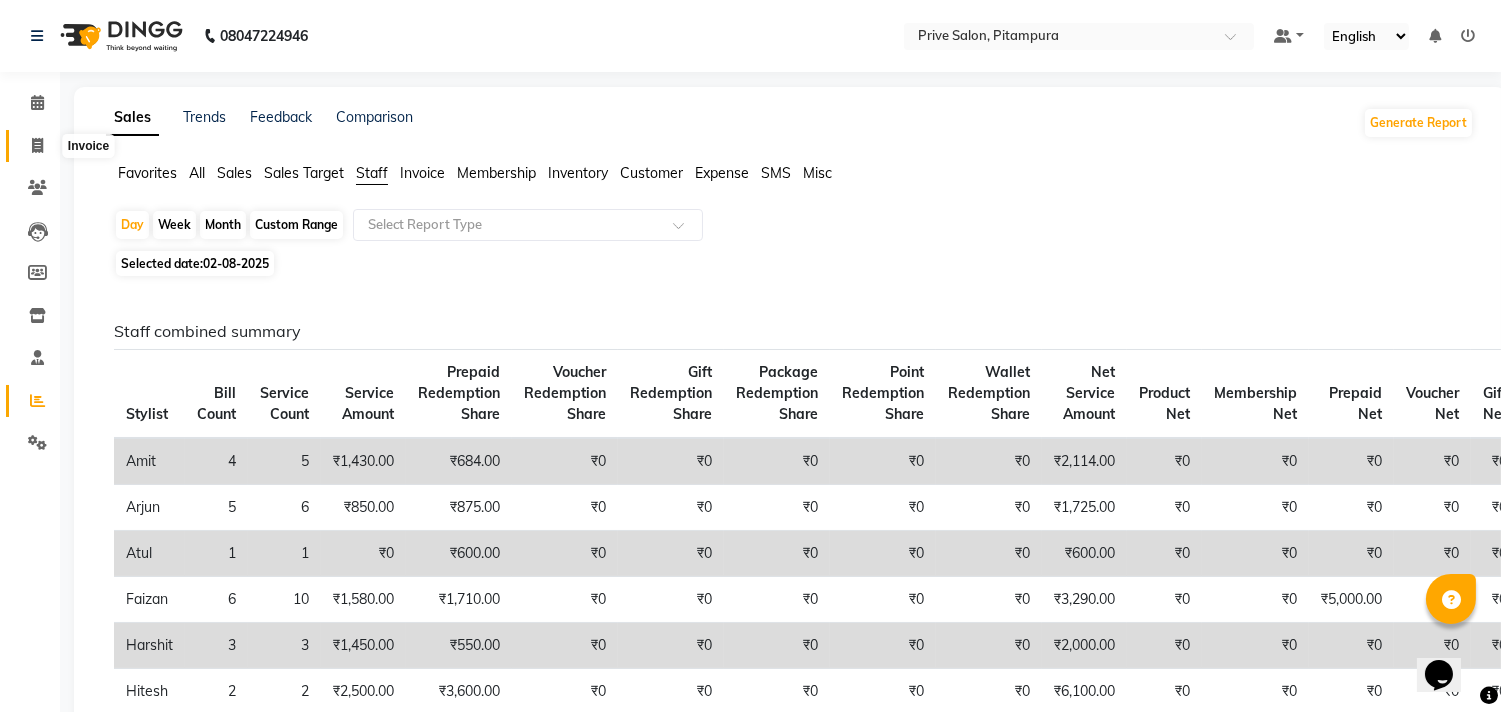 click 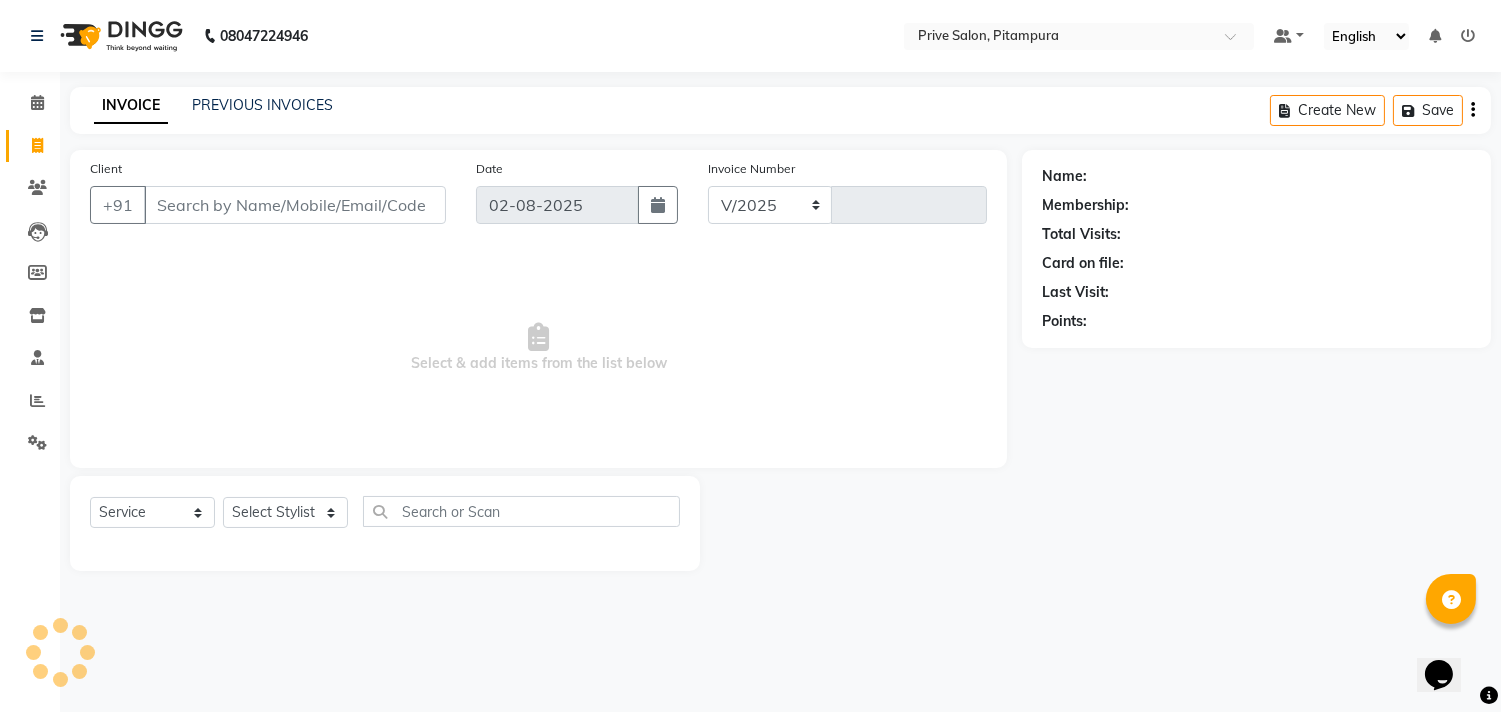 select on "136" 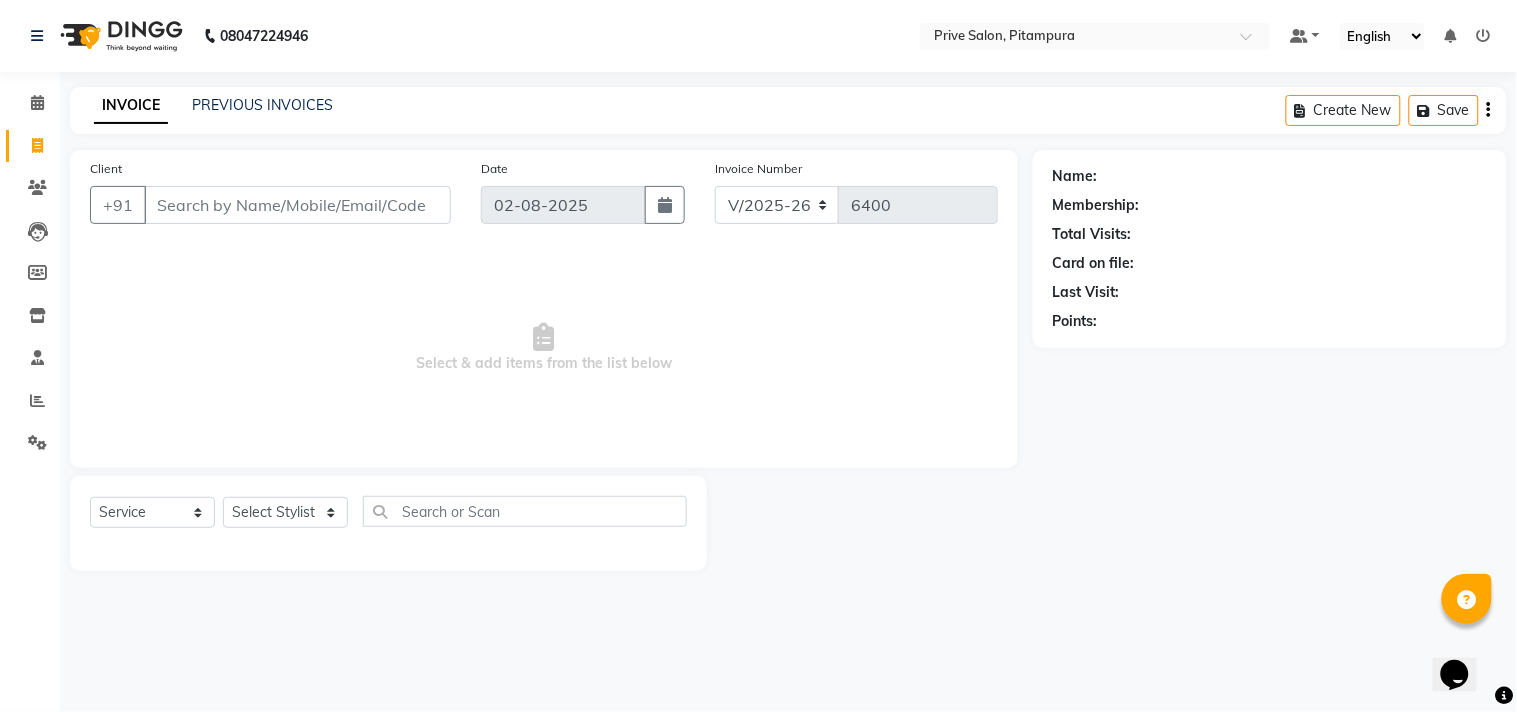click on "Client" at bounding box center (297, 205) 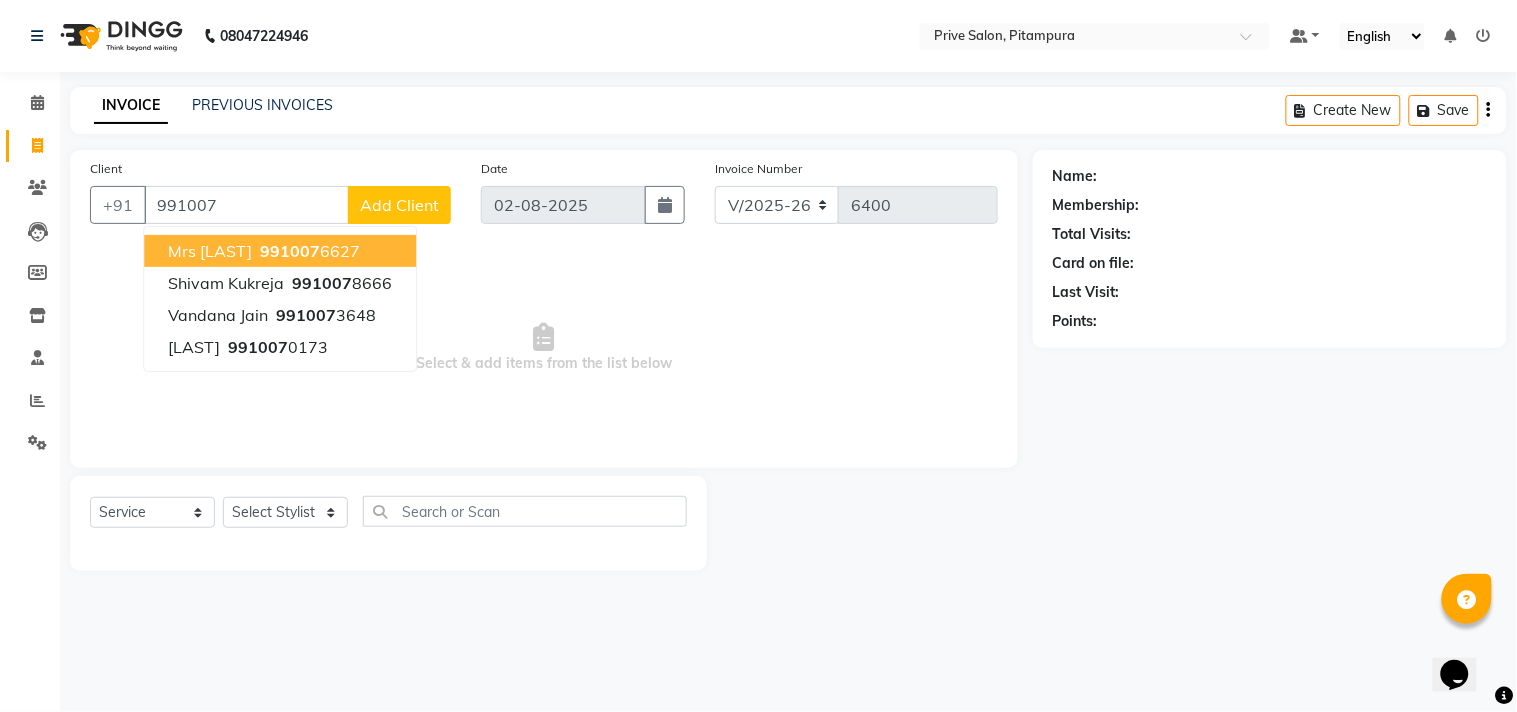 click on "[PHONE]" at bounding box center (308, 251) 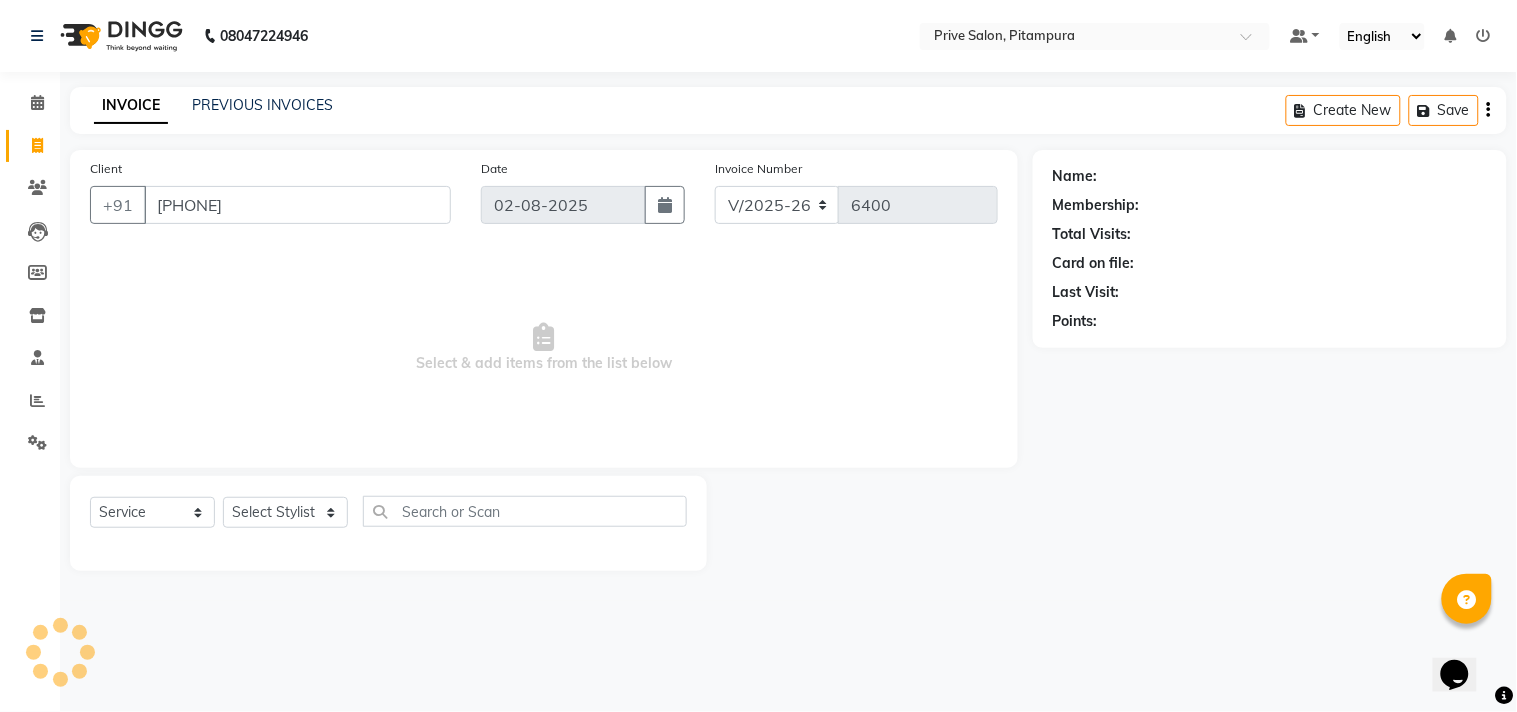 type on "[PHONE]" 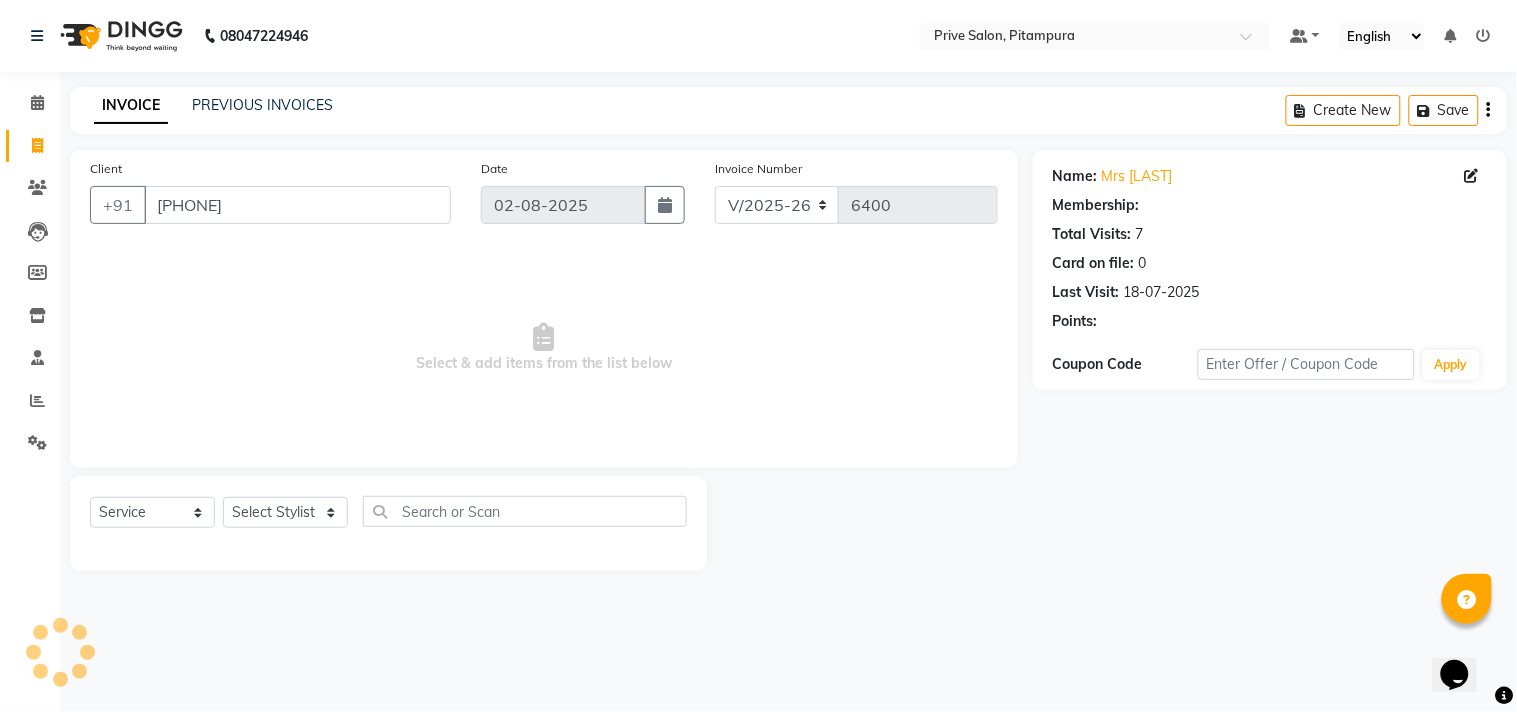 select on "1: Object" 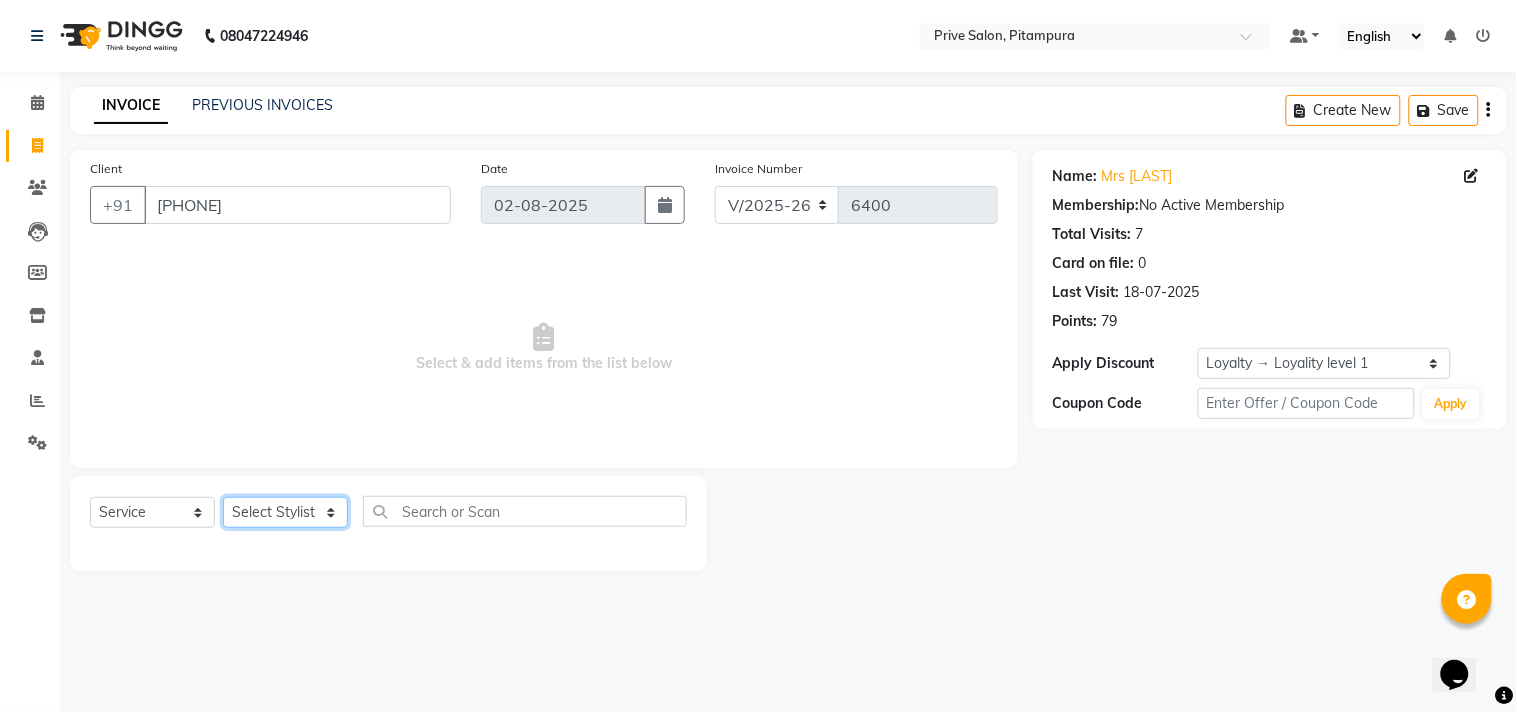 click on "Select Stylist amit ARJUN Atul FAIZAN FARDEEN GOLU harshit HITESH isha kapil khushbu Manager meenu MOHIT Mohsin NISHA nishi Preet privee Shivam SIVA vikas" 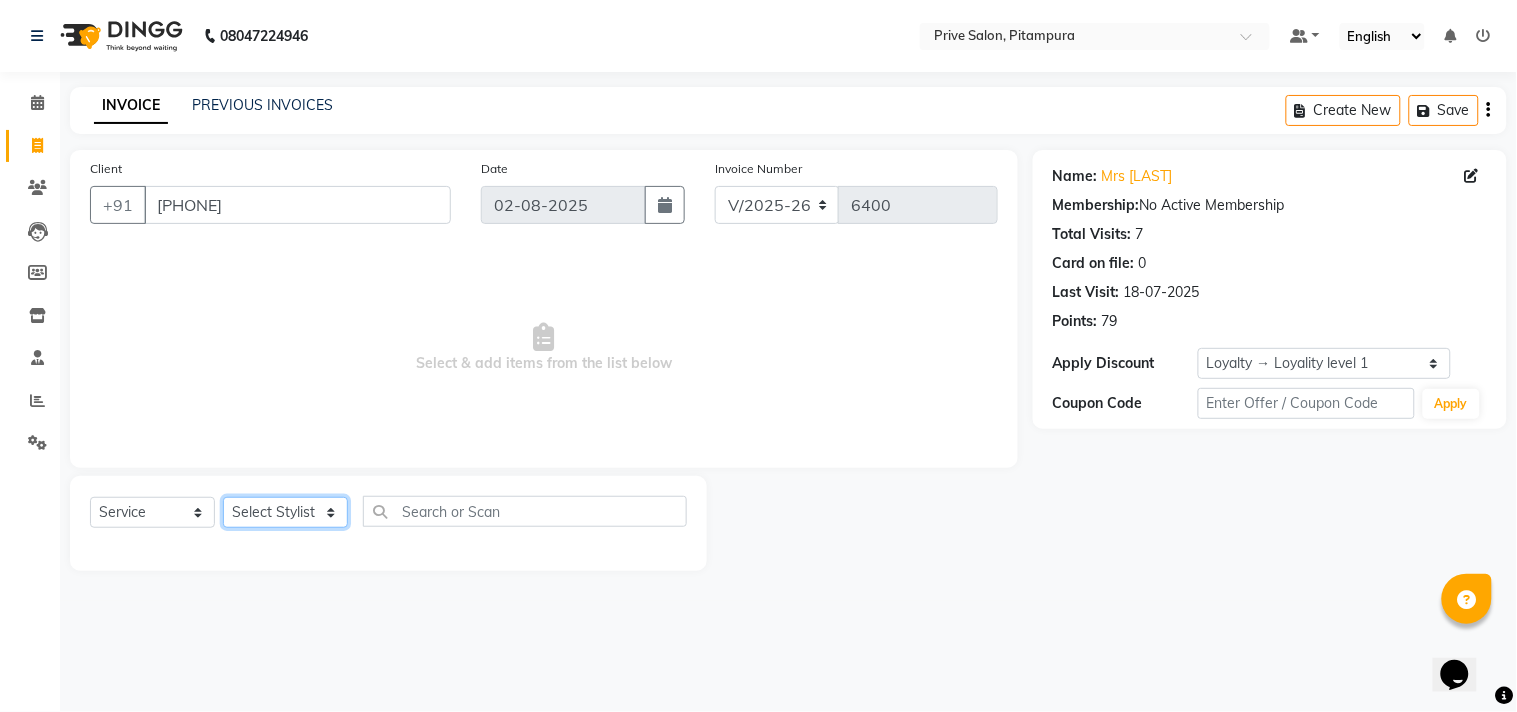 select on "66201" 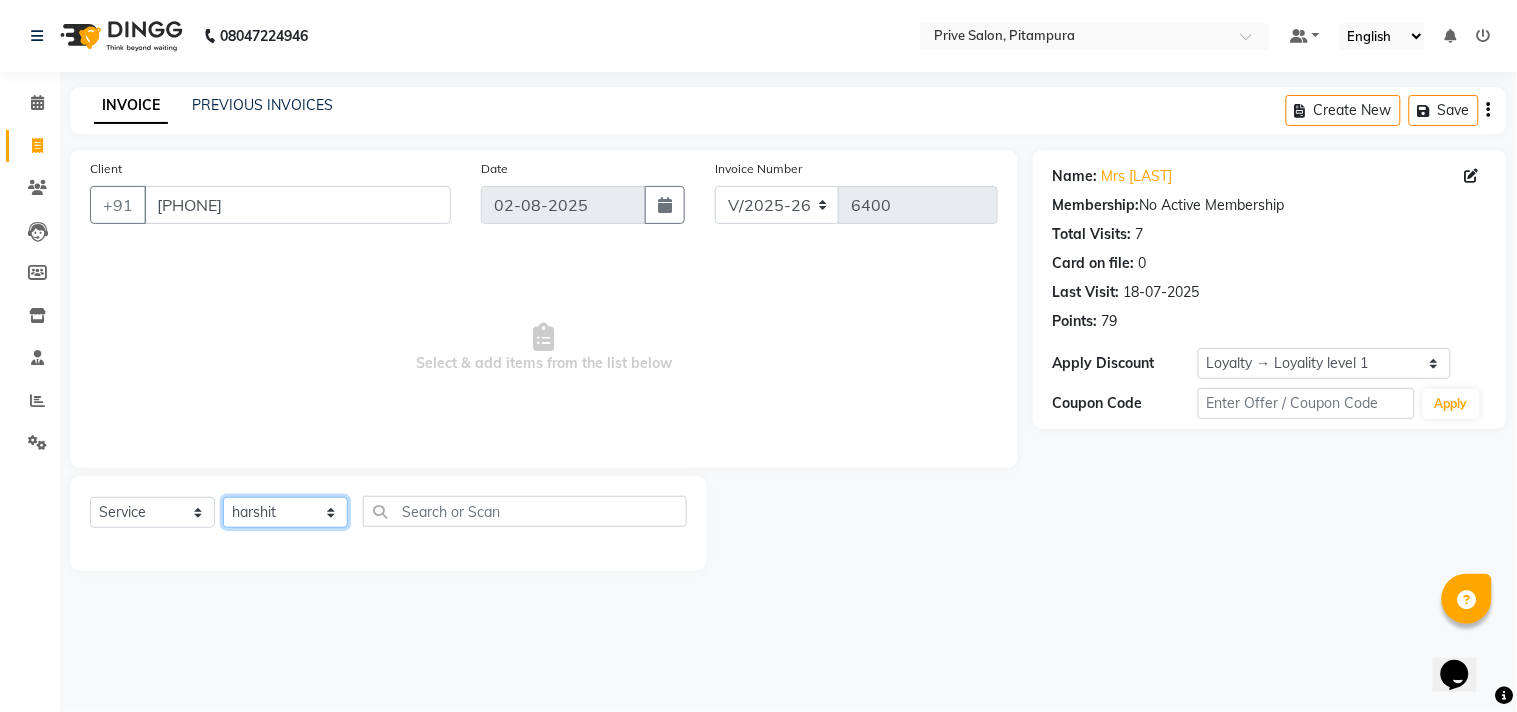 click on "Select Stylist amit ARJUN Atul FAIZAN FARDEEN GOLU harshit HITESH isha kapil khushbu Manager meenu MOHIT Mohsin NISHA nishi Preet privee Shivam SIVA vikas" 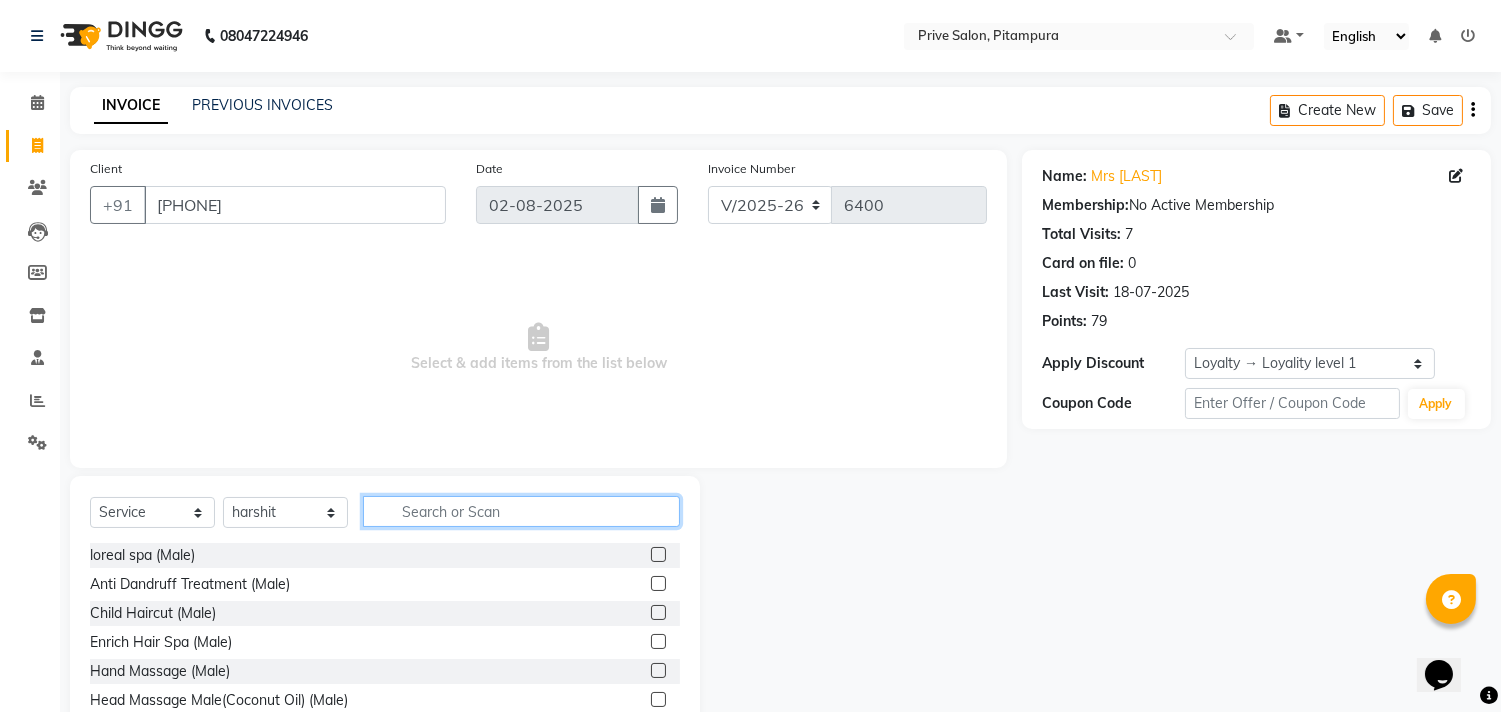 click 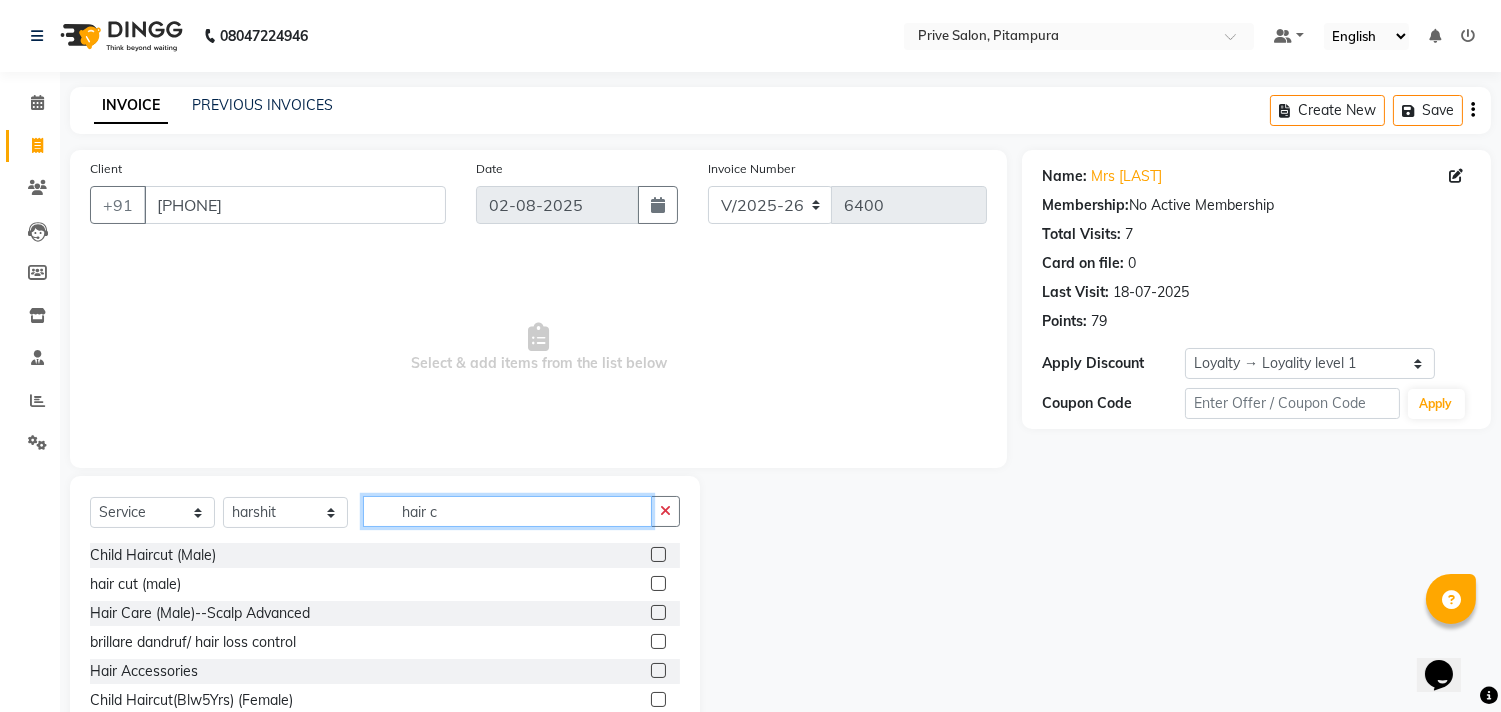 scroll, scrollTop: 88, scrollLeft: 0, axis: vertical 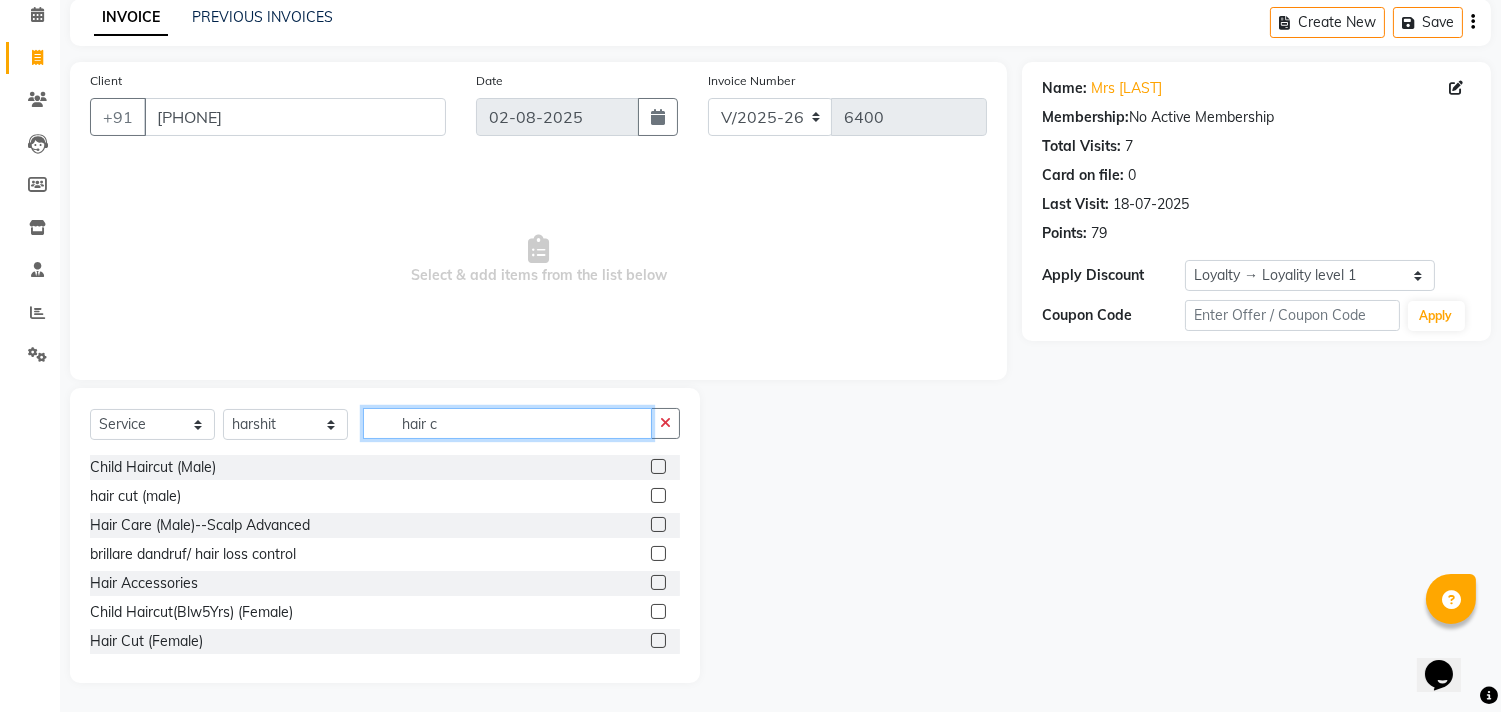 type on "hair c" 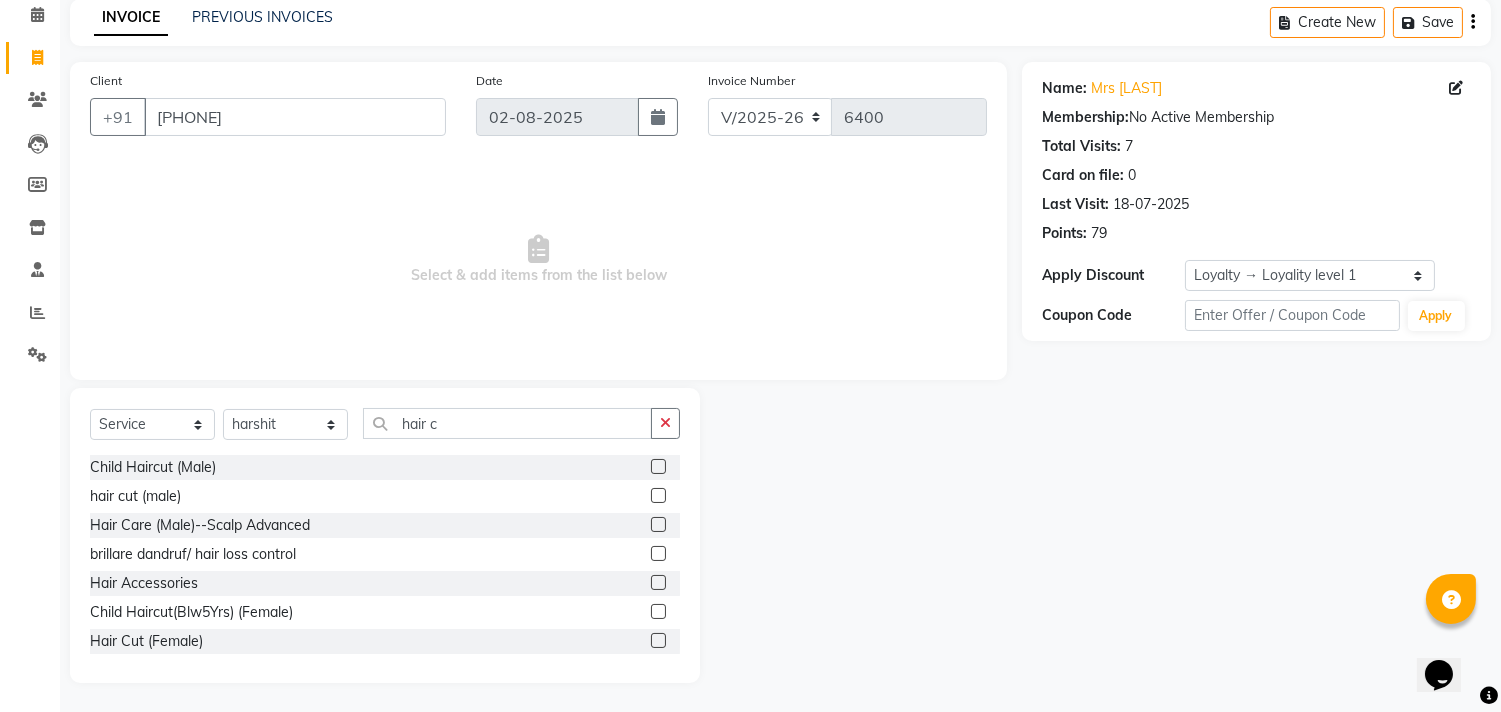 click 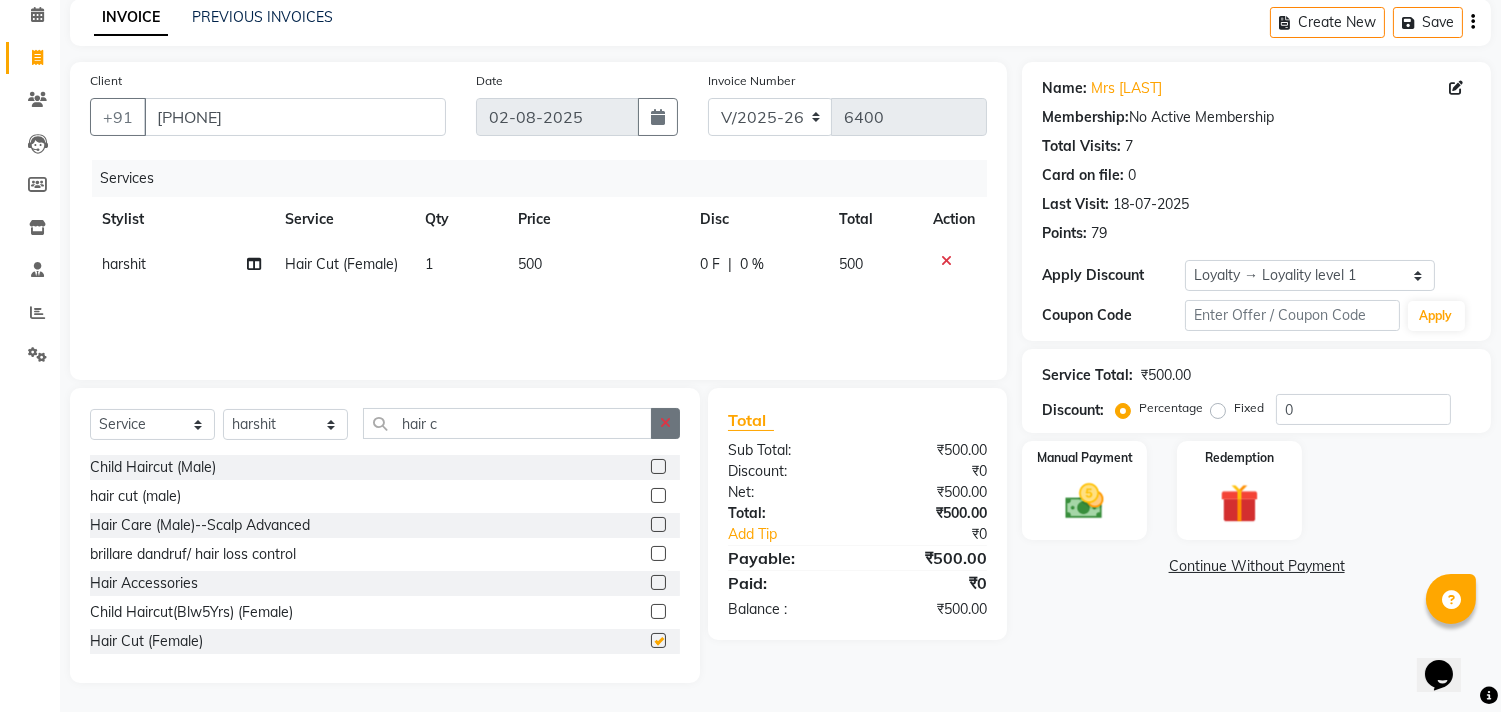 checkbox on "false" 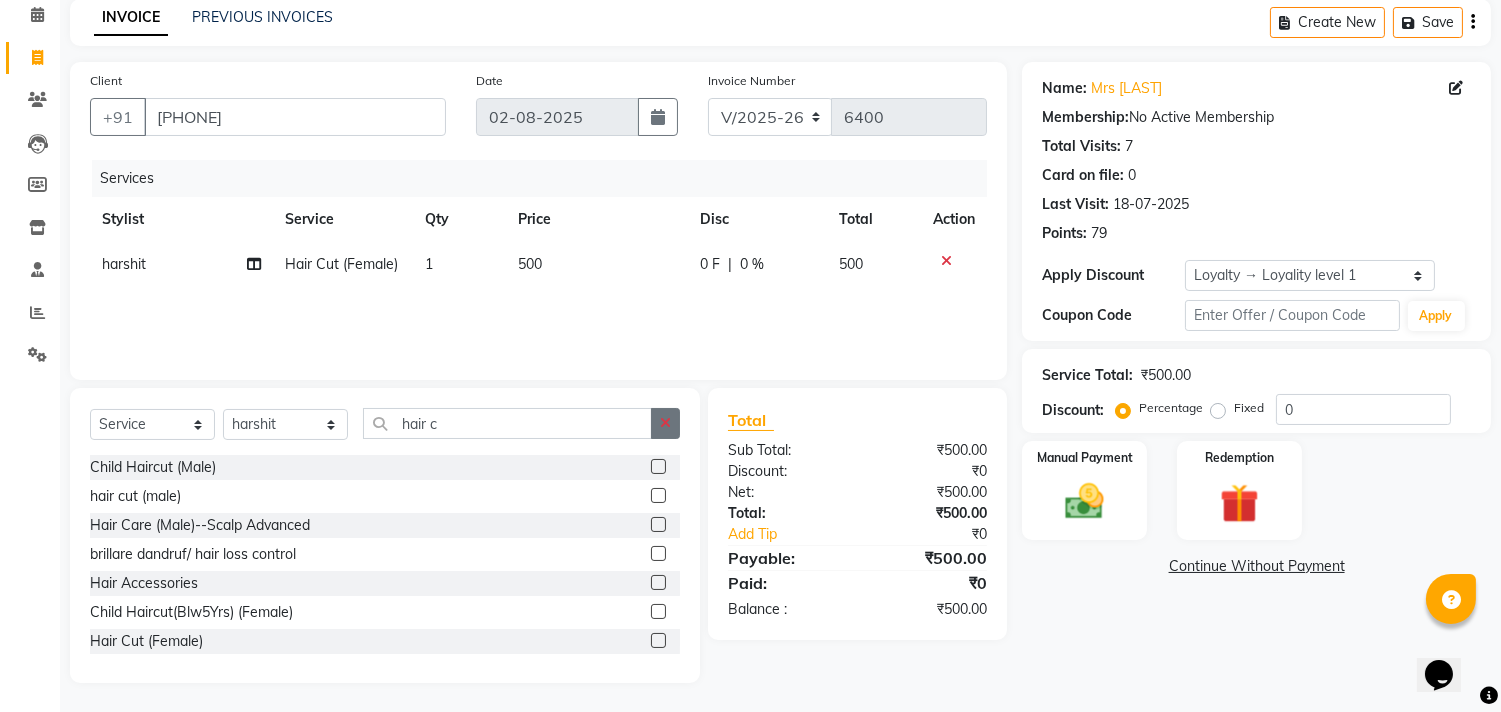 click 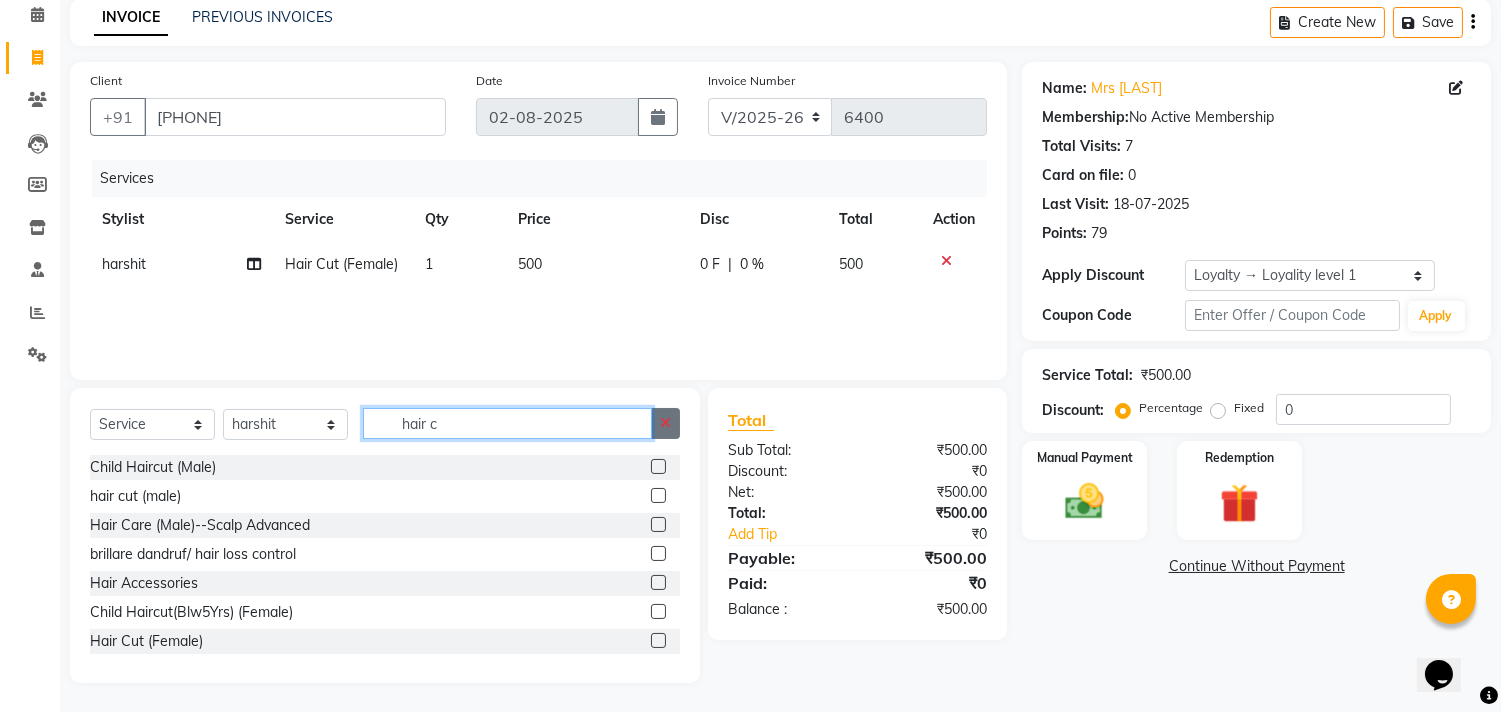 type 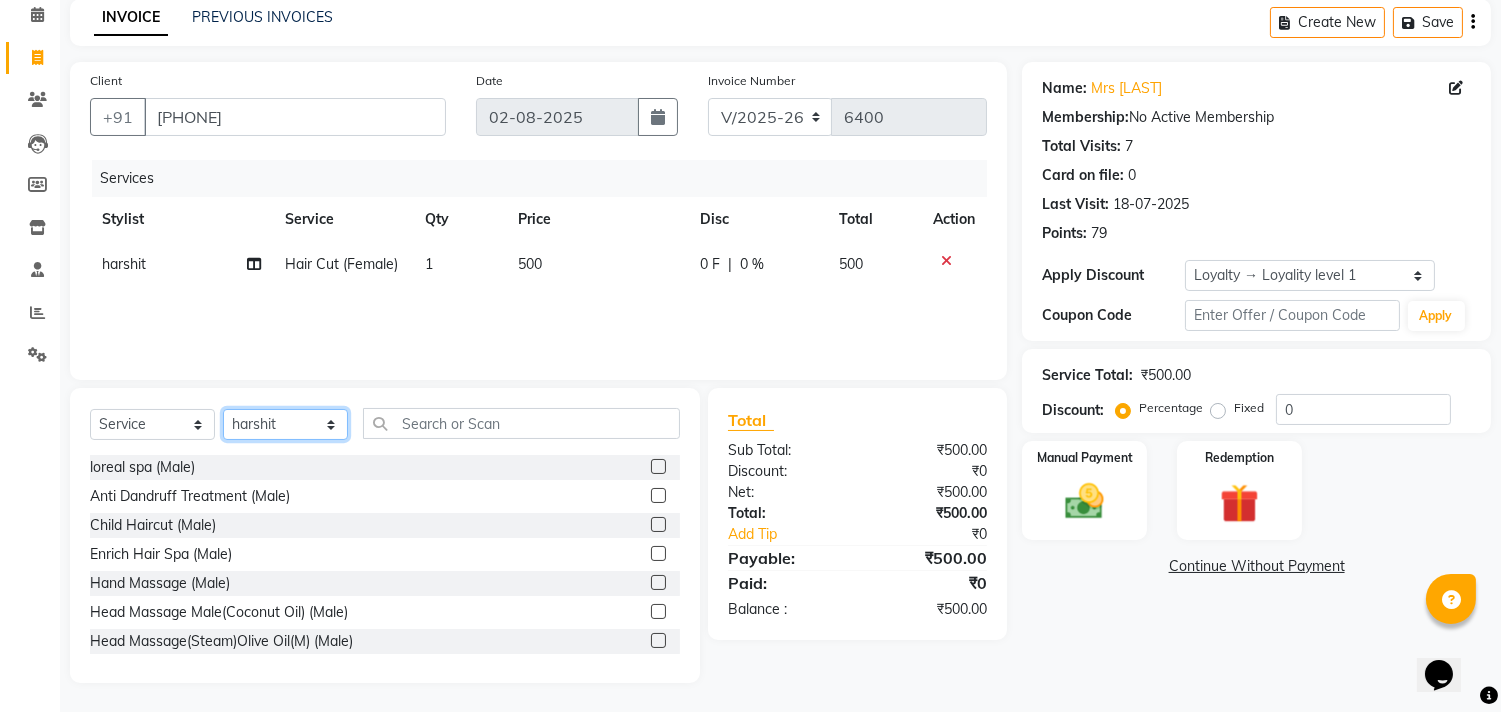 click on "Select Stylist amit ARJUN Atul FAIZAN FARDEEN GOLU harshit HITESH isha kapil khushbu Manager meenu MOHIT Mohsin NISHA nishi Preet privee Shivam SIVA vikas" 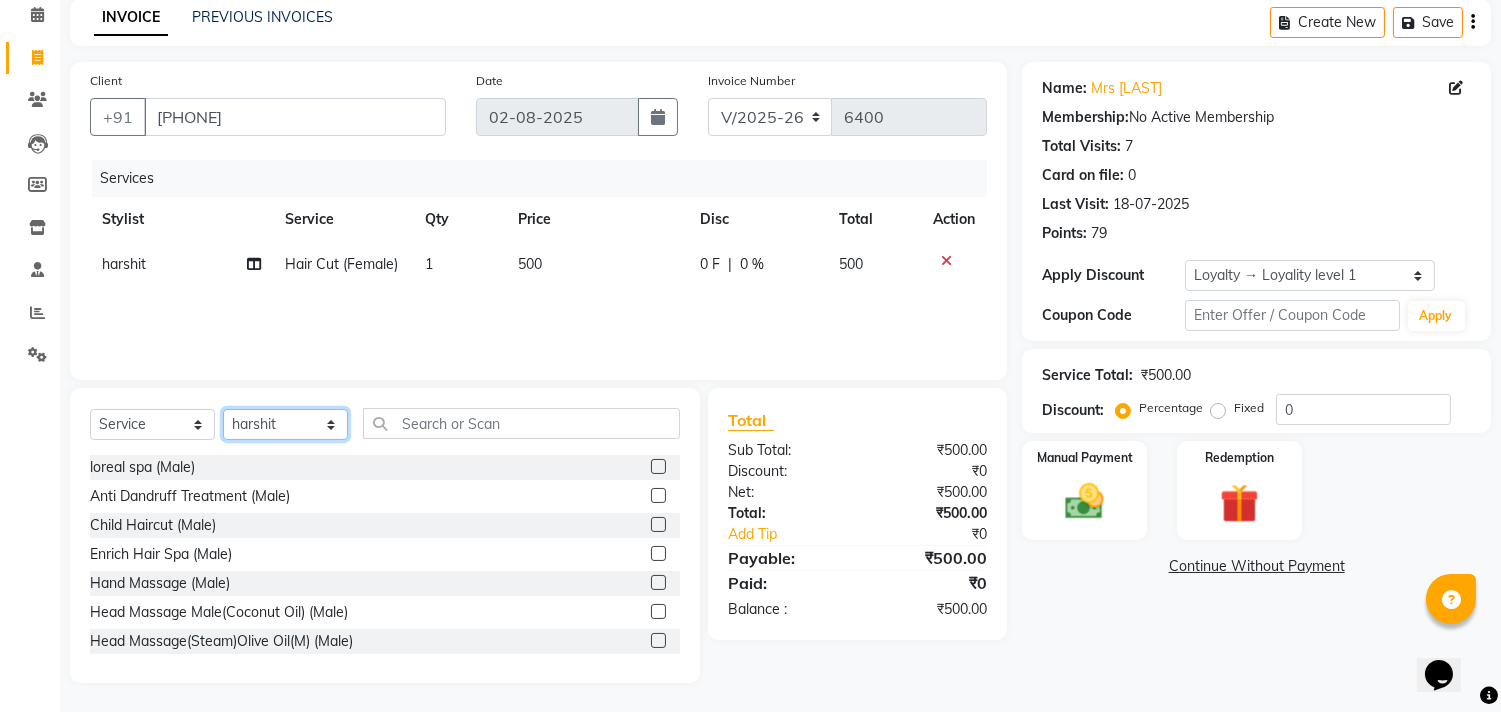 select on "77814" 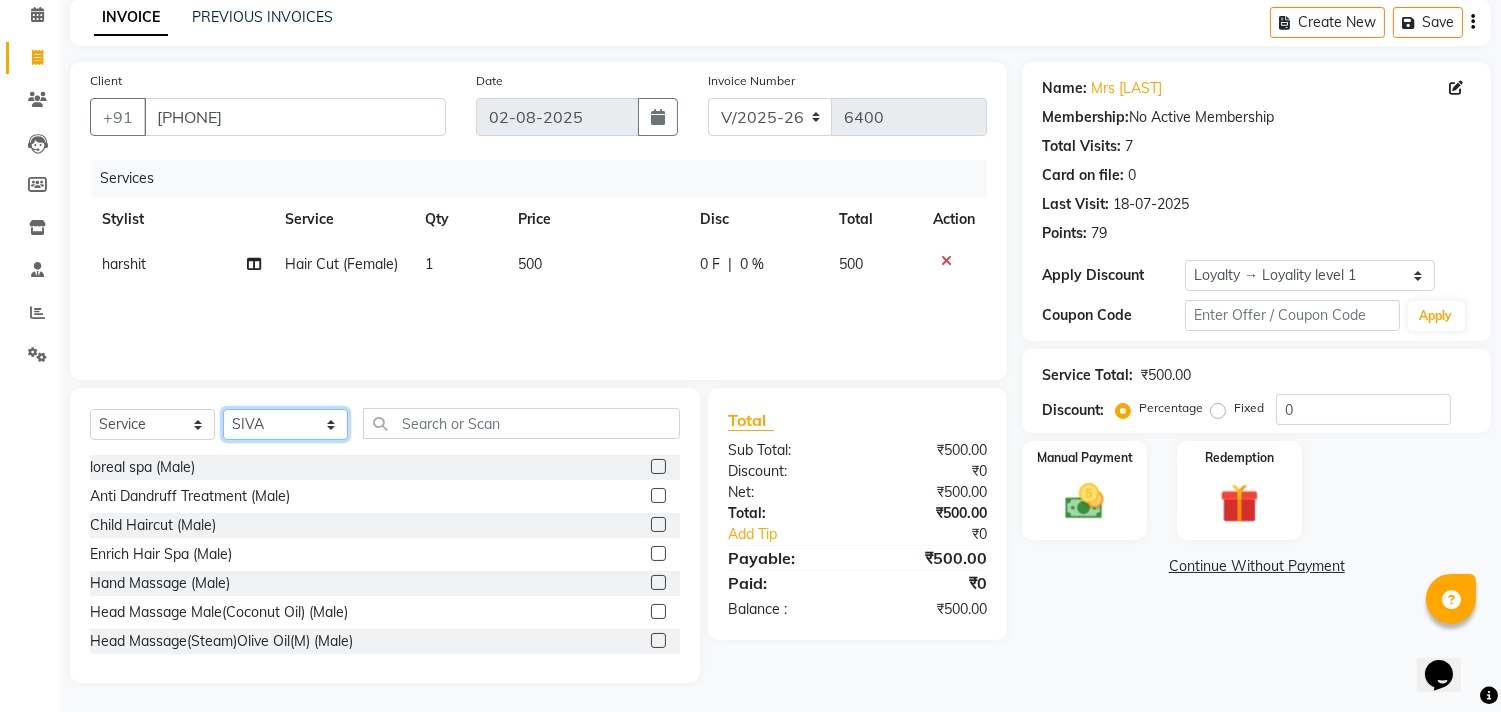 click on "Select Stylist amit ARJUN Atul FAIZAN FARDEEN GOLU harshit HITESH isha kapil khushbu Manager meenu MOHIT Mohsin NISHA nishi Preet privee Shivam SIVA vikas" 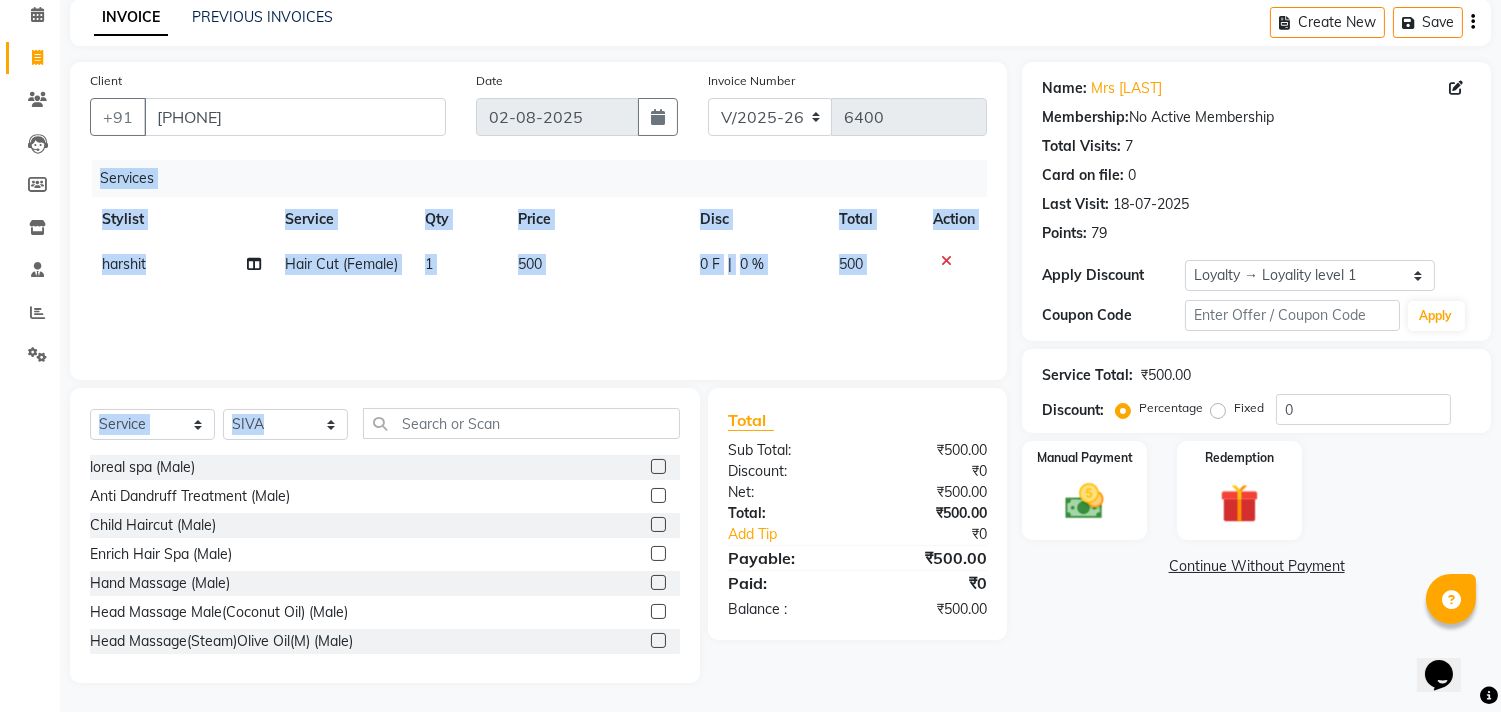 drag, startPoint x: 313, startPoint y: 370, endPoint x: 510, endPoint y: 426, distance: 204.80478 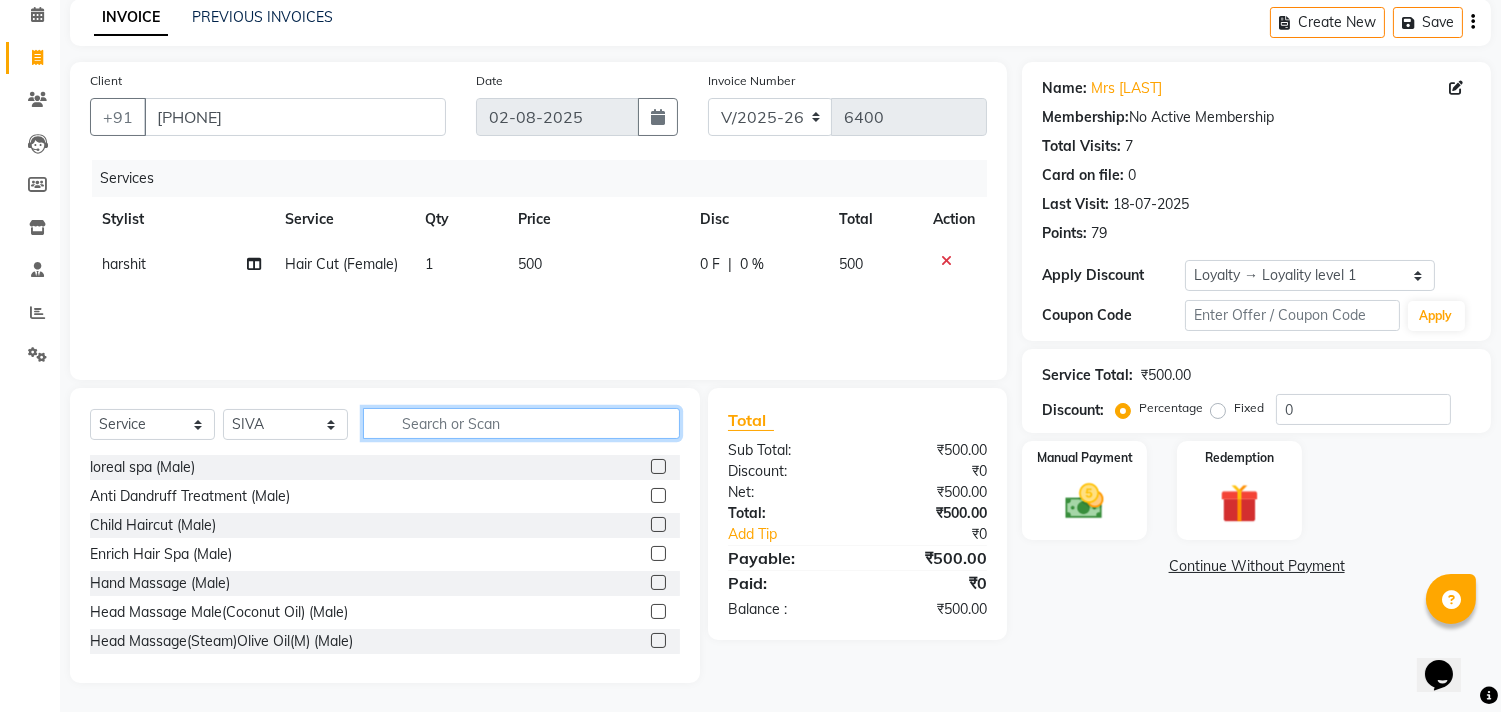 click 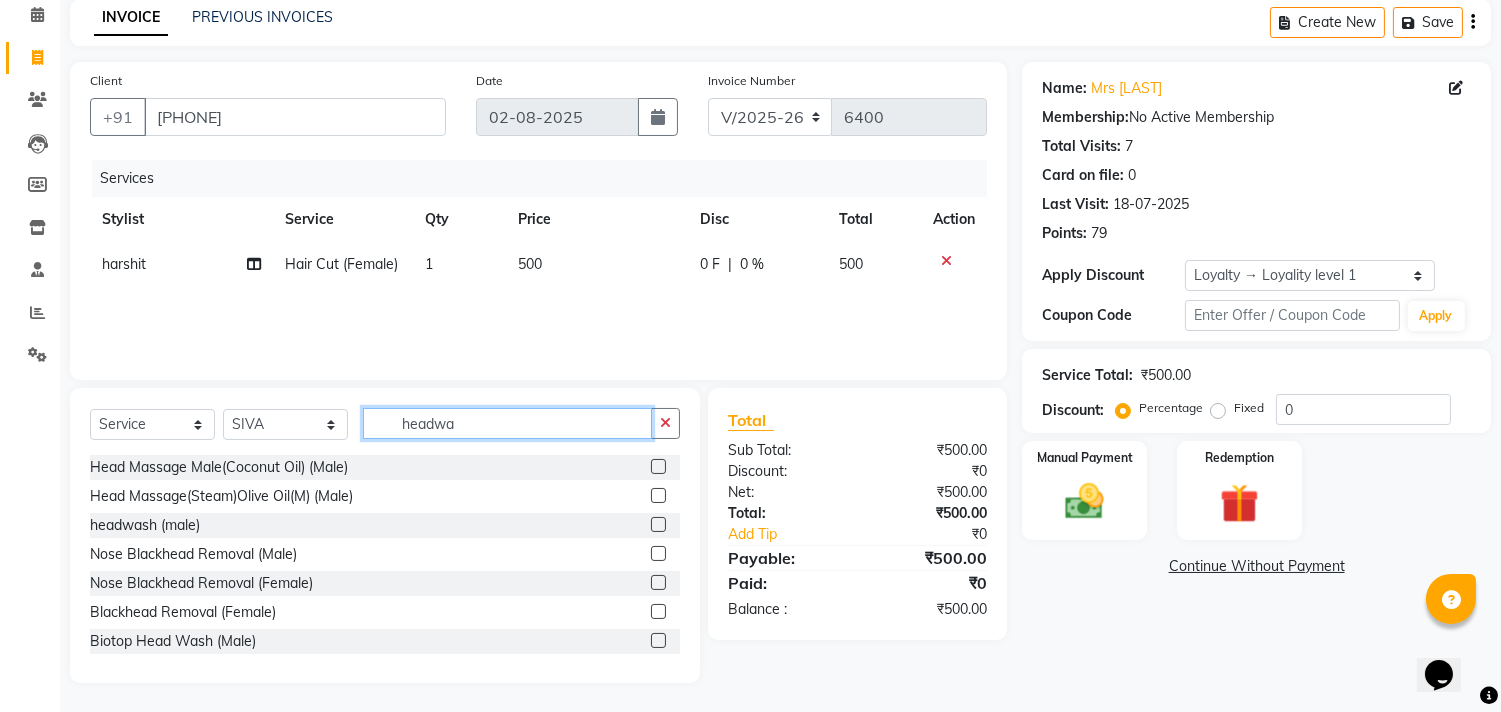 scroll, scrollTop: 46, scrollLeft: 0, axis: vertical 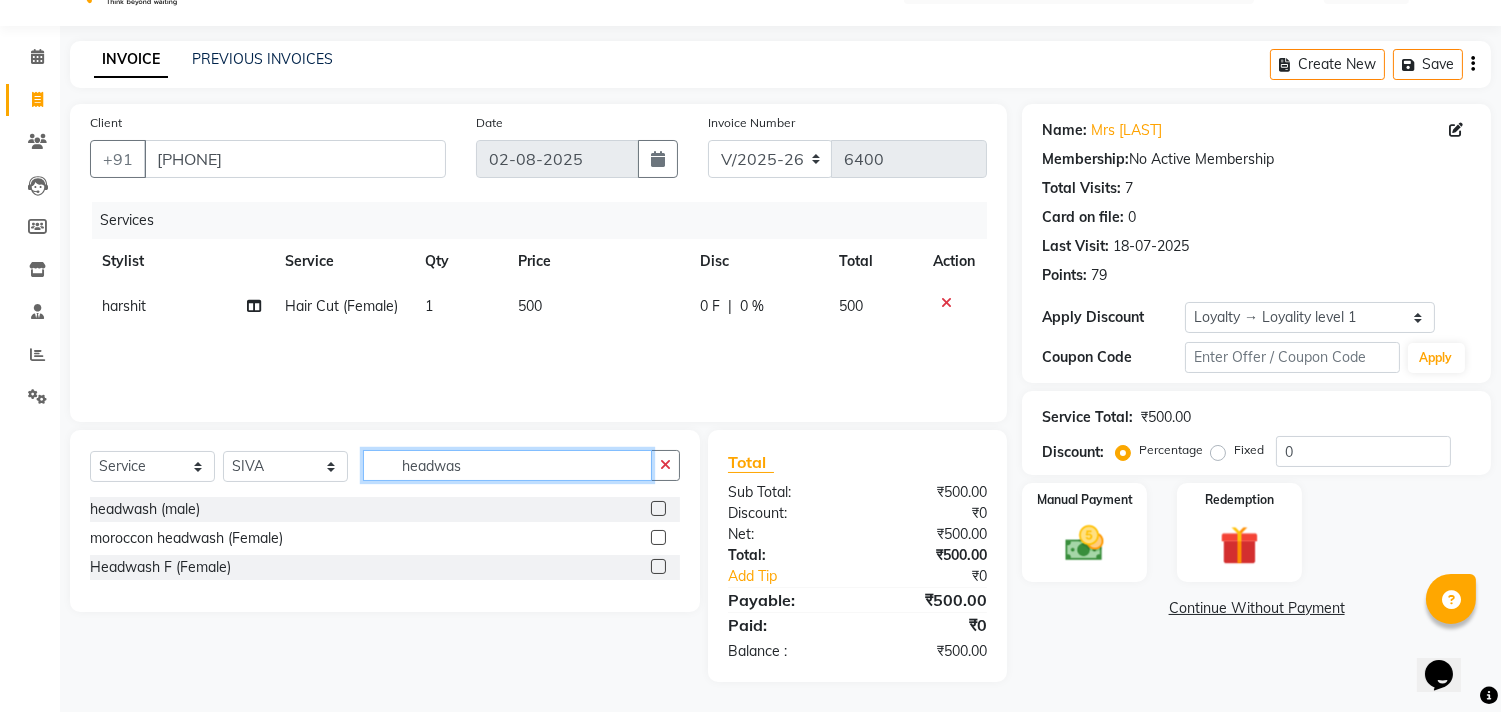 type on "headwas" 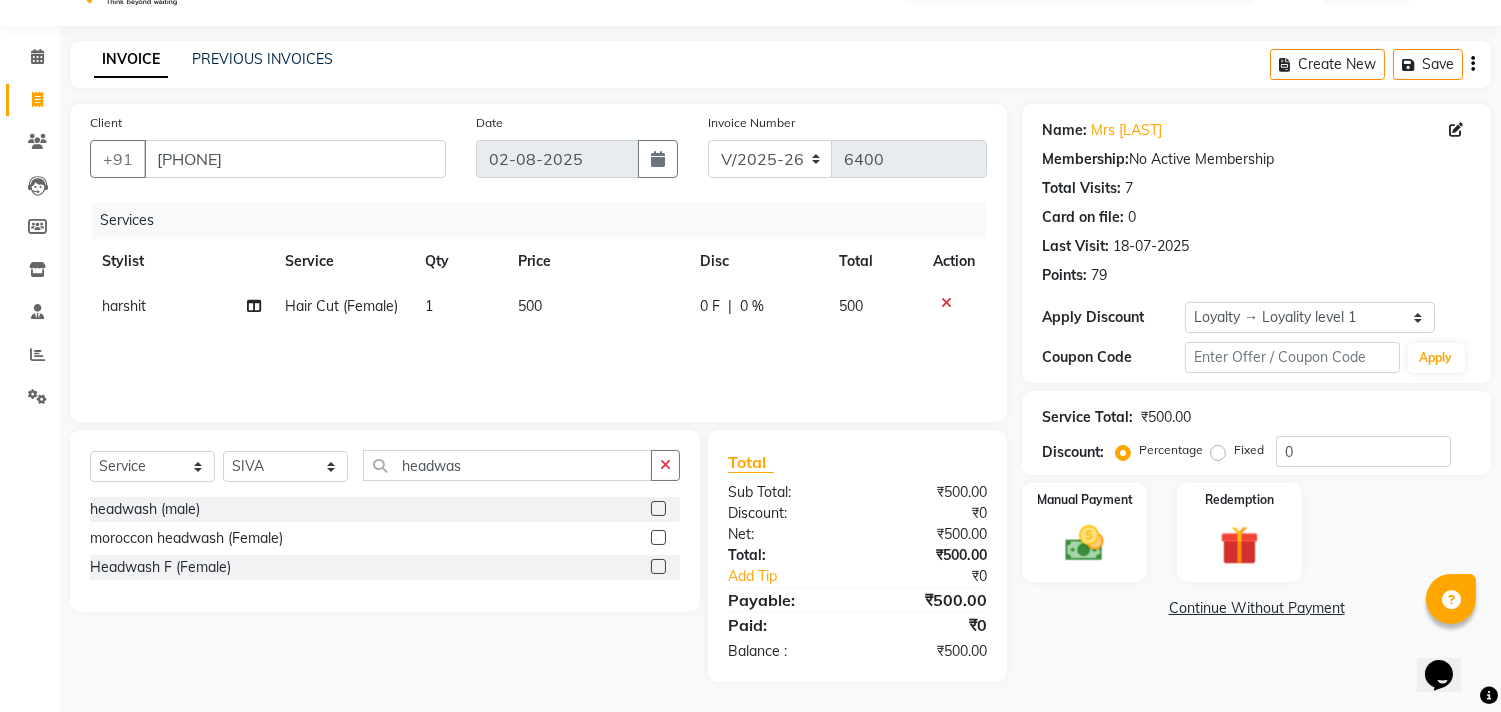 click 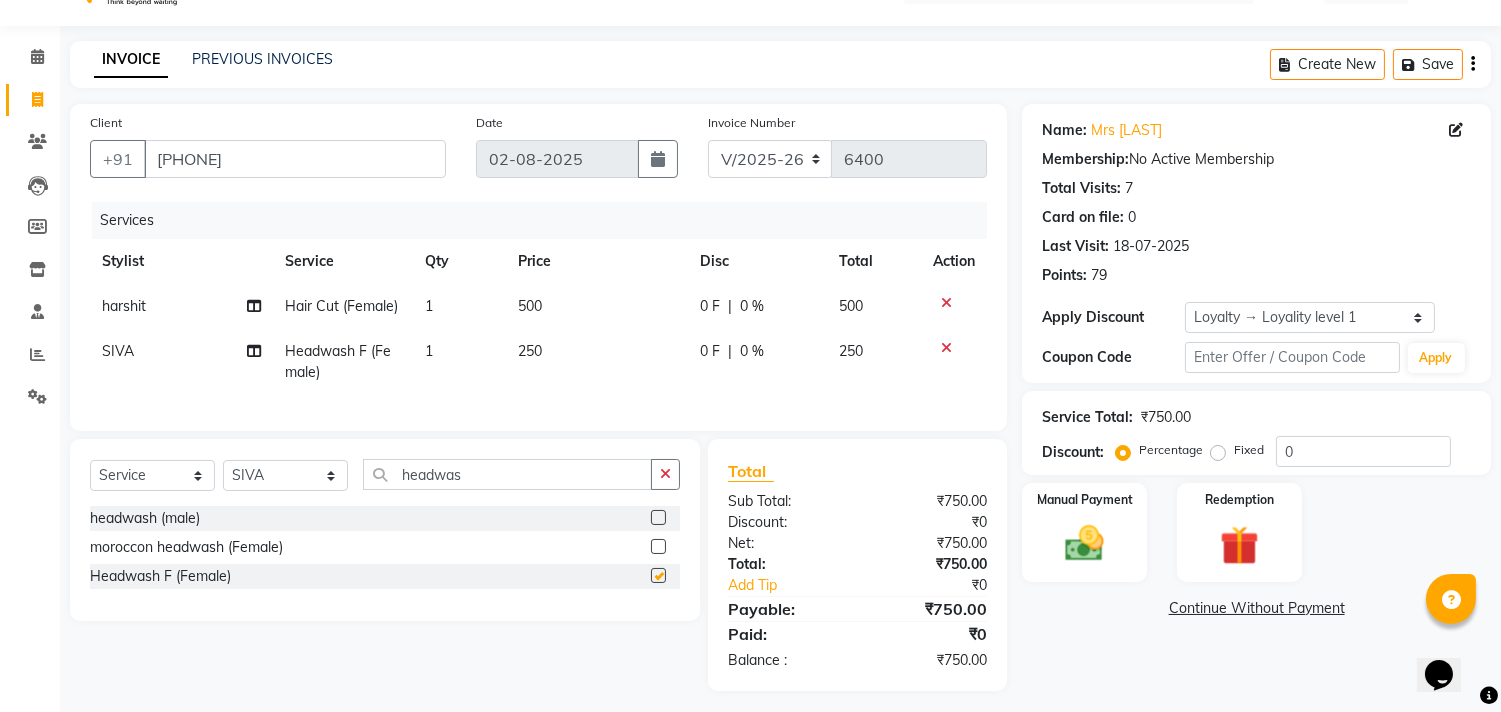 checkbox on "false" 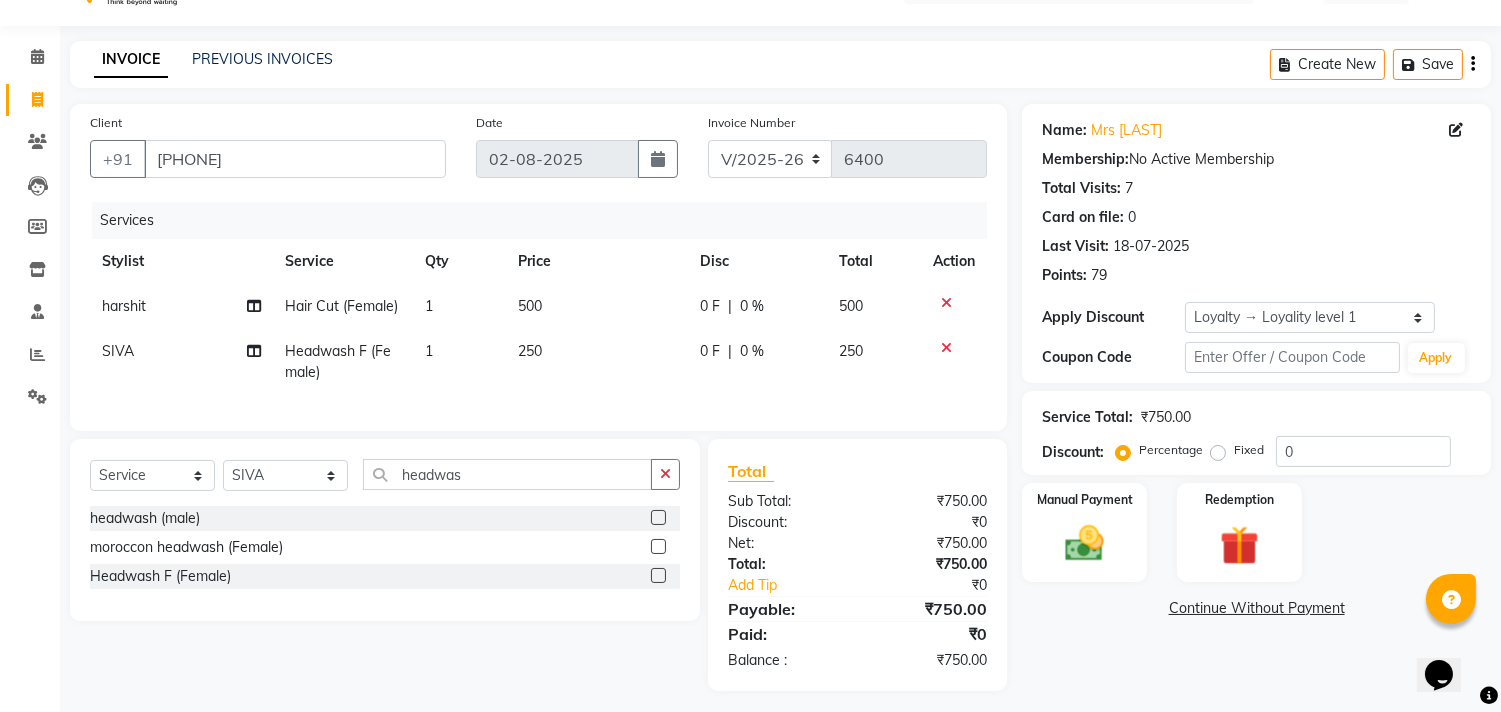 click on "250" 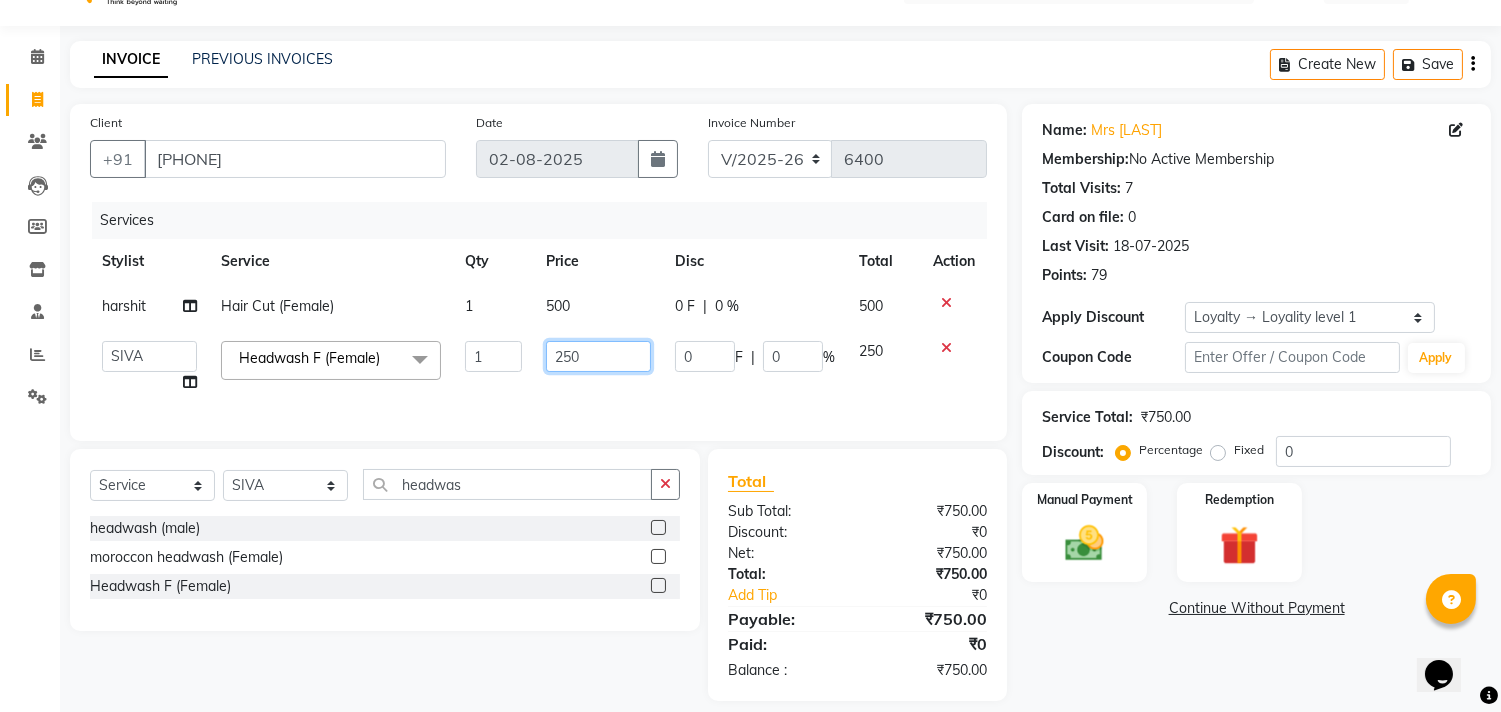 click on "250" 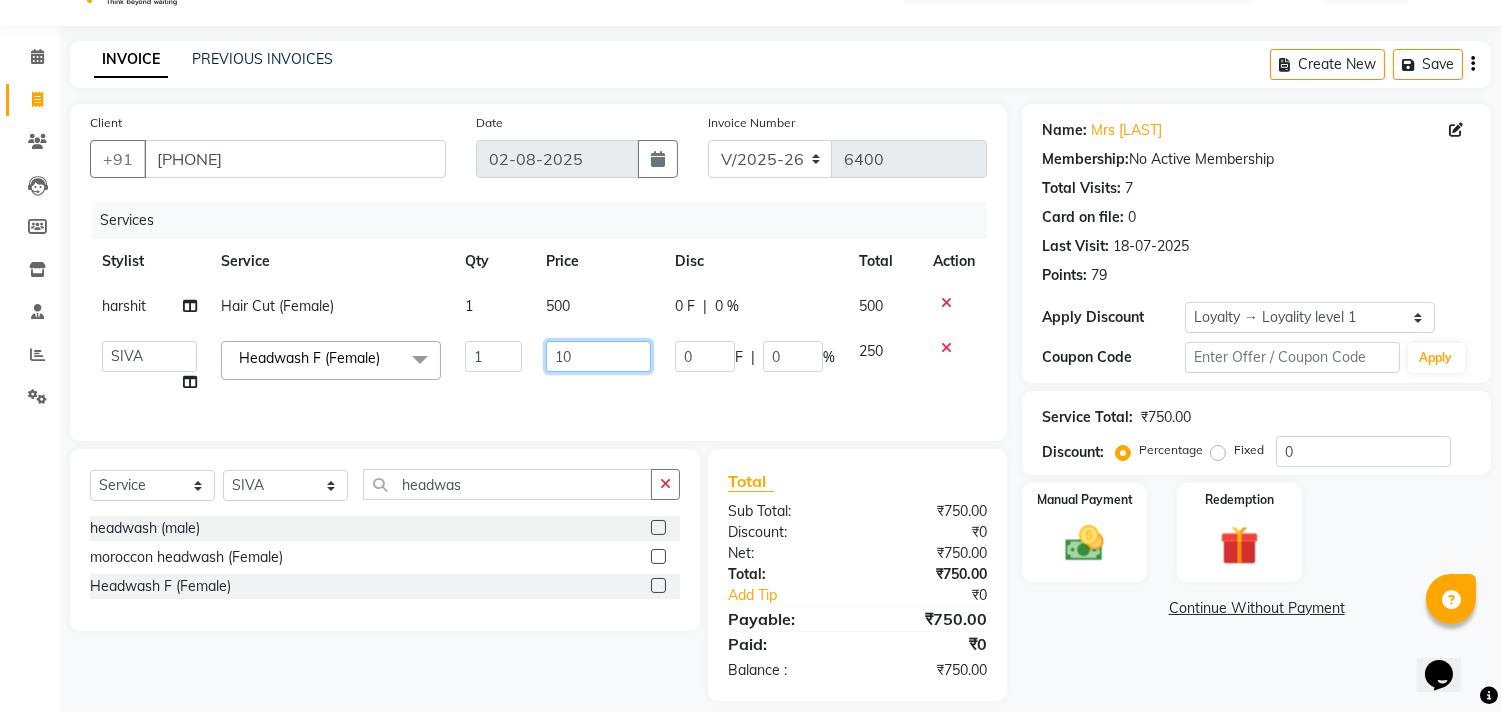 type on "150" 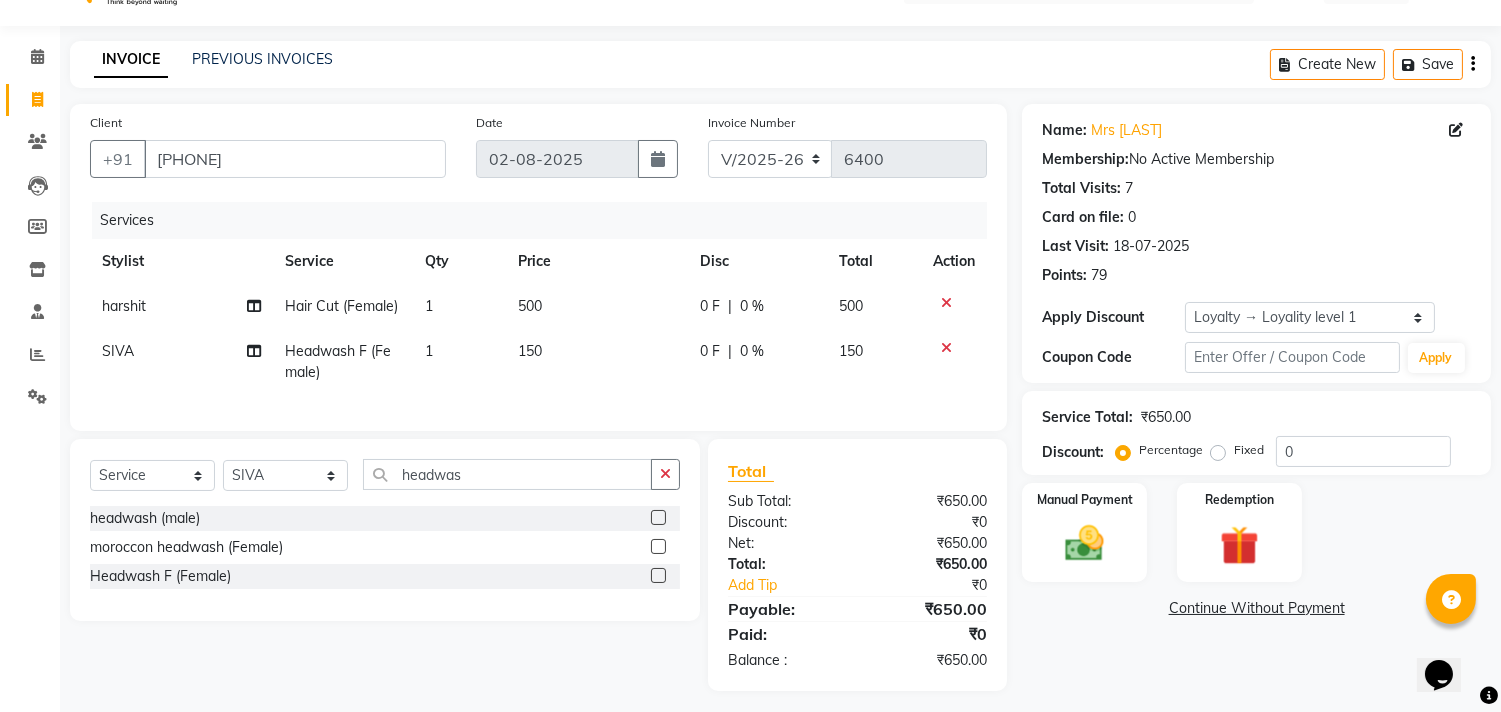 click on "INVOICE PREVIOUS INVOICES Create New   Save" 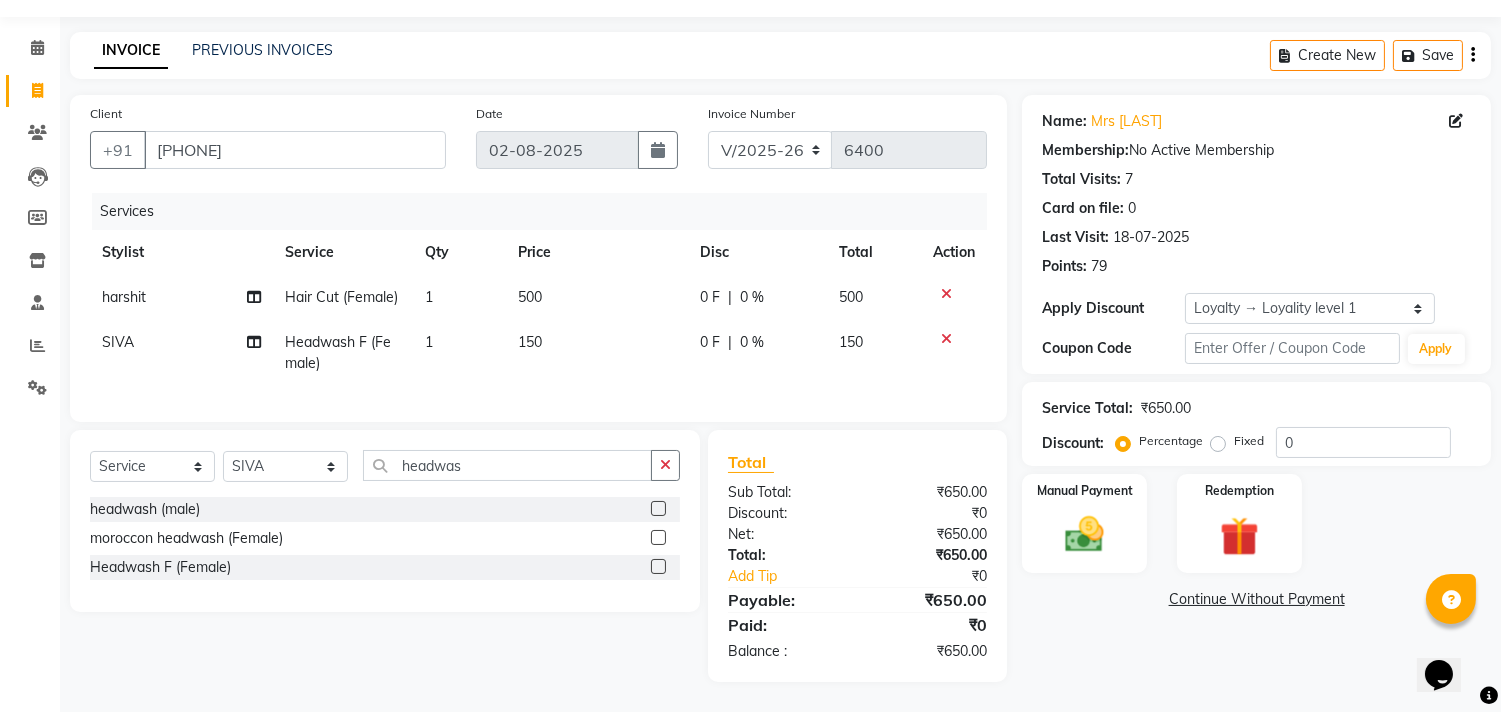 scroll, scrollTop: 72, scrollLeft: 0, axis: vertical 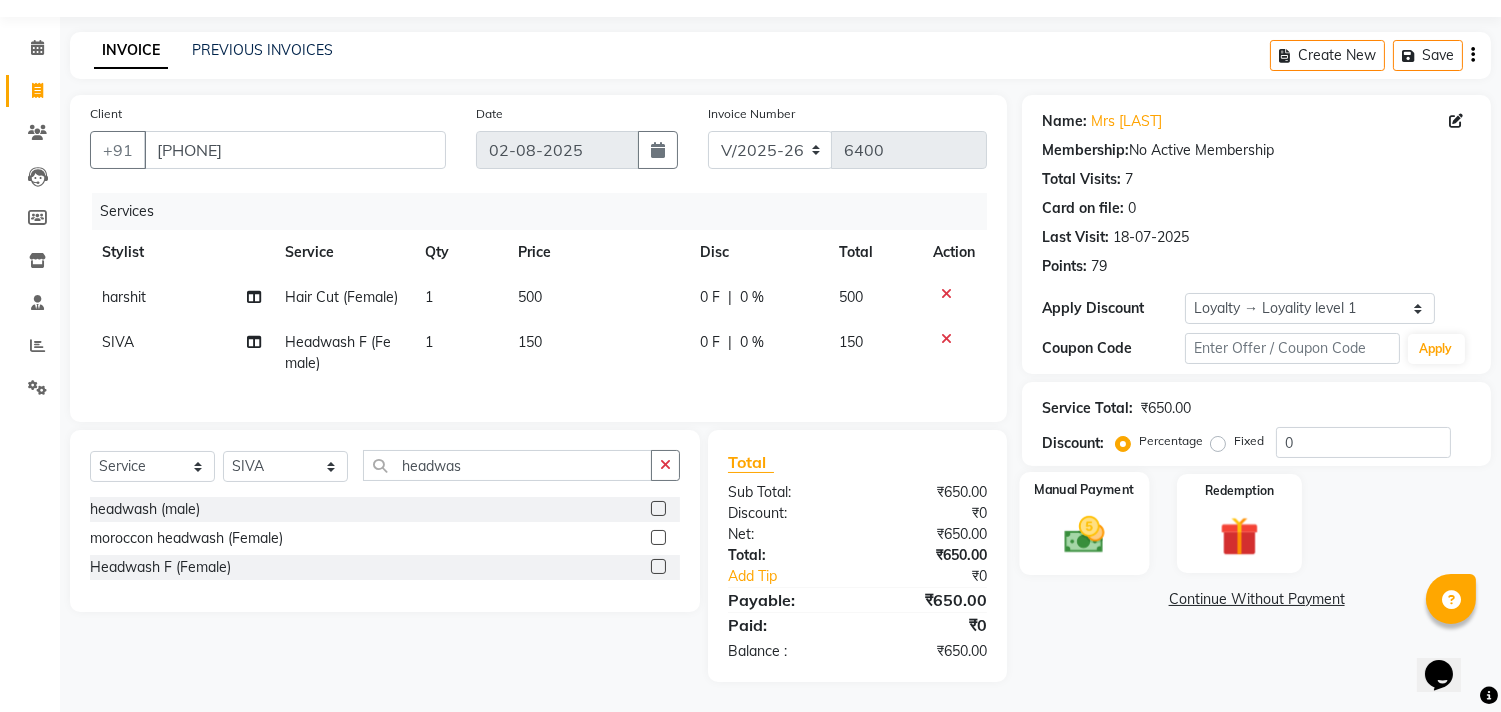 click 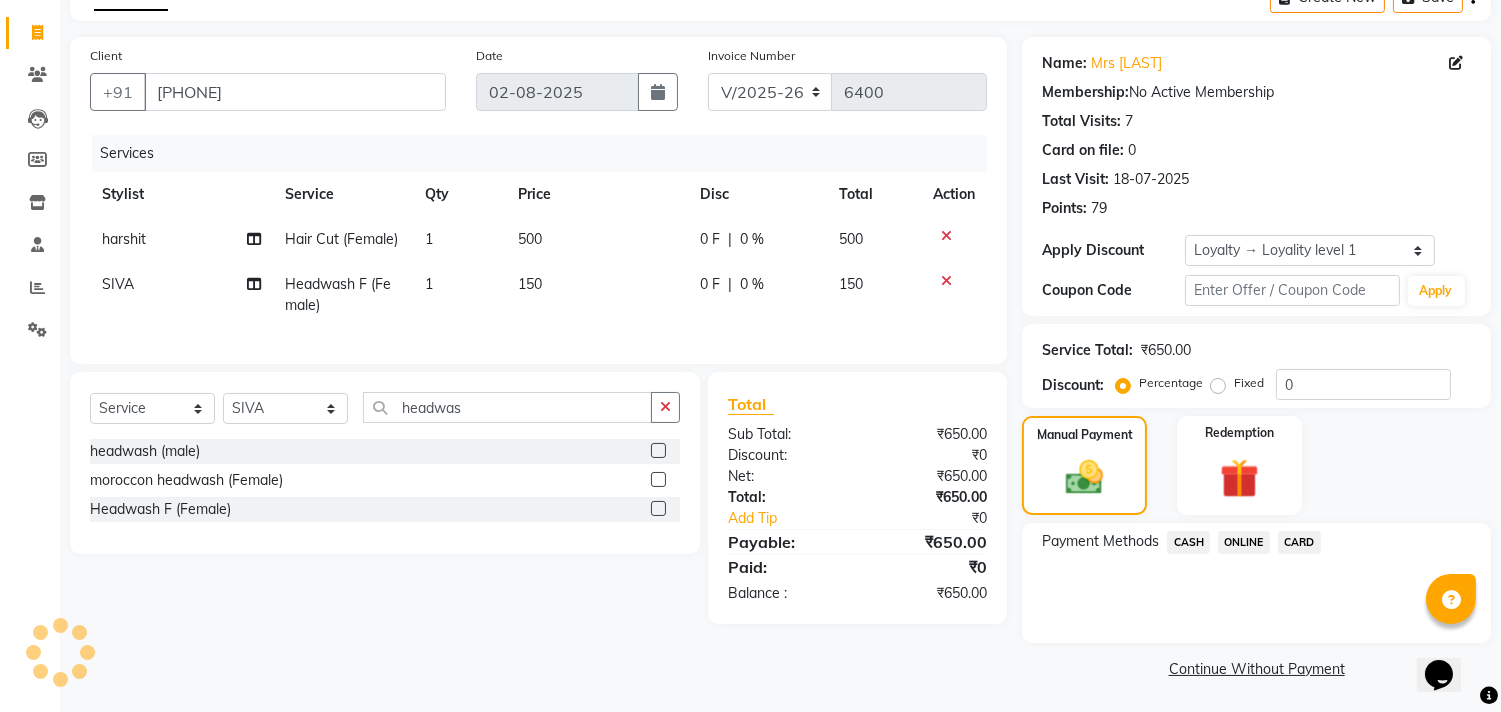 scroll, scrollTop: 114, scrollLeft: 0, axis: vertical 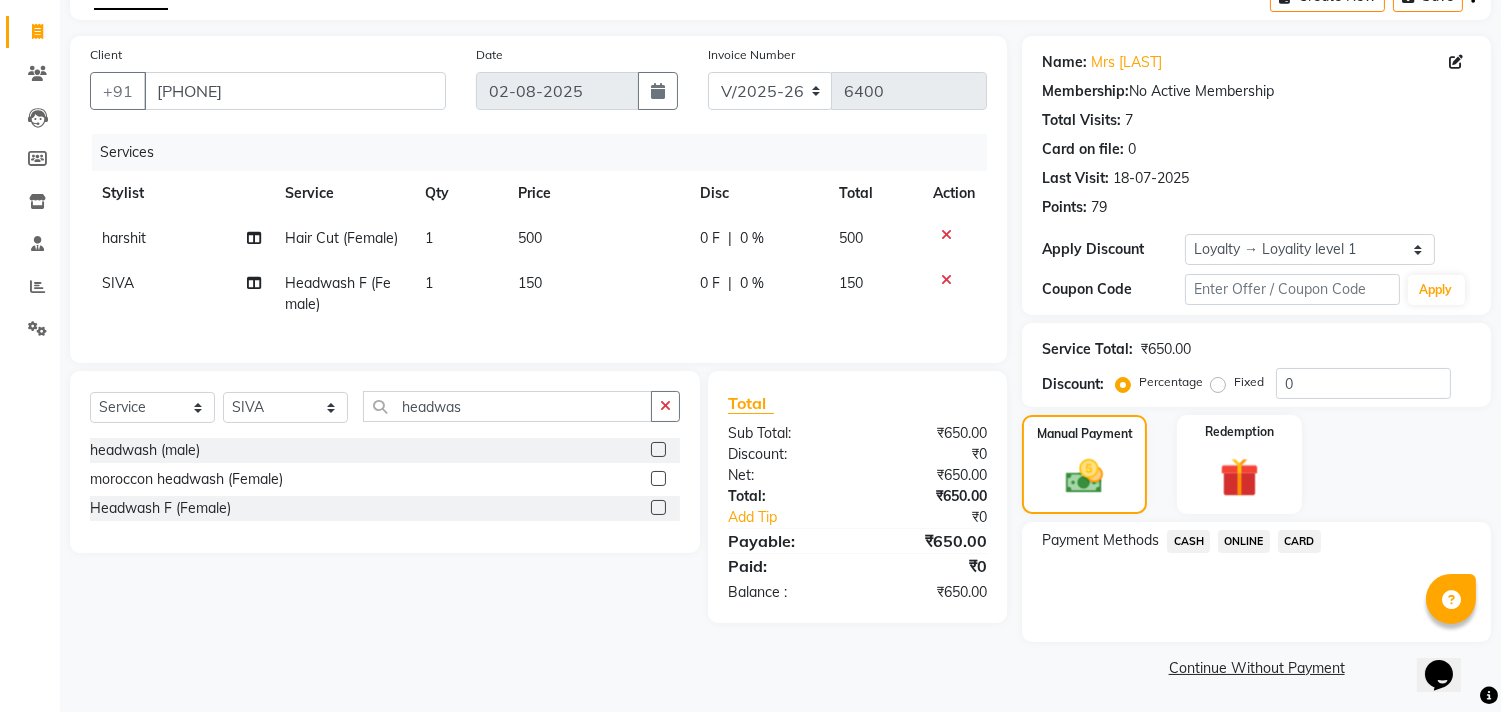 click on "ONLINE" 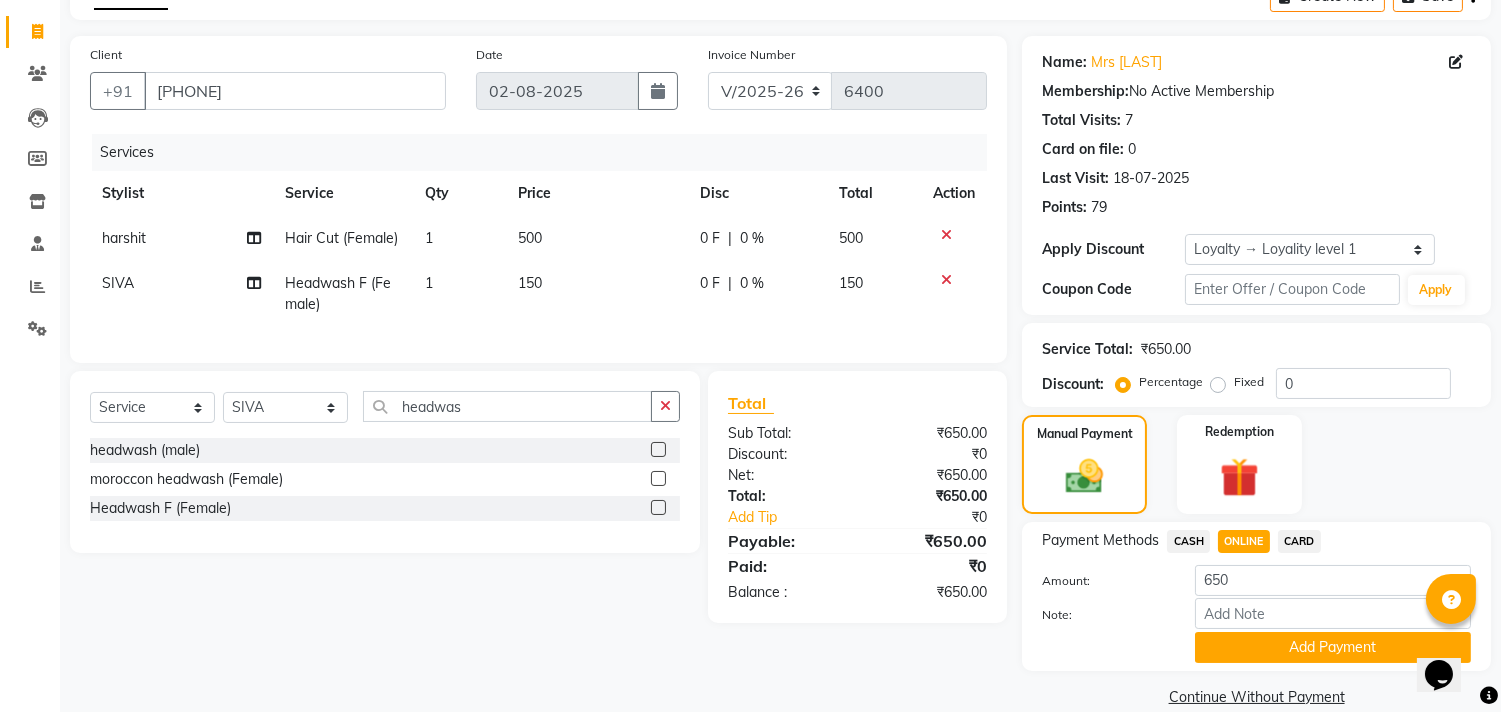 scroll, scrollTop: 143, scrollLeft: 0, axis: vertical 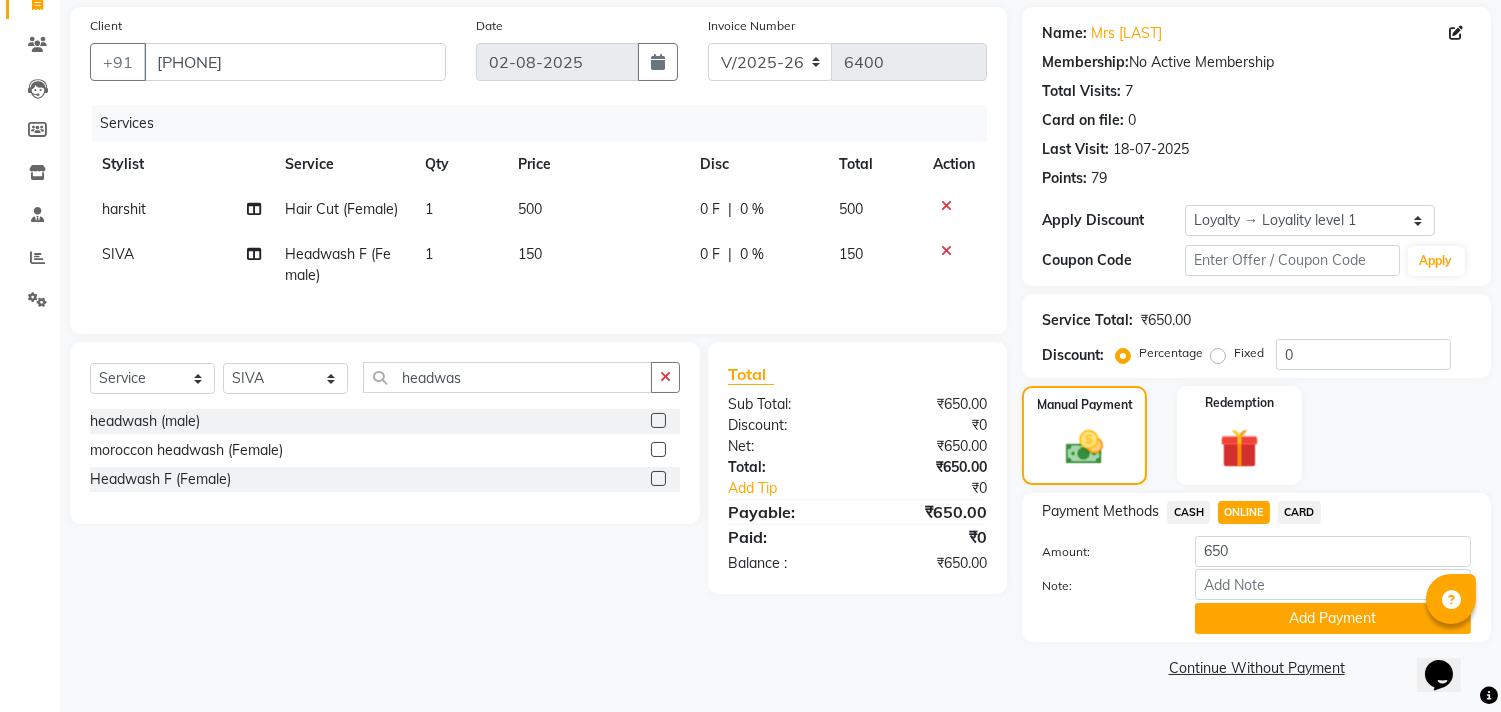 click on "CASH" 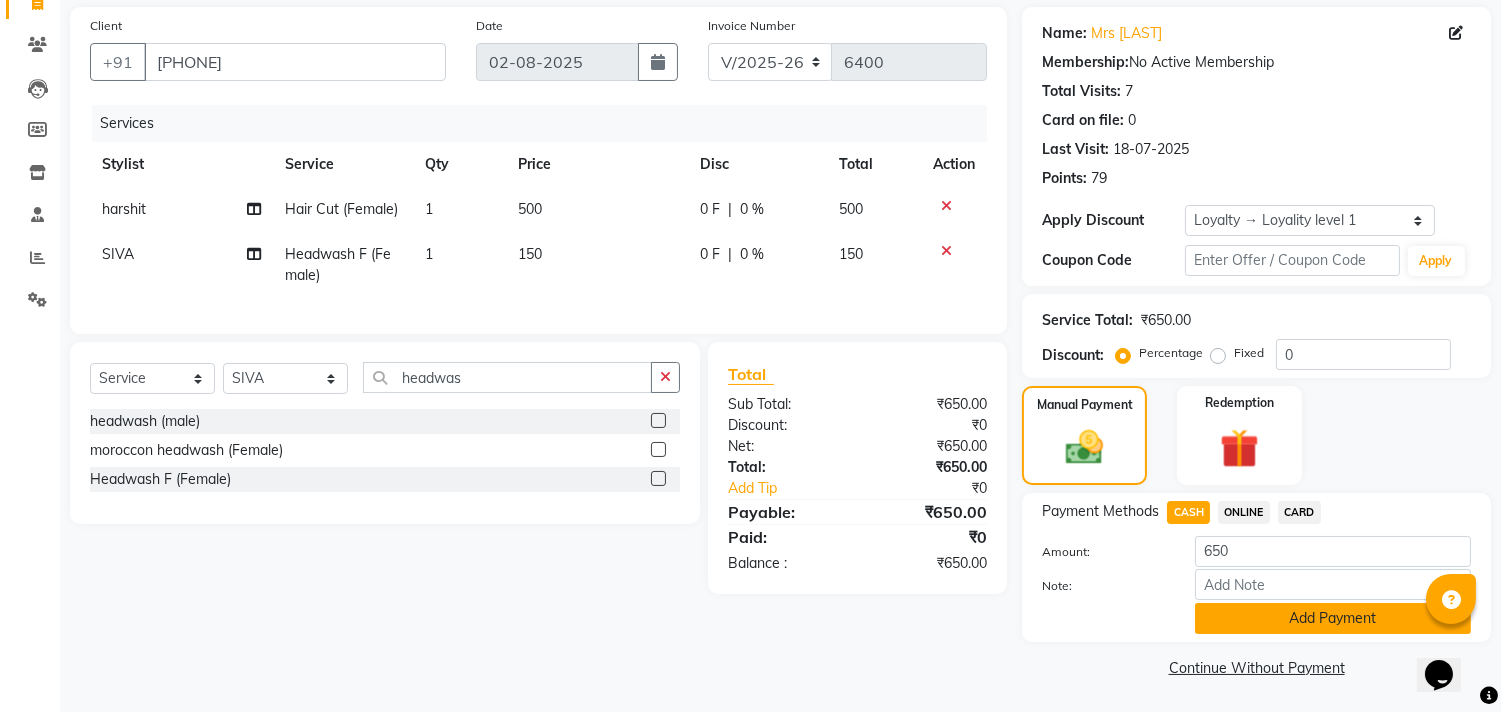 click on "Add Payment" 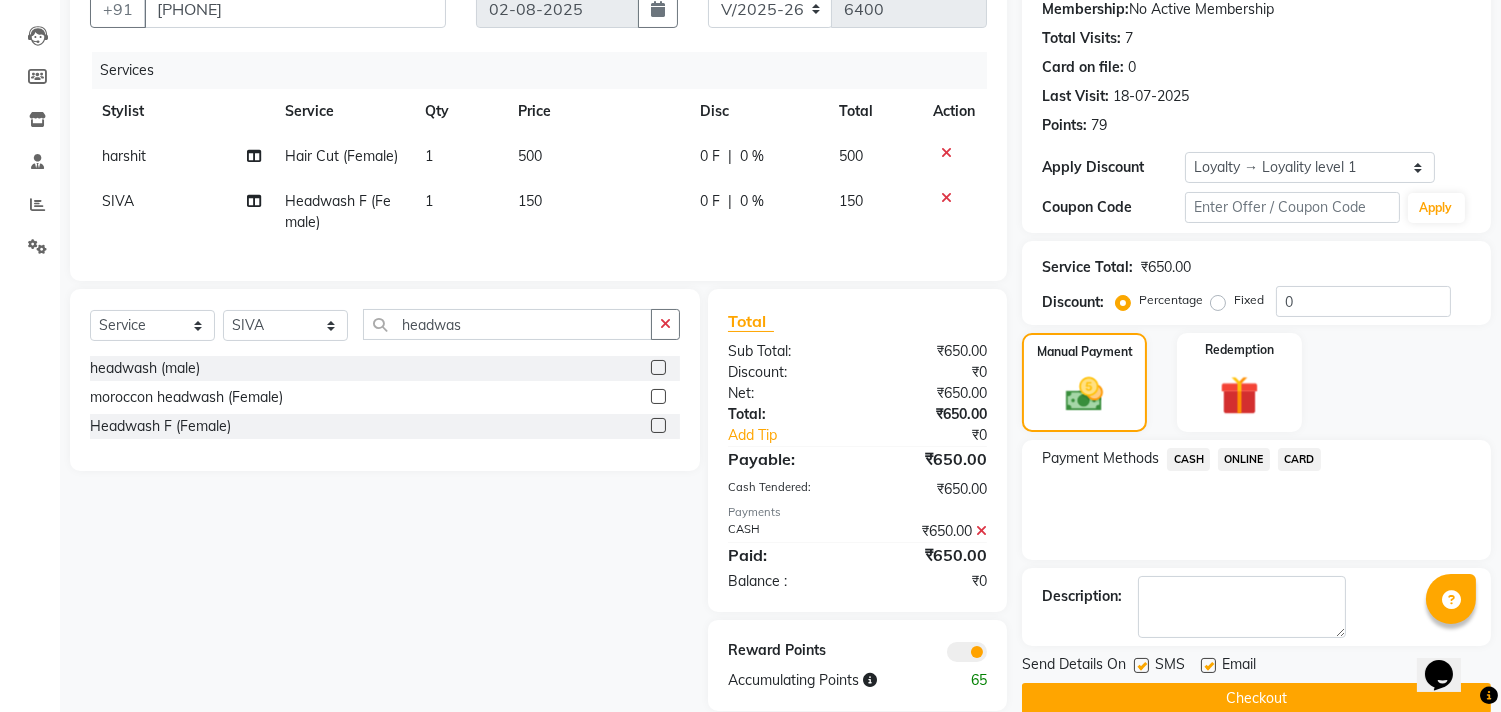 scroll, scrollTop: 242, scrollLeft: 0, axis: vertical 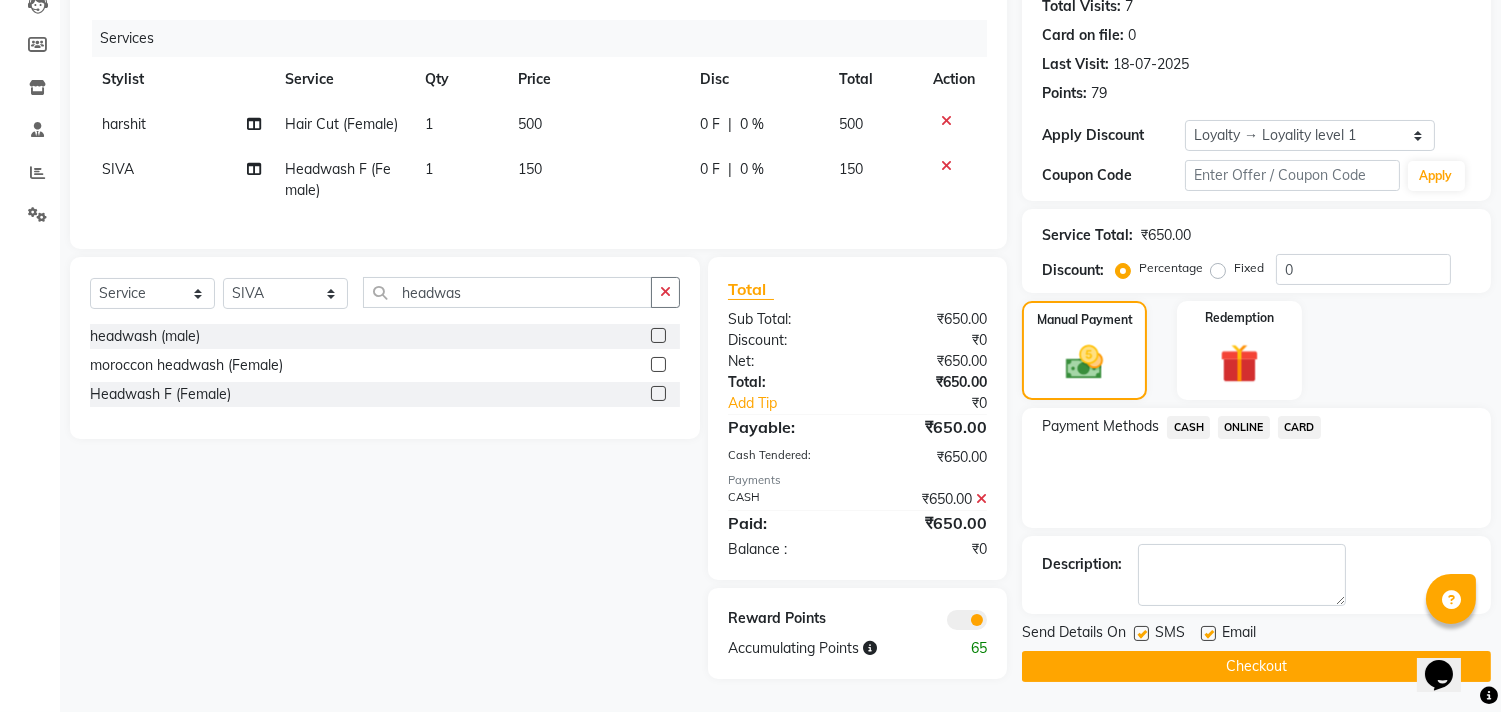 click on "Checkout" 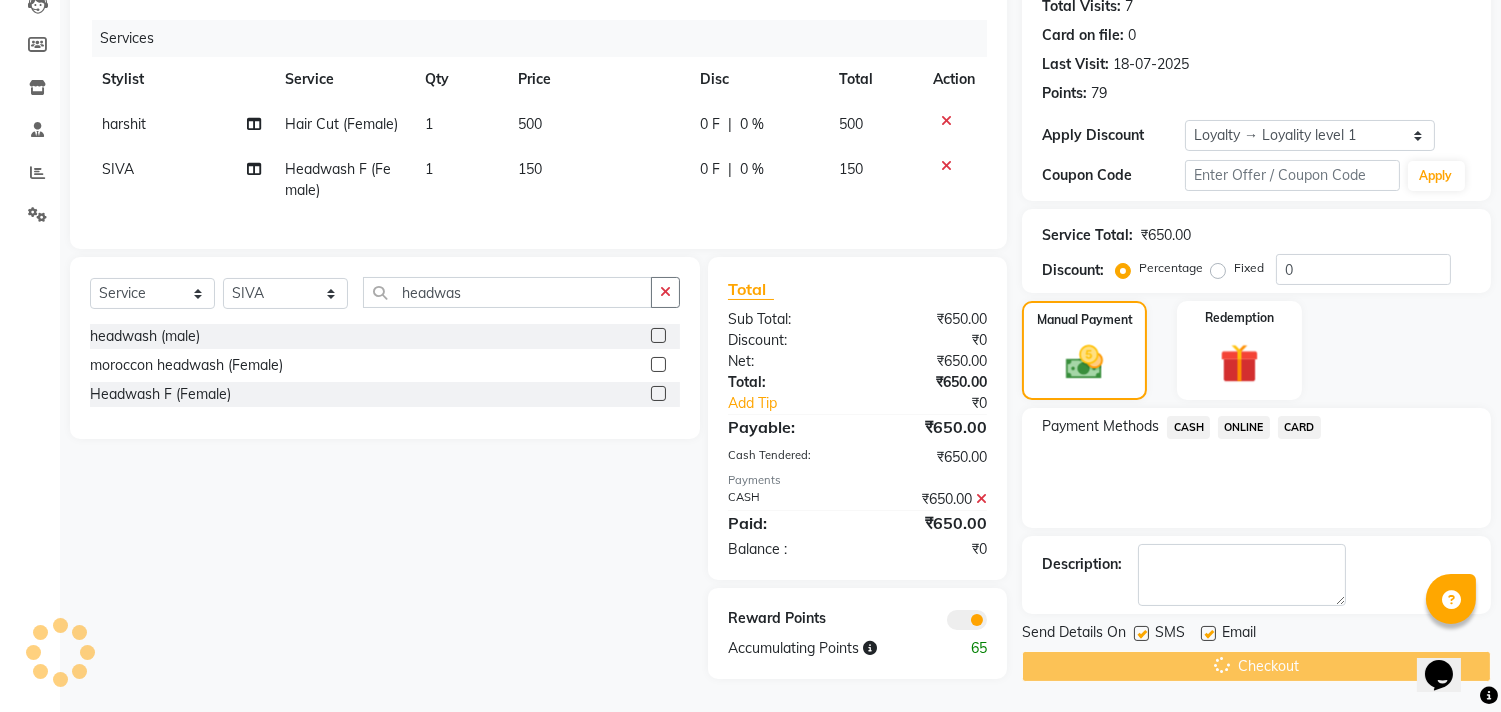 scroll, scrollTop: 46, scrollLeft: 0, axis: vertical 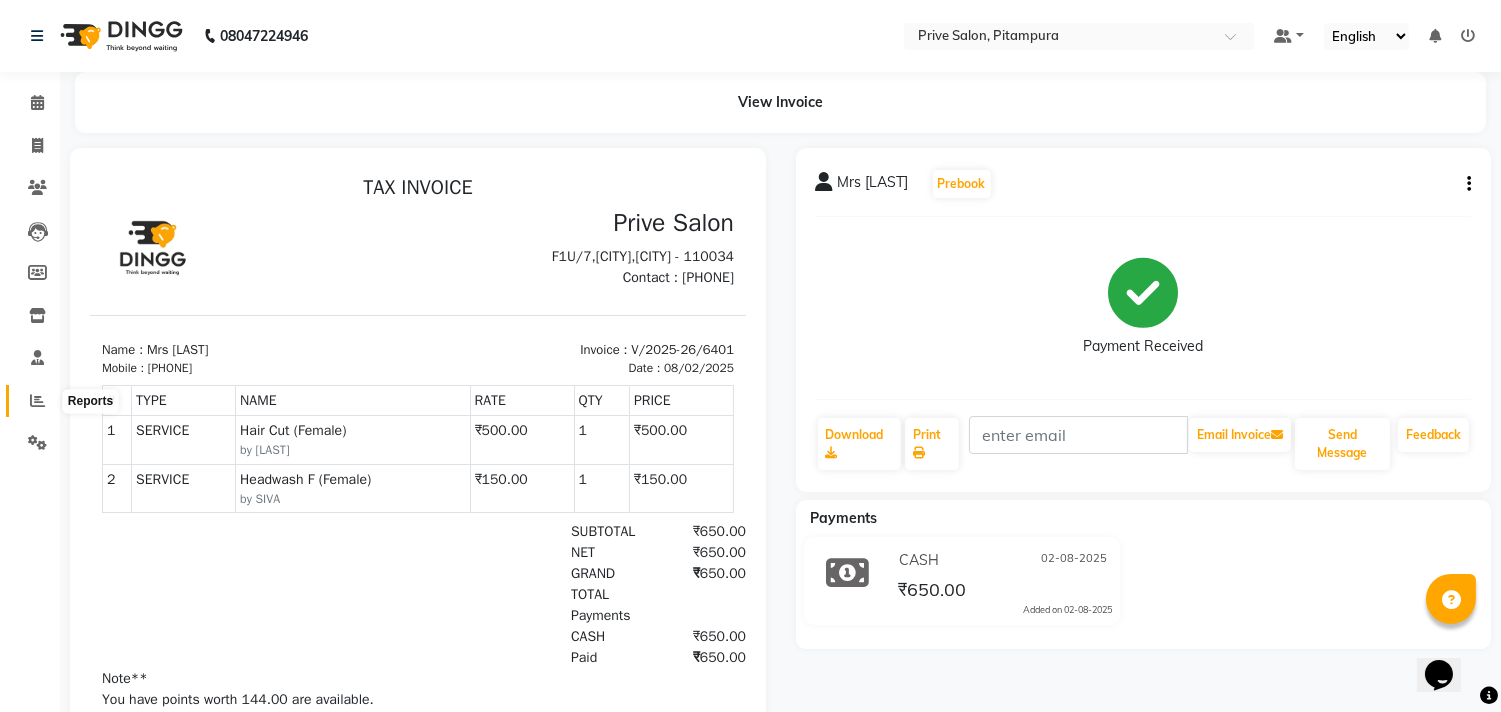 click 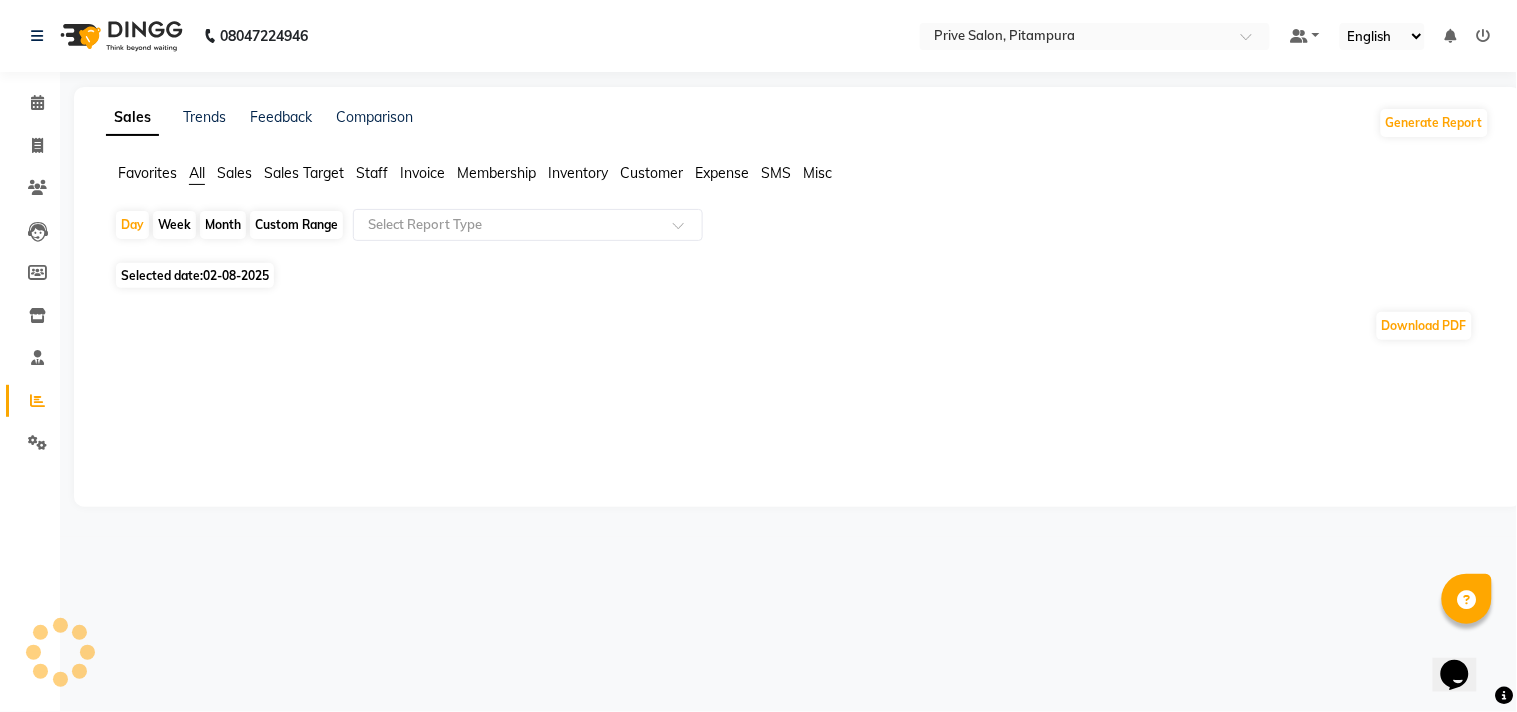 click on "Staff" 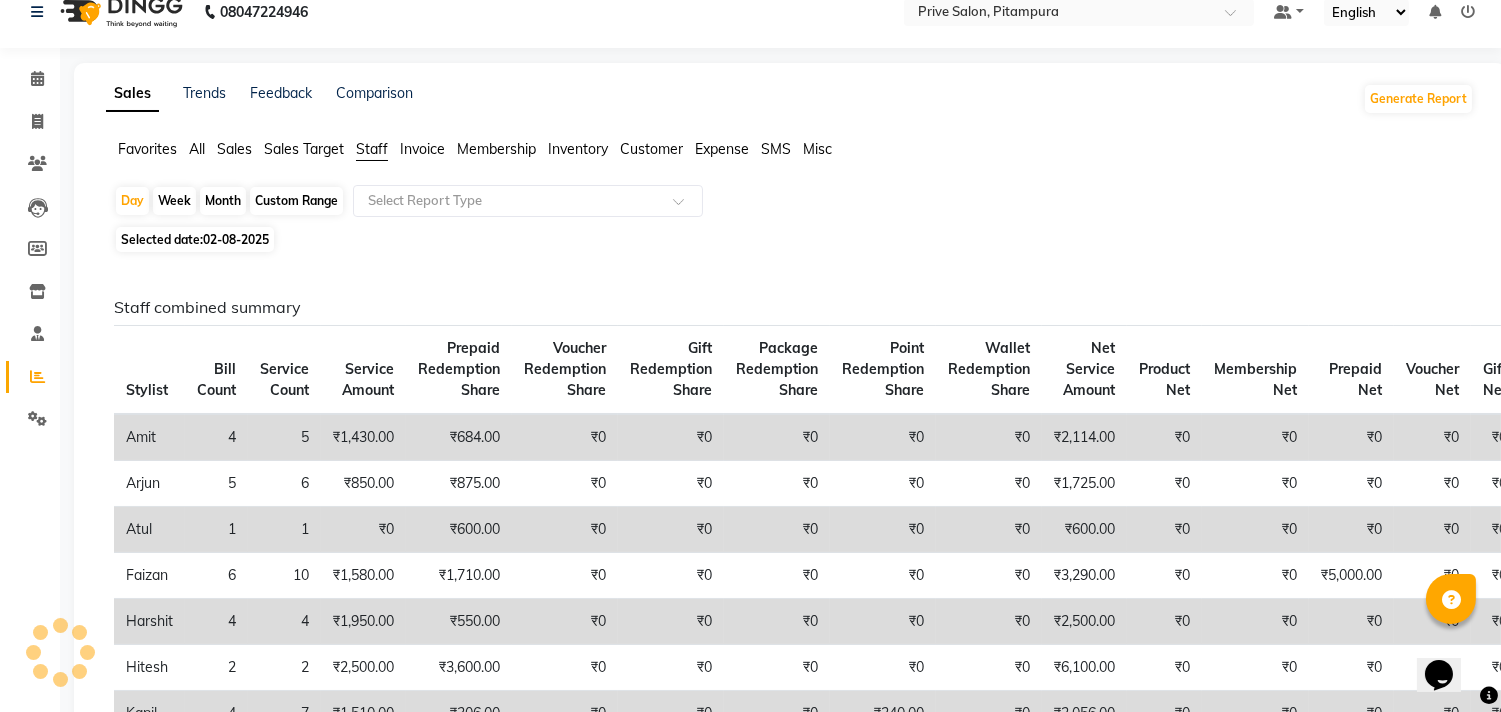 scroll, scrollTop: 88, scrollLeft: 0, axis: vertical 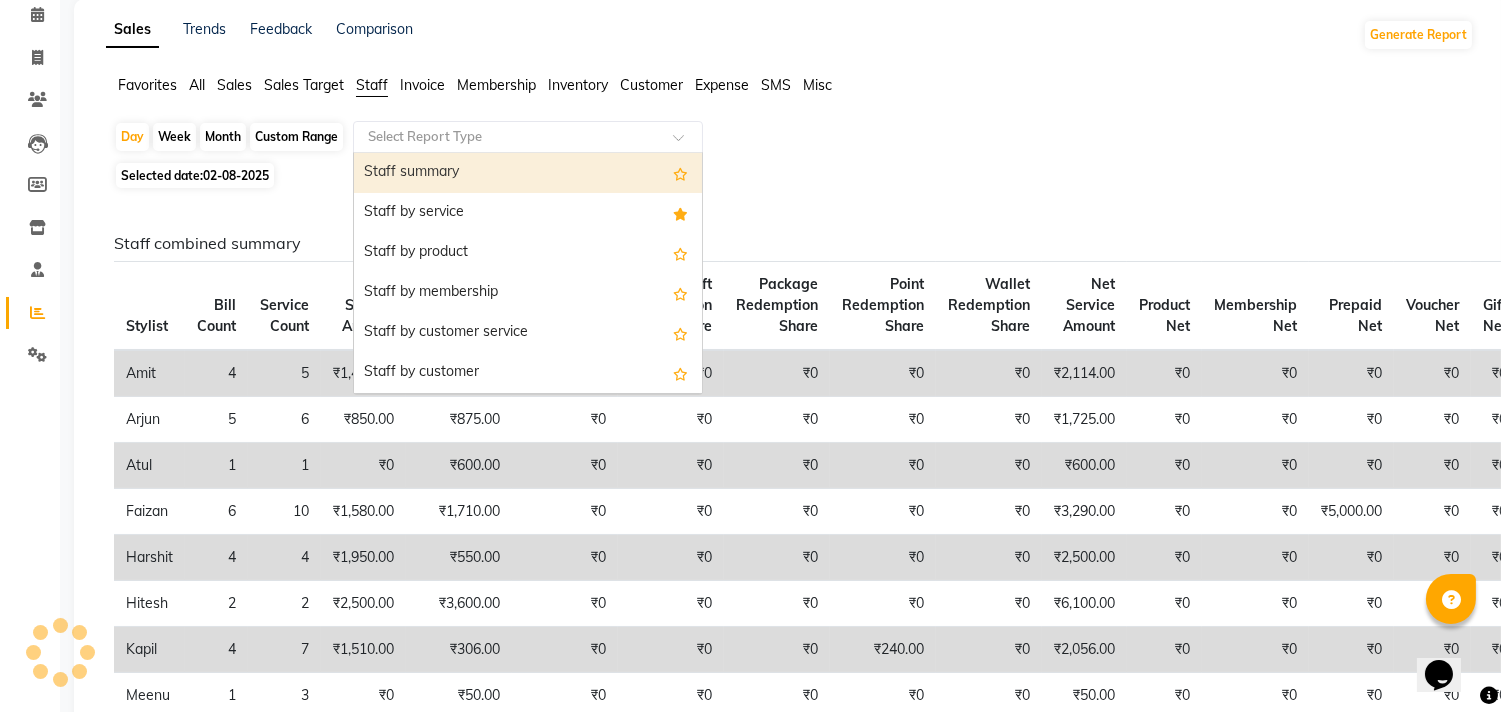 click 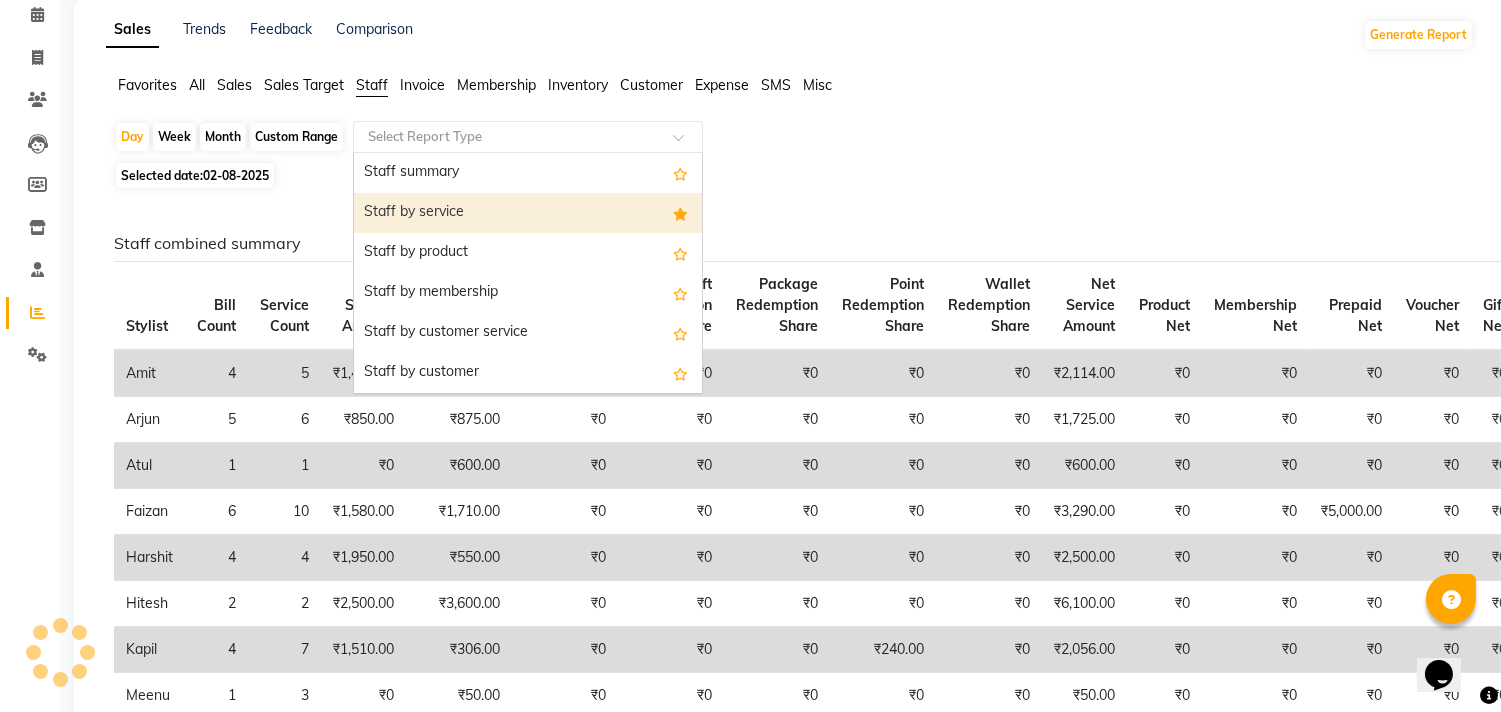 click on "Staff by service" at bounding box center (528, 213) 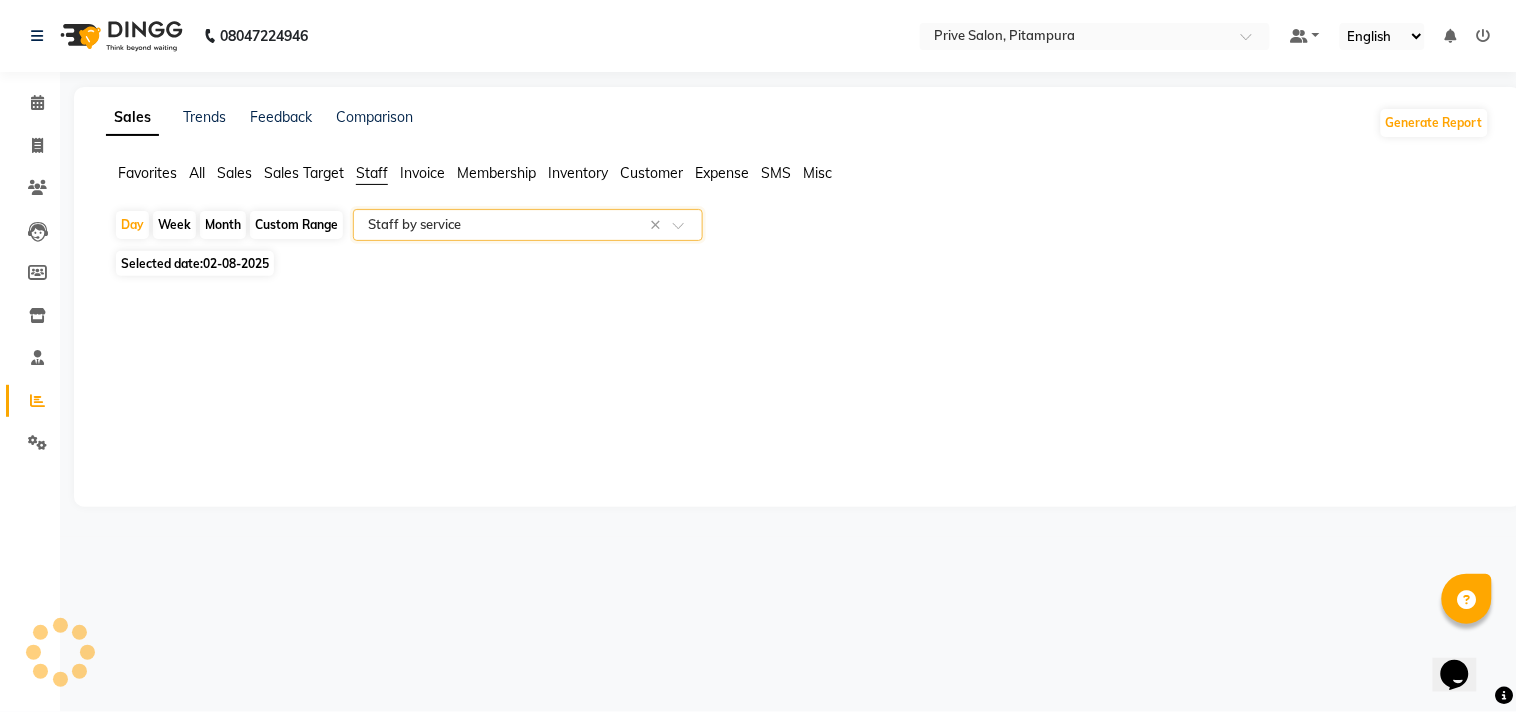select on "full_report" 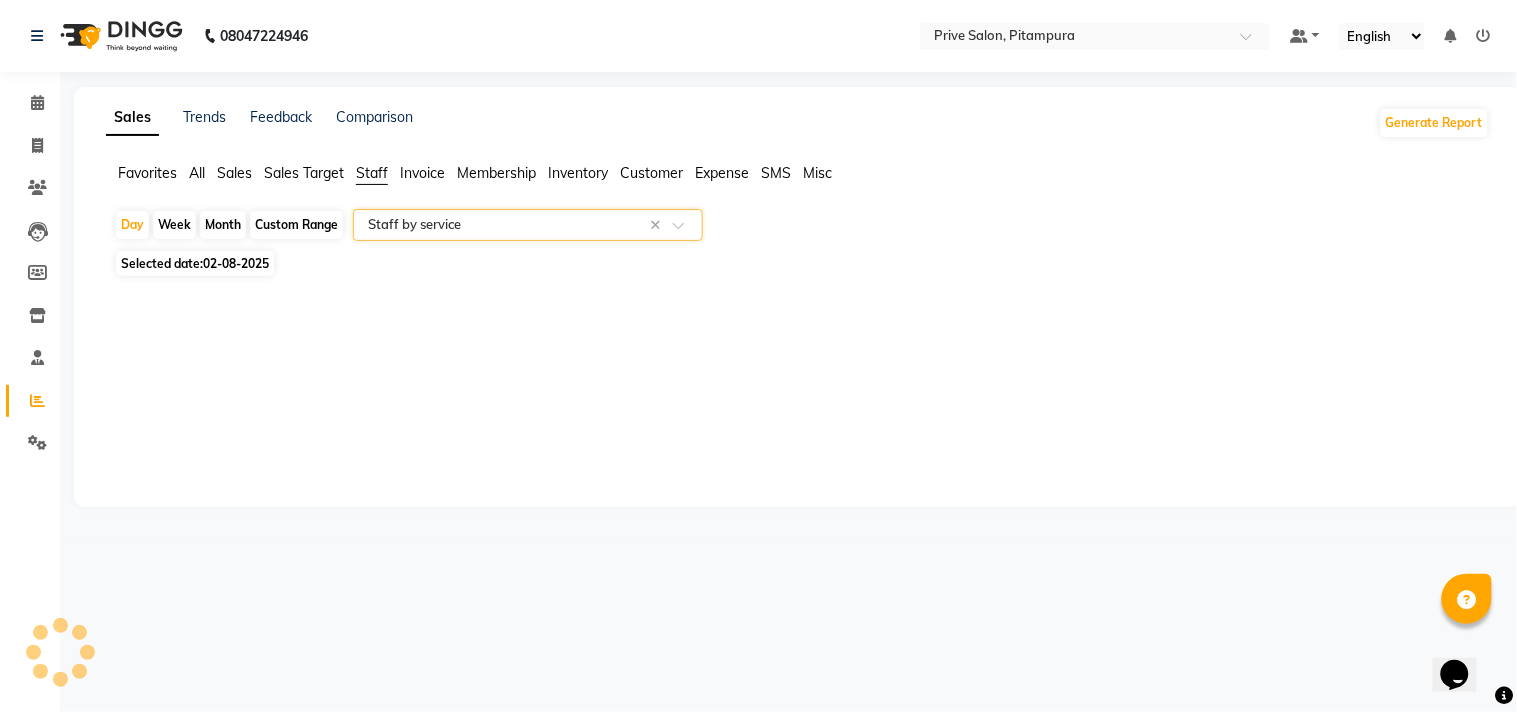 select on "csv" 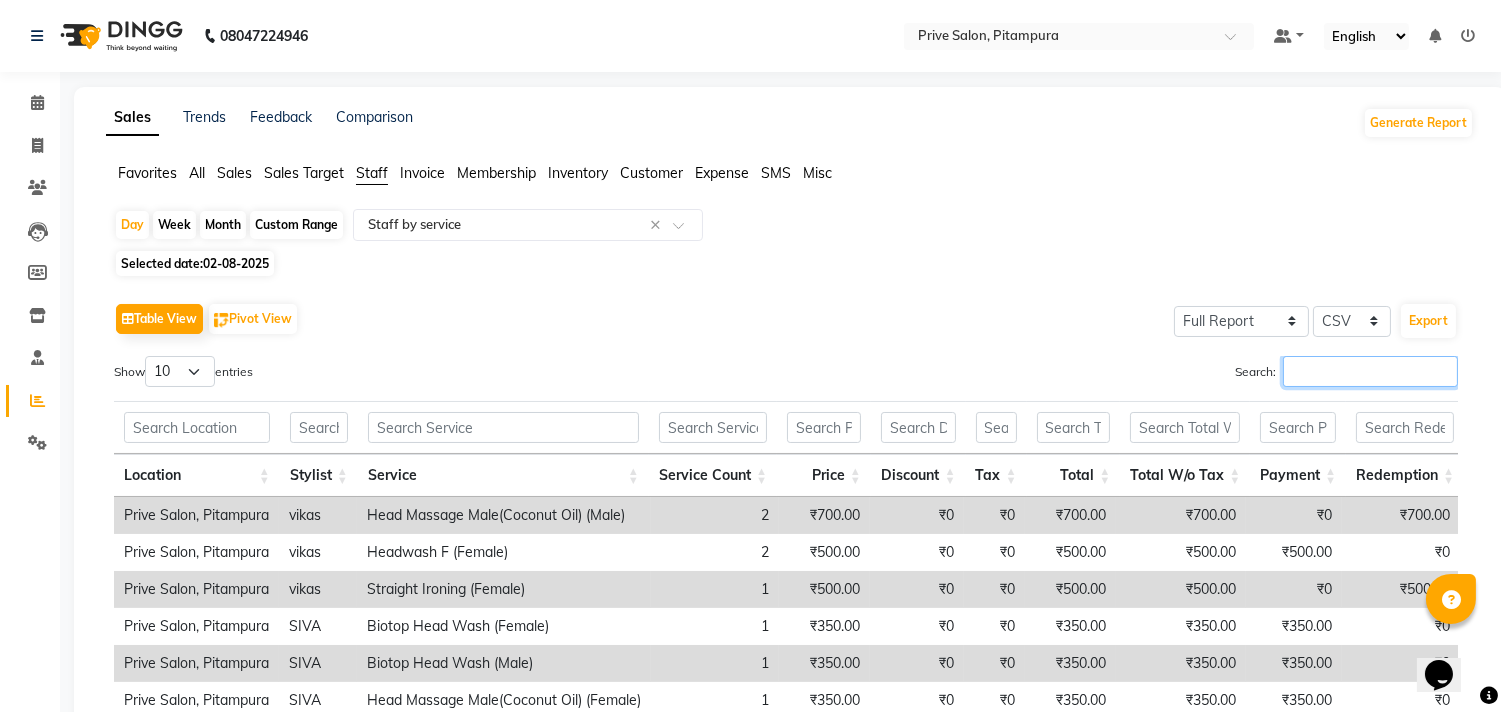 click on "Search:" at bounding box center (1370, 371) 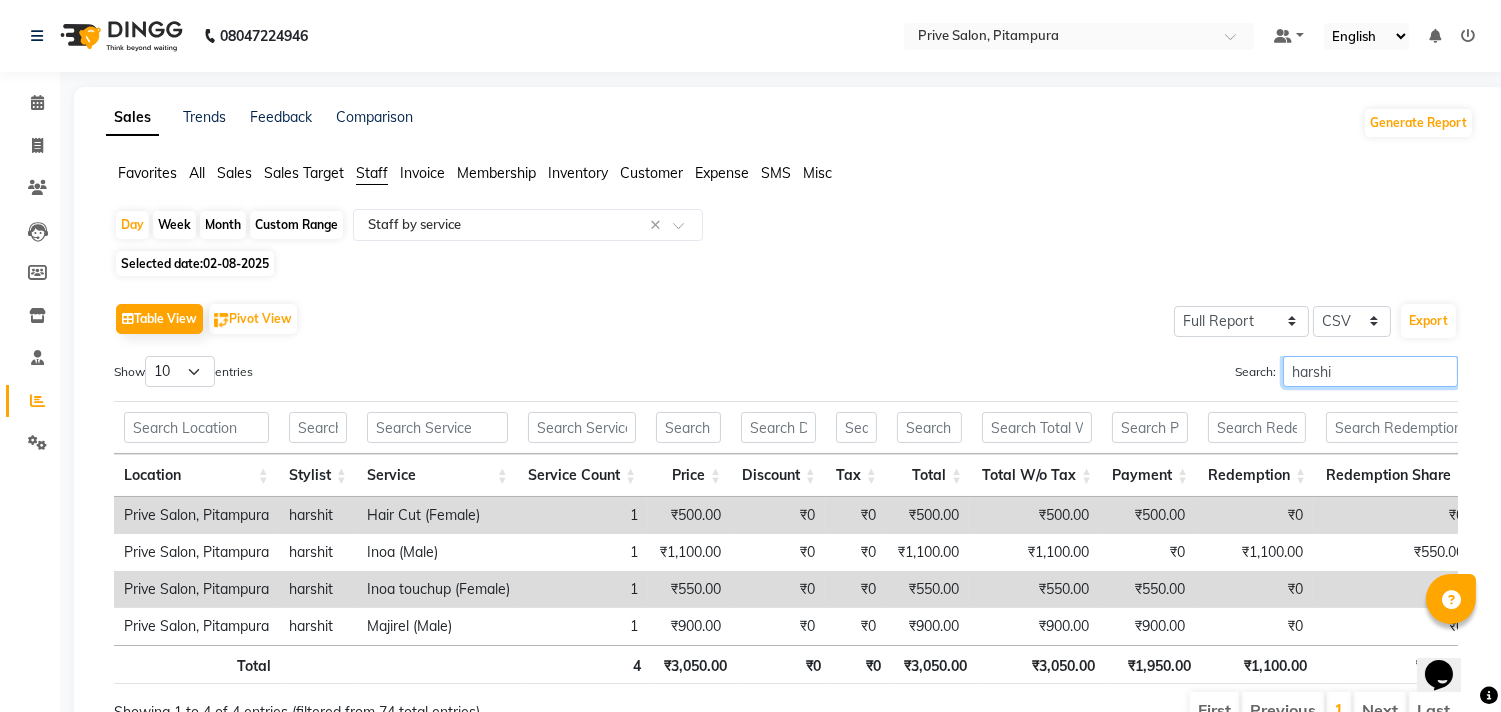 type on "harshit" 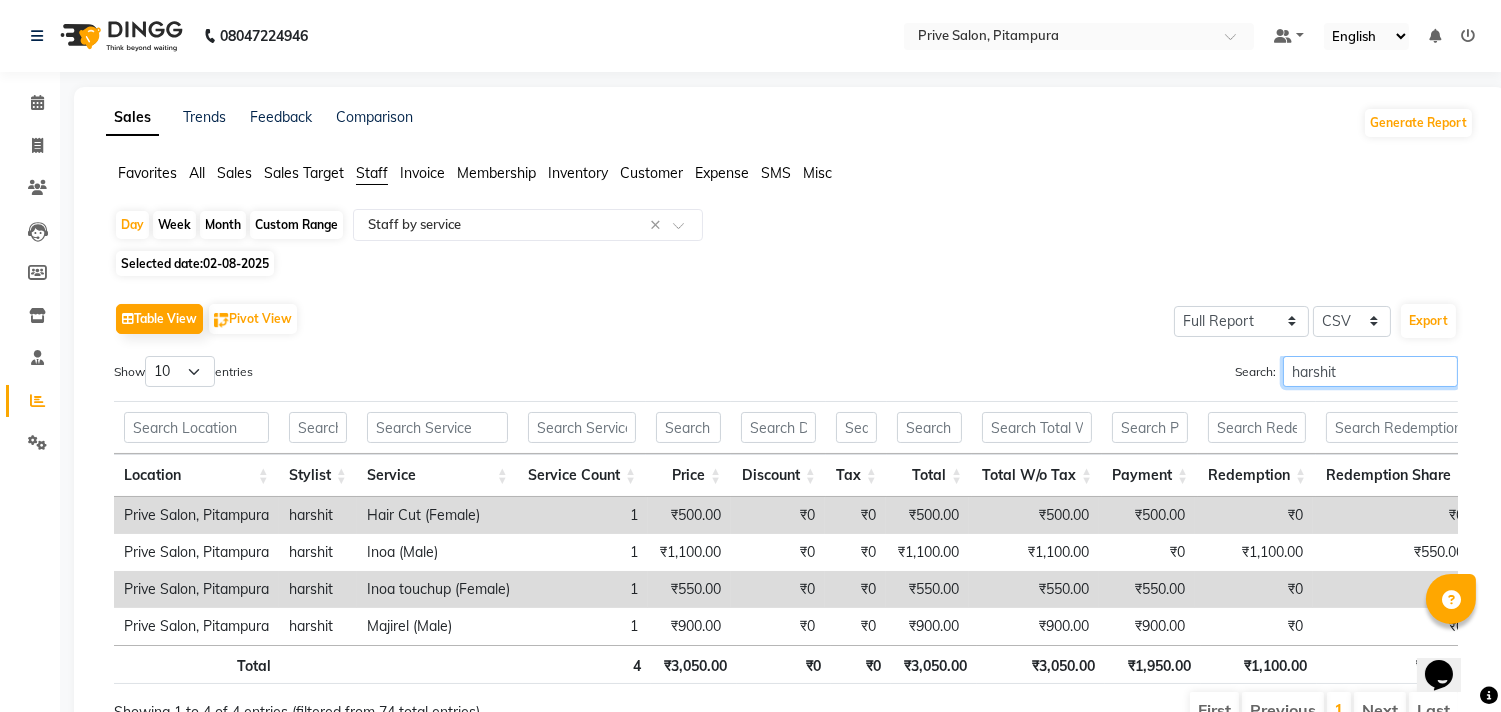 click on "harshit" at bounding box center (1370, 371) 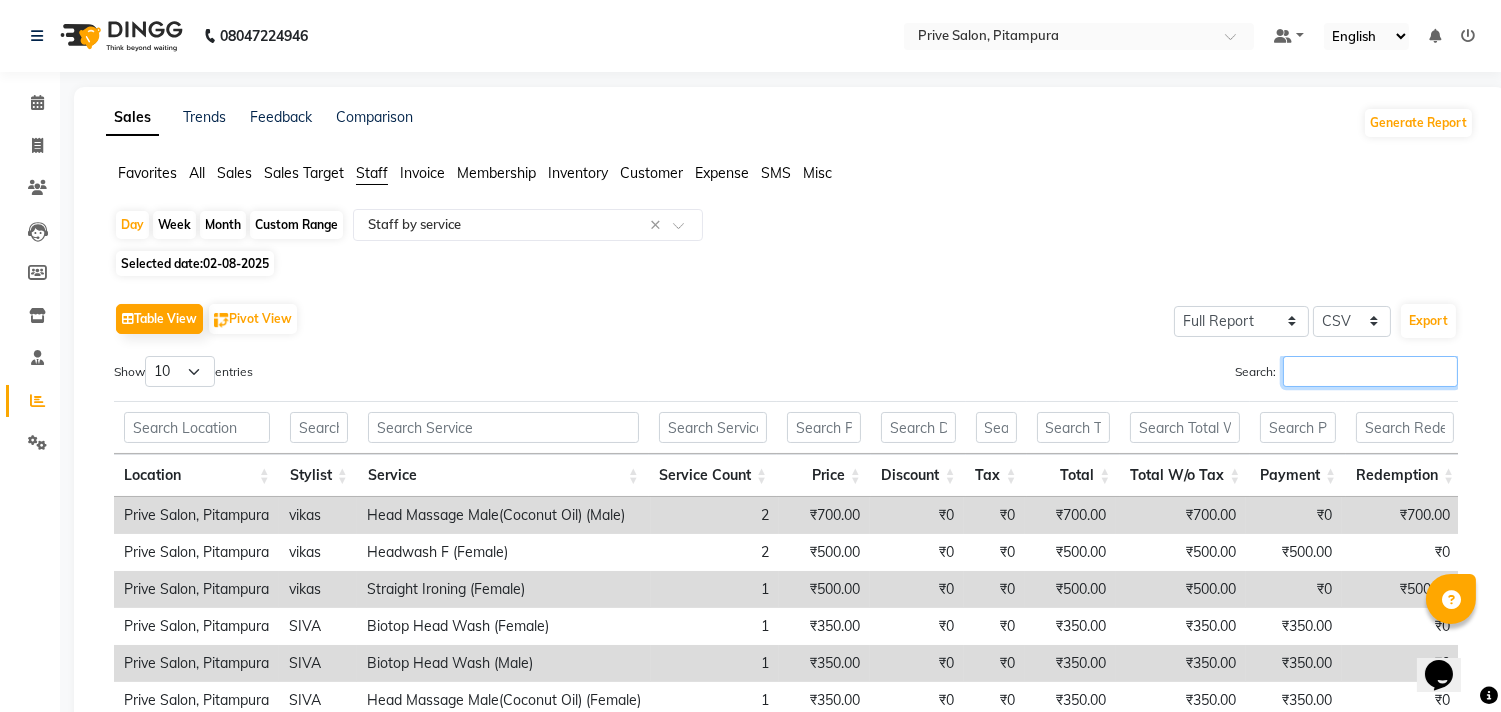 click on "Search:" at bounding box center [1370, 371] 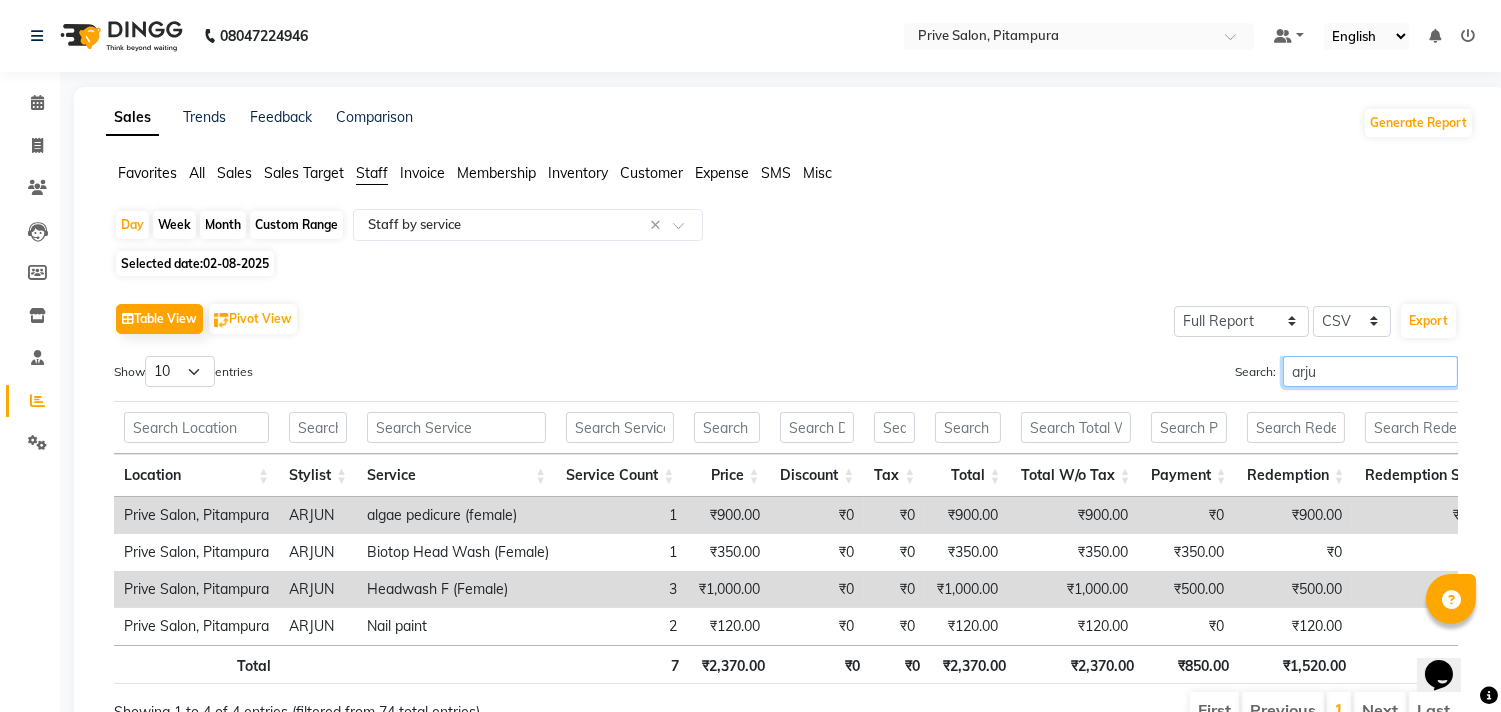 type on "arjun" 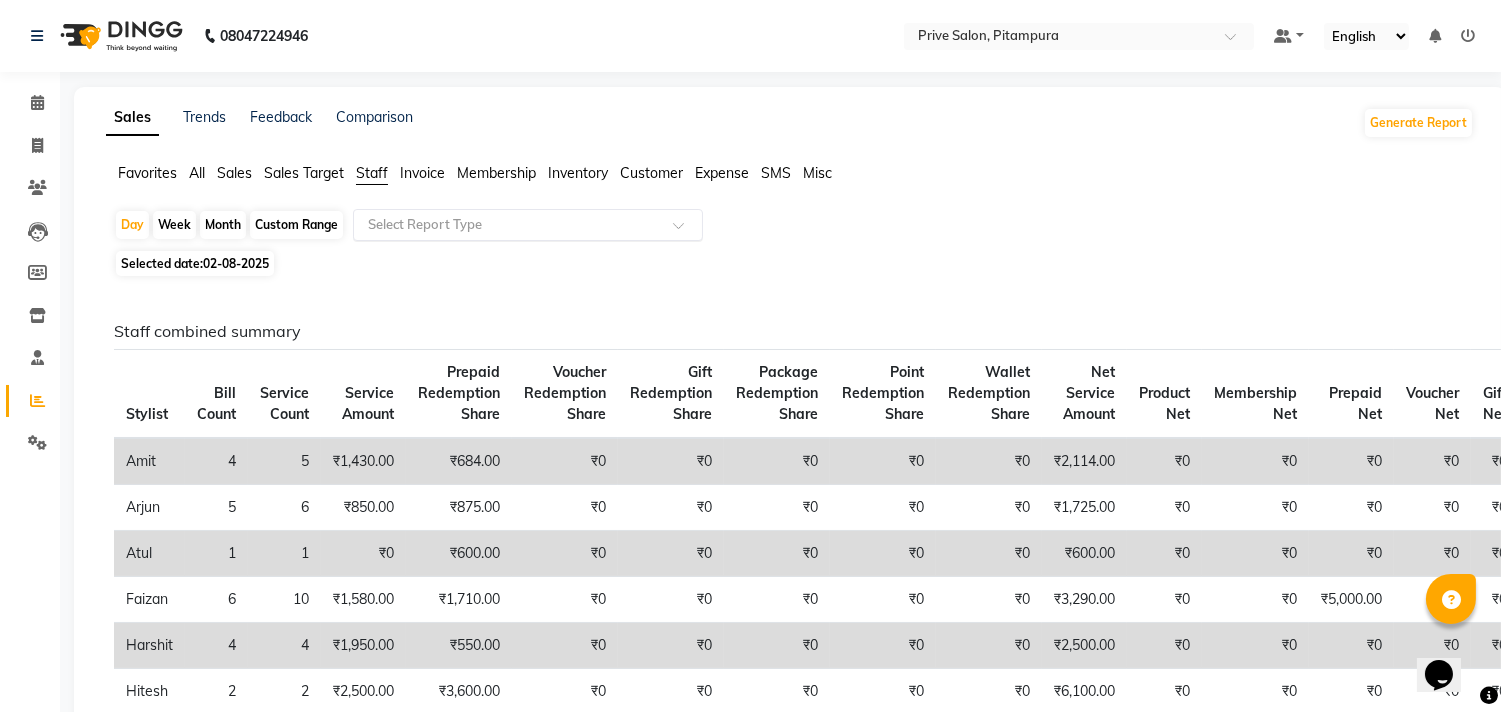 click on "Favorites All Sales Sales Target Staff Invoice Membership Inventory Customer Expense SMS Misc Day Week Month Custom Range Select Report Type Selected date: 02-08-2025 Staff combined summary Stylist Bill Count Service Count Service Amount Prepaid Redemption Share Voucher Redemption Share Gift Redemption Share Package Redemption Share Point Redemption Share Wallet Redemption Share Net Service Amount Product Net Membership Net Prepaid Net Voucher Net Gift Net Package Net Amit 4 5 ₹1,430.00 ₹684.00 ₹0 ₹0 ₹0 ₹0 ₹0 ₹2,114.00 ₹0 ₹0 ₹0 ₹0 ₹0 ₹0 Arjun 5 6 ₹850.00 ₹875.00 ₹0 ₹0 ₹0 ₹0 ₹0 ₹1,725.00 ₹0 ₹0 ₹0 ₹0 ₹0 ₹0 Atul 1 1 ₹0 ₹600.00 ₹0 ₹0 ₹0 ₹0 ₹0 ₹600.00 ₹0 ₹0 ₹0 ₹0 ₹0 ₹0 Faizan 6 10 ₹1,580.00 ₹1,710.00 ₹0 ₹0 ₹0 ₹0 ₹0 ₹3,290.00 ₹0 ₹0 ₹5,000.00 ₹0 ₹0 ₹0 Harshit 4 4 ₹1,950.00 ₹550.00 ₹0 ₹0 ₹0 ₹0 ₹0 ₹2,500.00 ₹0 ₹0 ₹0 ₹0 ₹0 ₹0 Hitesh 2 2 ₹2,500.00 ₹3,600.00 ₹0" 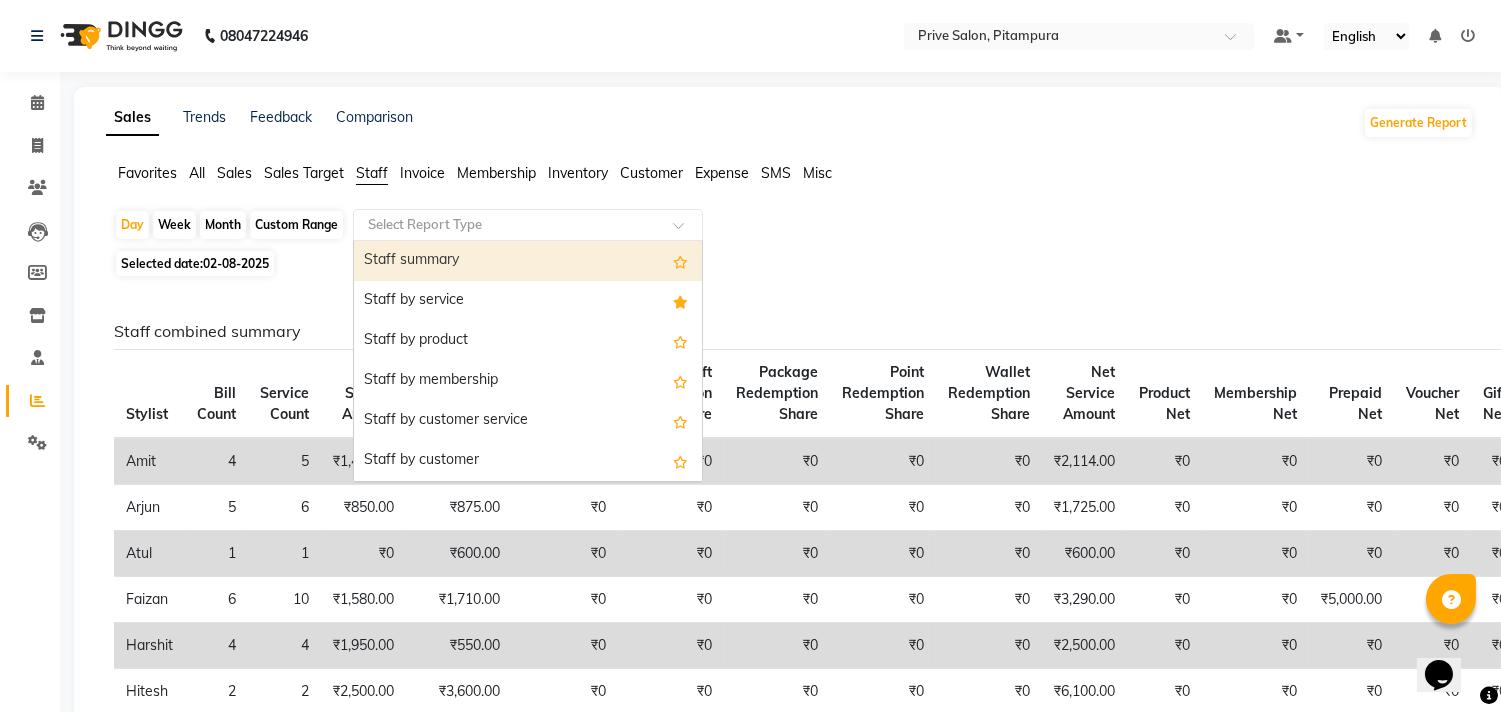 click 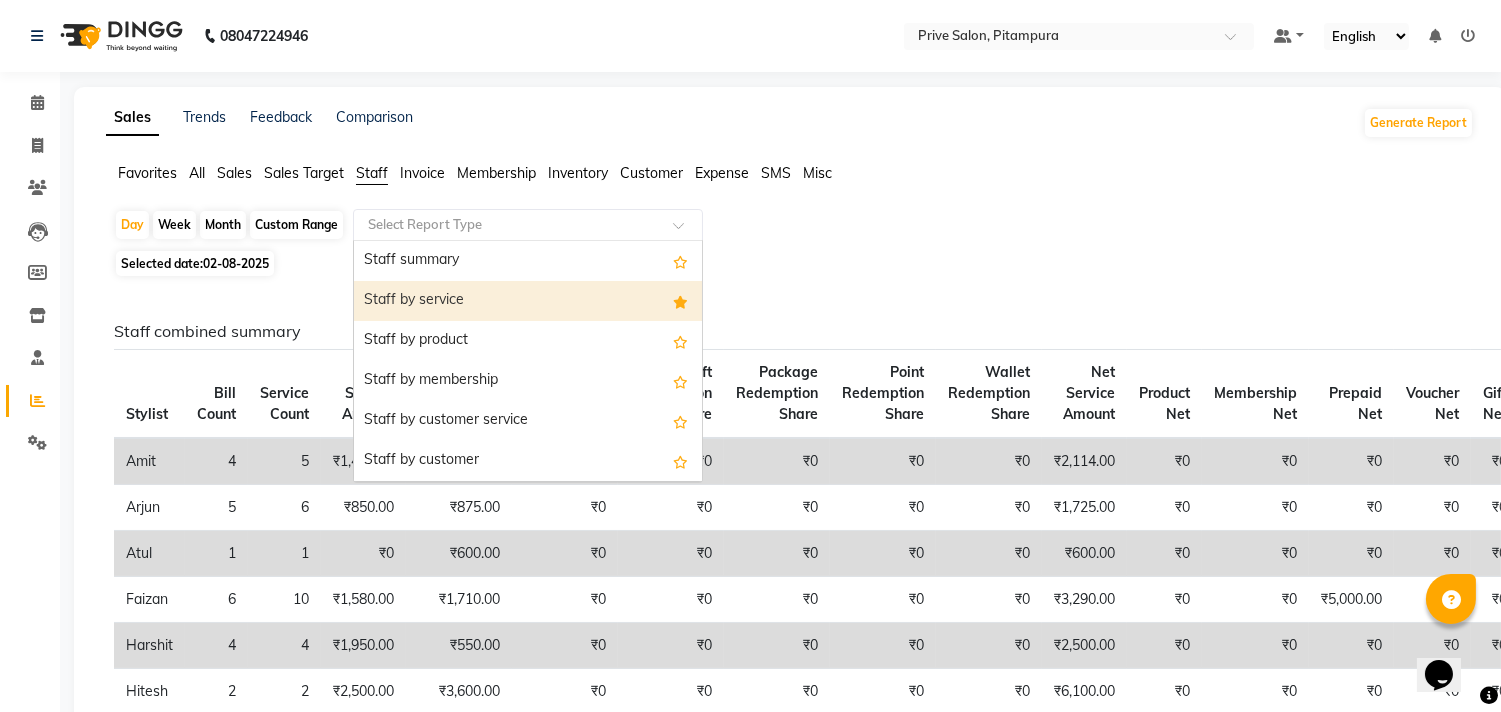click on "Staff by service" at bounding box center [528, 301] 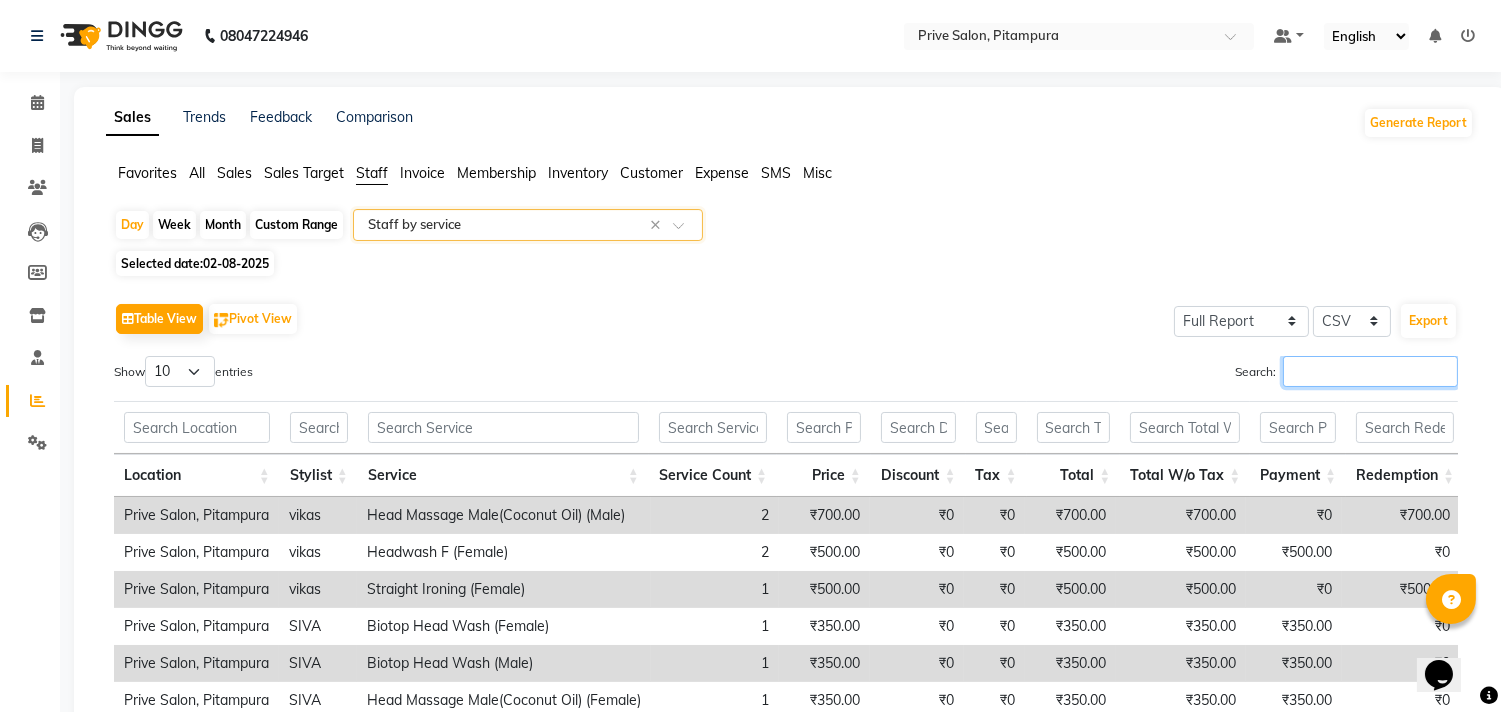click on "Search:" at bounding box center (1370, 371) 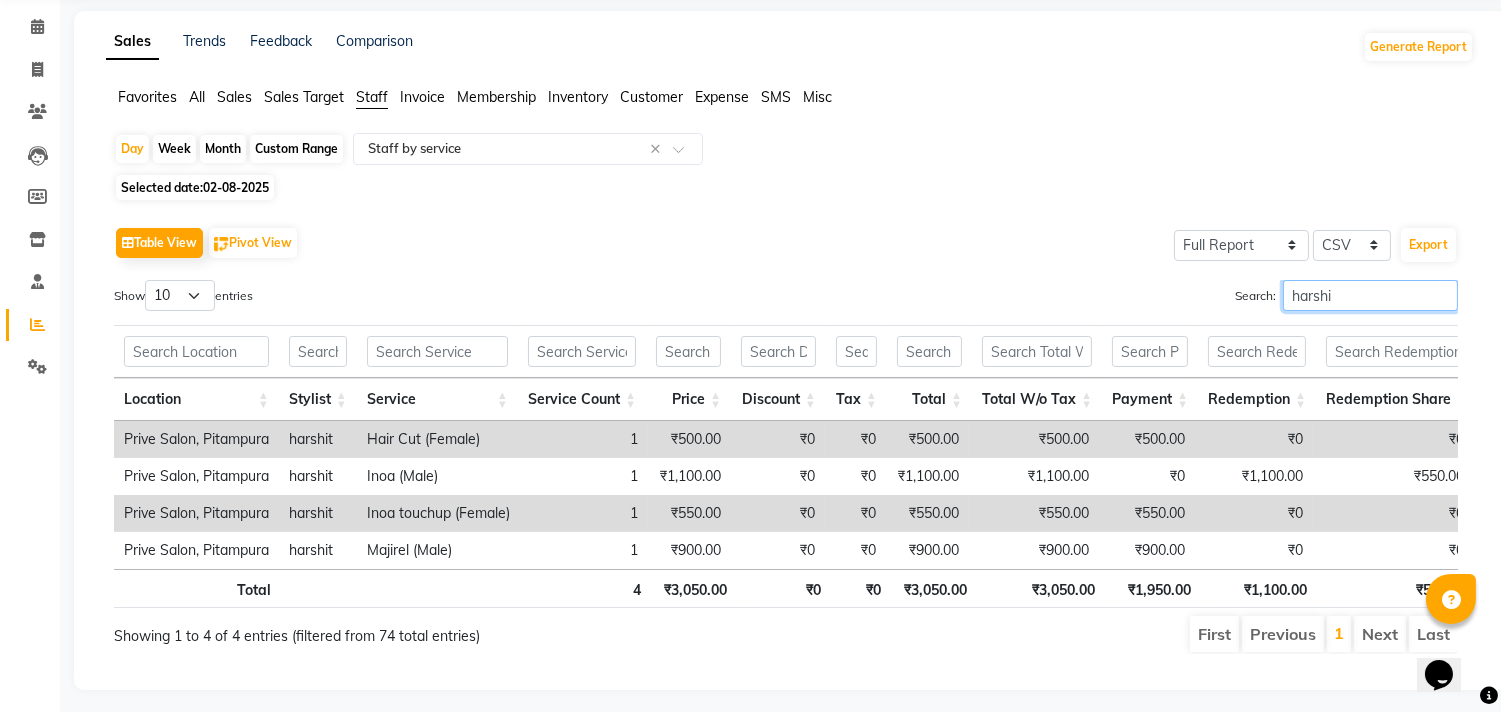 scroll, scrollTop: 118, scrollLeft: 0, axis: vertical 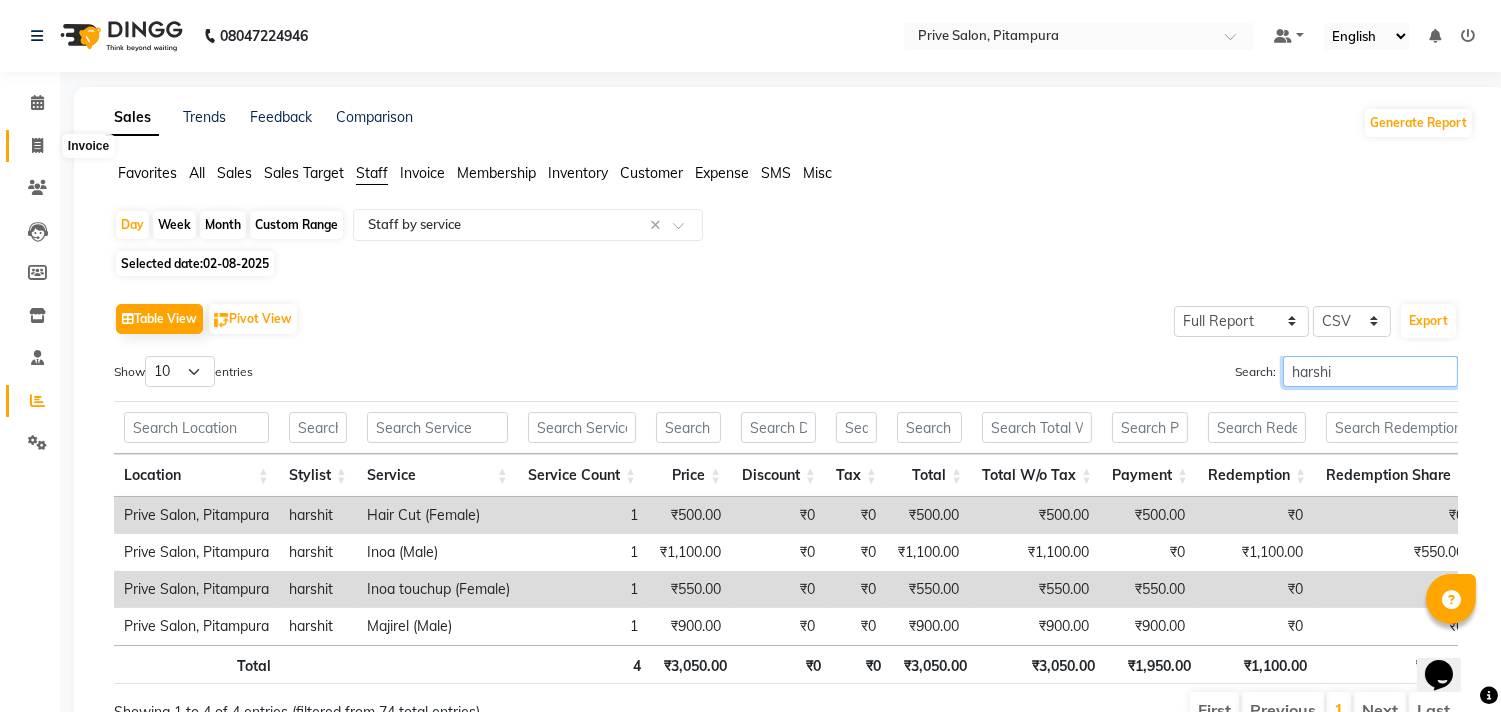type on "harshi" 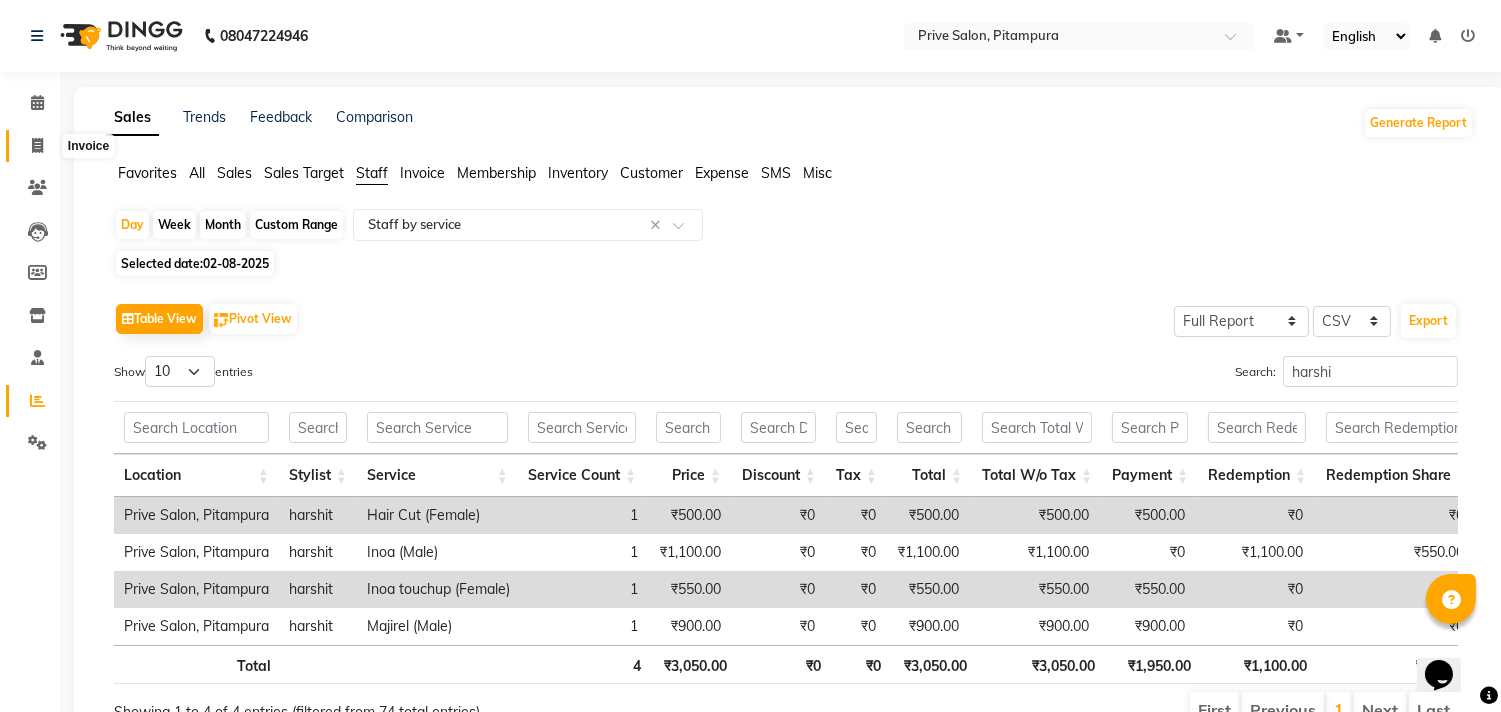 click 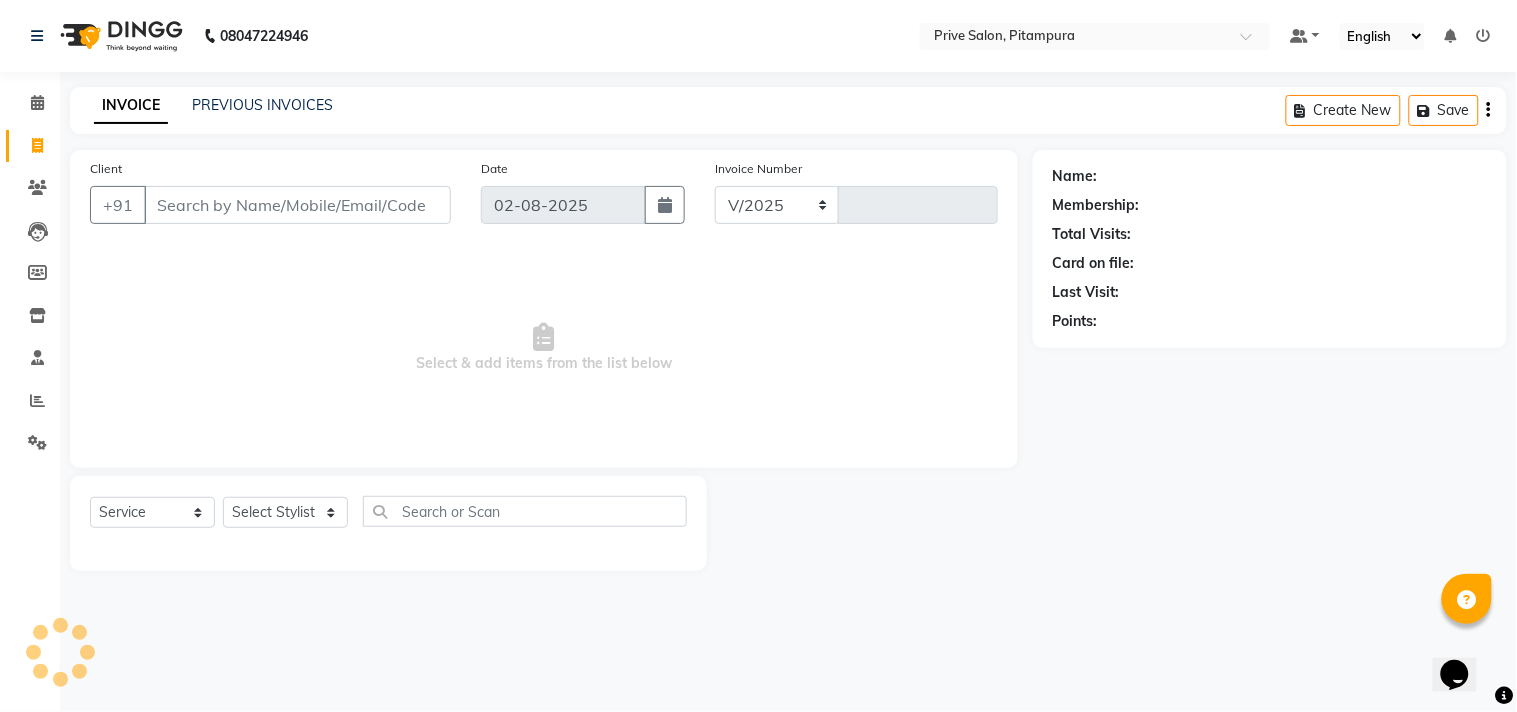 select on "136" 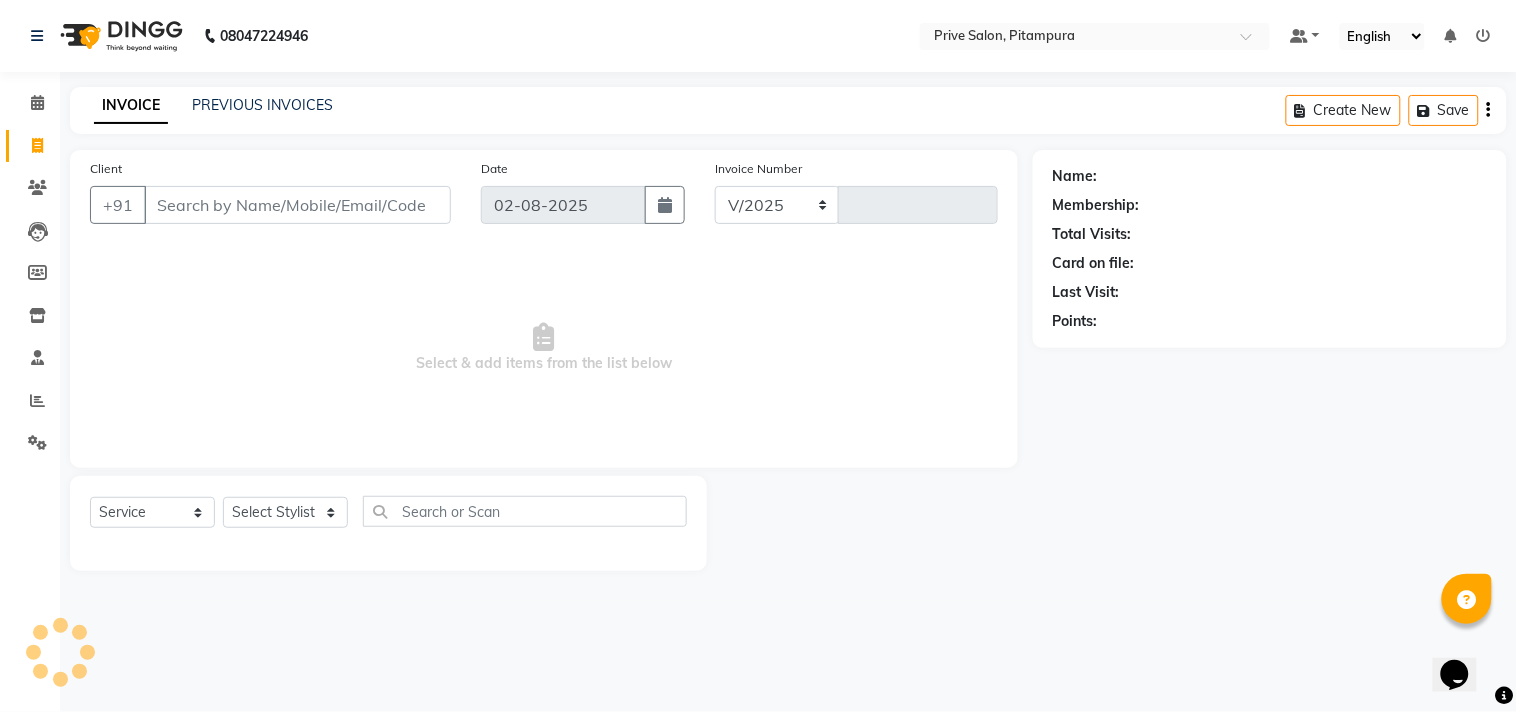 type on "6402" 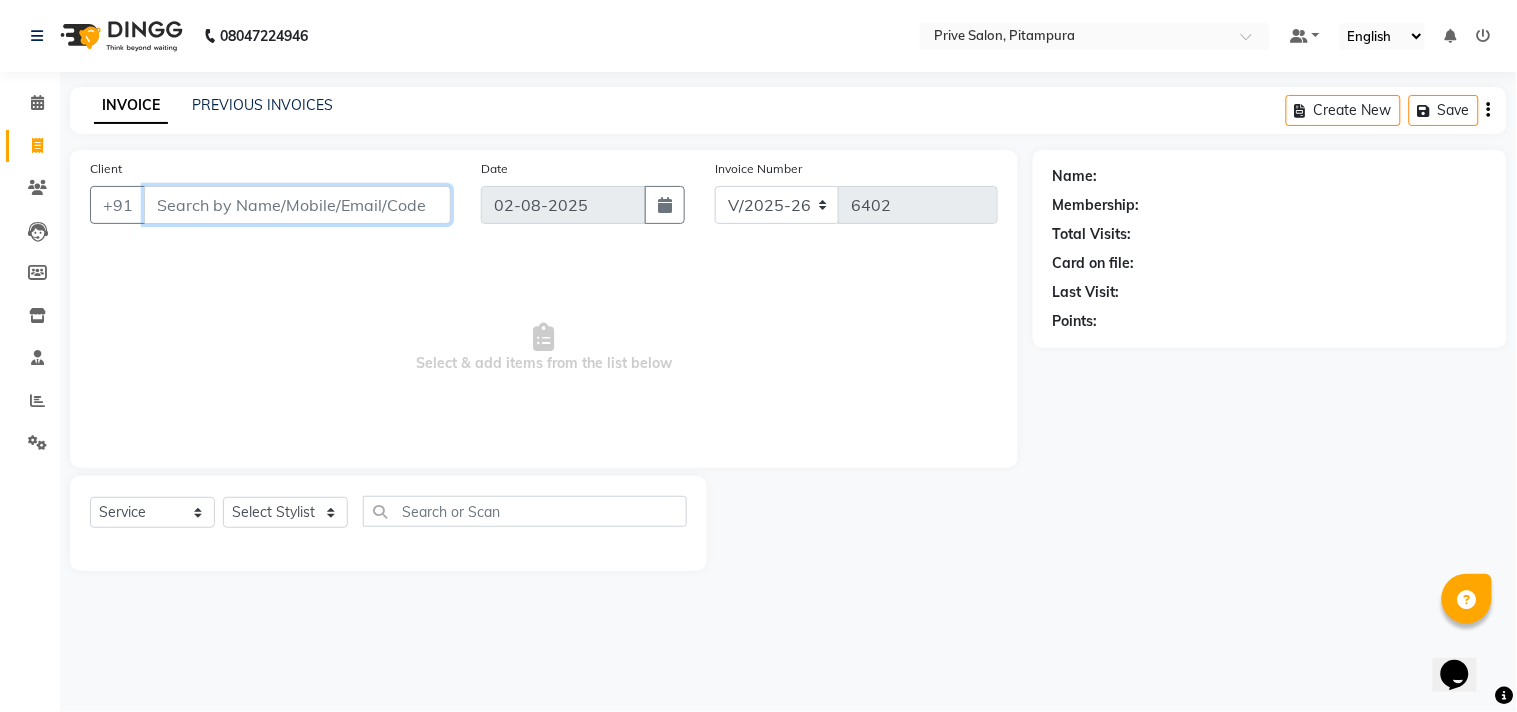 click on "Client" at bounding box center (297, 205) 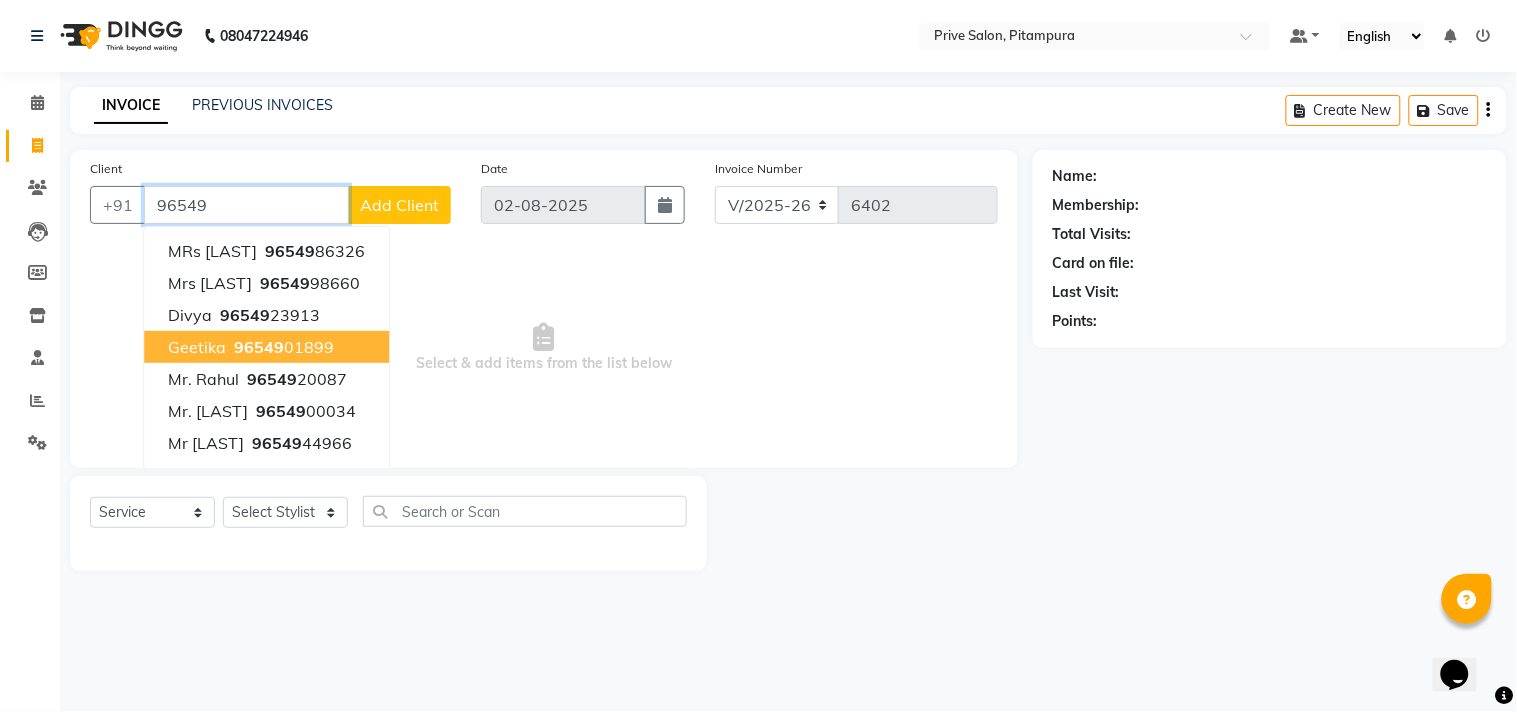 click on "Geetika [PHONE]" at bounding box center [266, 347] 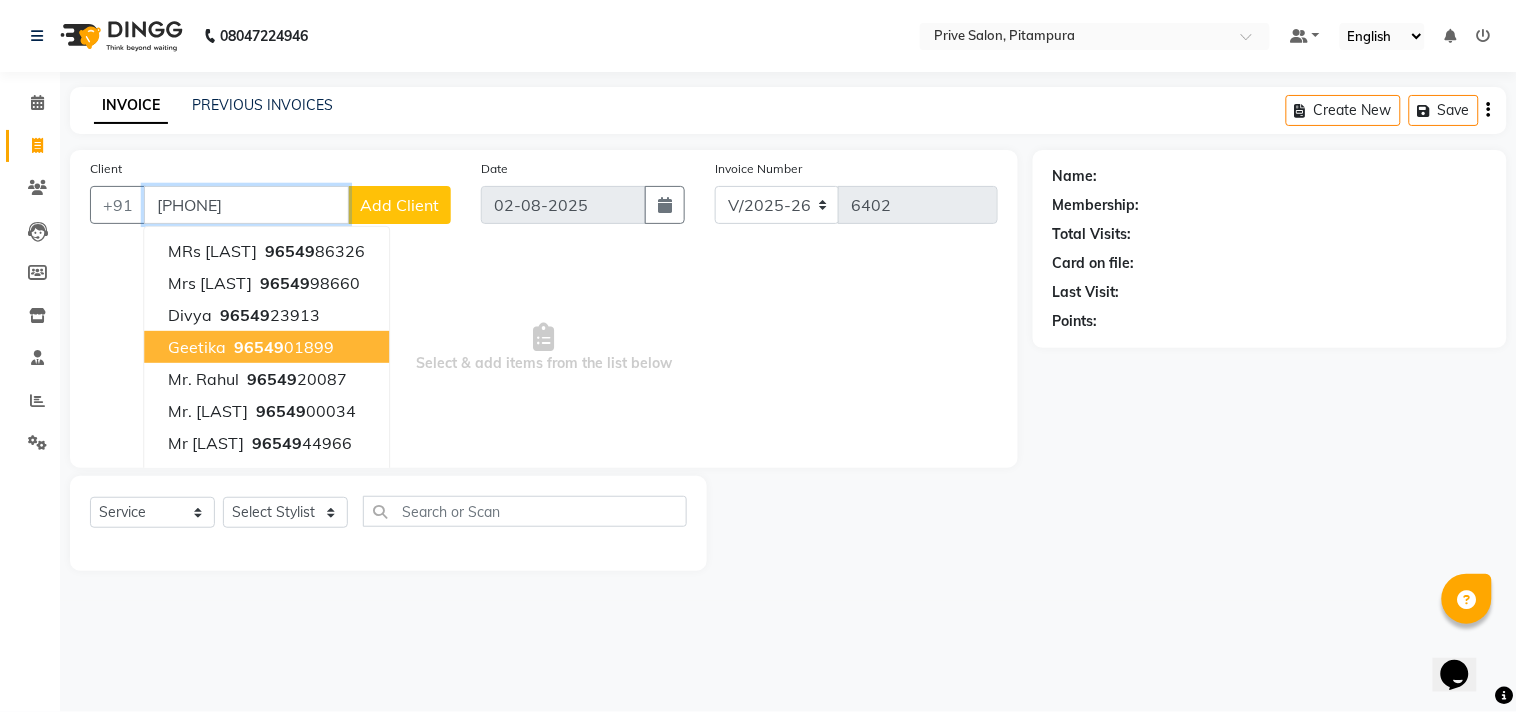 type on "[PHONE]" 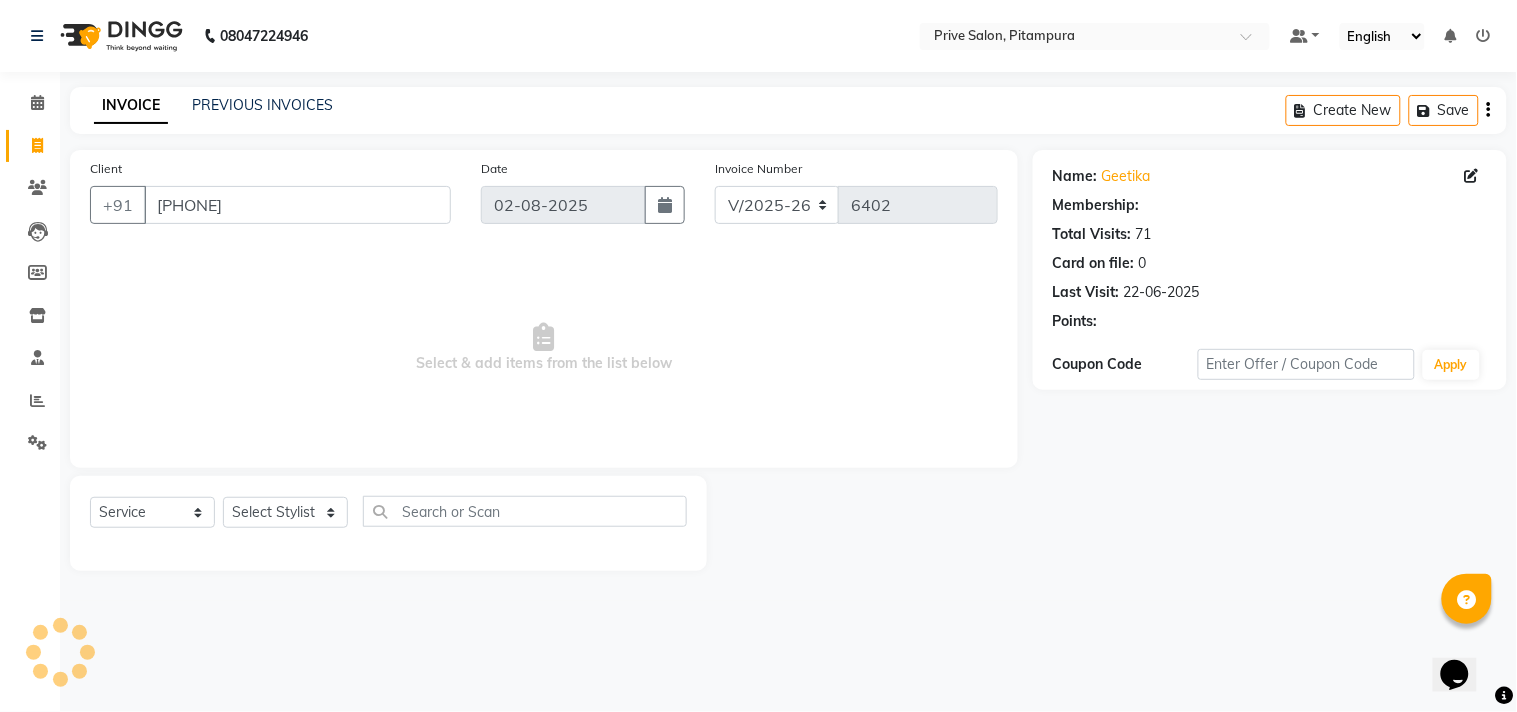 select on "1: Object" 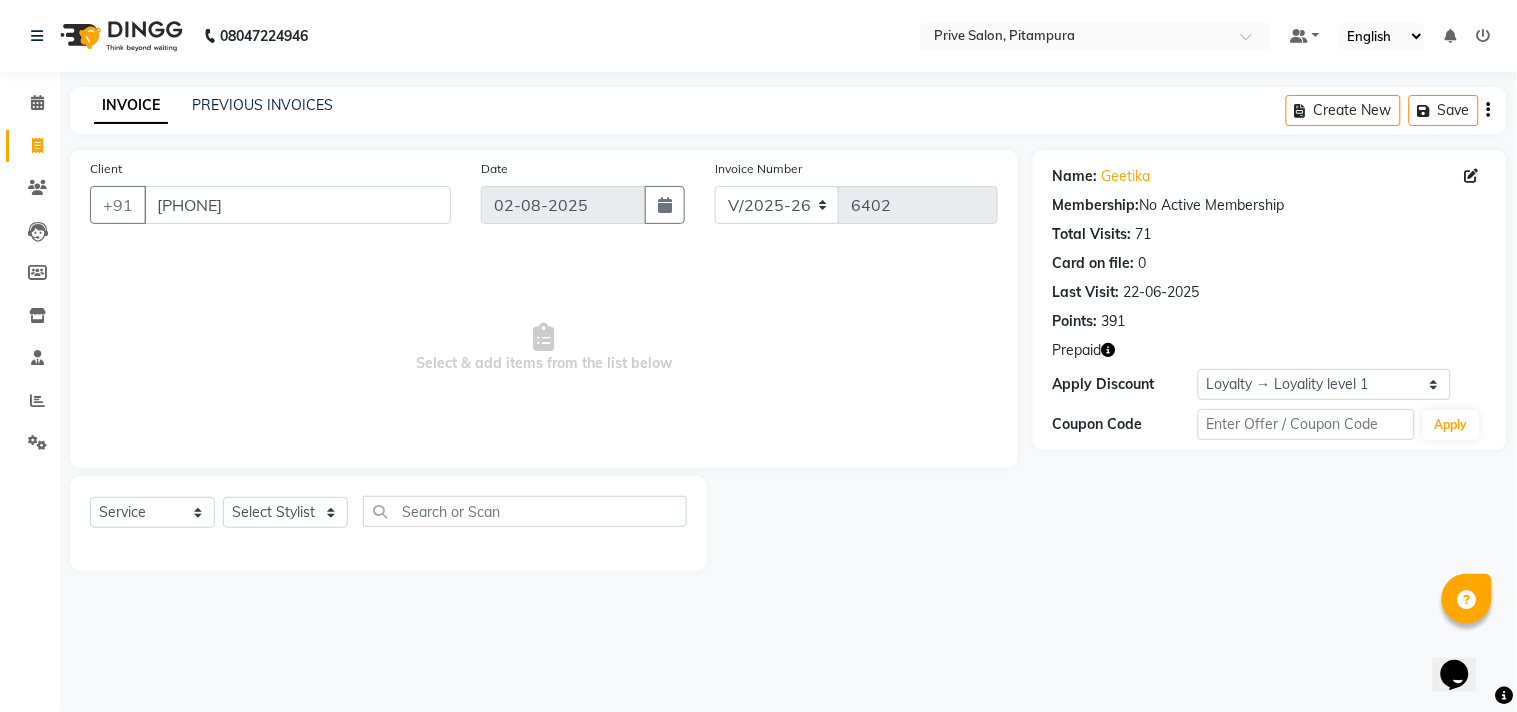 click 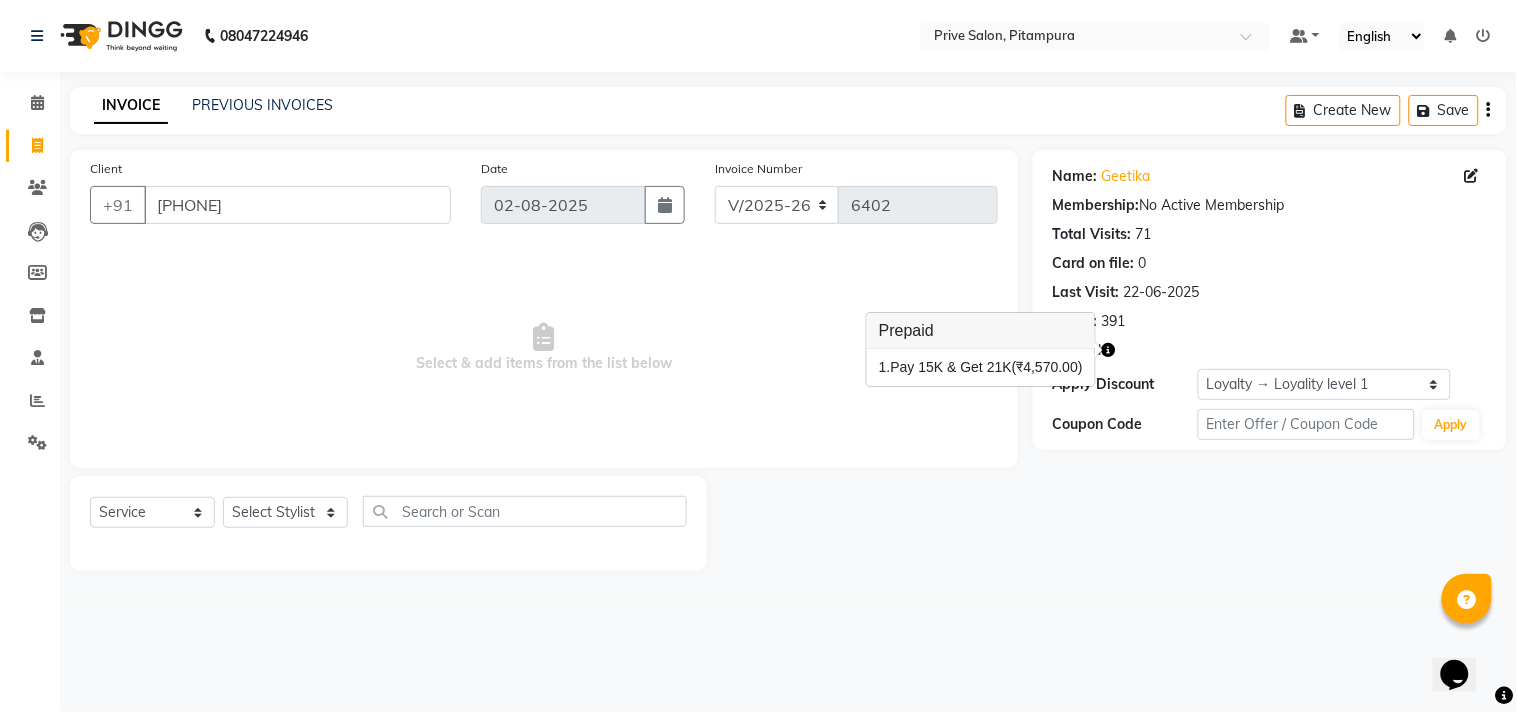 click on "Prepaid" 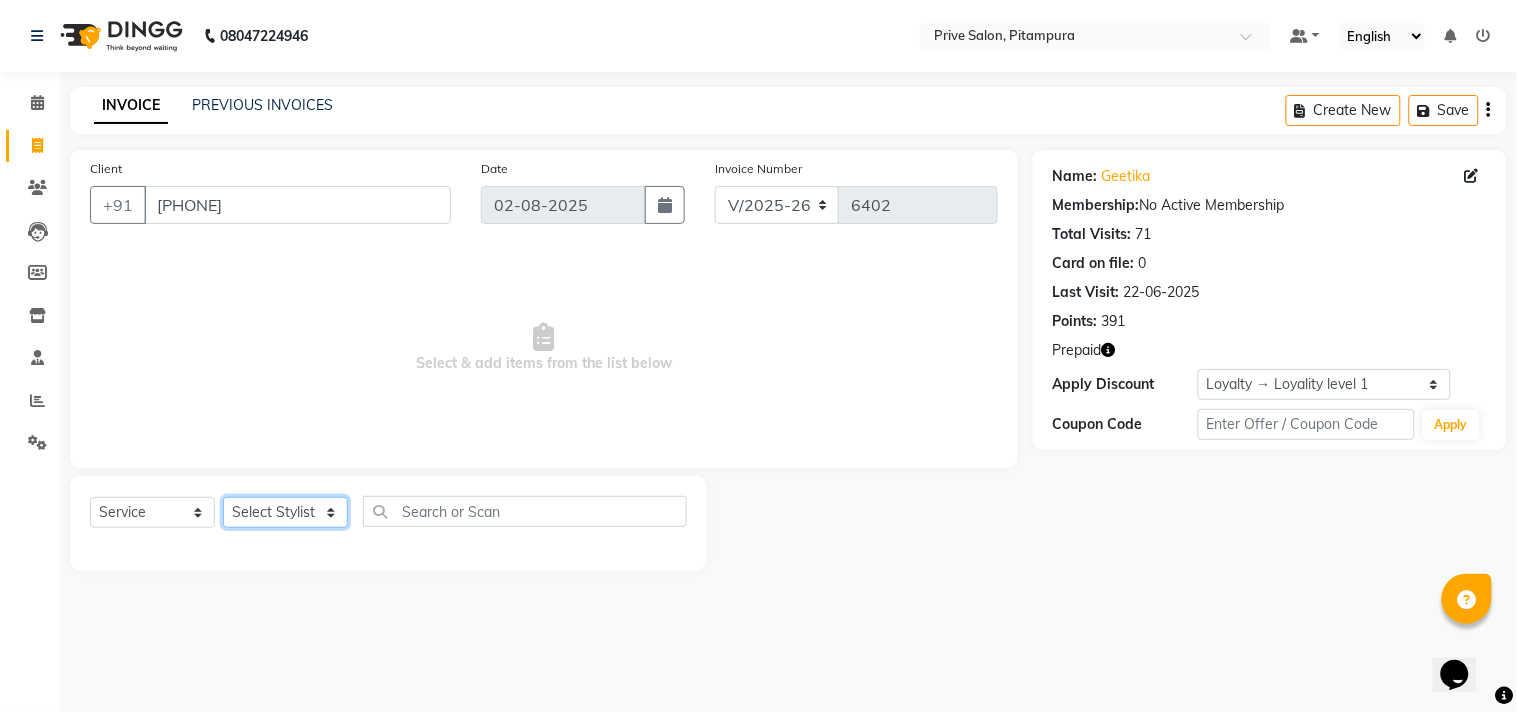 click on "Select Stylist amit ARJUN Atul FAIZAN FARDEEN GOLU harshit HITESH isha kapil khushbu Manager meenu MOHIT Mohsin NISHA nishi Preet privee Shivam SIVA vikas" 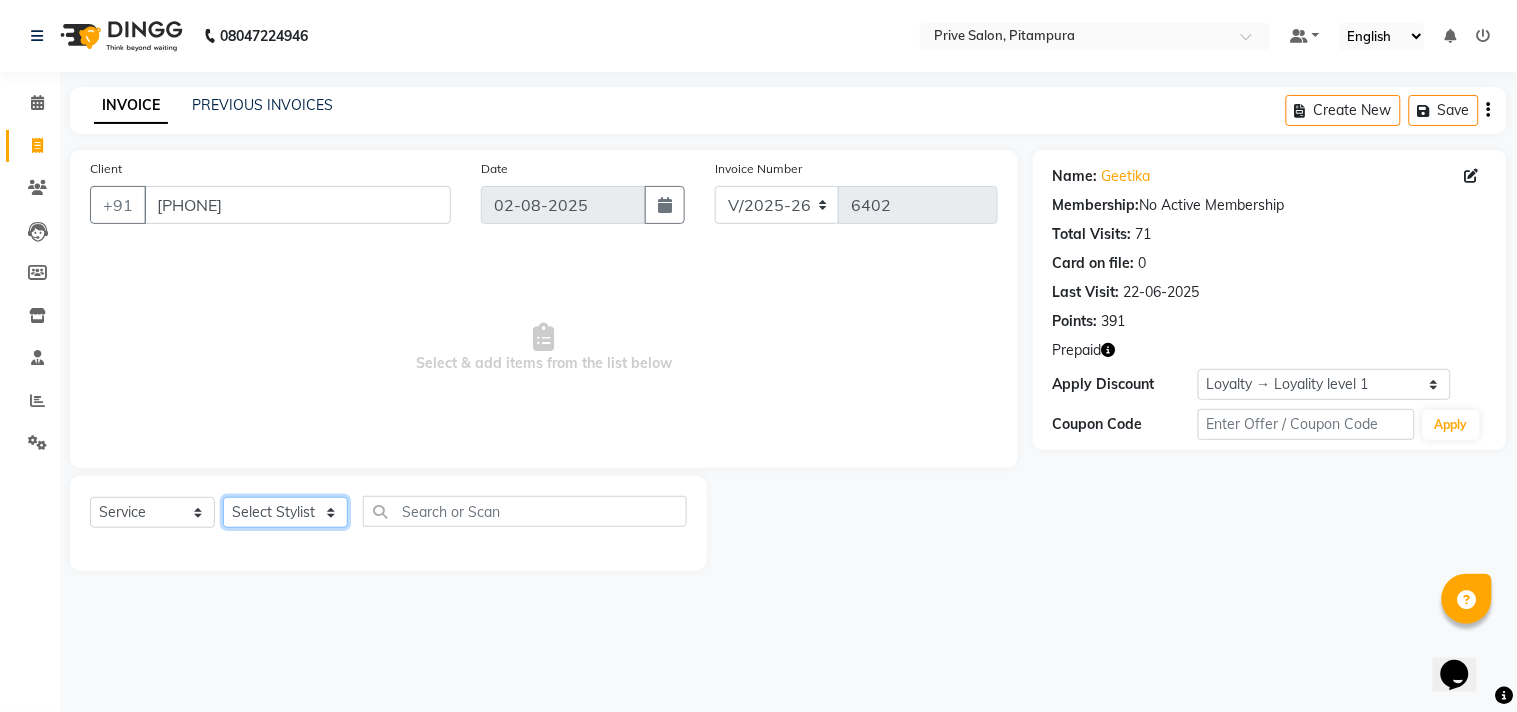 select on "3998" 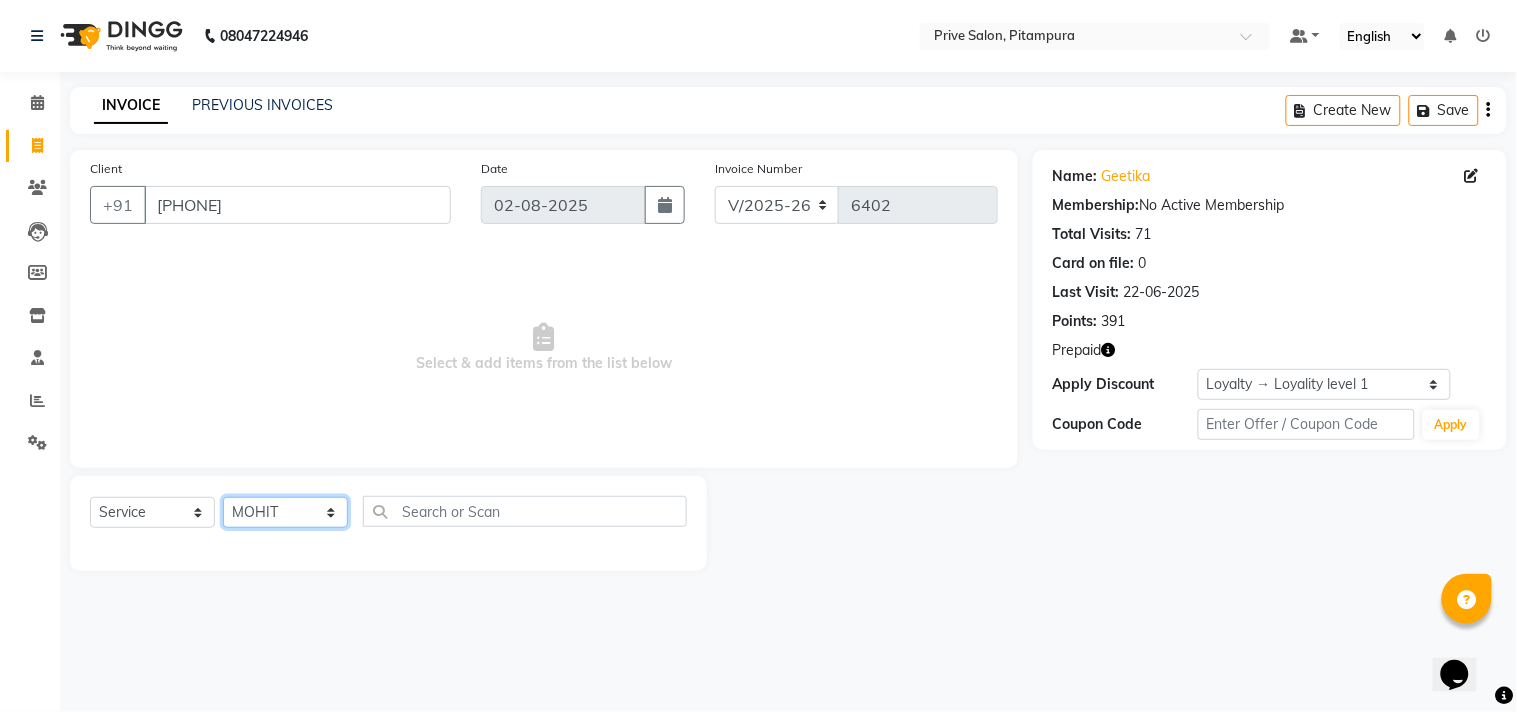 click on "Select Stylist amit ARJUN Atul FAIZAN FARDEEN GOLU harshit HITESH isha kapil khushbu Manager meenu MOHIT Mohsin NISHA nishi Preet privee Shivam SIVA vikas" 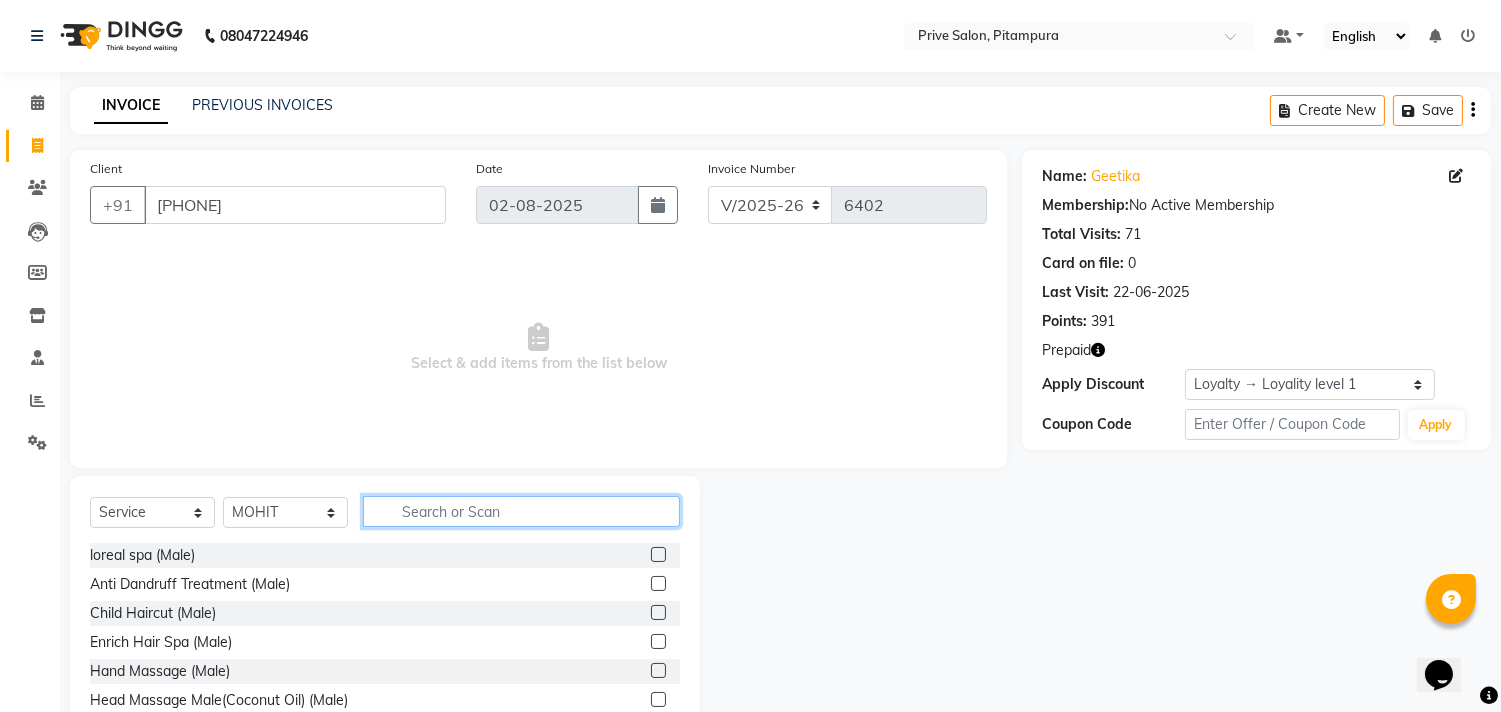 click 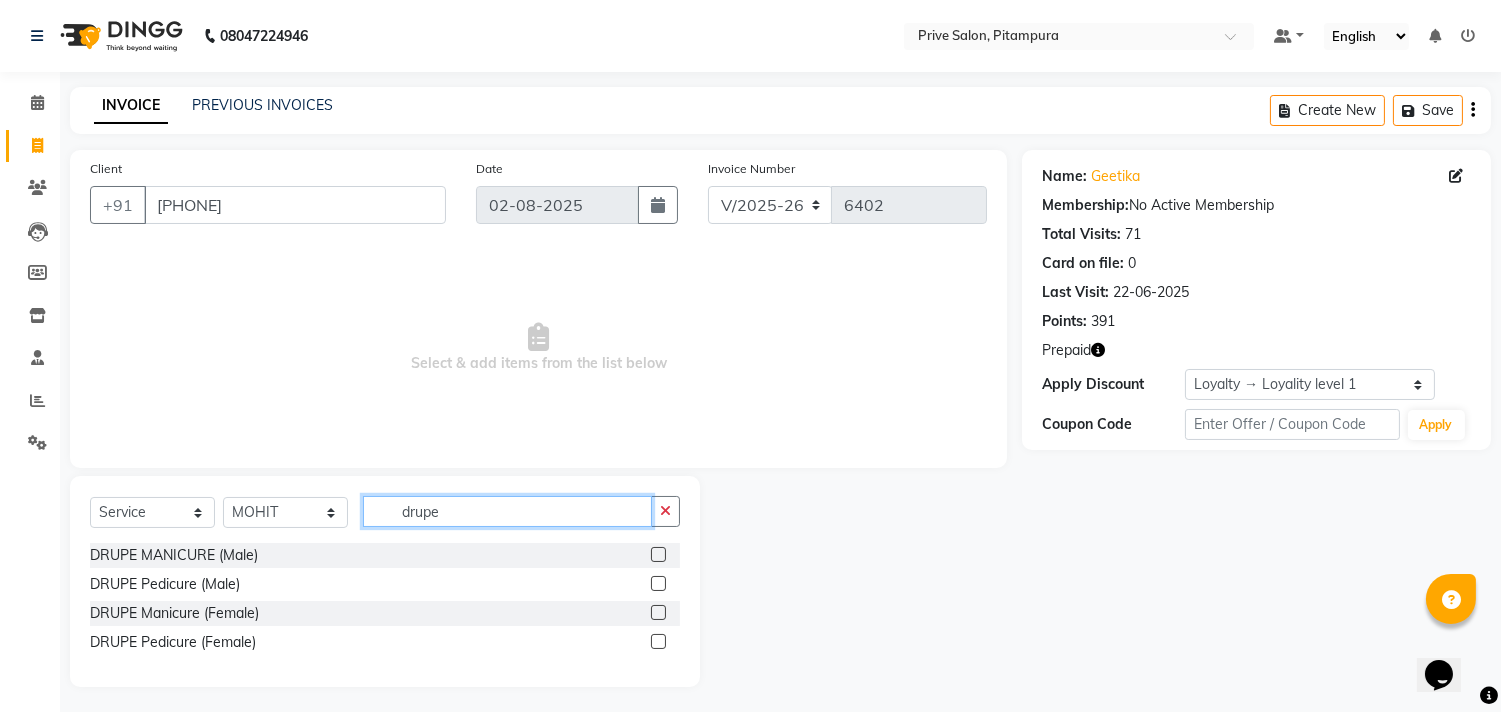 type on "drupe" 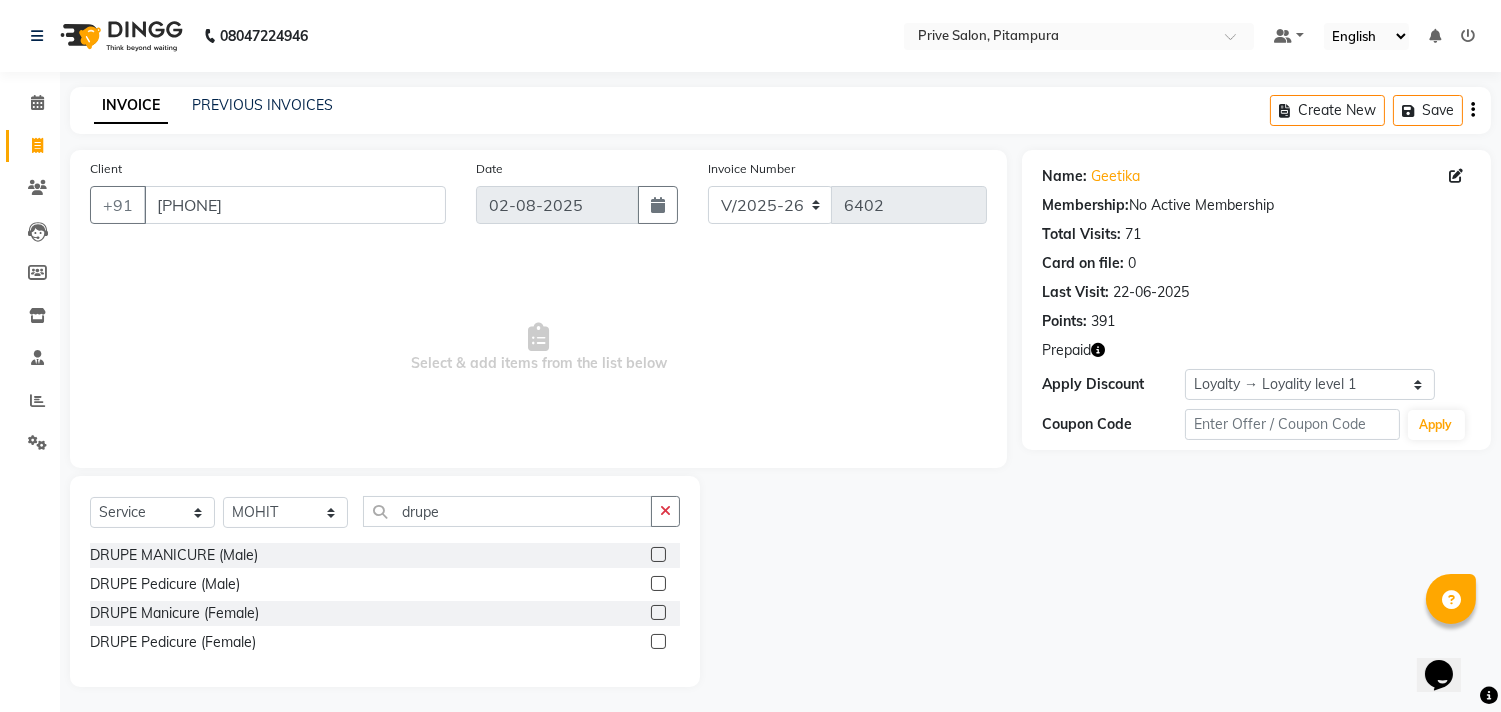 click 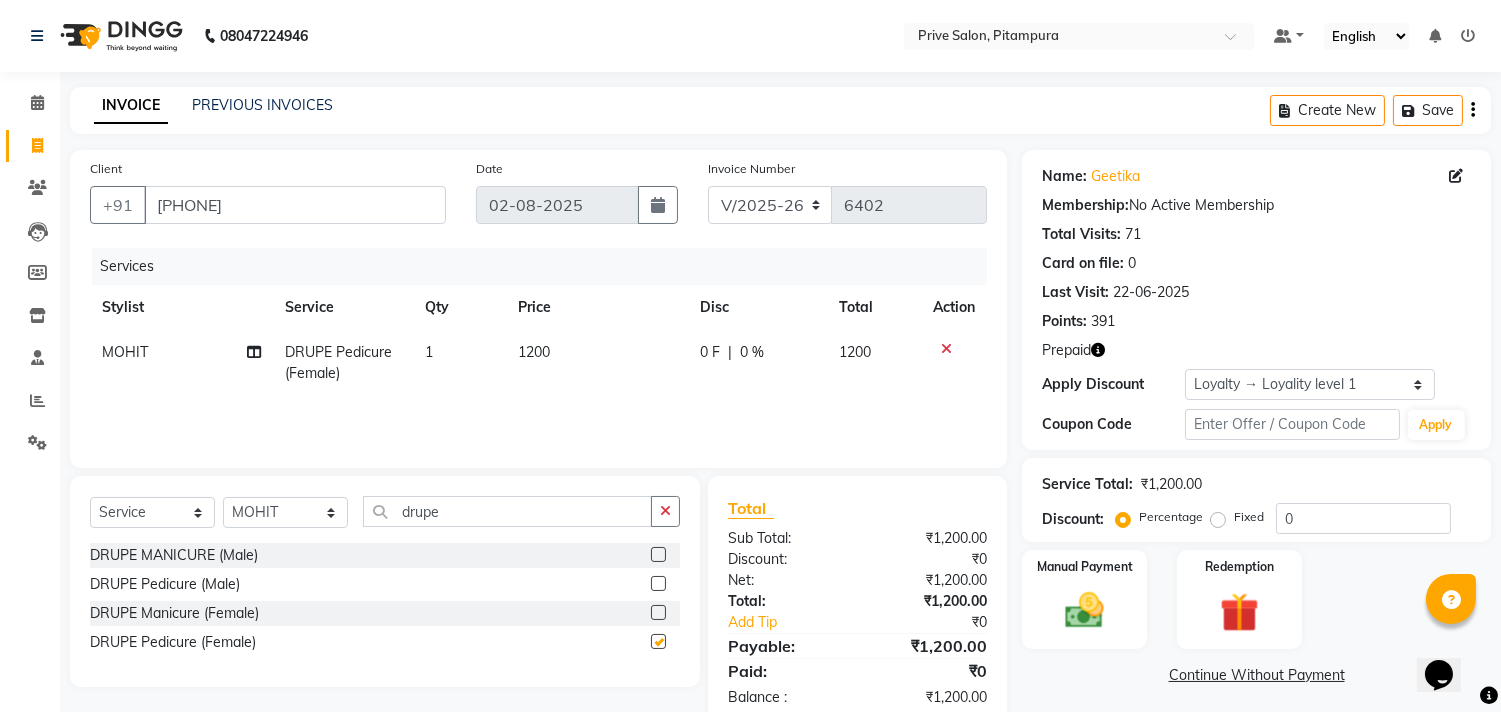 checkbox on "false" 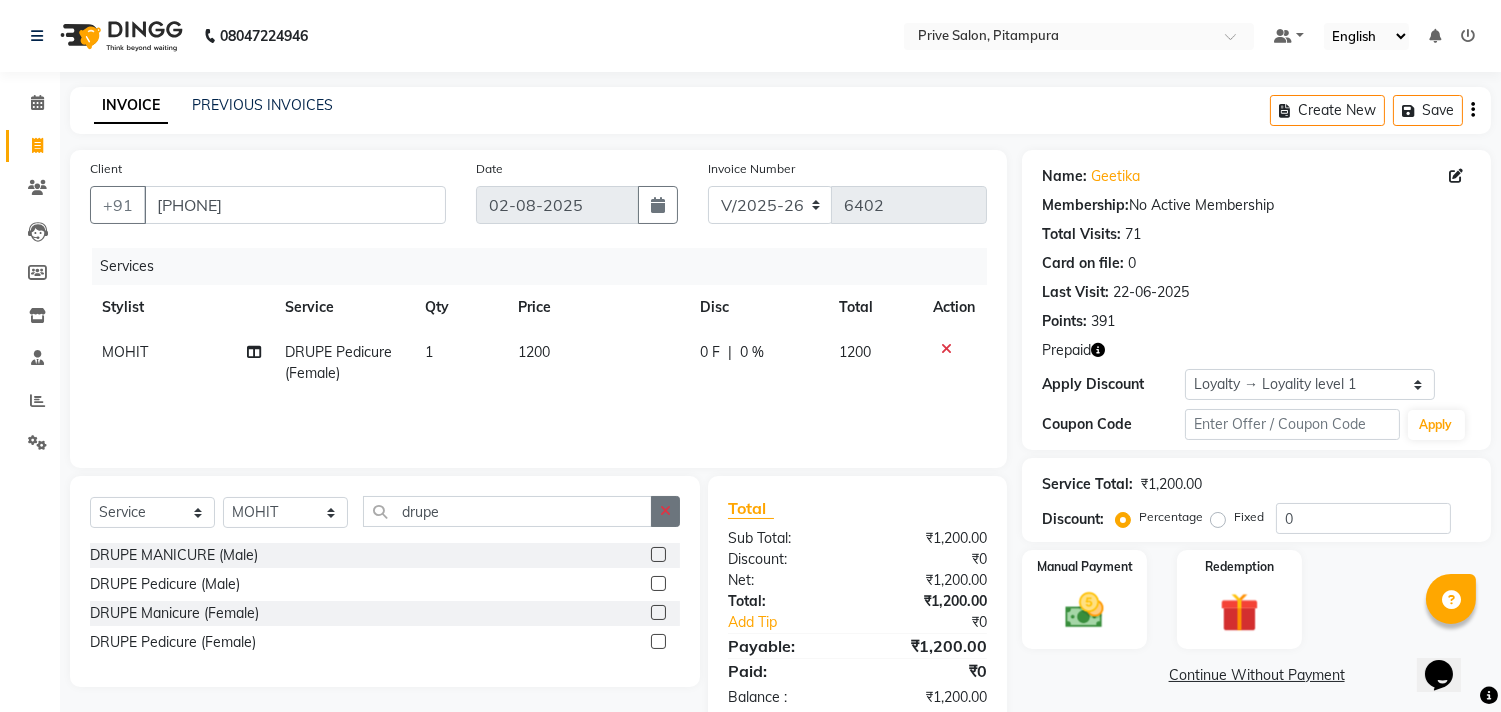 click 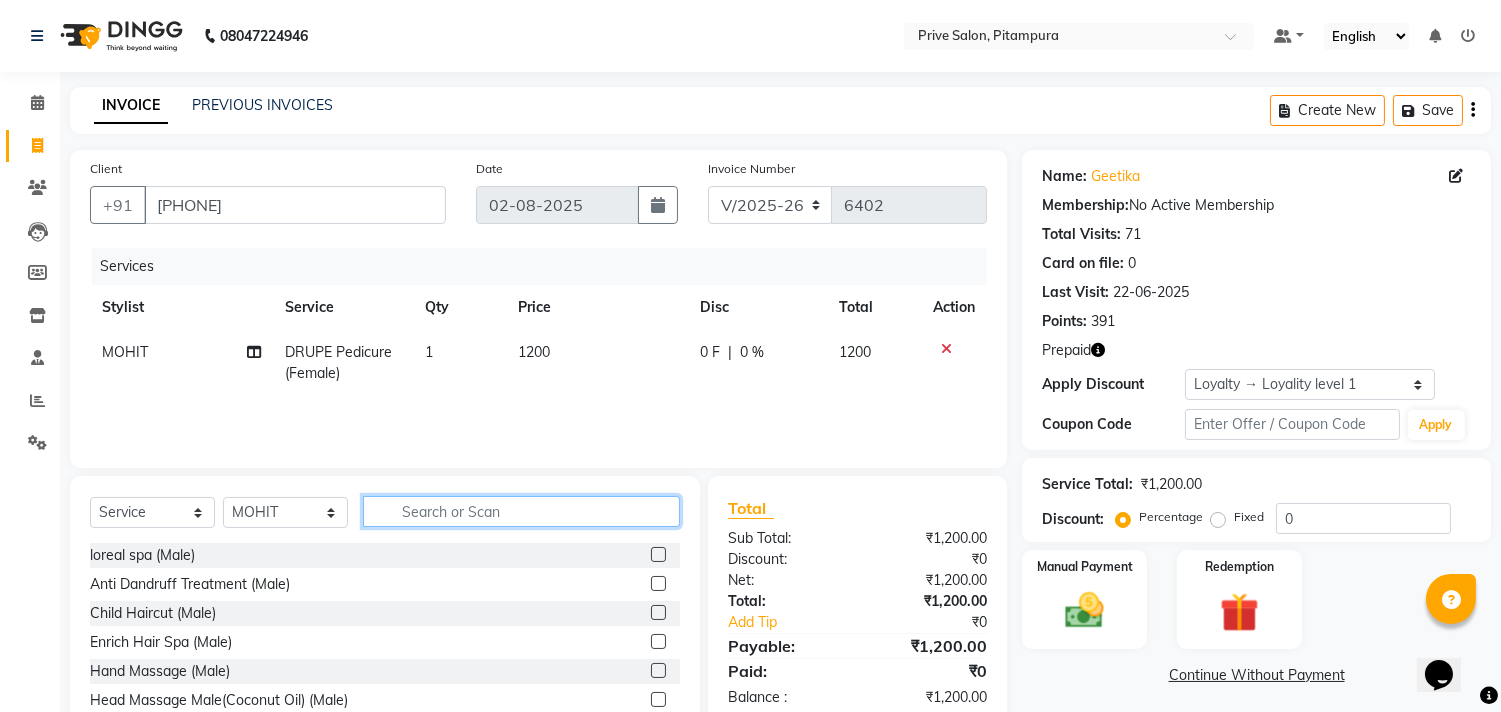 click 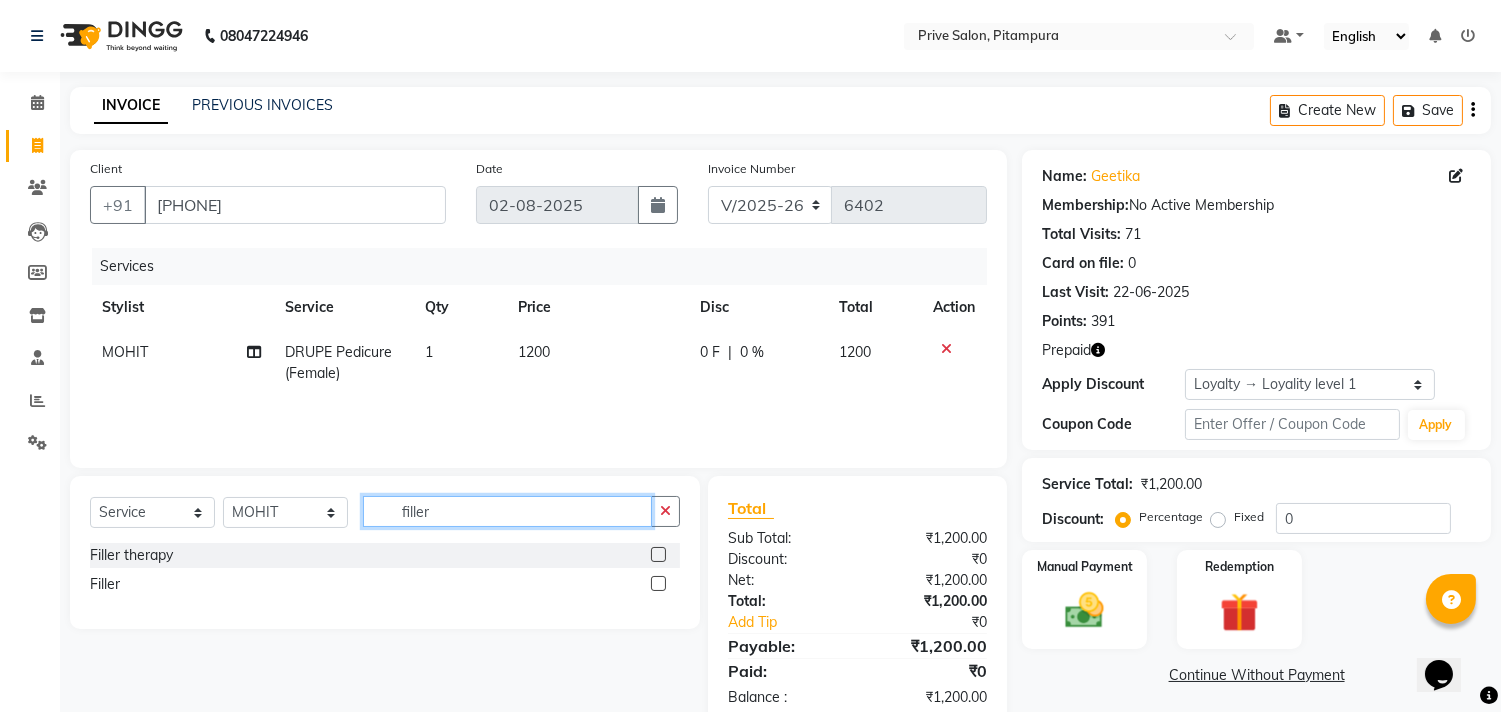 type on "filler" 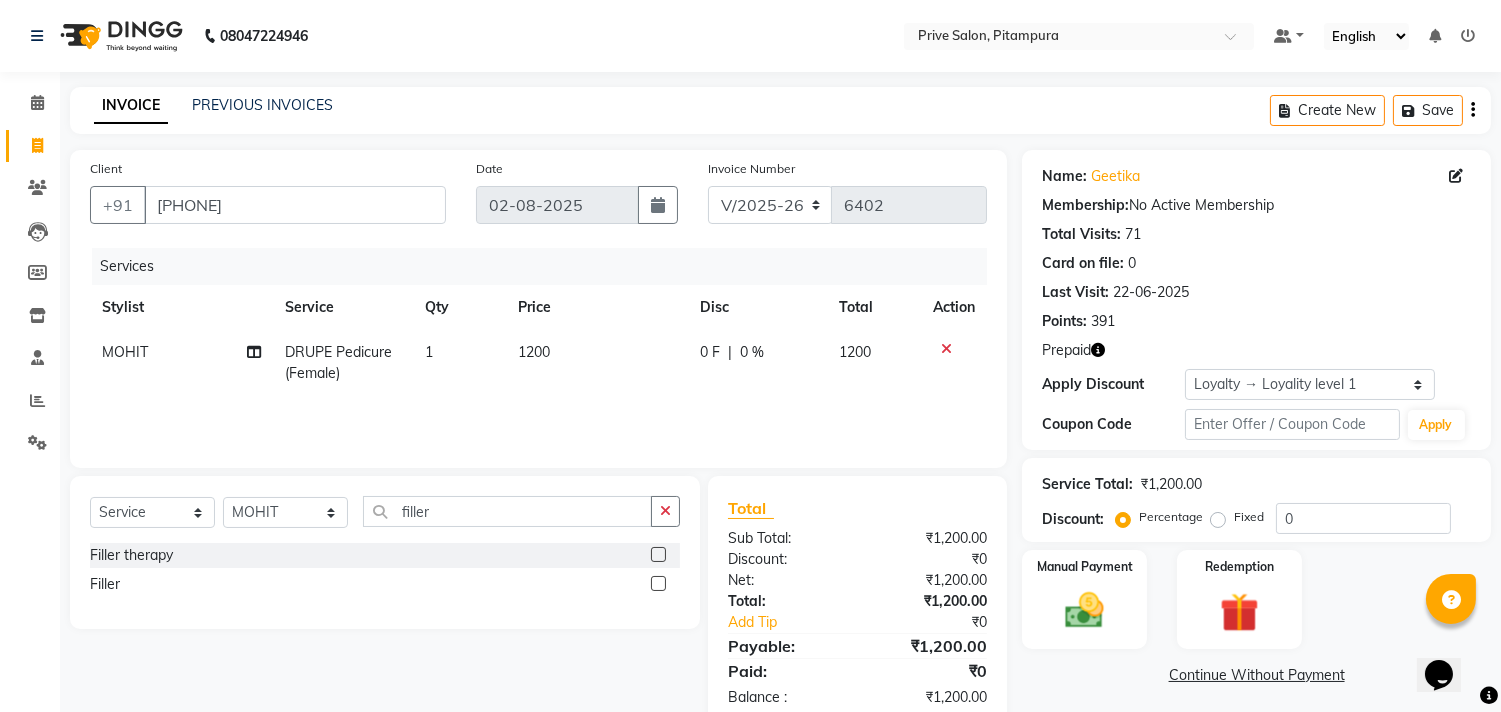 click 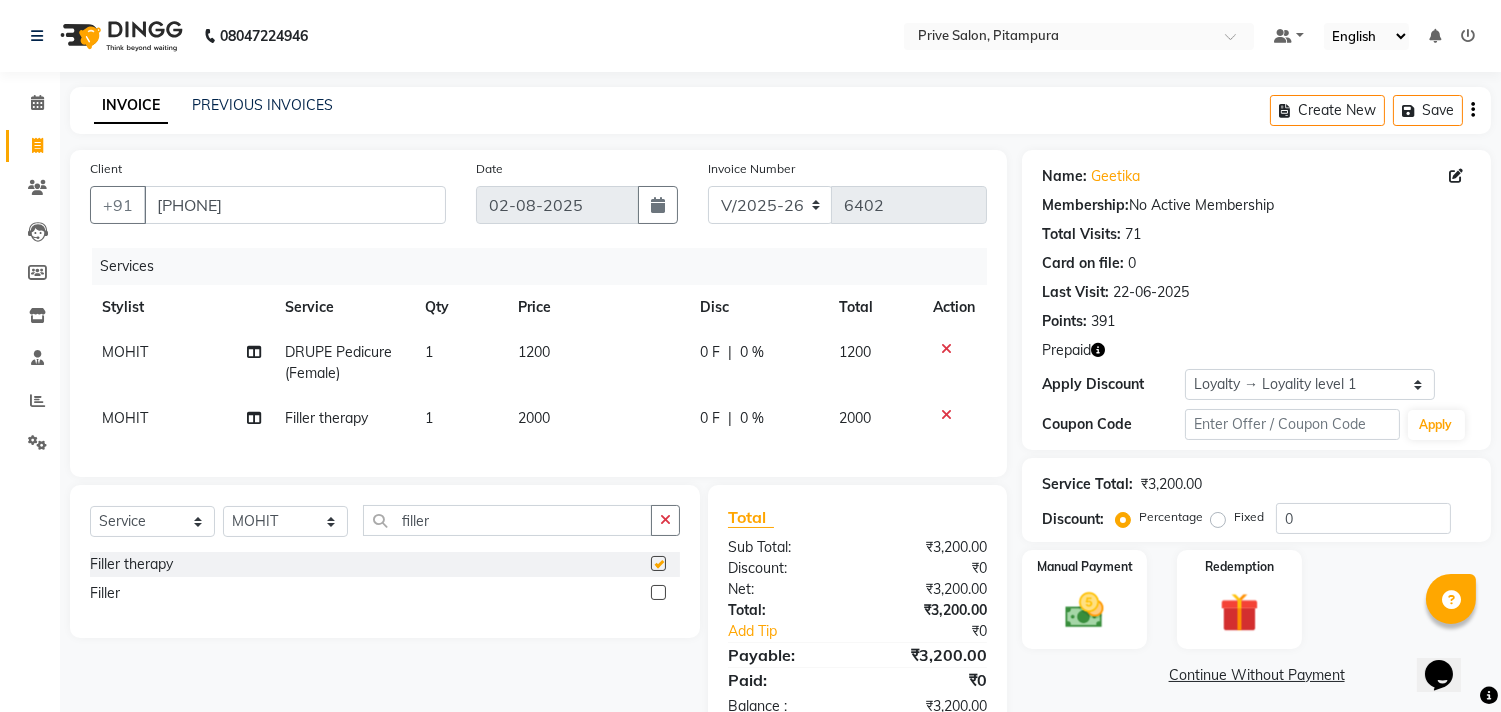checkbox on "false" 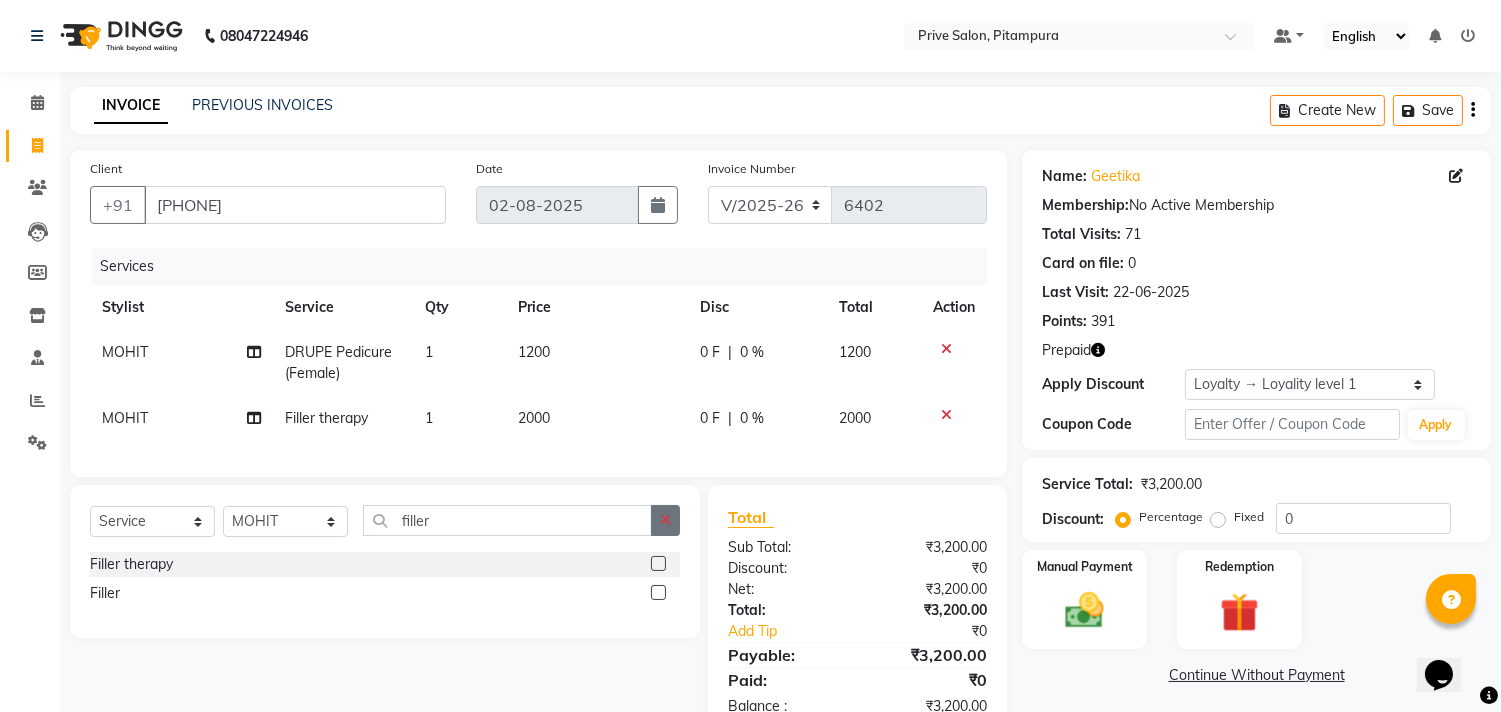 click 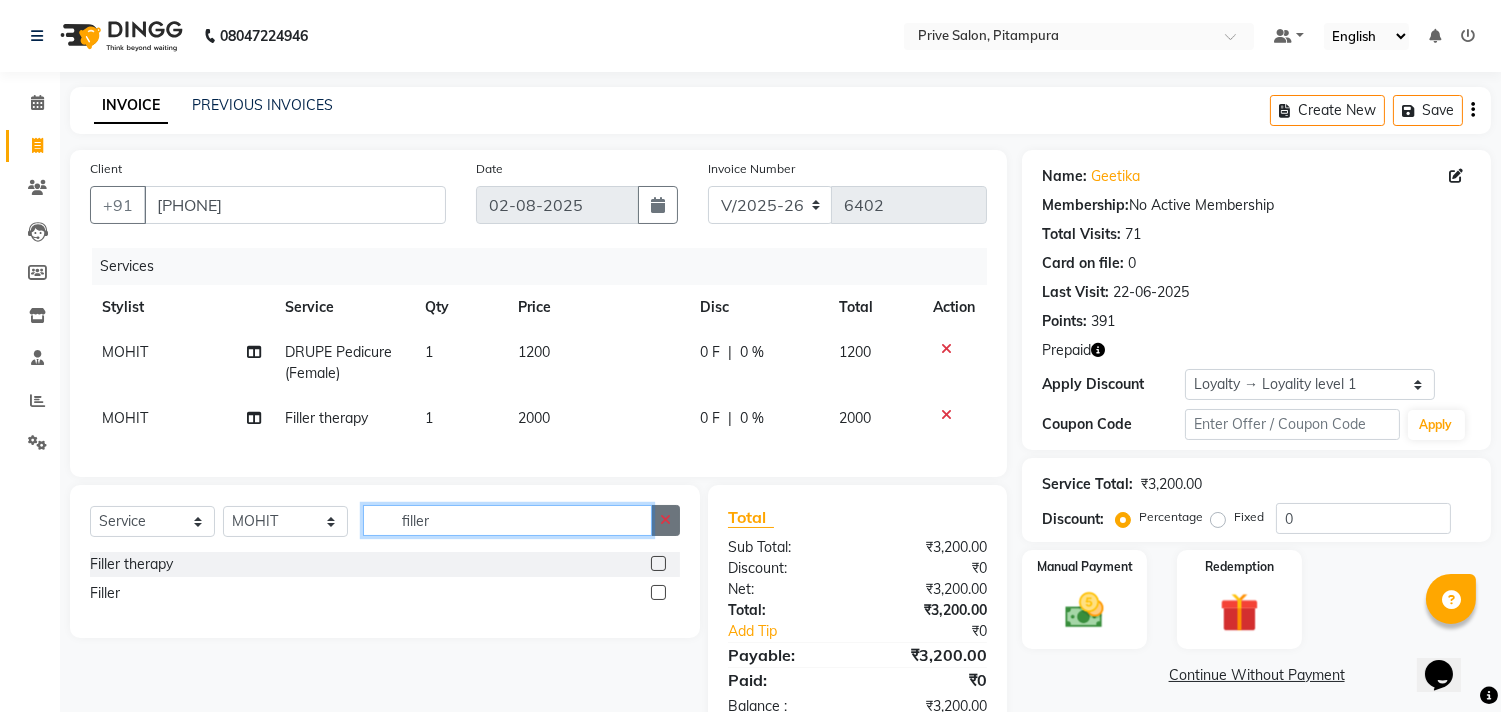 type 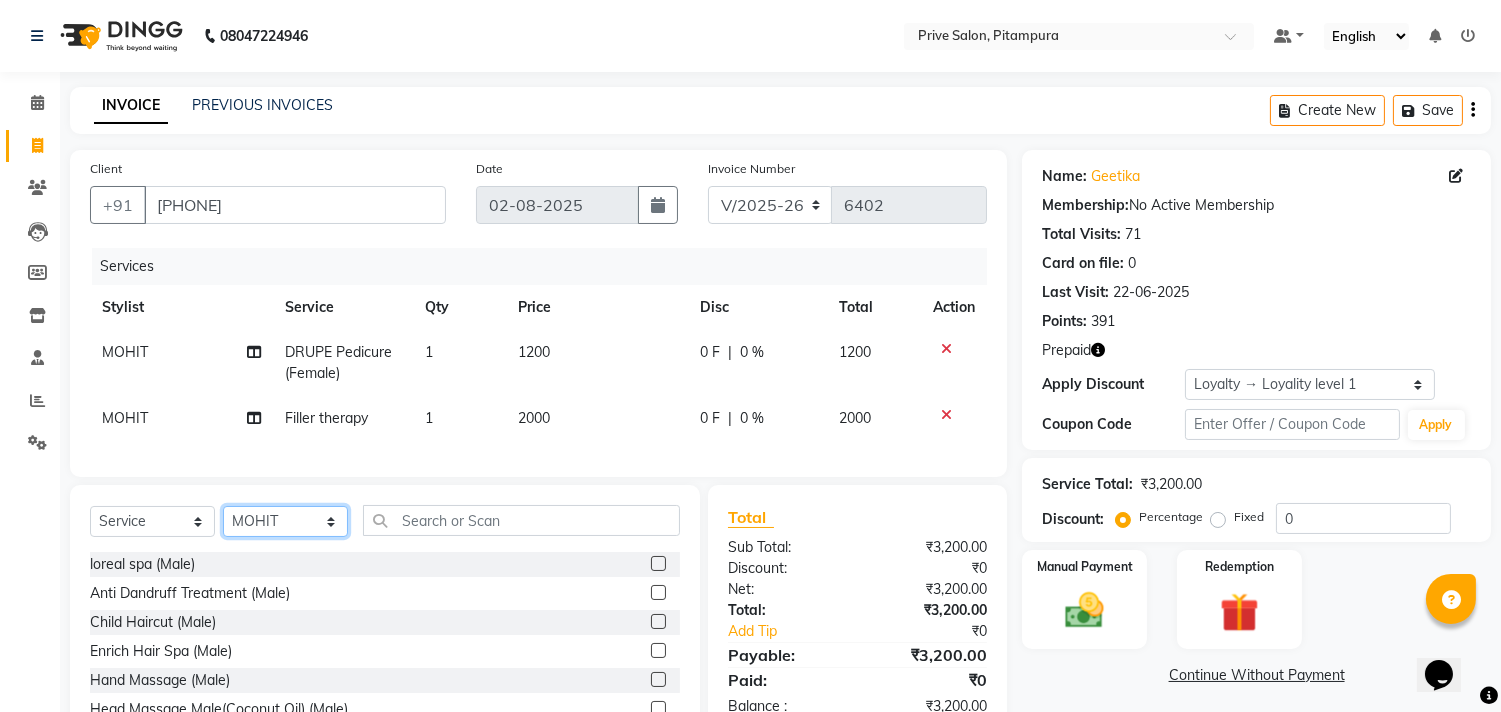 click on "Select Stylist amit ARJUN Atul FAIZAN FARDEEN GOLU harshit HITESH isha kapil khushbu Manager meenu MOHIT Mohsin NISHA nishi Preet privee Shivam SIVA vikas" 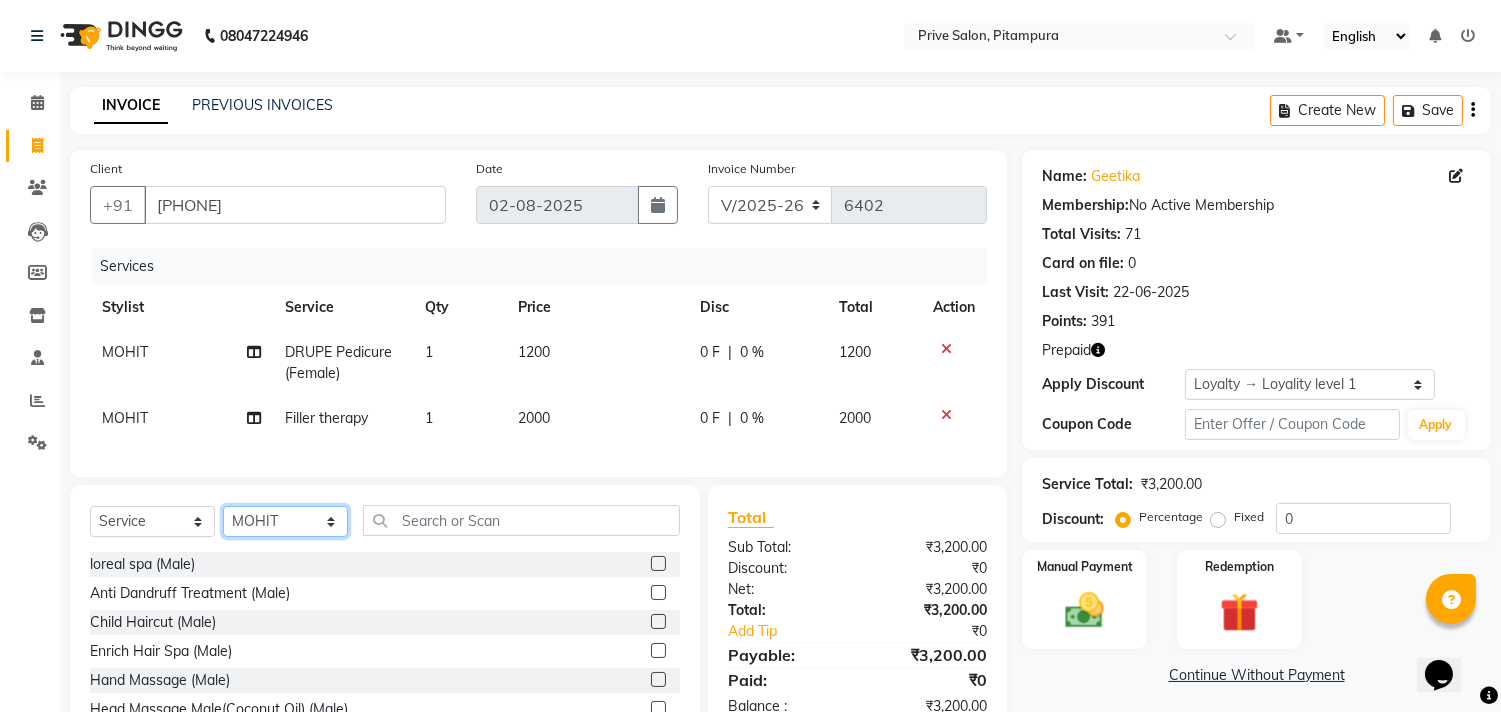 select on "11904" 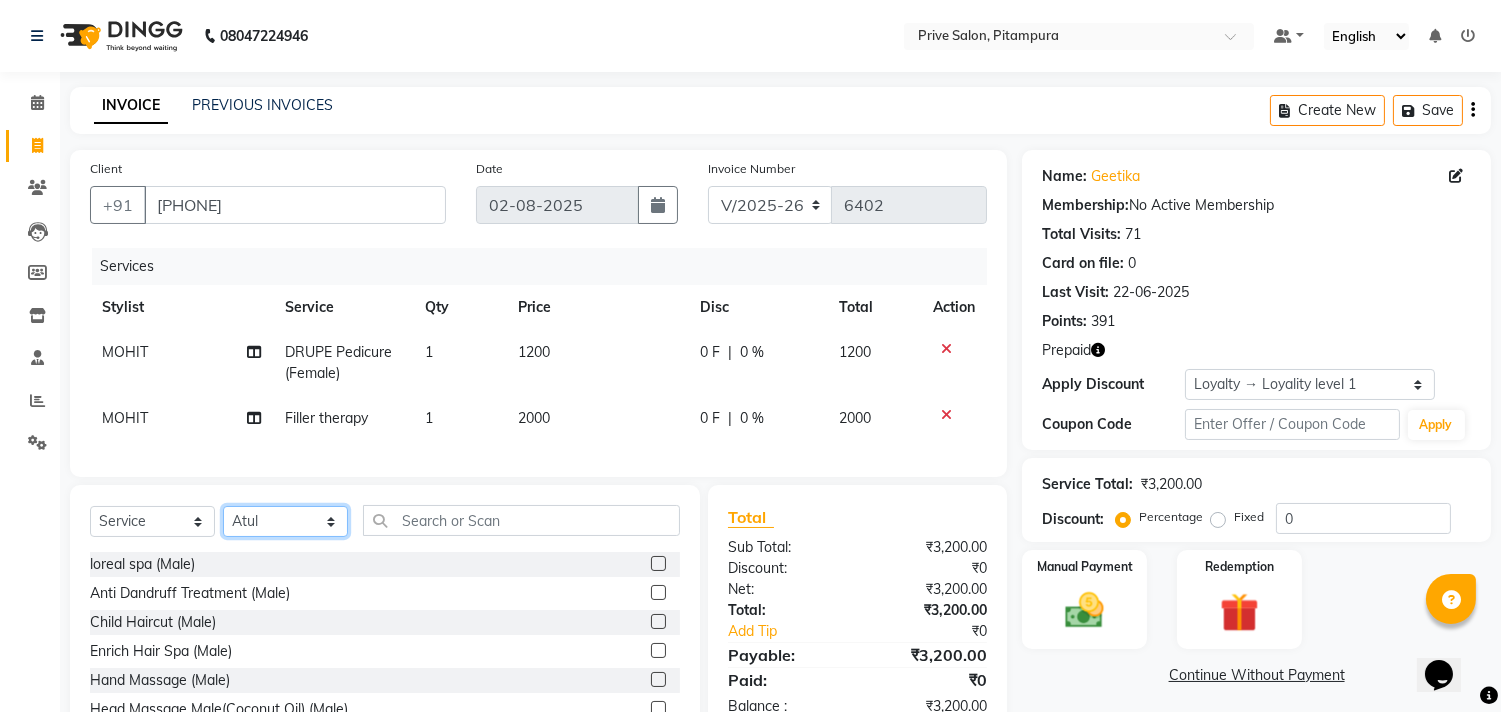 click on "Select Stylist amit ARJUN Atul FAIZAN FARDEEN GOLU harshit HITESH isha kapil khushbu Manager meenu MOHIT Mohsin NISHA nishi Preet privee Shivam SIVA vikas" 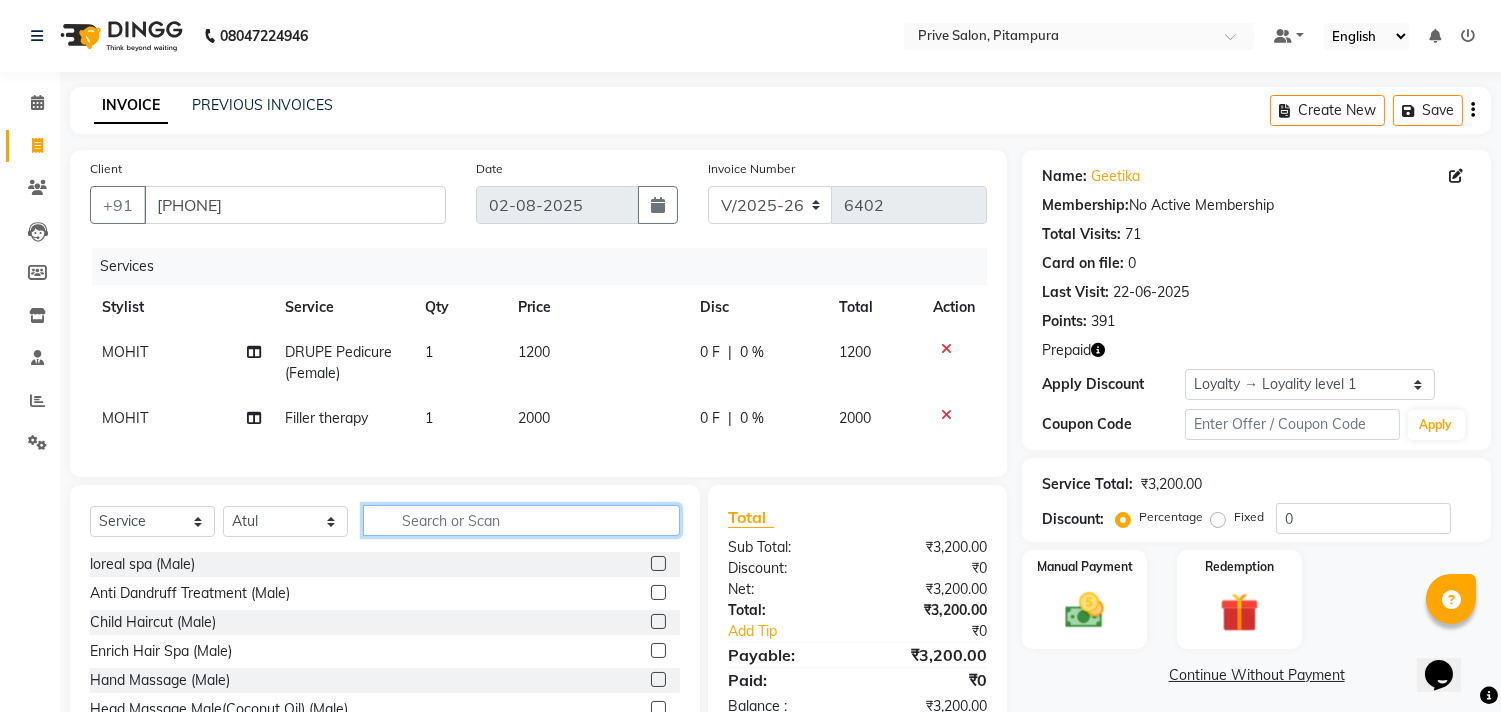 click 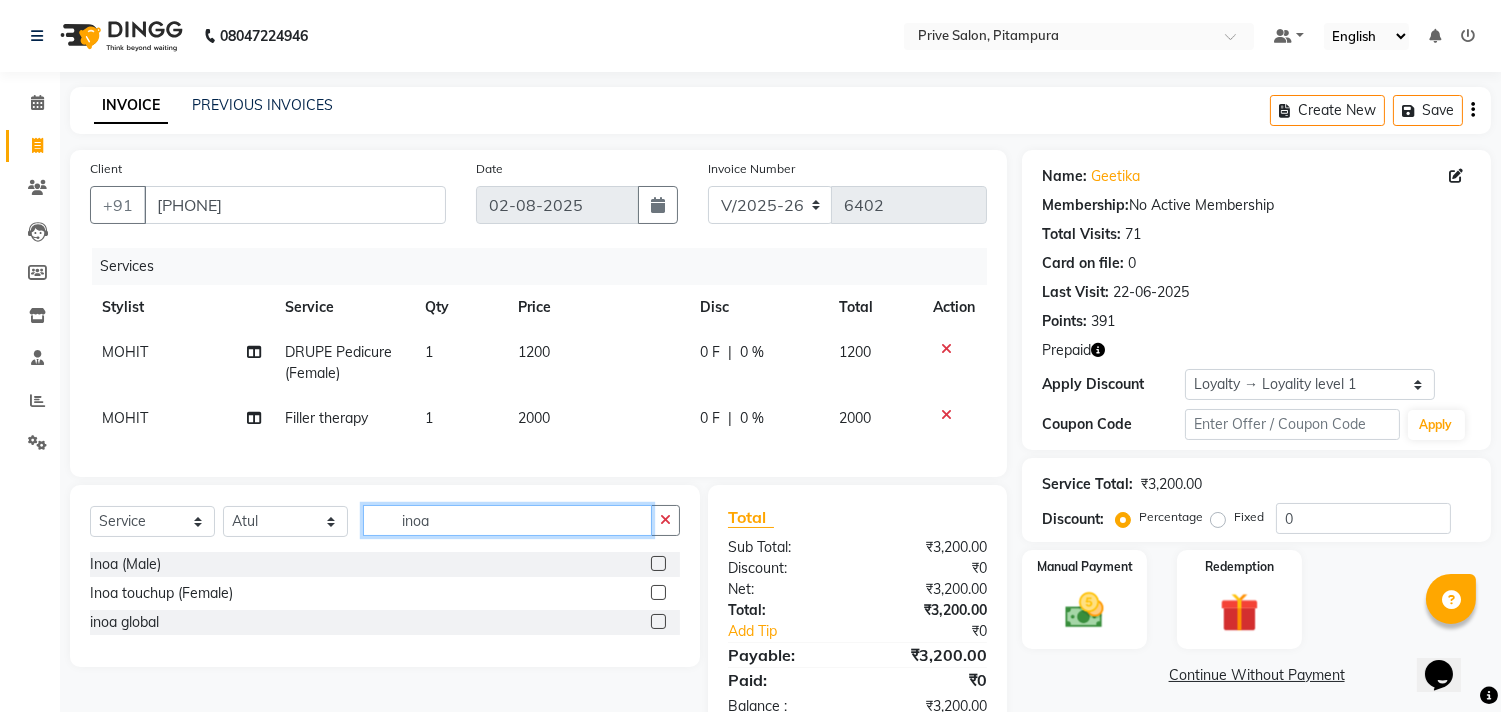 type on "inoa" 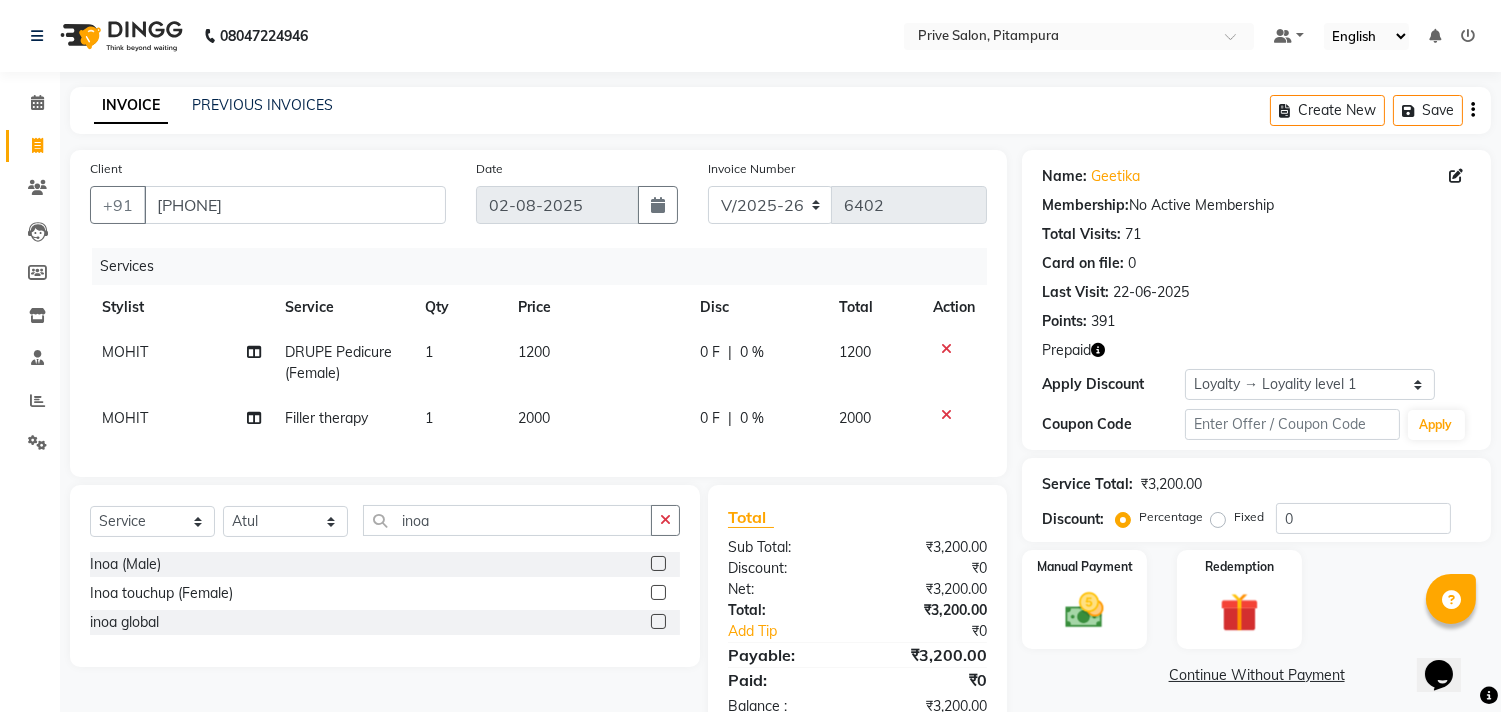 click 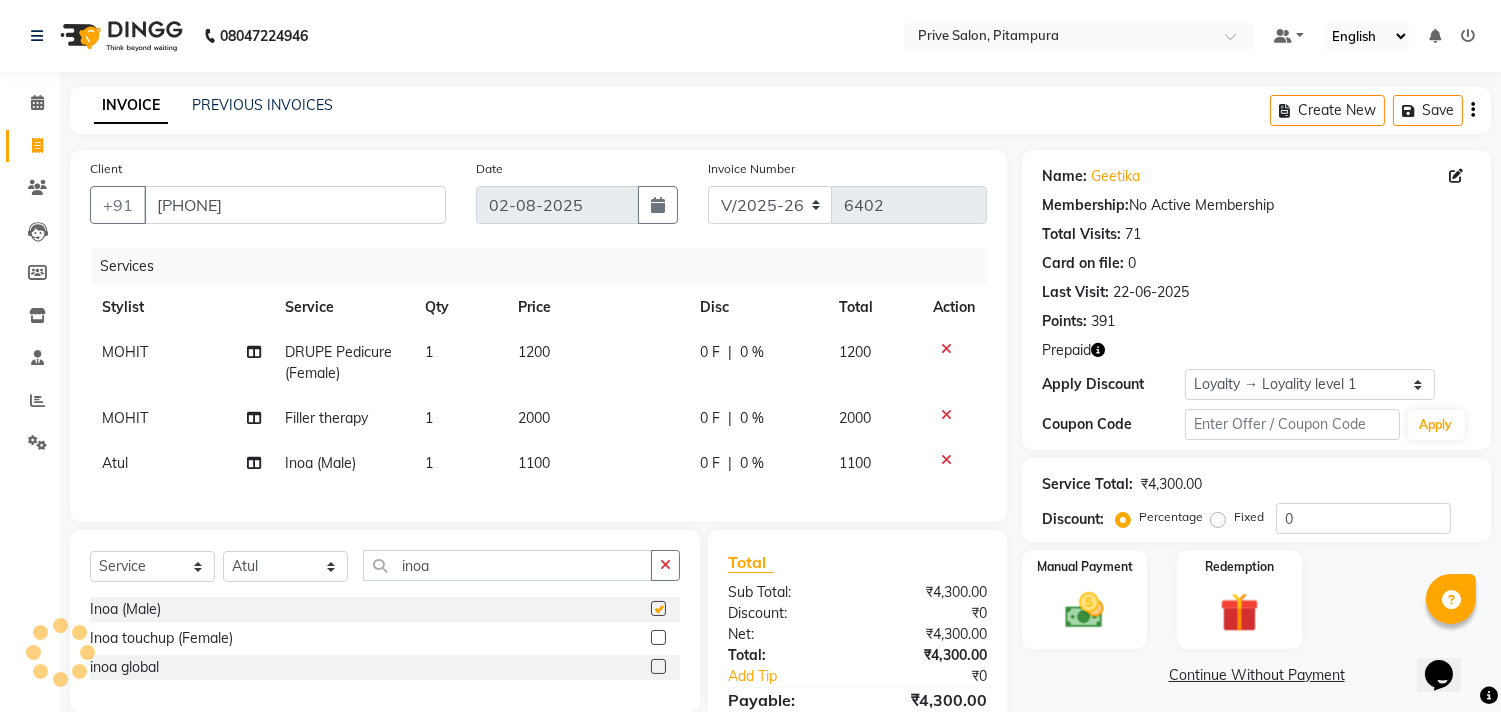checkbox on "false" 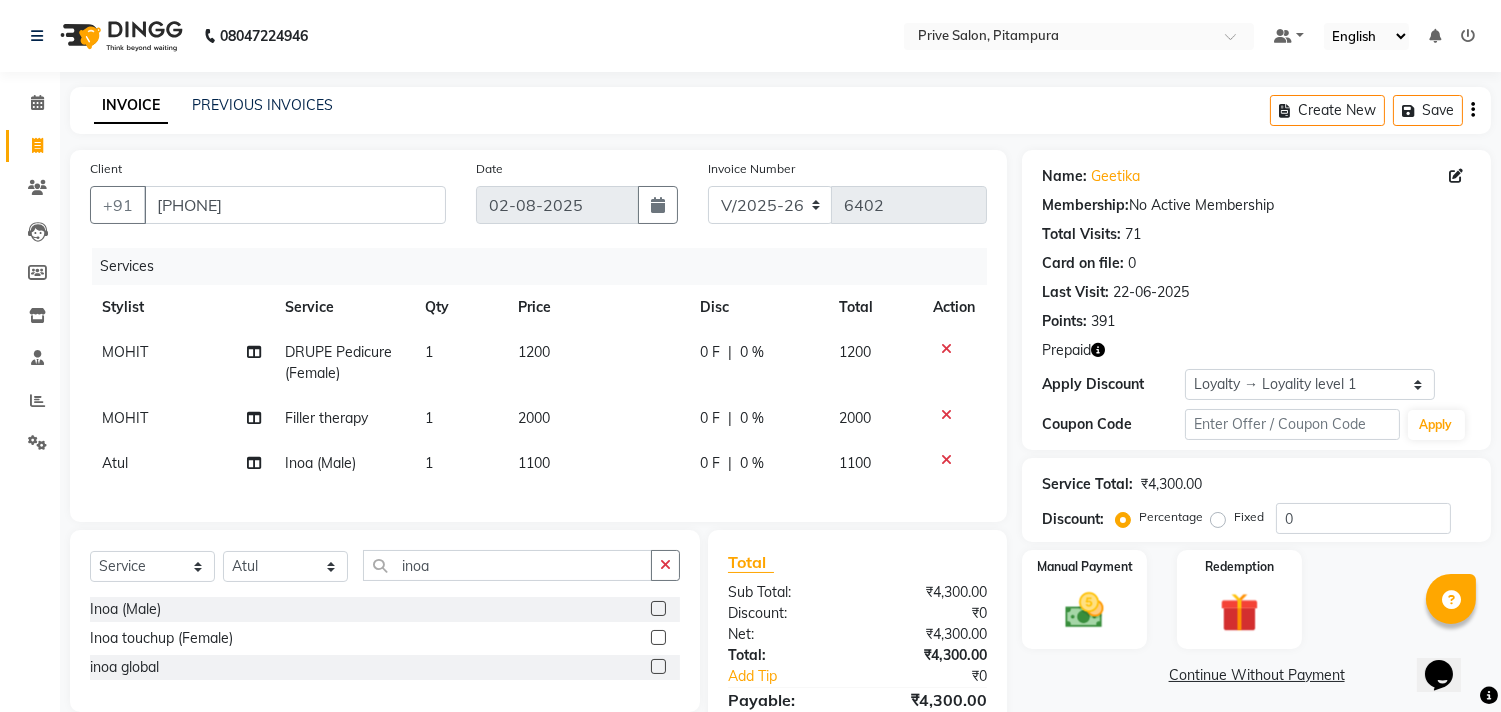 click on "1" 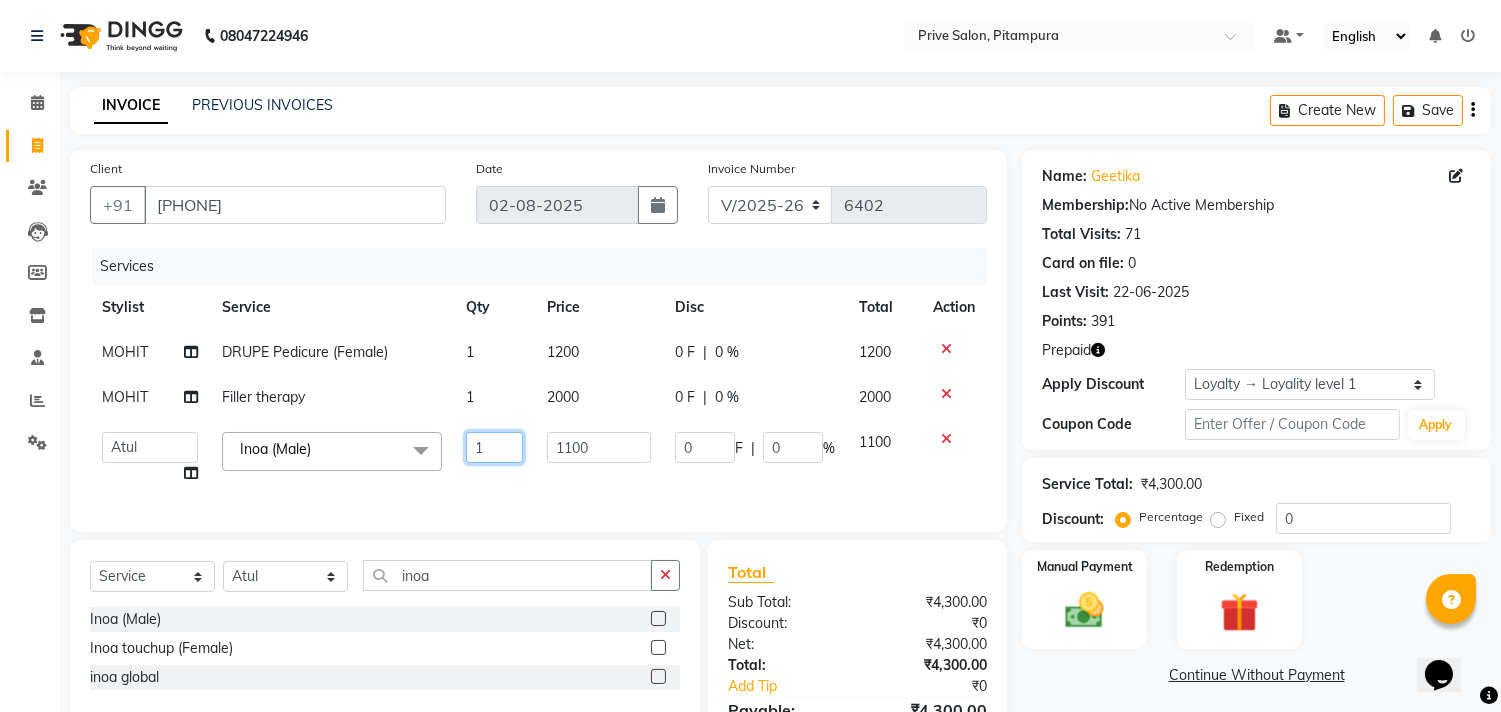 click on "1" 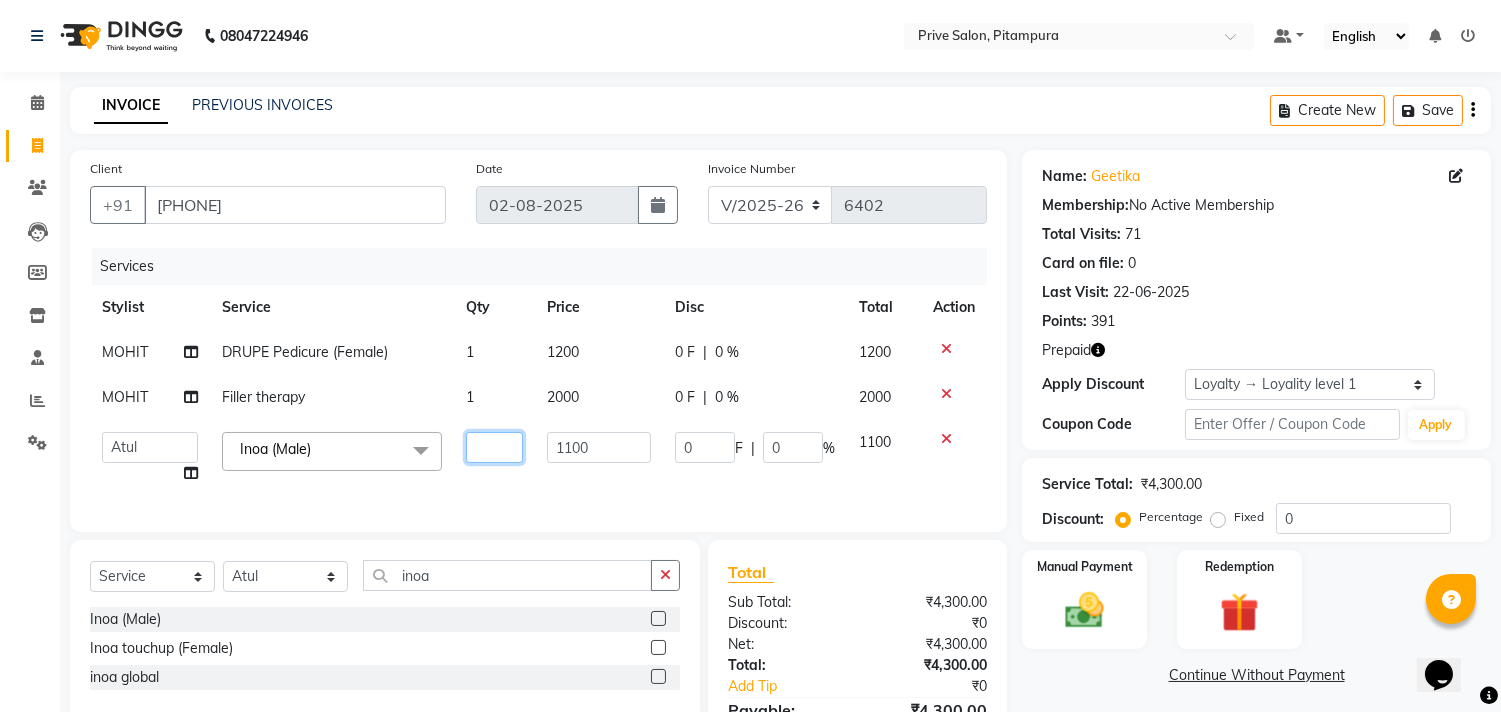 type on "2" 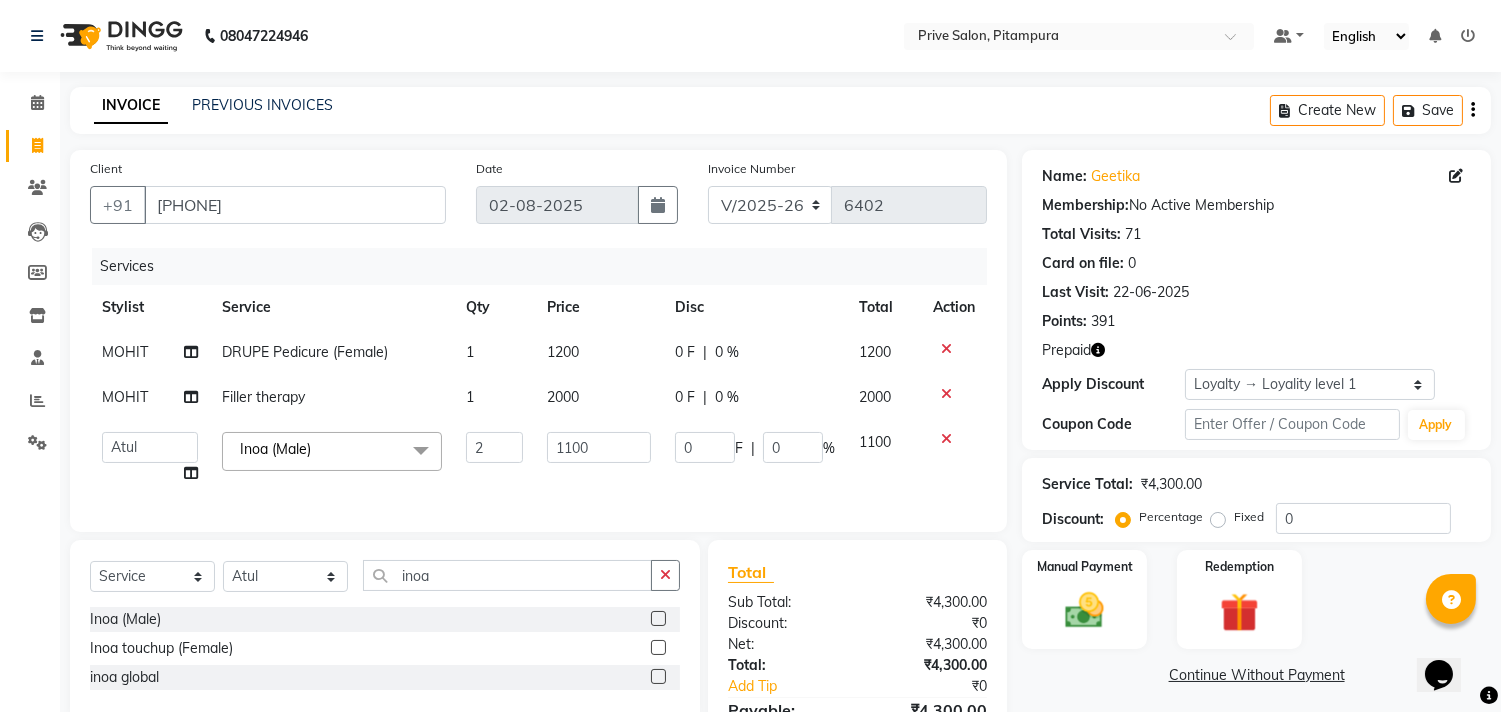 click on "Services Stylist Service Qty Price Disc Total Action MOHIT DRUPE Pedicure (Female) 1 1200 0 F | 0 % 1200 MOHIT Filler therapy  1 2000 0 F | 0 % 2000  amit   ARJUN   Atul   FAIZAN   FARDEEN   GOLU   harshit   HITESH   isha   kapil   khushbu   Manager   meenu   MOHIT   Mohsin   NISHA   nishi   Preet   privee   Shivam   SIVA   vikas  Inoa (Male)  x loreal spa (Male) Anti Dandruff Treatment (Male) Child Haircut (Male) Enrich Hair Spa (Male) Hand Massage (Male) Head Massage Male(Coconut Oil) (Male) Head Massage(Steam)Olive Oil(M) (Male) Highlights (Male) Inoa (Male) Keratin (Male) Majirel (Male) mud spa (Male) Olaplex (Male) Wella Oil Reflections Hair Spa (Male) Beard shave hair cut (male) headwash (male) beard spa hair styling (male) BEARD COLOUR advance Absolute hairspa  mustache Mini Spa Hair Care (Male)--Scalp Advanced biotop hairspa (m) Filler therapy  brillare dandruf/ hair loss control ROOT DEEP HAIR LOSS ANTI DANDRUFF scalp shot and  done treatment Accessories Hair Accessories lens Arms D-Tan (Male) Chin" 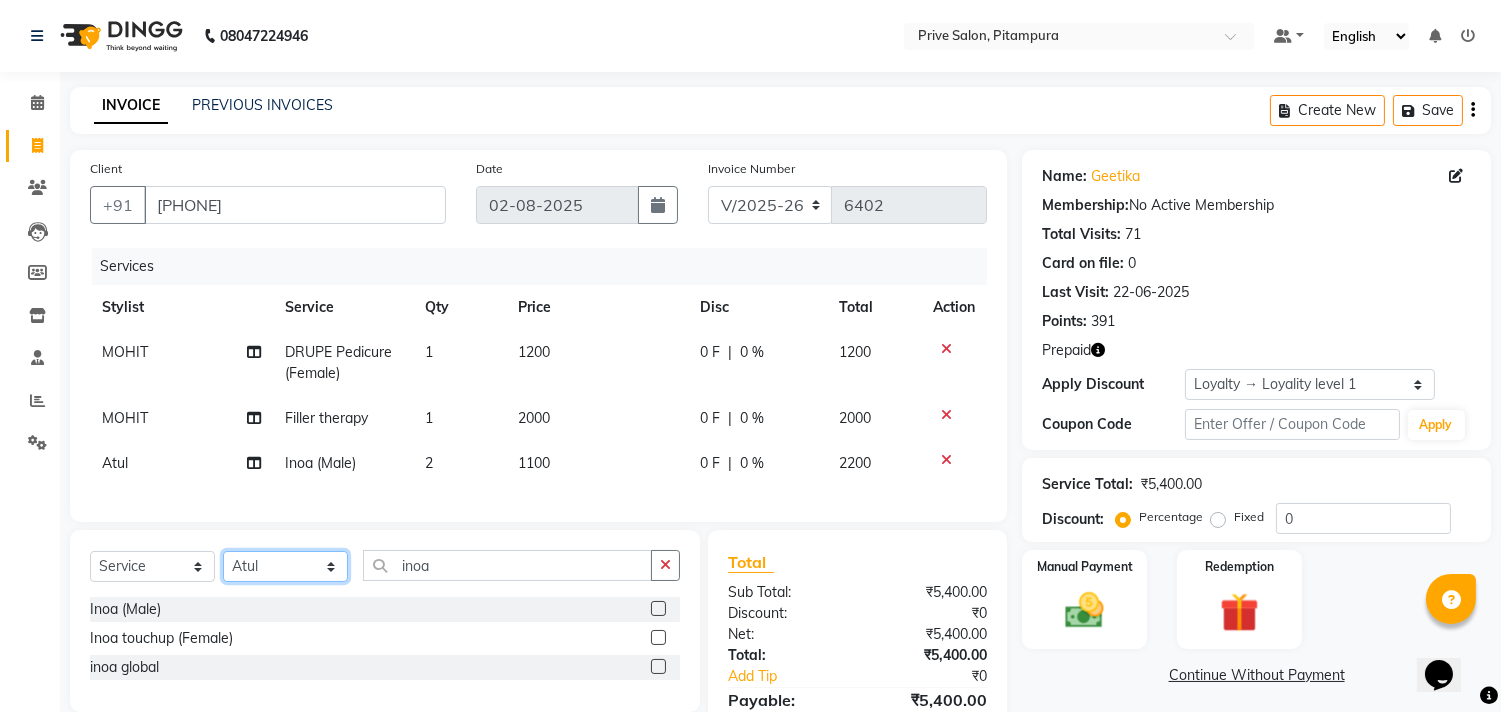 click on "Select Stylist amit ARJUN Atul FAIZAN FARDEEN GOLU harshit HITESH isha kapil khushbu Manager meenu MOHIT Mohsin NISHA nishi Preet privee Shivam SIVA vikas" 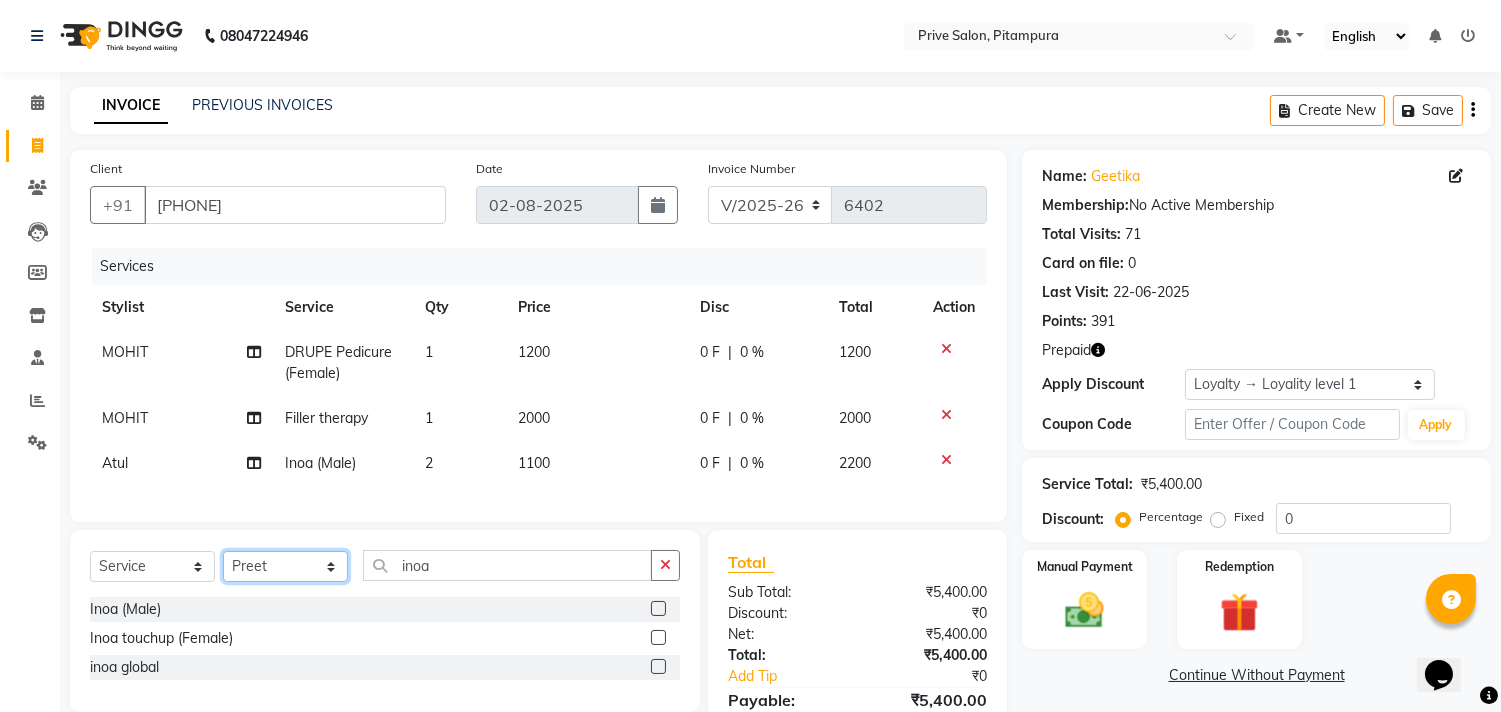 click on "Select Stylist amit ARJUN Atul FAIZAN FARDEEN GOLU harshit HITESH isha kapil khushbu Manager meenu MOHIT Mohsin NISHA nishi Preet privee Shivam SIVA vikas" 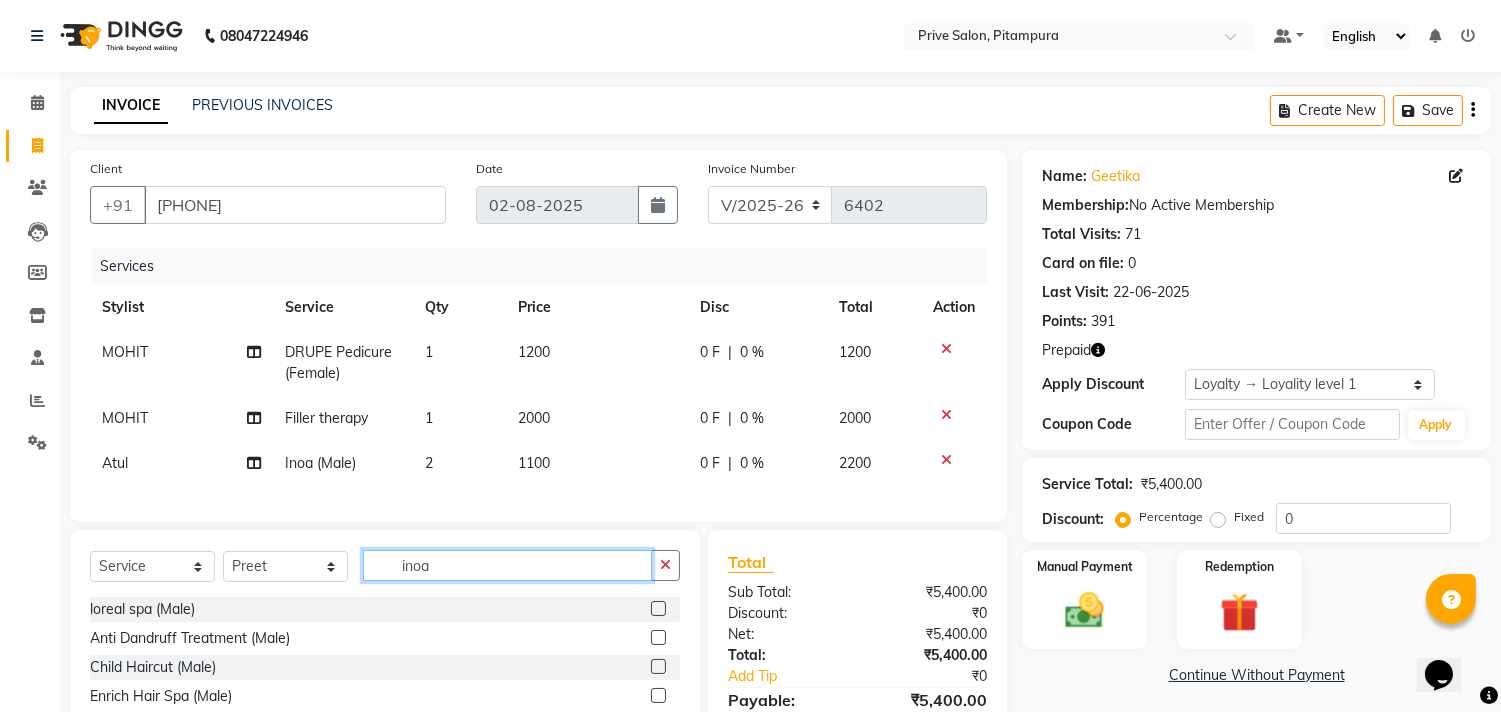 click on "inoa" 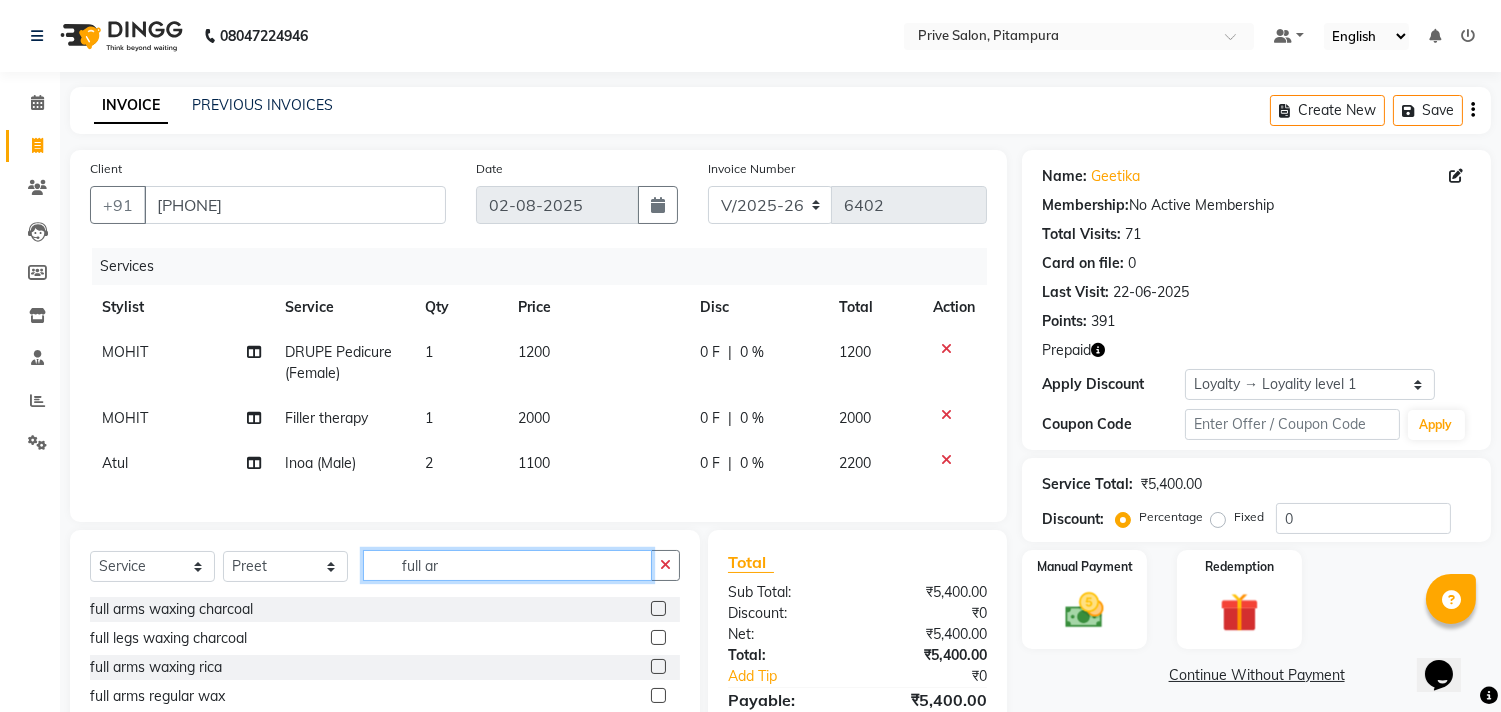 type on "full ar" 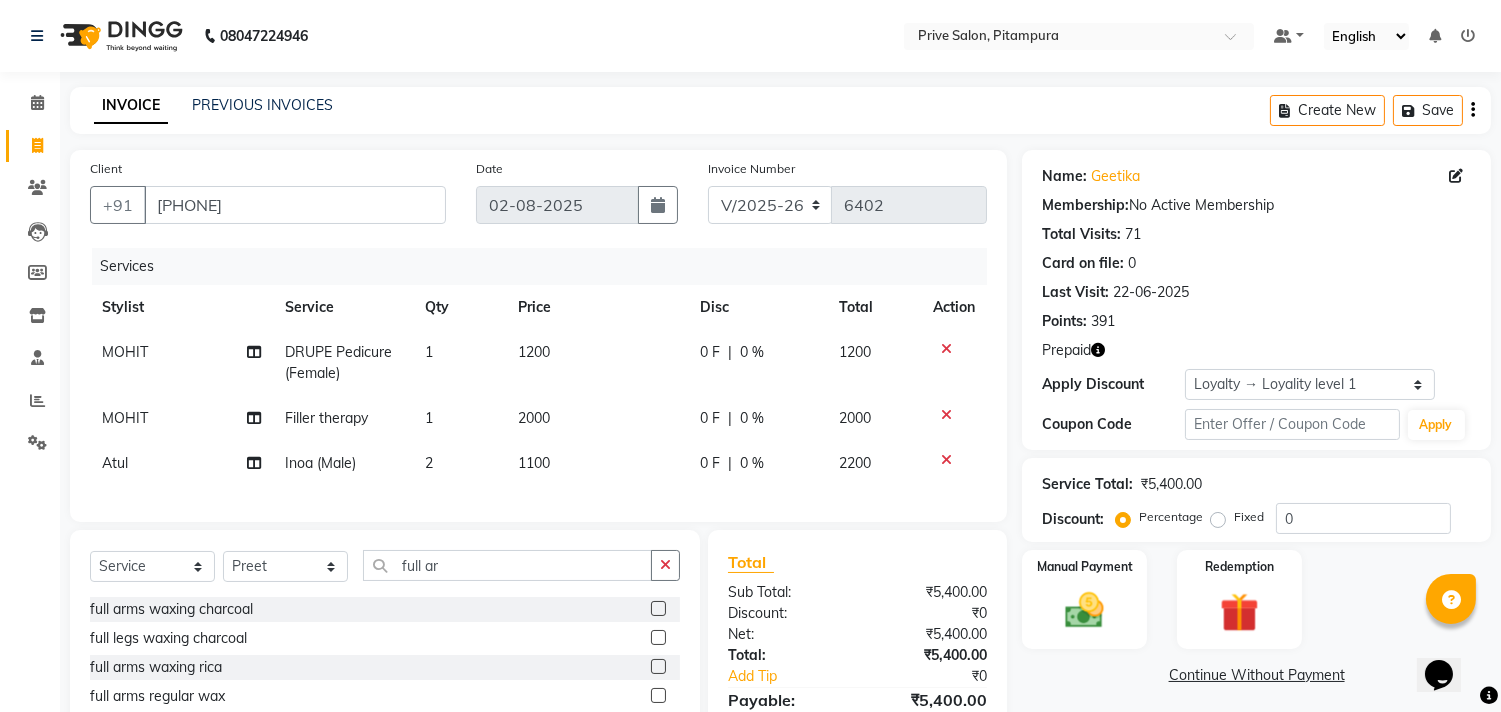 click 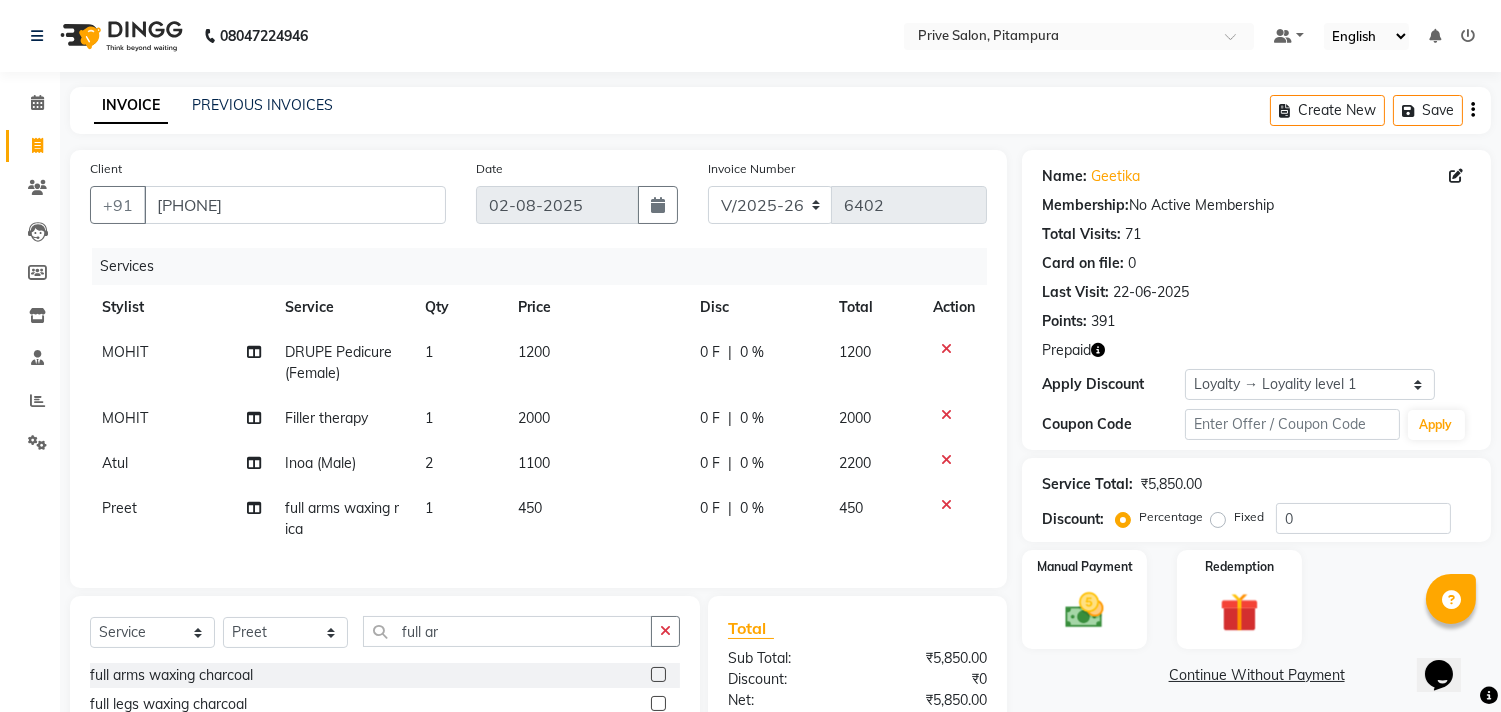 checkbox on "false" 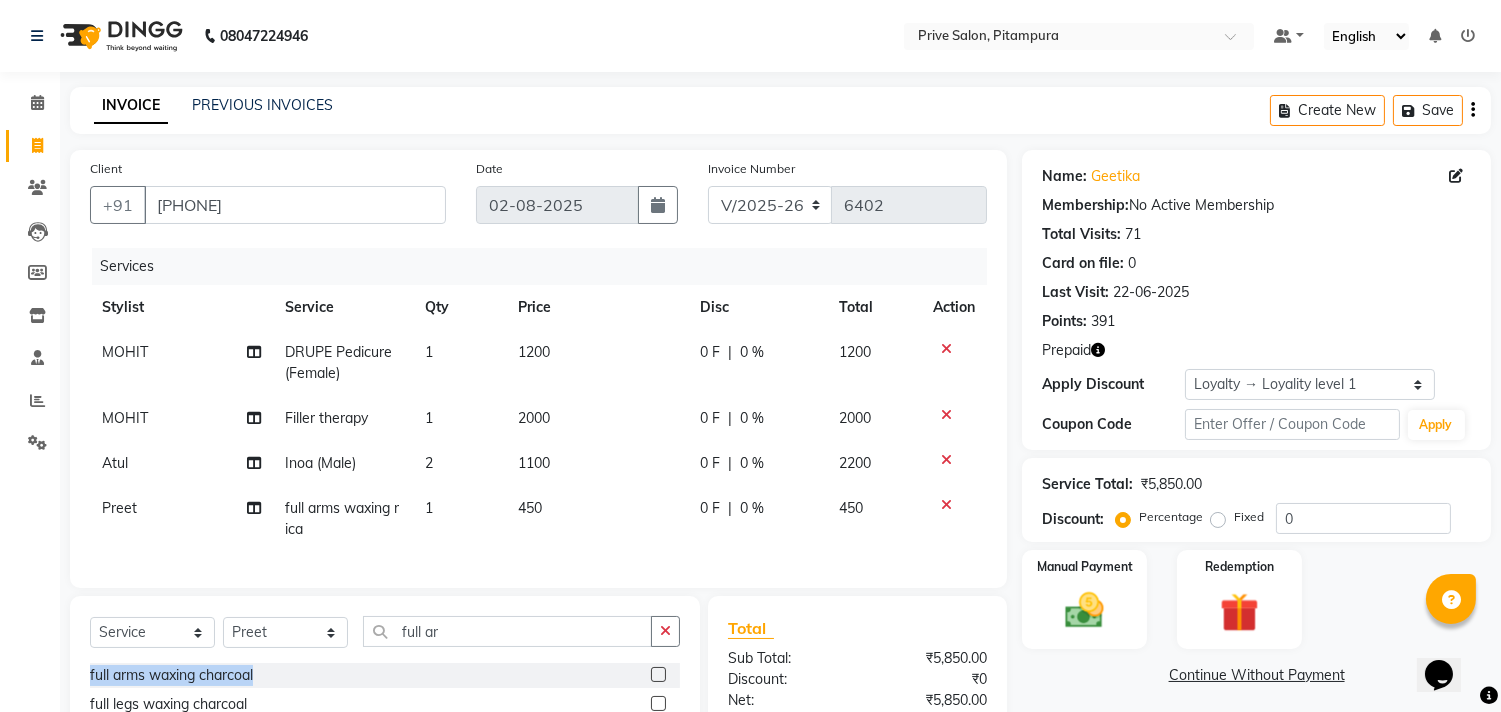 click on "Select  Service  Product  Membership  Package Voucher Prepaid Gift Card  Select Stylist amit ARJUN Atul FAIZAN FARDEEN GOLU harshit HITESH isha kapil khushbu Manager meenu MOHIT Mohsin NISHA nishi Preet privee Shivam SIVA vikas full ar full arms waxing charcoal  full legs waxing charcoal  full arms waxing rica  full arms regular wax  Full arms gold wax  full legs regular wax" 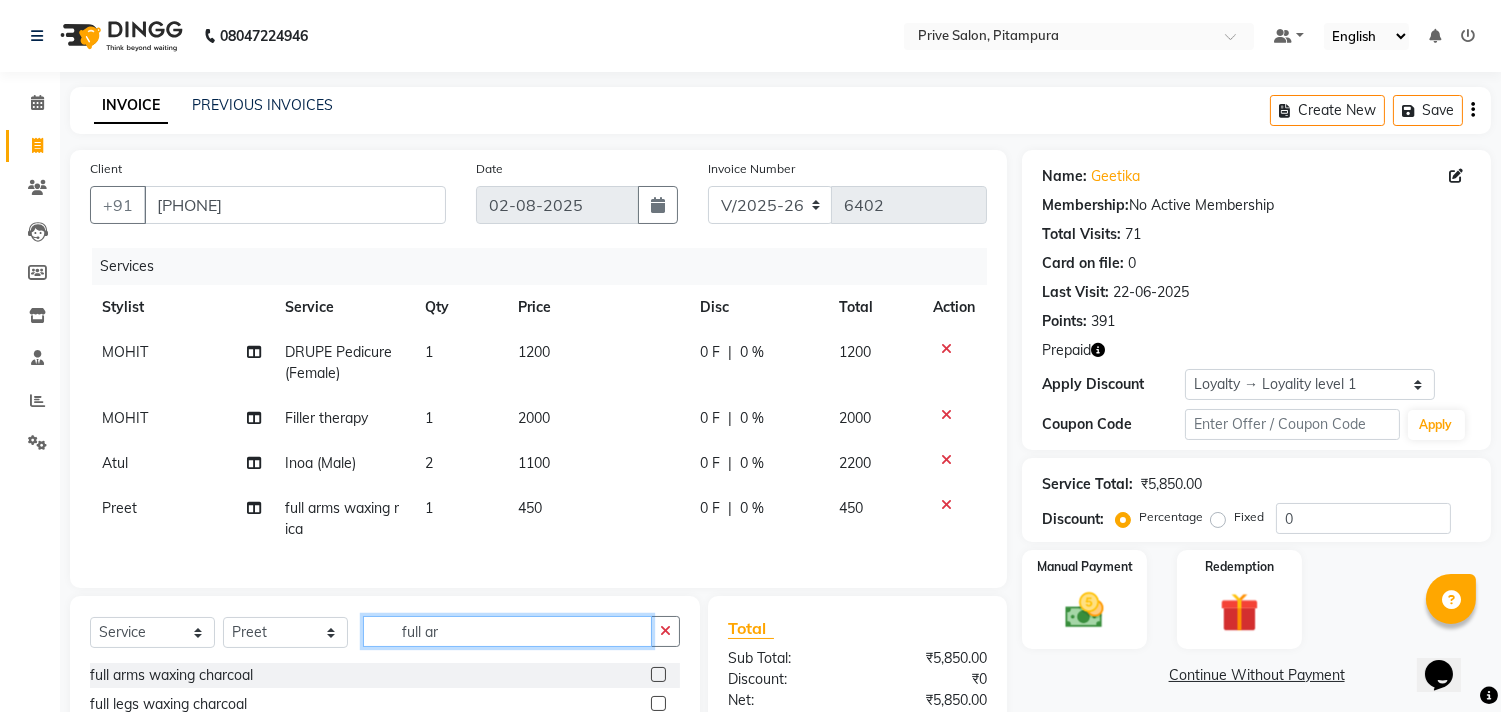 click on "full ar" 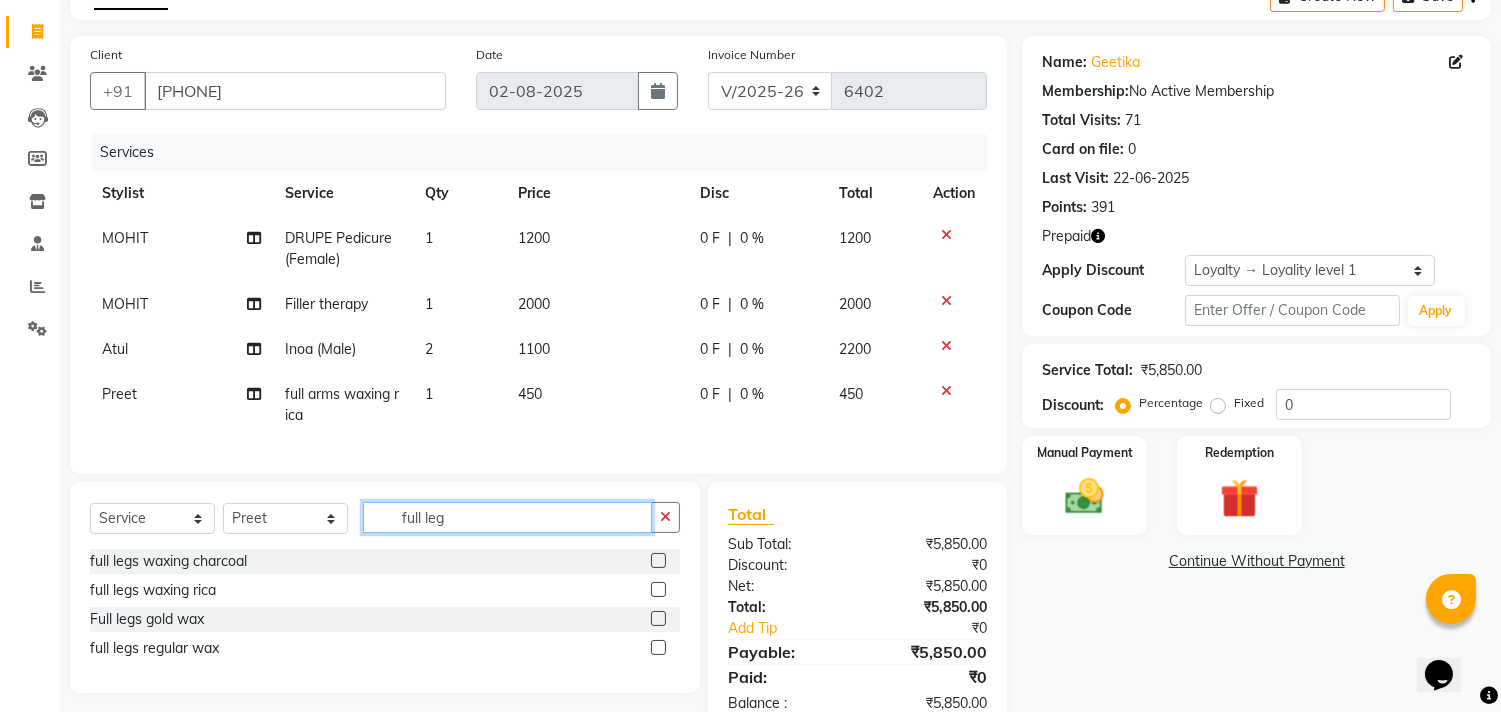 scroll, scrollTop: 156, scrollLeft: 0, axis: vertical 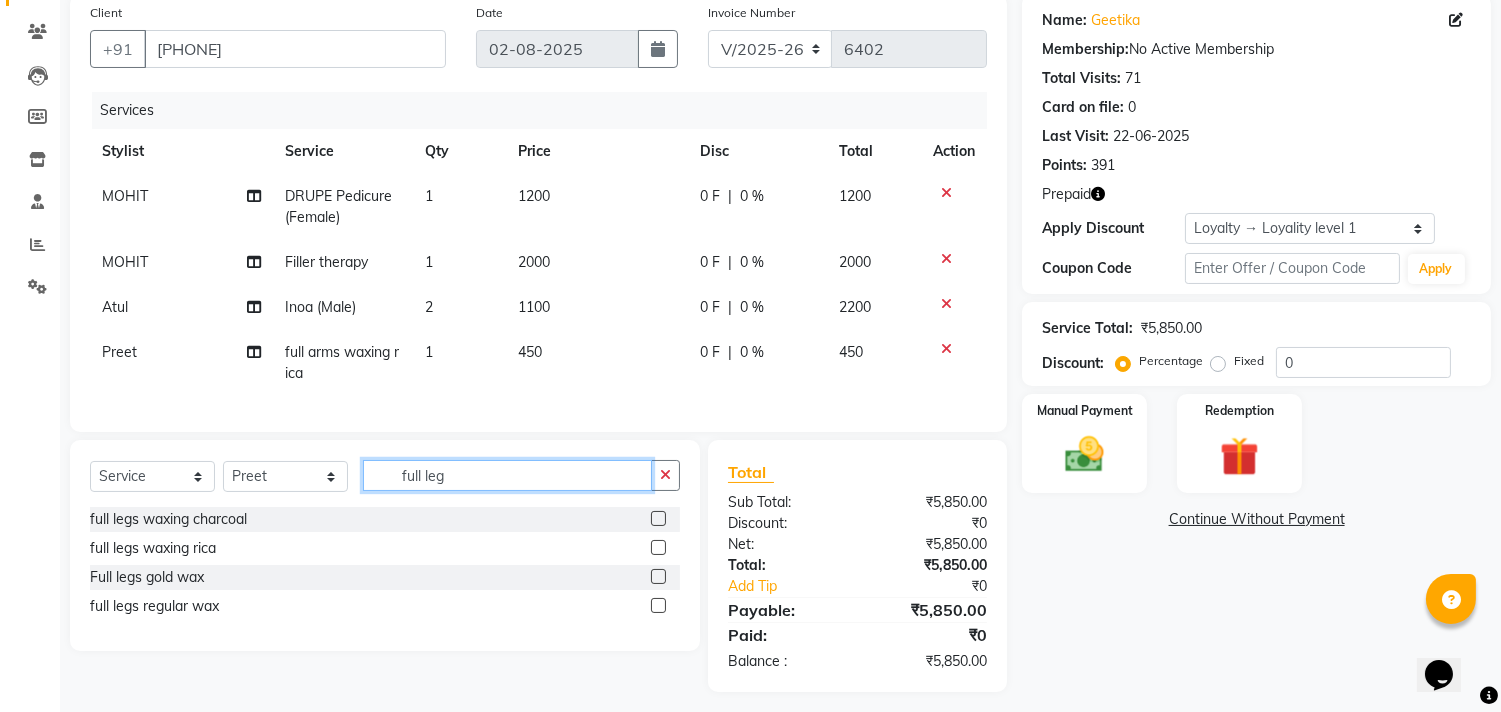 type on "full leg" 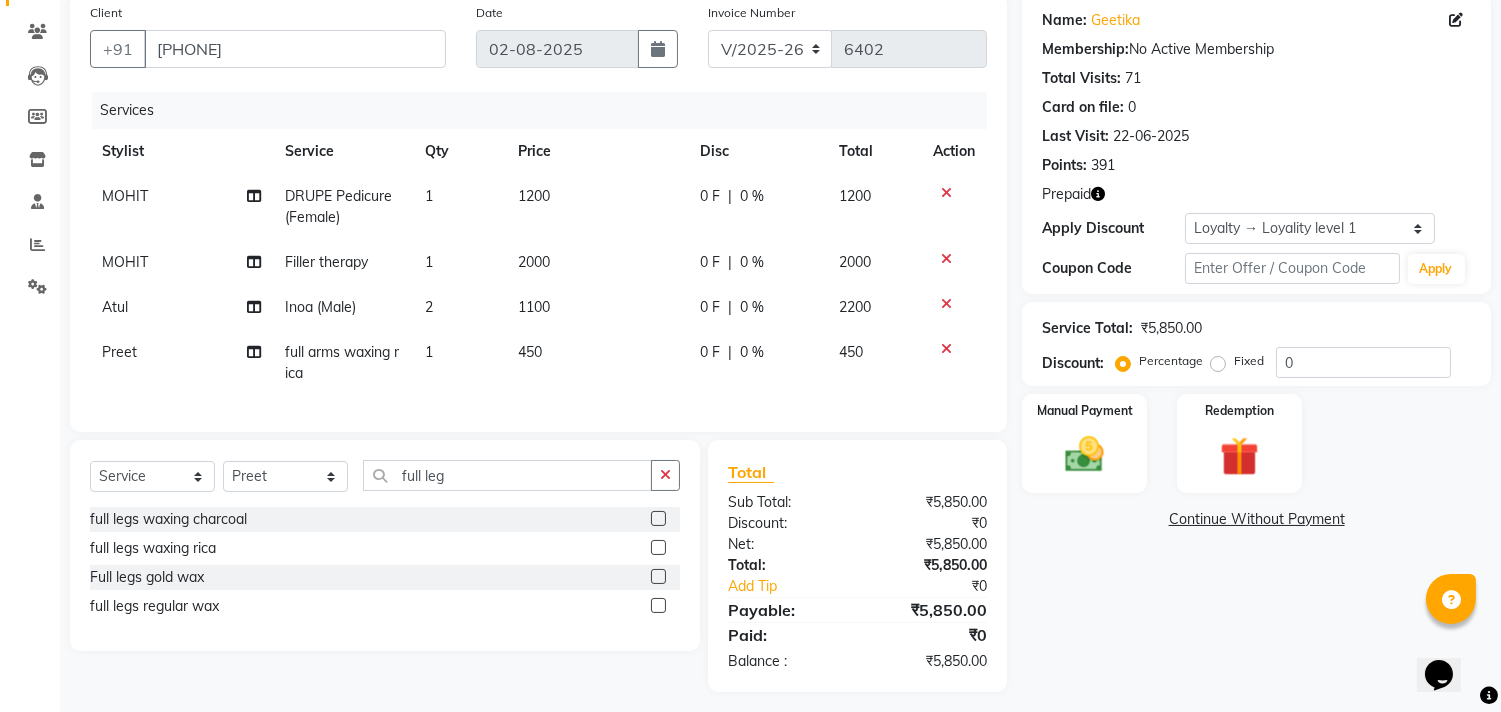 click 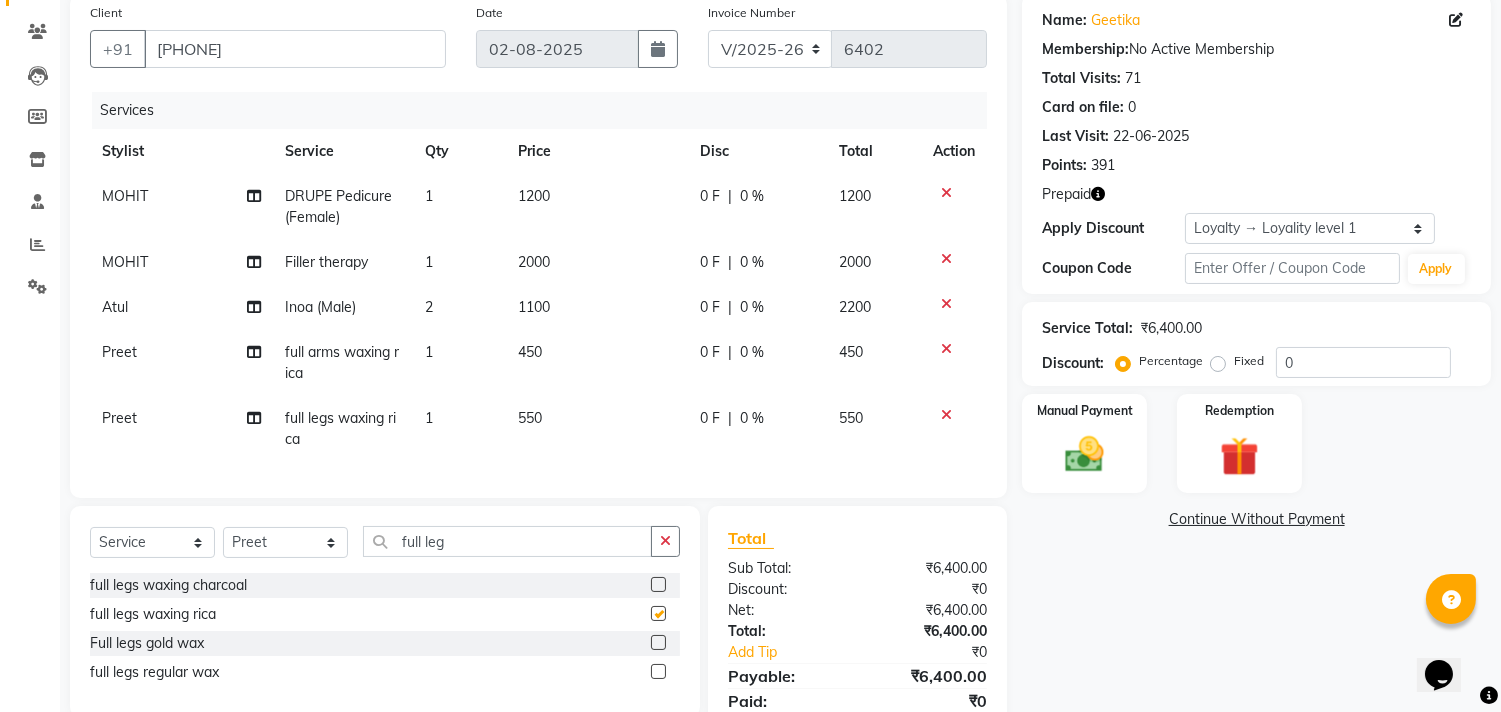 checkbox on "false" 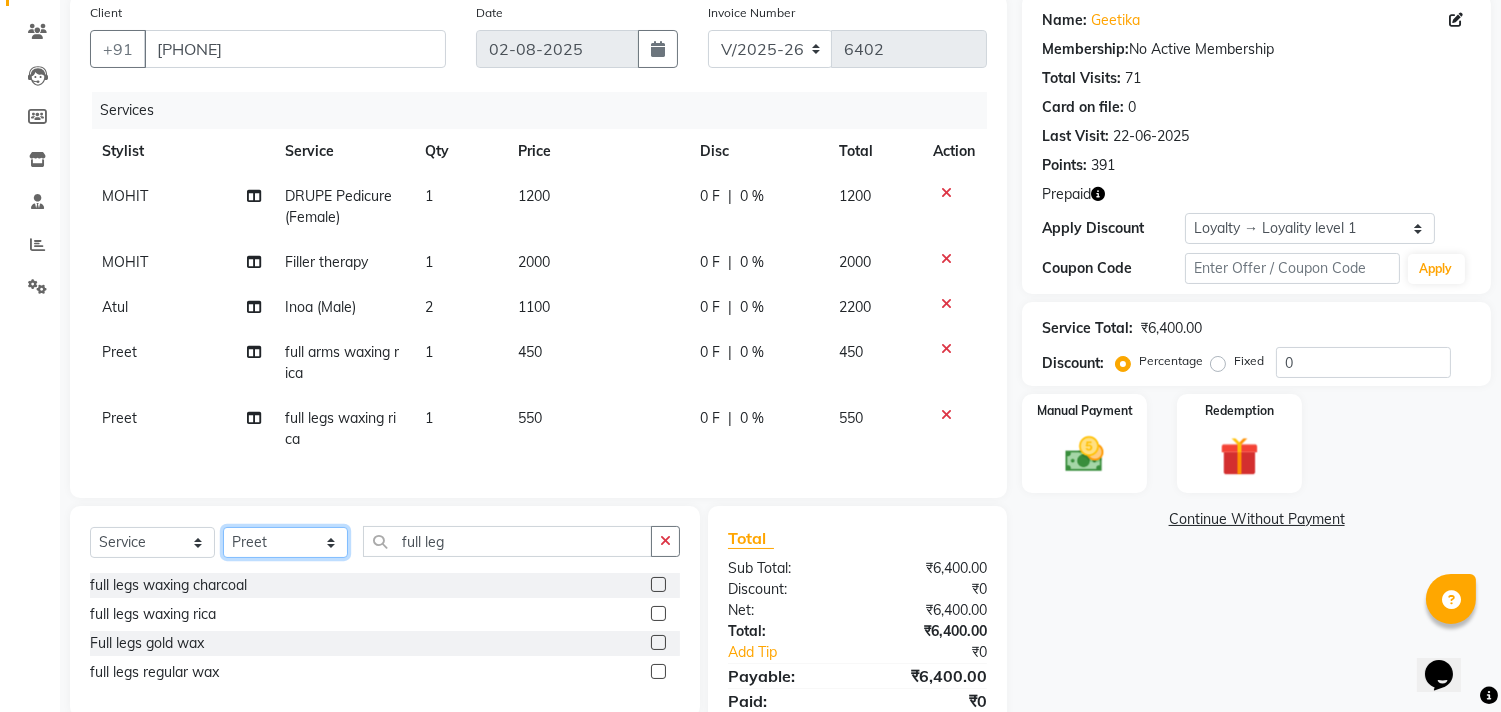 click on "Select Stylist amit ARJUN Atul FAIZAN FARDEEN GOLU harshit HITESH isha kapil khushbu Manager meenu MOHIT Mohsin NISHA nishi Preet privee Shivam SIVA vikas" 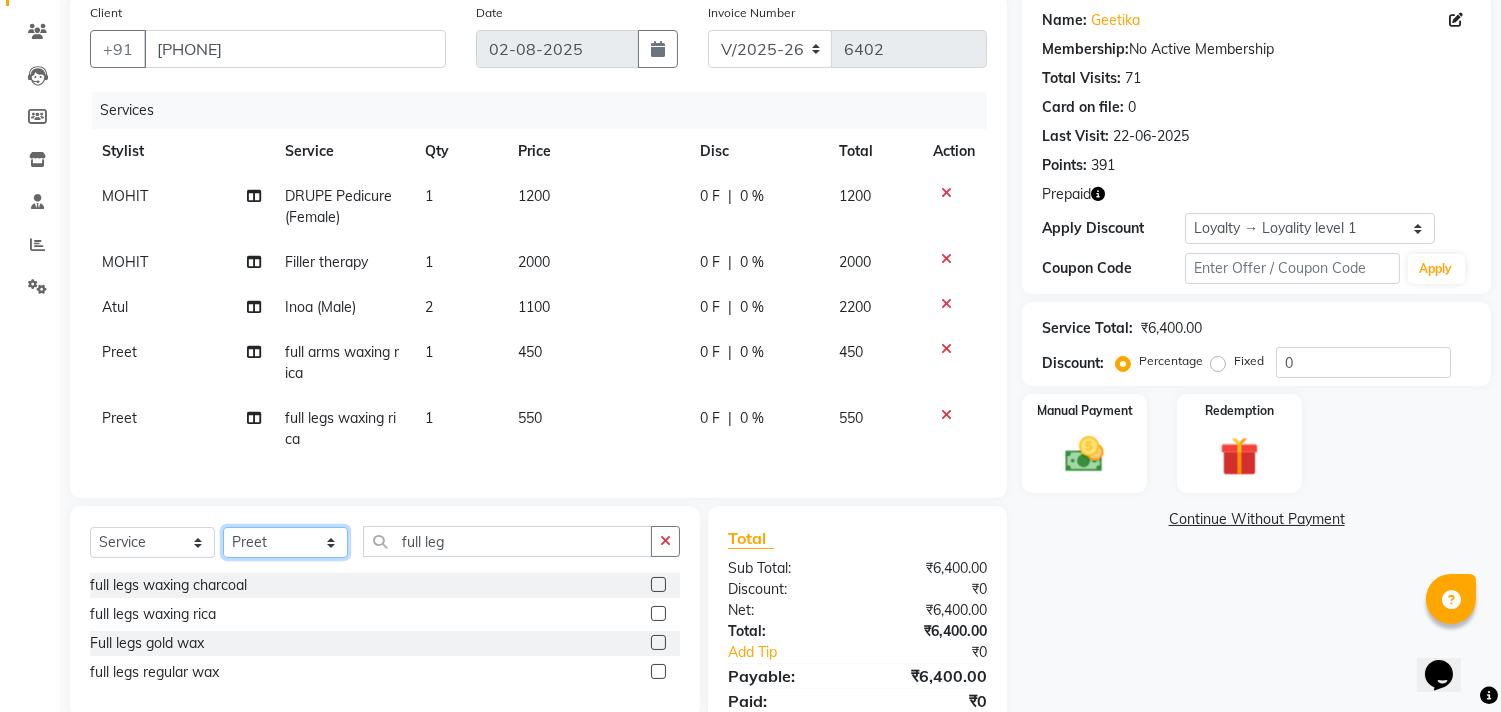 select on "3987" 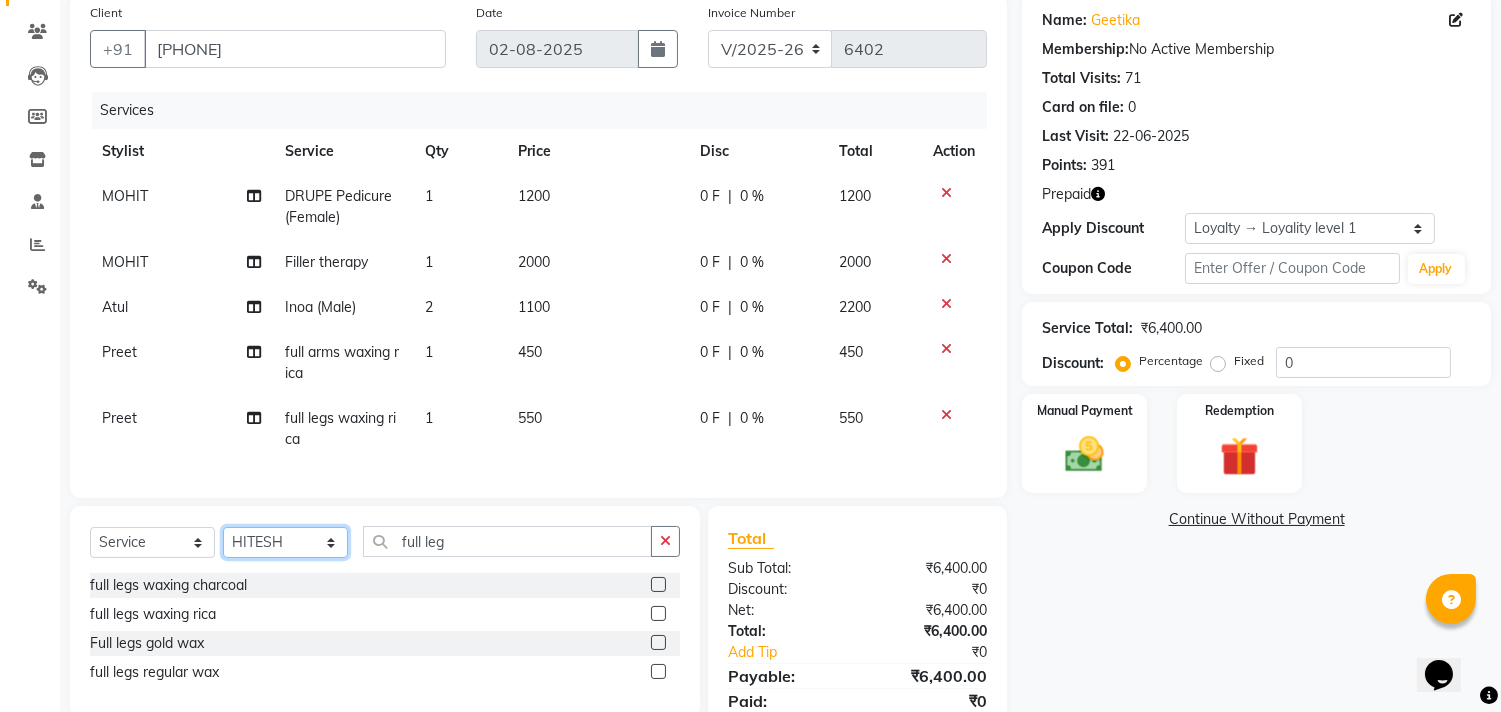 click on "Select Stylist amit ARJUN Atul FAIZAN FARDEEN GOLU harshit HITESH isha kapil khushbu Manager meenu MOHIT Mohsin NISHA nishi Preet privee Shivam SIVA vikas" 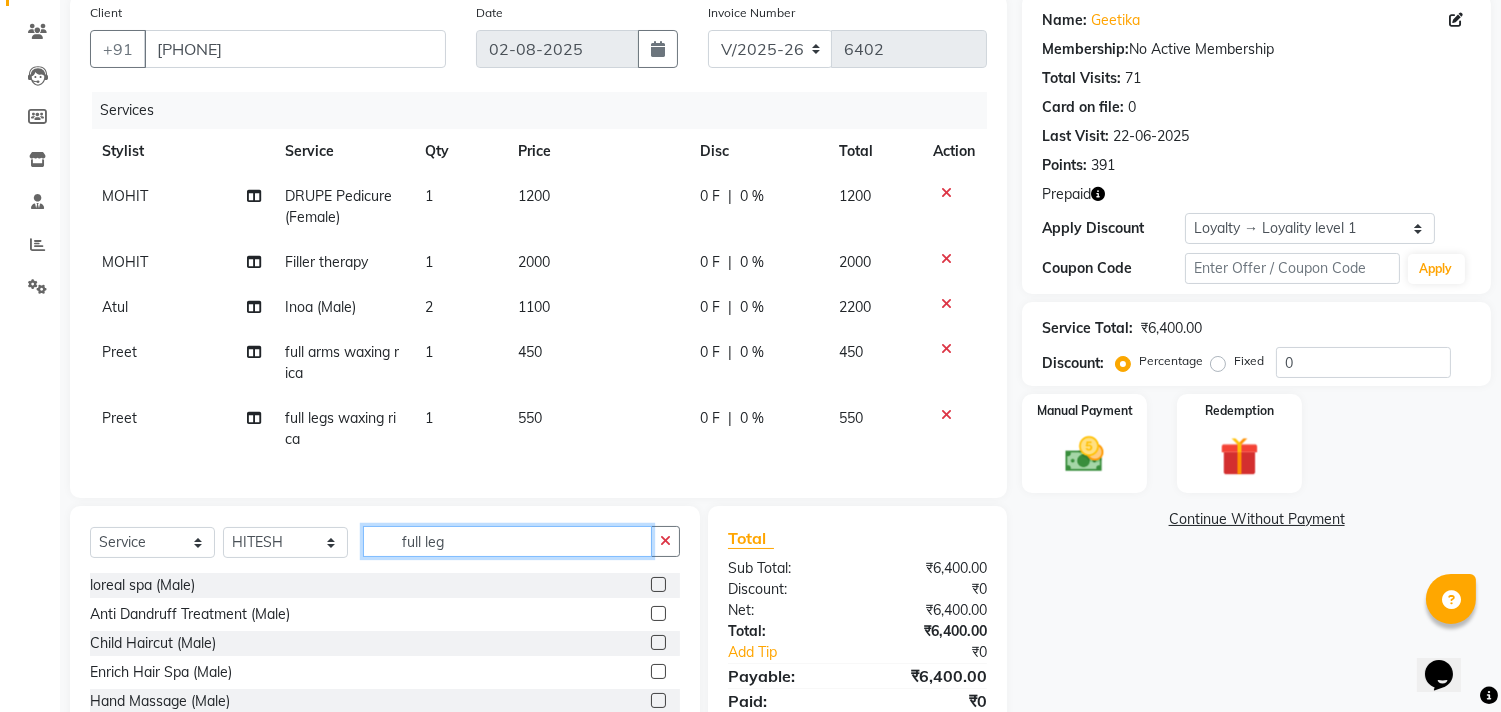 click on "full leg" 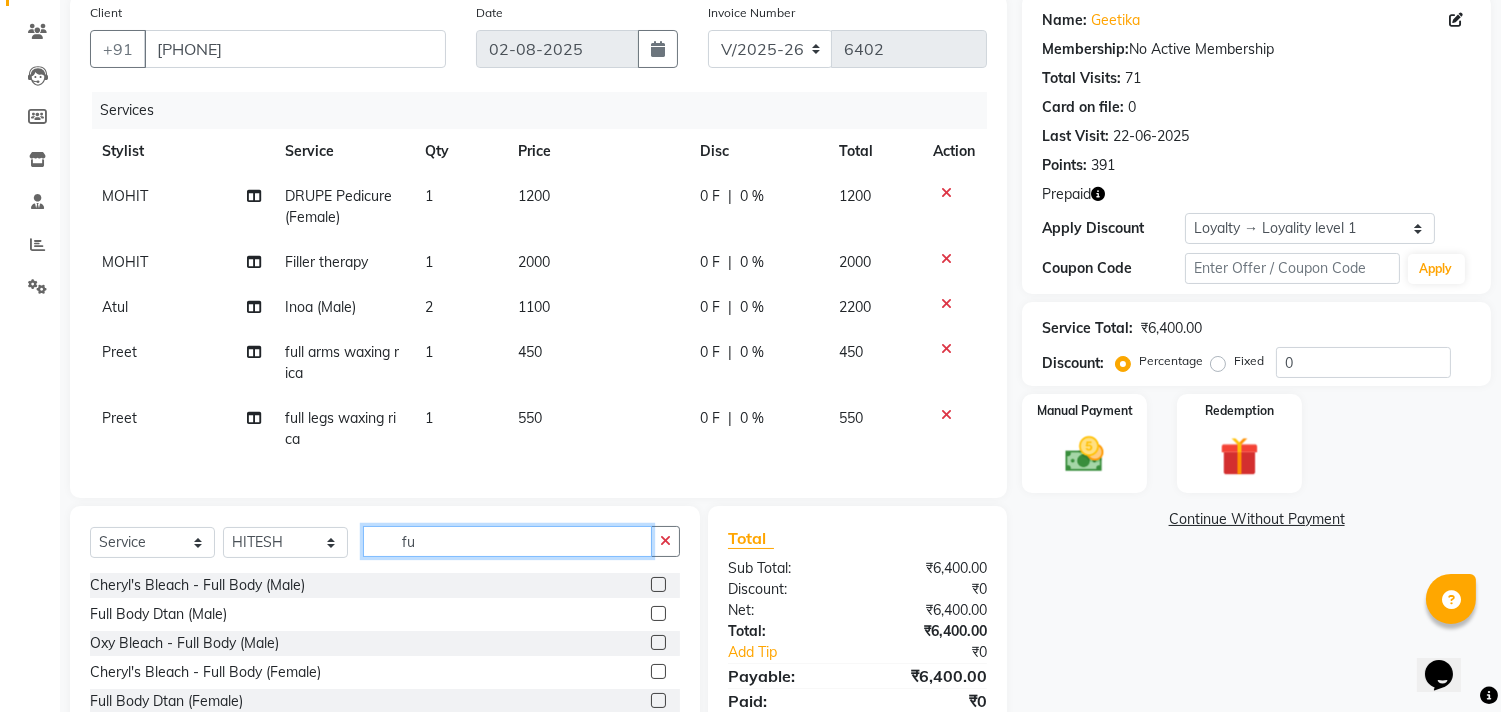 type on "f" 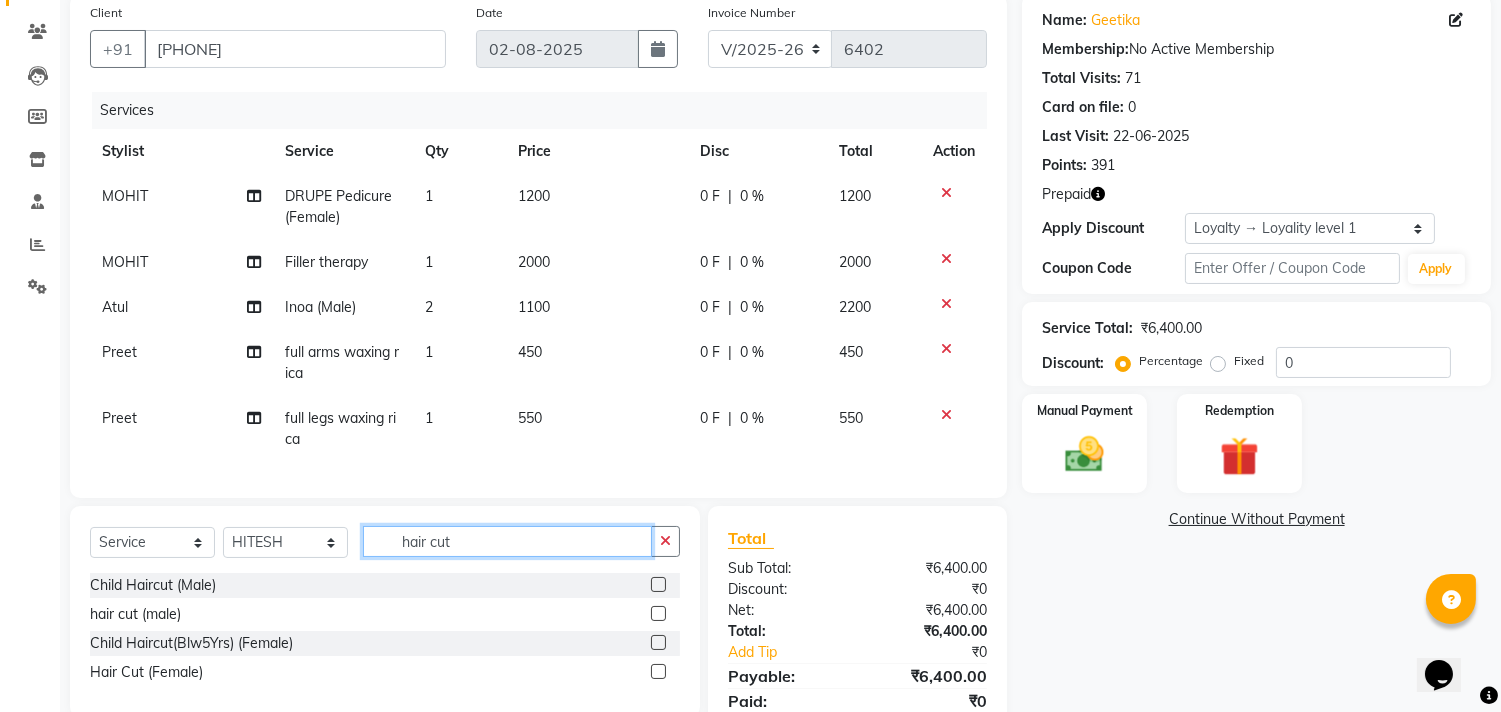type on "hair cut" 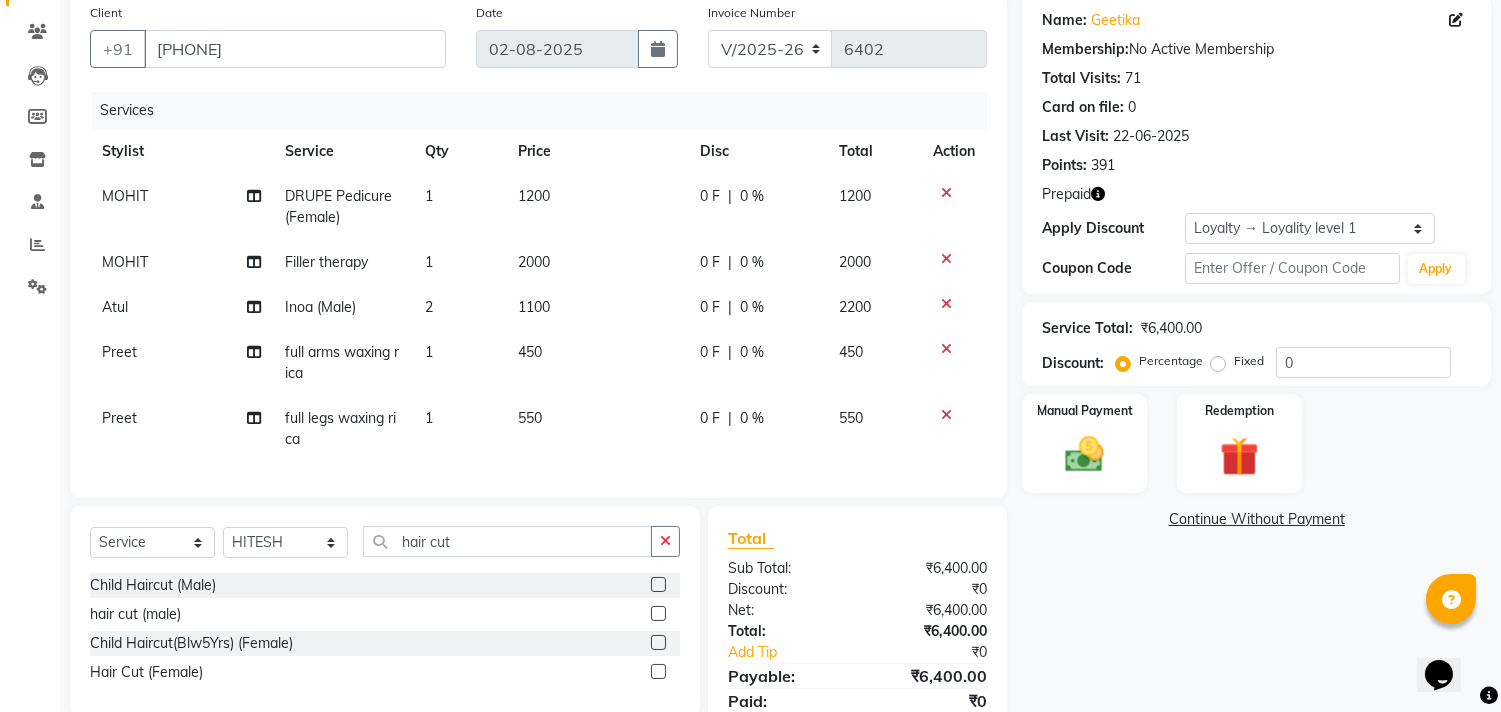 click 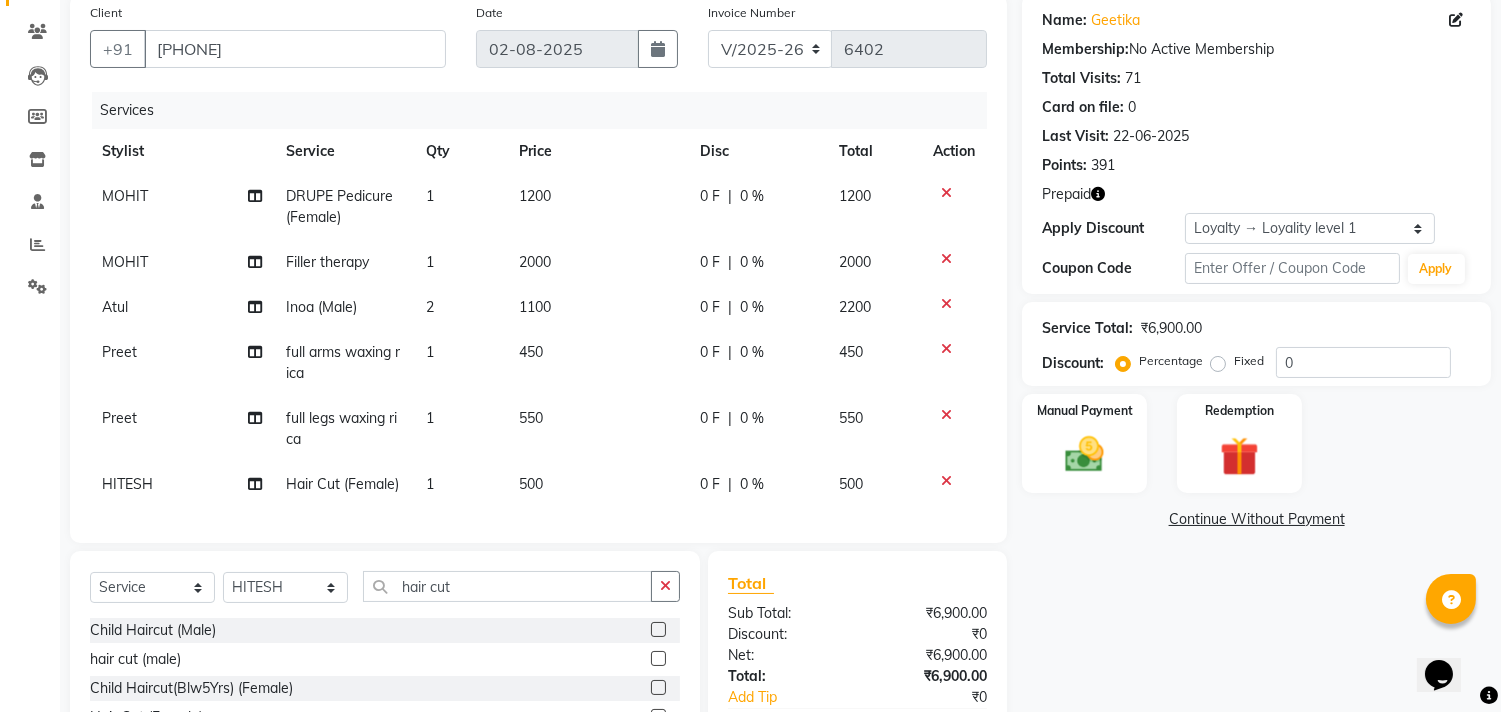 checkbox on "false" 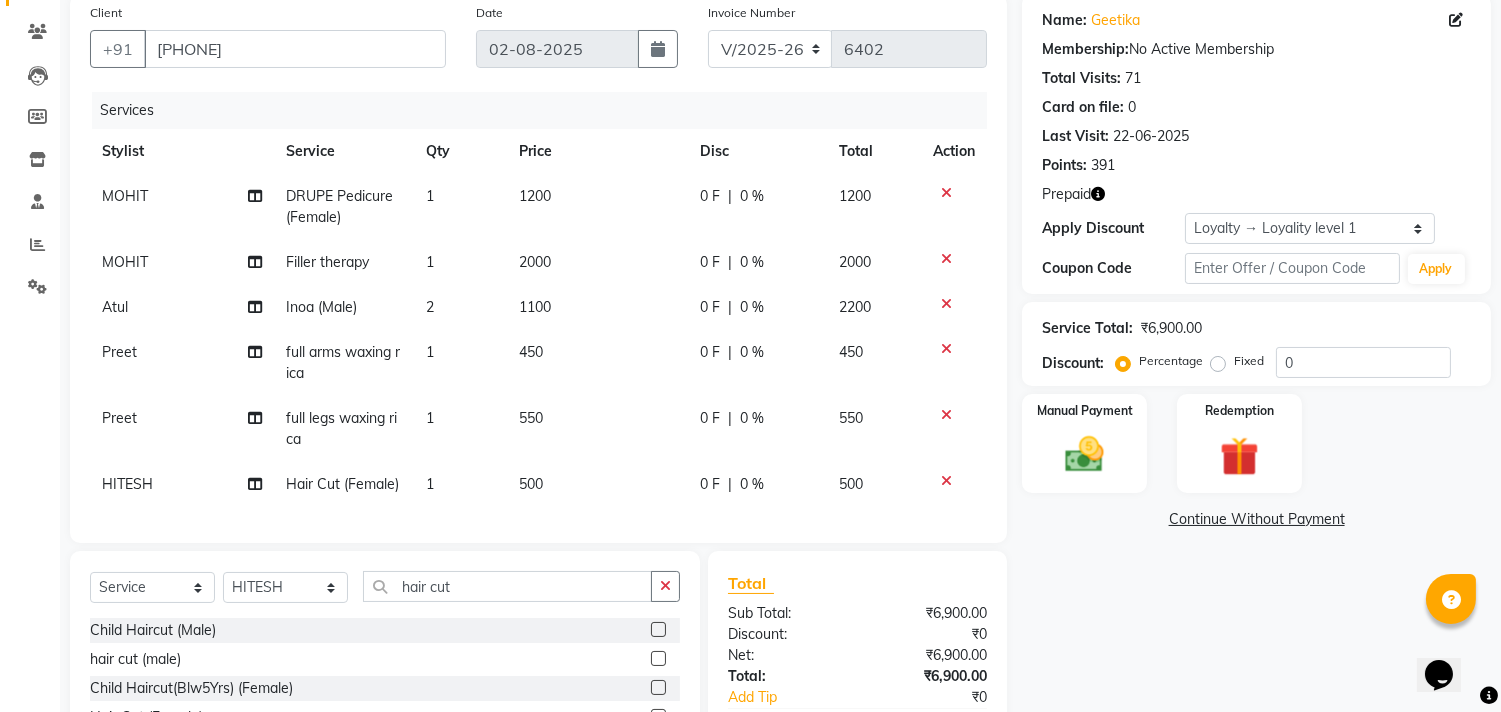 click on "500" 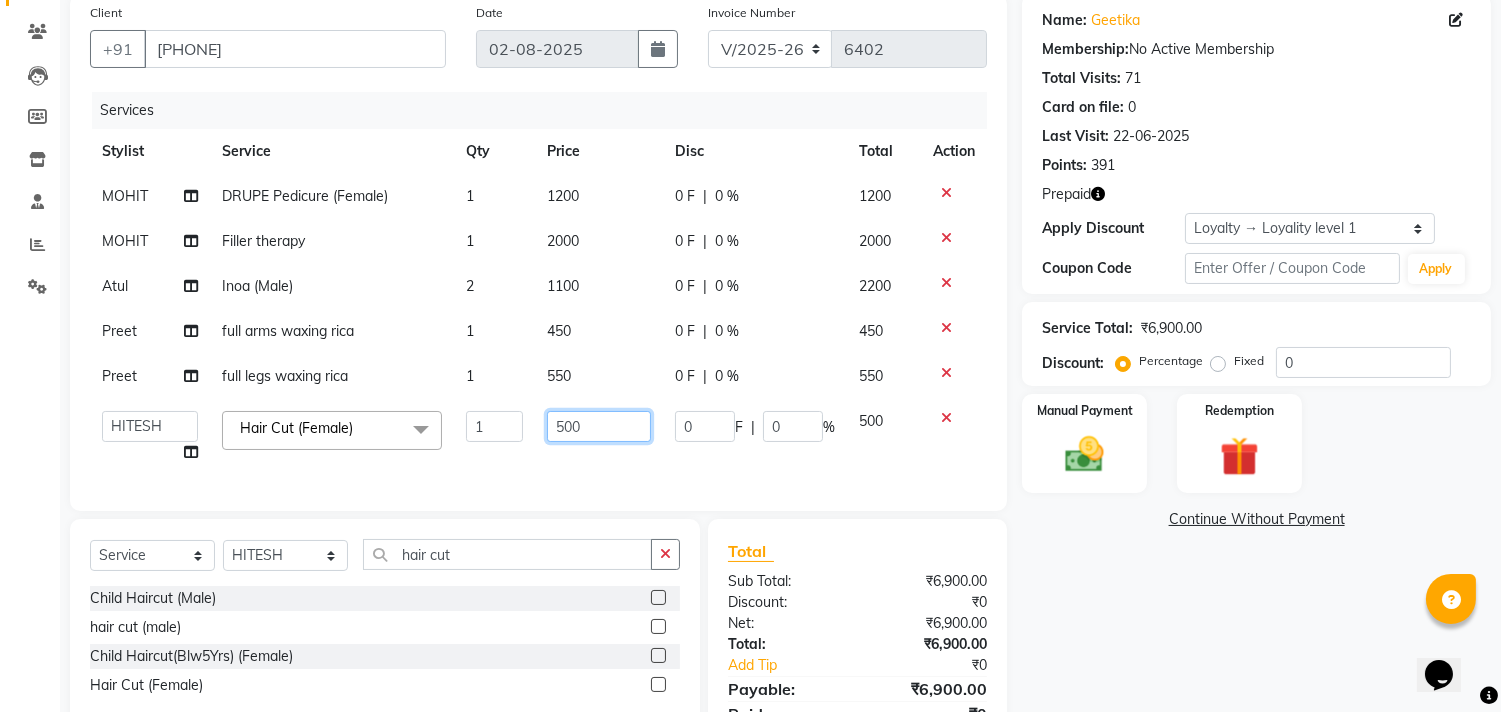 click on "500" 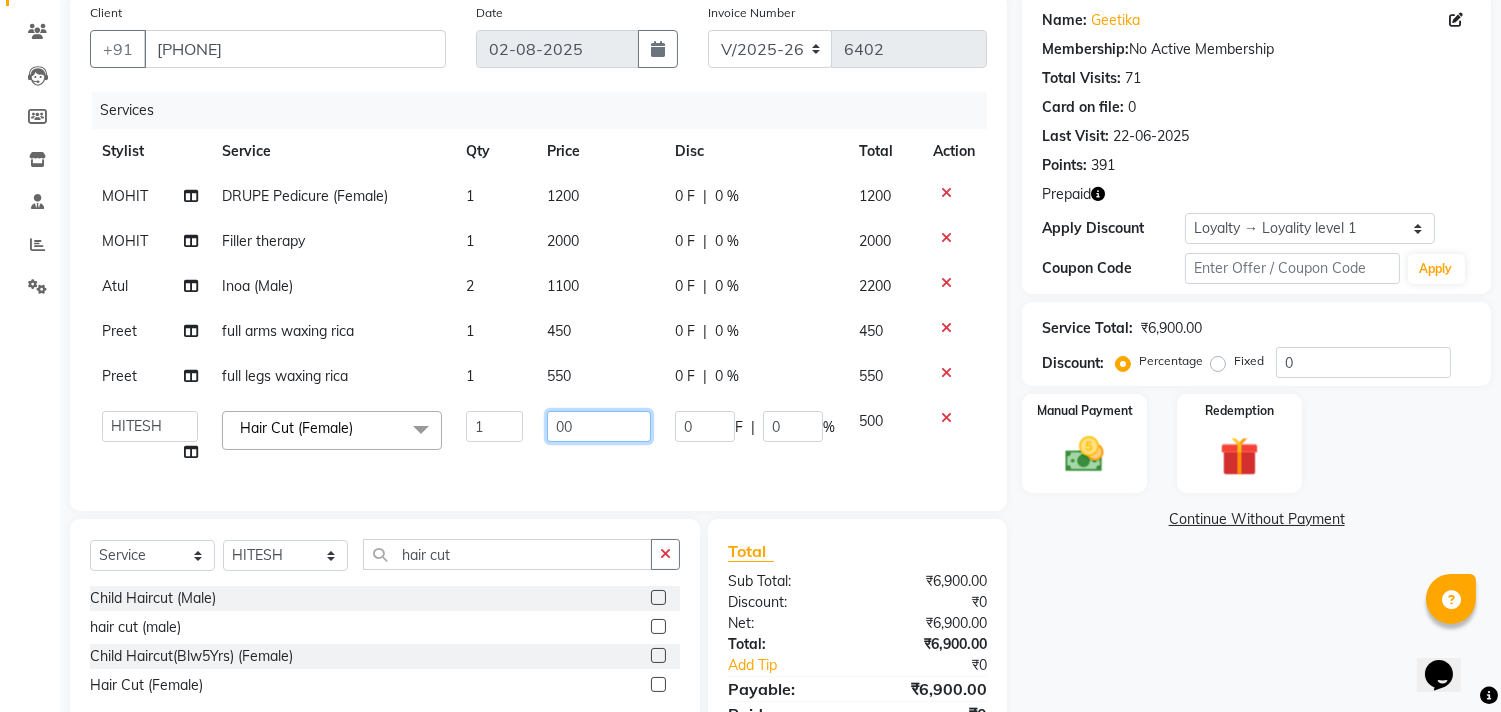 type on "600" 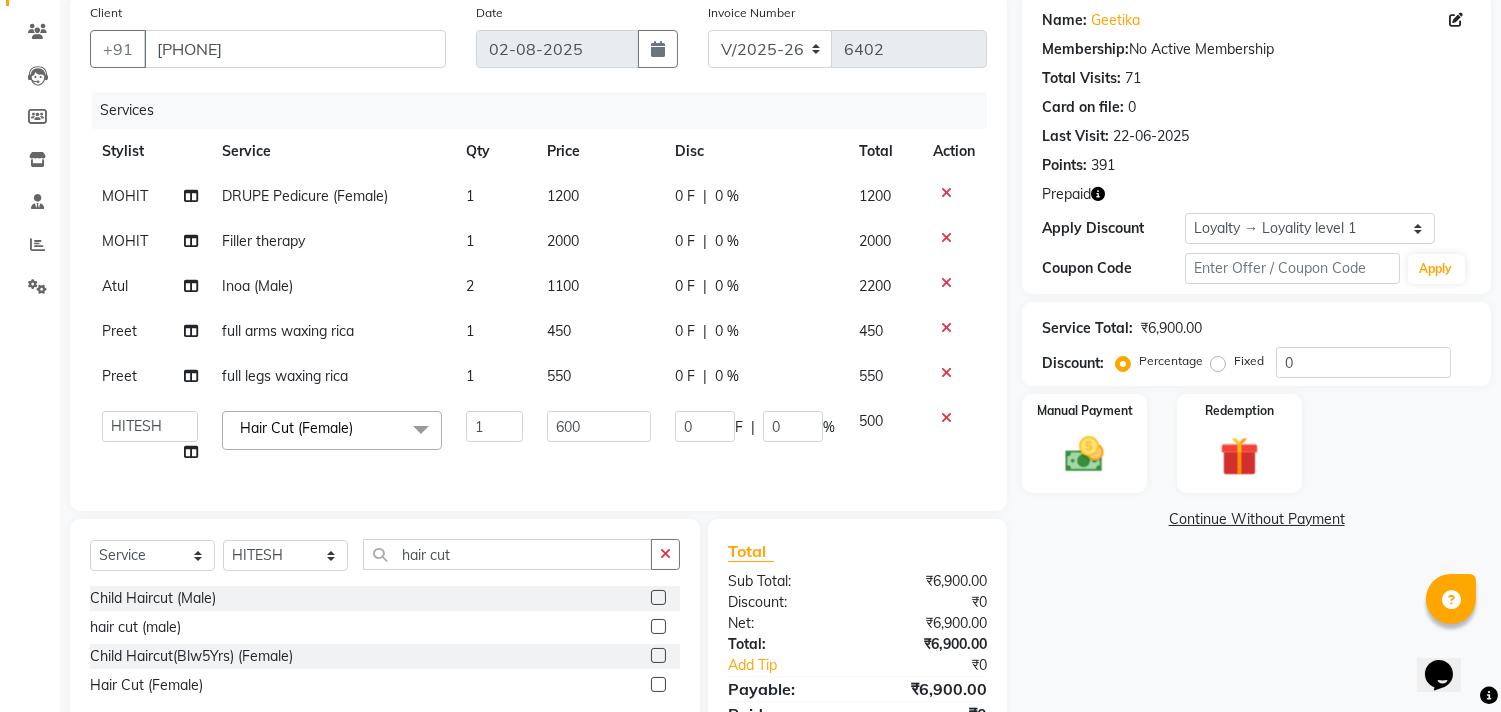 click on "MOHIT DRUPE Pedicure (Female) 1 1200 0 F | 0 % 1200 MOHIT Filler therapy  1 2000 0 F | 0 % 2000 Atul Inoa (Male) 2 1100 0 F | 0 % 2200 Preet full arms waxing rica 1 450 0 F | 0 % 450 Preet full legs waxing rica 1 550 0 F | 0 % 550  amit   ARJUN   Atul   FAIZAN   FARDEEN   GOLU   harshit   HITESH   isha   kapil   khushbu   Manager   meenu   MOHIT   Mohsin   NISHA   nishi   Preet   privee   Shivam   SIVA   vikas  Hair Cut (Female)  x loreal spa (Male) Anti Dandruff Treatment (Male) Child Haircut (Male) Enrich Hair Spa (Male) Hand Massage (Male) Head Massage Male(Coconut Oil) (Male) Head Massage(Steam)Olive Oil(M) (Male) Highlights (Male) Inoa (Male) Keratin (Male) Majirel (Male) mud spa (Male) Olaplex (Male) Wella Oil Reflections Hair Spa (Male) Beard shave hair cut (male) headwash (male) beard spa hair styling (male) BEARD COLOUR advance Absolute hairspa  mustache Mini Spa Hair Care (Male)--Scalp Advanced biotop hairspa (m) Filler therapy  brillare dandruf/ hair loss control ROOT DEEP HAIR LOSS ANTI DANDRUFF" 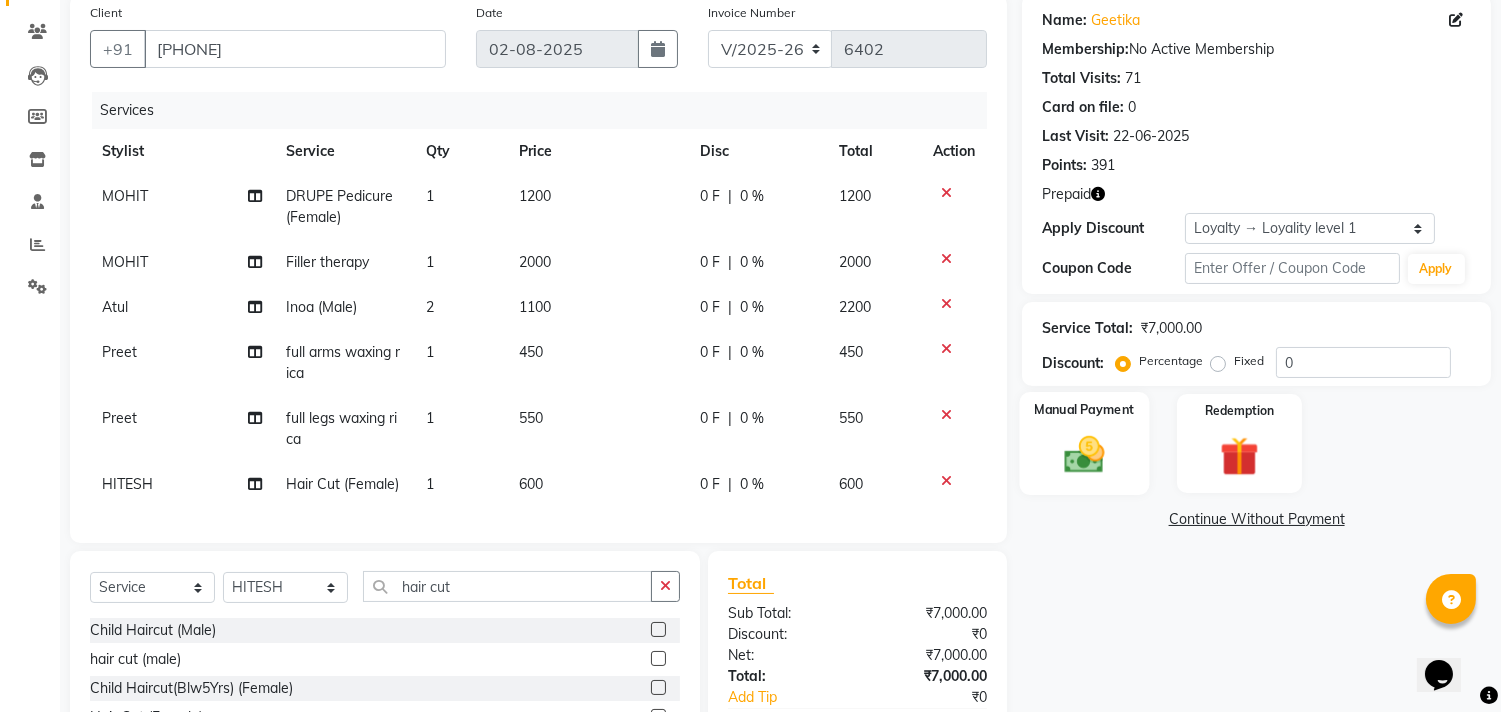 click 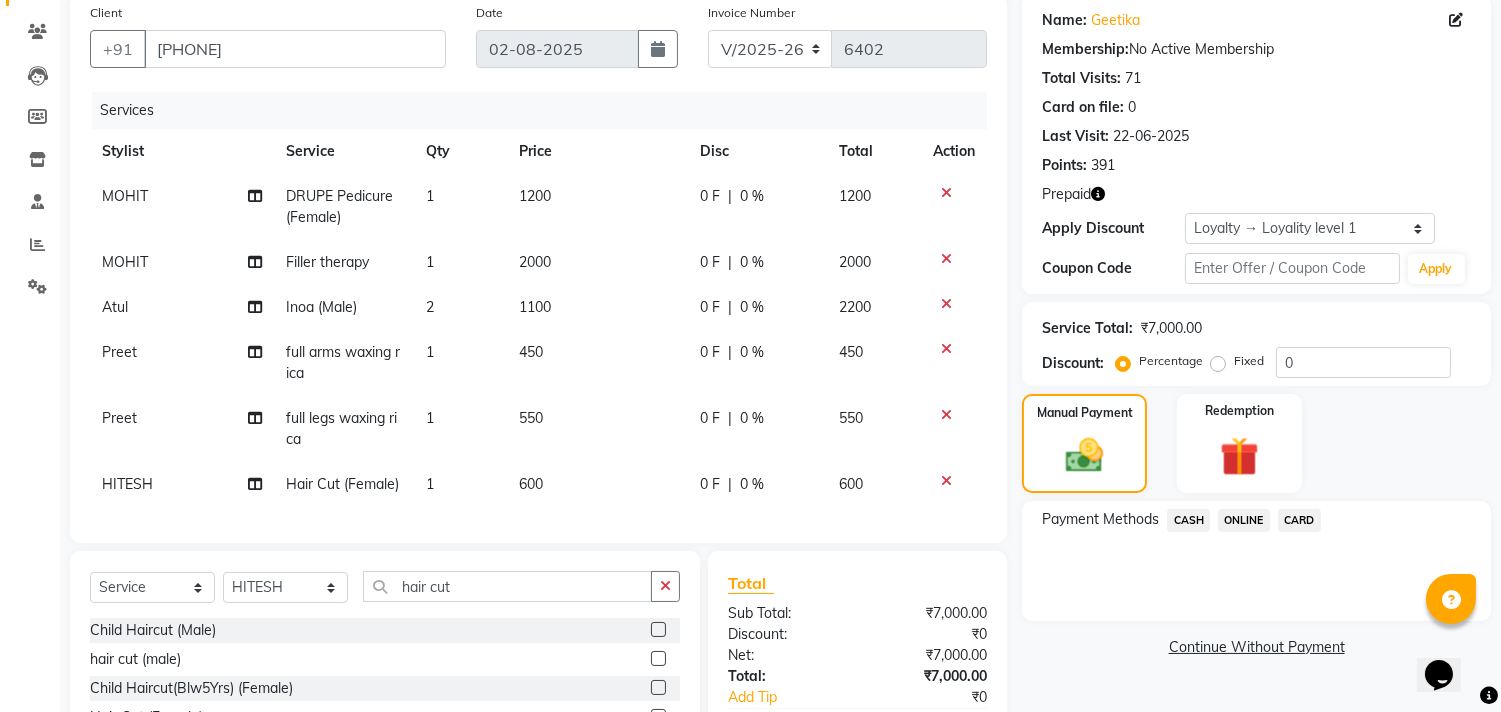 click on "ONLINE" 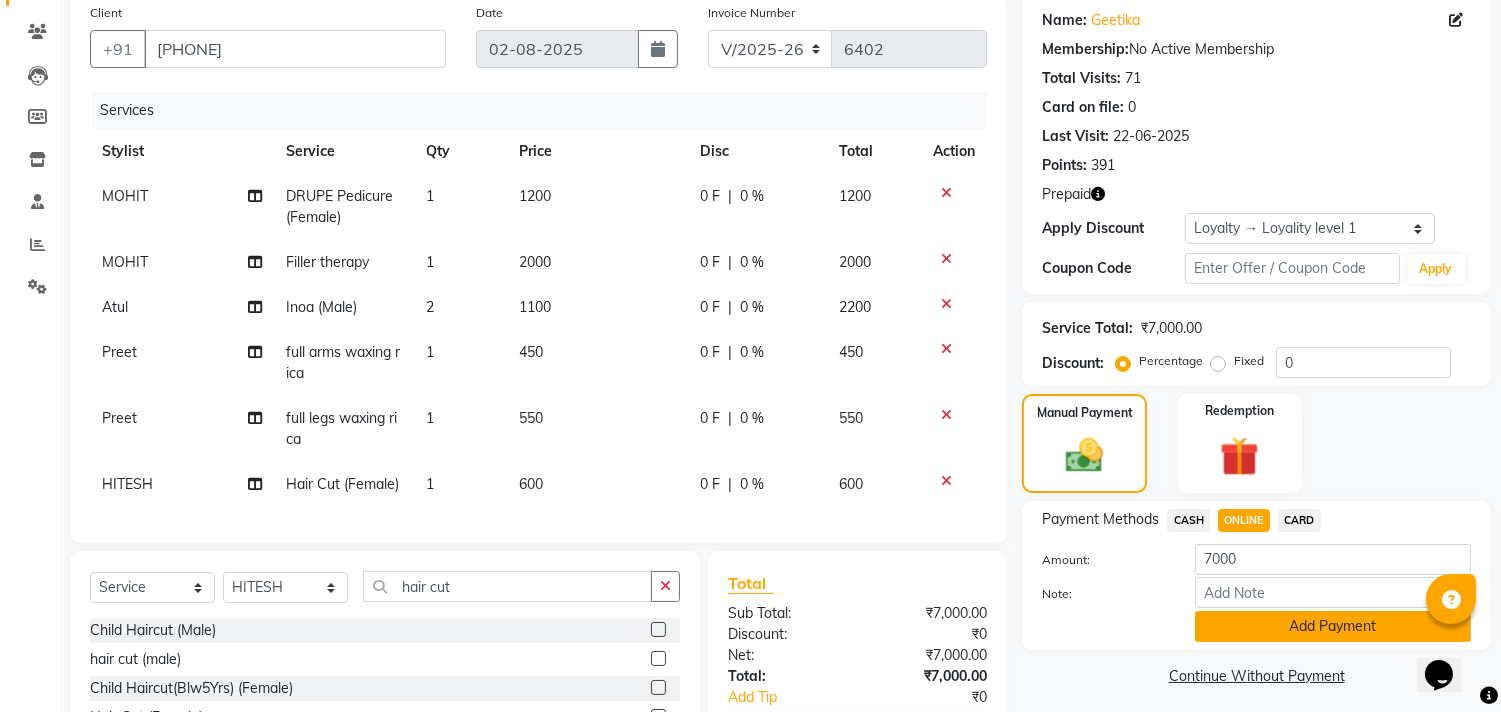 click on "Add Payment" 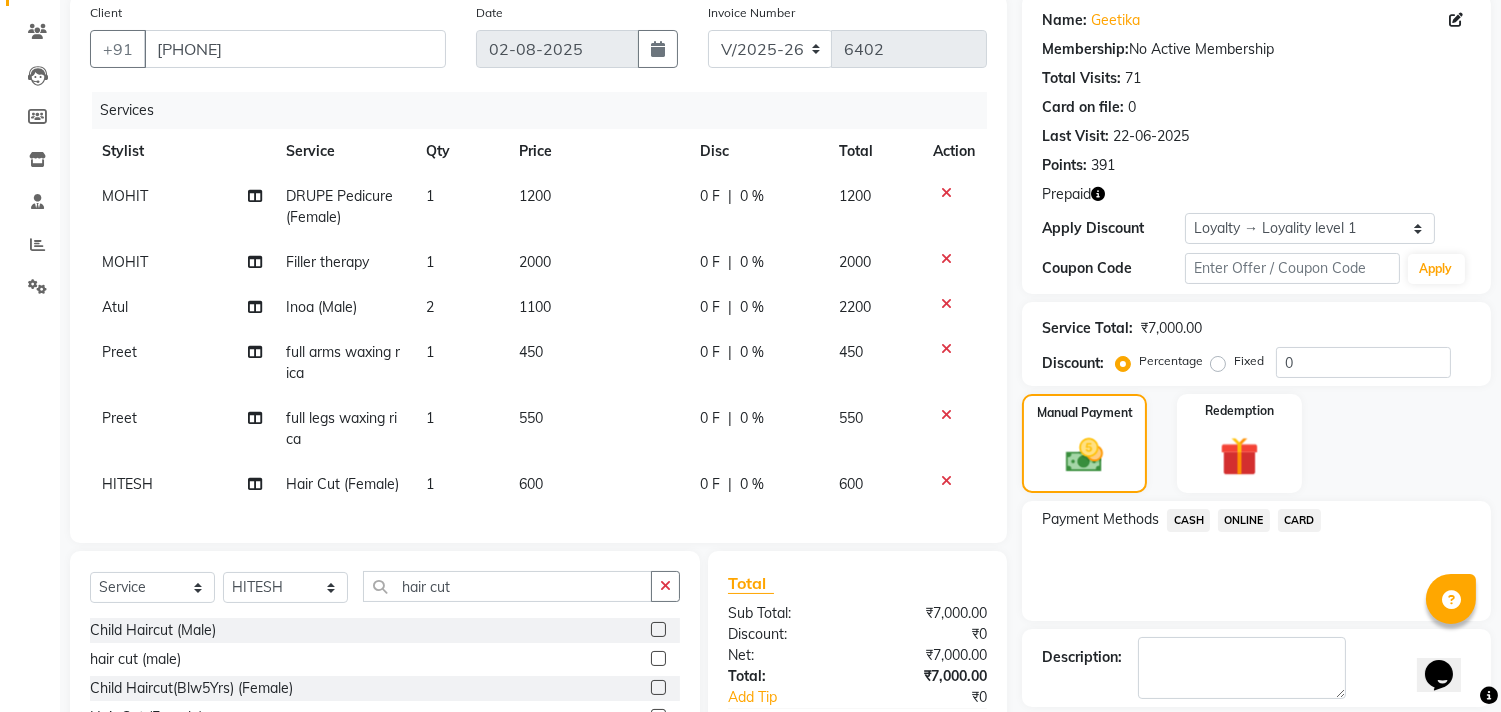 scroll, scrollTop: 434, scrollLeft: 0, axis: vertical 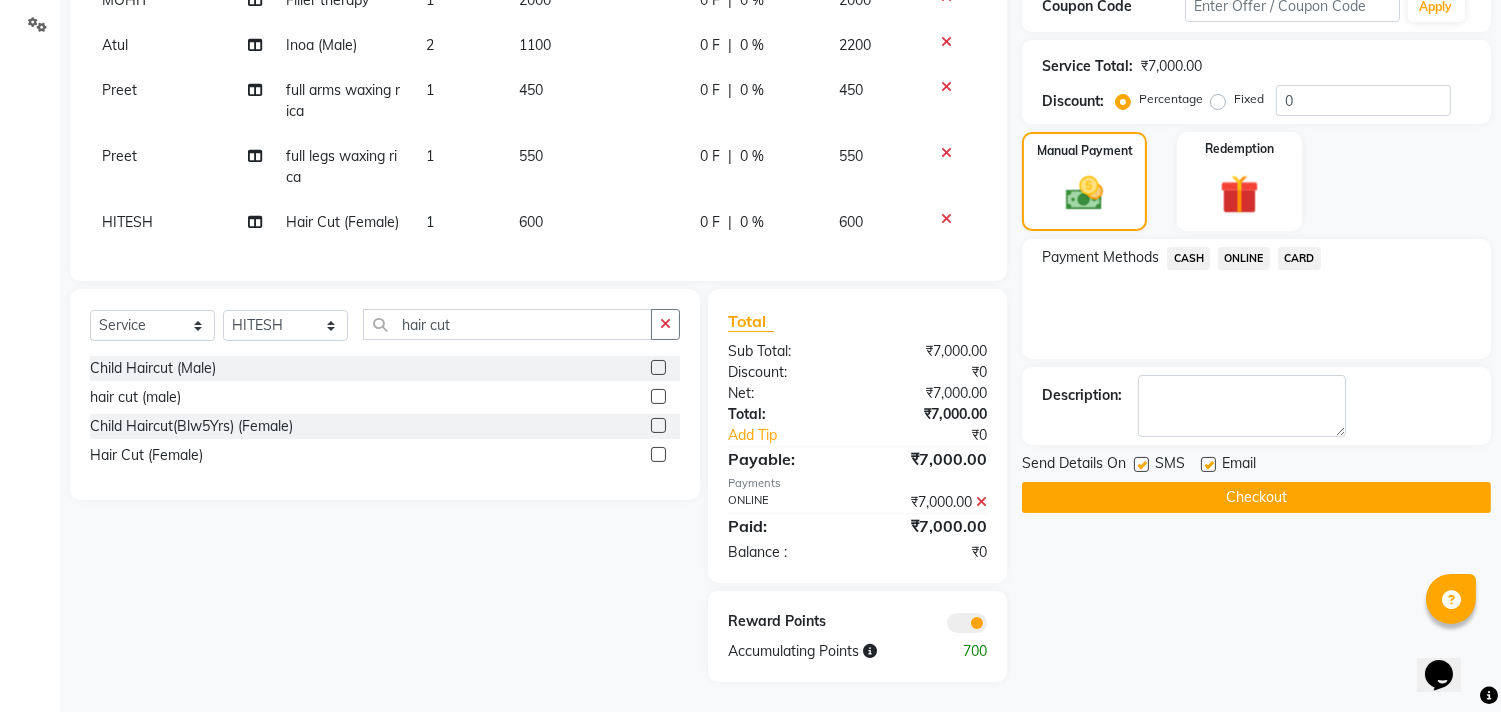 click on "Checkout" 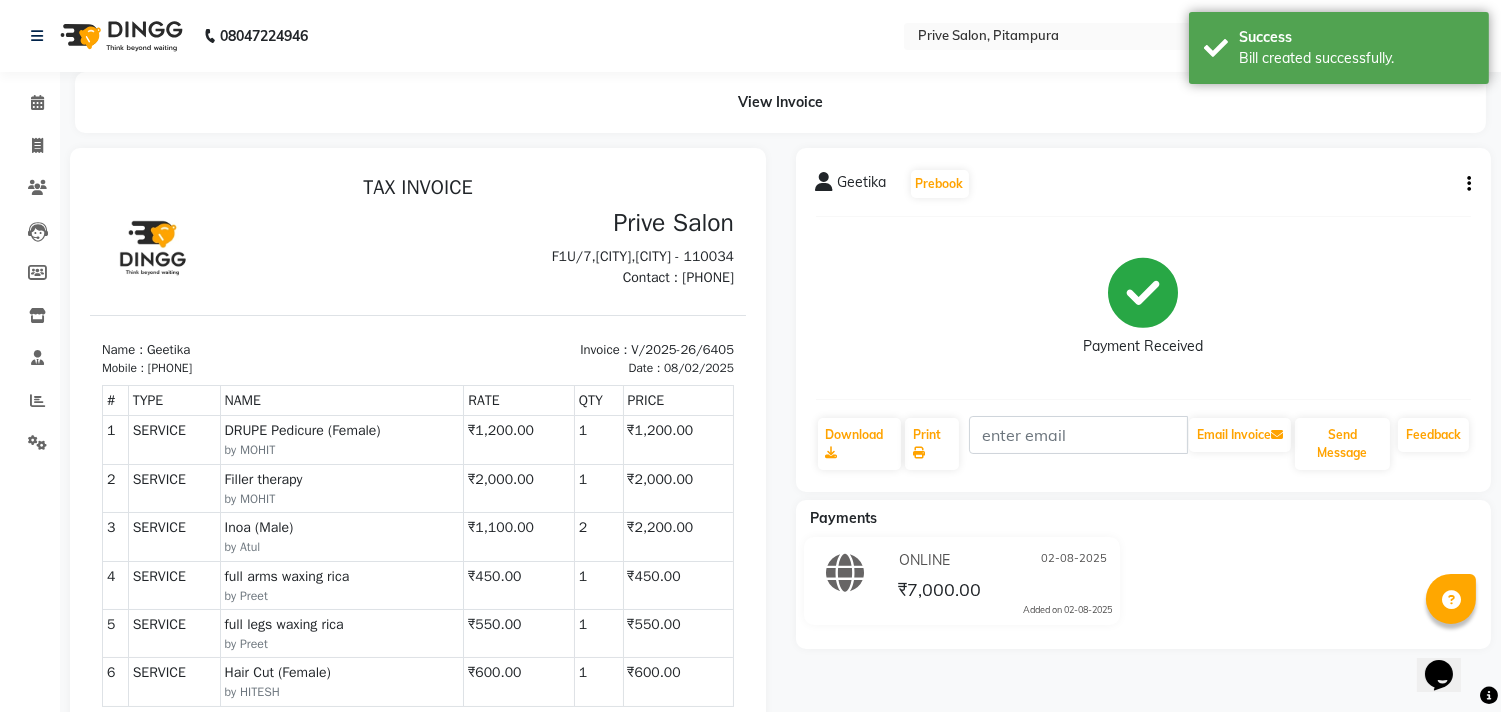 scroll, scrollTop: 0, scrollLeft: 0, axis: both 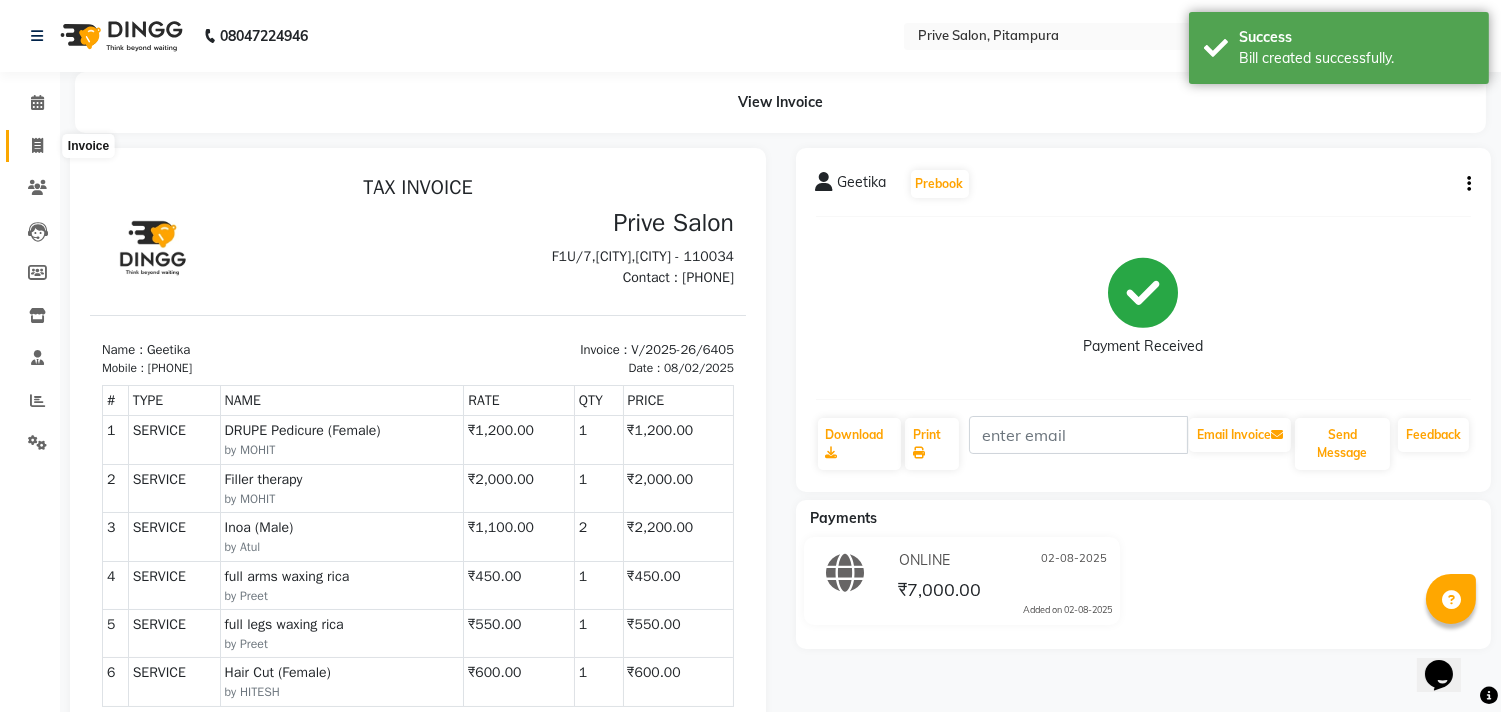 click 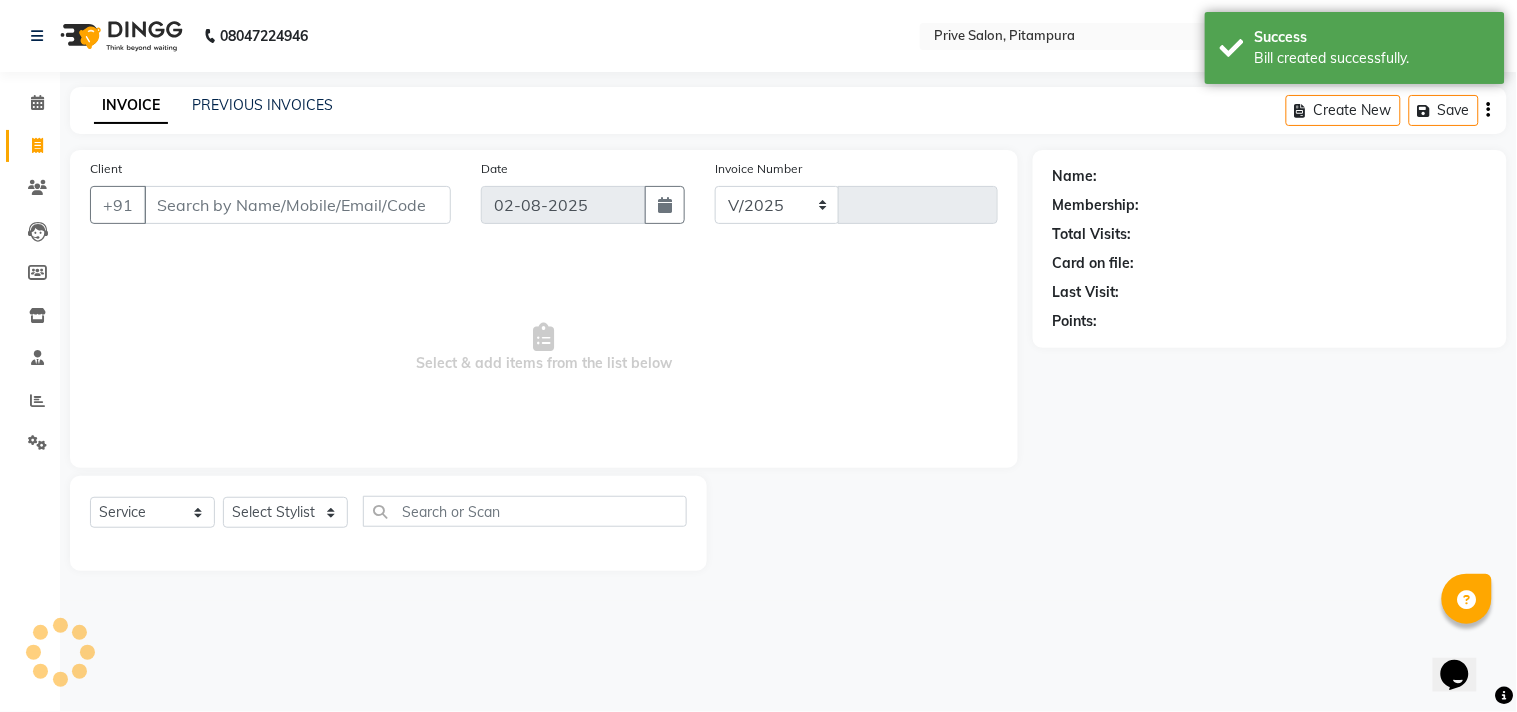 select on "136" 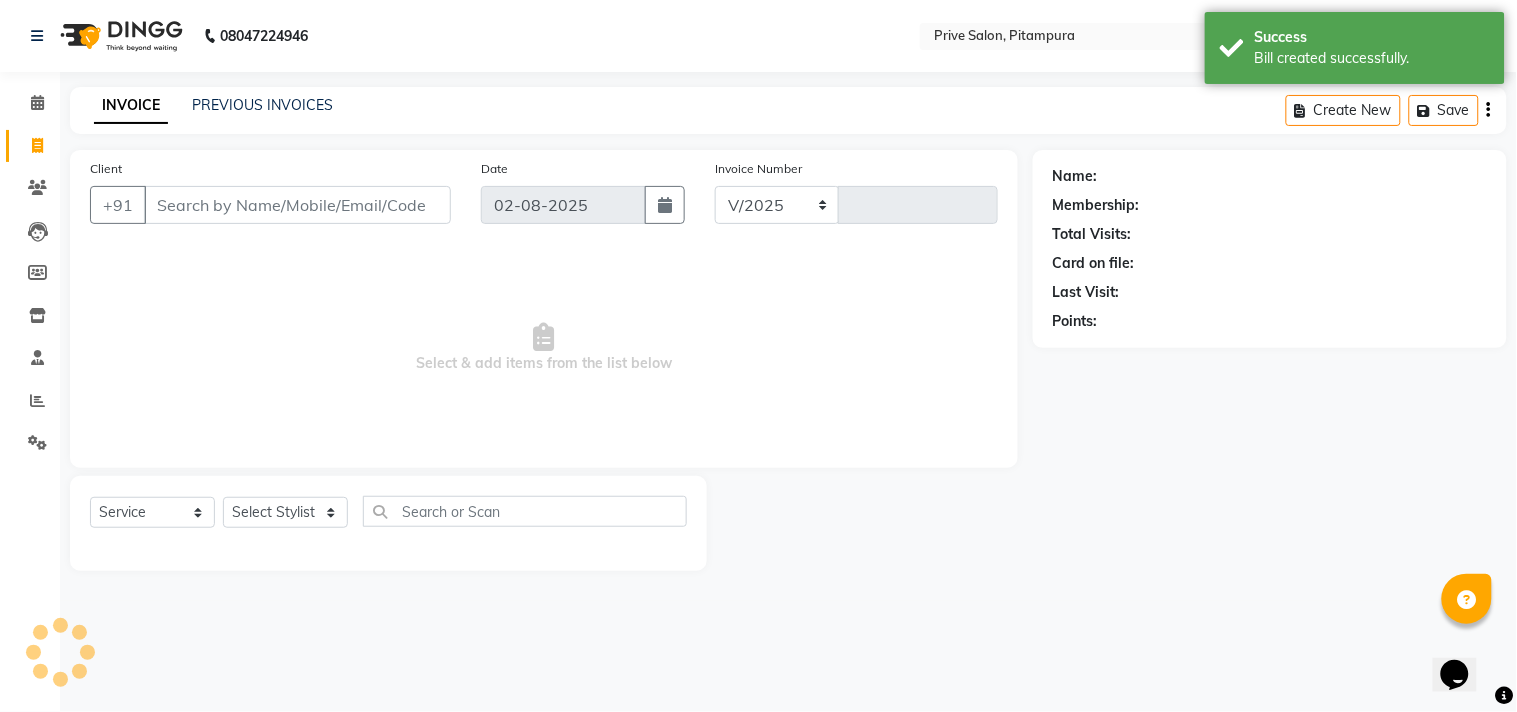 type on "6406" 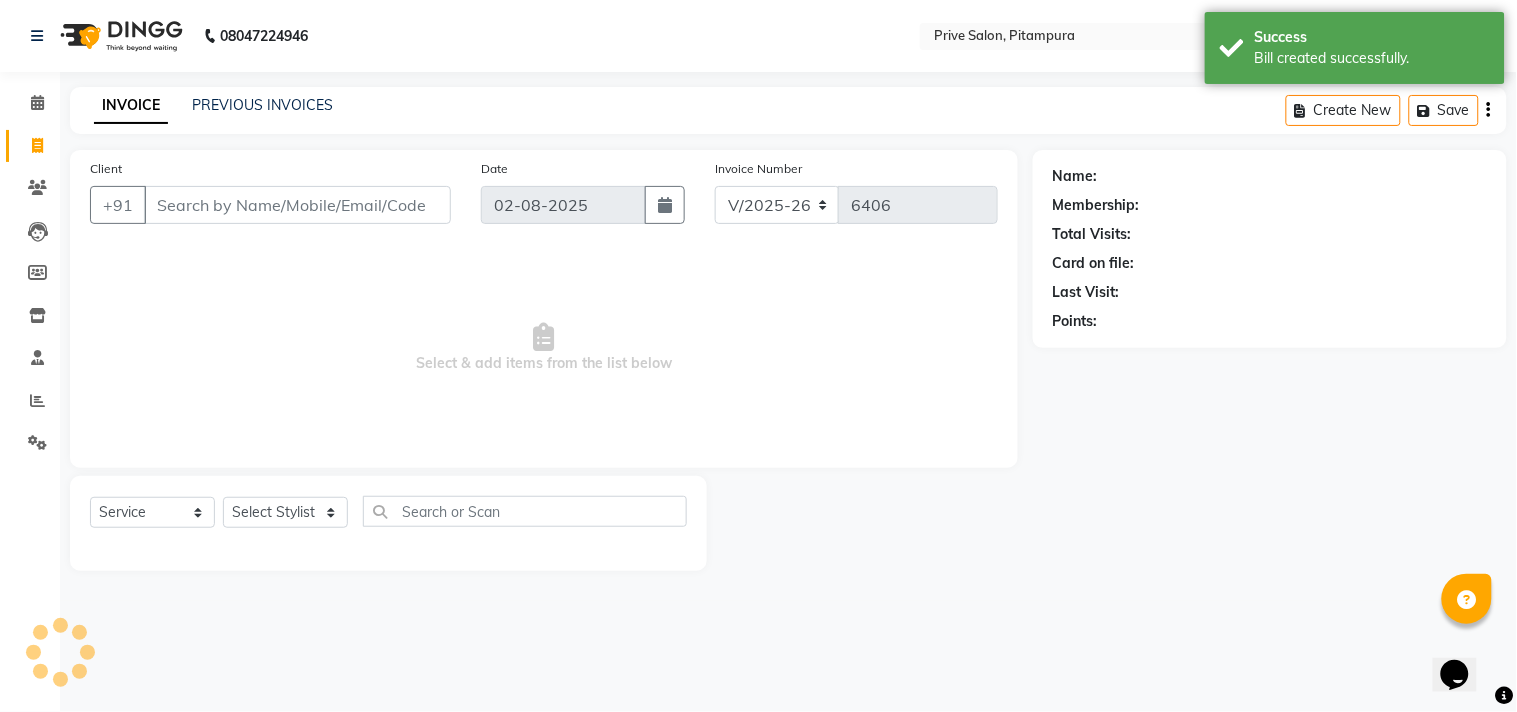 click on "Client" at bounding box center [297, 205] 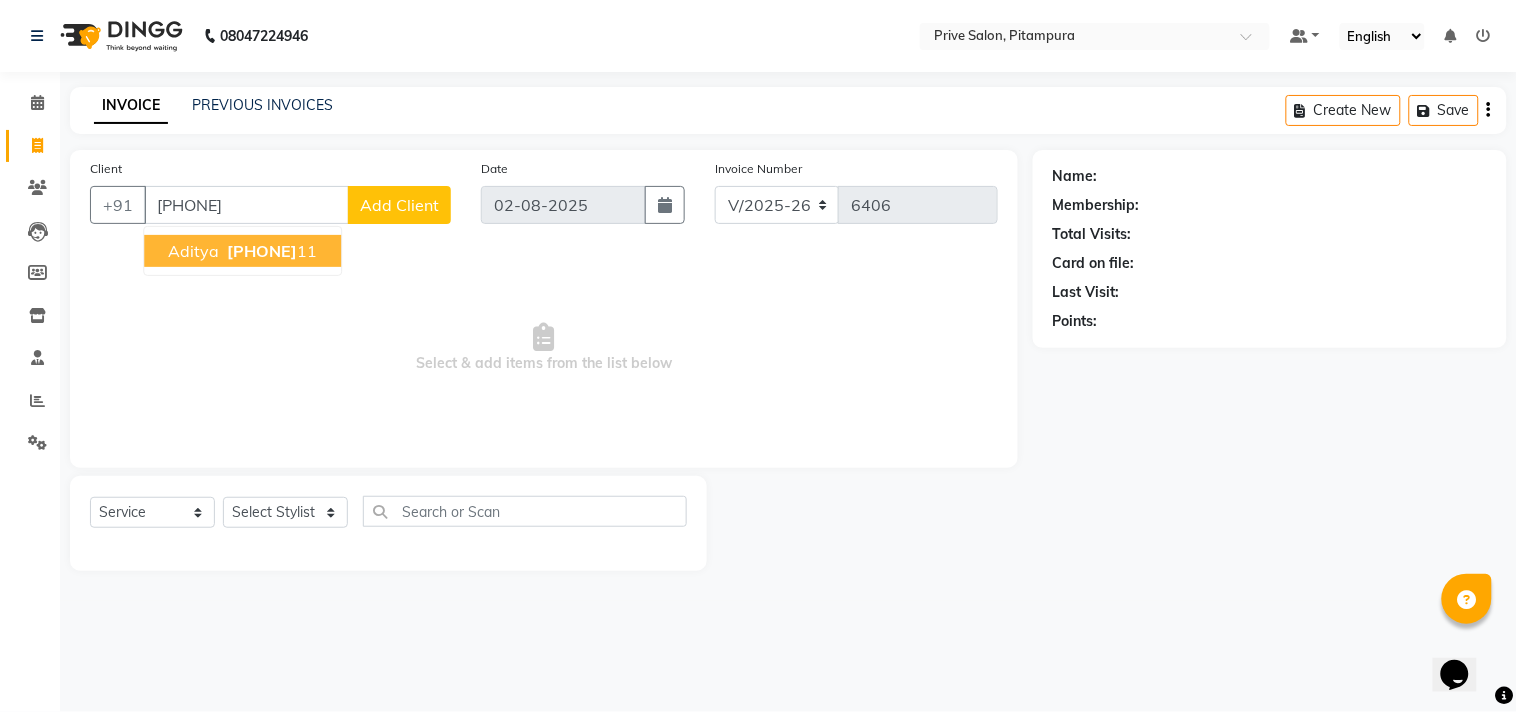 click on "79826933" at bounding box center [262, 251] 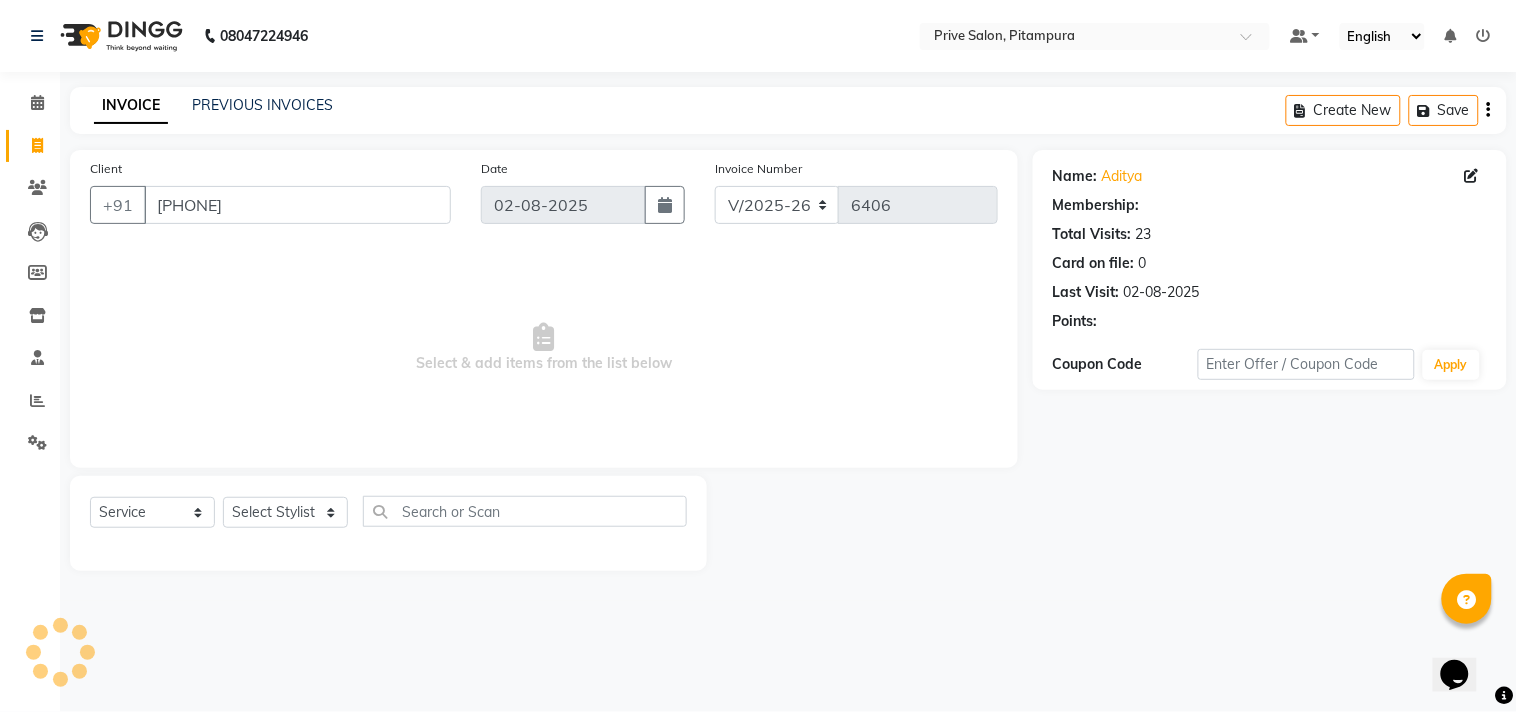 select on "1: Object" 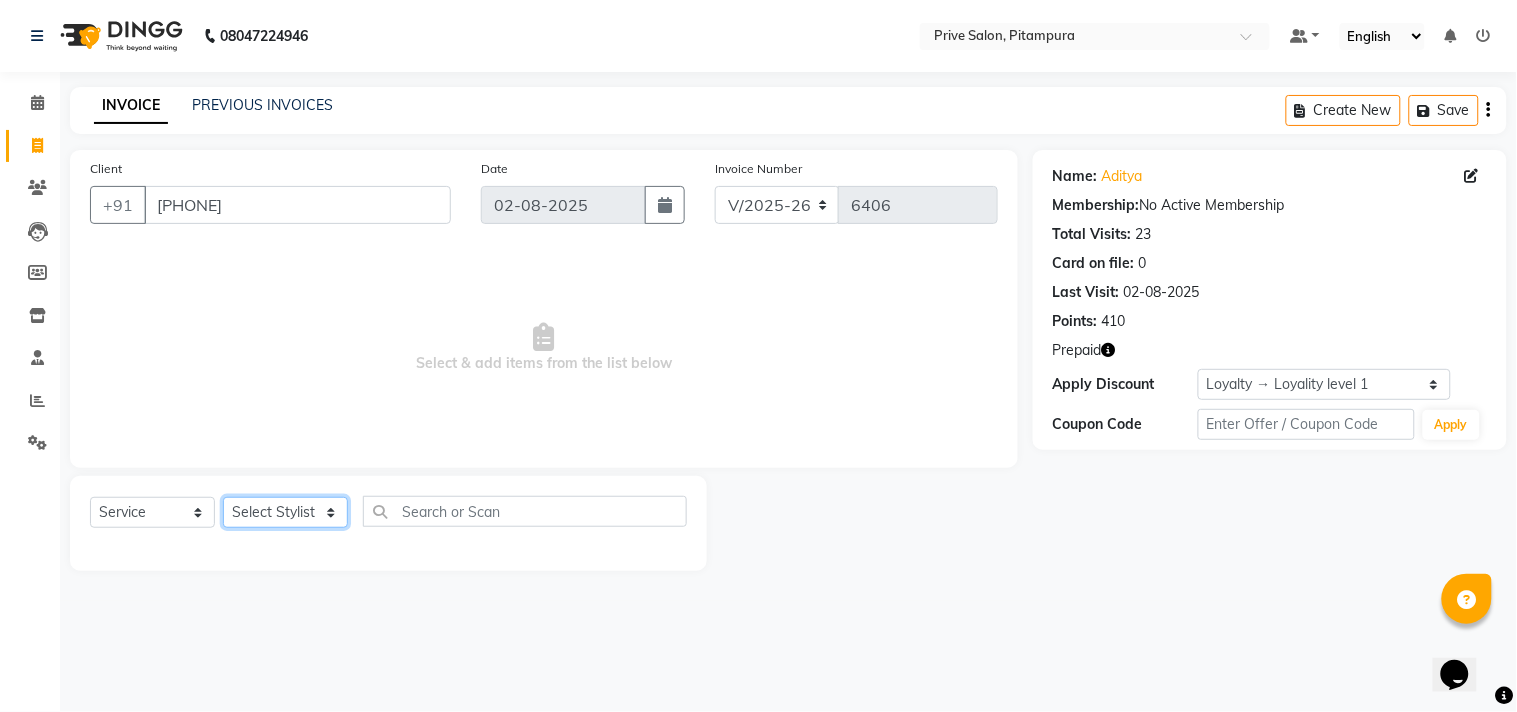 click on "Select Stylist amit ARJUN Atul FAIZAN FARDEEN GOLU harshit HITESH isha kapil khushbu Manager meenu MOHIT Mohsin NISHA nishi Preet privee Shivam SIVA vikas" 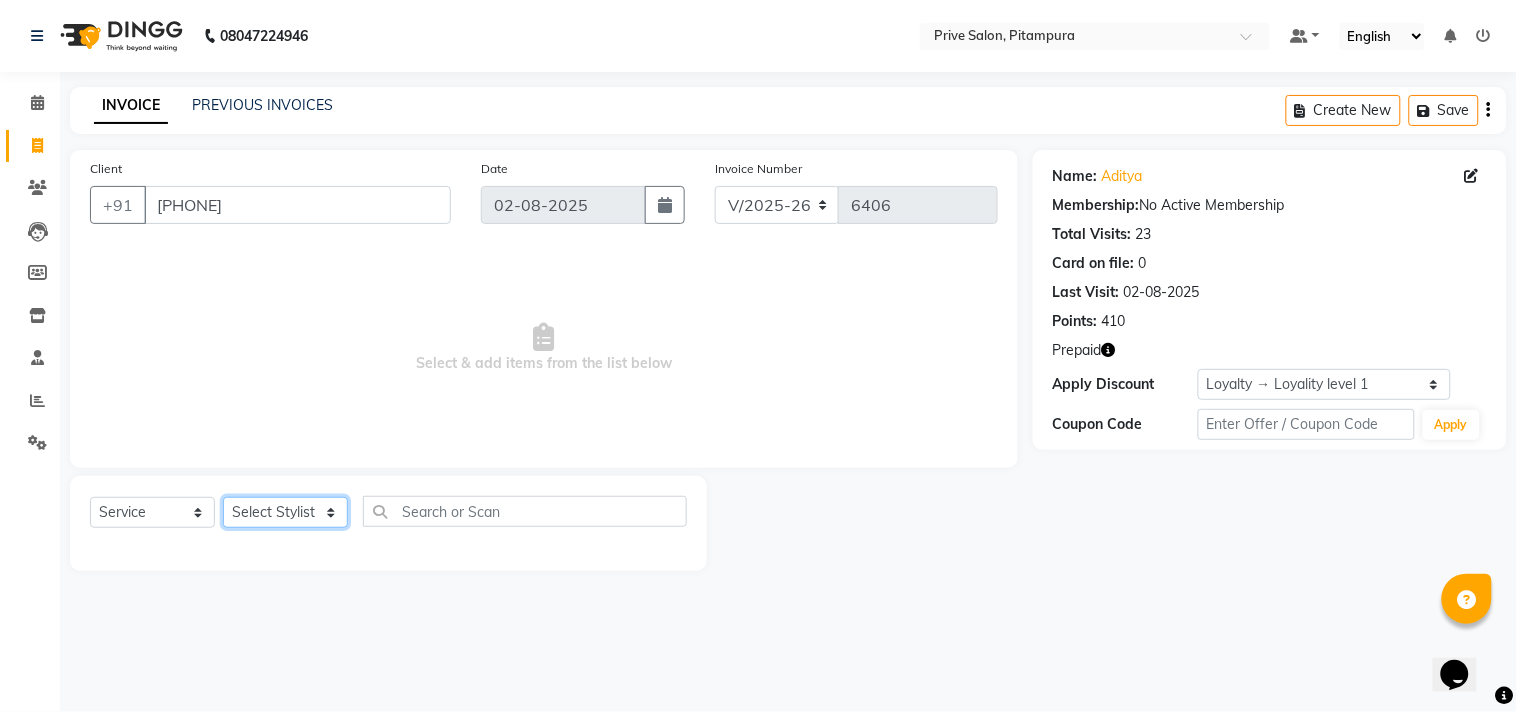 select on "39558" 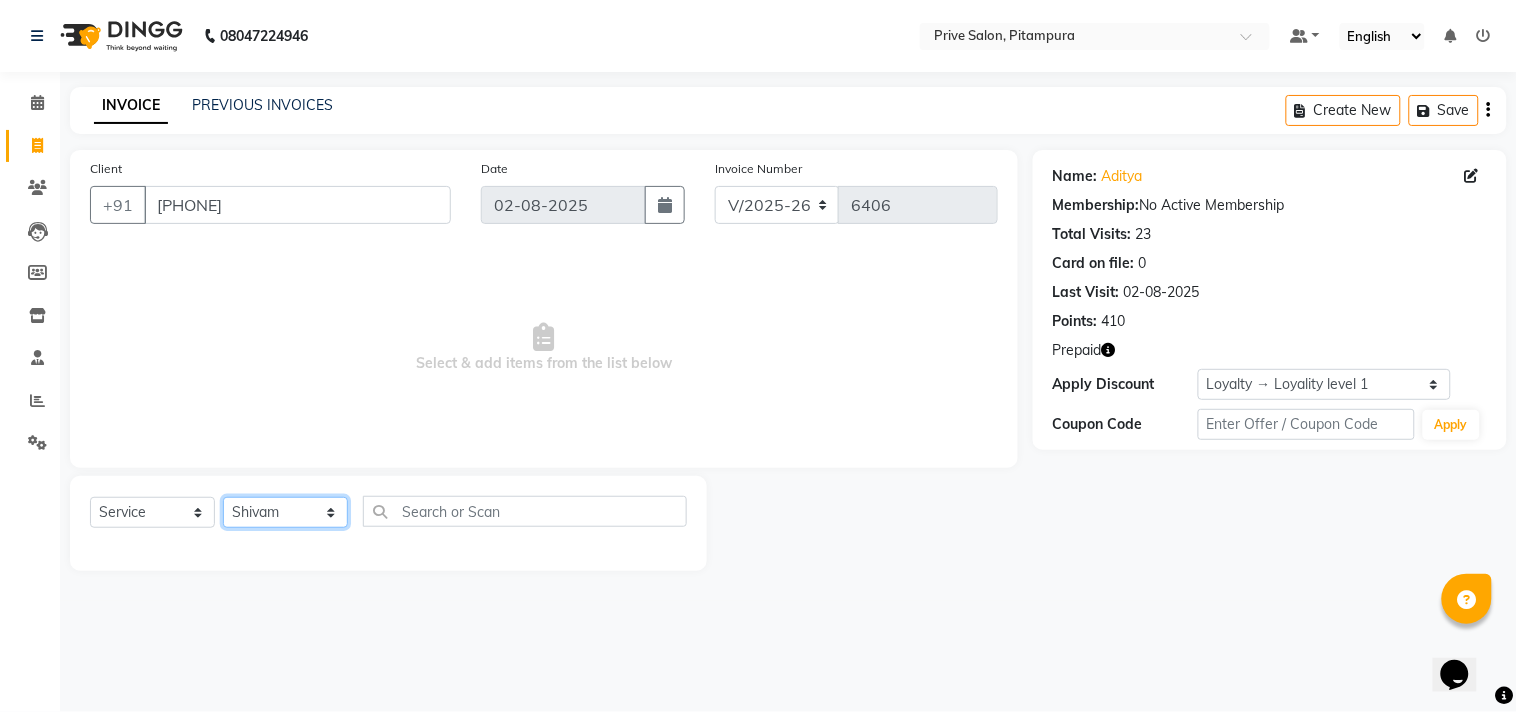click on "Select Stylist amit ARJUN Atul FAIZAN FARDEEN GOLU harshit HITESH isha kapil khushbu Manager meenu MOHIT Mohsin NISHA nishi Preet privee Shivam SIVA vikas" 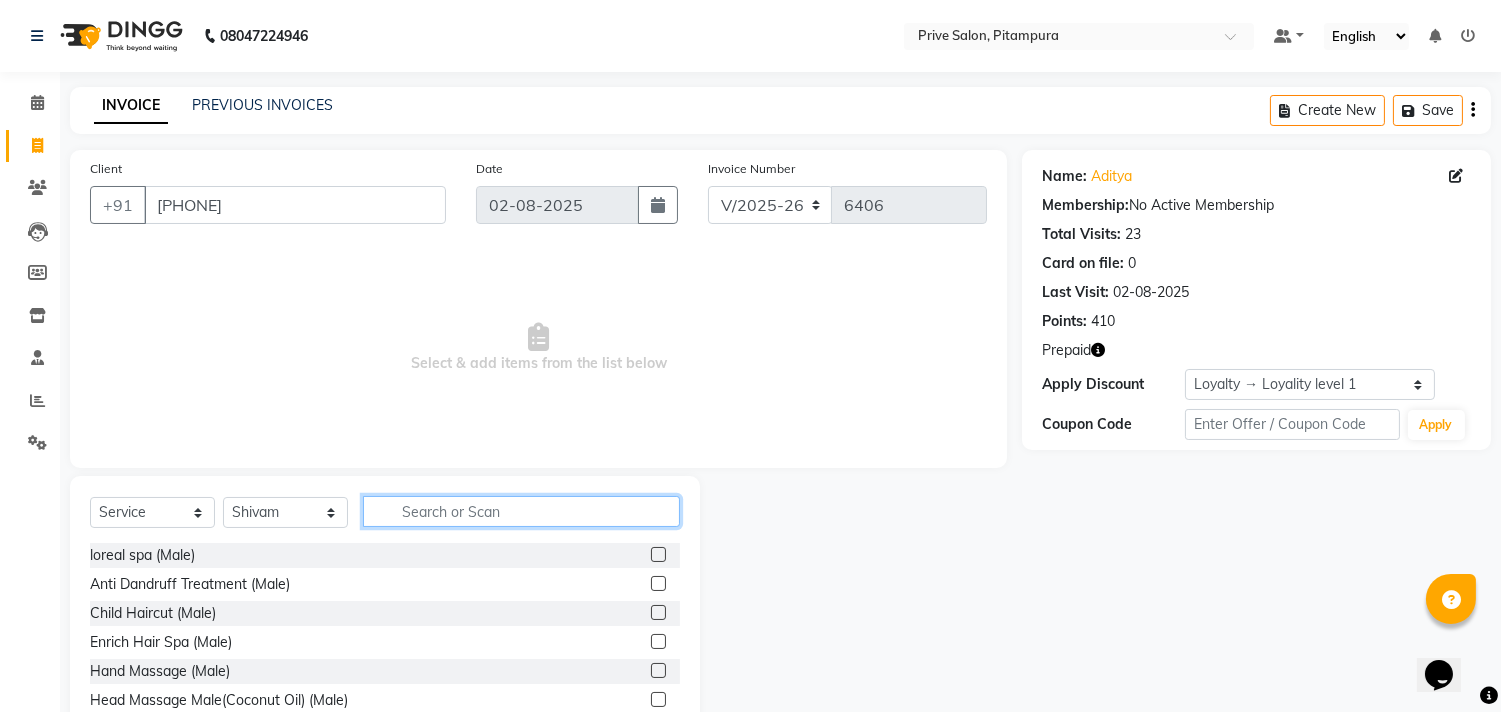 click 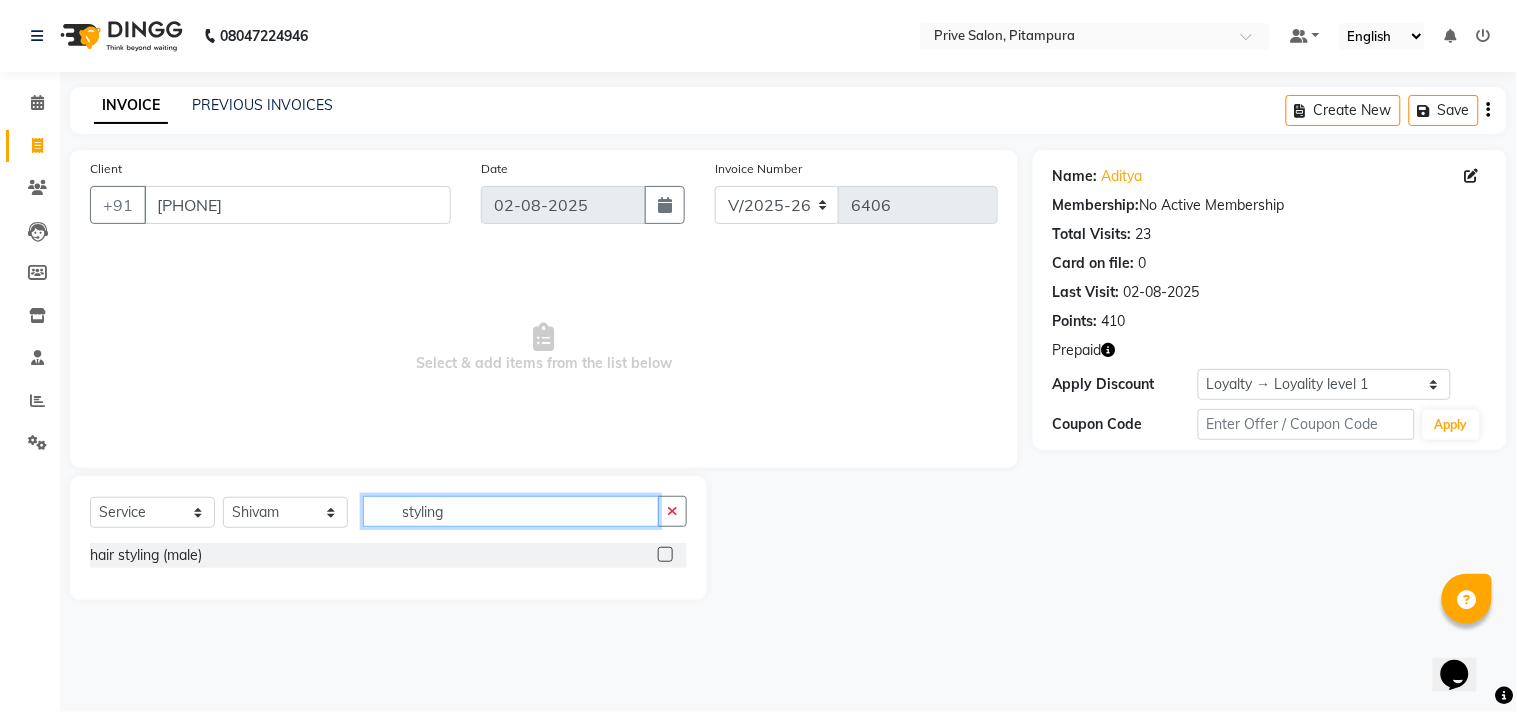 type on "styling" 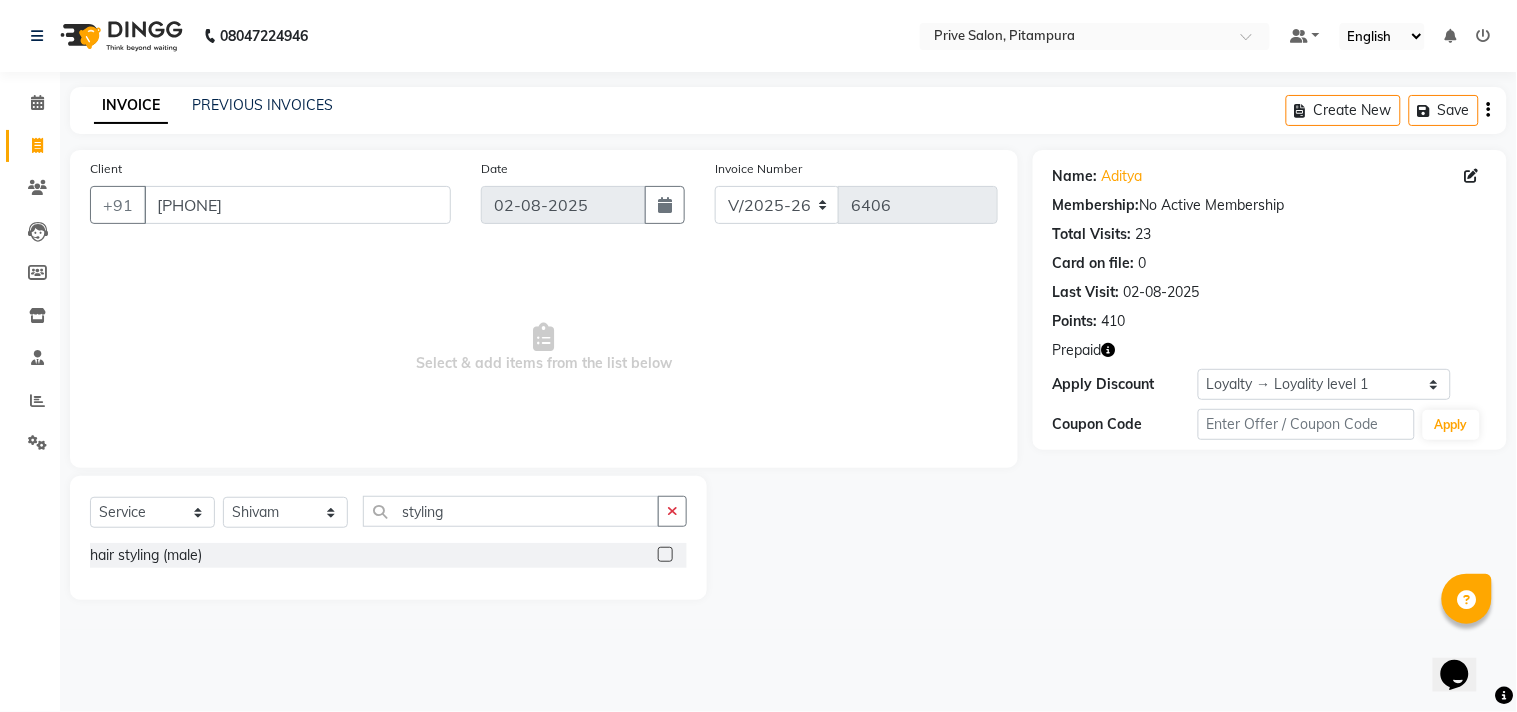 click 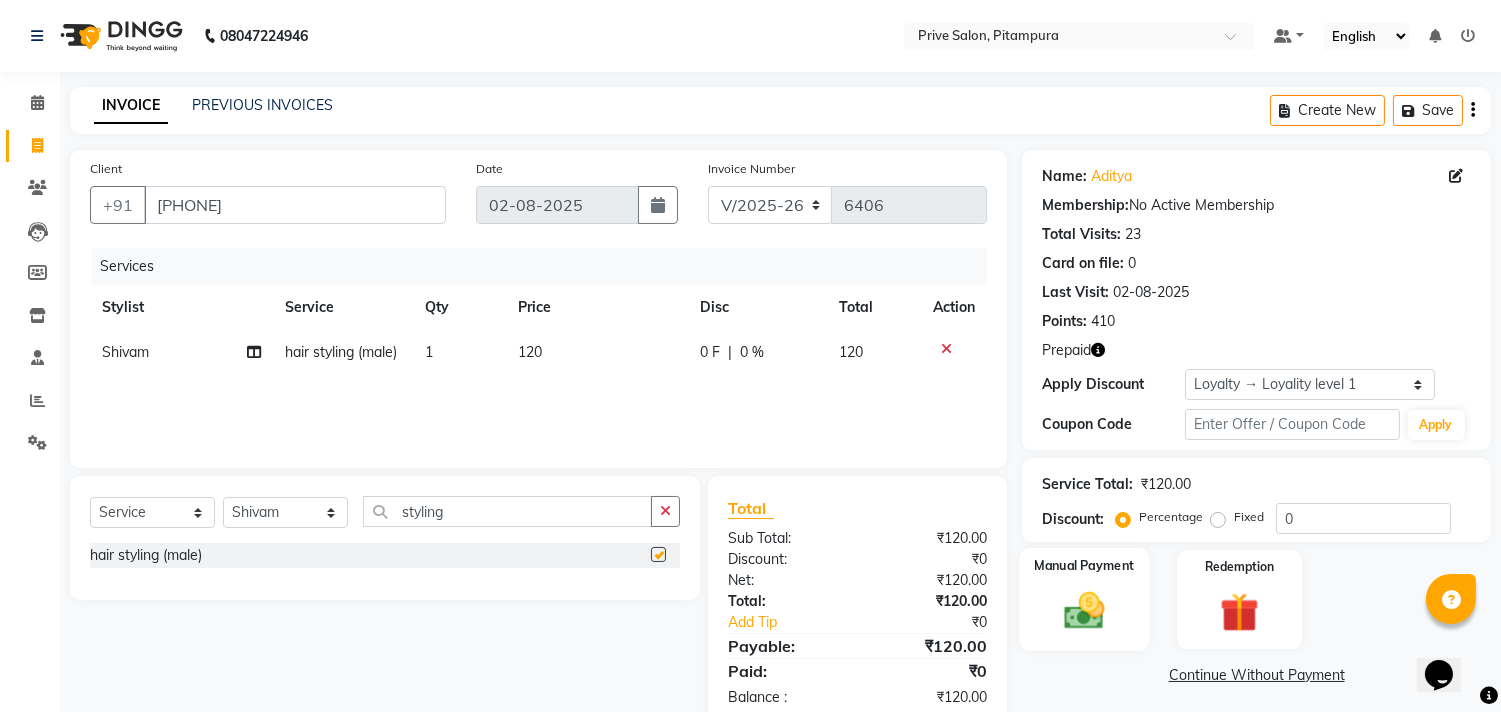 checkbox on "false" 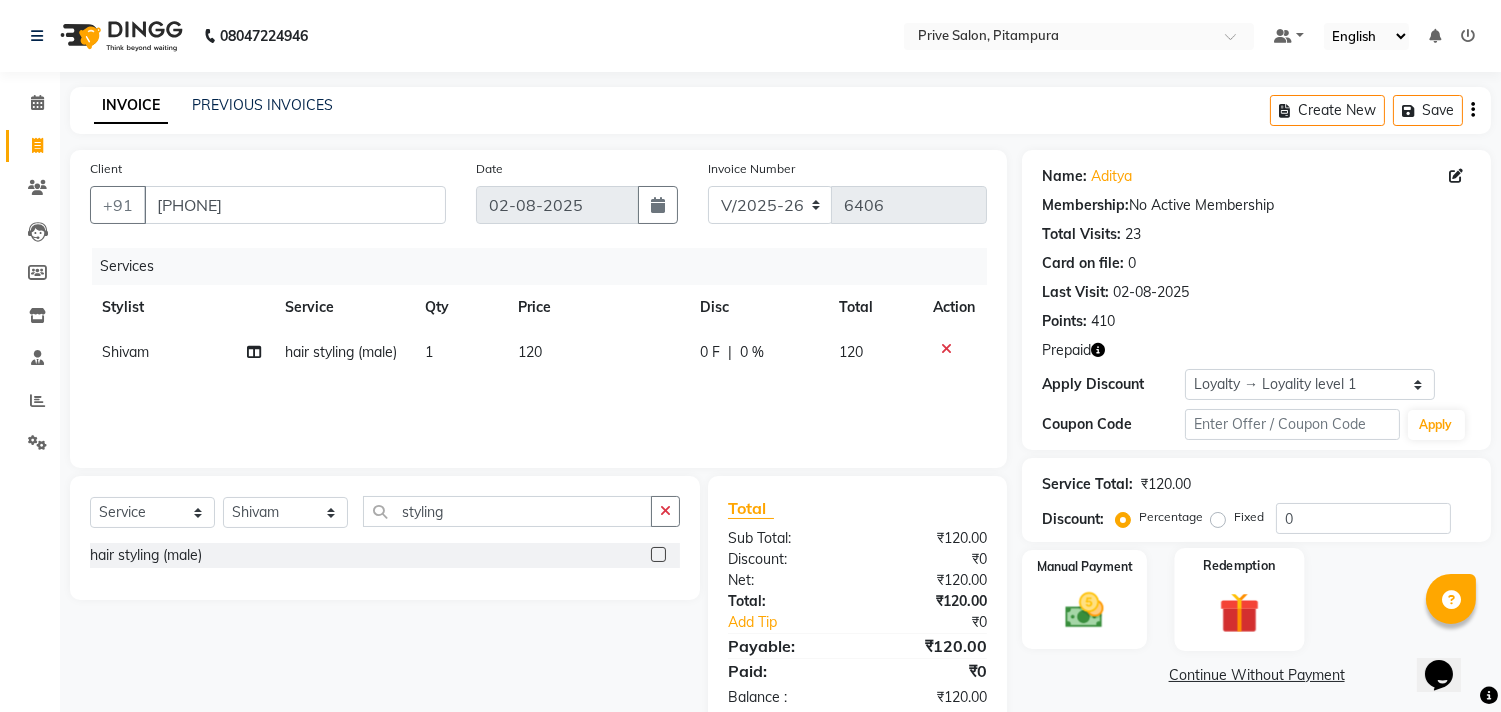 click on "Redemption" 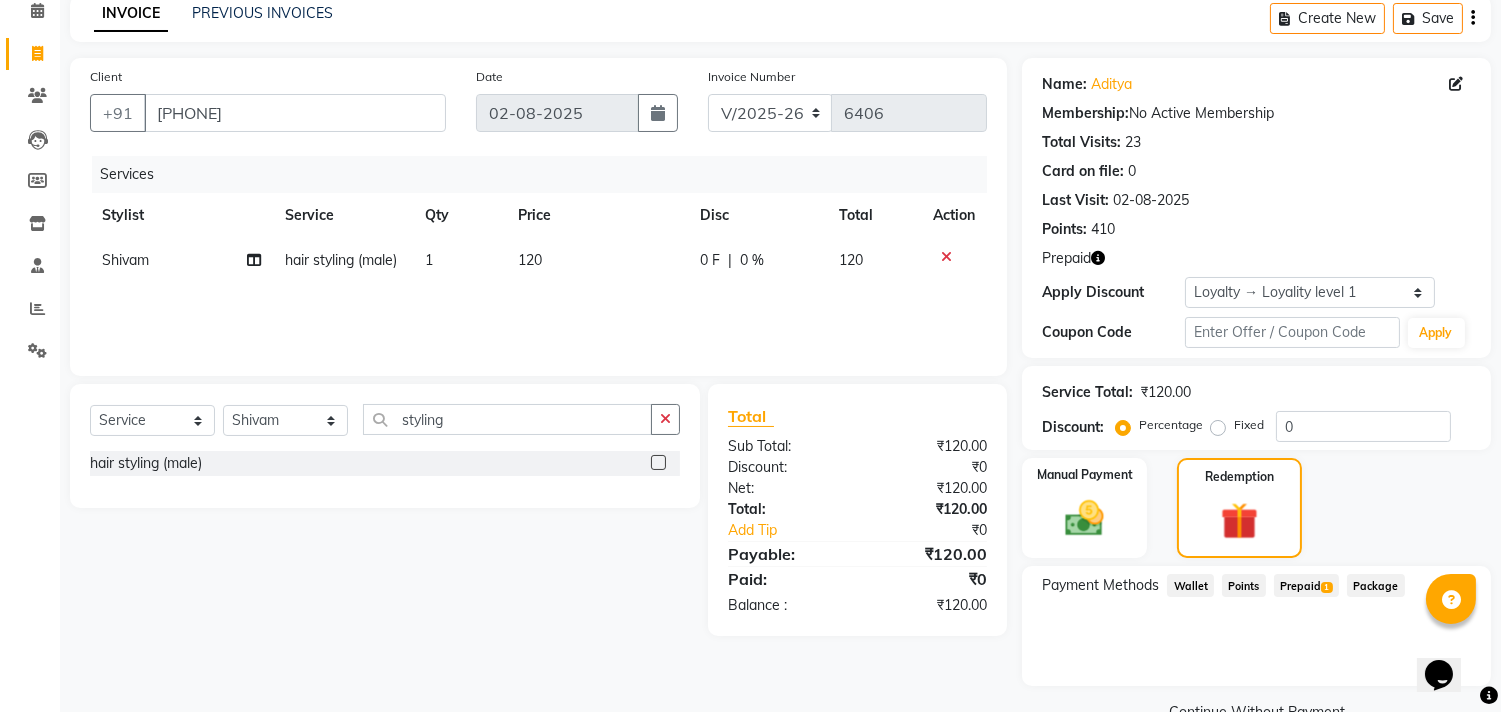 scroll, scrollTop: 122, scrollLeft: 0, axis: vertical 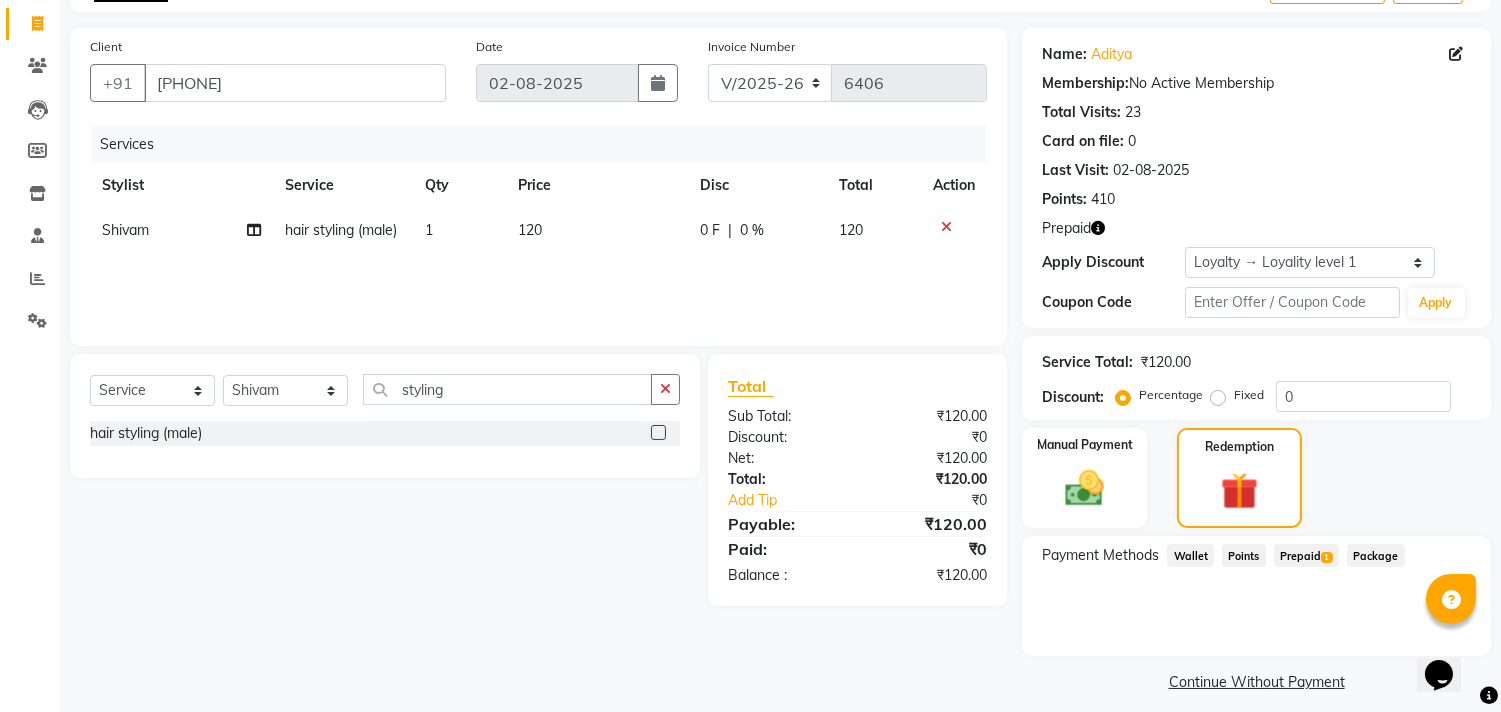 click on "Prepaid  1" 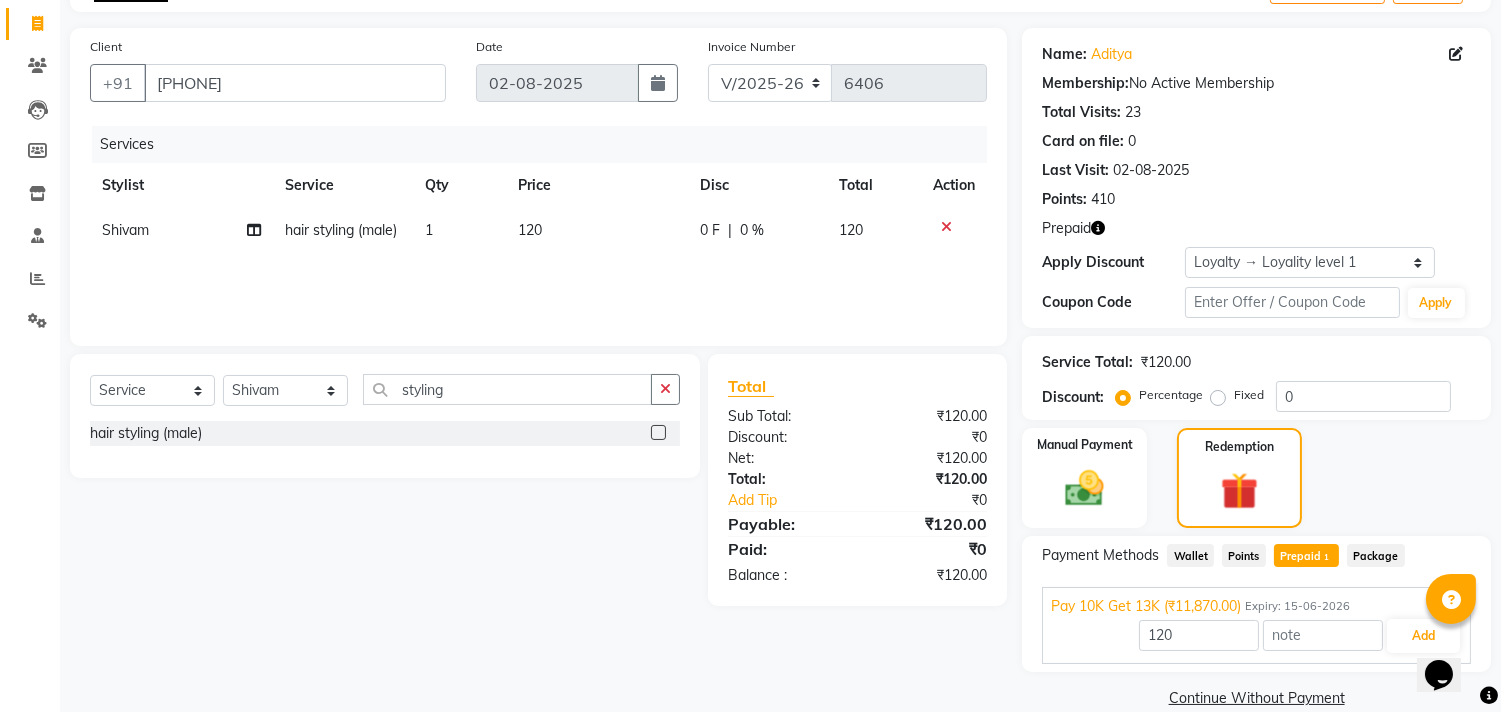 click on "Opens Chat This icon Opens the chat window." at bounding box center (1438, 674) 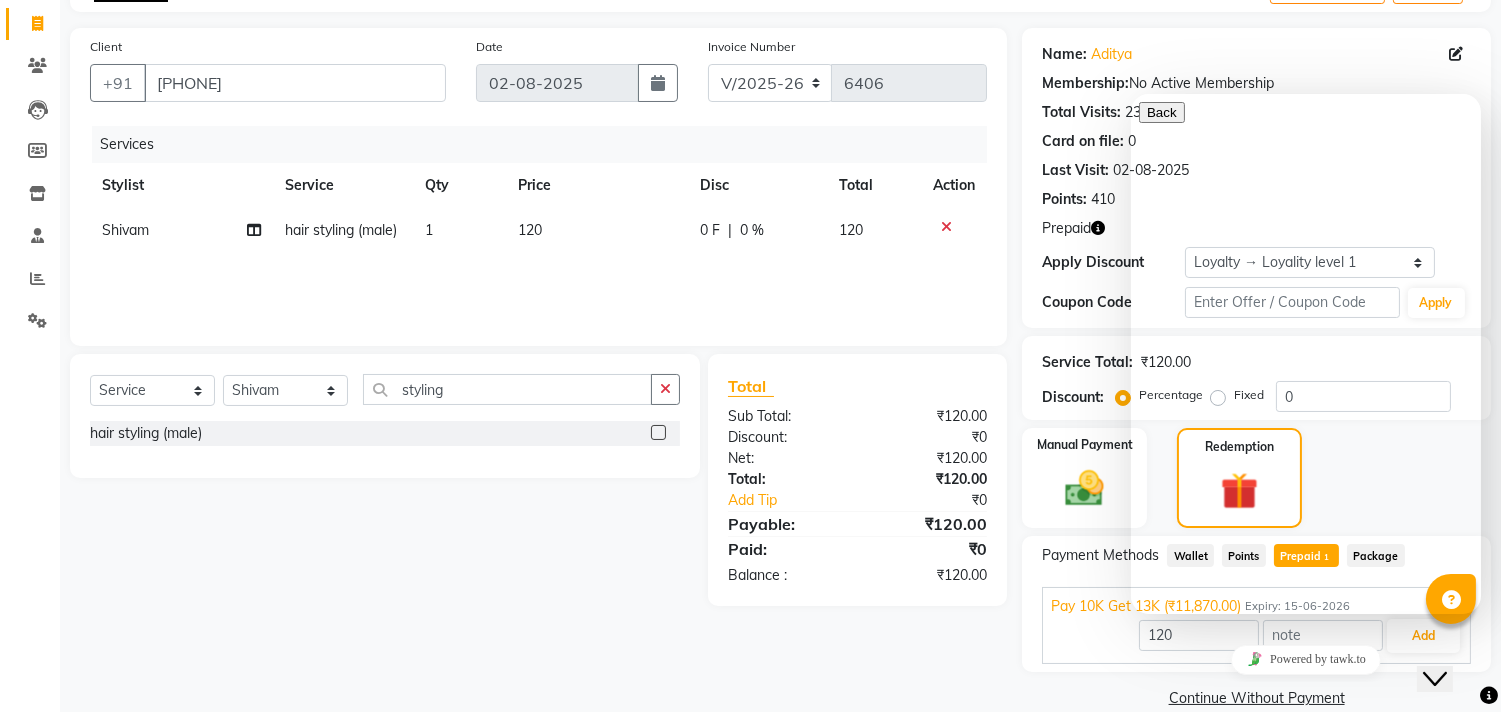 click on "Powered by tawk.to" at bounding box center (1305, 658) 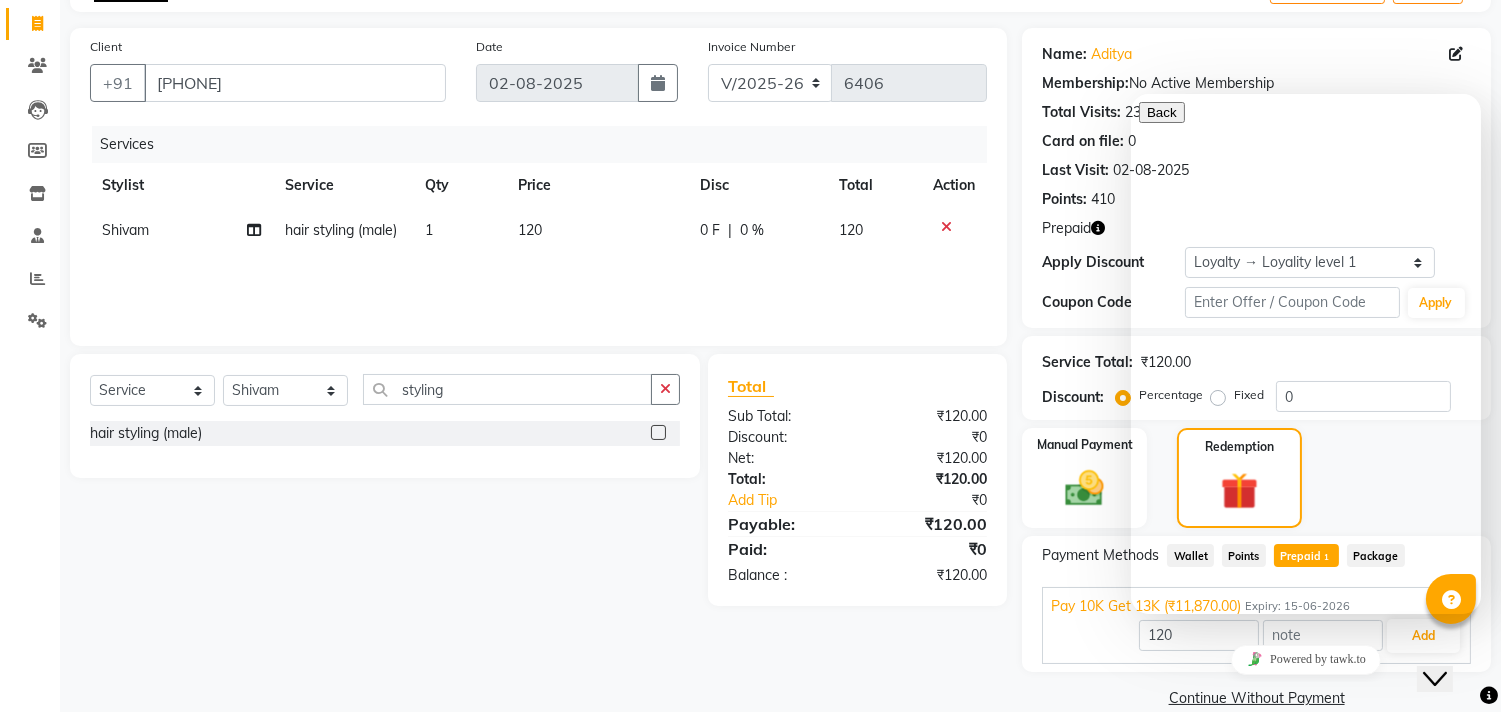 click on "Close Chat This icon closes the chat window." 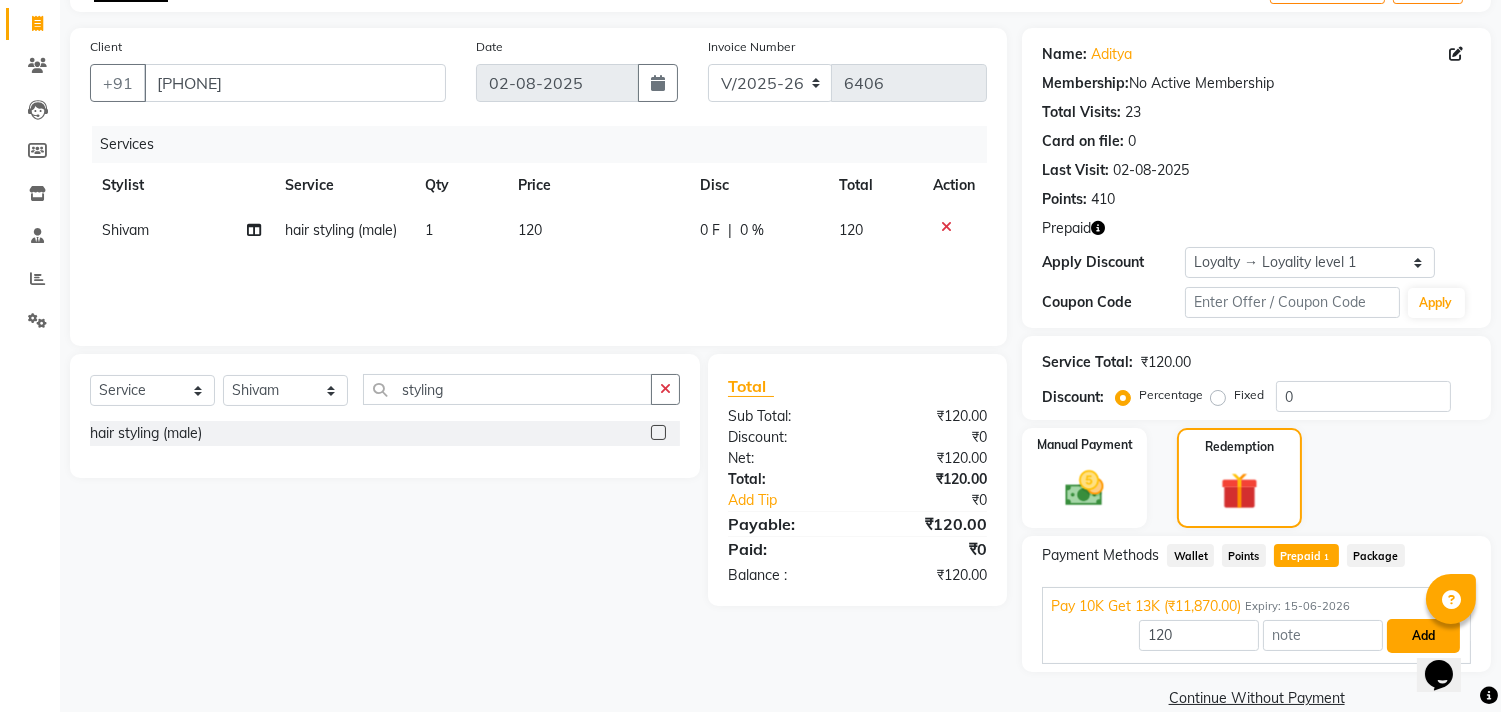 click on "Add" at bounding box center (1423, 636) 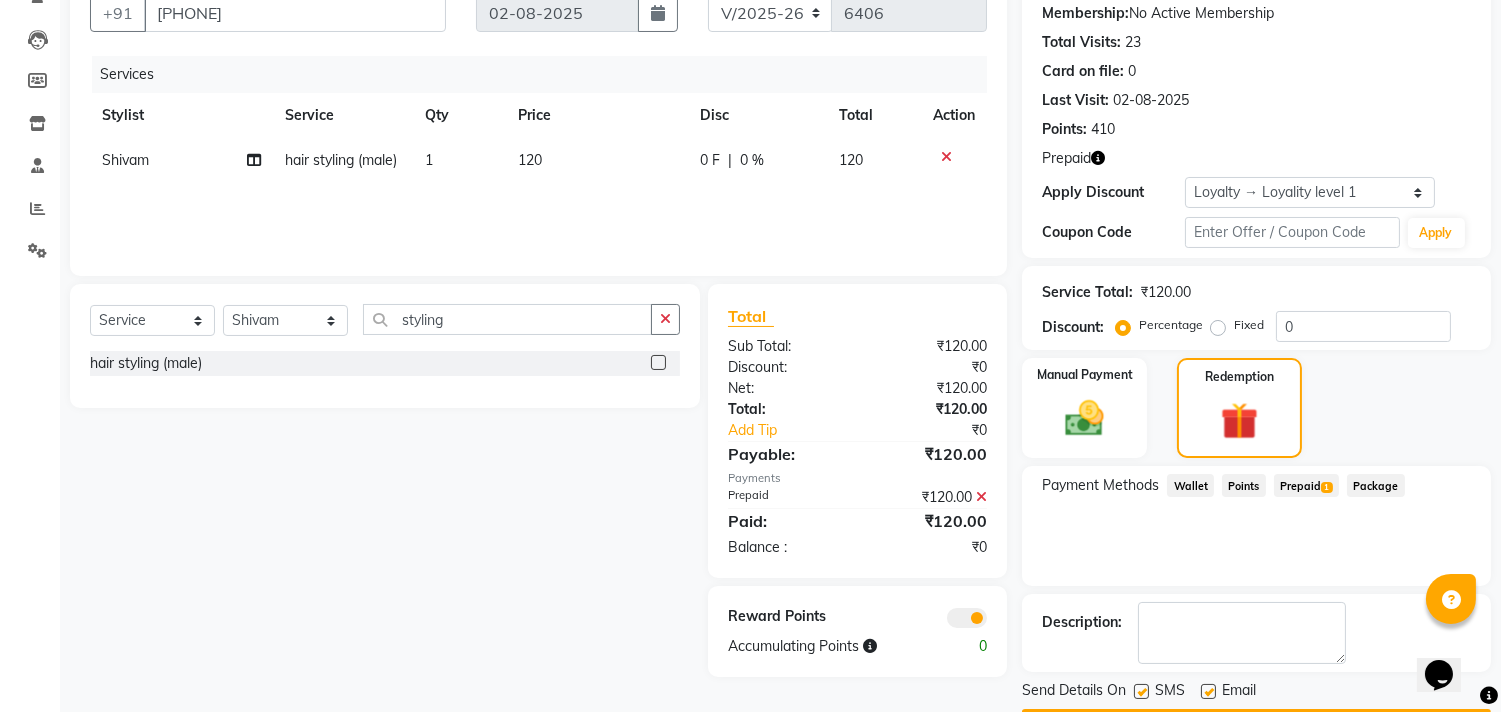 scroll, scrollTop: 248, scrollLeft: 0, axis: vertical 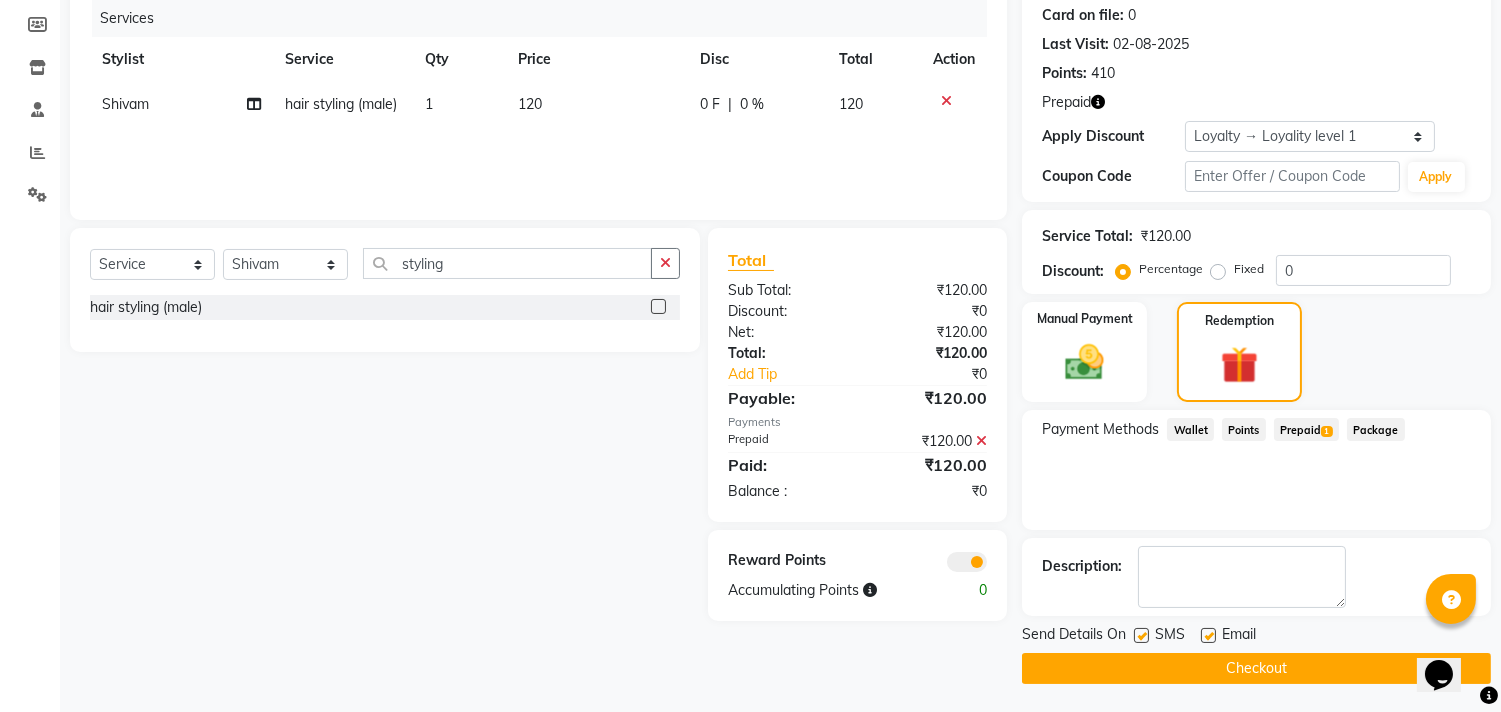 click on "Checkout" 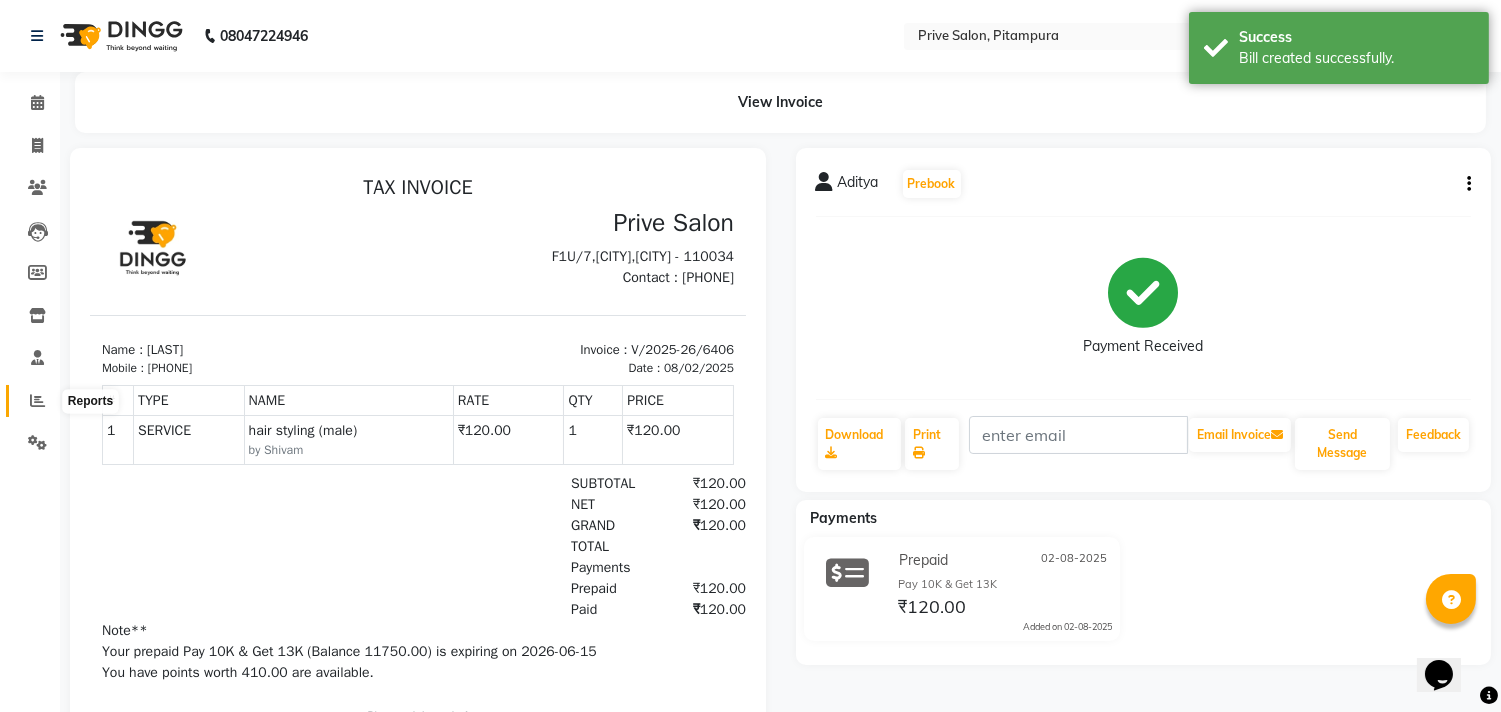 scroll, scrollTop: 0, scrollLeft: 0, axis: both 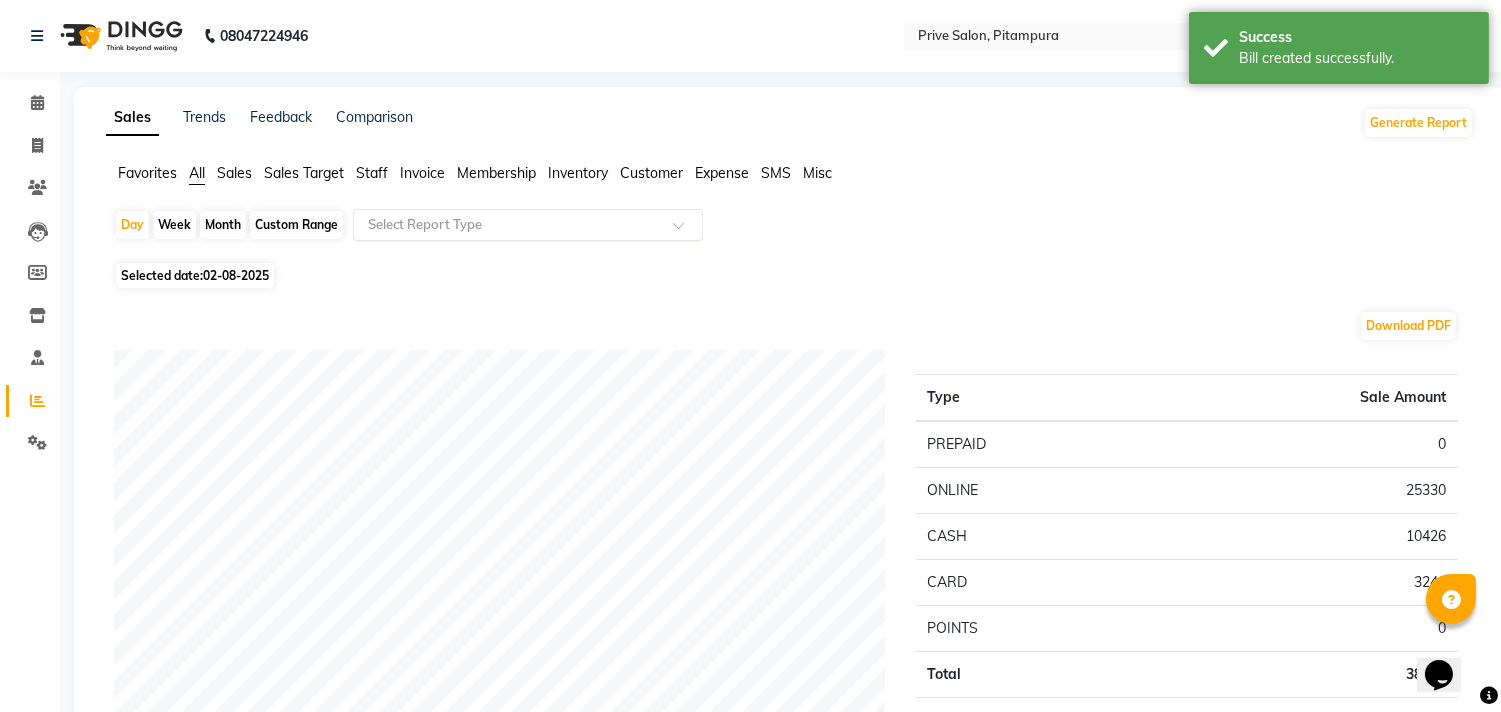 click 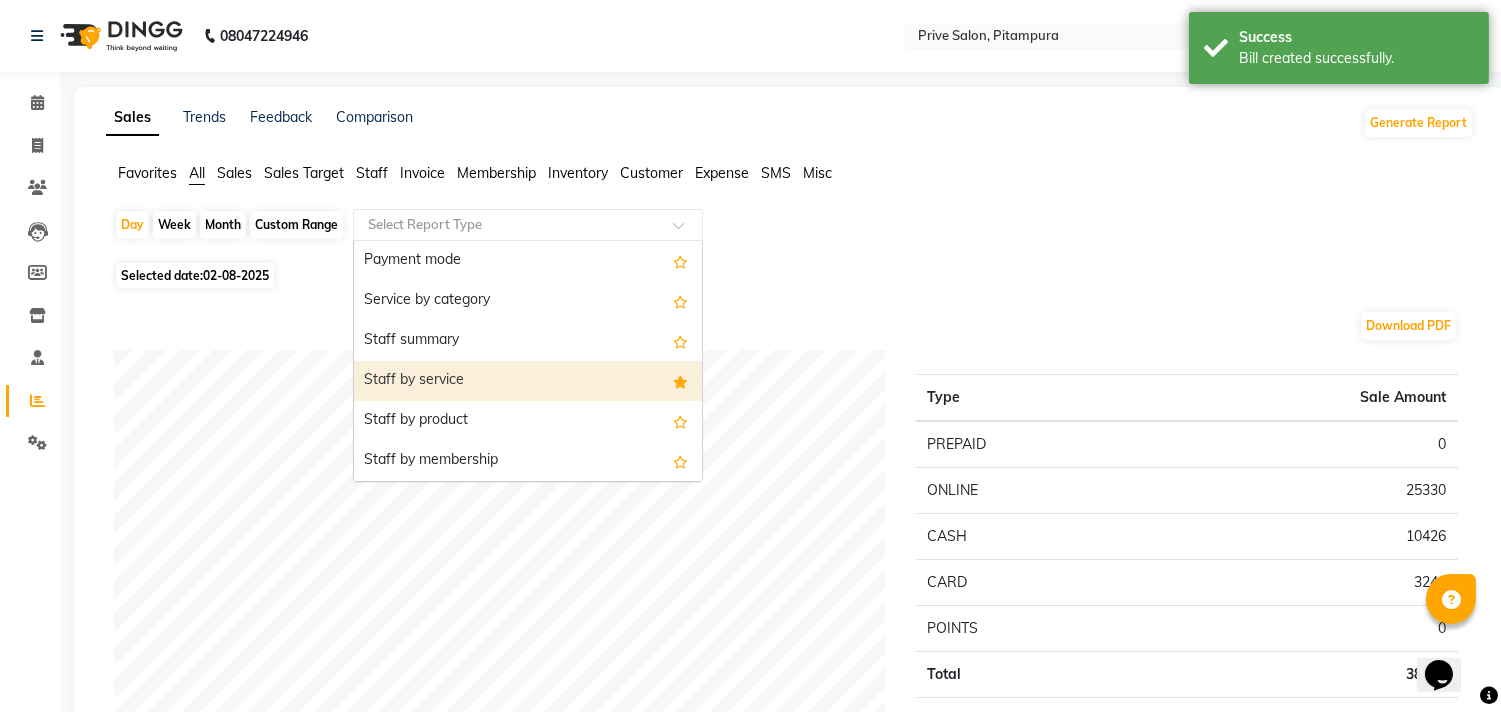 click on "Staff by service" at bounding box center [528, 381] 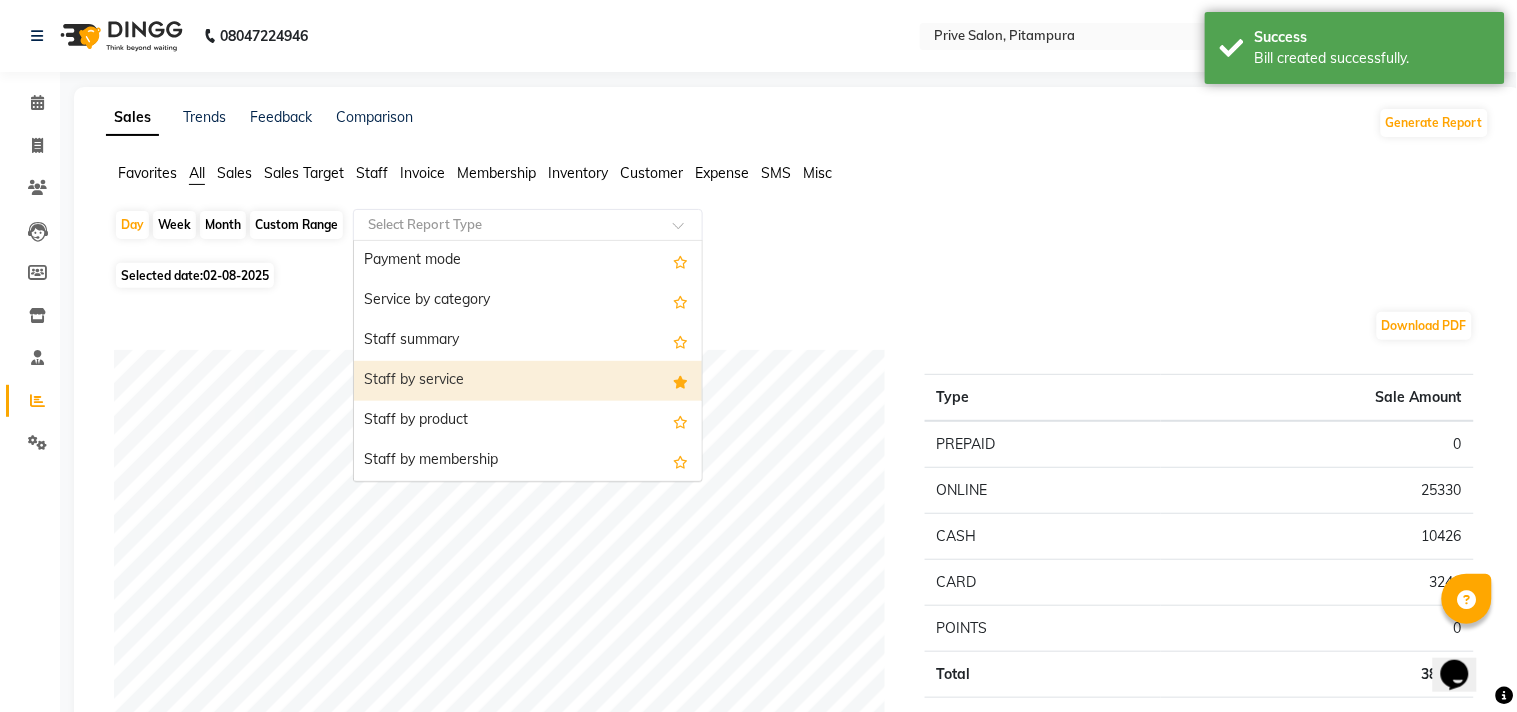 select on "full_report" 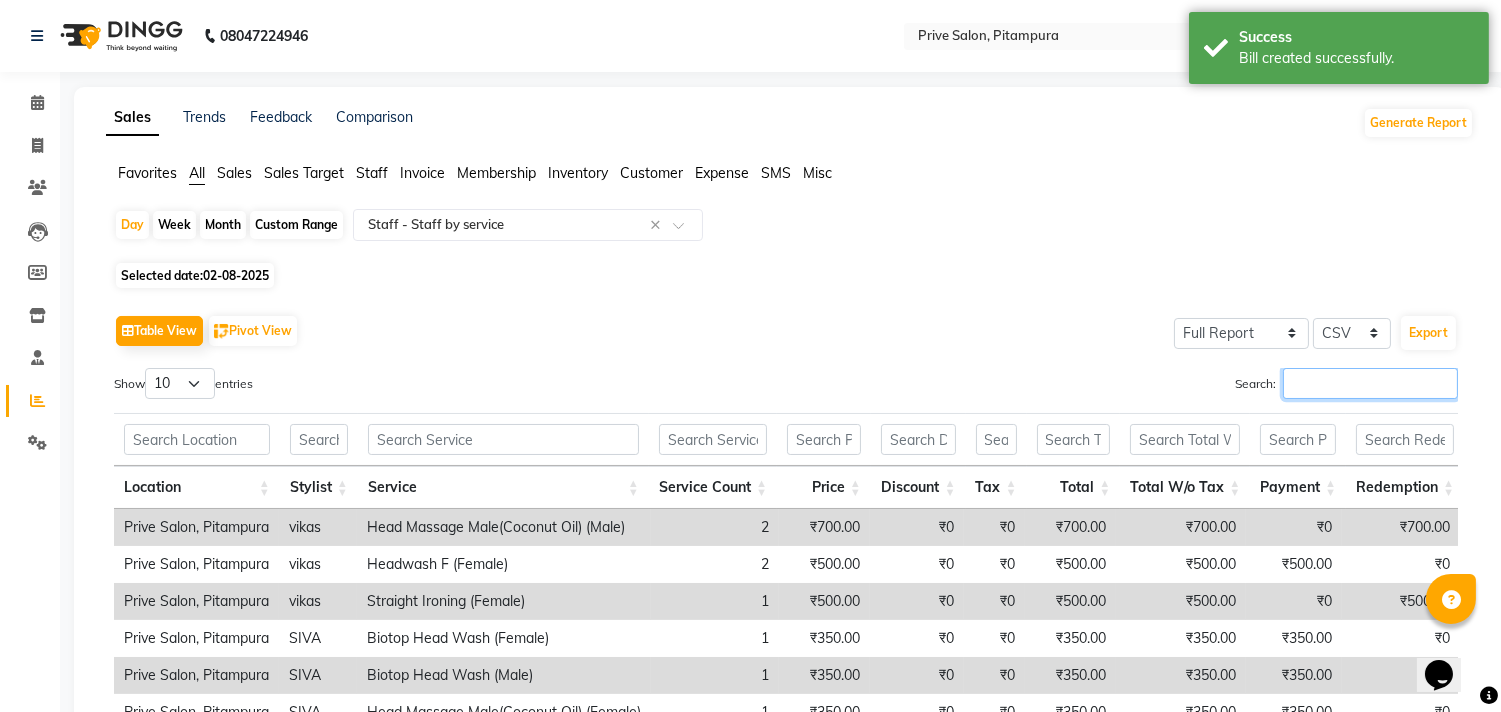 click on "Search:" at bounding box center [1370, 383] 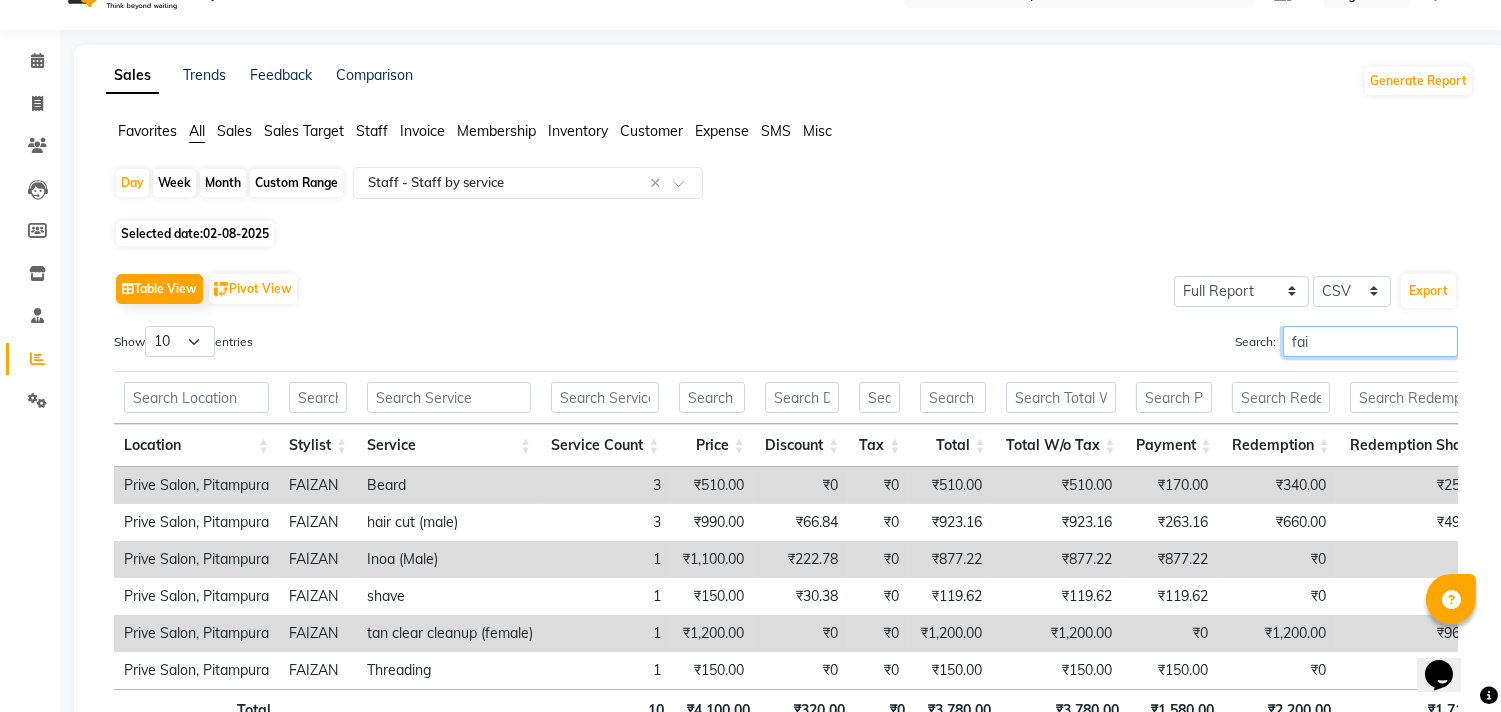 scroll, scrollTop: 25, scrollLeft: 0, axis: vertical 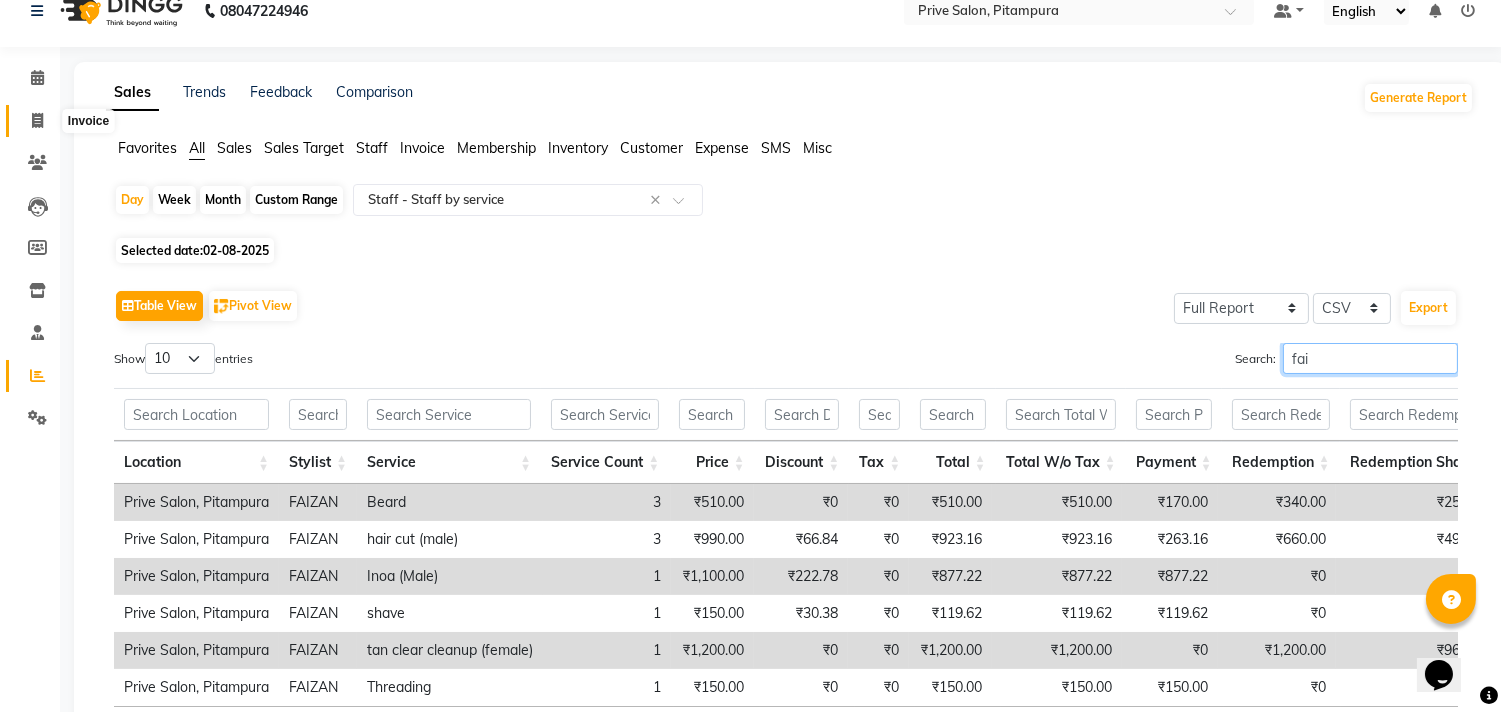 type on "fai" 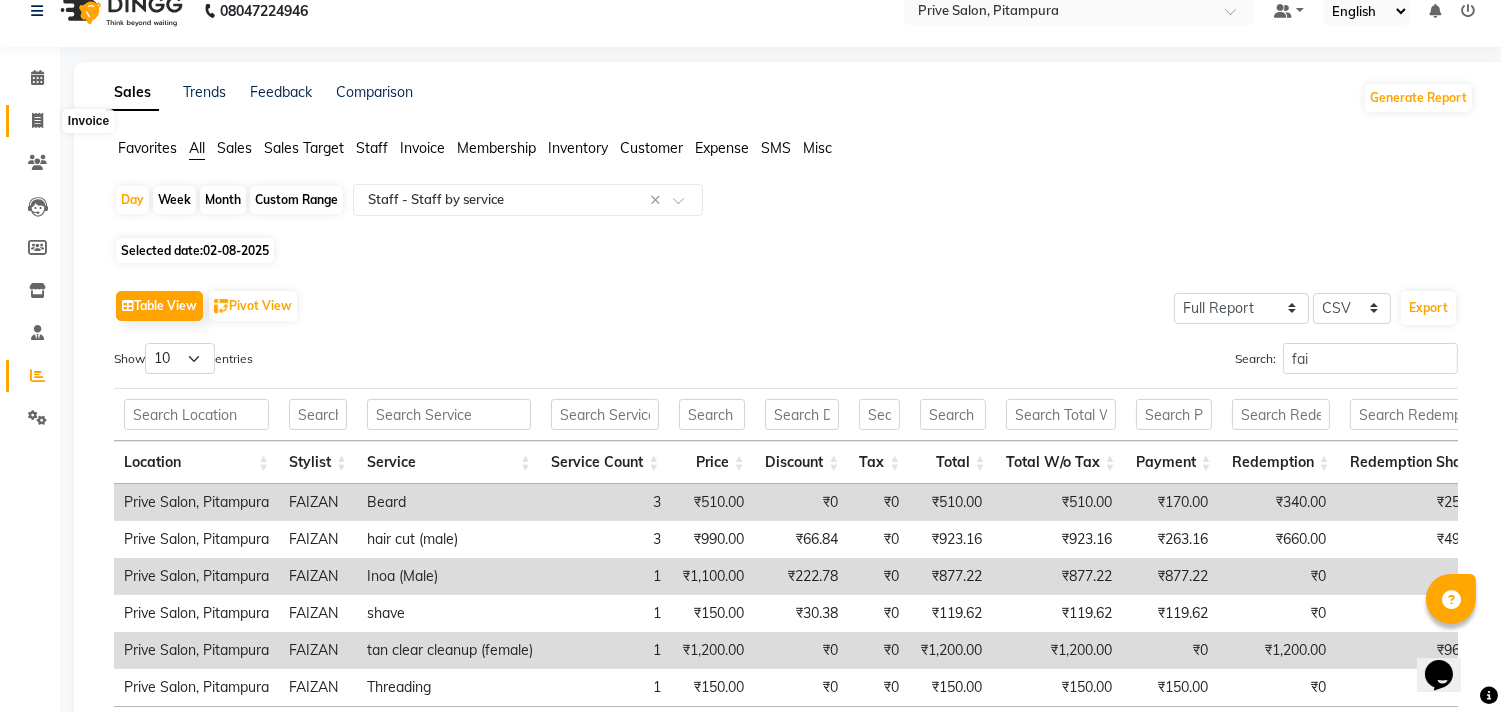 click 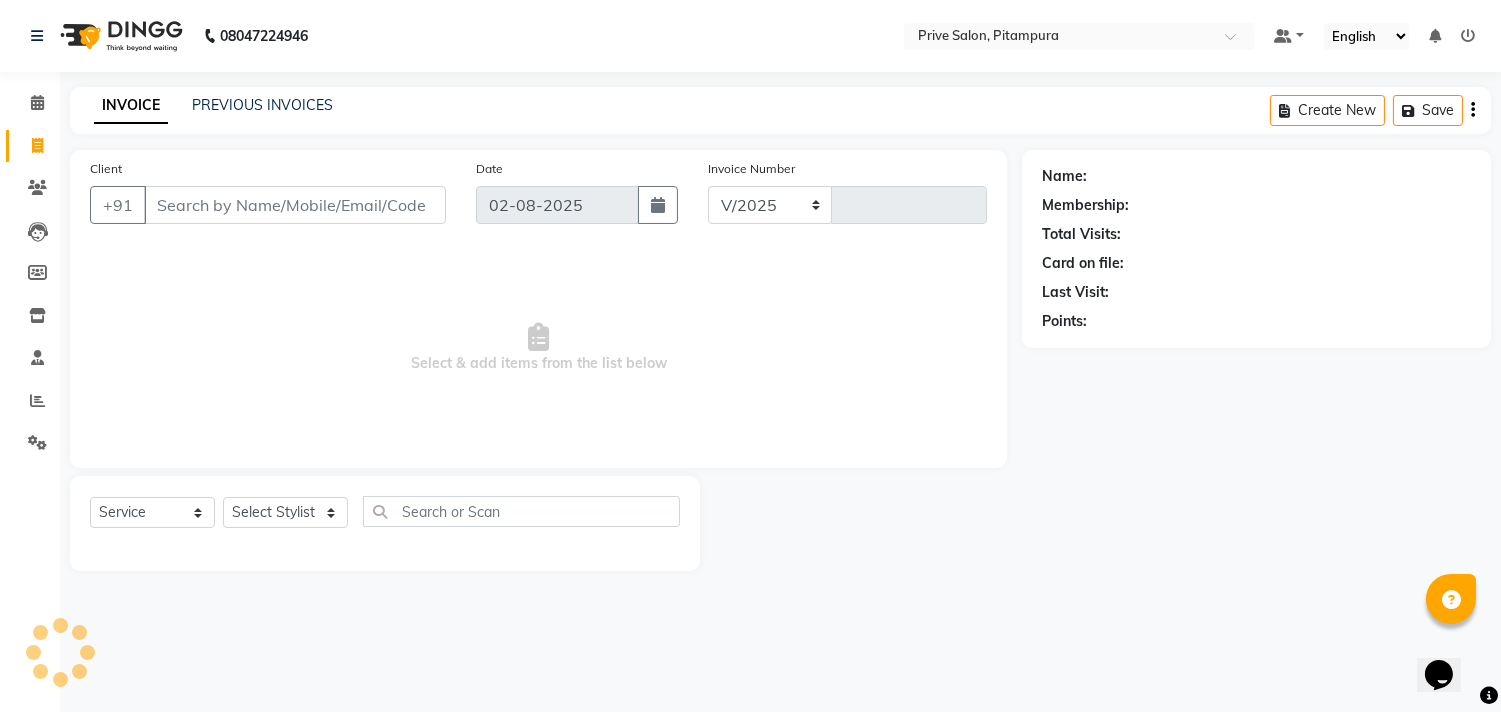 select on "136" 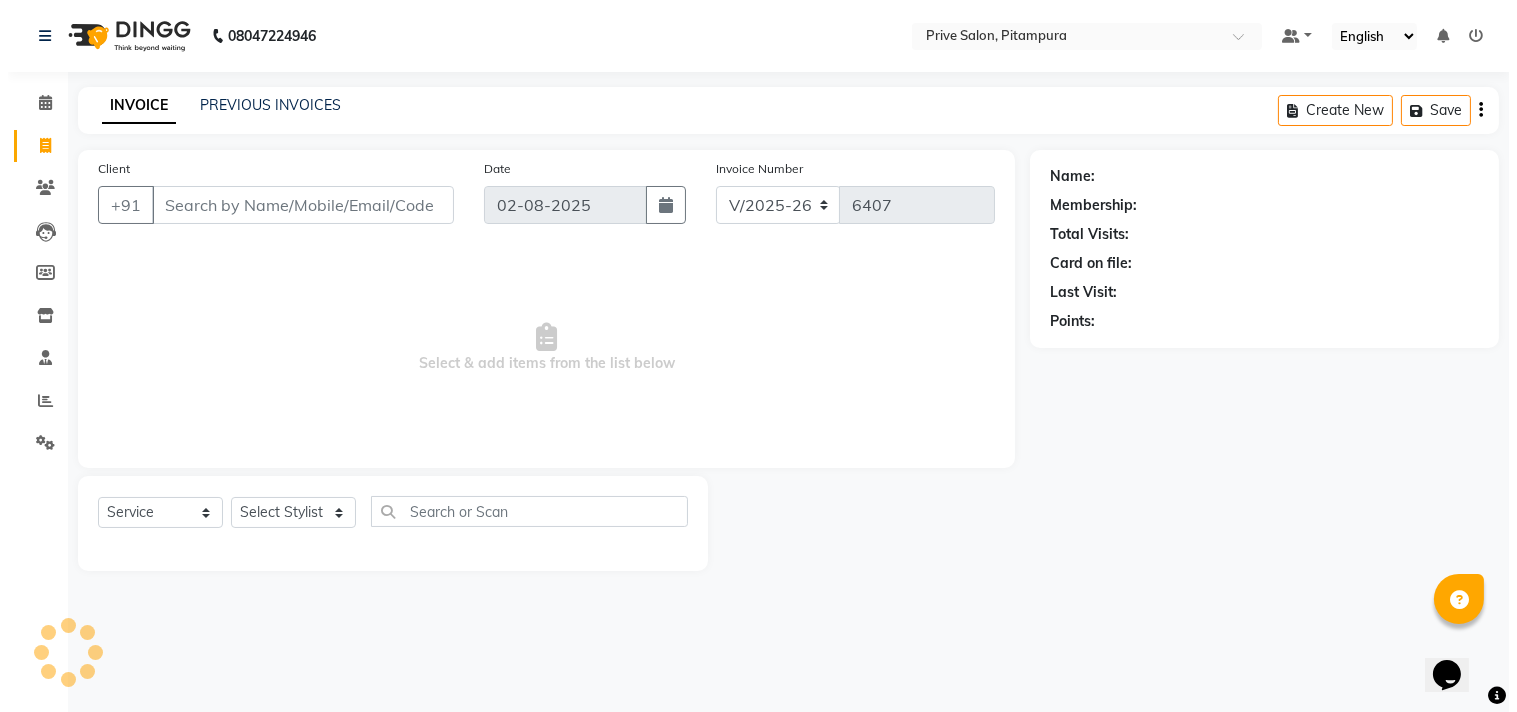 scroll, scrollTop: 0, scrollLeft: 0, axis: both 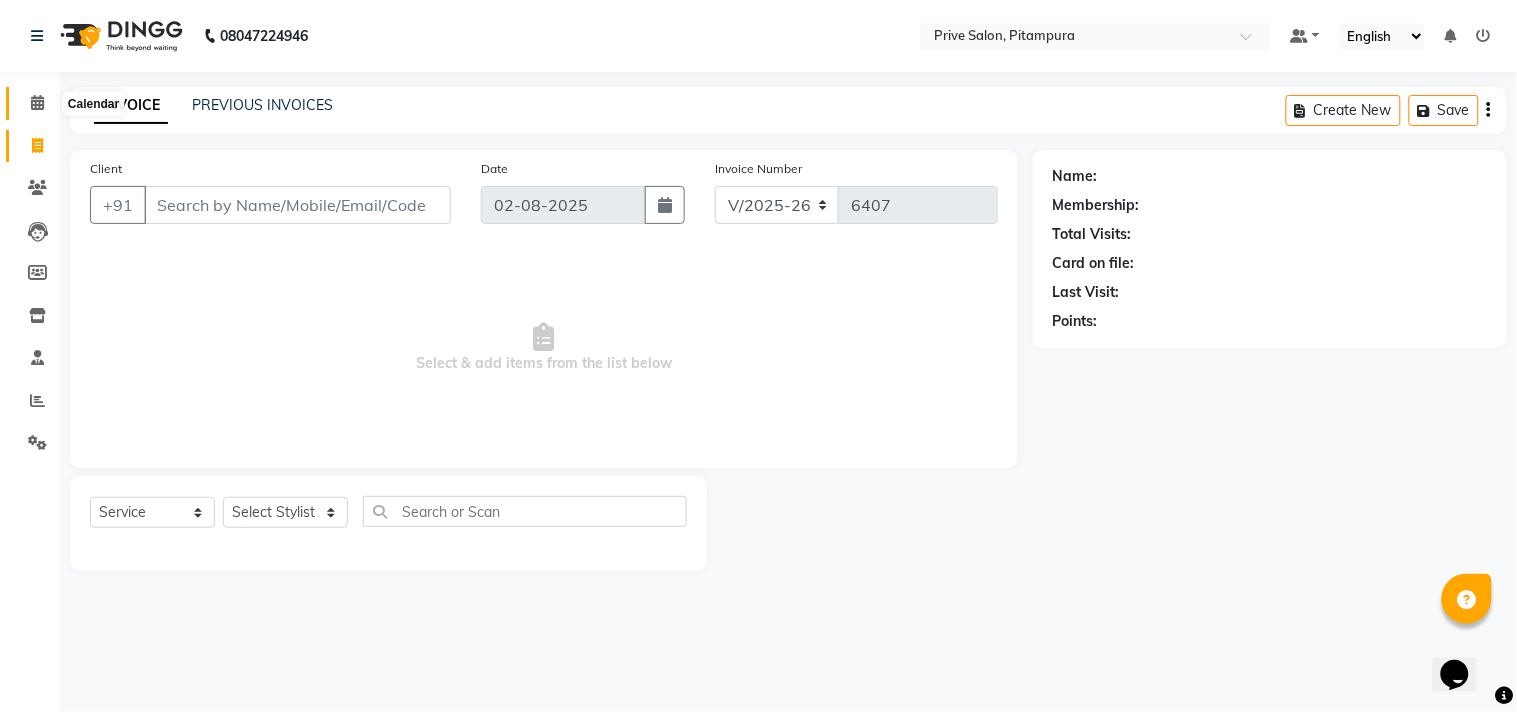 click 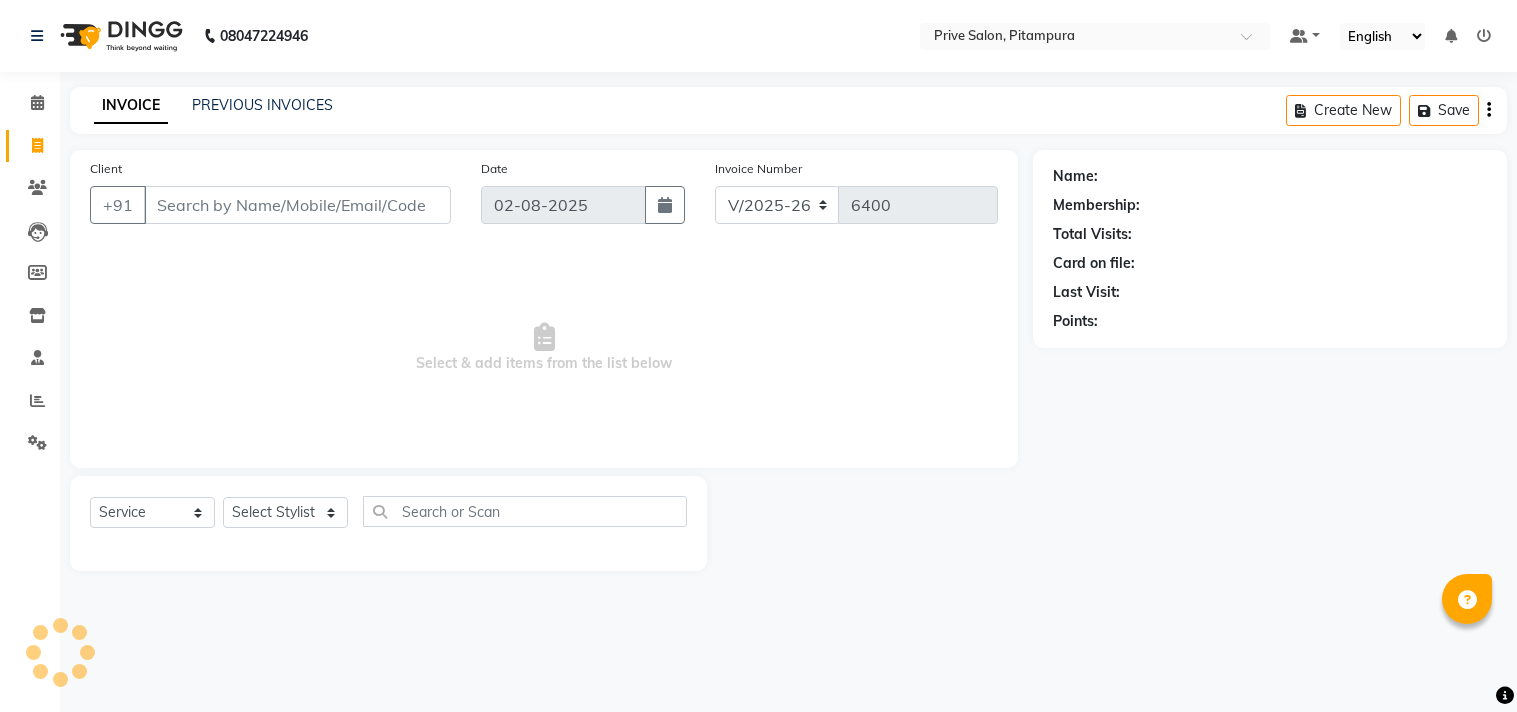 select on "136" 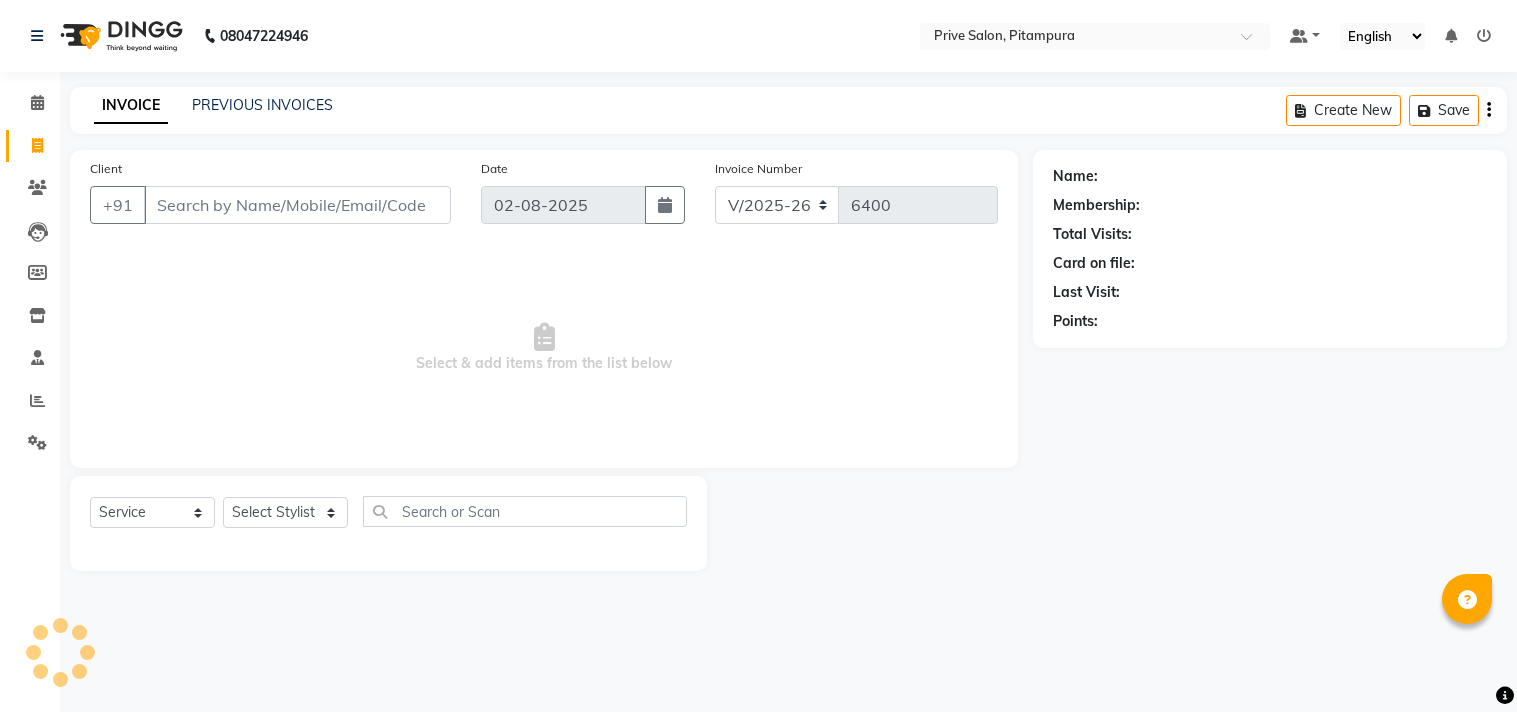 drag, startPoint x: 0, startPoint y: 0, endPoint x: 310, endPoint y: 520, distance: 605.39246 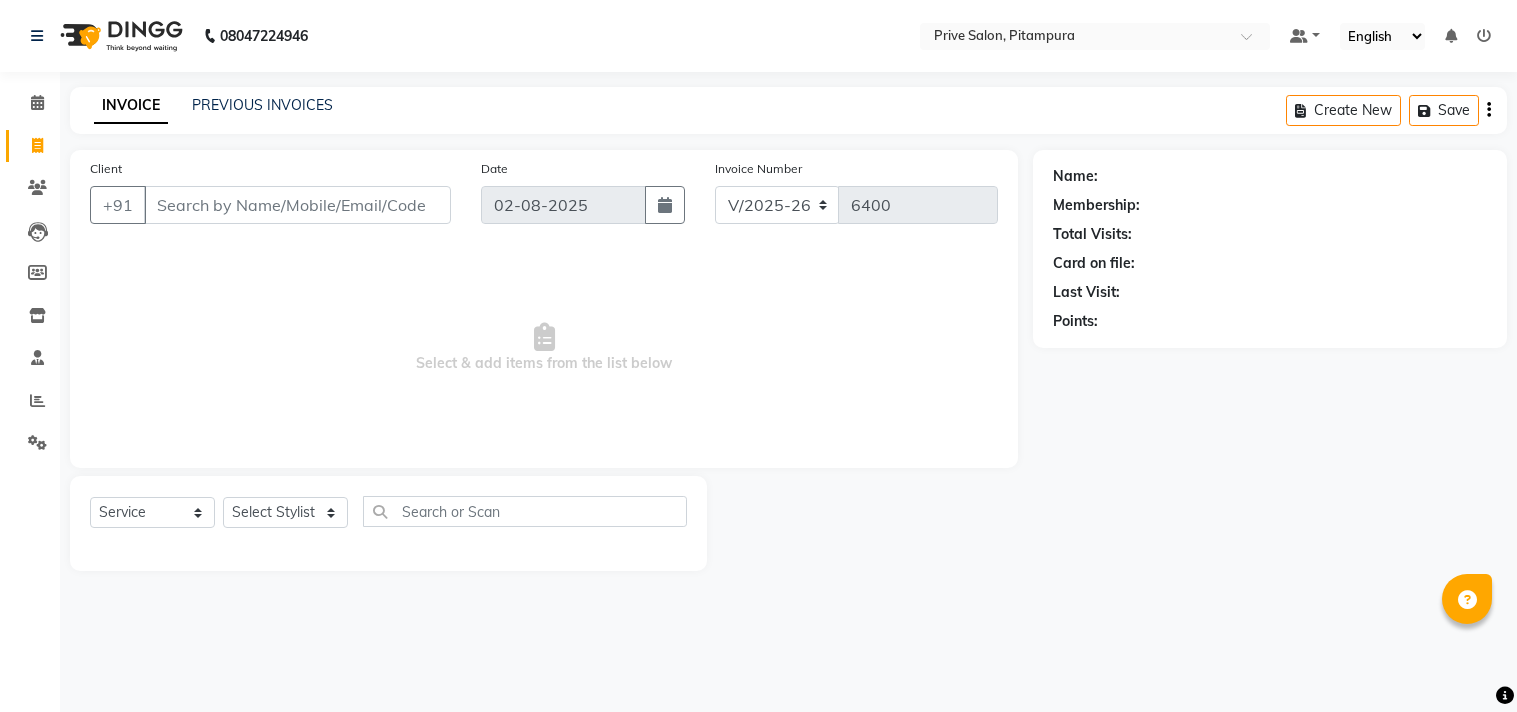 scroll, scrollTop: 0, scrollLeft: 0, axis: both 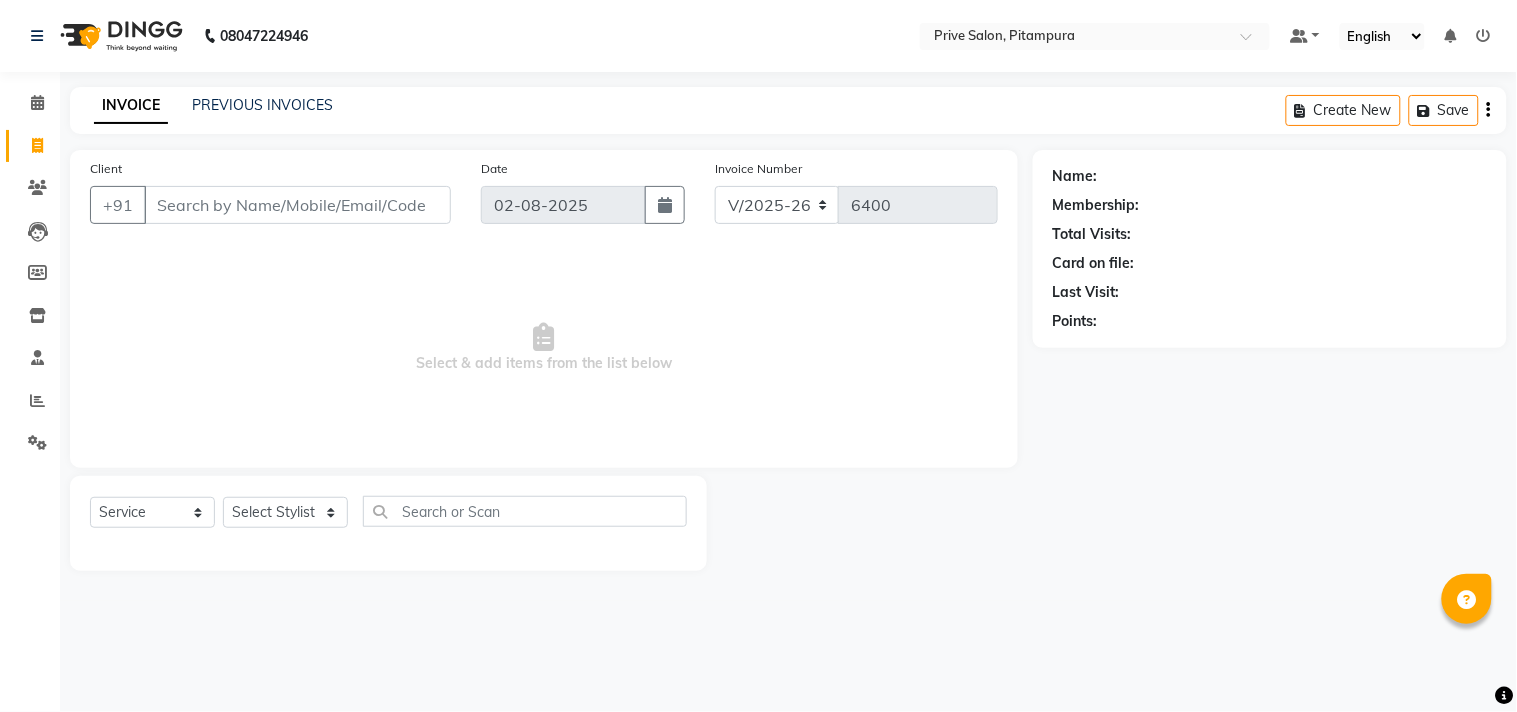 click on "Select Stylist" 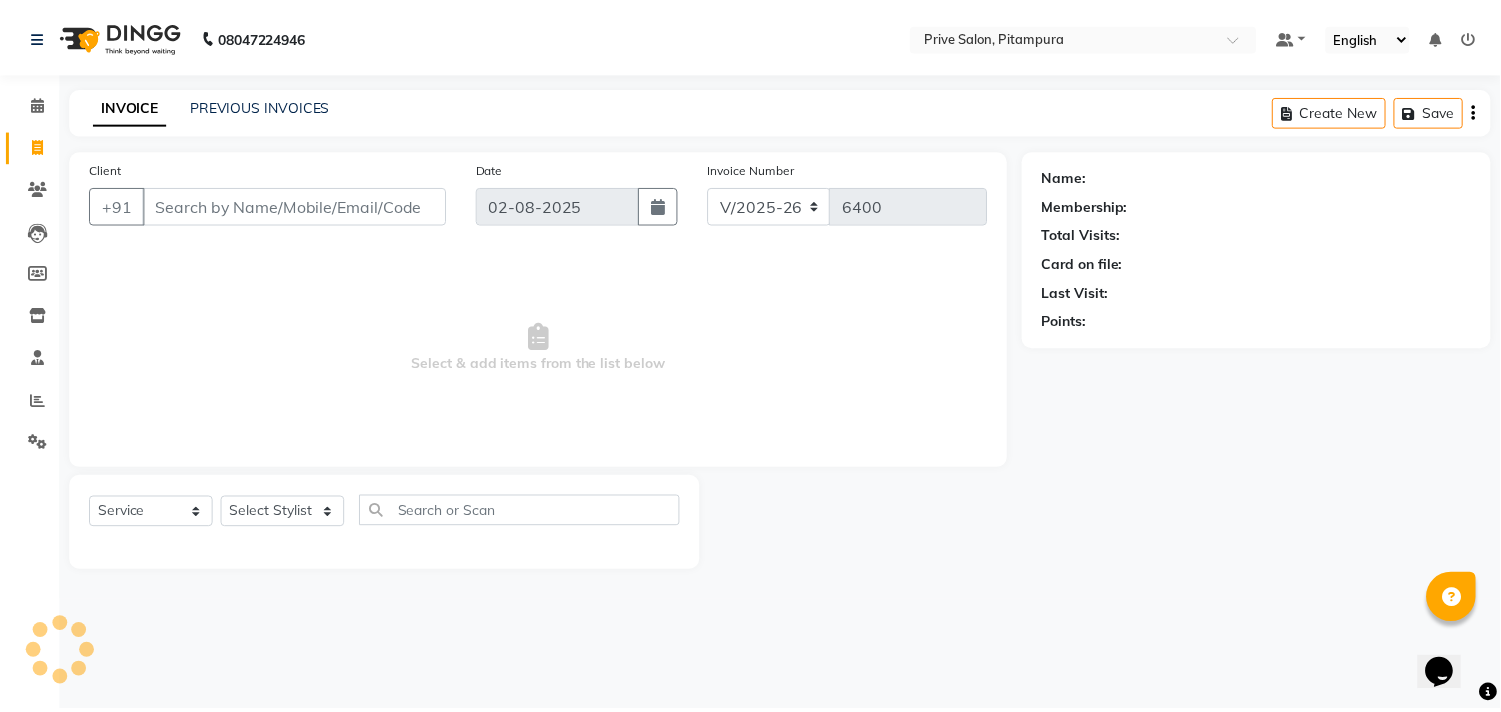 scroll, scrollTop: 0, scrollLeft: 0, axis: both 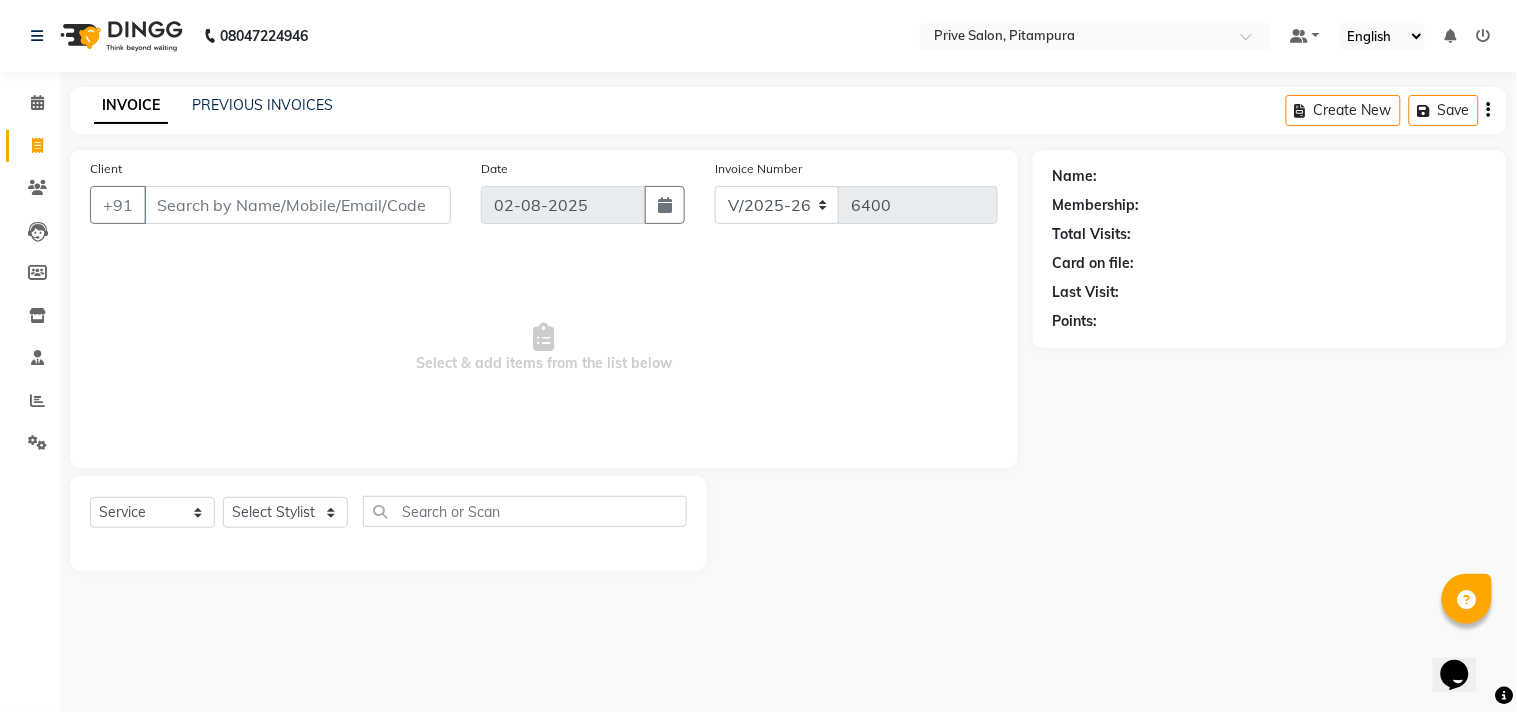select on "26772" 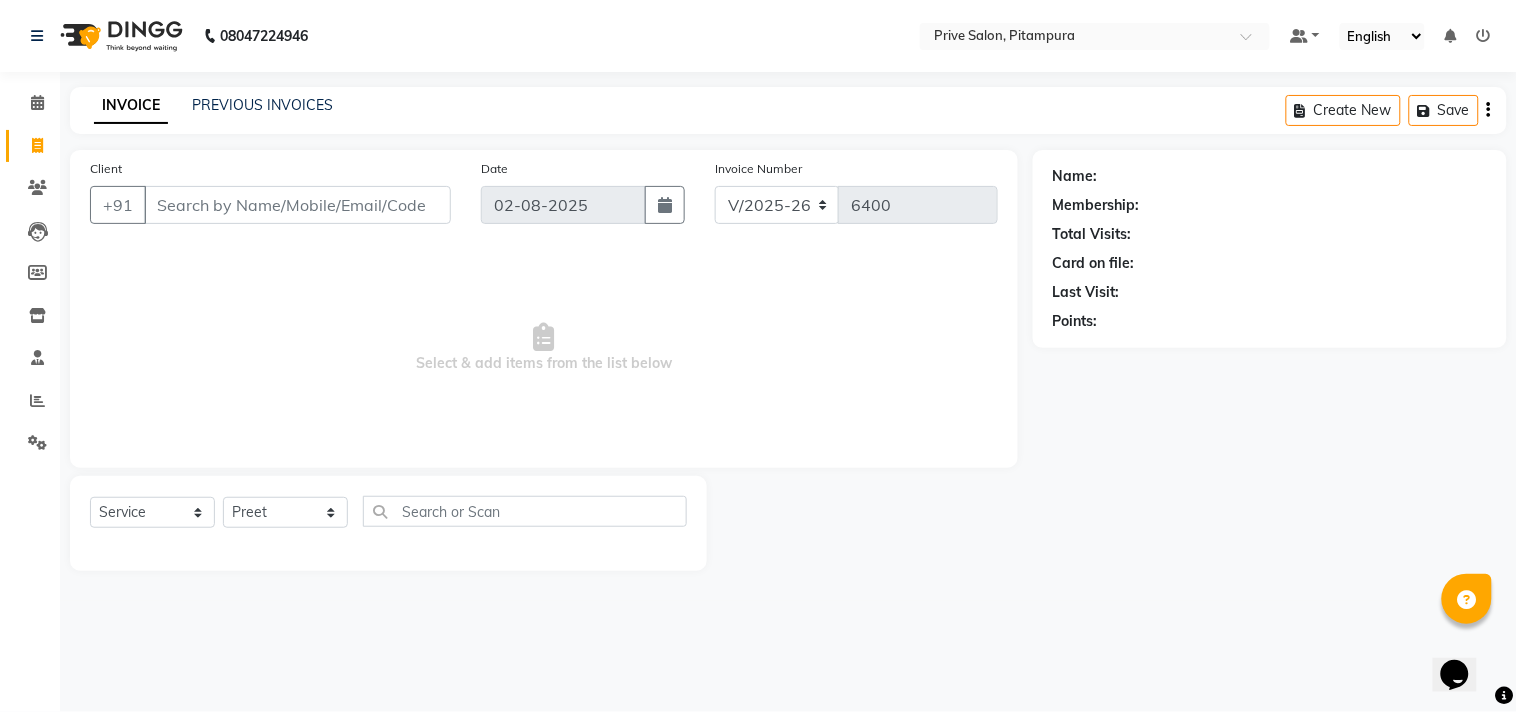 click on "Select Stylist amit ARJUN Atul FAIZAN FARDEEN GOLU harshit HITESH isha kapil khushbu Manager meenu MOHIT Mohsin NISHA nishi Preet privee Shivam SIVA vikas" 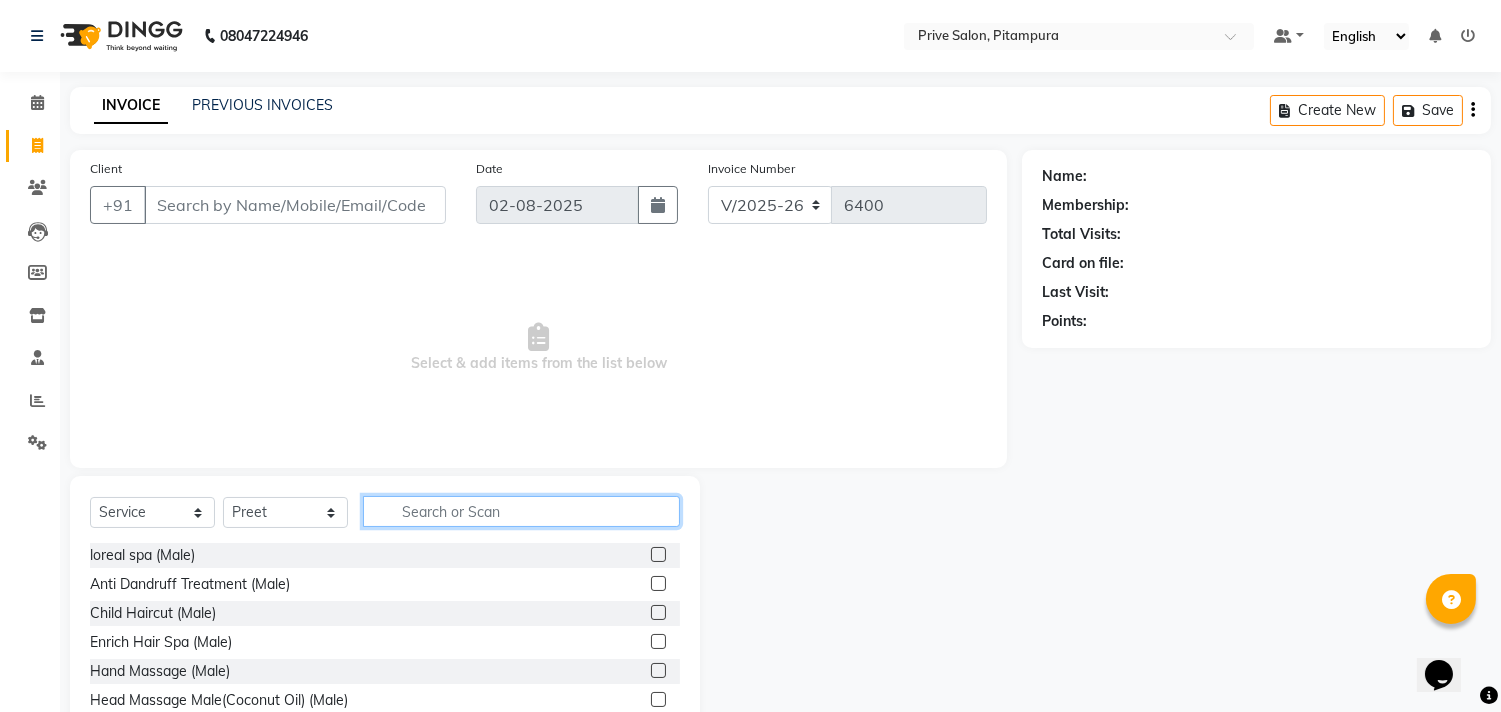 click 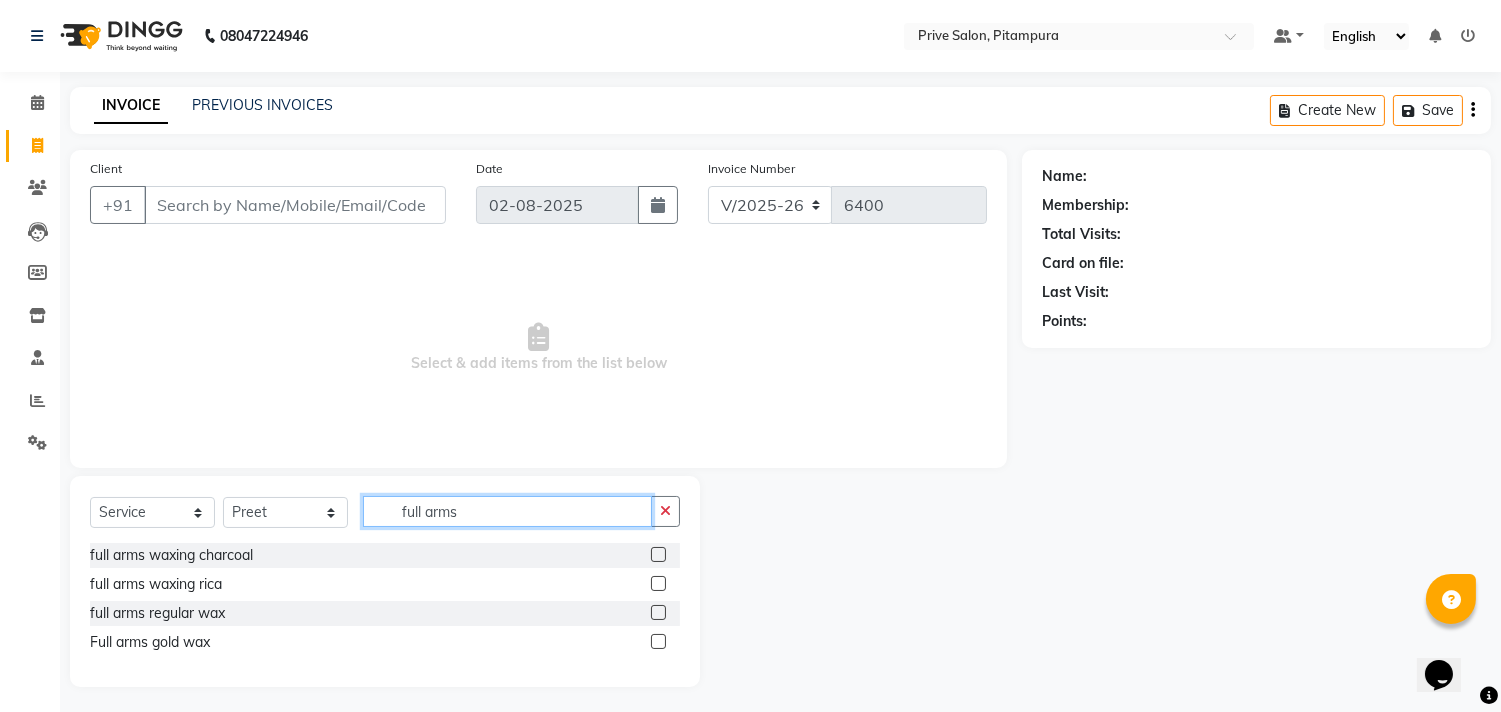 type on "full arms" 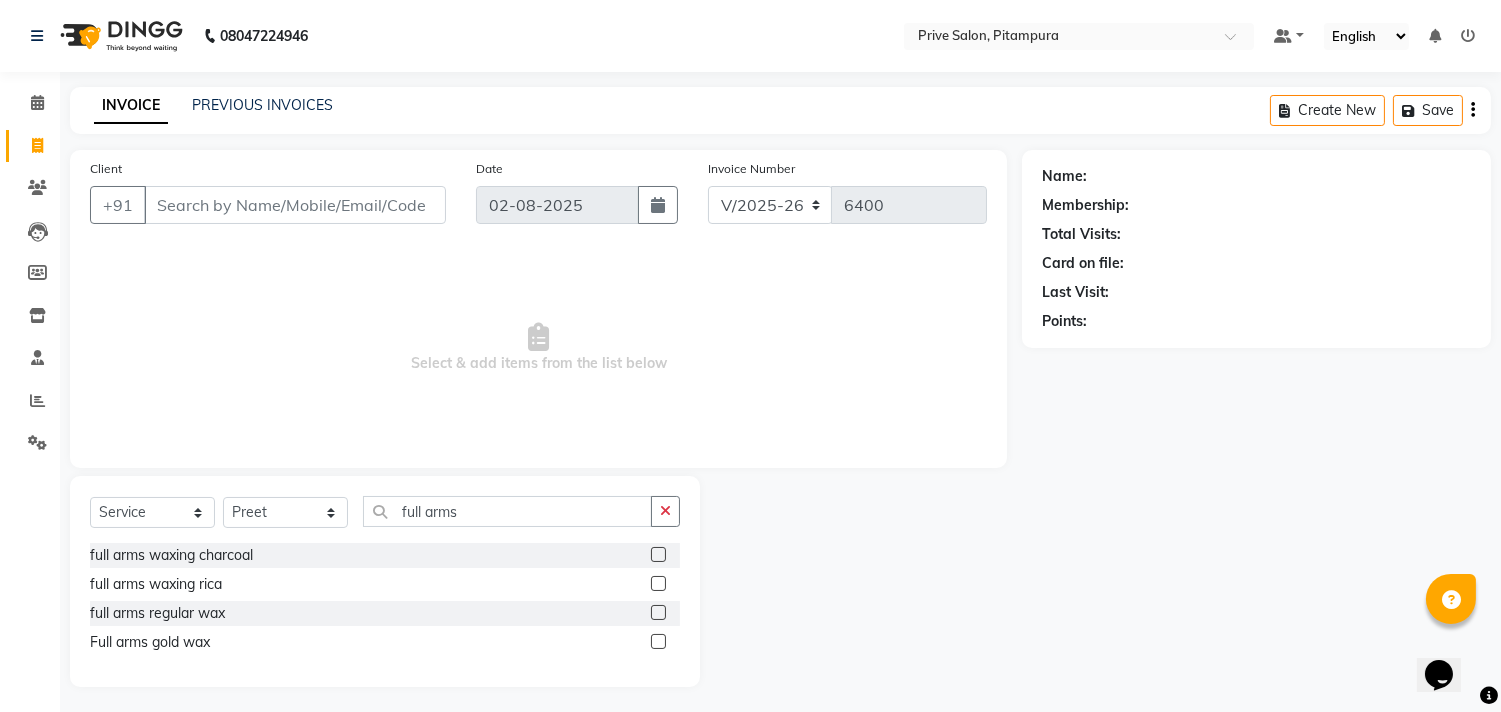 click 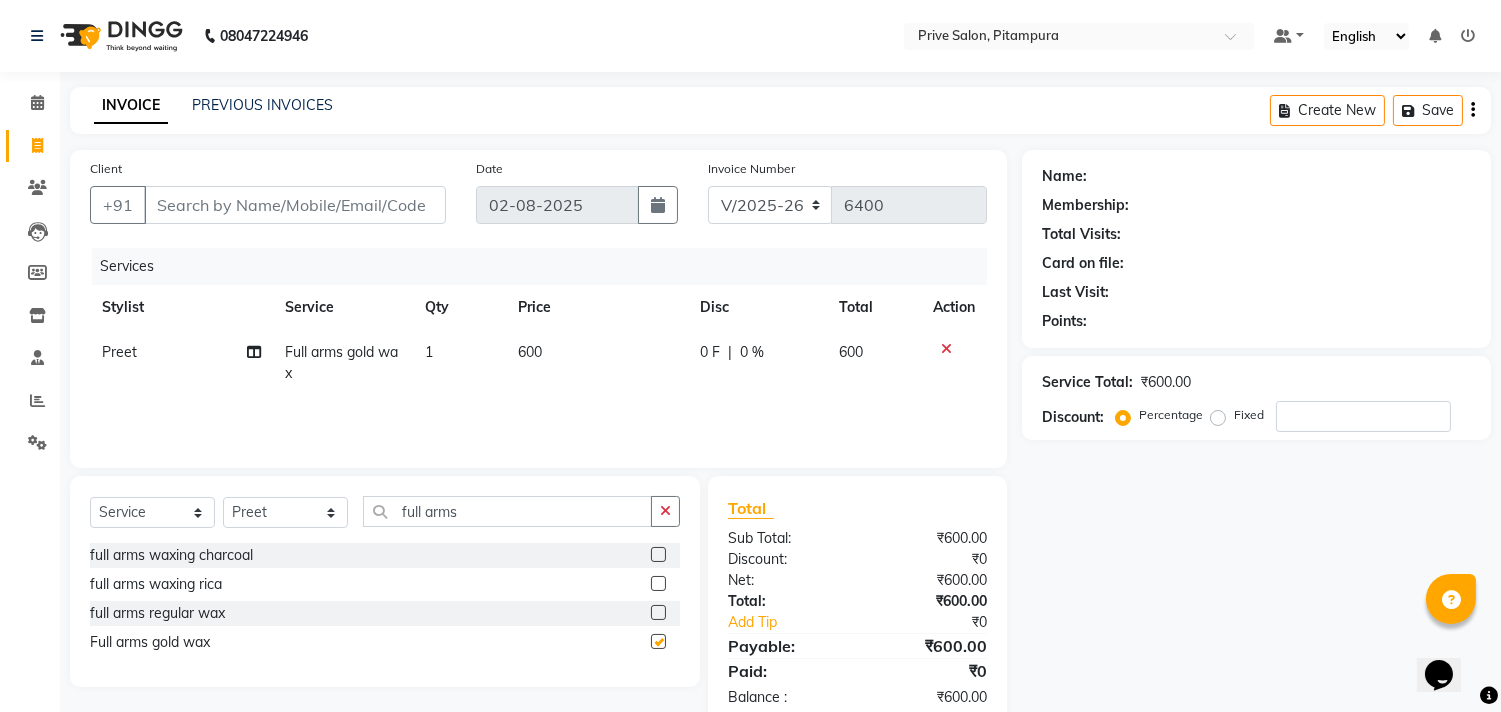 checkbox on "false" 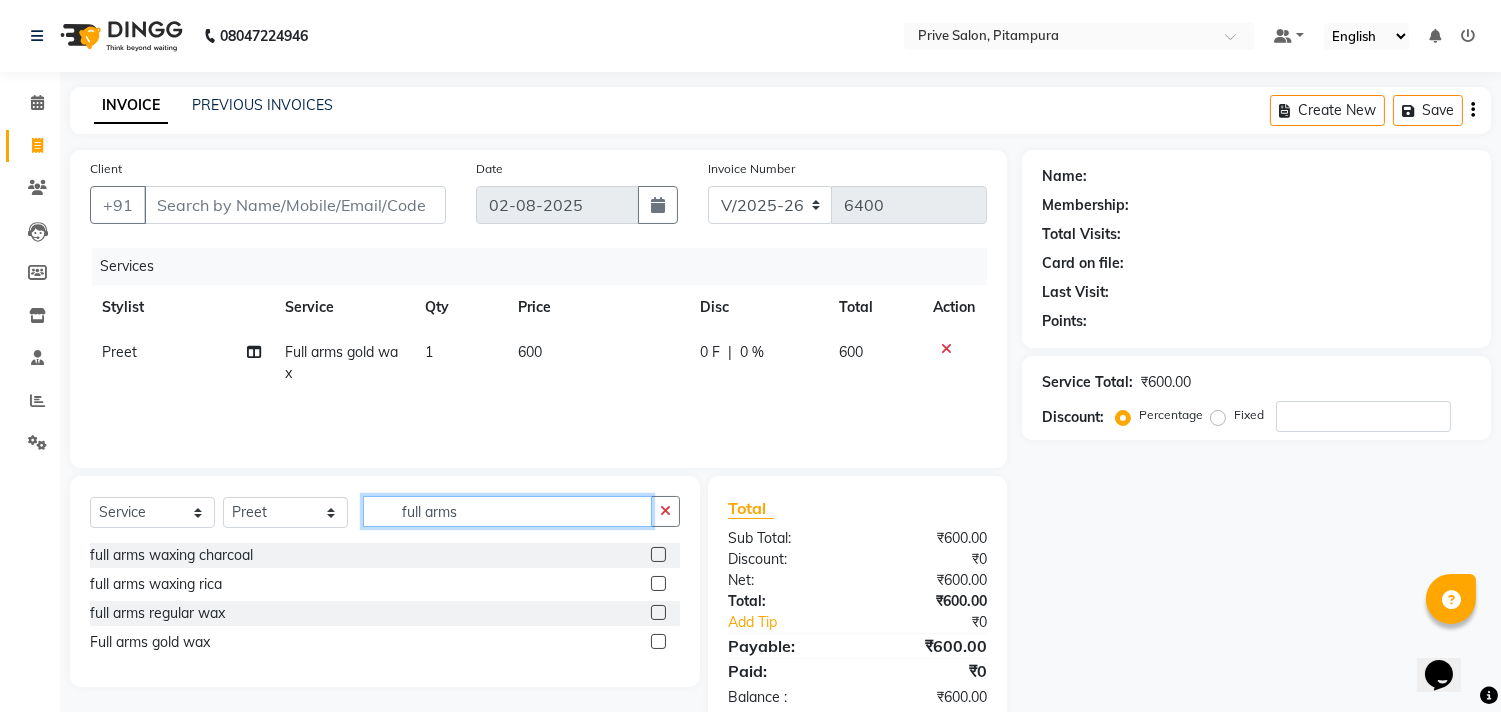 click on "full arms" 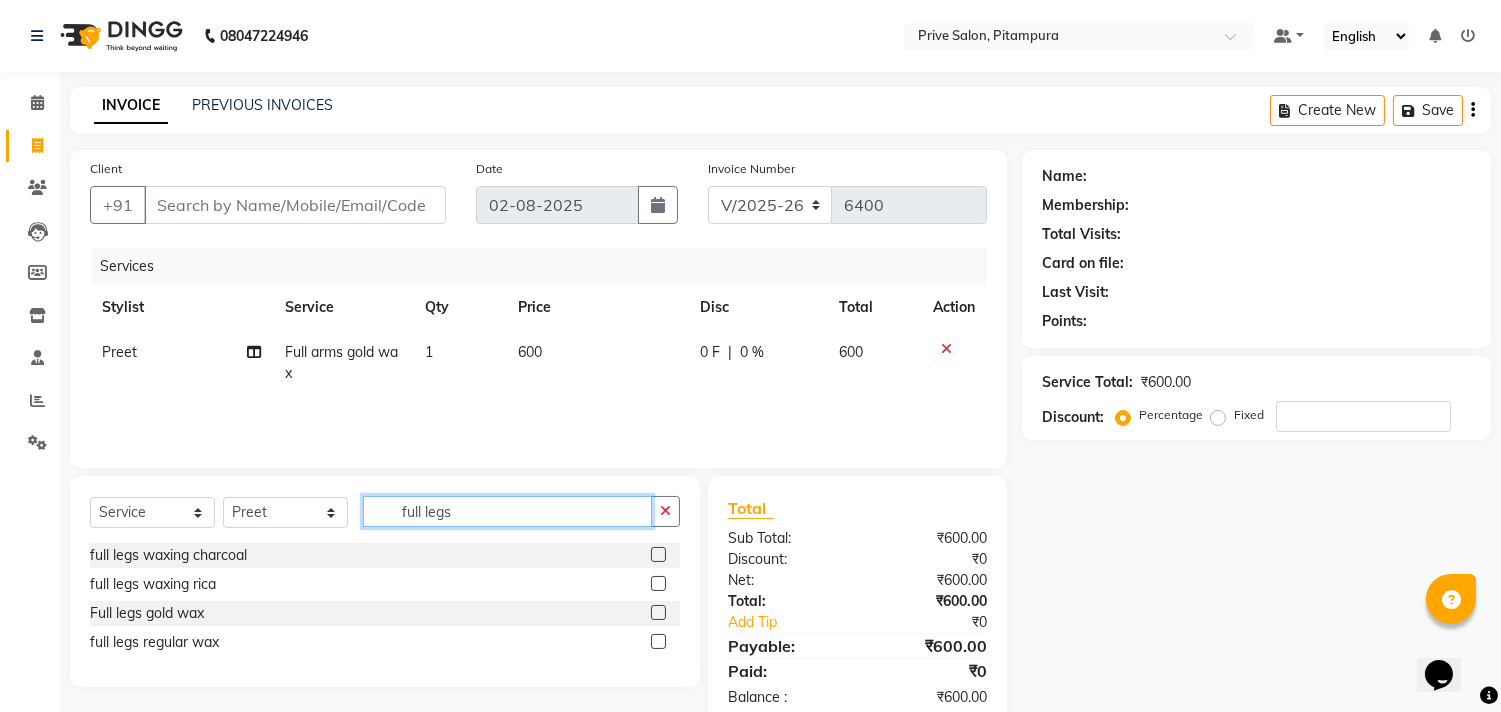 type on "full legs" 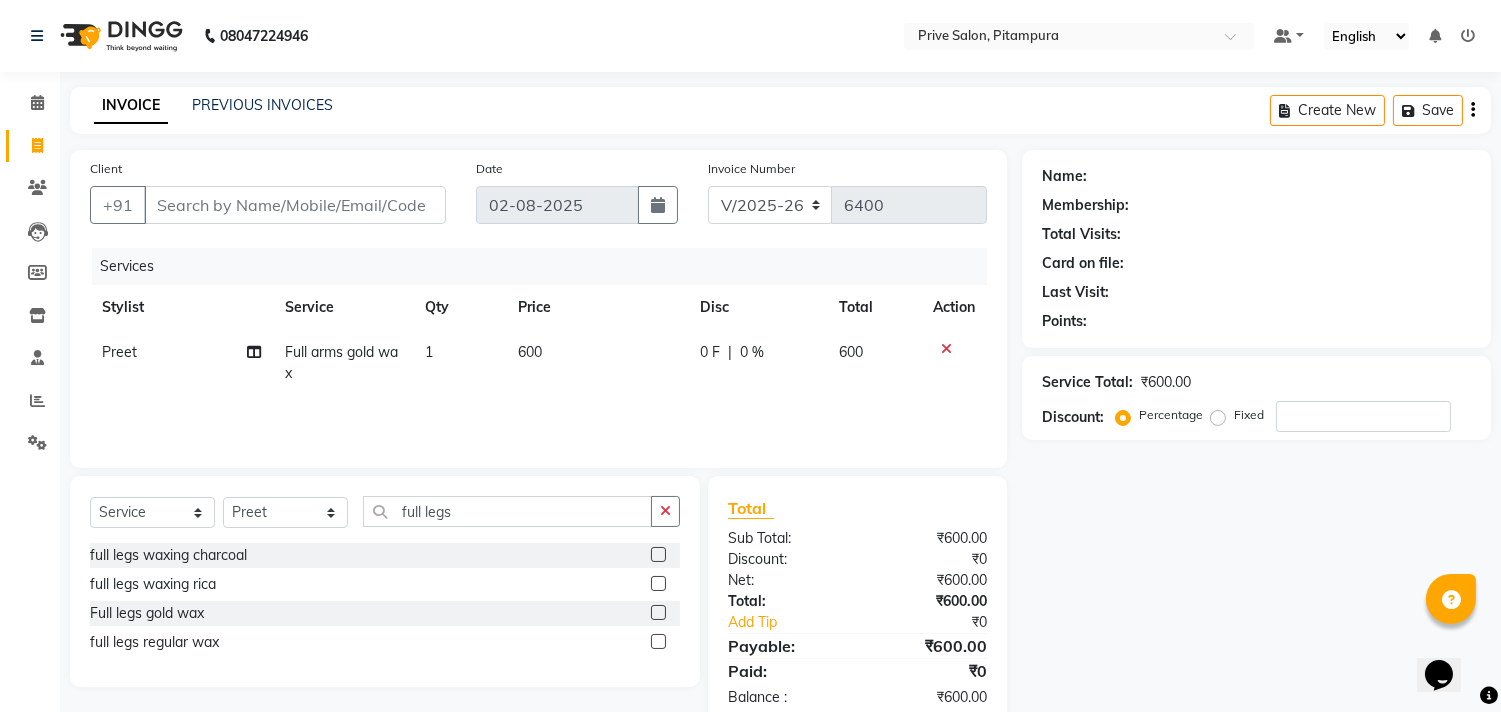 click 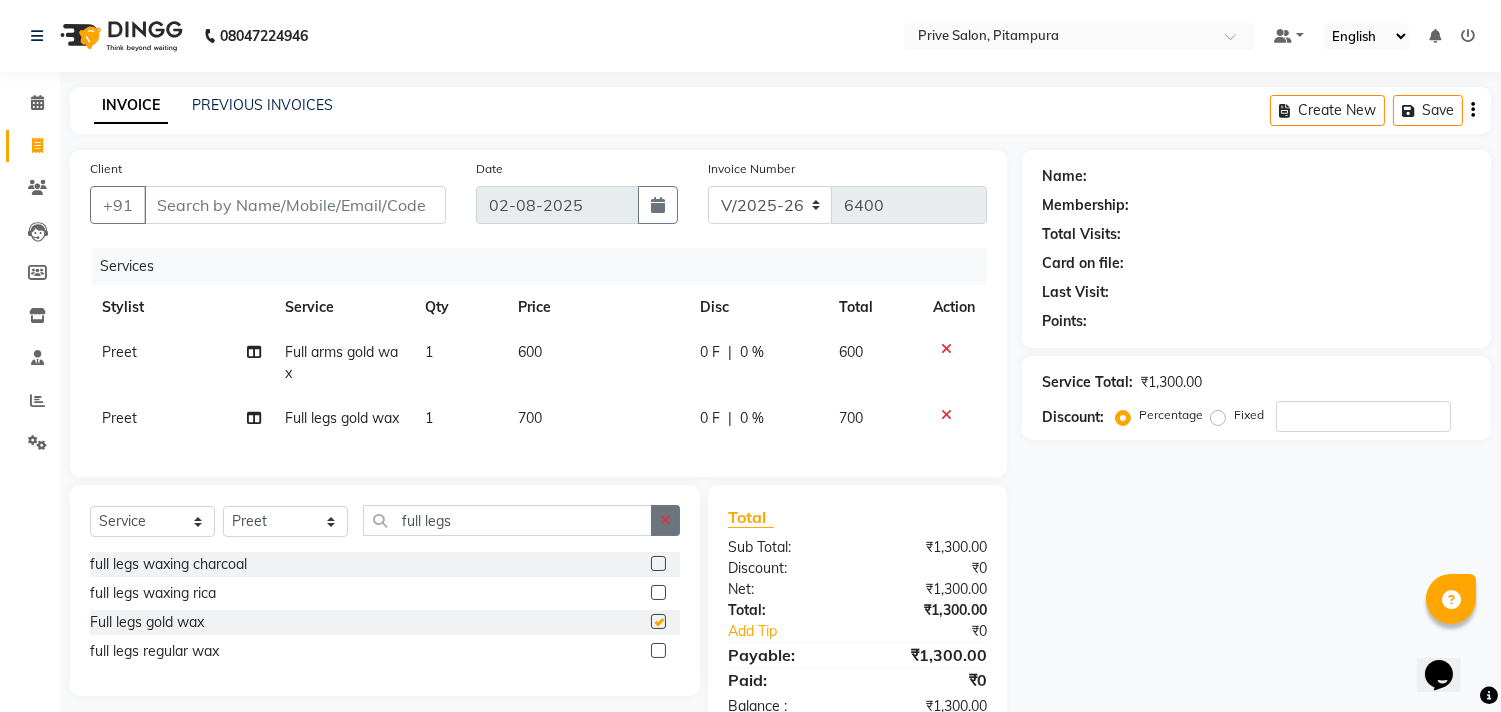 checkbox on "false" 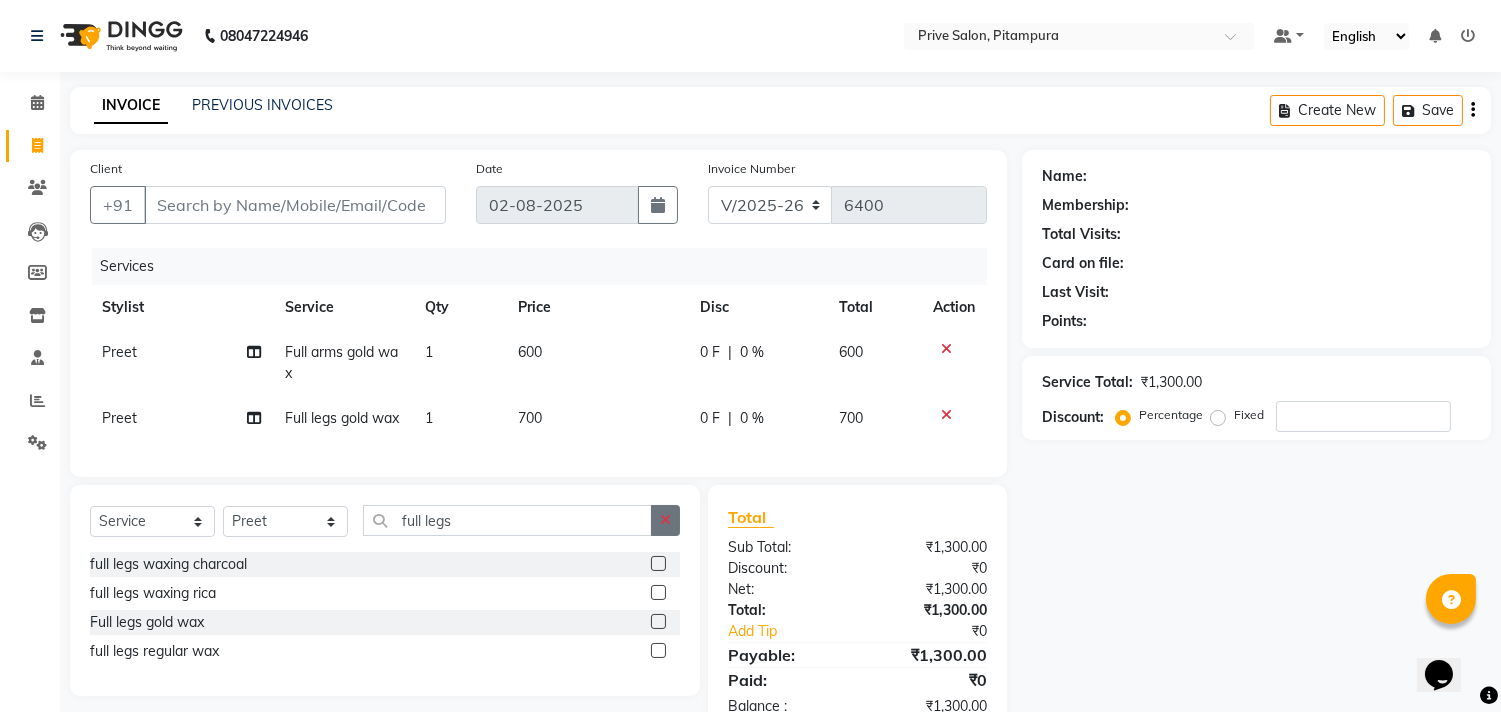 click 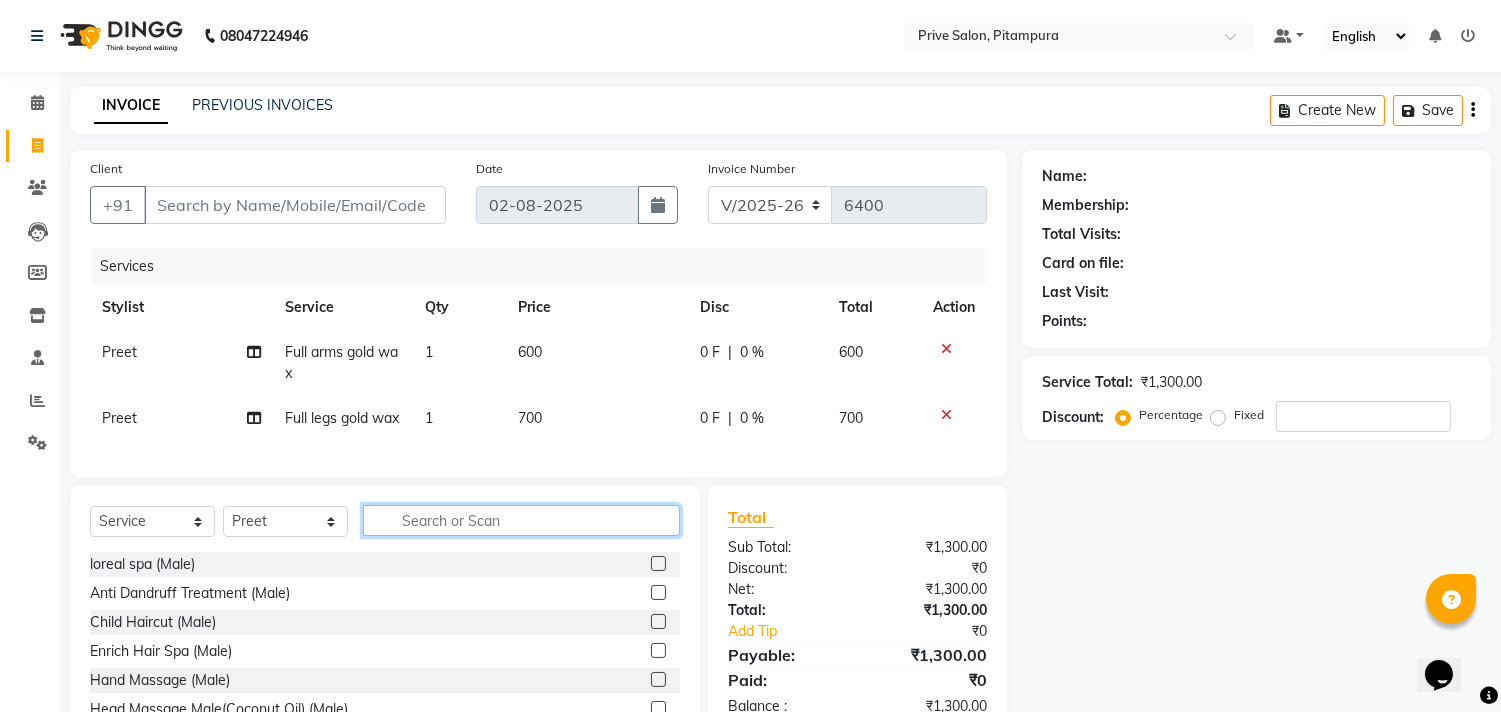 click 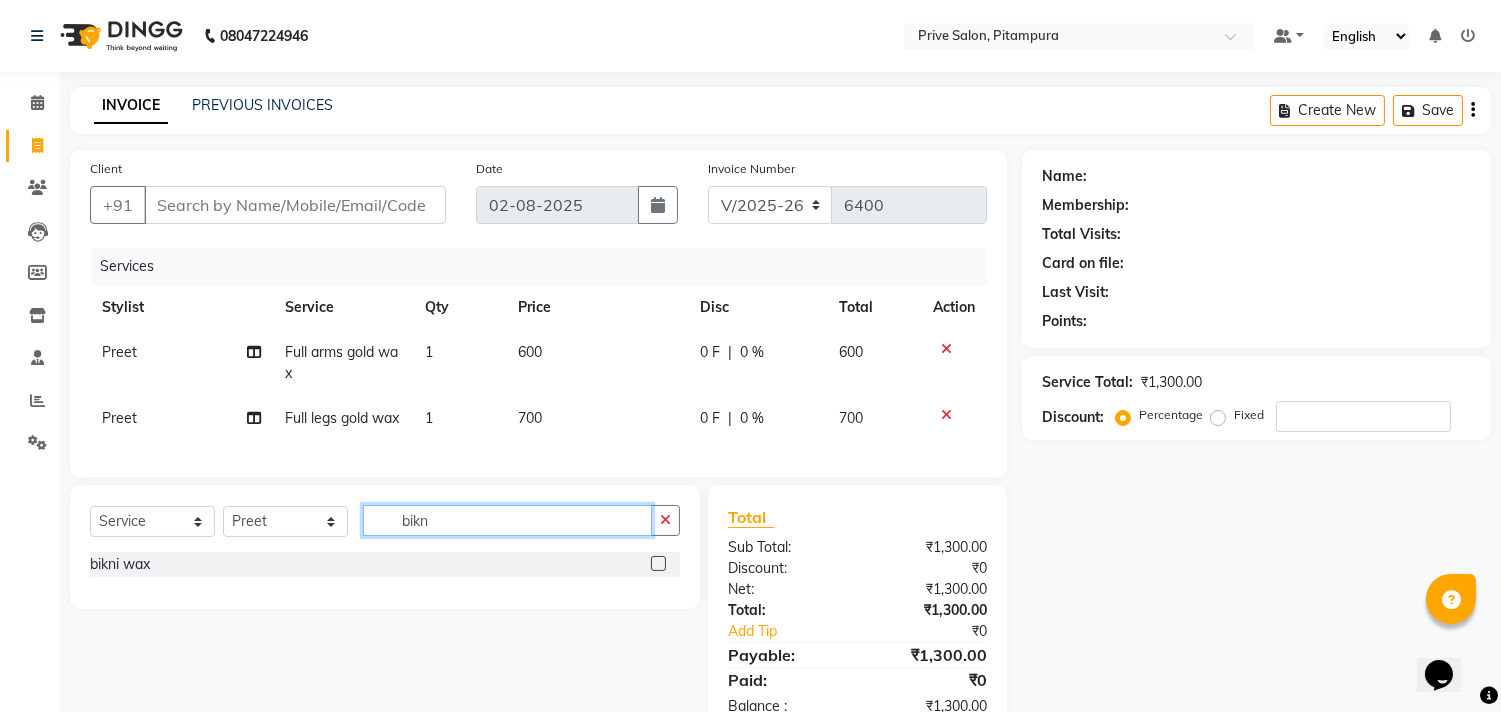 type on "bikn" 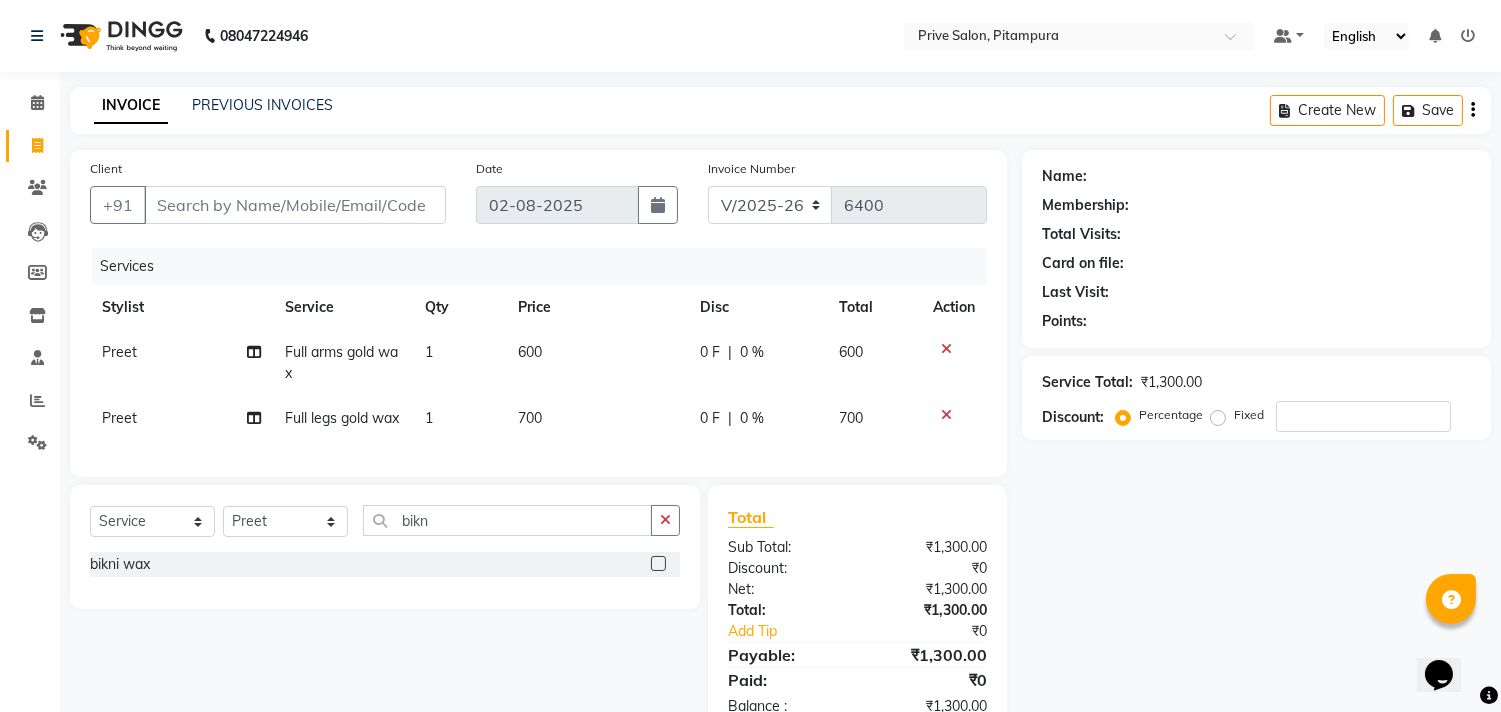 click 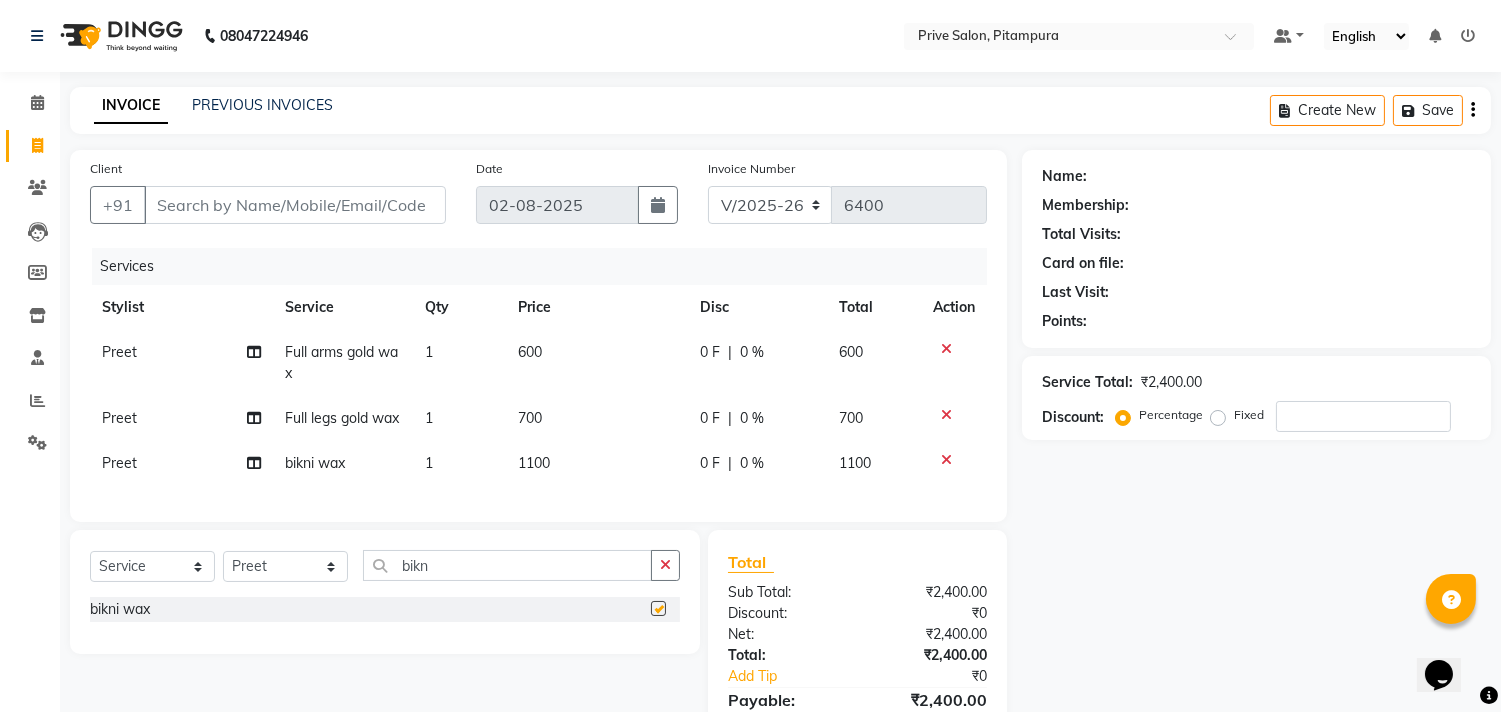 checkbox on "false" 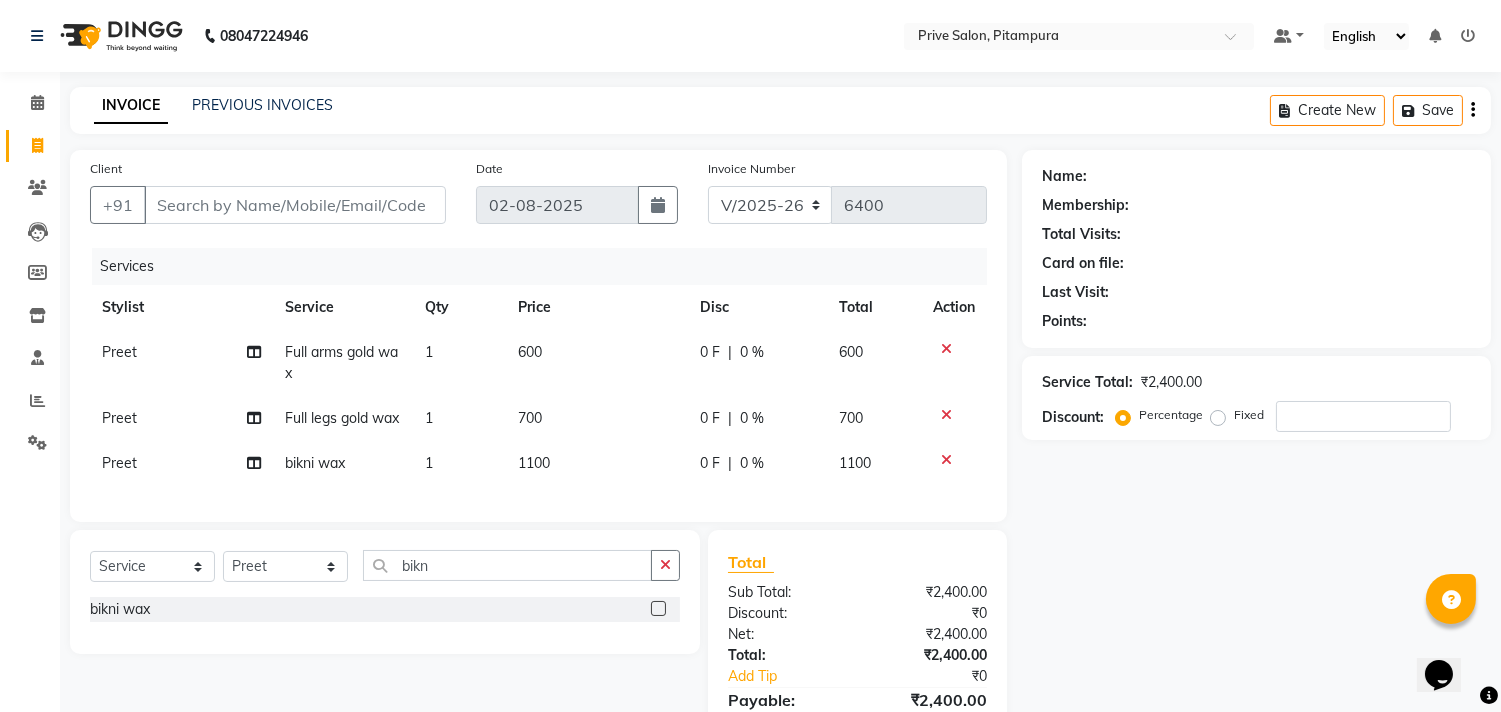 click on "1100" 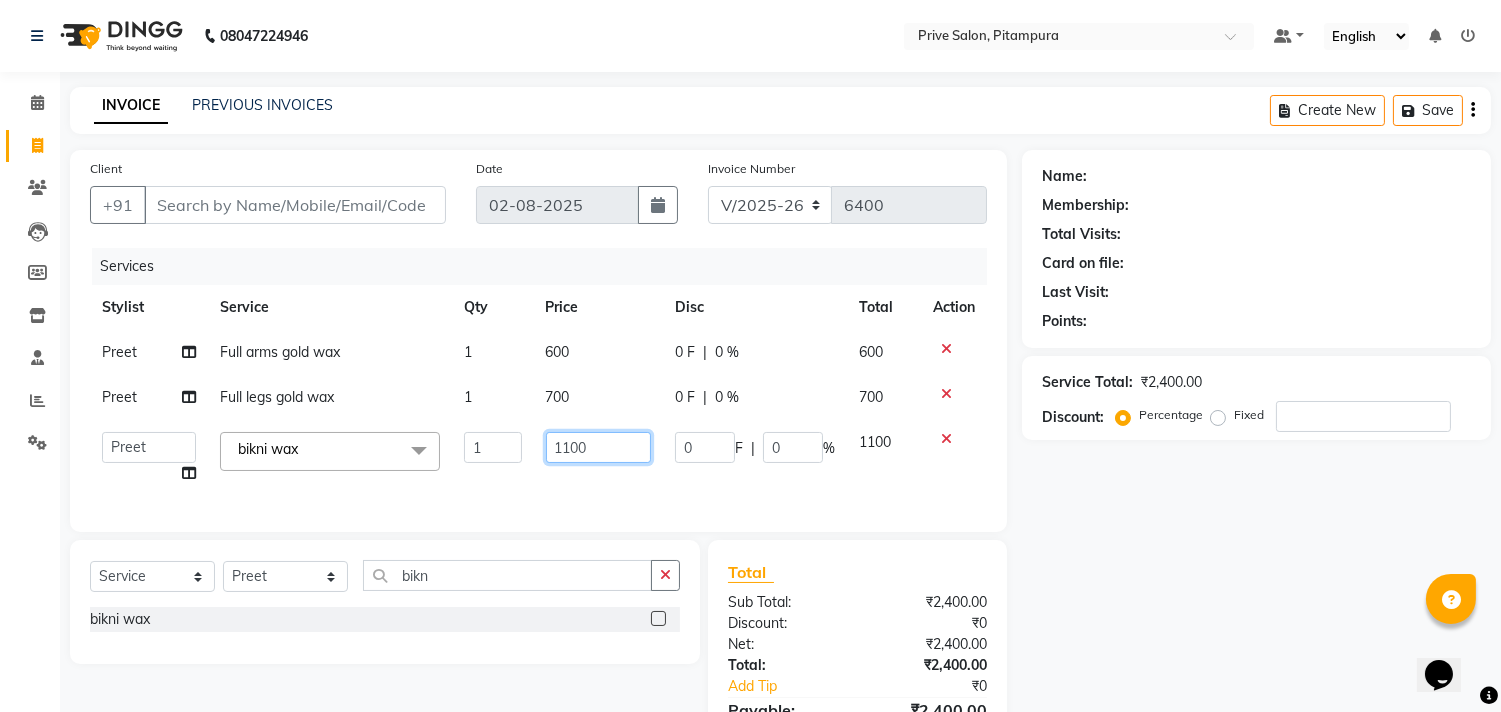 click on "1100" 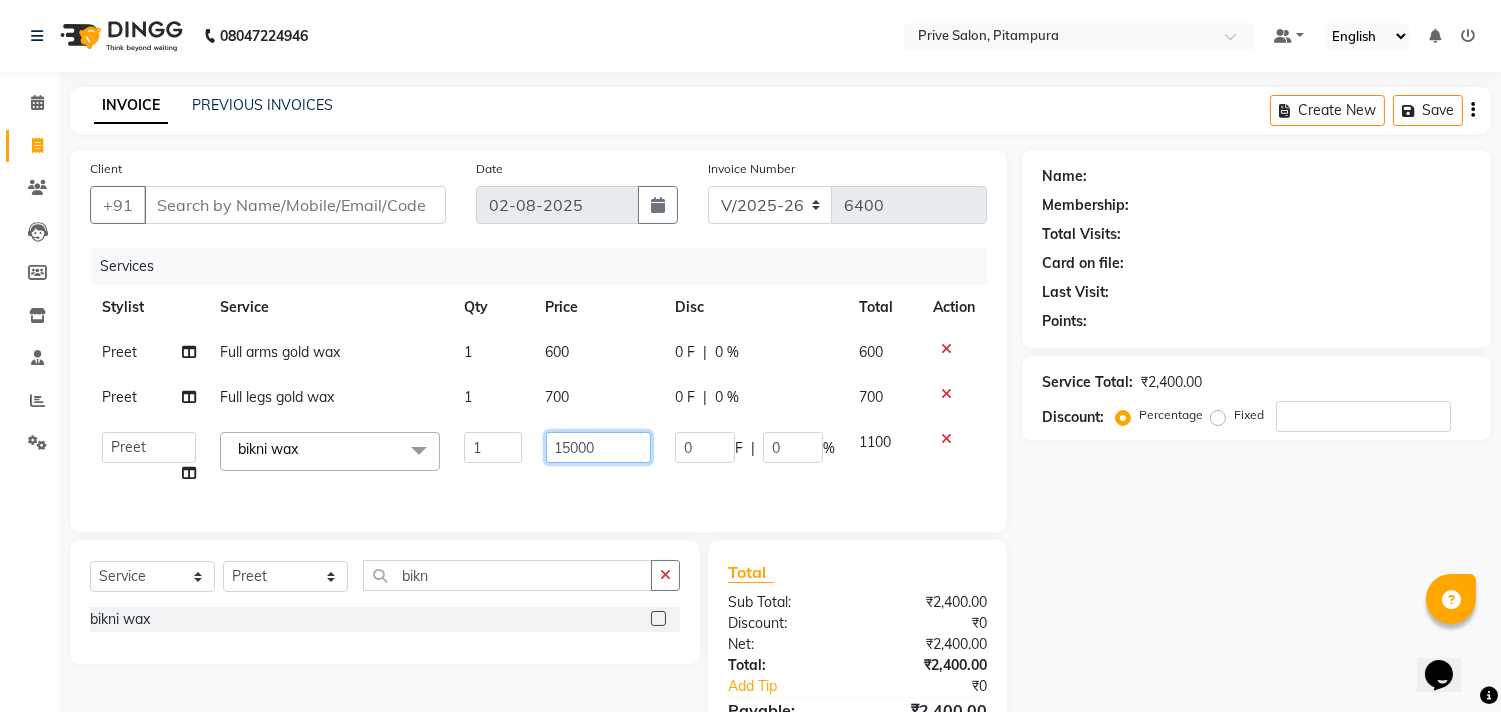 type on "1500" 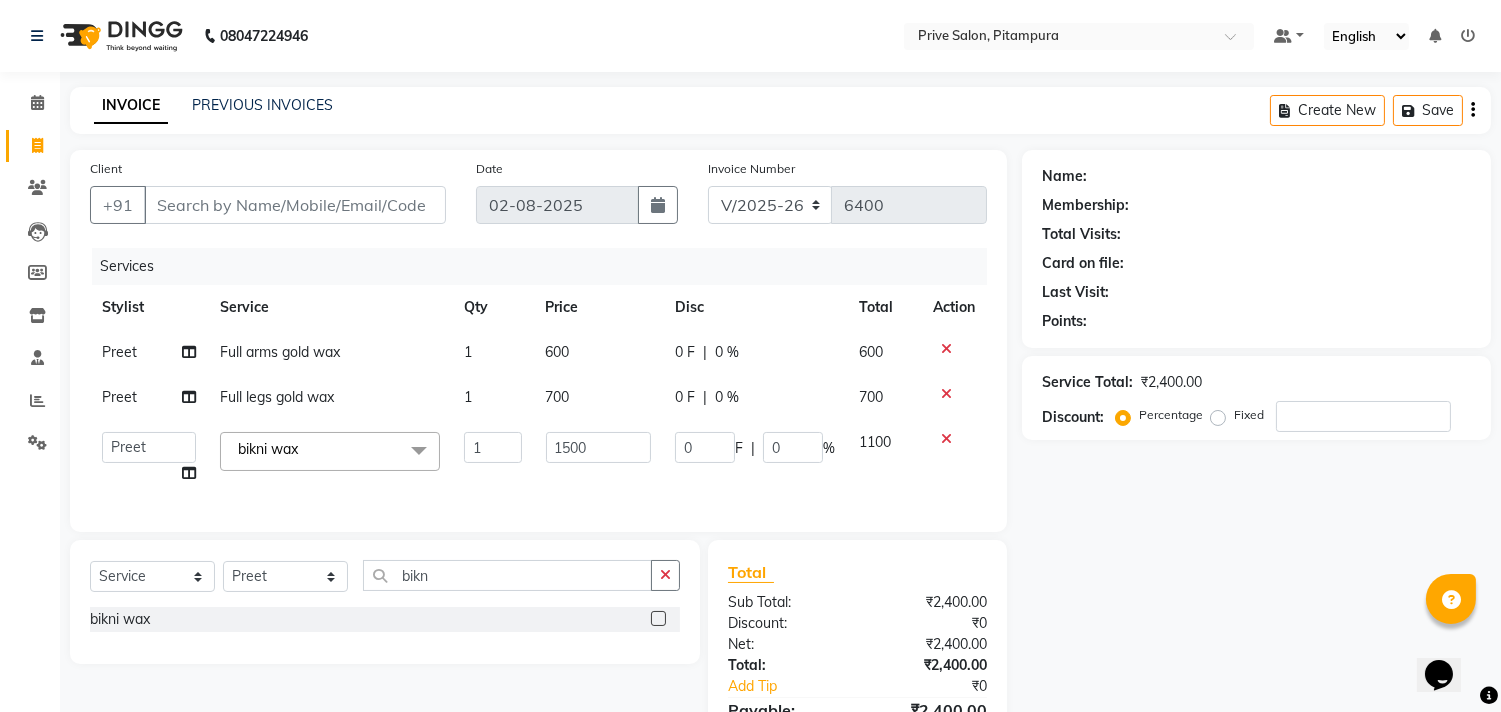 click on "08047224946 Select Location × Prive Salon, Pitampura Default Panel My Panel English ENGLISH Español العربية मराठी हिंदी ગુજરાતી தமிழ் 中文 Notifications nothing to show" 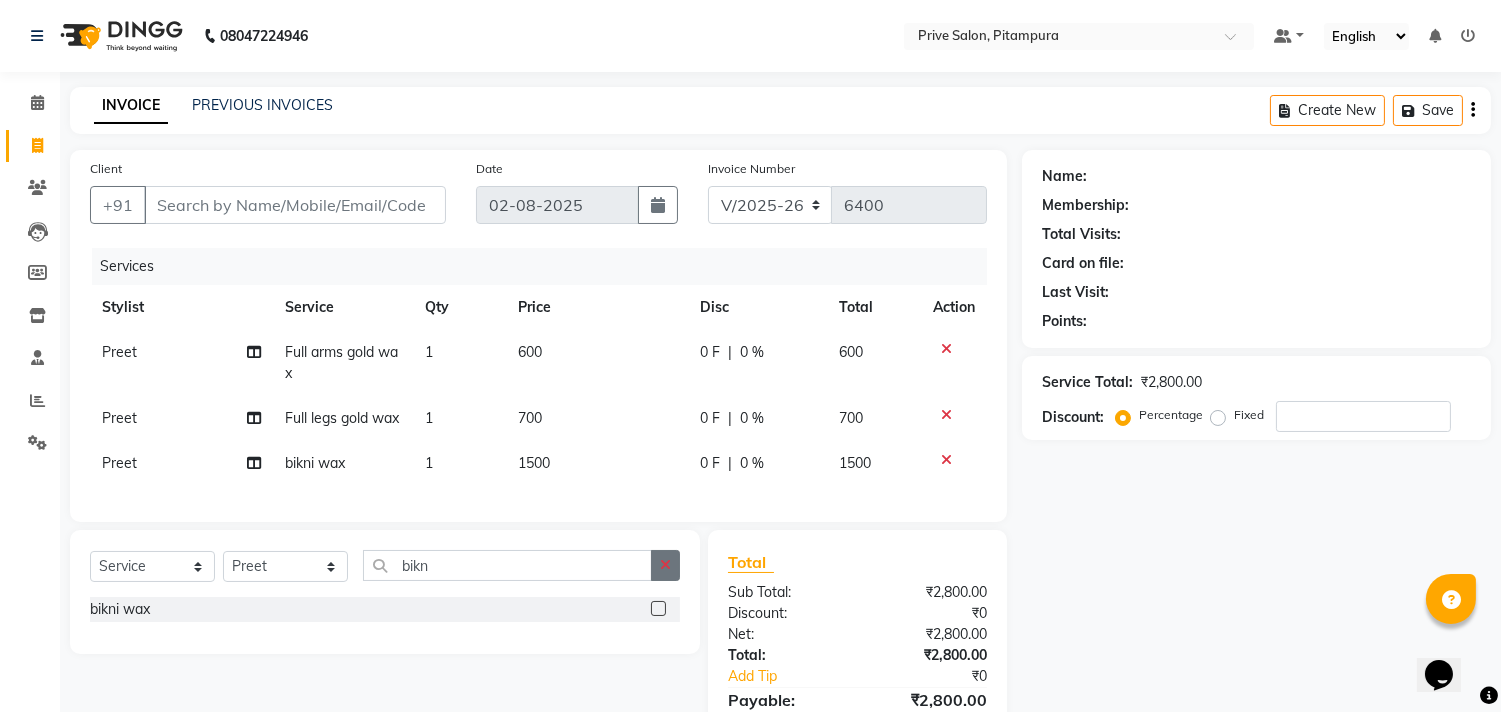 click 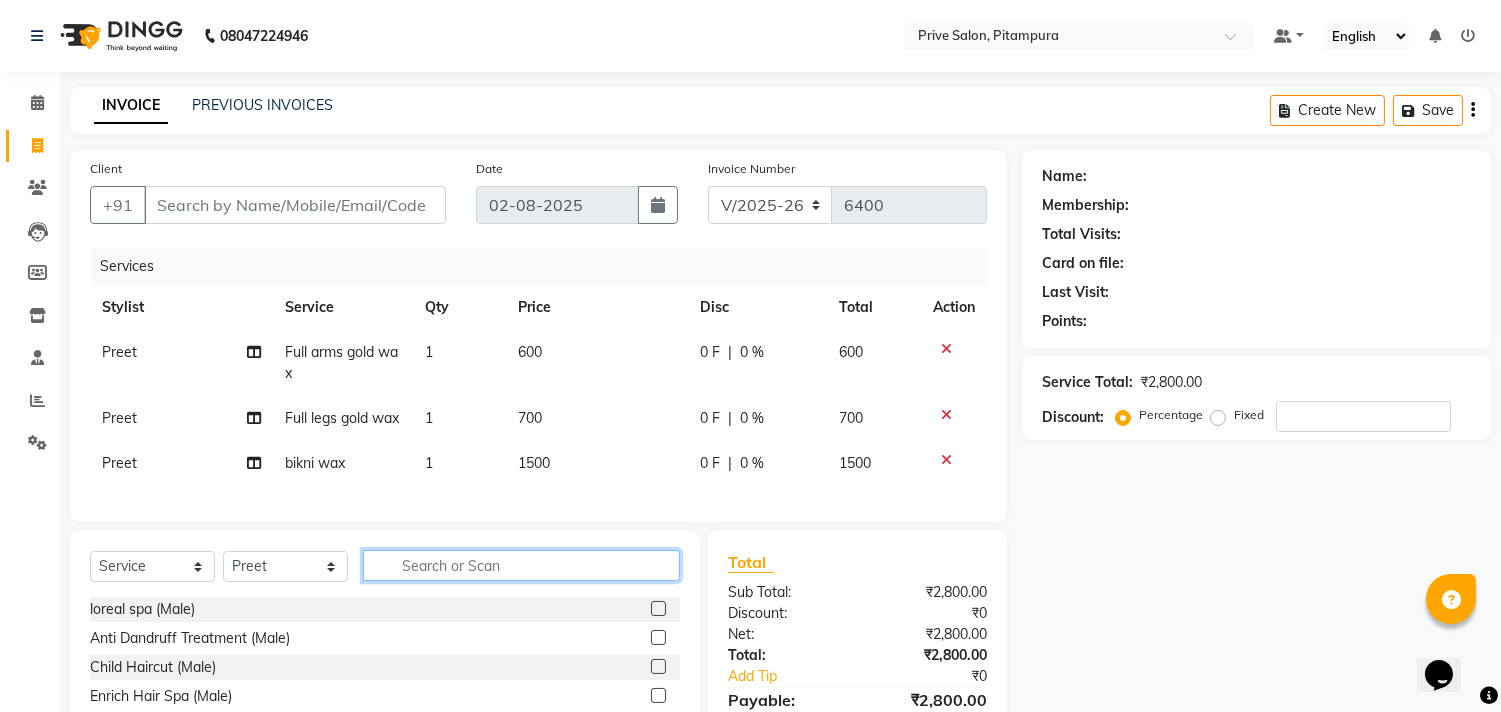 click 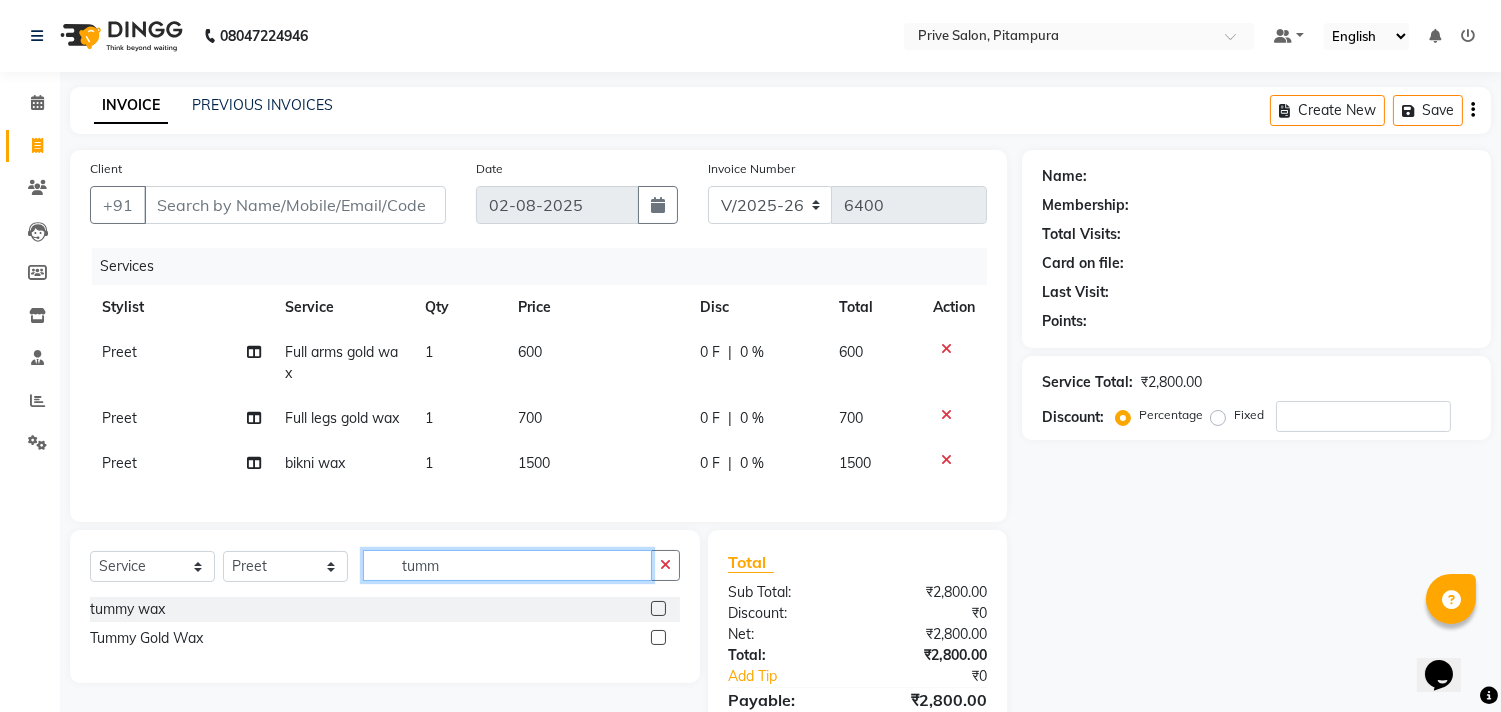 type on "tumm" 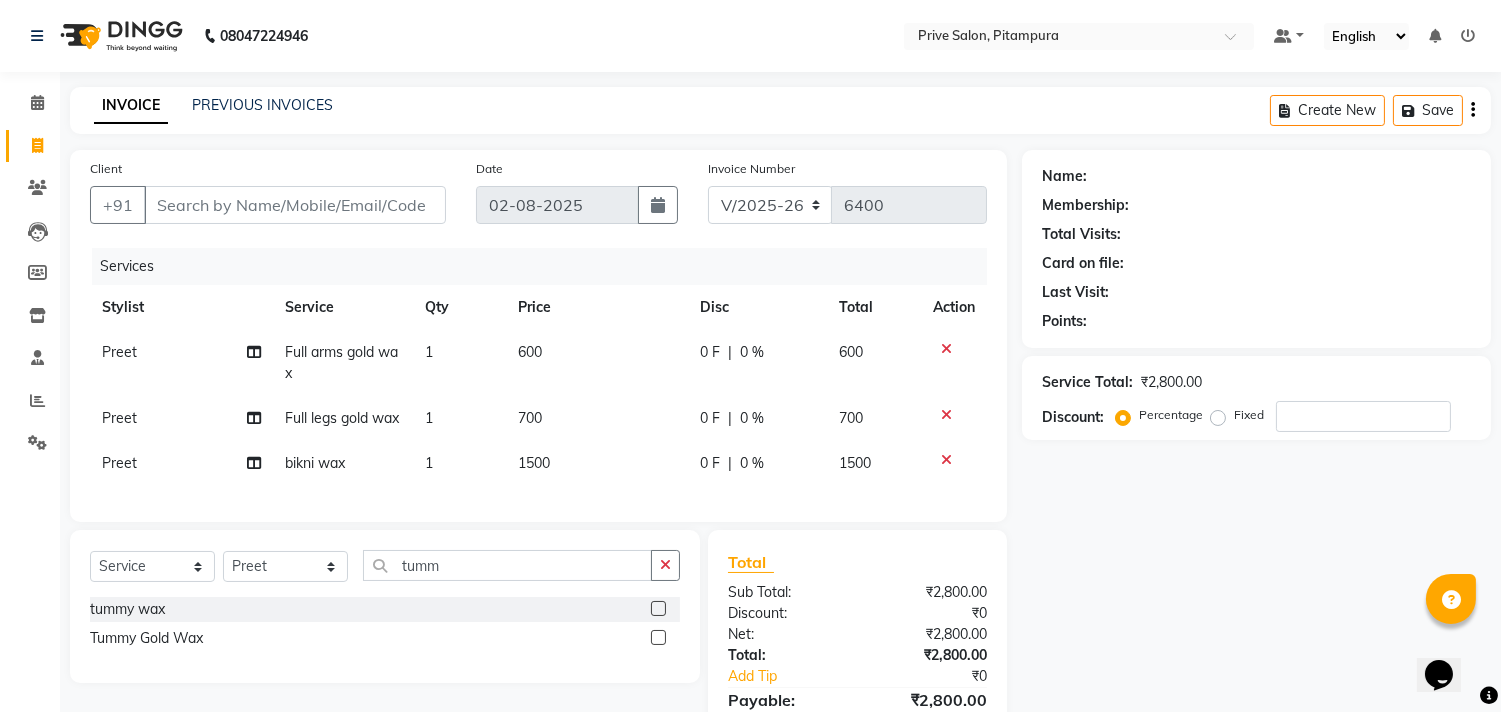 click 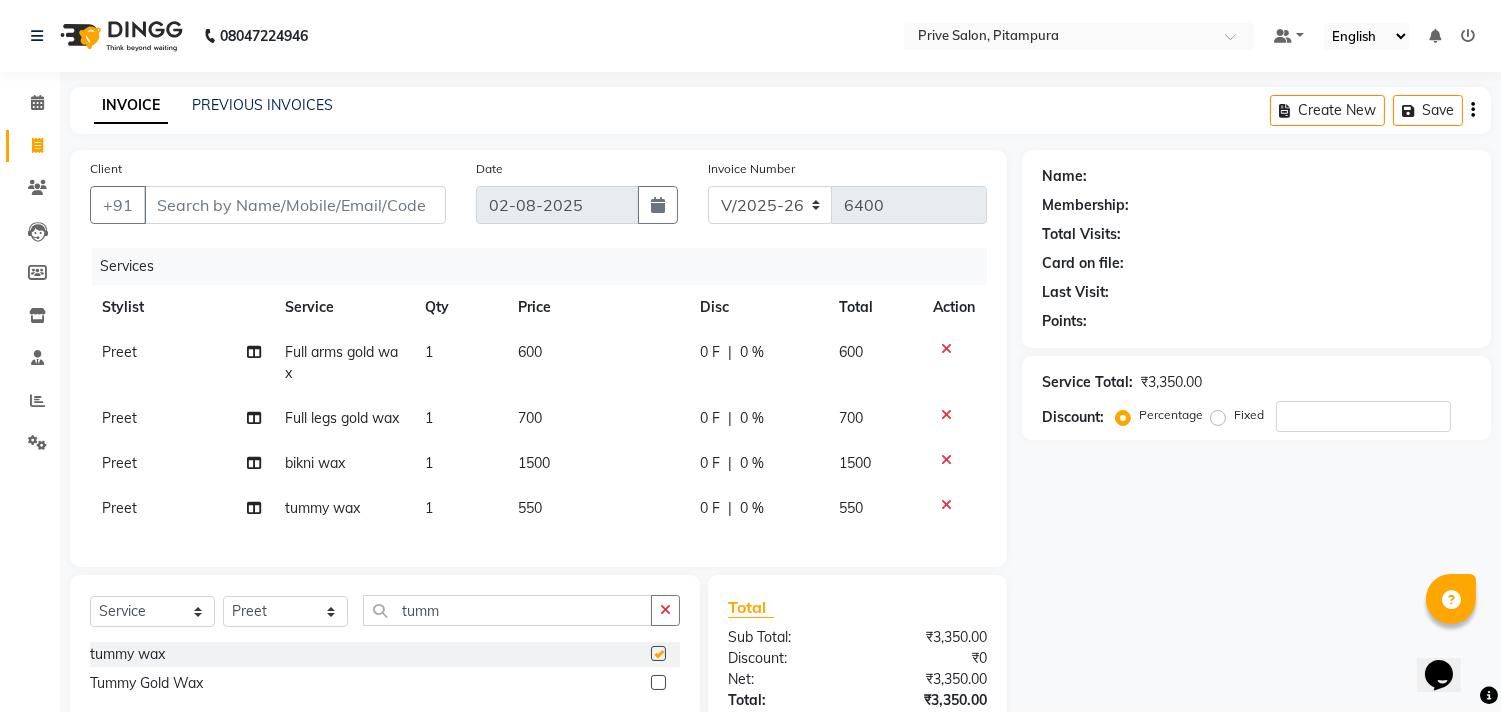 checkbox on "false" 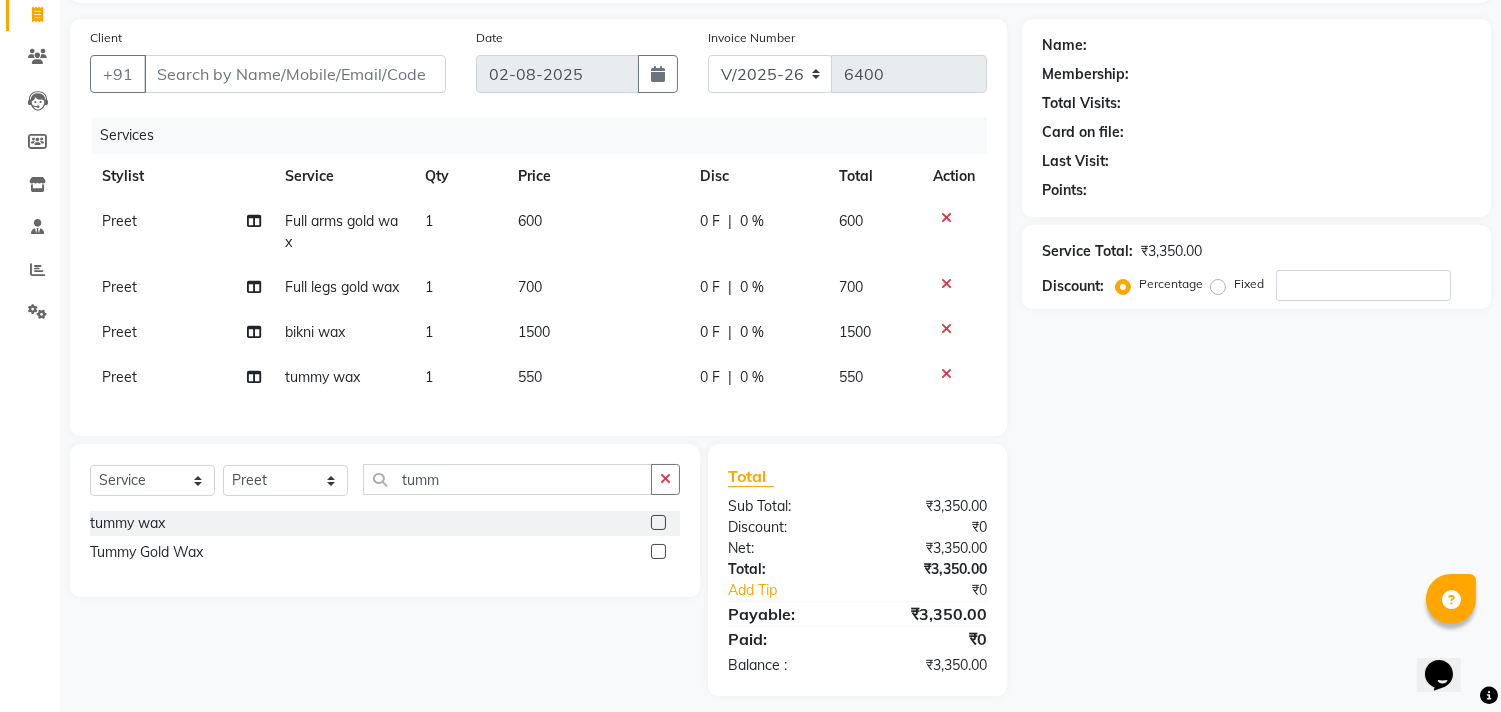 scroll, scrollTop: 182, scrollLeft: 0, axis: vertical 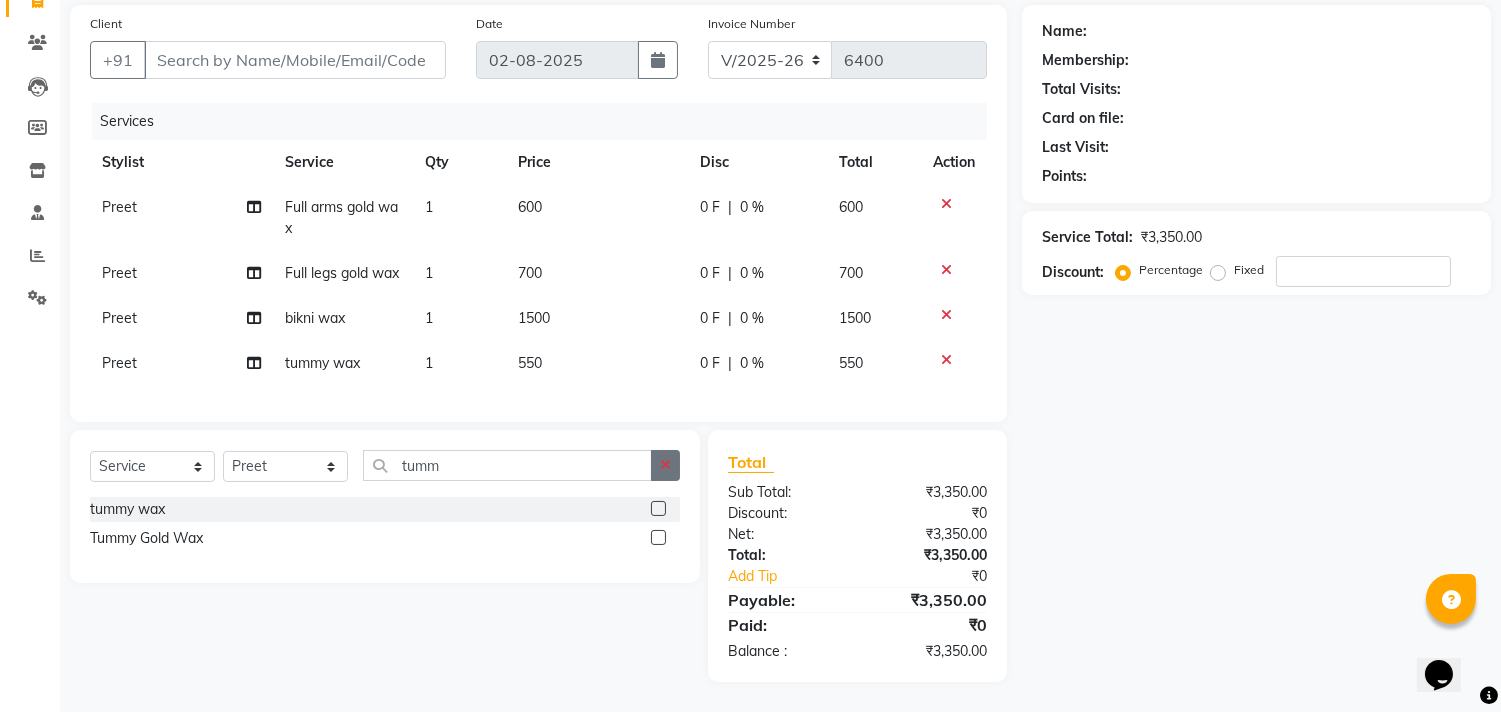 click 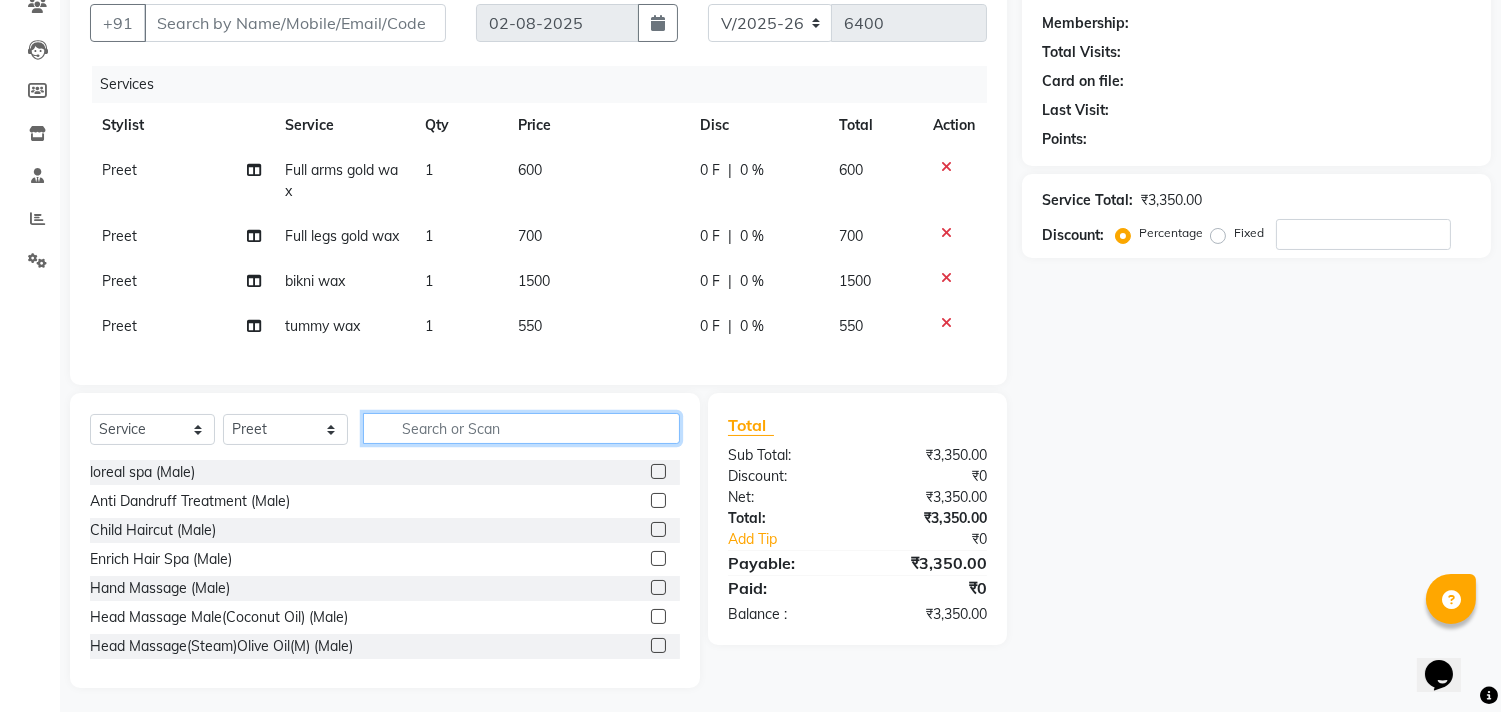 click 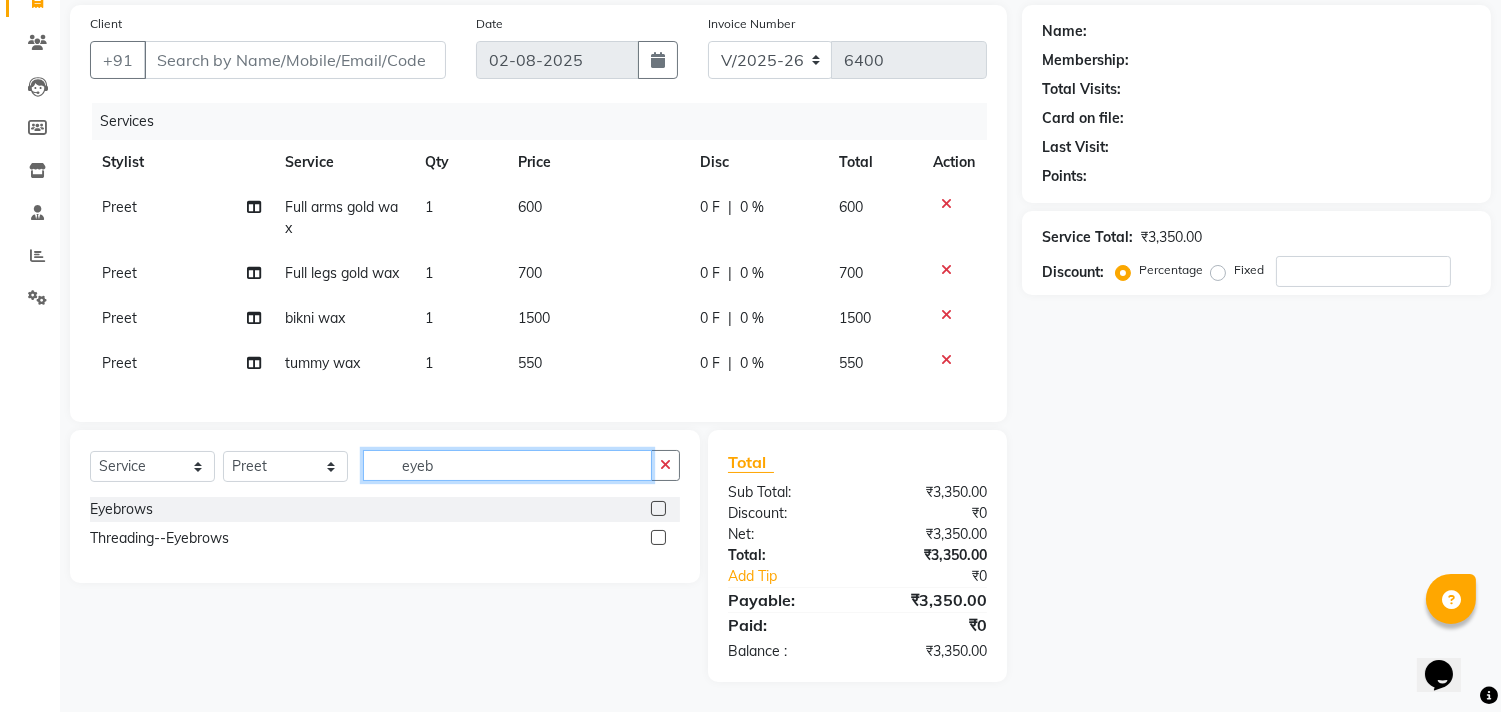 type on "eyeb" 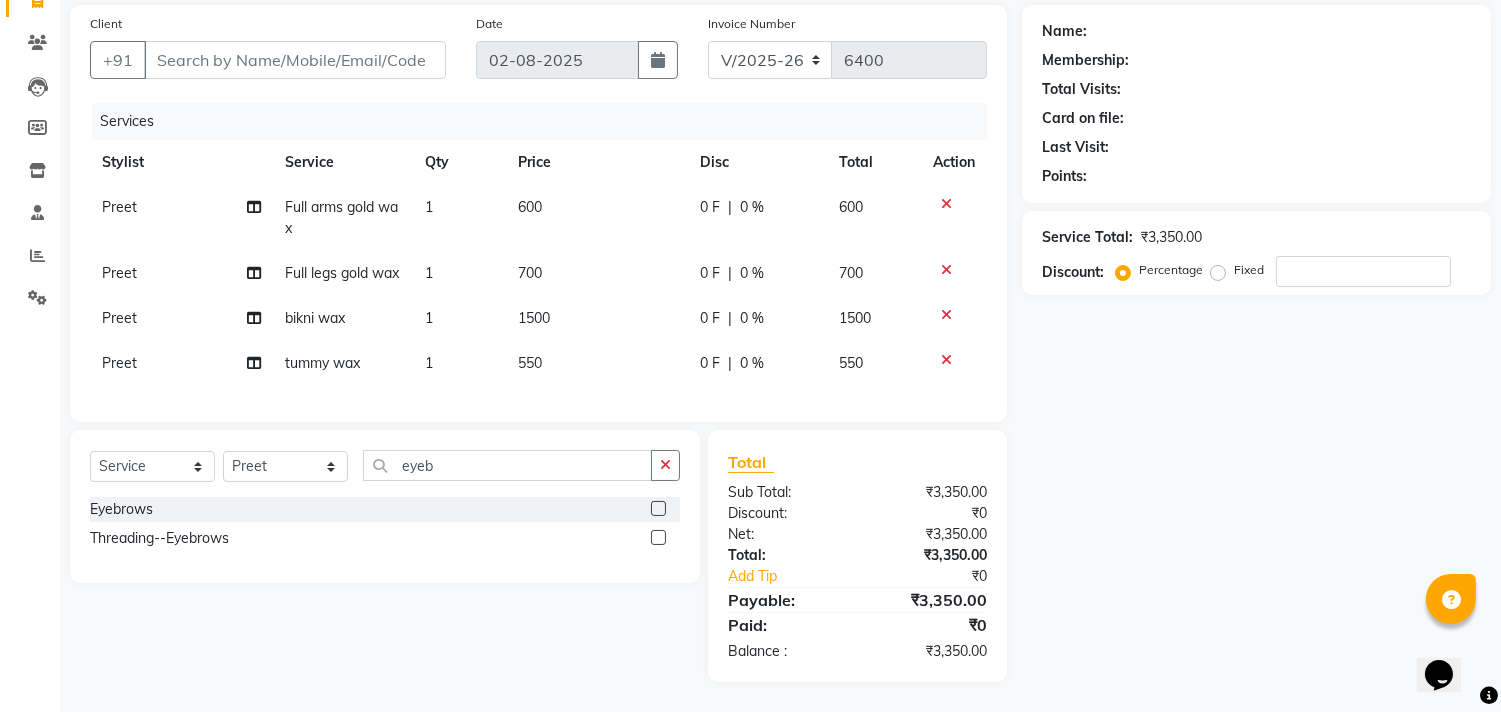 click 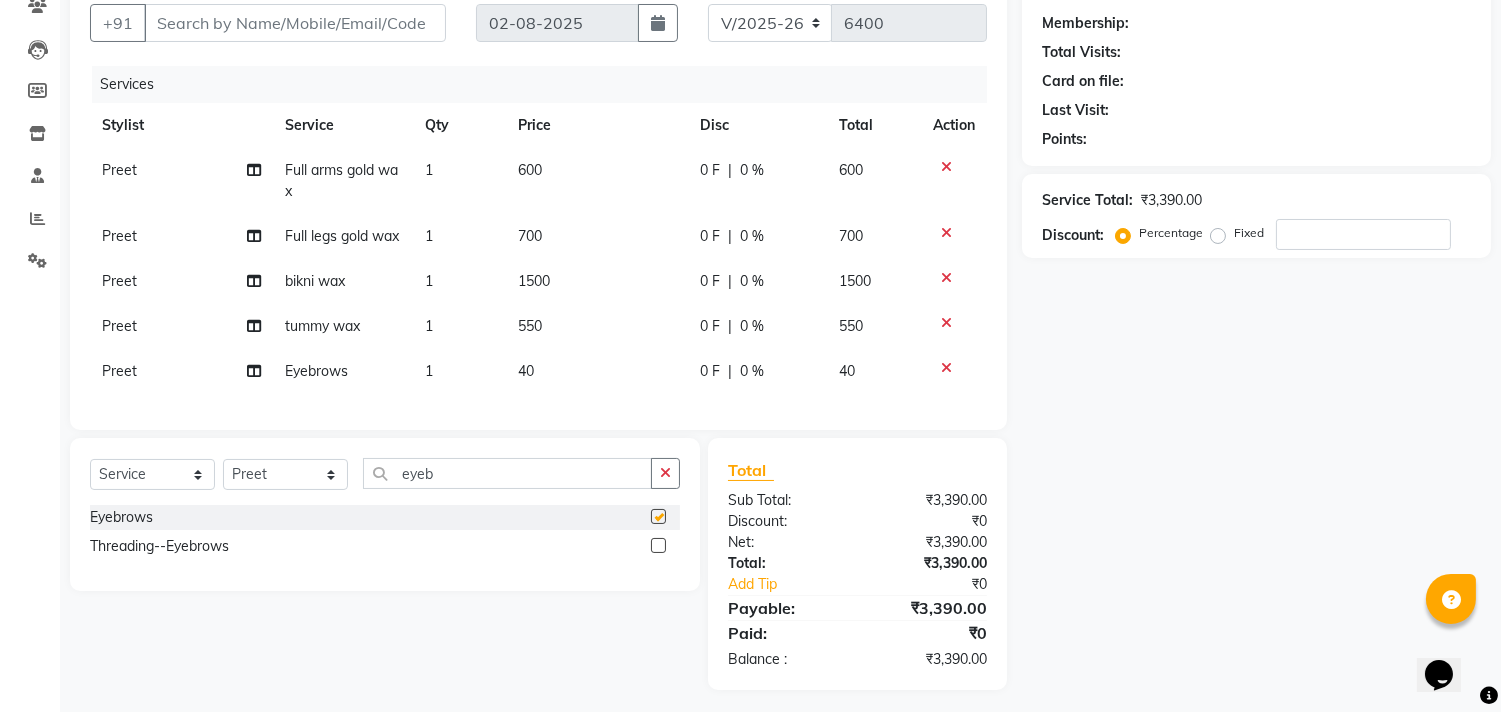 checkbox on "false" 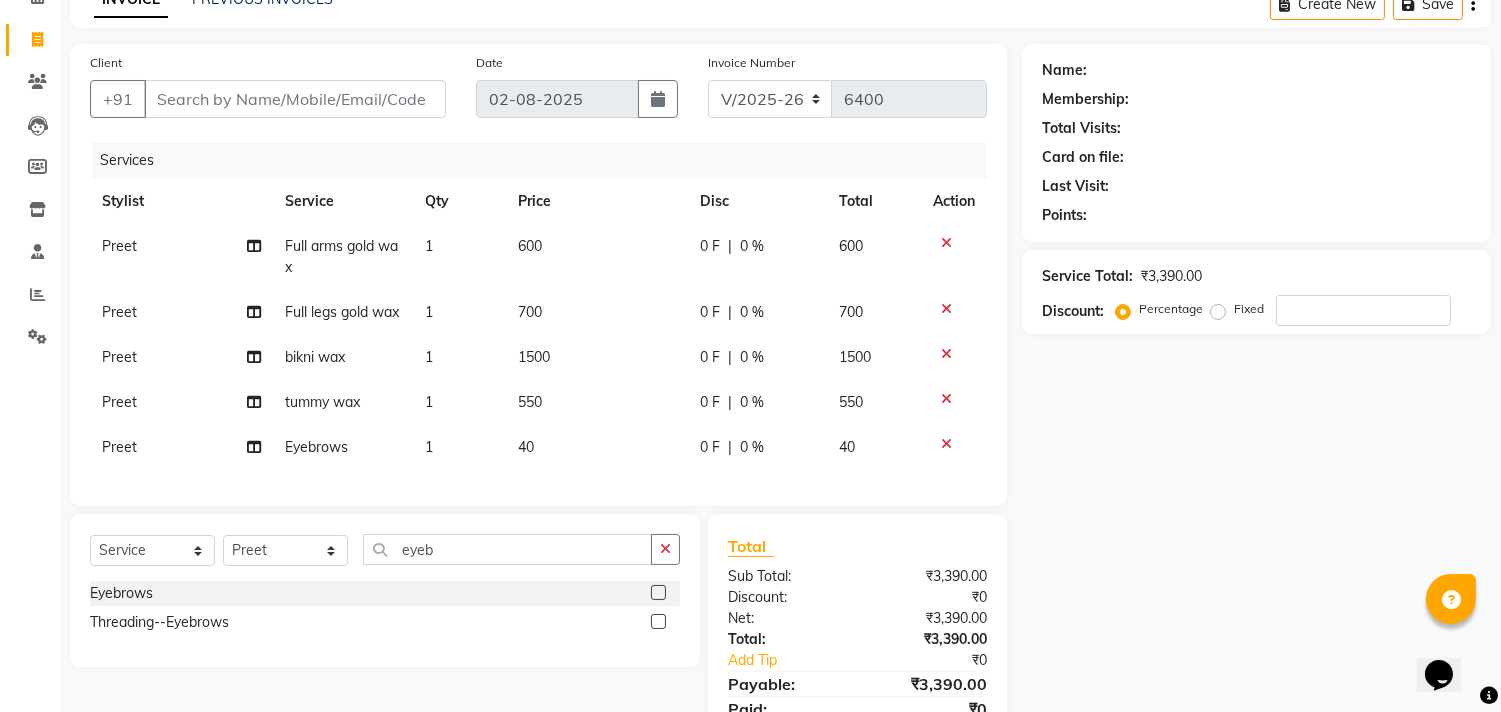 scroll, scrollTop: 0, scrollLeft: 0, axis: both 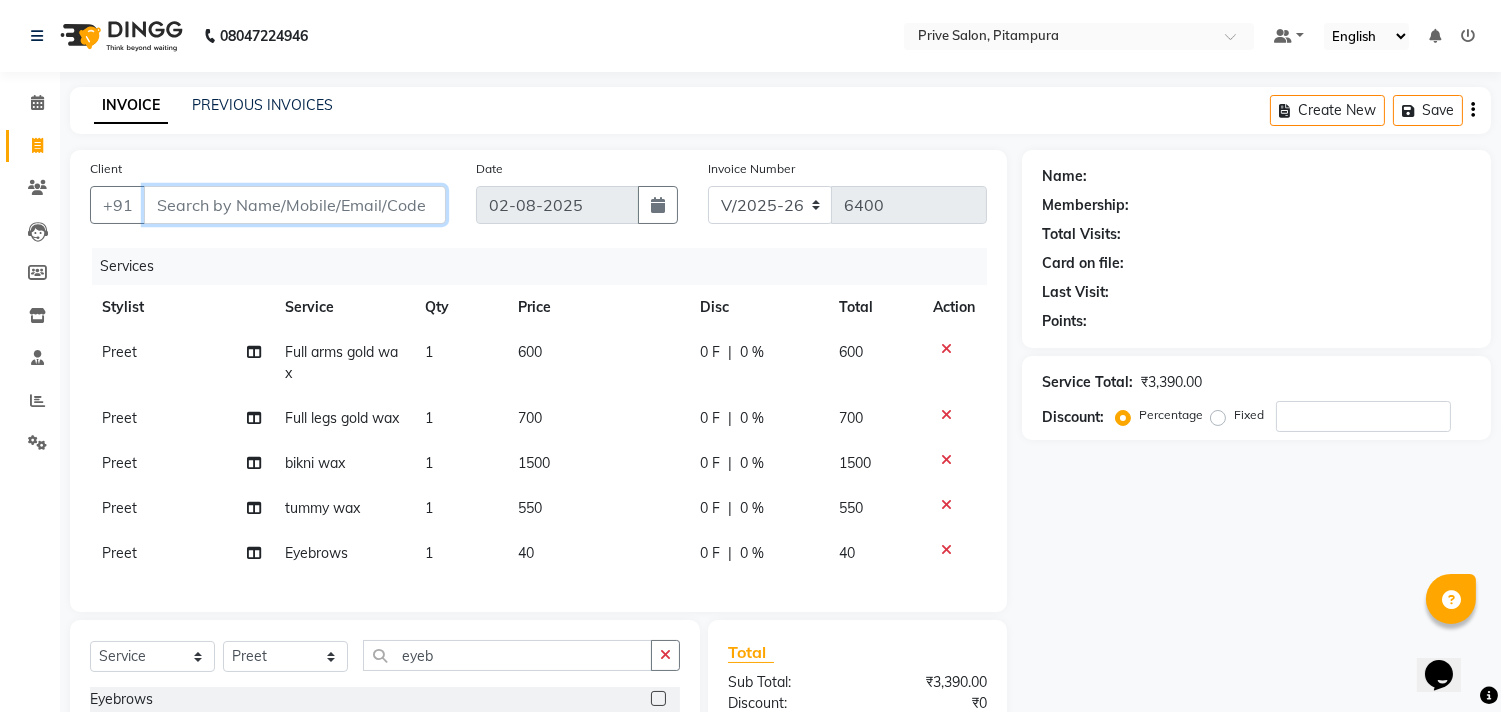 click on "Client" at bounding box center [295, 205] 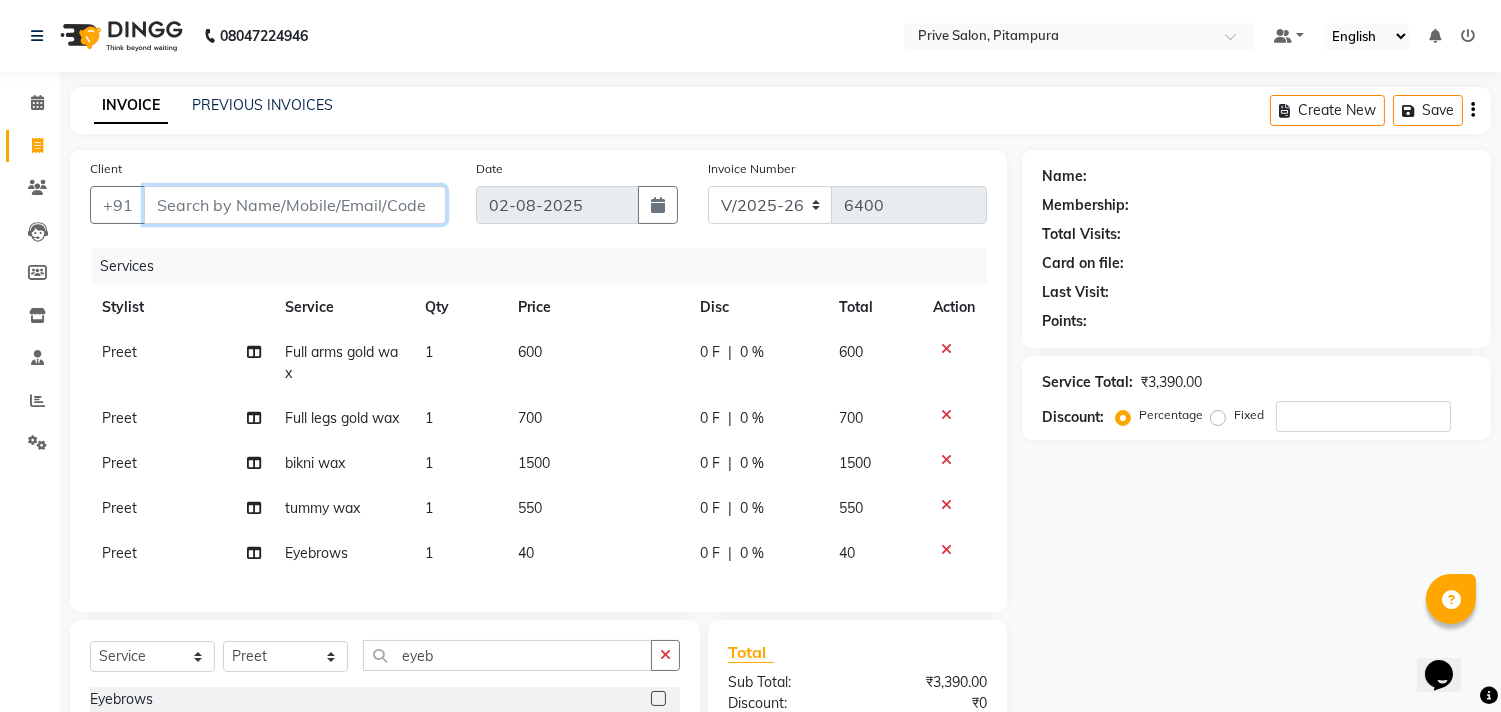 type on "9" 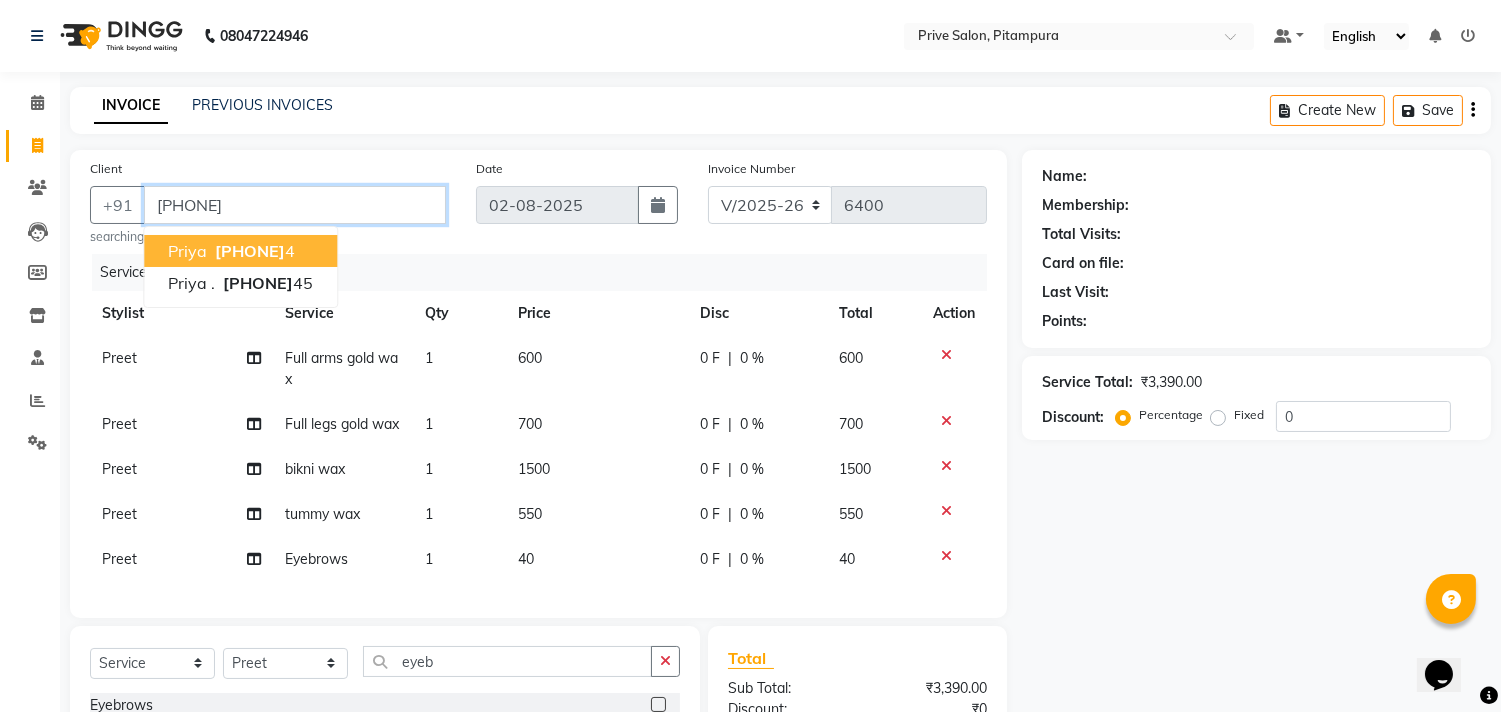 type on "[PHONE]" 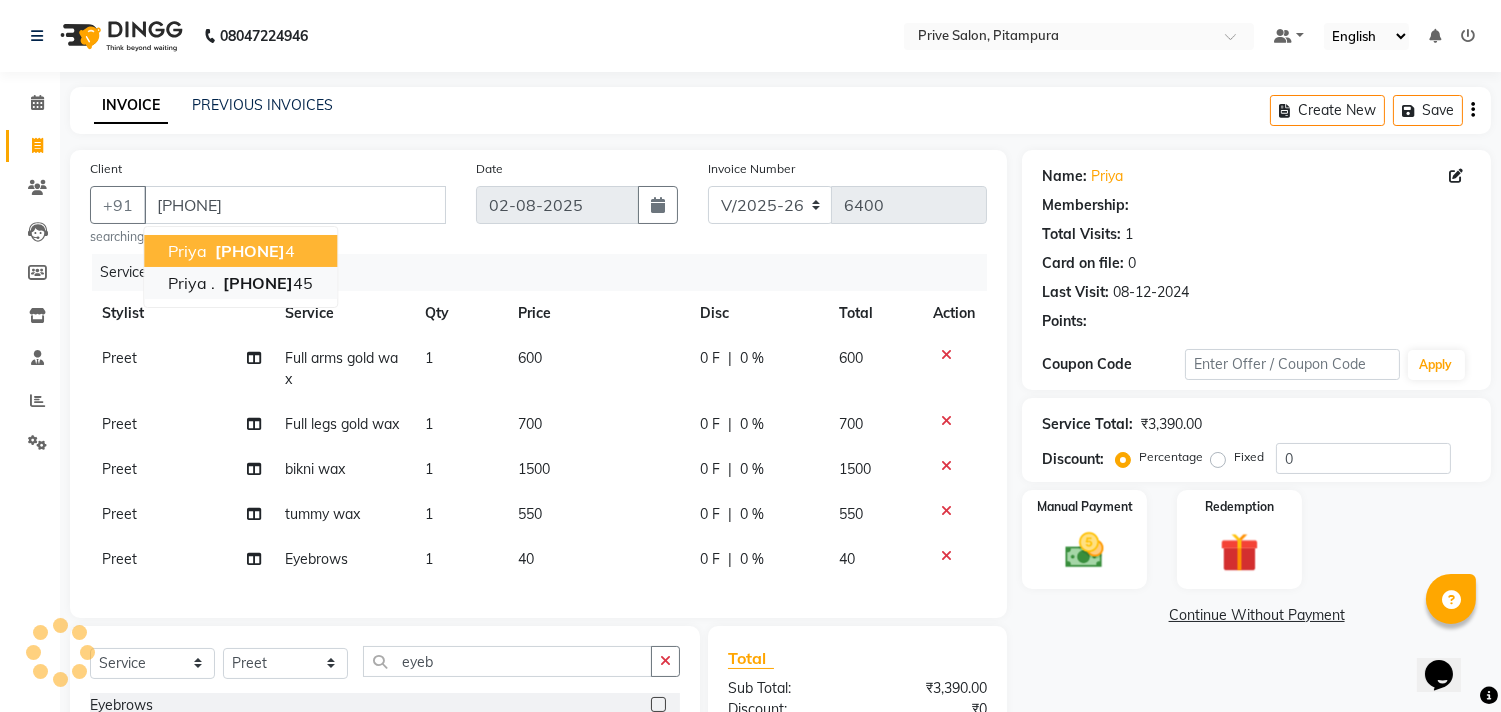 select on "1: Object" 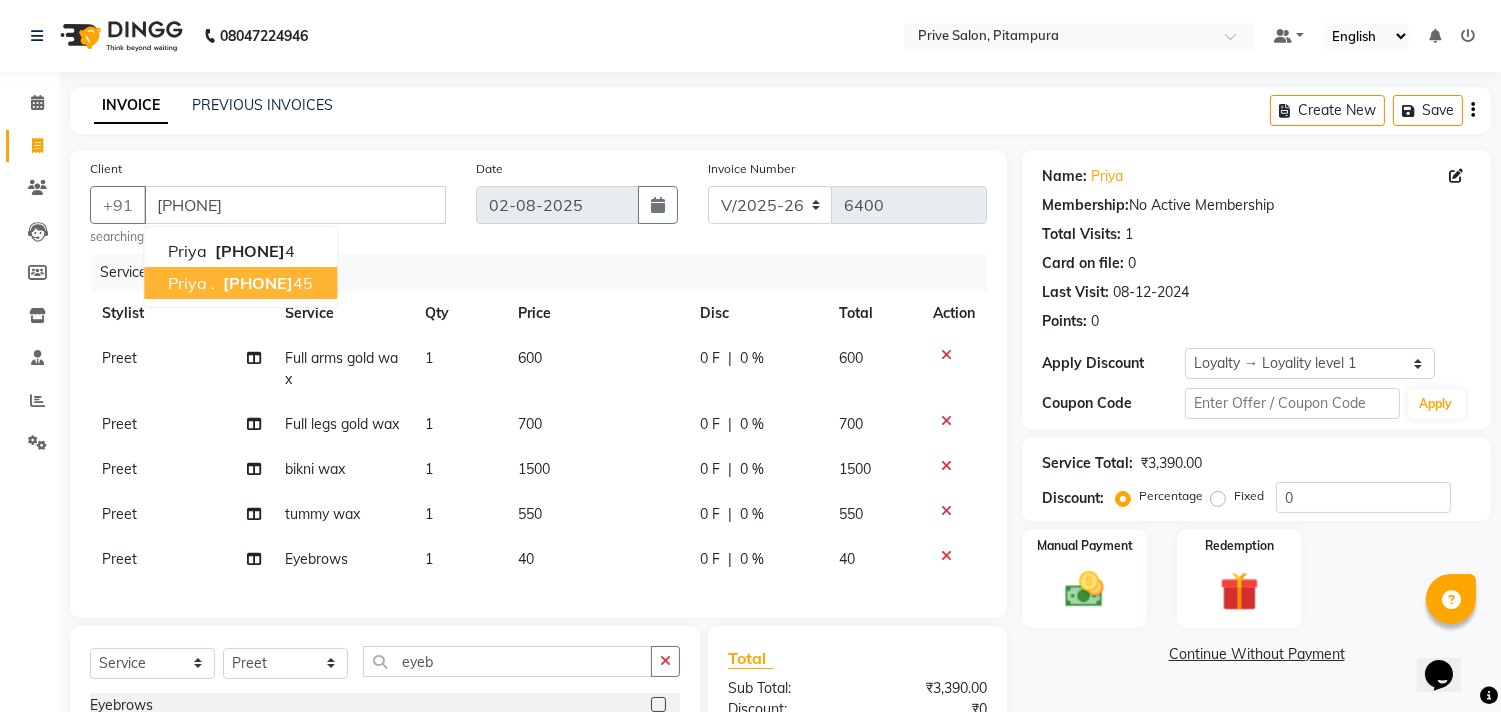 click on "[PHONE]" at bounding box center [266, 283] 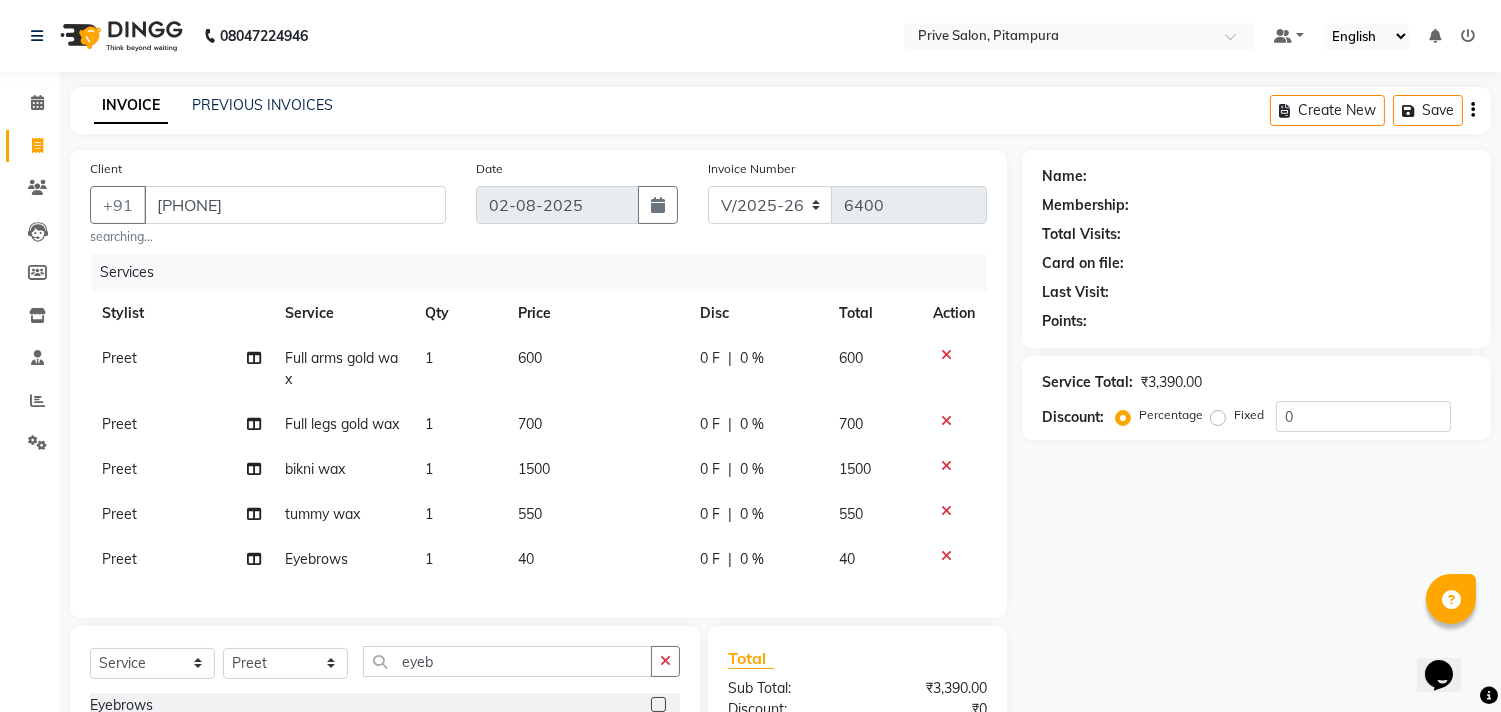 select on "1: Object" 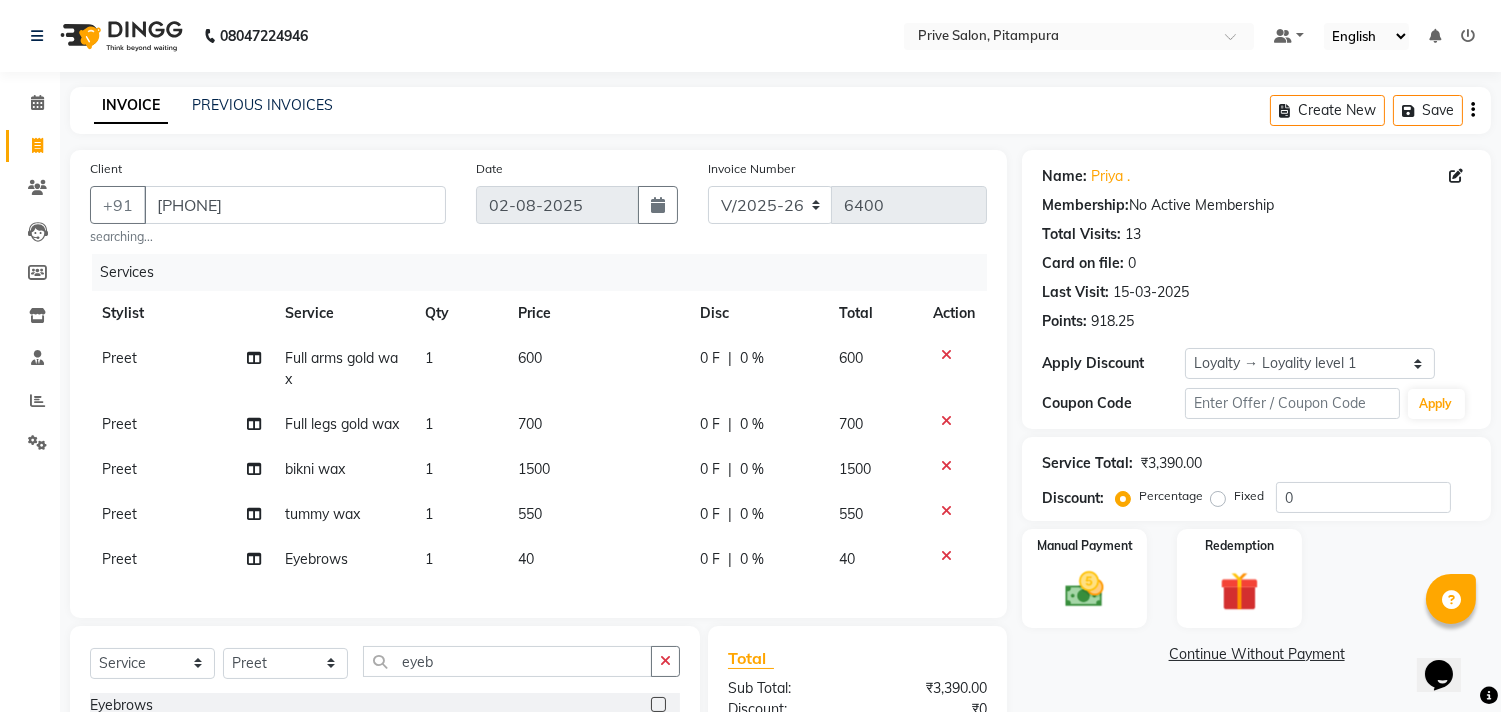 scroll, scrollTop: 234, scrollLeft: 0, axis: vertical 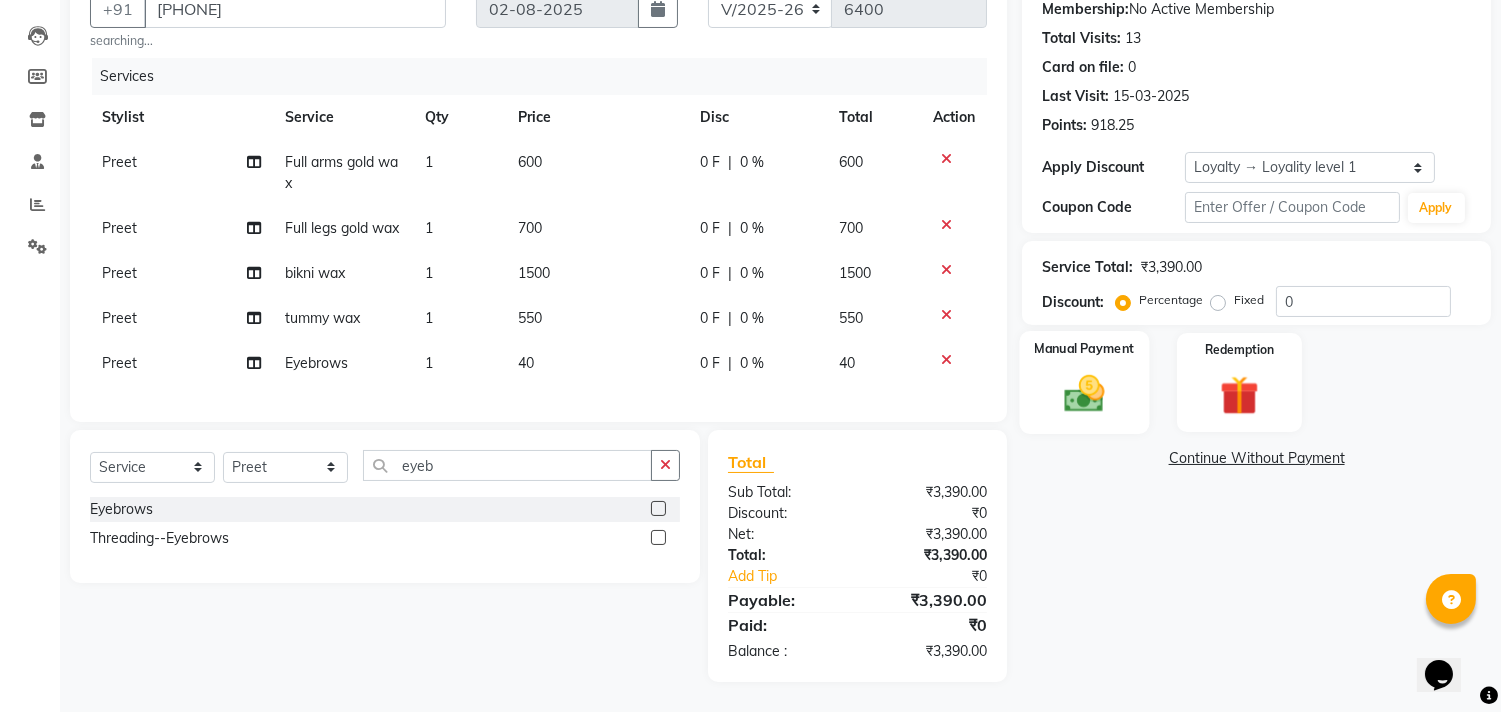 click 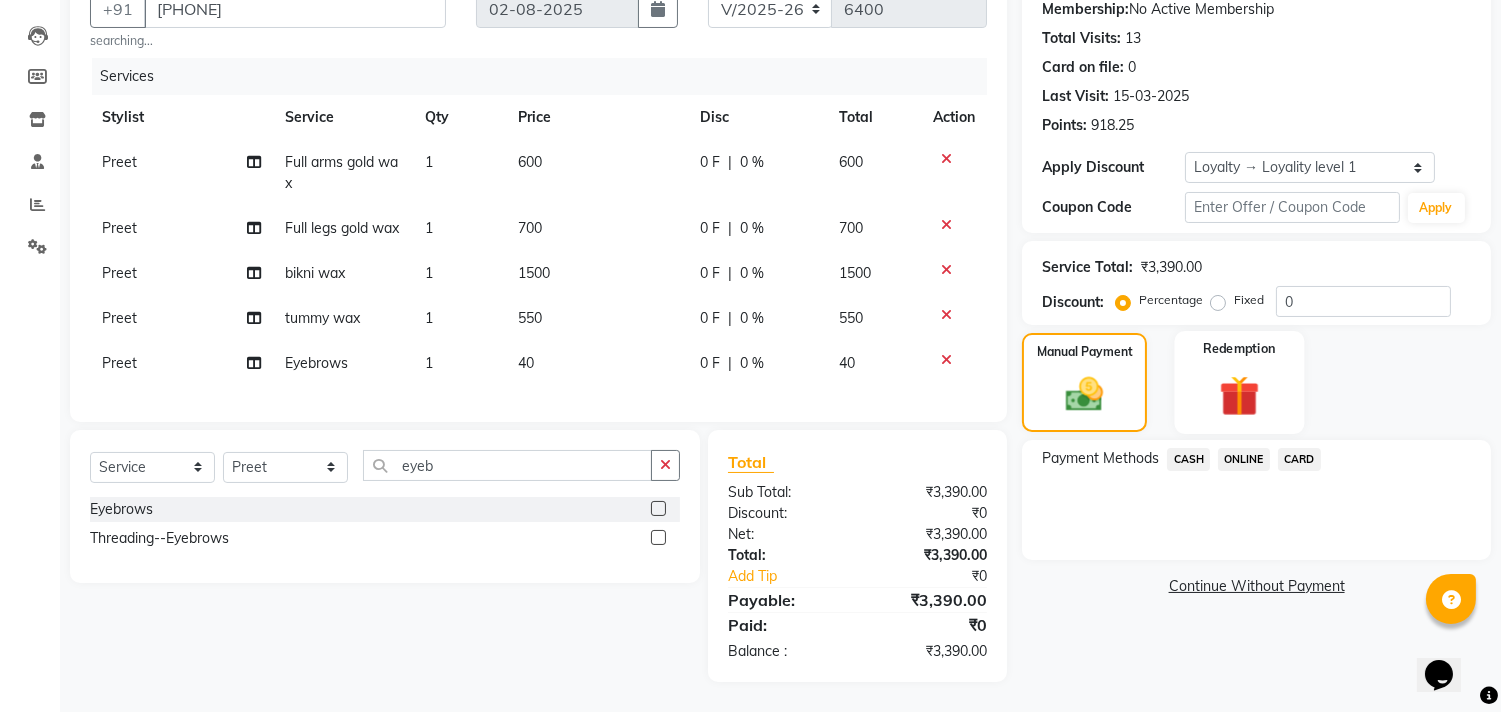 click 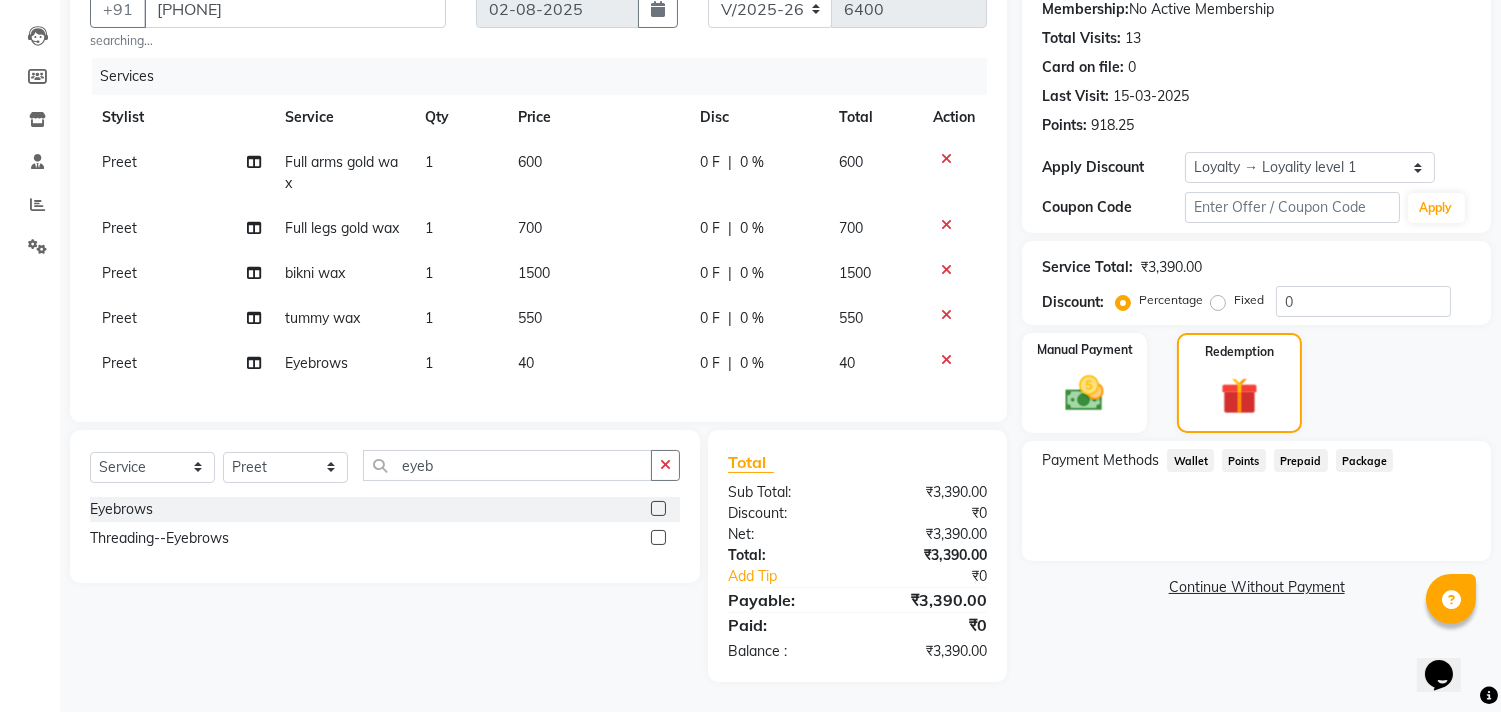 click on "Points" 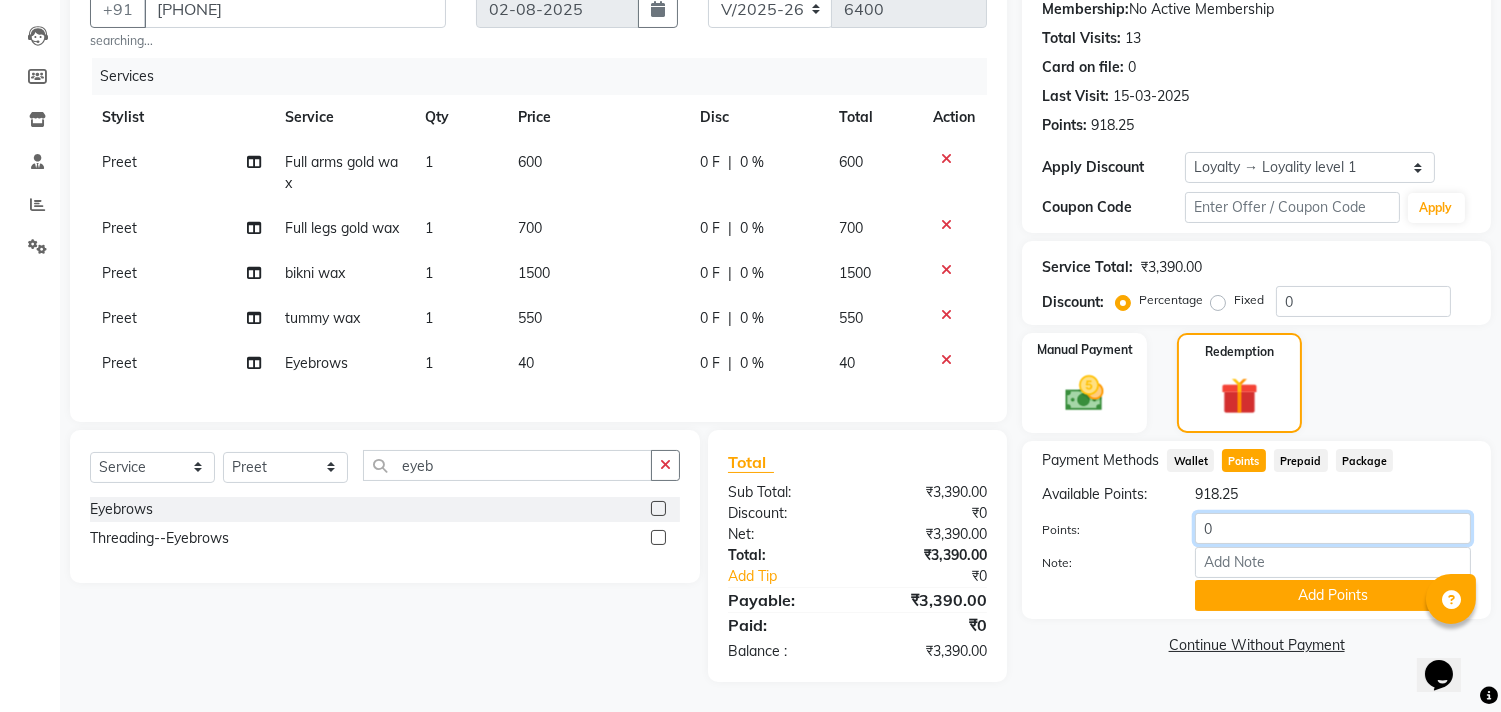 click on "0" 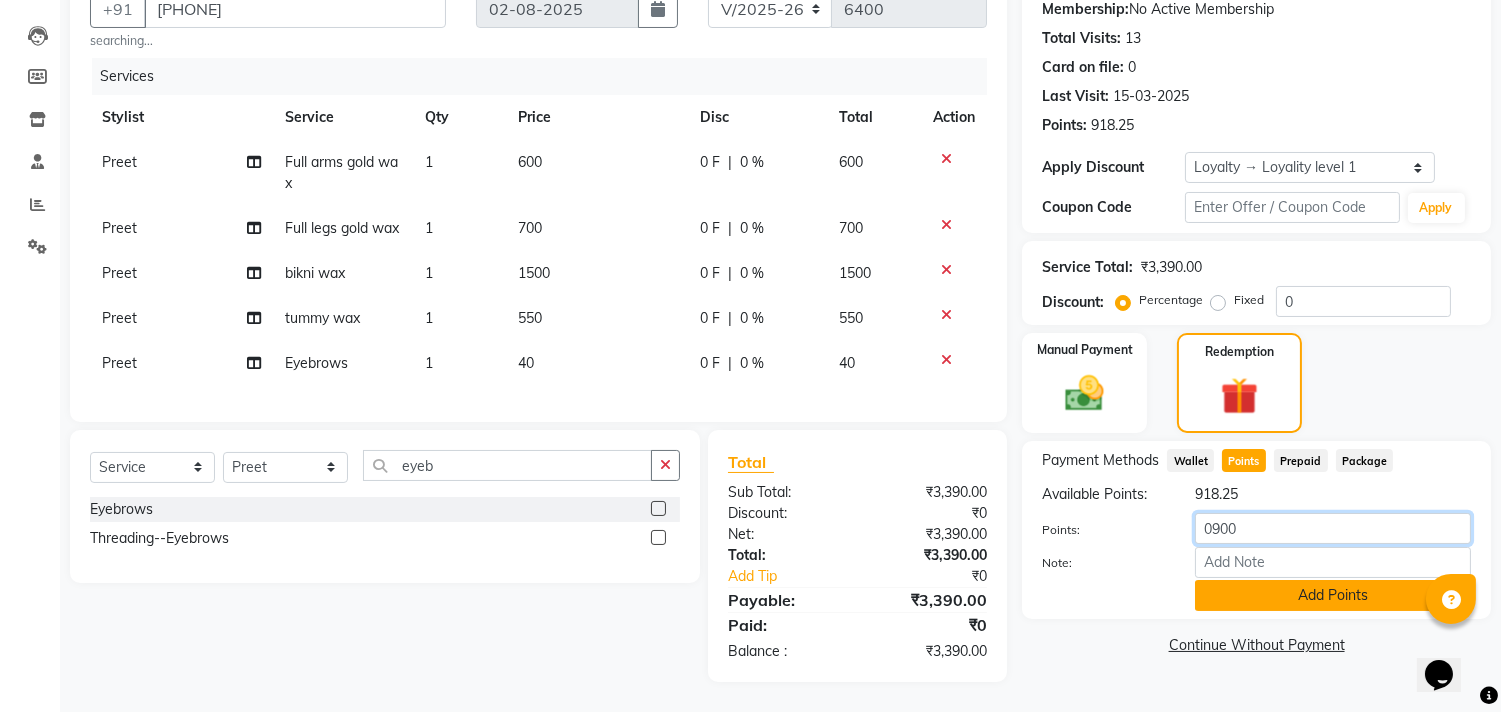 type on "0900" 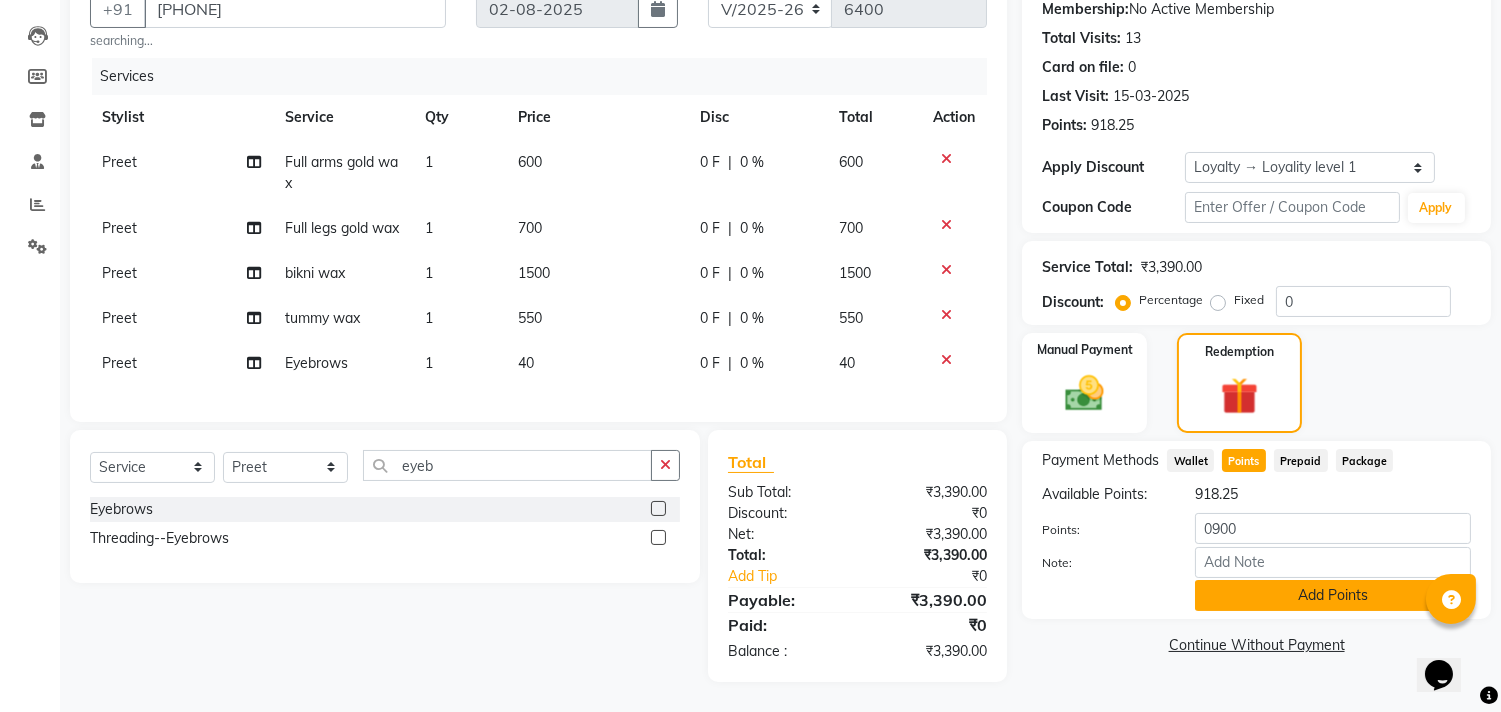 click on "Add Points" 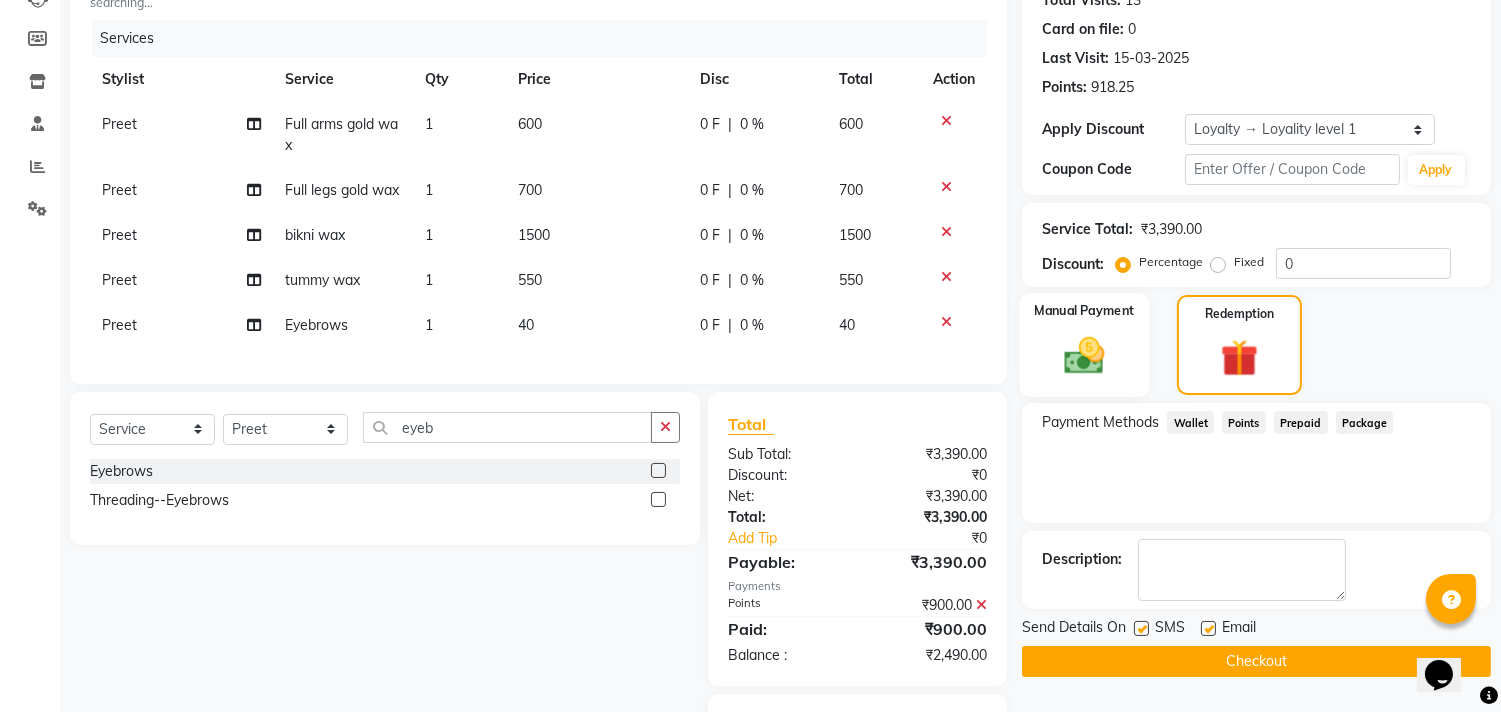 click 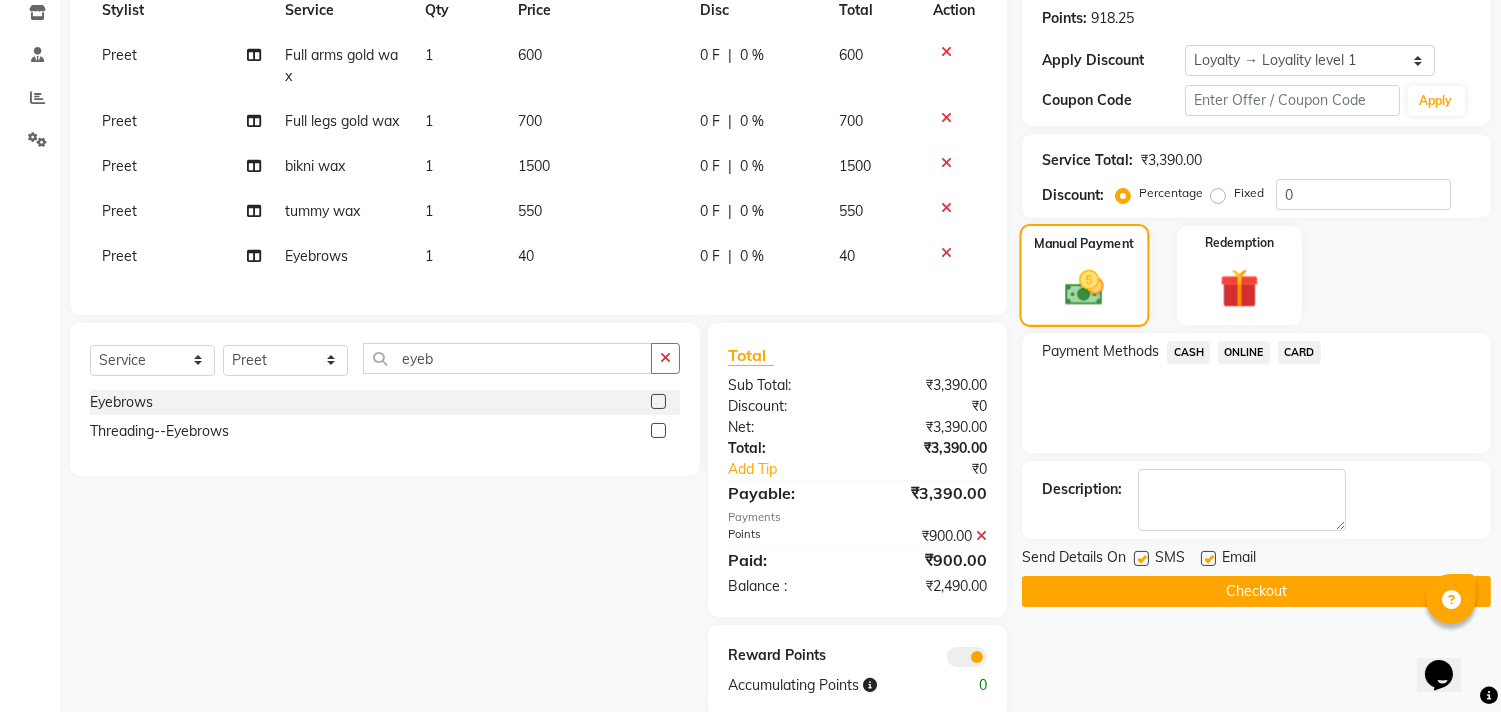 scroll, scrollTop: 375, scrollLeft: 0, axis: vertical 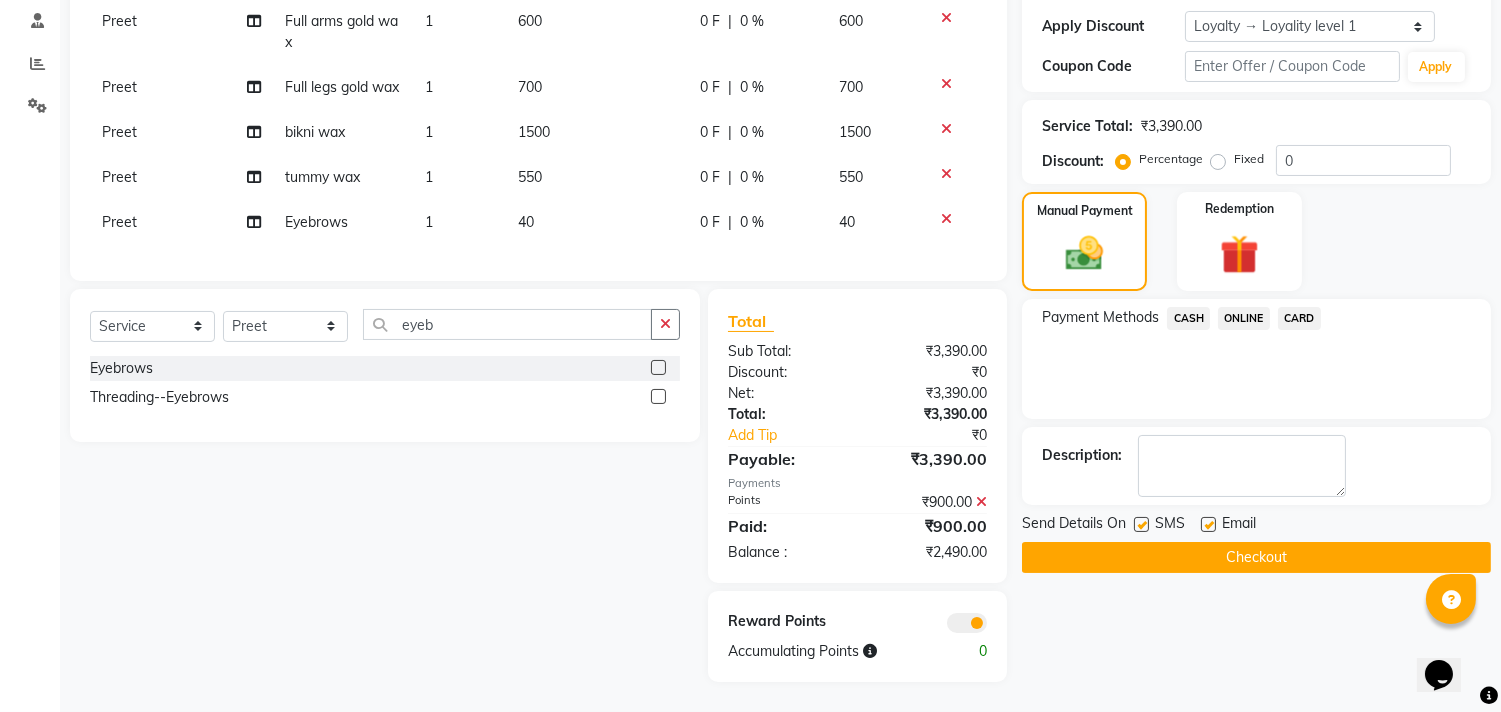 click on "ONLINE" 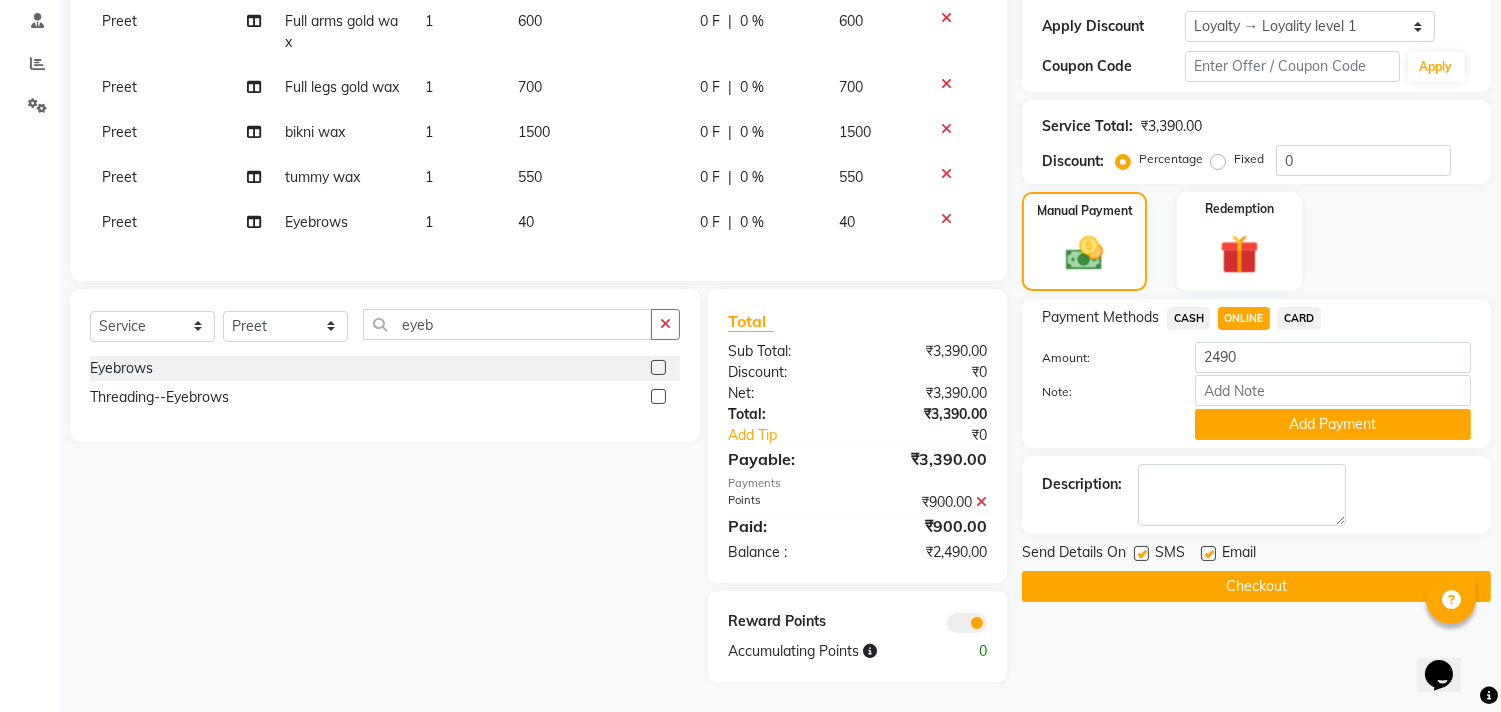 click on "Payment Methods  CASH   ONLINE   CARD  Amount: 2490 Note: Add Payment" 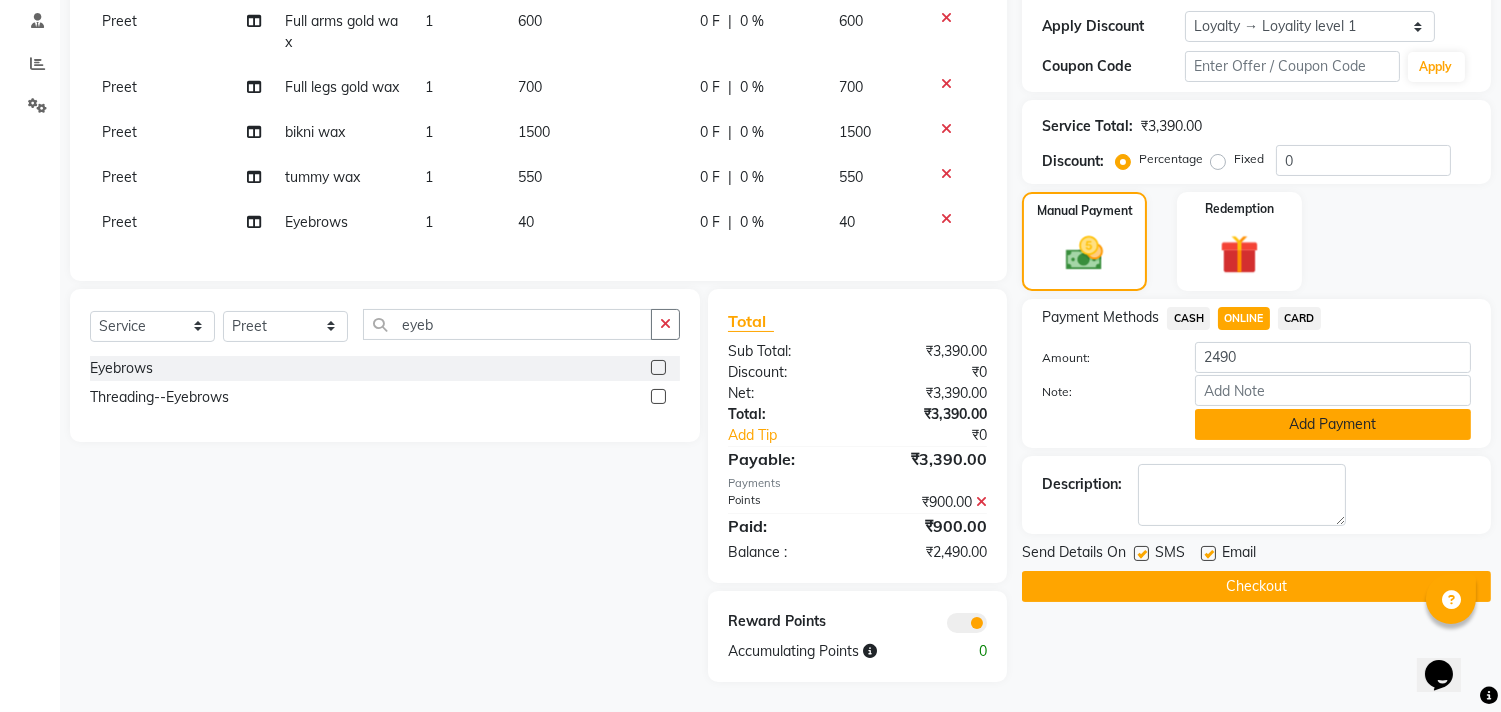 click on "Add Payment" 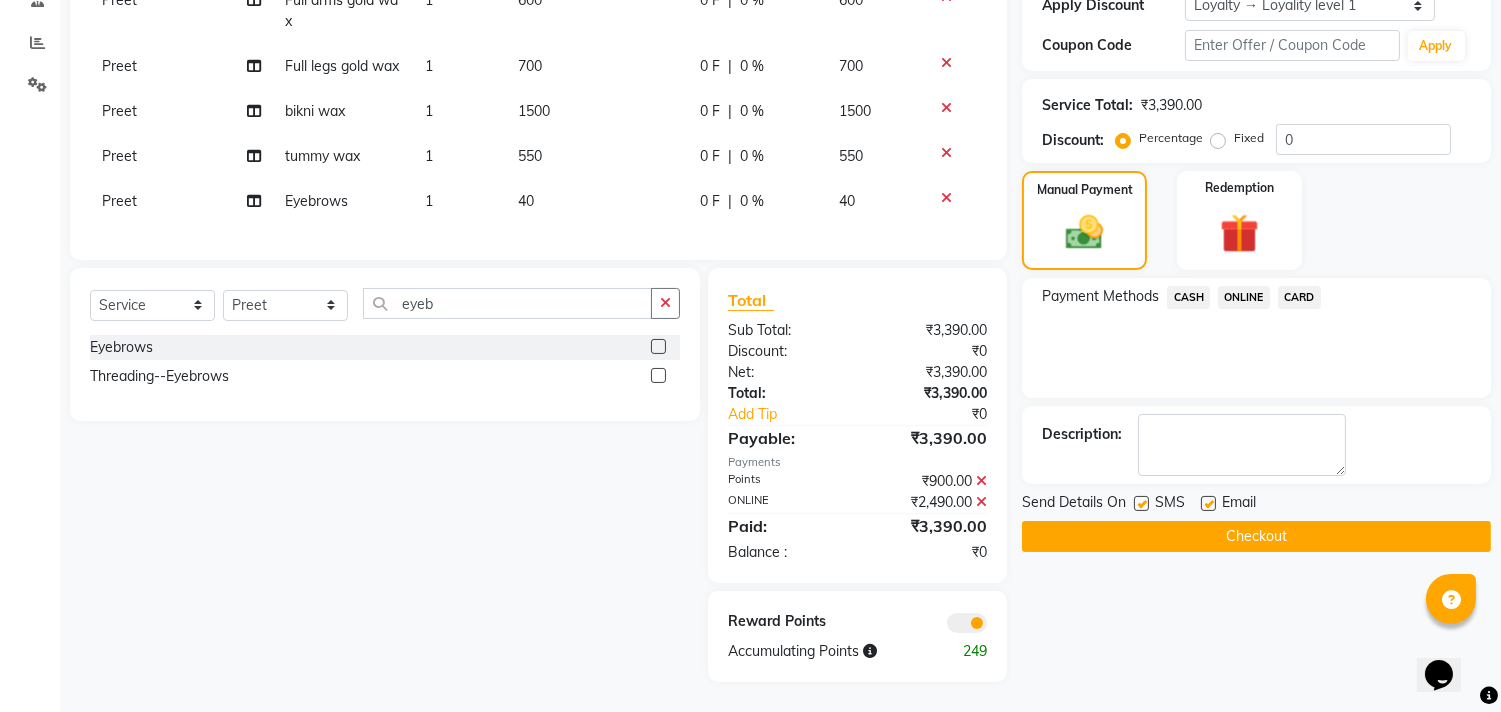 scroll, scrollTop: 396, scrollLeft: 0, axis: vertical 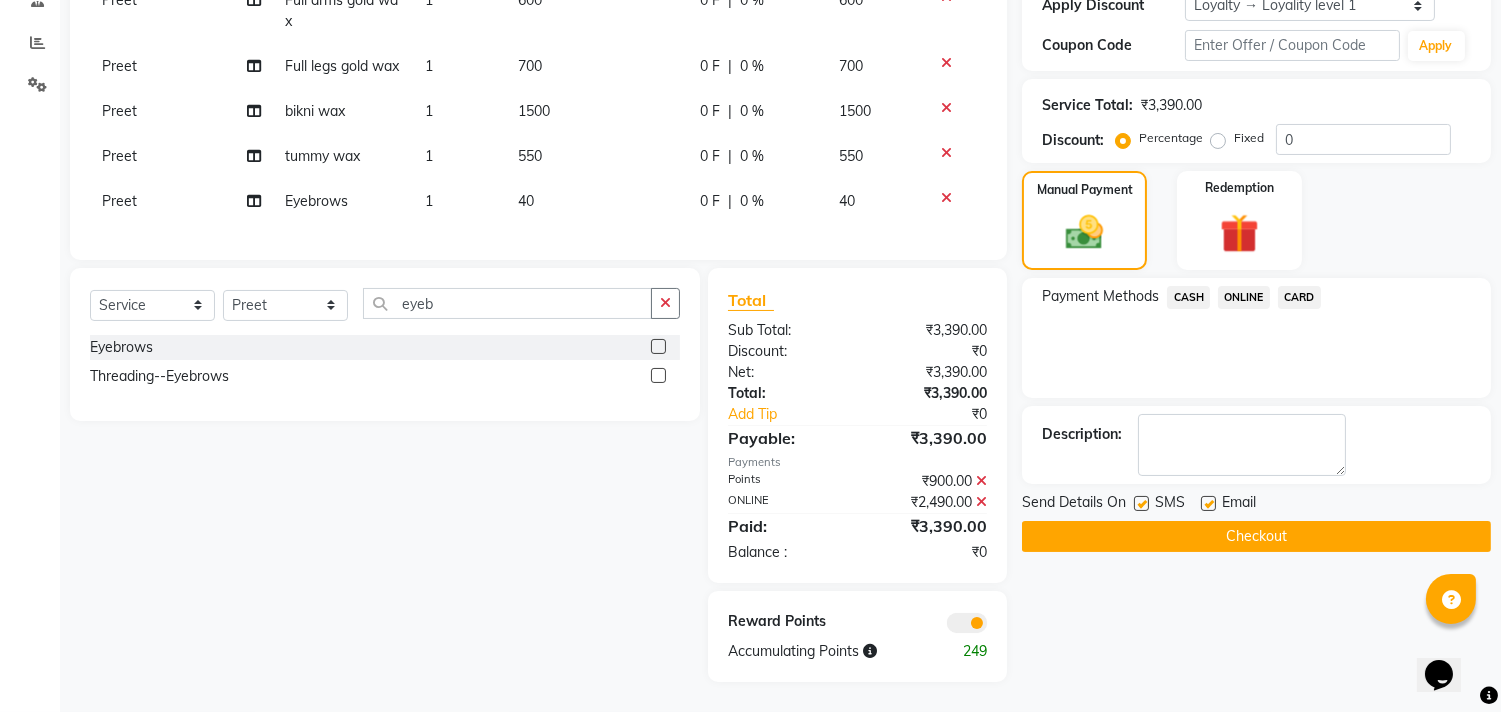 click 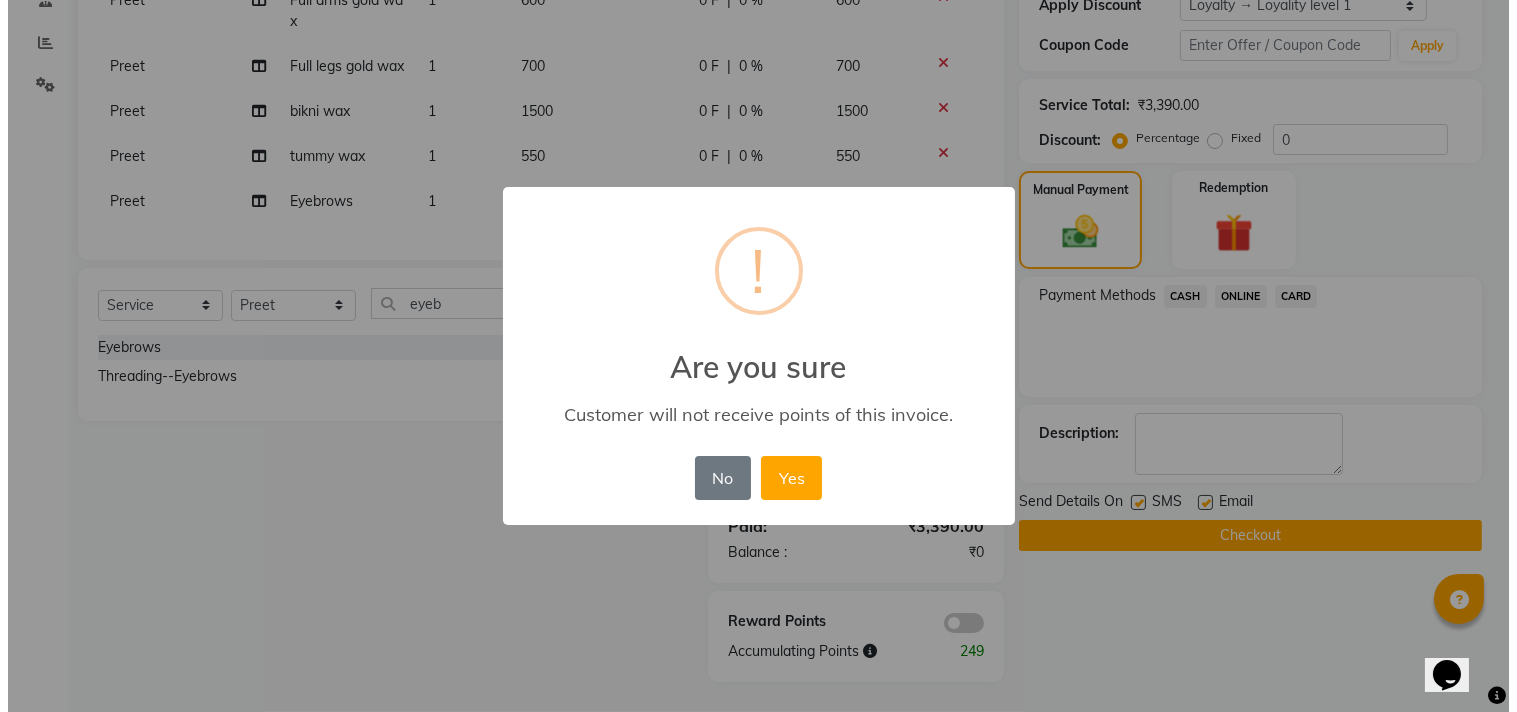scroll, scrollTop: 375, scrollLeft: 0, axis: vertical 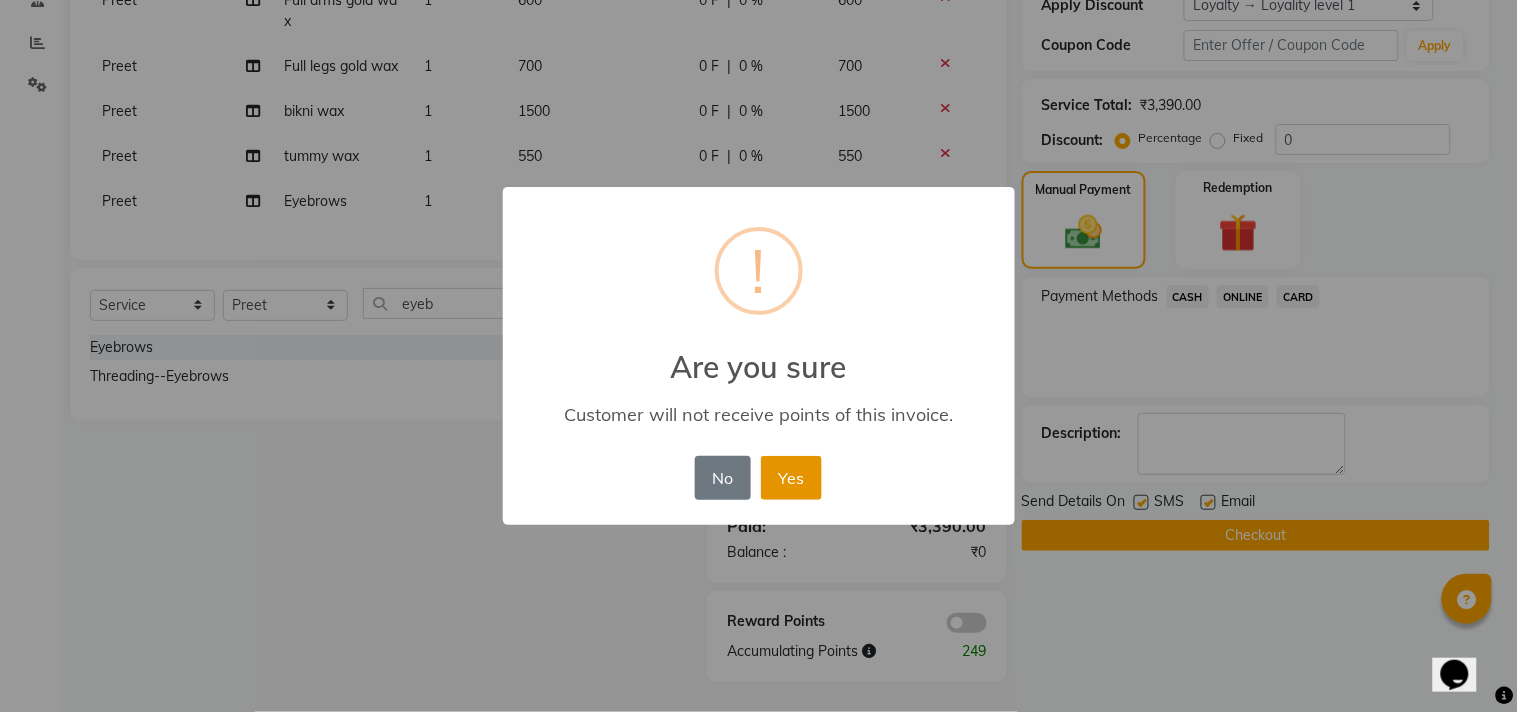 click on "Yes" at bounding box center (791, 478) 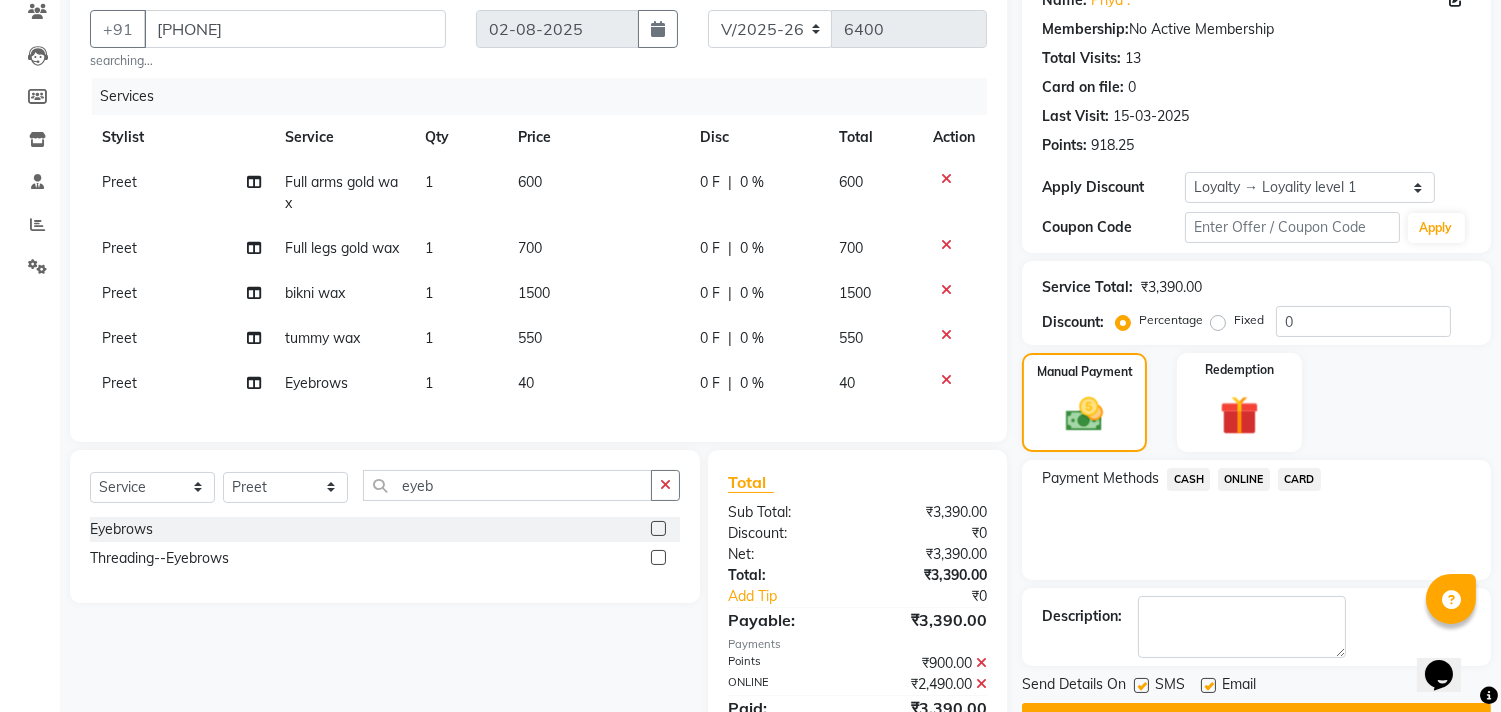 scroll, scrollTop: 0, scrollLeft: 0, axis: both 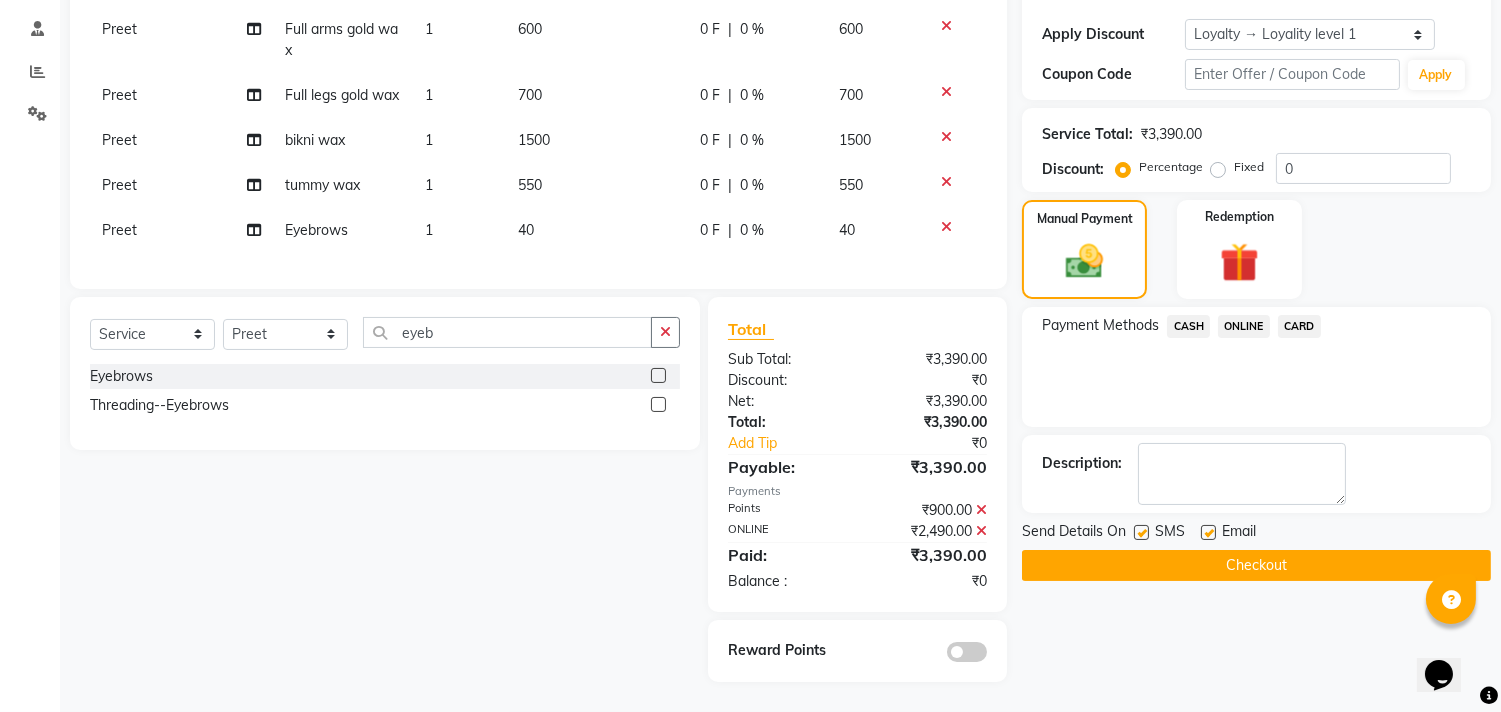 click on "Checkout" 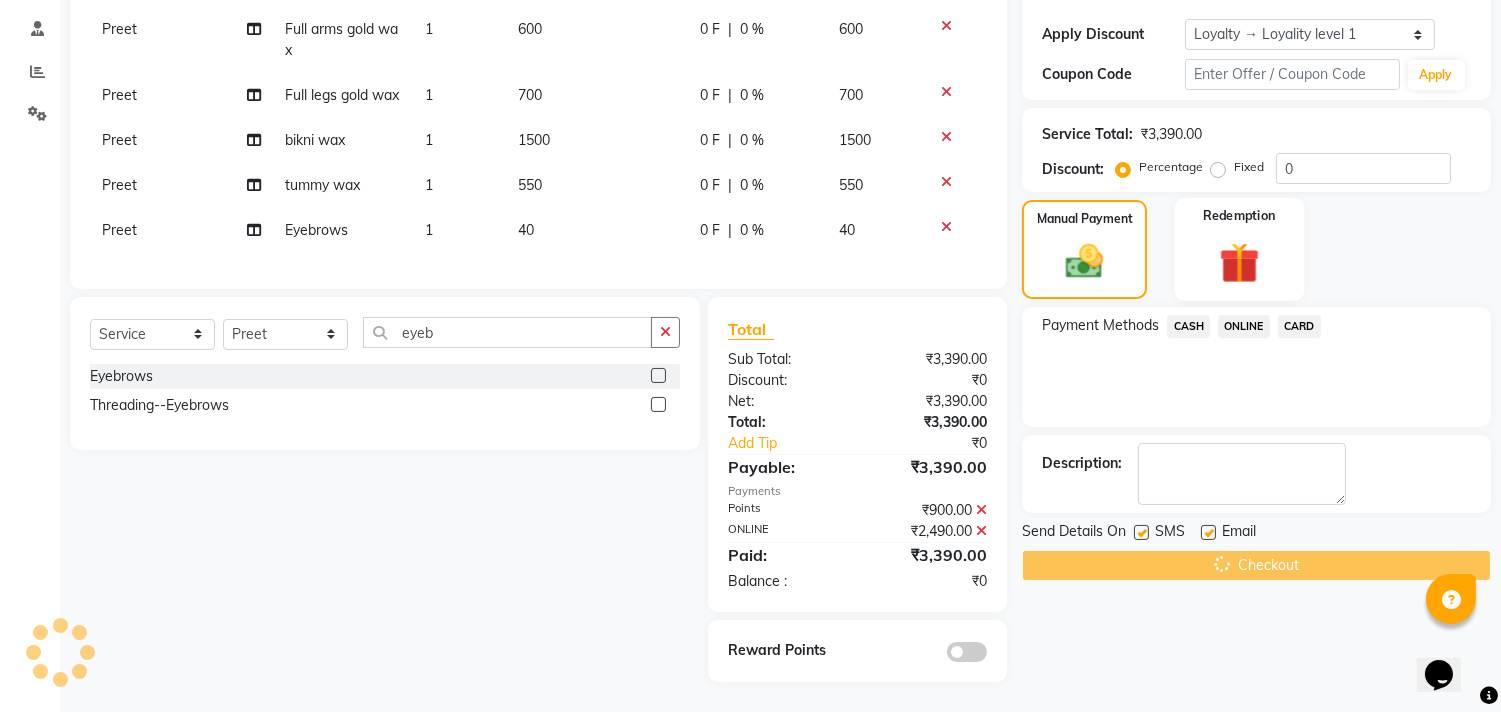 scroll, scrollTop: 0, scrollLeft: 0, axis: both 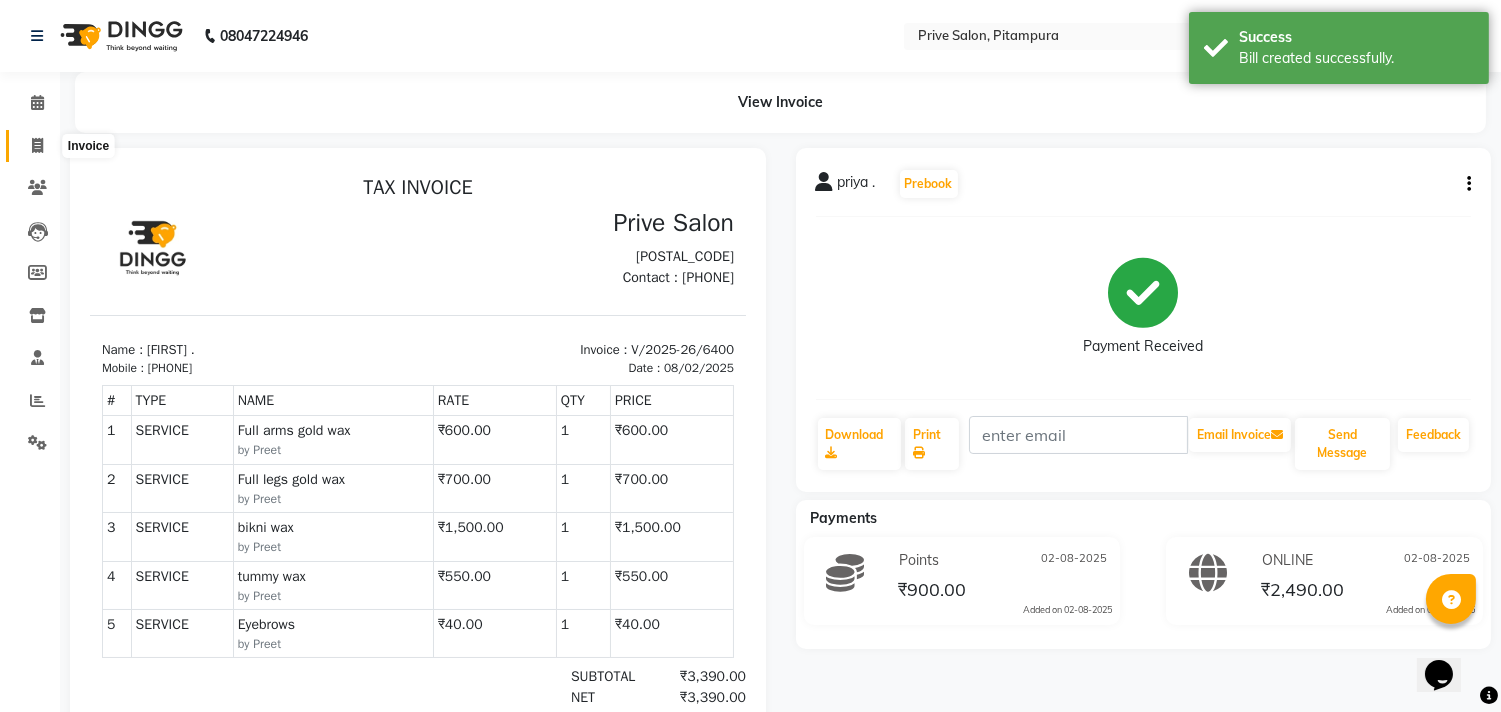 click 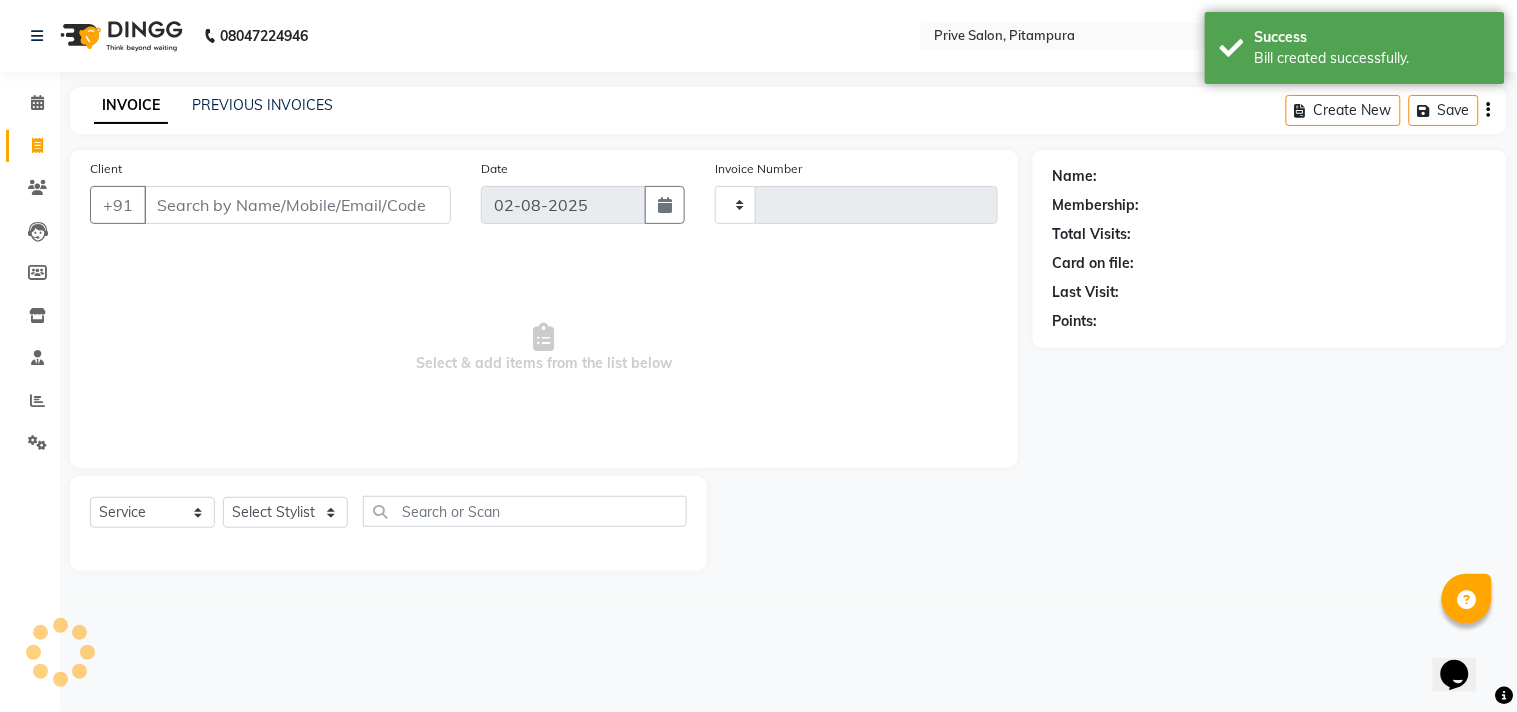 type on "6401" 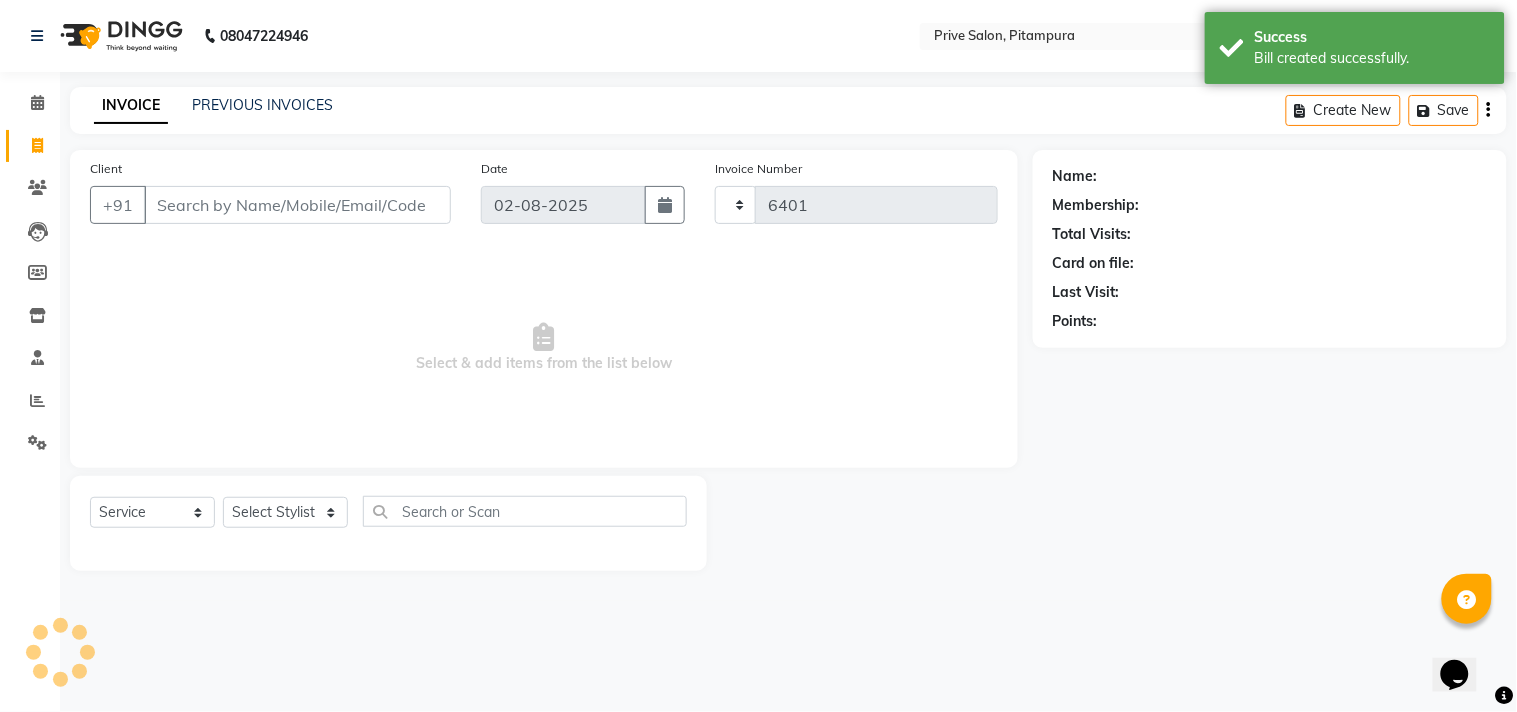 select on "136" 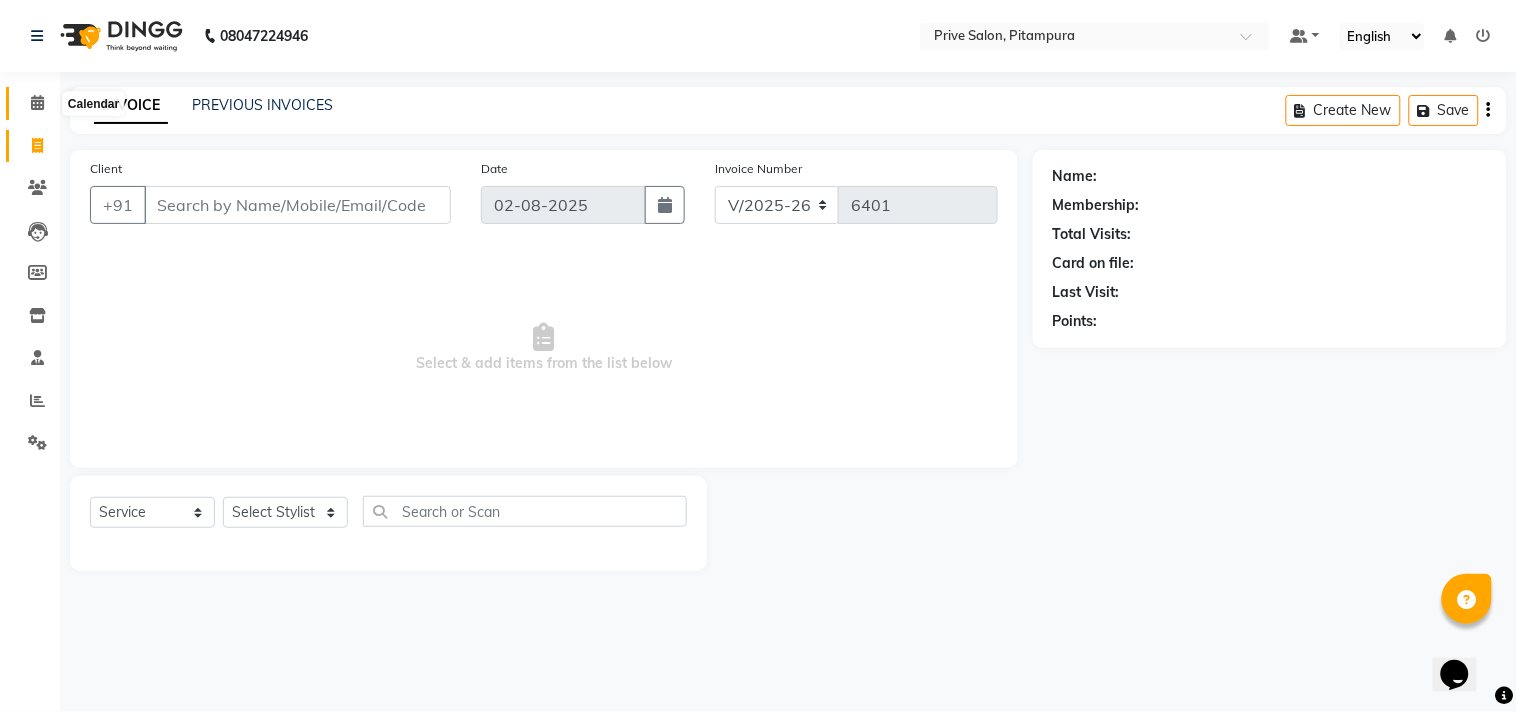 click 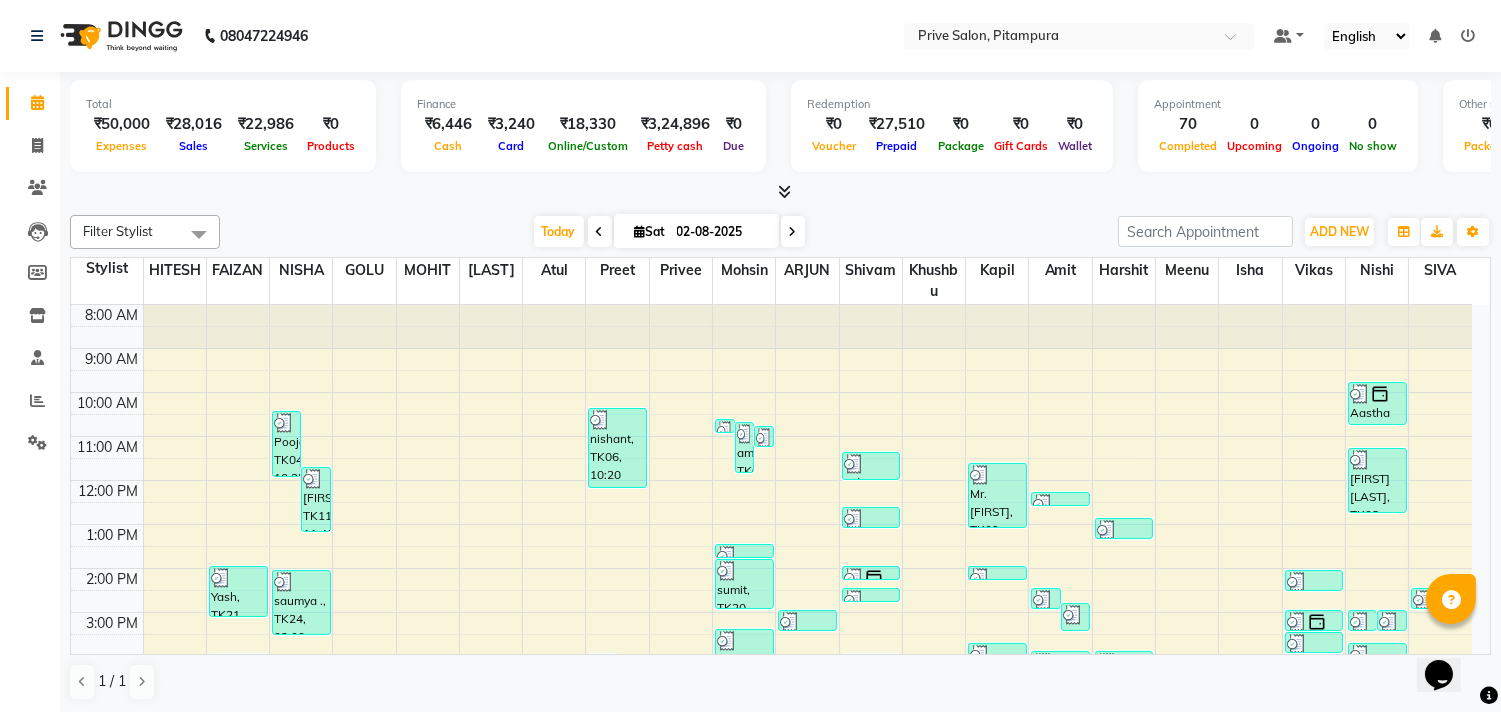 scroll, scrollTop: 0, scrollLeft: 0, axis: both 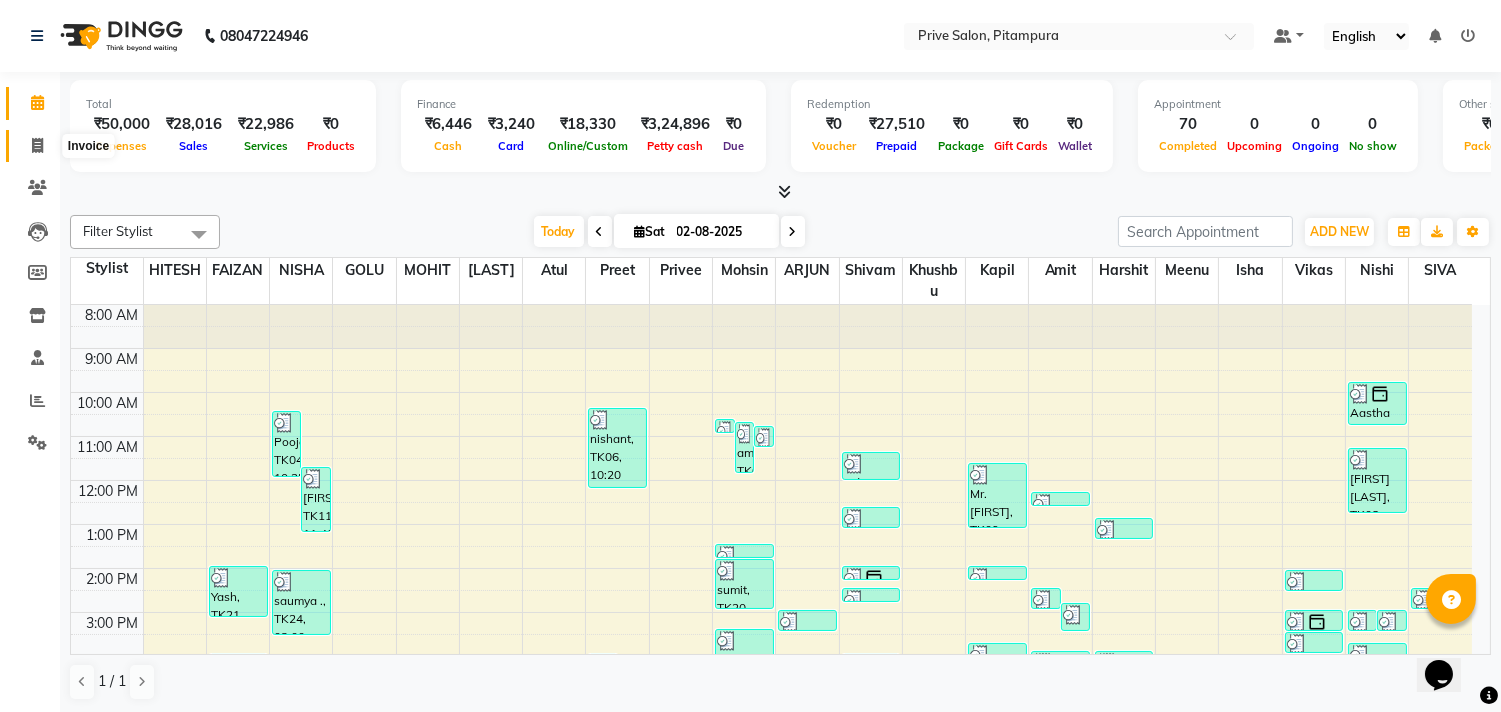 click 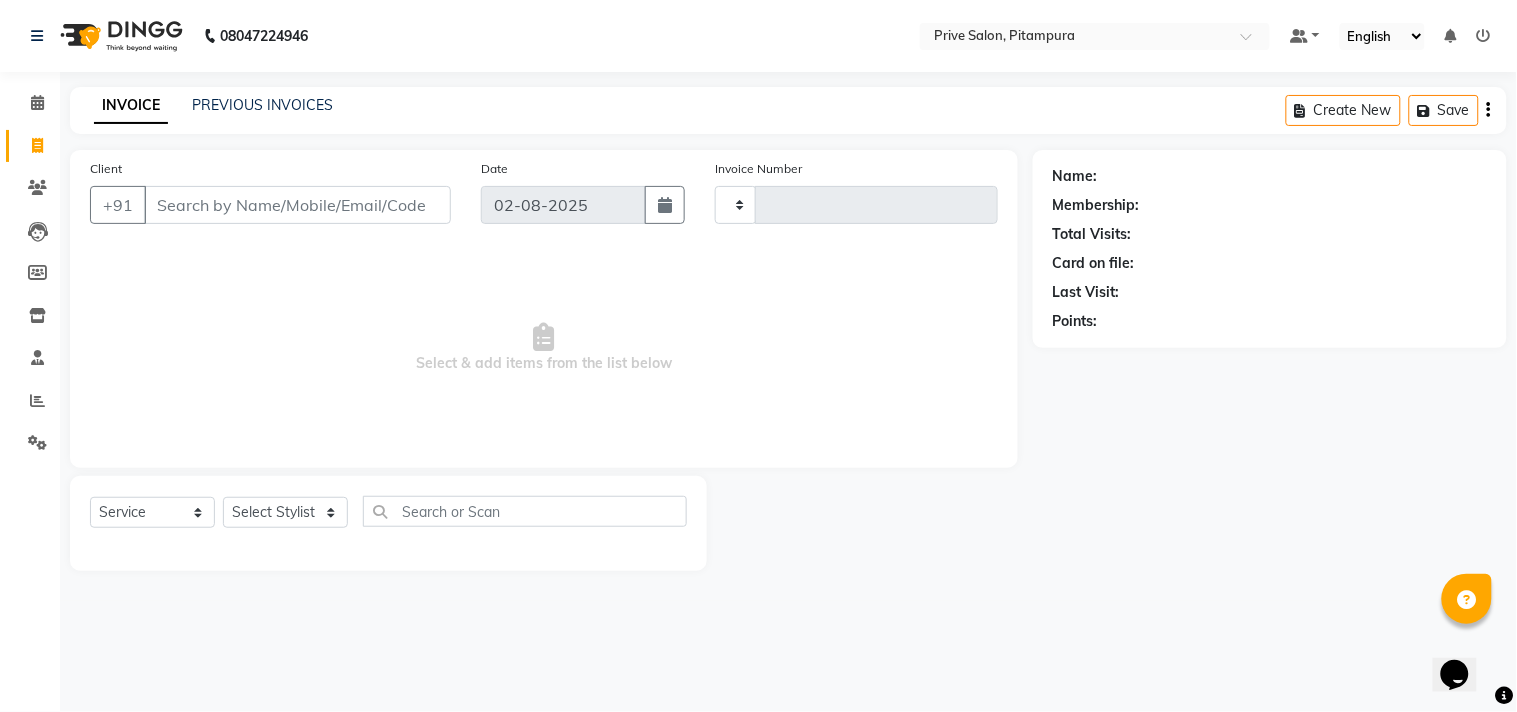 type on "6402" 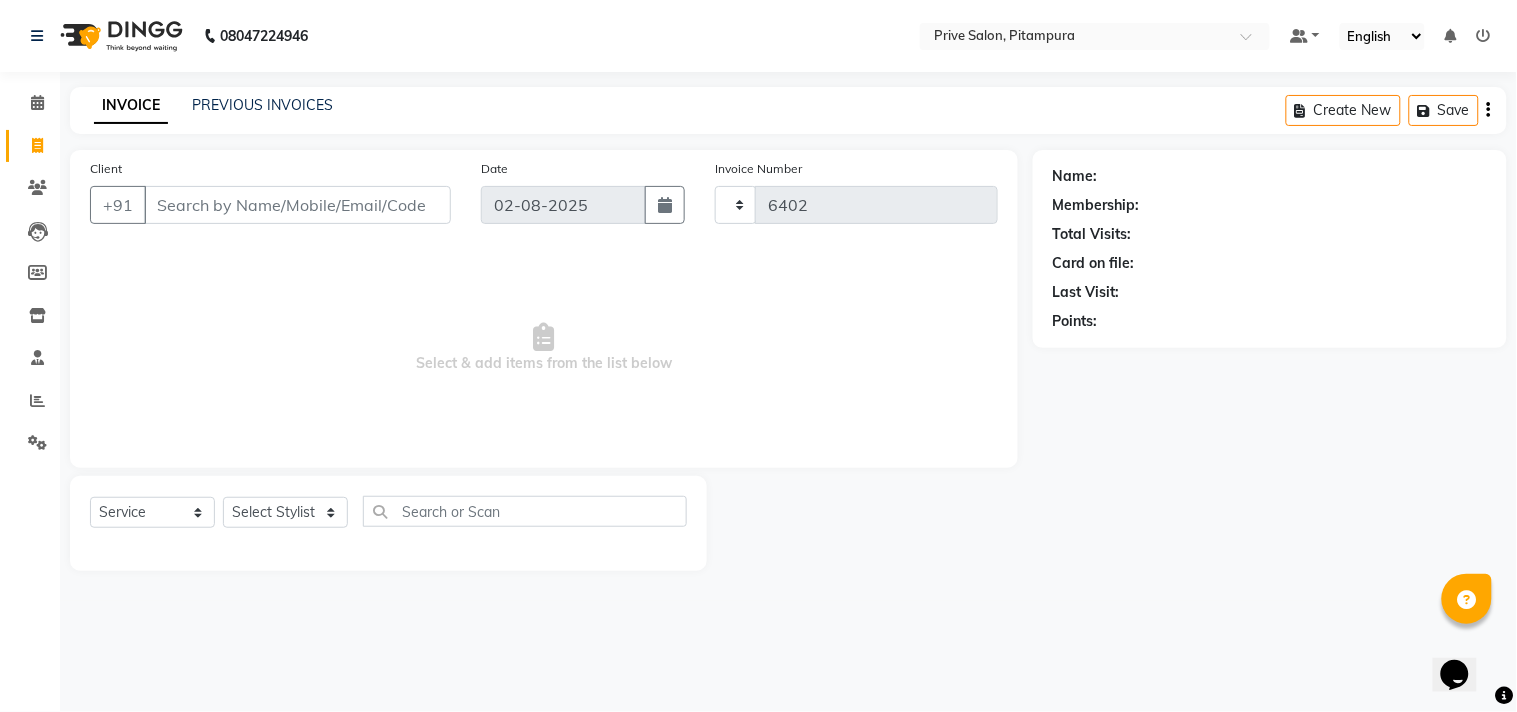 select on "136" 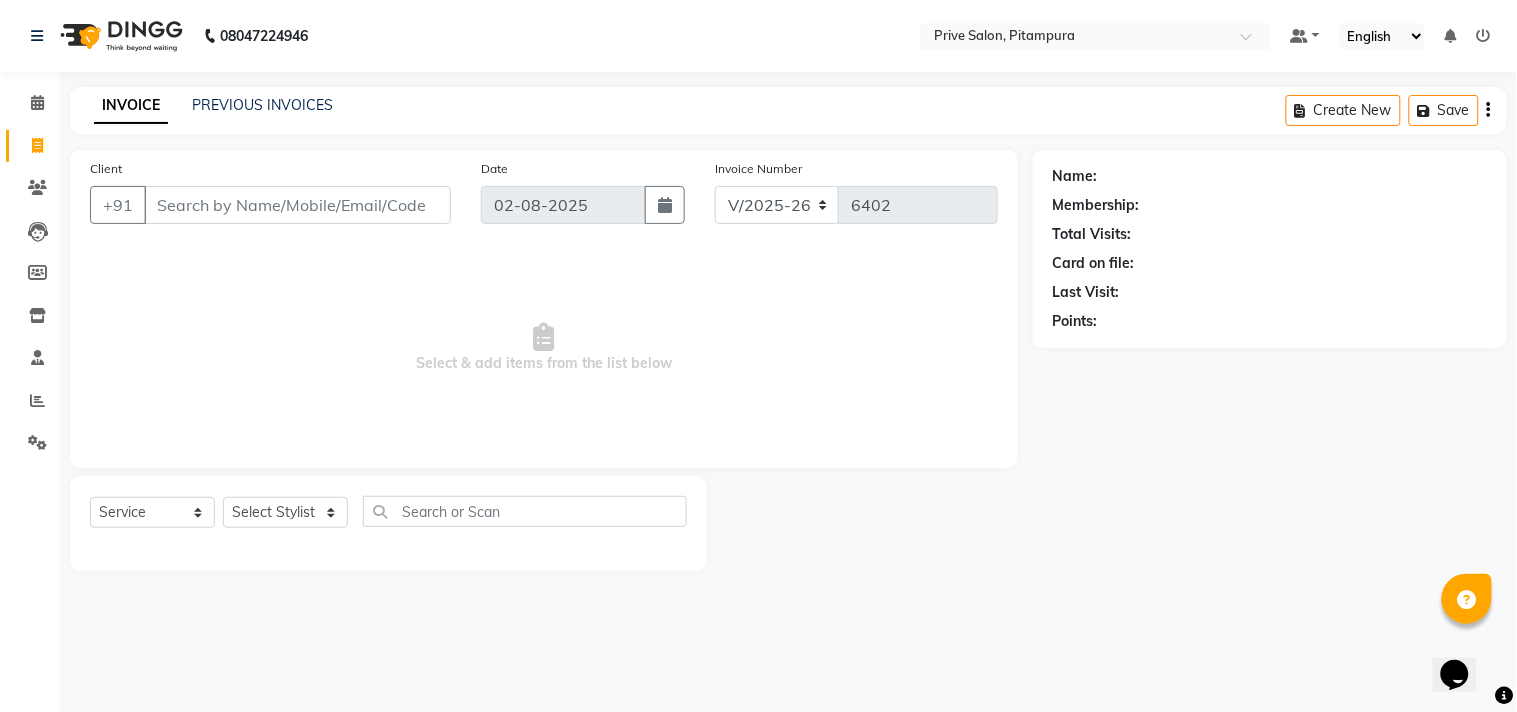 click on "Client" at bounding box center (297, 205) 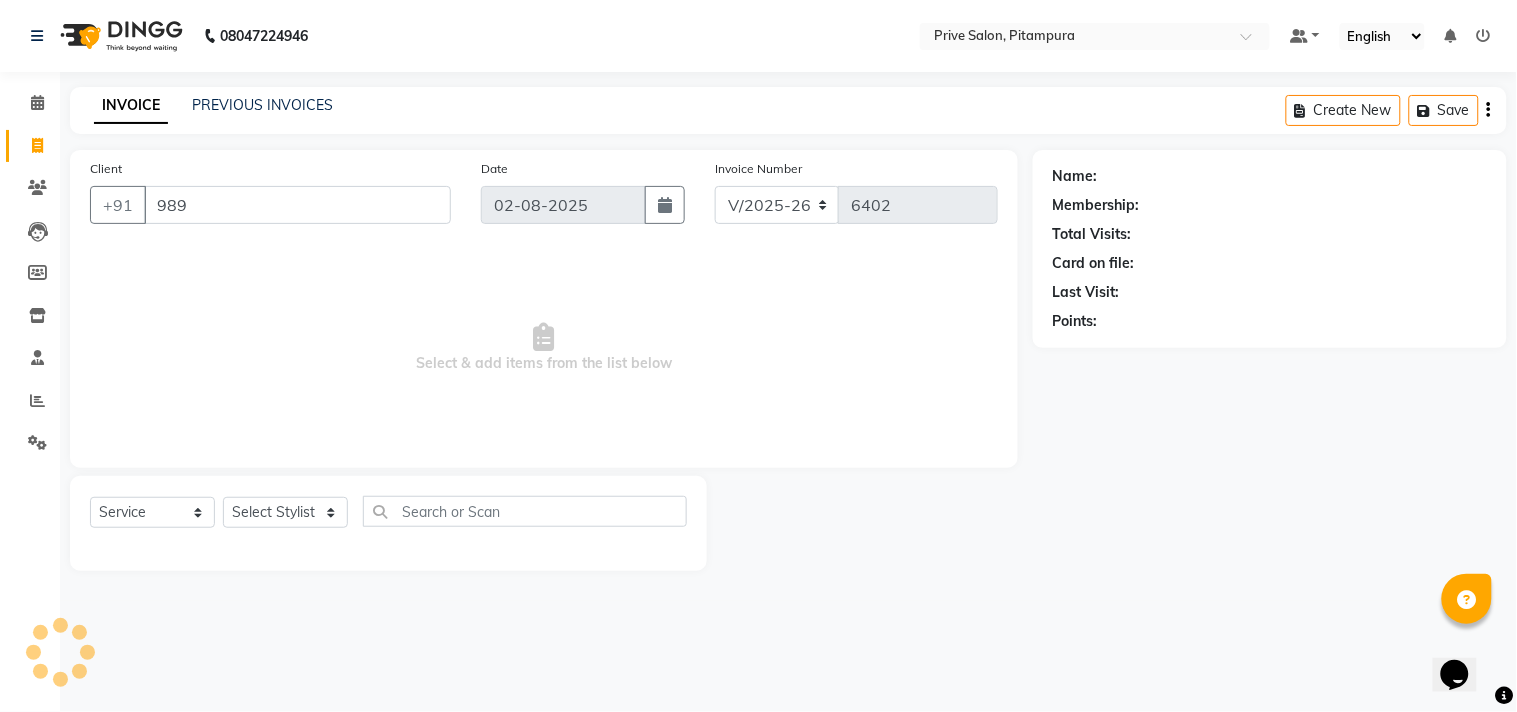 type on "989" 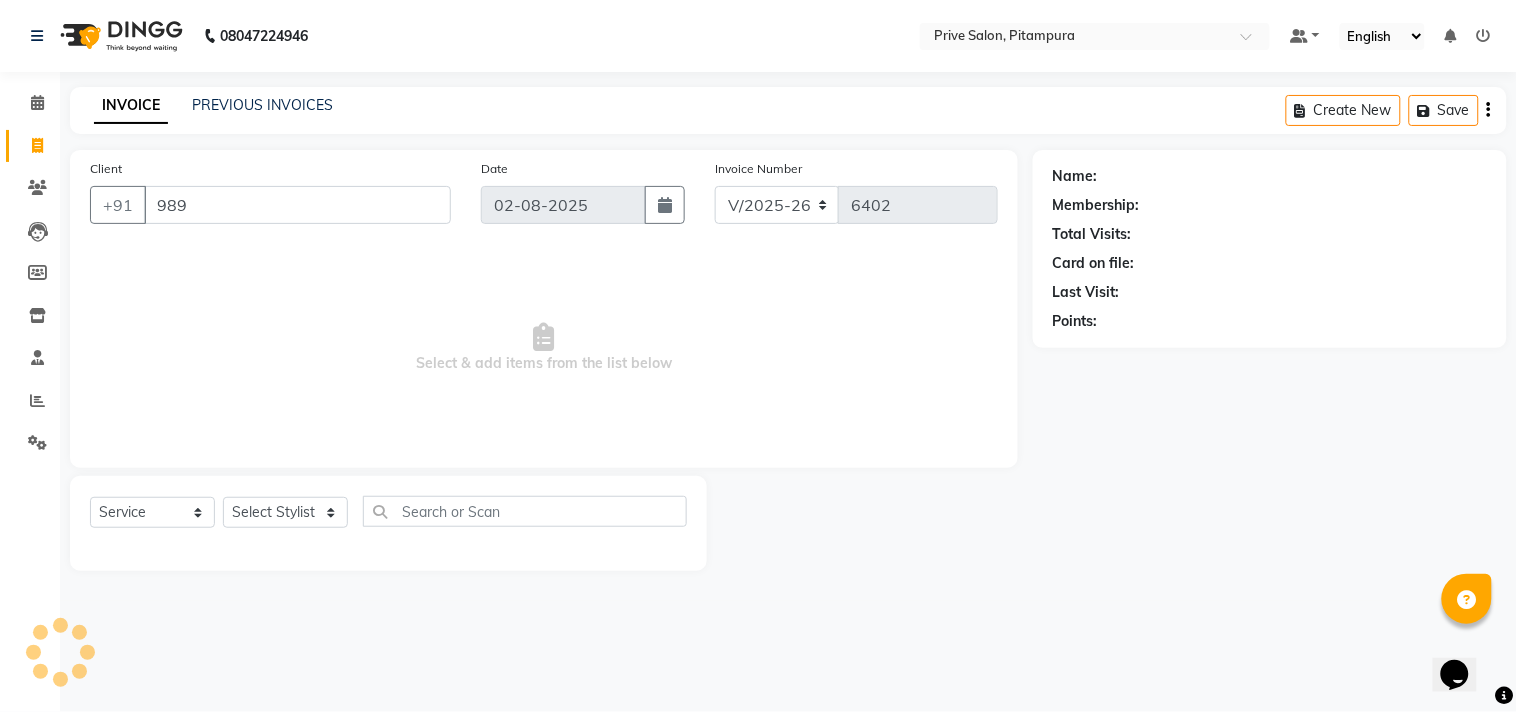 select on "1: Object" 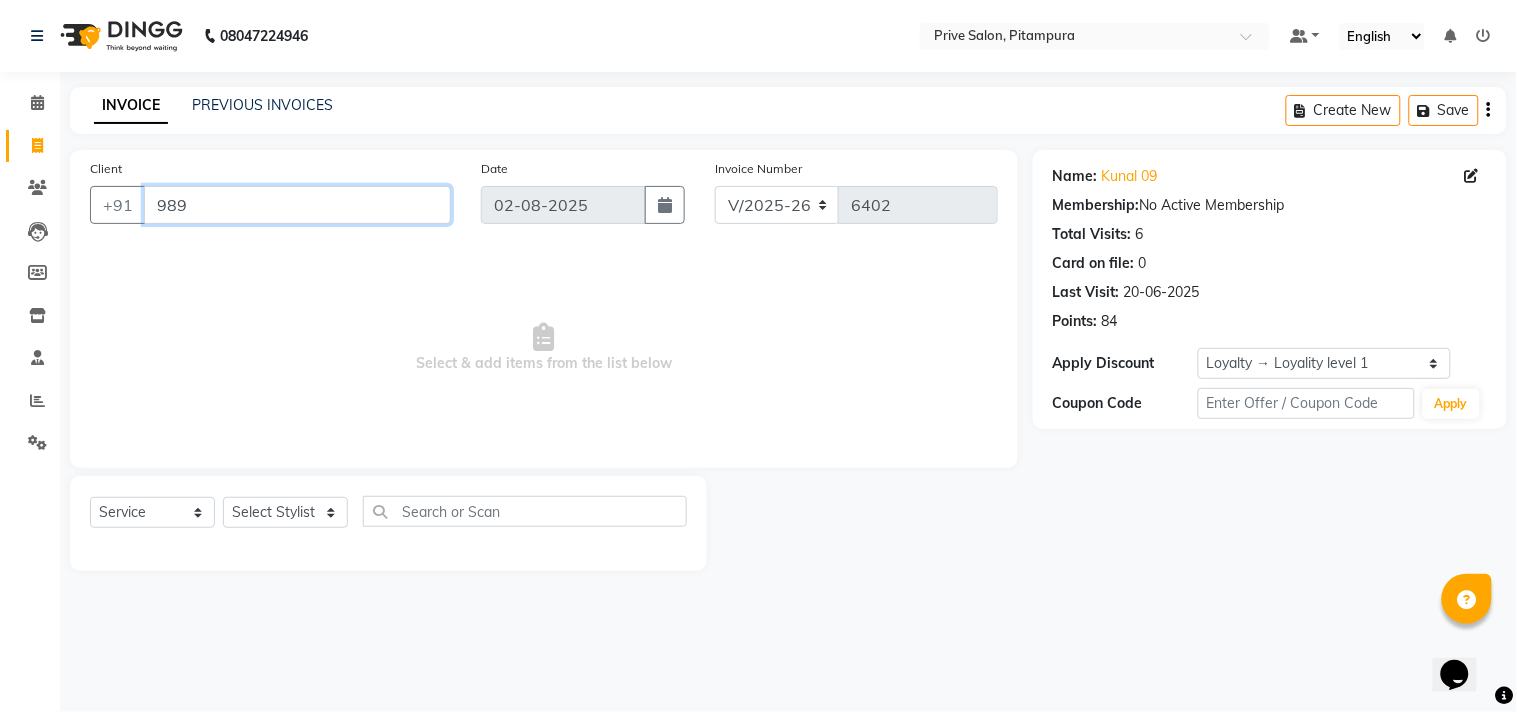 click on "989" at bounding box center (297, 205) 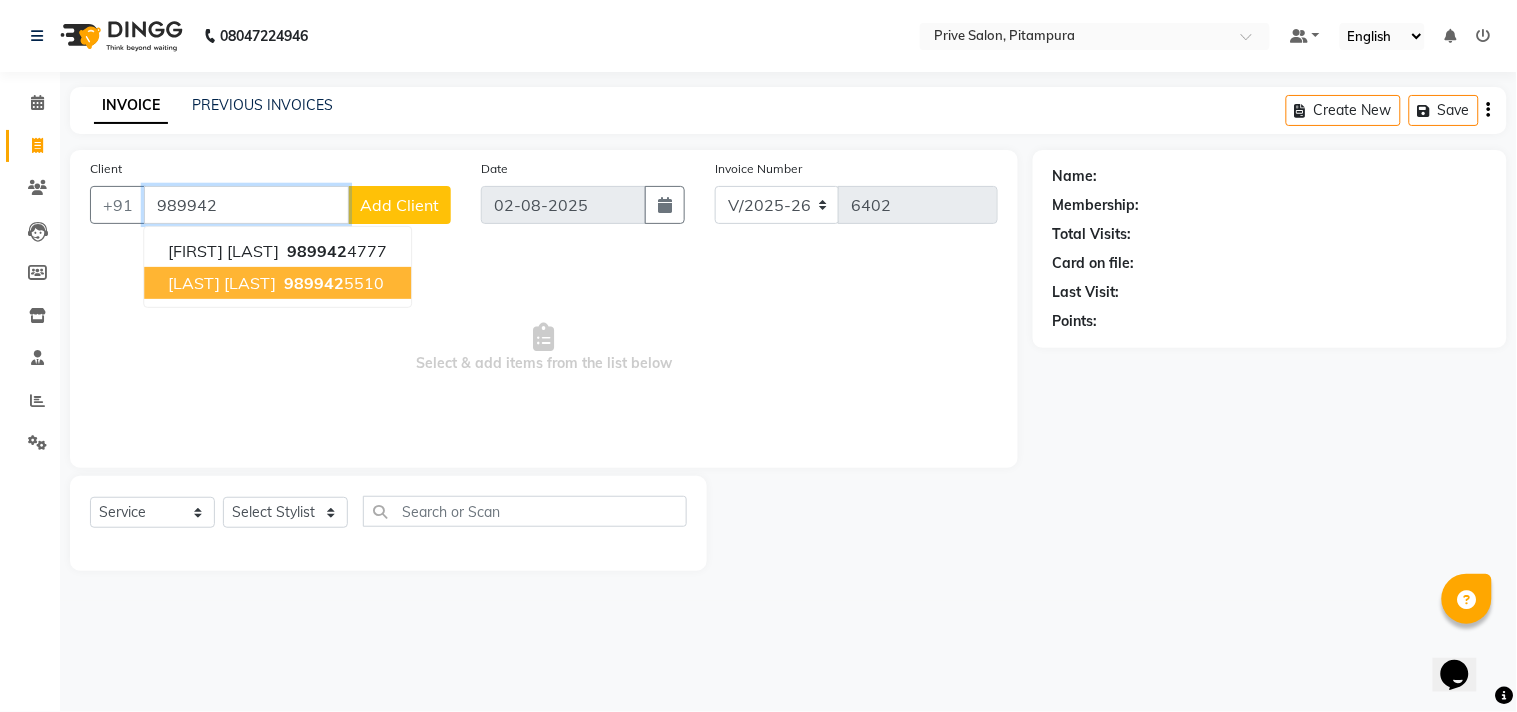 click on "989942 5510" at bounding box center [332, 283] 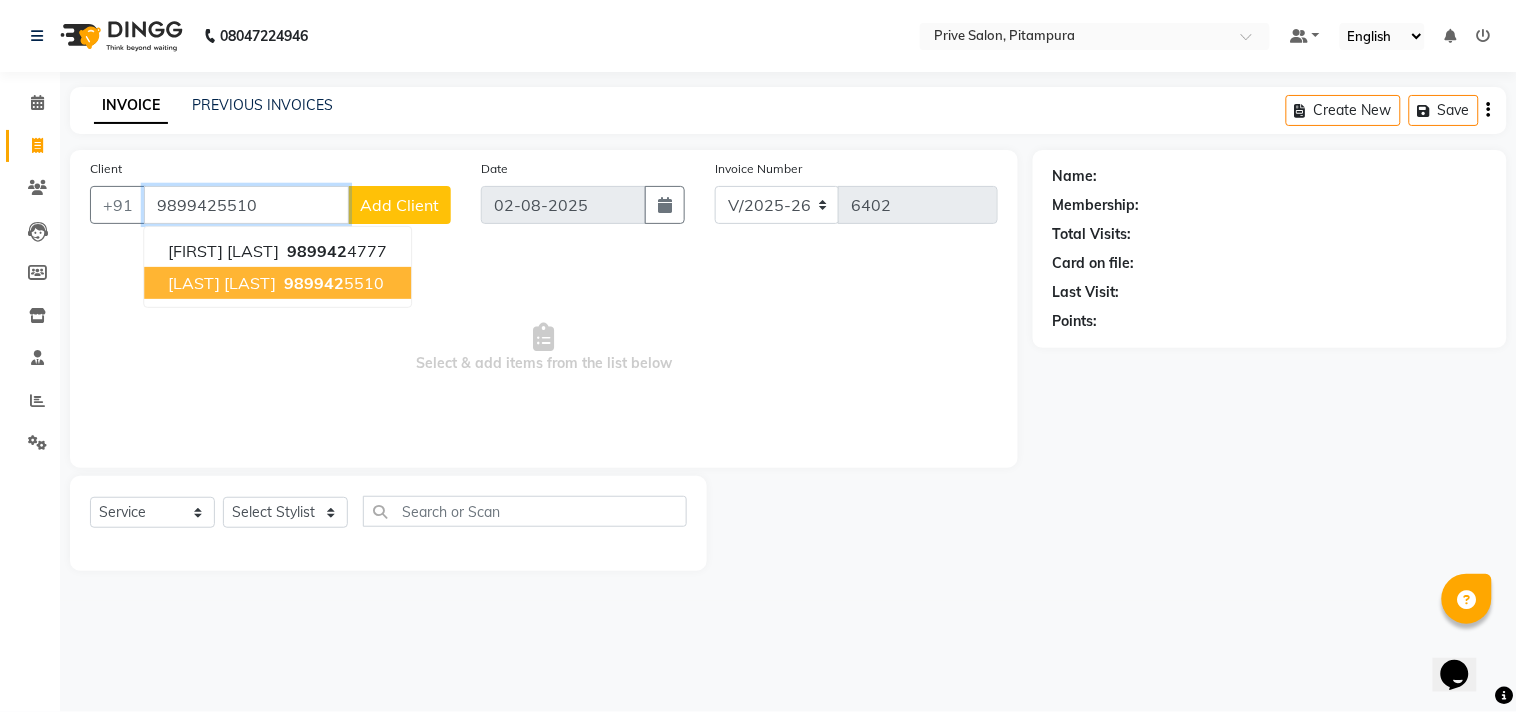 type on "9899425510" 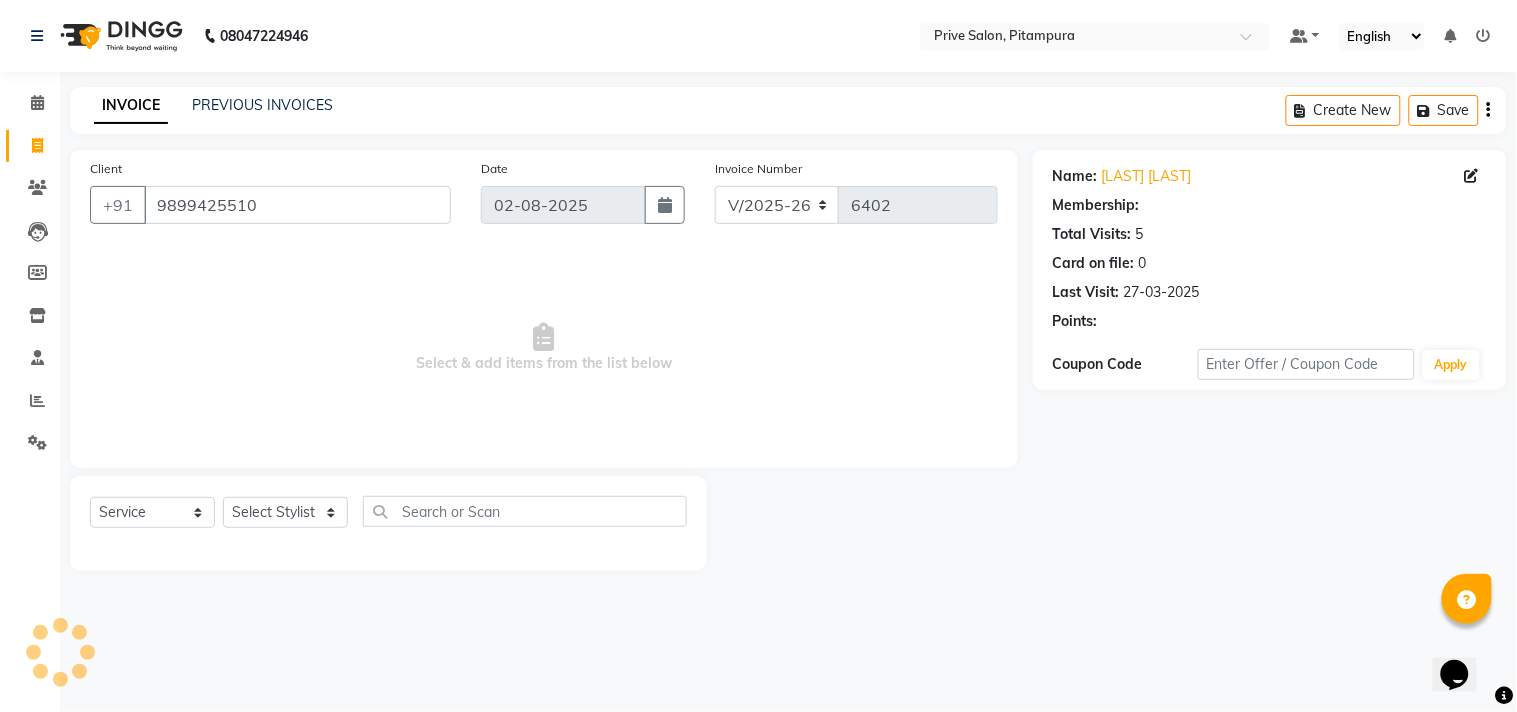 select on "1: Object" 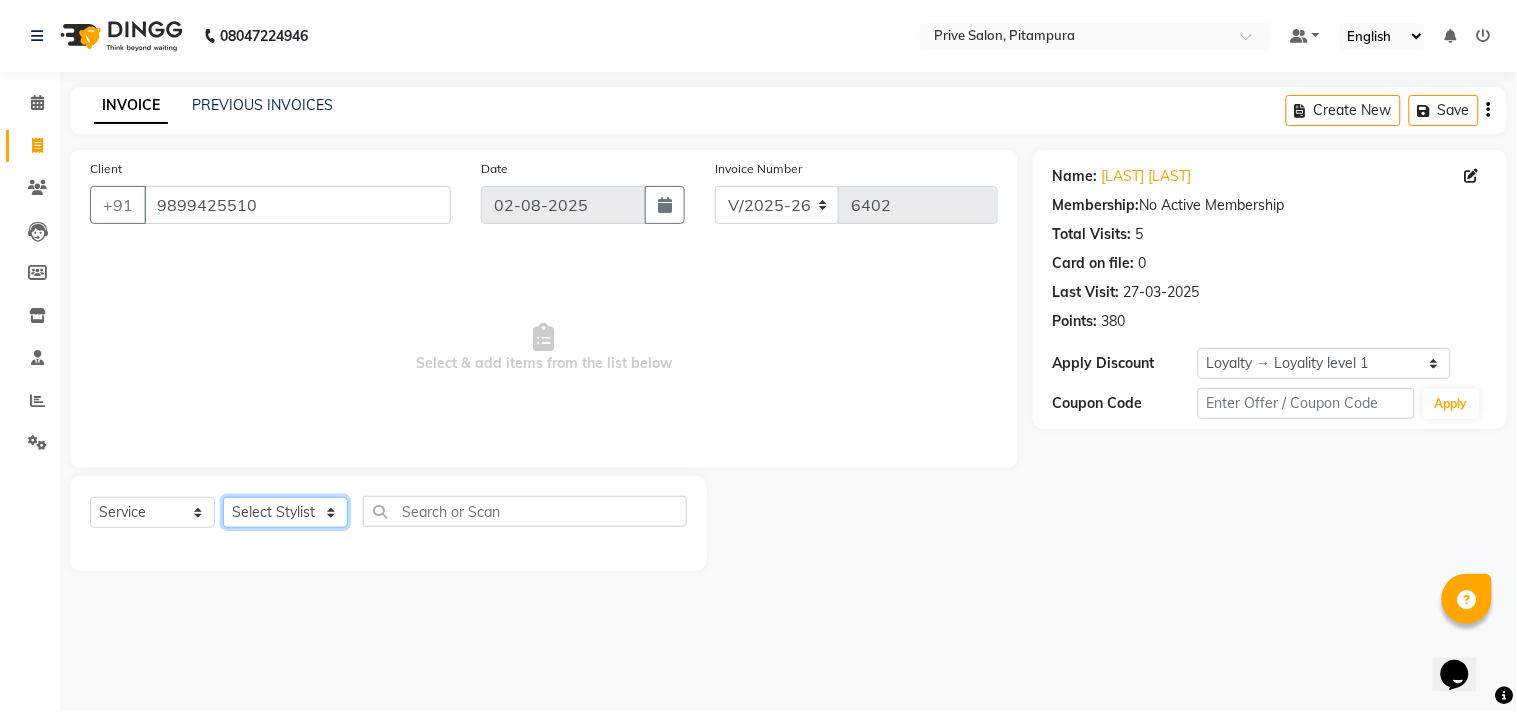 click on "Select Stylist amit ARJUN Atul FAIZAN FARDEEN GOLU harshit HITESH isha kapil khushbu Manager meenu MOHIT Mohsin NISHA nishi Preet privee Shivam SIVA vikas" 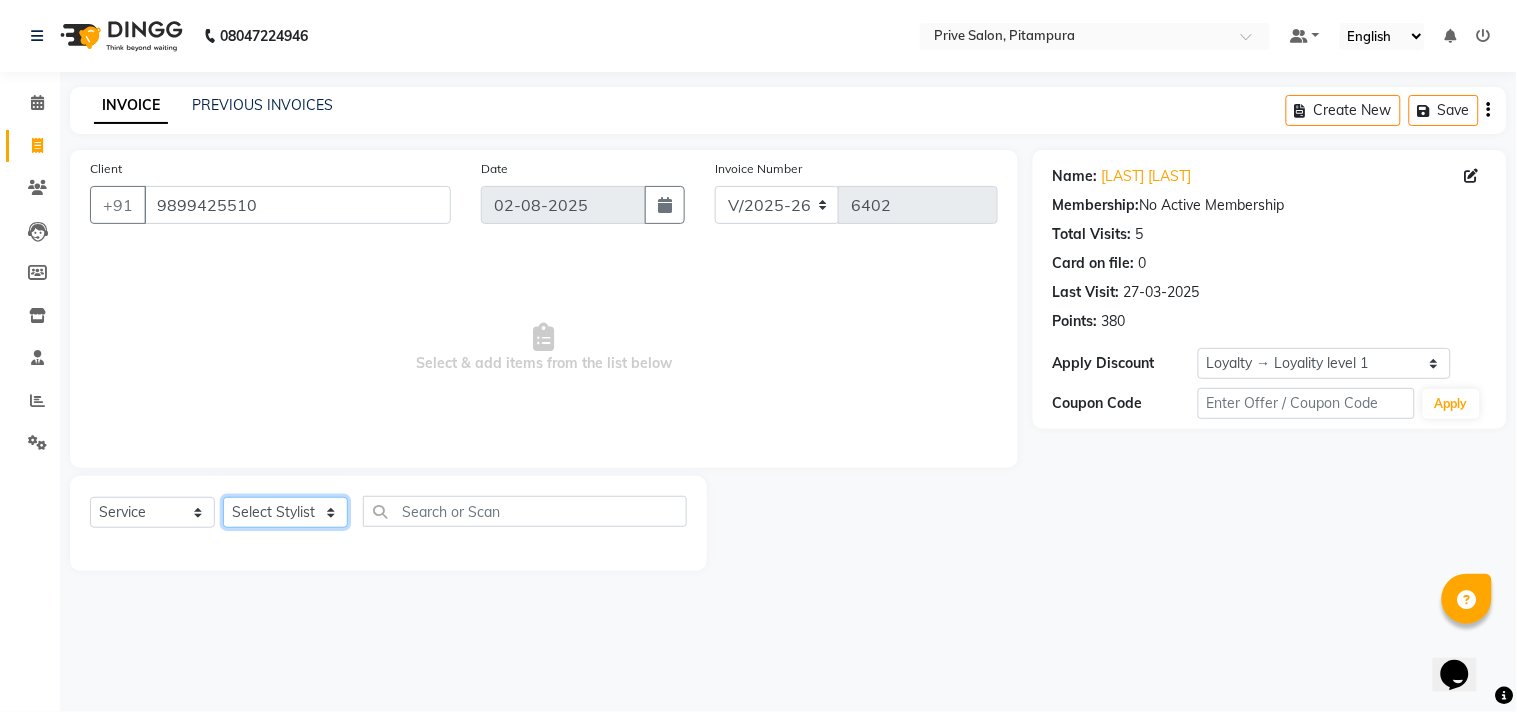 select on "66201" 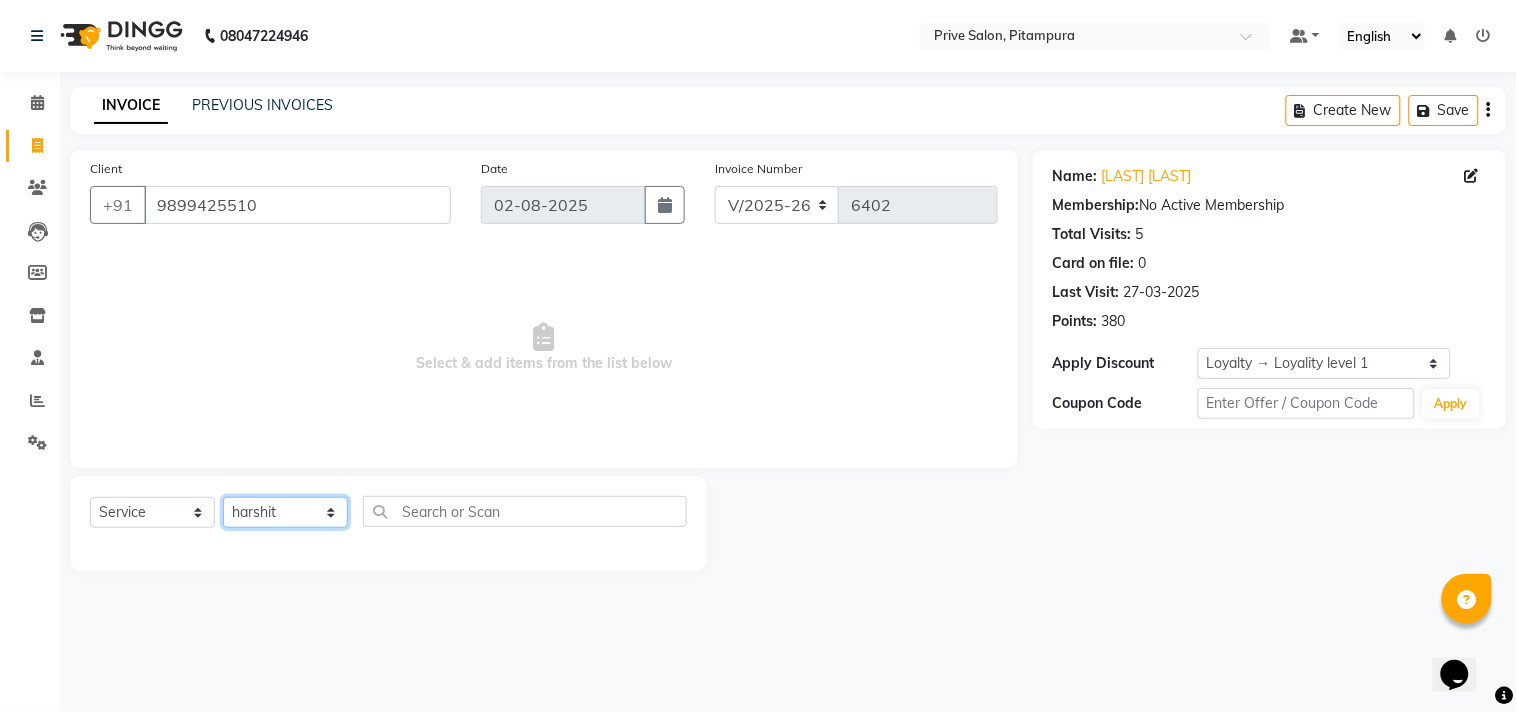 click on "Select Stylist amit ARJUN Atul FAIZAN FARDEEN GOLU harshit HITESH isha kapil khushbu Manager meenu MOHIT Mohsin NISHA nishi Preet privee Shivam SIVA vikas" 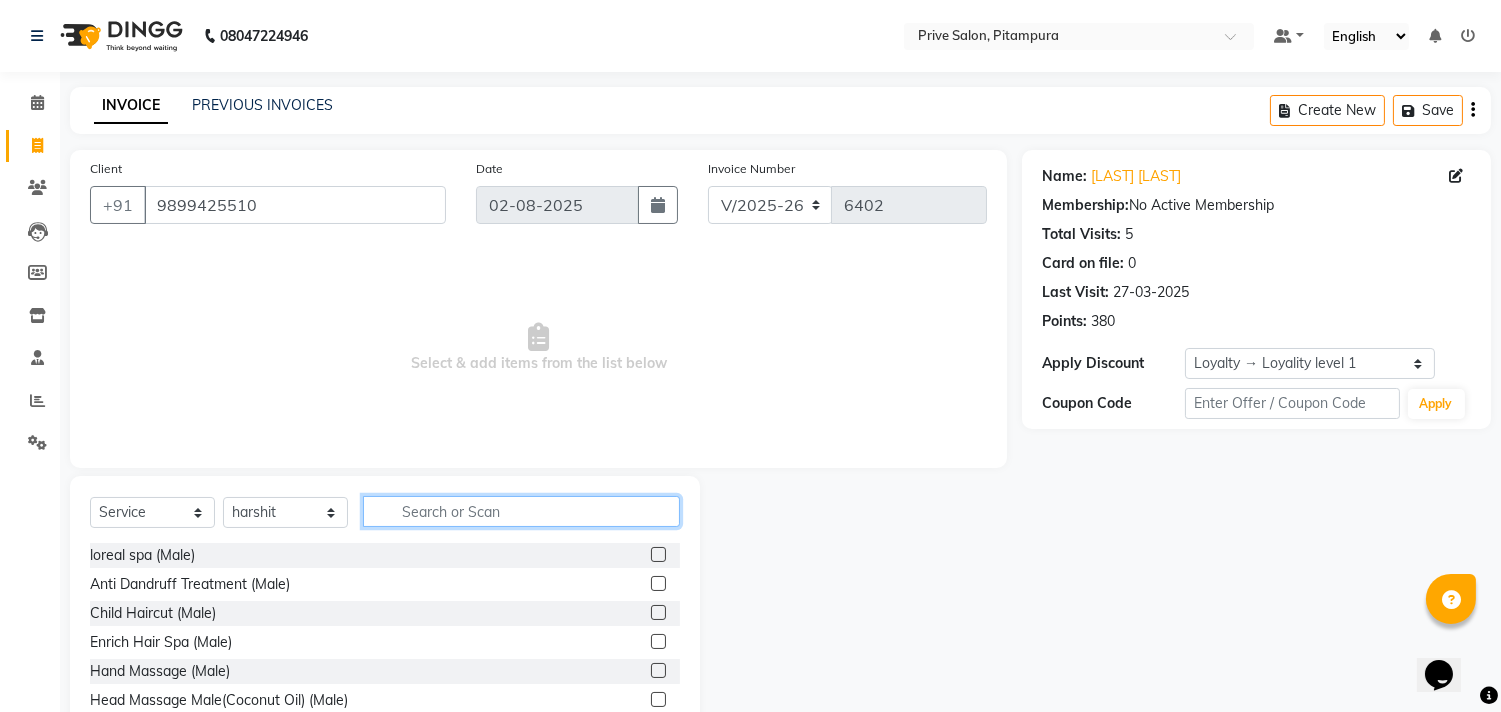 click 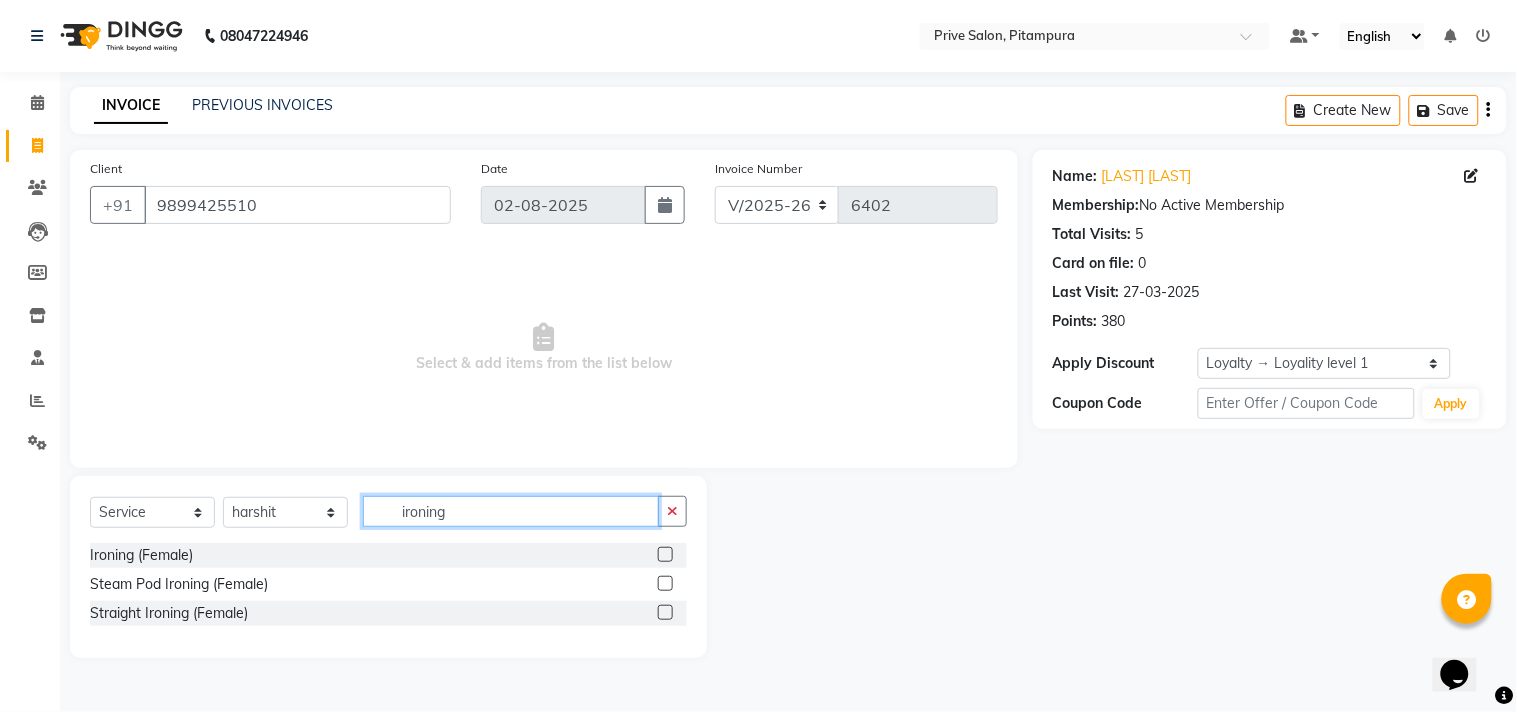 type on "ironing" 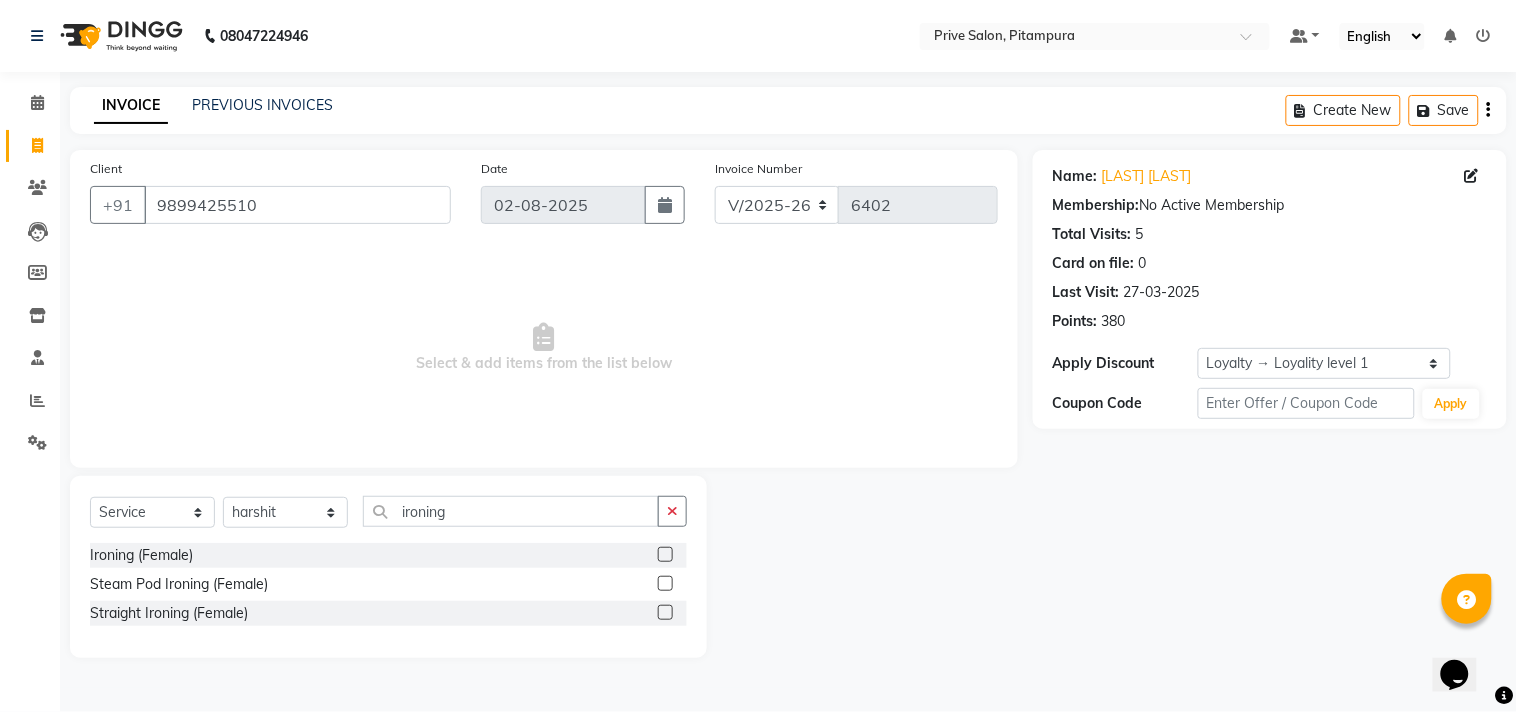 click 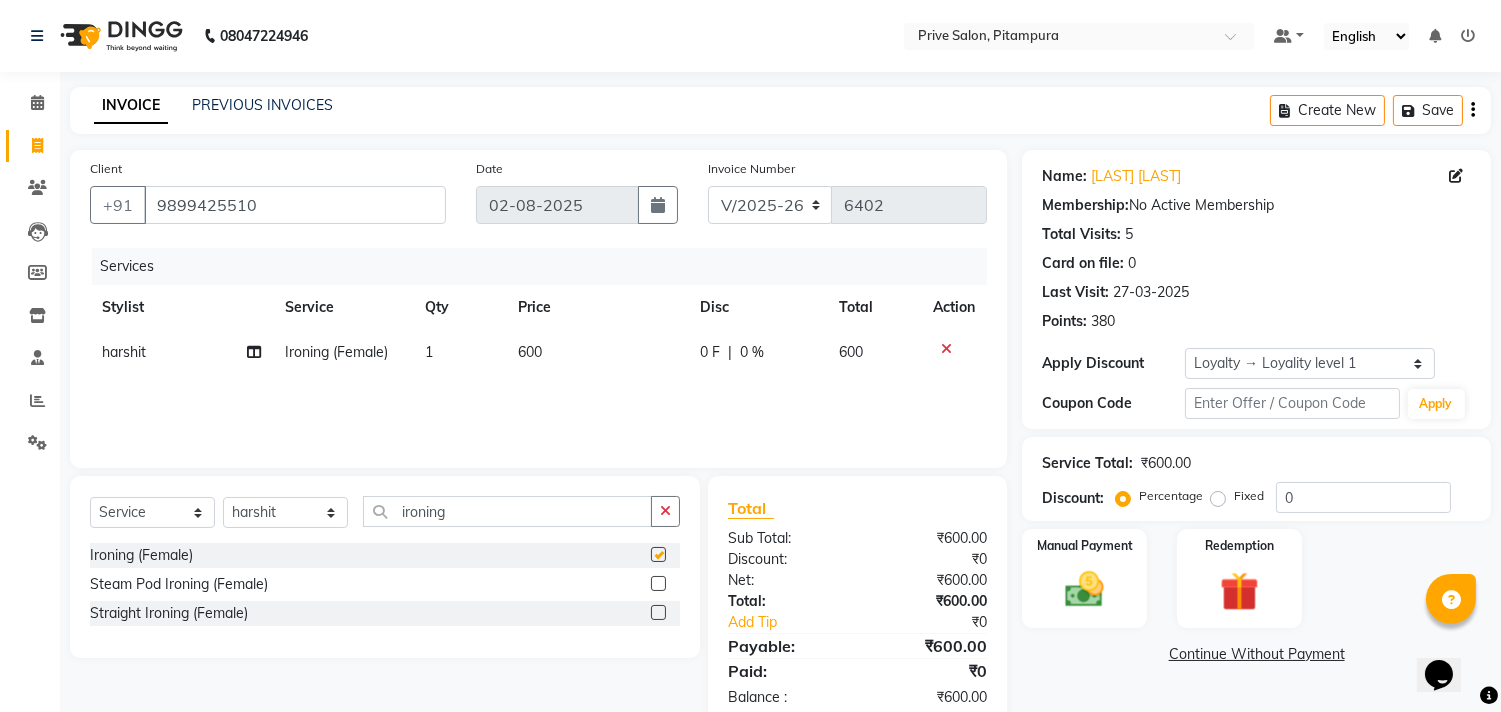 checkbox on "false" 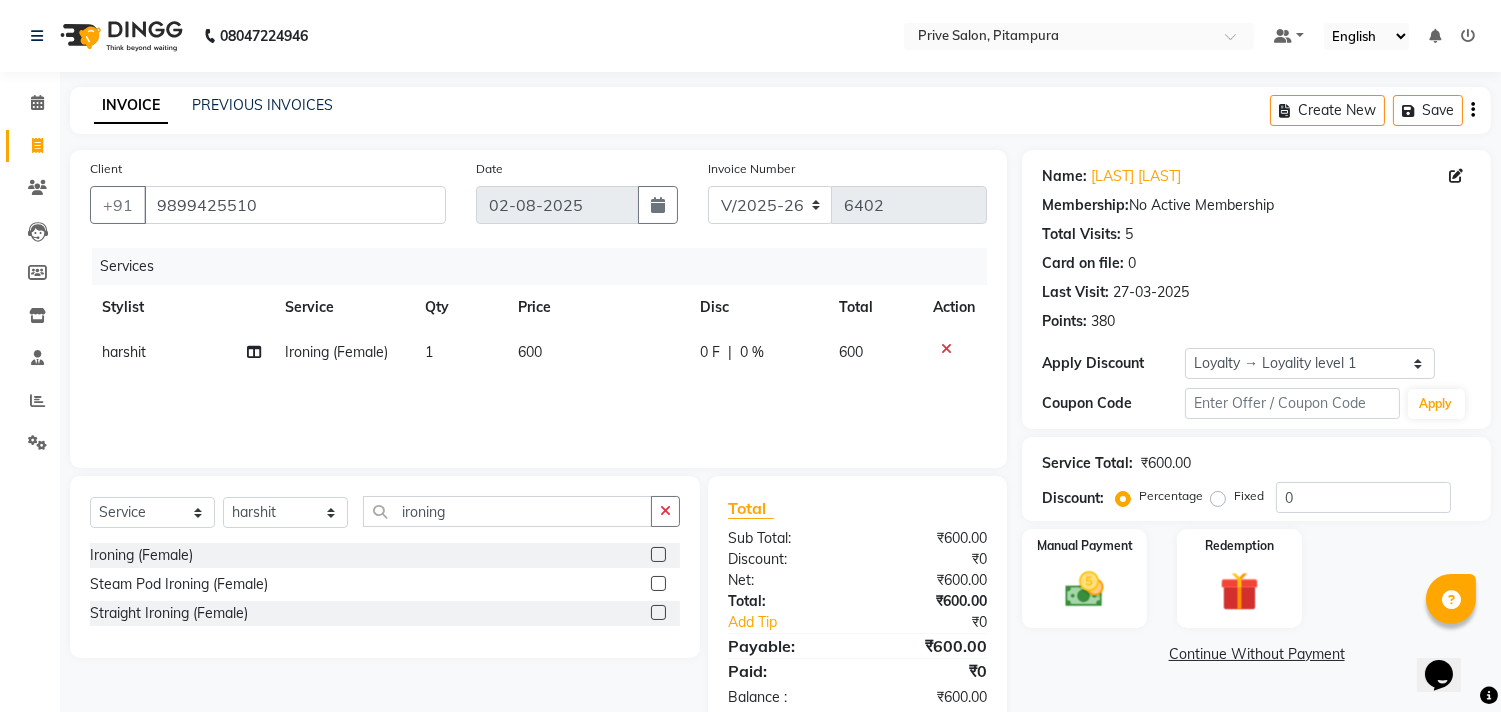 click on "600" 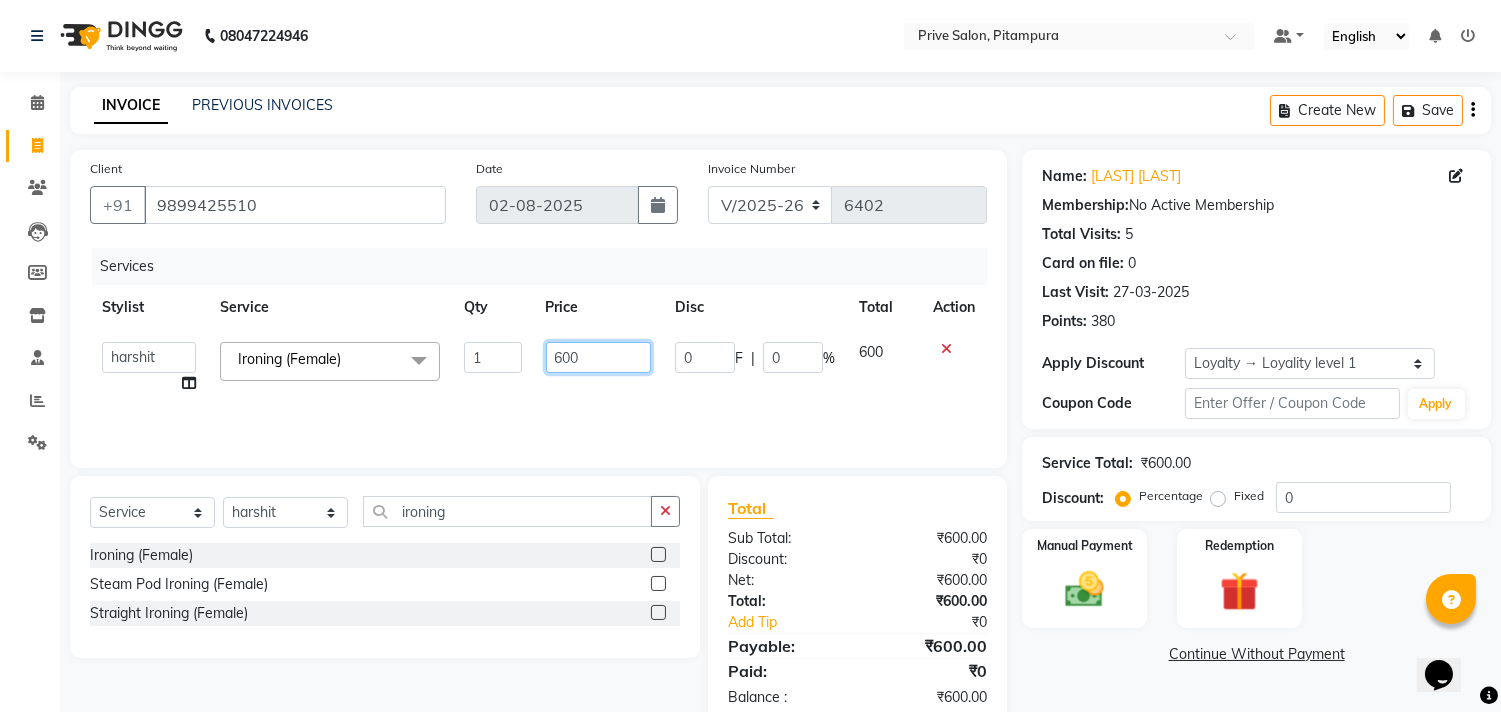 click on "600" 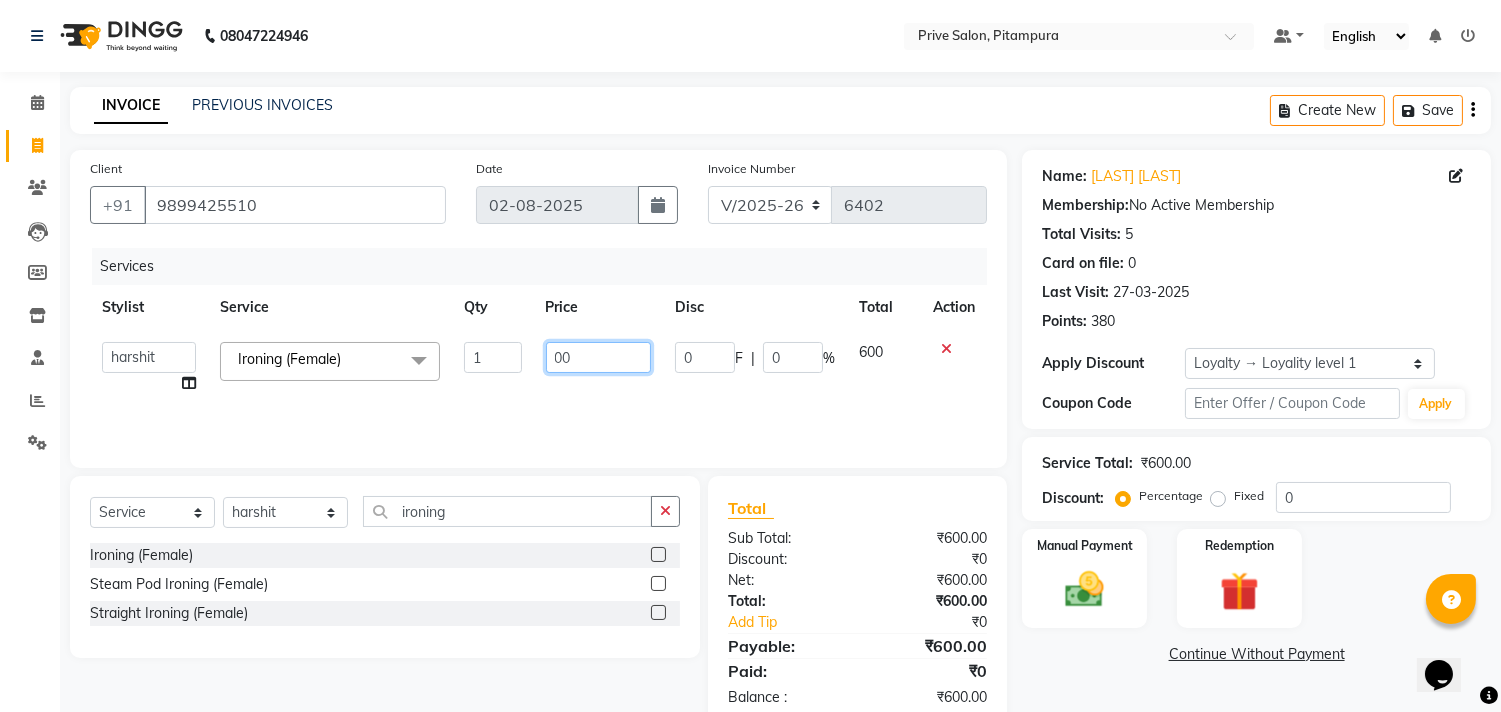 type on "500" 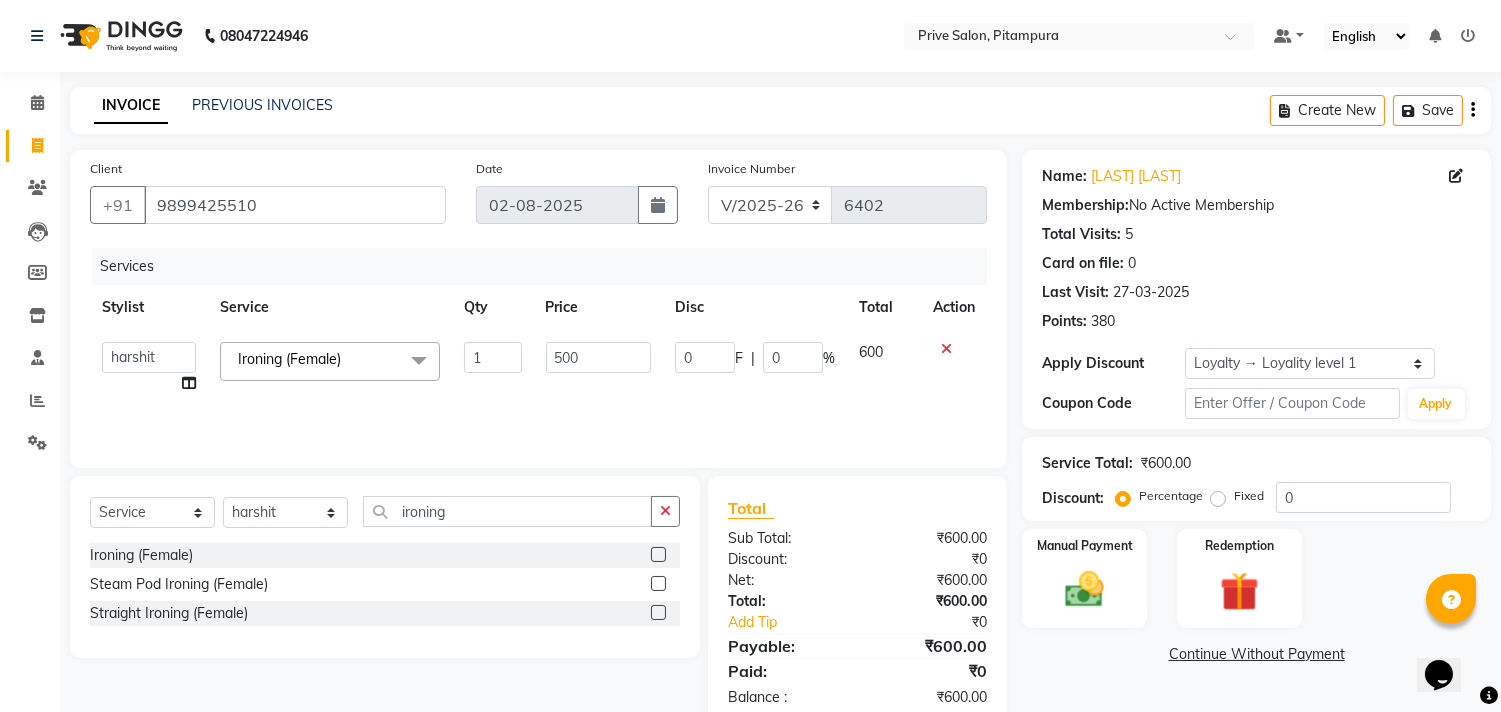 click on "Services Stylist Service Qty Price Disc Total Action  amit   ARJUN   Atul   FAIZAN   FARDEEN   GOLU   harshit   HITESH   isha   kapil   khushbu   Manager   meenu   MOHIT   Mohsin   NISHA   nishi   Preet   privee   Shivam   SIVA   vikas  Ironing (Female)  x loreal spa (Male) Anti Dandruff Treatment (Male) Child Haircut (Male) Enrich Hair Spa (Male) Hand Massage (Male) Head Massage Male(Coconut Oil) (Male) Head Massage(Steam)Olive Oil(M) (Male) Highlights (Male) Inoa (Male) Keratin (Male) Majirel (Male) mud spa (Male) Olaplex (Male) Wella Oil Reflections Hair Spa (Male) Beard shave hair cut (male) headwash (male) beard spa hair styling (male) BEARD COLOUR advance Absolute hairspa  mustache Mini Spa Hair Care (Male)--Scalp Advanced biotop hairspa (m) Filler therapy  brillare dandruf/ hair loss control ROOT DEEP HAIR LOSS ANTI DANDRUFF scalp shot and  done treatment Accessories Hair Accessories lens Arms D-Tan (Male) Cheryl's Neck Bleach (Male) Cheryl's Bleach - Arms (Male) Cheryl's Bleach - Back (Male) Chrome 1" 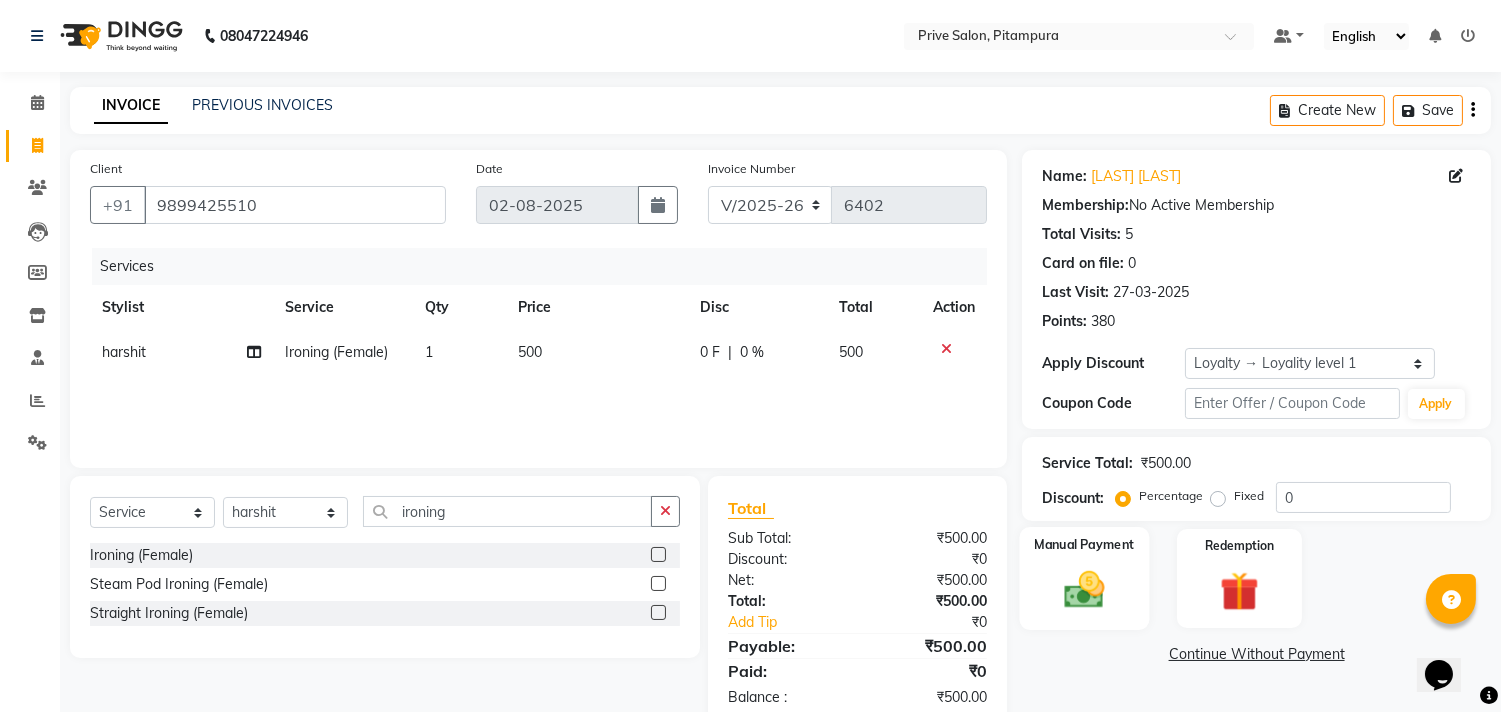 click 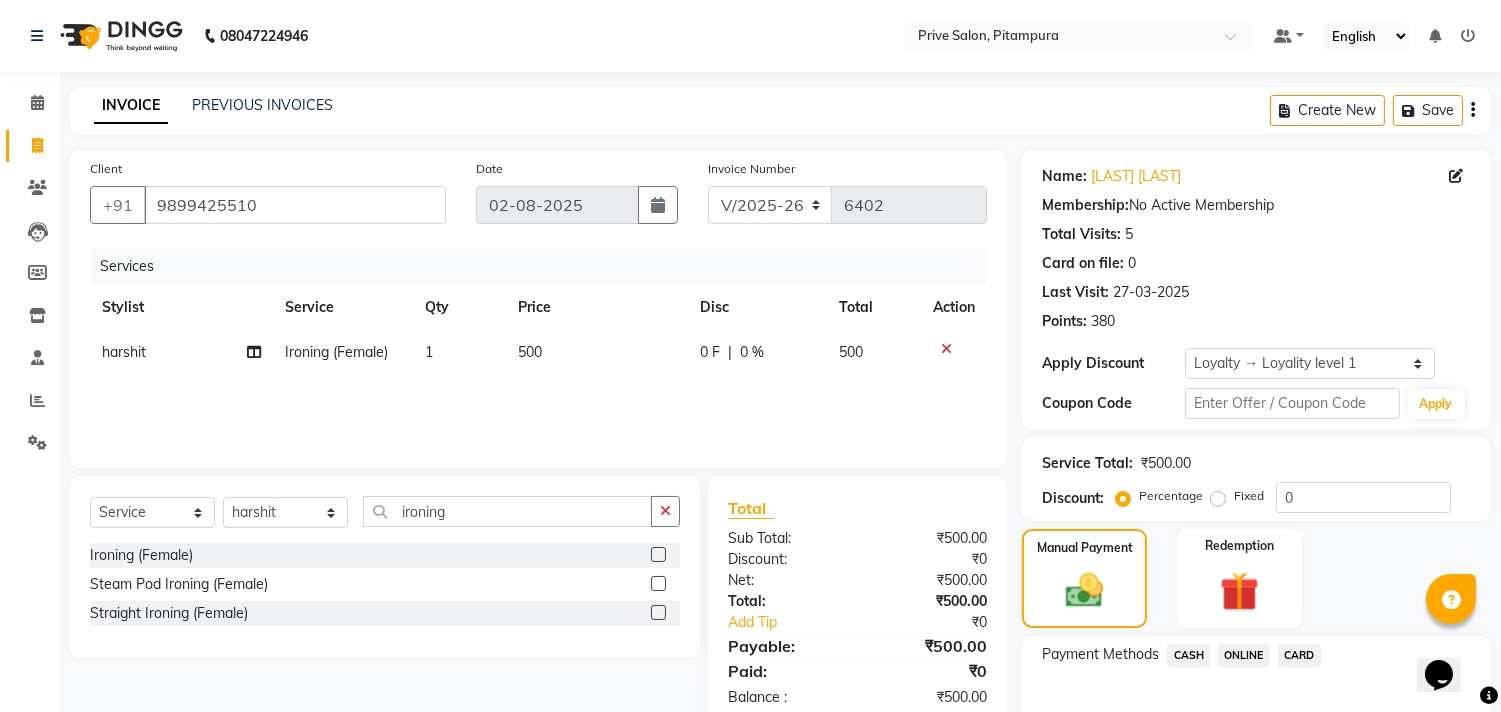click on "CASH" 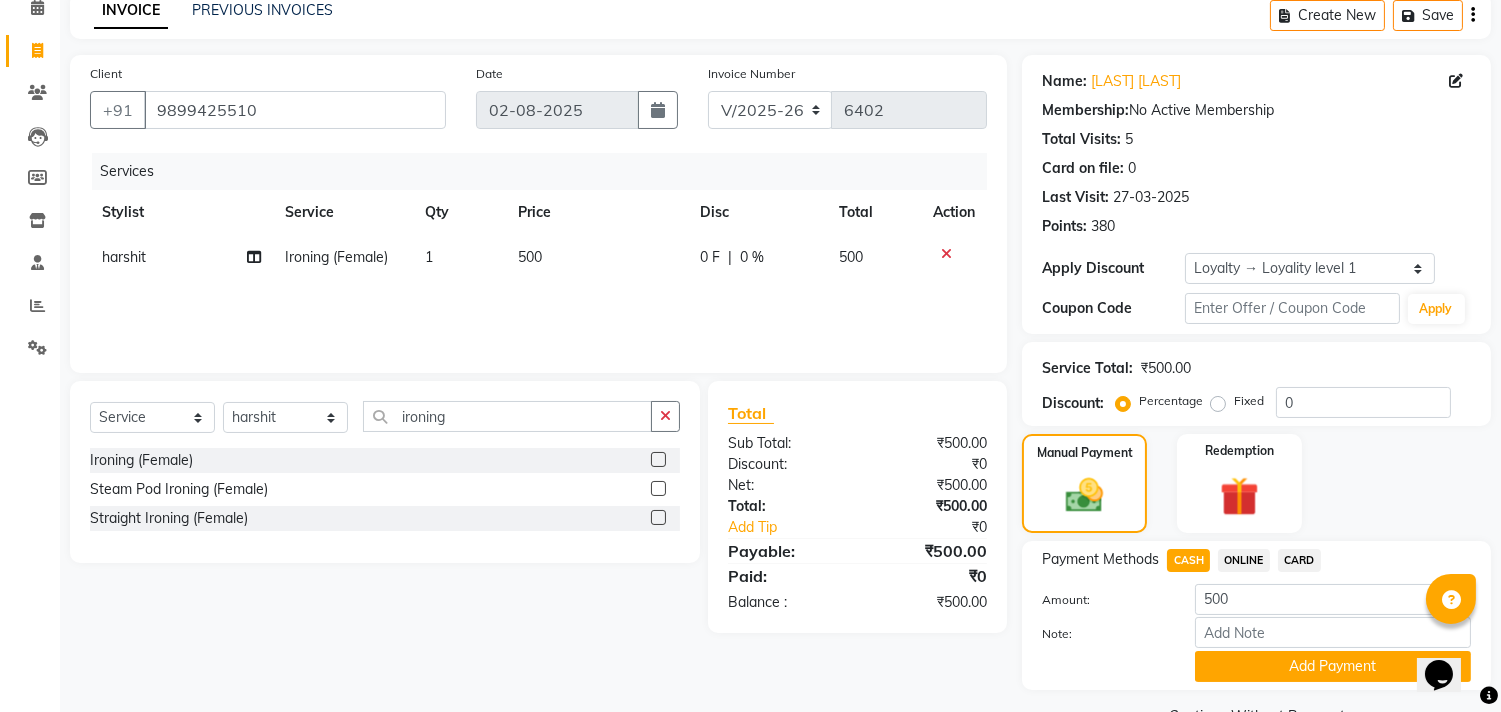 scroll, scrollTop: 143, scrollLeft: 0, axis: vertical 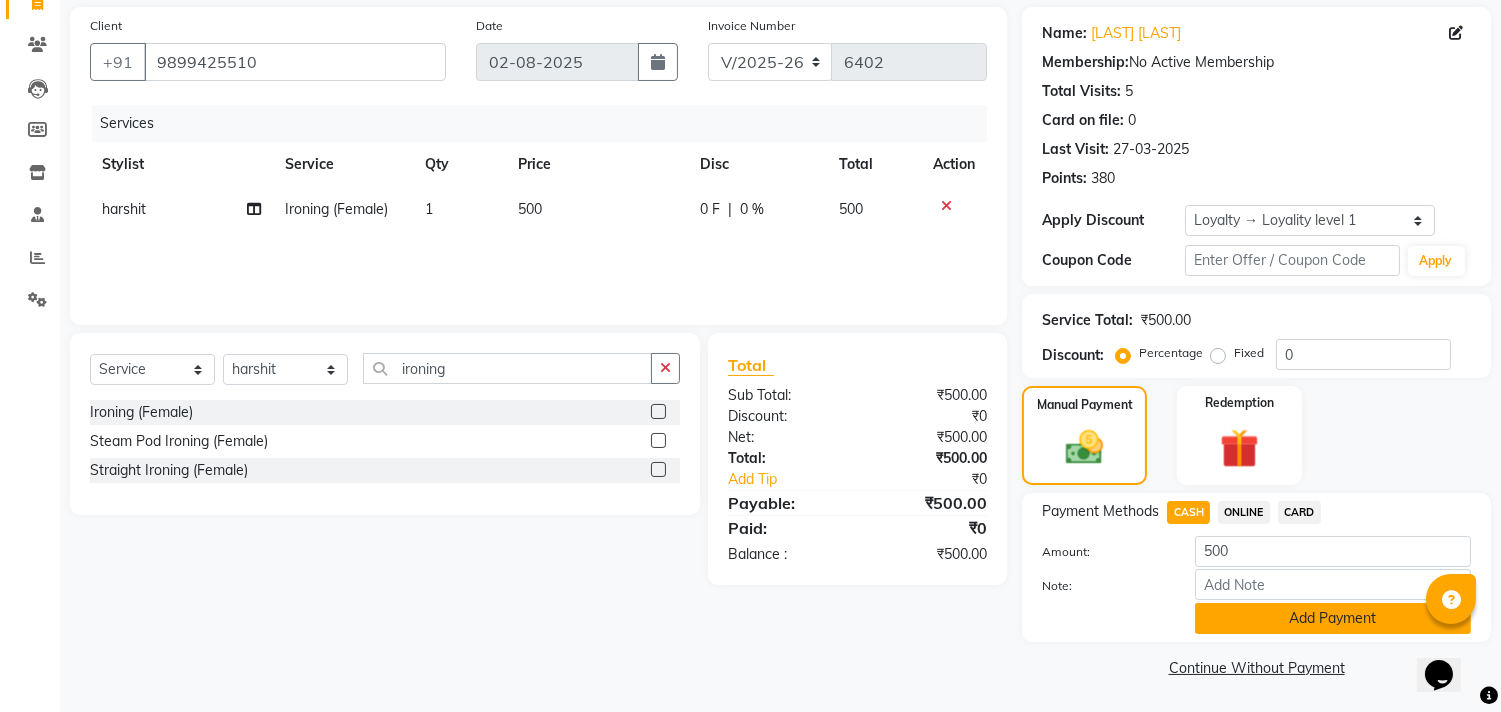 click on "Add Payment" 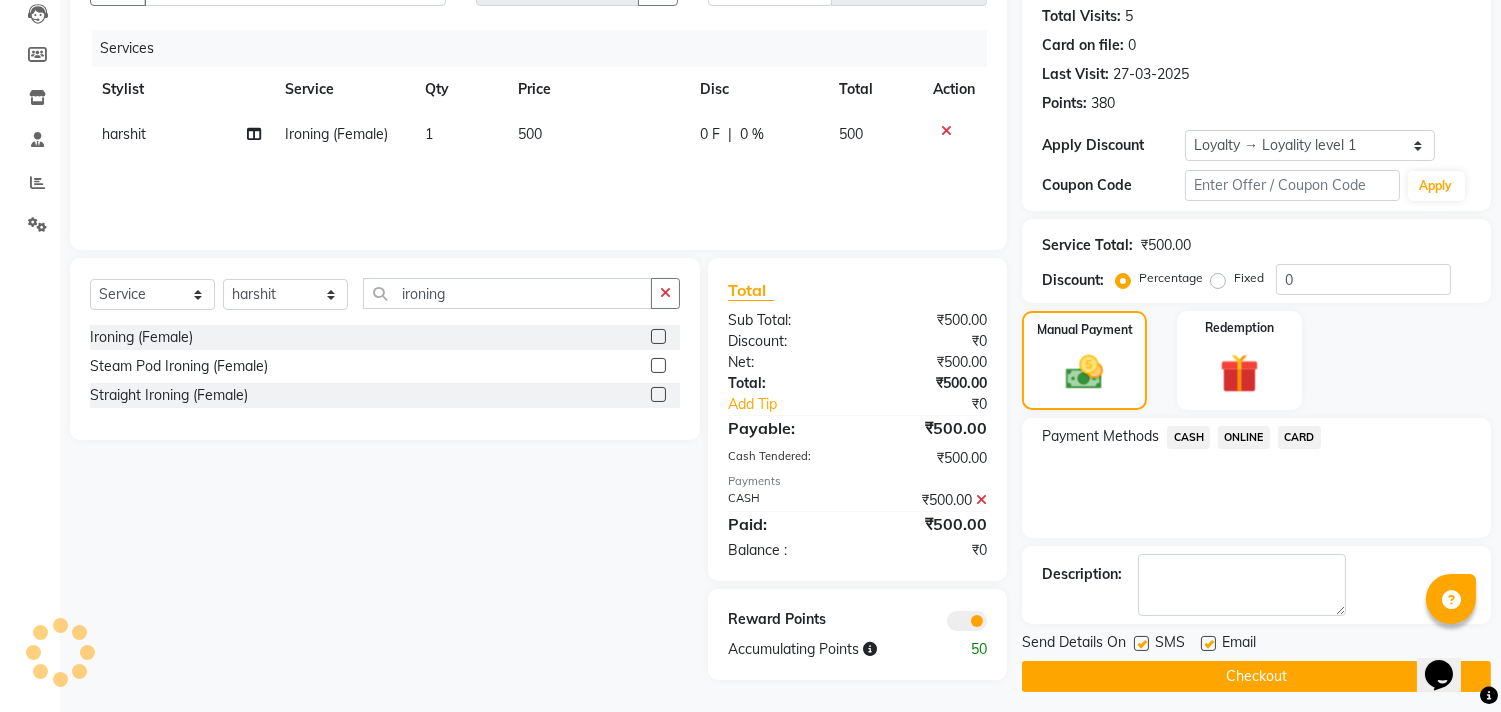 scroll, scrollTop: 227, scrollLeft: 0, axis: vertical 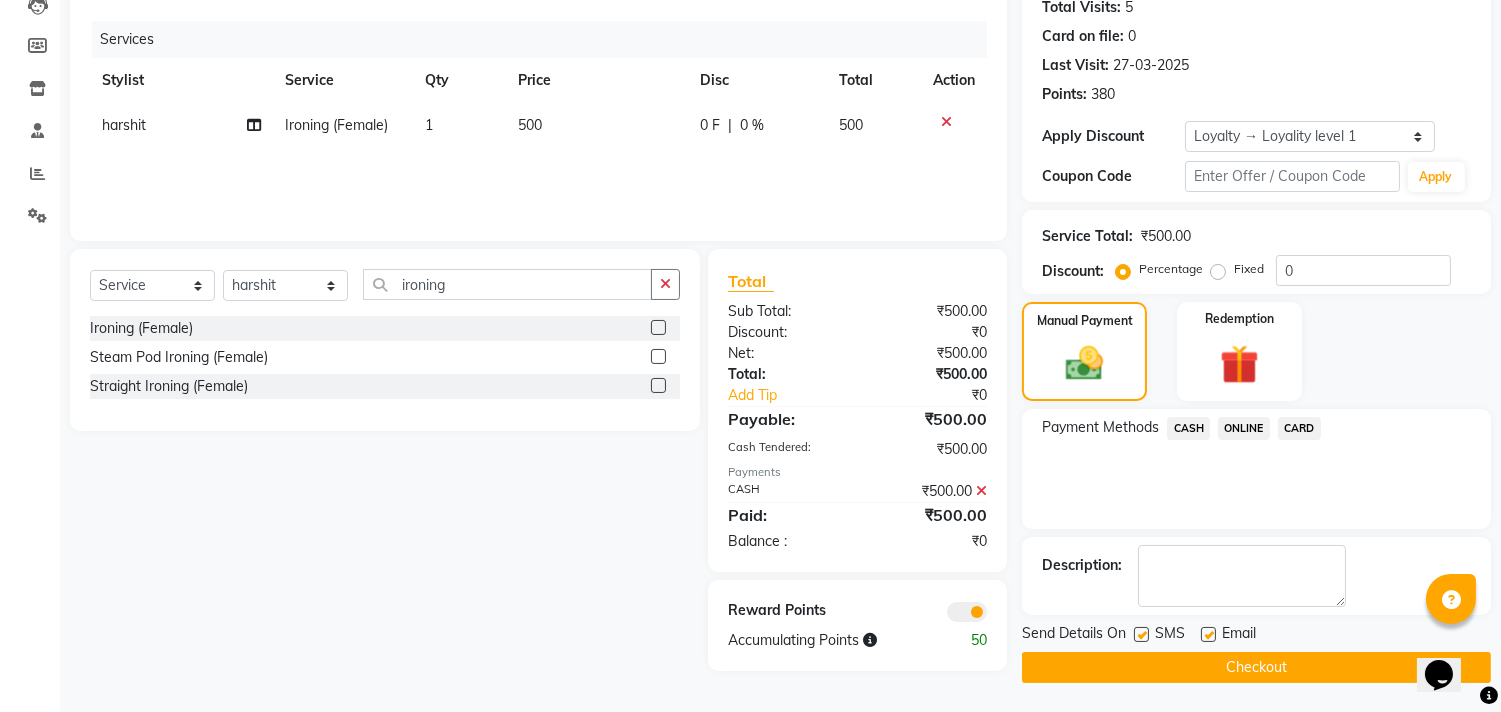 click on "Checkout" 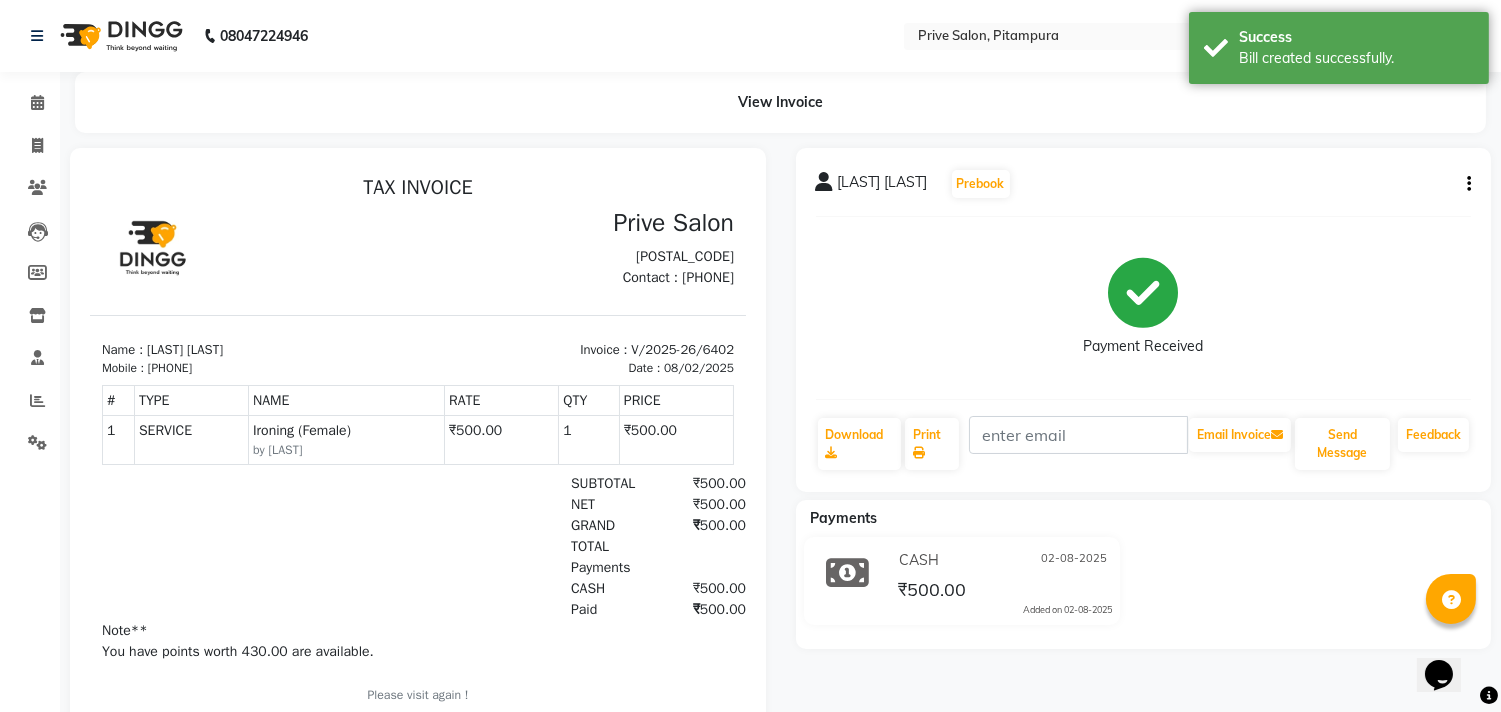 scroll, scrollTop: 0, scrollLeft: 0, axis: both 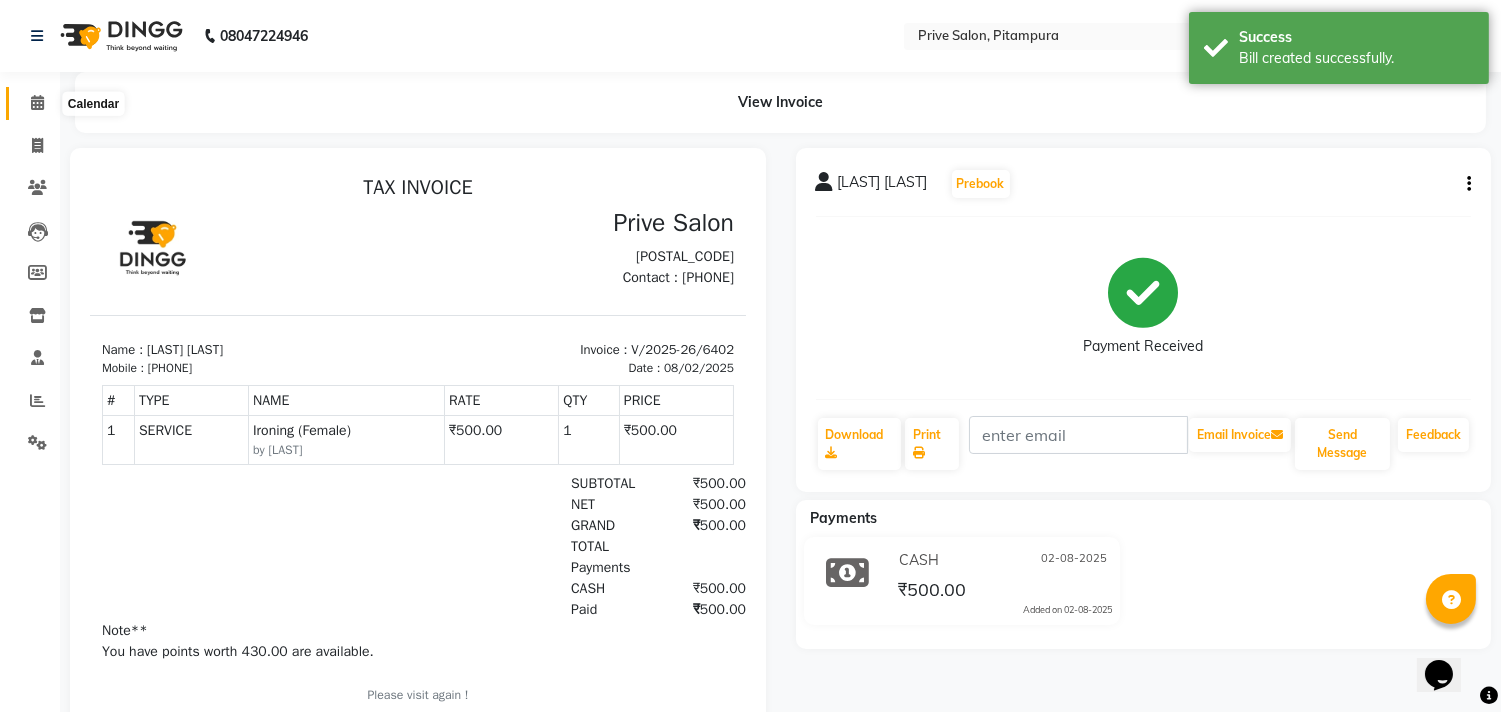click 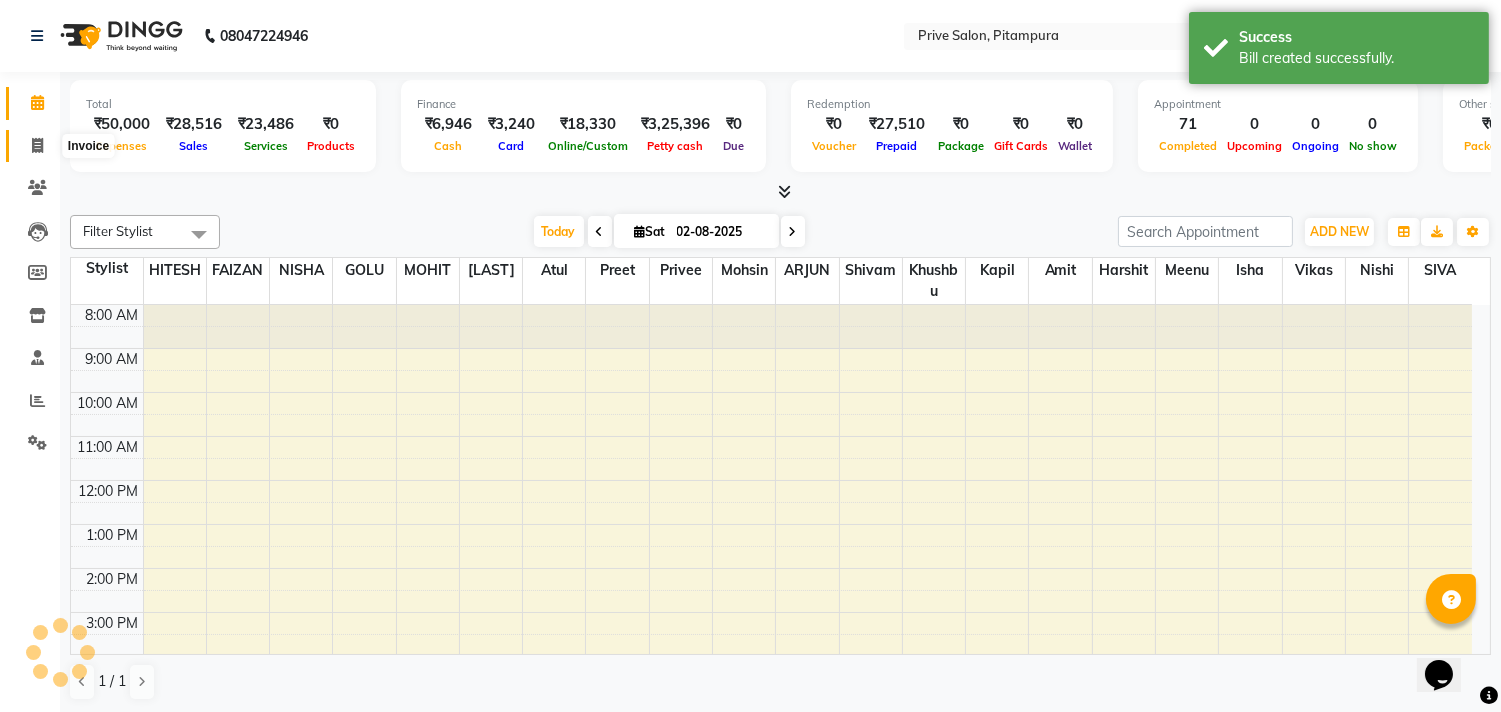click 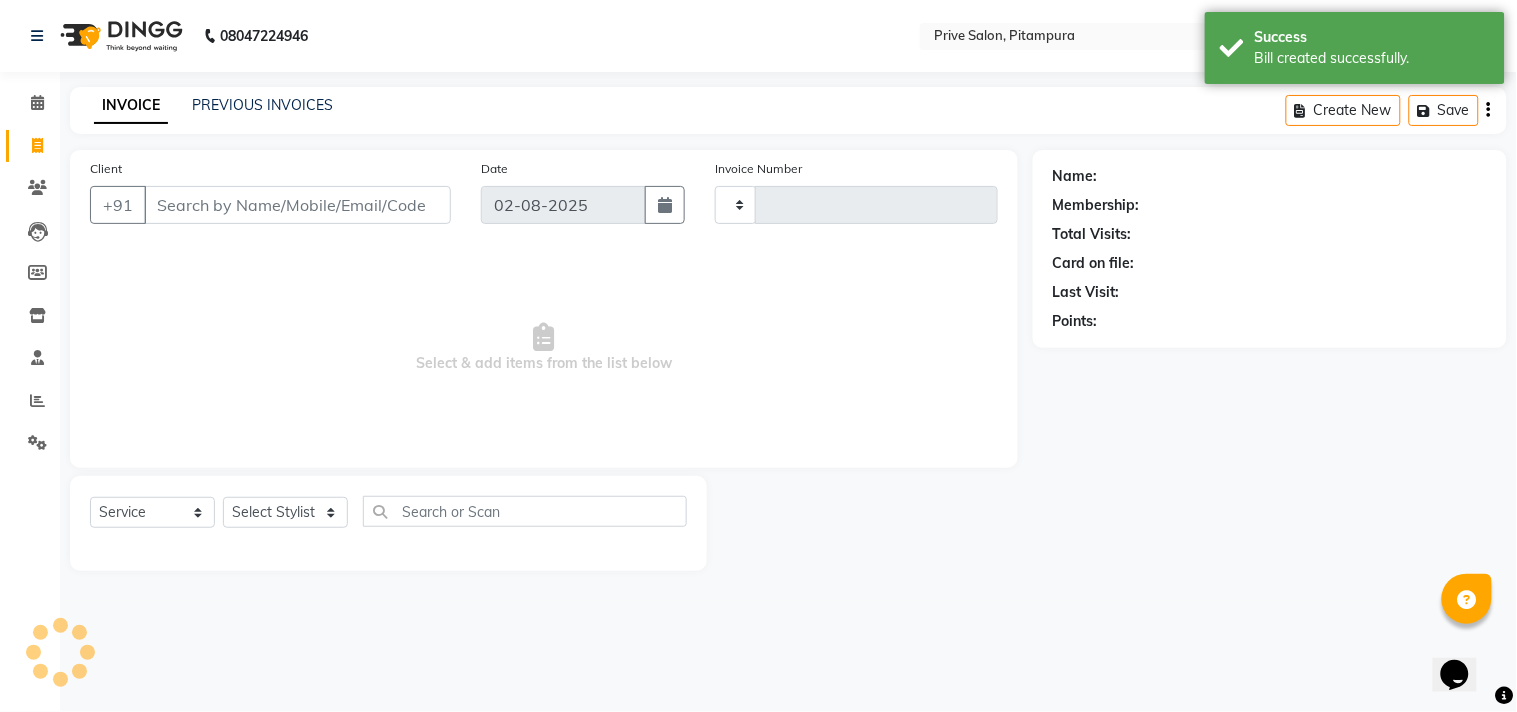 type on "6403" 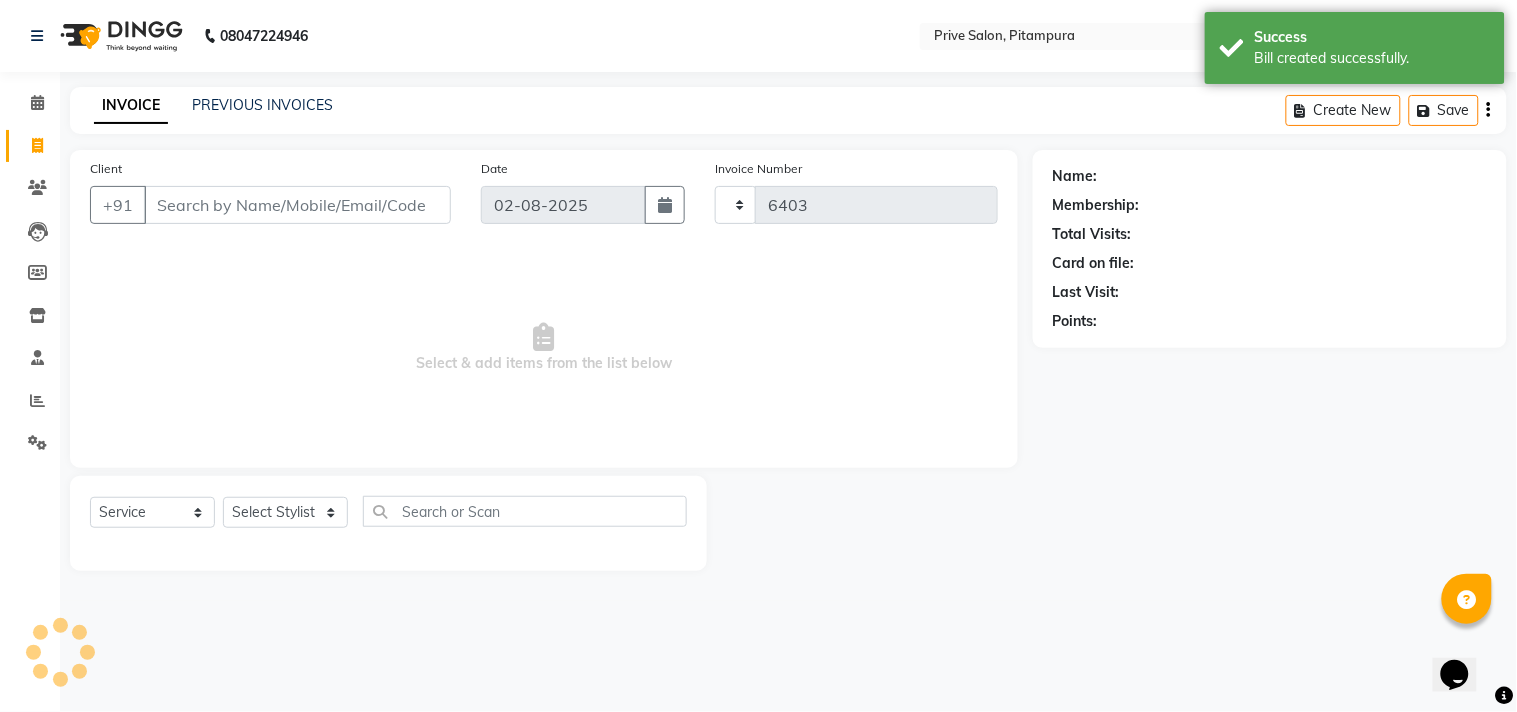 select on "136" 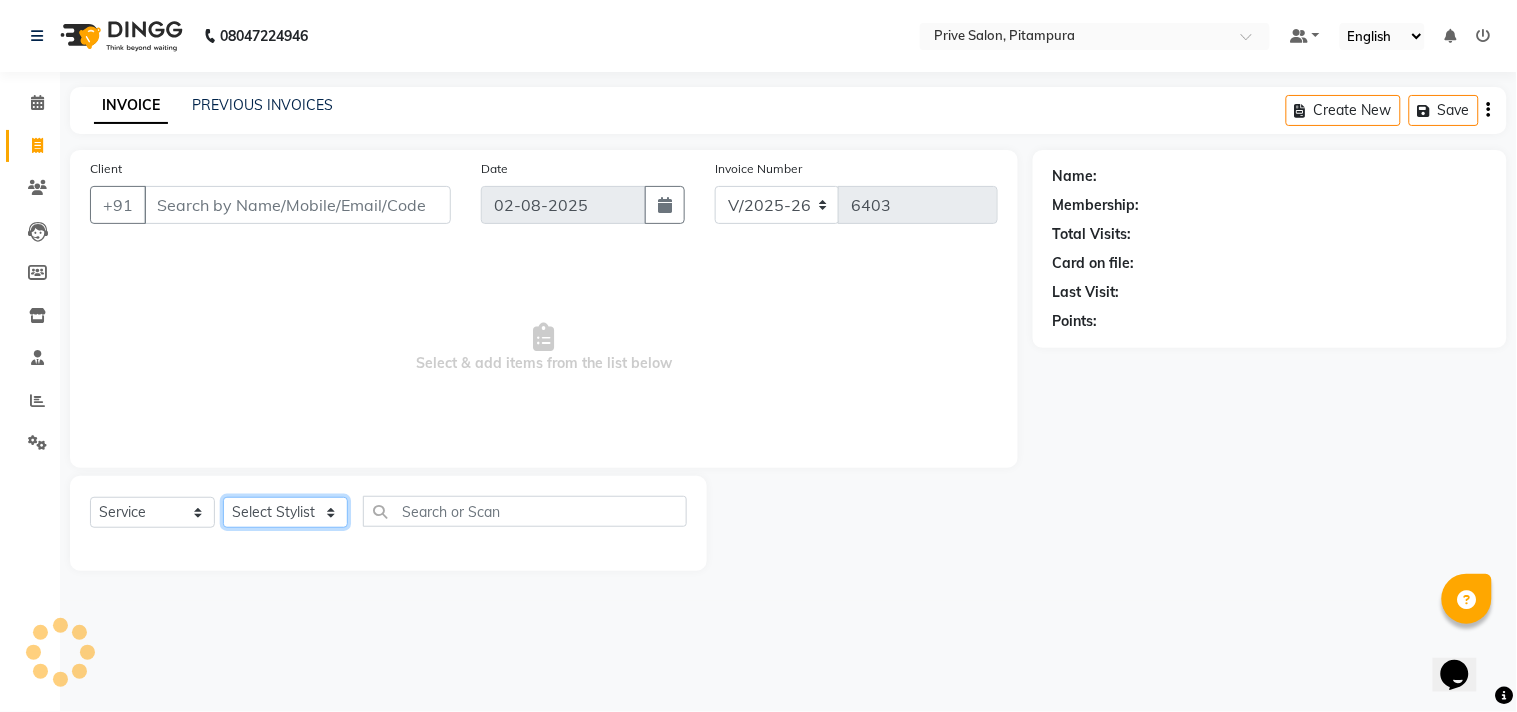 click on "Select Stylist amit ARJUN Atul FAIZAN FARDEEN GOLU harshit HITESH isha kapil khushbu Manager meenu MOHIT Mohsin NISHA nishi Preet privee Shivam SIVA vikas" 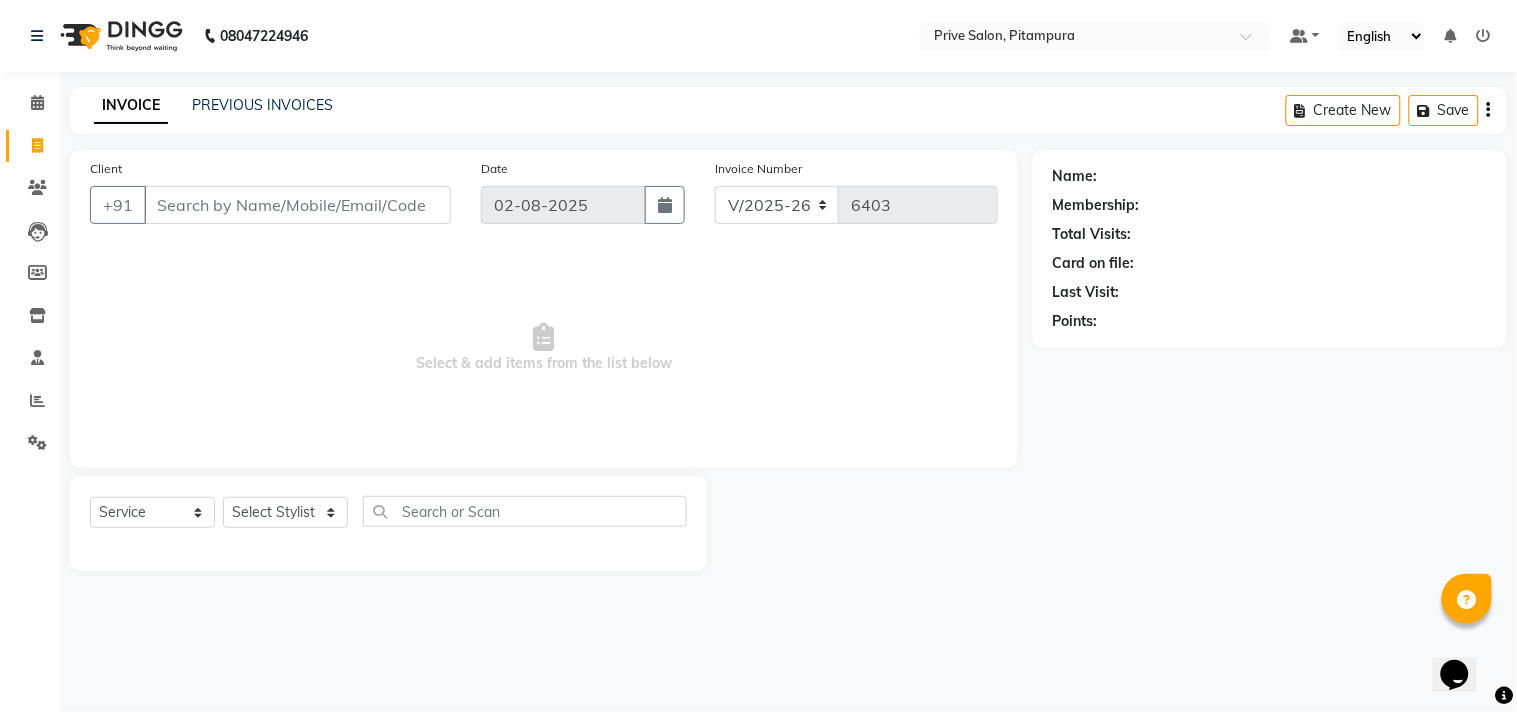 click on "Select & add items from the list below" at bounding box center (544, 348) 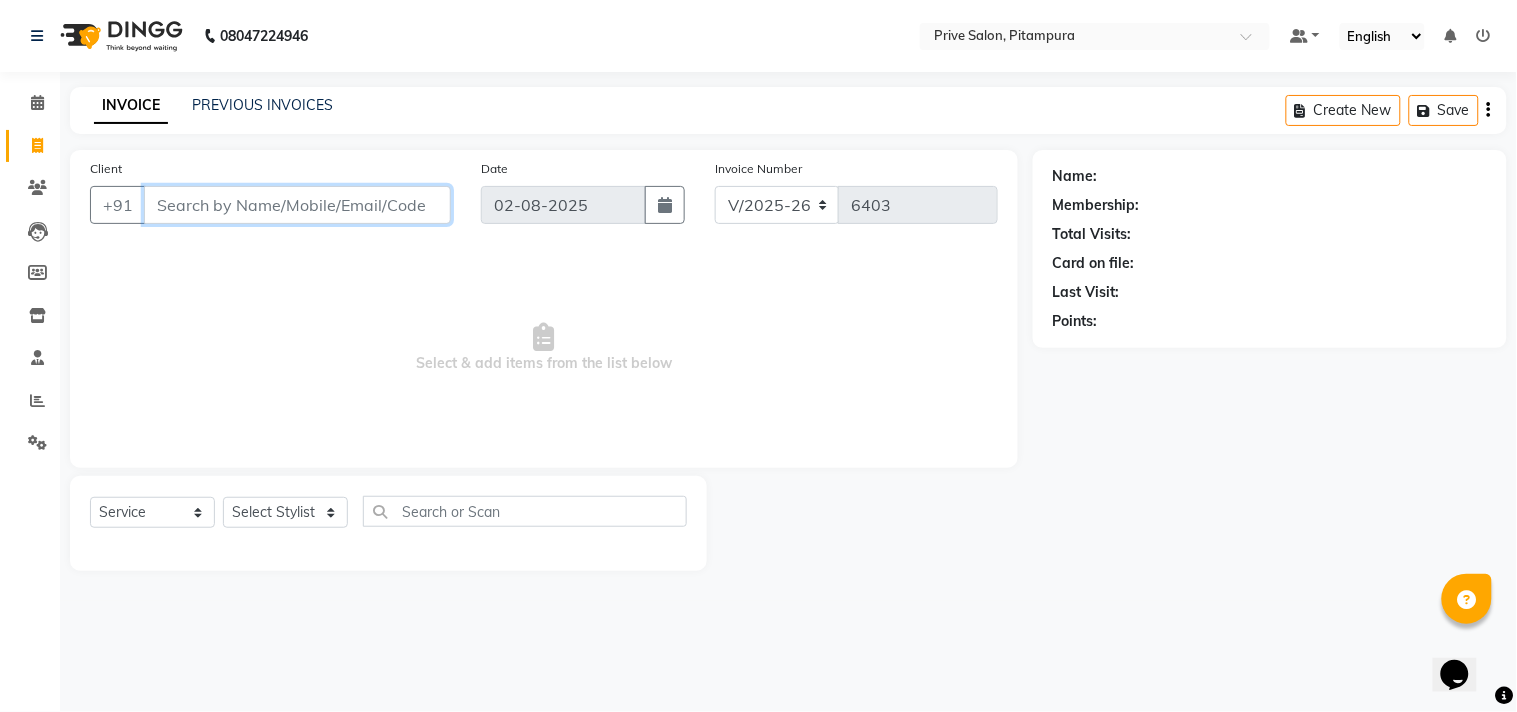 click on "Client" at bounding box center [297, 205] 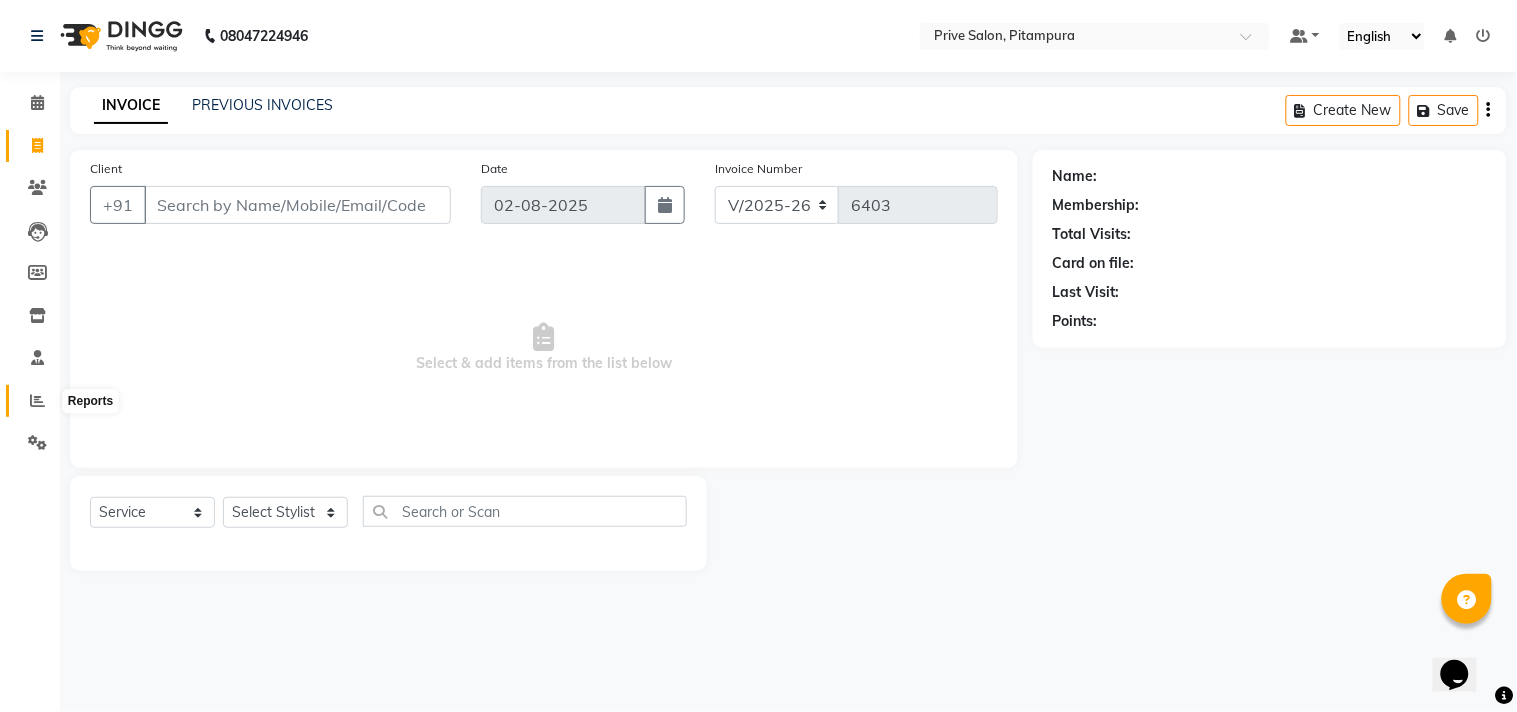click 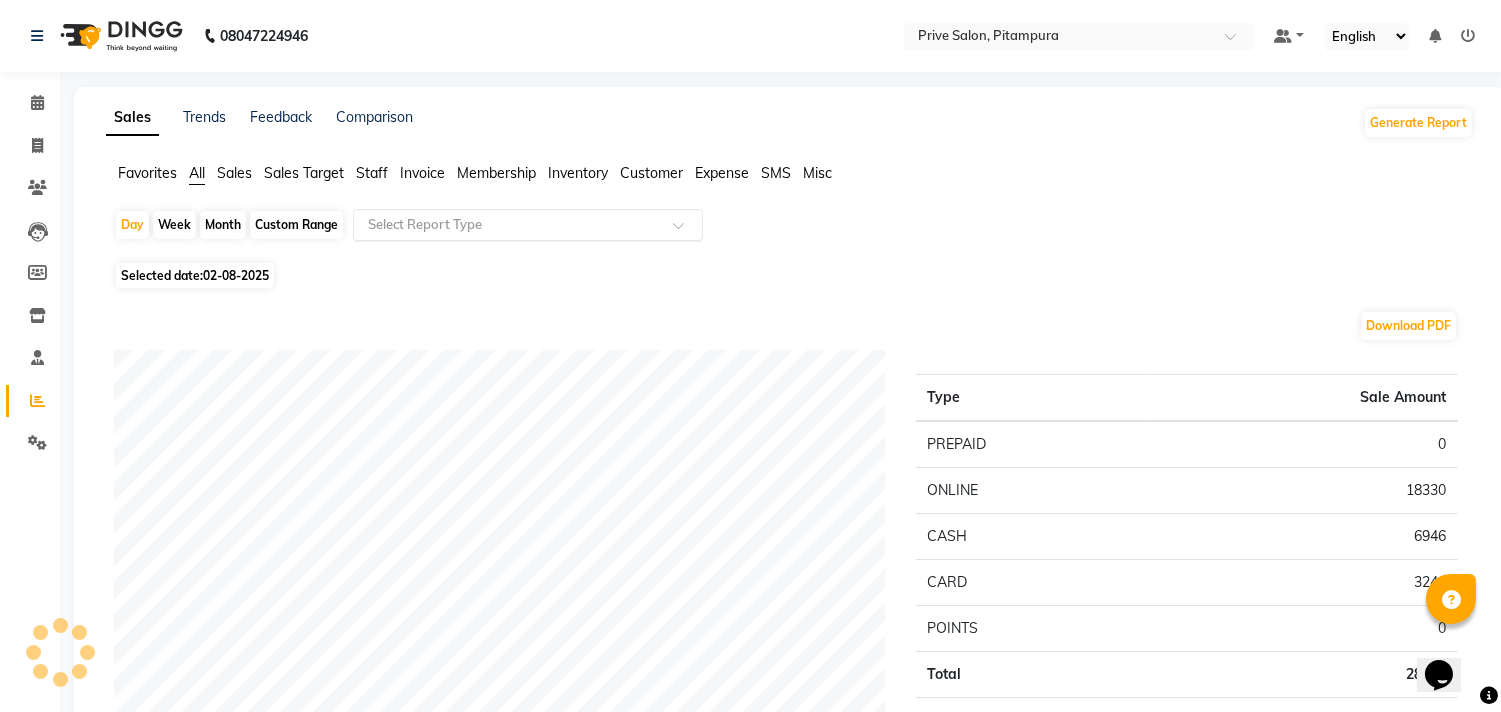 click 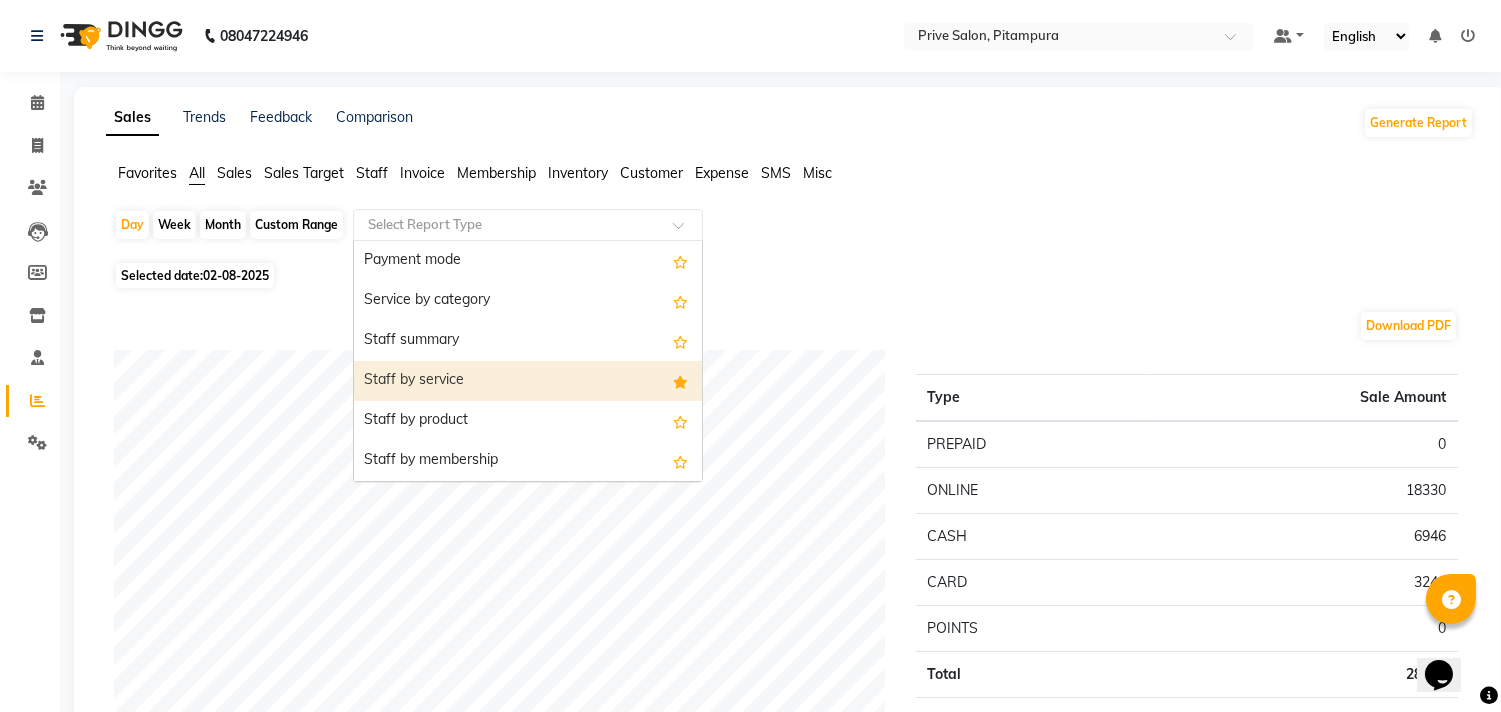 click on "Staff by service" at bounding box center (528, 381) 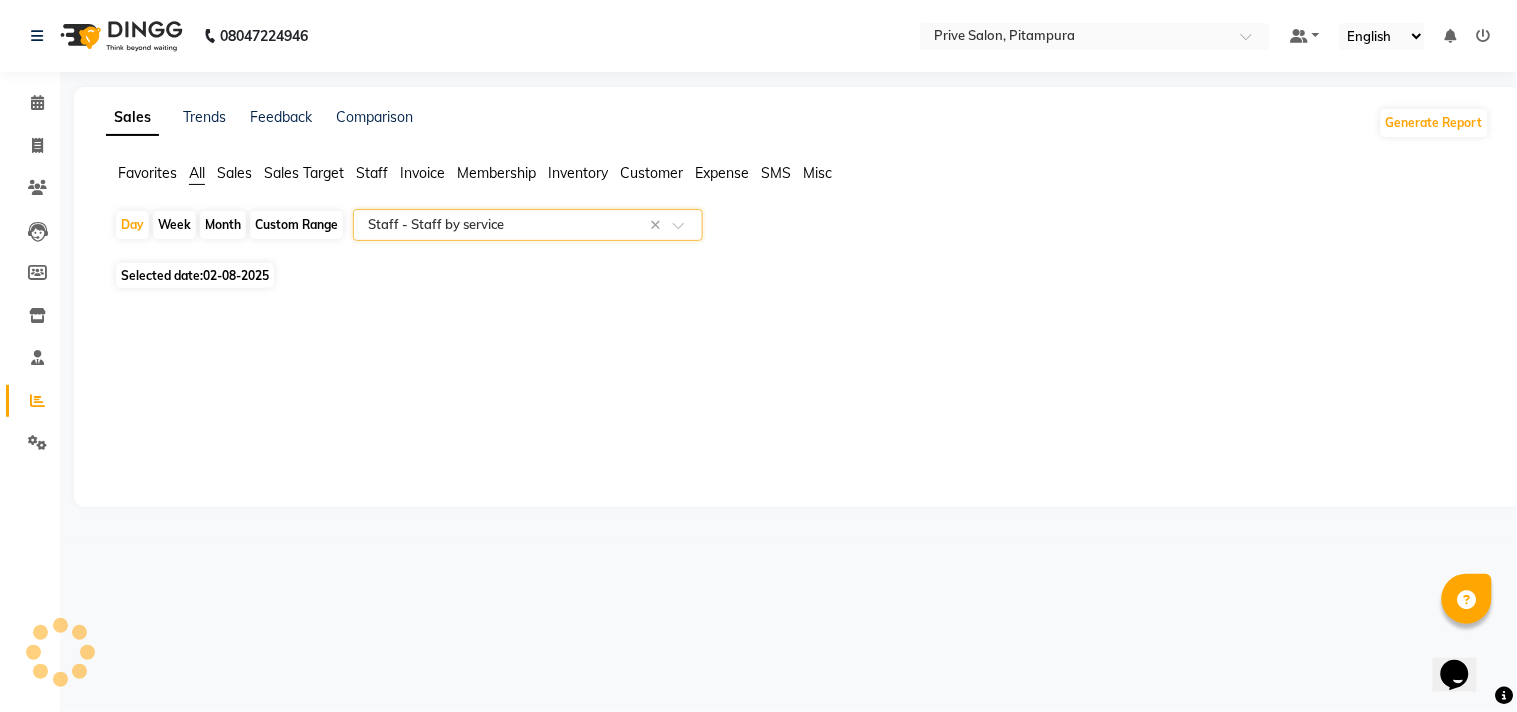 select on "full_report" 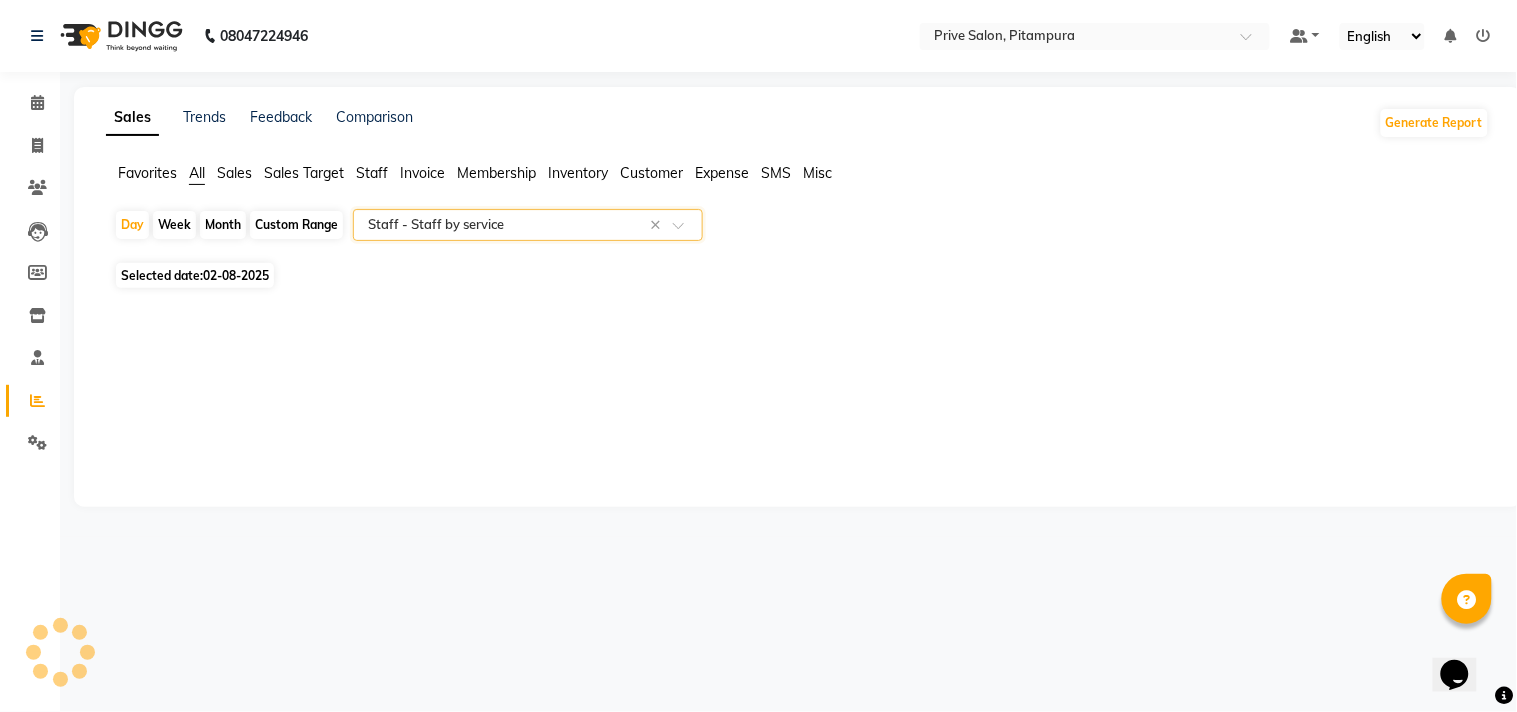 select on "csv" 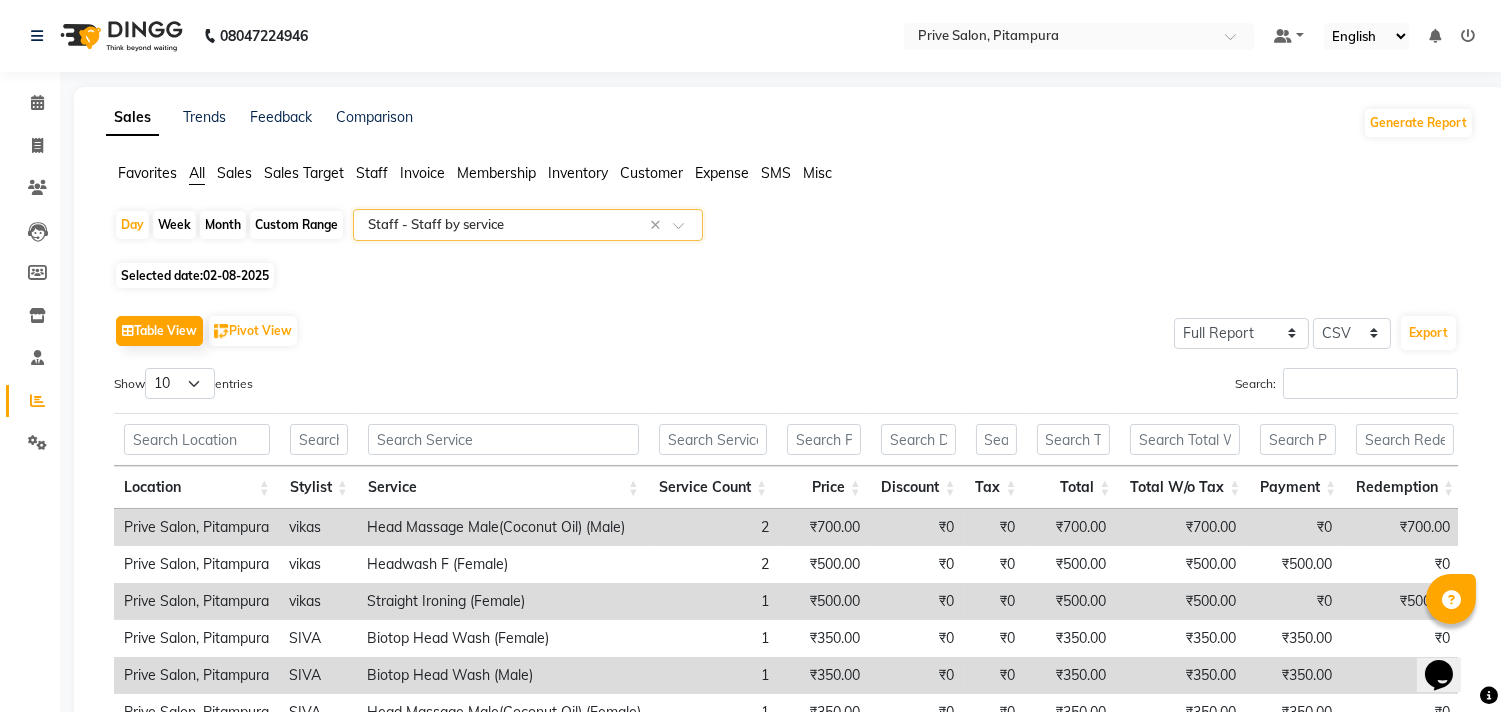 click on "₹700.00" at bounding box center [1401, 527] 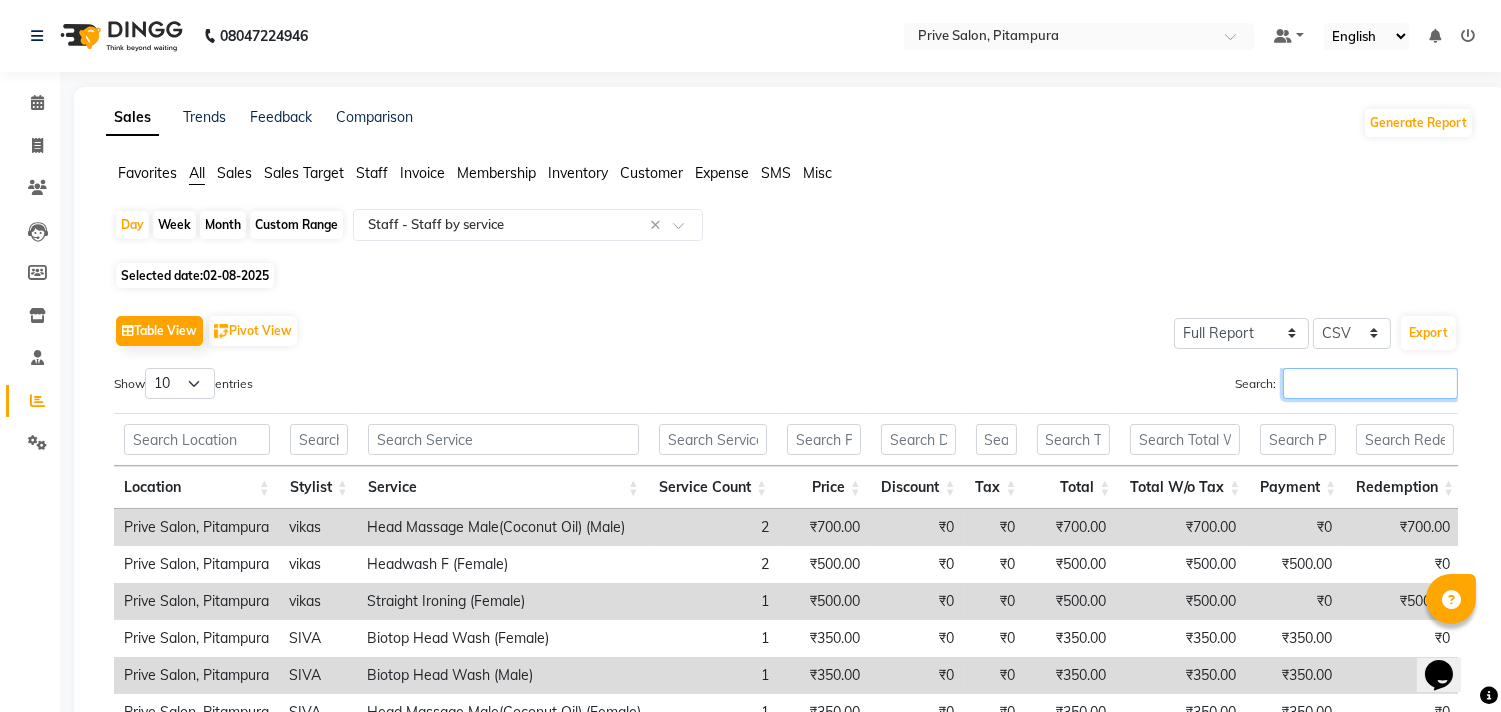click on "Search:" at bounding box center (1370, 383) 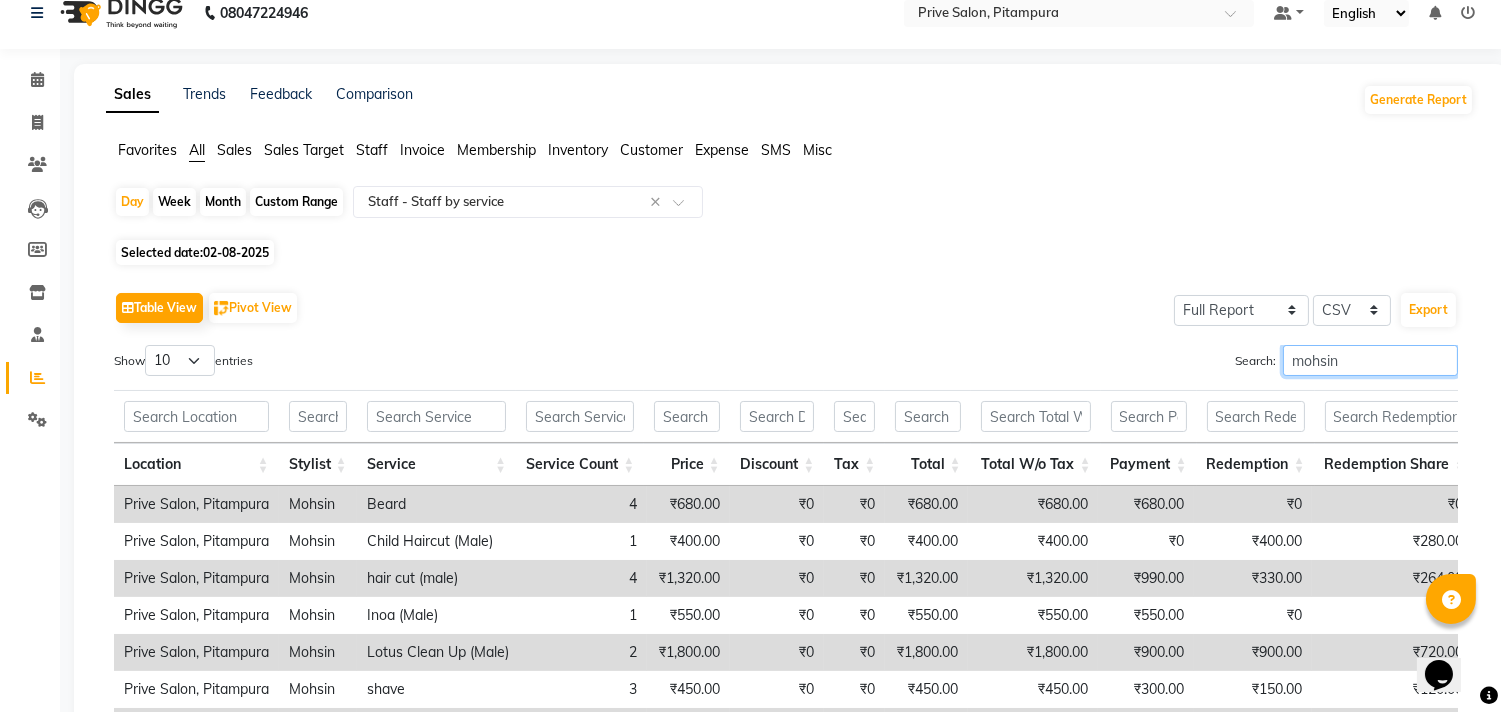 scroll, scrollTop: 44, scrollLeft: 0, axis: vertical 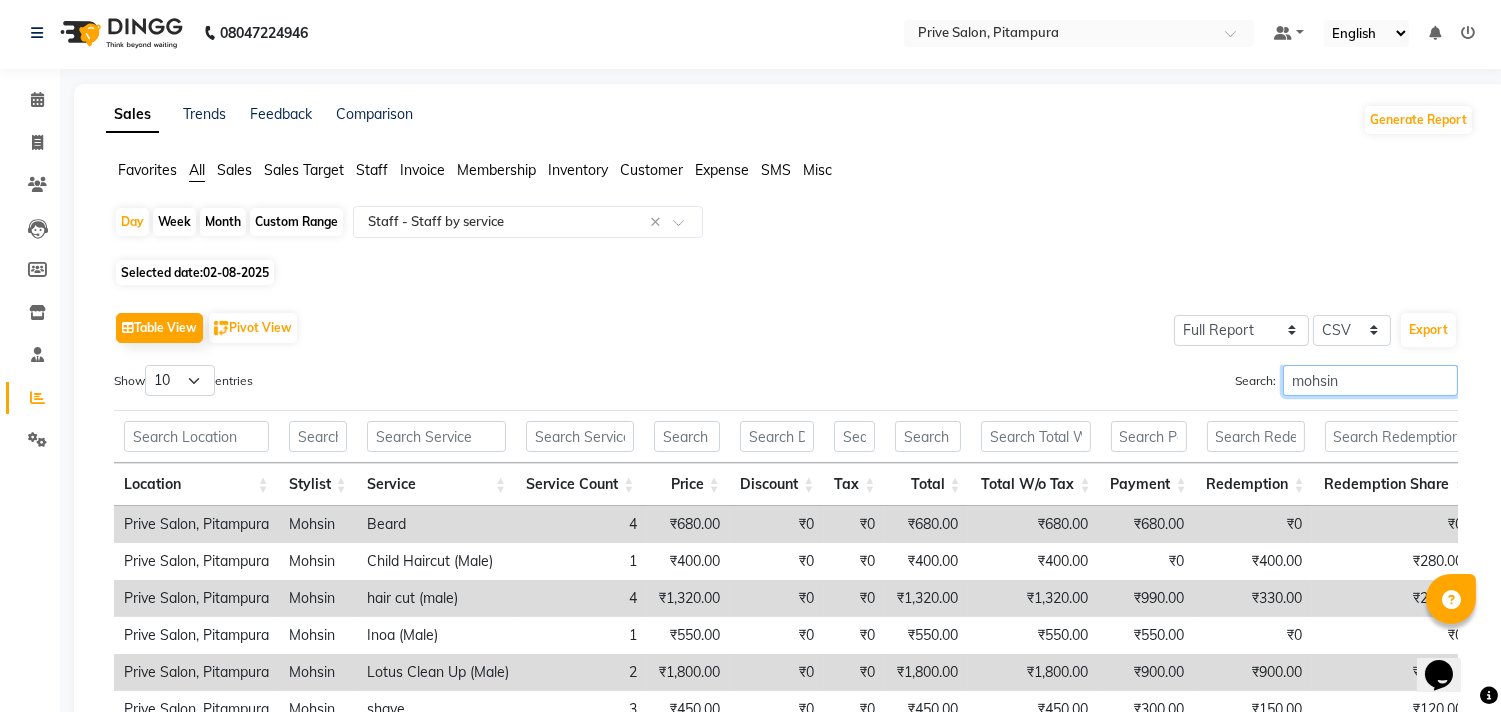 type on "mohsin" 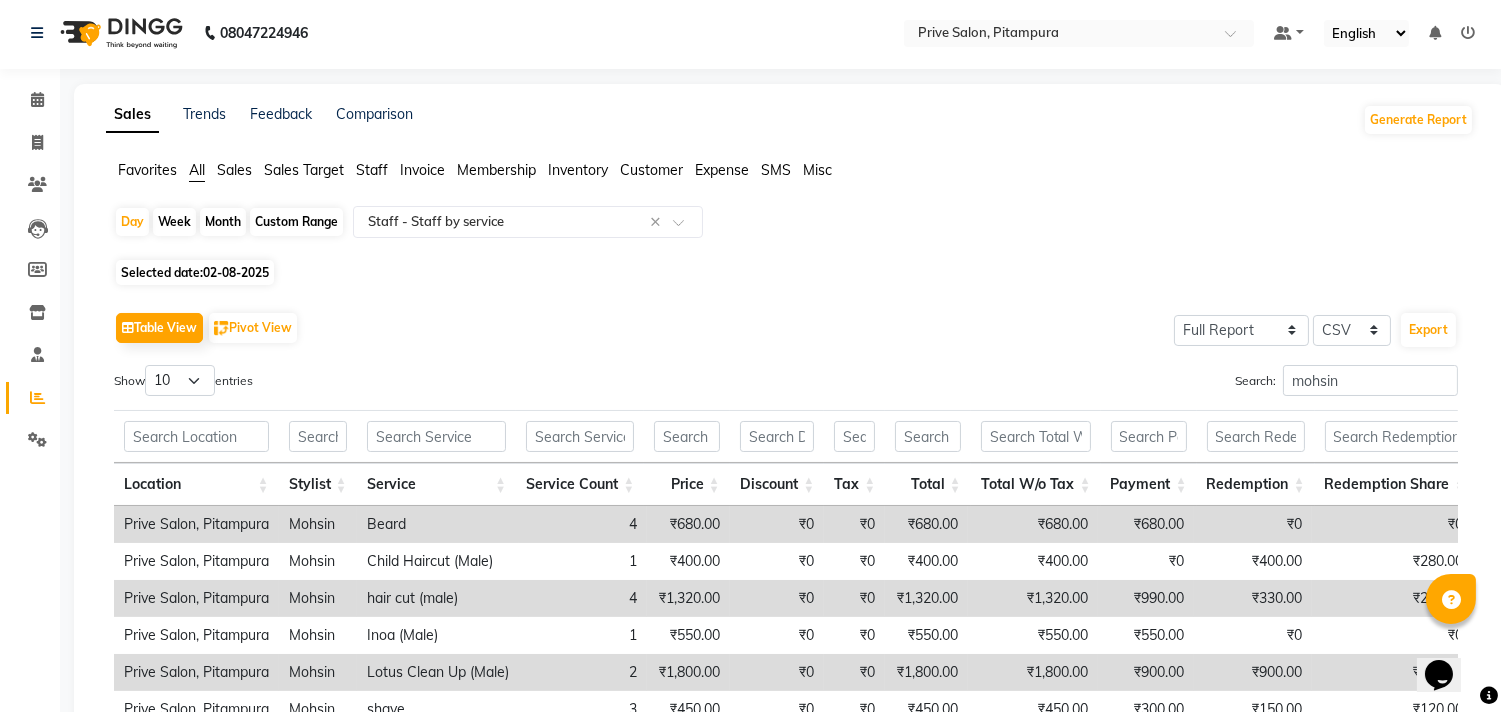 click on "Staff" 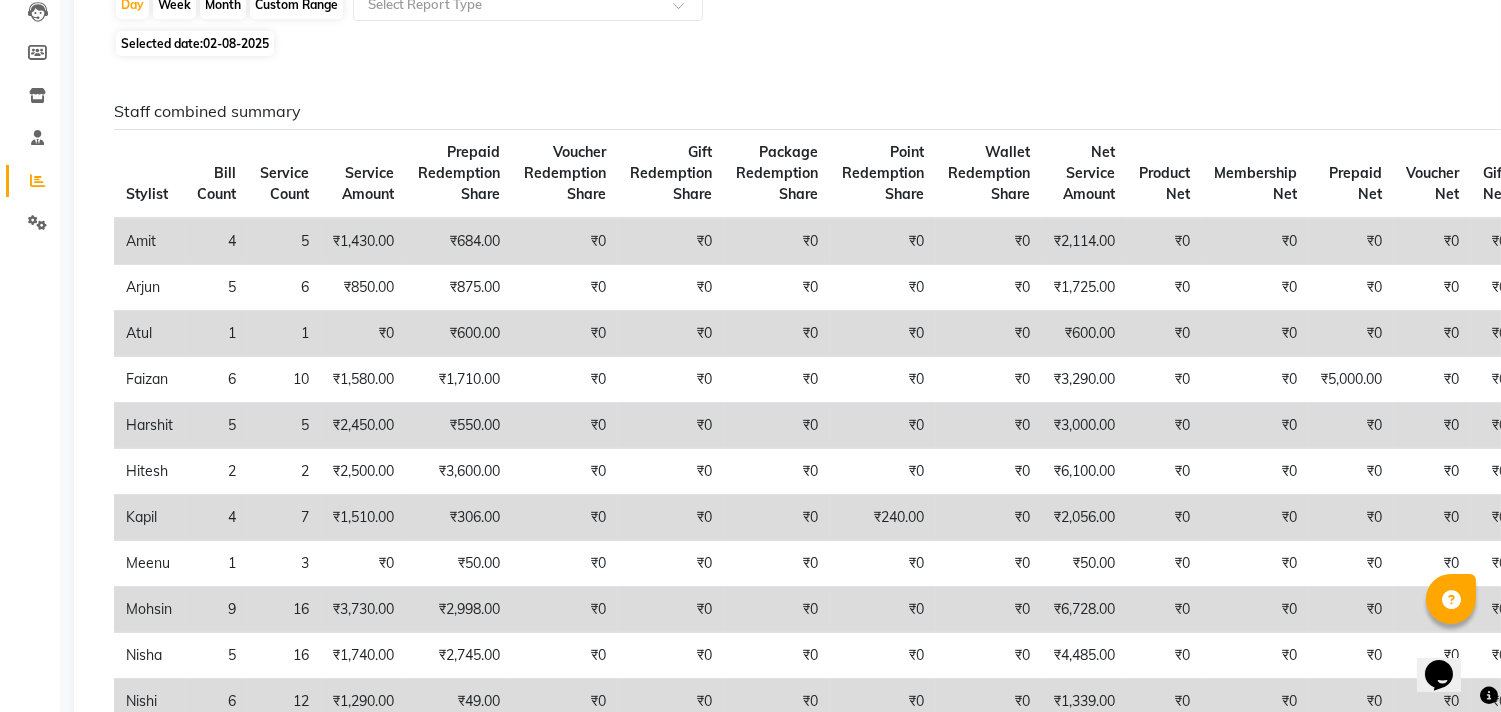 scroll, scrollTop: 222, scrollLeft: 0, axis: vertical 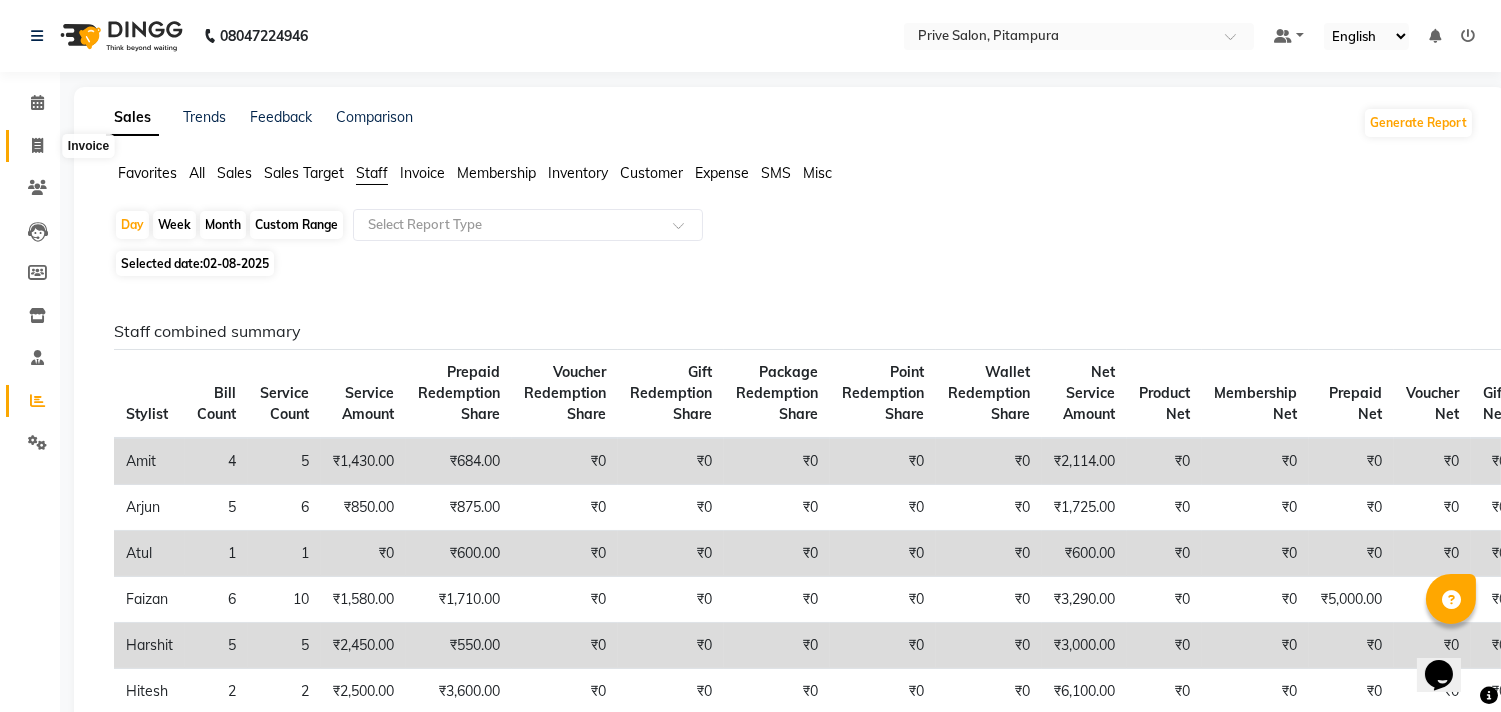 click 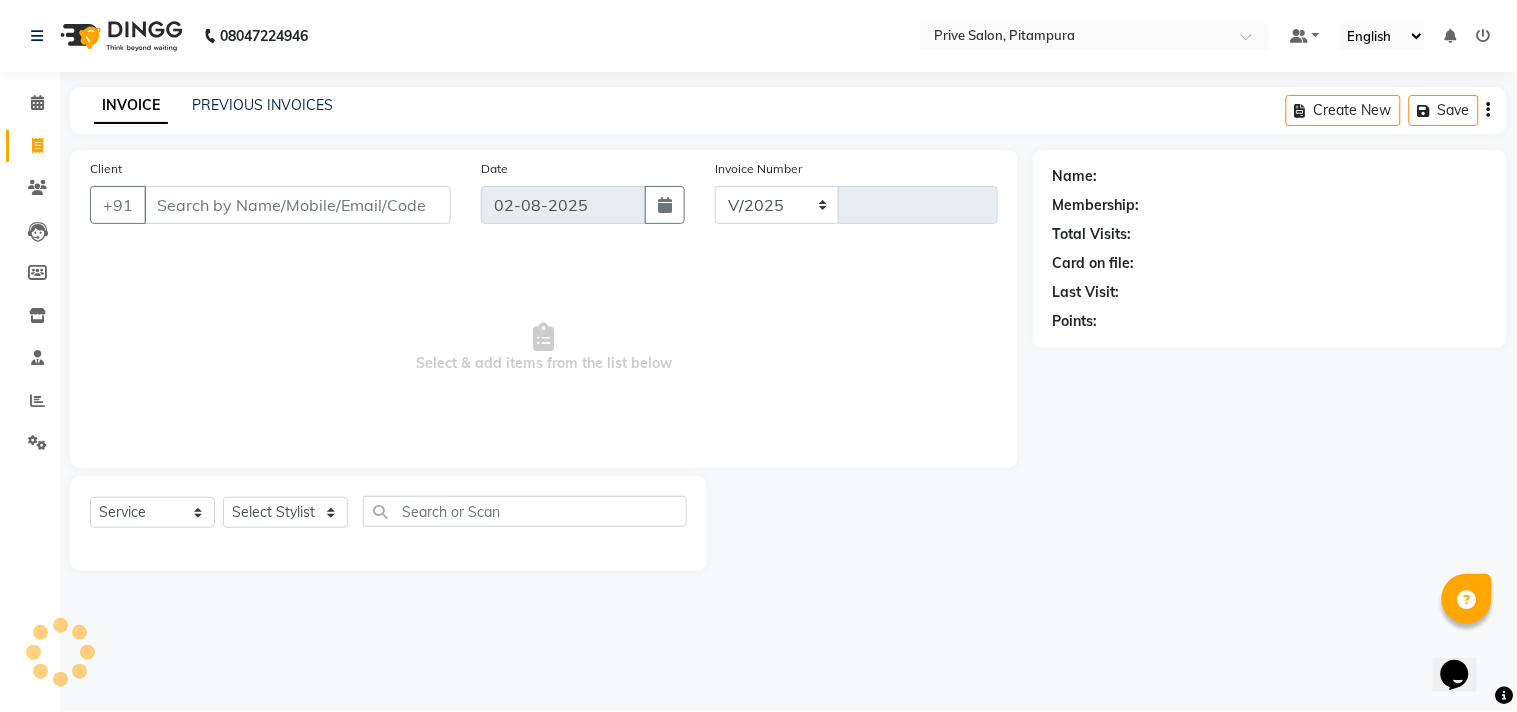 select on "136" 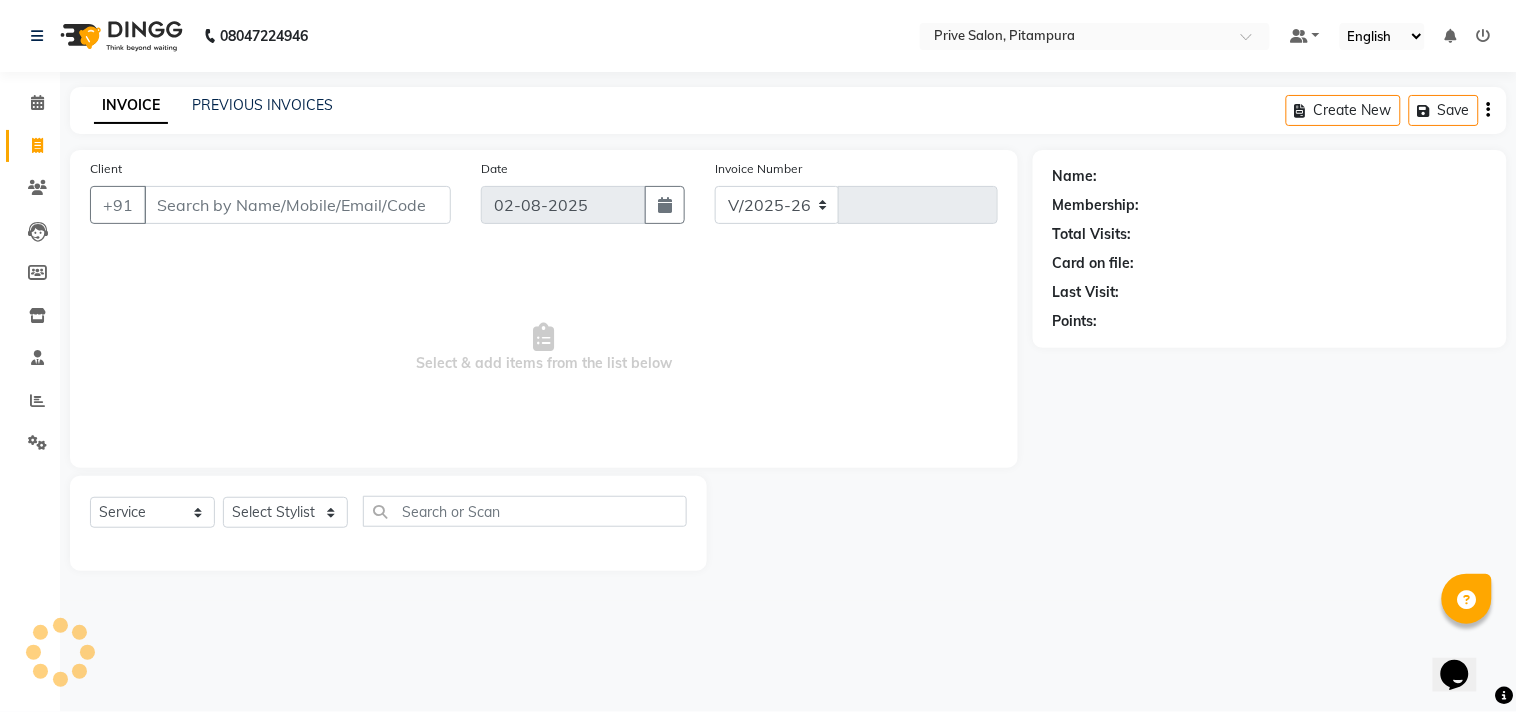 type on "6403" 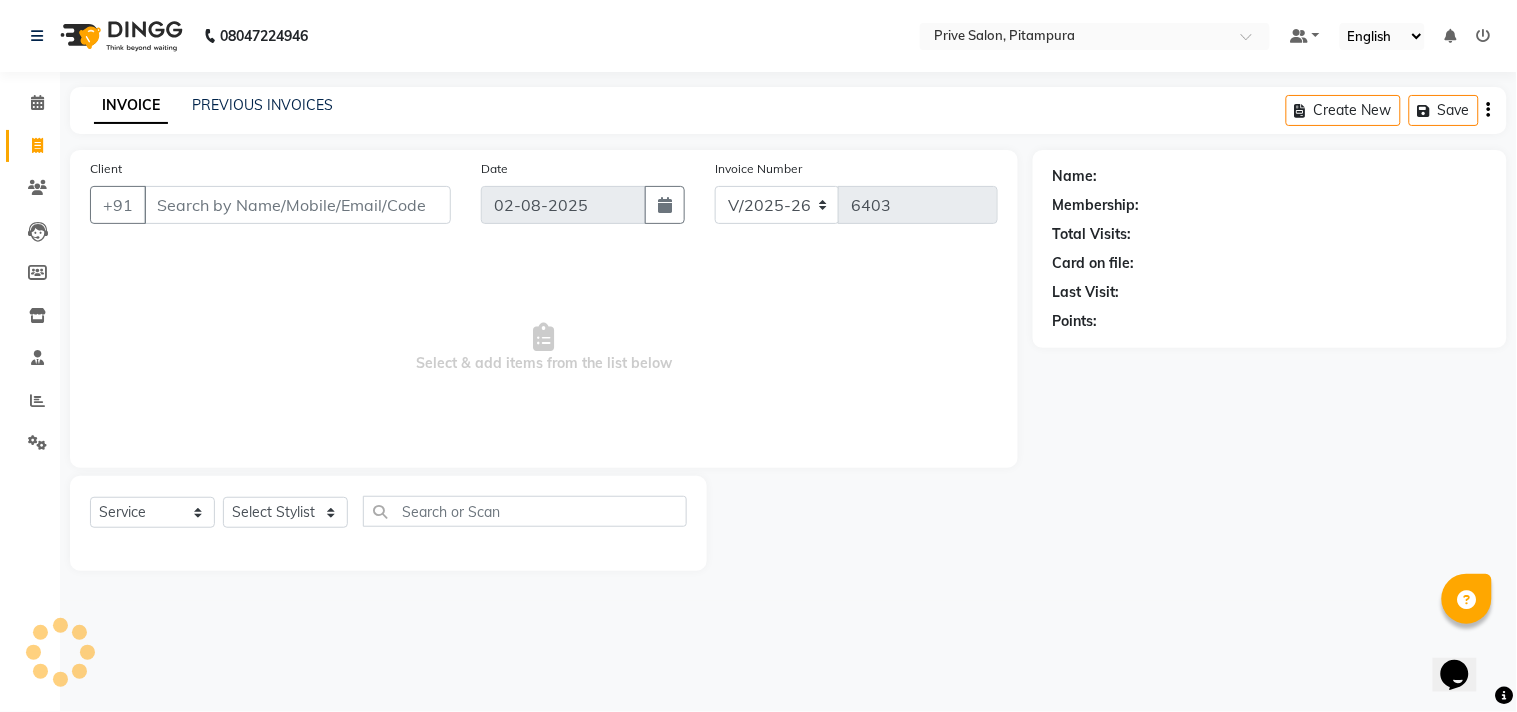 click on "Client" at bounding box center (297, 205) 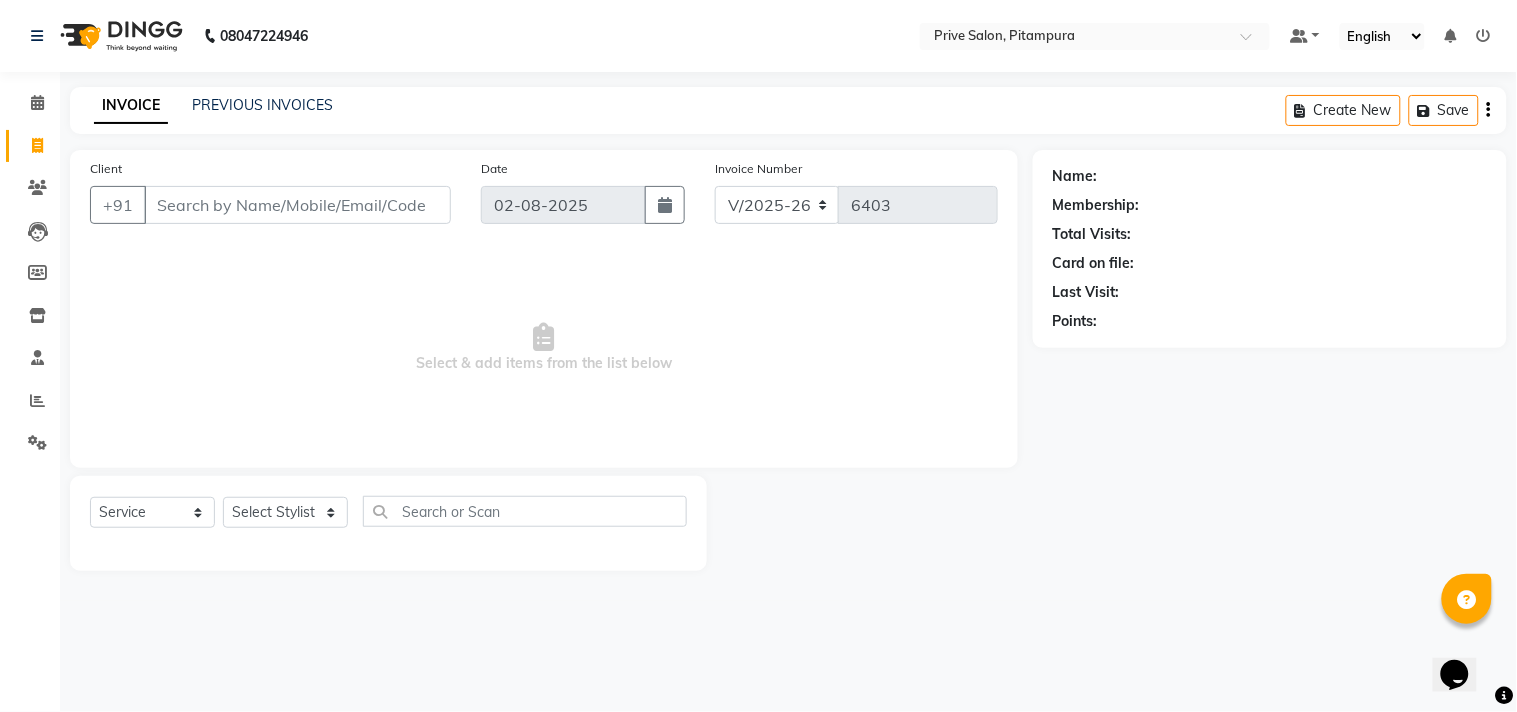 click on "Client" at bounding box center (297, 205) 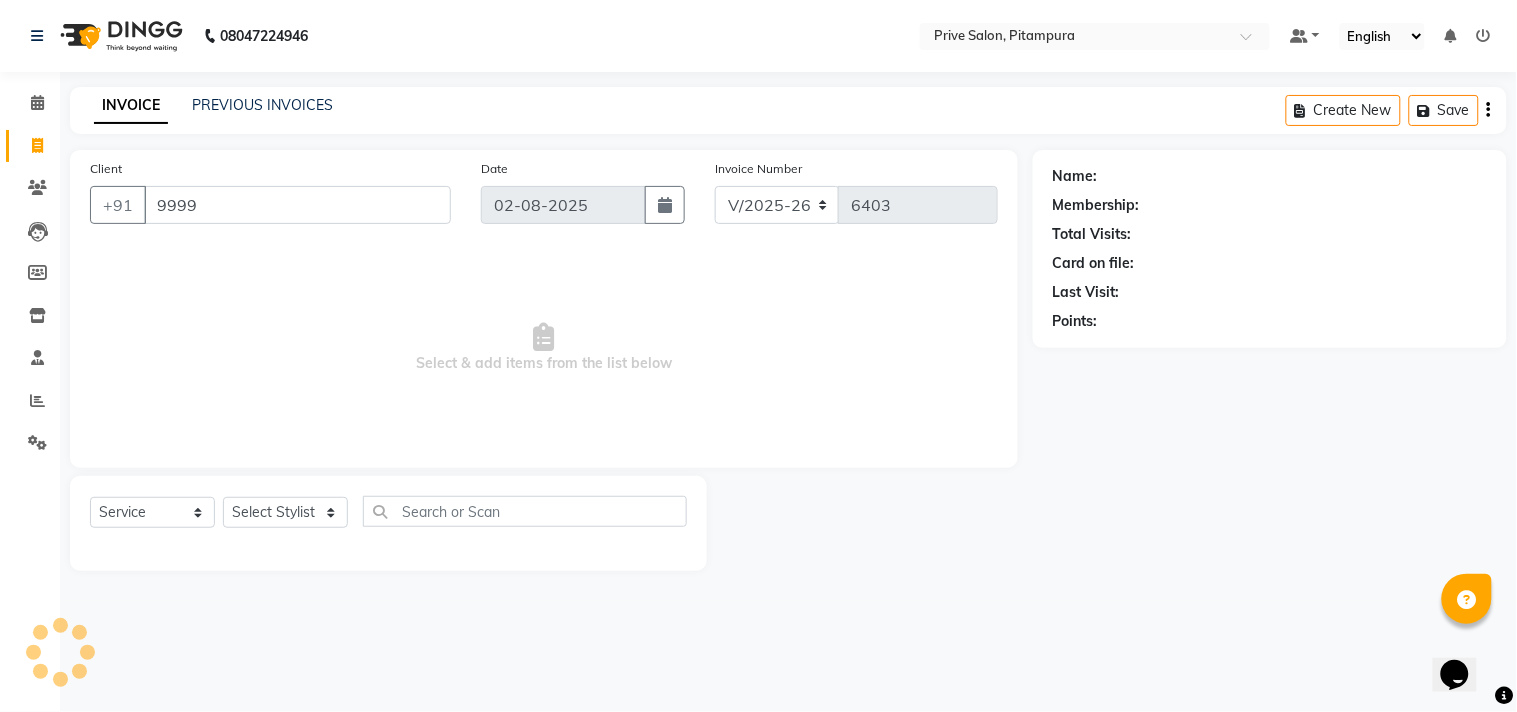 type on "9999" 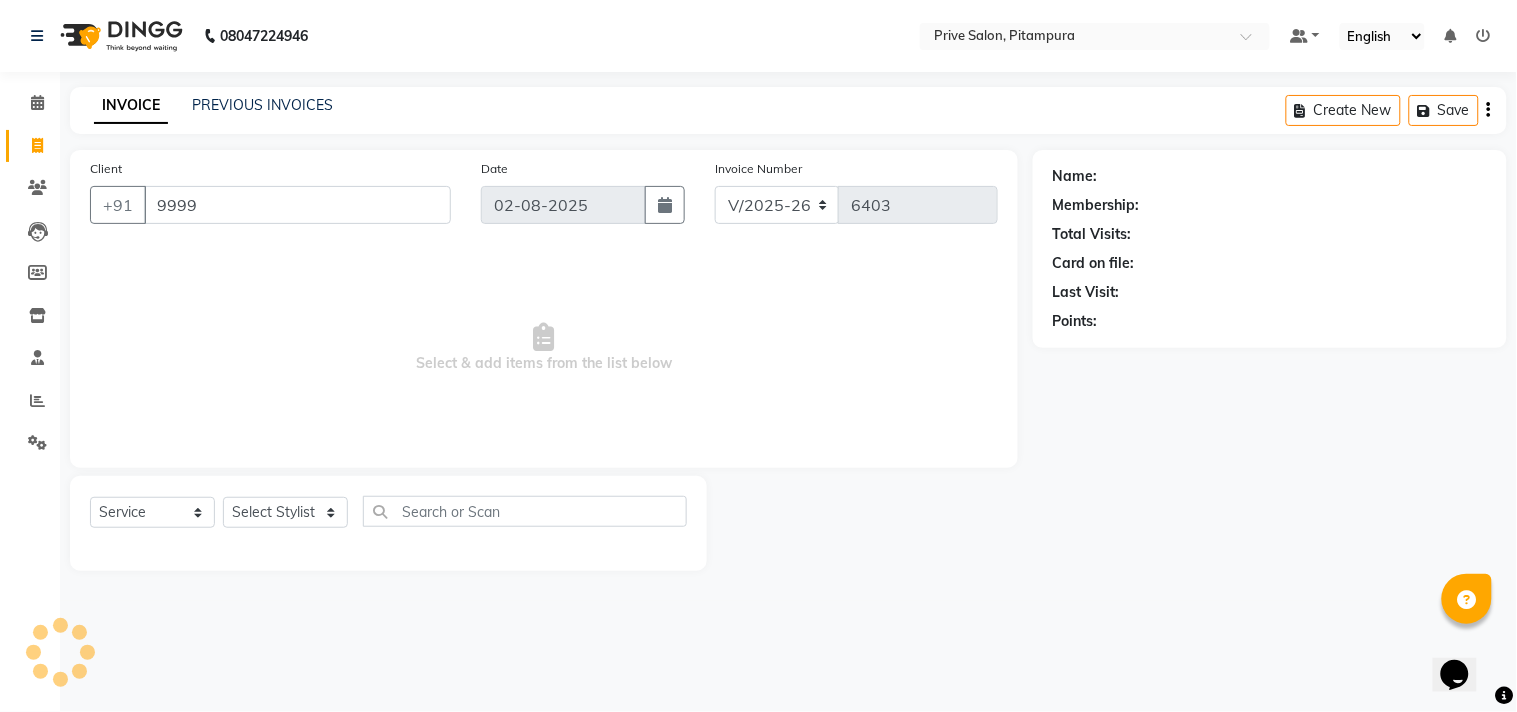 select on "1: Object" 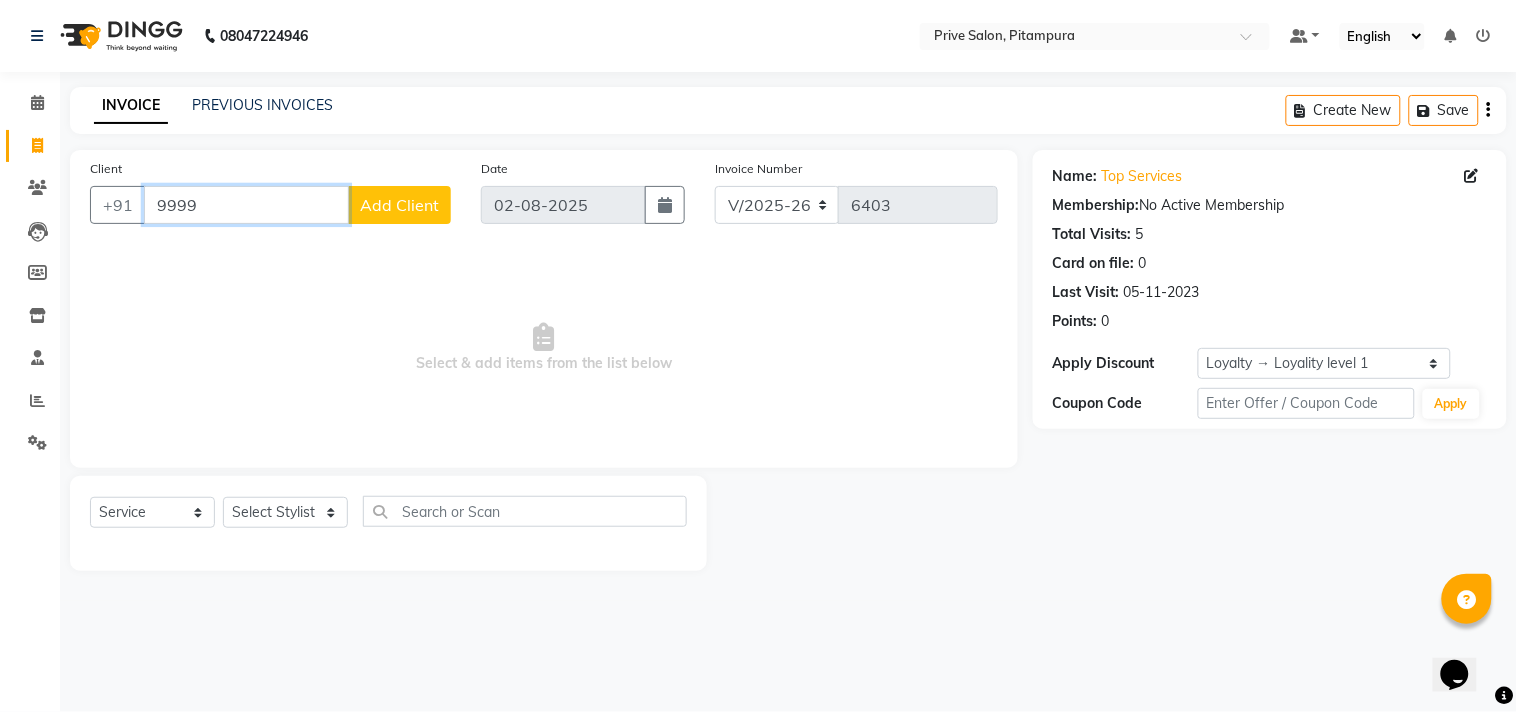 click on "9999" at bounding box center (246, 205) 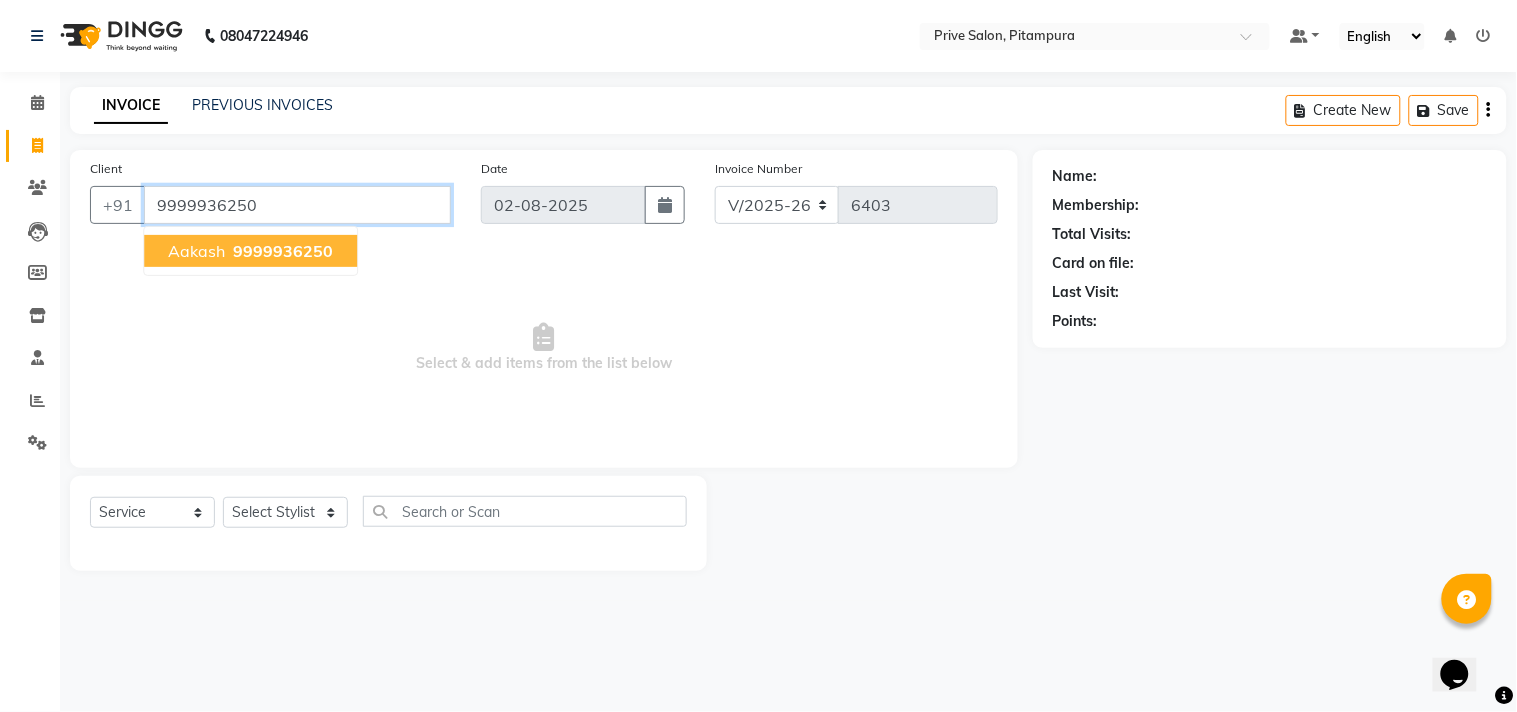 type on "9999936250" 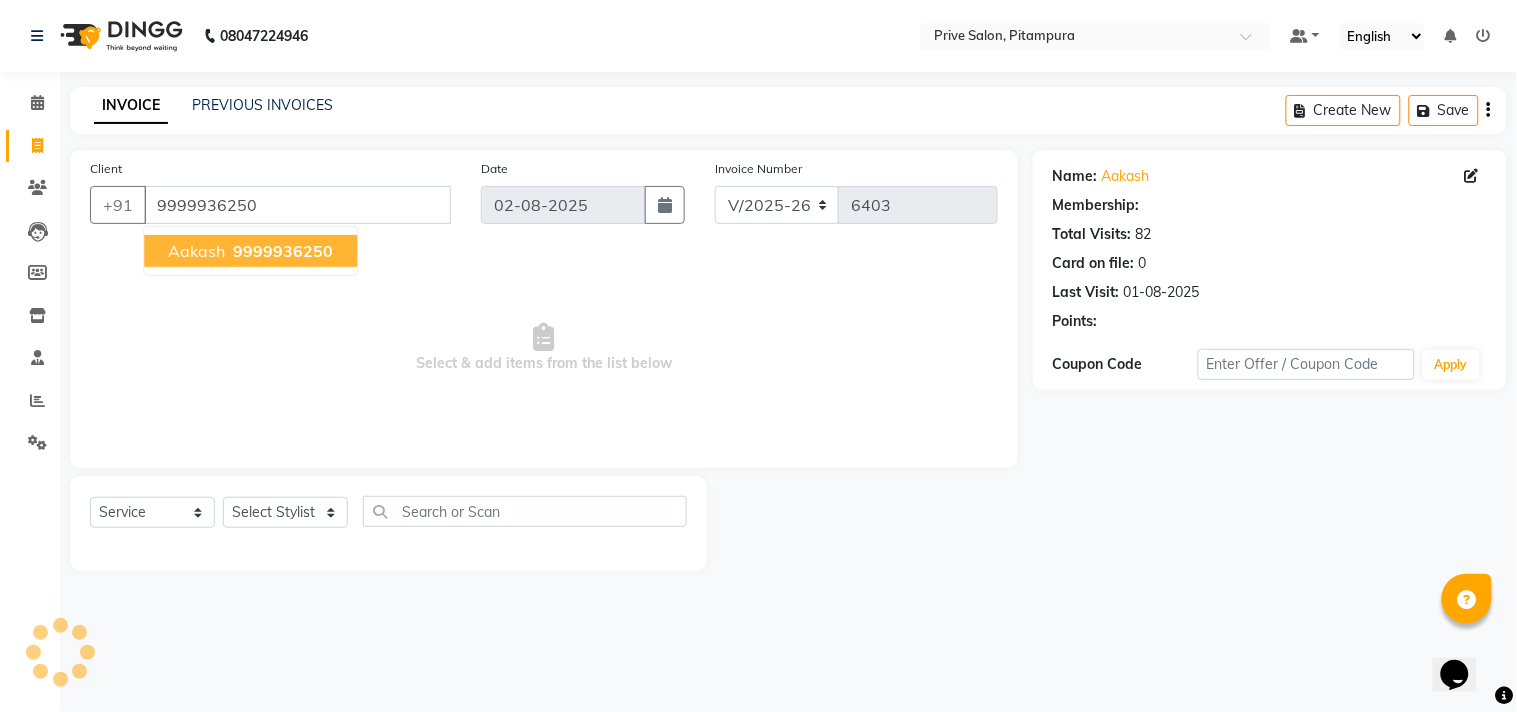 select on "1: Object" 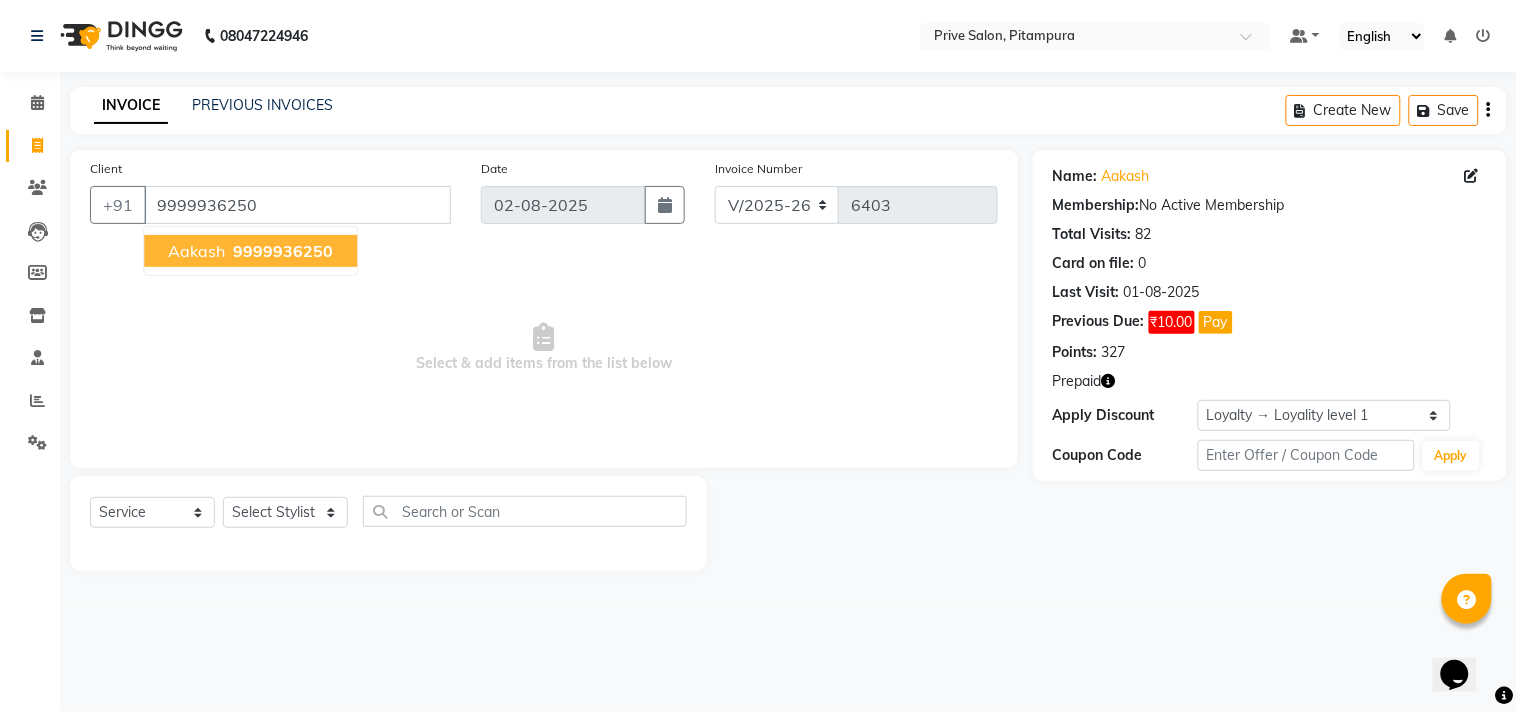 click on "9999936250" at bounding box center [283, 251] 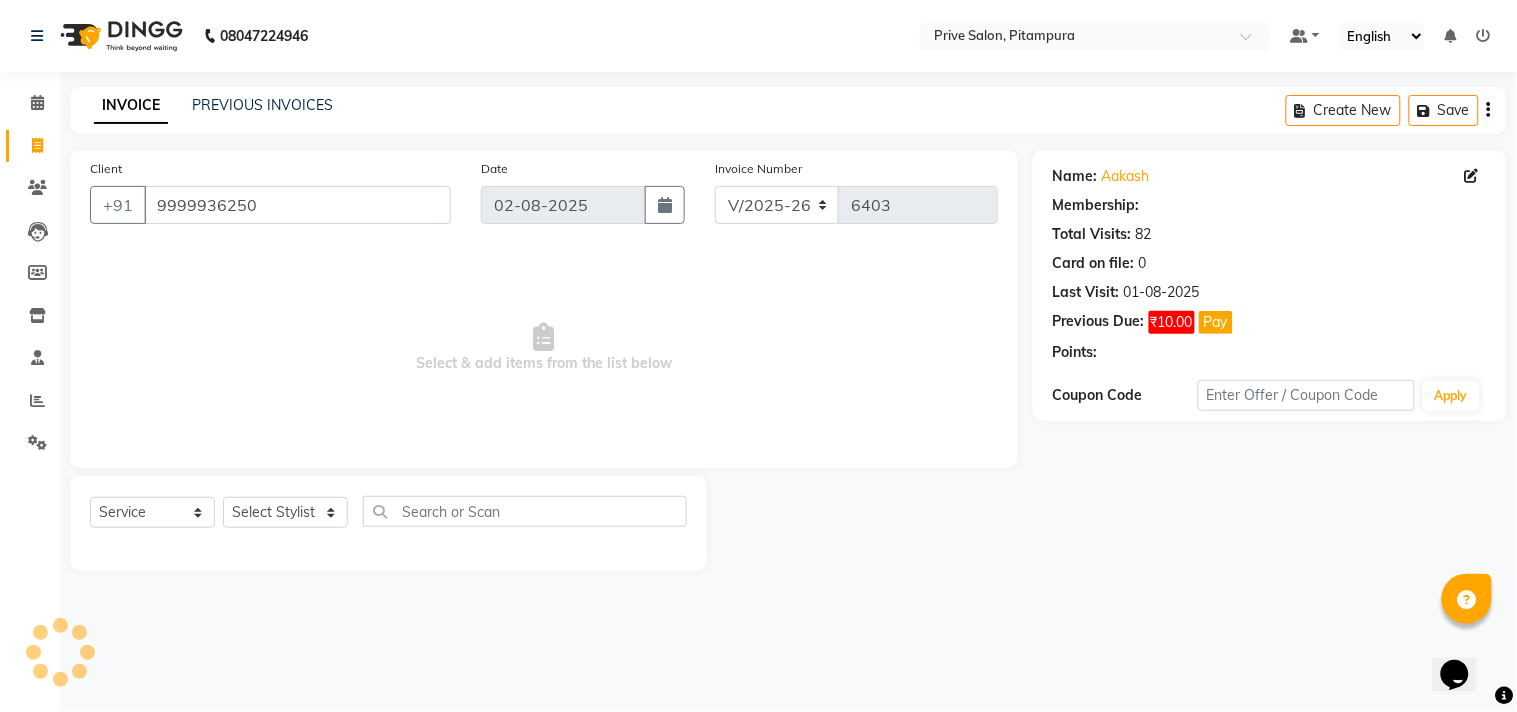 select on "1: Object" 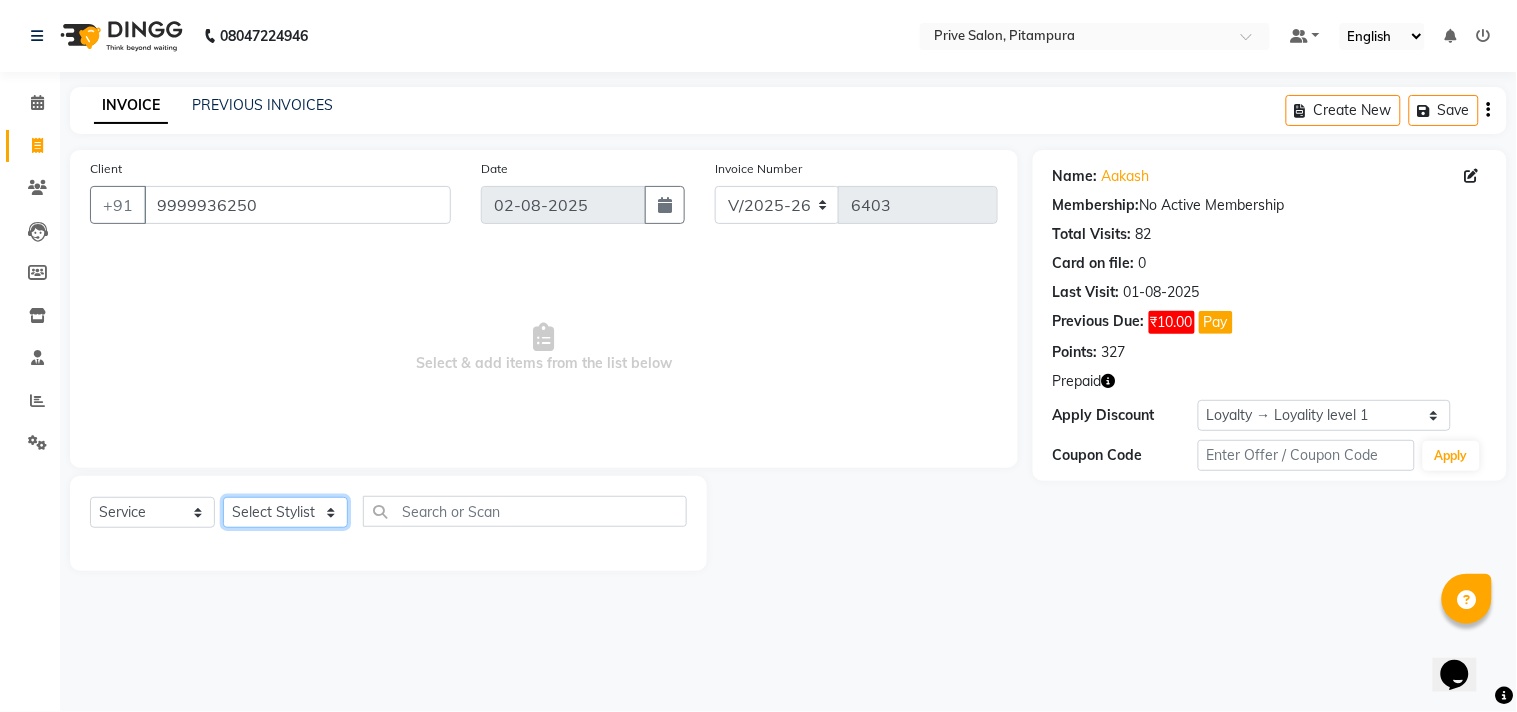 click on "Select Stylist amit ARJUN Atul FAIZAN FARDEEN GOLU harshit HITESH isha kapil khushbu Manager meenu MOHIT Mohsin NISHA nishi Preet privee Shivam SIVA vikas" 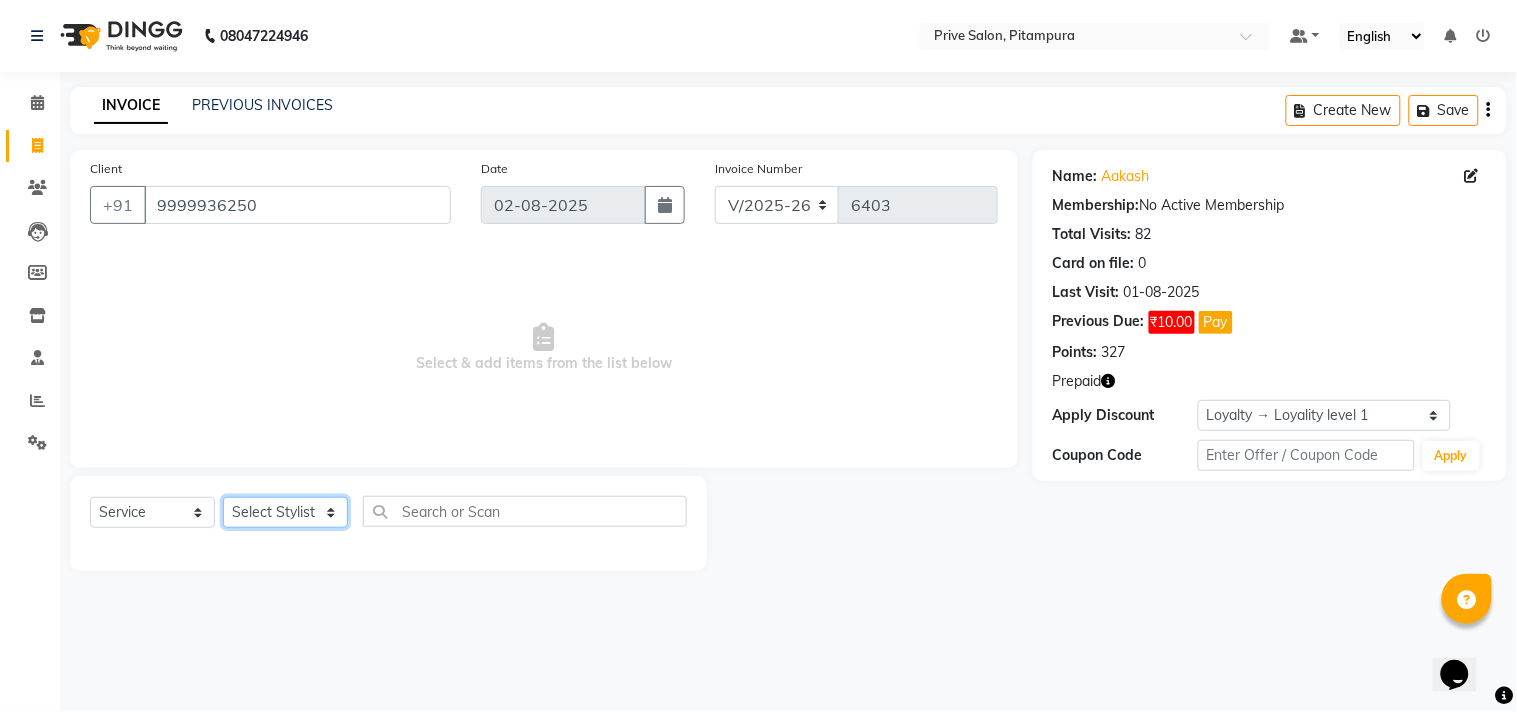 select on "41476" 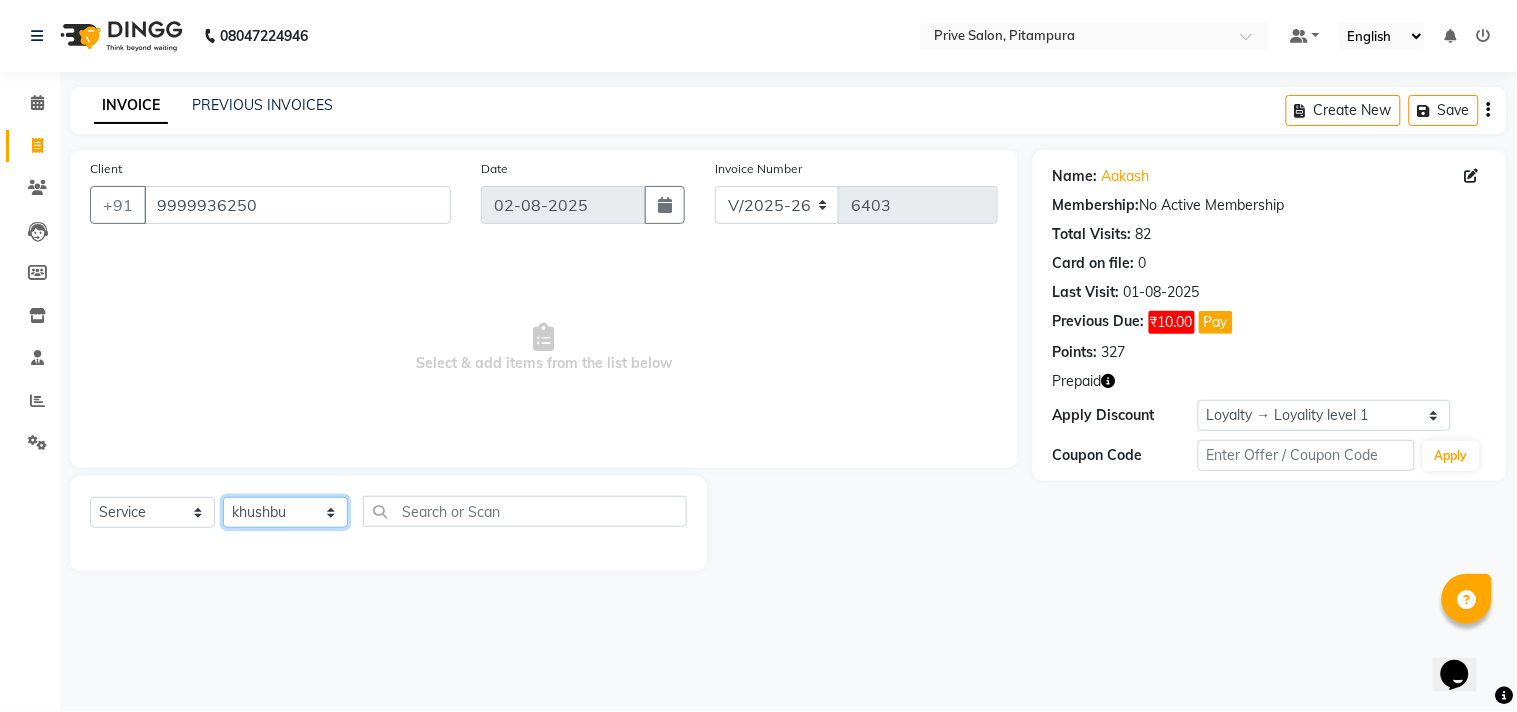 click on "Select Stylist amit ARJUN Atul FAIZAN FARDEEN GOLU harshit HITESH isha kapil khushbu Manager meenu MOHIT Mohsin NISHA nishi Preet privee Shivam SIVA vikas" 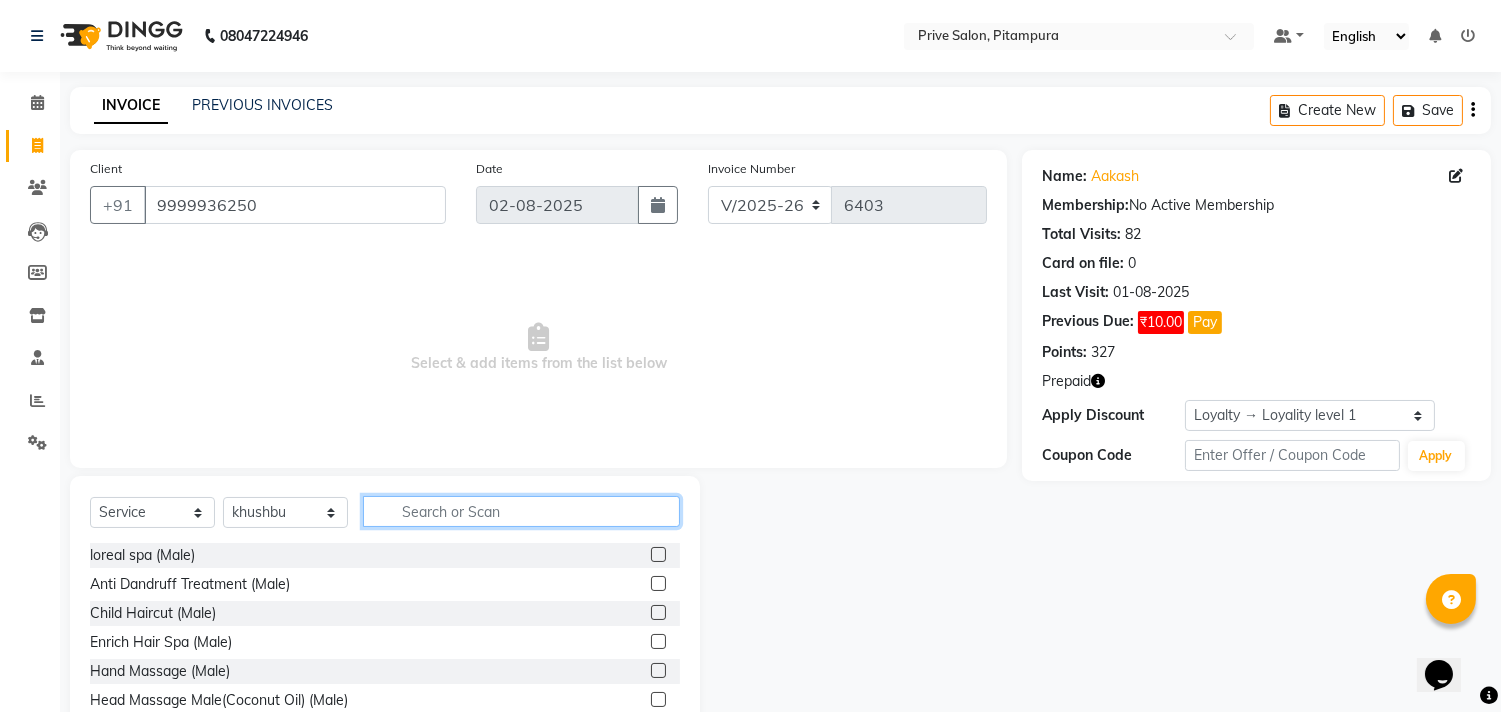click 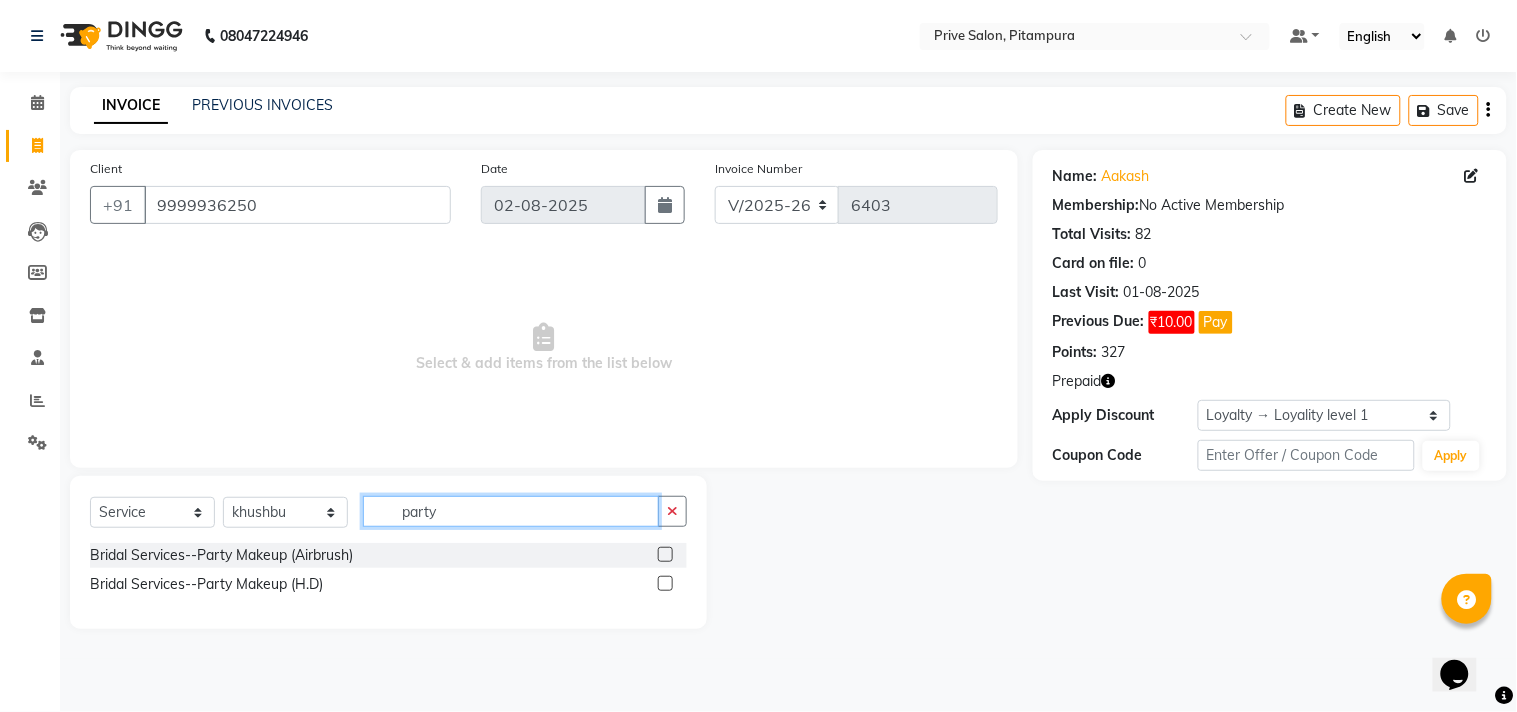 type on "party" 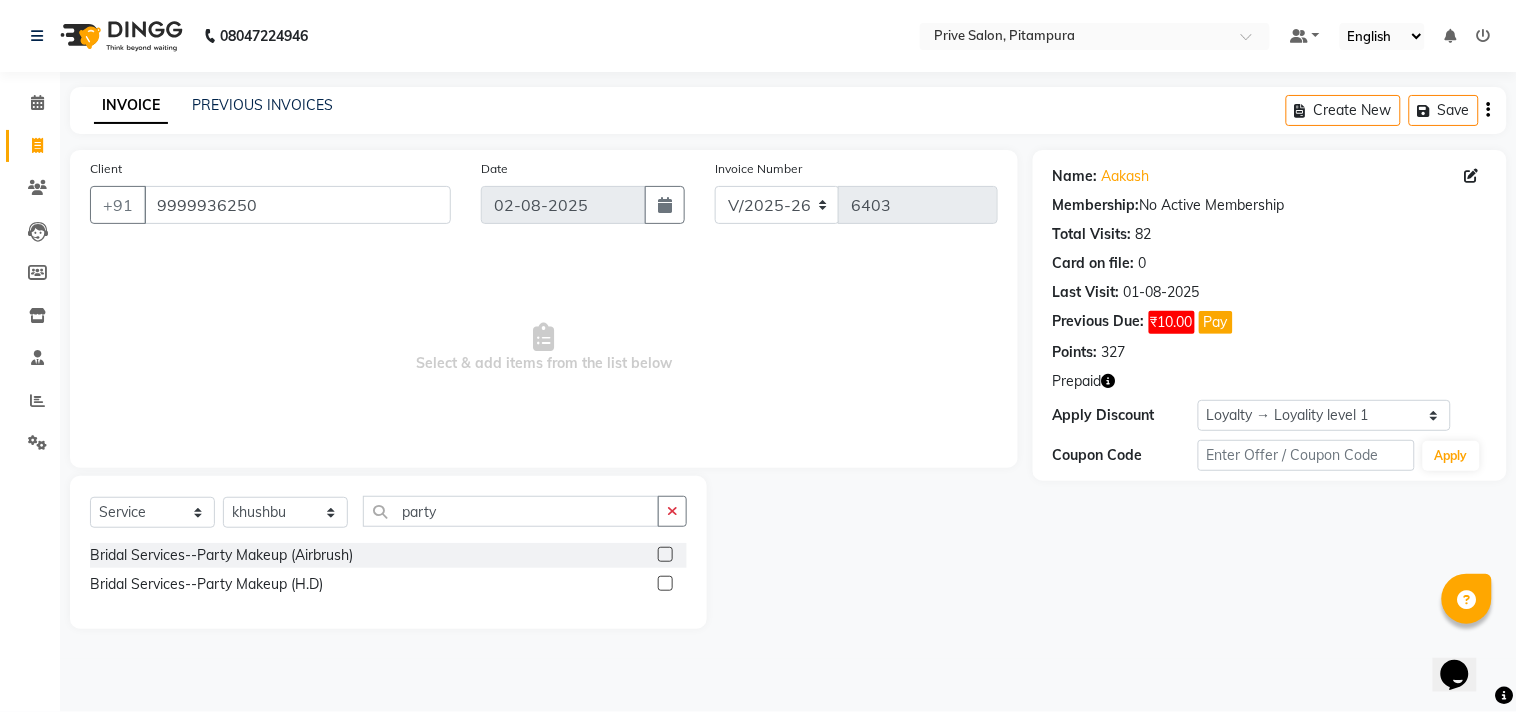 click 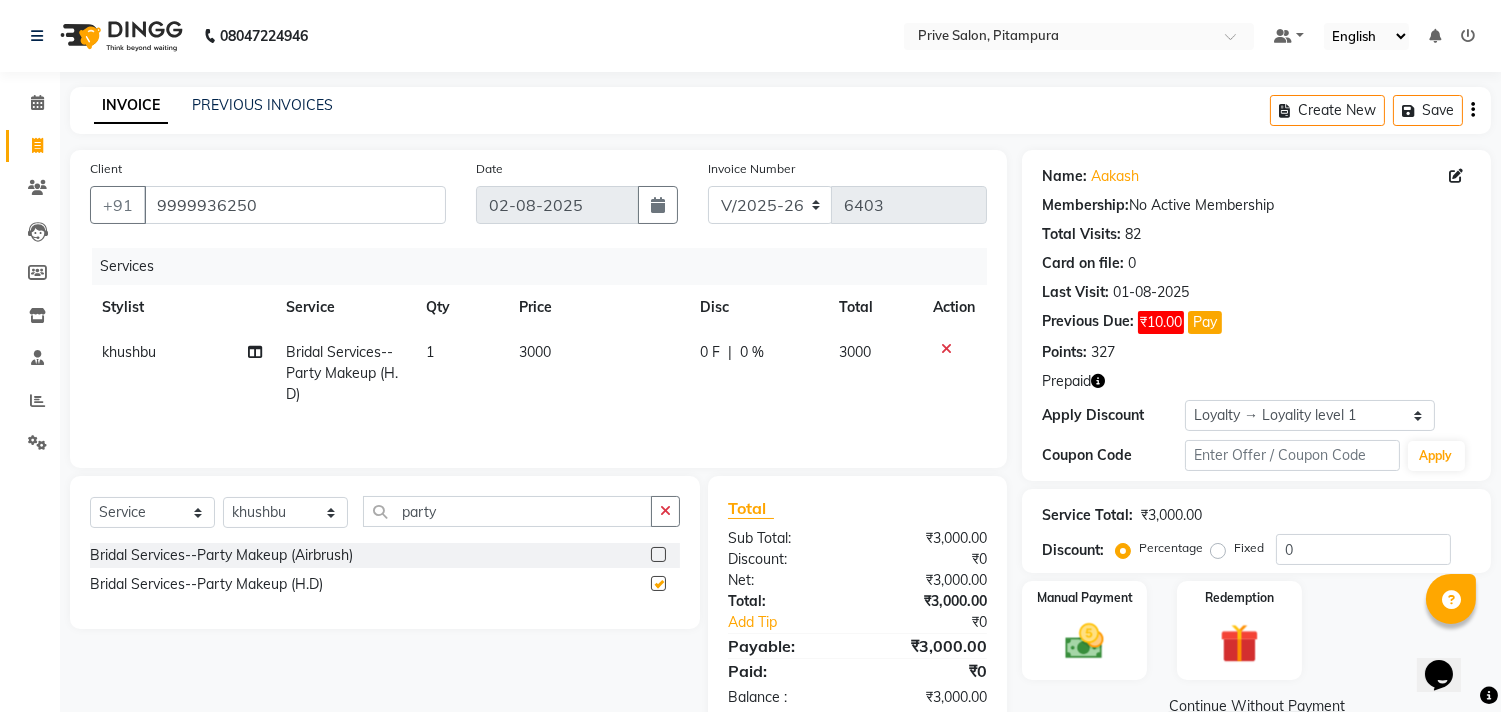 checkbox on "false" 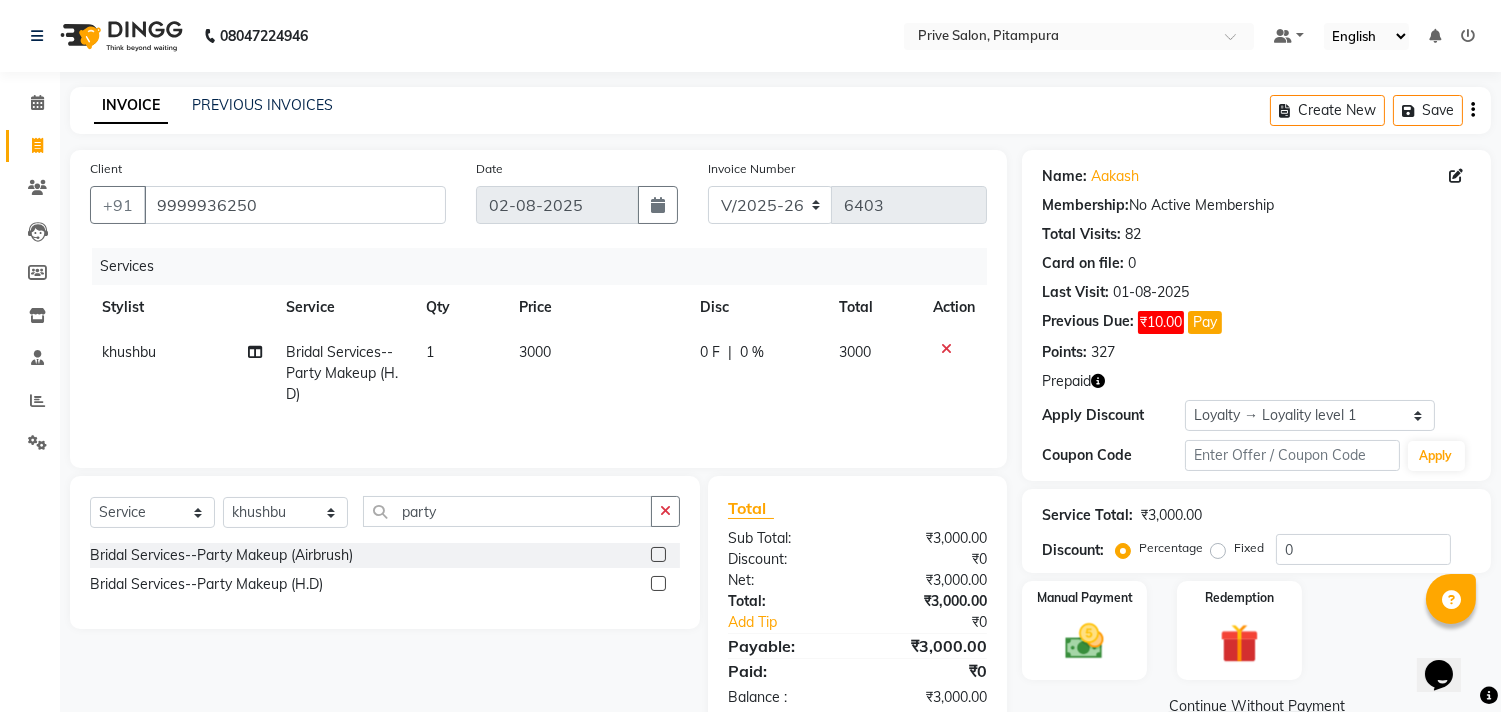 click on "3000" 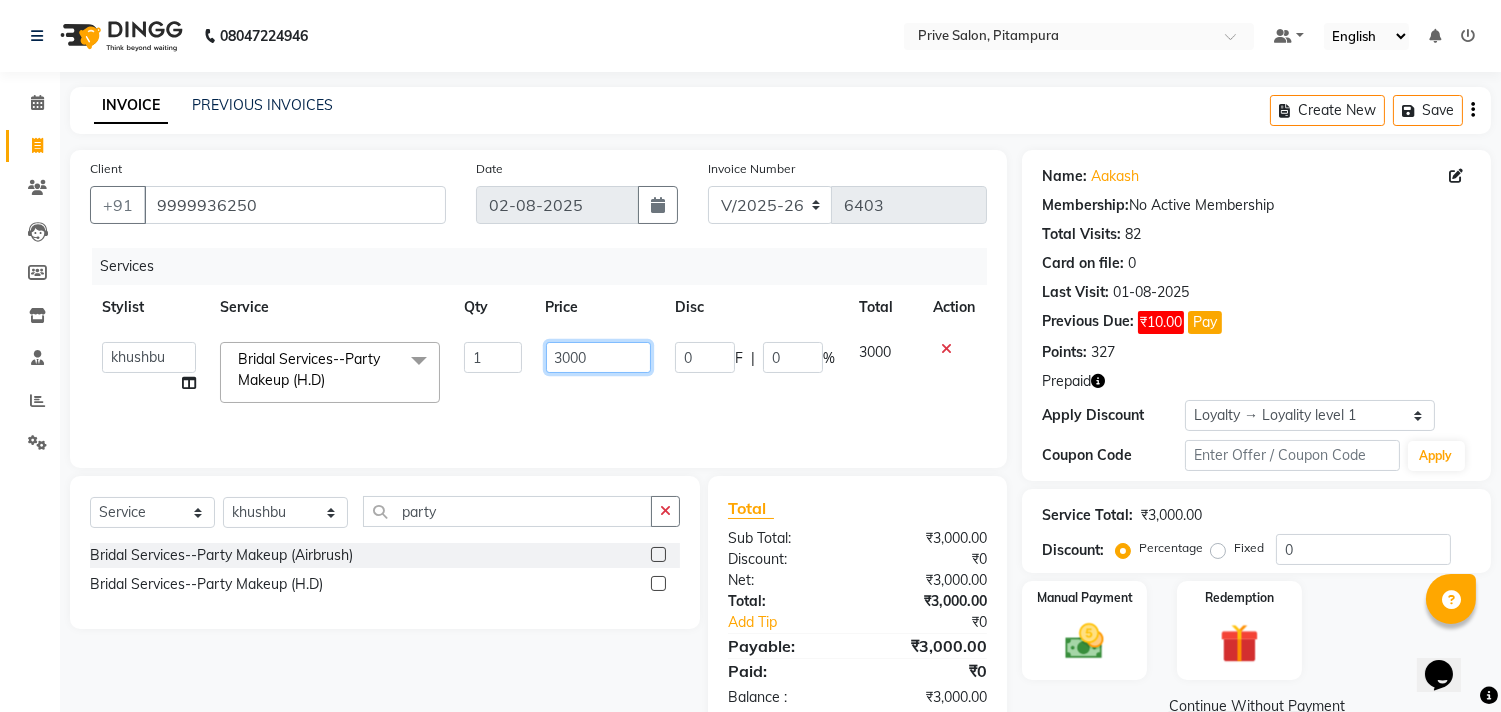 click on "3000" 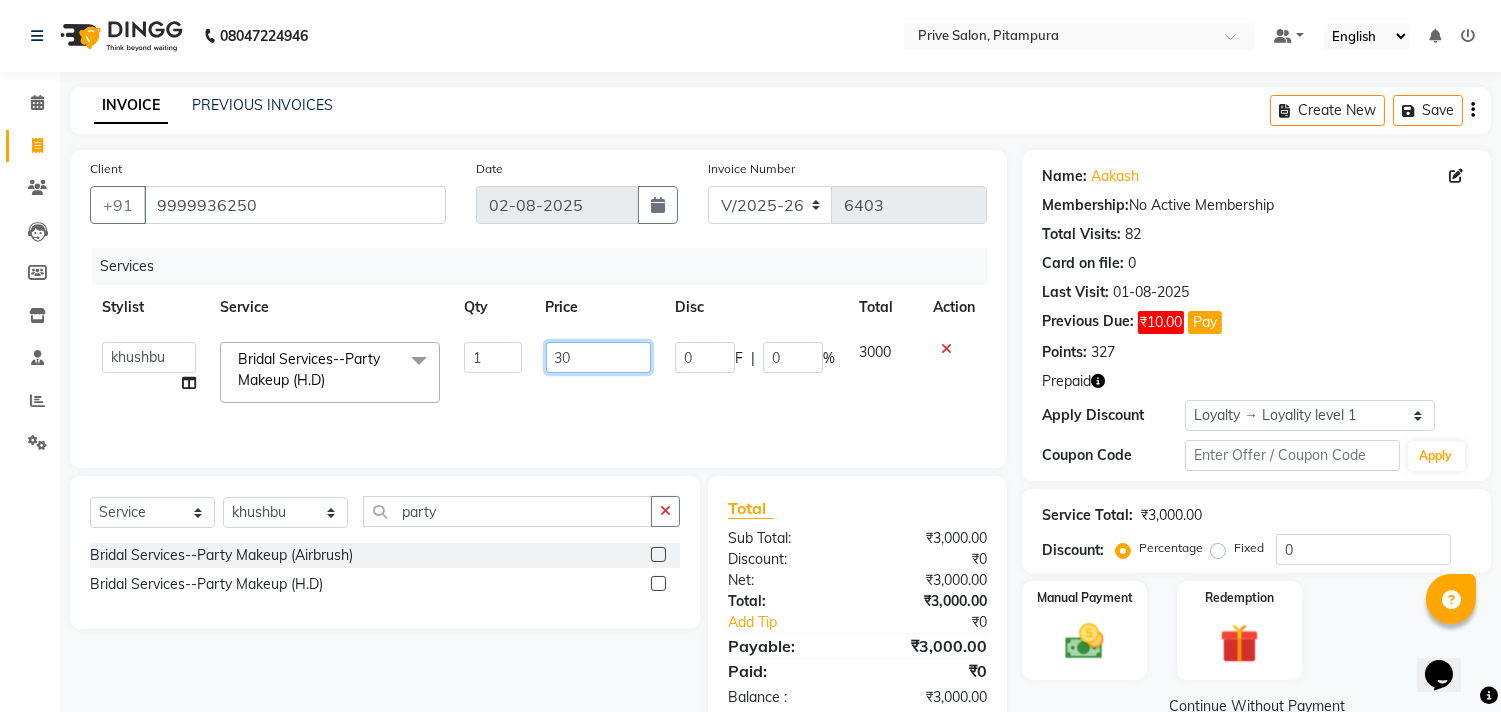type on "3" 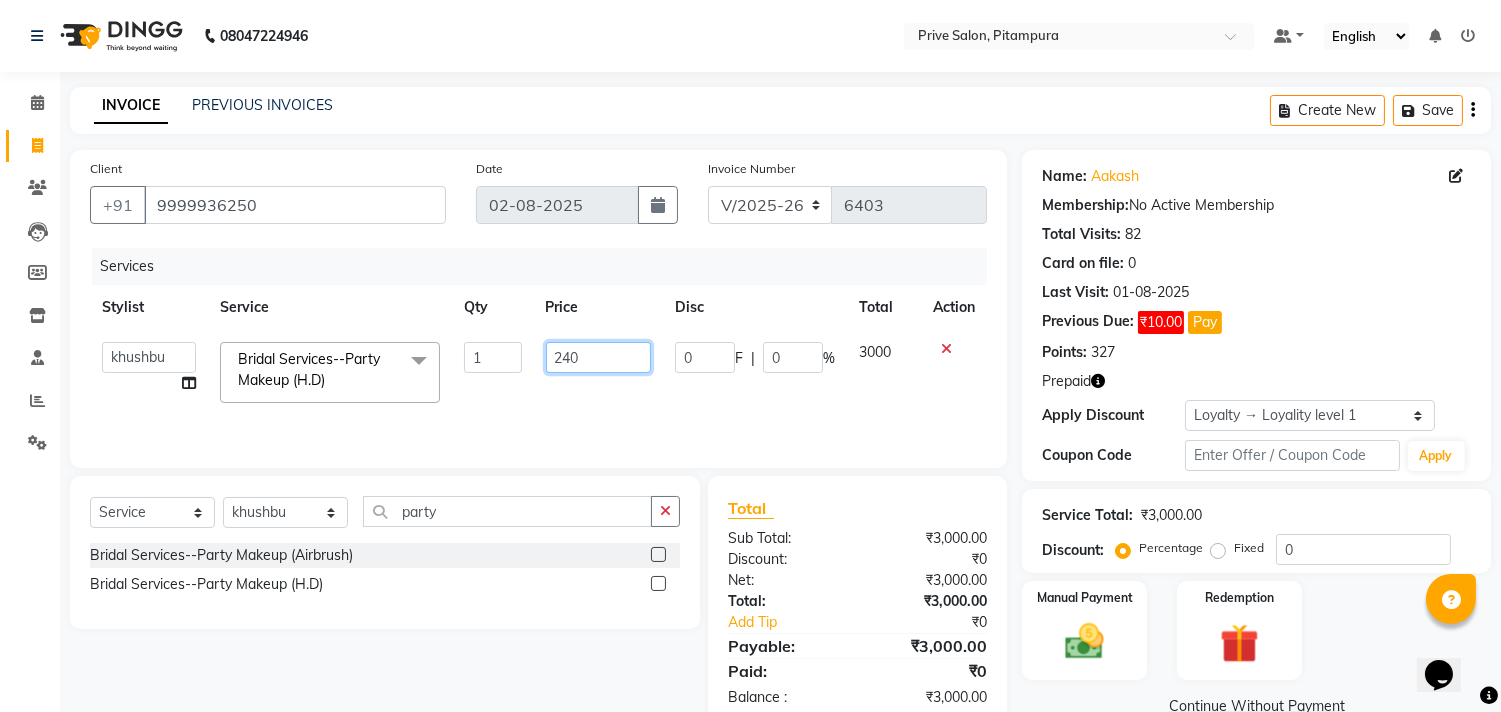 type on "2400" 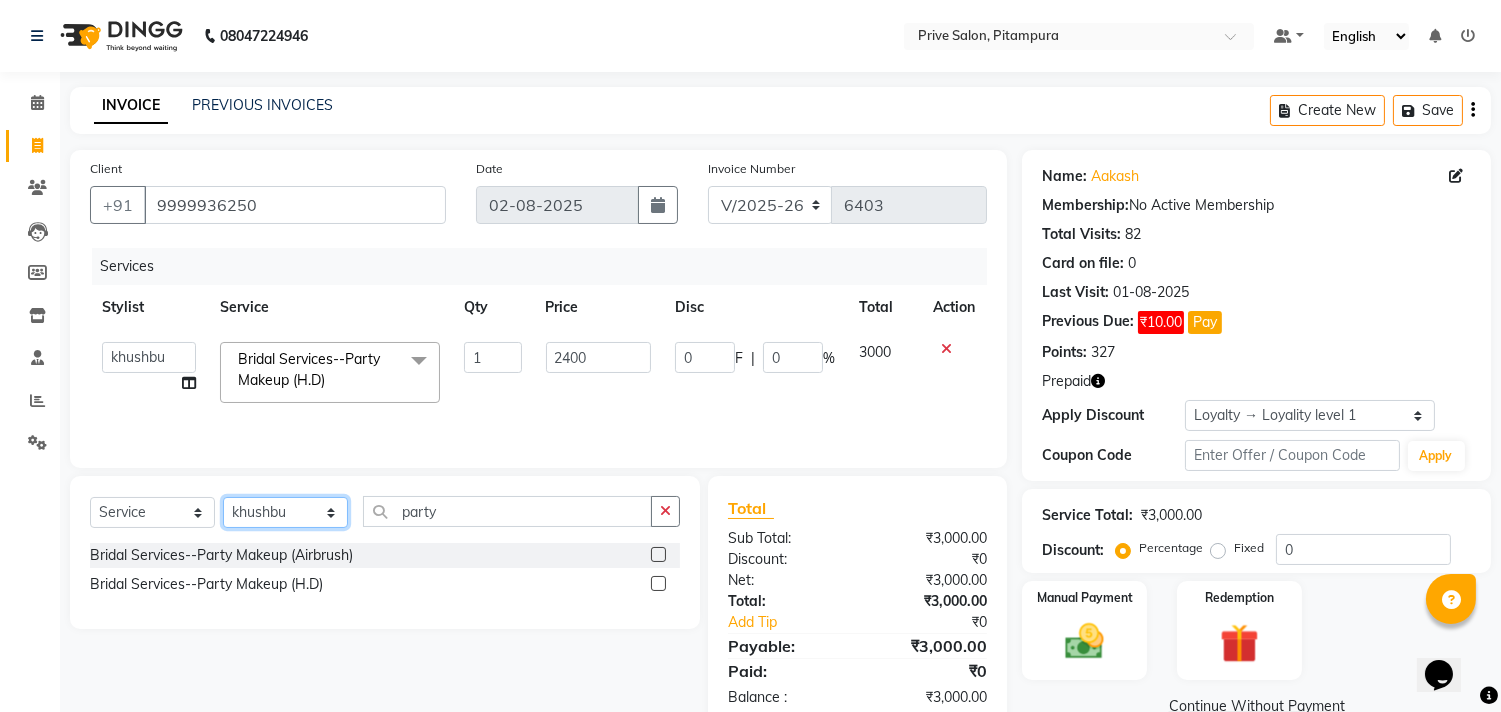 click on "Select Stylist amit ARJUN Atul FAIZAN FARDEEN GOLU harshit HITESH isha kapil khushbu Manager meenu MOHIT Mohsin NISHA nishi Preet privee Shivam SIVA vikas" 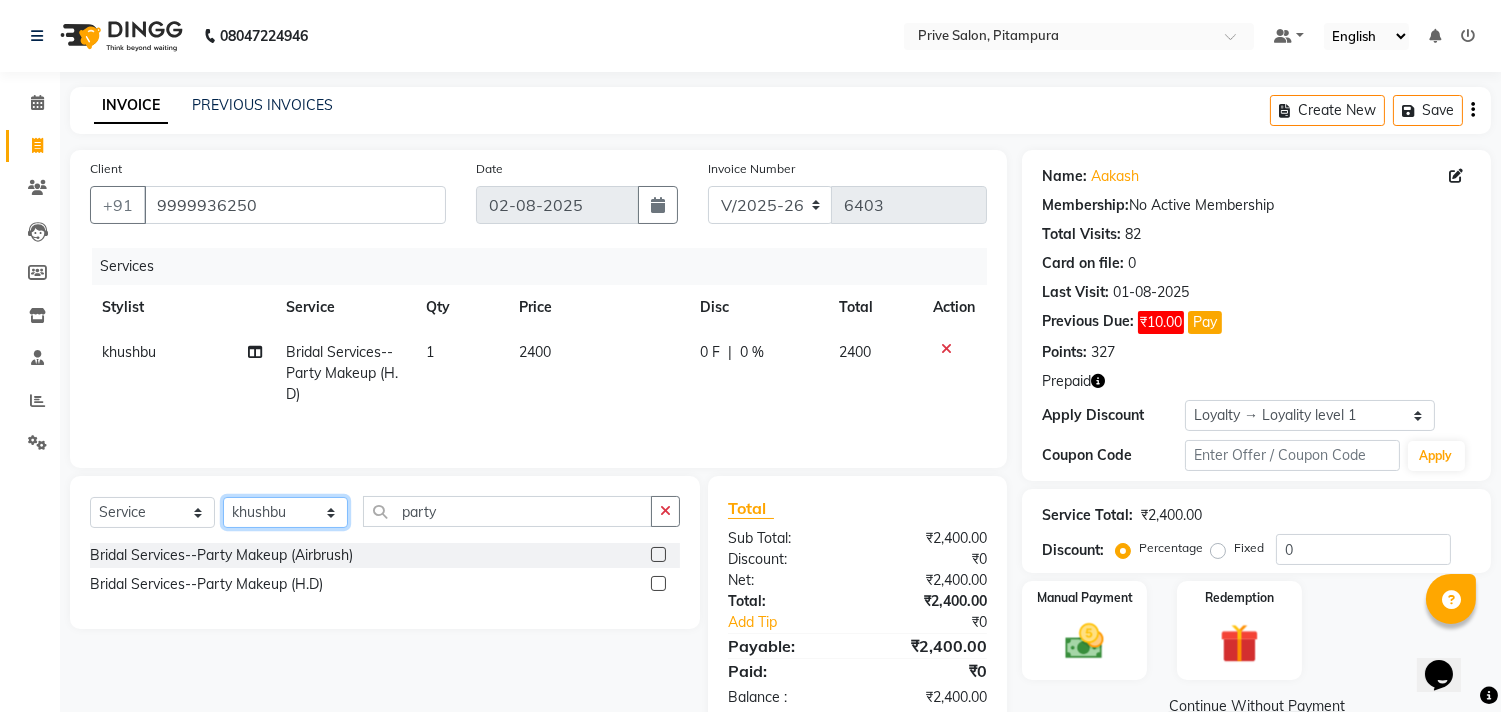 select on "64340" 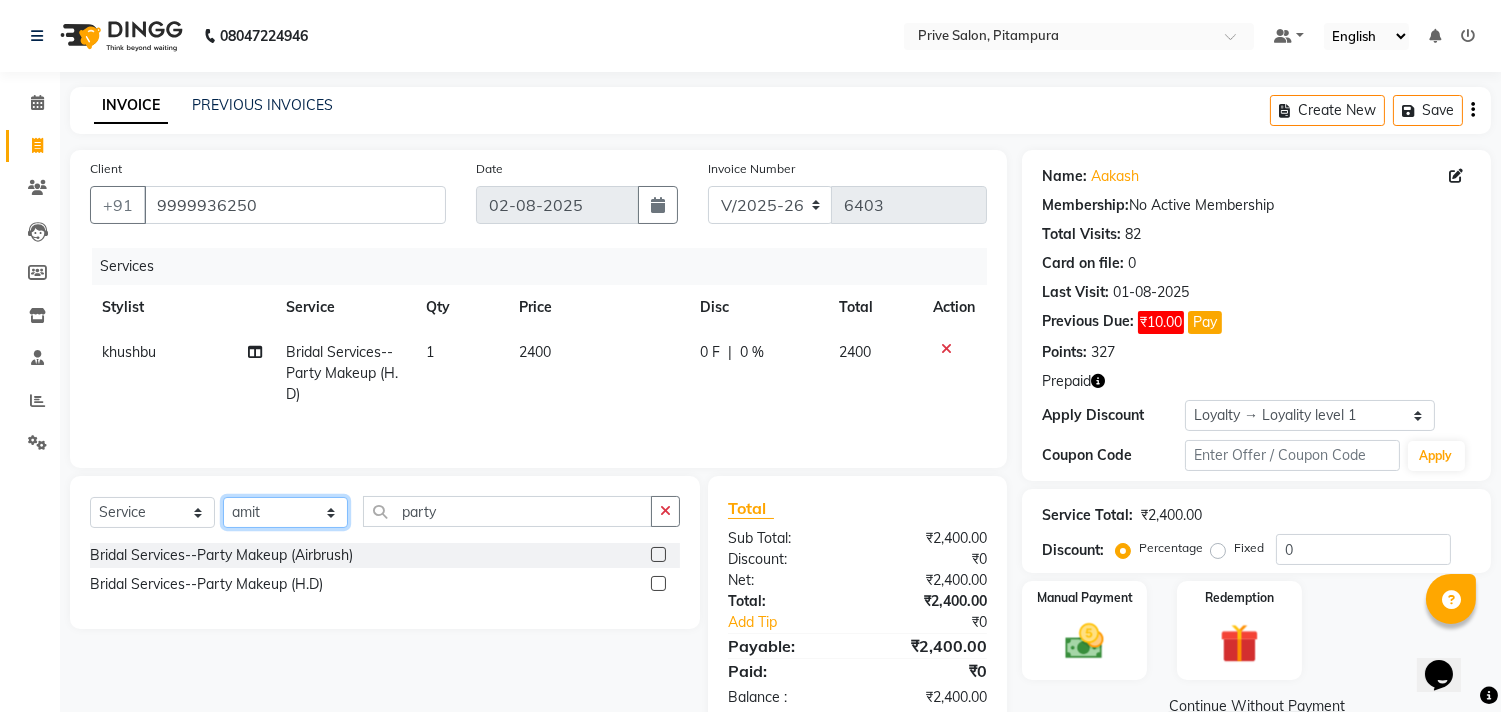 click on "Select Stylist amit ARJUN Atul FAIZAN FARDEEN GOLU harshit HITESH isha kapil khushbu Manager meenu MOHIT Mohsin NISHA nishi Preet privee Shivam SIVA vikas" 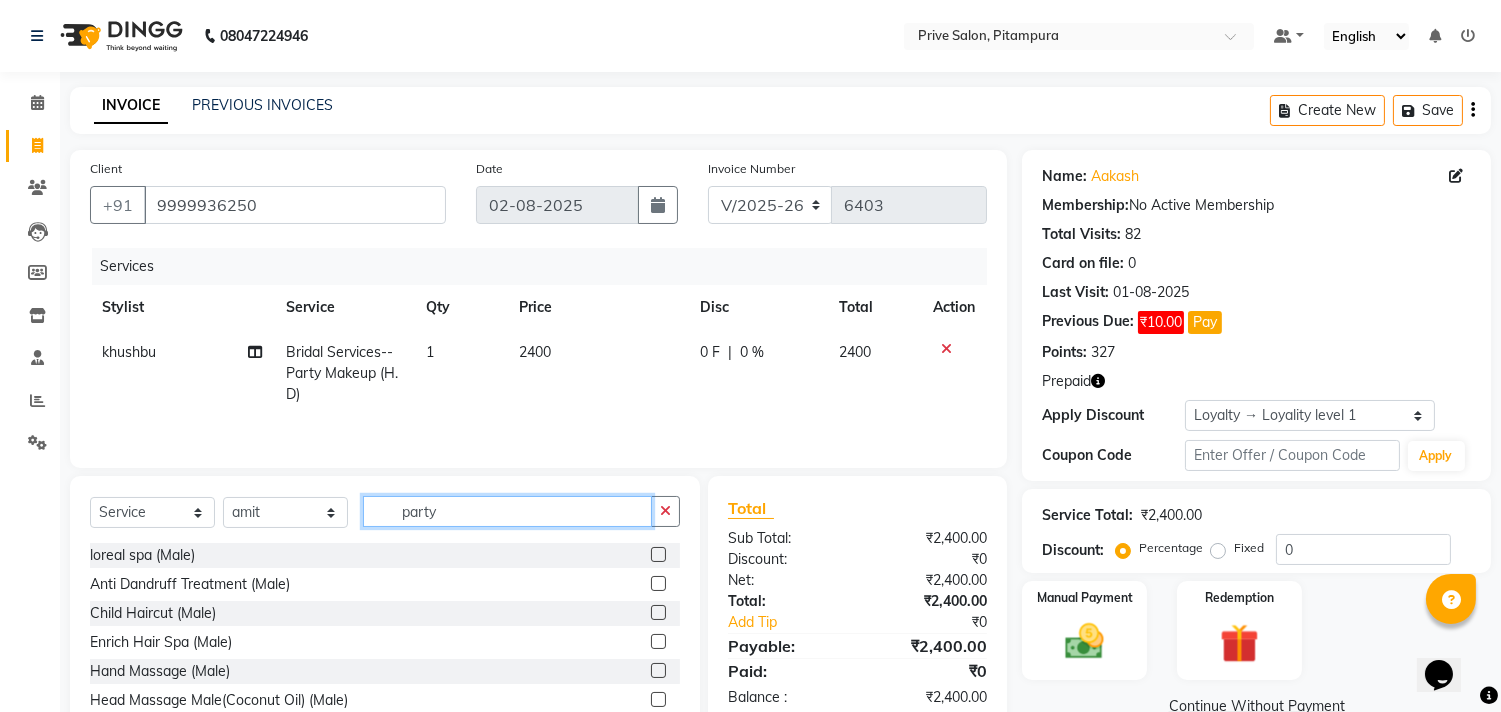 click on "party" 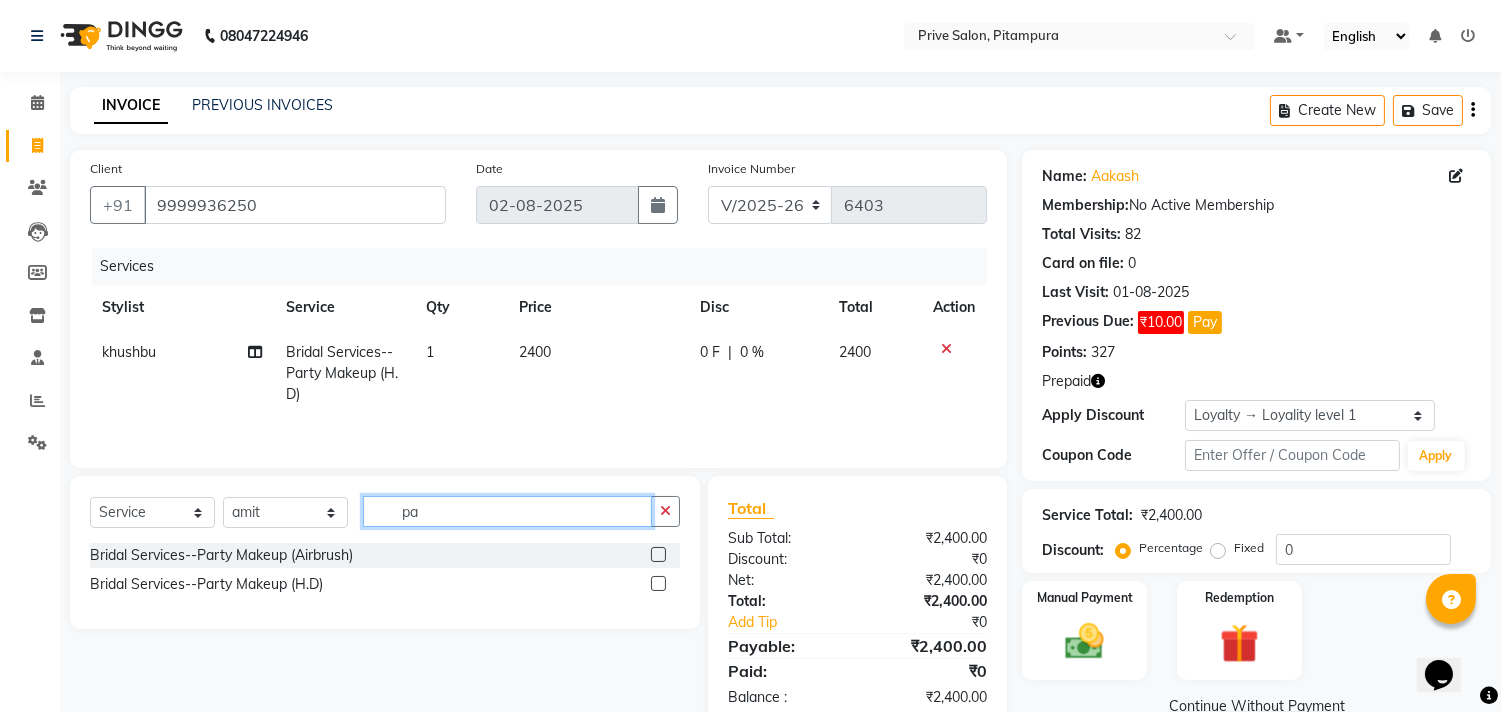 type on "p" 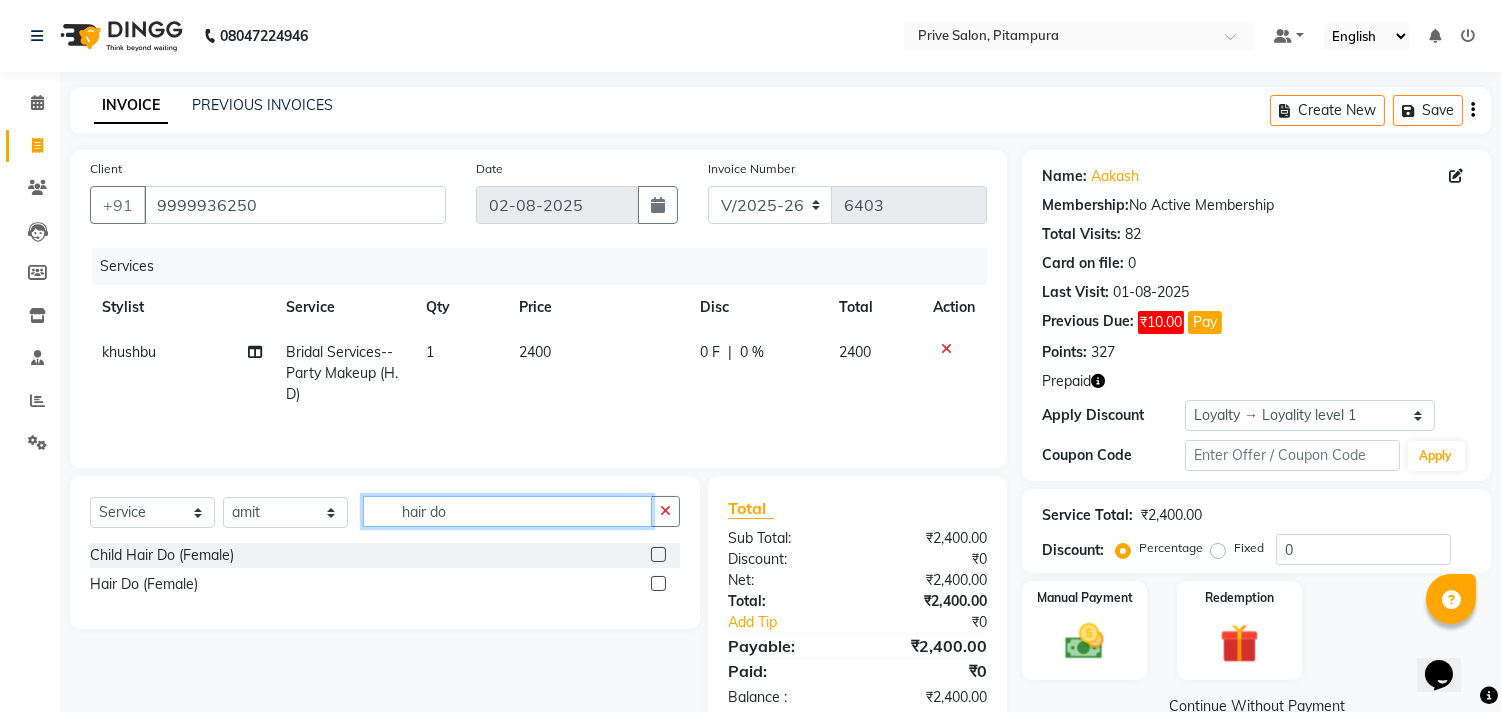 type on "hair do" 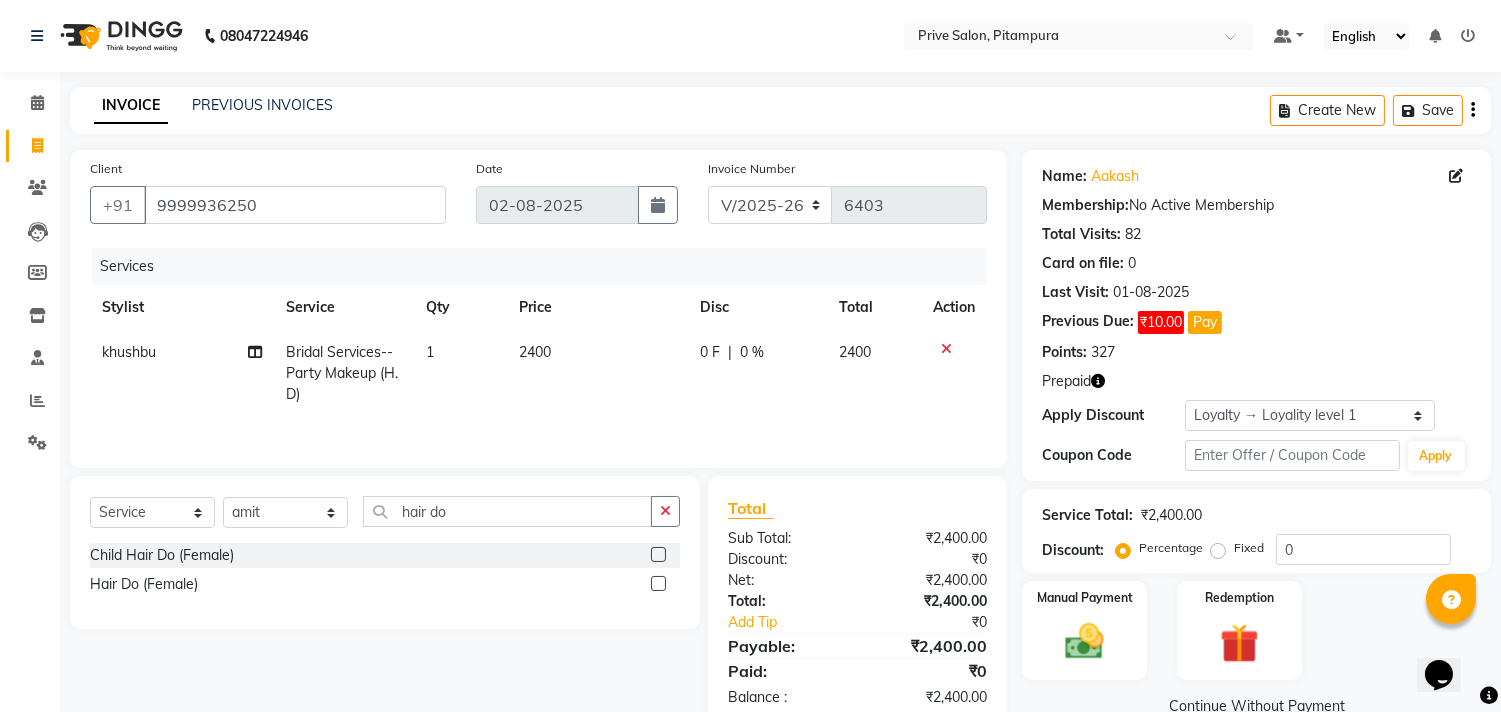 click 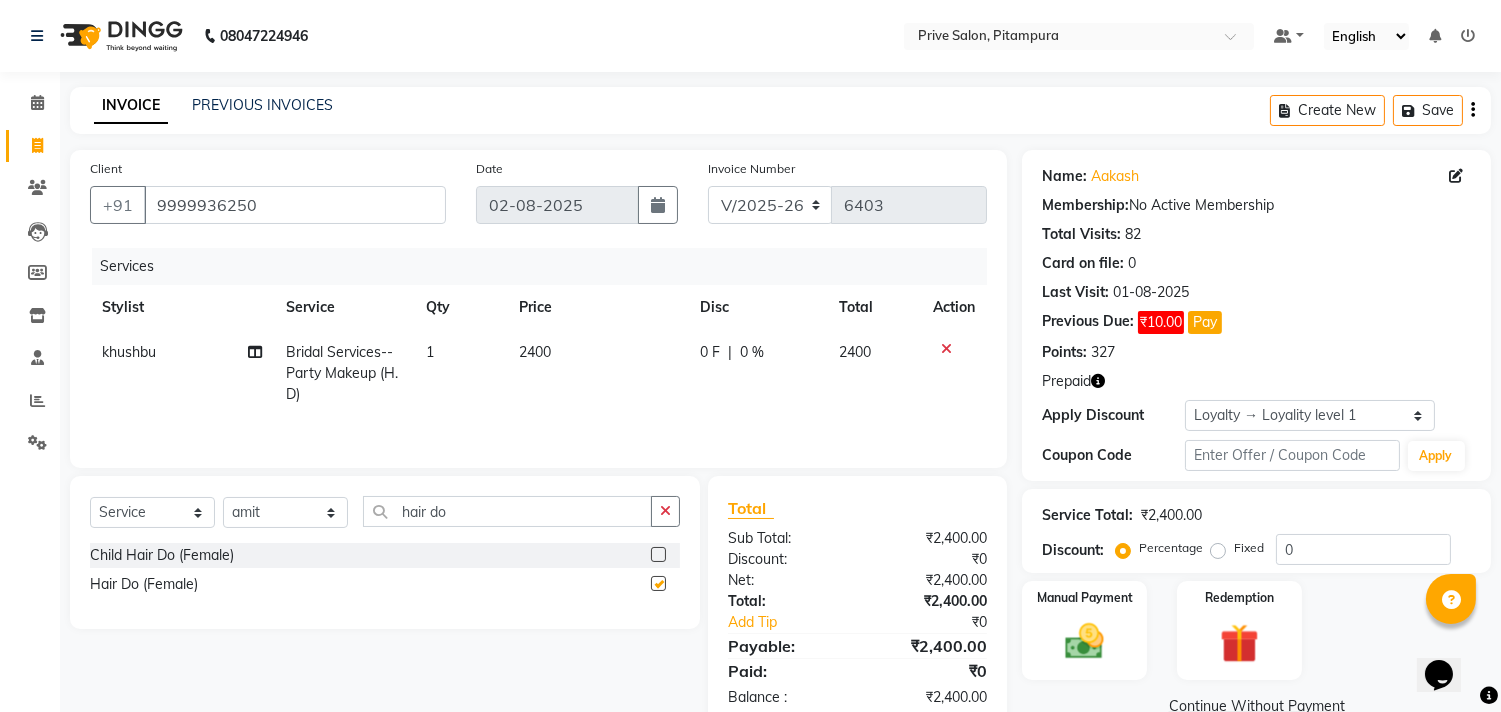 click 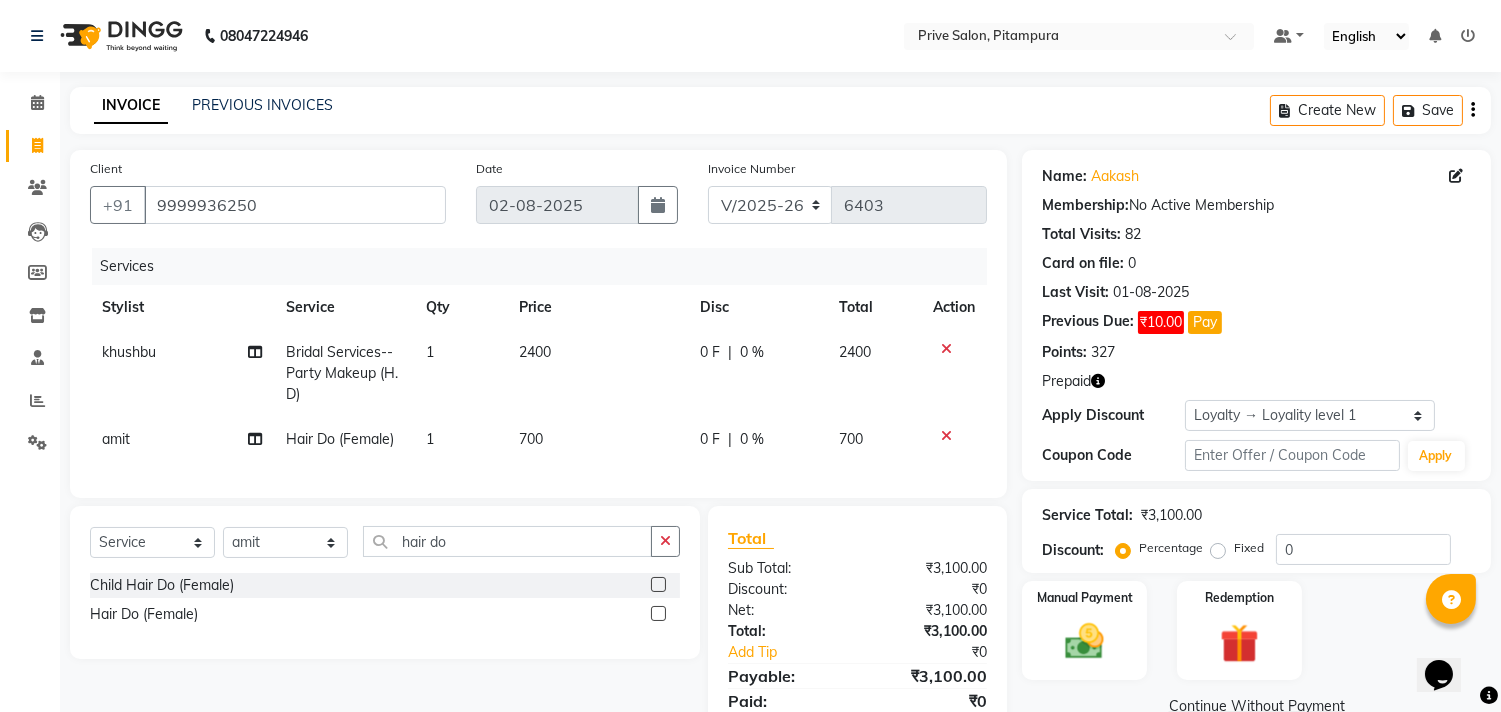 checkbox on "false" 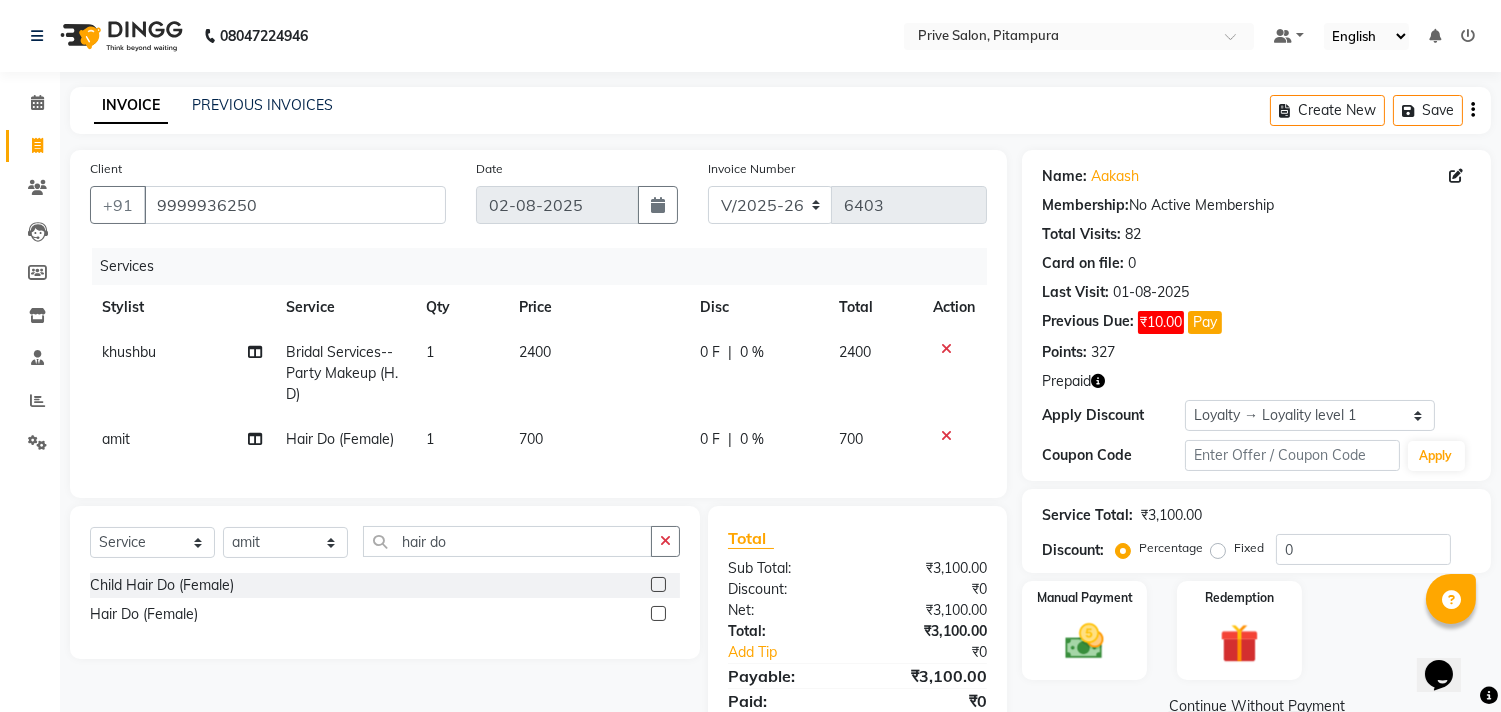 click on "700" 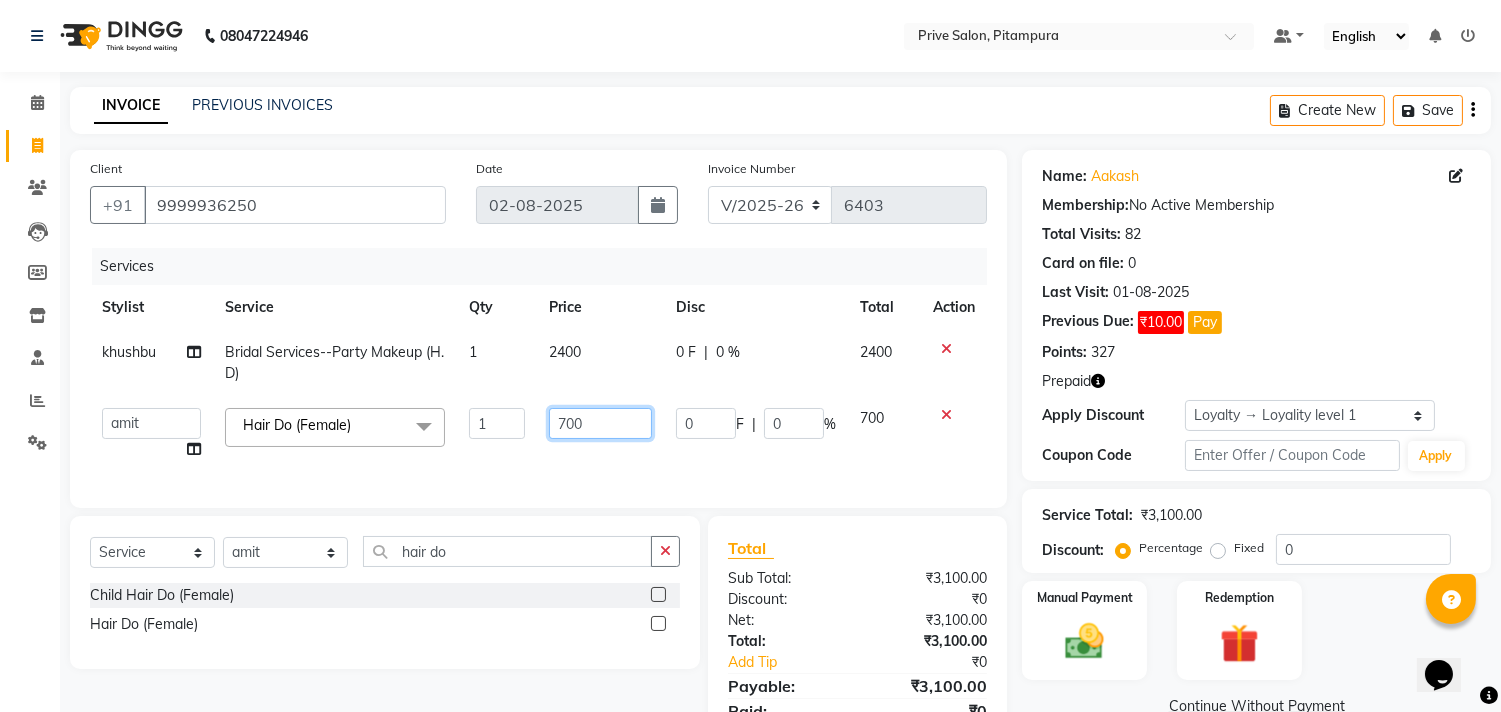 click on "700" 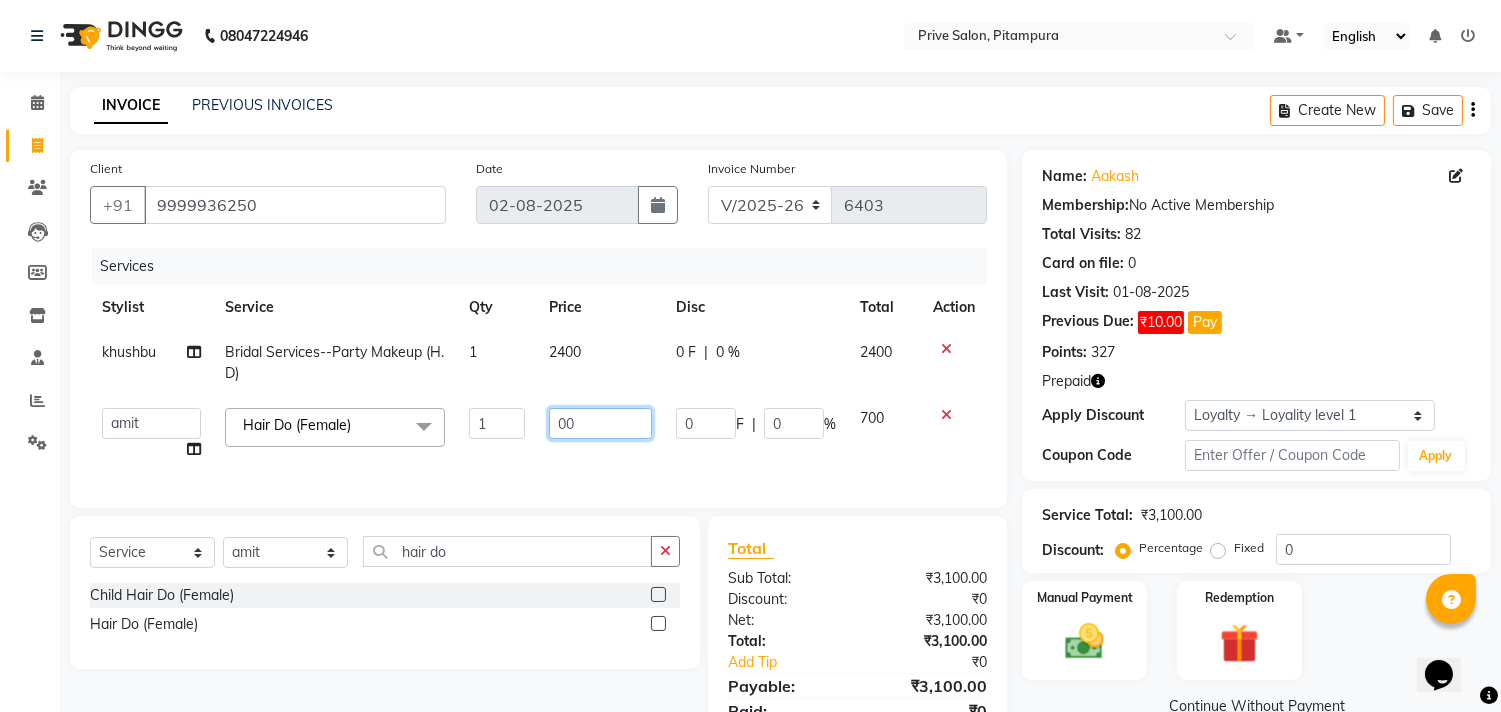 type on "600" 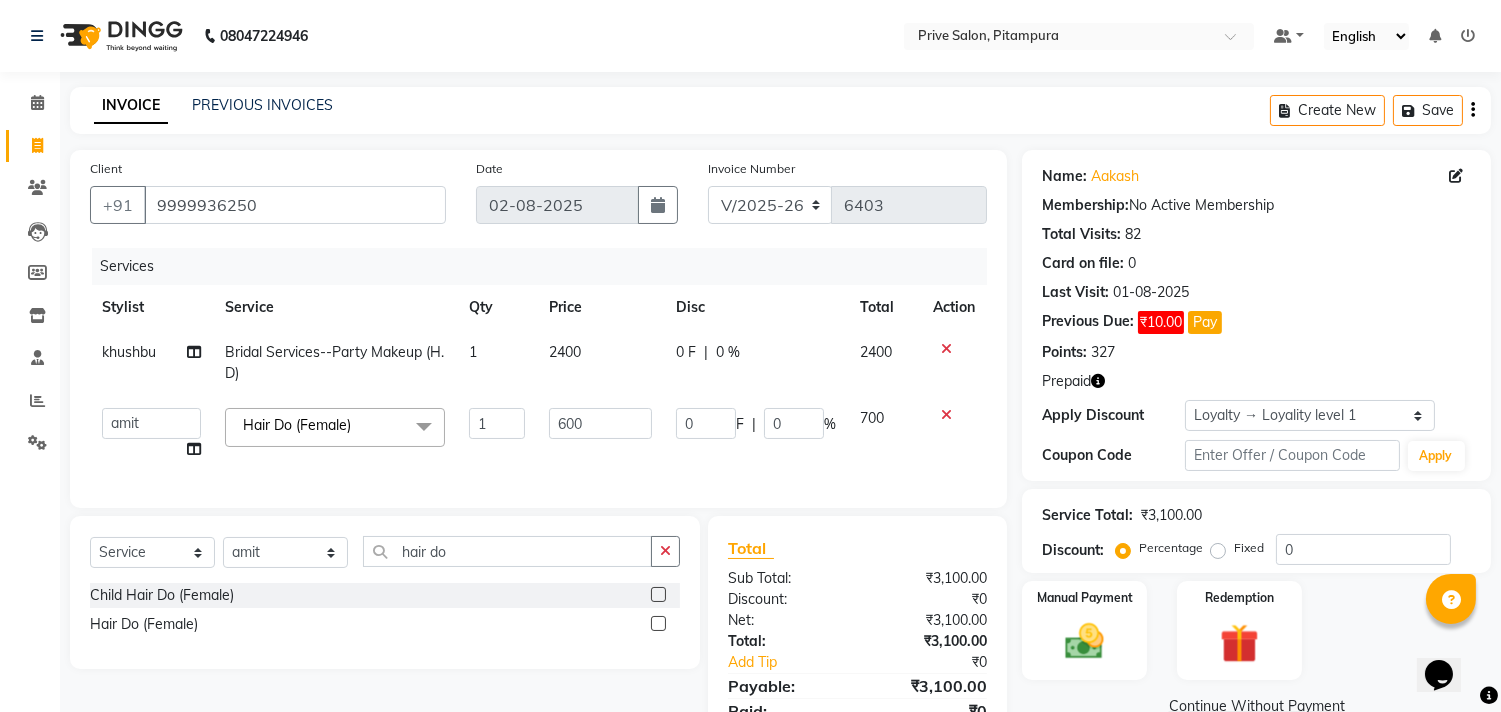 click on "600" 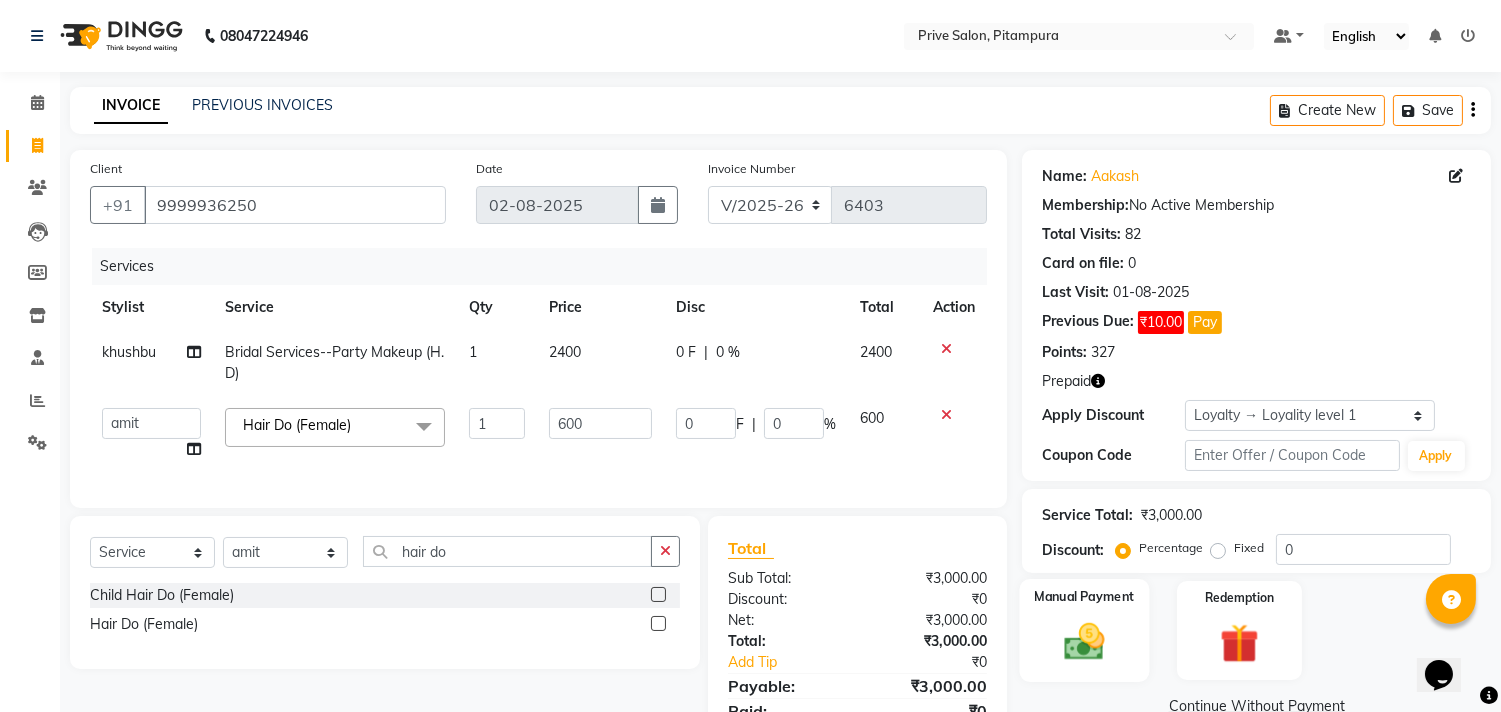 click on "Manual Payment" 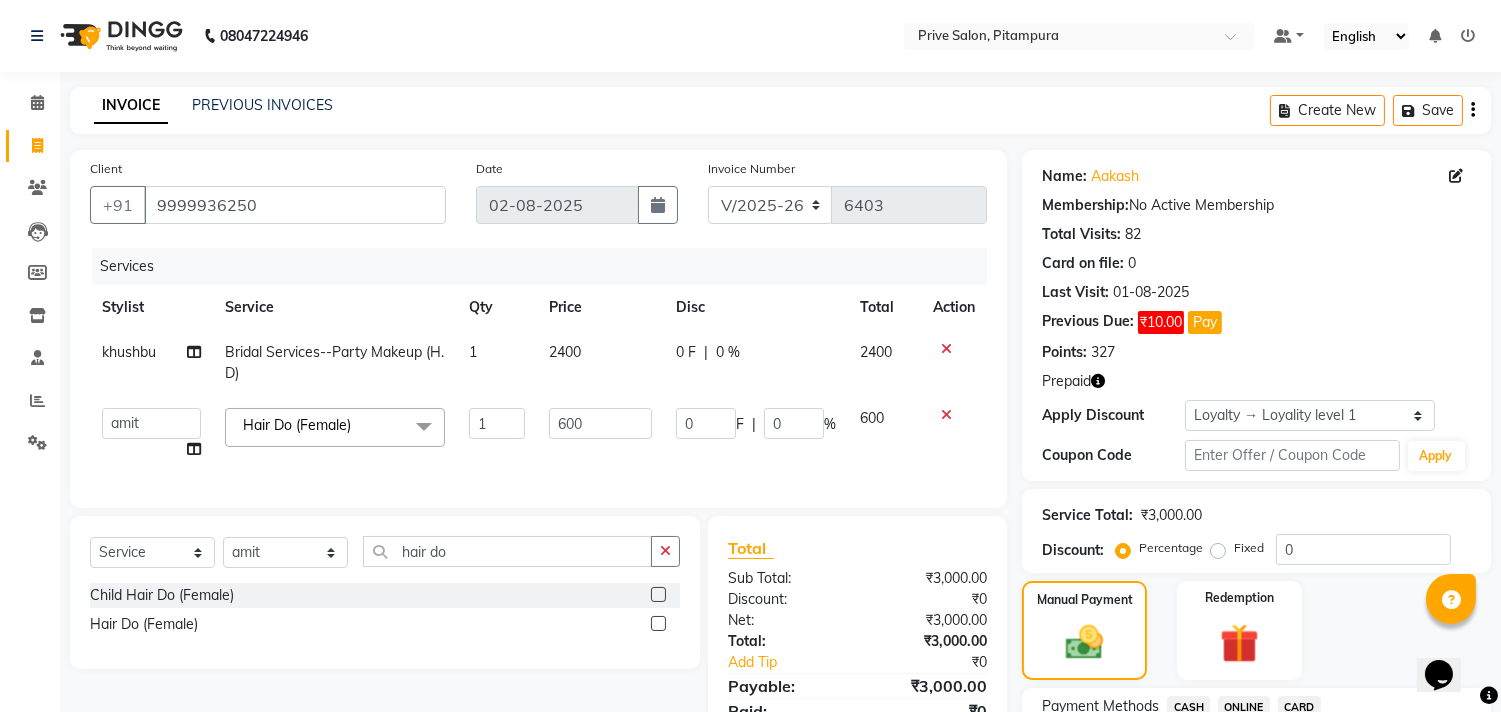 scroll, scrollTop: 166, scrollLeft: 0, axis: vertical 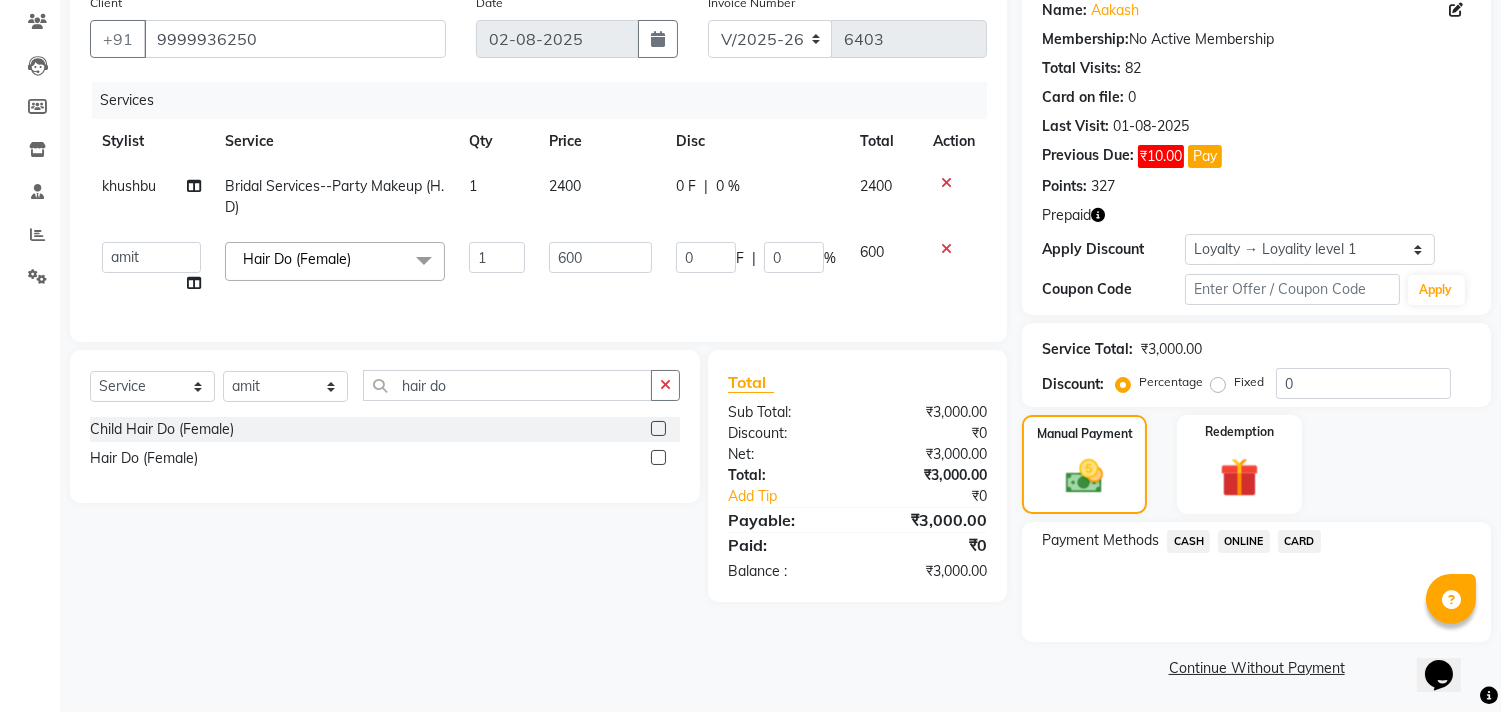 click on "CASH" 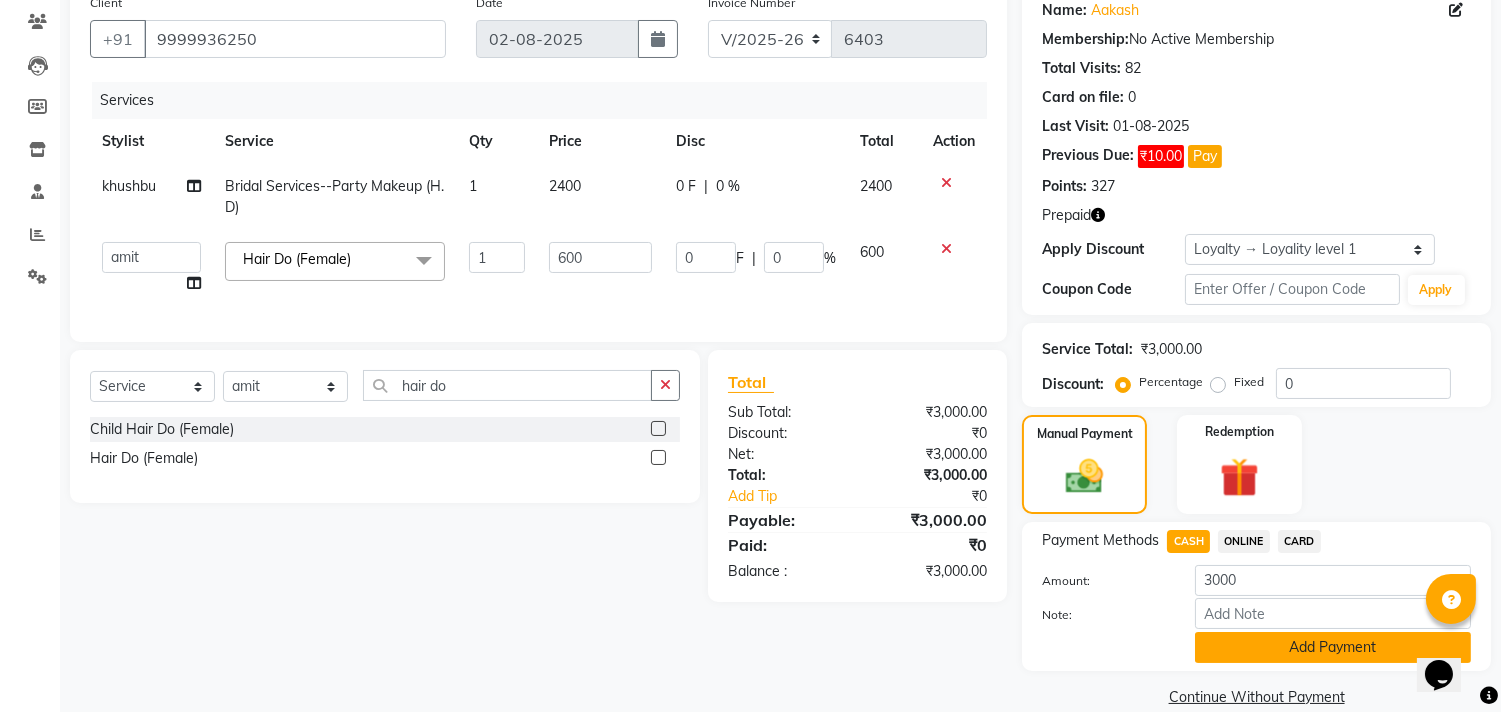 click on "Add Payment" 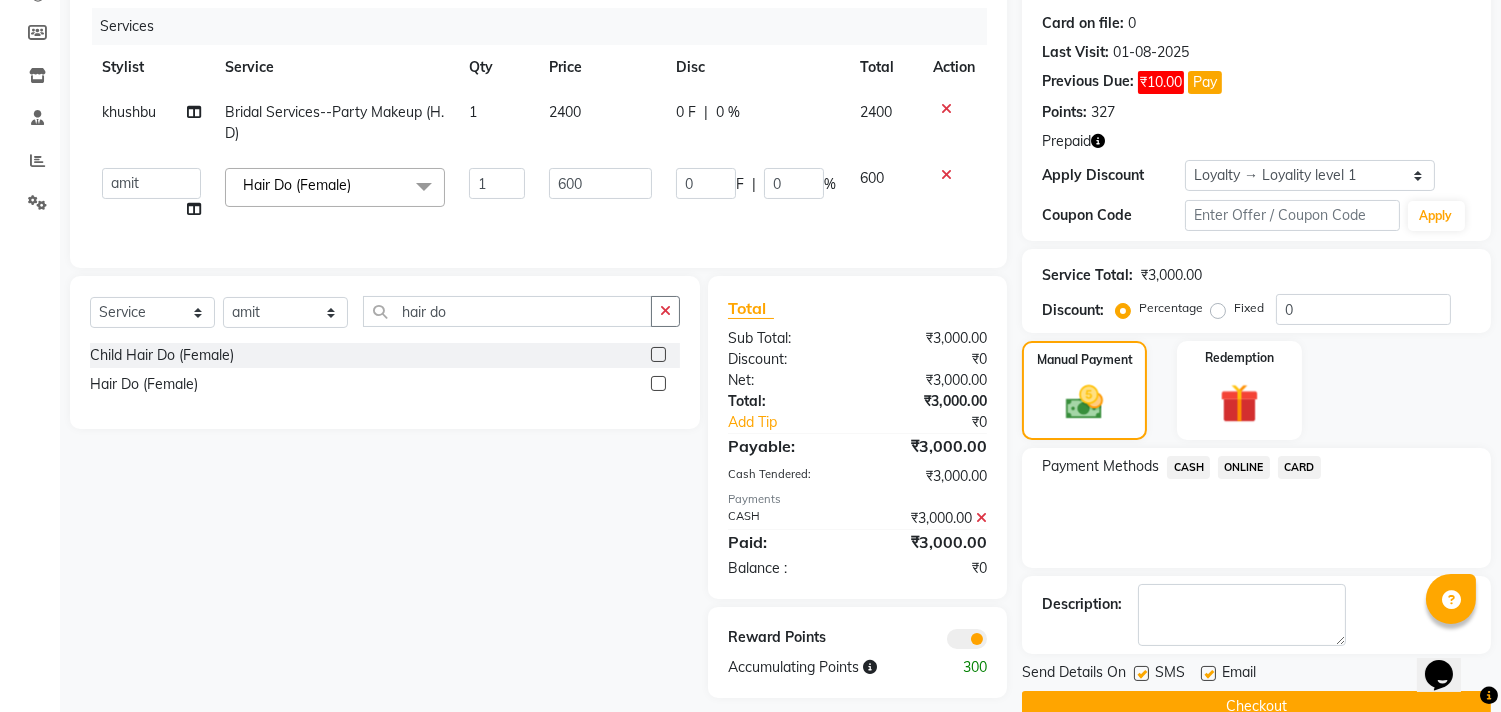 scroll, scrollTop: 280, scrollLeft: 0, axis: vertical 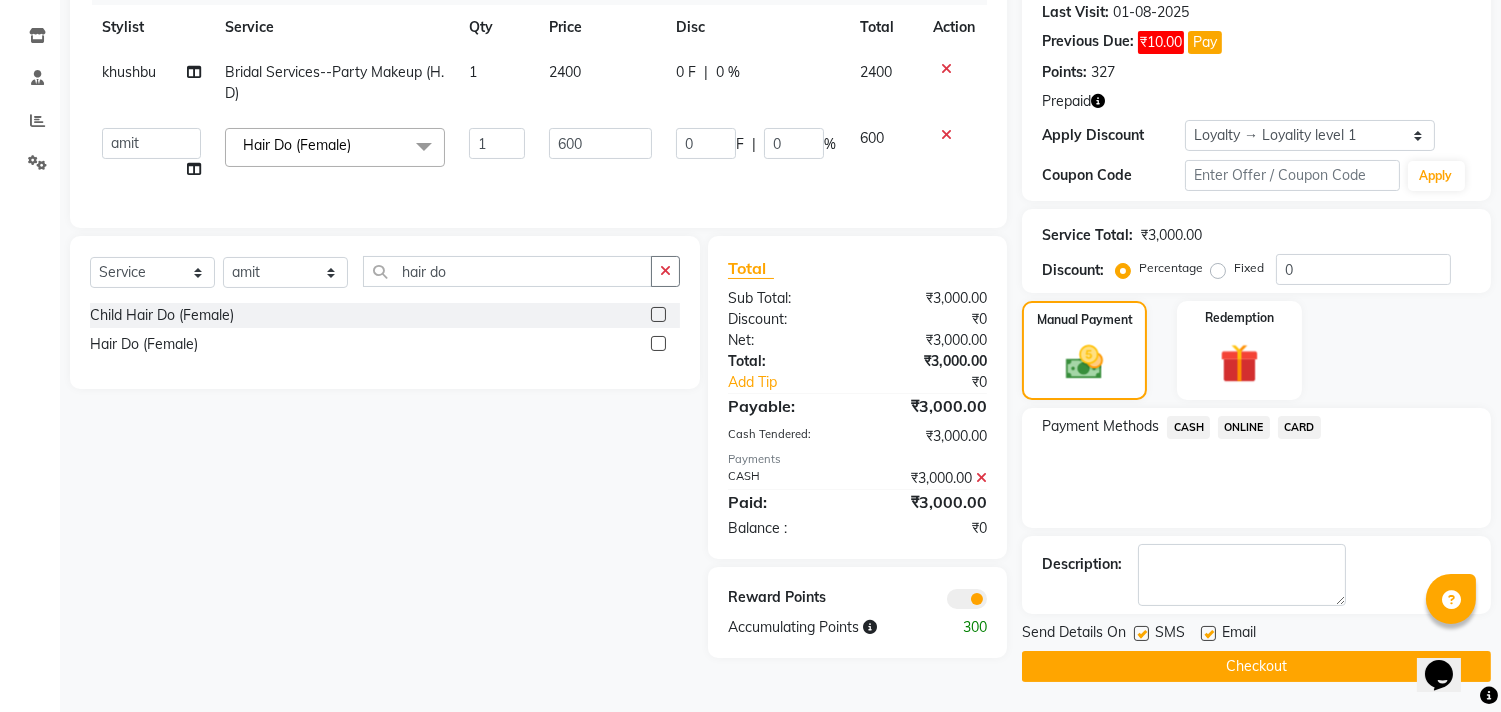 click on "Checkout" 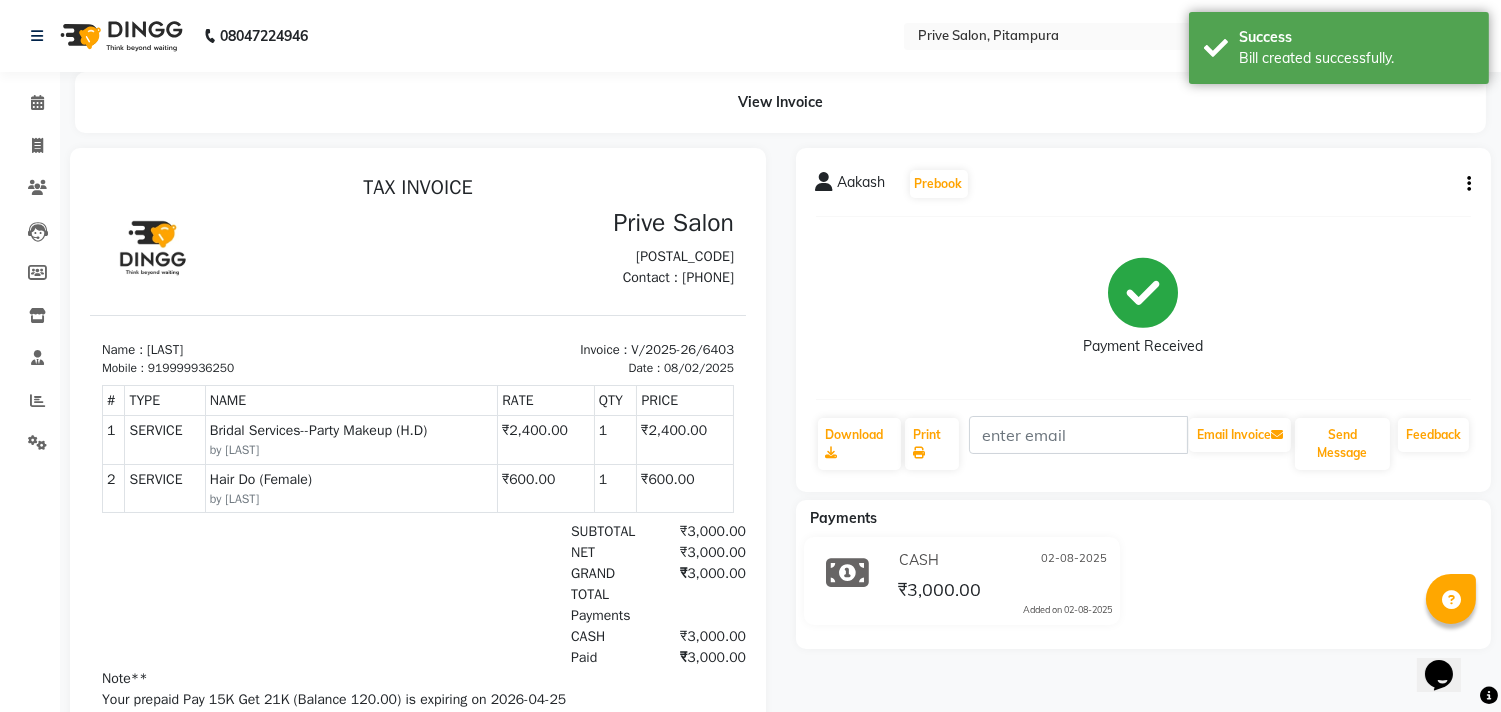 scroll, scrollTop: 0, scrollLeft: 0, axis: both 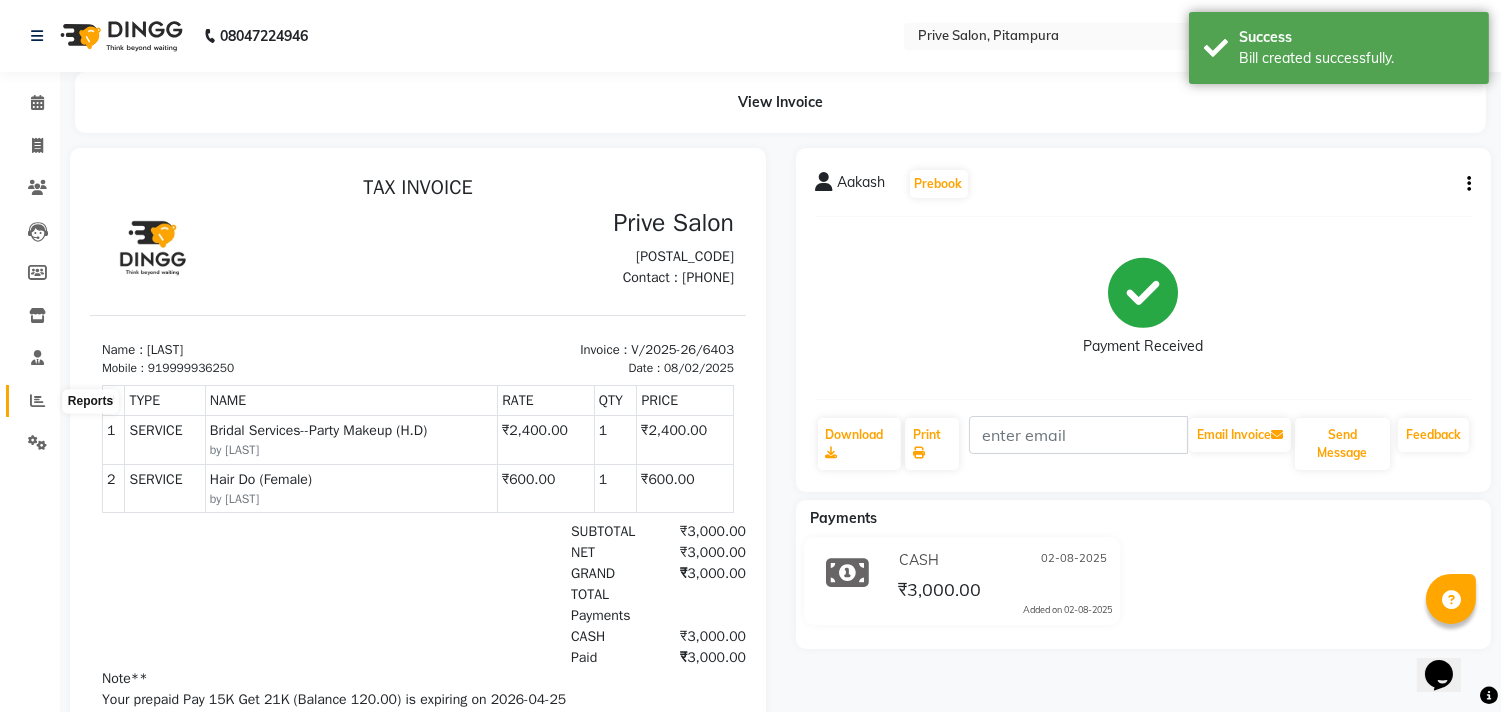 click 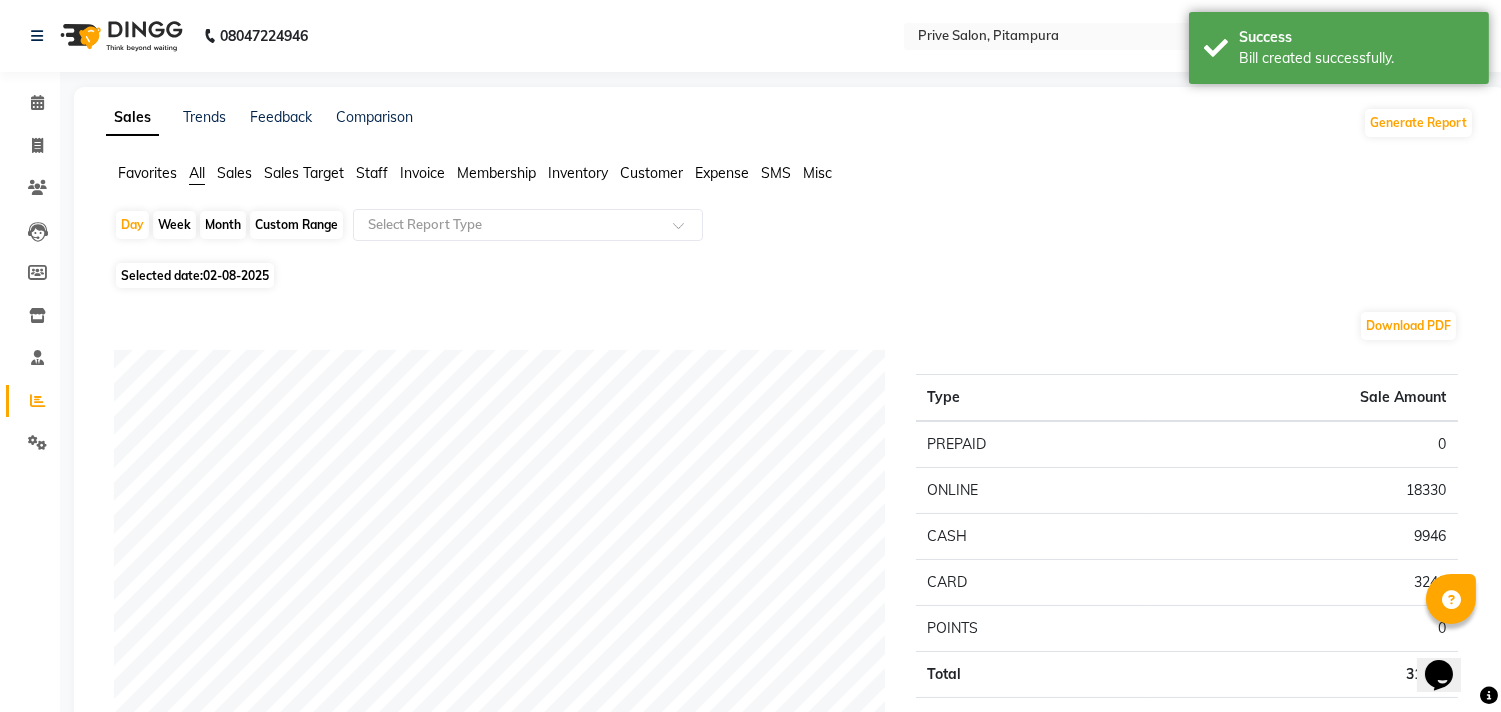 click on "Staff" 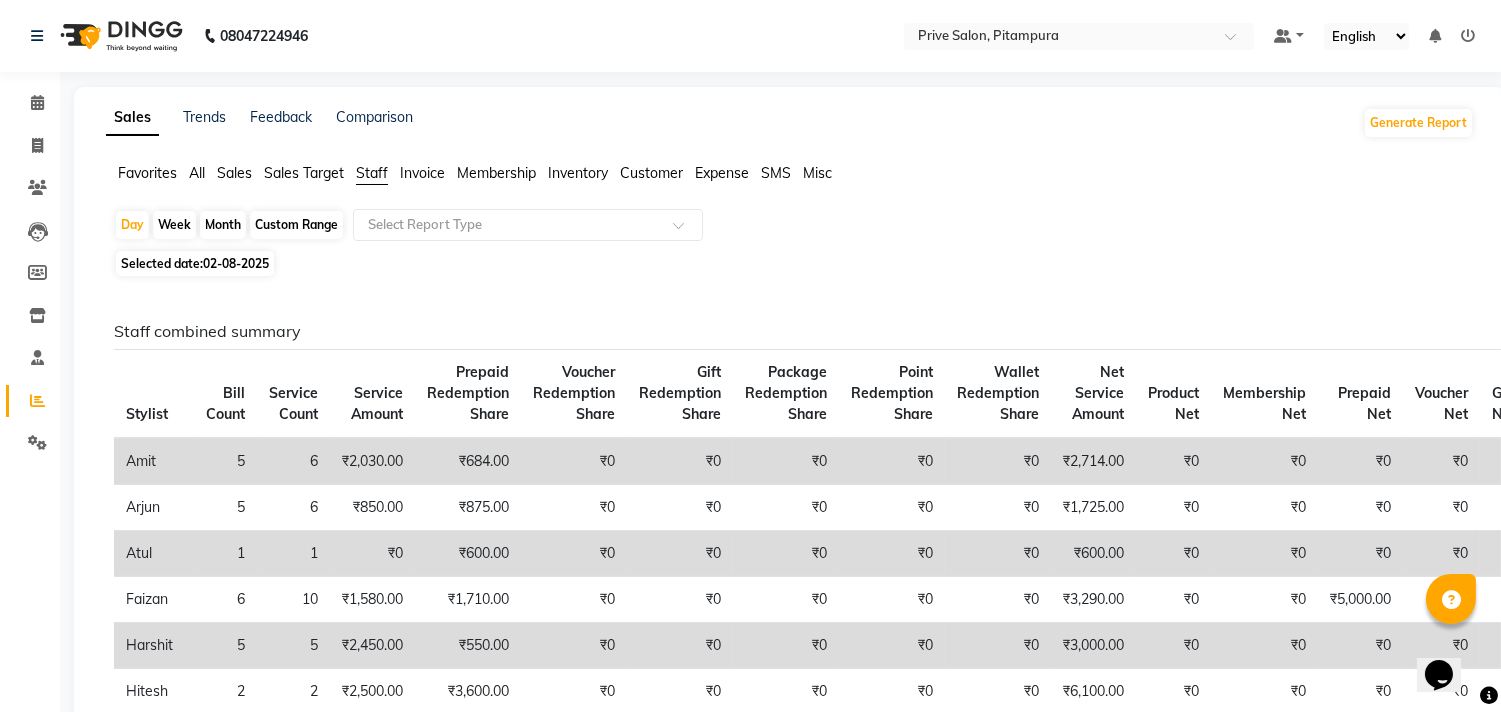 scroll, scrollTop: 44, scrollLeft: 0, axis: vertical 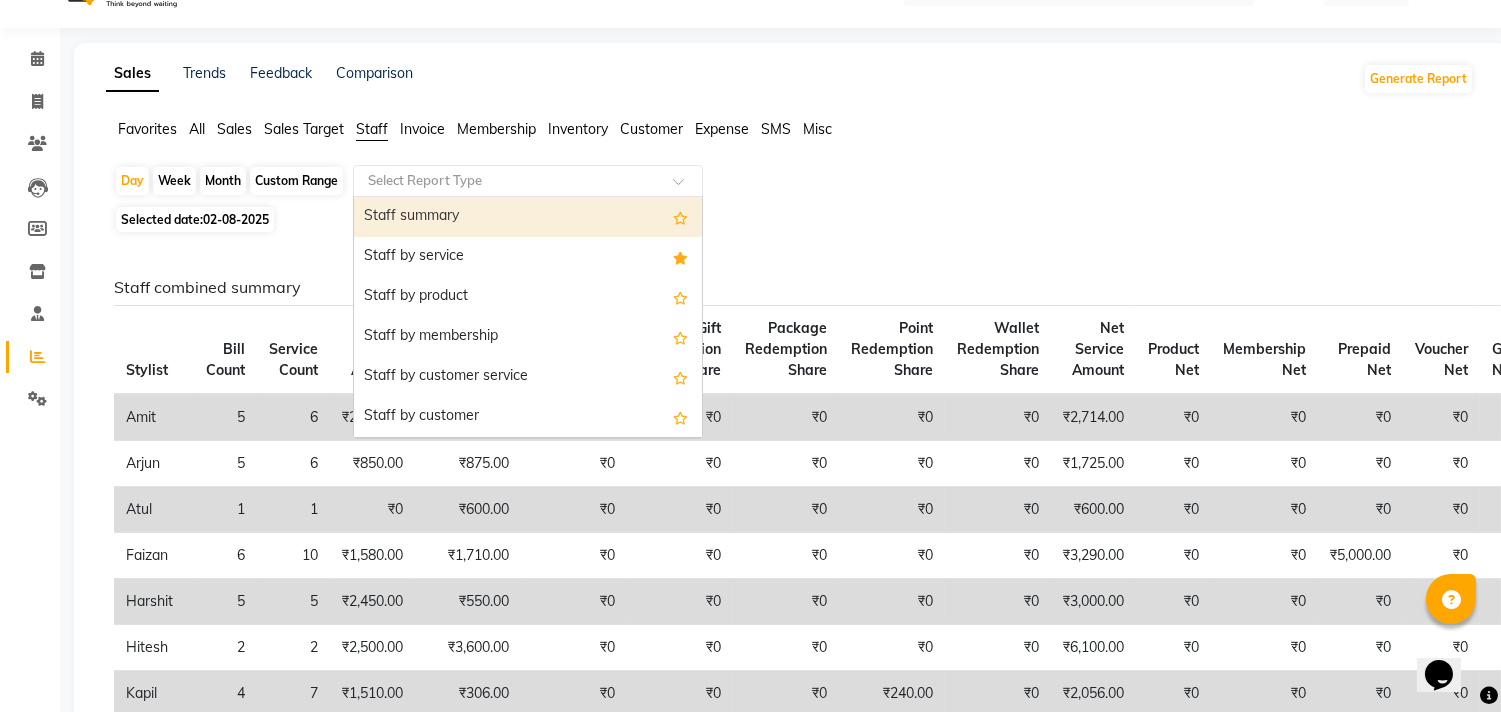 click 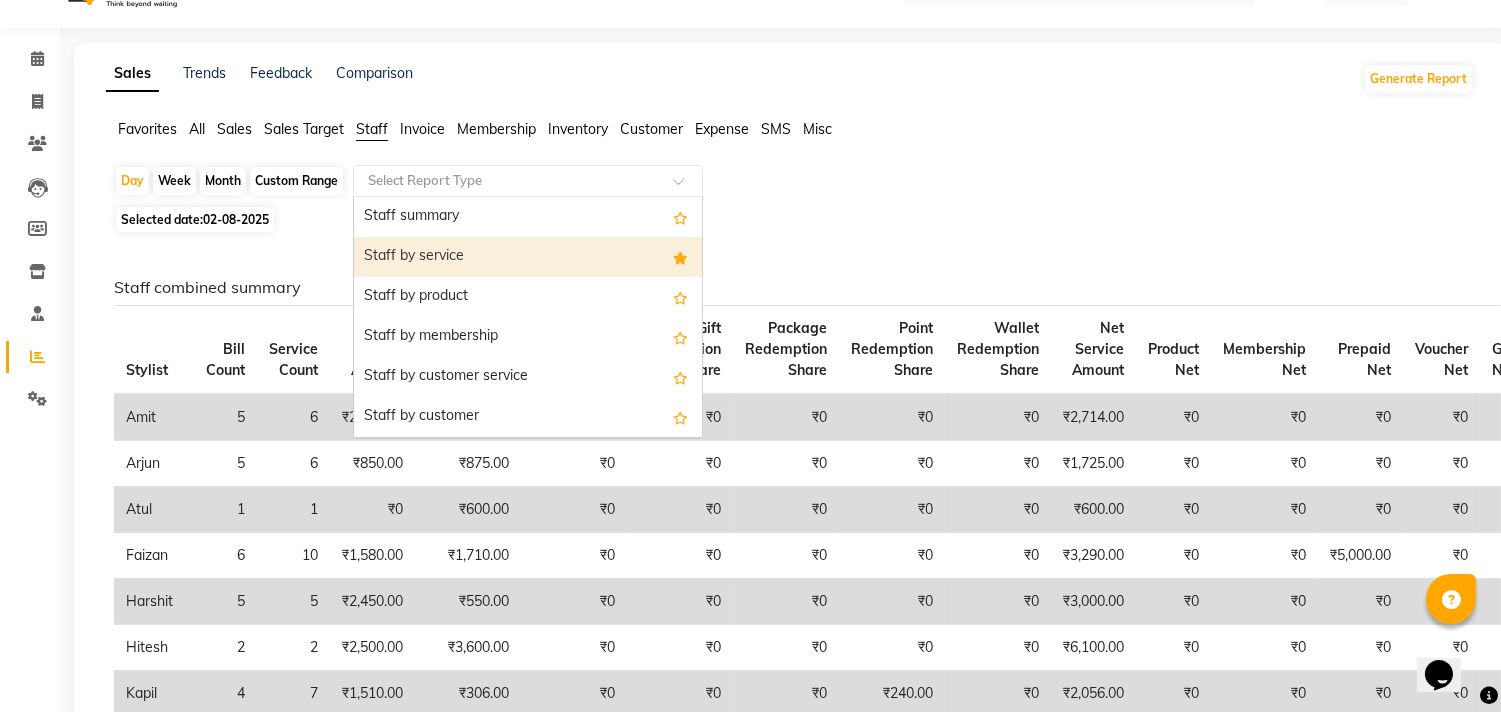 click on "Staff by service" at bounding box center (528, 257) 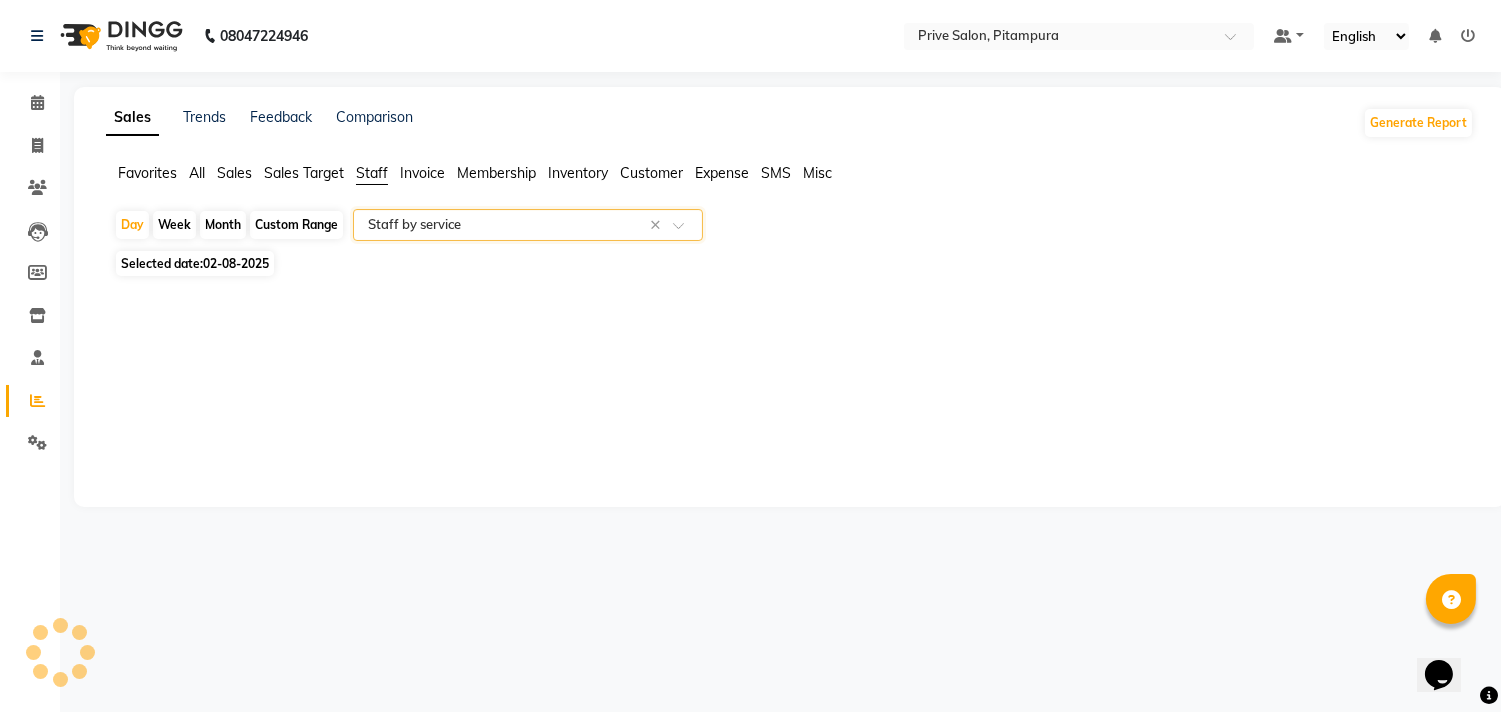 scroll, scrollTop: 0, scrollLeft: 0, axis: both 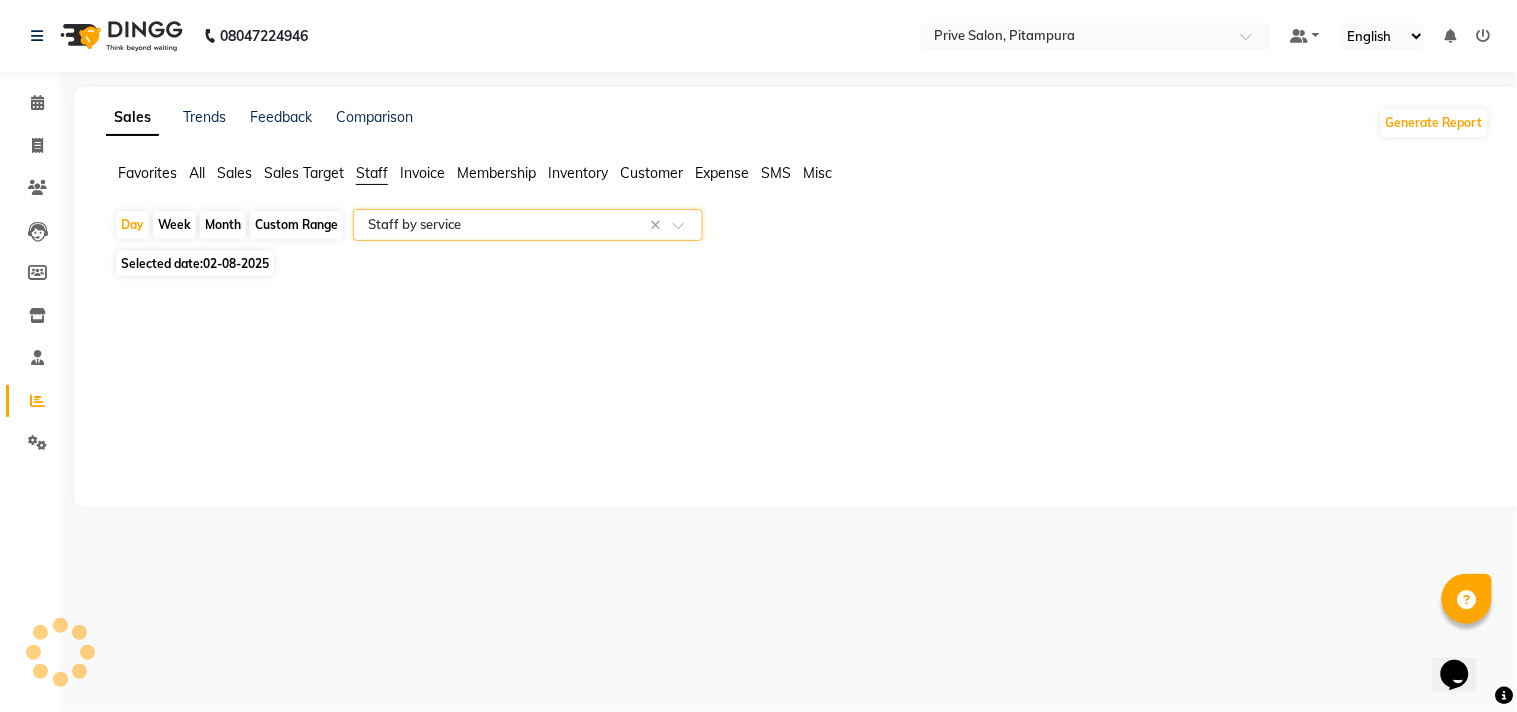 select on "full_report" 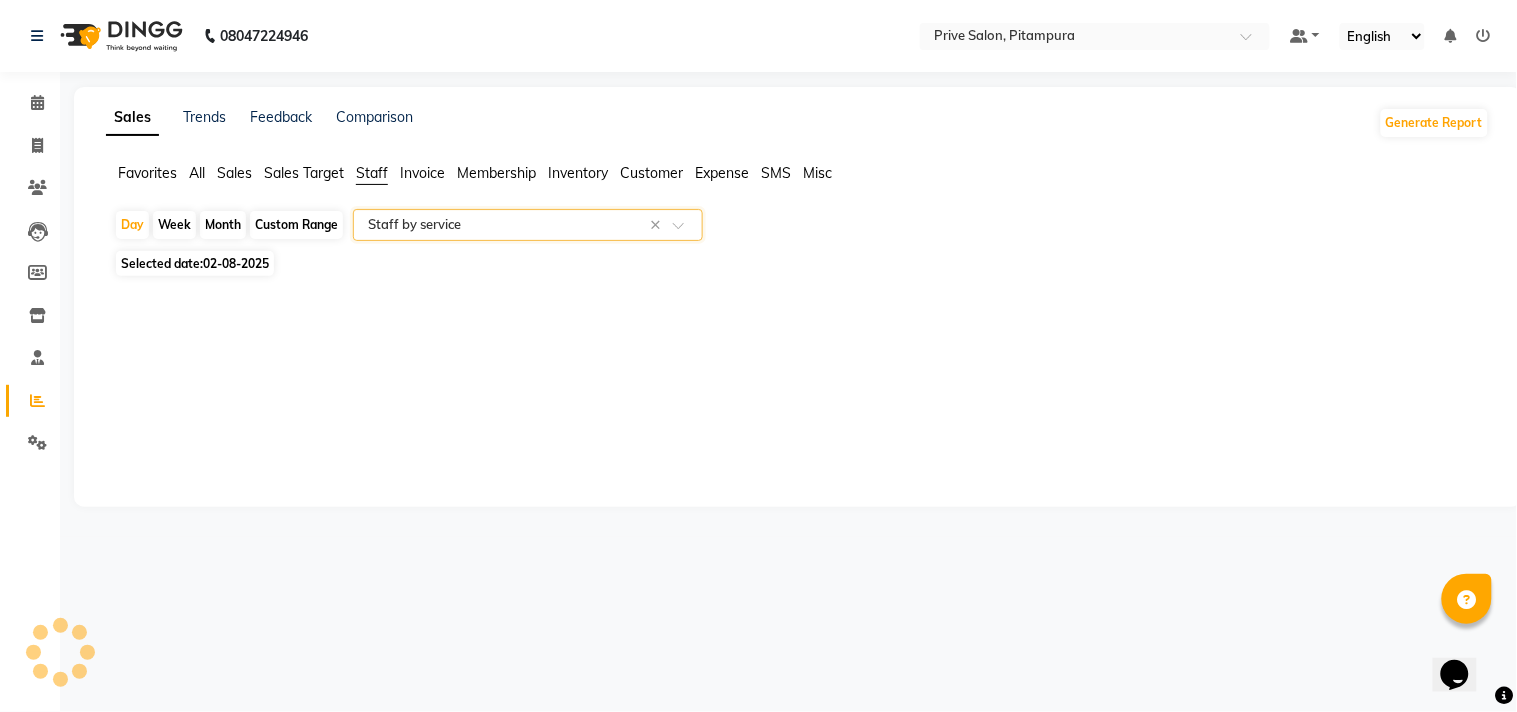 select on "csv" 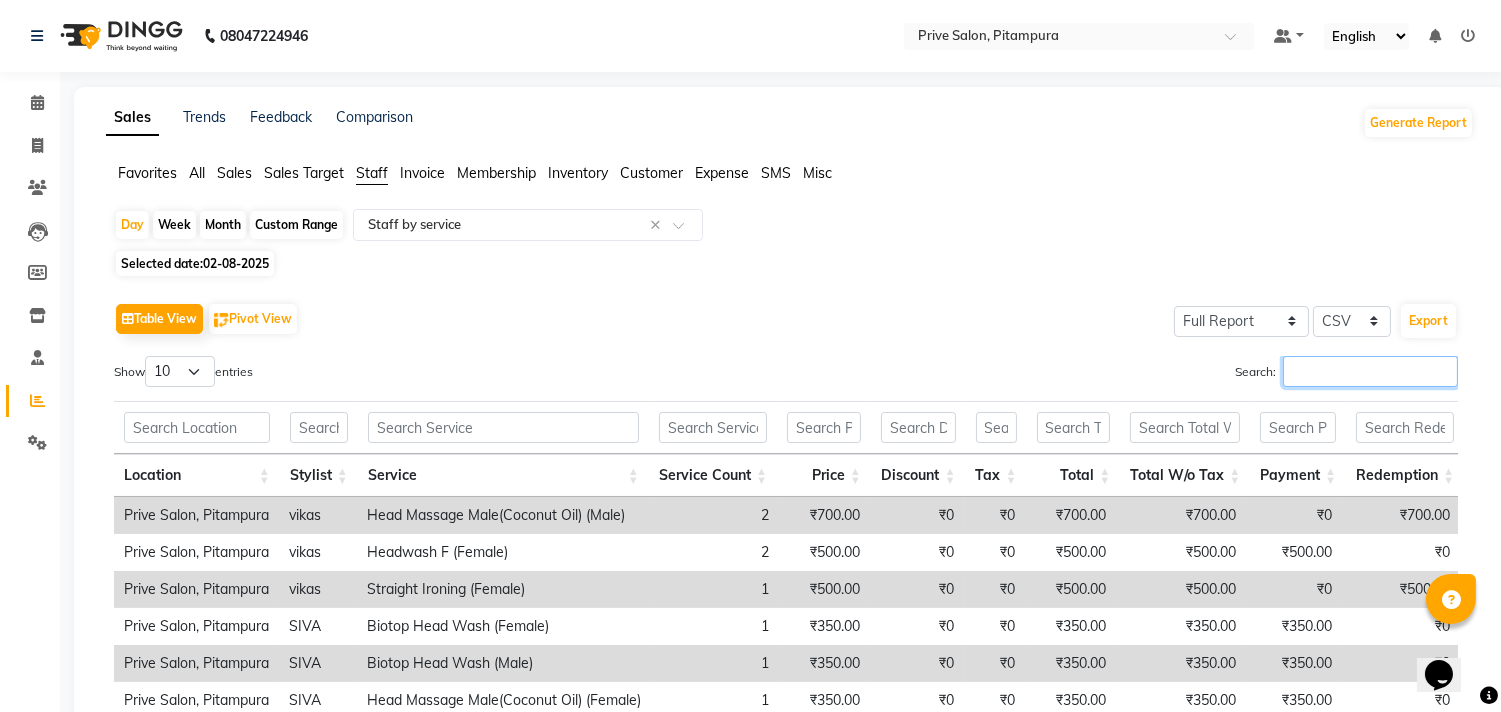 click on "Search:" at bounding box center [1370, 371] 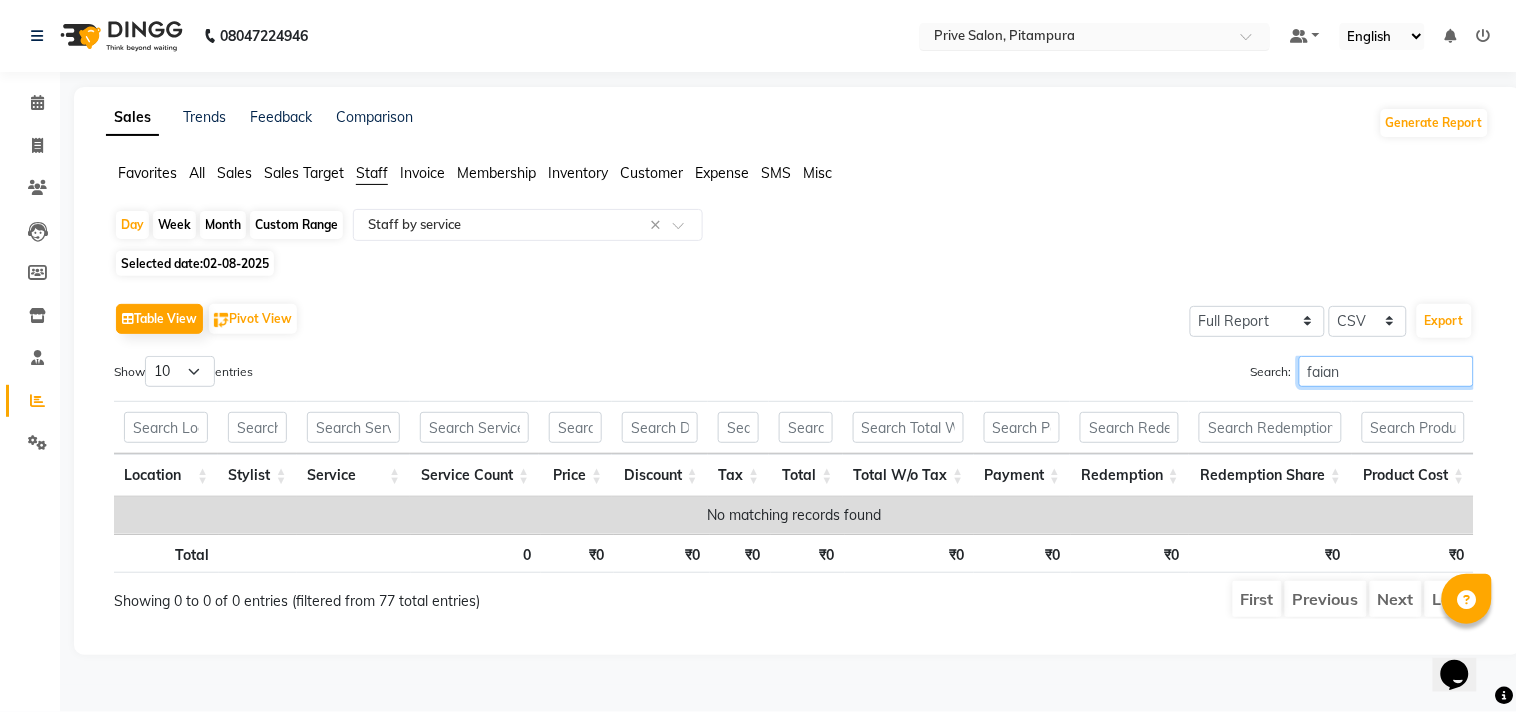 type on "faian" 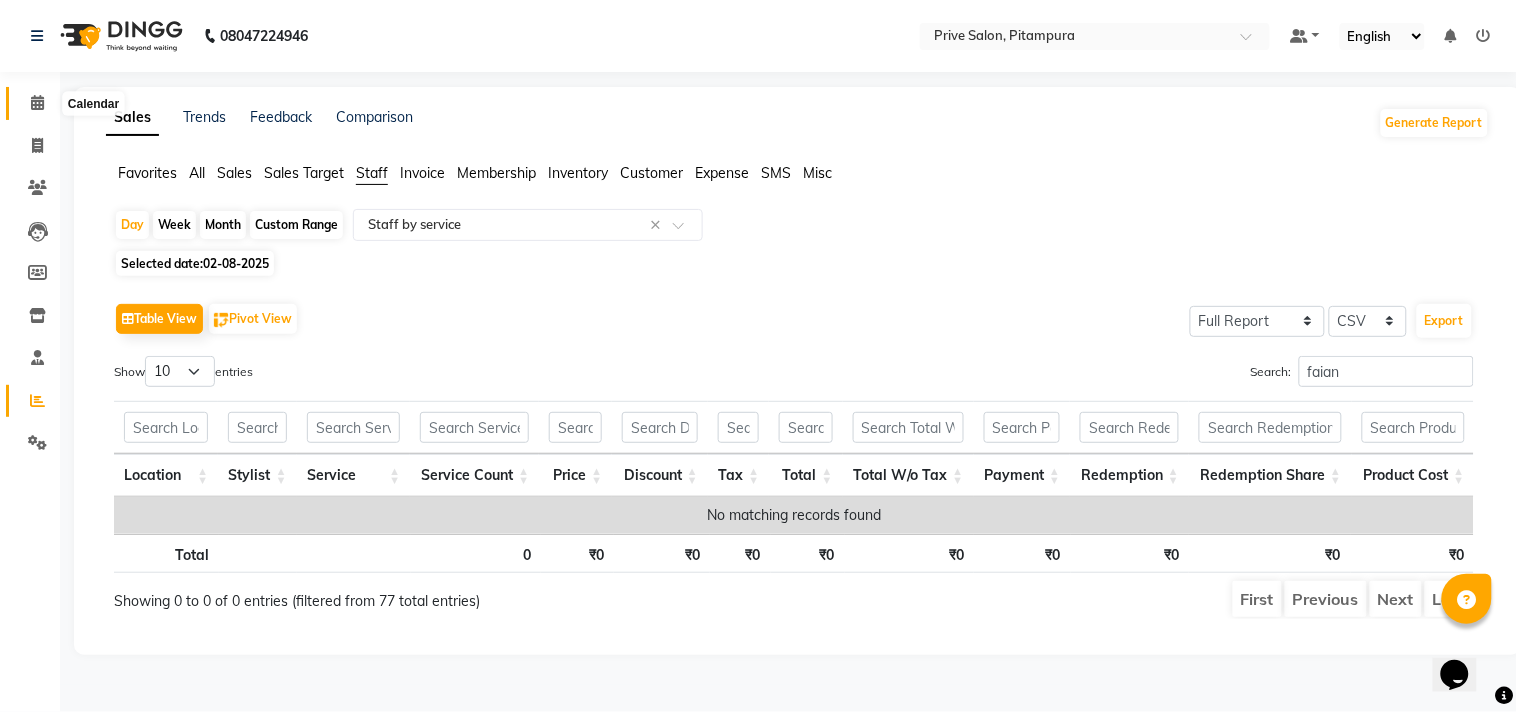 click 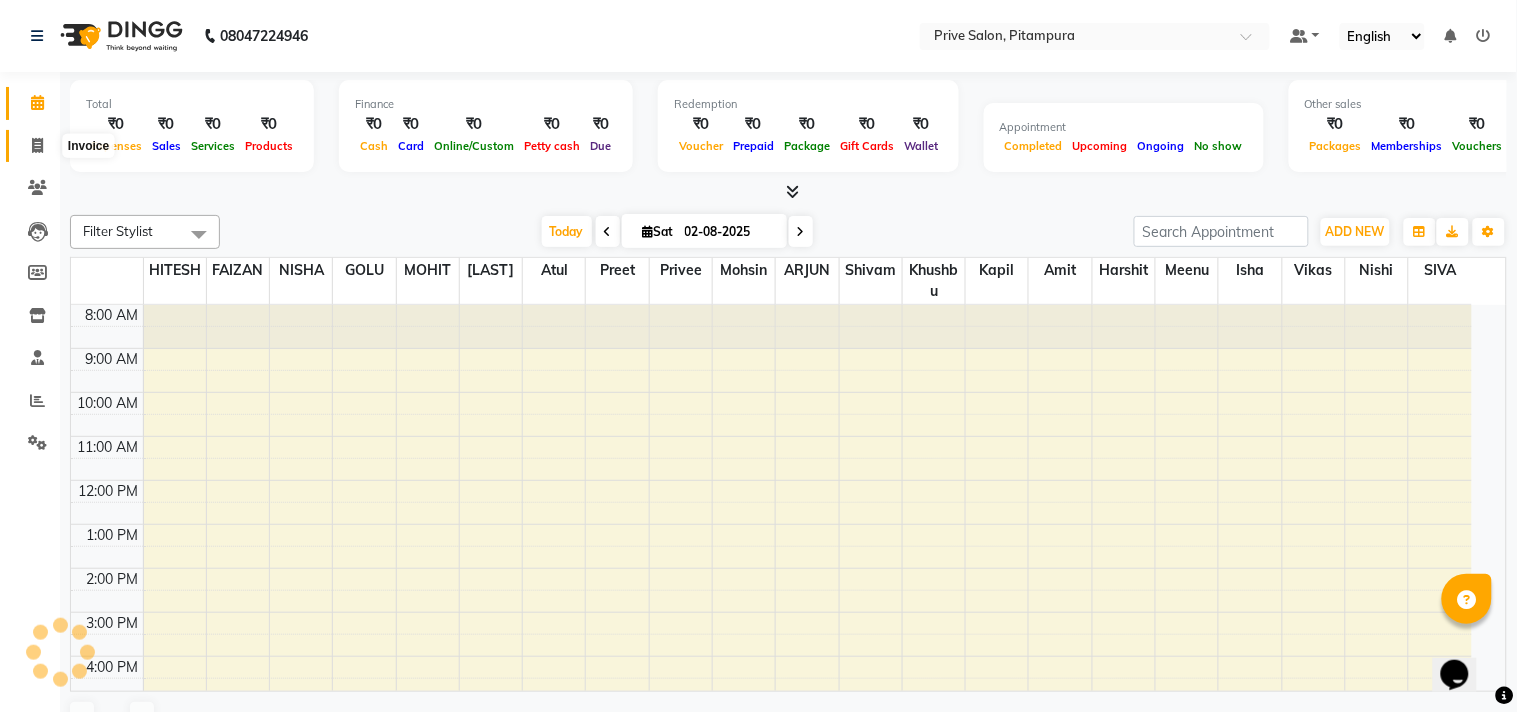 click 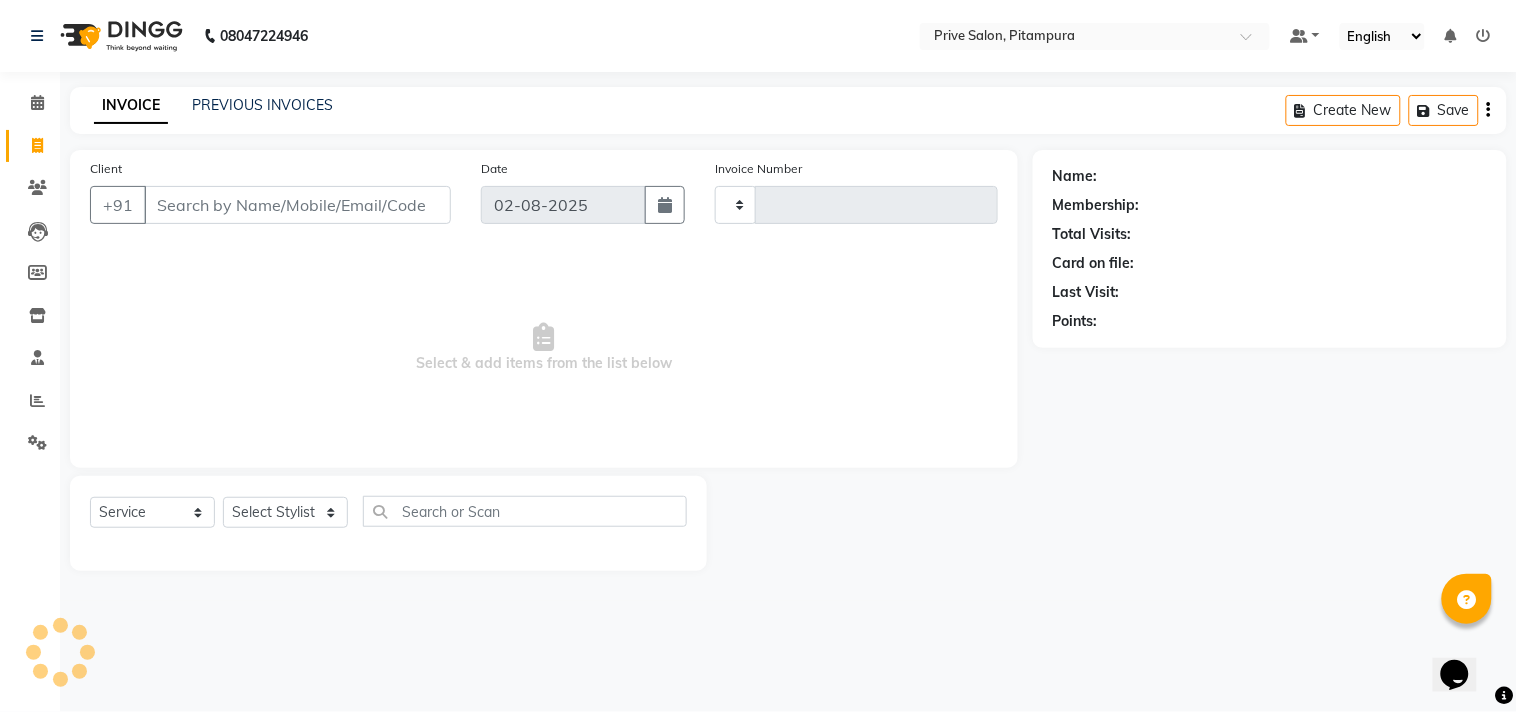 click on "Client" at bounding box center [297, 205] 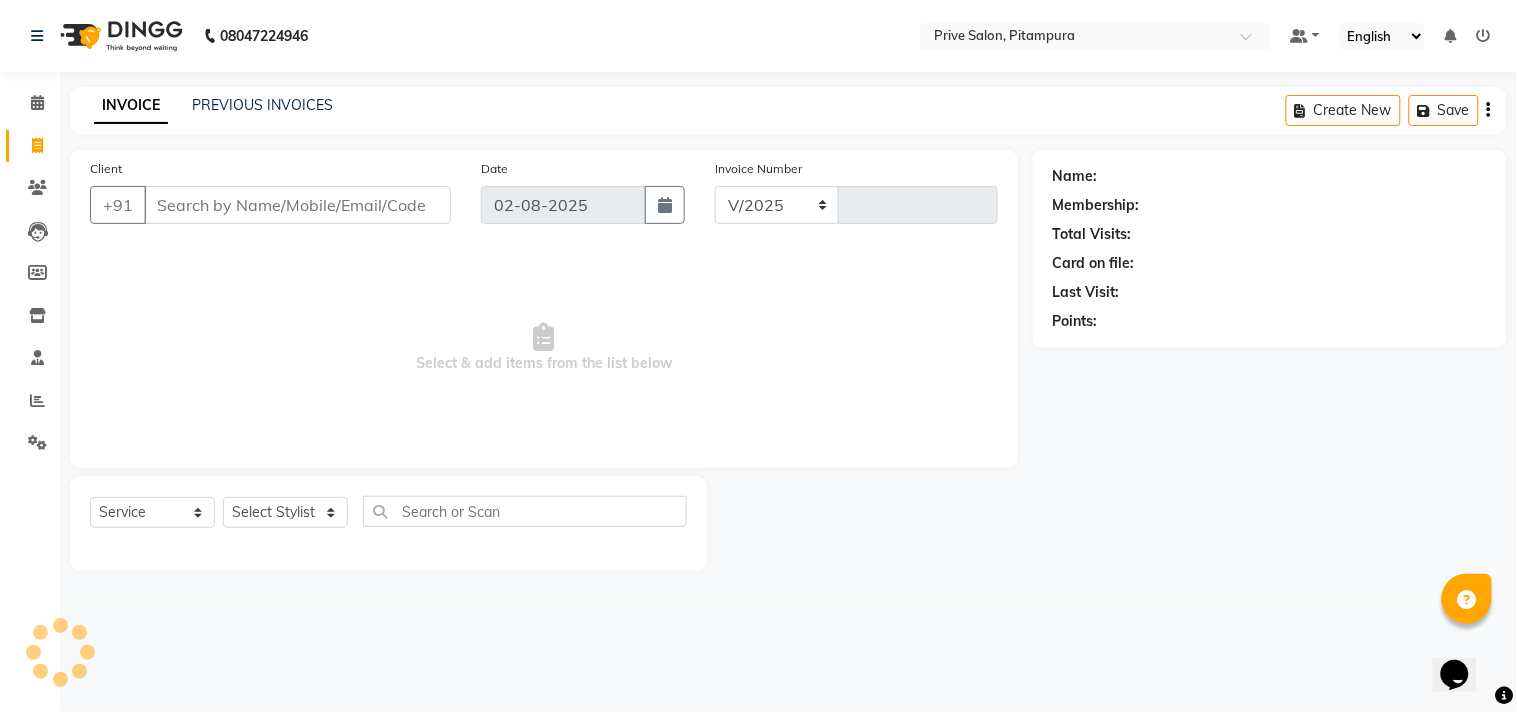 select on "136" 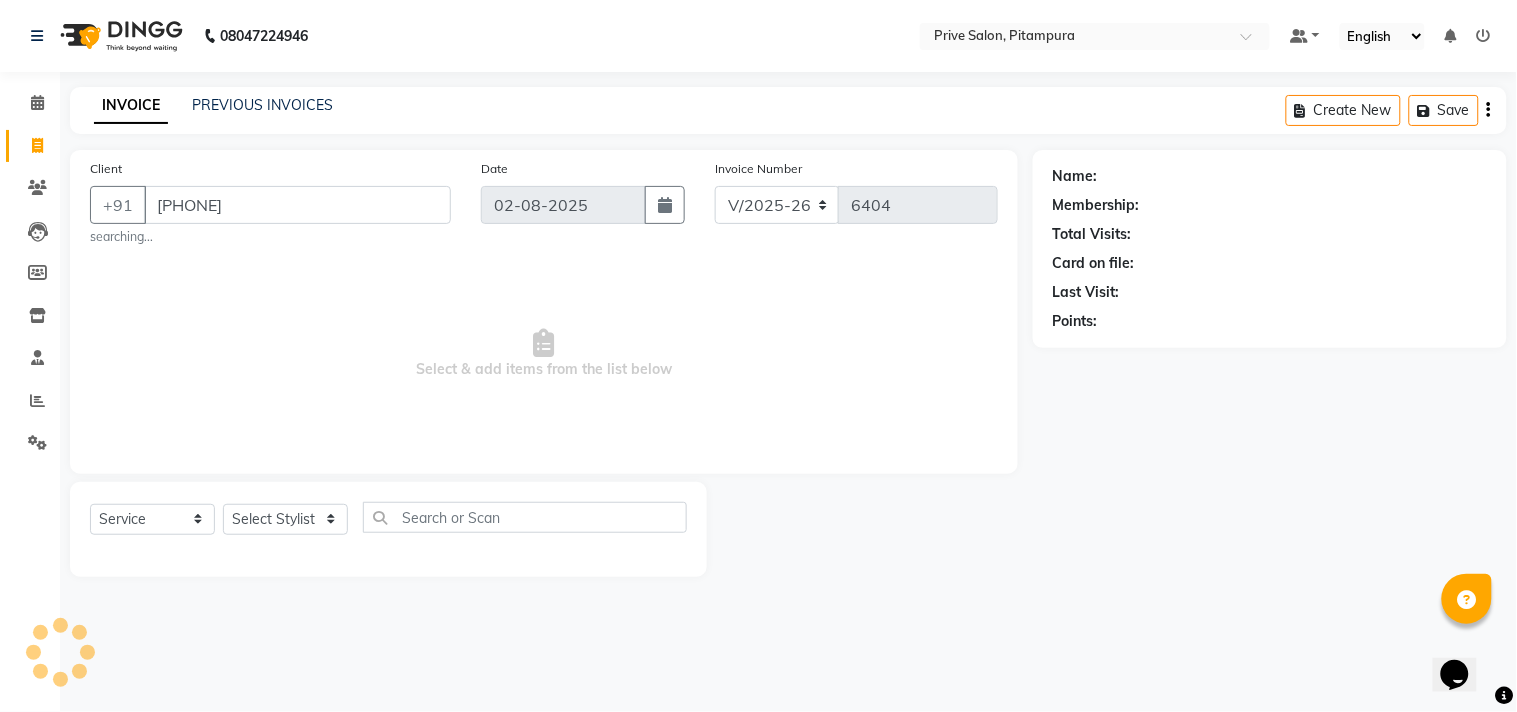 type on "9899950662" 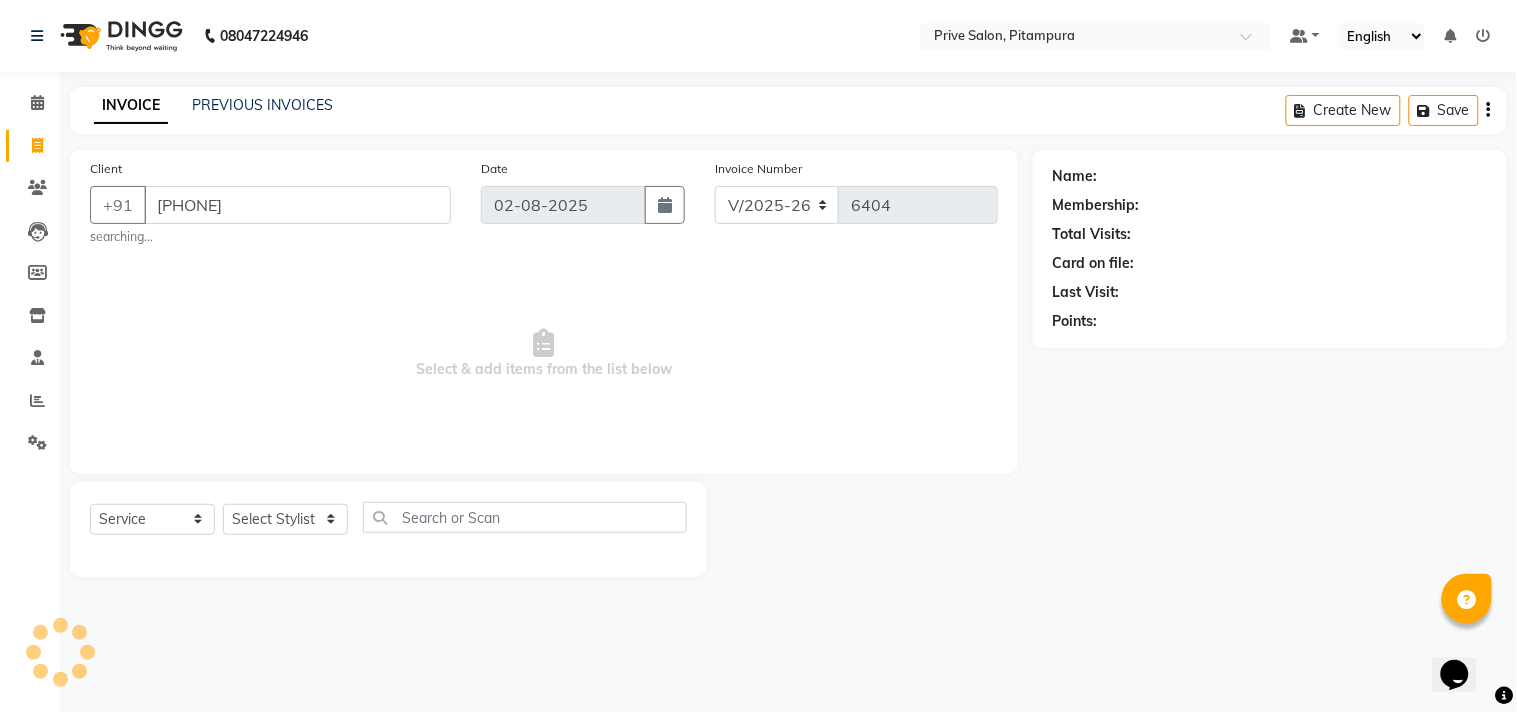 select on "1: Object" 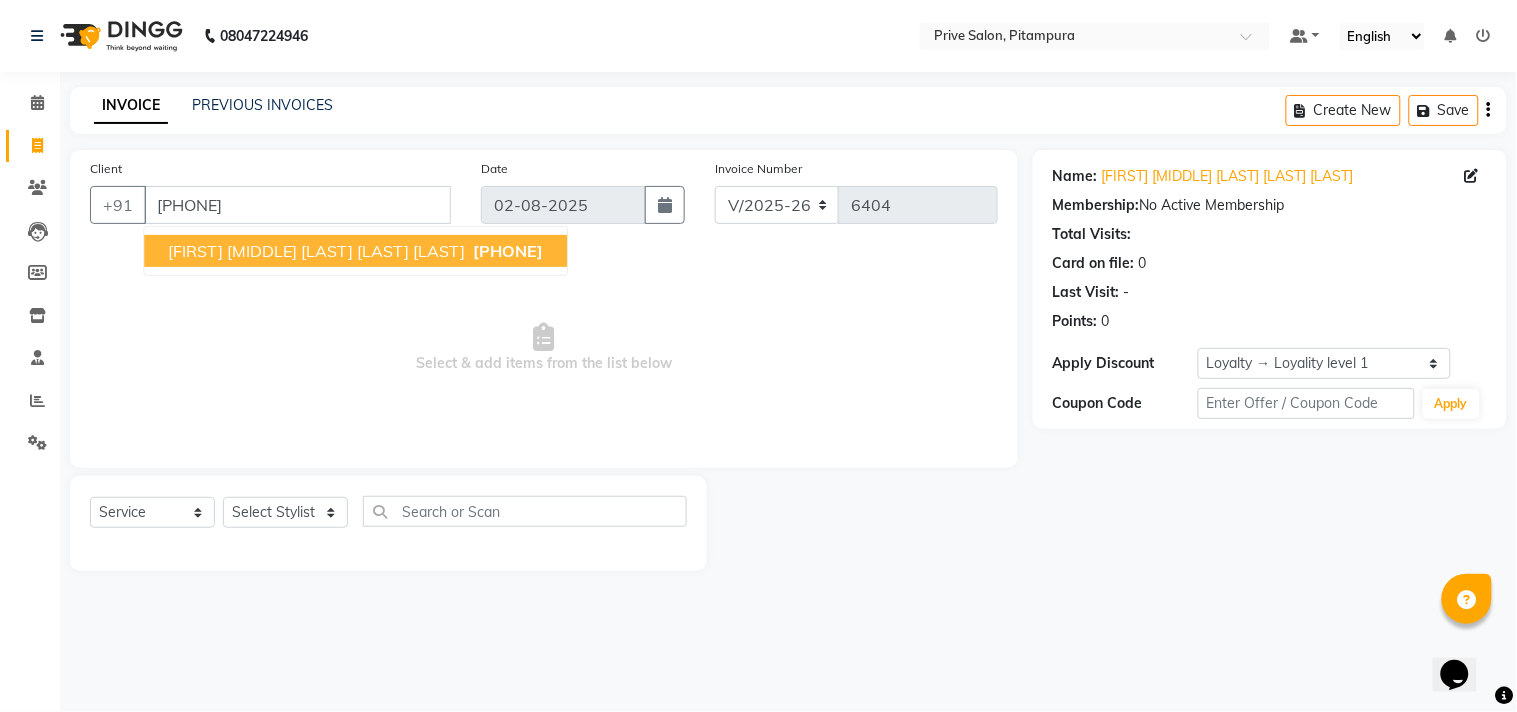 click on "rajeev mhs bhusan gumber nanda chaurwalla" at bounding box center (316, 251) 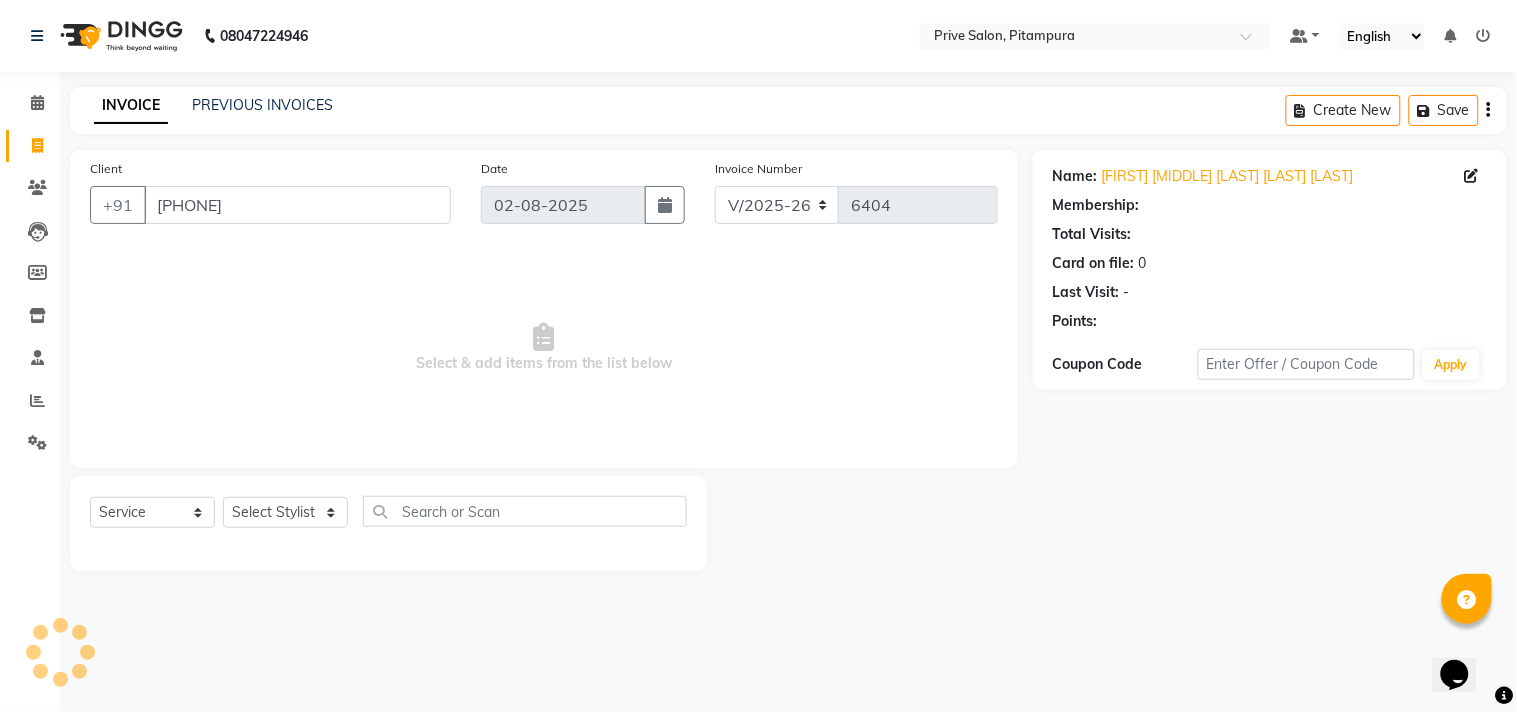 select on "1: Object" 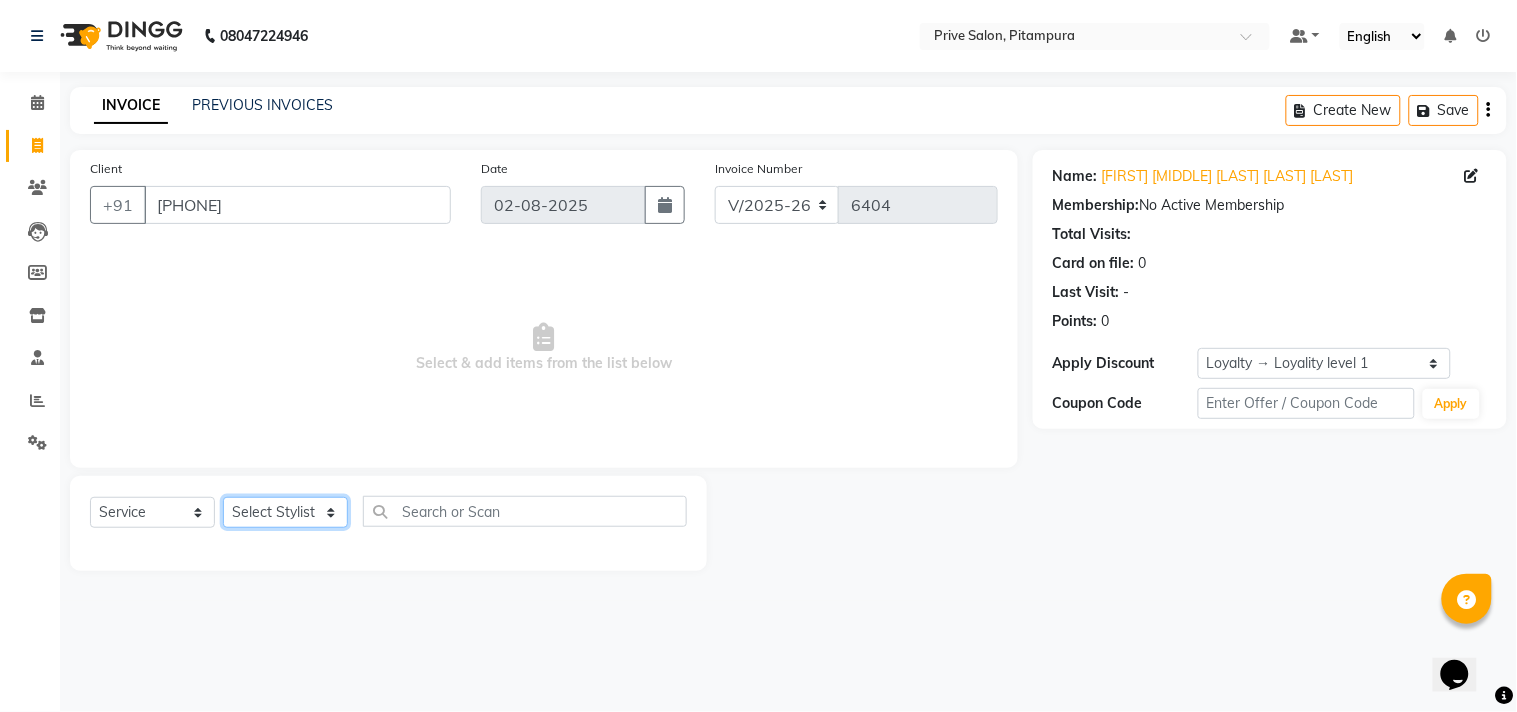 click on "Select Stylist amit ARJUN Atul FAIZAN FARDEEN GOLU harshit HITESH isha kapil khushbu Manager meenu MOHIT Mohsin NISHA nishi Preet privee Shivam SIVA vikas" 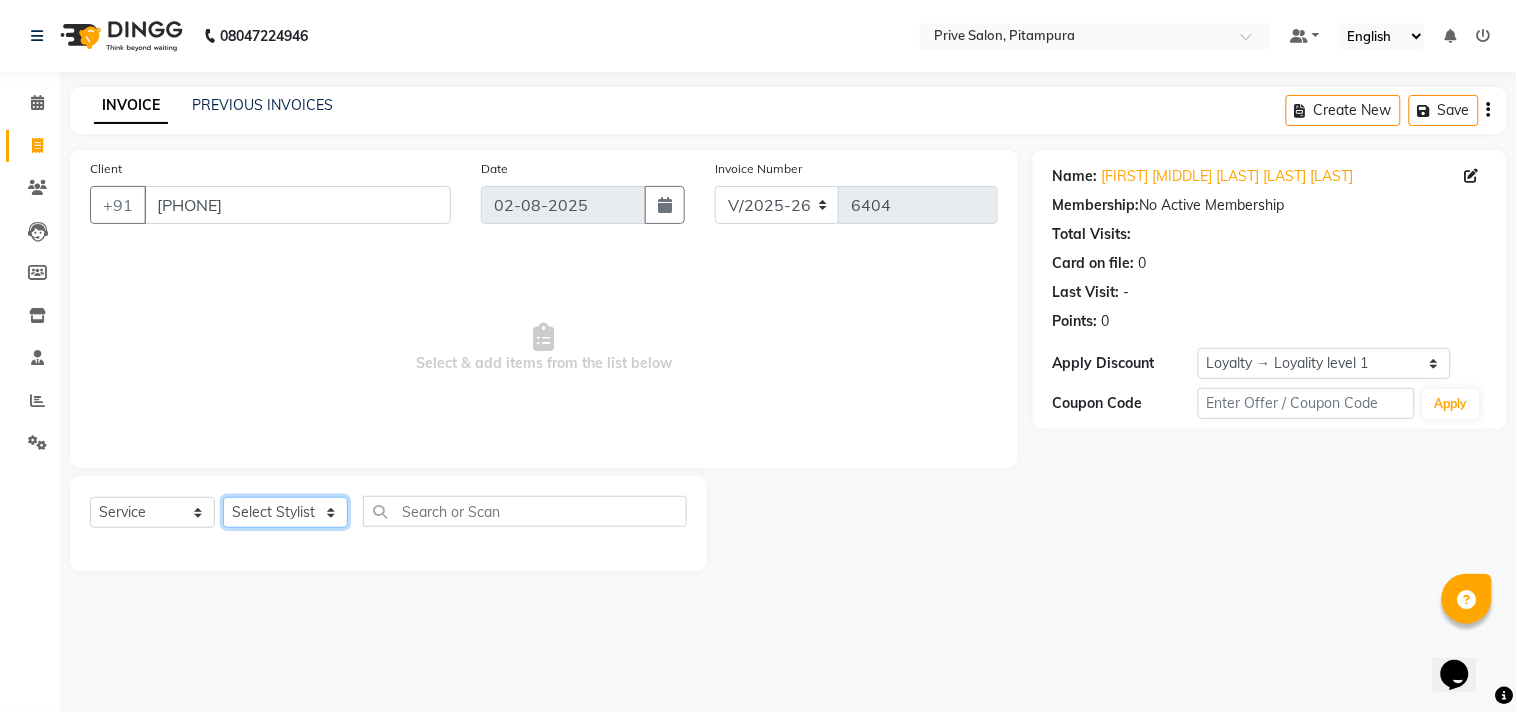 select on "44179" 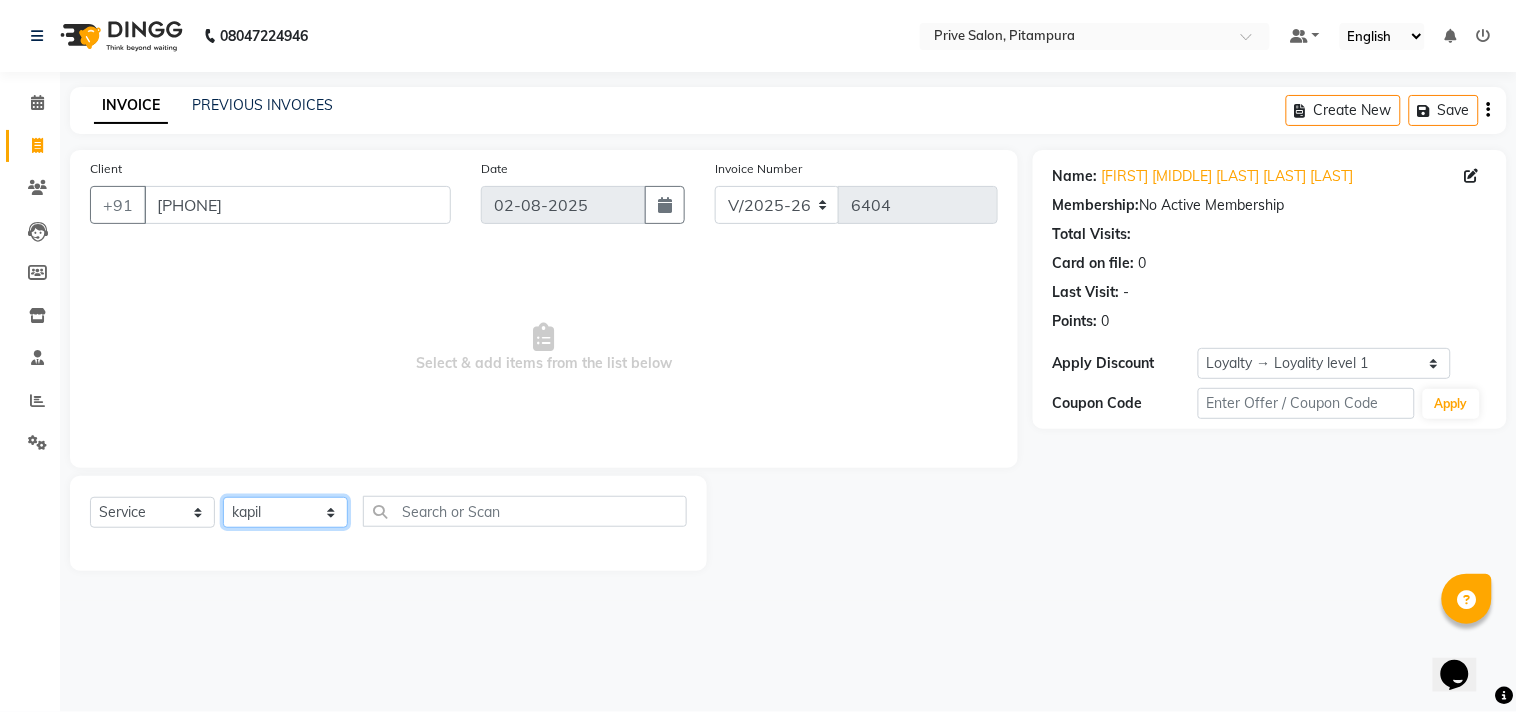click on "Select Stylist amit ARJUN Atul FAIZAN FARDEEN GOLU harshit HITESH isha kapil khushbu Manager meenu MOHIT Mohsin NISHA nishi Preet privee Shivam SIVA vikas" 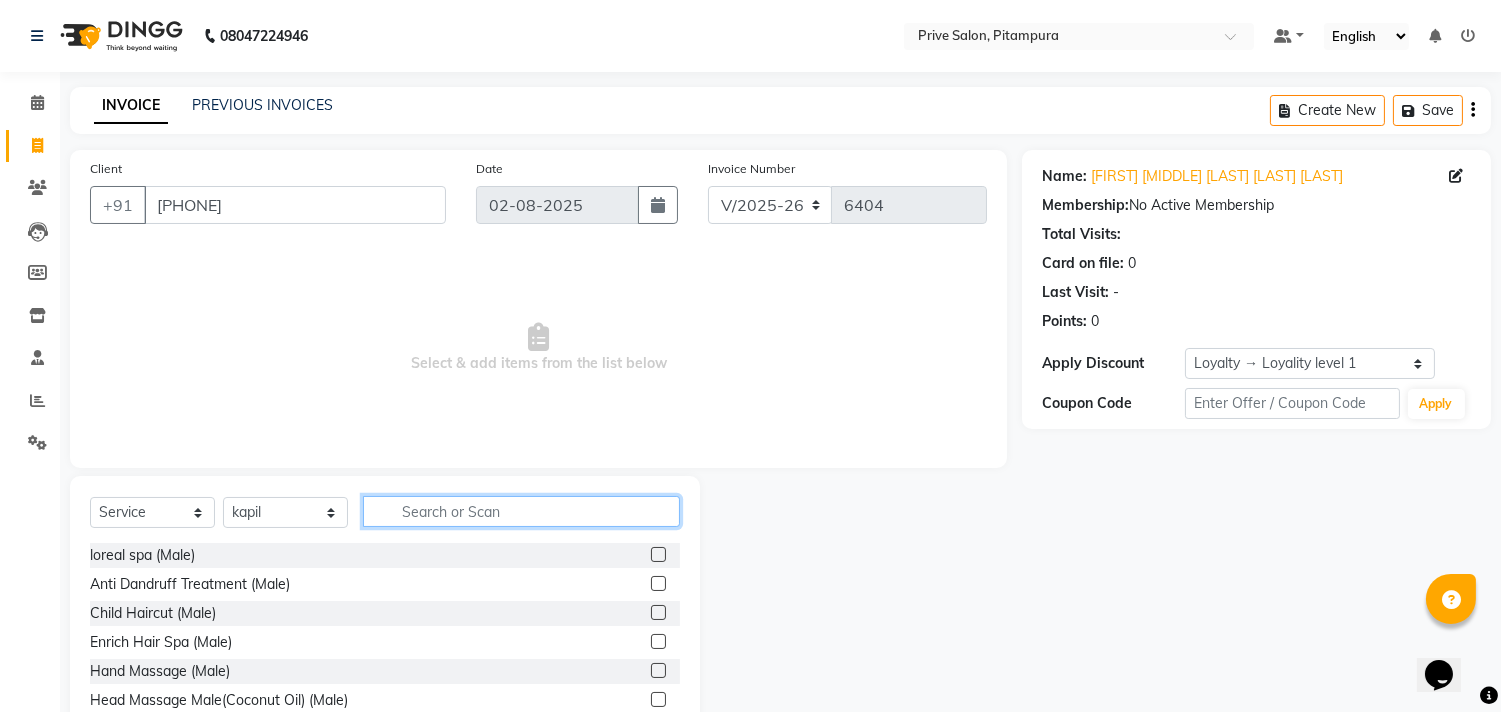 click 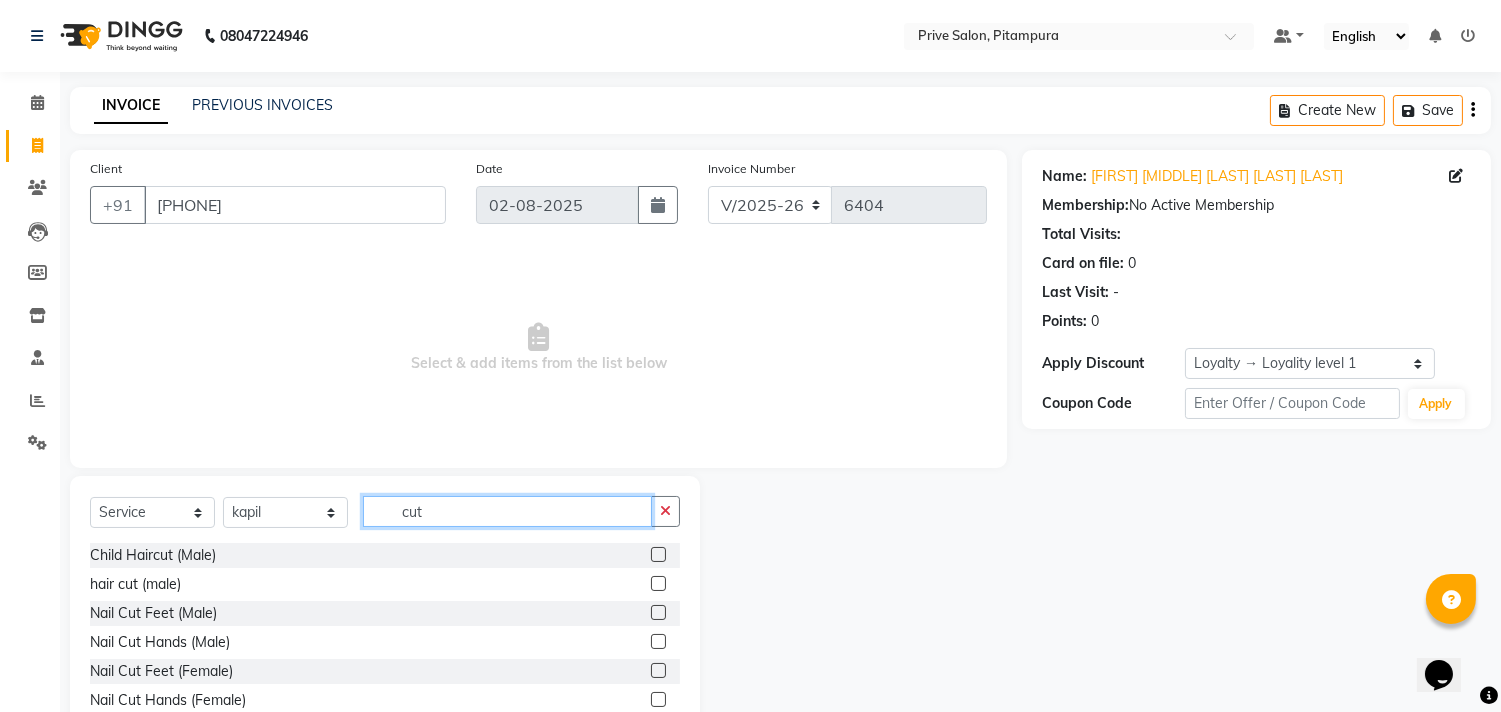 type on "cut" 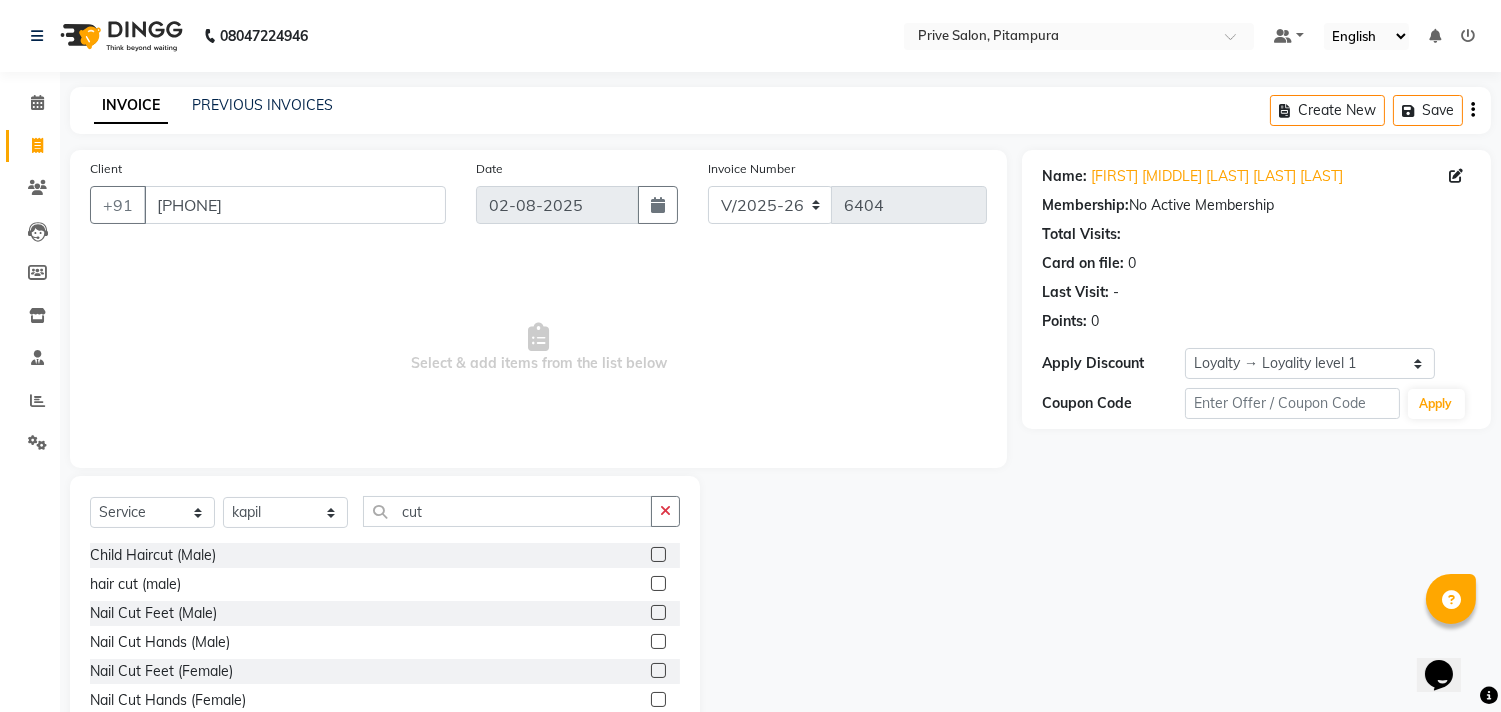 click 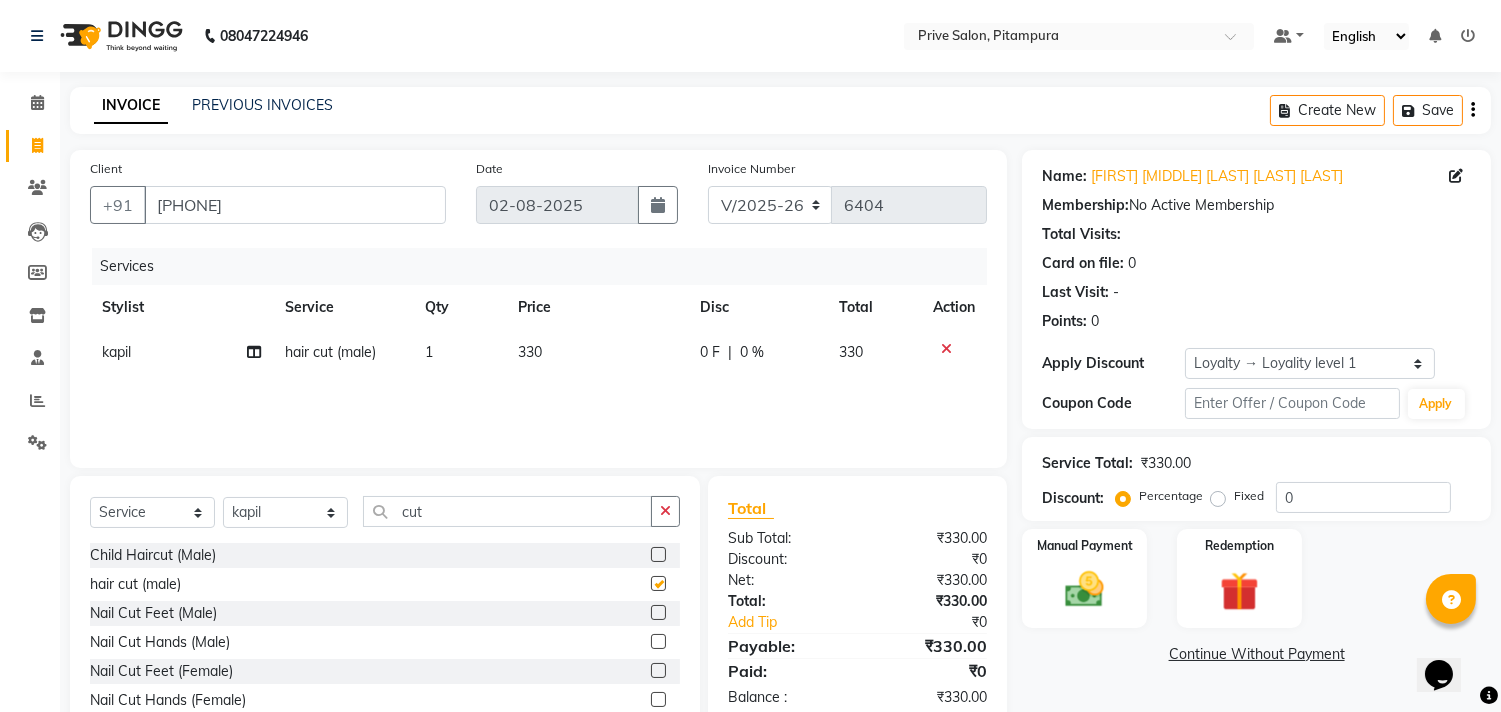 checkbox on "false" 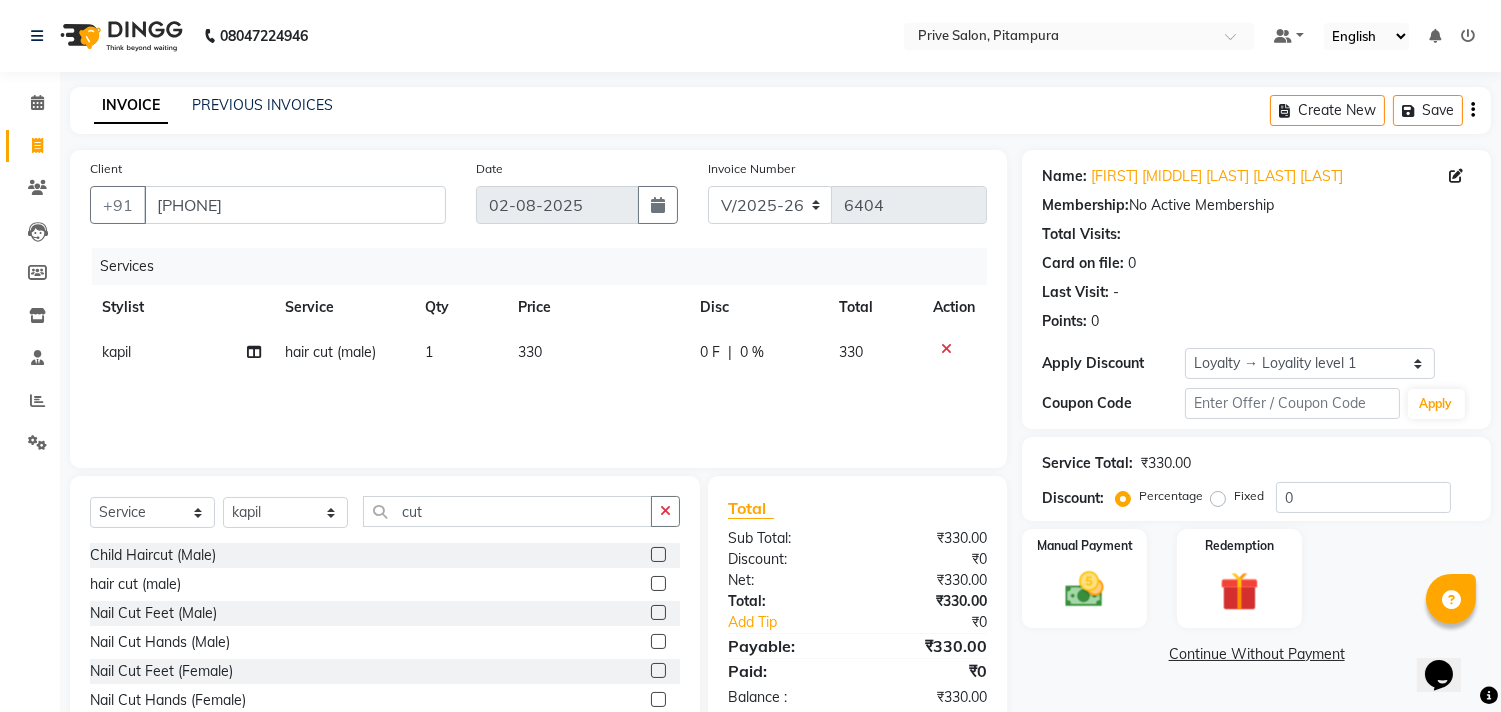 scroll, scrollTop: 88, scrollLeft: 0, axis: vertical 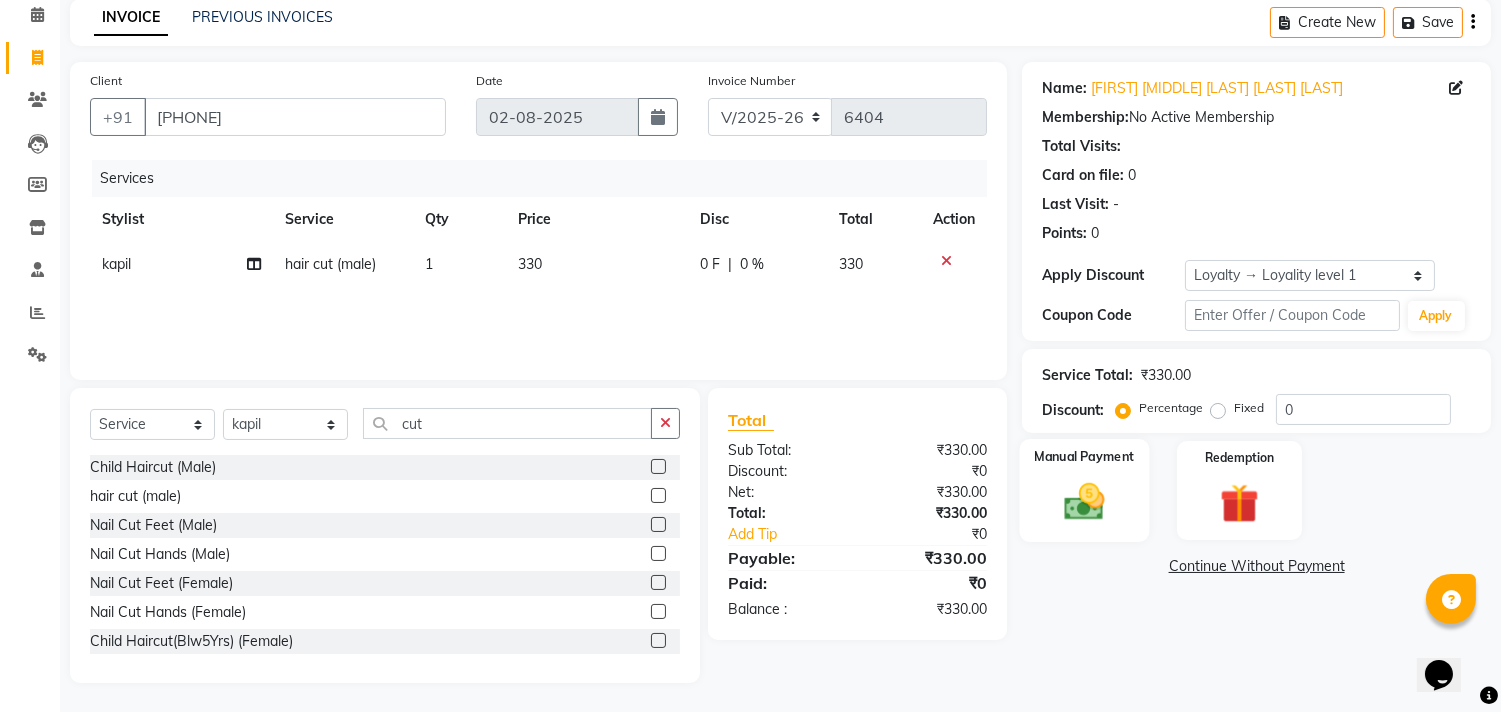 click 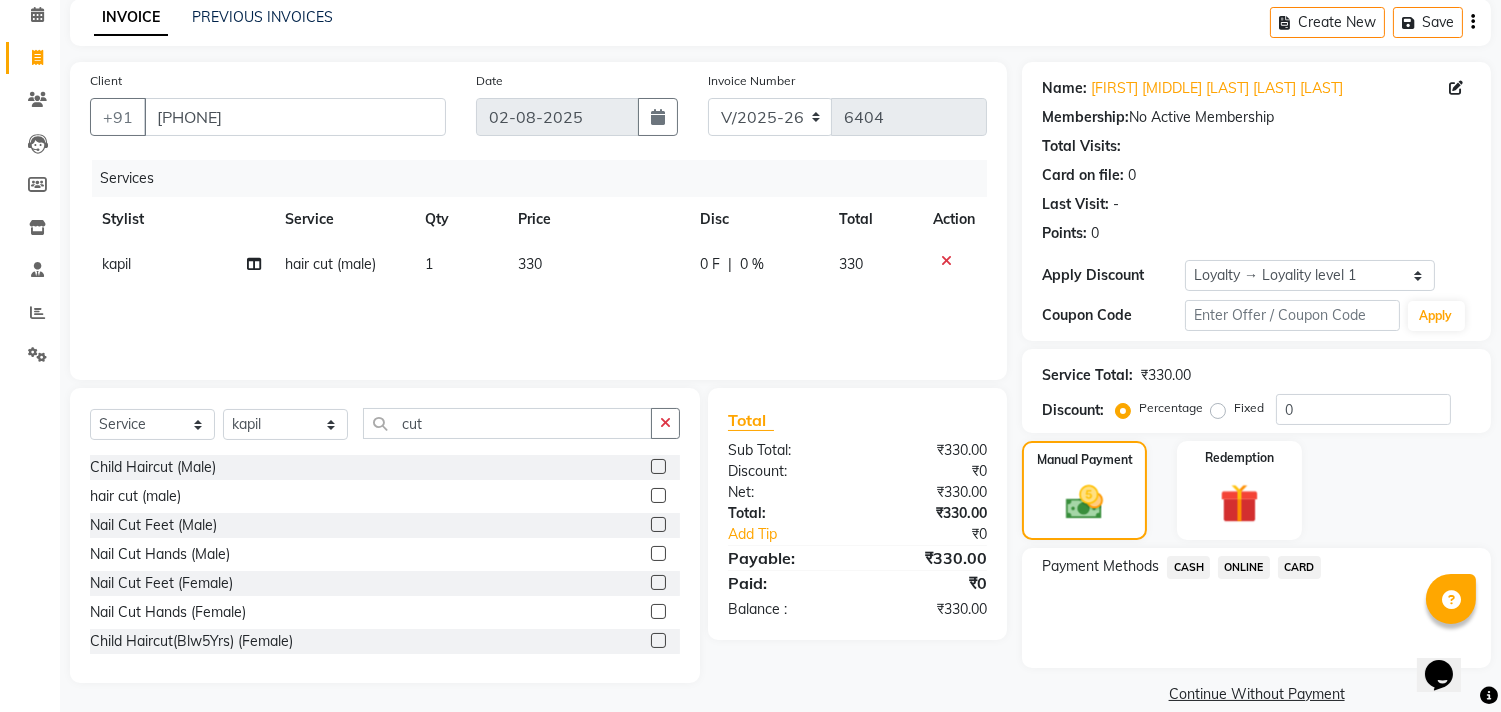 click on "CASH" 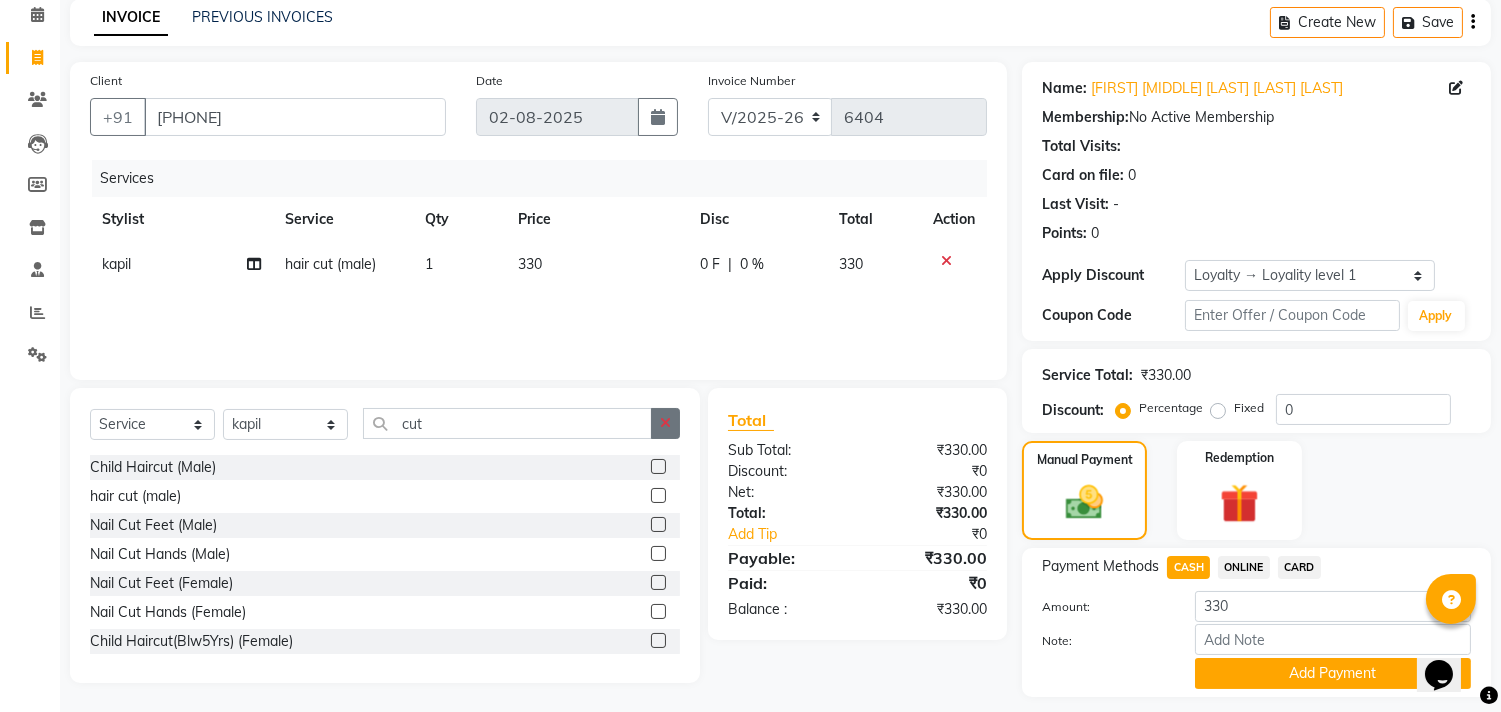 click 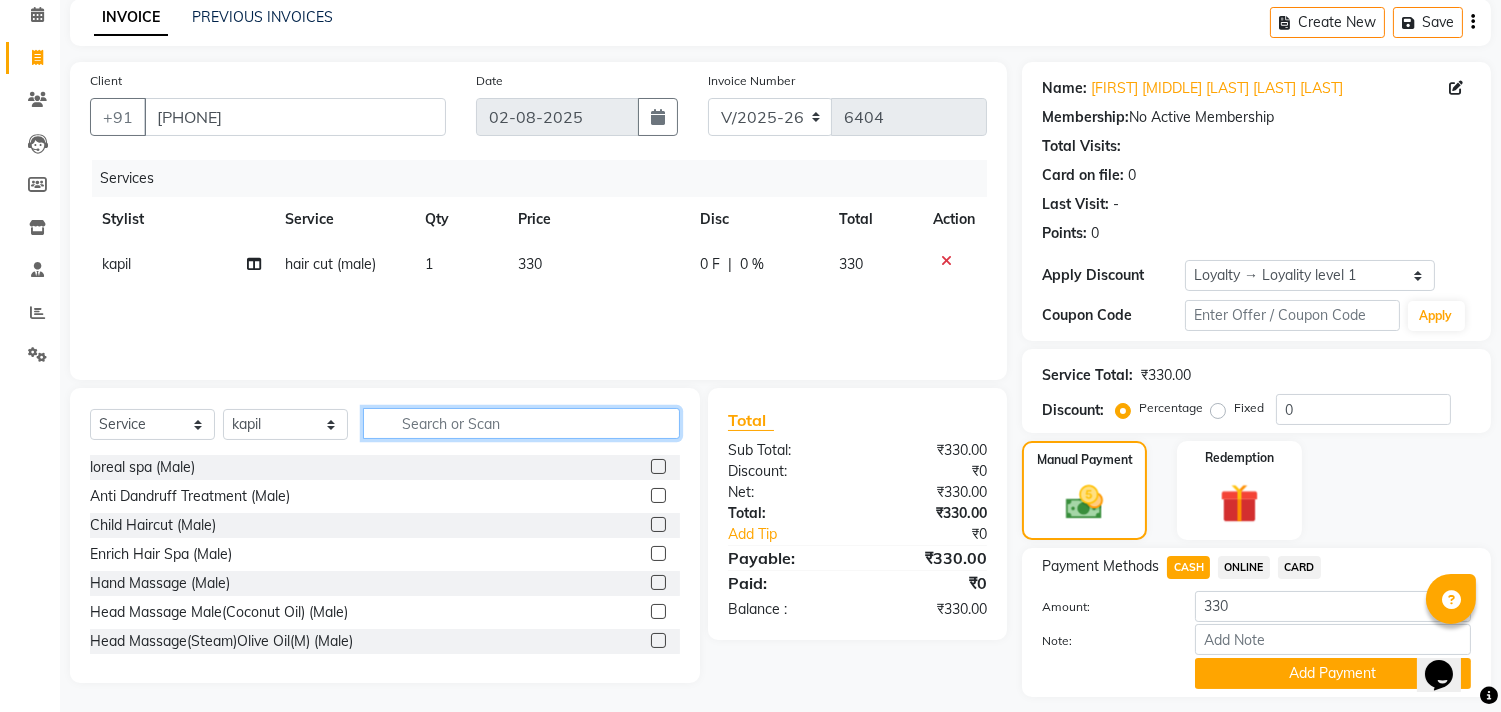 click 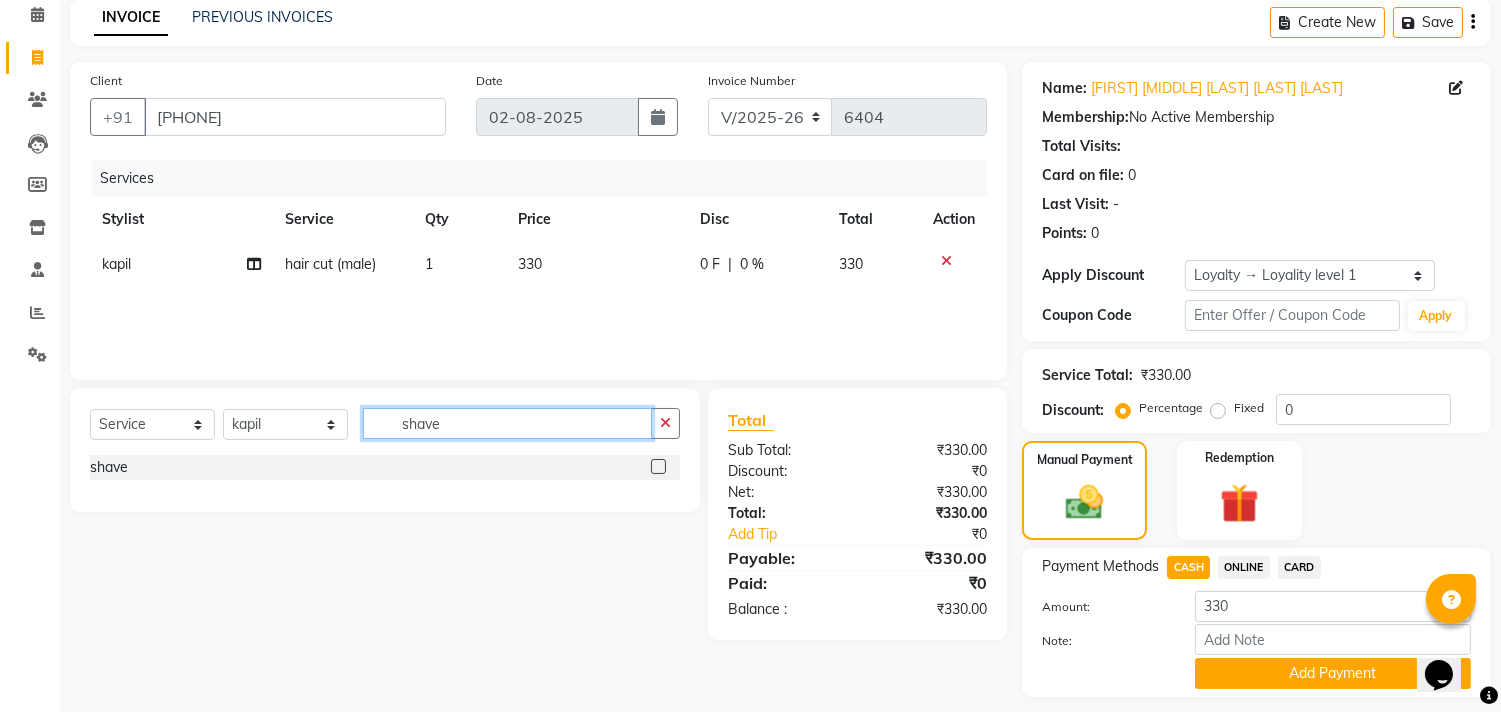 type on "shave" 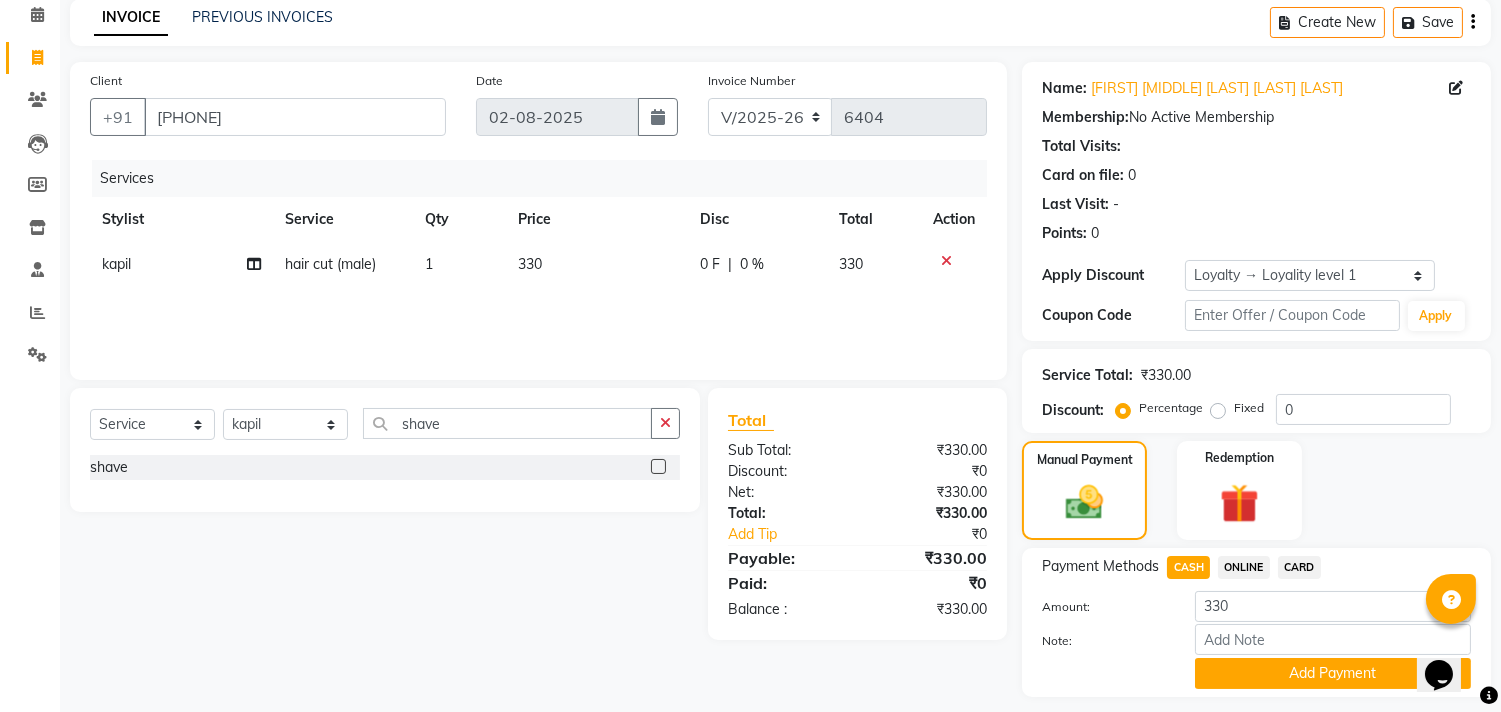 click 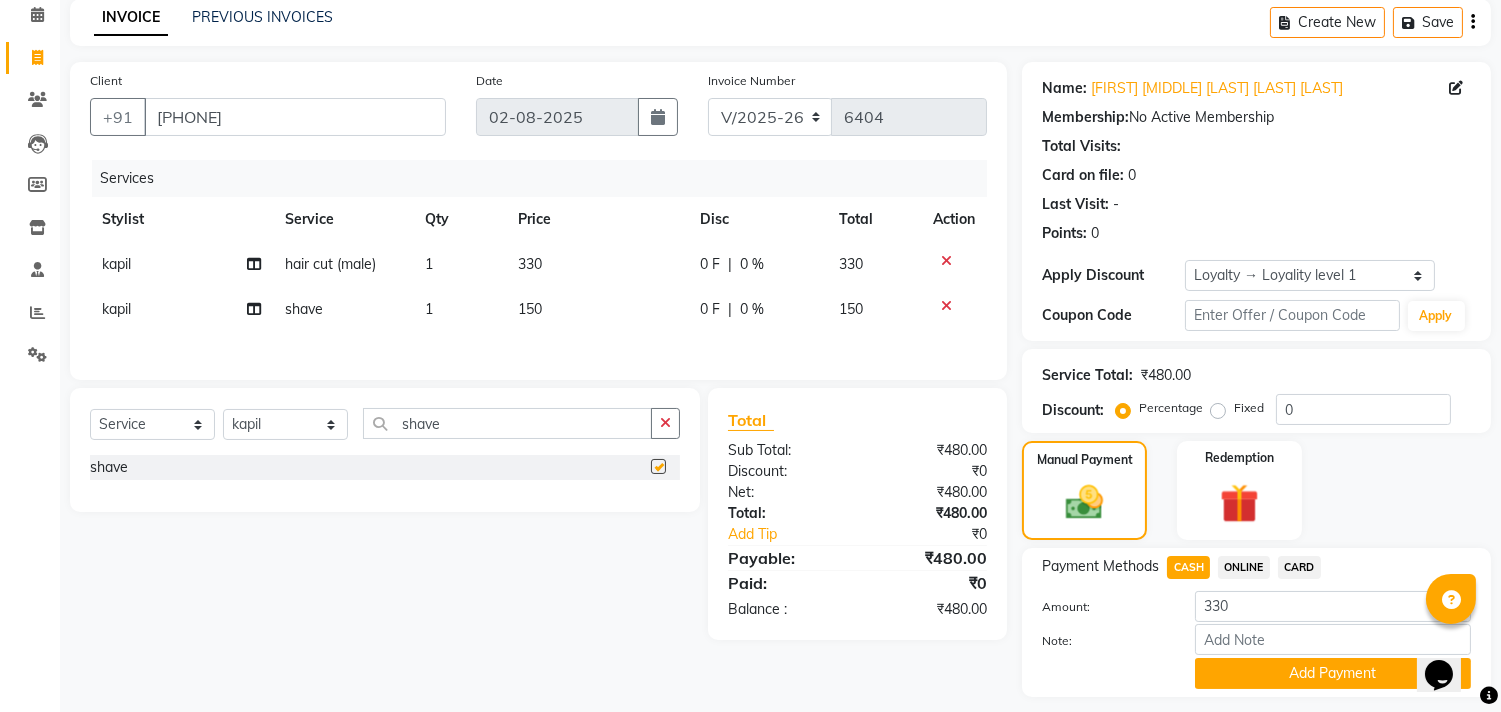 checkbox on "false" 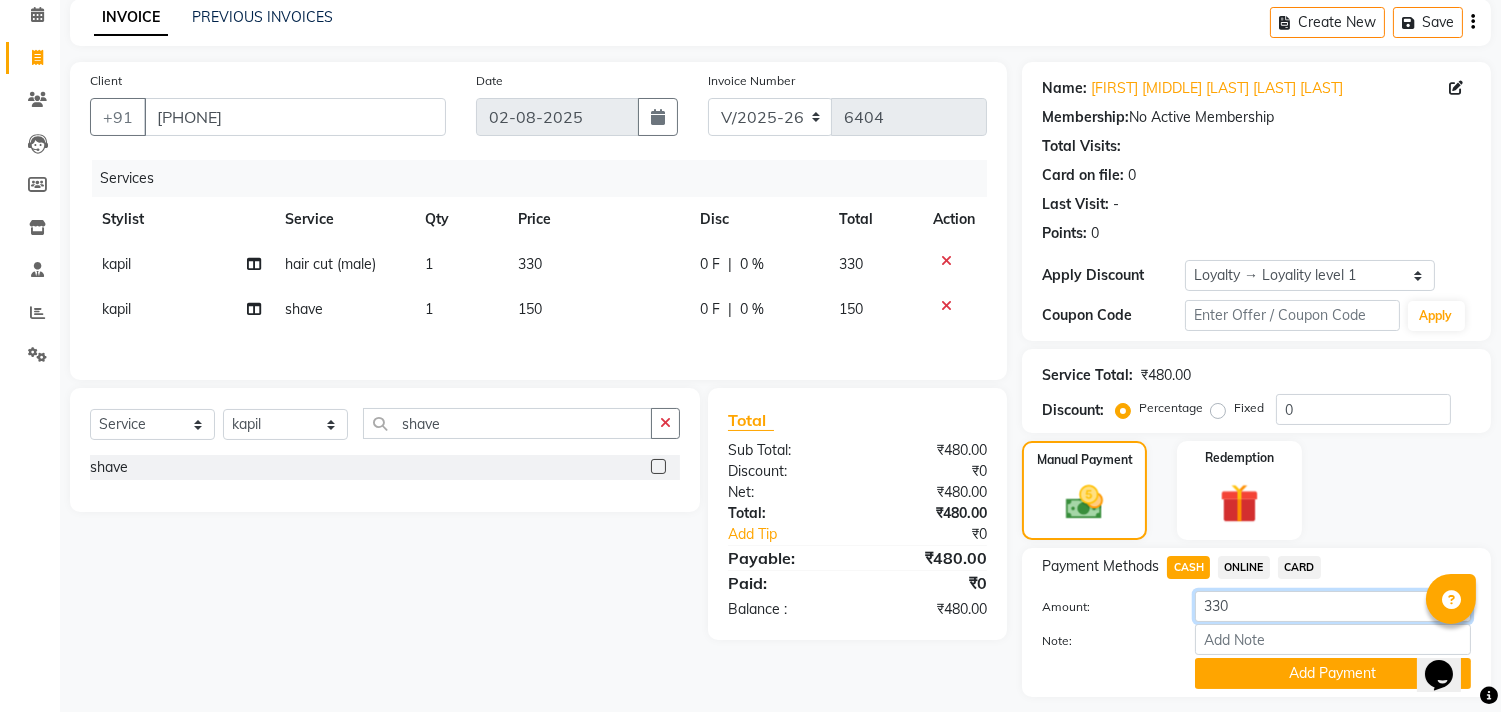 click on "330" 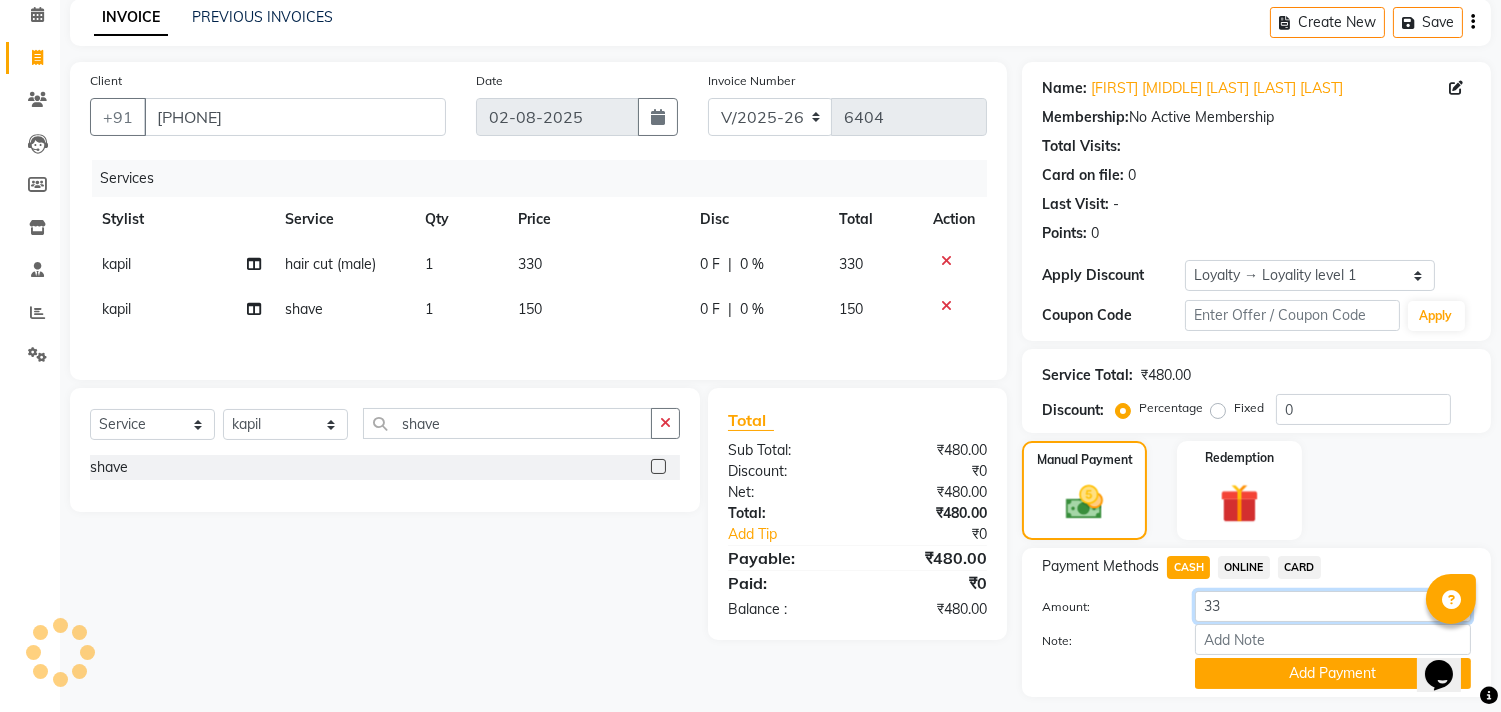 type on "3" 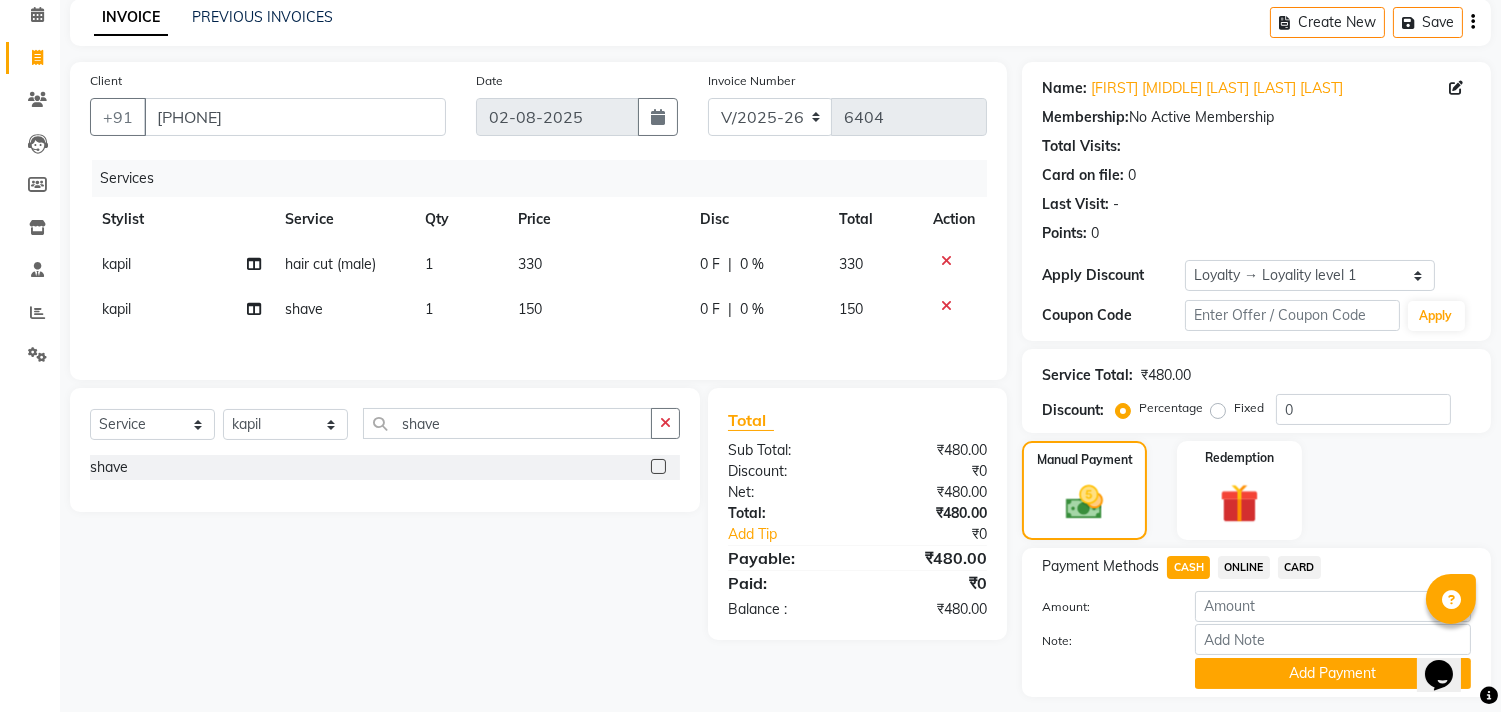 click on "CASH" 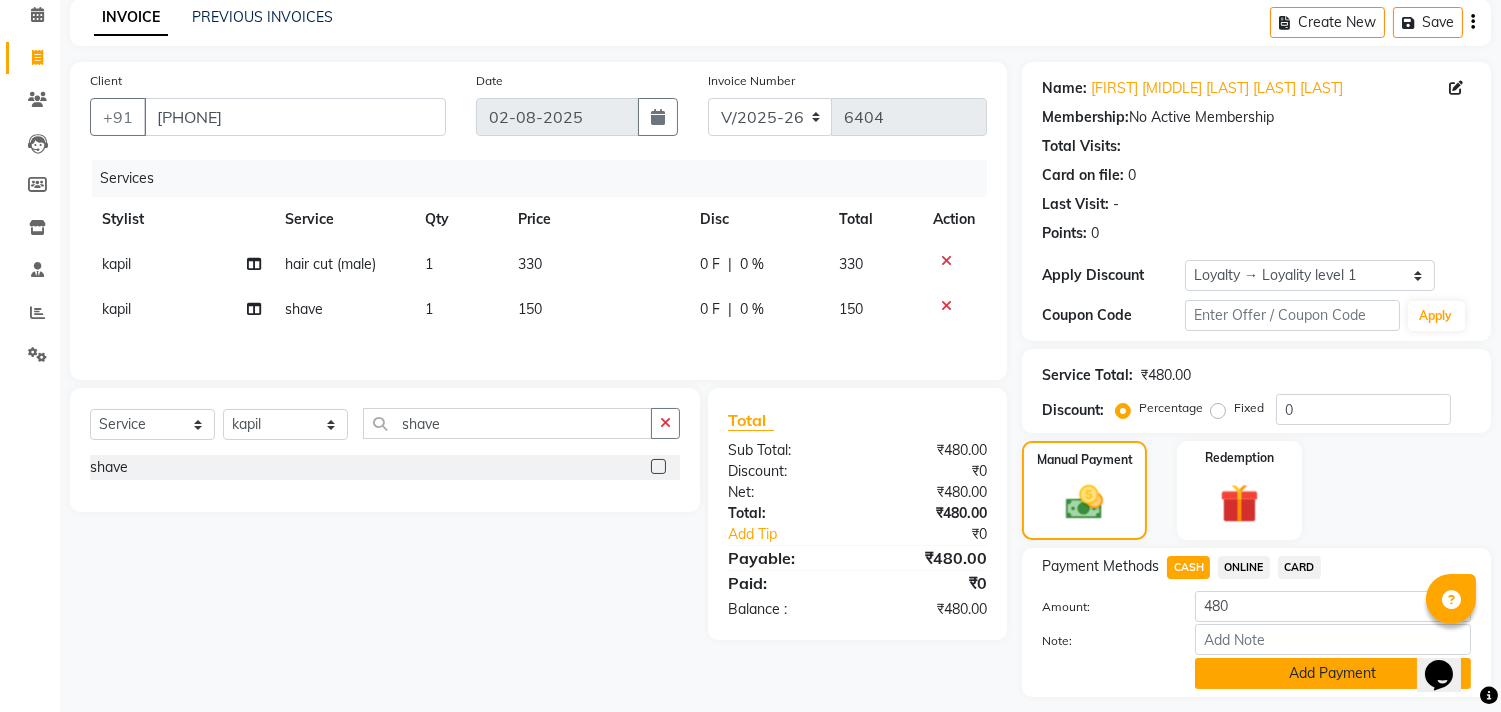 click on "Add Payment" 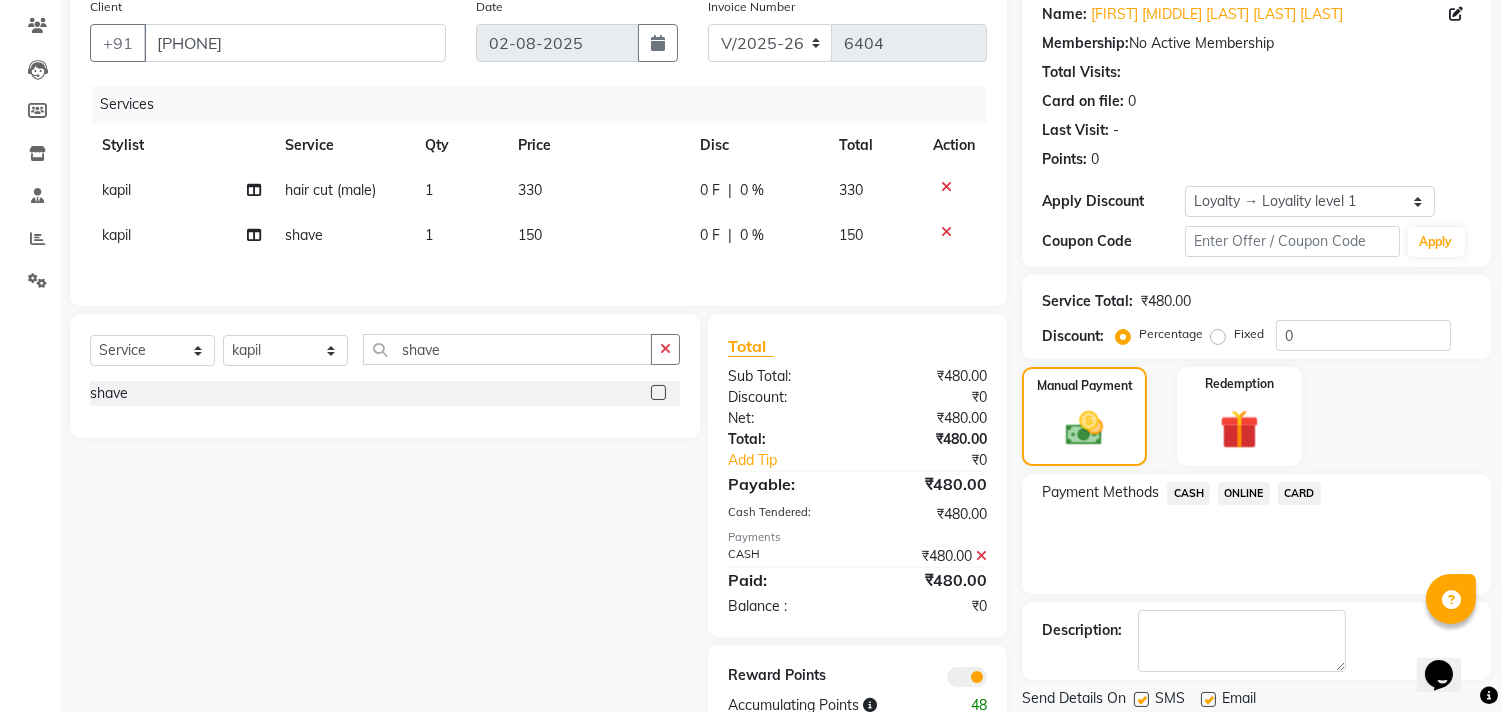 scroll, scrollTop: 200, scrollLeft: 0, axis: vertical 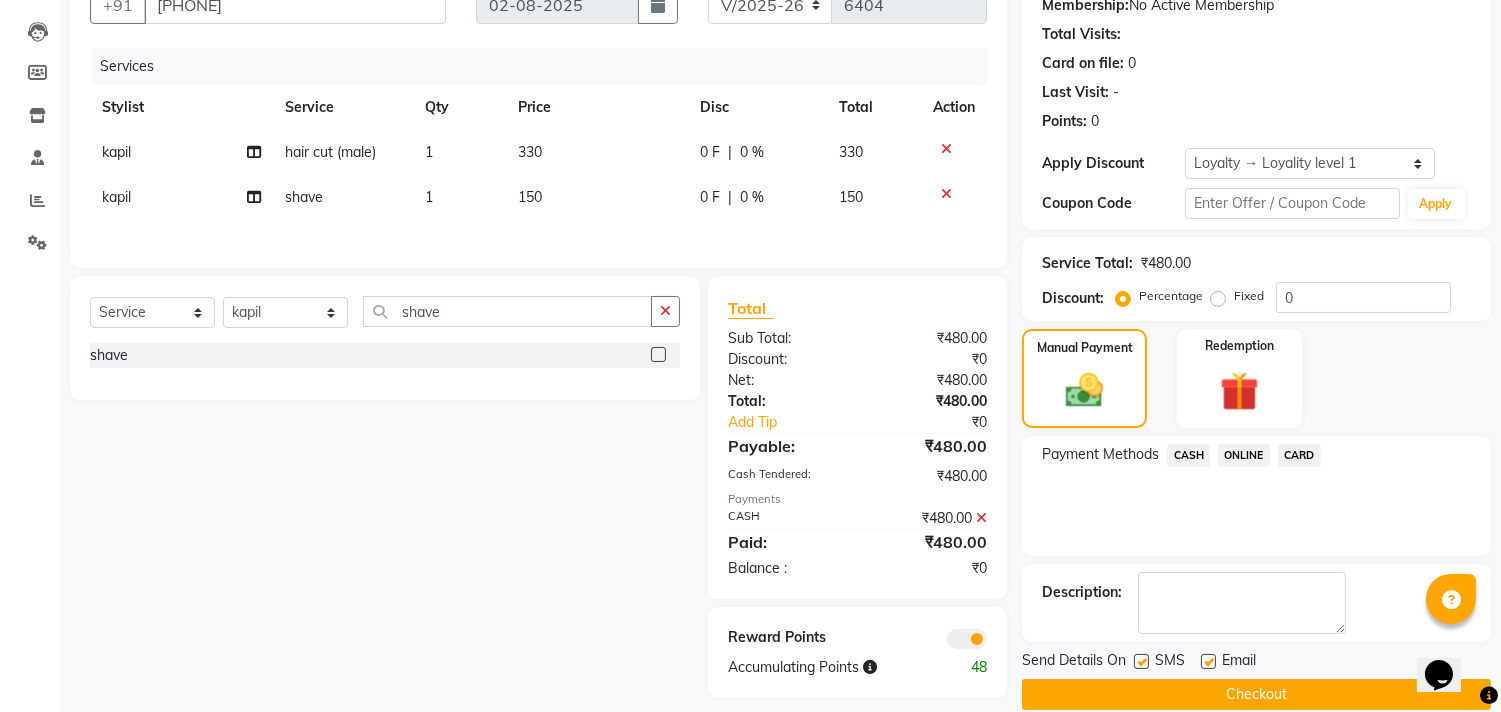 click on "Checkout" 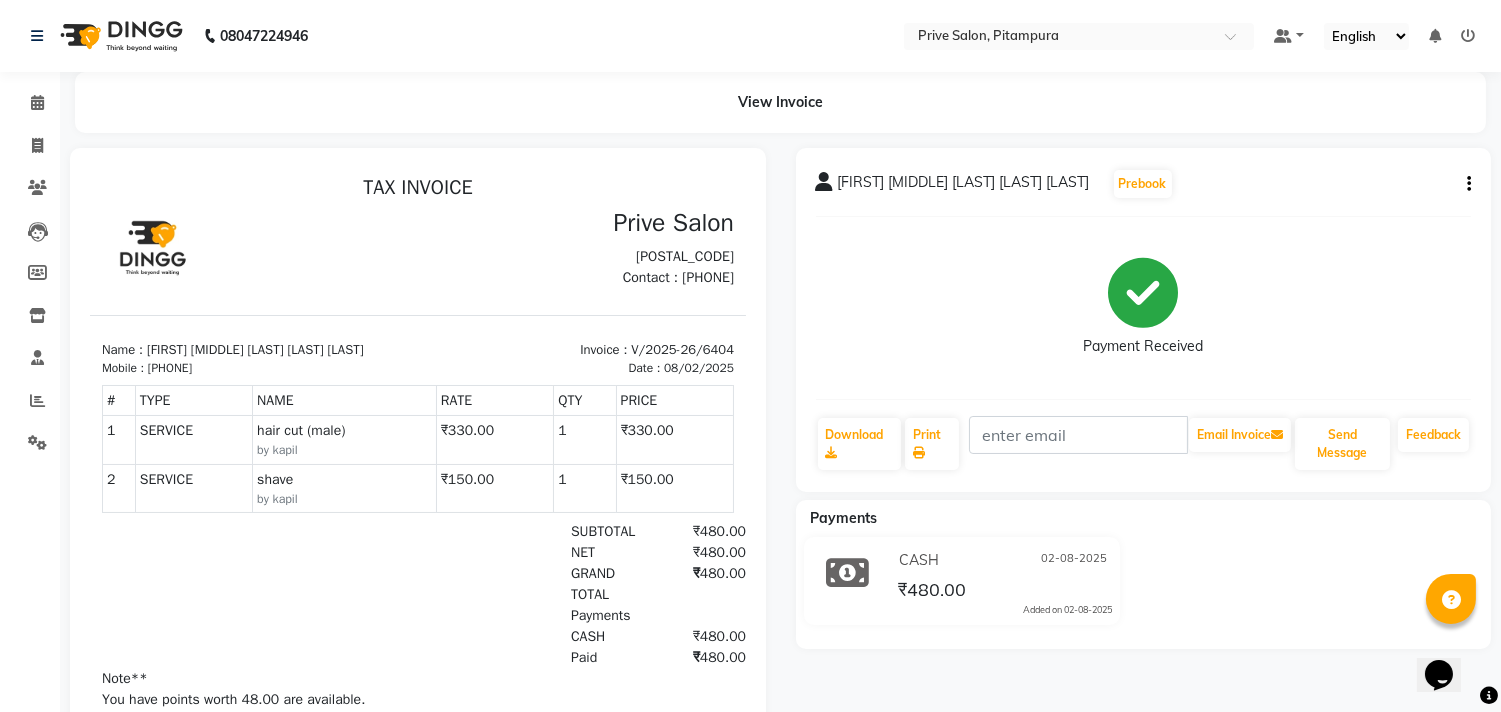 scroll, scrollTop: 0, scrollLeft: 0, axis: both 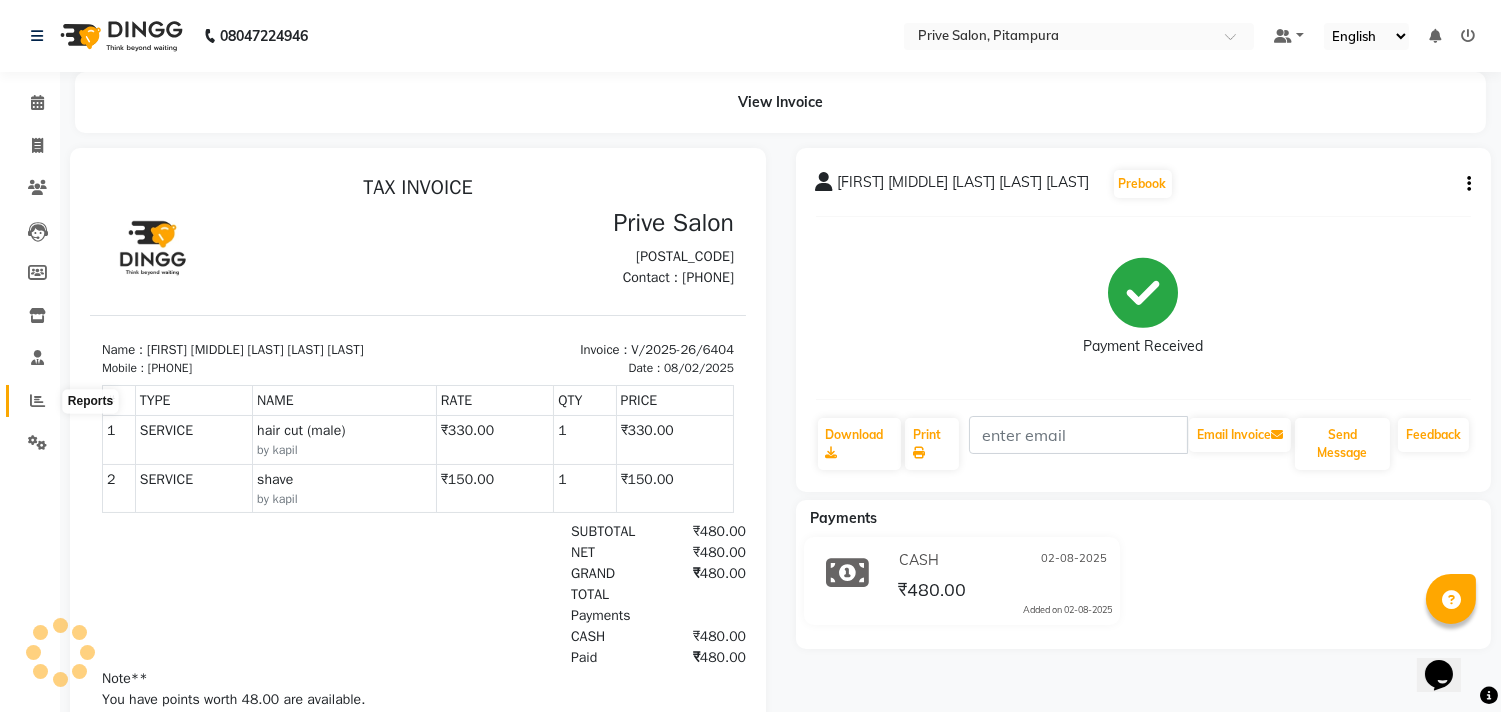 click 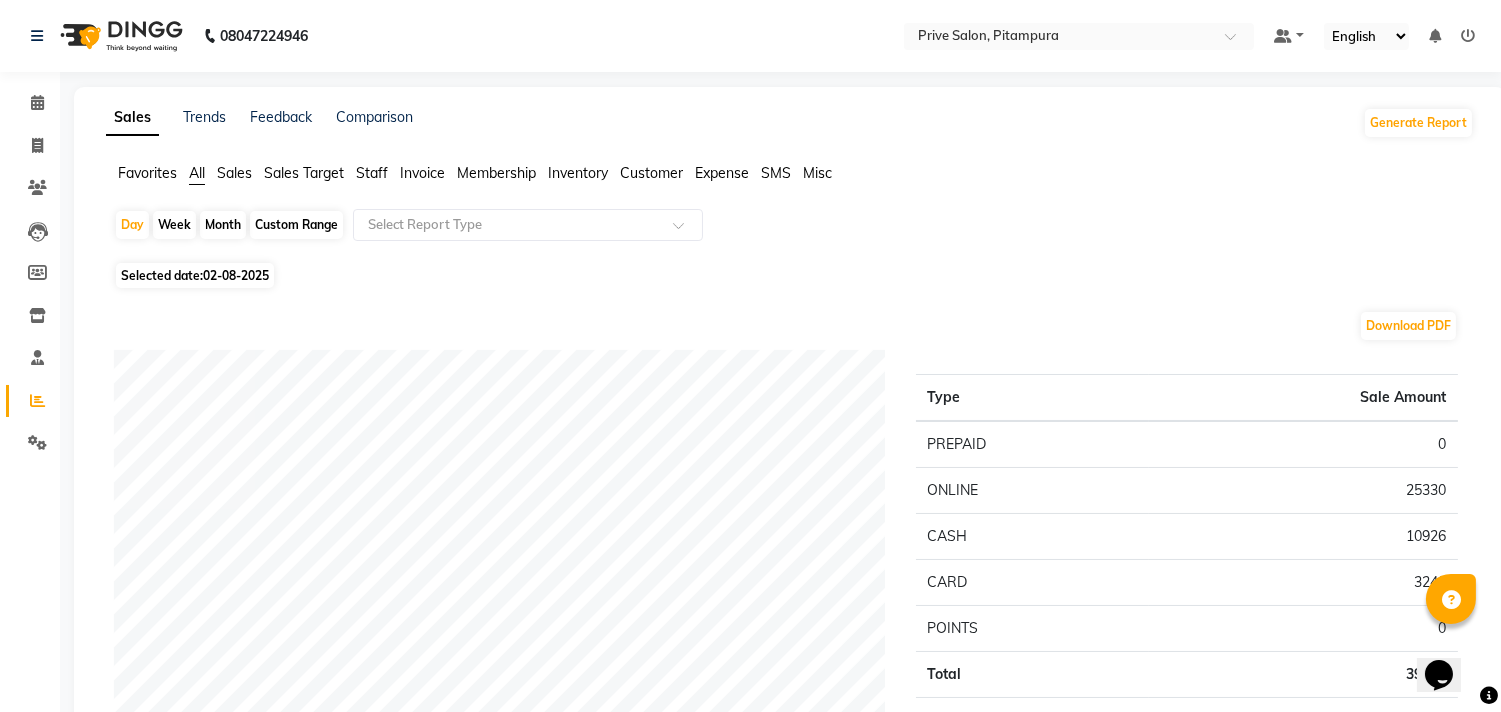 click on "Staff" 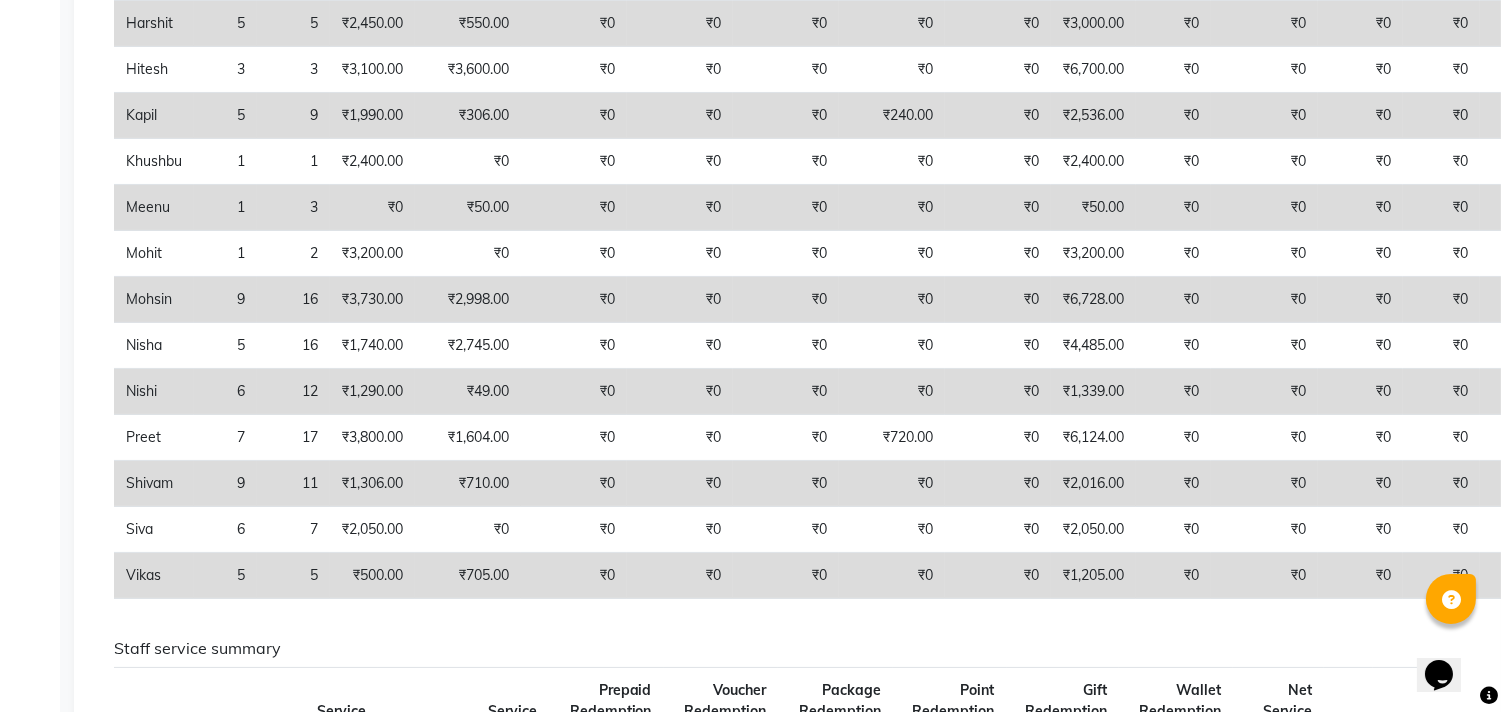 scroll, scrollTop: 0, scrollLeft: 0, axis: both 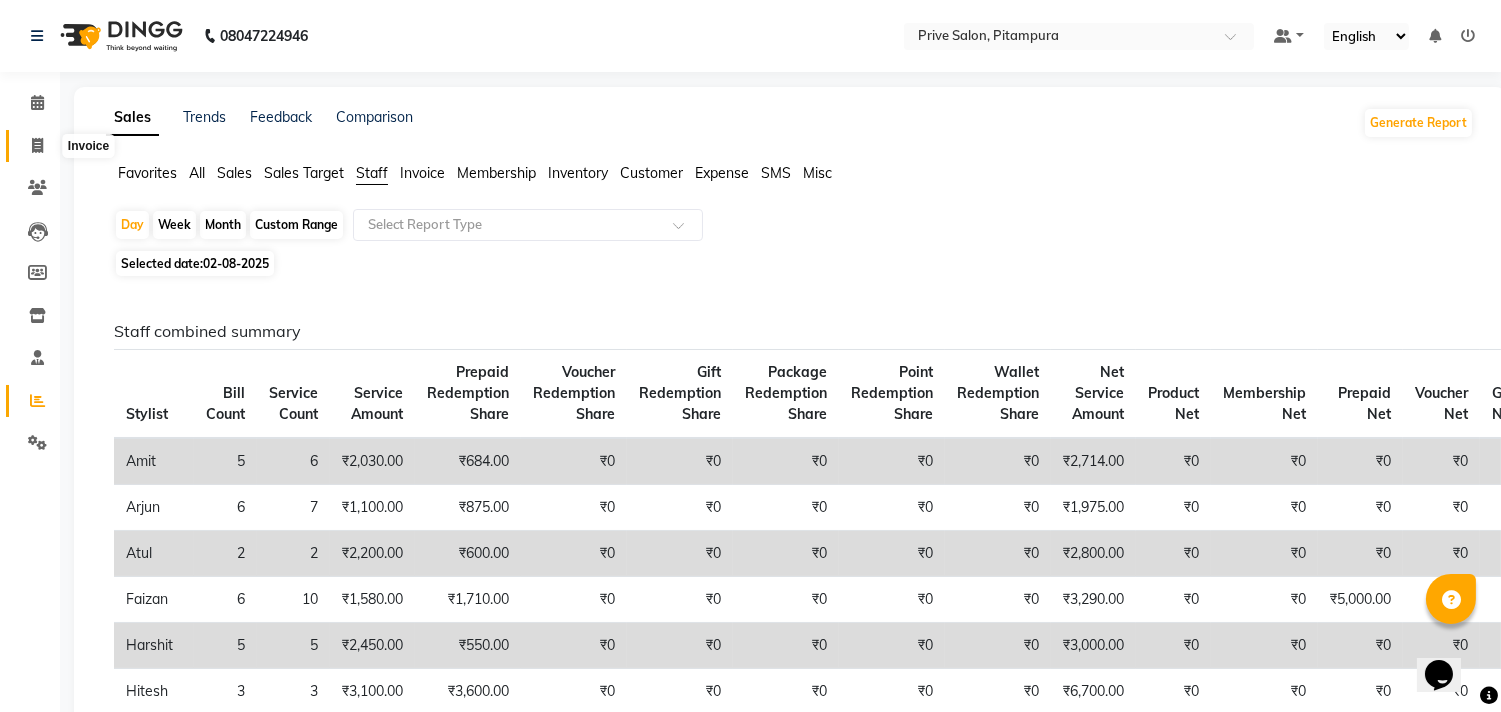 click 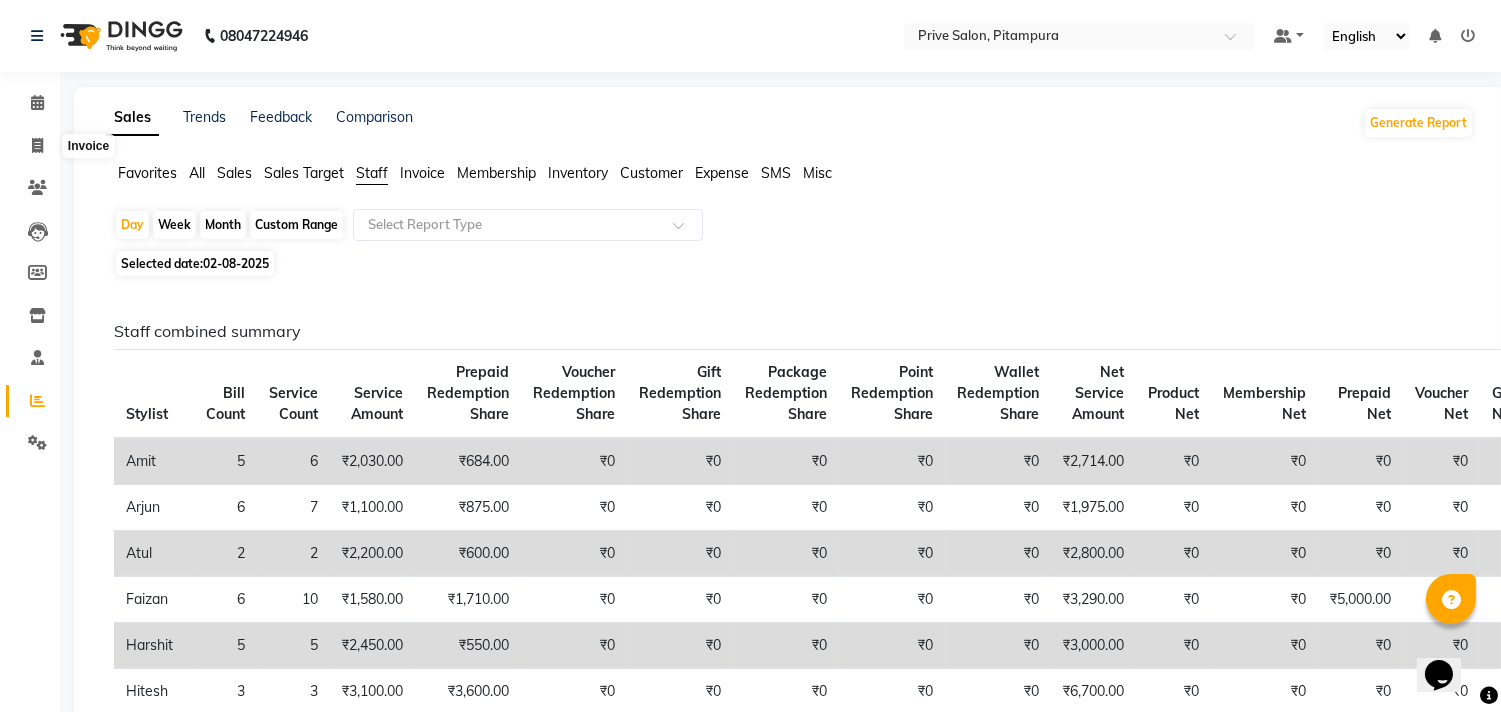 select on "service" 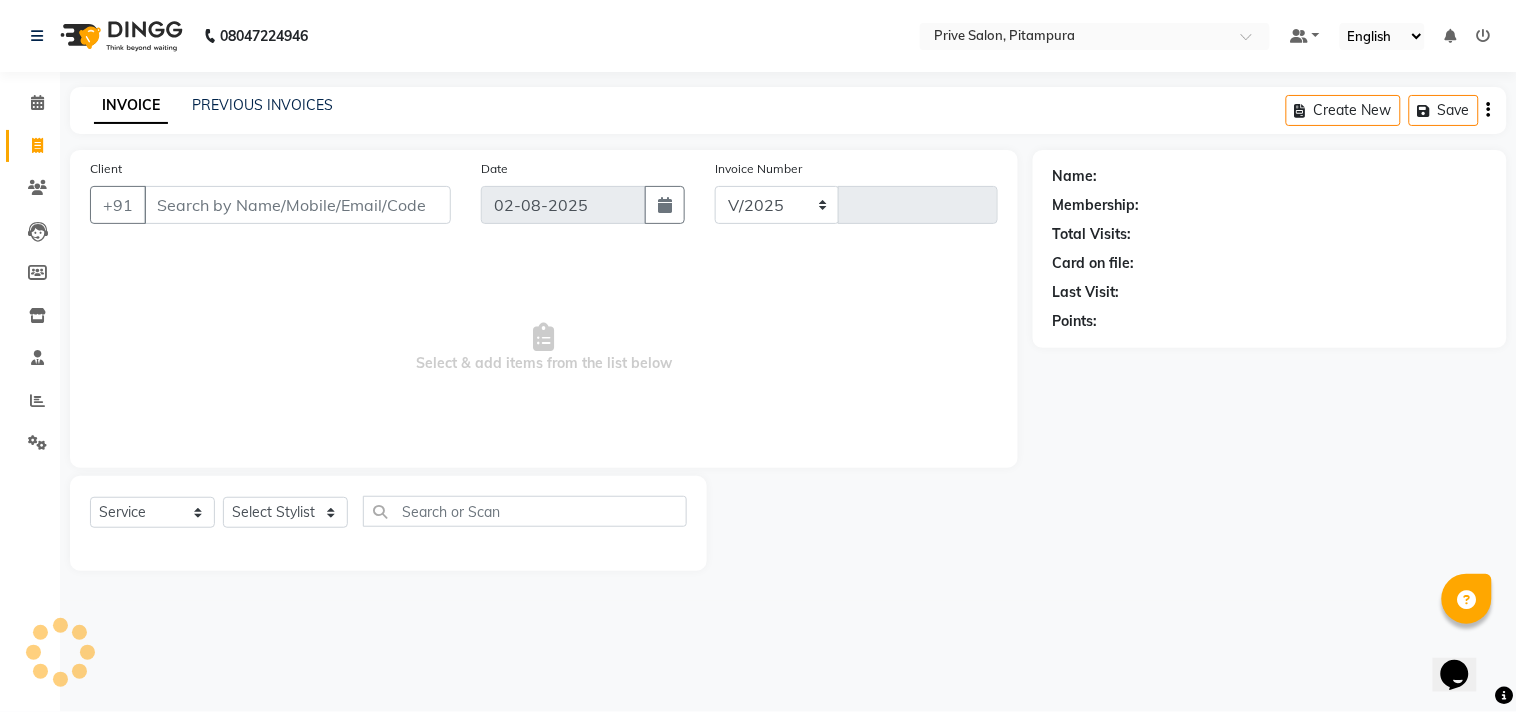 select on "136" 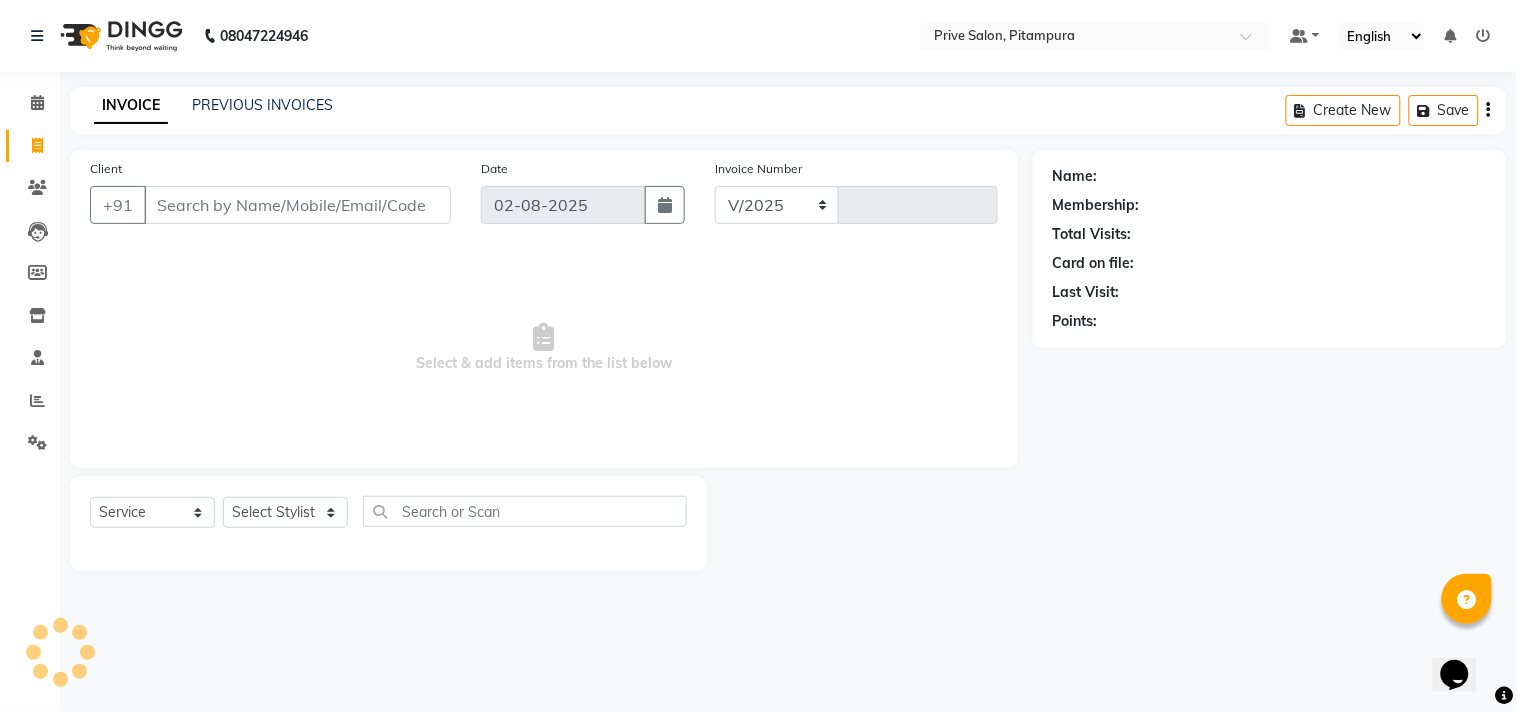 type on "6408" 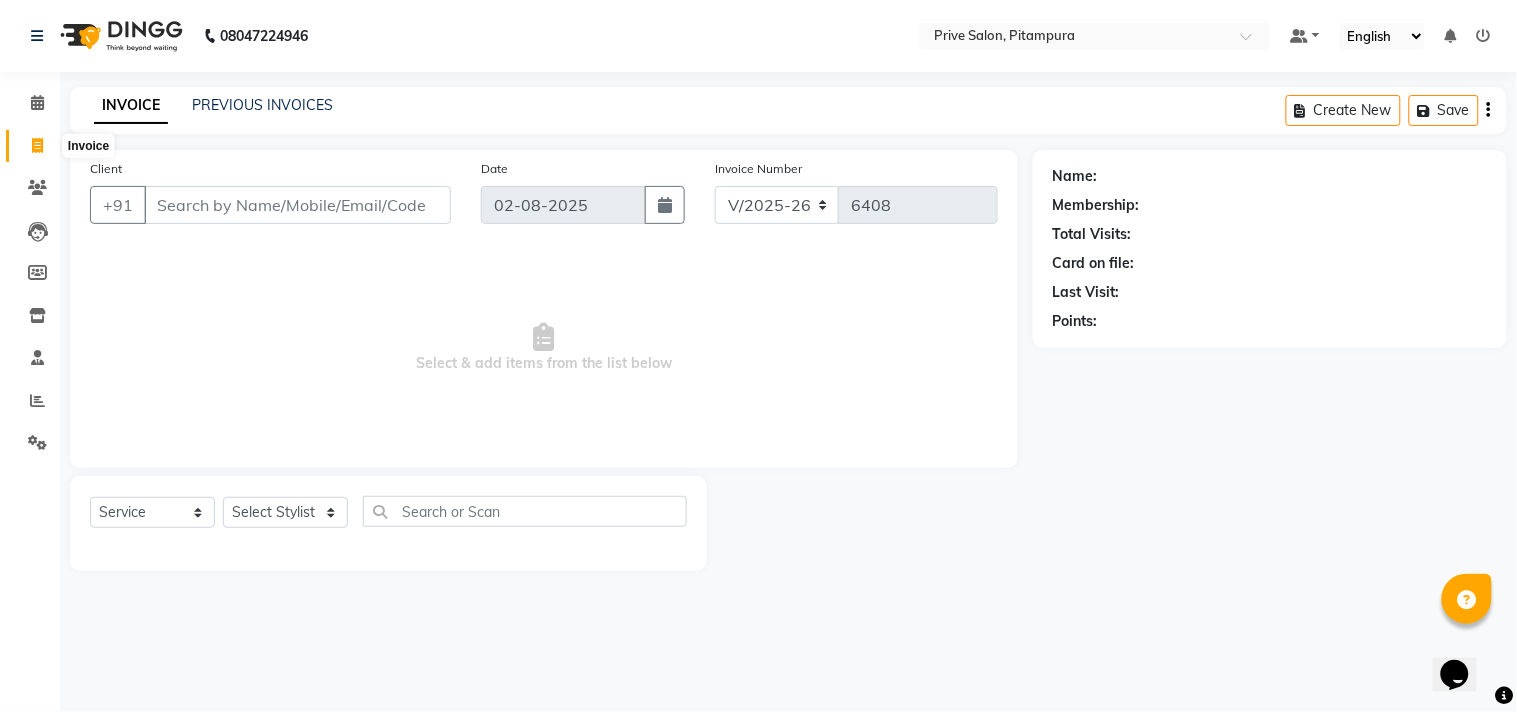 click 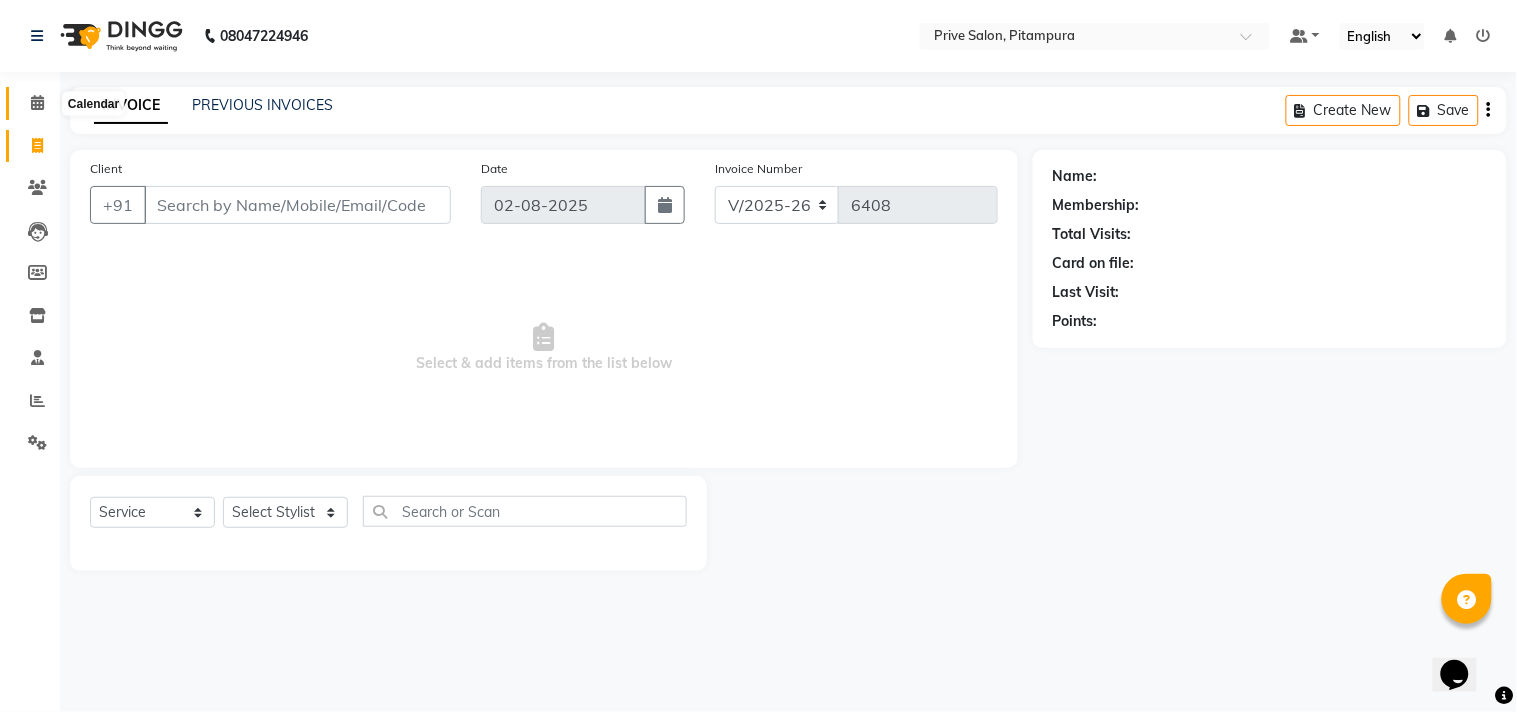 click 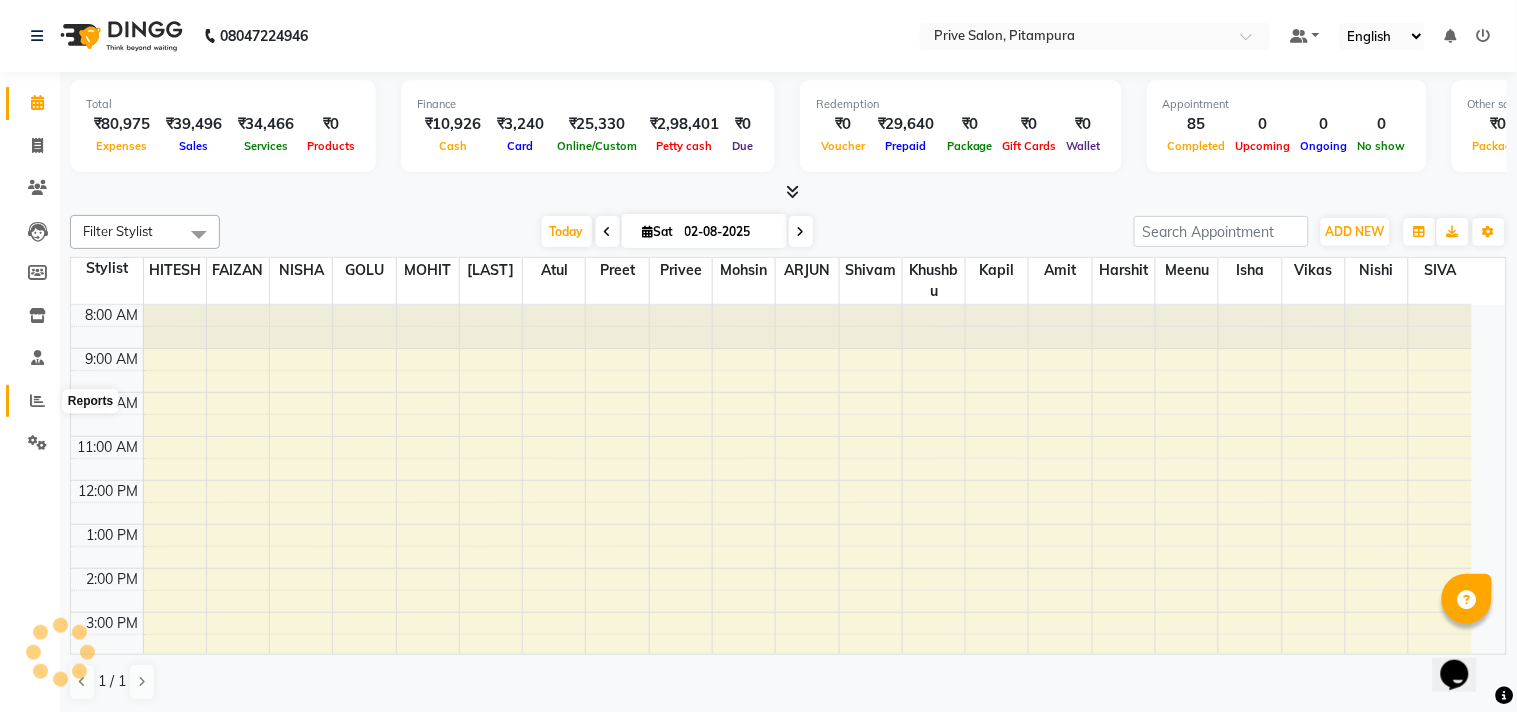 click 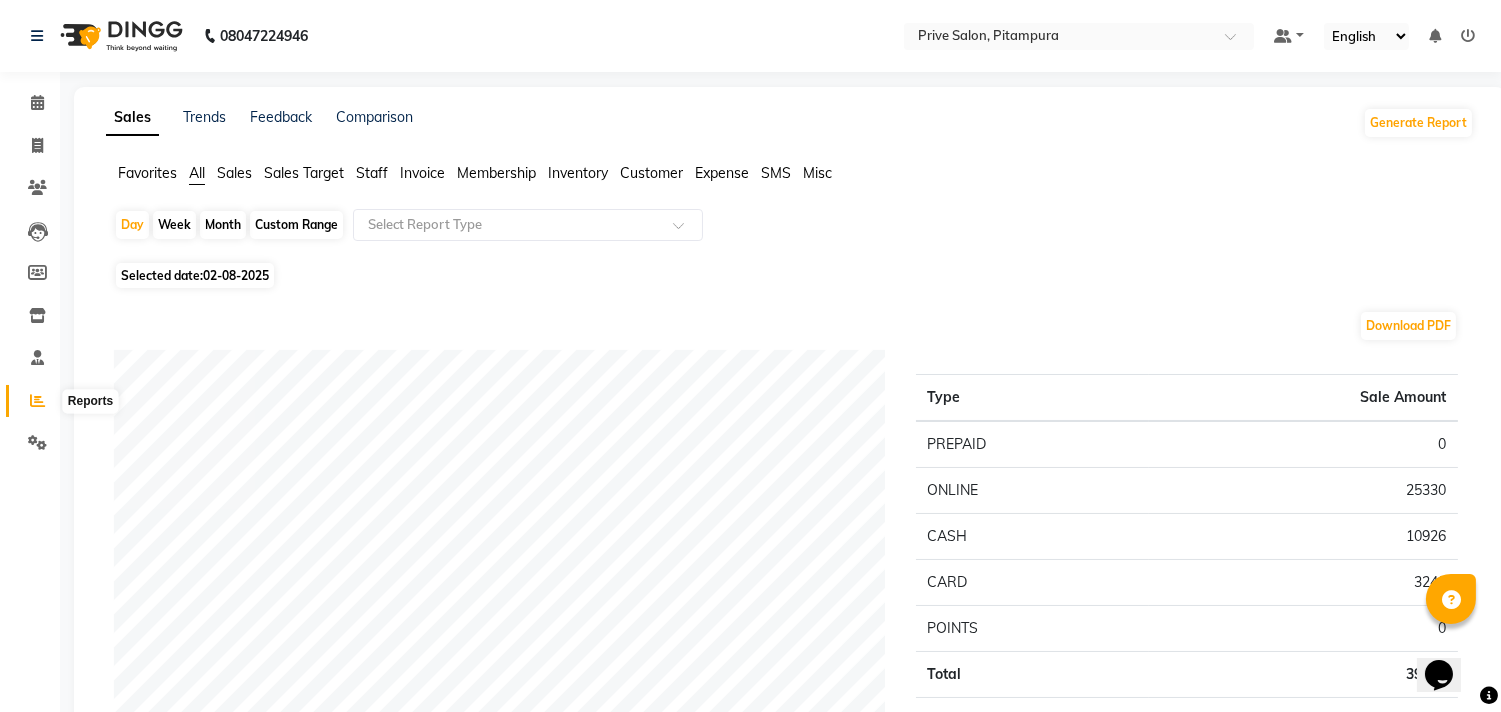 click 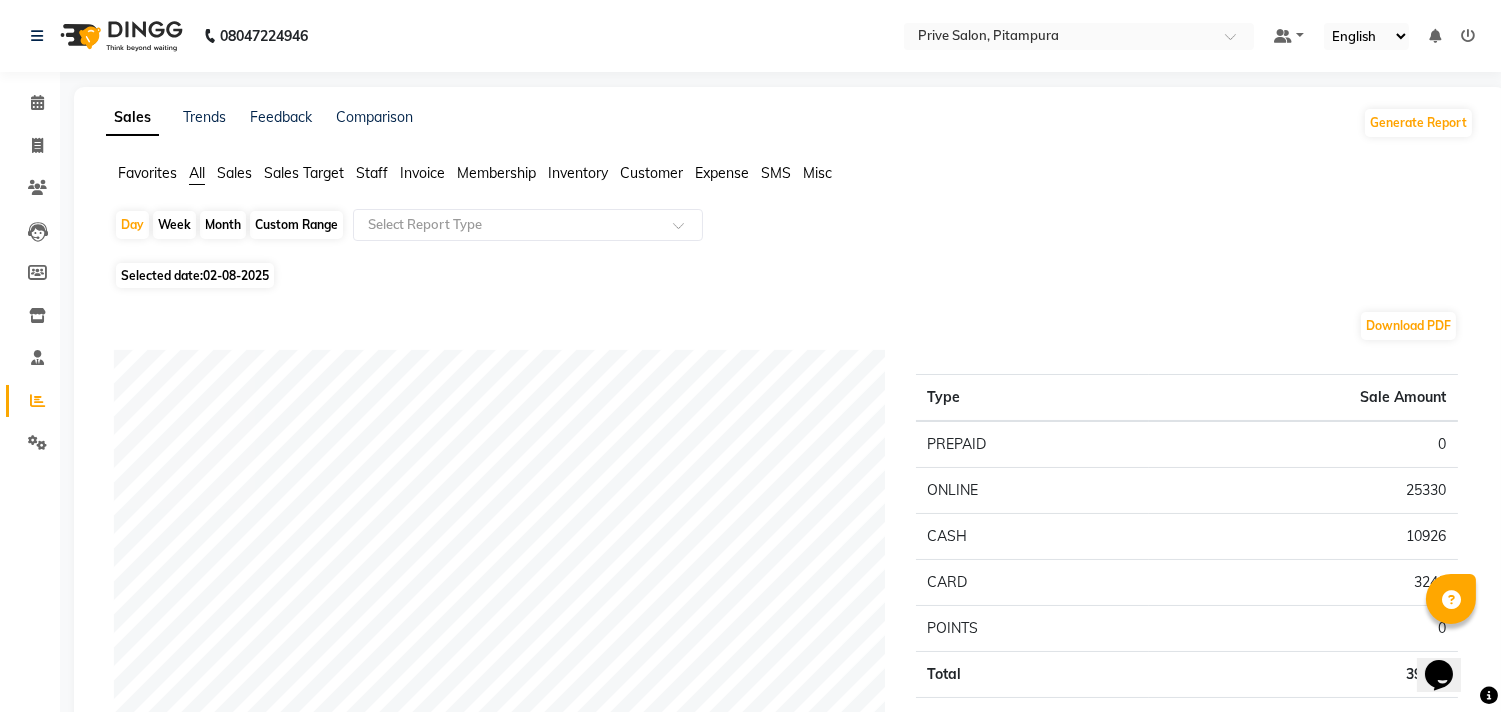 click on "Staff" 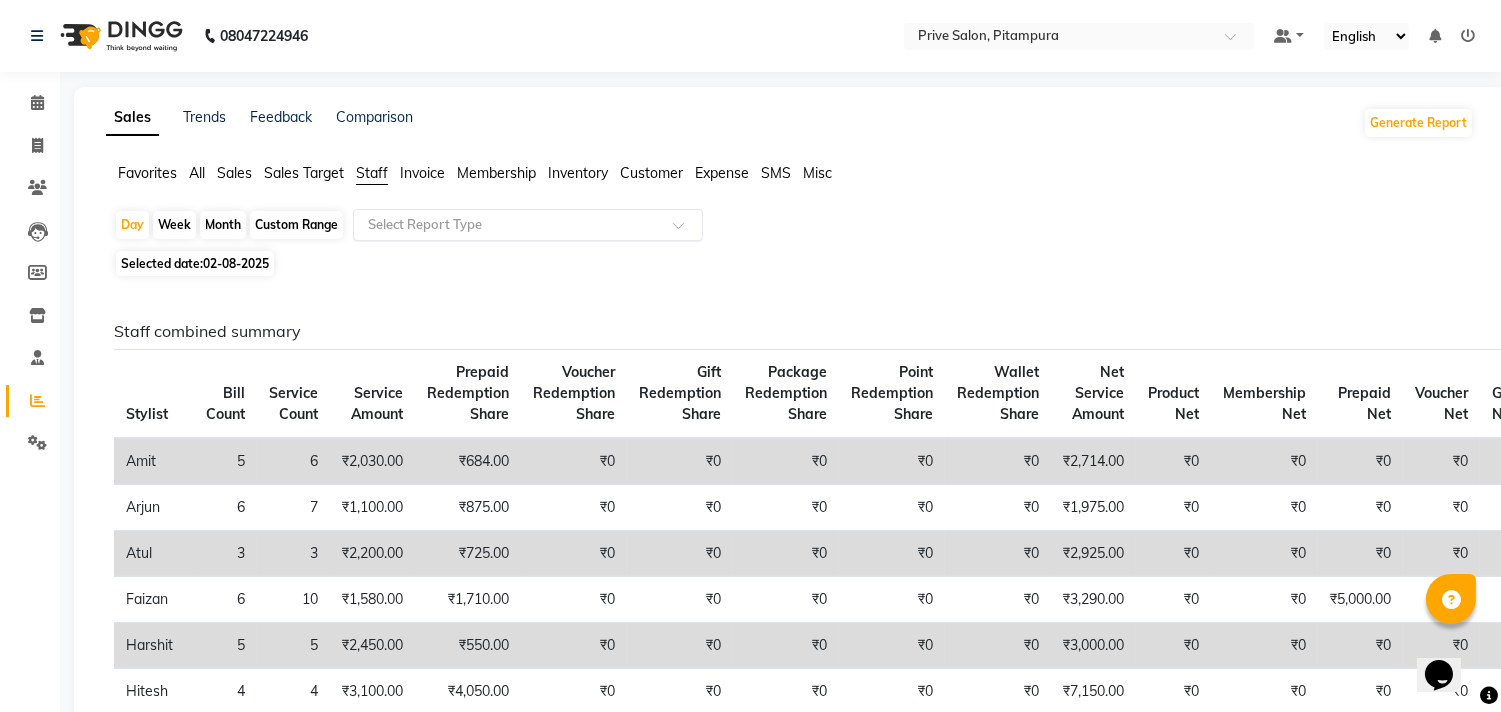 click 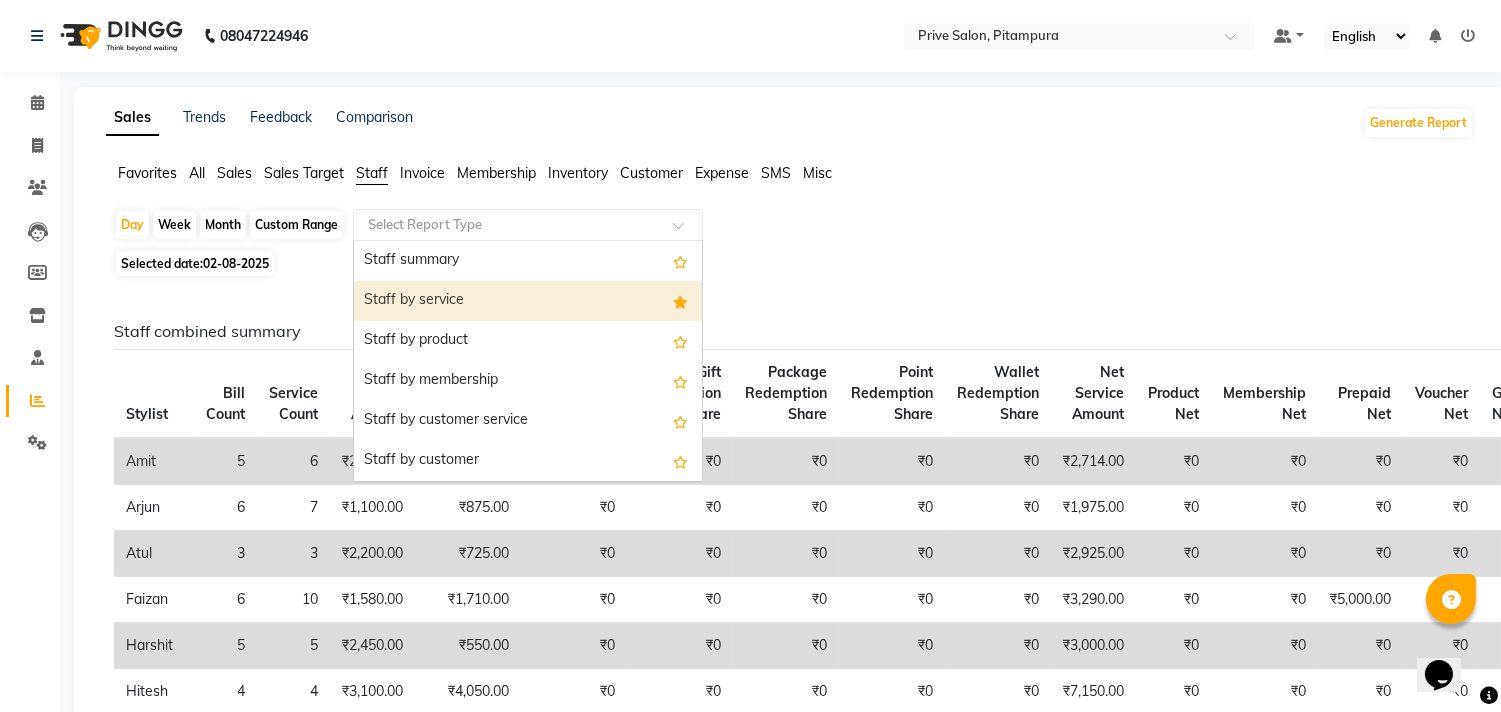 click on "Staff by service" at bounding box center (528, 301) 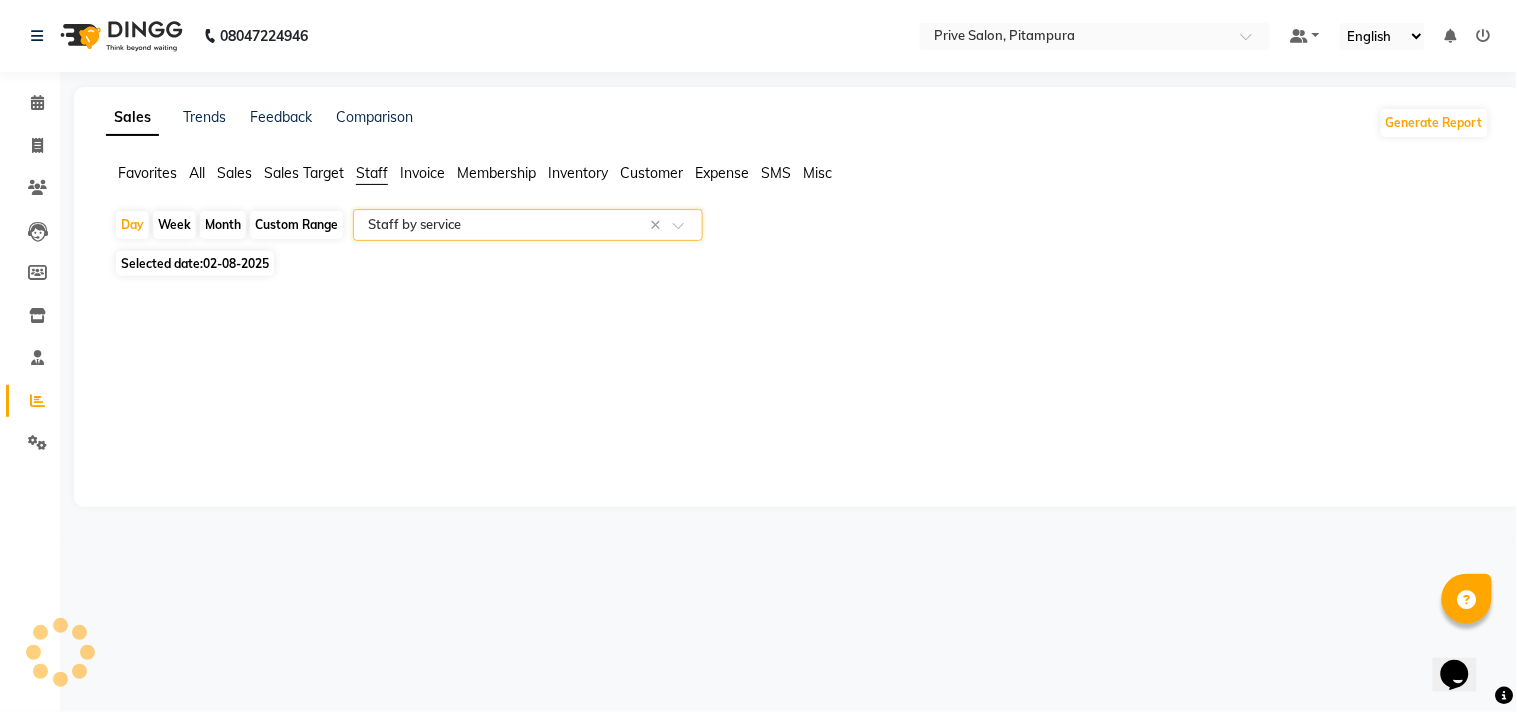 select on "full_report" 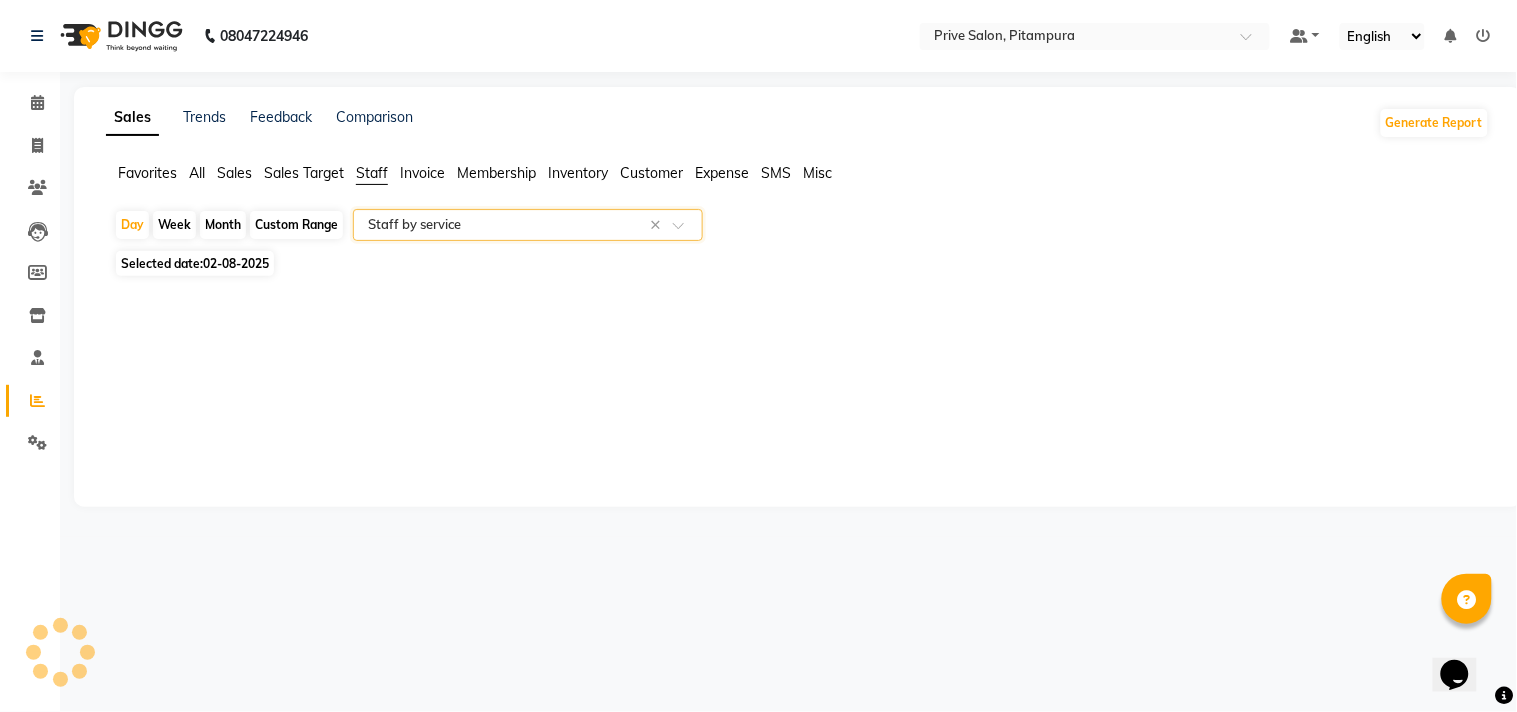 select on "csv" 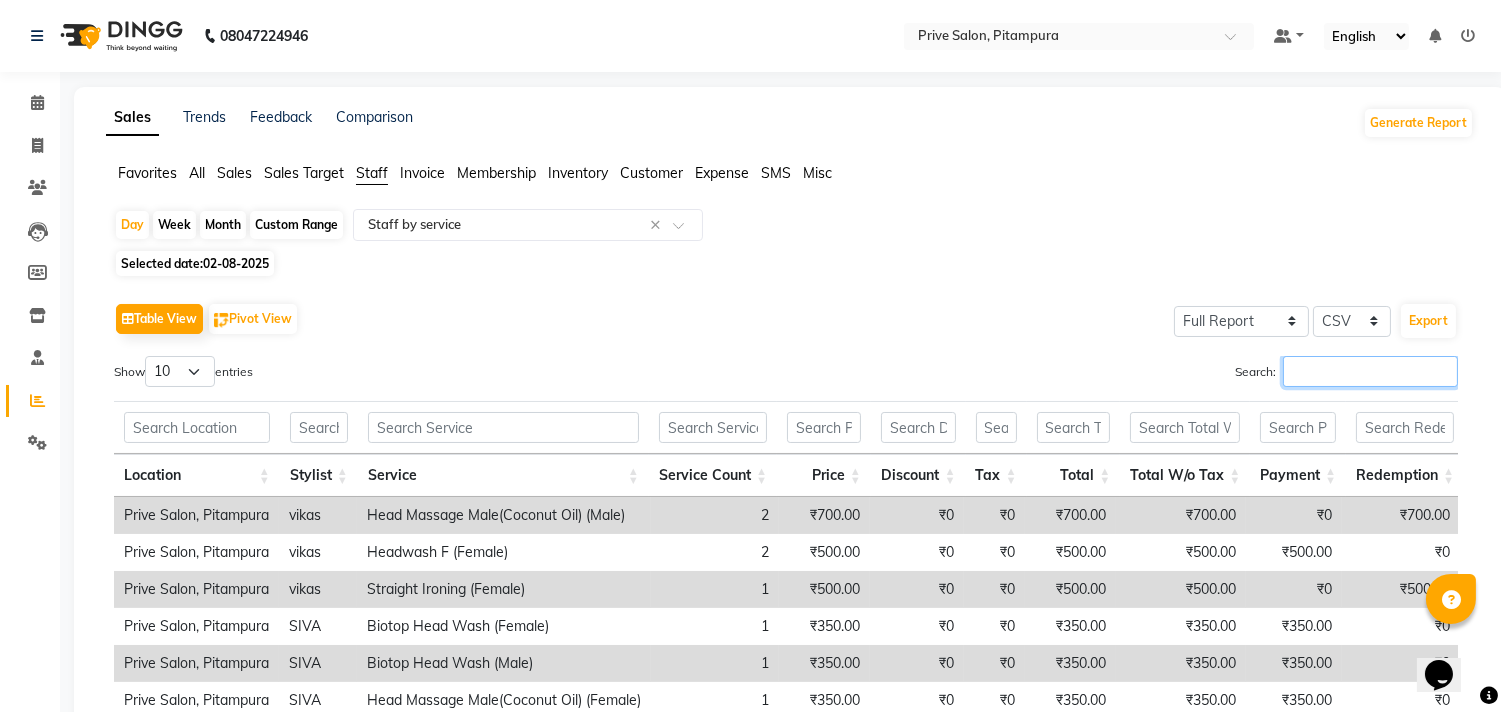click on "Search:" at bounding box center [1370, 371] 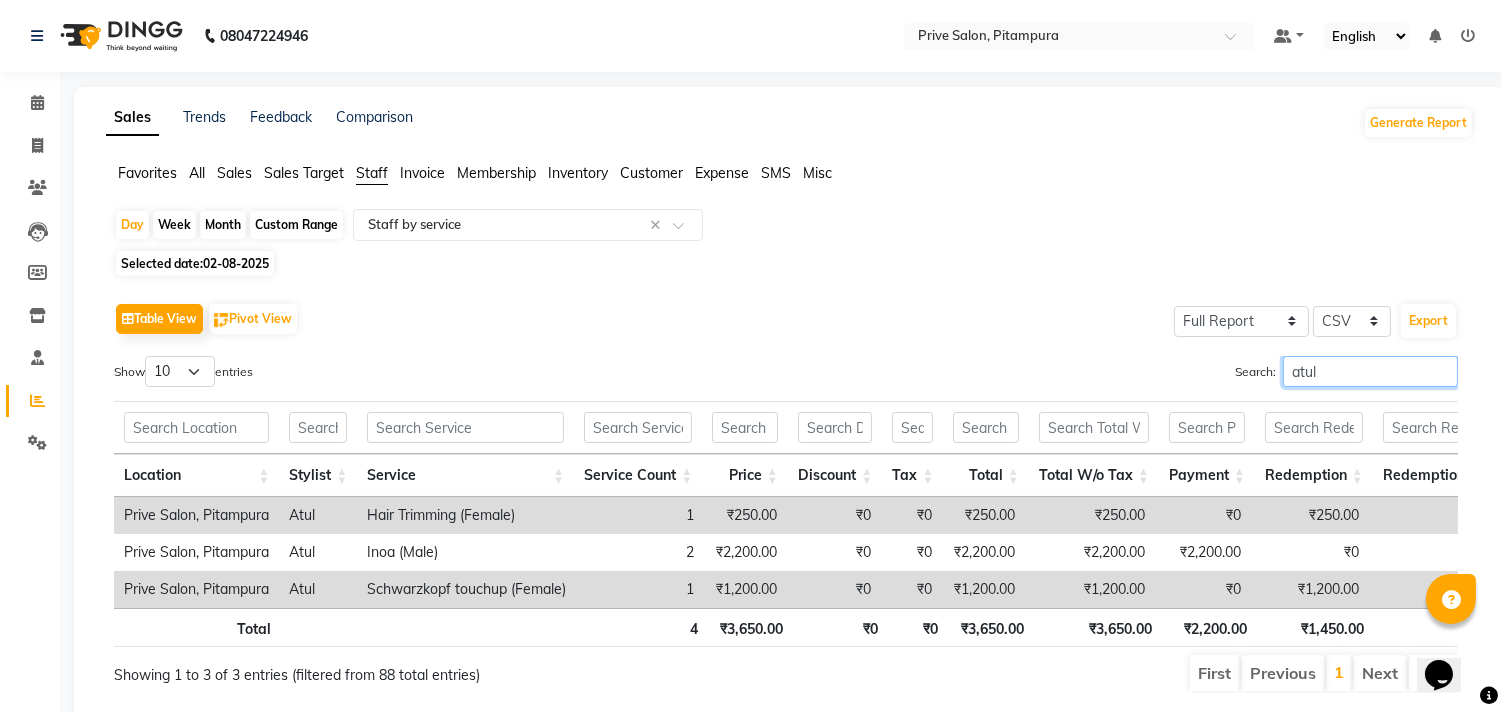 scroll, scrollTop: 64, scrollLeft: 0, axis: vertical 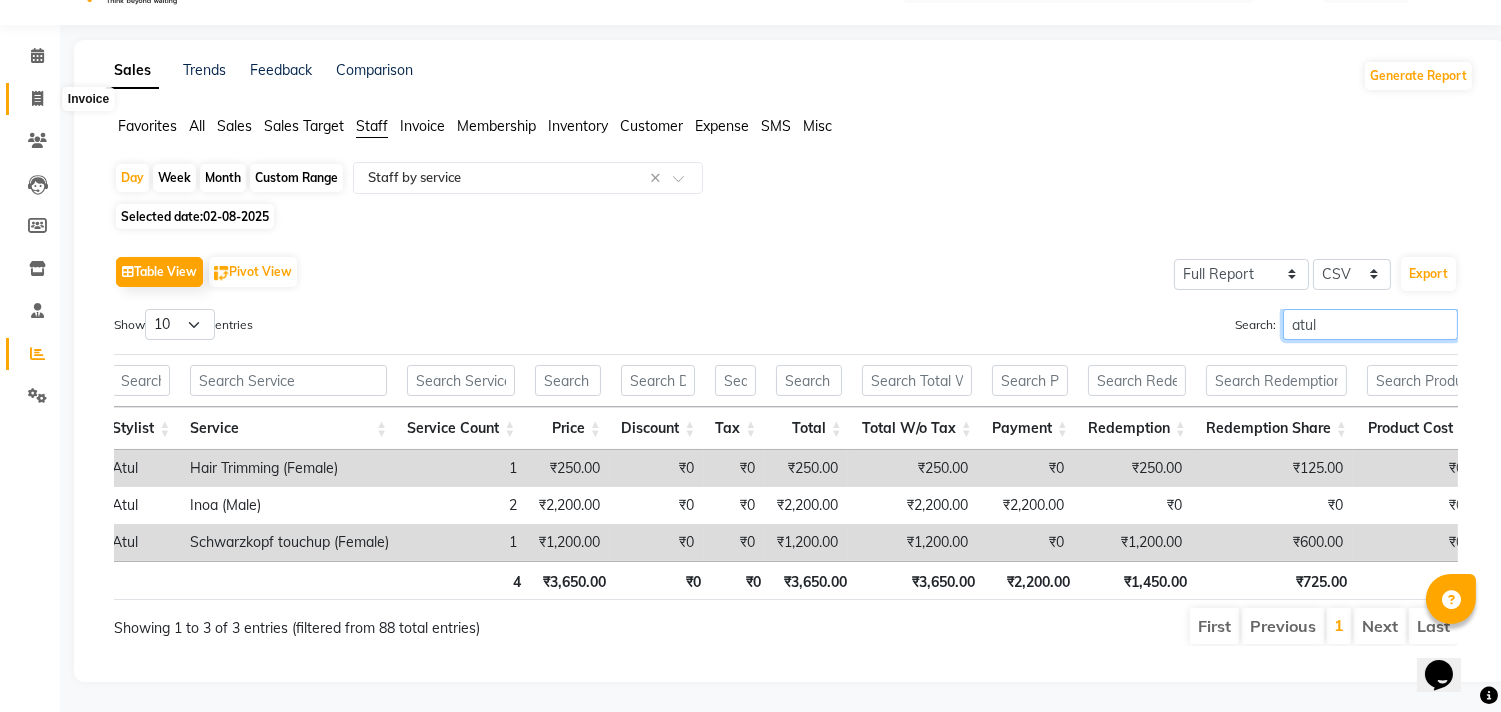type on "atul" 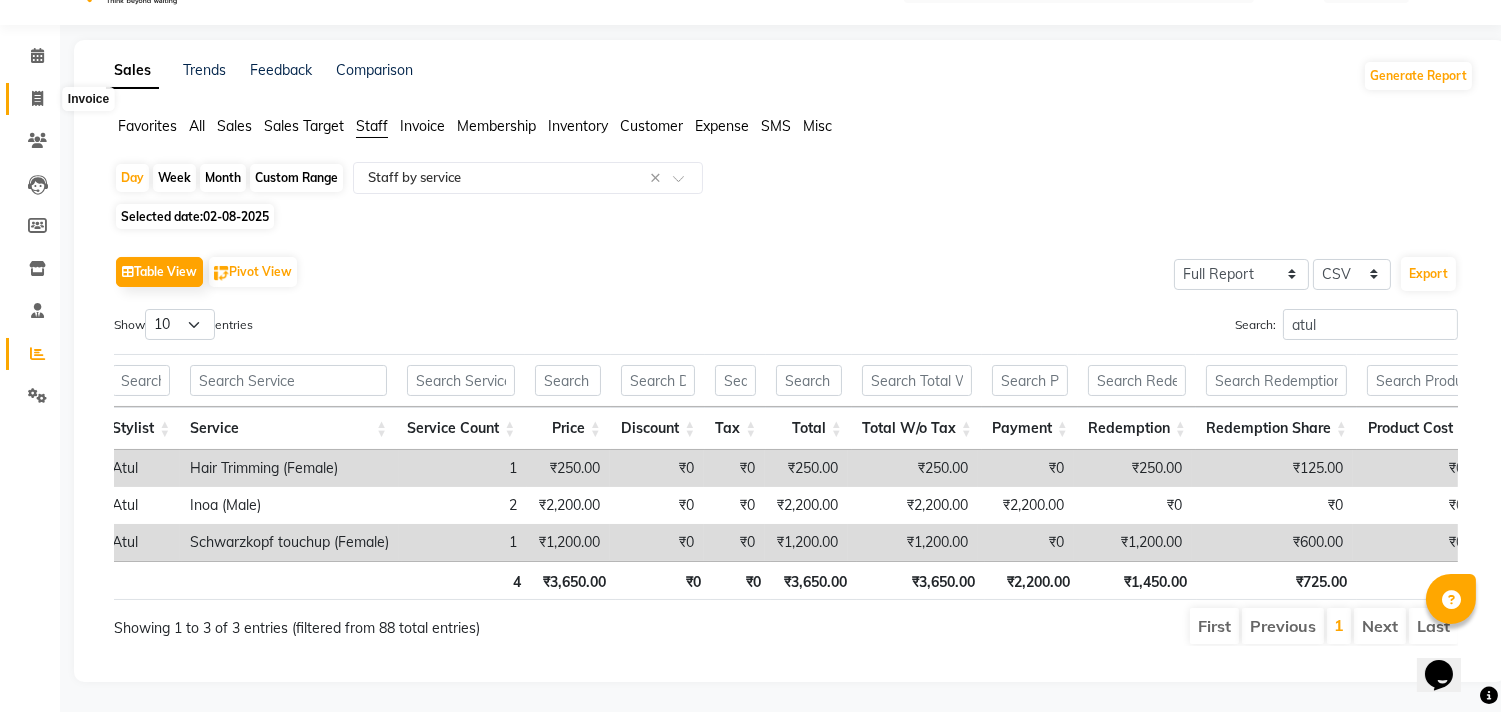 click 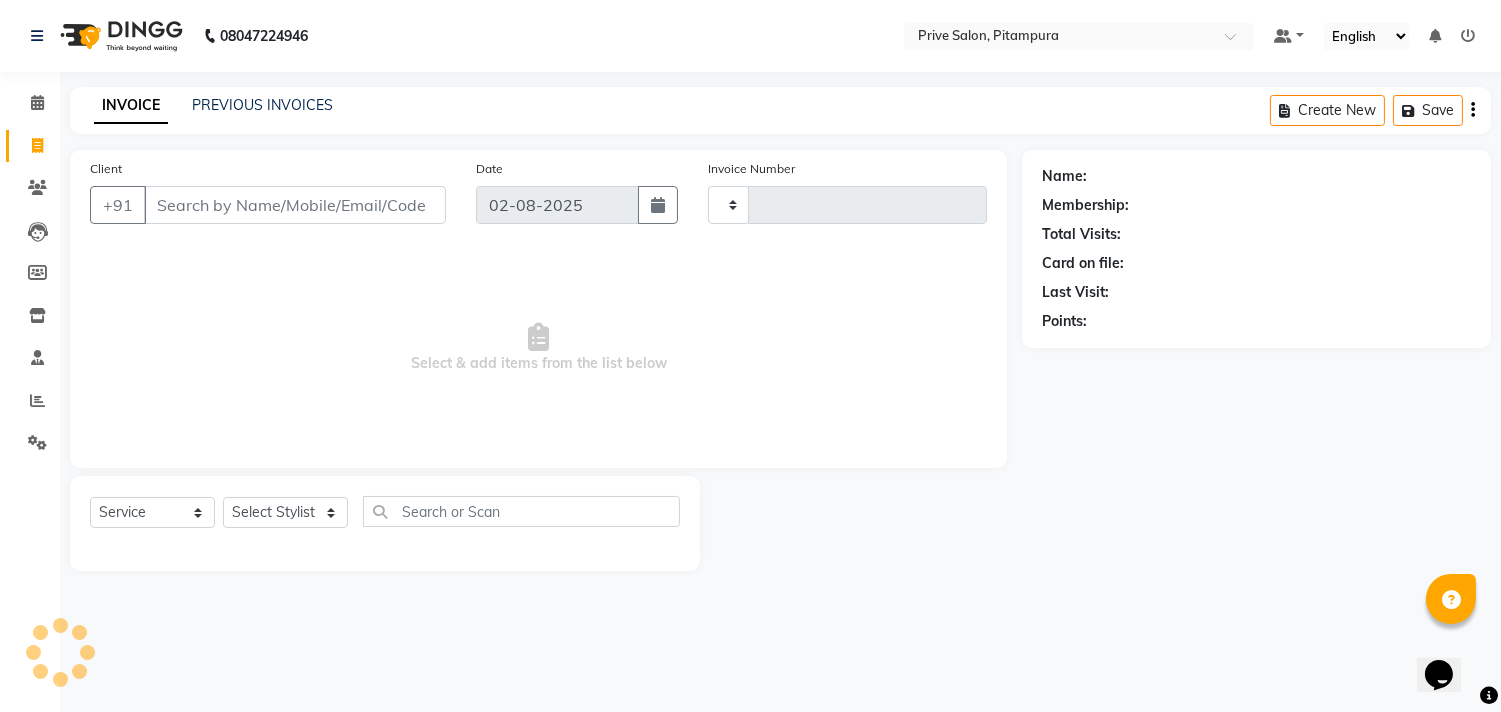 scroll, scrollTop: 0, scrollLeft: 0, axis: both 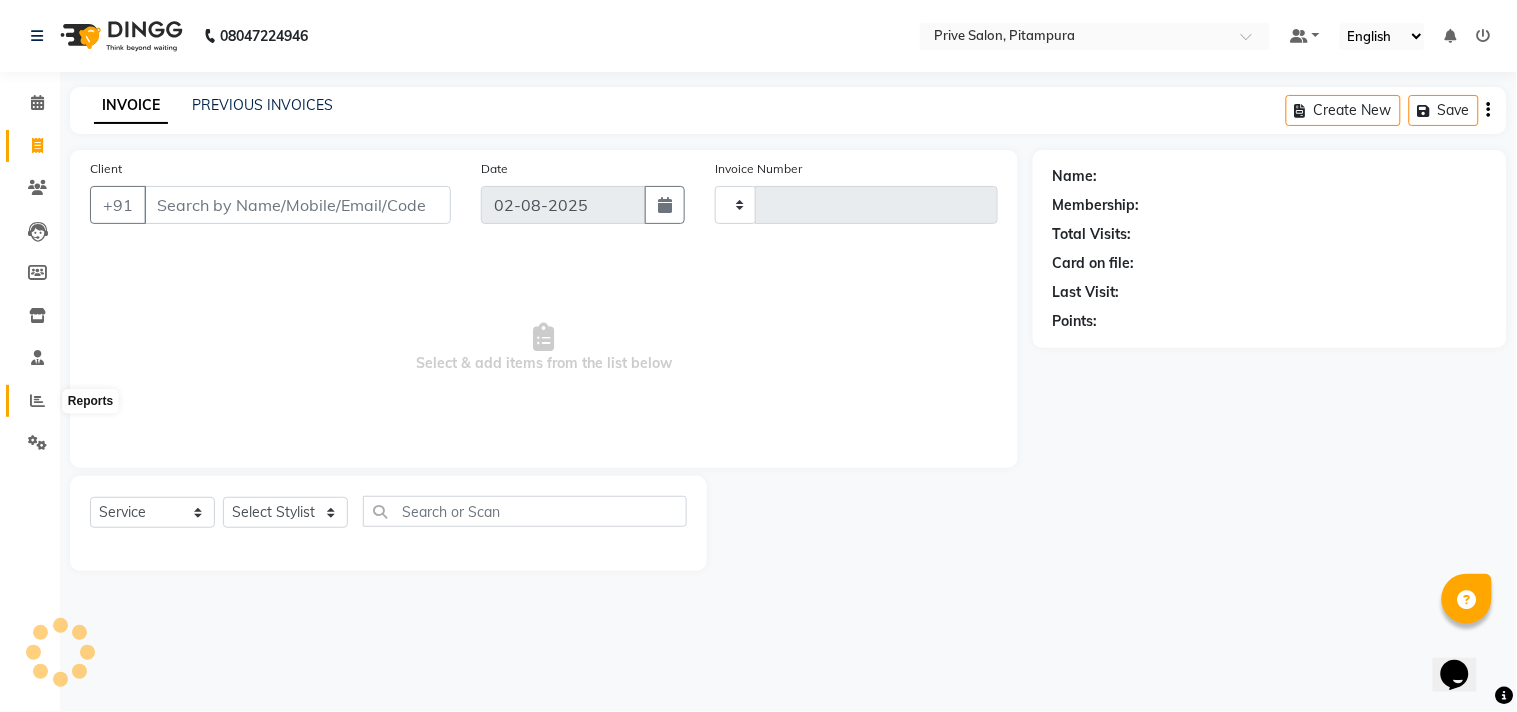 click 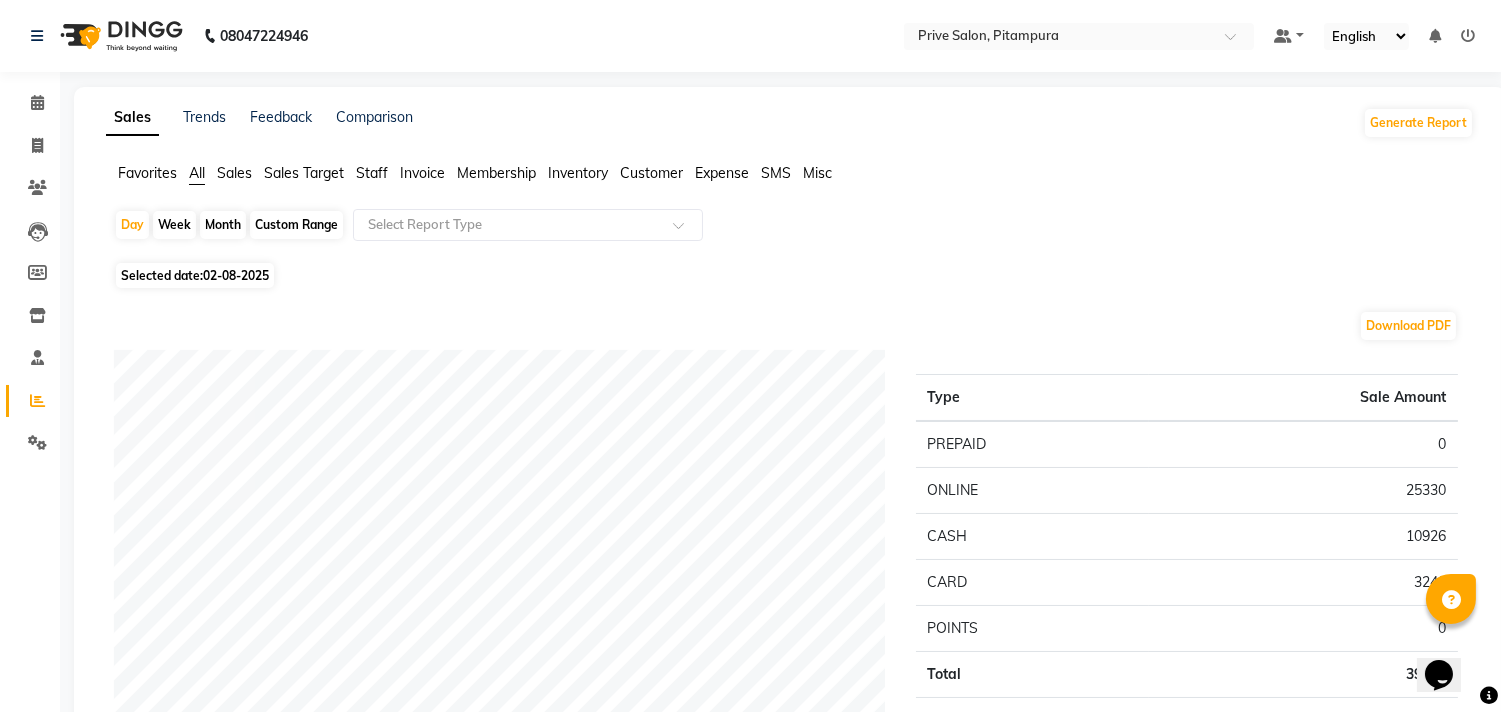 click on "Staff" 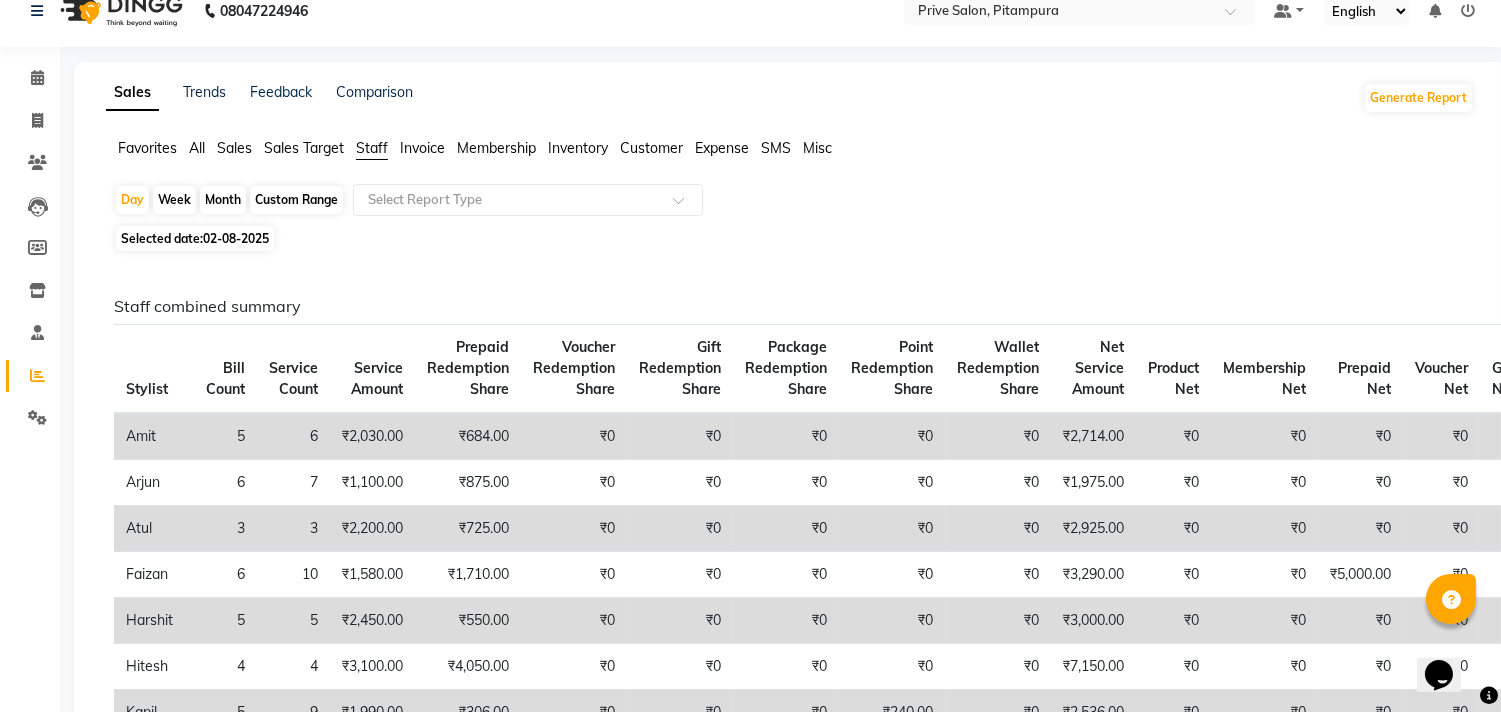 scroll, scrollTop: 44, scrollLeft: 0, axis: vertical 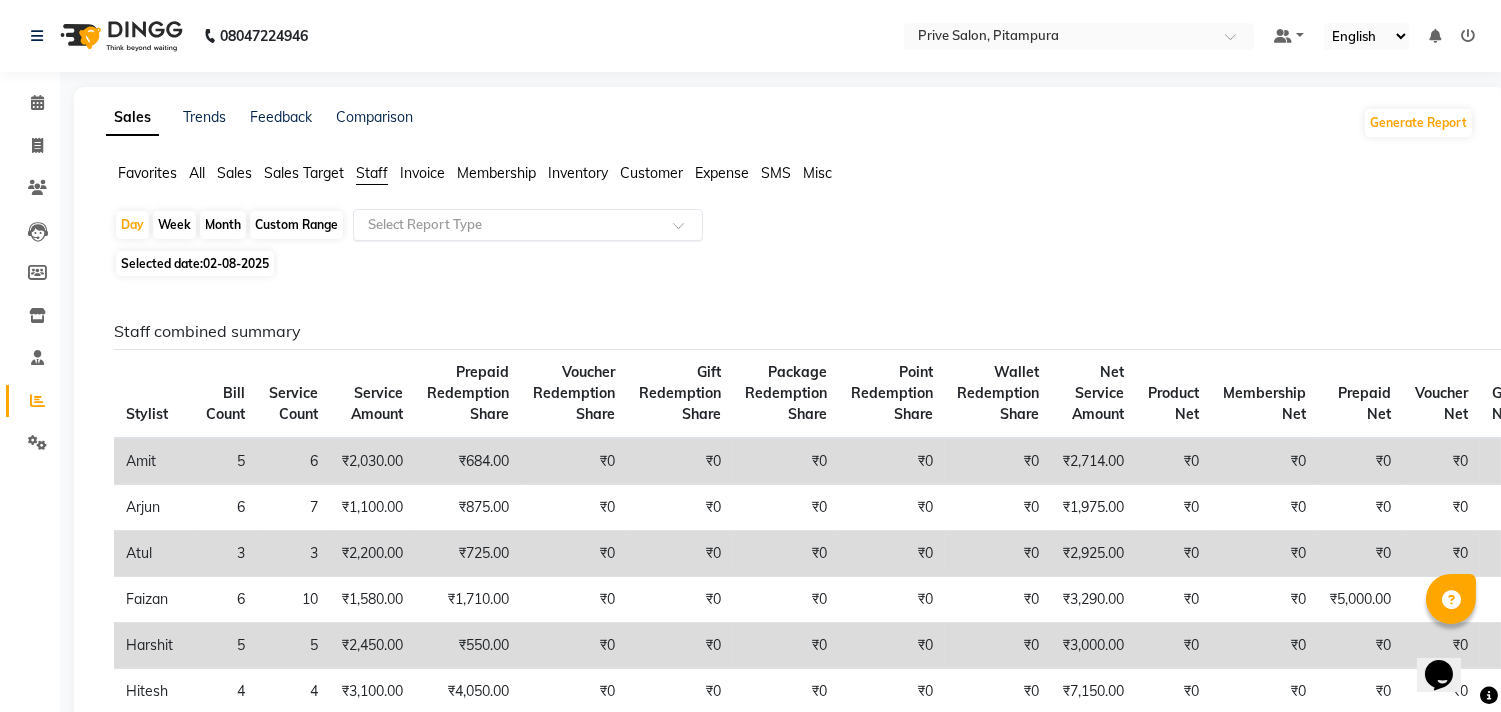 click on "Select Report Type" 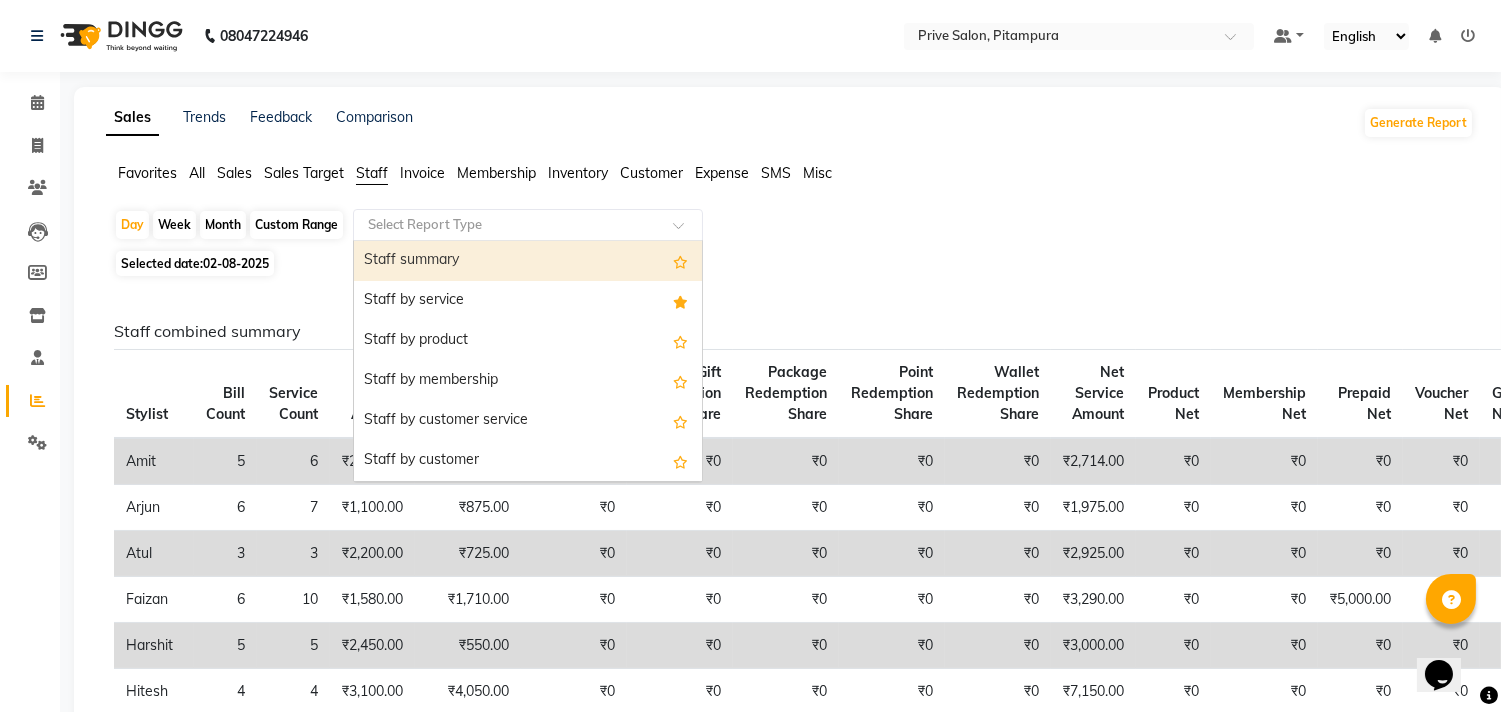 click on "Sales Trends Feedback Comparison Generate Report Favorites All Sales Sales Target Staff Invoice Membership Inventory Customer Expense SMS Misc  Day   Week   Month   Custom Range  Select Report Type  Staff summary   Staff by service   Staff by product   Staff by membership   Staff by customer service   Staff by customer   Staff attendance   Staff attendance logs   Staff performance   Staff performance service   Staff performance product   Staff combined summary   Staff service summary   Staff product summary   Staff membership summary   Staff prepaid summary   Staff voucher summary   Staff package summary   Staff transfer   Staff performance summary   Staff Gift card Summary   Staff Tip Summary  Selected date:  02-08-2025  Staff combined summary Stylist Bill Count Service Count Service Amount Prepaid Redemption Share Voucher Redemption Share Gift Redemption Share Package Redemption Share Point Redemption Share Wallet Redemption Share Net Service Amount Product Net Membership Net Prepaid Net Voucher Net  Amit 5" 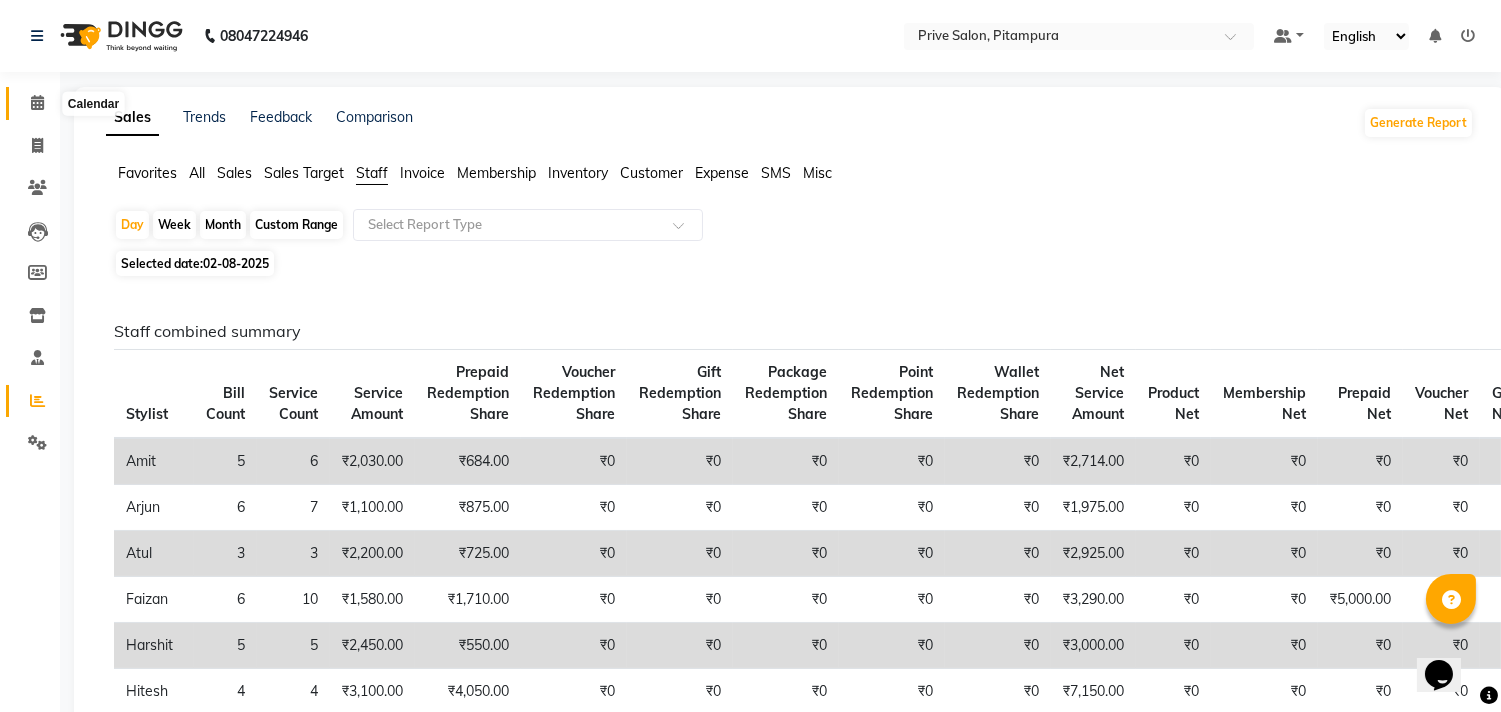 click 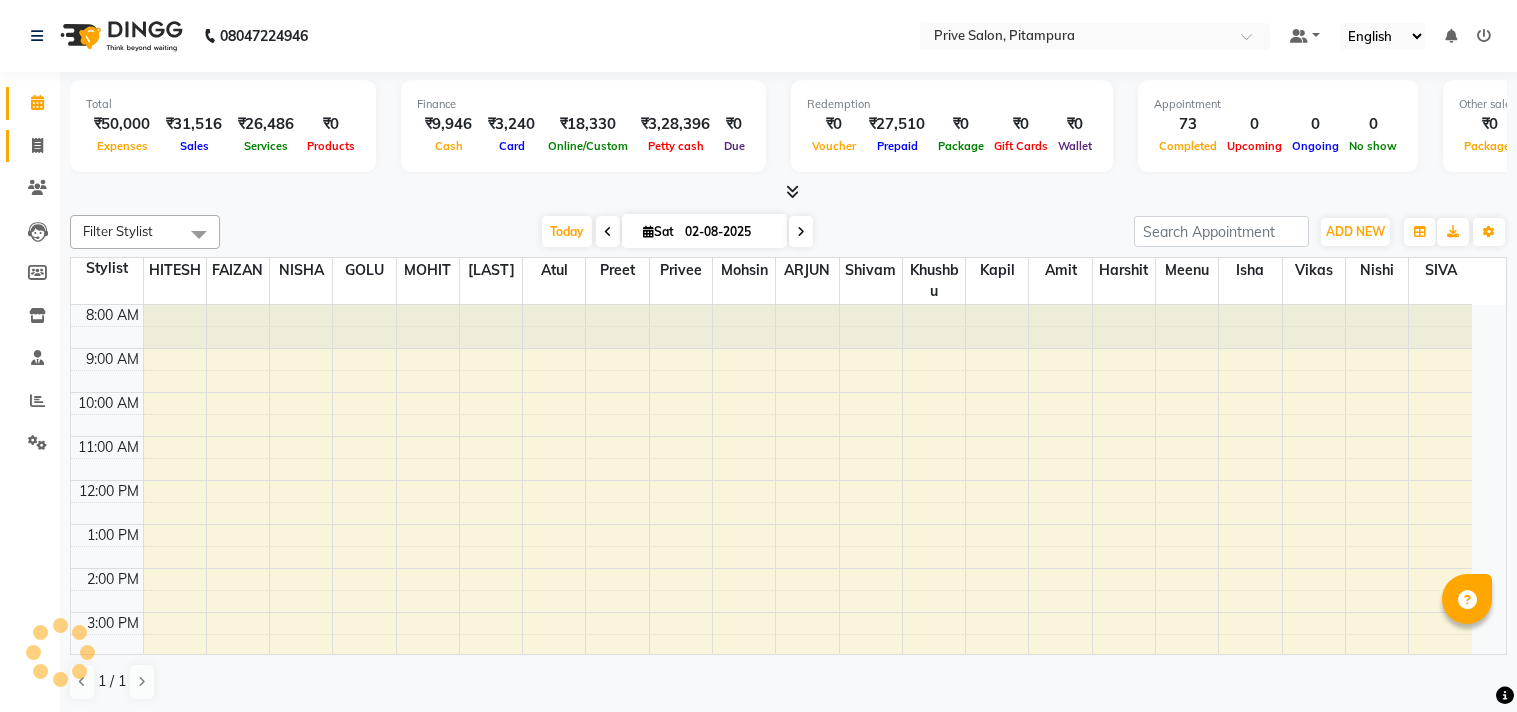 scroll, scrollTop: 0, scrollLeft: 0, axis: both 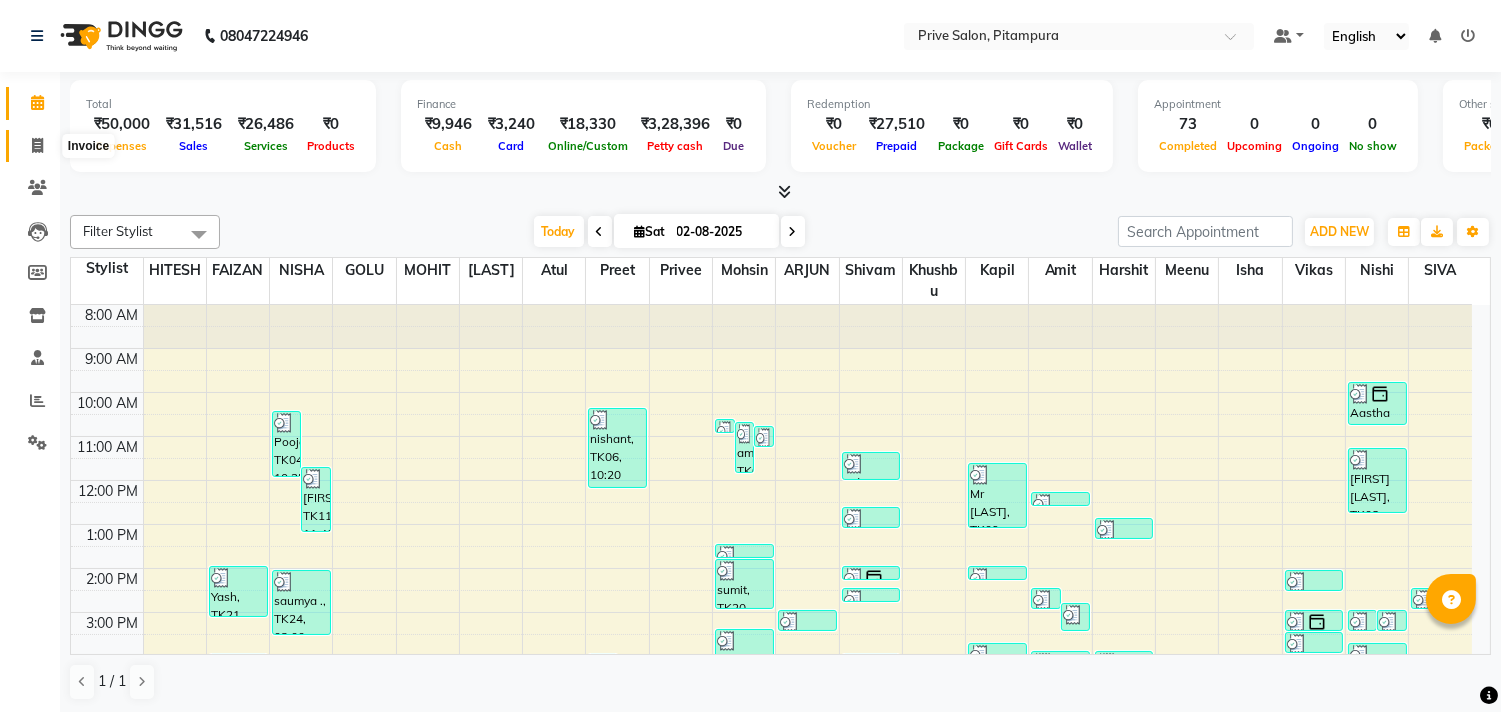 click 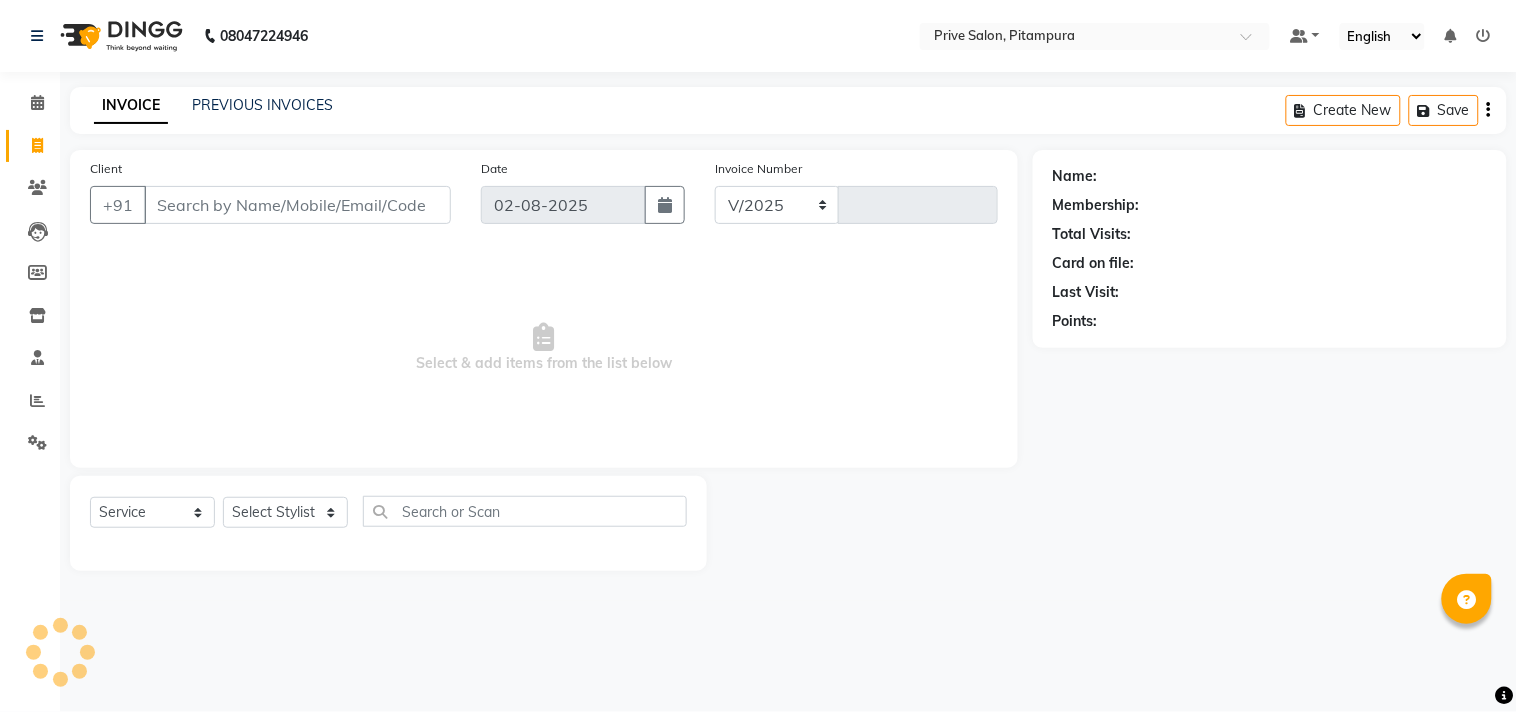 select on "136" 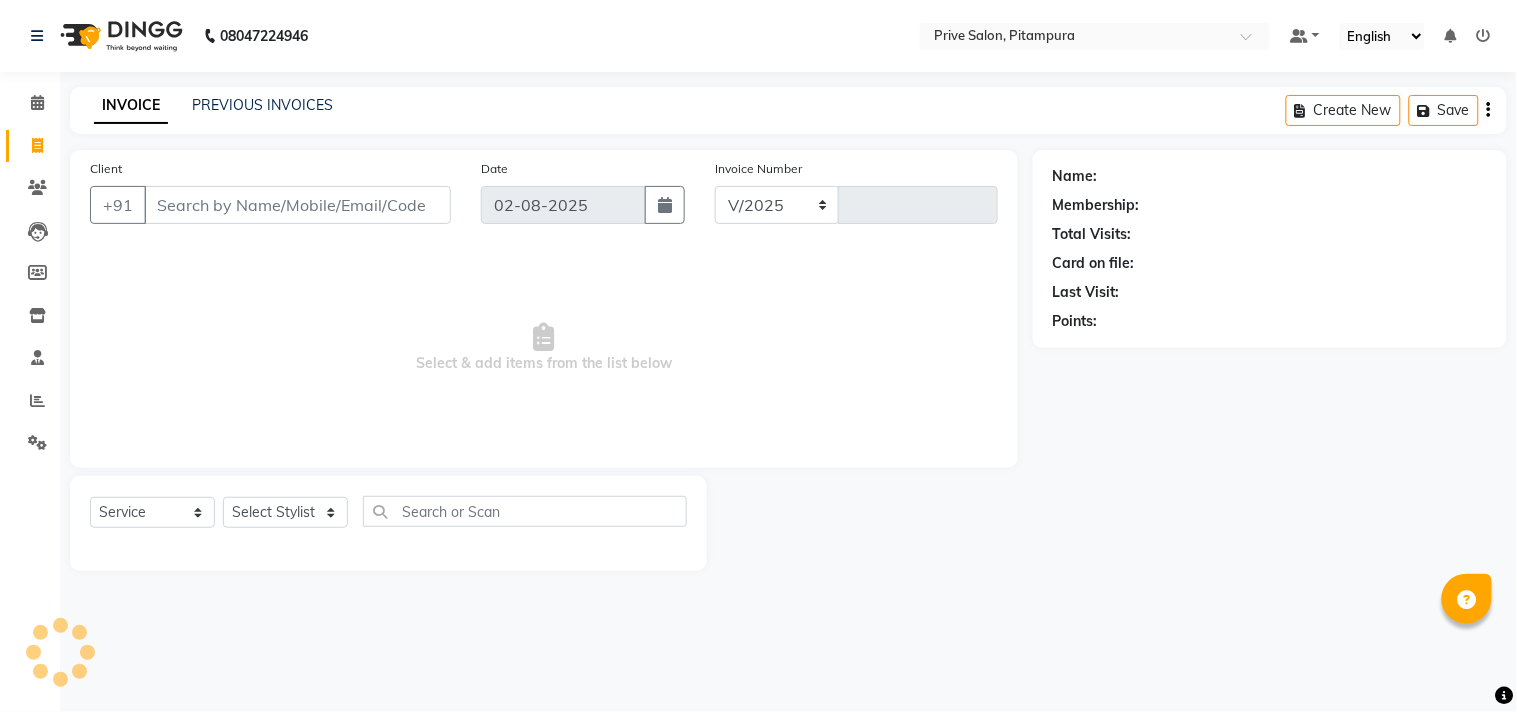 type on "6404" 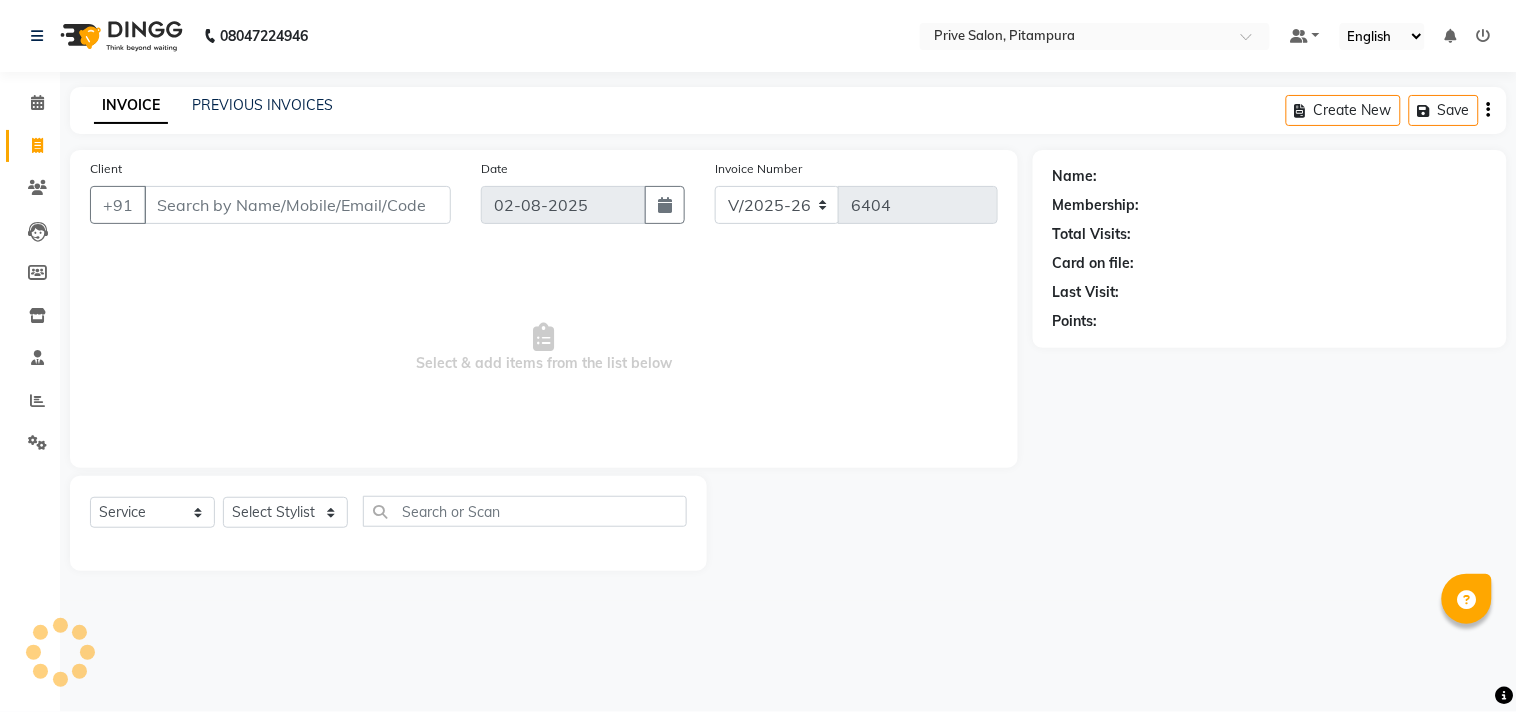 click on "Client" at bounding box center [297, 205] 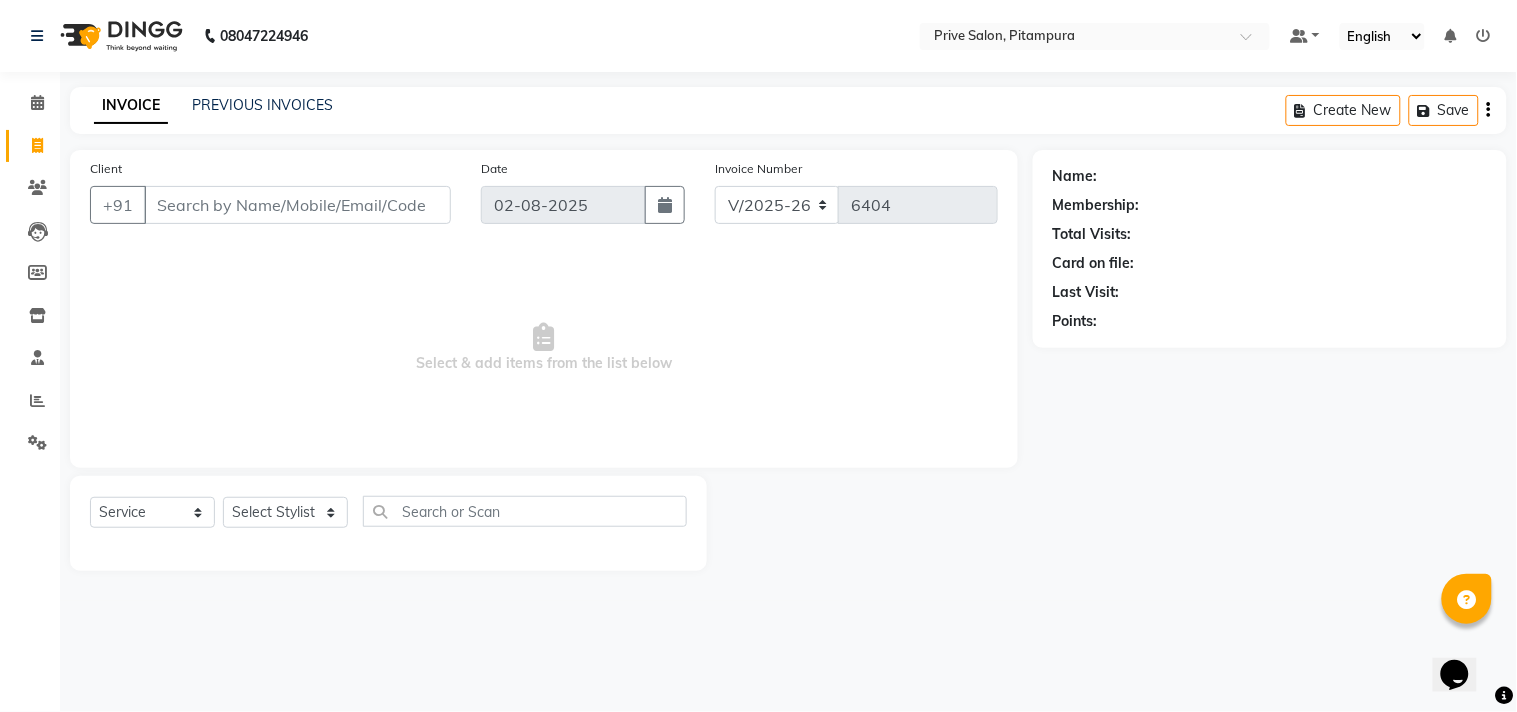 scroll, scrollTop: 0, scrollLeft: 0, axis: both 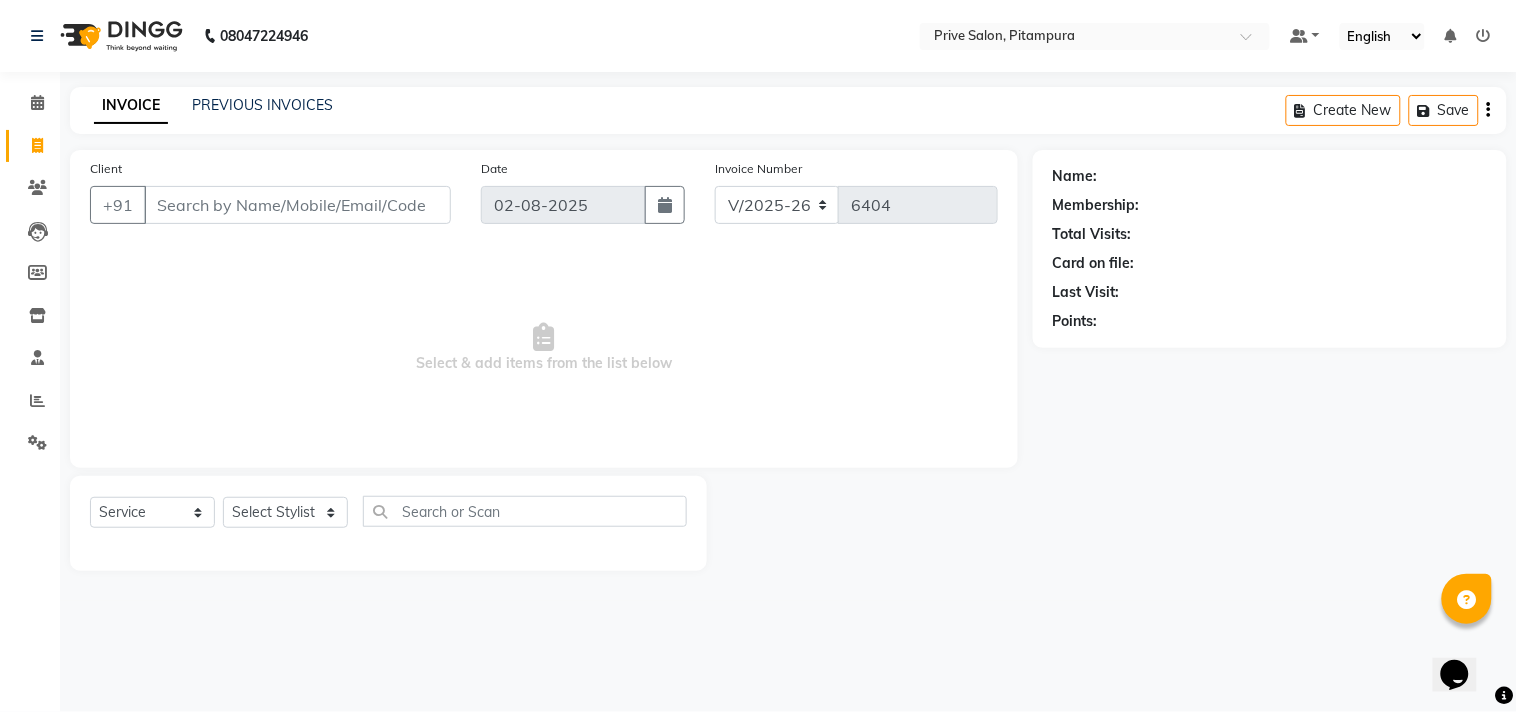 click on "Client" at bounding box center [297, 205] 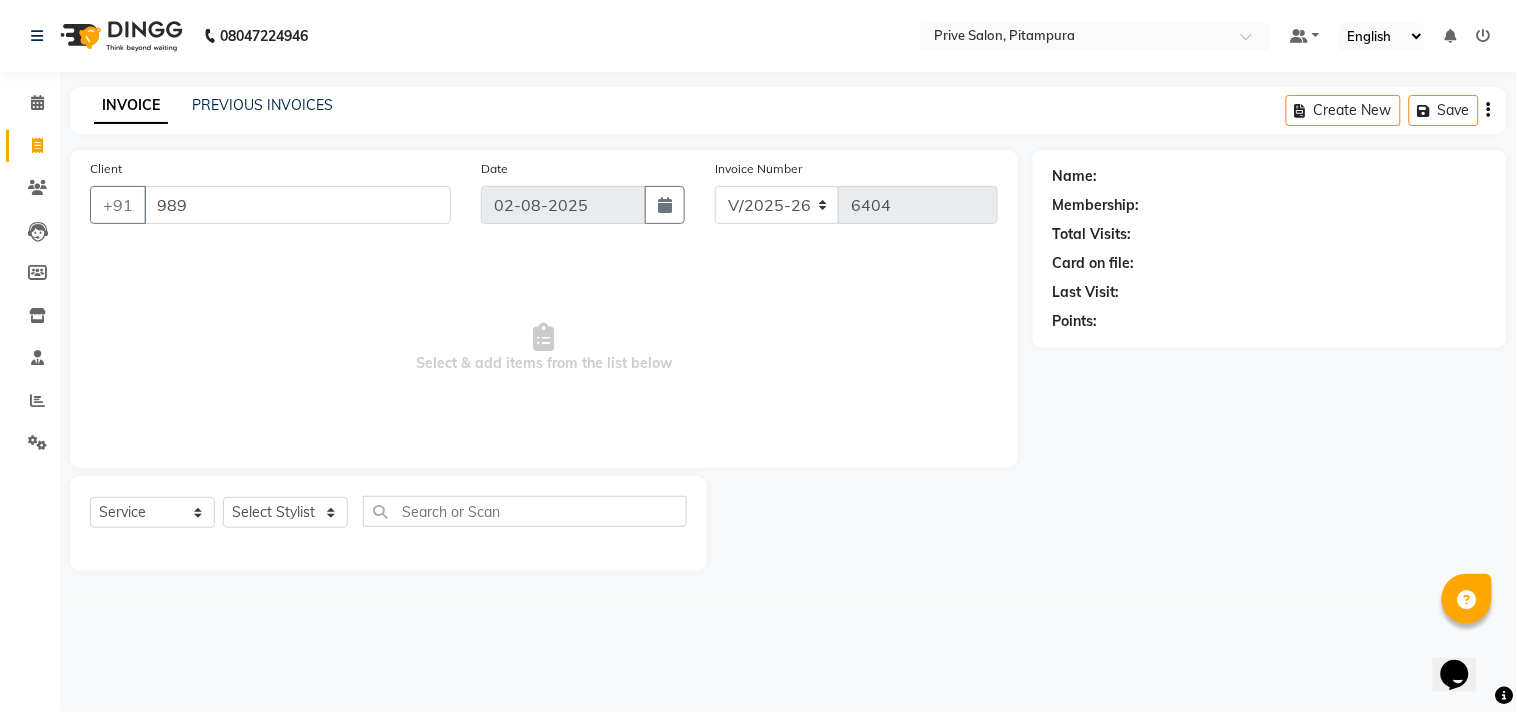 type on "989" 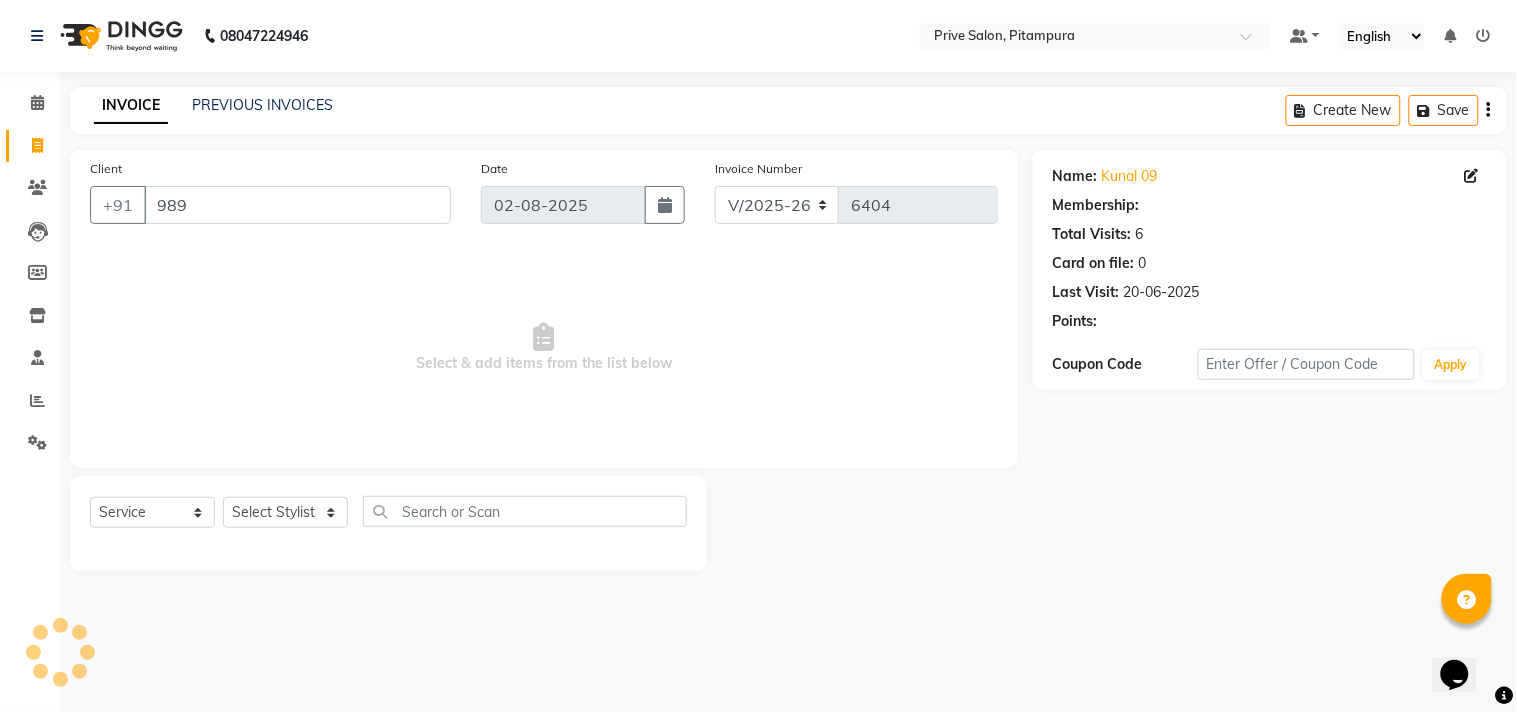 select on "1: Object" 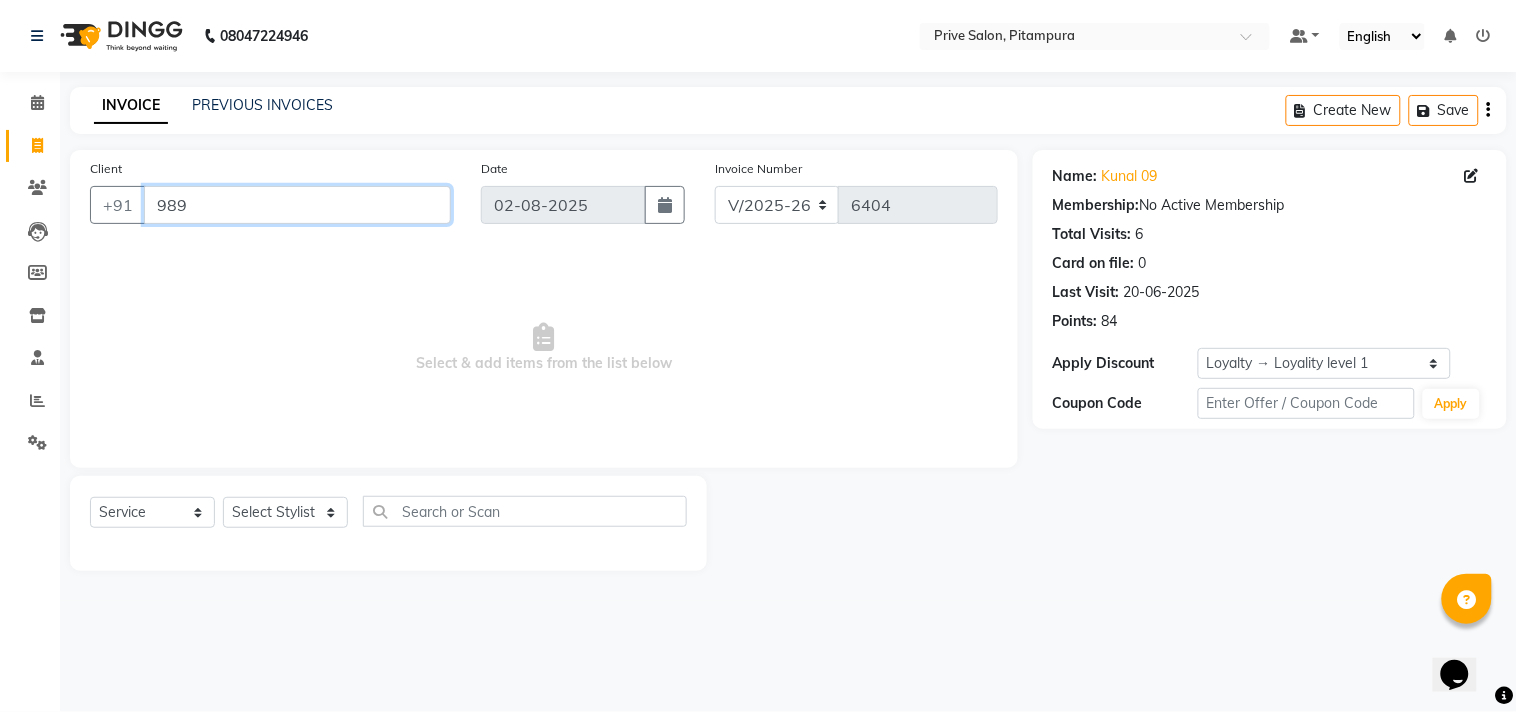click on "989" at bounding box center (297, 205) 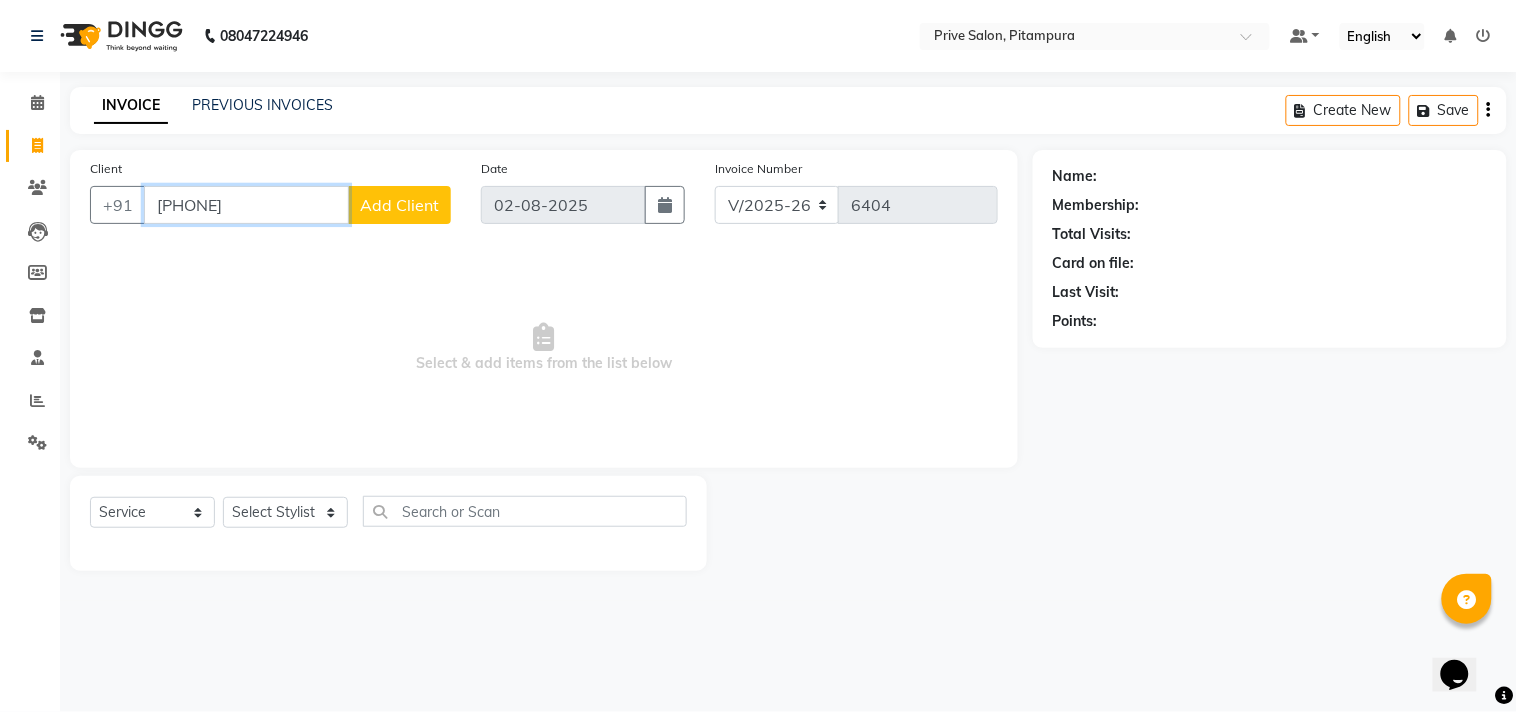 type on "[PHONE]" 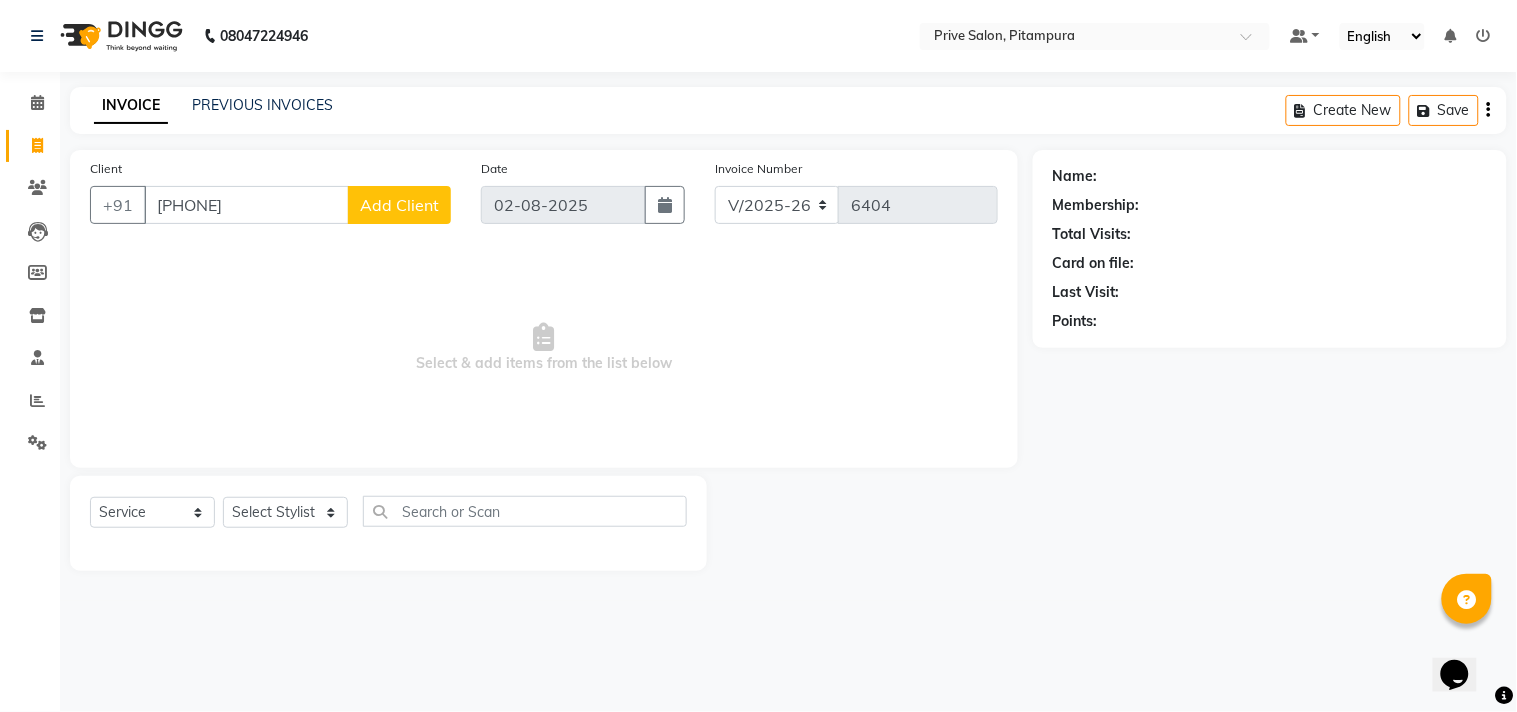 click on "Add Client" 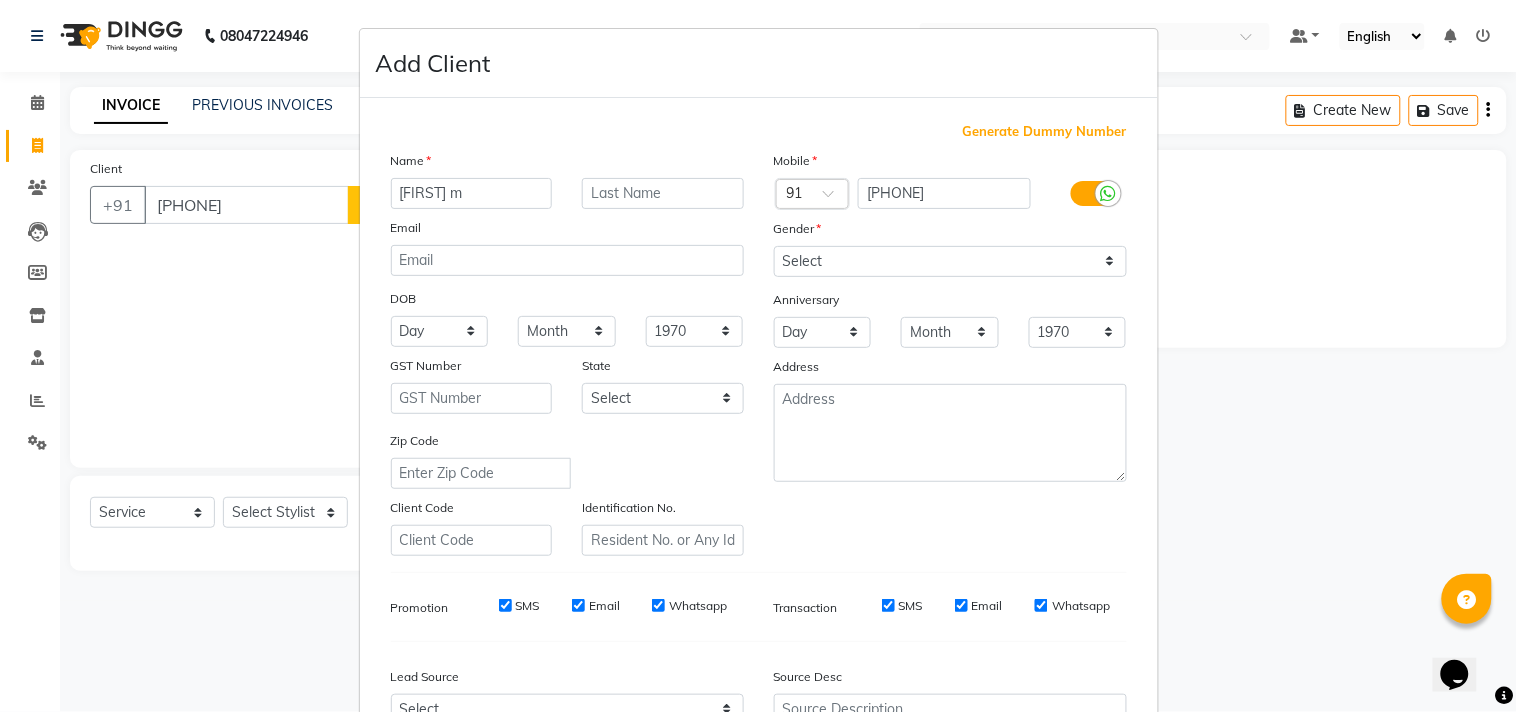 click on "[FIRST] m" at bounding box center (472, 193) 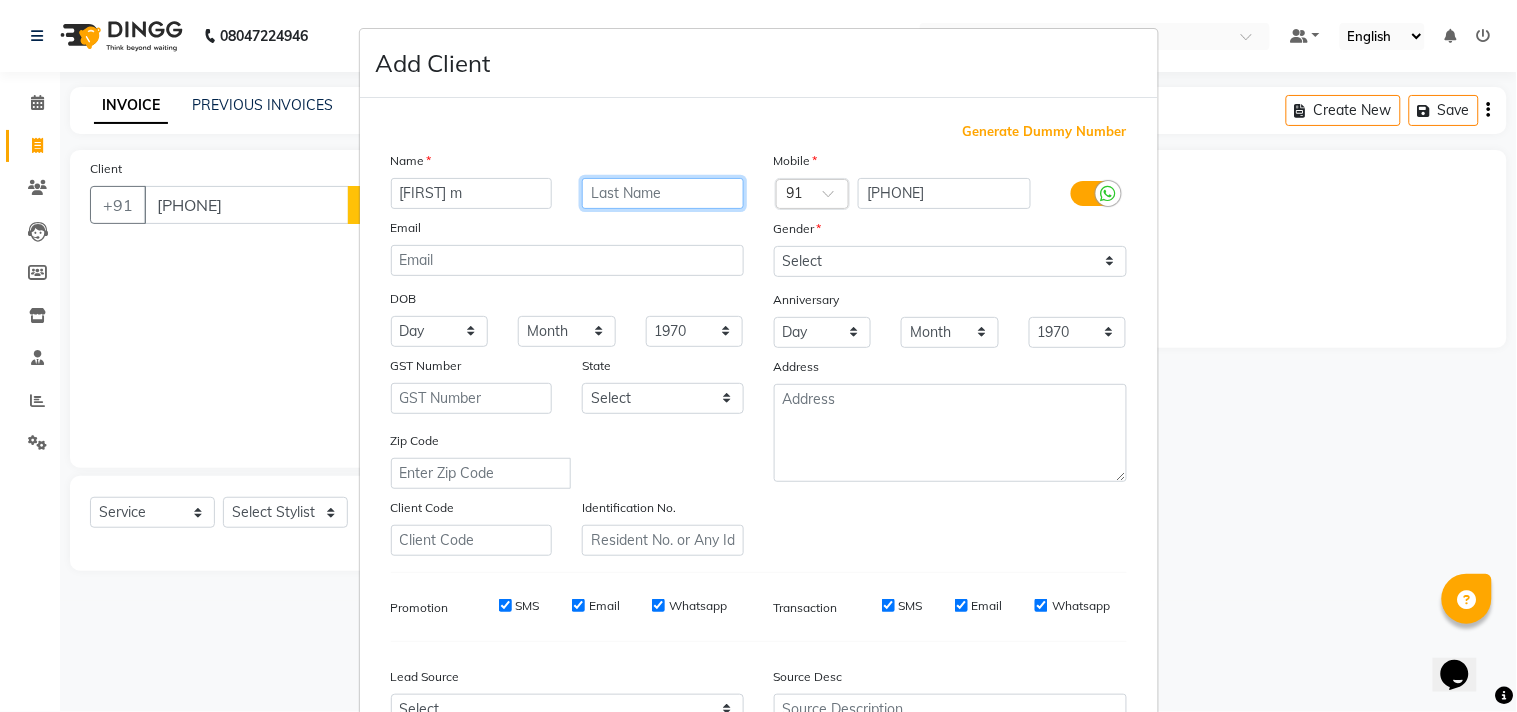 click at bounding box center (663, 193) 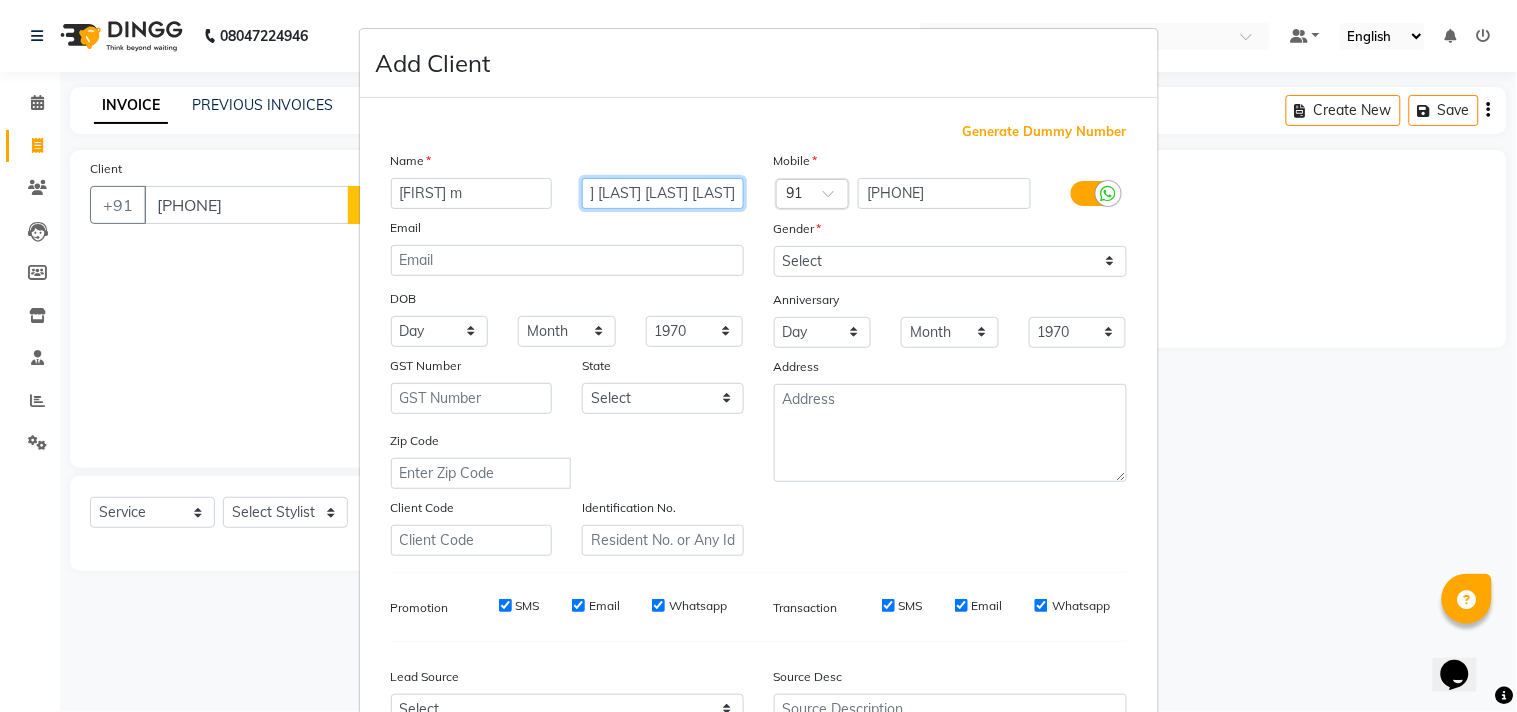 scroll, scrollTop: 0, scrollLeft: 78, axis: horizontal 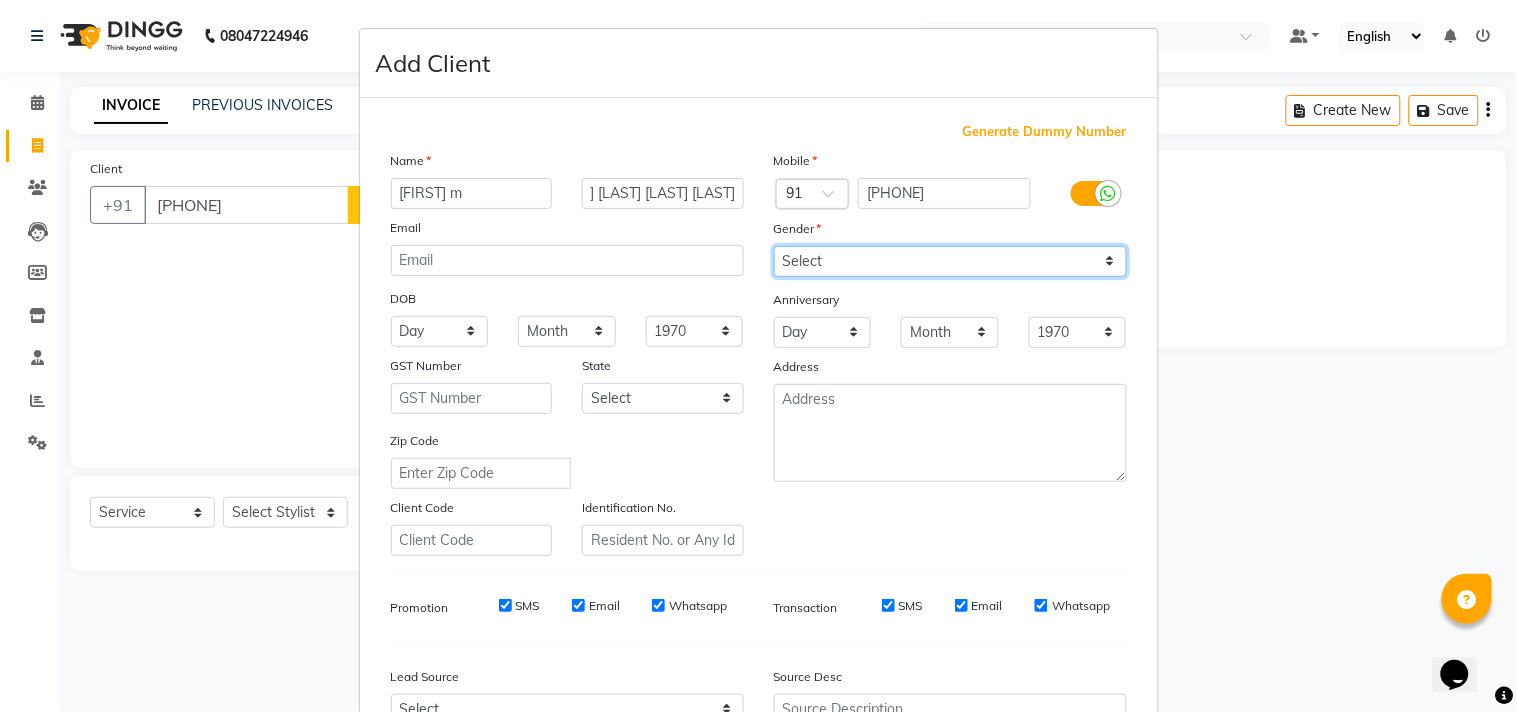click on "Select Male Female Other Prefer Not To Say" at bounding box center [950, 261] 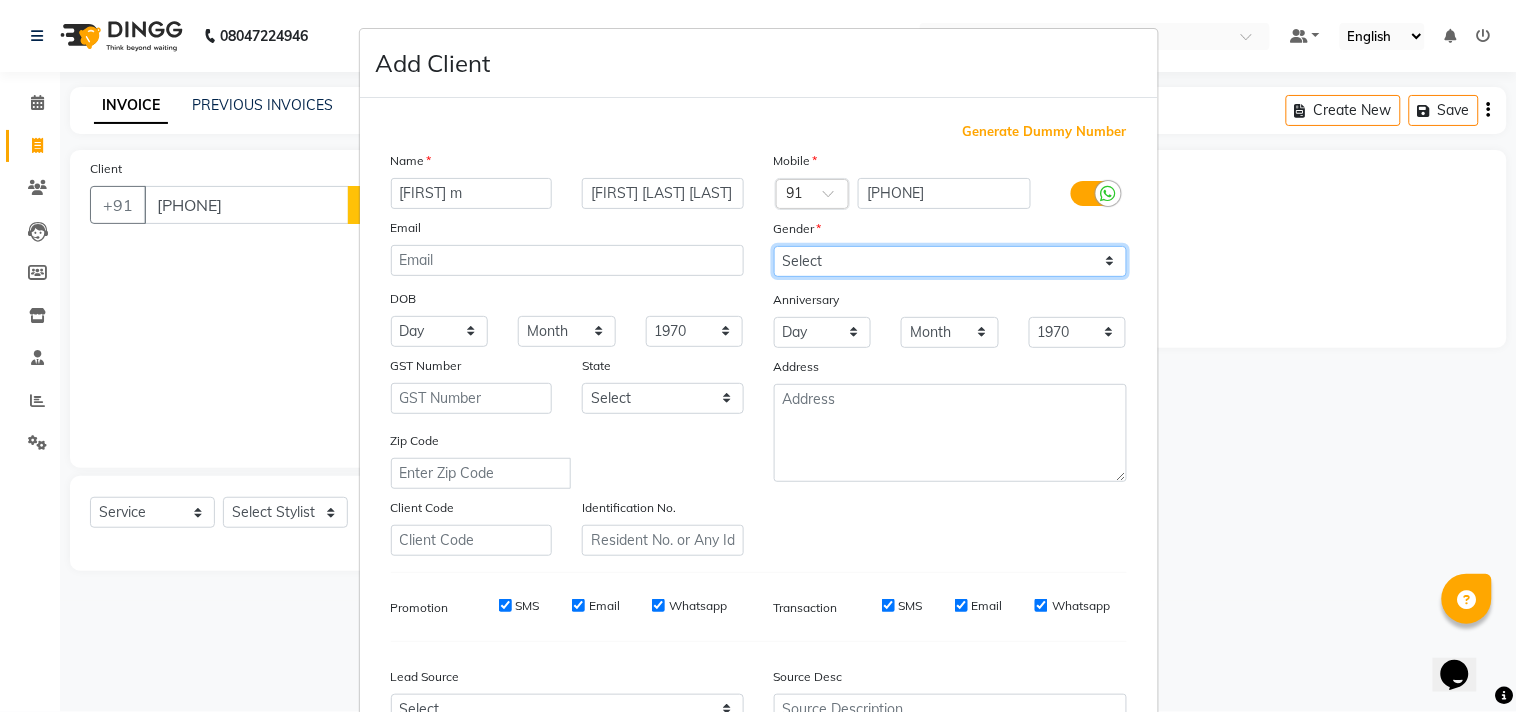 select on "male" 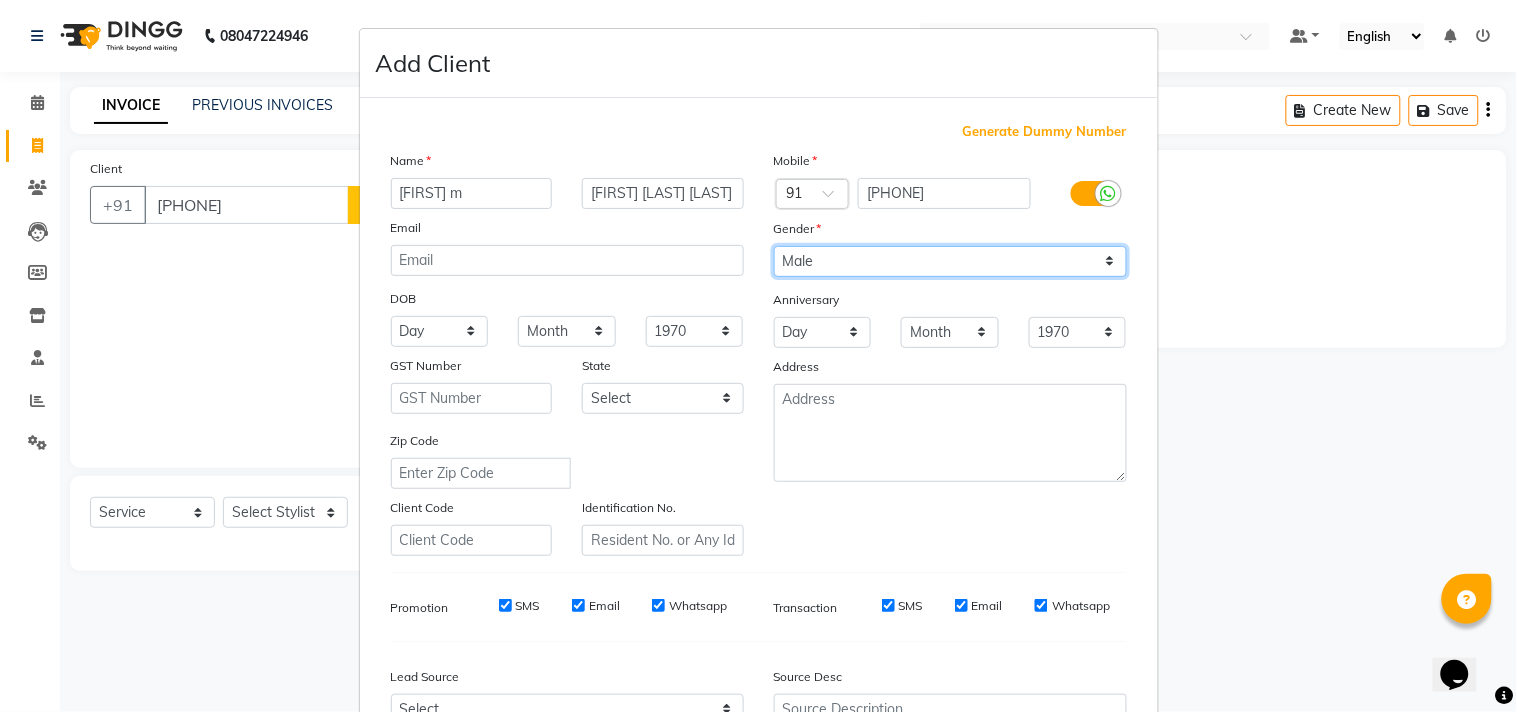 click on "Select Male Female Other Prefer Not To Say" at bounding box center [950, 261] 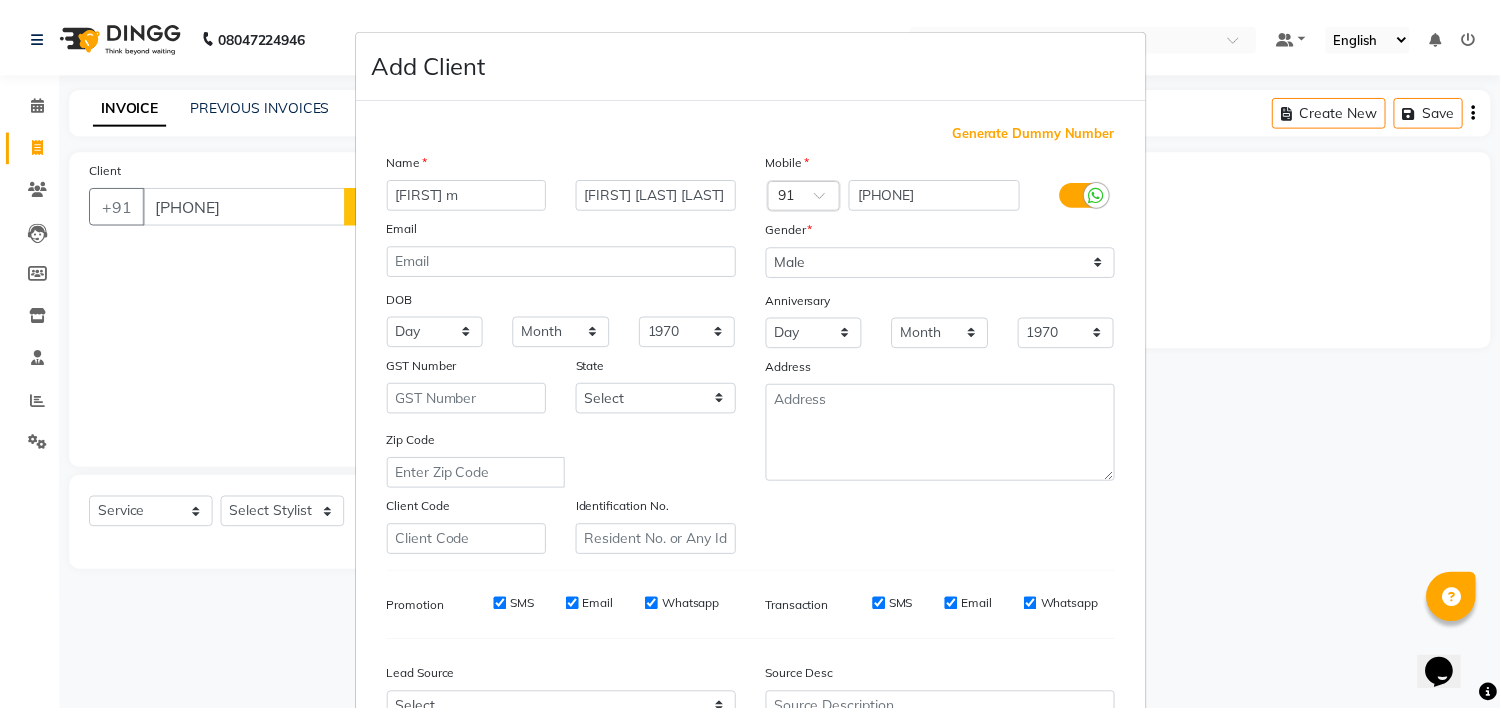 scroll, scrollTop: 194, scrollLeft: 0, axis: vertical 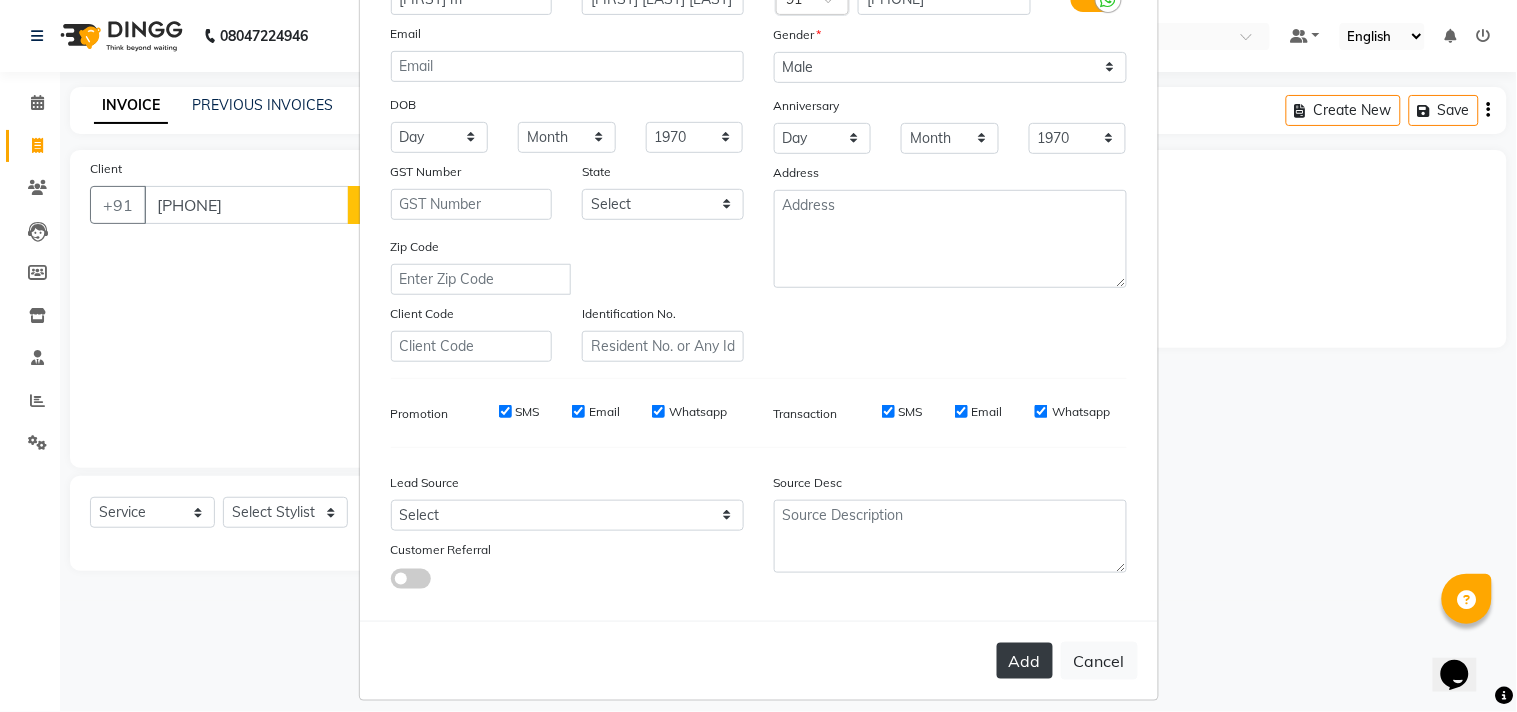 click on "Add" at bounding box center (1025, 661) 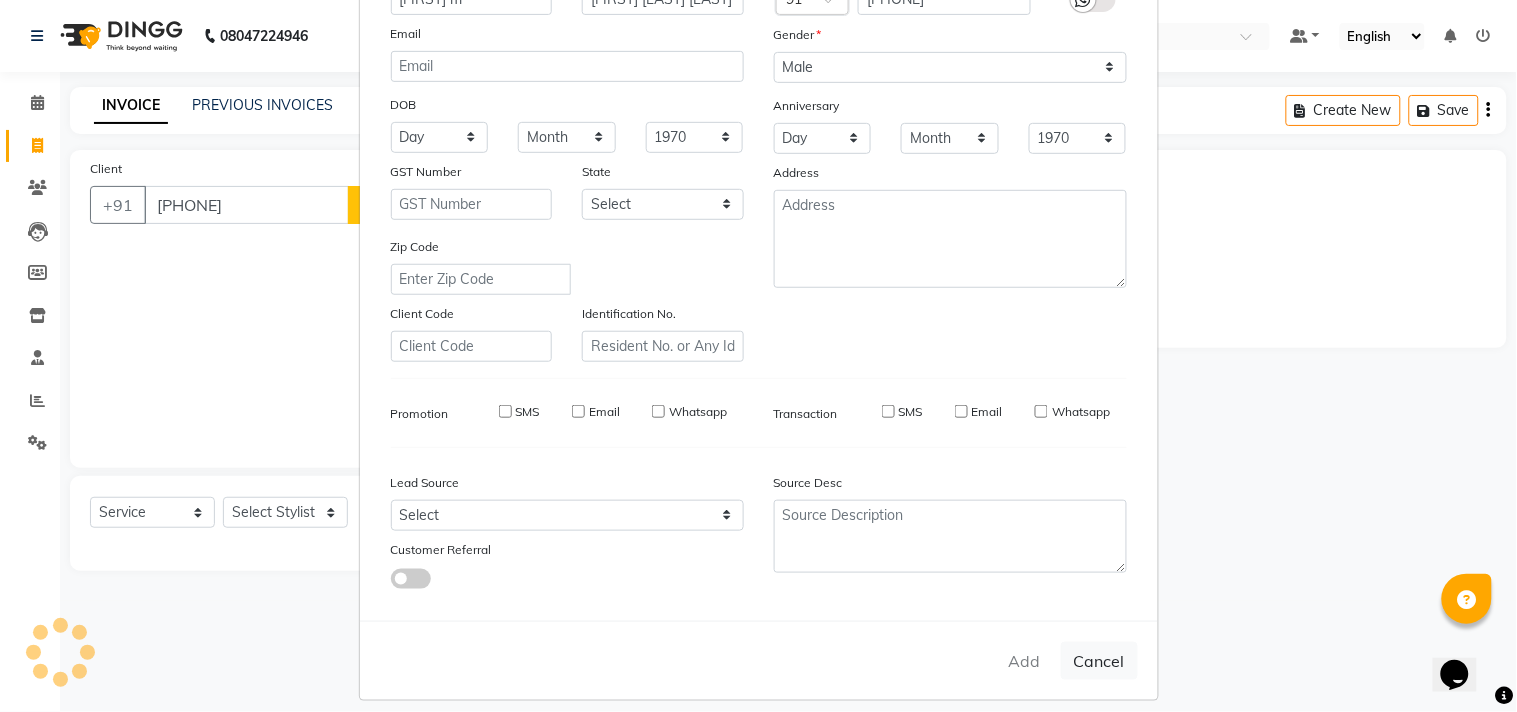 type 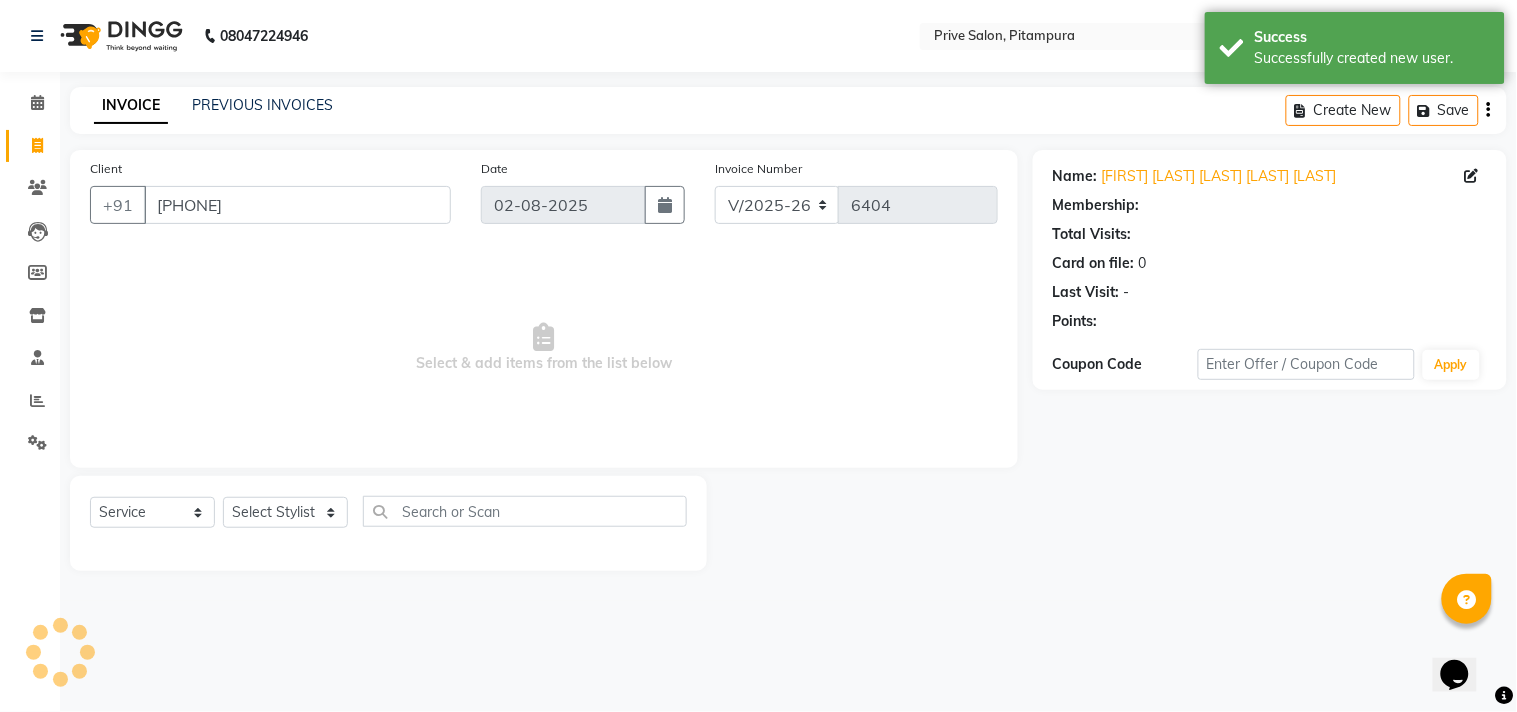 select on "1: Object" 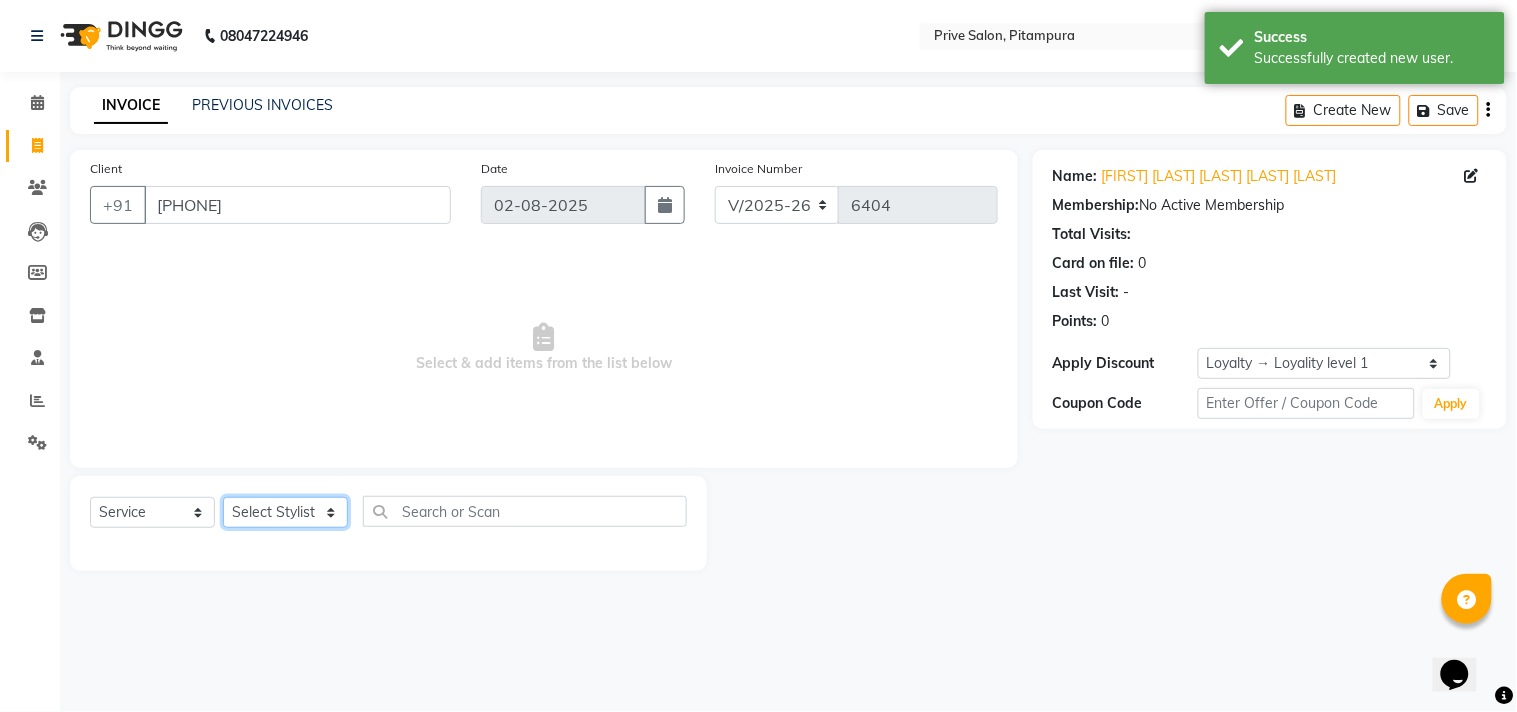 click on "Select Stylist amit ARJUN Atul FAIZAN FARDEEN GOLU harshit HITESH isha kapil khushbu Manager meenu MOHIT Mohsin NISHA nishi Preet privee Shivam SIVA vikas" 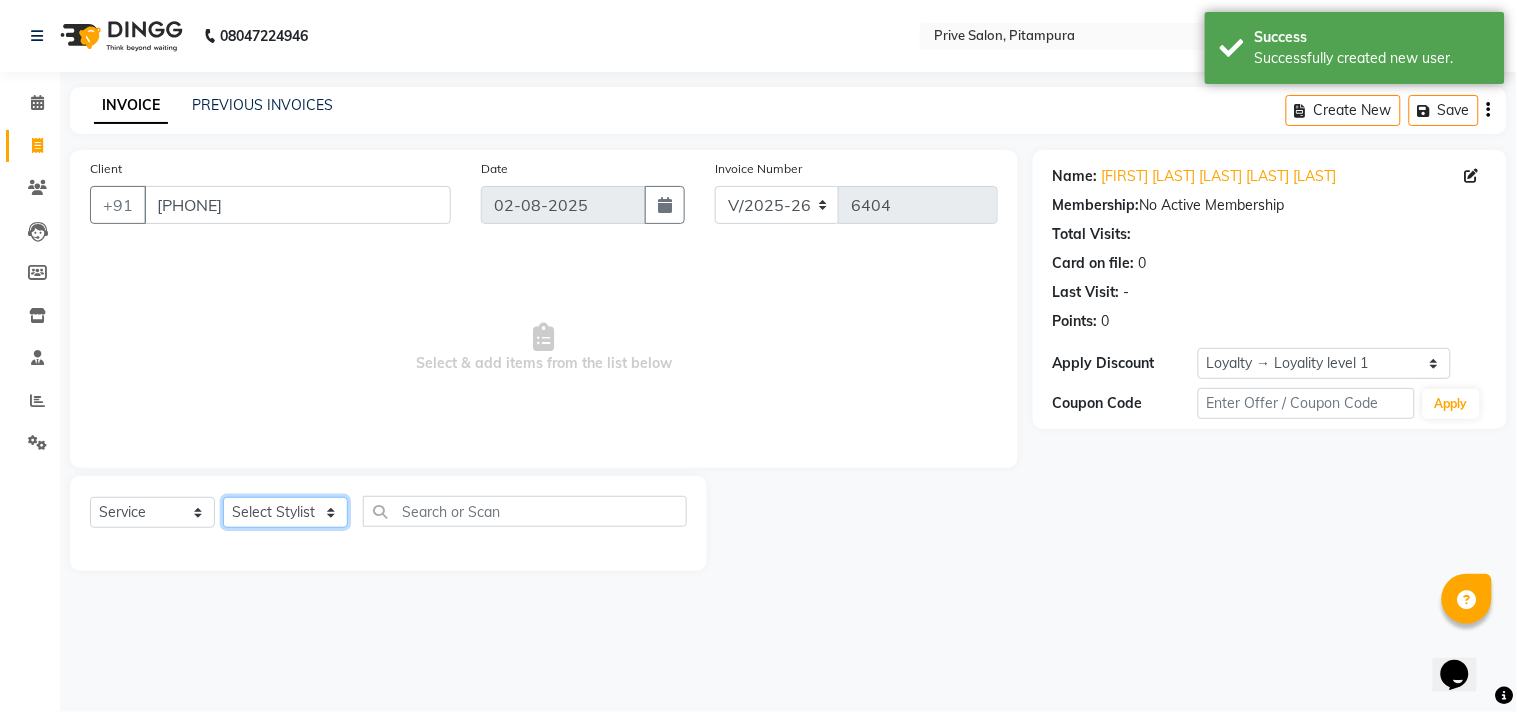 select on "44179" 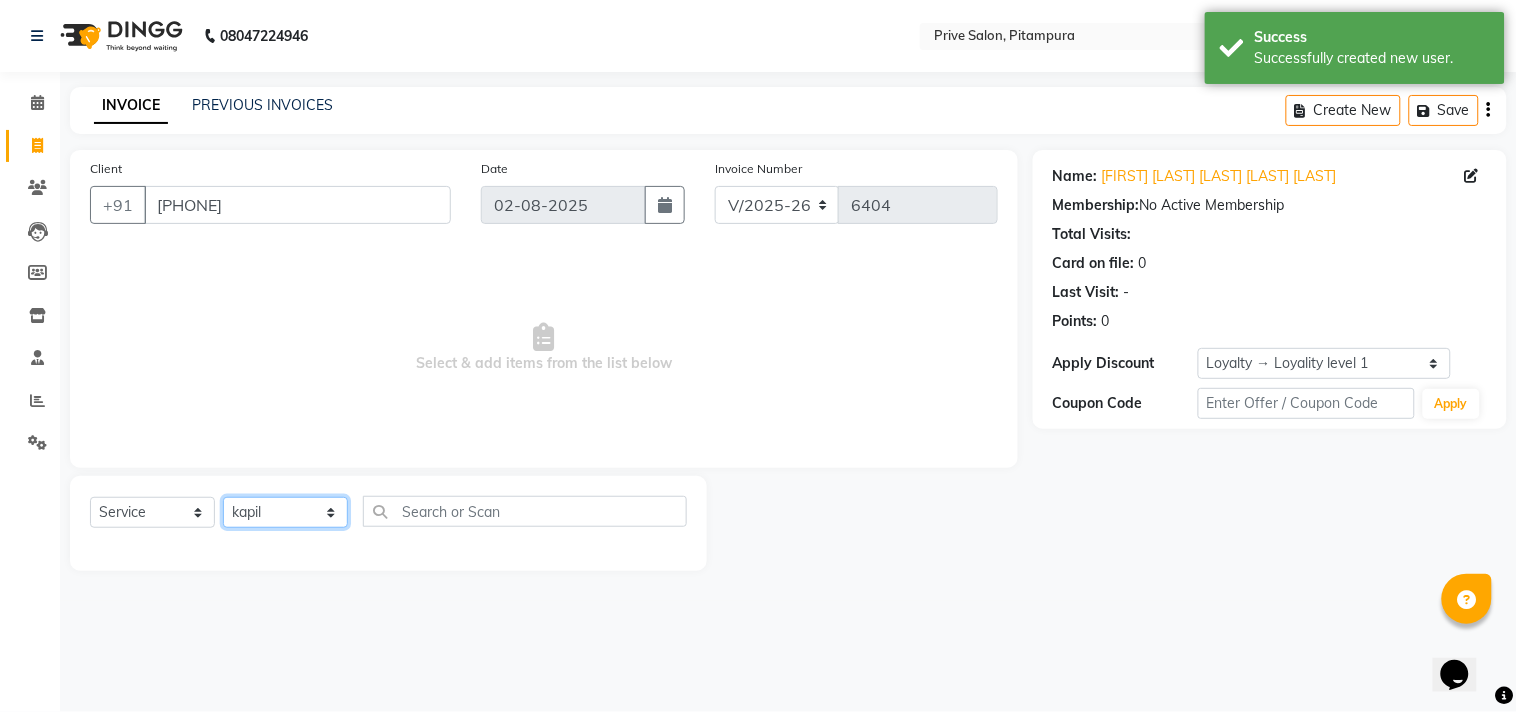 click on "Select Stylist amit ARJUN Atul FAIZAN FARDEEN GOLU harshit HITESH isha kapil khushbu Manager meenu MOHIT Mohsin NISHA nishi Preet privee Shivam SIVA vikas" 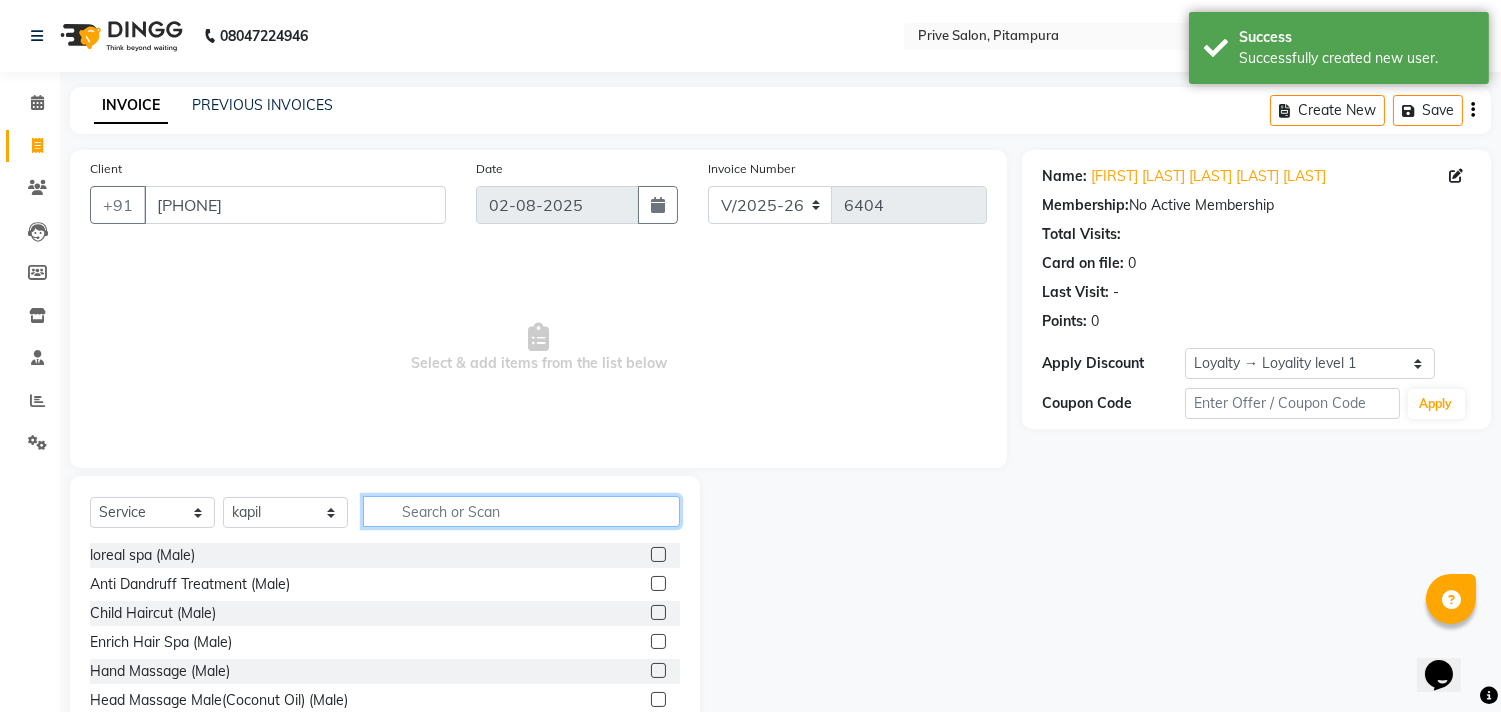 click 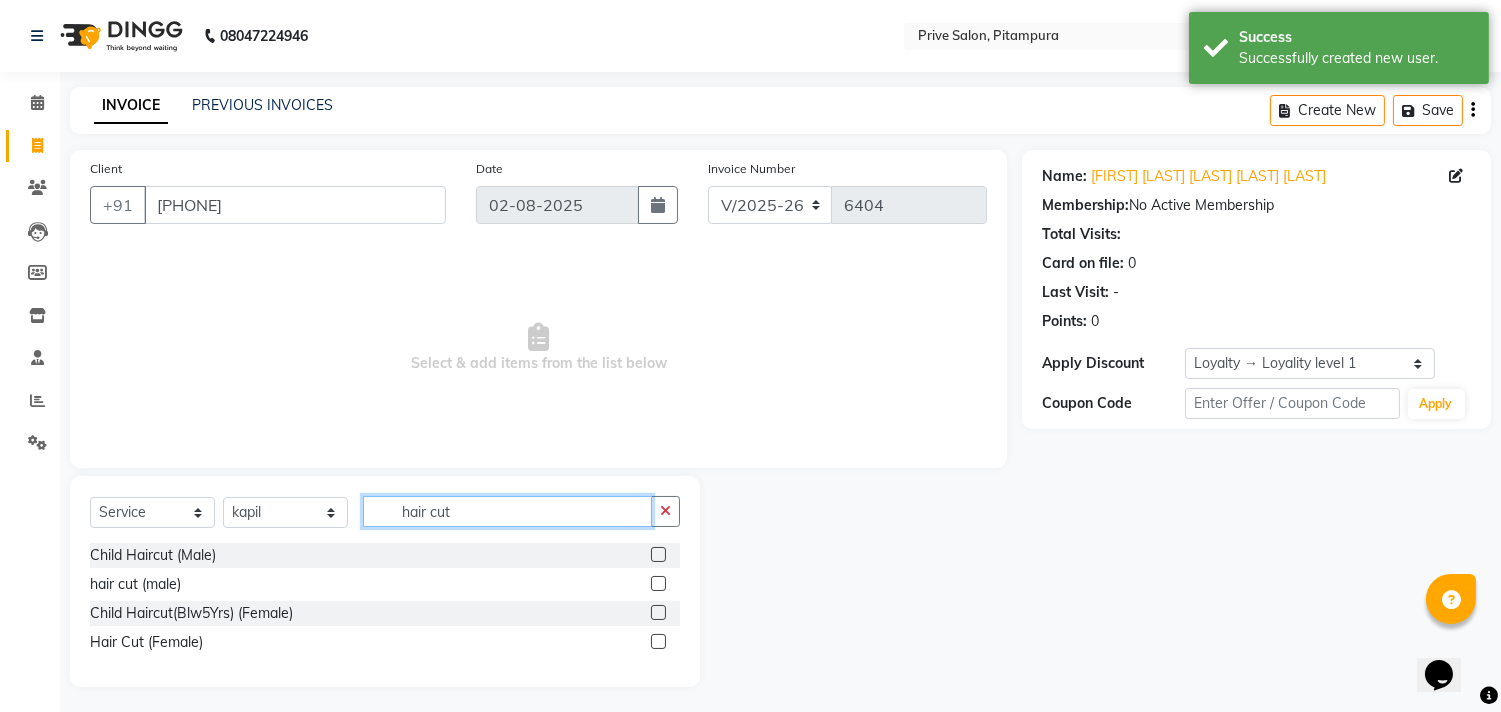 type on "hair cut" 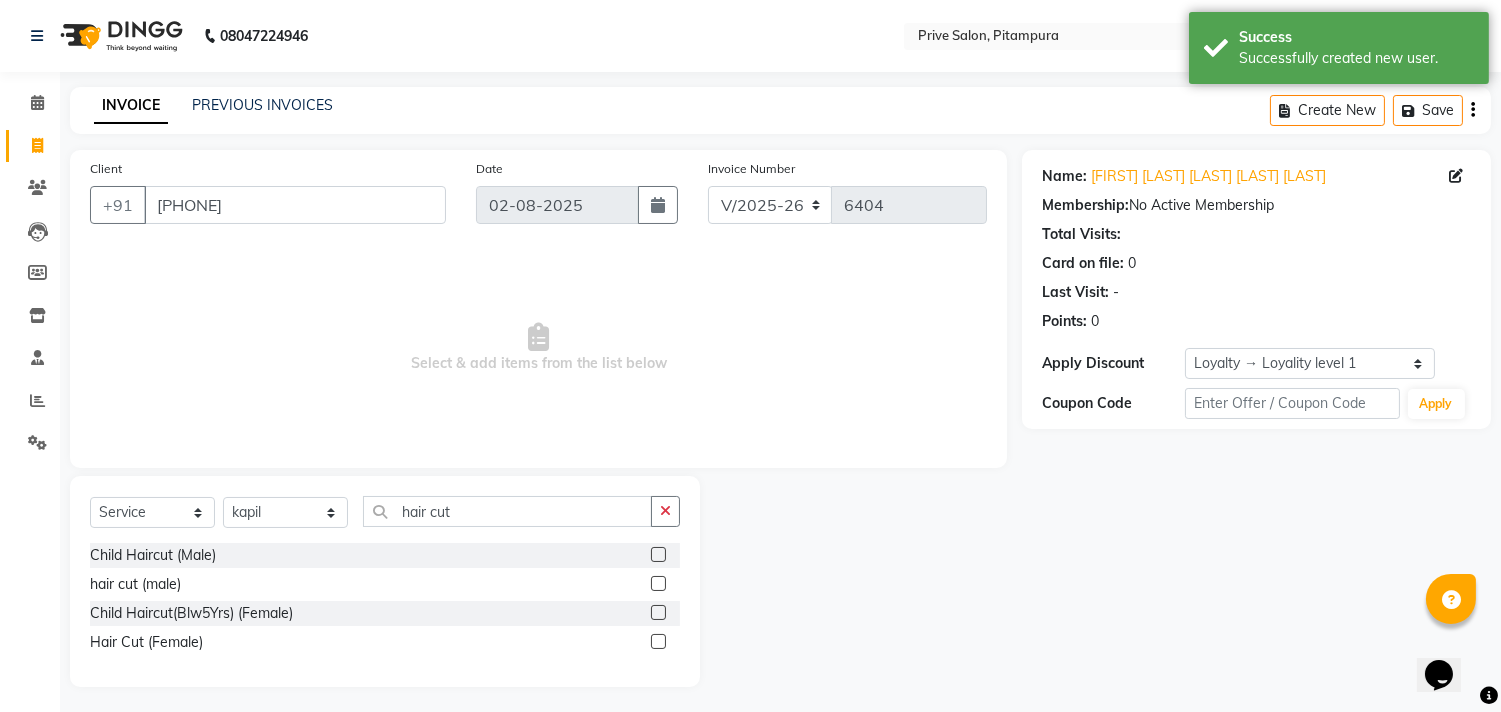 click 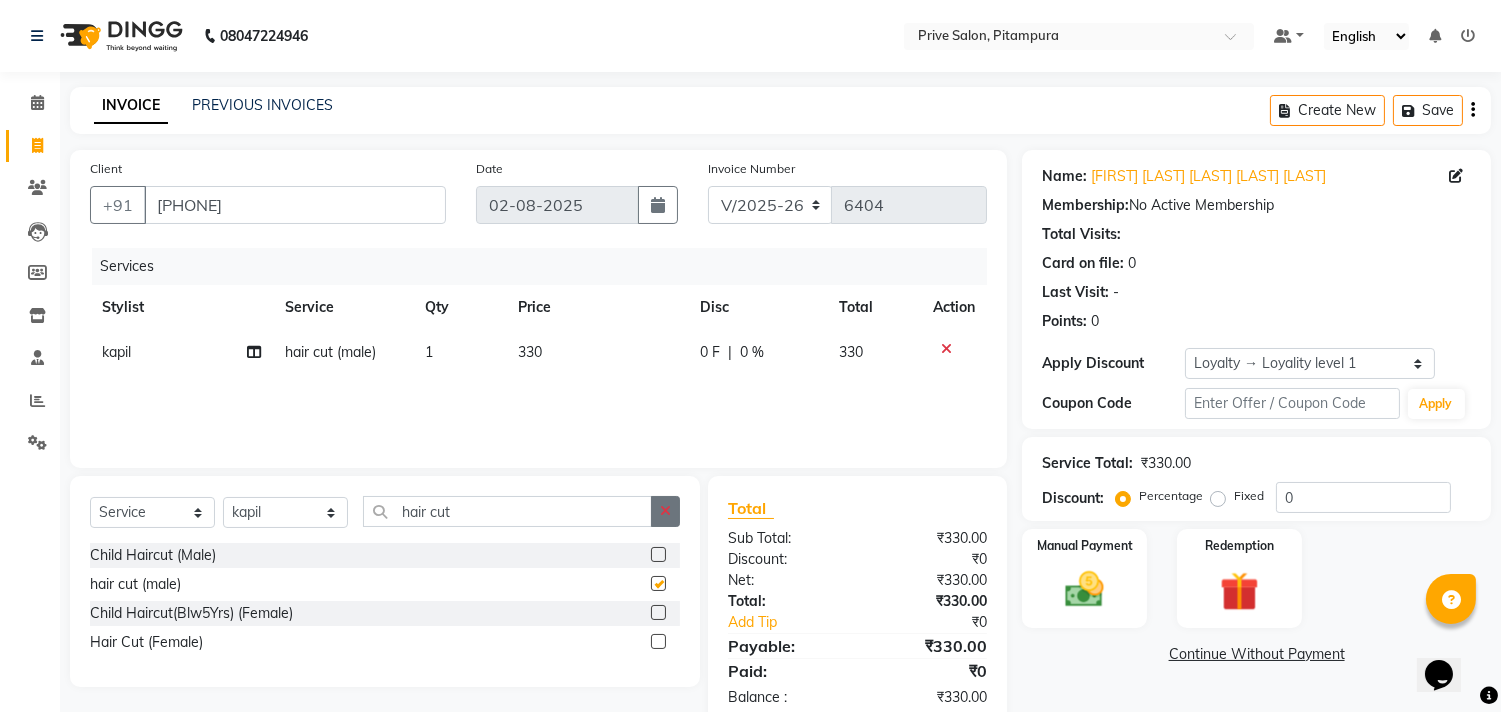 checkbox on "false" 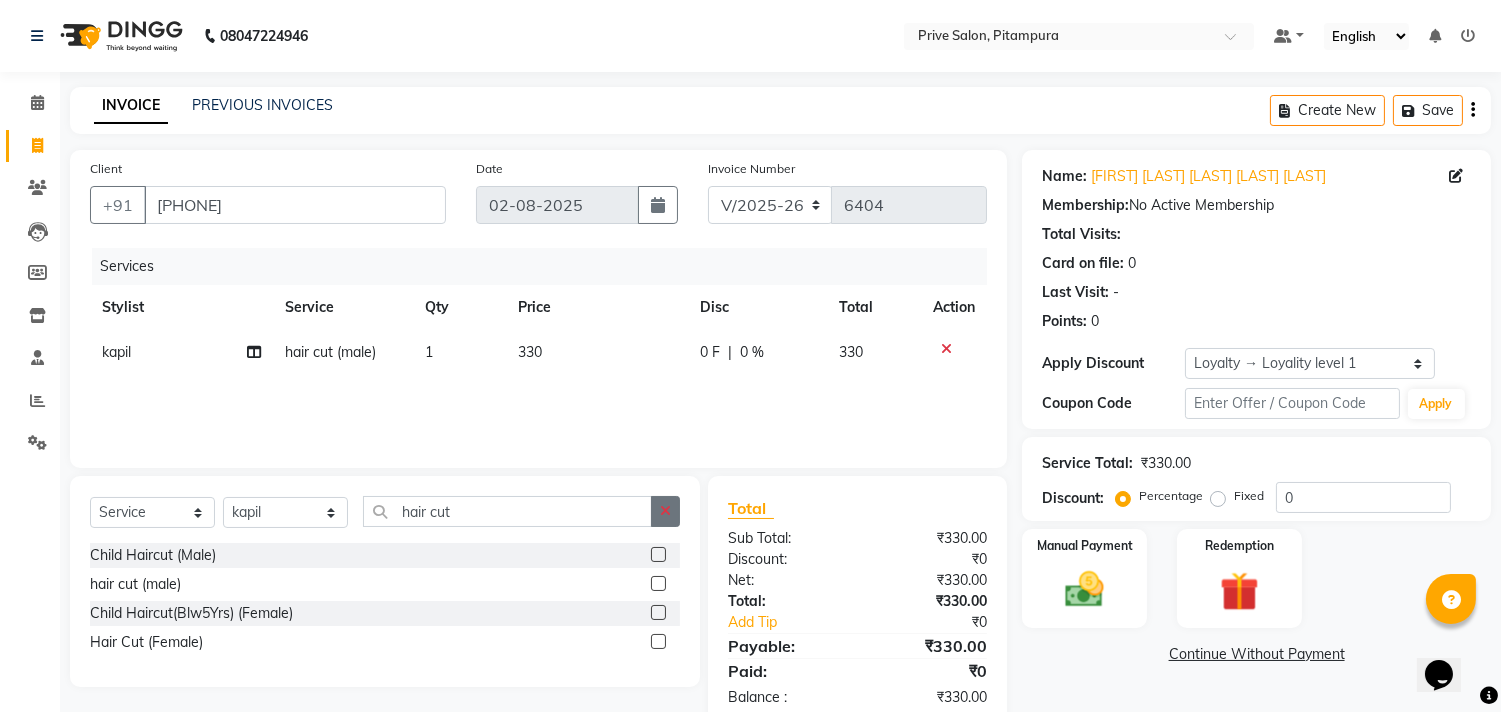 click 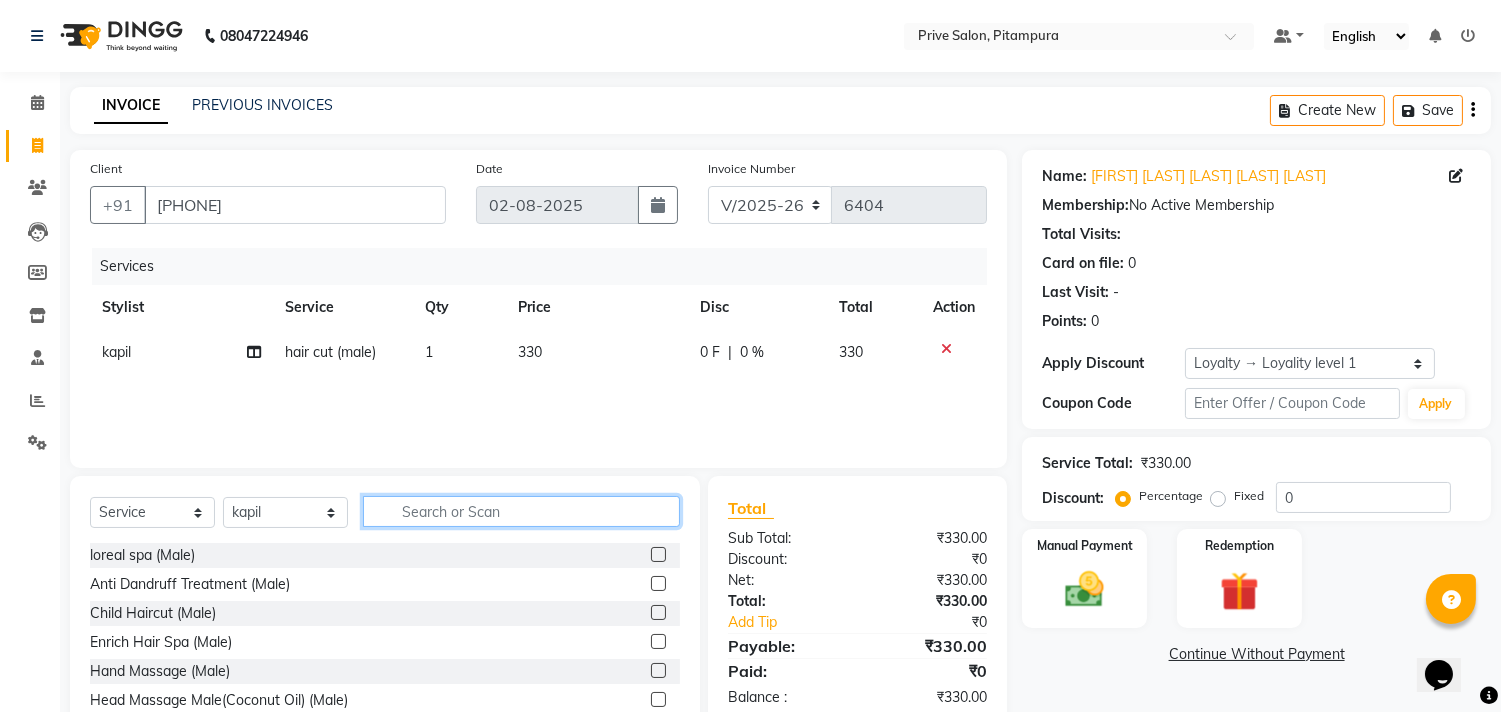 click 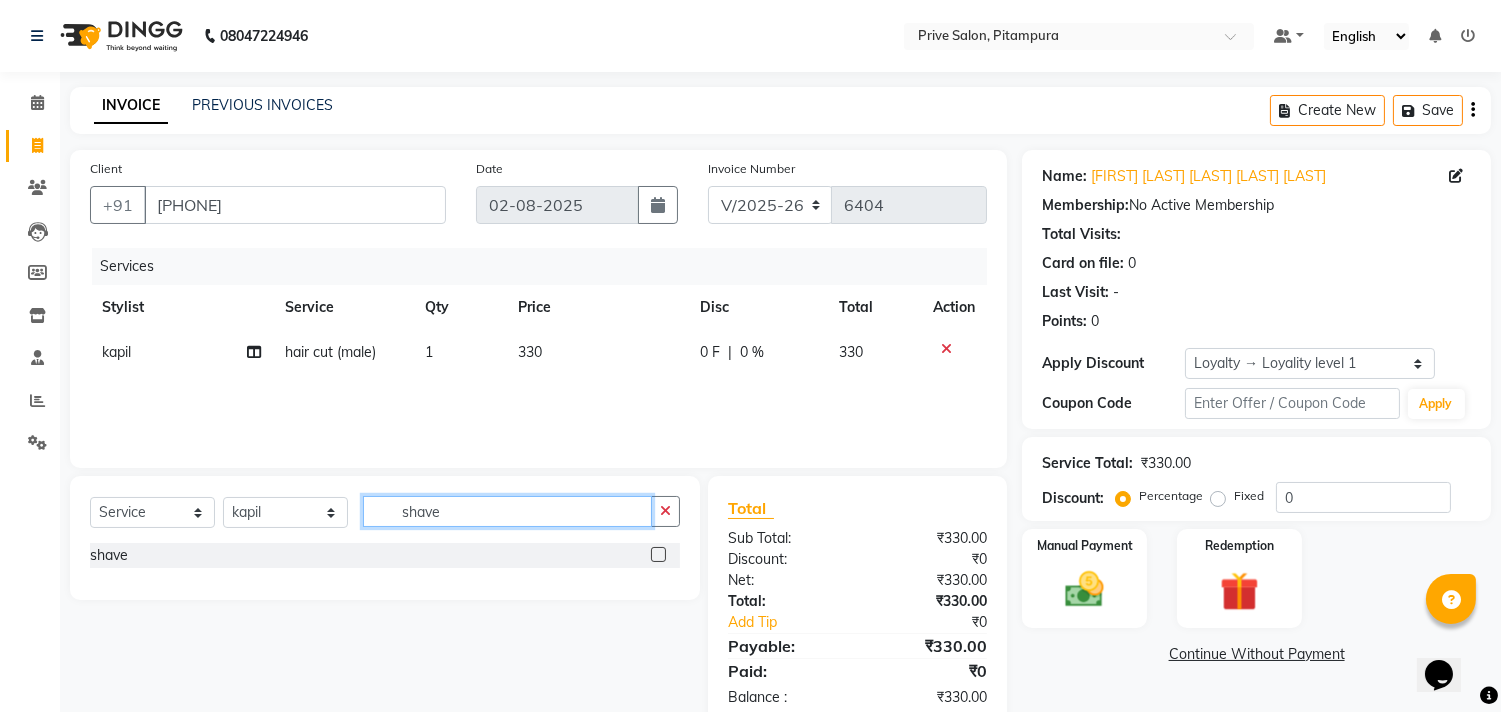 type on "shave" 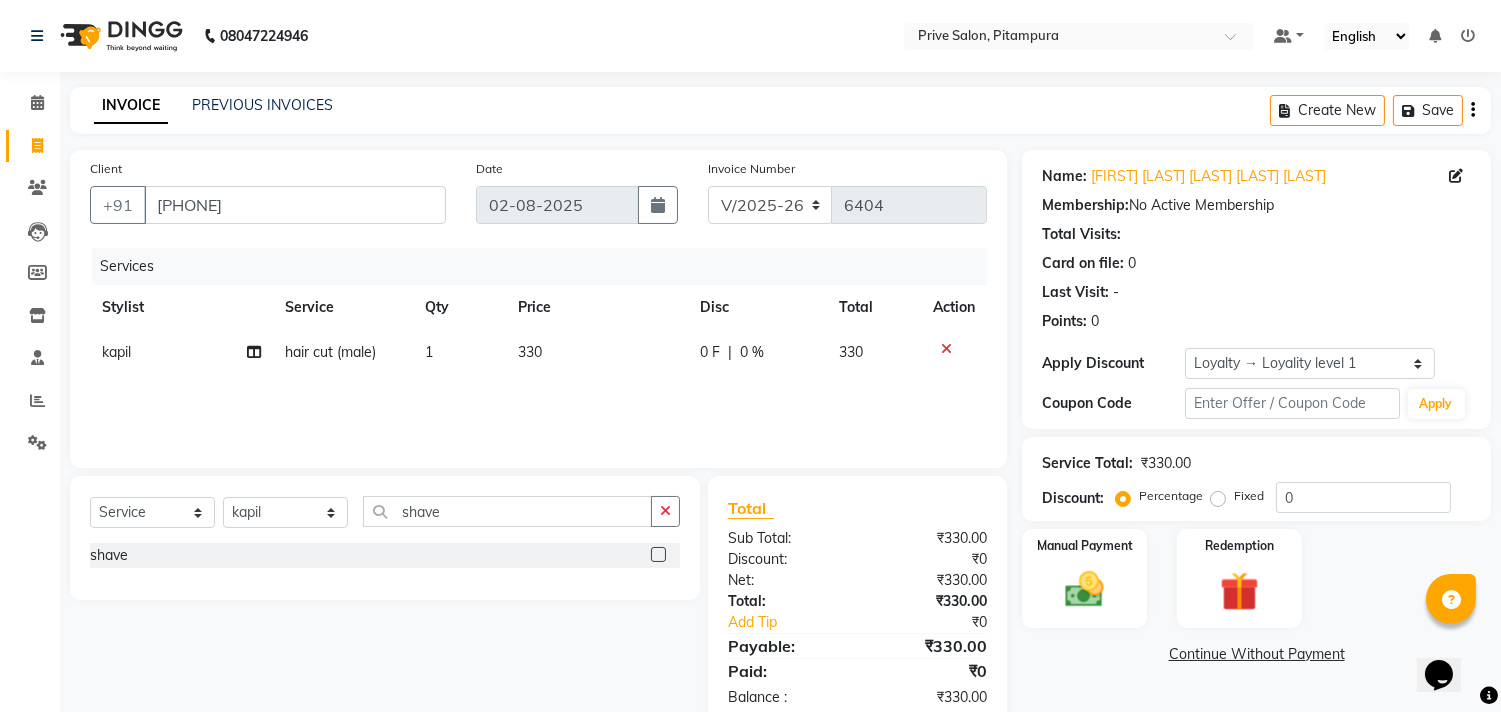 click 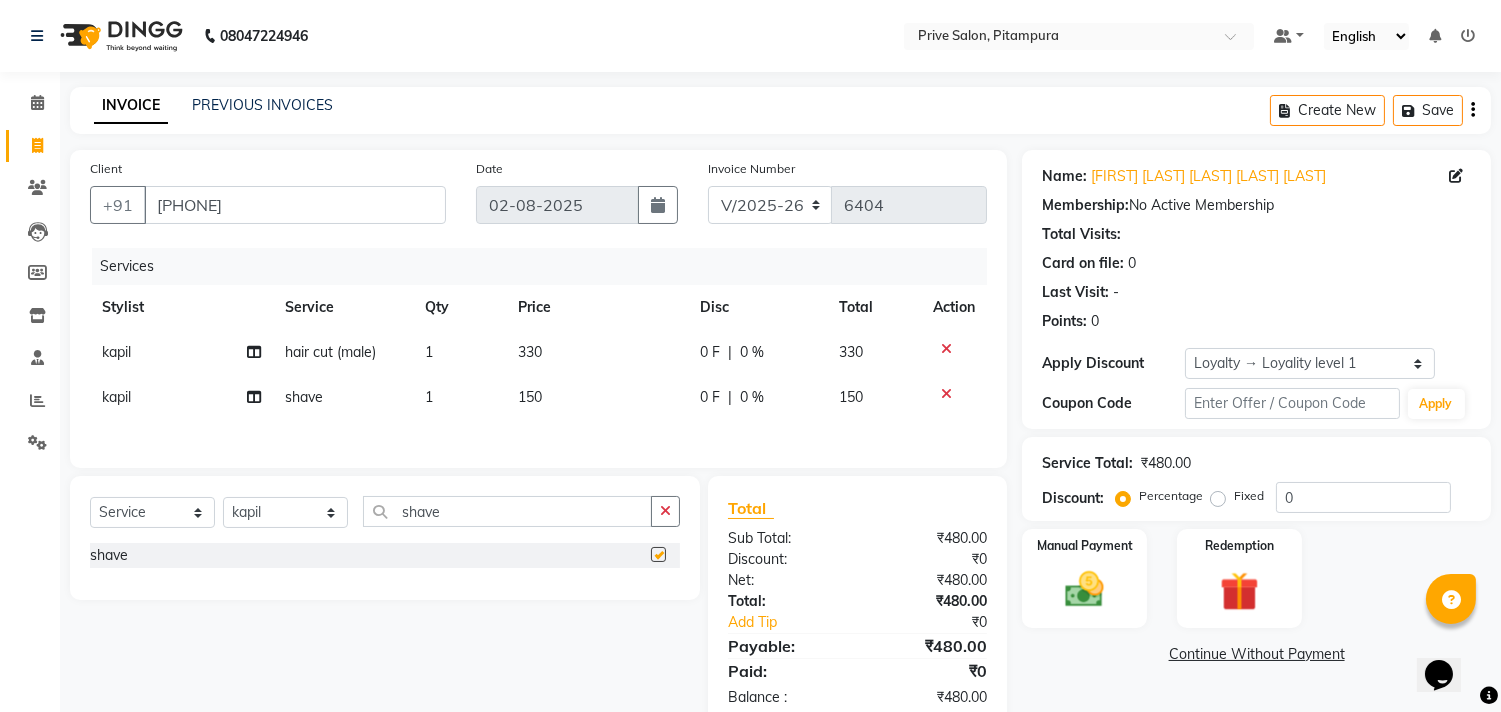 checkbox on "false" 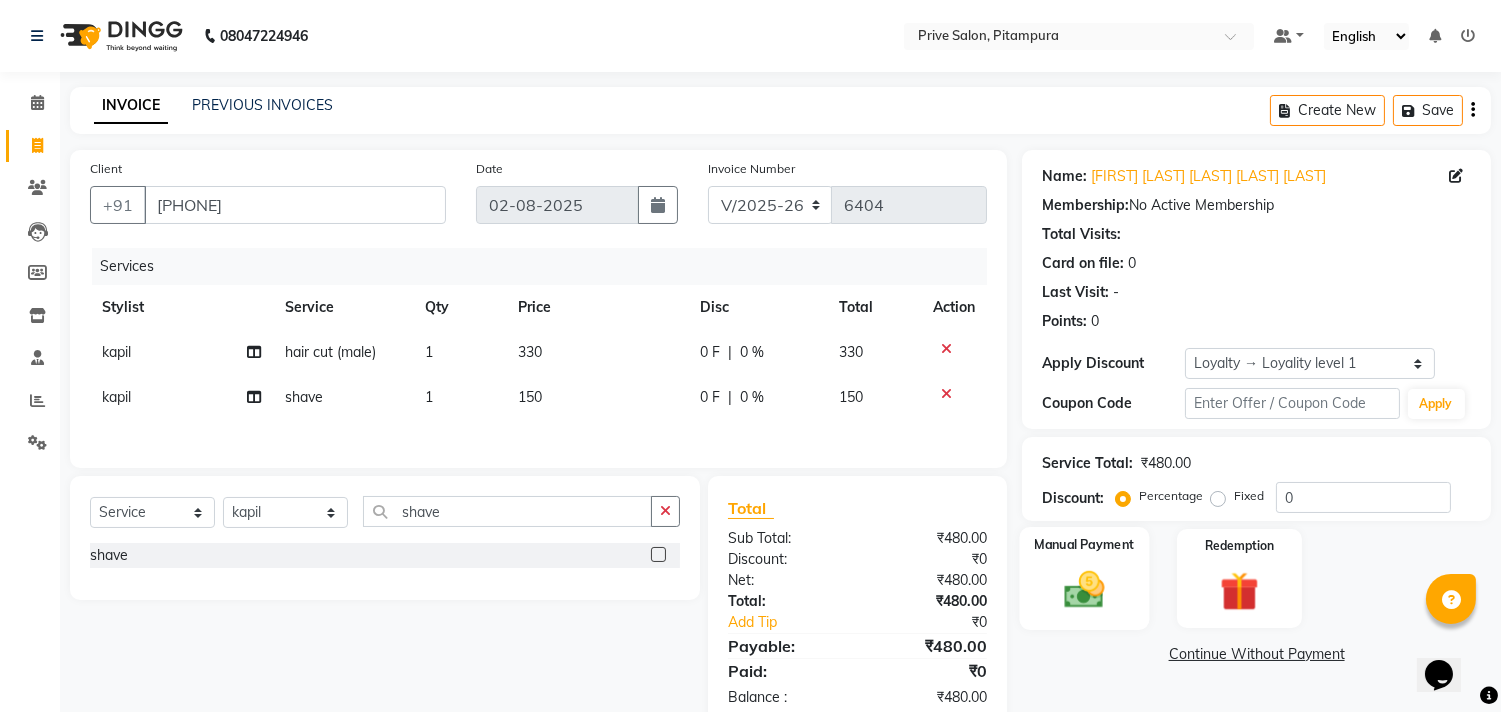 click 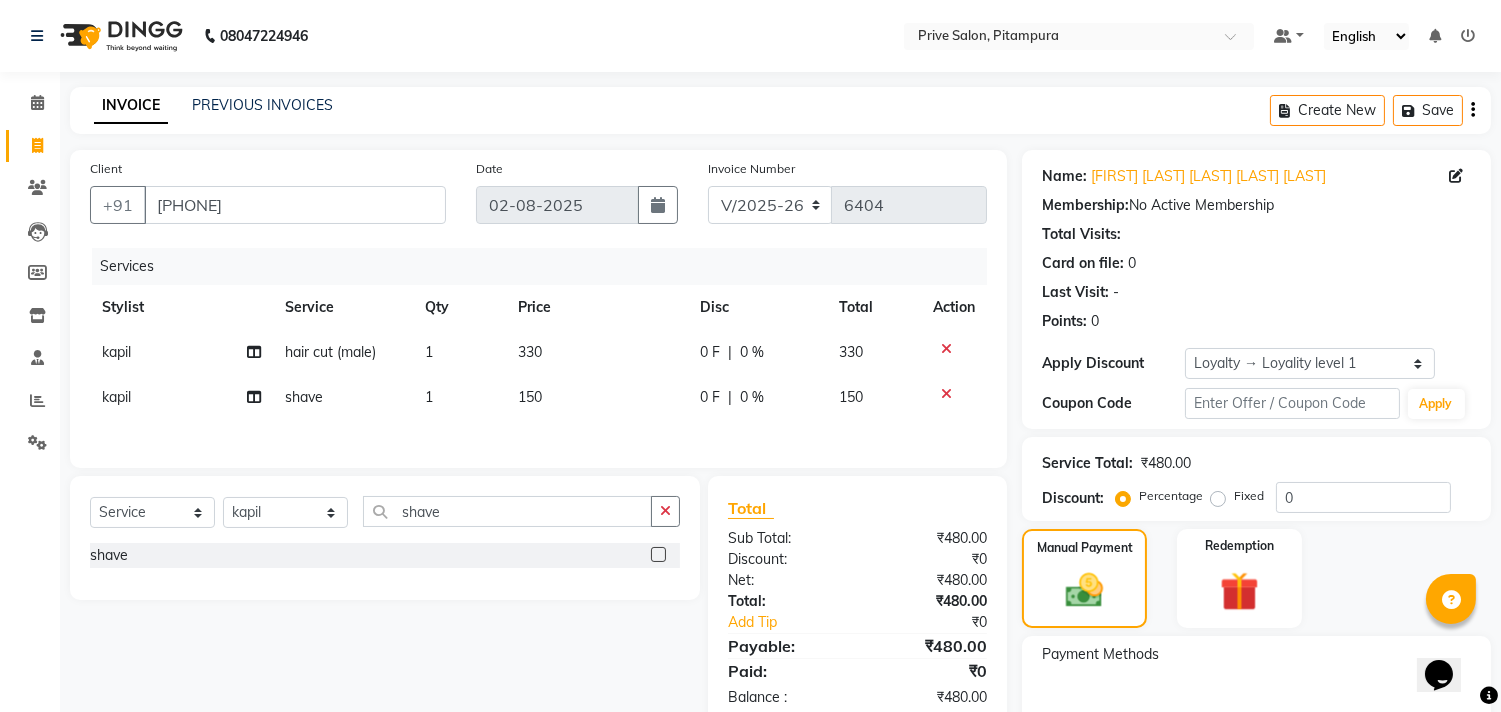 scroll, scrollTop: 158, scrollLeft: 0, axis: vertical 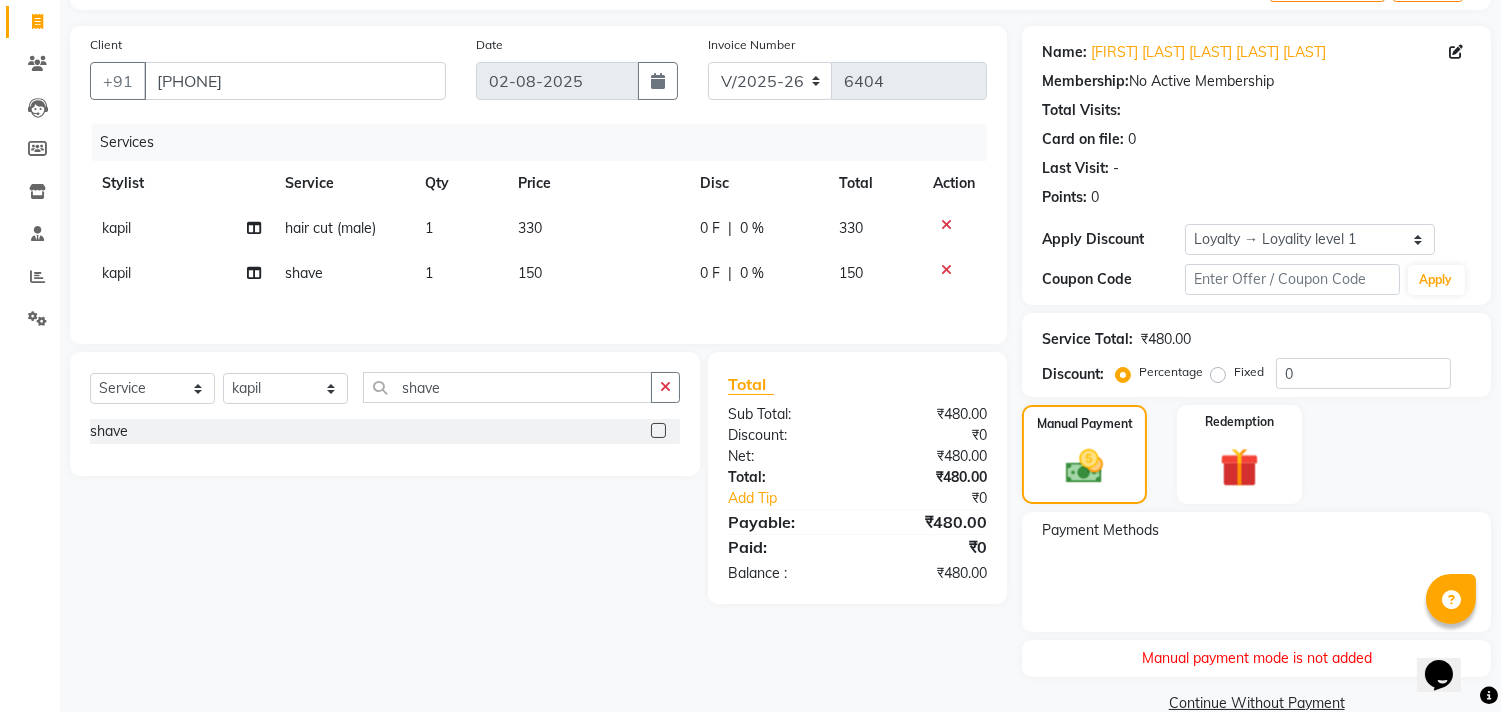 drag, startPoint x: 1516, startPoint y: 658, endPoint x: 30, endPoint y: 15, distance: 1619.1494 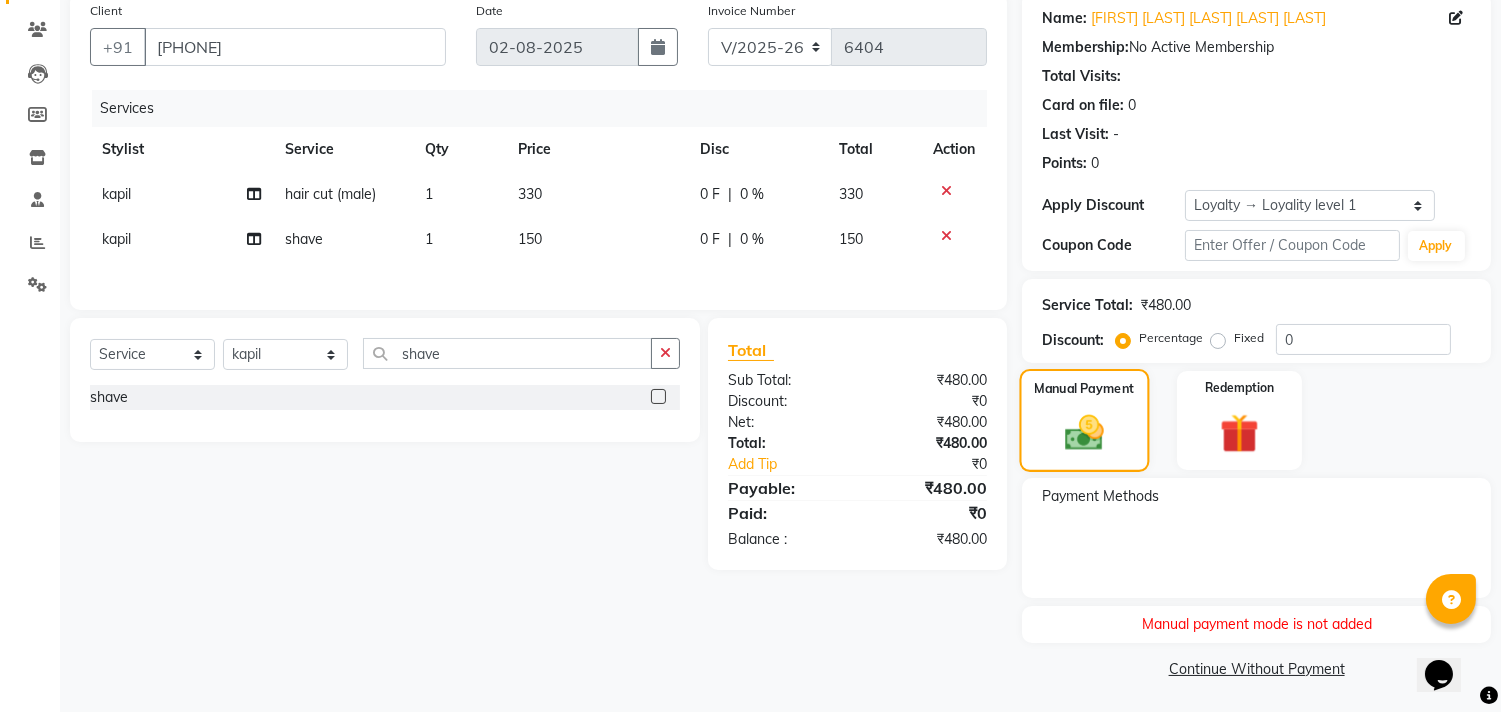click on "Manual Payment" 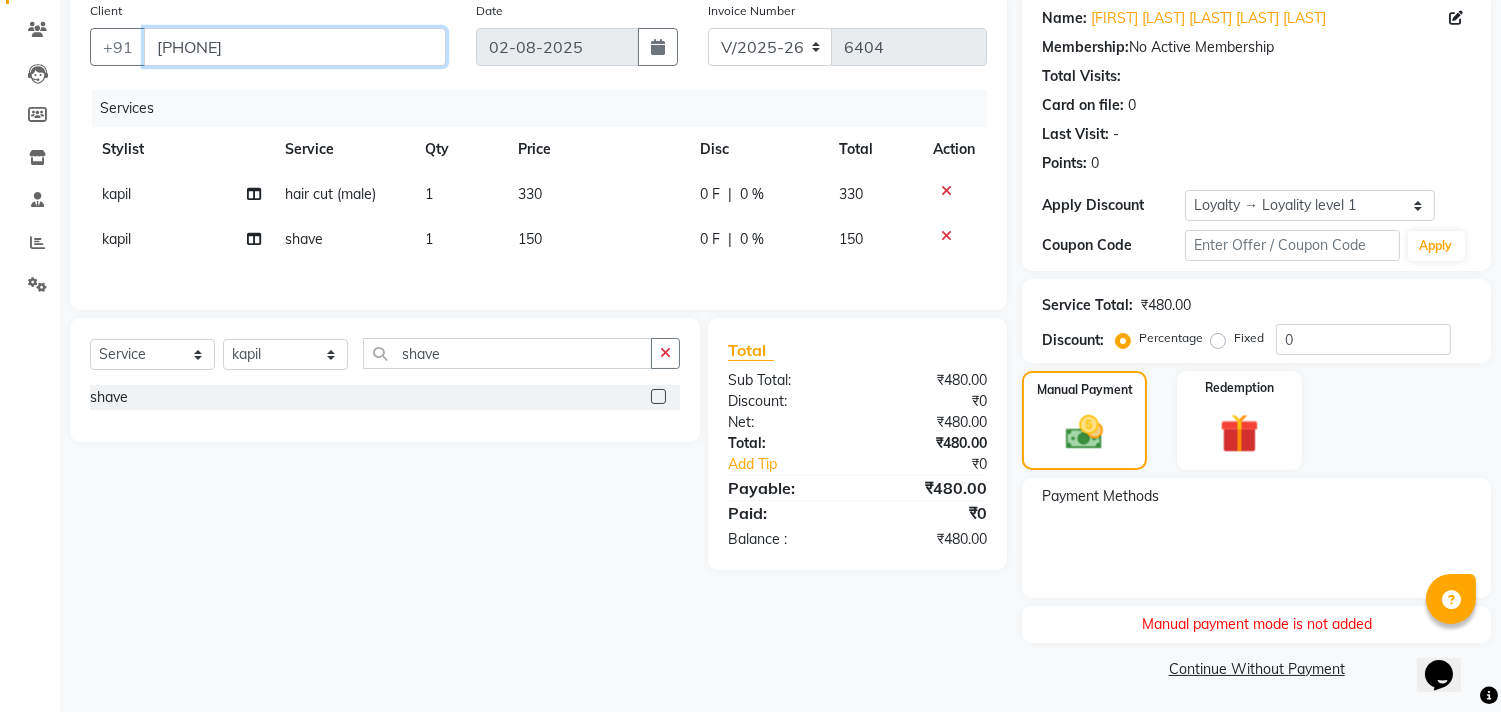 click on "[PHONE]" at bounding box center (295, 47) 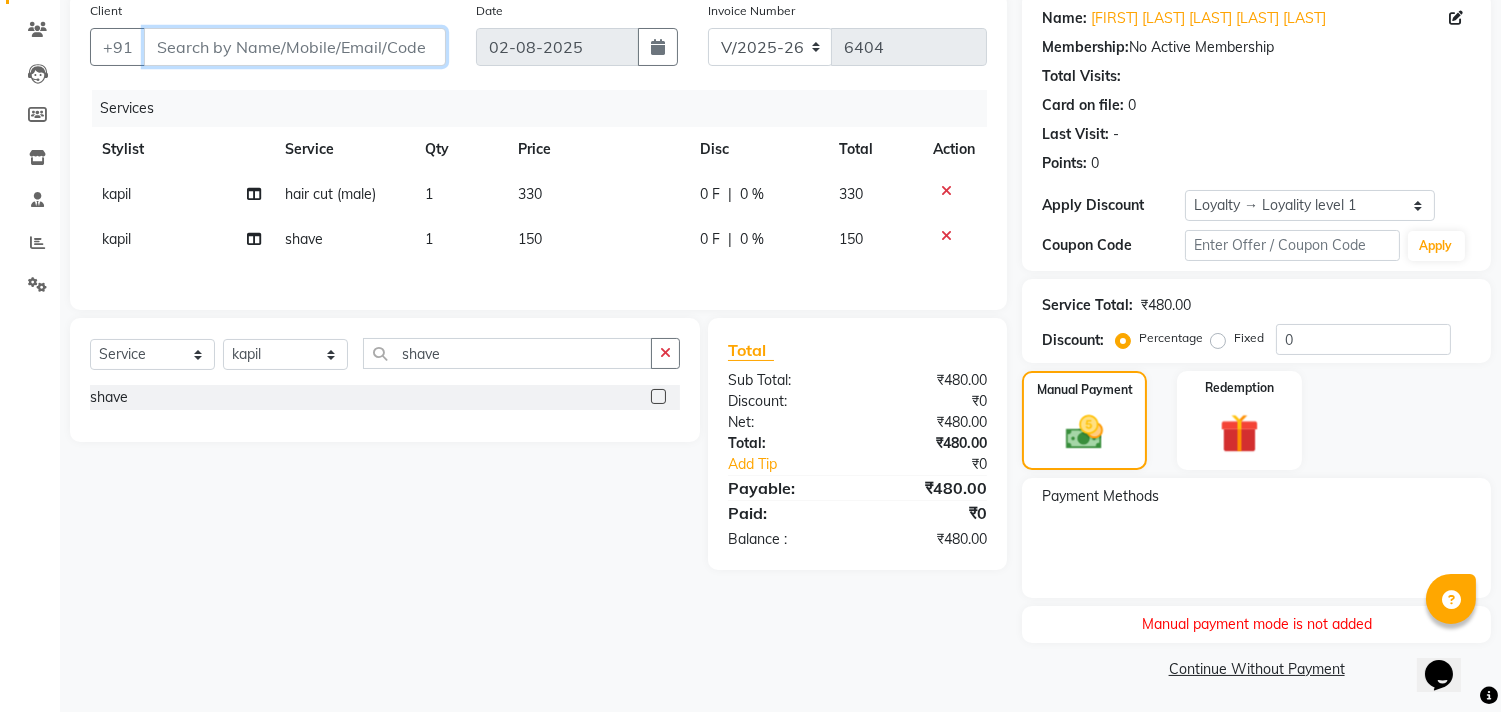 type 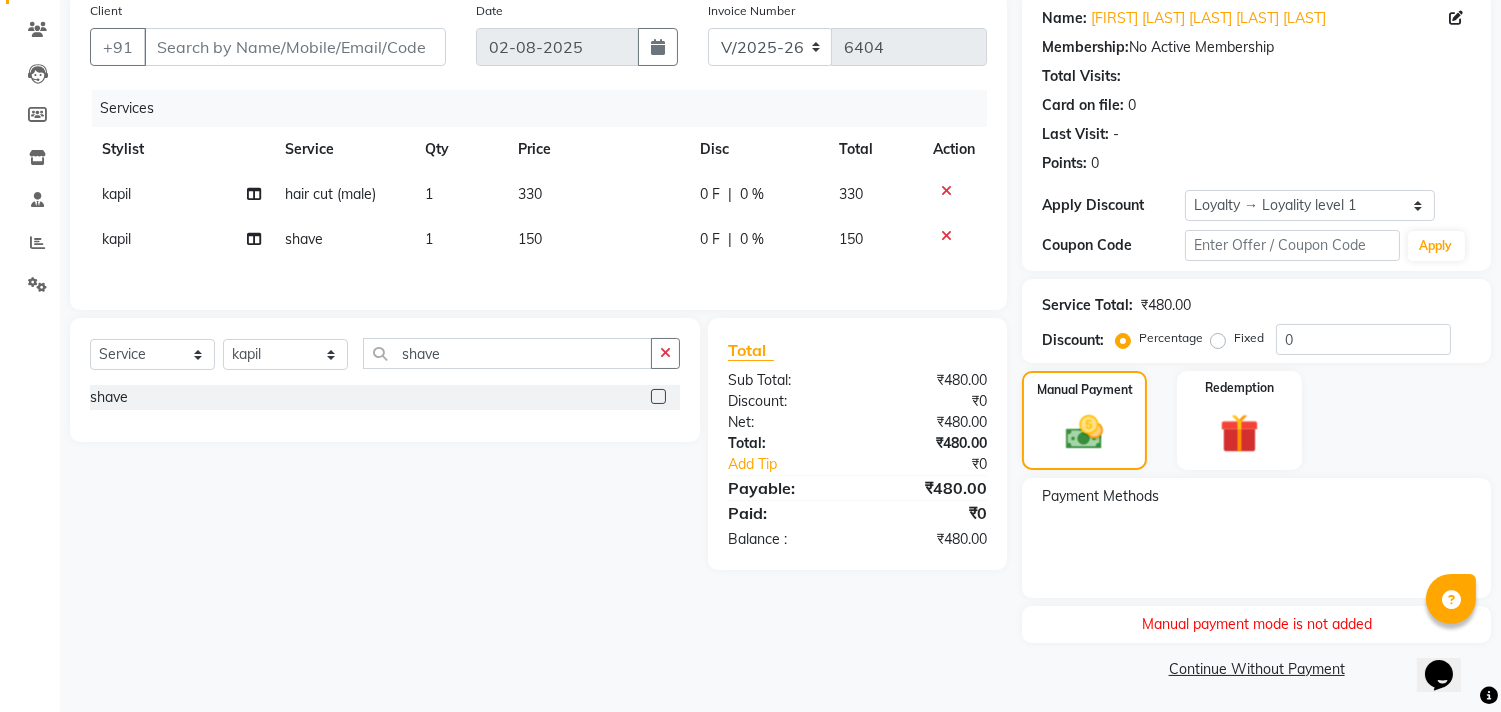 click 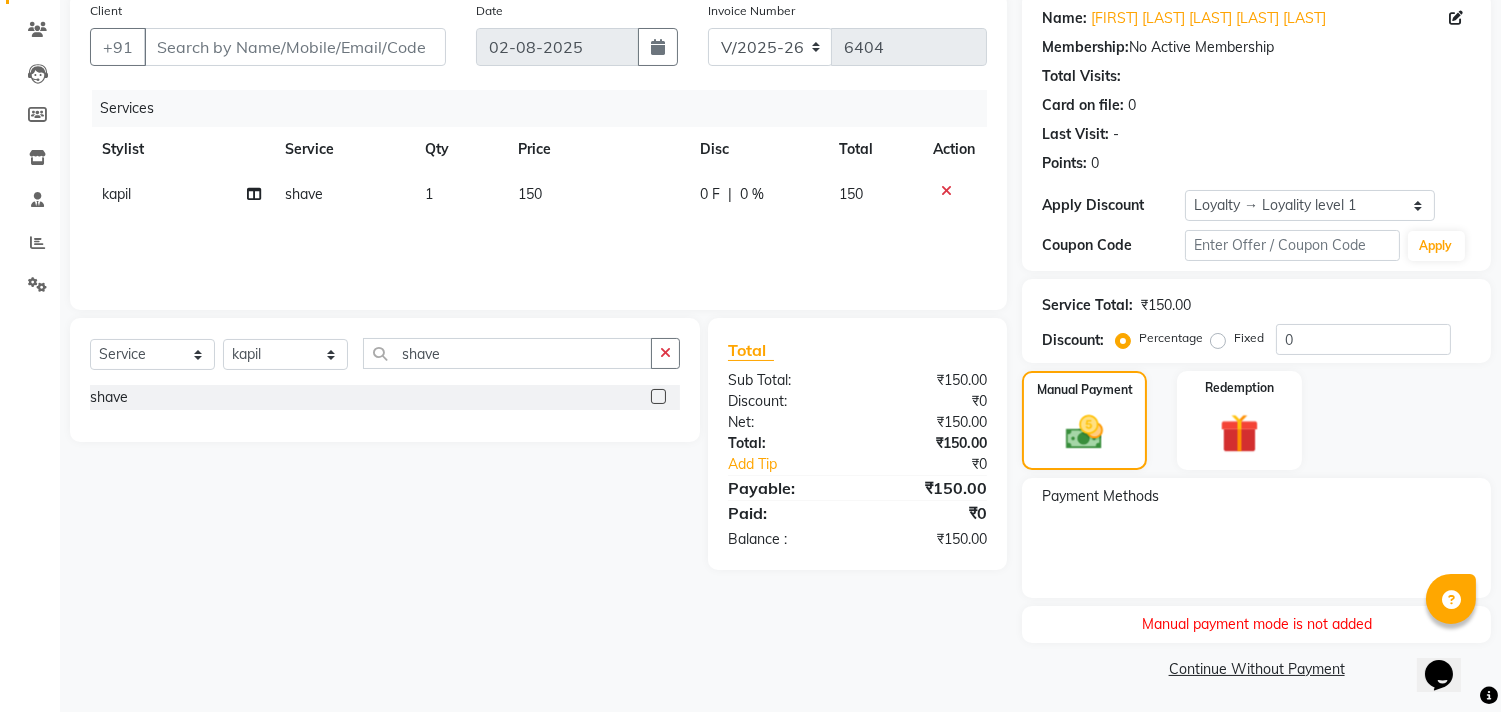 click 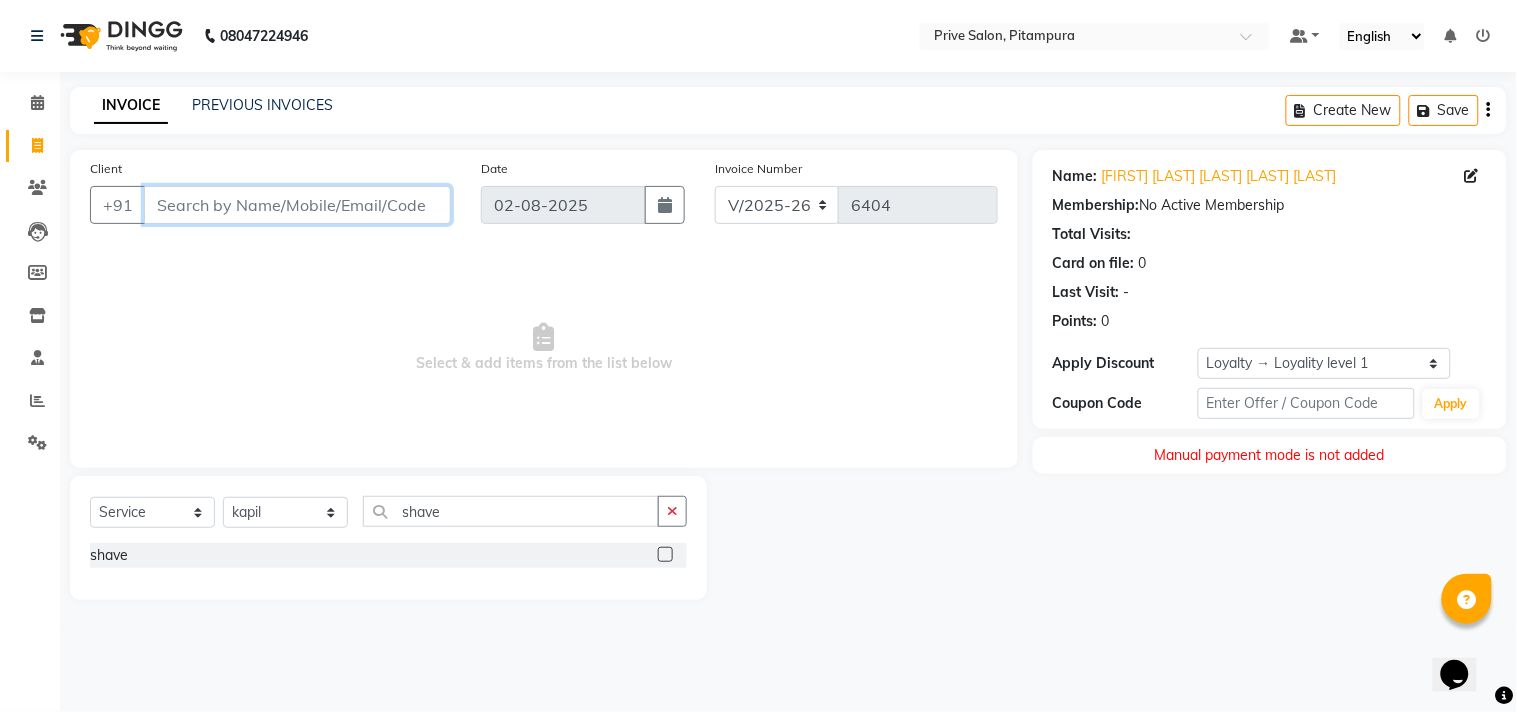 click on "Client" at bounding box center (297, 205) 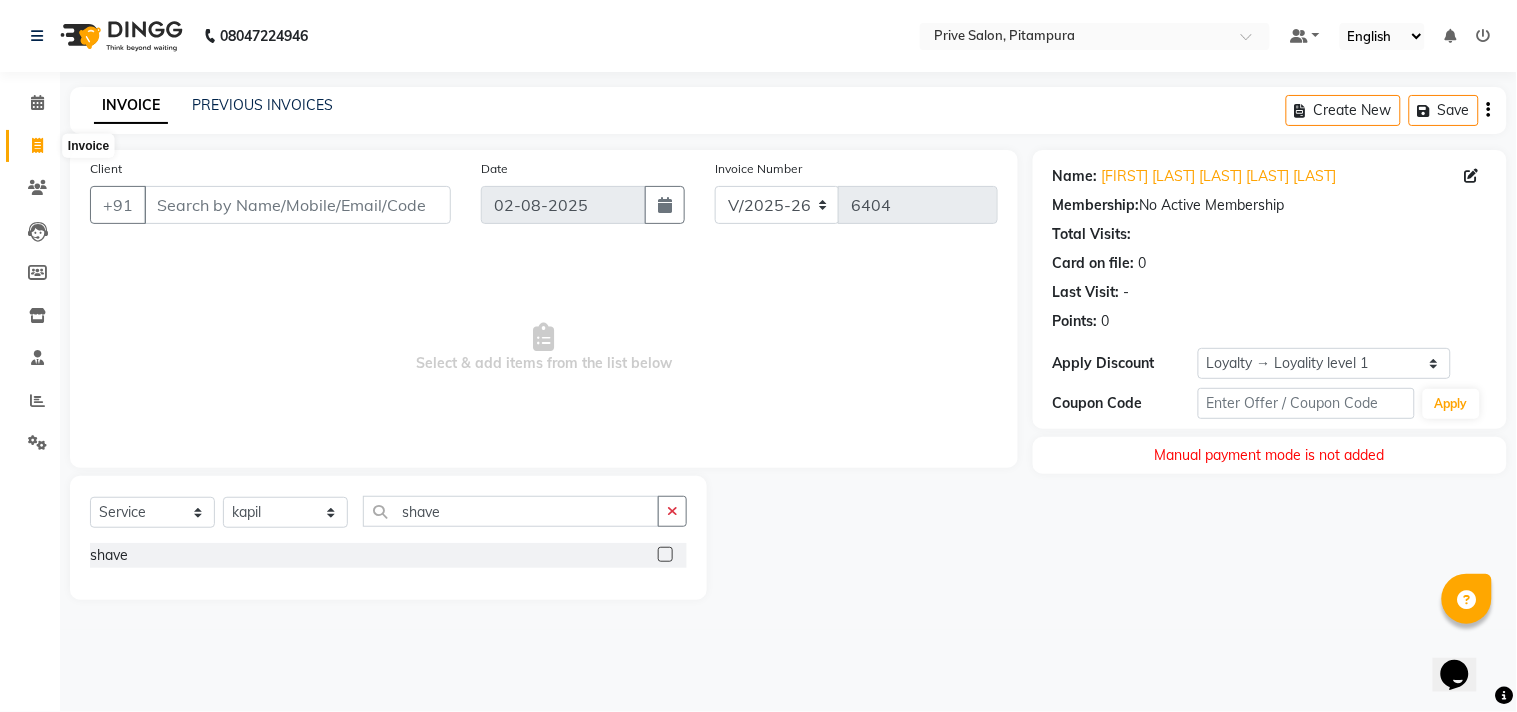 click 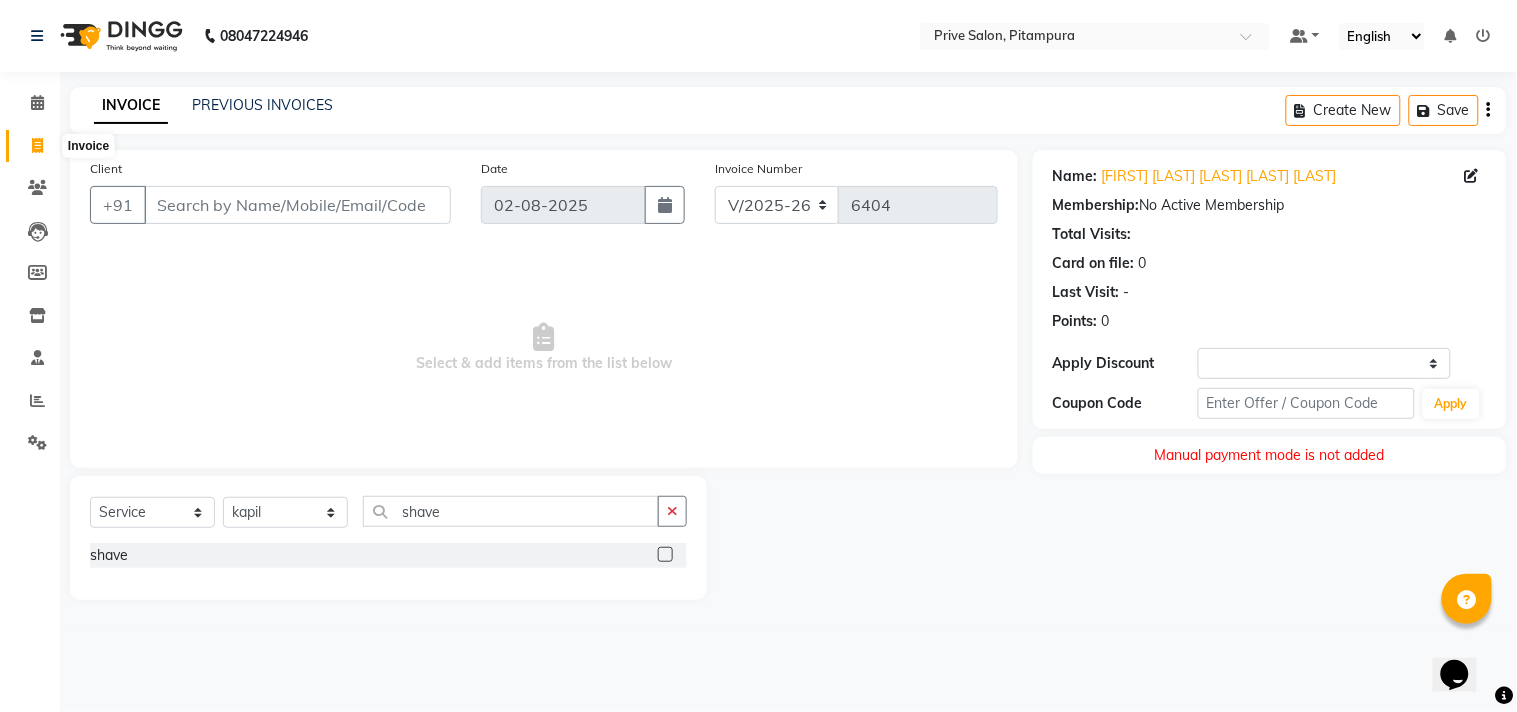 select on "service" 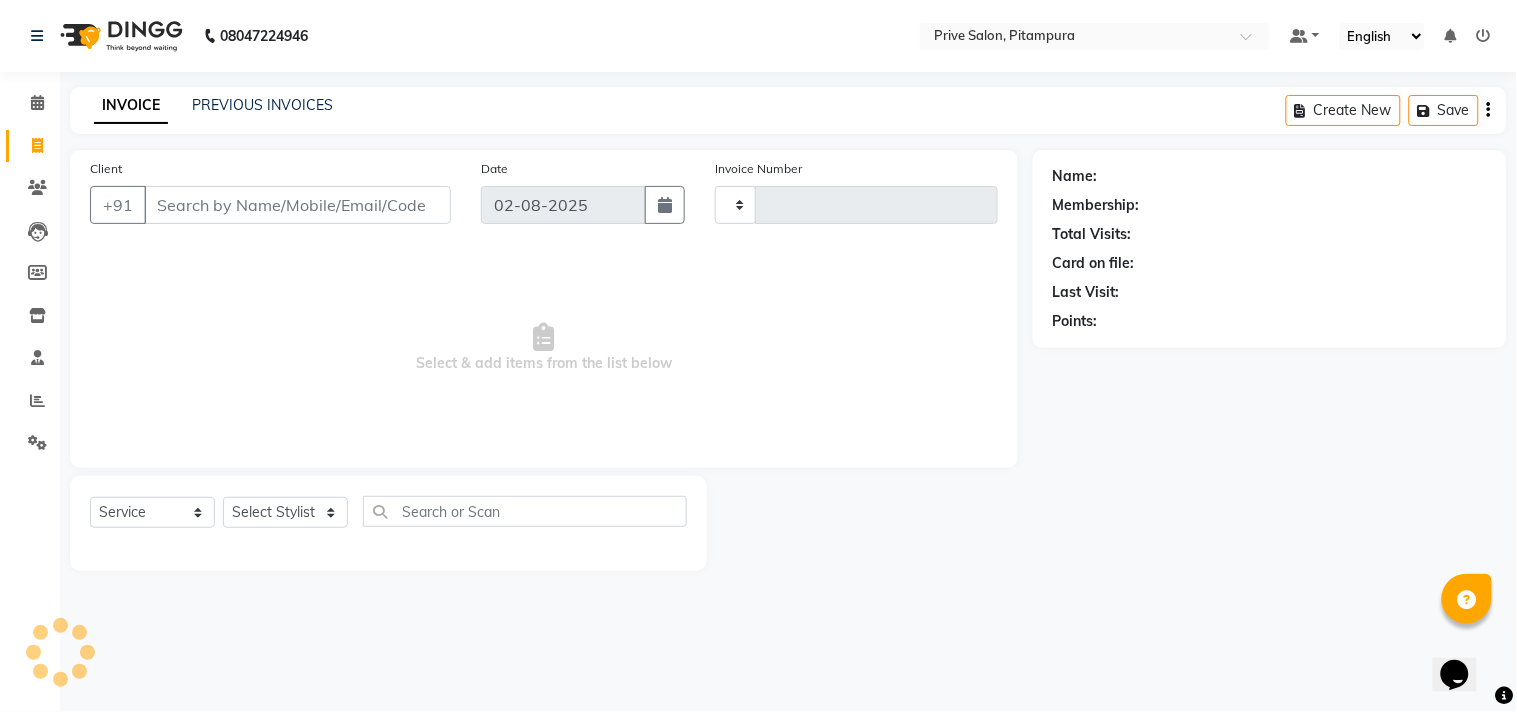 type on "6405" 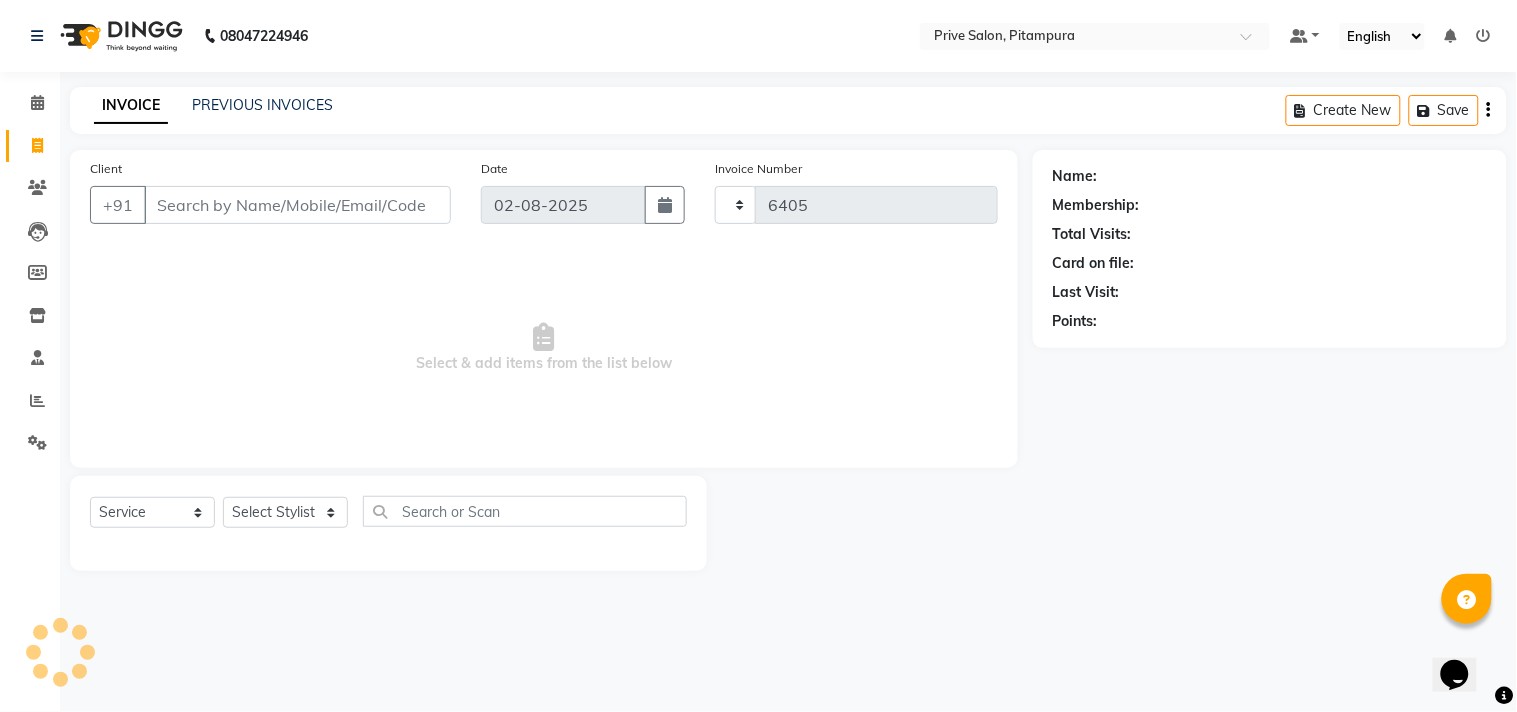 select on "136" 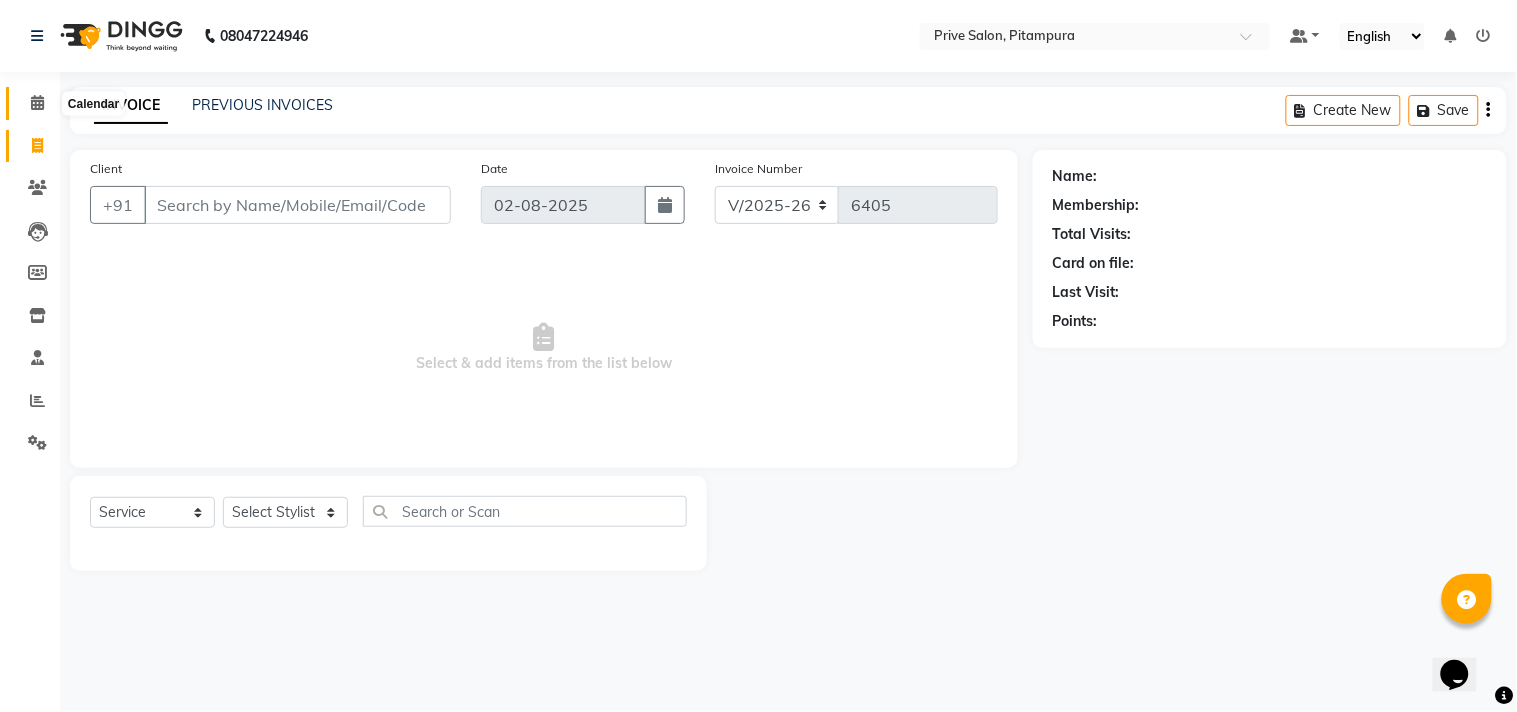 click 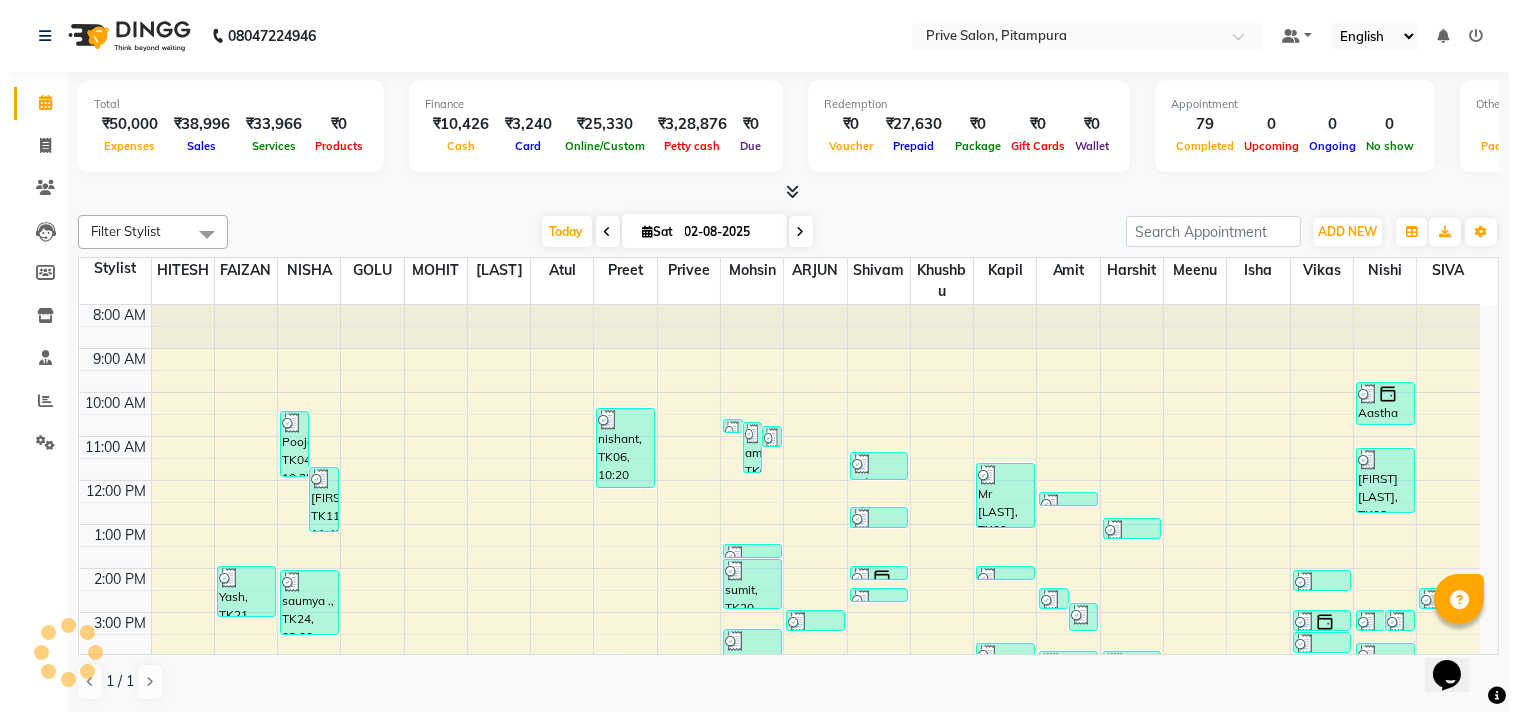 scroll, scrollTop: 0, scrollLeft: 0, axis: both 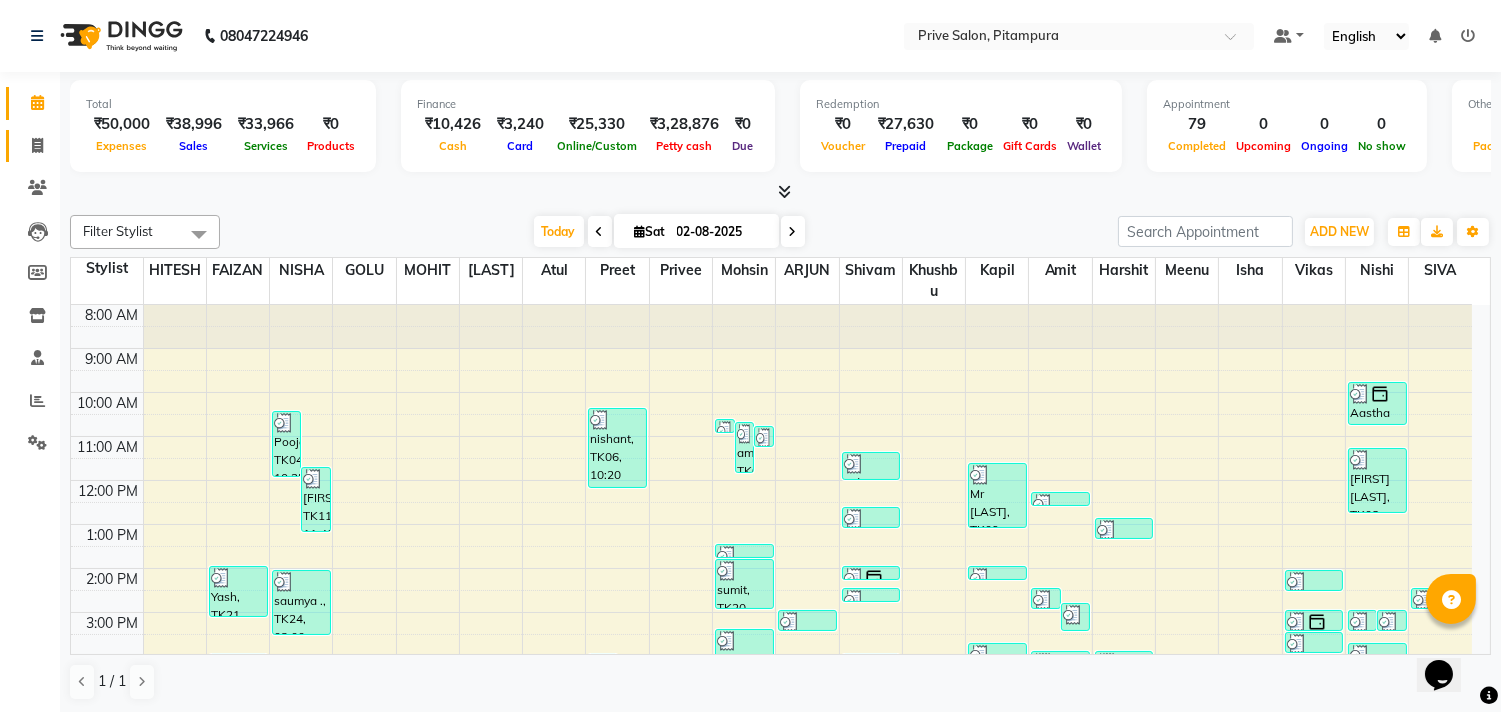 click 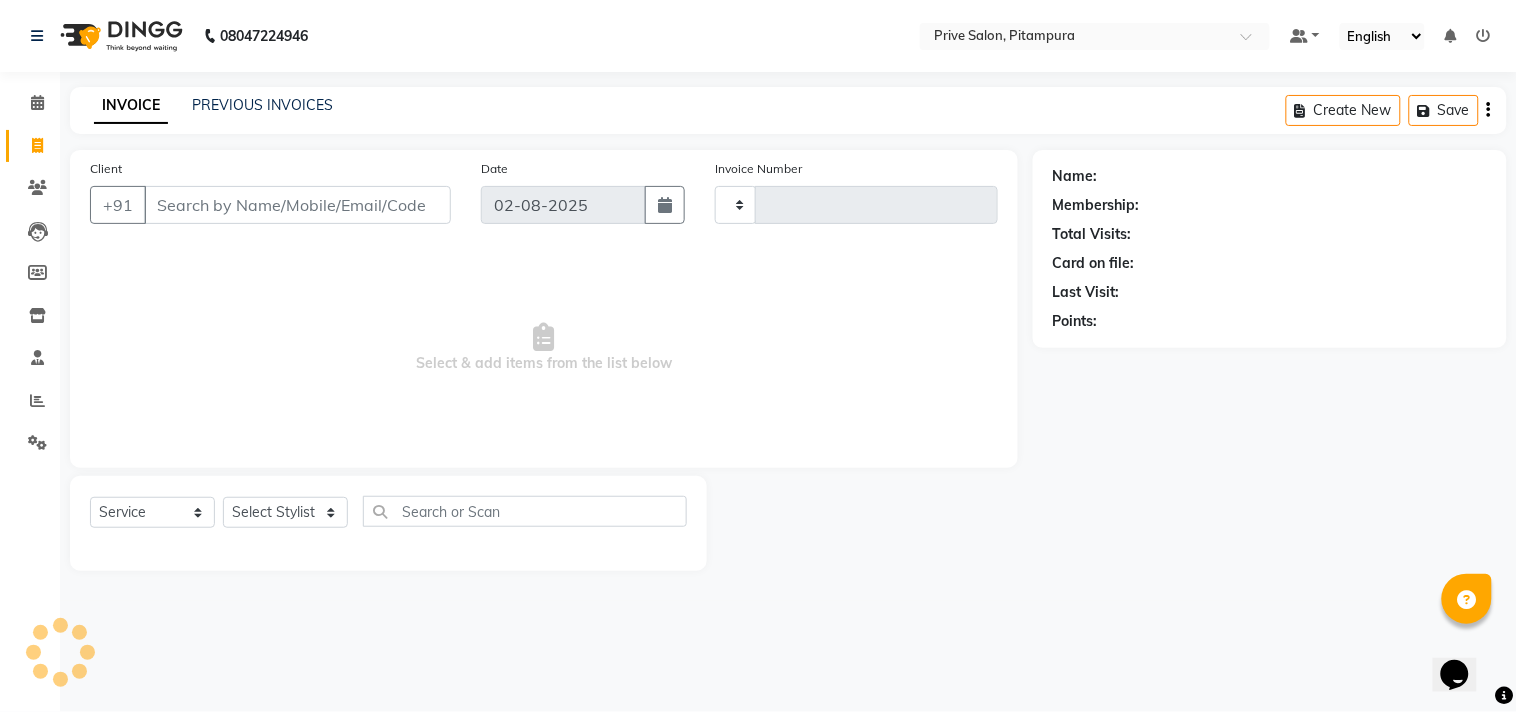 type on "6407" 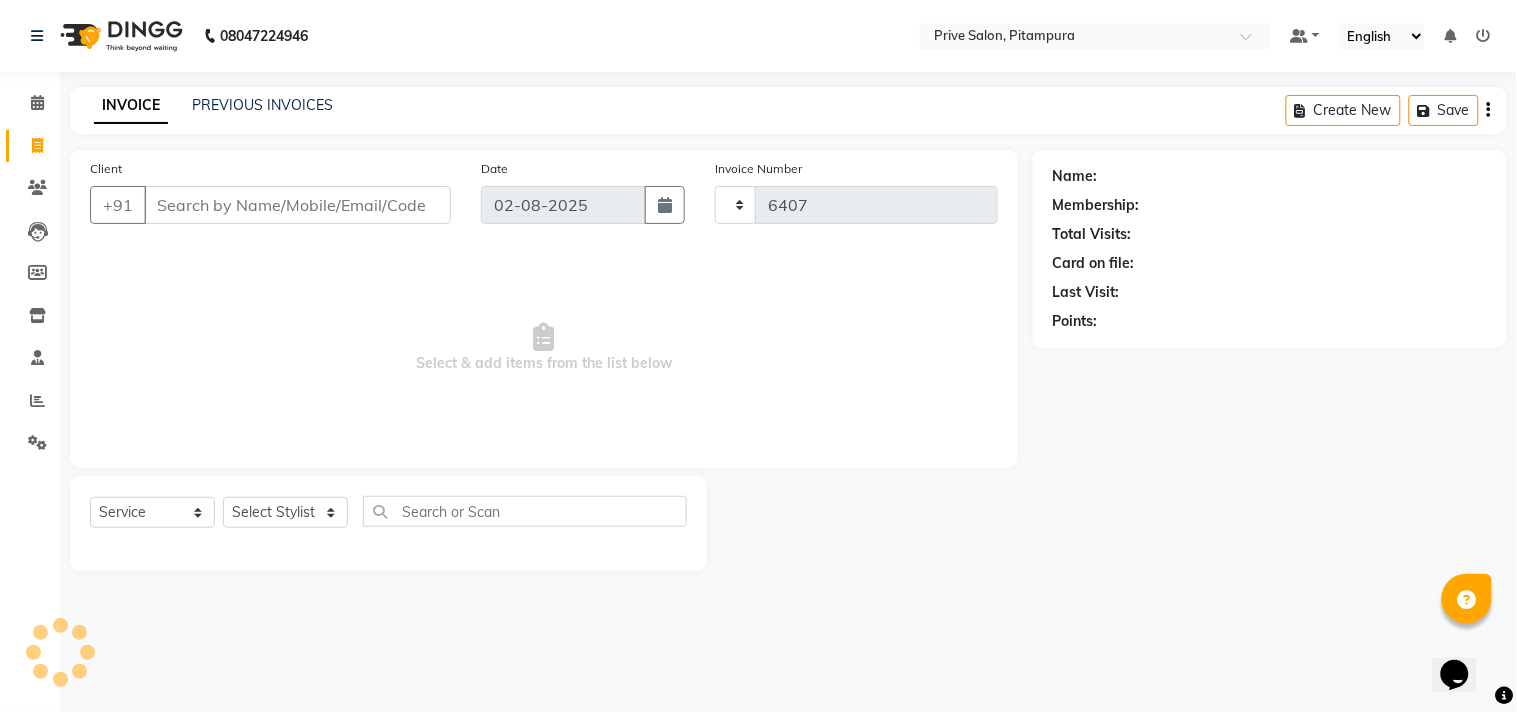 select on "136" 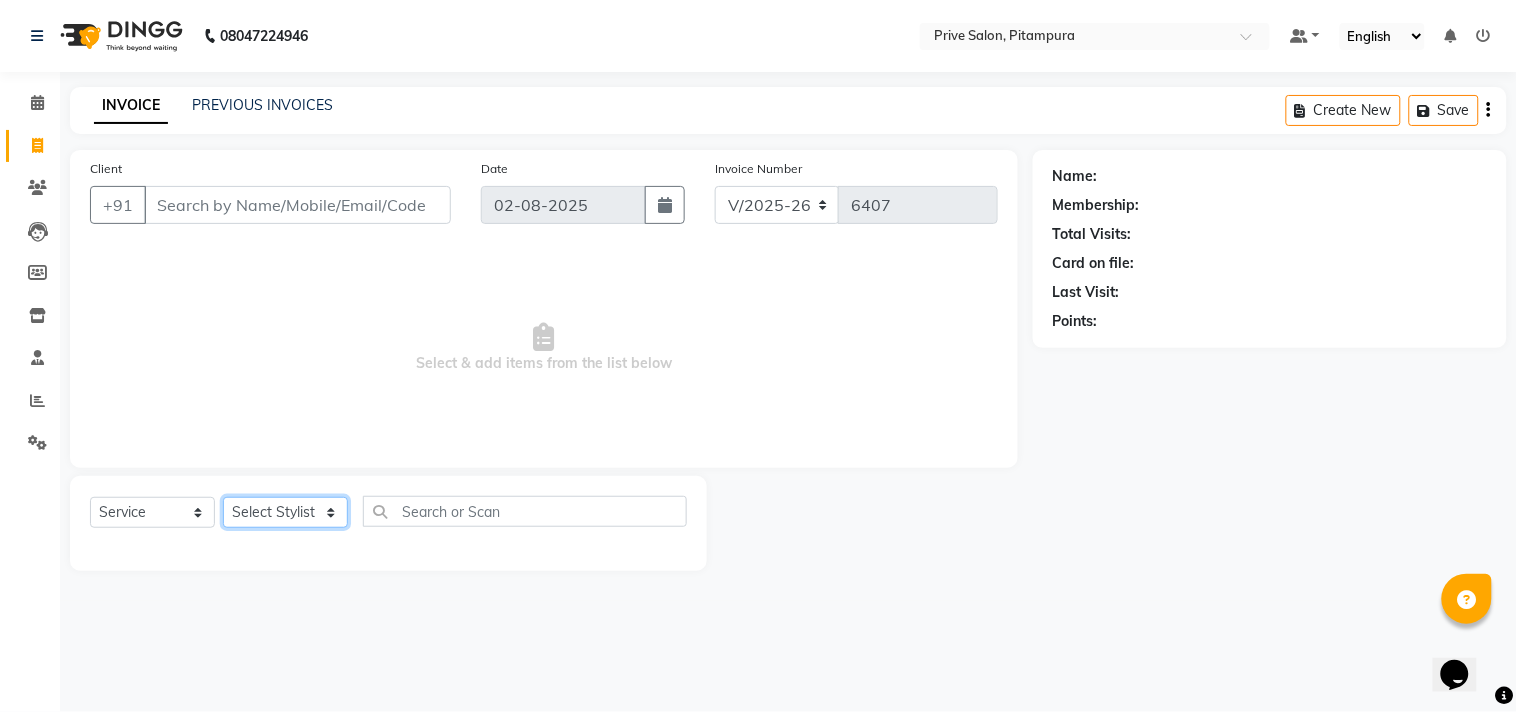 click on "Select Stylist" 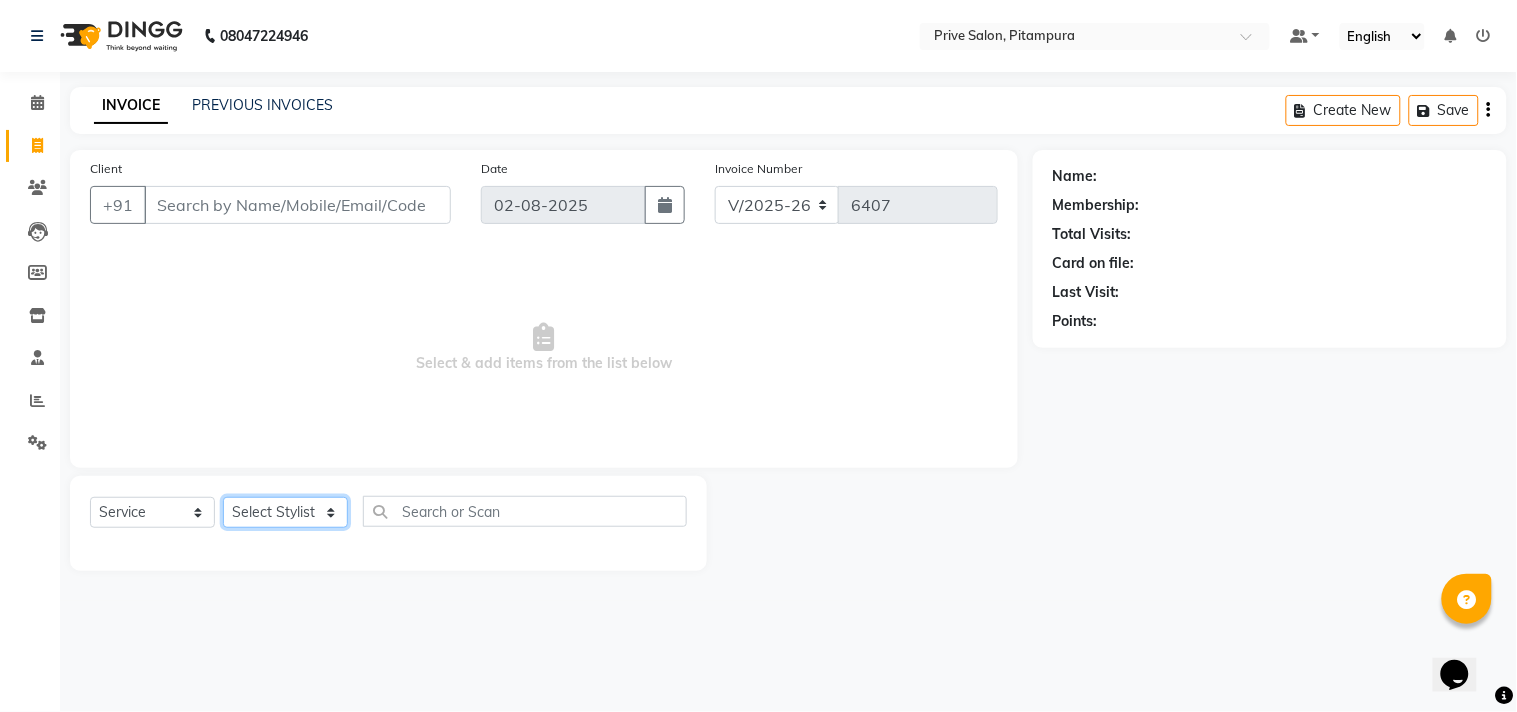 select on "36098" 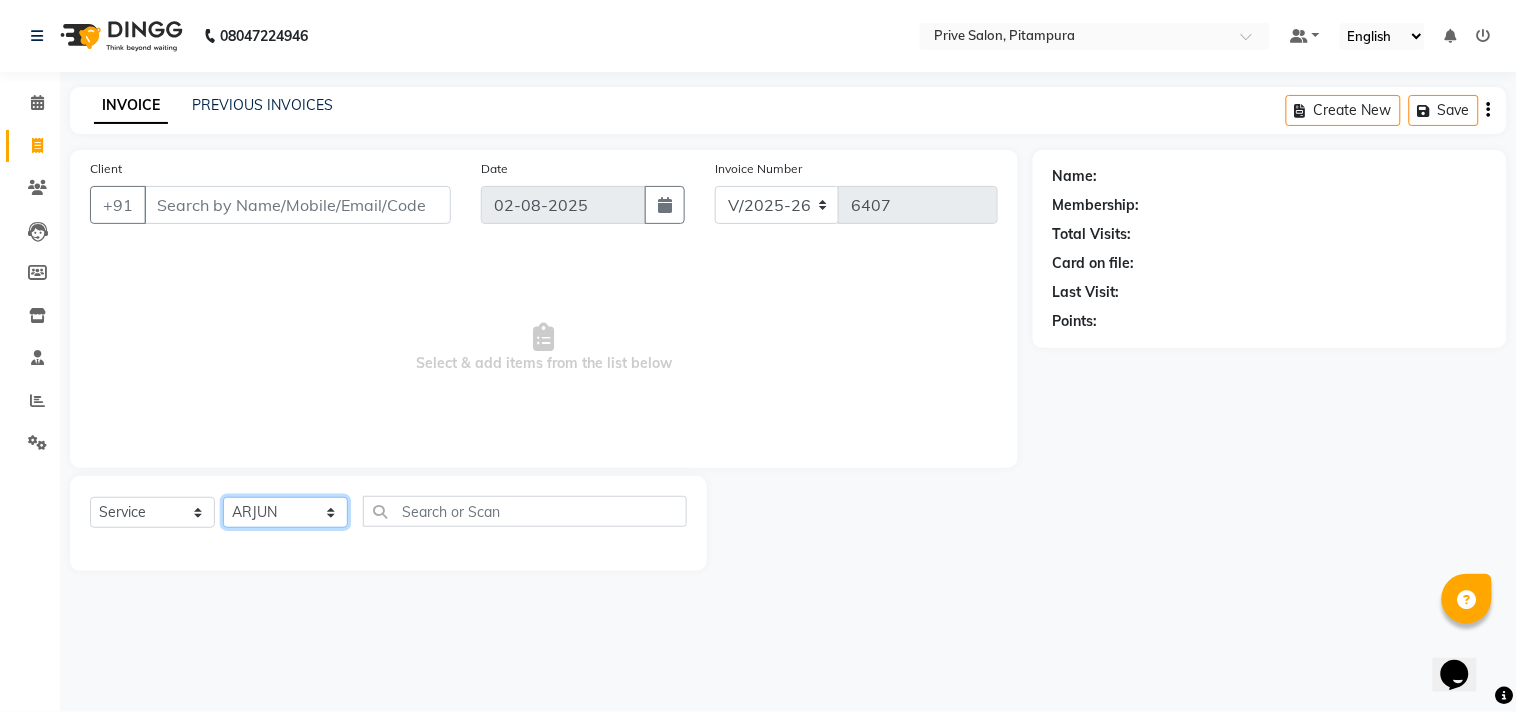 click on "Select Stylist amit ARJUN Atul FAIZAN FARDEEN GOLU harshit HITESH isha kapil khushbu Manager meenu MOHIT Mohsin NISHA nishi Preet privee Shivam SIVA vikas" 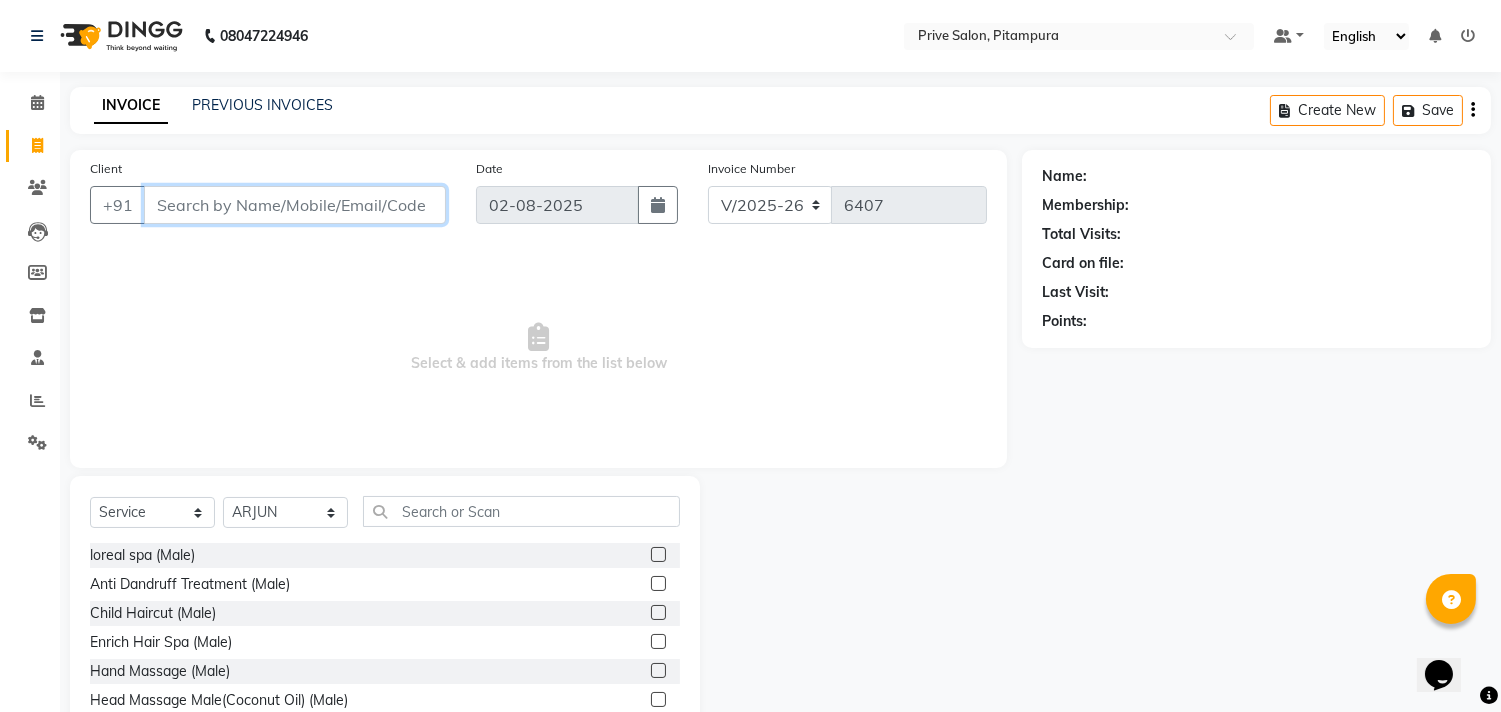 click on "Client" at bounding box center [295, 205] 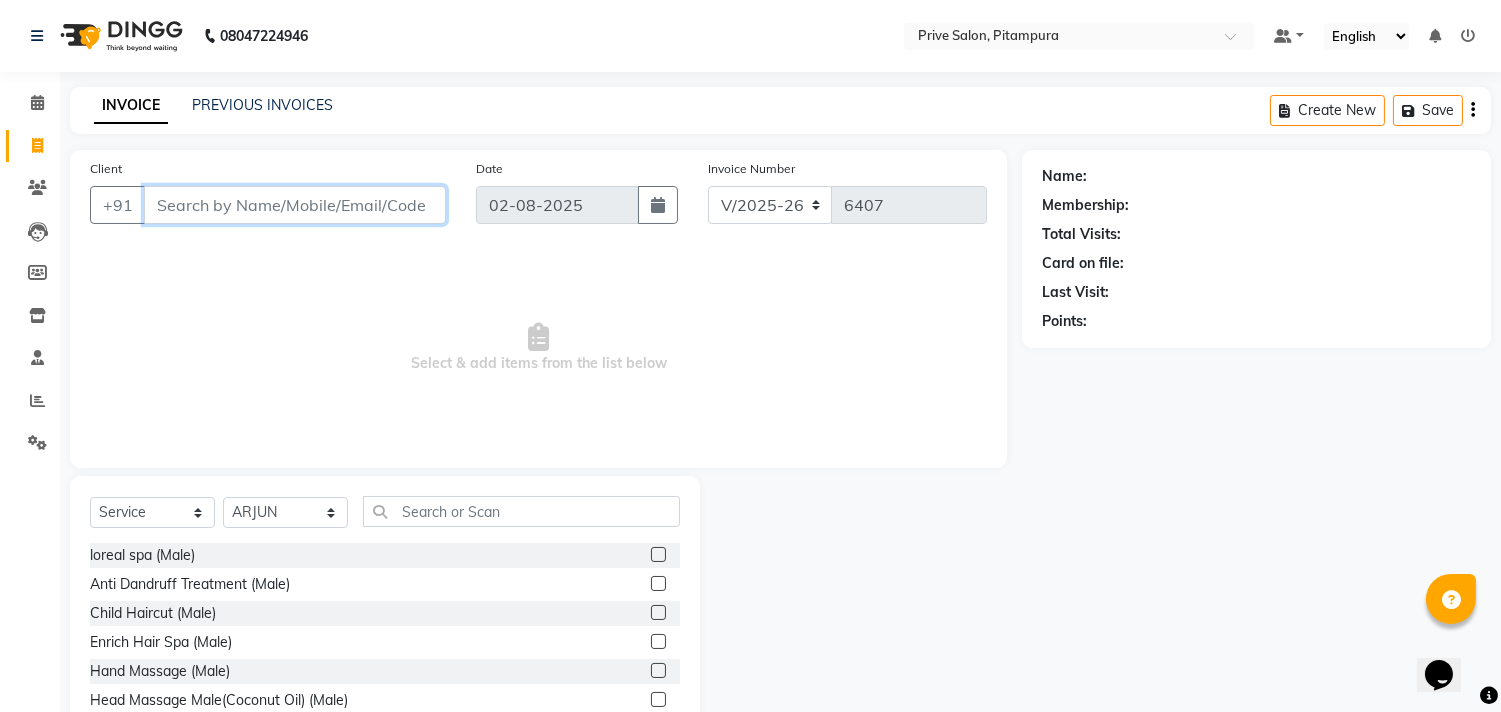 click on "Client" at bounding box center [295, 205] 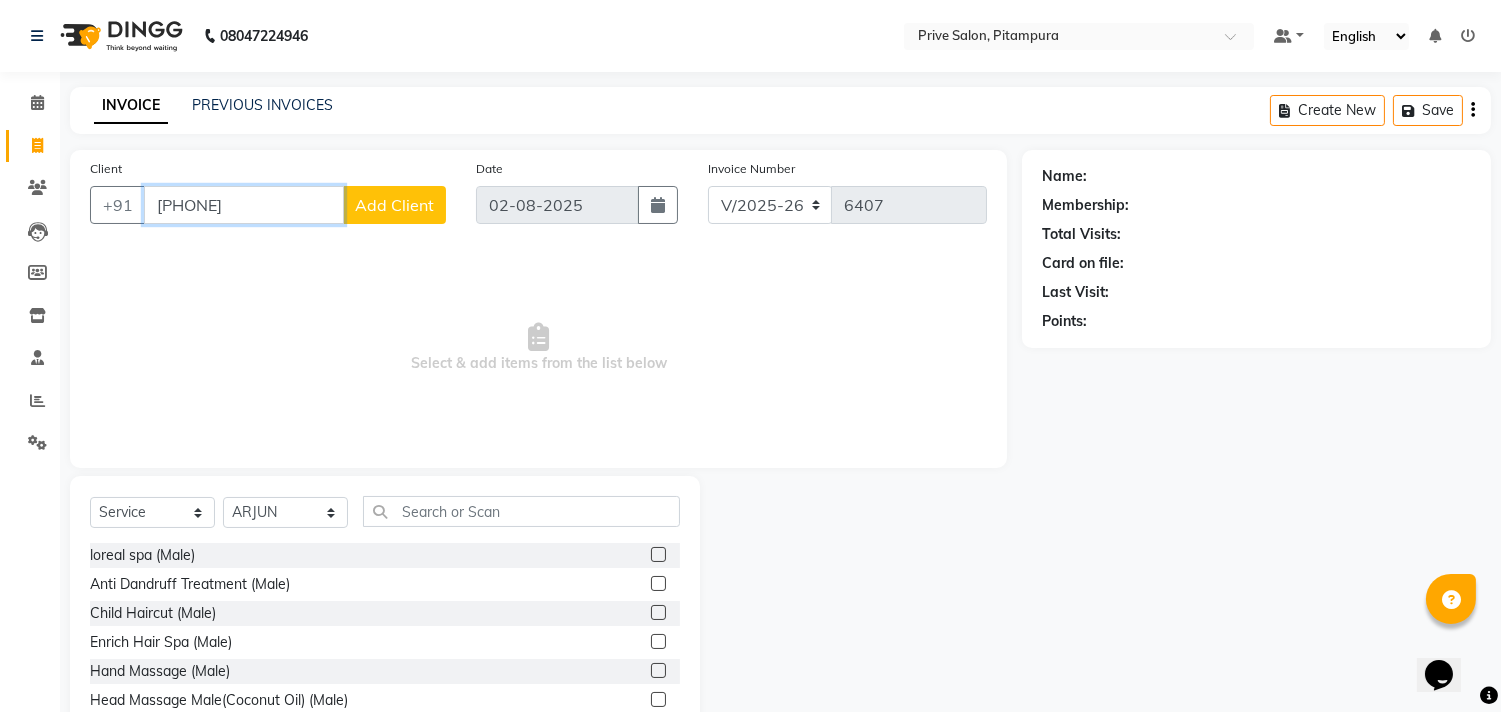 type on "9953903020" 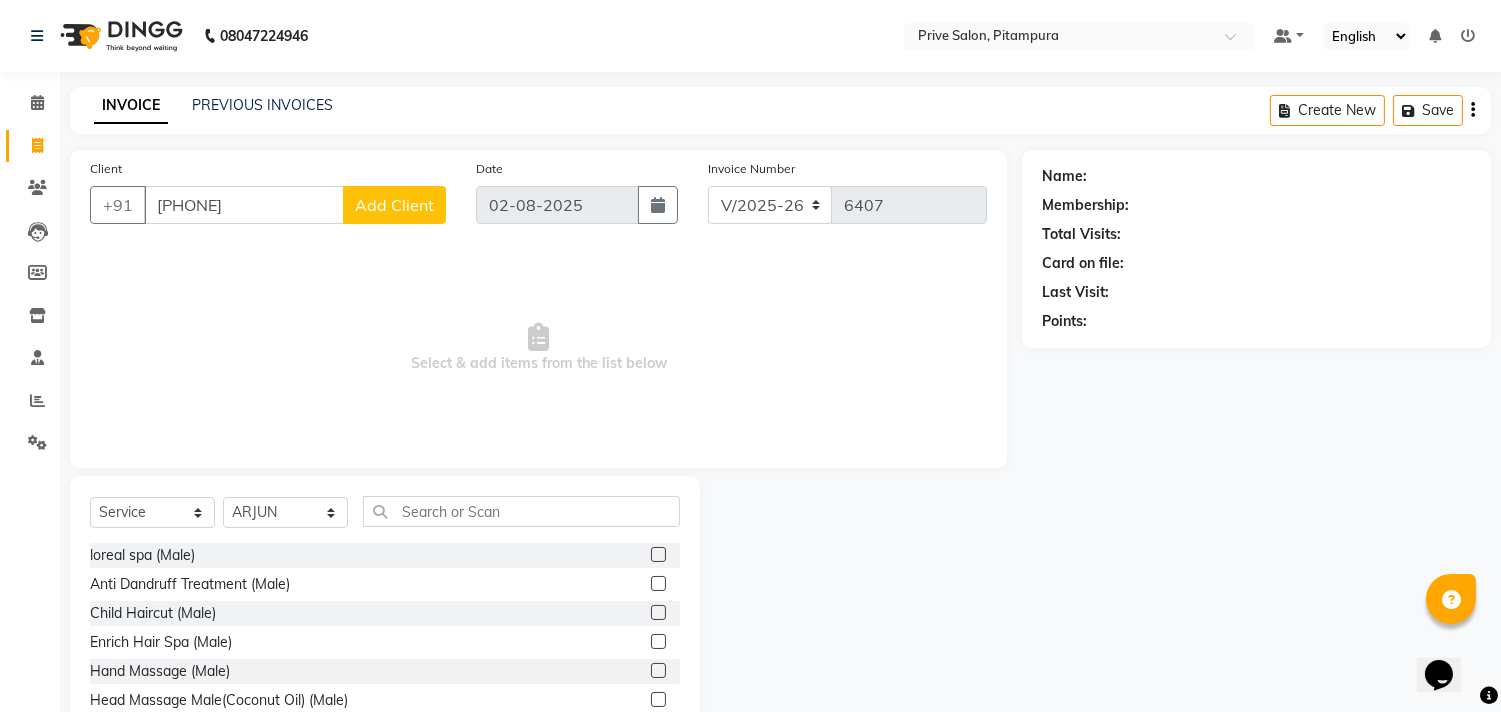 click on "Add Client" 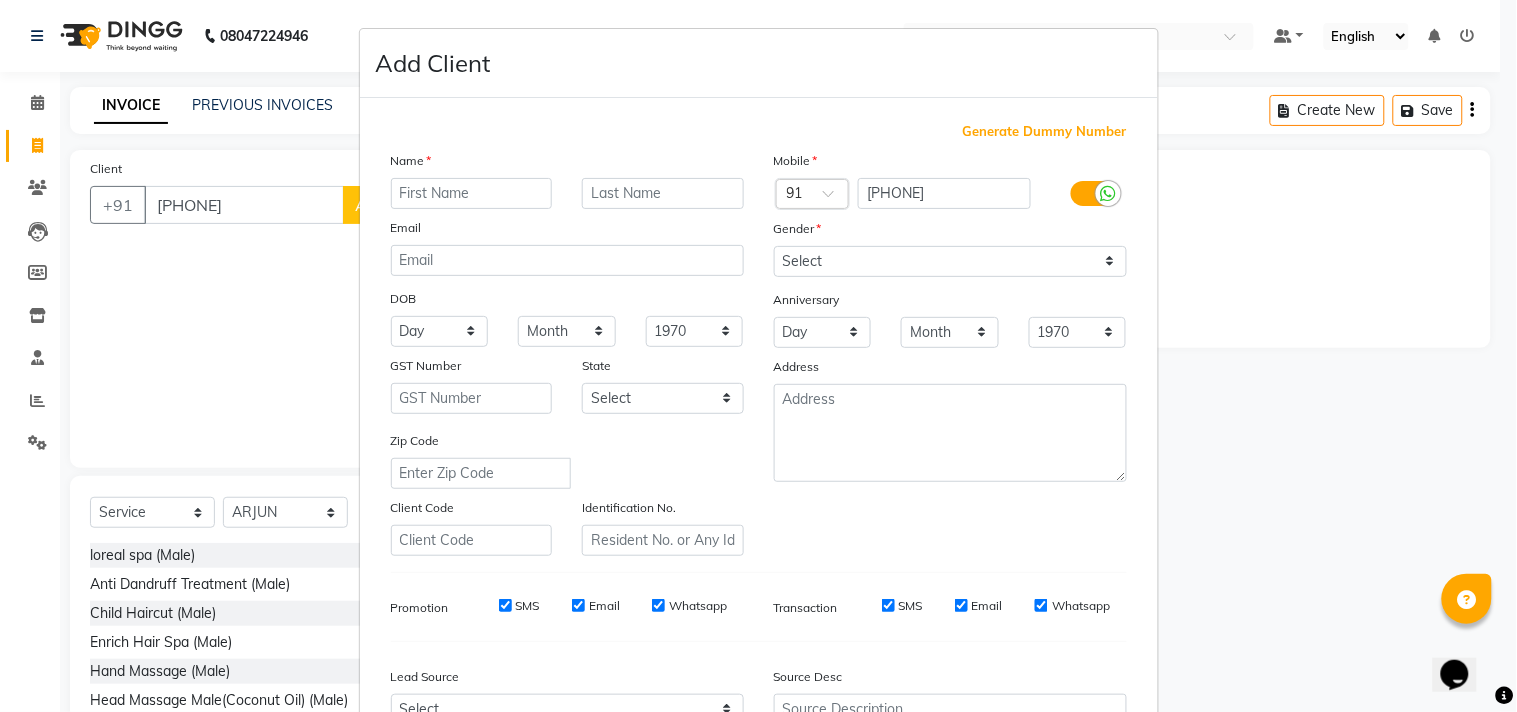 click at bounding box center [472, 193] 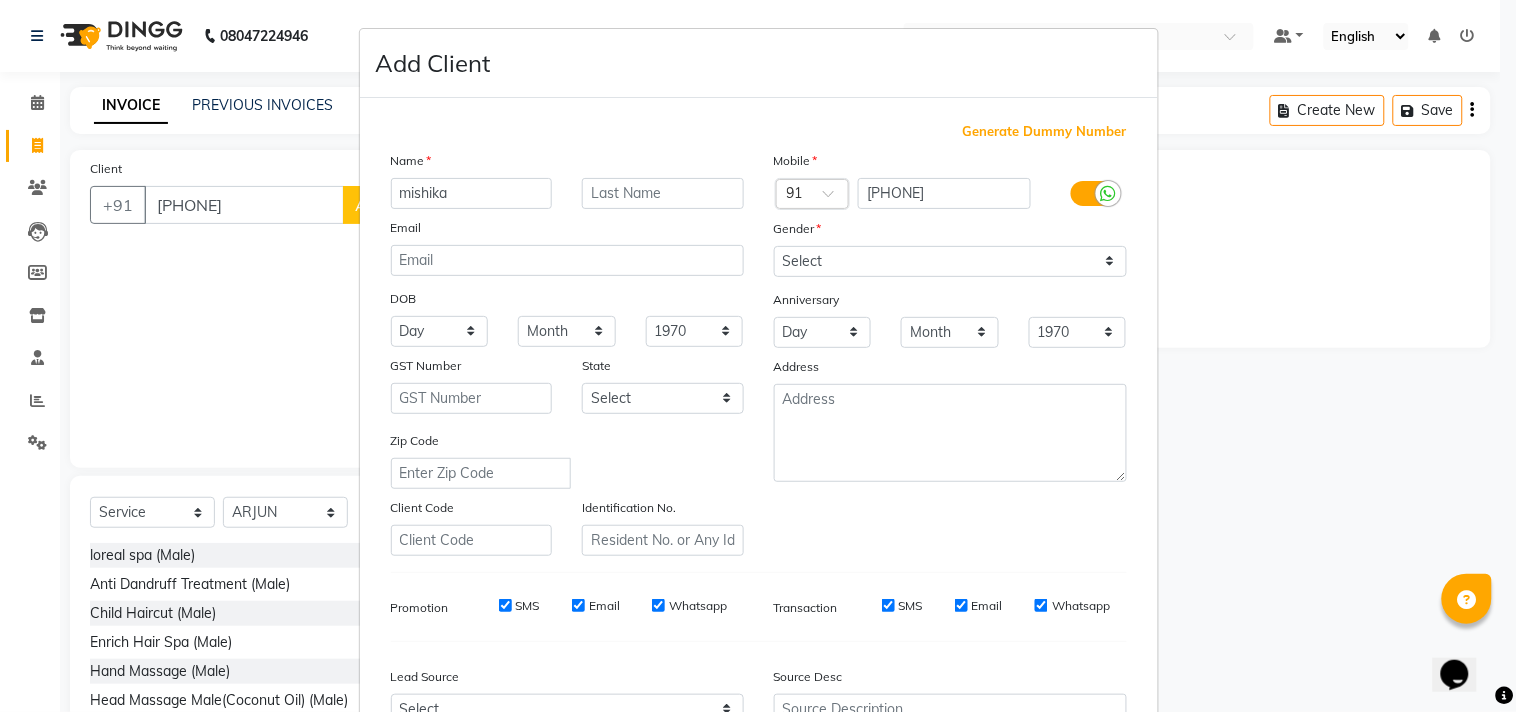 type on "mishika" 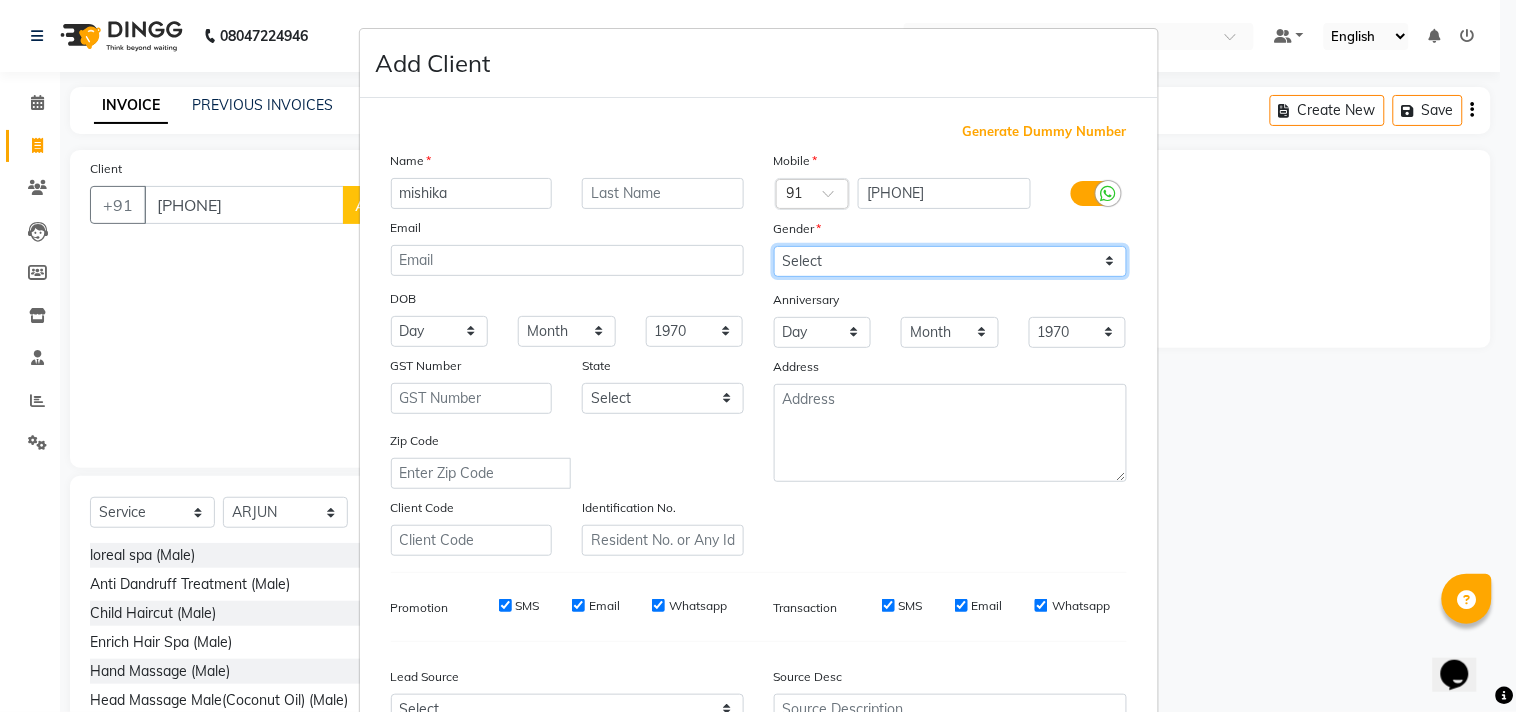 click on "Select Male Female Other Prefer Not To Say" at bounding box center [950, 261] 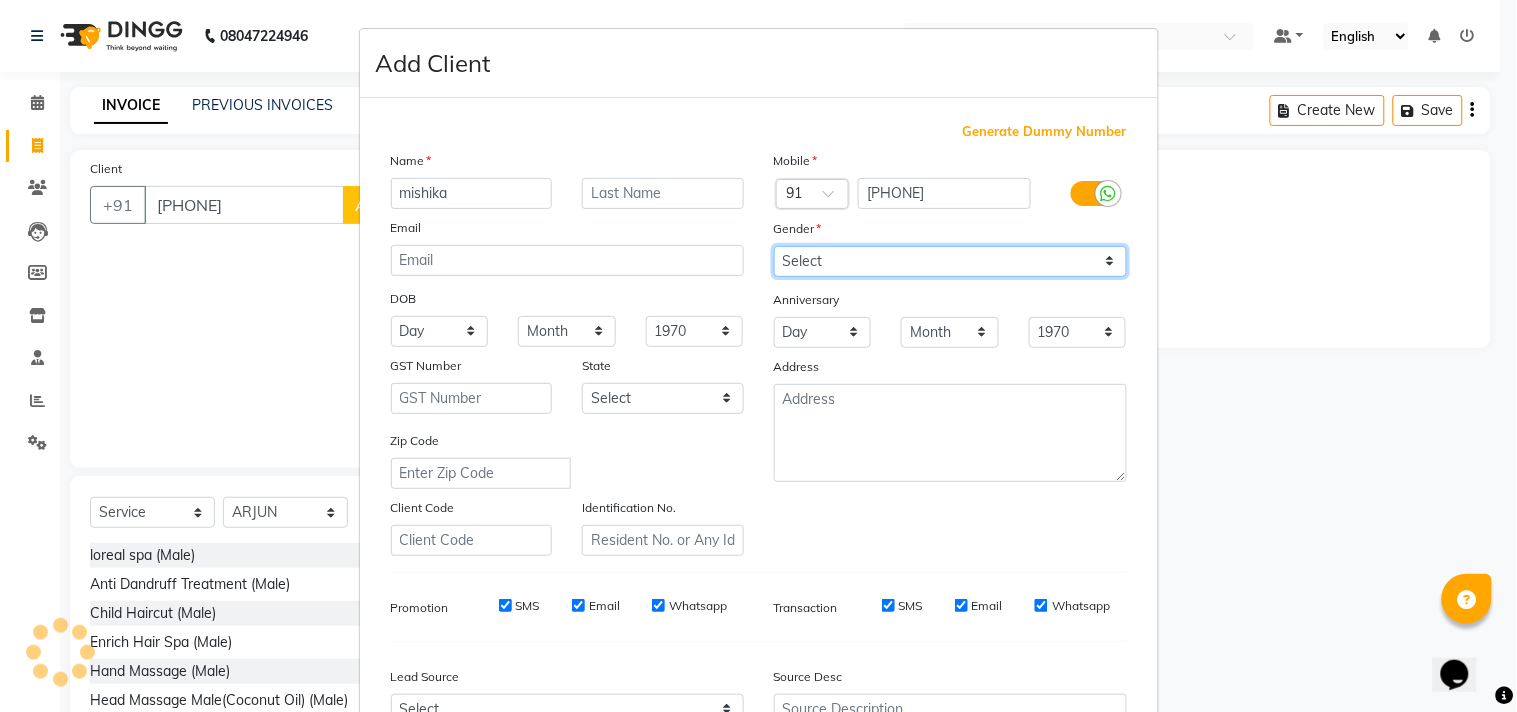 select on "female" 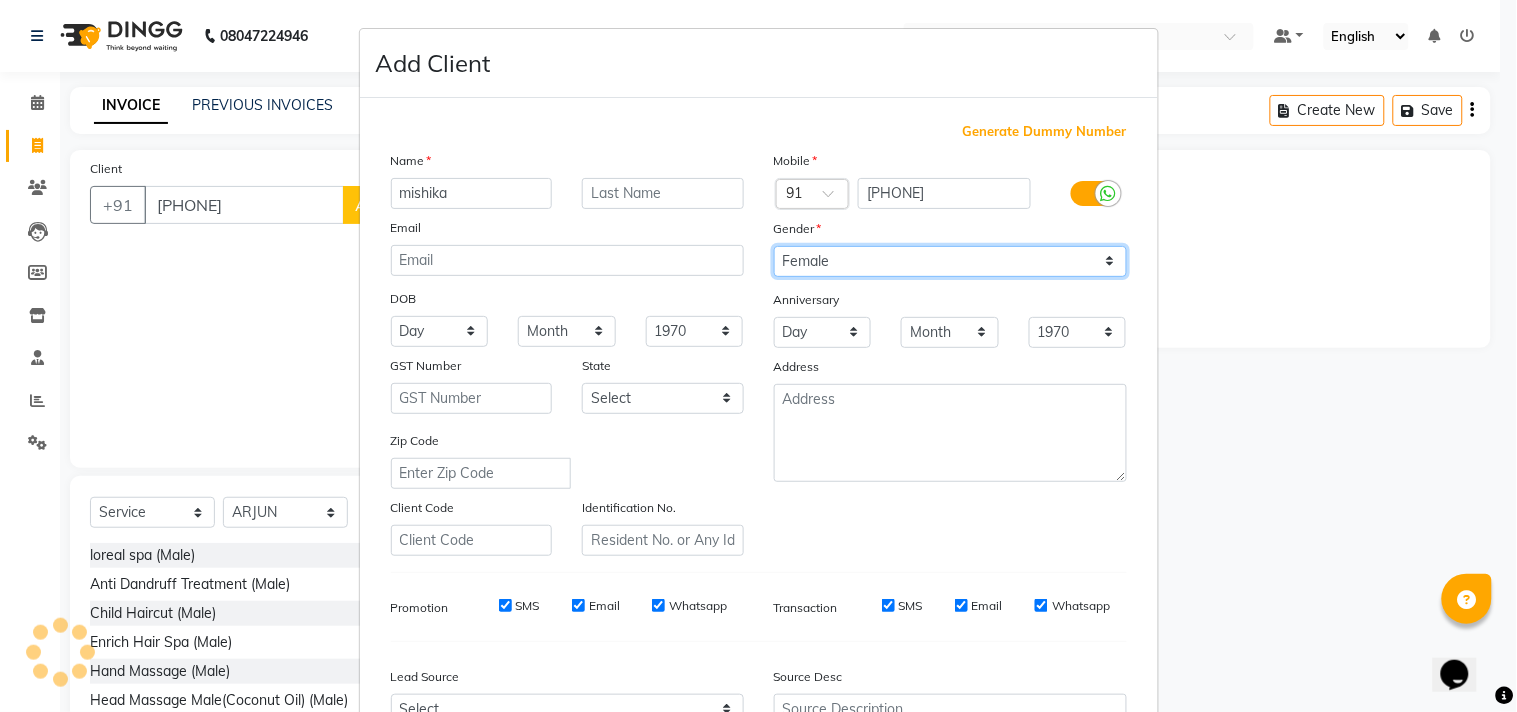 click on "Select Male Female Other Prefer Not To Say" at bounding box center [950, 261] 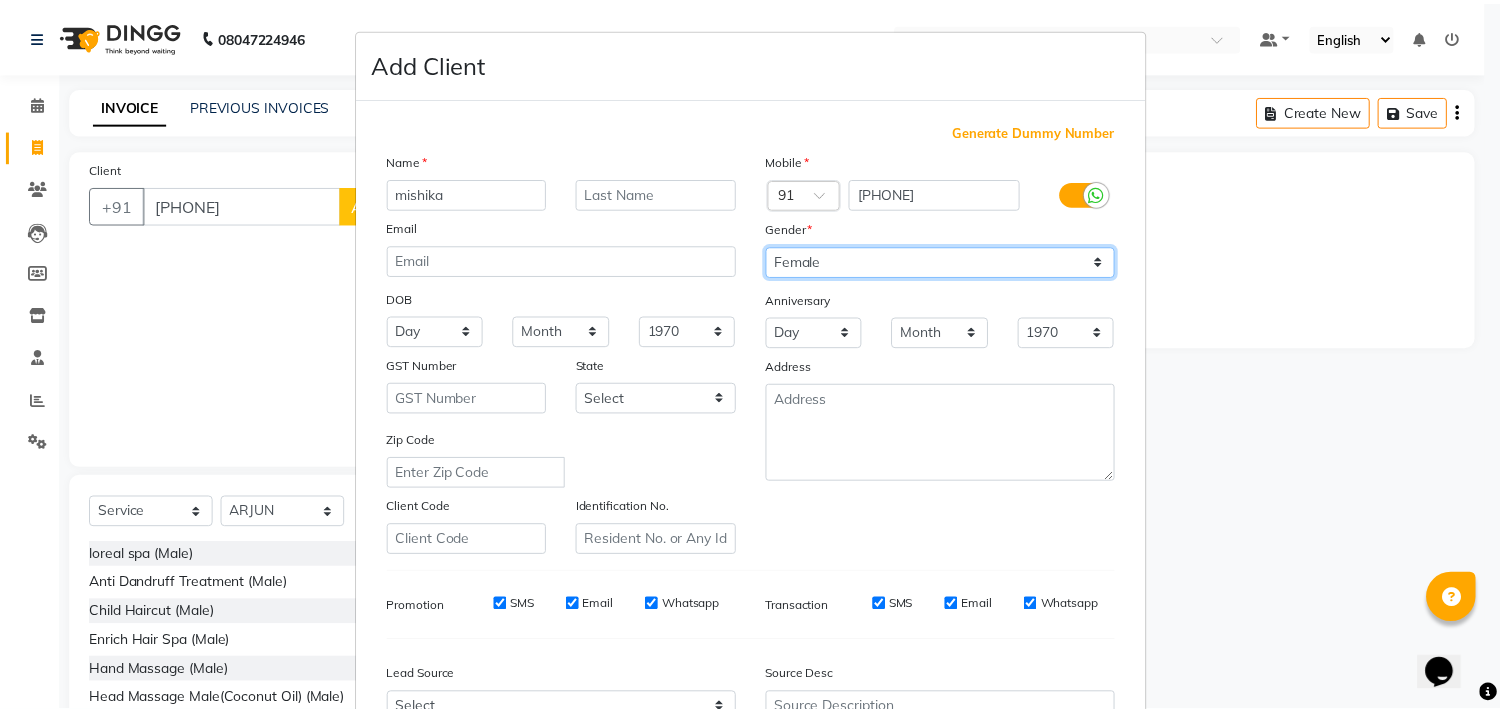 scroll, scrollTop: 212, scrollLeft: 0, axis: vertical 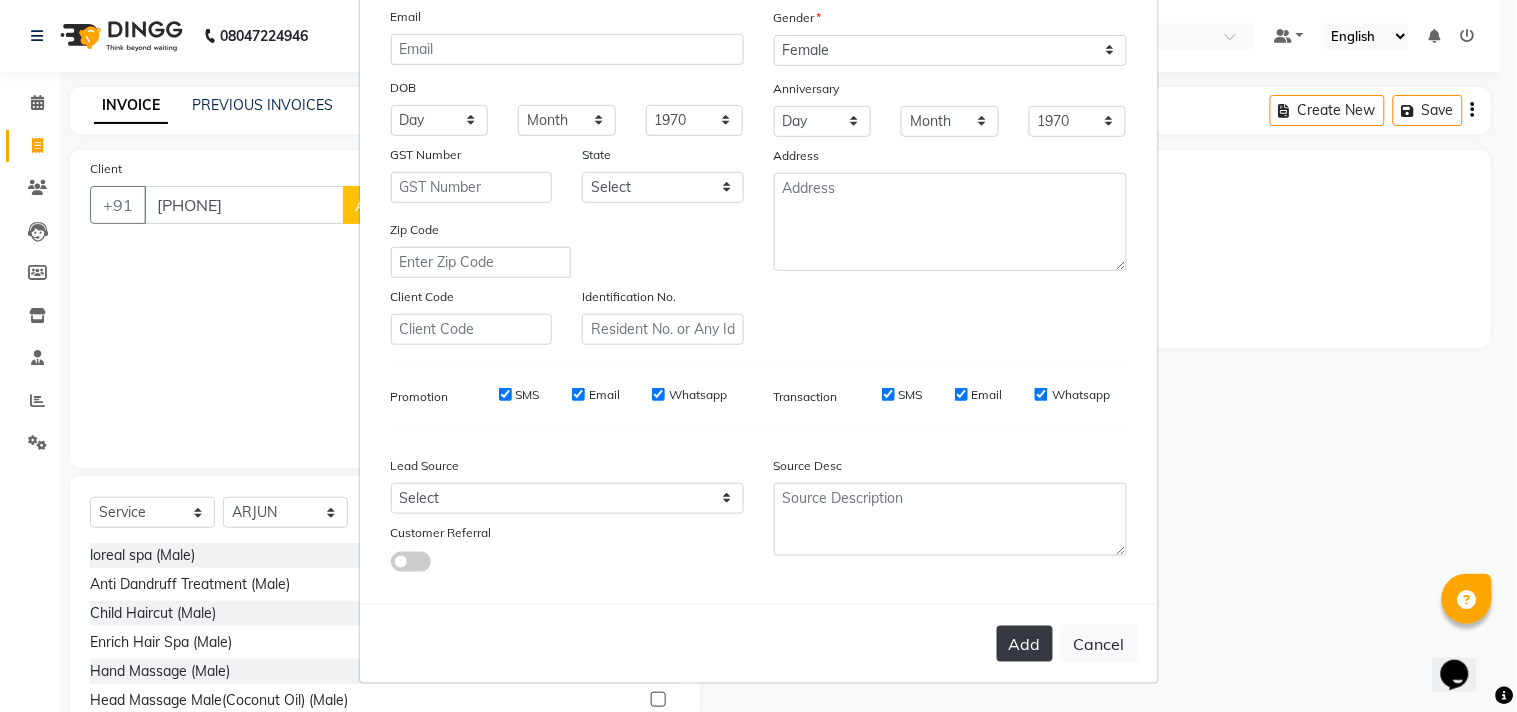 click on "Add" at bounding box center (1025, 644) 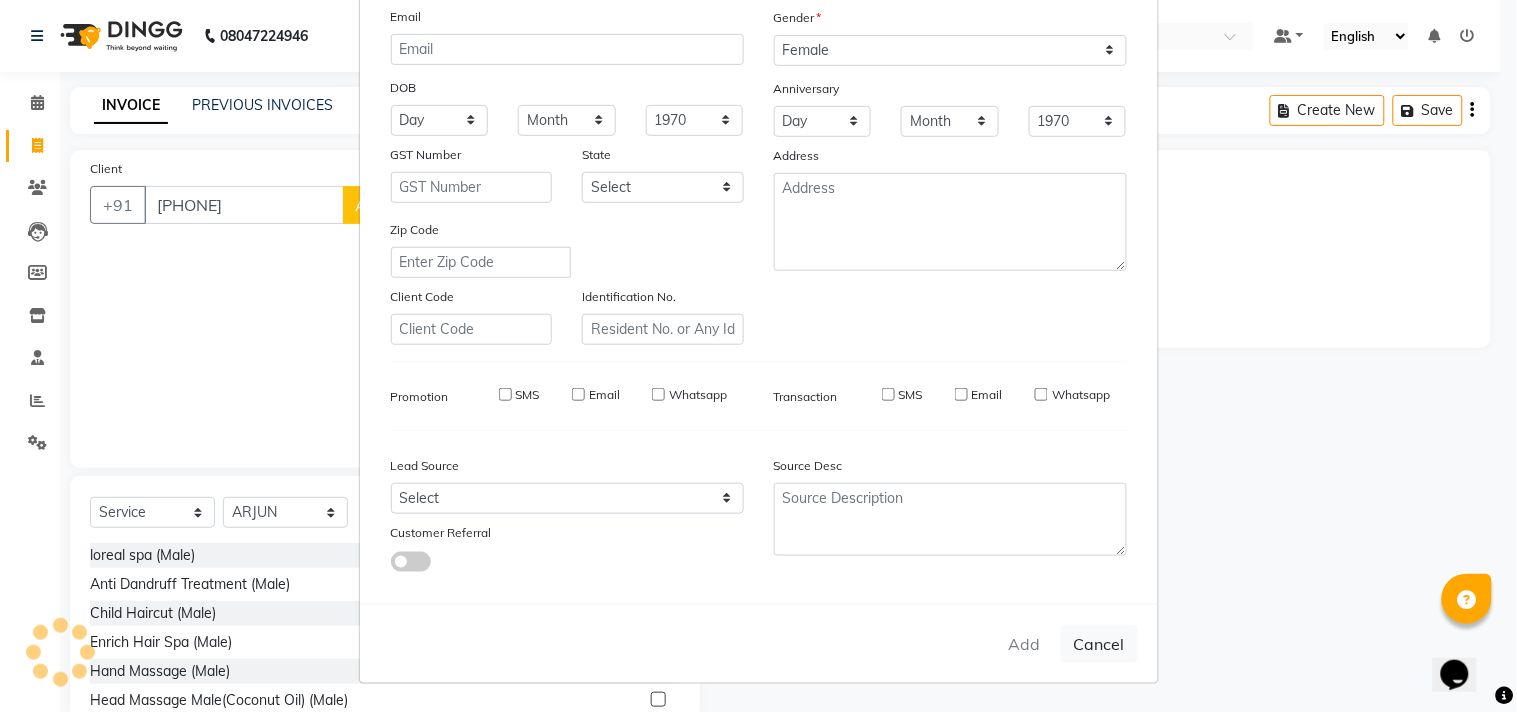 type 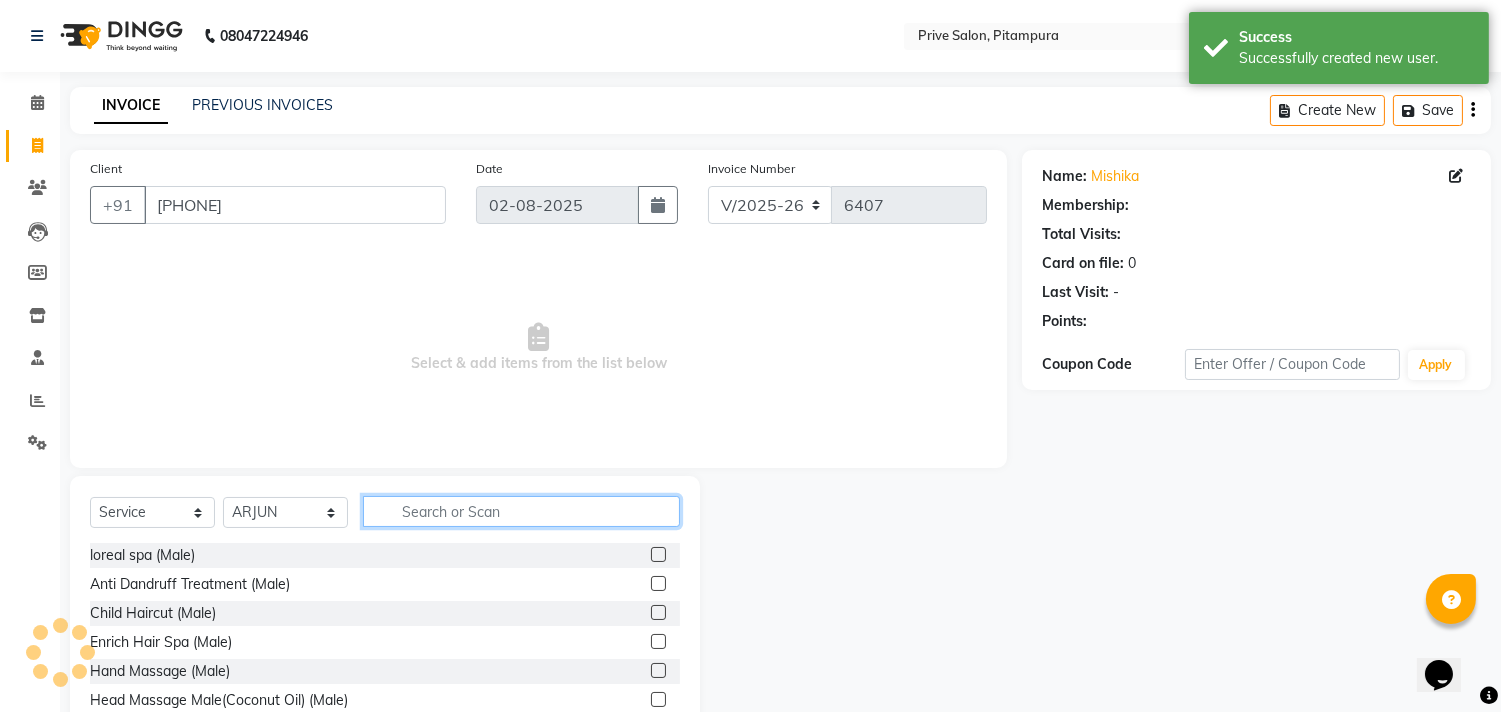 click 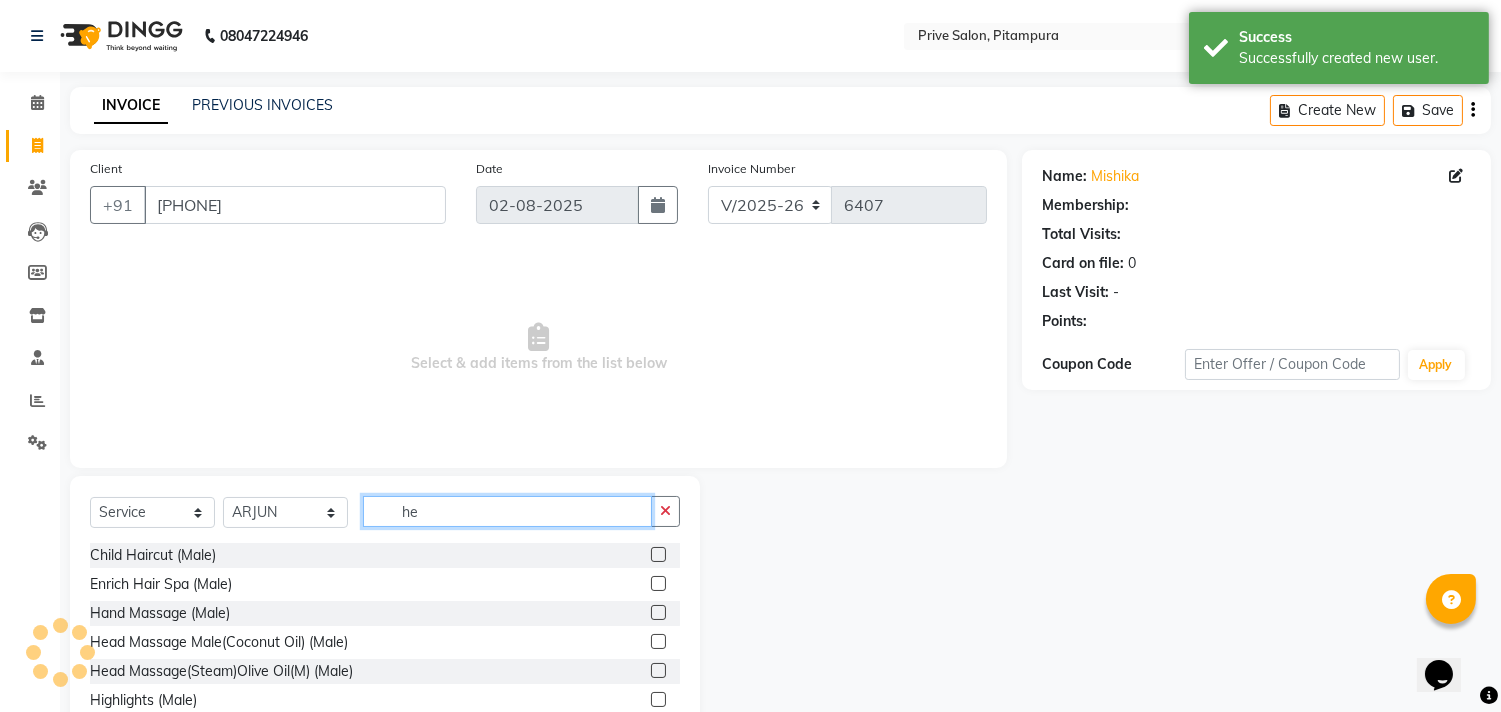 type on "hea" 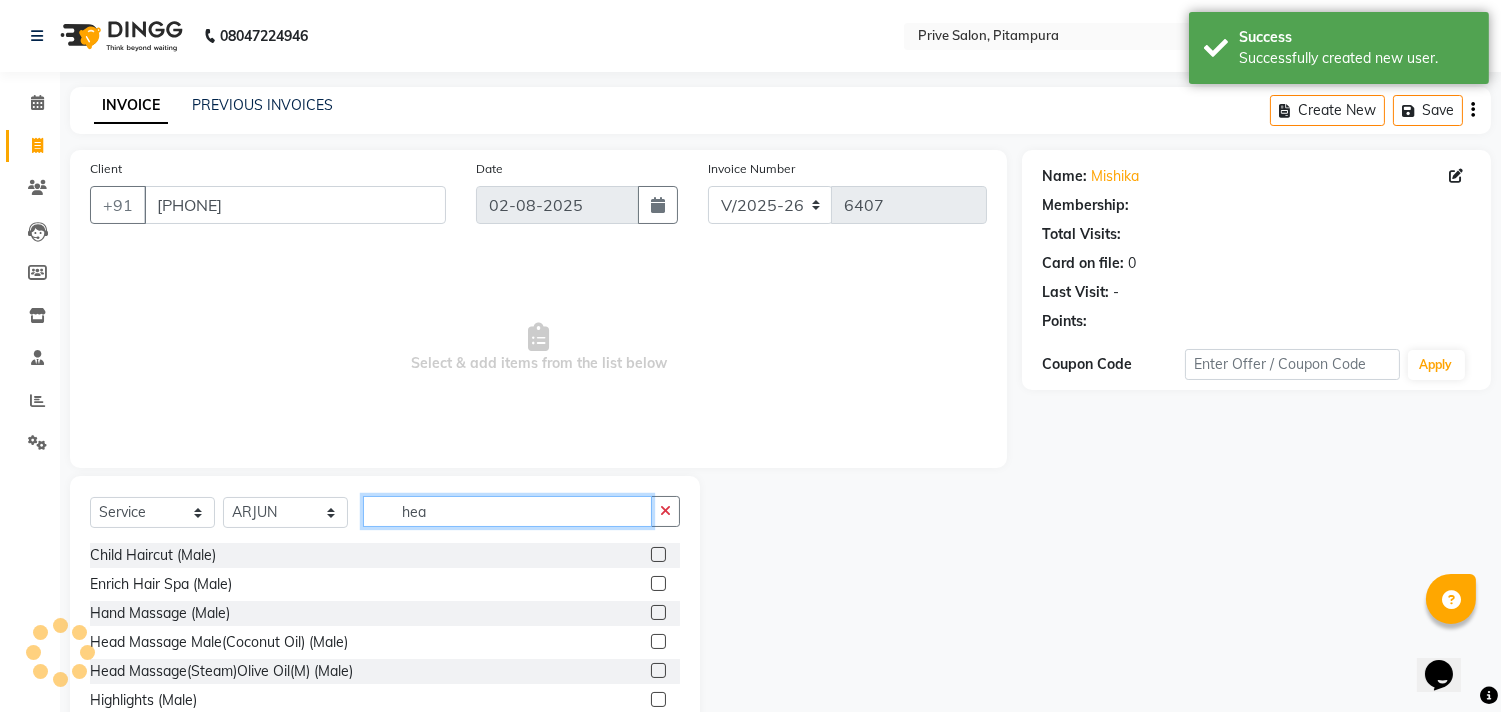 select on "1: Object" 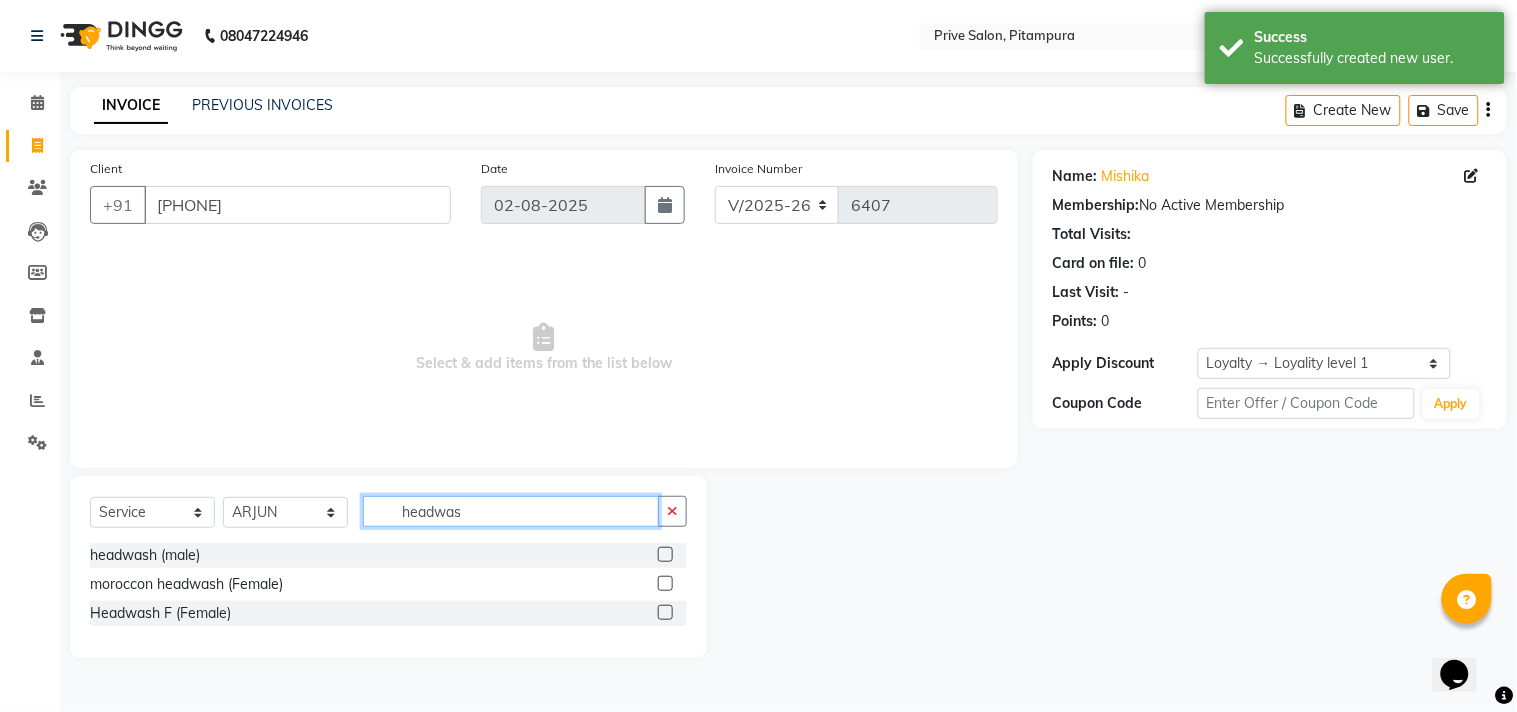 type on "headwas" 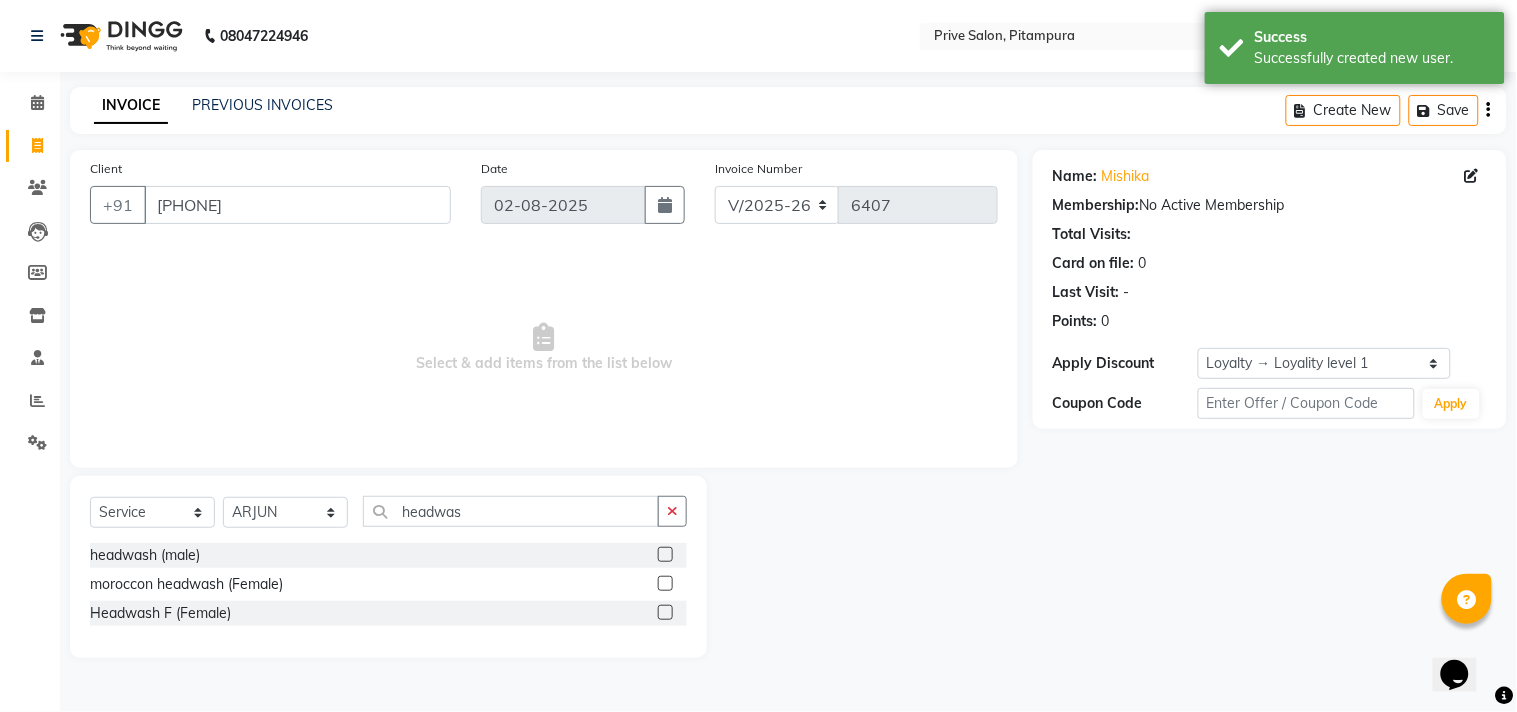 click 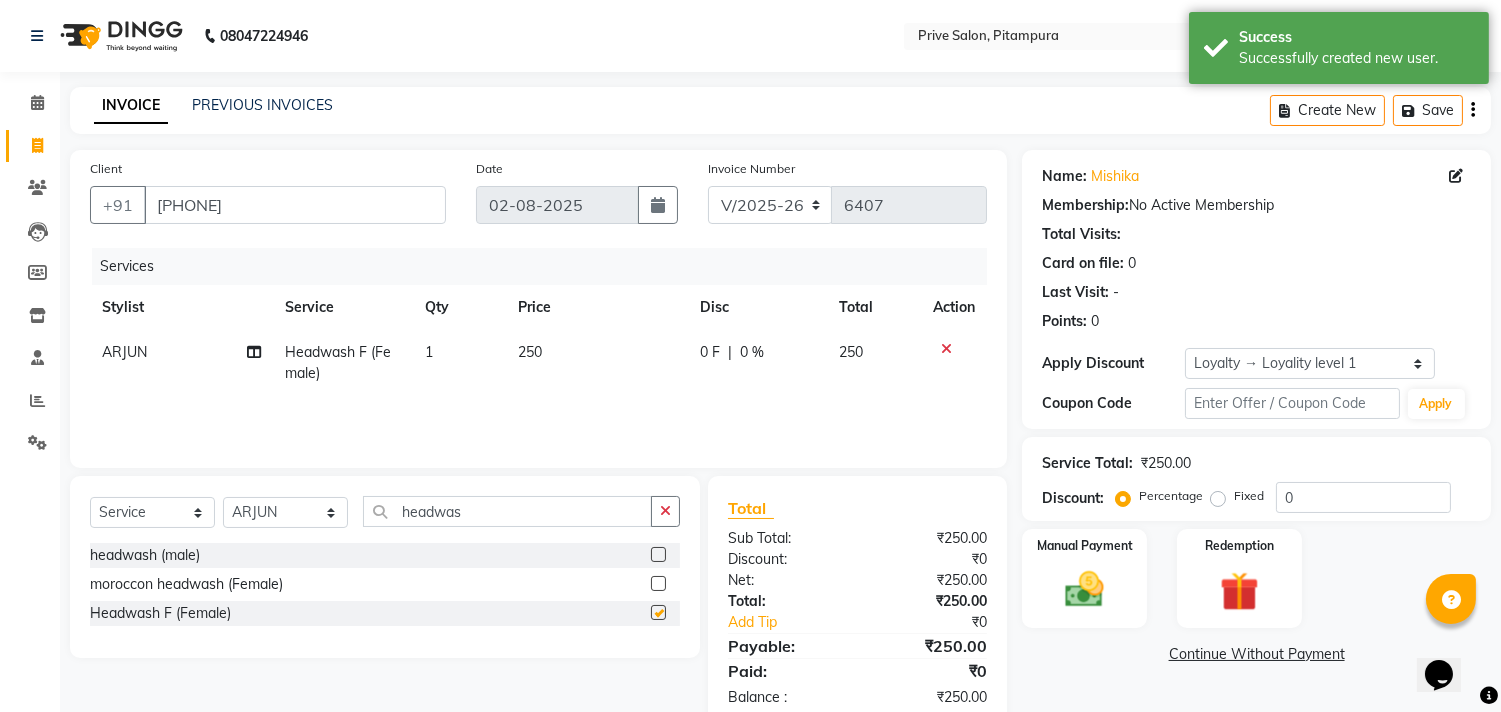 checkbox on "false" 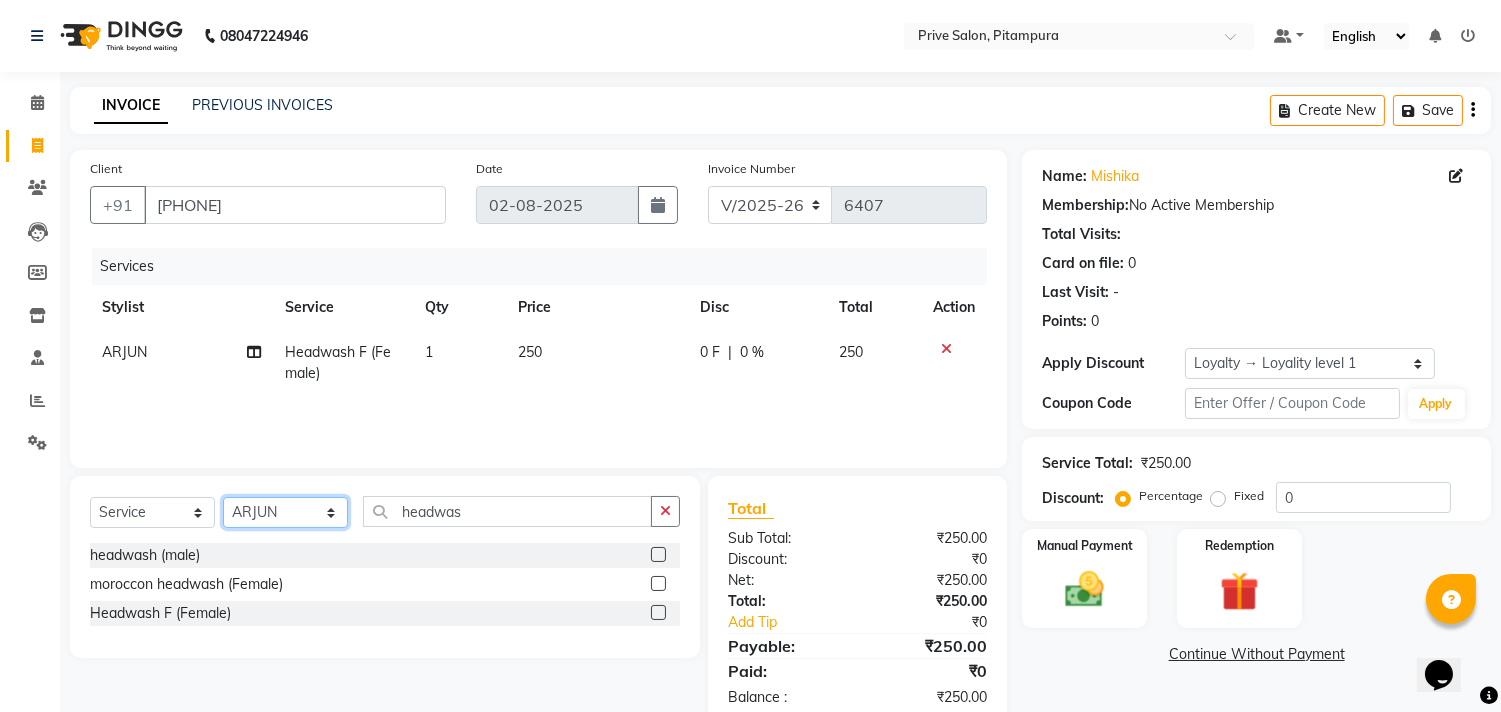 click on "Select Stylist amit ARJUN Atul FAIZAN FARDEEN GOLU harshit HITESH isha kapil khushbu Manager meenu MOHIT Mohsin NISHA nishi Preet privee Shivam SIVA vikas" 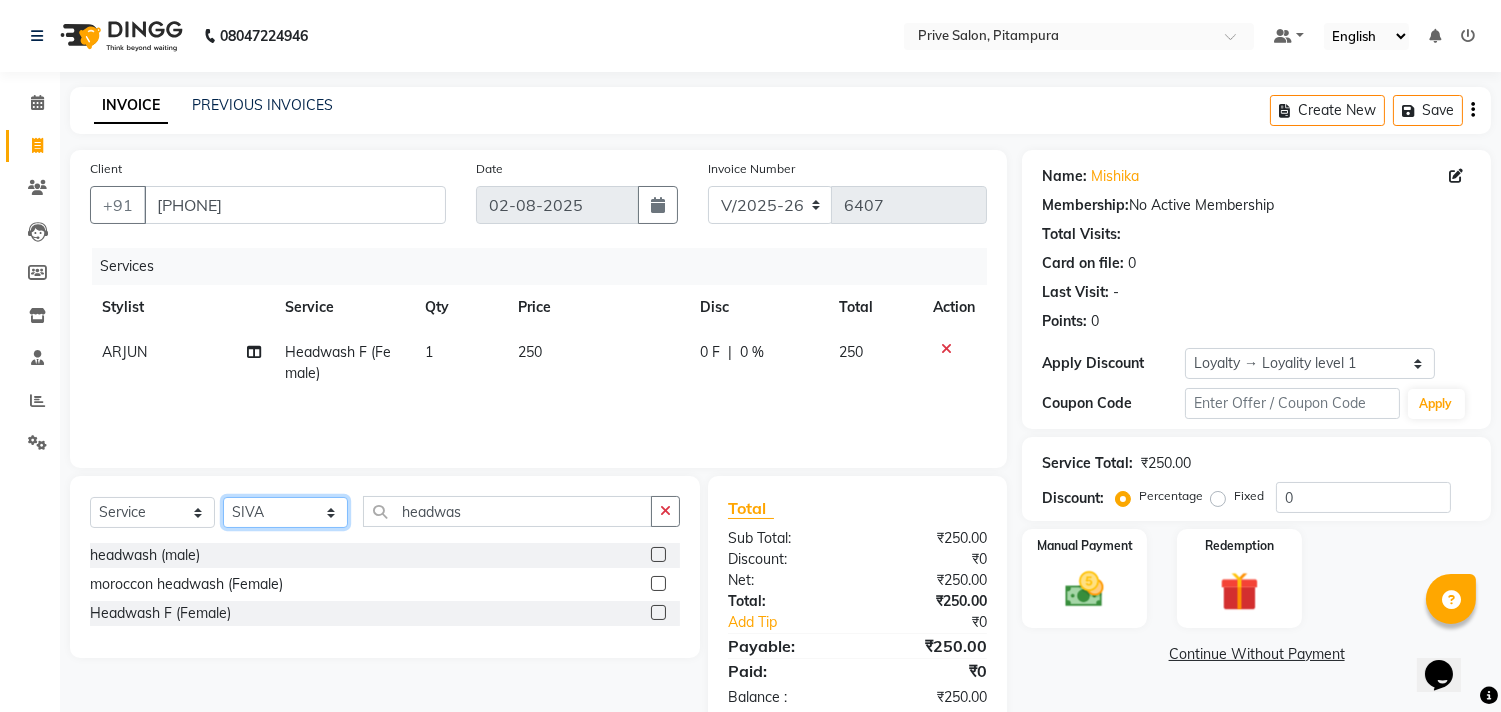 click on "Select Stylist amit ARJUN Atul FAIZAN FARDEEN GOLU harshit HITESH isha kapil khushbu Manager meenu MOHIT Mohsin NISHA nishi Preet privee Shivam SIVA vikas" 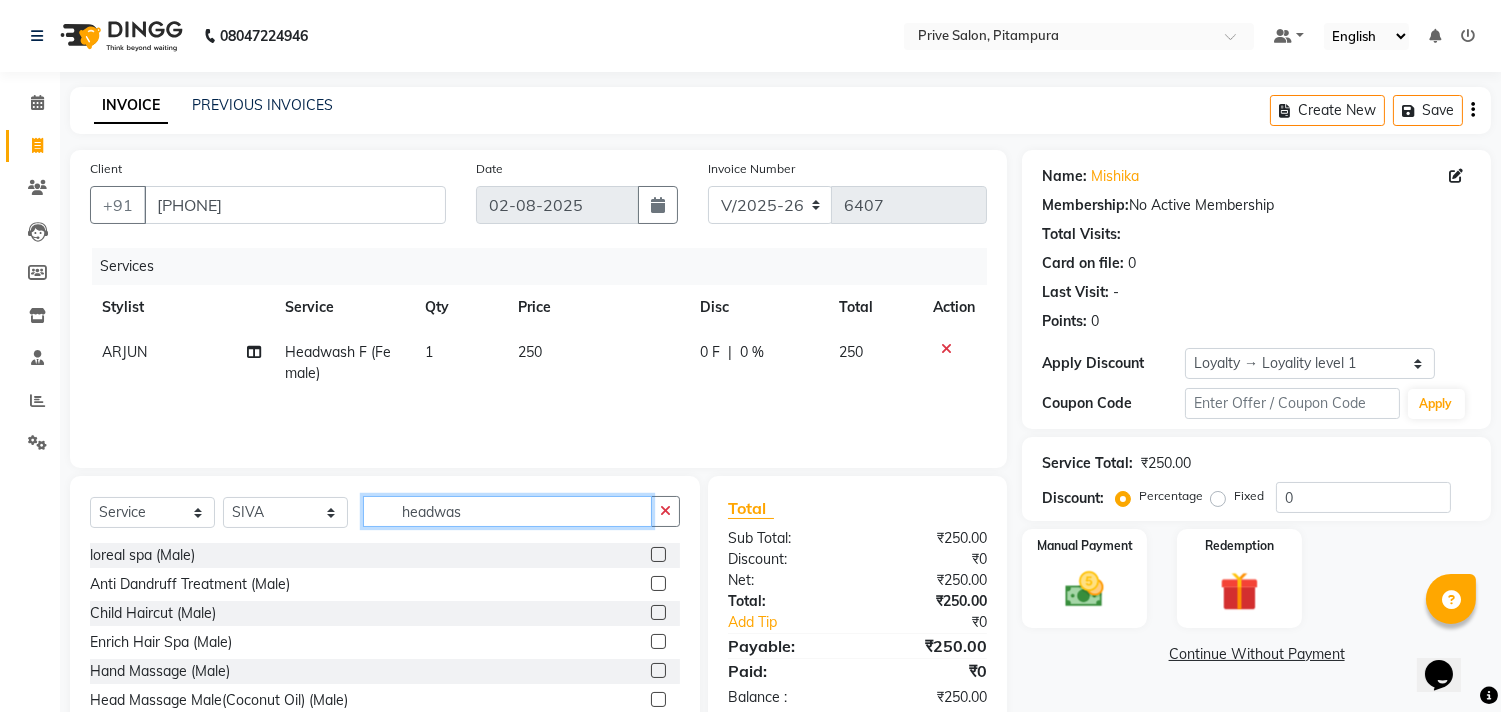 click on "headwas" 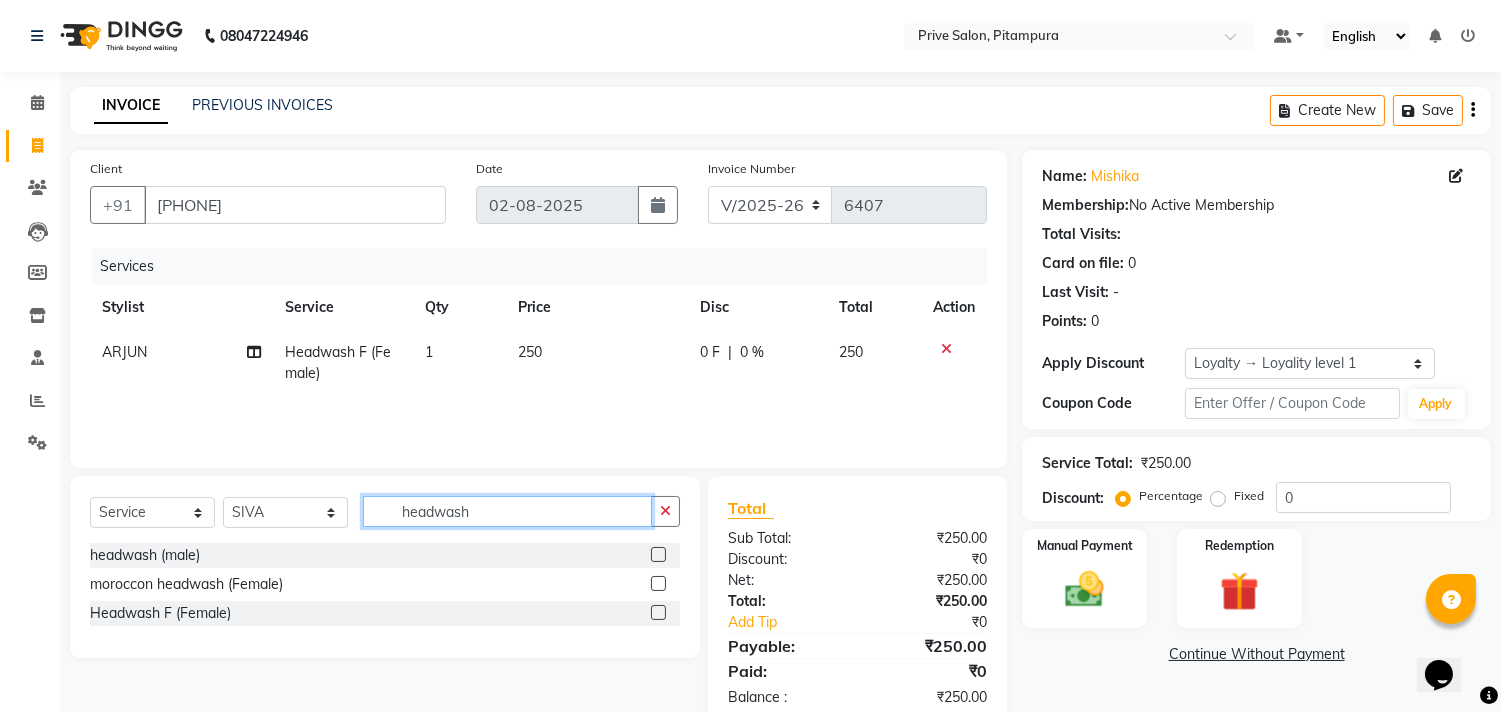 type on "headwash" 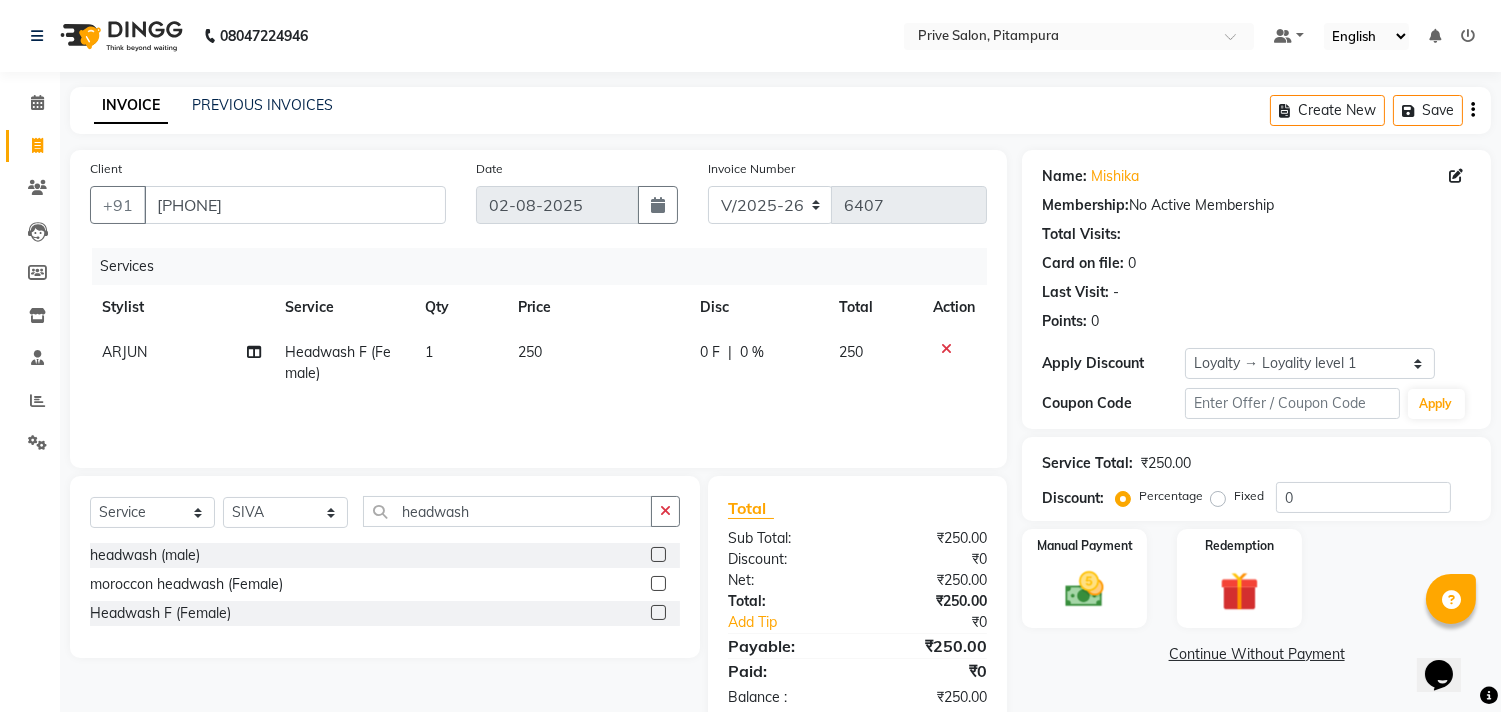 click 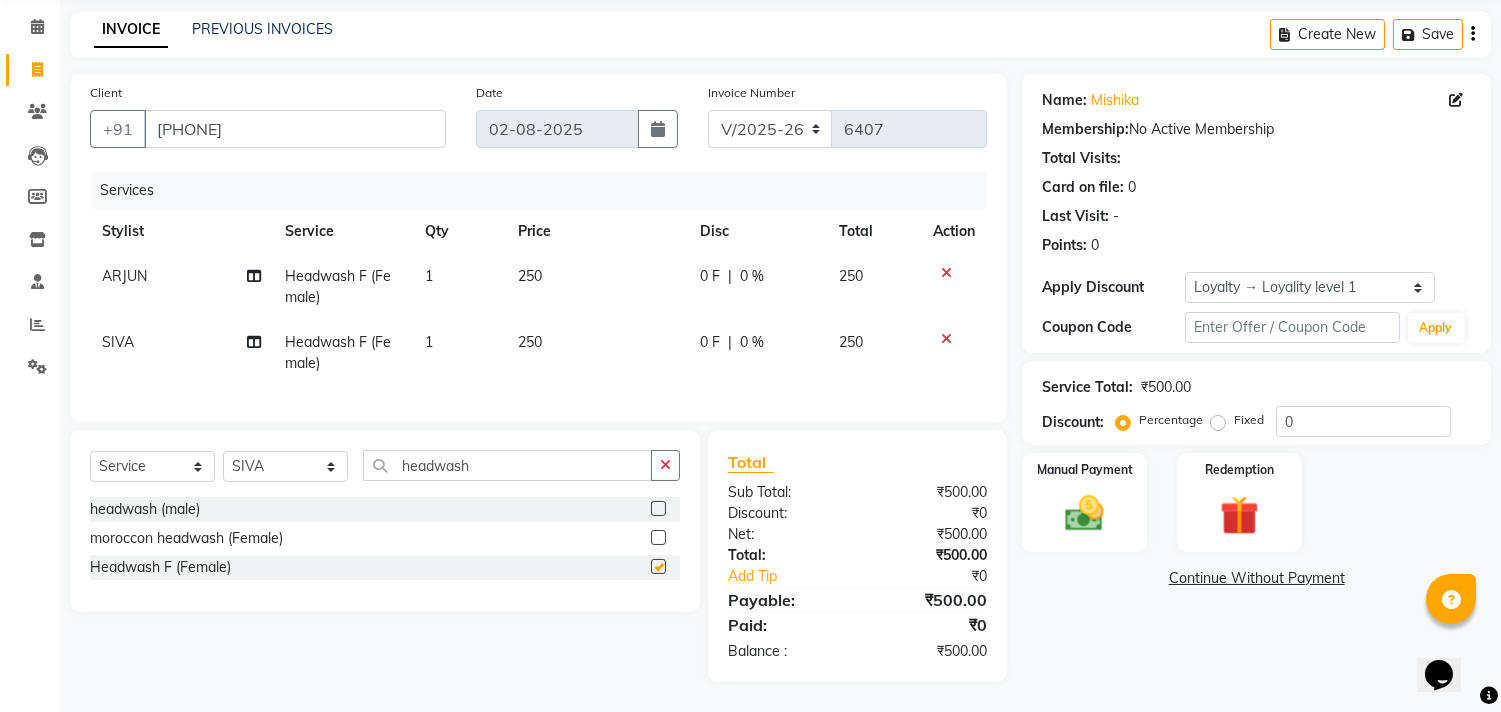 checkbox on "false" 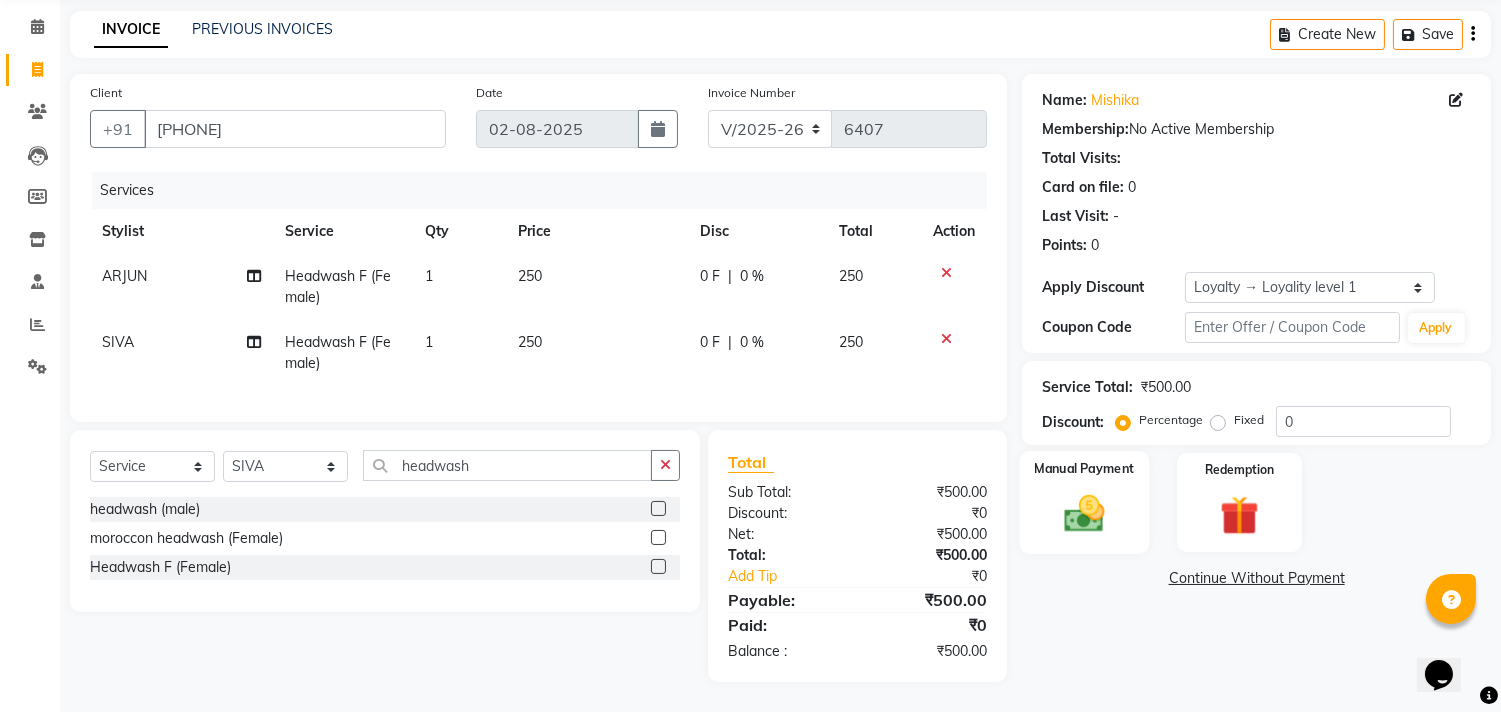 click on "Manual Payment" 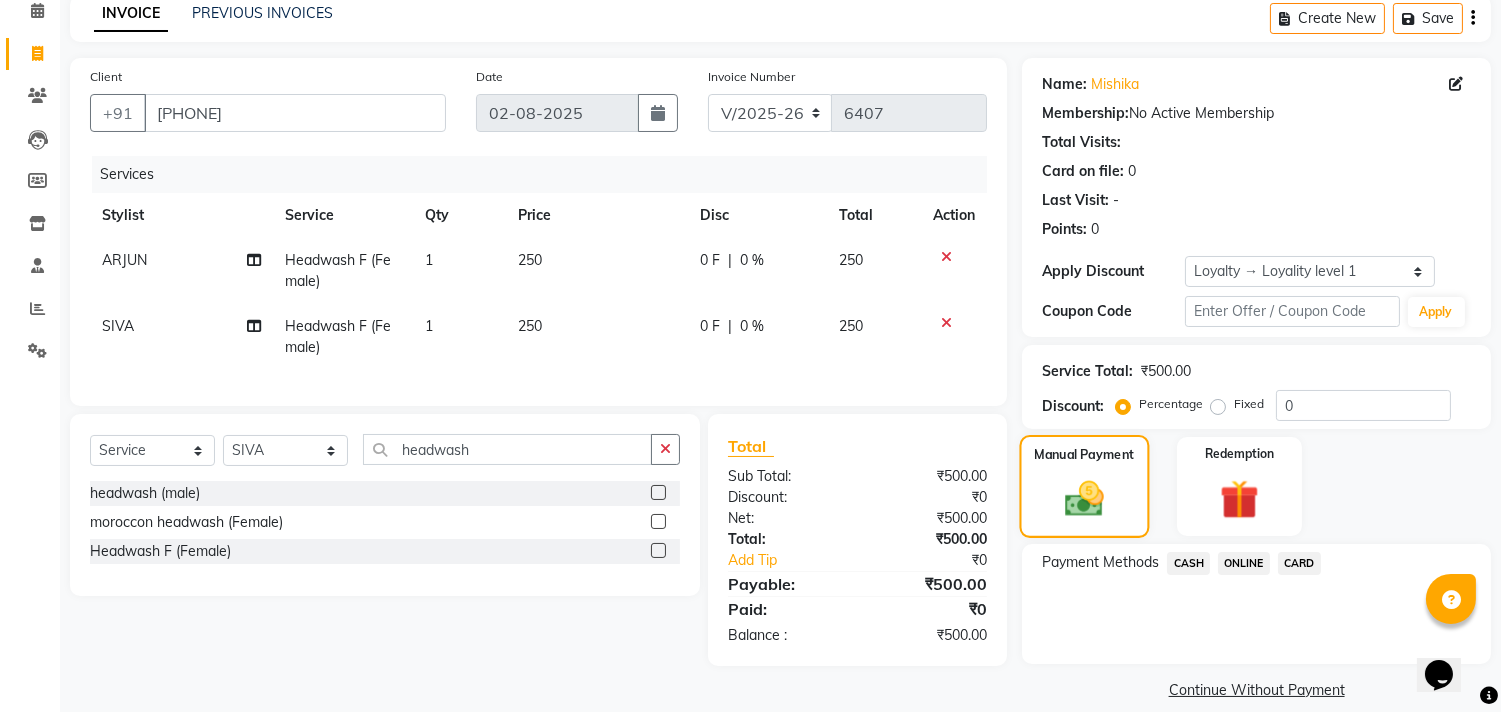 scroll, scrollTop: 114, scrollLeft: 0, axis: vertical 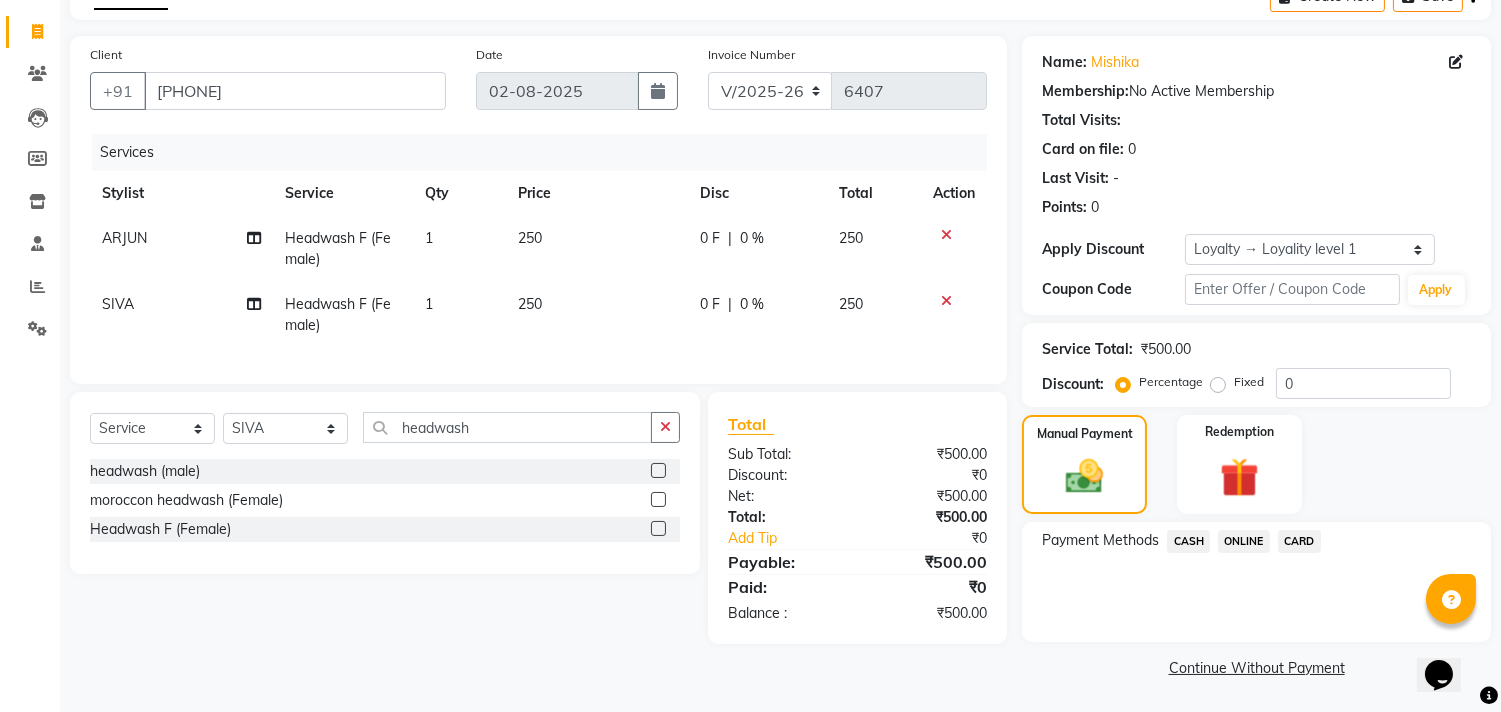 click on "CASH" 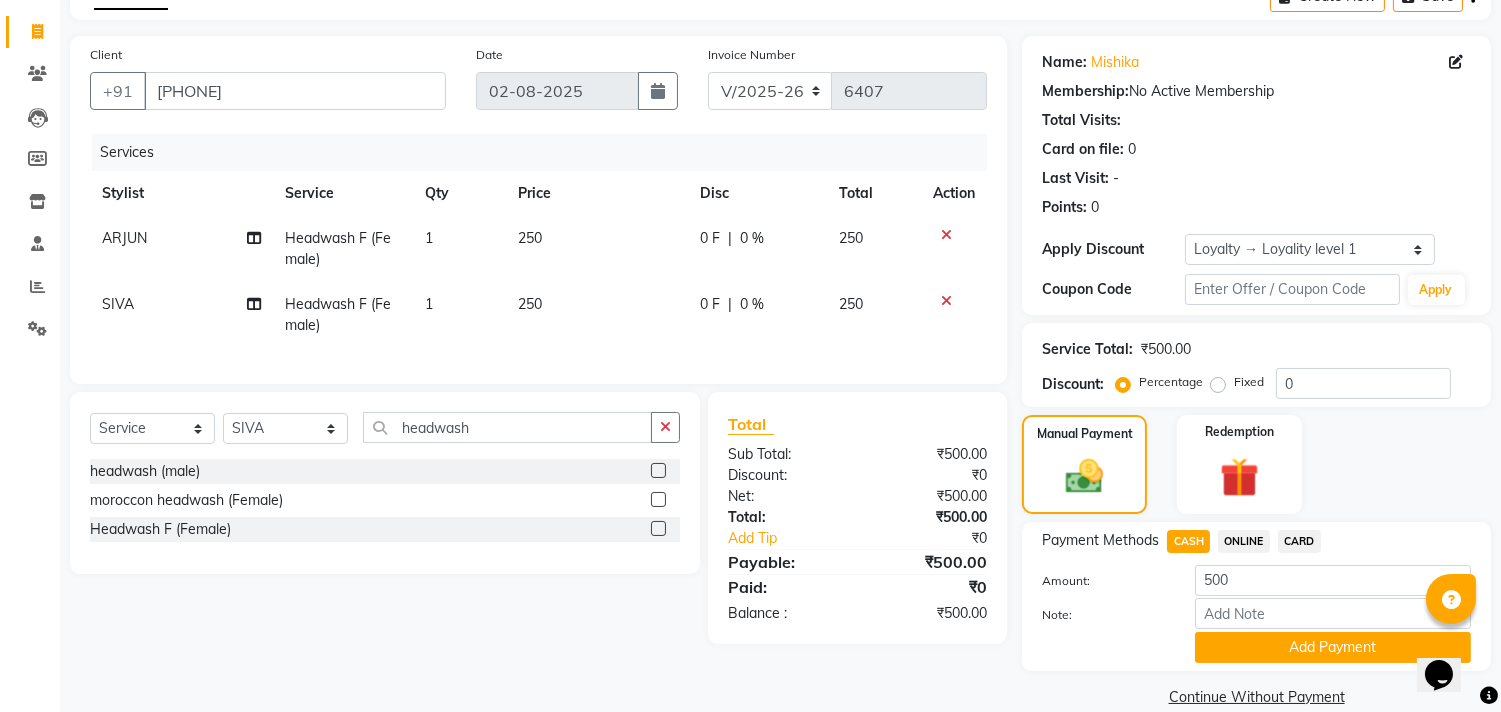 scroll, scrollTop: 143, scrollLeft: 0, axis: vertical 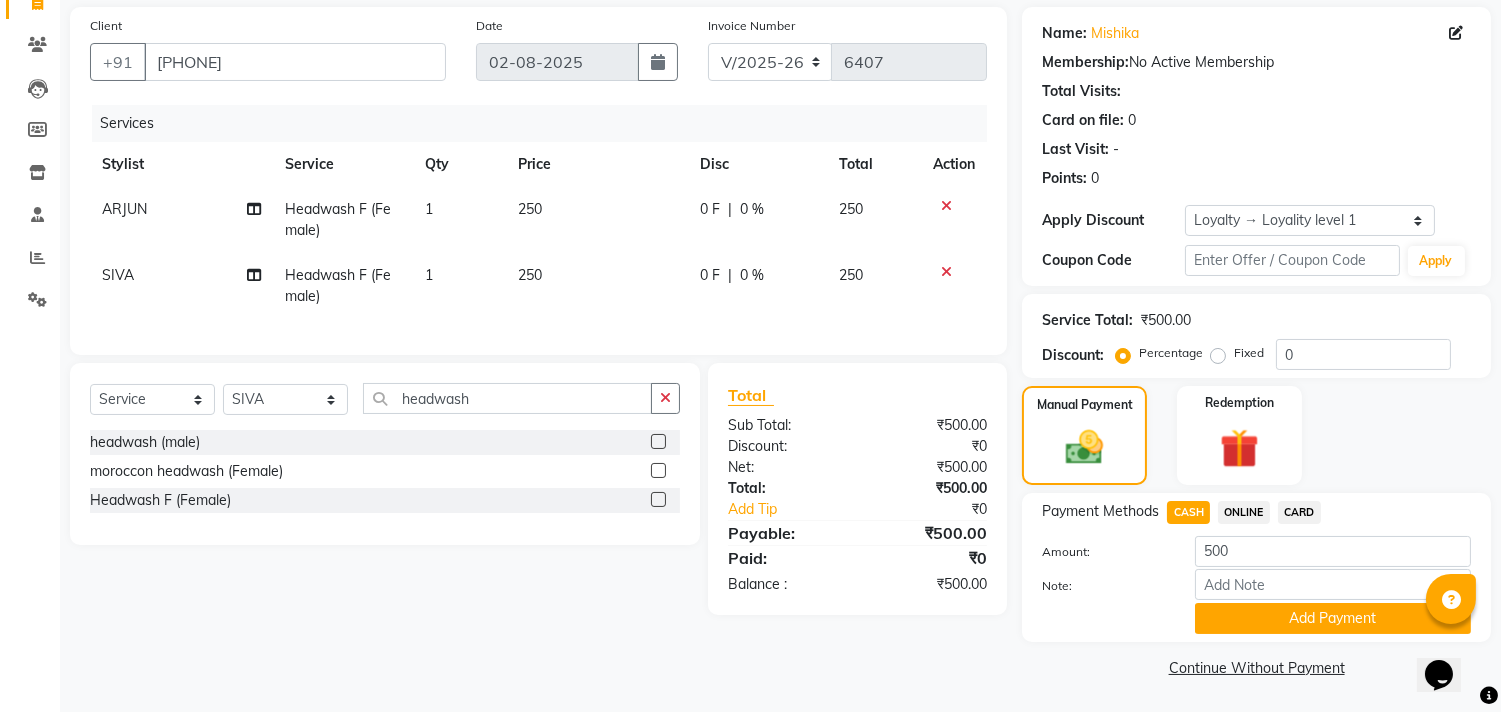 click on "Payment Methods  CASH   ONLINE   CARD  Amount: 500 Note: Add Payment" 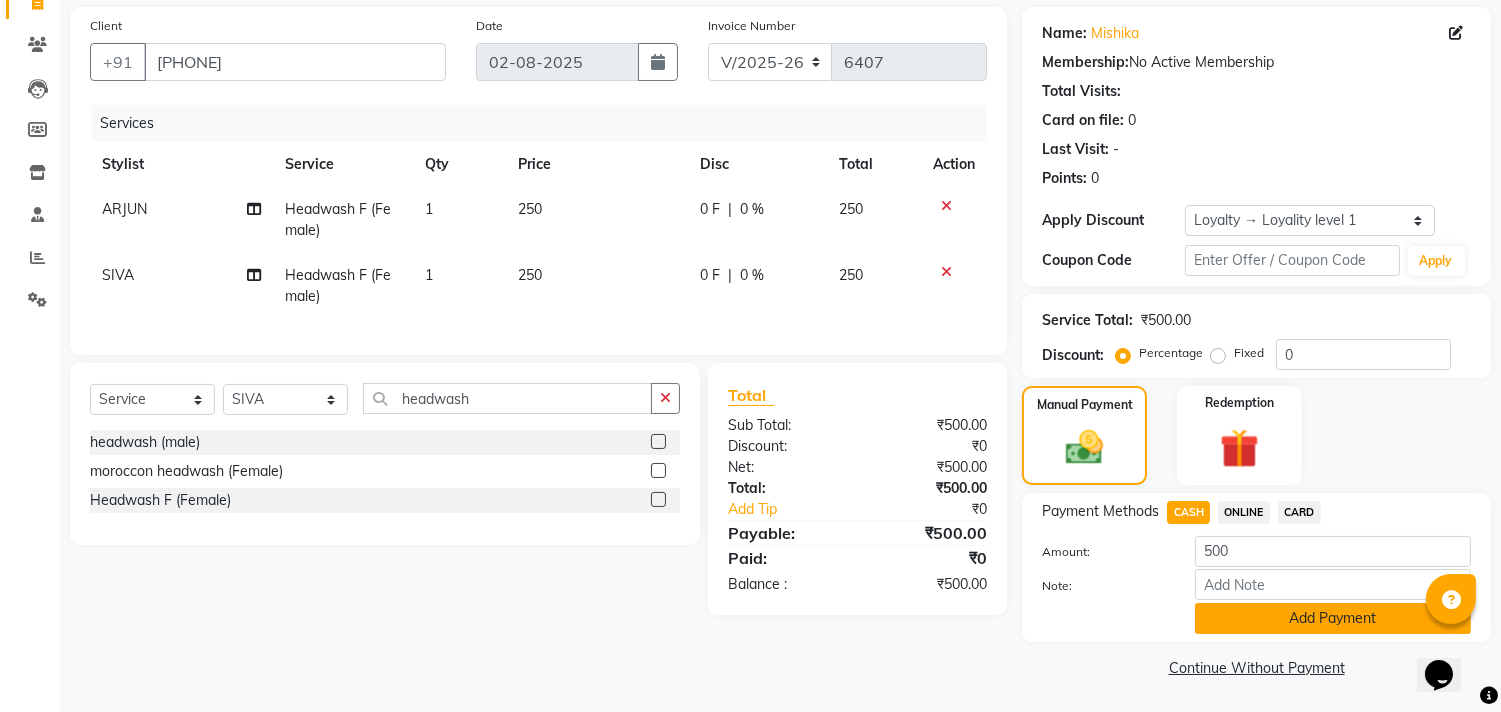 click on "Add Payment" 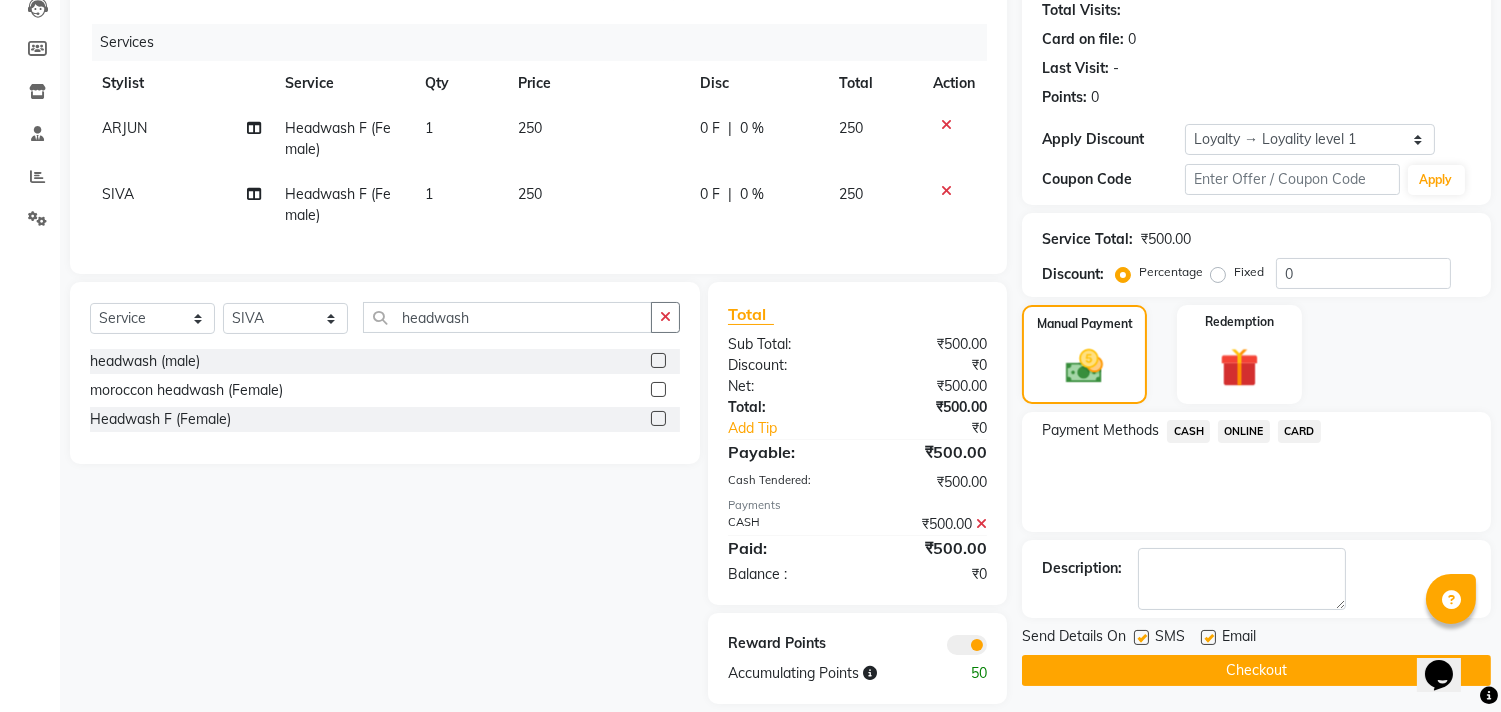 scroll, scrollTop: 262, scrollLeft: 0, axis: vertical 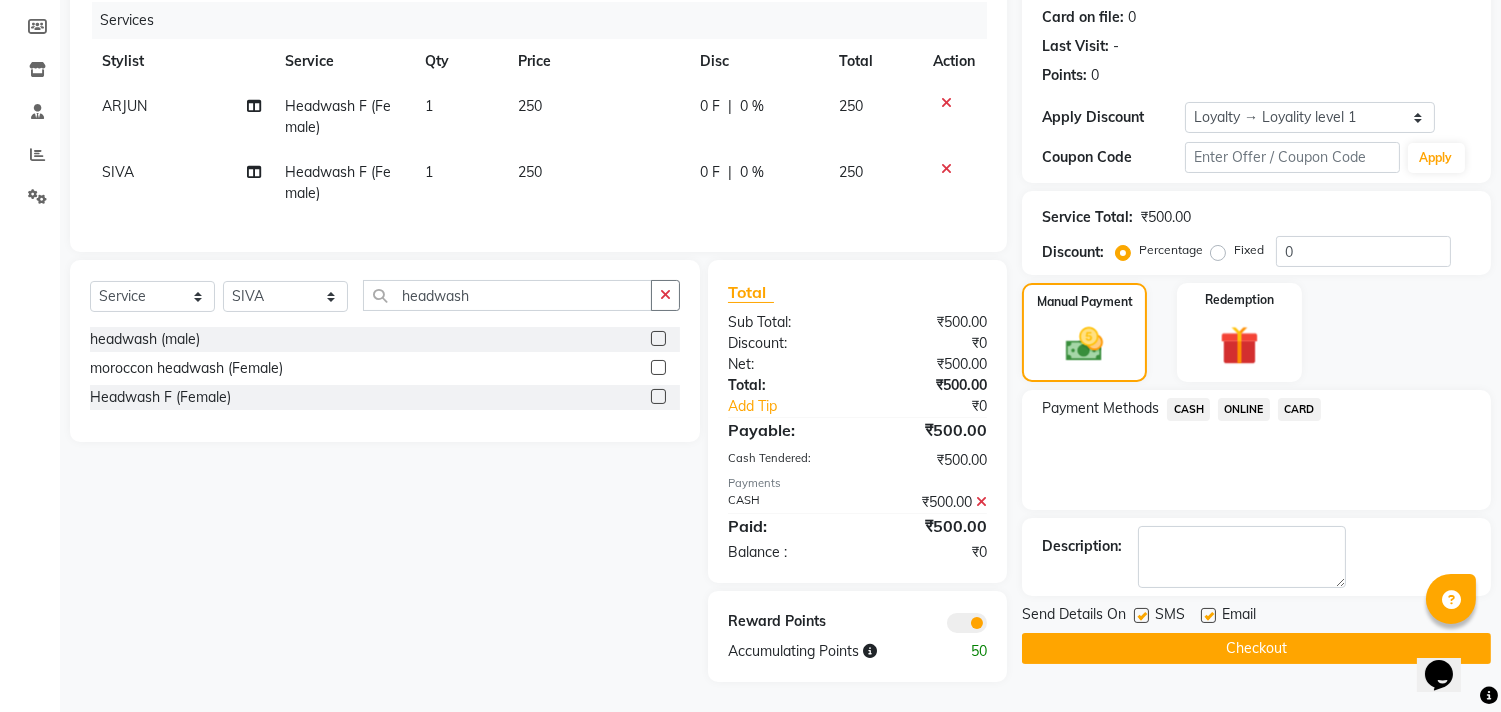click on "Send Details On SMS Email  Checkout" 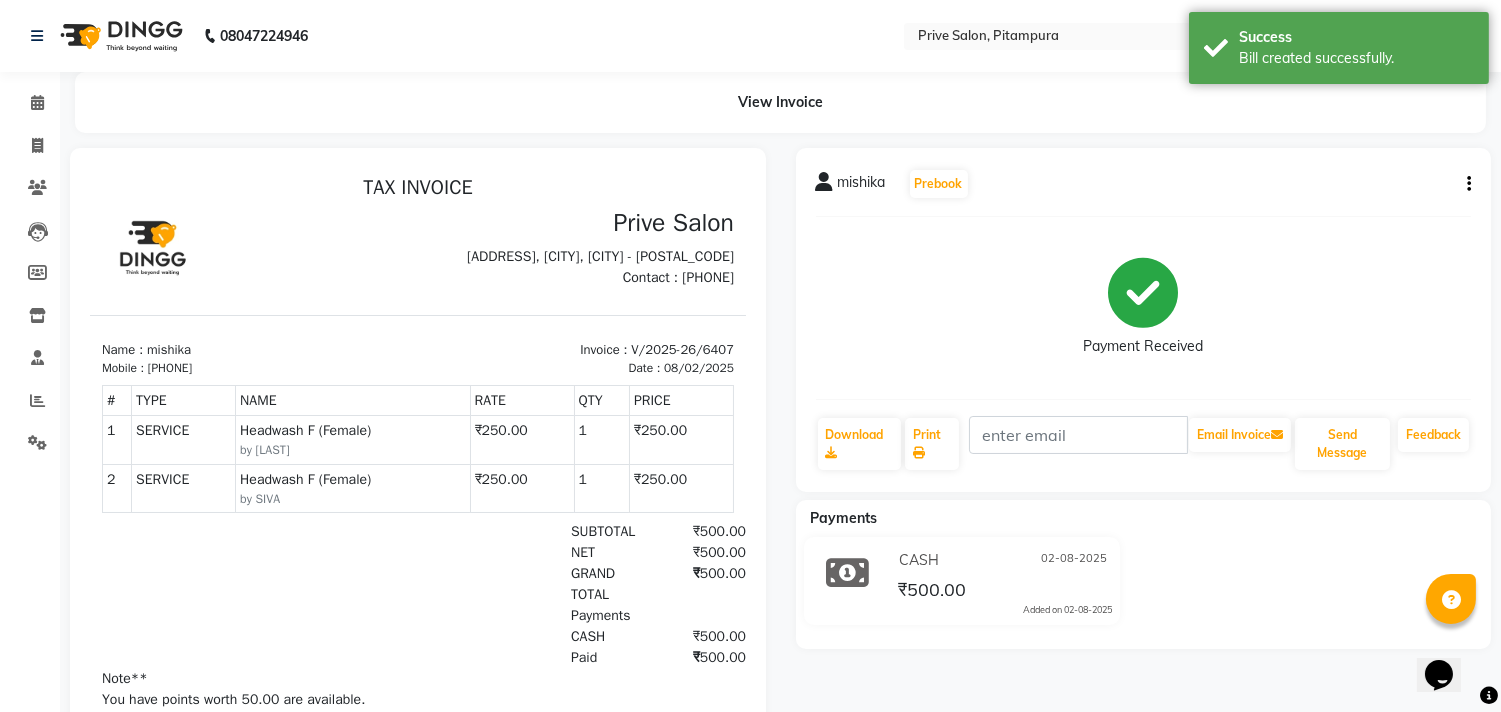 scroll, scrollTop: 0, scrollLeft: 0, axis: both 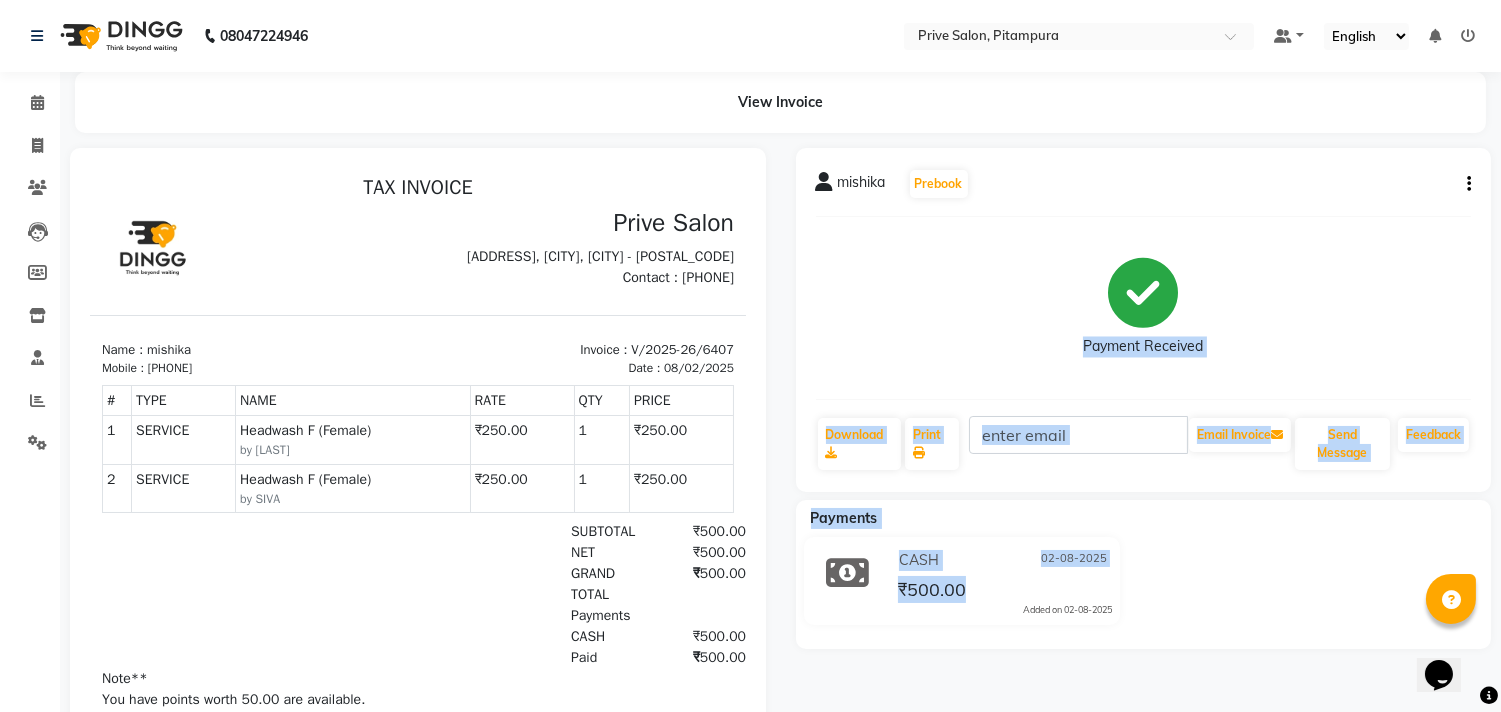 drag, startPoint x: 1275, startPoint y: 631, endPoint x: 871, endPoint y: 226, distance: 572.0498 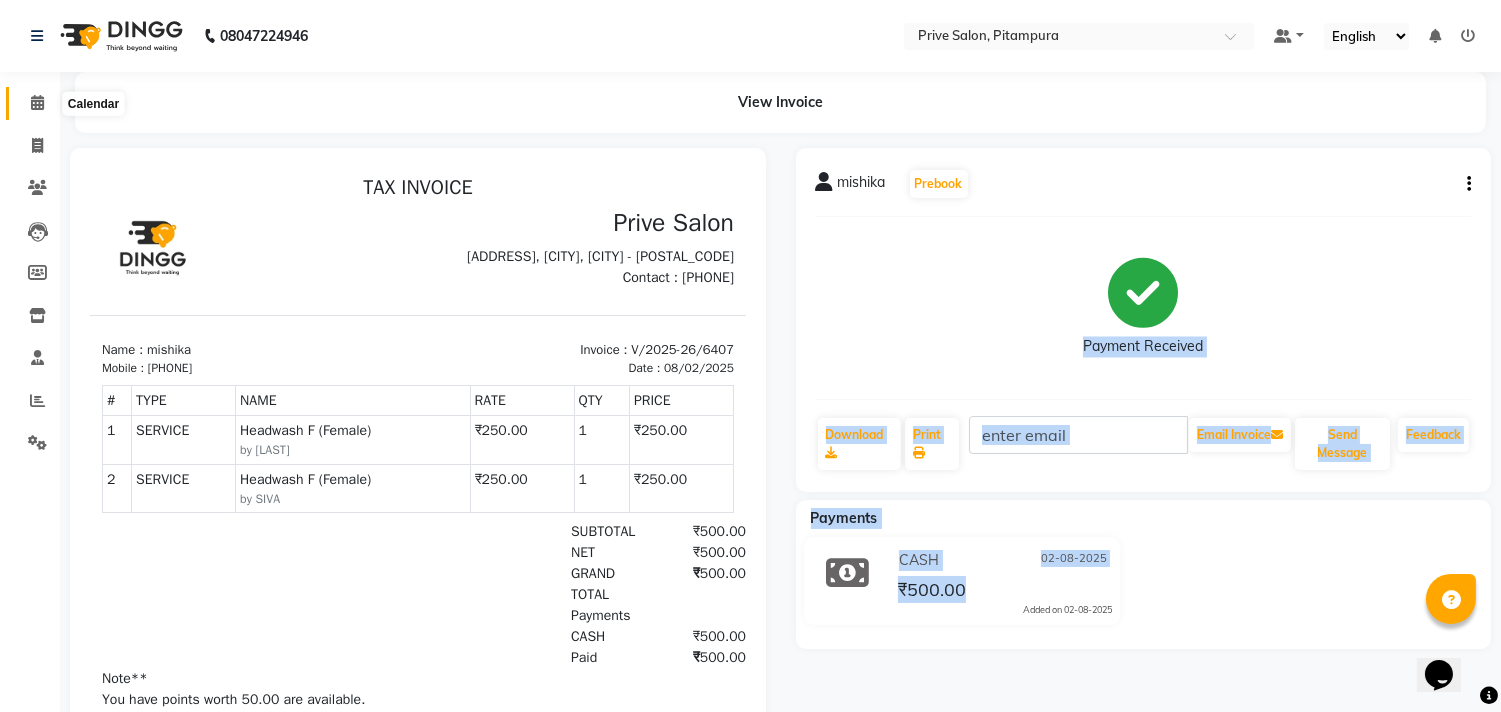 click 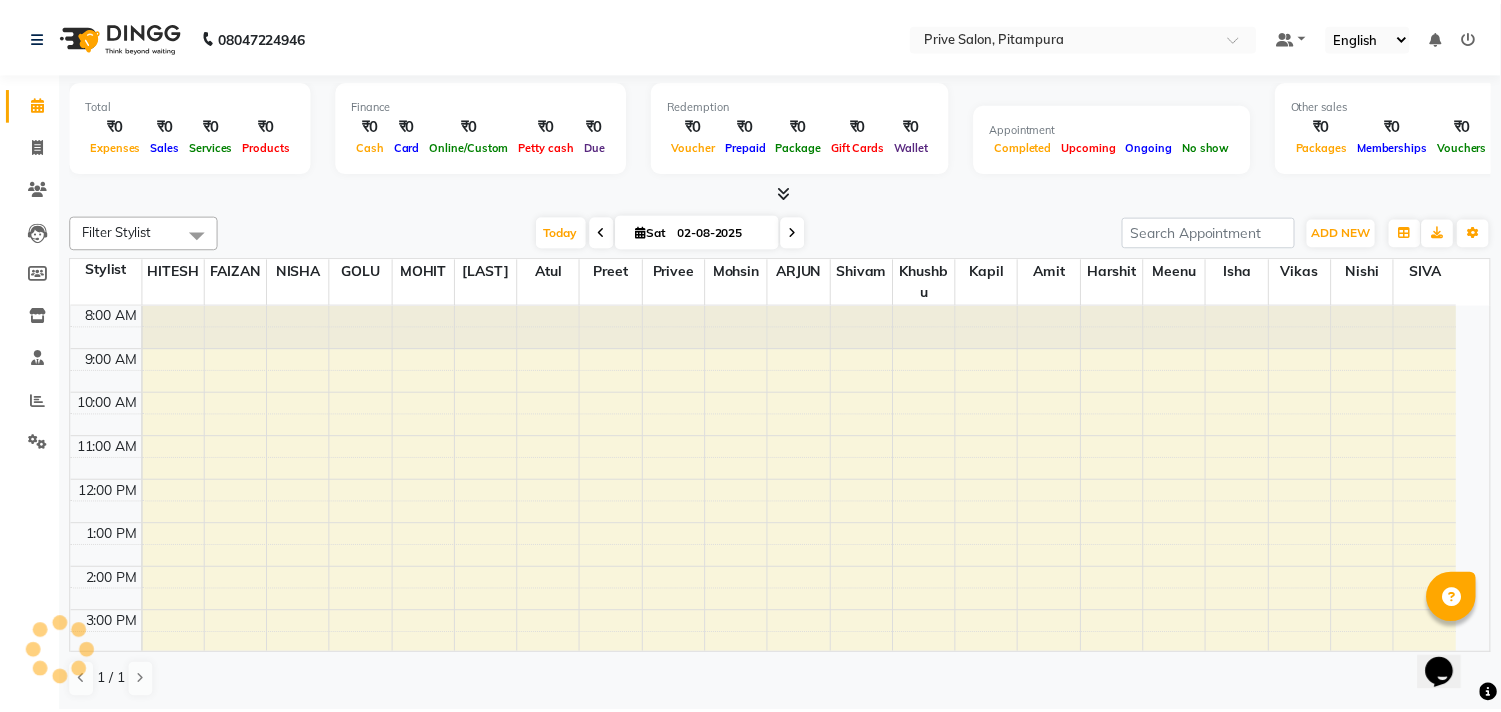 scroll, scrollTop: 0, scrollLeft: 0, axis: both 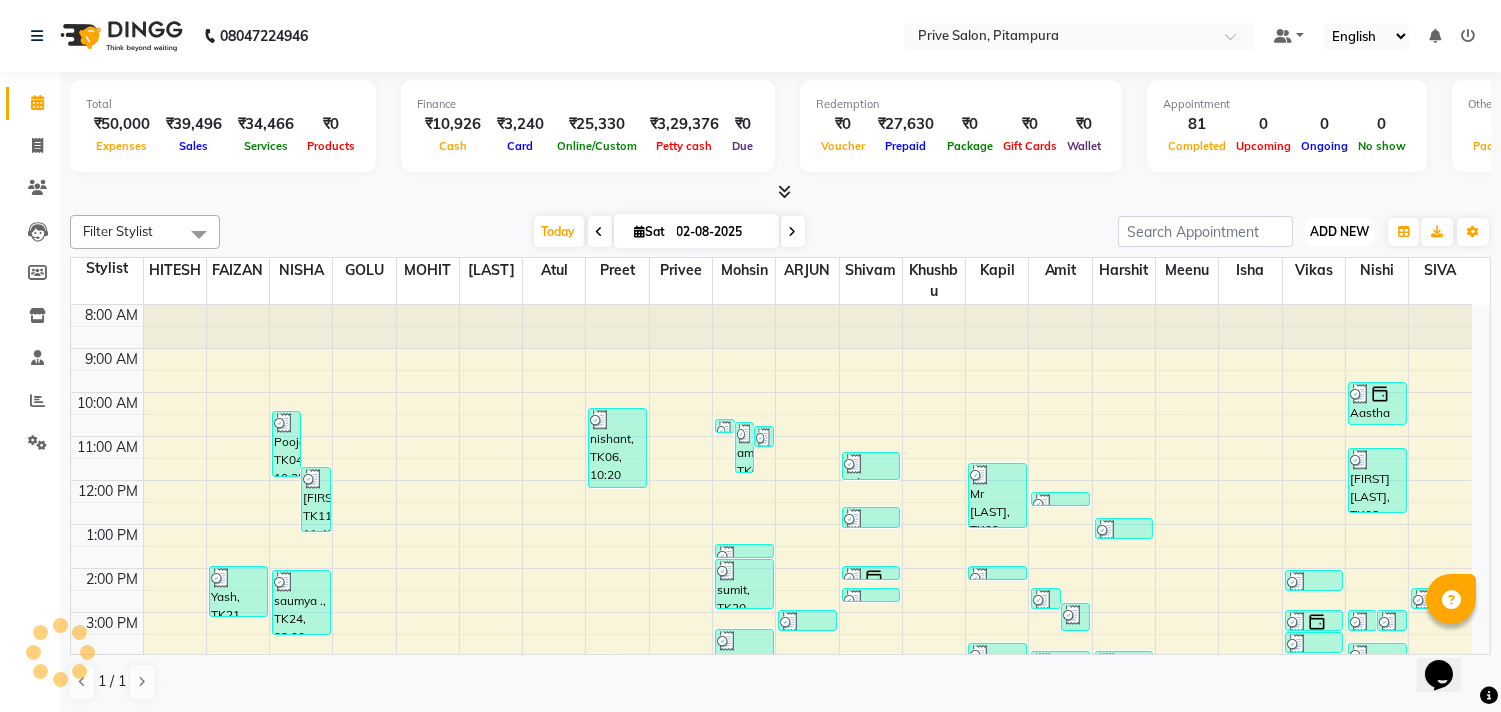 click on "ADD NEW" at bounding box center [1339, 231] 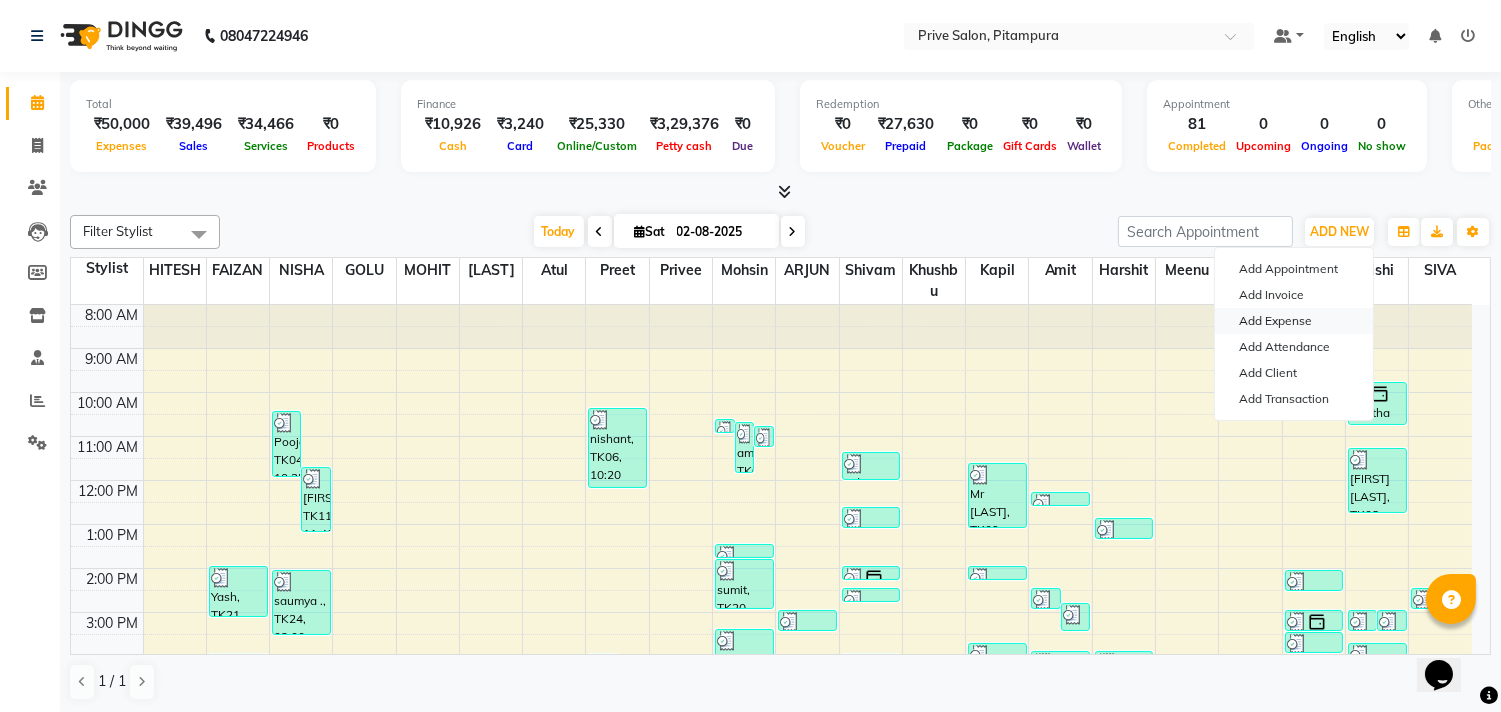 click on "Add Expense" at bounding box center [1294, 321] 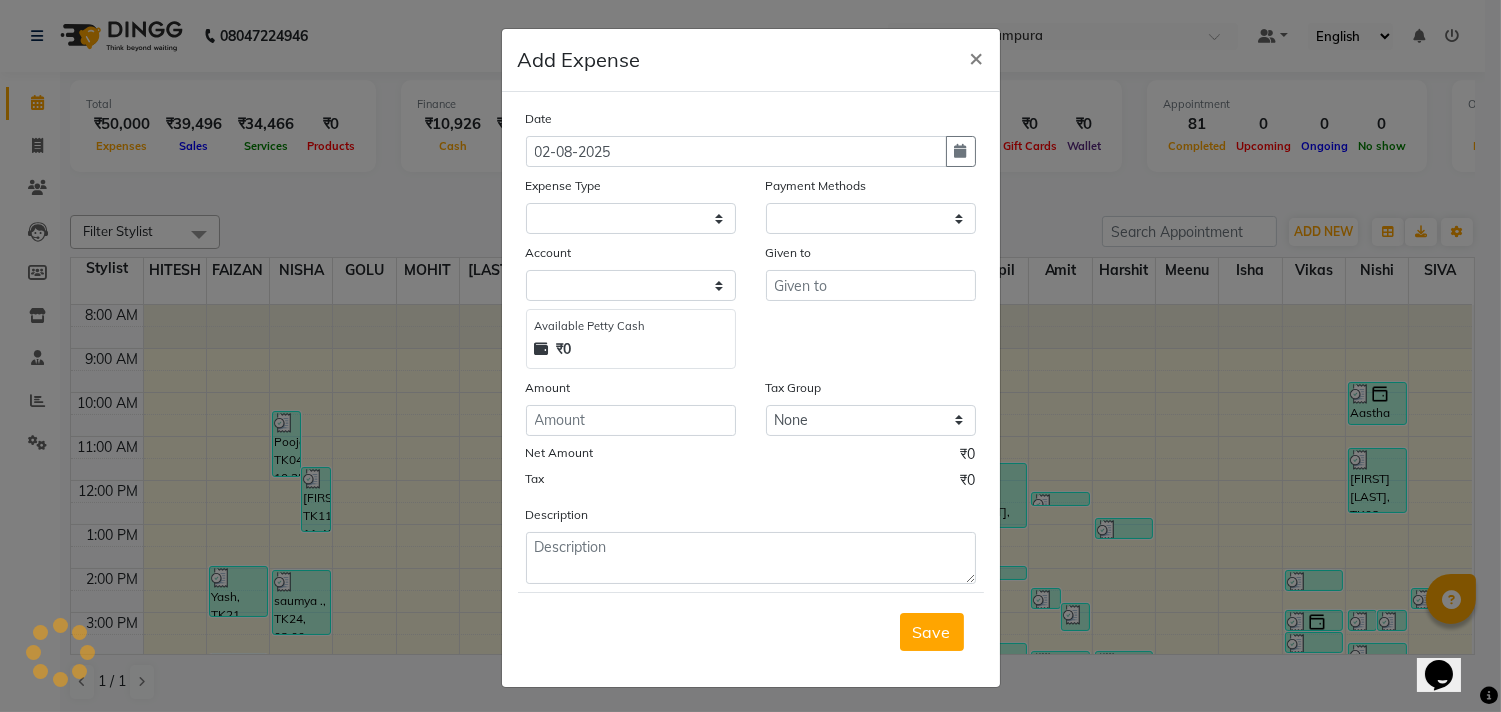select 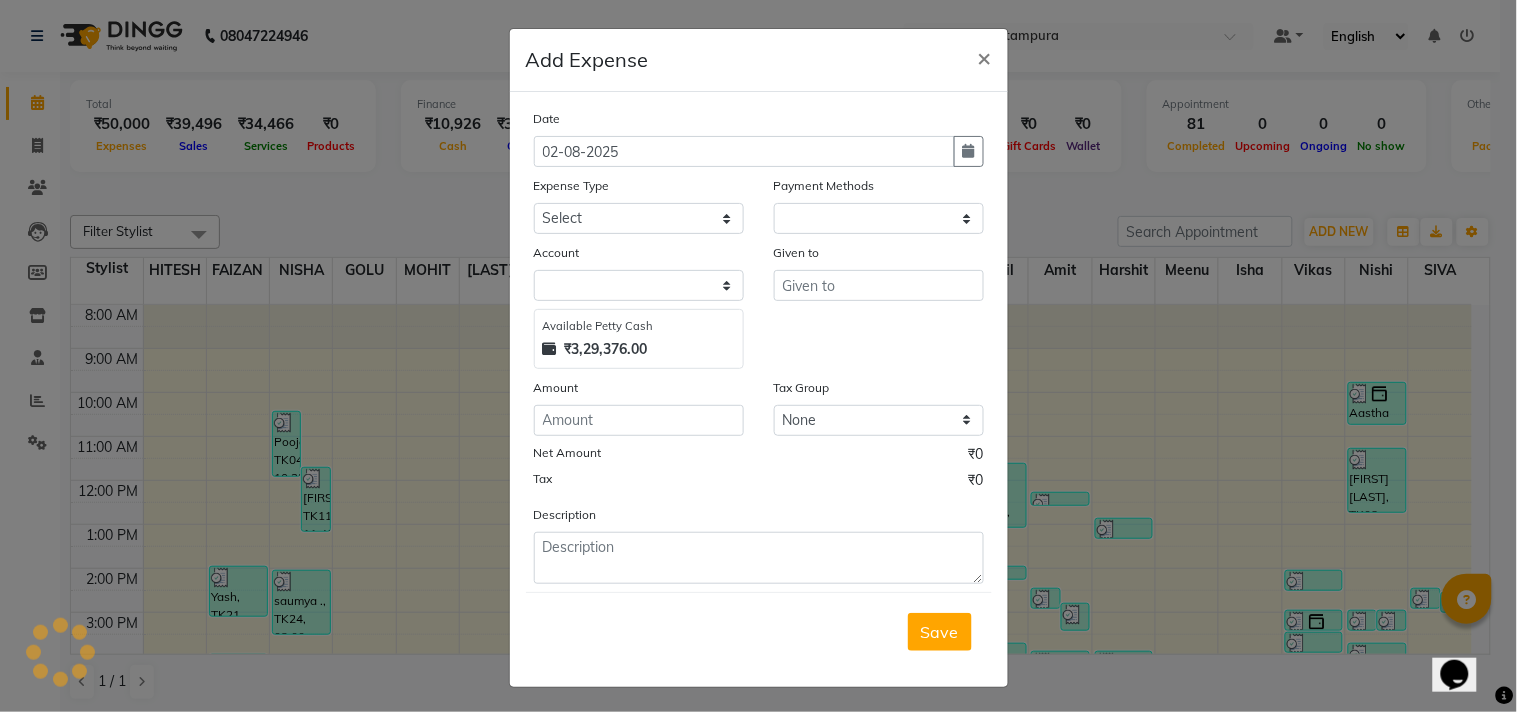 select on "1" 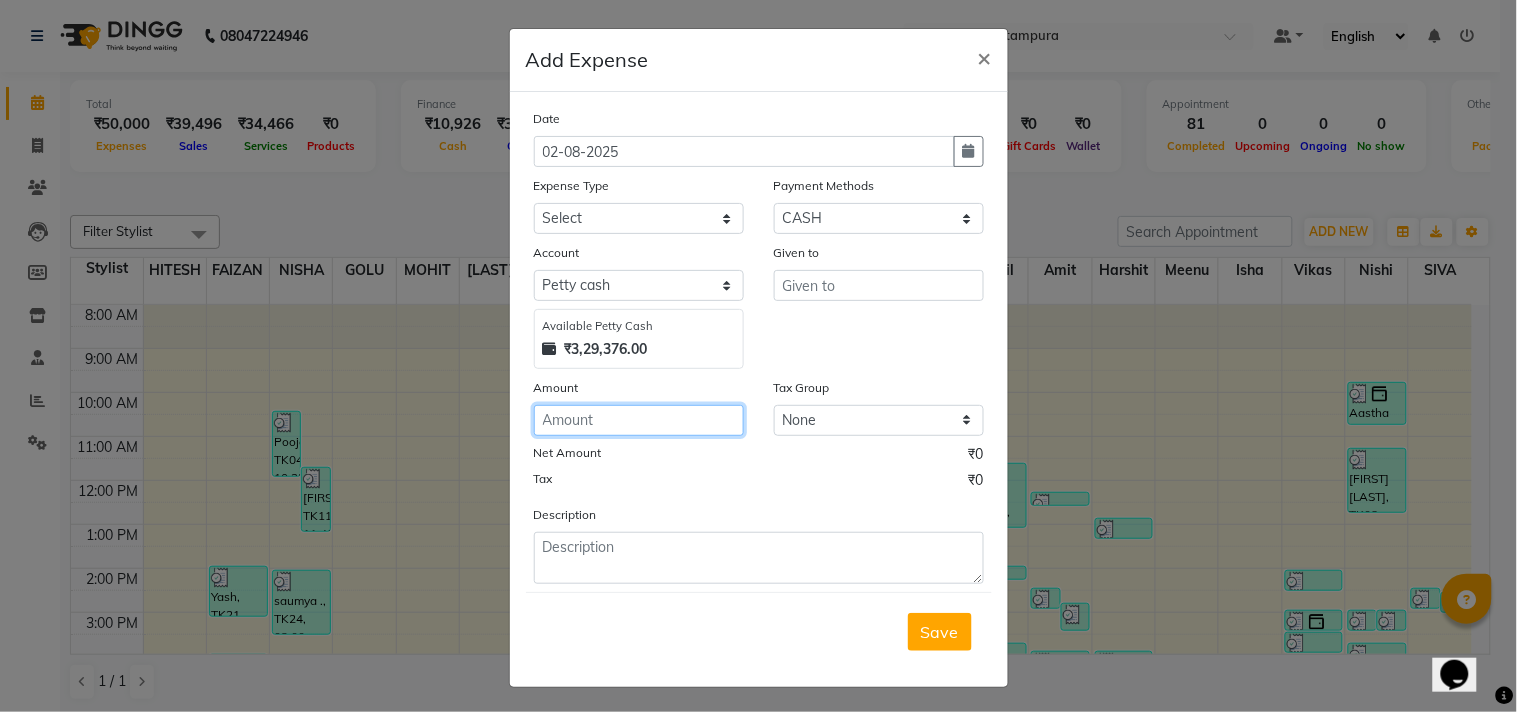 click 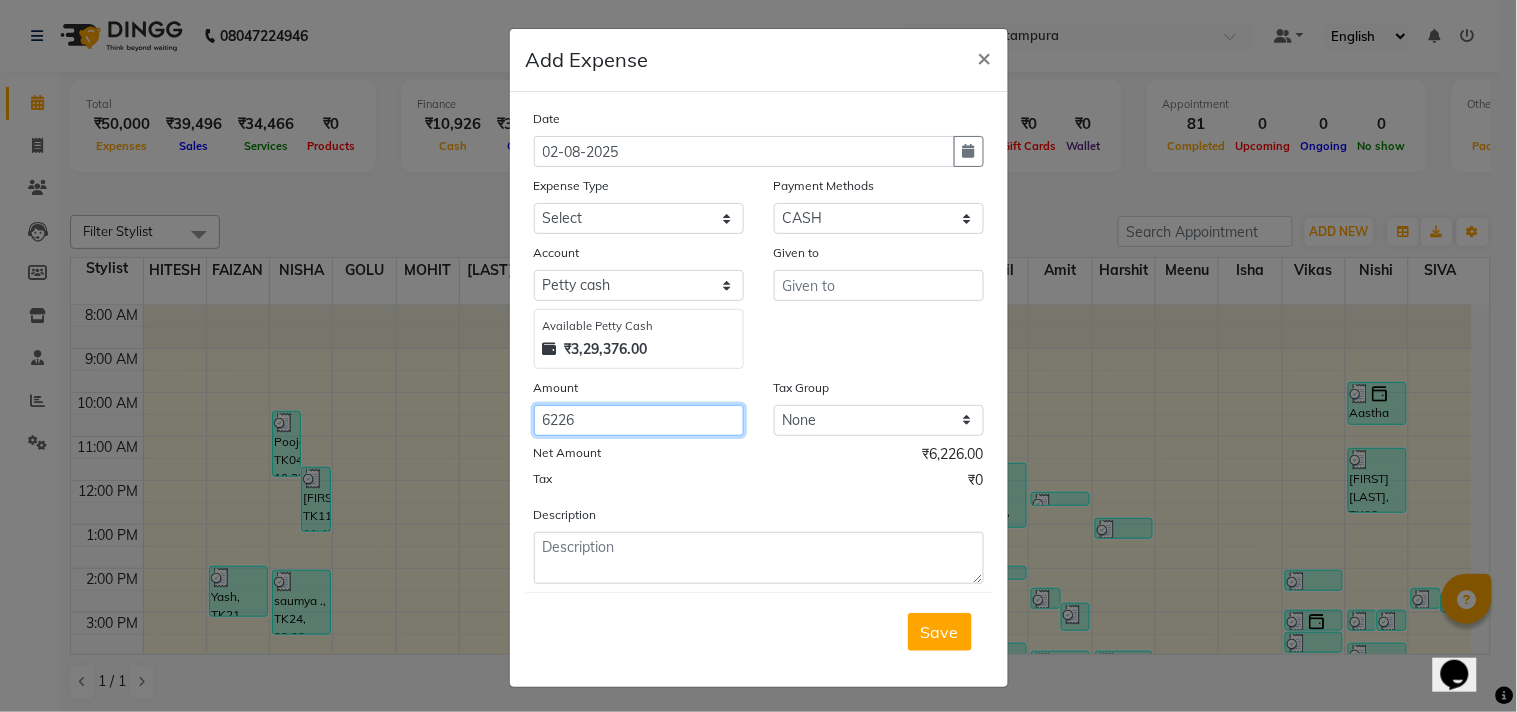 type on "6226" 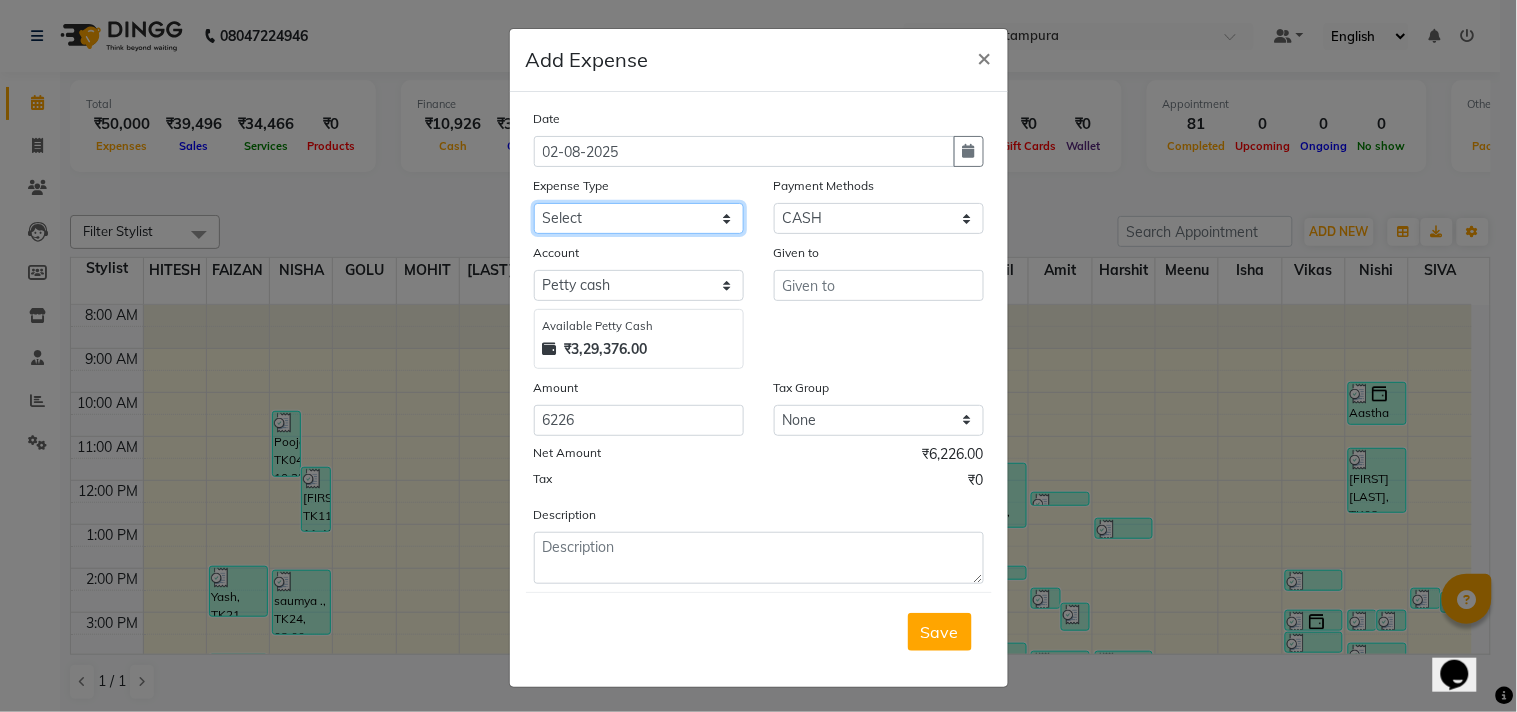 click on "Select Advance Salary Bank charges Car maintenance  Cash transfer to bank Cash transfer to hub Client Snacks Clinical charges Equipment Fuel Govt fee Incentive Insurance International purchase Loan Repayment Maintenance Marketing Miscellaneous MRA Other Pantry Product Rent Salary Staff Snacks Tax Tea & Refreshment Utilities" 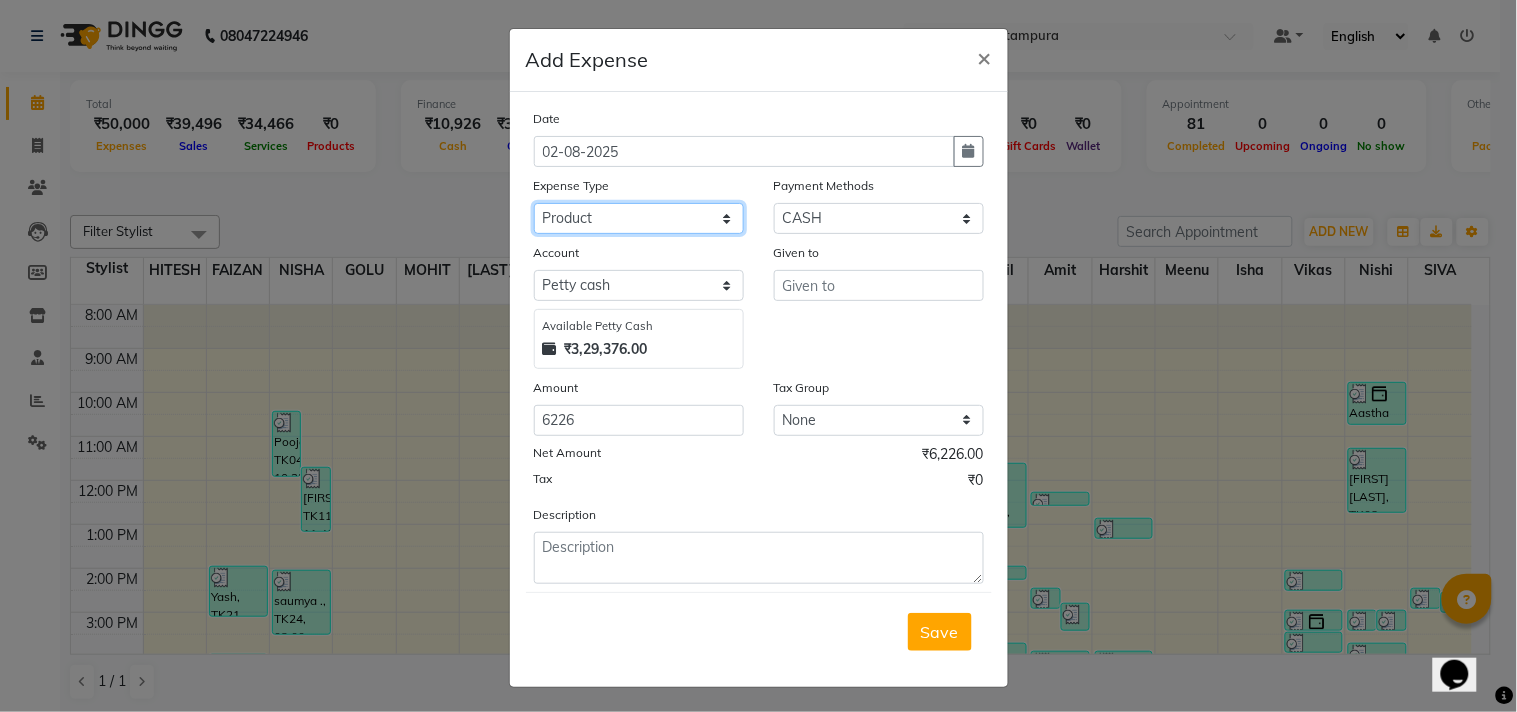 click on "Select Advance Salary Bank charges Car maintenance  Cash transfer to bank Cash transfer to hub Client Snacks Clinical charges Equipment Fuel Govt fee Incentive Insurance International purchase Loan Repayment Maintenance Marketing Miscellaneous MRA Other Pantry Product Rent Salary Staff Snacks Tax Tea & Refreshment Utilities" 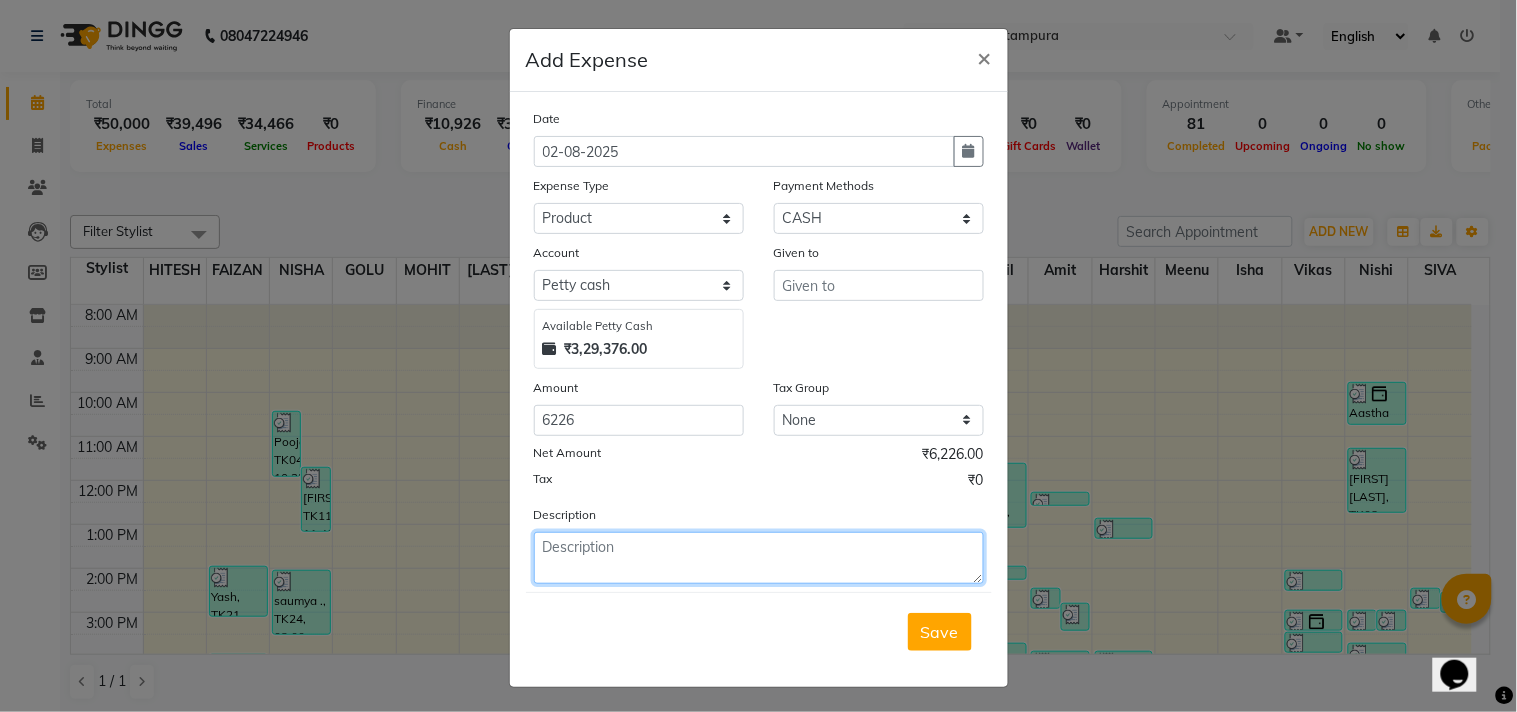 click 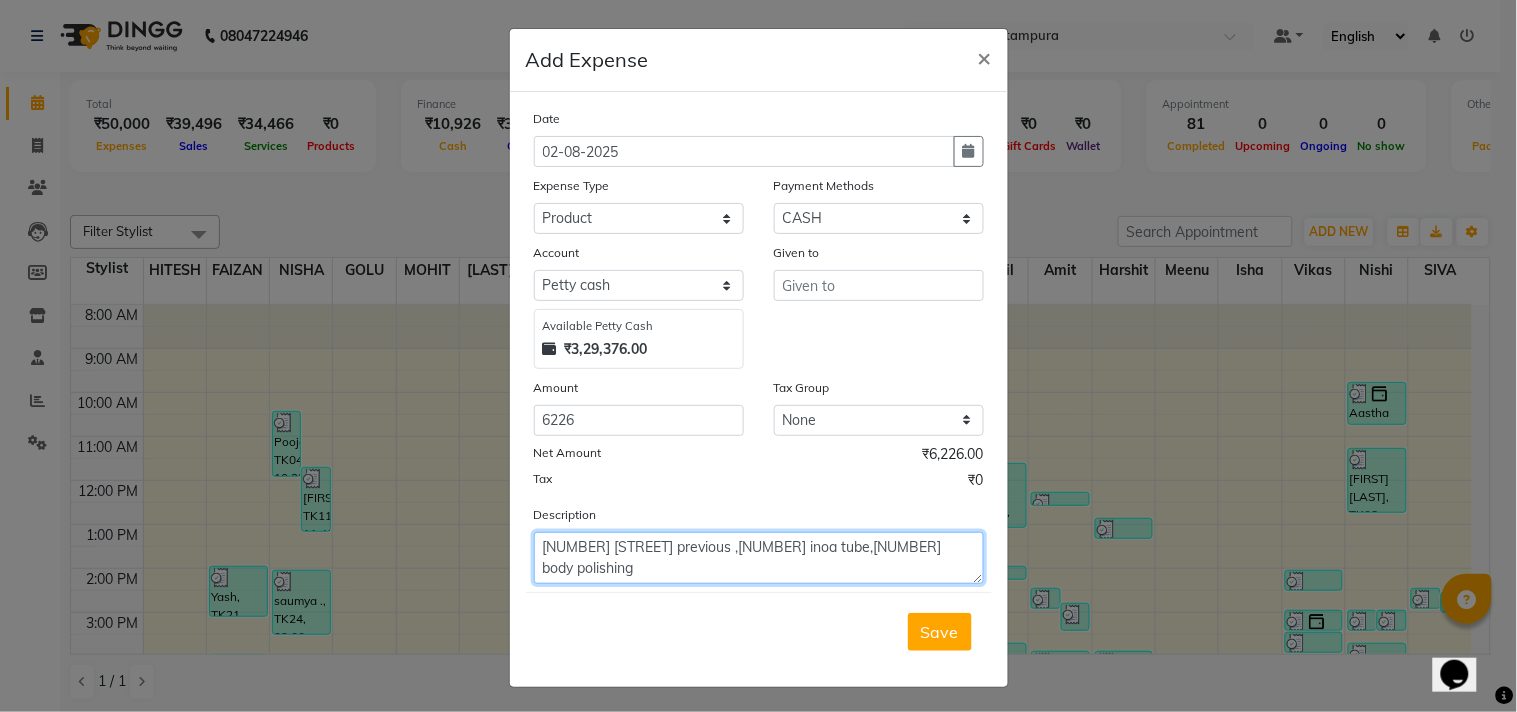 type on "4726 beauty avenue previous ,550 inoa tube,1000 body polishing" 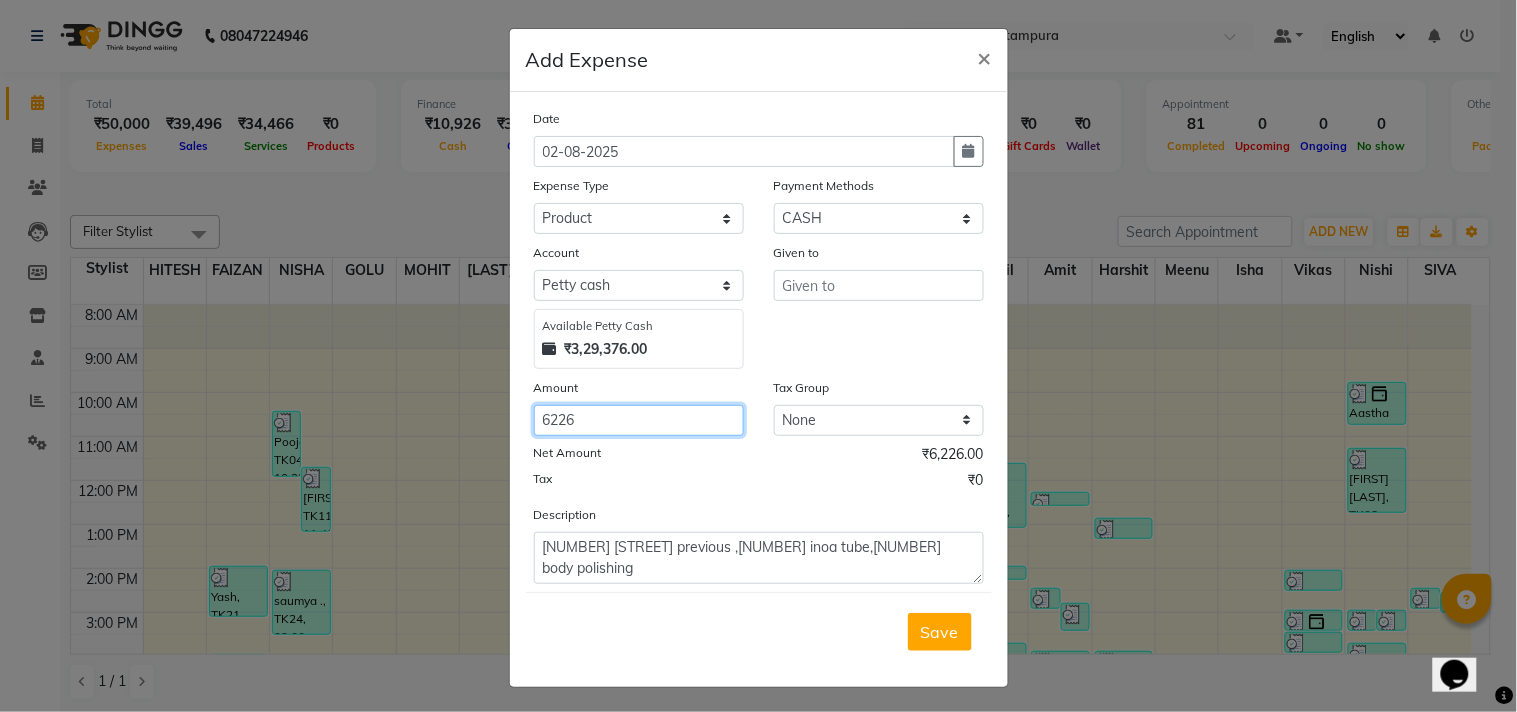 click on "6226" 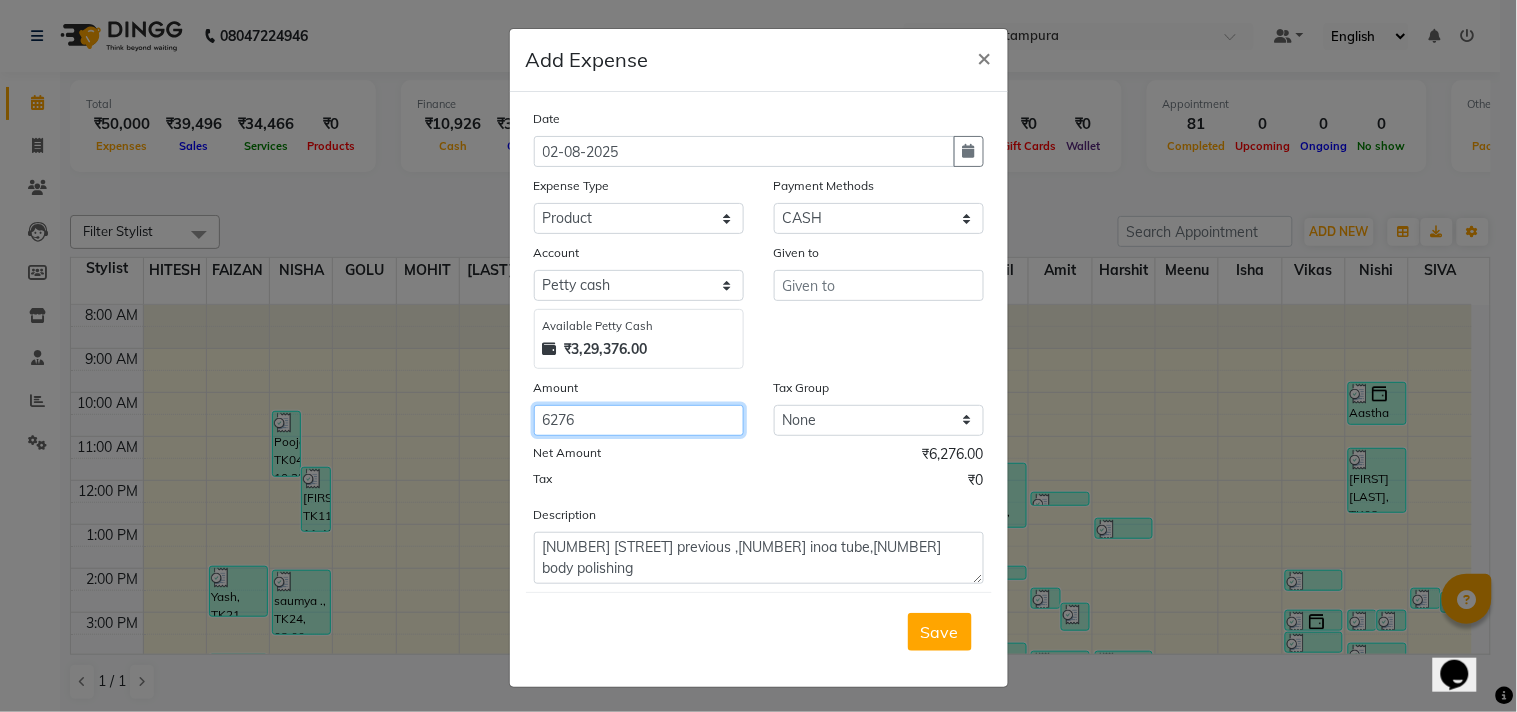 type on "6276" 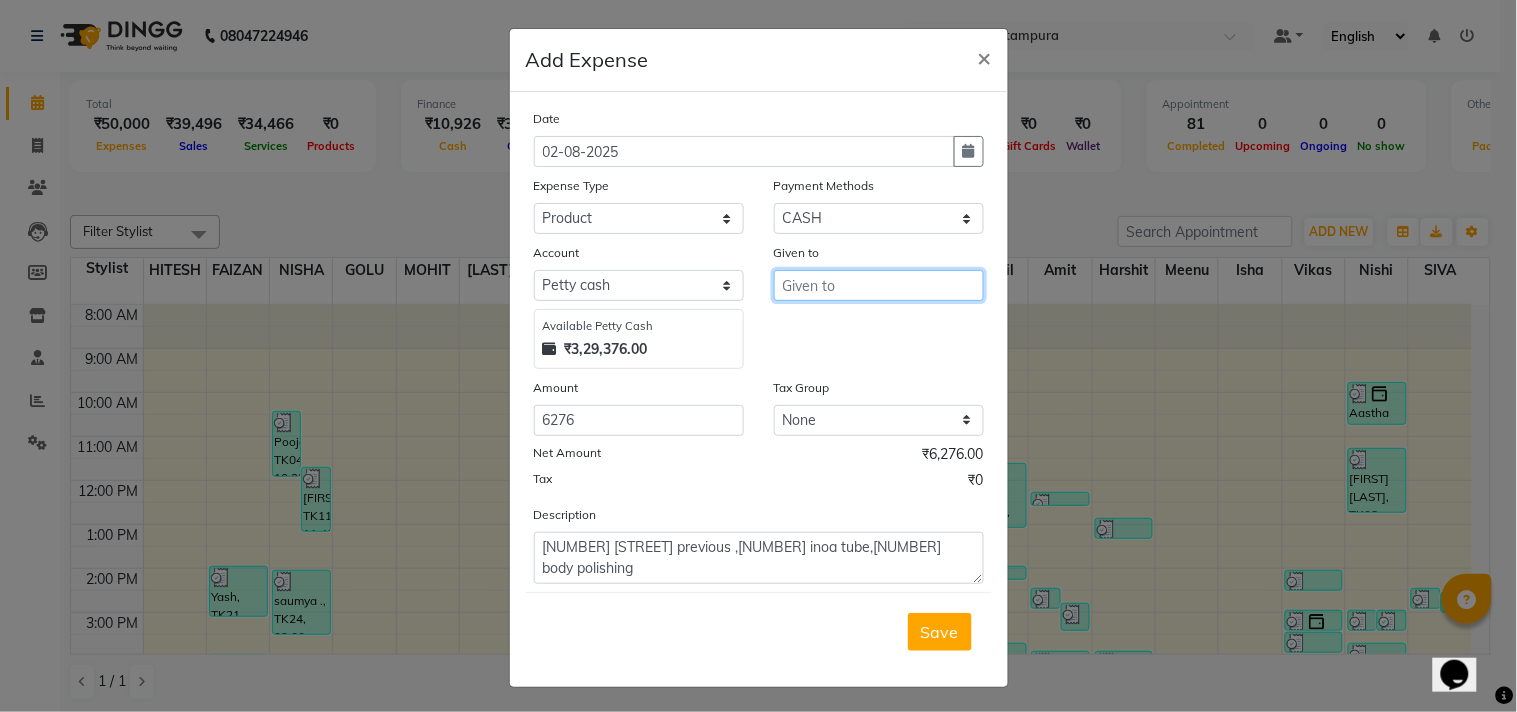 click at bounding box center (879, 285) 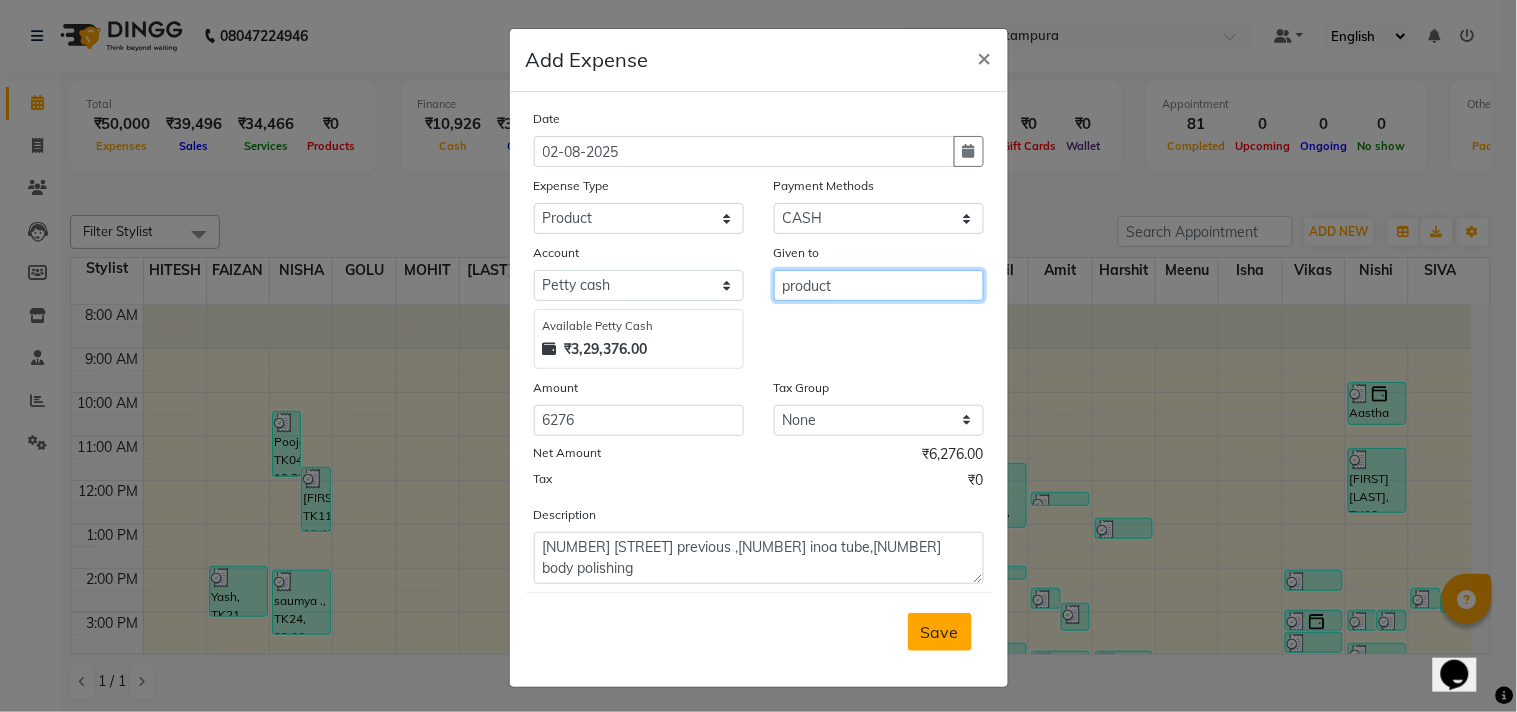 type on "product" 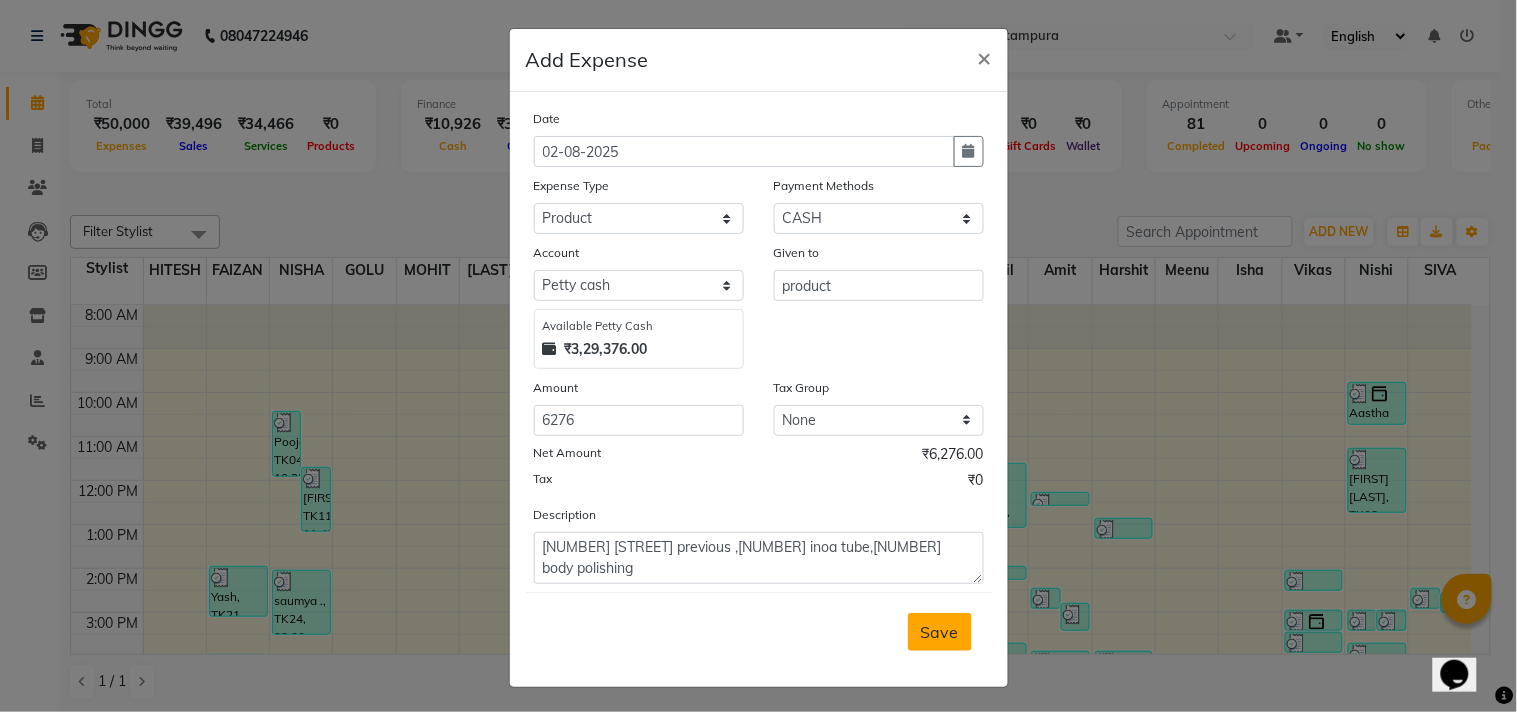 click on "Save" at bounding box center [940, 632] 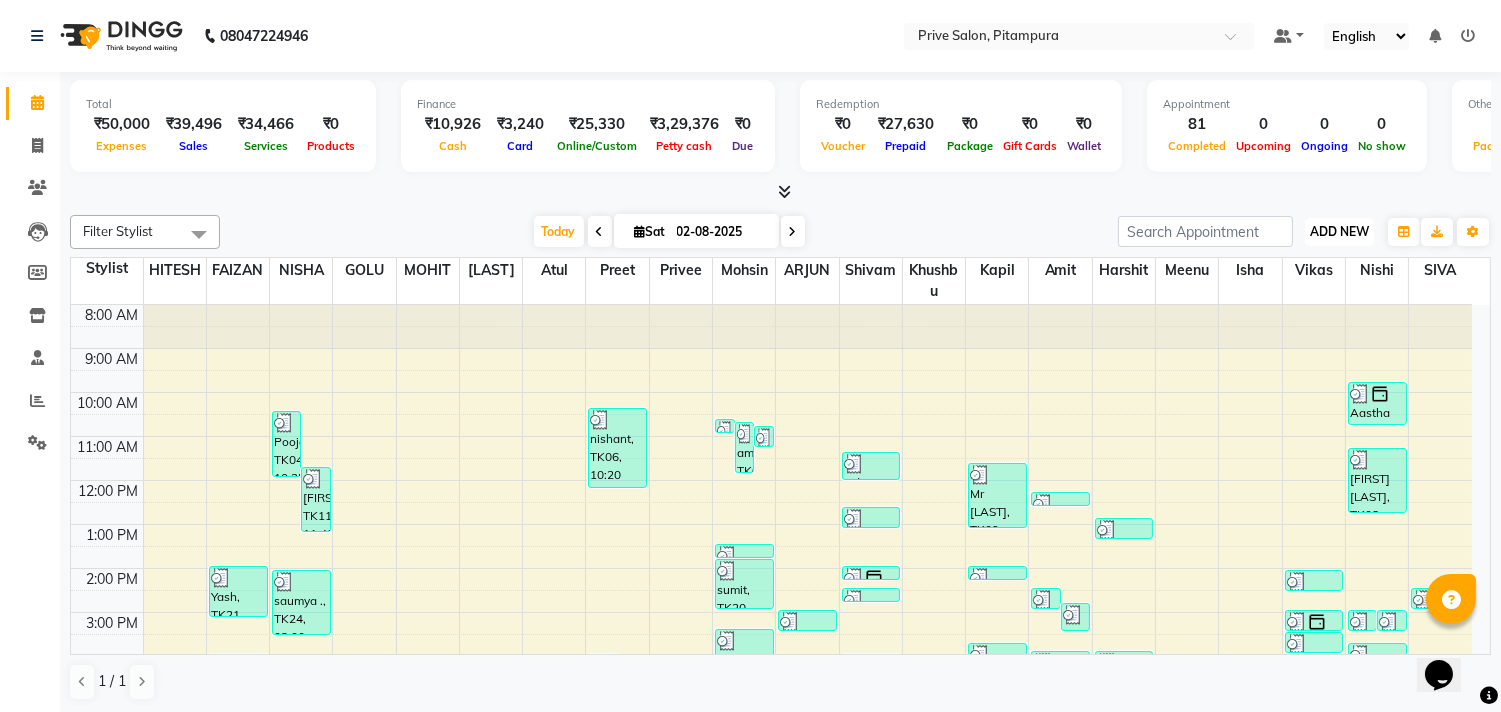 click on "ADD NEW" at bounding box center (1339, 231) 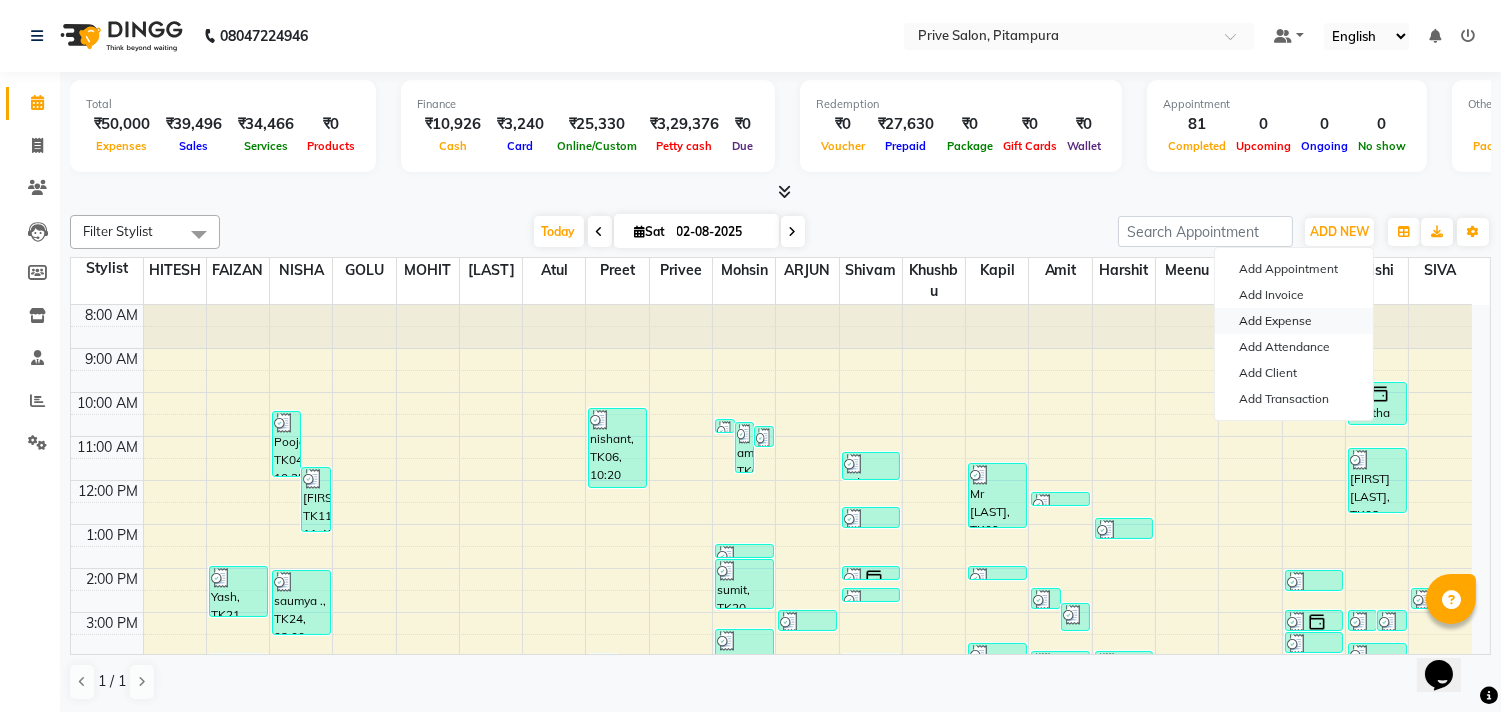 click on "Add Expense" at bounding box center [1294, 321] 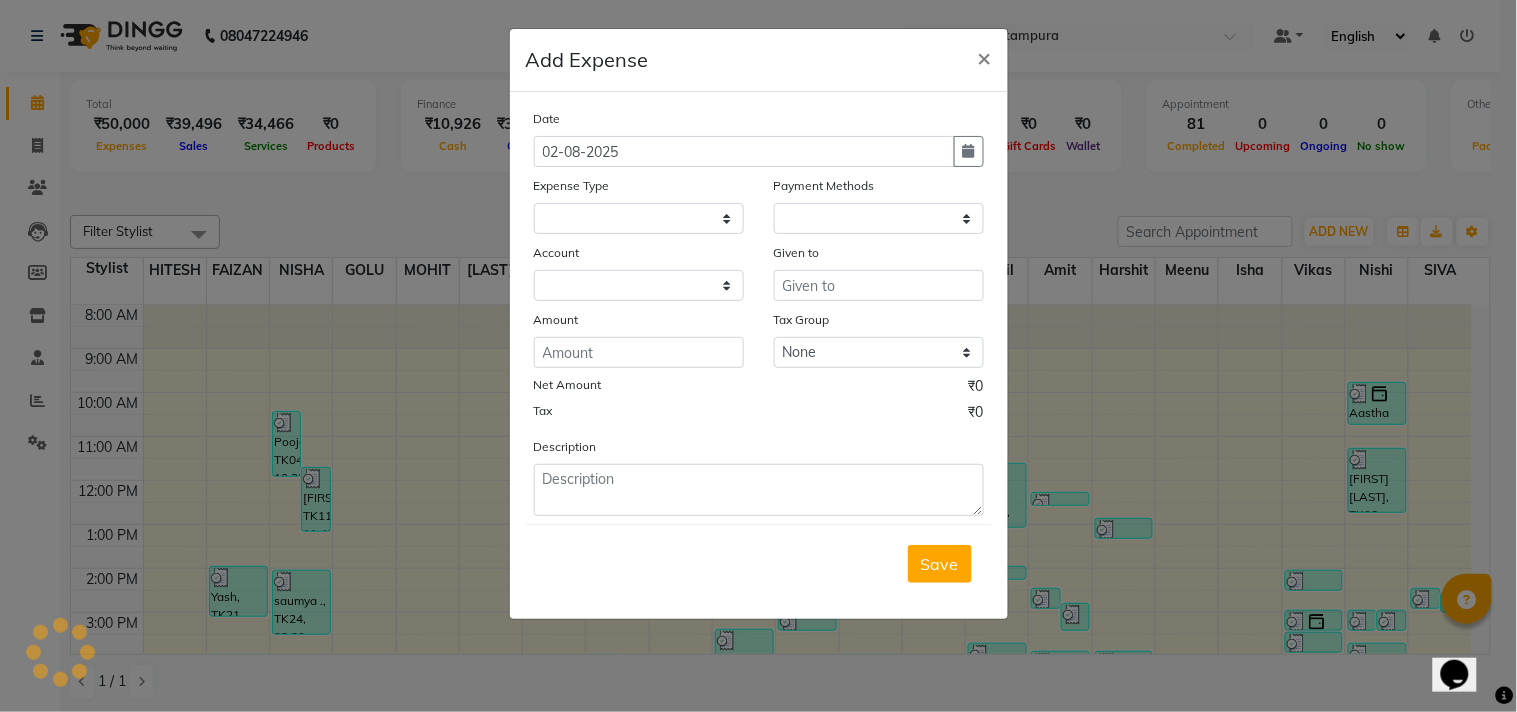 select 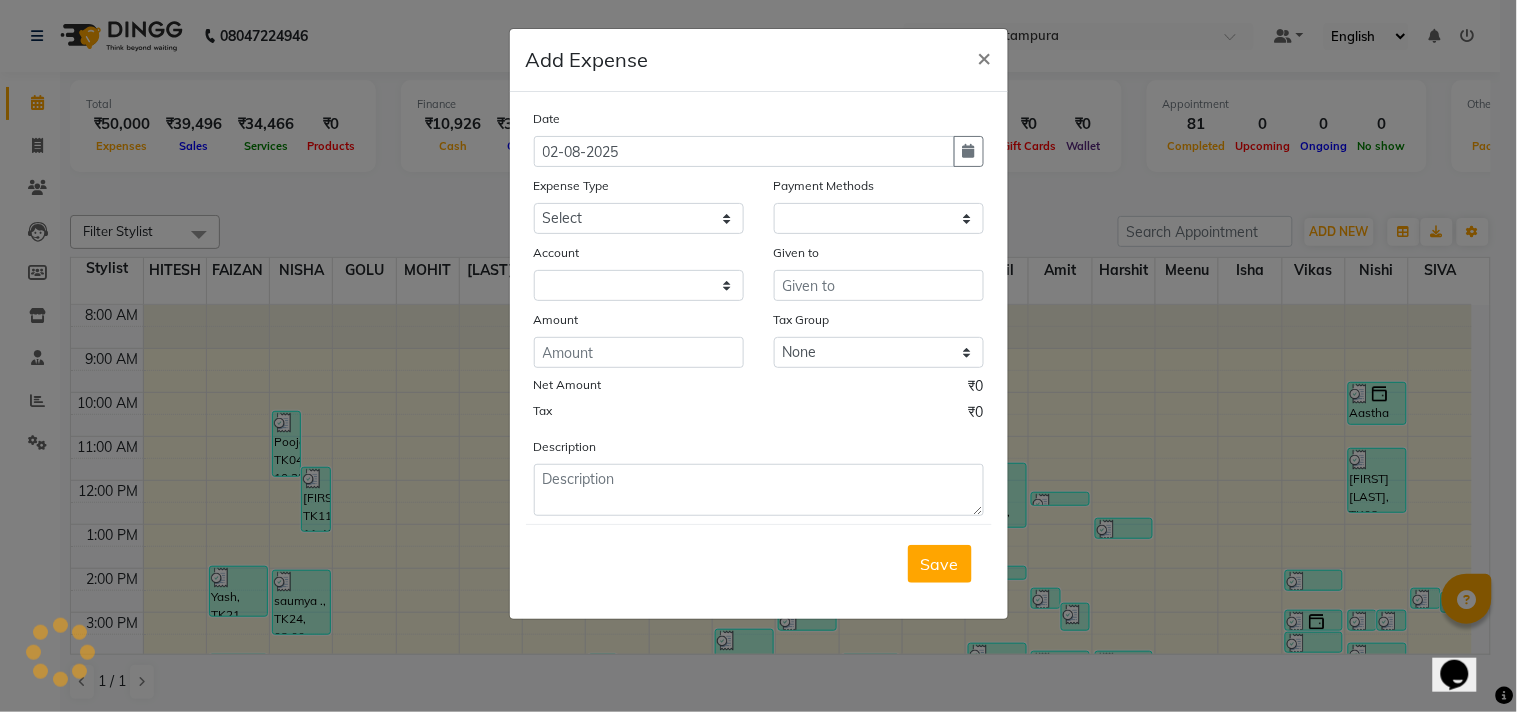 select on "1" 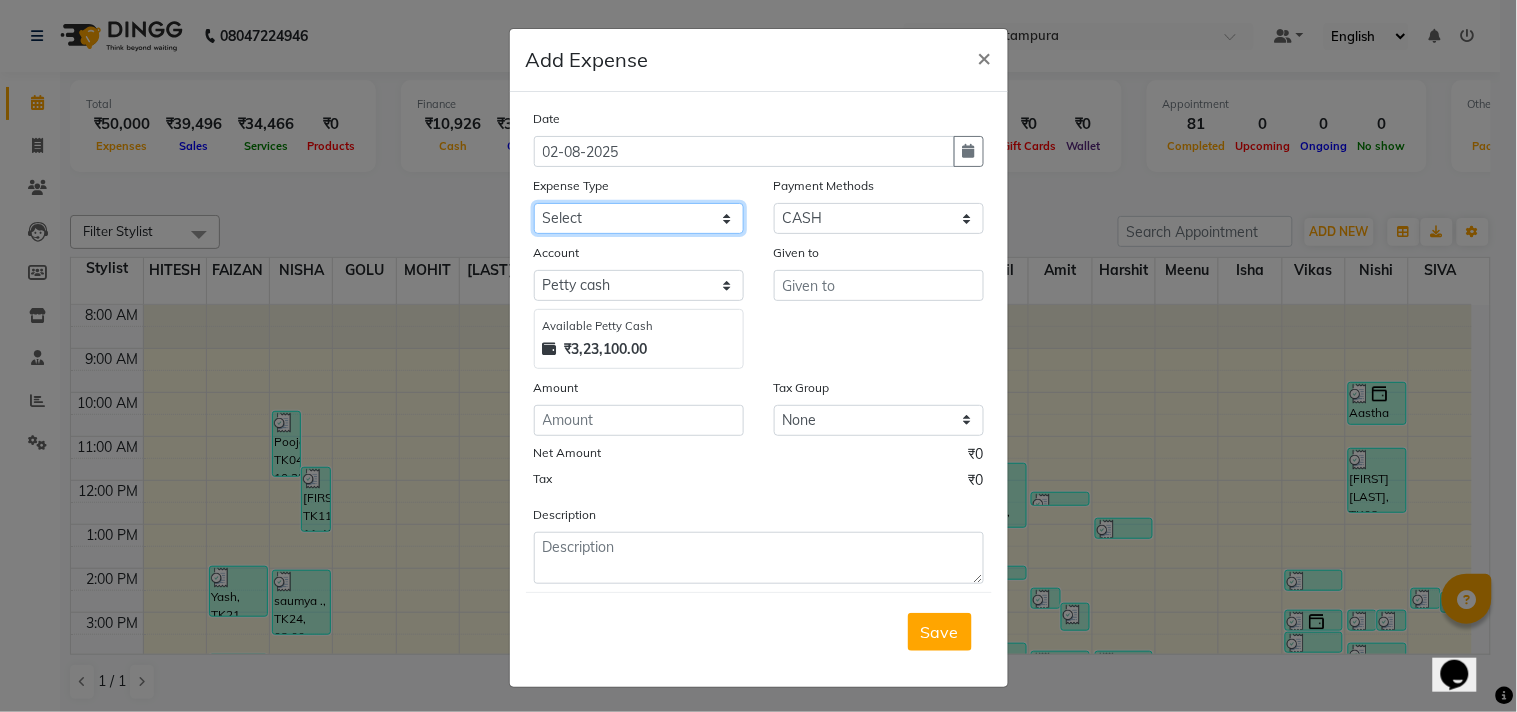 click on "Select Advance Salary Bank charges Car maintenance  Cash transfer to bank Cash transfer to hub Client Snacks Clinical charges Equipment Fuel Govt fee Incentive Insurance International purchase Loan Repayment Maintenance Marketing Miscellaneous MRA Other Pantry Product Rent Salary Staff Snacks Tax Tea & Refreshment Utilities" 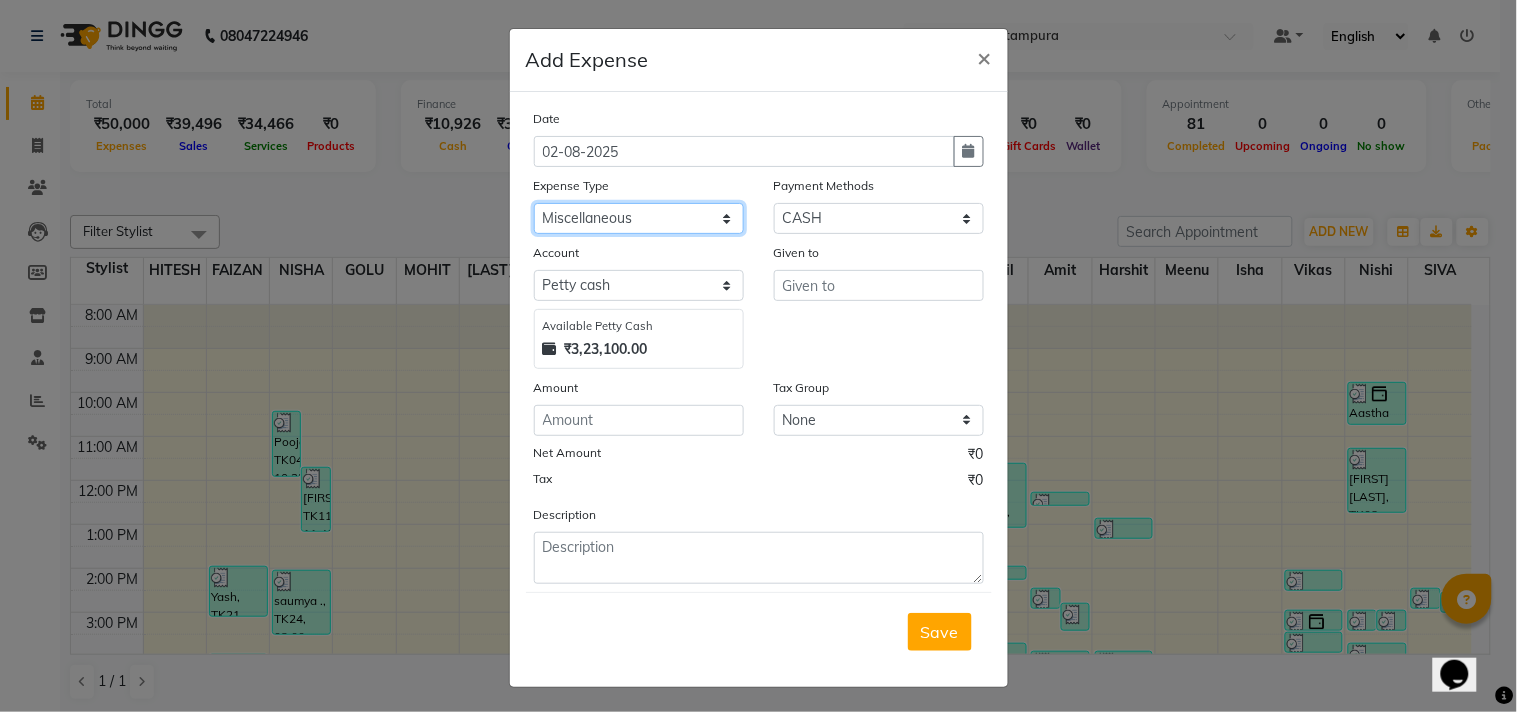 click on "Select Advance Salary Bank charges Car maintenance  Cash transfer to bank Cash transfer to hub Client Snacks Clinical charges Equipment Fuel Govt fee Incentive Insurance International purchase Loan Repayment Maintenance Marketing Miscellaneous MRA Other Pantry Product Rent Salary Staff Snacks Tax Tea & Refreshment Utilities" 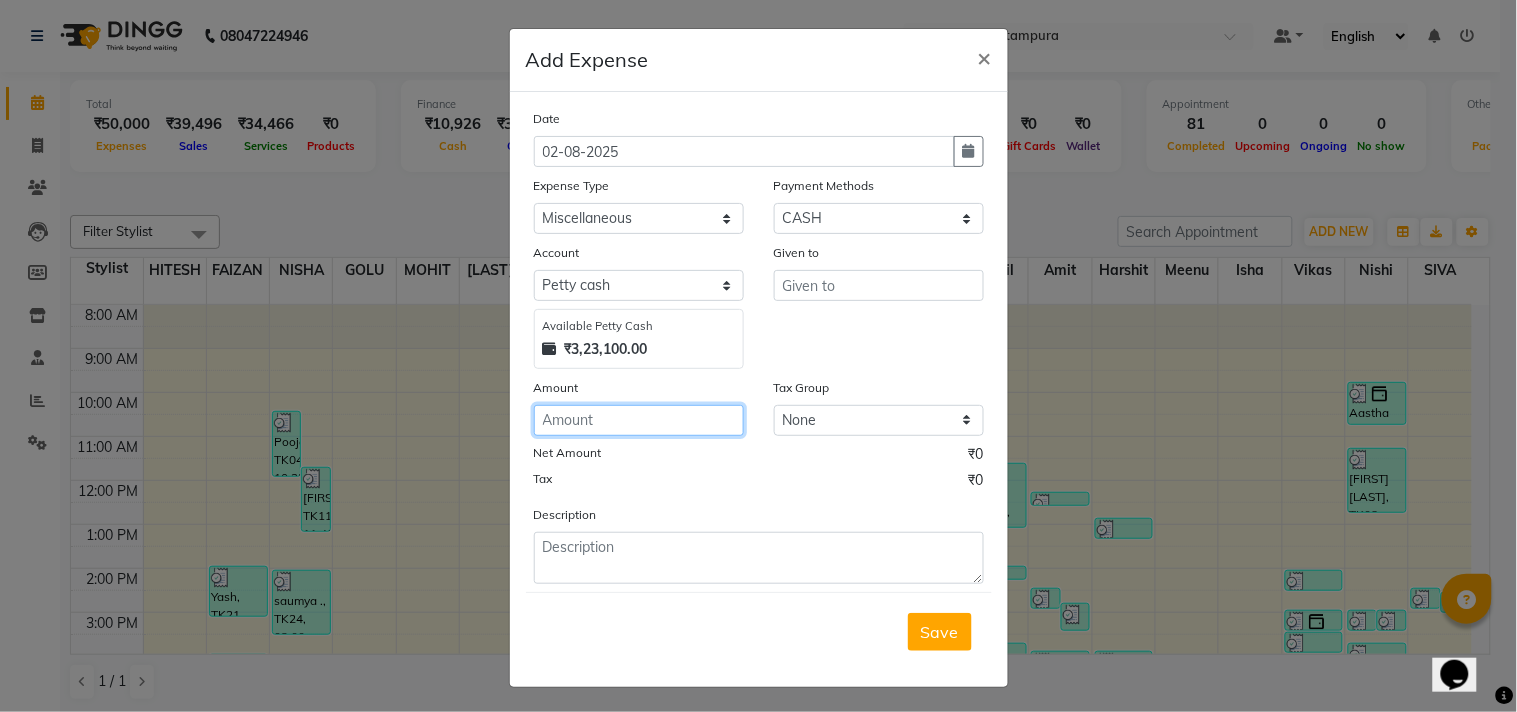 click 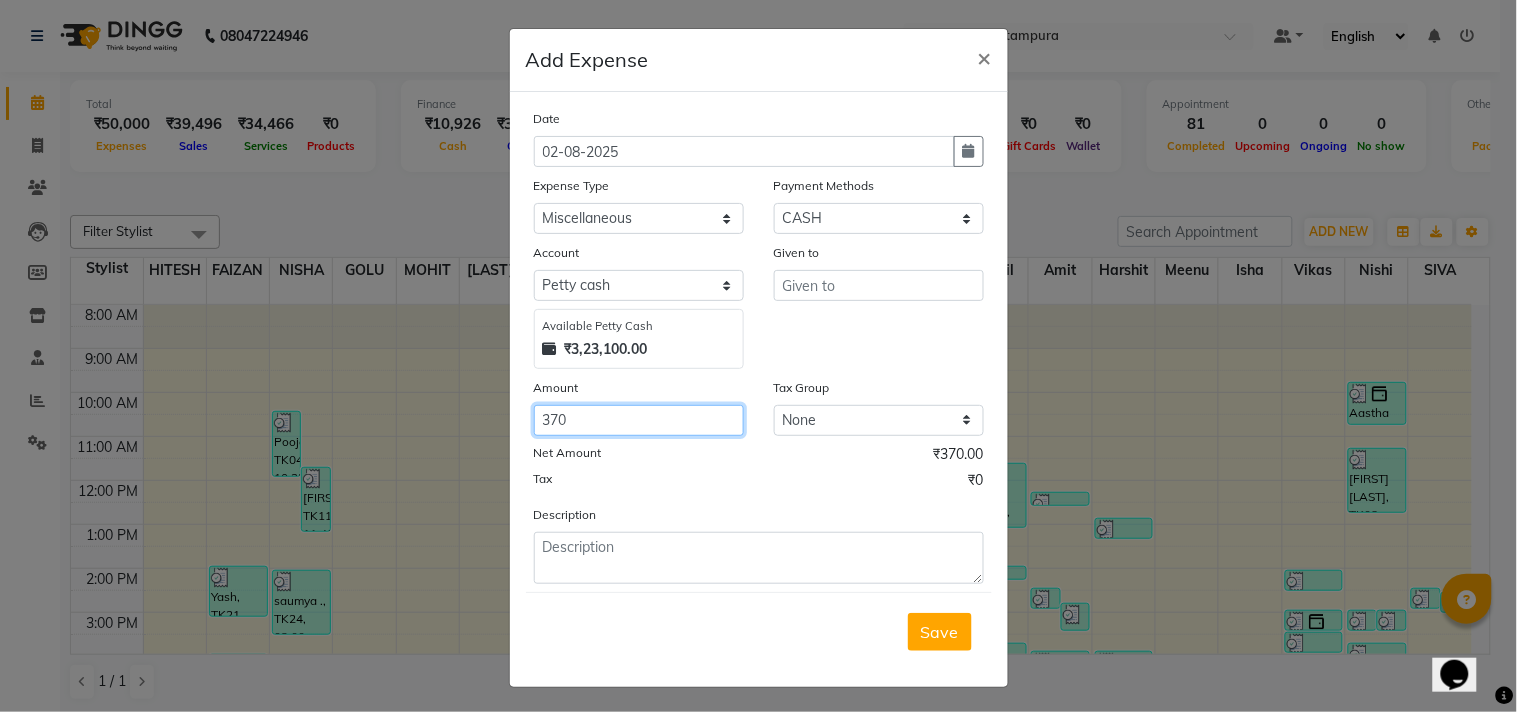 type on "370" 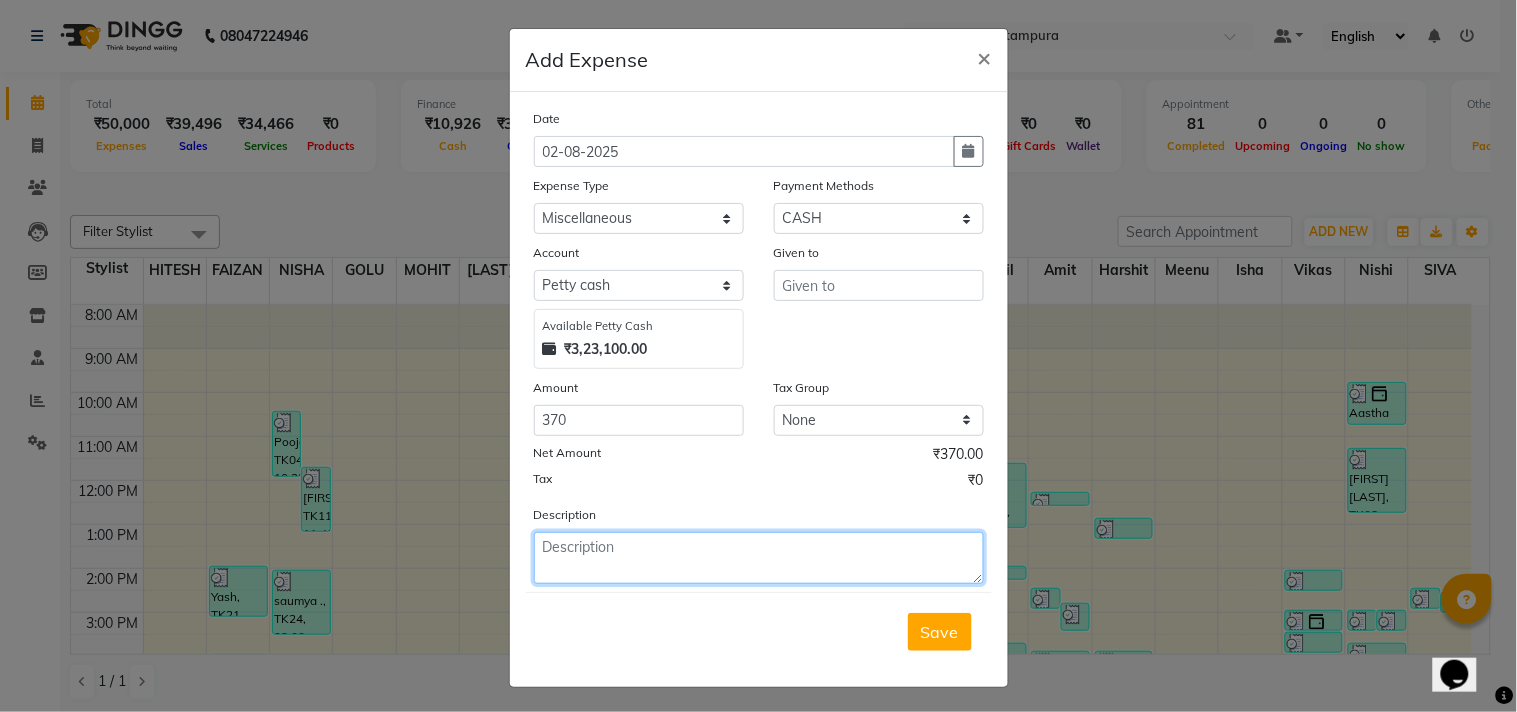 click 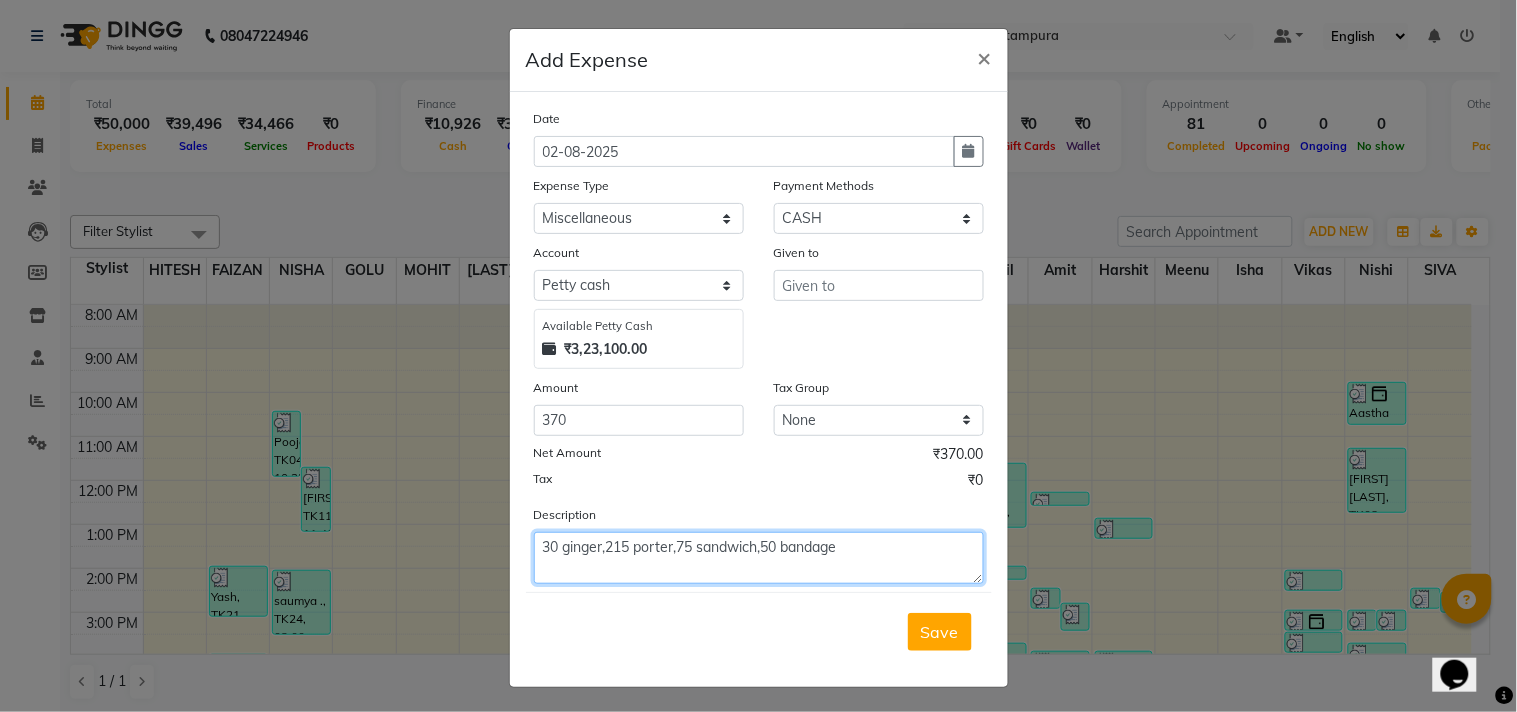 type on "30 ginger,215 porter,75 sandwich,50 bandage" 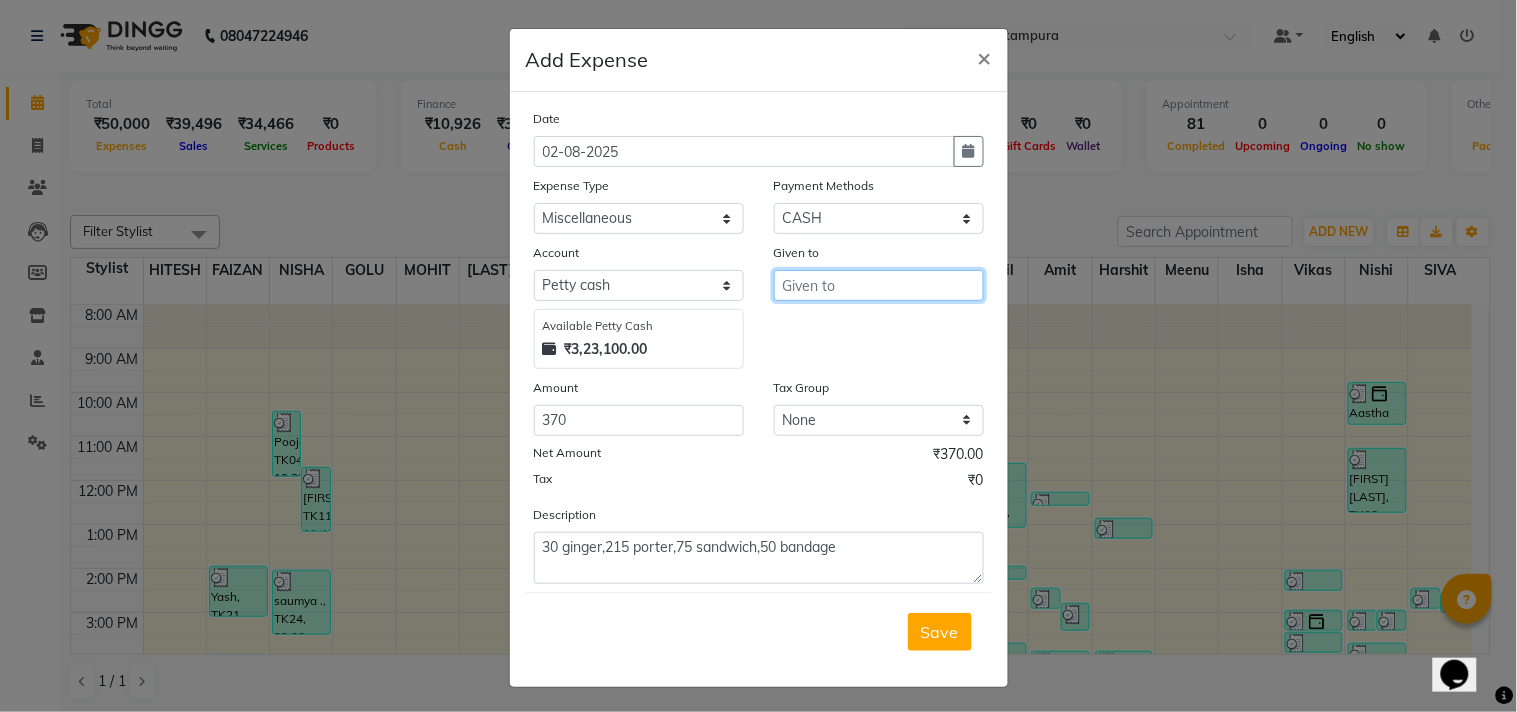 click at bounding box center [879, 285] 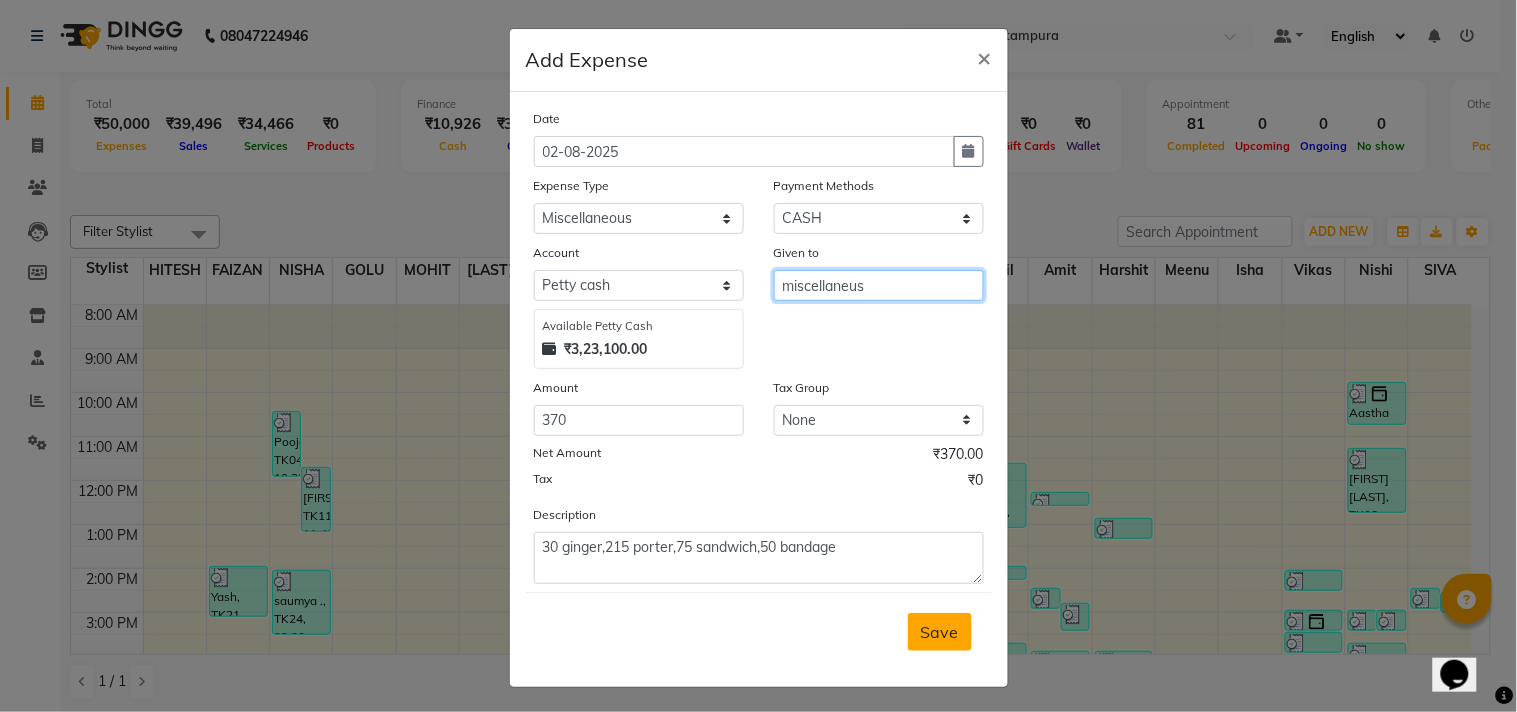 type on "miscellaneus" 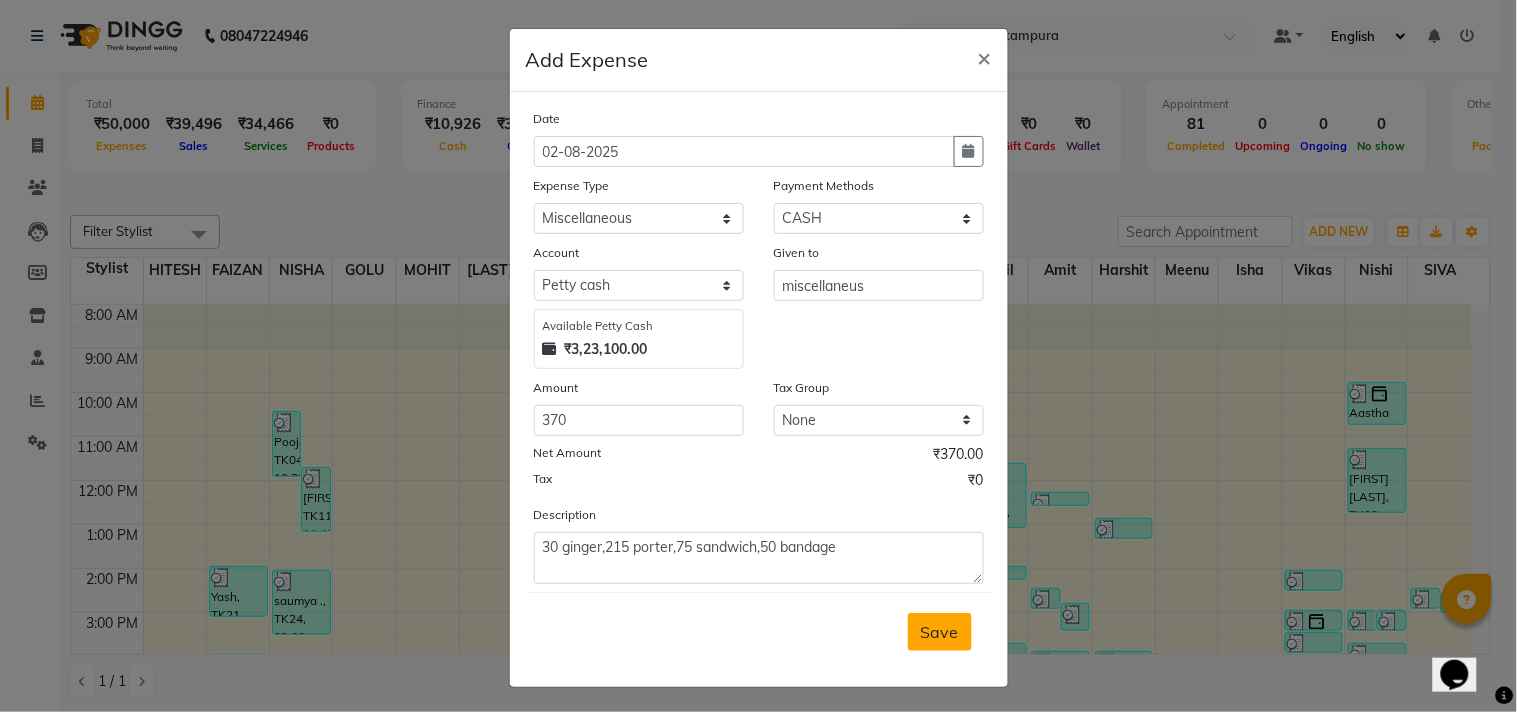 click on "Save" at bounding box center (940, 632) 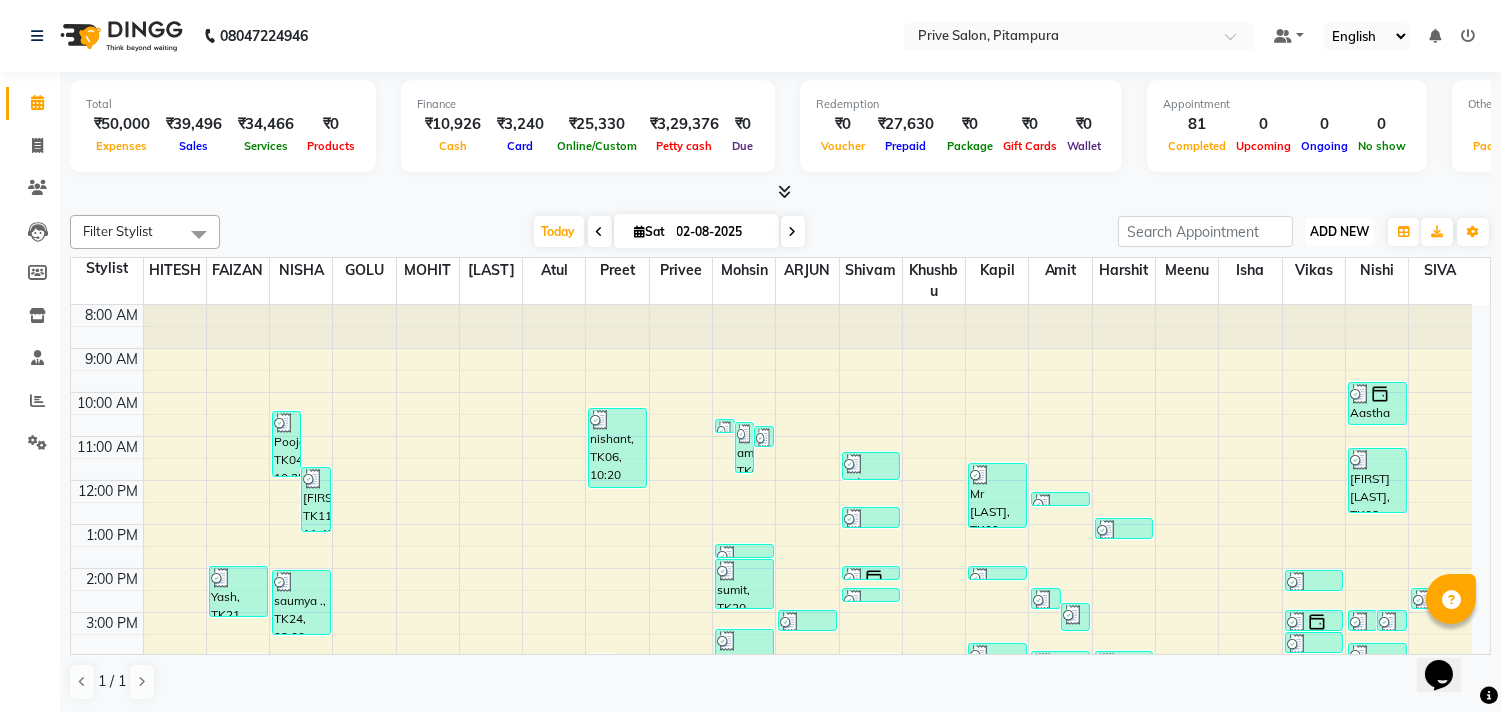 click on "ADD NEW" at bounding box center (1339, 231) 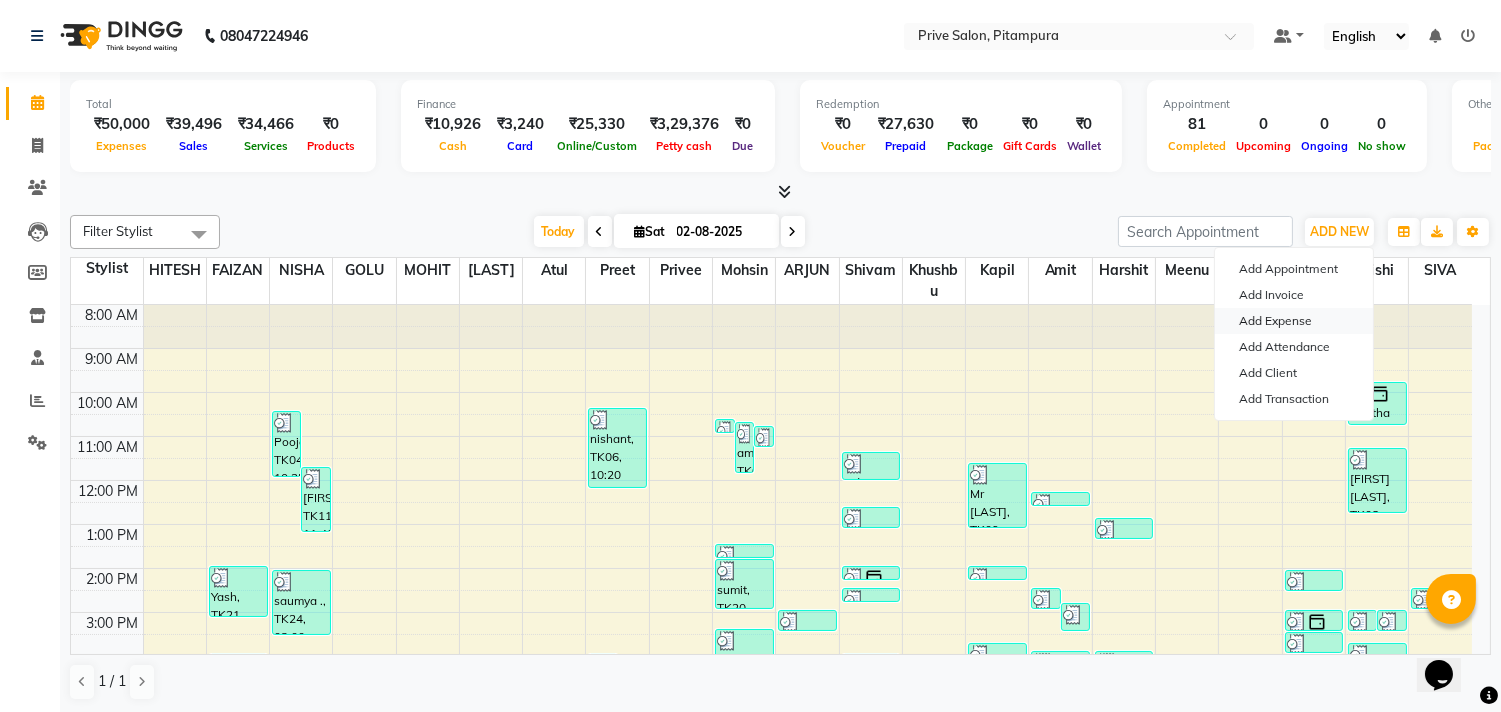 click on "Add Expense" at bounding box center [1294, 321] 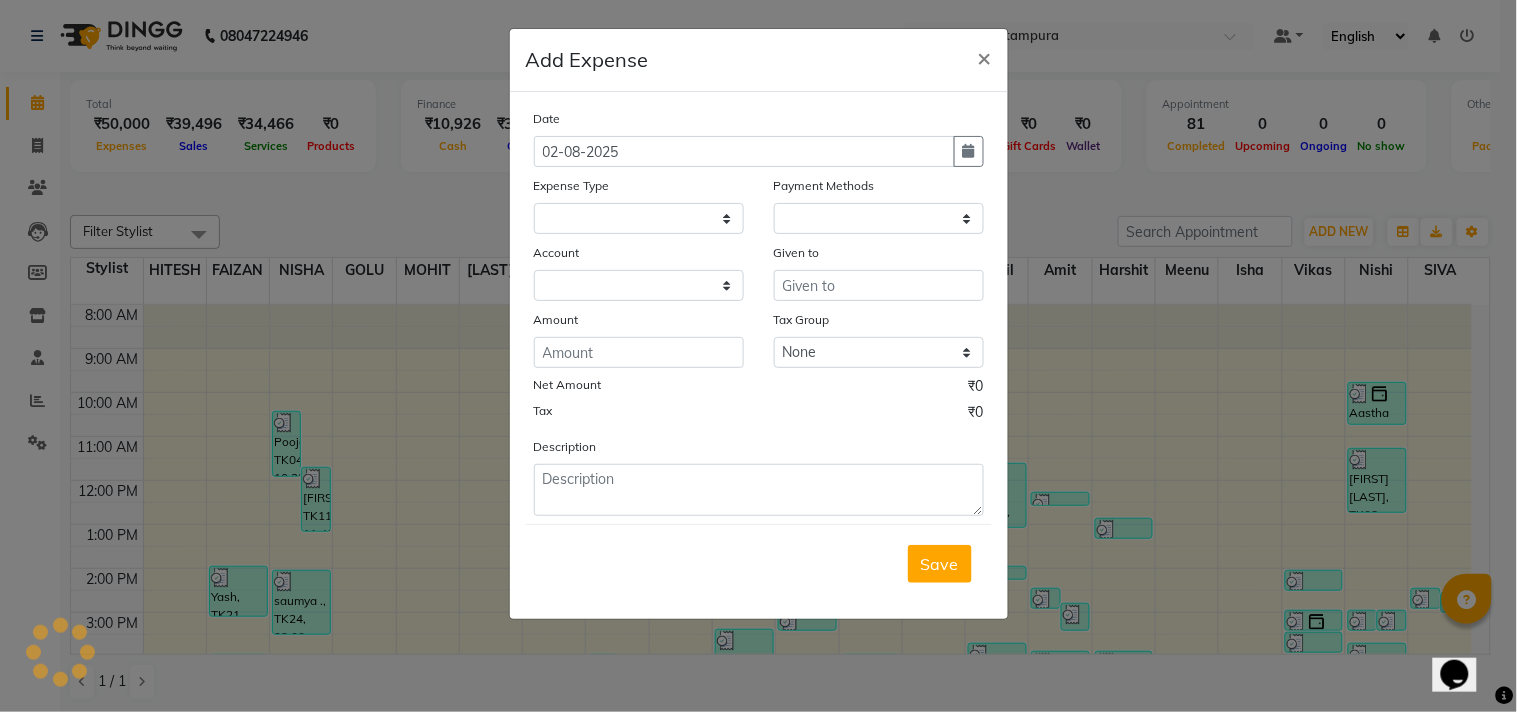 select 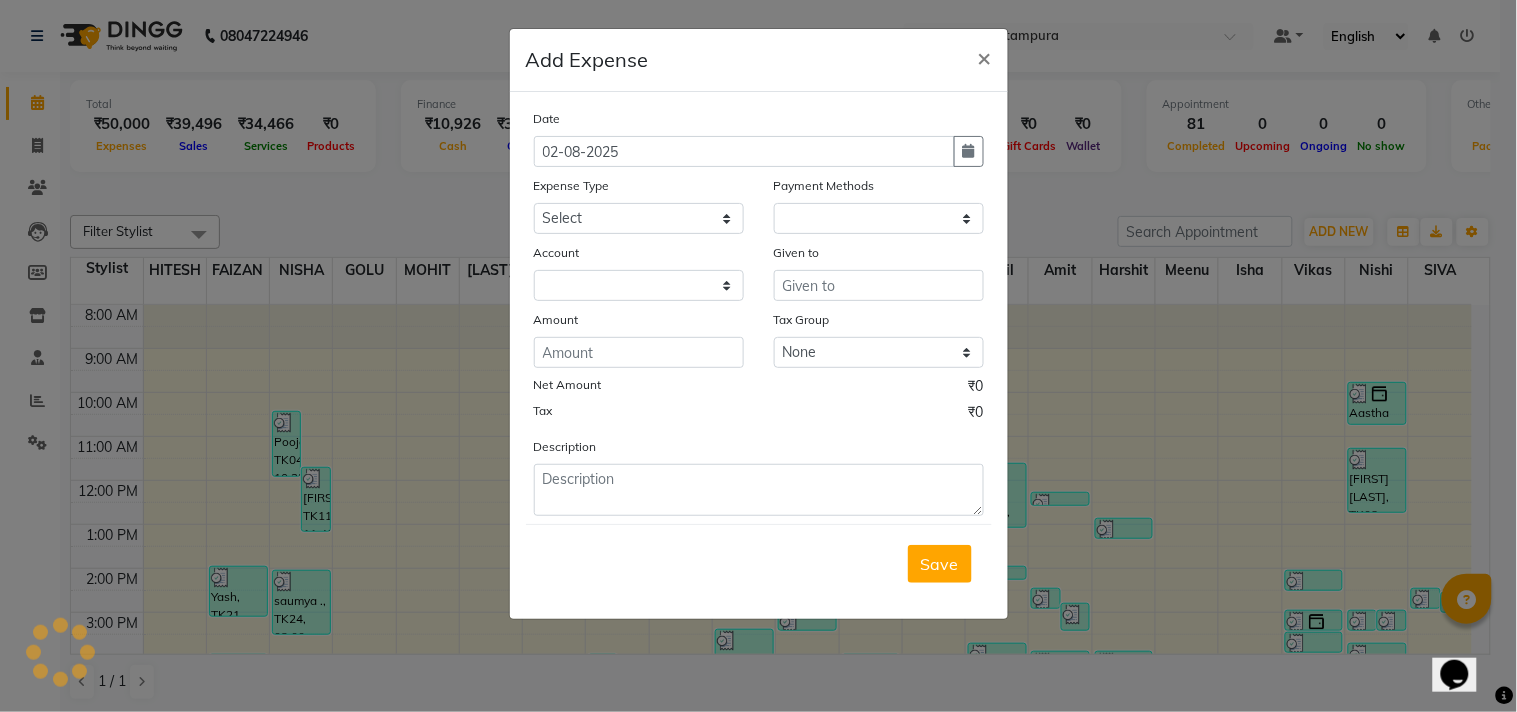 select on "1" 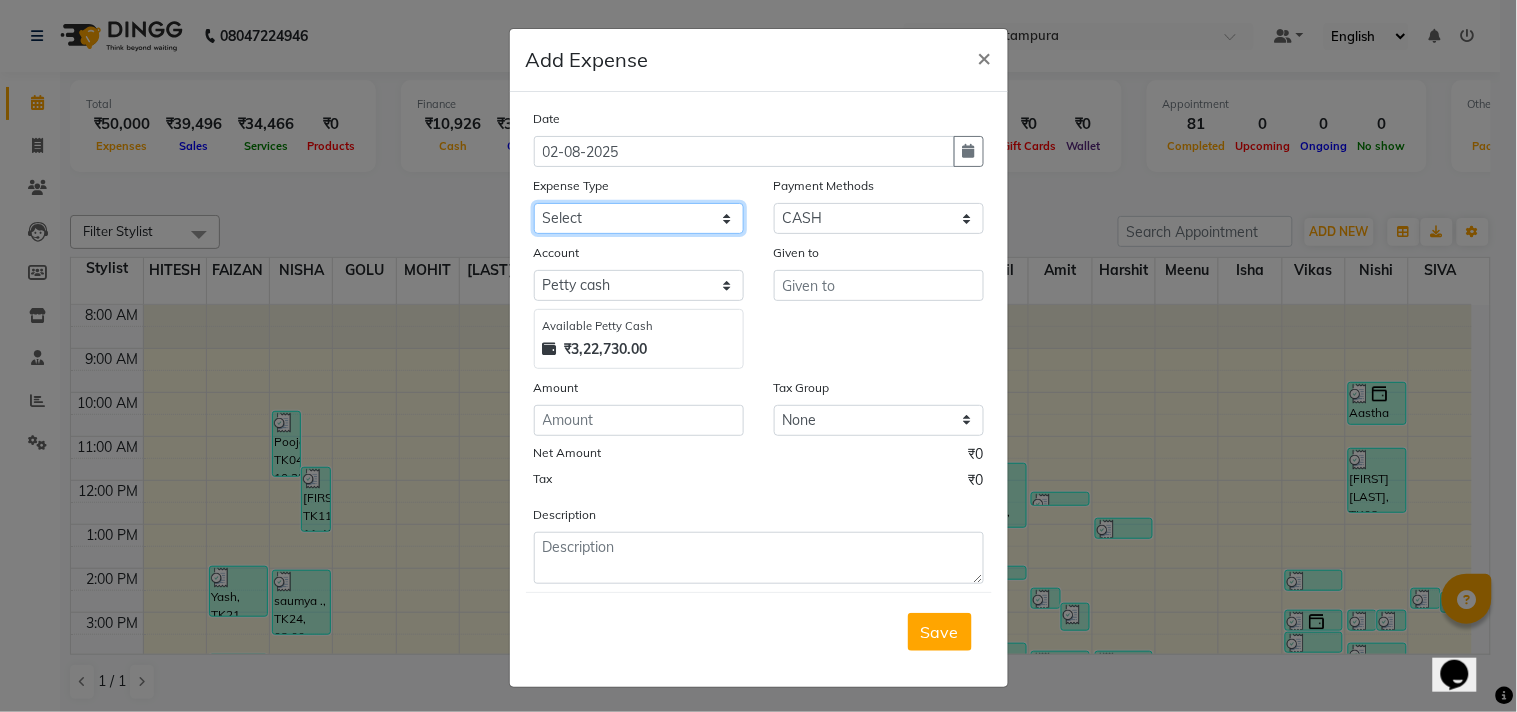 click on "Select Advance Salary Bank charges Car maintenance  Cash transfer to bank Cash transfer to hub Client Snacks Clinical charges Equipment Fuel Govt fee Incentive Insurance International purchase Loan Repayment Maintenance Marketing Miscellaneous MRA Other Pantry Product Rent Salary Staff Snacks Tax Tea & Refreshment Utilities" 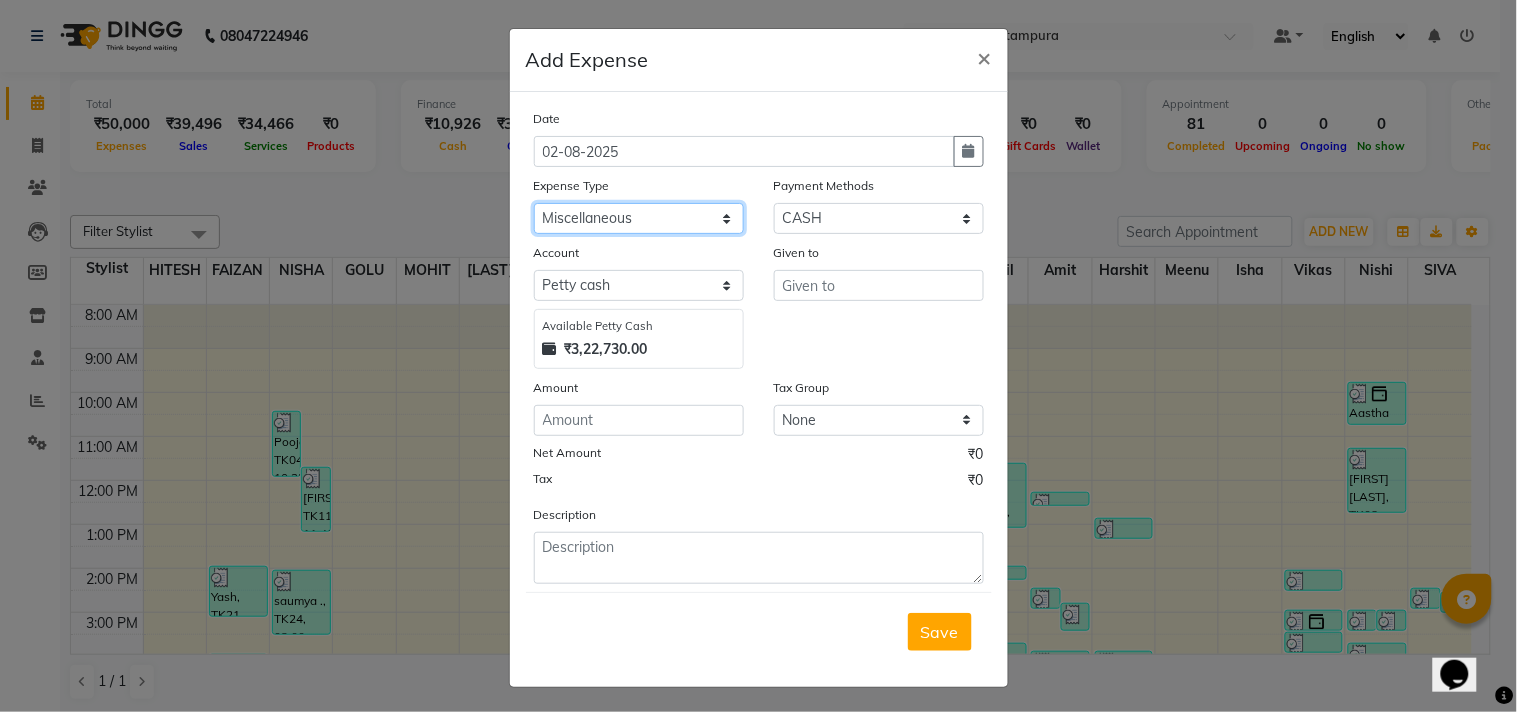 click on "Select Advance Salary Bank charges Car maintenance  Cash transfer to bank Cash transfer to hub Client Snacks Clinical charges Equipment Fuel Govt fee Incentive Insurance International purchase Loan Repayment Maintenance Marketing Miscellaneous MRA Other Pantry Product Rent Salary Staff Snacks Tax Tea & Refreshment Utilities" 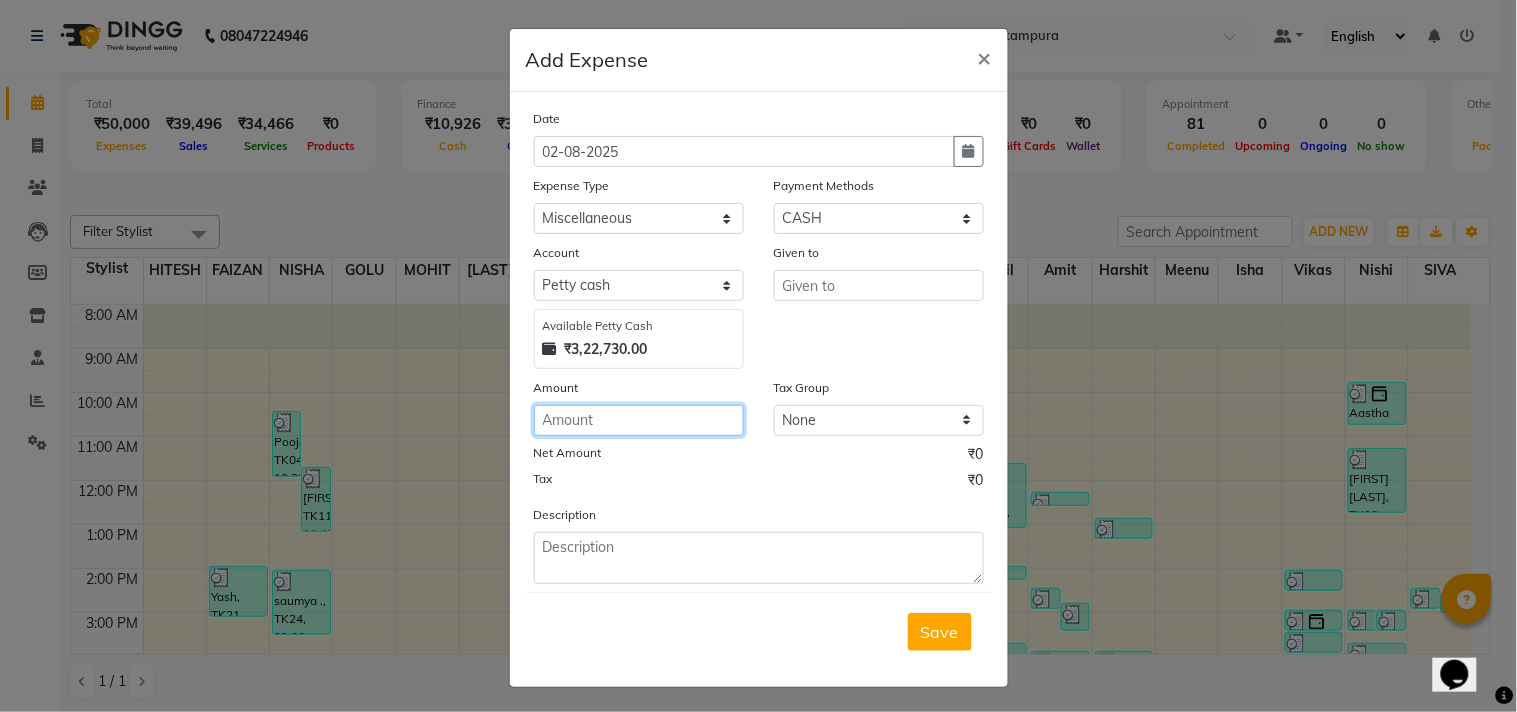 click 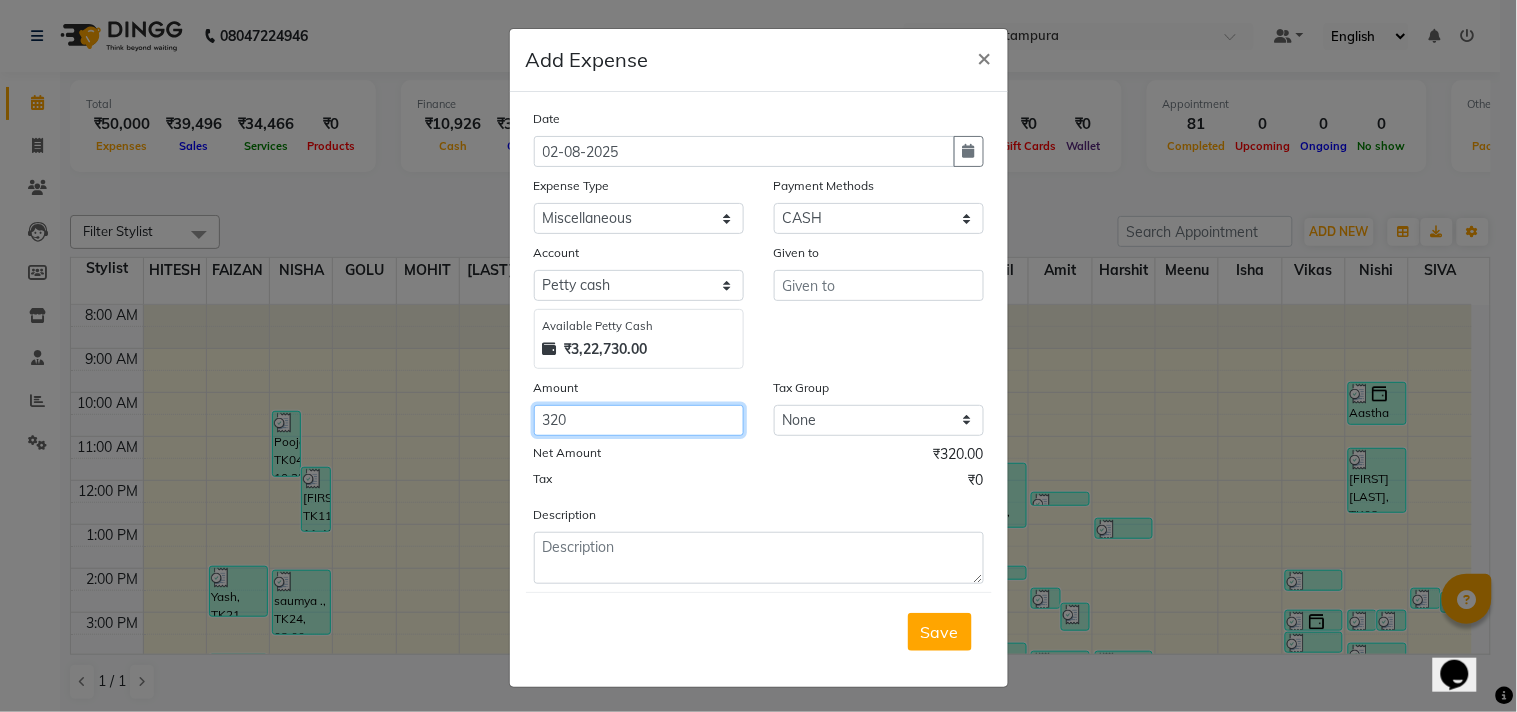 type on "320" 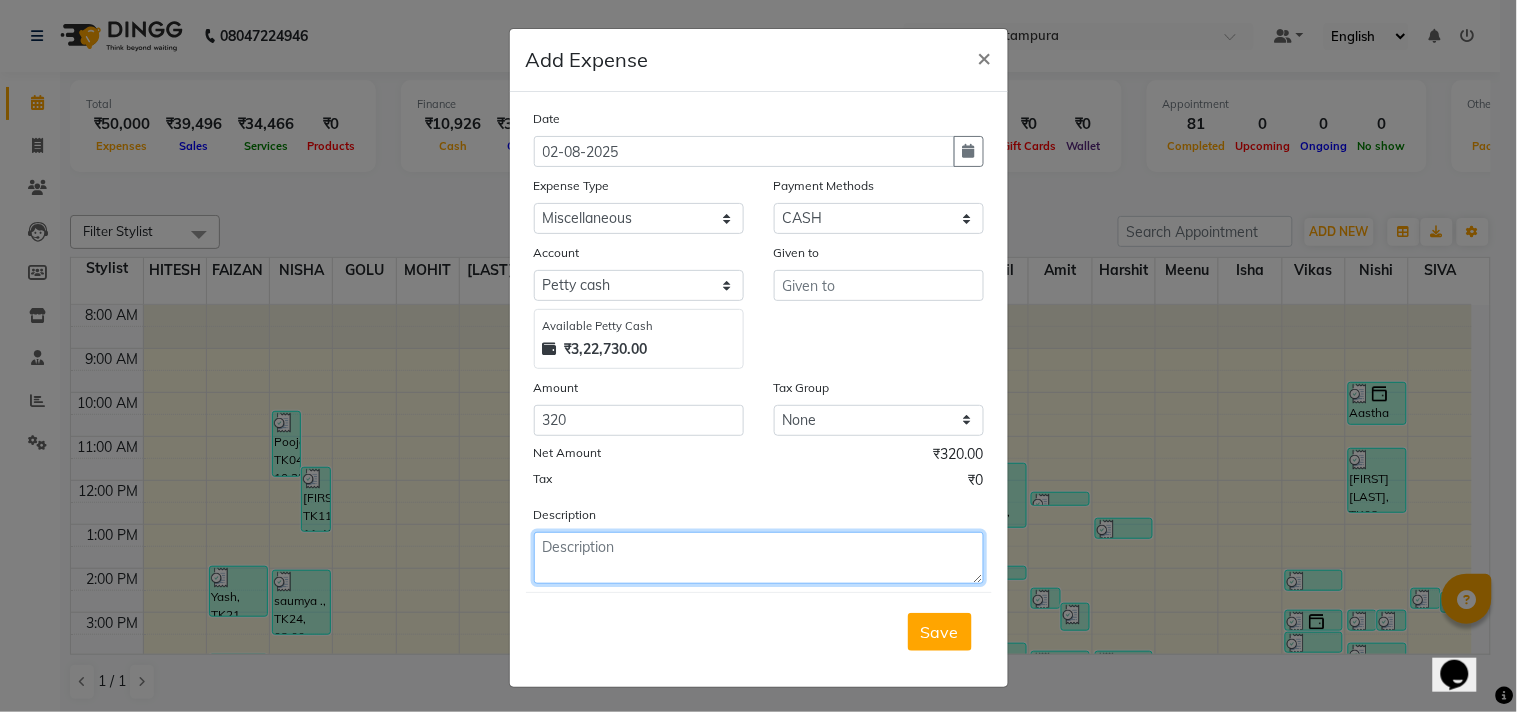 click 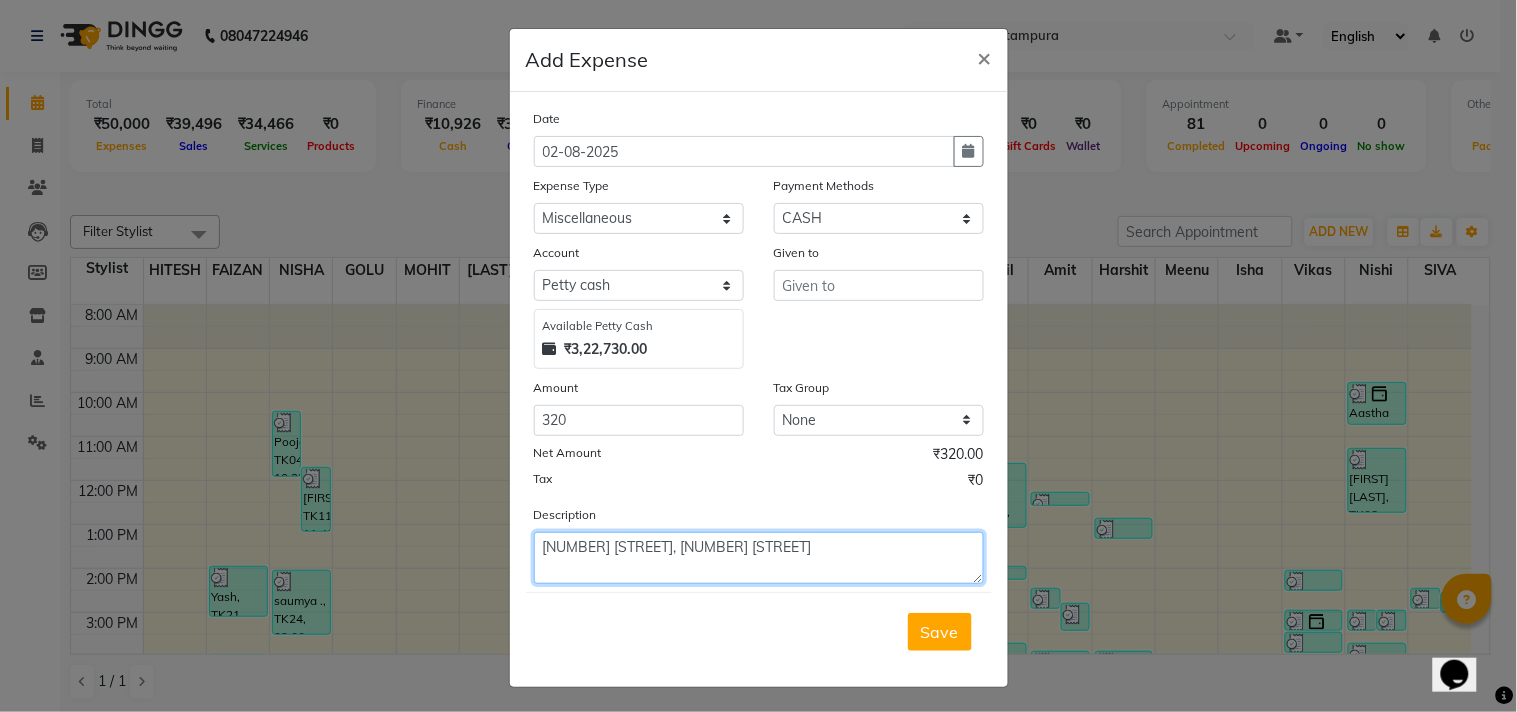 type on "270 mohsin tips,50 amit tips" 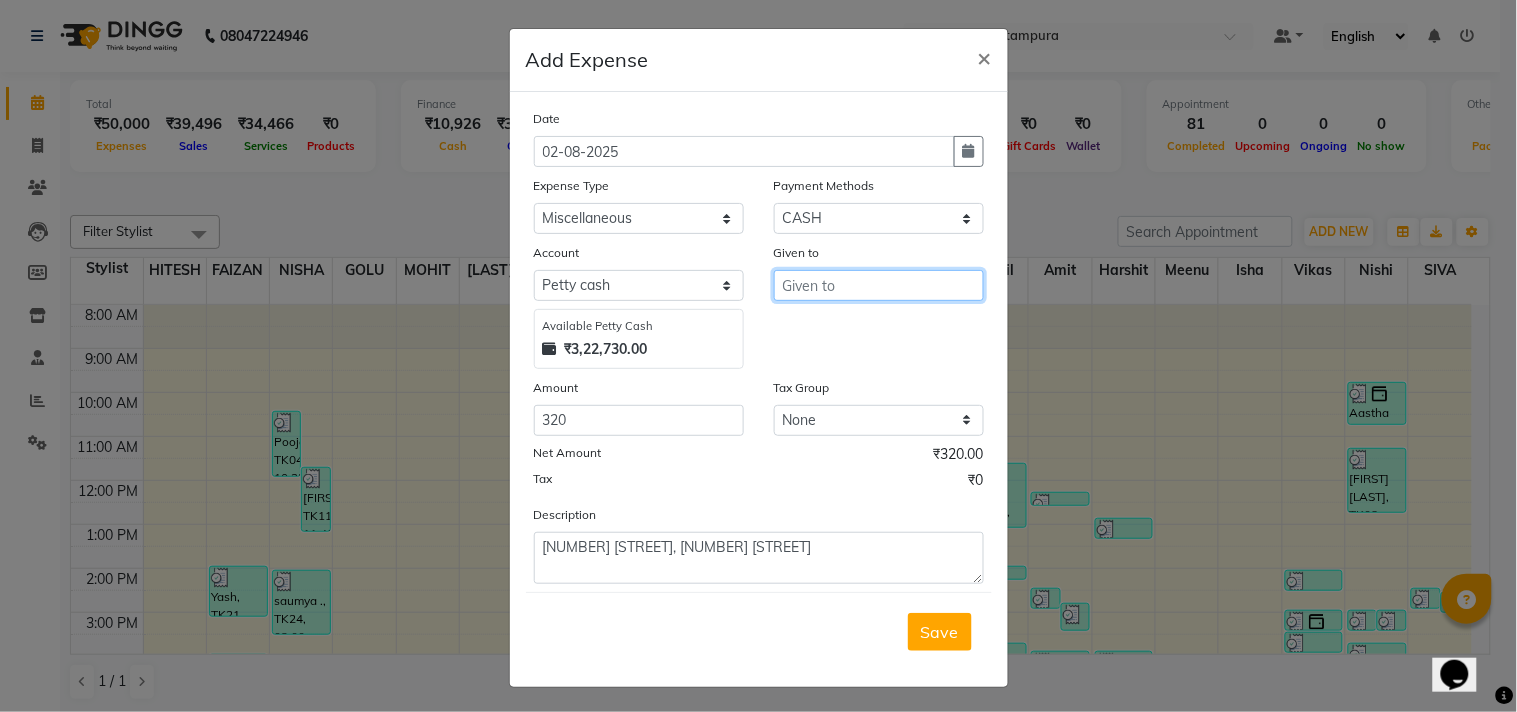 click at bounding box center [879, 285] 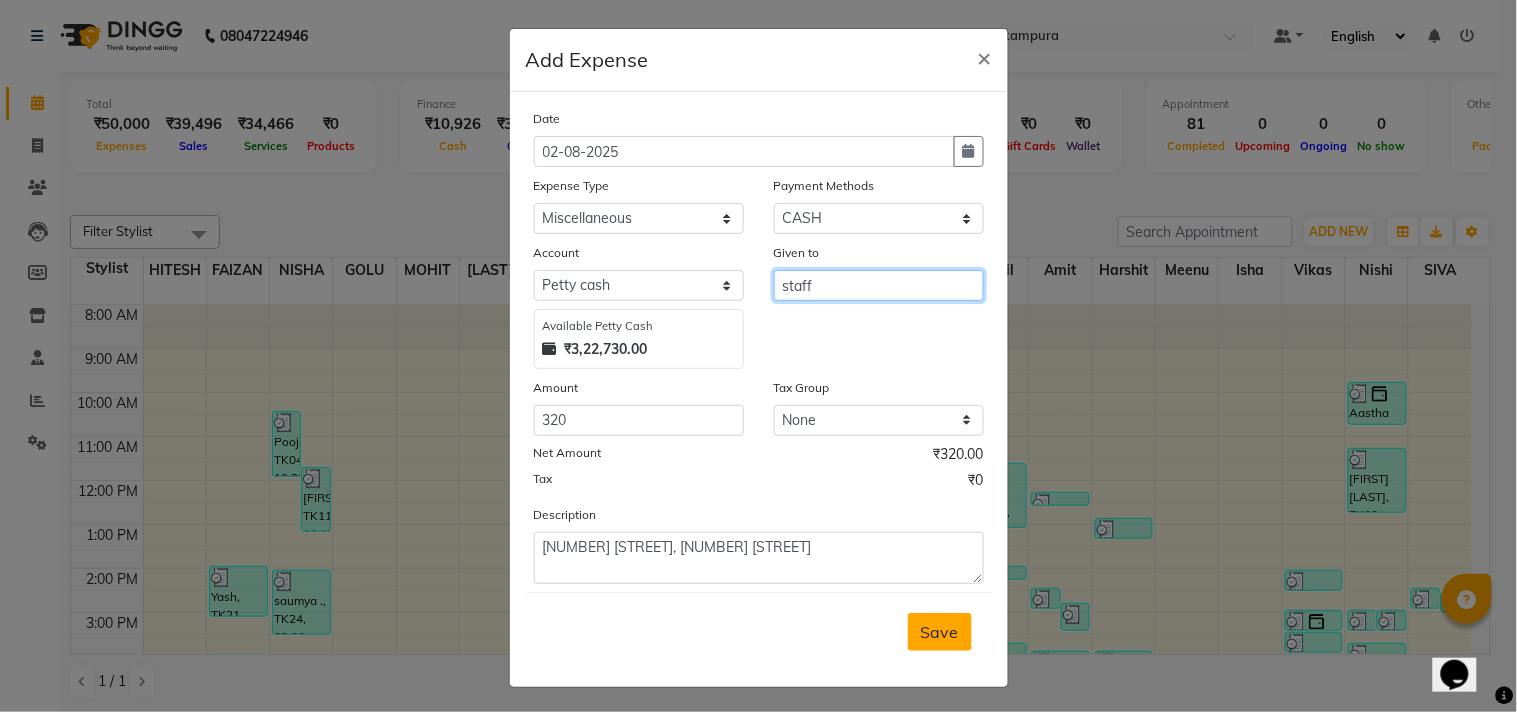 type on "staff" 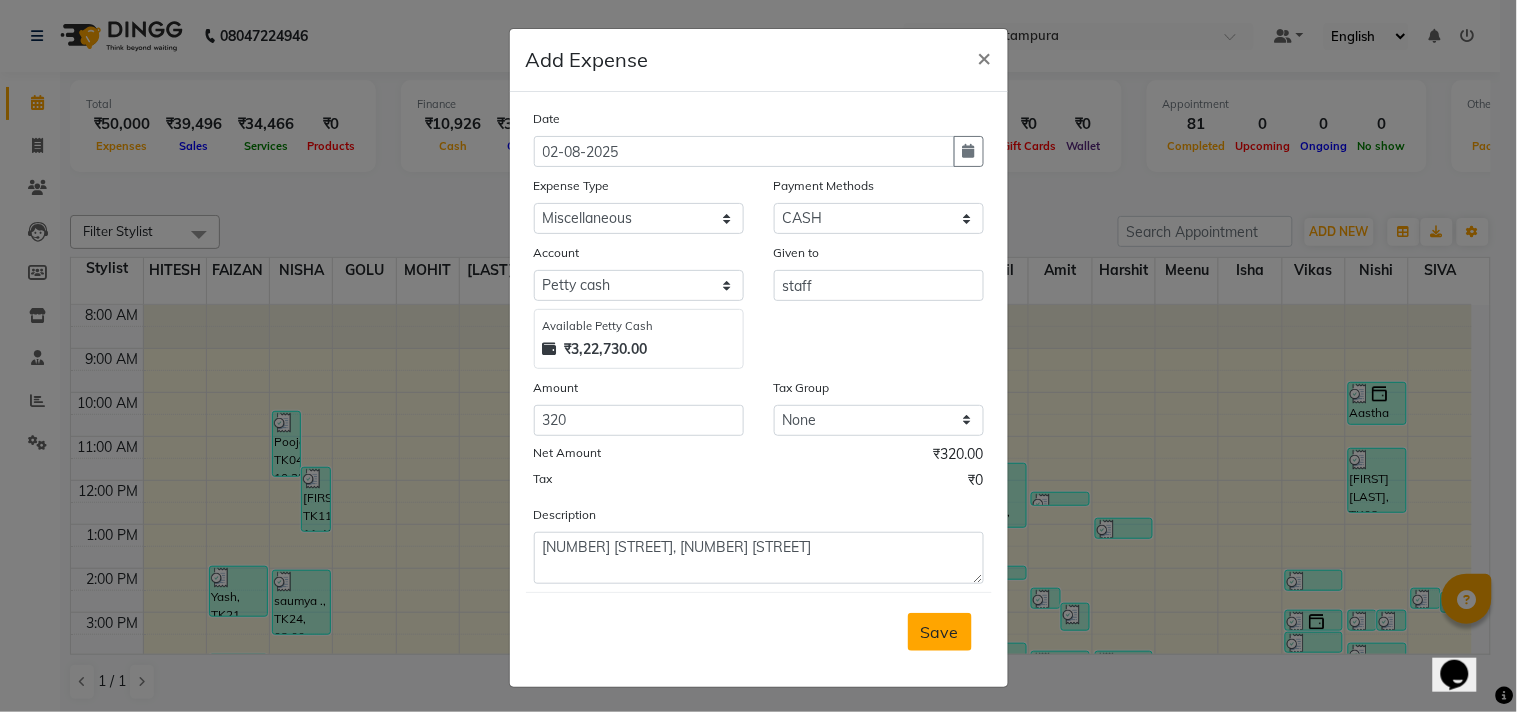 click on "Save" at bounding box center [940, 632] 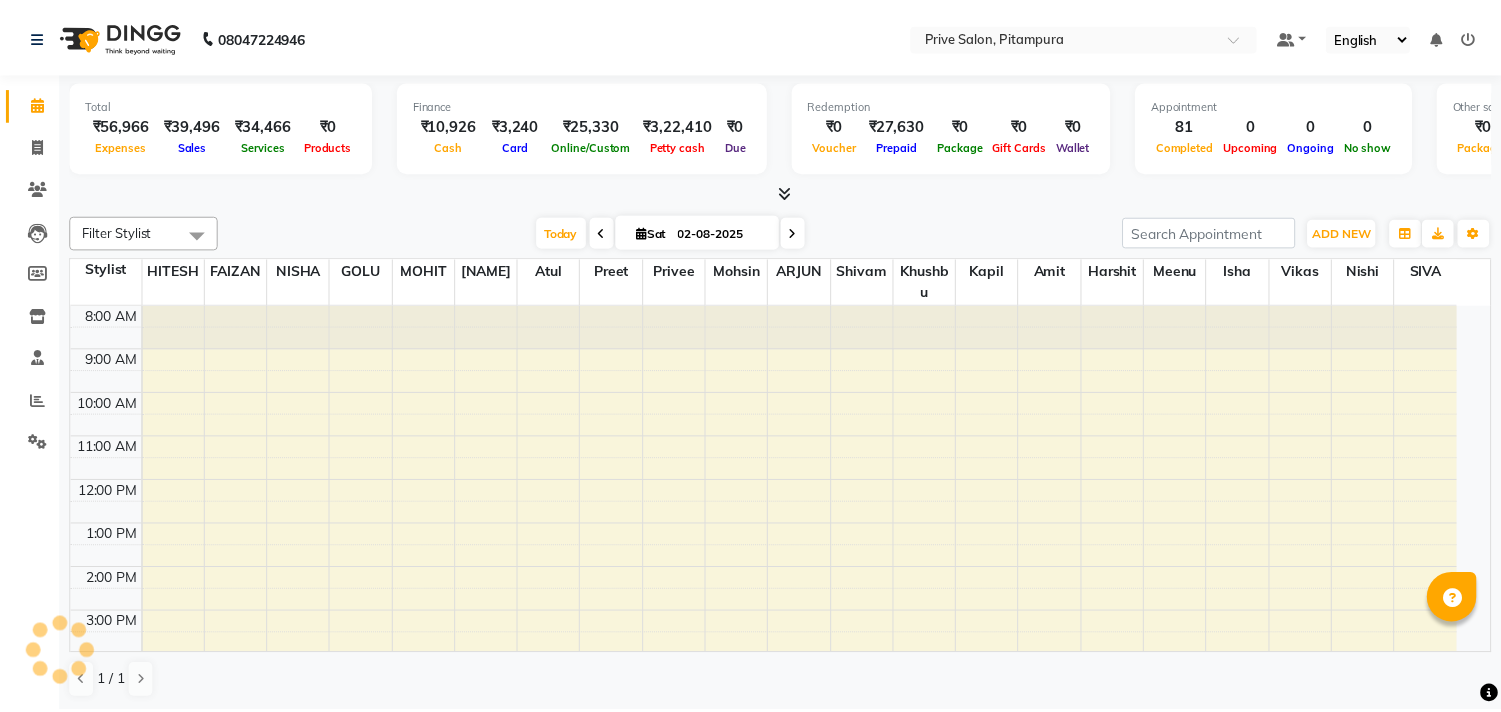 scroll, scrollTop: 0, scrollLeft: 0, axis: both 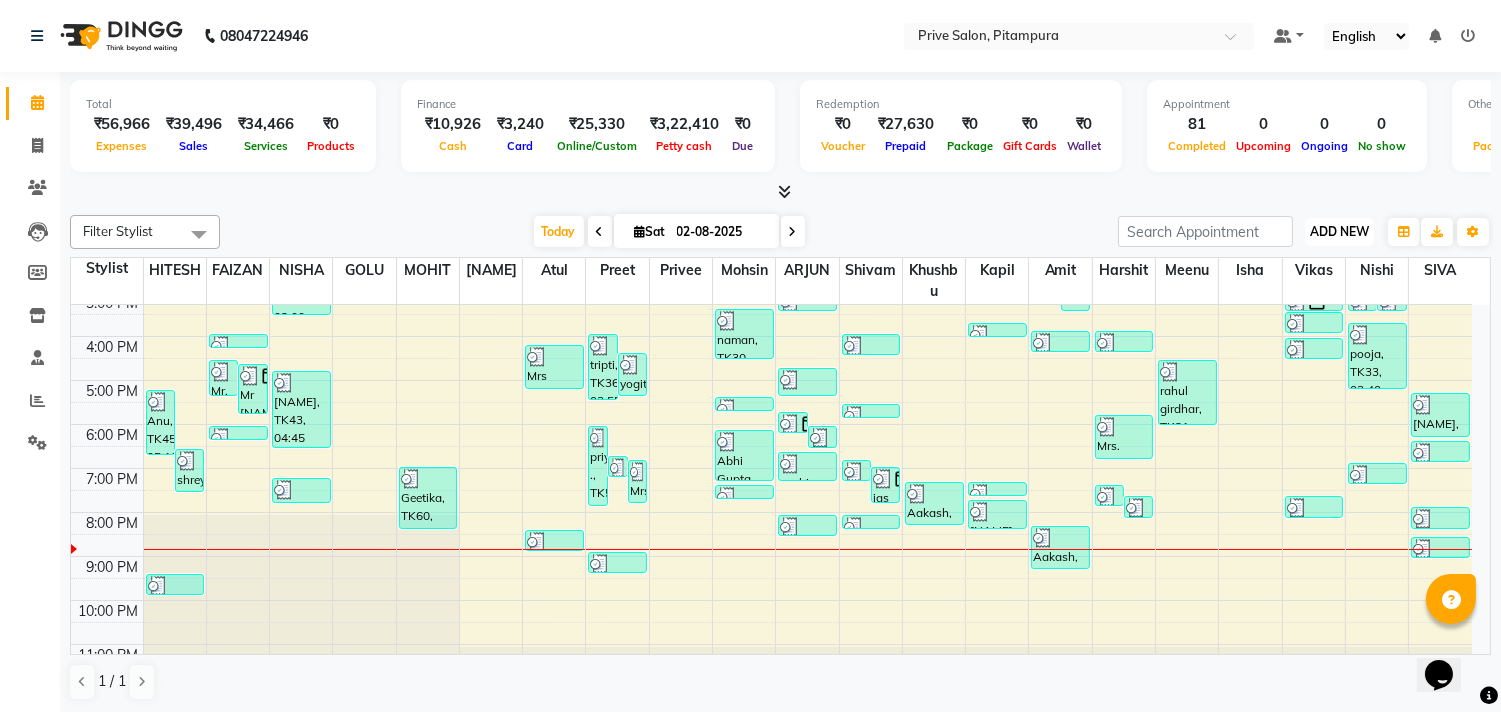 click on "ADD NEW" at bounding box center (1339, 231) 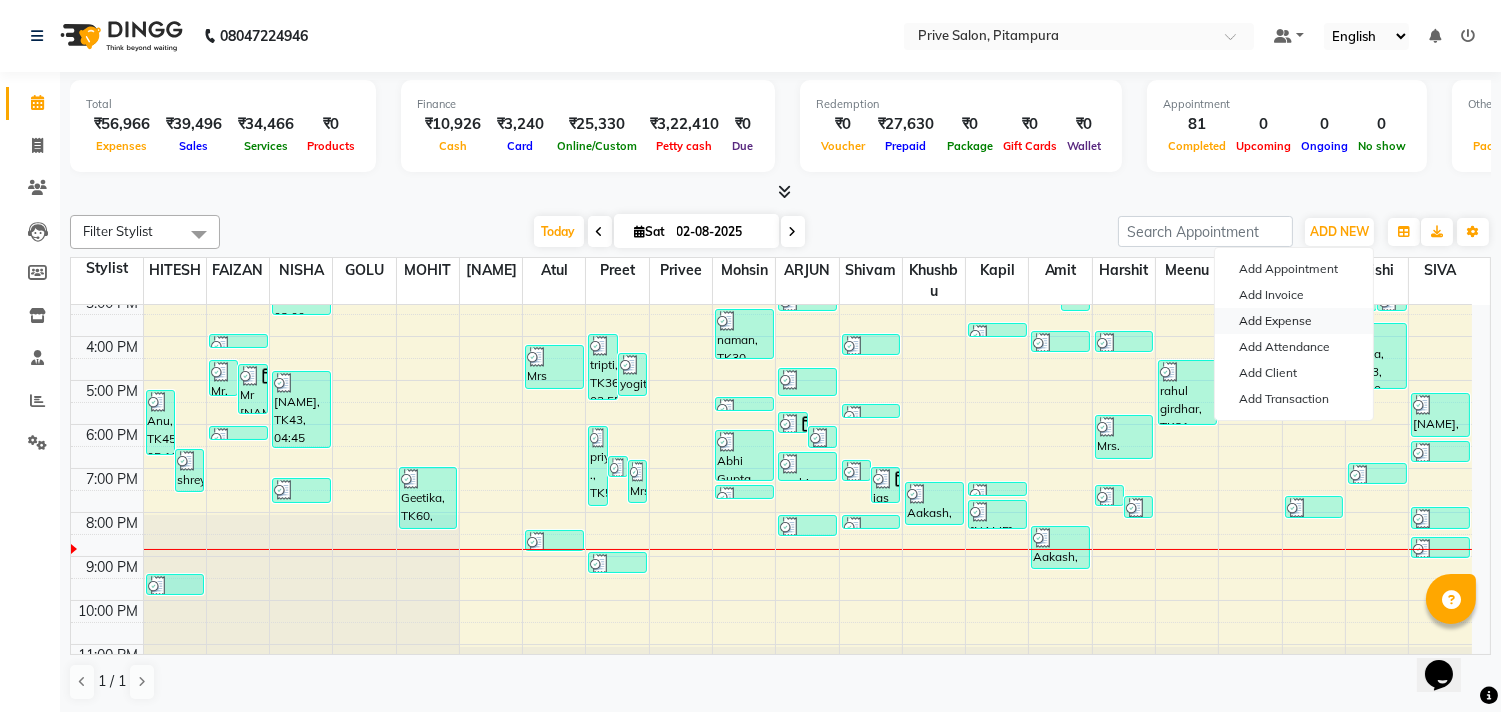 click on "Add Expense" at bounding box center [1294, 321] 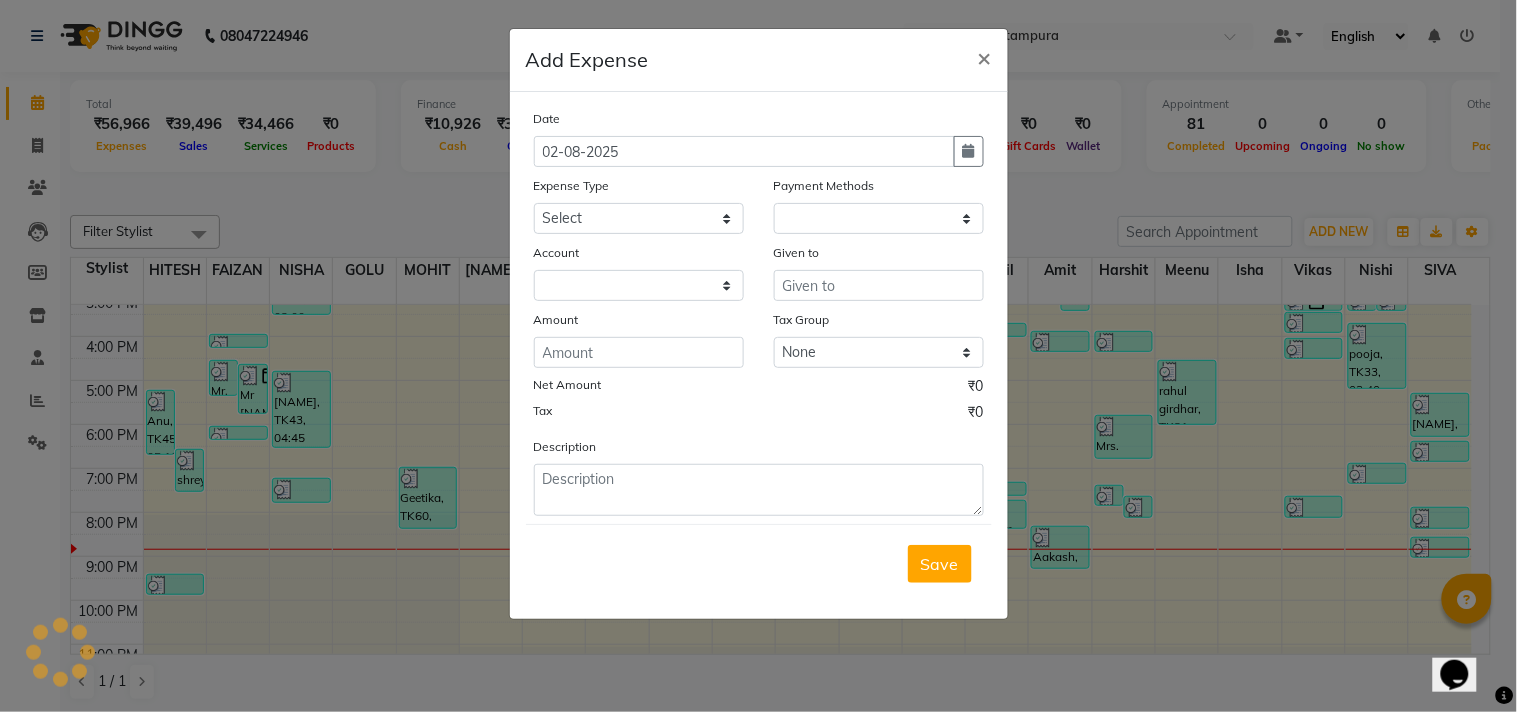 select on "1" 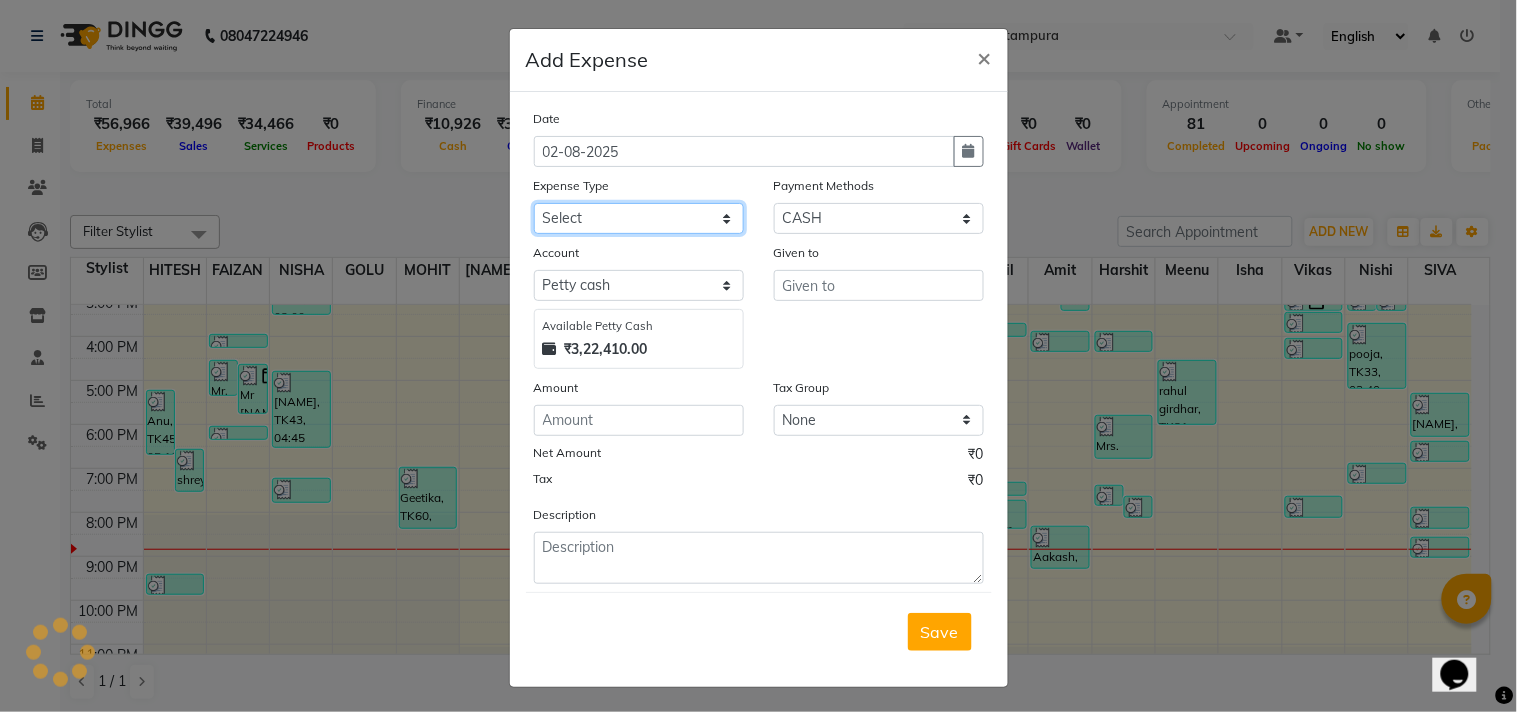 click on "Select Advance Salary Bank charges Car maintenance  Cash transfer to bank Cash transfer to hub Client Snacks Clinical charges Equipment Fuel Govt fee Incentive Insurance International purchase Loan Repayment Maintenance Marketing Miscellaneous MRA Other Pantry Product Rent Salary Staff Snacks Tax Tea & Refreshment Utilities" 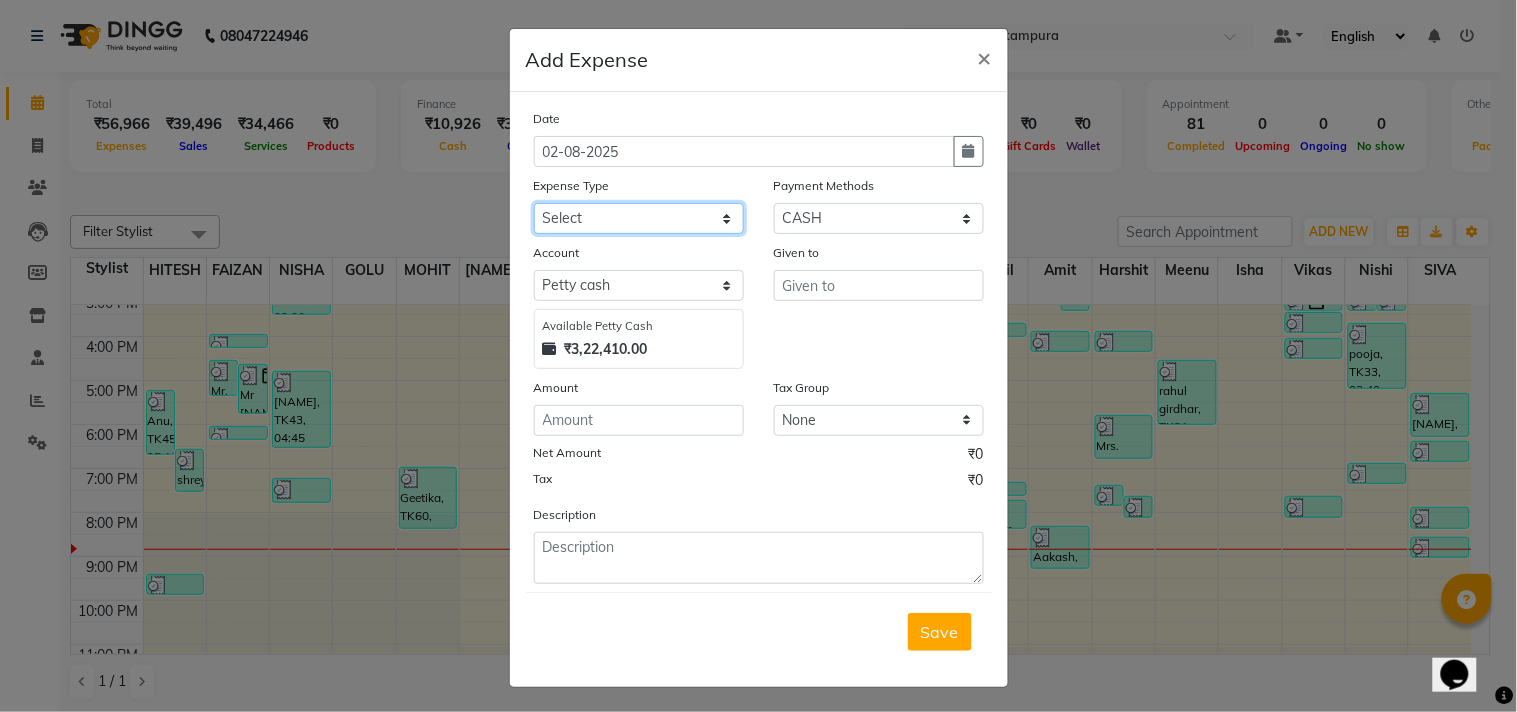 select on "15" 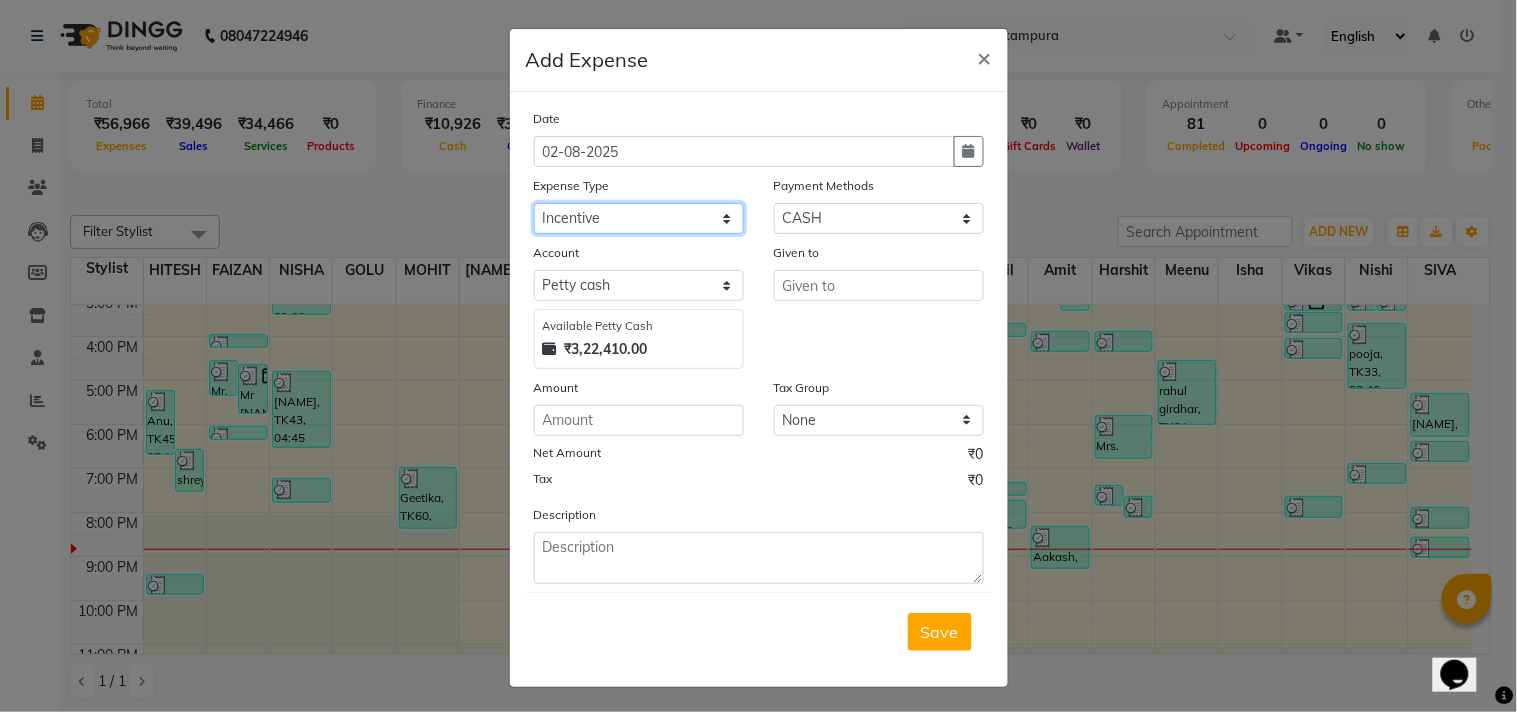 click on "Select Advance Salary Bank charges Car maintenance  Cash transfer to bank Cash transfer to hub Client Snacks Clinical charges Equipment Fuel Govt fee Incentive Insurance International purchase Loan Repayment Maintenance Marketing Miscellaneous MRA Other Pantry Product Rent Salary Staff Snacks Tax Tea & Refreshment Utilities" 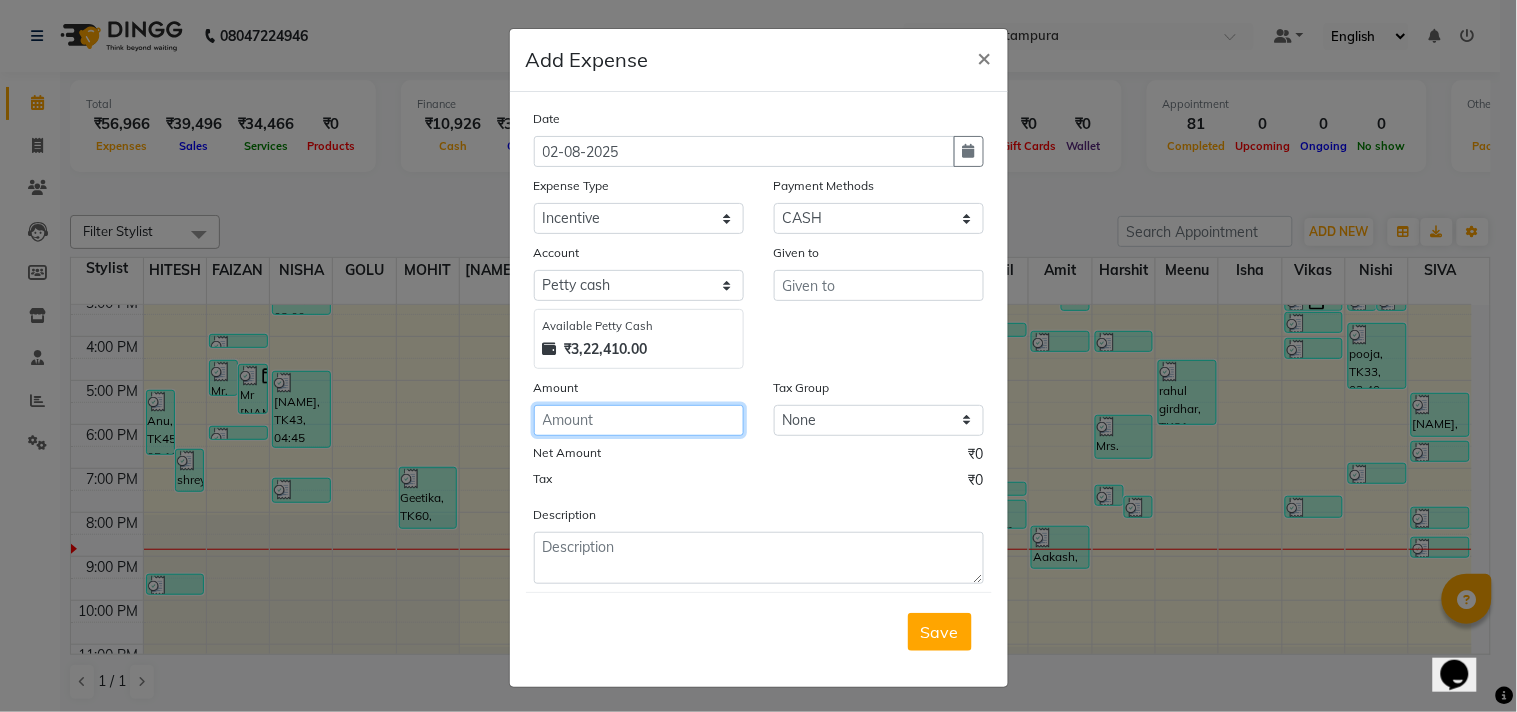 click 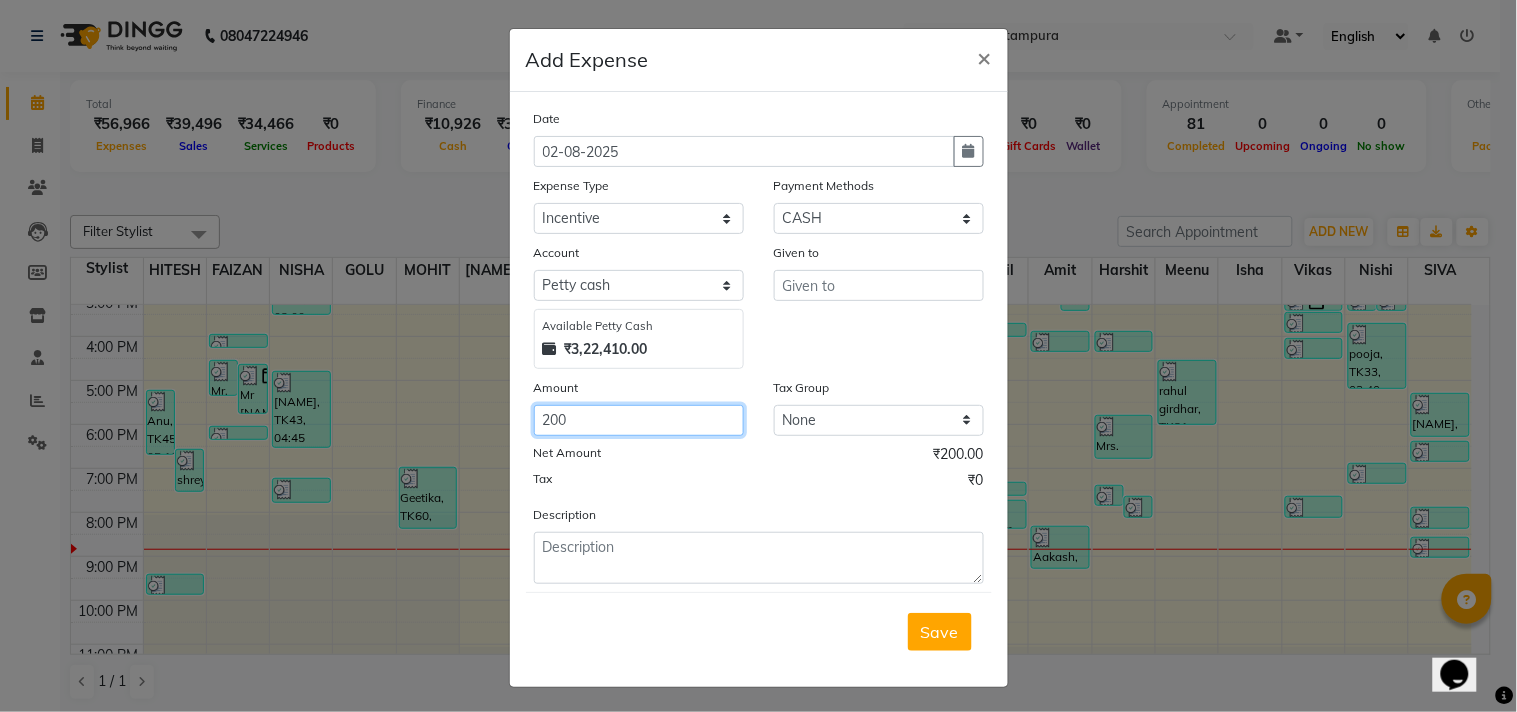 type on "200" 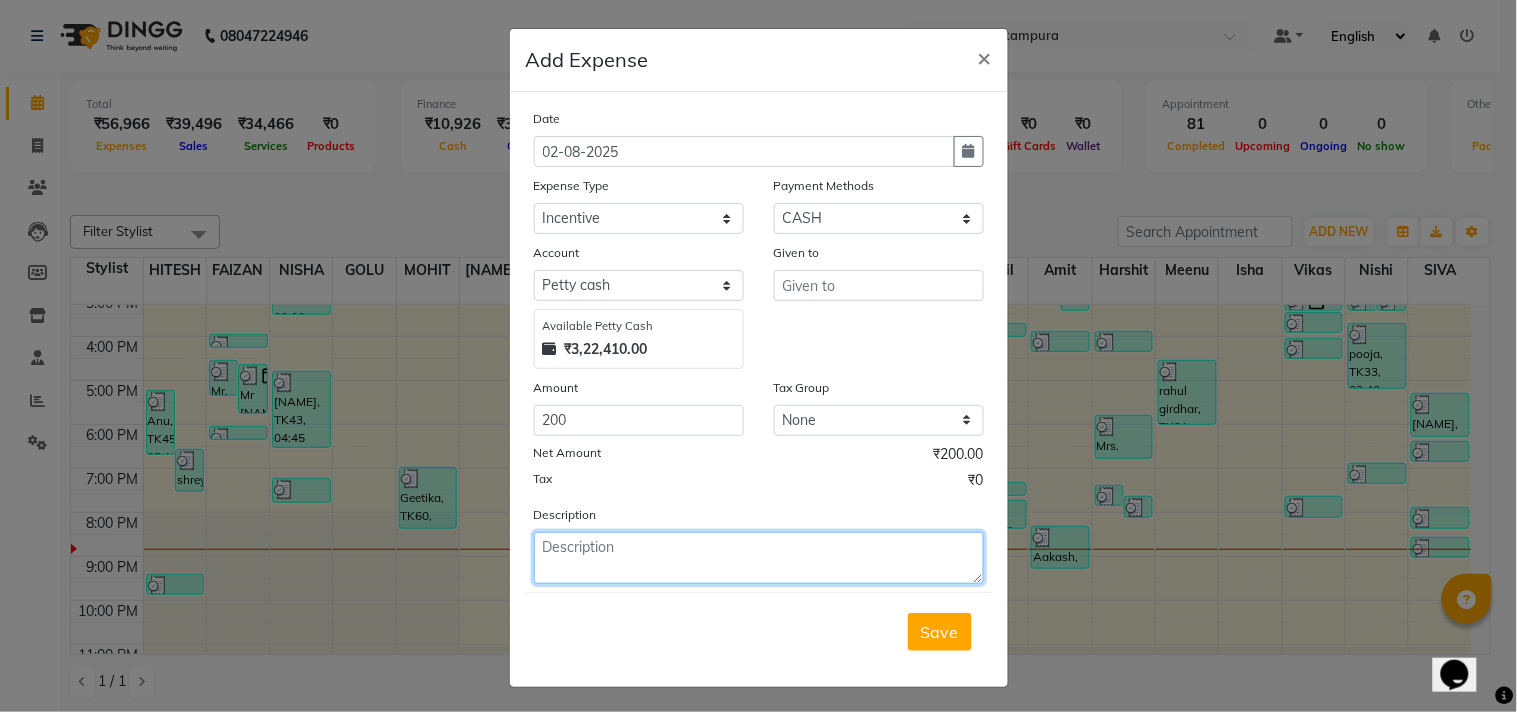 click 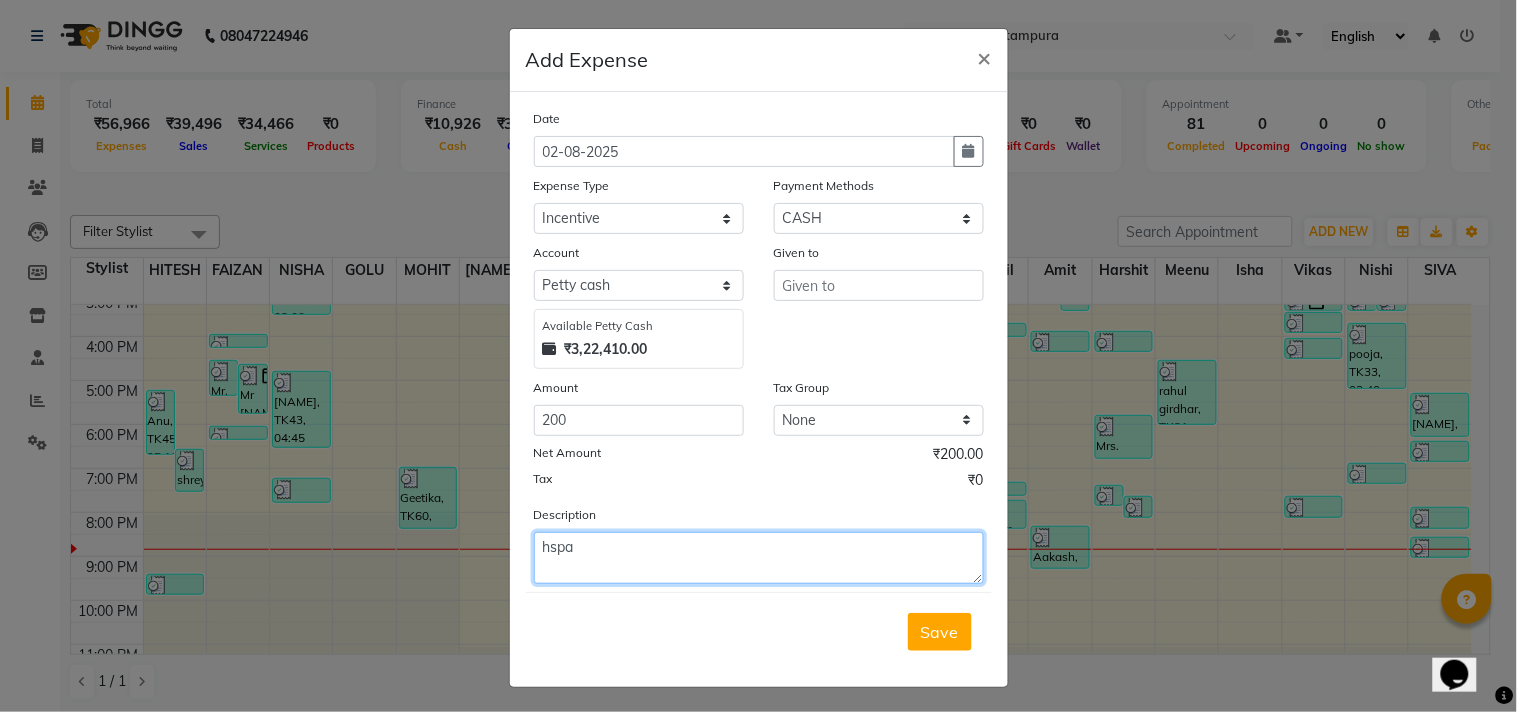 type on "hspa" 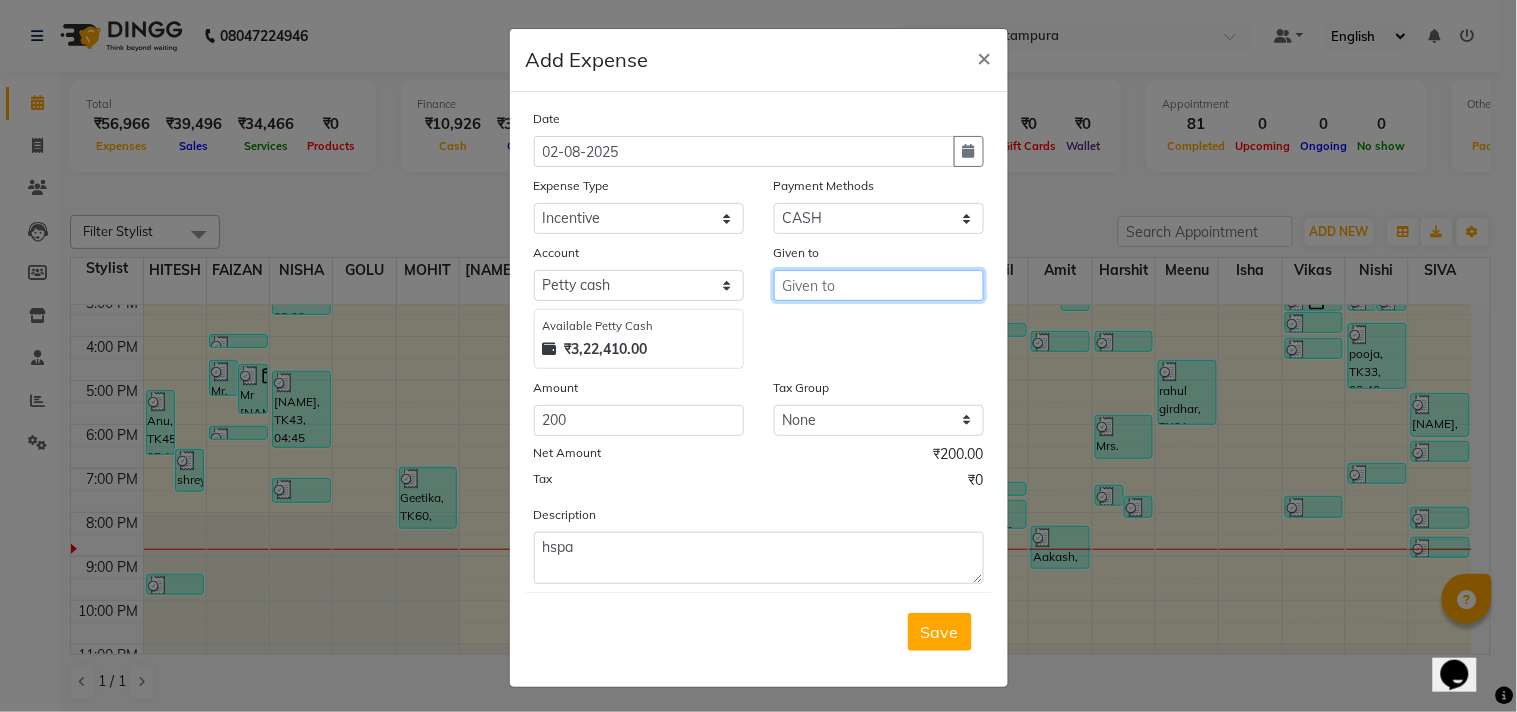 click at bounding box center [879, 285] 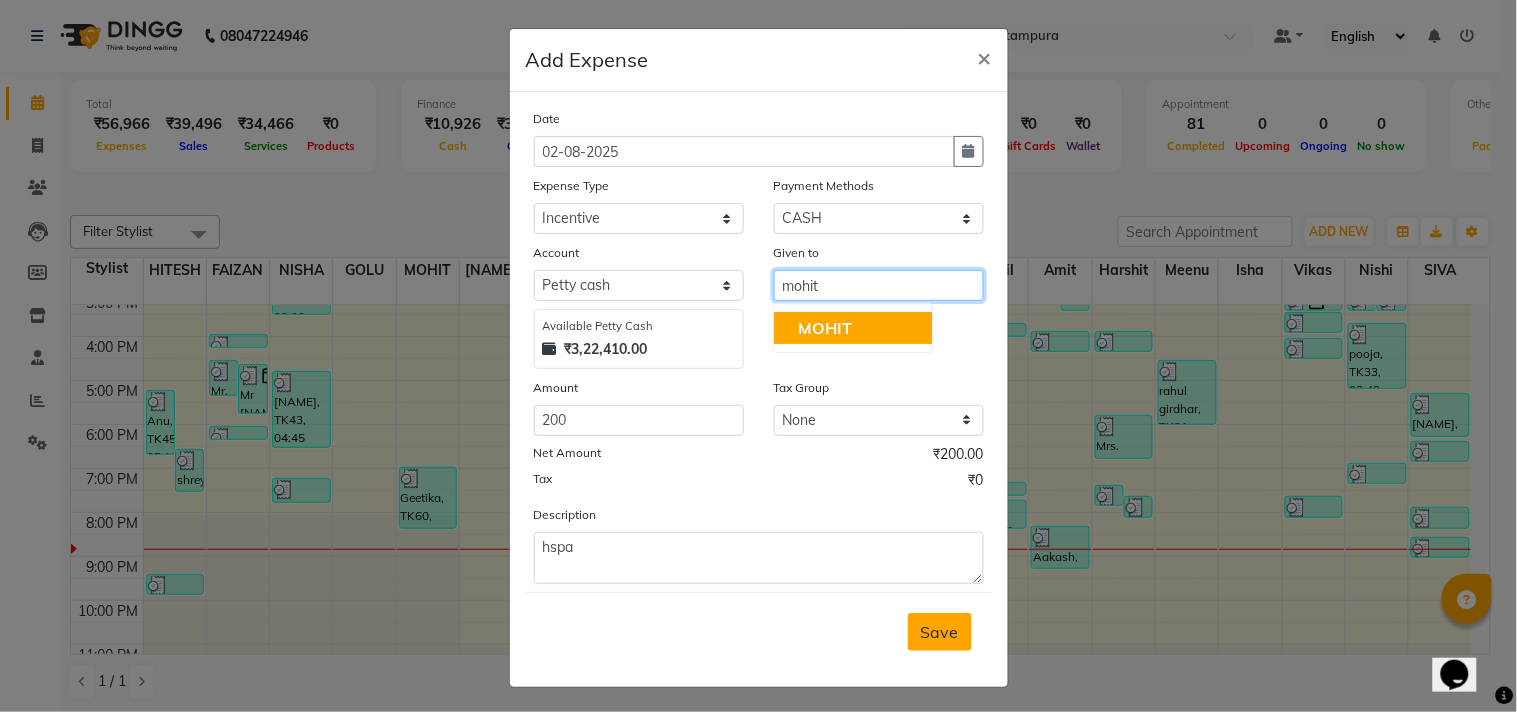 type on "mohit" 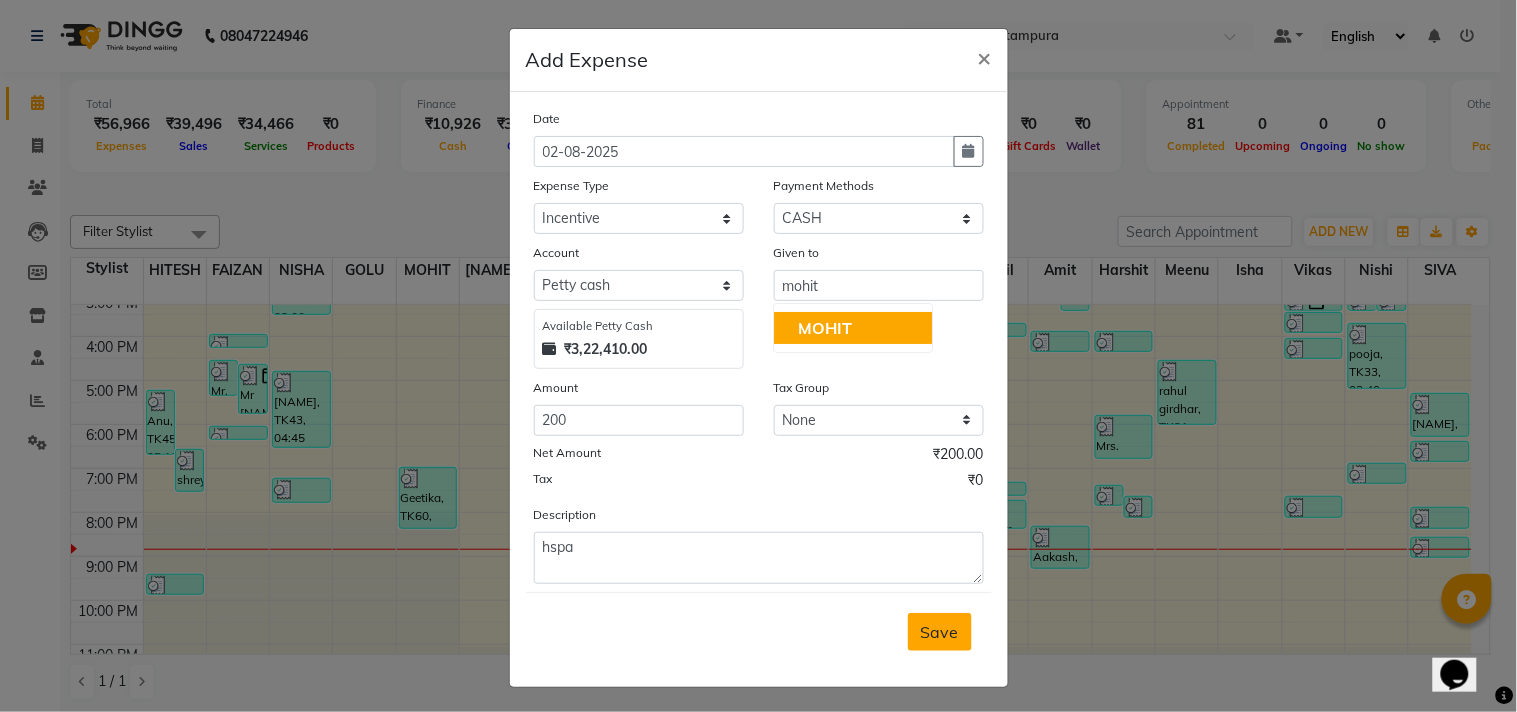 click on "Save" at bounding box center (940, 632) 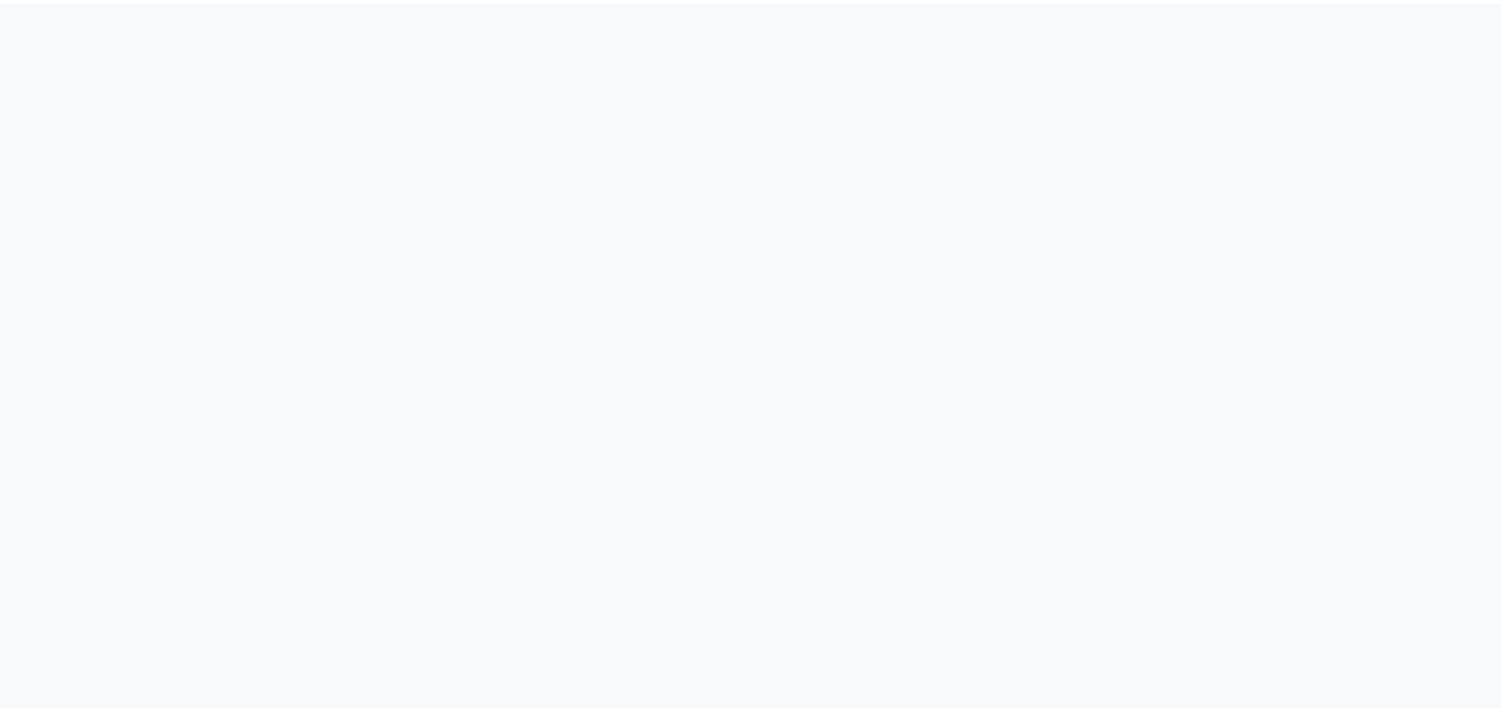 scroll, scrollTop: 0, scrollLeft: 0, axis: both 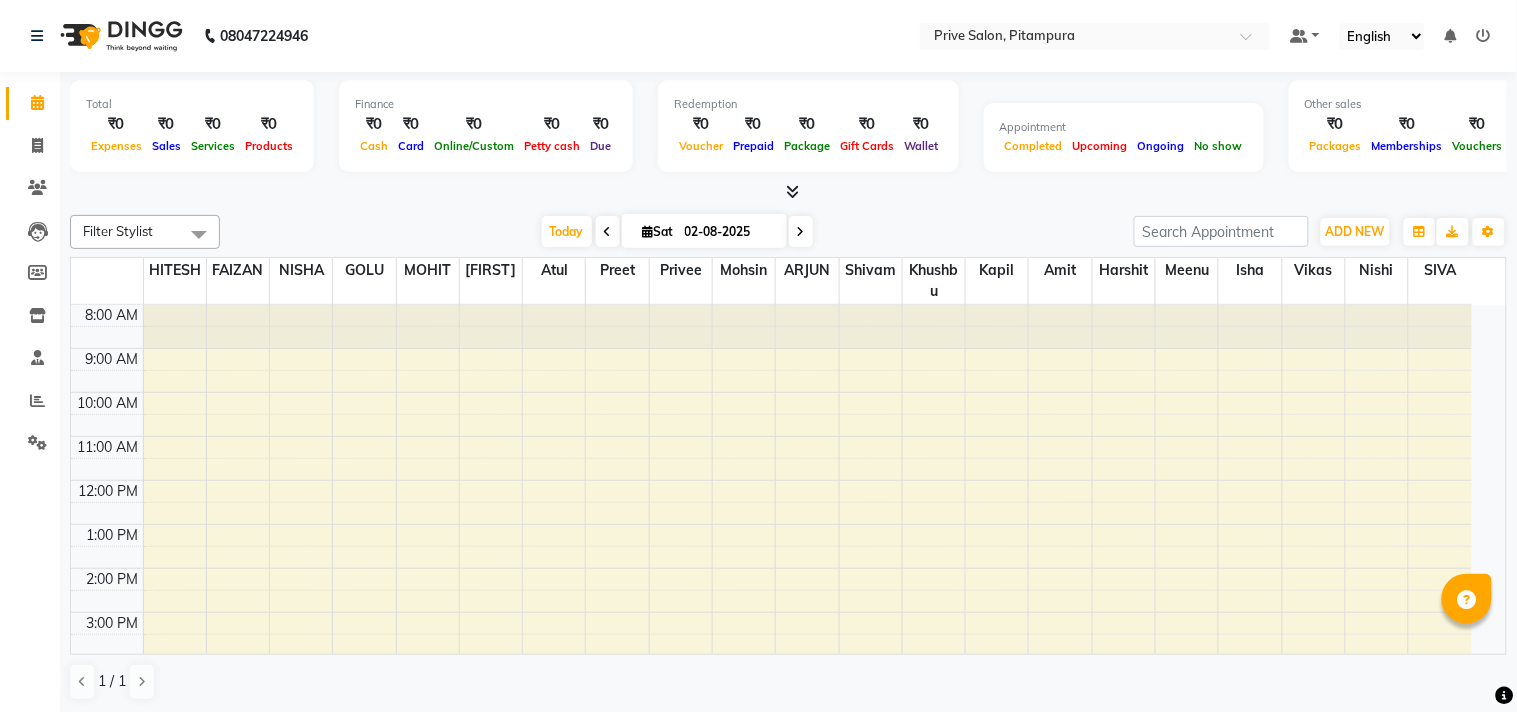 select on "en" 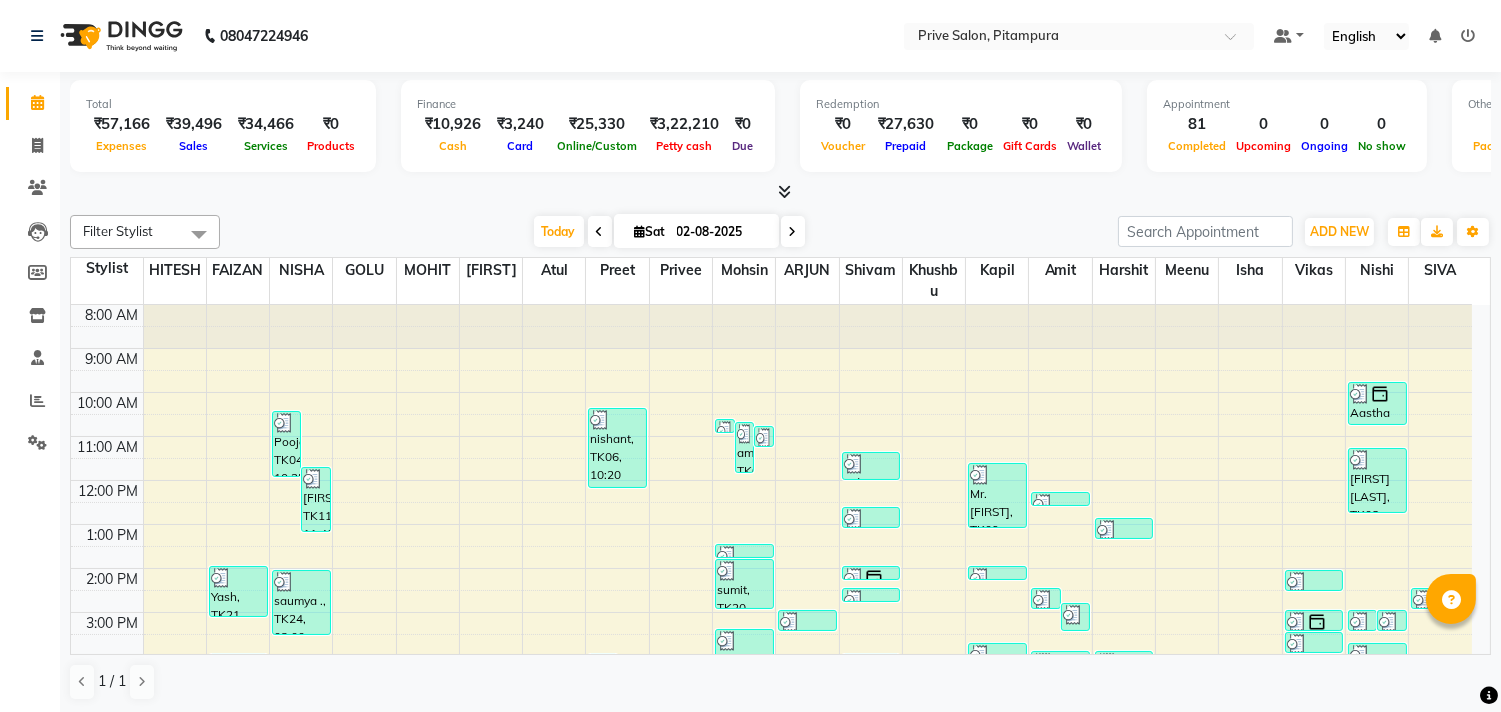 scroll, scrollTop: 0, scrollLeft: 0, axis: both 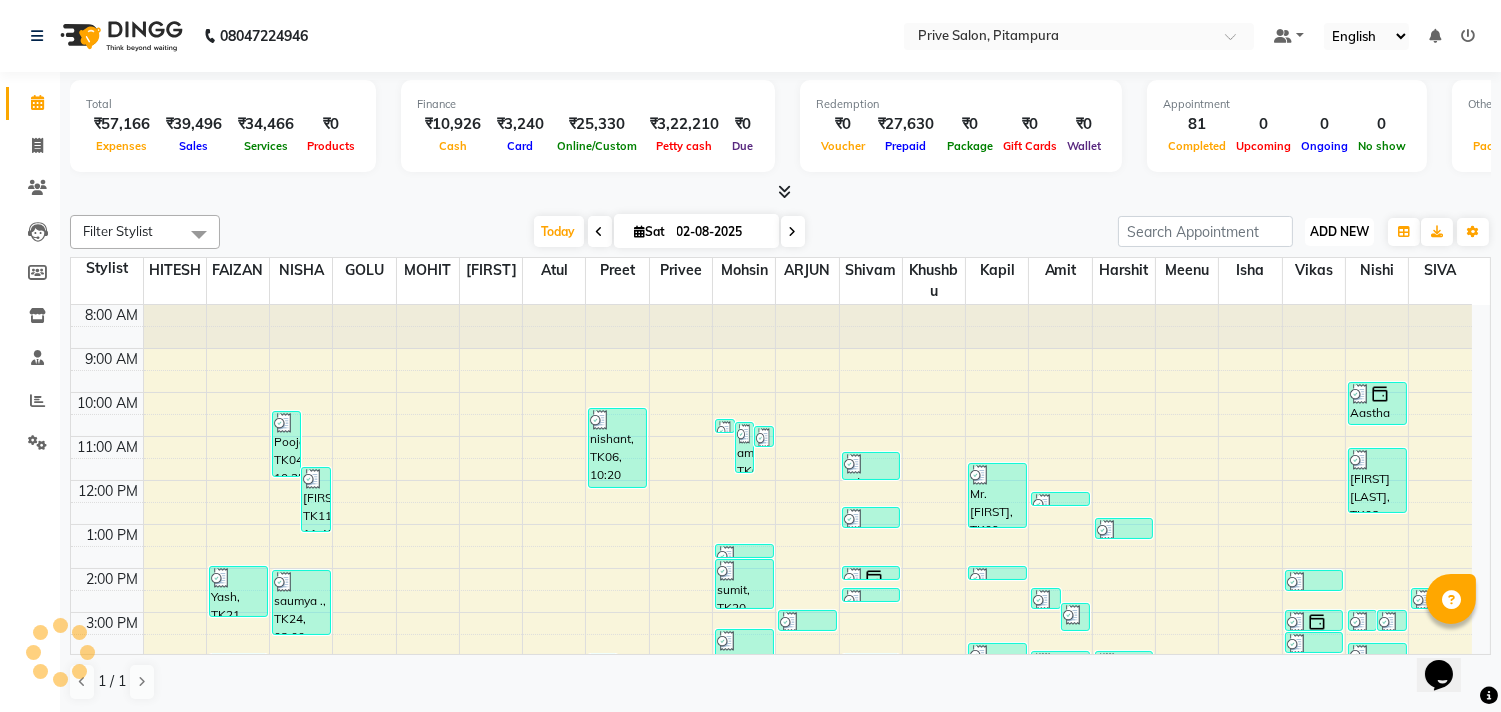 click on "ADD NEW" at bounding box center [1339, 231] 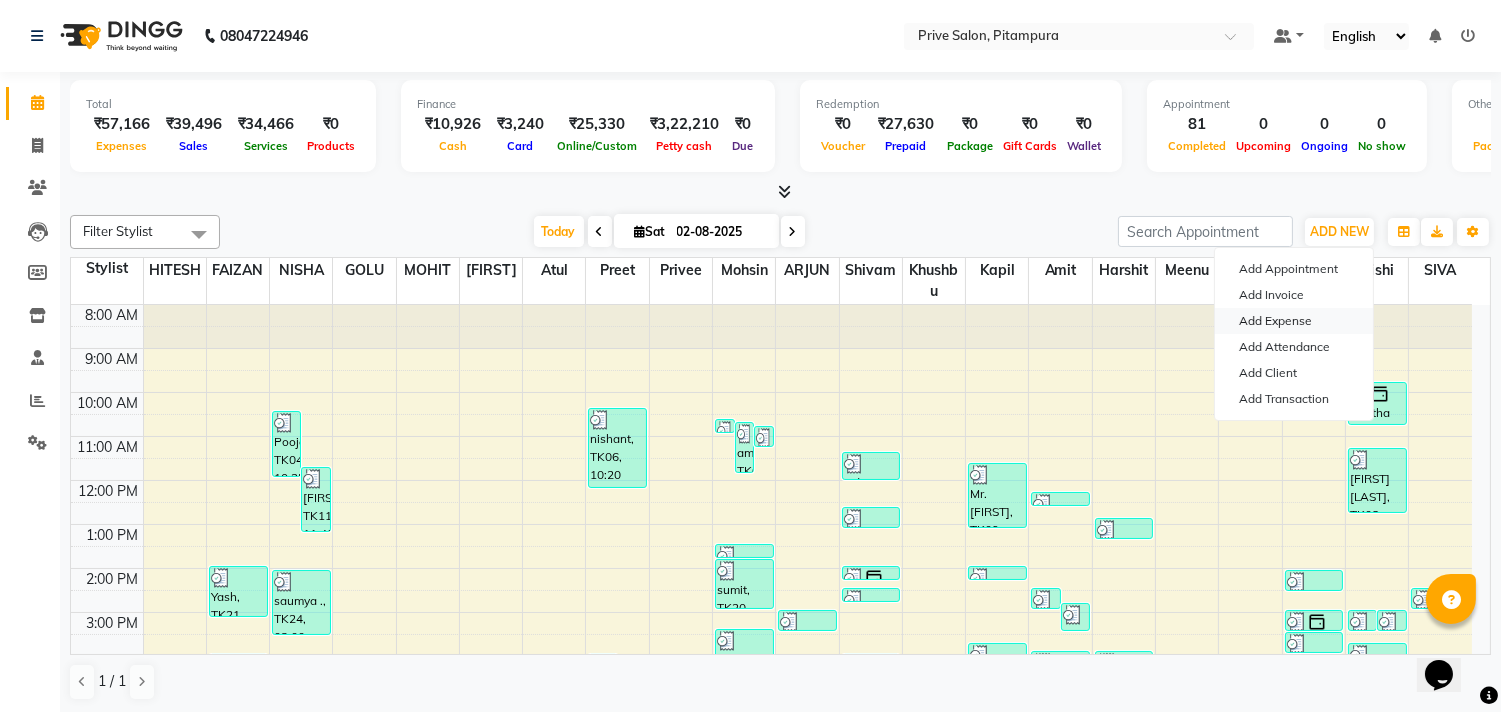 click on "Add Expense" at bounding box center (1294, 321) 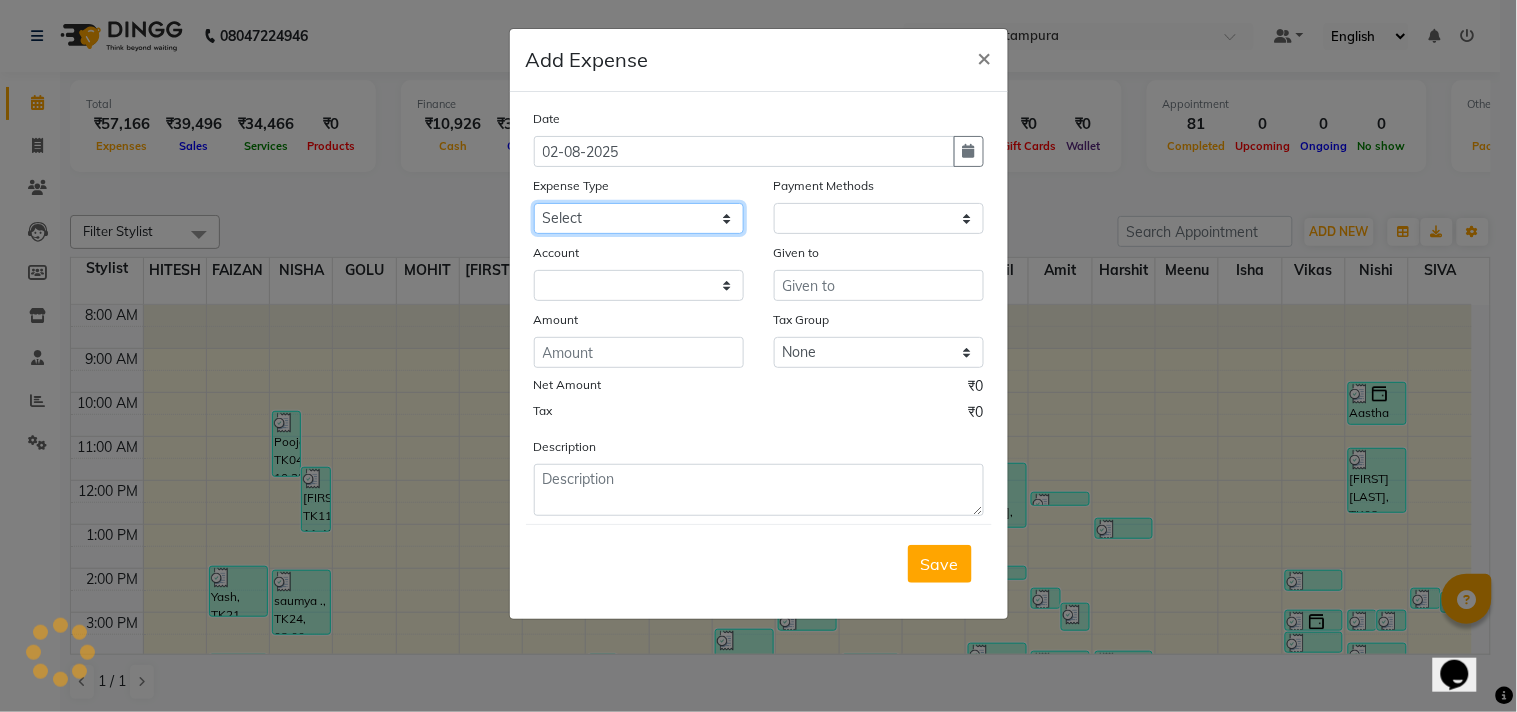 click on "Select Advance Salary Bank charges Car maintenance  Cash transfer to bank Cash transfer to hub Client Snacks Clinical charges Equipment Fuel Govt fee Incentive Insurance International purchase Loan Repayment Maintenance Marketing Miscellaneous MRA Other Pantry Product Rent Salary Staff Snacks Tax Tea & Refreshment Utilities" 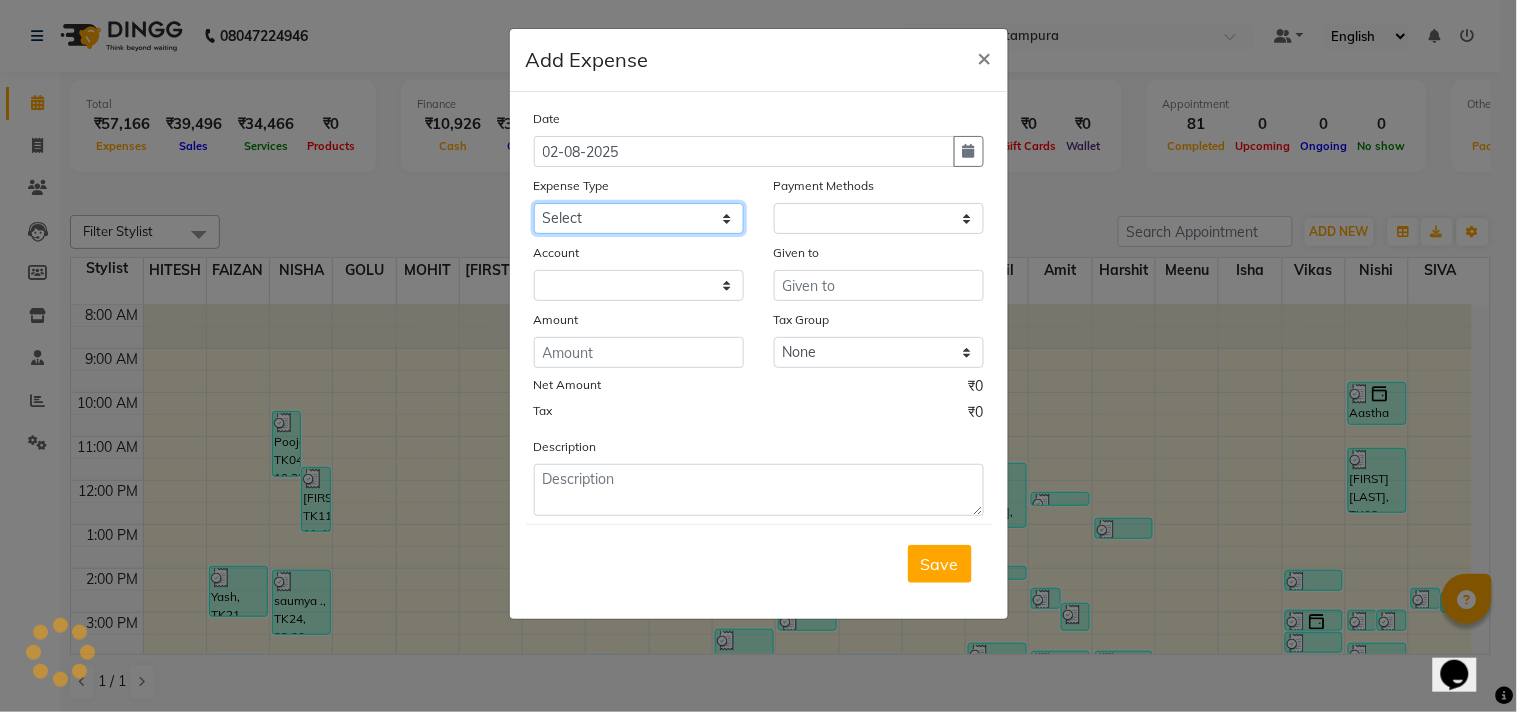 click on "Select Advance Salary Bank charges Car maintenance  Cash transfer to bank Cash transfer to hub Client Snacks Clinical charges Equipment Fuel Govt fee Incentive Insurance International purchase Loan Repayment Maintenance Marketing Miscellaneous MRA Other Pantry Product Rent Salary Staff Snacks Tax Tea & Refreshment Utilities" 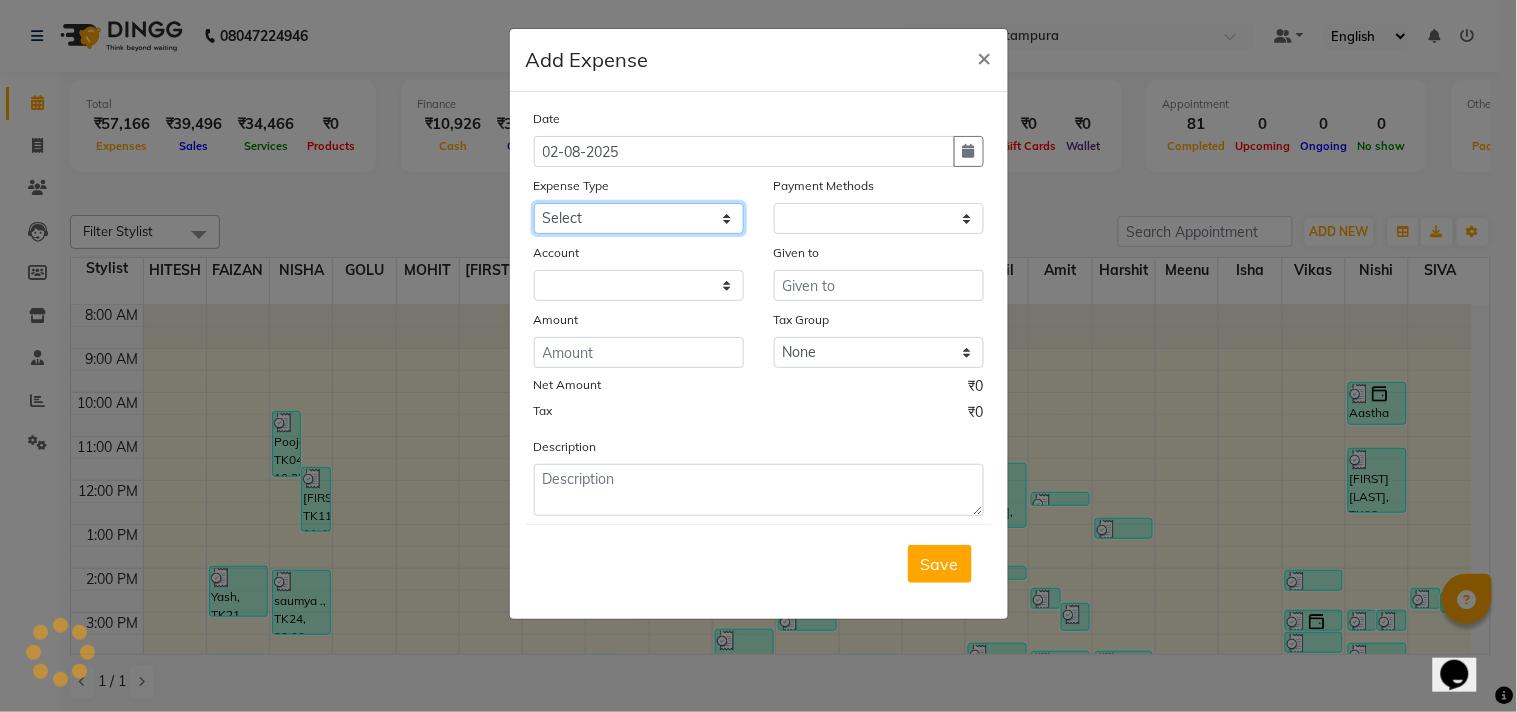 select on "2448" 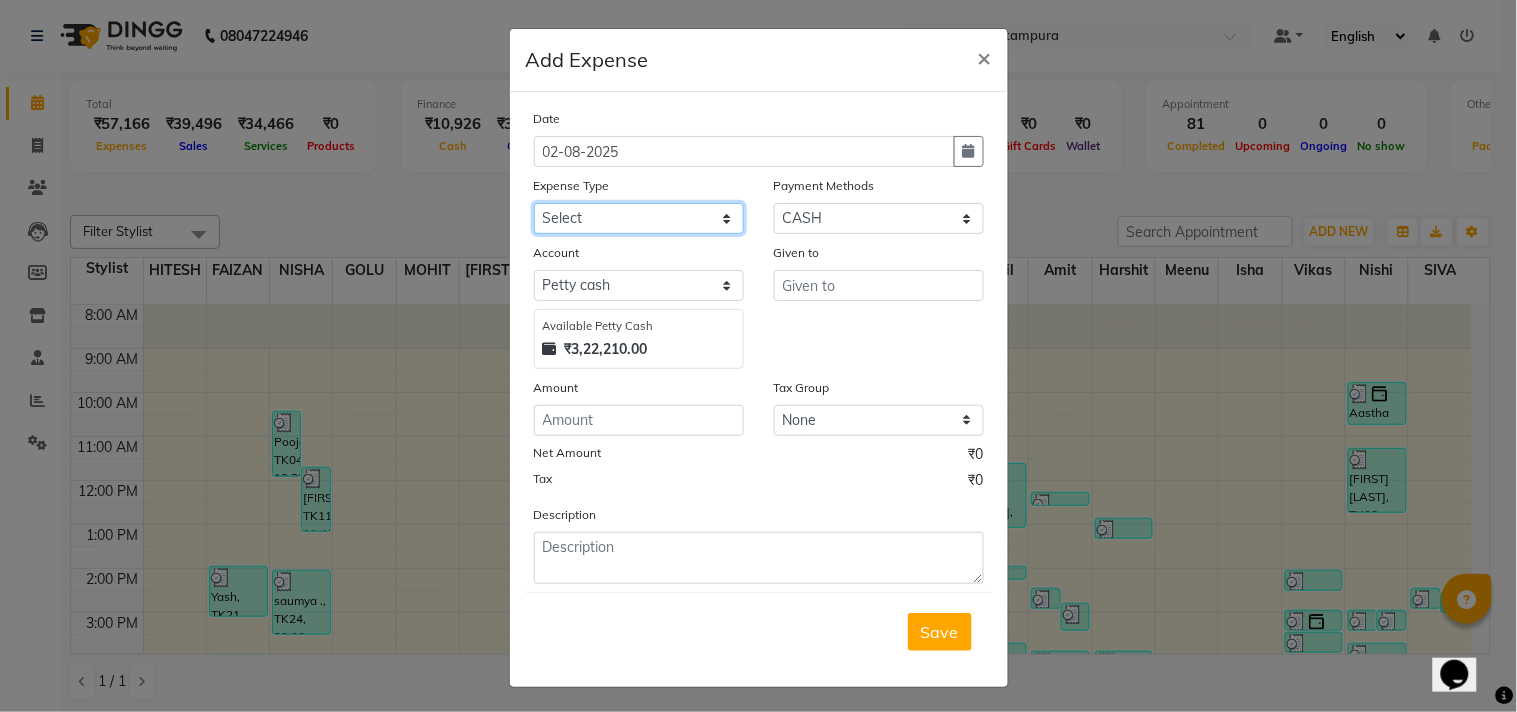 click on "Select Advance Salary Bank charges Car maintenance  Cash transfer to bank Cash transfer to hub Client Snacks Clinical charges Equipment Fuel Govt fee Incentive Insurance International purchase Loan Repayment Maintenance Marketing Miscellaneous MRA Other Pantry Product Rent Salary Staff Snacks Tax Tea & Refreshment Utilities" 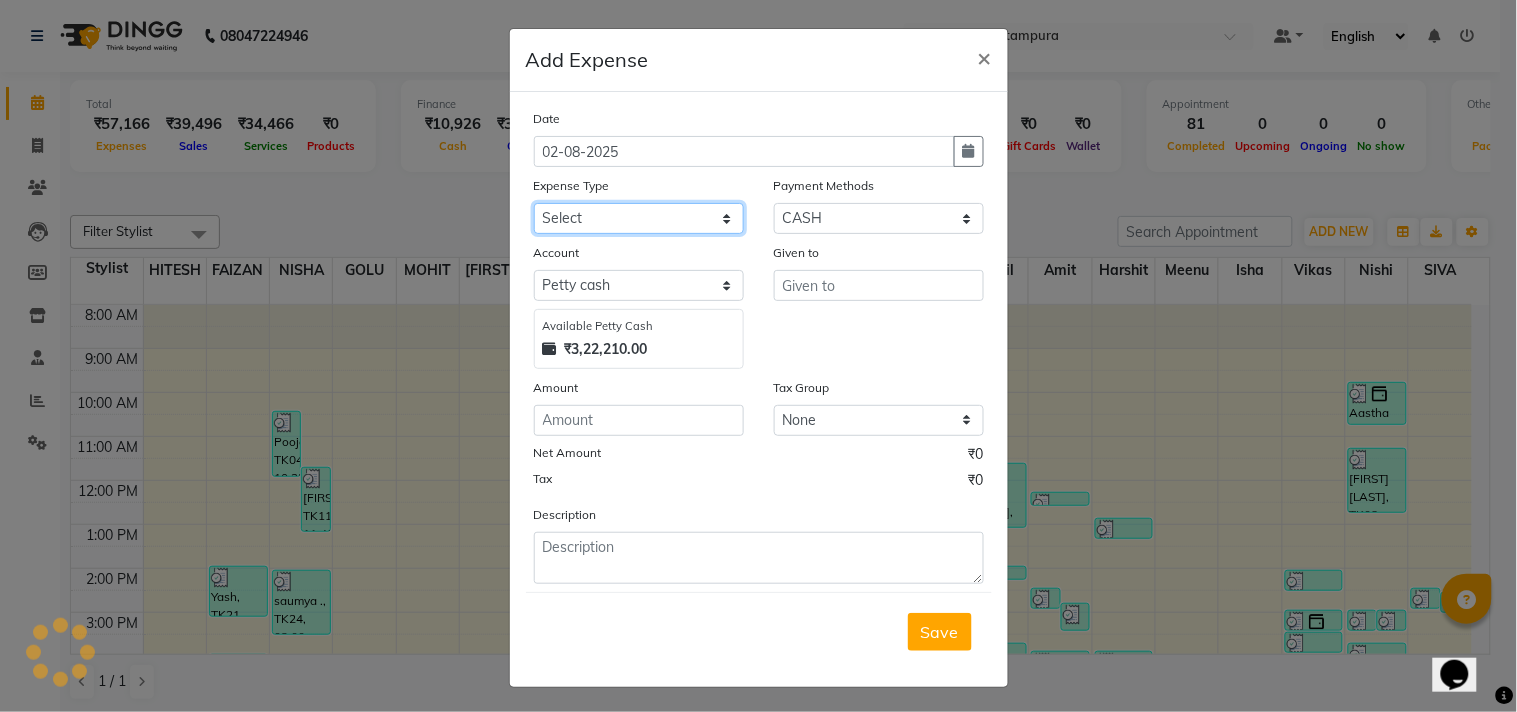 select on "8" 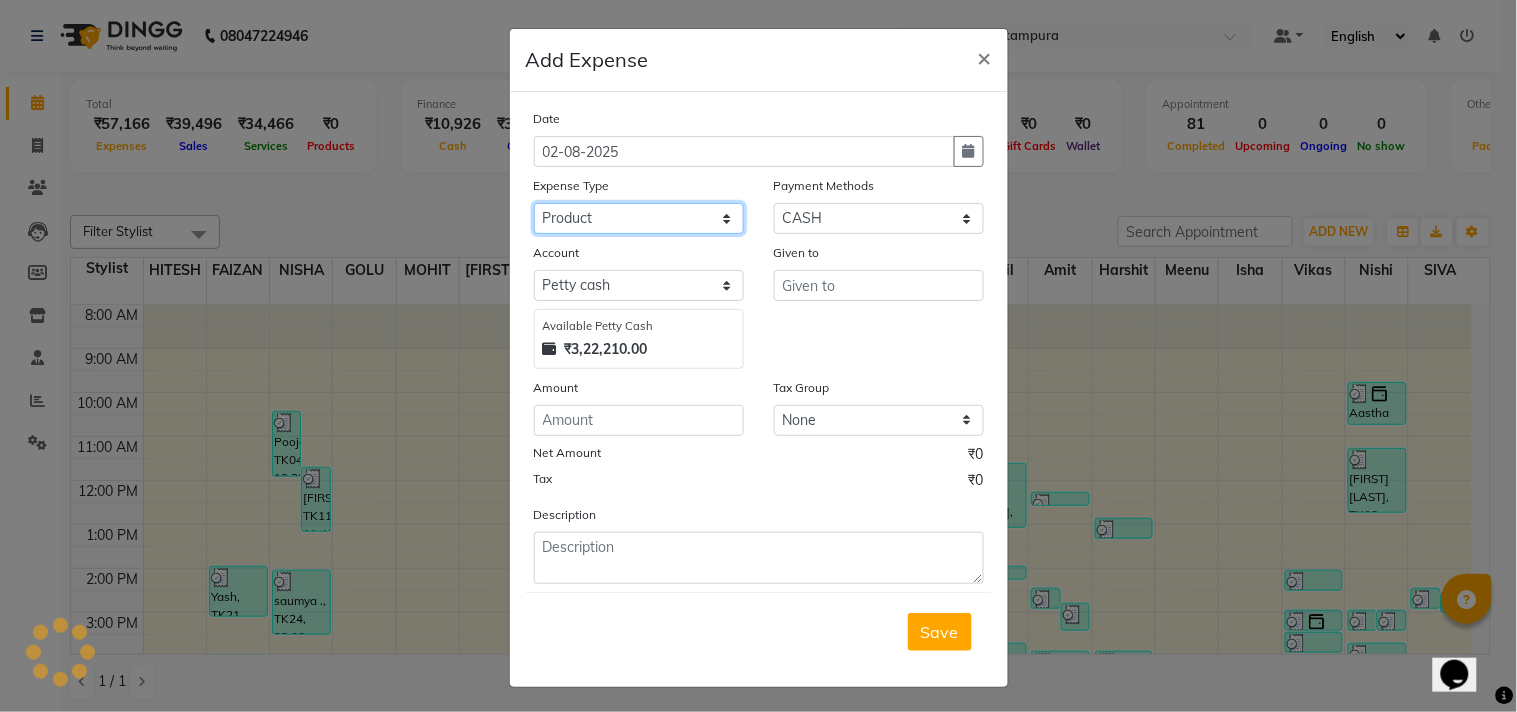 click on "Select Advance Salary Bank charges Car maintenance  Cash transfer to bank Cash transfer to hub Client Snacks Clinical charges Equipment Fuel Govt fee Incentive Insurance International purchase Loan Repayment Maintenance Marketing Miscellaneous MRA Other Pantry Product Rent Salary Staff Snacks Tax Tea & Refreshment Utilities" 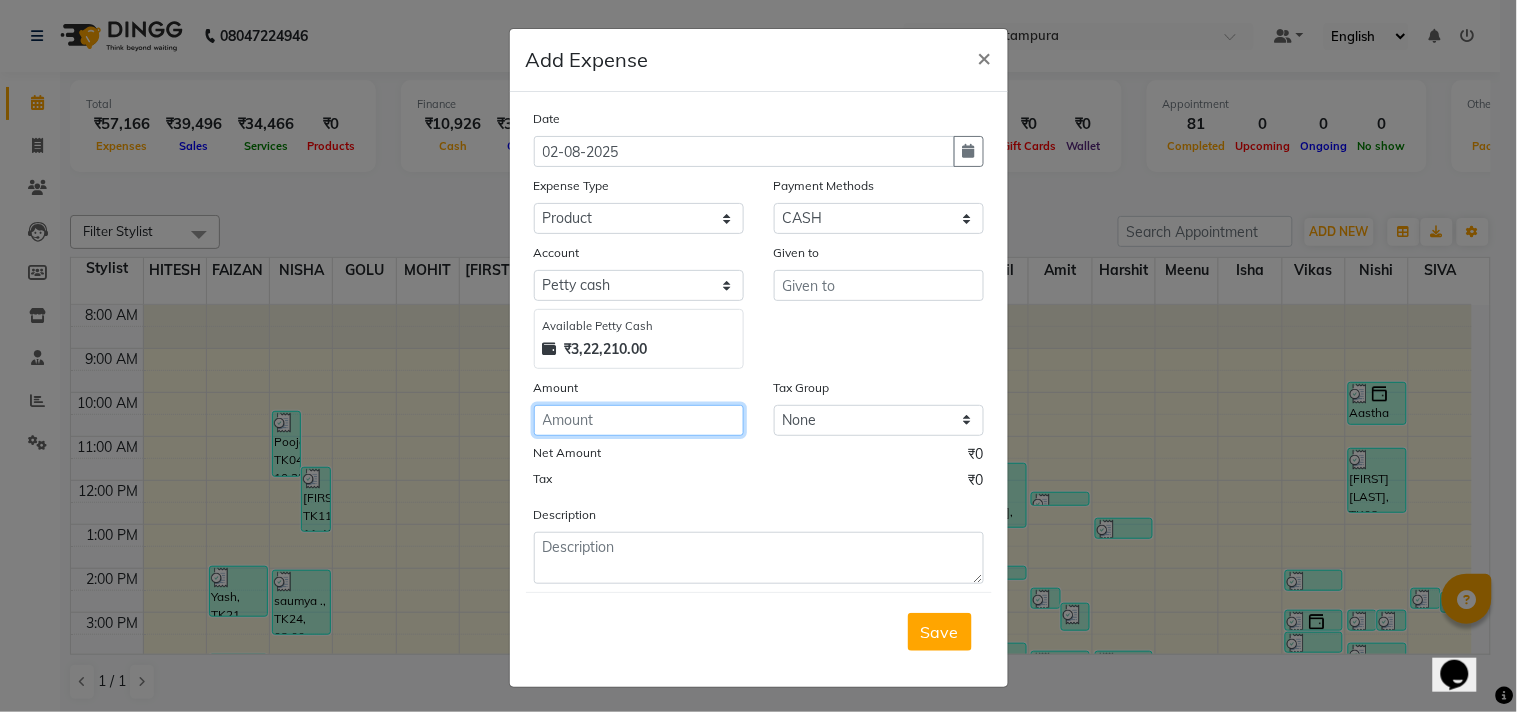 click 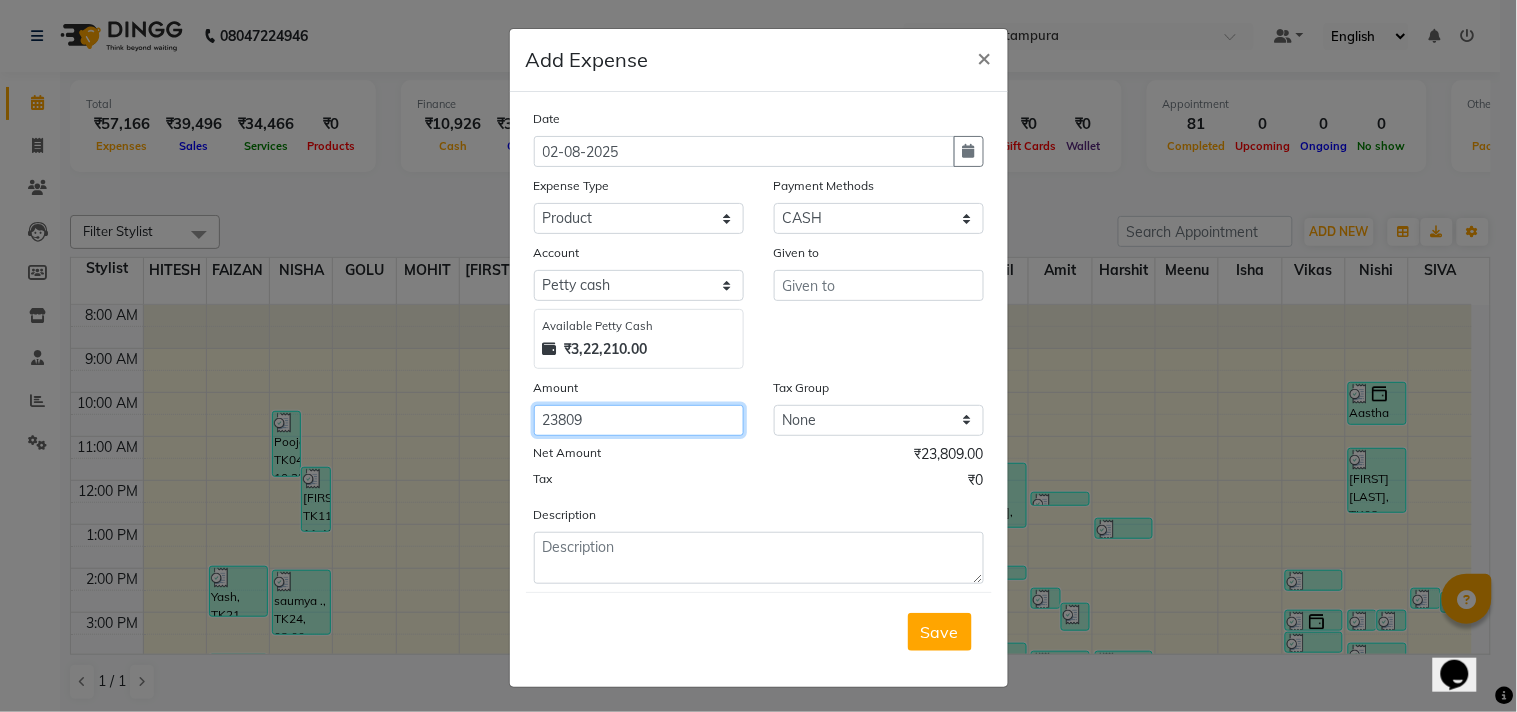 type on "23809" 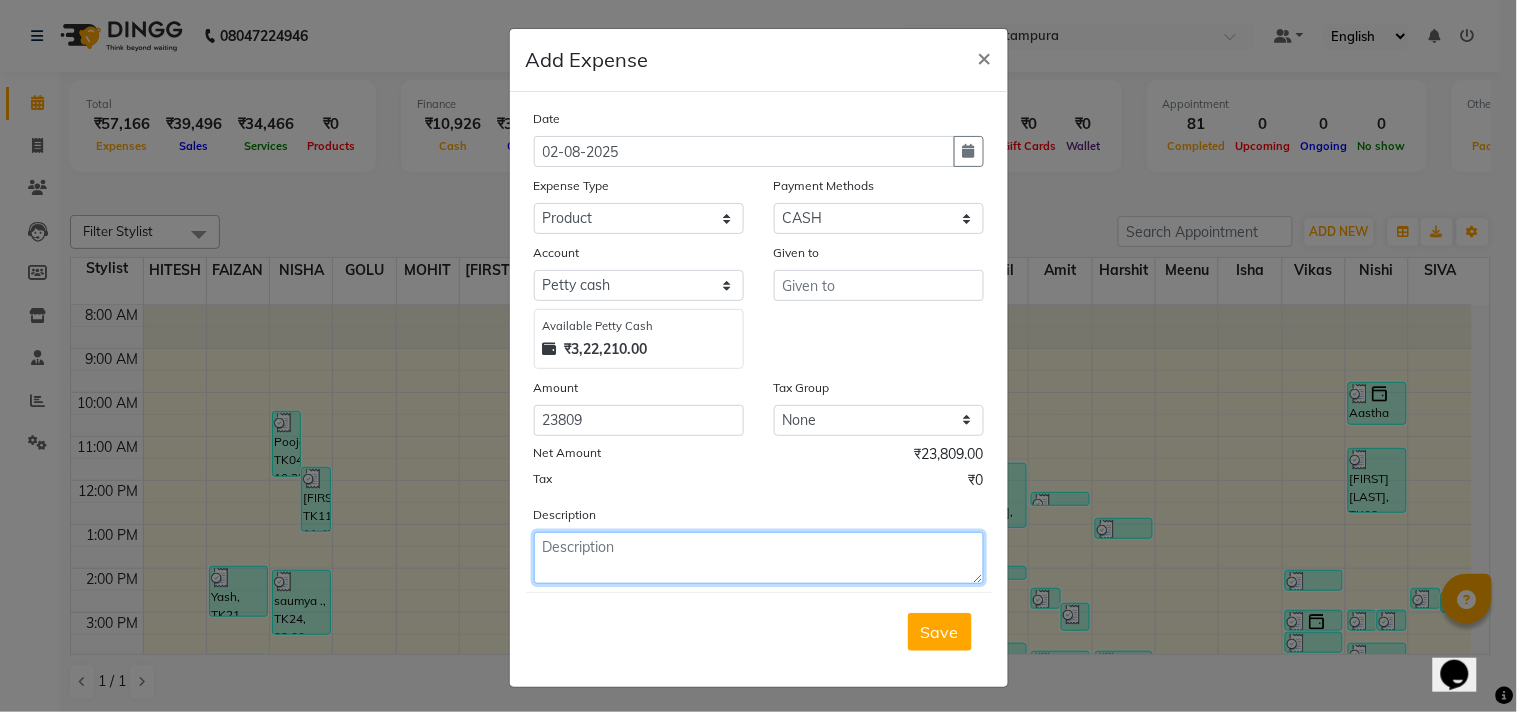 click 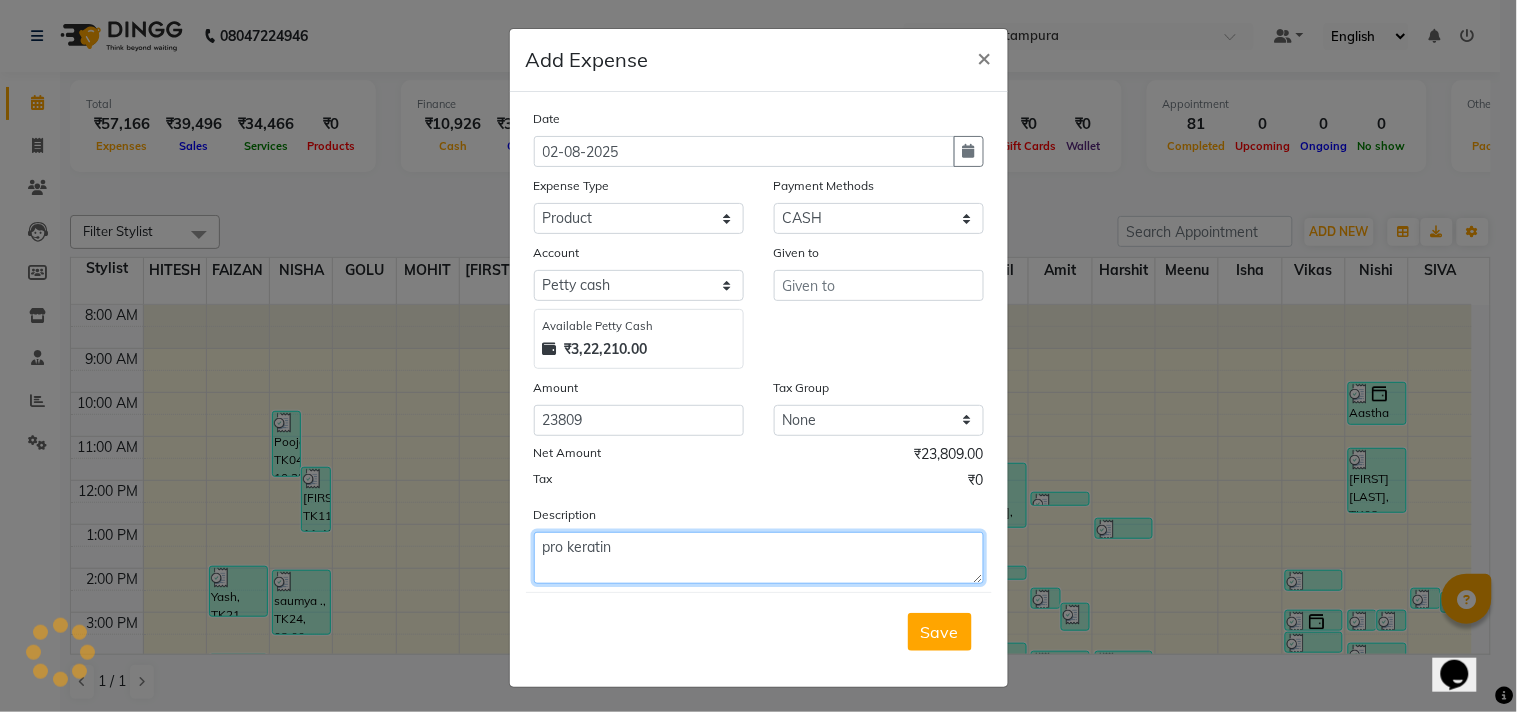 click on "pro keratin" 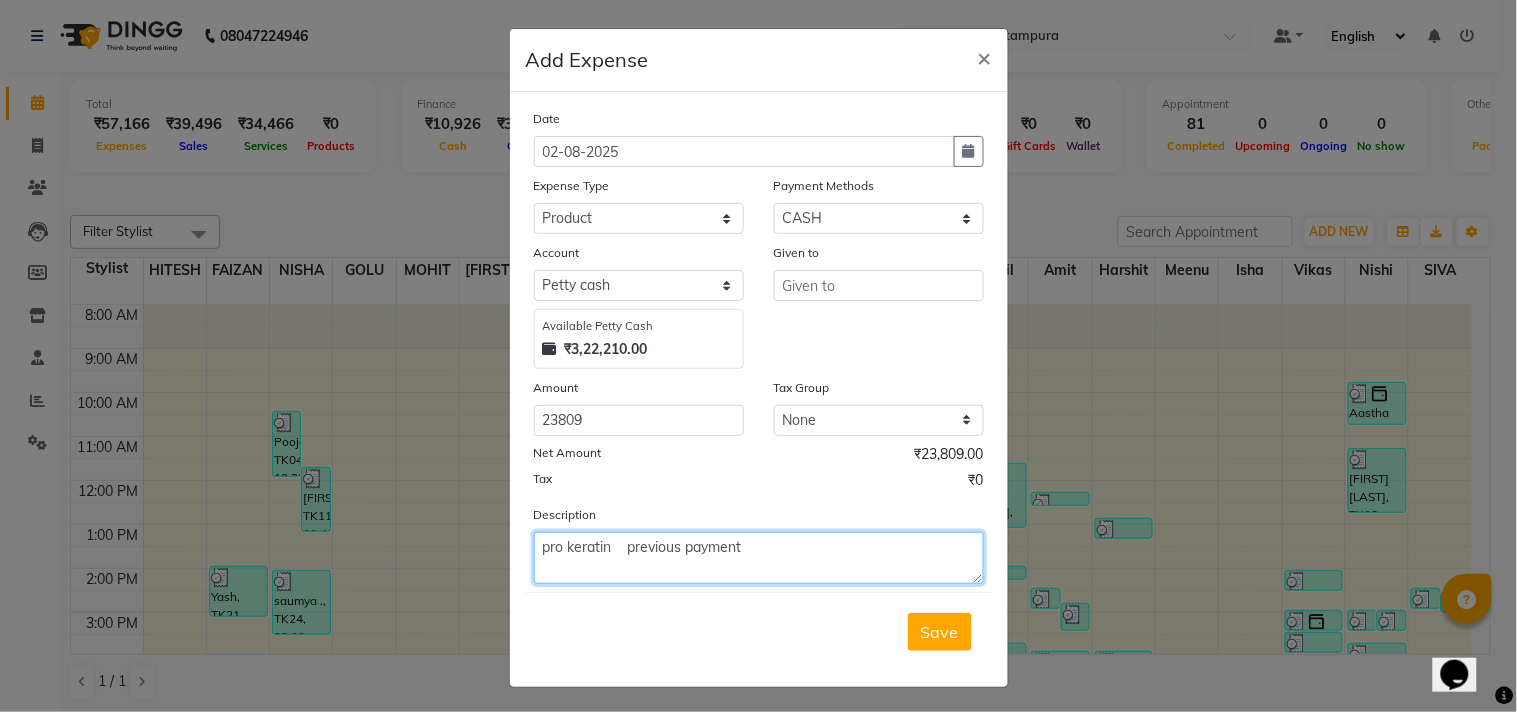 type on "pro keratin    previous payment" 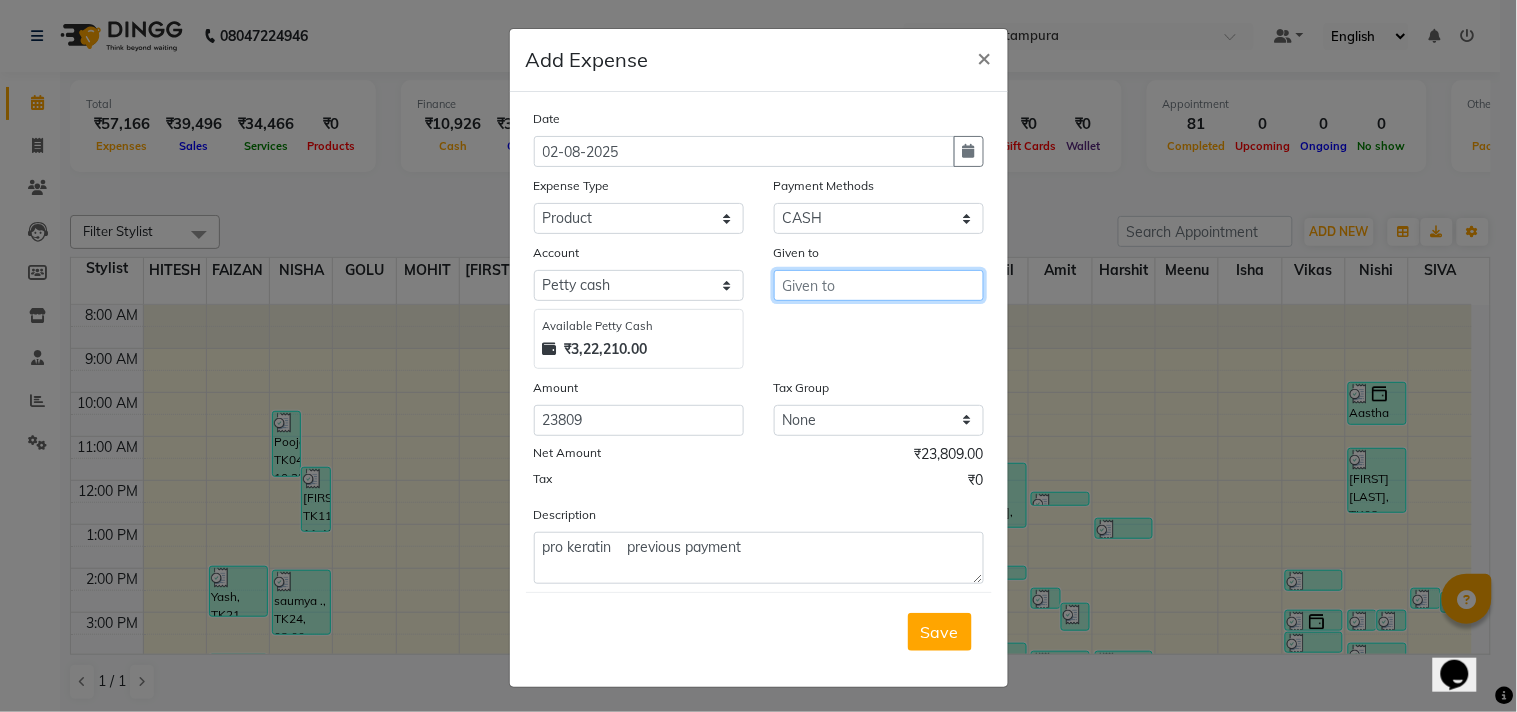 click at bounding box center [879, 285] 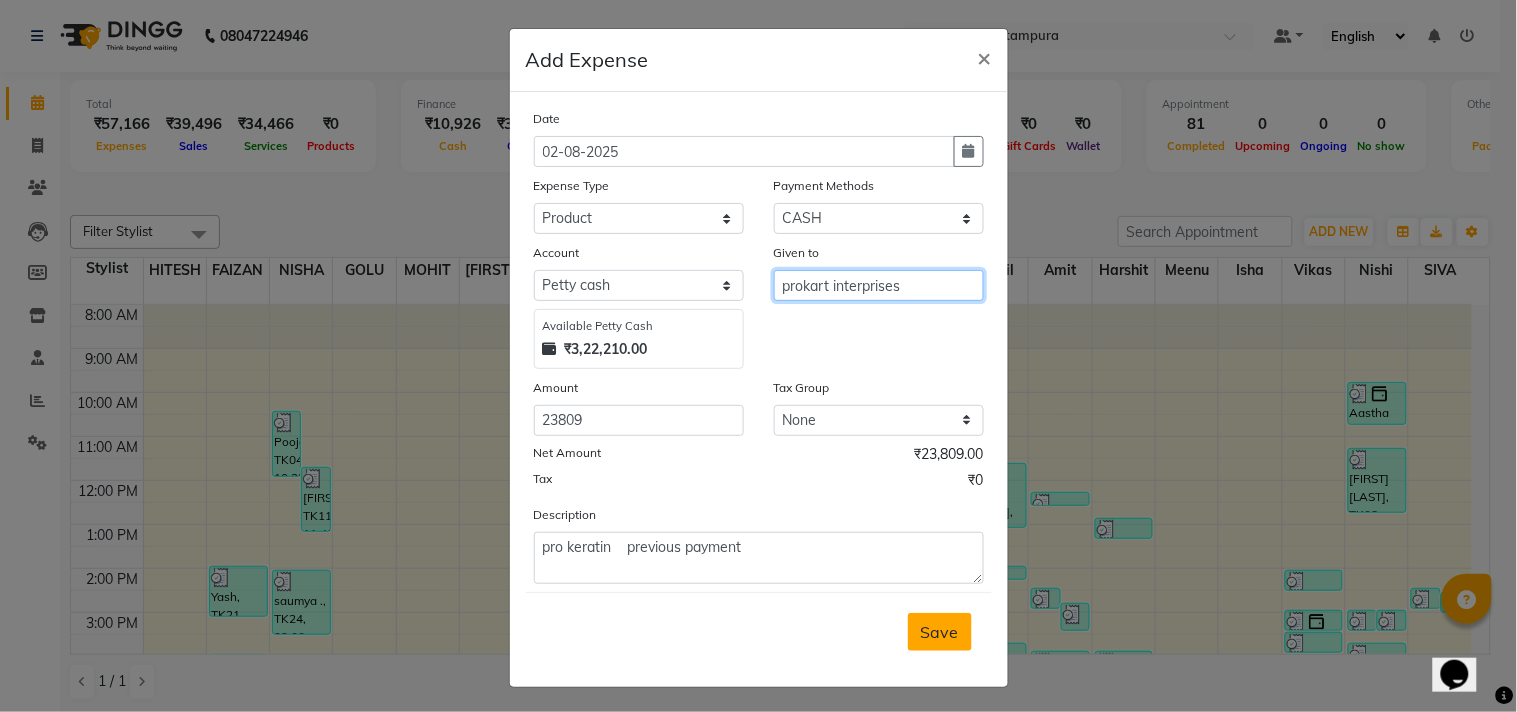 type on "prokart interprises" 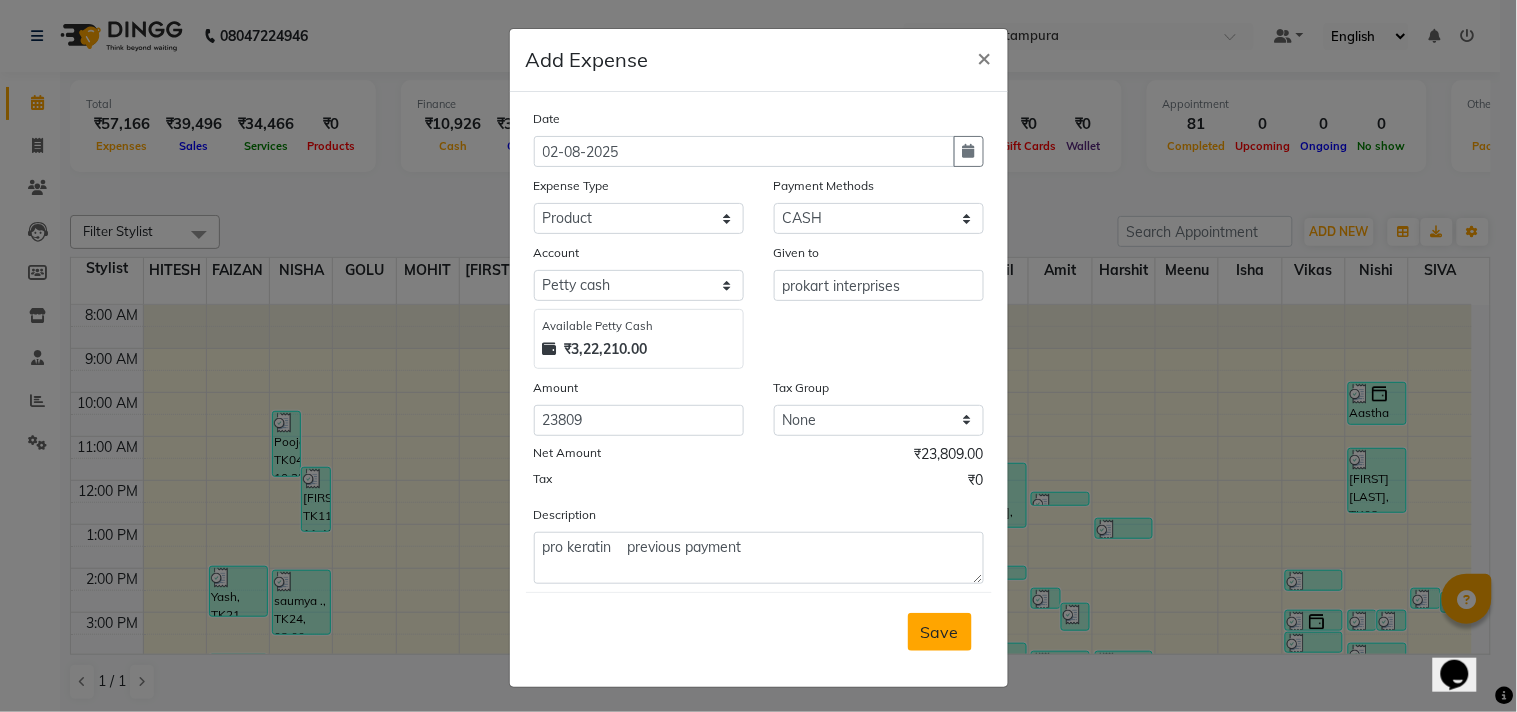 click on "Save" at bounding box center [940, 632] 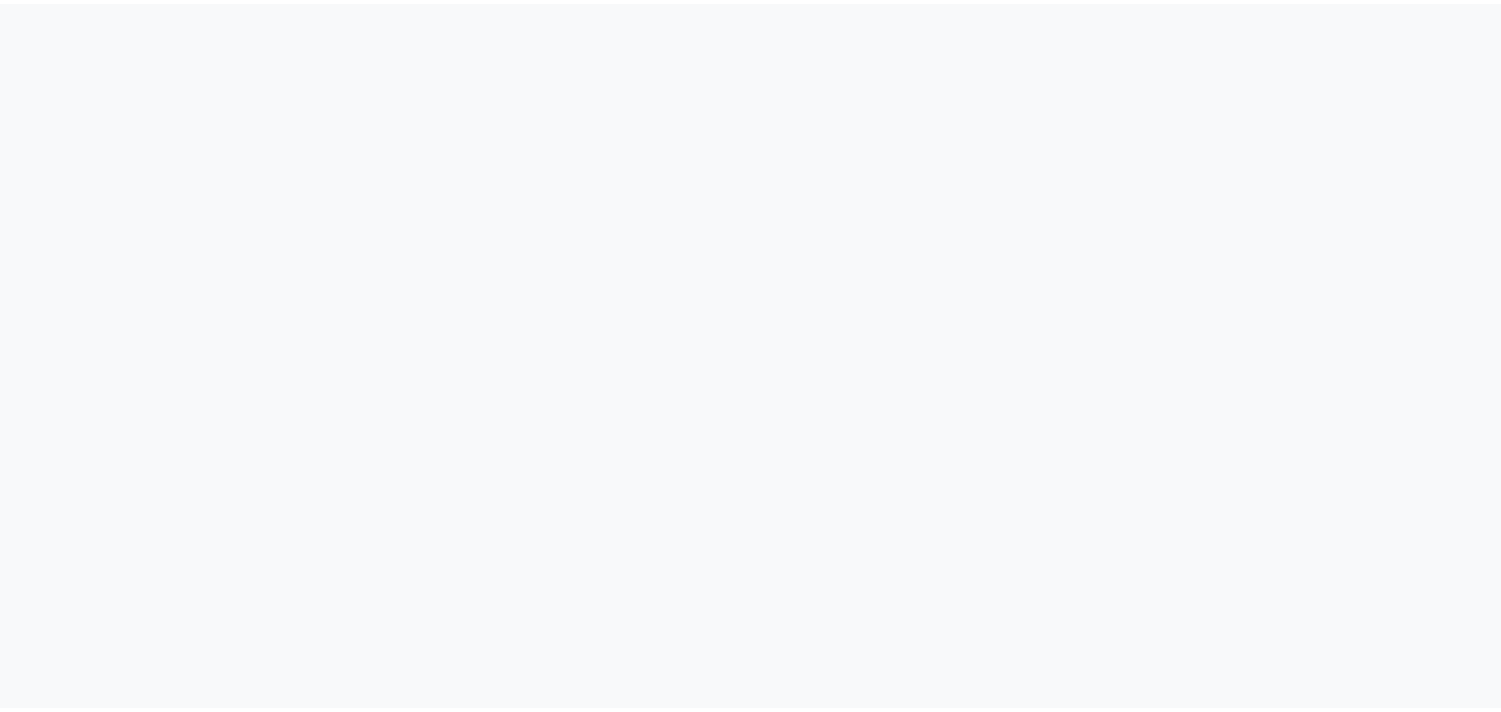 scroll, scrollTop: 0, scrollLeft: 0, axis: both 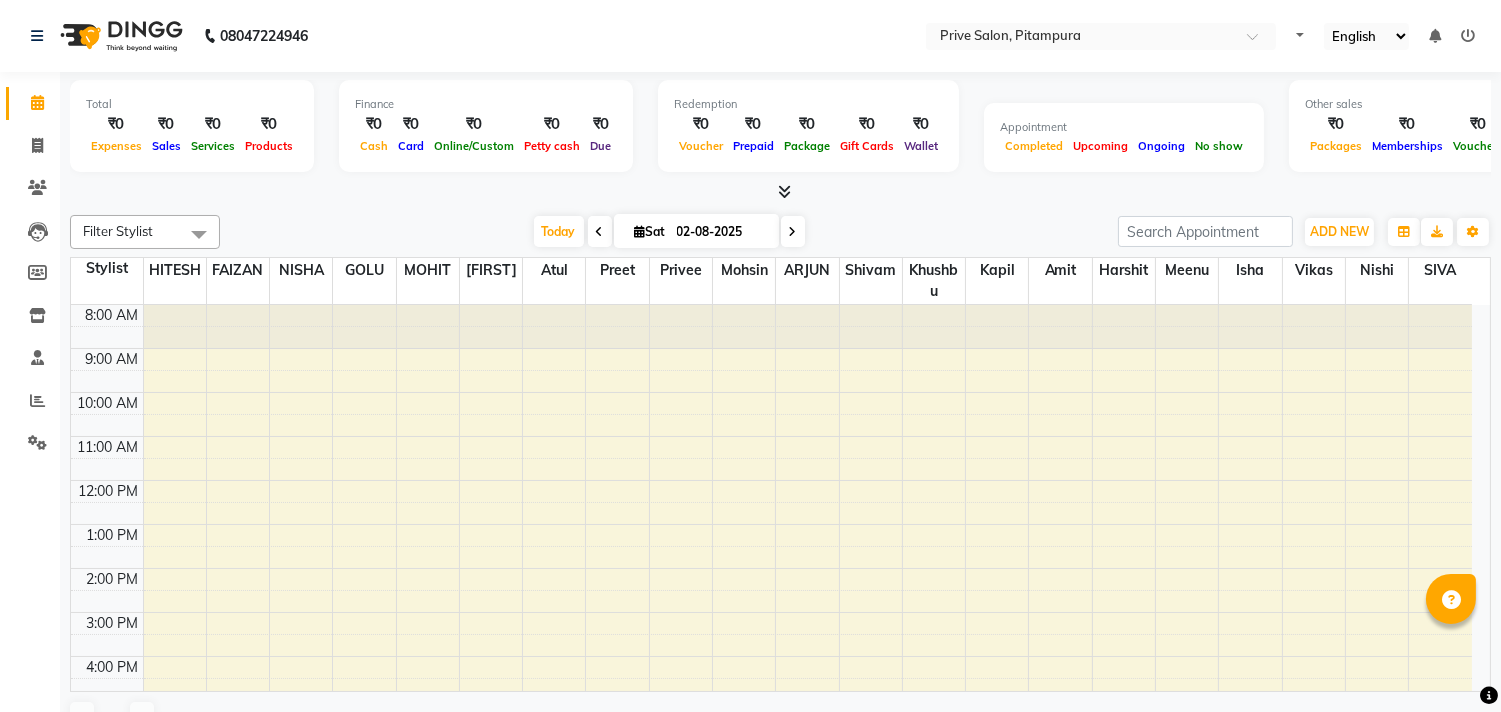 select on "en" 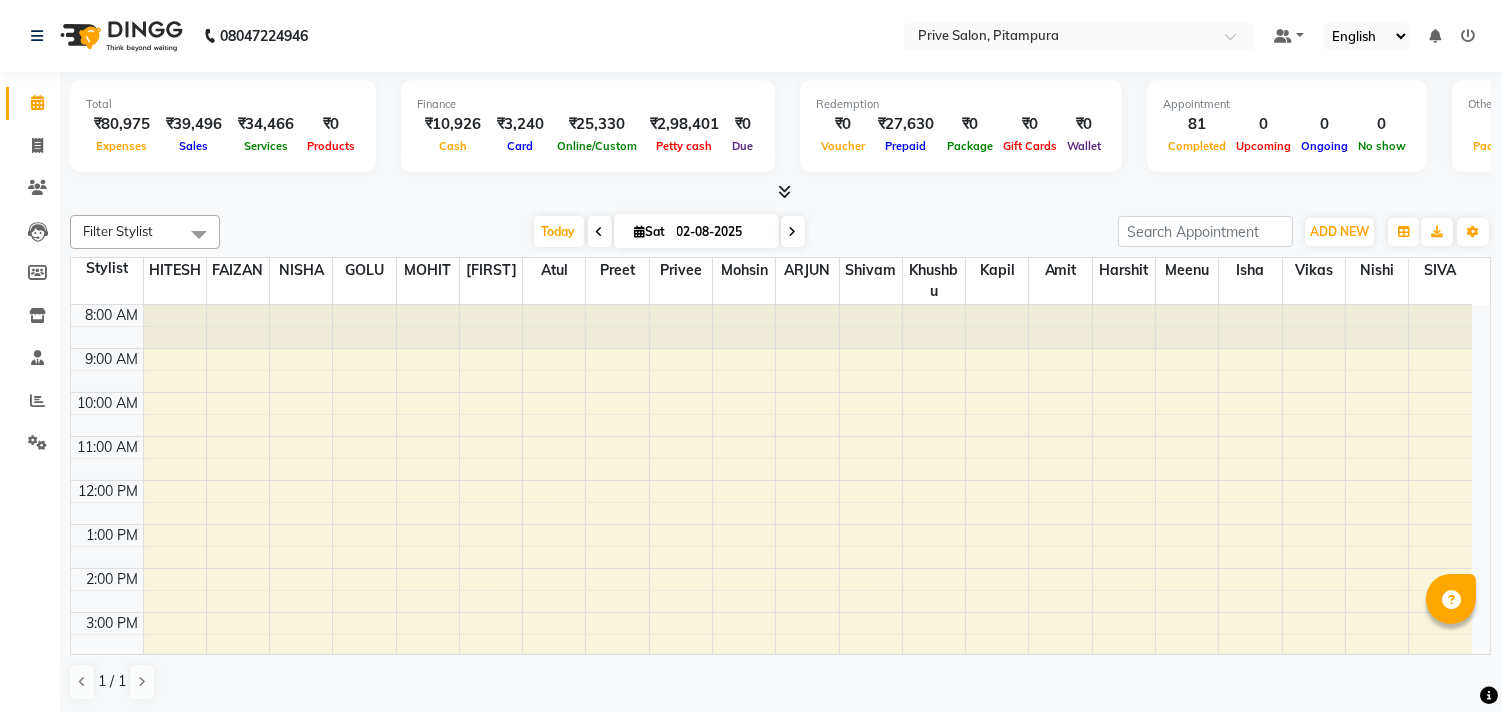 scroll, scrollTop: 0, scrollLeft: 0, axis: both 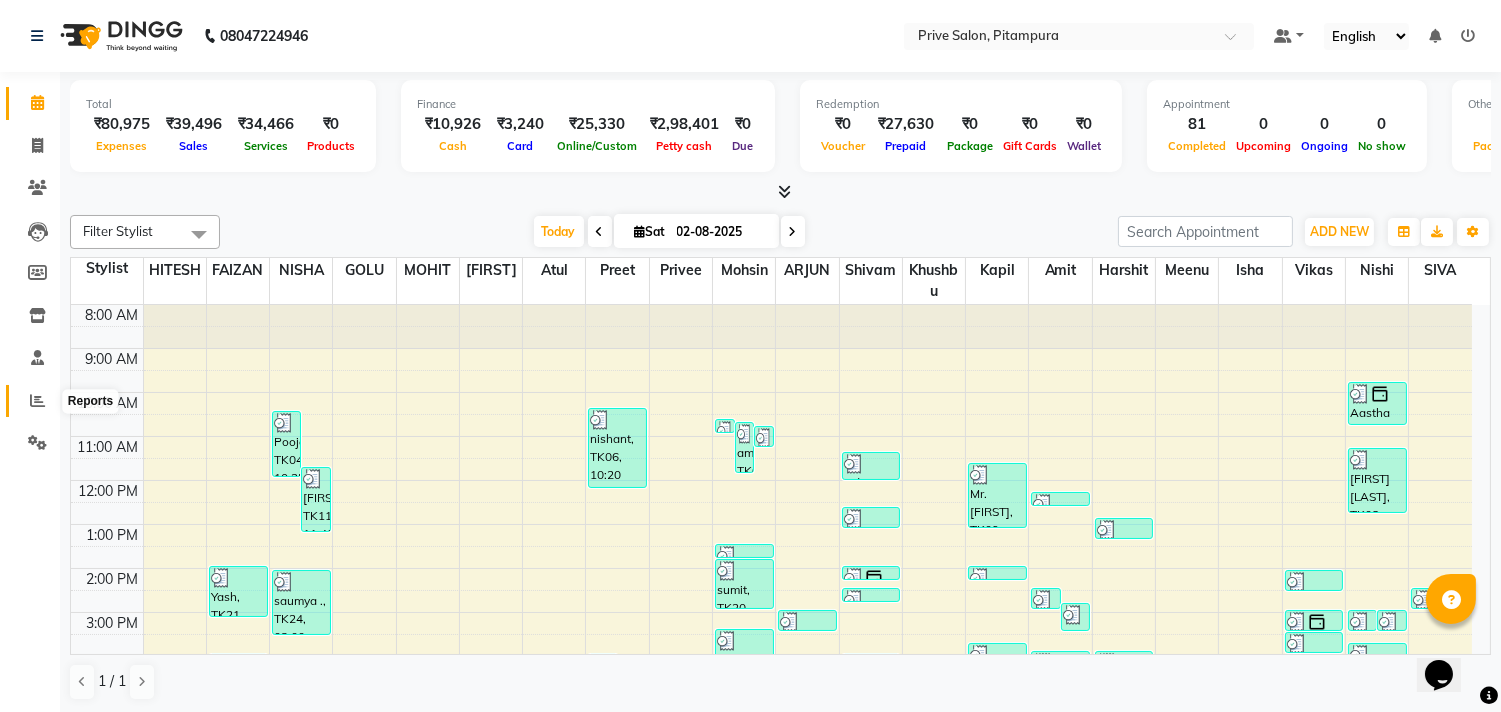 click 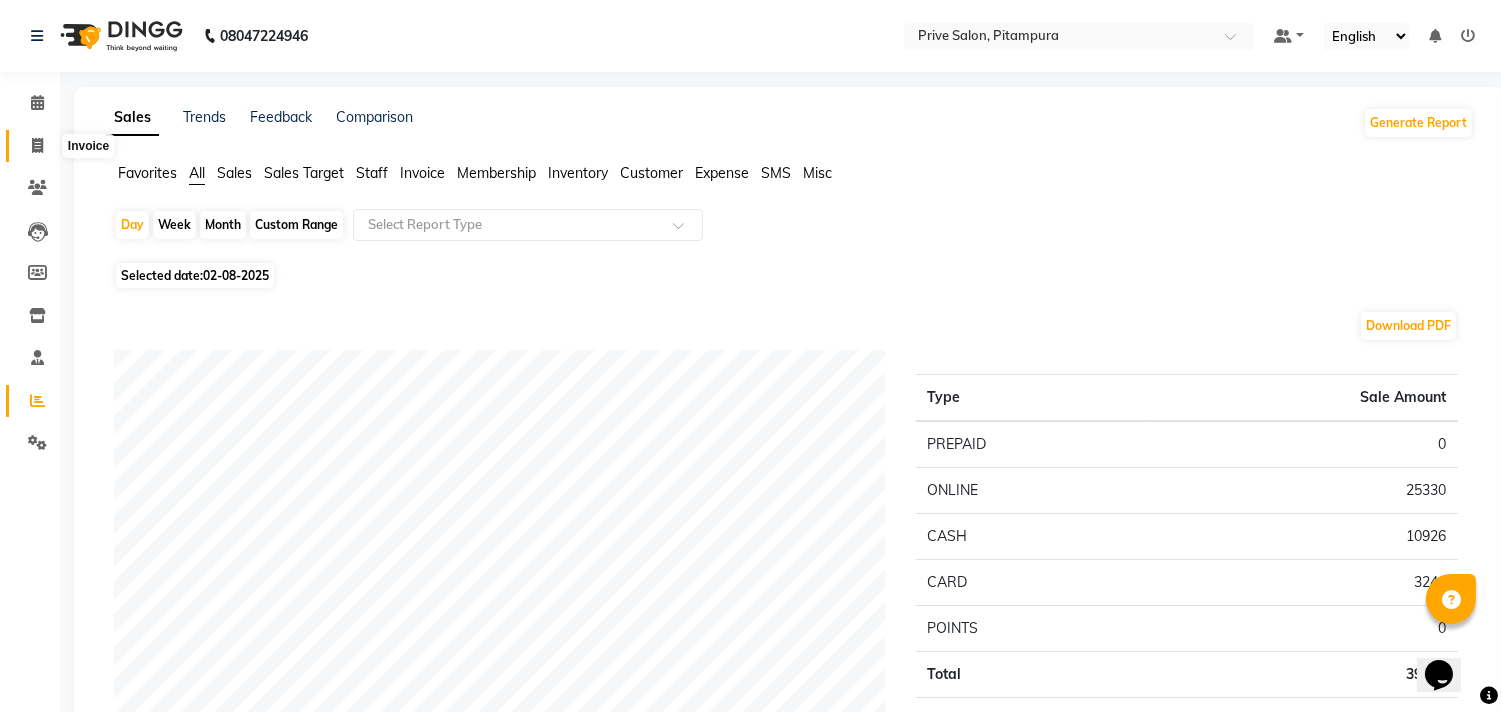 click 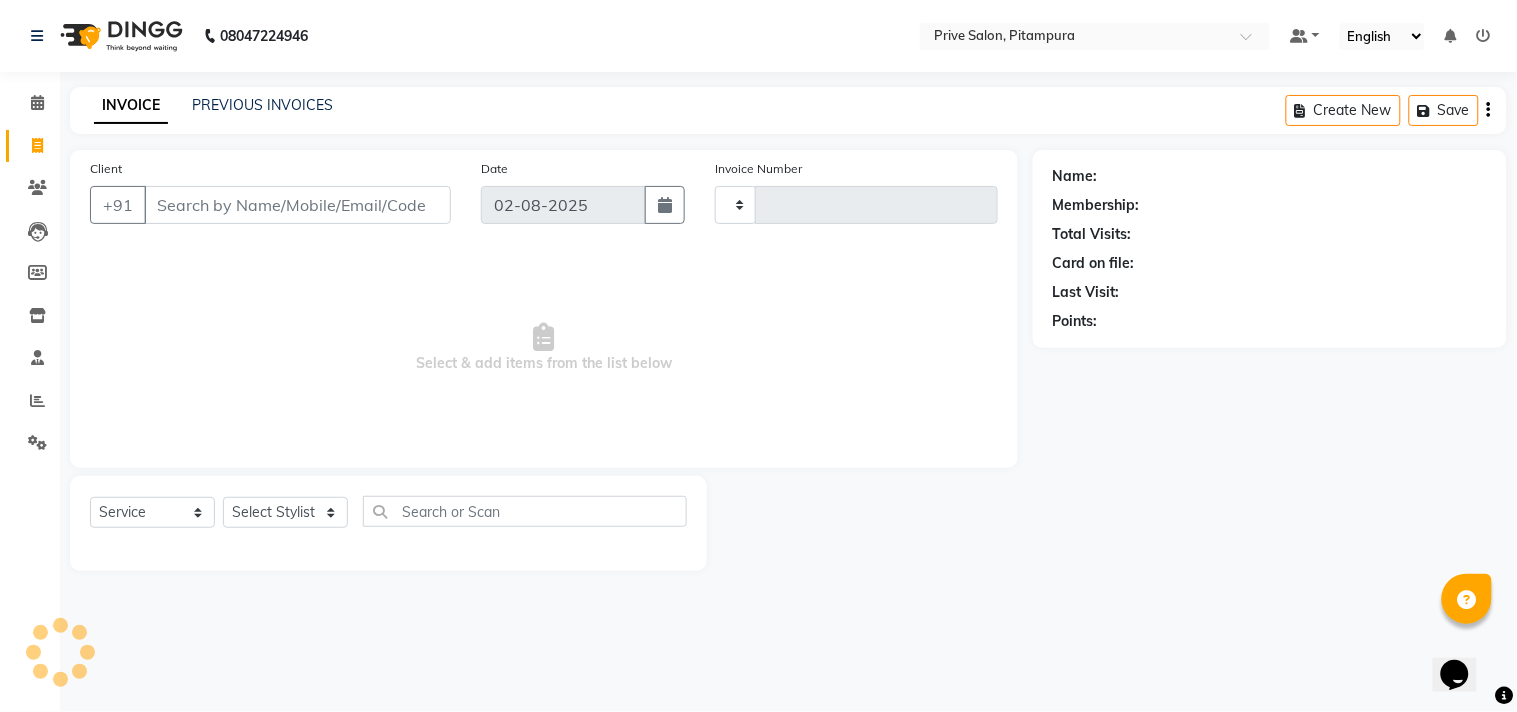 type on "6408" 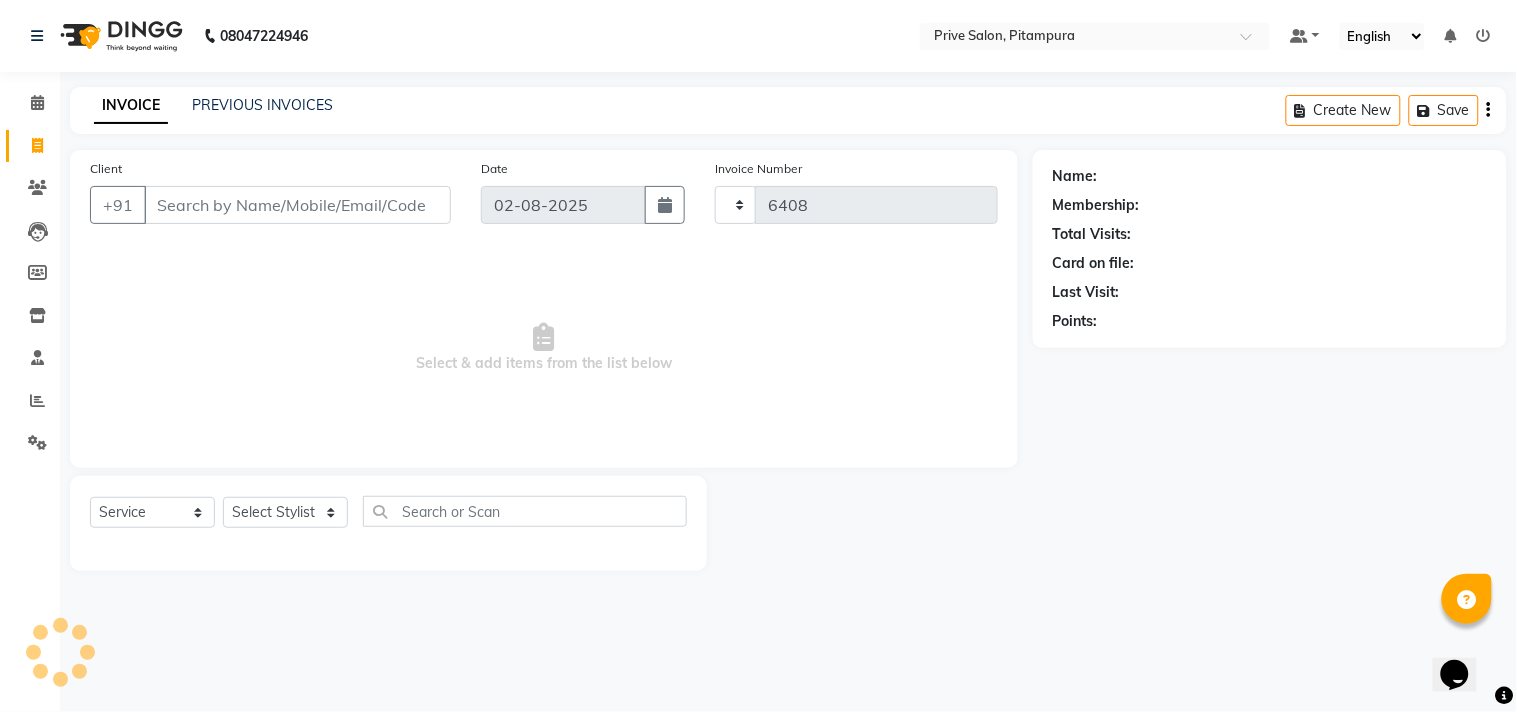 select on "136" 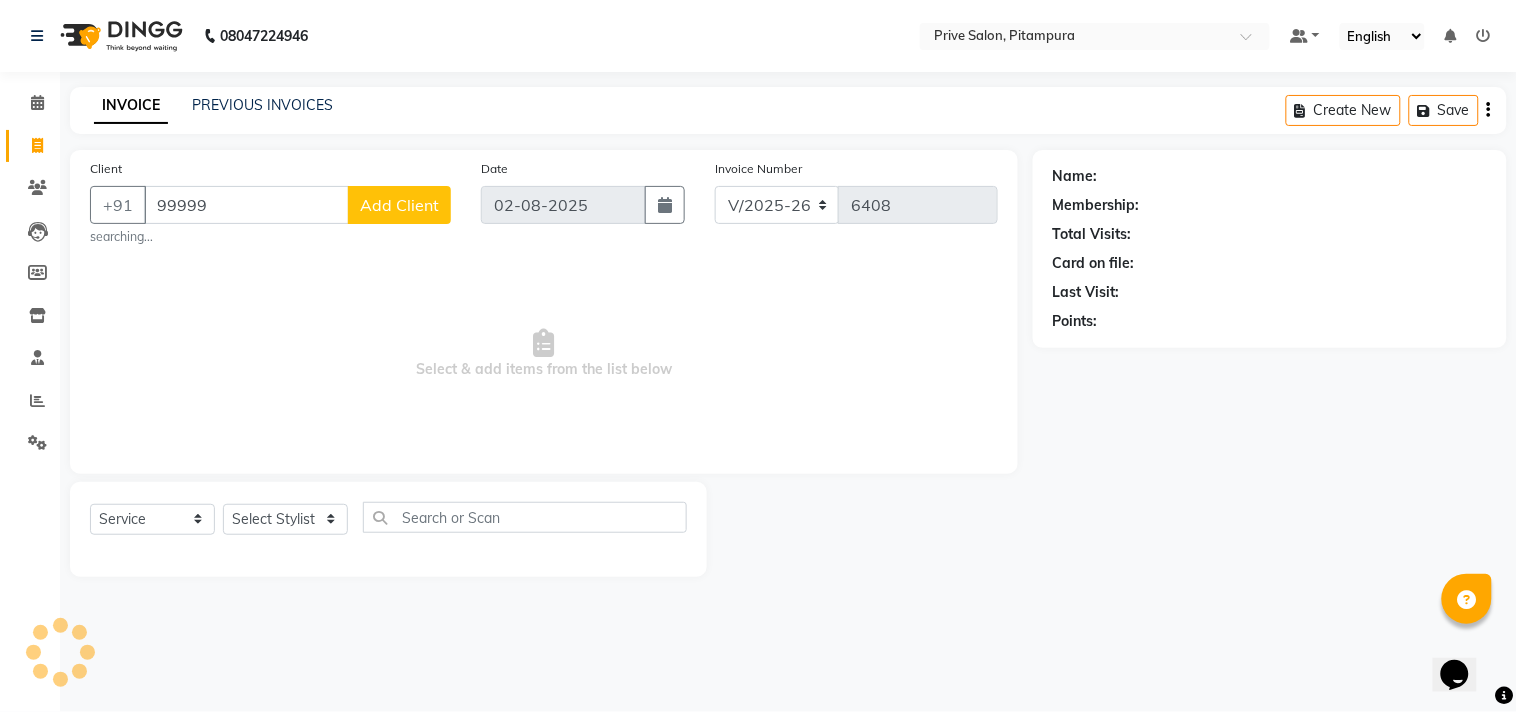 type on "99999" 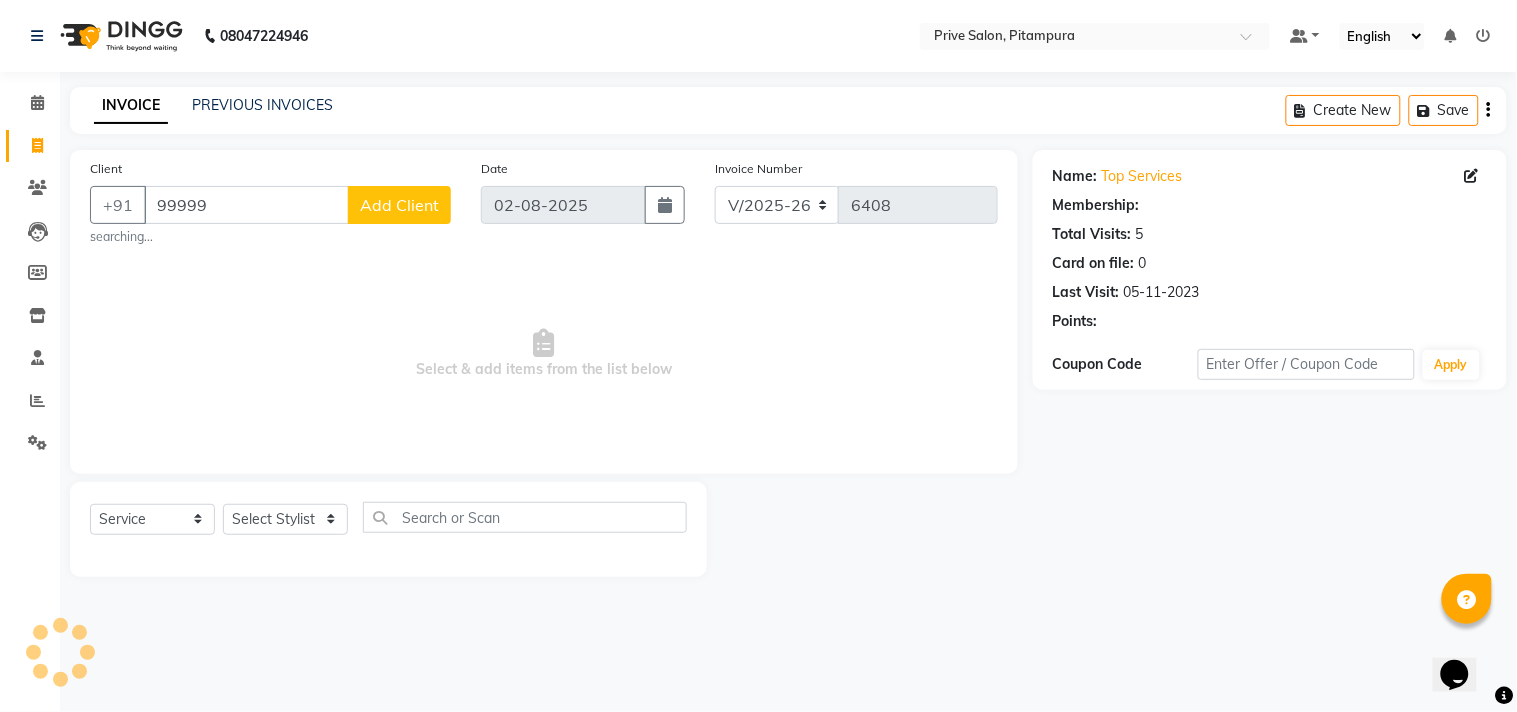 select on "1: Object" 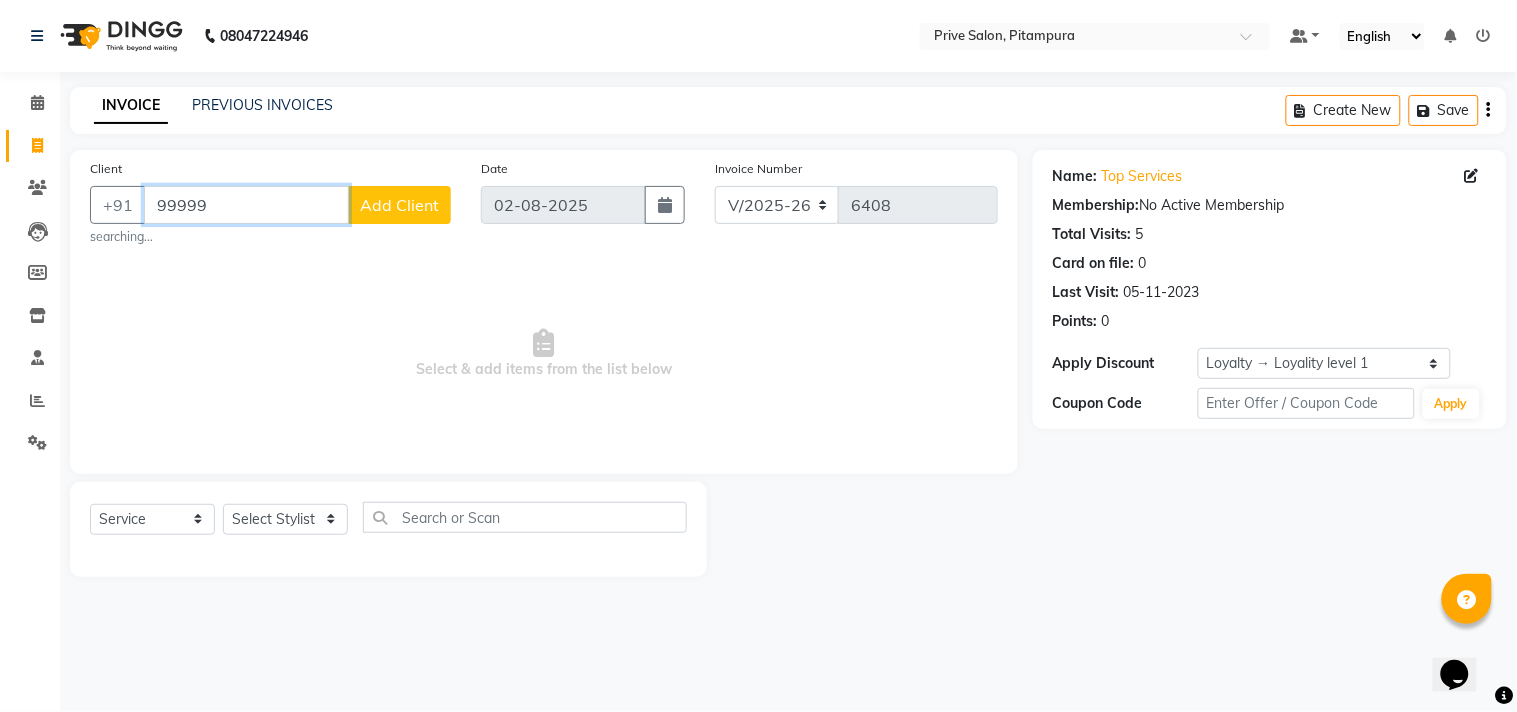 click on "99999" at bounding box center [246, 205] 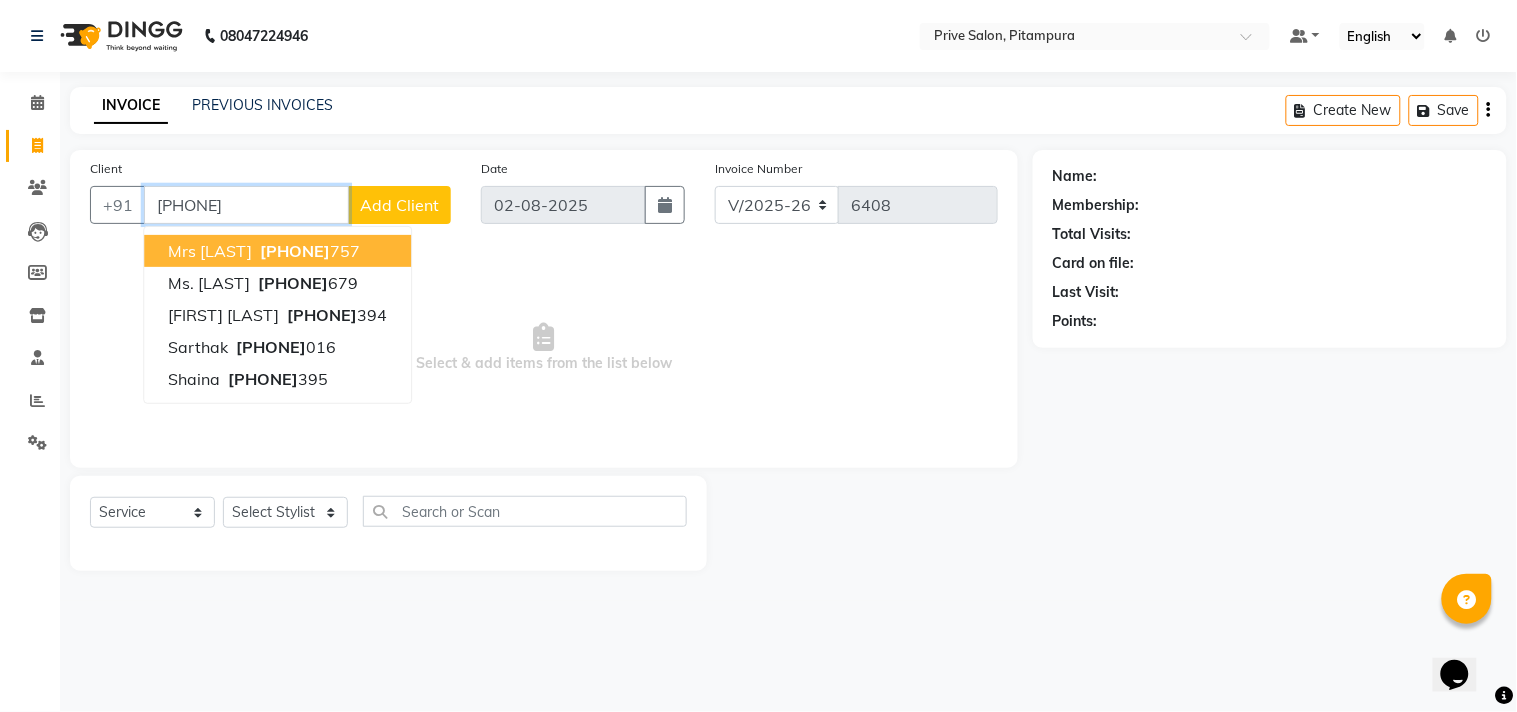 click on "9999908" at bounding box center (295, 251) 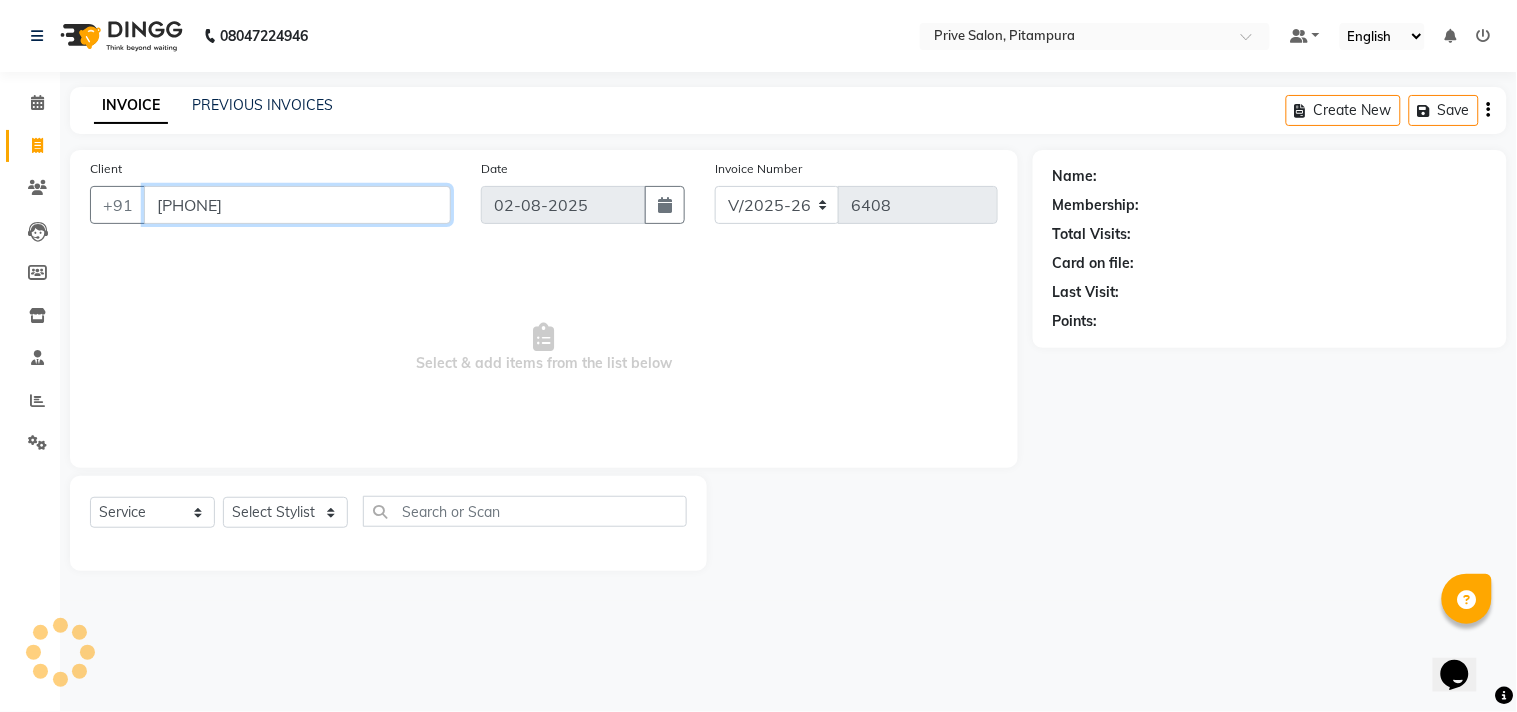 type on "[PHONE]" 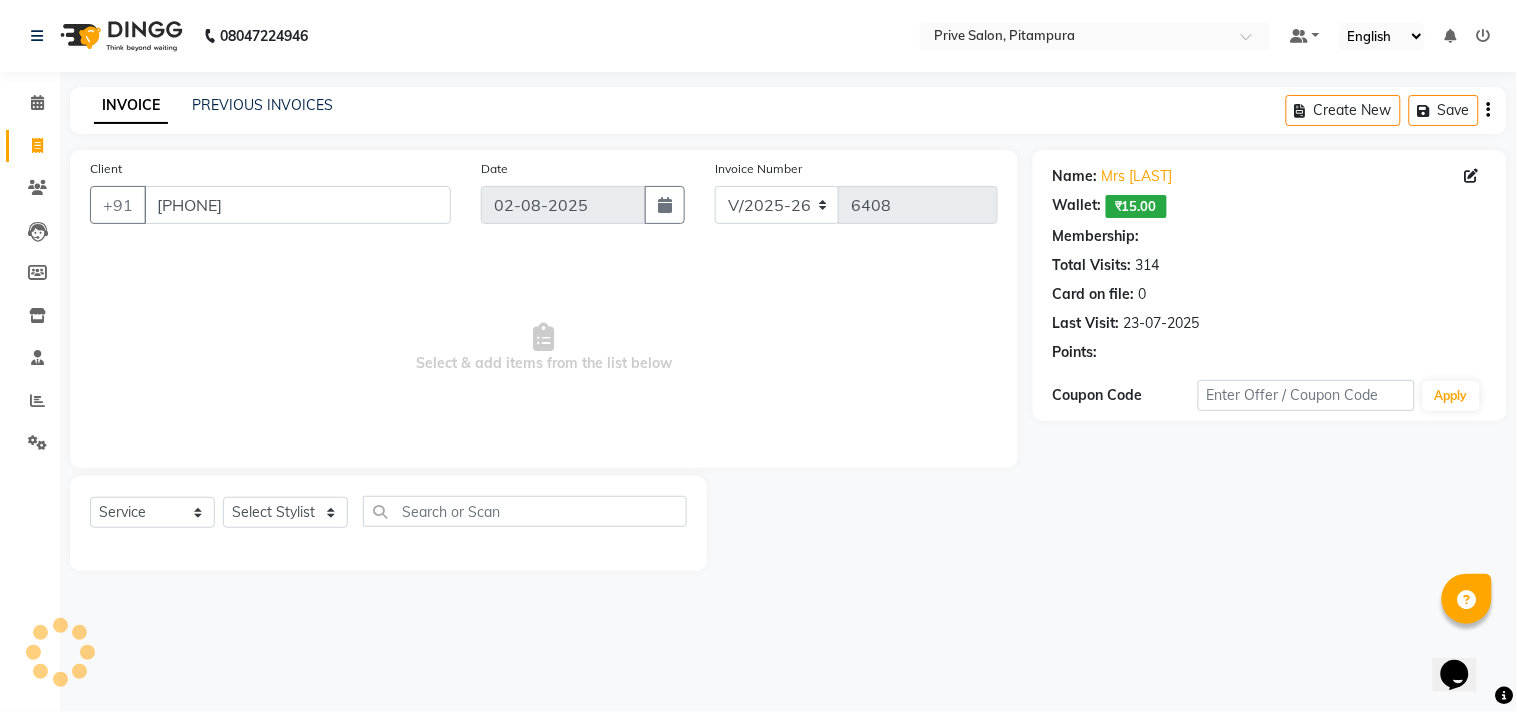 select on "1: Object" 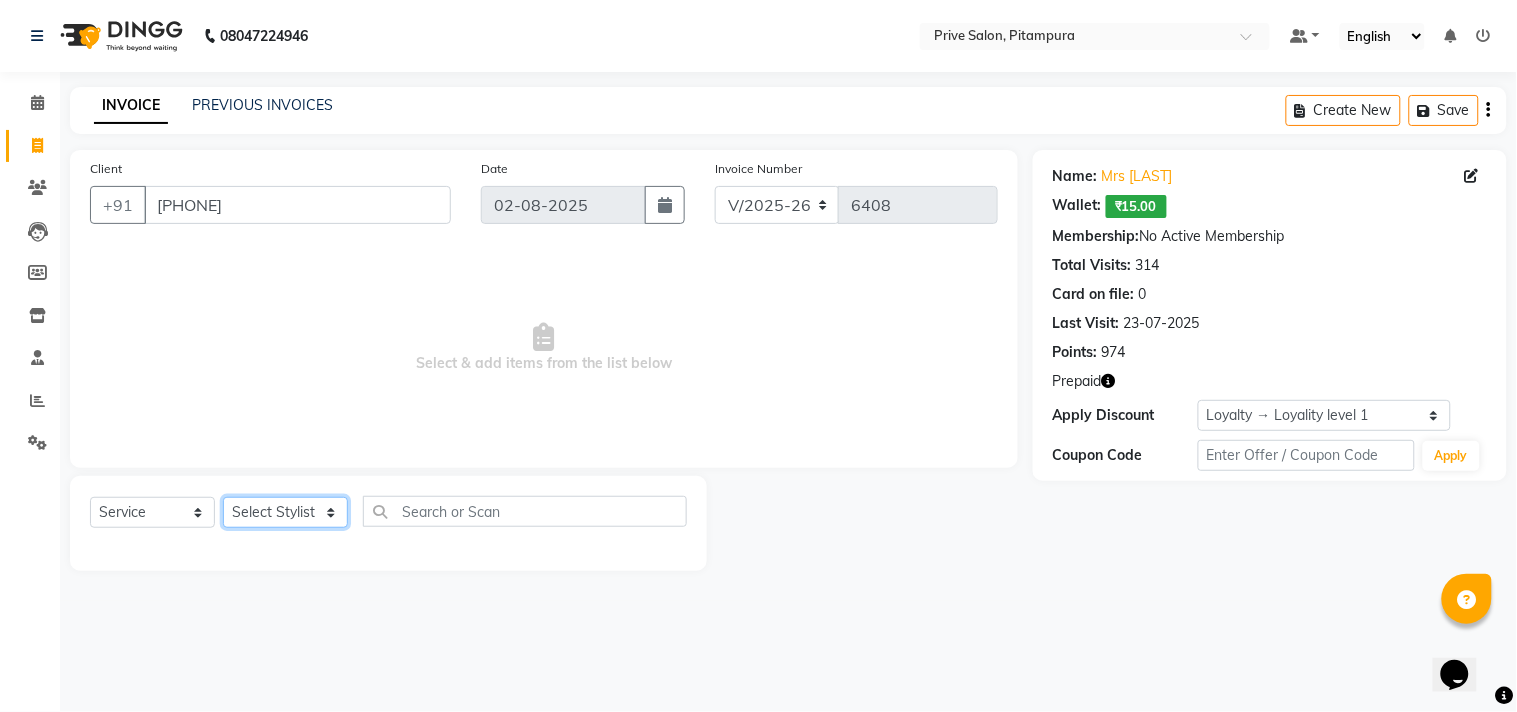 click on "Select Stylist amit ARJUN Atul FAIZAN FARDEEN GOLU harshit HITESH isha kapil khushbu Manager meenu MOHIT Mohsin NISHA nishi Preet privee Shivam SIVA vikas" 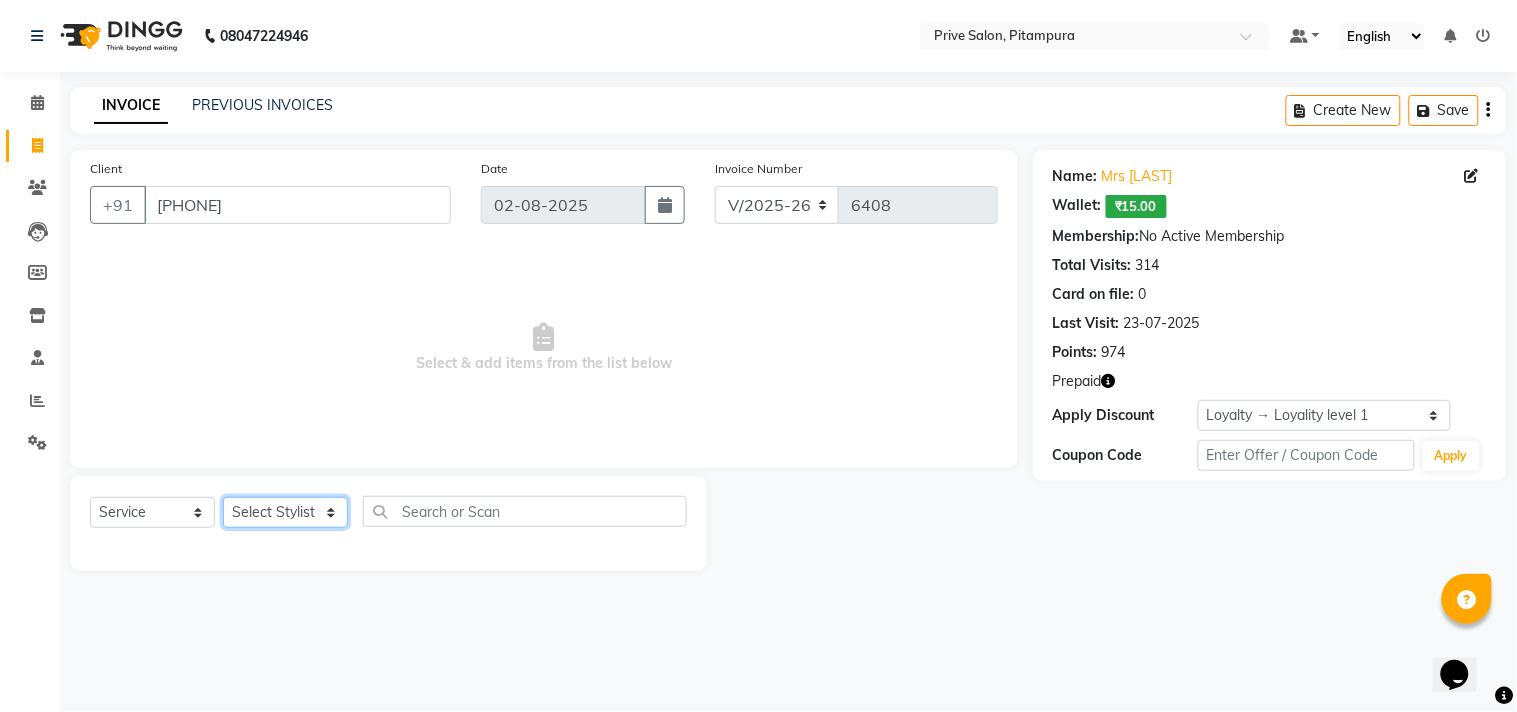 select on "11904" 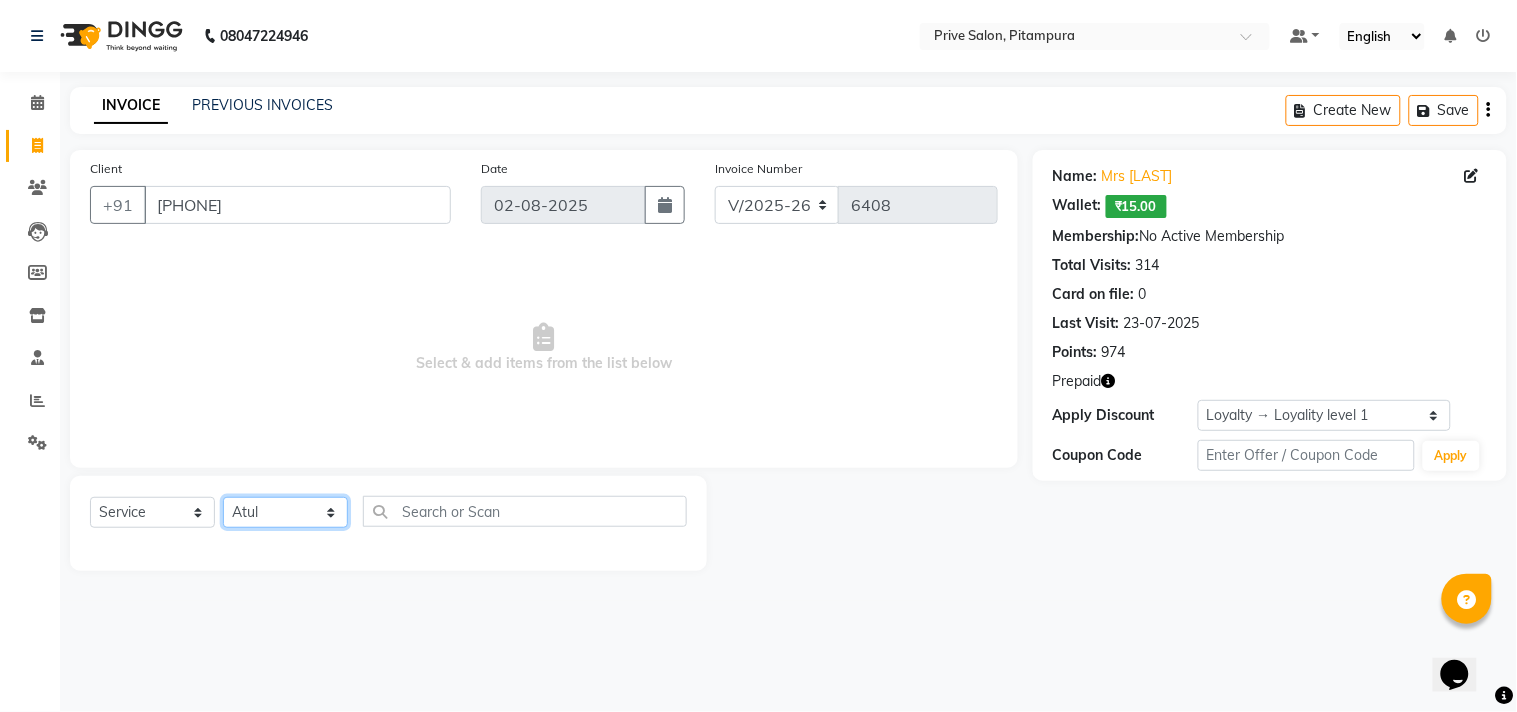 click on "Select Stylist amit ARJUN Atul FAIZAN FARDEEN GOLU harshit HITESH isha kapil khushbu Manager meenu MOHIT Mohsin NISHA nishi Preet privee Shivam SIVA vikas" 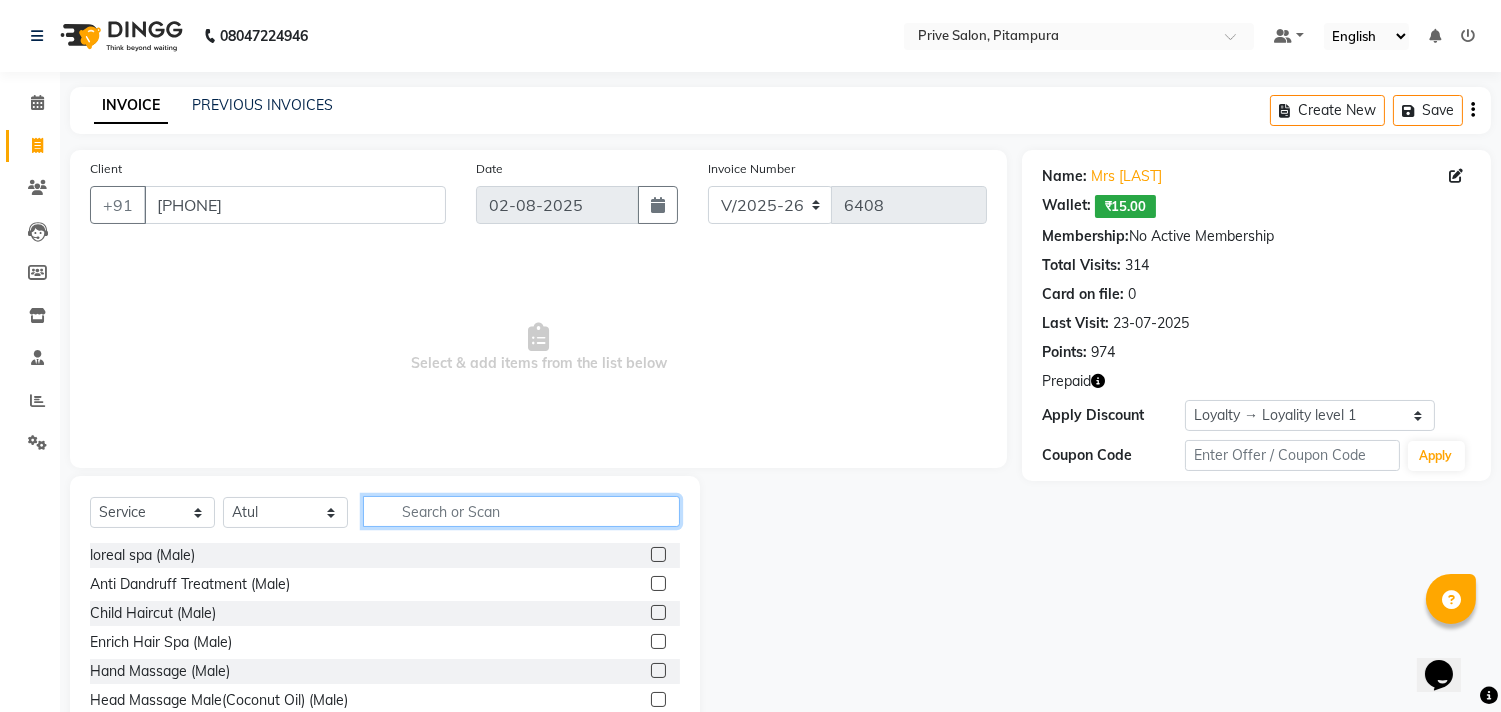 click 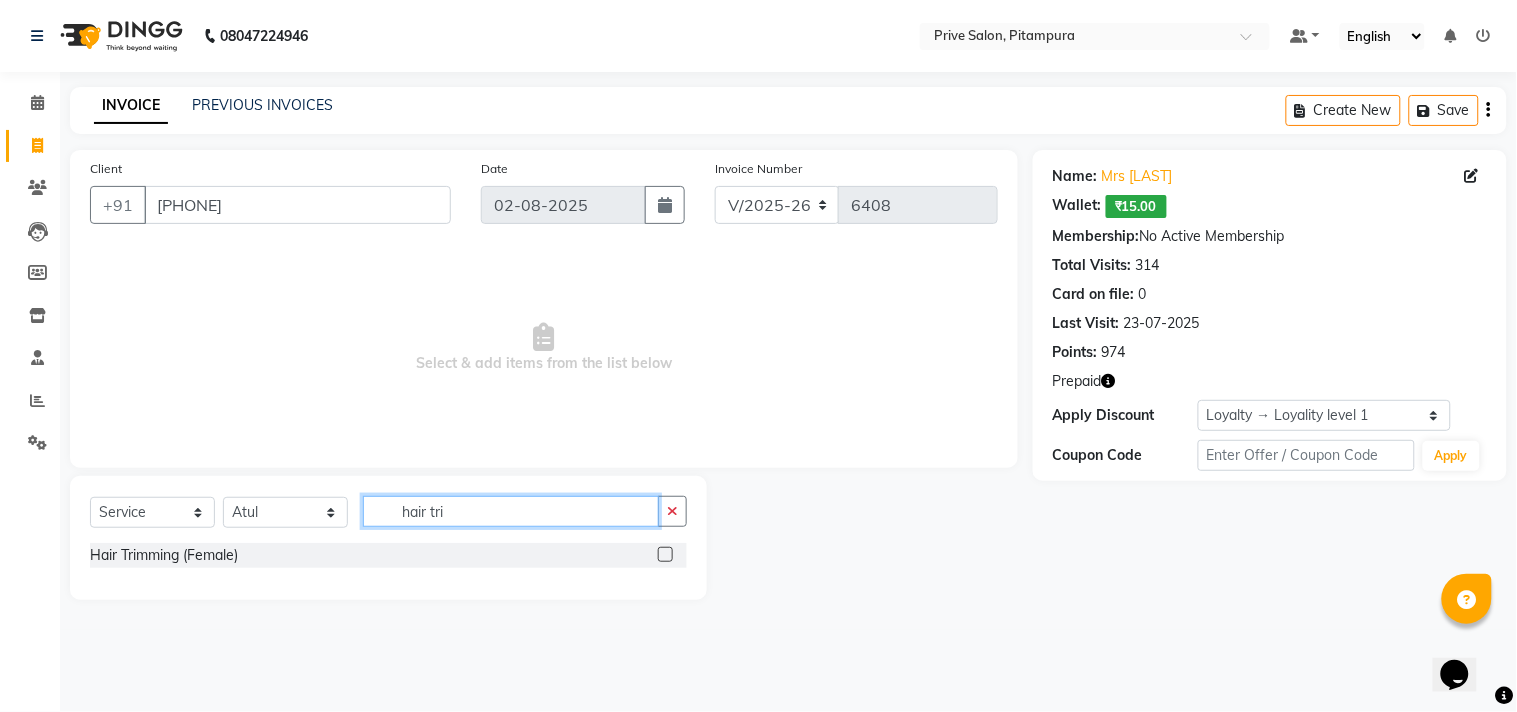 type on "hair tri" 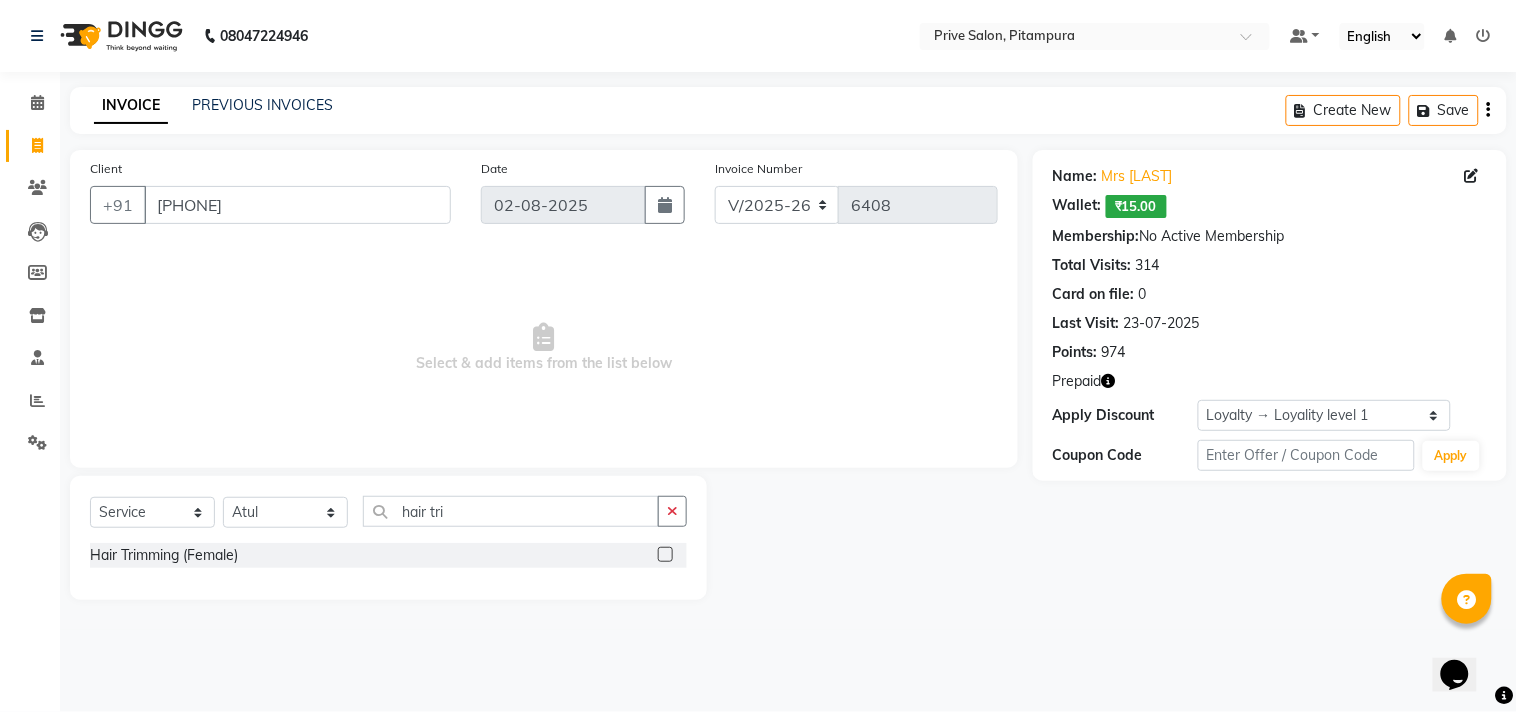 click 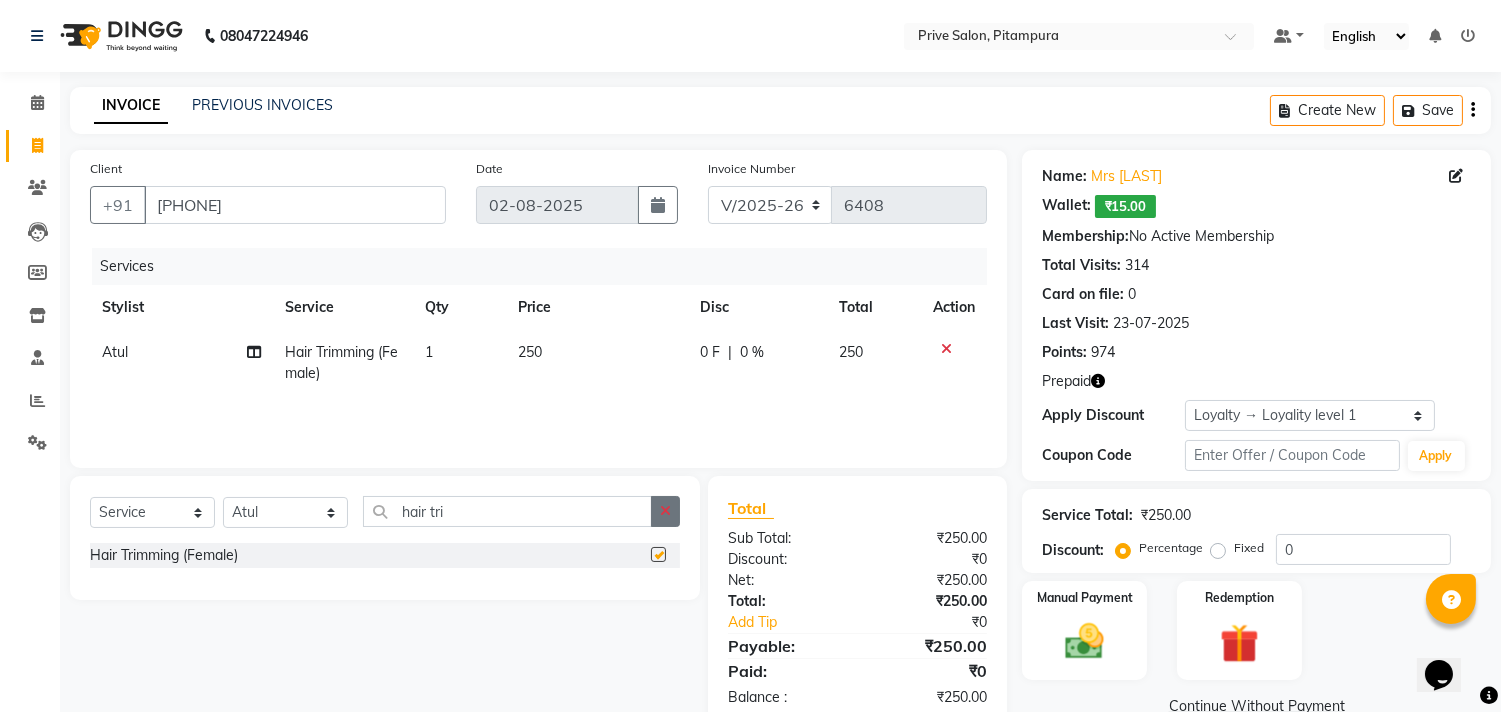 checkbox on "false" 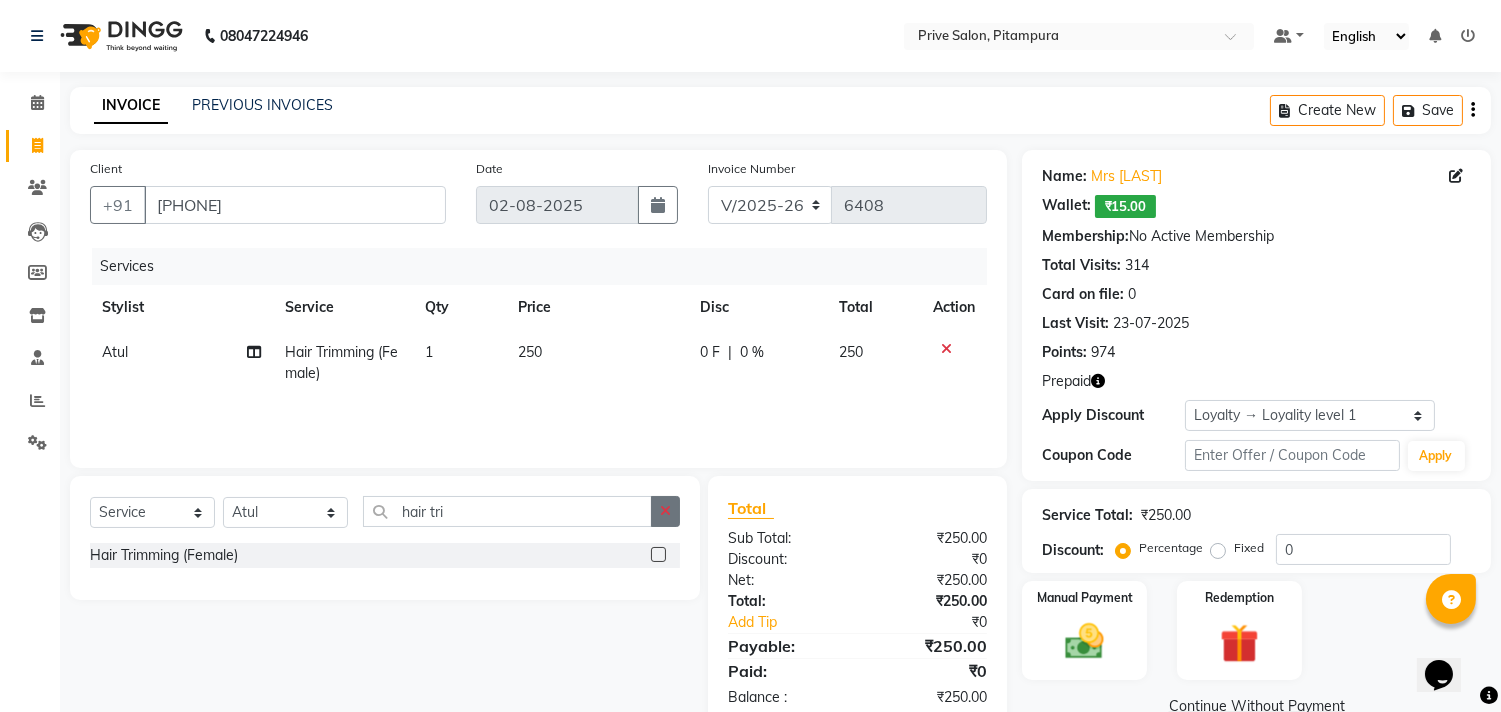 click 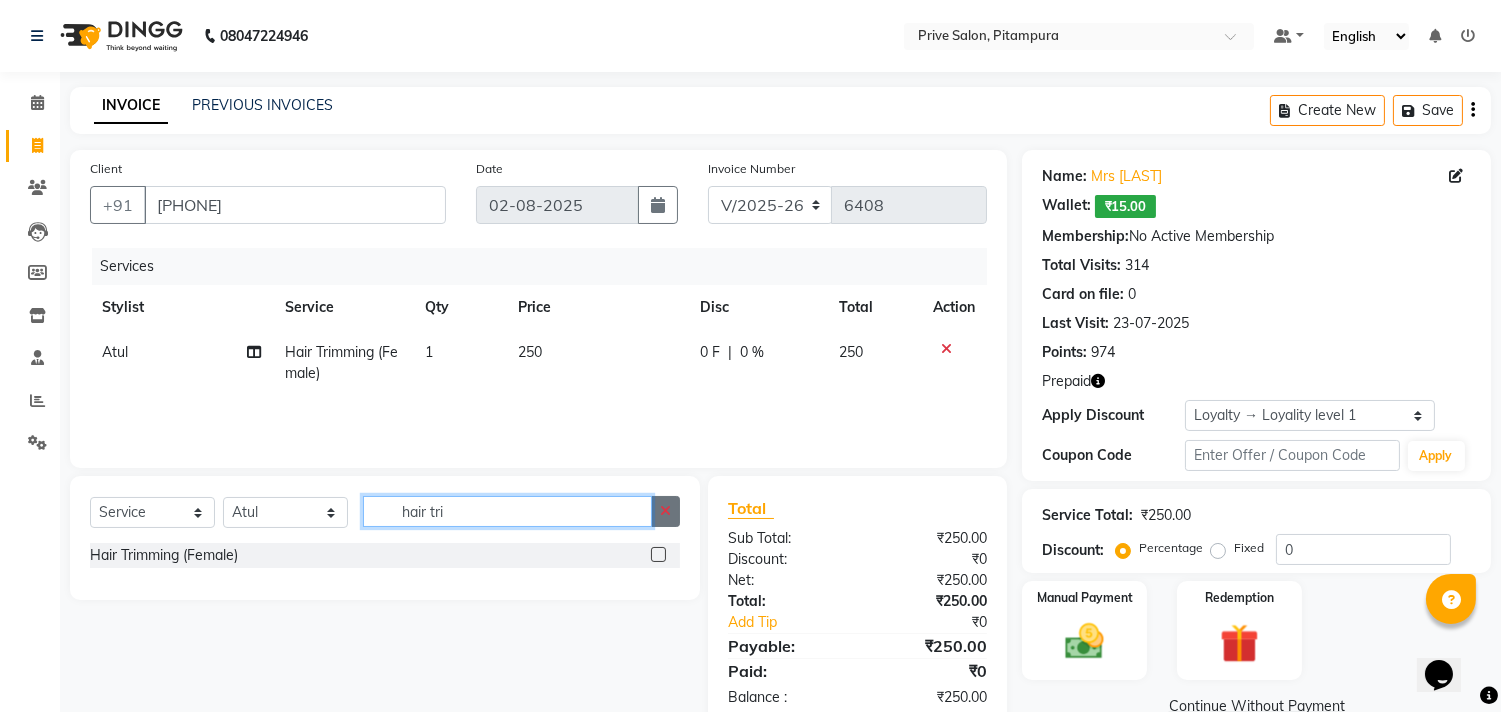 type 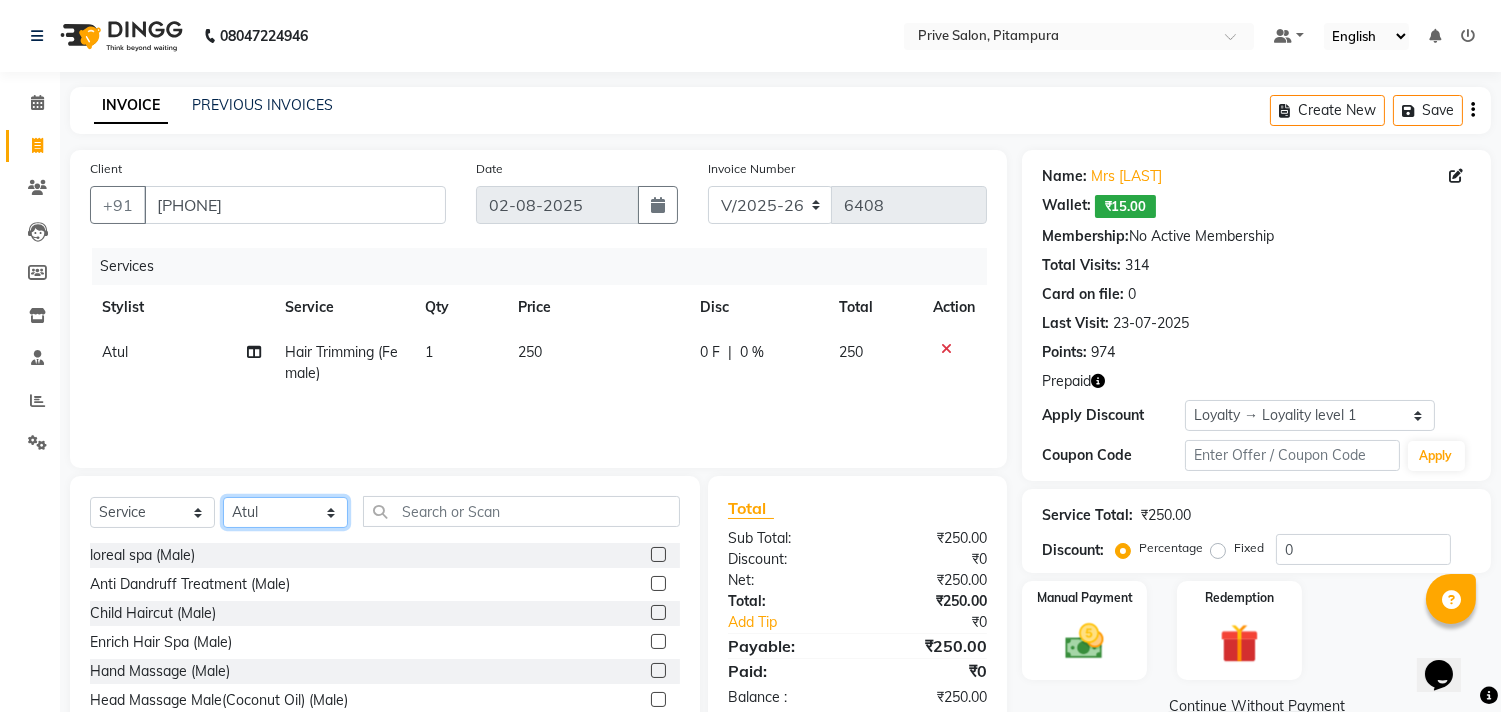 click on "Select Stylist amit ARJUN Atul FAIZAN FARDEEN GOLU harshit HITESH isha kapil khushbu Manager meenu MOHIT Mohsin NISHA nishi Preet privee Shivam SIVA vikas" 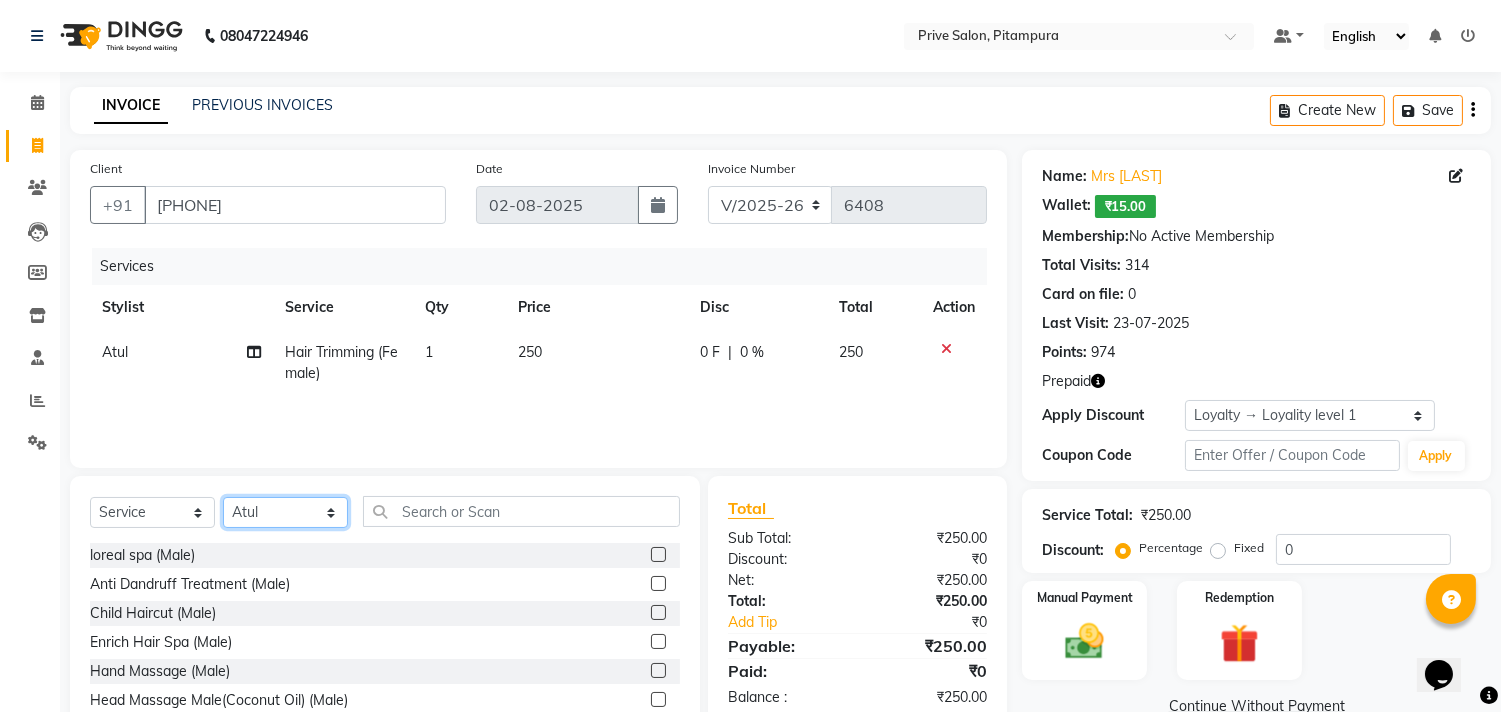 select on "3987" 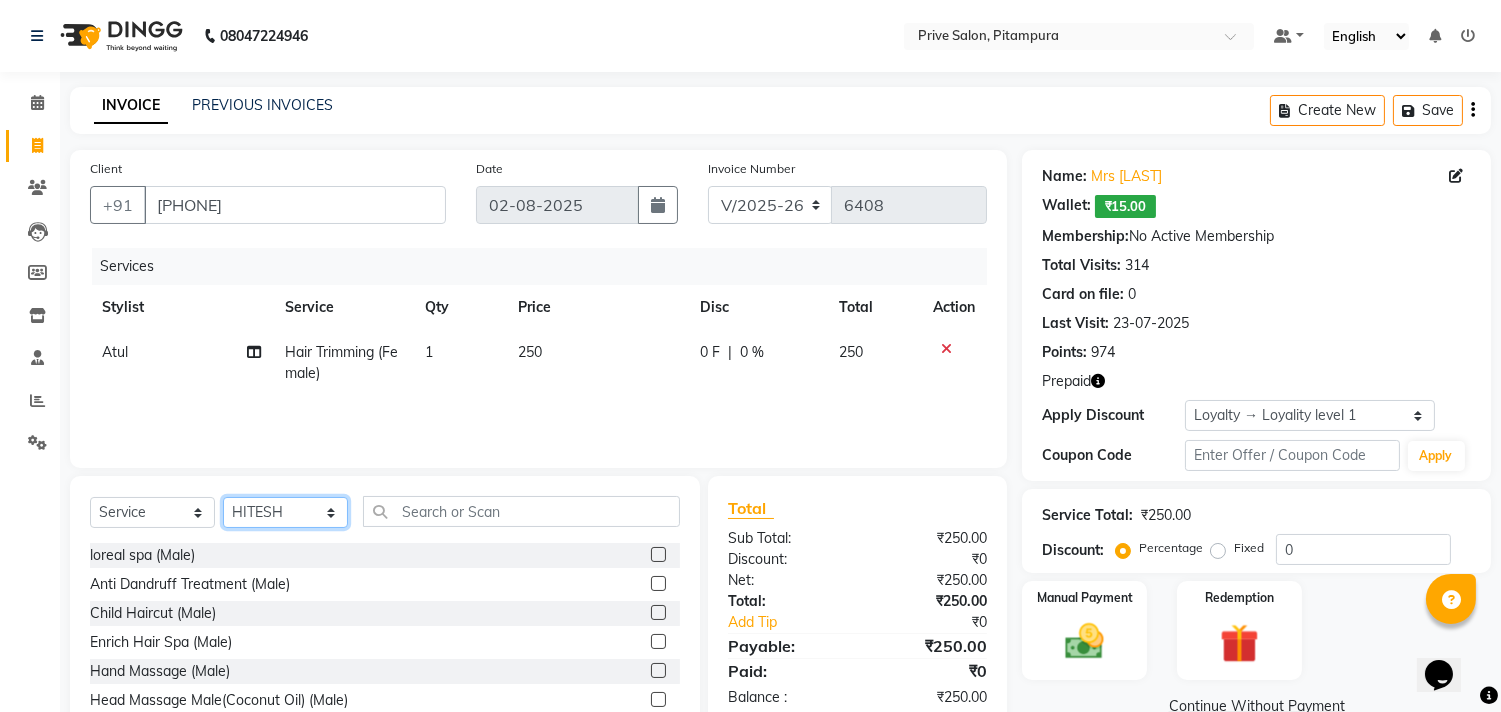 click on "Select Stylist amit ARJUN Atul FAIZAN FARDEEN GOLU harshit HITESH isha kapil khushbu Manager meenu MOHIT Mohsin NISHA nishi Preet privee Shivam SIVA vikas" 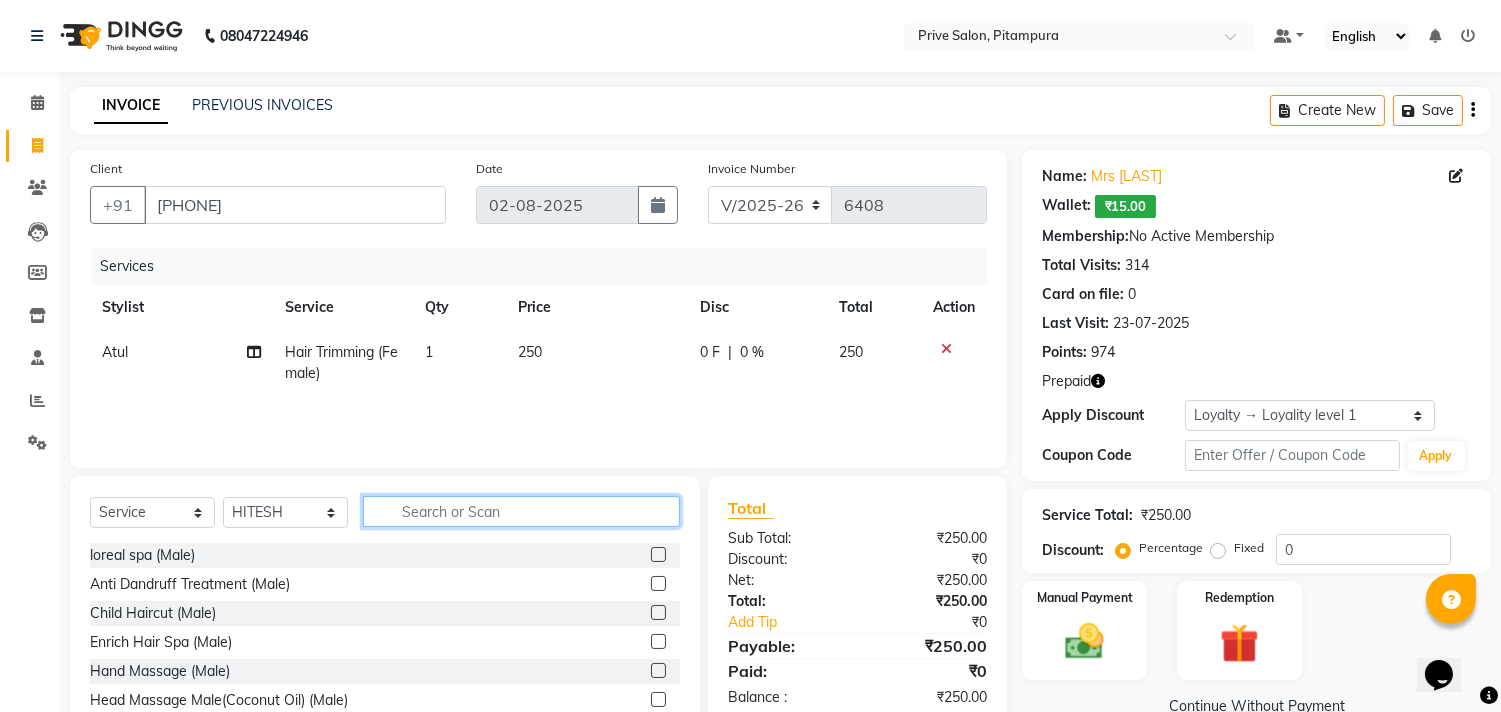 click 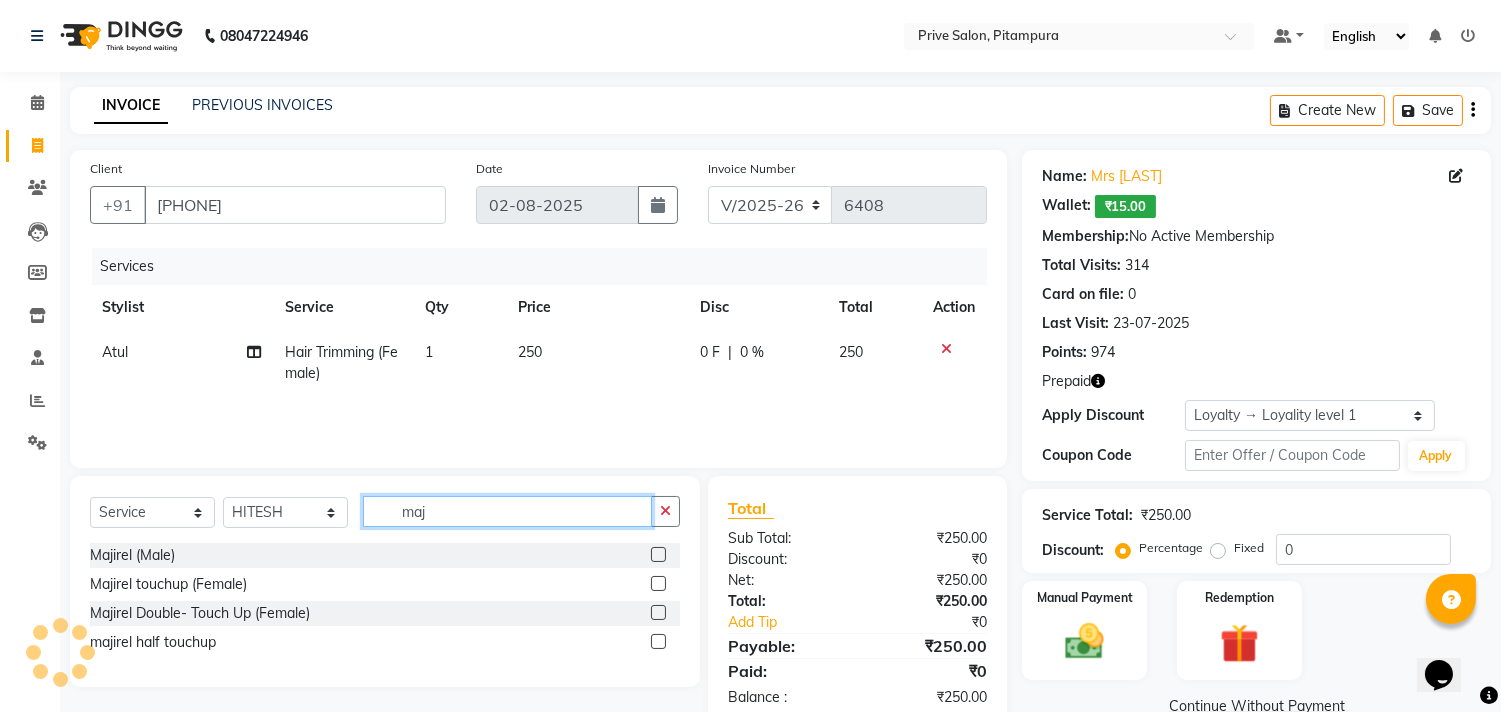 type on "maj" 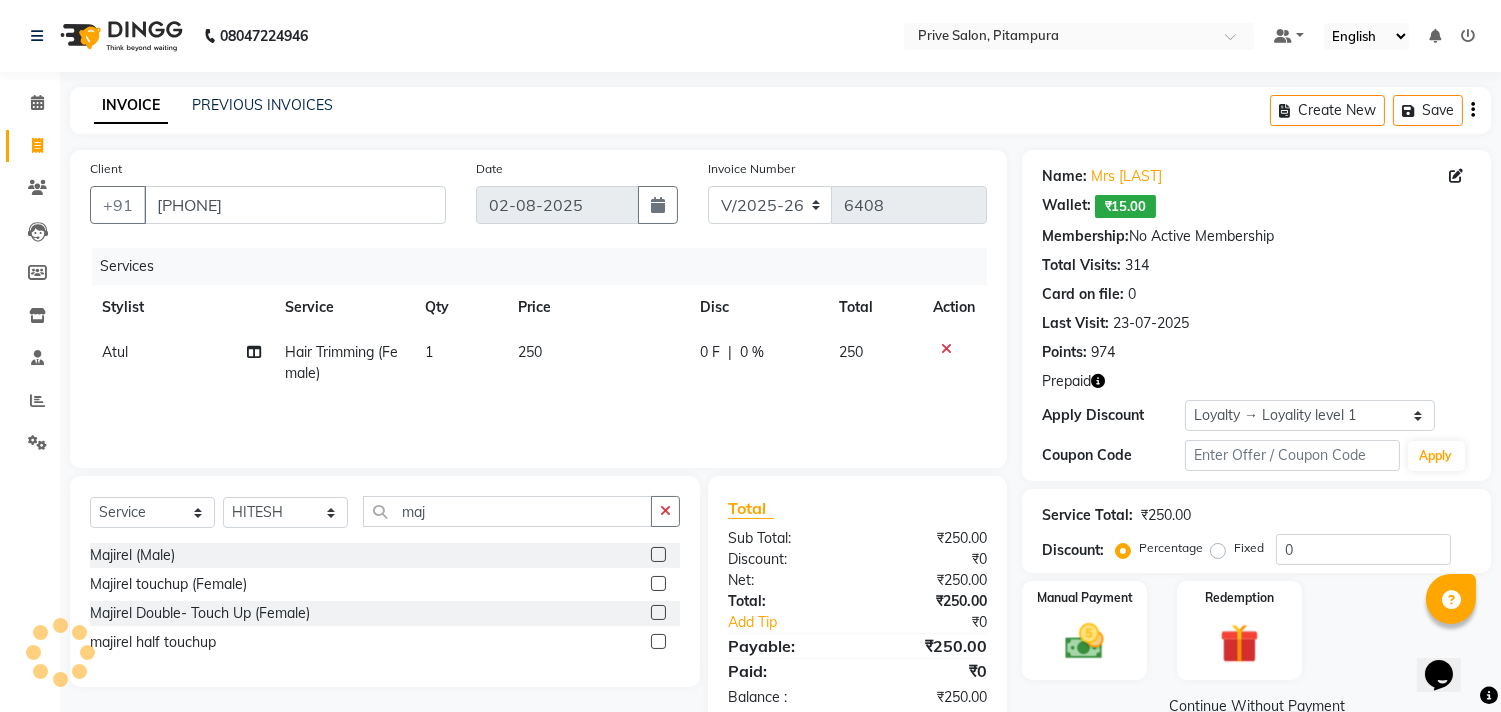 click 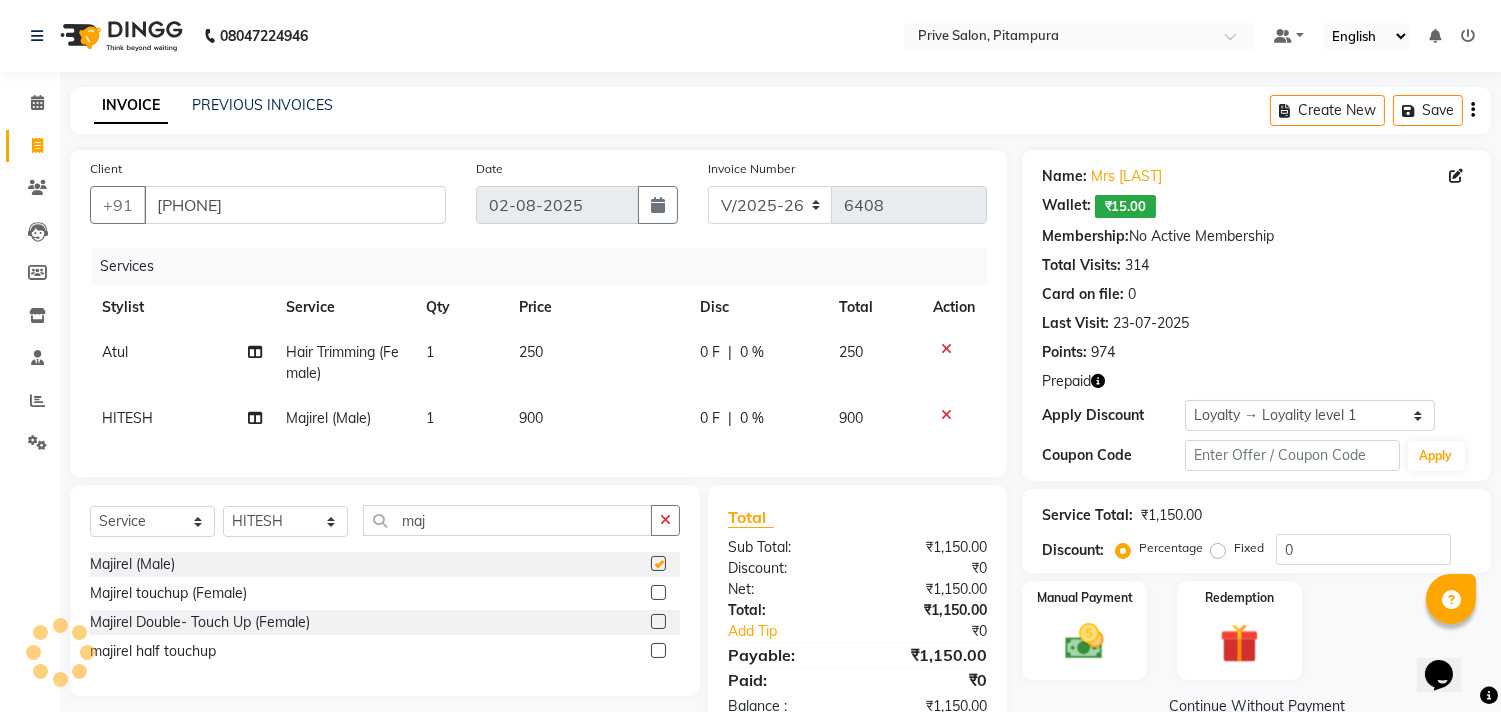 checkbox on "false" 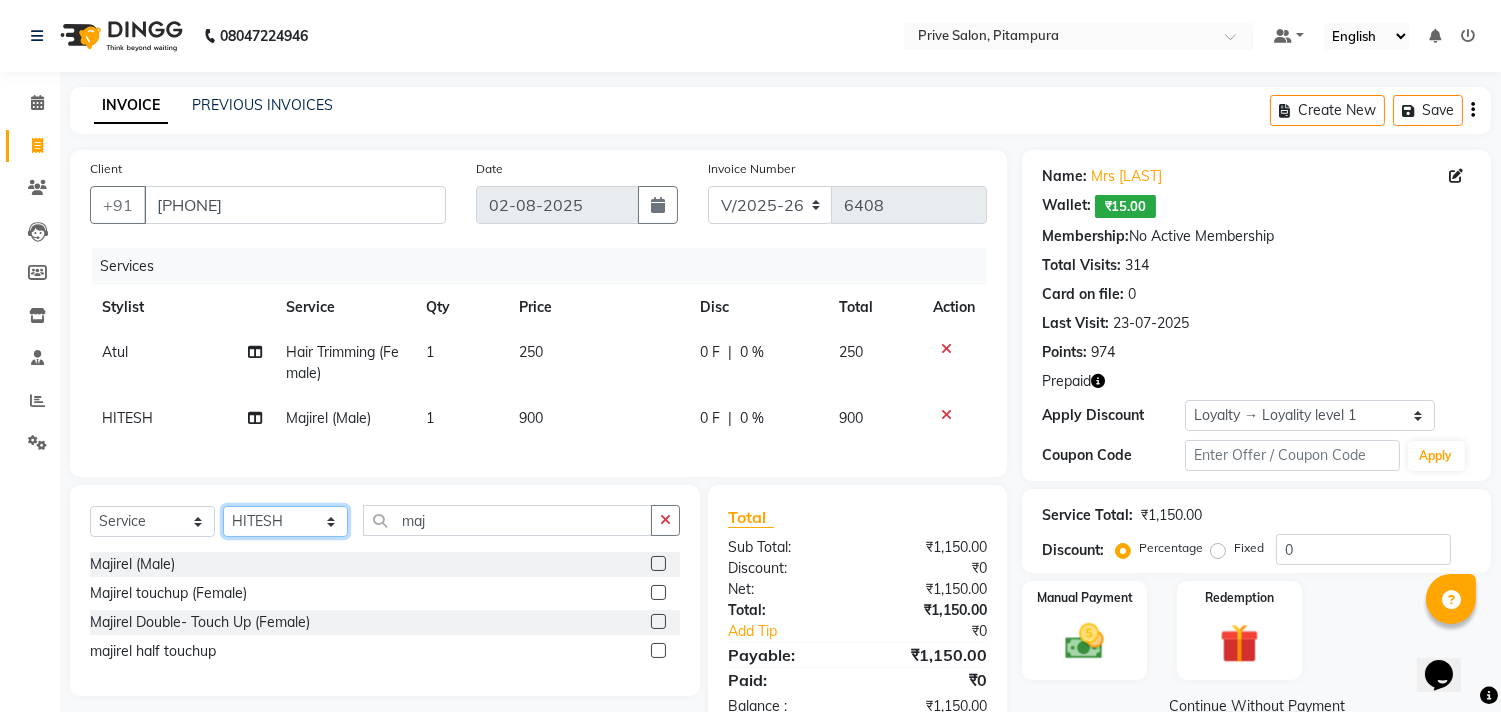 click on "Select Stylist amit ARJUN Atul FAIZAN FARDEEN GOLU harshit HITESH isha kapil khushbu Manager meenu MOHIT Mohsin NISHA nishi Preet privee Shivam SIVA vikas" 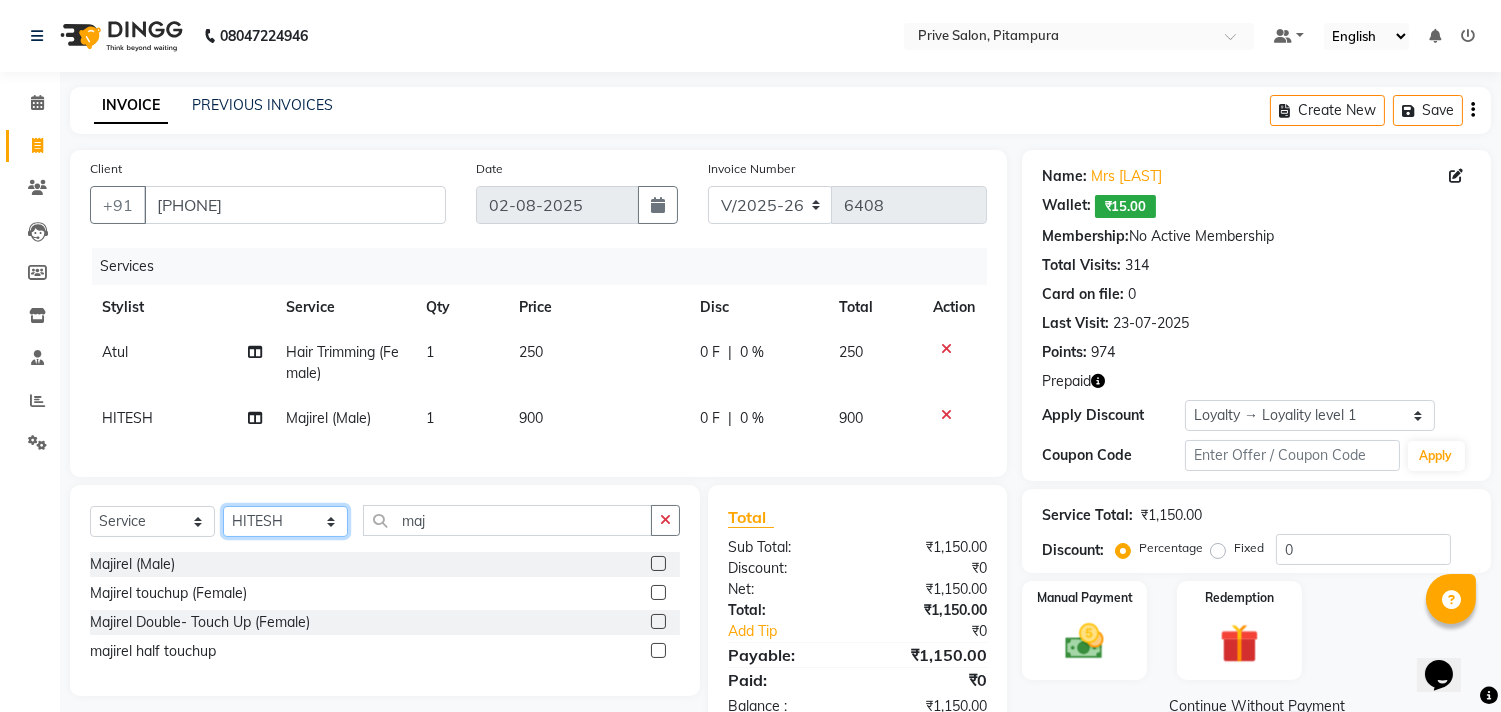 select on "26772" 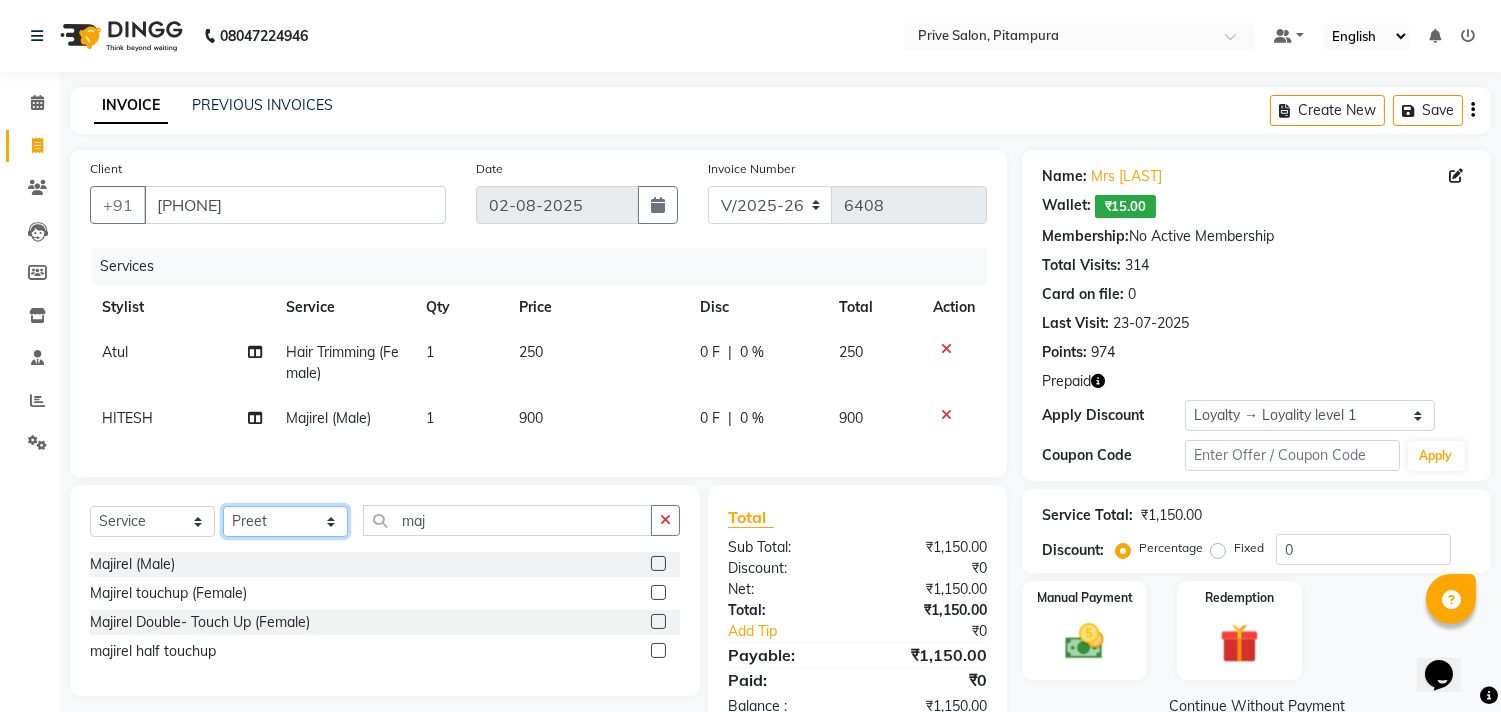 click on "Select Stylist amit ARJUN Atul FAIZAN FARDEEN GOLU harshit HITESH isha kapil khushbu Manager meenu MOHIT Mohsin NISHA nishi Preet privee Shivam SIVA vikas" 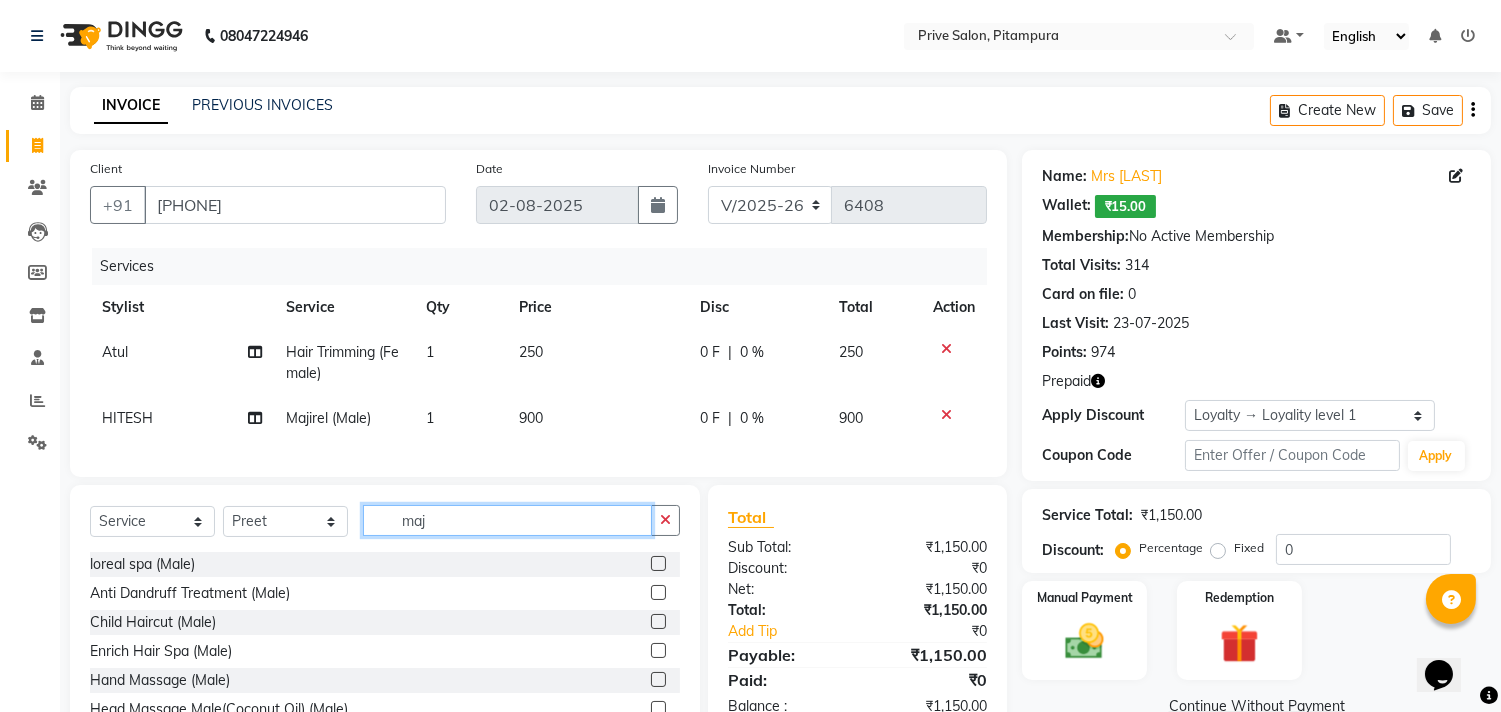 click on "maj" 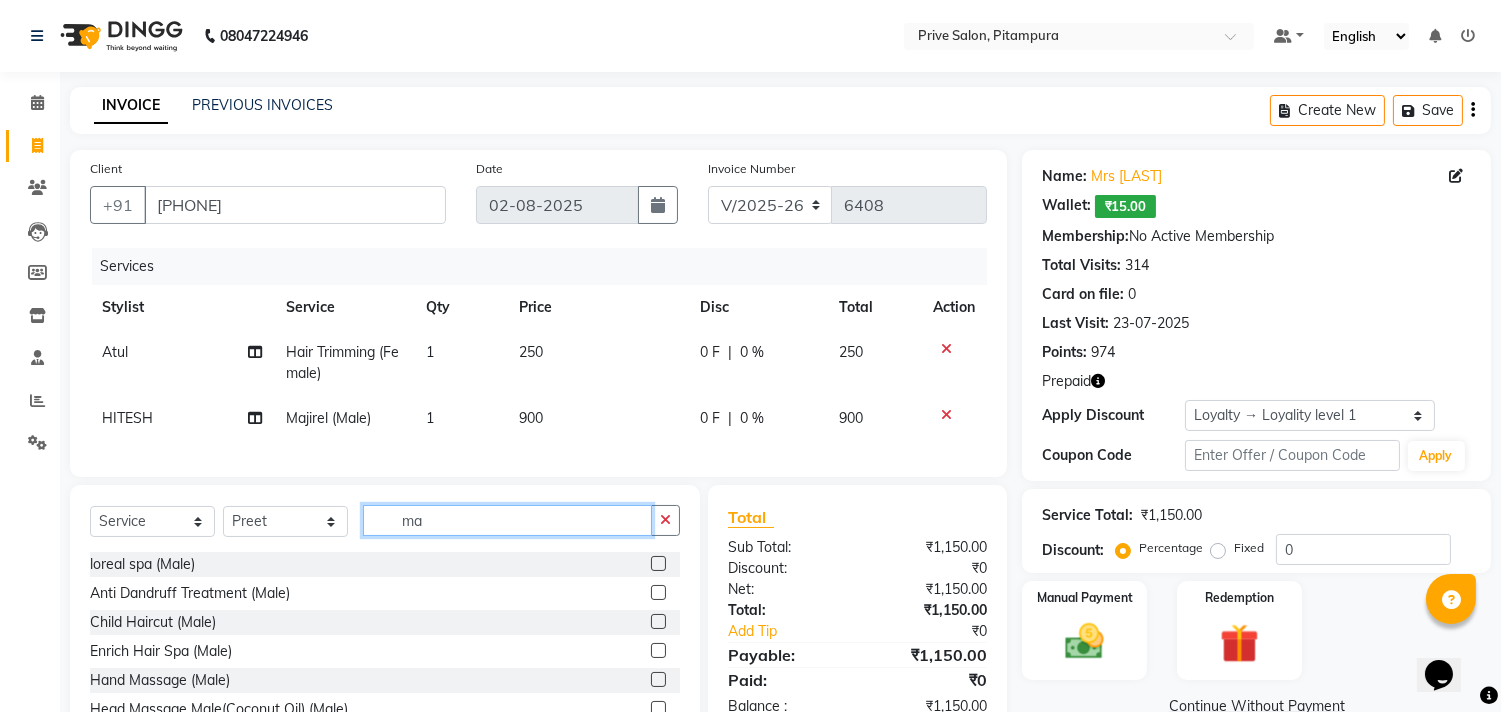 type on "m" 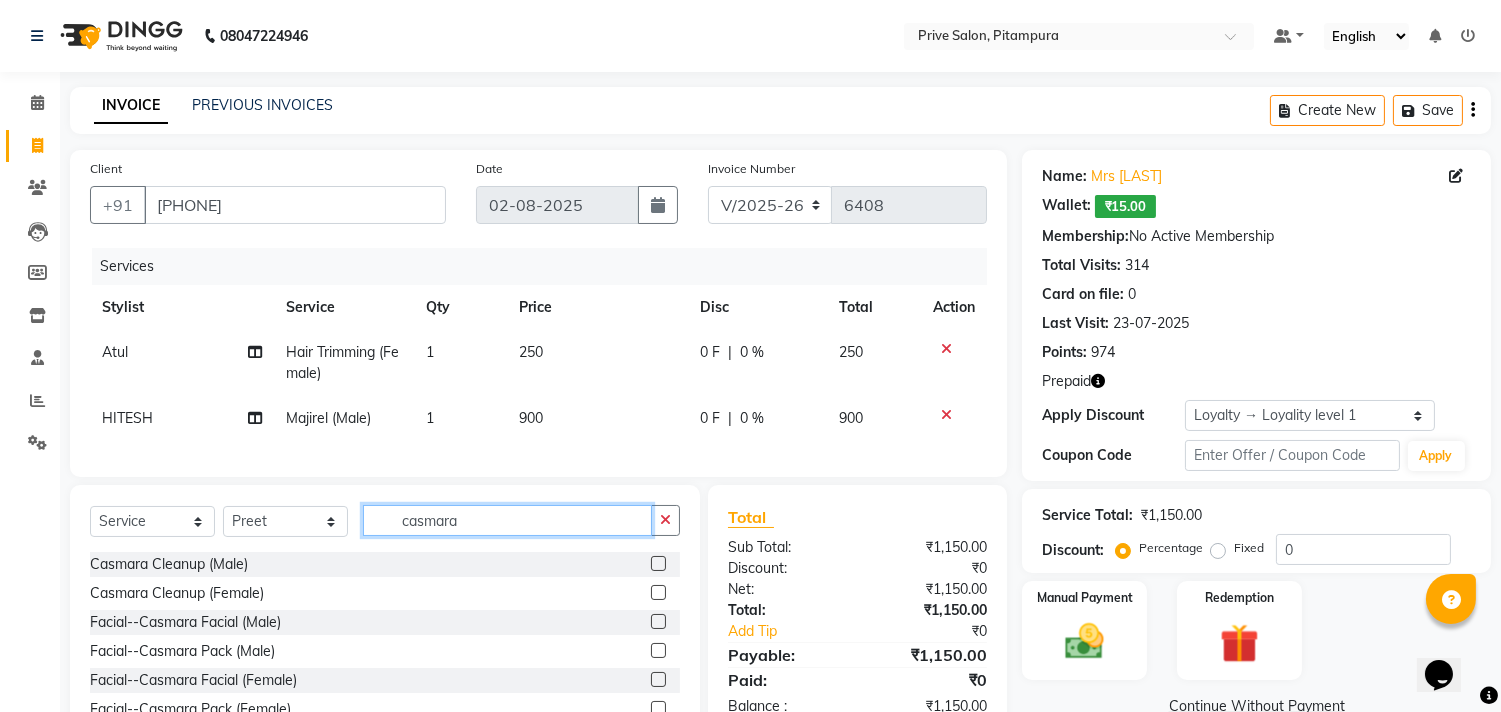 type on "casmara" 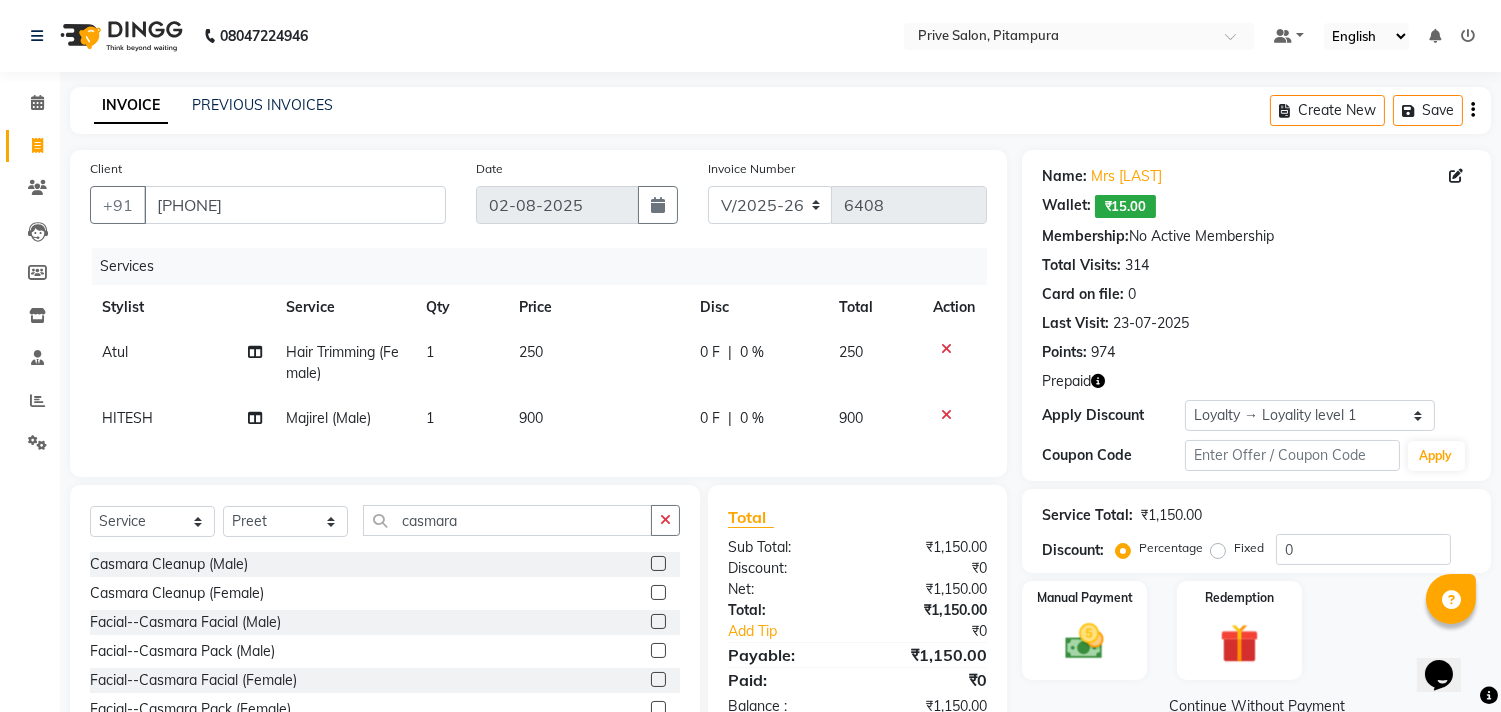 click 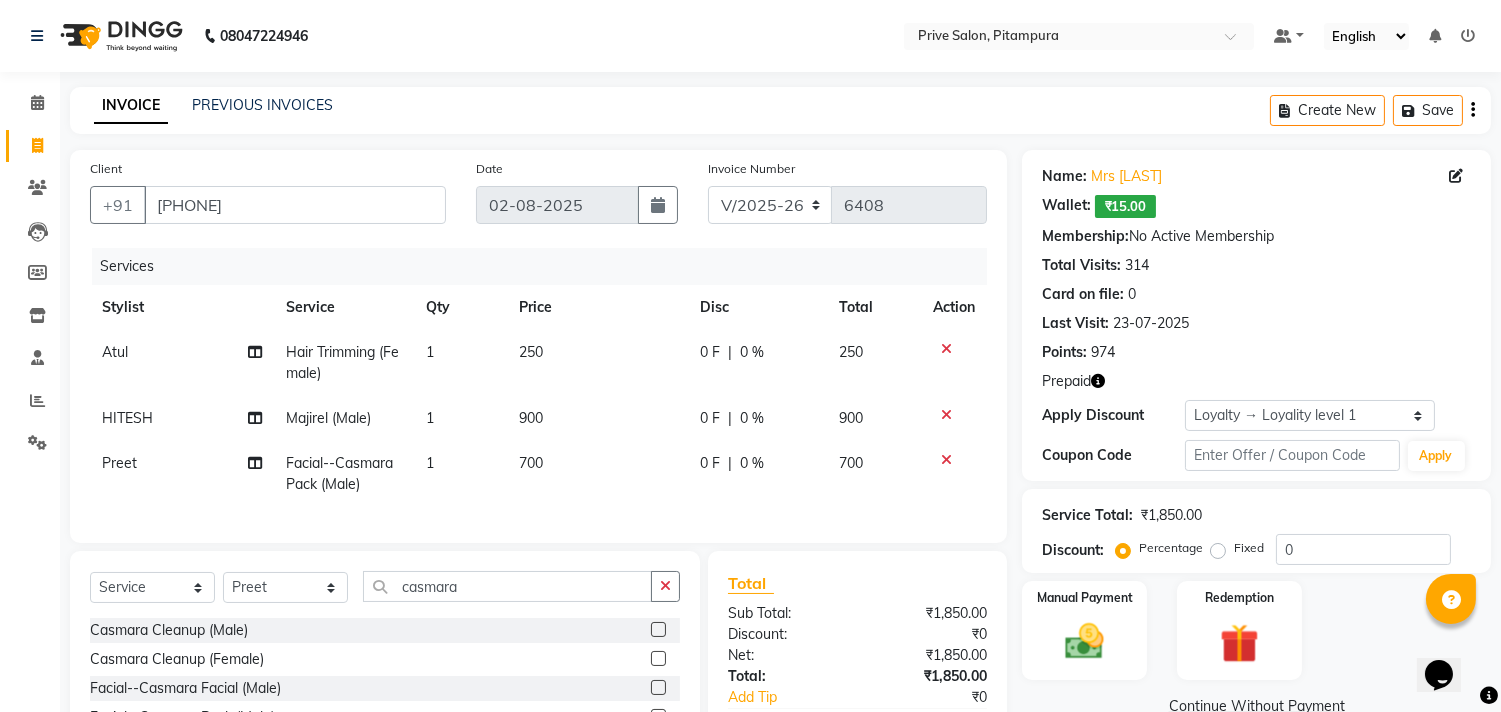 checkbox on "false" 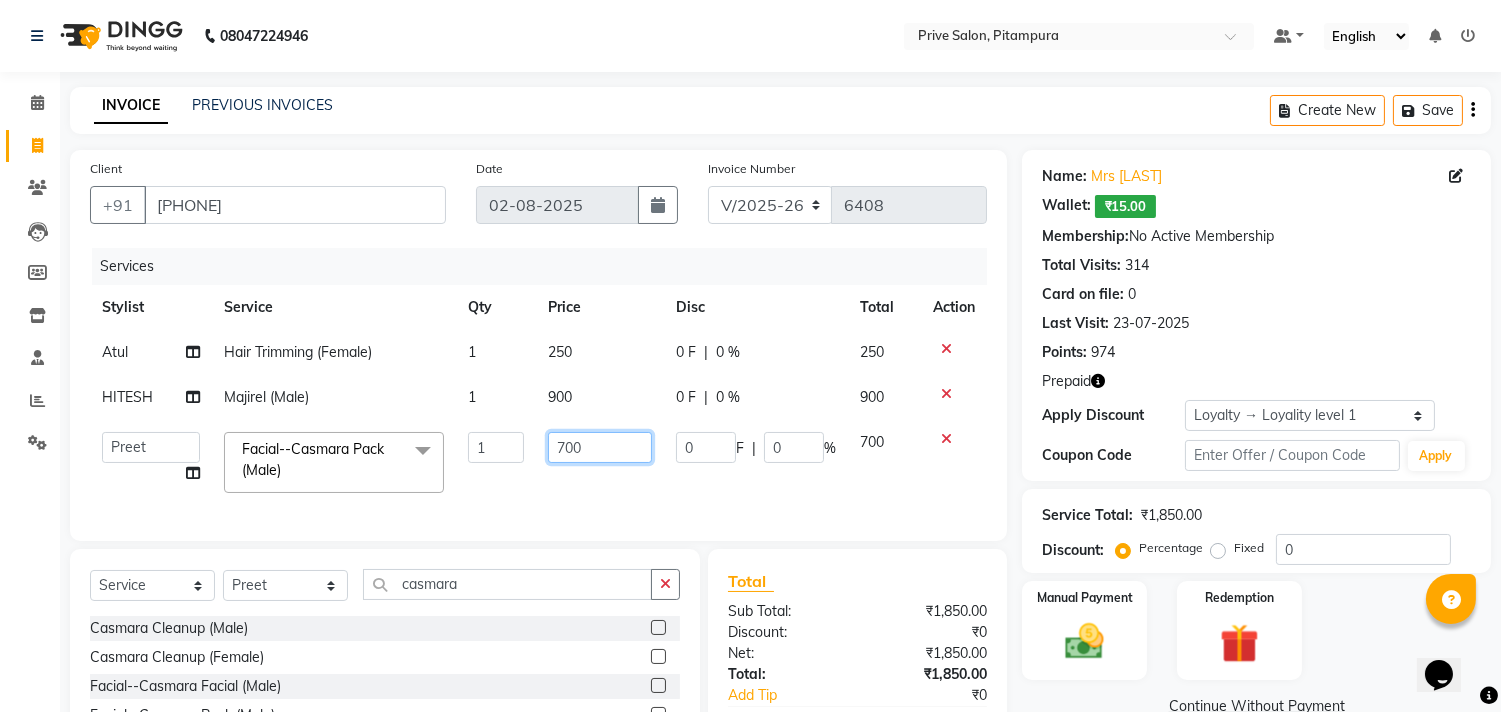click on "700" 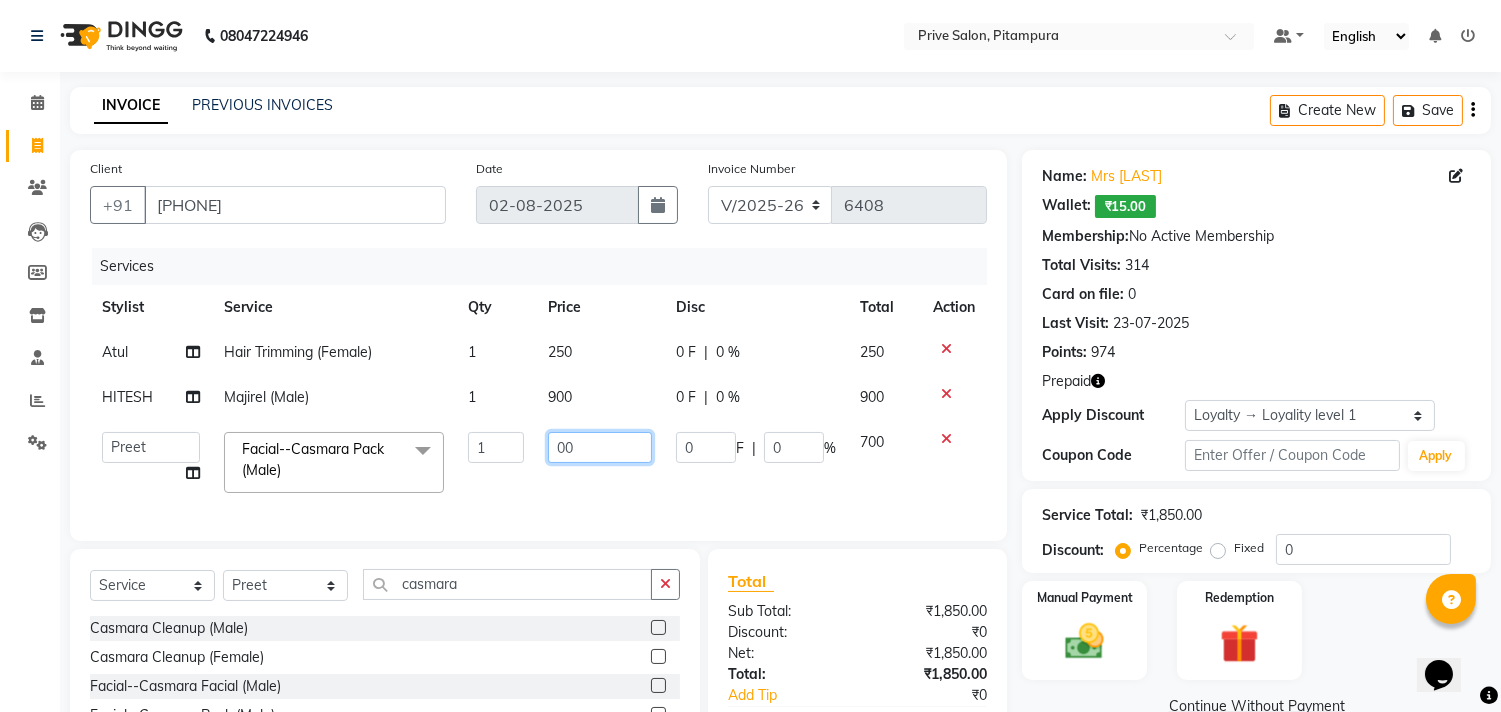 type on "800" 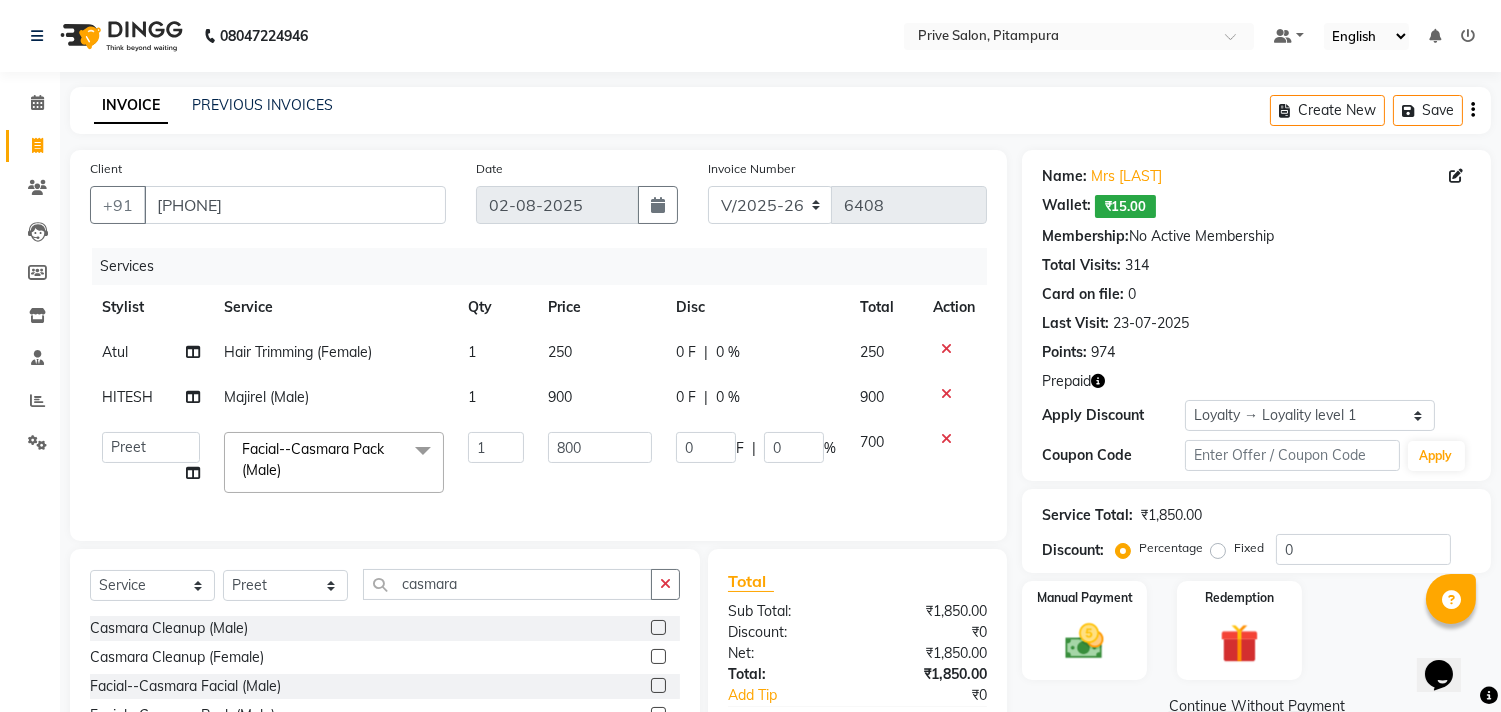 click on "800" 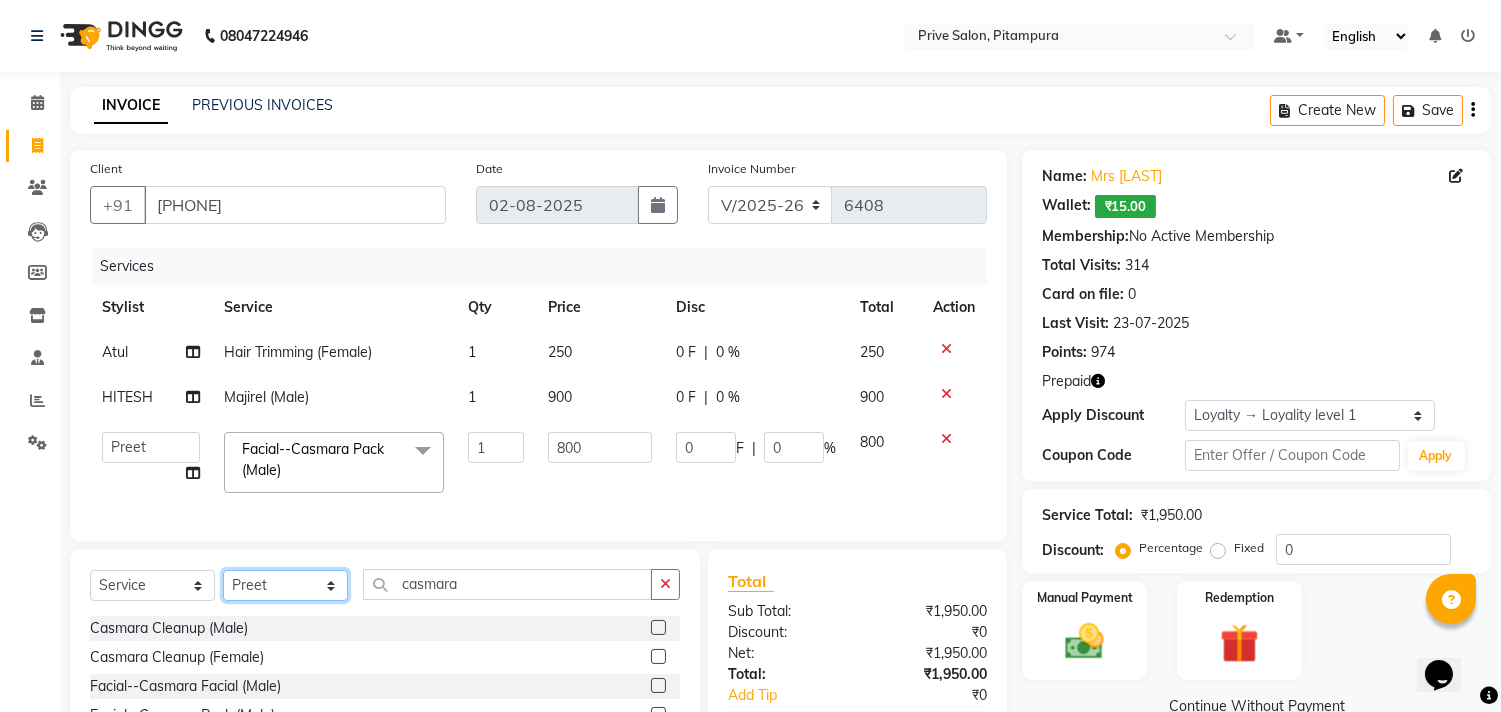 click on "Select Stylist amit ARJUN Atul FAIZAN FARDEEN GOLU harshit HITESH isha kapil khushbu Manager meenu MOHIT Mohsin NISHA nishi Preet privee Shivam SIVA vikas" 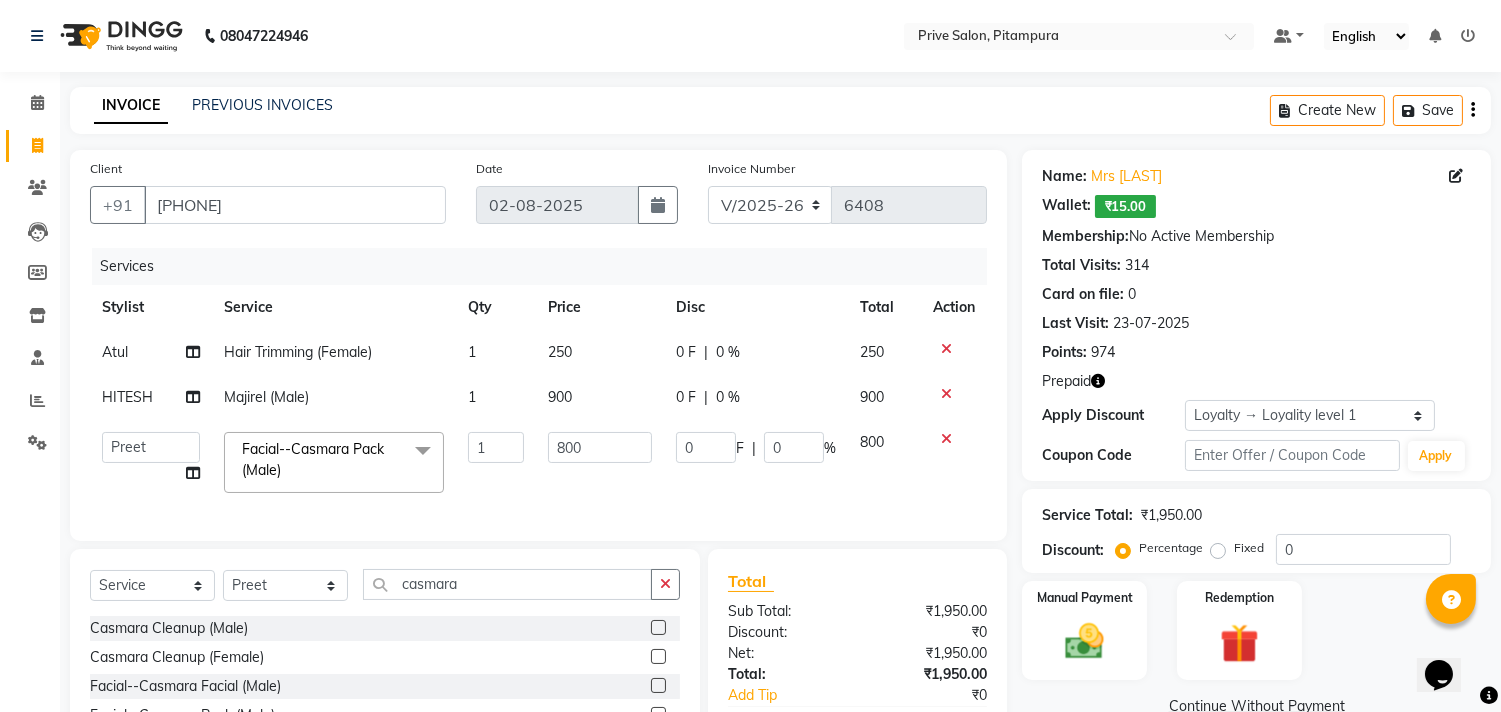 click on "Select  Service  Product  Membership  Package Voucher Prepaid Gift Card  Select Stylist amit ARJUN Atul FAIZAN FARDEEN GOLU harshit HITESH isha kapil khushbu Manager meenu MOHIT Mohsin NISHA nishi Preet privee Shivam SIVA vikas casmara Casmara Cleanup (Male)  Casmara Cleanup (Female)  Facial--Casmara Facial (Male)  Facial--Casmara Pack (Male)  Facial--Casmara Facial (Female)  Facial--Casmara Pack (Female)  Casmara D Tan Masque  Casmara Face Massage  Others--Casmara D Tan Masque  Others--Casmara Face Massage" 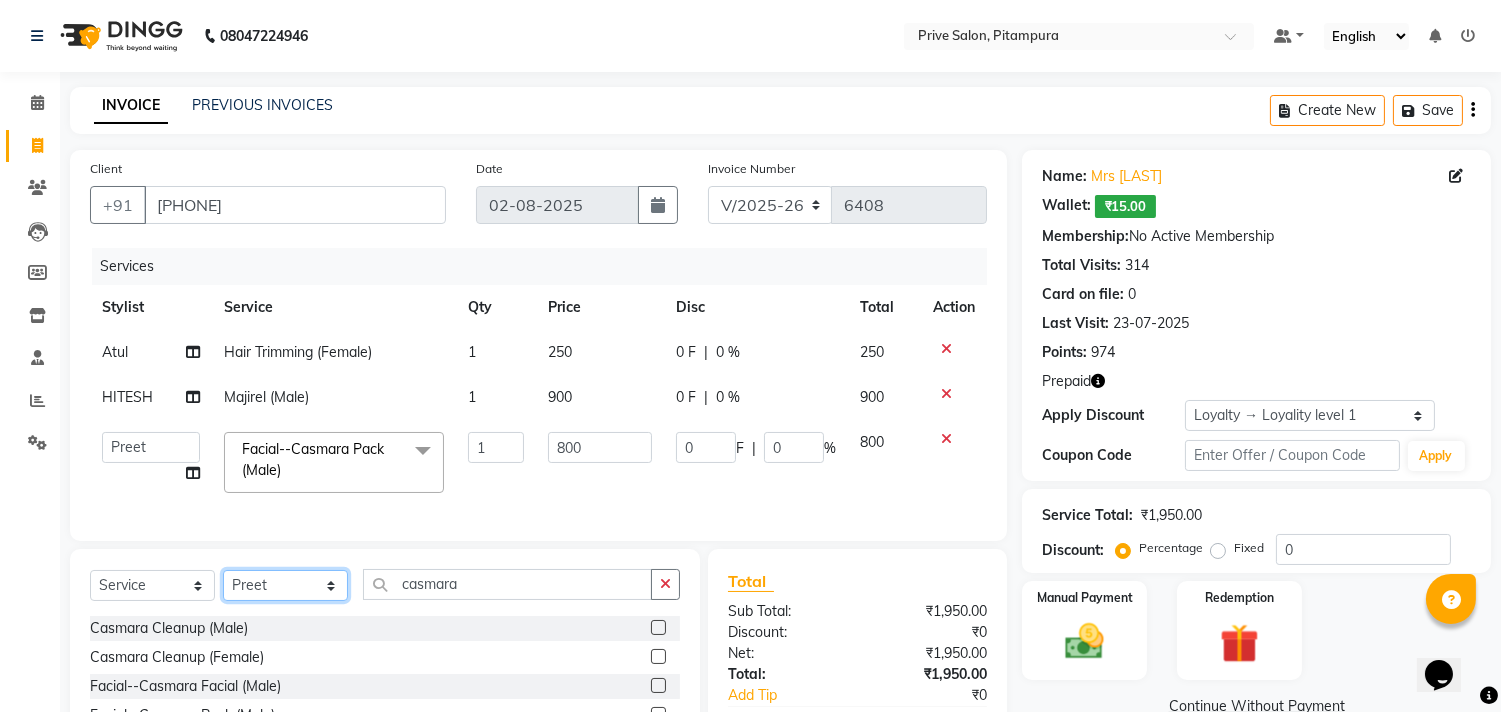 click on "Select Stylist amit ARJUN Atul FAIZAN FARDEEN GOLU harshit HITESH isha kapil khushbu Manager meenu MOHIT Mohsin NISHA nishi Preet privee Shivam SIVA vikas" 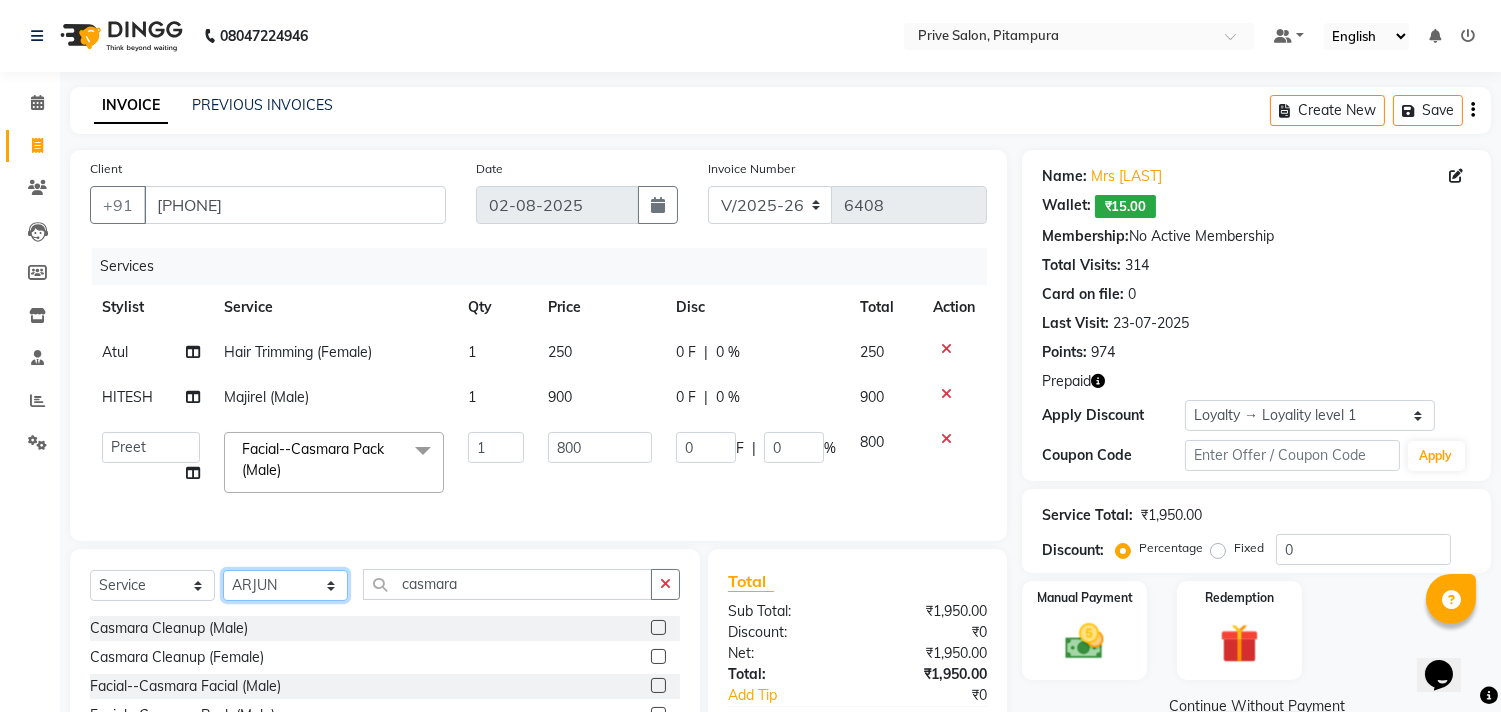 click on "Select Stylist amit ARJUN Atul FAIZAN FARDEEN GOLU harshit HITESH isha kapil khushbu Manager meenu MOHIT Mohsin NISHA nishi Preet privee Shivam SIVA vikas" 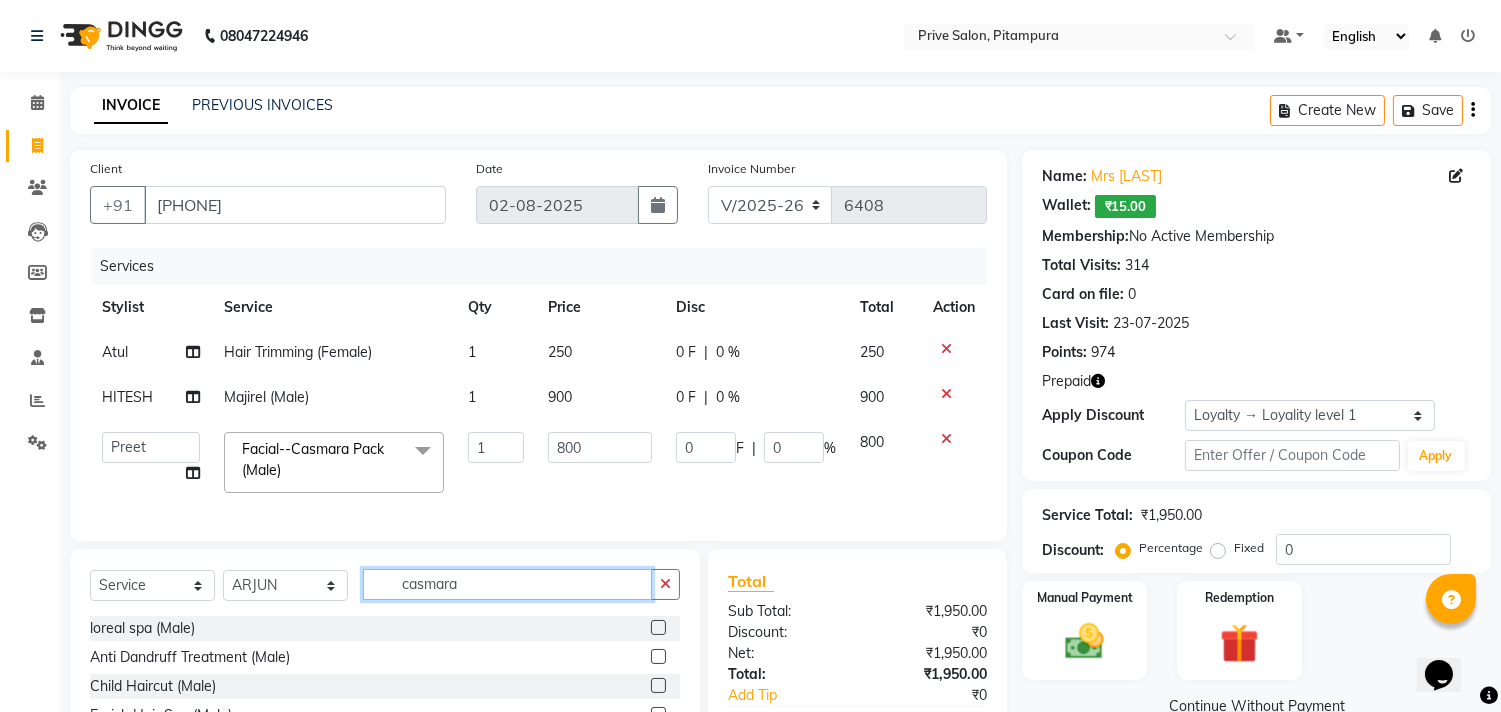 click on "casmara" 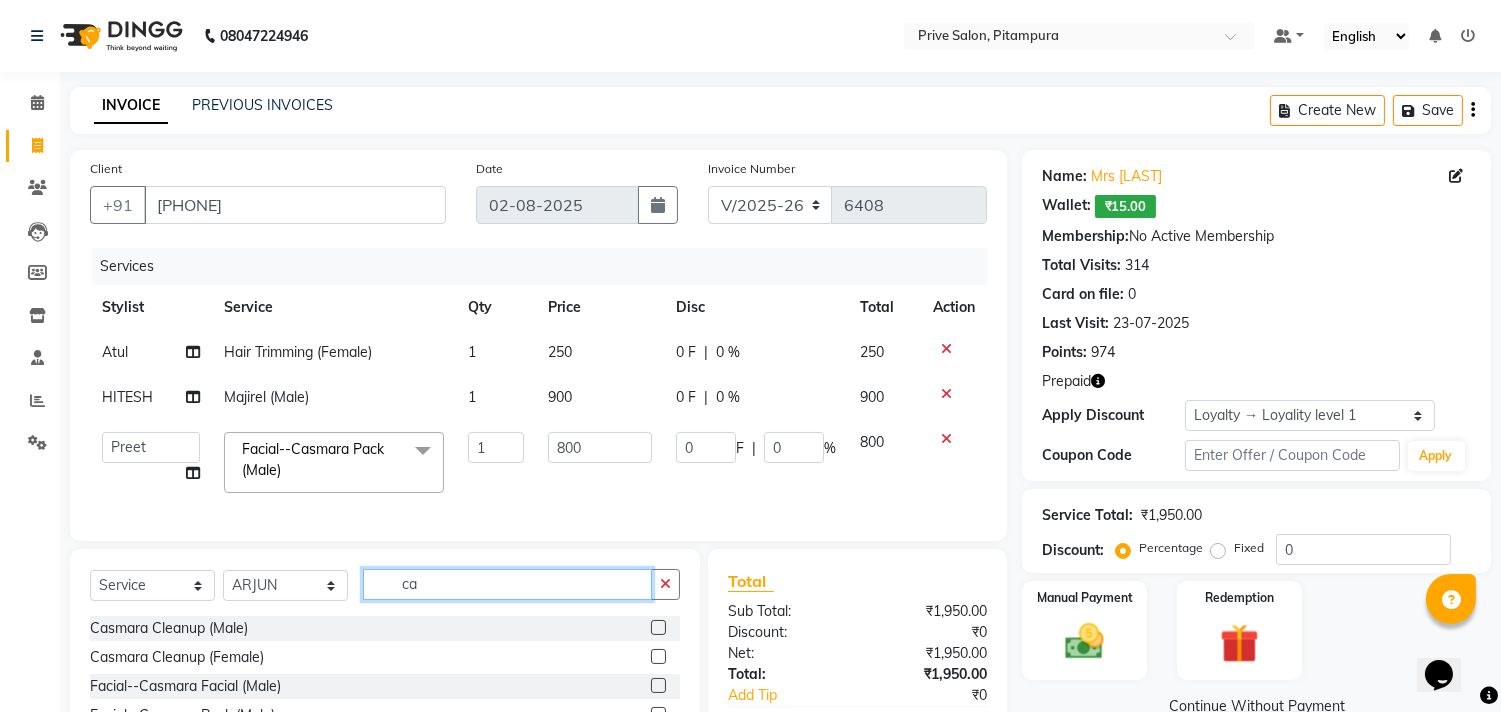 type on "c" 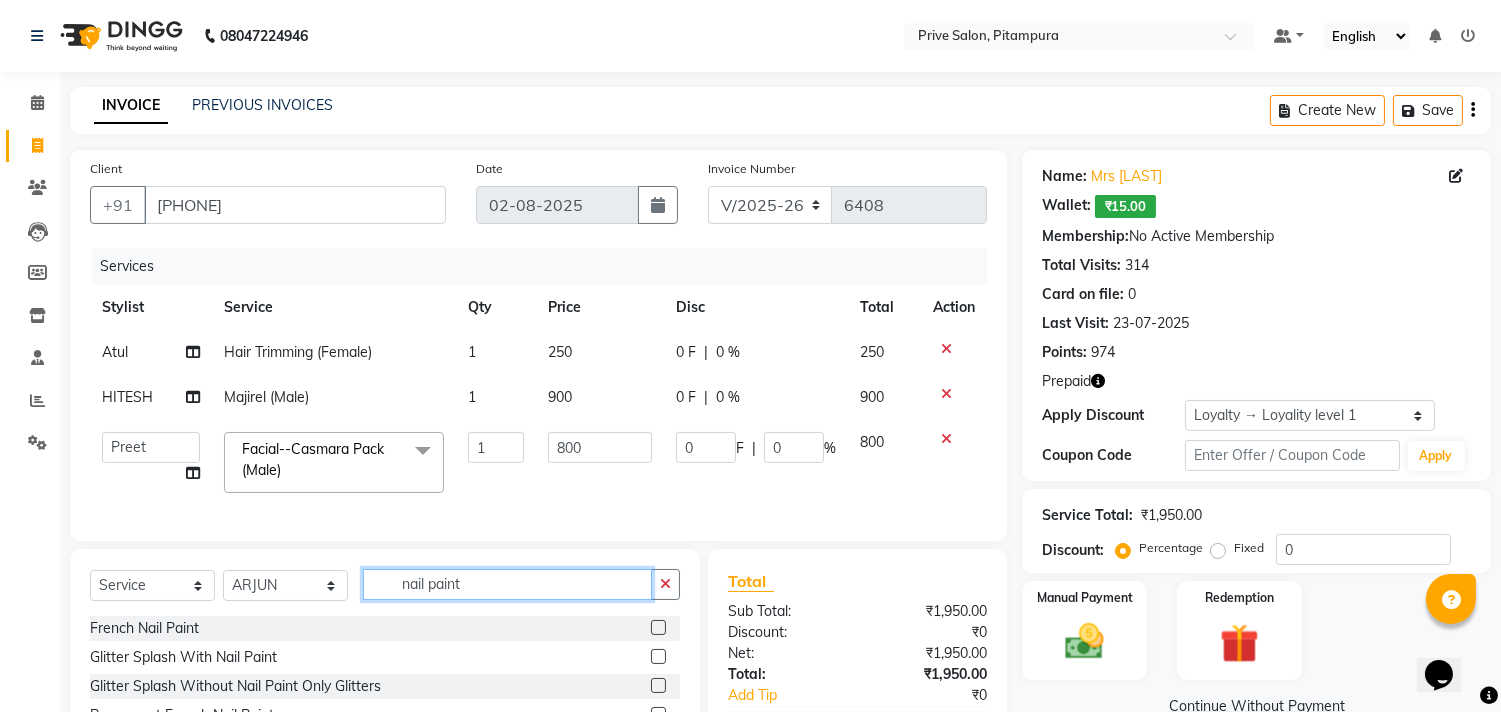 scroll, scrollTop: 172, scrollLeft: 0, axis: vertical 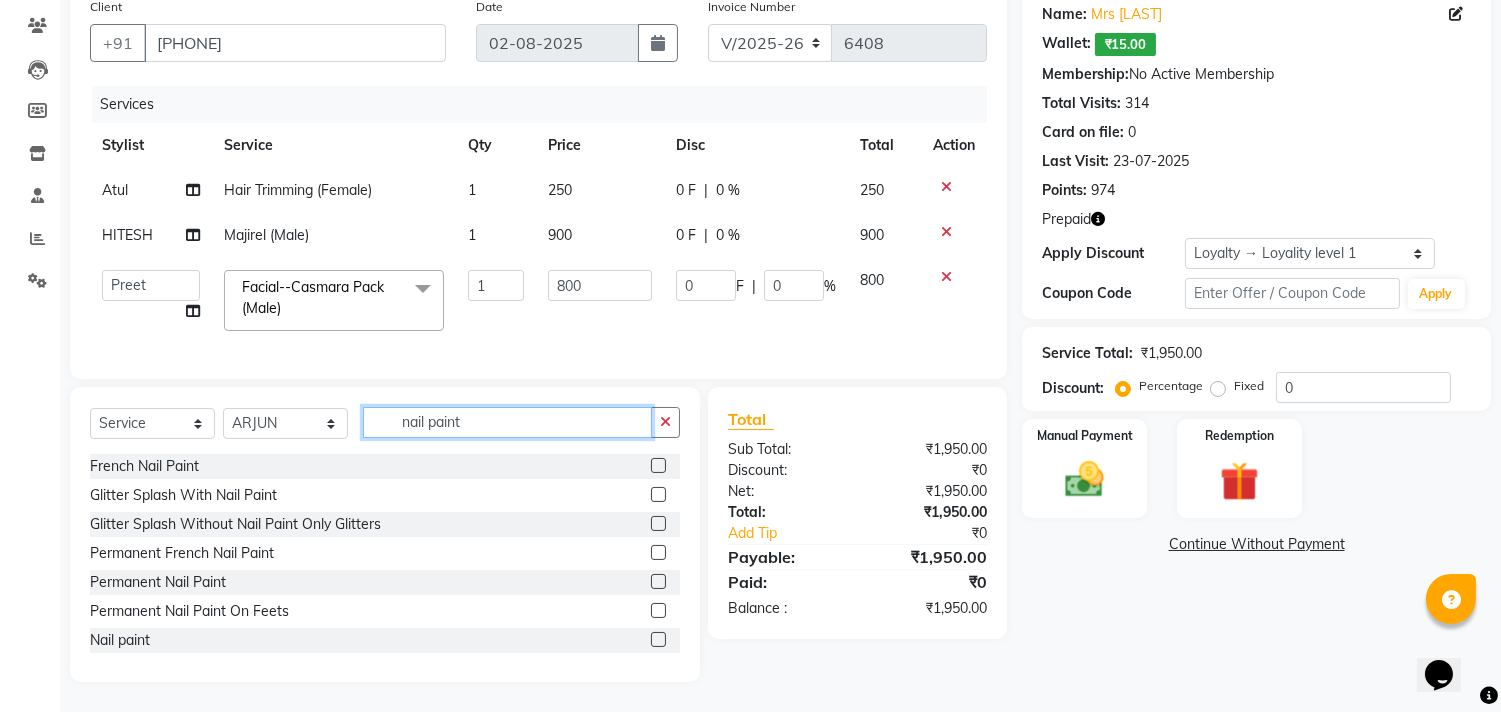 type on "nail paint" 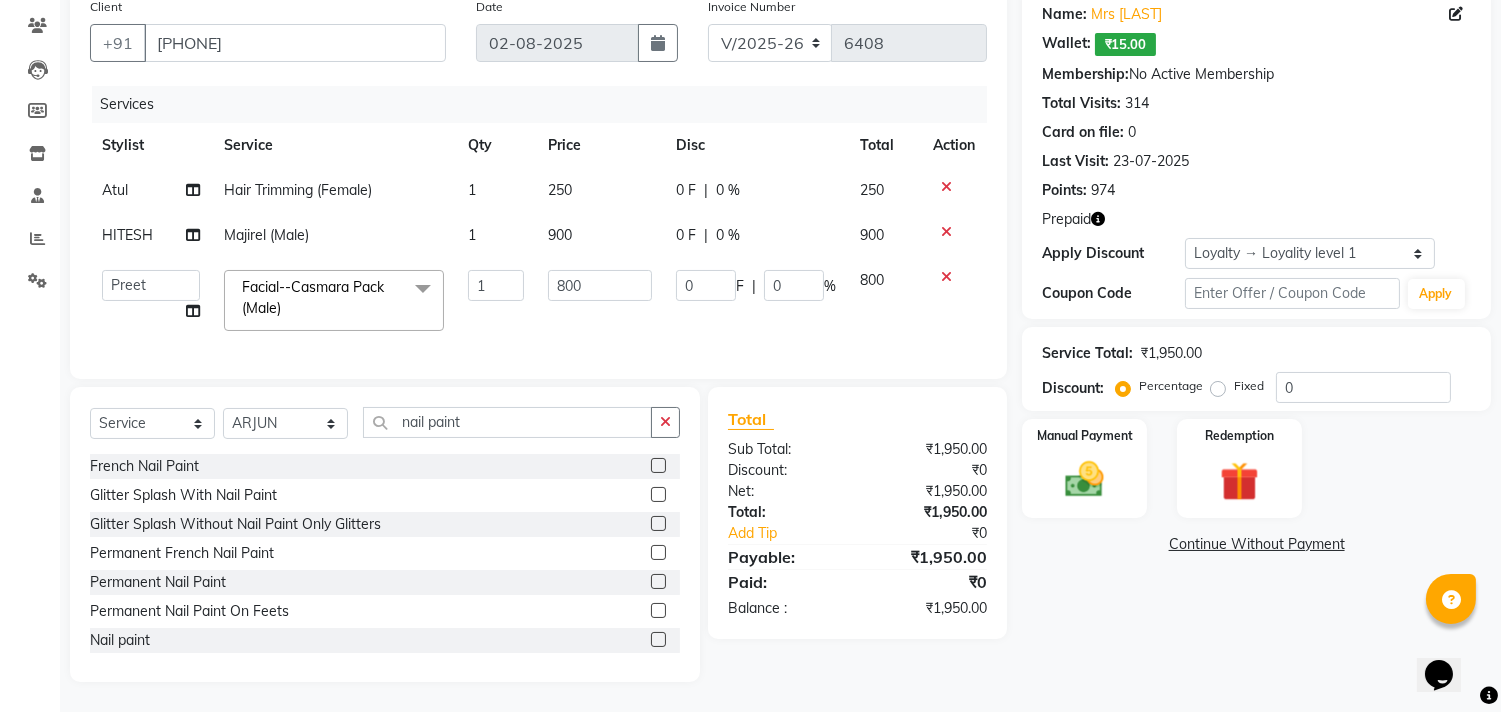 click 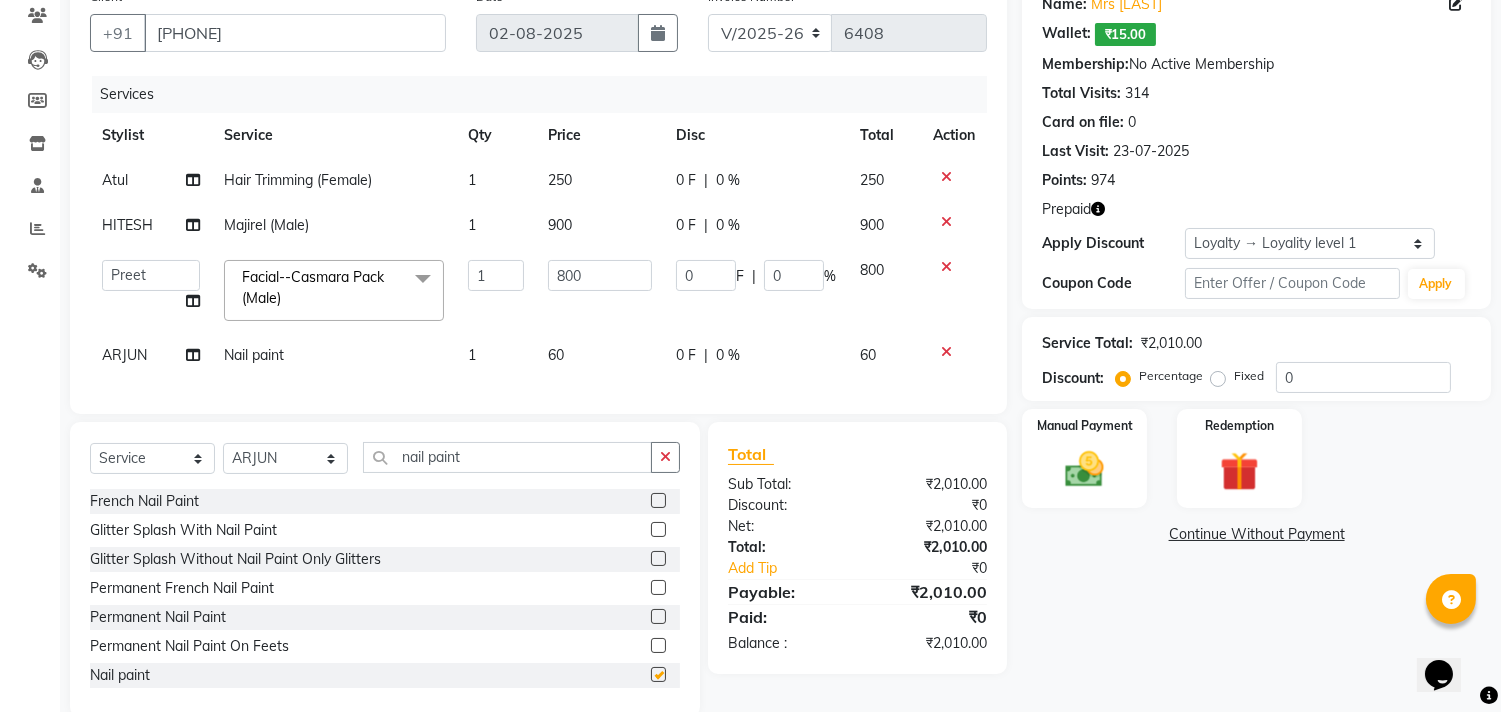 checkbox on "false" 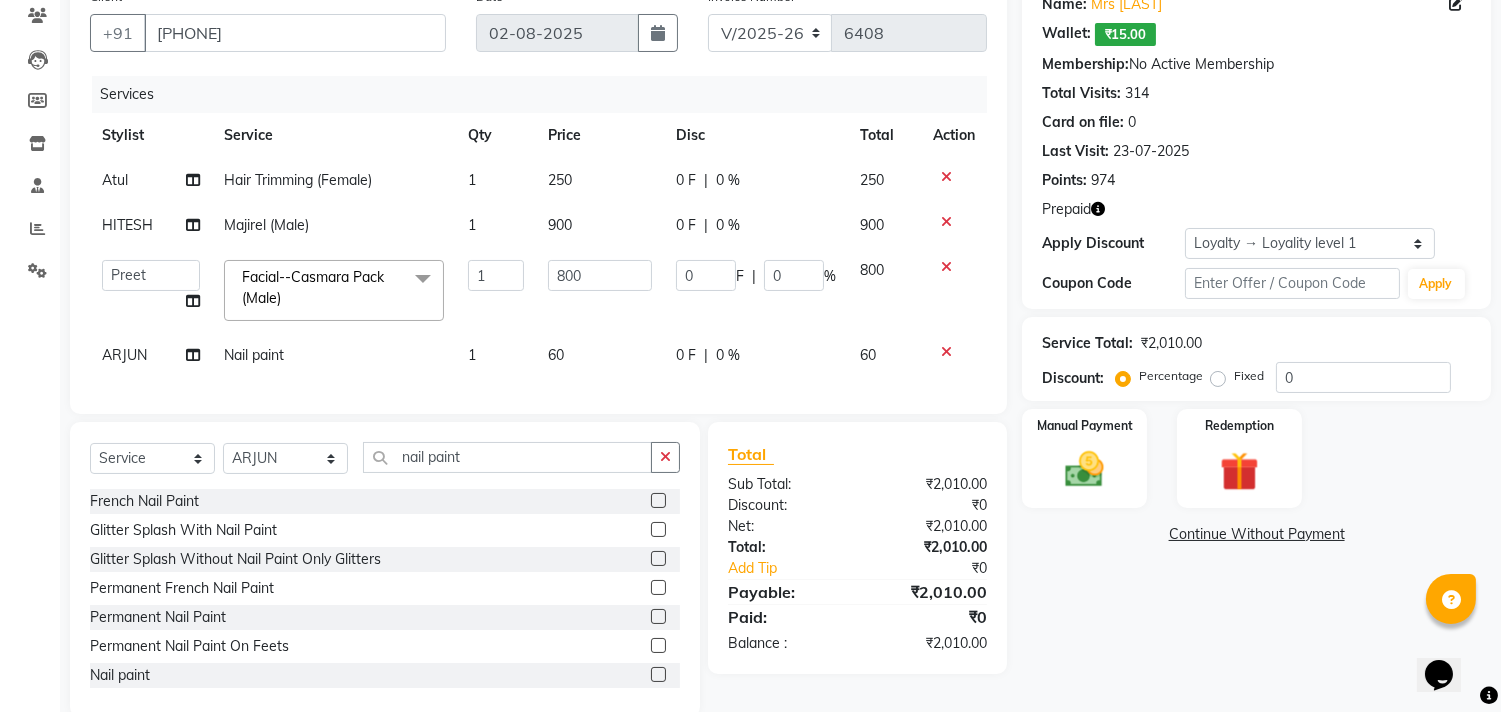 click 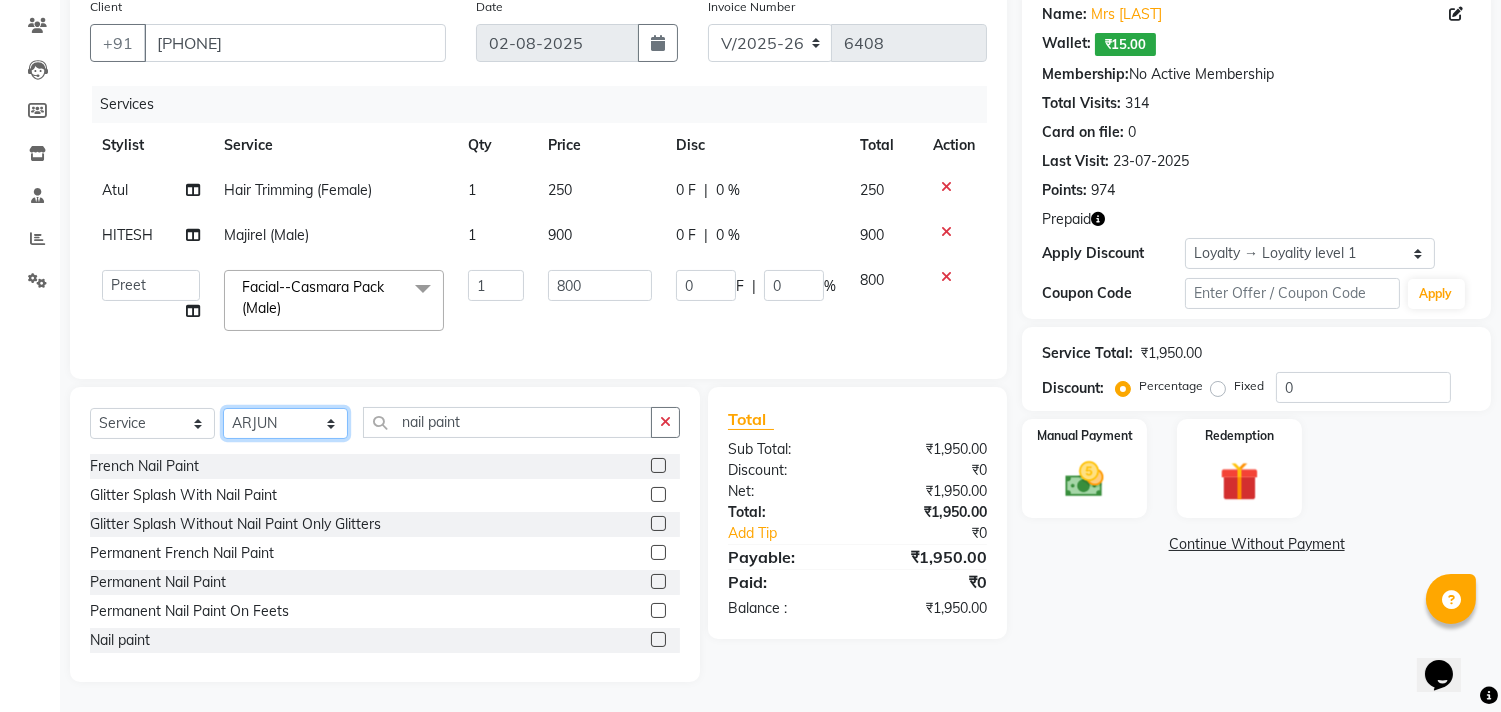 click on "Select Stylist amit ARJUN Atul FAIZAN FARDEEN GOLU harshit HITESH isha kapil khushbu Manager meenu MOHIT Mohsin NISHA nishi Preet privee Shivam SIVA vikas" 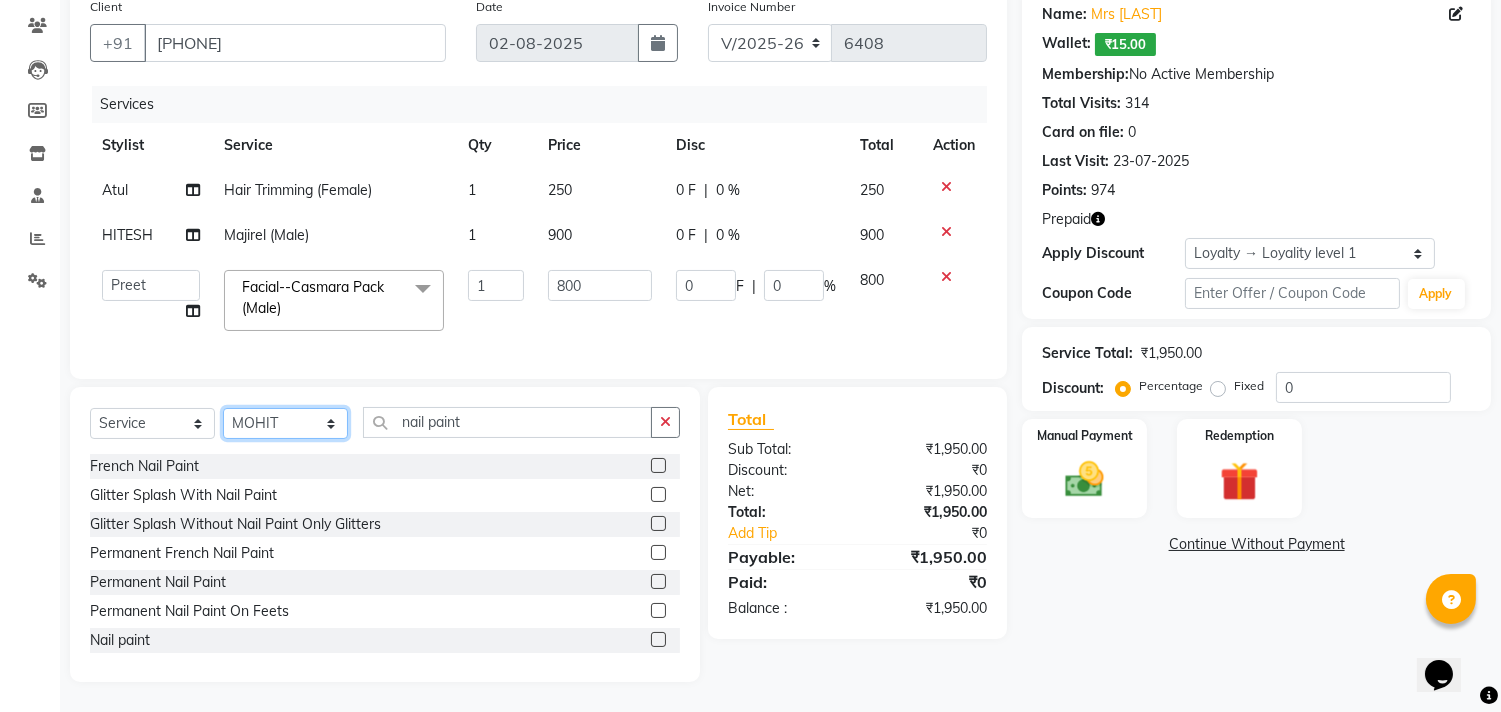 click on "Select Stylist amit ARJUN Atul FAIZAN FARDEEN GOLU harshit HITESH isha kapil khushbu Manager meenu MOHIT Mohsin NISHA nishi Preet privee Shivam SIVA vikas" 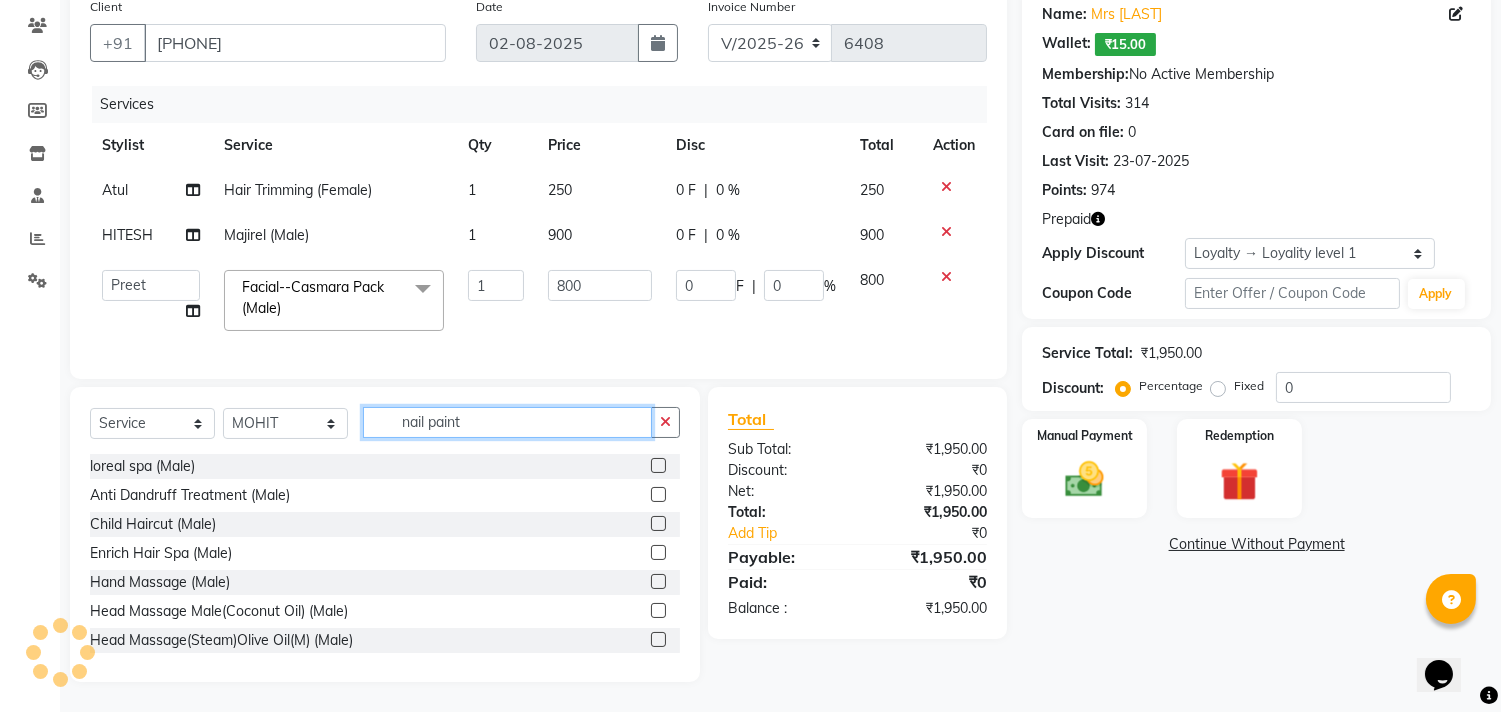 click on "nail paint" 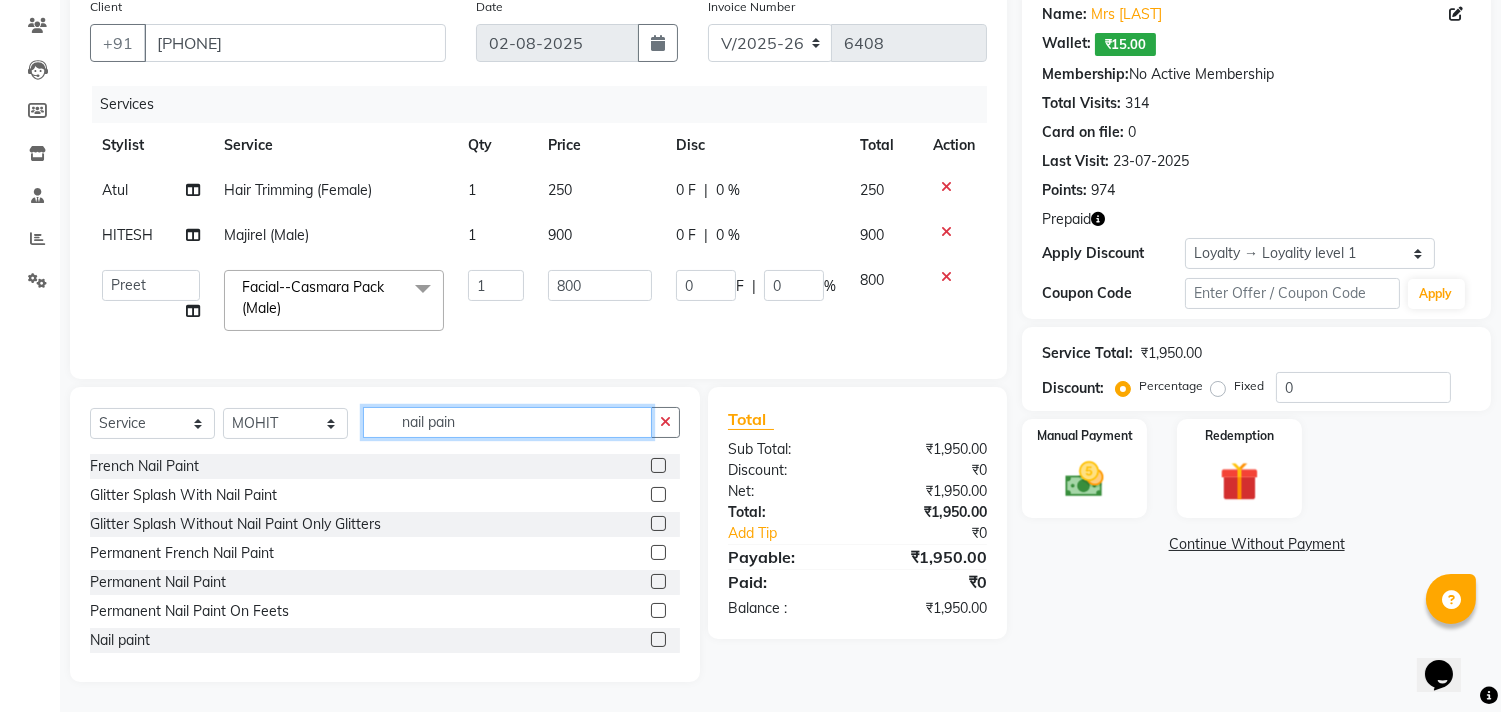 type on "nail pain" 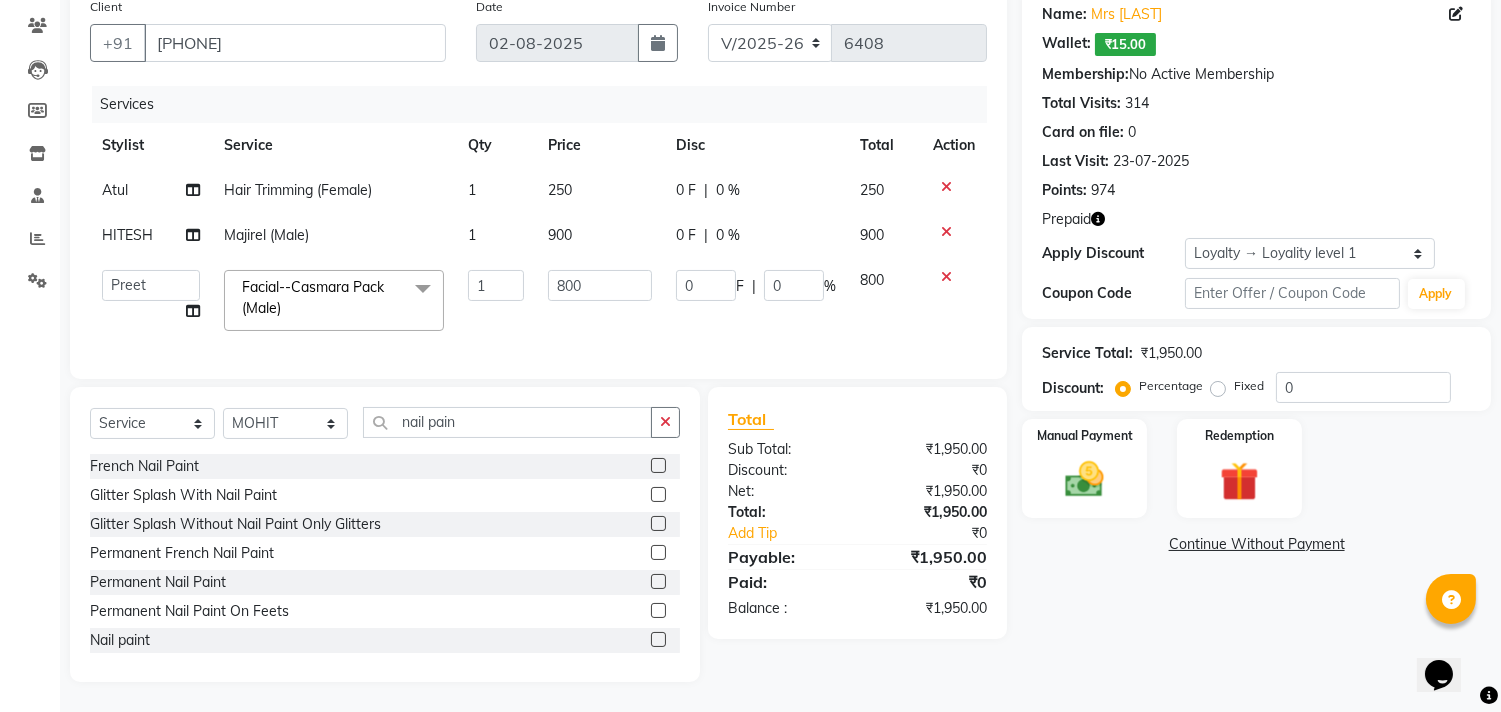 click 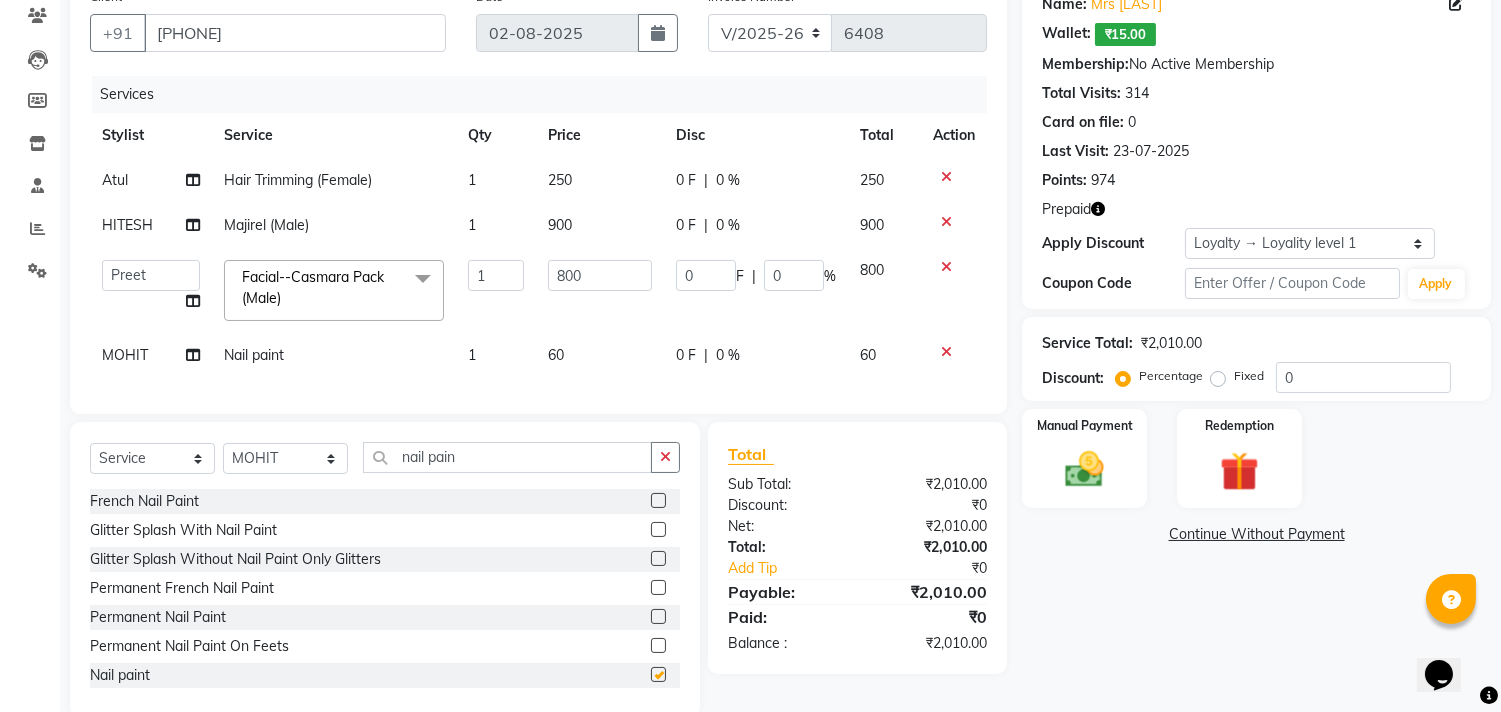checkbox on "false" 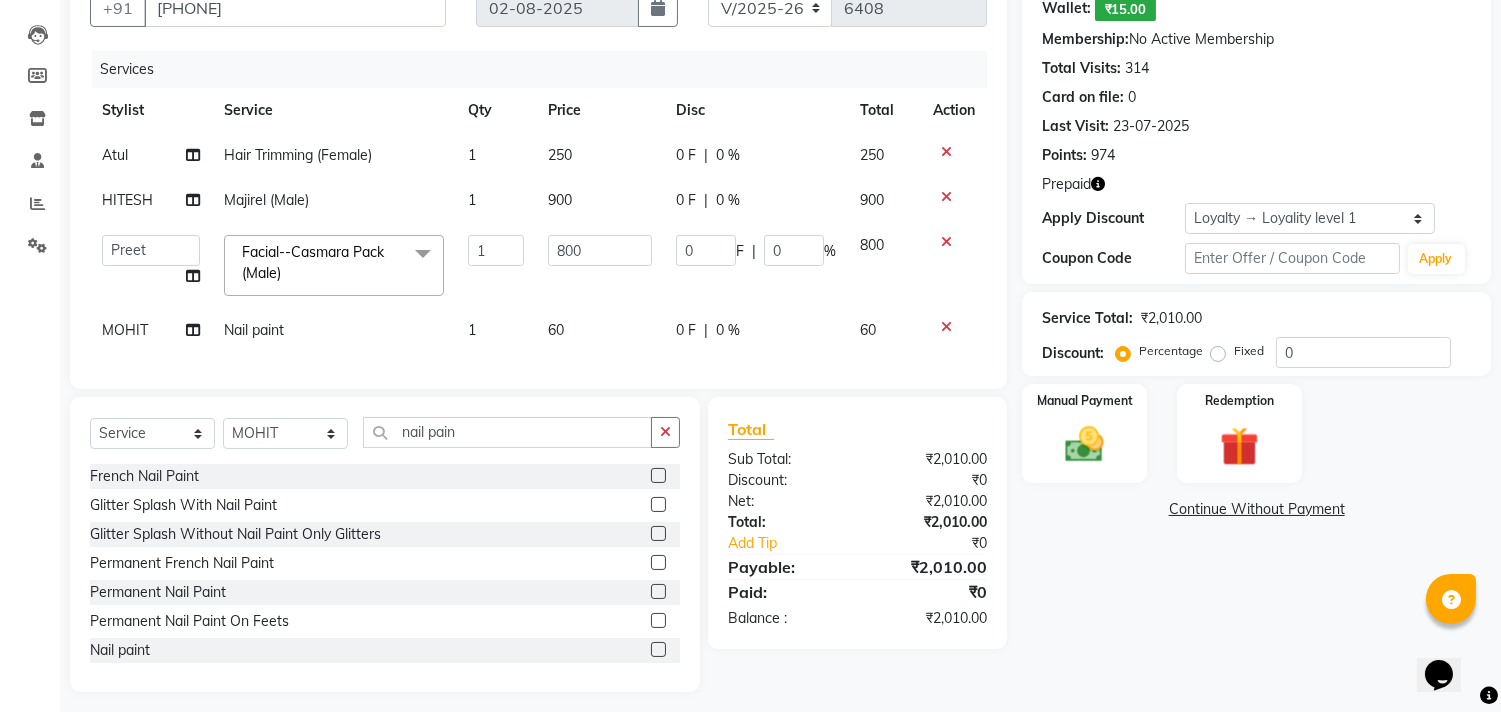 scroll, scrollTop: 223, scrollLeft: 0, axis: vertical 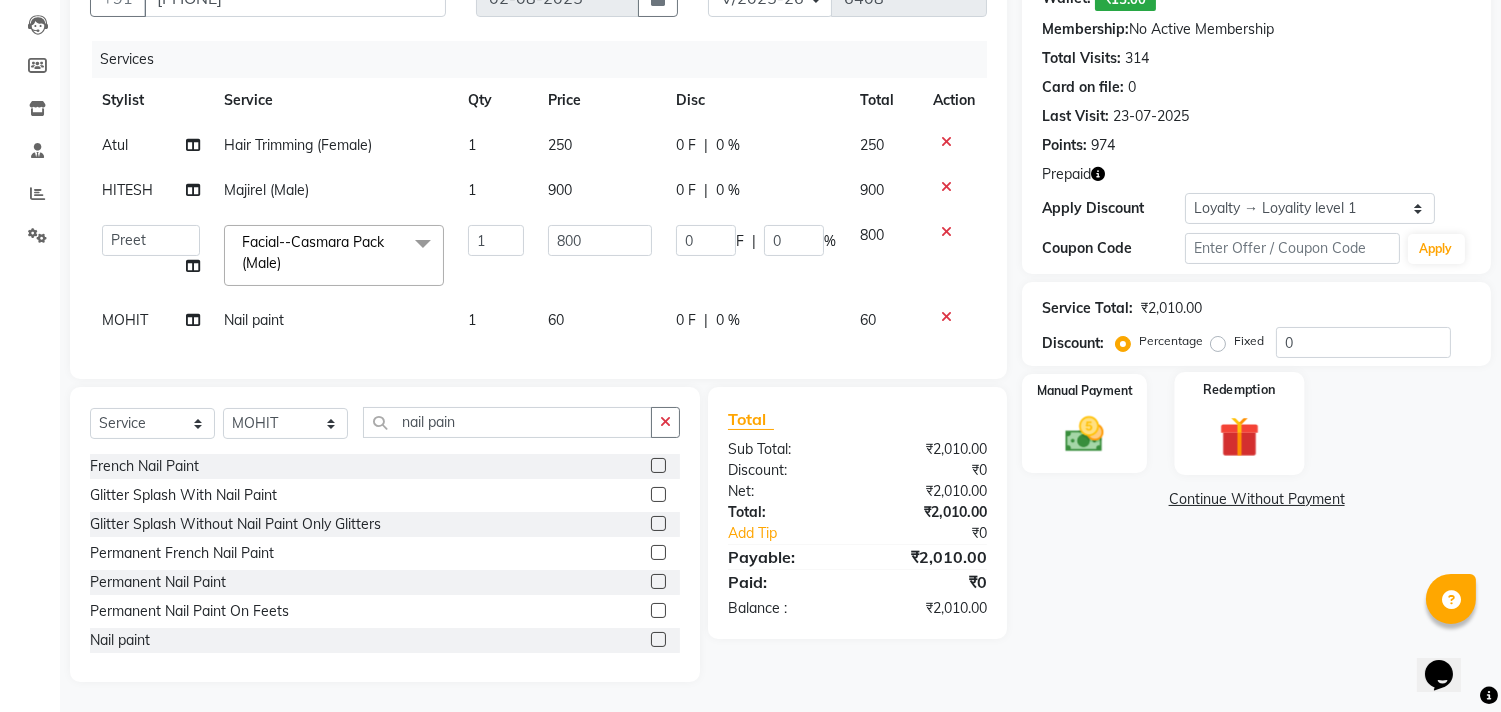 click 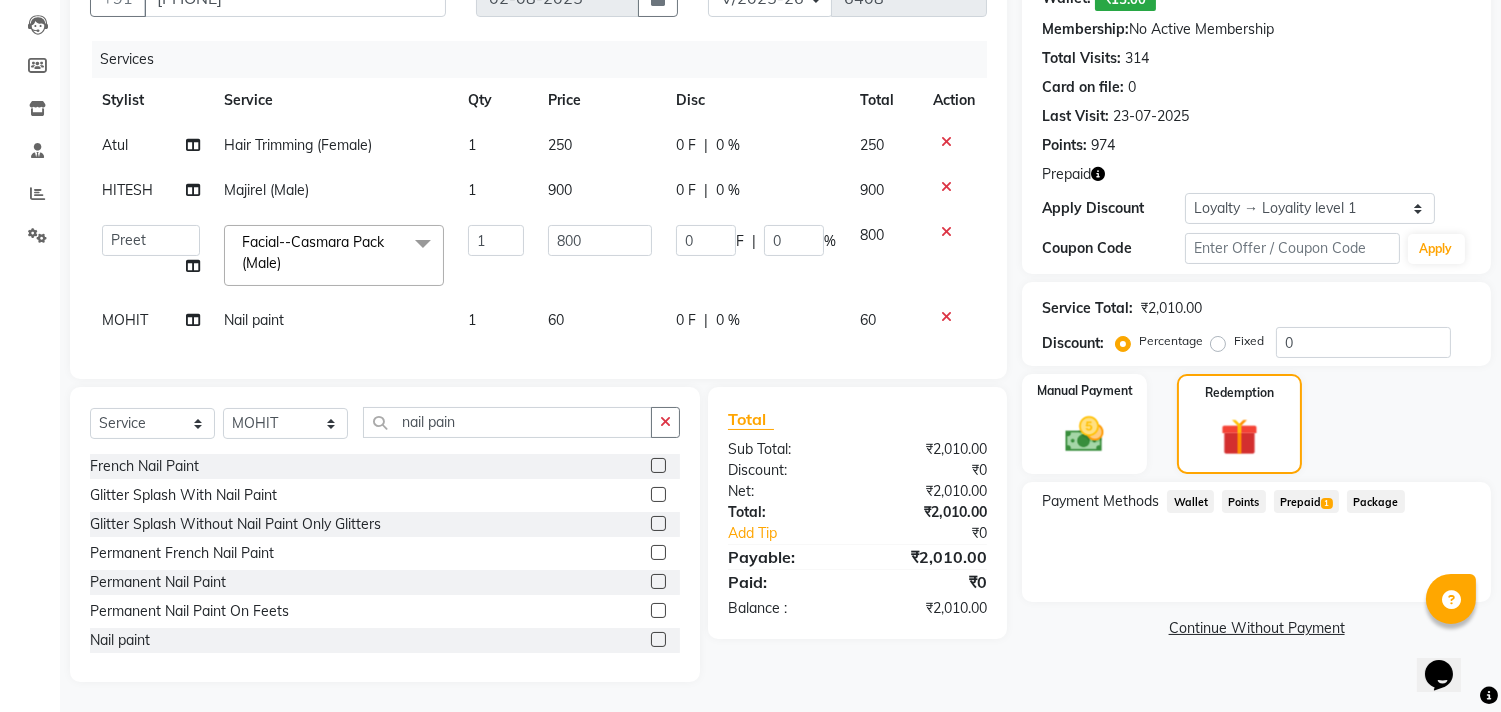 click on "Prepaid  1" 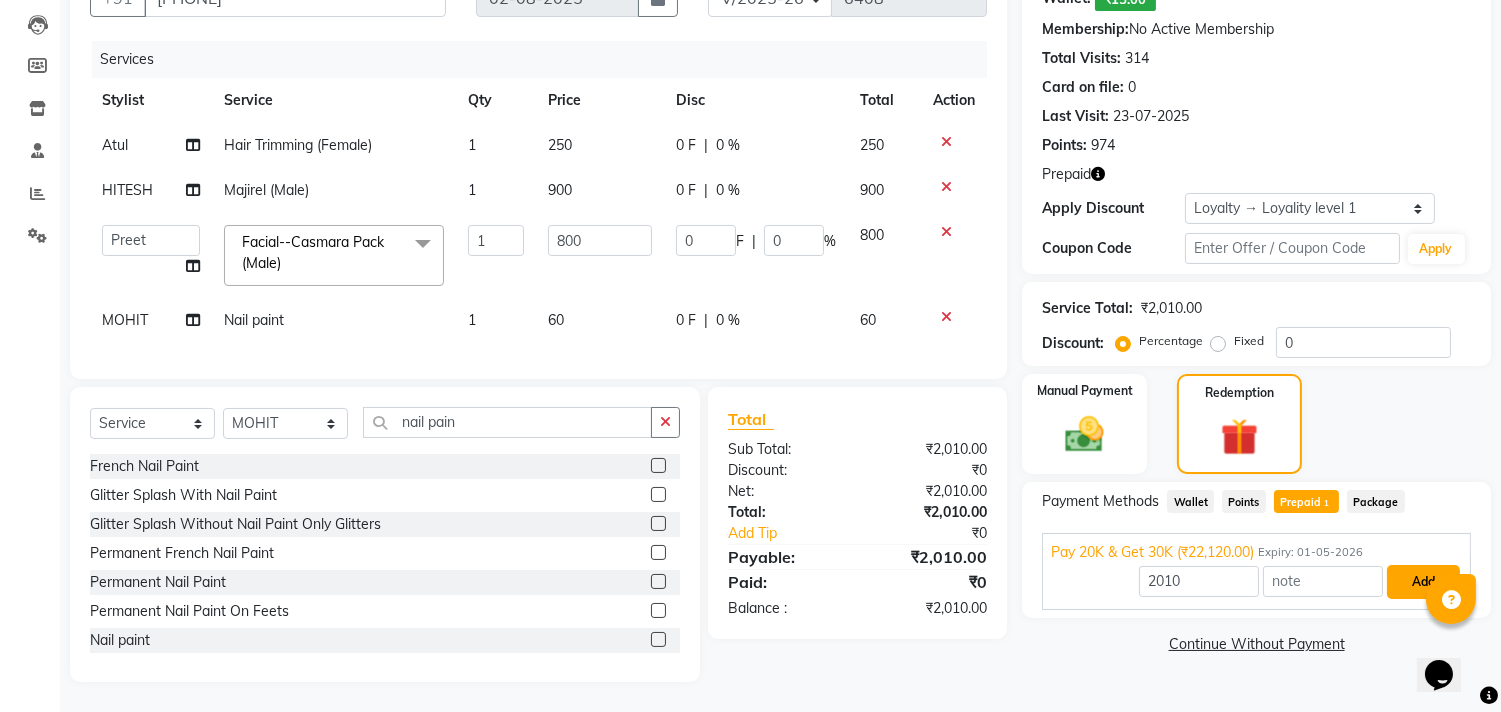 click on "Add" at bounding box center [1423, 582] 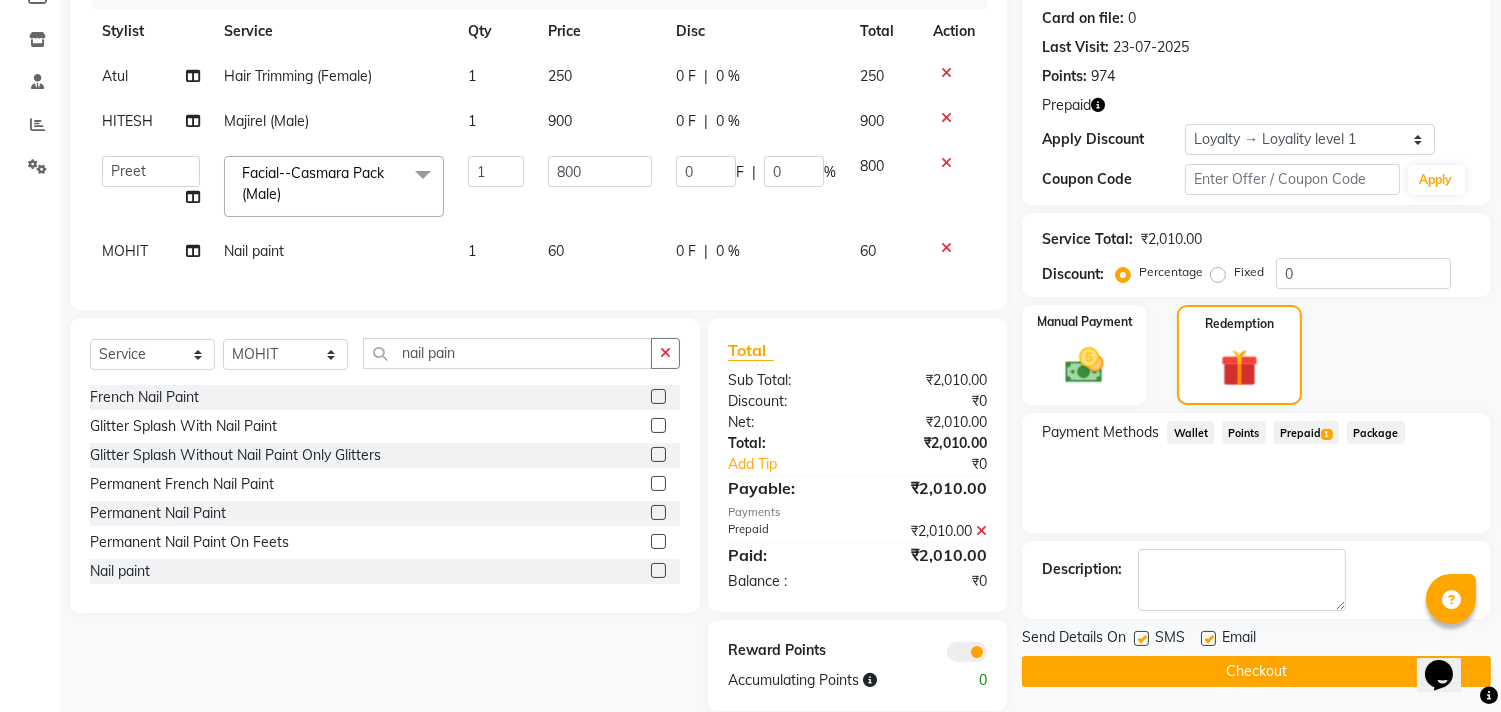 scroll, scrollTop: 303, scrollLeft: 0, axis: vertical 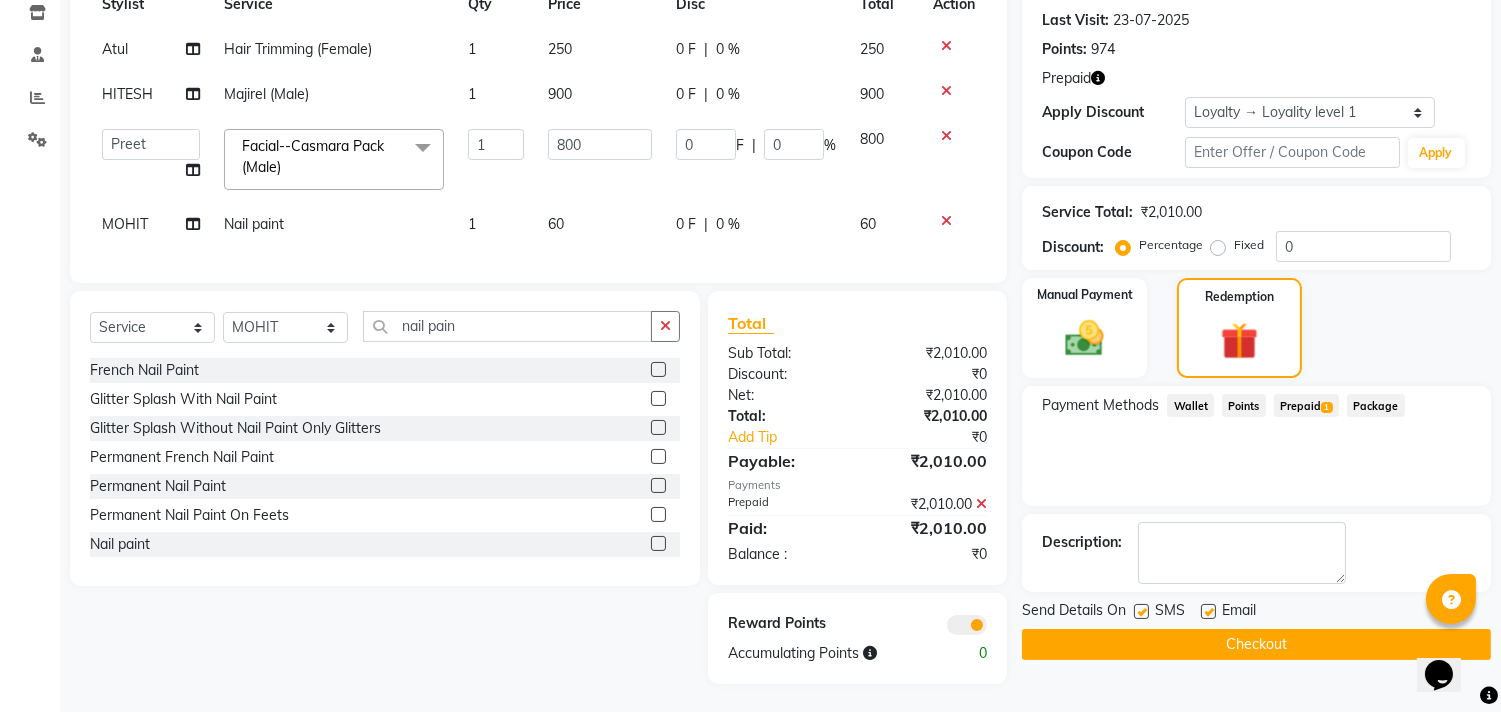 click on "Checkout" 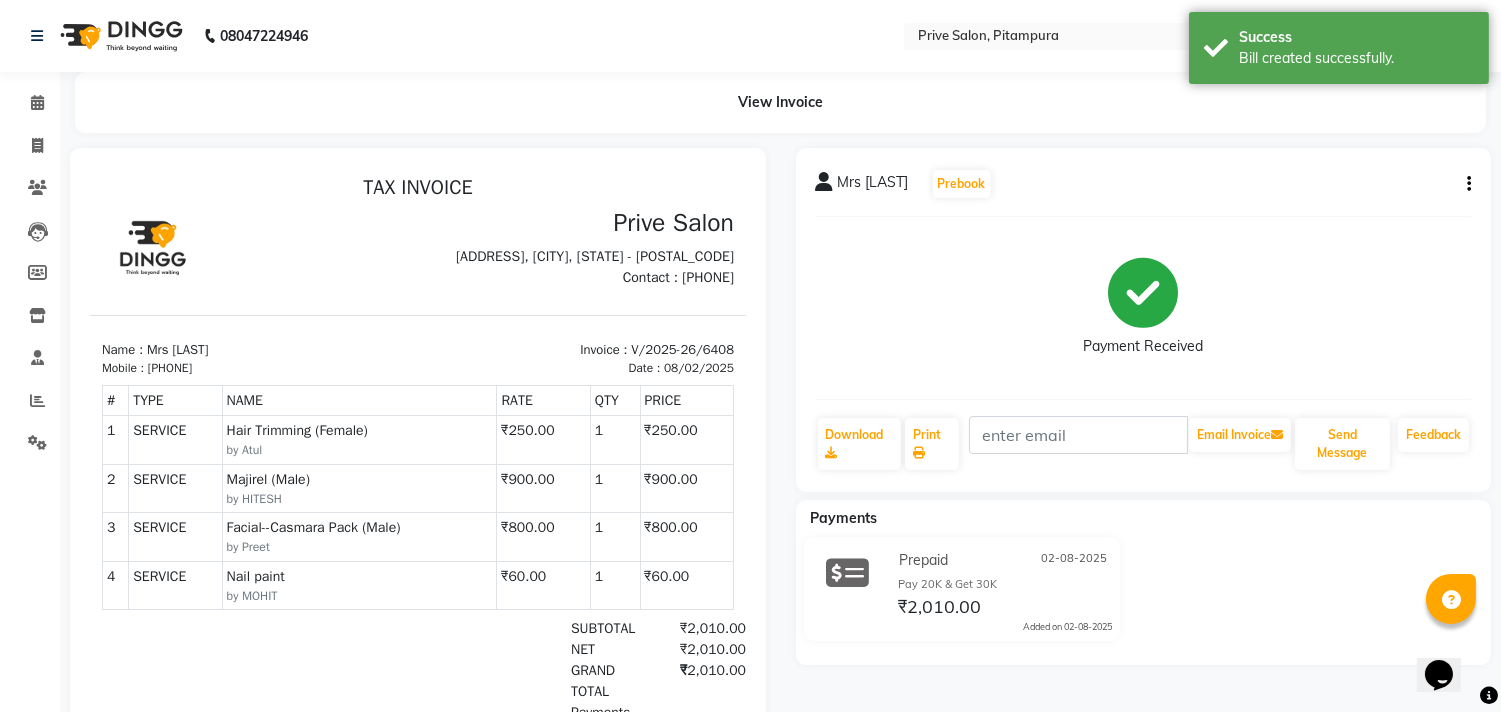scroll, scrollTop: 0, scrollLeft: 0, axis: both 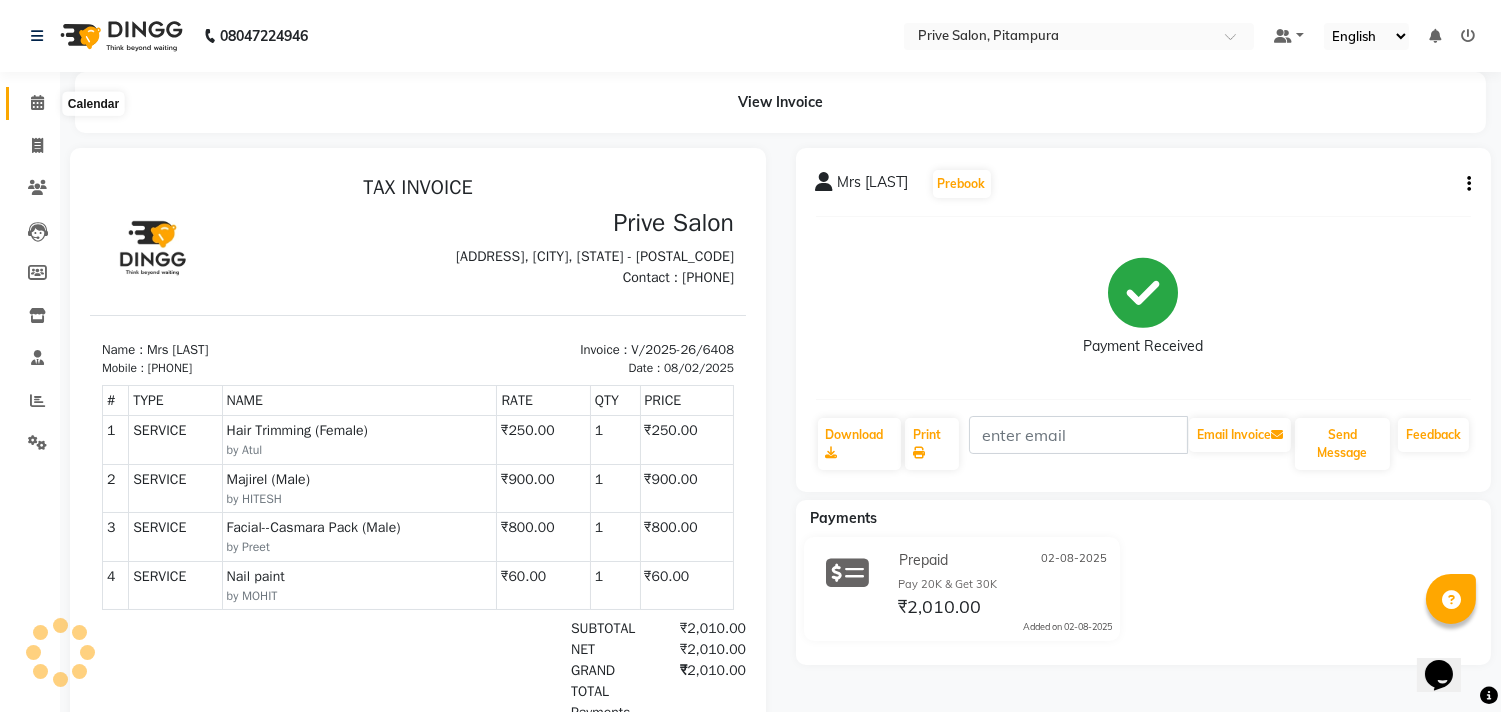 click 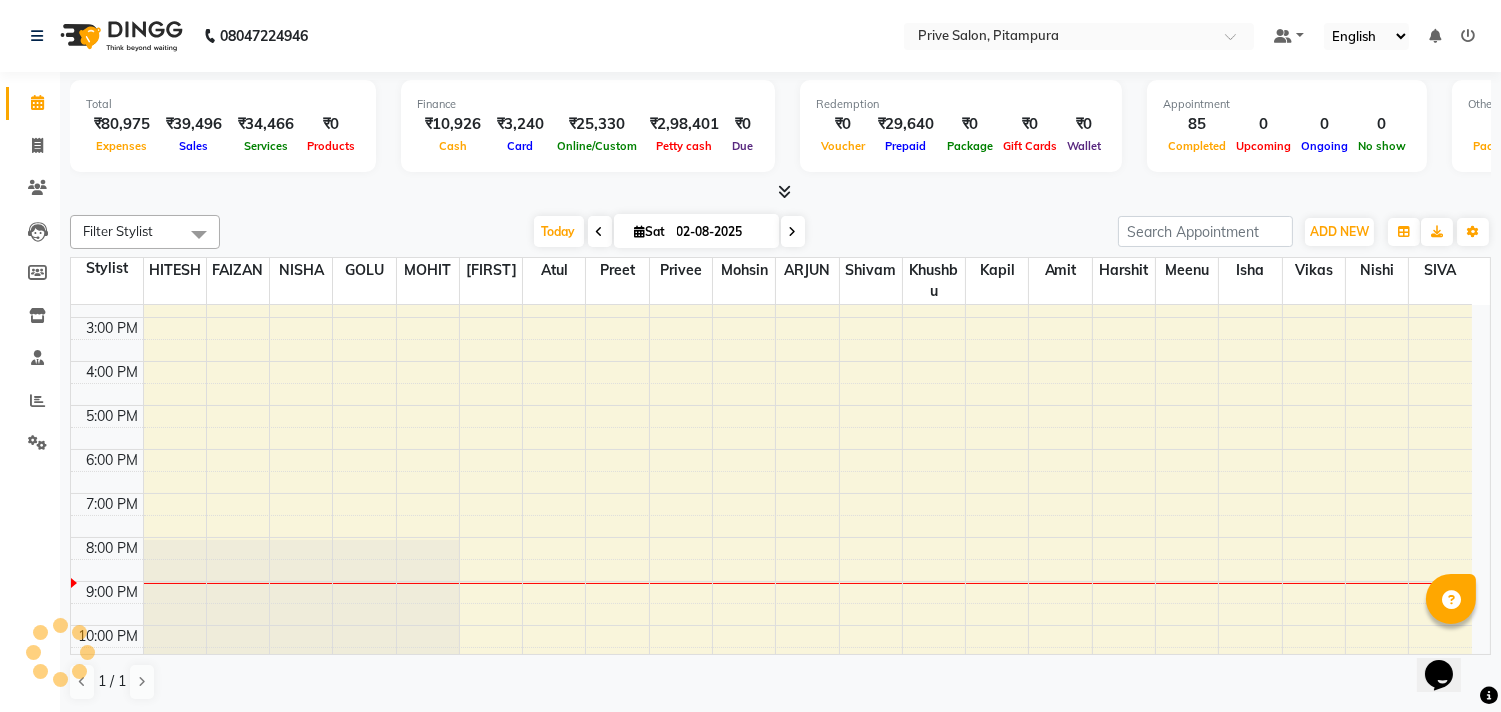 scroll, scrollTop: 0, scrollLeft: 0, axis: both 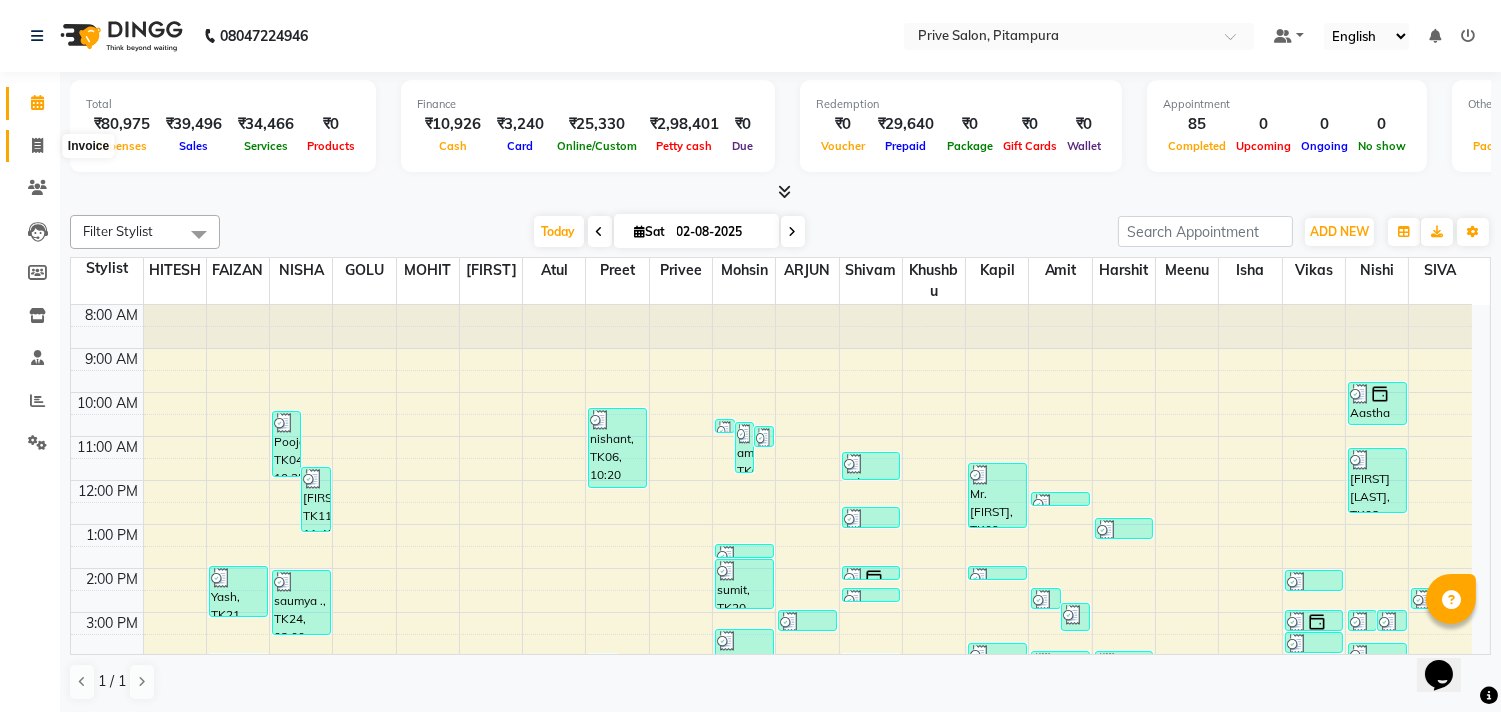 click 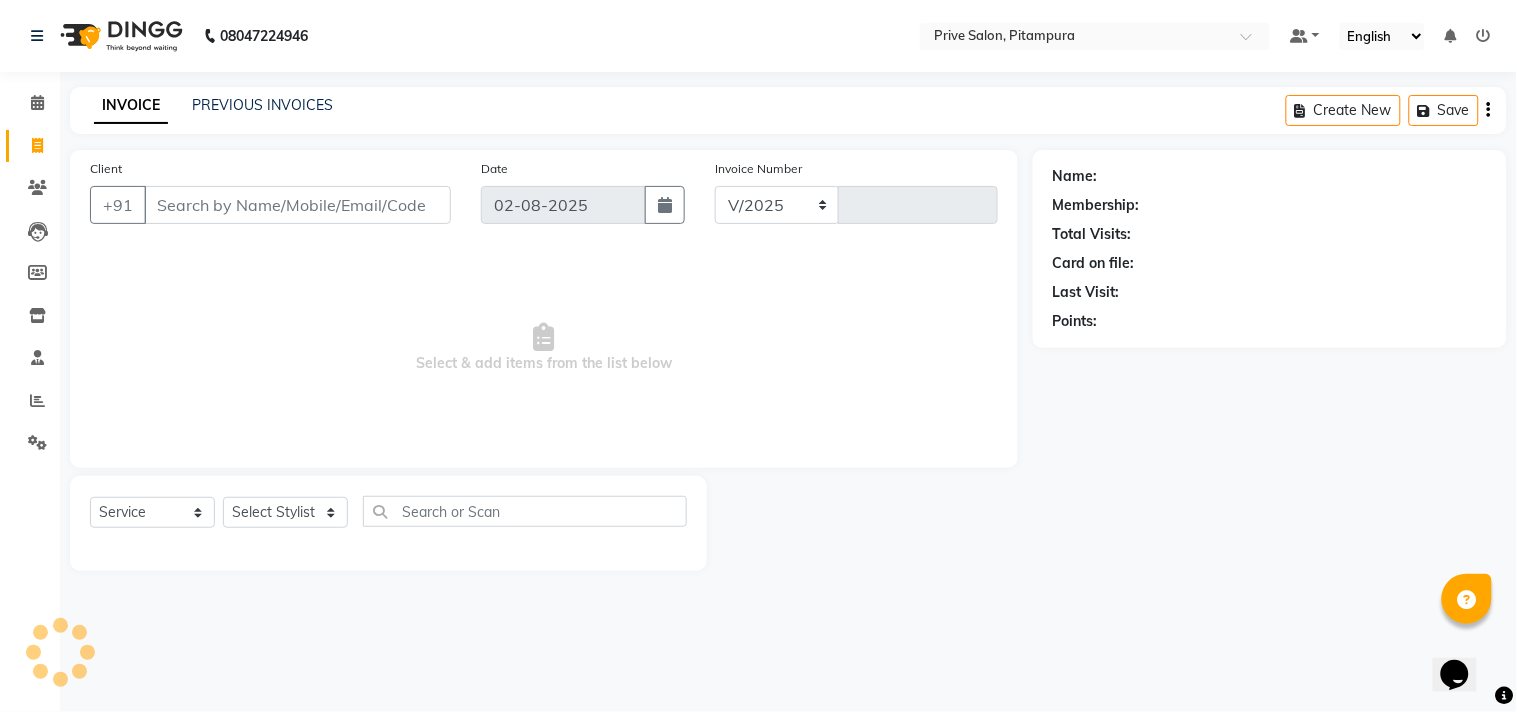 select on "136" 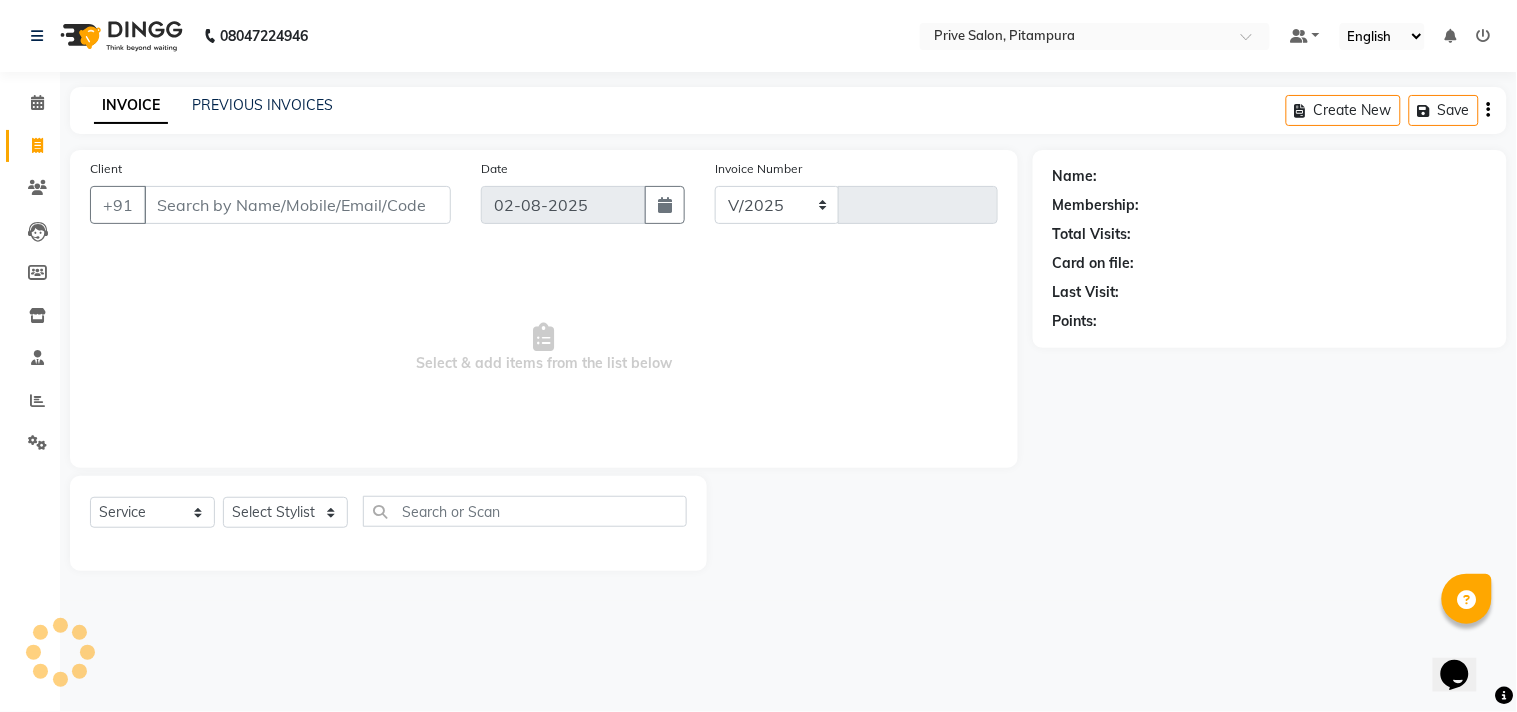 type on "6409" 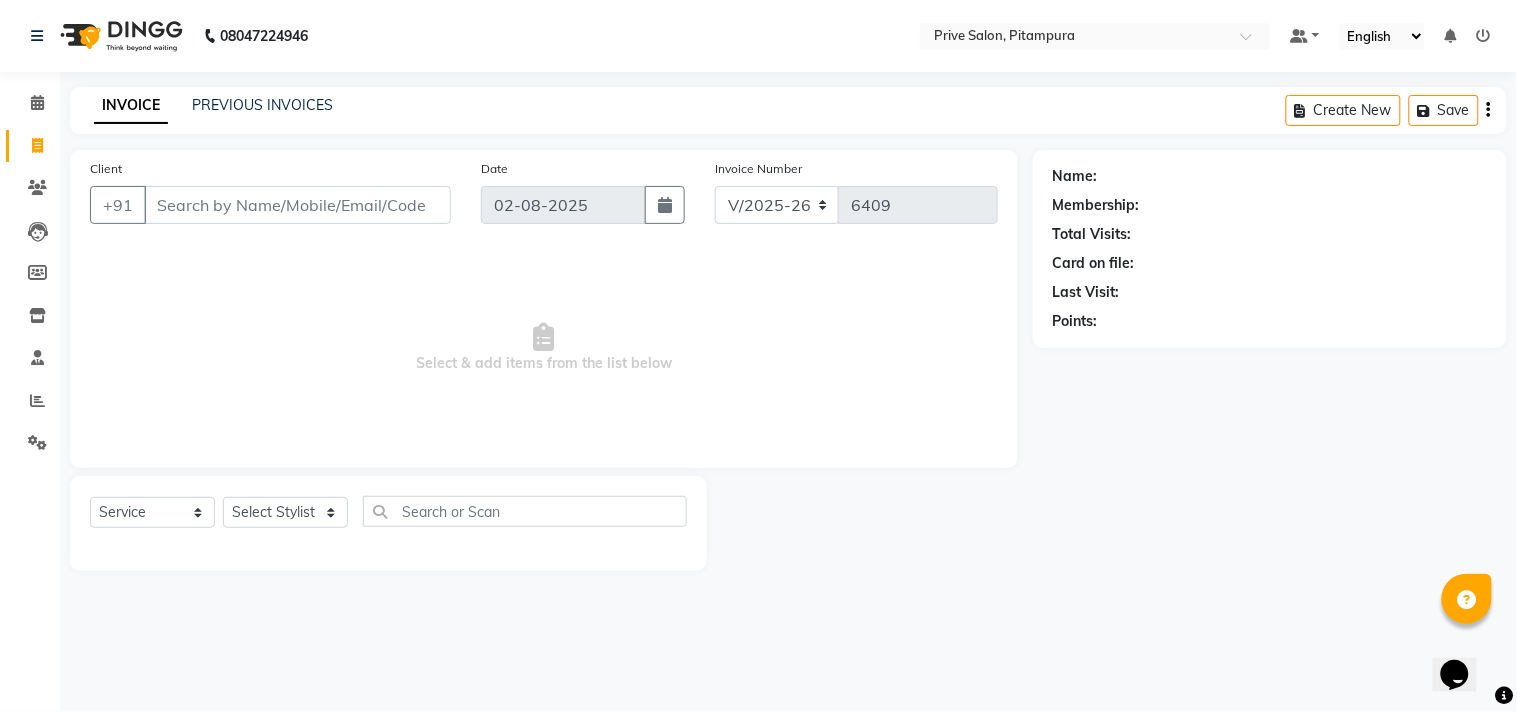 click on "Client" at bounding box center [297, 205] 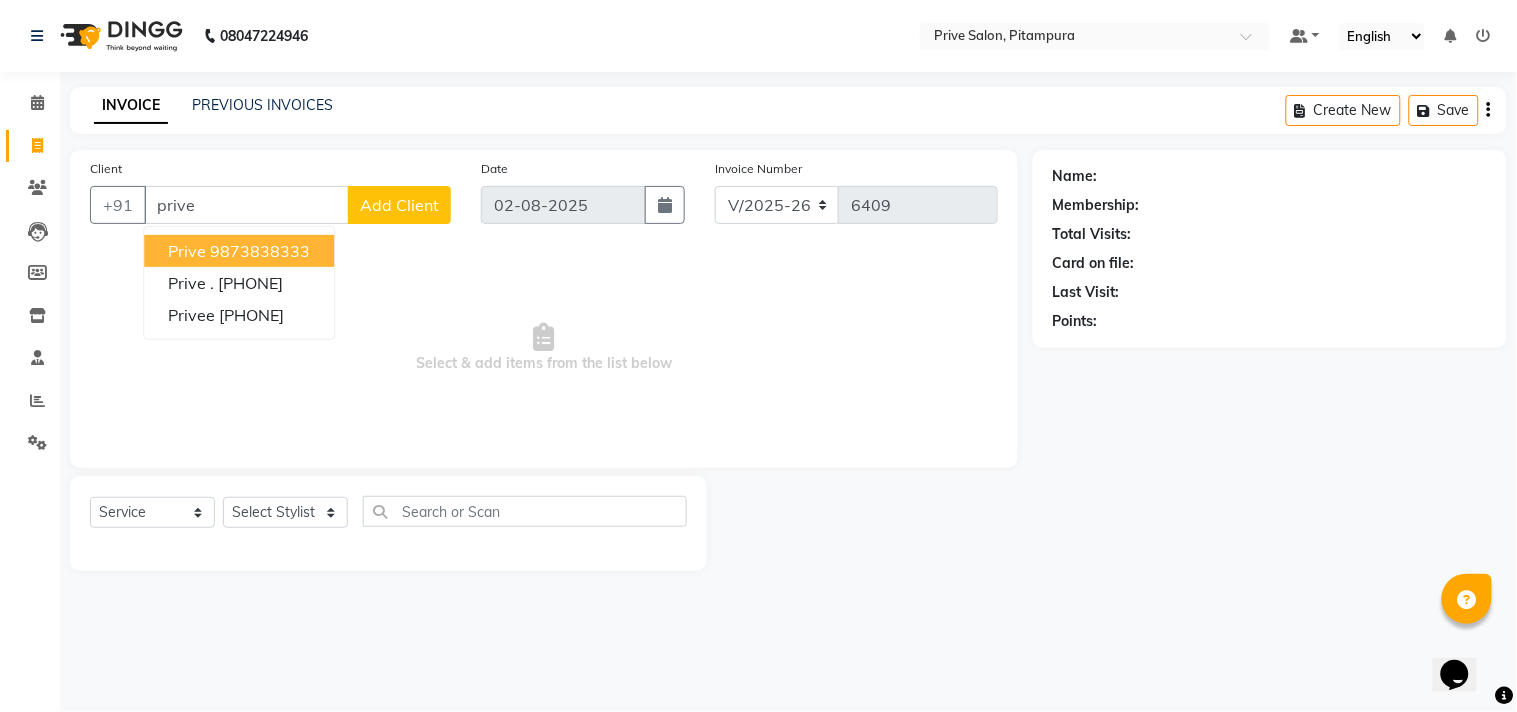 click on "prive" at bounding box center (246, 205) 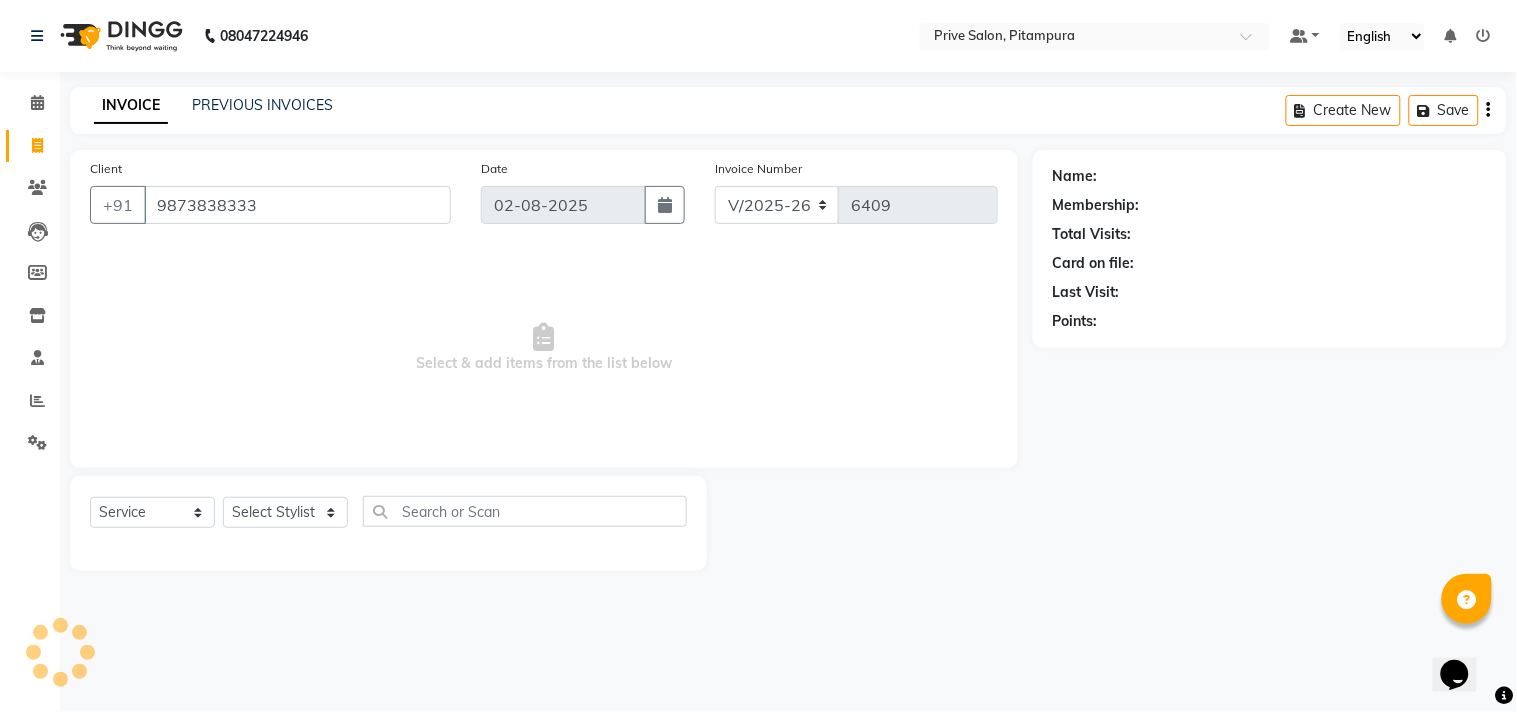 type on "9873838333" 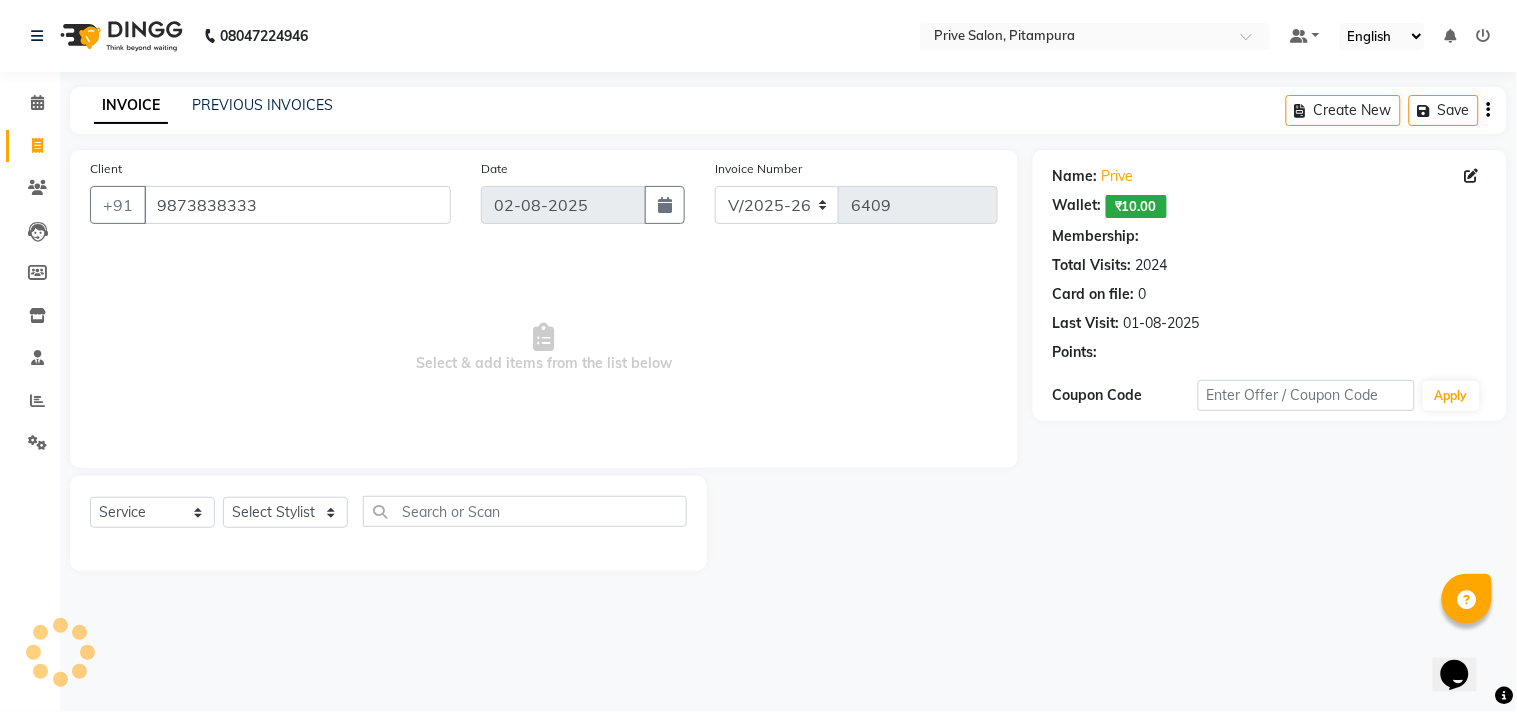 select on "1: Object" 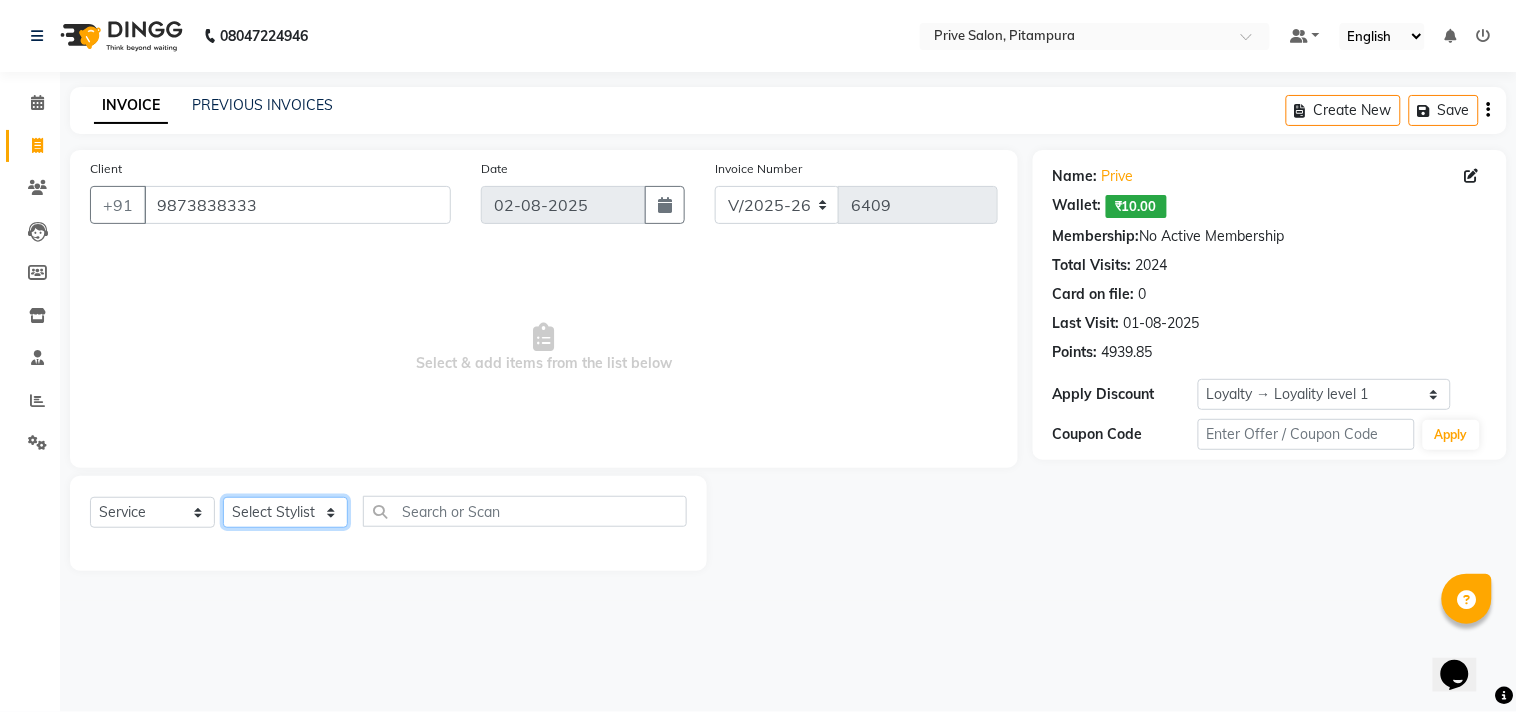 click on "Select Stylist amit ARJUN Atul FAIZAN FARDEEN GOLU harshit HITESH isha kapil khushbu Manager meenu MOHIT Mohsin NISHA nishi Preet privee Shivam SIVA vikas" 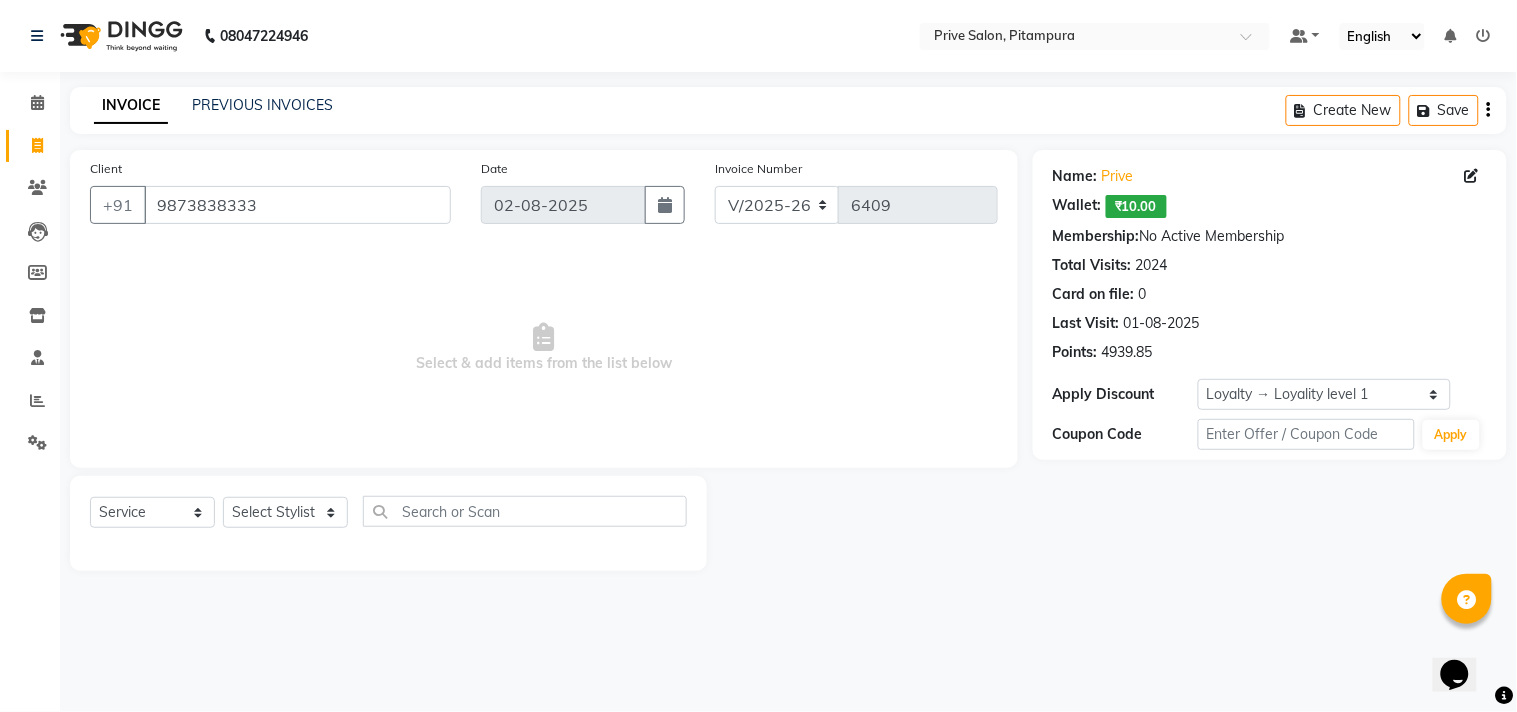 click on "Select & add items from the list below" at bounding box center (544, 348) 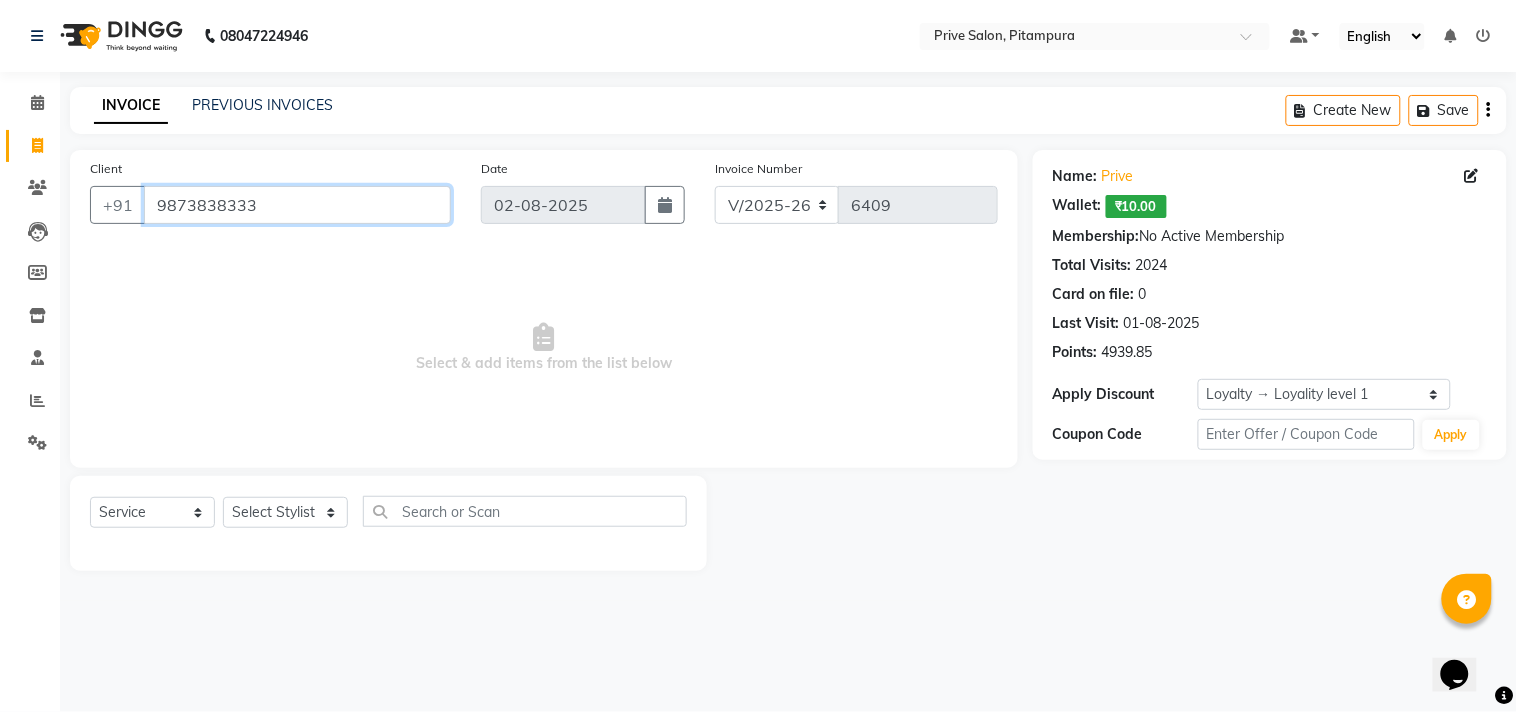 click on "9873838333" at bounding box center (297, 205) 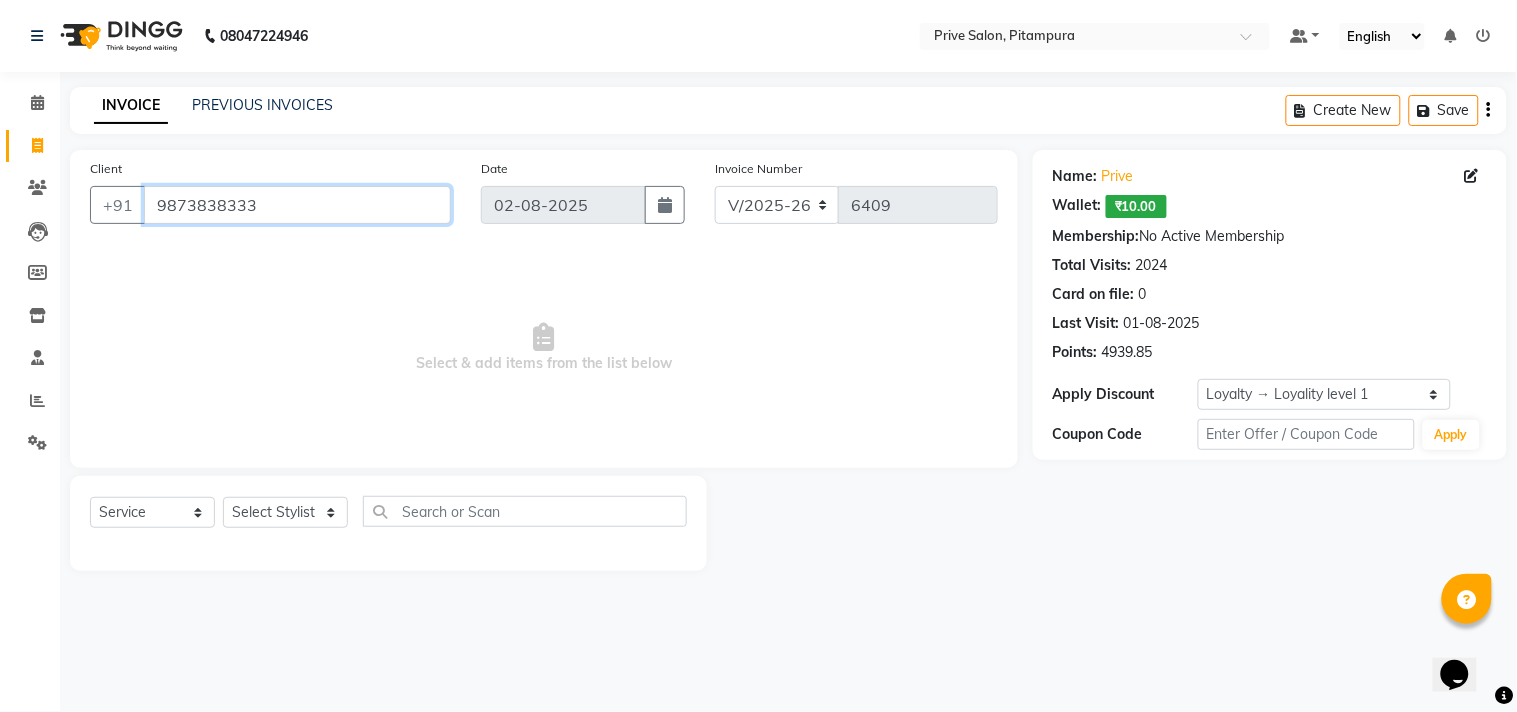 click on "9873838333" at bounding box center [297, 205] 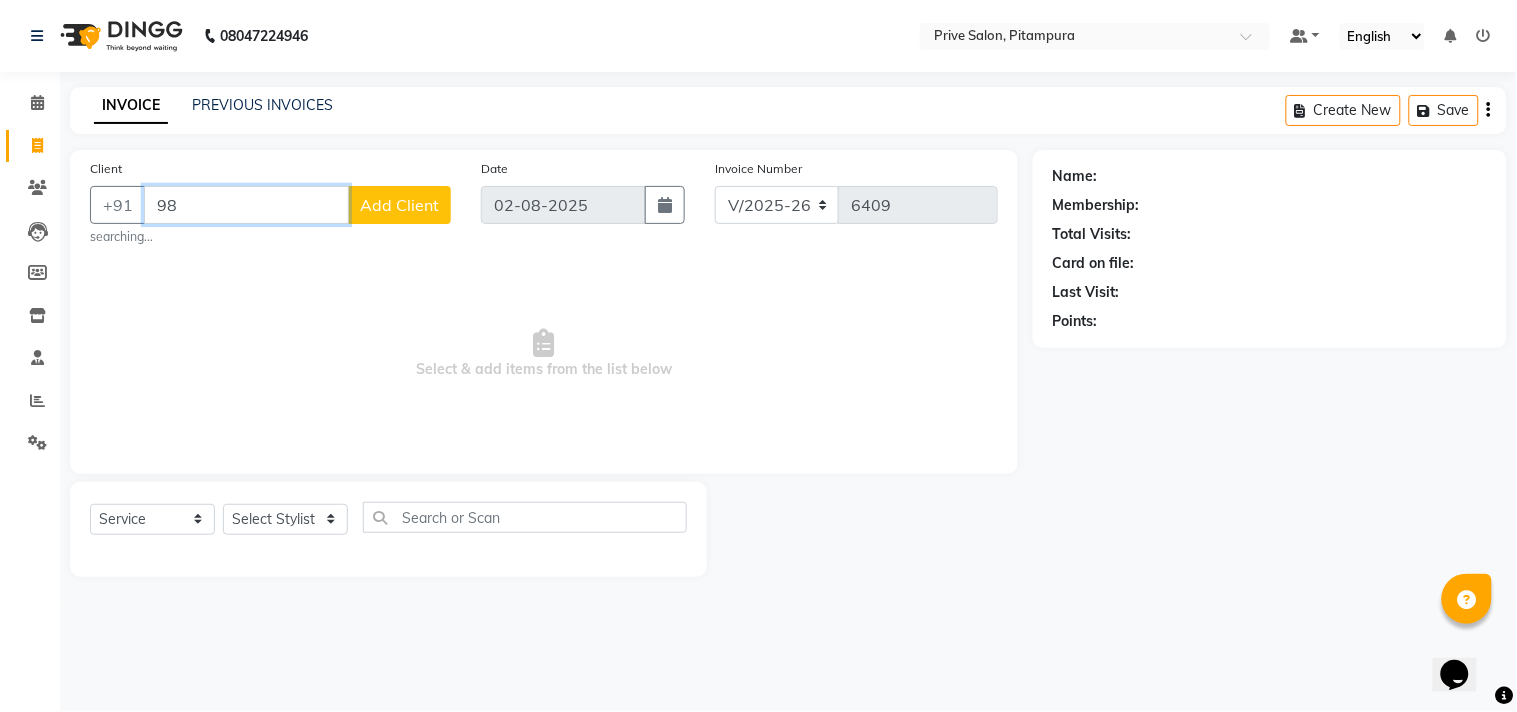 type on "9" 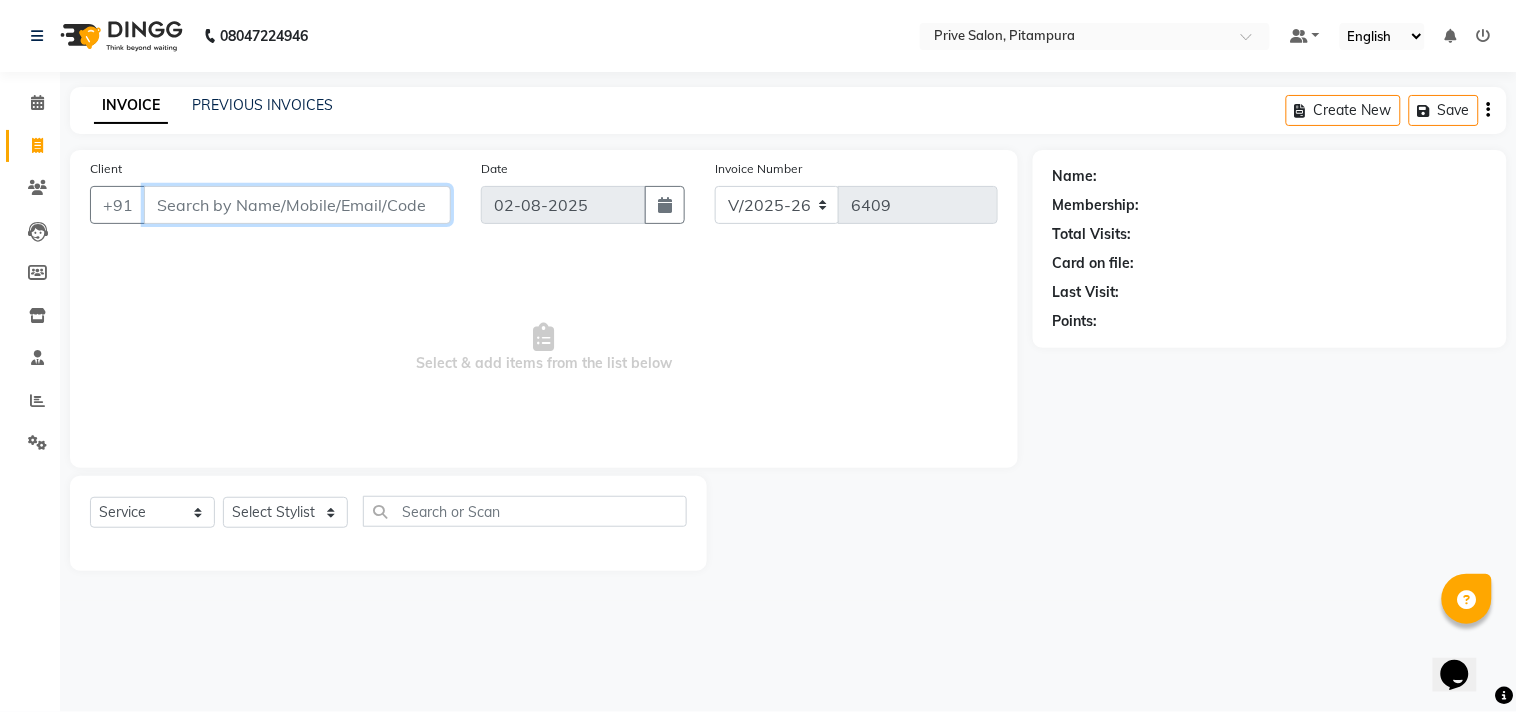 click on "Client" at bounding box center (297, 205) 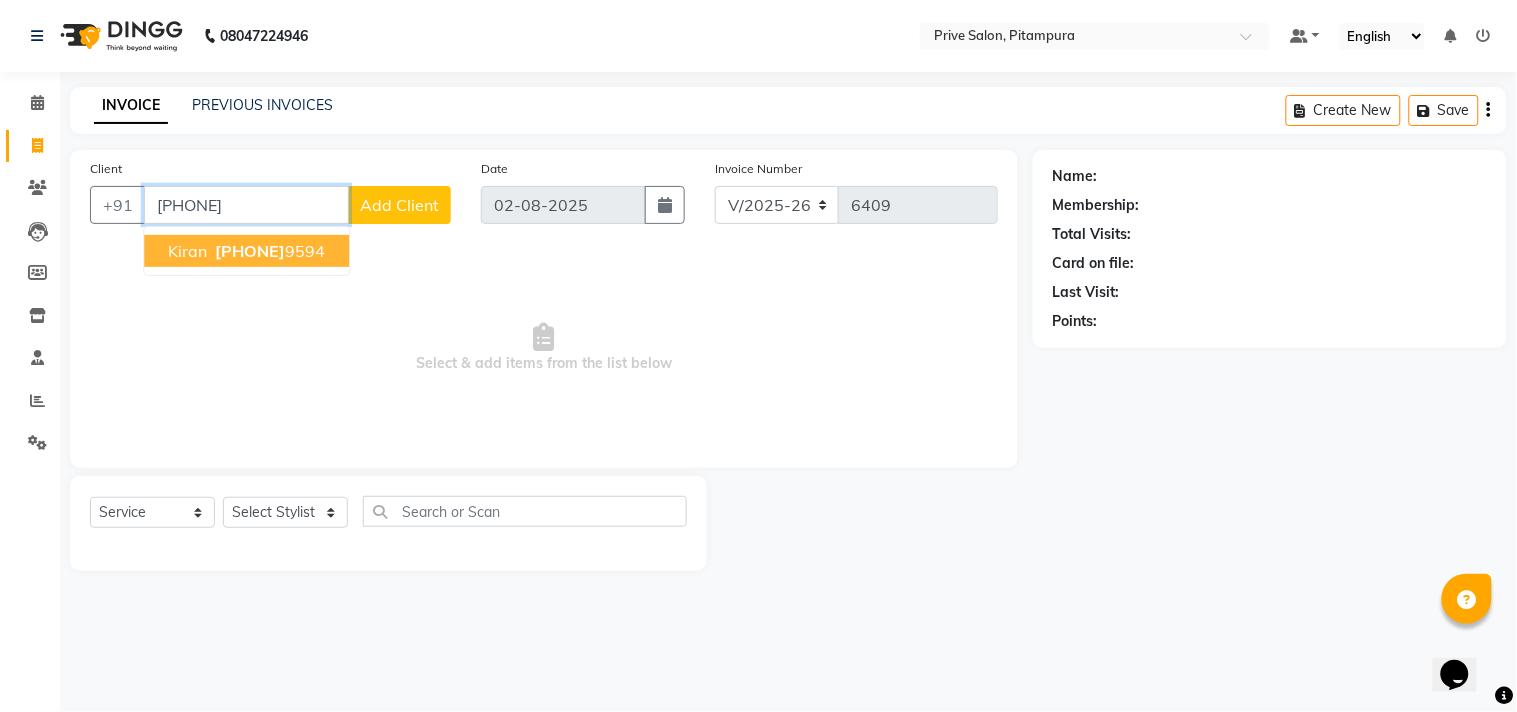 click on "982170 9594" at bounding box center [268, 251] 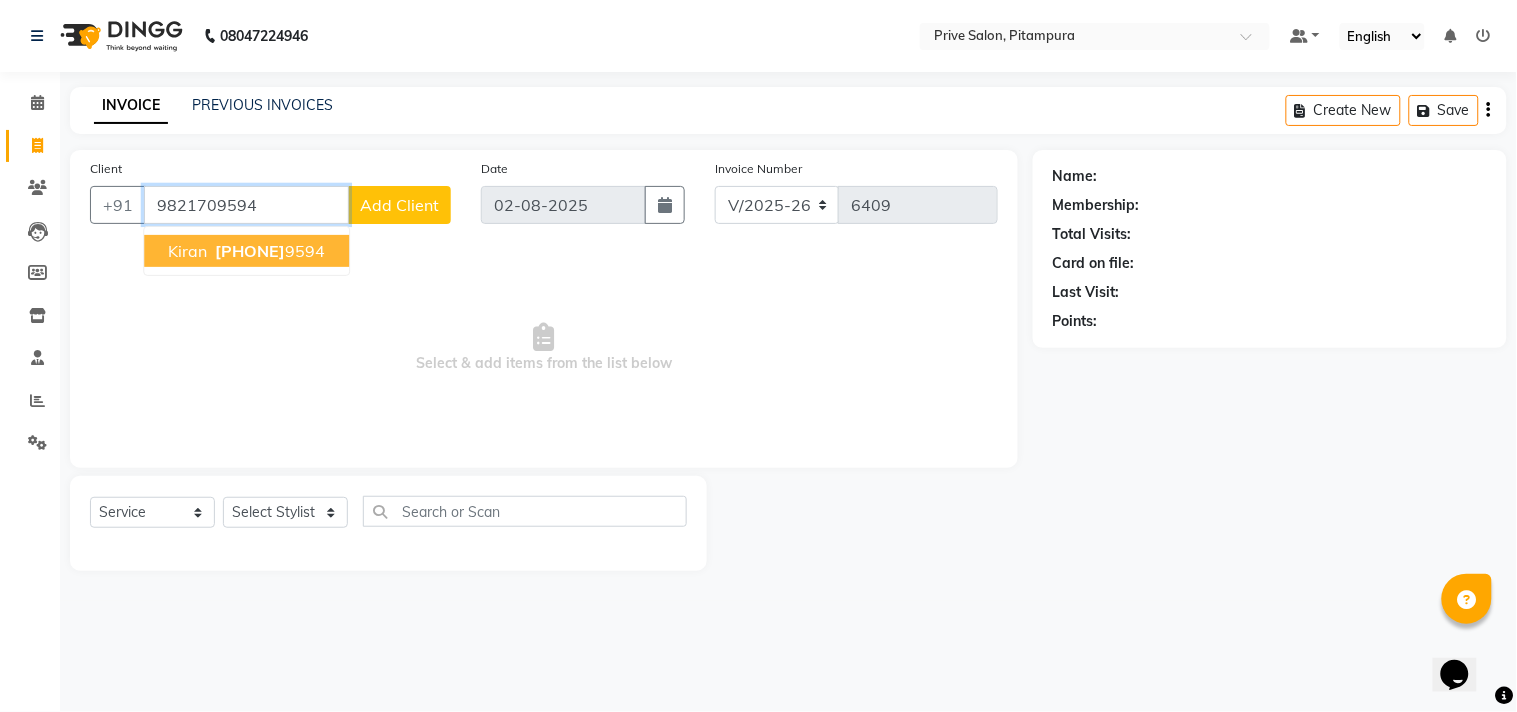 type on "9821709594" 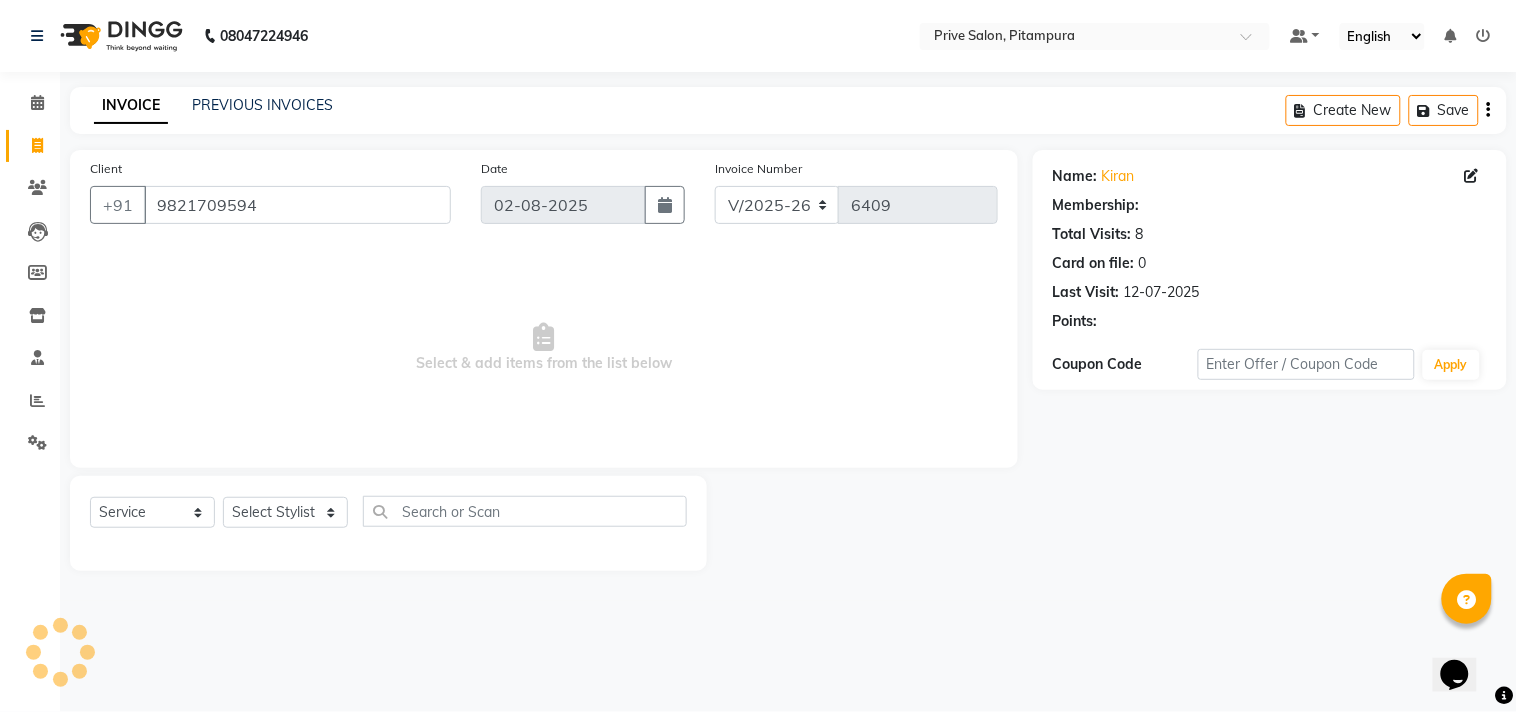 select on "1: Object" 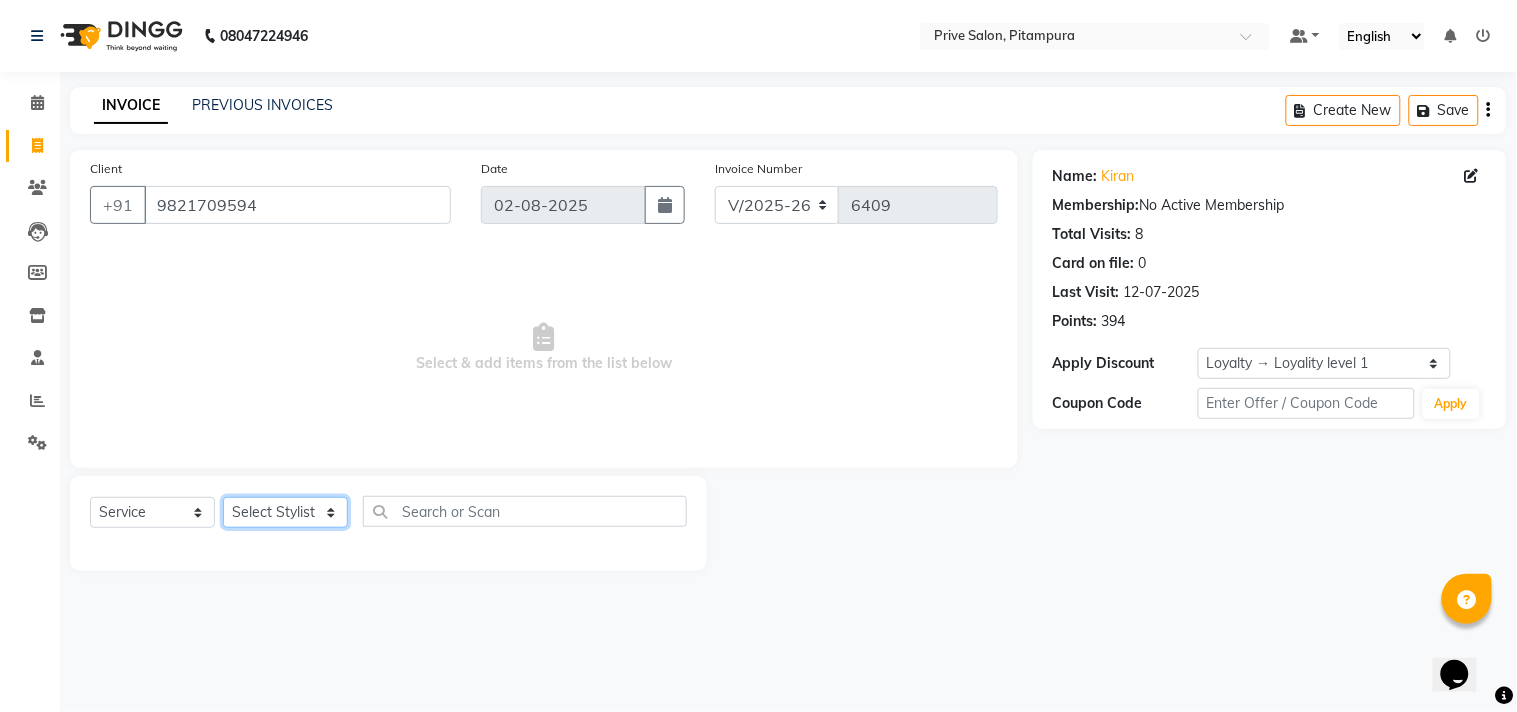click on "Select Stylist amit ARJUN Atul FAIZAN FARDEEN GOLU harshit HITESH isha kapil khushbu Manager meenu MOHIT Mohsin NISHA nishi Preet privee Shivam SIVA vikas" 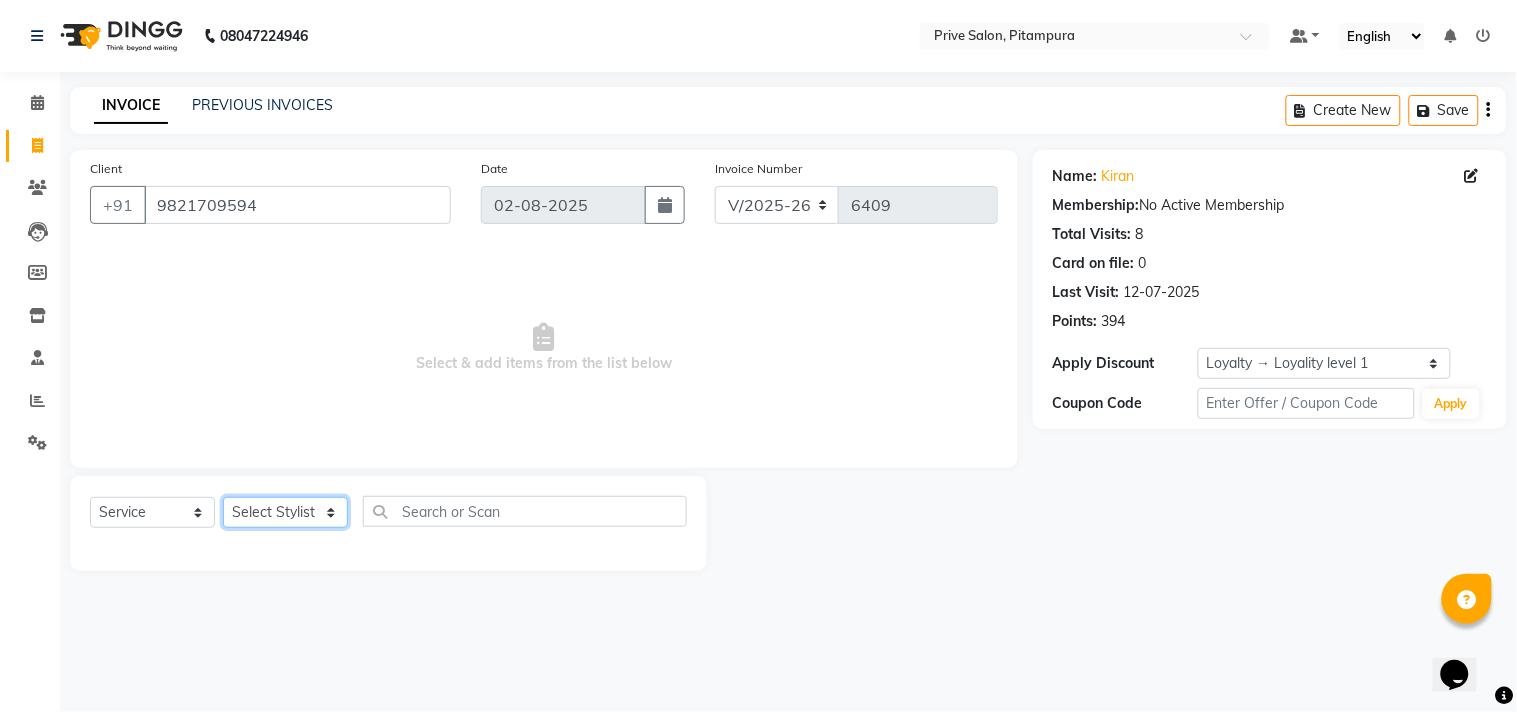 select on "36098" 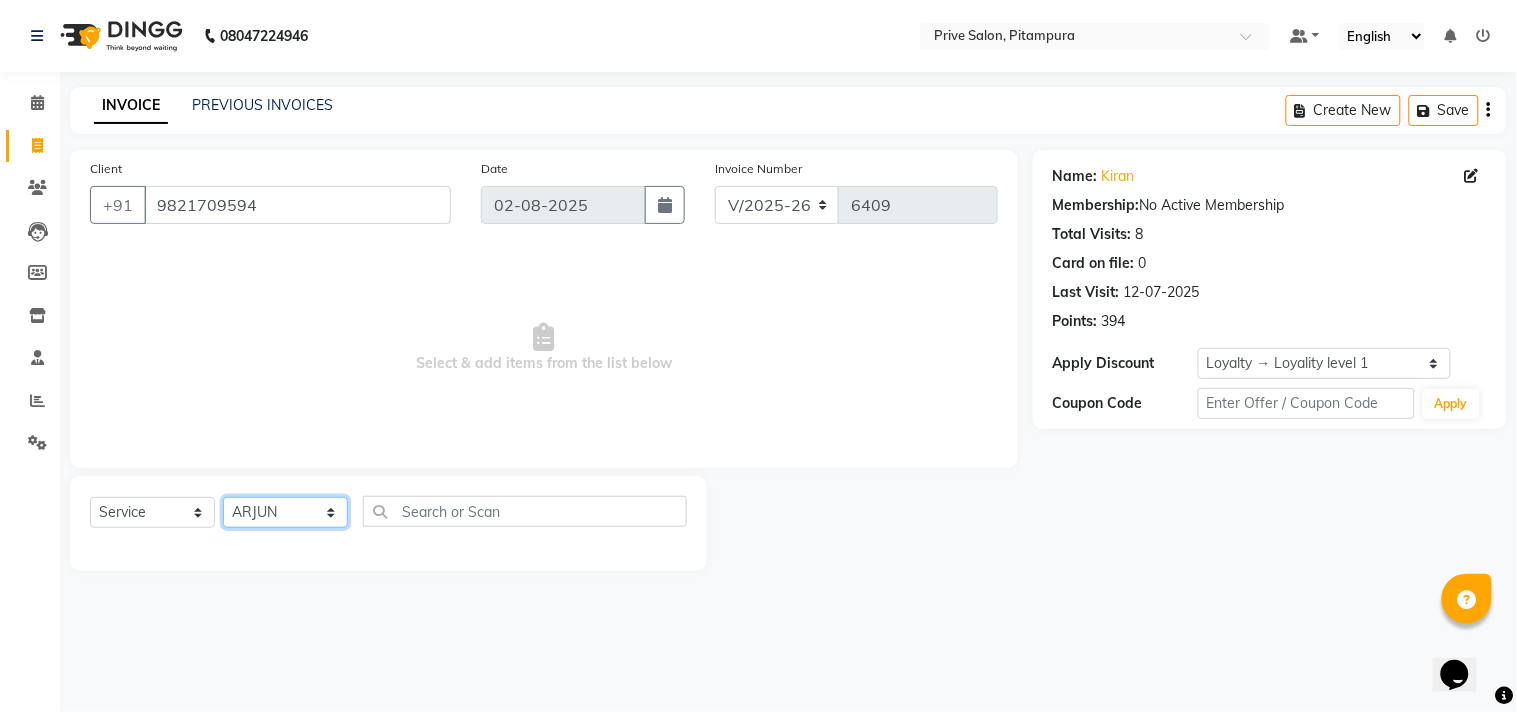 click on "Select Stylist amit ARJUN Atul FAIZAN FARDEEN GOLU harshit HITESH isha kapil khushbu Manager meenu MOHIT Mohsin NISHA nishi Preet privee Shivam SIVA vikas" 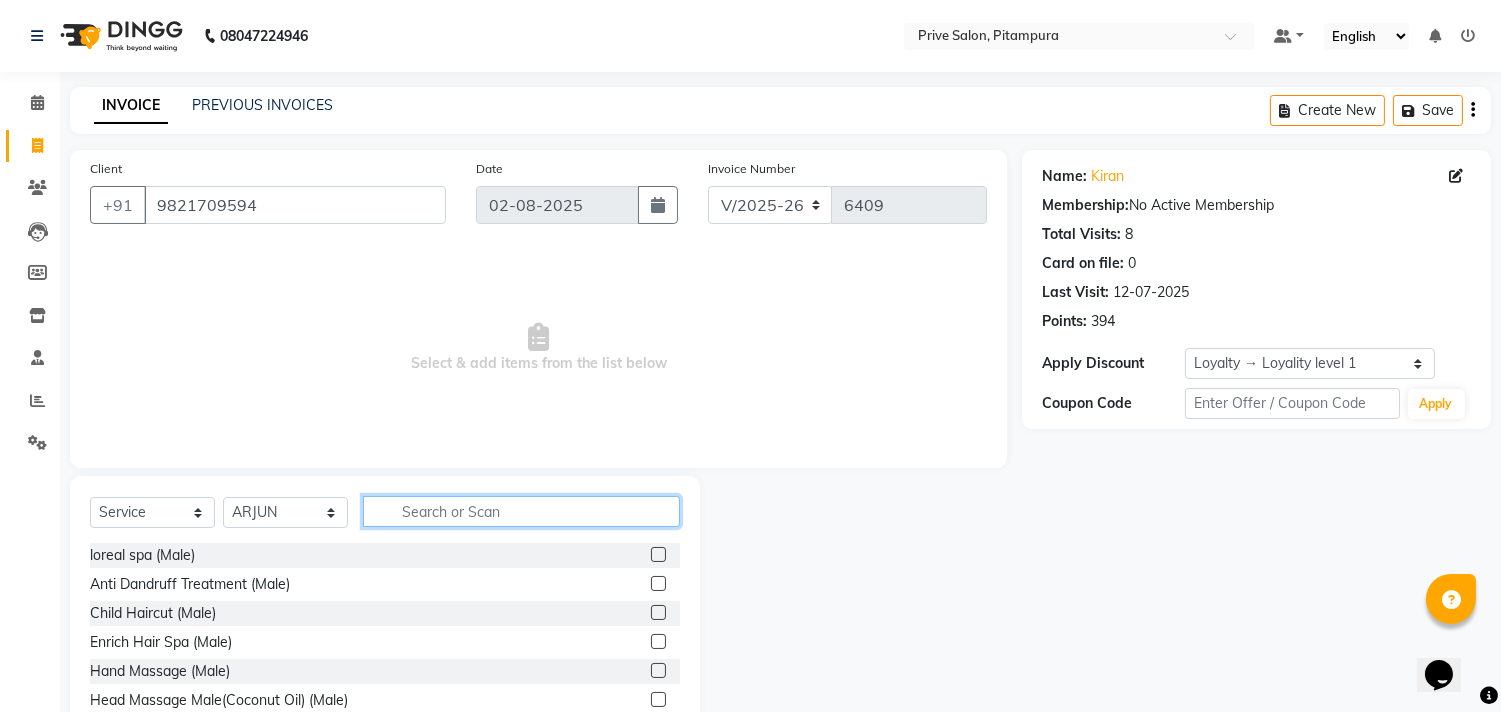 click 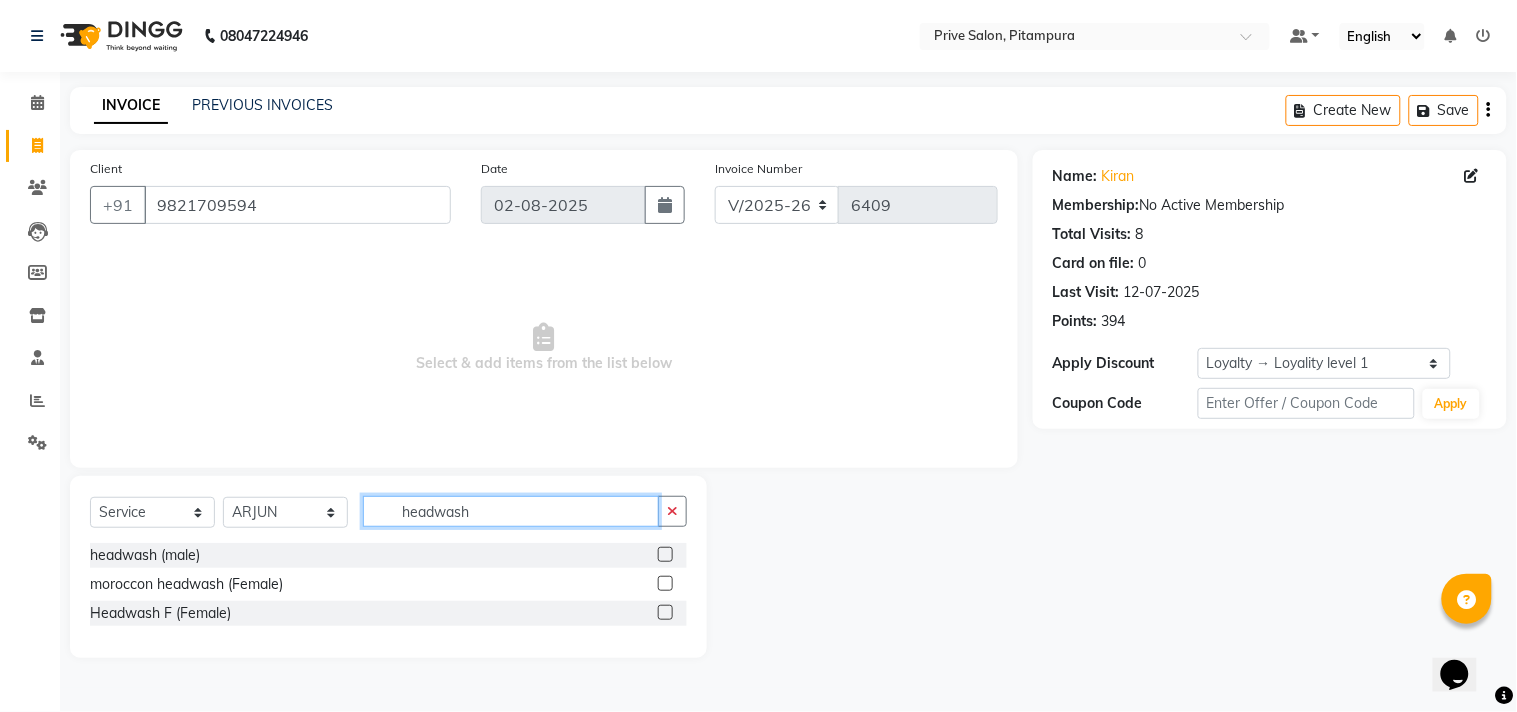 type on "headwash" 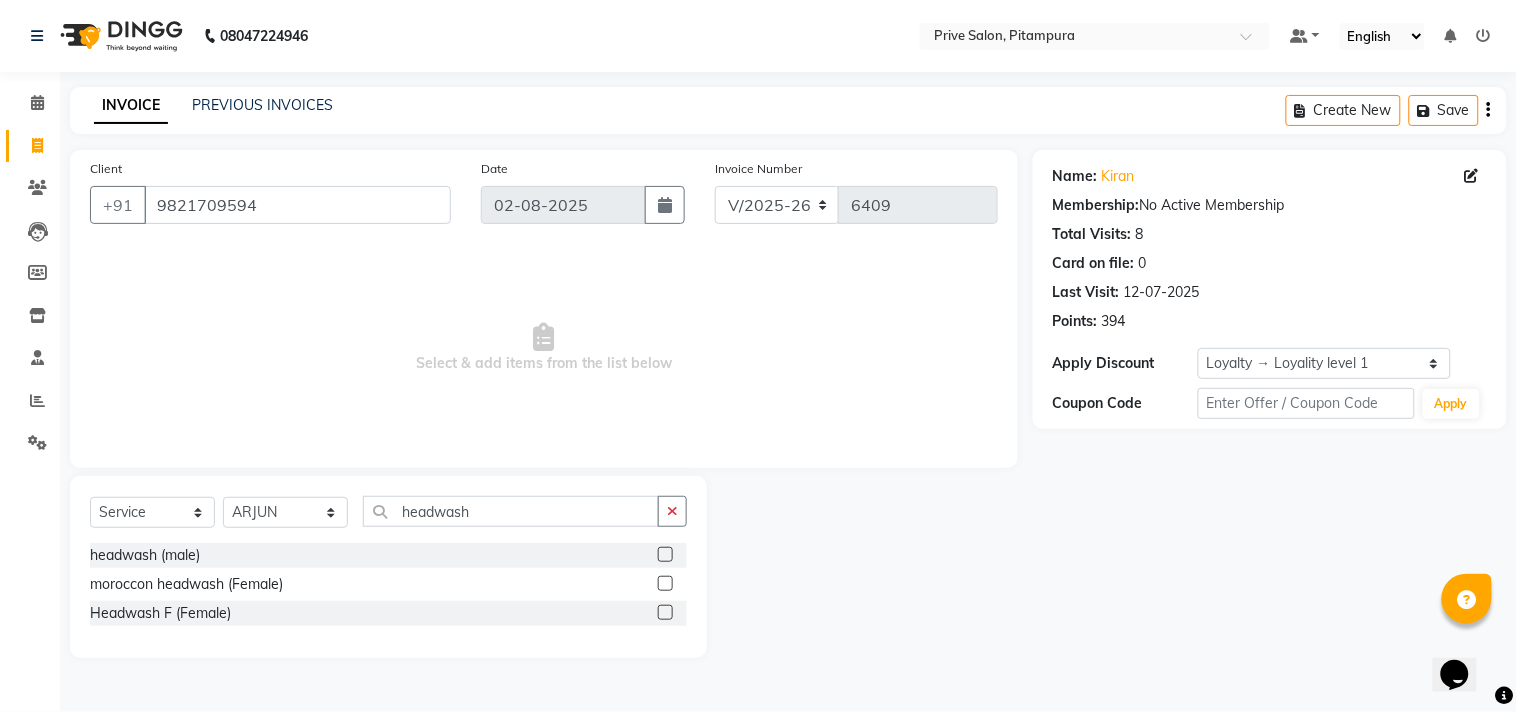 click 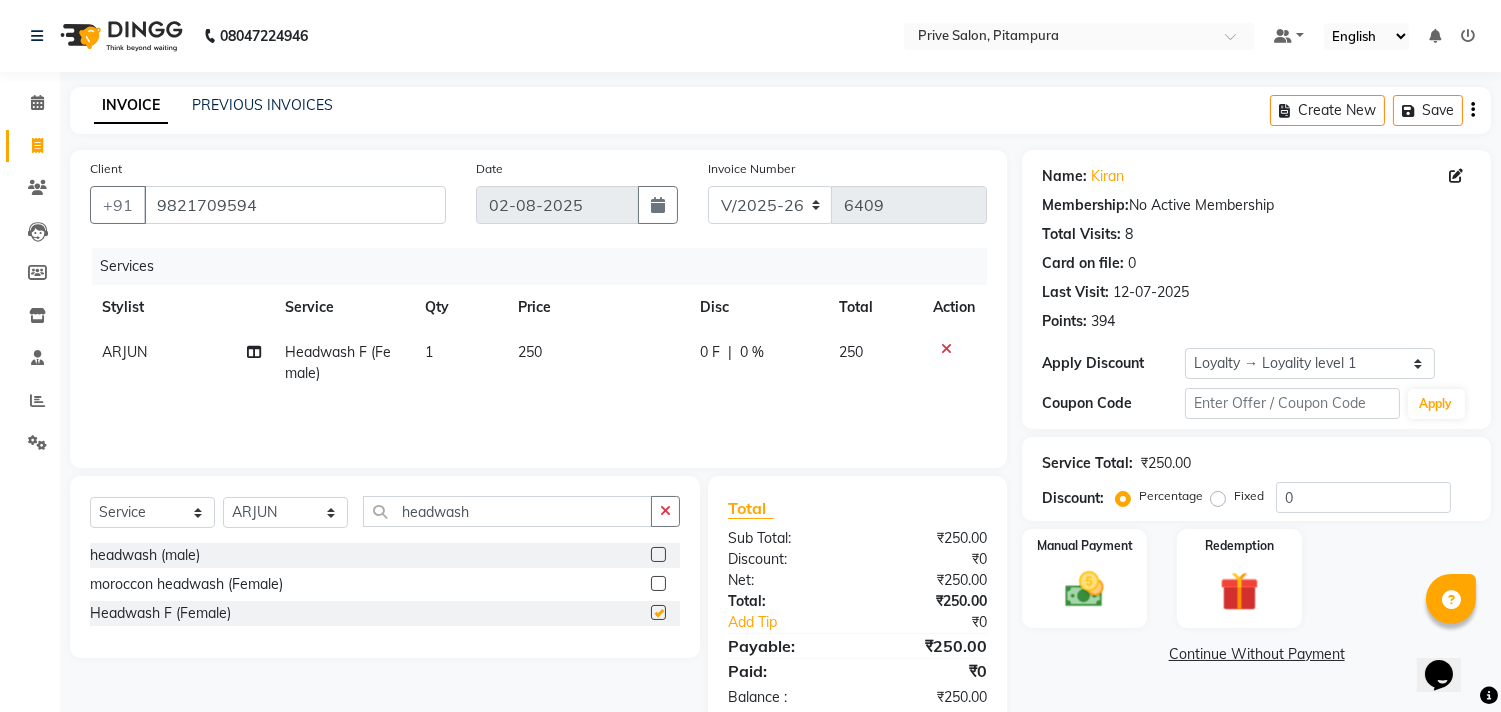 checkbox on "false" 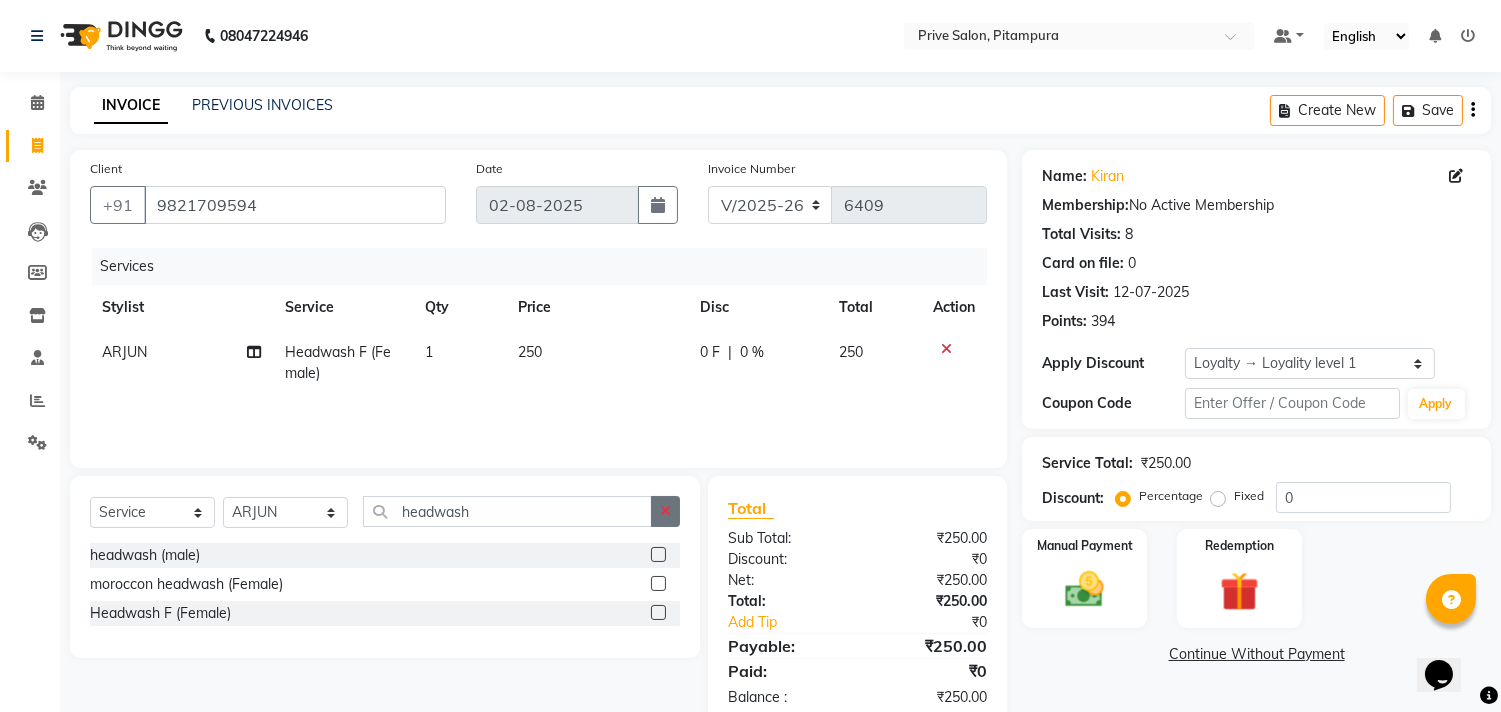click 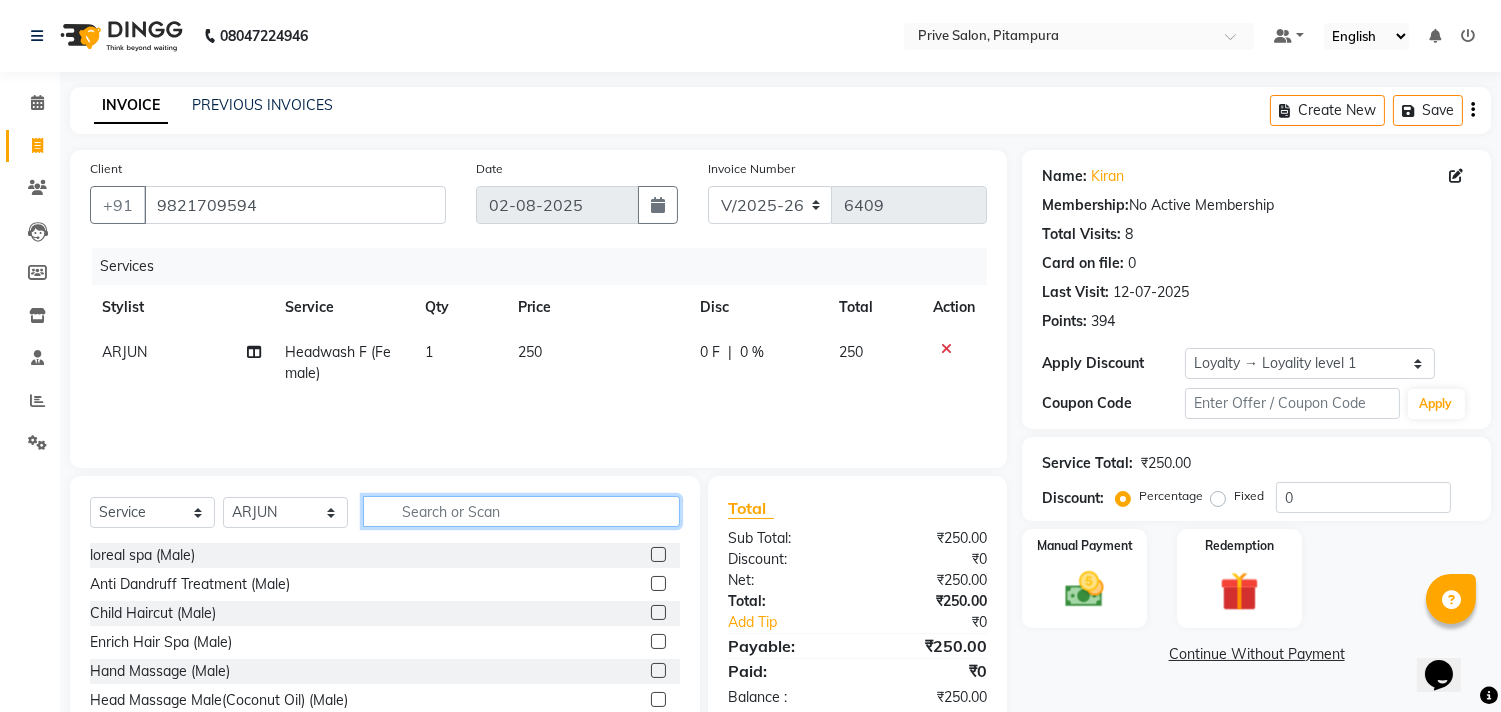 click 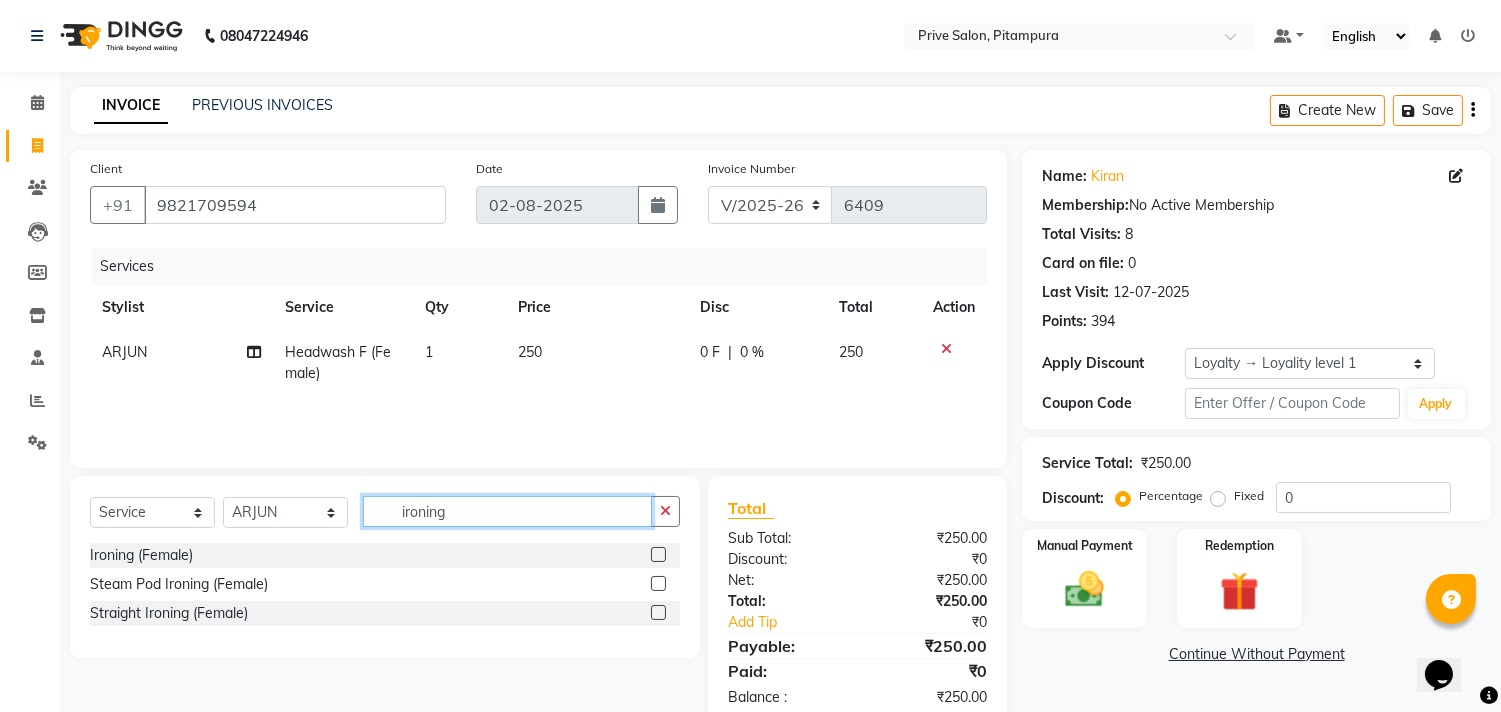type on "ironing" 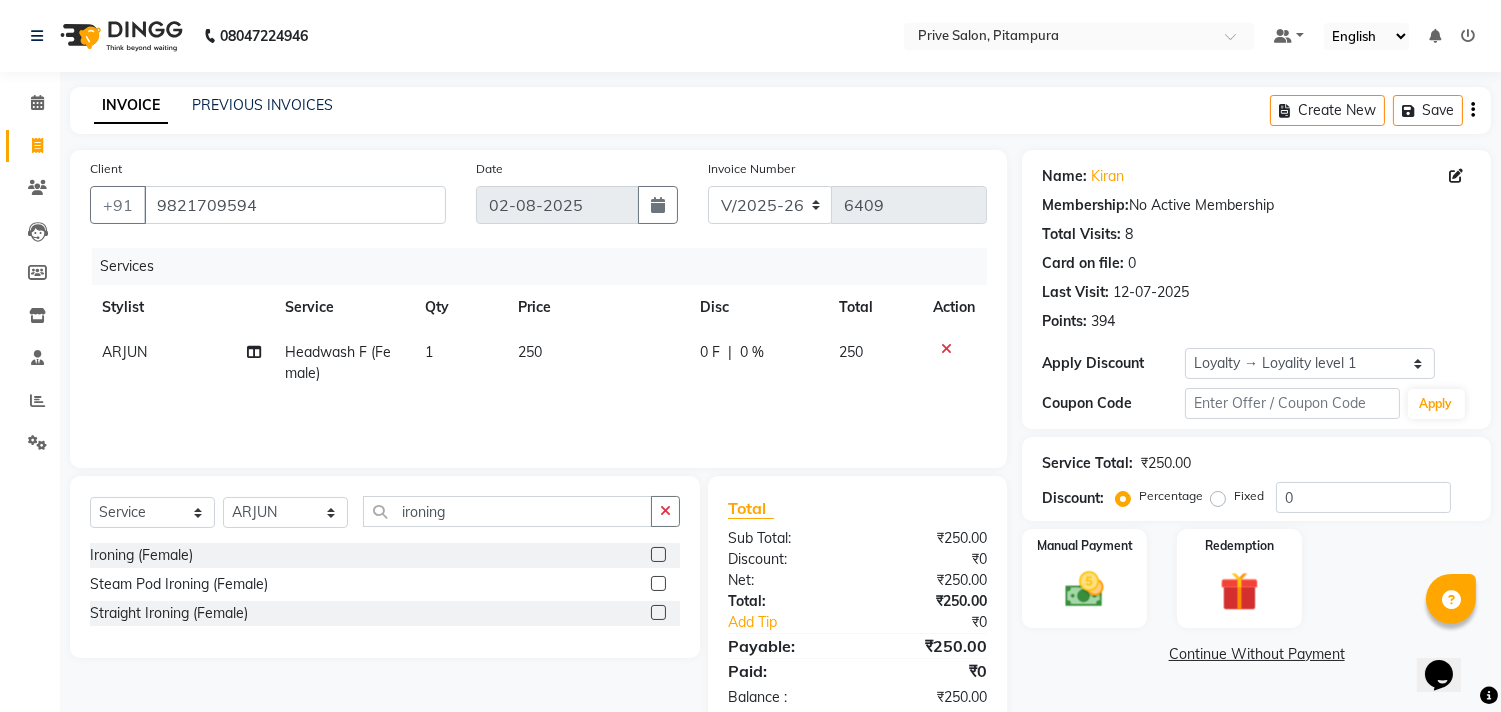 click 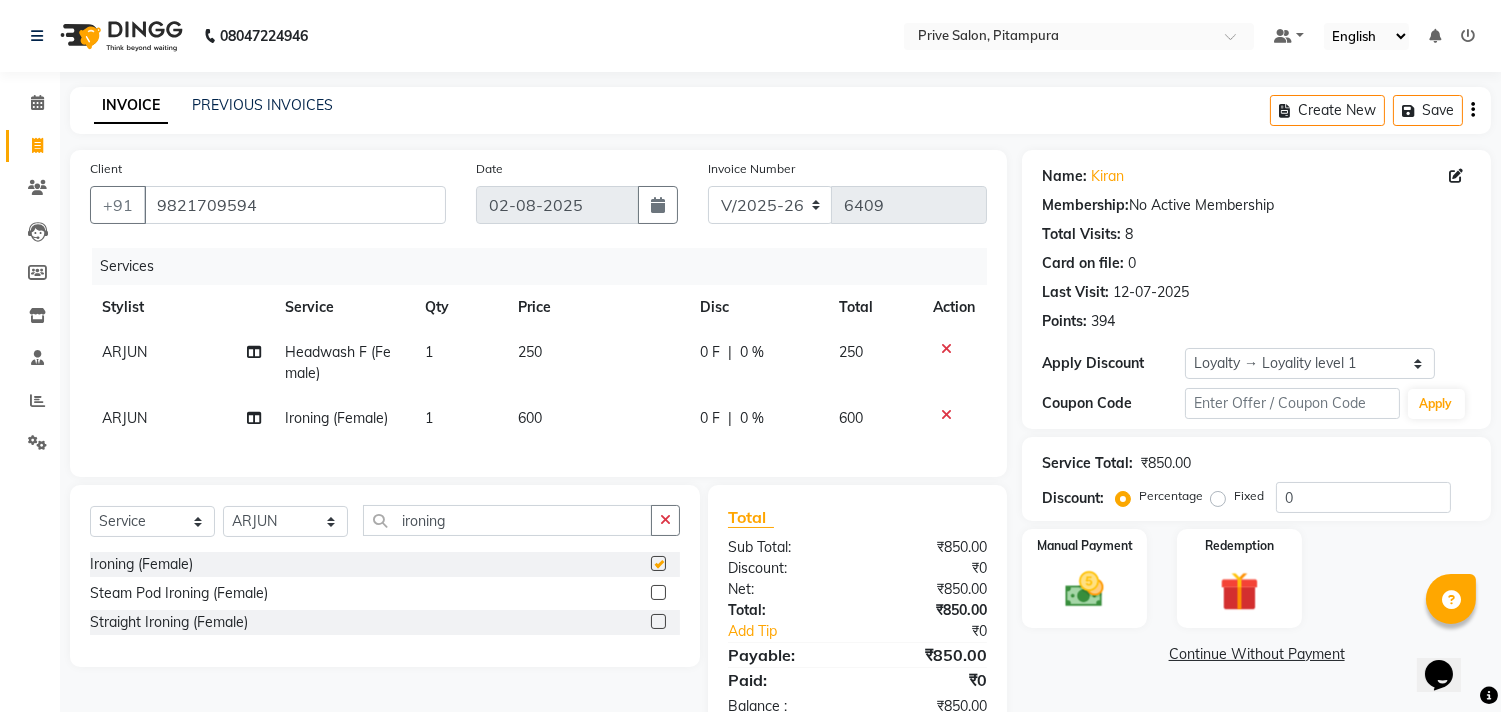 checkbox on "false" 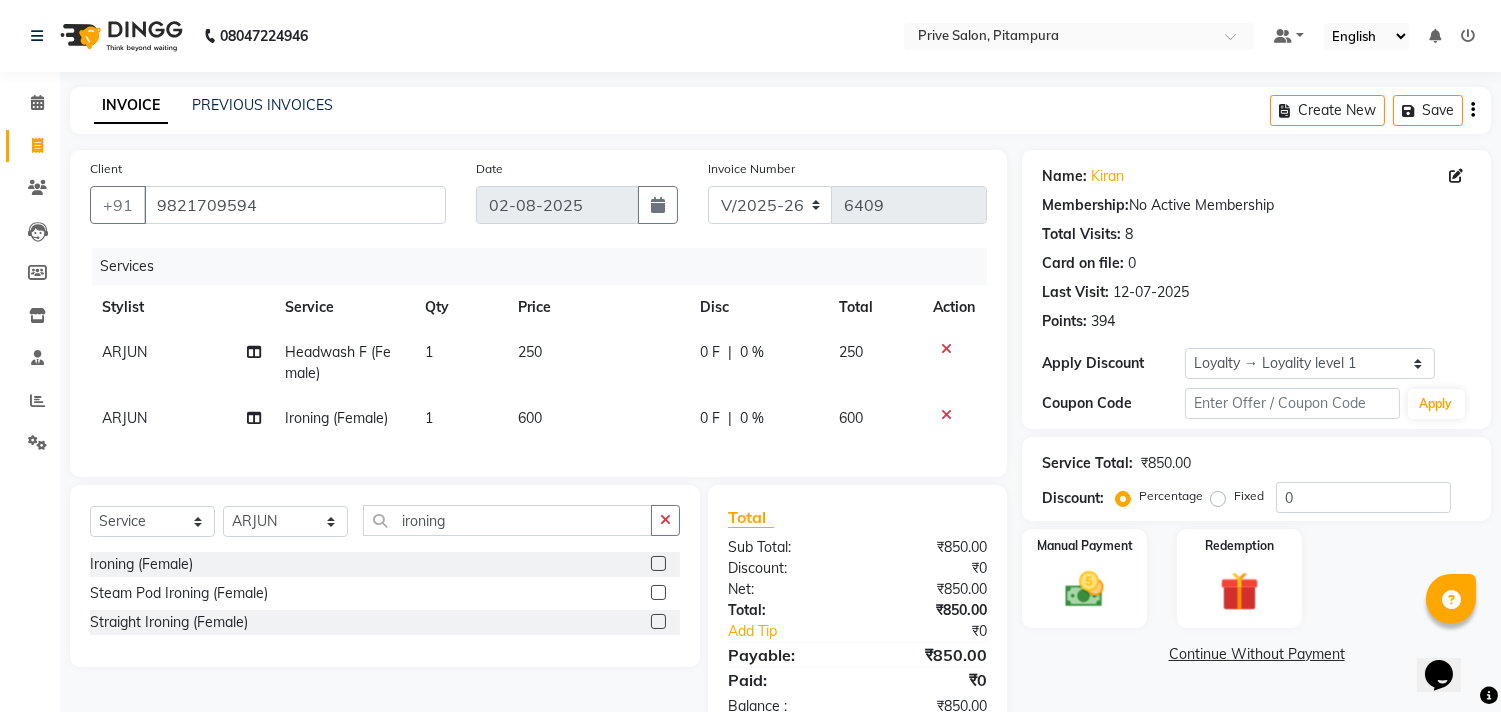 click on "600" 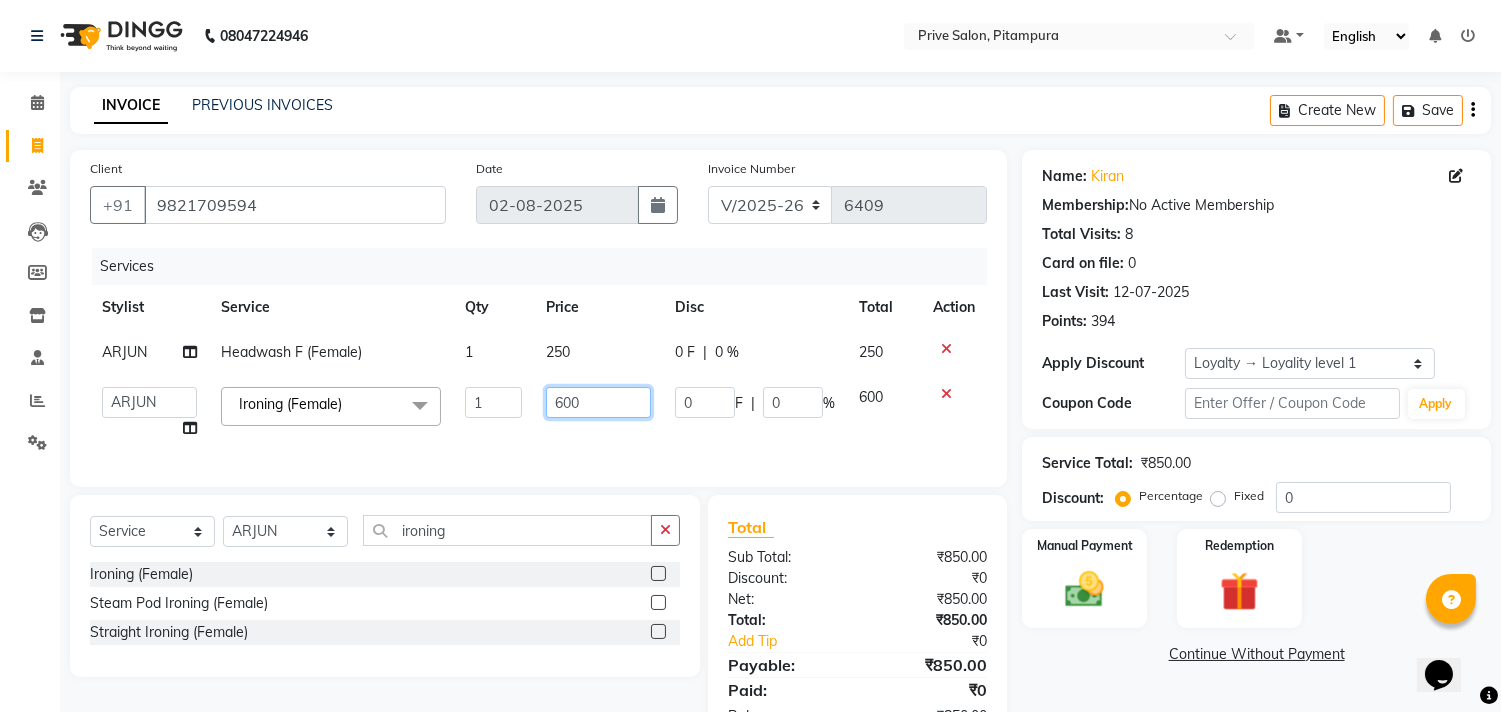 click on "600" 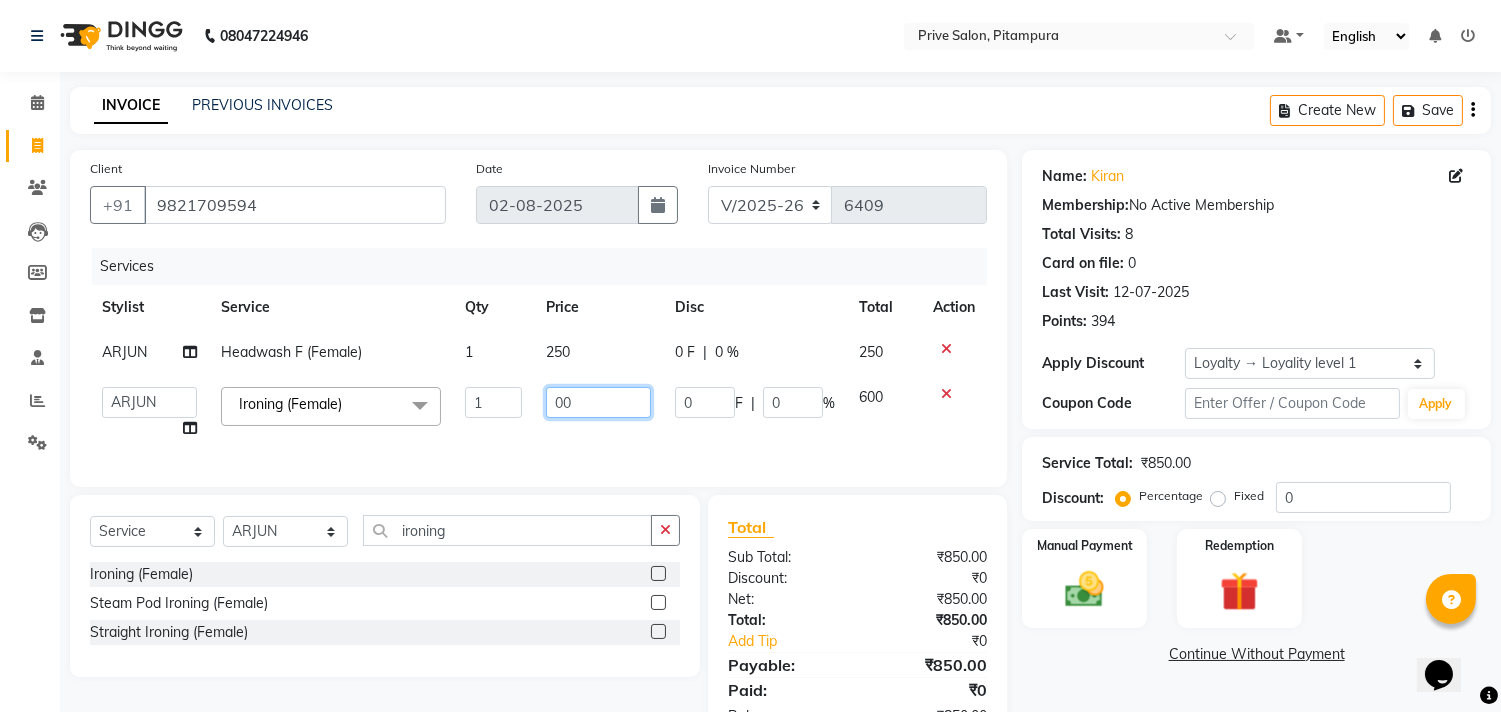 type on "500" 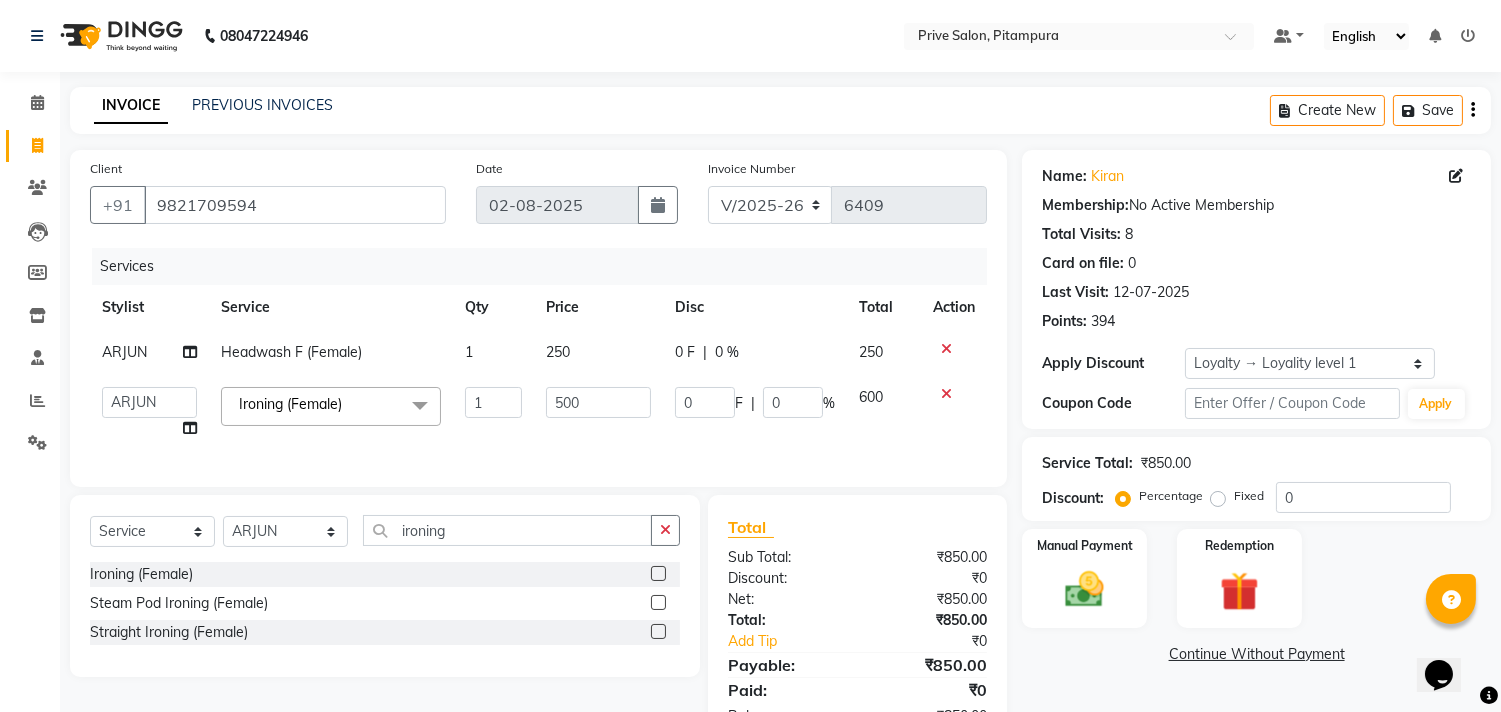 click on "500" 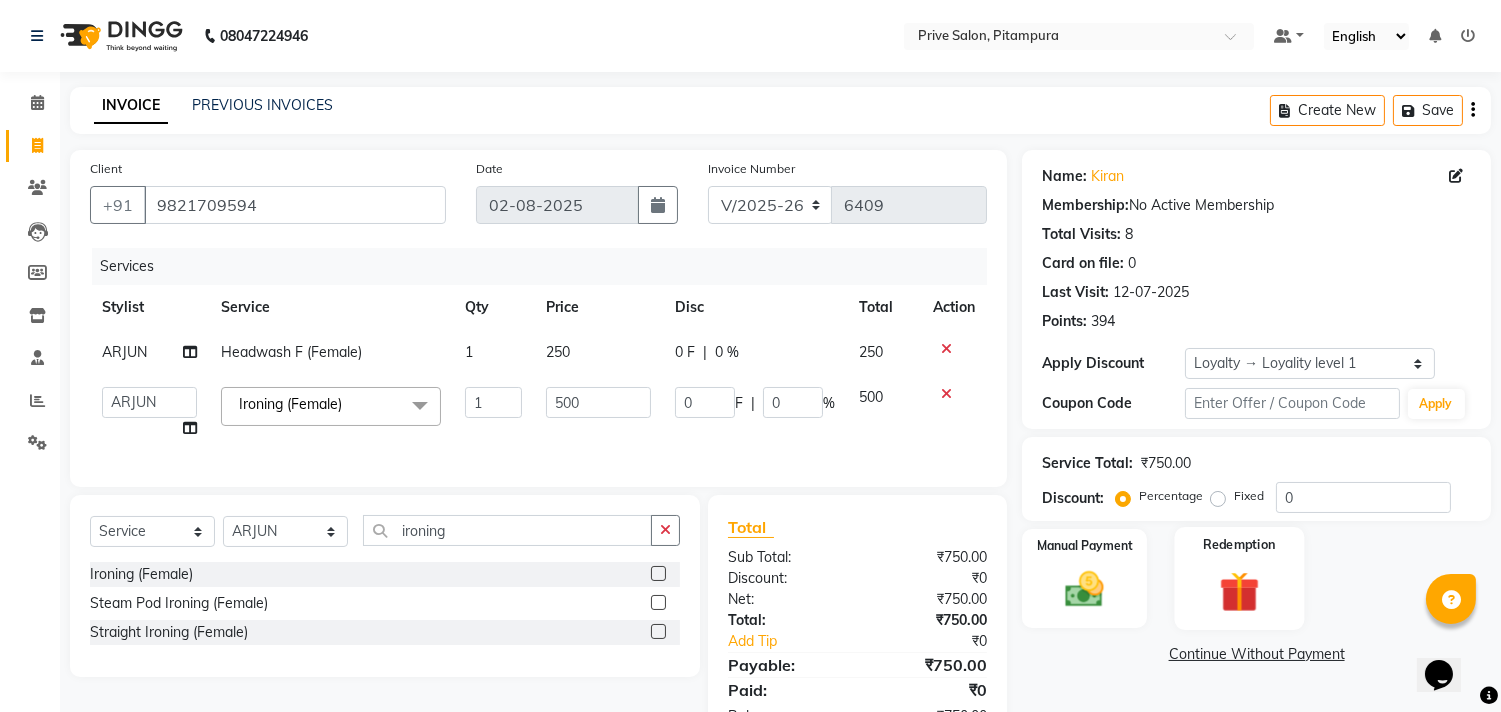 click on "Redemption" 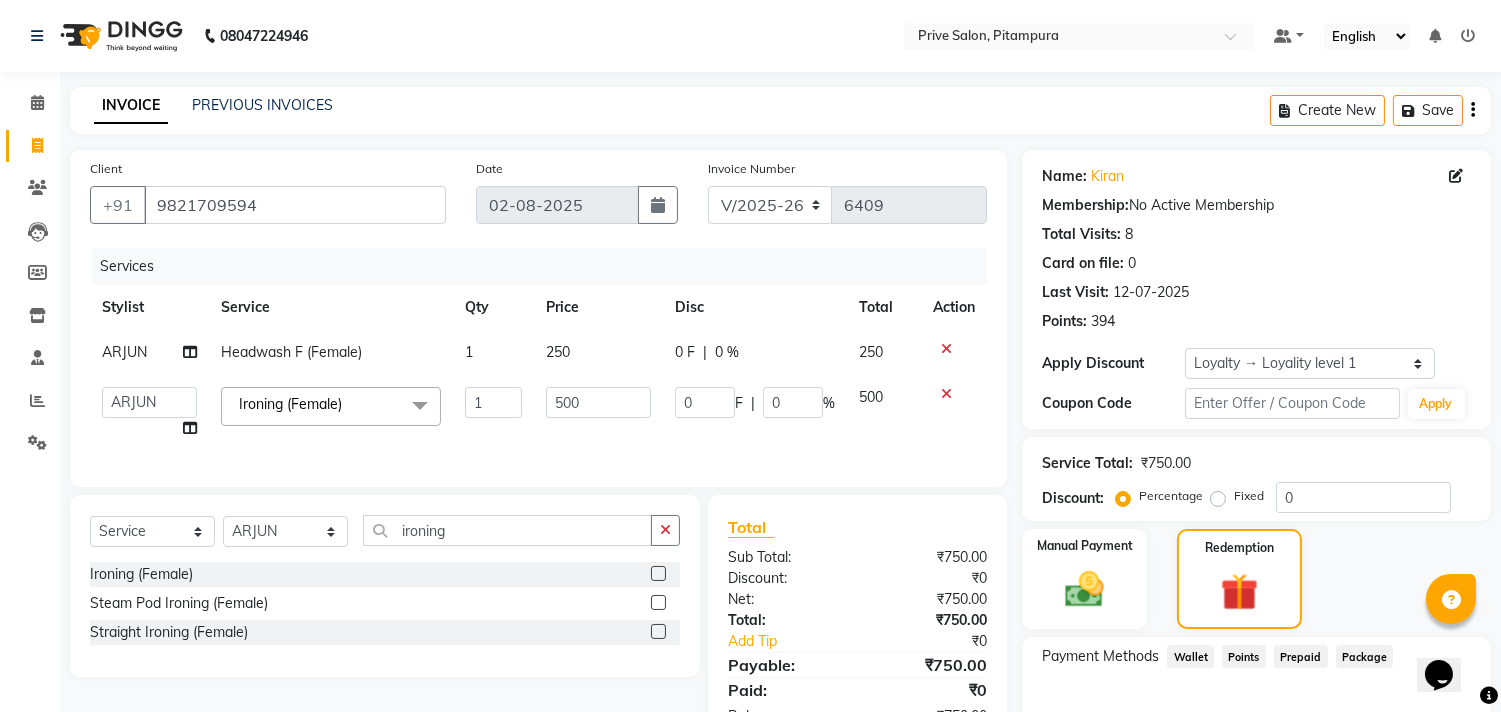 click on "Points" 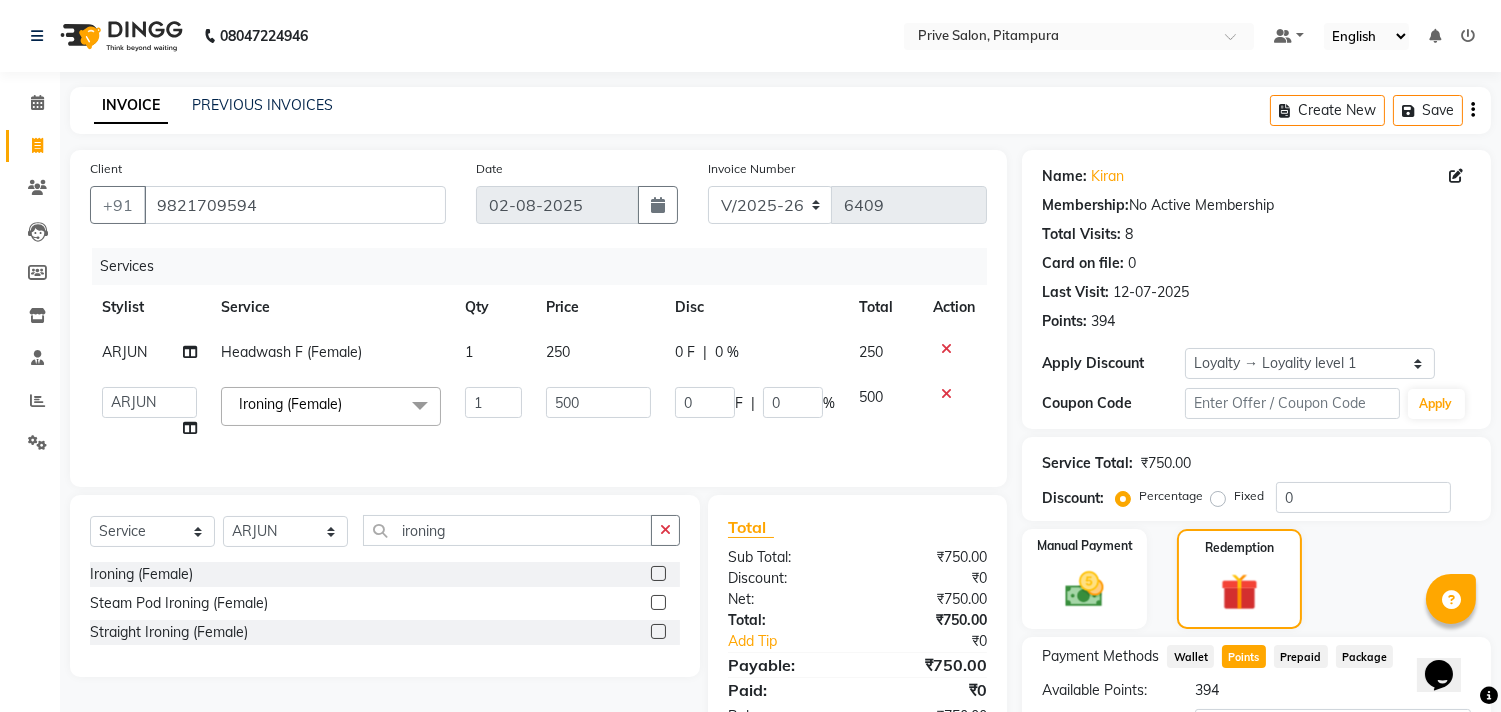 scroll, scrollTop: 173, scrollLeft: 0, axis: vertical 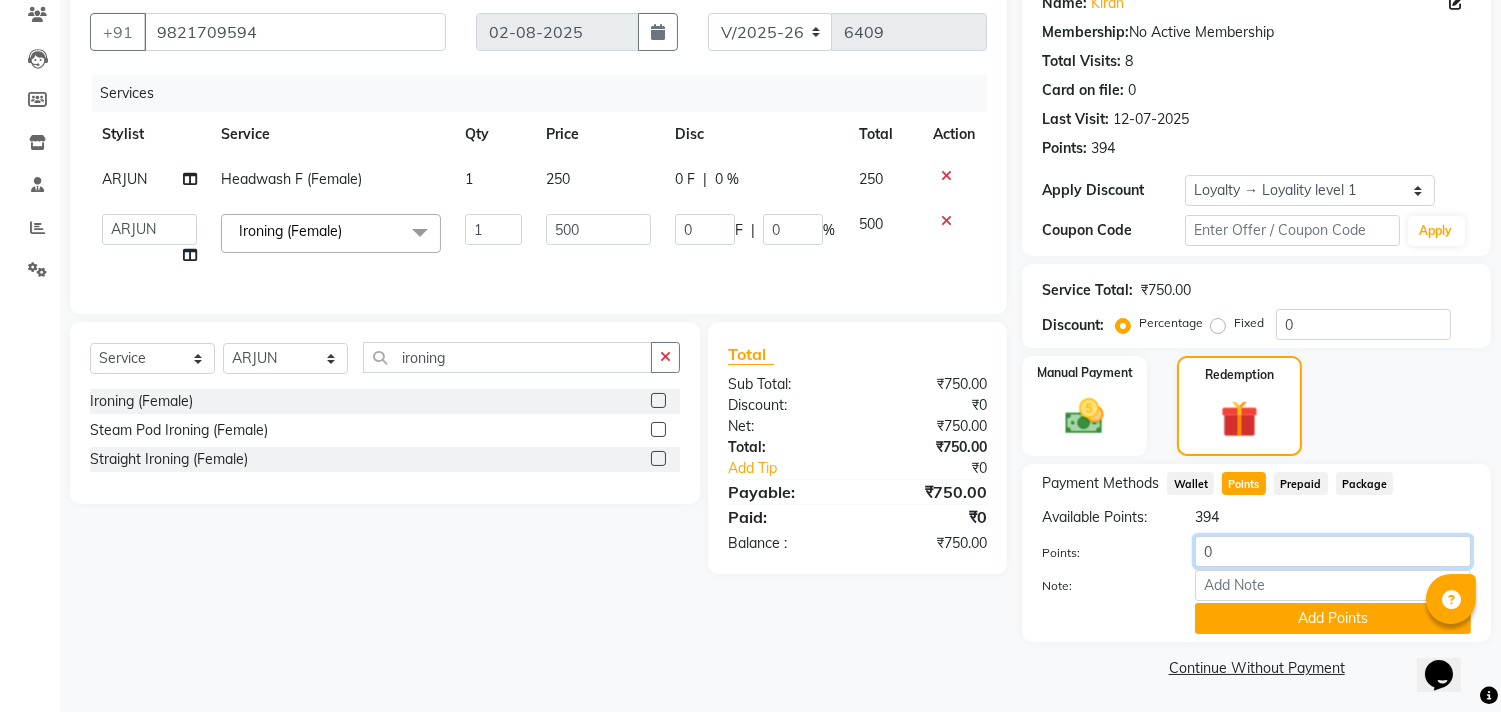 click on "0" 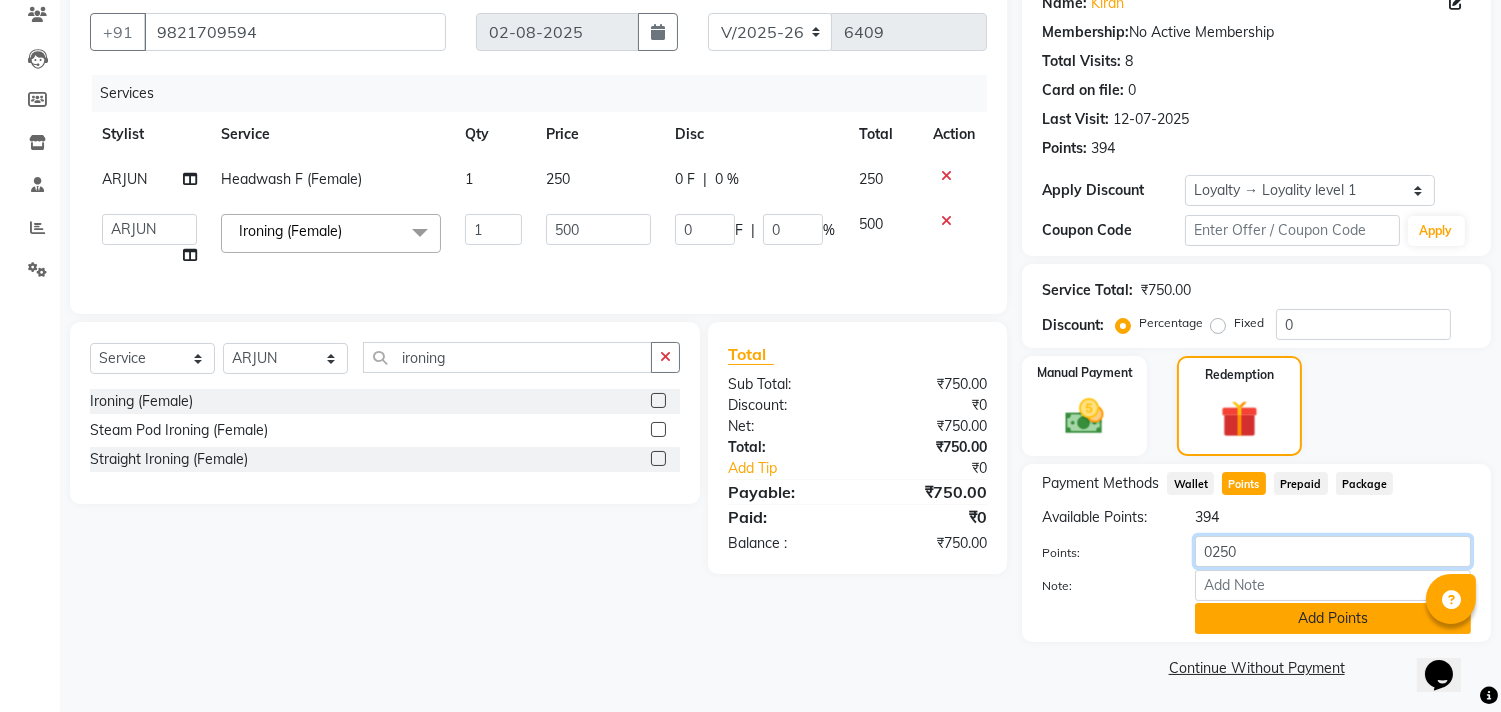 type on "0250" 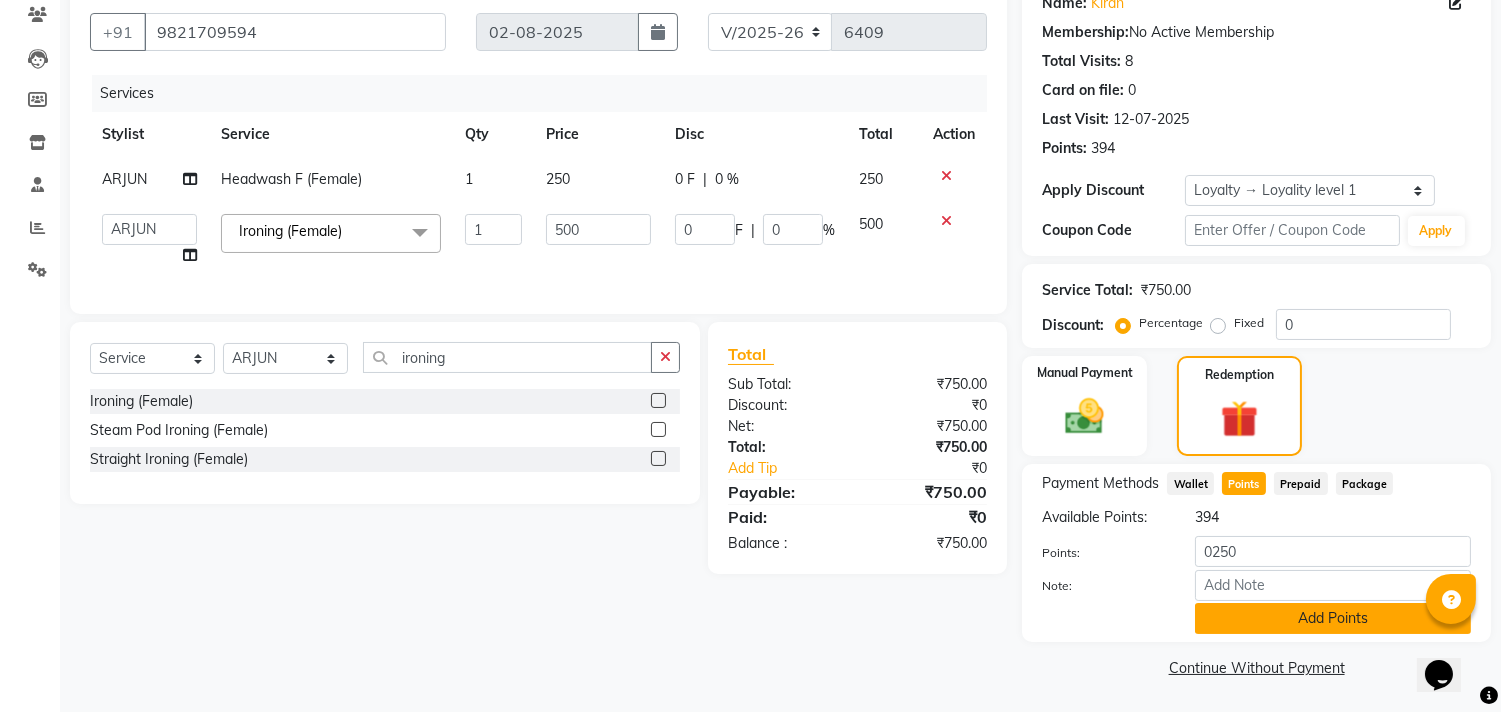 click on "Add Points" 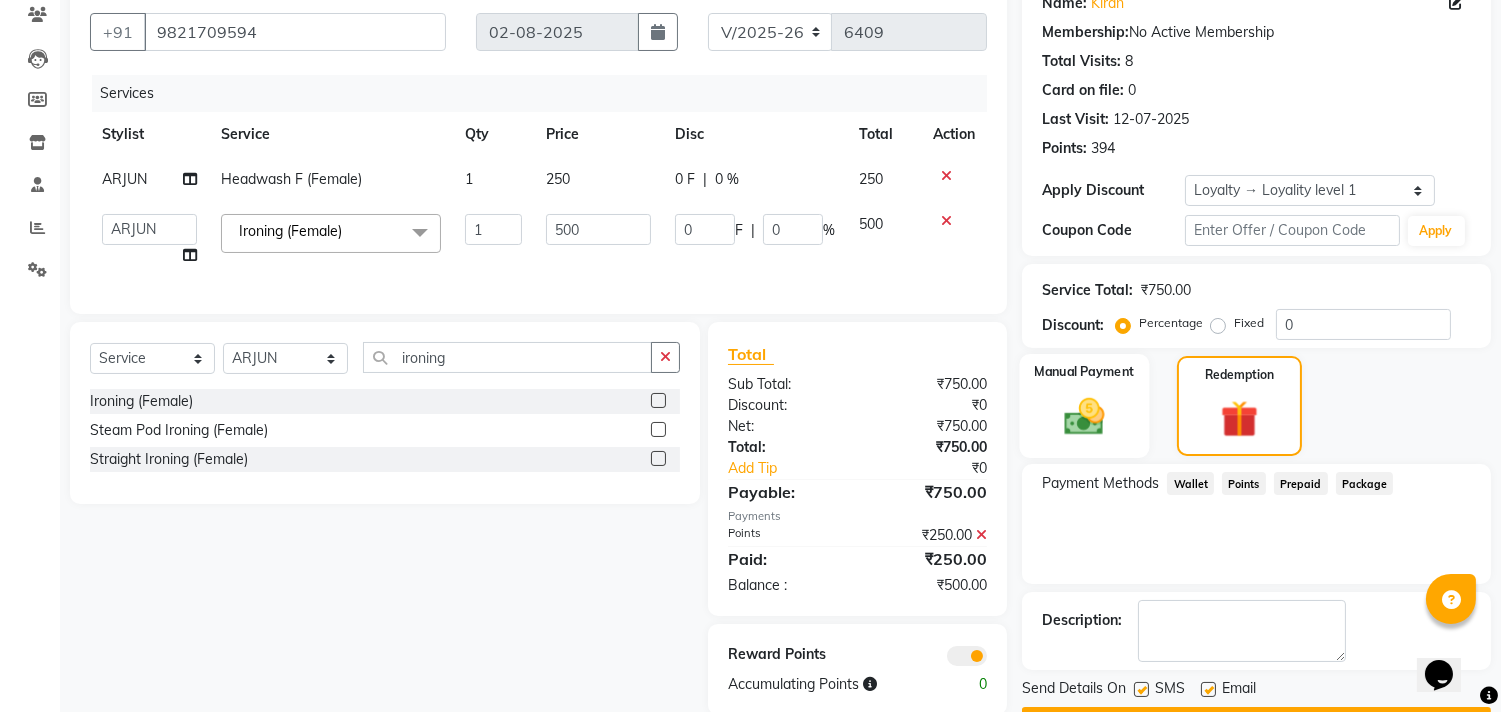 click 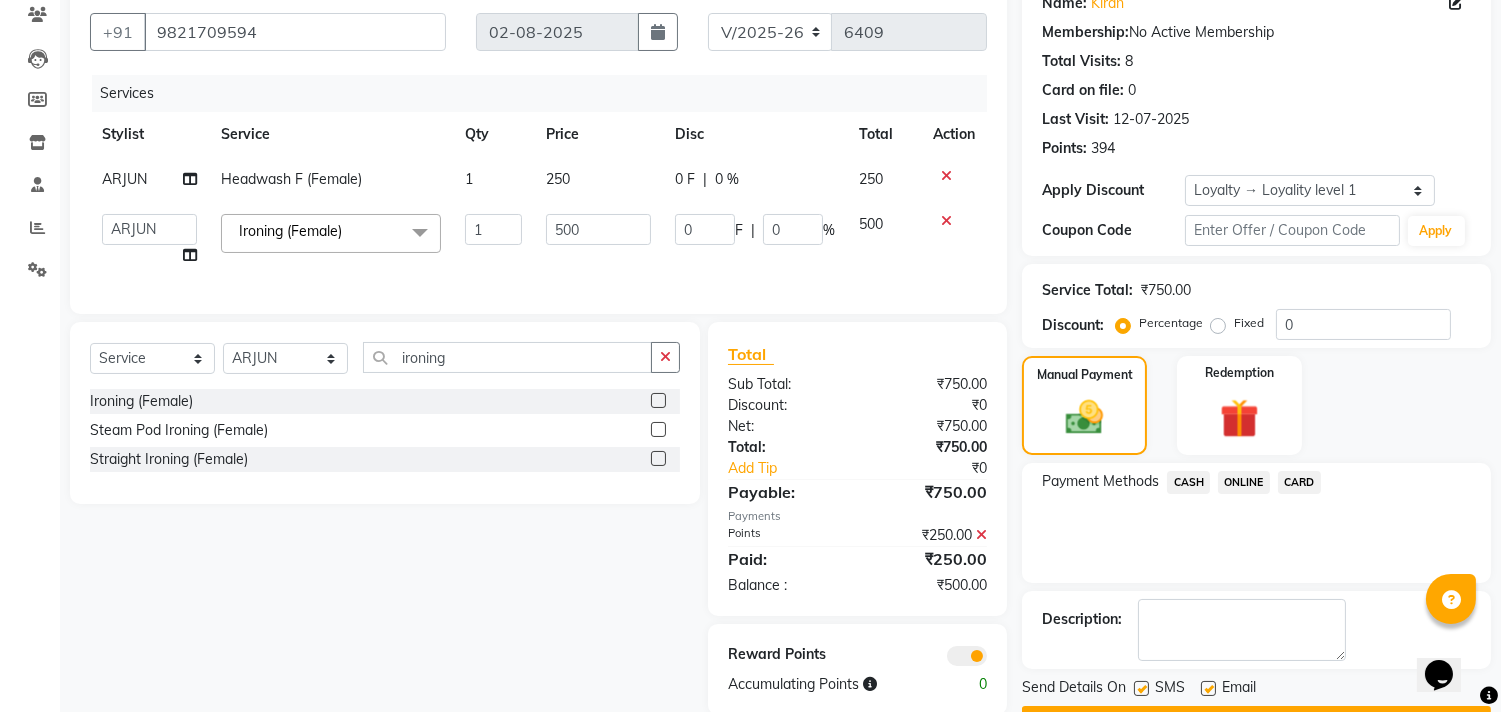 click on "ONLINE" 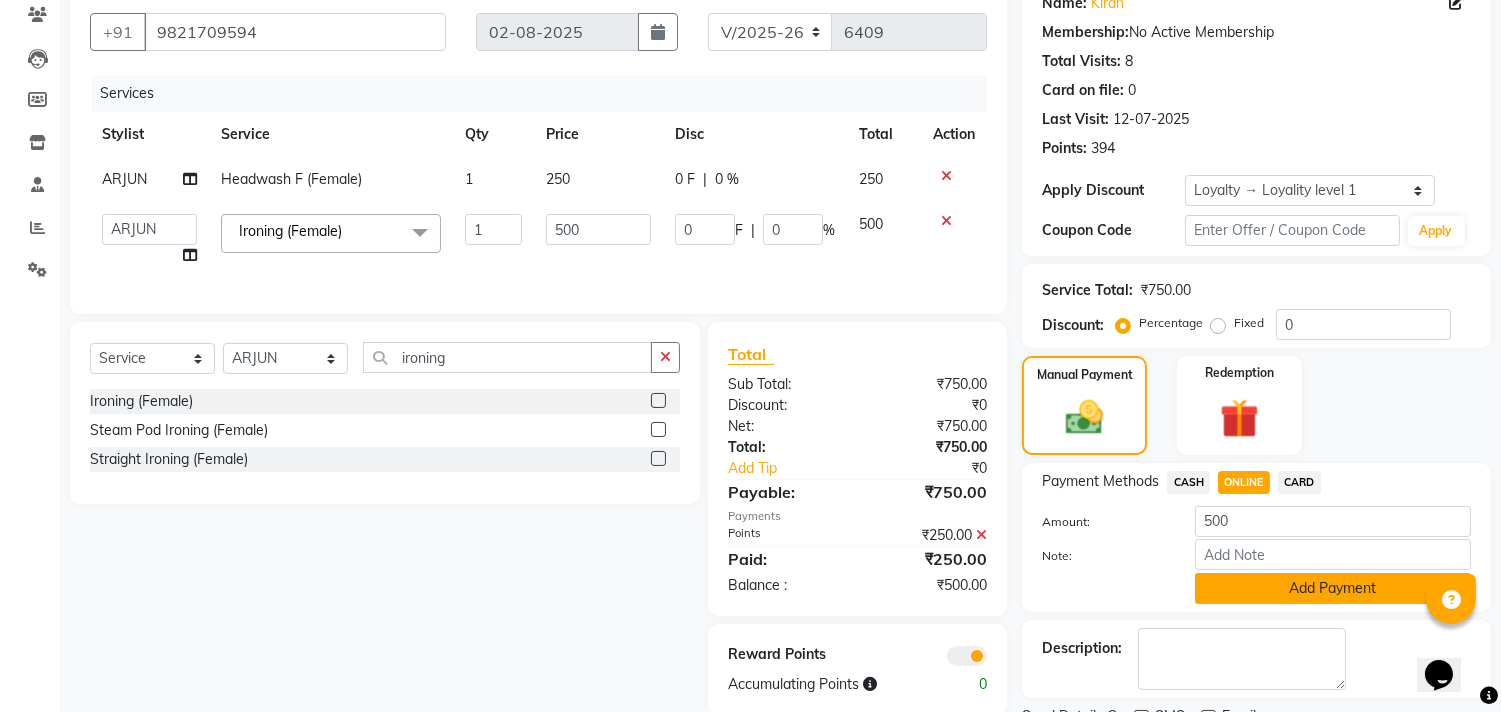 click on "Add Payment" 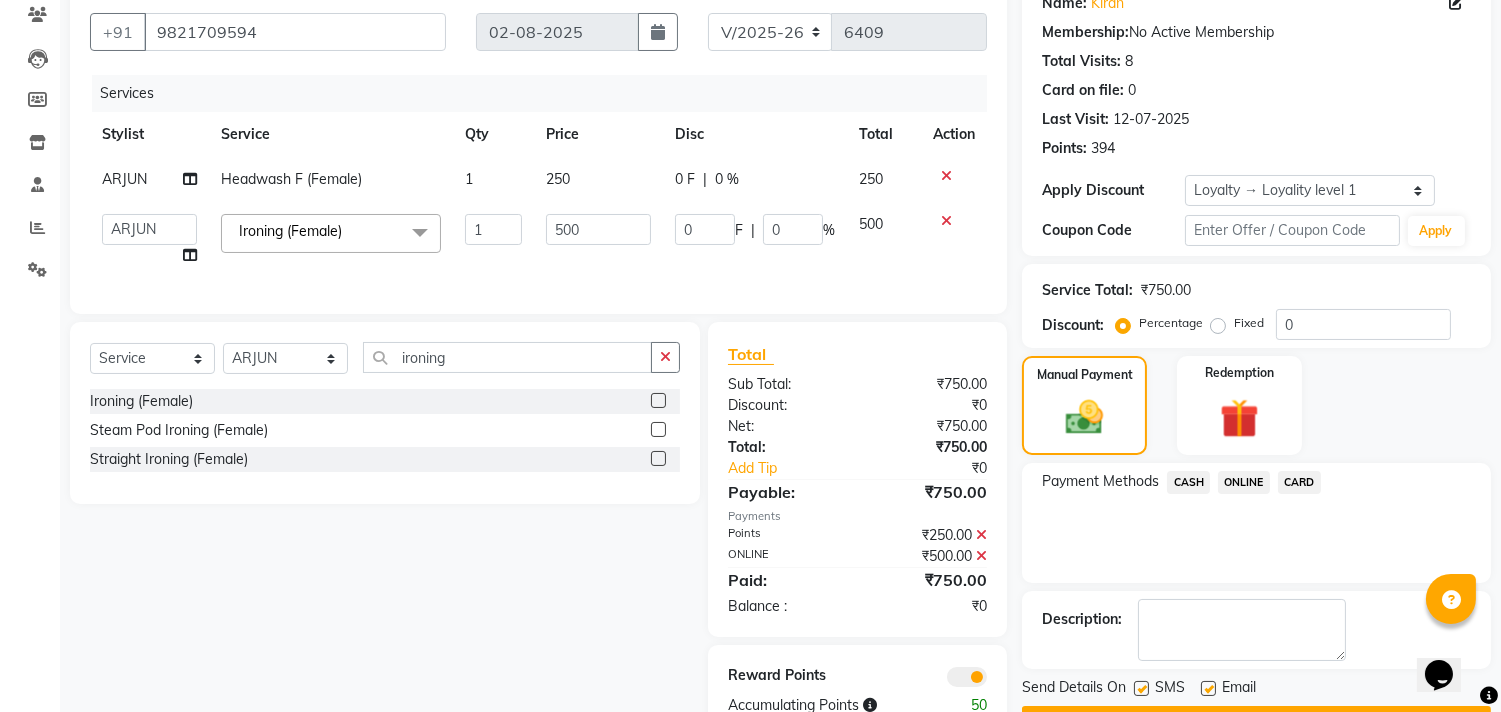 scroll, scrollTop: 243, scrollLeft: 0, axis: vertical 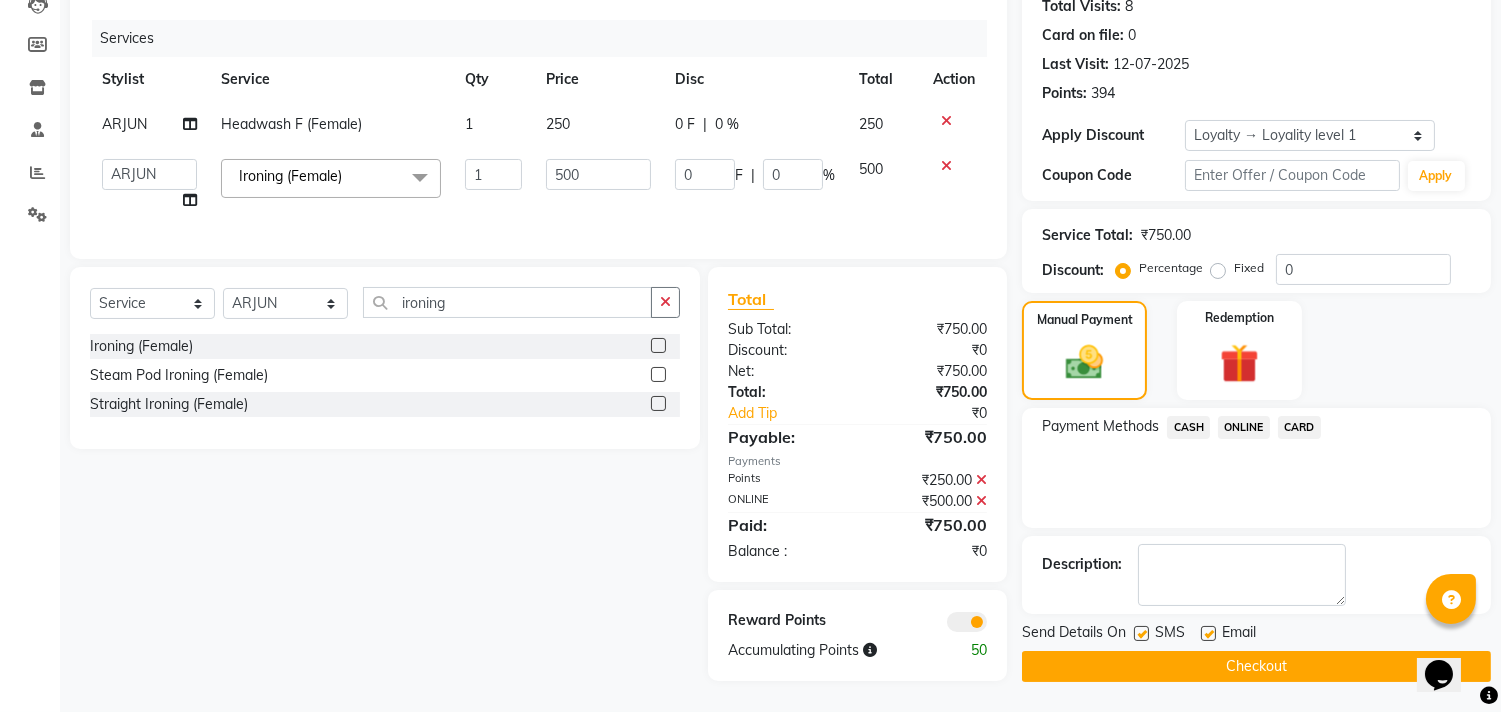 click on "Checkout" 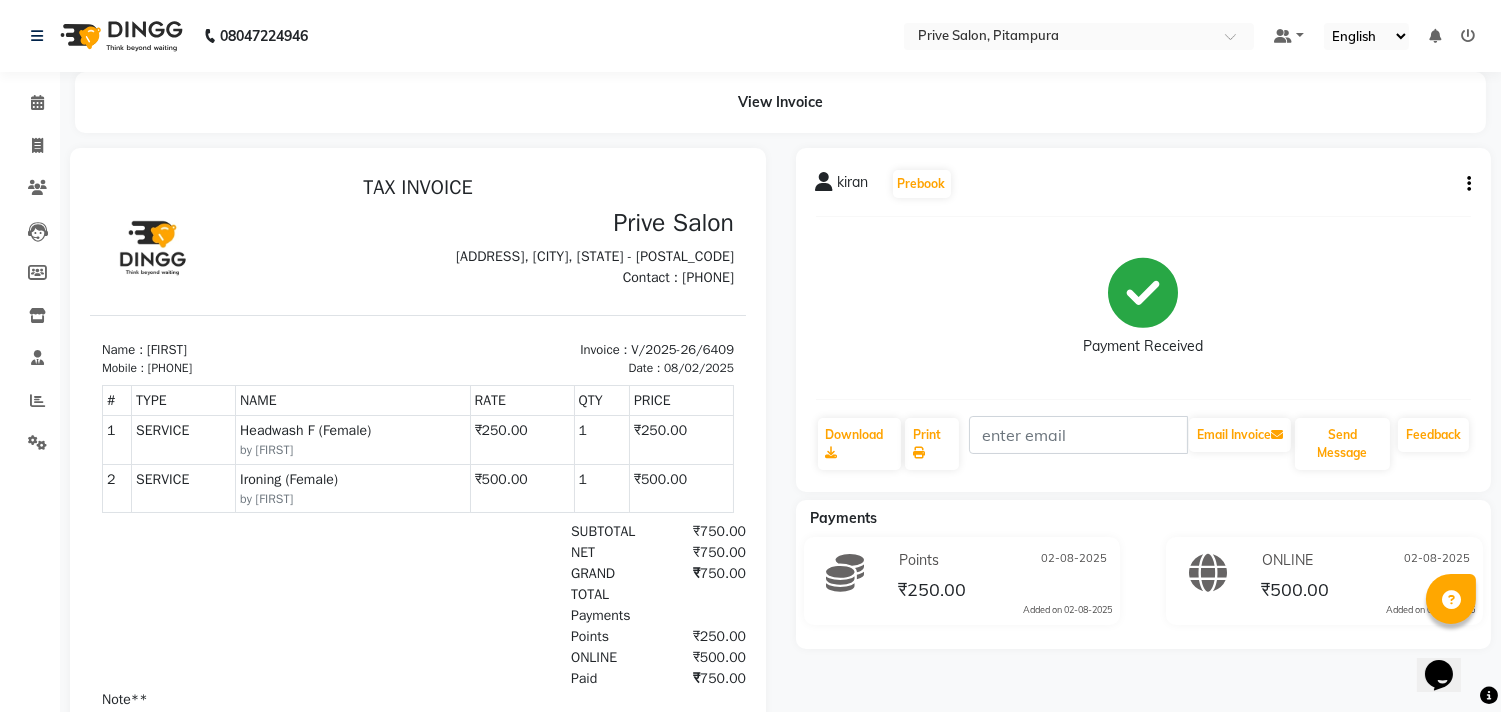 scroll, scrollTop: 0, scrollLeft: 0, axis: both 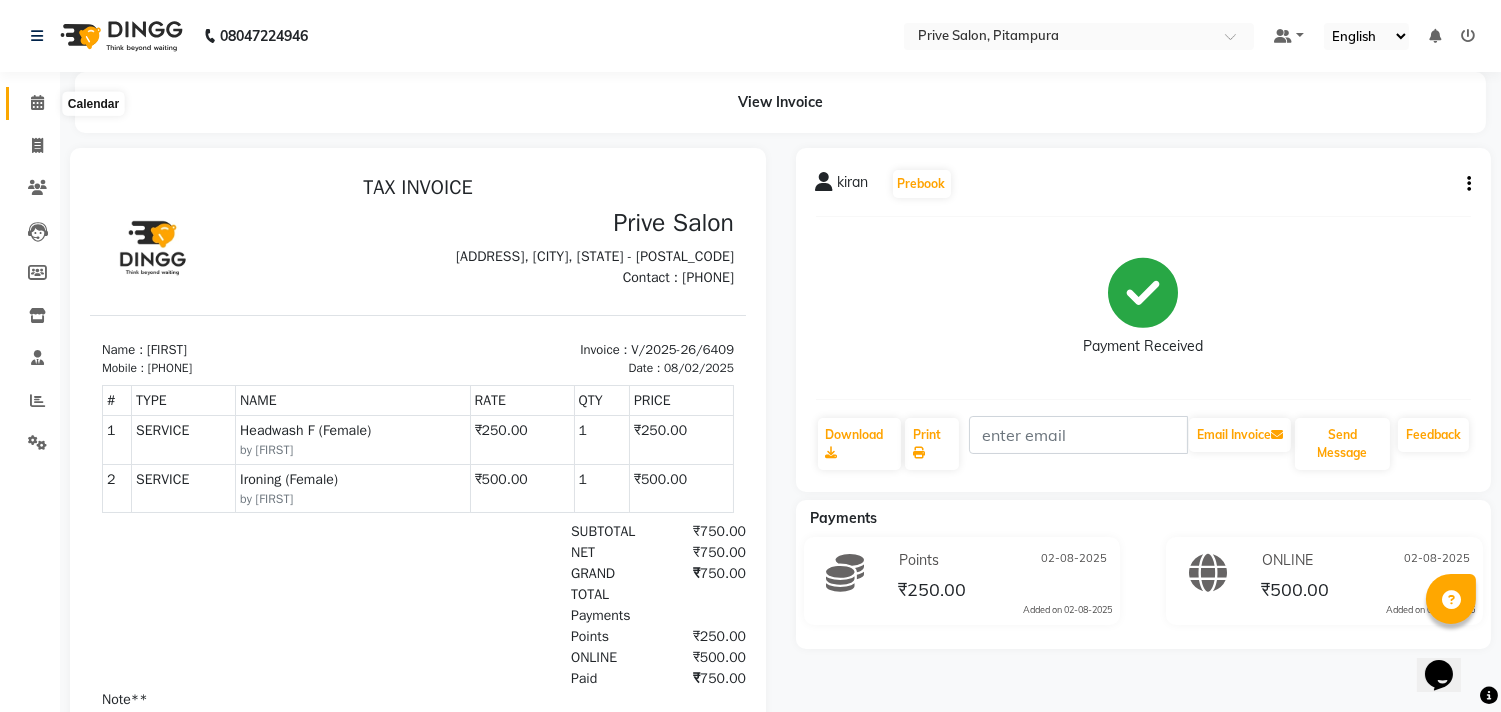 click 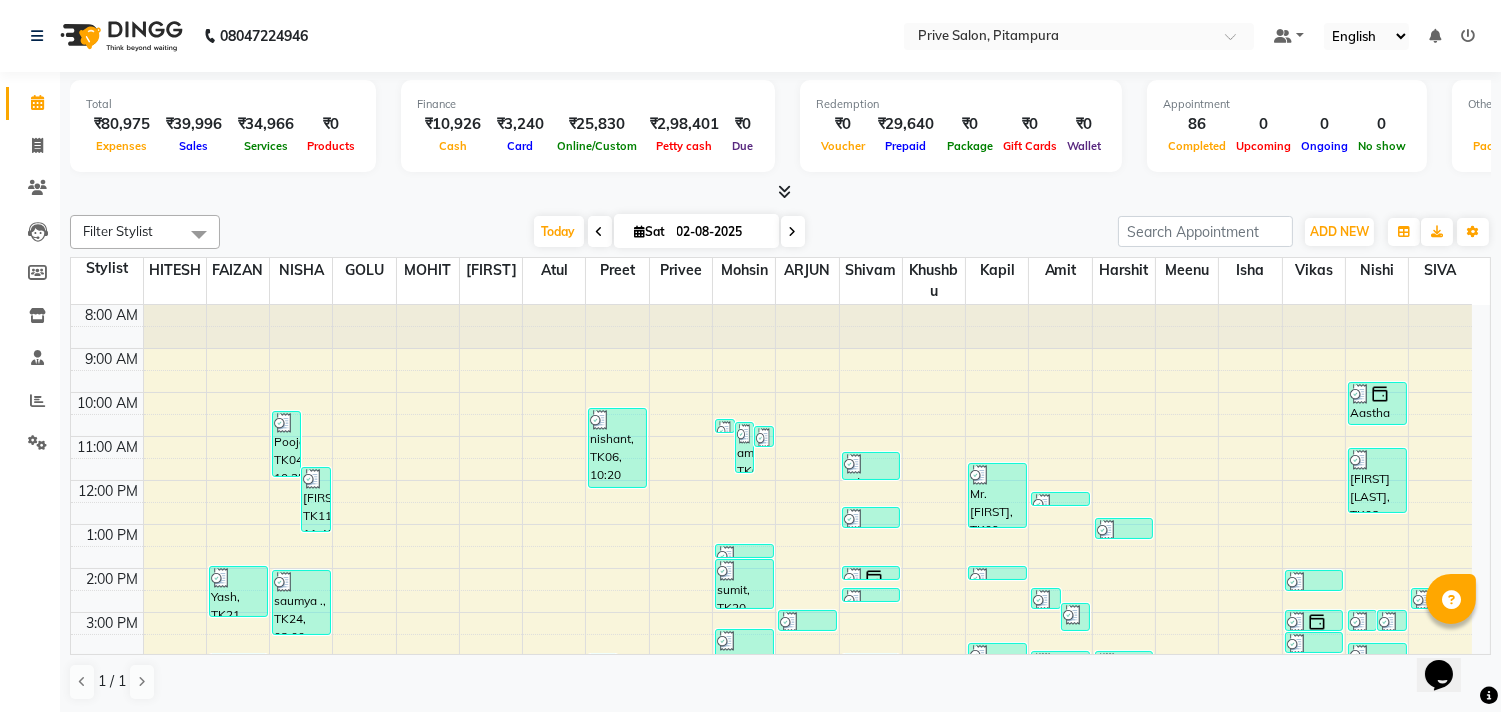 scroll, scrollTop: 0, scrollLeft: 0, axis: both 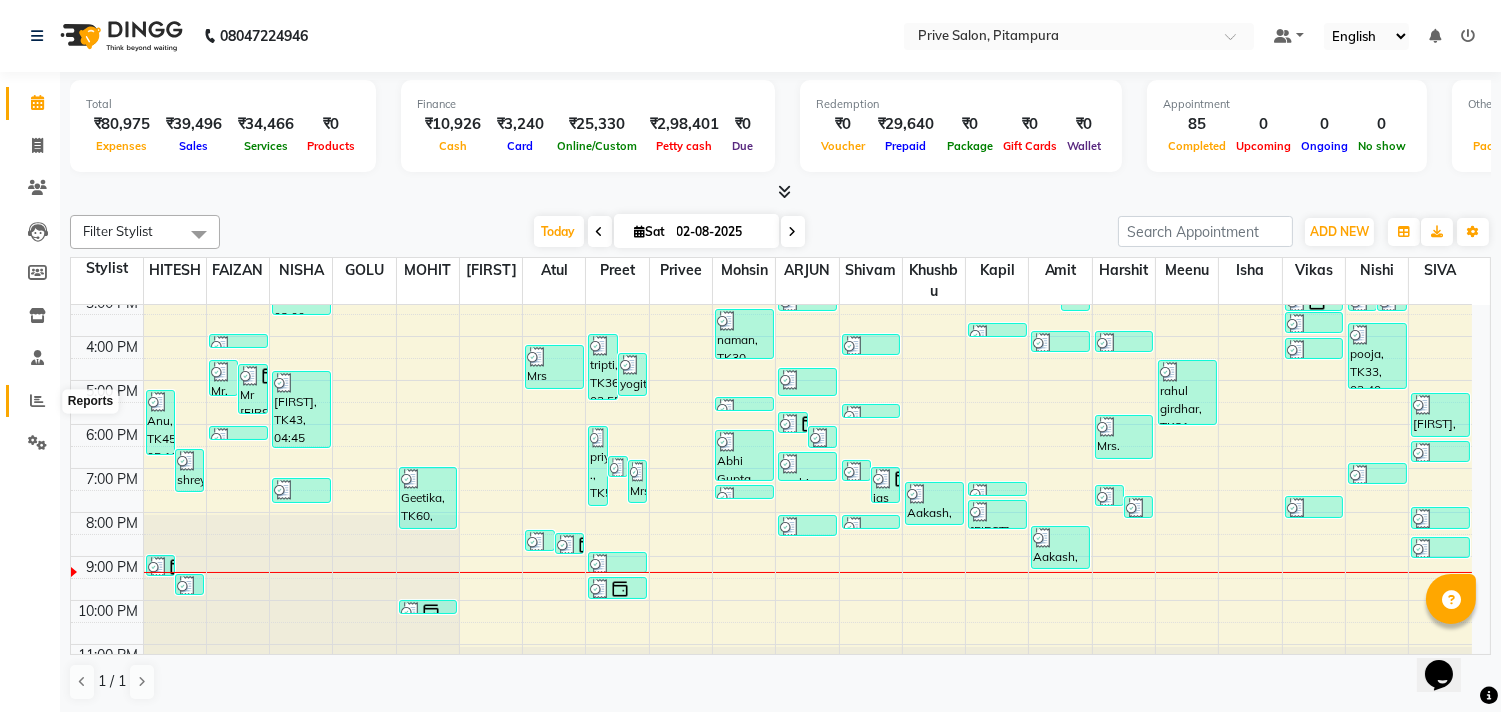 click 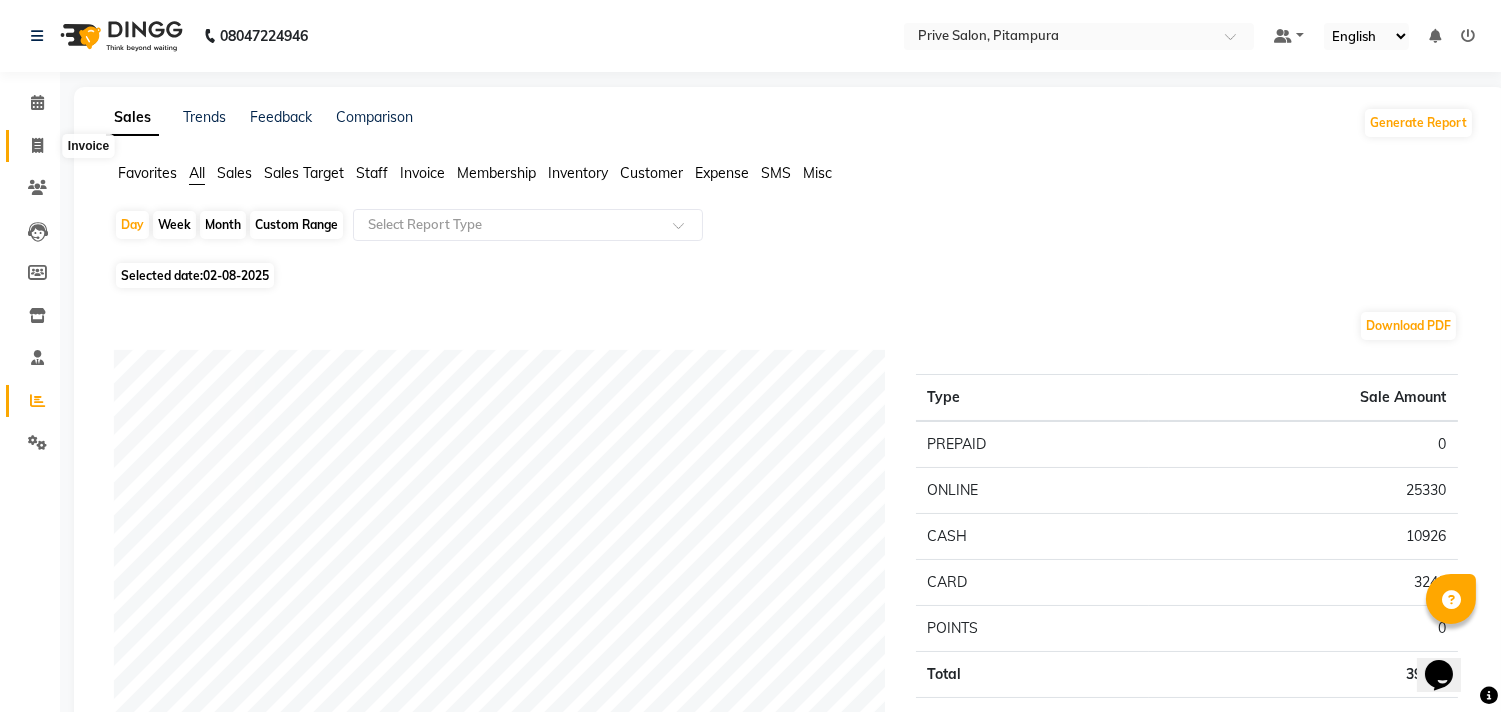 click 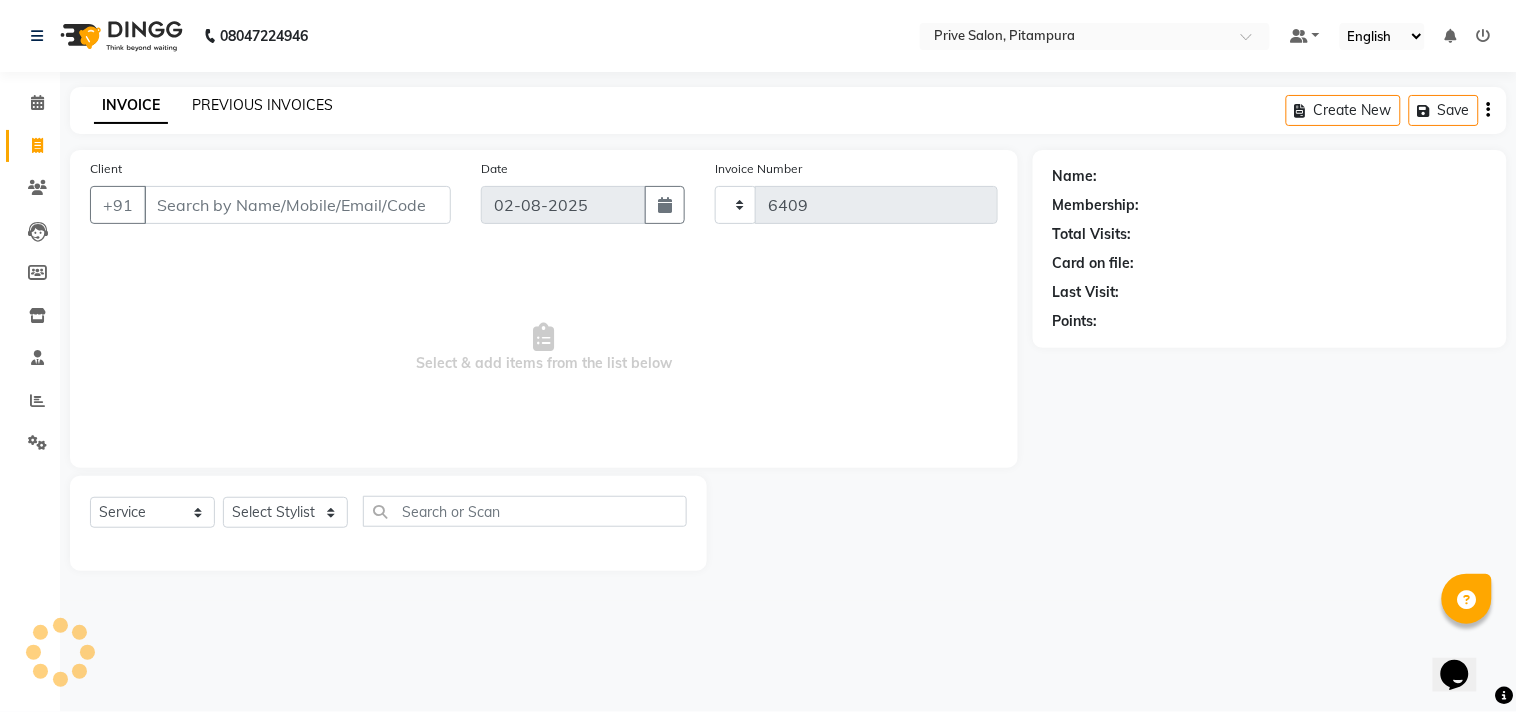 click on "PREVIOUS INVOICES" 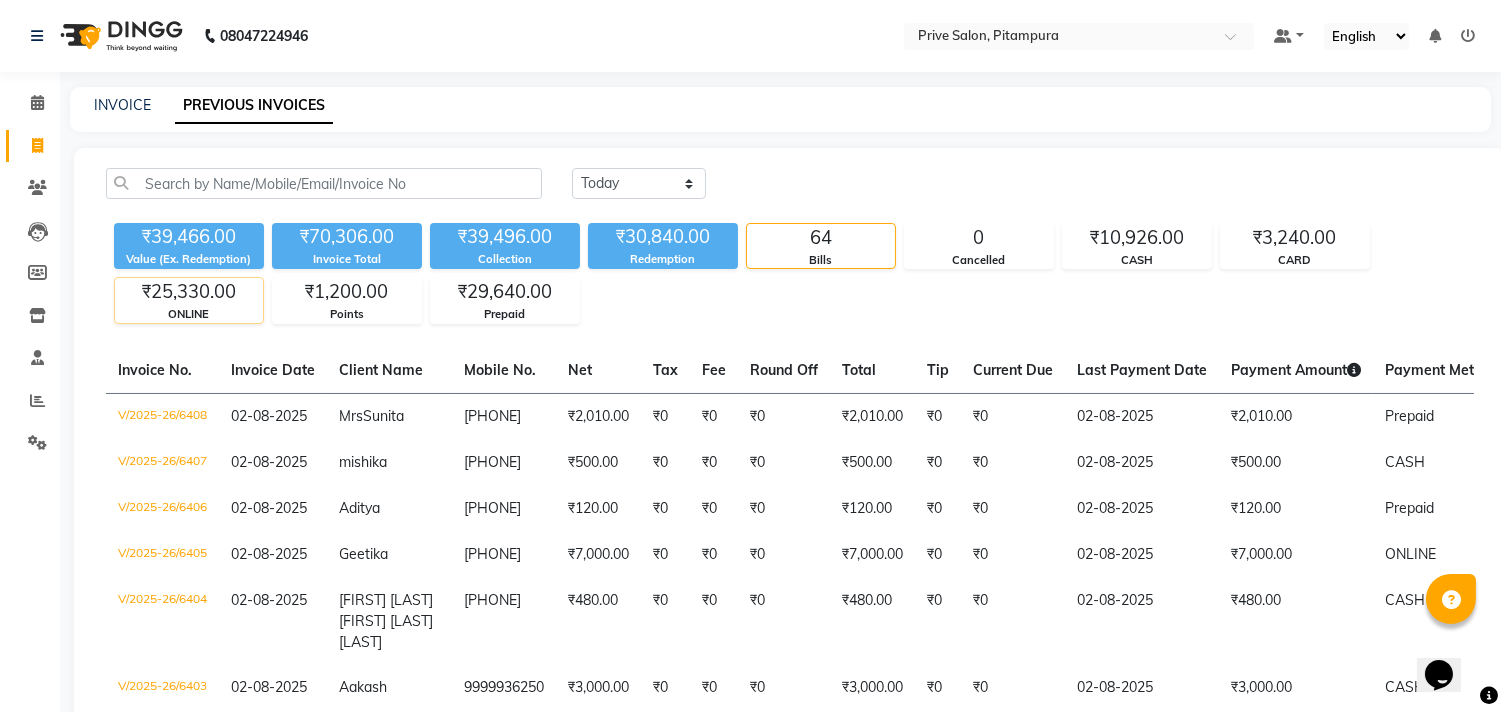 click on "₹25,330.00" 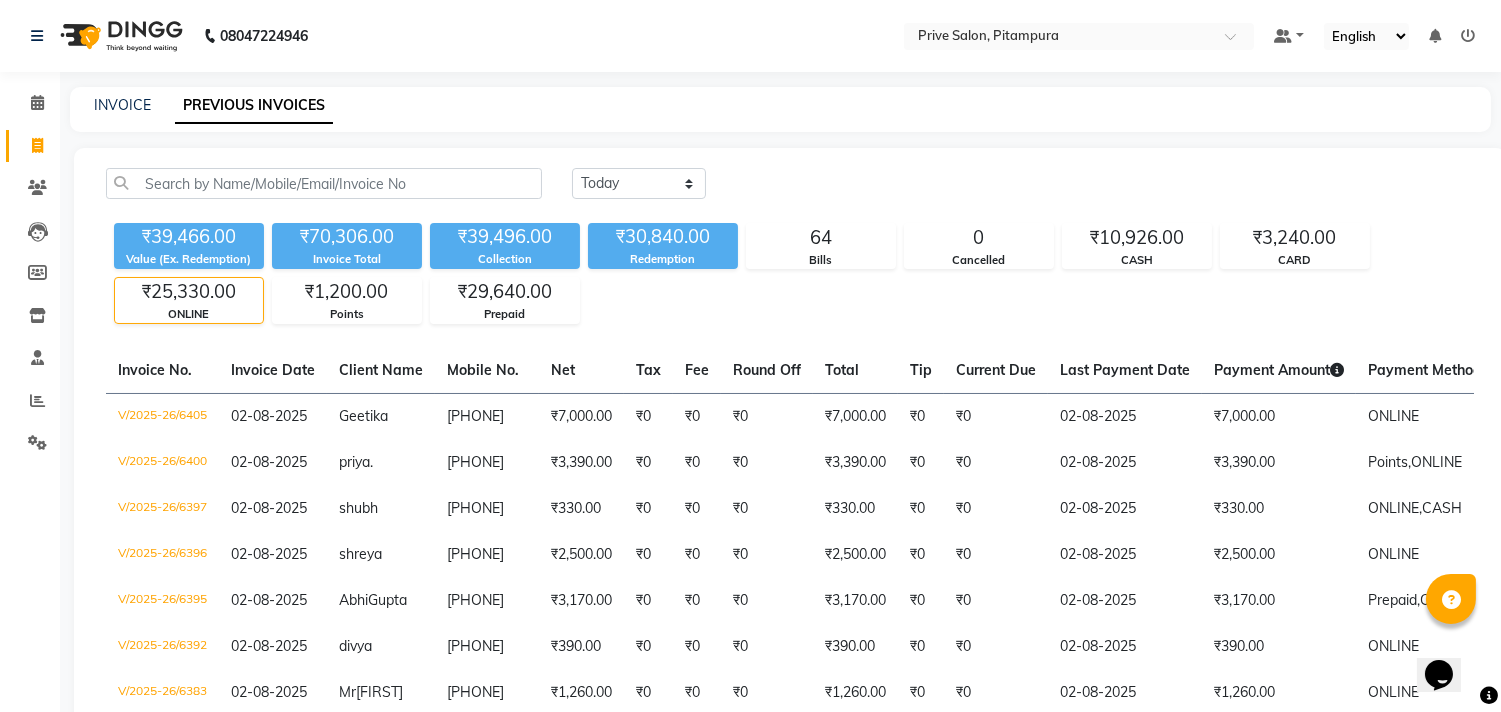 click on "₹25,330.00" 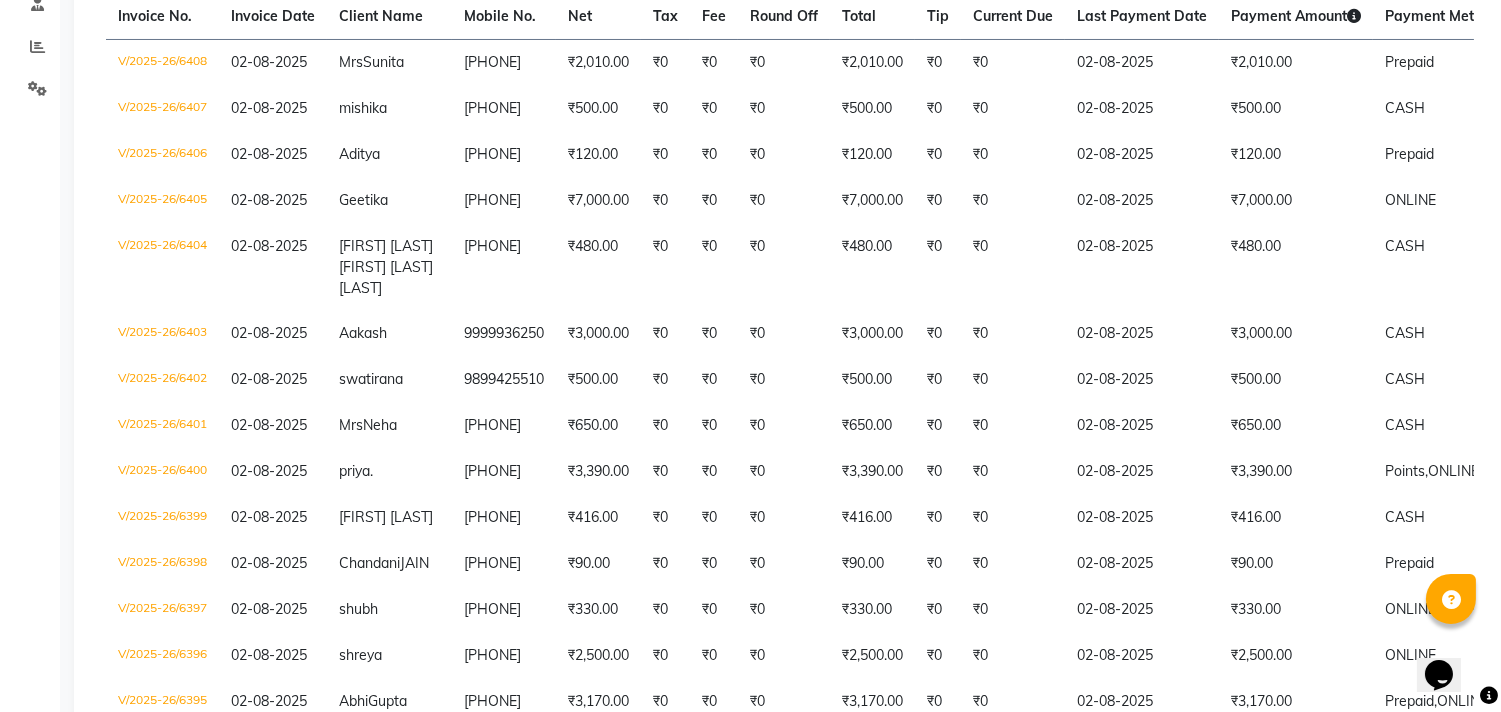 scroll, scrollTop: 355, scrollLeft: 0, axis: vertical 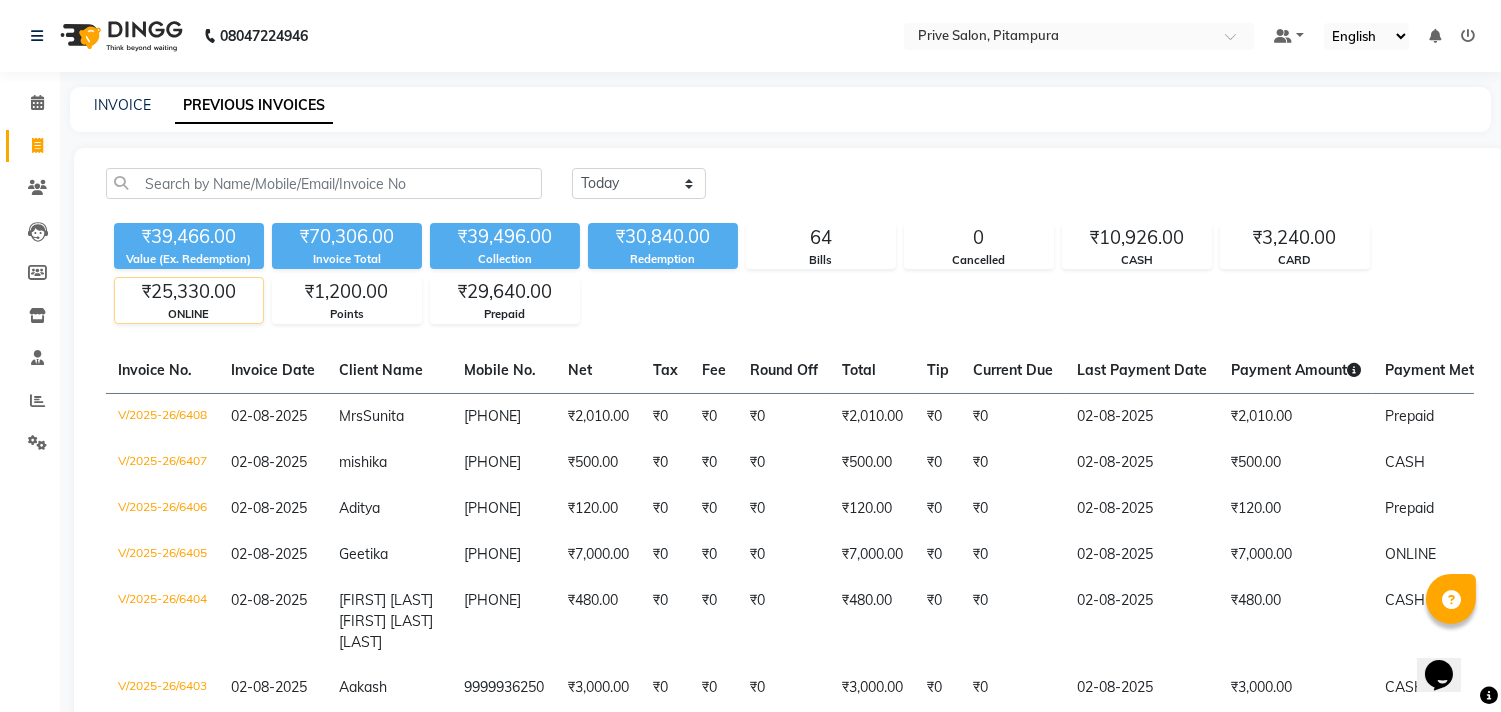 click on "ONLINE" 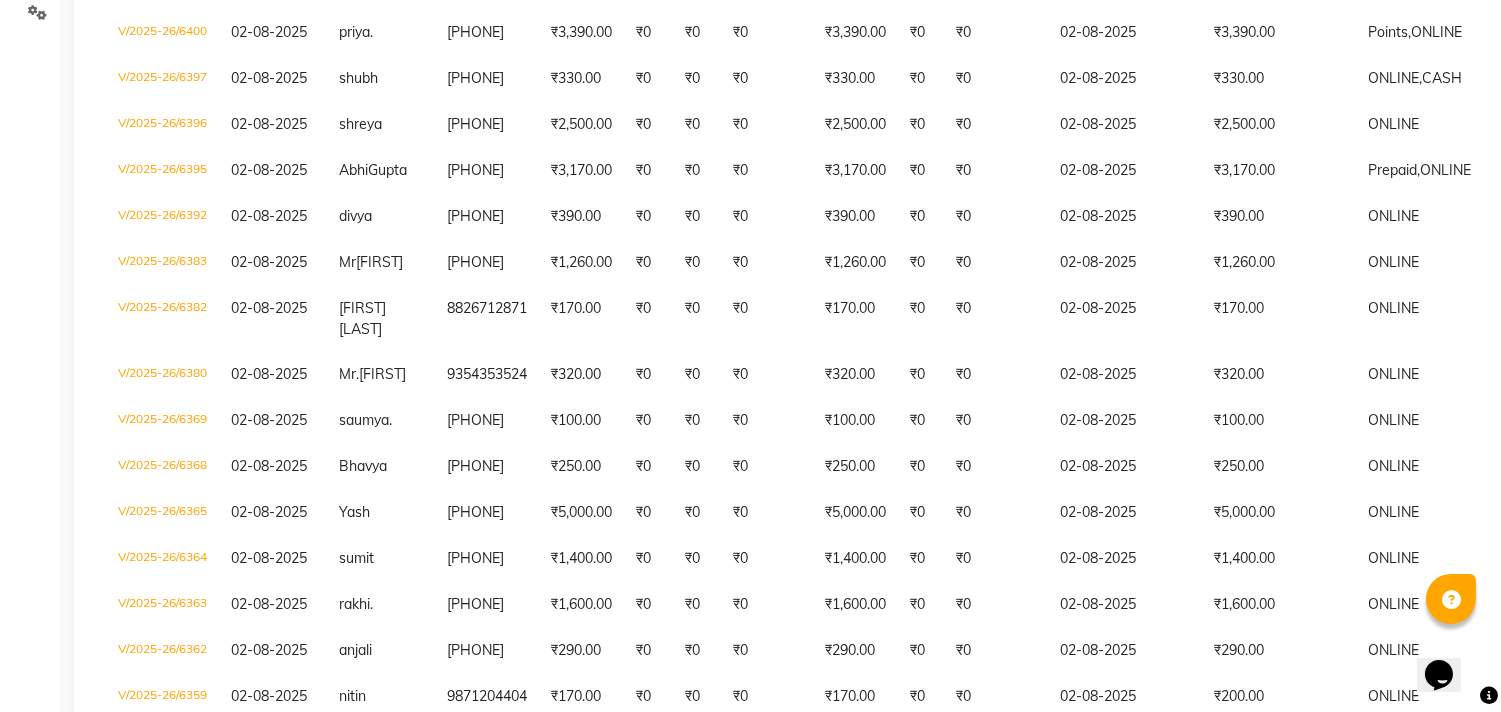scroll, scrollTop: 405, scrollLeft: 0, axis: vertical 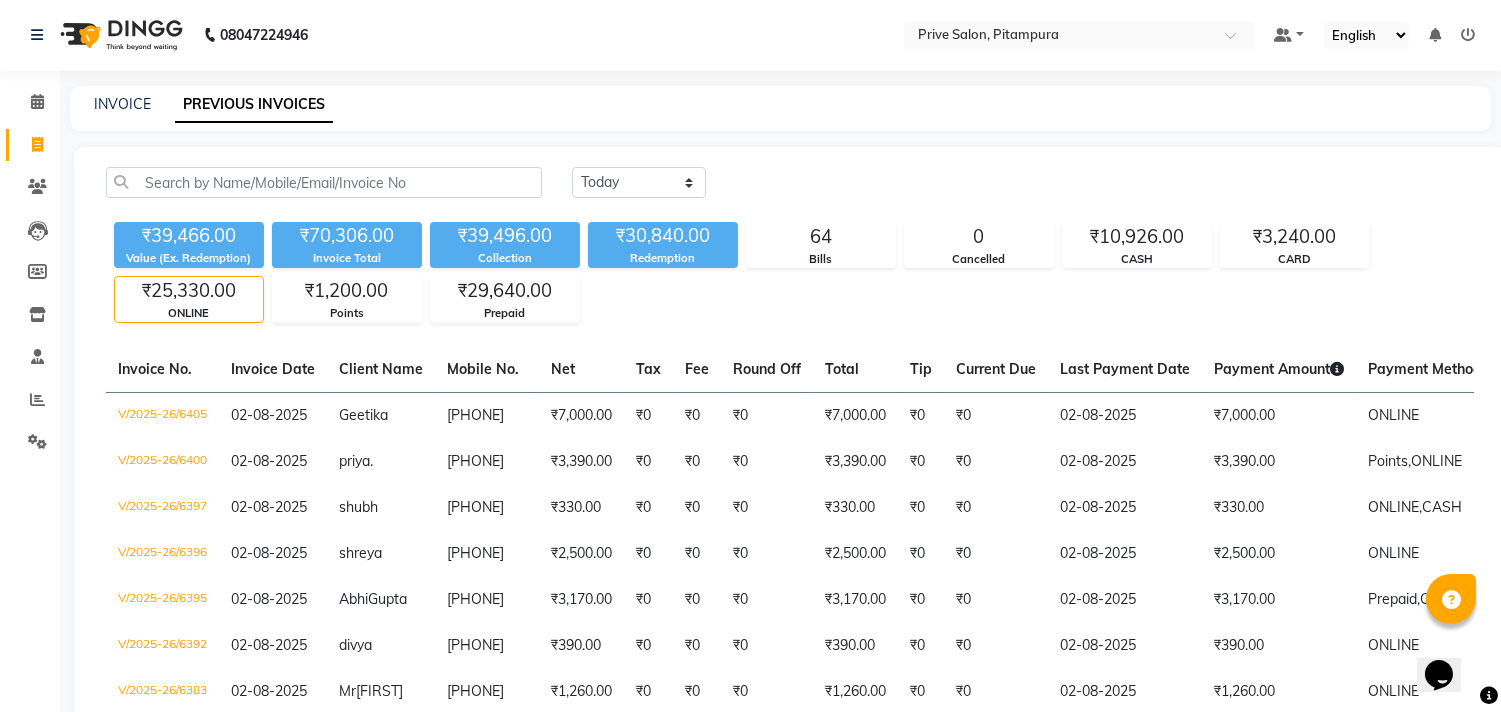 click on "Today Yesterday Custom Range" 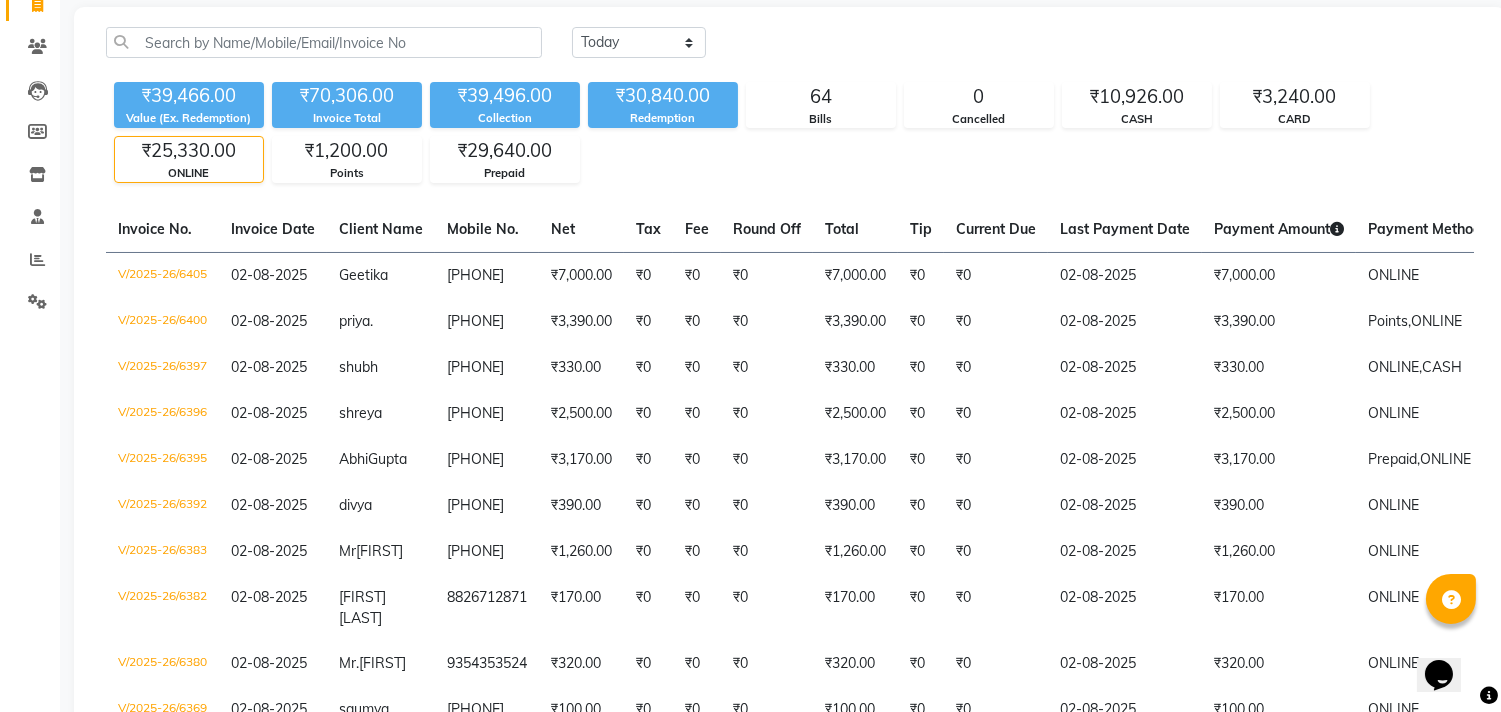 scroll, scrollTop: 178, scrollLeft: 0, axis: vertical 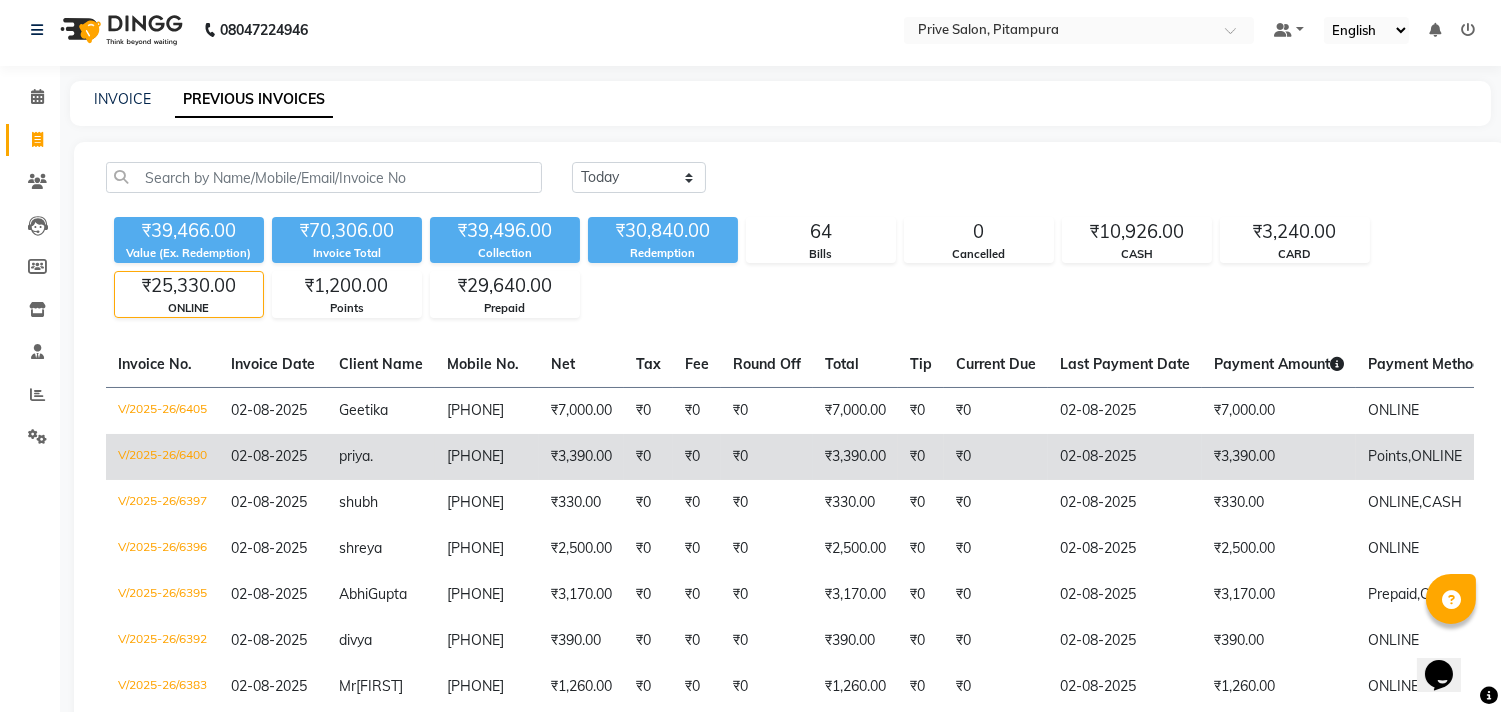 click on "₹3,390.00" 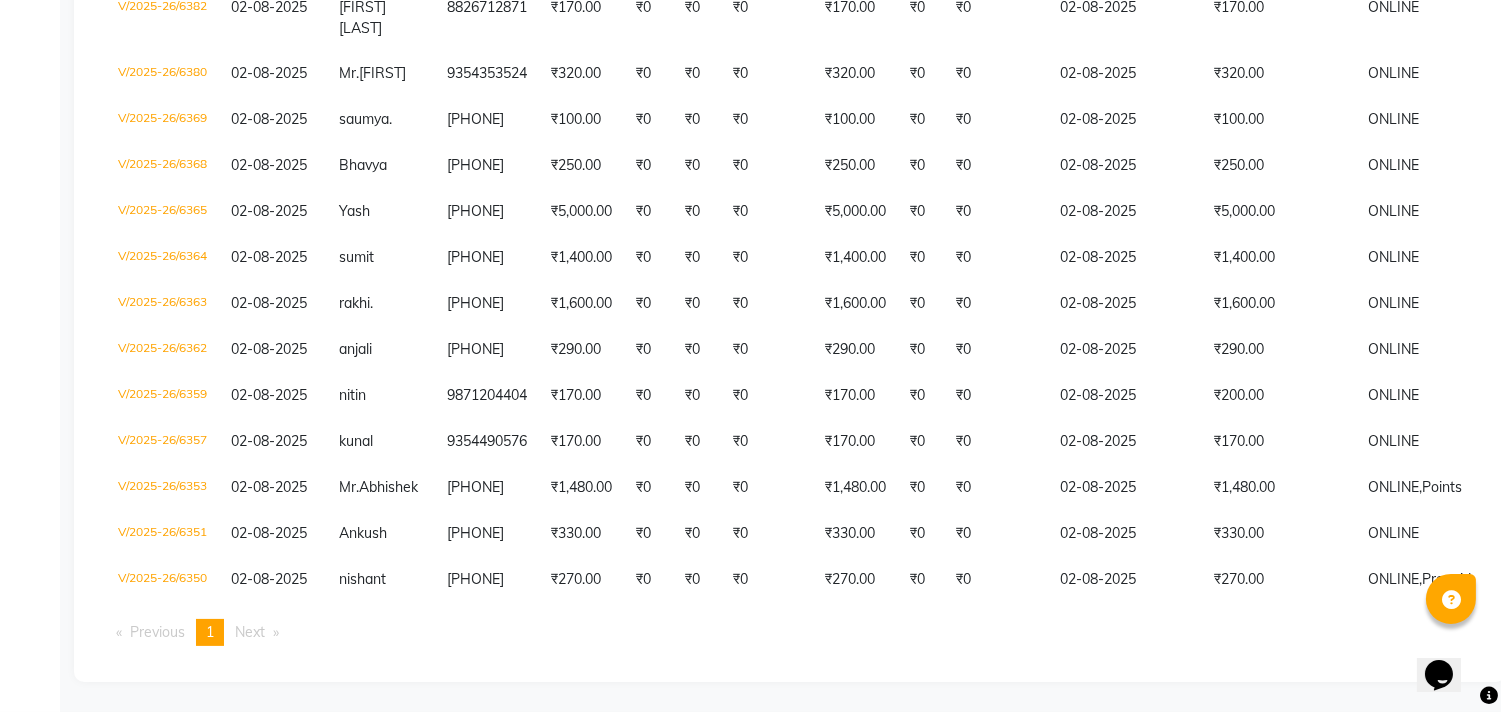 scroll, scrollTop: 138, scrollLeft: 0, axis: vertical 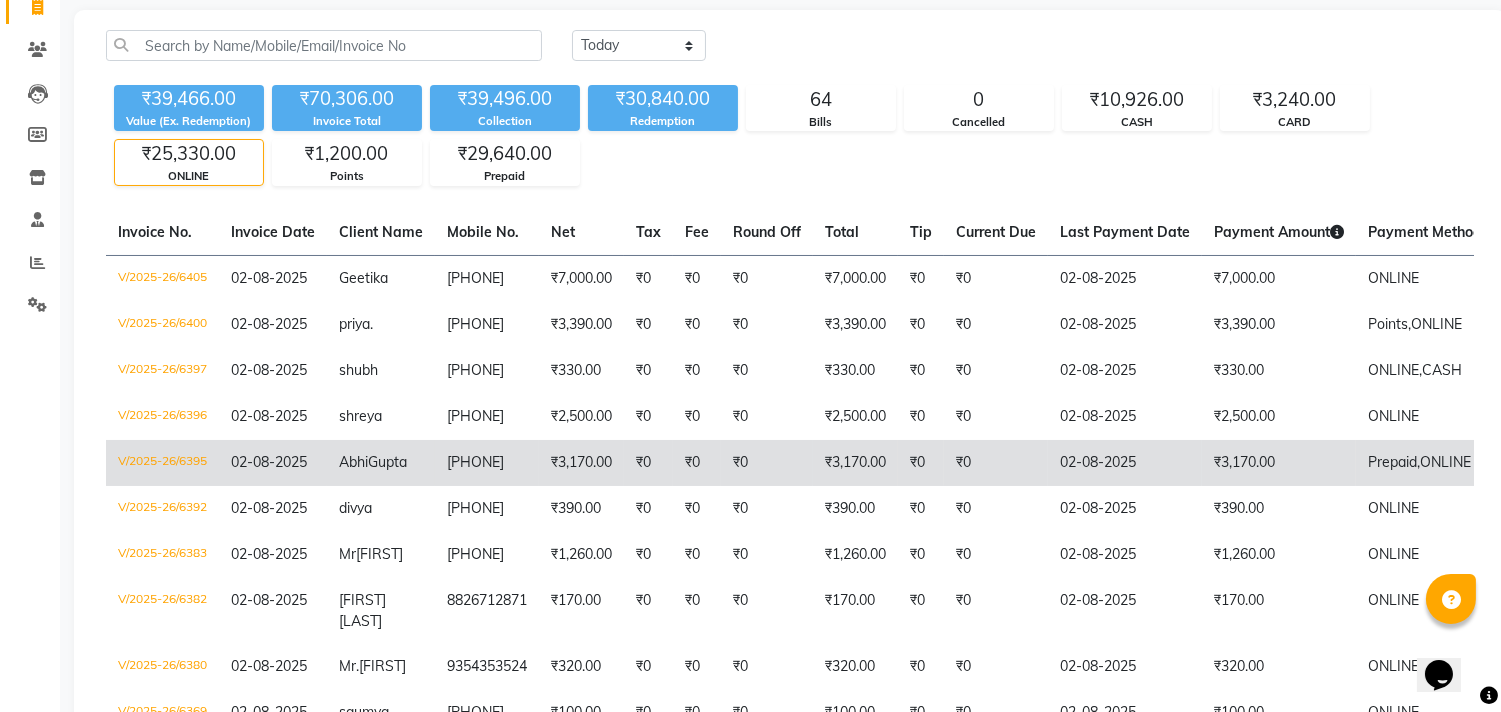 click on "₹3,170.00" 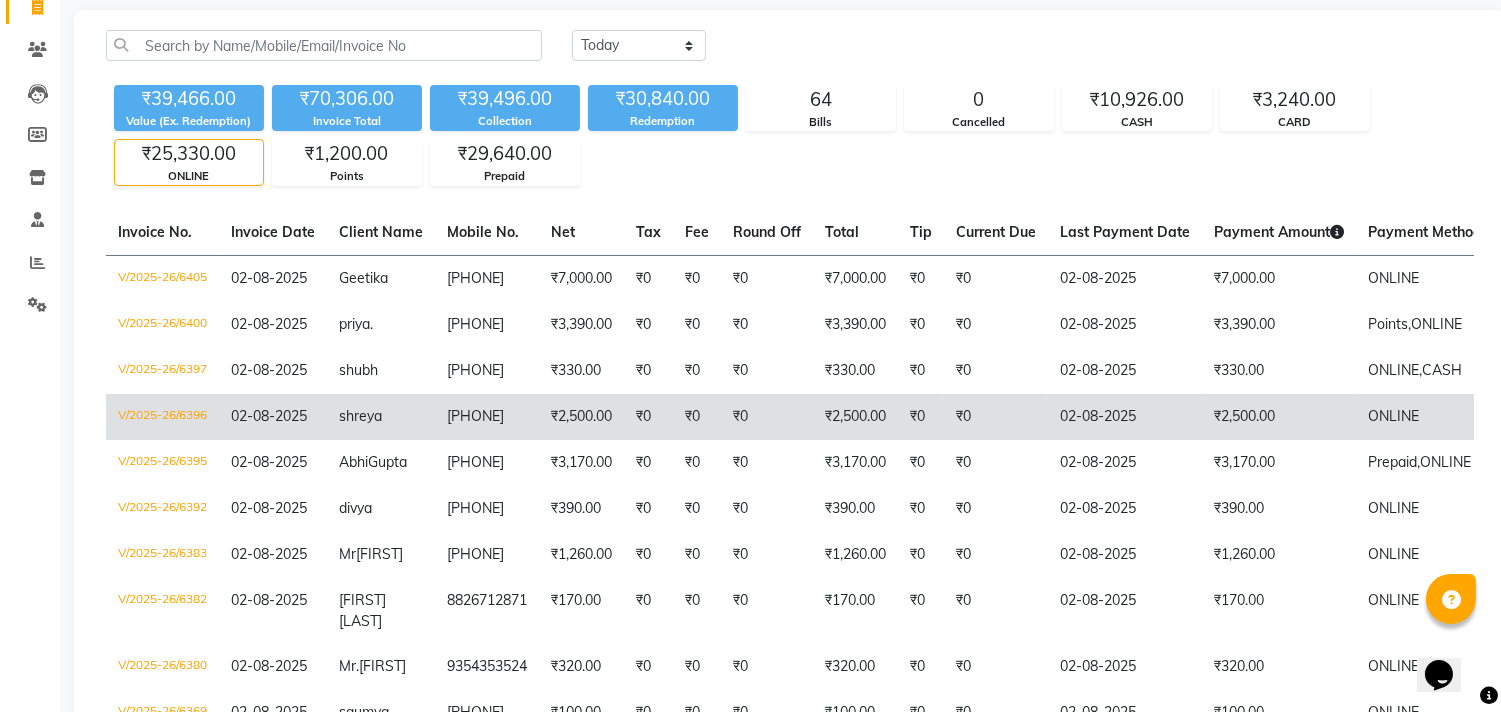 click on "₹0" 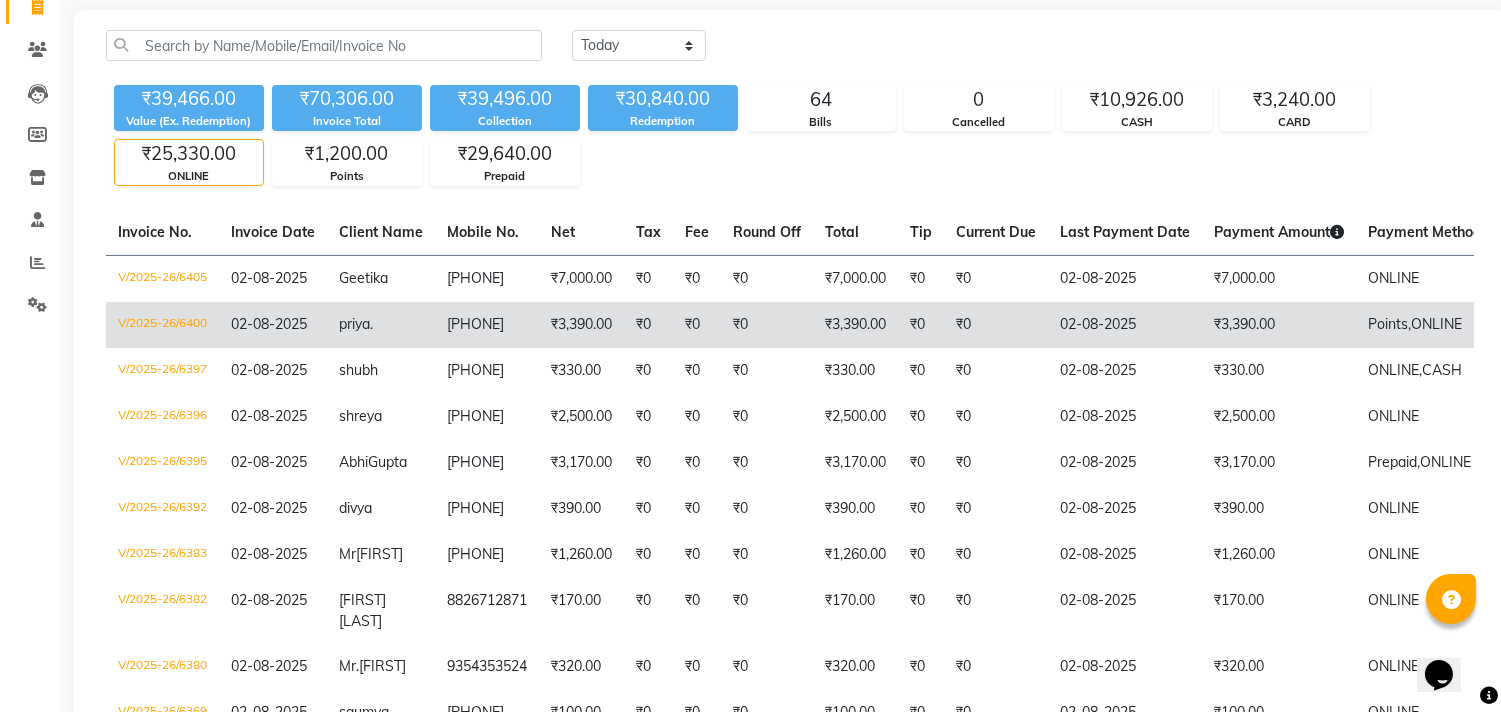 click on "₹3,390.00" 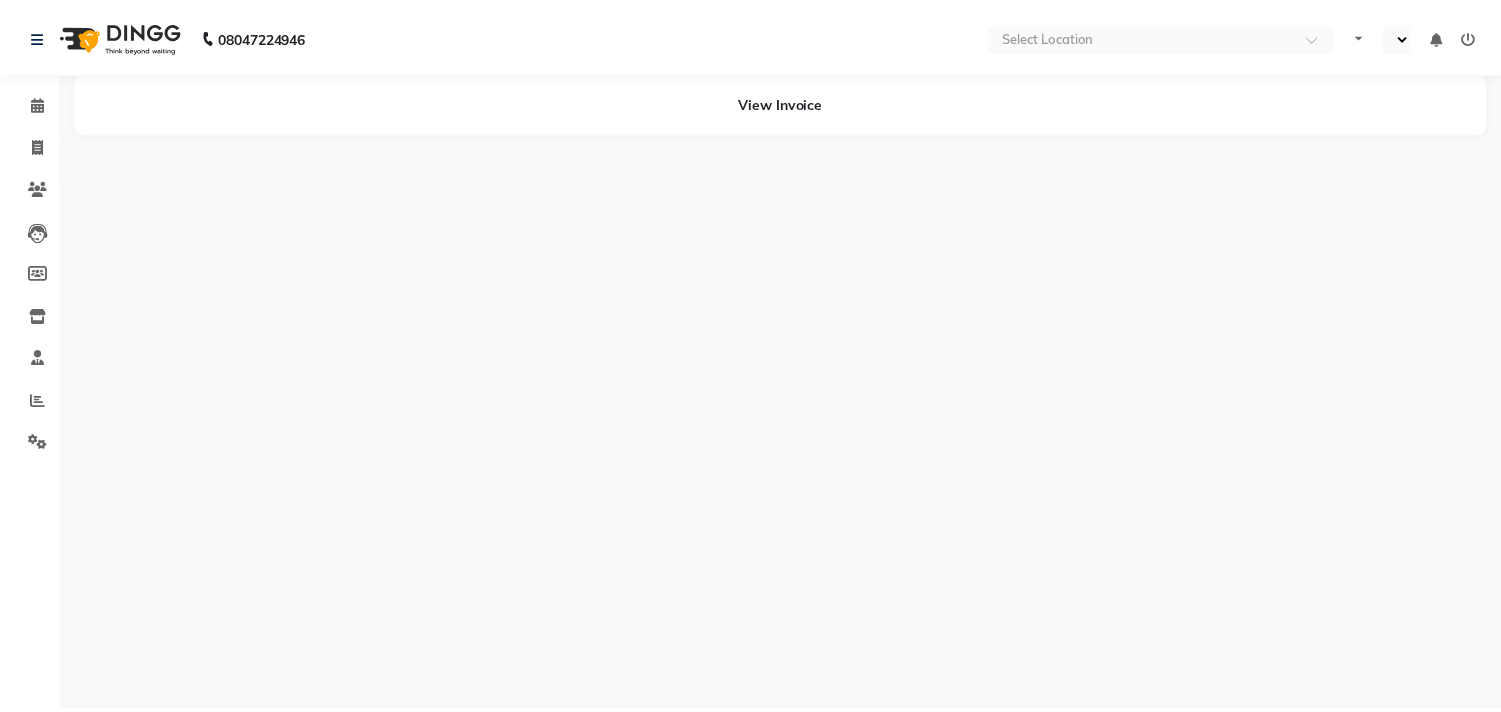 scroll, scrollTop: 0, scrollLeft: 0, axis: both 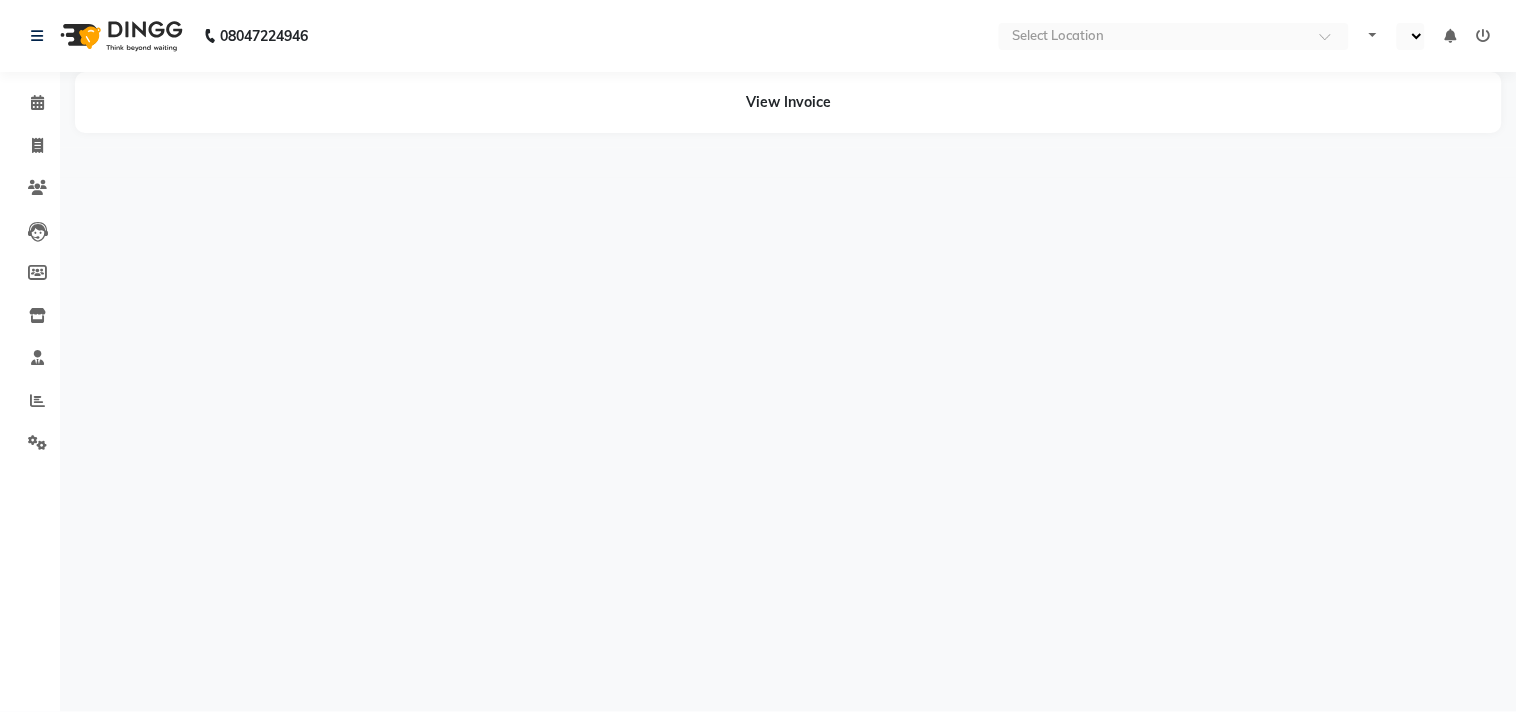 select on "en" 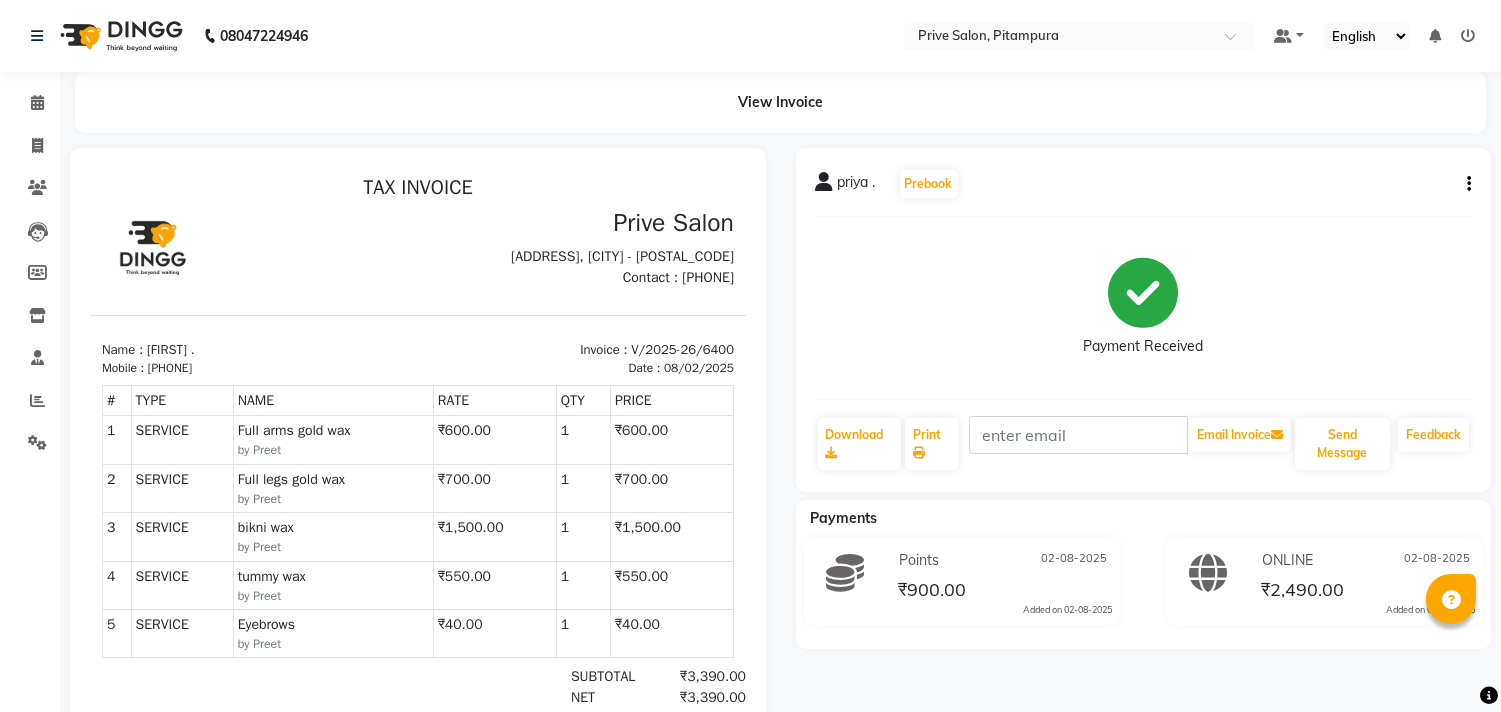 scroll, scrollTop: 0, scrollLeft: 0, axis: both 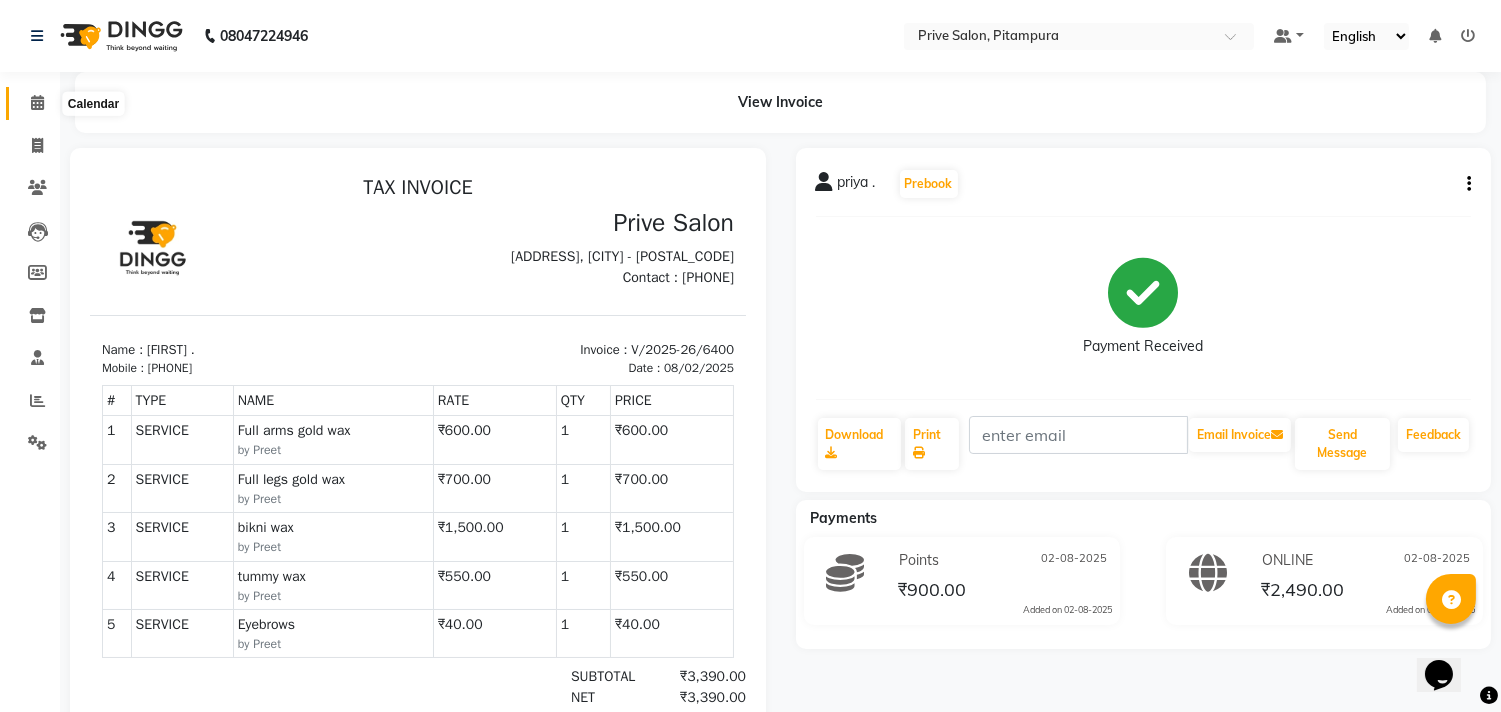 click 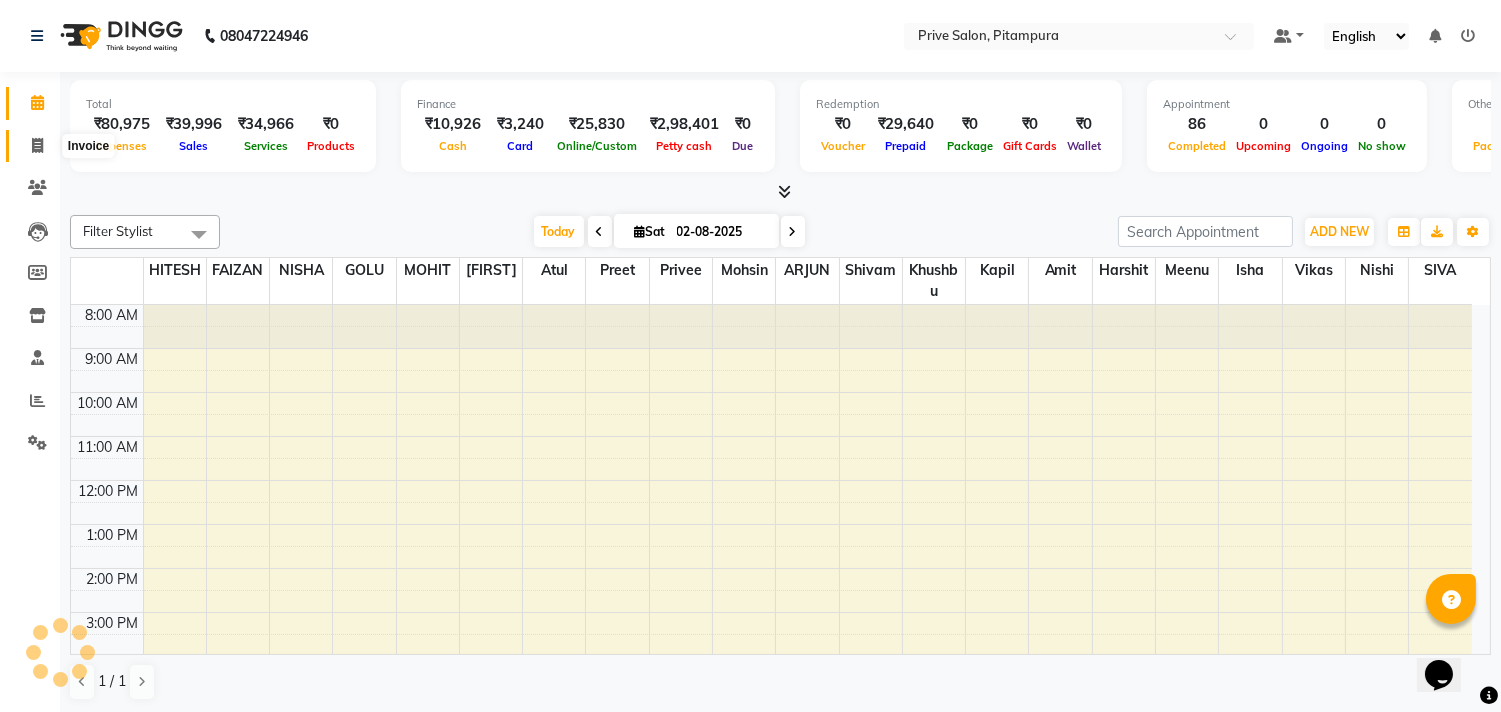 drag, startPoint x: 38, startPoint y: 147, endPoint x: 60, endPoint y: 147, distance: 22 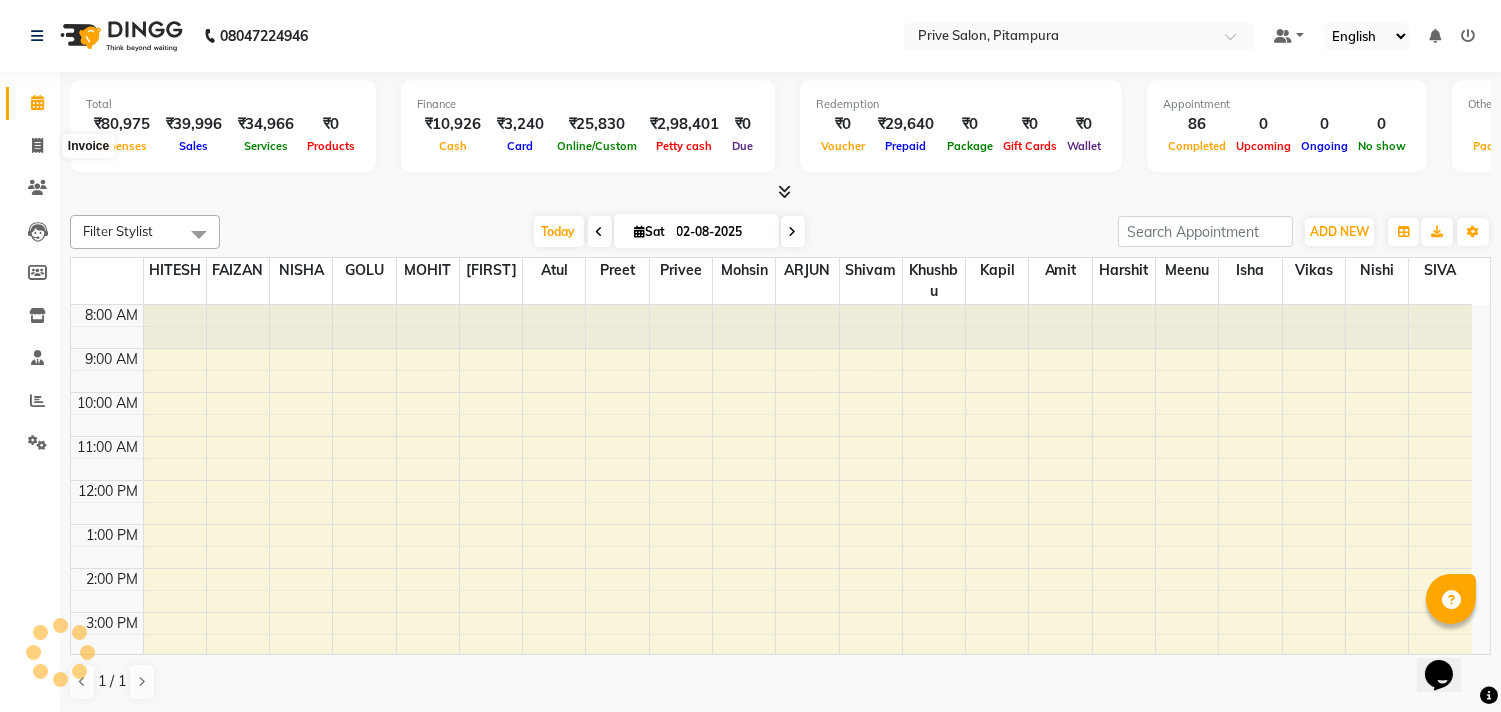 select on "service" 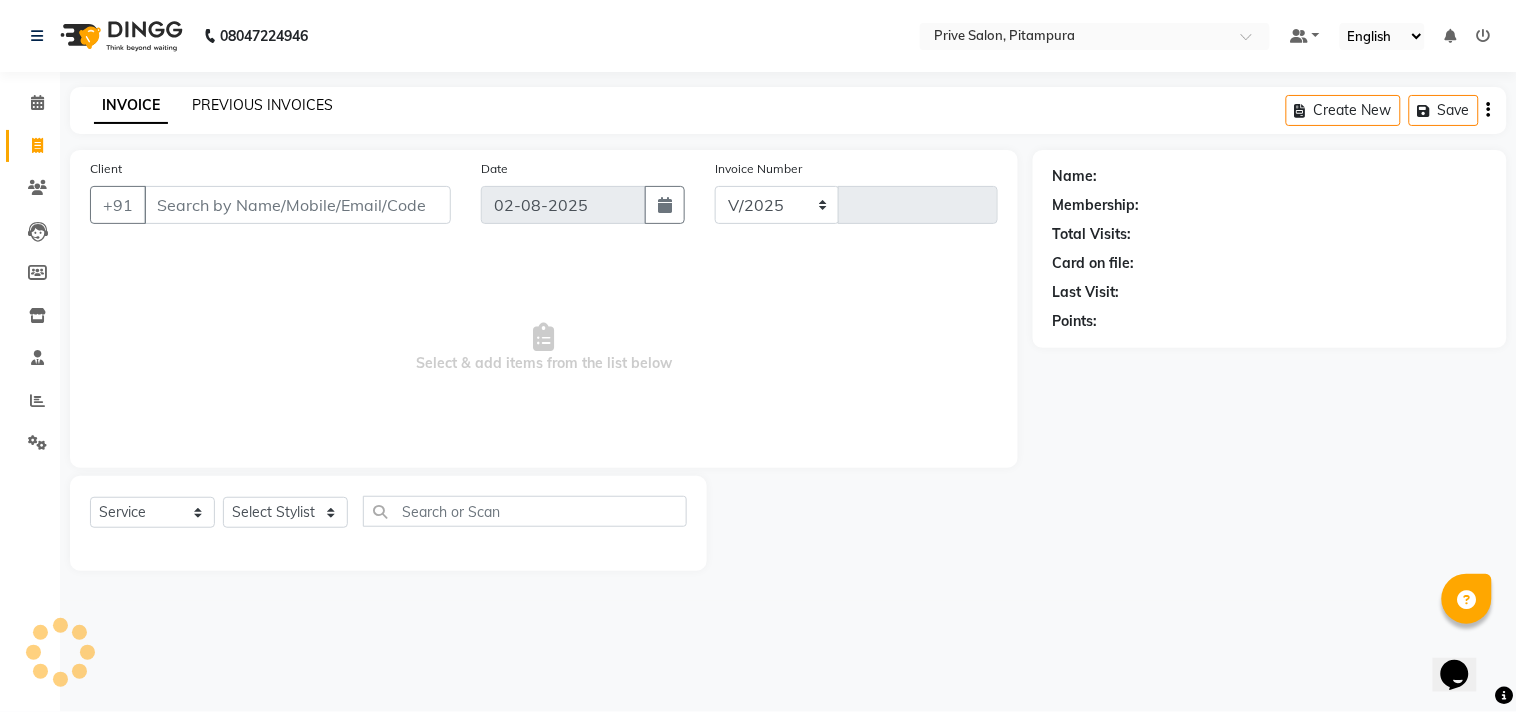 click on "PREVIOUS INVOICES" 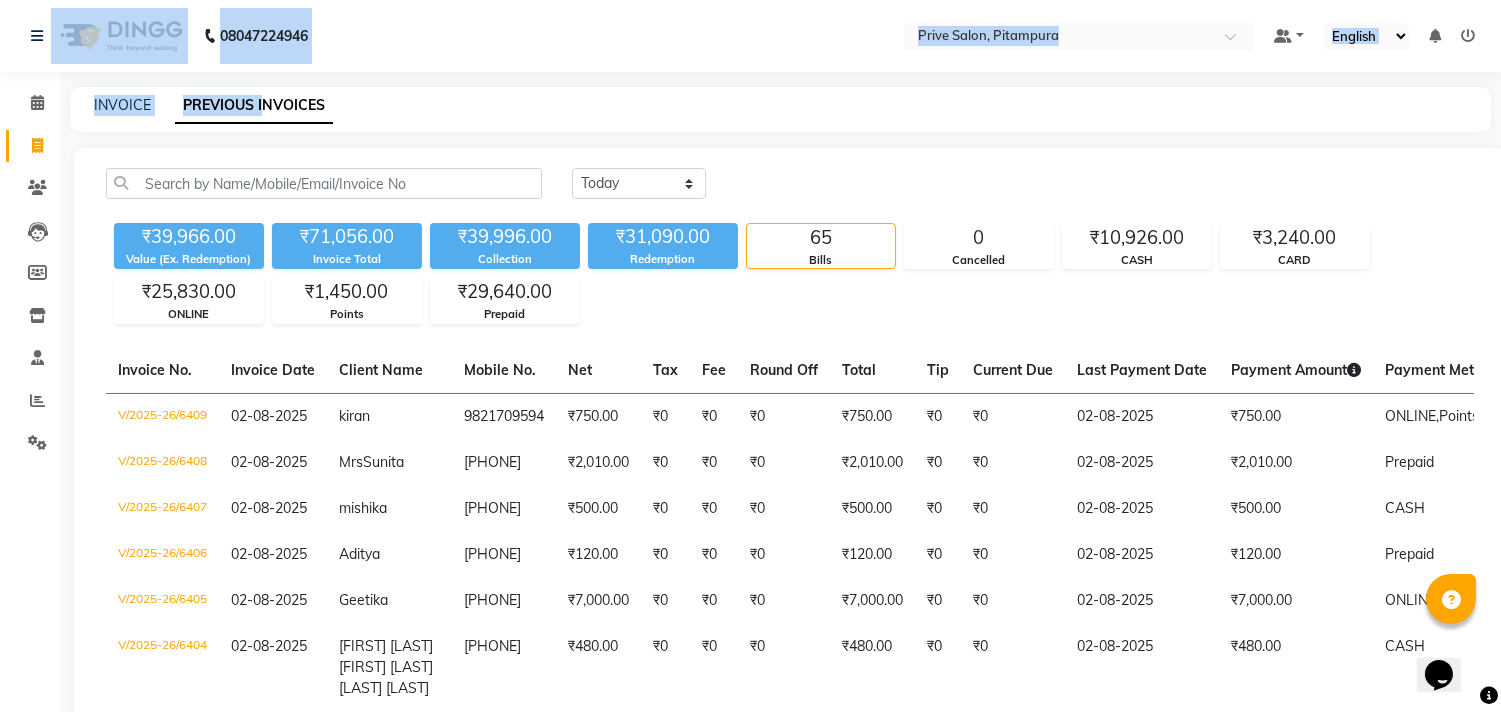 drag, startPoint x: 261, startPoint y: 103, endPoint x: 16, endPoint y: -97, distance: 316.2673 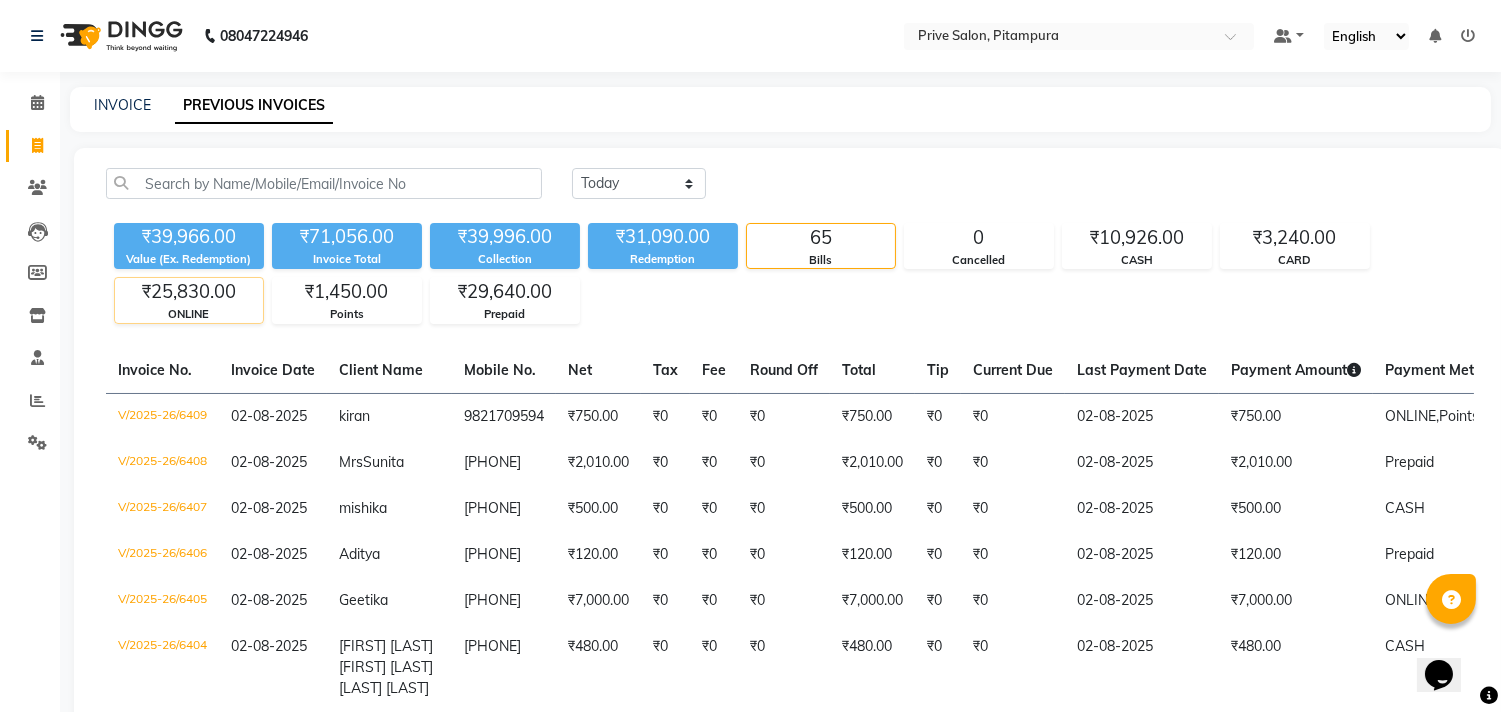 click on "₹25,830.00" 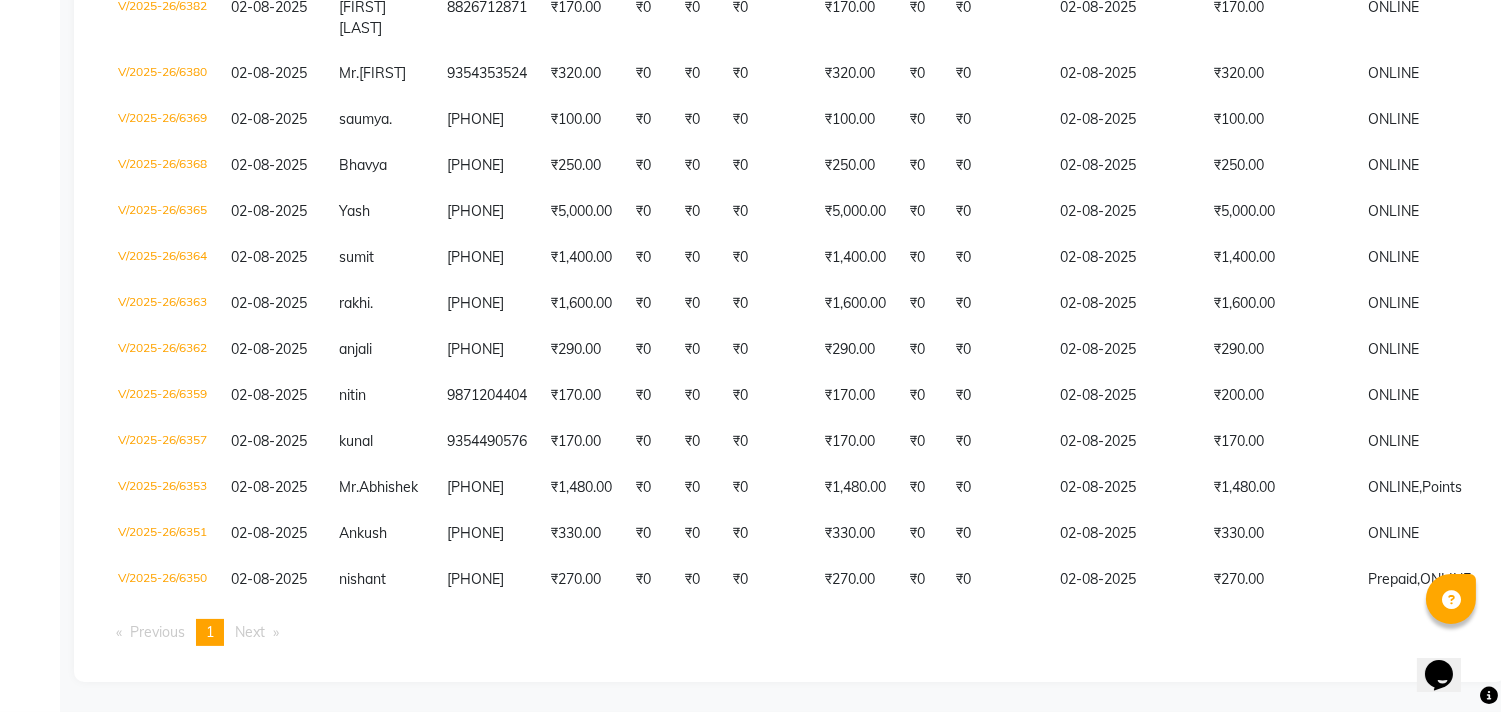 scroll, scrollTop: 184, scrollLeft: 0, axis: vertical 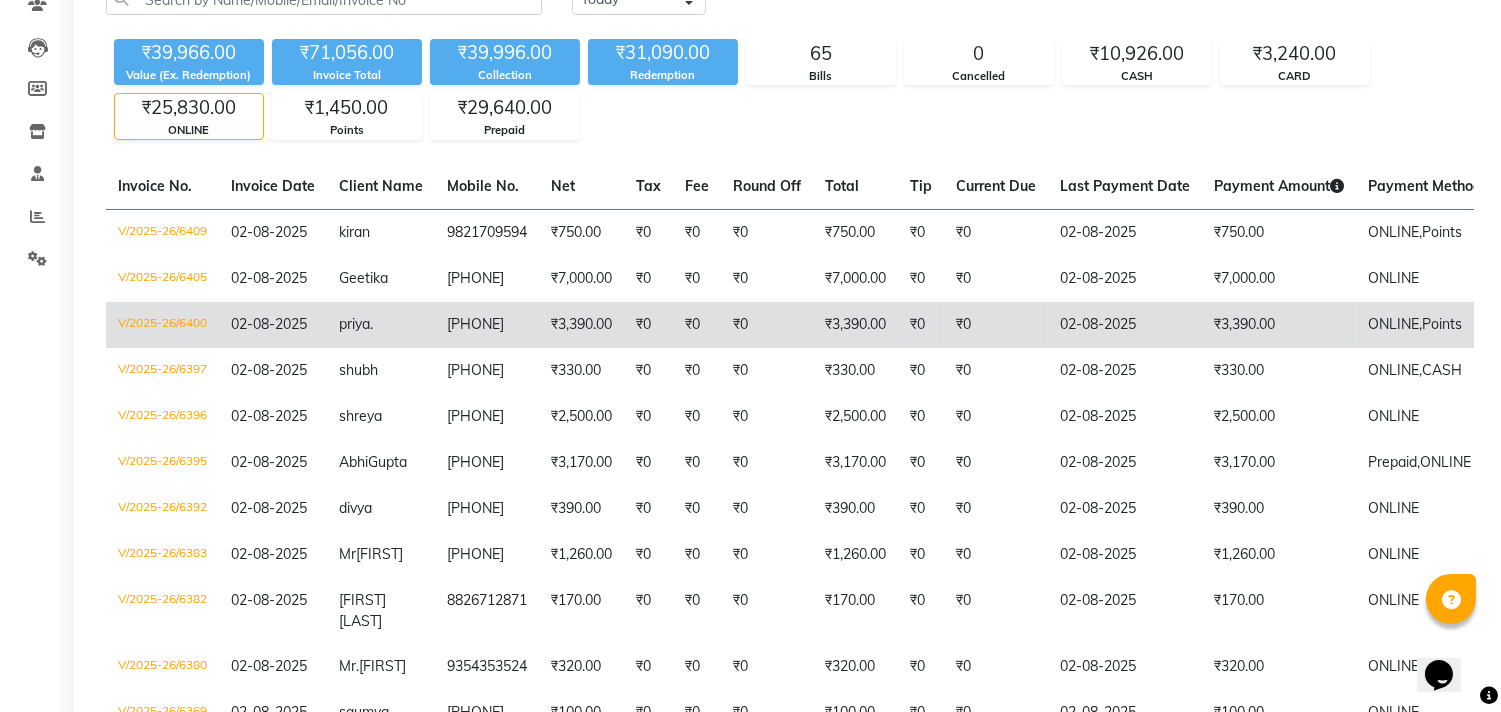 click on "02-08-2025" 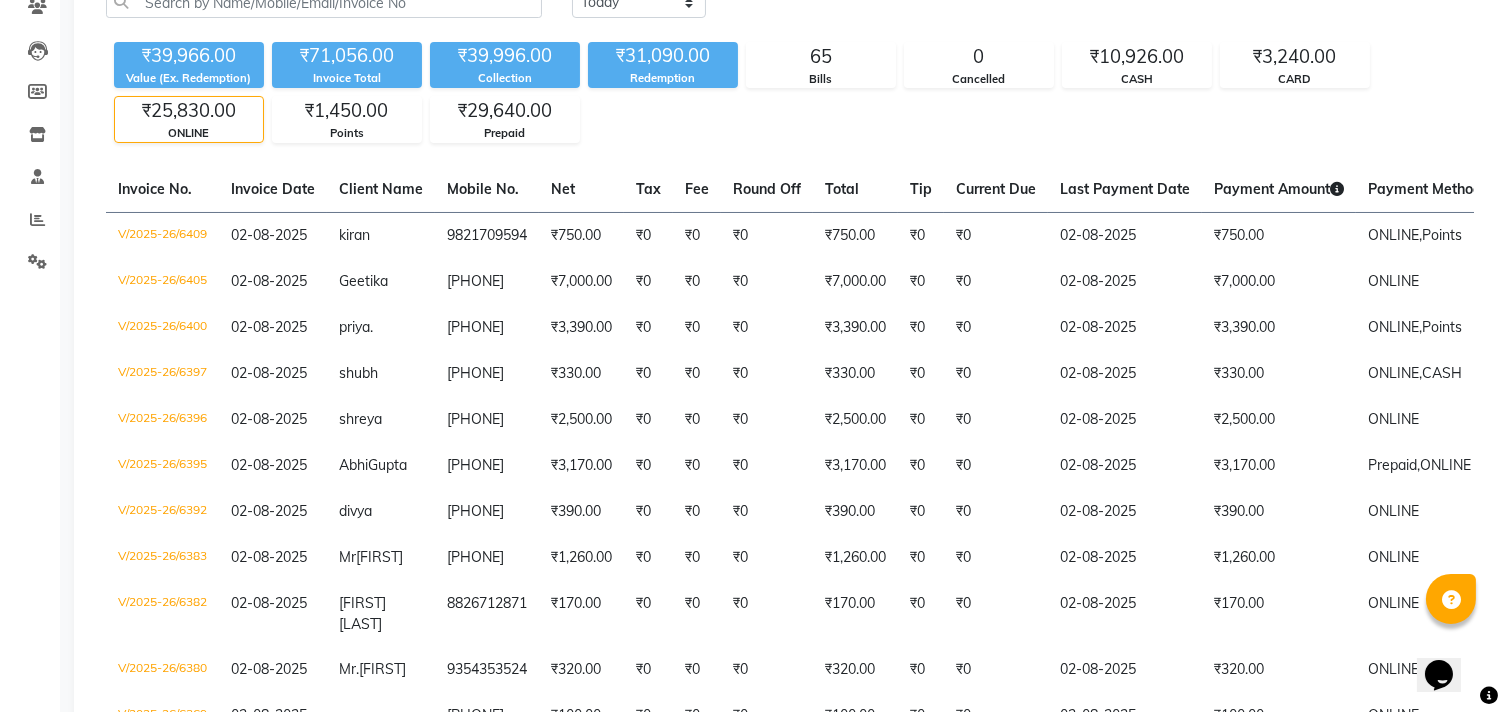scroll, scrollTop: 5, scrollLeft: 0, axis: vertical 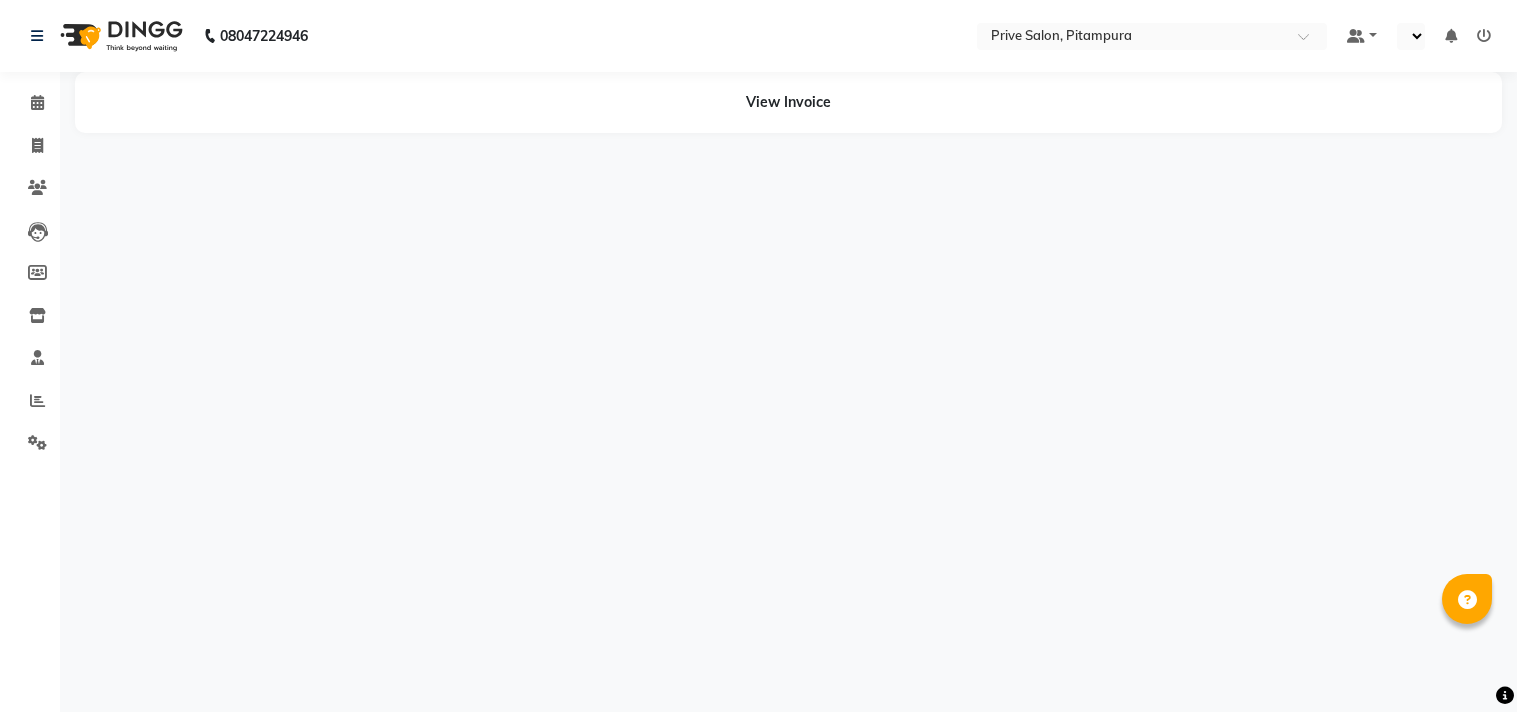 select on "en" 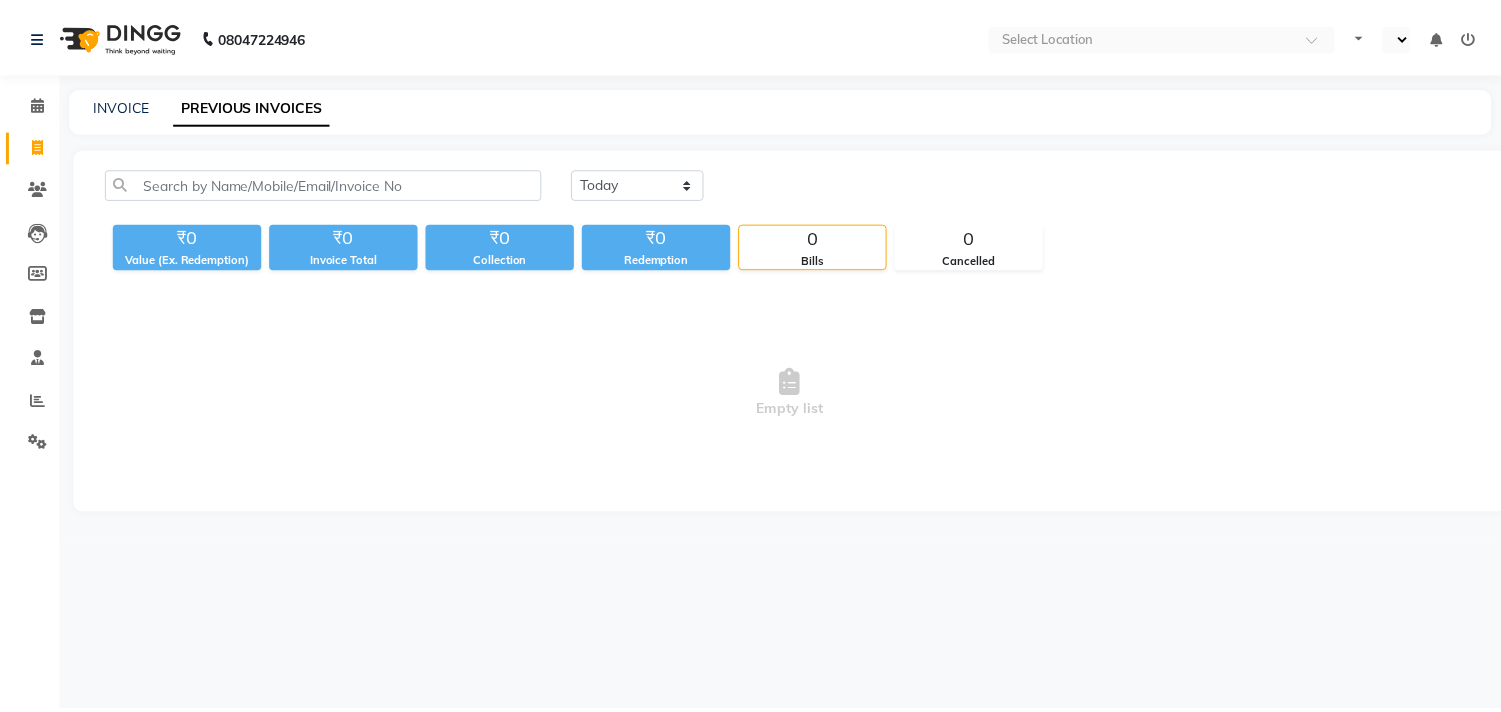 scroll, scrollTop: 0, scrollLeft: 0, axis: both 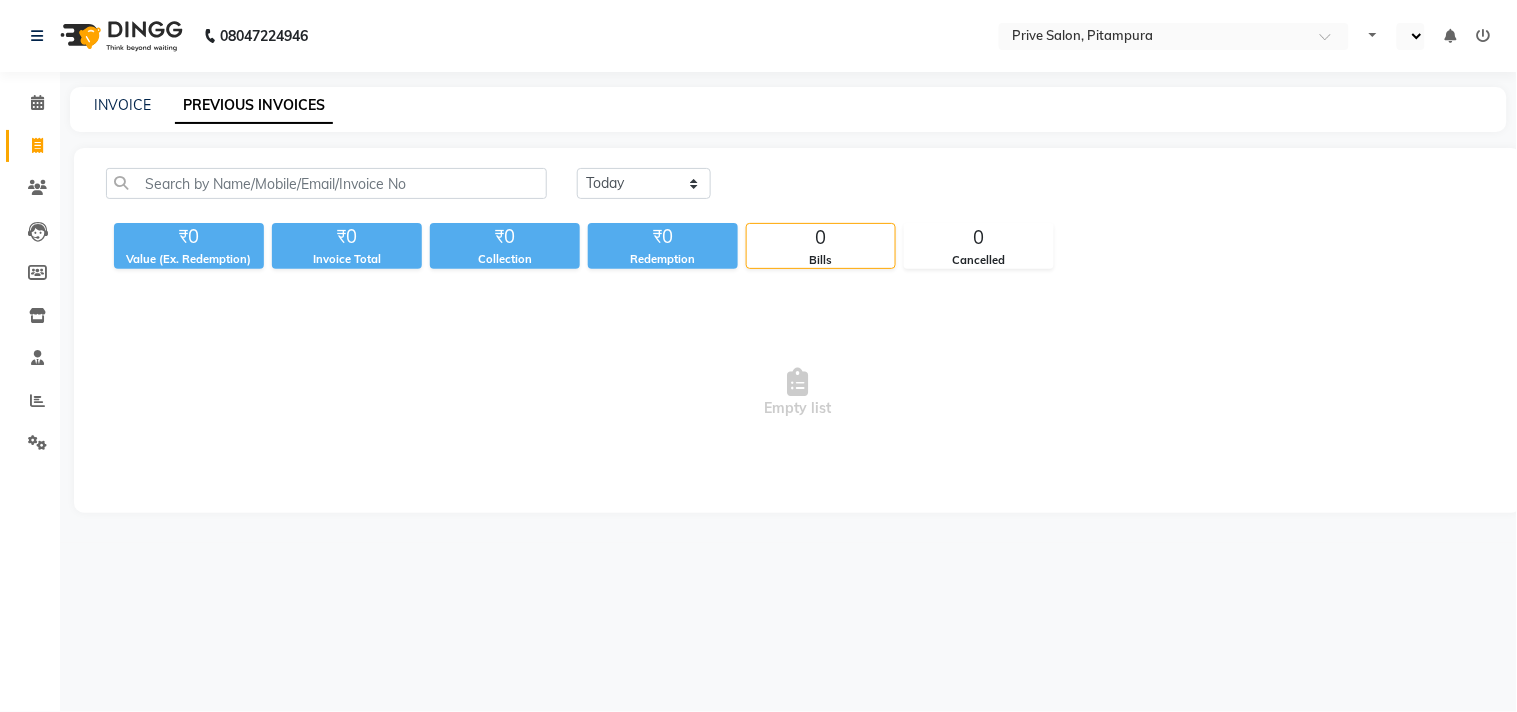 select on "en" 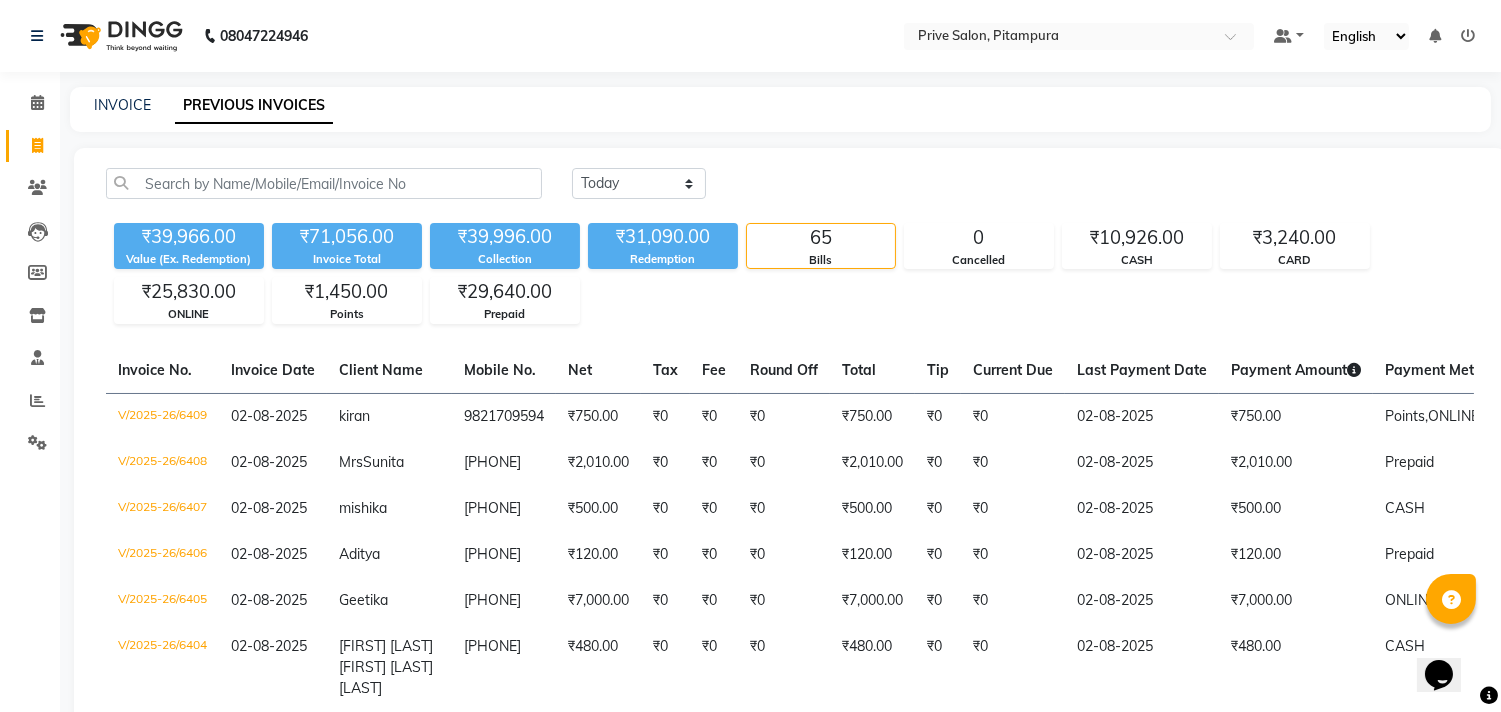 scroll, scrollTop: 0, scrollLeft: 0, axis: both 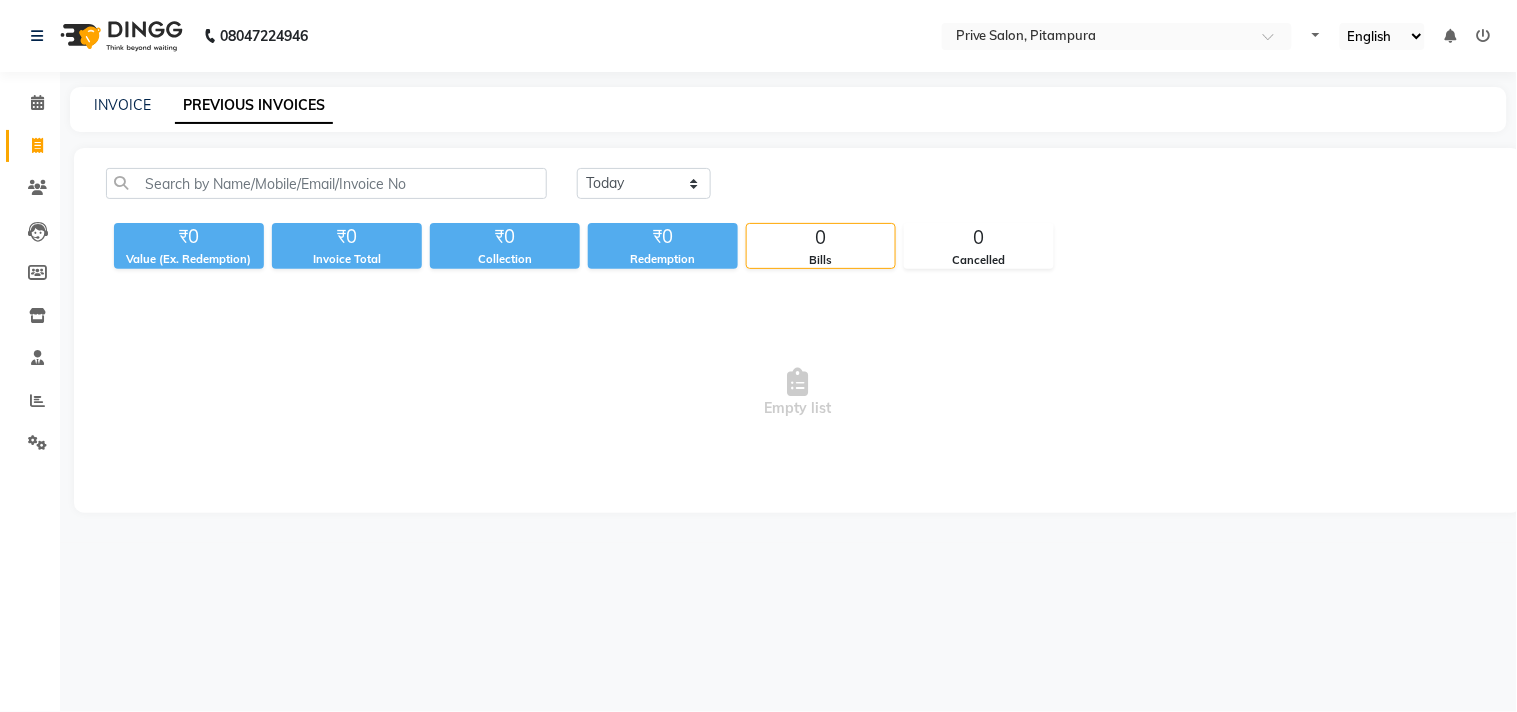 select on "en" 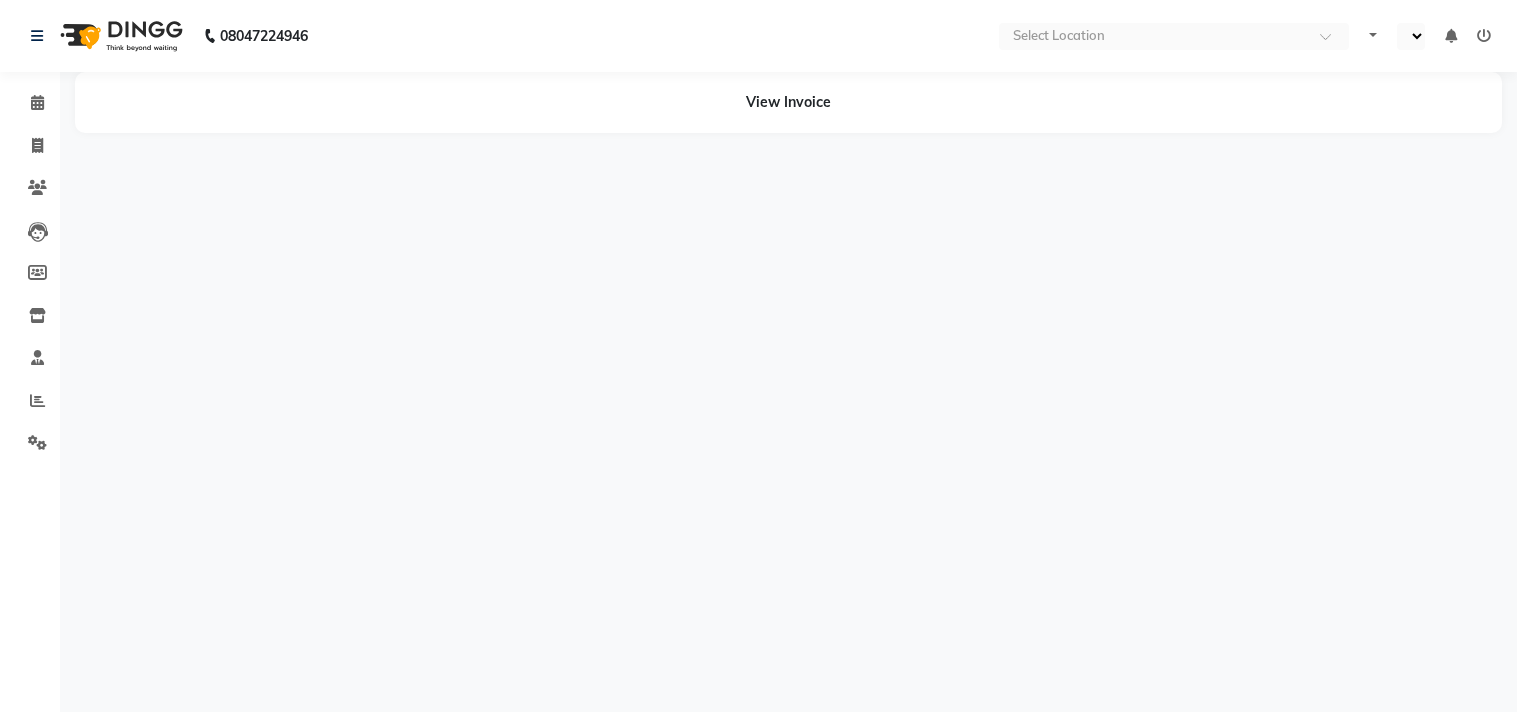 scroll, scrollTop: 0, scrollLeft: 0, axis: both 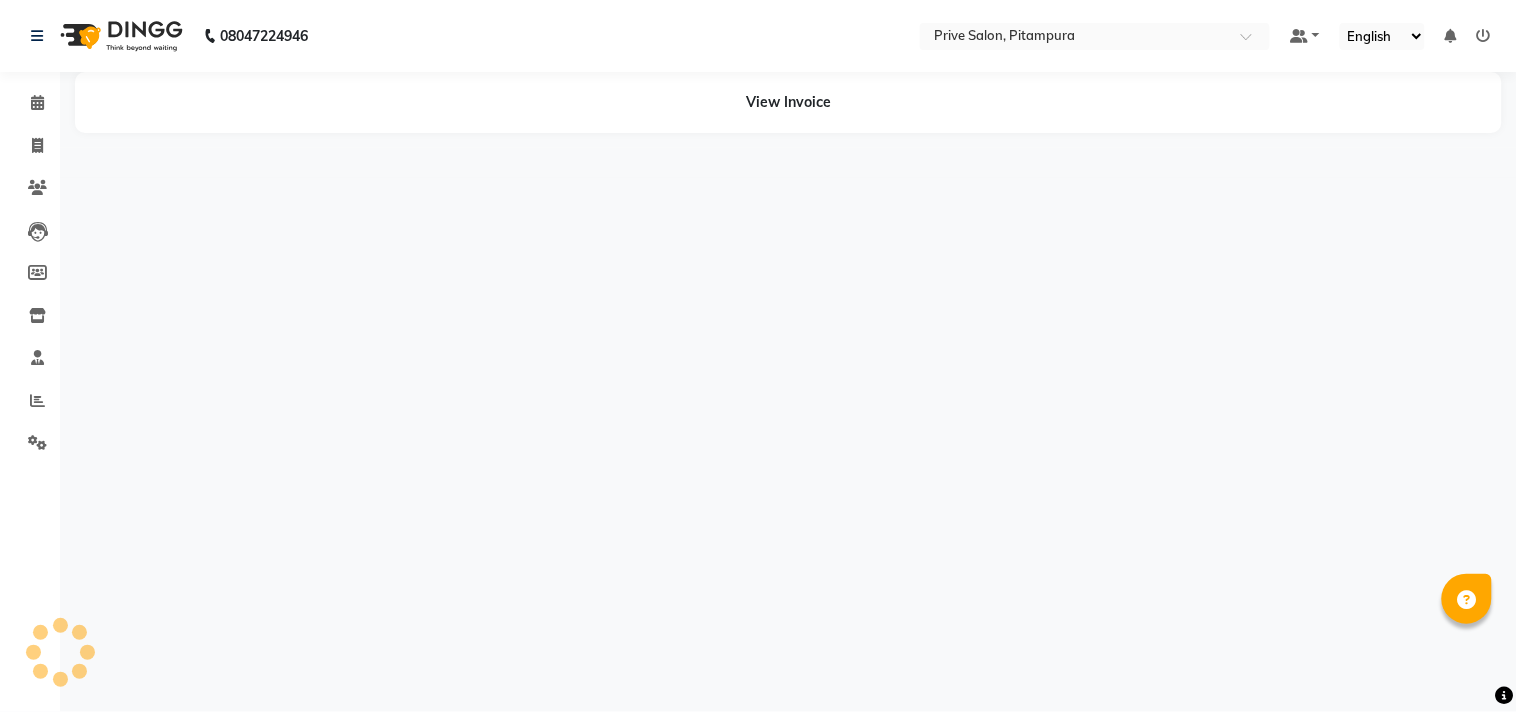 select on "en" 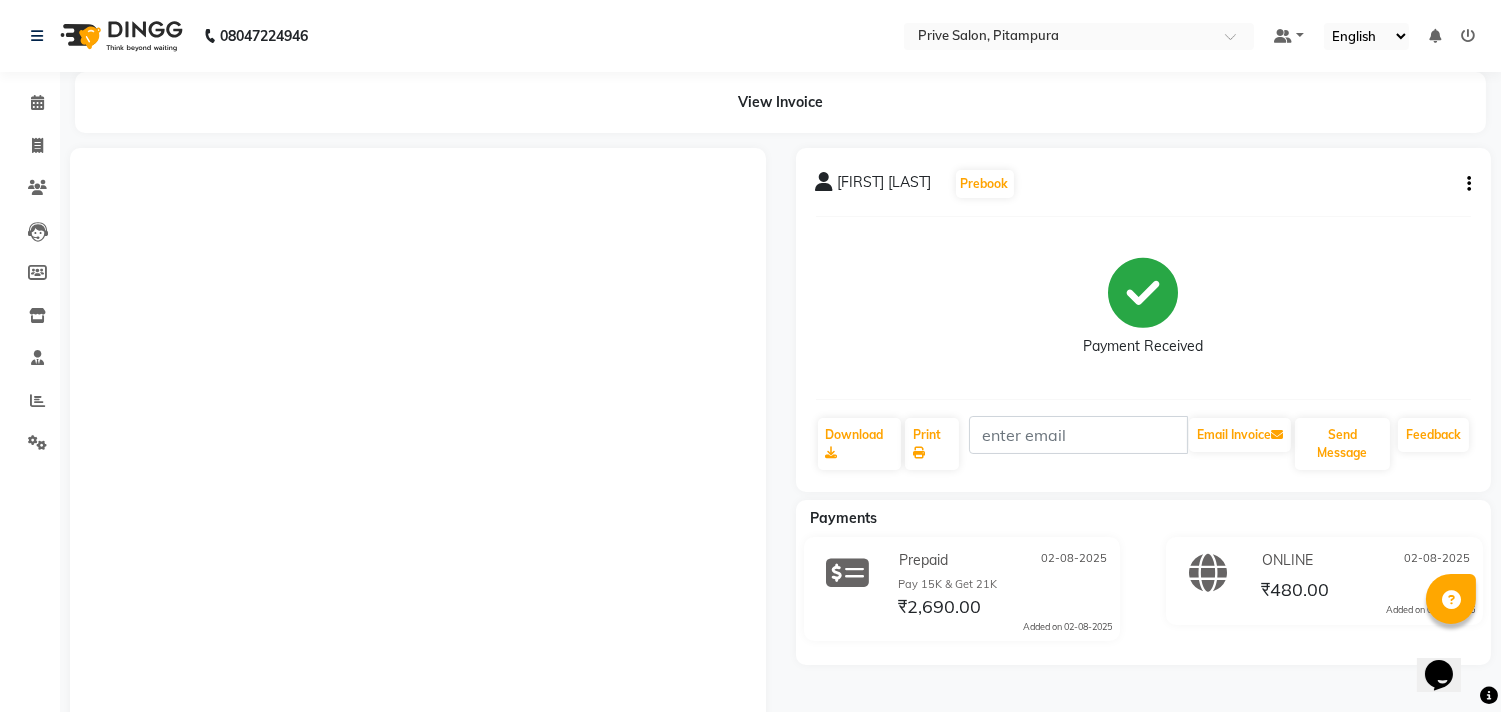 scroll, scrollTop: 0, scrollLeft: 0, axis: both 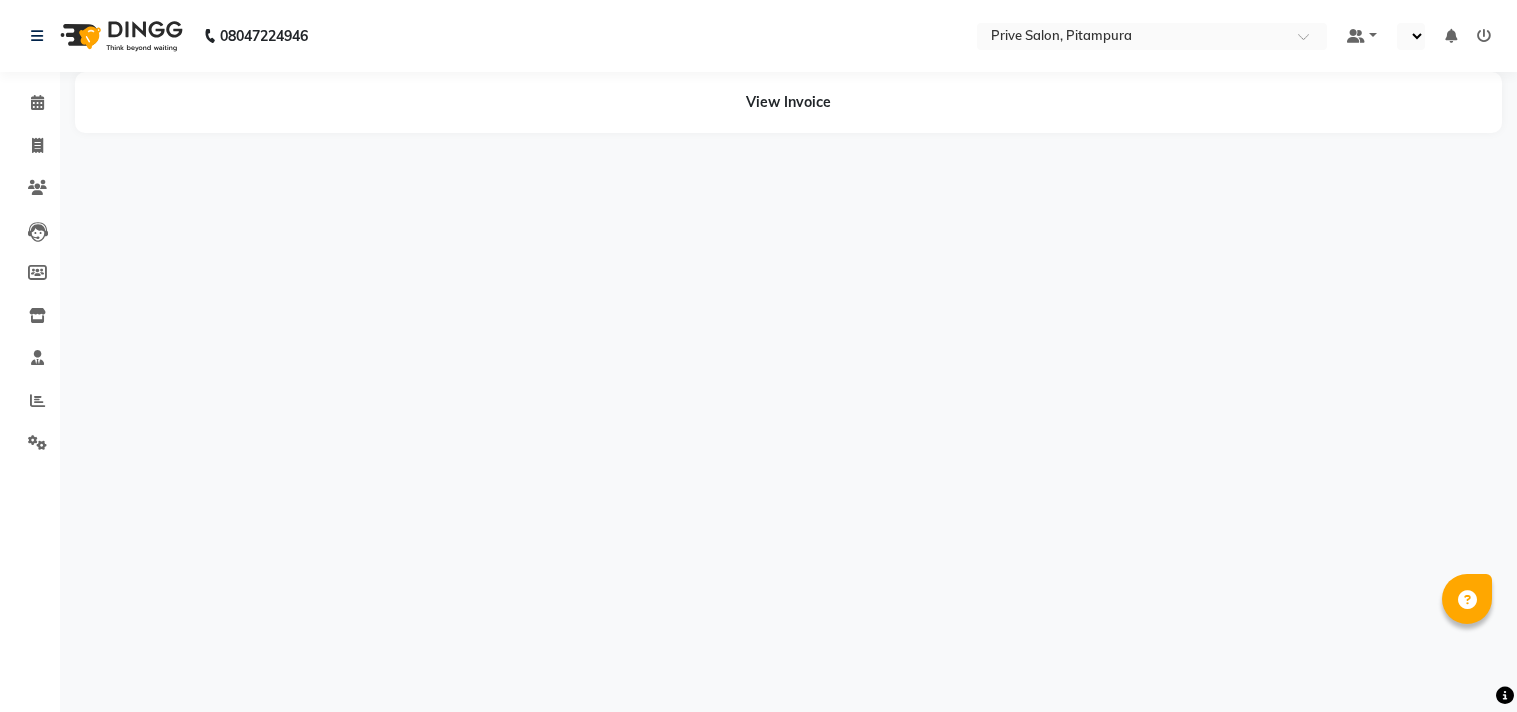 select on "en" 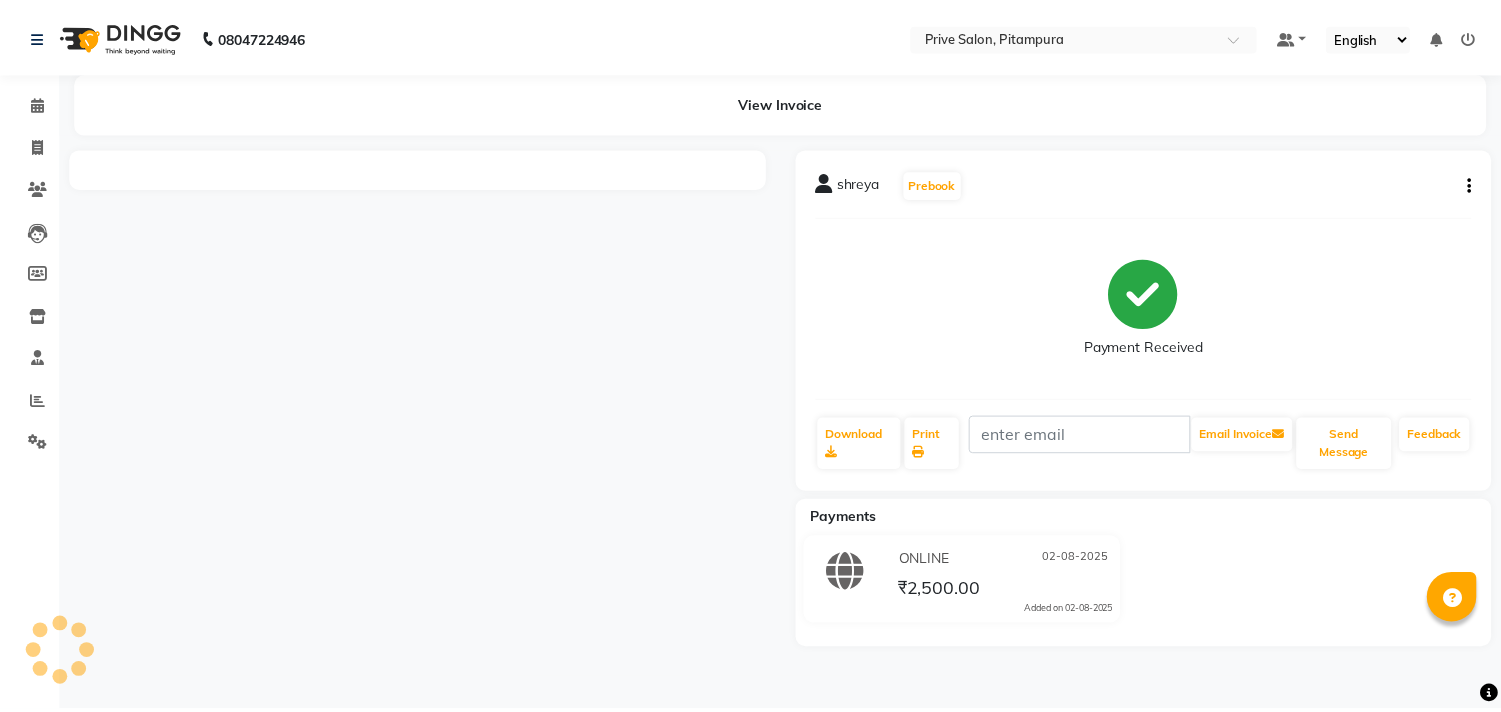 scroll, scrollTop: 0, scrollLeft: 0, axis: both 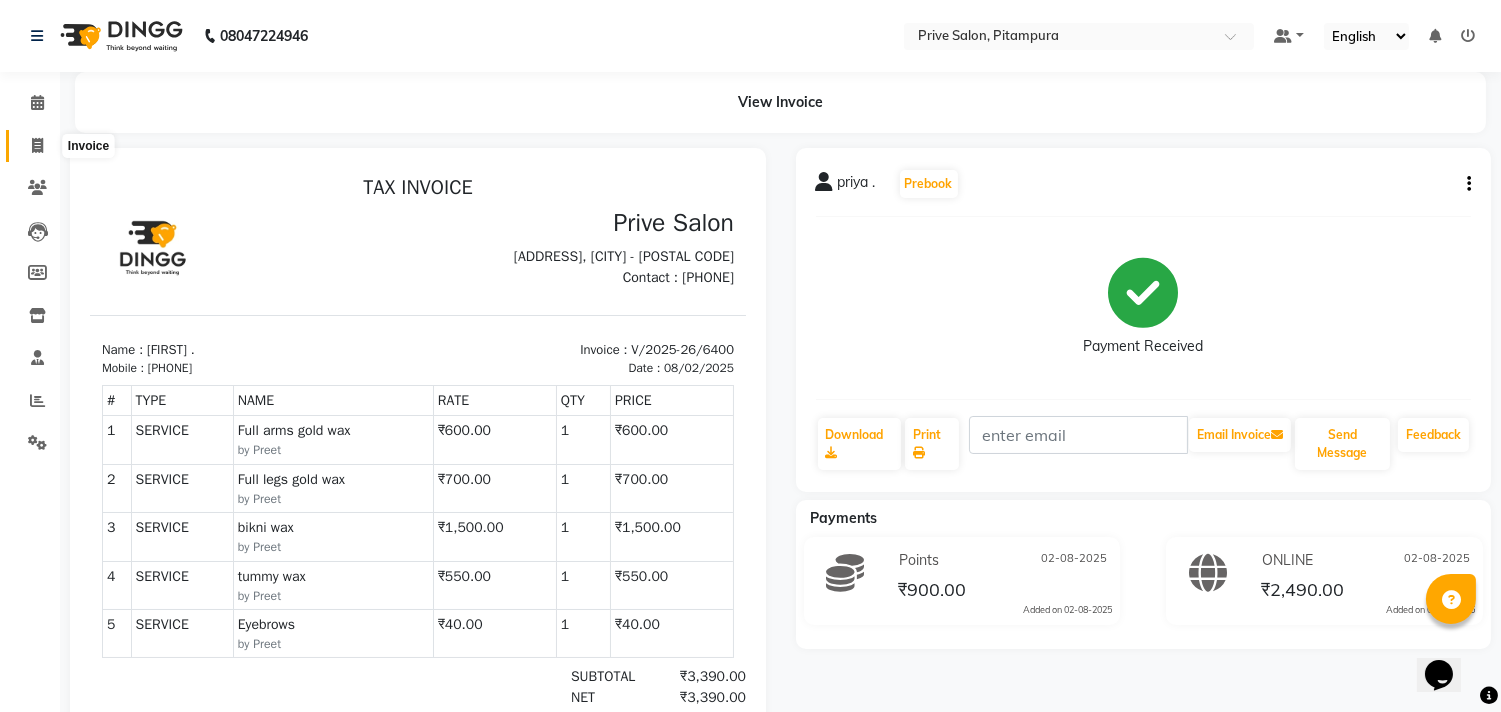 click 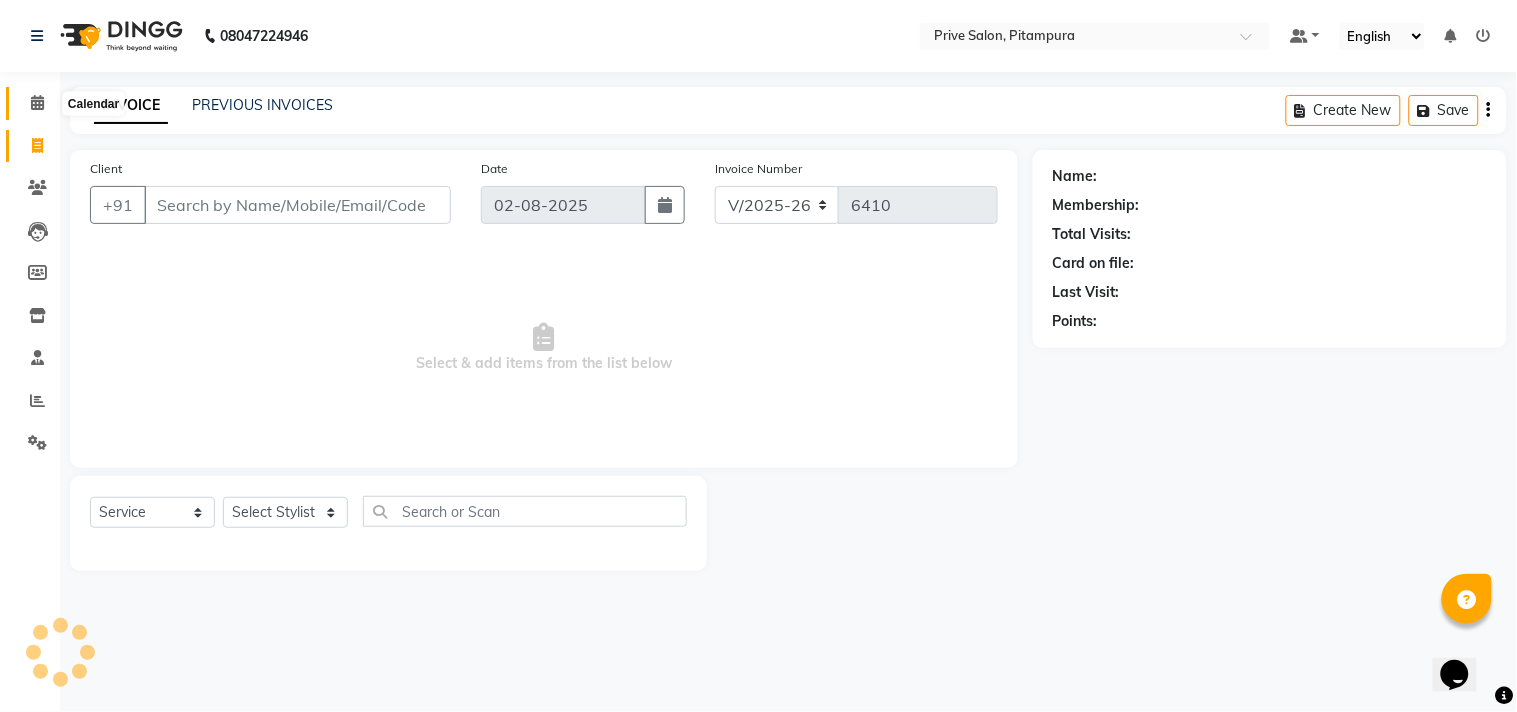 click 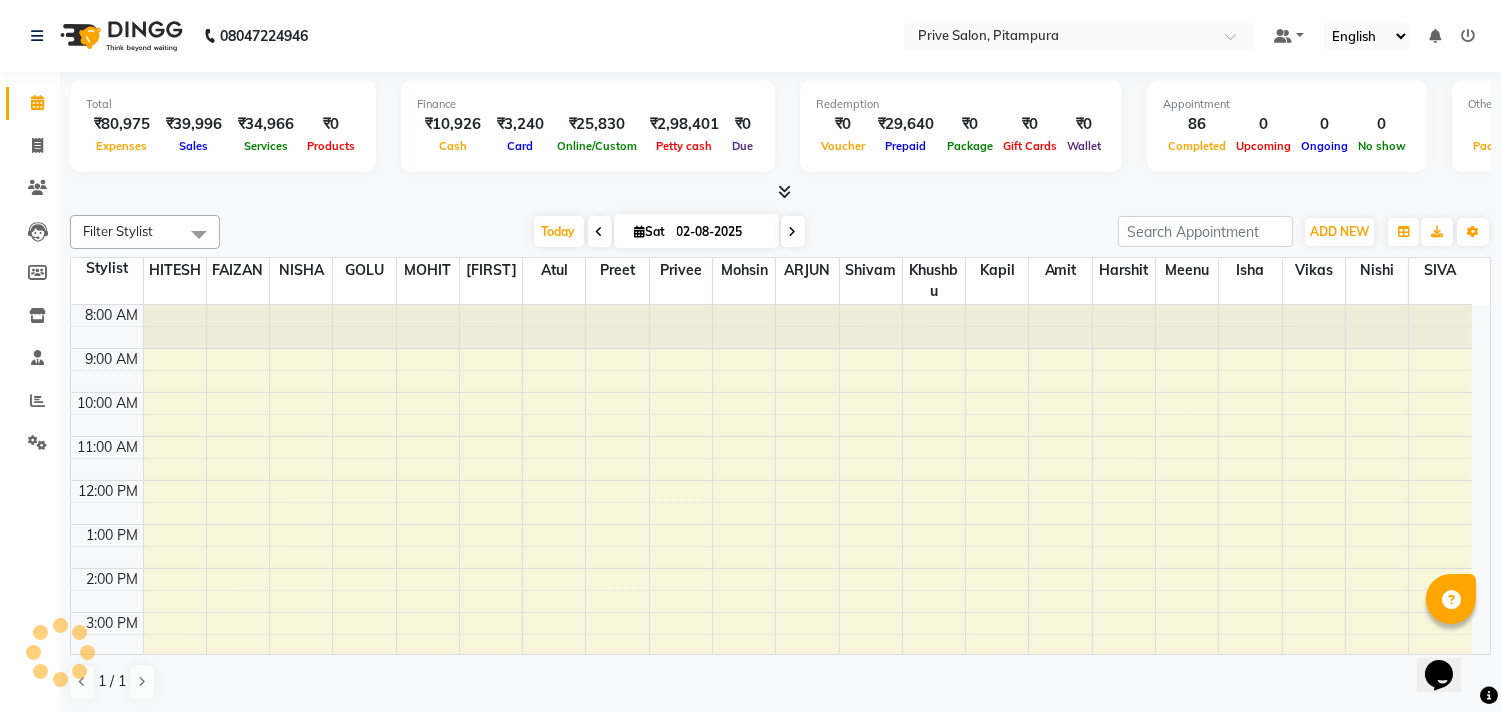 scroll, scrollTop: 0, scrollLeft: 0, axis: both 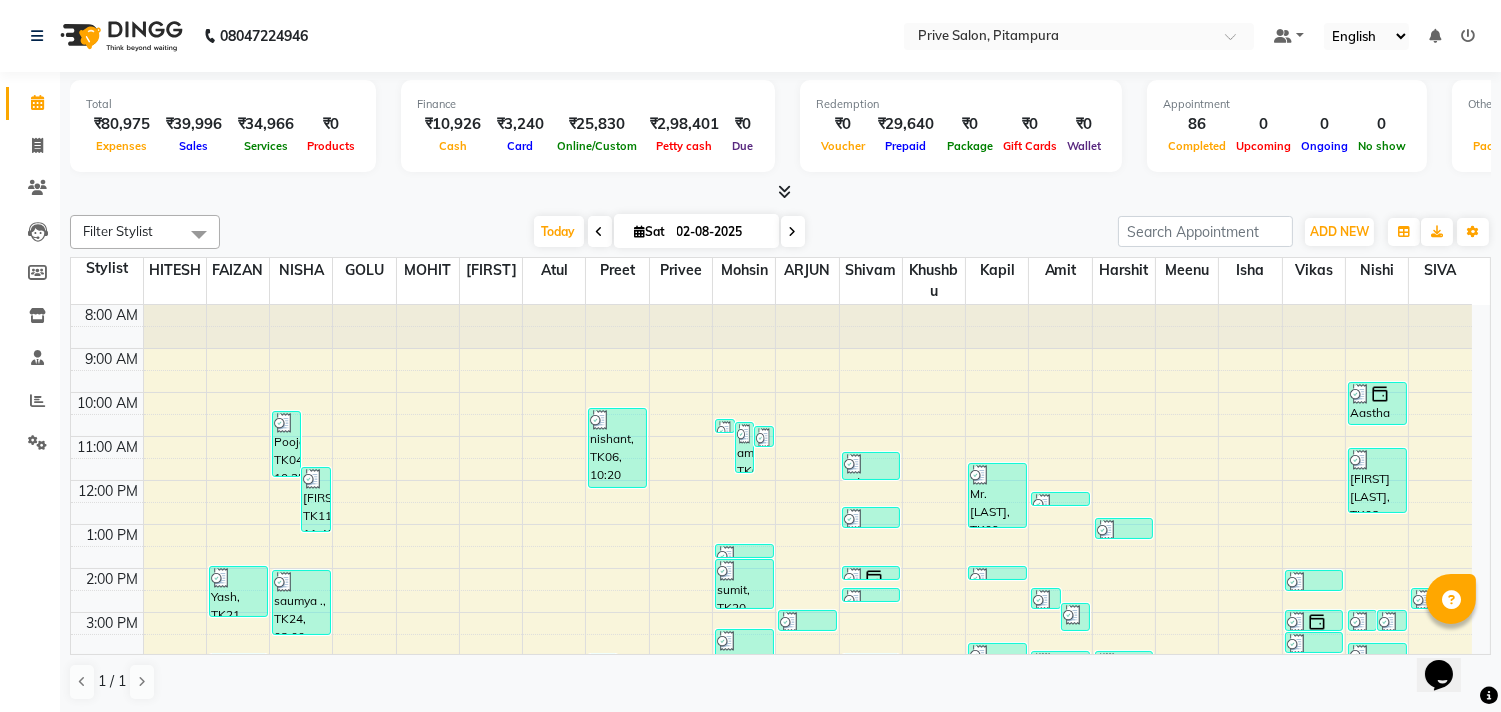 click 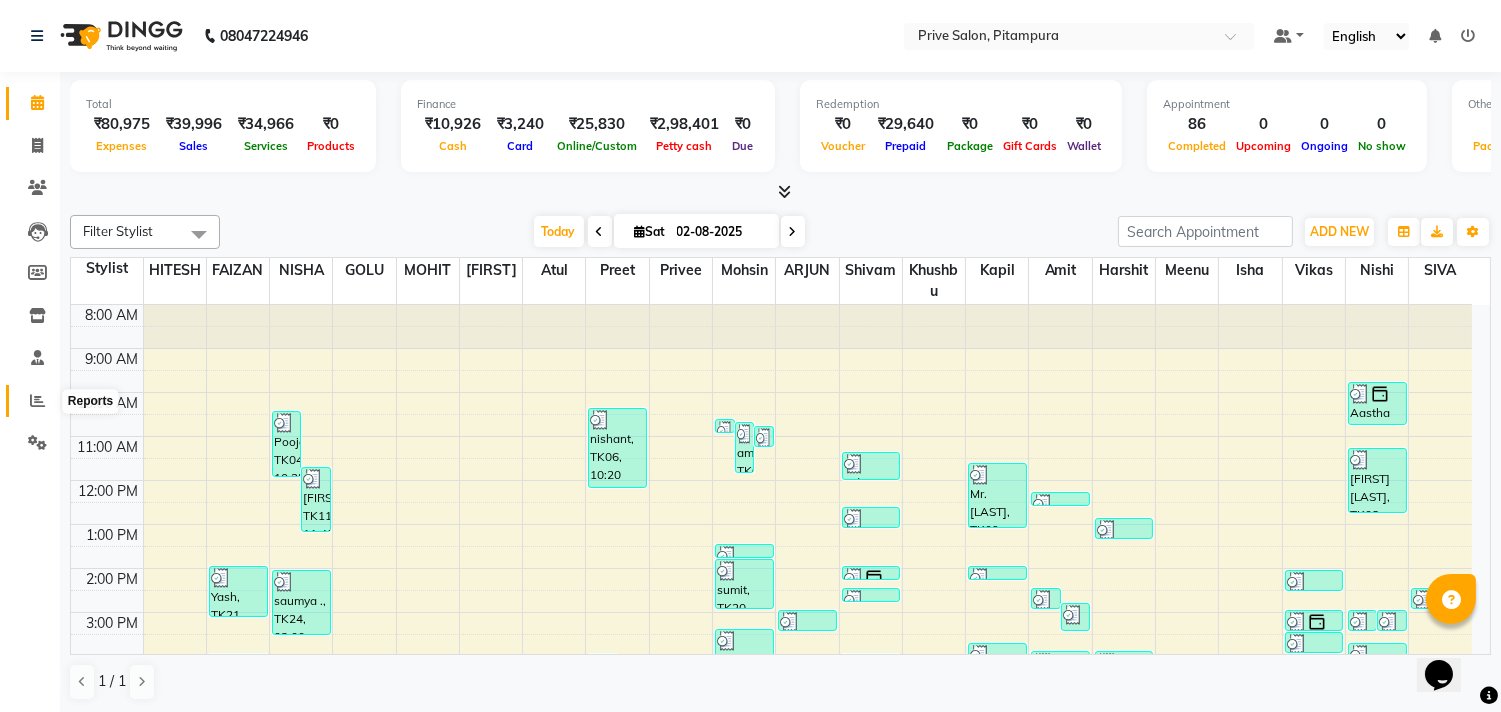click 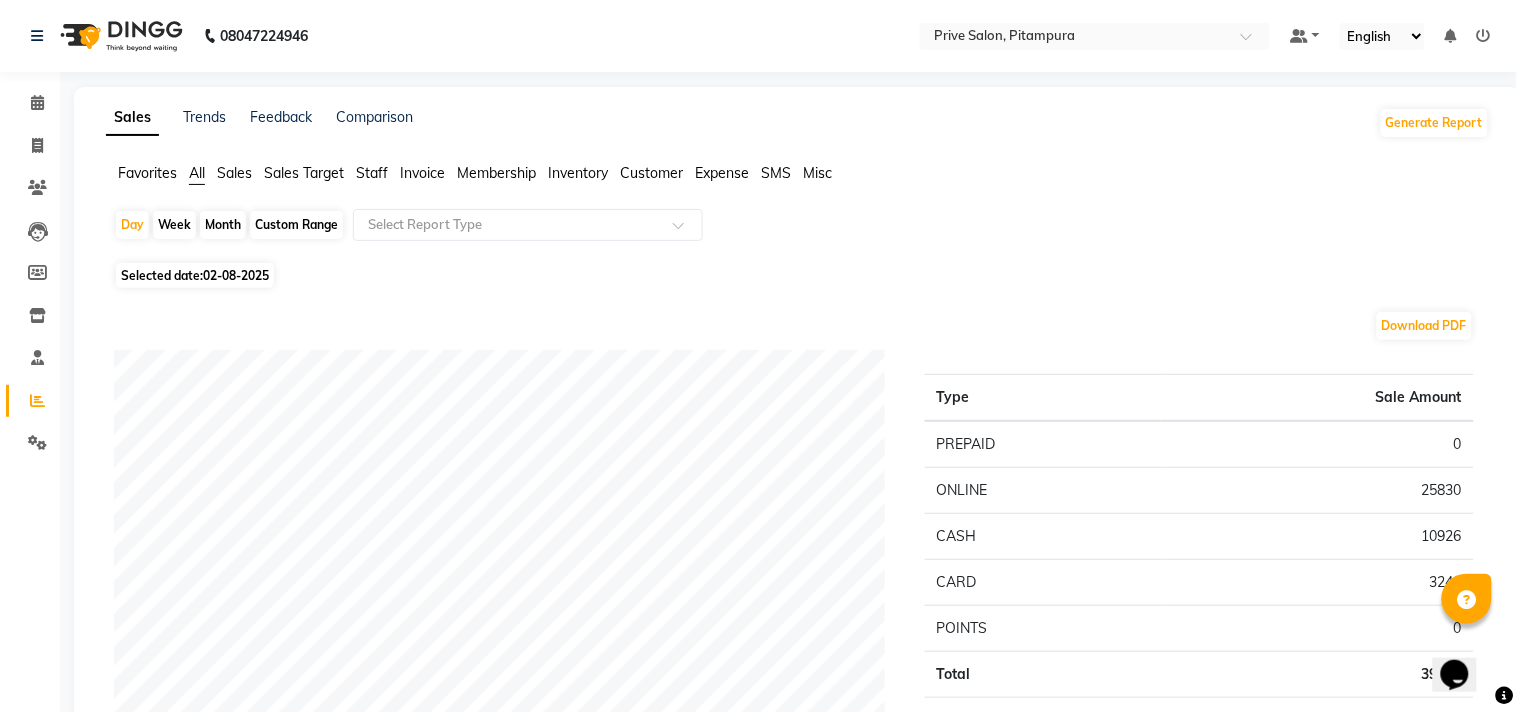 click on "Staff" 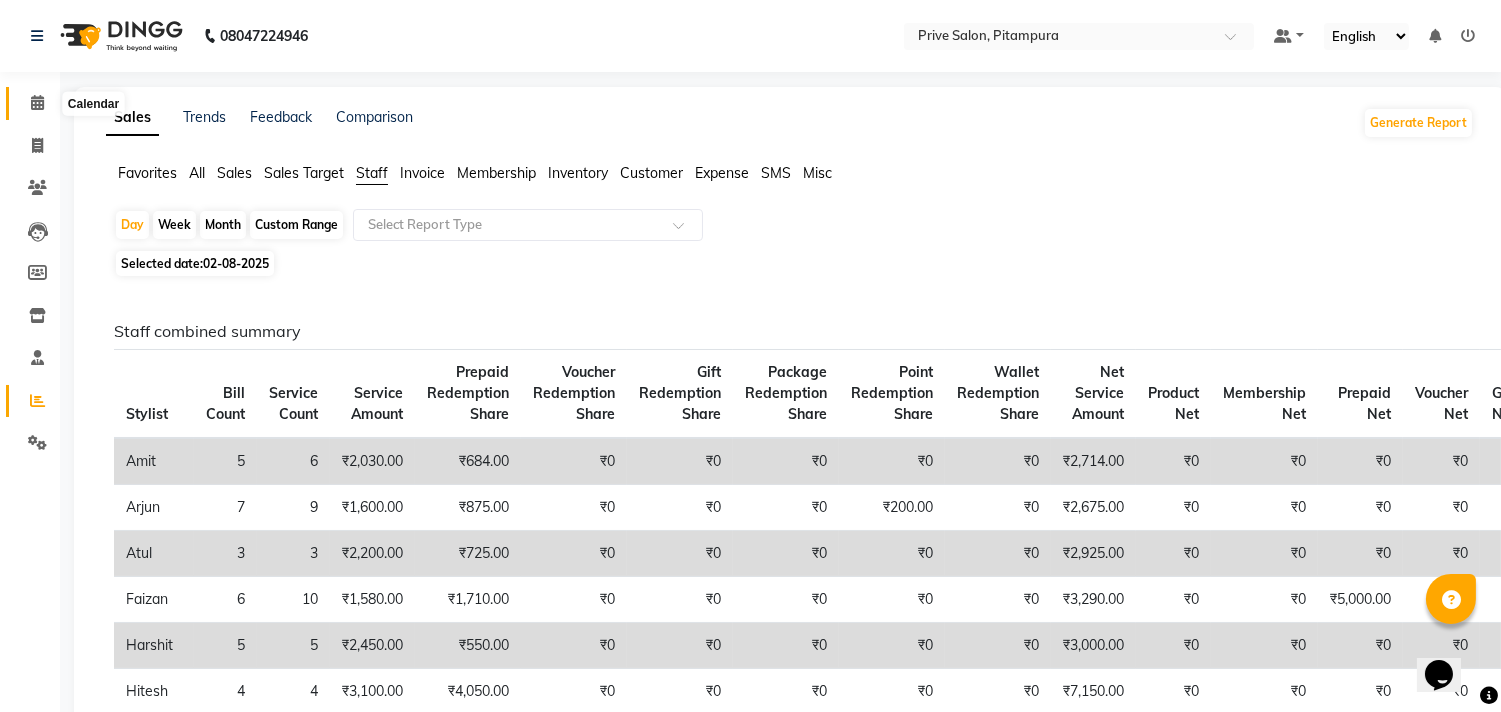 click 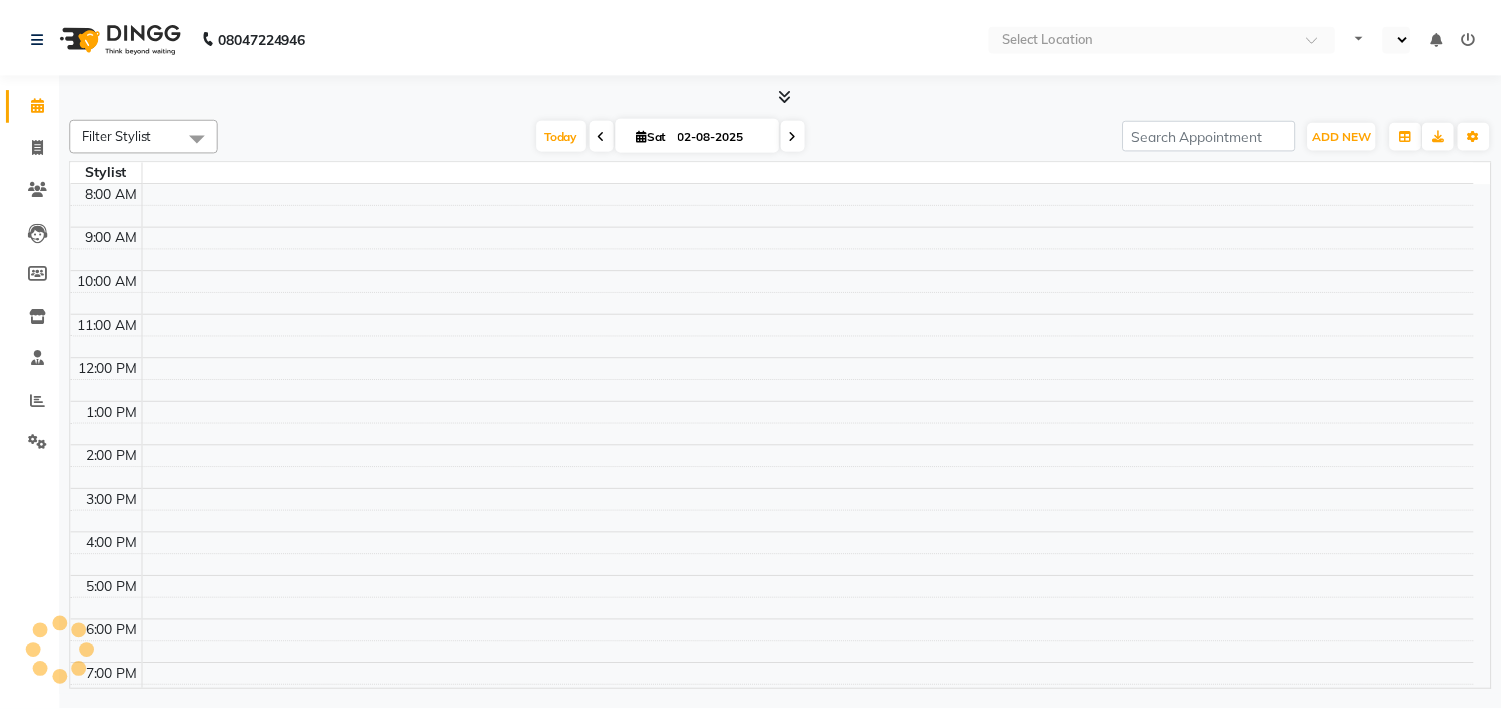 scroll, scrollTop: 0, scrollLeft: 0, axis: both 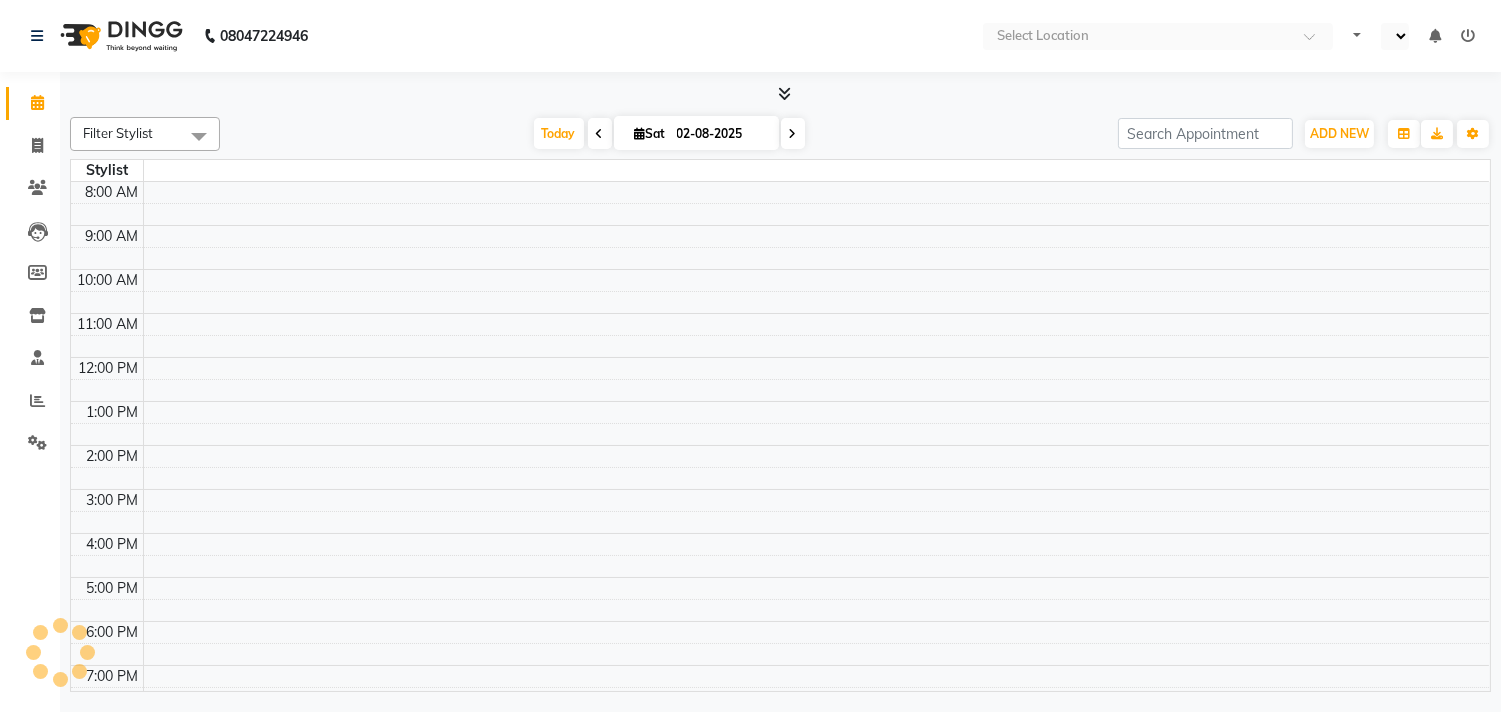 select on "en" 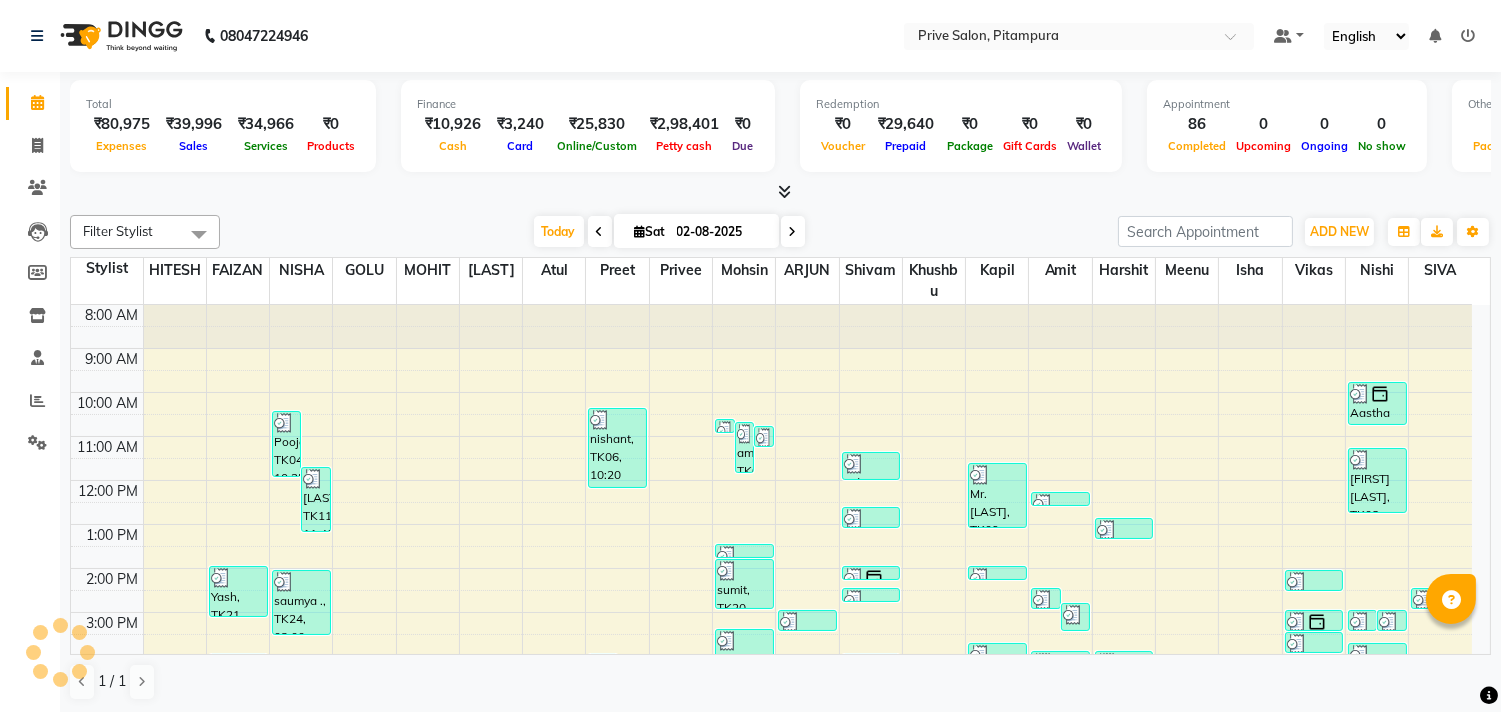 scroll, scrollTop: 0, scrollLeft: 0, axis: both 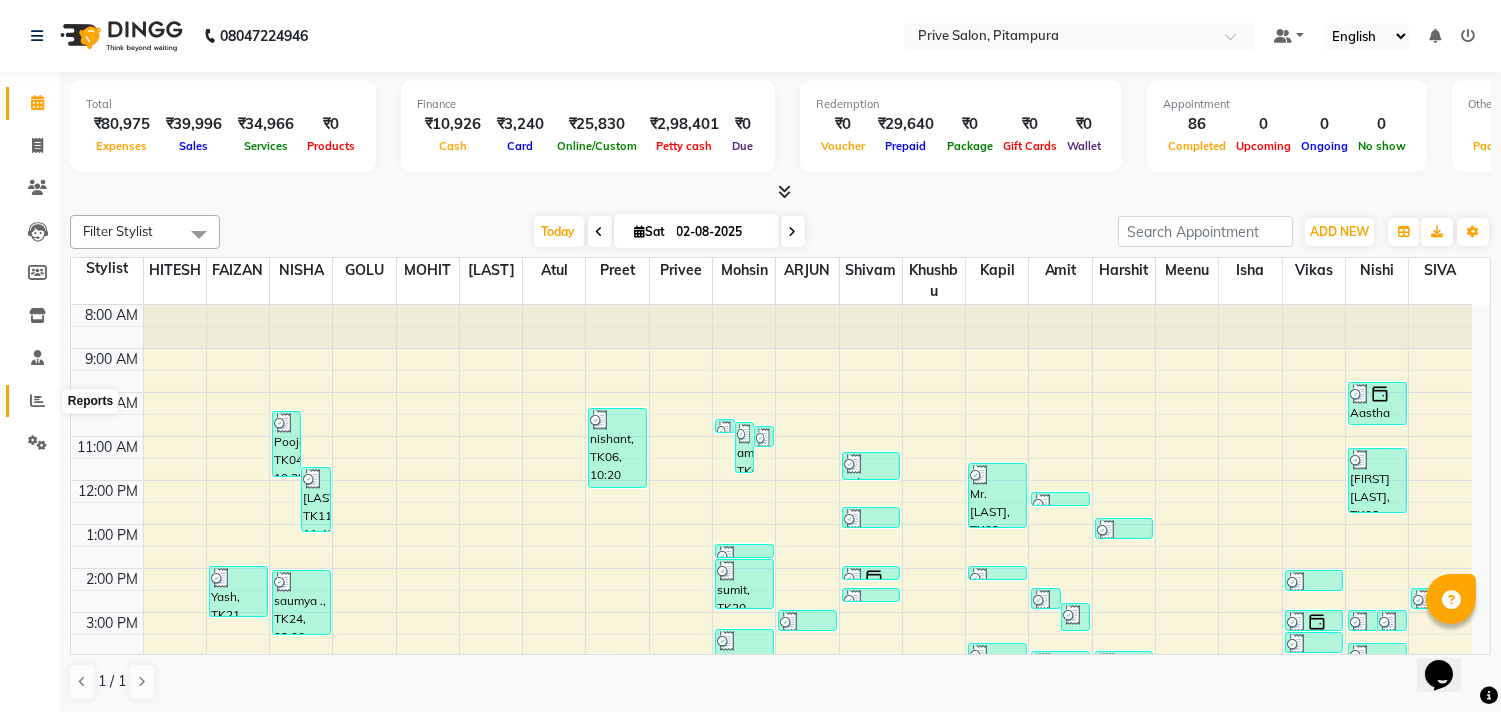 click 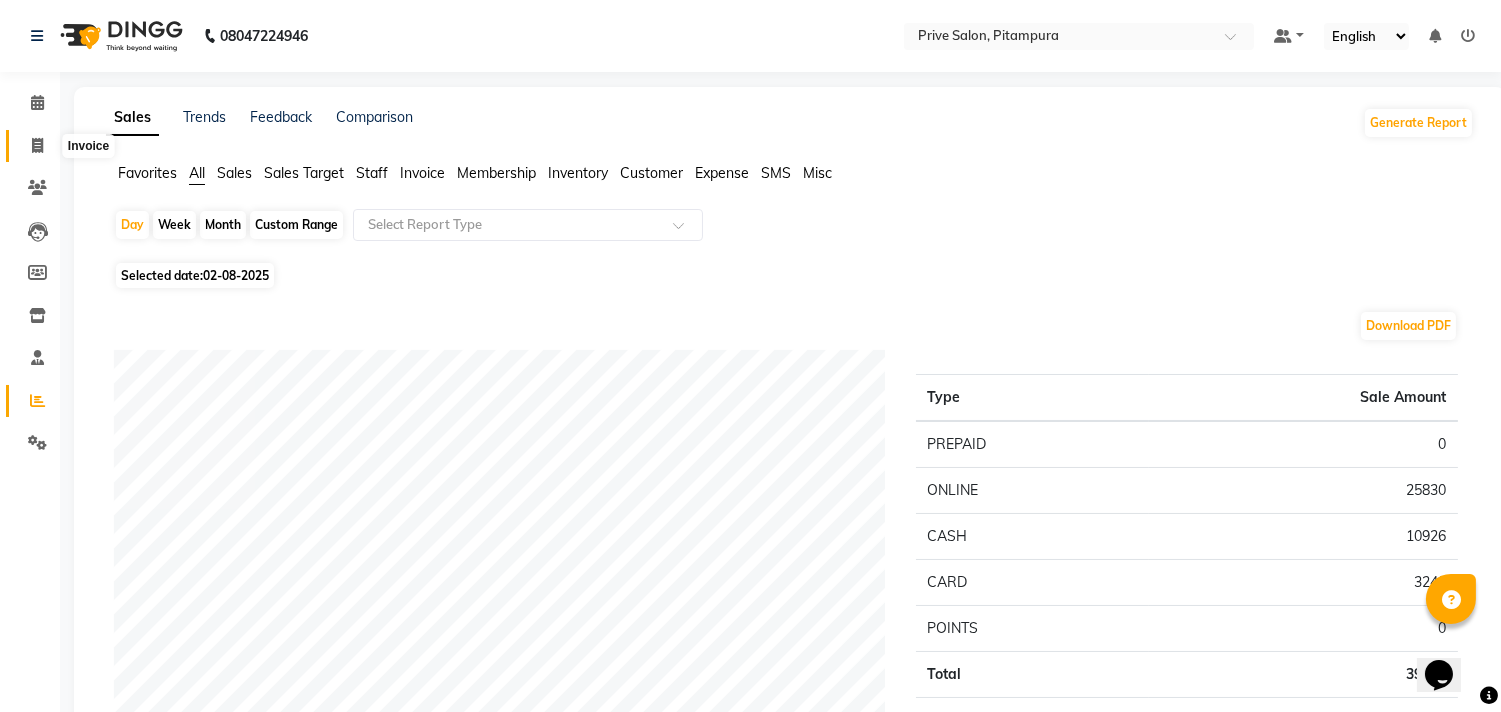 click 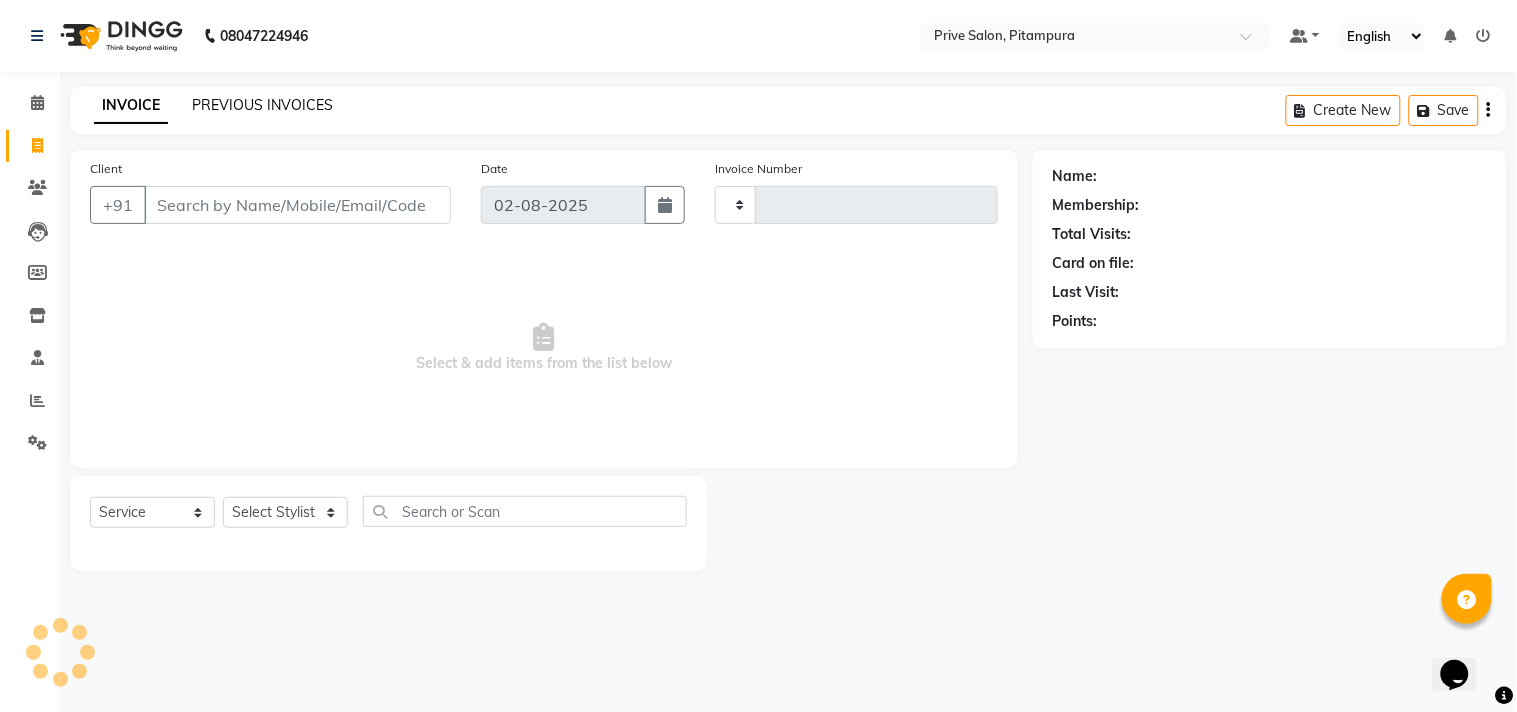 click on "PREVIOUS INVOICES" 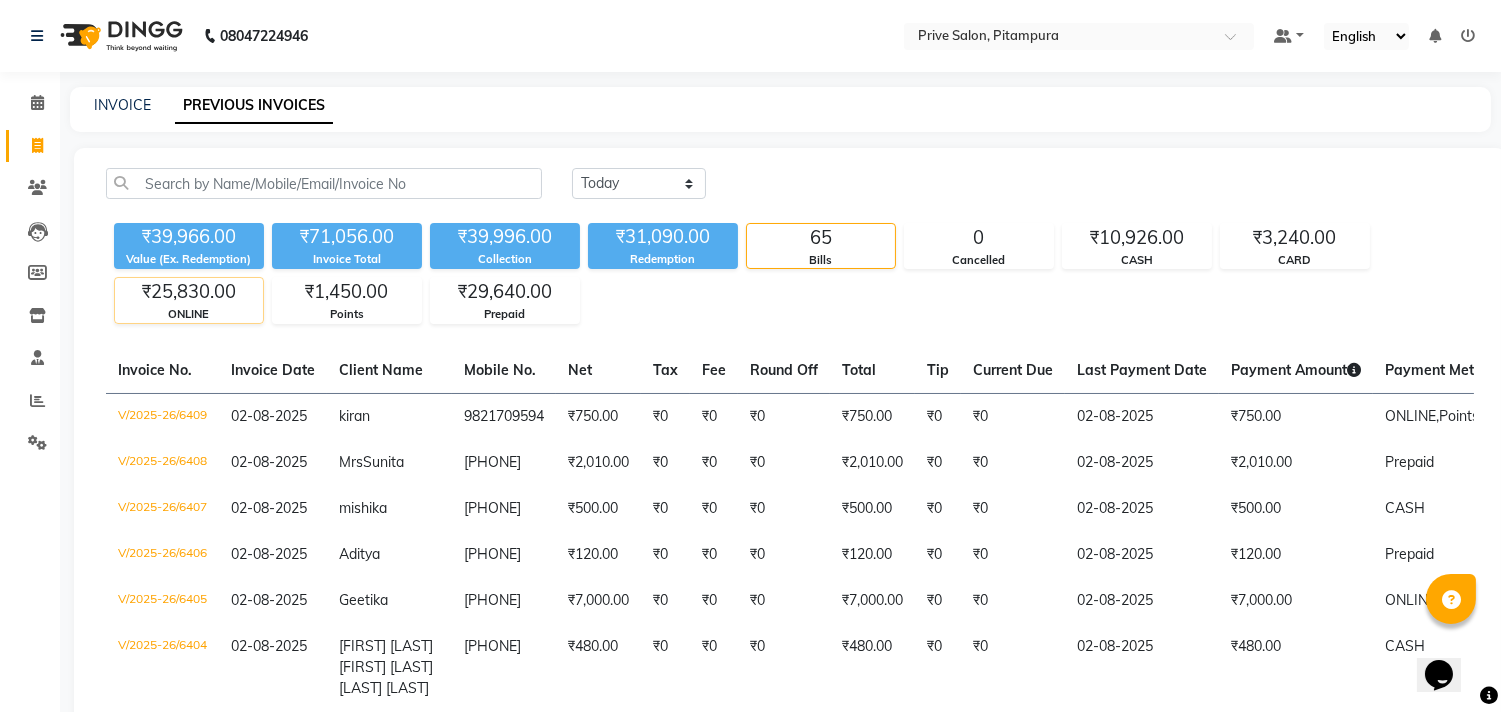 click on "₹25,830.00" 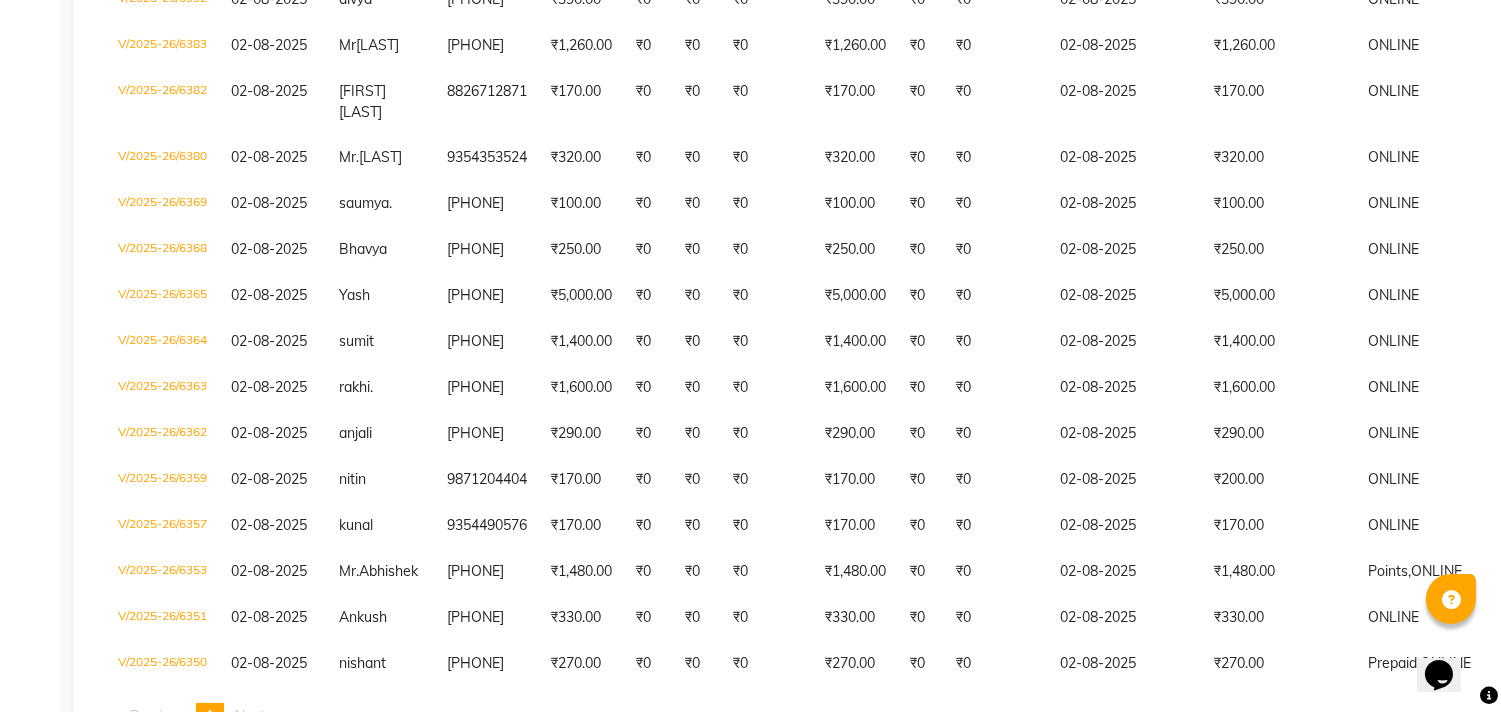 scroll, scrollTop: 711, scrollLeft: 0, axis: vertical 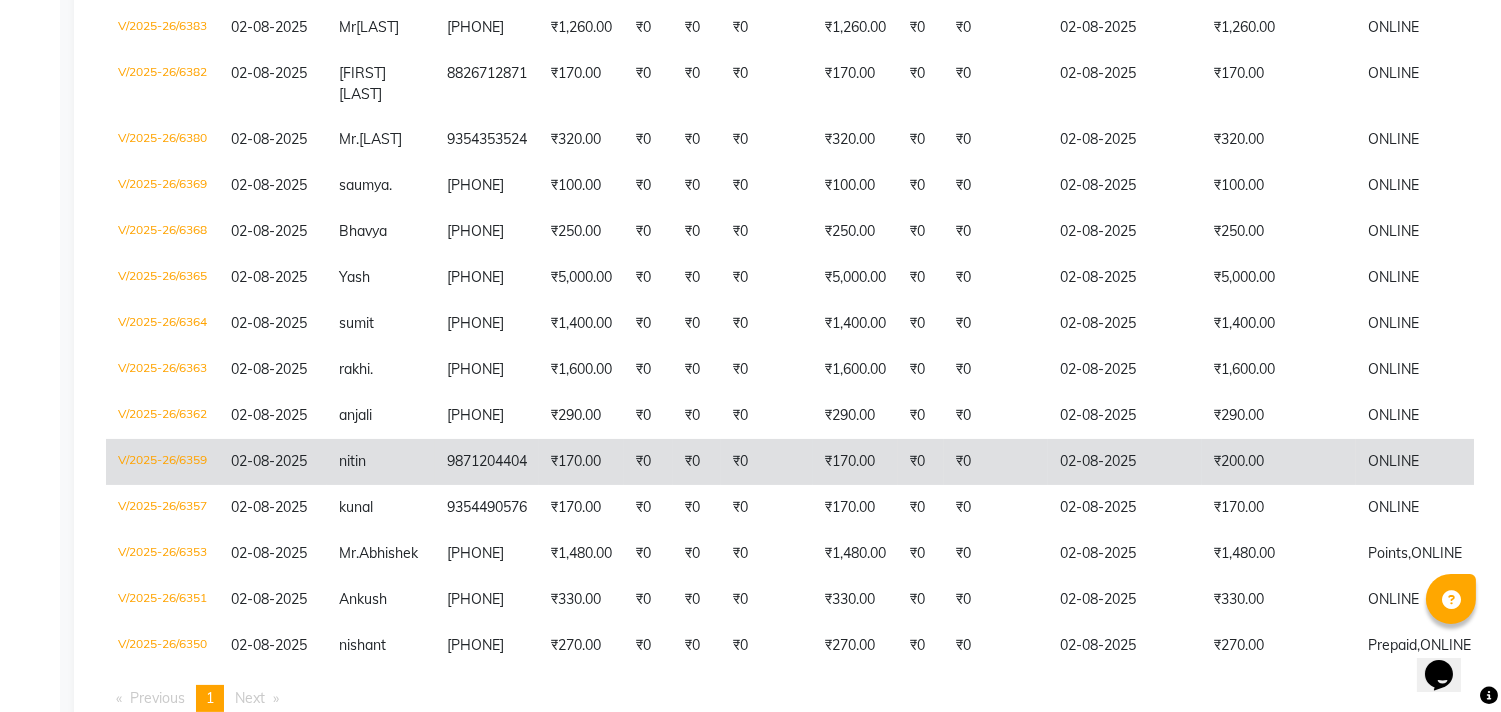 click on "₹170.00" 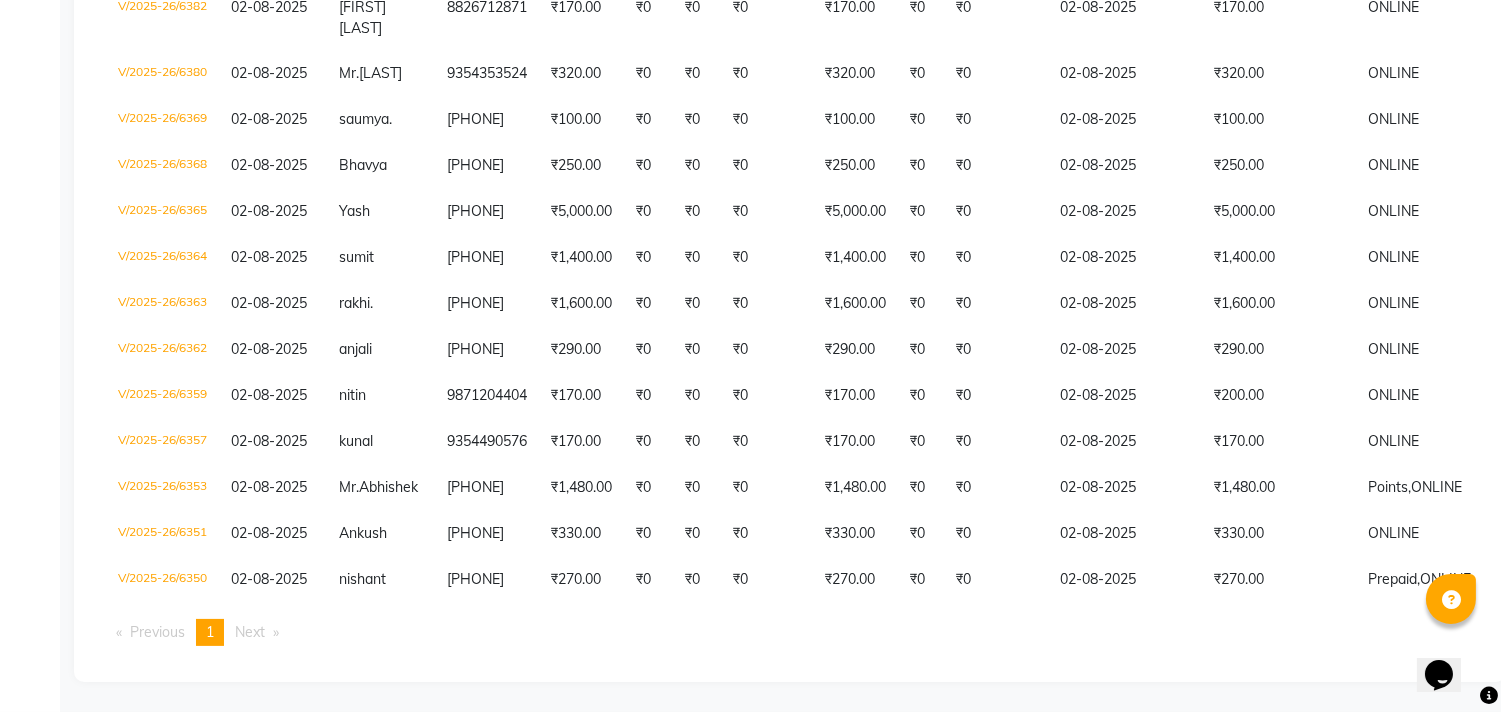 scroll, scrollTop: 806, scrollLeft: 0, axis: vertical 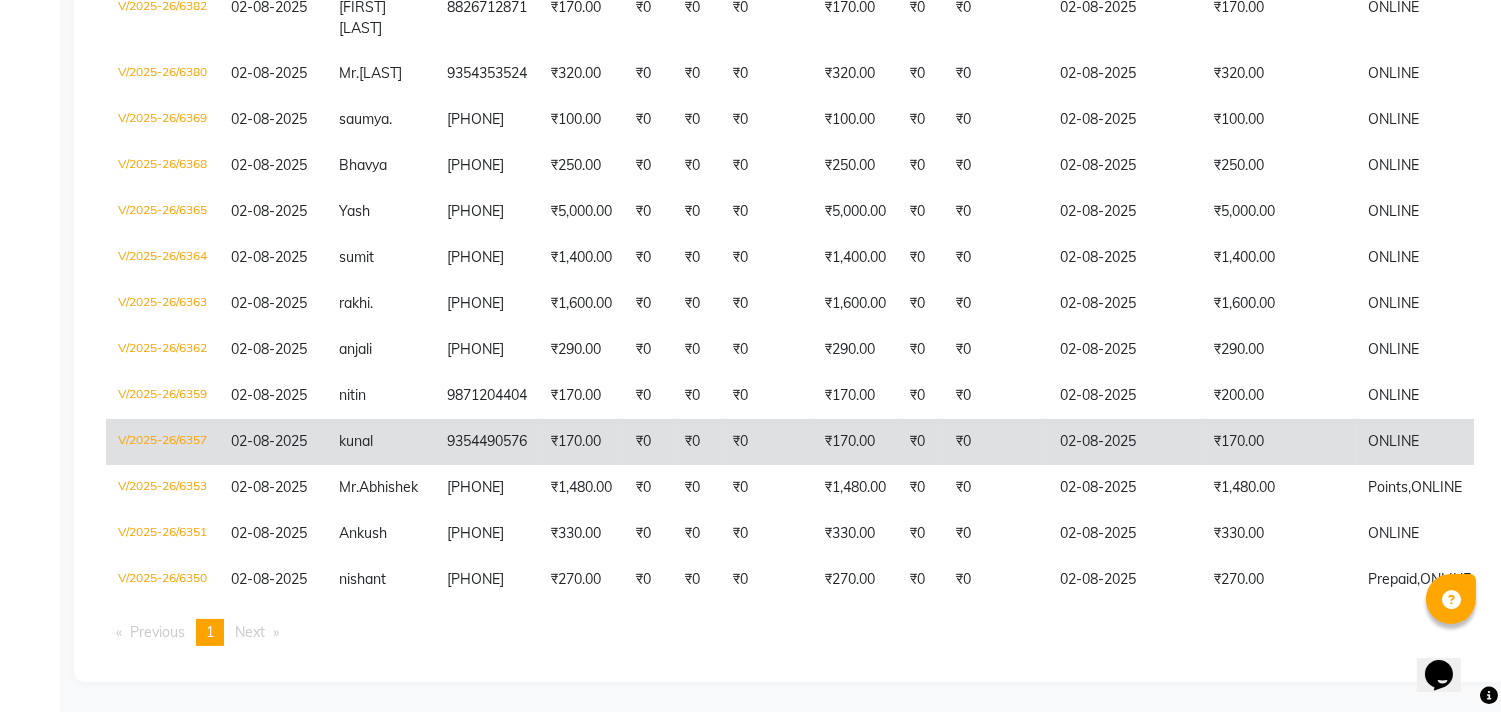 click on "₹170.00" 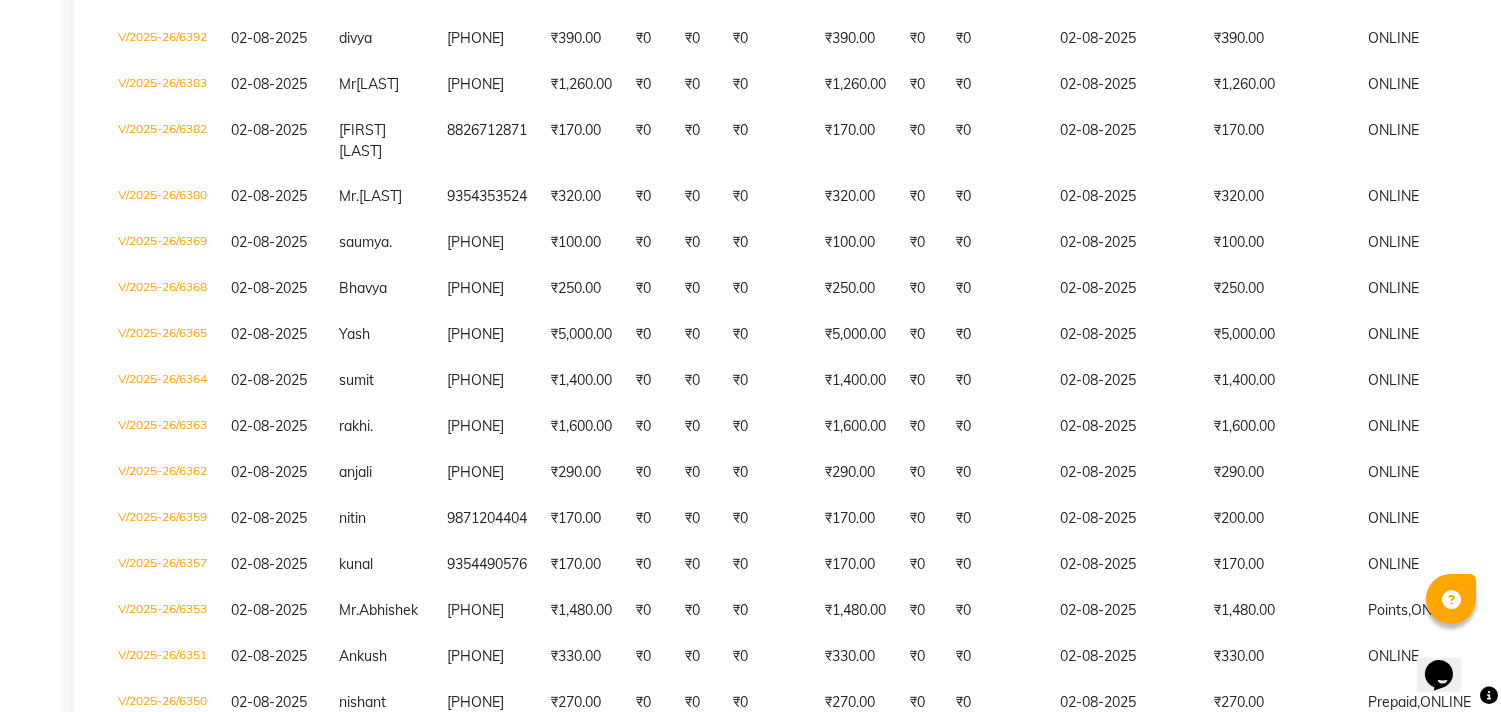 scroll, scrollTop: 628, scrollLeft: 0, axis: vertical 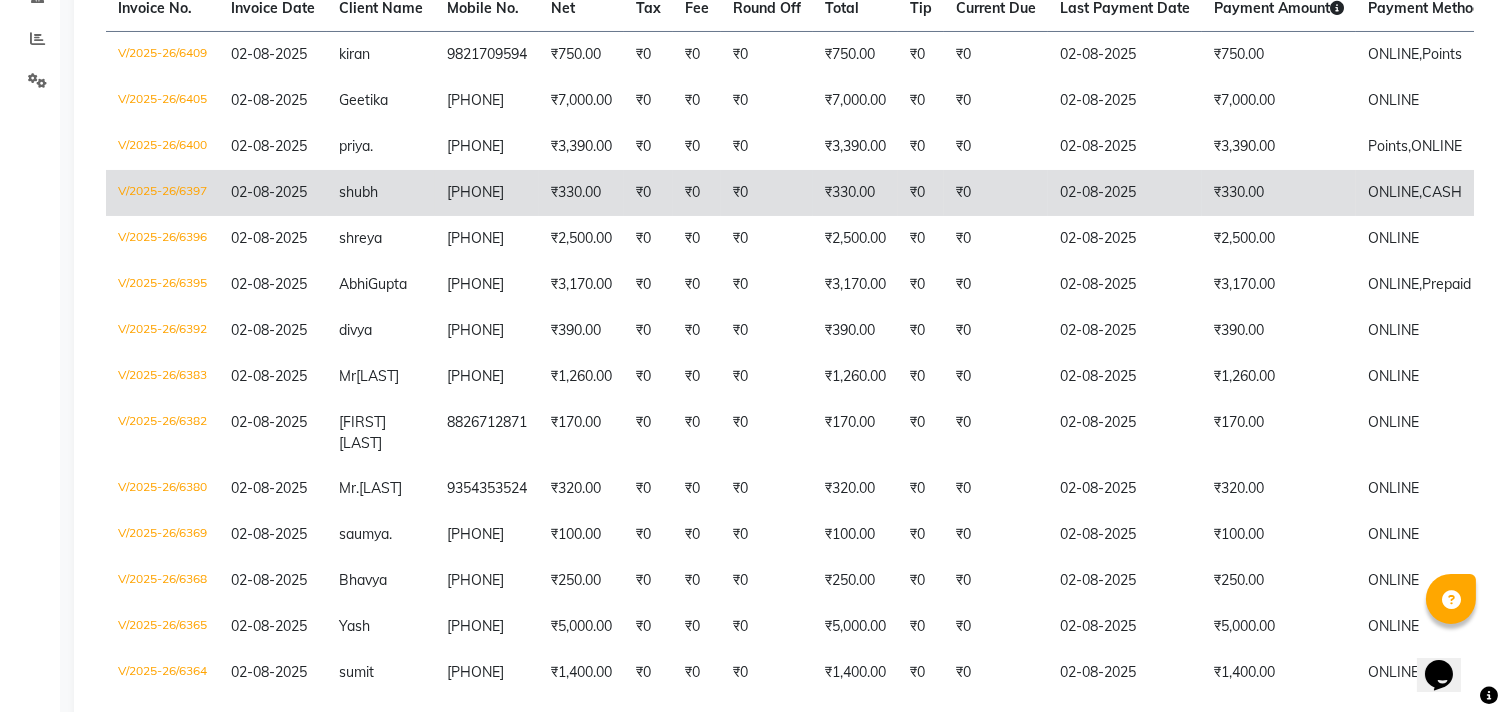 click on "₹0" 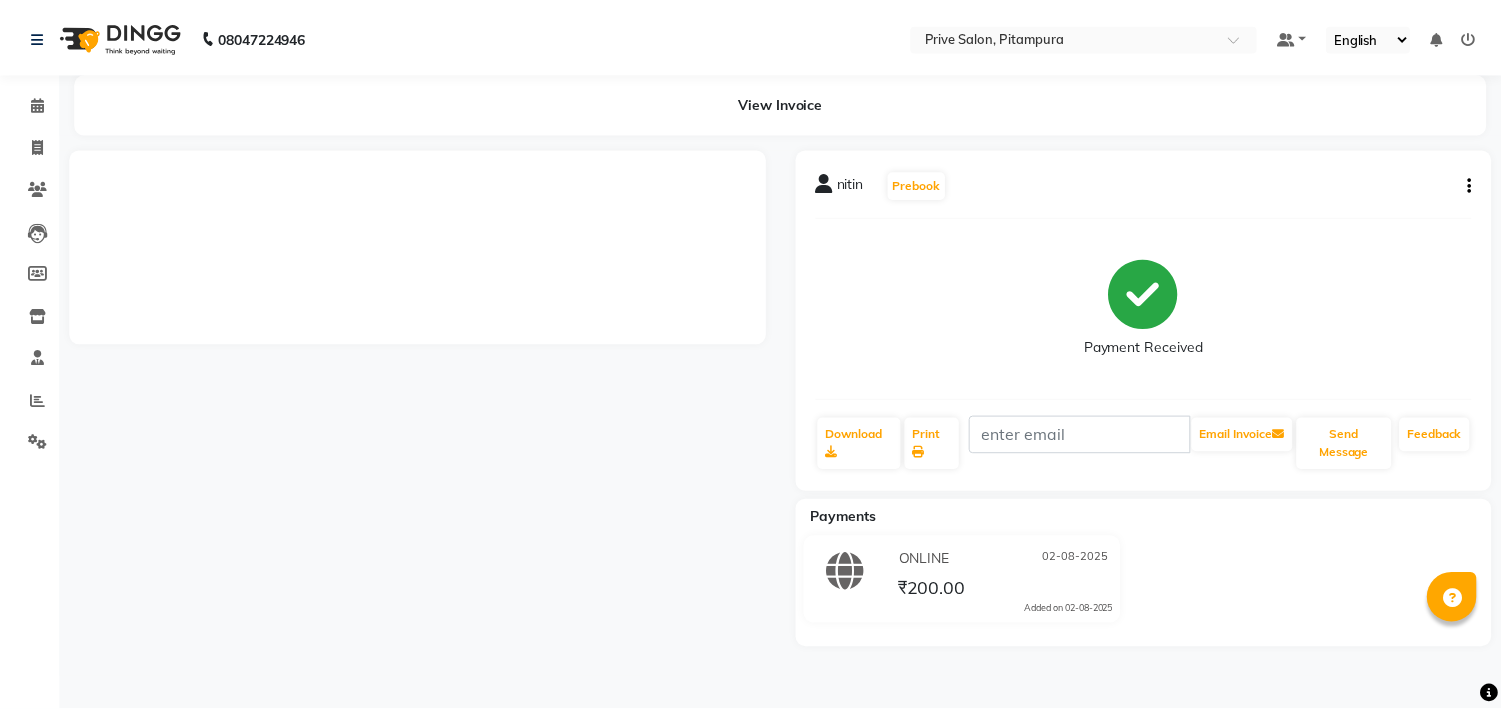 scroll, scrollTop: 0, scrollLeft: 0, axis: both 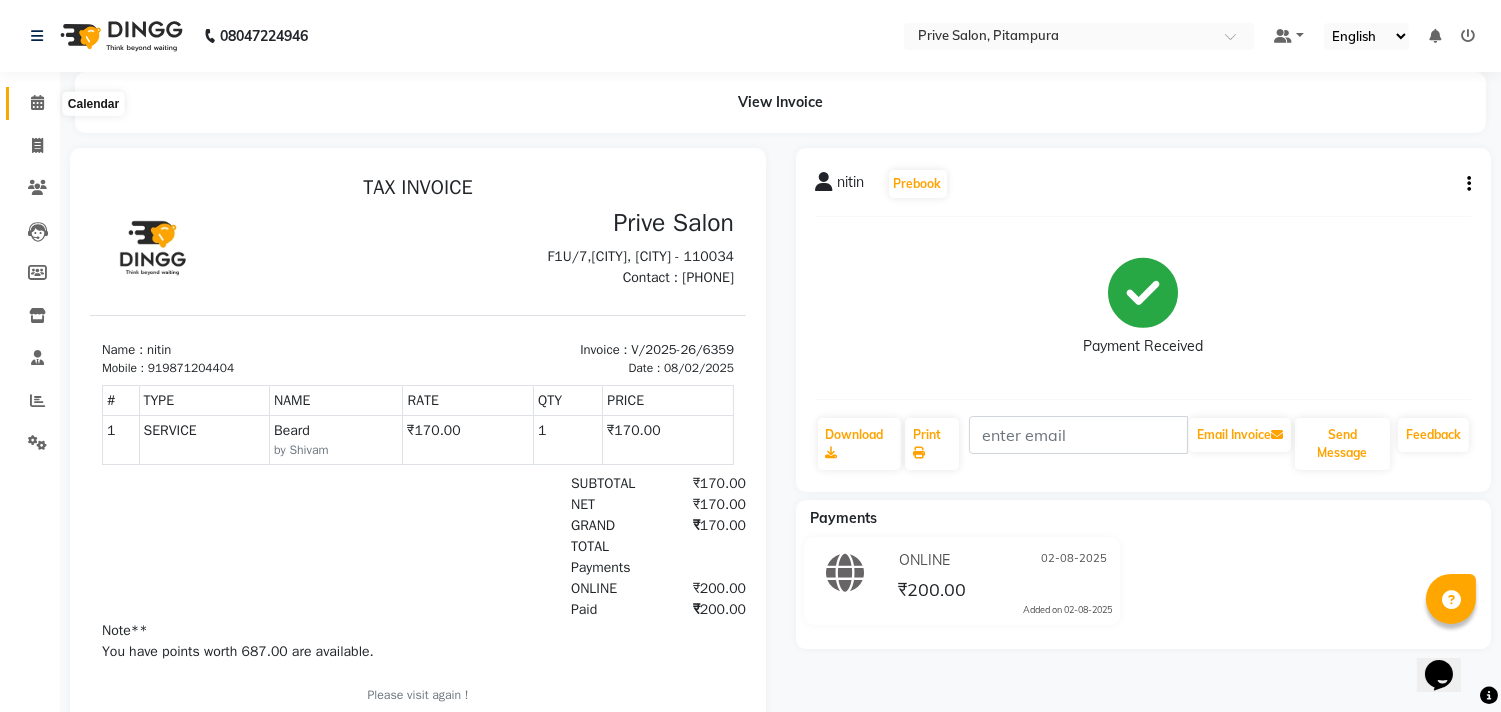 click 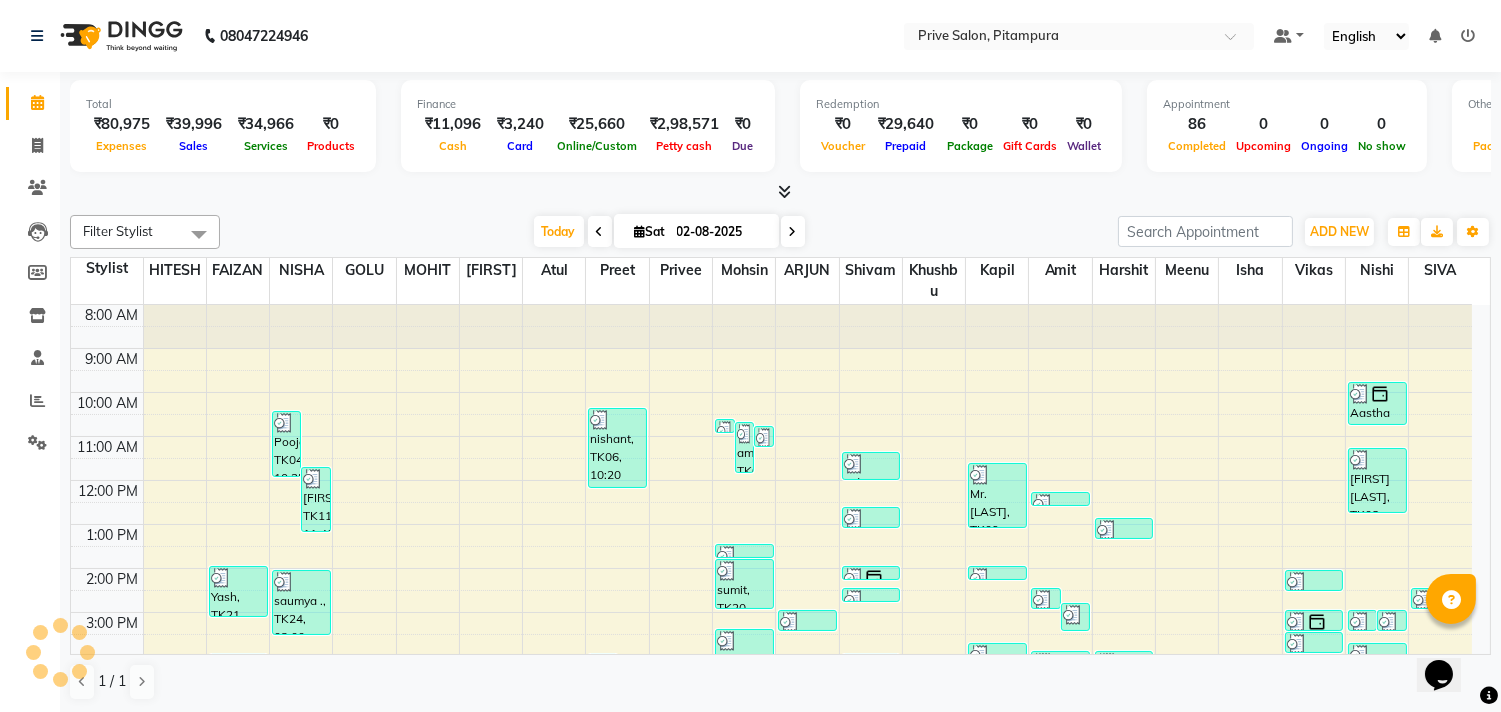 scroll, scrollTop: 0, scrollLeft: 0, axis: both 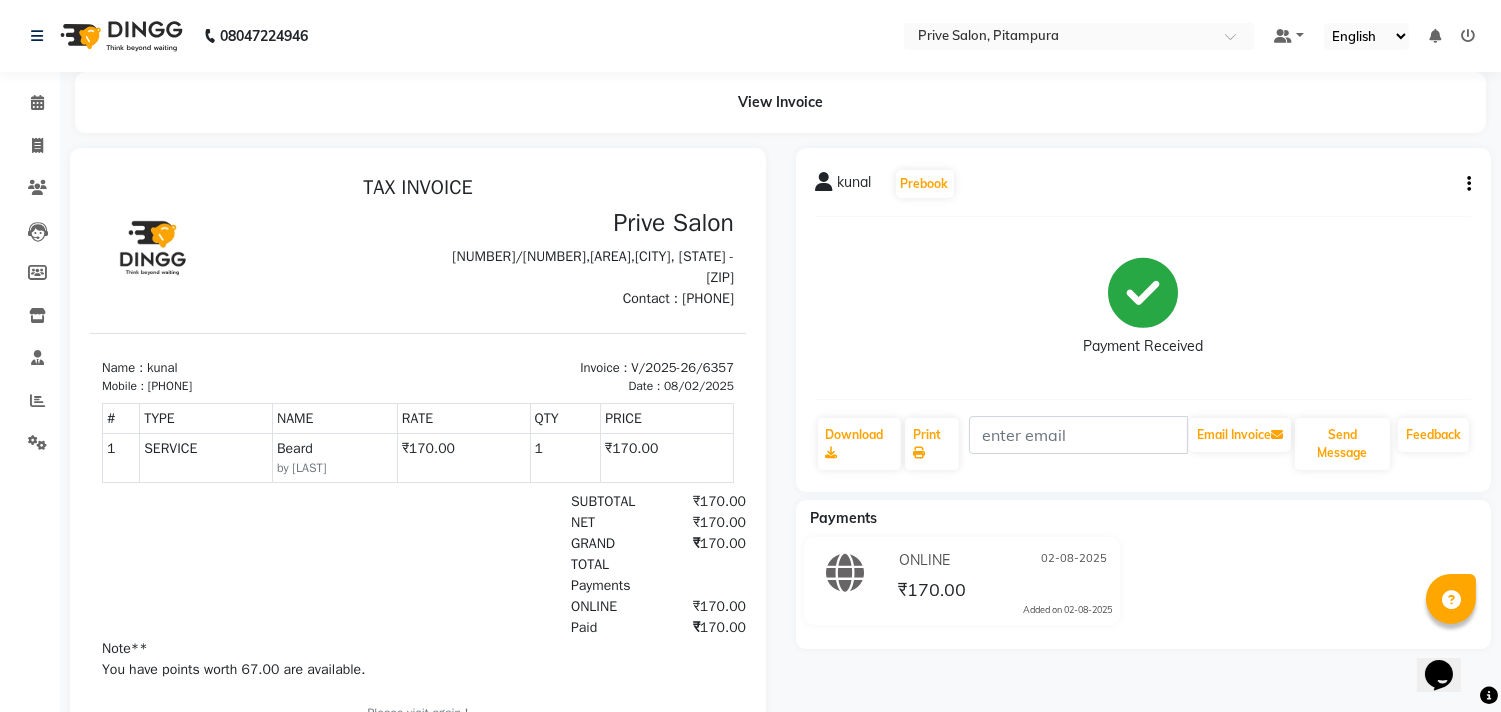 click 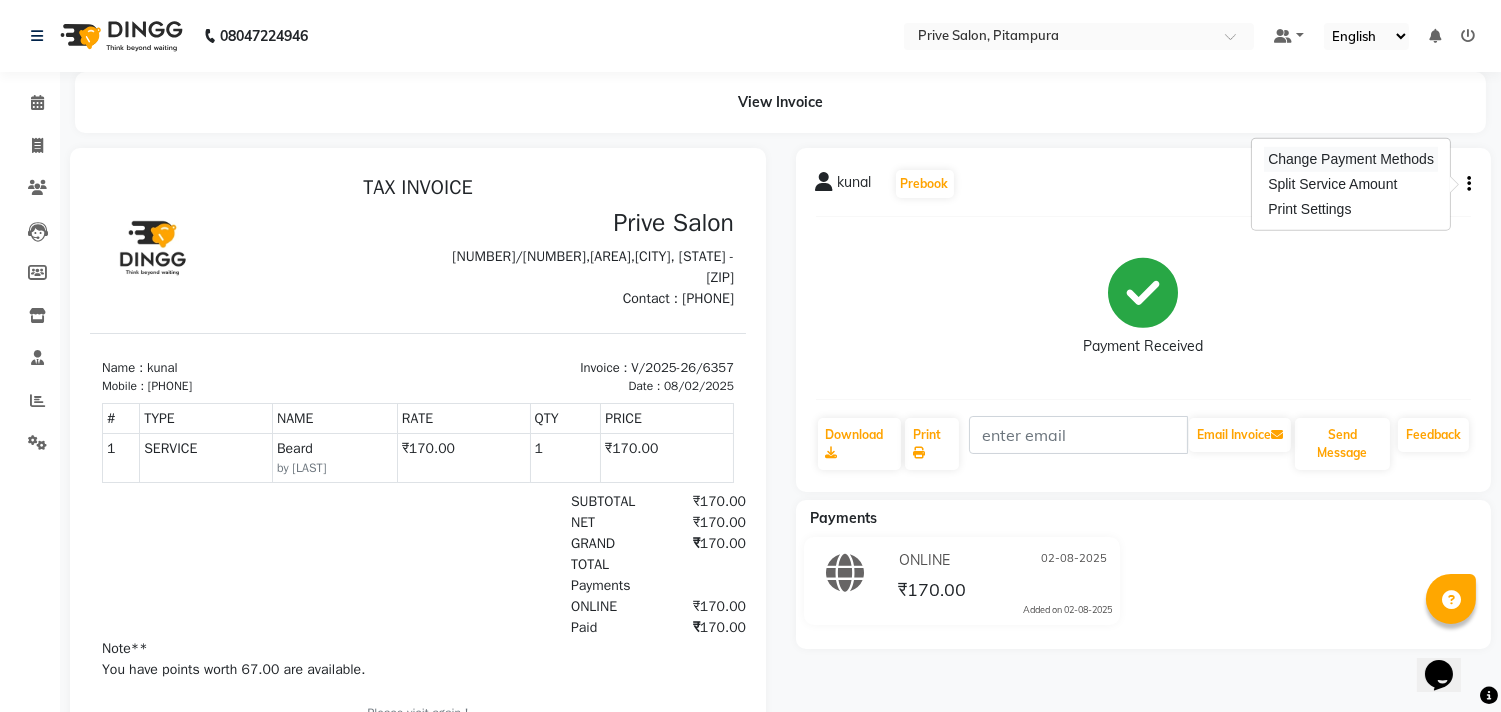 click on "Change Payment Methods" at bounding box center (1351, 159) 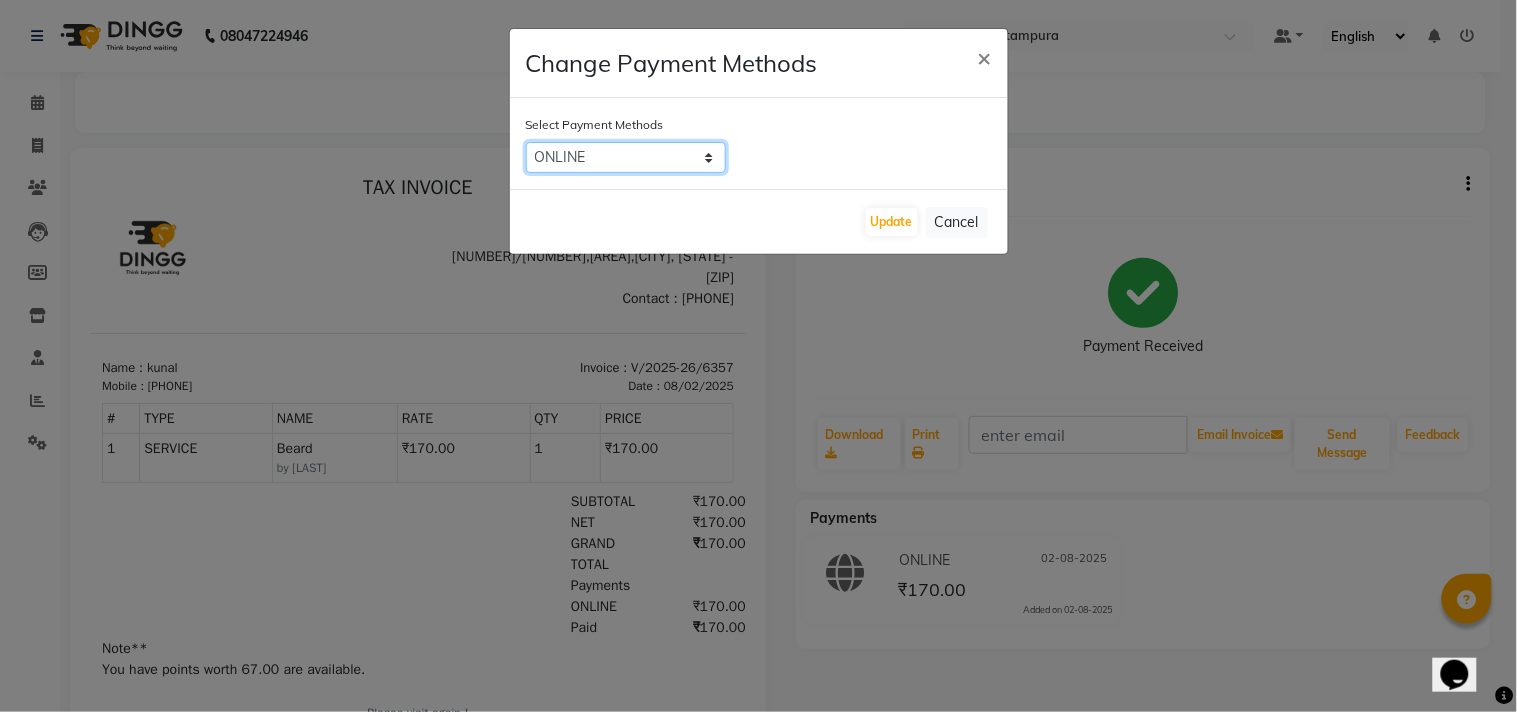 click on "CASH   ONLINE   CARD" 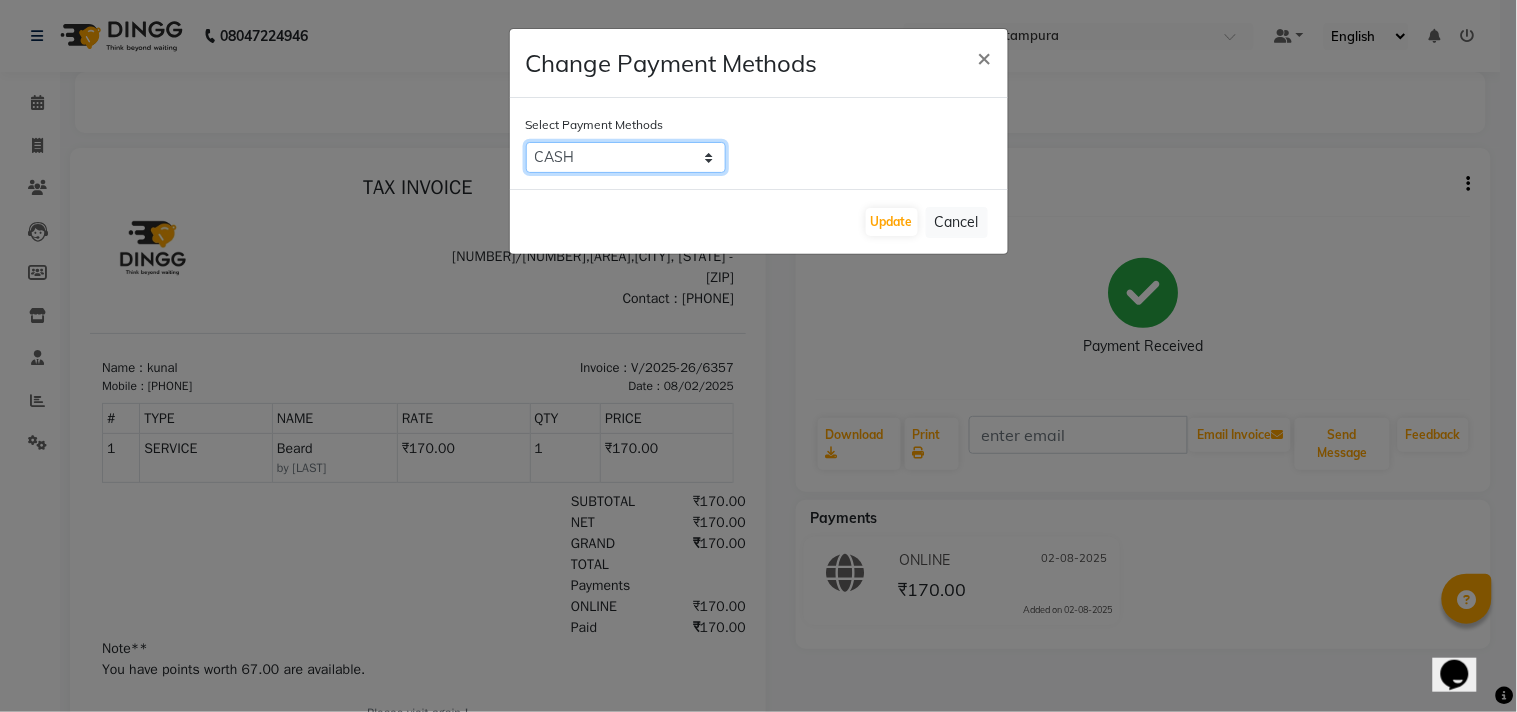click on "CASH   ONLINE   CARD" 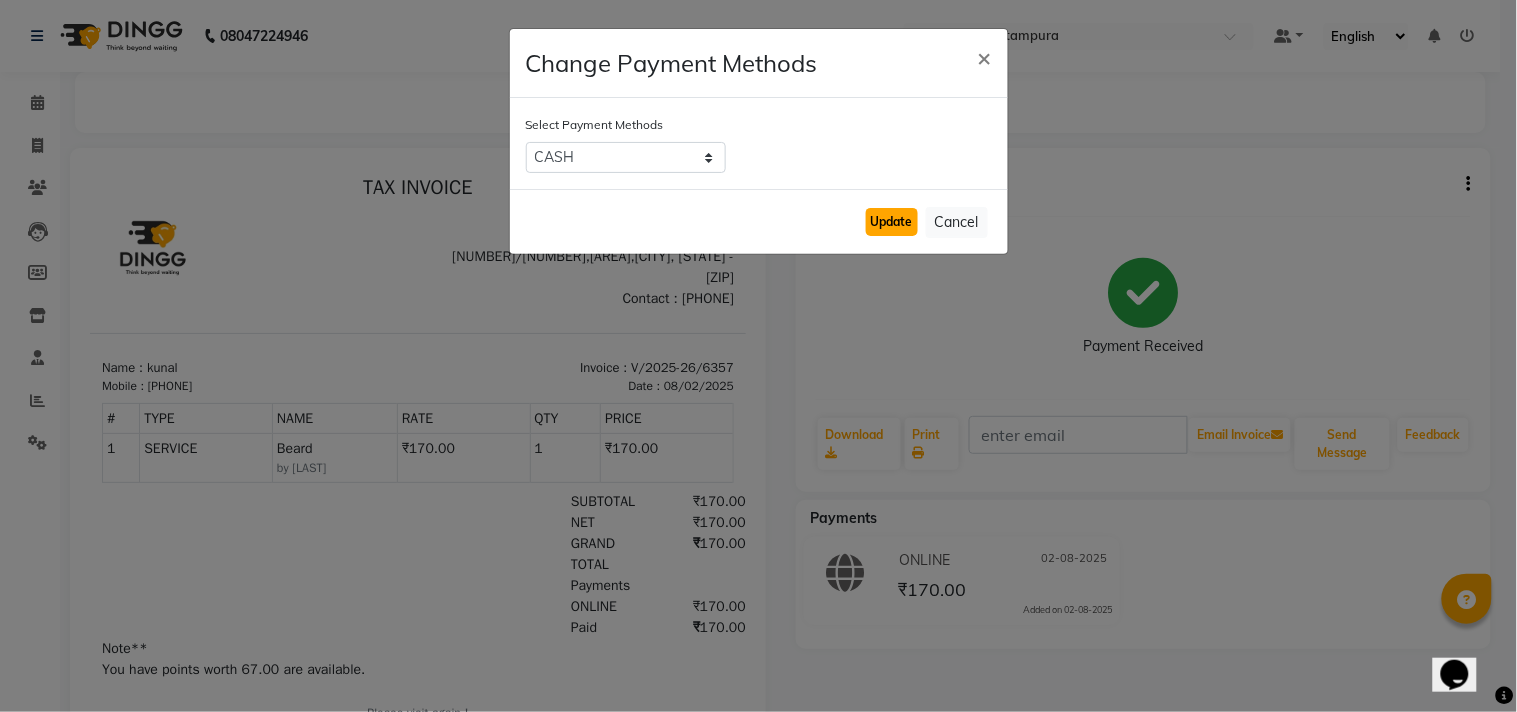 click on "Update" 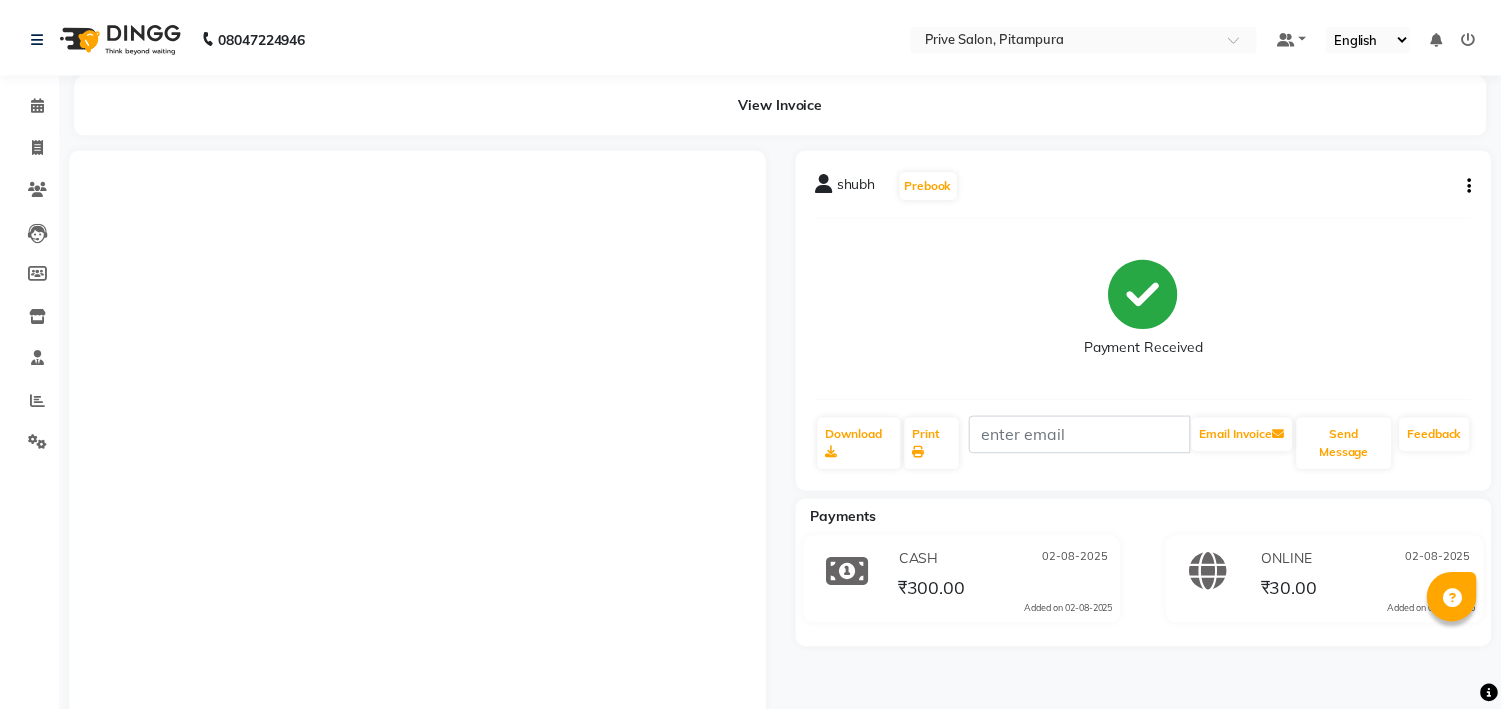 scroll, scrollTop: 0, scrollLeft: 0, axis: both 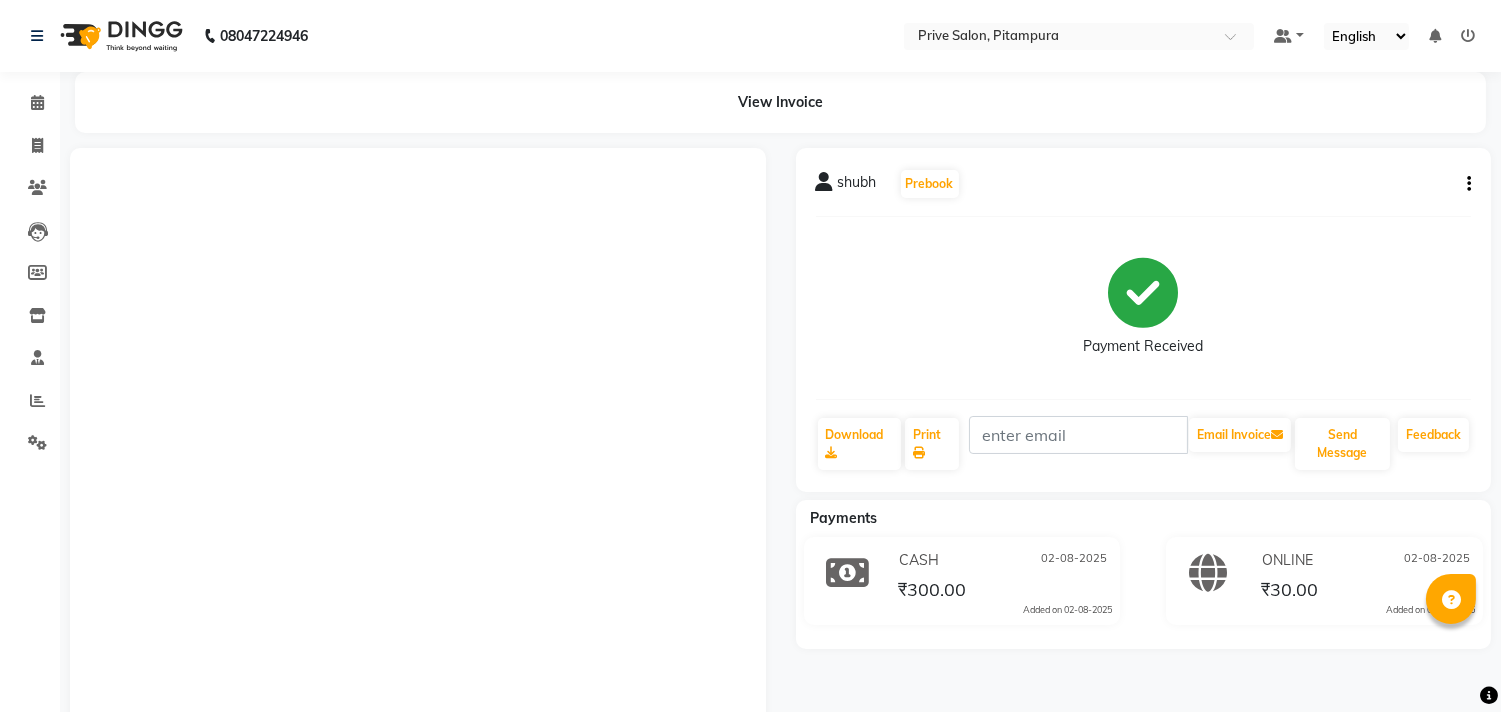 click on "shubh   Prebook   Payment Received  Download  Print   Email Invoice   Send Message Feedback" 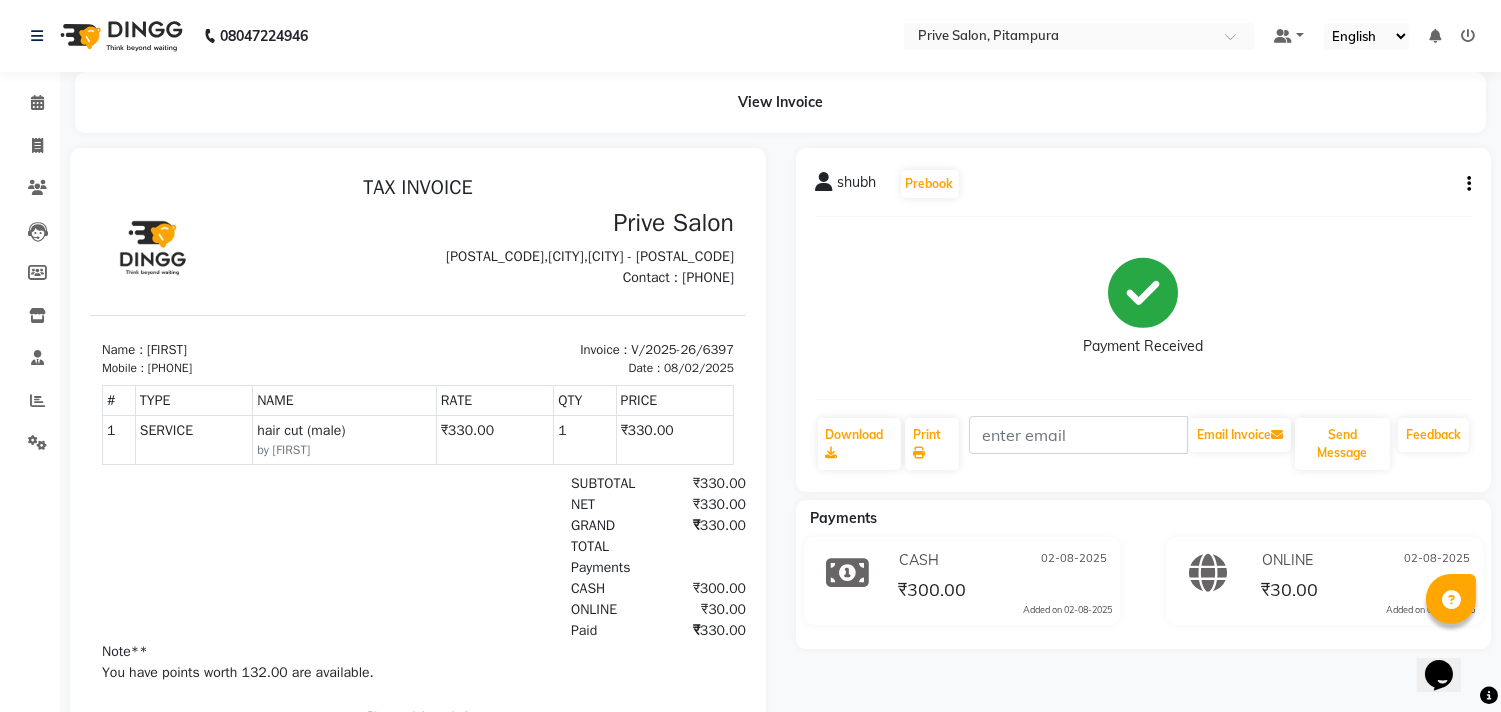 scroll, scrollTop: 0, scrollLeft: 0, axis: both 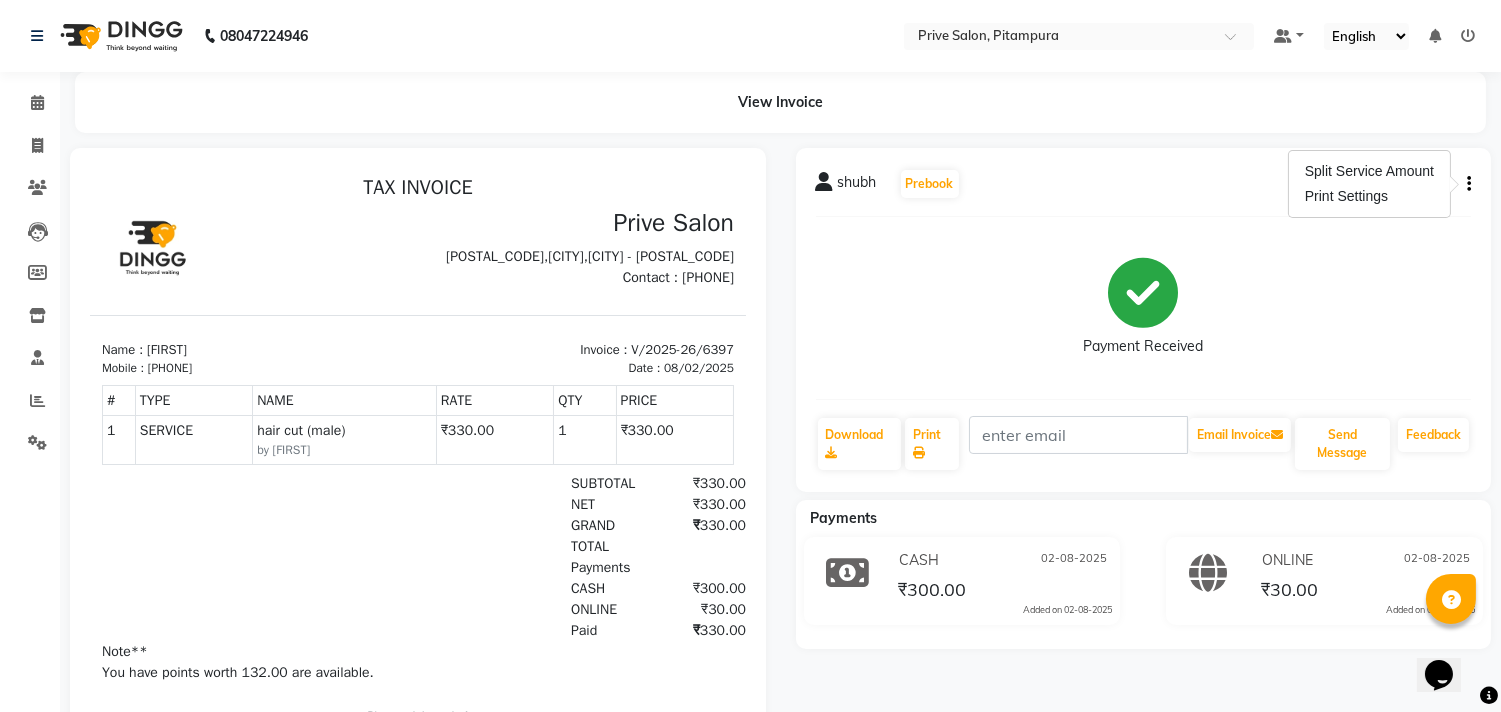 click on "Payment Received" 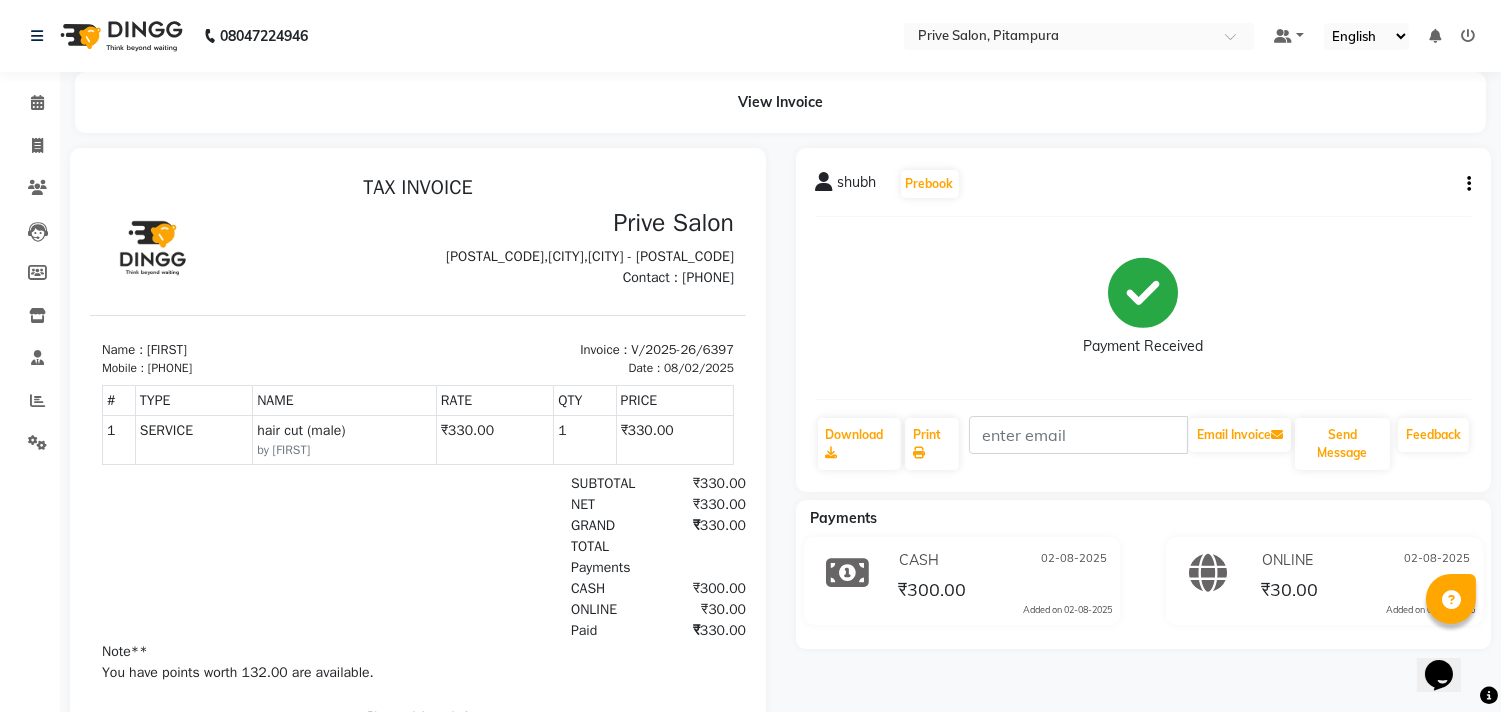 click 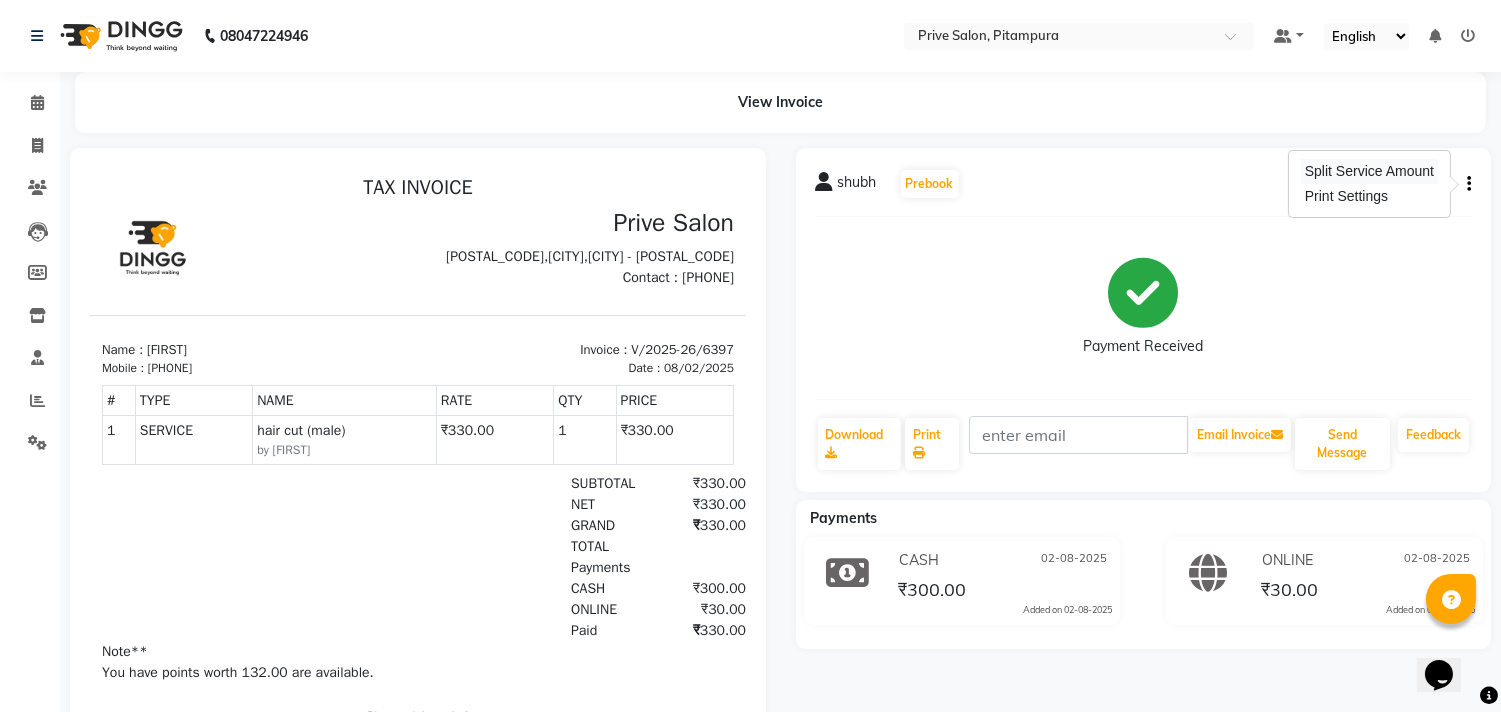 click on "Split Service Amount" at bounding box center (1369, 171) 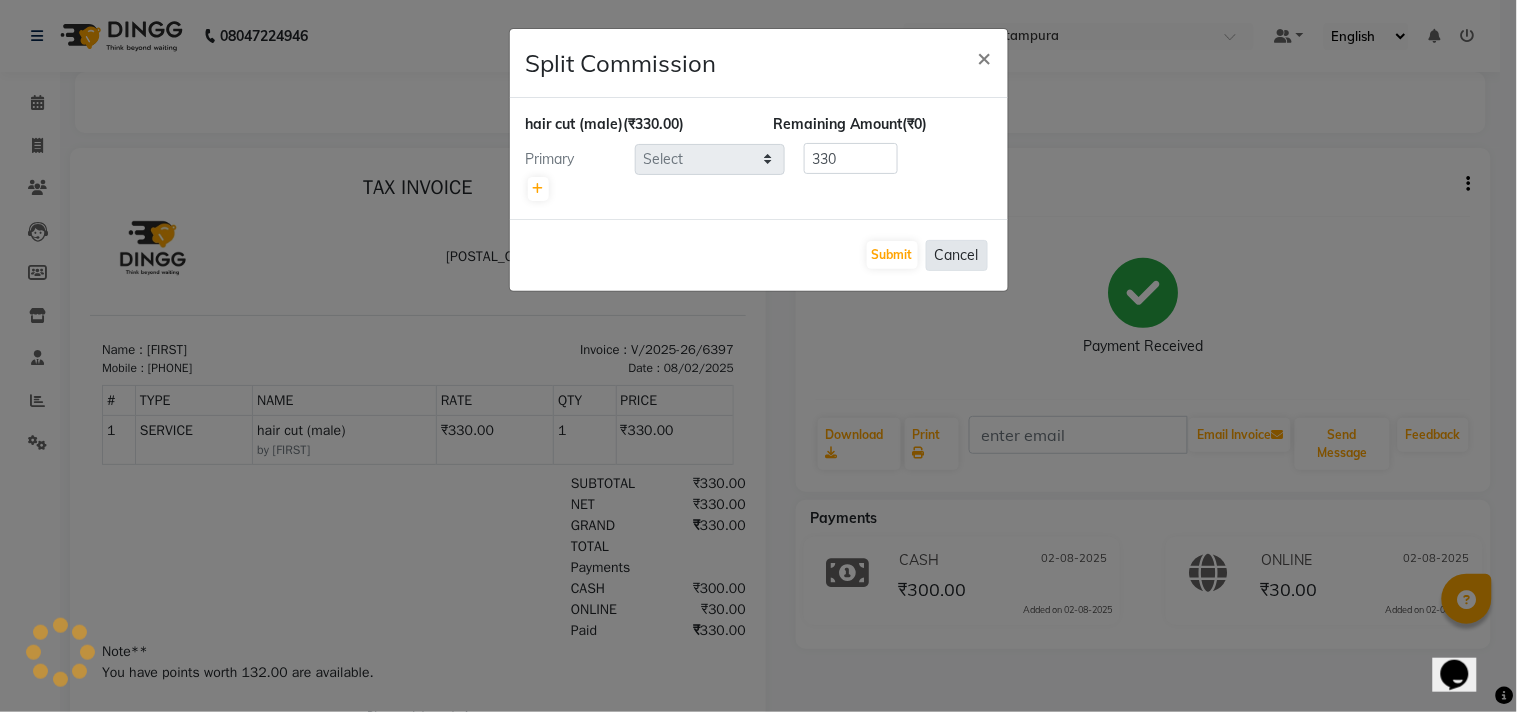 select on "30812" 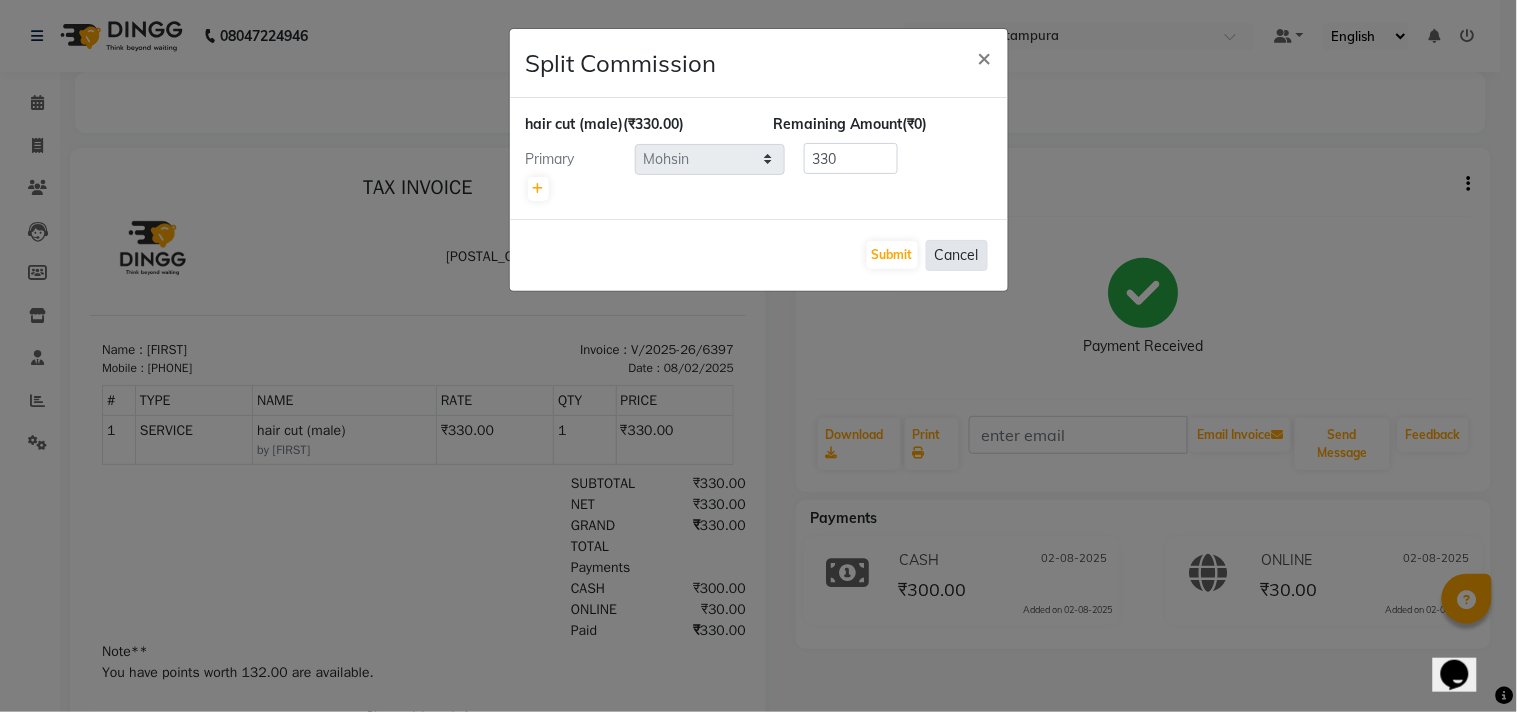 click on "Cancel" 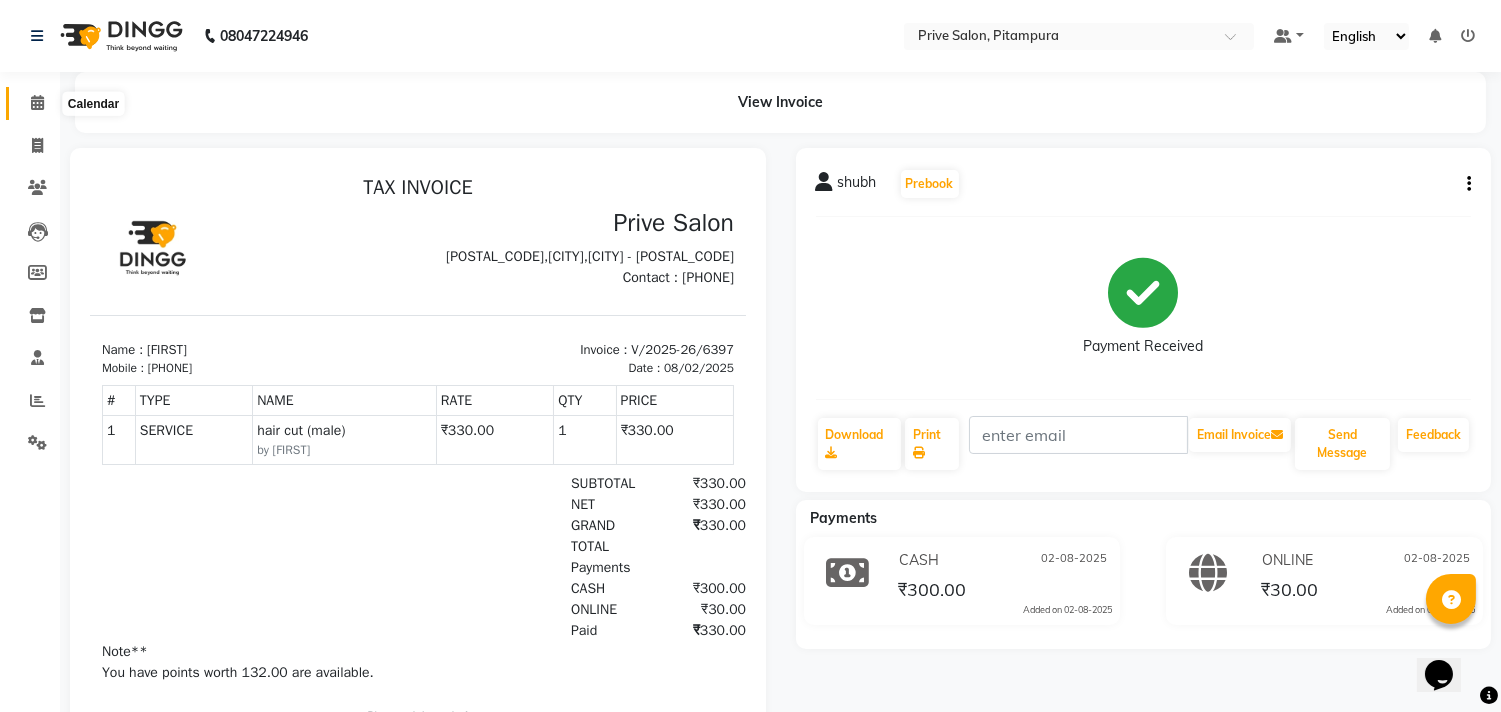click 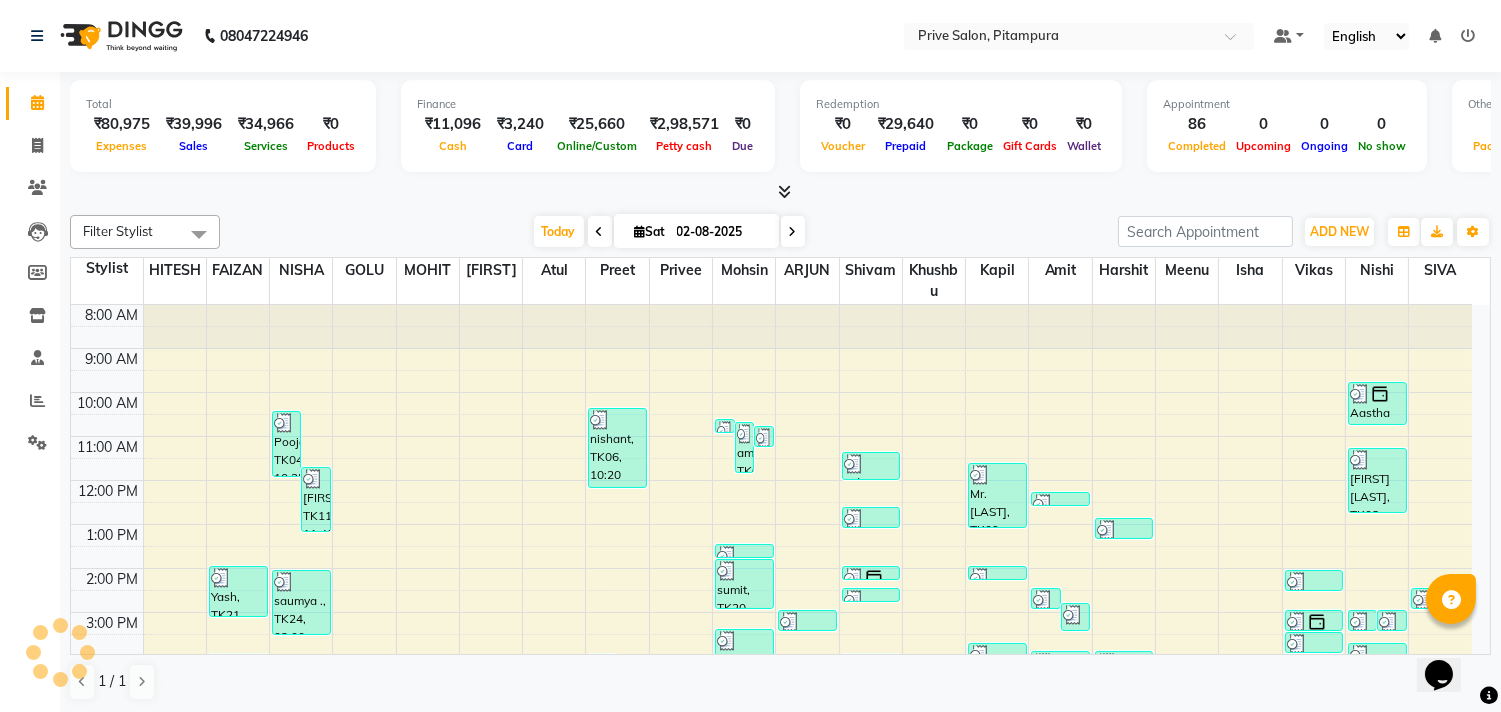 scroll, scrollTop: 0, scrollLeft: 0, axis: both 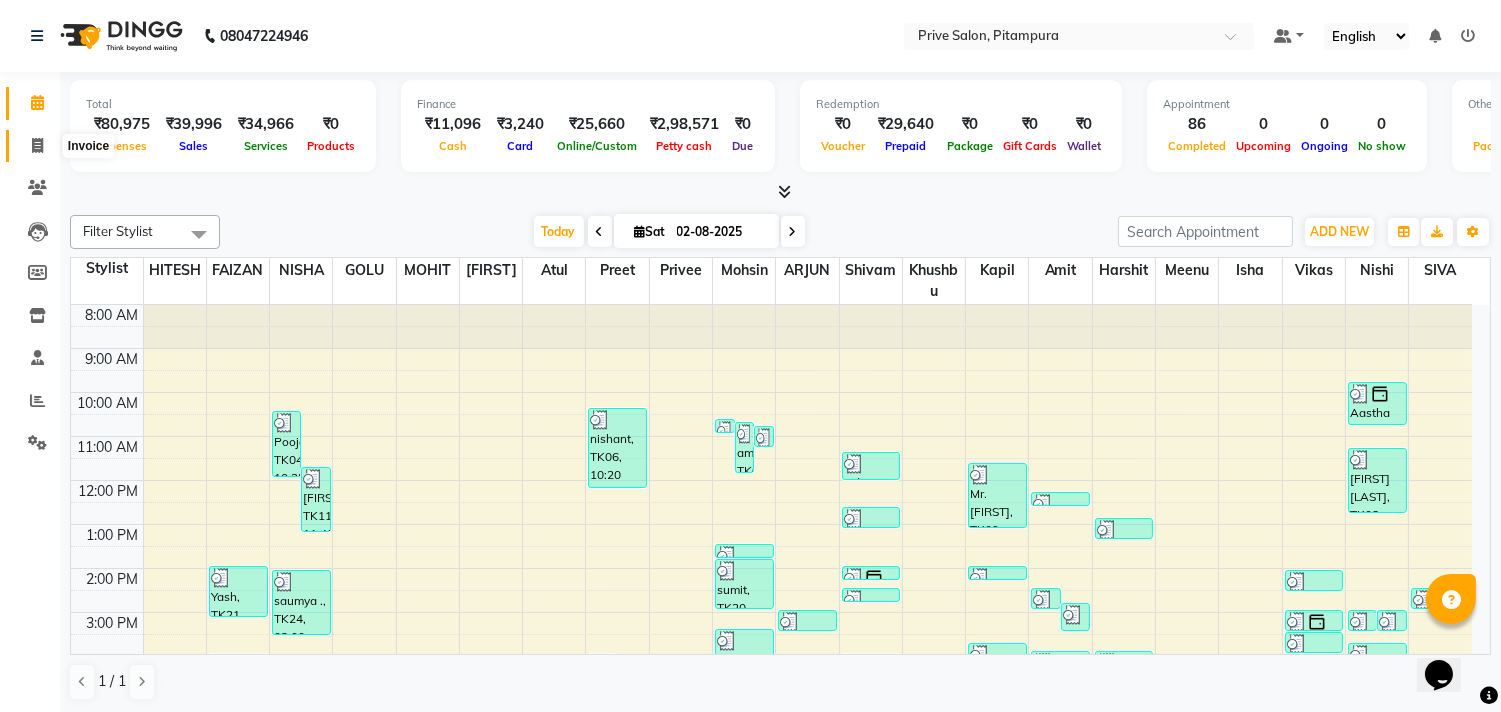 click 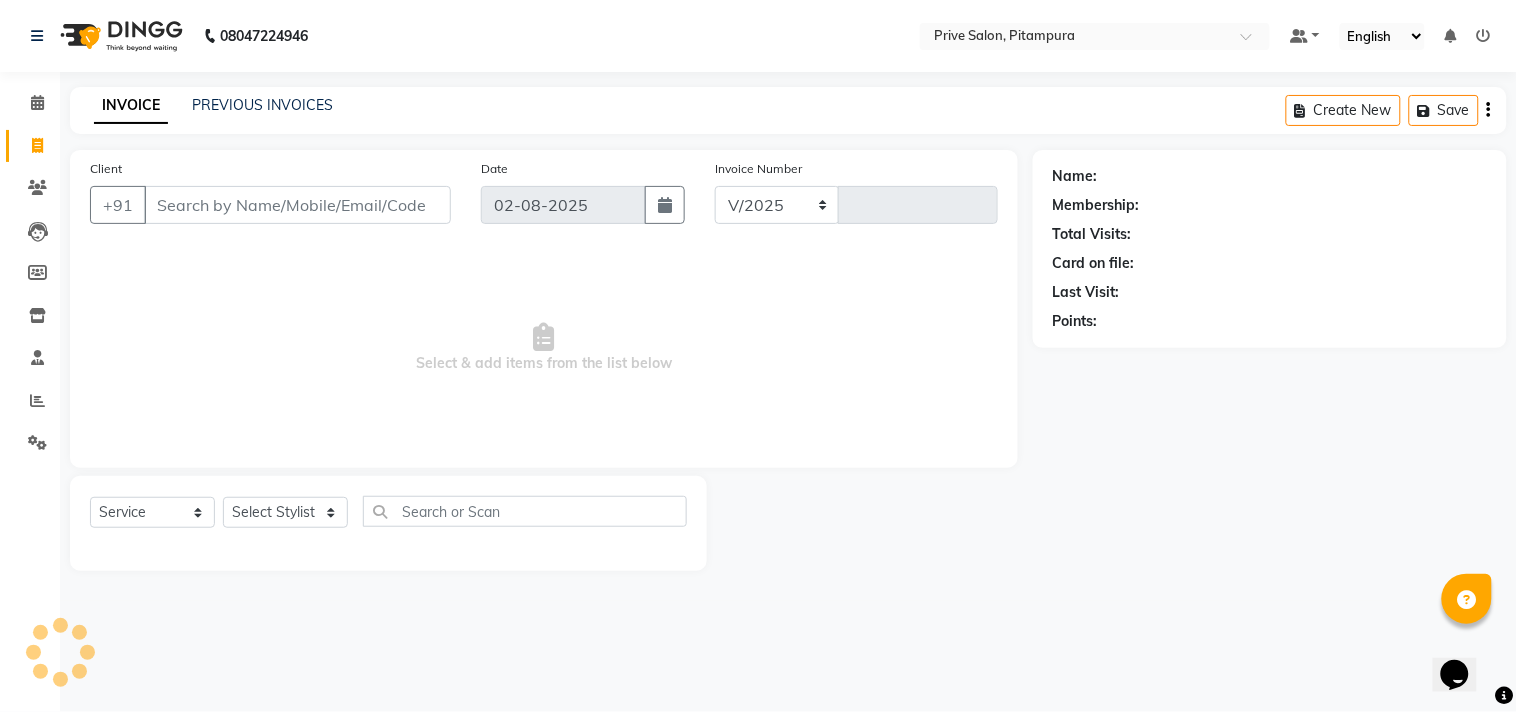 select on "136" 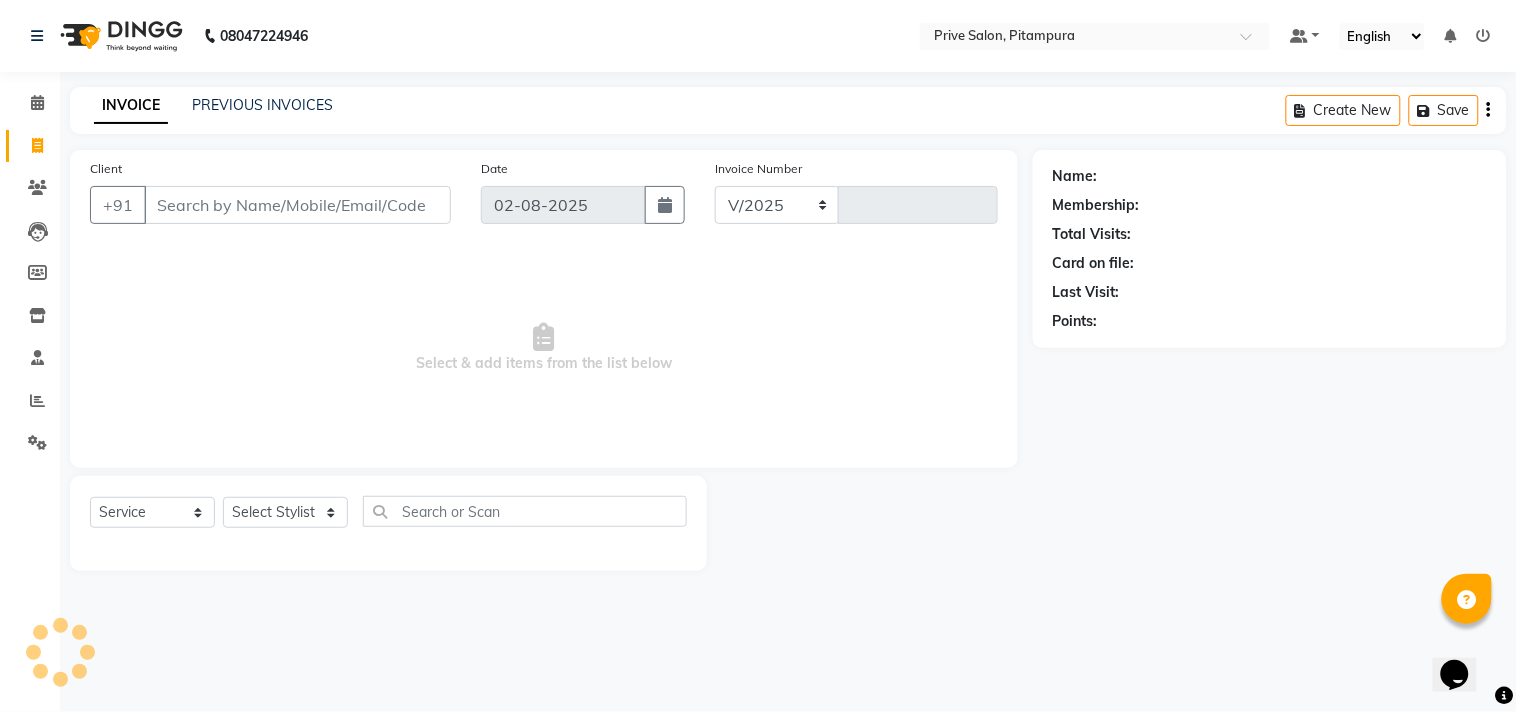 type on "6410" 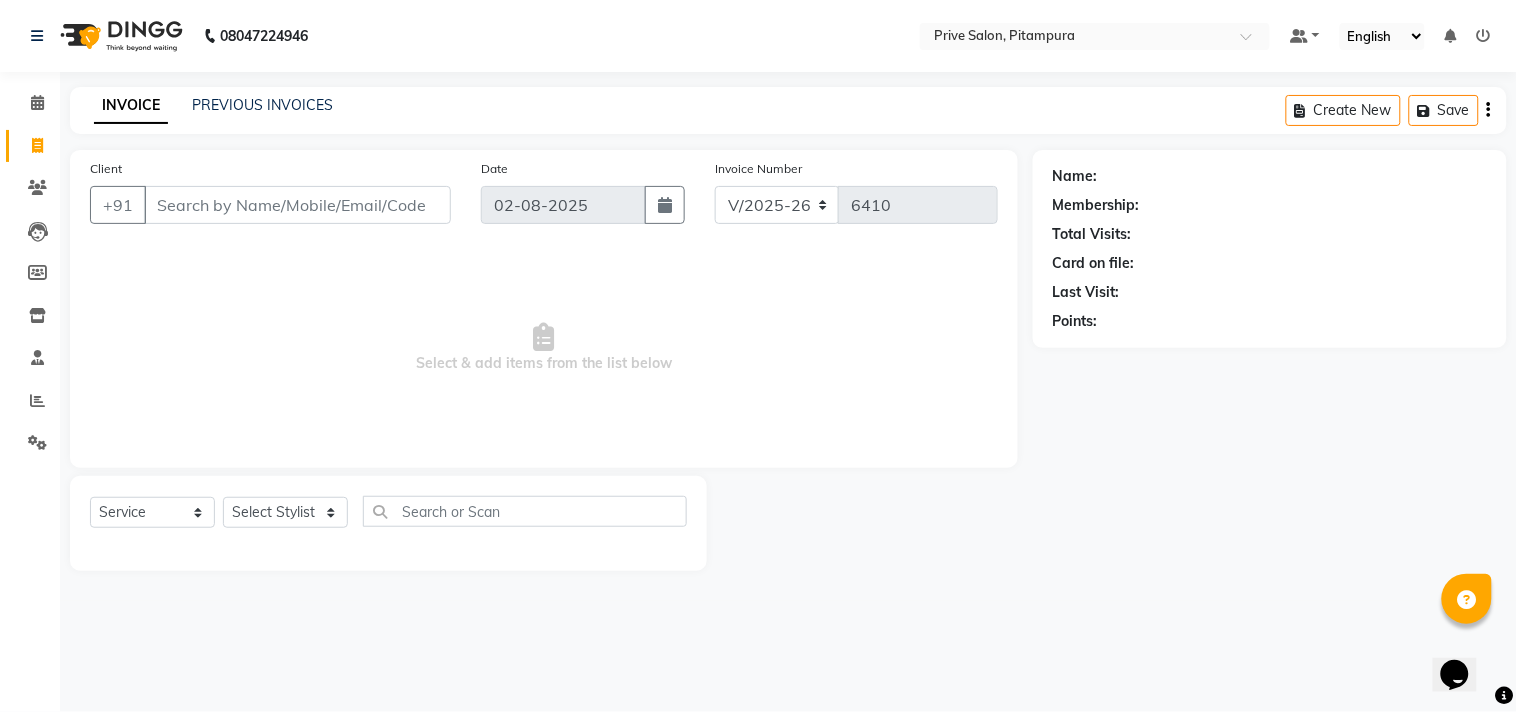 click on "Client" at bounding box center (297, 205) 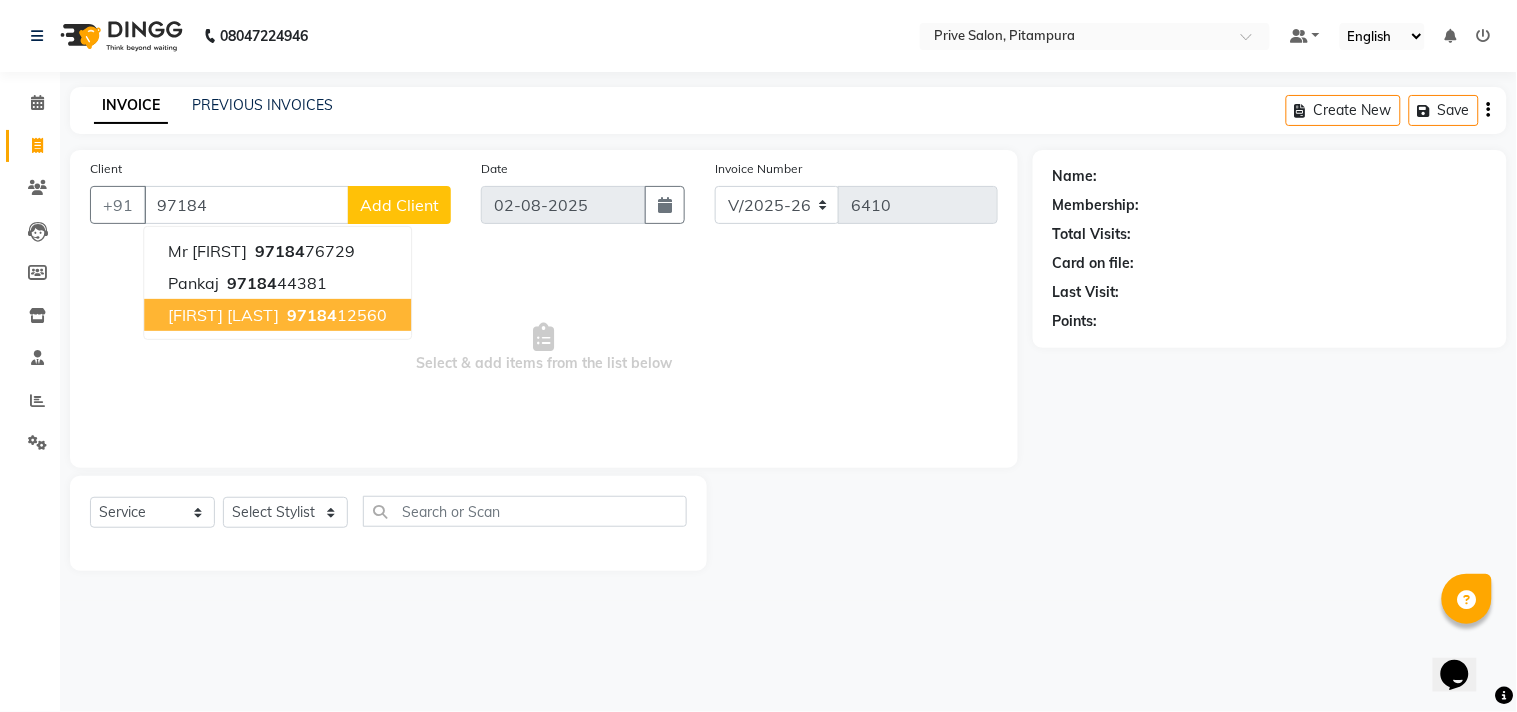 click on "97184" at bounding box center (312, 315) 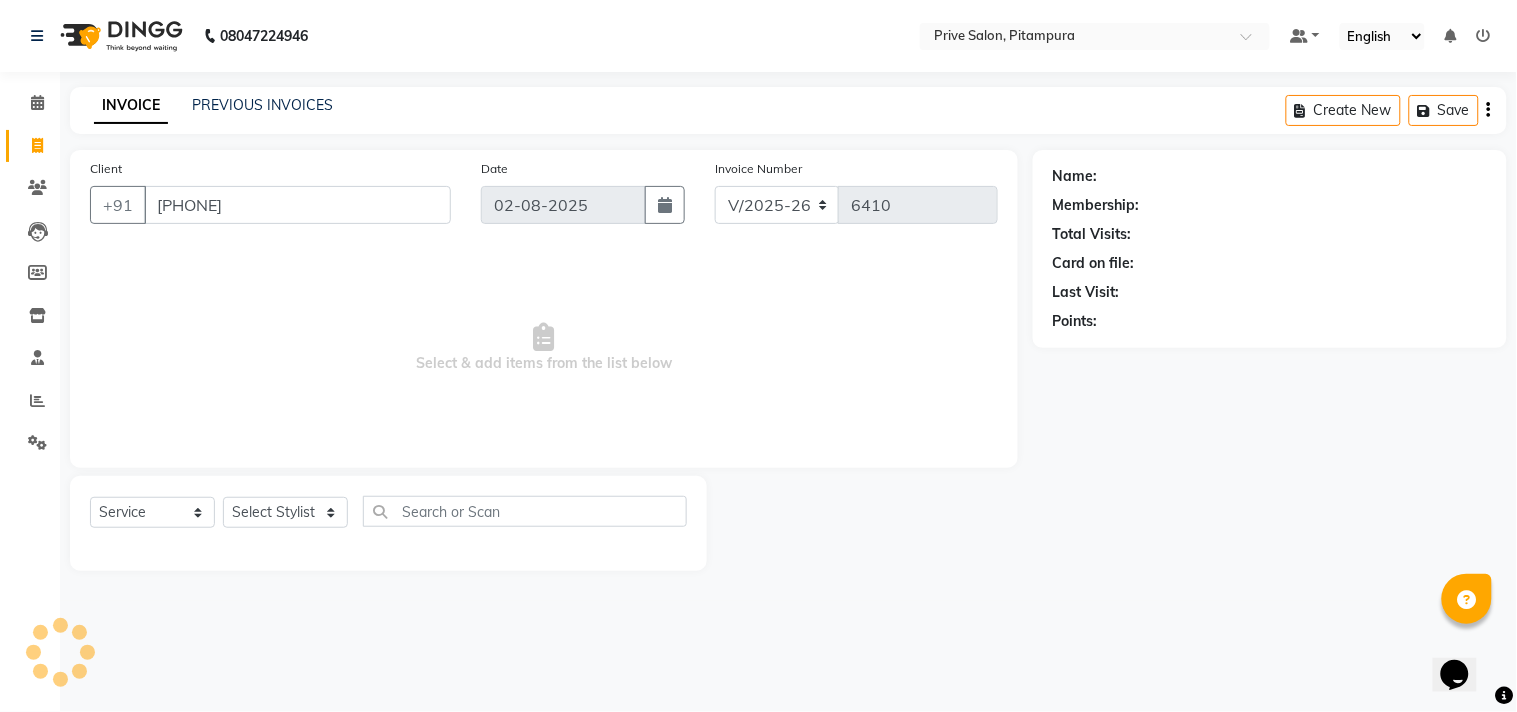 type on "9718412560" 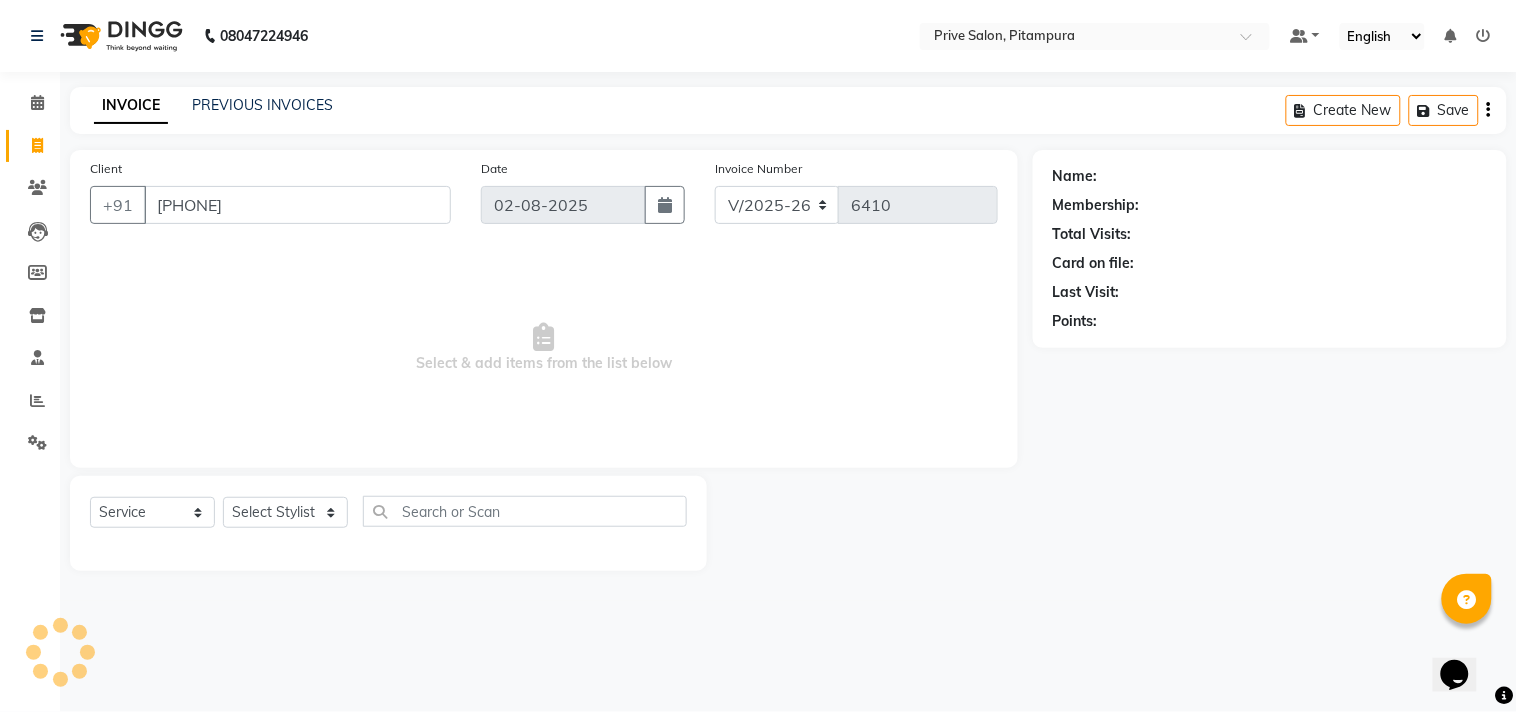 select on "1: Object" 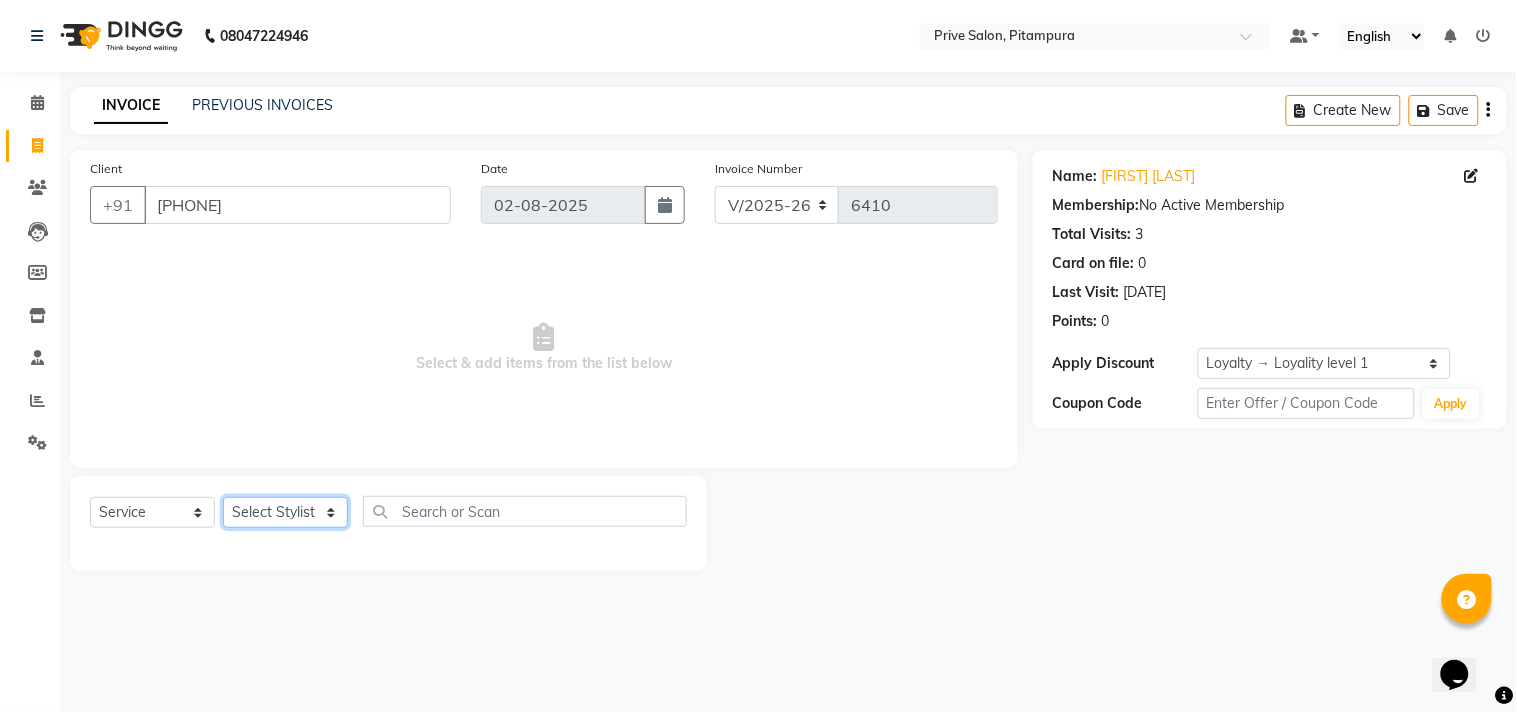 click on "Select Stylist amit ARJUN Atul FAIZAN FARDEEN GOLU harshit HITESH isha kapil khushbu Manager meenu MOHIT Mohsin NISHA nishi Preet privee Shivam SIVA vikas" 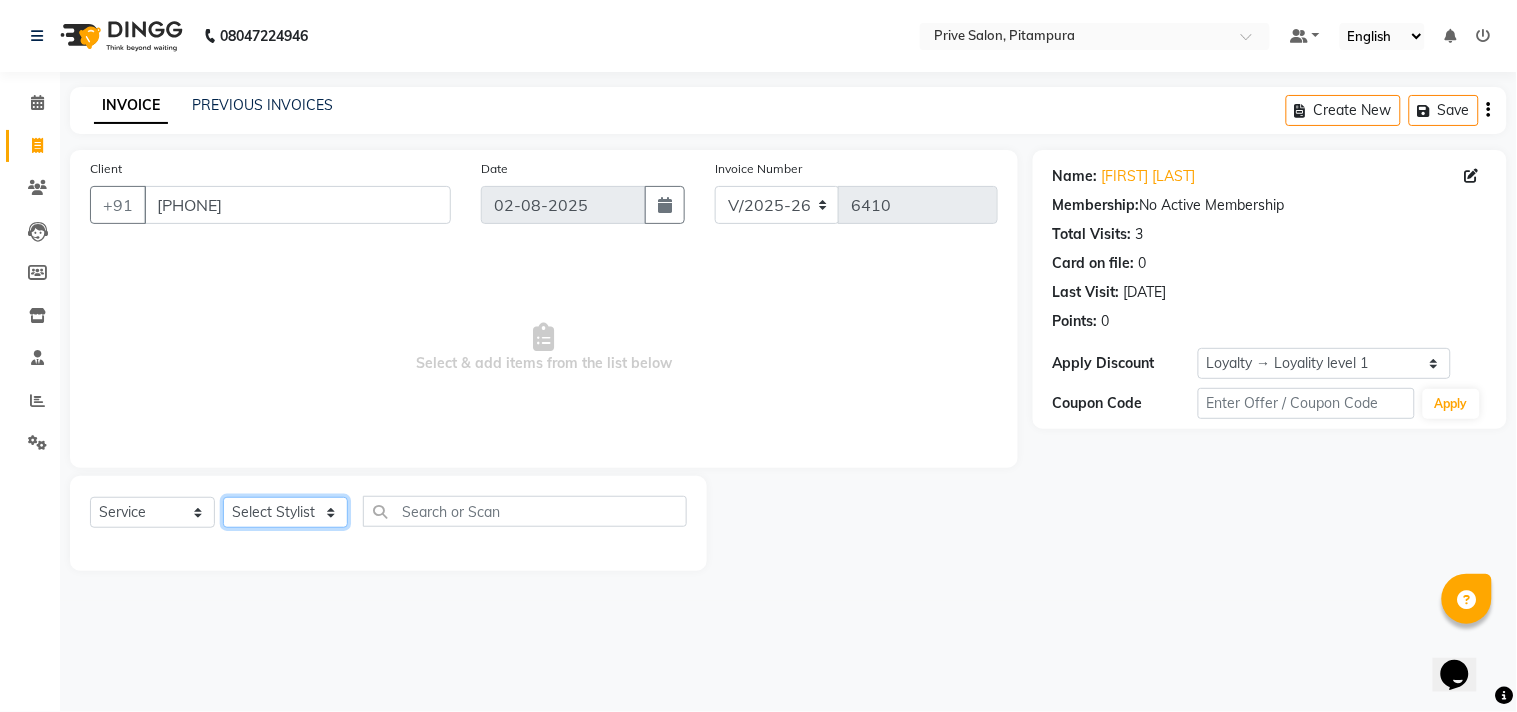 select on "72898" 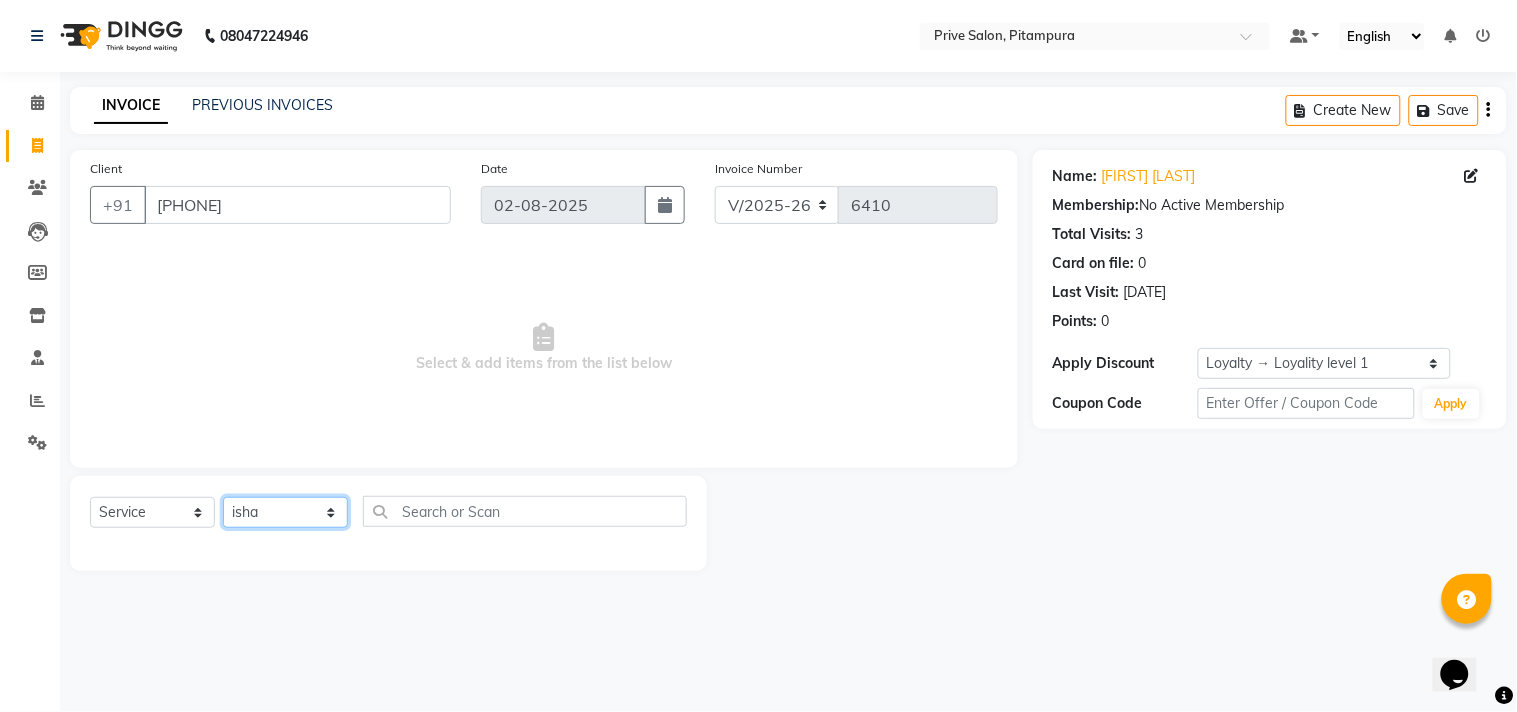 click on "Select Stylist amit ARJUN Atul FAIZAN FARDEEN GOLU harshit HITESH isha kapil khushbu Manager meenu MOHIT Mohsin NISHA nishi Preet privee Shivam SIVA vikas" 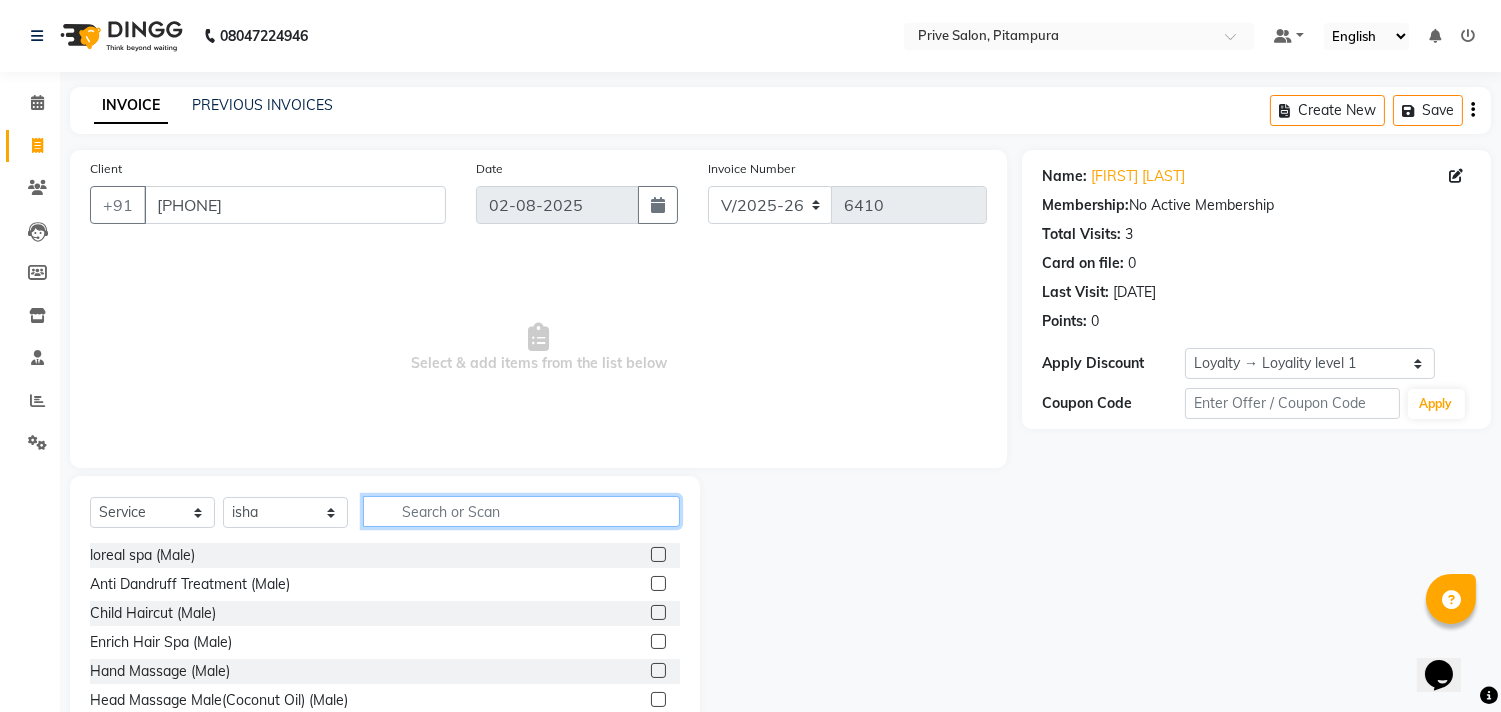 click 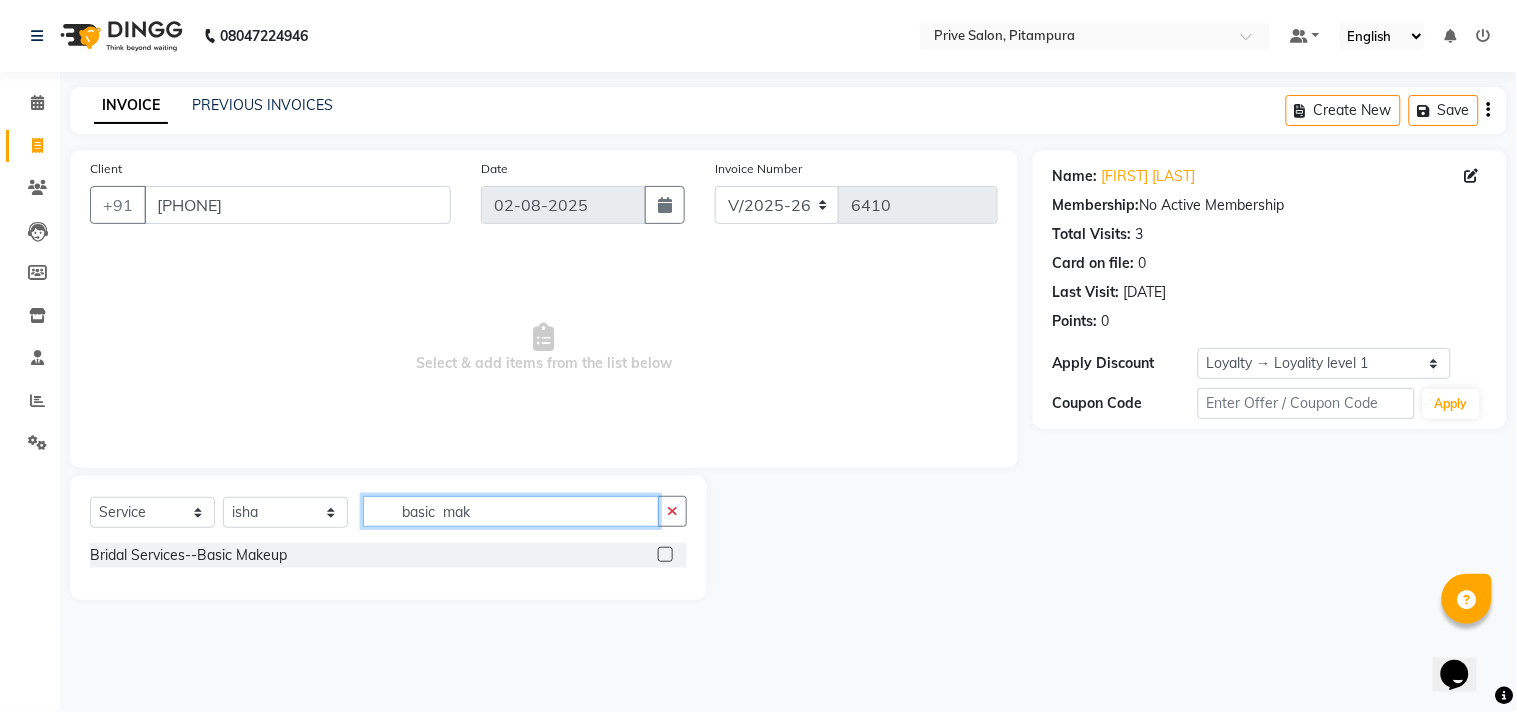 type on "basic  mak" 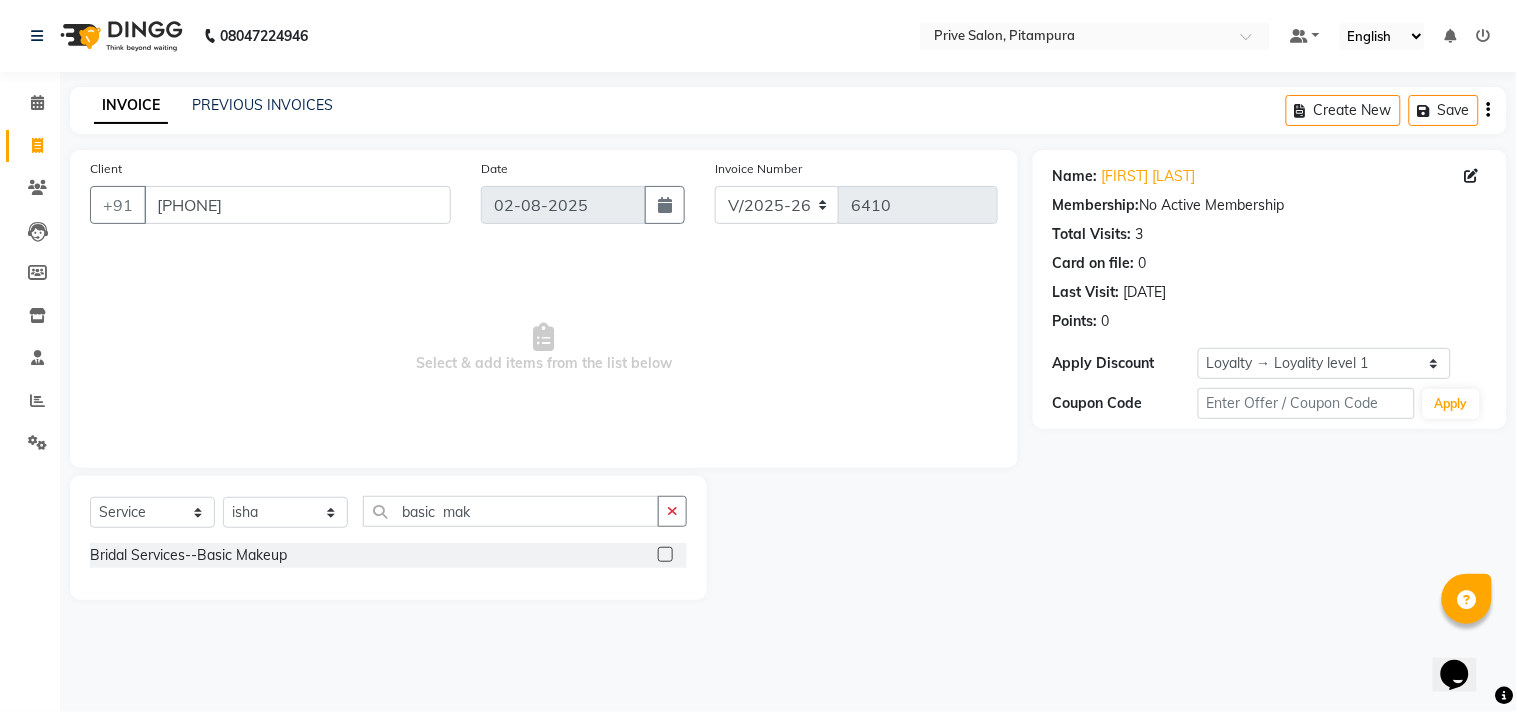 click 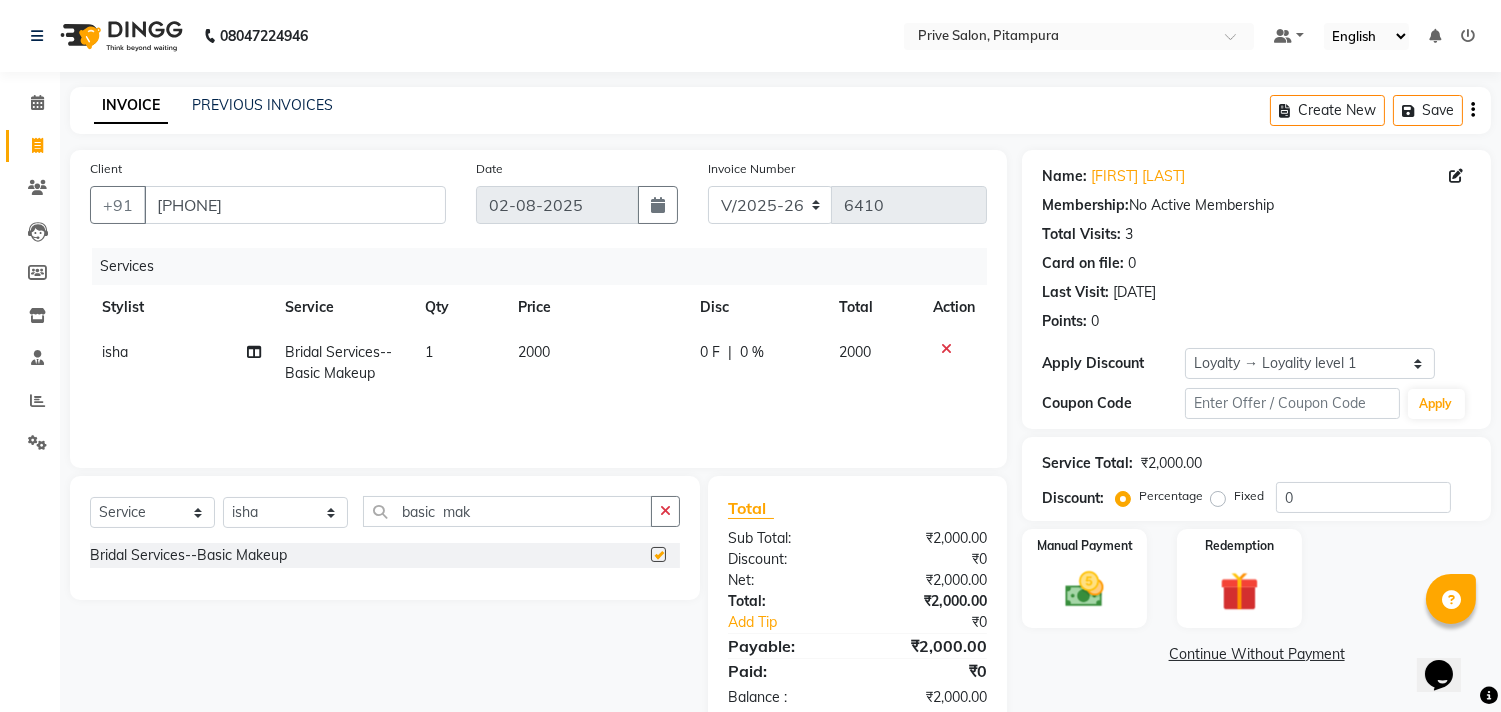 checkbox on "false" 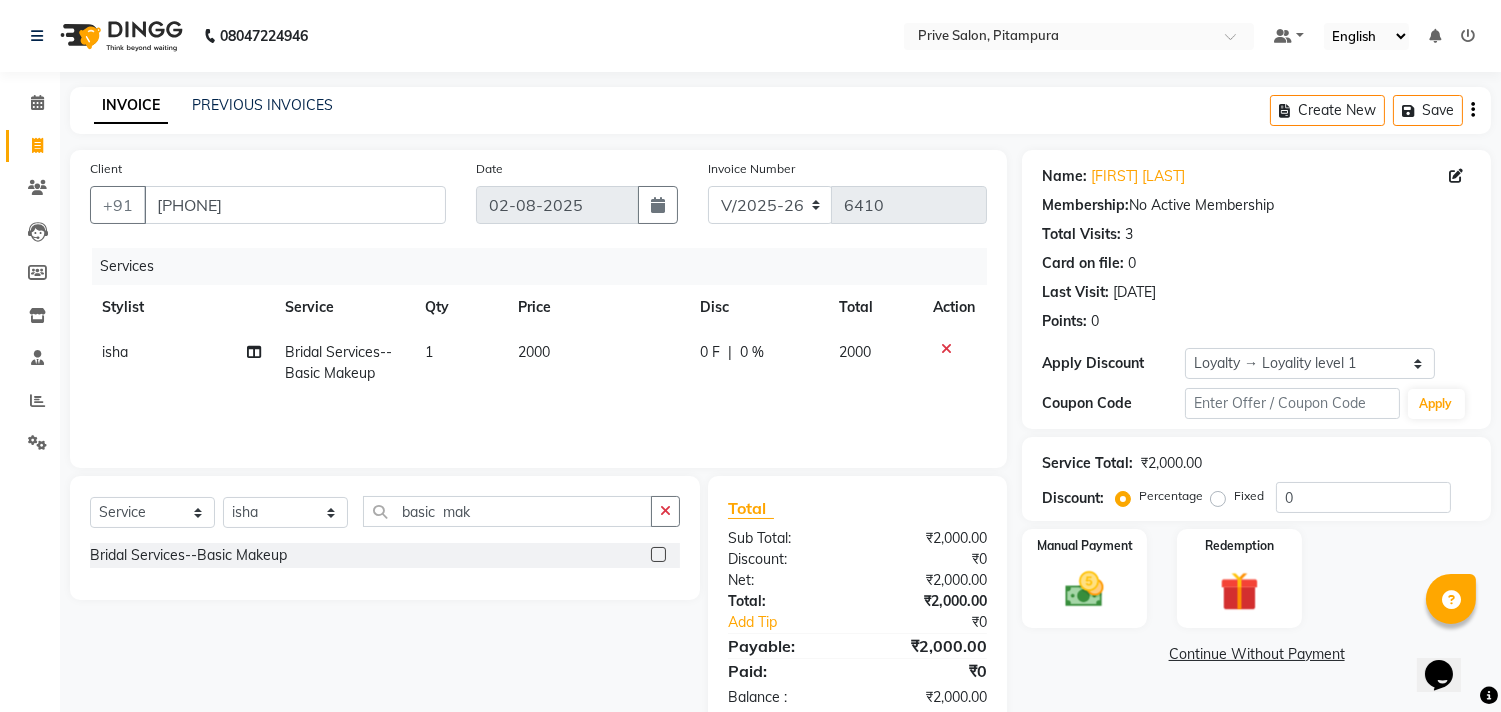 click on "2000" 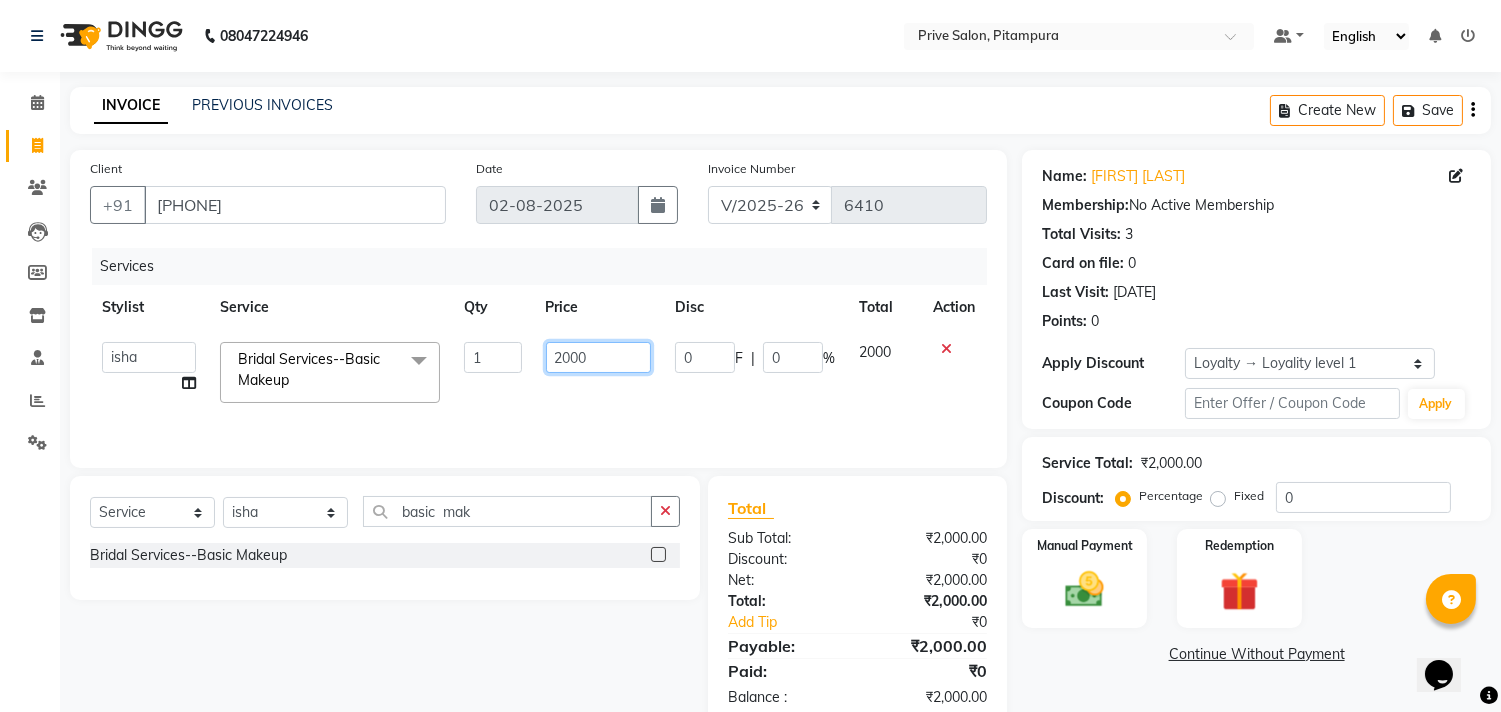click on "2000" 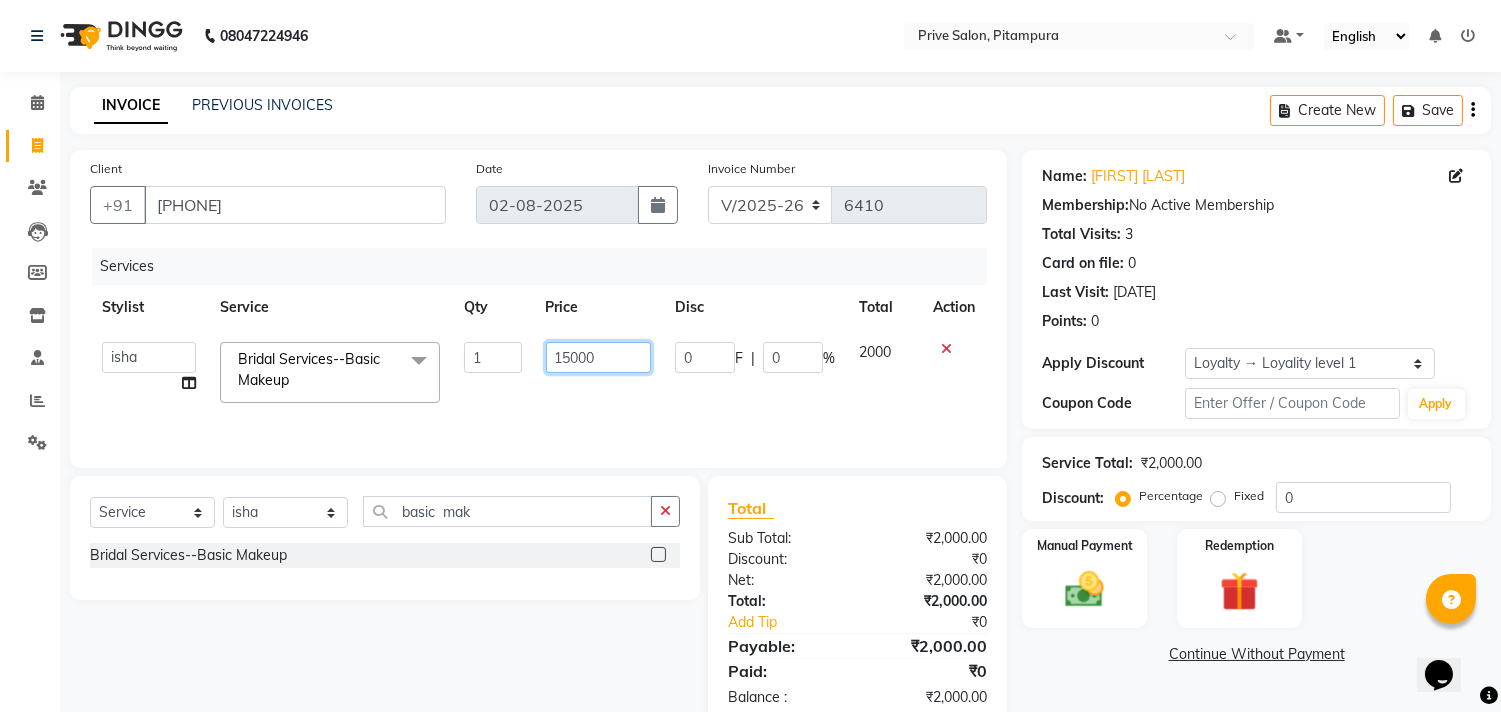 type on "1500" 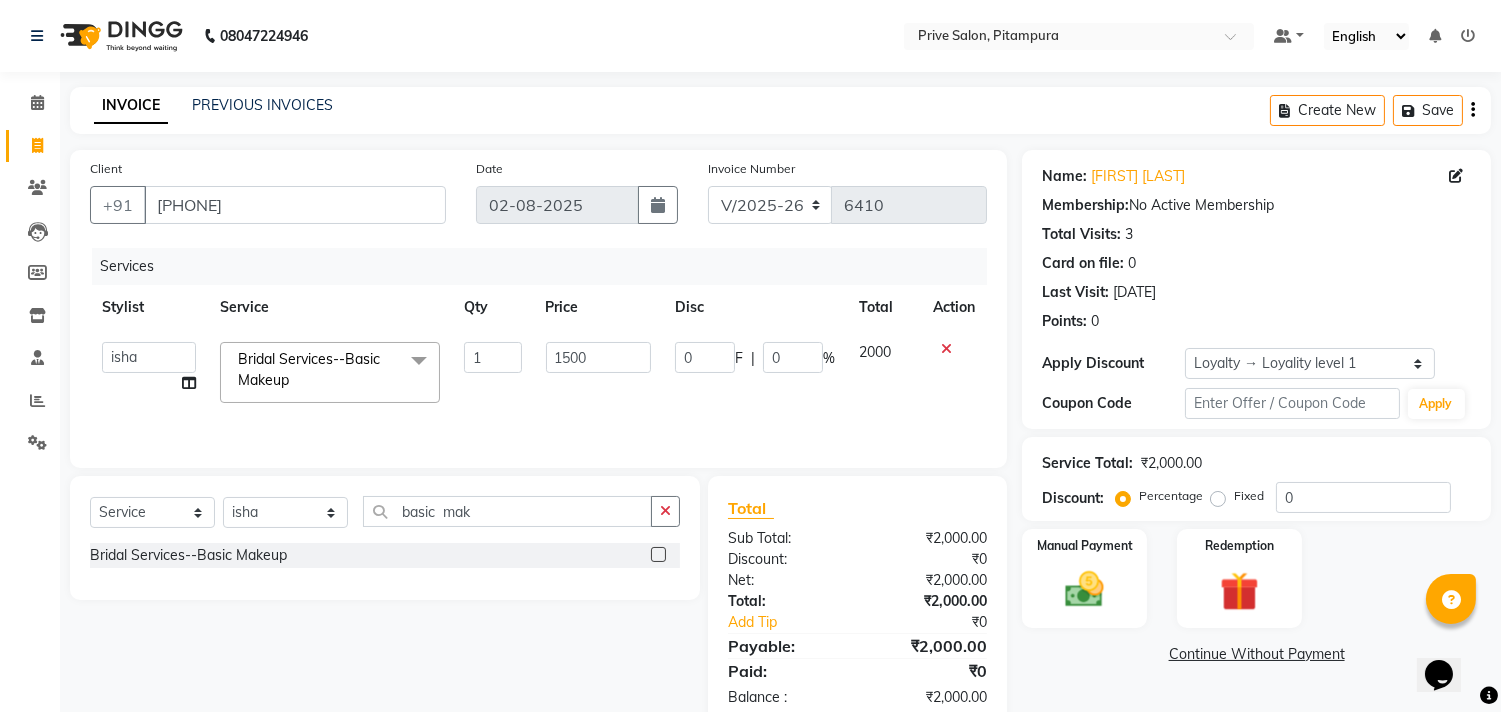 click on "Services Stylist Service Qty Price Disc Total Action  amit   ARJUN   Atul   FAIZAN   FARDEEN   GOLU   harshit   HITESH   isha   kapil   khushbu   Manager   meenu   MOHIT   Mohsin   NISHA   nishi   Preet   privee   Shivam   SIVA   vikas  Bridal Services--Basic Makeup  x loreal spa (Male) Anti Dandruff Treatment (Male) Child Haircut (Male) Enrich Hair Spa (Male) Hand Massage (Male) Head Massage Male(Coconut Oil) (Male) Head Massage(Steam)Olive Oil(M) (Male) Highlights (Male) Inoa (Male) Keratin (Male) Majirel (Male) mud spa (Male) Olaplex (Male) Wella Oil Reflections Hair Spa (Male) Beard shave hair cut (male) headwash (male) beard spa hair styling (male) BEARD COLOUR advance Absolute hairspa  mustache Mini Spa Hair Care (Male)--Scalp Advanced biotop hairspa (m) Filler therapy  brillare dandruf/ hair loss control ROOT DEEP HAIR LOSS ANTI DANDRUFF scalp shot and  done treatment Accessories Hair Accessories lens Arms D-Tan (Male) Cheryl's Neck Bleach (Male) Cheryl's Bleach - Arms (Male) Feet D-Tan (Male) Chrome" 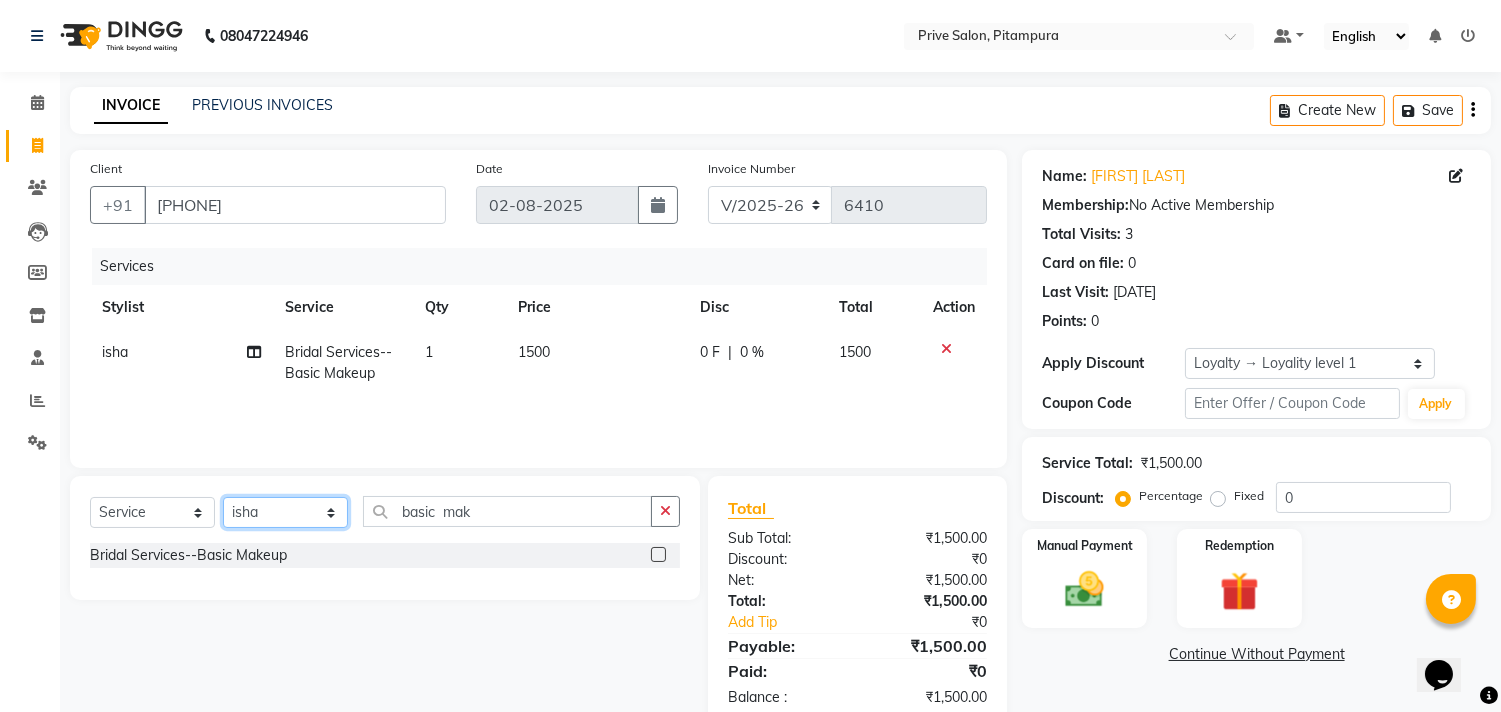 click on "Select Stylist amit ARJUN Atul FAIZAN FARDEEN GOLU harshit HITESH isha kapil khushbu Manager meenu MOHIT Mohsin NISHA nishi Preet privee Shivam SIVA vikas" 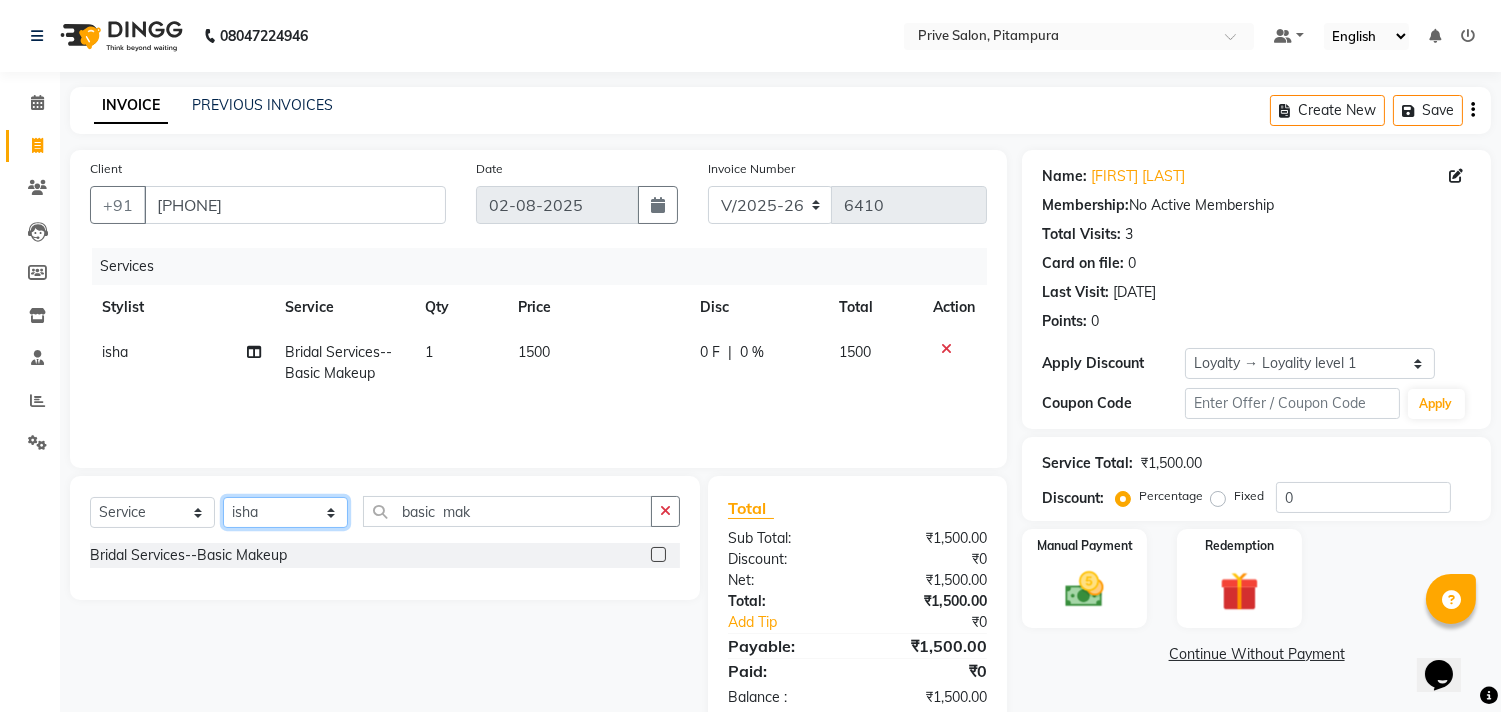 select on "64340" 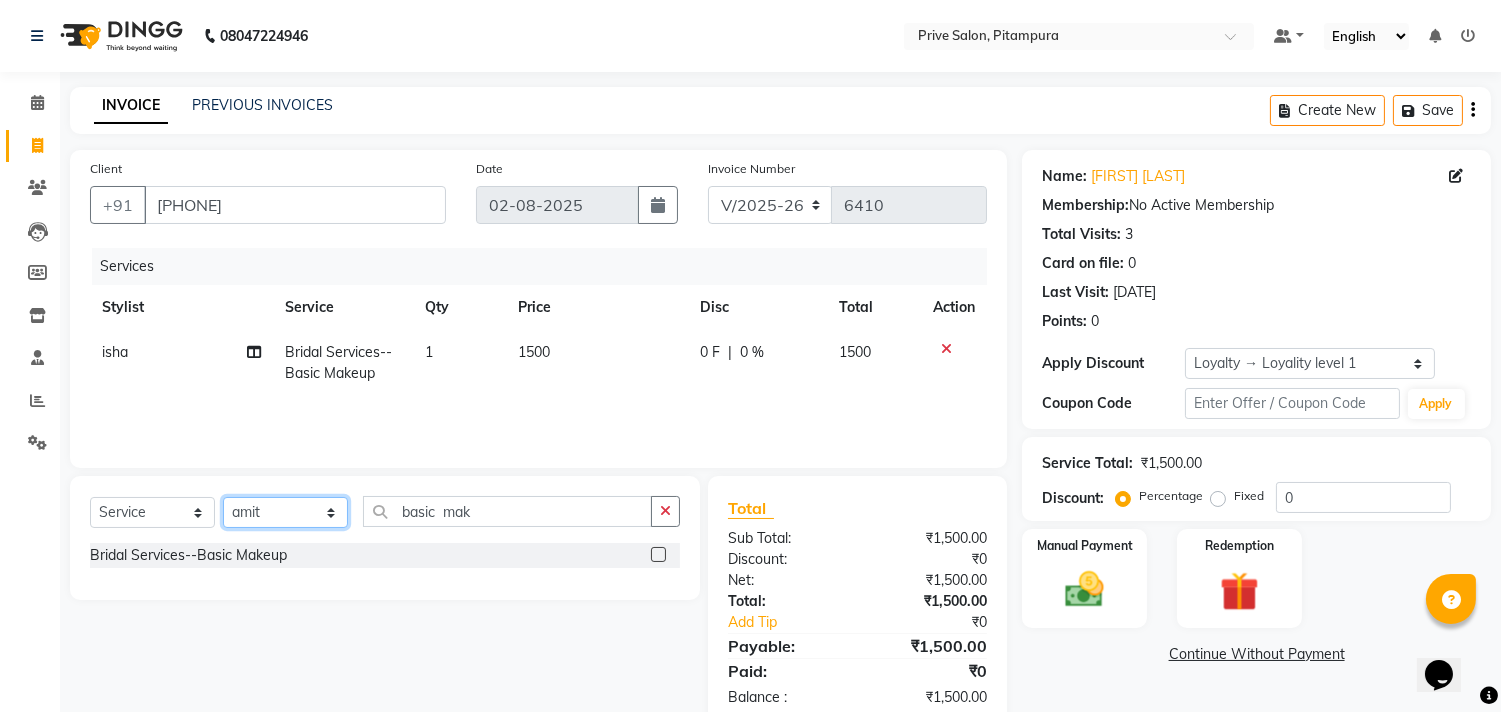 click on "Select Stylist amit ARJUN Atul FAIZAN FARDEEN GOLU harshit HITESH isha kapil khushbu Manager meenu MOHIT Mohsin NISHA nishi Preet privee Shivam SIVA vikas" 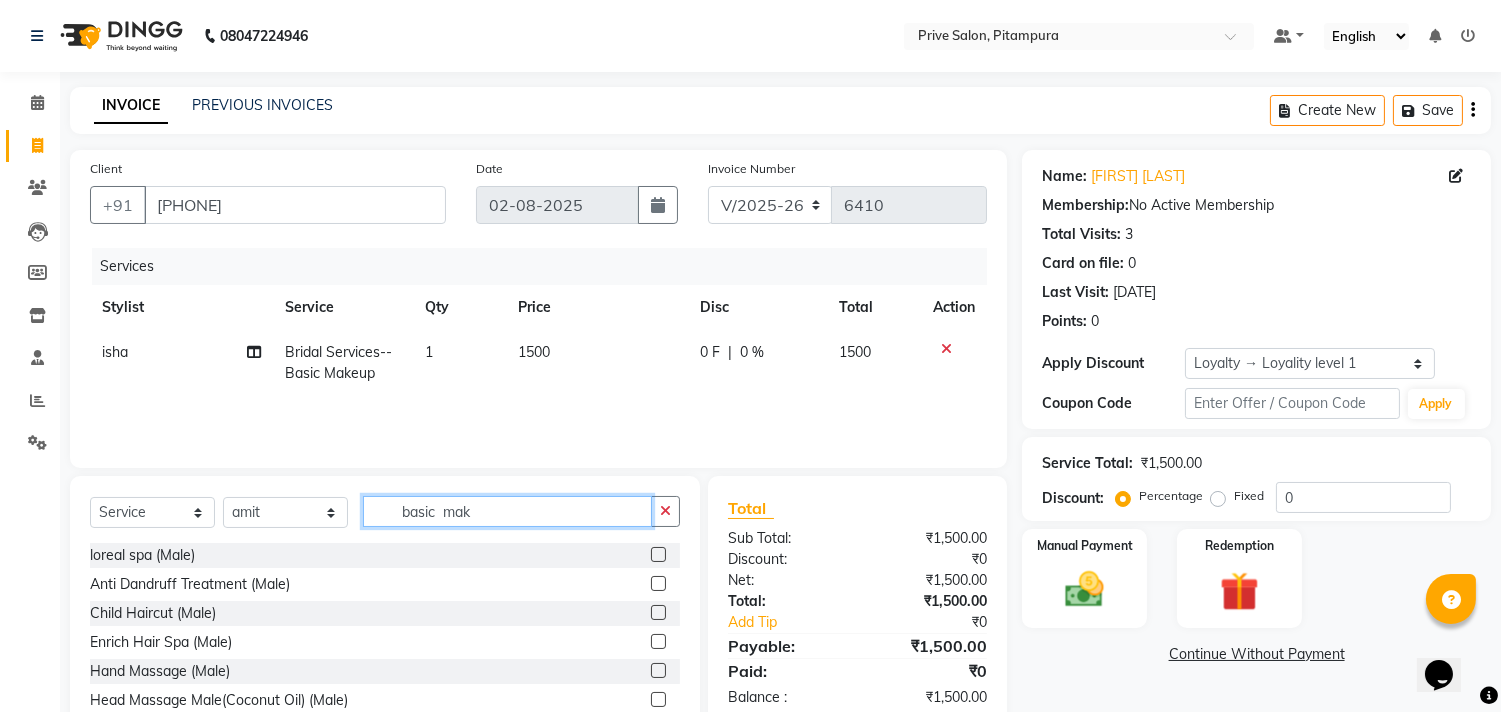 click on "basic  mak" 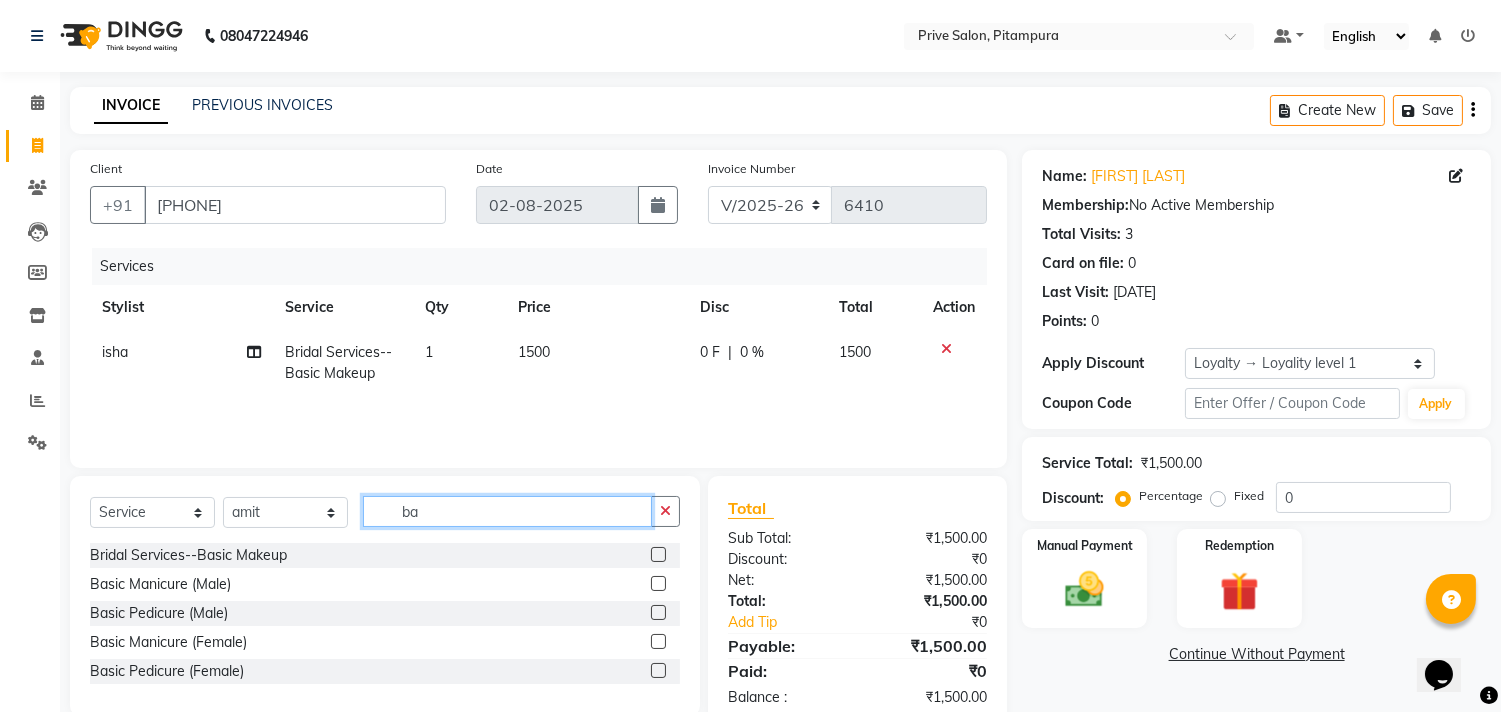 type on "b" 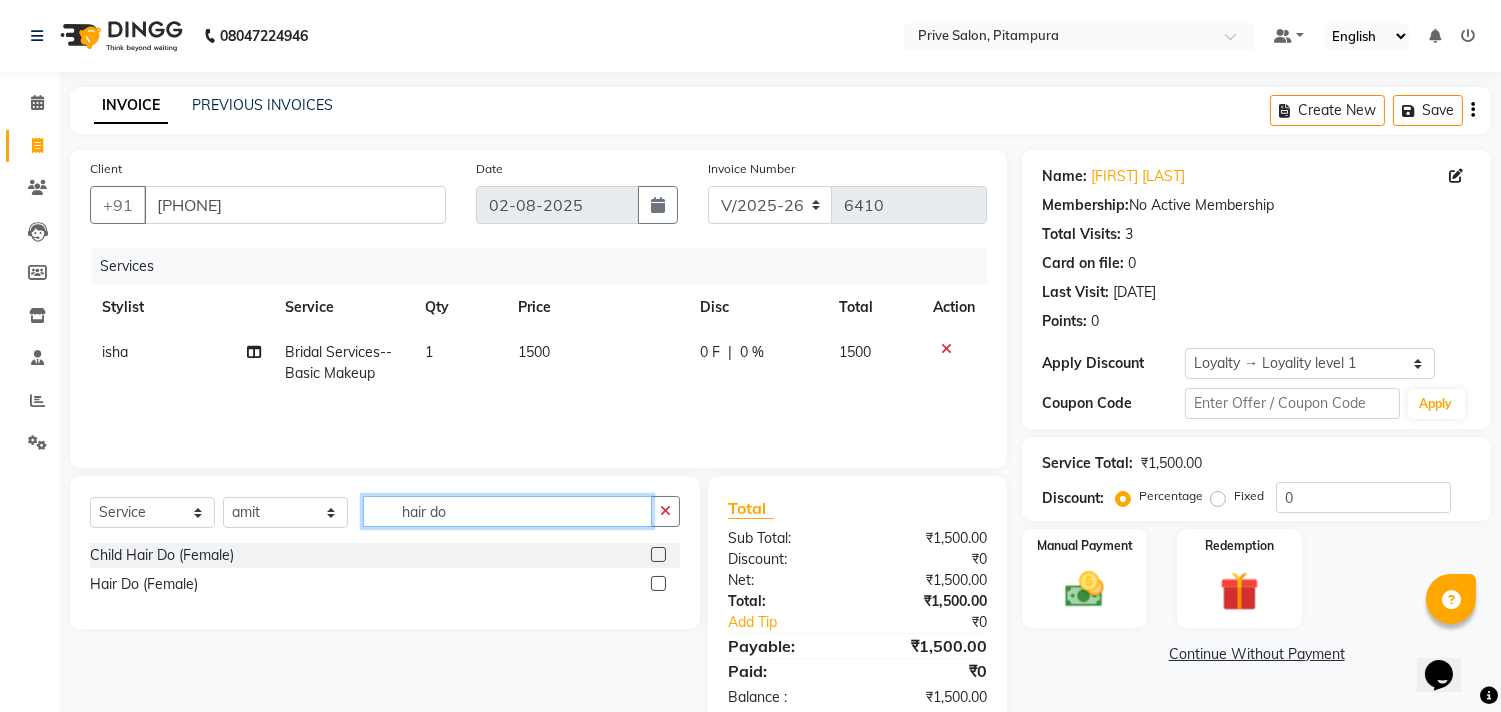 type on "hair do" 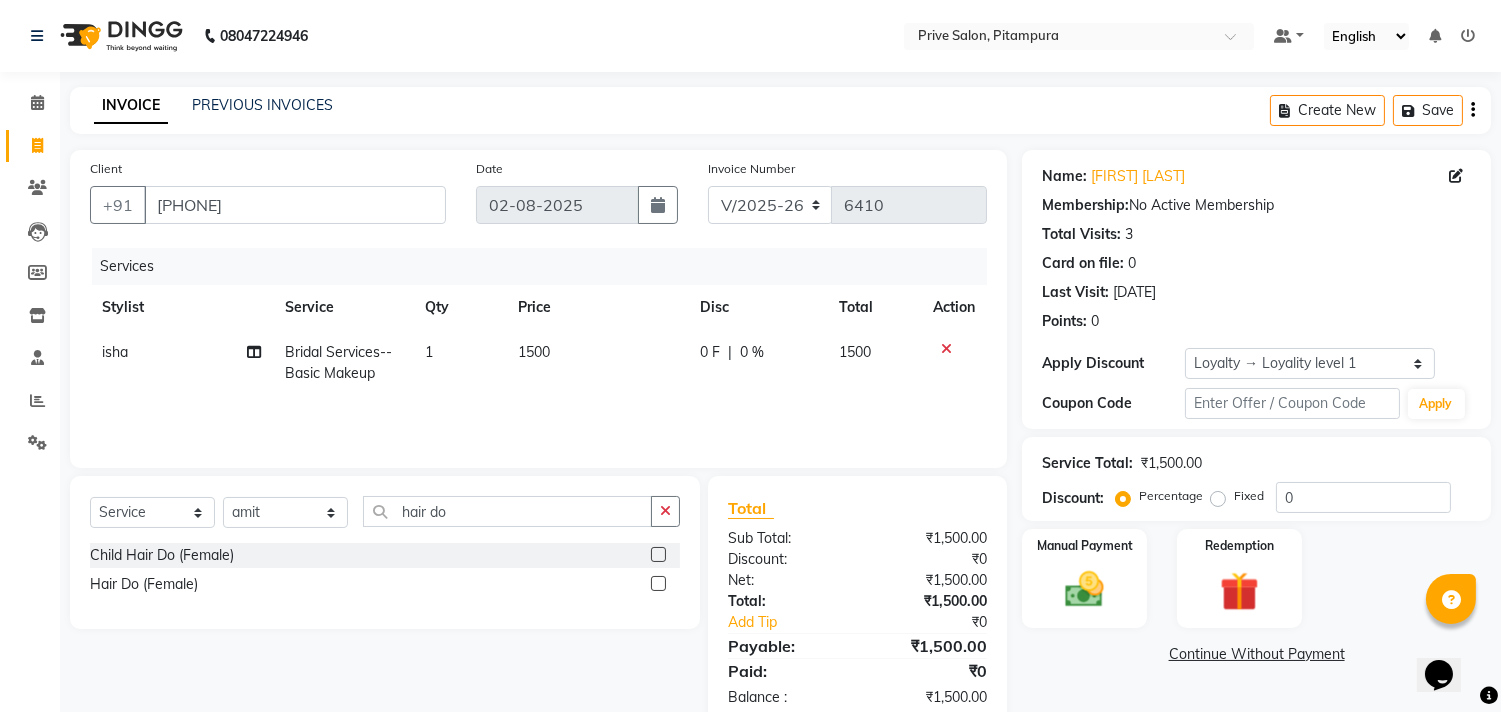 click 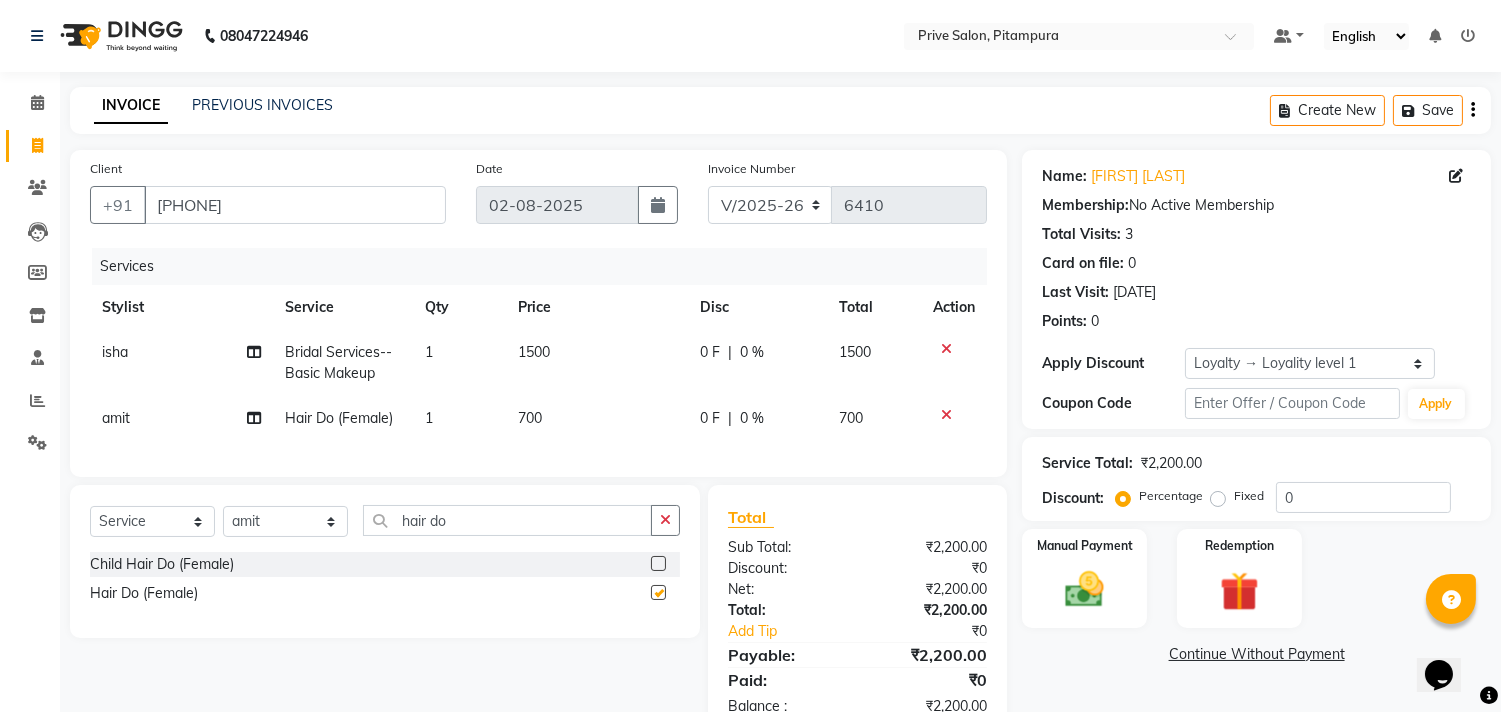 checkbox on "false" 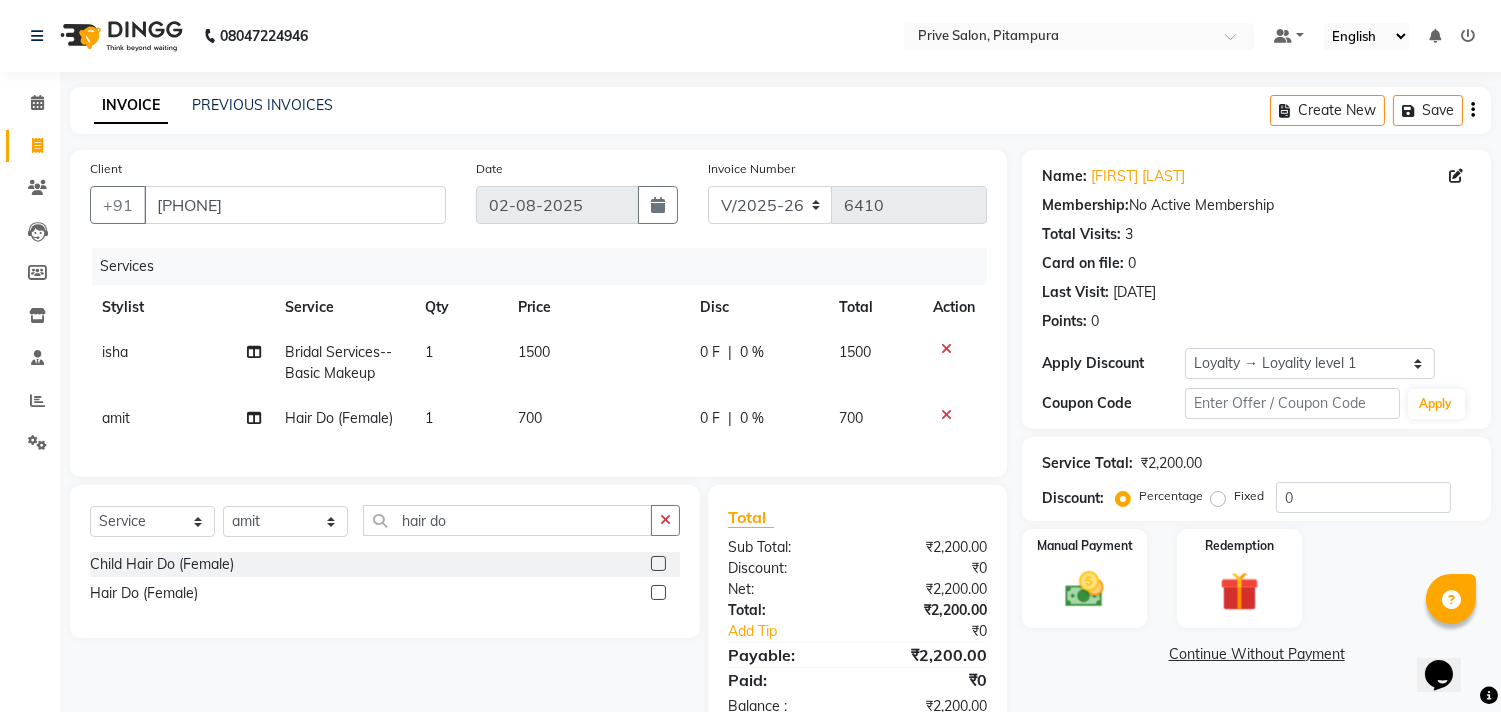 click on "Services Stylist Service Qty Price Disc Total Action isha Bridal Services--Basic Makeup 1 1500 0 F | 0 % 1500 amit Hair Do (Female) 1 700 0 F | 0 % 700" 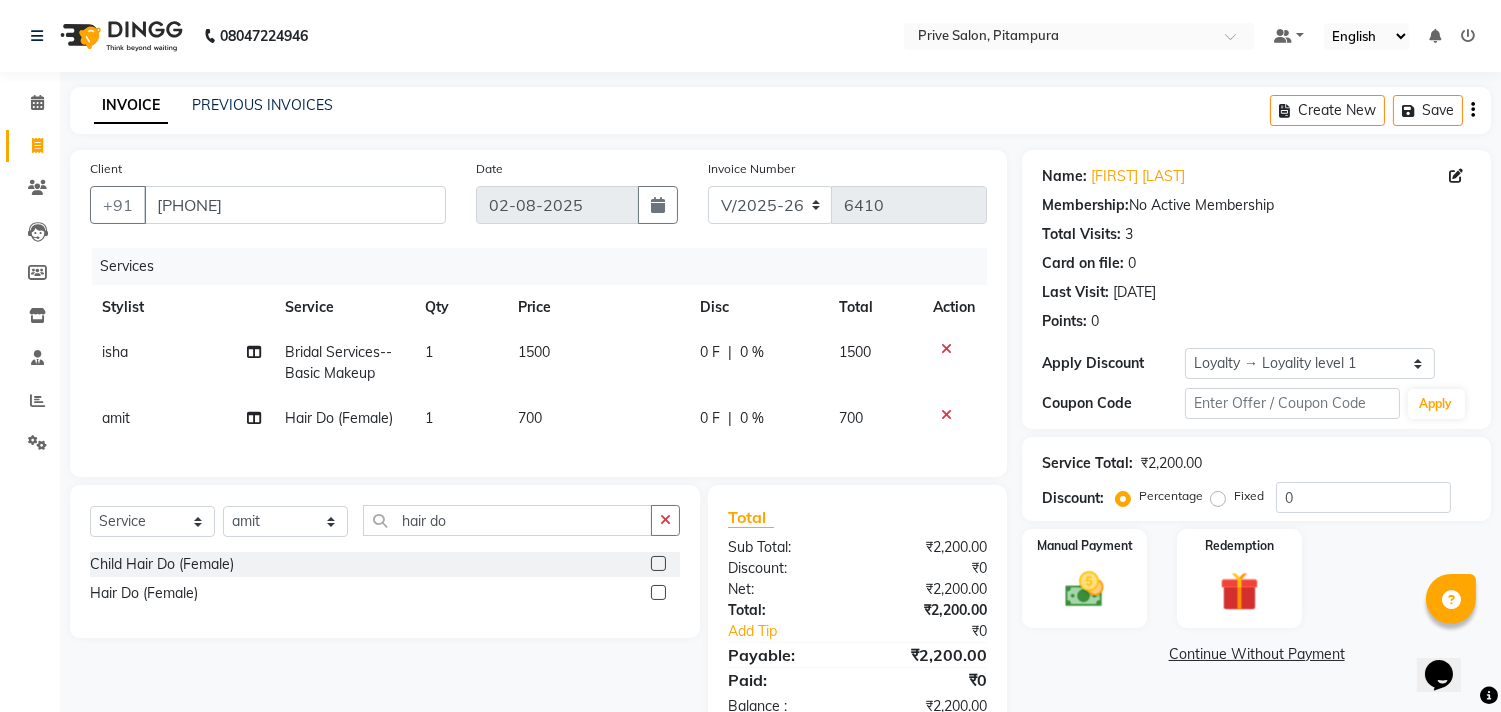 click on "700" 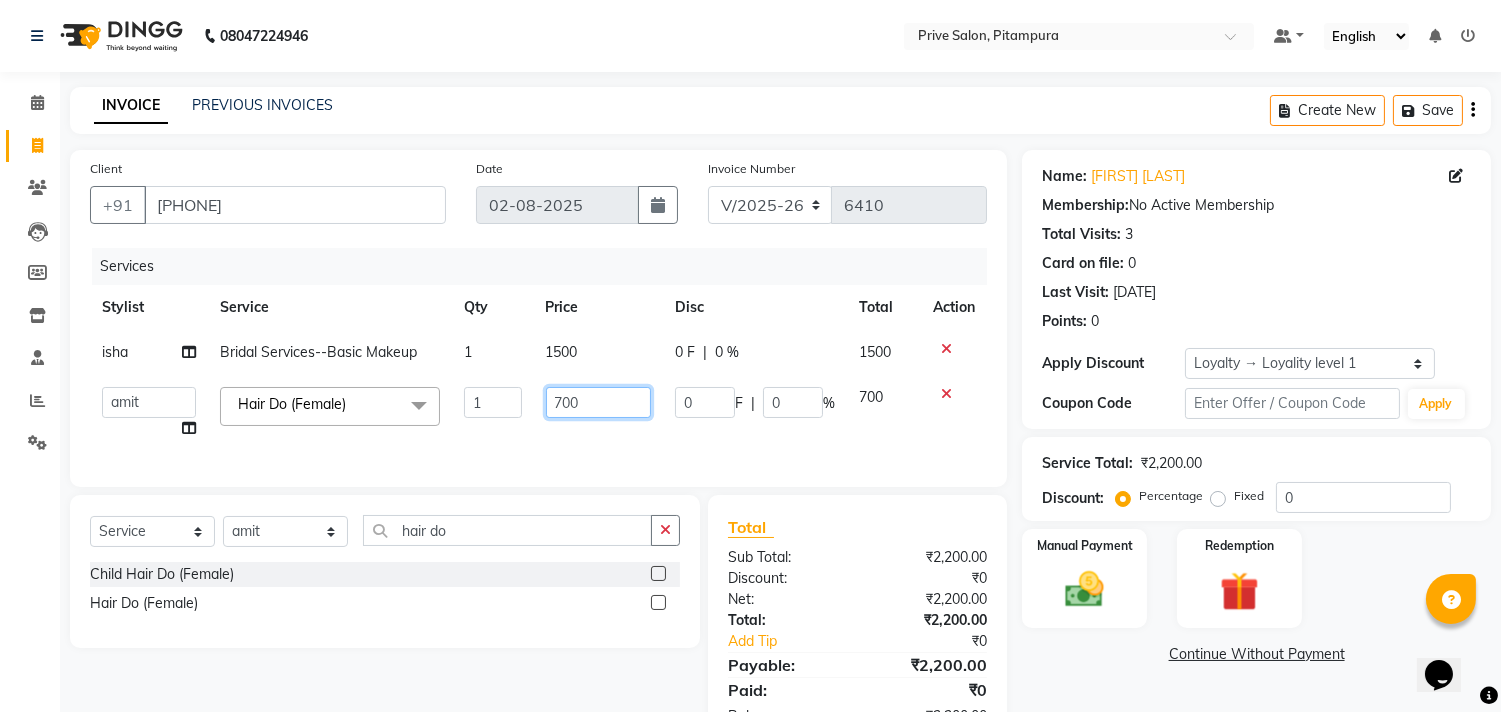 click on "700" 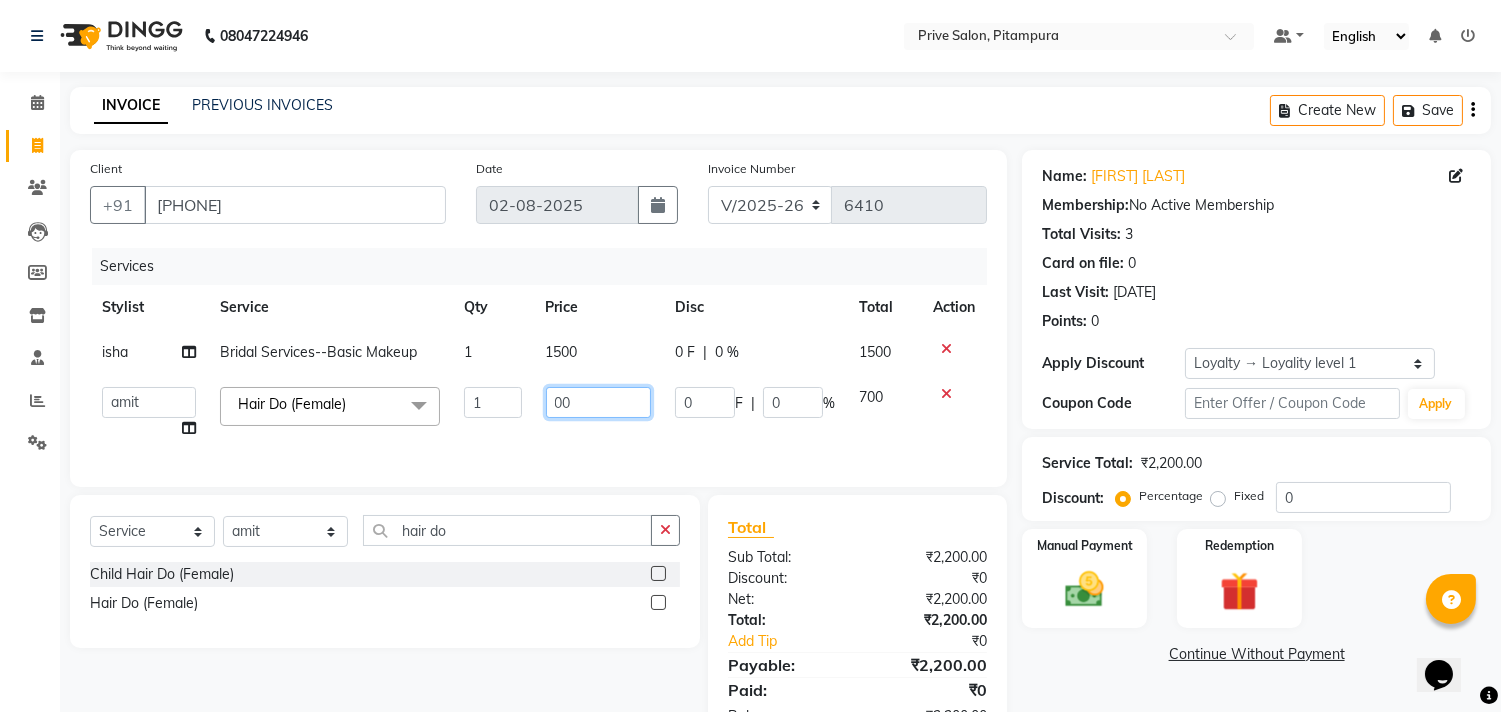 type on "500" 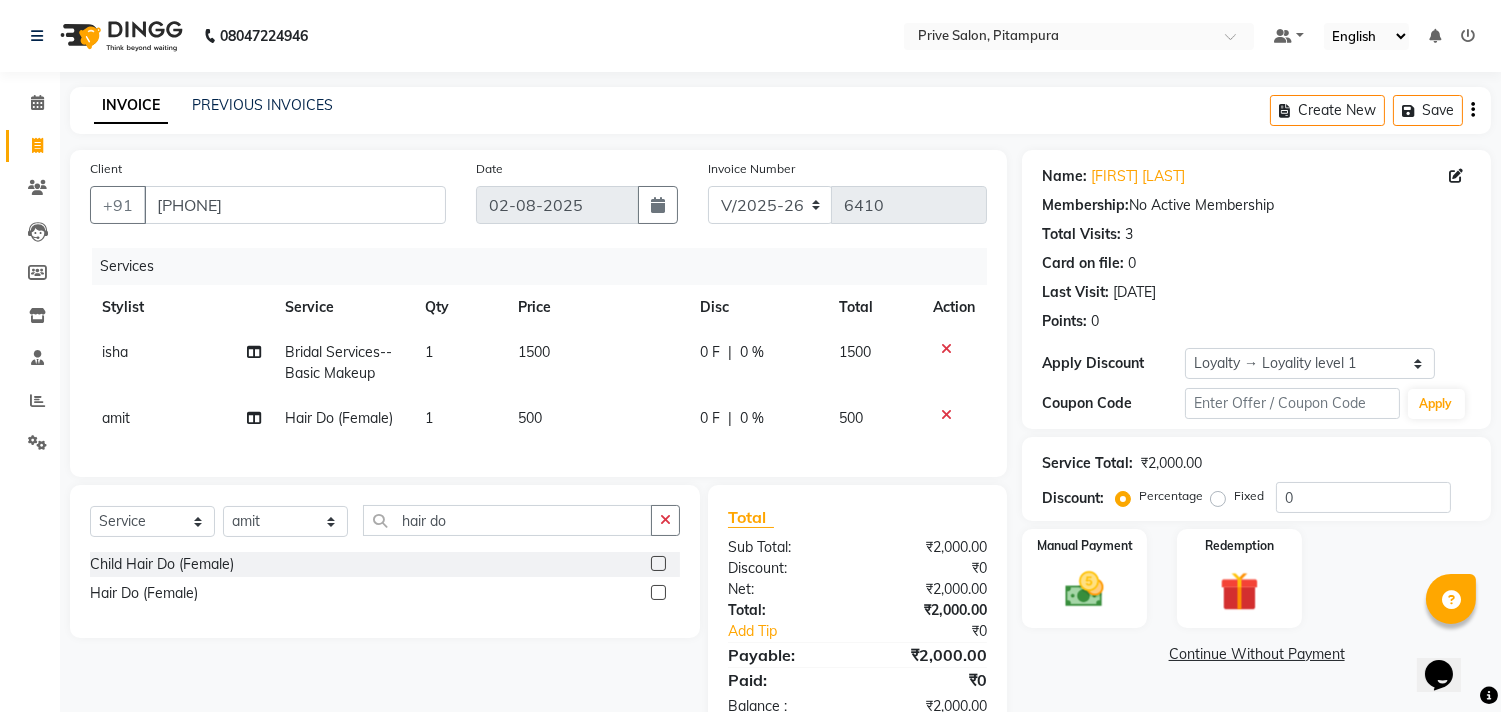 click on "500" 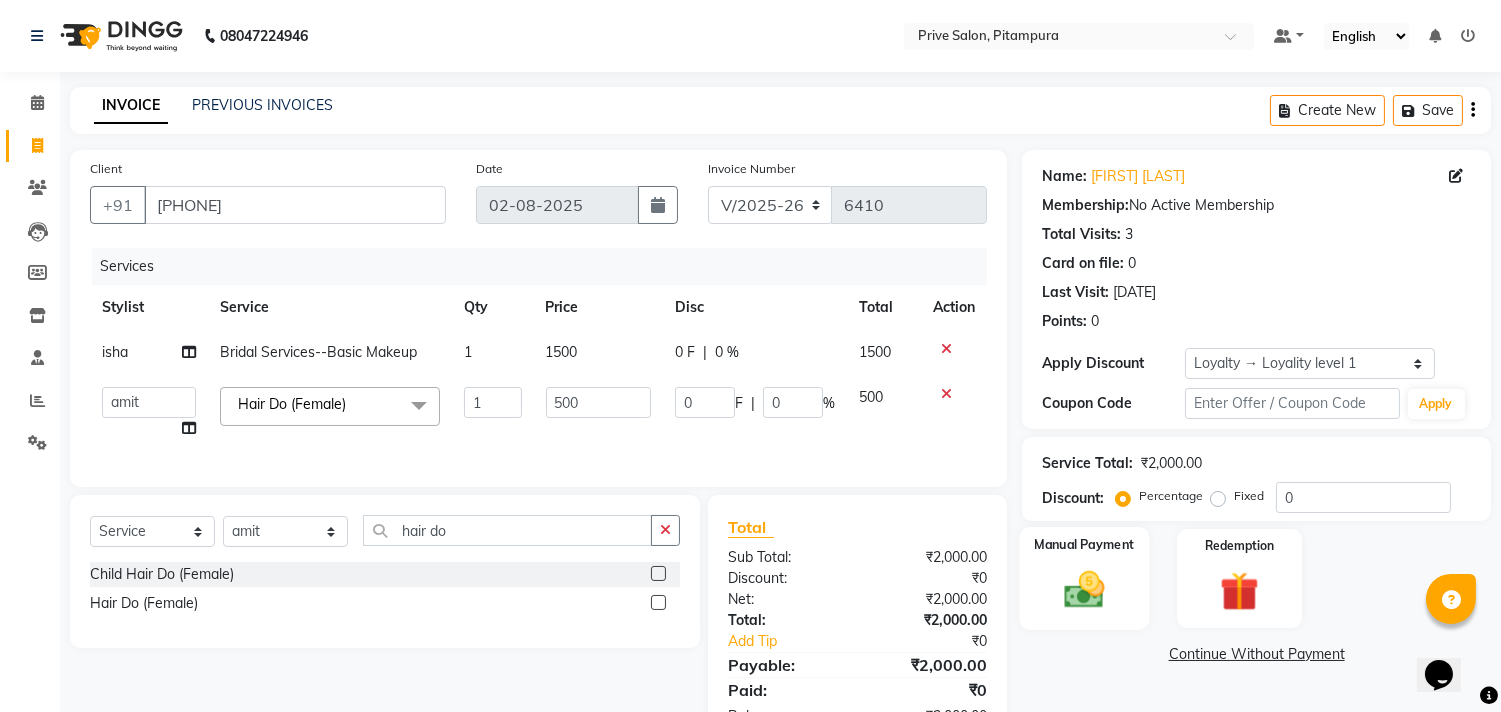 click on "Manual Payment" 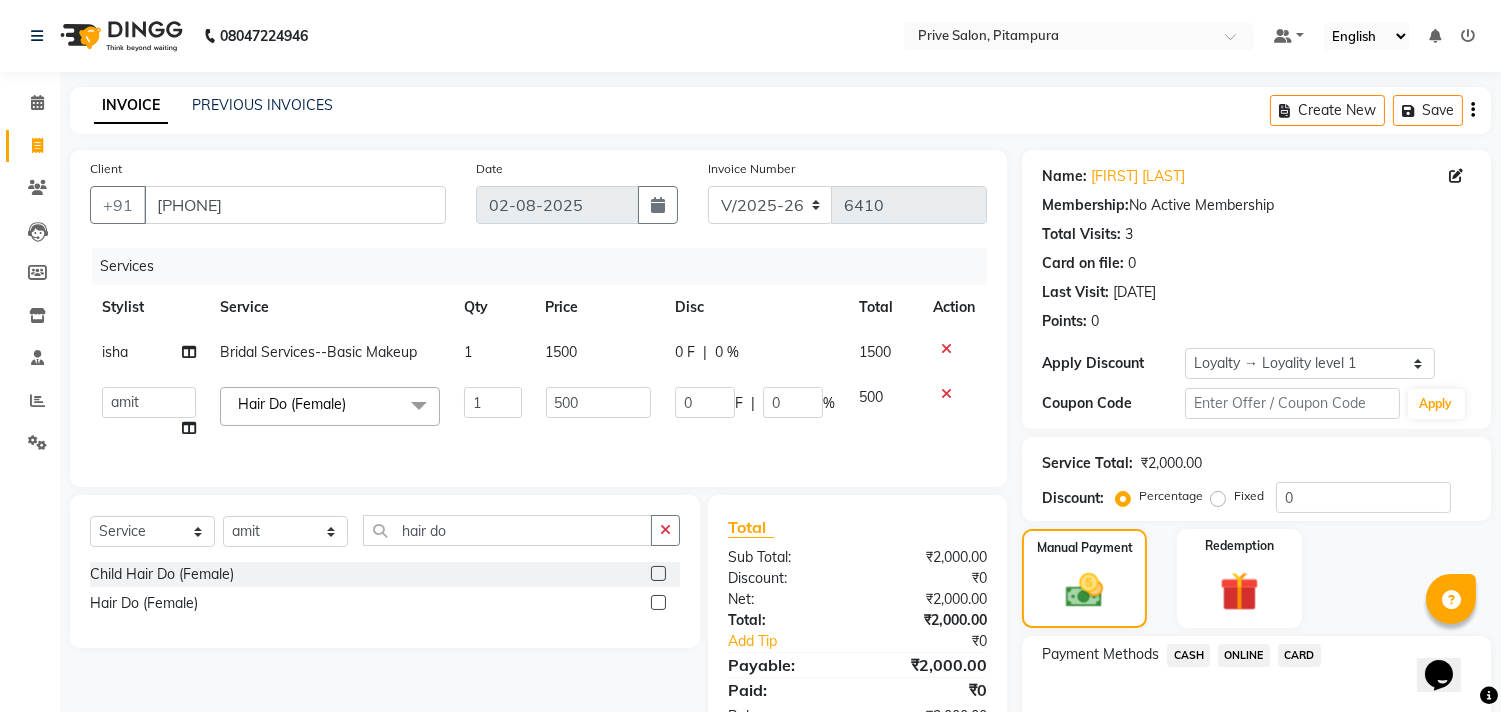 click on "CASH" 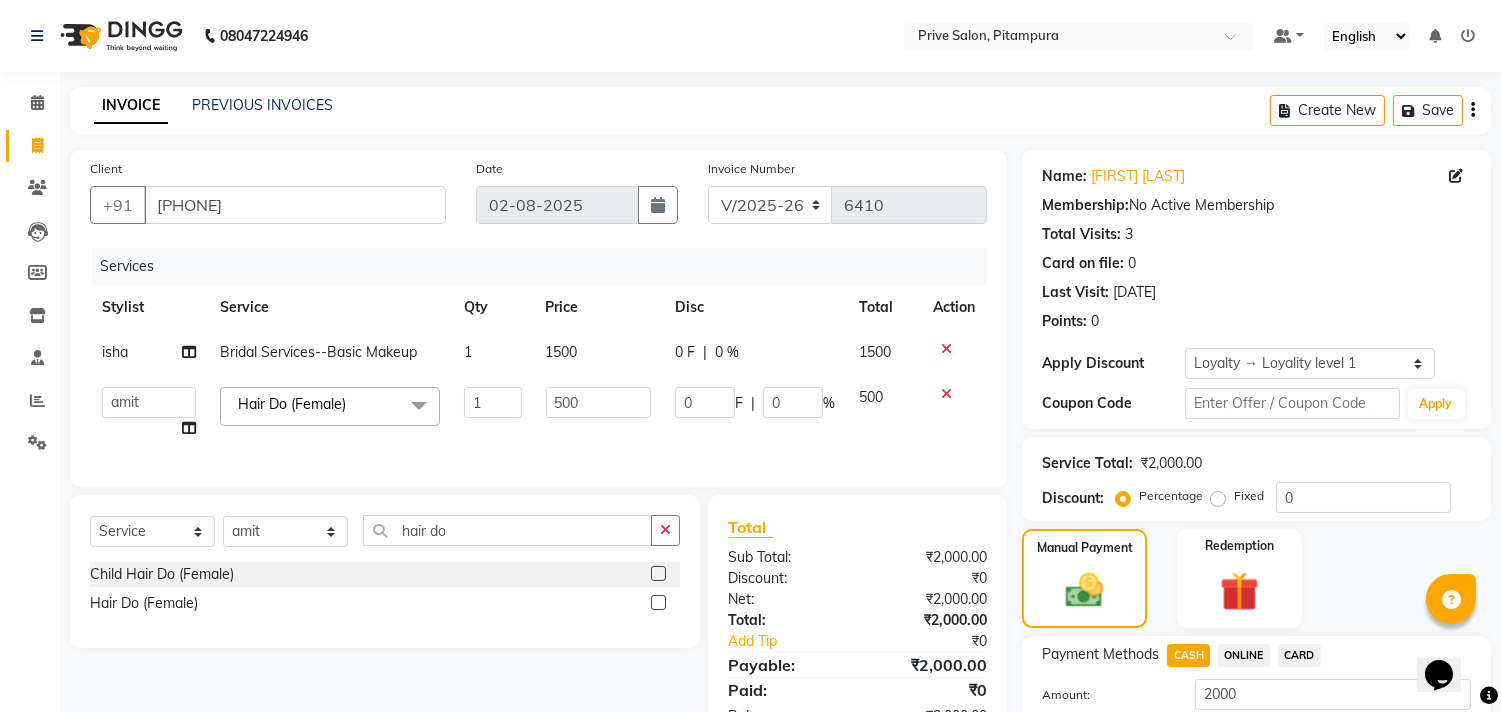 scroll, scrollTop: 143, scrollLeft: 0, axis: vertical 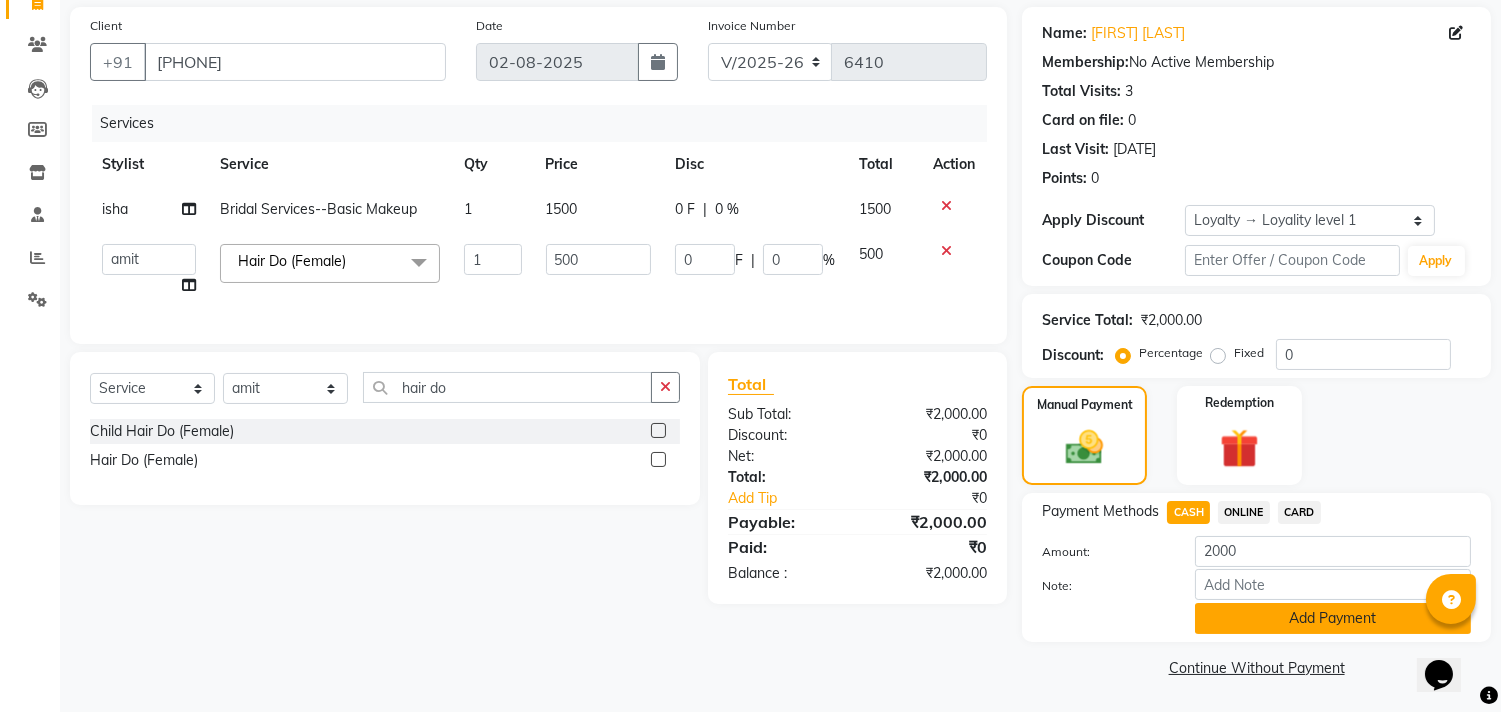 click on "Add Payment" 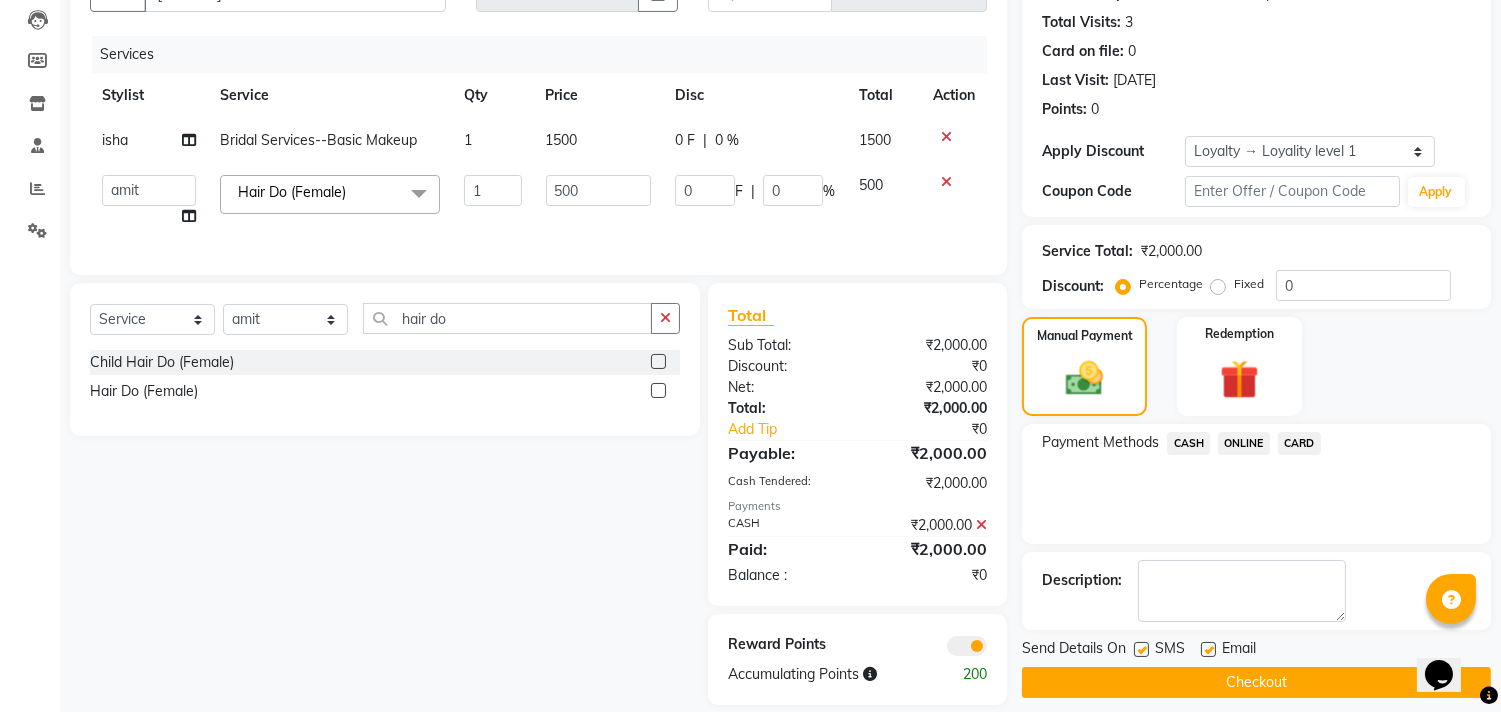 scroll, scrollTop: 252, scrollLeft: 0, axis: vertical 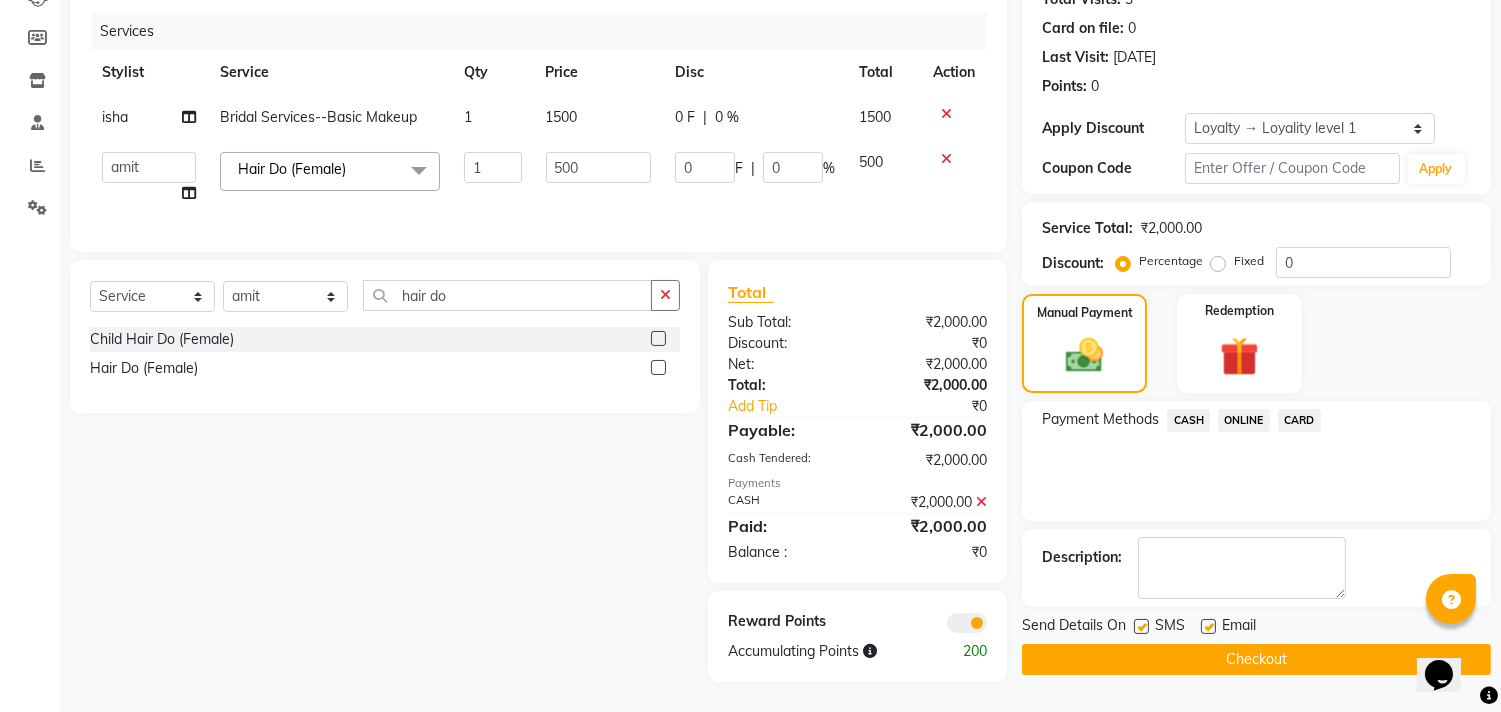 click on "Checkout" 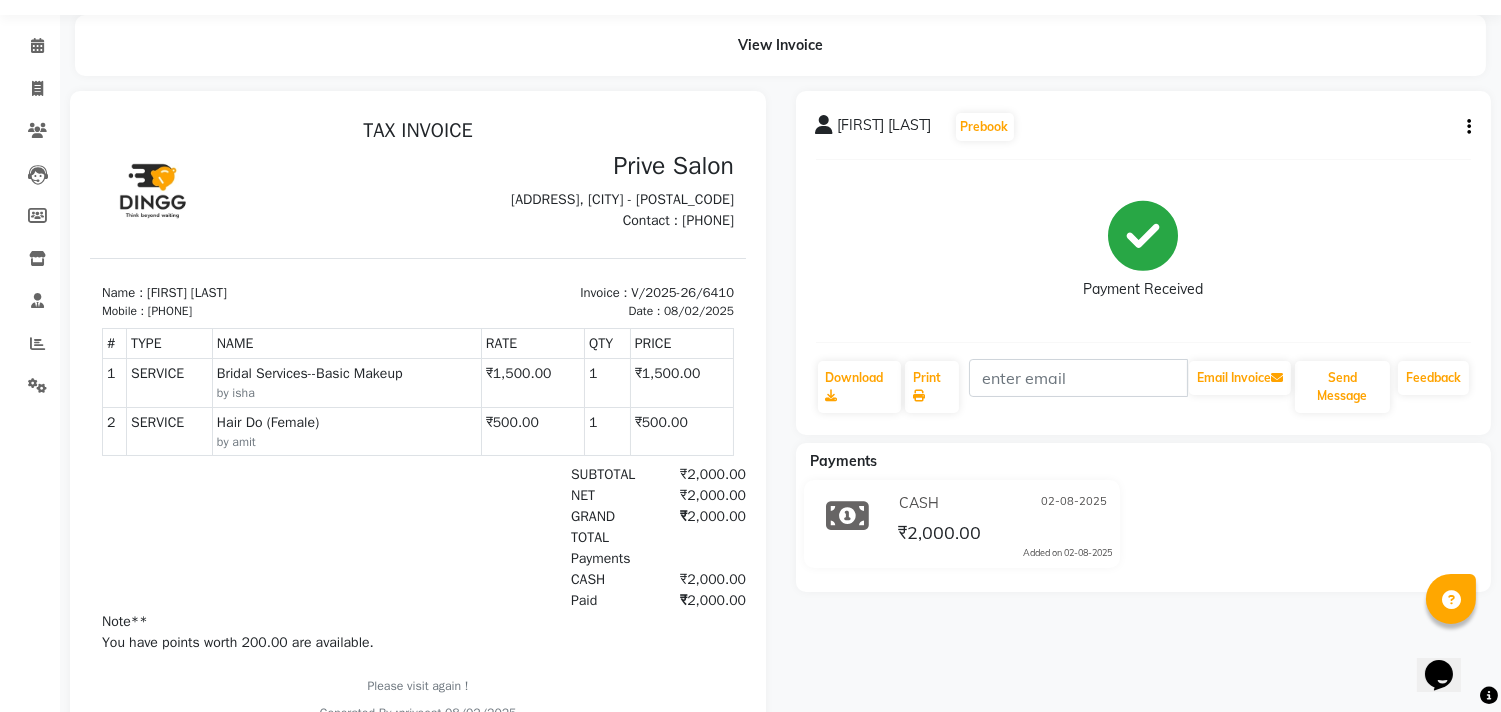 scroll, scrollTop: 11, scrollLeft: 0, axis: vertical 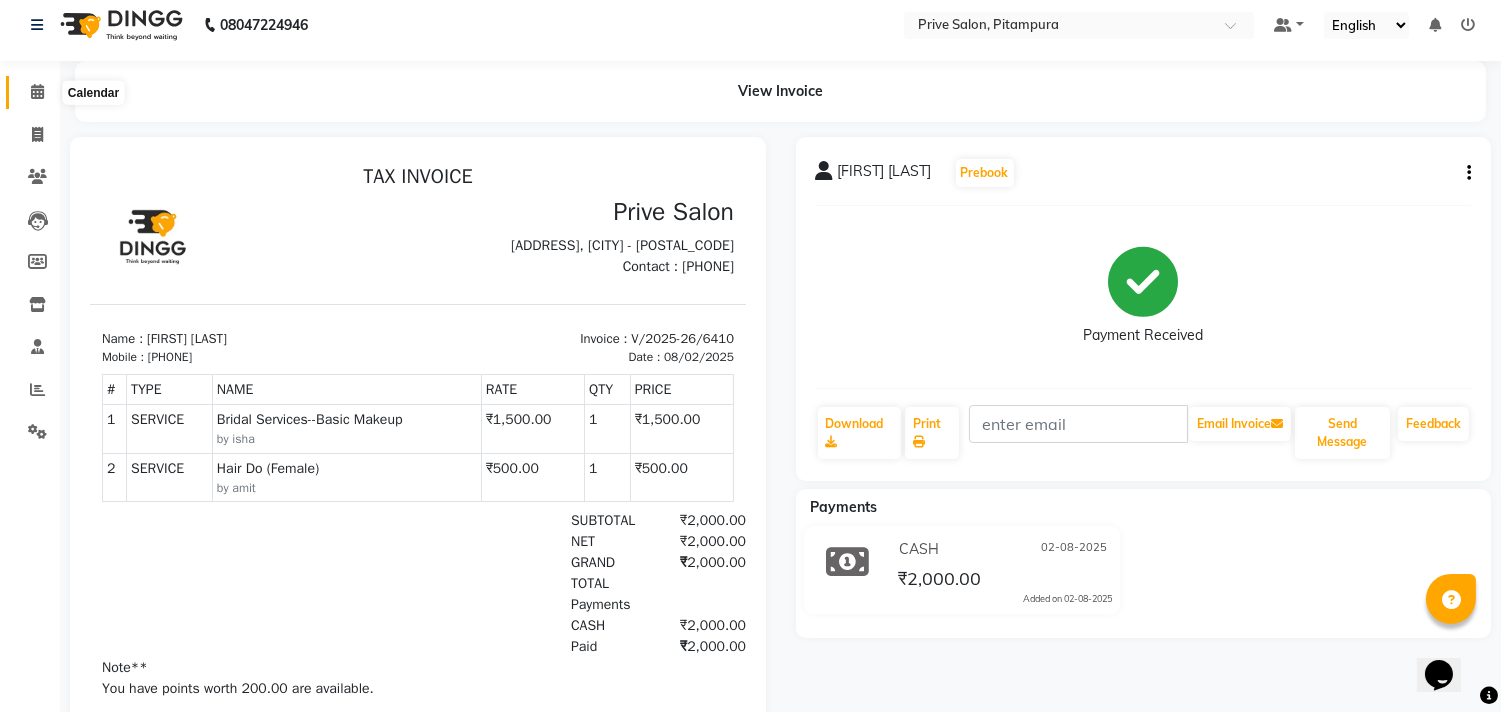 click 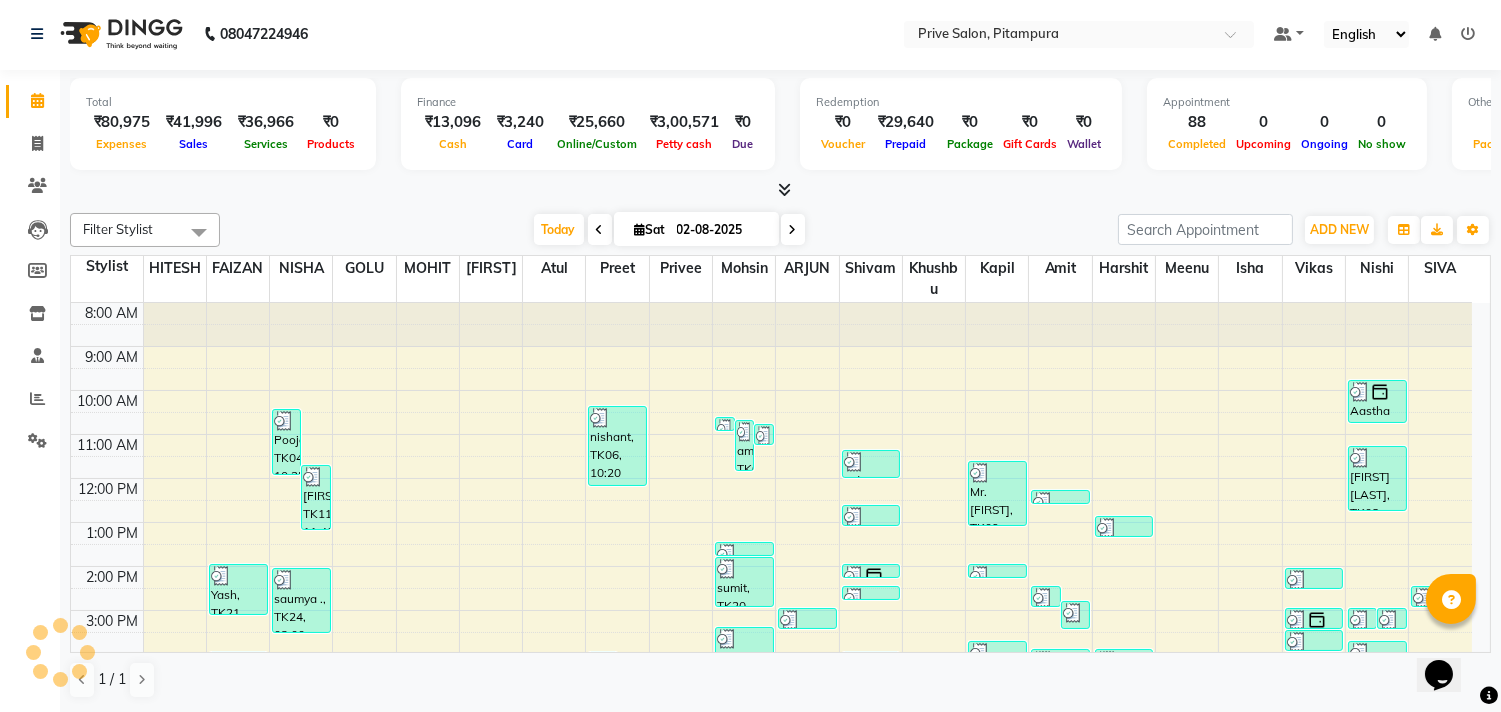 scroll, scrollTop: 0, scrollLeft: 0, axis: both 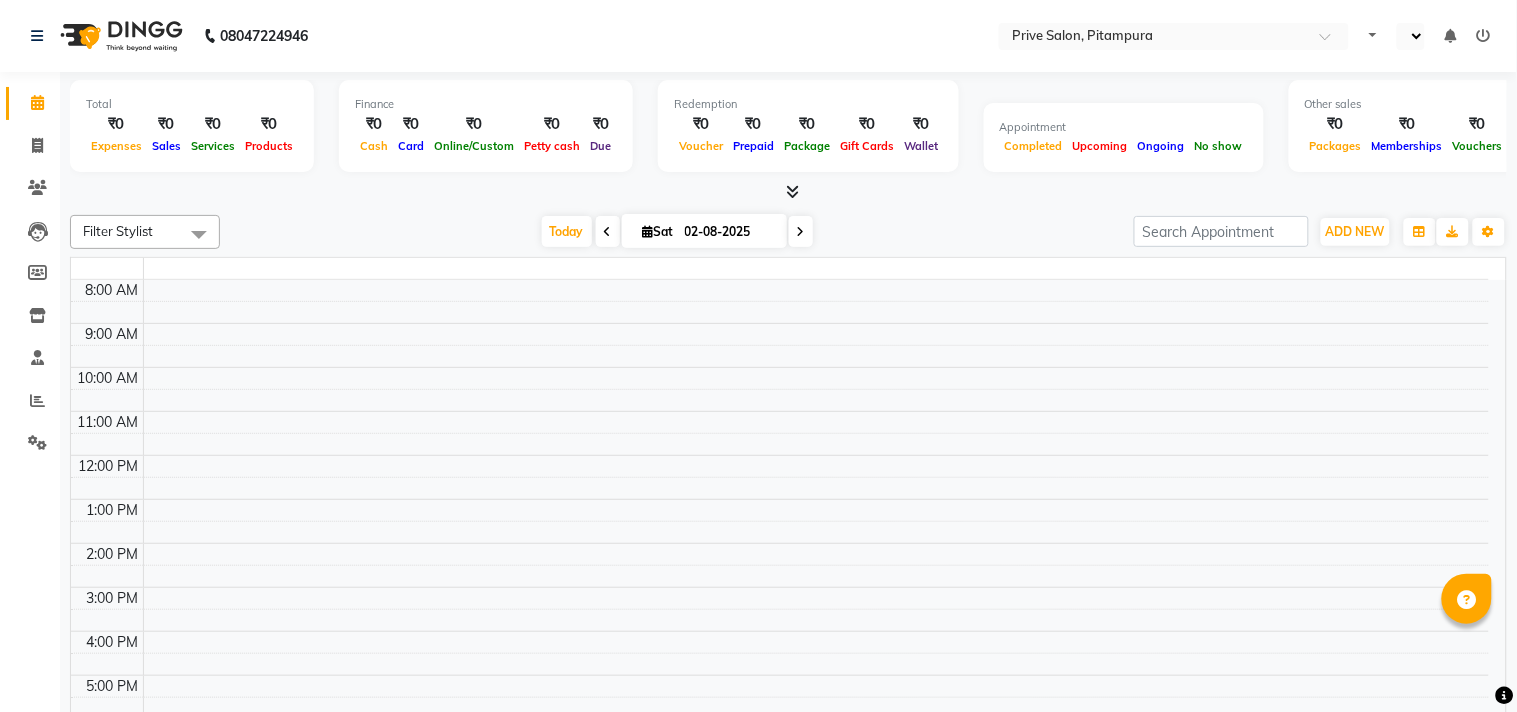 select on "en" 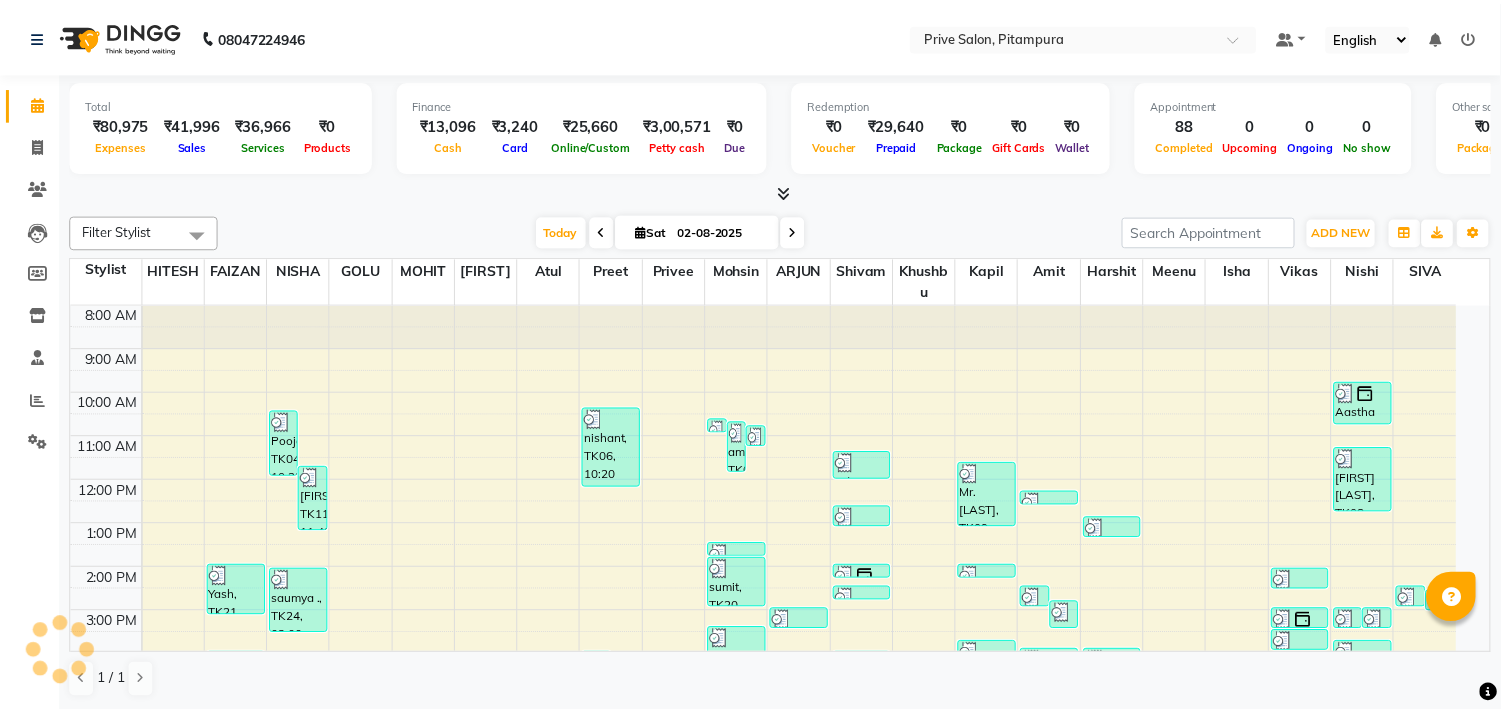 scroll, scrollTop: 0, scrollLeft: 0, axis: both 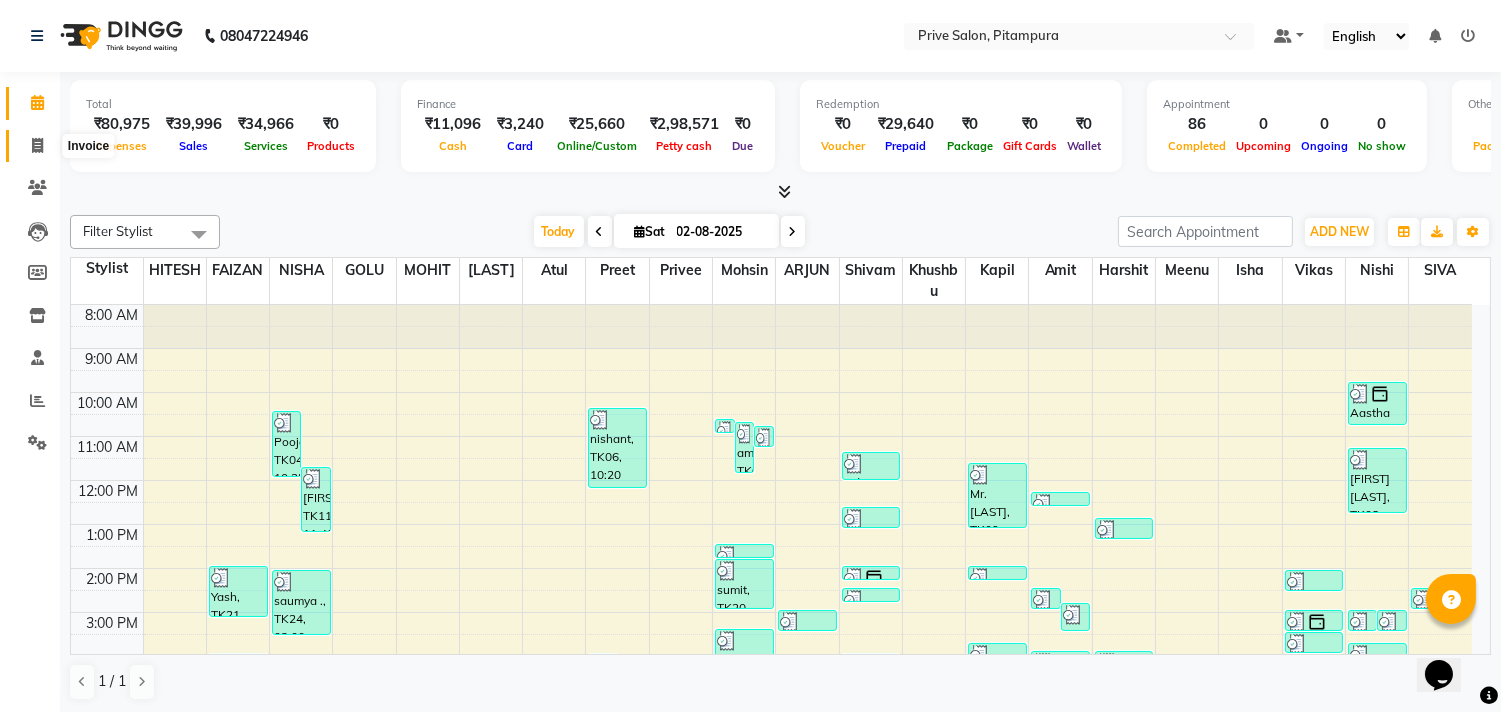 click 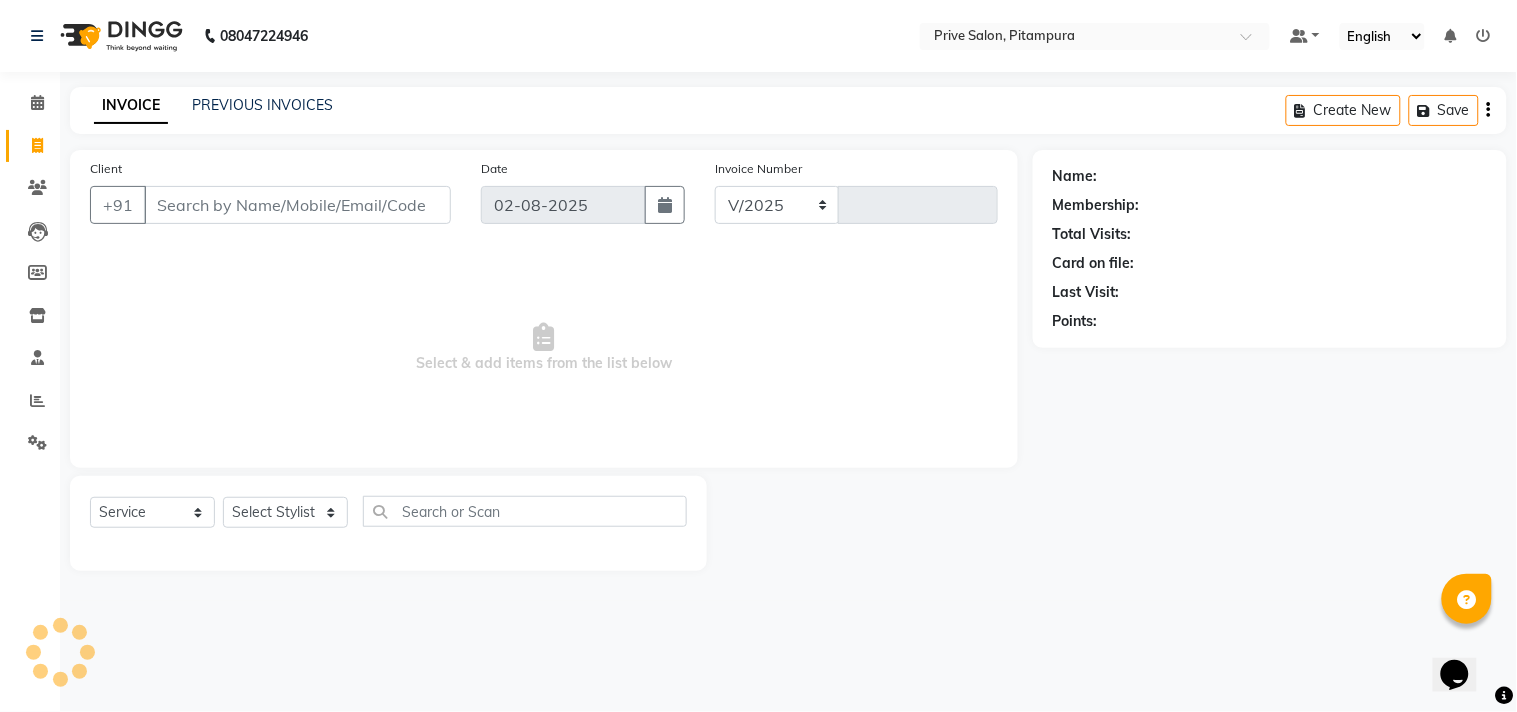 select on "136" 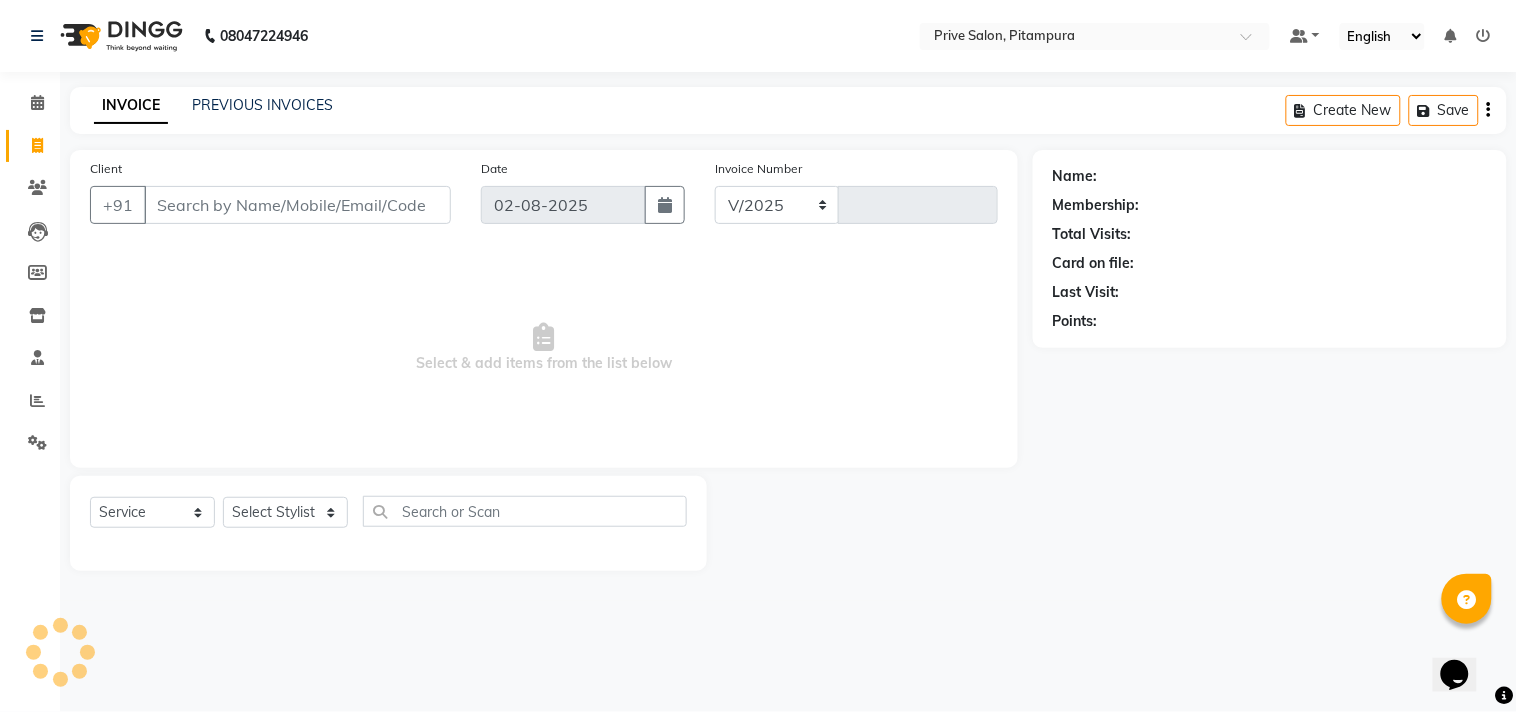 type on "6411" 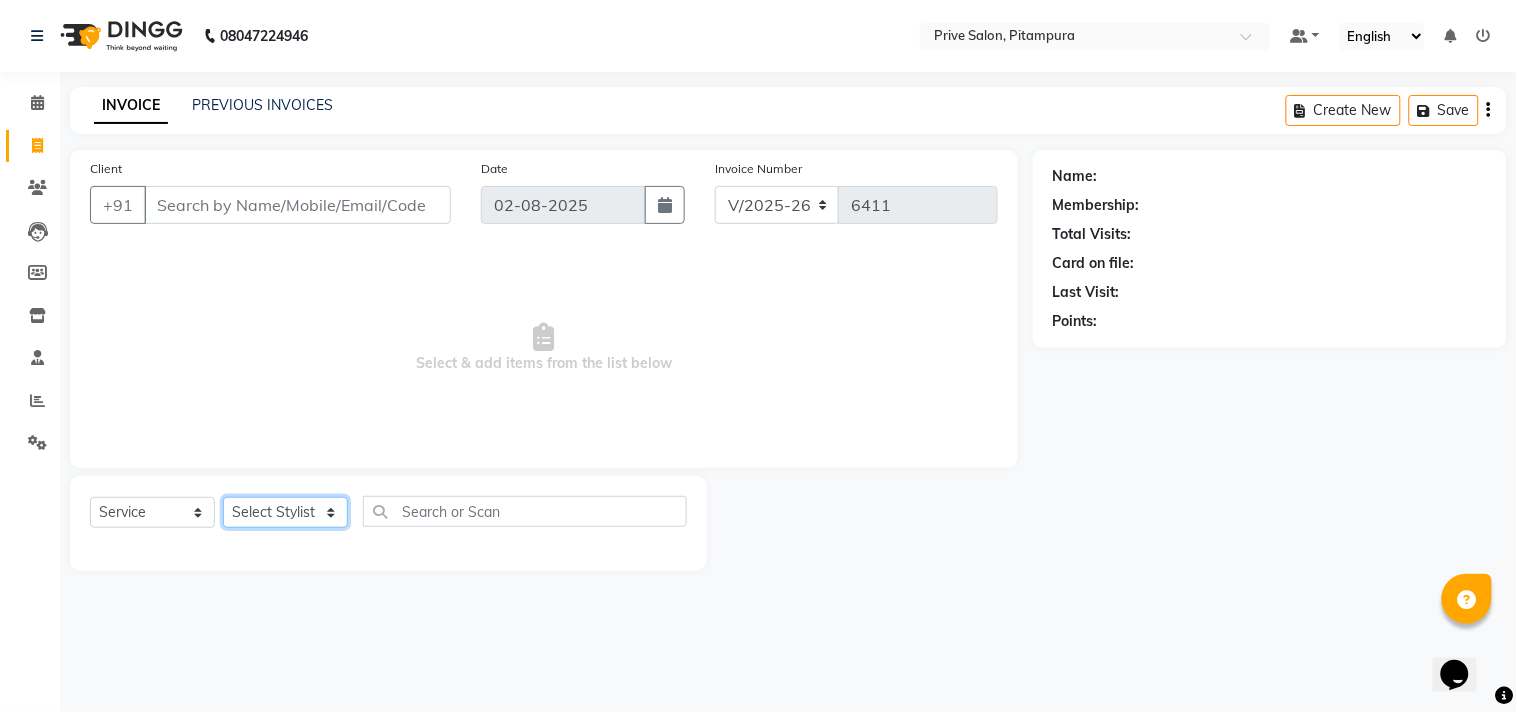 click on "Select Stylist amit ARJUN Atul FAIZAN FARDEEN GOLU harshit HITESH isha kapil khushbu Manager meenu MOHIT Mohsin NISHA nishi Preet privee Shivam SIVA vikas" 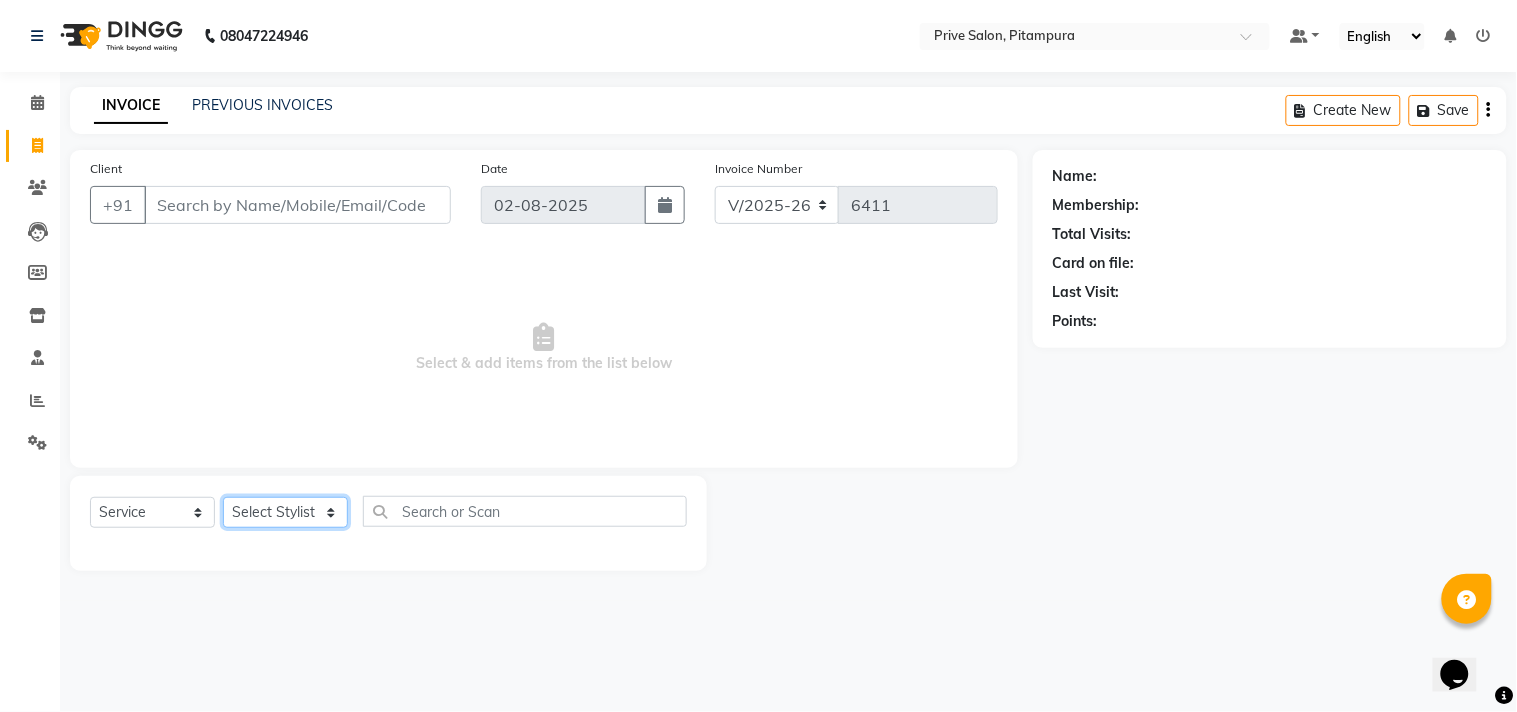 select on "11904" 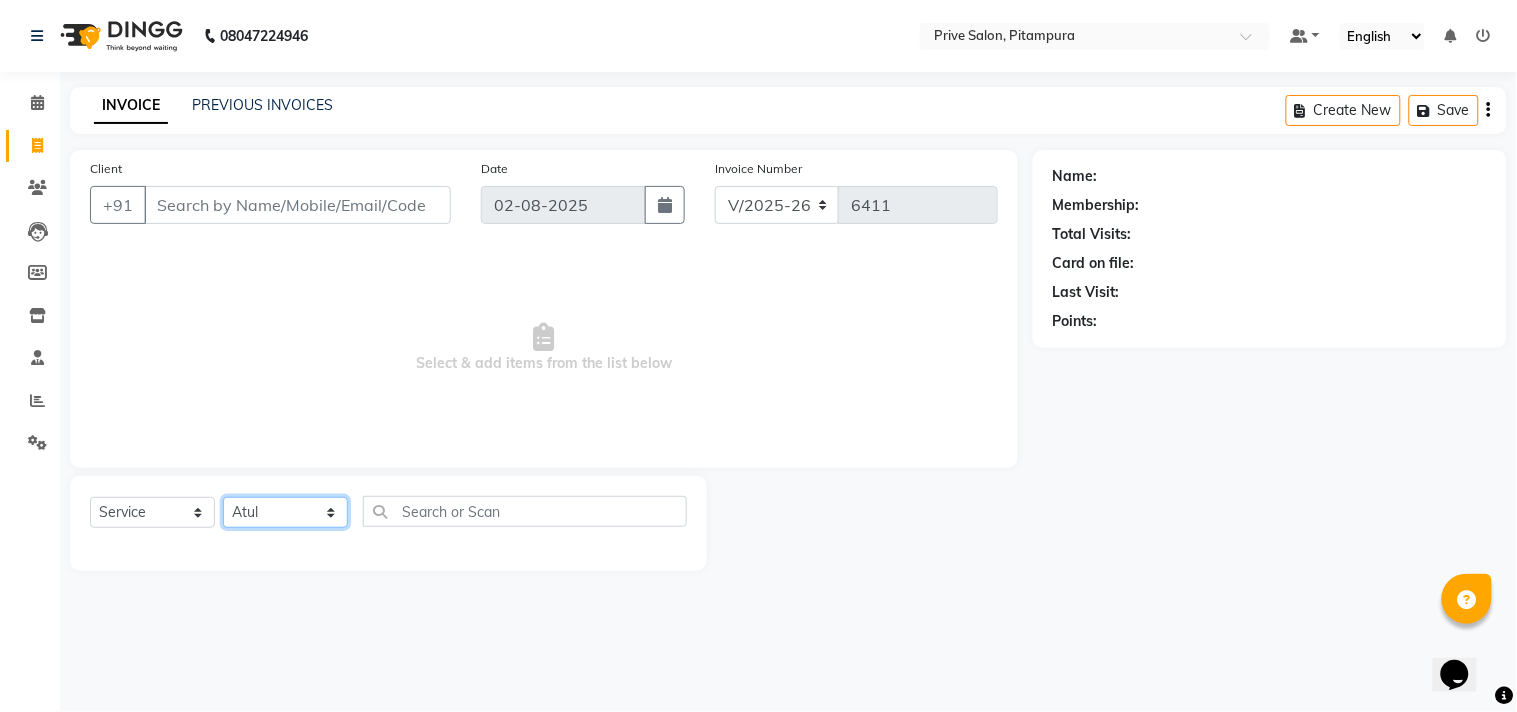 click on "Select Stylist amit ARJUN Atul FAIZAN FARDEEN GOLU harshit HITESH isha kapil khushbu Manager meenu MOHIT Mohsin NISHA nishi Preet privee Shivam SIVA vikas" 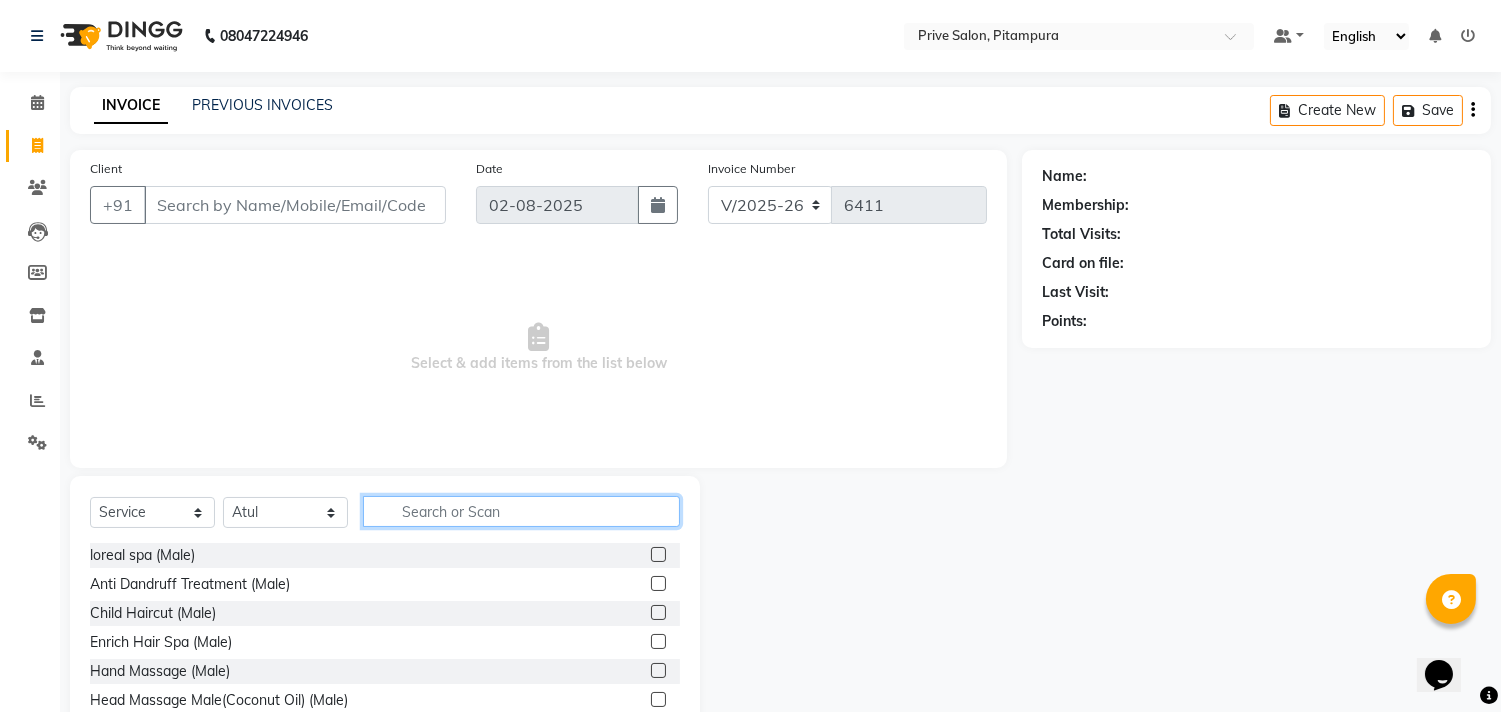click 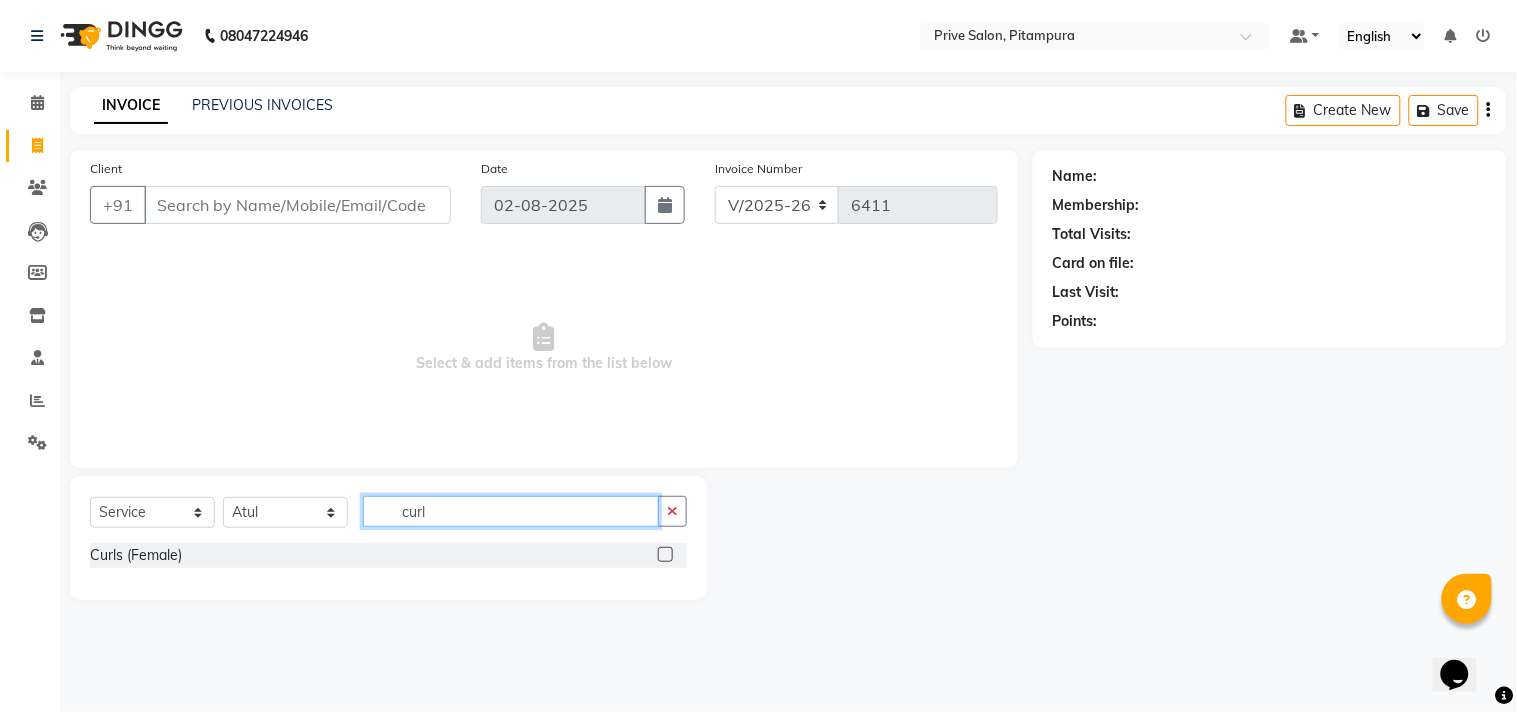 type on "curl" 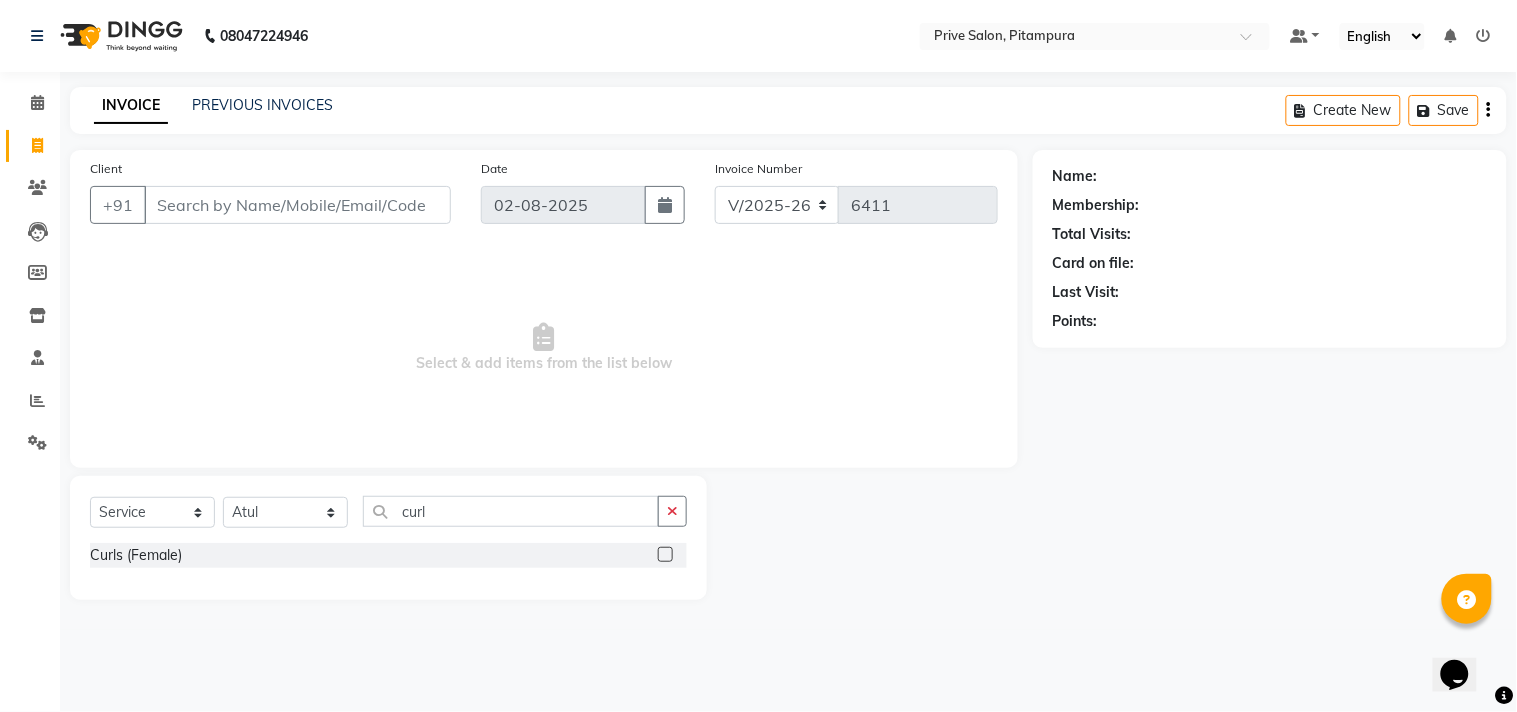 click 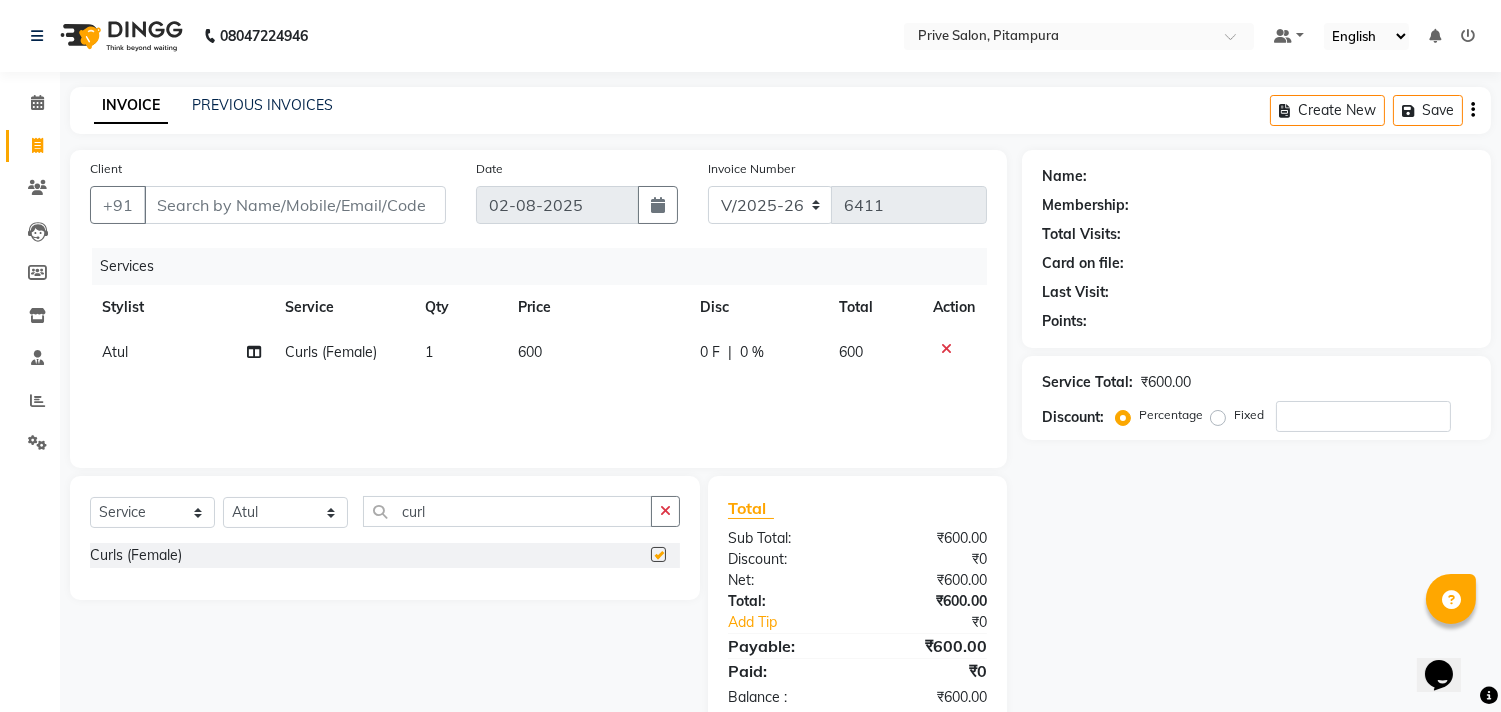 checkbox on "false" 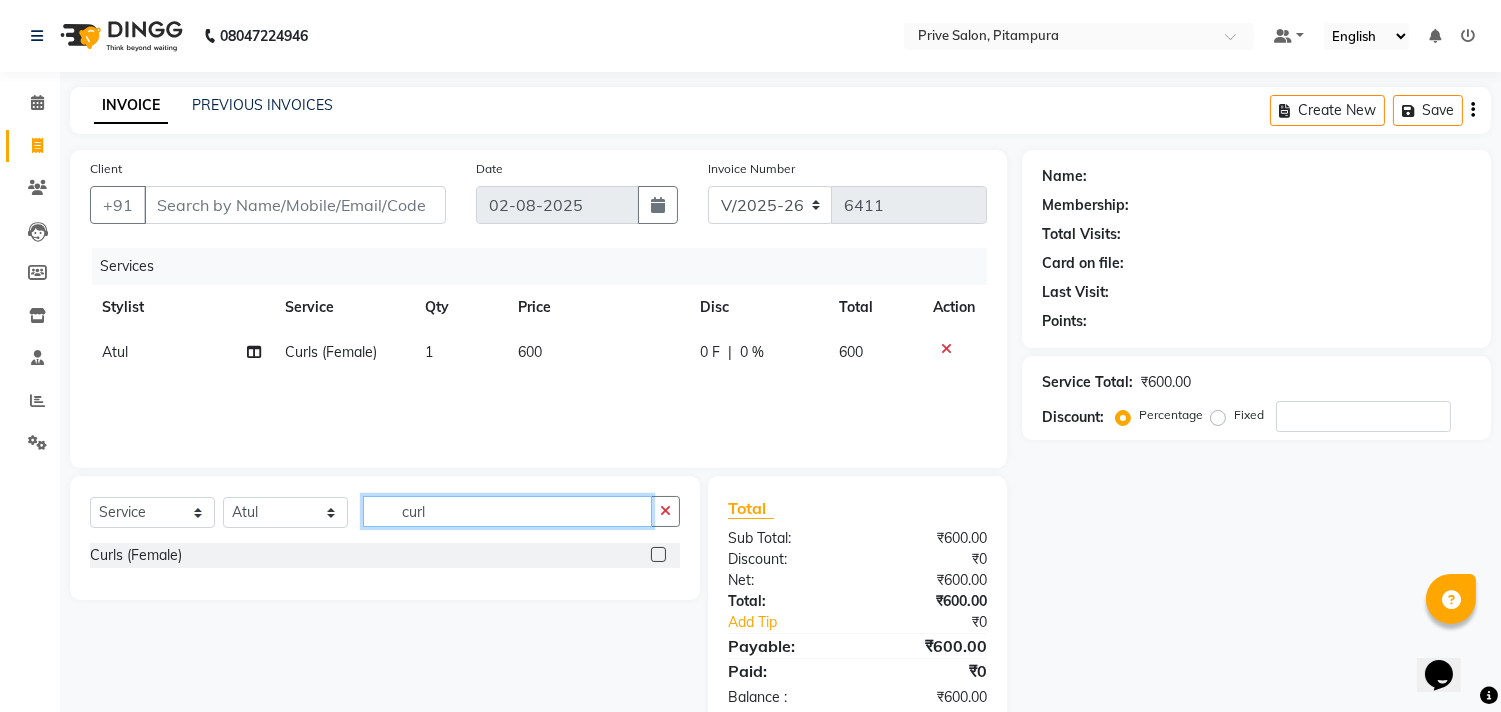 click on "curl" 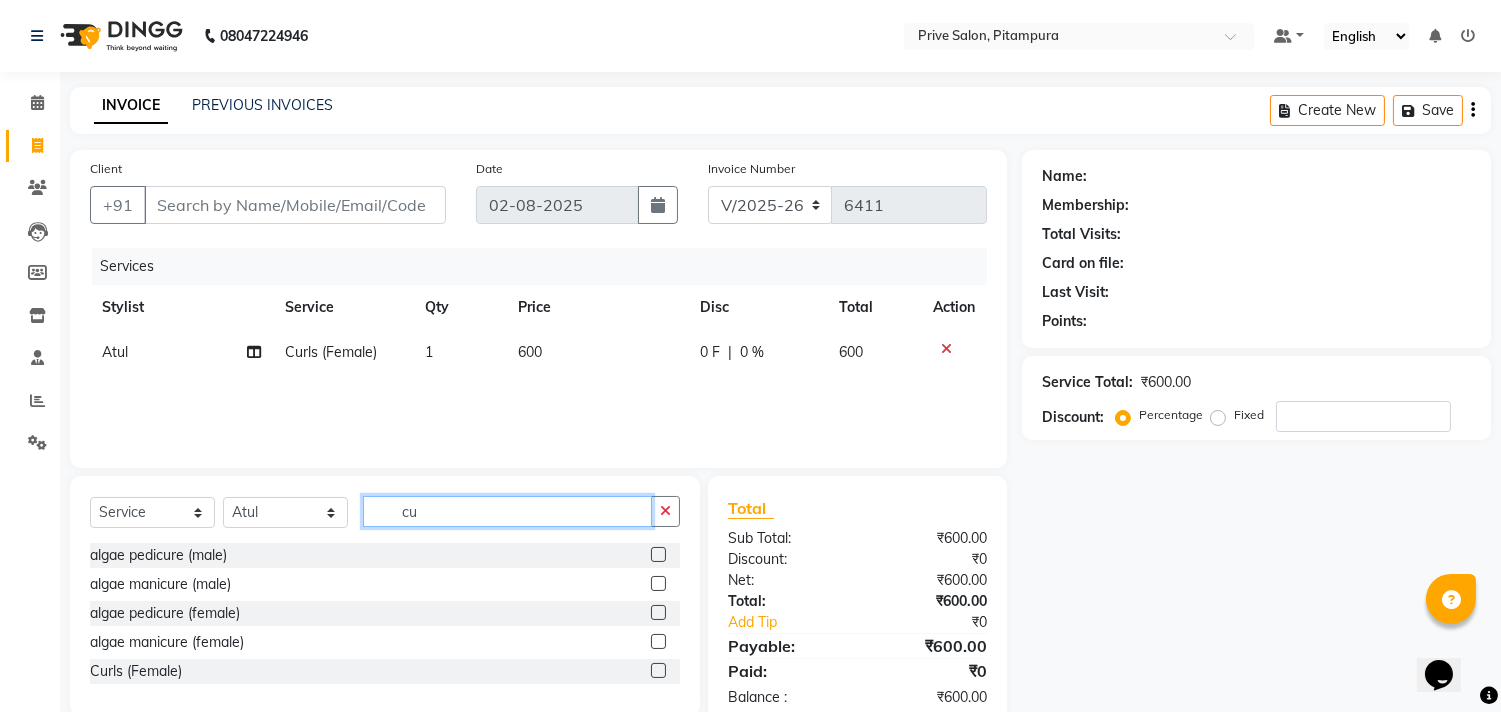 type on "c" 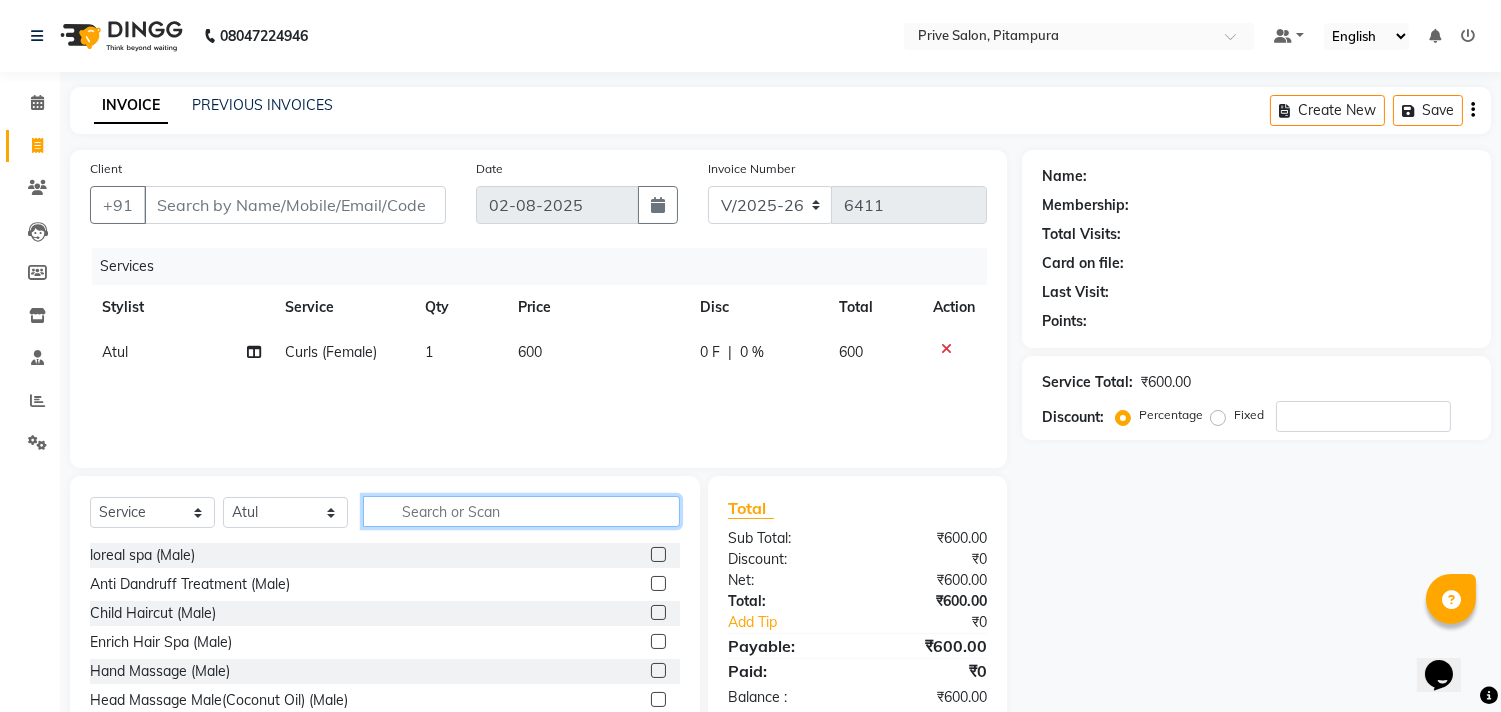 click 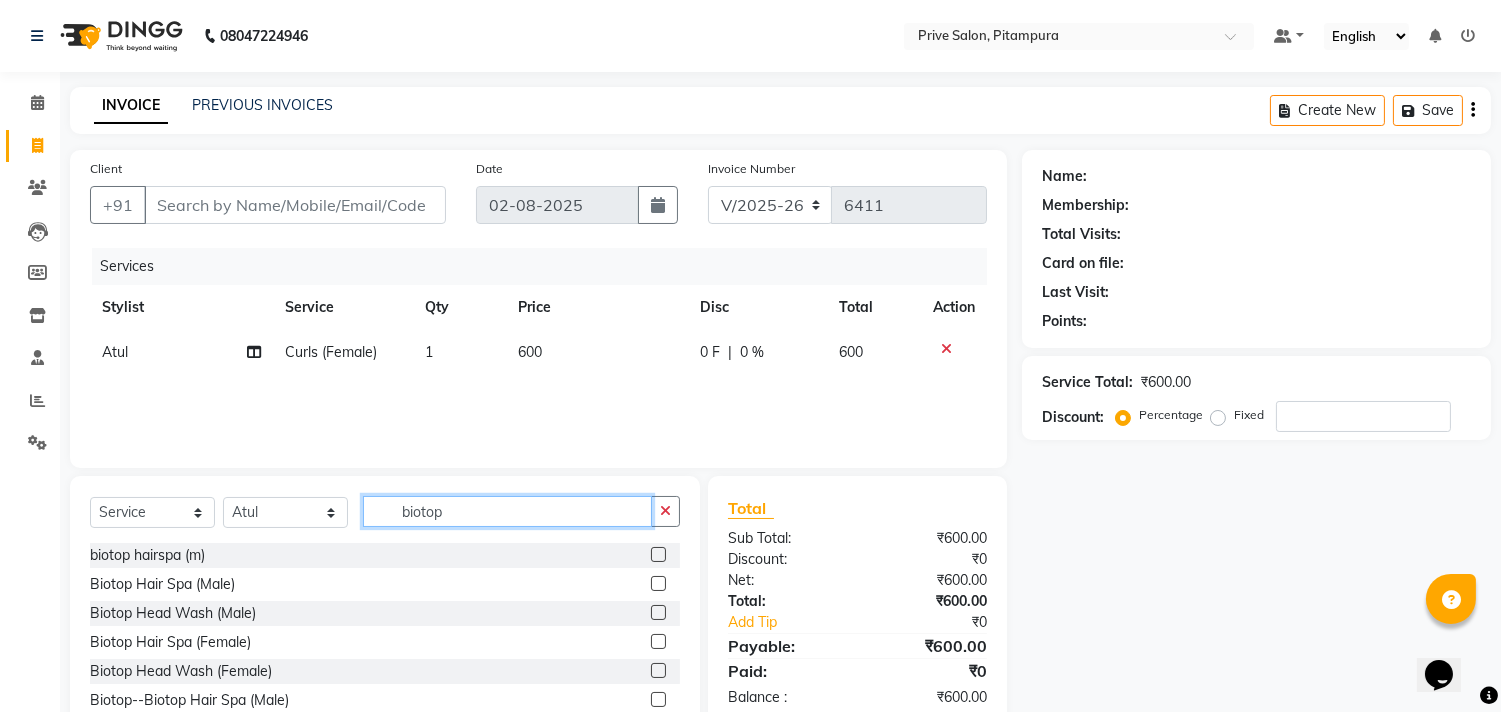 type on "biotop" 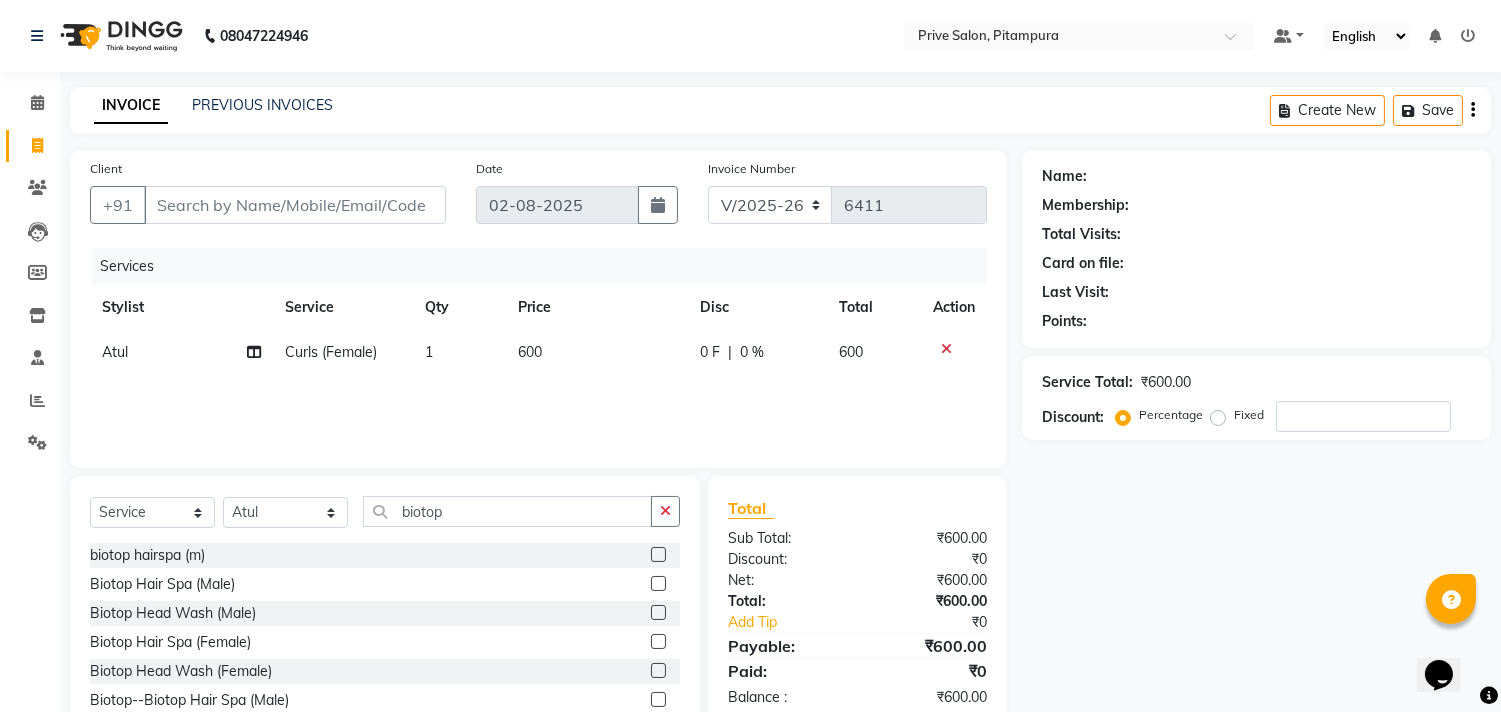 click 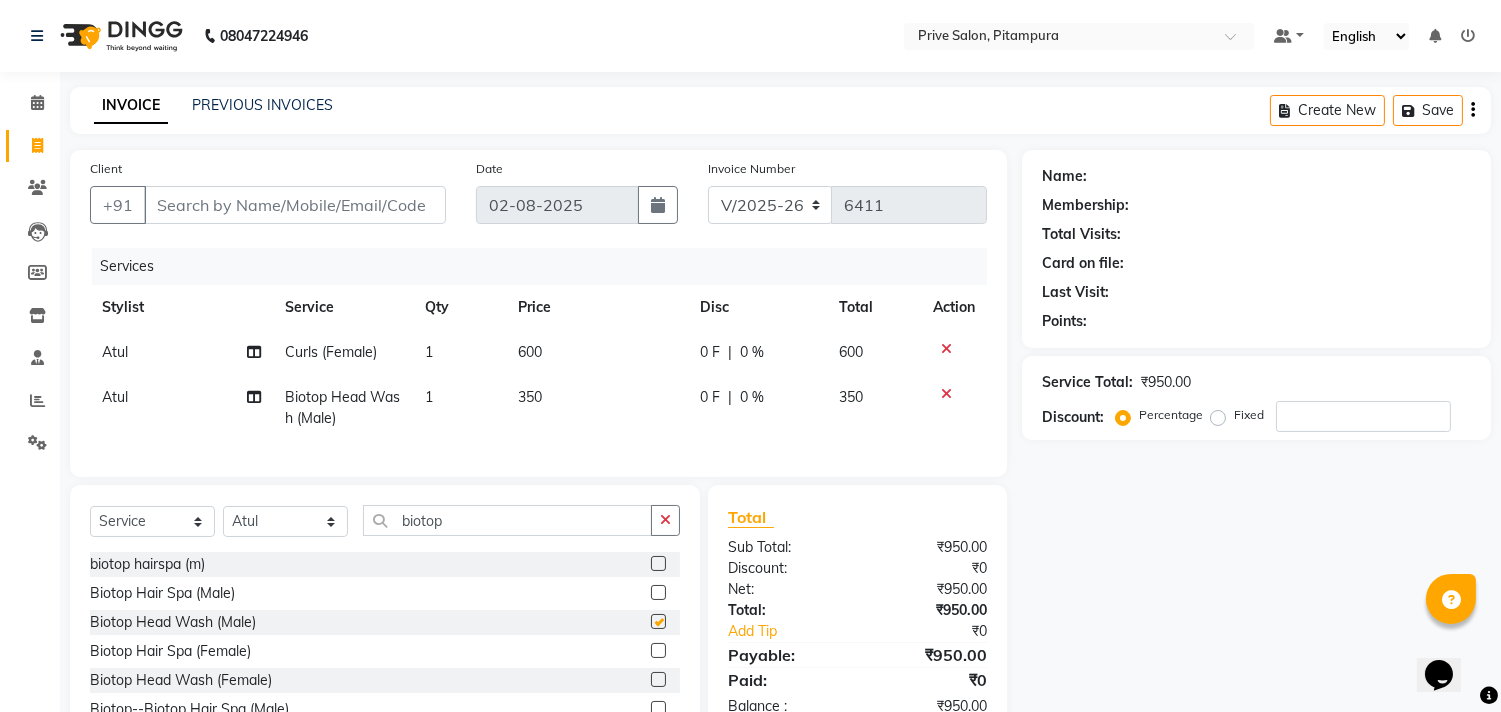 checkbox on "false" 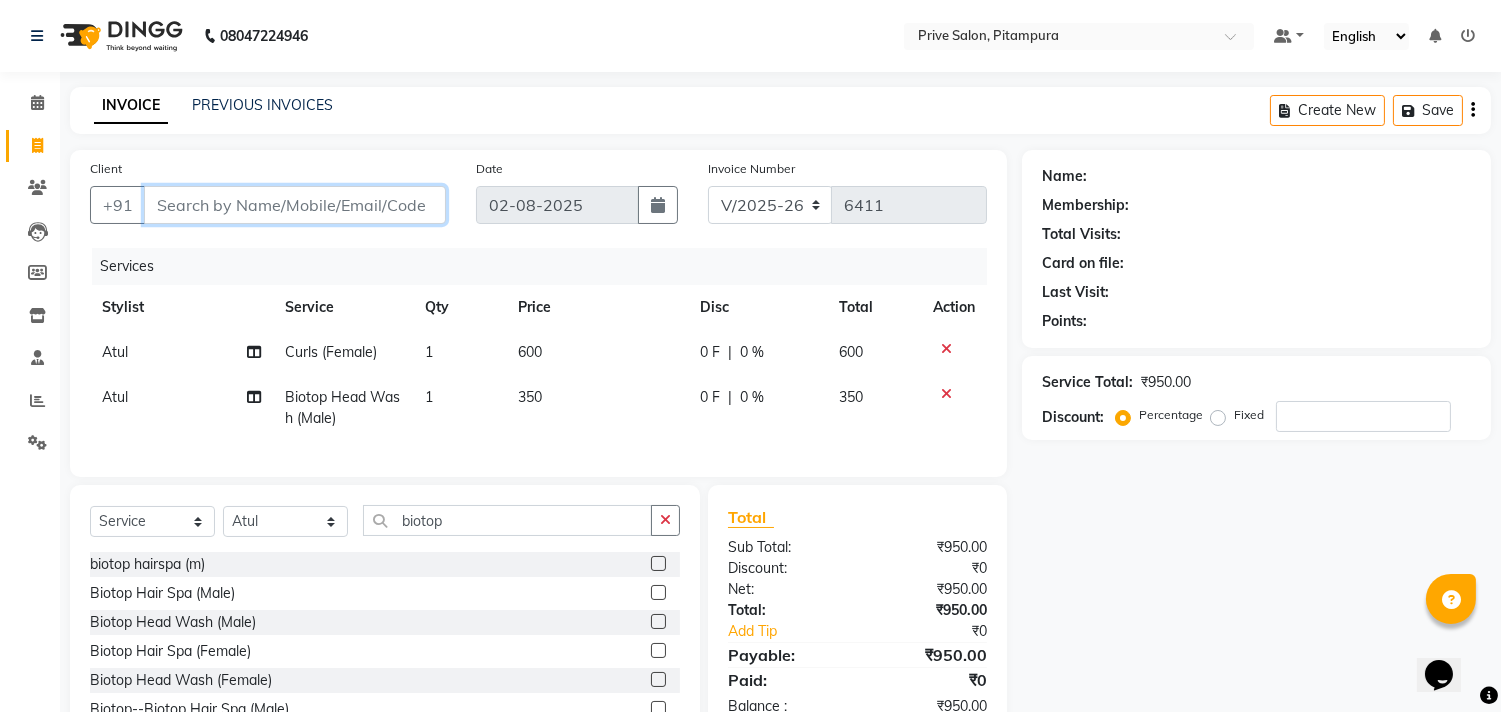 click on "Client" at bounding box center [295, 205] 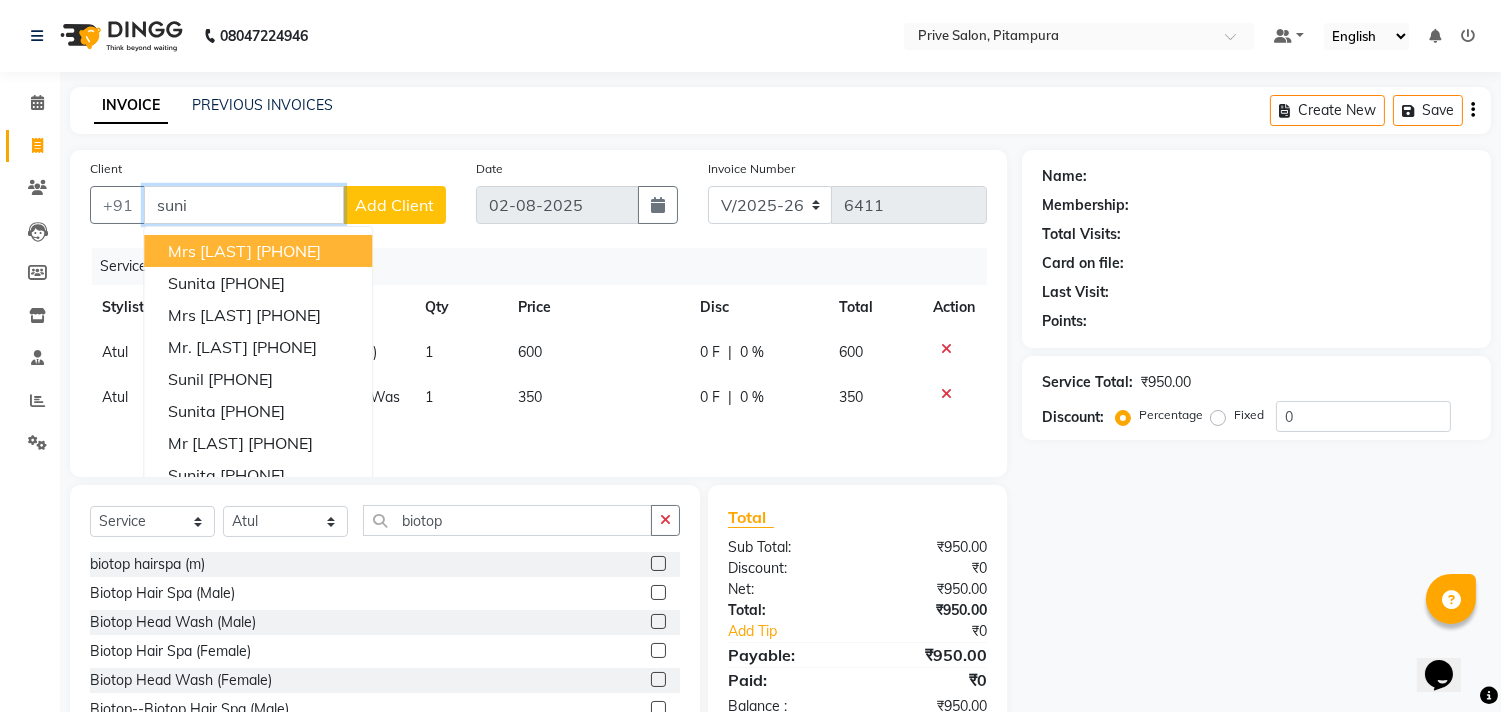 click on "[PHONE]" at bounding box center (288, 251) 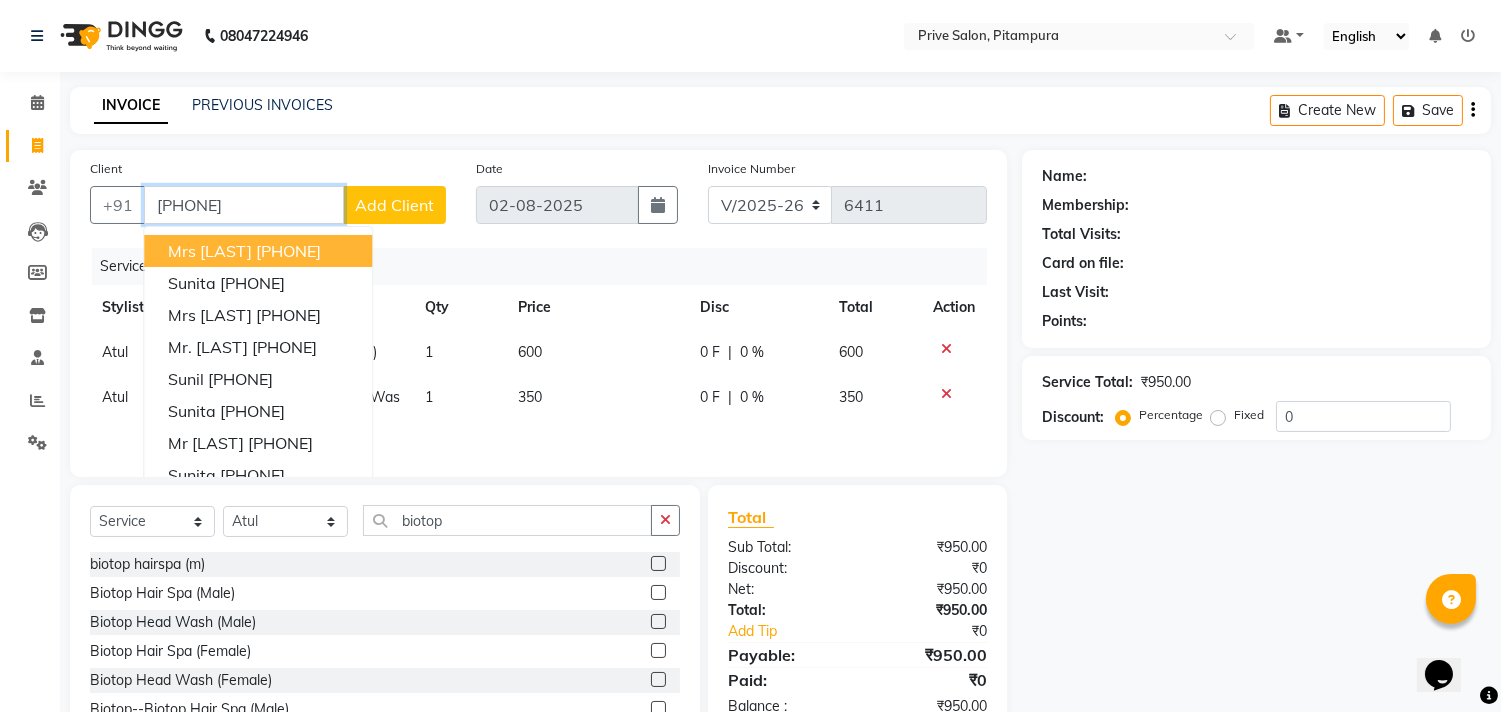 type on "[PHONE]" 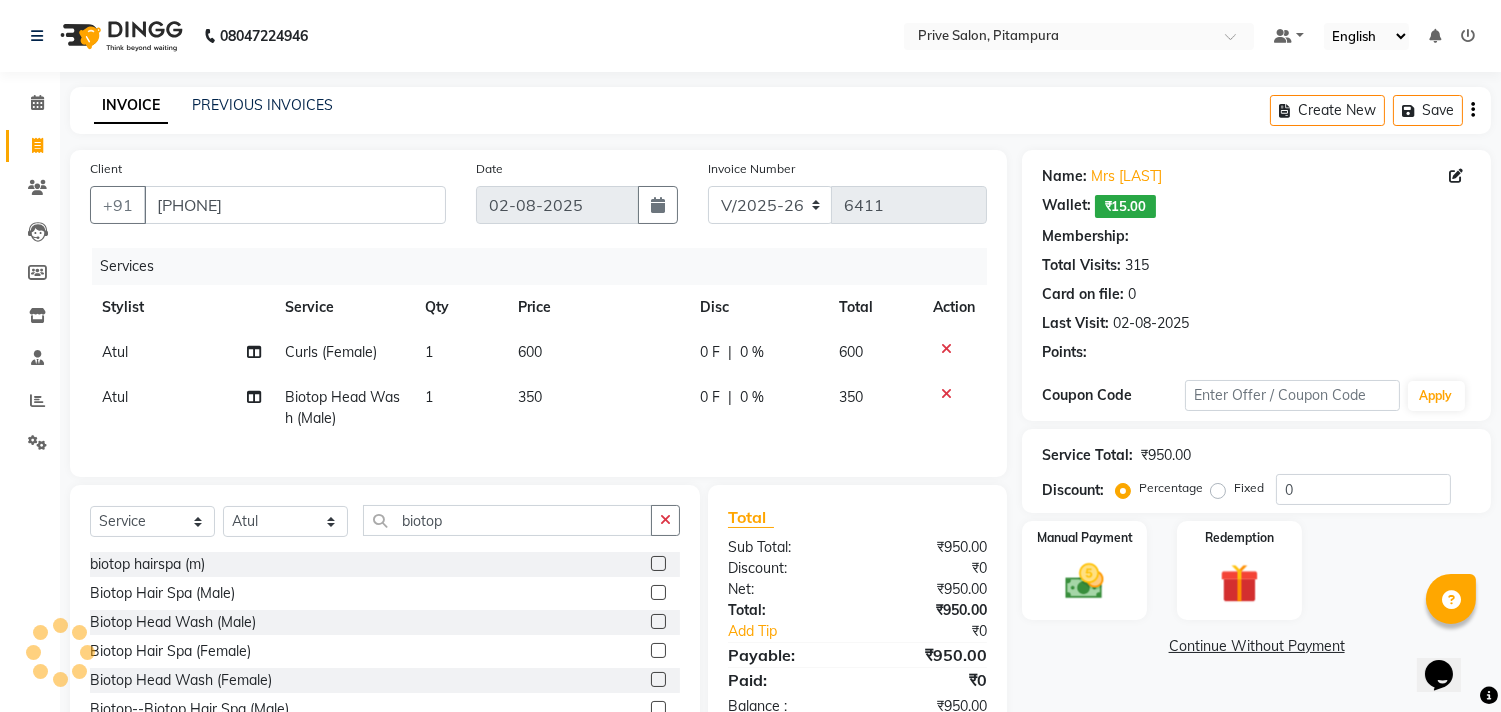 select on "1: Object" 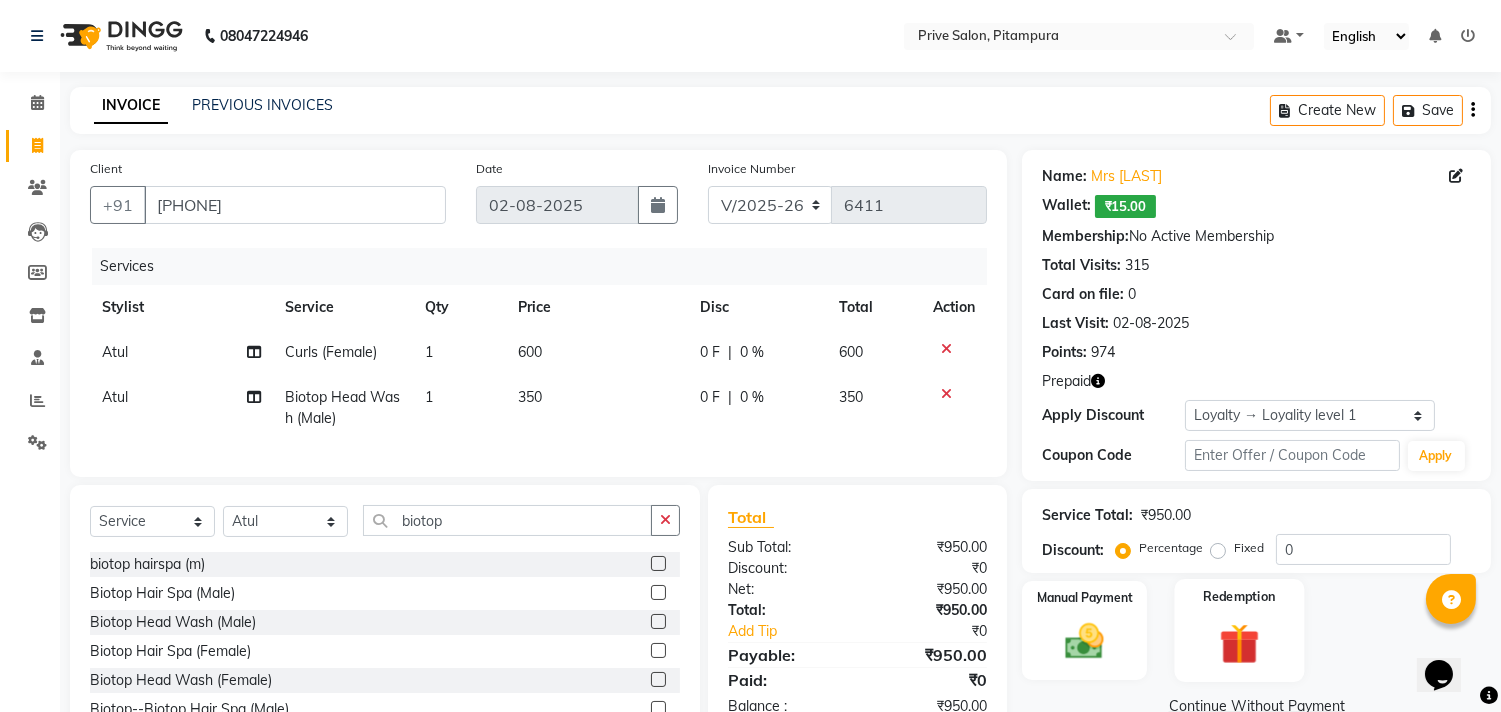 click 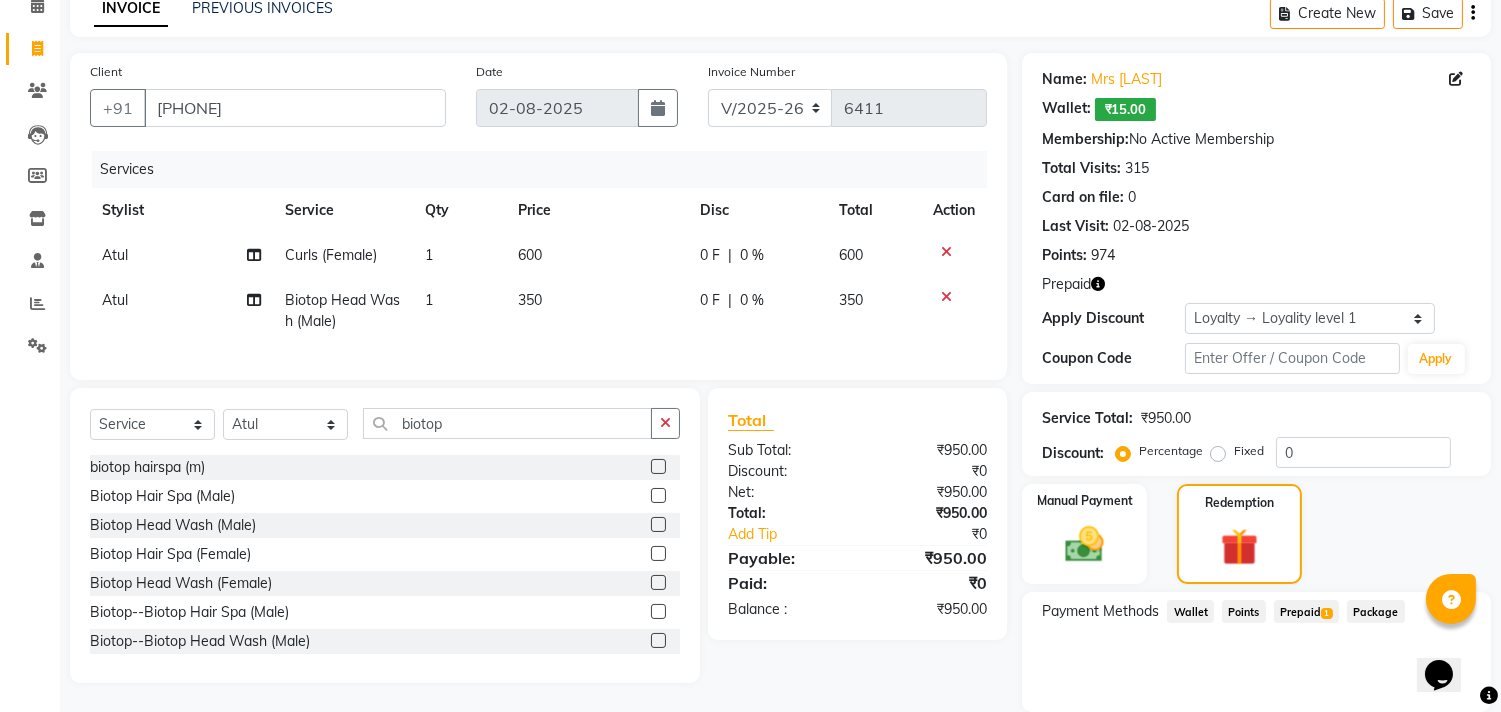 scroll, scrollTop: 166, scrollLeft: 0, axis: vertical 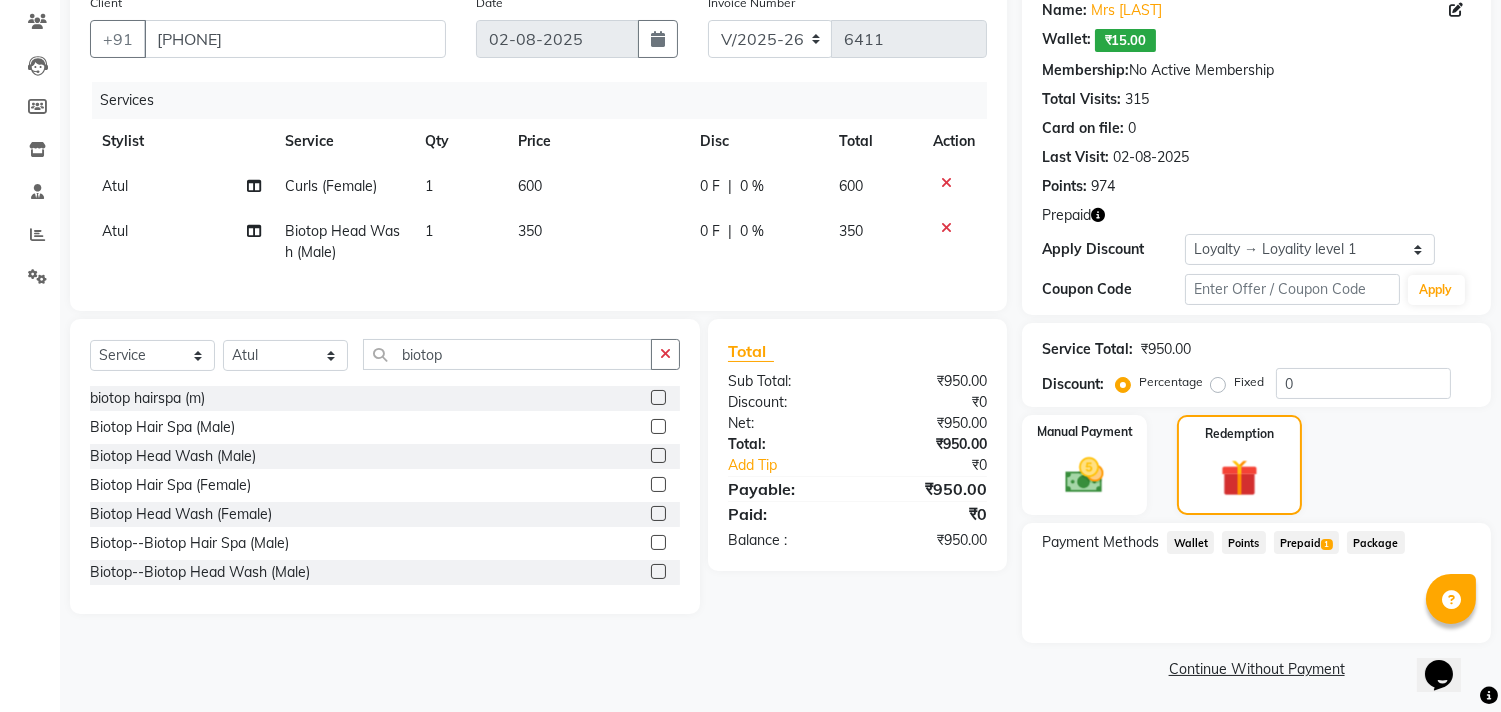 click on "Prepaid  1" 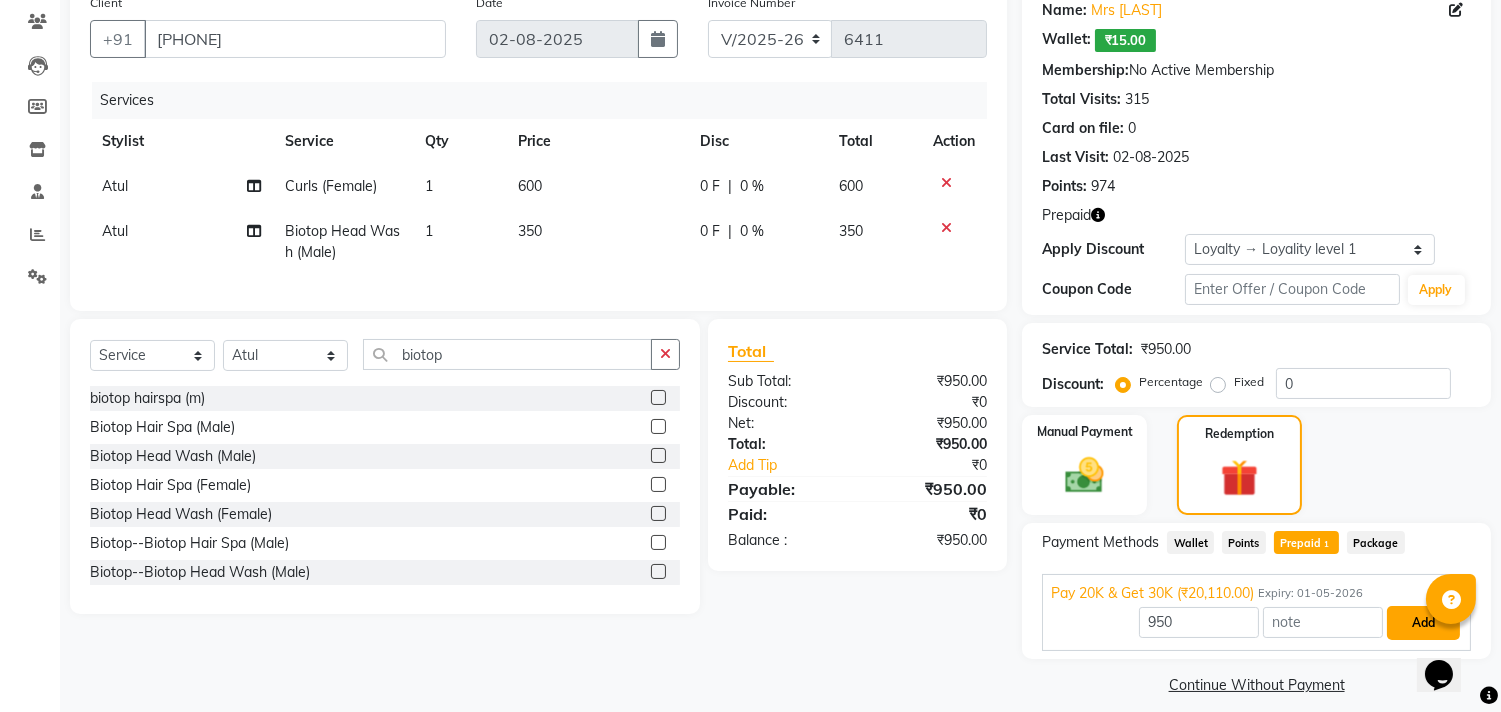 click on "Add" at bounding box center (1423, 623) 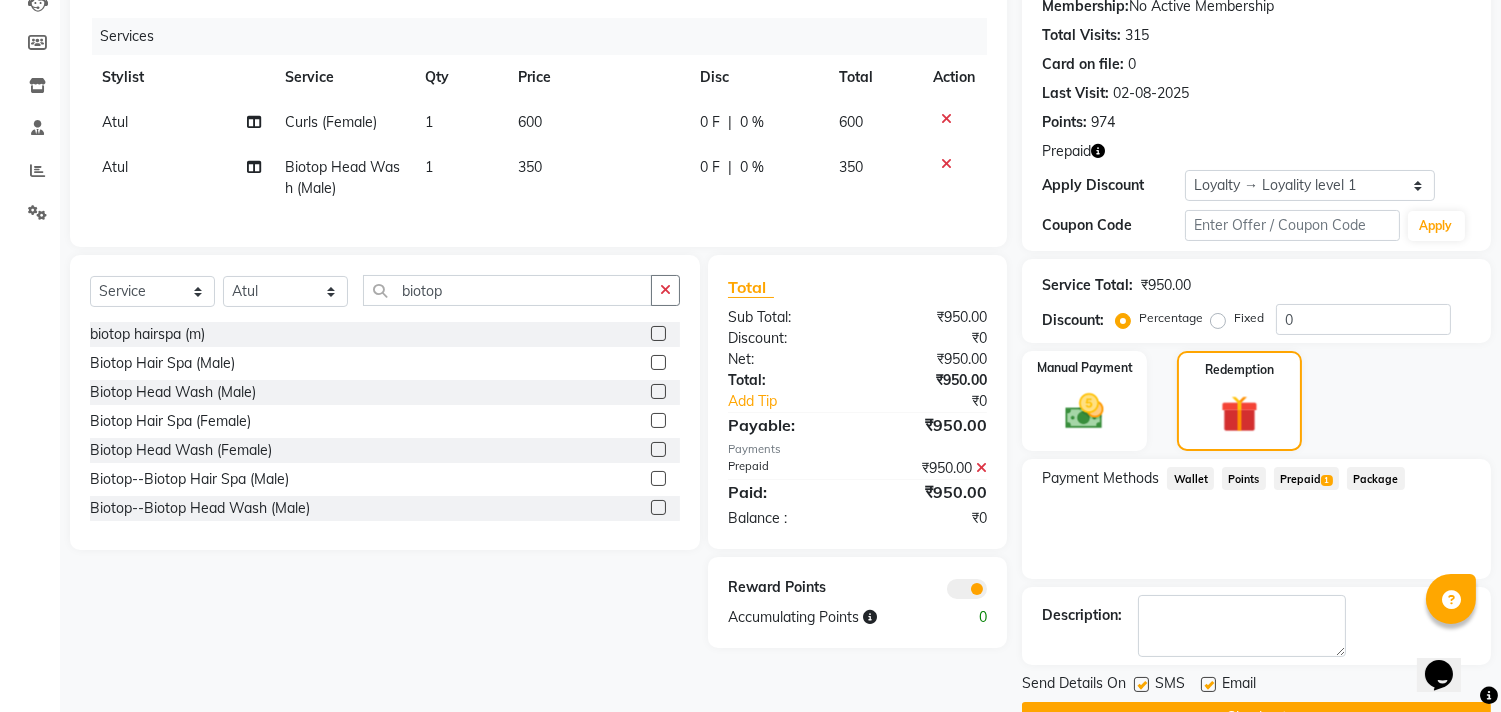scroll, scrollTop: 280, scrollLeft: 0, axis: vertical 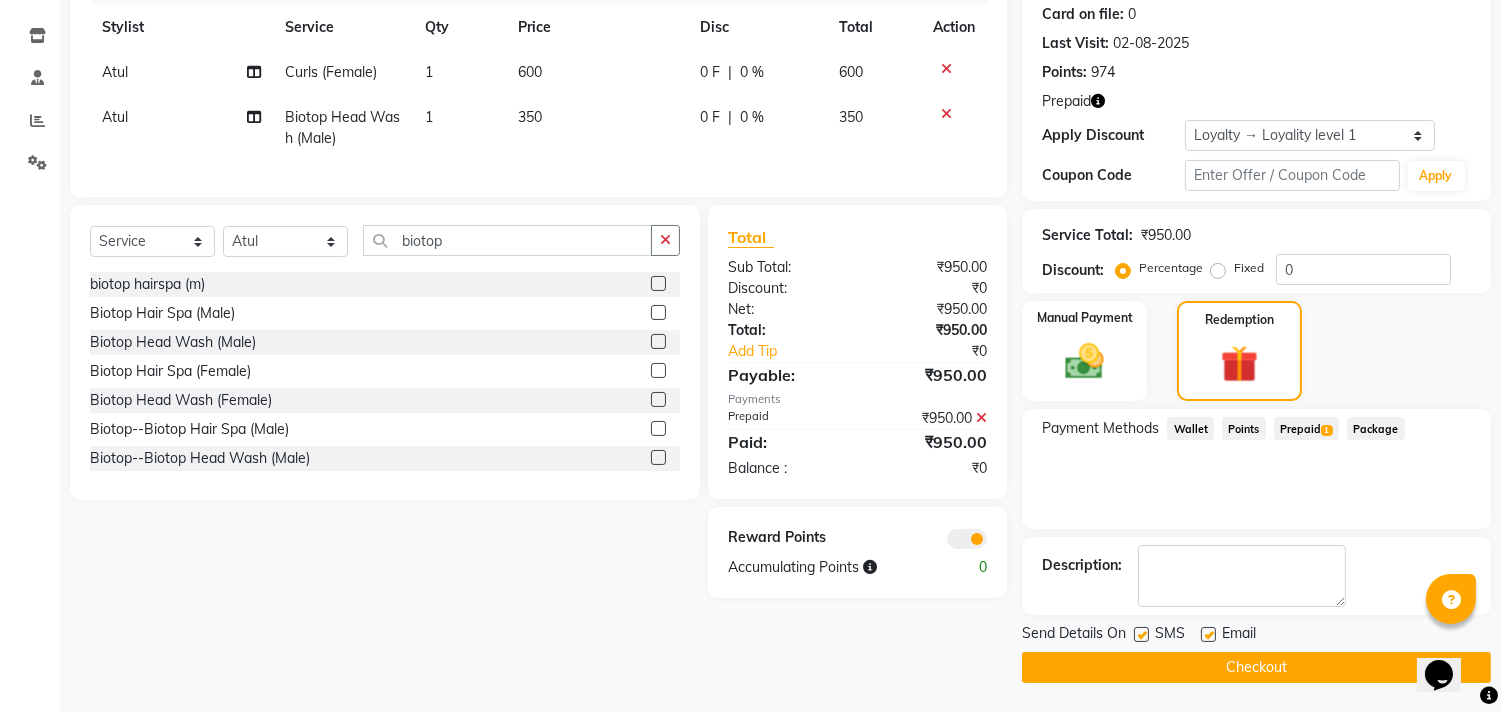 click on "Checkout" 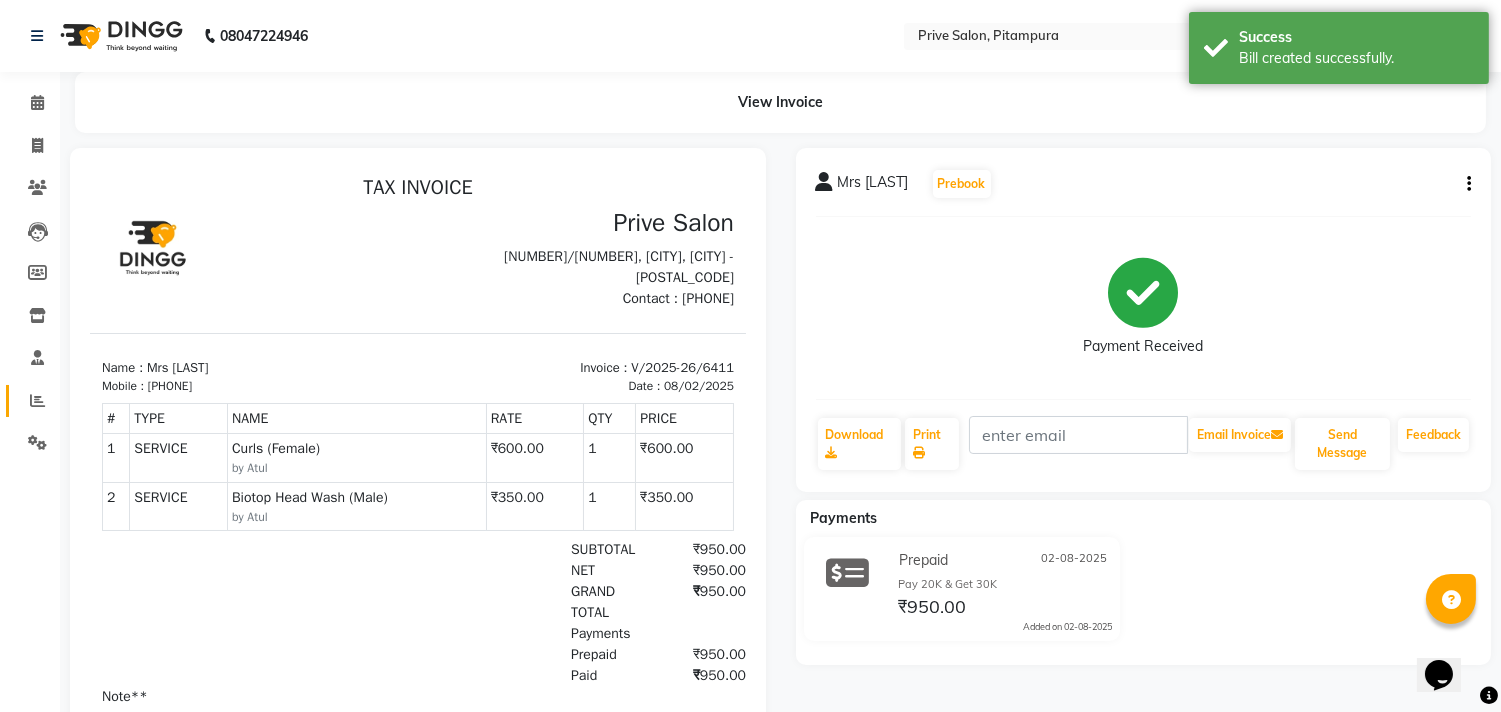 scroll, scrollTop: 0, scrollLeft: 0, axis: both 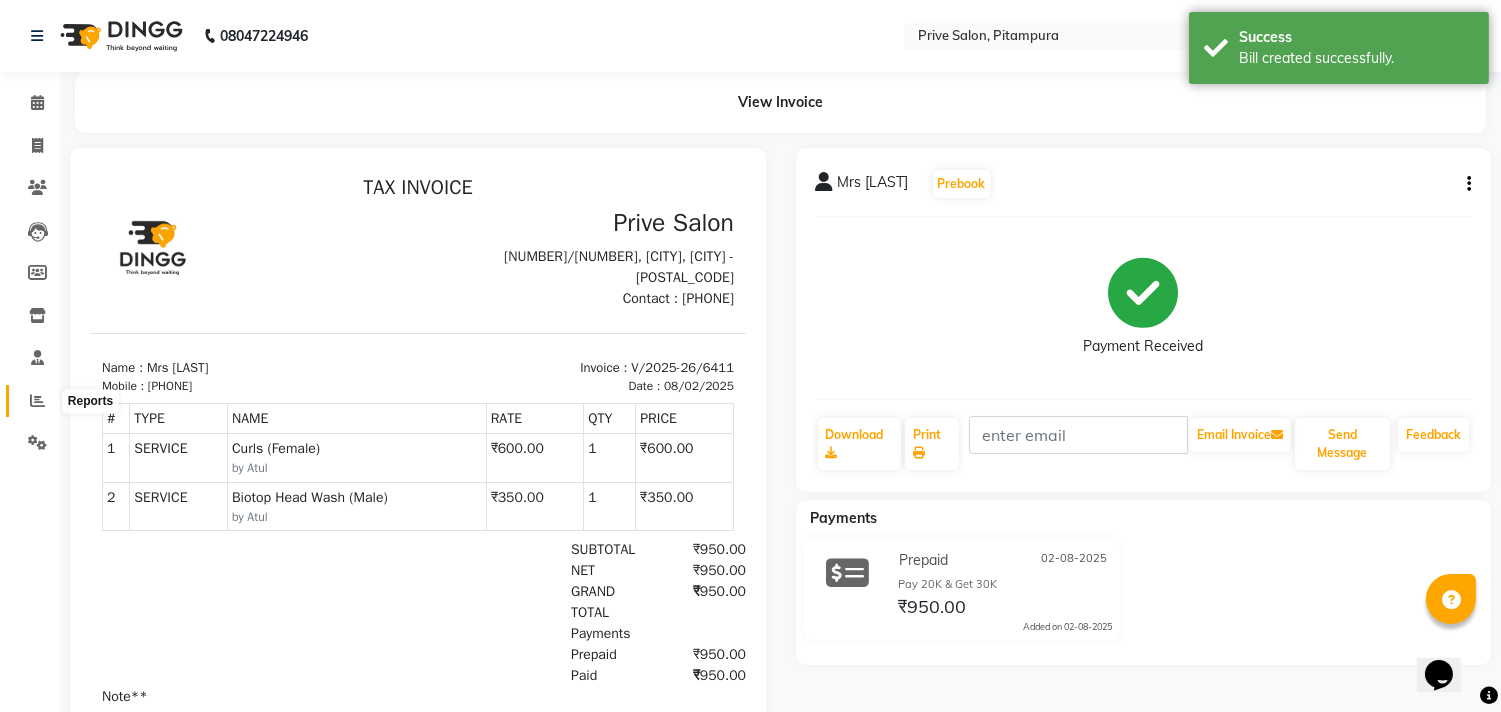 click 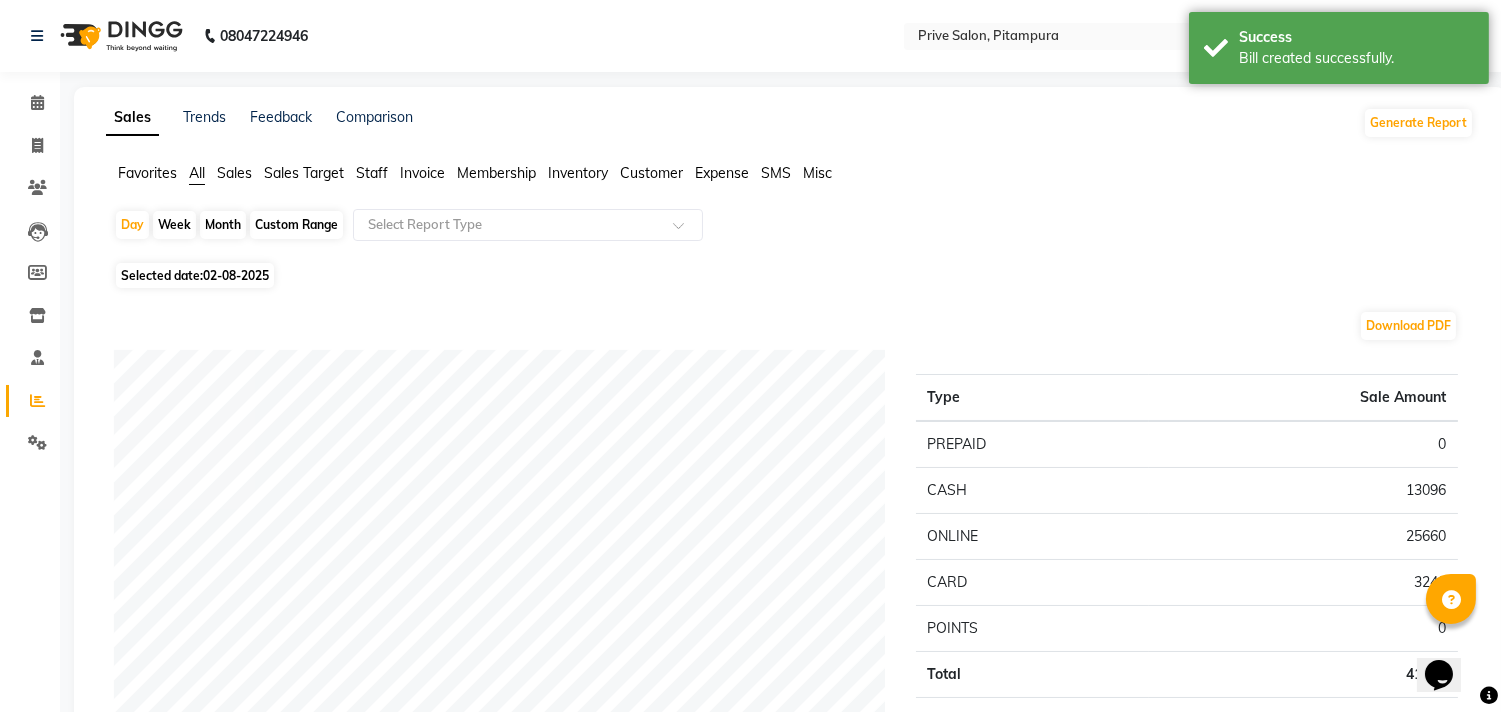 click on "Staff" 